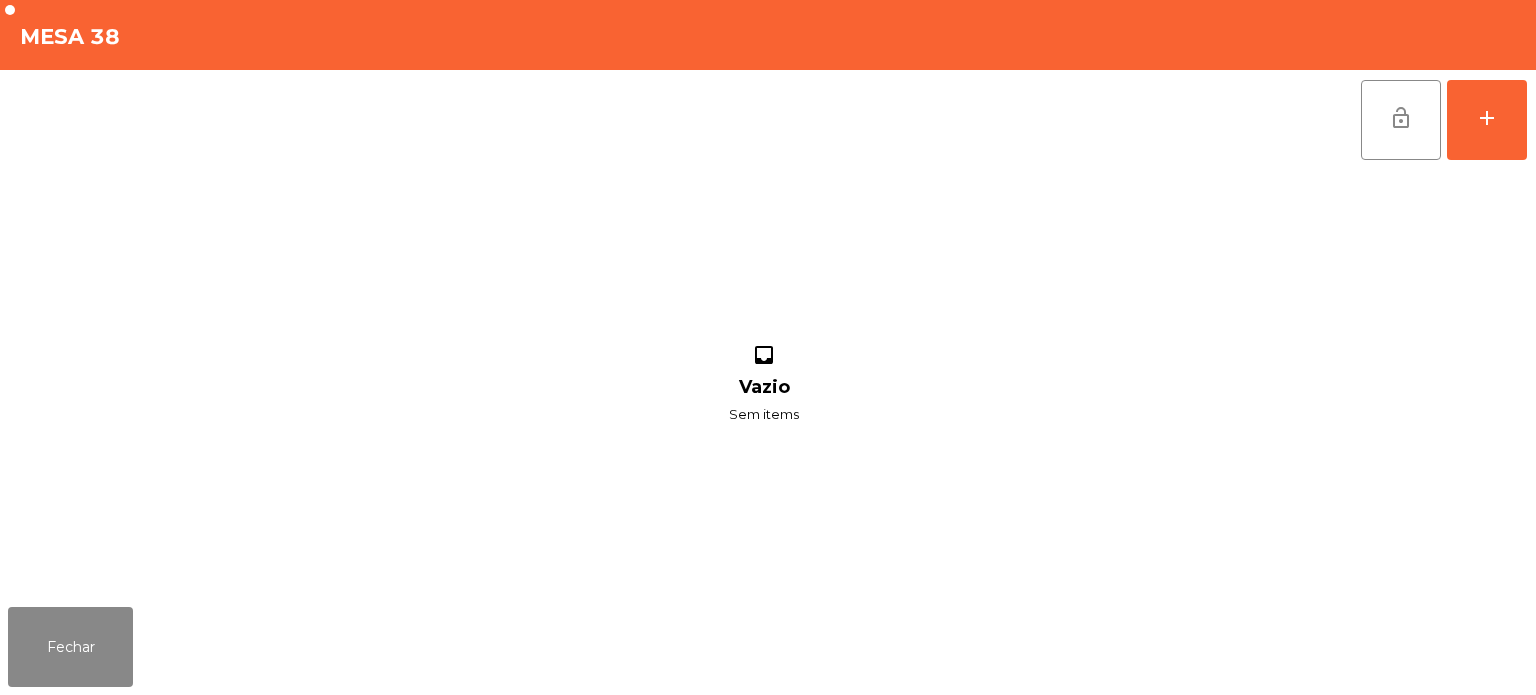 scroll, scrollTop: 0, scrollLeft: 0, axis: both 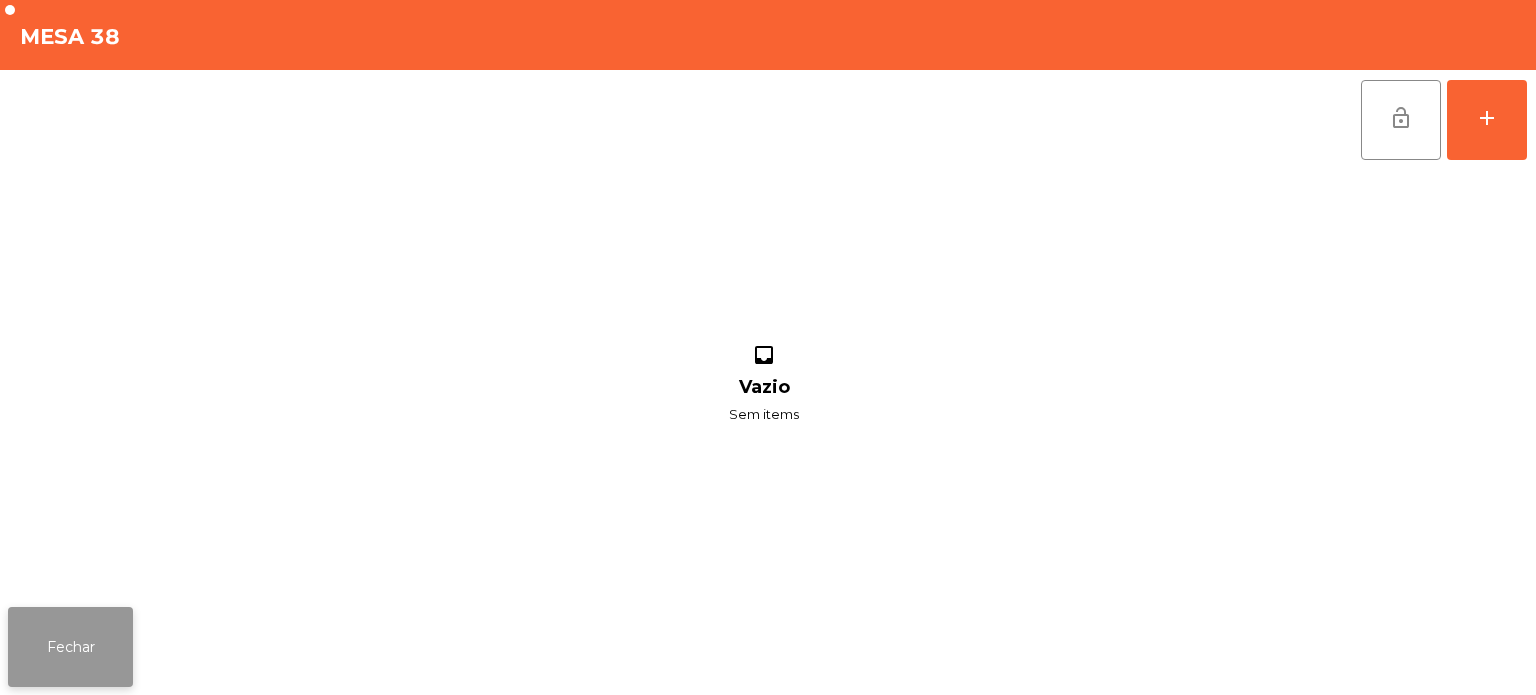 click on "Fechar" 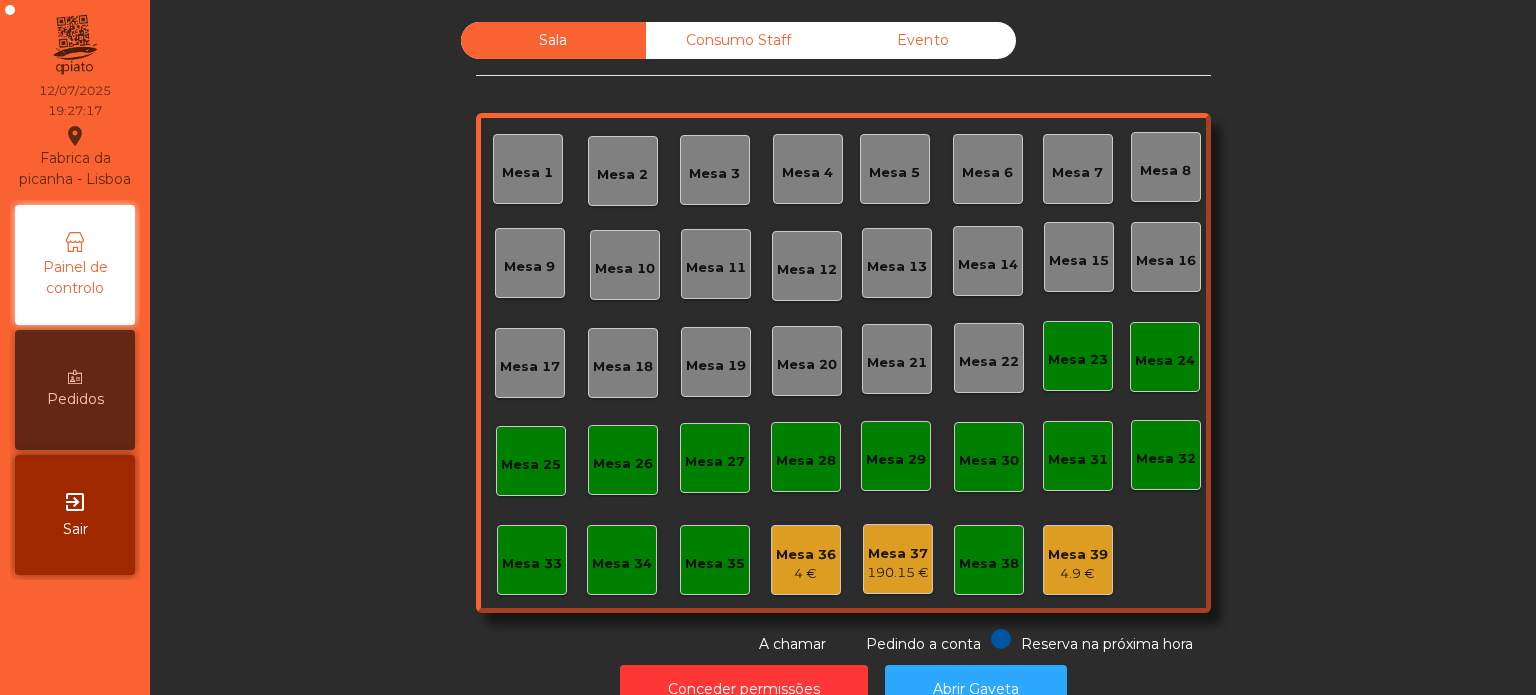 click on "Mesa 39   4.9 €" 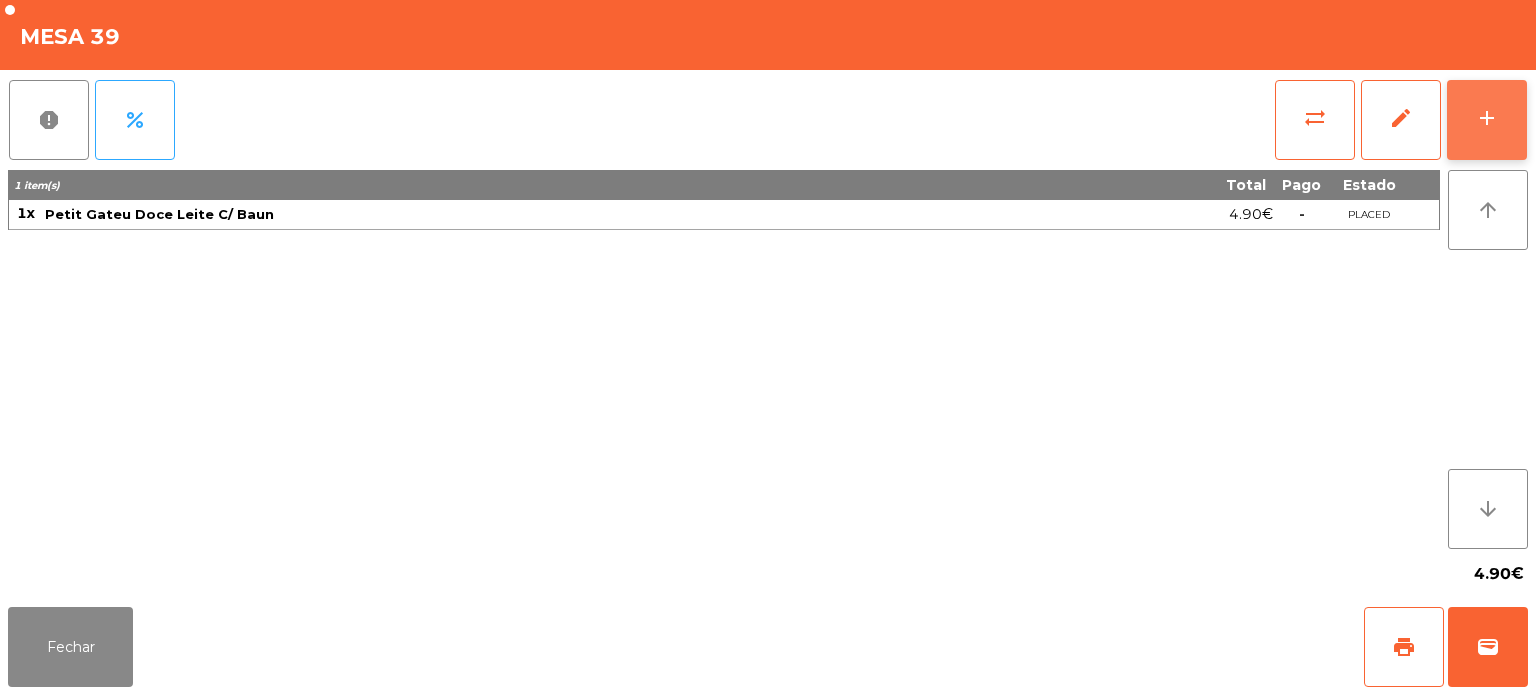 click on "add" 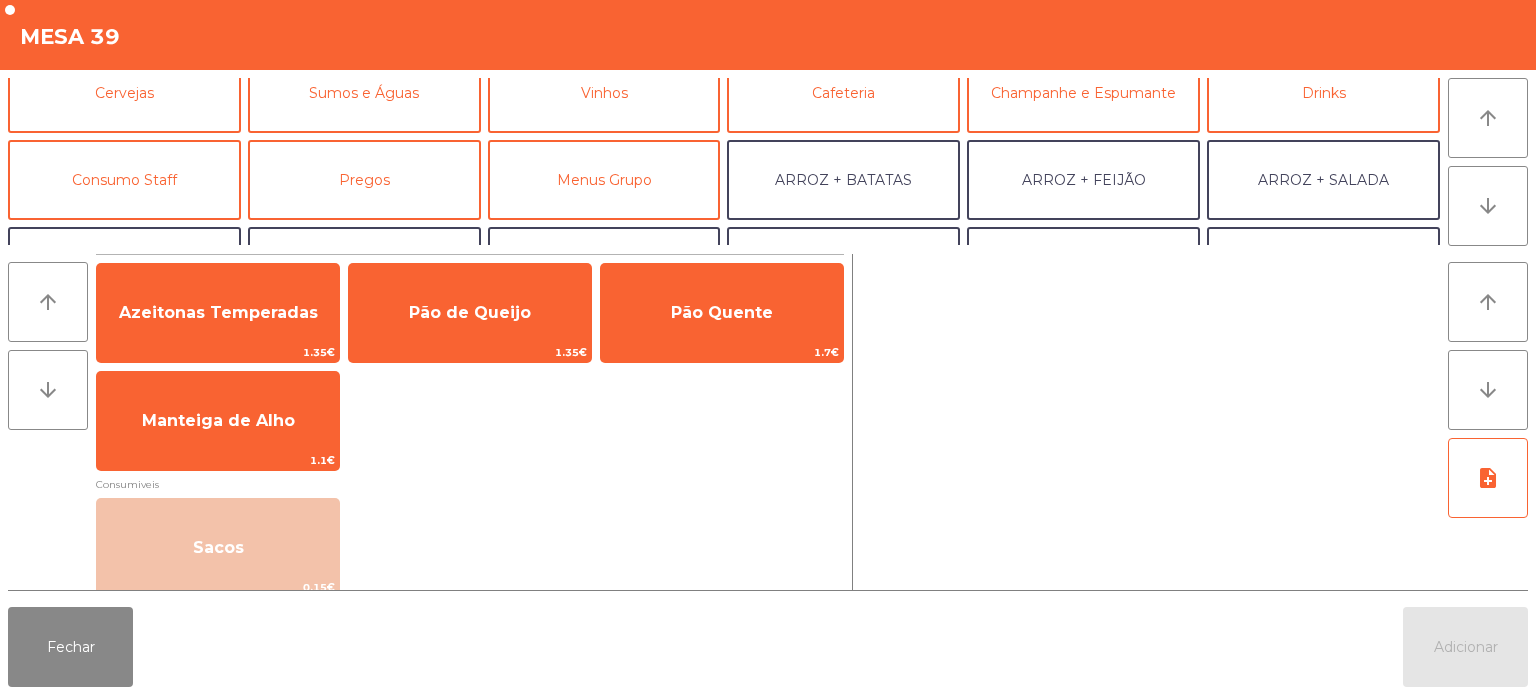 scroll, scrollTop: 111, scrollLeft: 0, axis: vertical 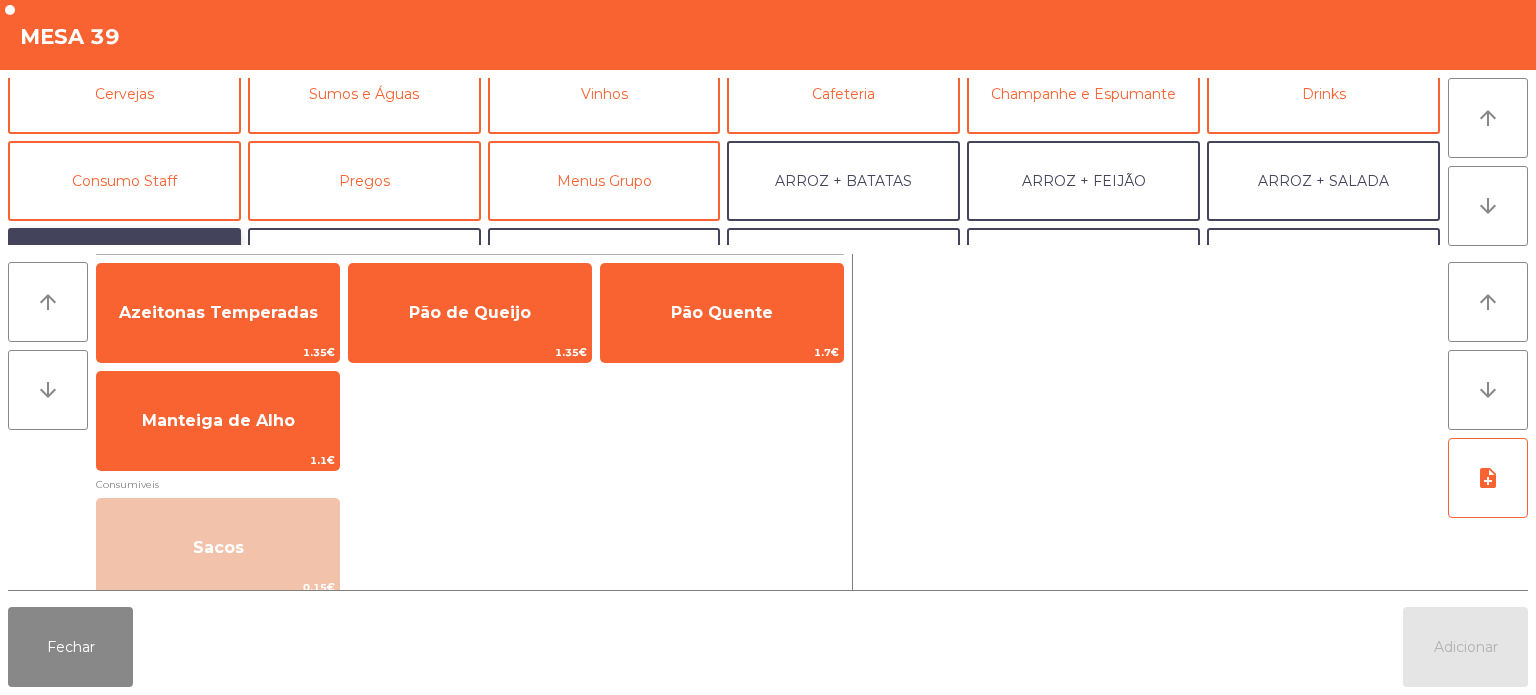 click on "ARROZ + ARROZ" 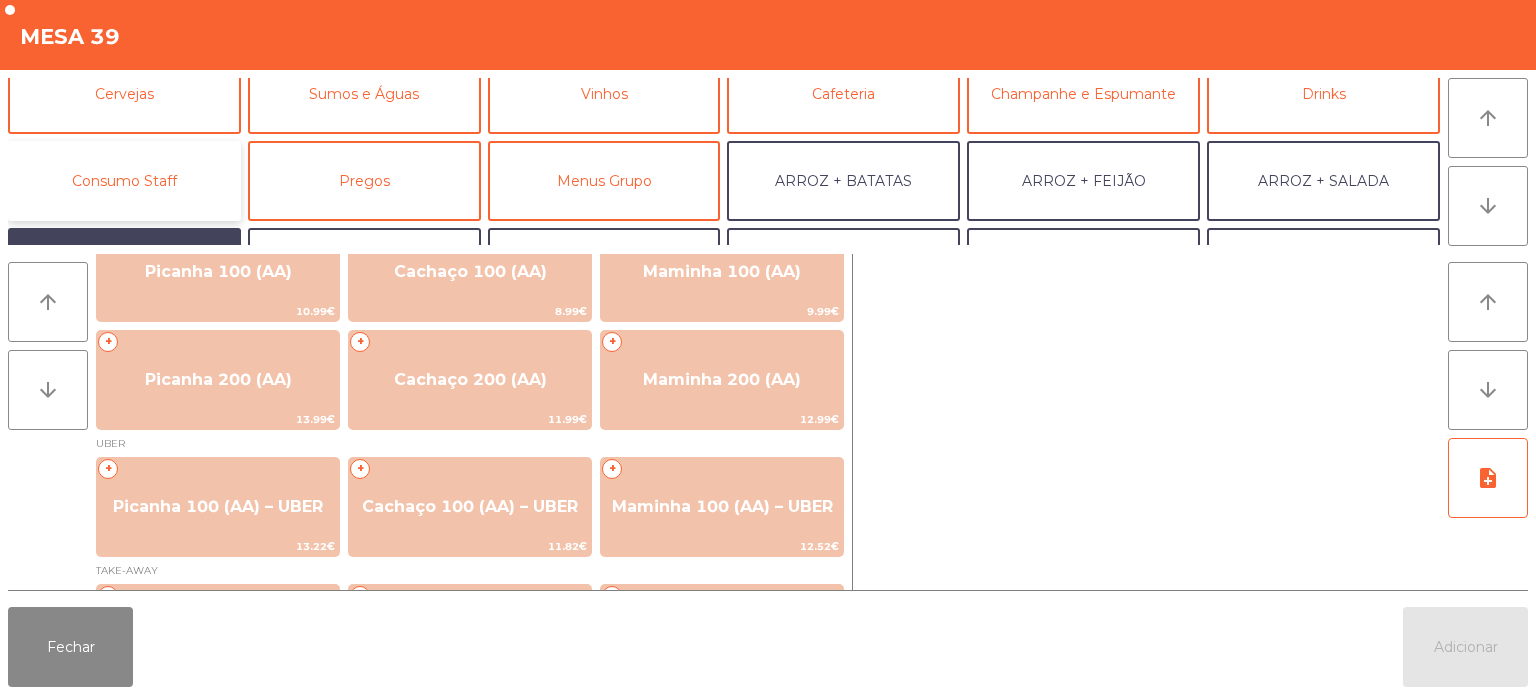 click on "Consumo Staff" 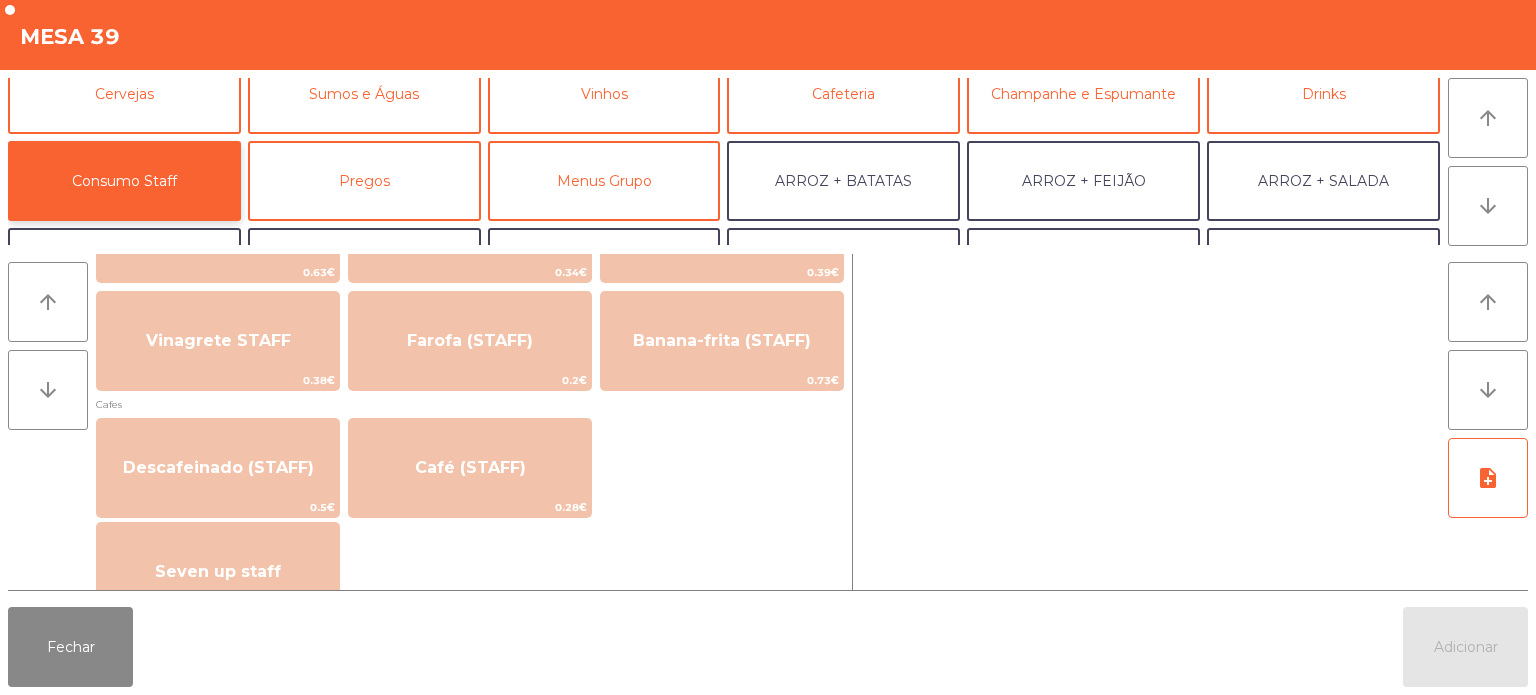 scroll, scrollTop: 896, scrollLeft: 0, axis: vertical 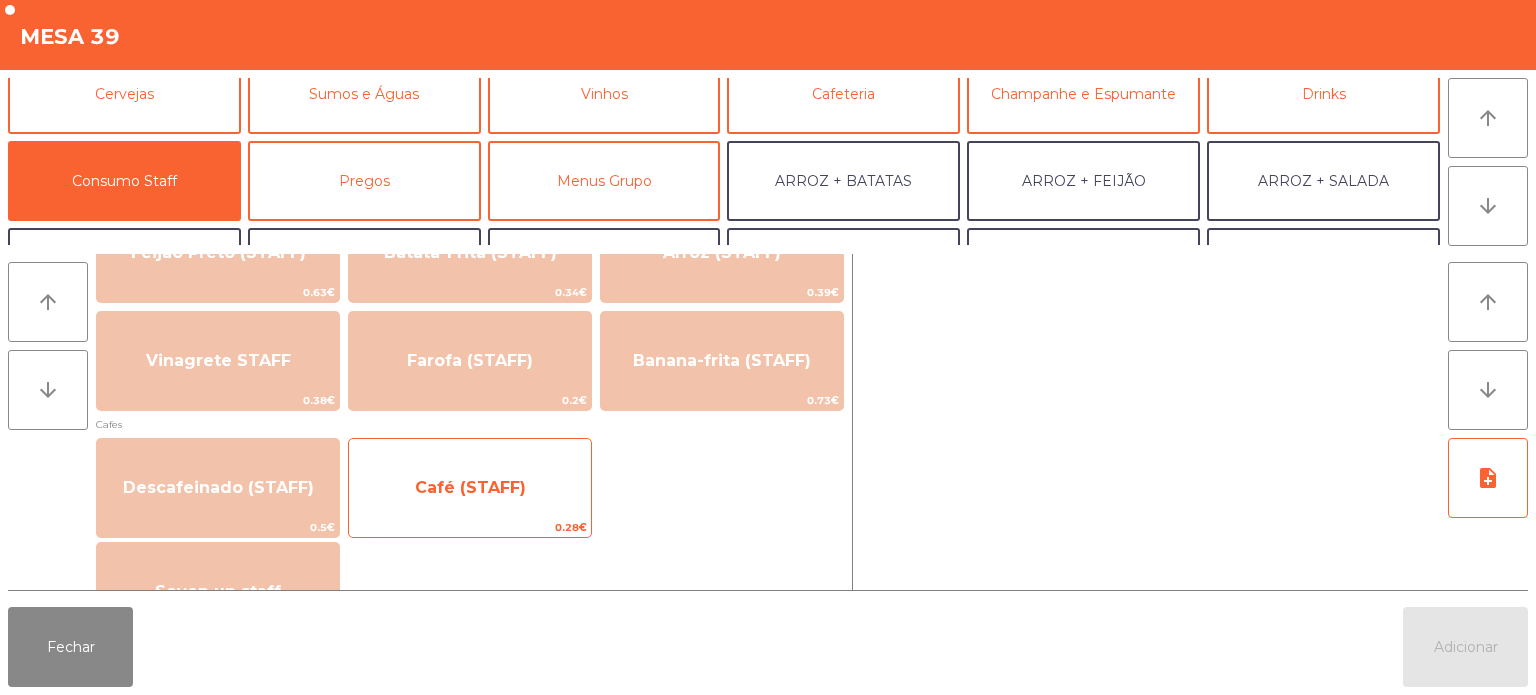 click on "Café (STAFF)" 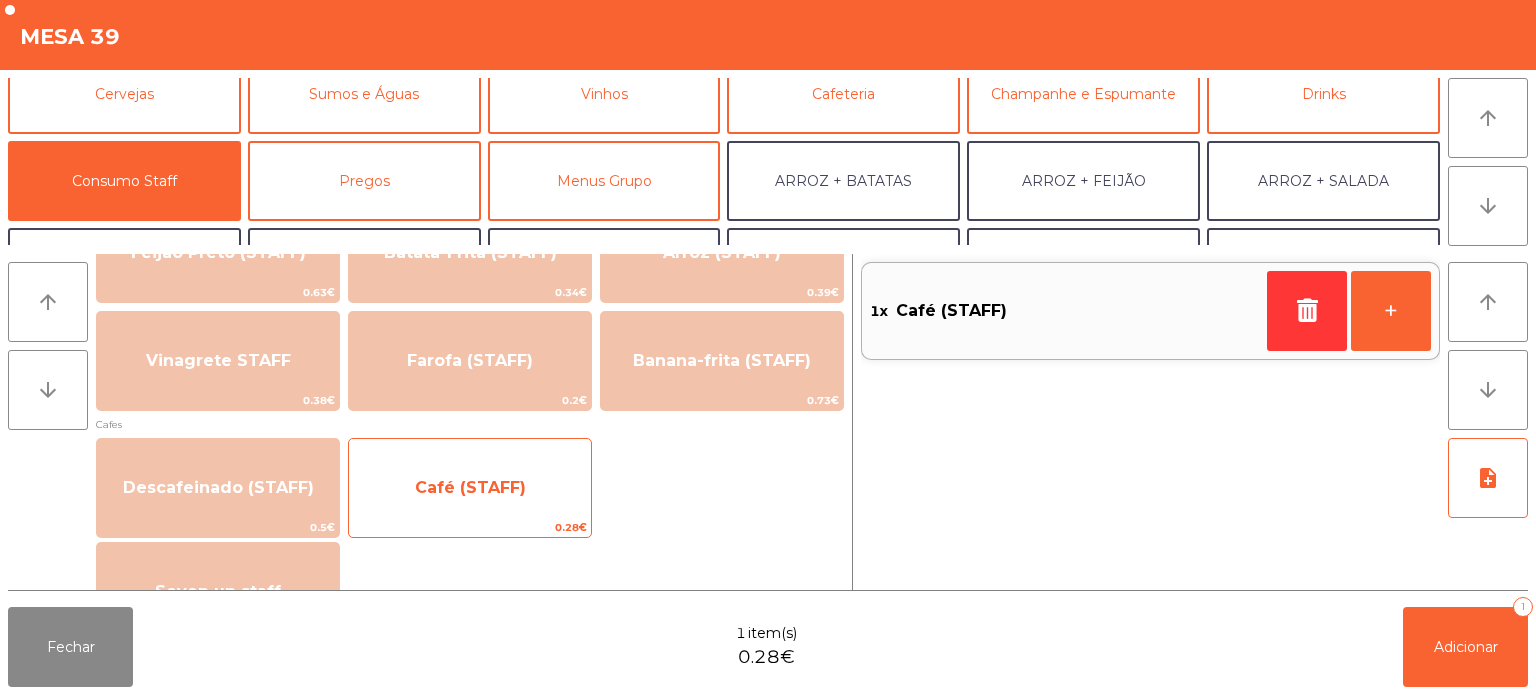 click on "Café (STAFF)" 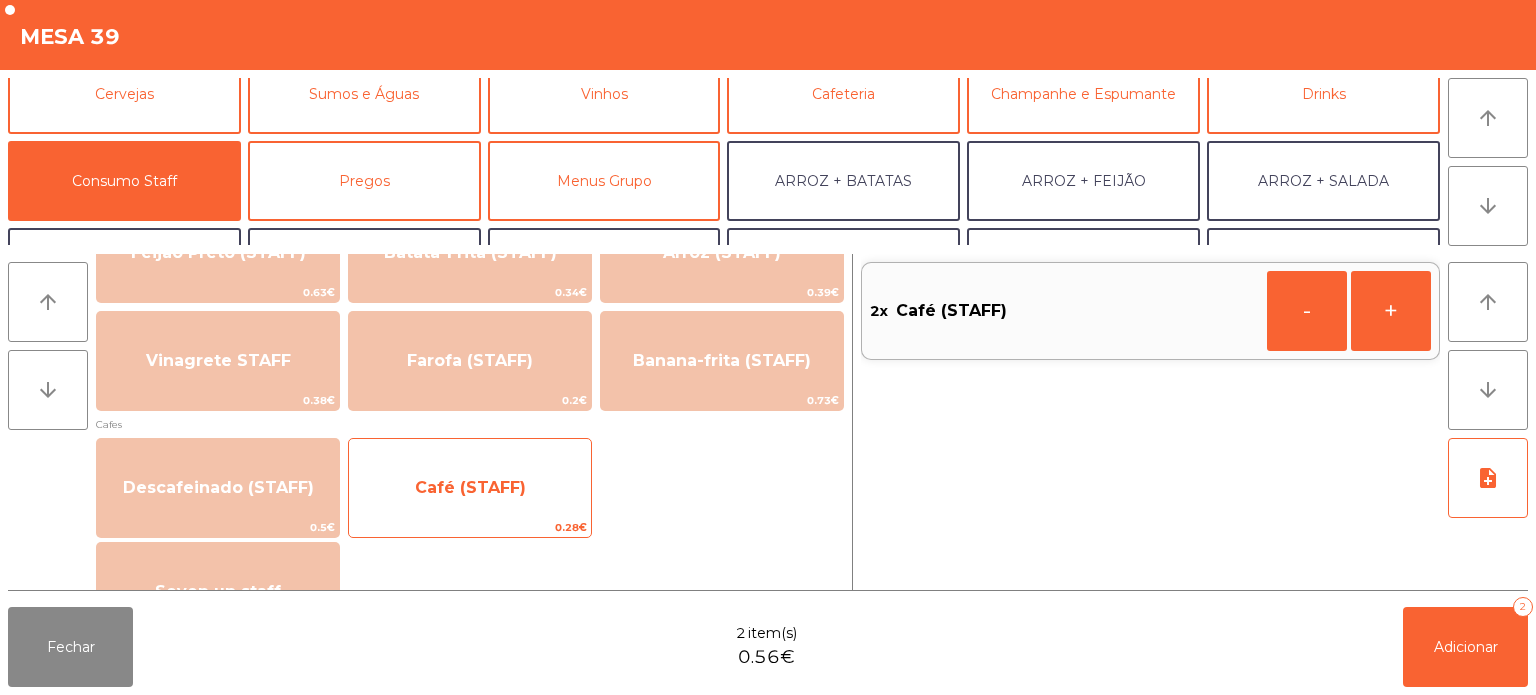 click on "Café (STAFF)" 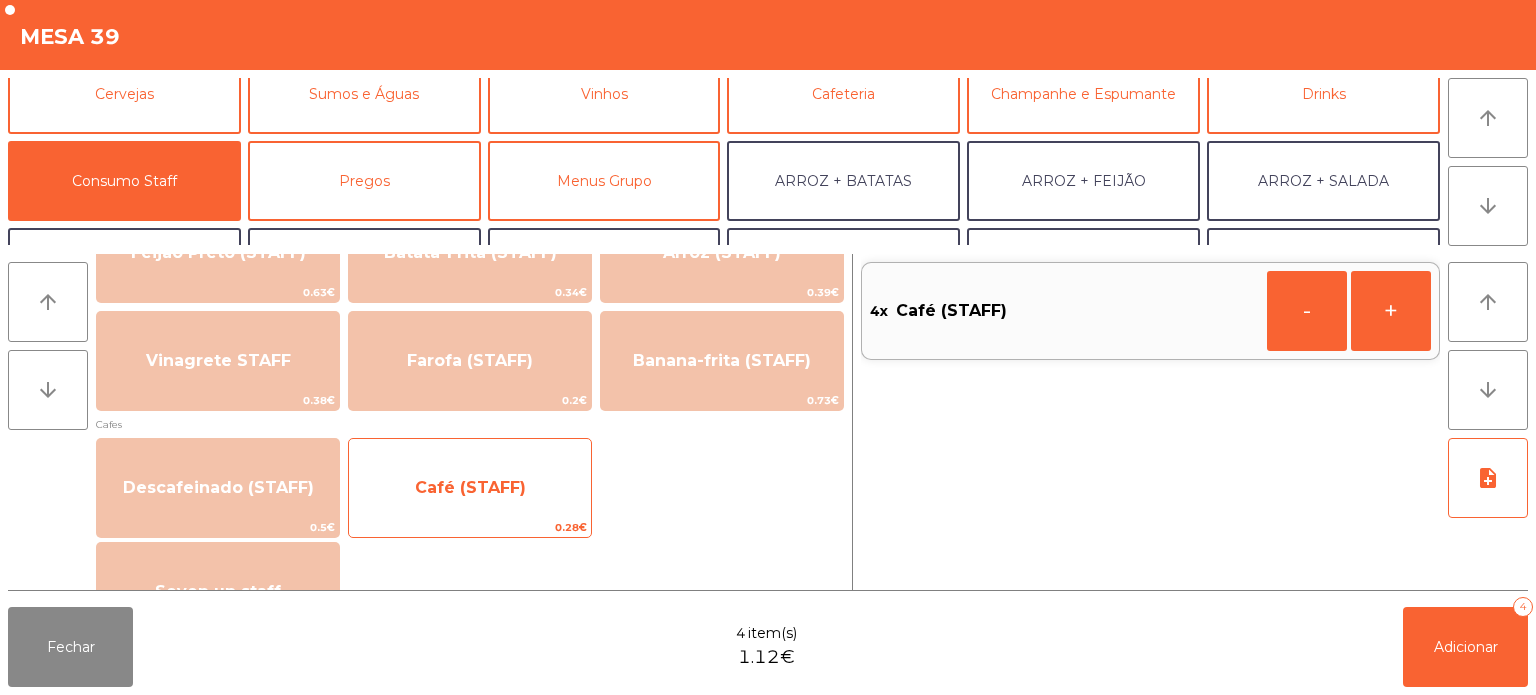click on "Café (STAFF)" 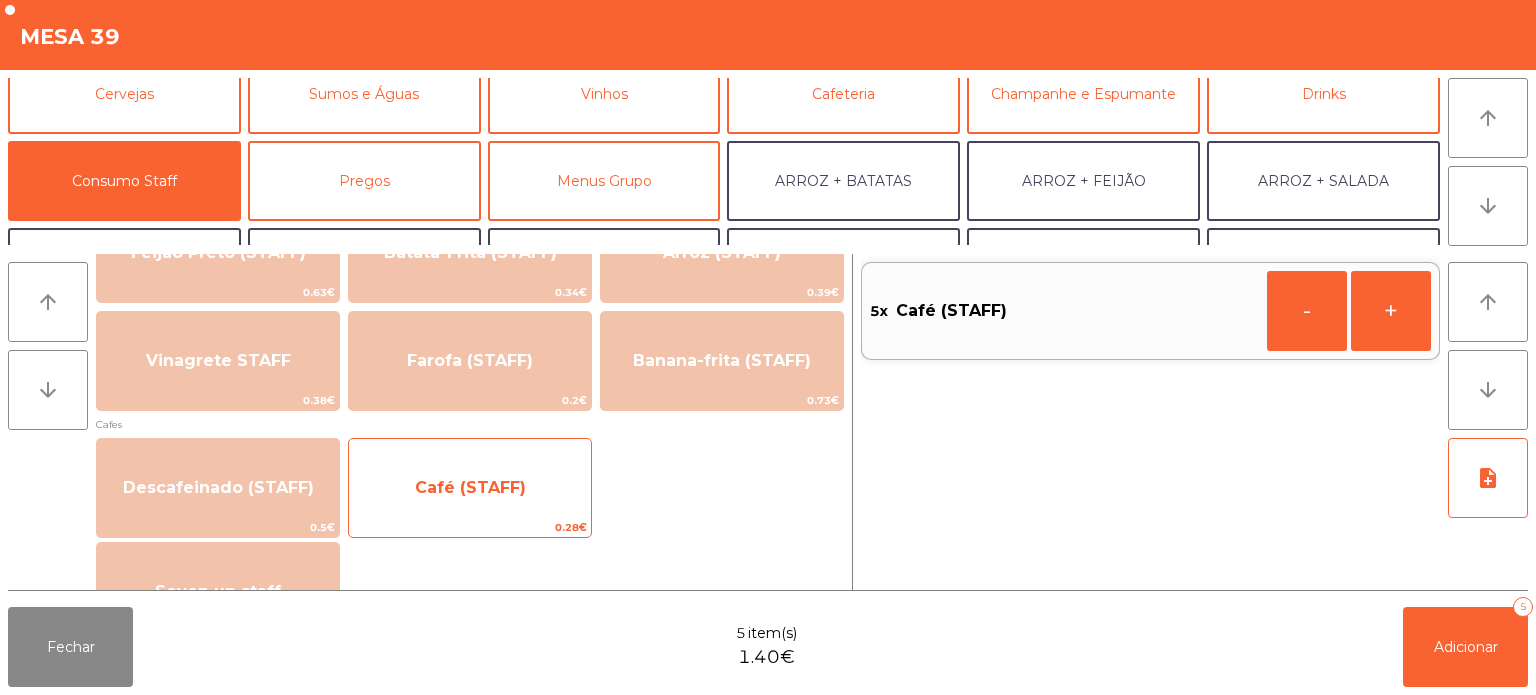 click on "Café (STAFF)" 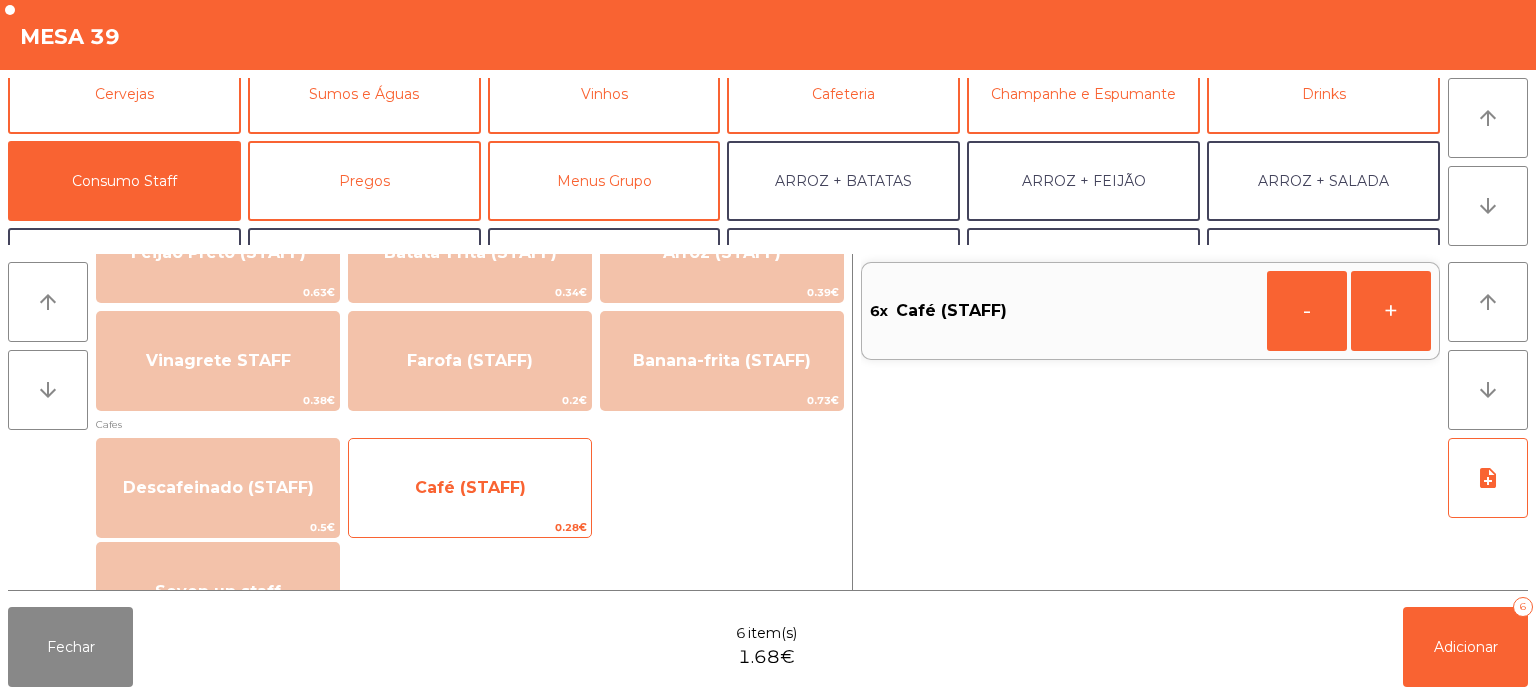 click on "Café (STAFF)" 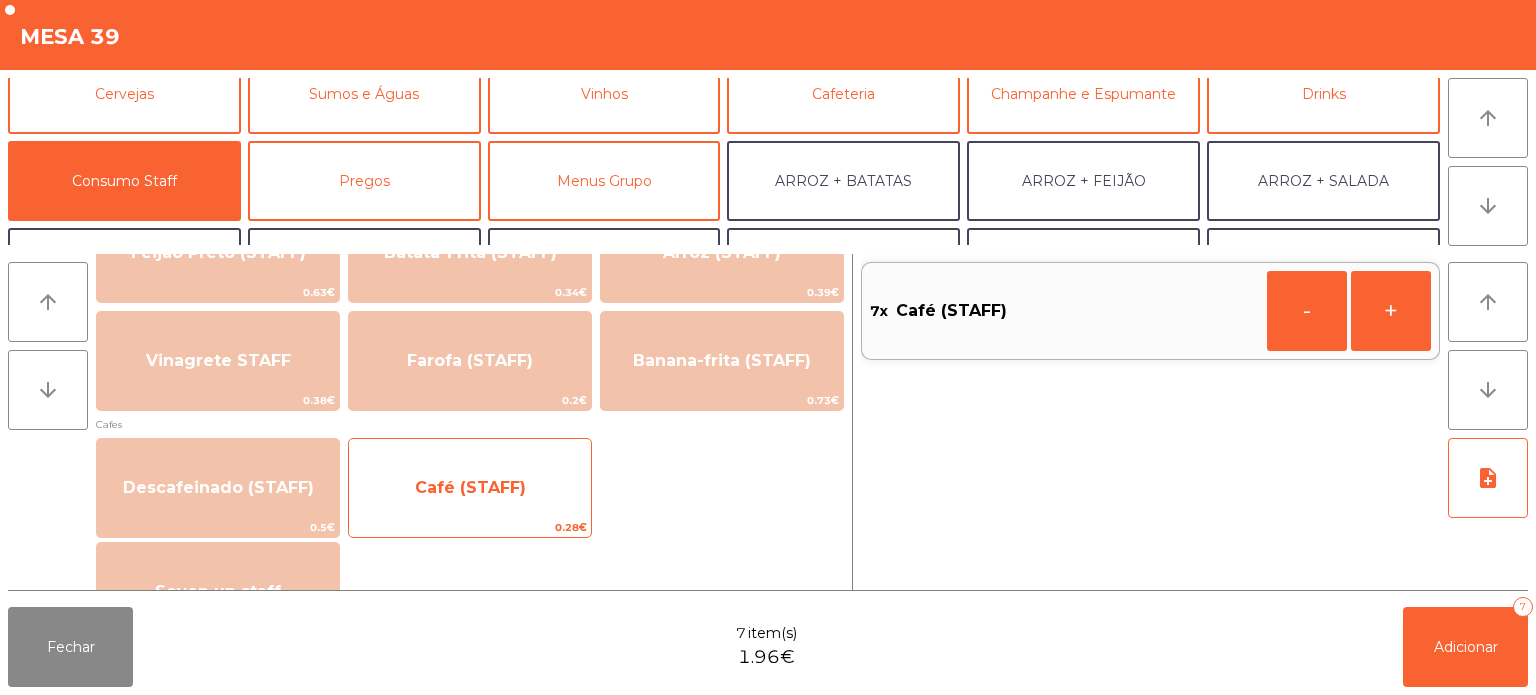 click on "Café (STAFF)" 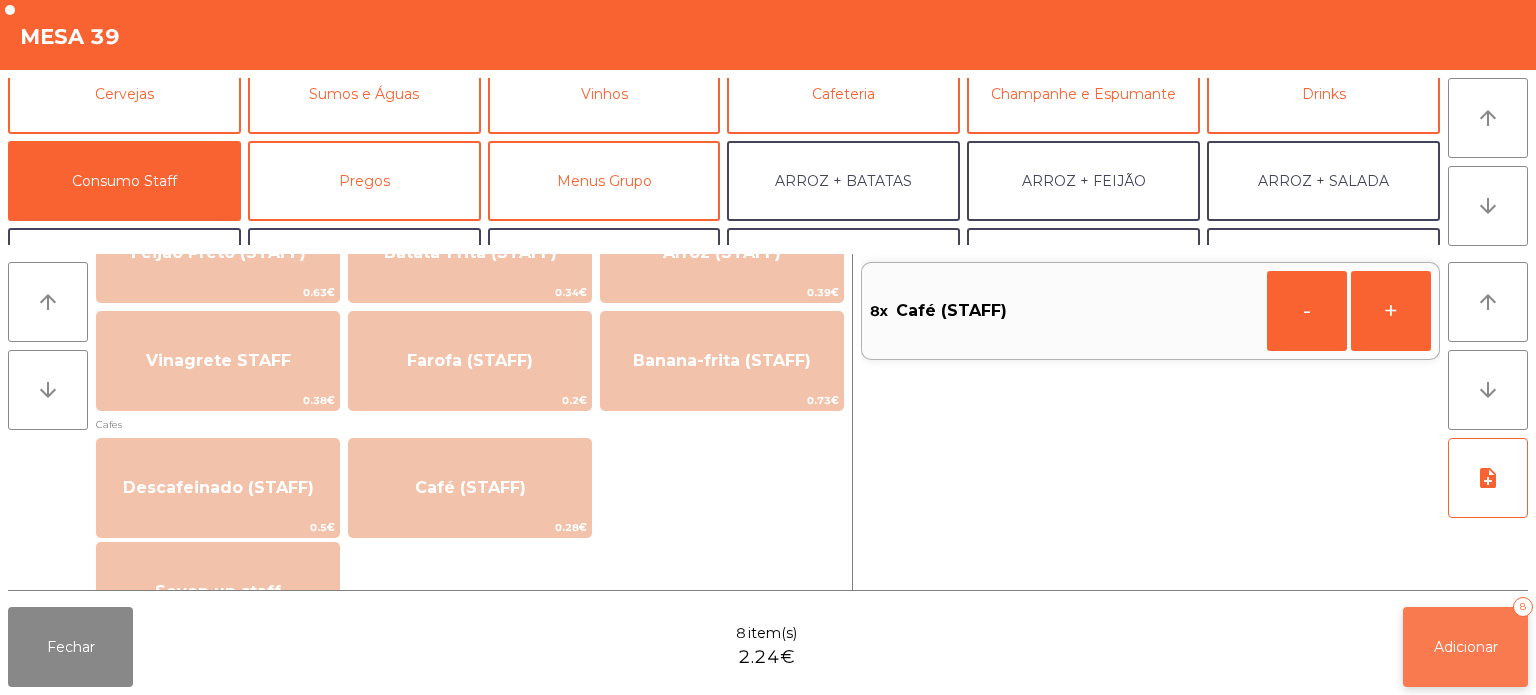 click on "Adicionar   8" 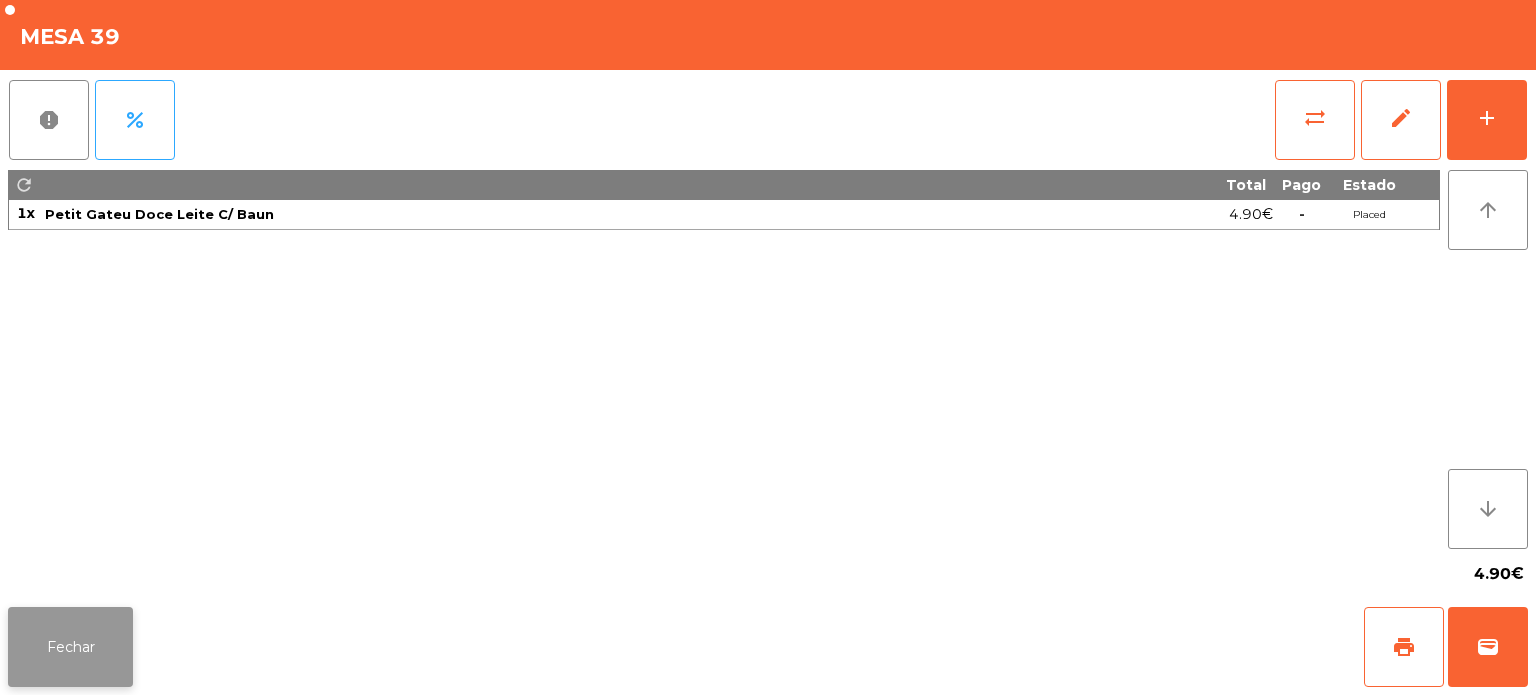 click on "Fechar" 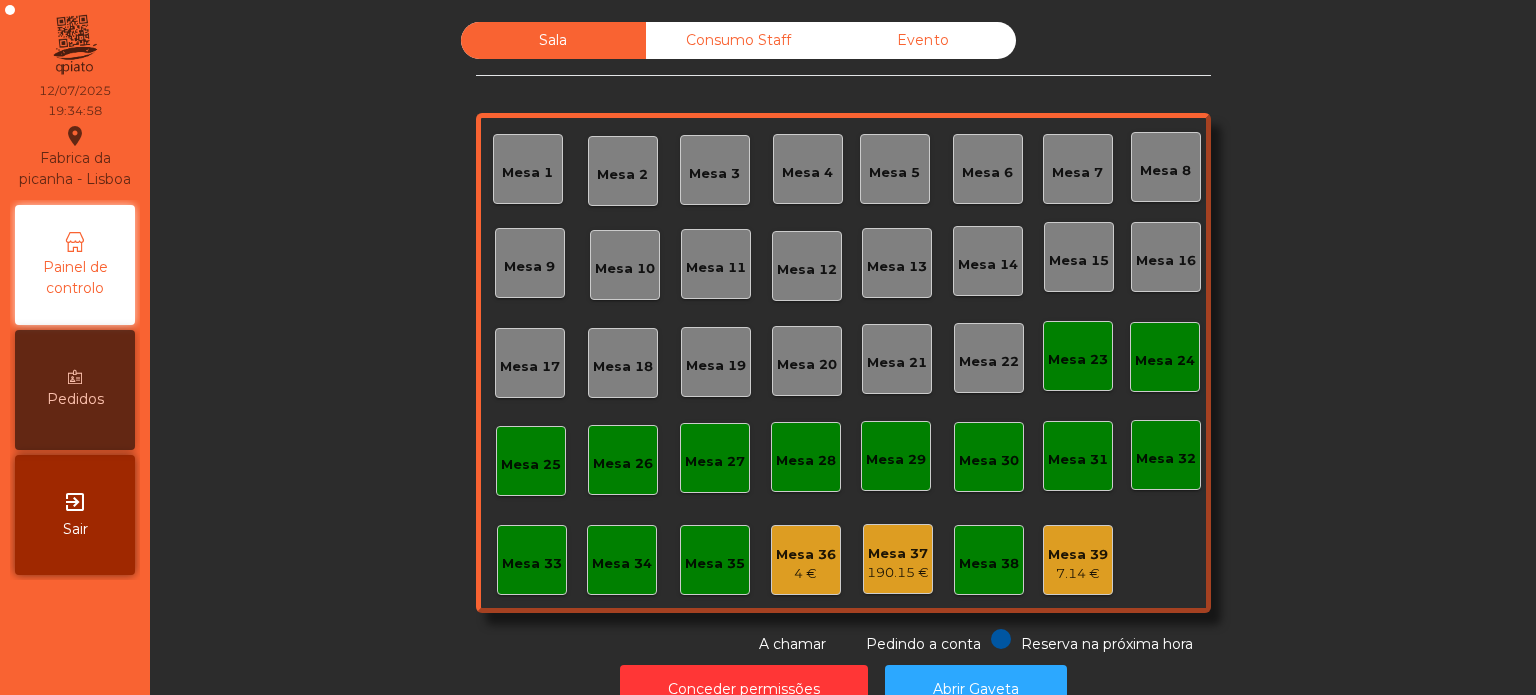 click on "Mesa 15" 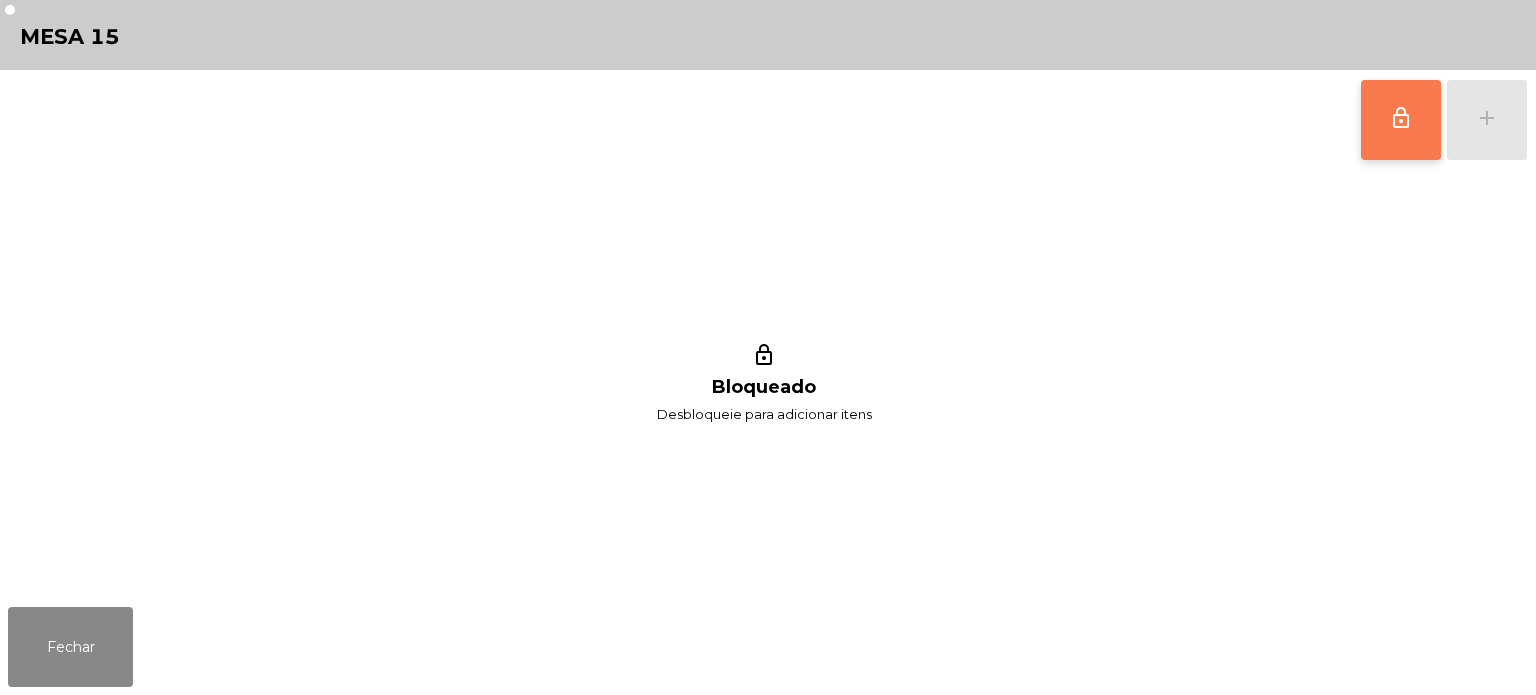 click on "lock_outline" 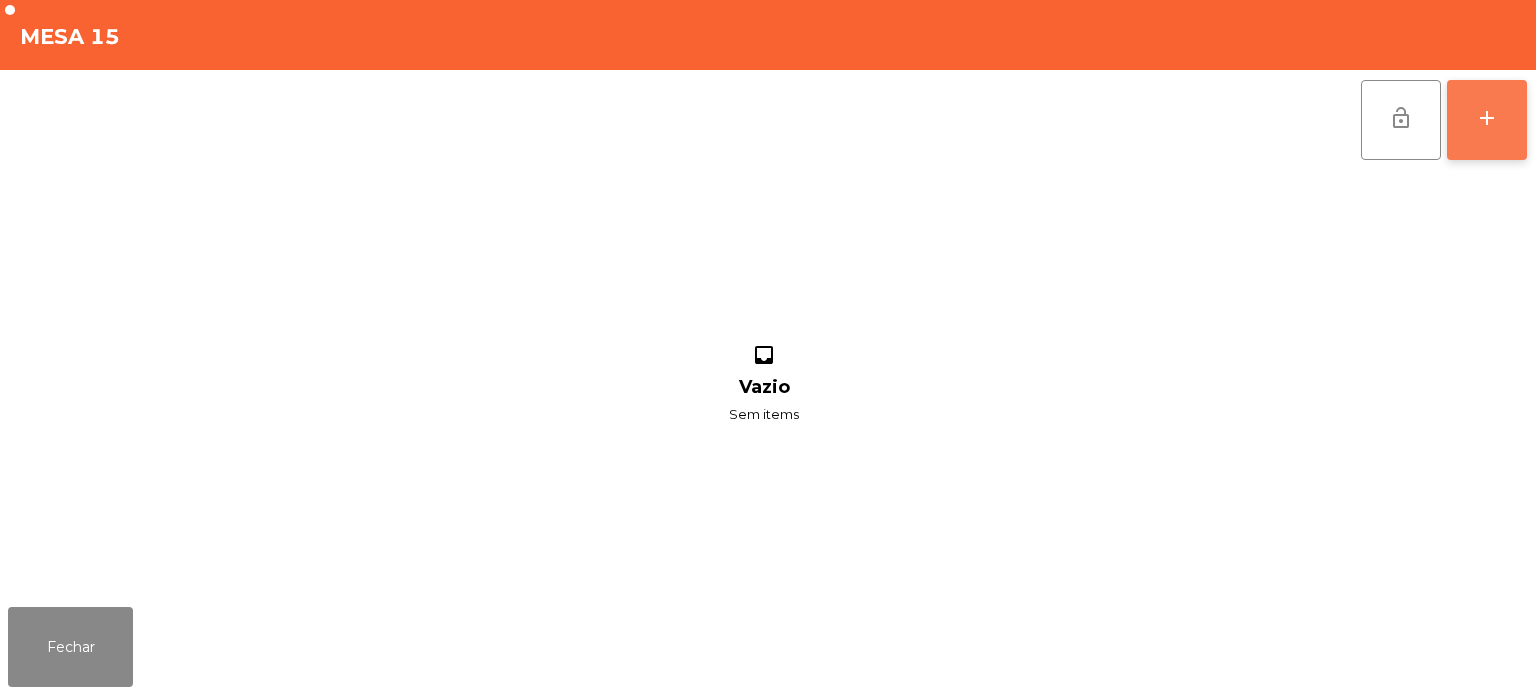 click on "add" 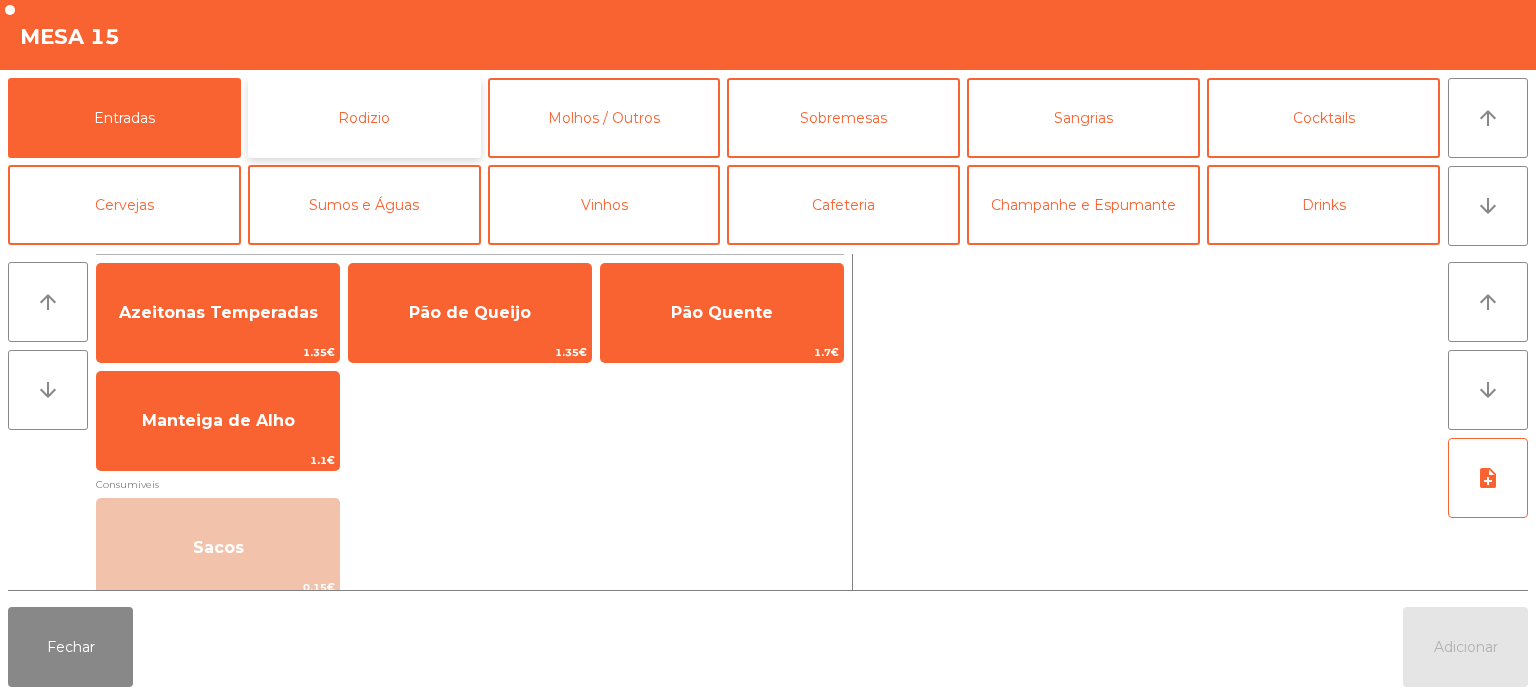 click on "Rodizio" 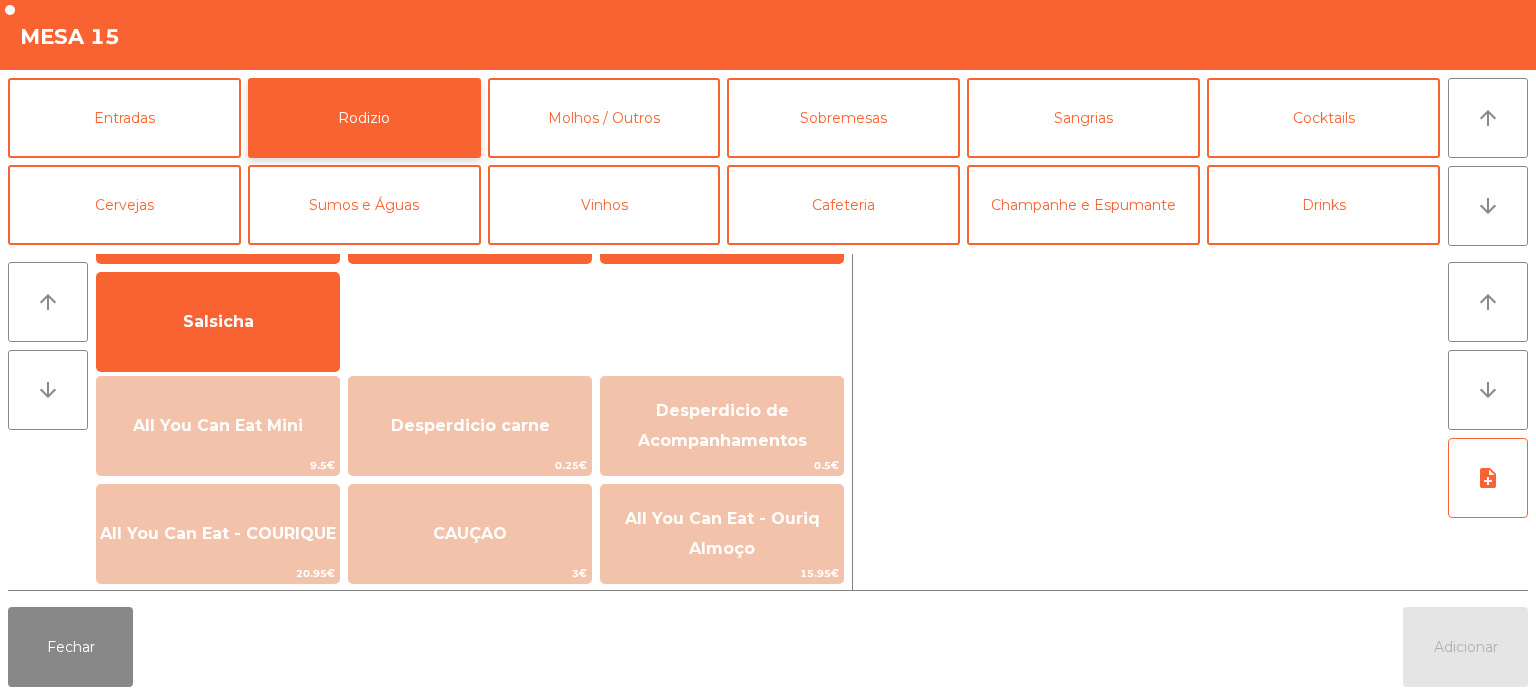 scroll, scrollTop: 132, scrollLeft: 0, axis: vertical 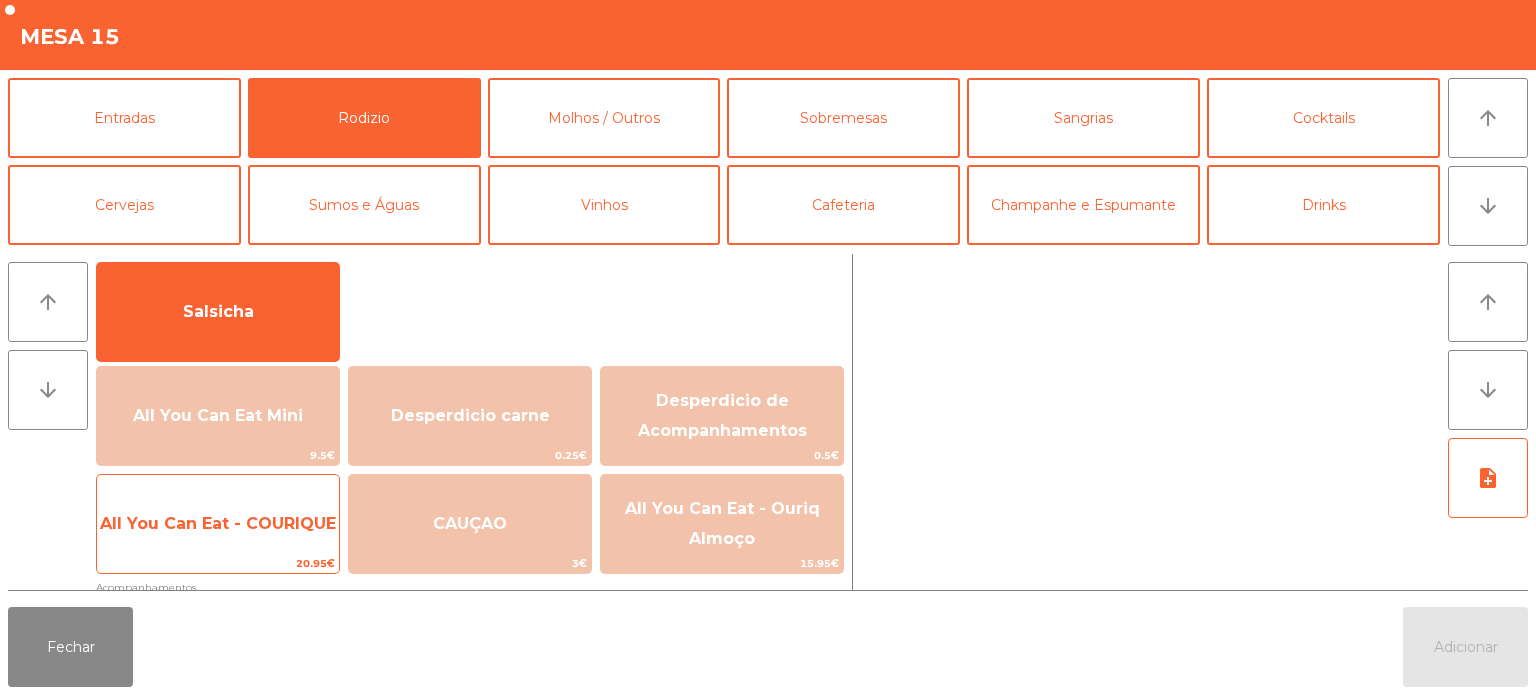 click on "All You Can Eat - COURIQUE" 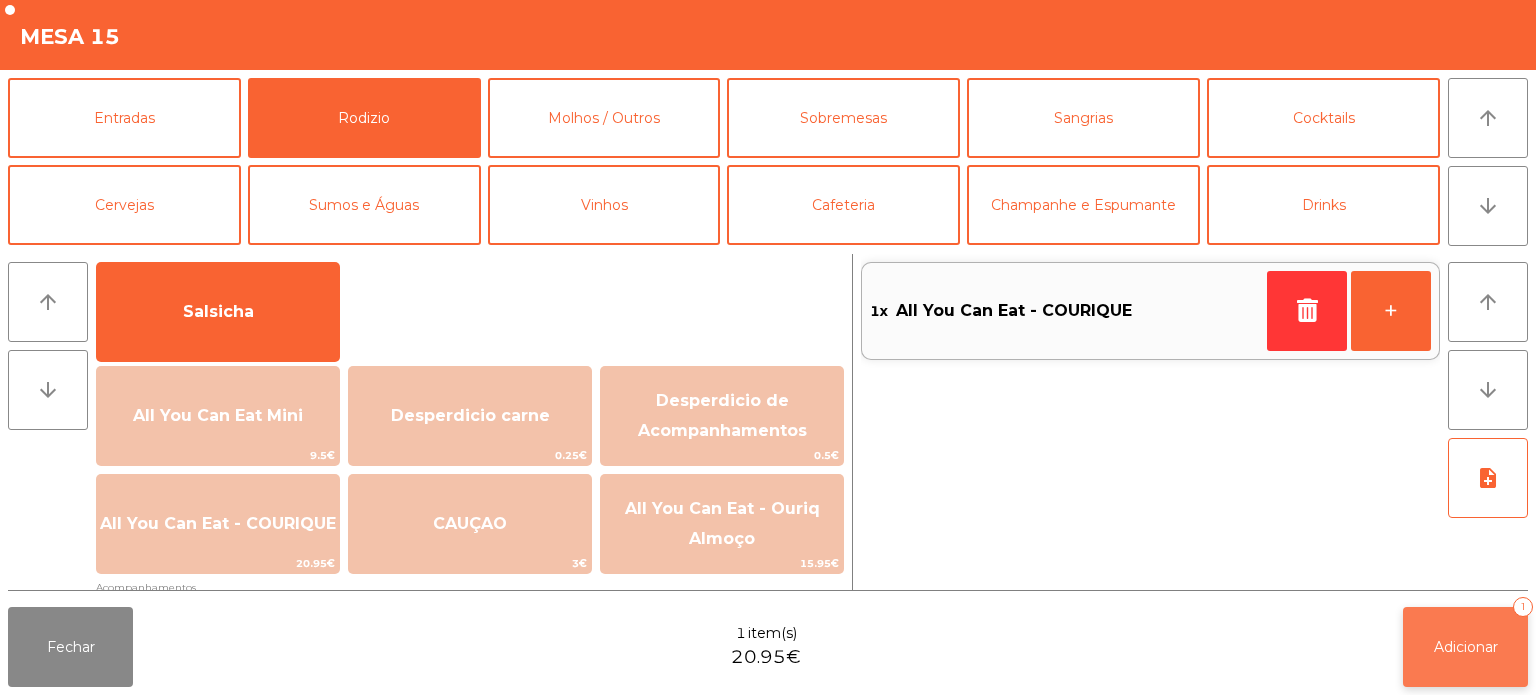 click on "Adicionar" 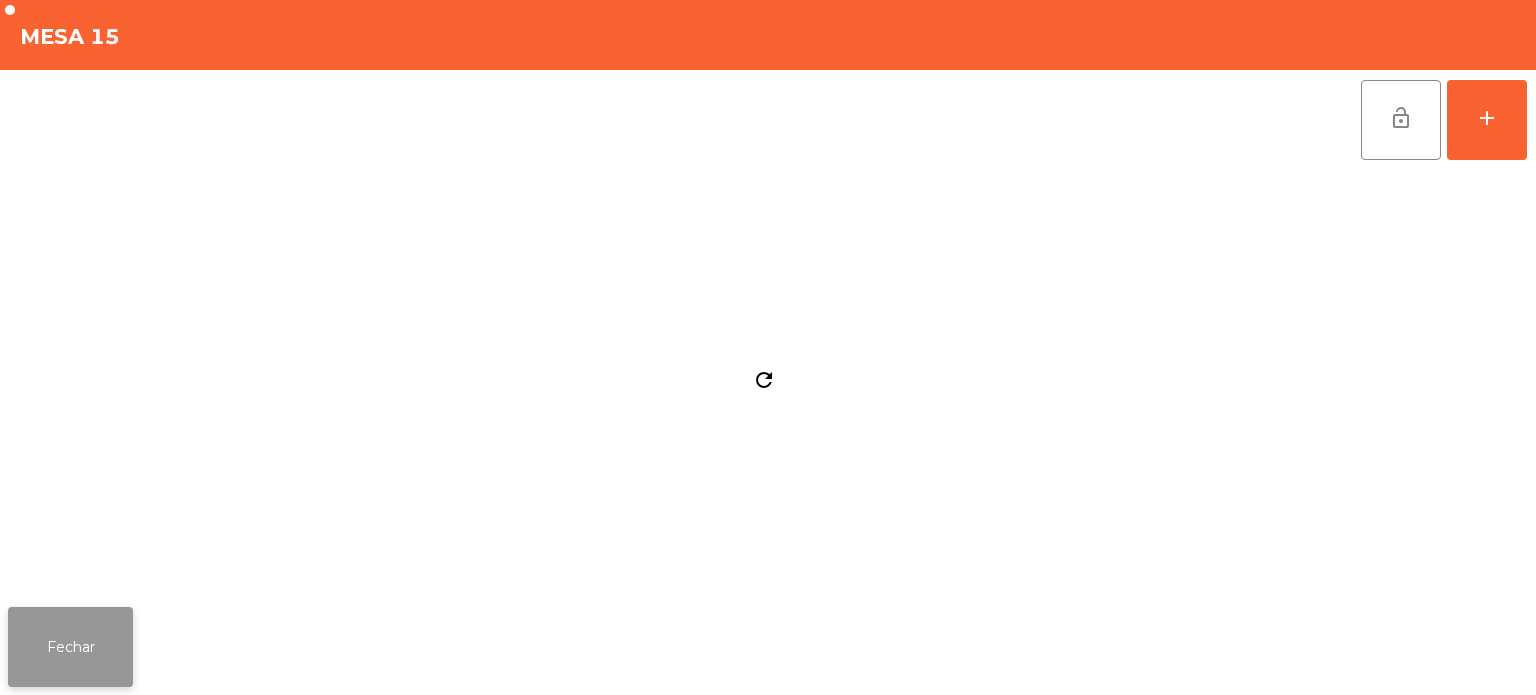 click on "Fechar" 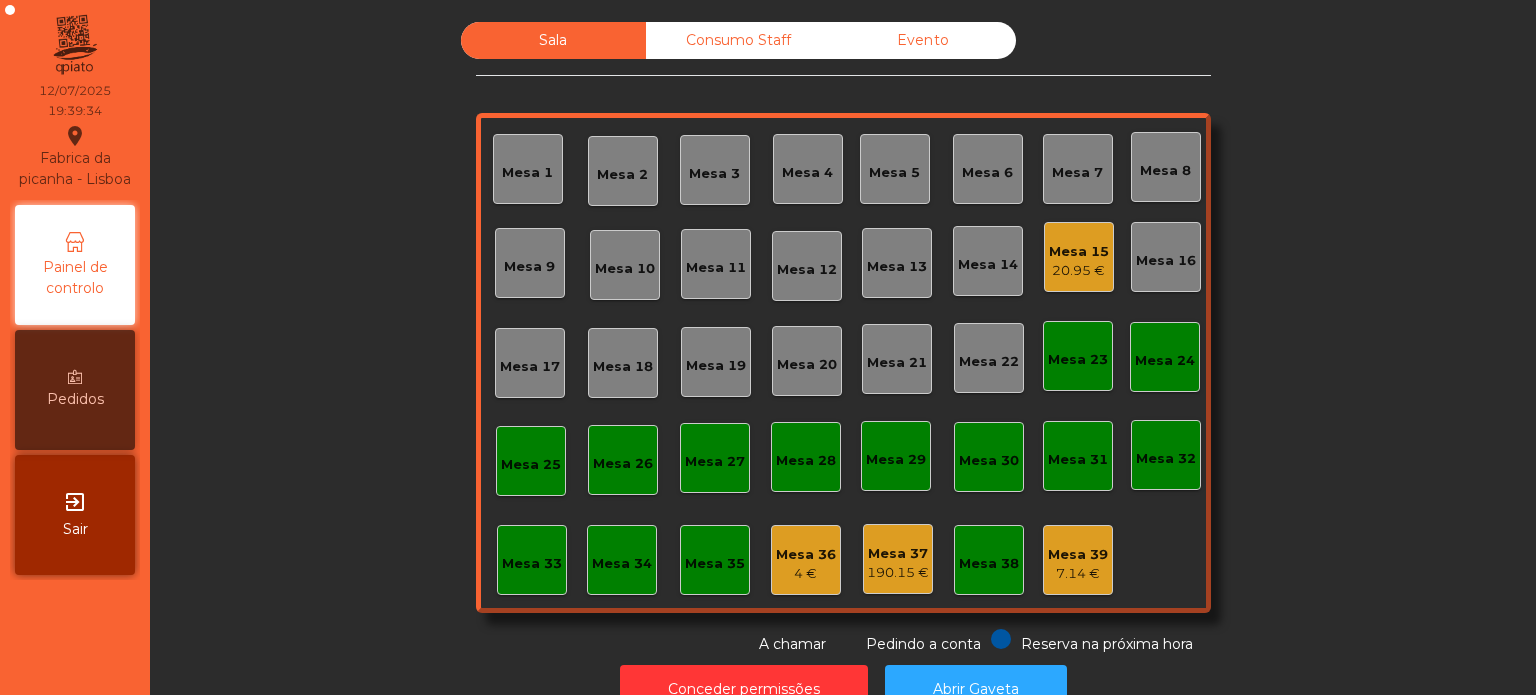 click on "20.95 €" 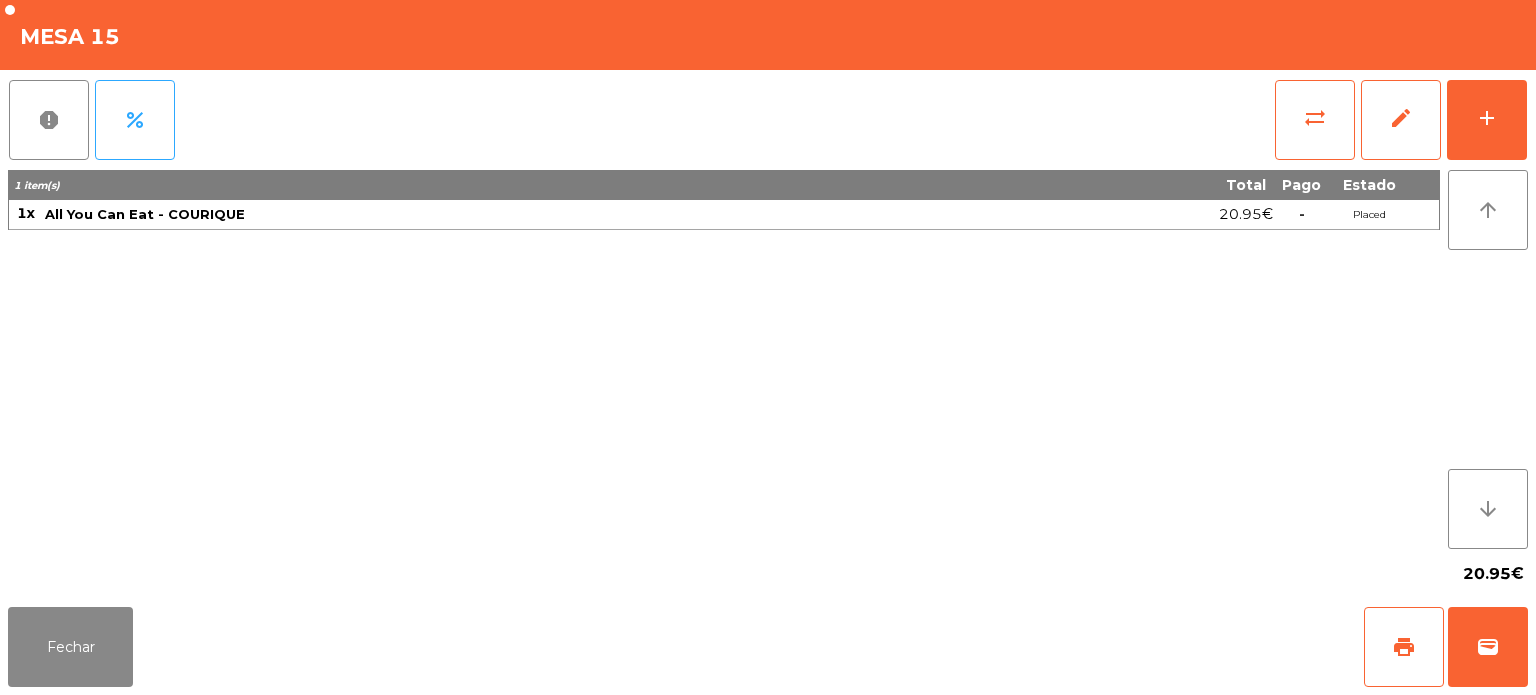 click on "20.95€" 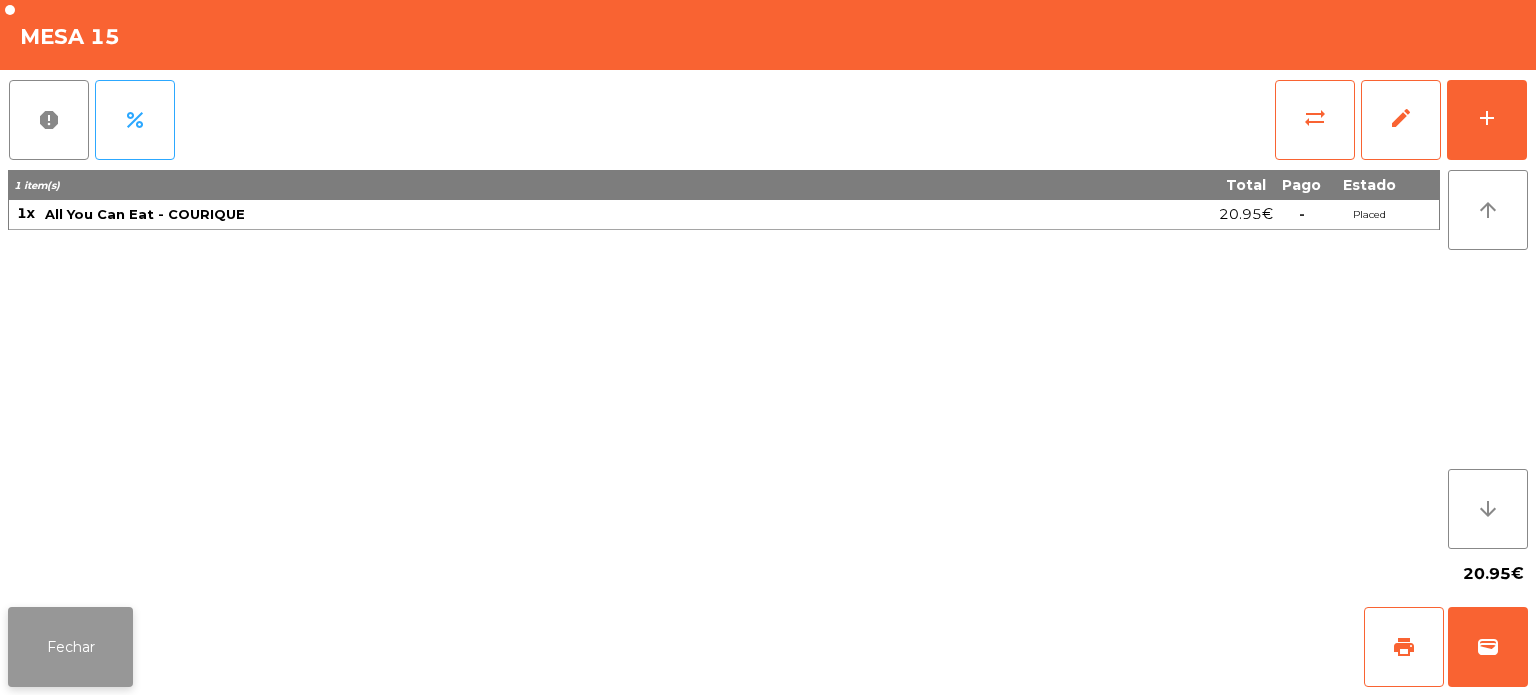 click on "Fechar" 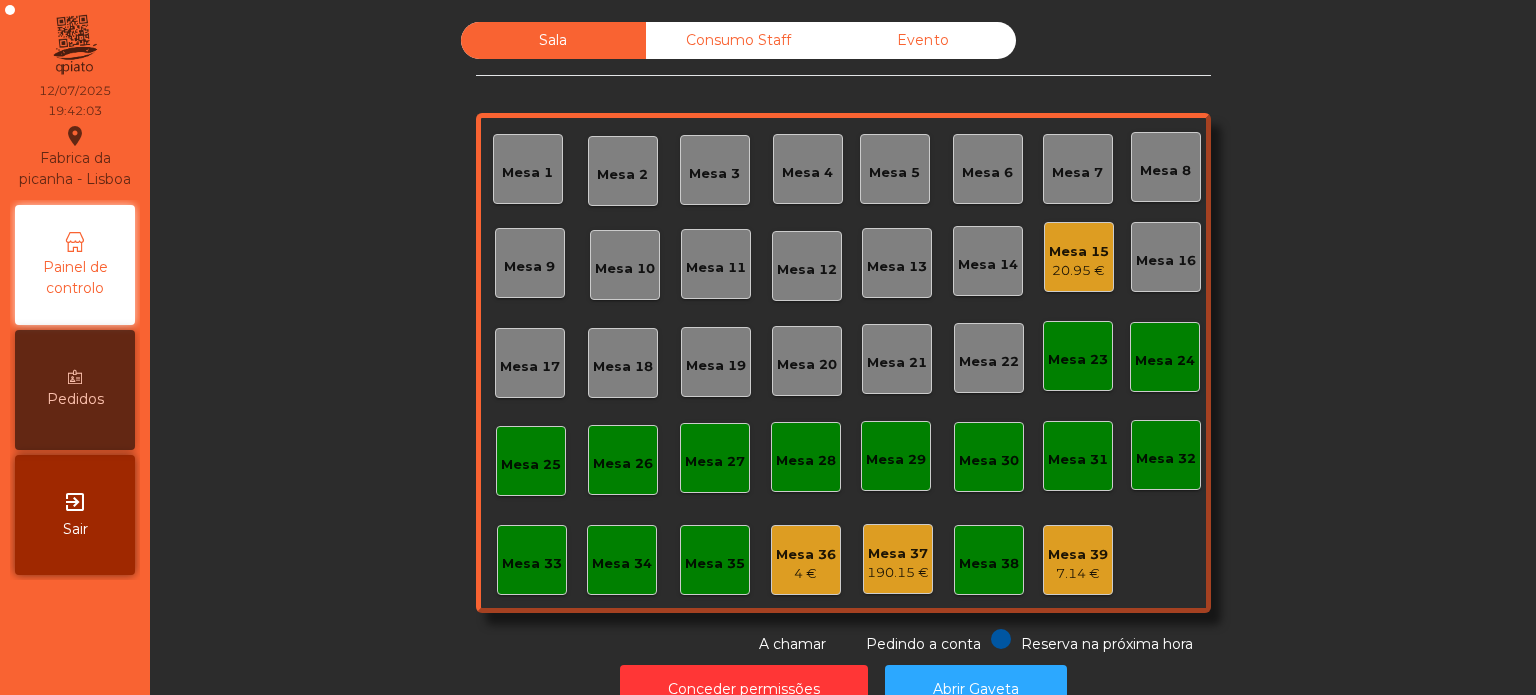 click on "Mesa 15   20.95 €" 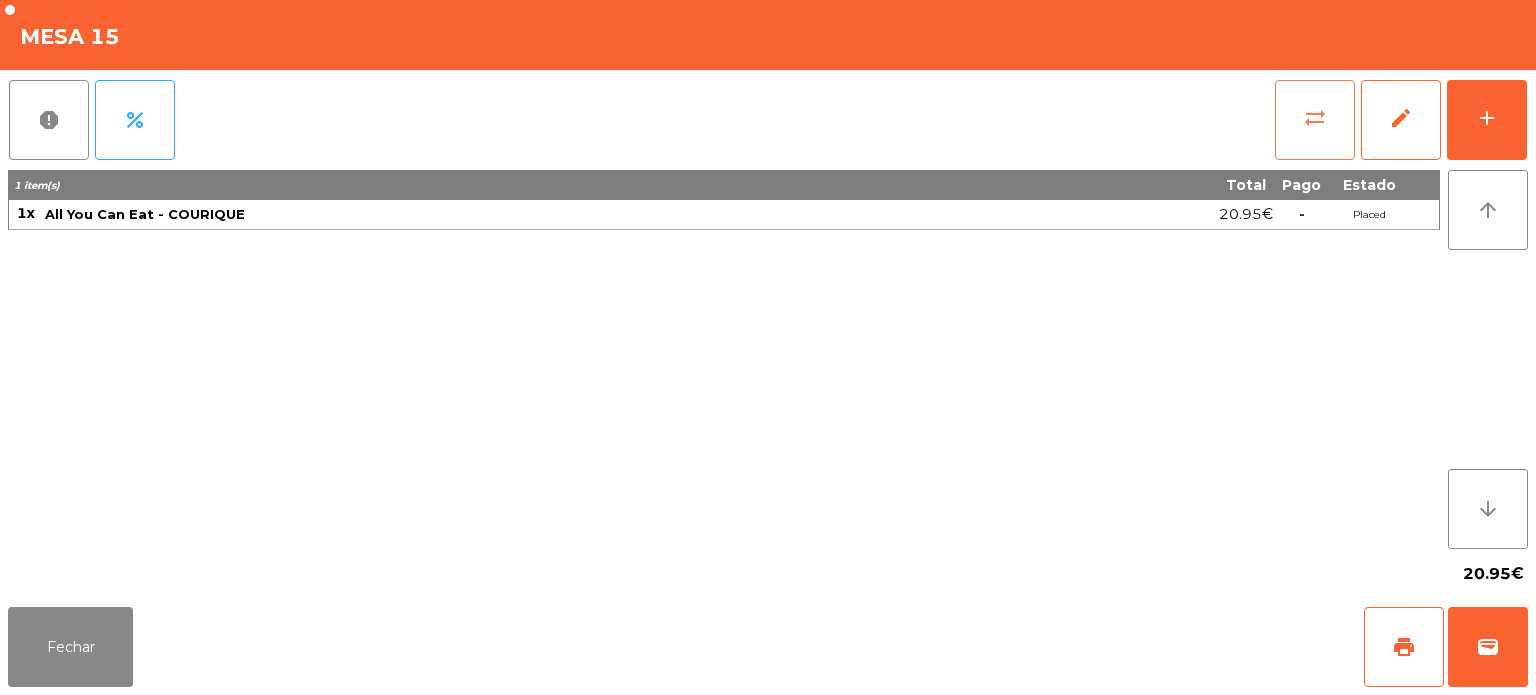 click on "sync_alt" 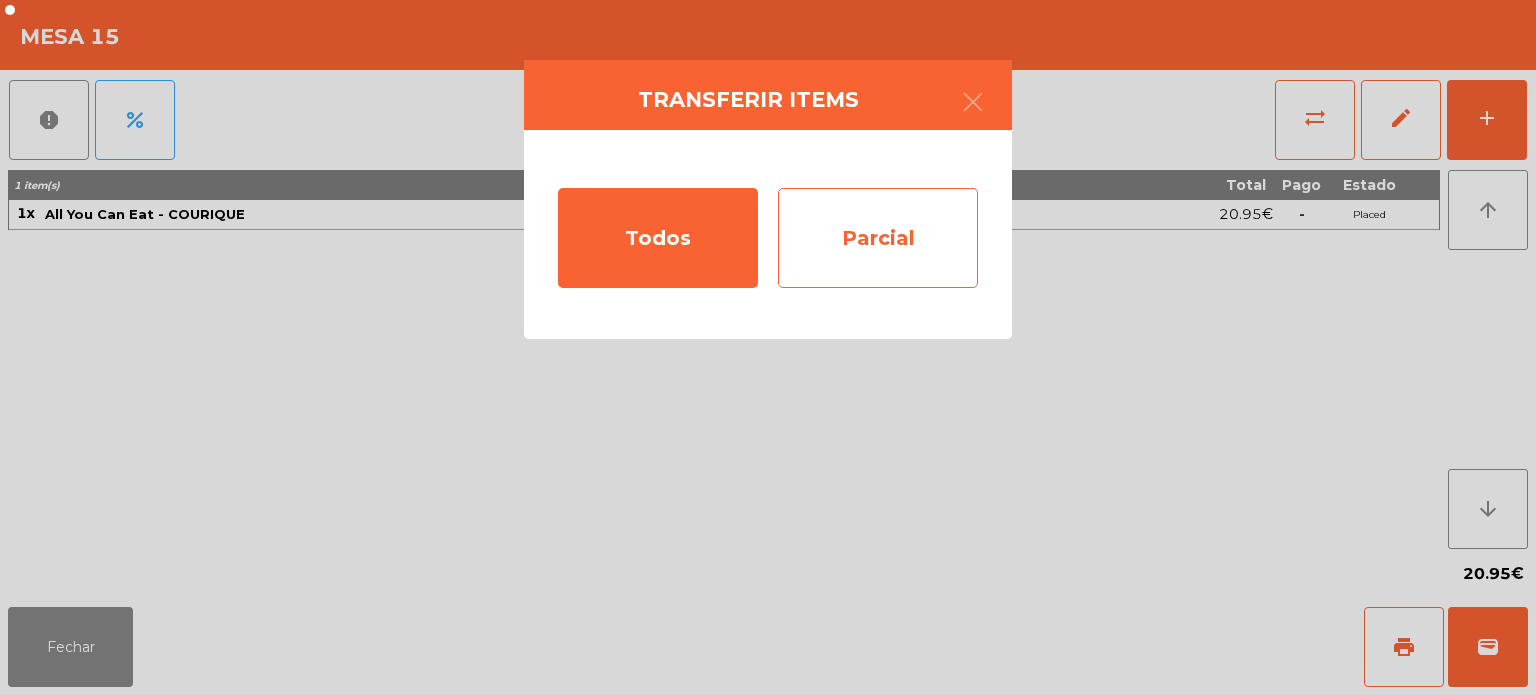 click on "Parcial" 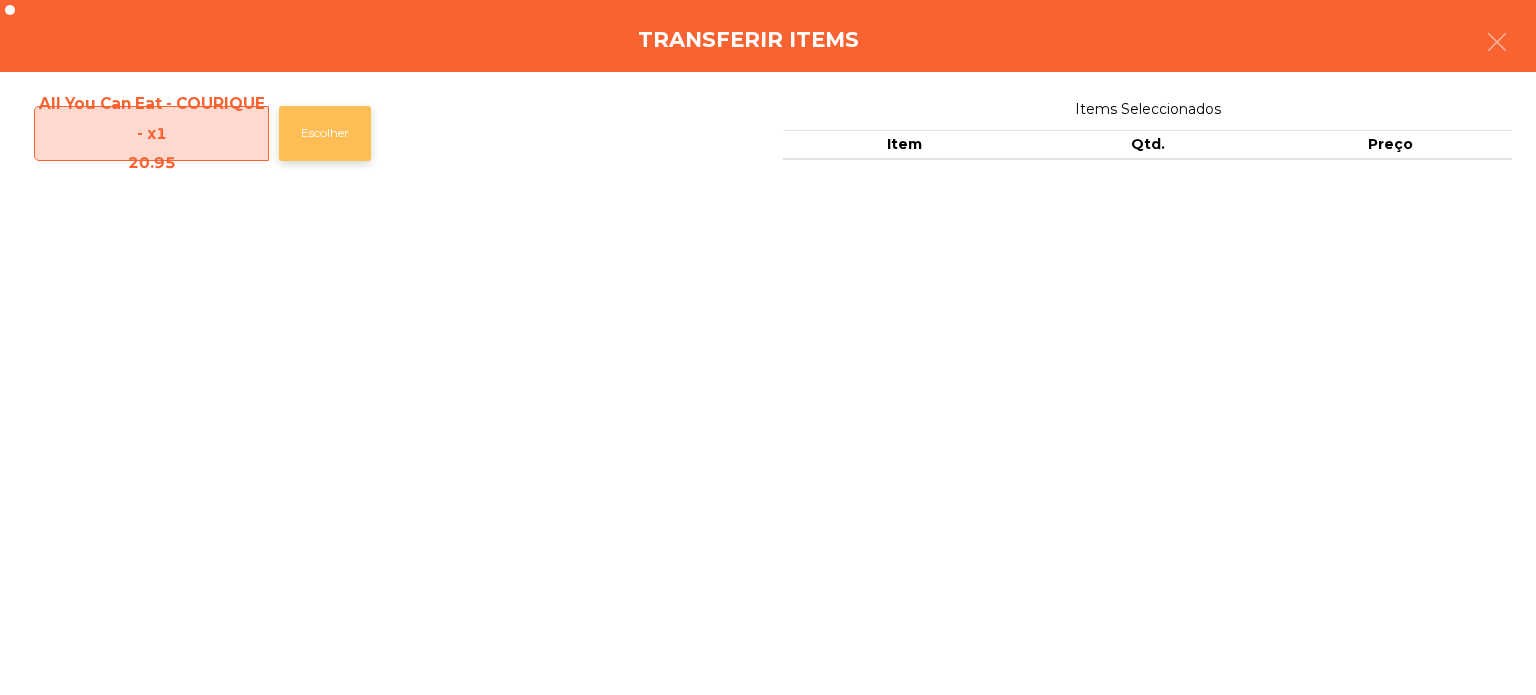 click on "Escolher" 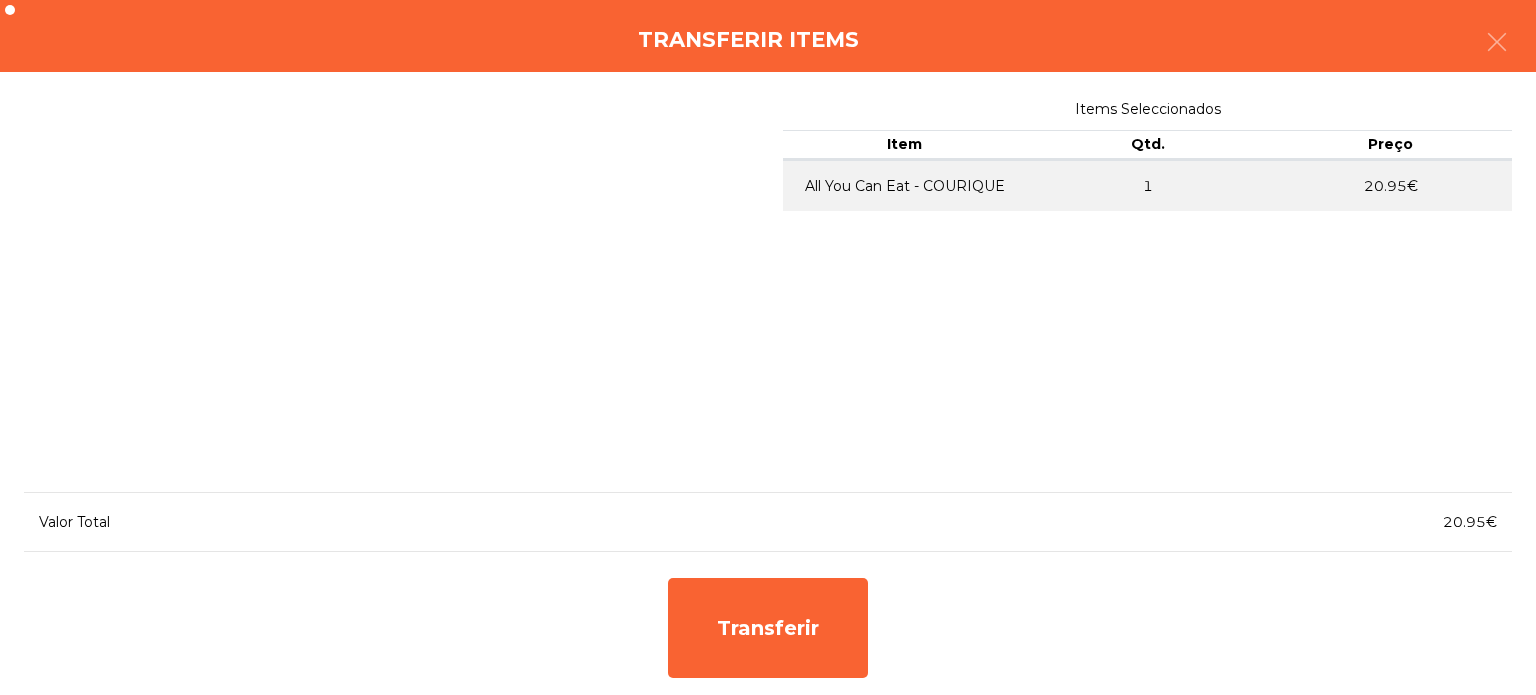 click on "Items Seleccionados Item Qtd. Preço  All You Can Eat - COURIQUE   1   20.95€   Valor Total 20.95€  Transferir" 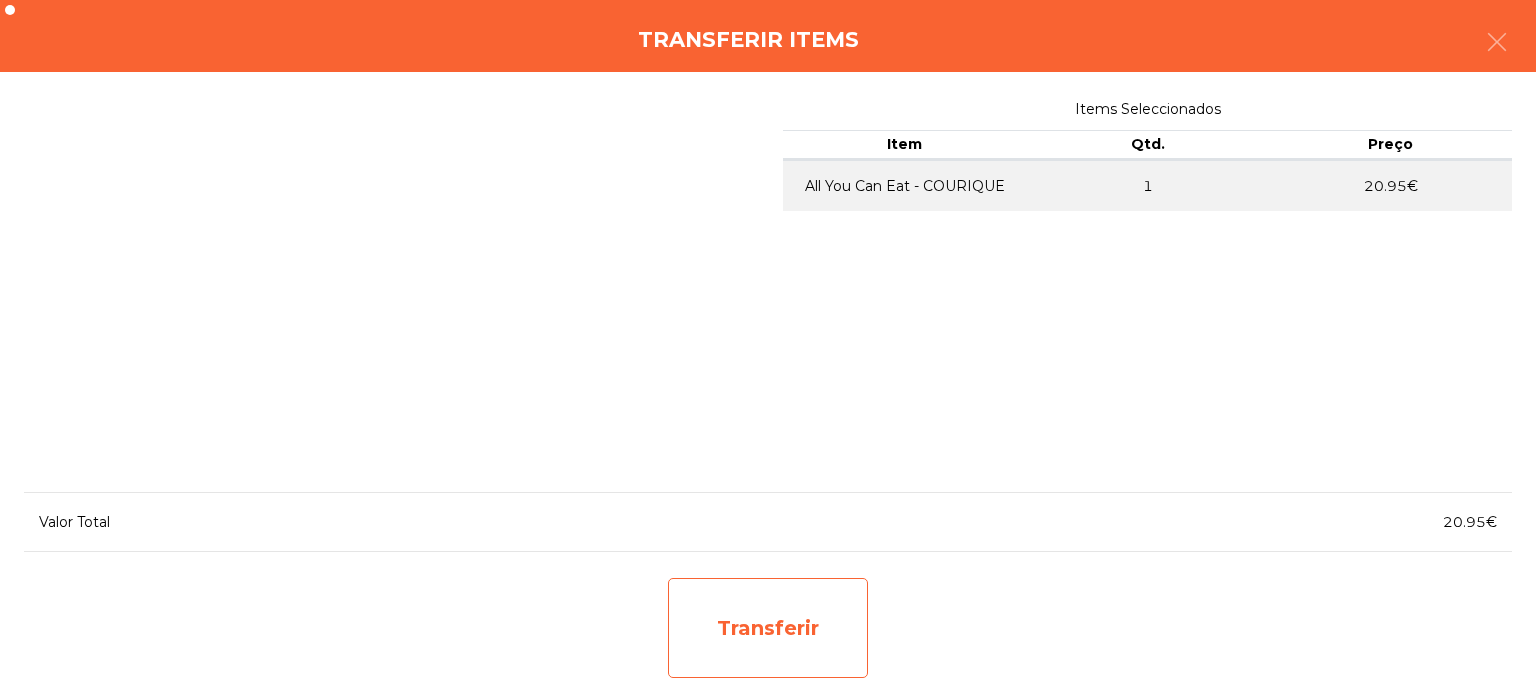 click on "Transferir" 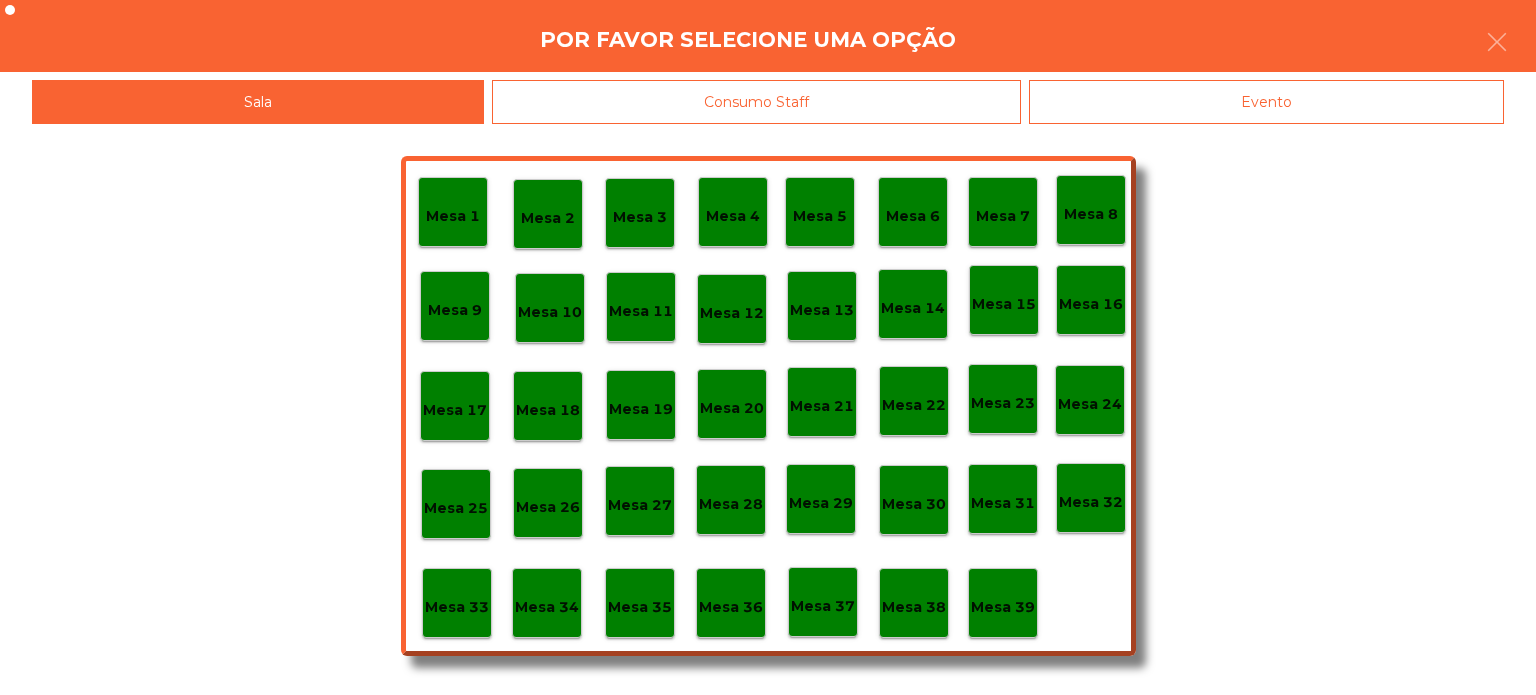 click on "Mesa 37" 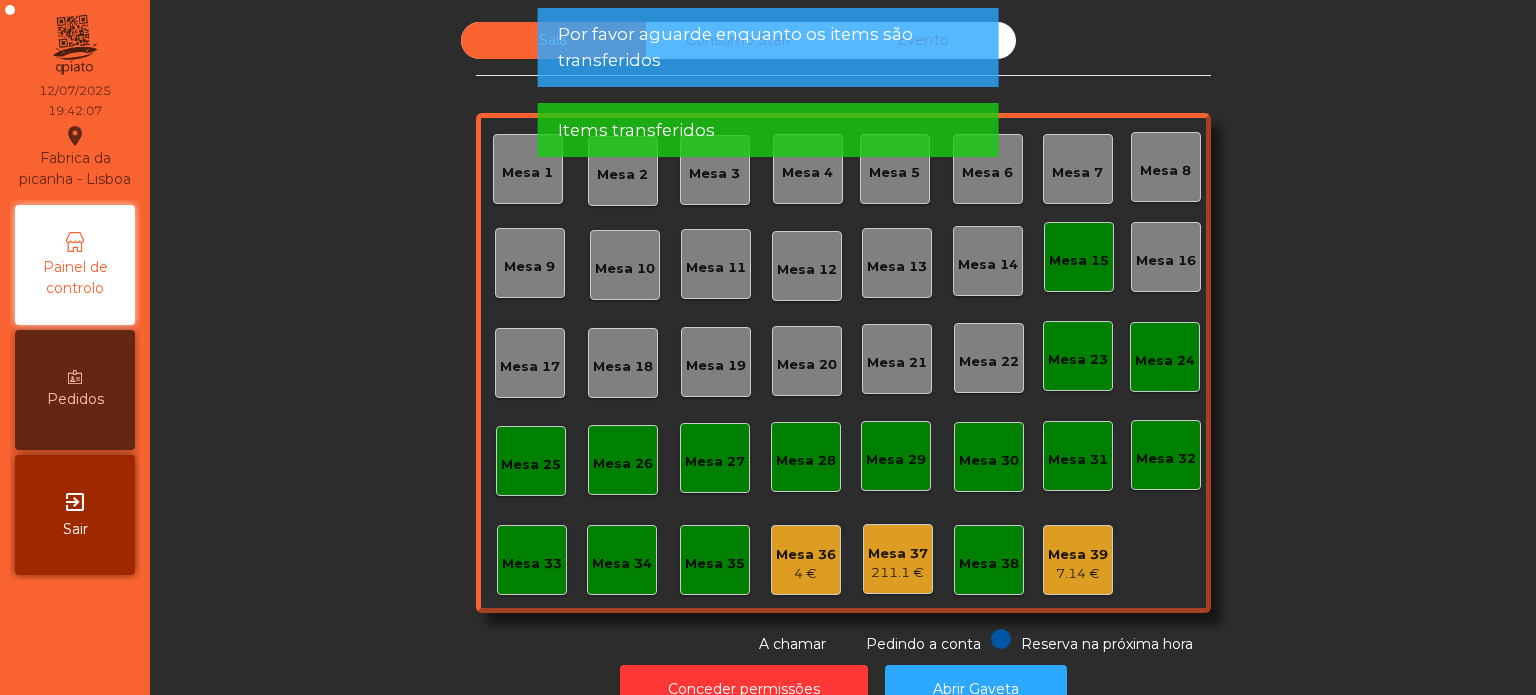 click on "Mesa 15" 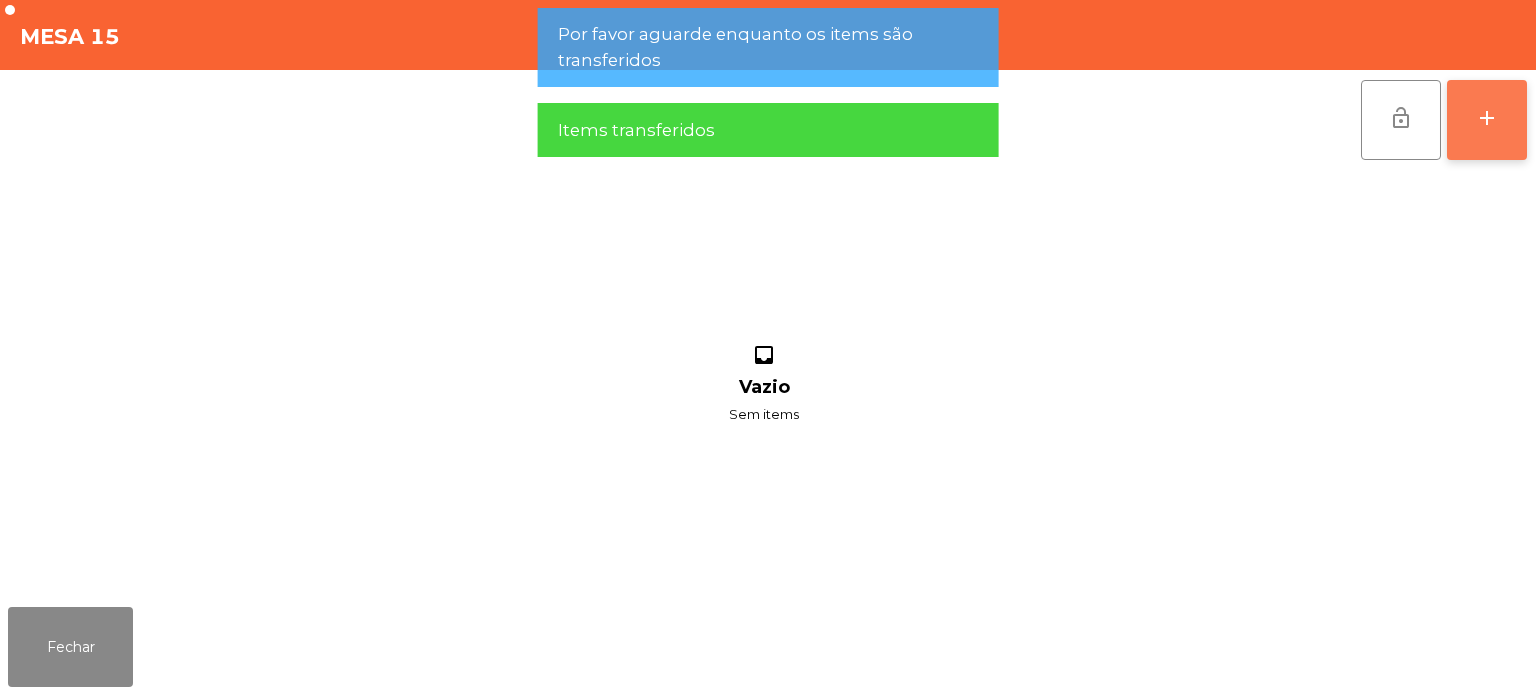 click on "add" 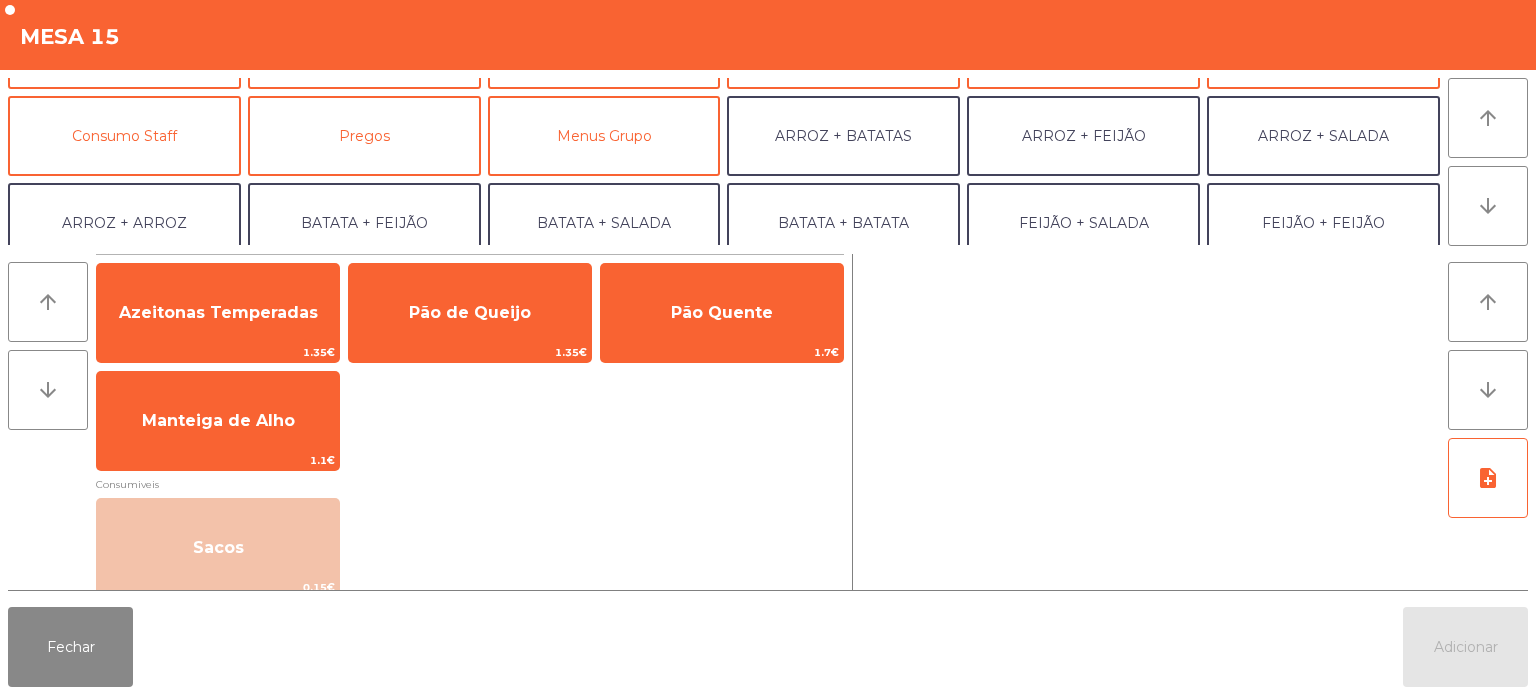 scroll, scrollTop: 158, scrollLeft: 0, axis: vertical 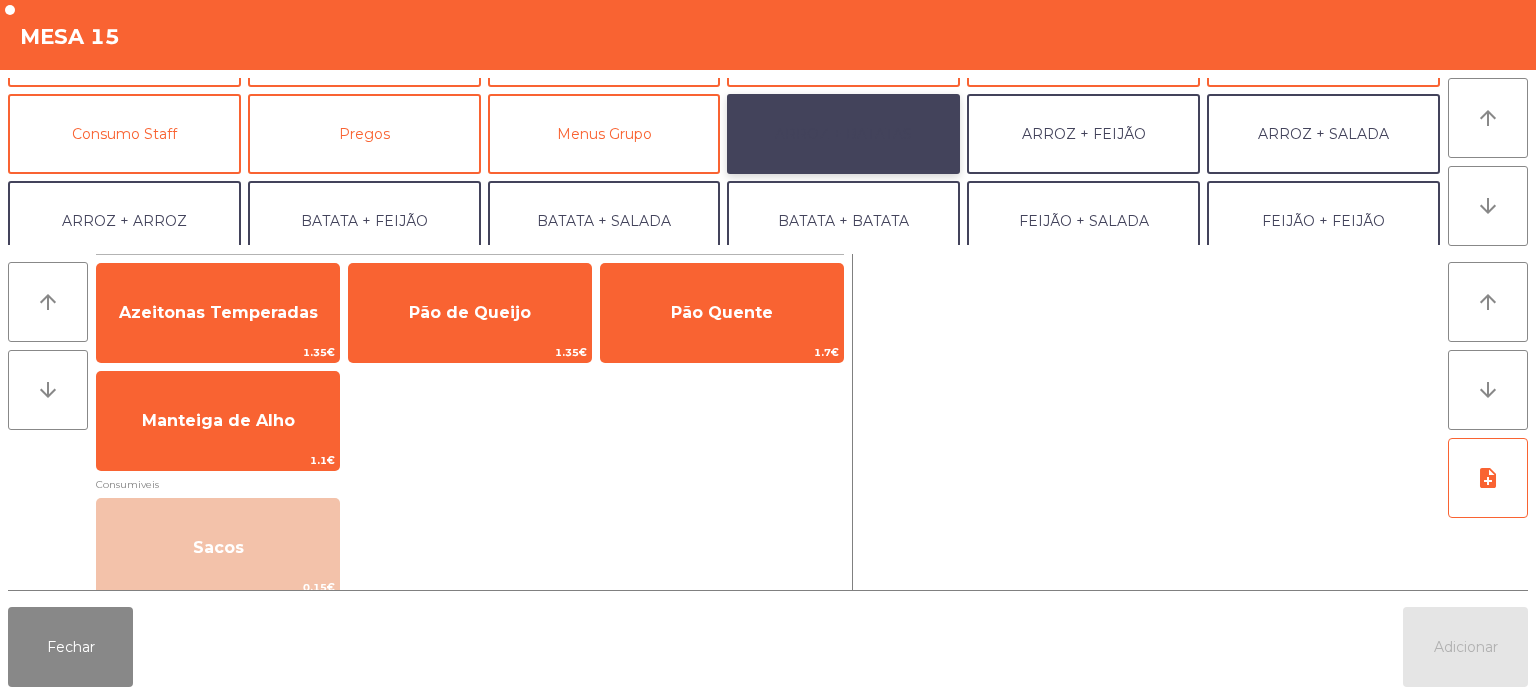 click on "ARROZ + BATATAS" 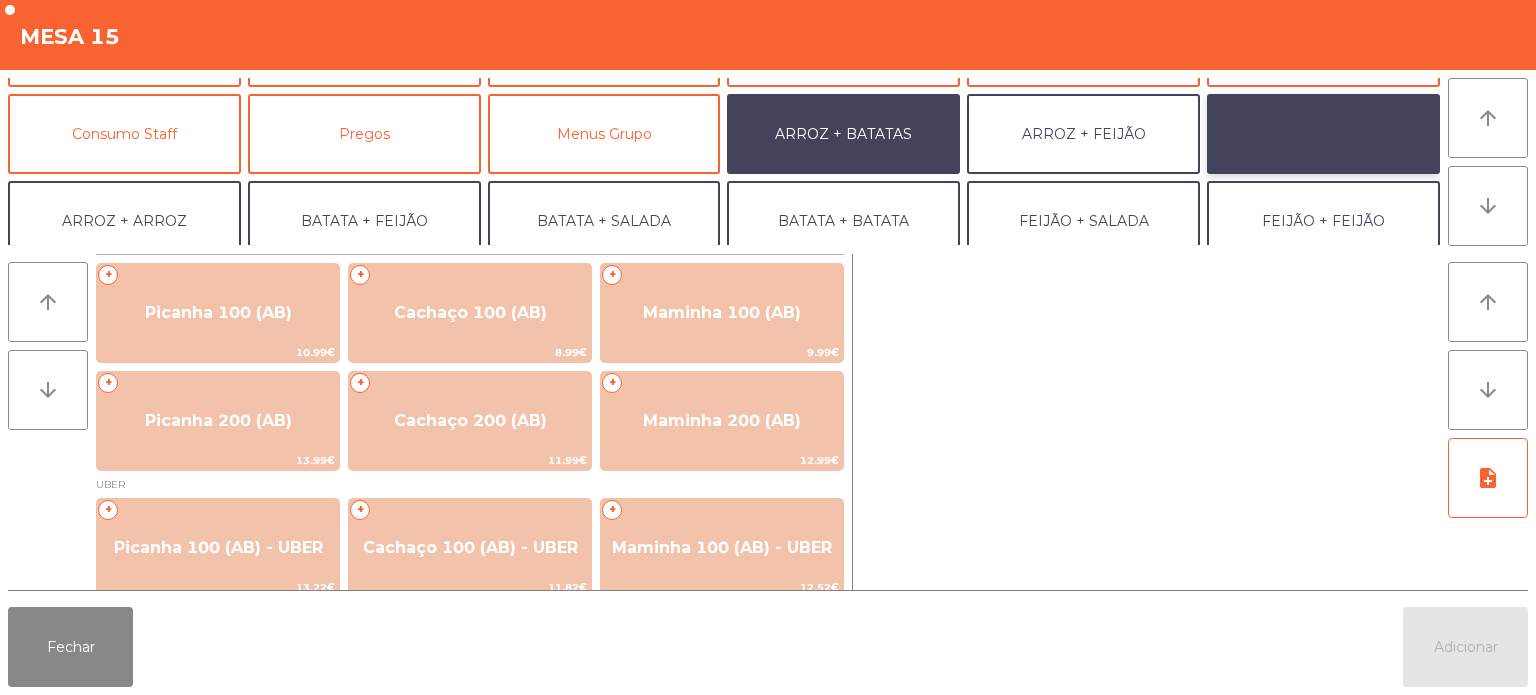 click on "ARROZ + SALADA" 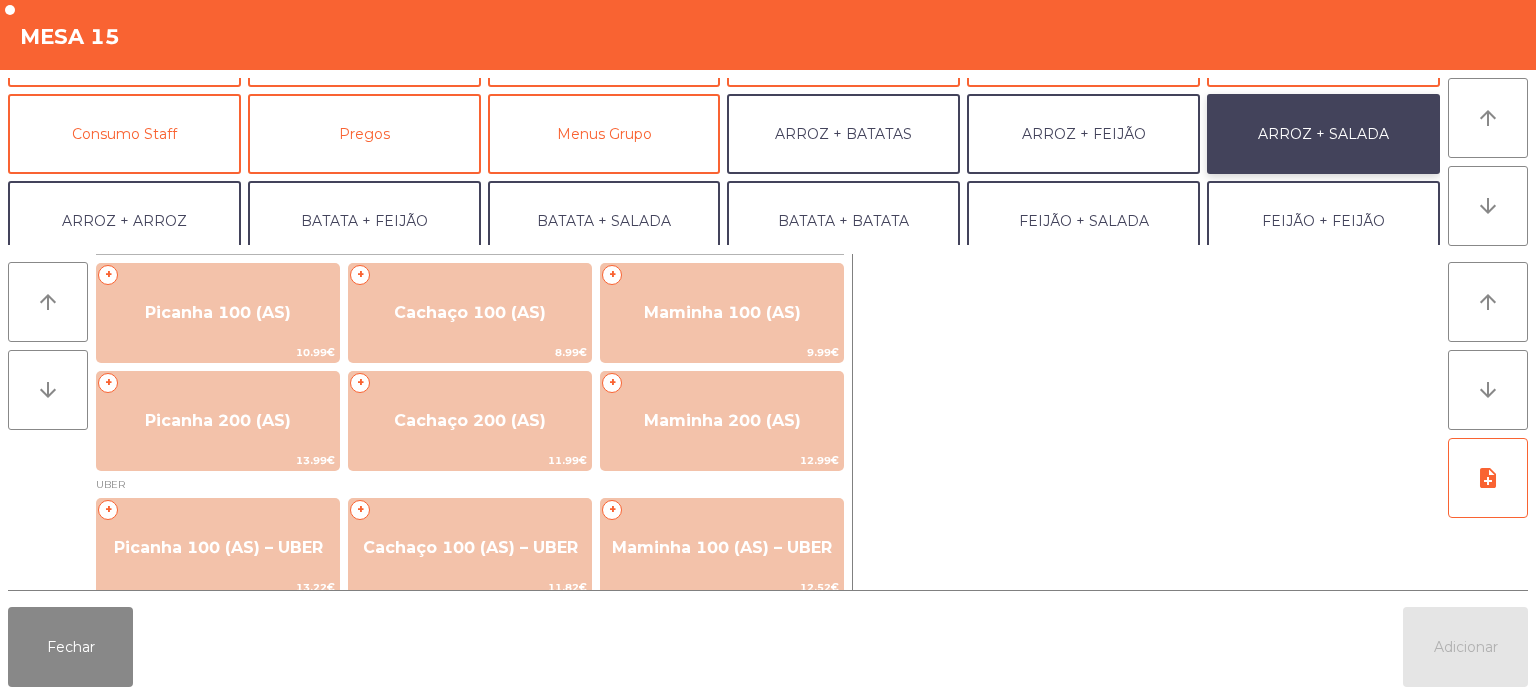 scroll, scrollTop: 190, scrollLeft: 0, axis: vertical 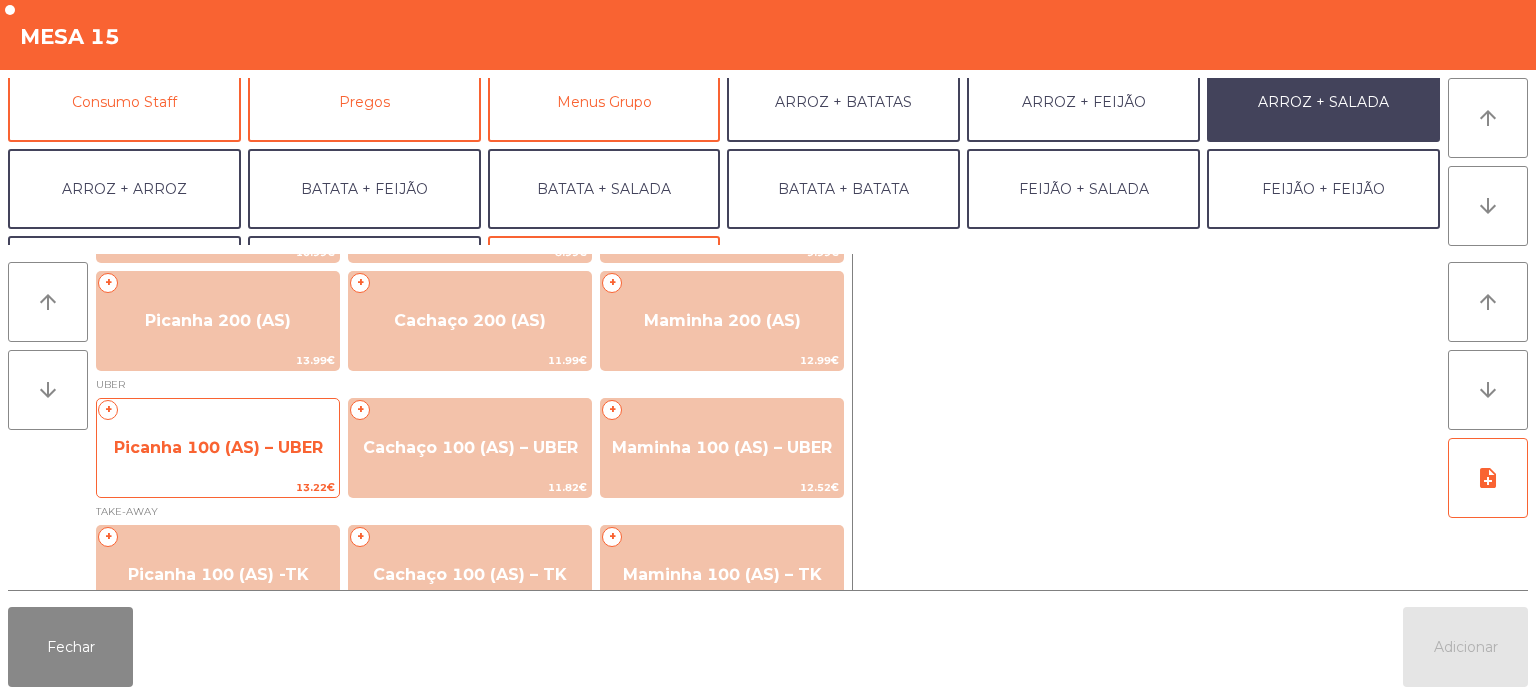 click on "13.22€" 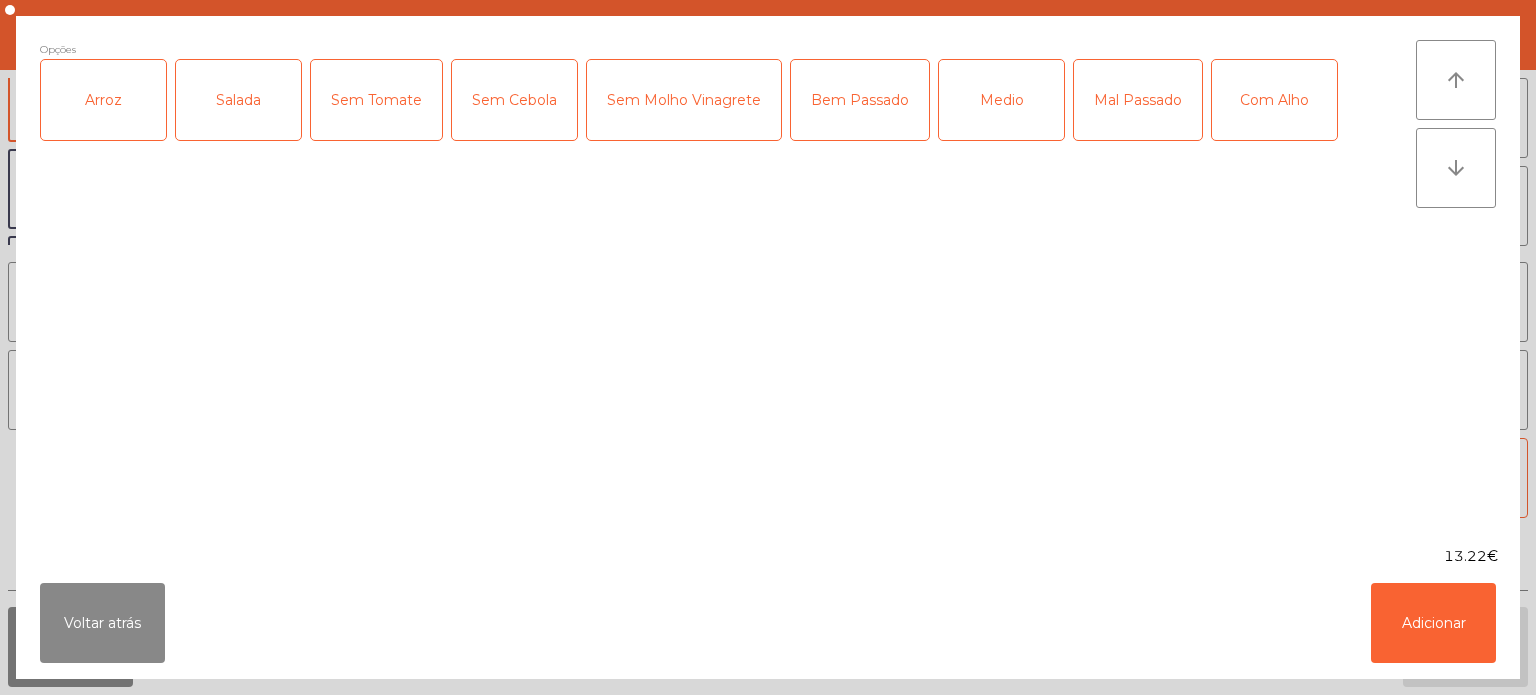 click on "Arroz" 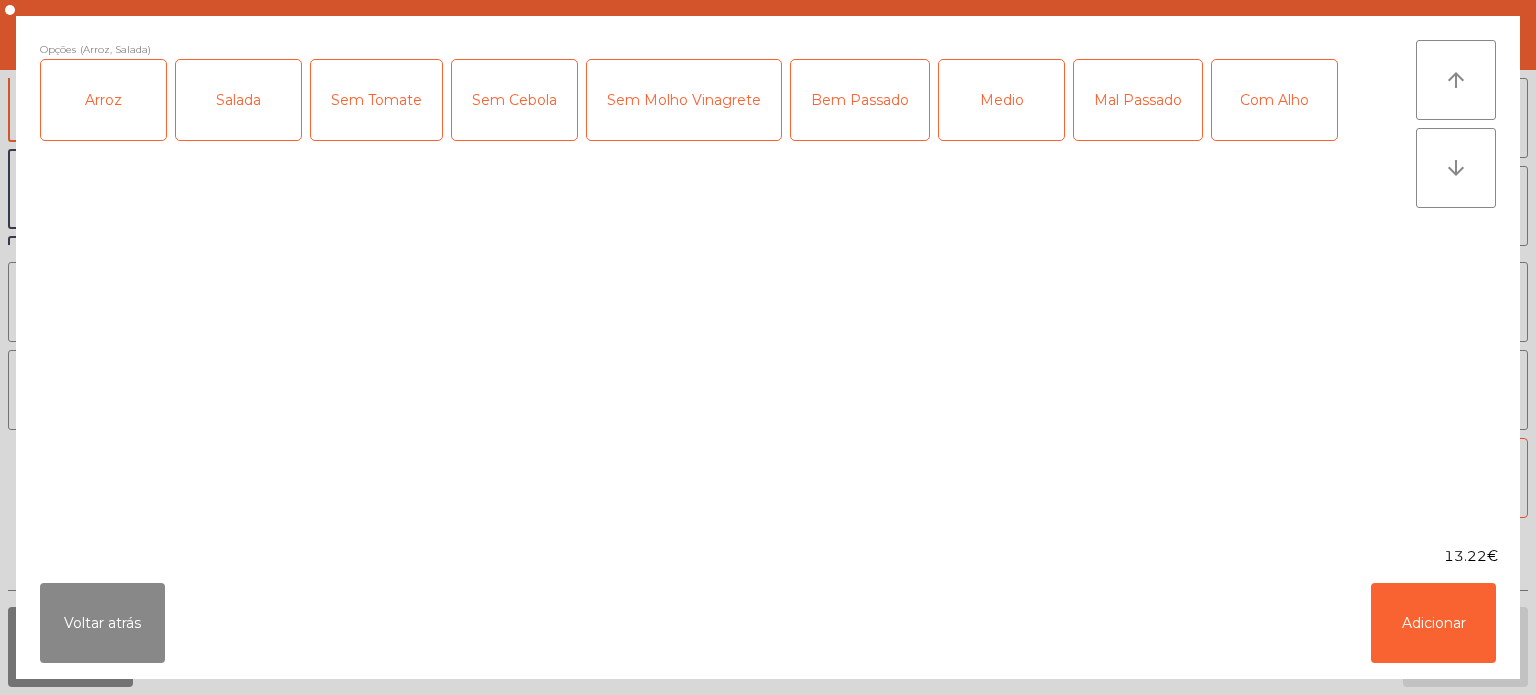 click on "Medio" 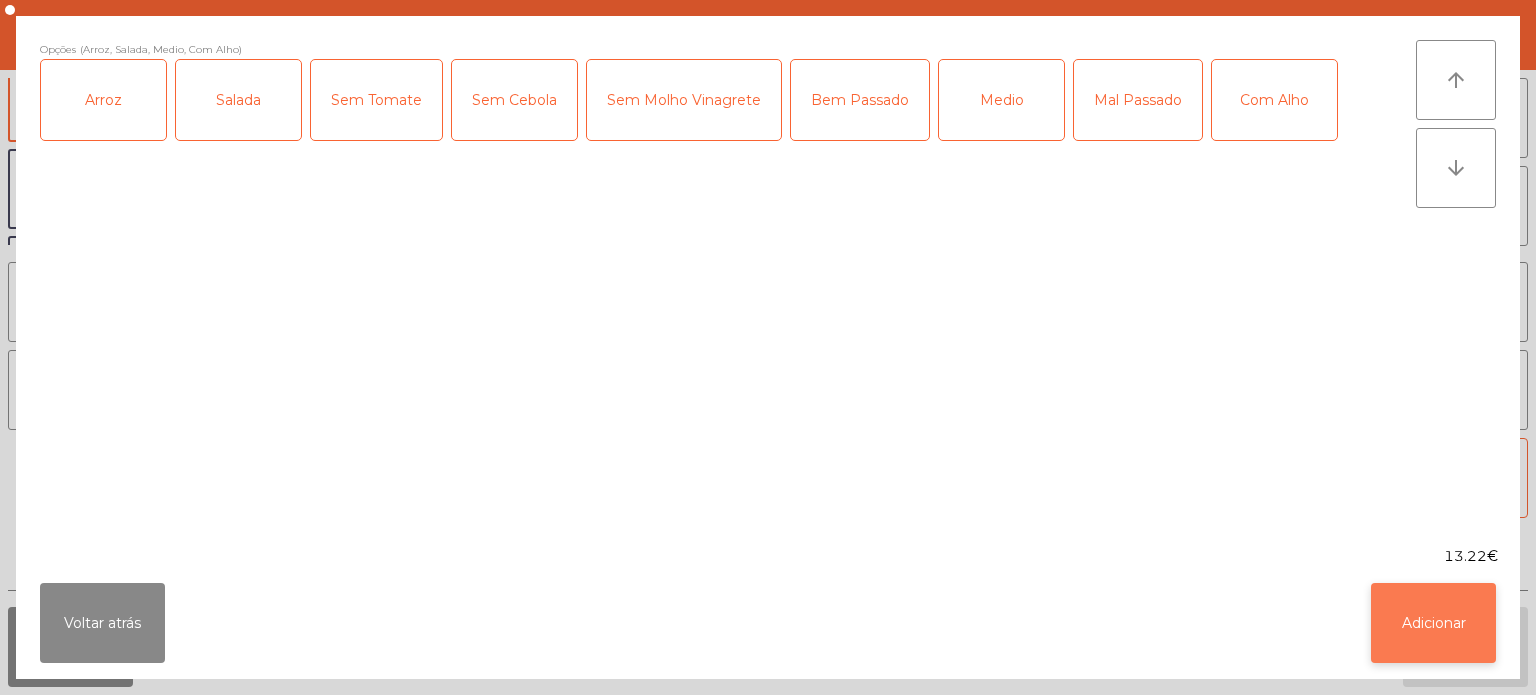 click on "Adicionar" 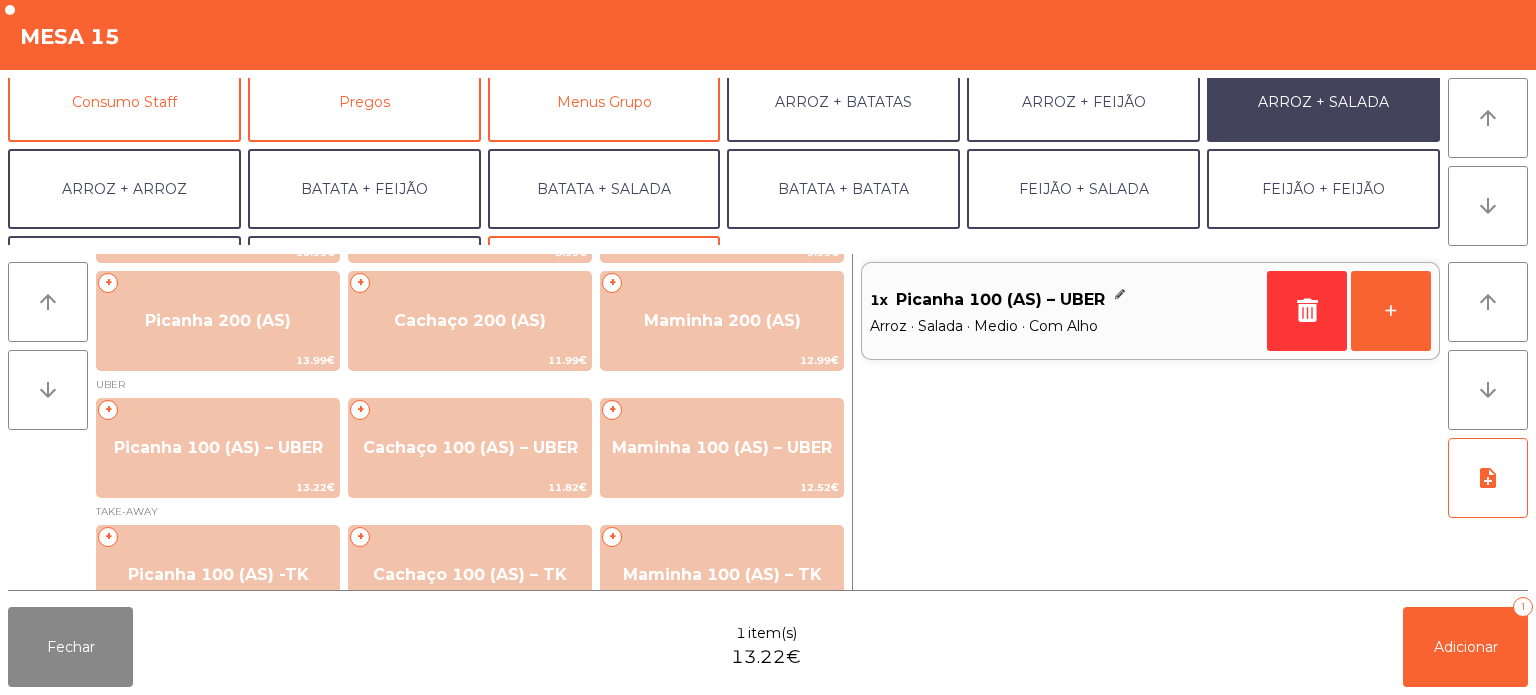 scroll, scrollTop: 260, scrollLeft: 0, axis: vertical 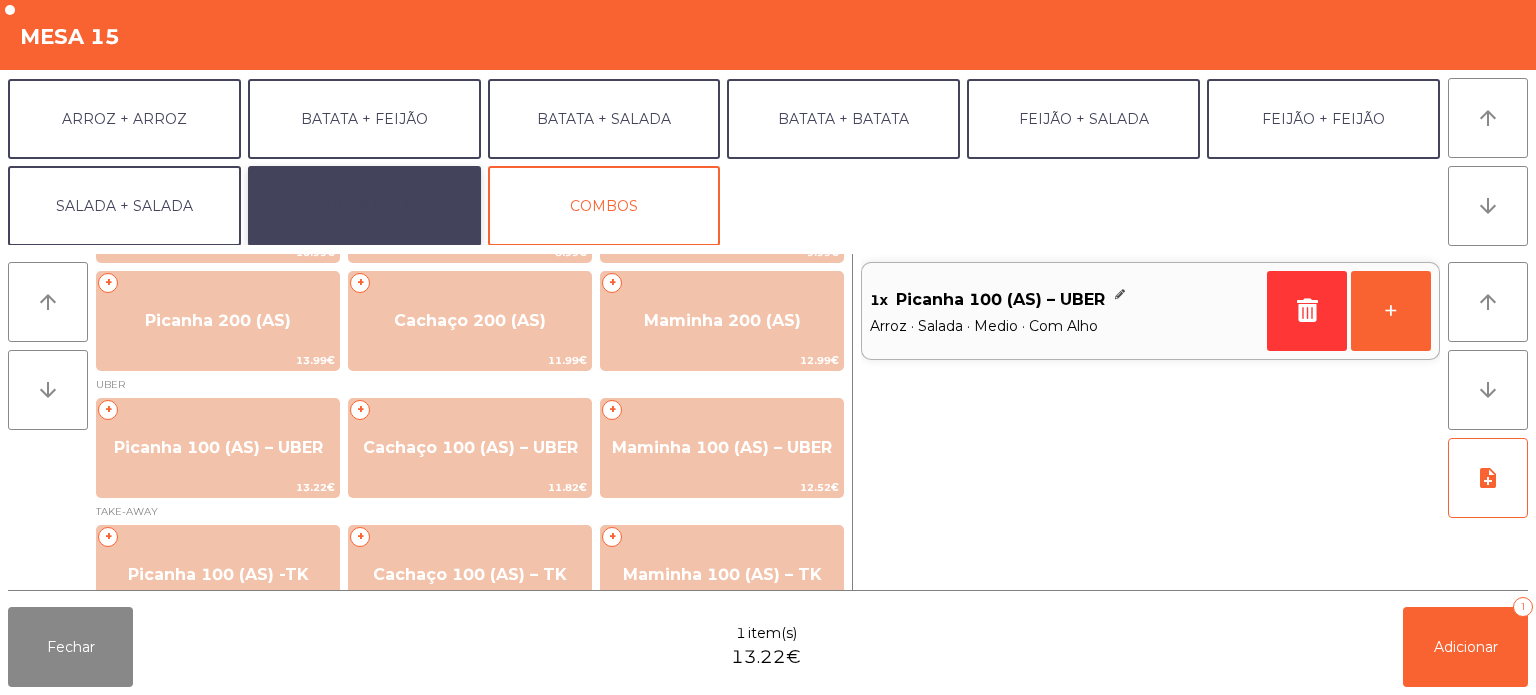 click on "EXTRAS UBER" 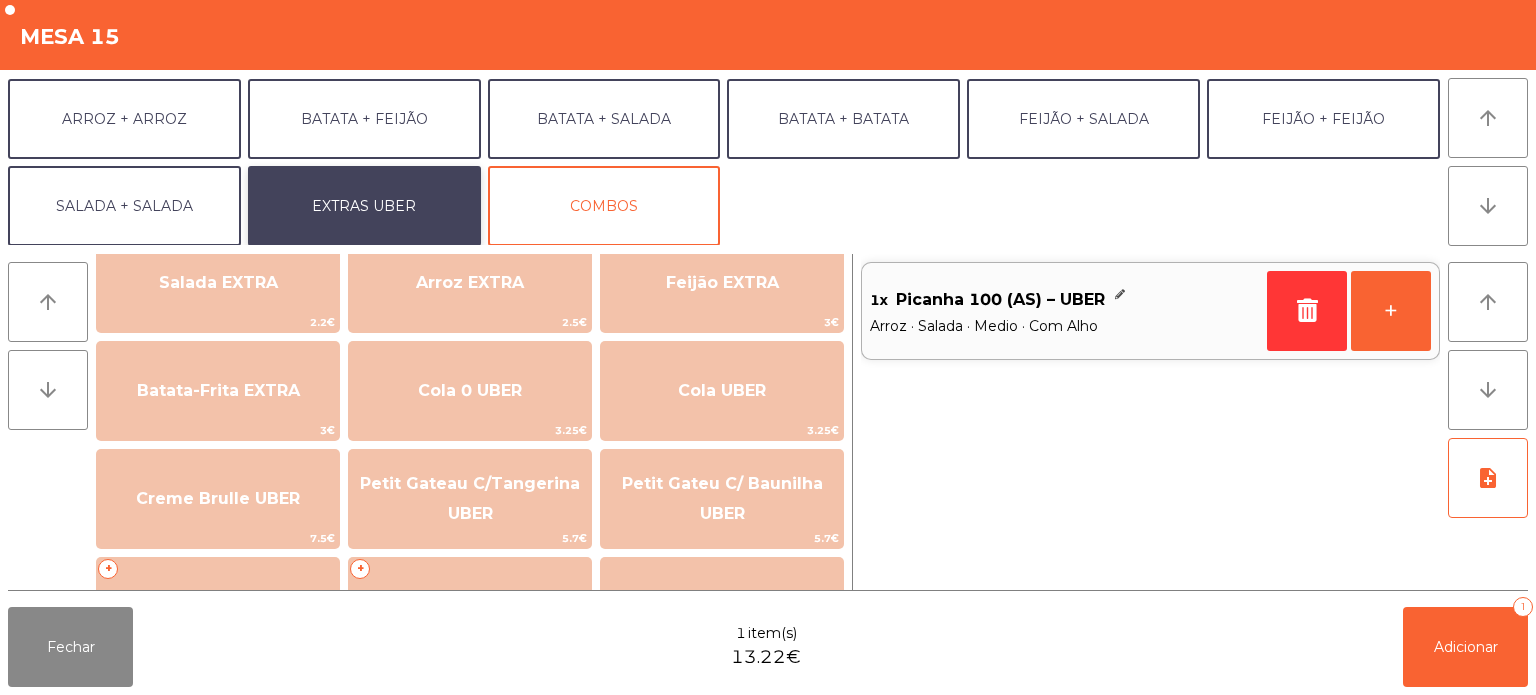 scroll, scrollTop: 276, scrollLeft: 0, axis: vertical 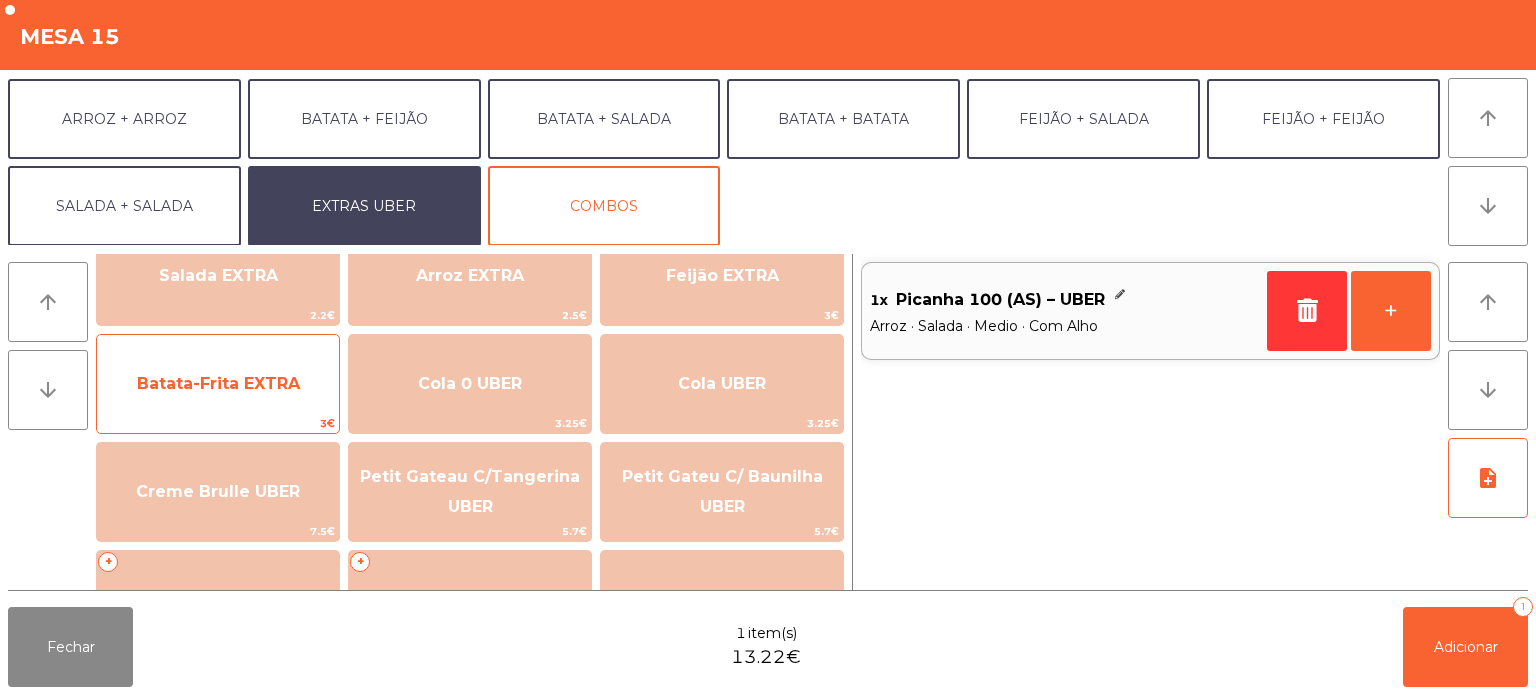 click on "Batata-Frita EXTRA" 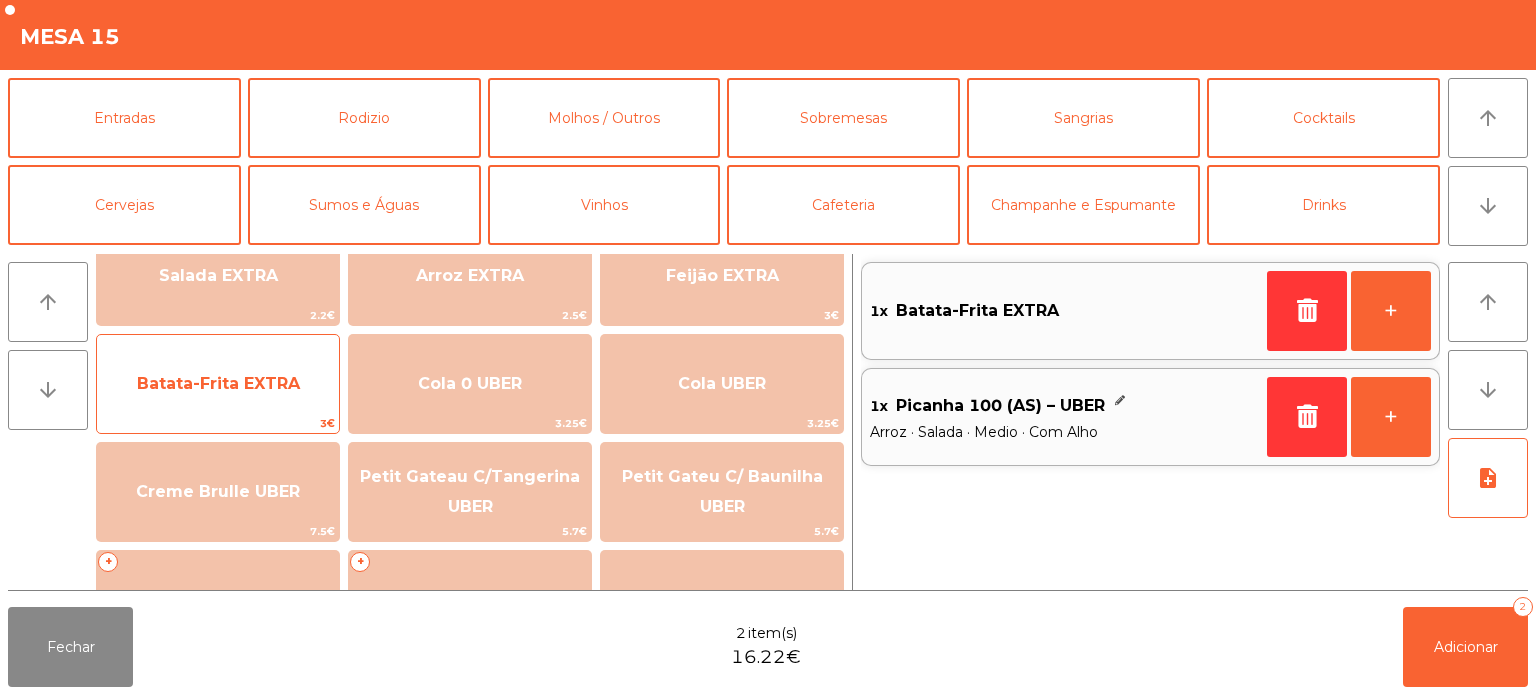 scroll, scrollTop: 0, scrollLeft: 0, axis: both 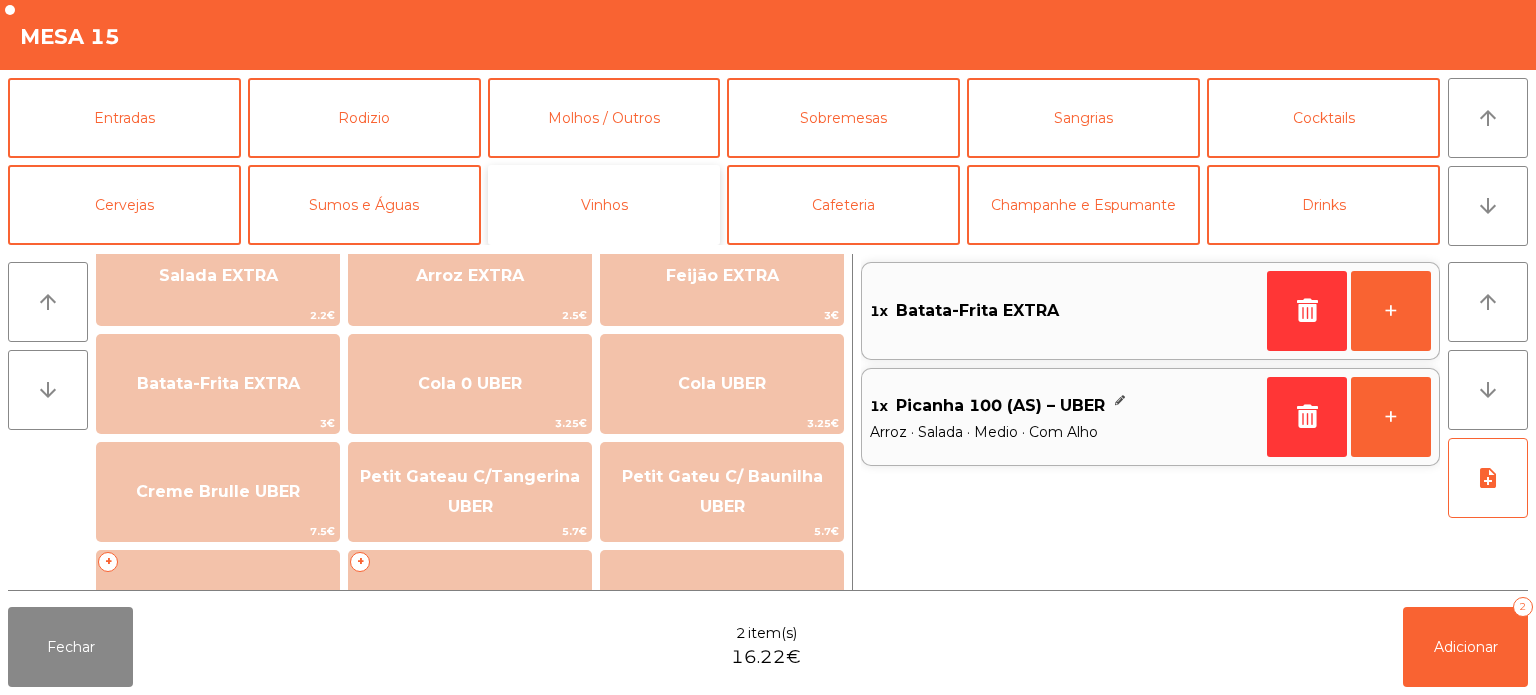 click on "Vinhos" 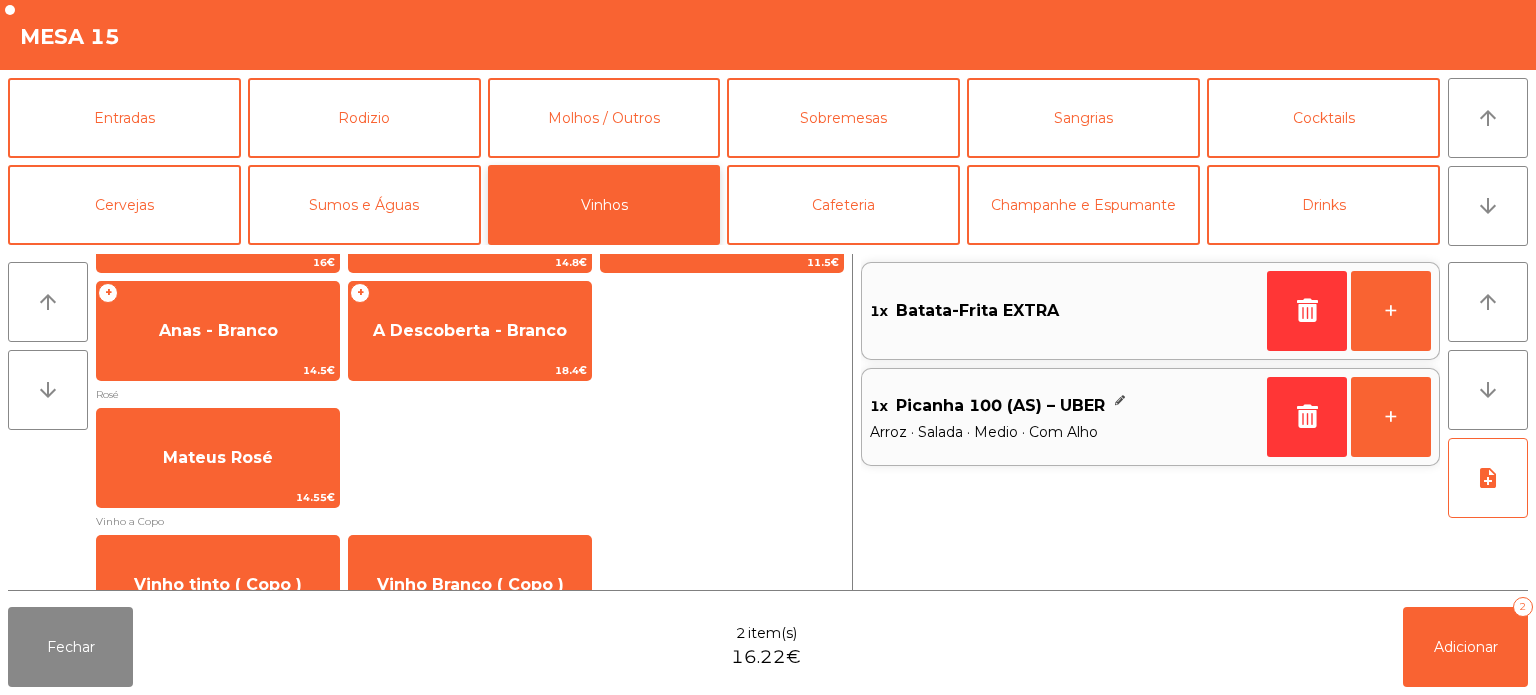 scroll, scrollTop: 400, scrollLeft: 0, axis: vertical 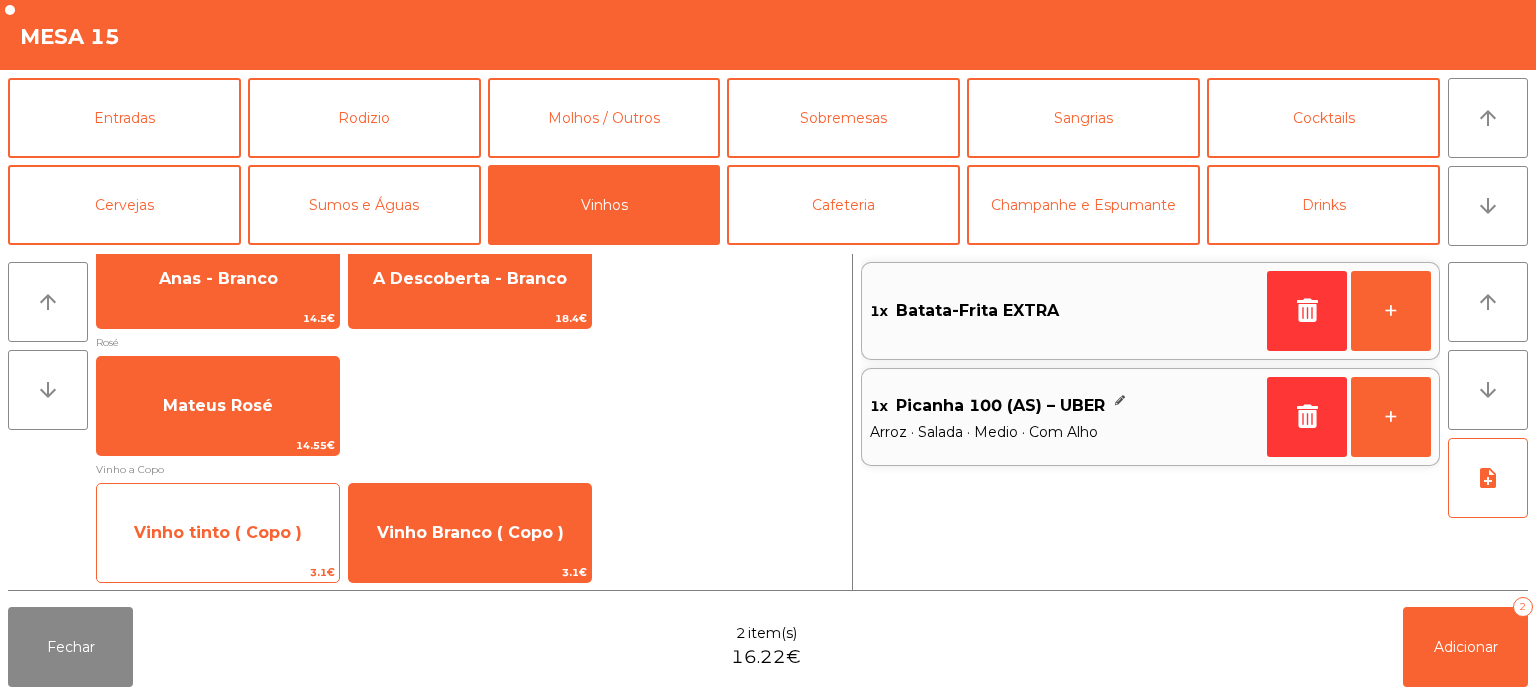 click on "Vinho tinto ( Copo )" 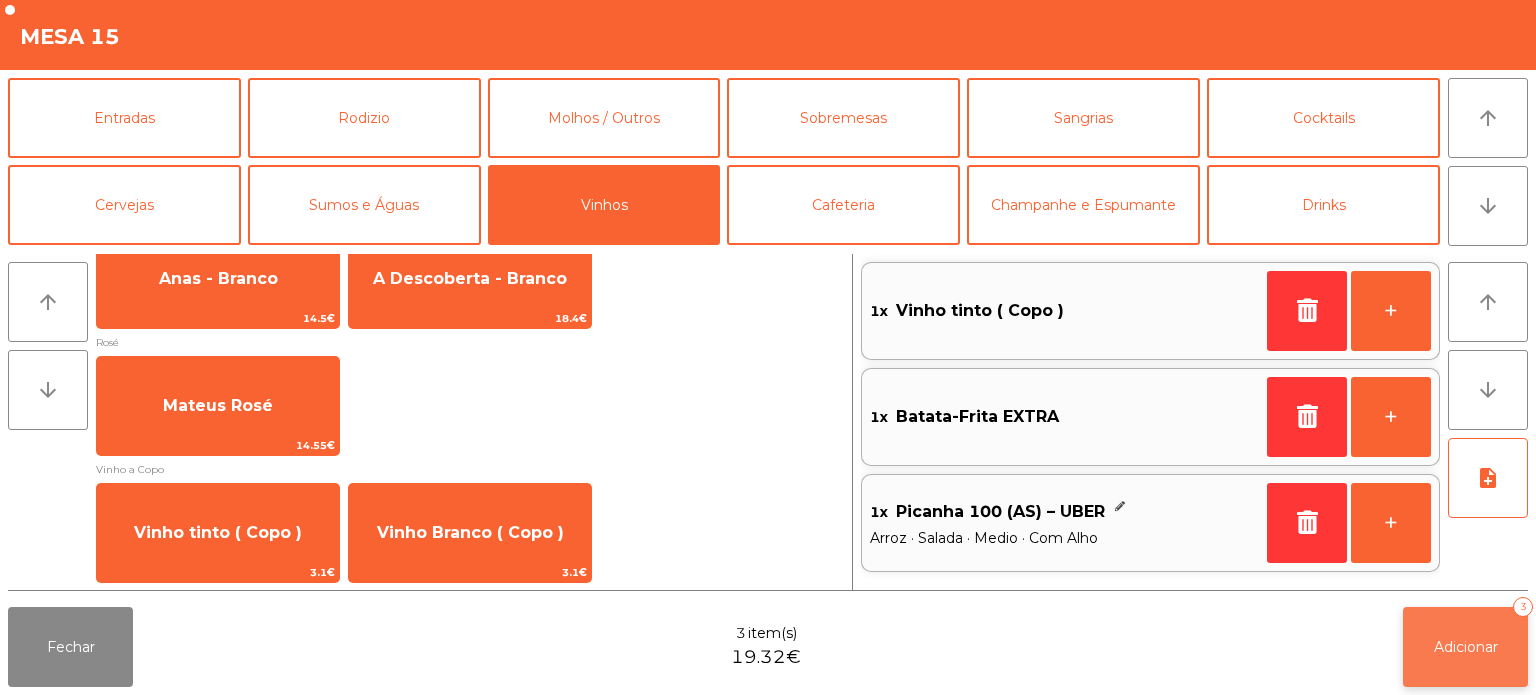 click on "Adicionar   3" 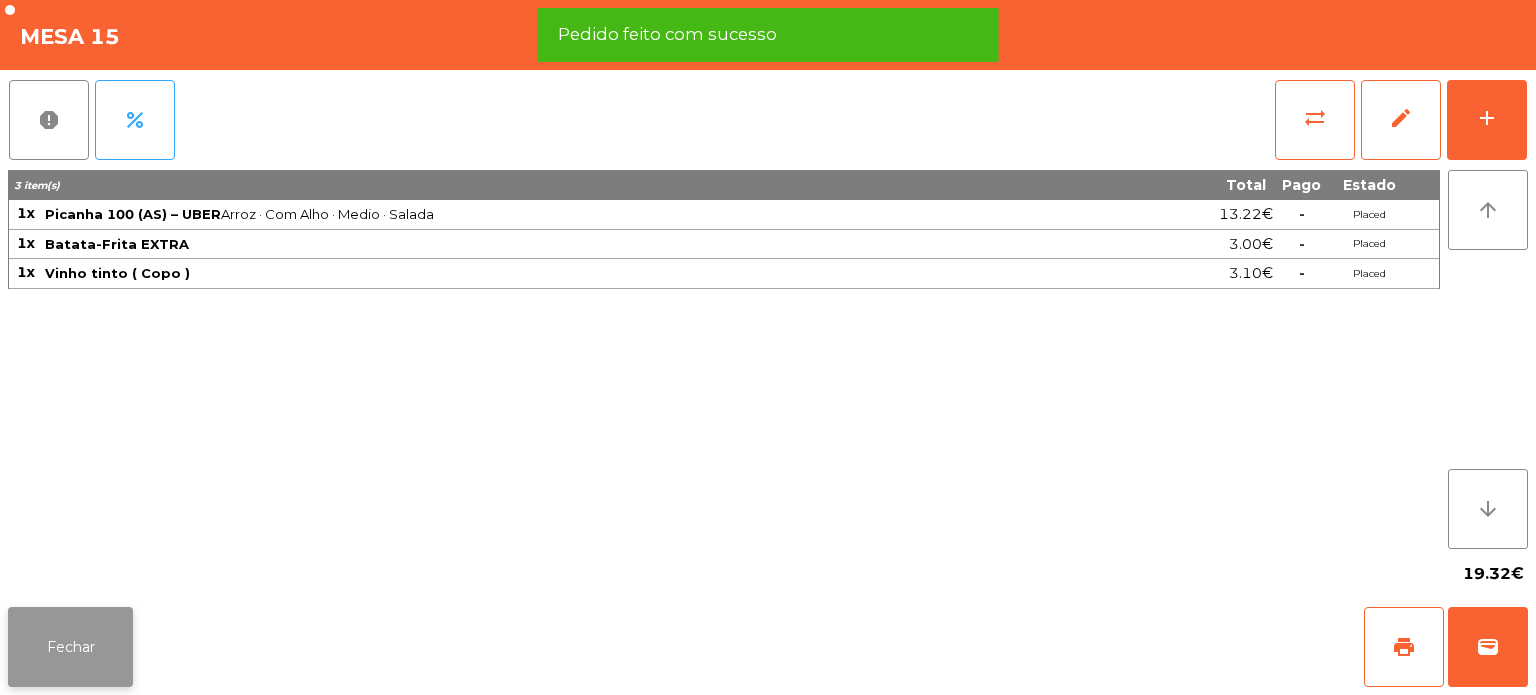 click on "Fechar" 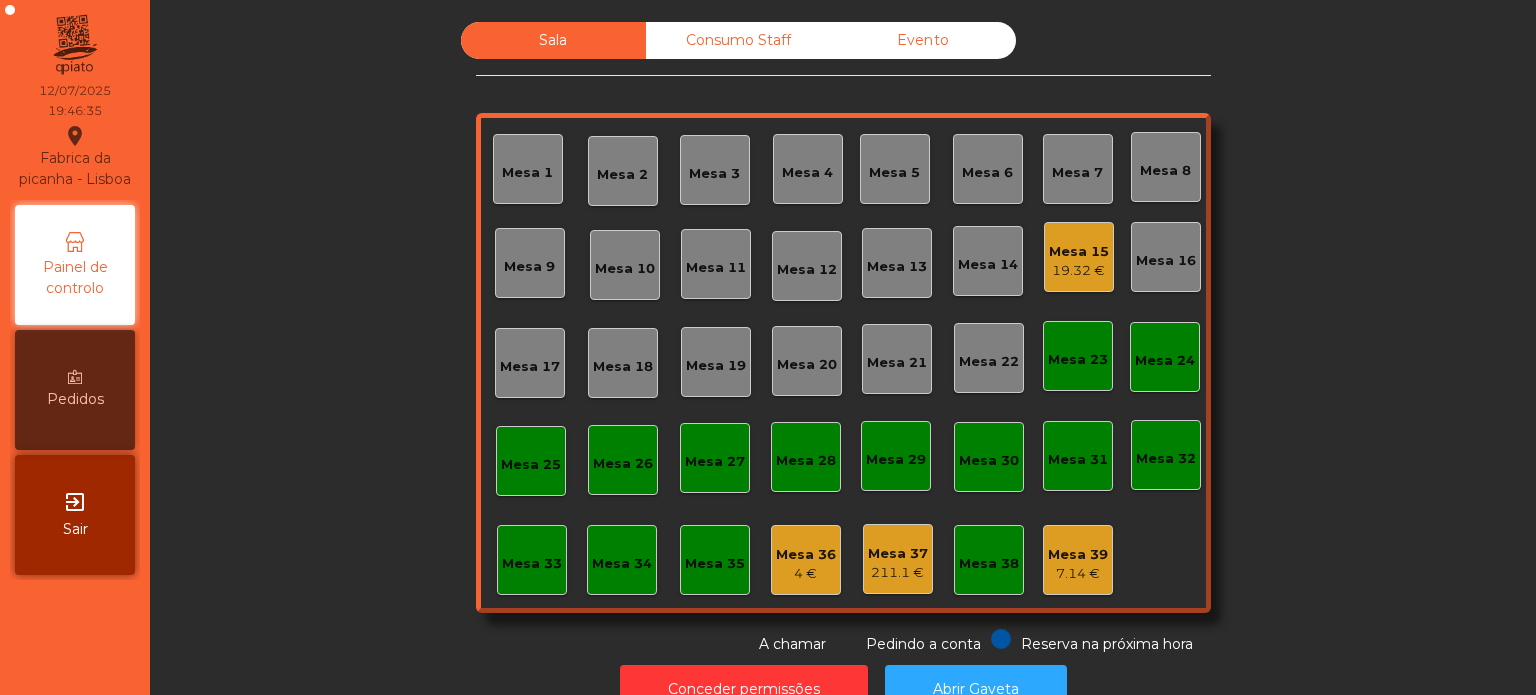 click on "Mesa 13" 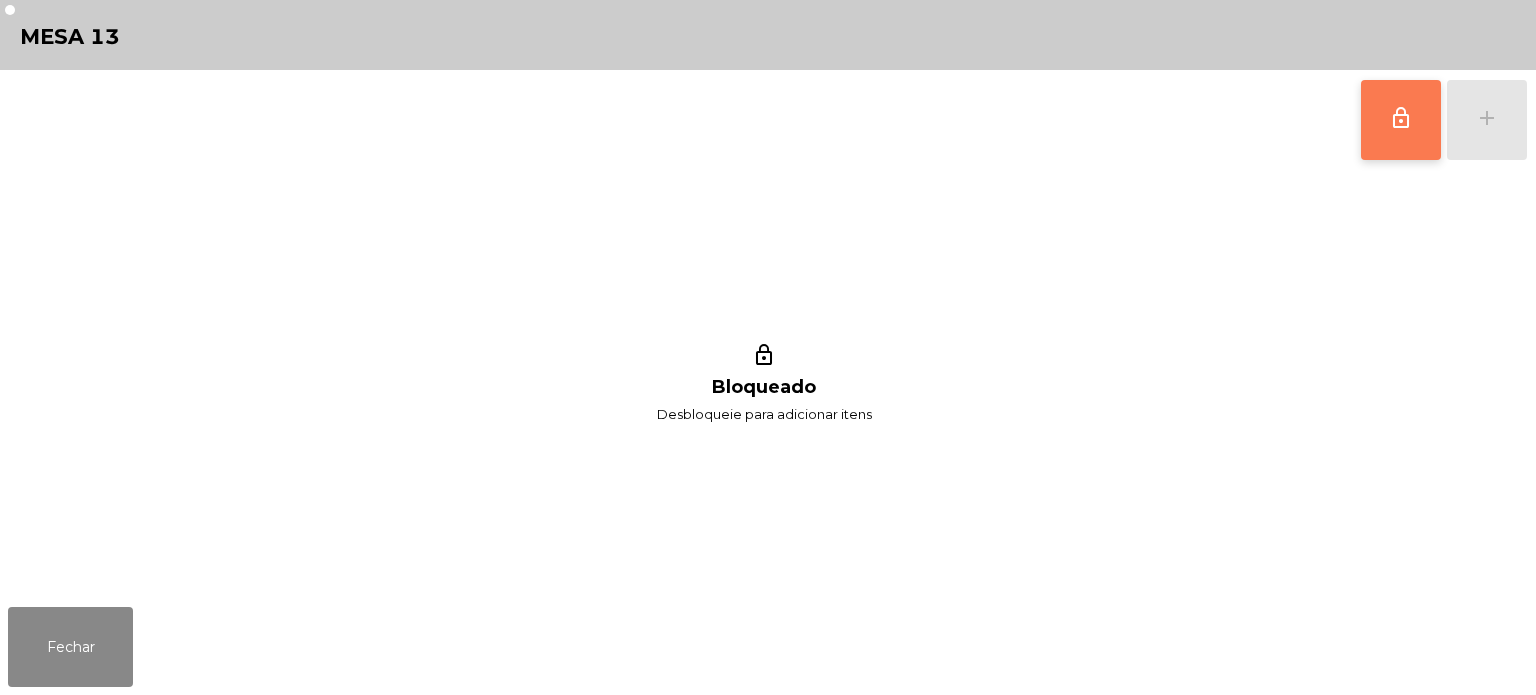 click on "lock_outline" 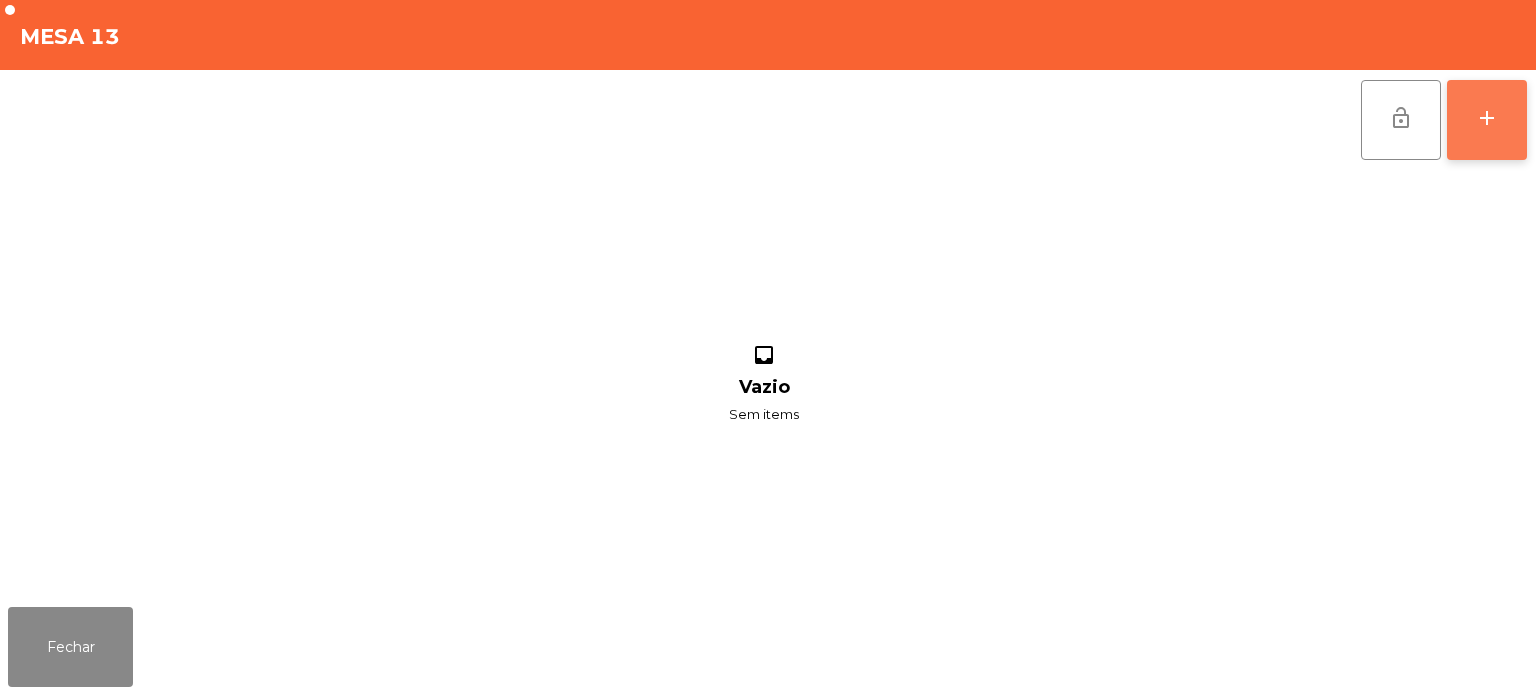 click on "add" 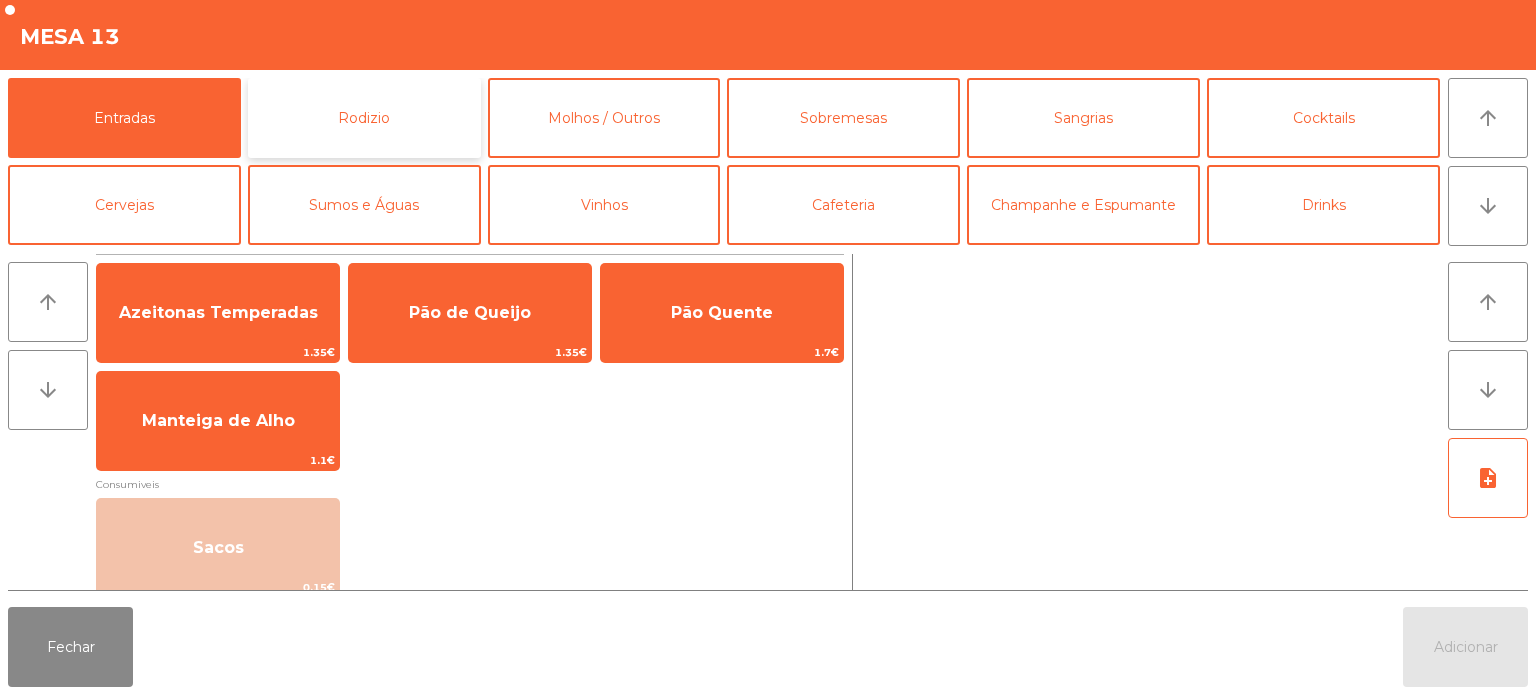 click on "Rodizio" 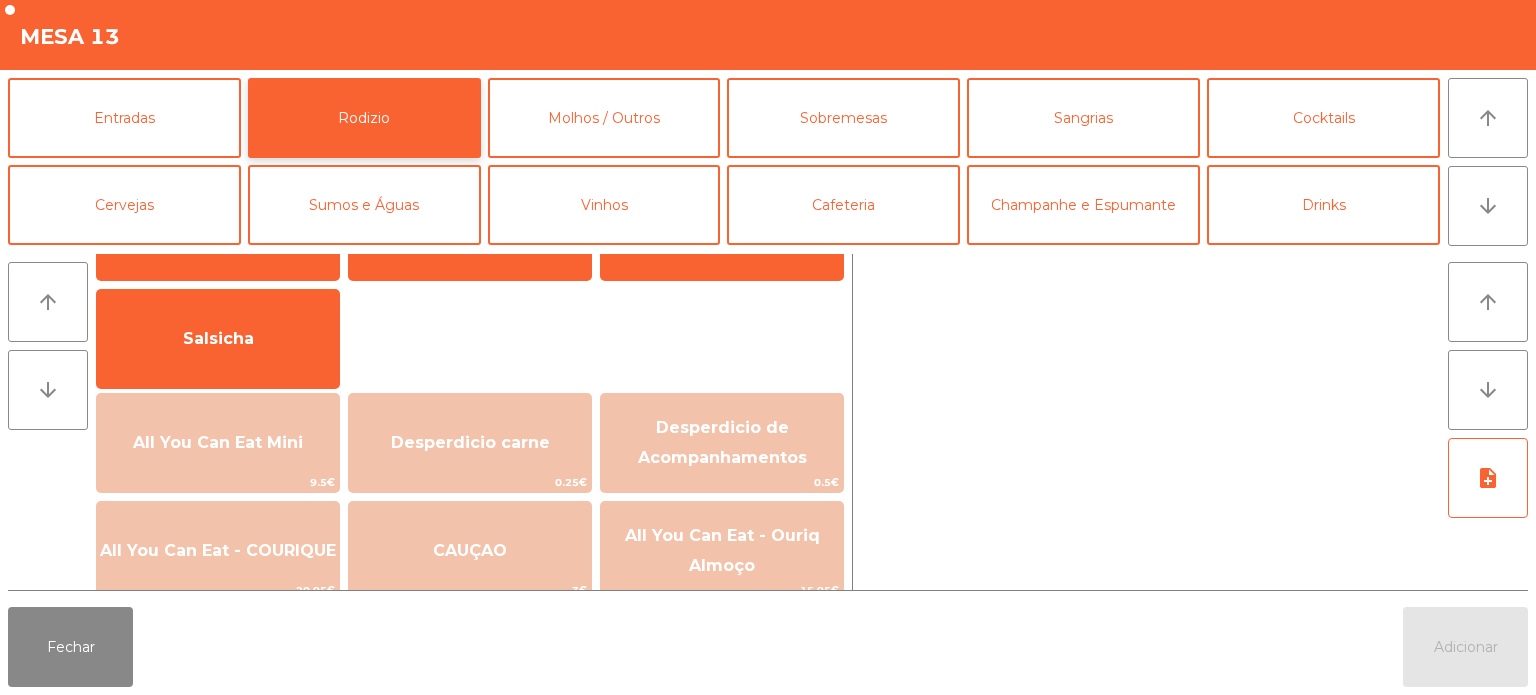 scroll, scrollTop: 128, scrollLeft: 0, axis: vertical 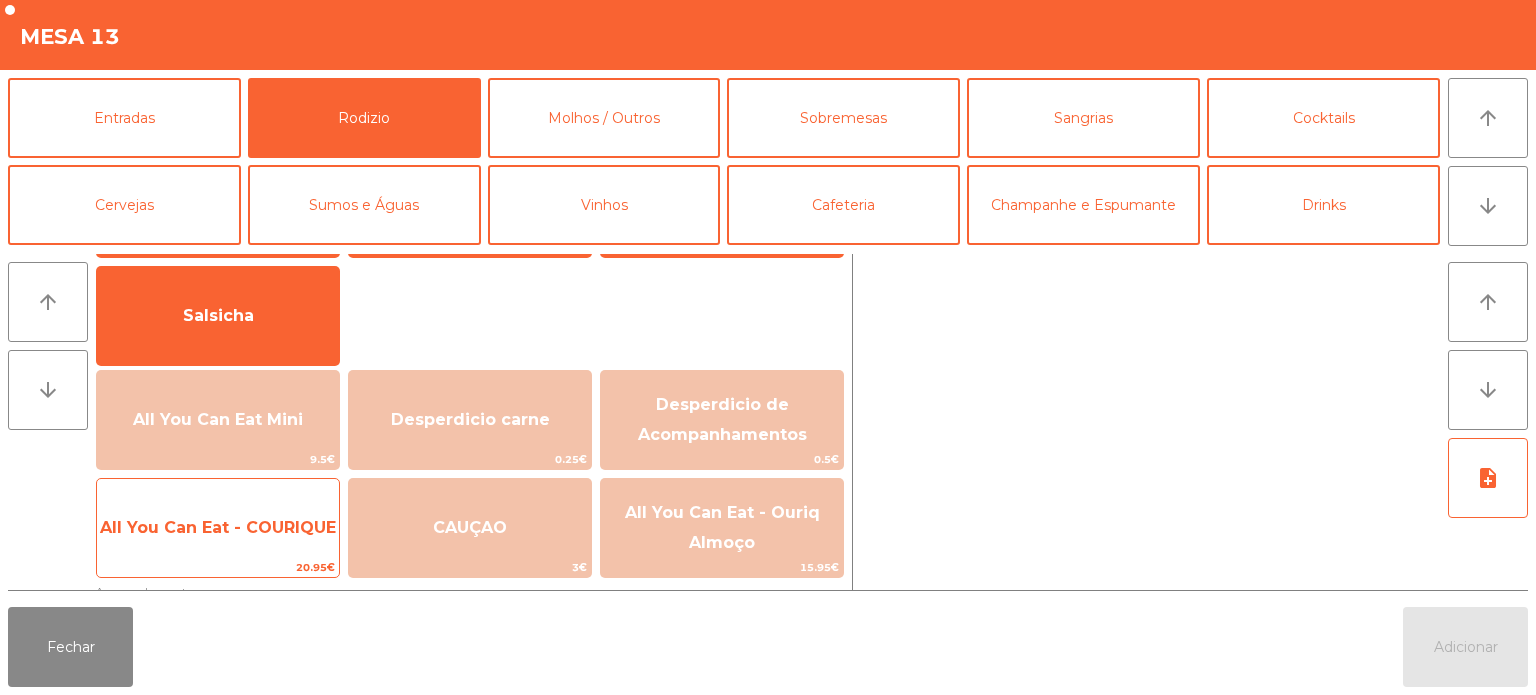 click on "All You Can Eat - COURIQUE" 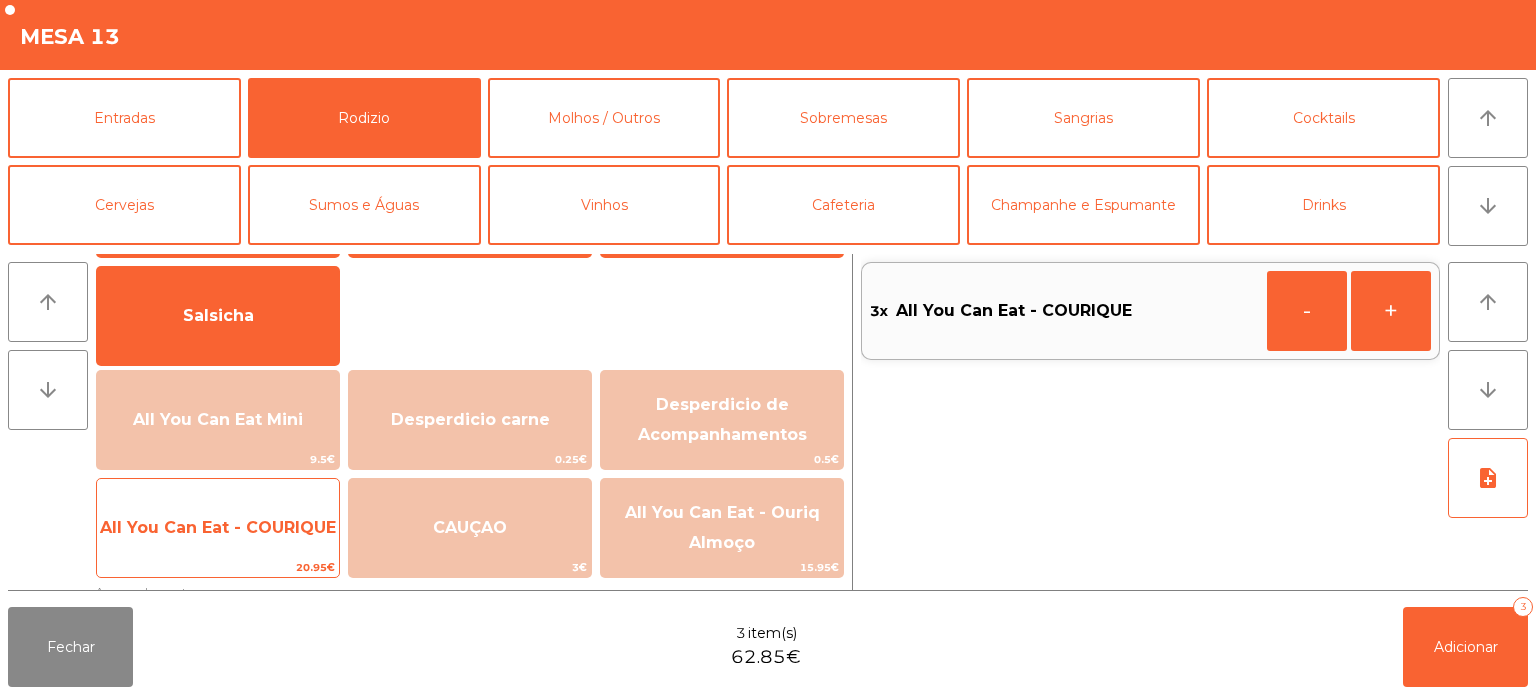 click on "All You Can Eat - COURIQUE" 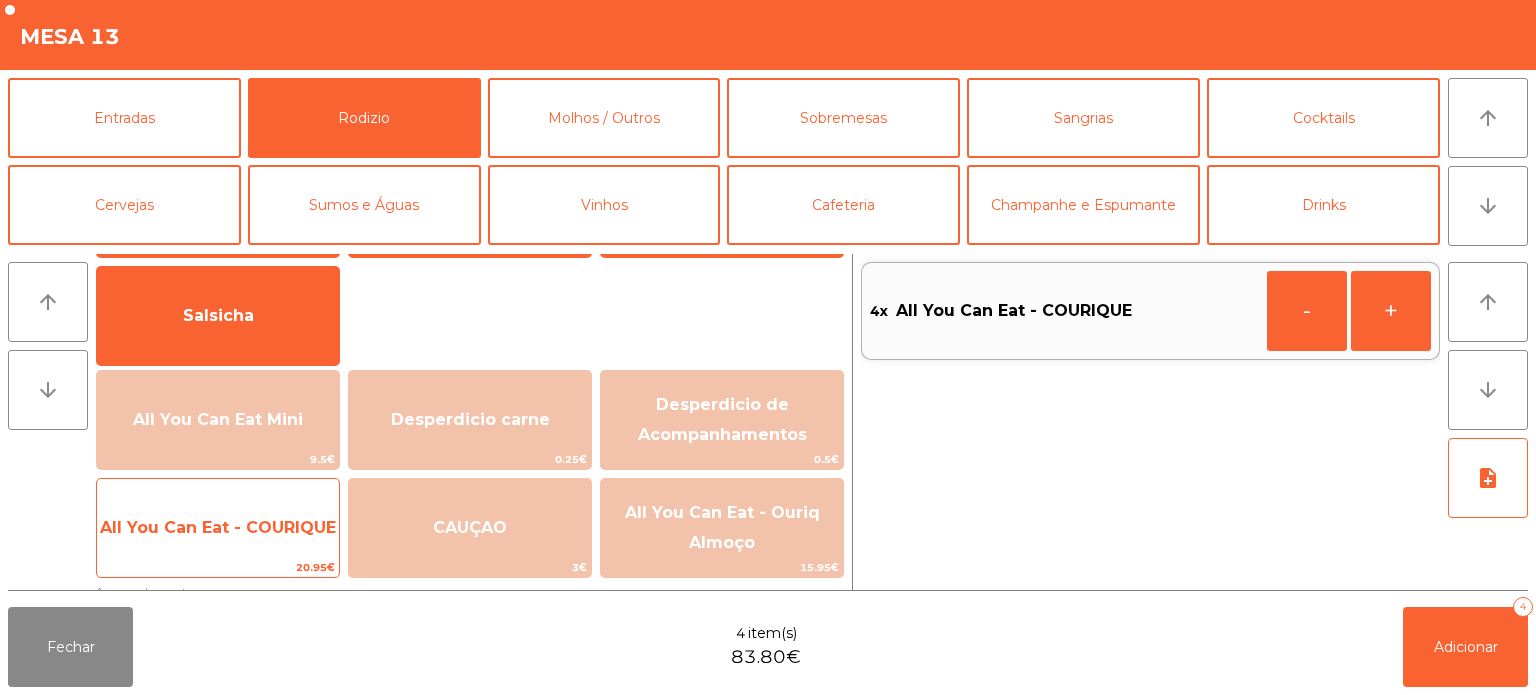 click on "All You Can Eat - COURIQUE" 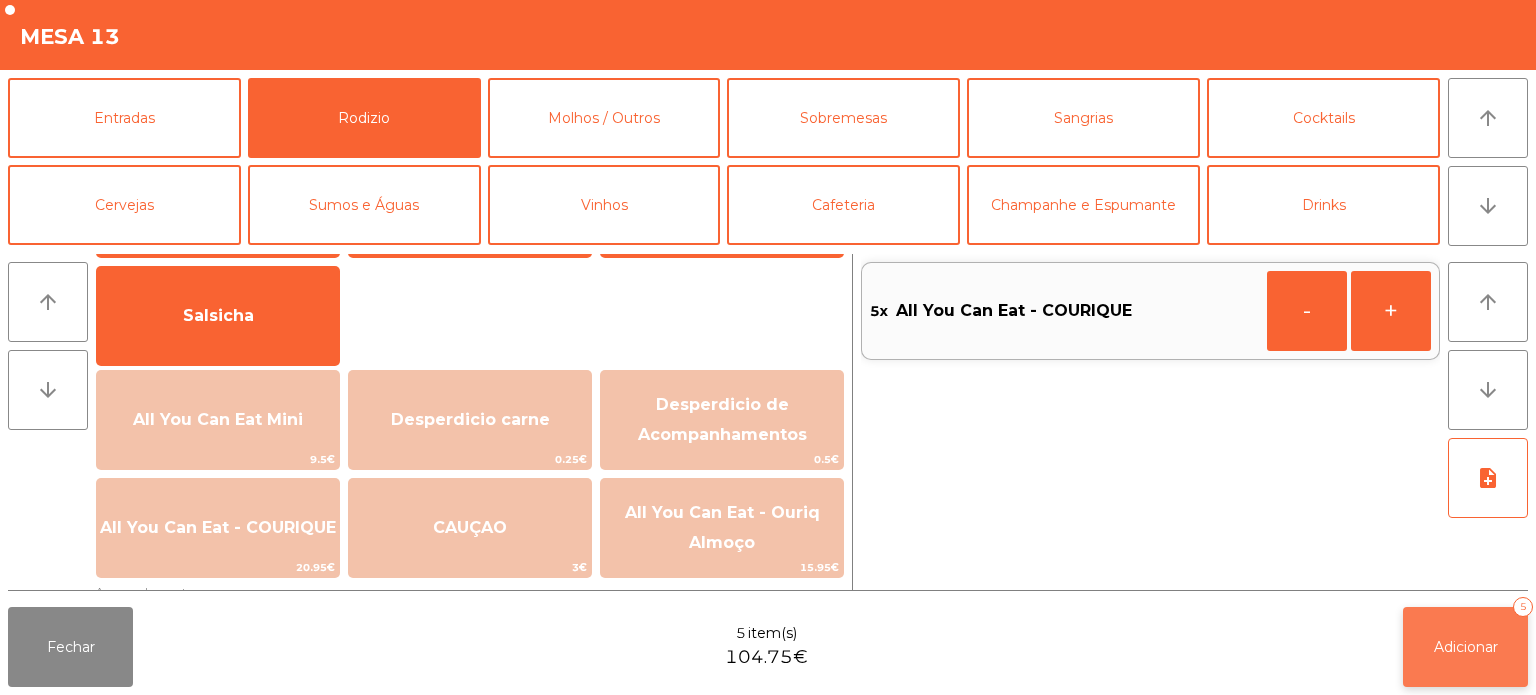 click on "Adicionar   5" 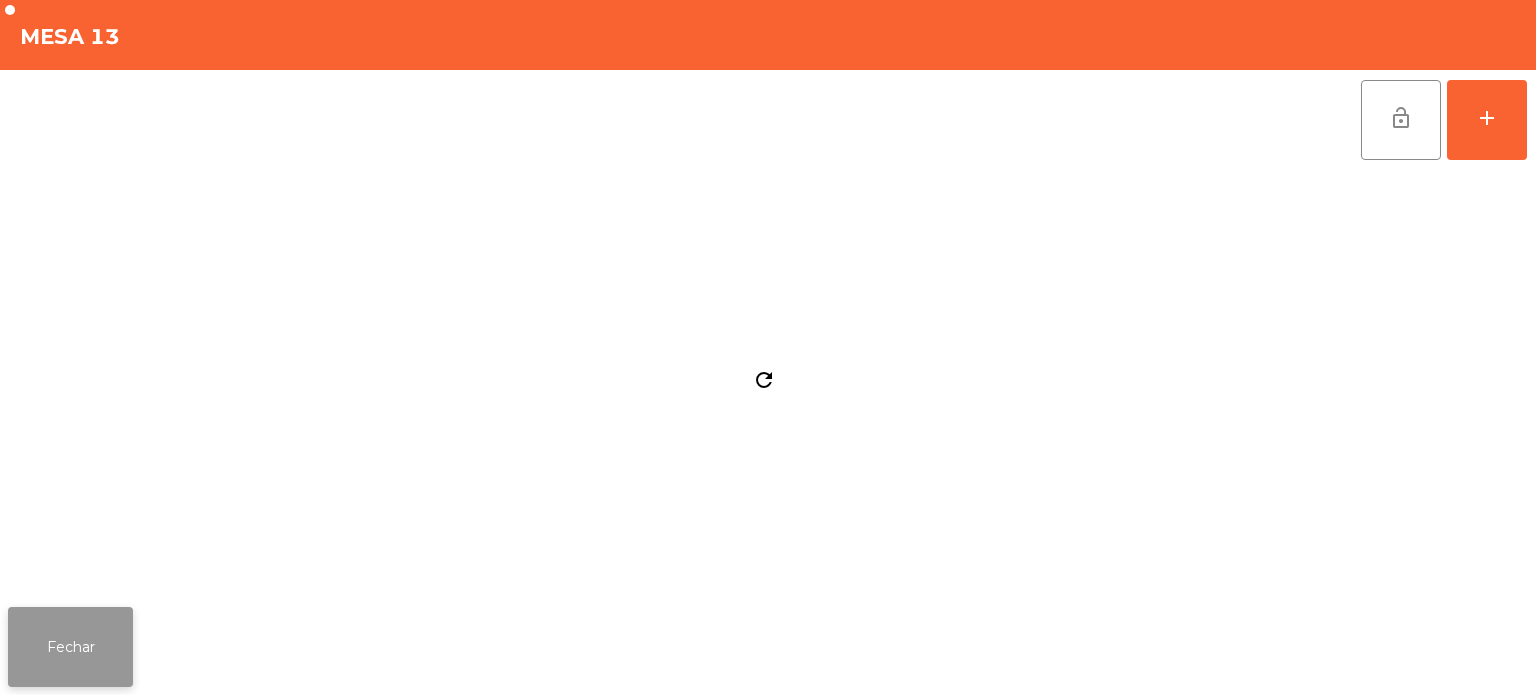 click on "Fechar" 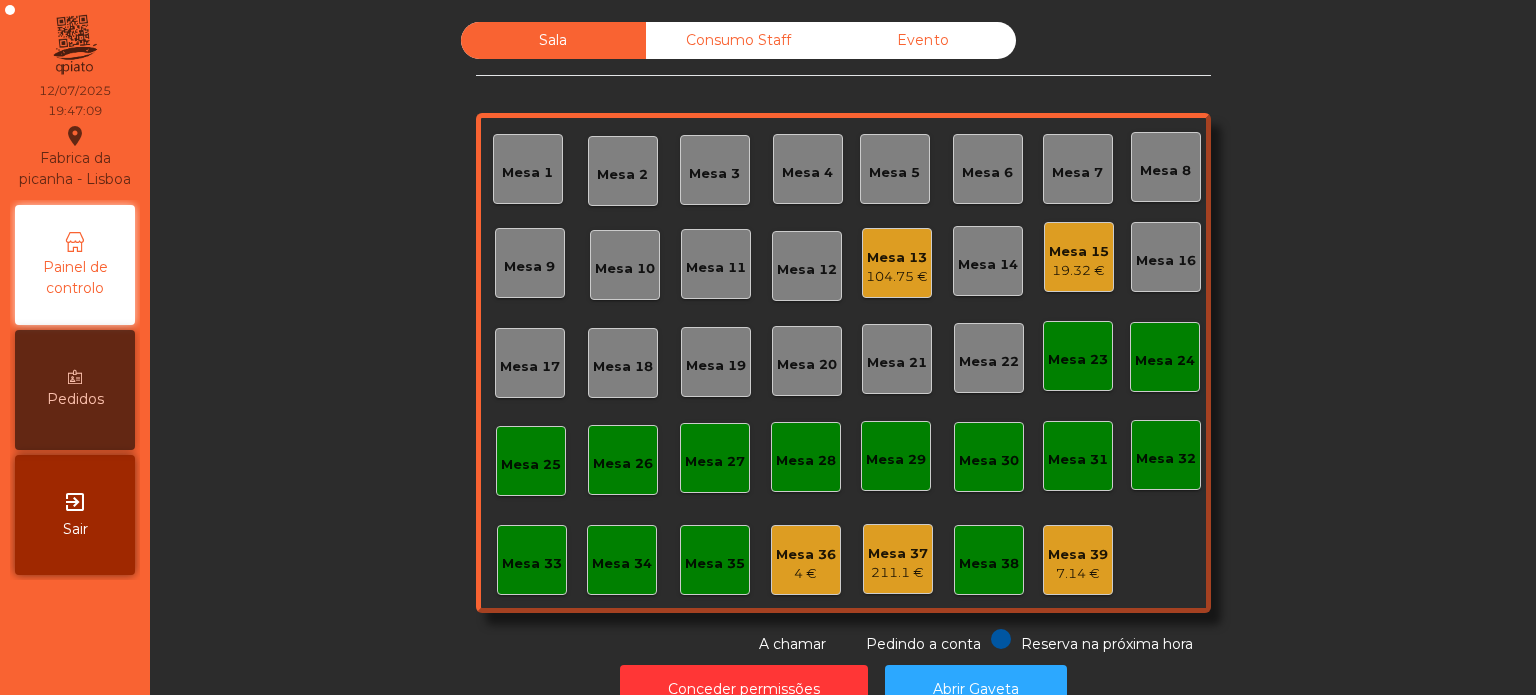 click on "Mesa 5" 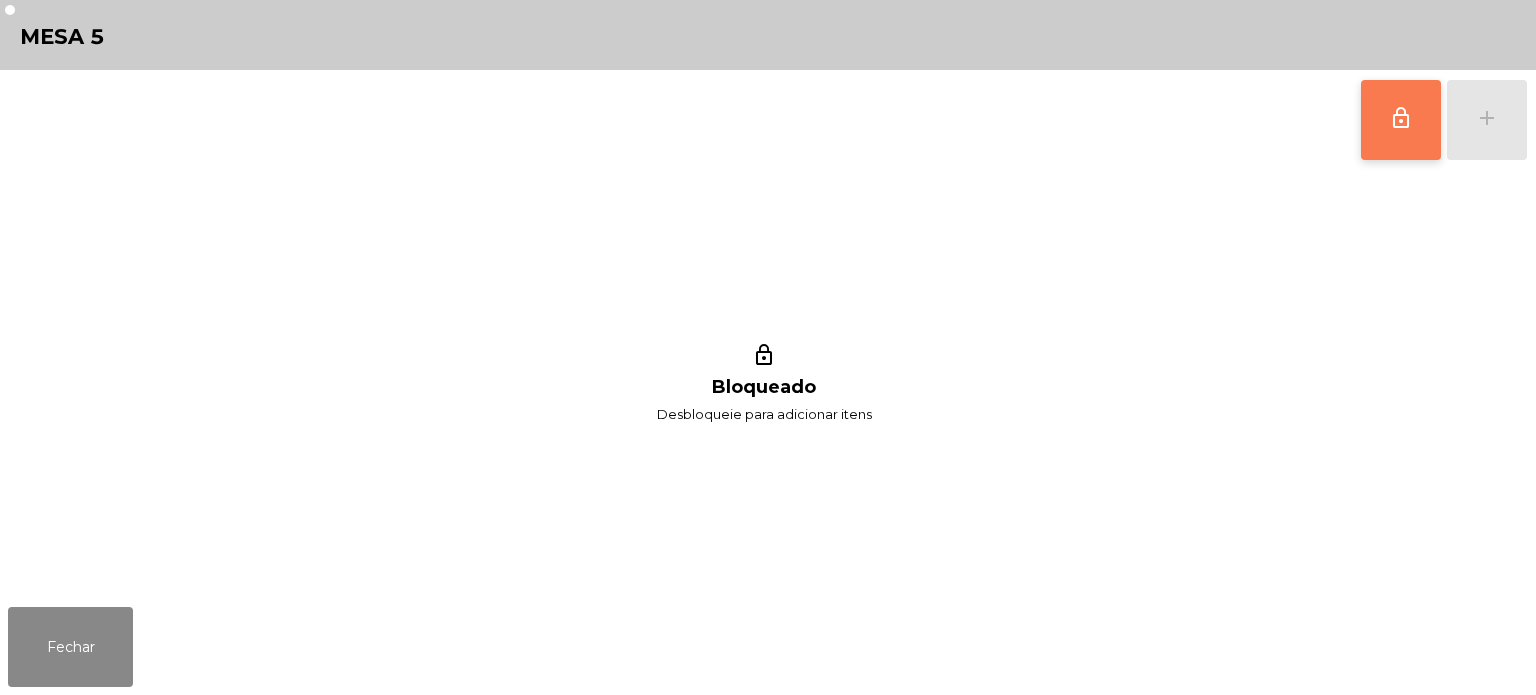 click on "lock_outline" 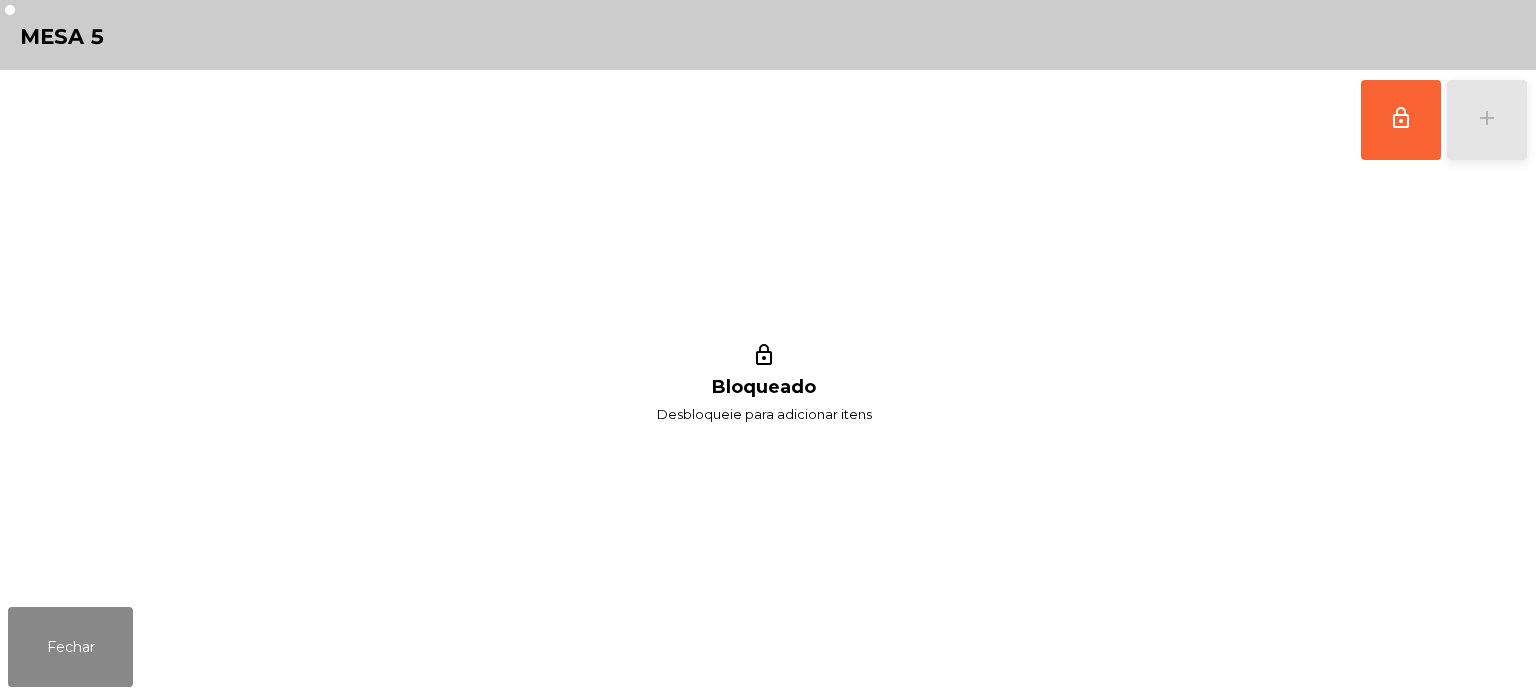 click on "add" 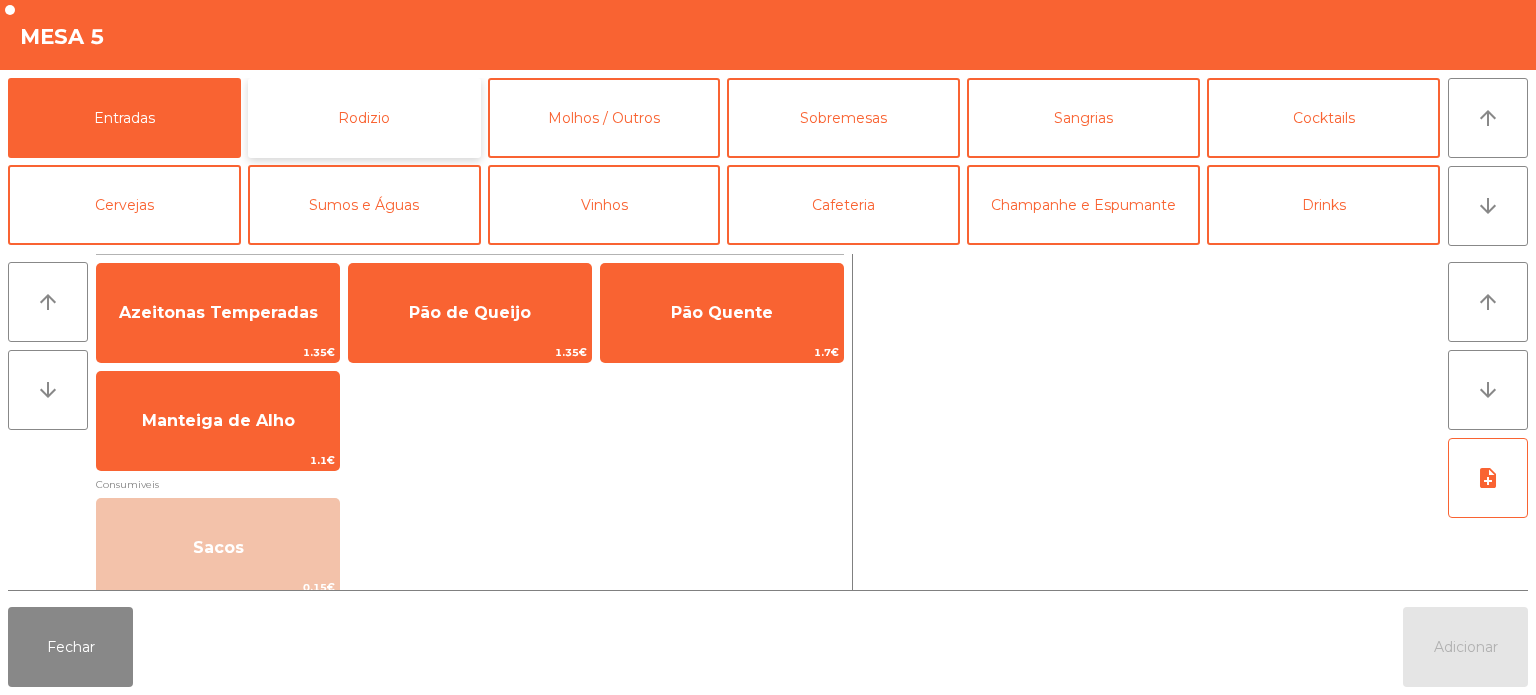 click on "Rodizio" 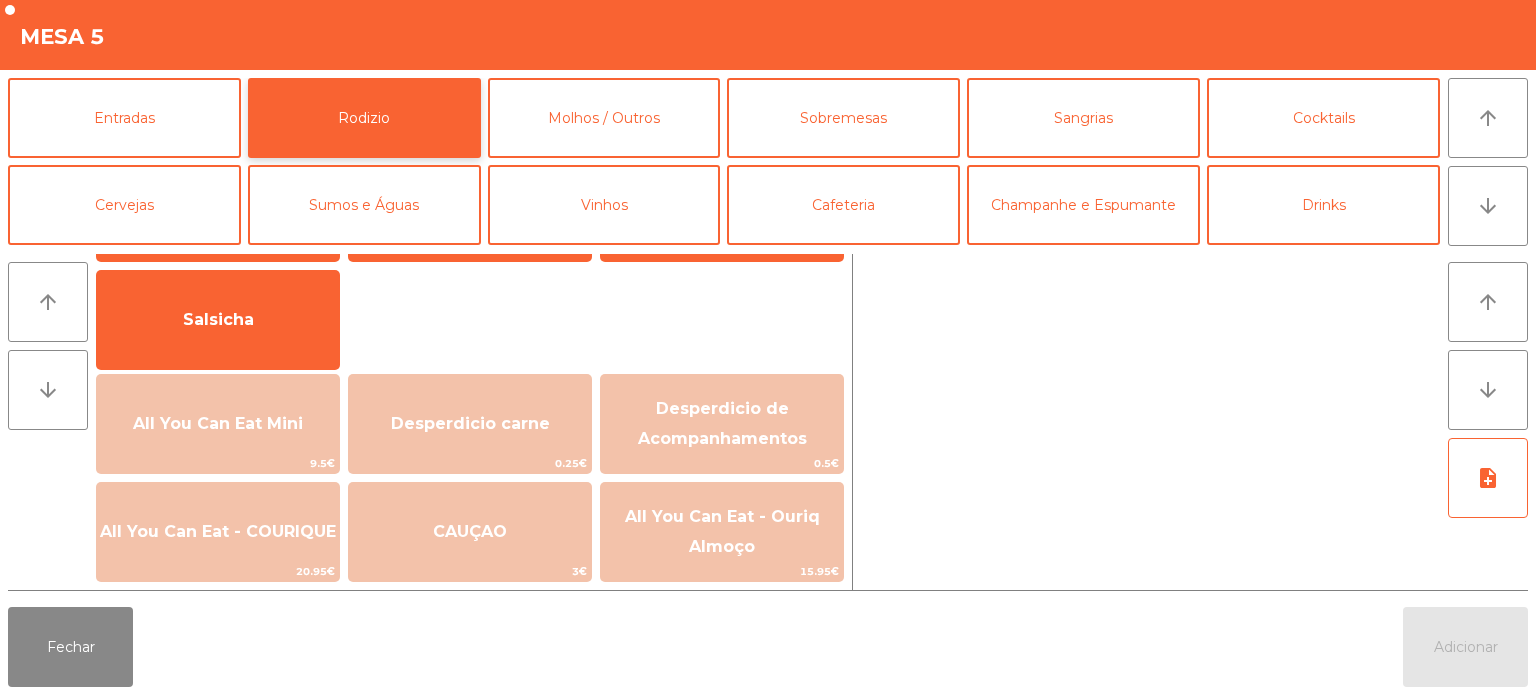scroll, scrollTop: 144, scrollLeft: 0, axis: vertical 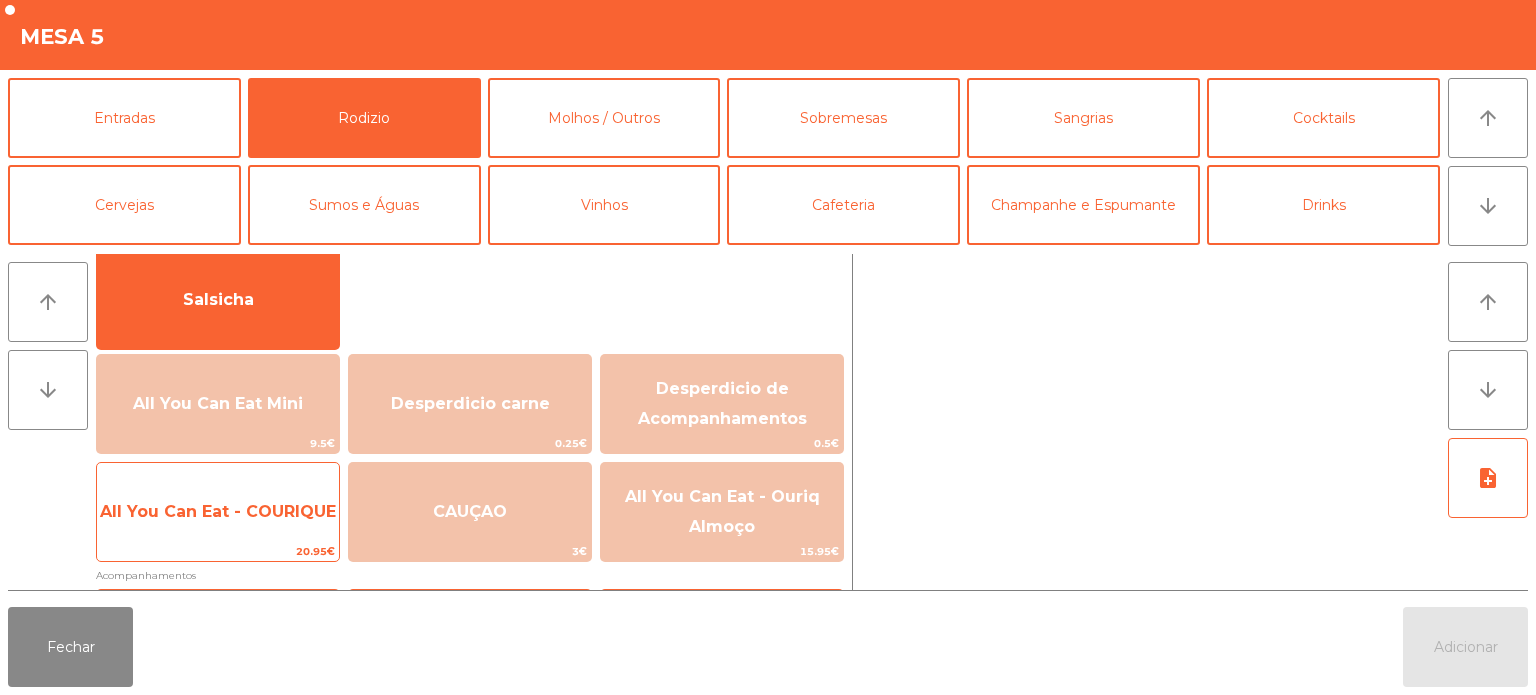 click on "All You Can Eat - COURIQUE" 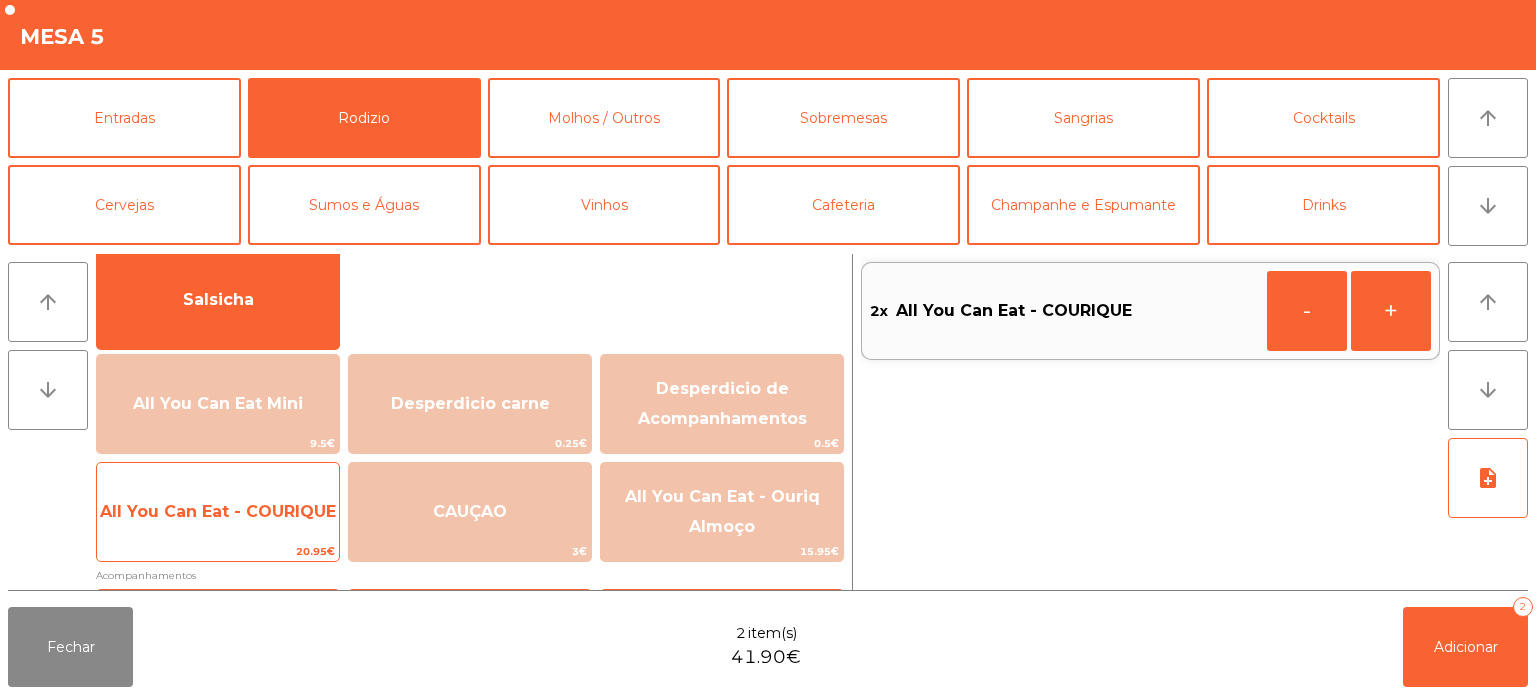 click on "All You Can Eat - COURIQUE" 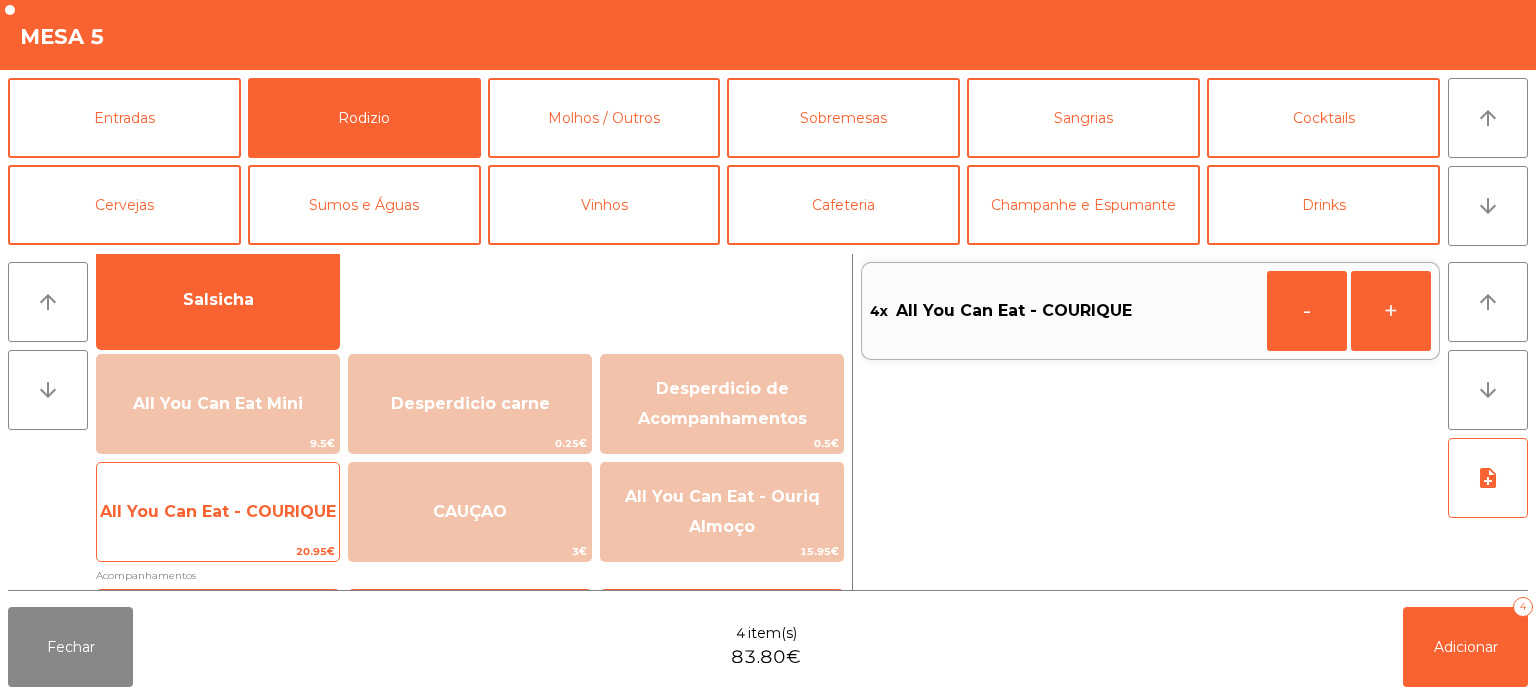 click on "All You Can Eat - COURIQUE" 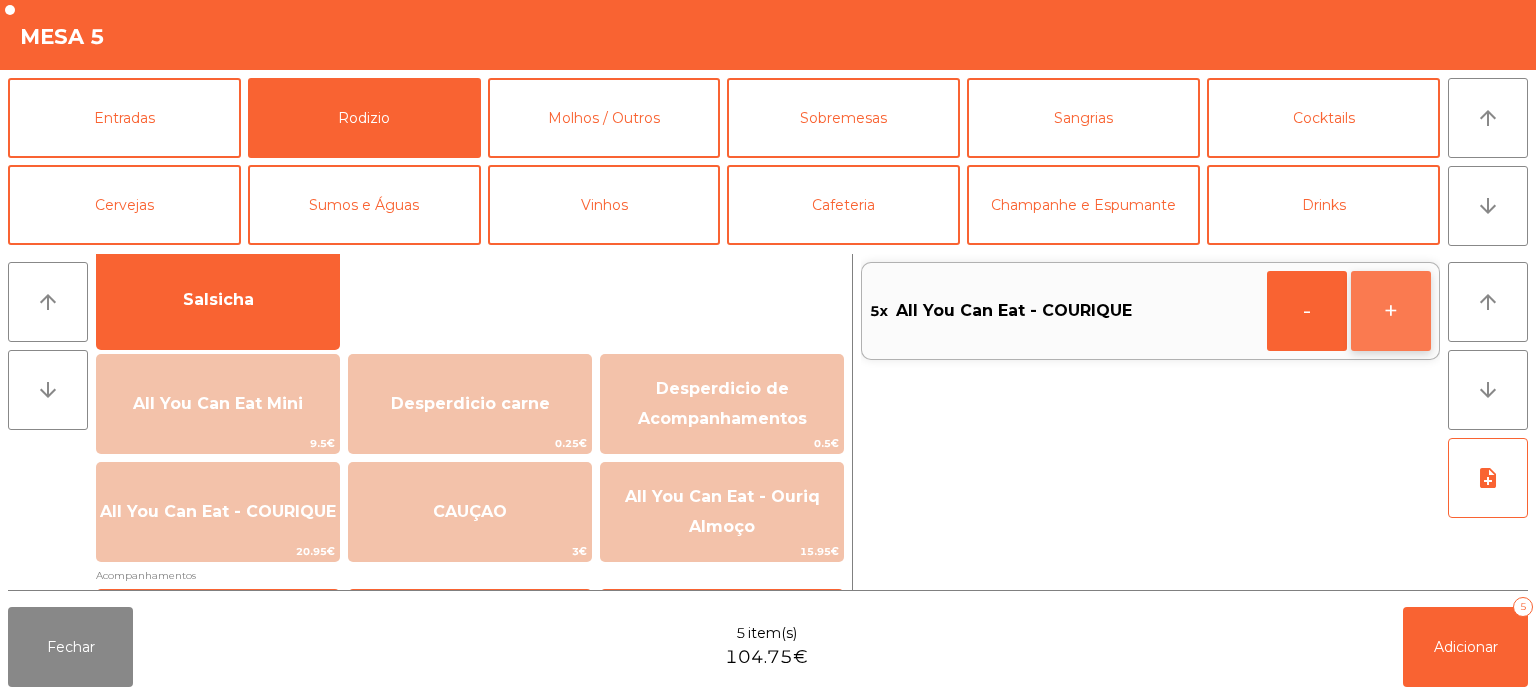 click on "+" 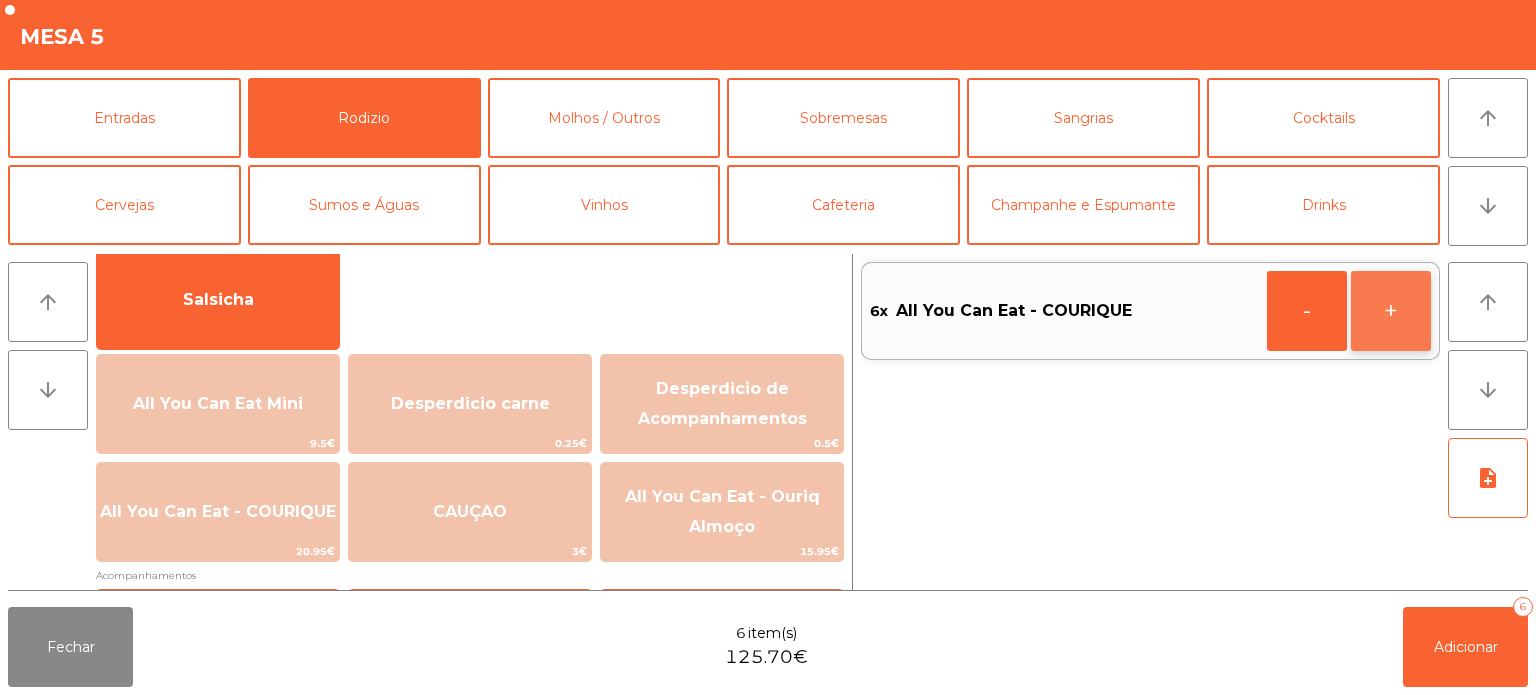 click on "+" 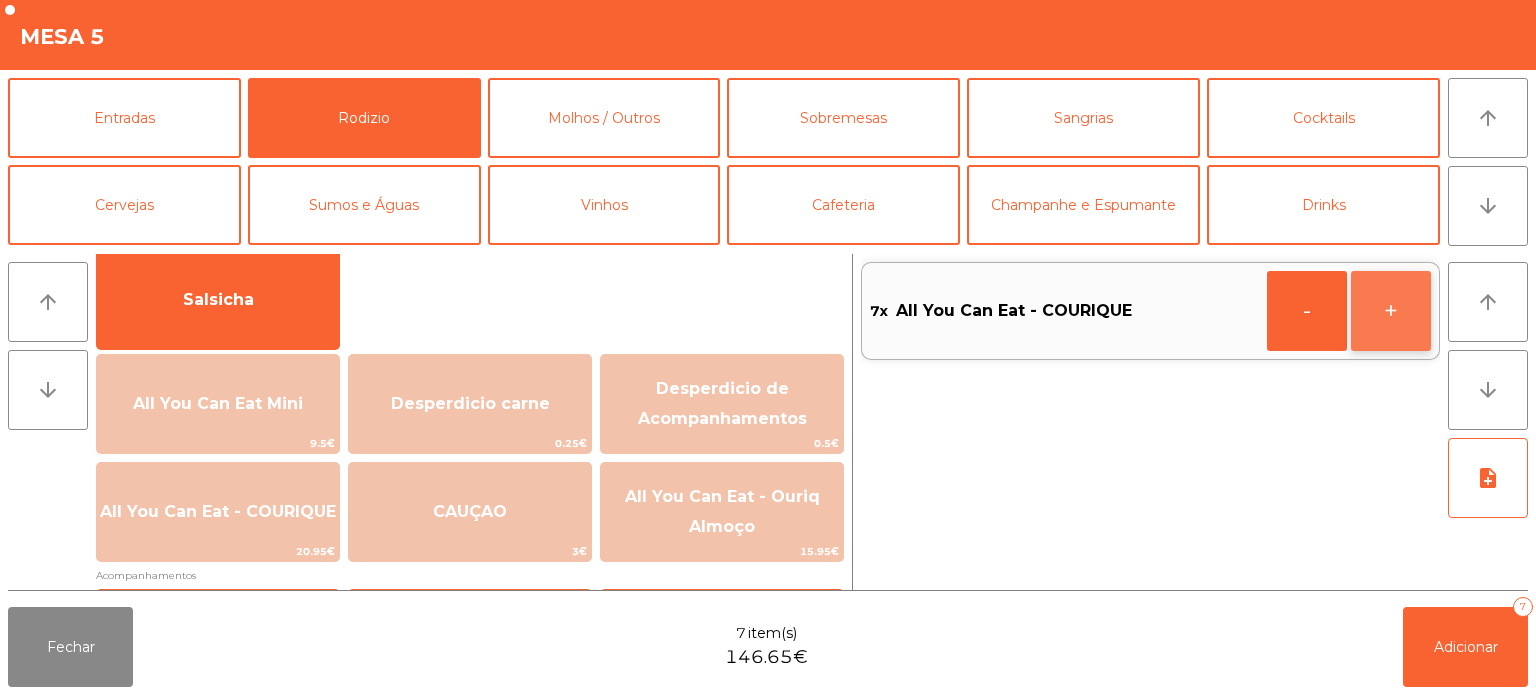 click on "+" 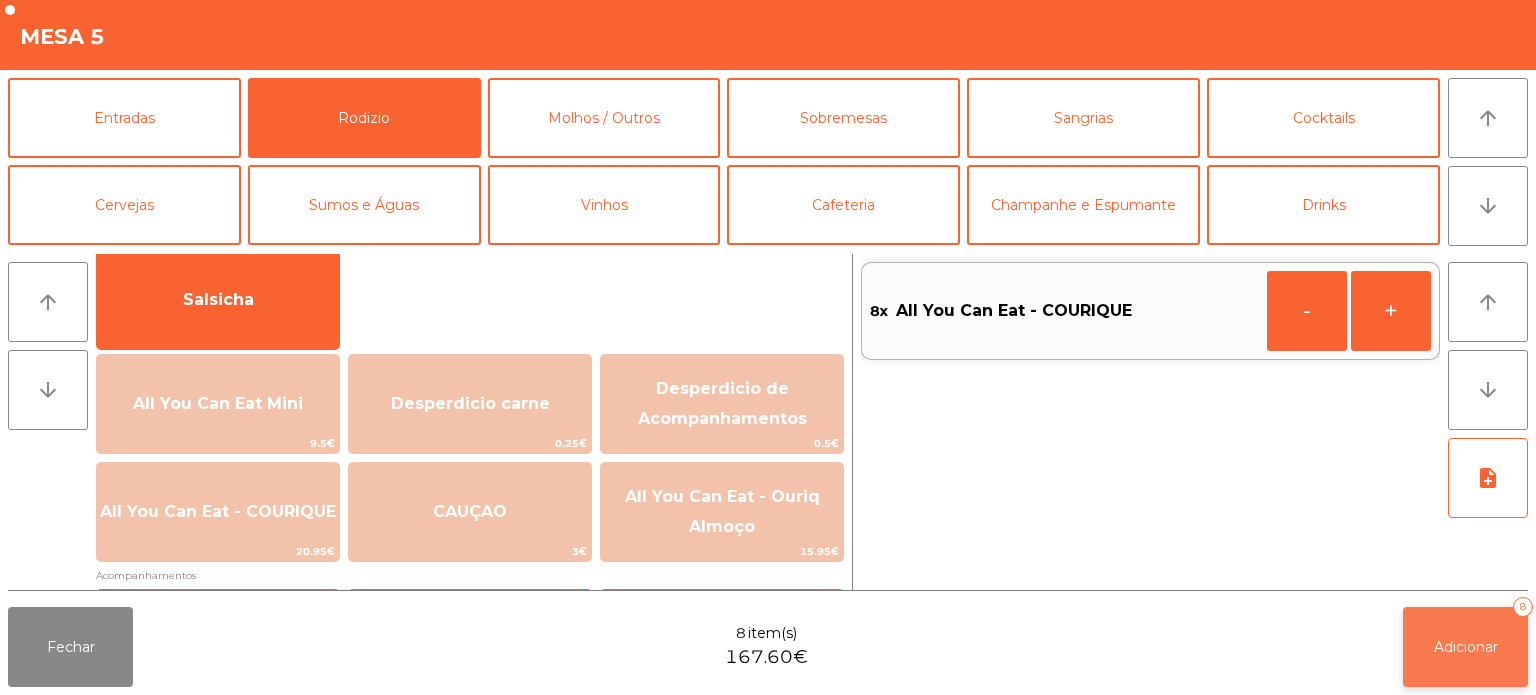 click on "Adicionar" 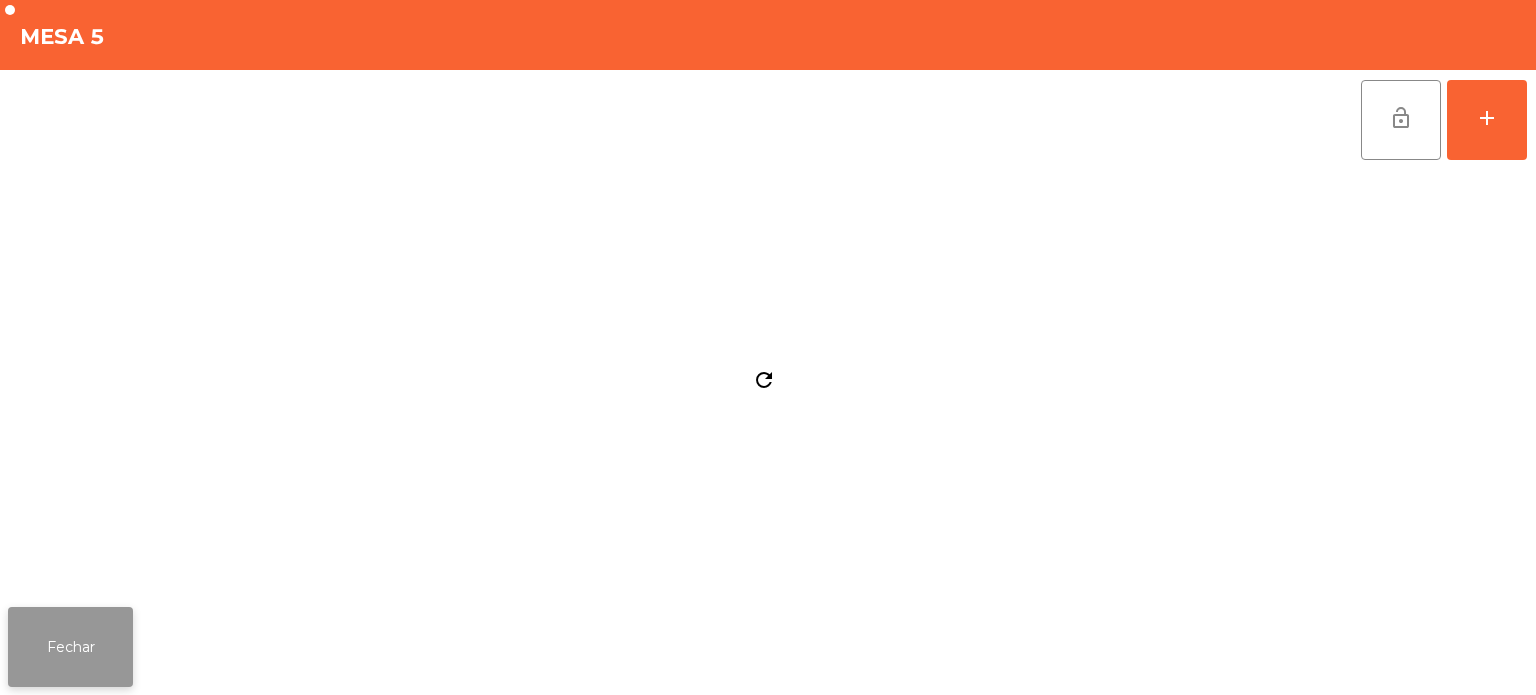 click on "Fechar" 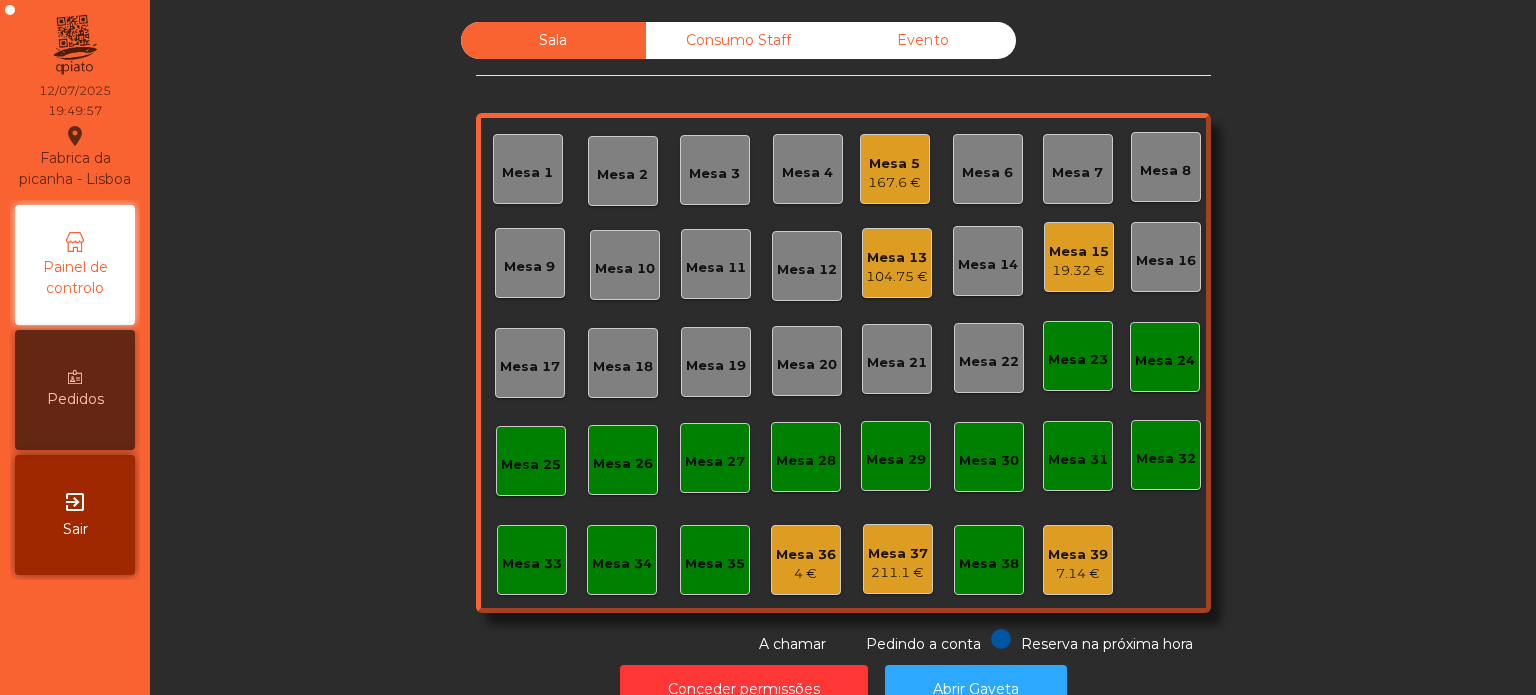 click on "Mesa 5" 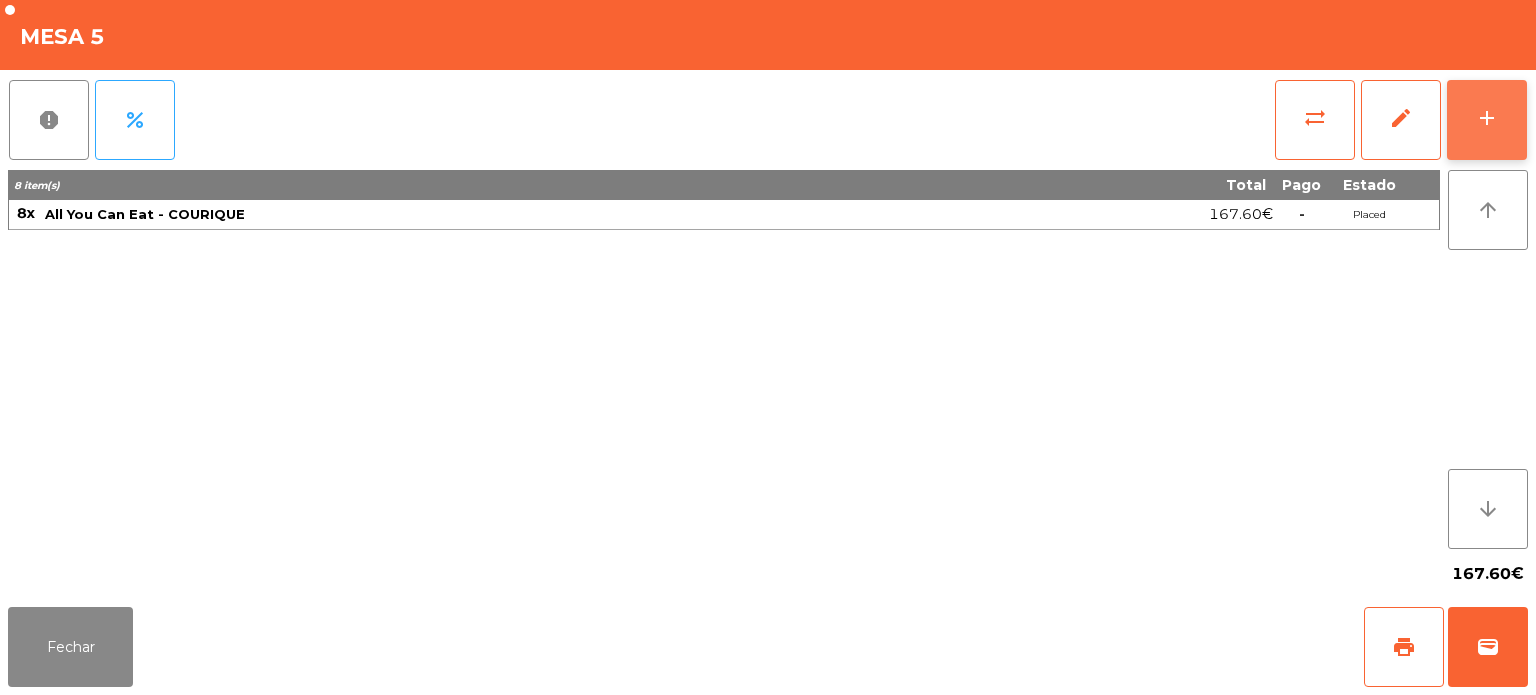 click on "add" 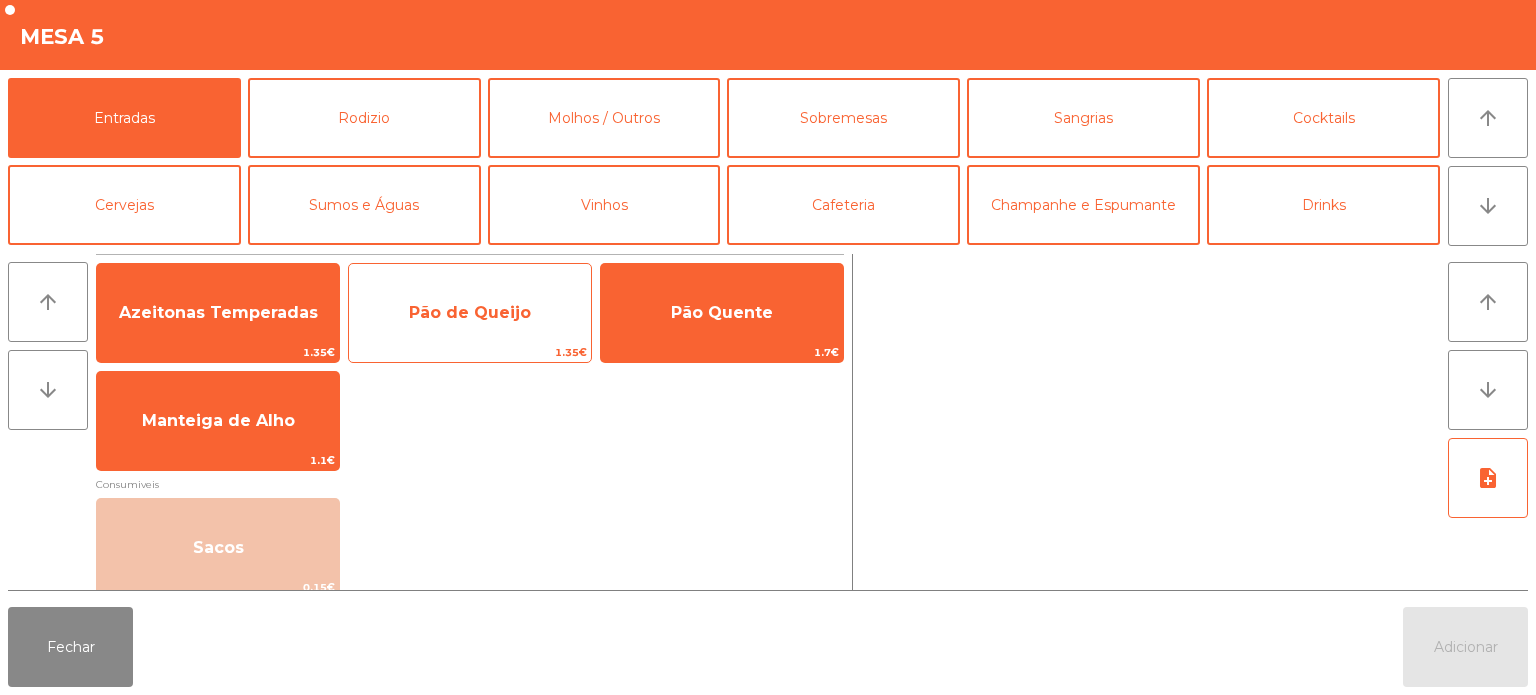 click on "Pão de Queijo" 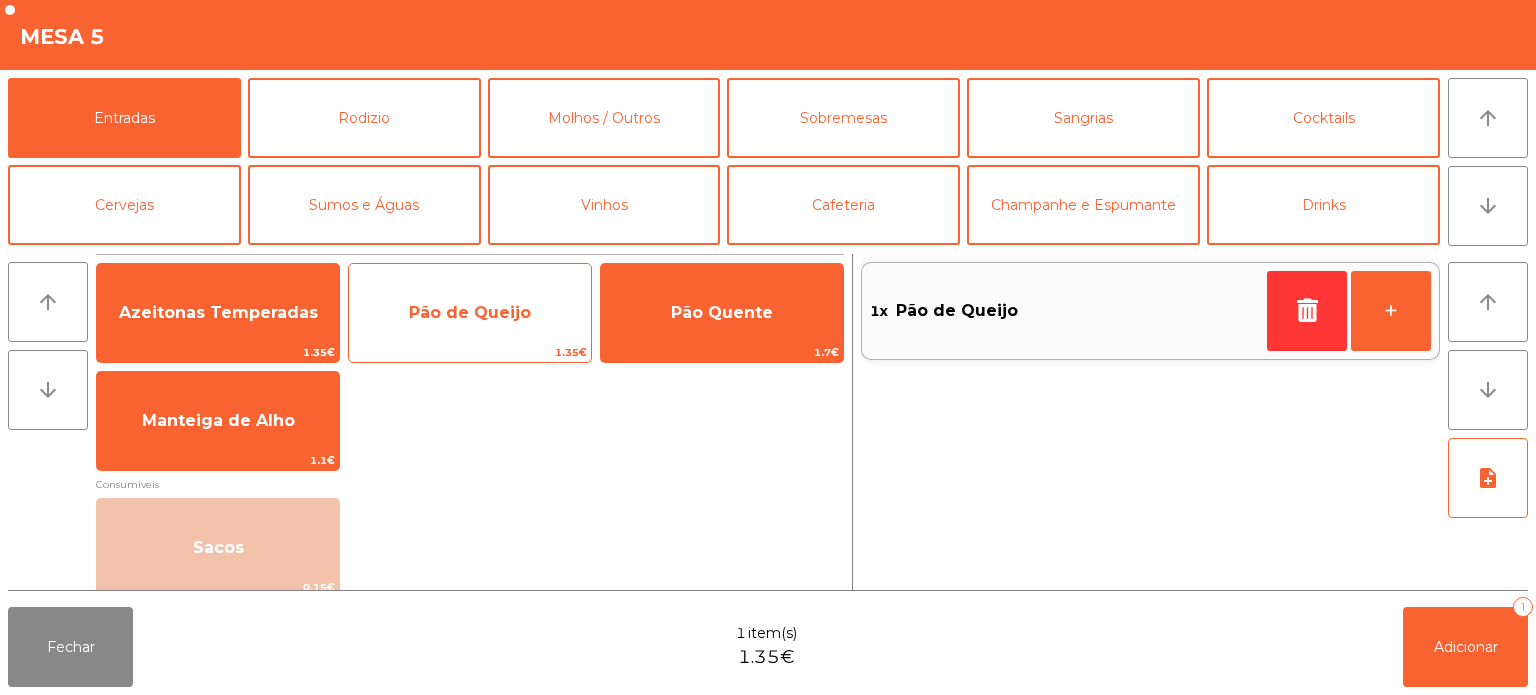 click on "Pão de Queijo" 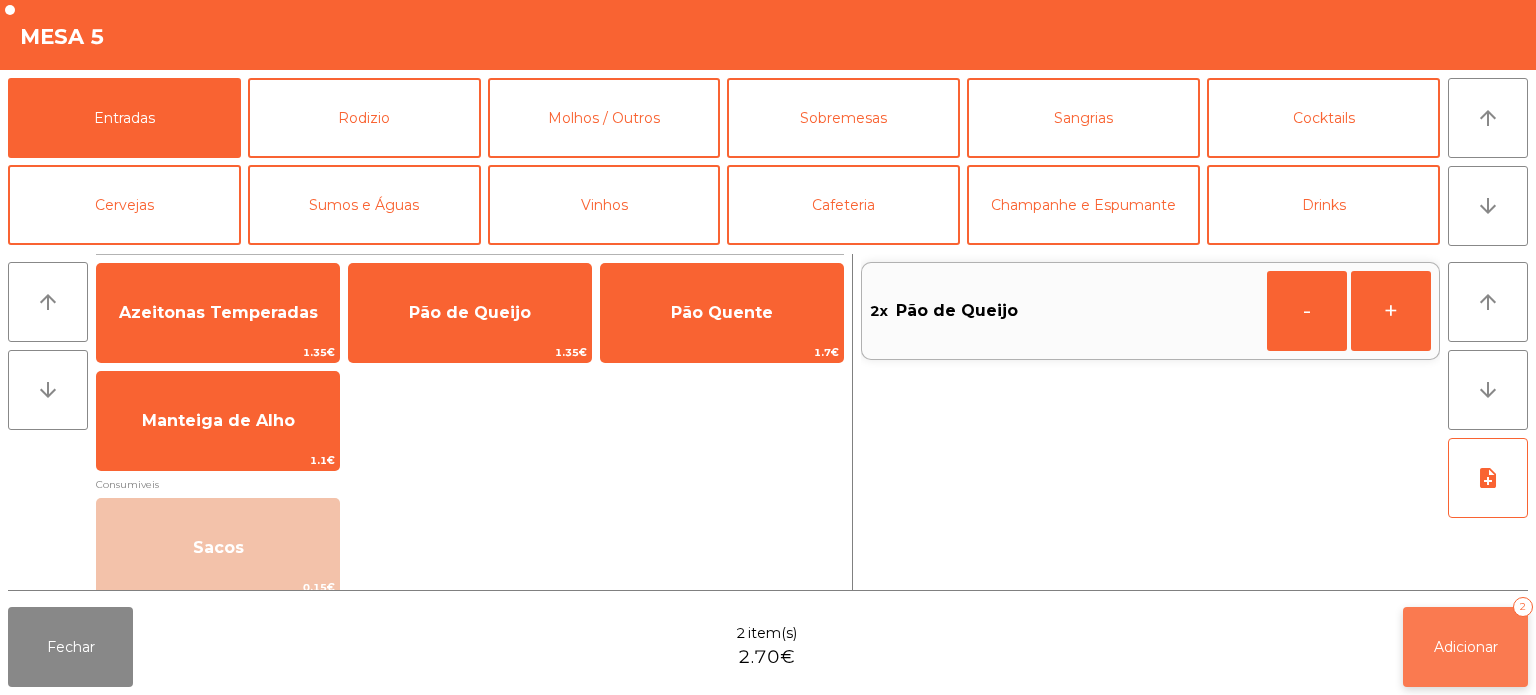 click on "Adicionar   2" 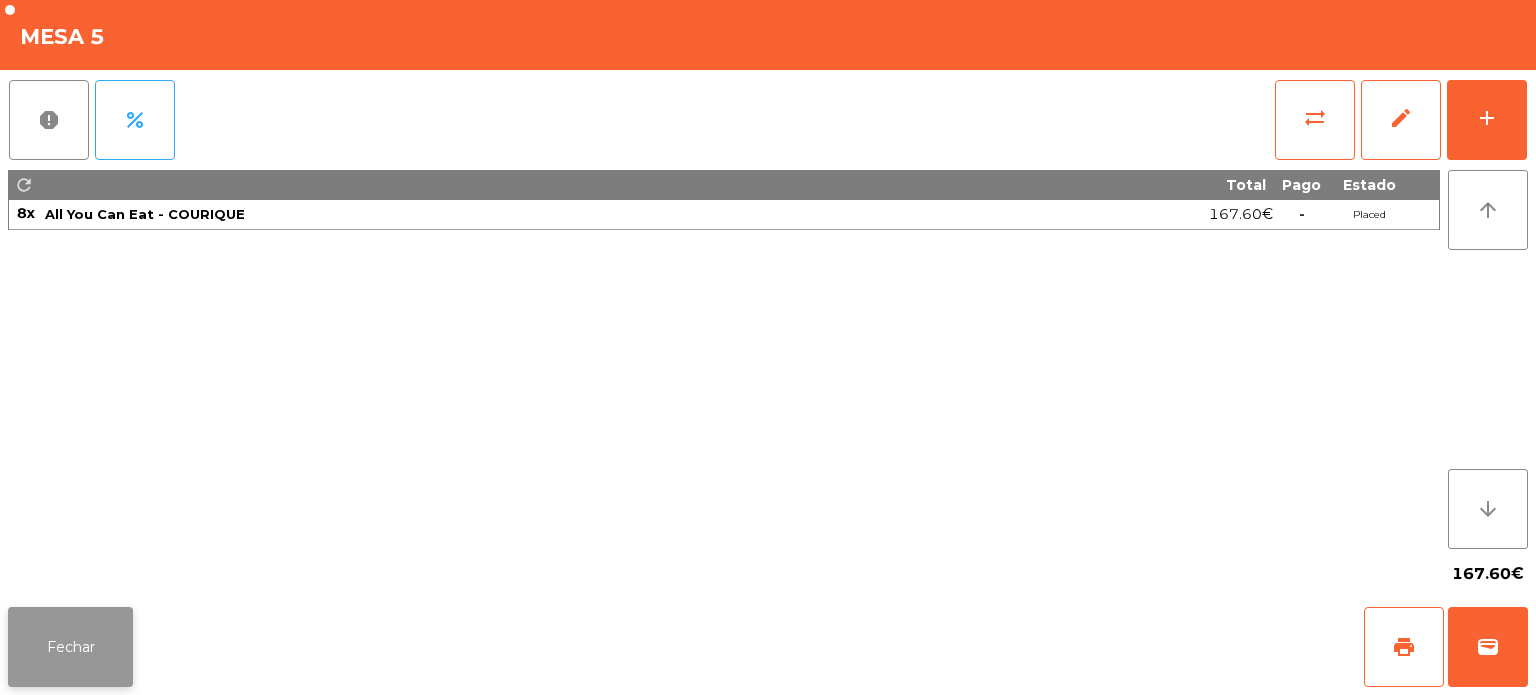 click on "Fechar" 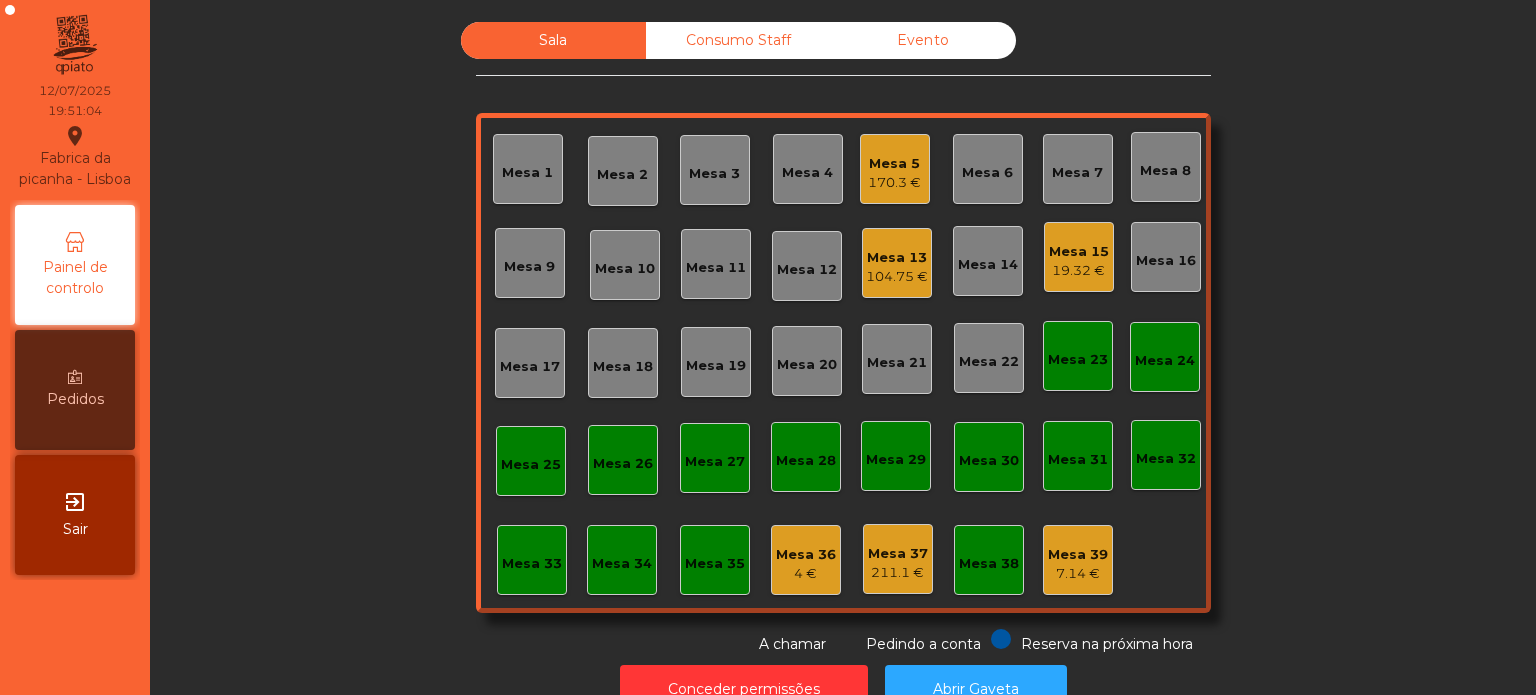 click on "Mesa 4" 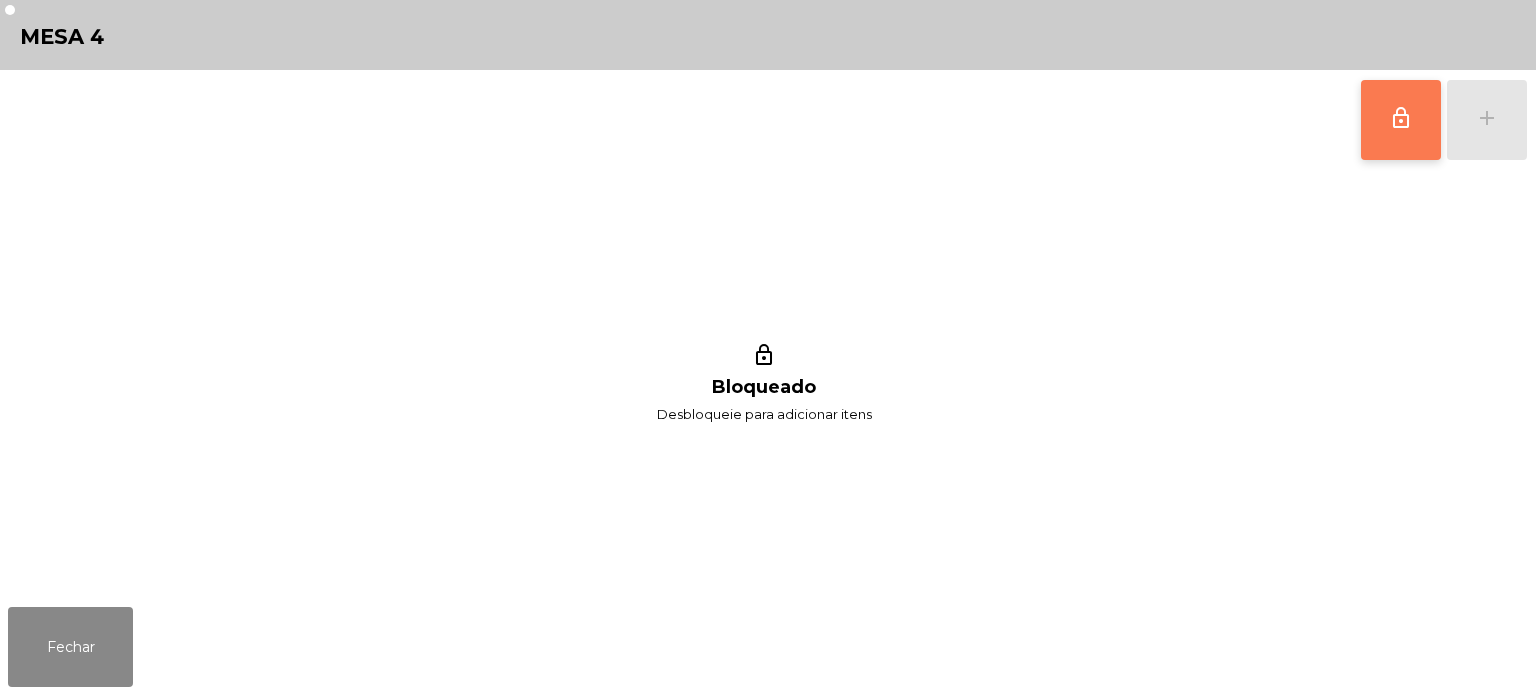 click on "lock_outline" 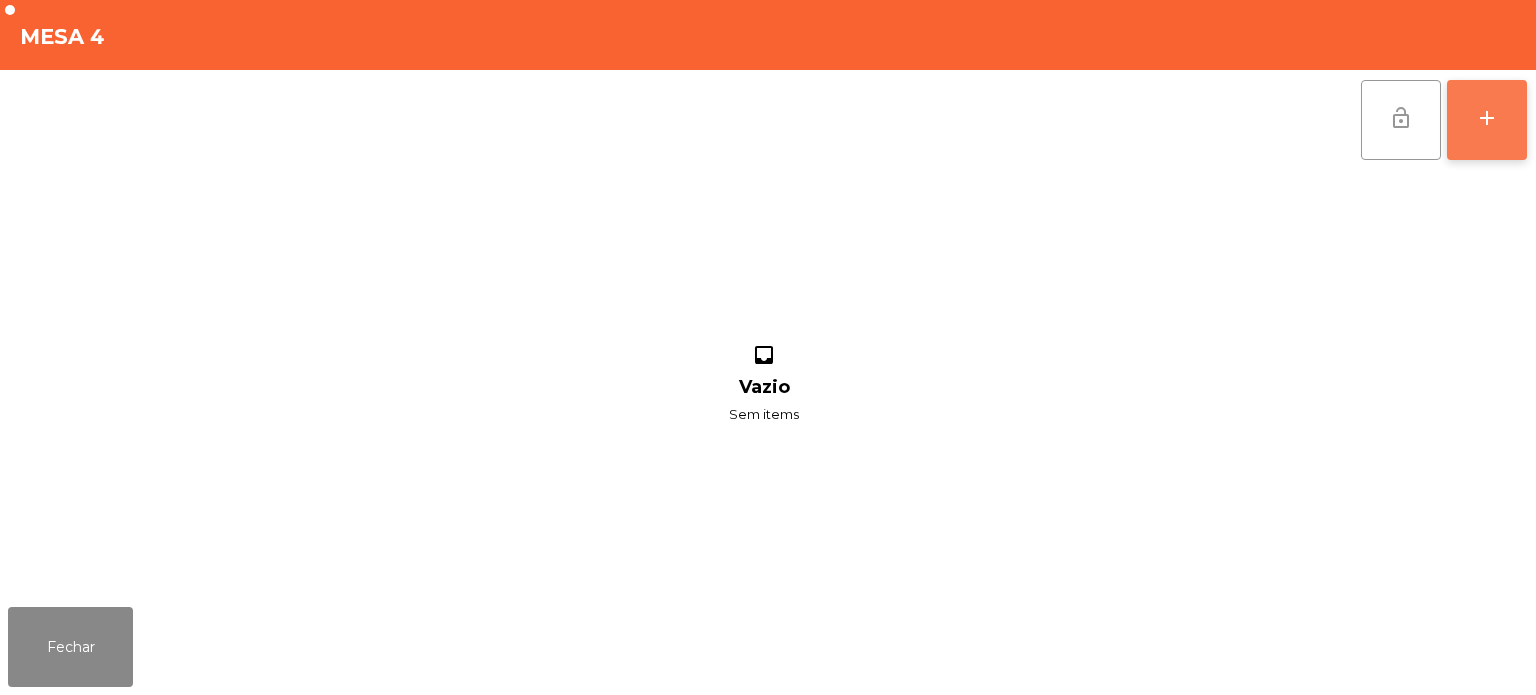 click on "add" 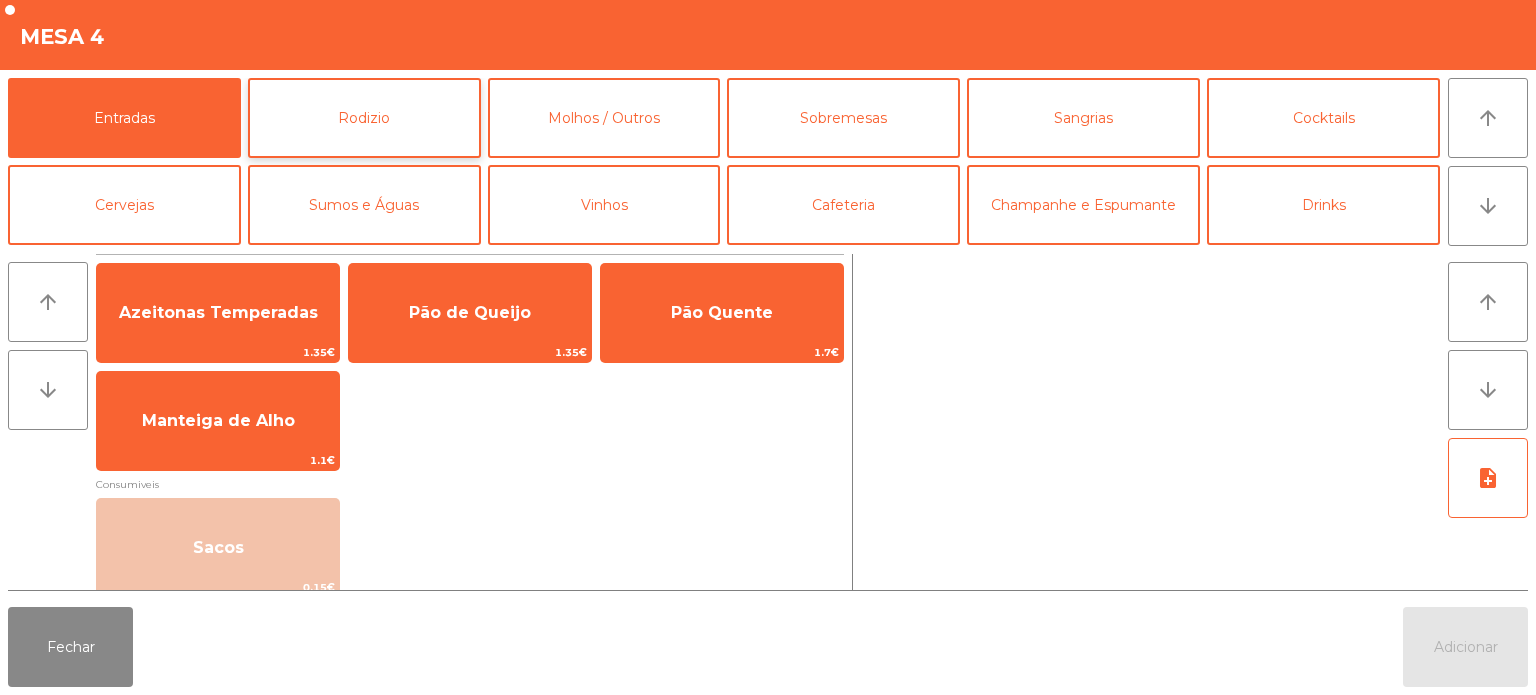 click on "Rodizio" 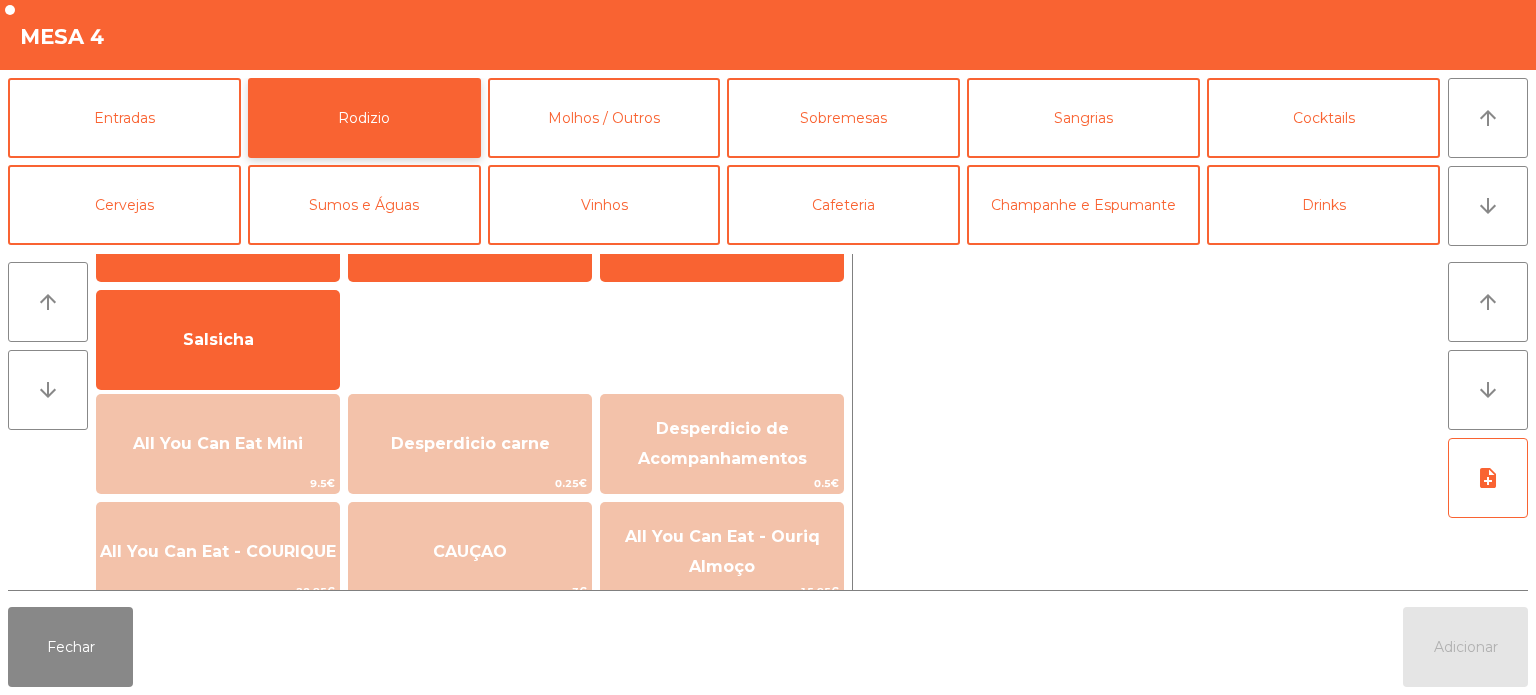 scroll, scrollTop: 100, scrollLeft: 0, axis: vertical 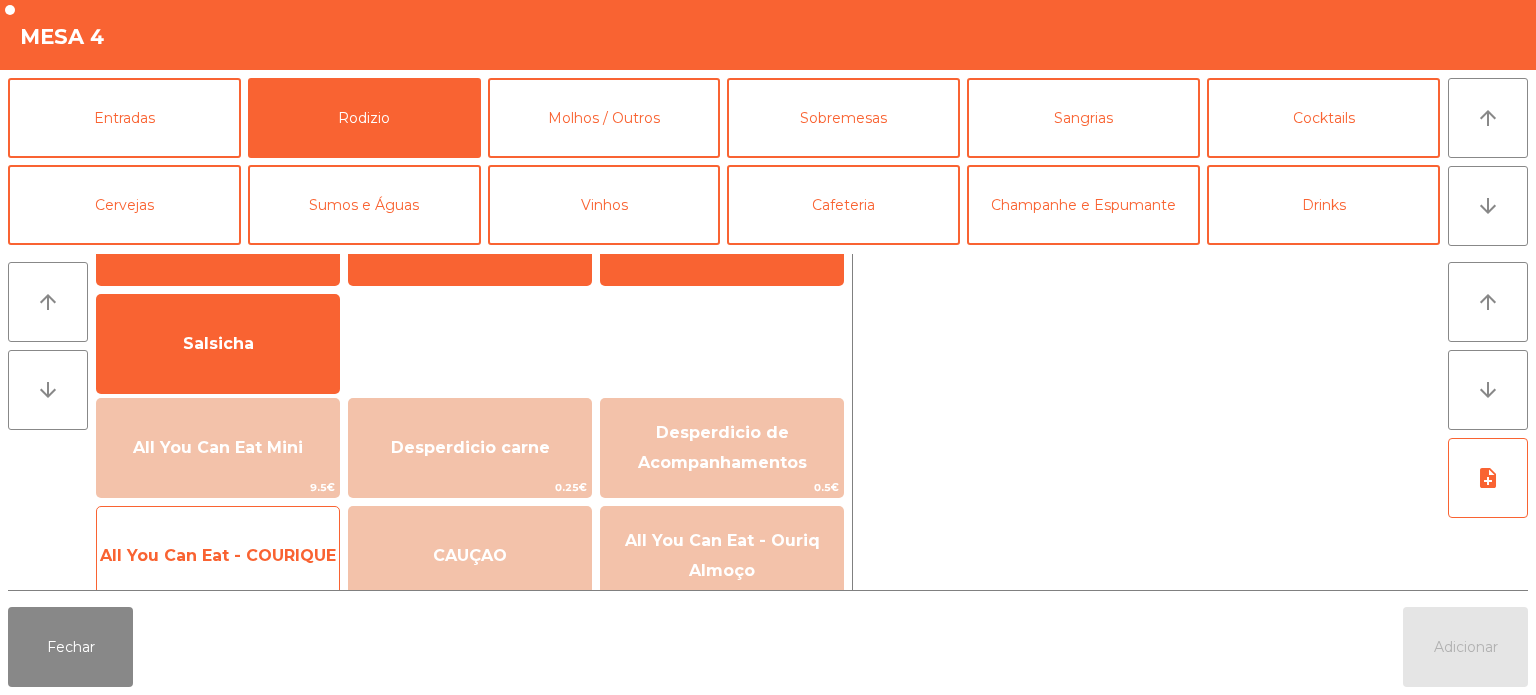 click on "All You Can Eat - COURIQUE   20.95€" 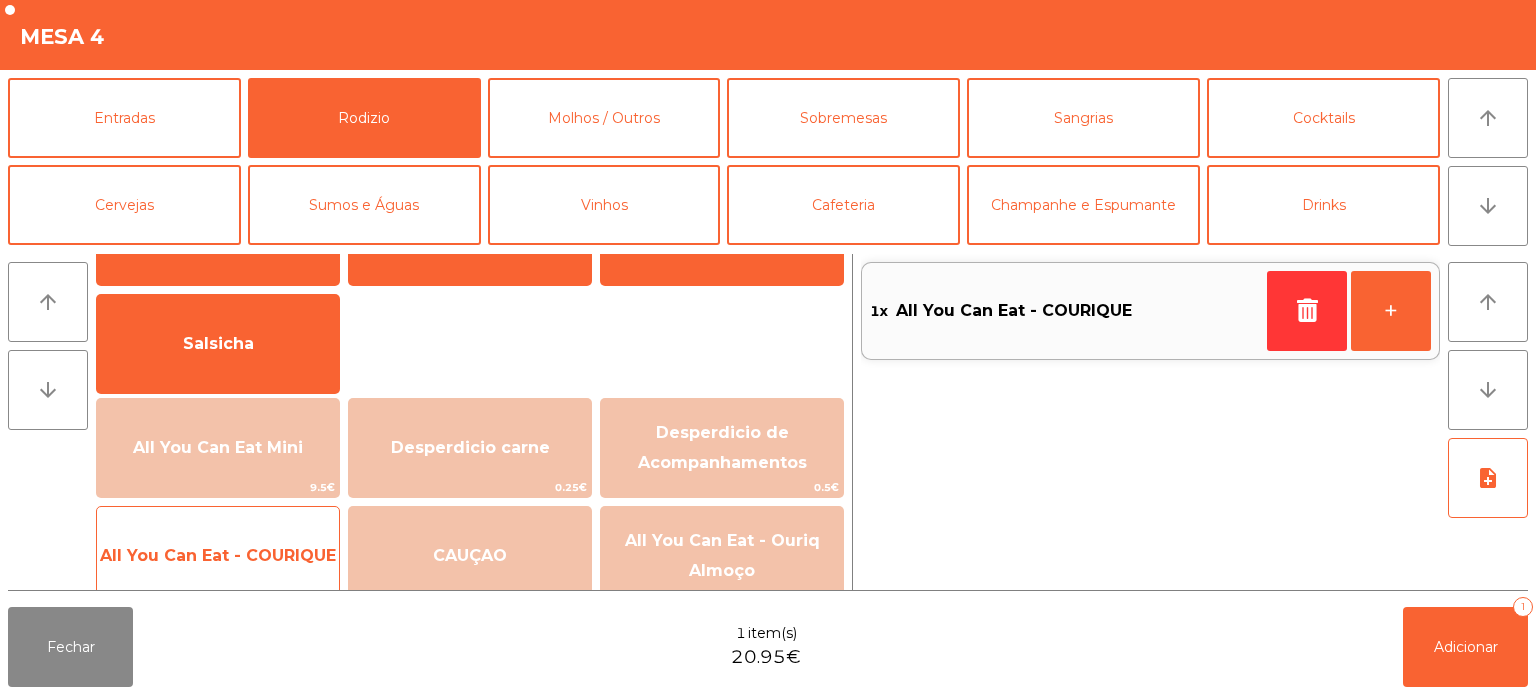 click on "All You Can Eat - COURIQUE   20.95€" 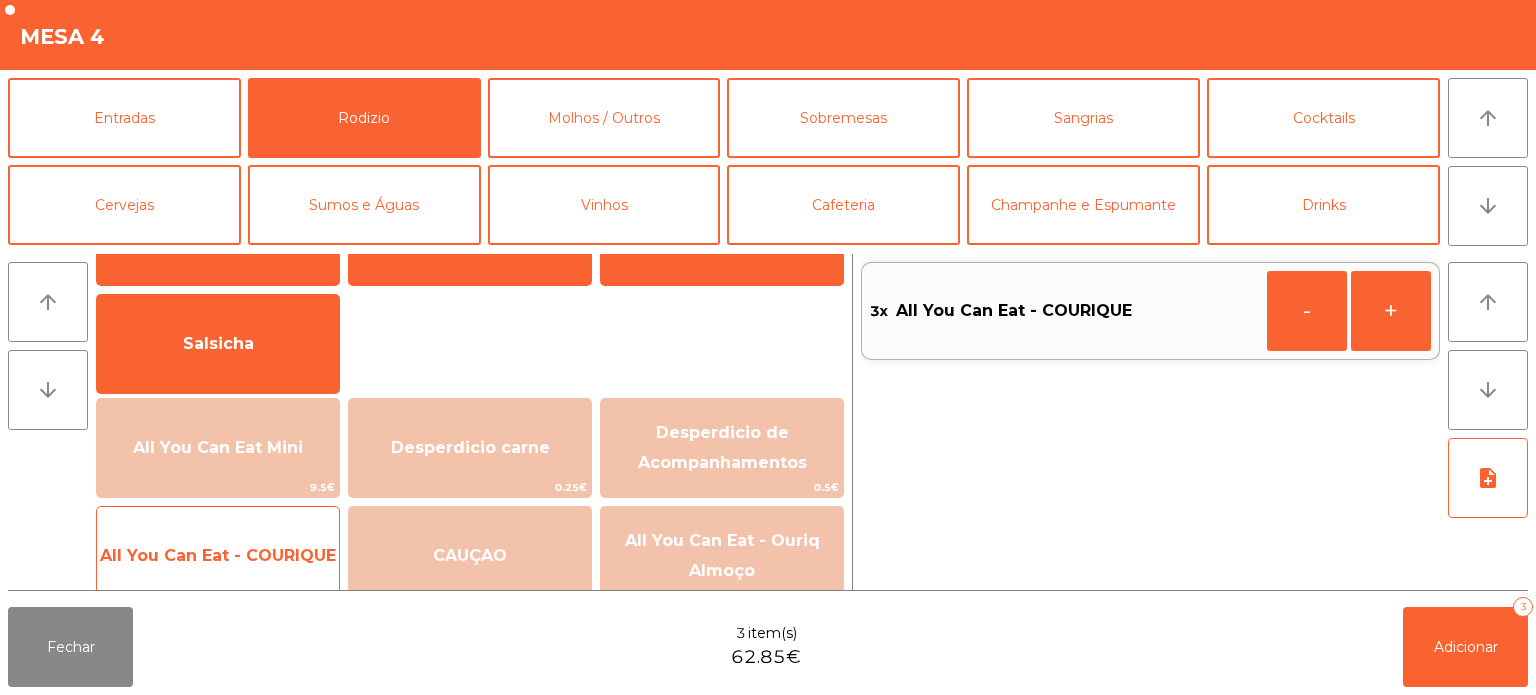 click on "All You Can Eat - COURIQUE" 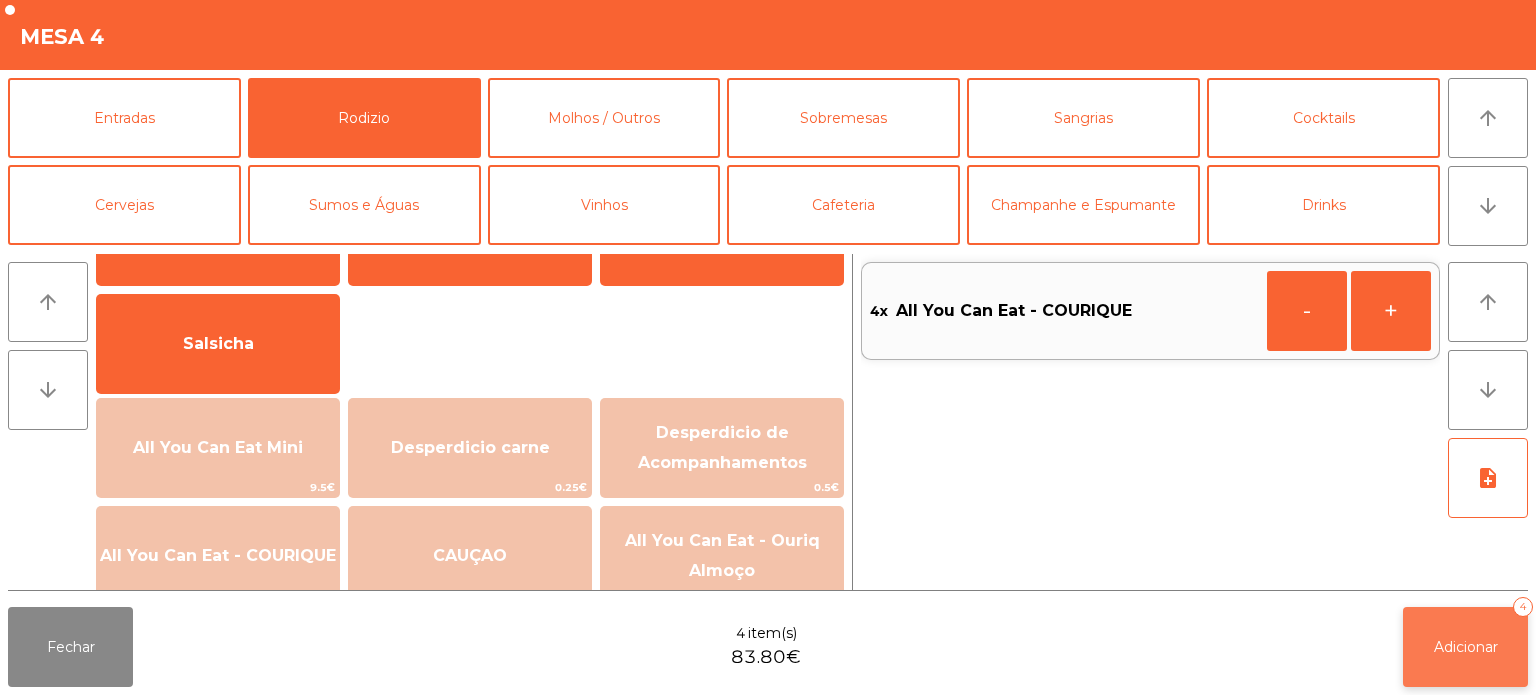 click on "Adicionar" 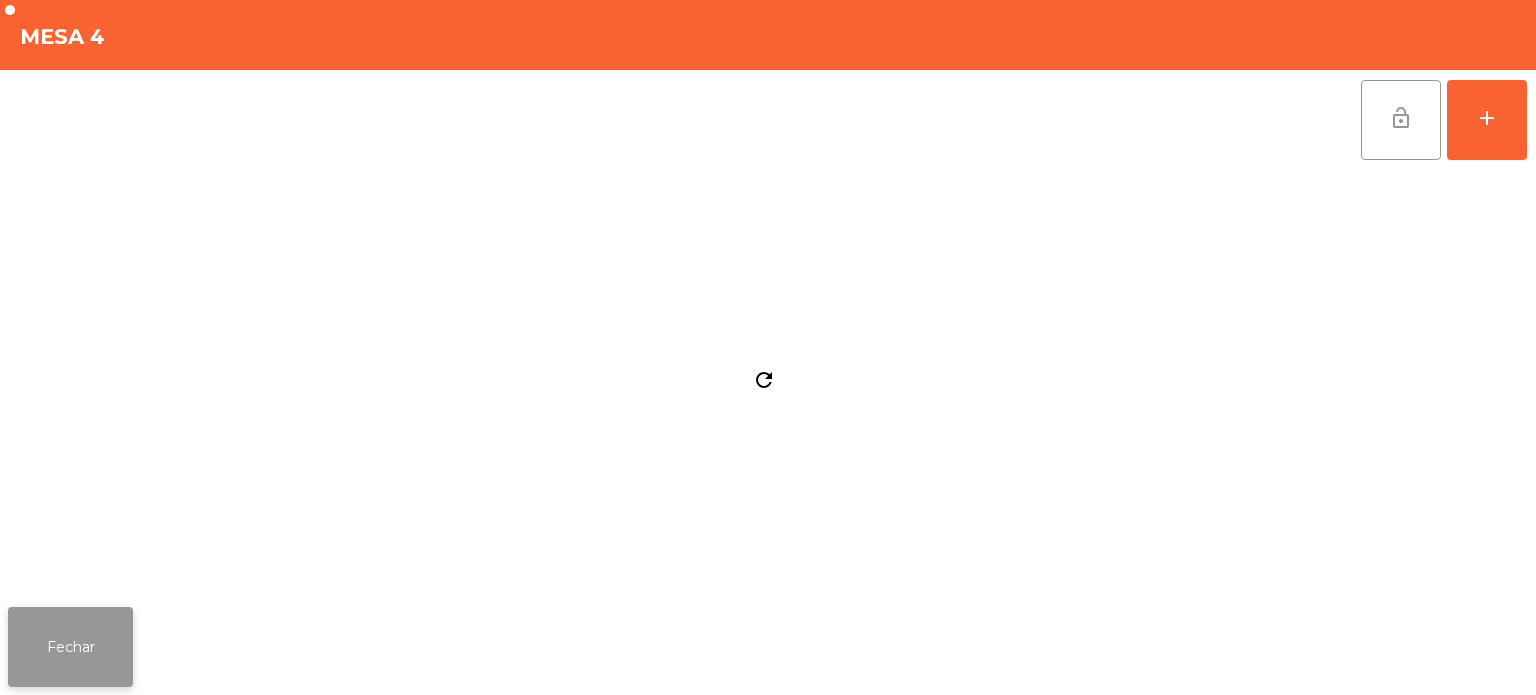 click on "Fechar" 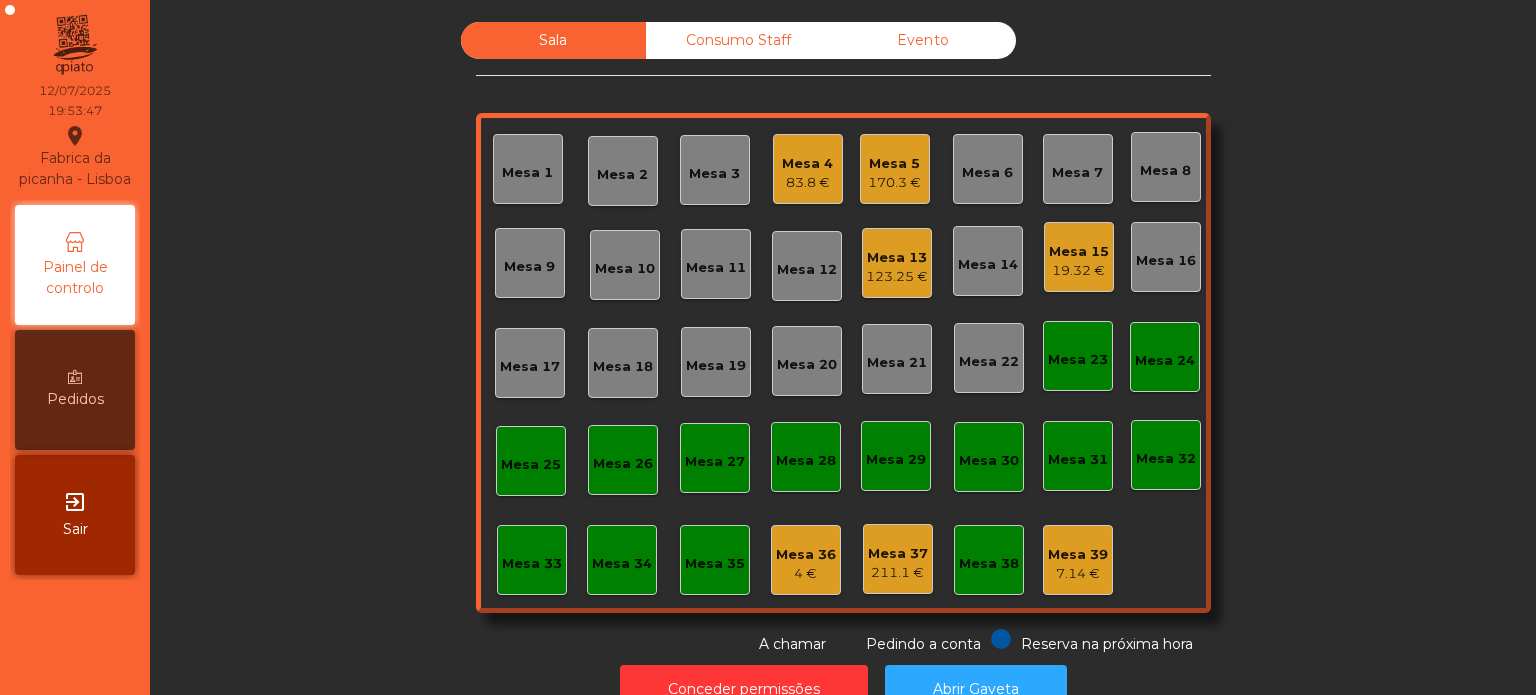 click on "Mesa 33" 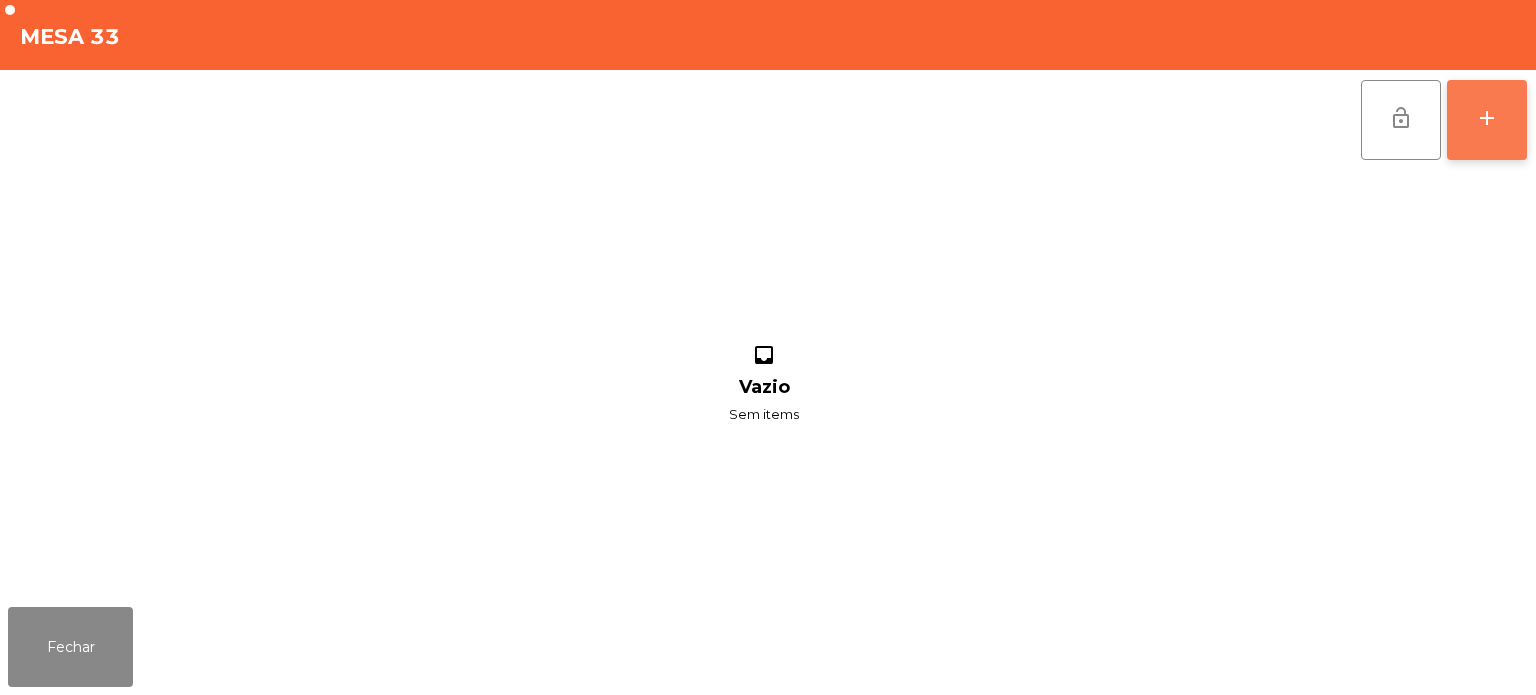 click on "add" 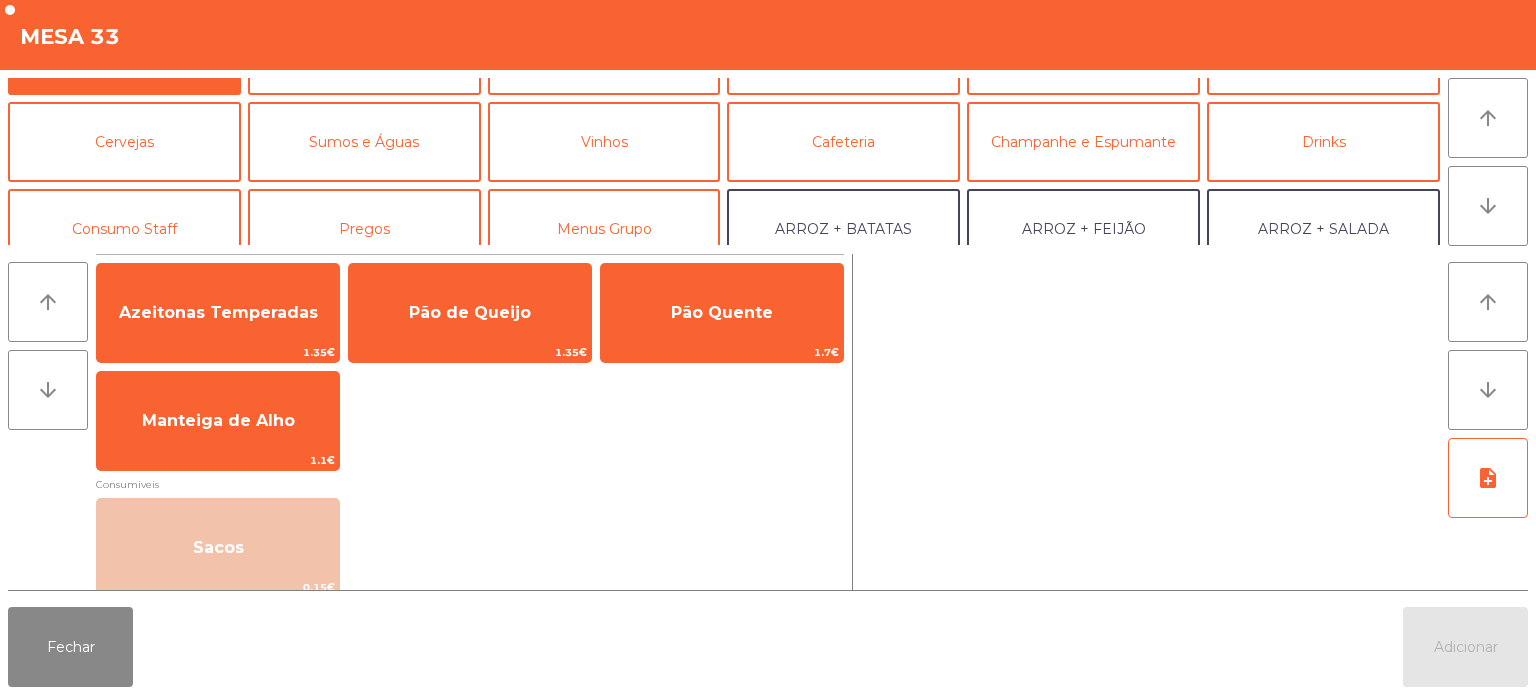 scroll, scrollTop: 86, scrollLeft: 0, axis: vertical 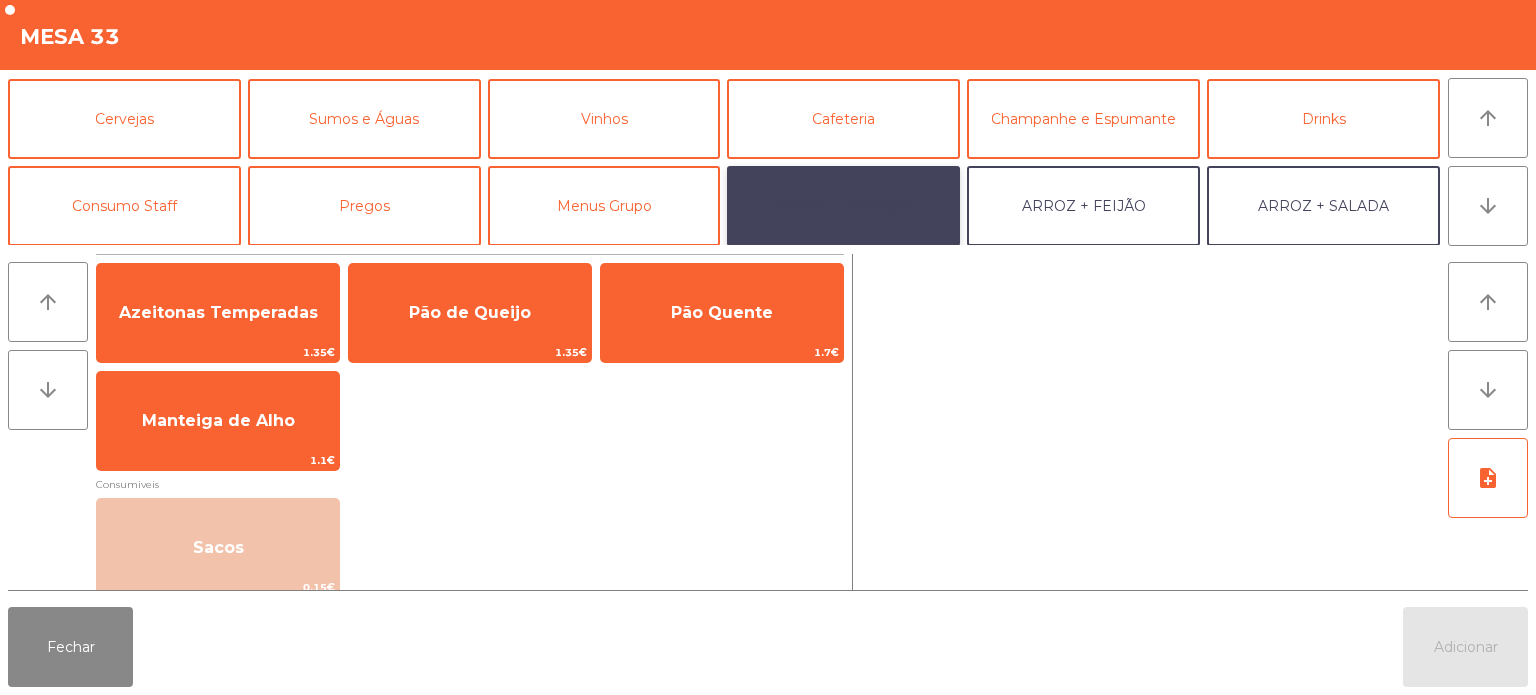 click on "ARROZ + BATATAS" 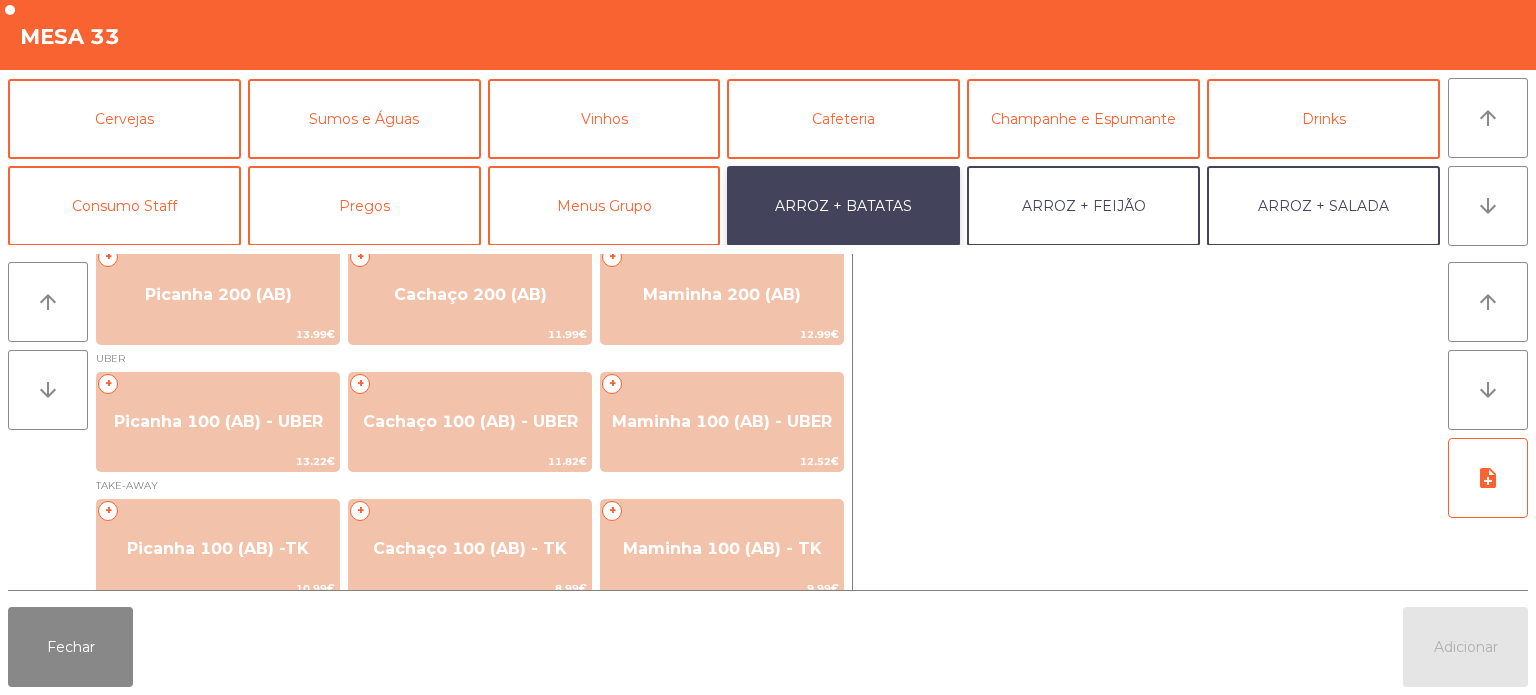 scroll, scrollTop: 137, scrollLeft: 0, axis: vertical 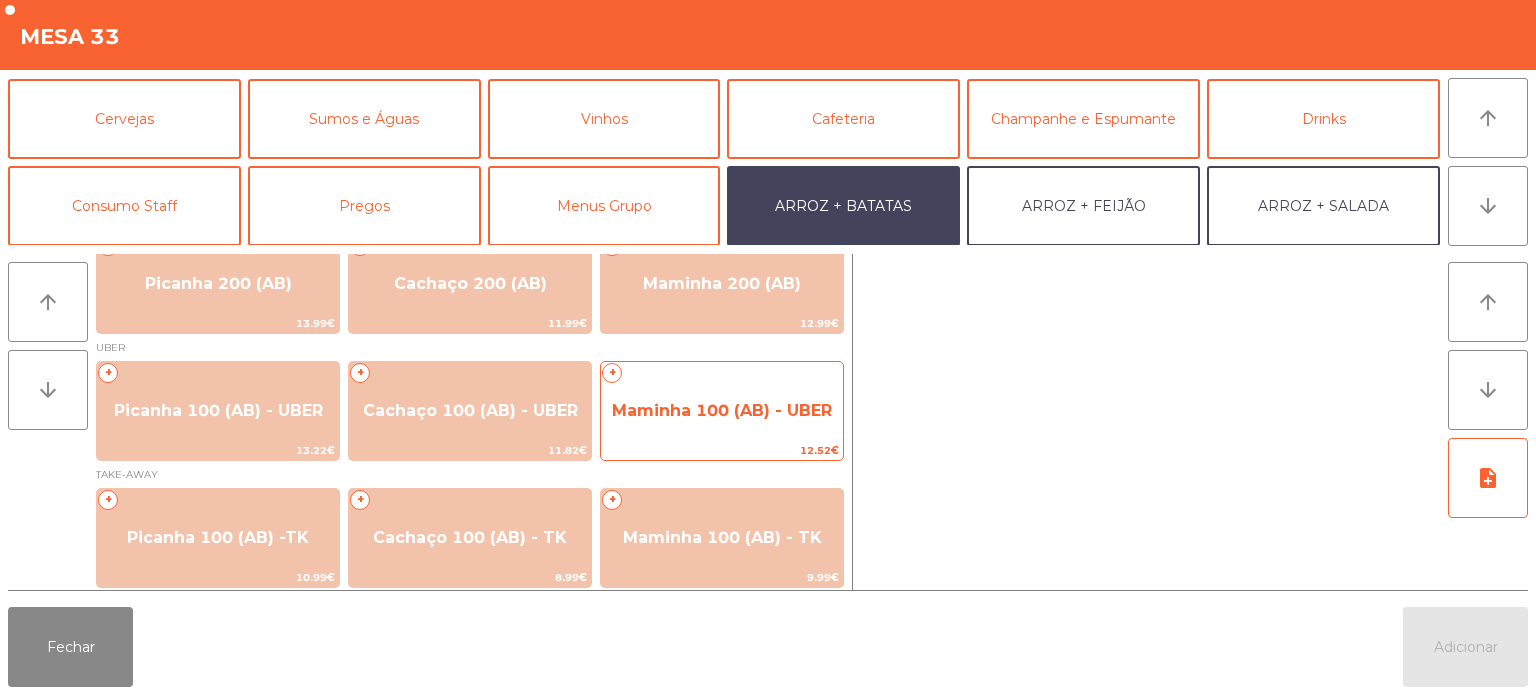 click on "Maminha 100 (AB) - UBER" 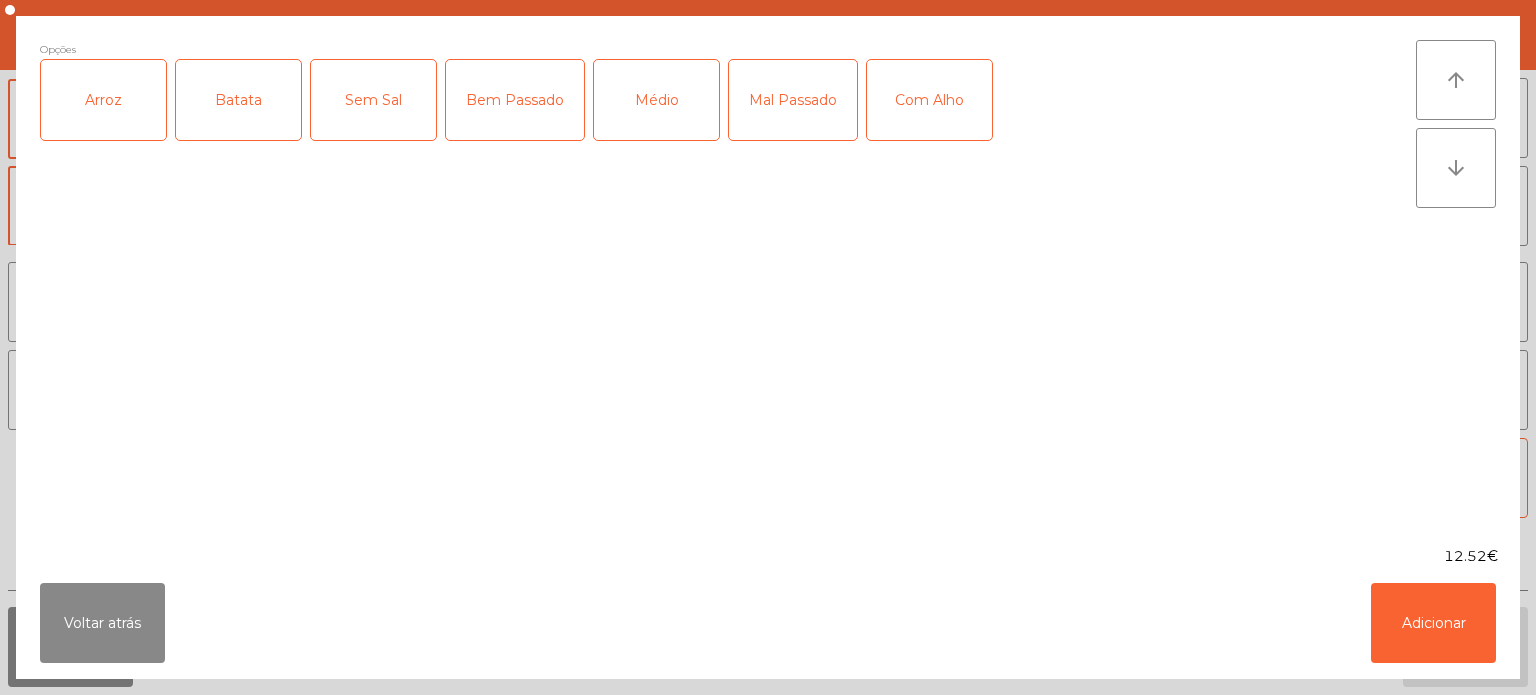 click on "Arroz" 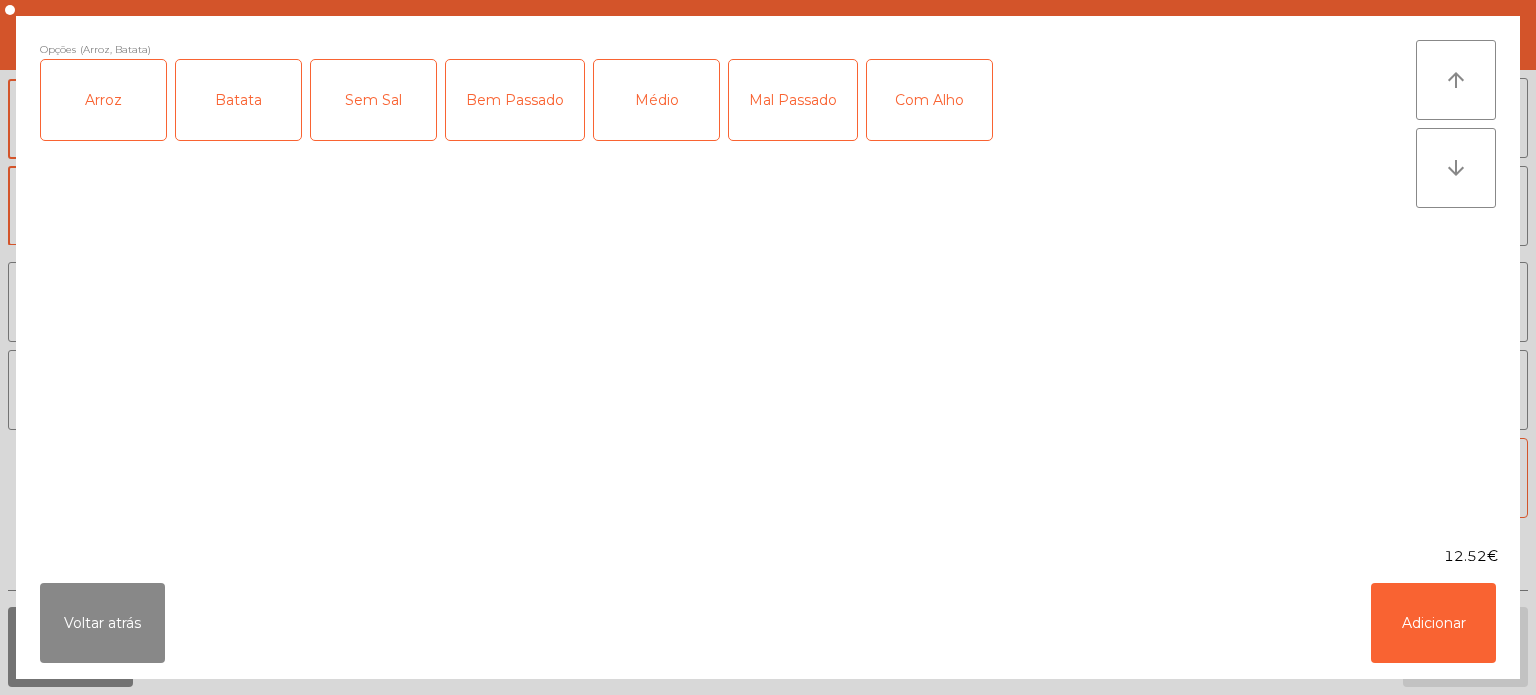 click on "Mal Passado" 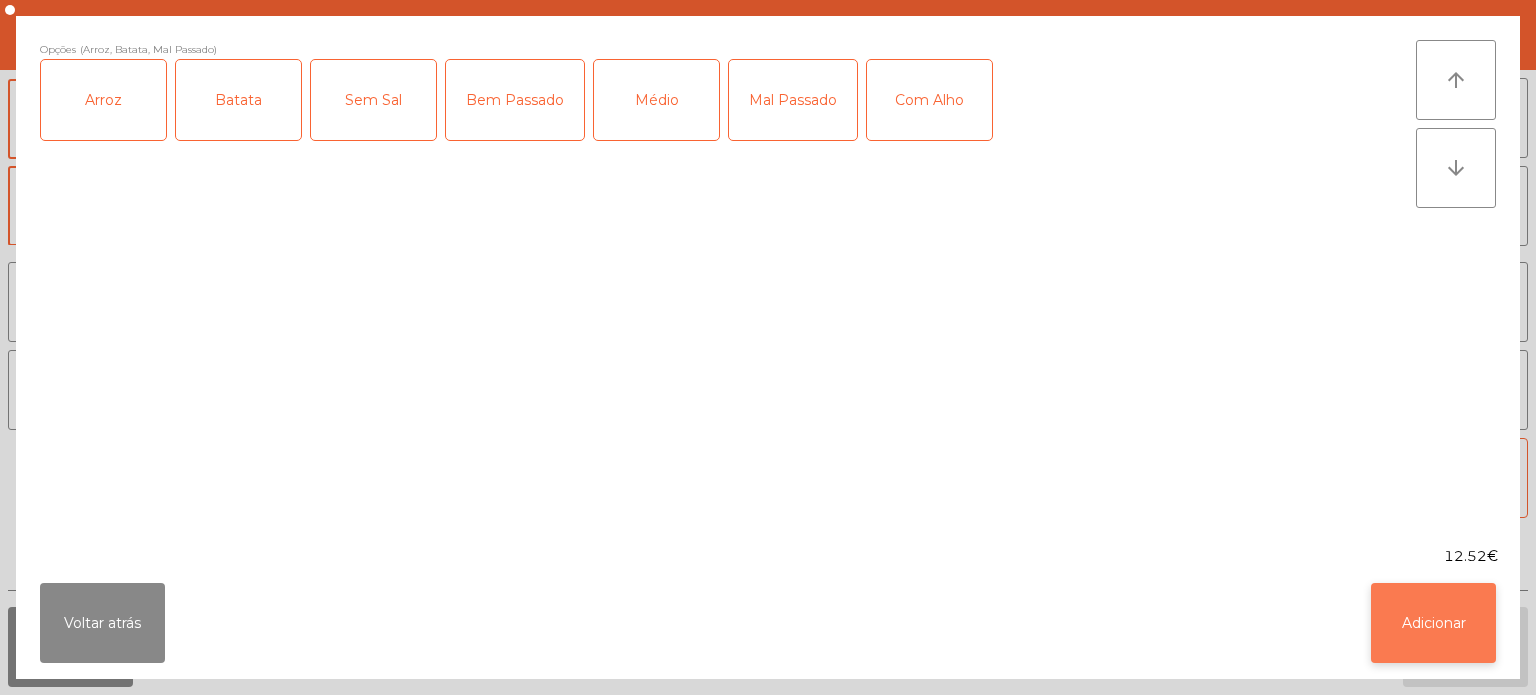 click on "Adicionar" 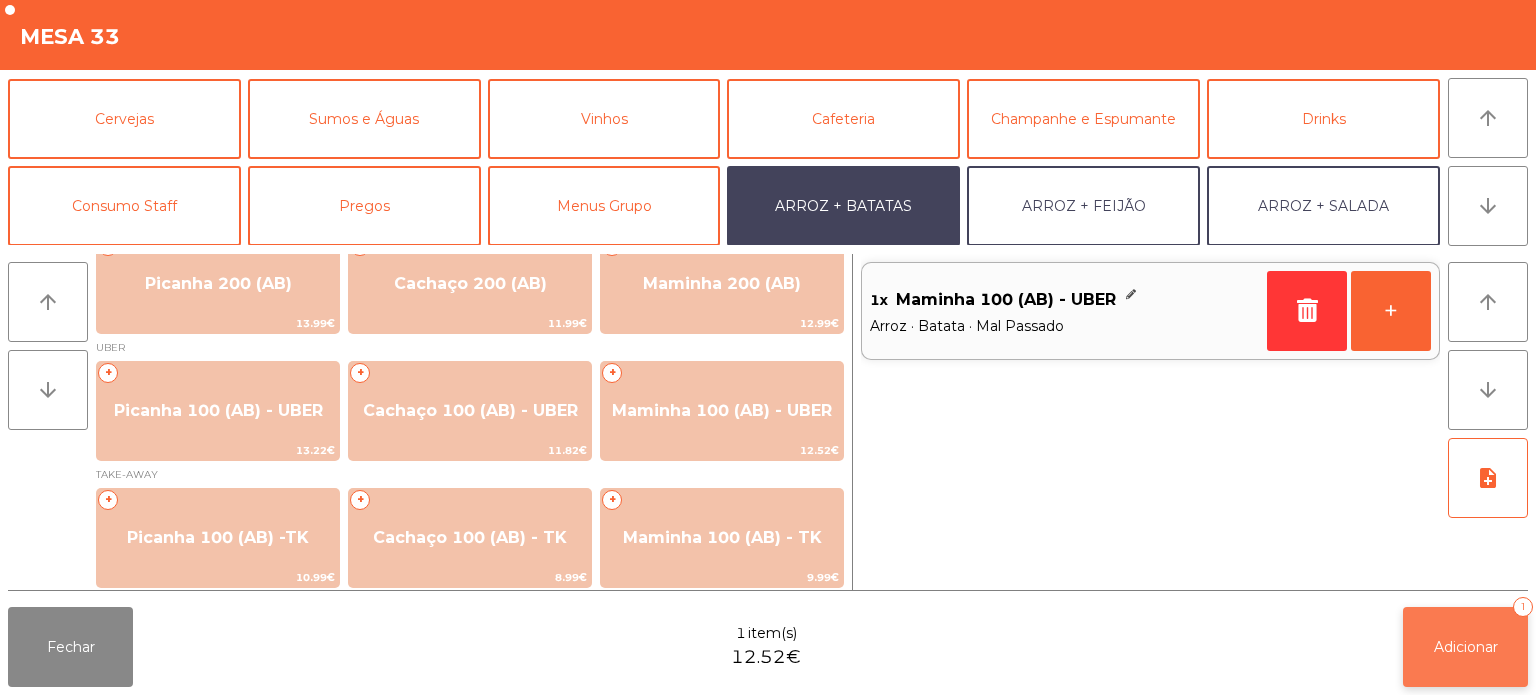 click on "Adicionar   1" 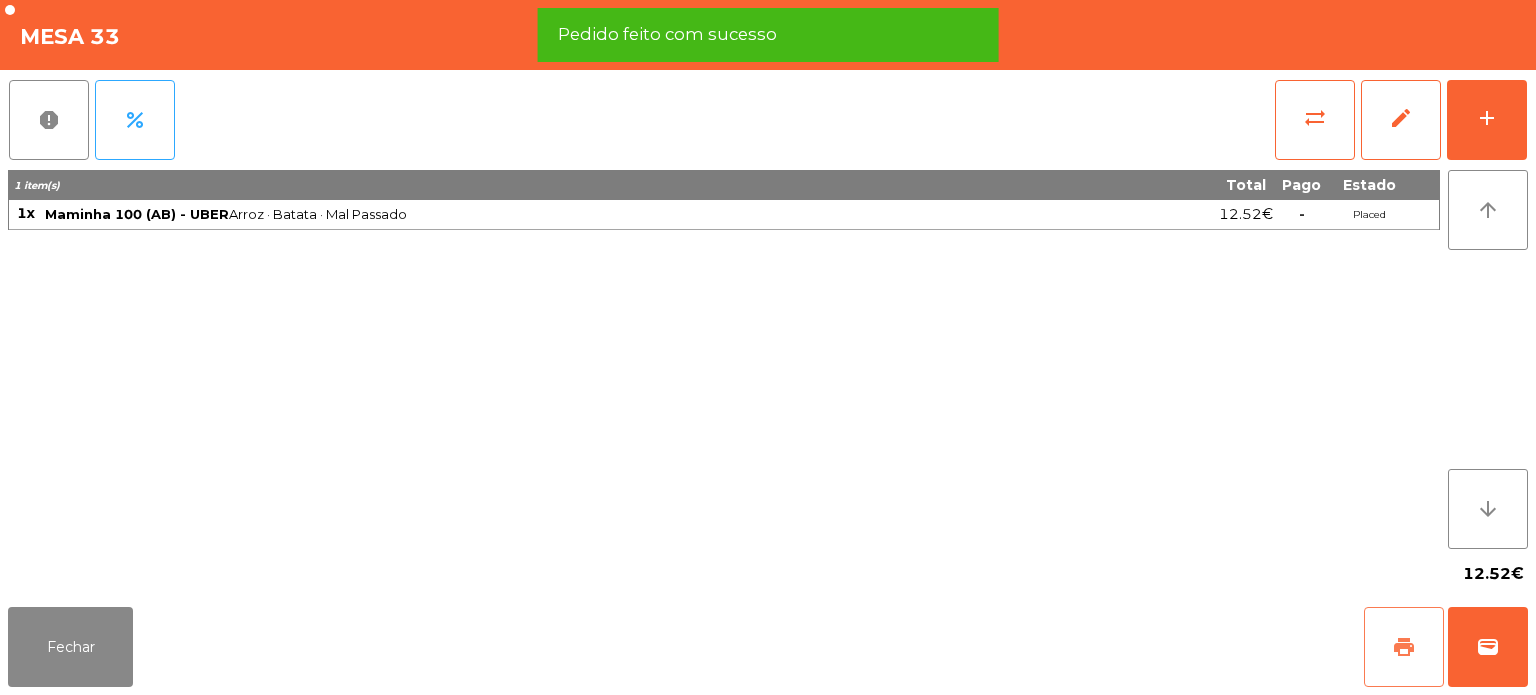 click on "print" 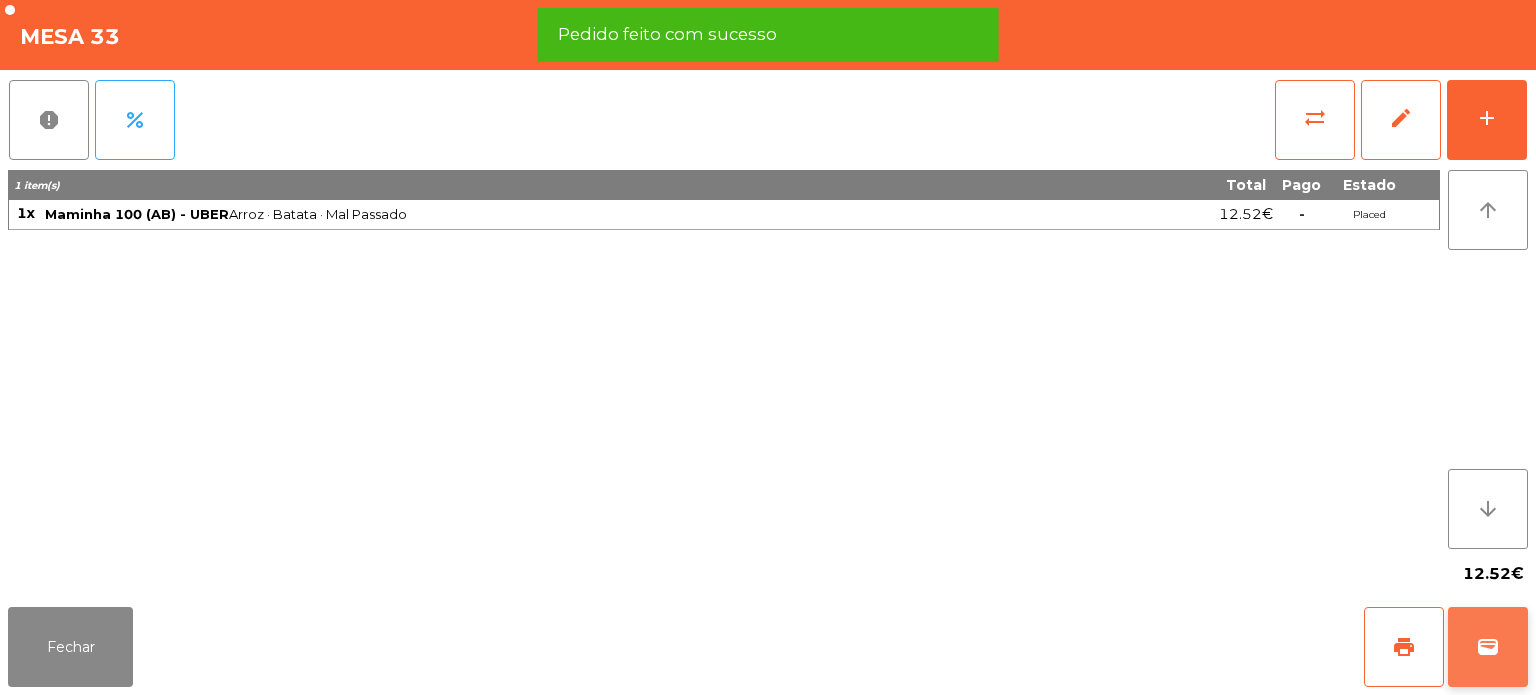 click on "wallet" 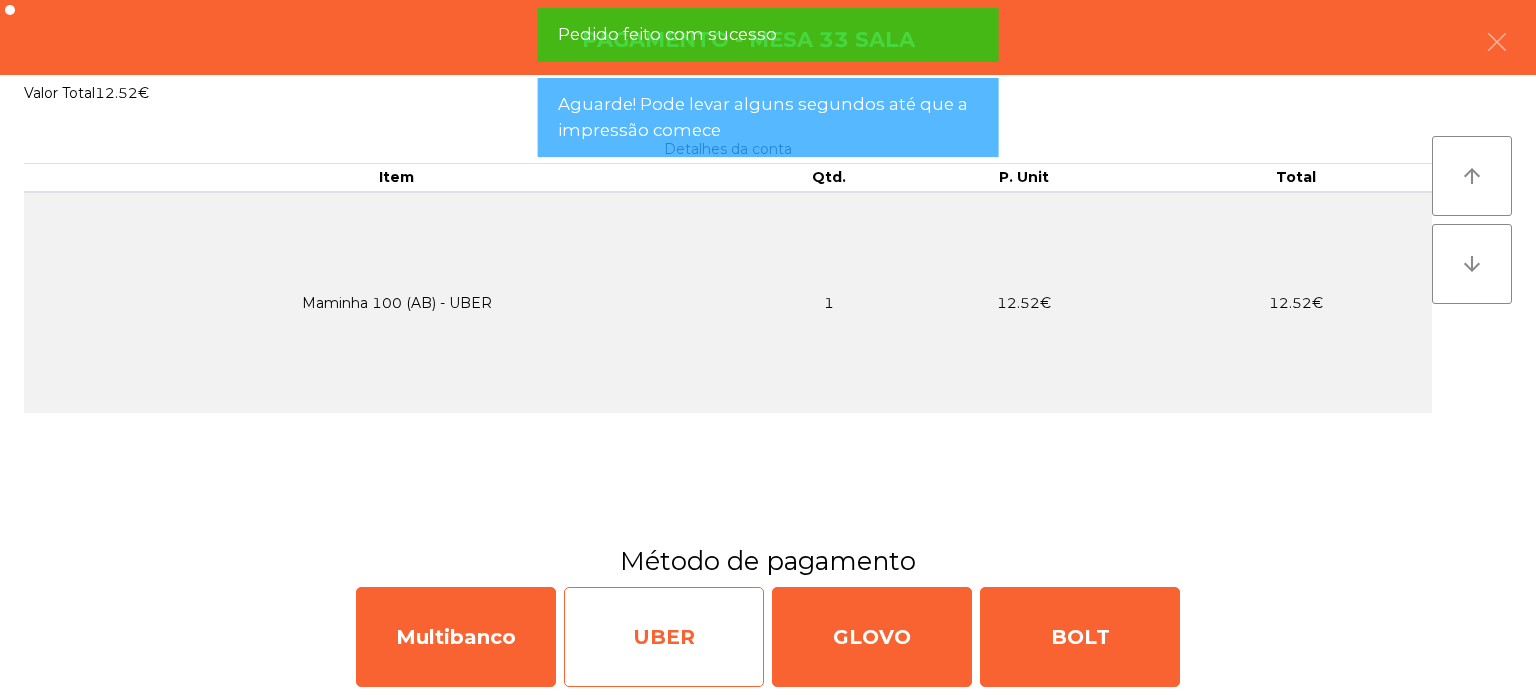 click on "UBER" 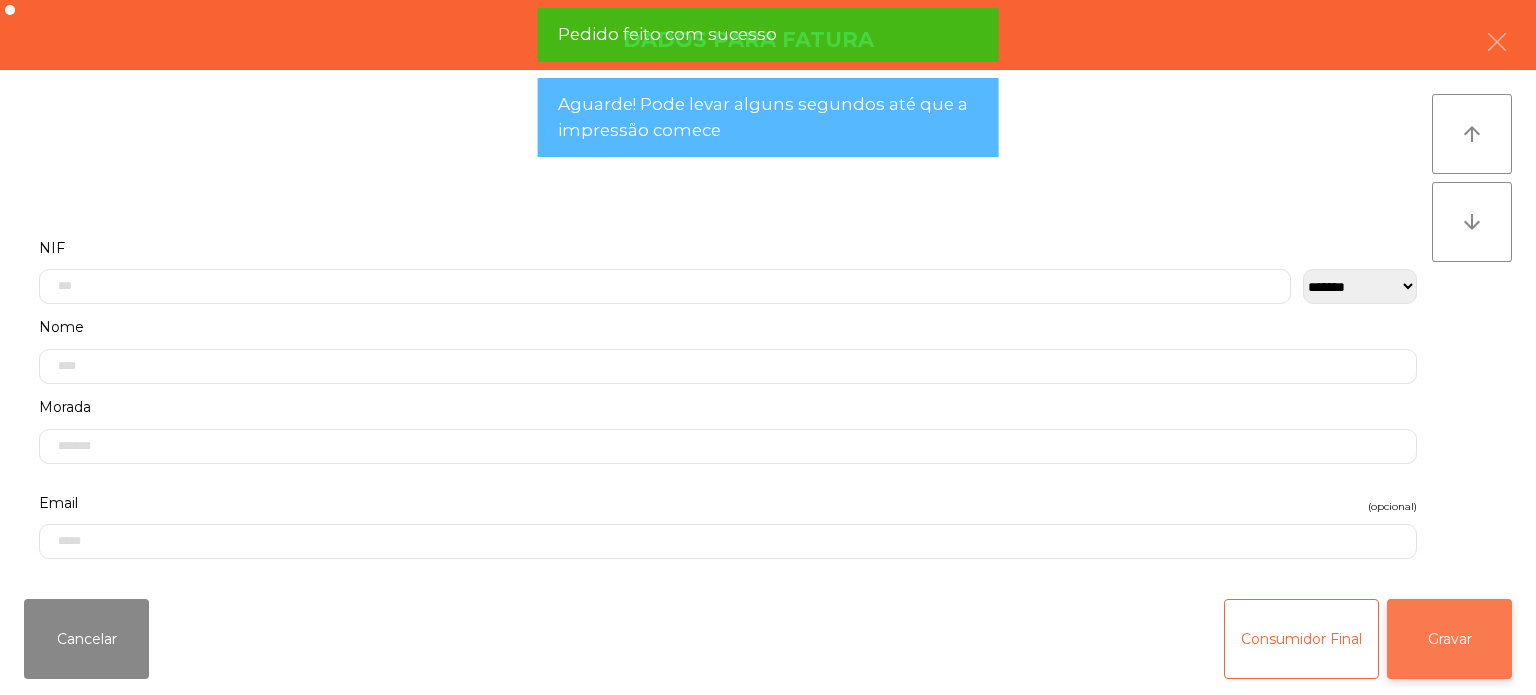 click on "Gravar" 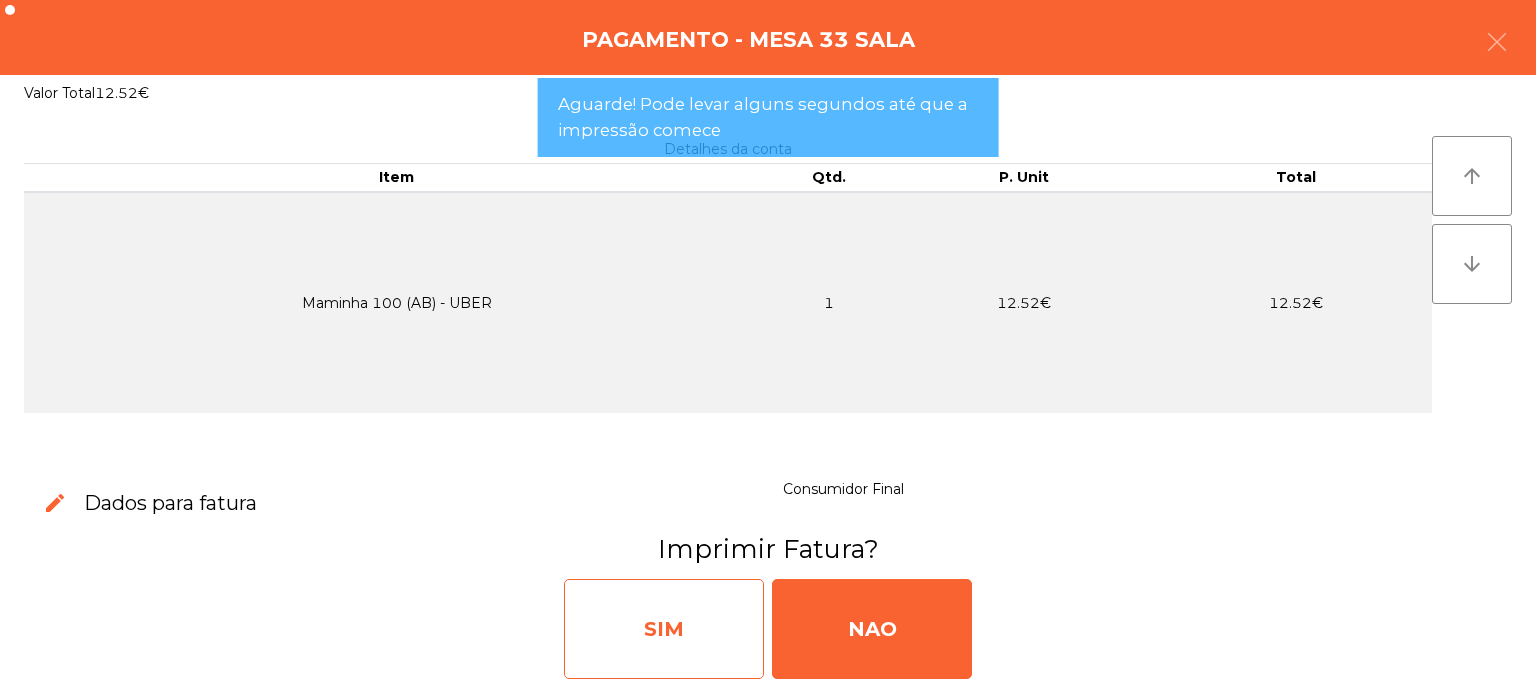 click on "SIM" 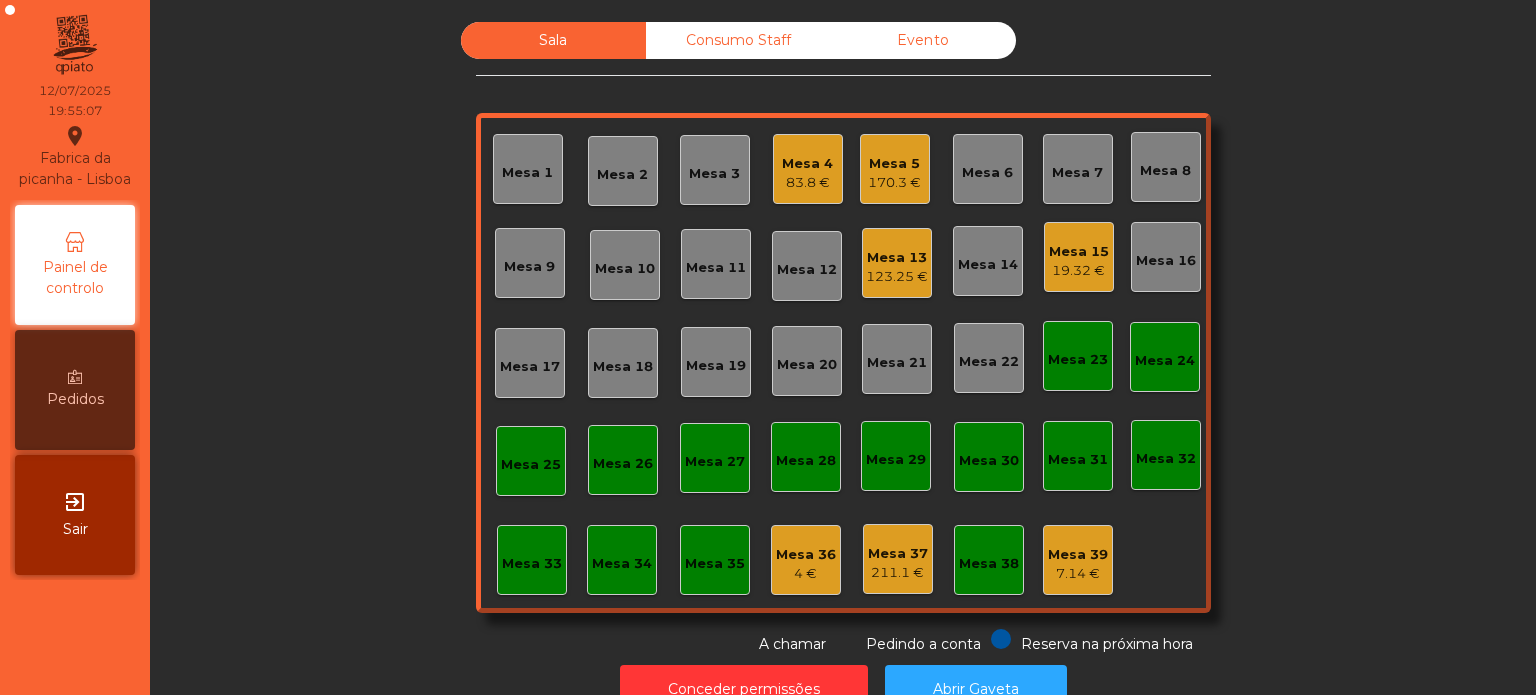 click on "Mesa 7" 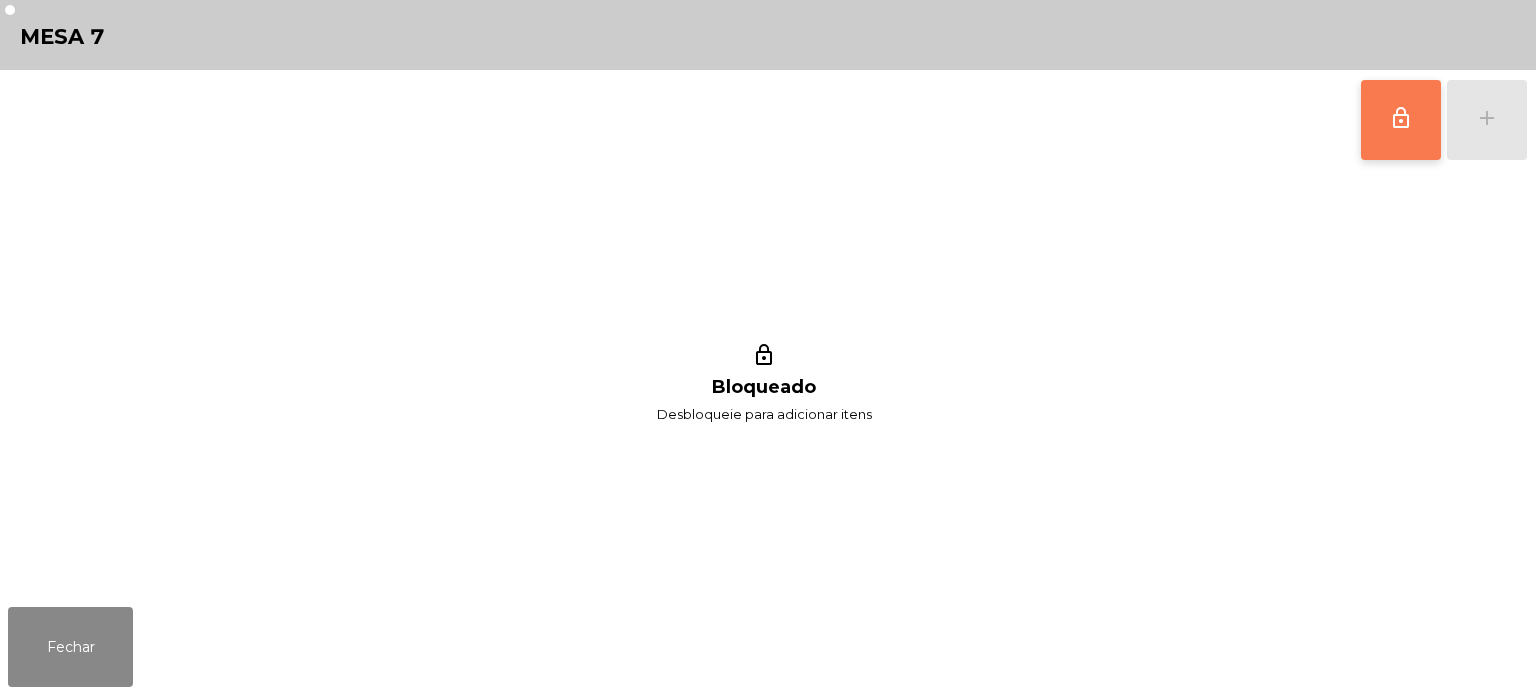 click on "lock_outline" 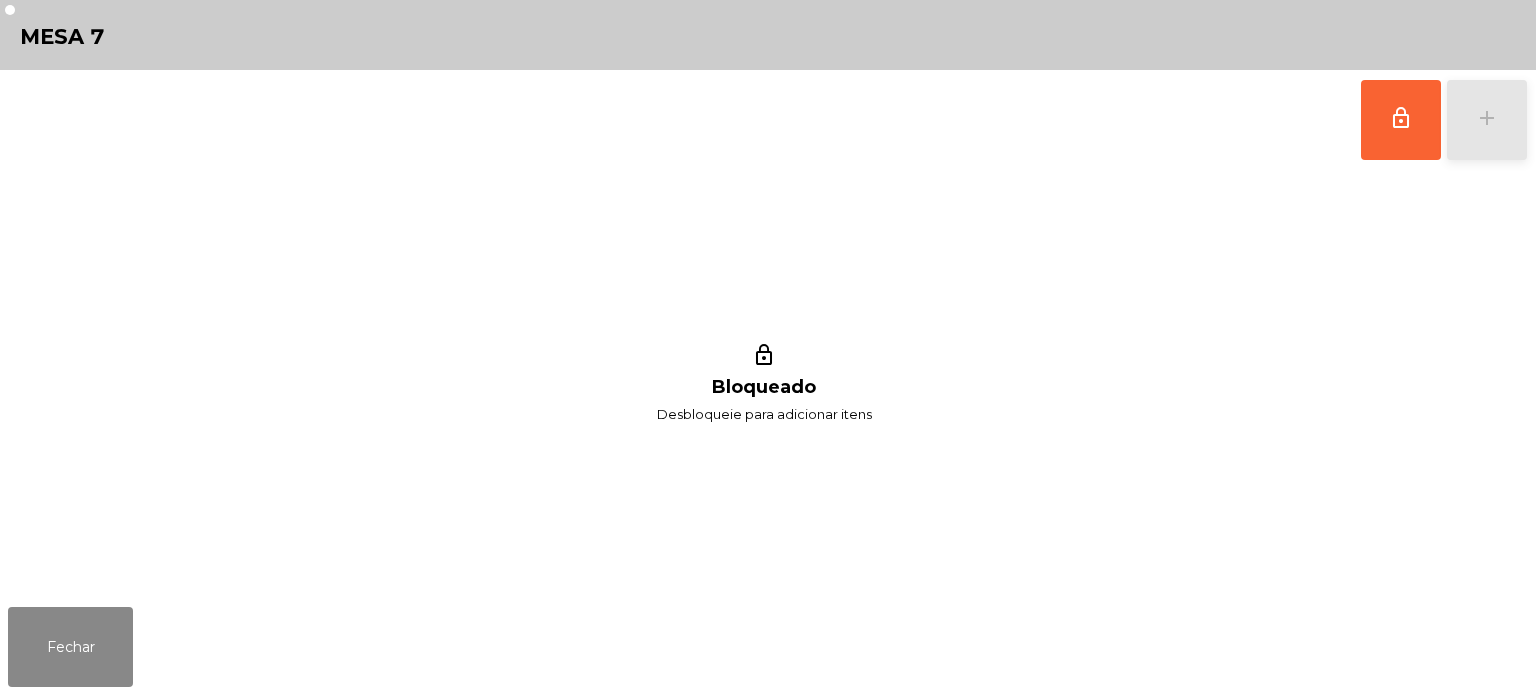 click on "add" 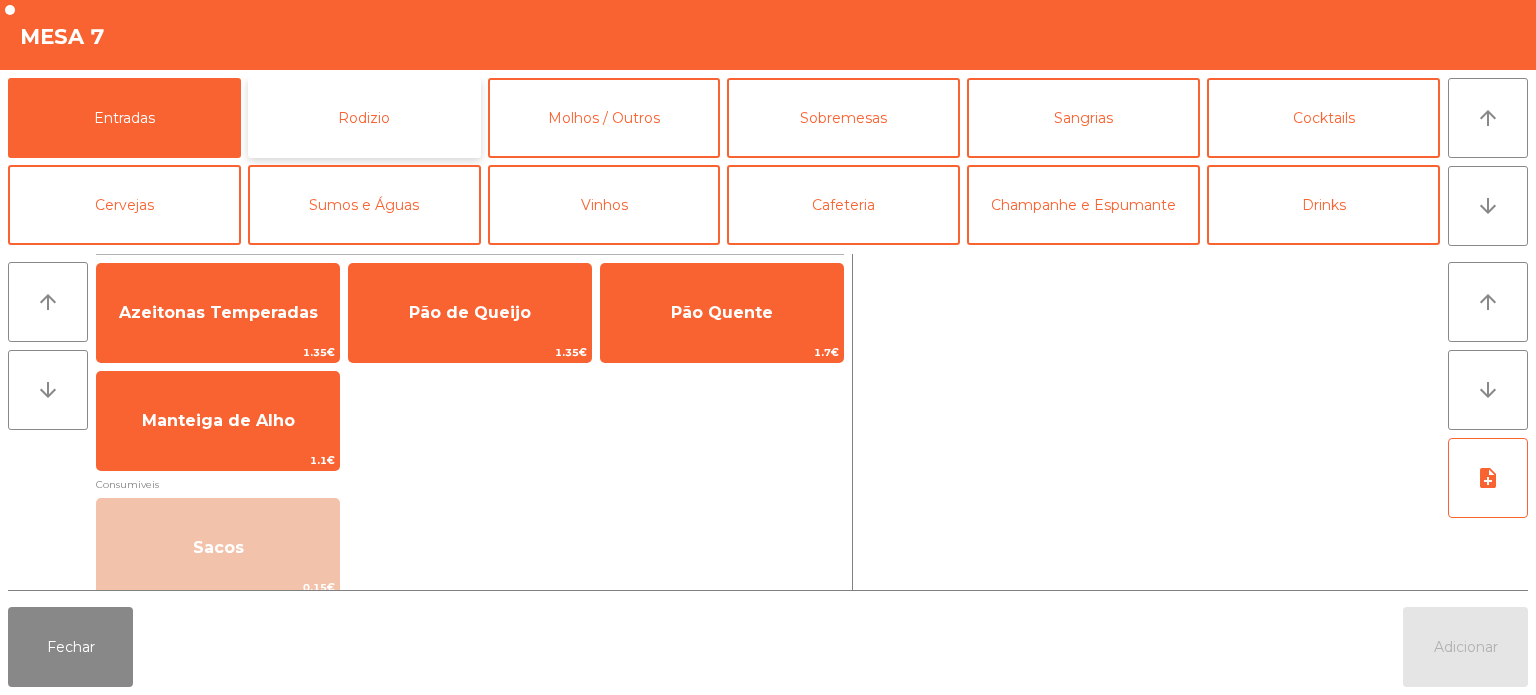 click on "Rodizio" 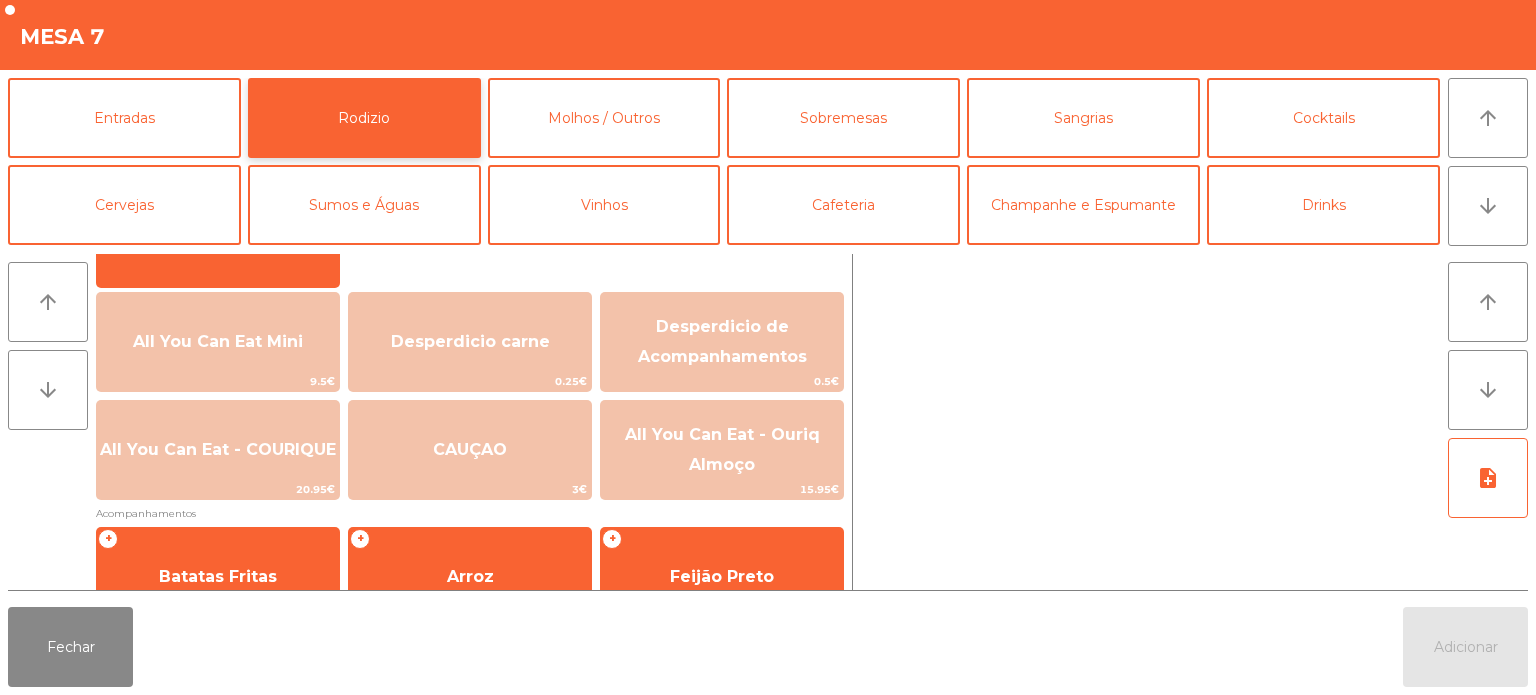 scroll, scrollTop: 211, scrollLeft: 0, axis: vertical 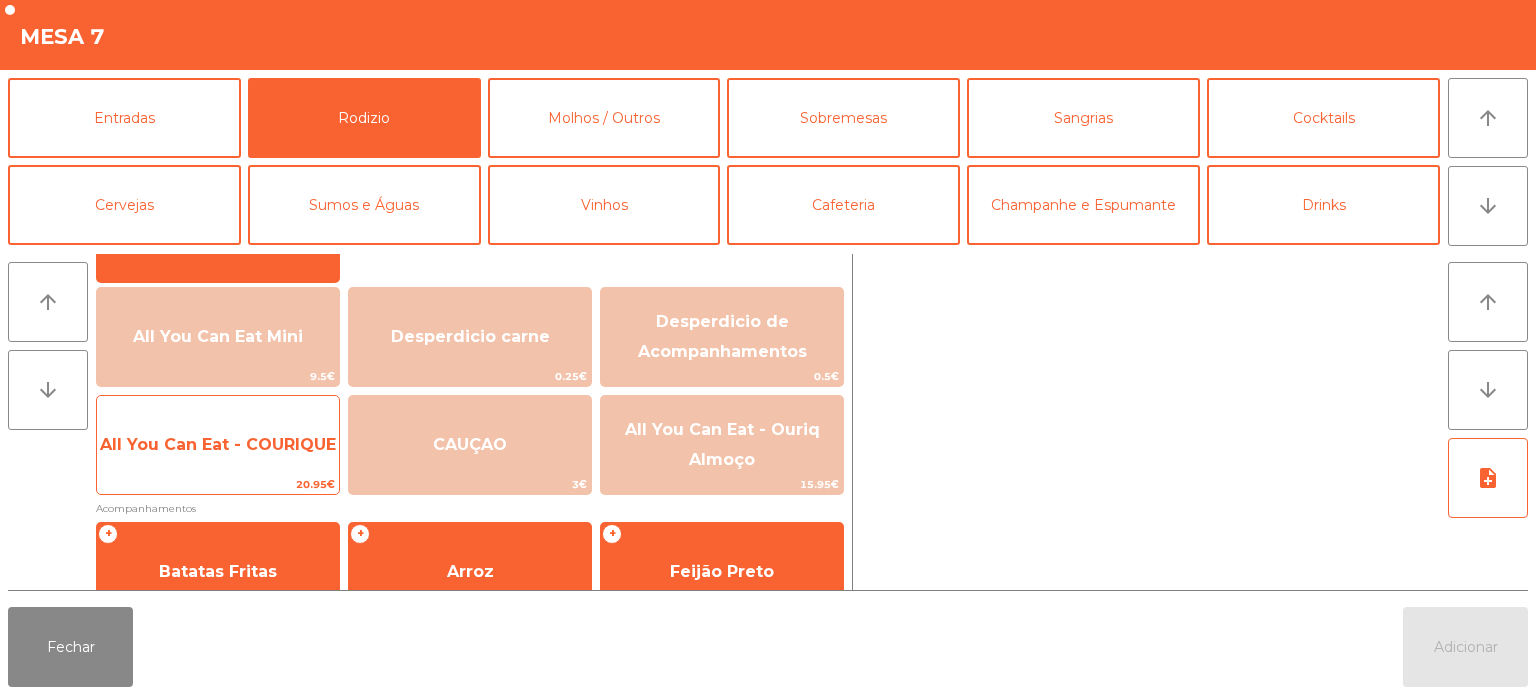 click on "All You Can Eat - COURIQUE" 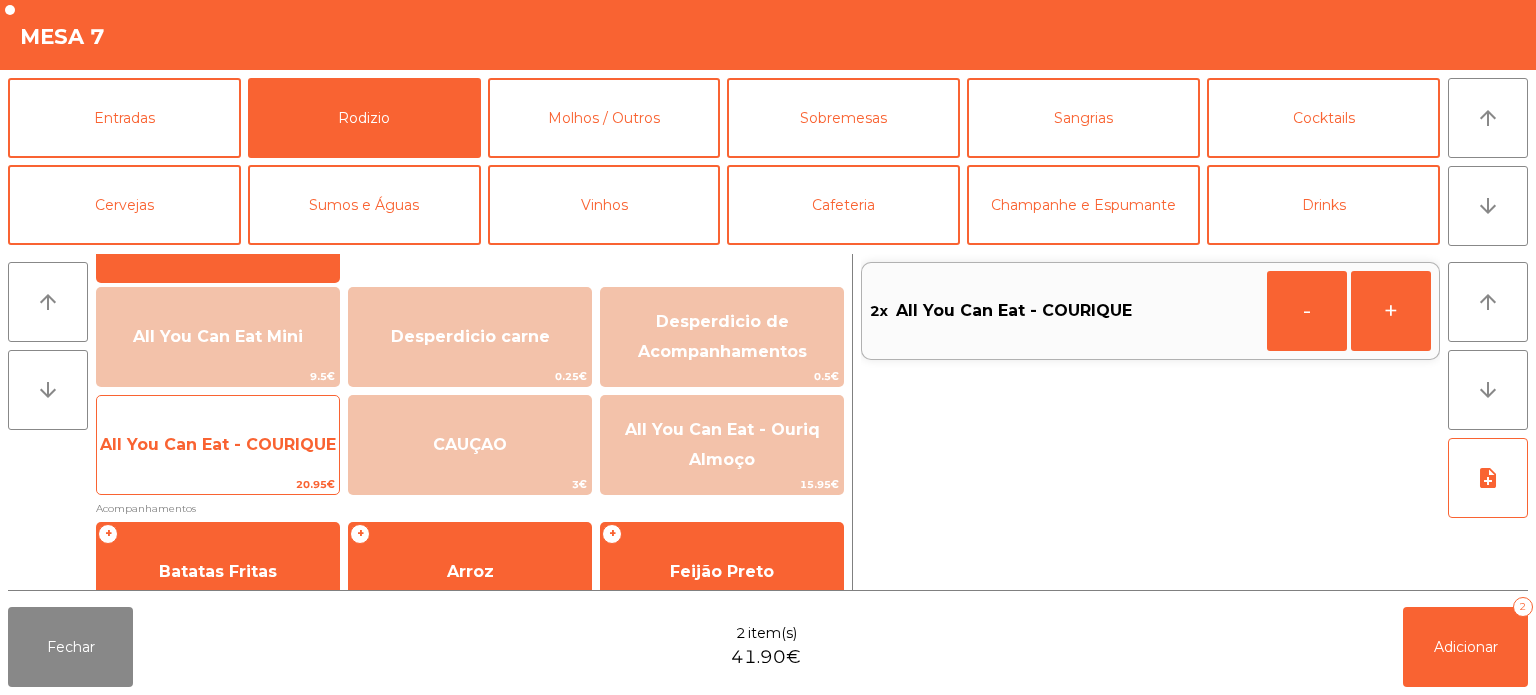 click on "All You Can Eat - COURIQUE" 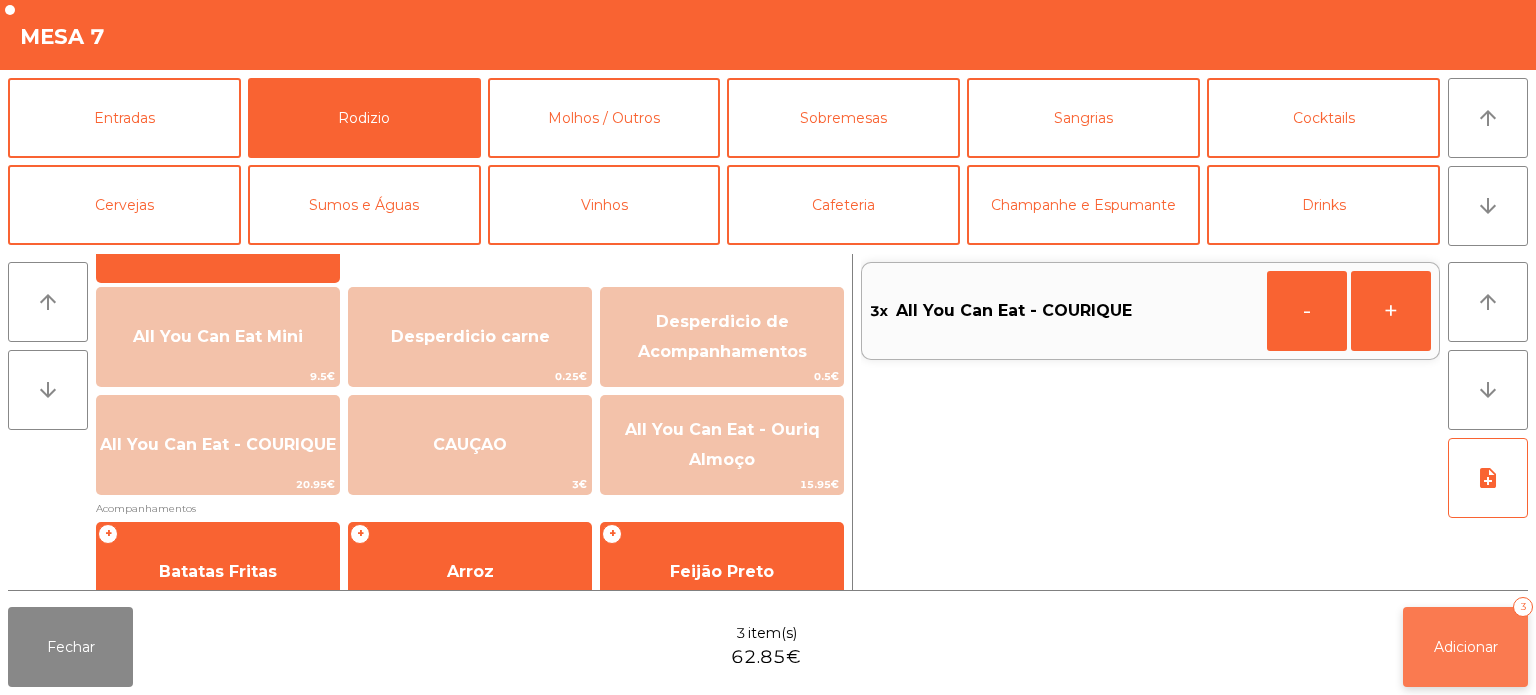 click on "Adicionar" 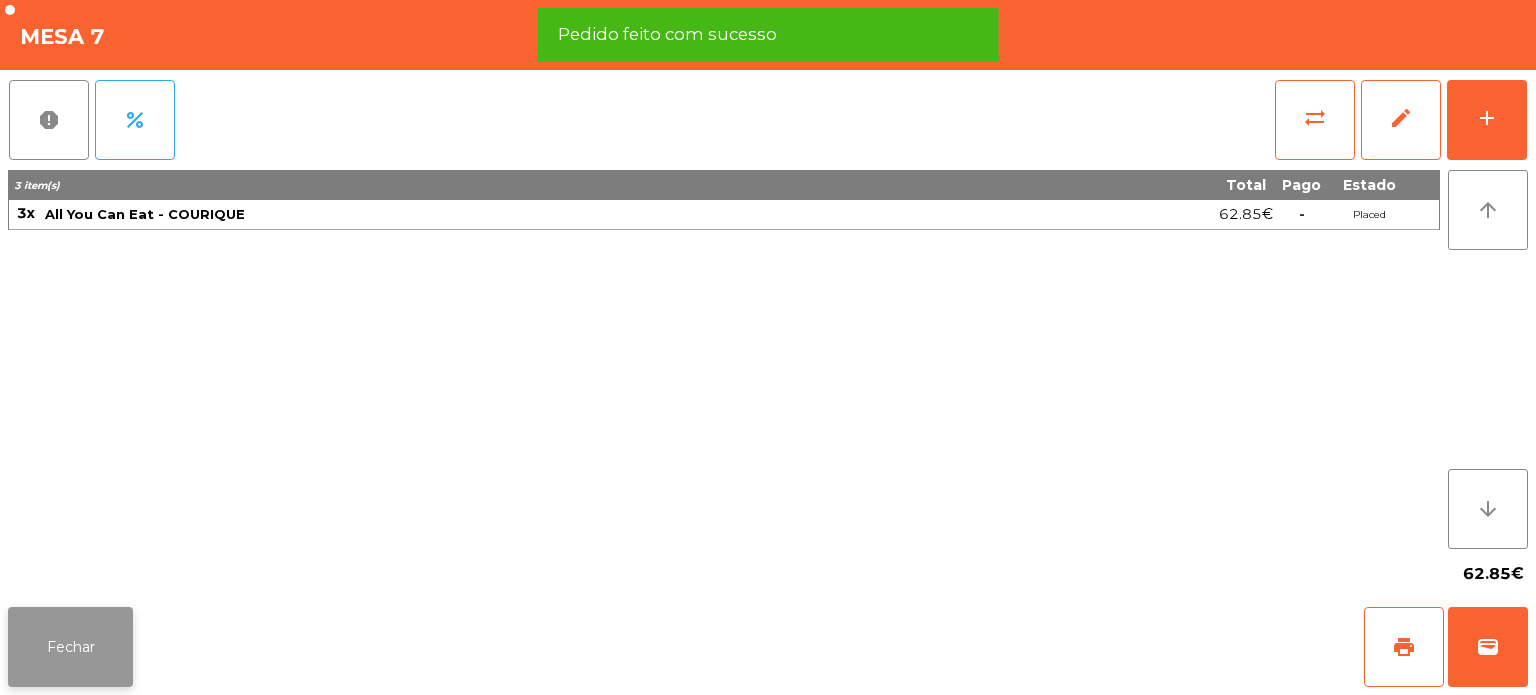 click on "Fechar" 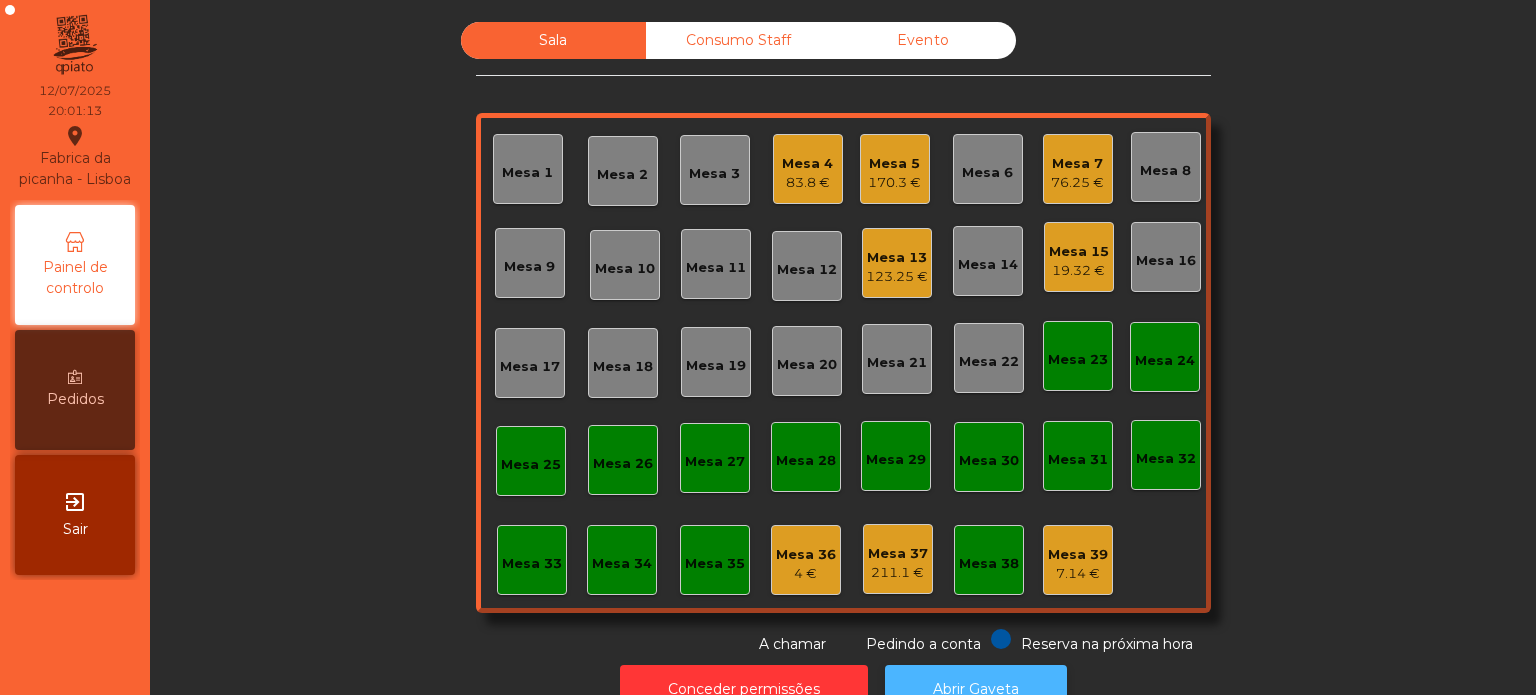 click on "Abrir Gaveta" 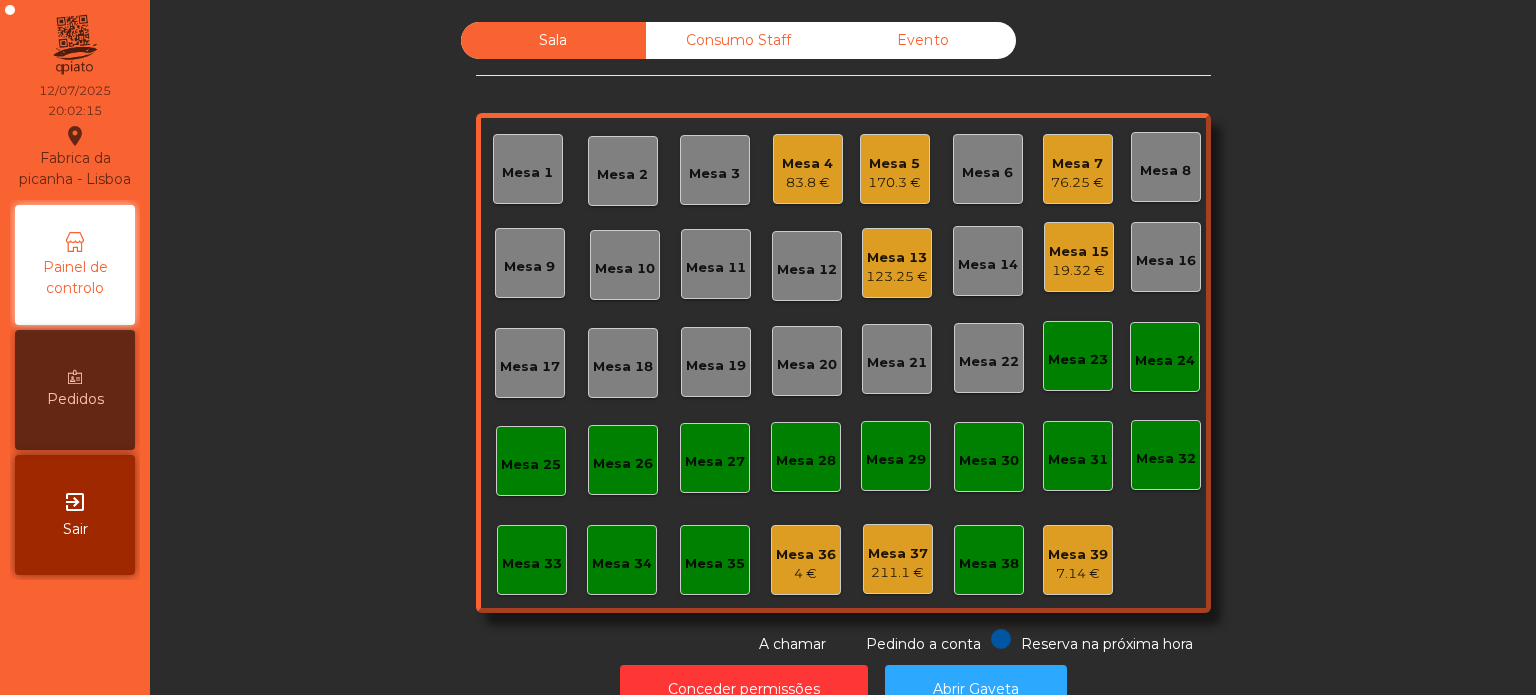 click on "Sala   Consumo Staff   Evento   Mesa 1   Mesa 2   Mesa 3   Mesa 4   83.8 €   Mesa 5   170.3 €   Mesa 6   Mesa 7   76.25 €   Mesa 8   Mesa 9   Mesa 10   Mesa 11   Mesa 12   Mesa 13   123.25 €   Mesa 14   Mesa 15   19.32 €   Mesa 16   Mesa 17   Mesa 18   Mesa 19   Mesa 20   Mesa 21   Mesa 22   Mesa 23   Mesa 24   Mesa 25   Mesa 26   Mesa 27   Mesa 28   Mesa 29   Mesa 30   Mesa 31   Mesa 32   Mesa 33   Mesa 34   Mesa 35   Mesa 36   4 €   Mesa 37   211.1 €   Mesa 38   Mesa 39   7.14 €  Reserva na próxima hora Pedindo a conta A chamar" 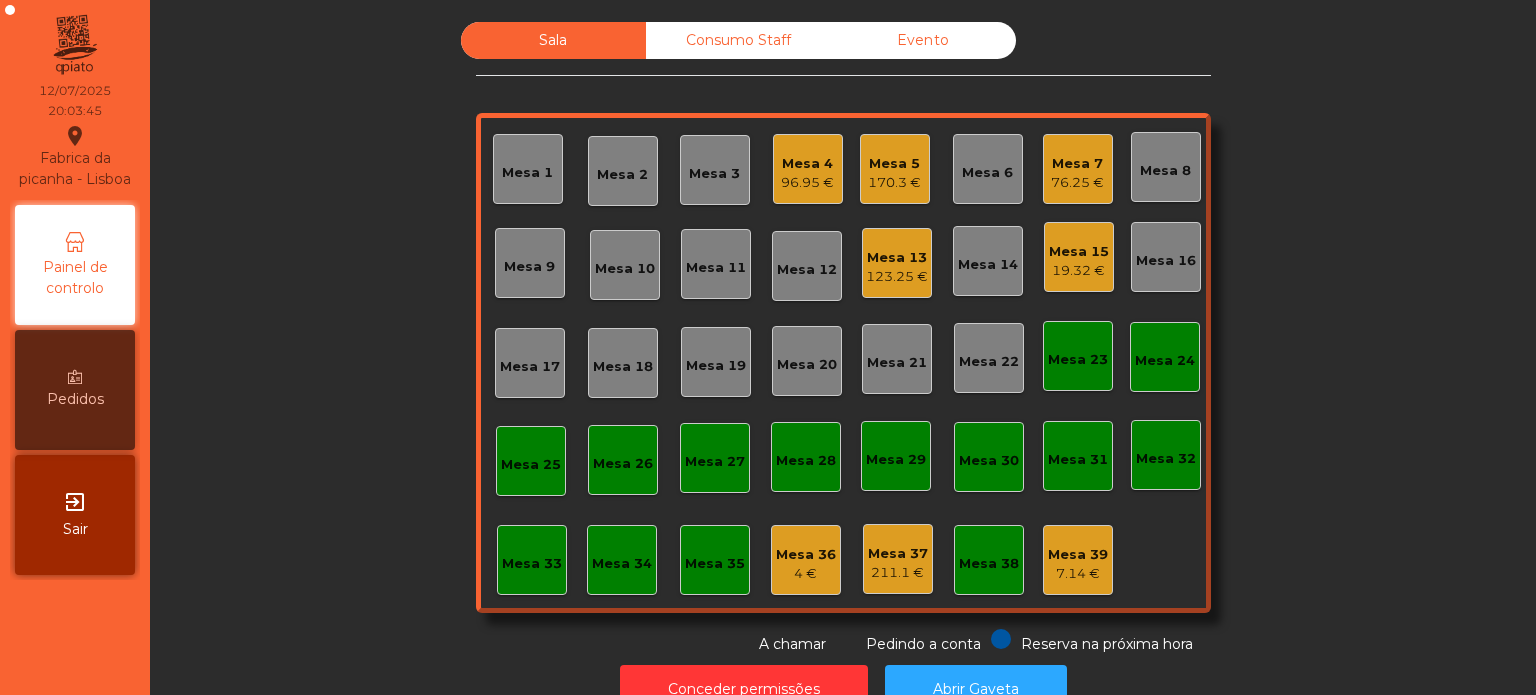 click on "Mesa 8" 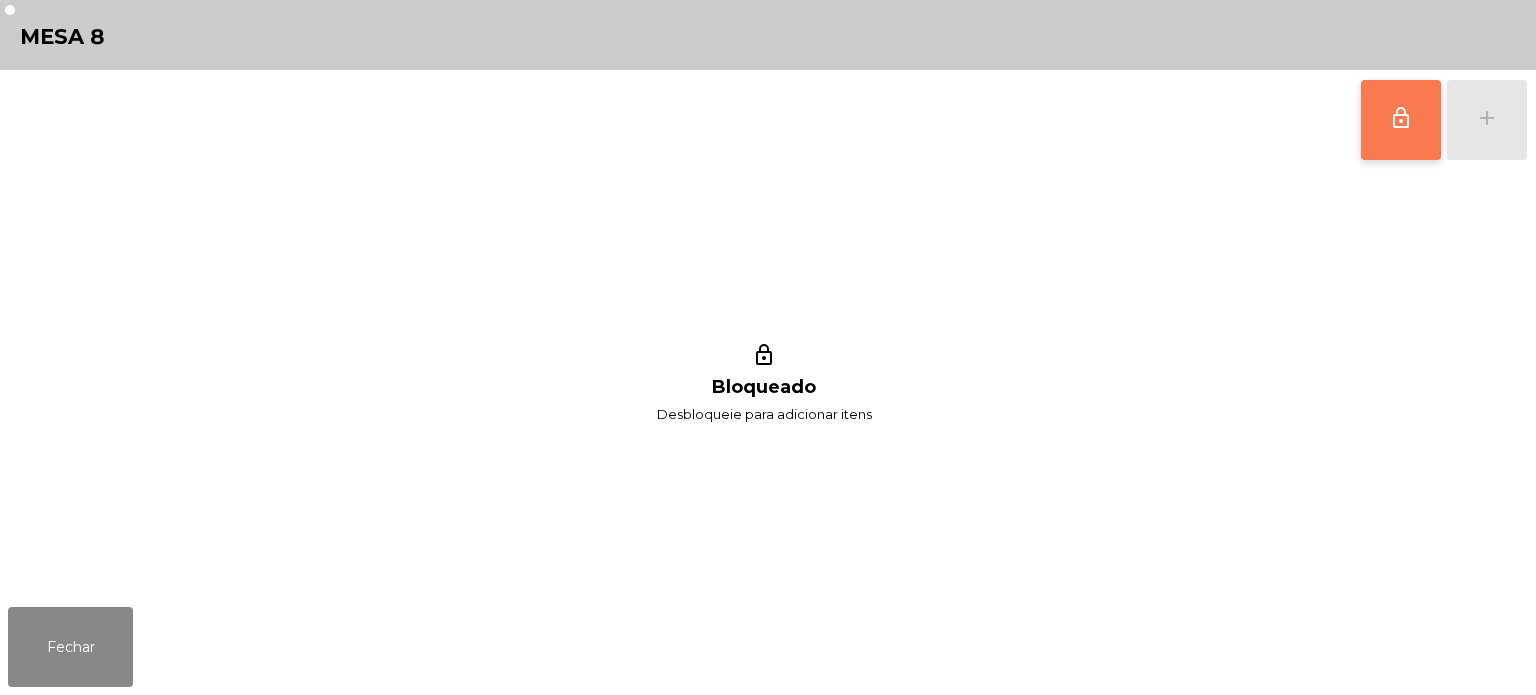 click on "lock_outline" 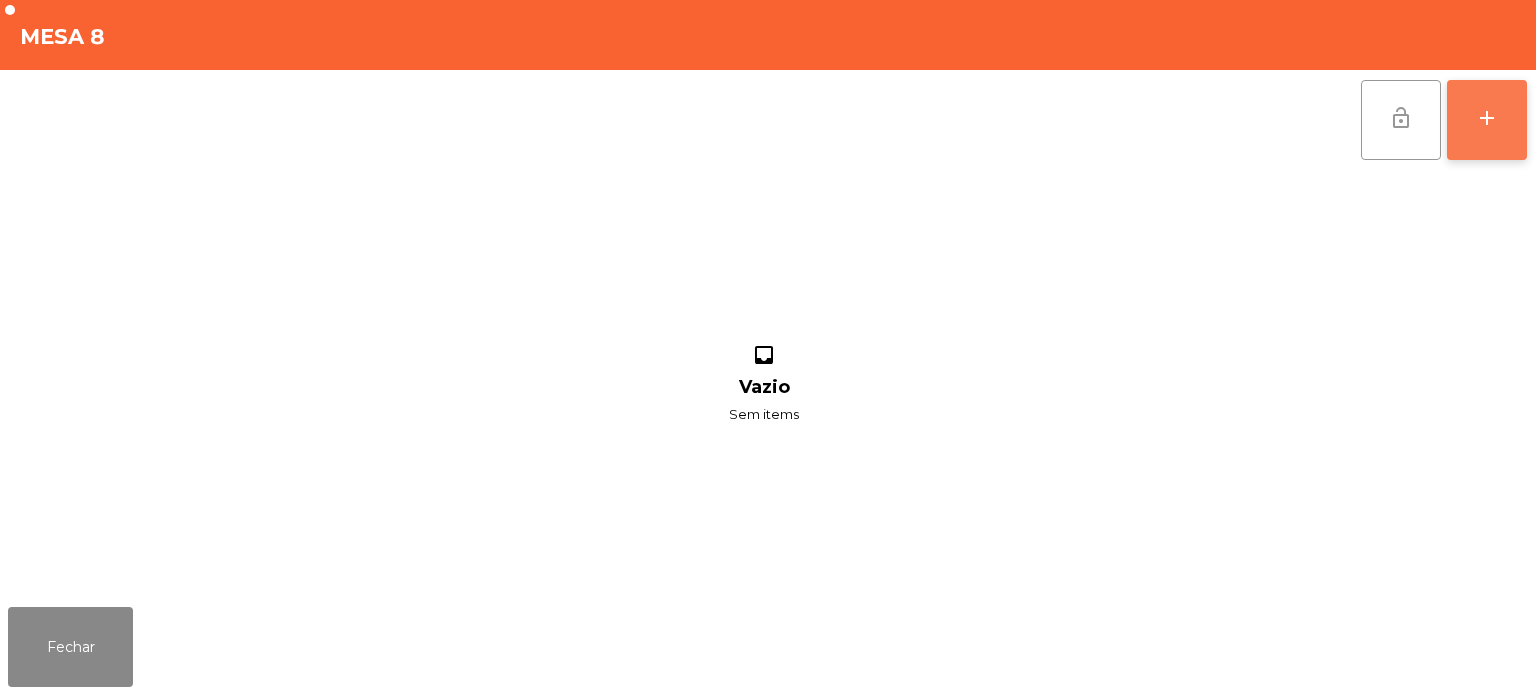 click on "add" 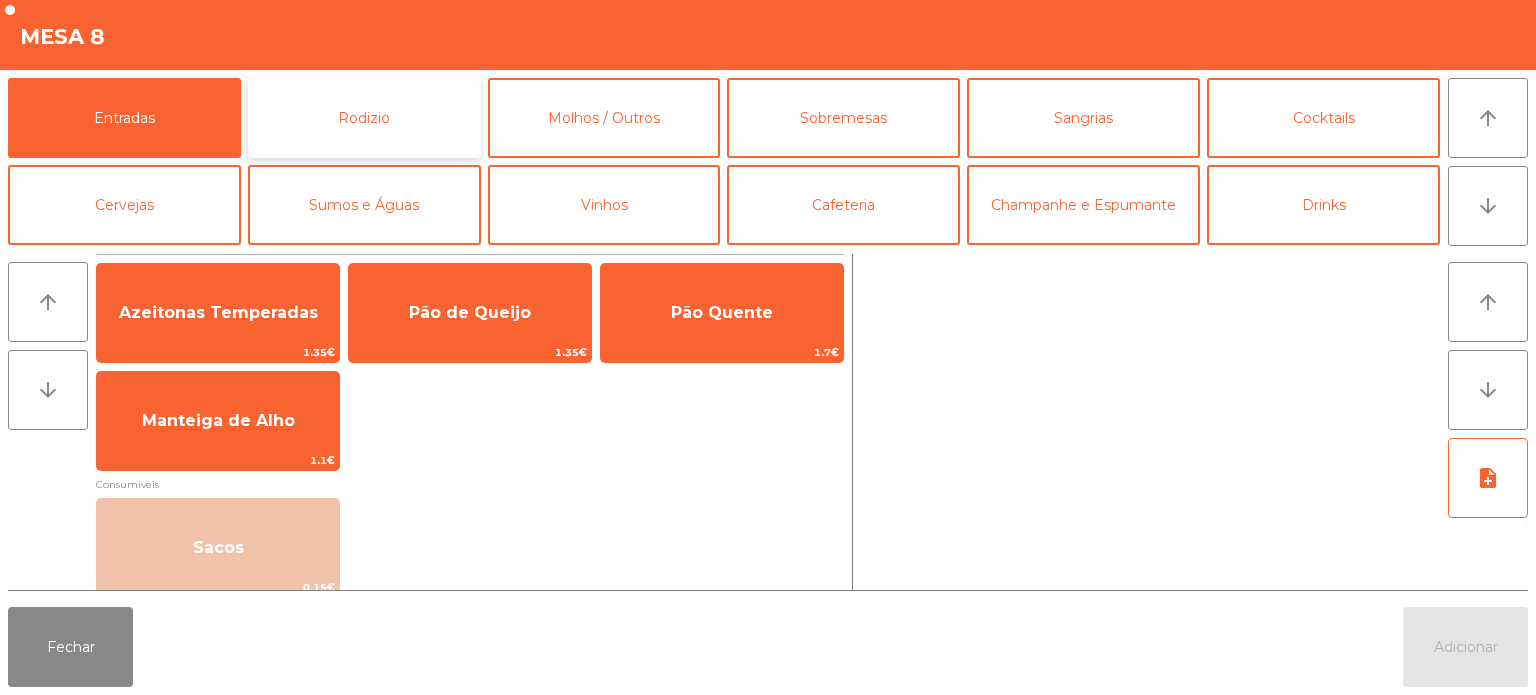 click on "Rodizio" 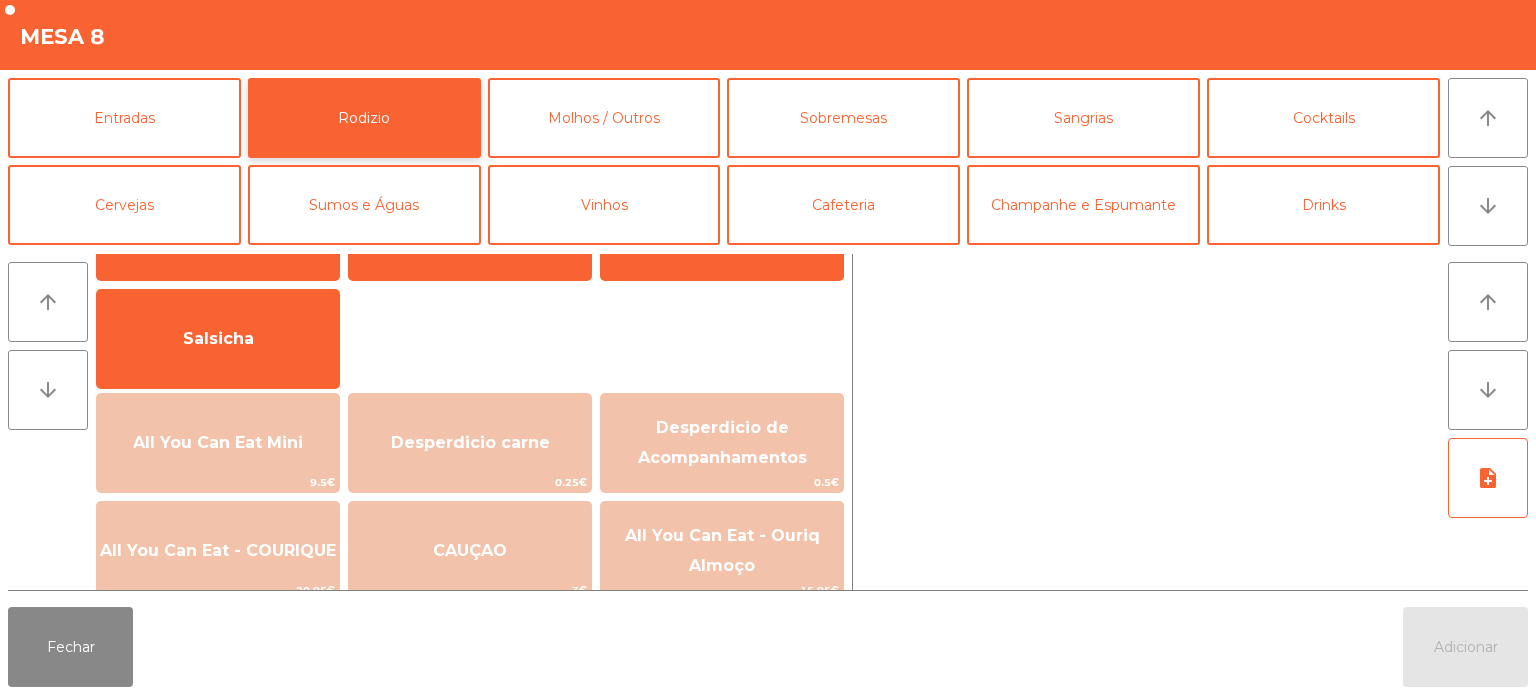 scroll, scrollTop: 102, scrollLeft: 0, axis: vertical 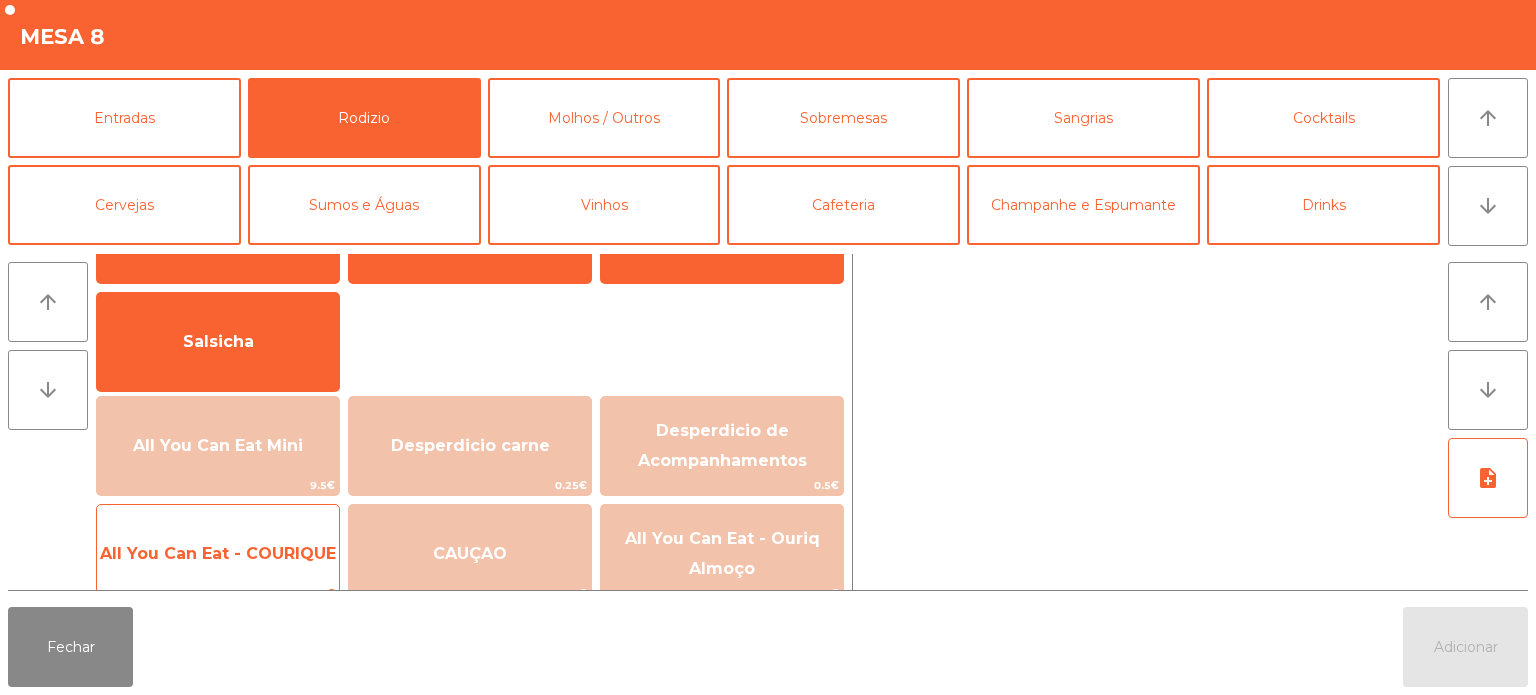 click on "All You Can Eat - COURIQUE" 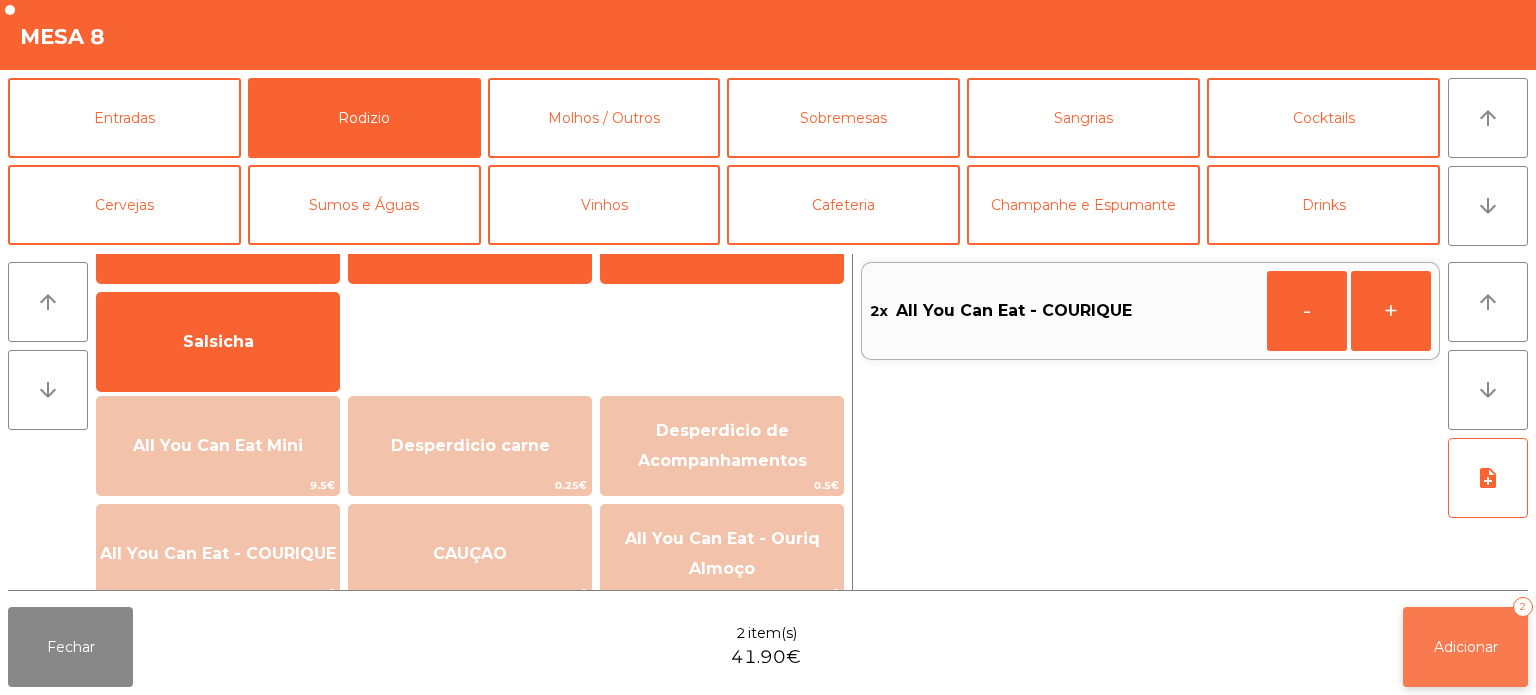 click on "Adicionar" 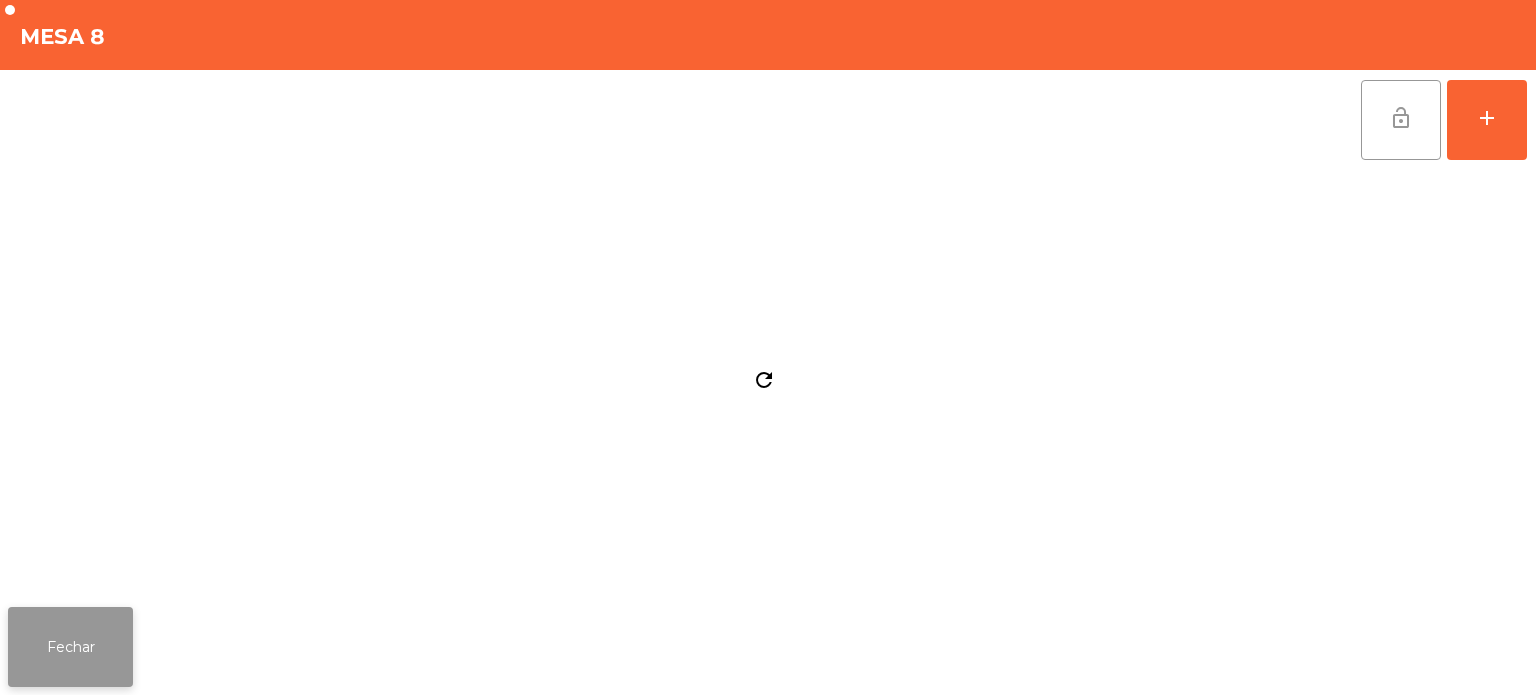 click on "Fechar" 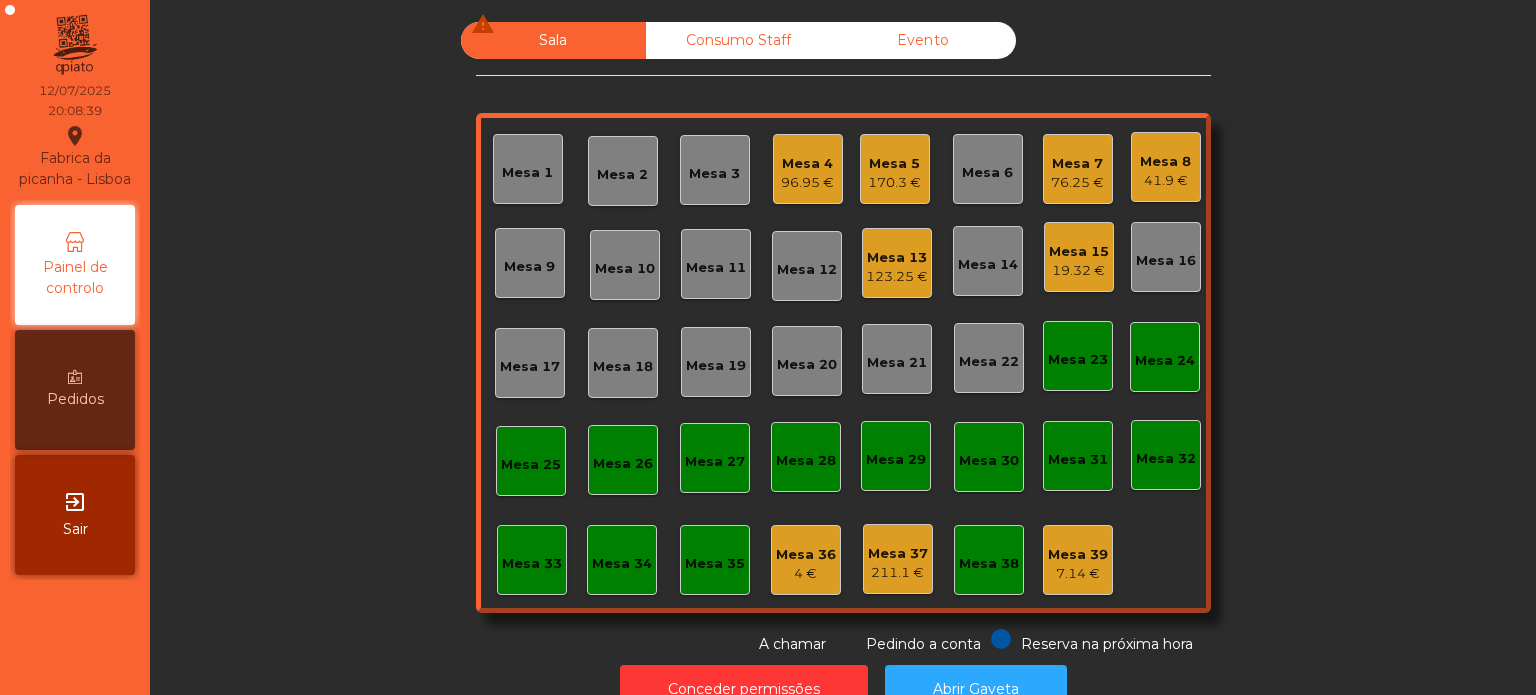click on "Mesa 8   41.9 €" 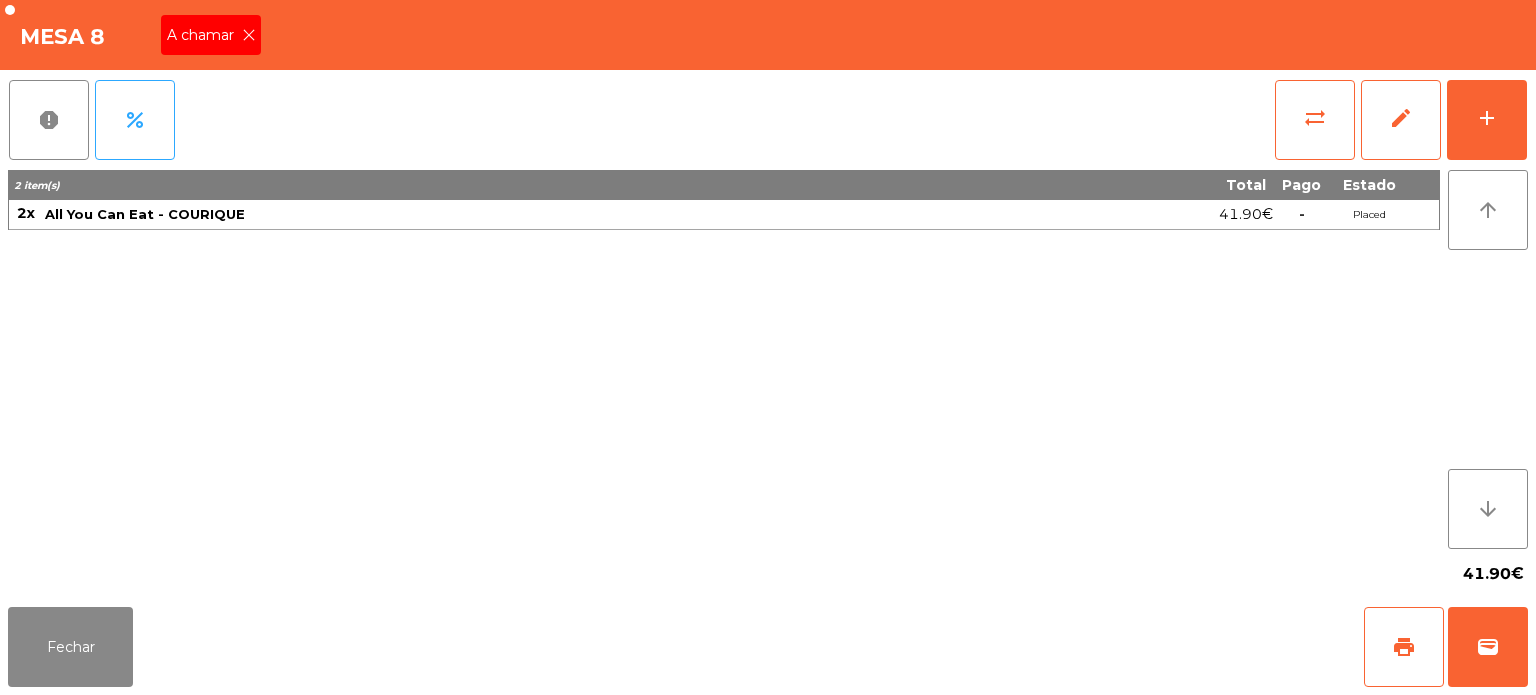click 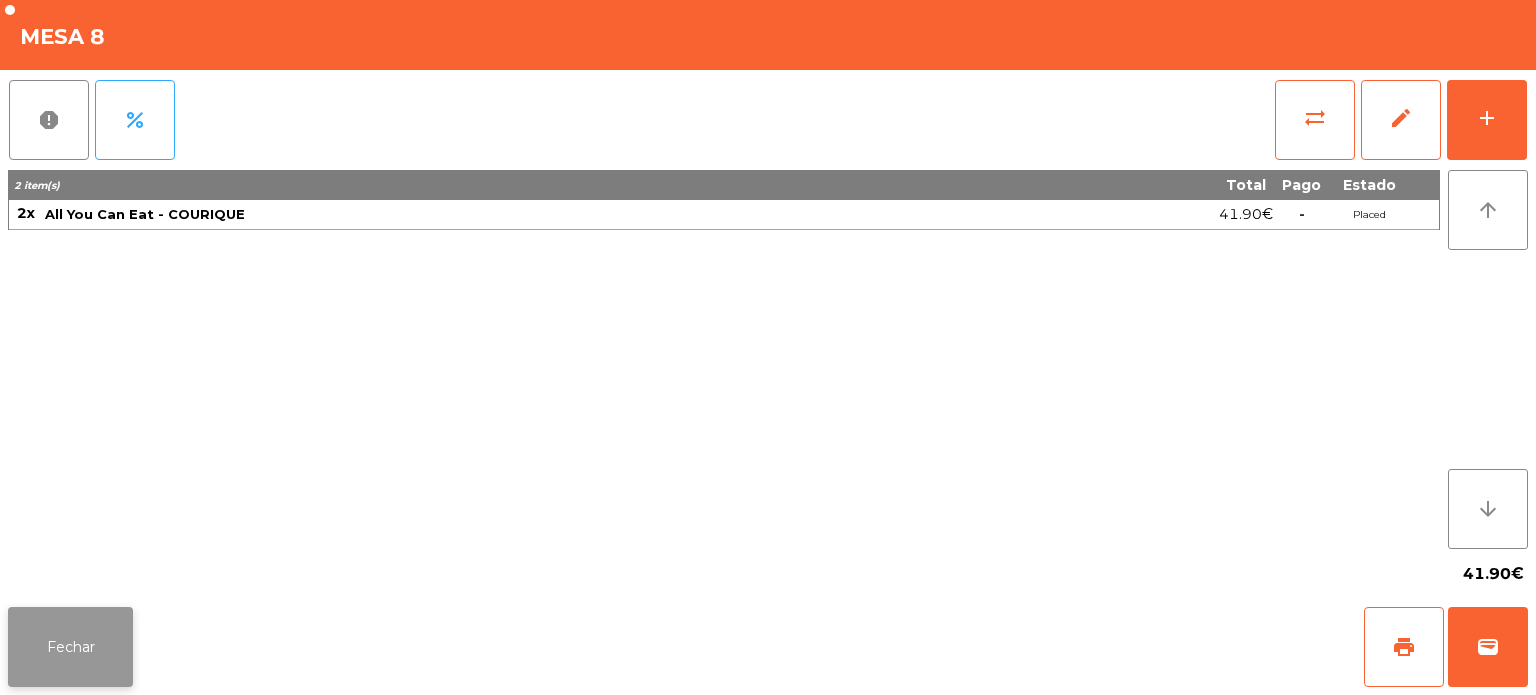 click on "Fechar" 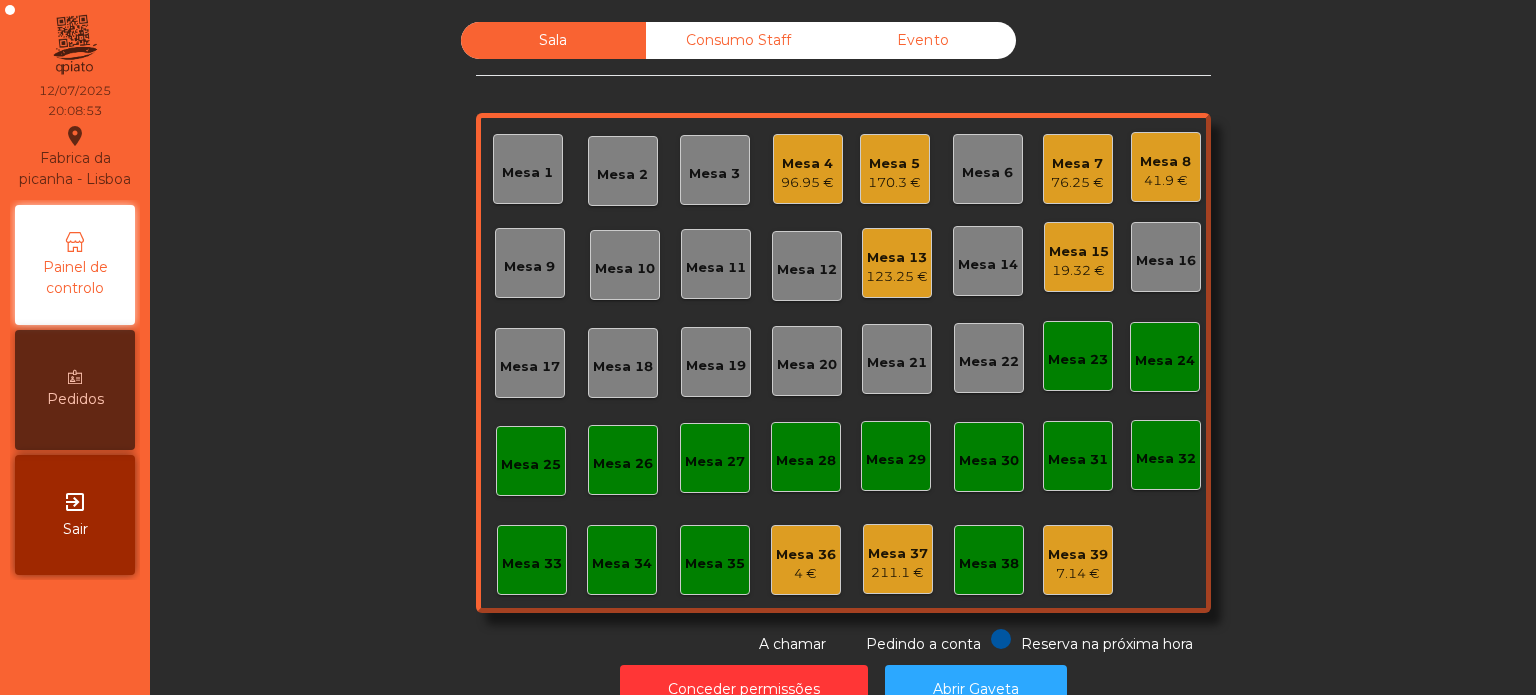 click on "Mesa 3" 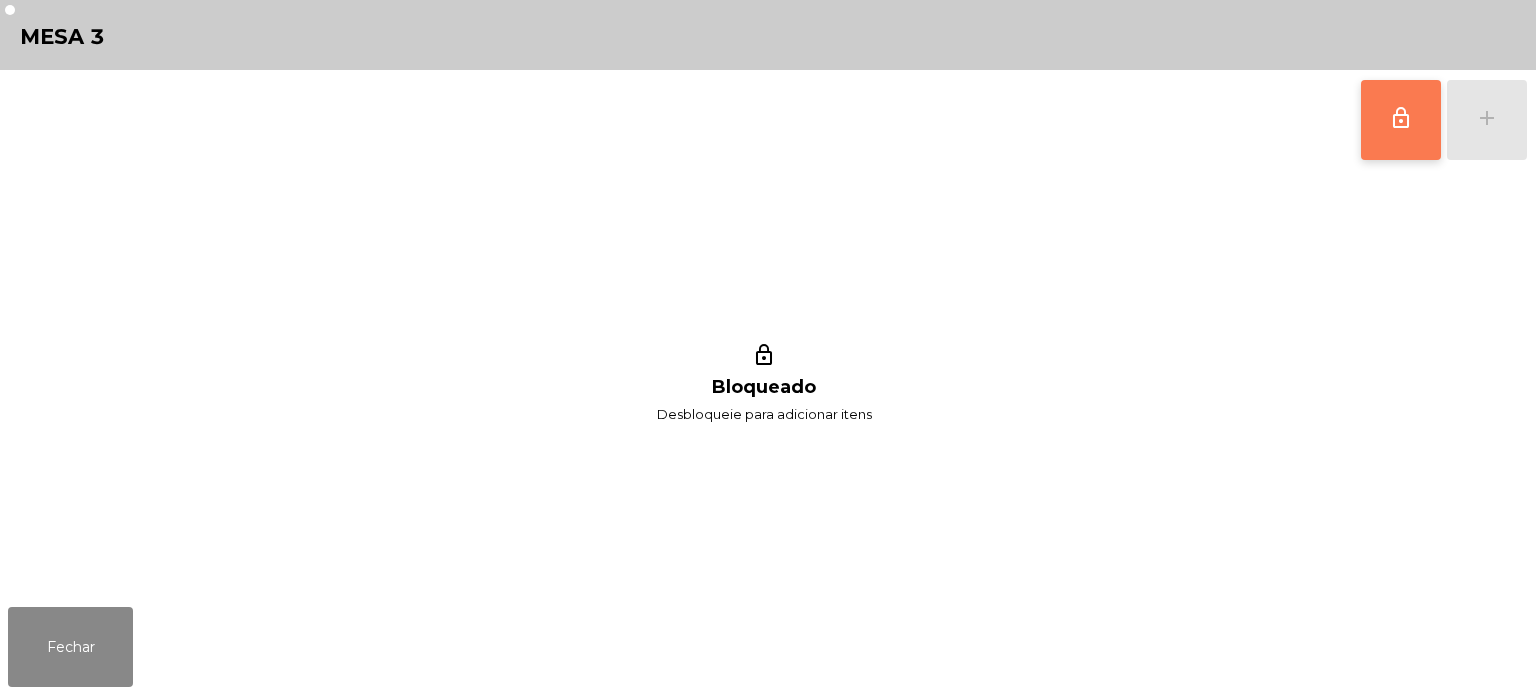 click on "lock_outline" 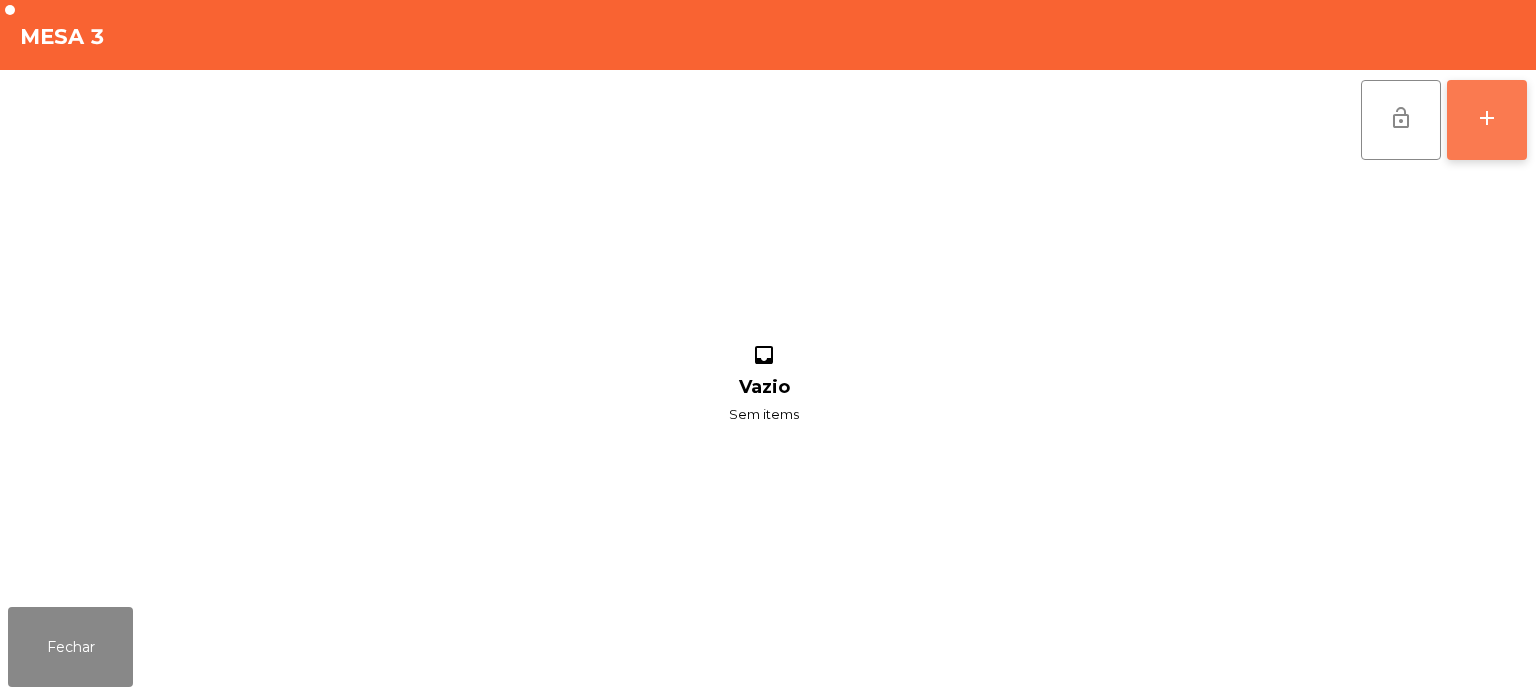 click on "add" 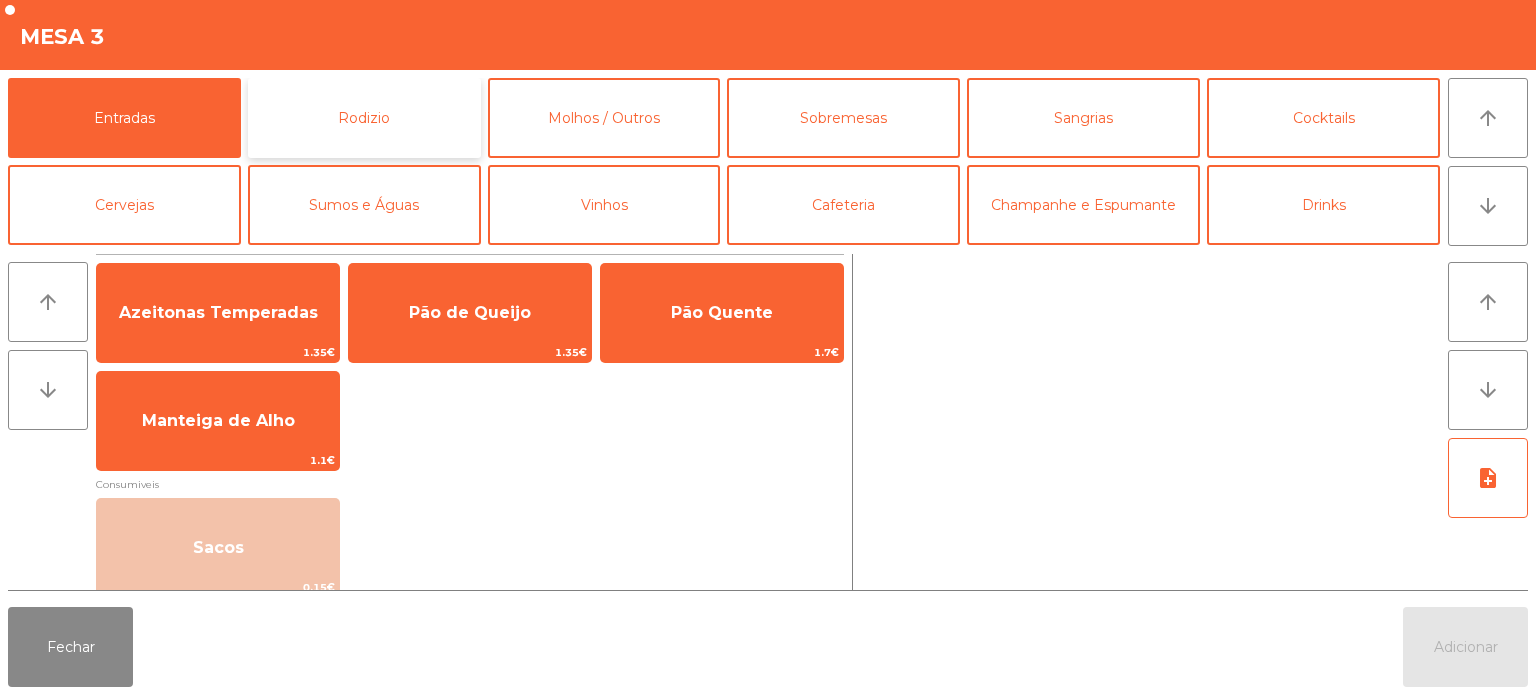 click on "Rodizio" 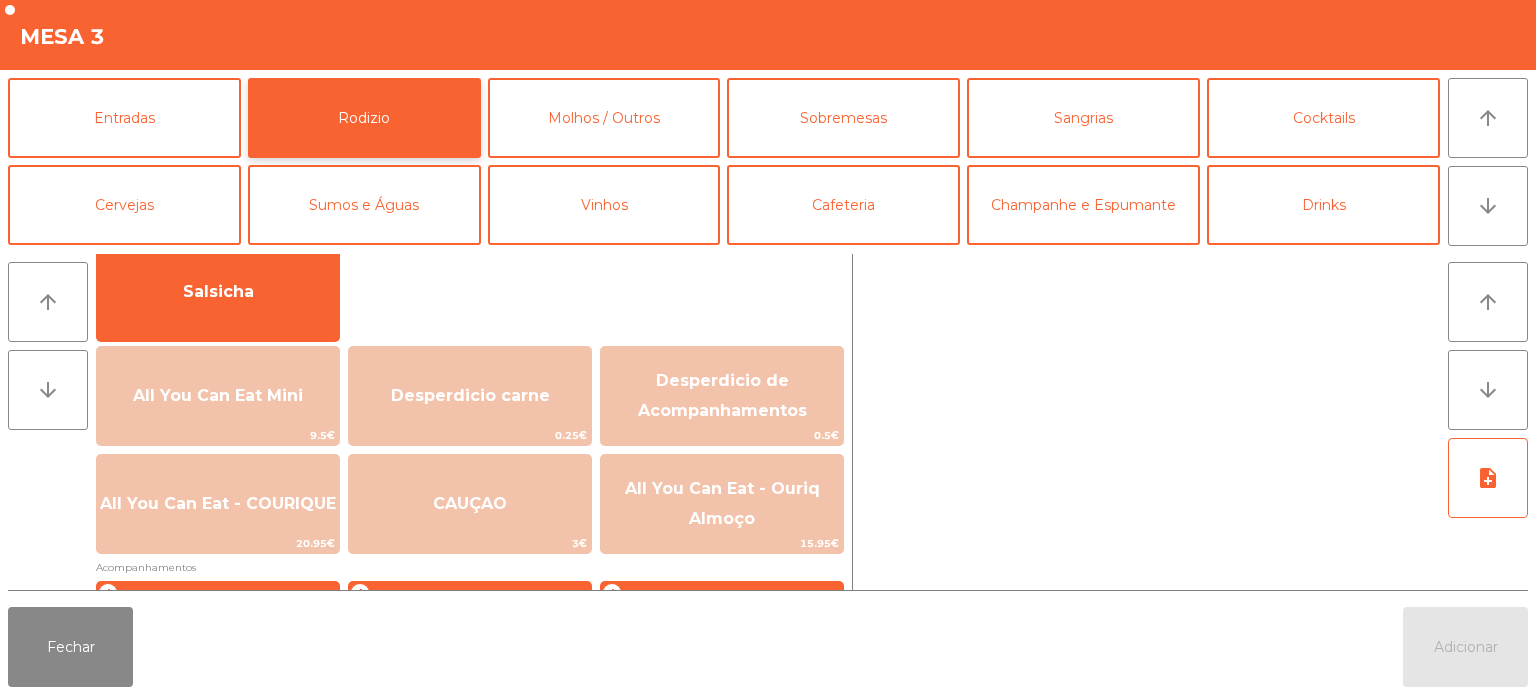 scroll, scrollTop: 358, scrollLeft: 0, axis: vertical 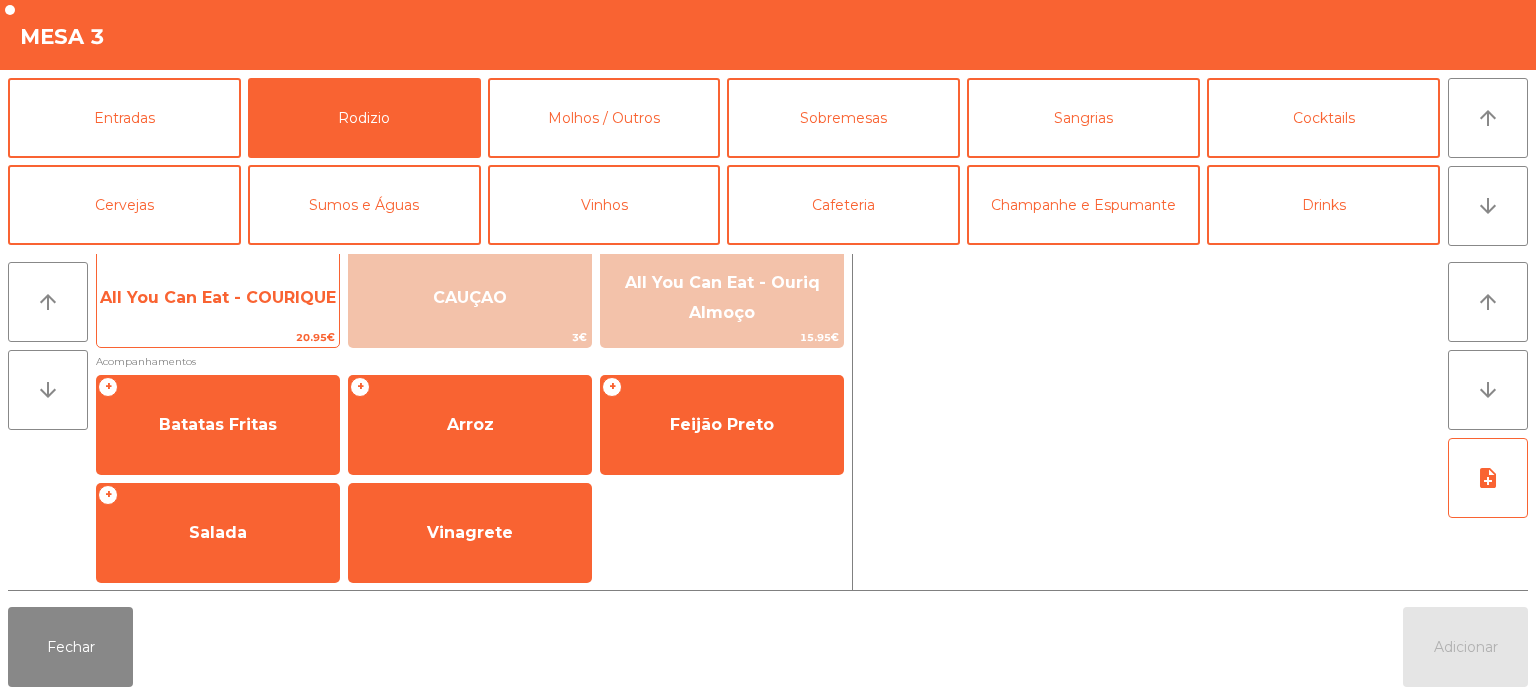 click on "All You Can Eat - COURIQUE" 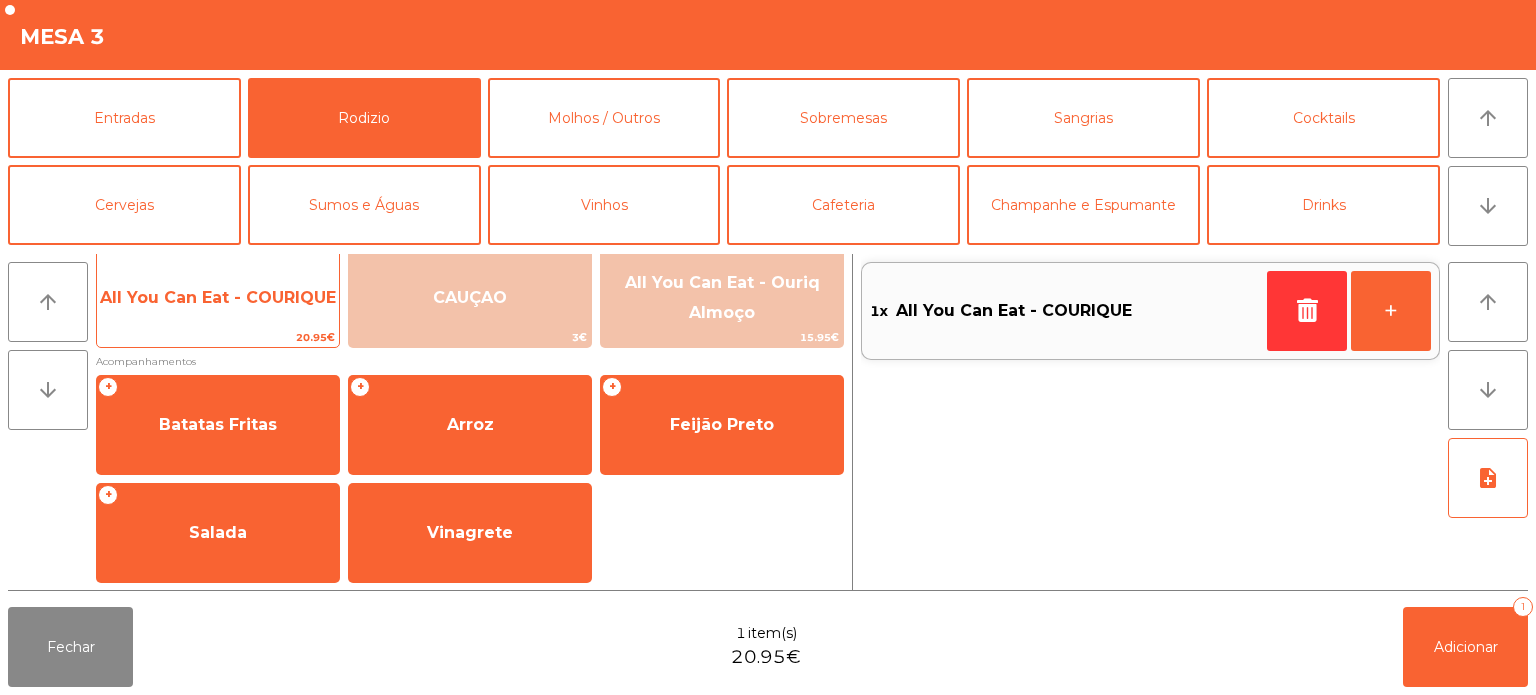 click on "All You Can Eat - COURIQUE" 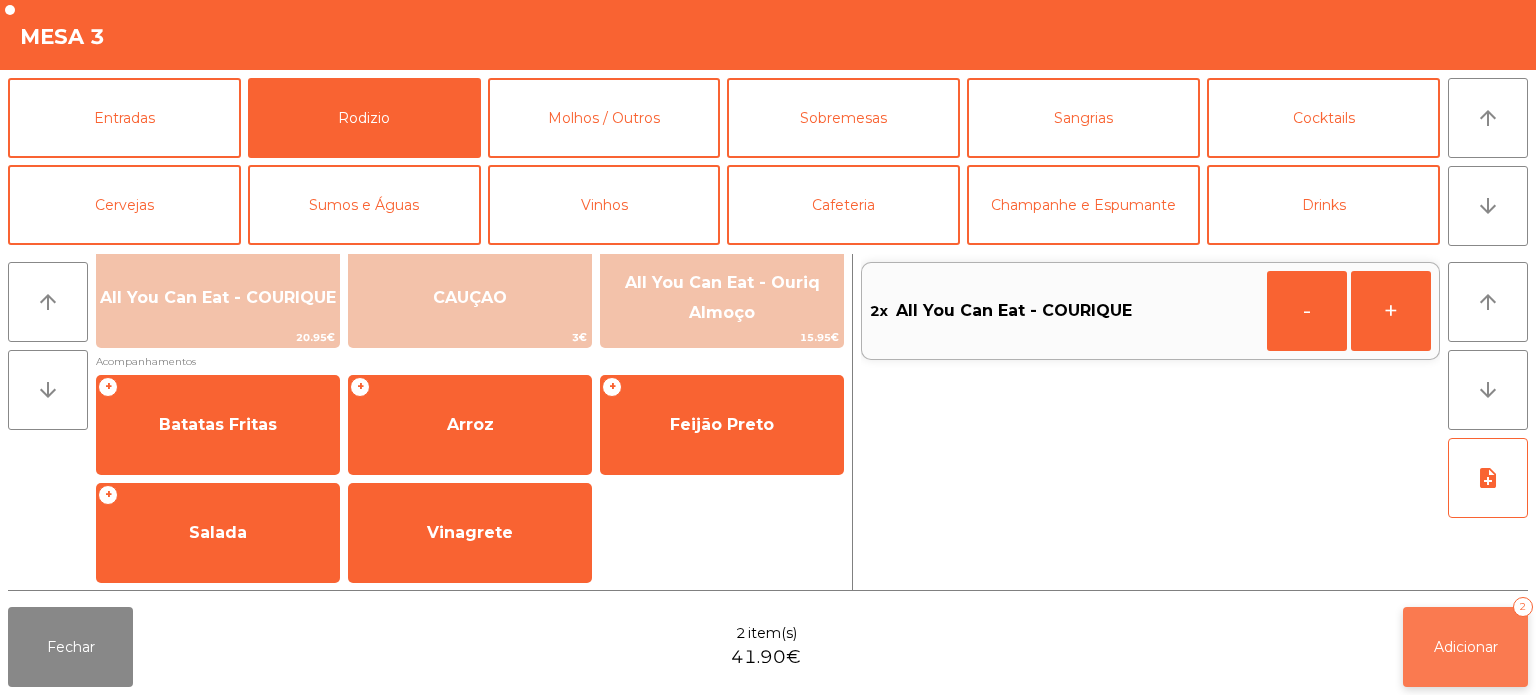 click on "Adicionar   2" 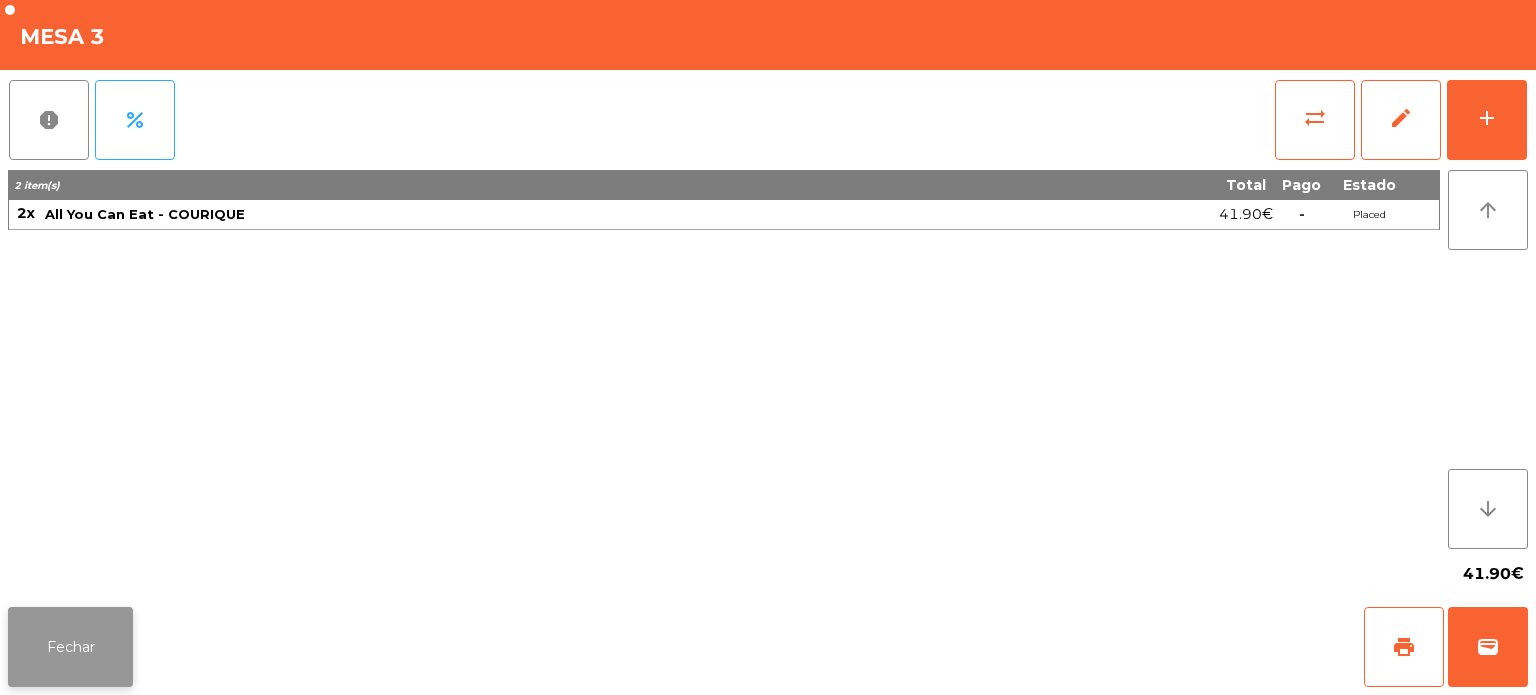 click on "Fechar" 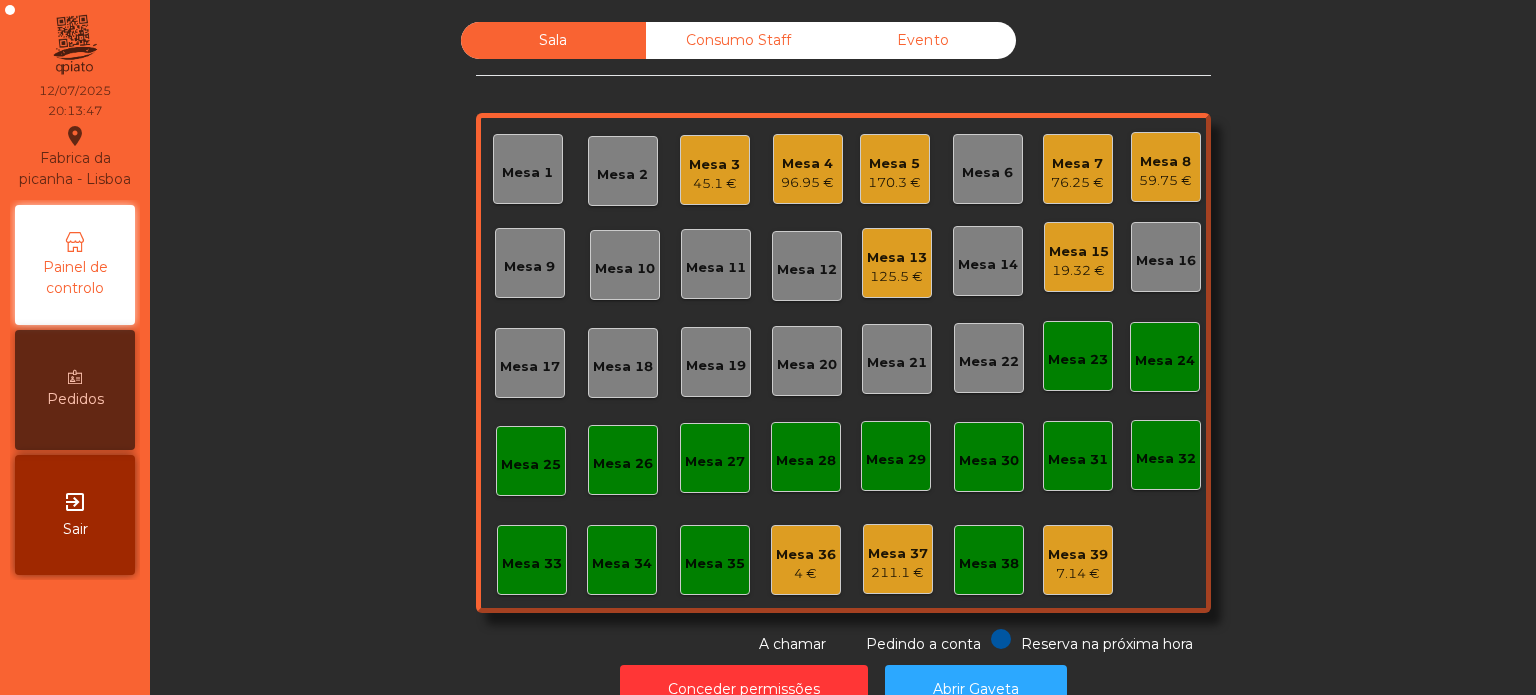 click on "Sala   Consumo Staff   Evento   Mesa 1   Mesa 2   Mesa 3   45.1 €   Mesa 4   96.95 €   Mesa 5   170.3 €   Mesa 6   Mesa 7   76.25 €   Mesa 8   59.75 €   Mesa 9   Mesa 10   Mesa 11   Mesa 12   Mesa 13   125.5 €   Mesa 14   Mesa 15   19.32 €   Mesa 16   Mesa 17   Mesa 18   Mesa 19   Mesa 20   Mesa 21   Mesa 22   Mesa 23   Mesa 24   Mesa 25   Mesa 26   Mesa 27   Mesa 28   Mesa 29   Mesa 30   Mesa 31   Mesa 32   Mesa 33   Mesa 34   Mesa 35   Mesa 36   4 €   Mesa 37   211.1 €   Mesa 38   Mesa 39   7.14 €  Reserva na próxima hora Pedindo a conta A chamar" 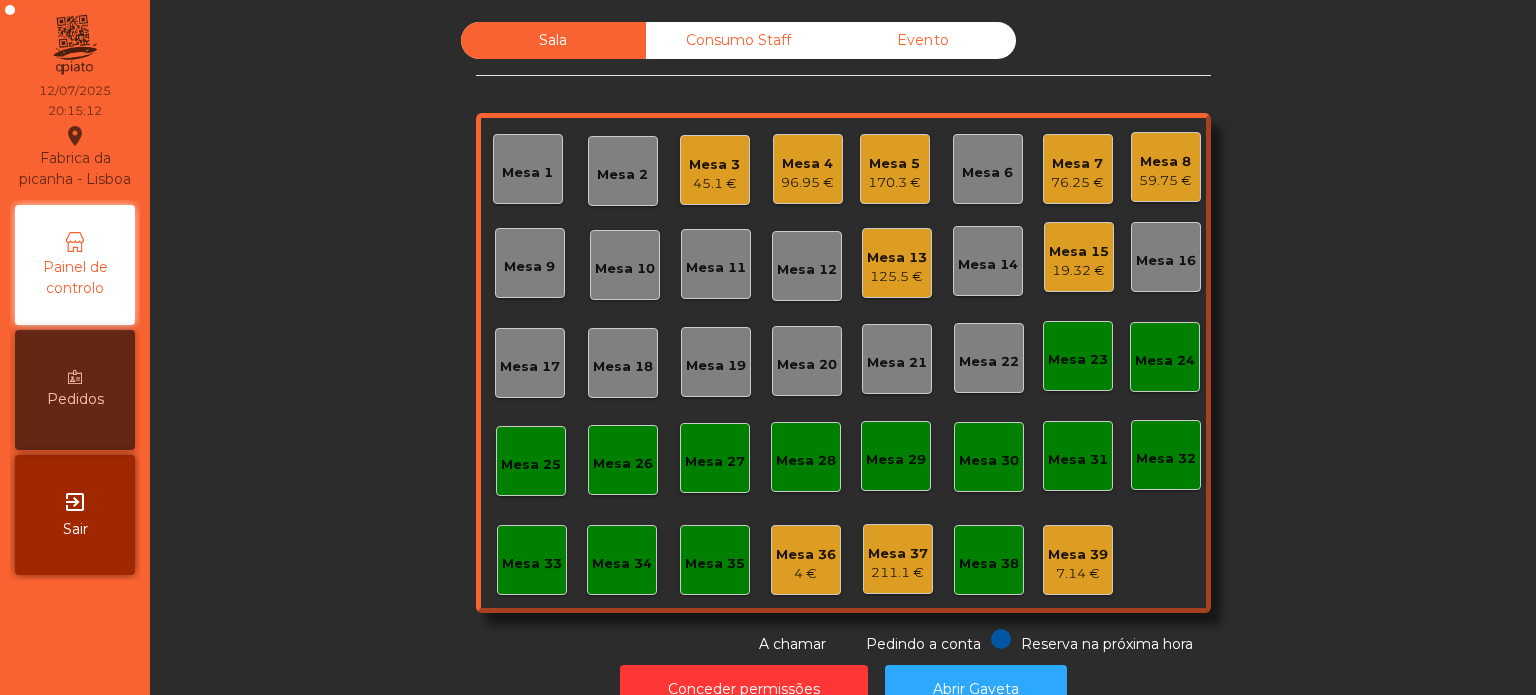 click on "Mesa 6" 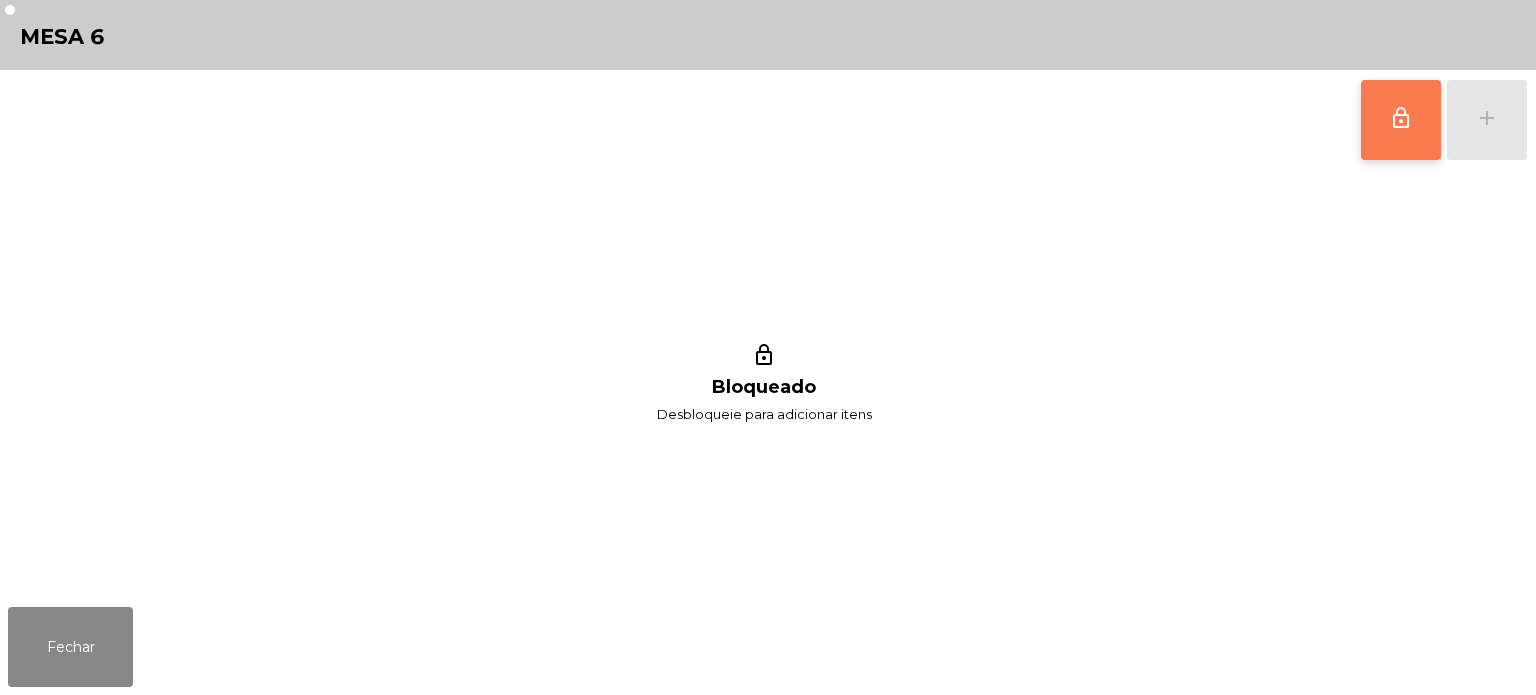 click on "lock_outline" 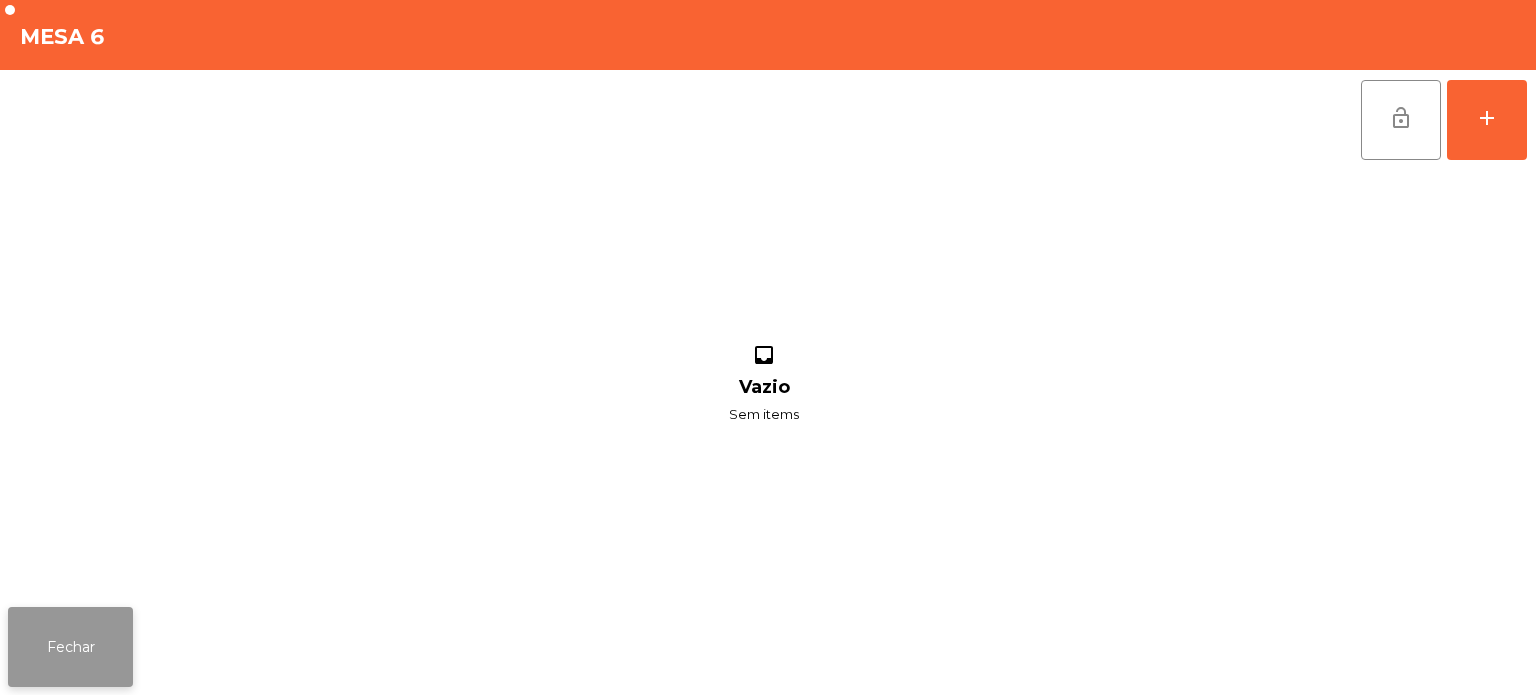 click on "Fechar" 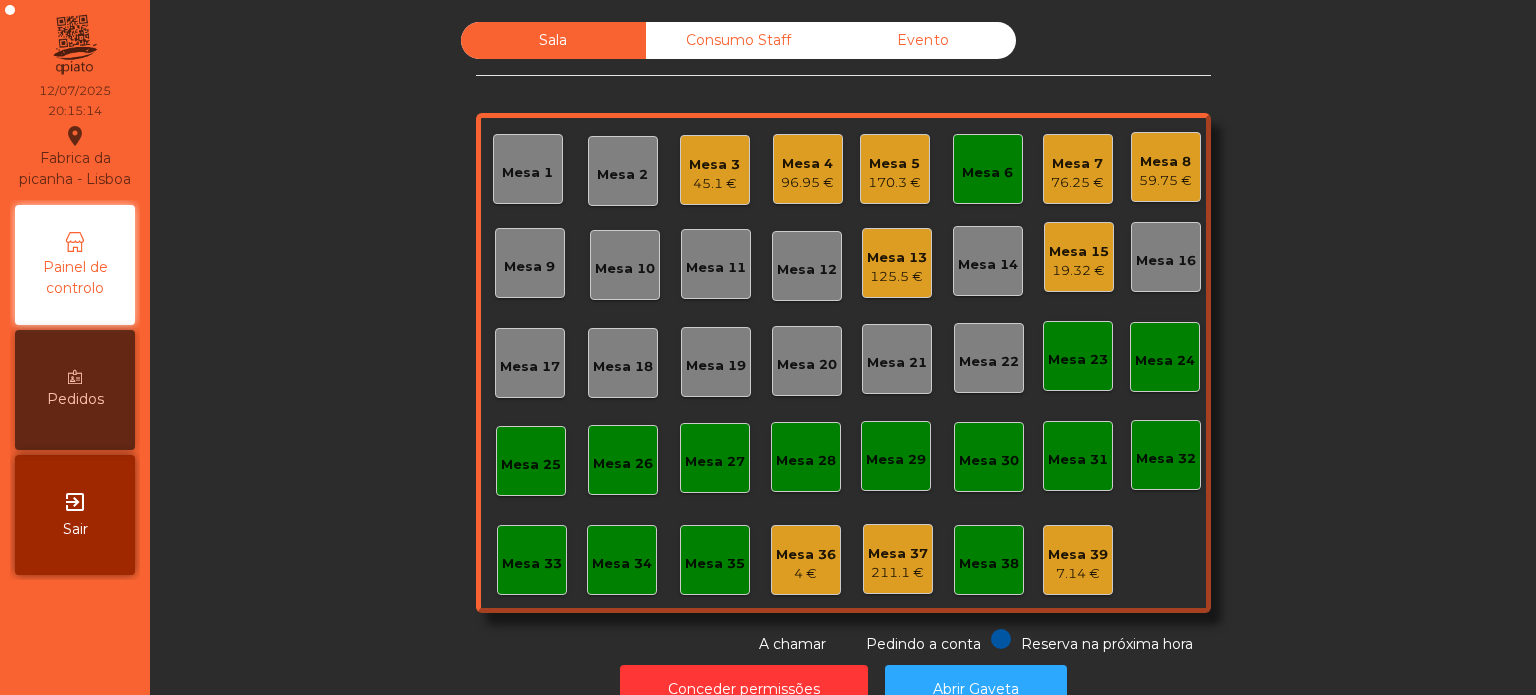 click on "Mesa 5" 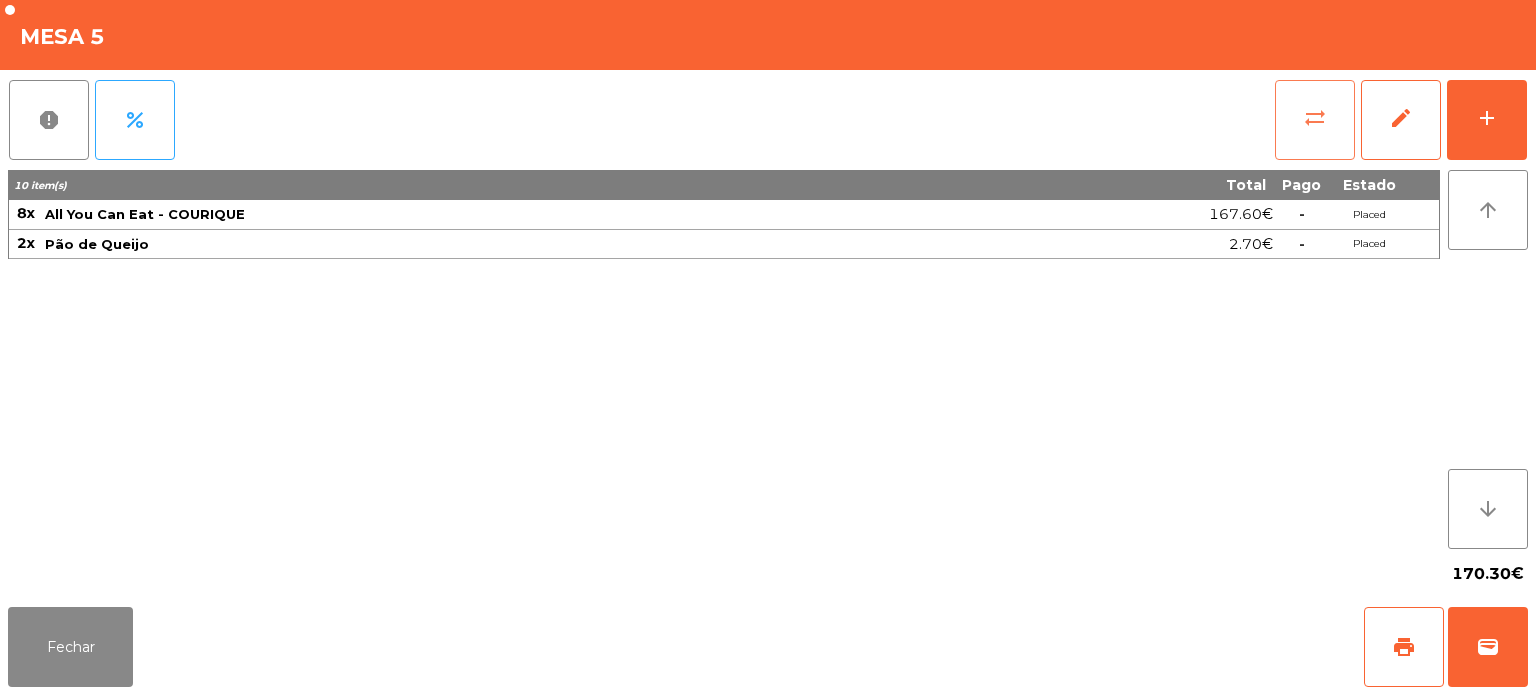 click on "sync_alt" 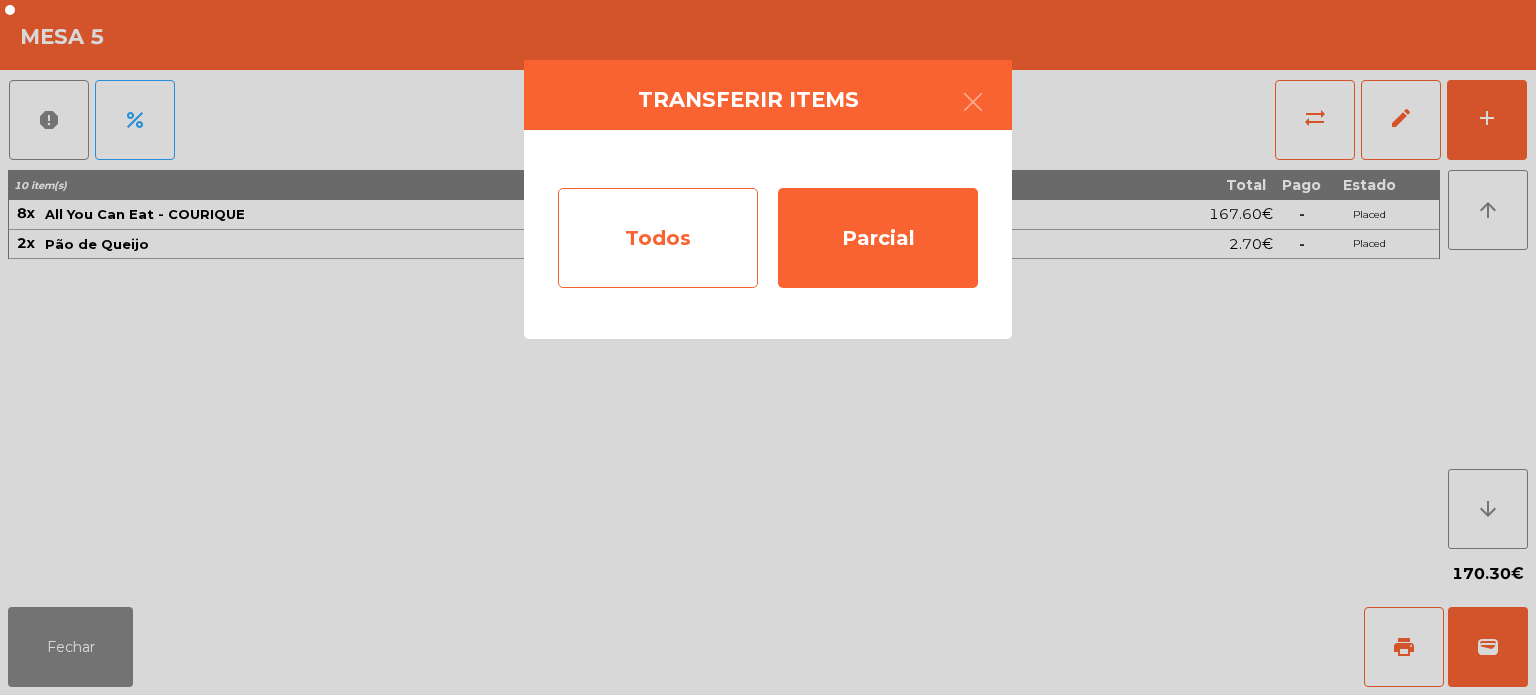 click on "Todos" 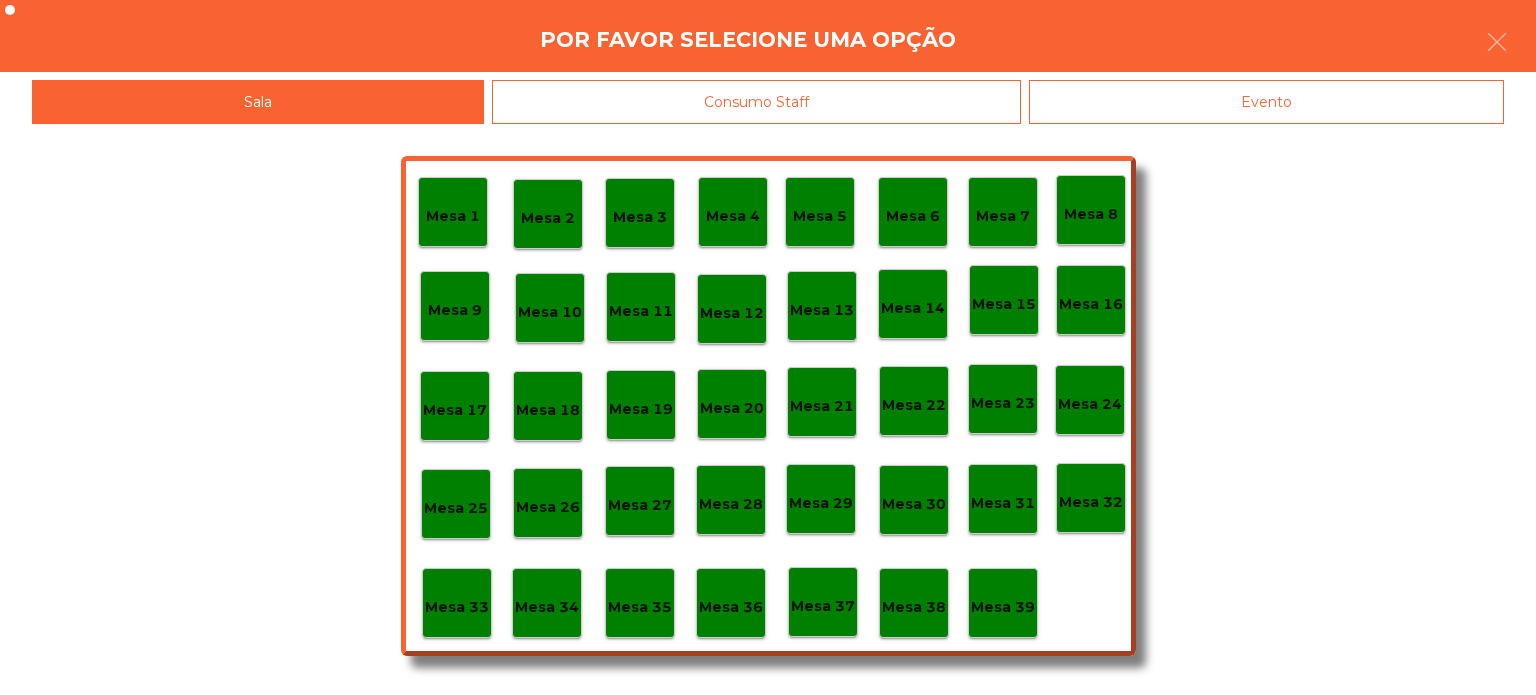 click on "Mesa 6" 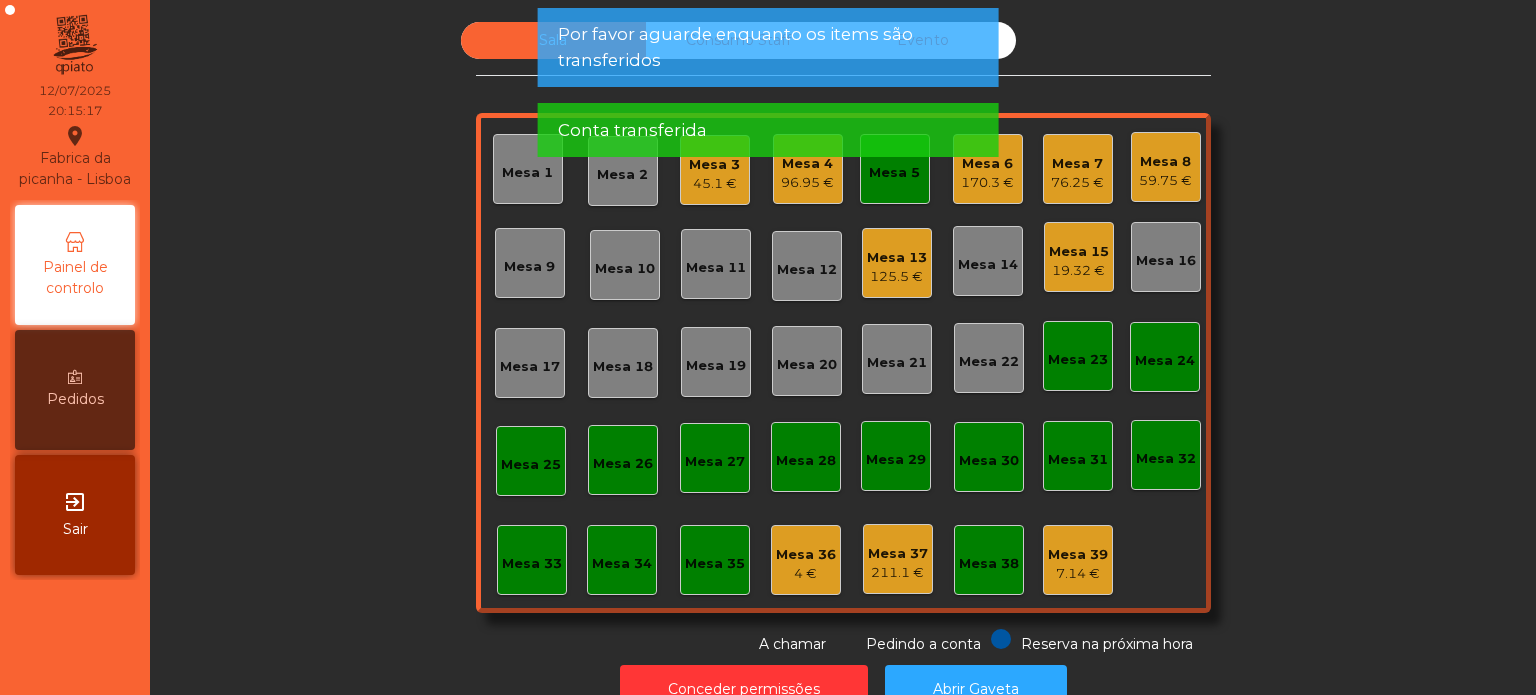 click on "Por favor aguarde enquanto os items são transferidos Conta transferida" 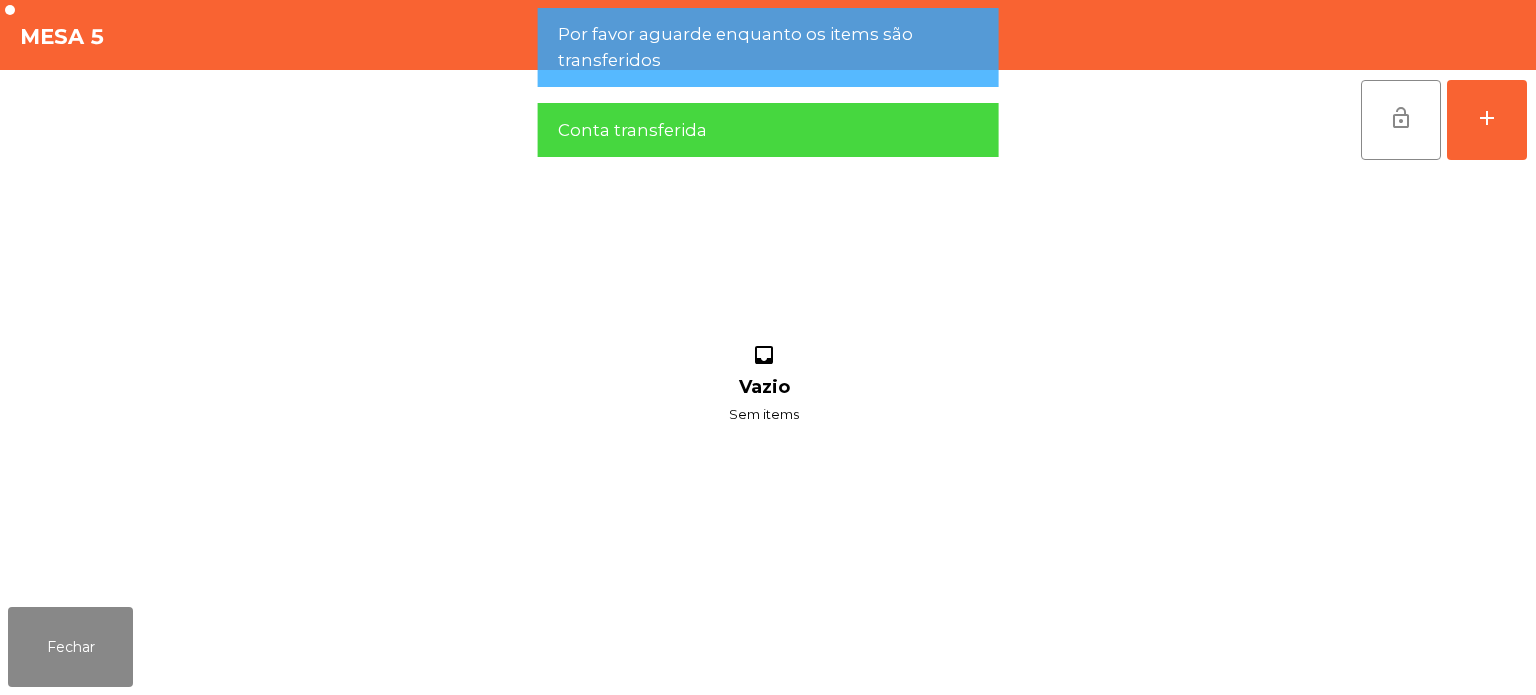 click on "inbox Vazio Sem items" 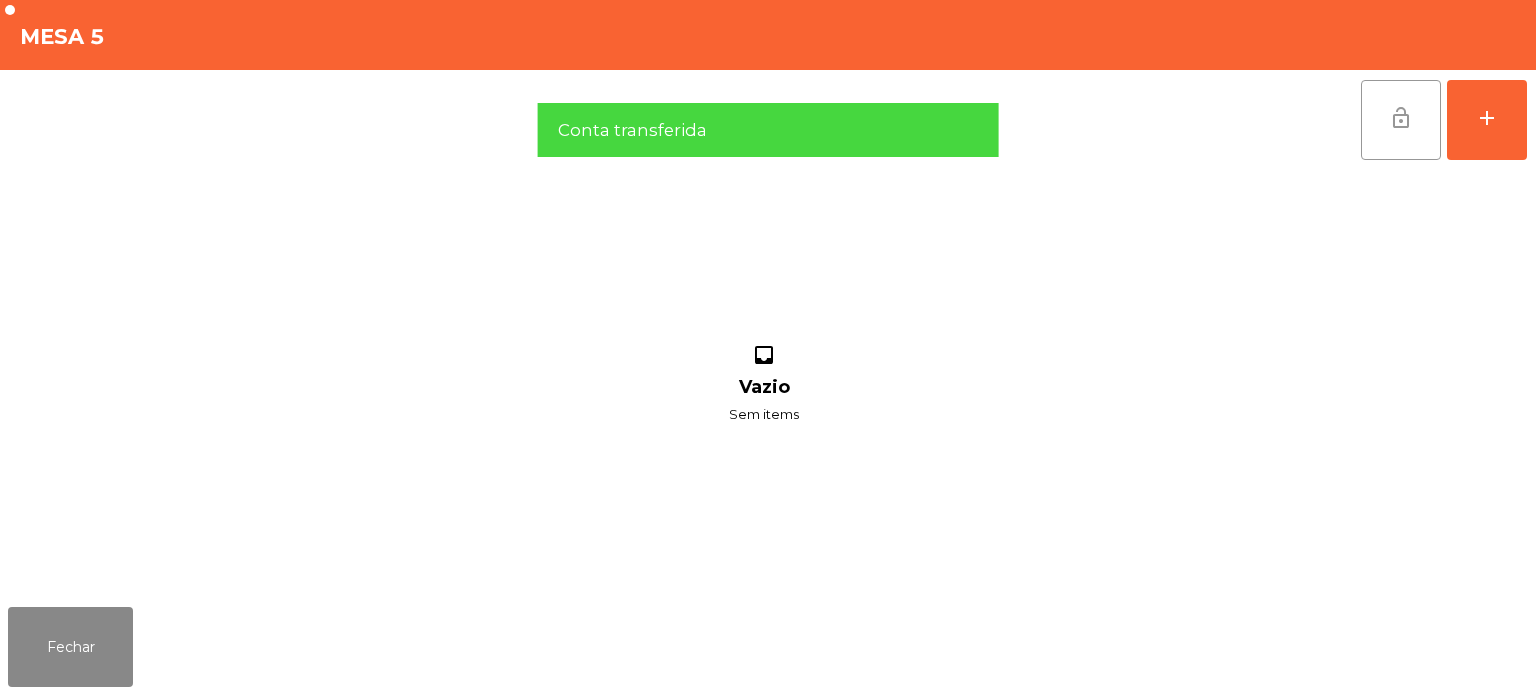 click on "lock_open" 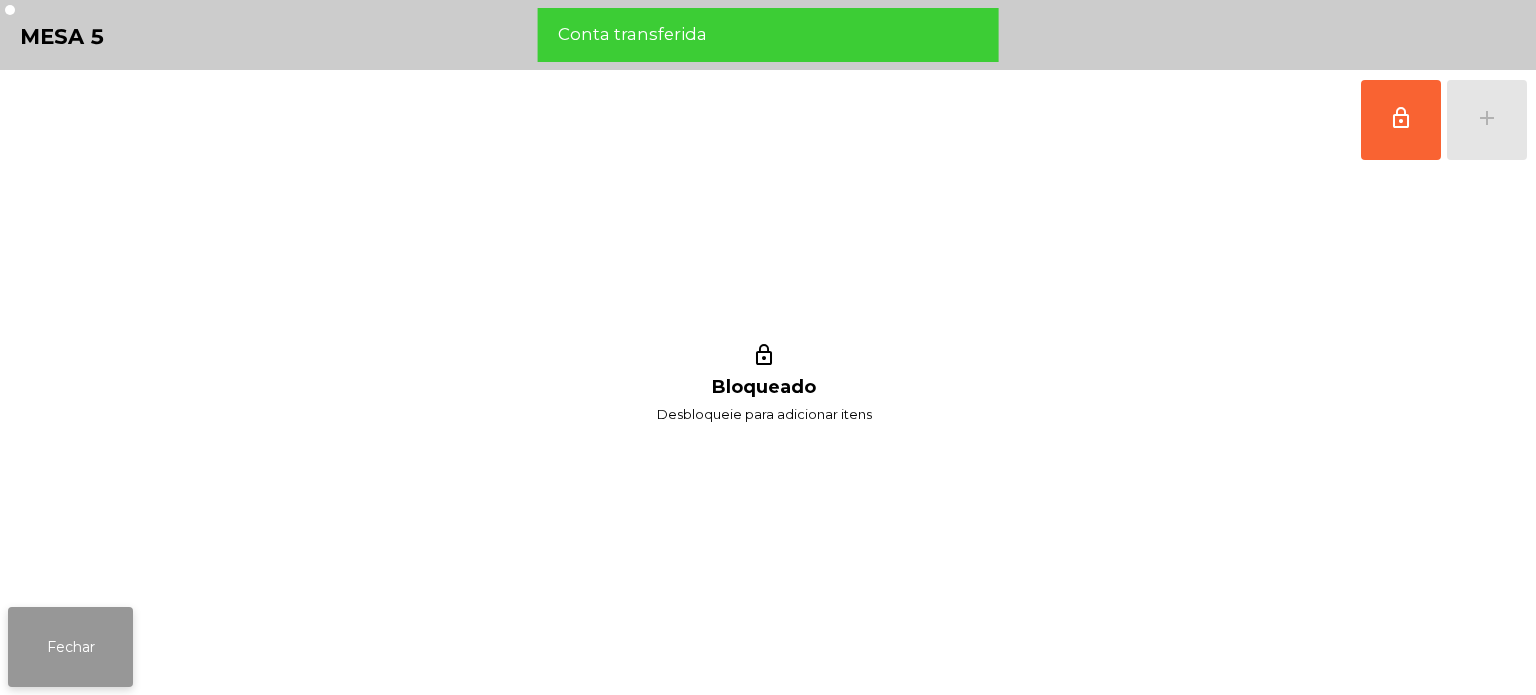 click on "Fechar" 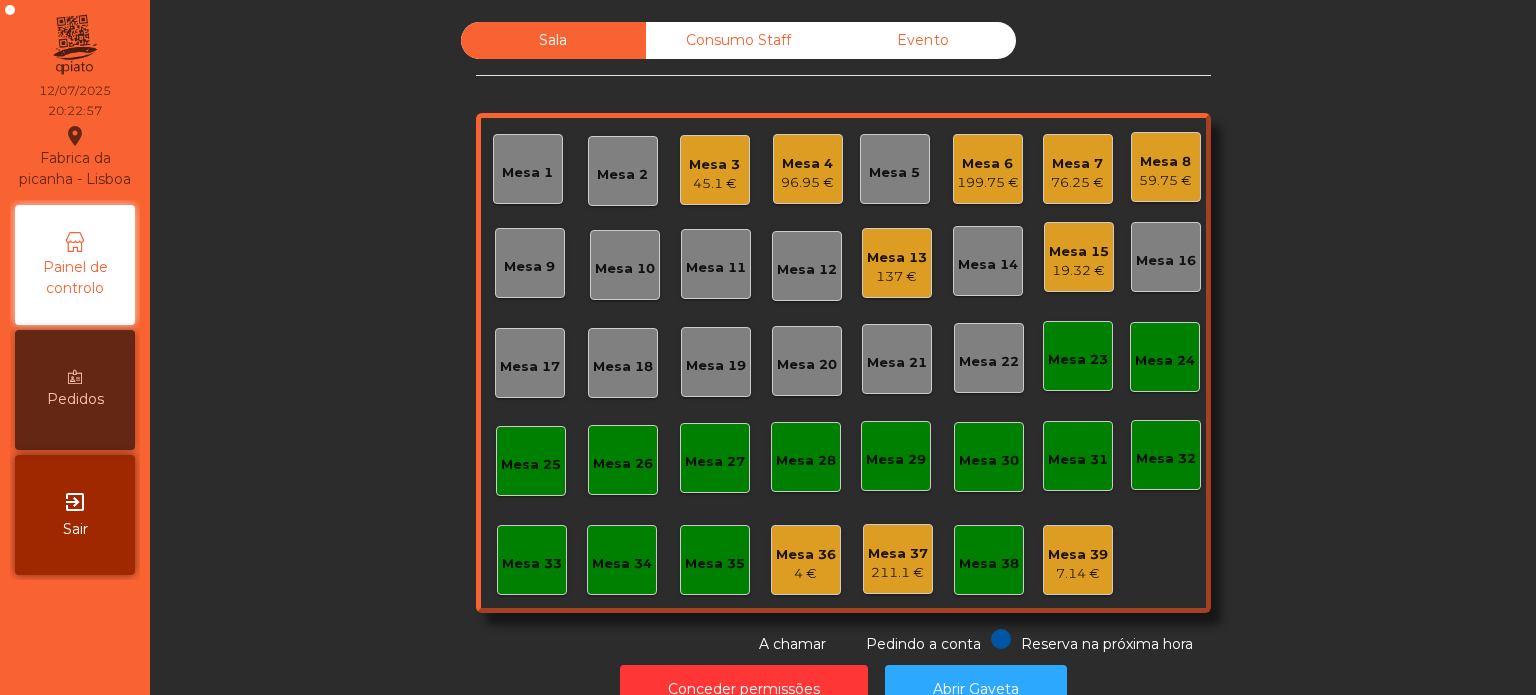 click on "Mesa 15" 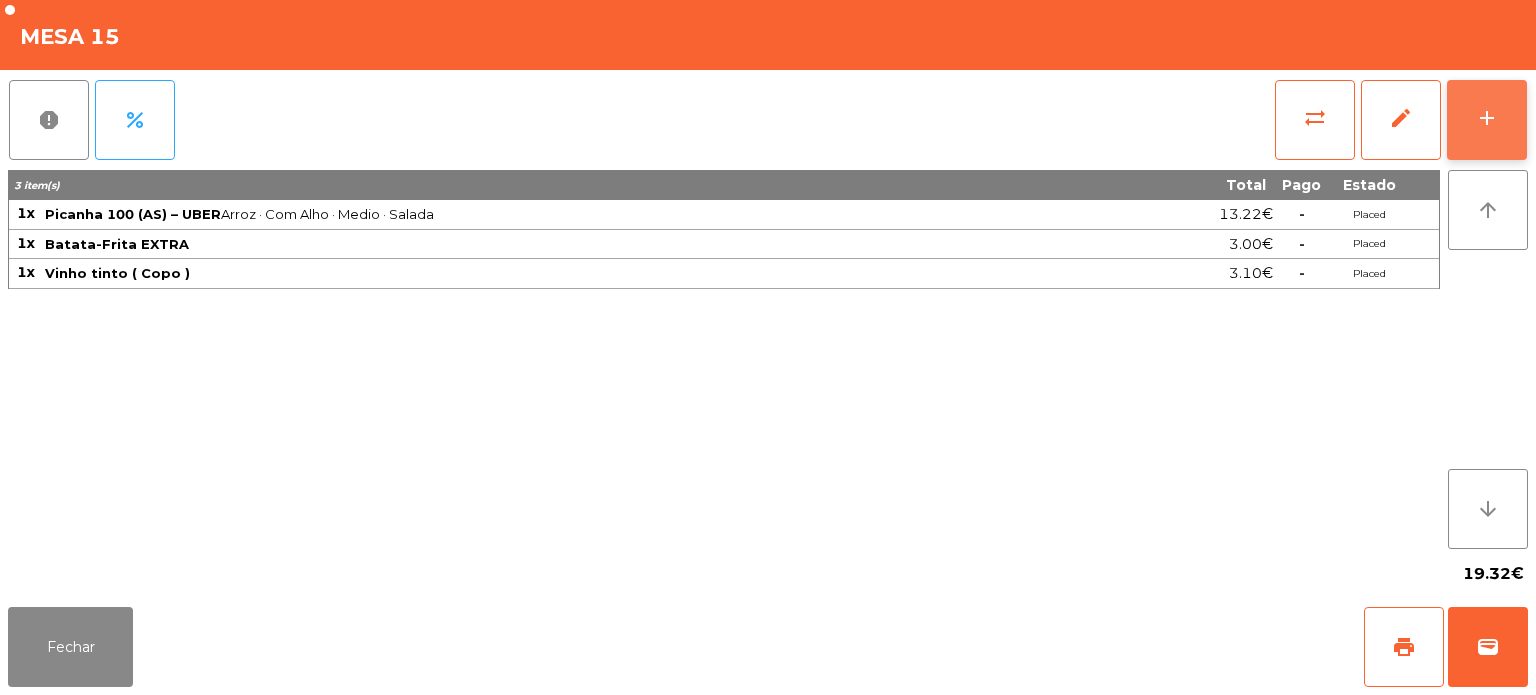 click on "add" 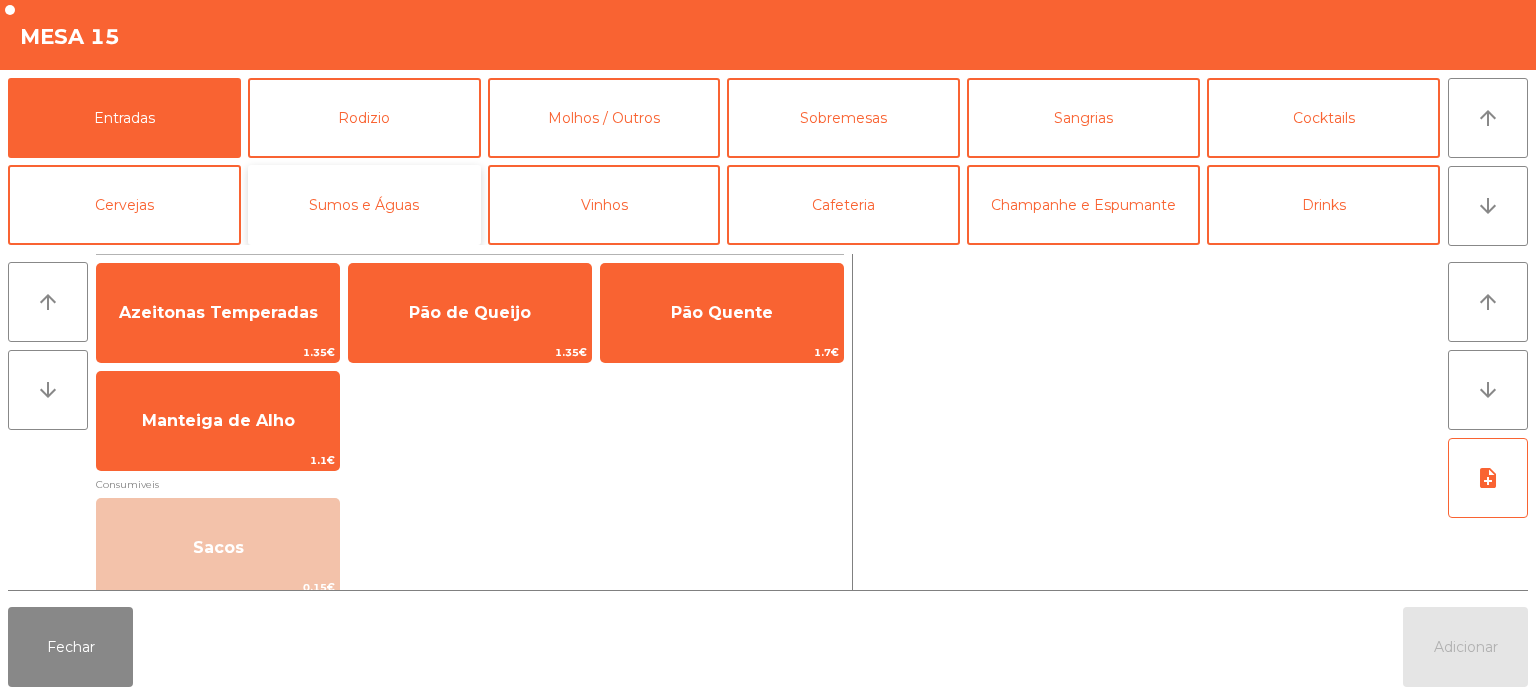 click on "Sumos e Águas" 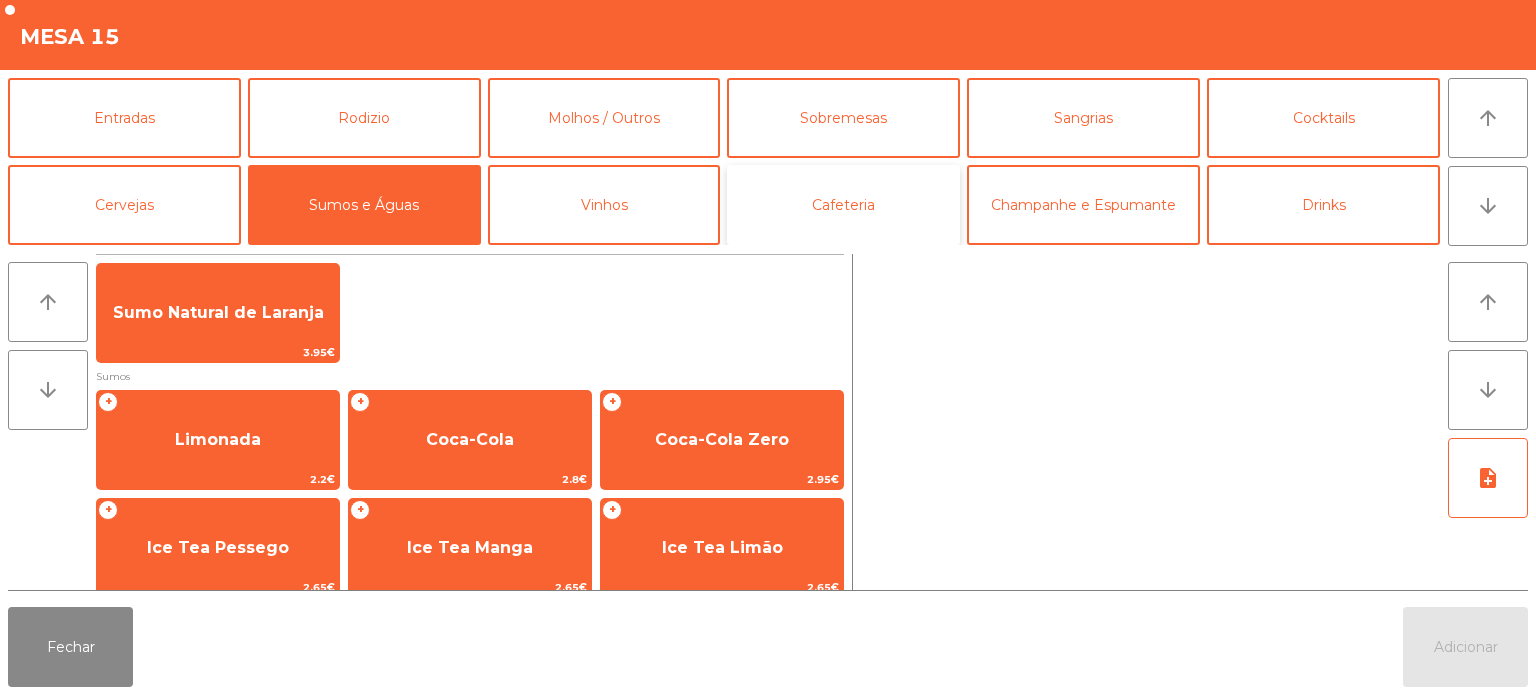 click on "Cafeteria" 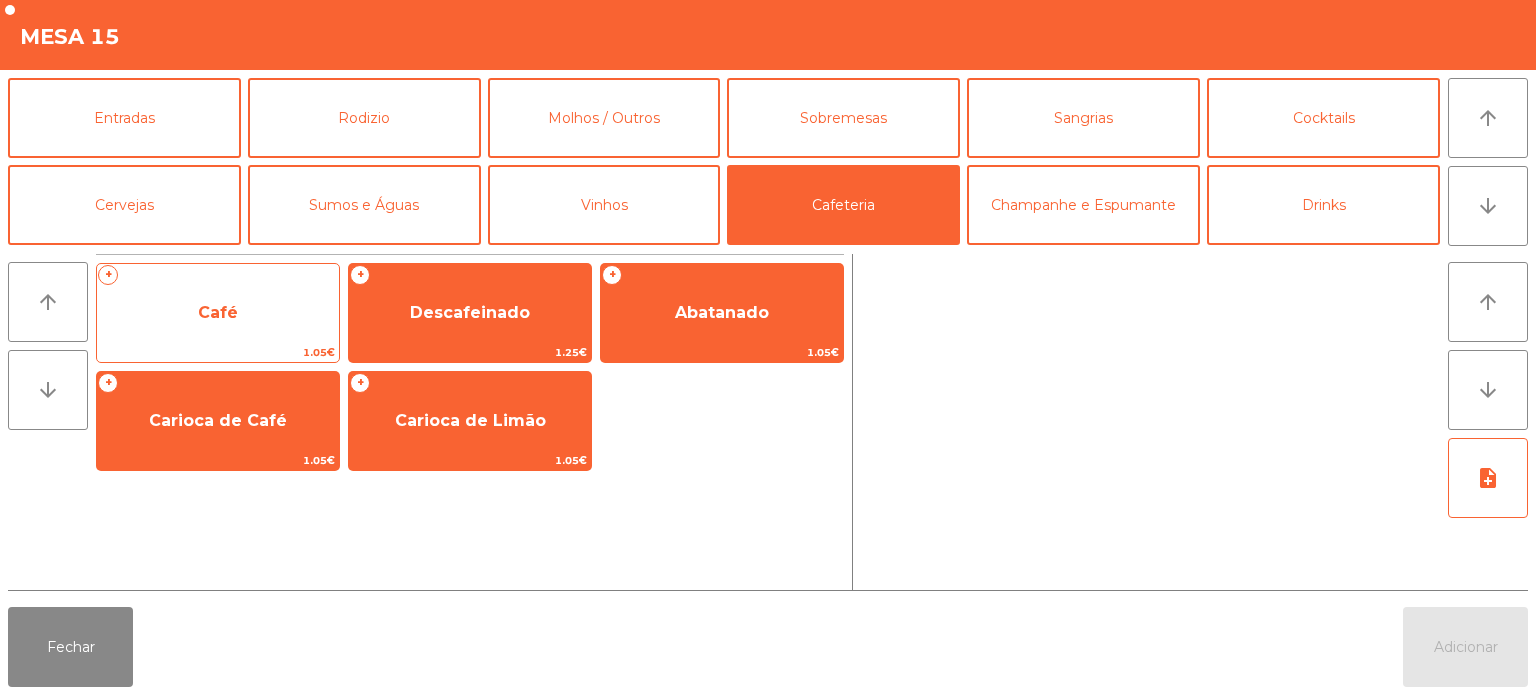 click on "Café" 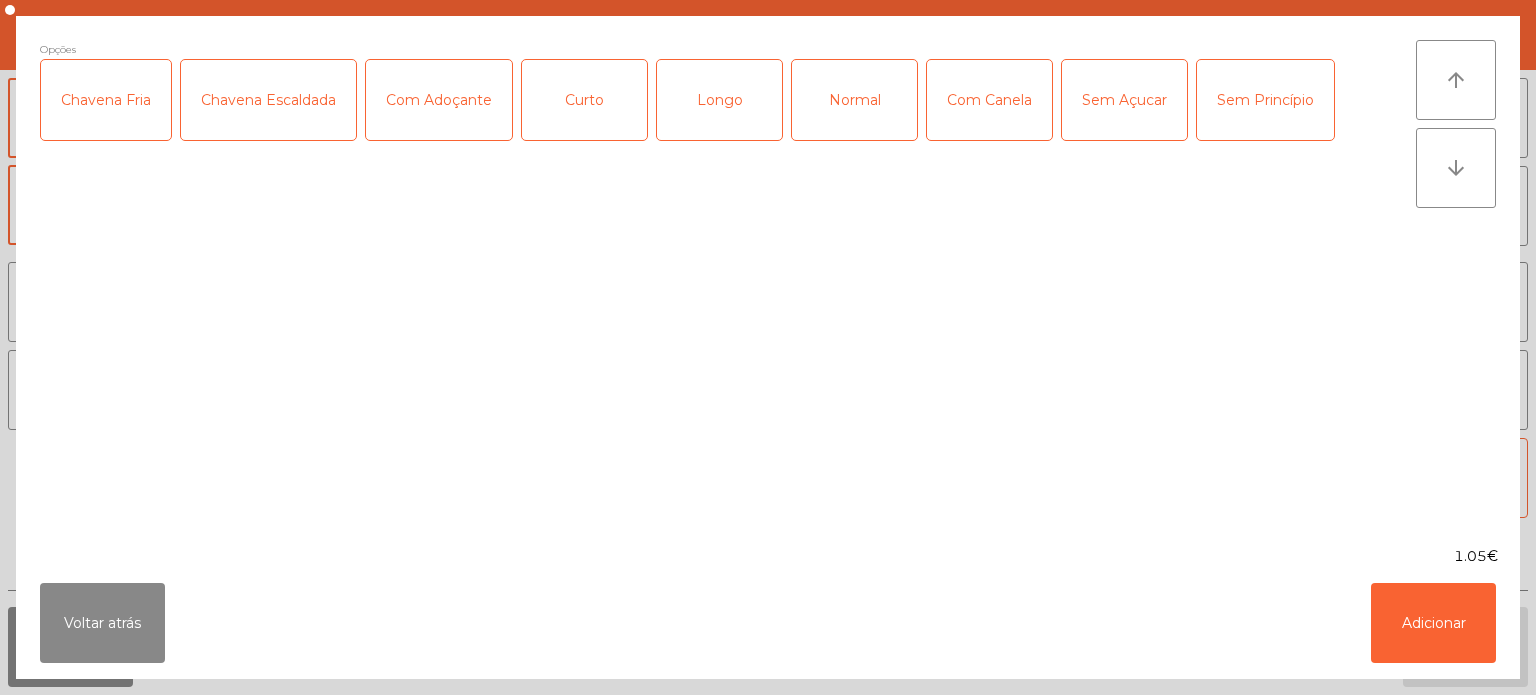 click on "Normal" 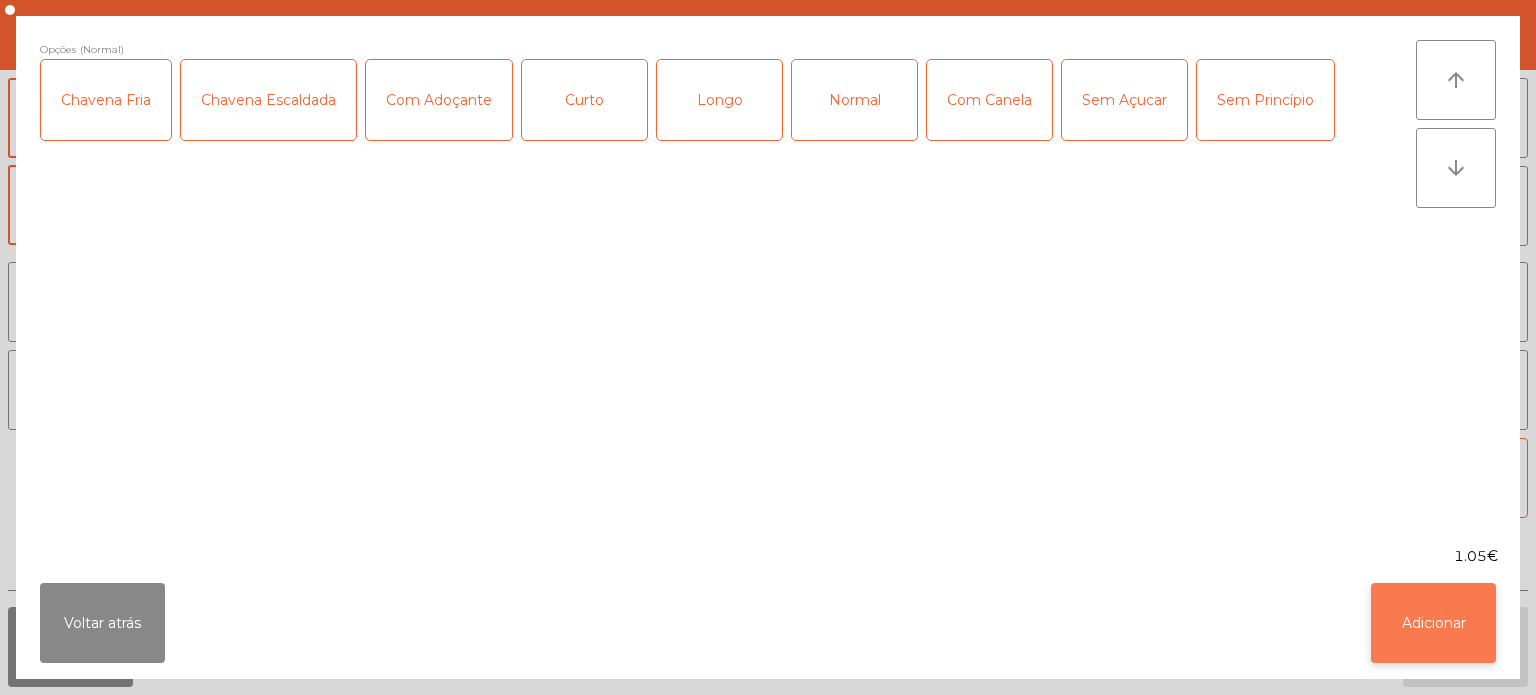 click on "Adicionar" 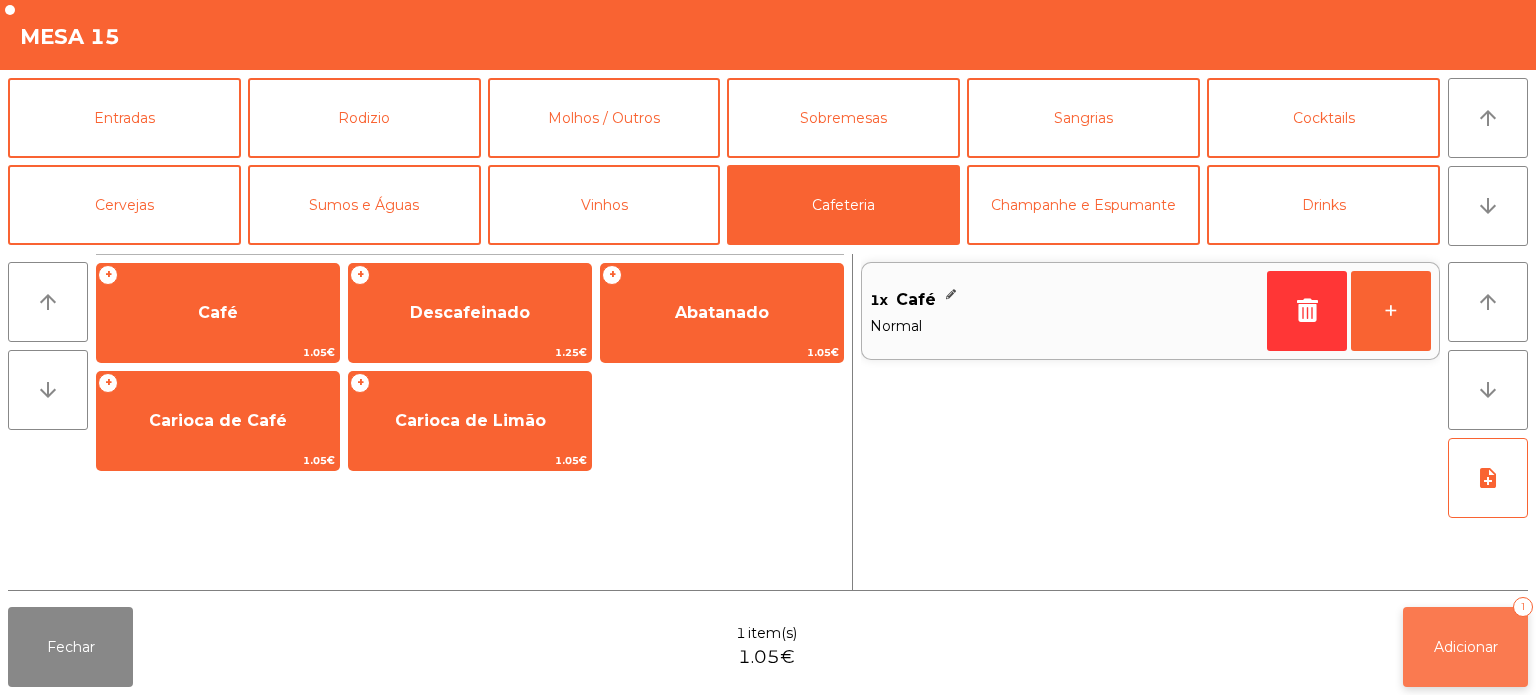 click on "Adicionar   1" 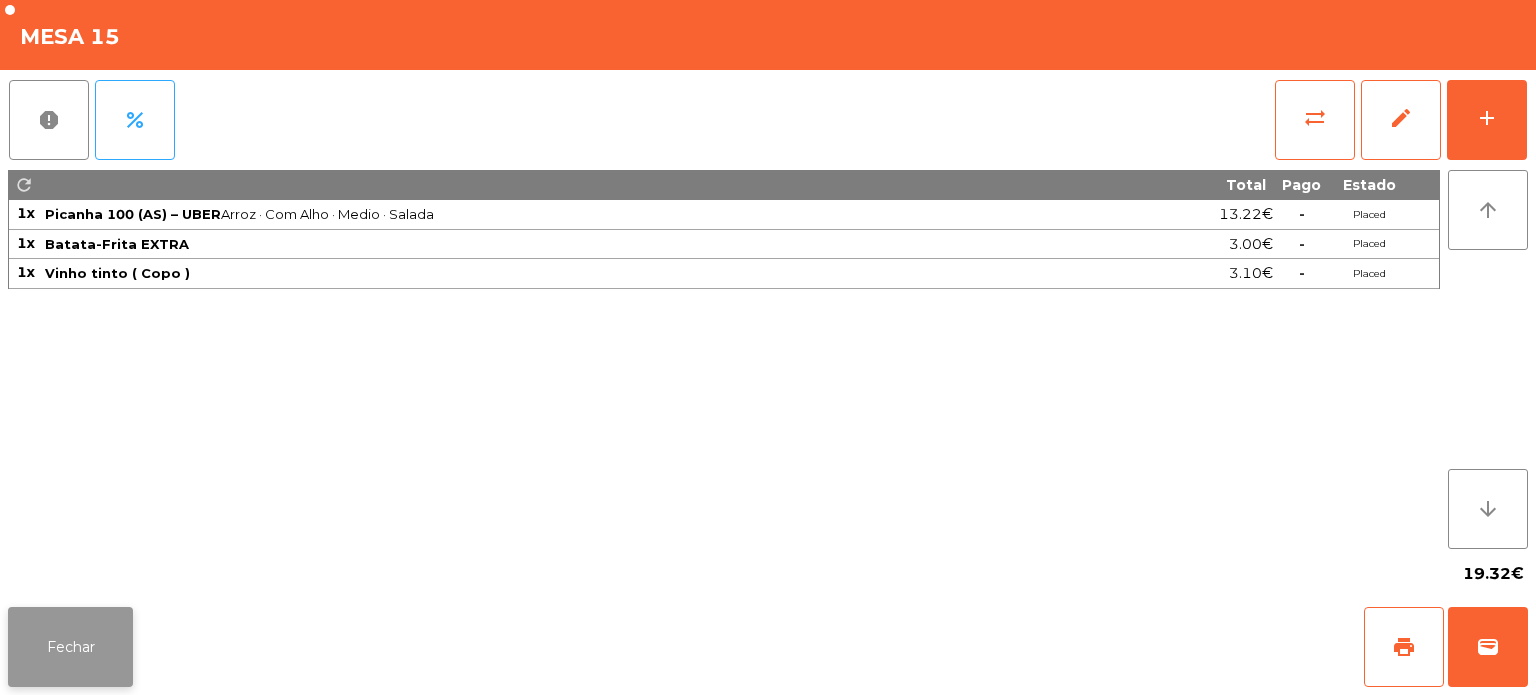 click on "Fechar" 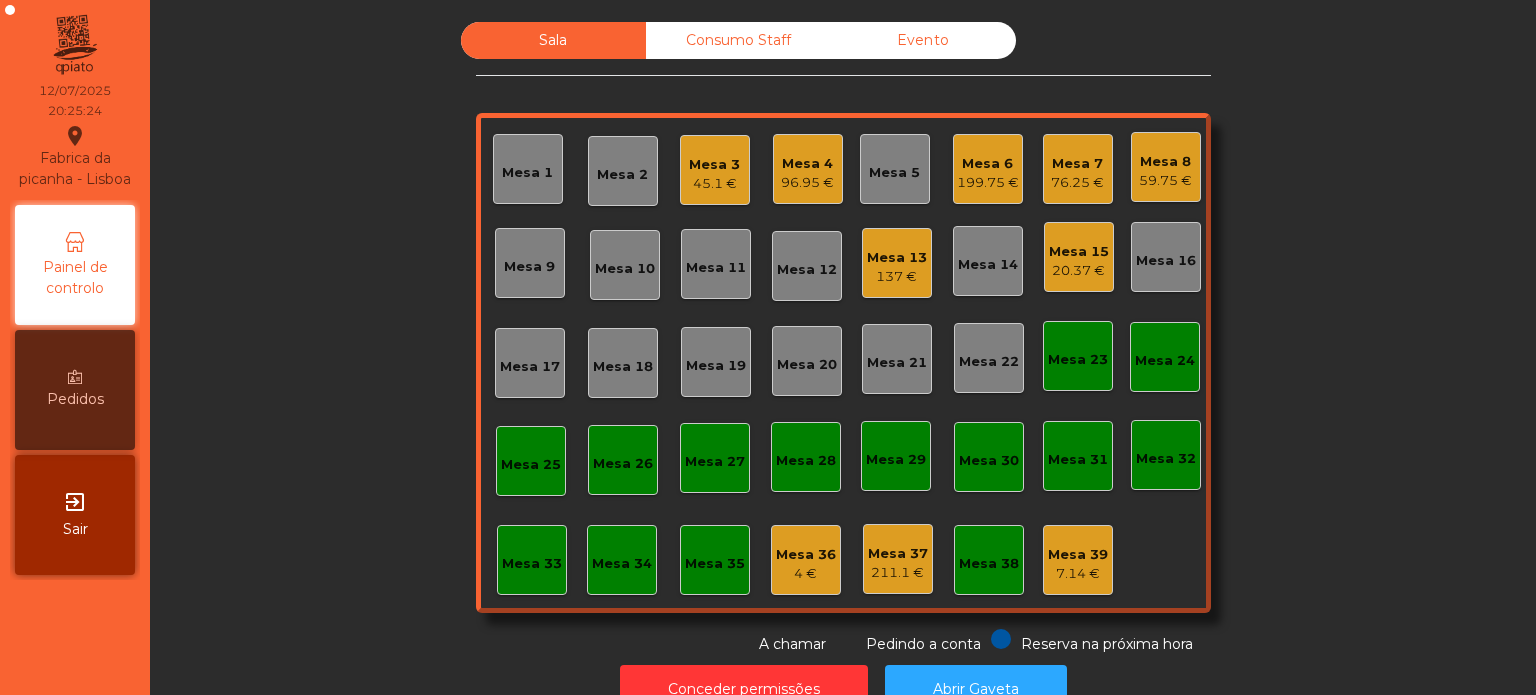 click on "Mesa 4   96.95 €" 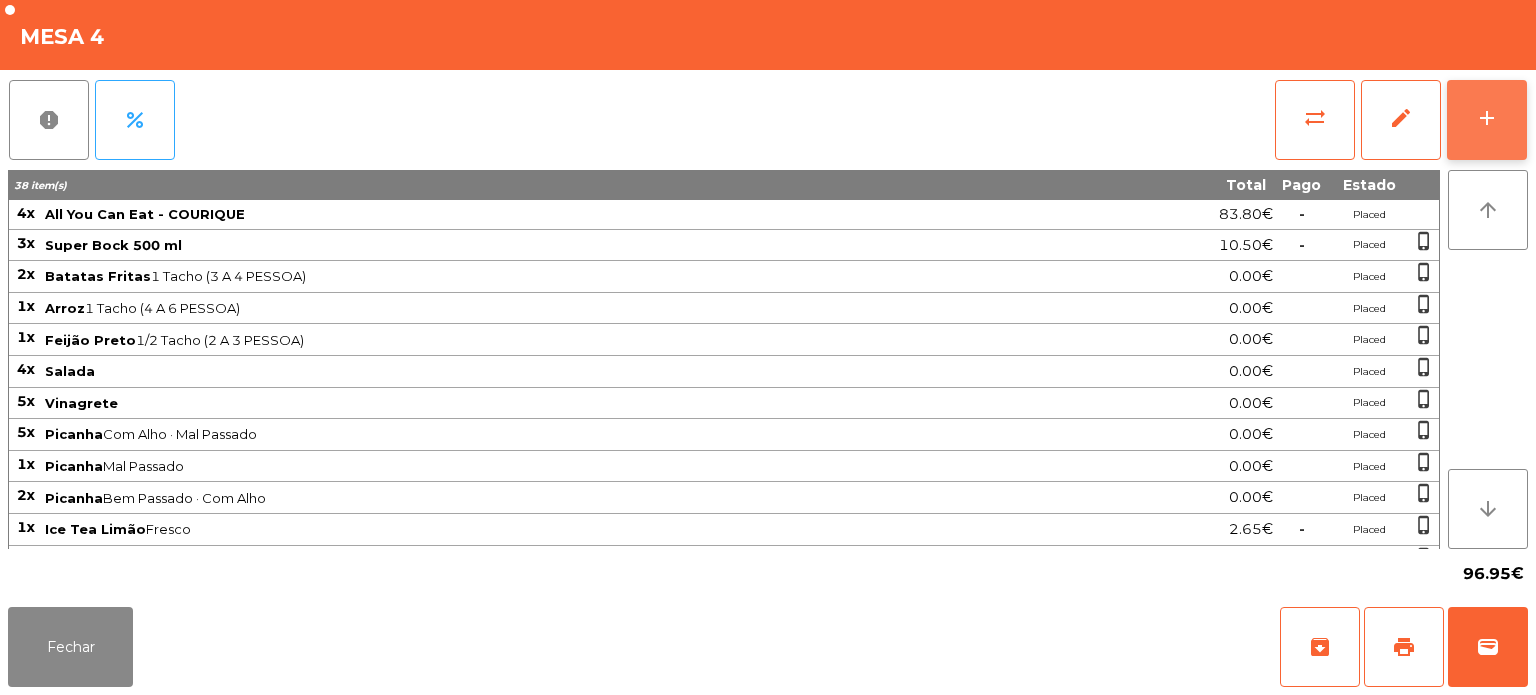 click on "add" 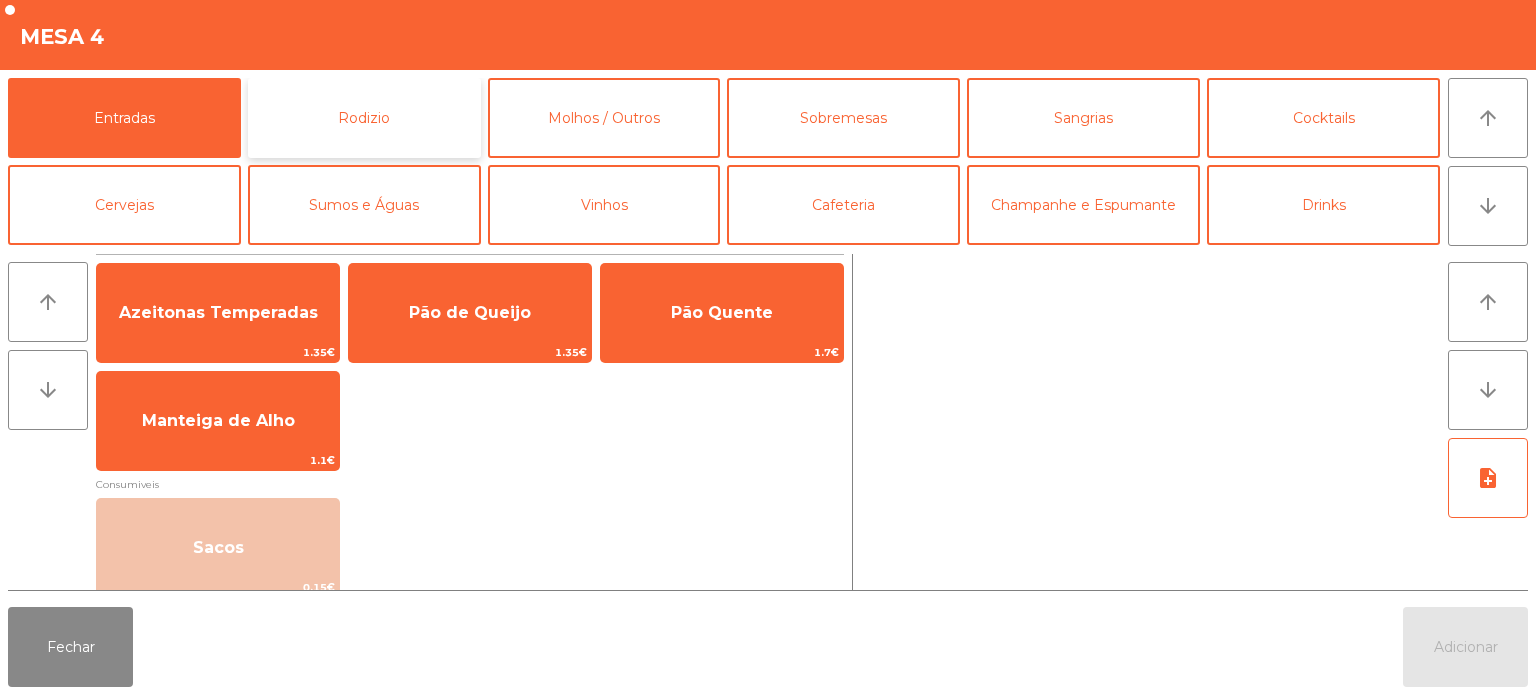 click on "Rodizio" 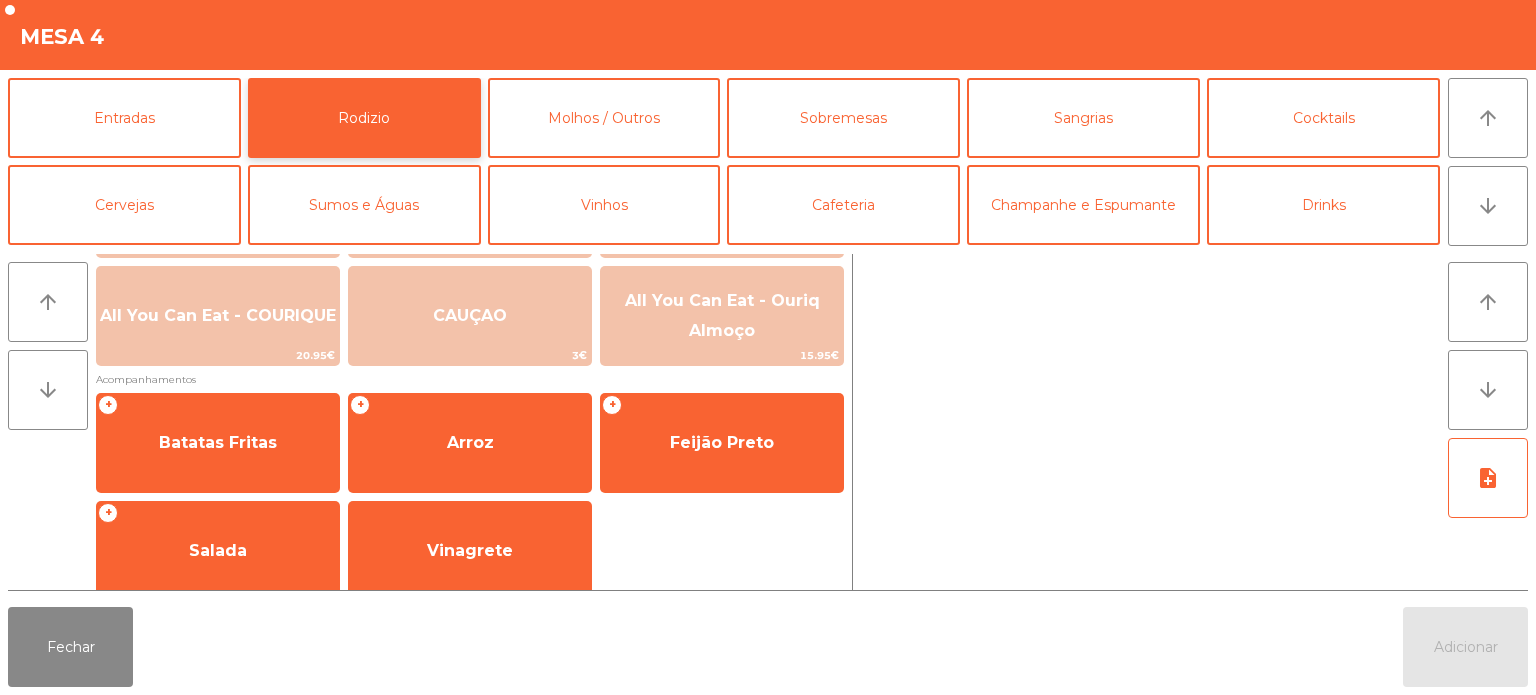 scroll, scrollTop: 358, scrollLeft: 0, axis: vertical 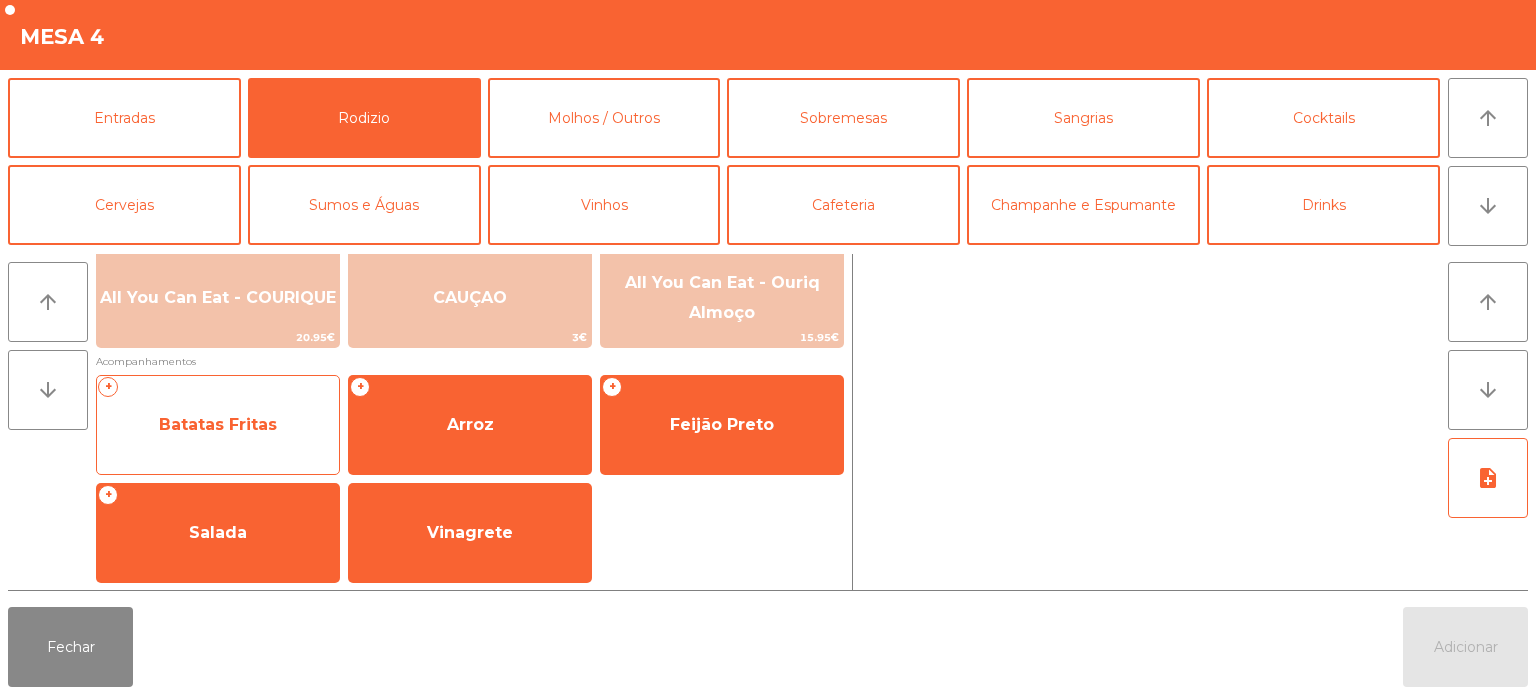click on "Batatas Fritas" 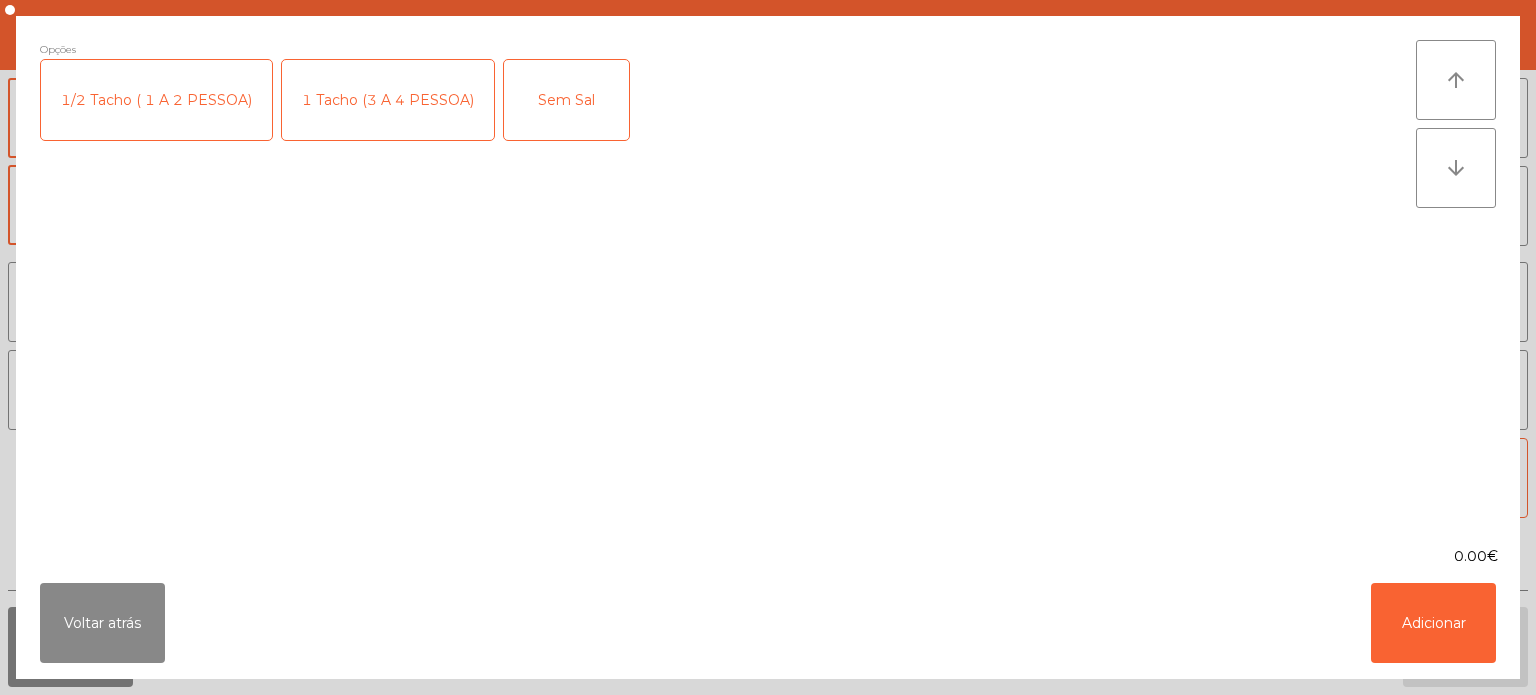click on "1 Tacho (3 A 4 PESSOA)" 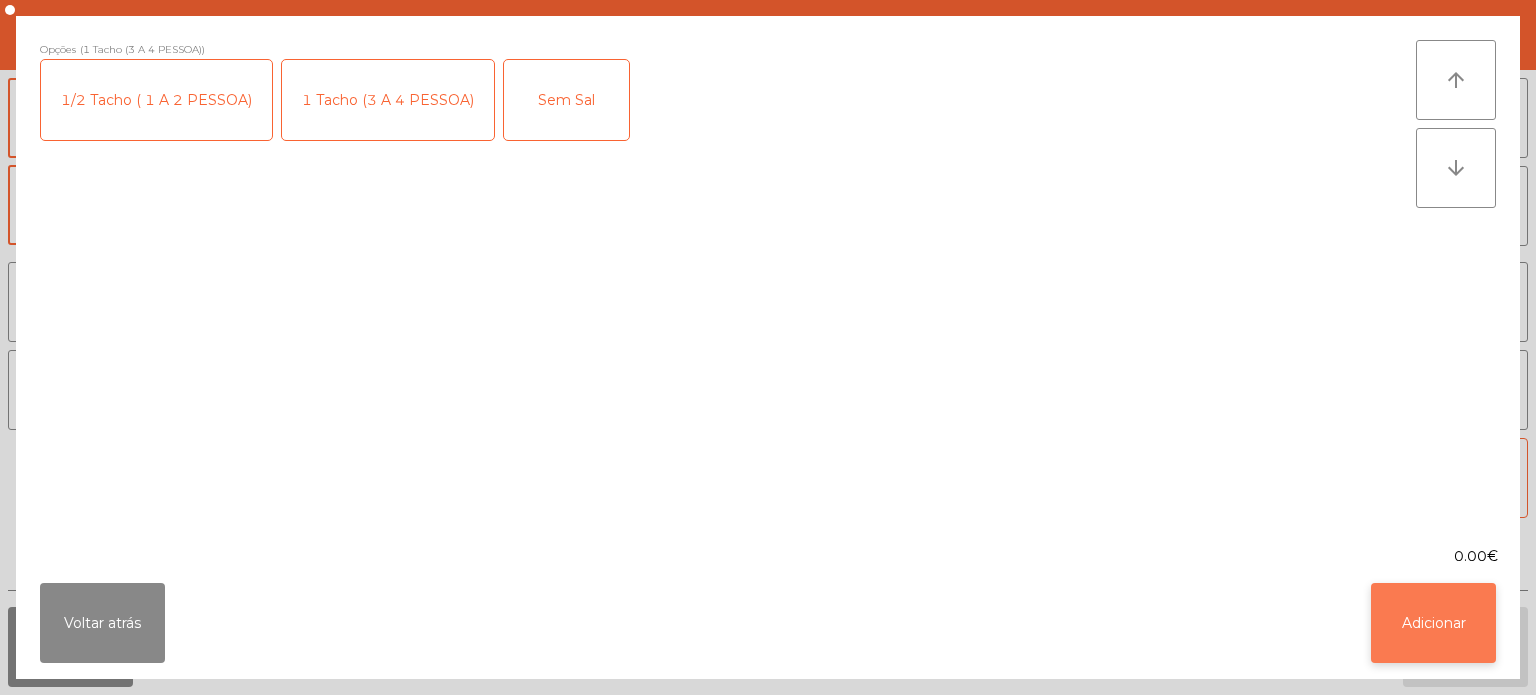 click on "Adicionar" 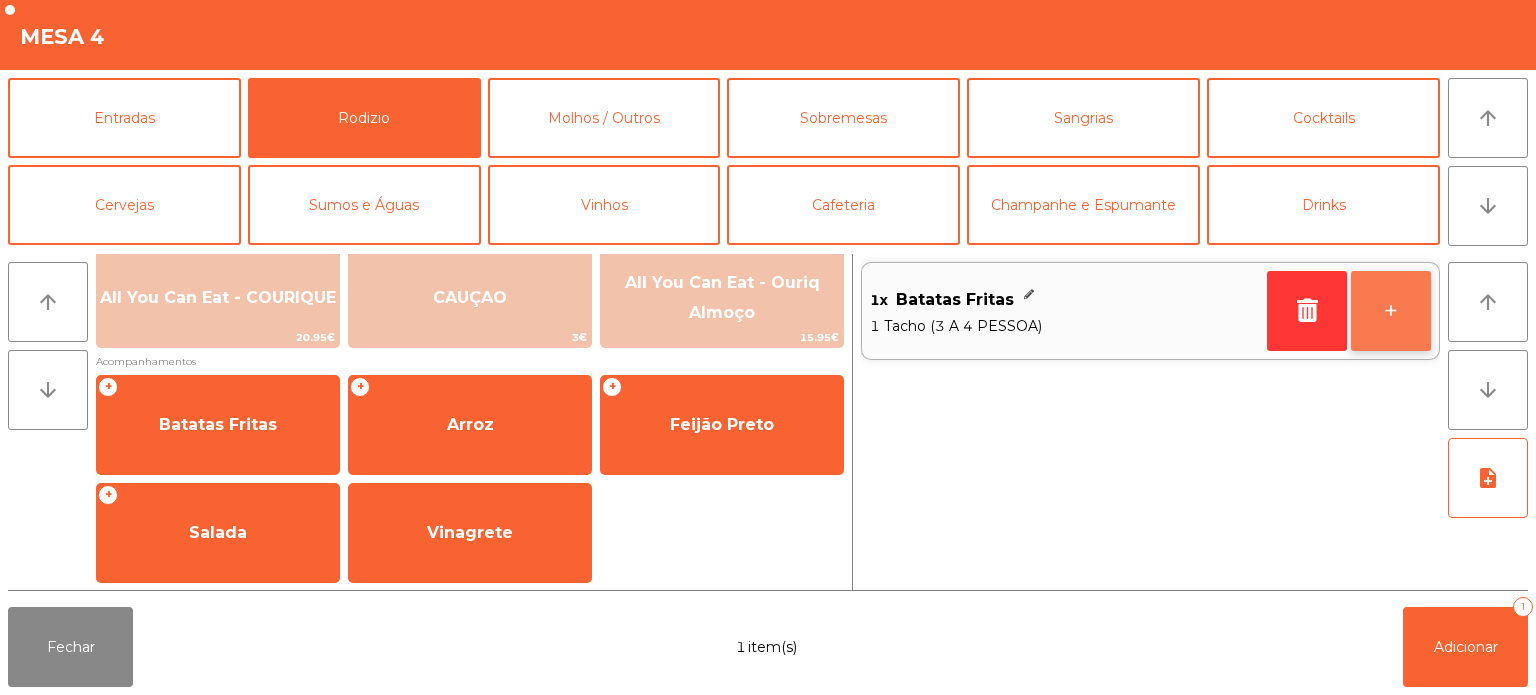 click on "+" 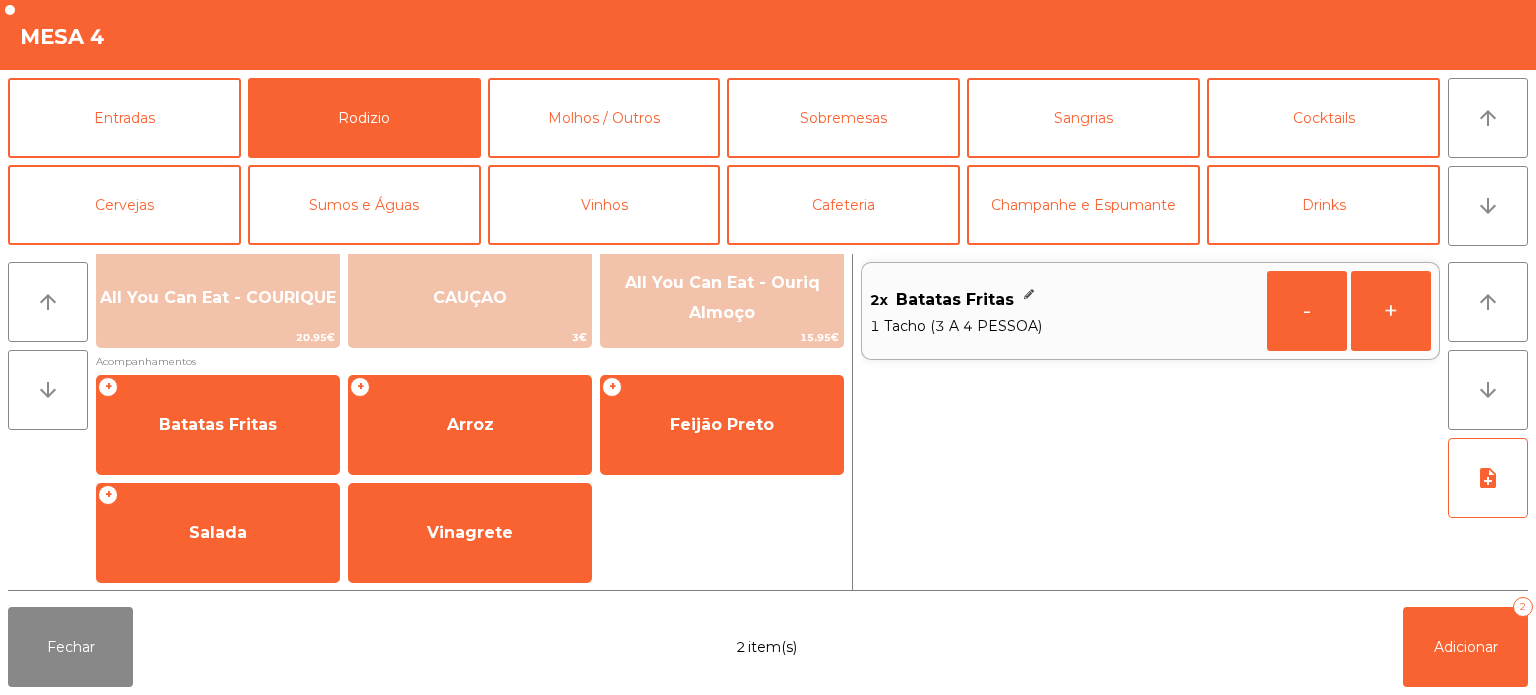 click on "arrow_upward arrow_downward note_add" 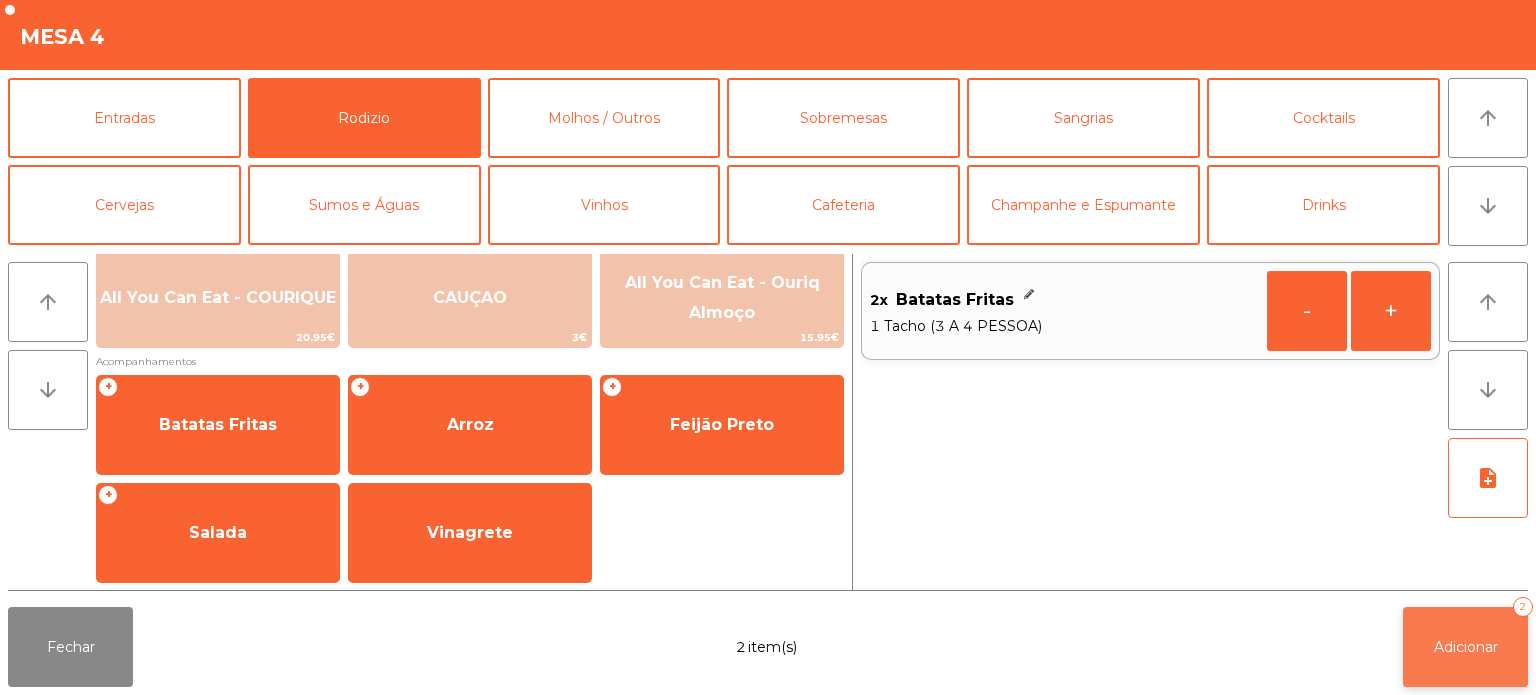 click on "Adicionar   2" 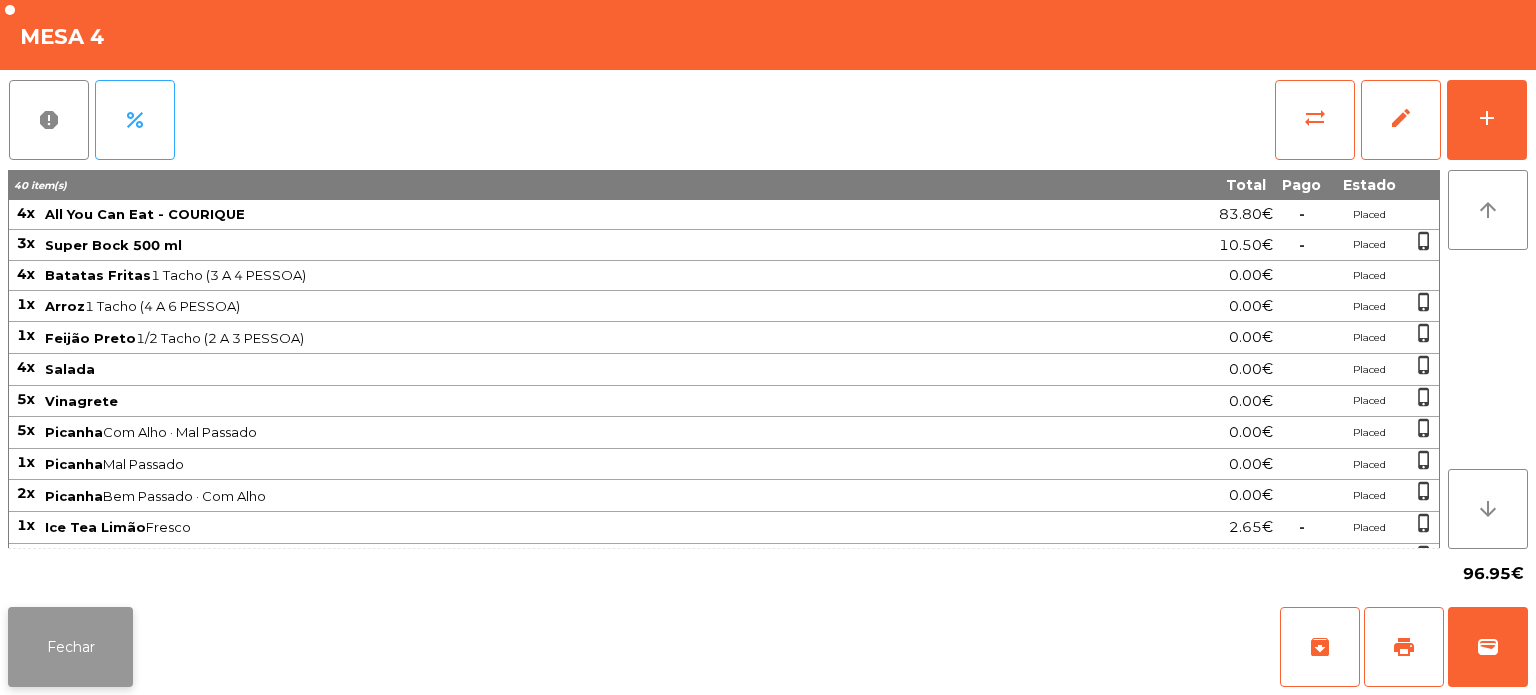 click on "Fechar" 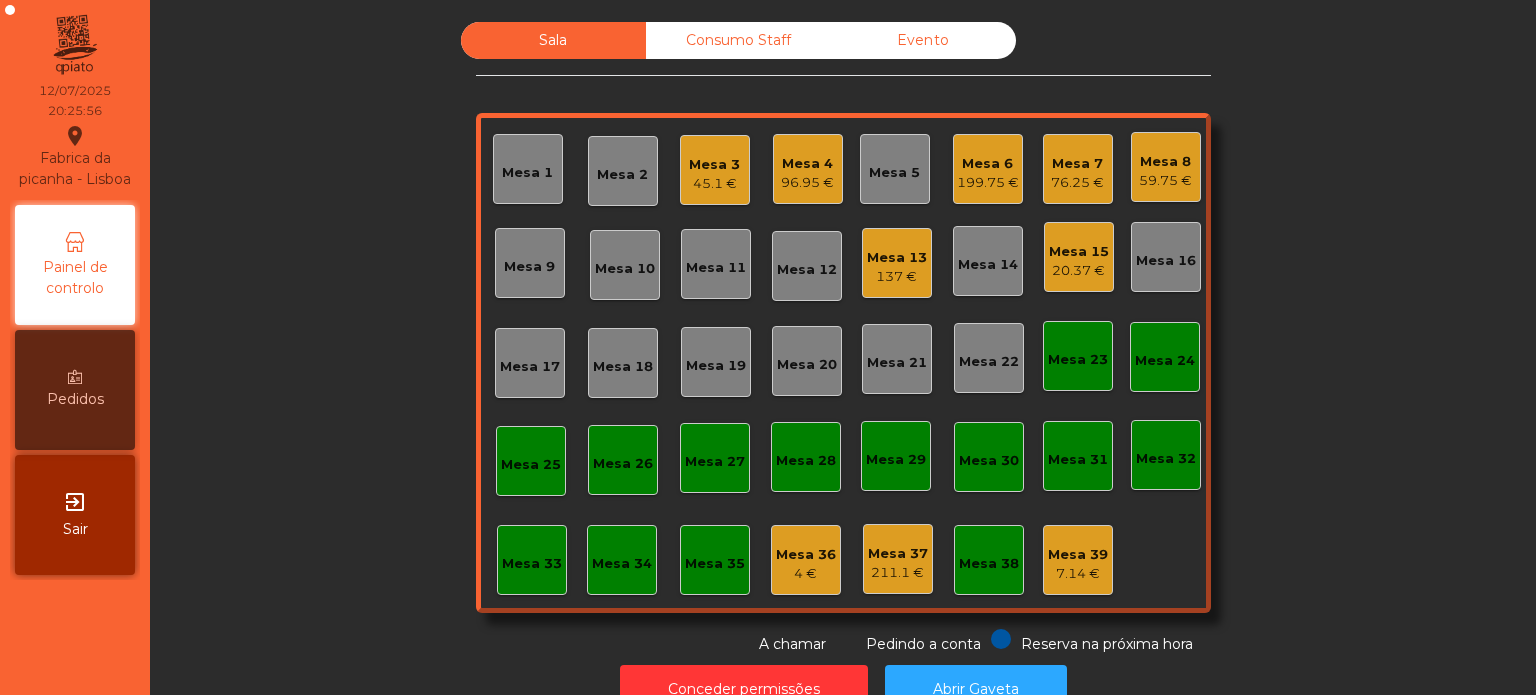 click on "Mesa 33" 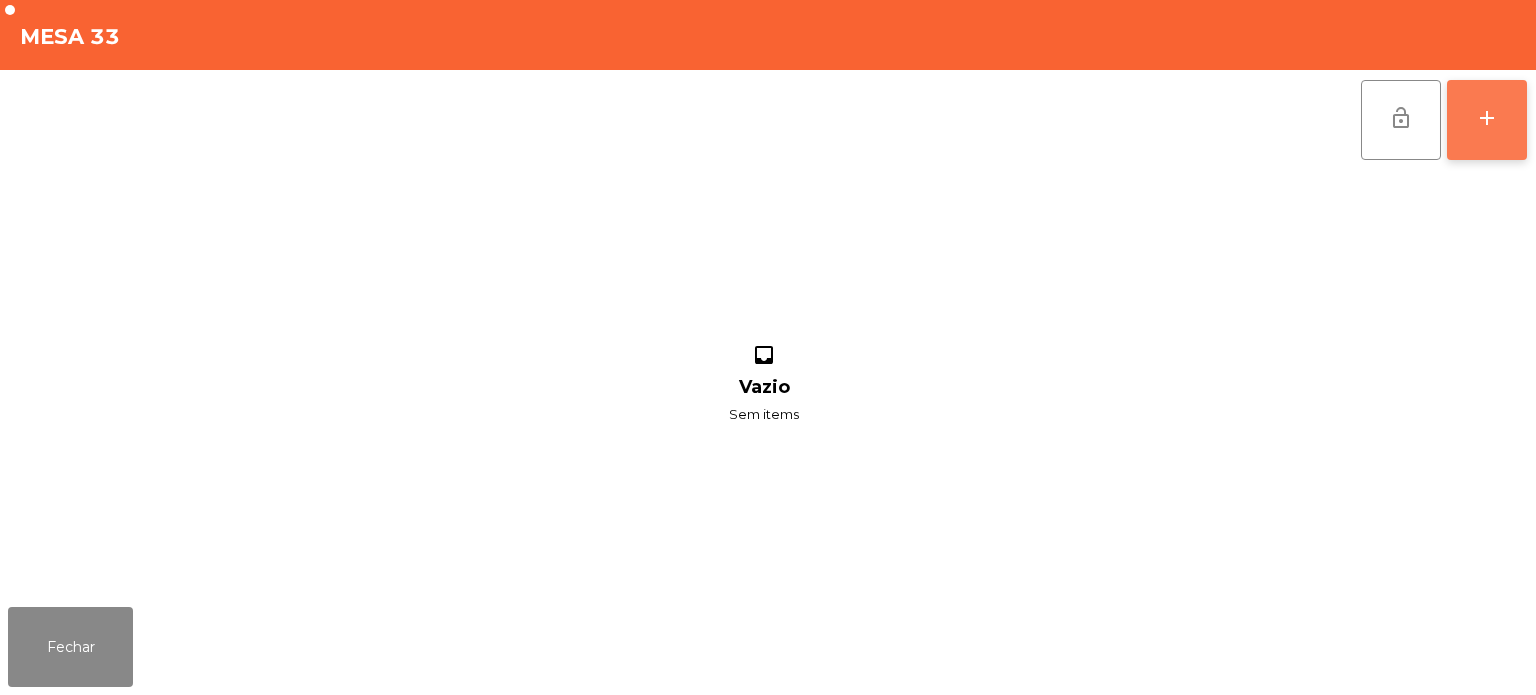 click on "add" 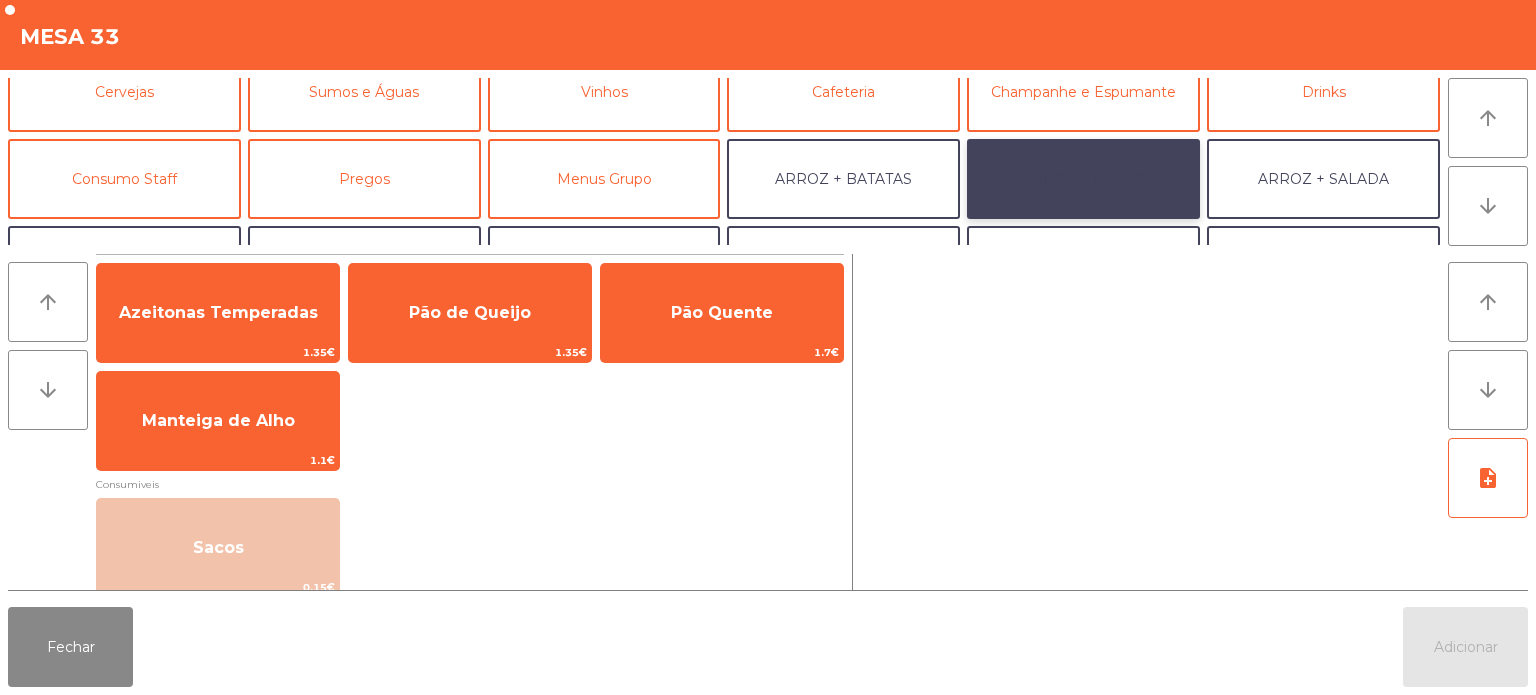 click on "ARROZ + FEIJÃO" 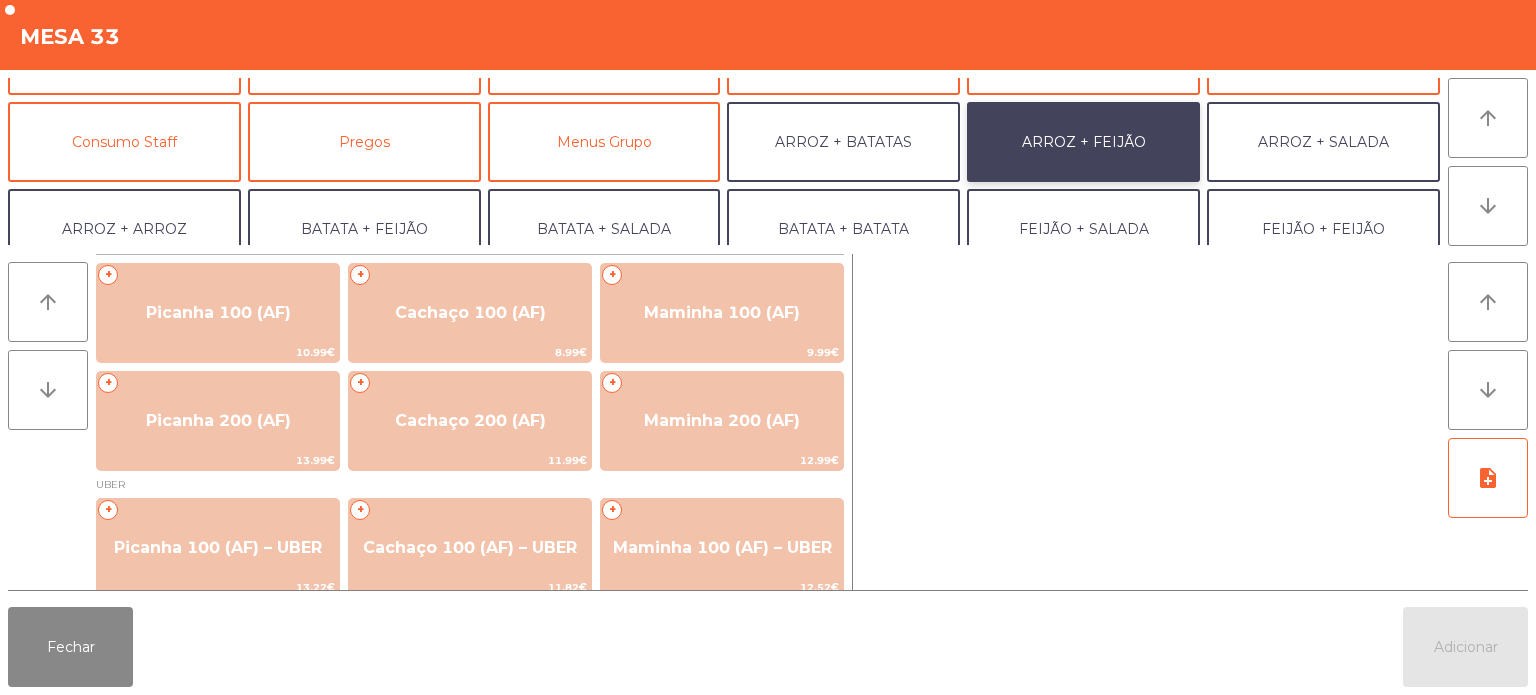 scroll, scrollTop: 152, scrollLeft: 0, axis: vertical 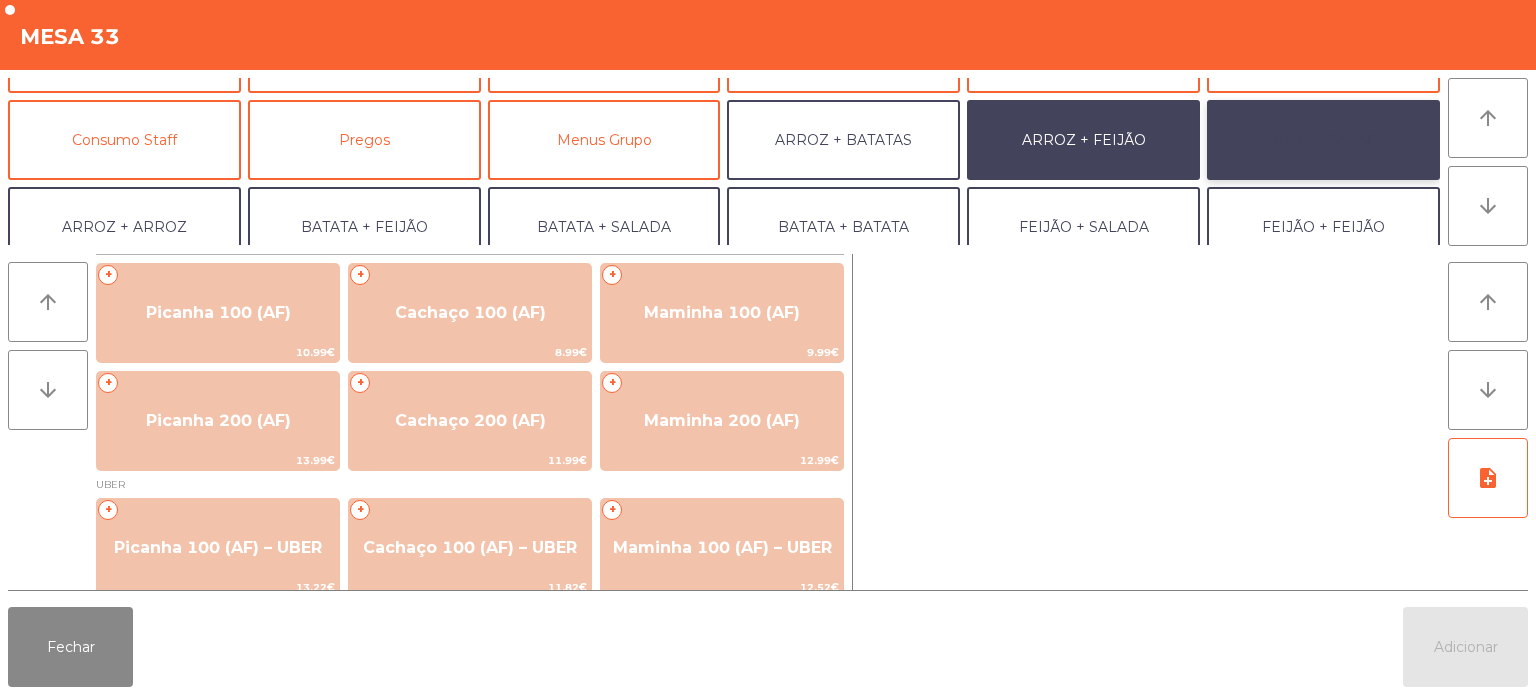 click on "ARROZ + SALADA" 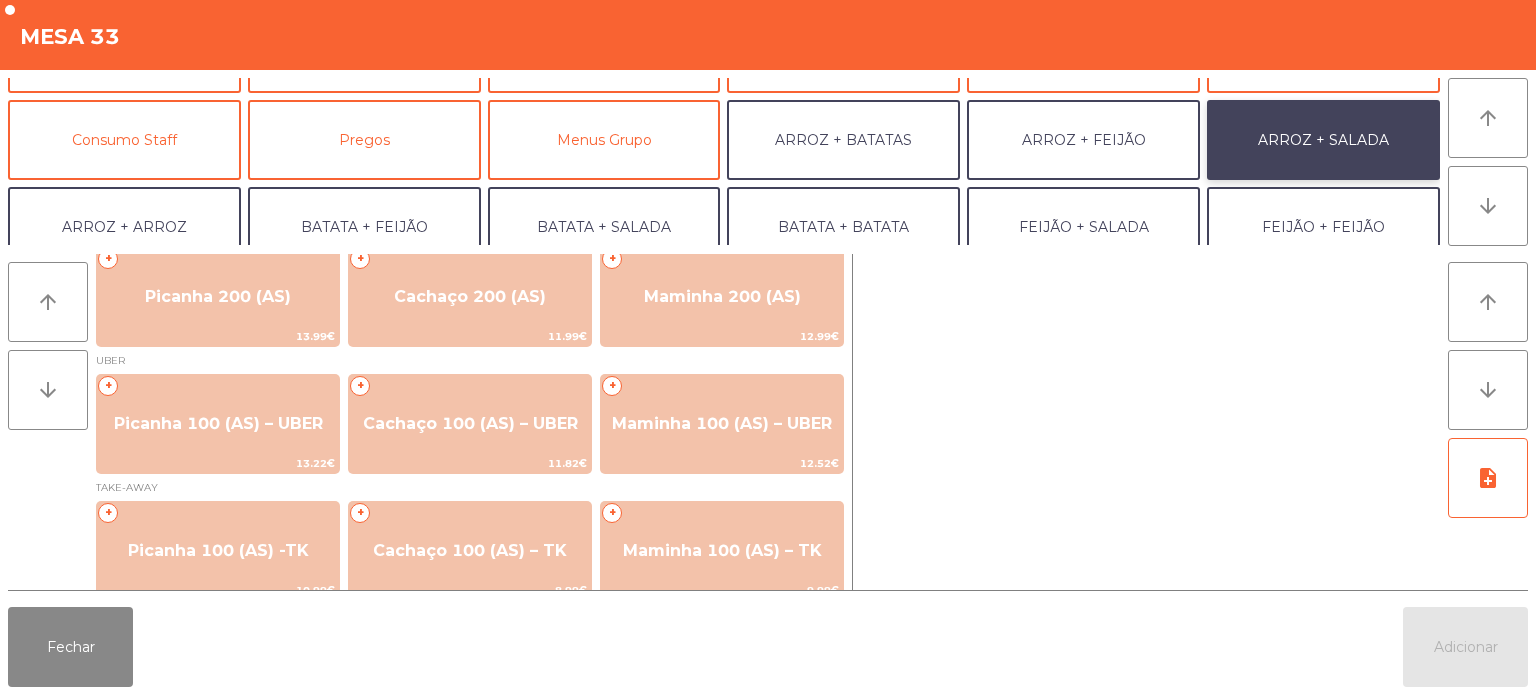 scroll, scrollTop: 119, scrollLeft: 0, axis: vertical 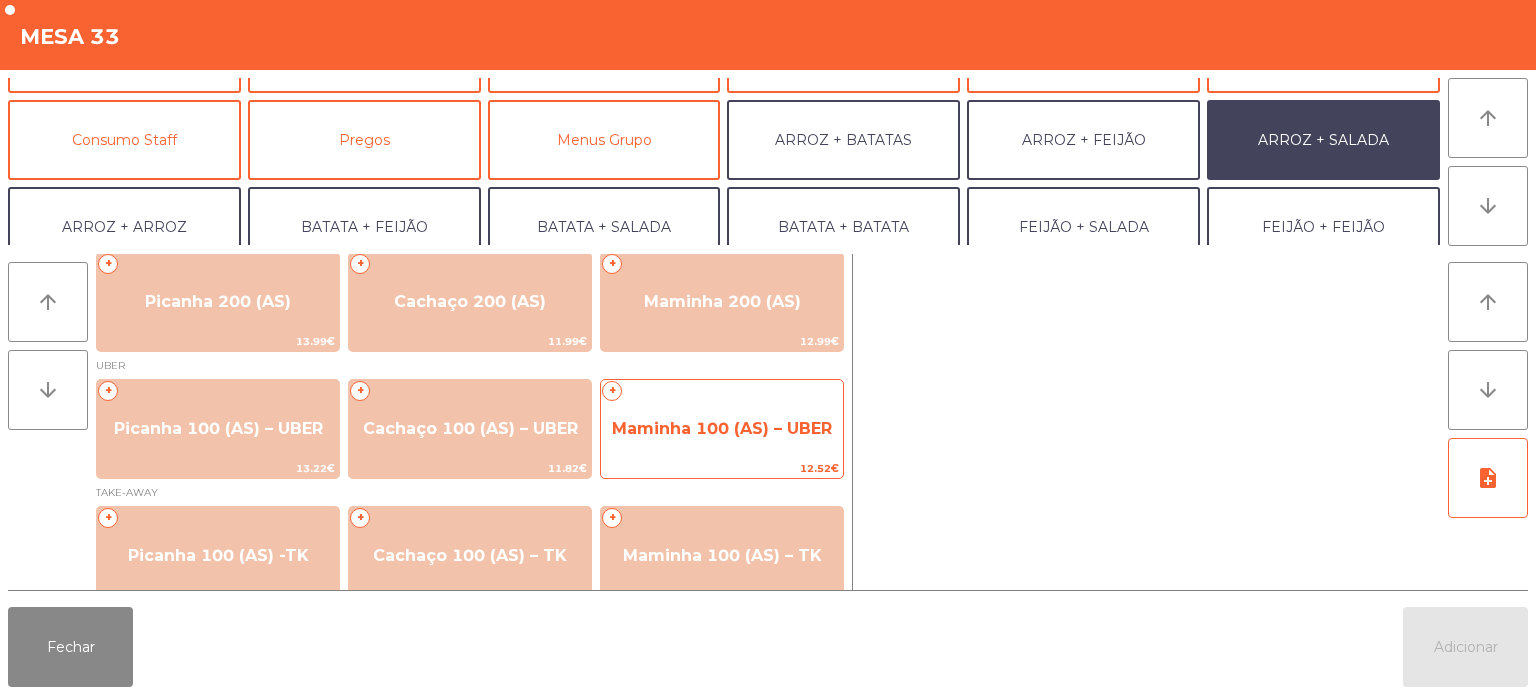 click on "Maminha 100 (AS) – UBER" 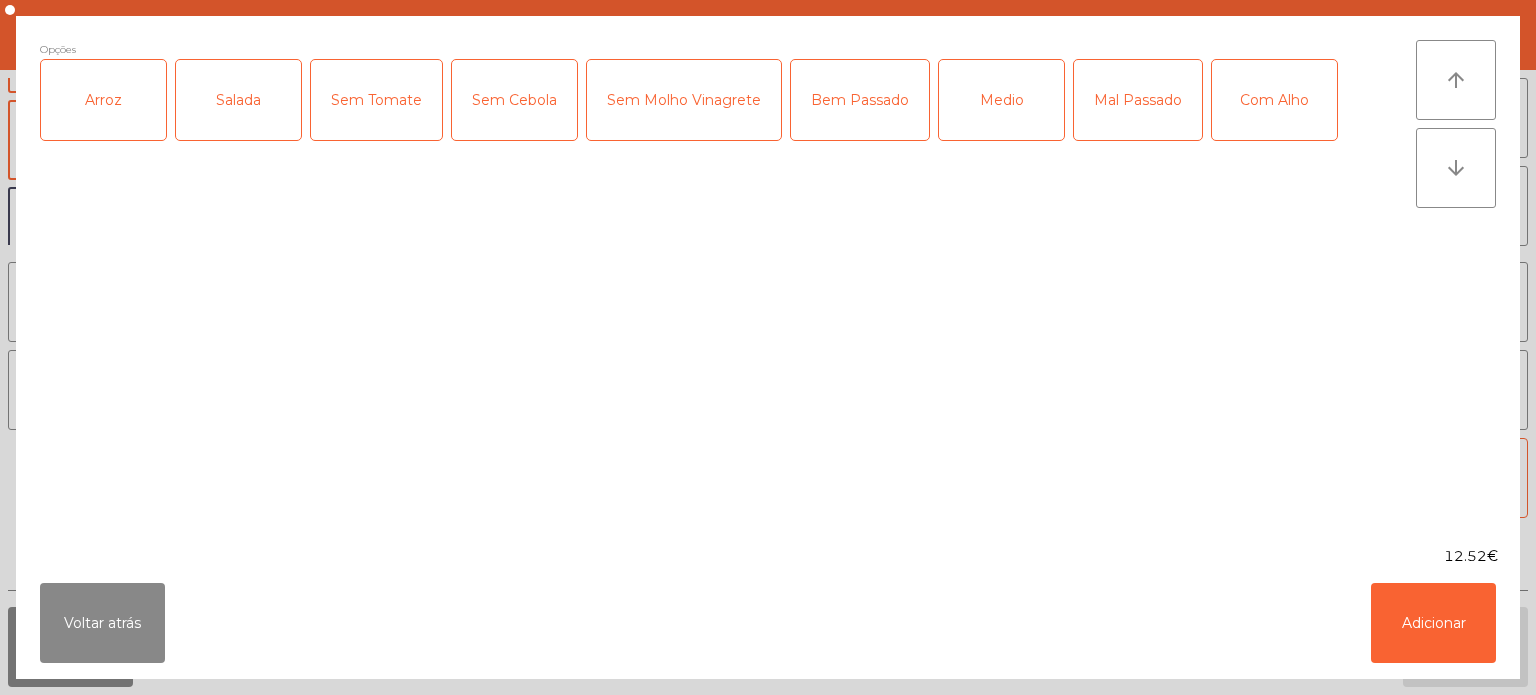 click on "Salada" 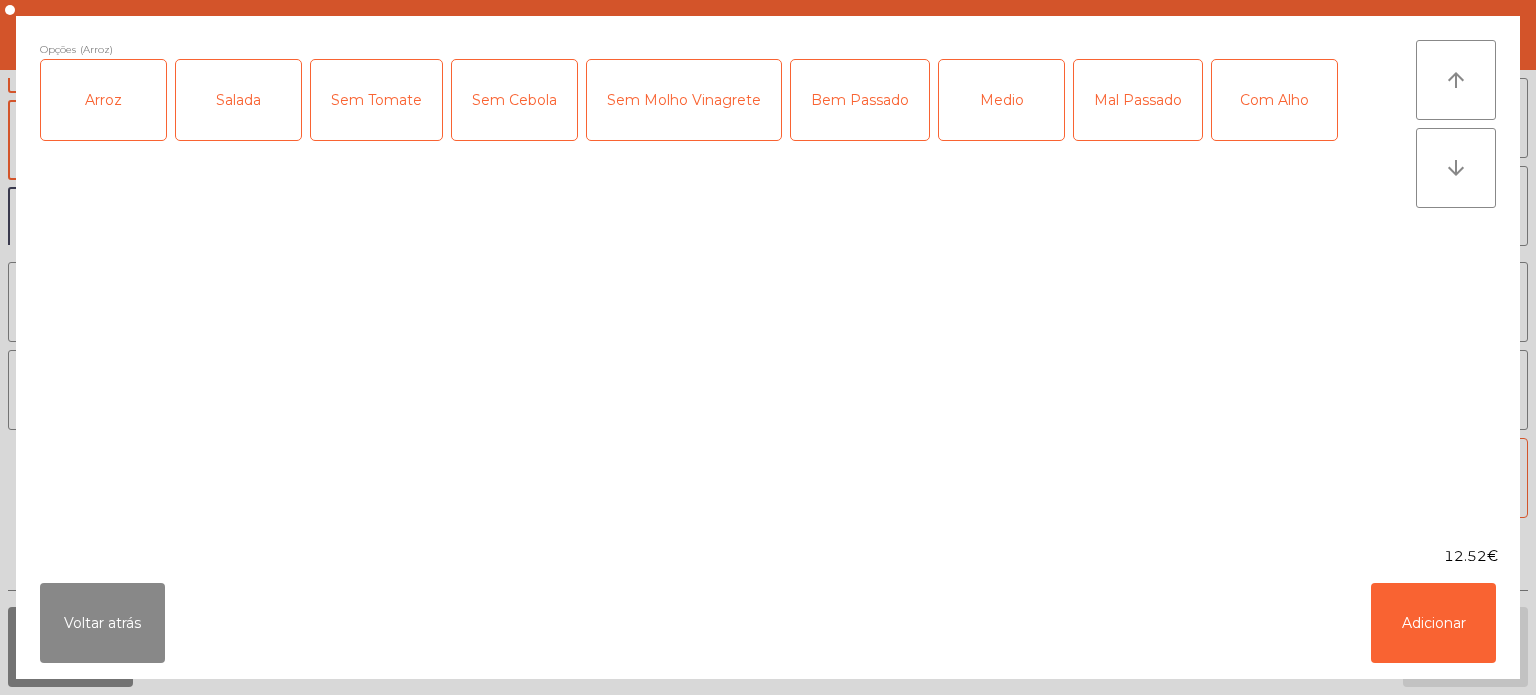 click on "Salada" 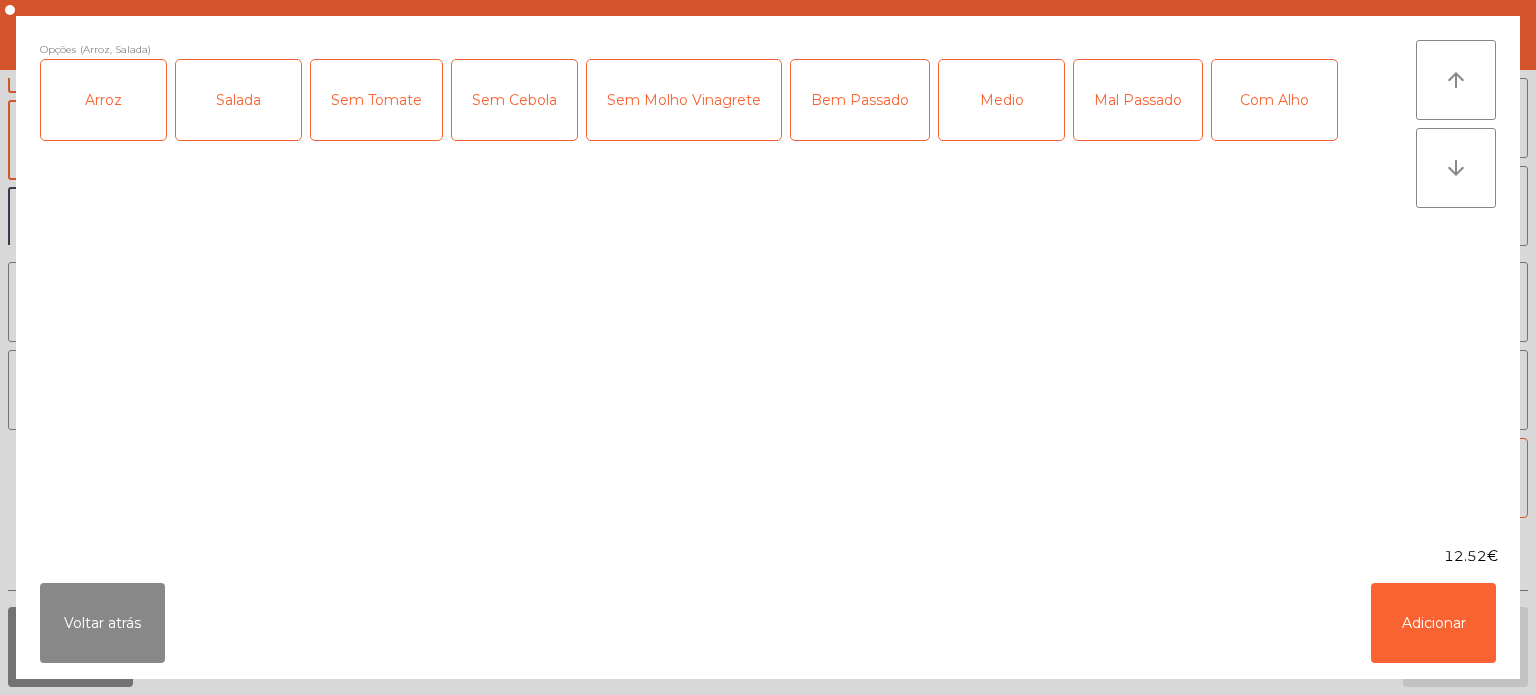 click on "Medio" 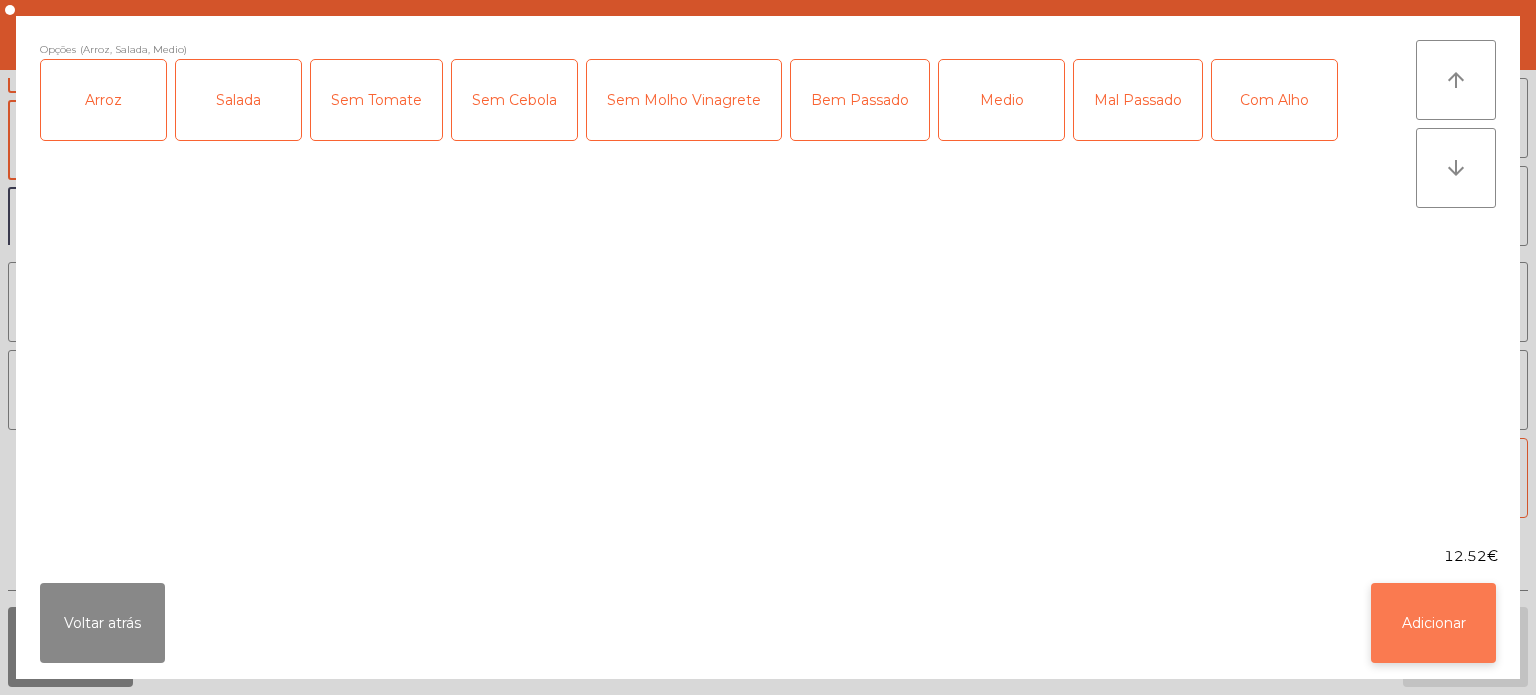 click on "Adicionar" 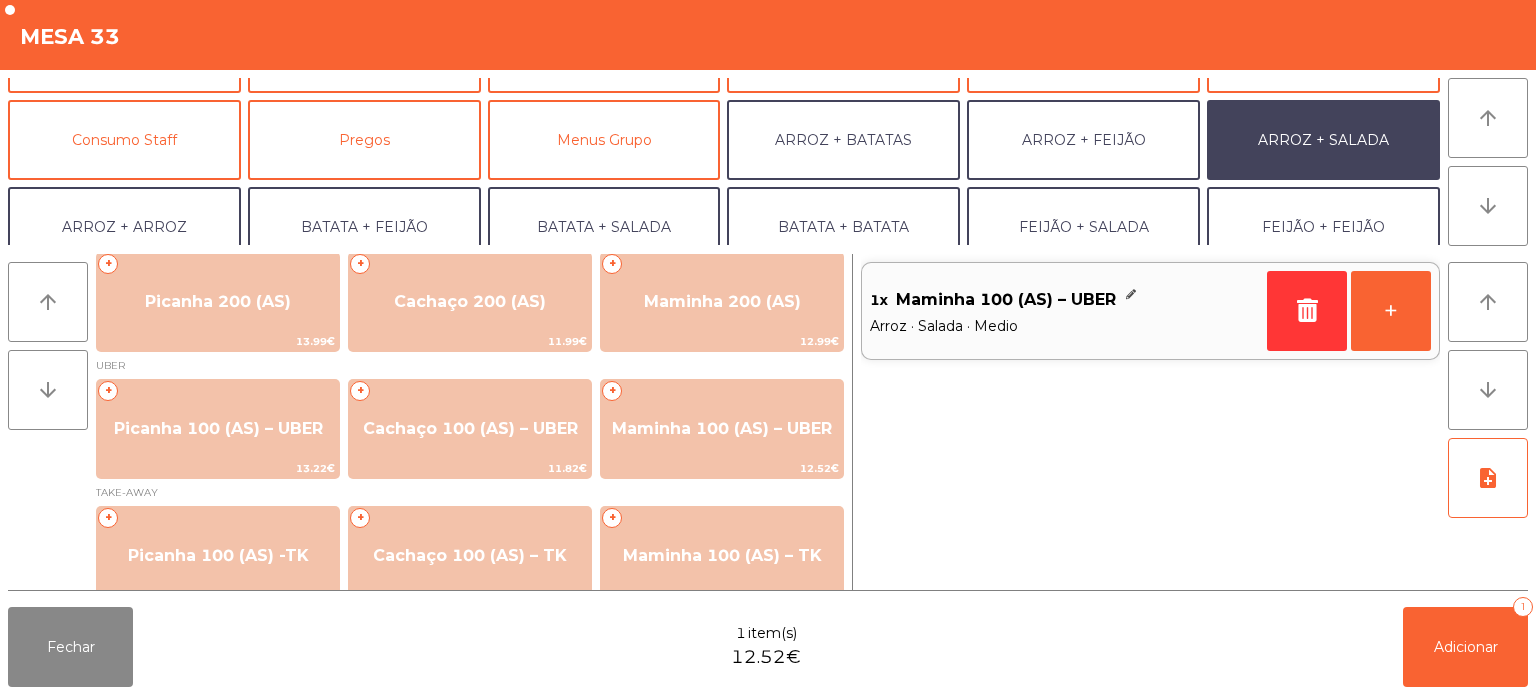 scroll, scrollTop: 260, scrollLeft: 0, axis: vertical 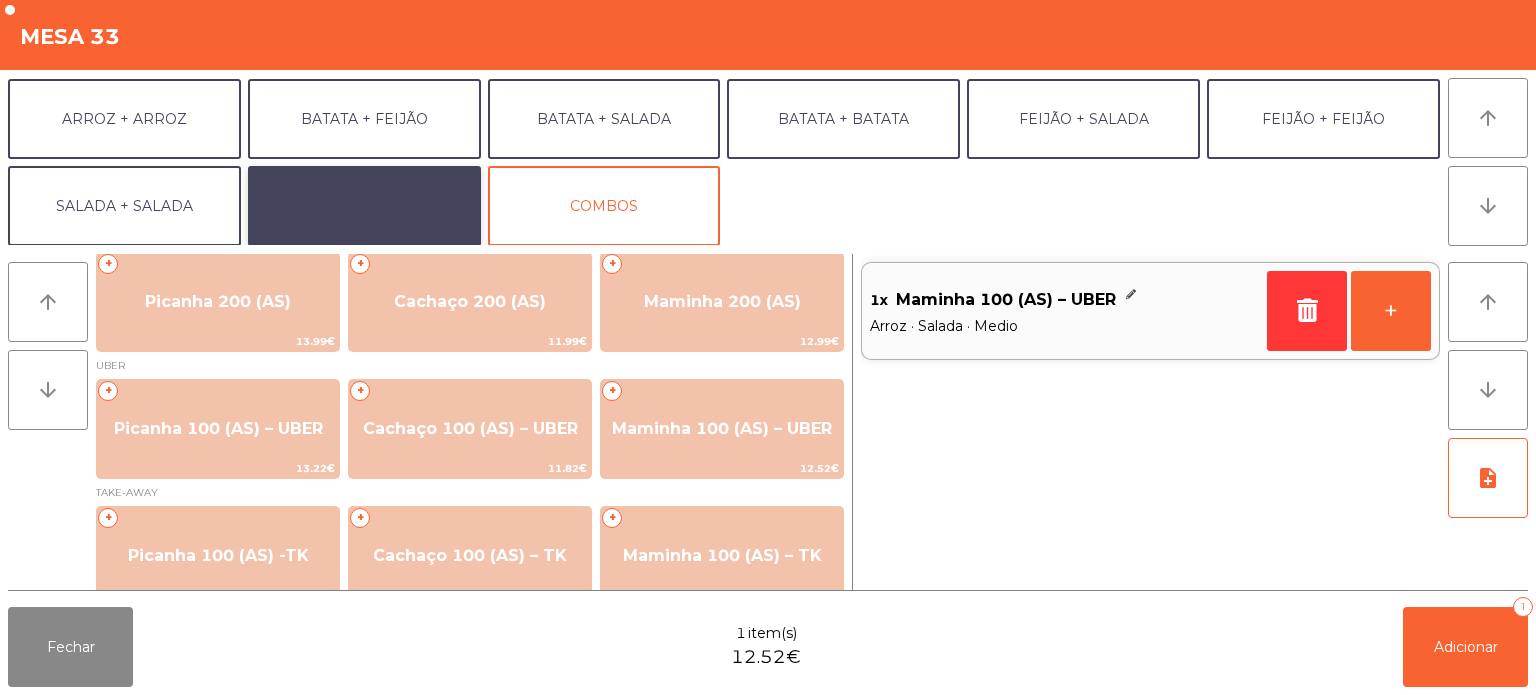 click on "EXTRAS UBER" 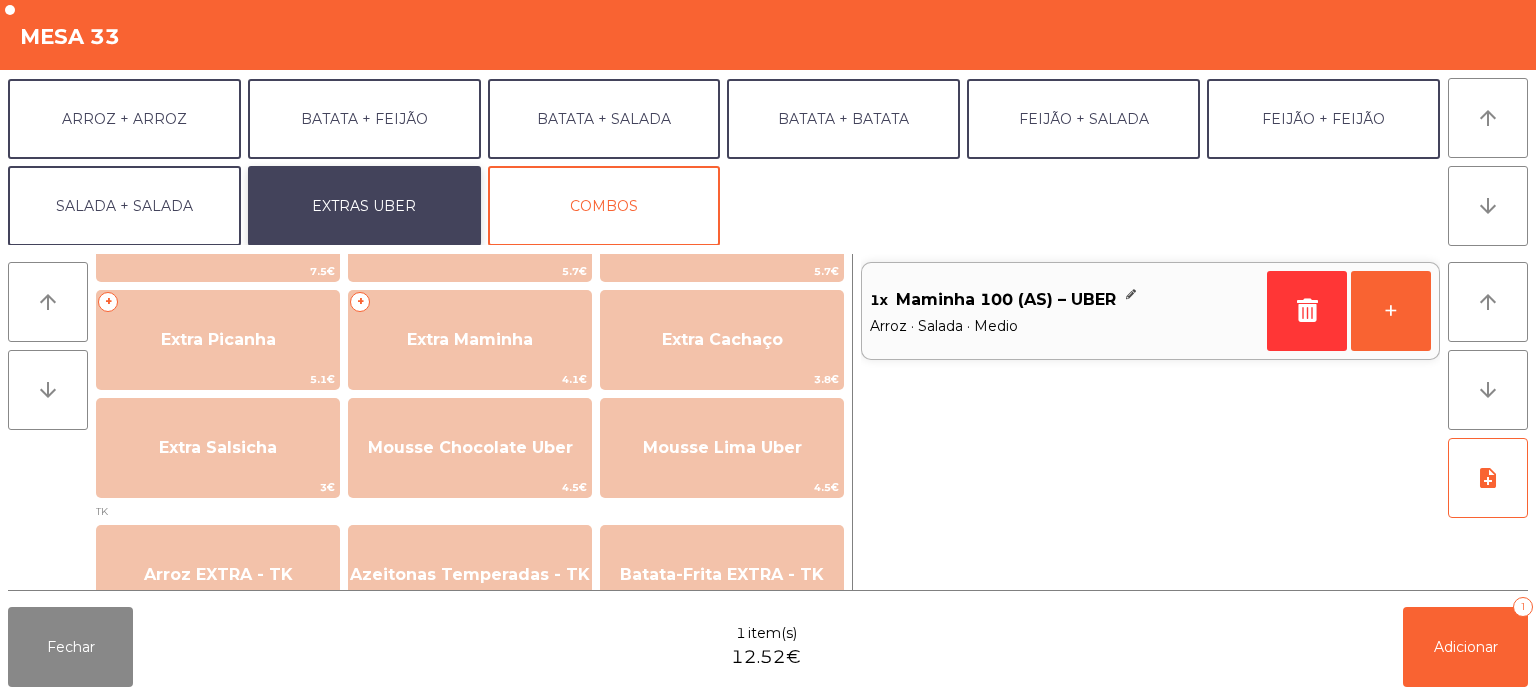 scroll, scrollTop: 534, scrollLeft: 0, axis: vertical 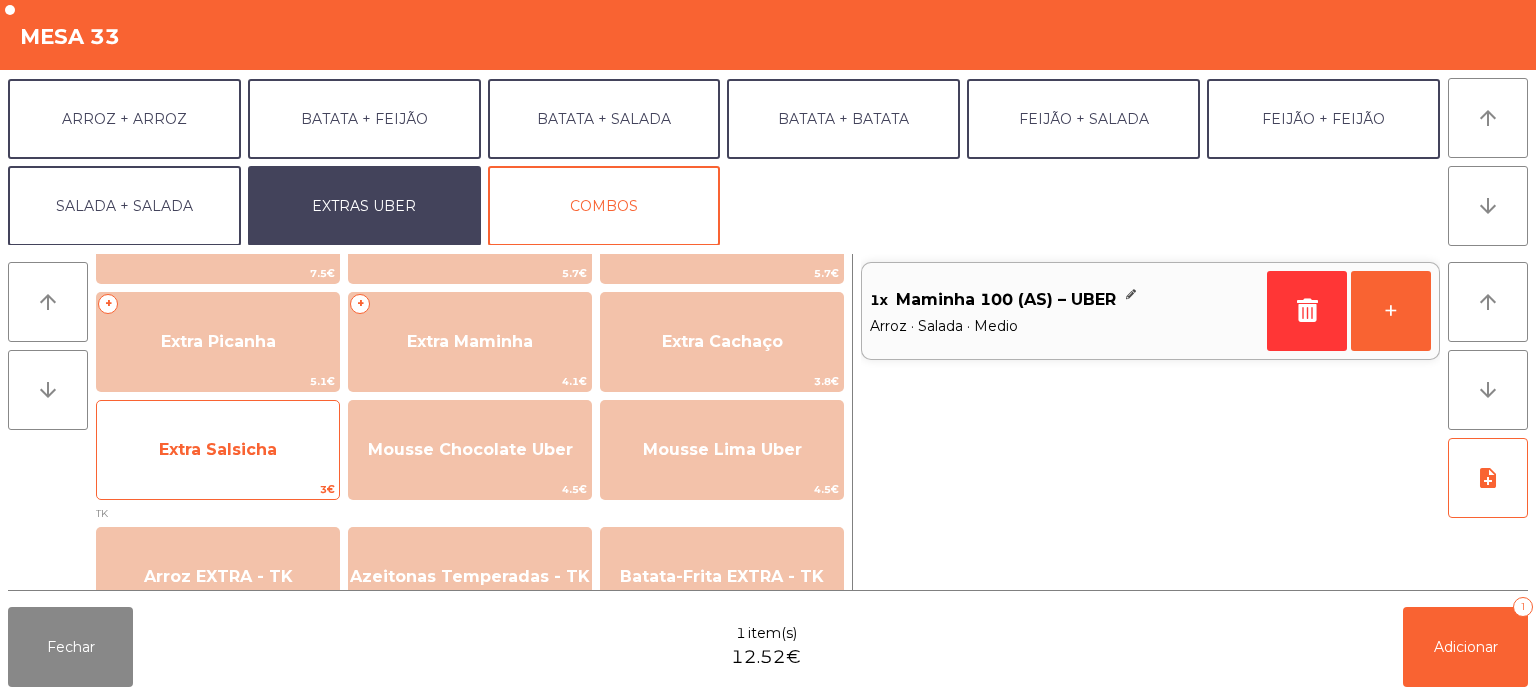 click on "3€" 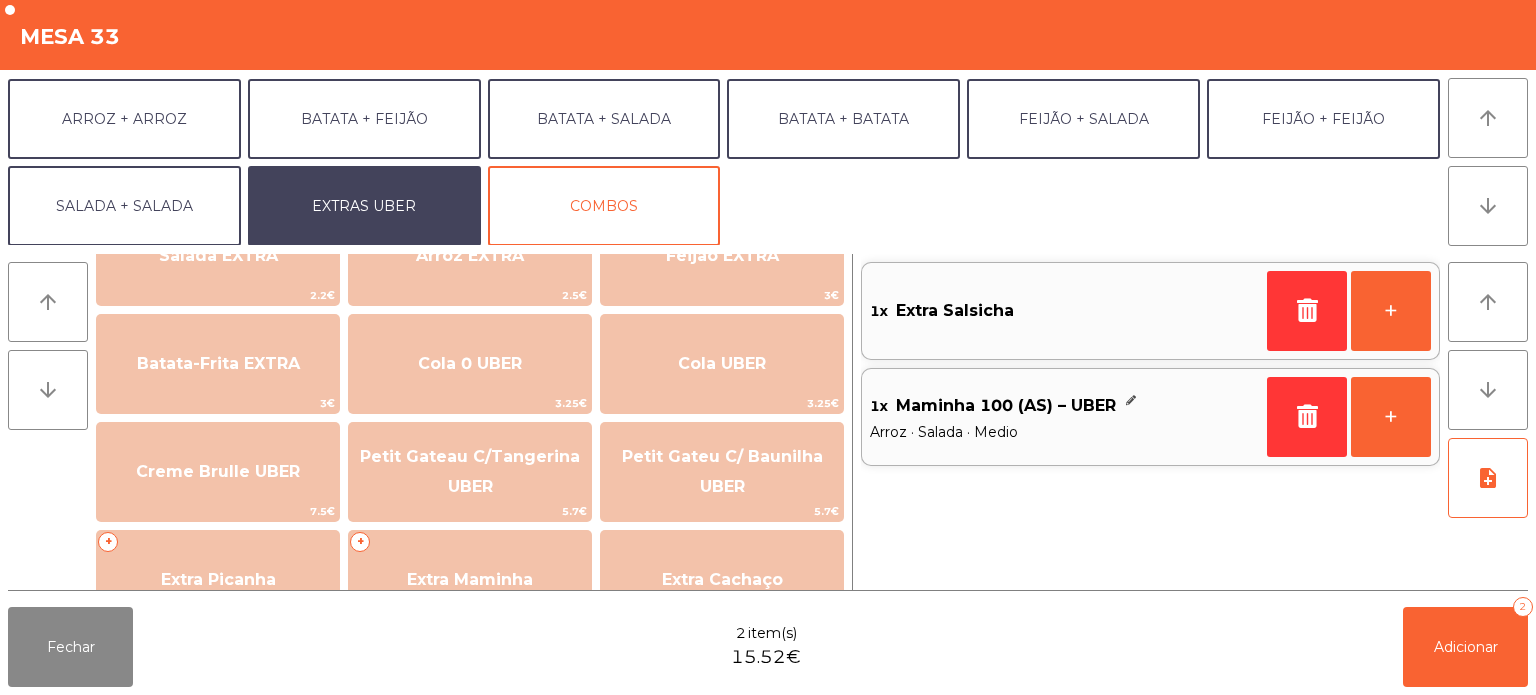 scroll, scrollTop: 299, scrollLeft: 0, axis: vertical 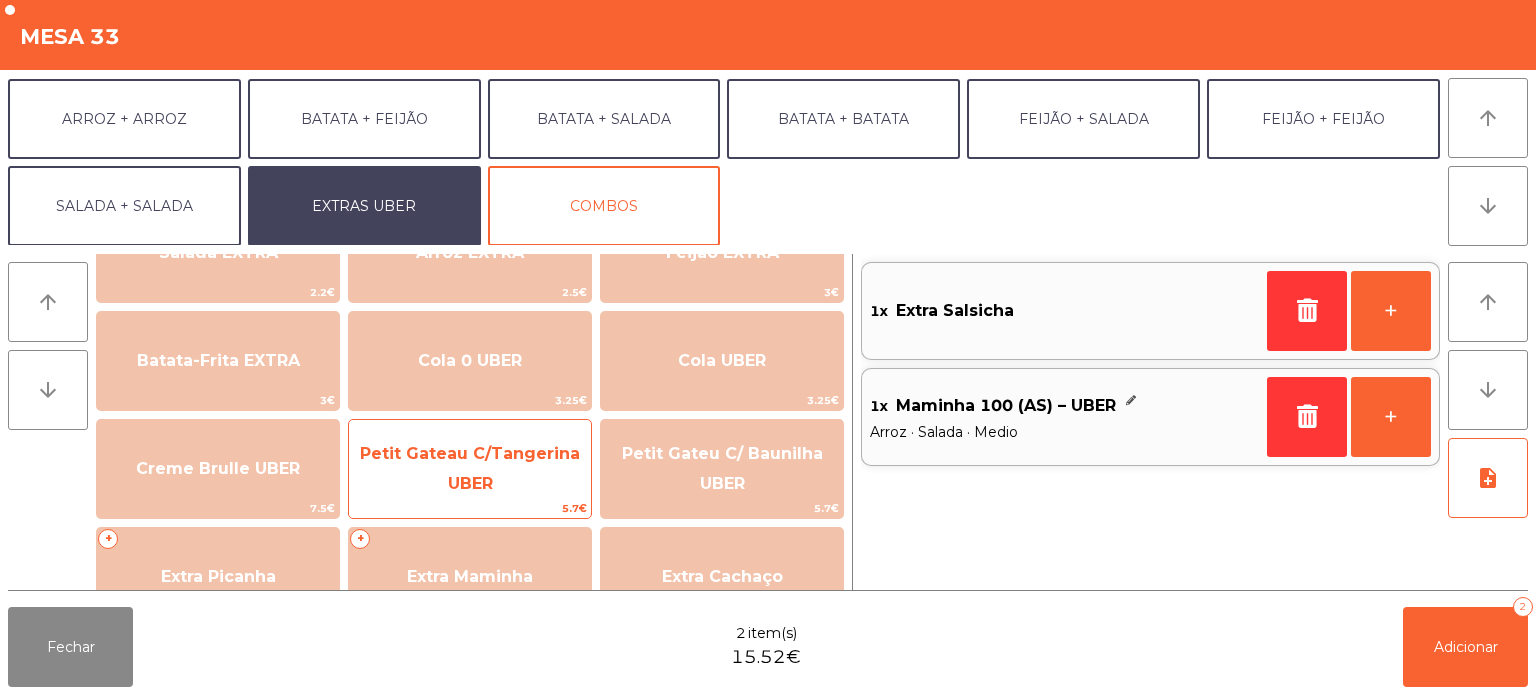 click on "Petit Gateau C/Tangerina UBER" 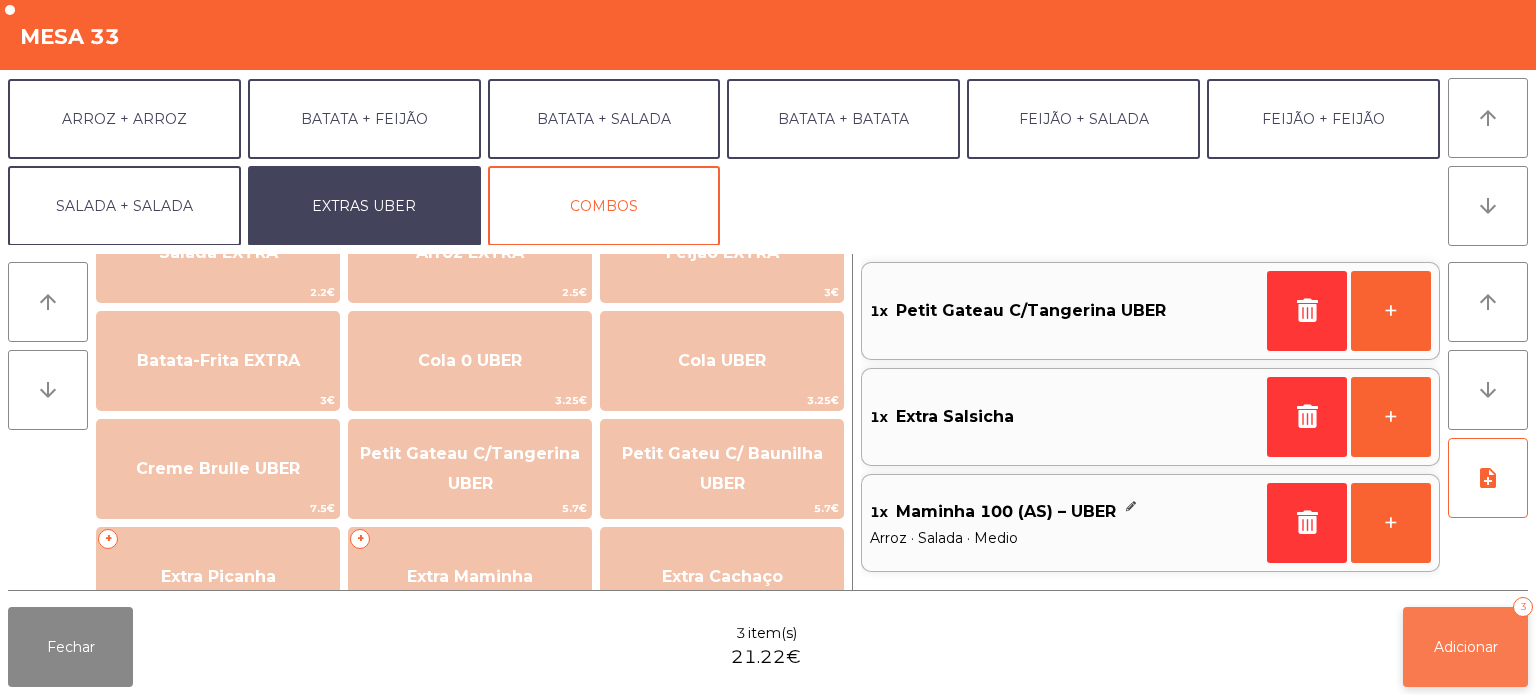 click on "Adicionar   3" 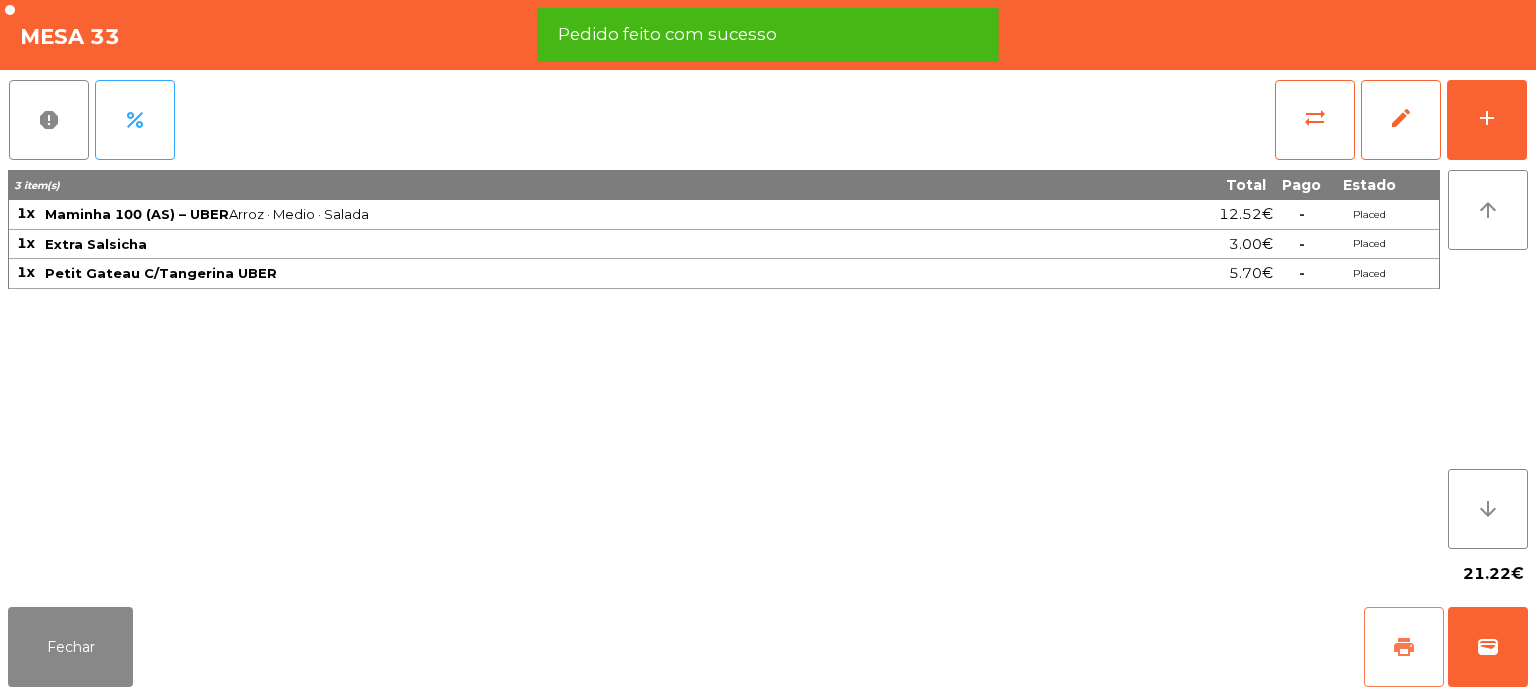 click on "print" 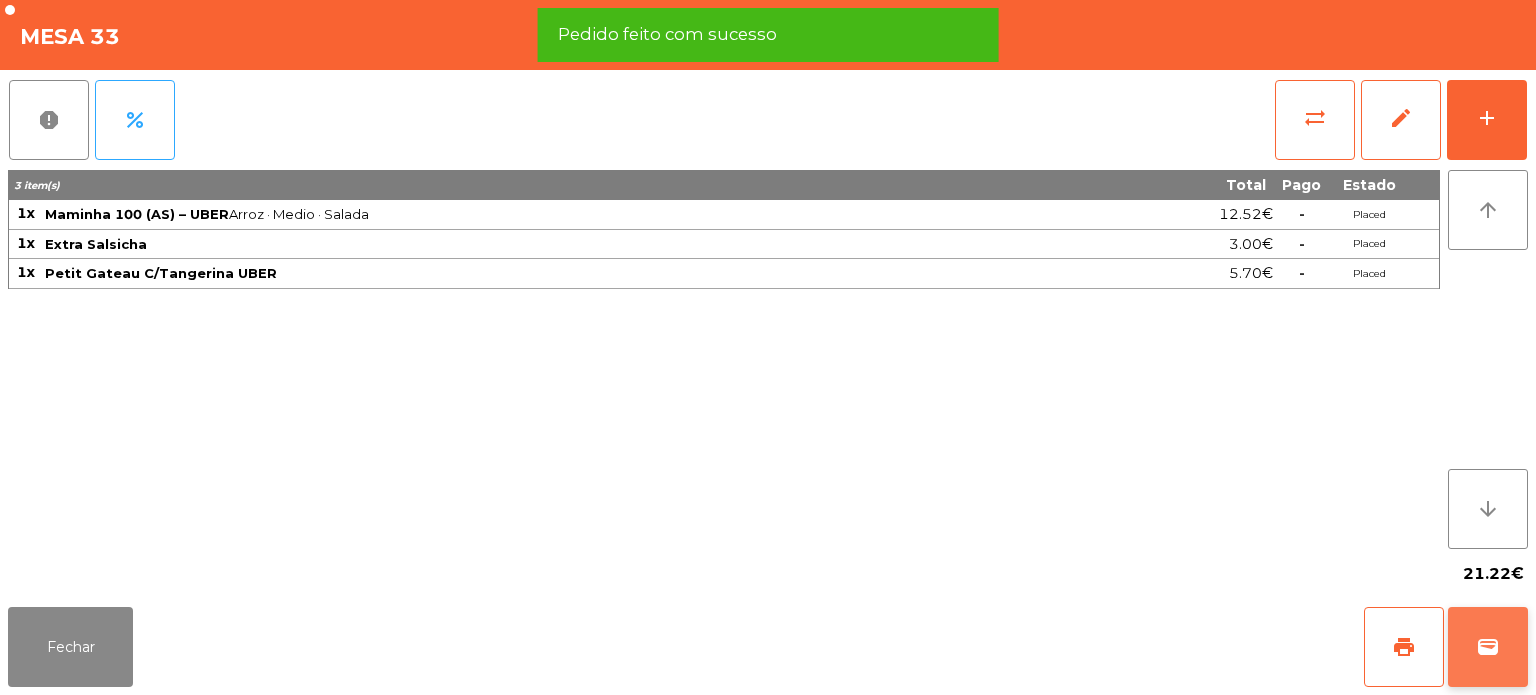 click on "wallet" 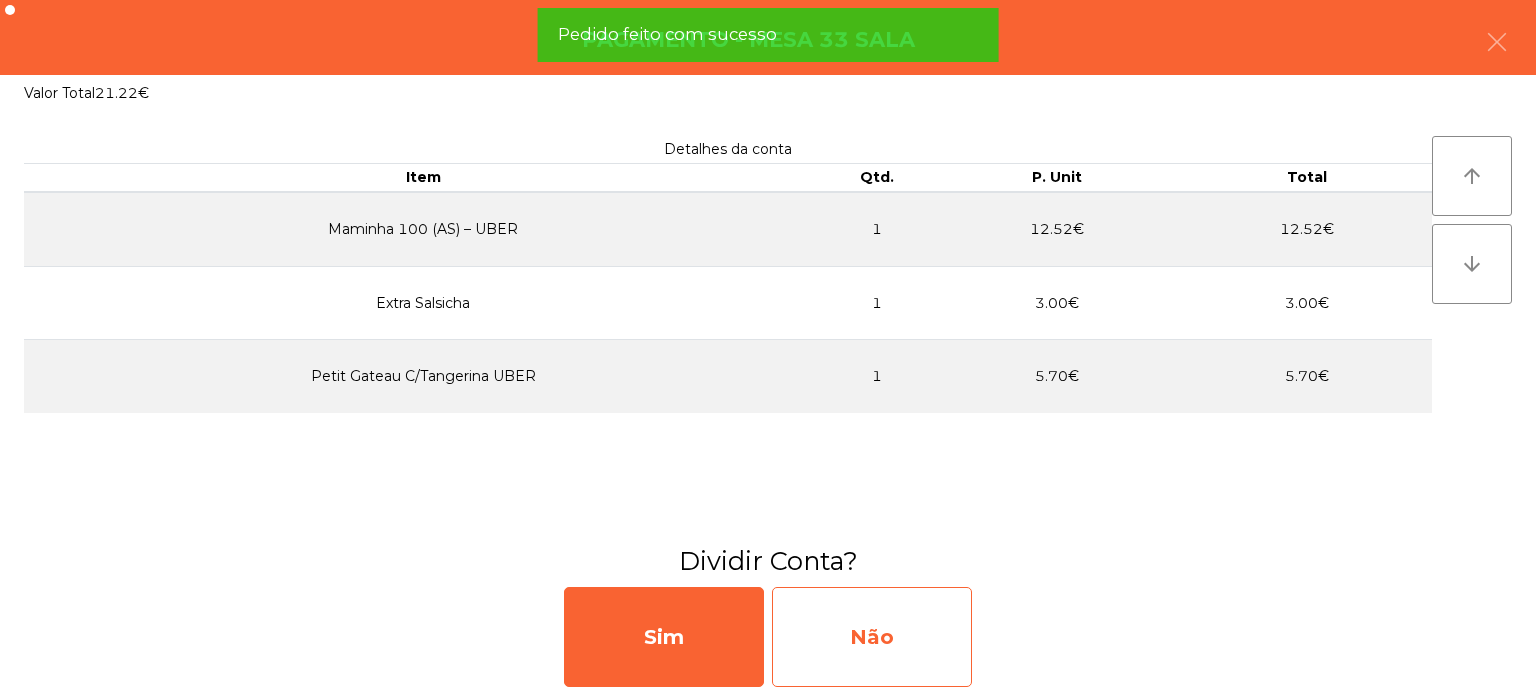click on "Não" 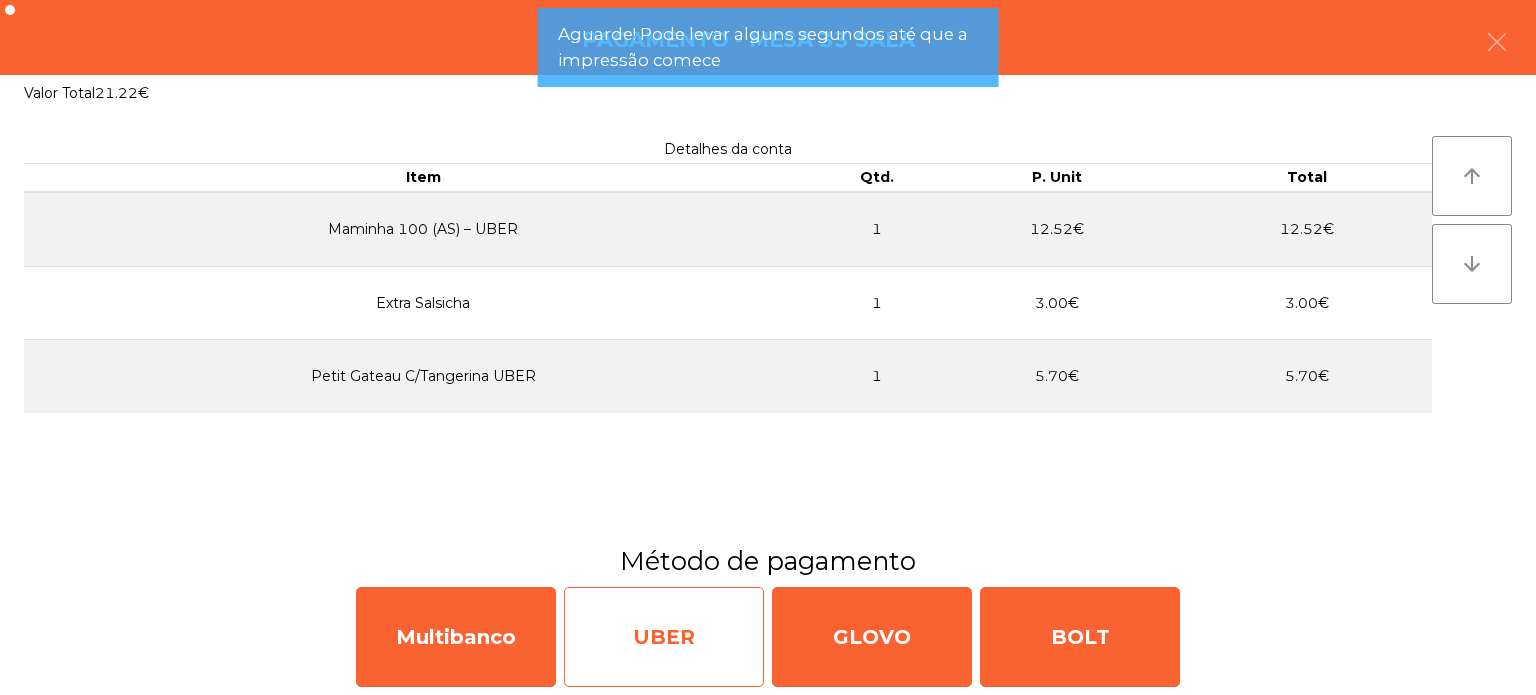 click on "UBER" 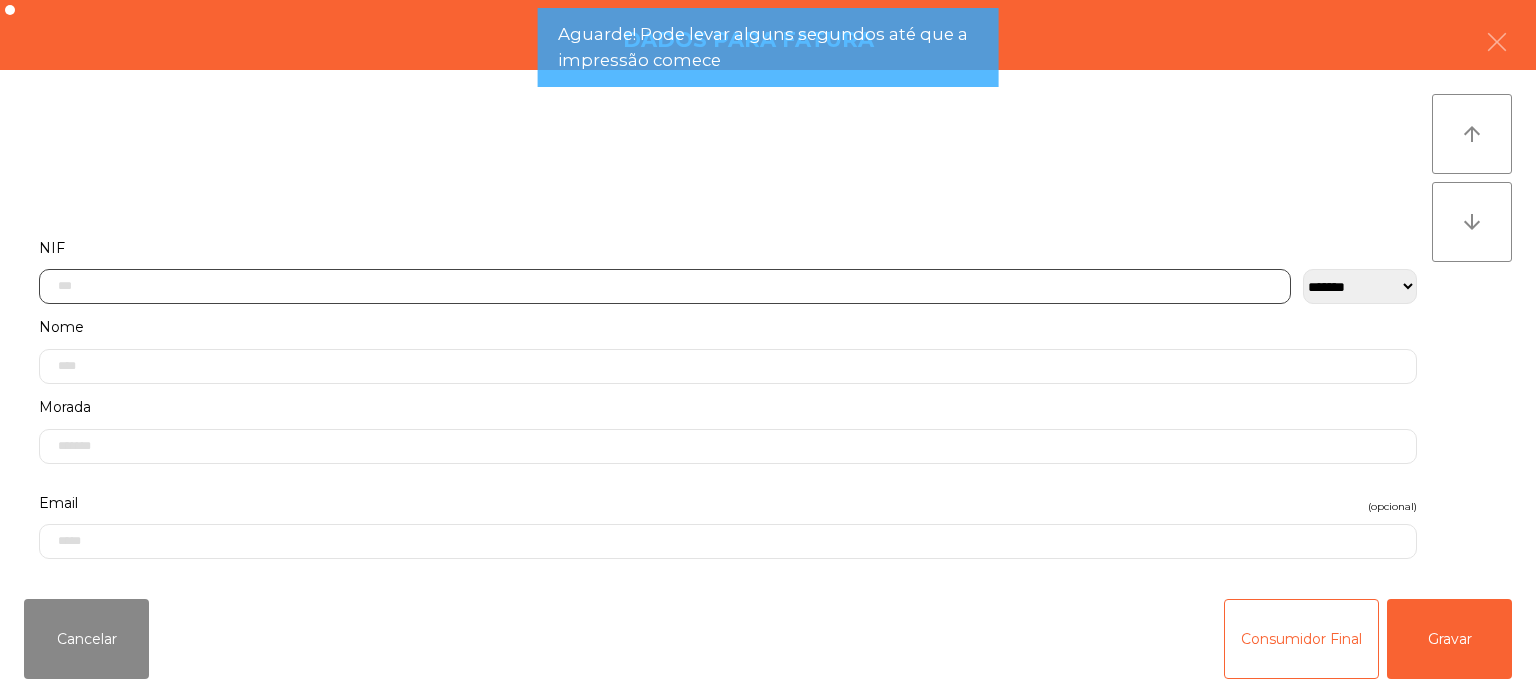 click 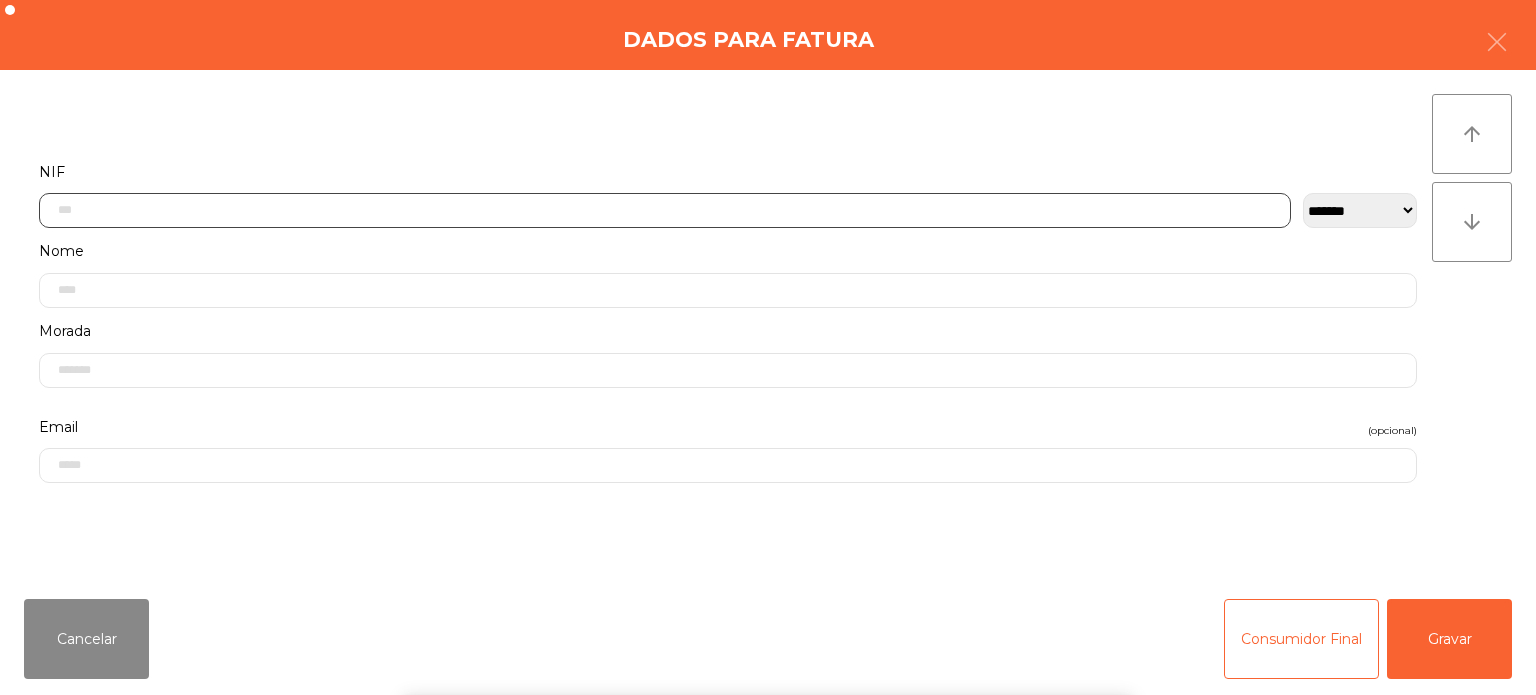scroll, scrollTop: 139, scrollLeft: 0, axis: vertical 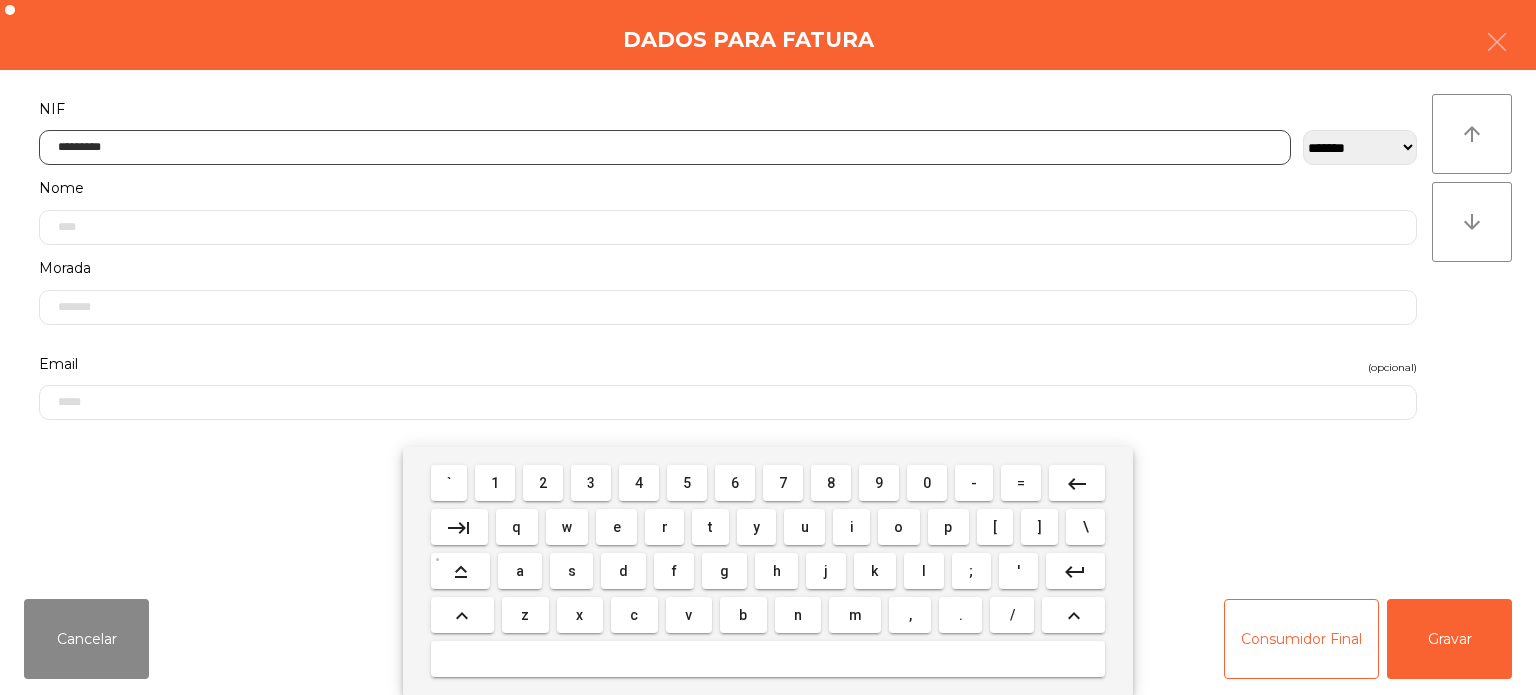 type on "*********" 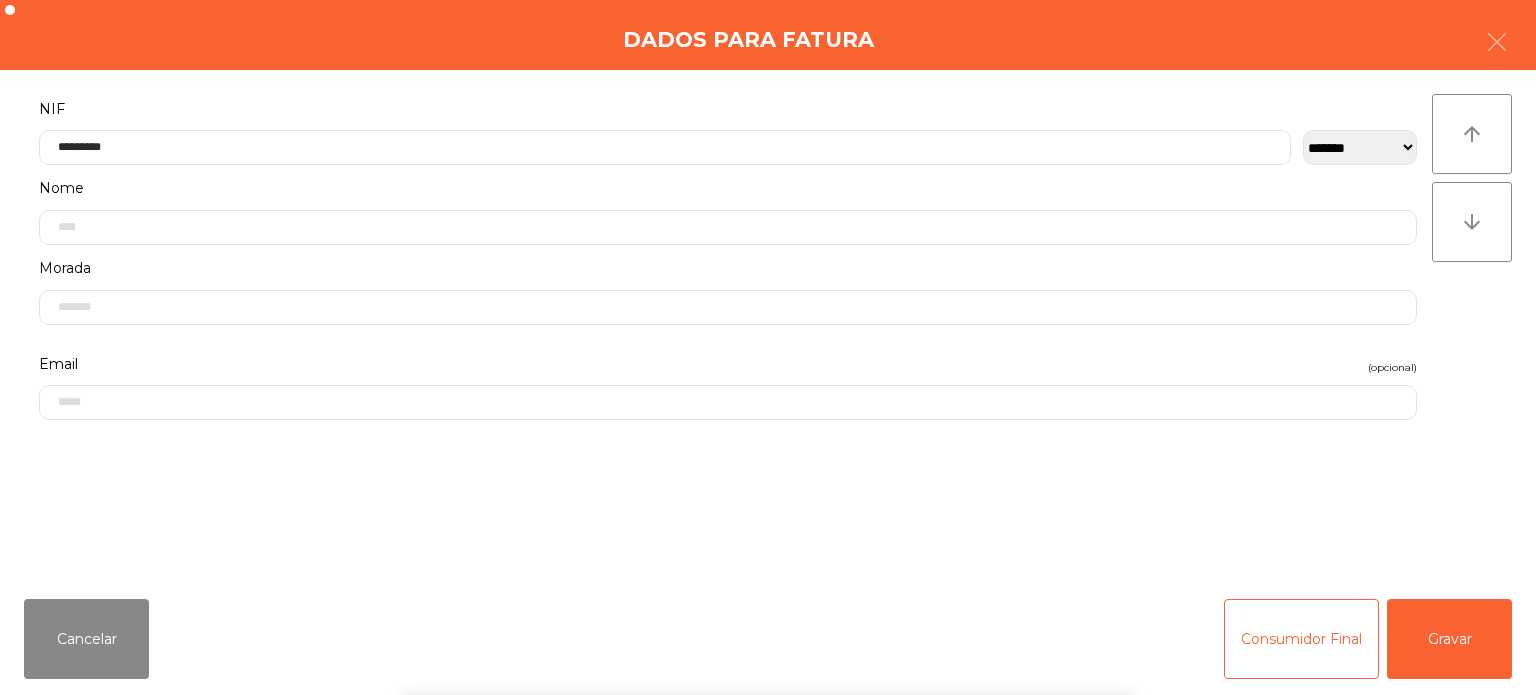 click on "` 1 2 3 4 5 6 7 8 9 0 - = keyboard_backspace keyboard_tab q w e r t y u i o p [ ] \ keyboard_capslock a s d f g h j k l ; ' keyboard_return keyboard_arrow_up z x c v b n m , . / keyboard_arrow_up" at bounding box center [768, 571] 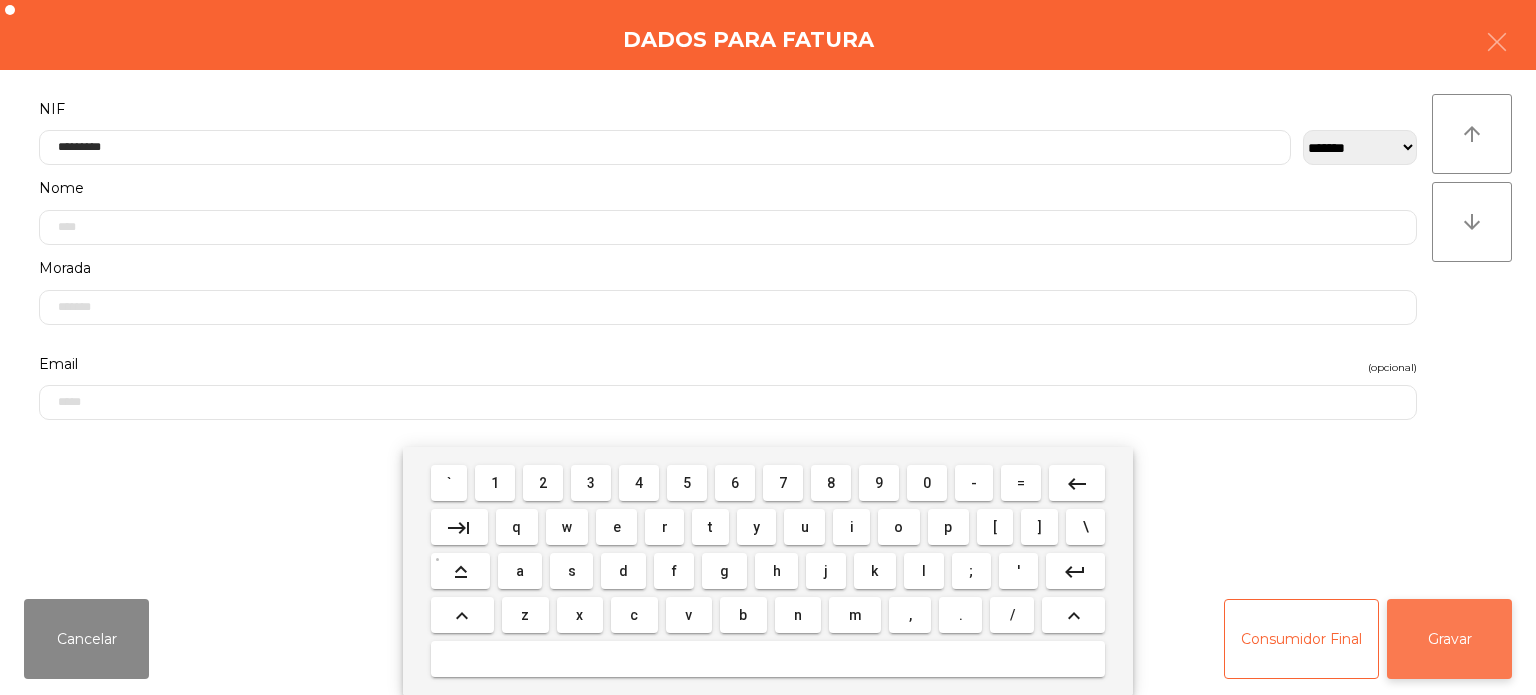 click on "Gravar" 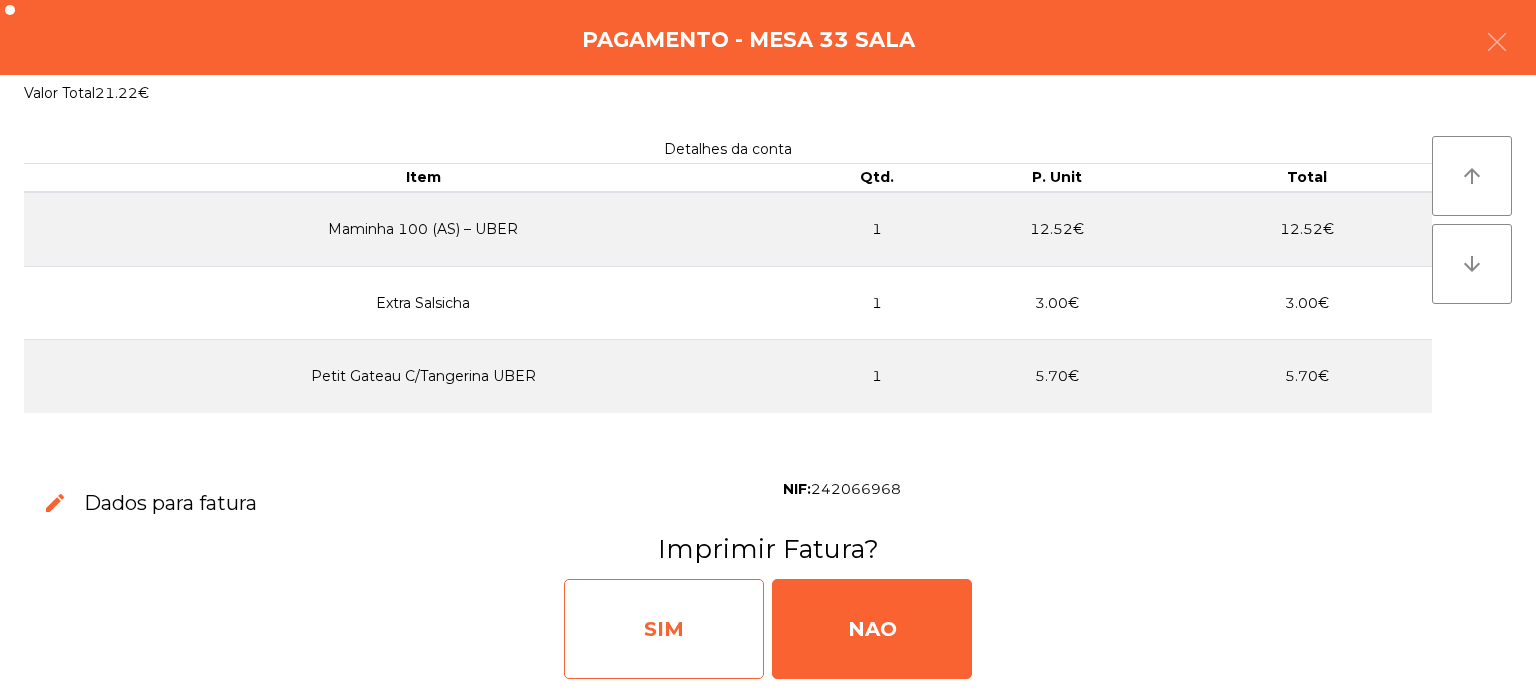 click on "SIM" 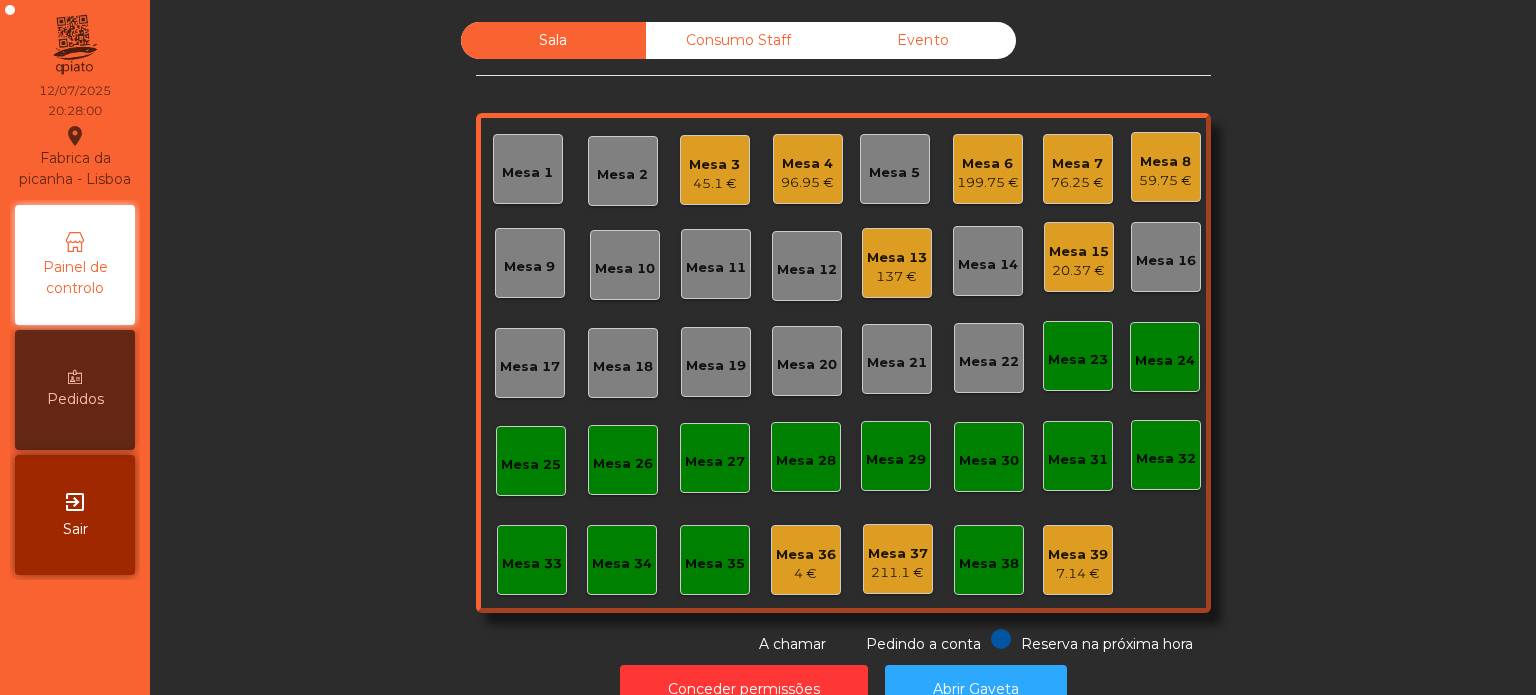 click on "Mesa 15" 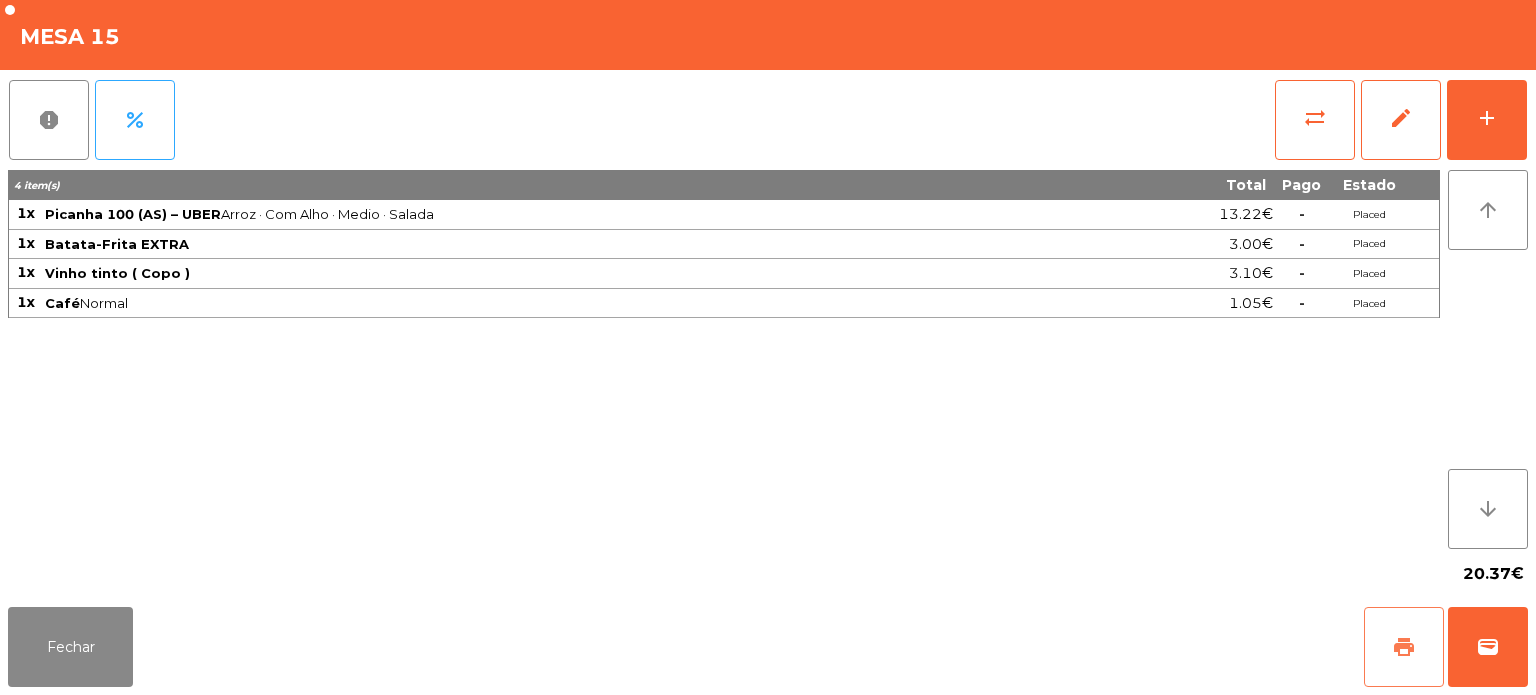 click on "print" 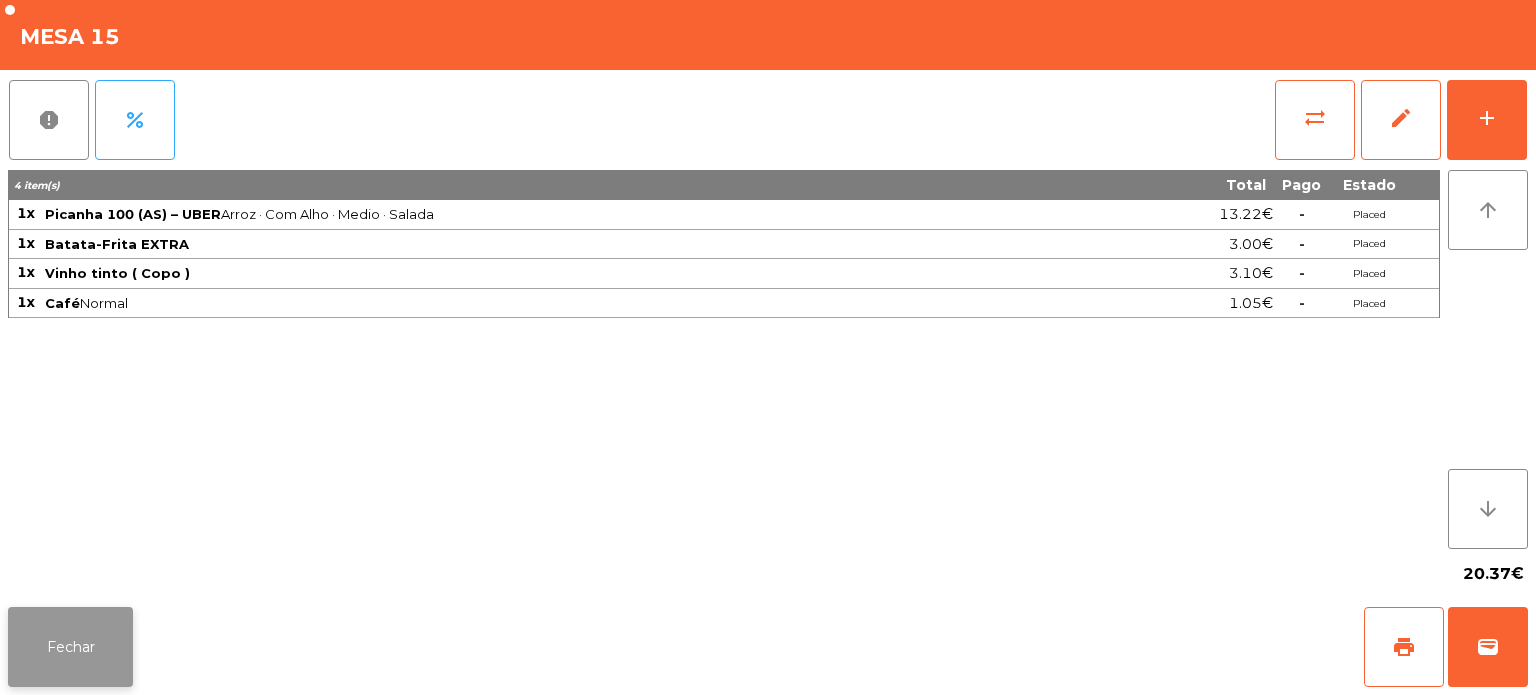 click on "Fechar" 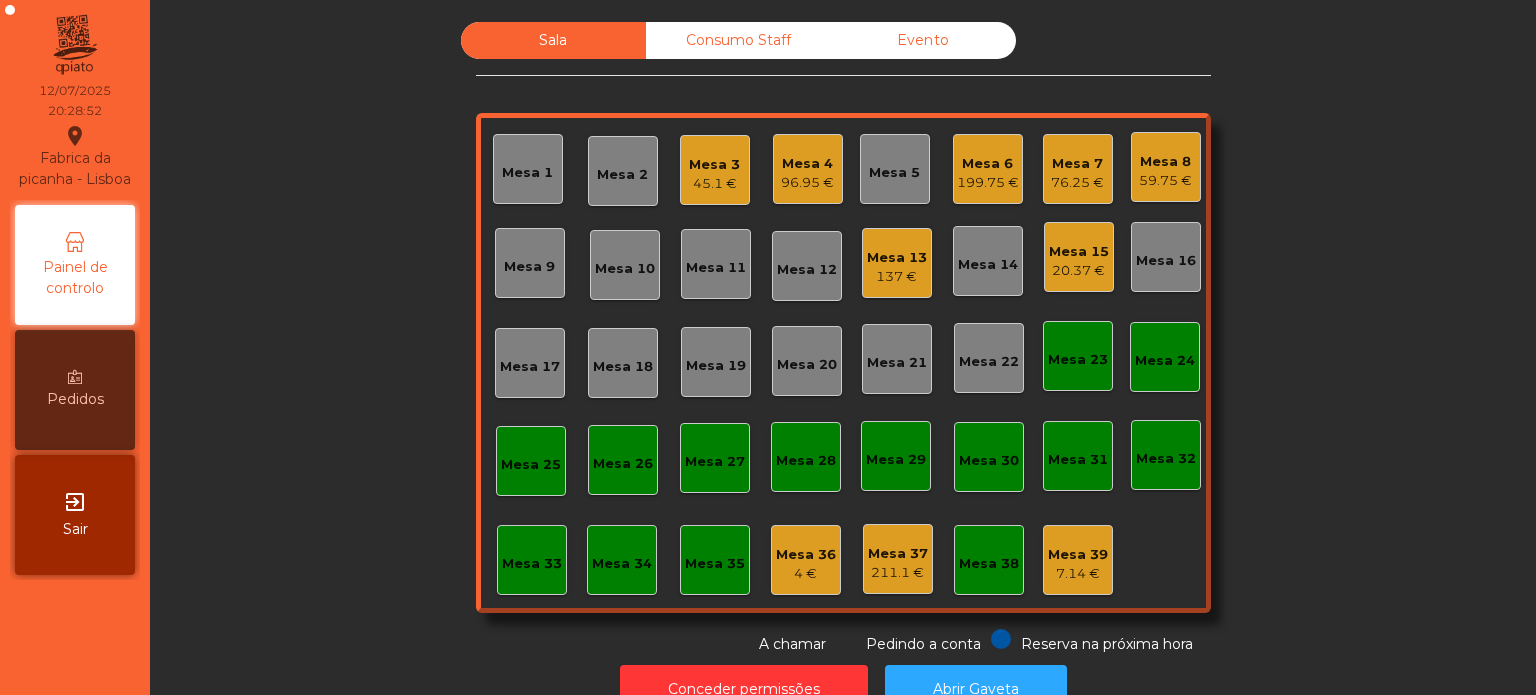click on "20.37 €" 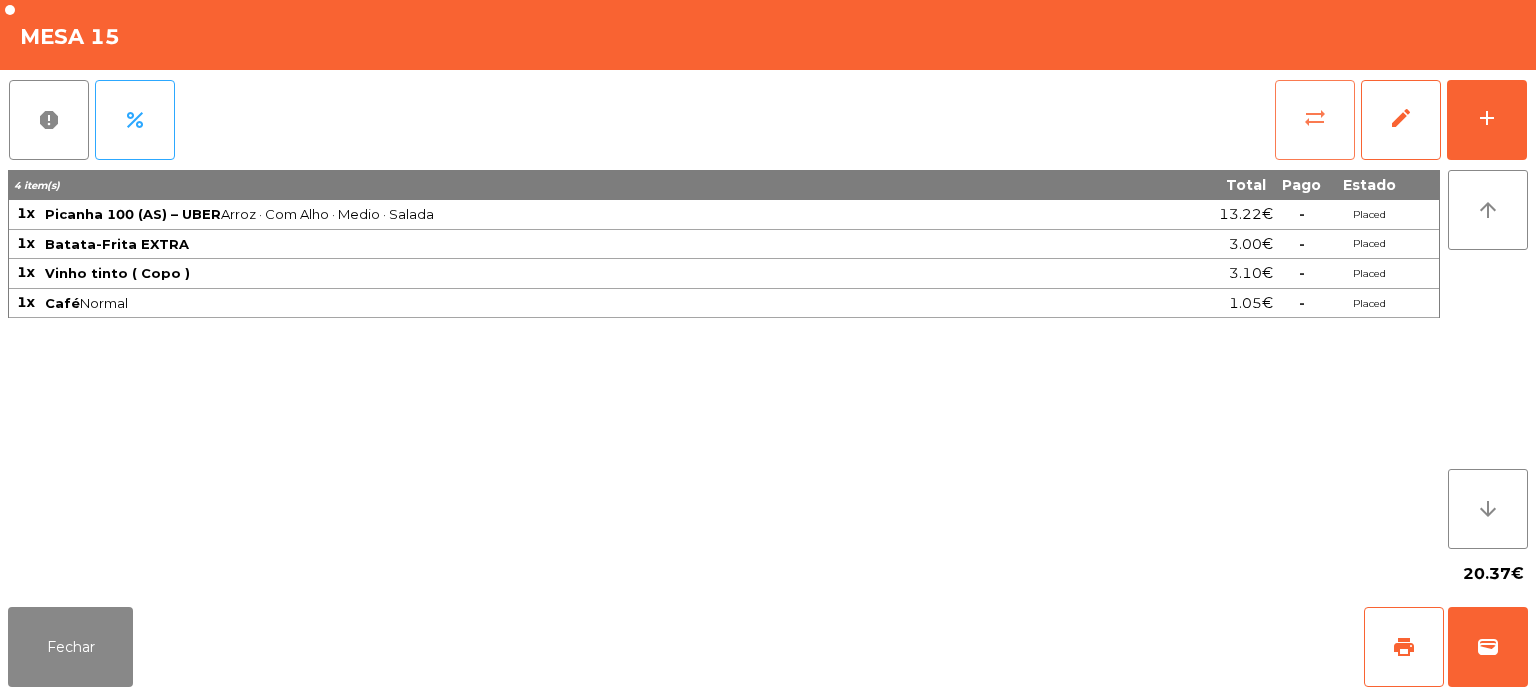 click on "sync_alt" 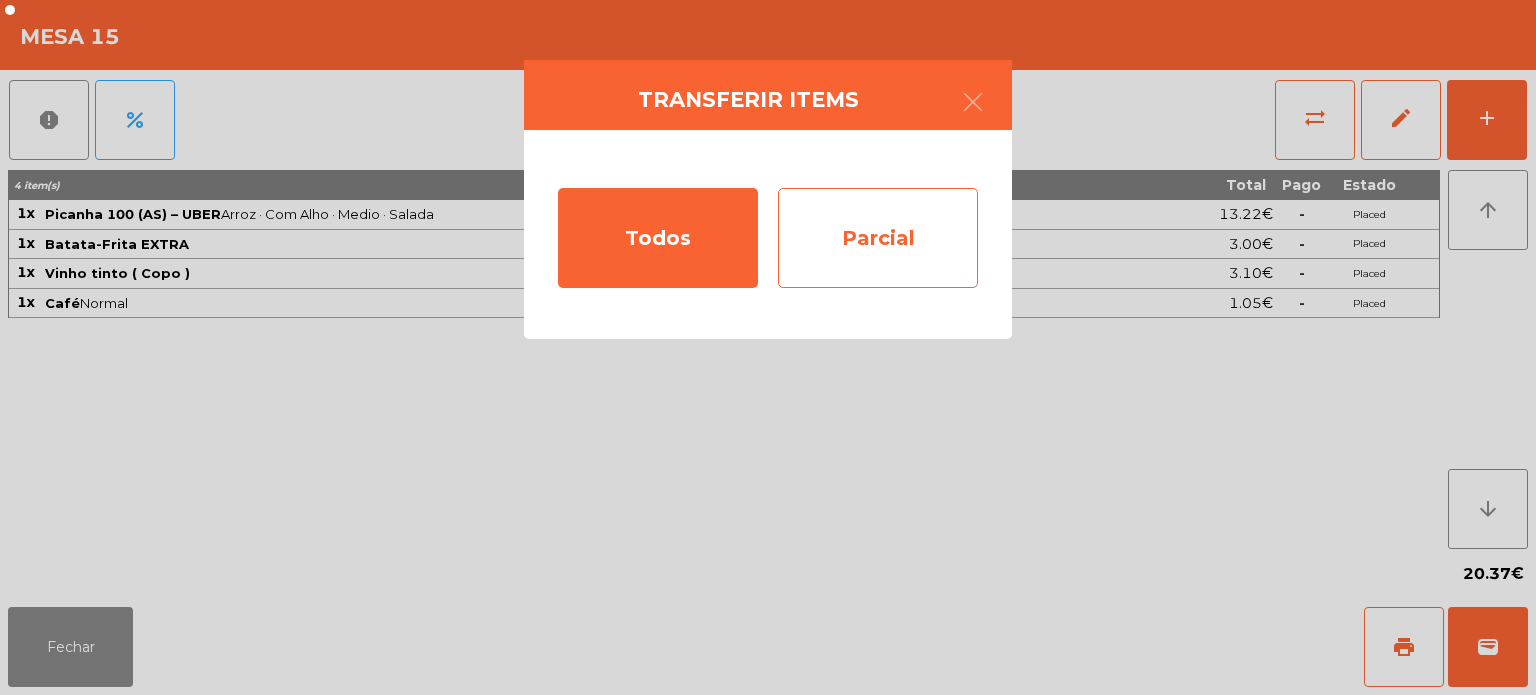 click on "Parcial" 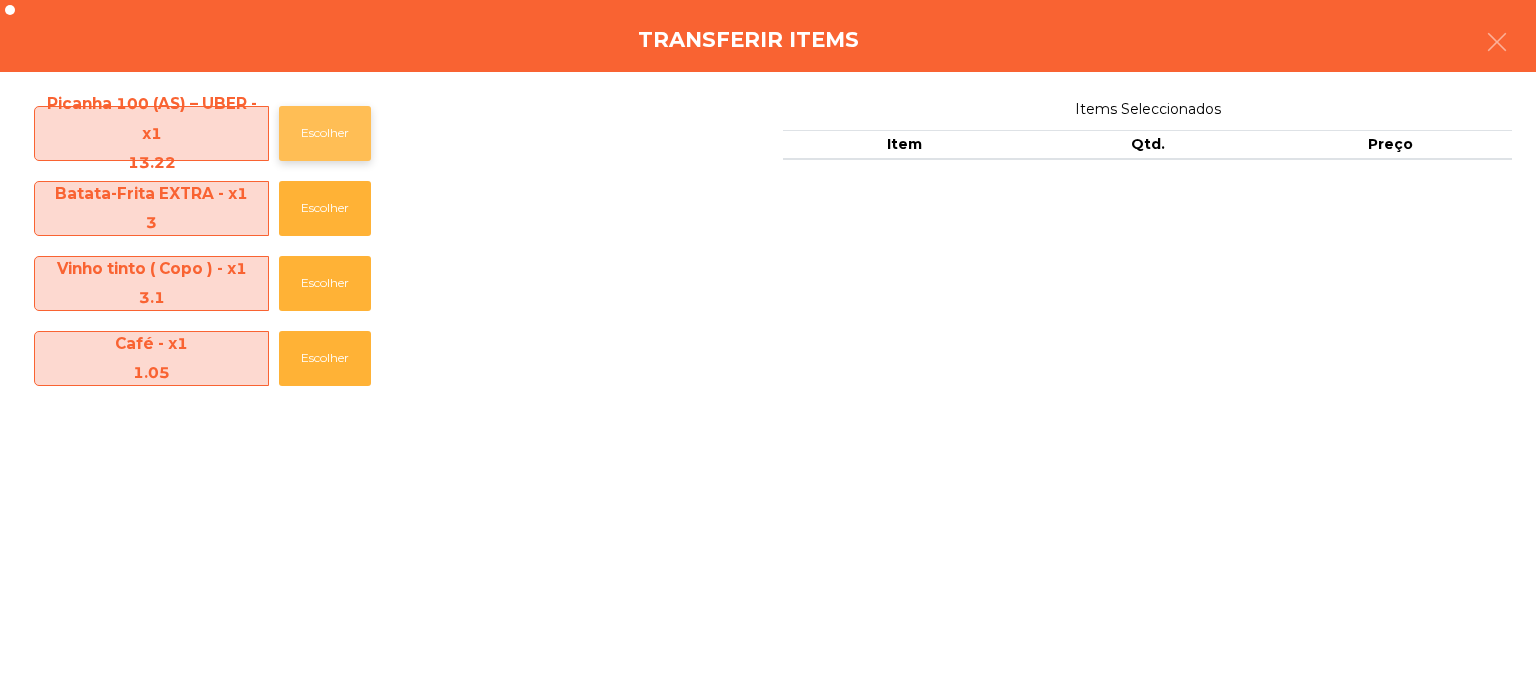 click on "Escolher" 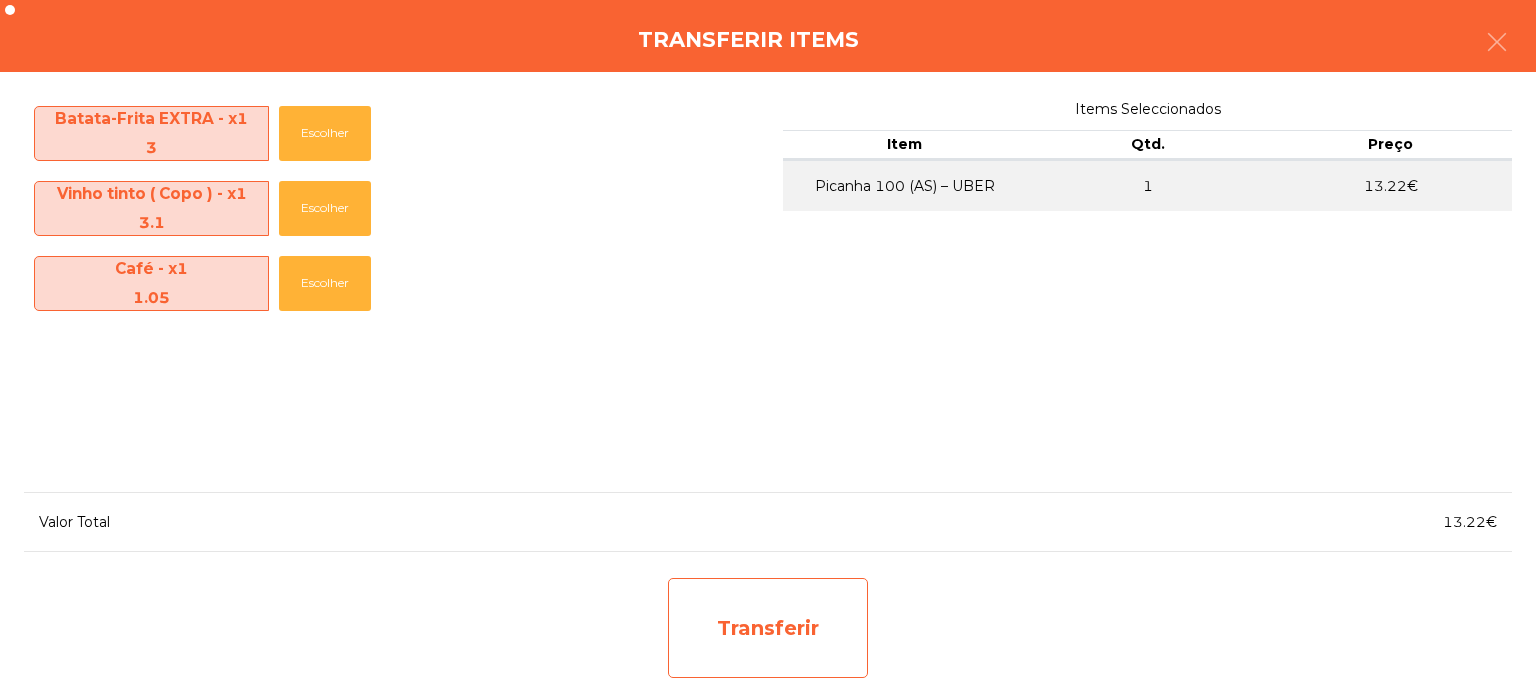 click on "Transferir" 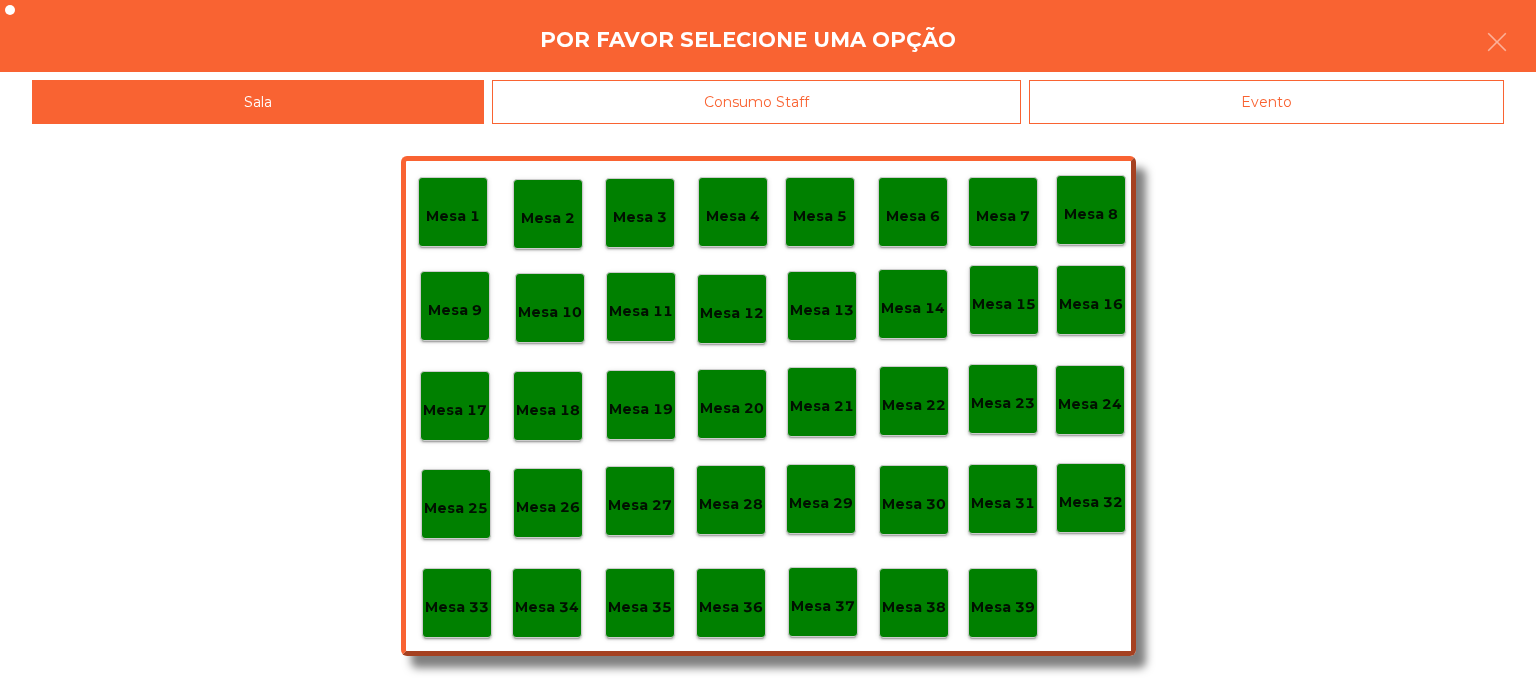 click on "Mesa 37" 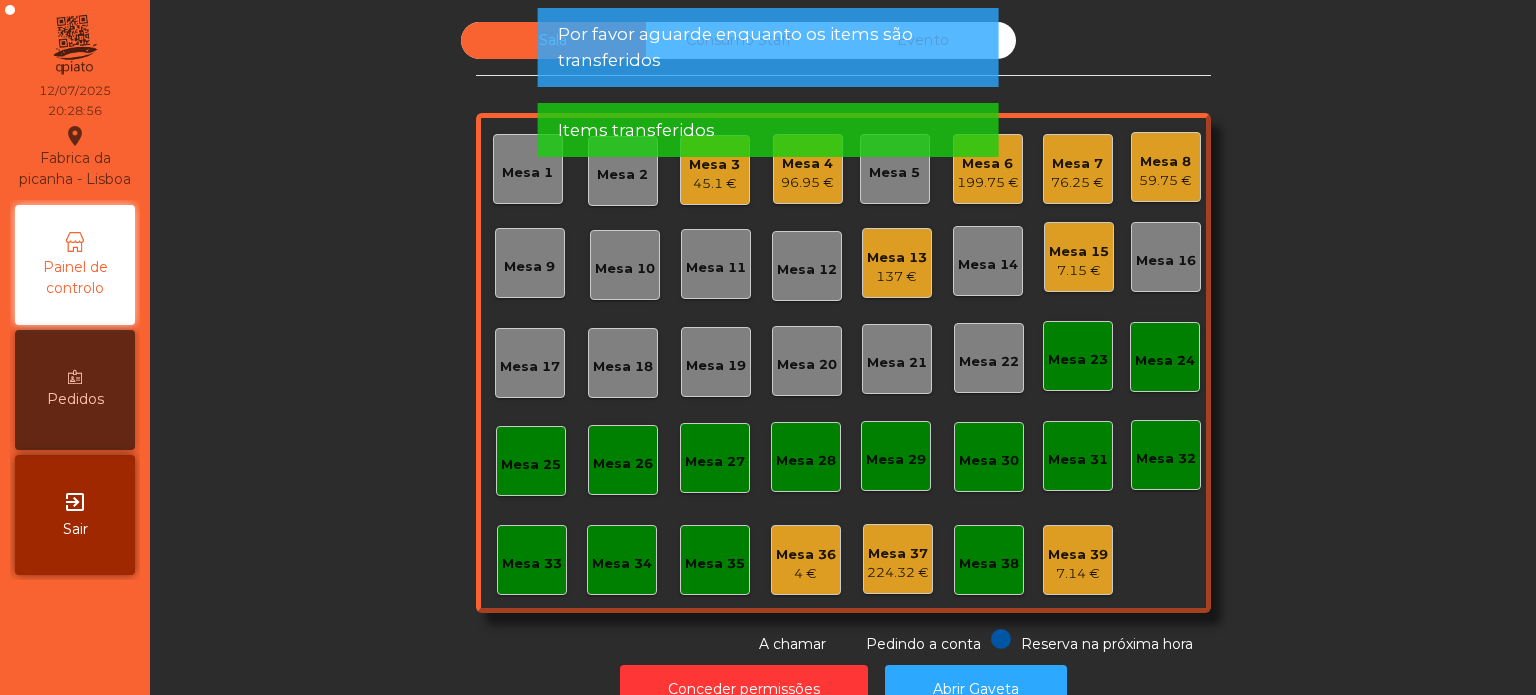 click on "Mesa 15   7.15 €" 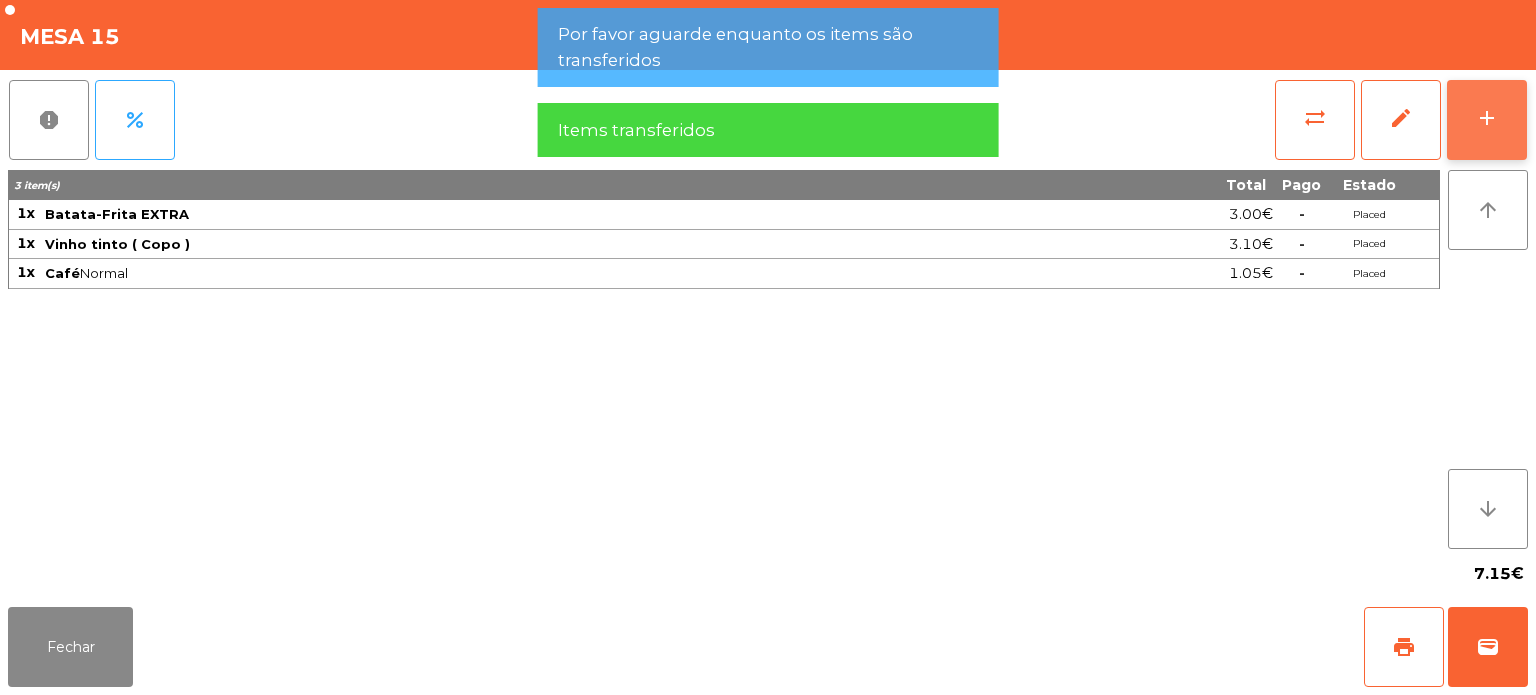 click on "add" 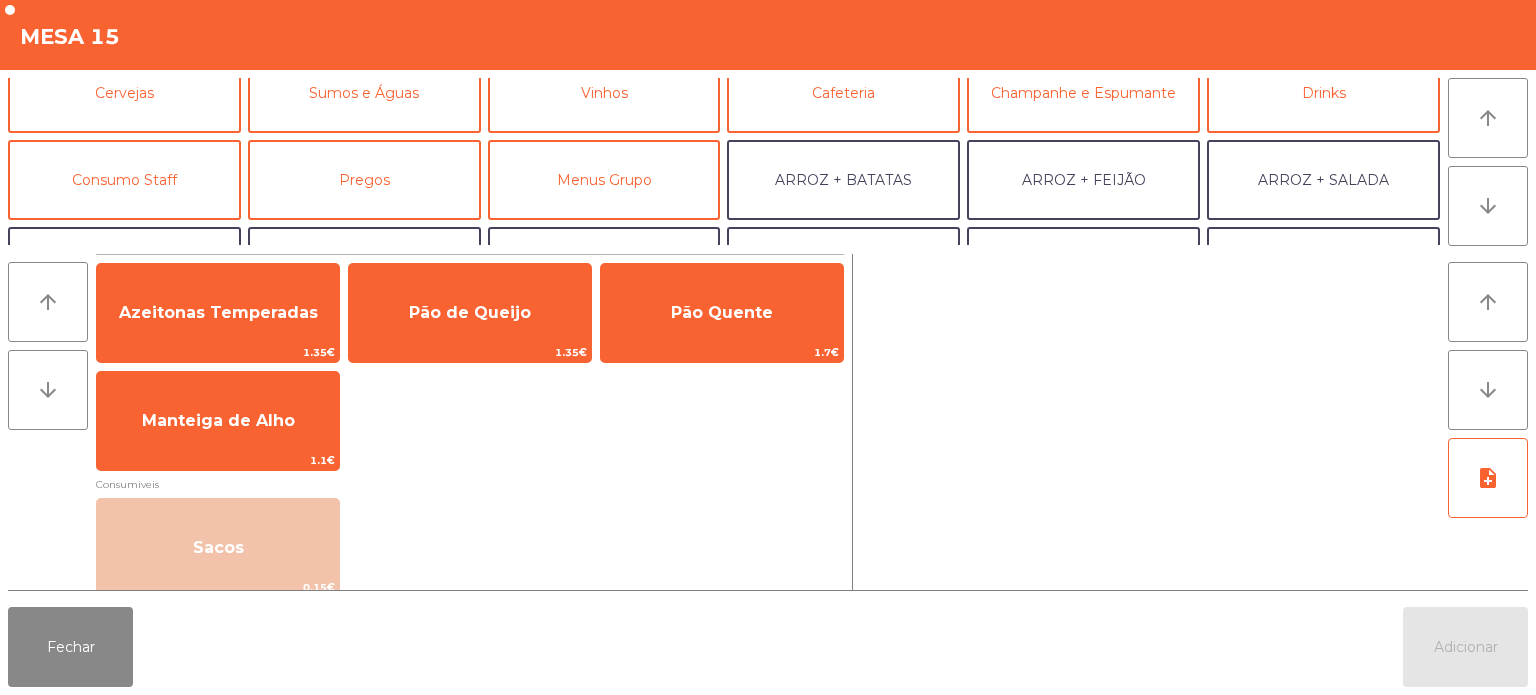 scroll, scrollTop: 148, scrollLeft: 0, axis: vertical 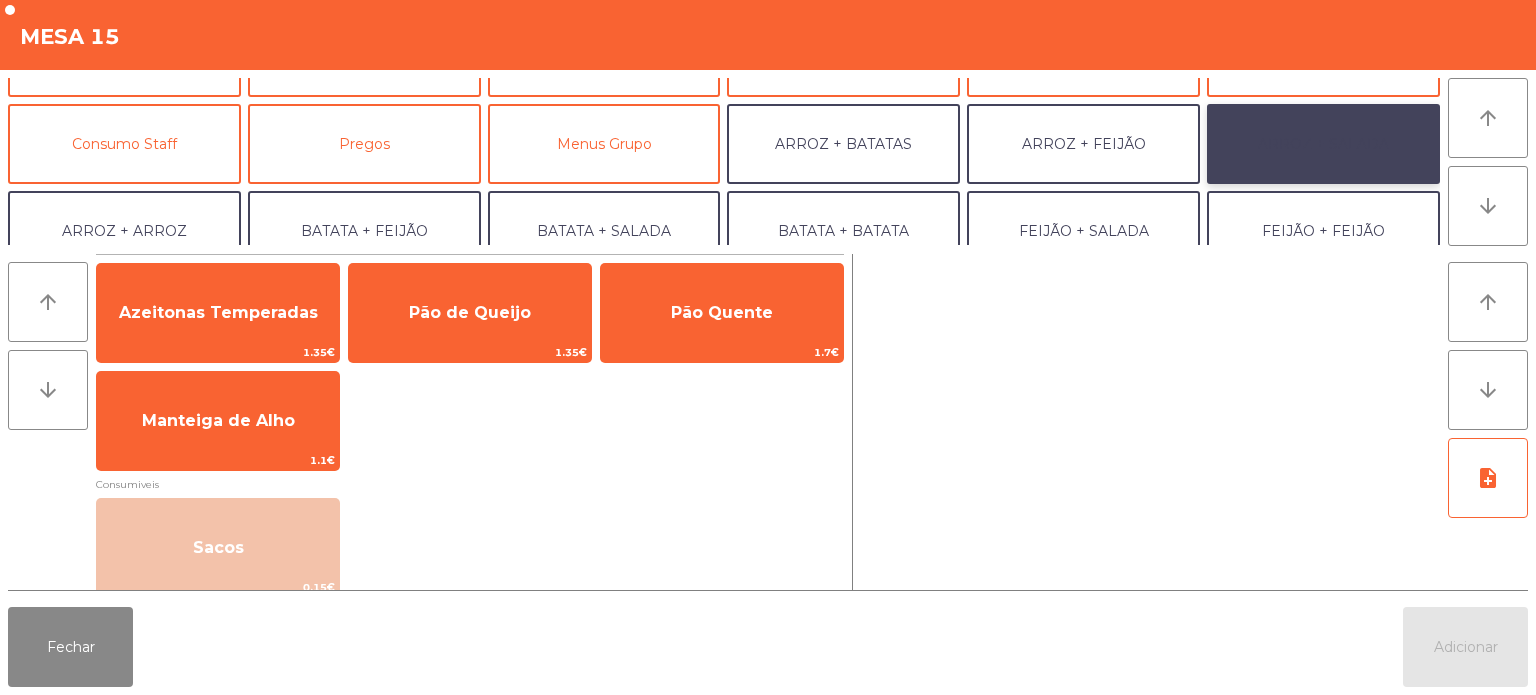 click on "ARROZ + SALADA" 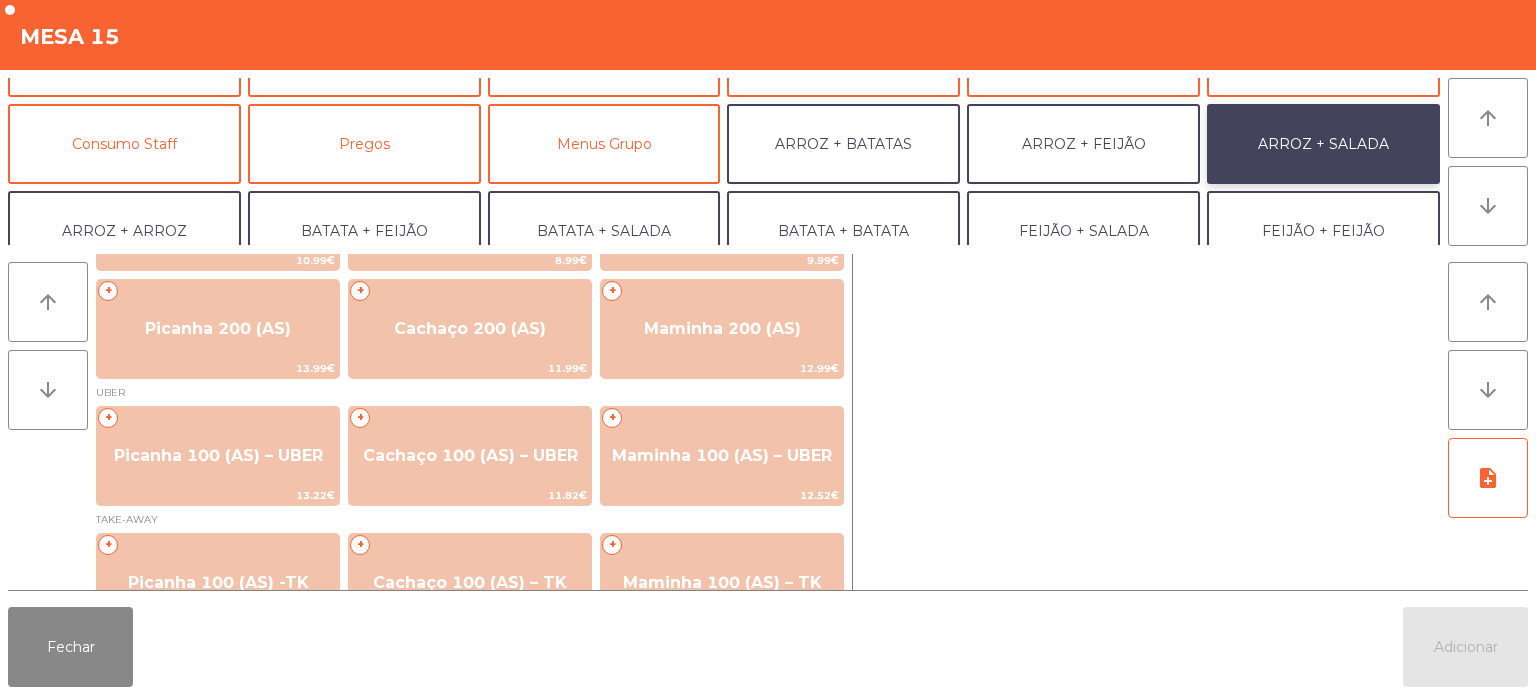 scroll, scrollTop: 106, scrollLeft: 0, axis: vertical 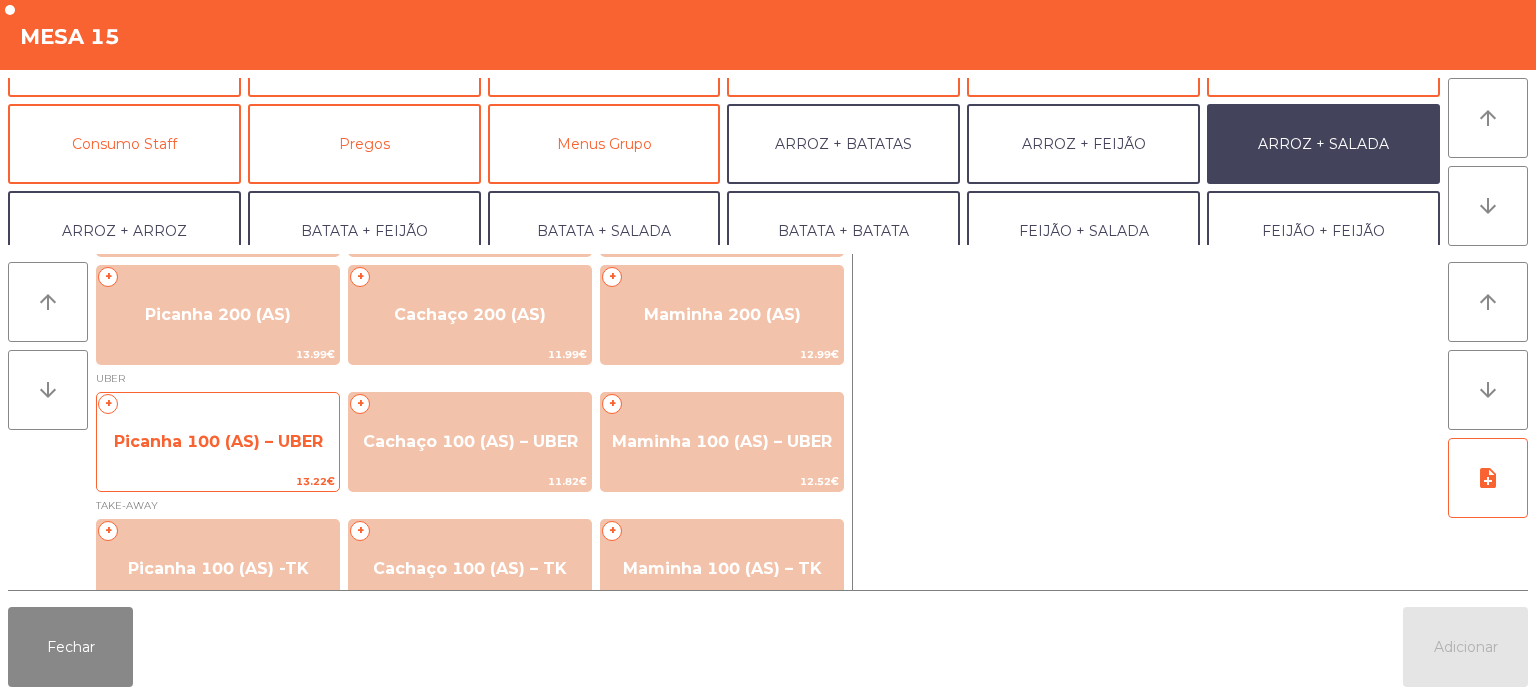 click on "Picanha 100 (AS) – UBER" 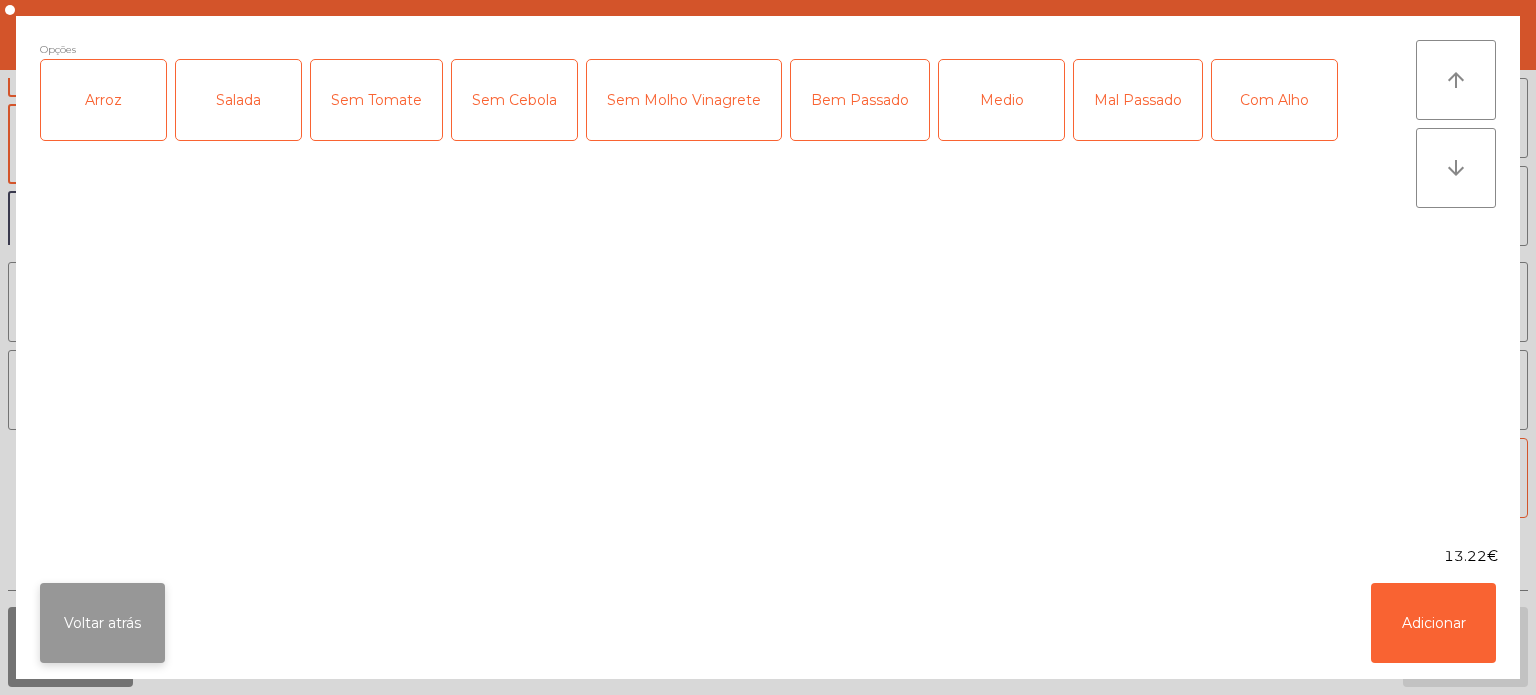 click on "Voltar atrás" 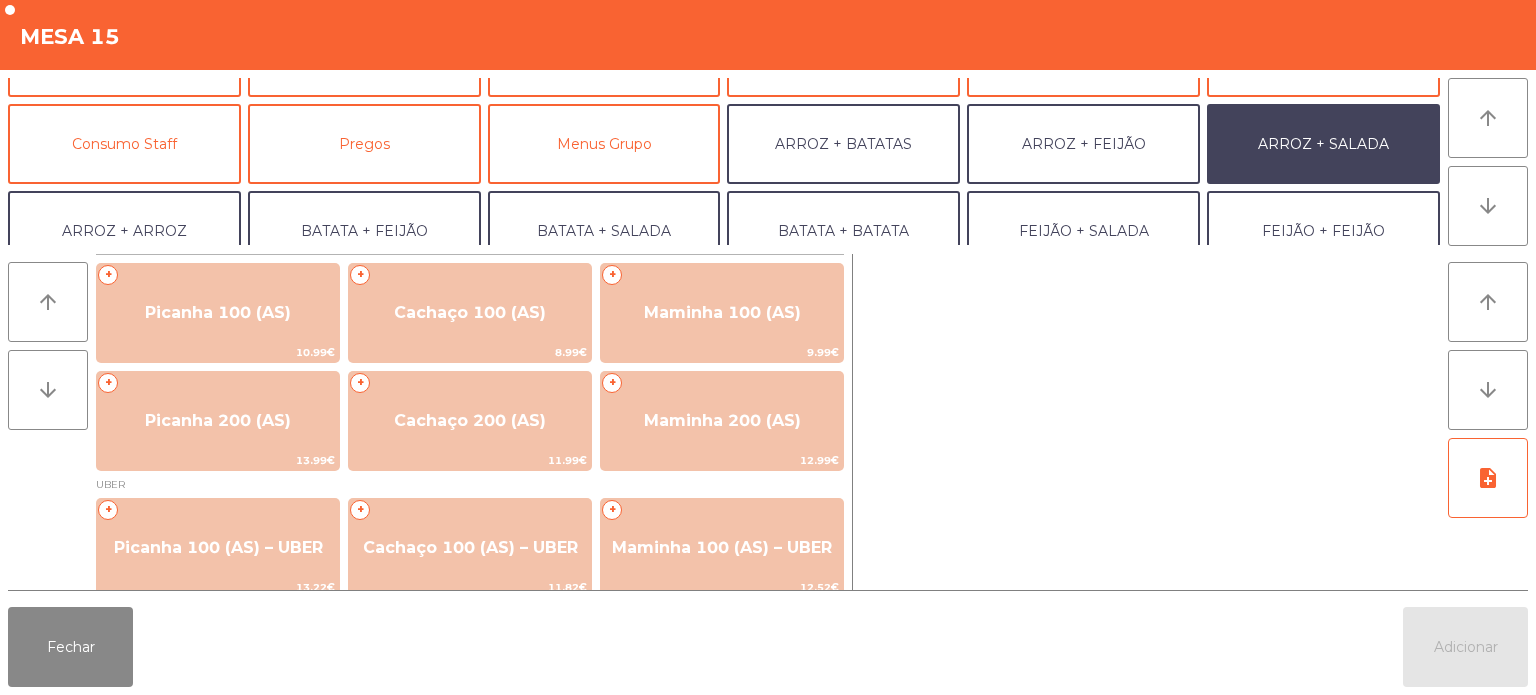 scroll, scrollTop: 0, scrollLeft: 0, axis: both 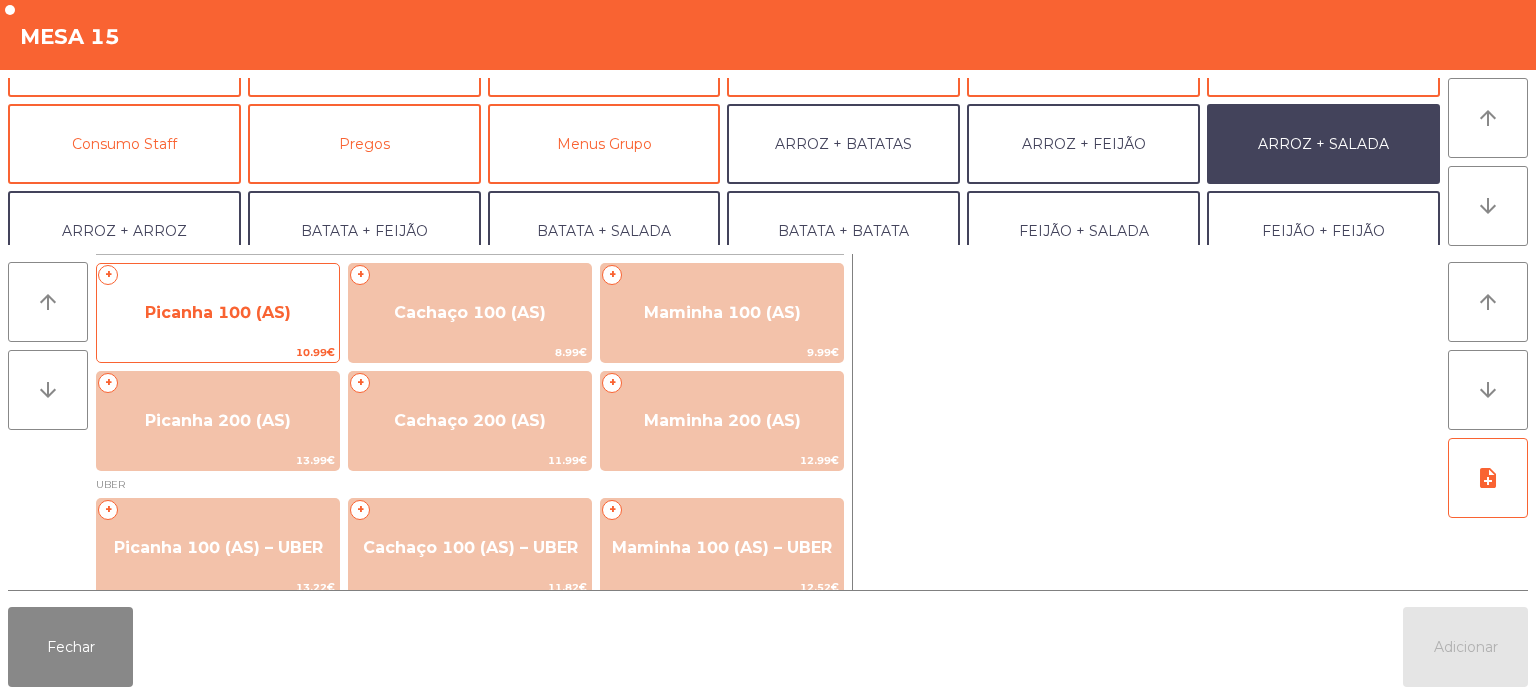 click on "Picanha 100 (AS)" 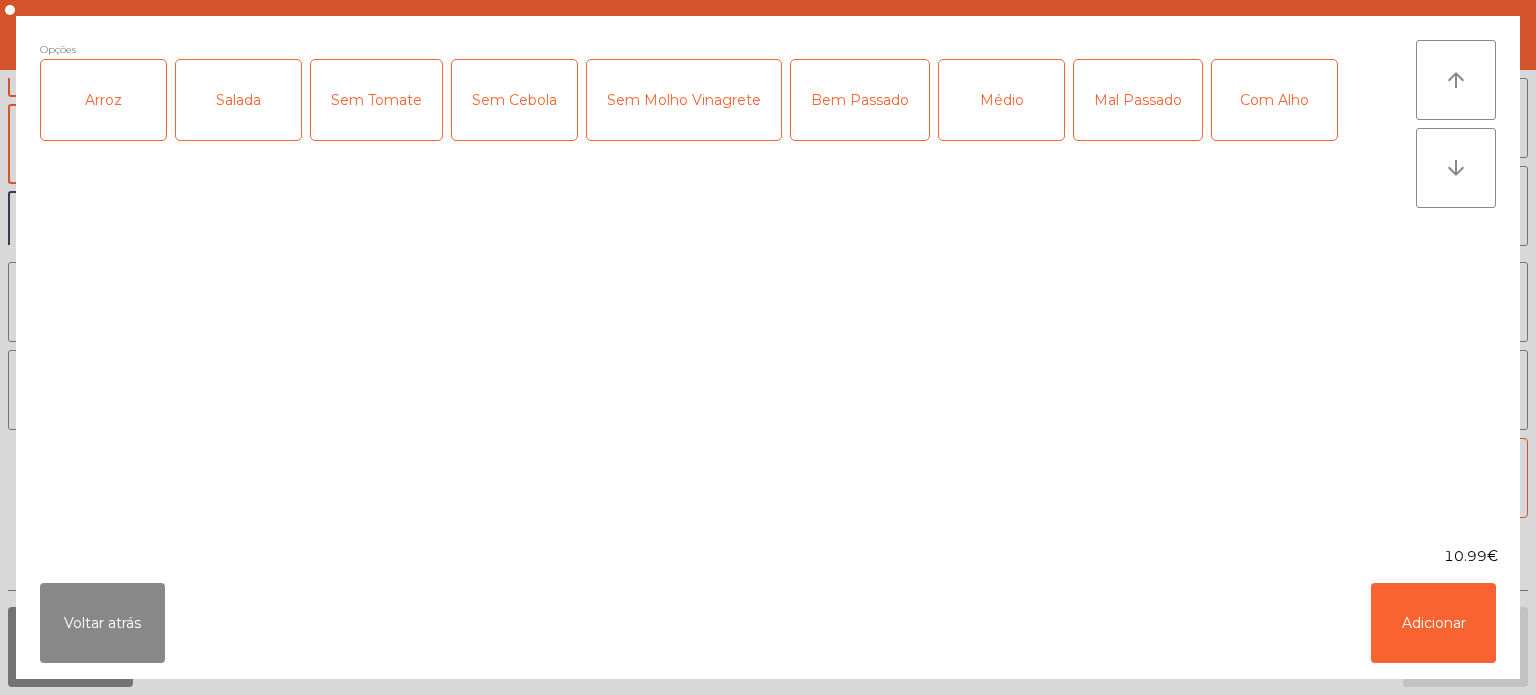 click on "Médio" 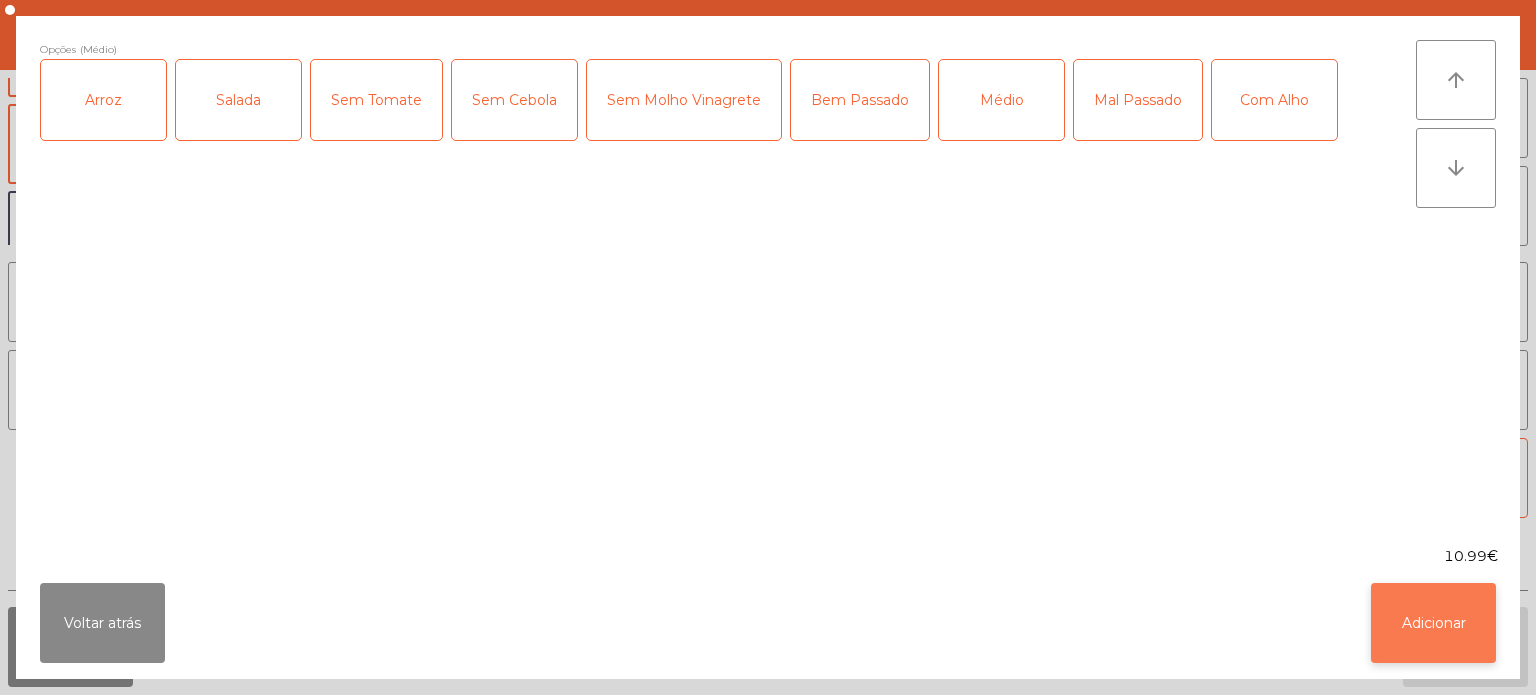 click on "Adicionar" 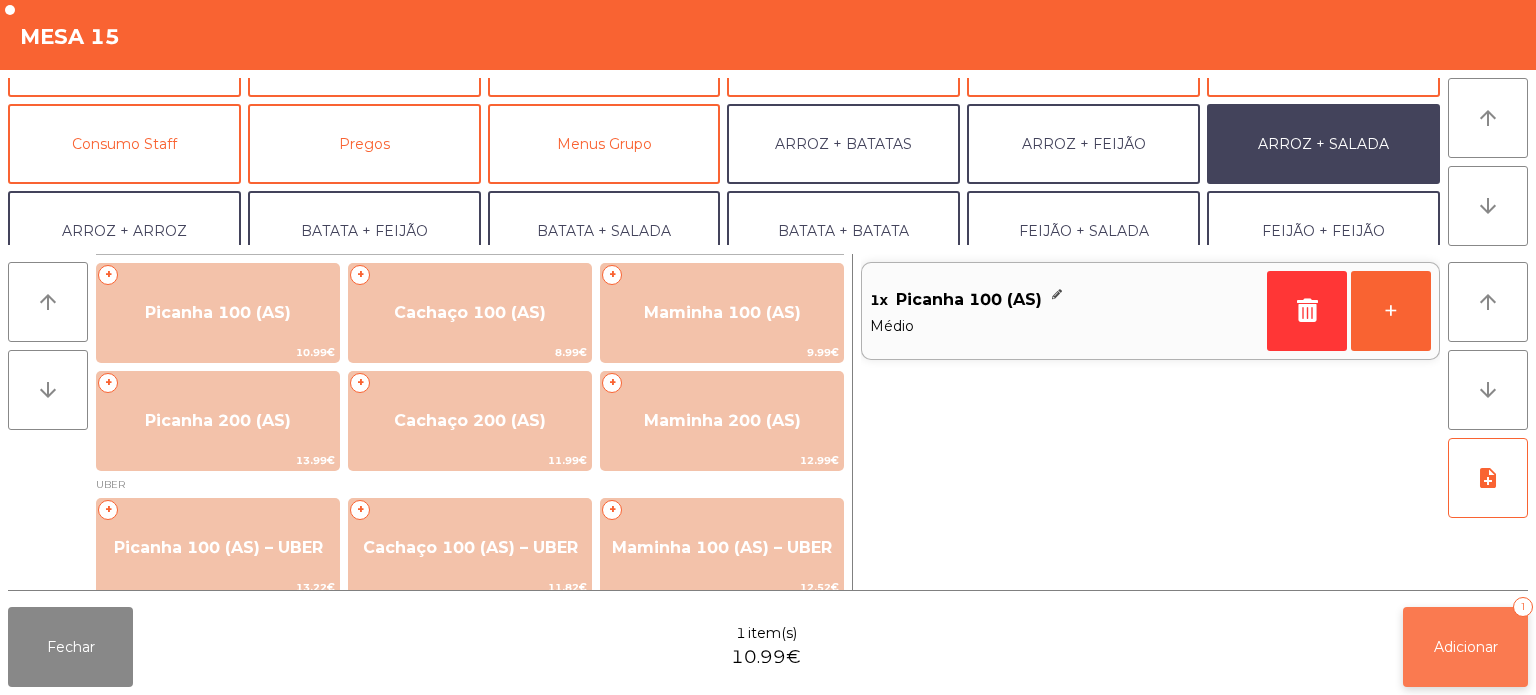 click on "Adicionar" 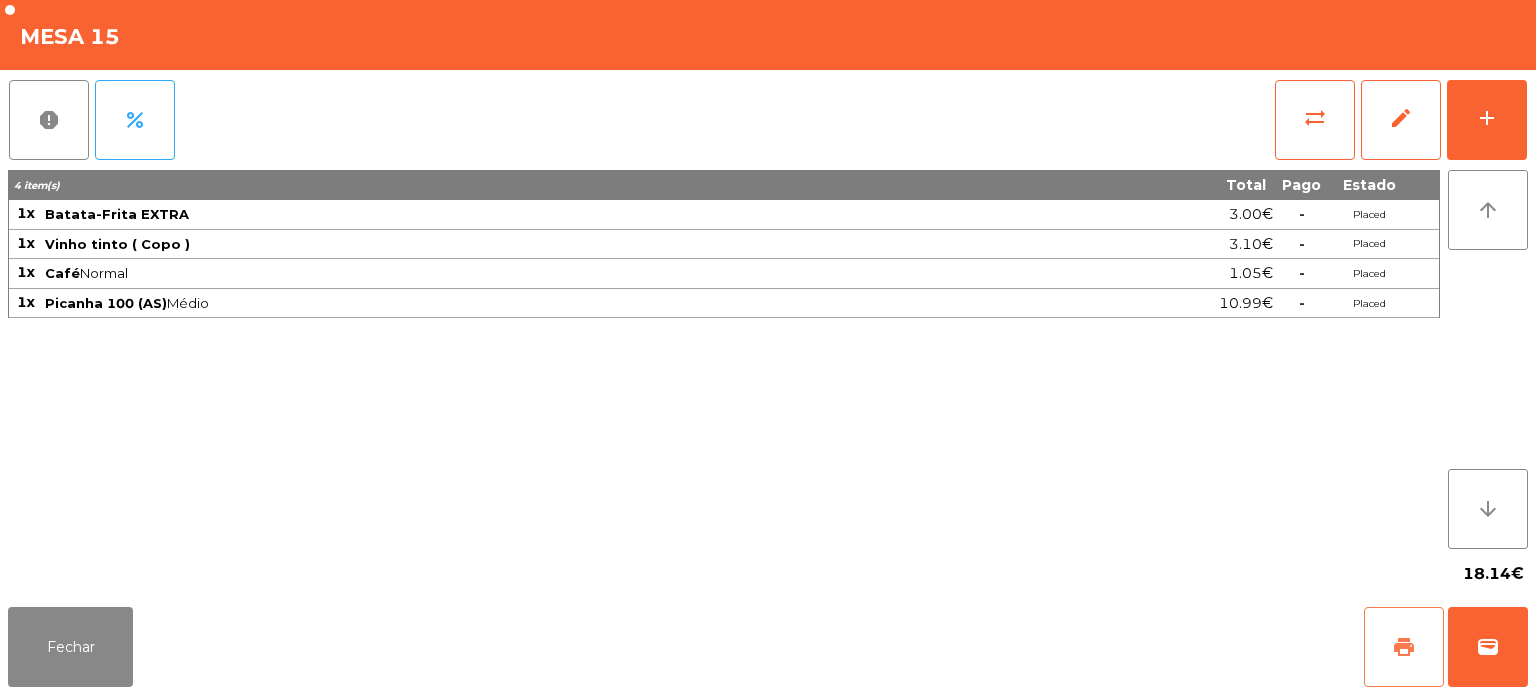 click on "print" 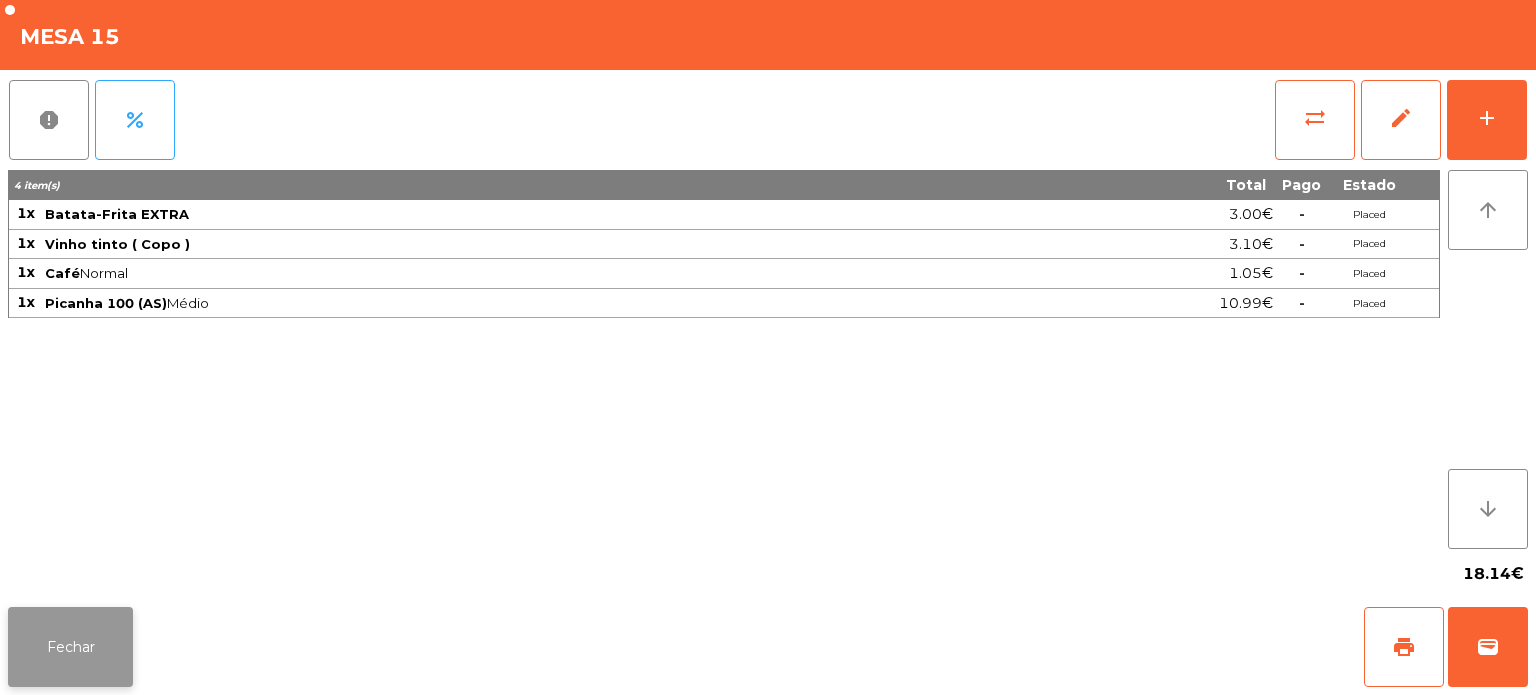 click on "Fechar" 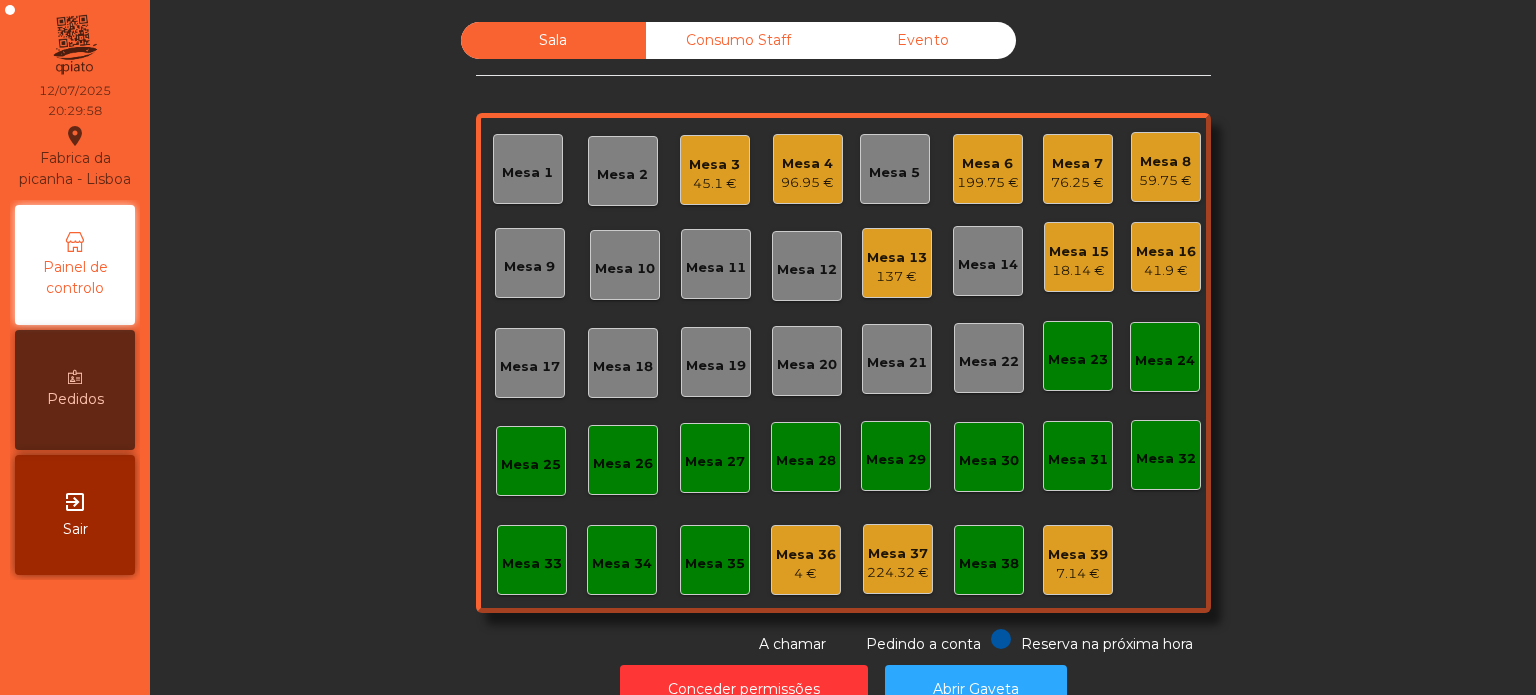 click on "Sala   Consumo Staff   Evento   Mesa 1   Mesa 2   Mesa 3   45.1 €   Mesa 4   96.95 €   Mesa 5   Mesa 6   199.75 €   Mesa 7   76.25 €   Mesa 8   59.75 €   Mesa 9   Mesa 10   Mesa 11   Mesa 12   Mesa 13   137 €   Mesa 14   Mesa 15   18.14 €   Mesa 16   41.9 €   Mesa 17   Mesa 18   Mesa 19   Mesa 20   Mesa 21   Mesa 22   Mesa 23   Mesa 24   Mesa 25   Mesa 26   Mesa 27   Mesa 28   Mesa 29   Mesa 30   Mesa 31   Mesa 32   Mesa 33   Mesa 34   Mesa 35   Mesa 36   4 €   Mesa 37   224.32 €   Mesa 38   Mesa 39   7.14 €  Reserva na próxima hora Pedindo a conta A chamar" 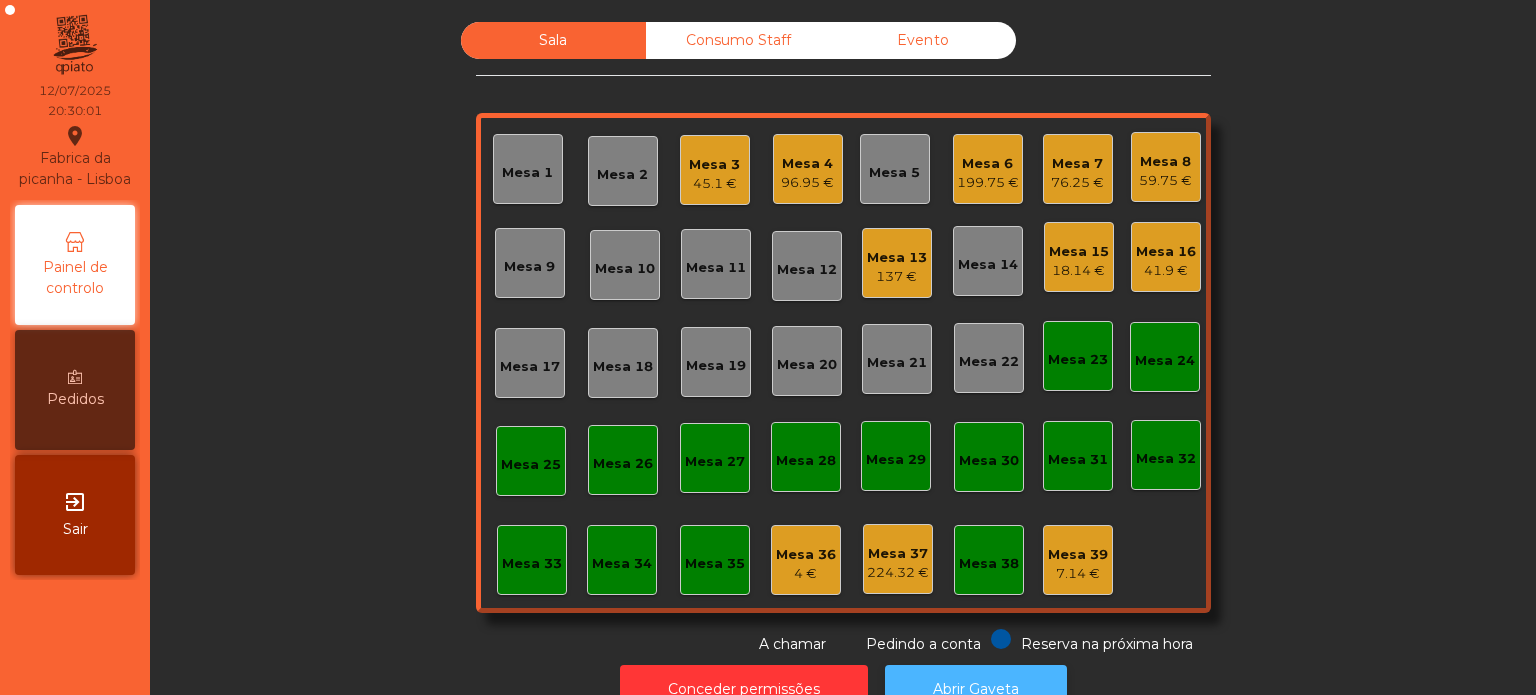 click on "Abrir Gaveta" 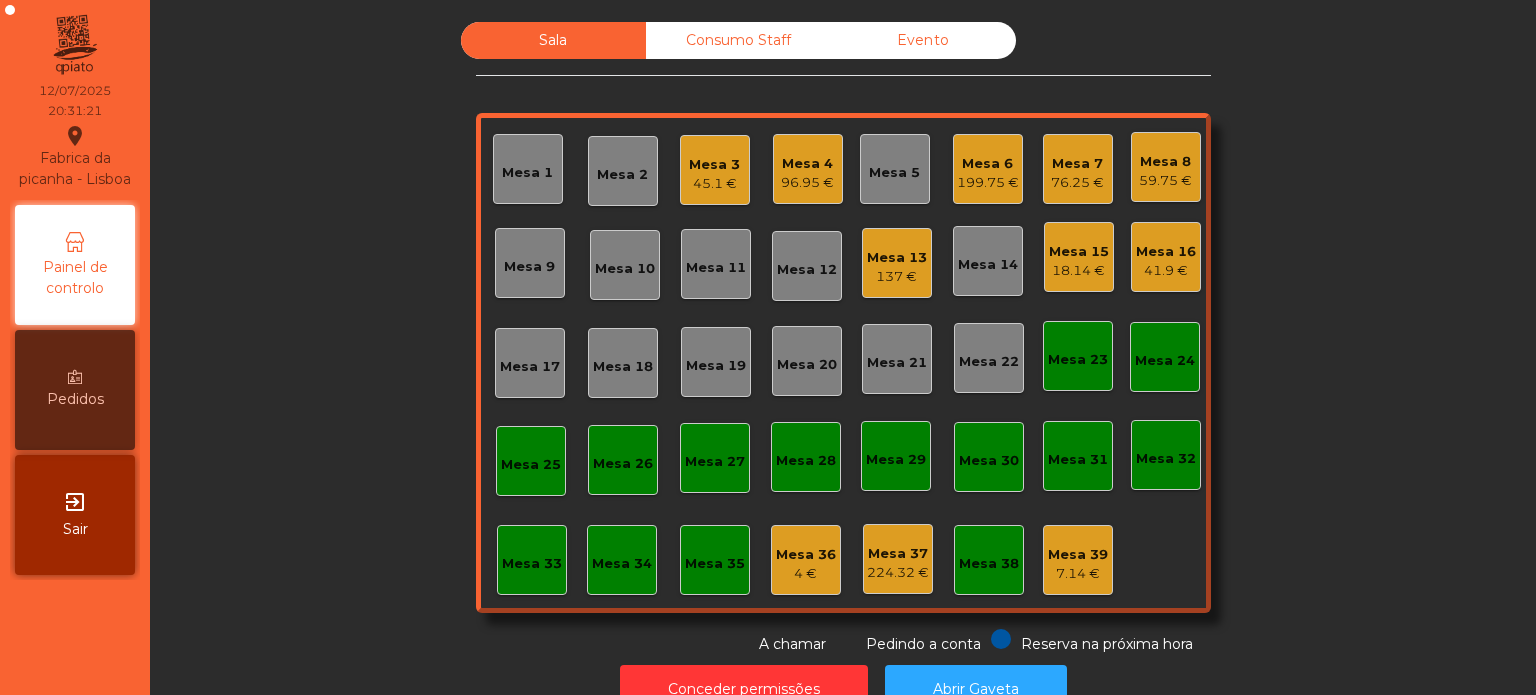 click on "76.25 €" 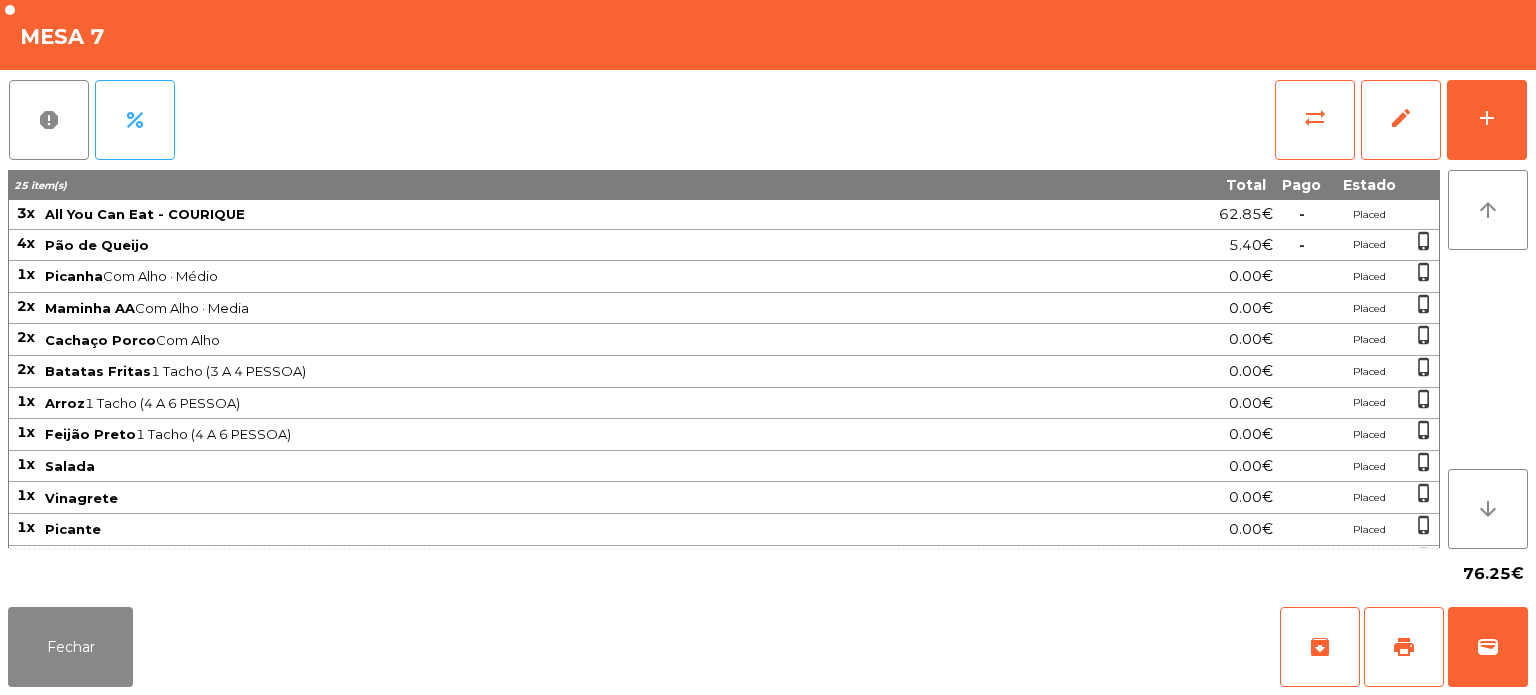 scroll, scrollTop: 114, scrollLeft: 0, axis: vertical 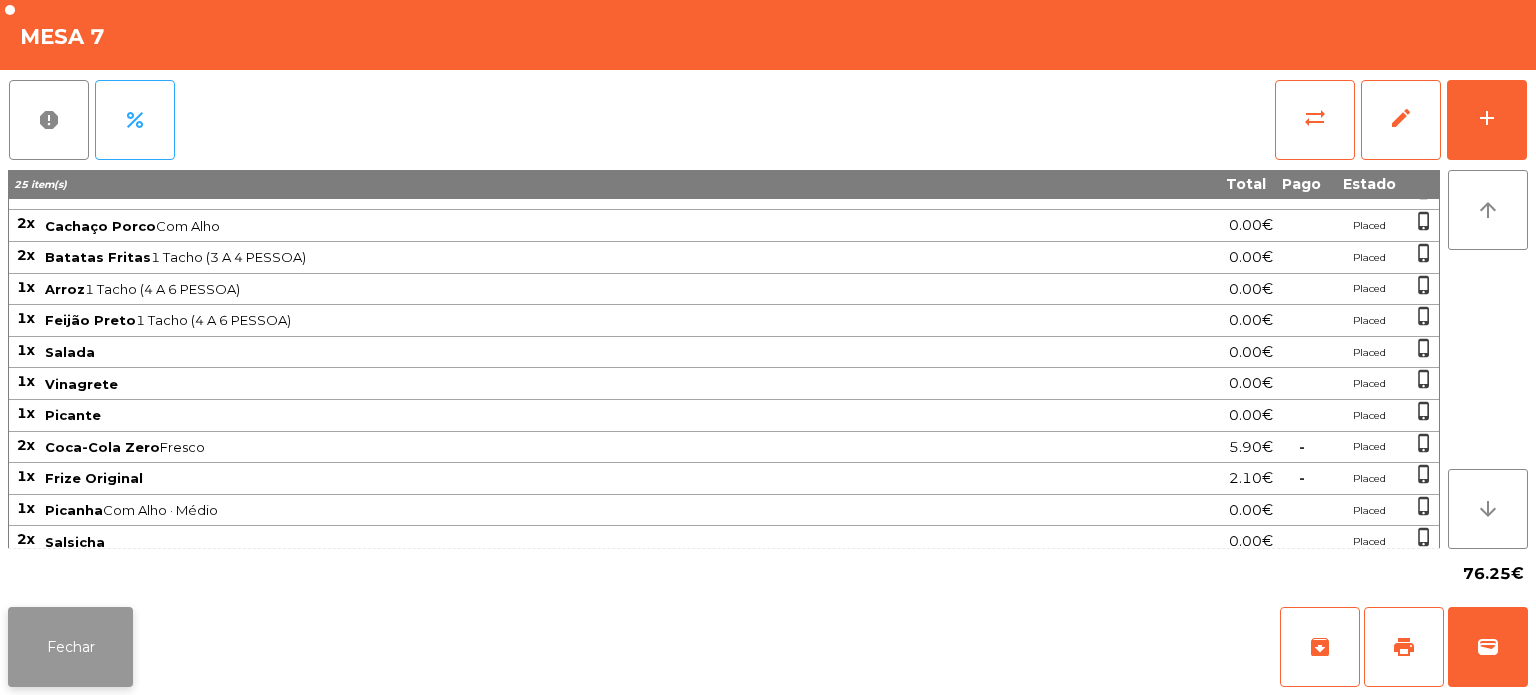click on "Fechar" 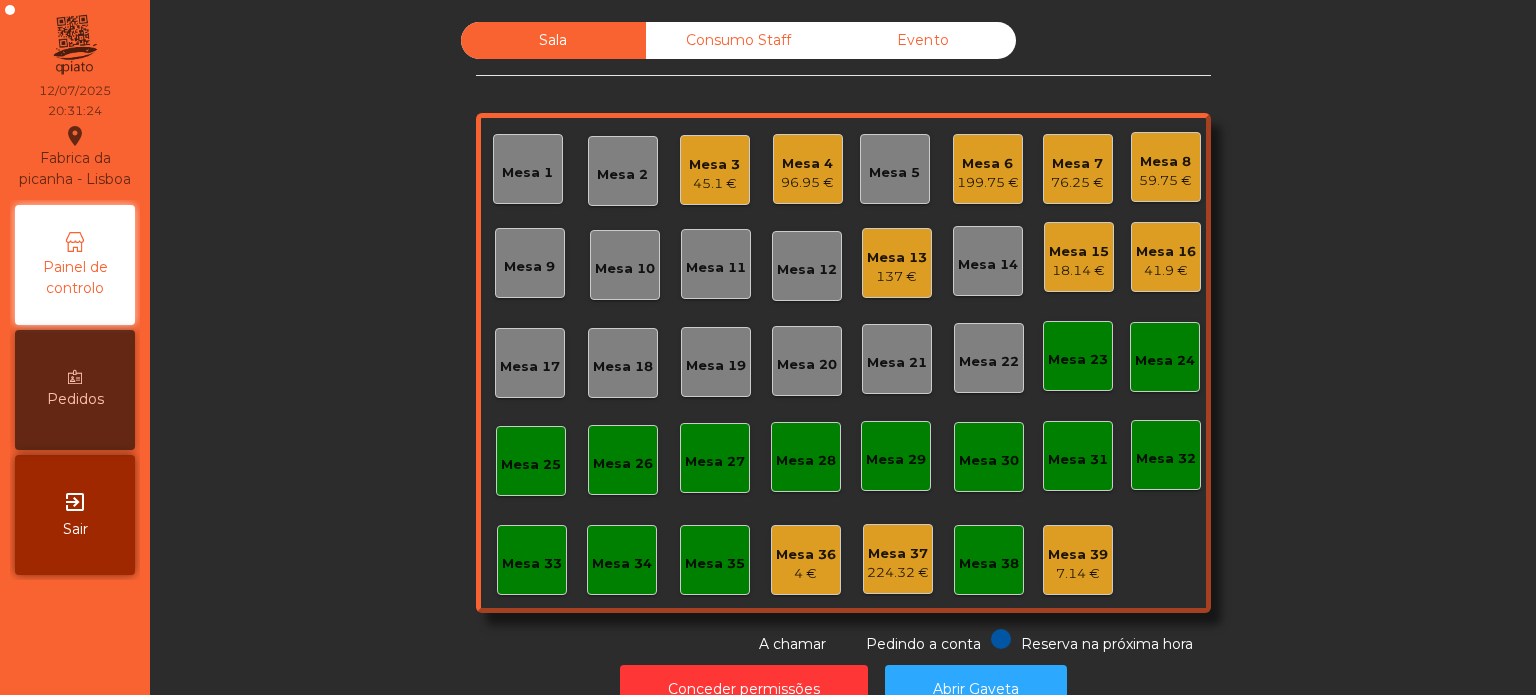 click on "Mesa 7" 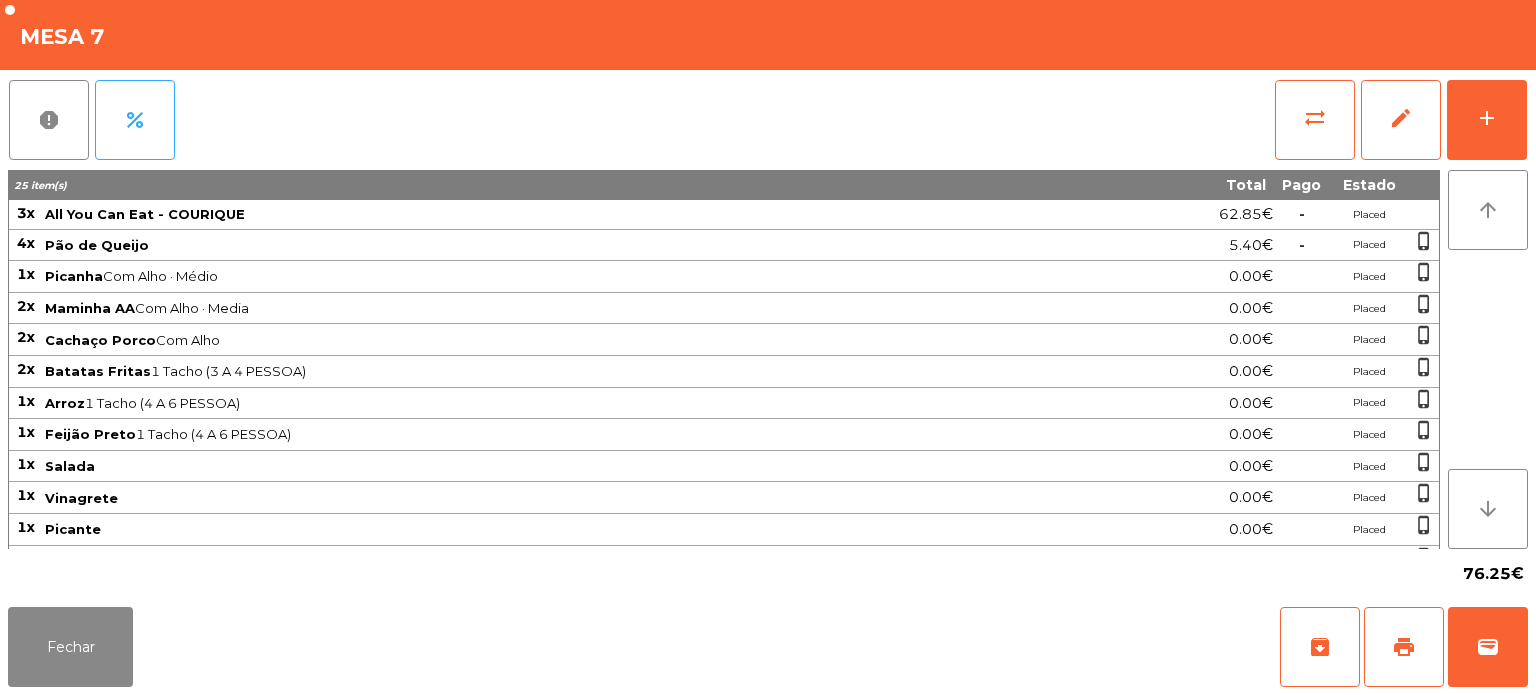 click on "1x" 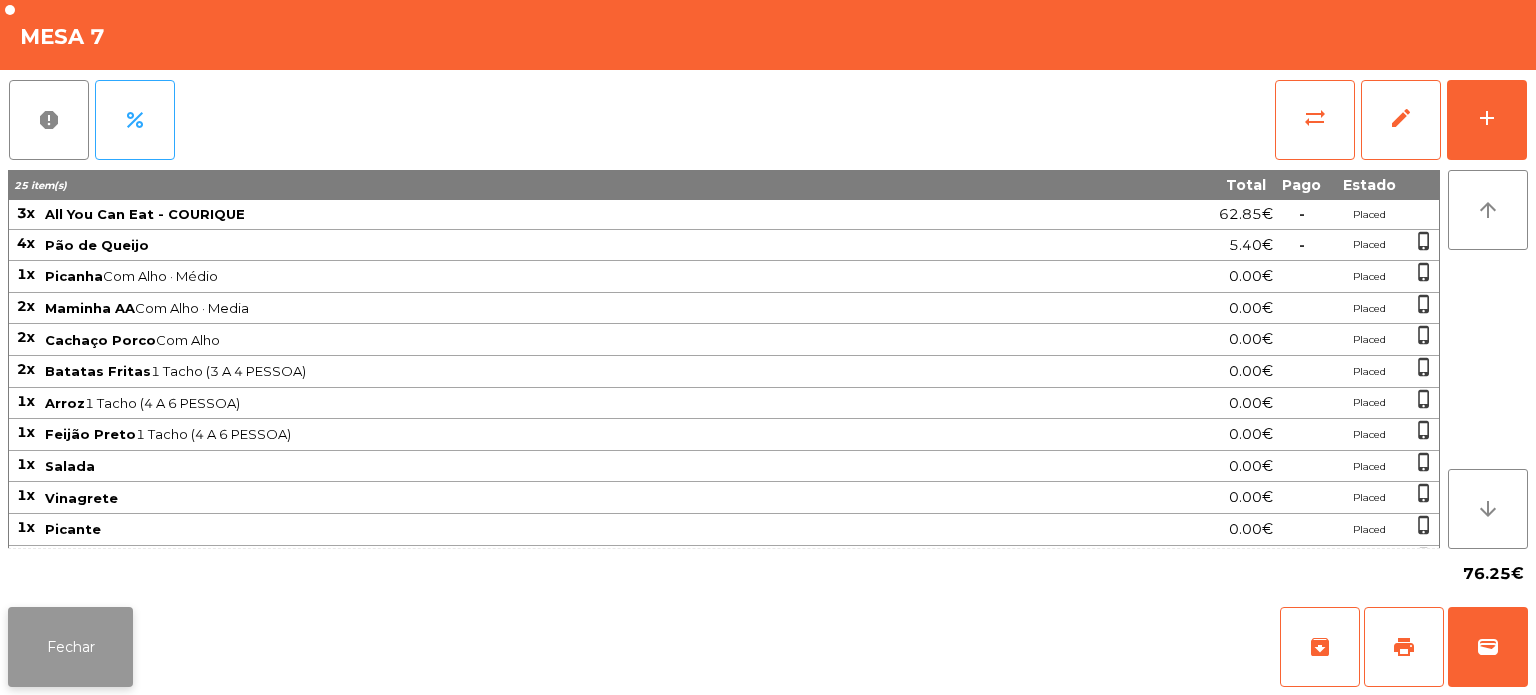 click on "Fechar" 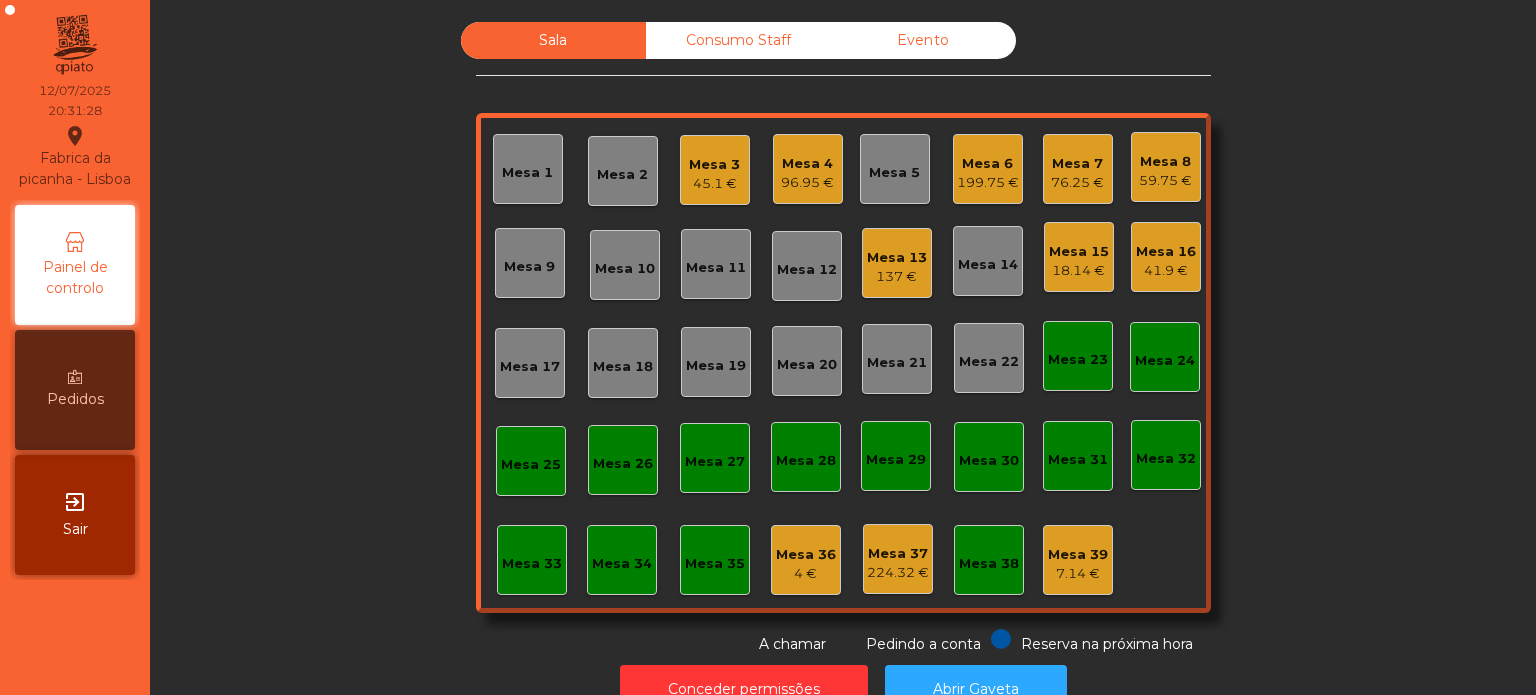 click on "199.75 €" 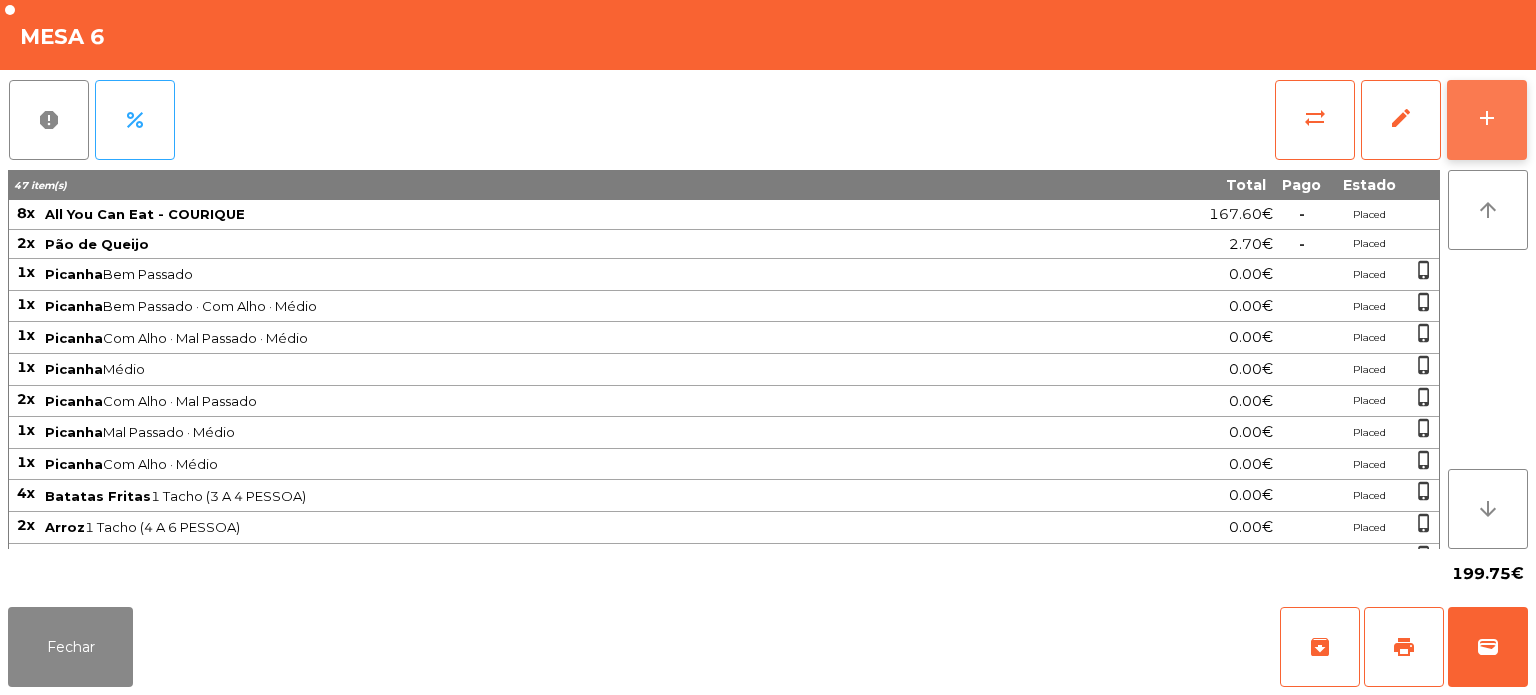 click on "add" 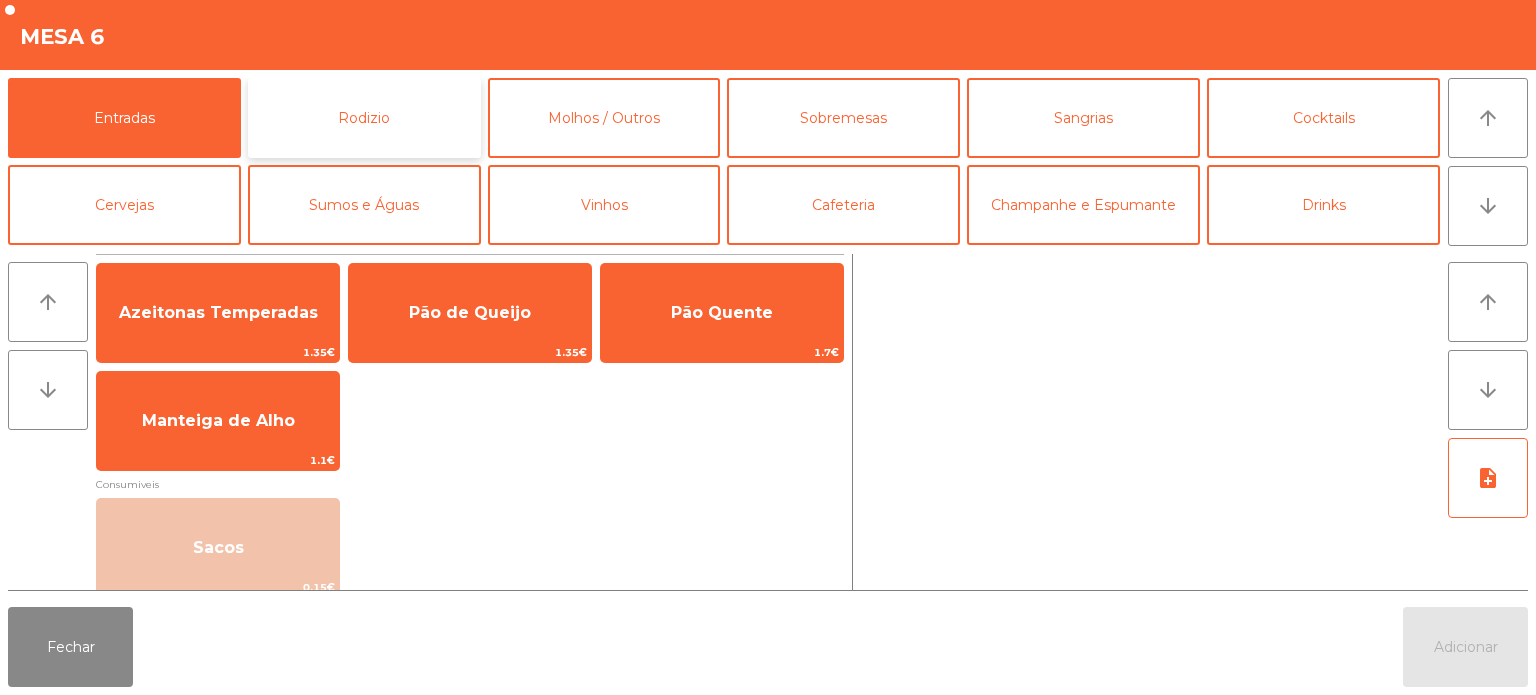 click on "Rodizio" 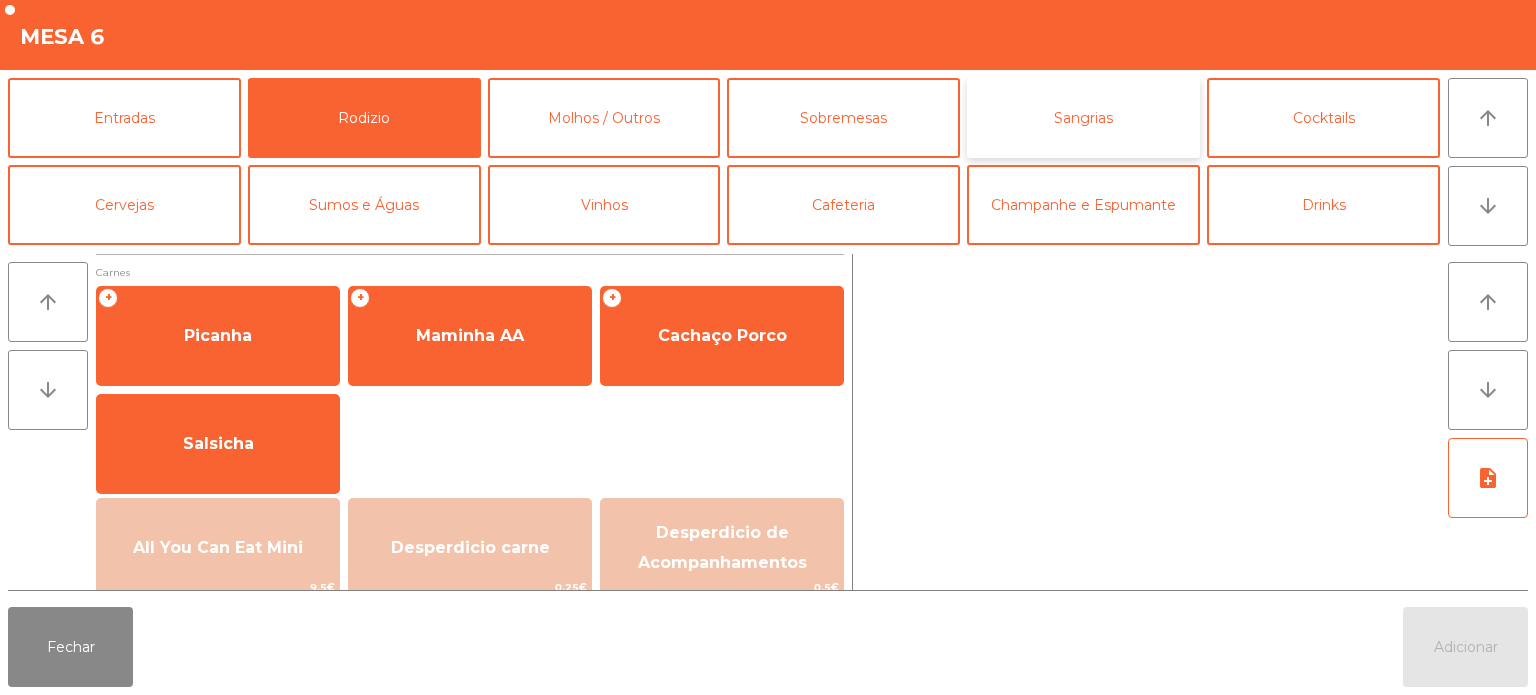 click on "Sangrias" 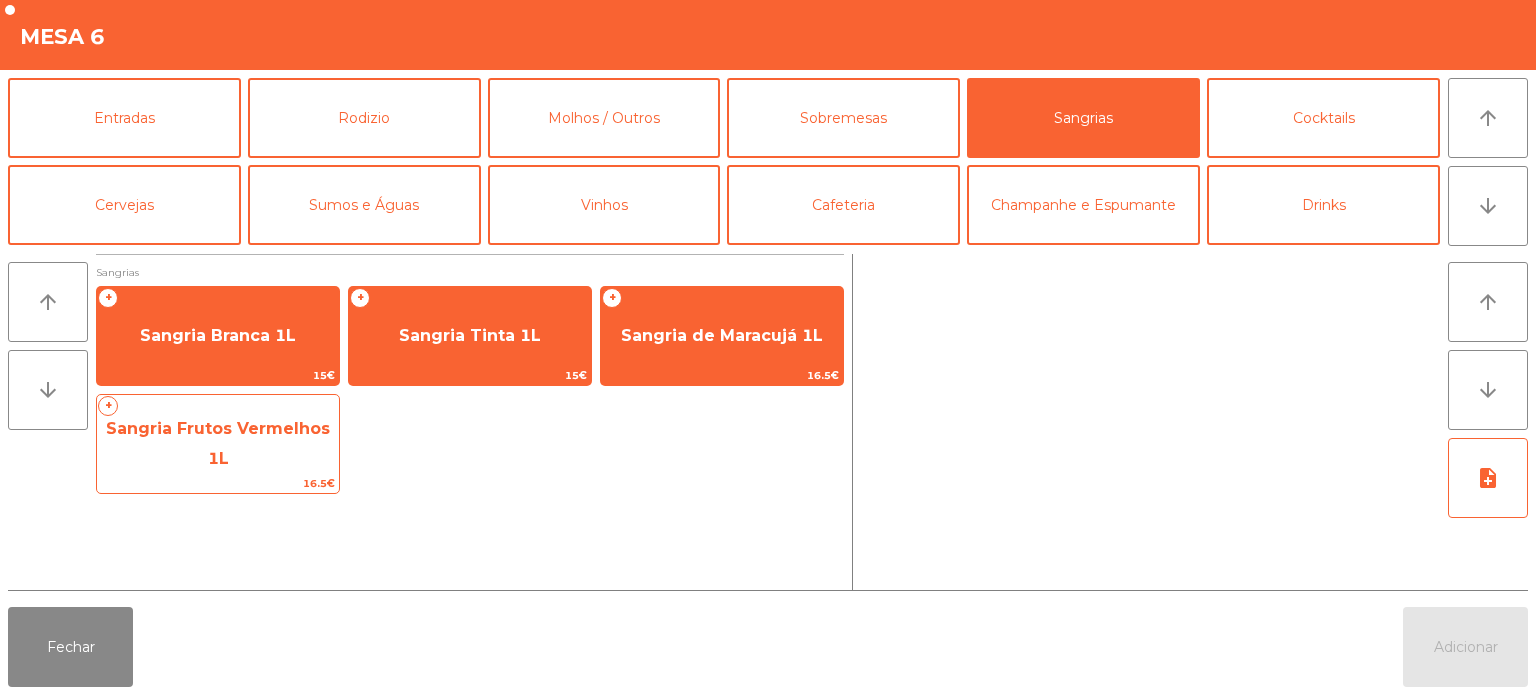 click on "16.5€" 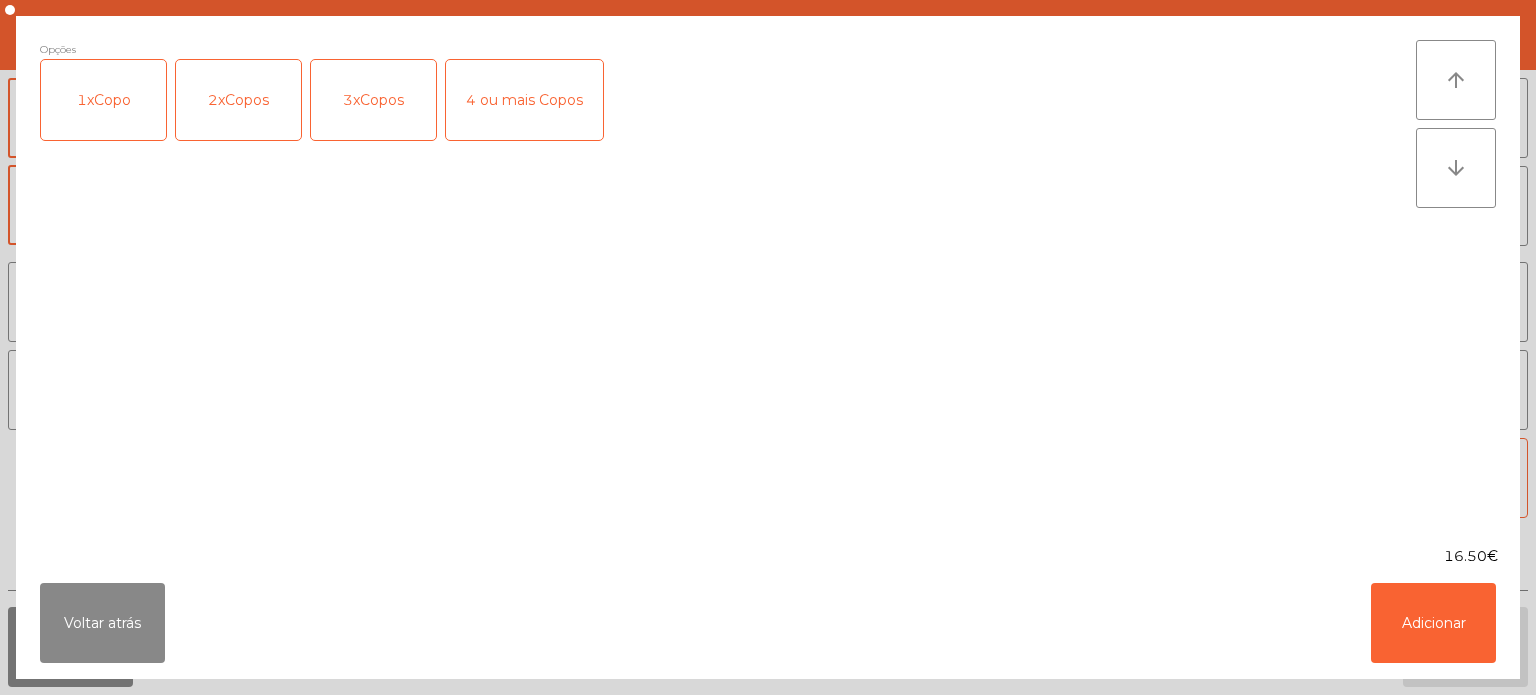 click on "3xCopos" 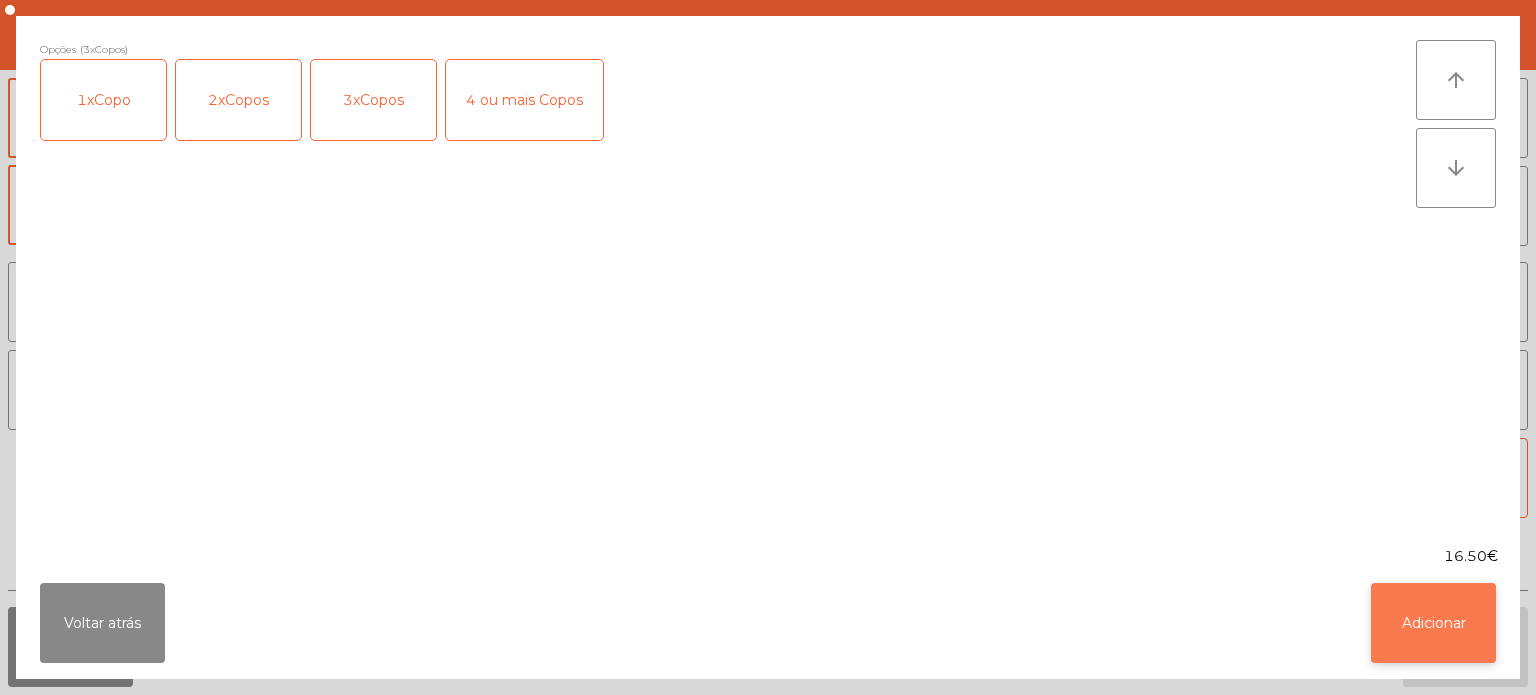 click on "Adicionar" 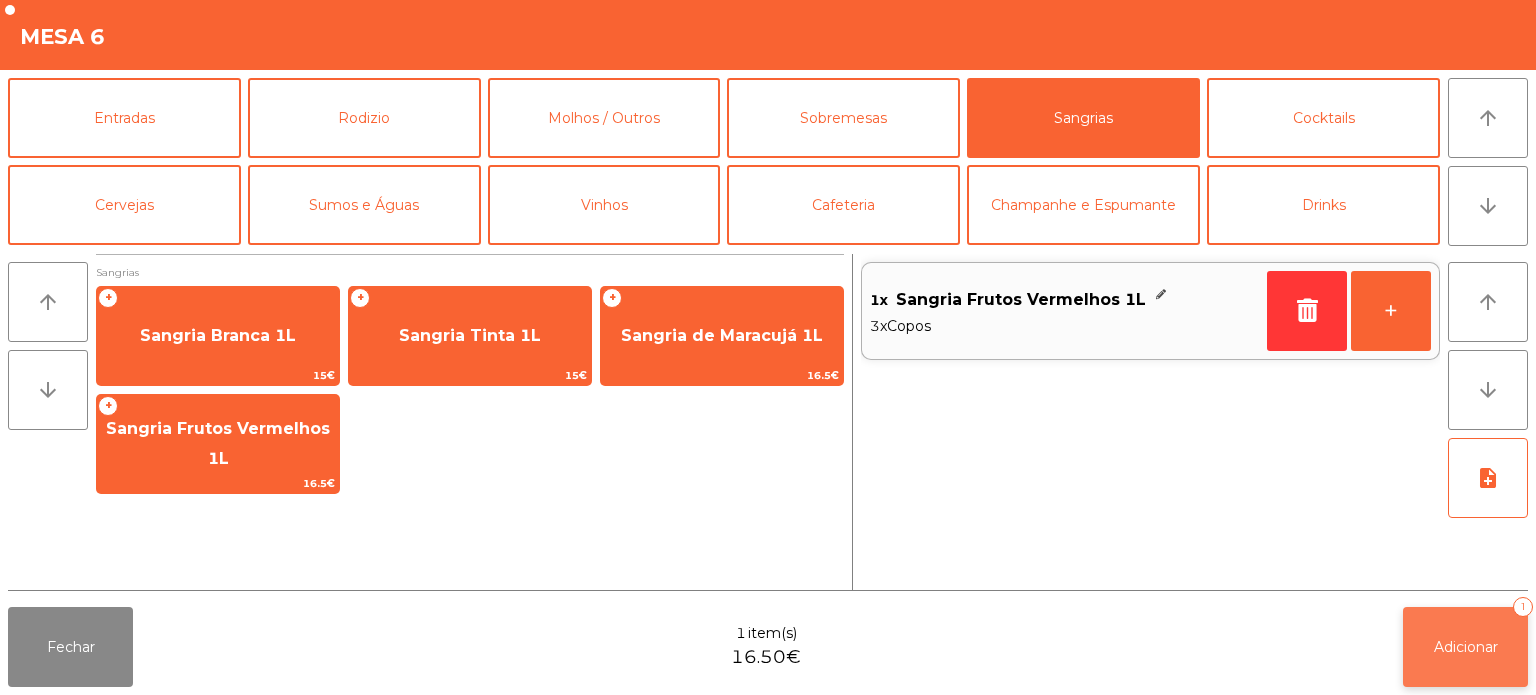 click on "Adicionar   1" 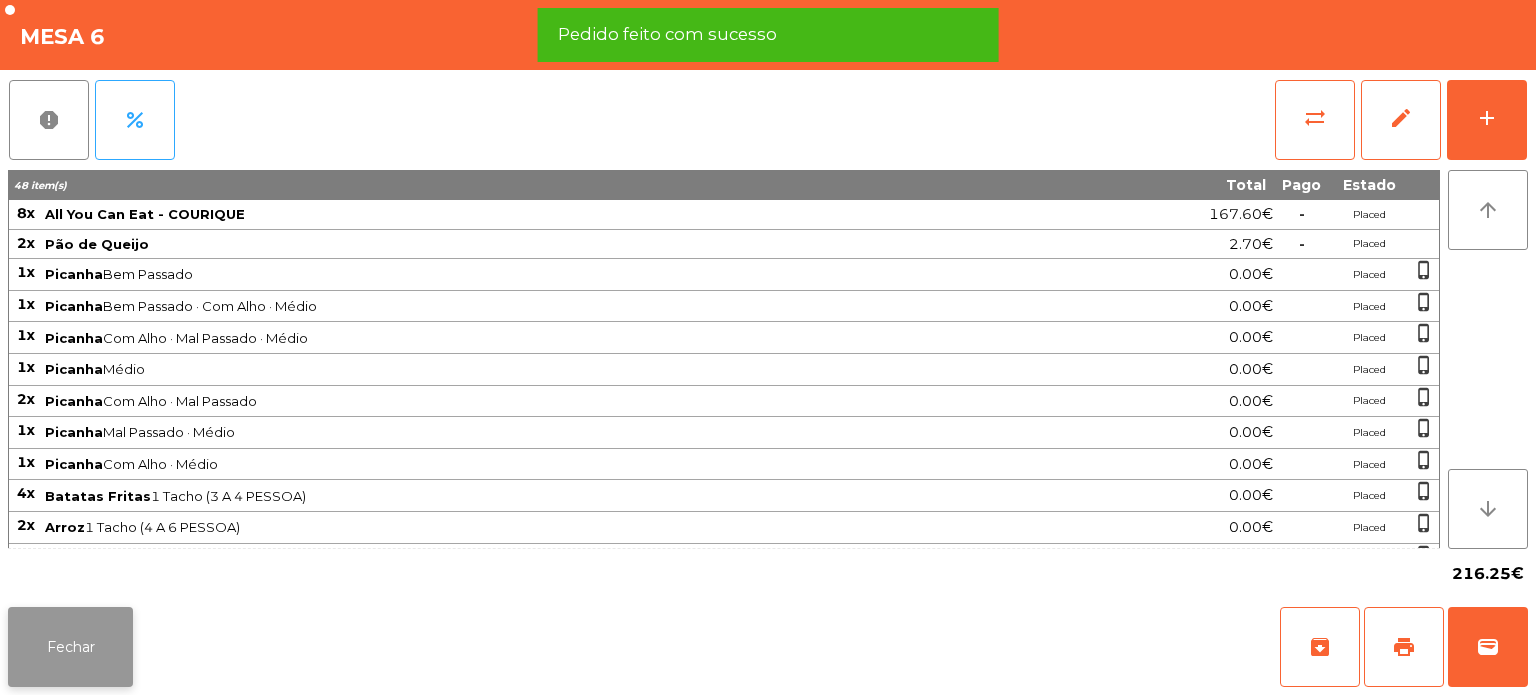 click on "Fechar" 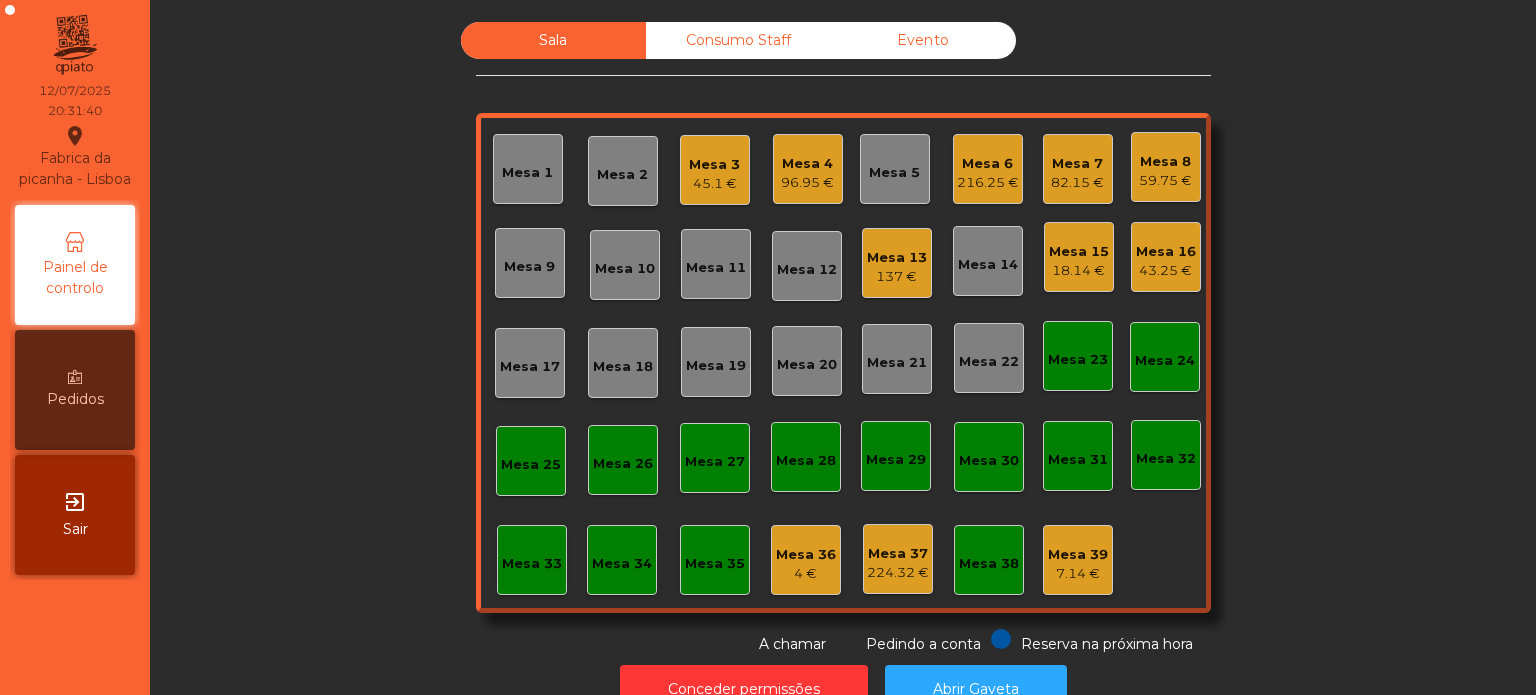 click on "Mesa 6" 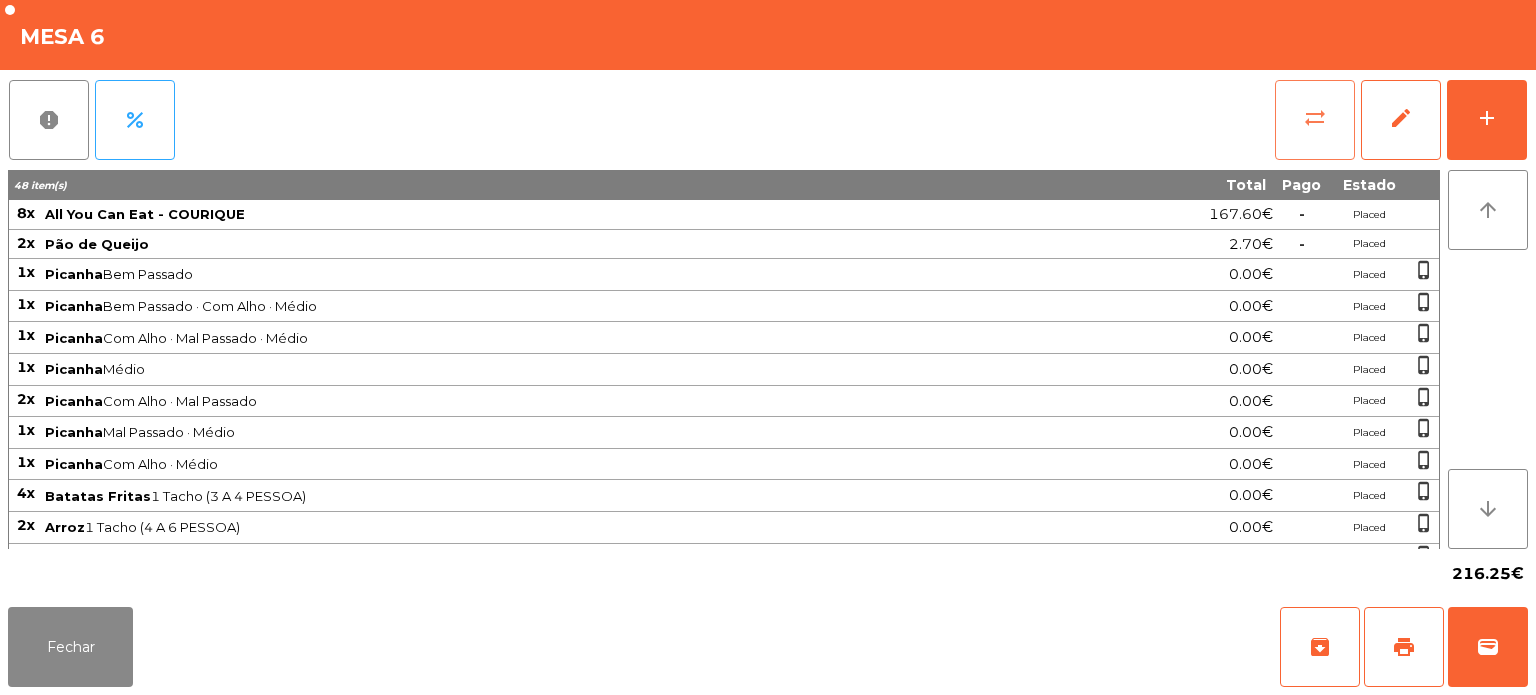 click on "sync_alt" 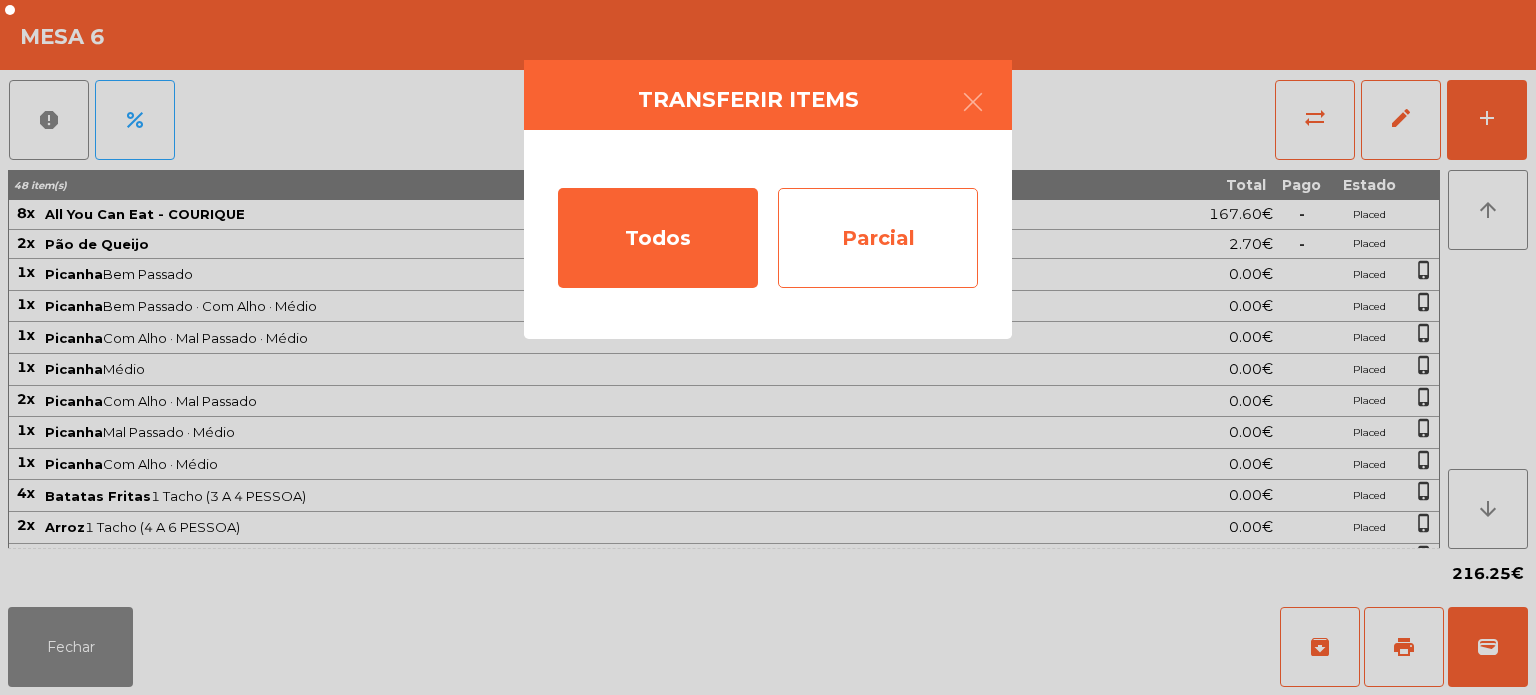 click on "Parcial" 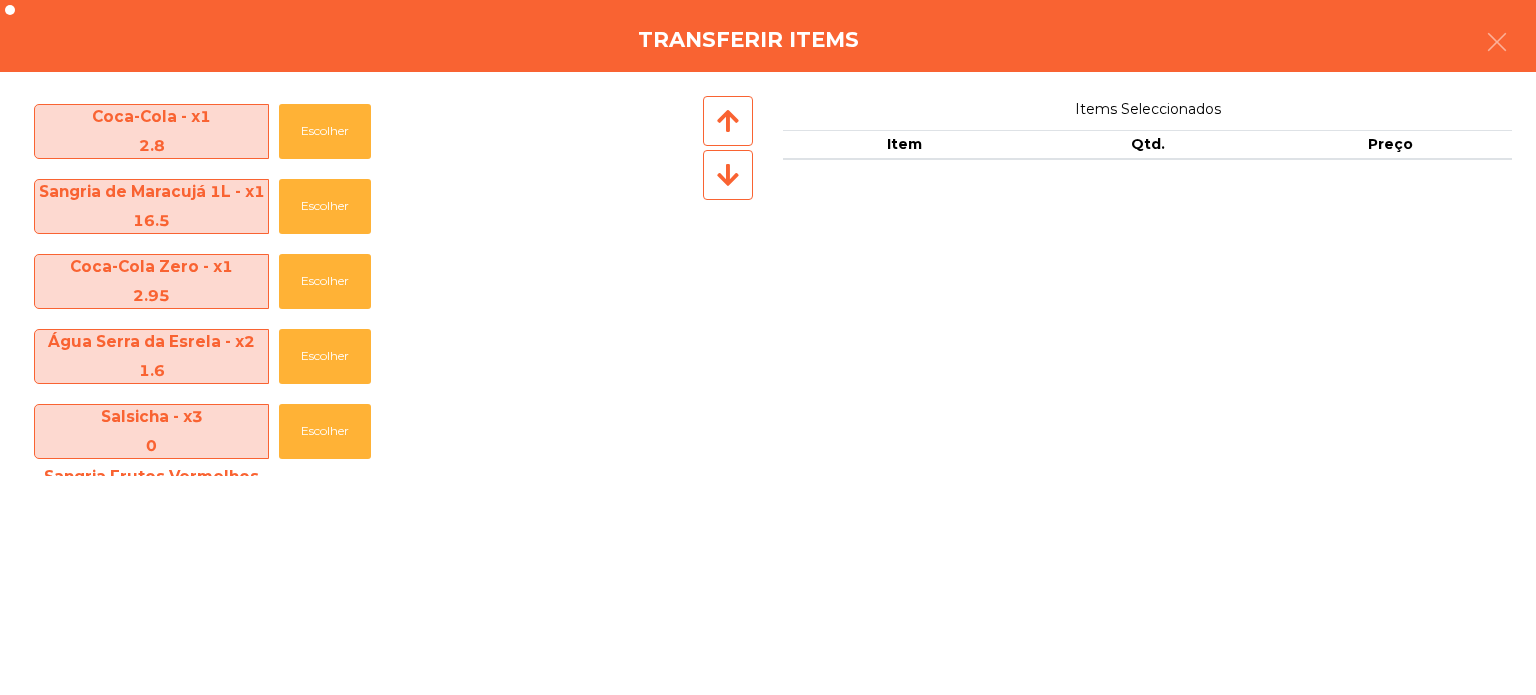 scroll, scrollTop: 895, scrollLeft: 0, axis: vertical 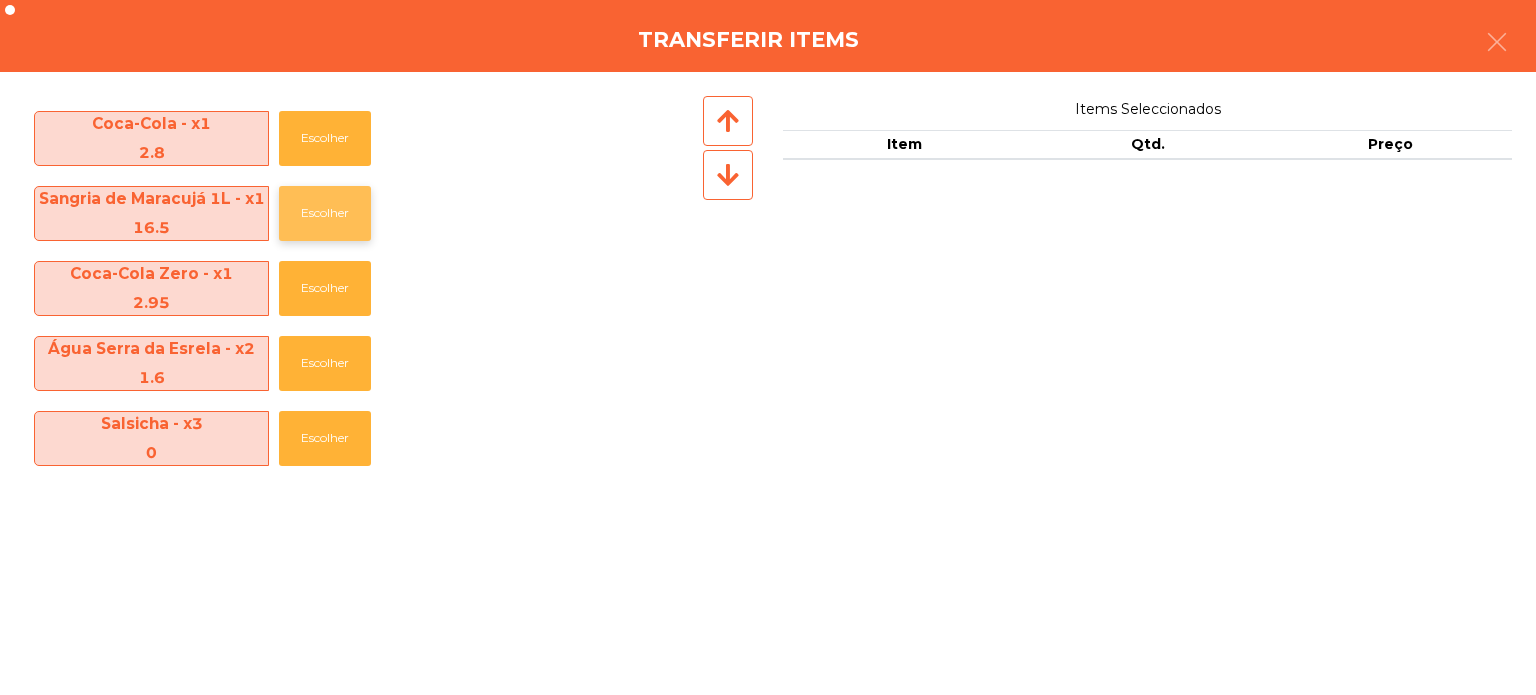click on "Escolher" 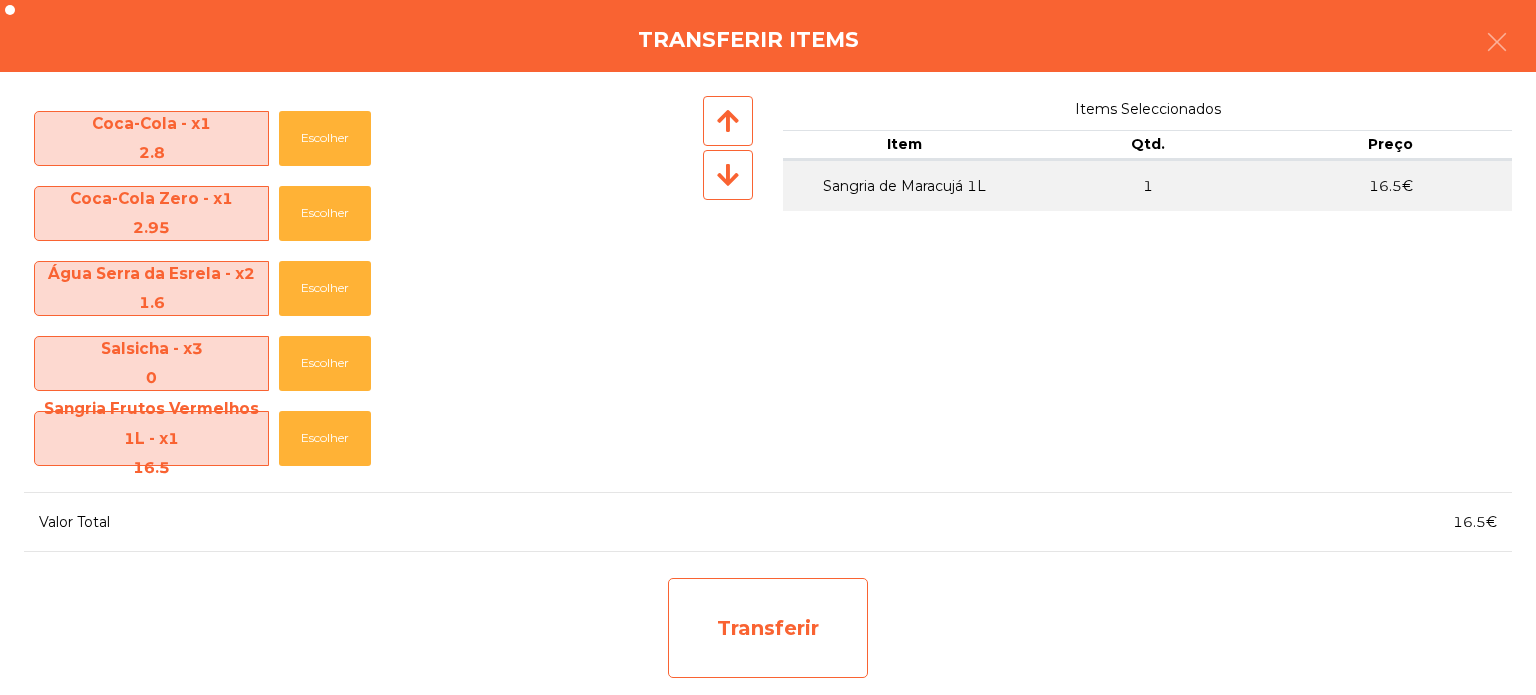 click on "Transferir" 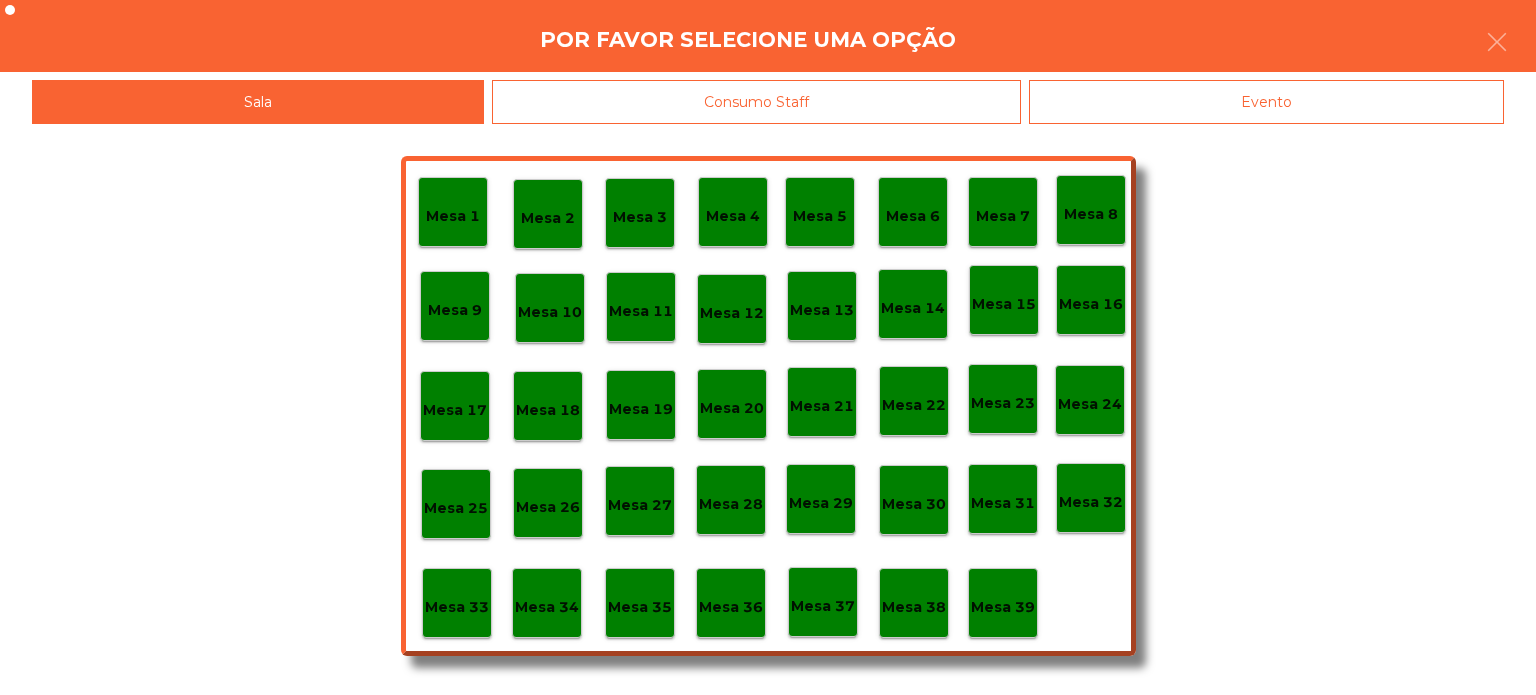 click on "Mesa 37" 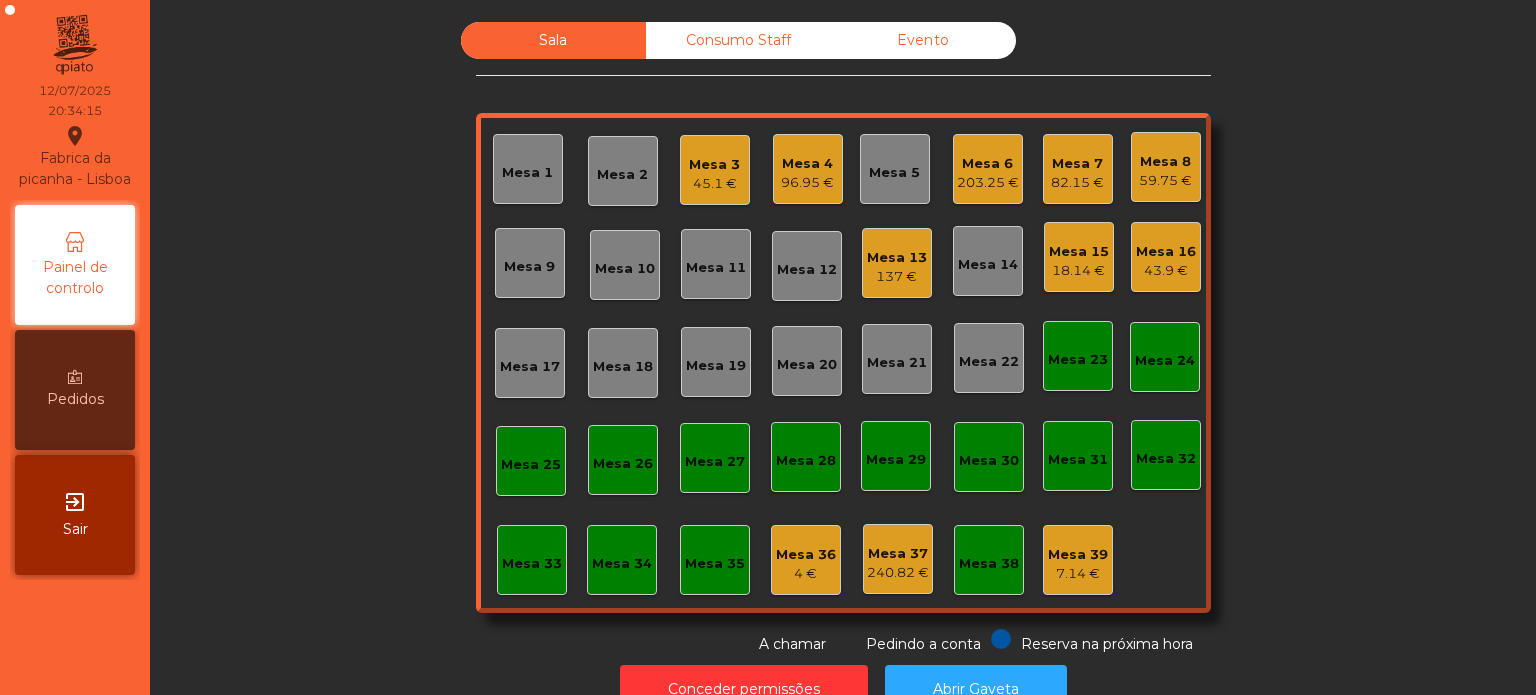 click on "Sala   Consumo Staff   Evento   Mesa 1   Mesa 2   Mesa 3   45.1 €   Mesa 4   96.95 €   Mesa 5   Mesa 6   203.25 €   Mesa 7   82.15 €   Mesa 8   59.75 €   Mesa 9   Mesa 10   Mesa 11   Mesa 12   Mesa 13   137 €   Mesa 14   Mesa 15   18.14 €   Mesa 16   43.9 €   Mesa 17   Mesa 18   Mesa 19   Mesa 20   Mesa 21   Mesa 22   Mesa 23   Mesa 24   Mesa 25   Mesa 26   Mesa 27   Mesa 28   Mesa 29   Mesa 30   Mesa 31   Mesa 32   Mesa 33   Mesa 34   Mesa 35   Mesa 36   4 €   Mesa 37   240.82 €   Mesa 38   Mesa 39   7.14 €  Reserva na próxima hora Pedindo a conta A chamar" 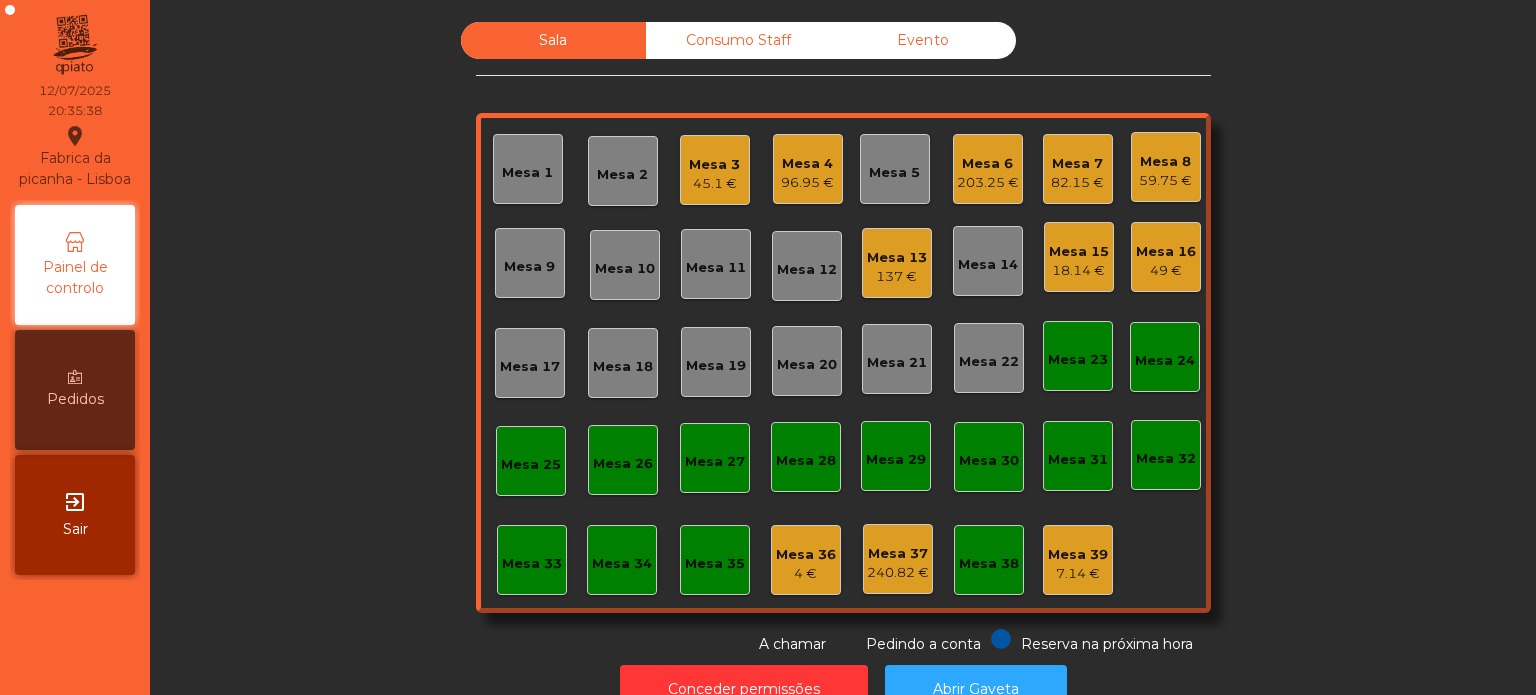 click on "Mesa 17" 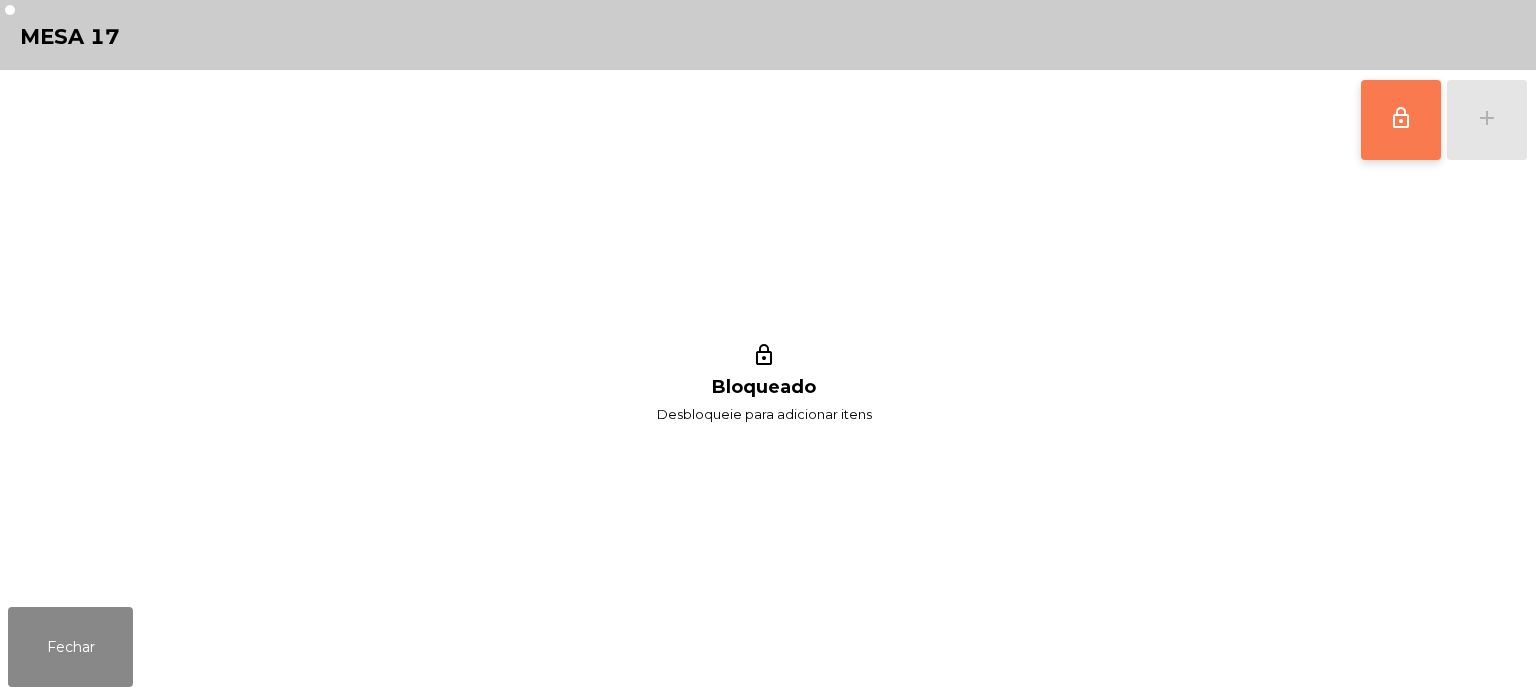 click on "lock_outline" 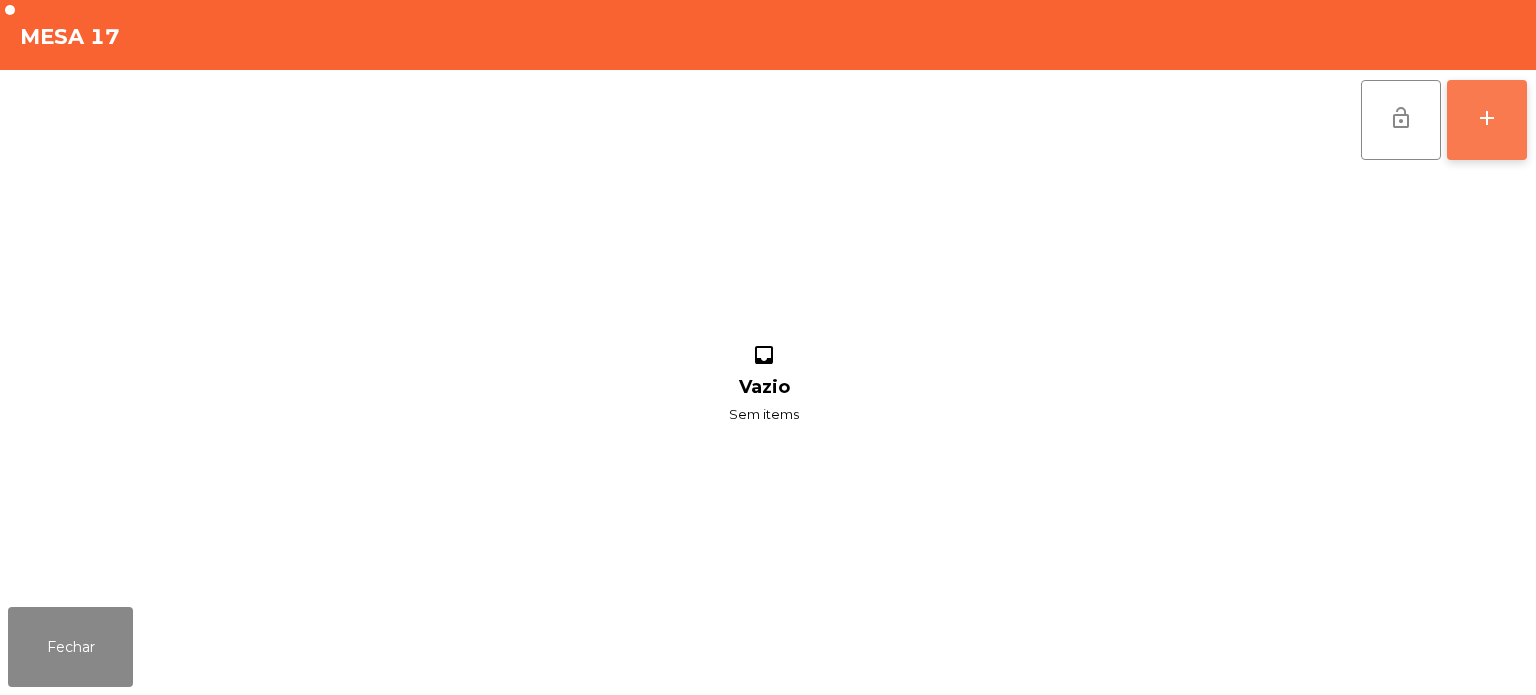 click on "add" 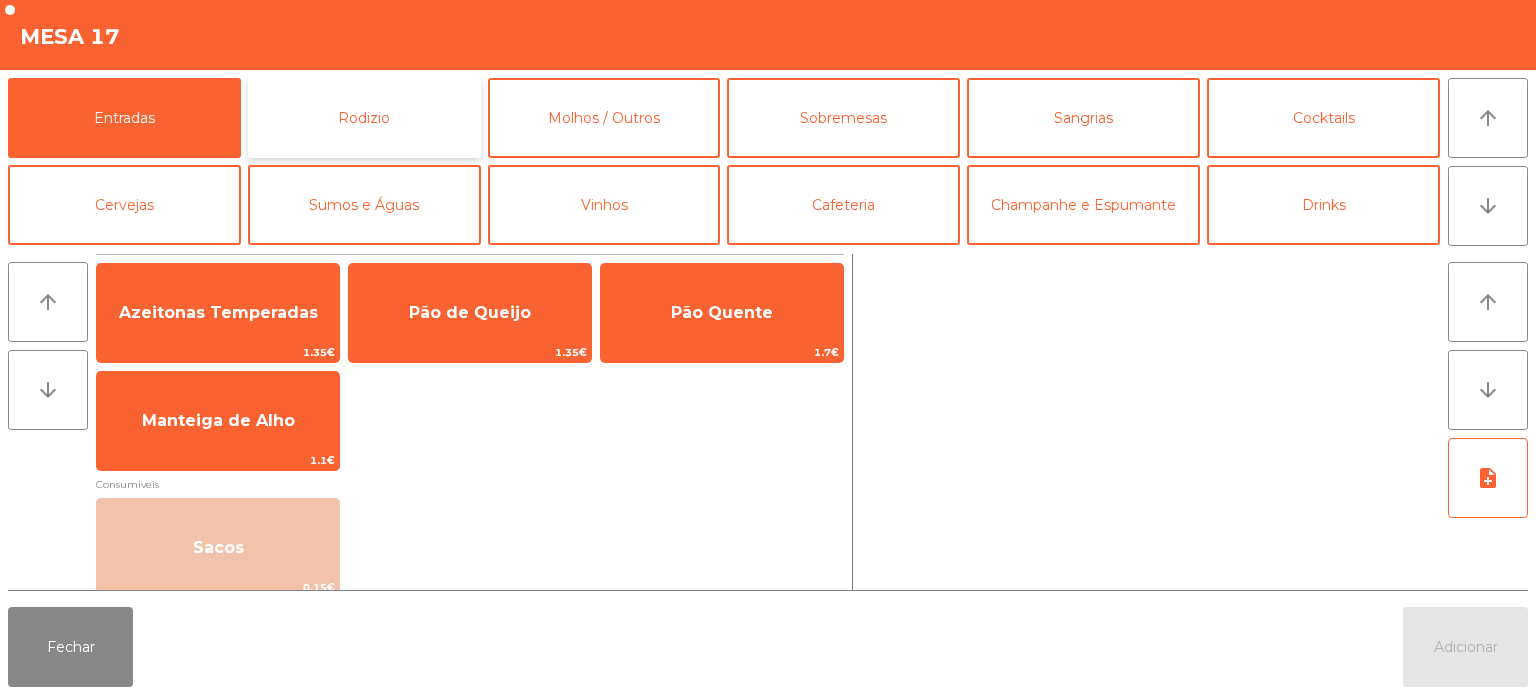 click on "Rodizio" 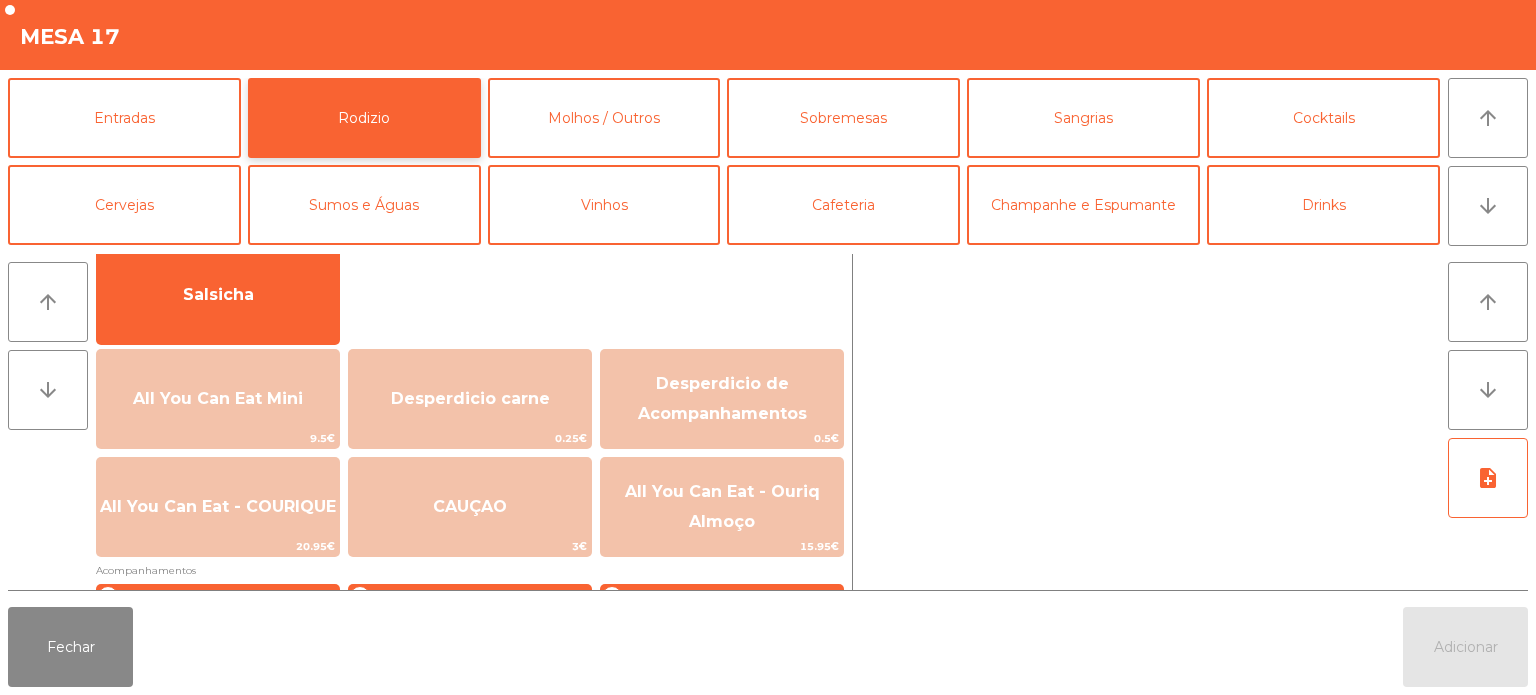 scroll, scrollTop: 358, scrollLeft: 0, axis: vertical 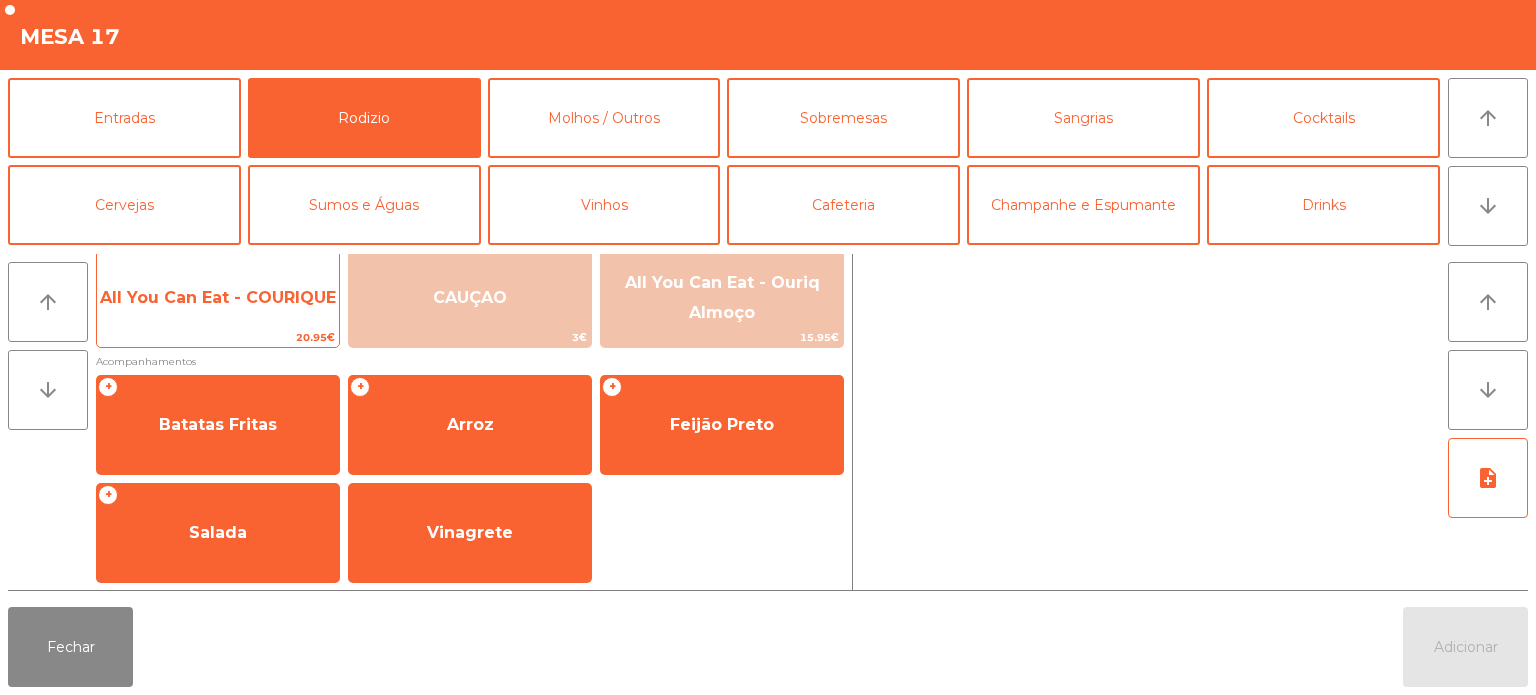 click on "All You Can Eat - COURIQUE" 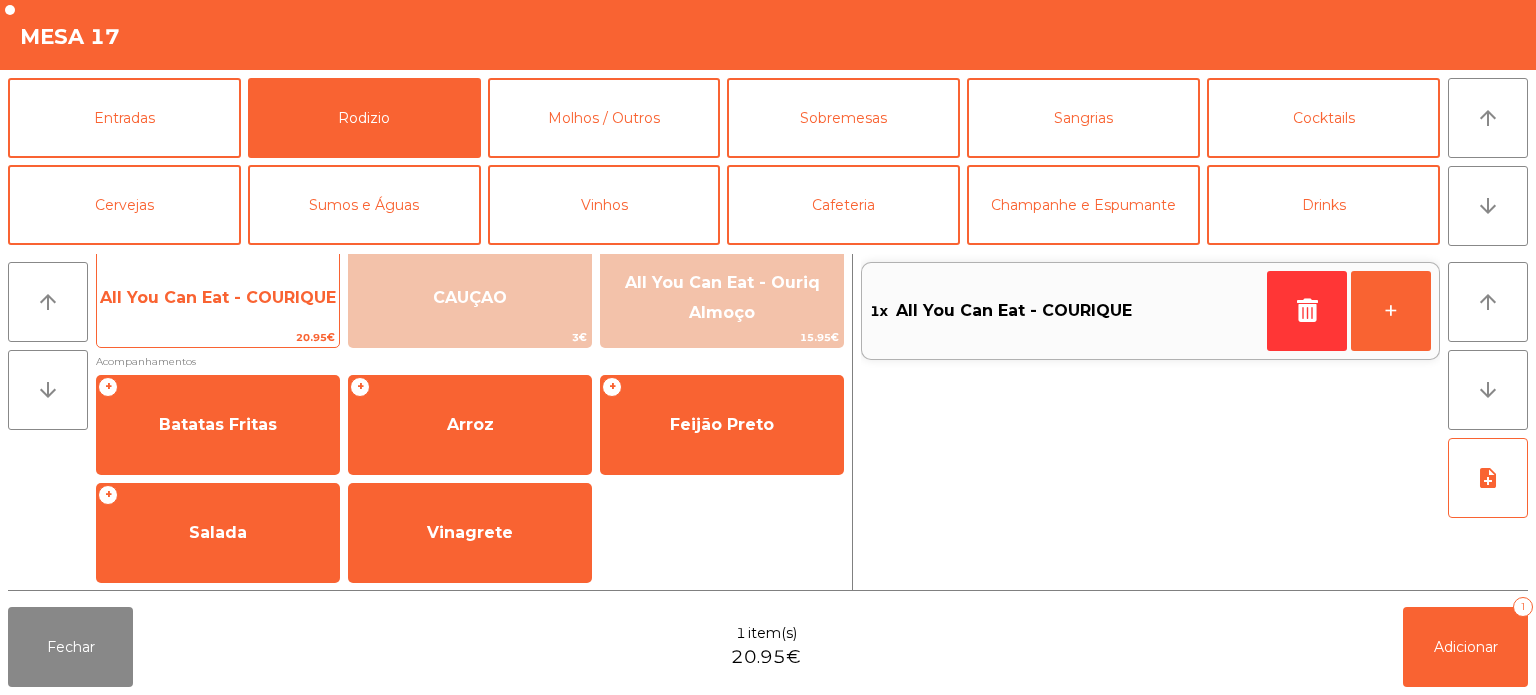 click on "All You Can Eat - COURIQUE" 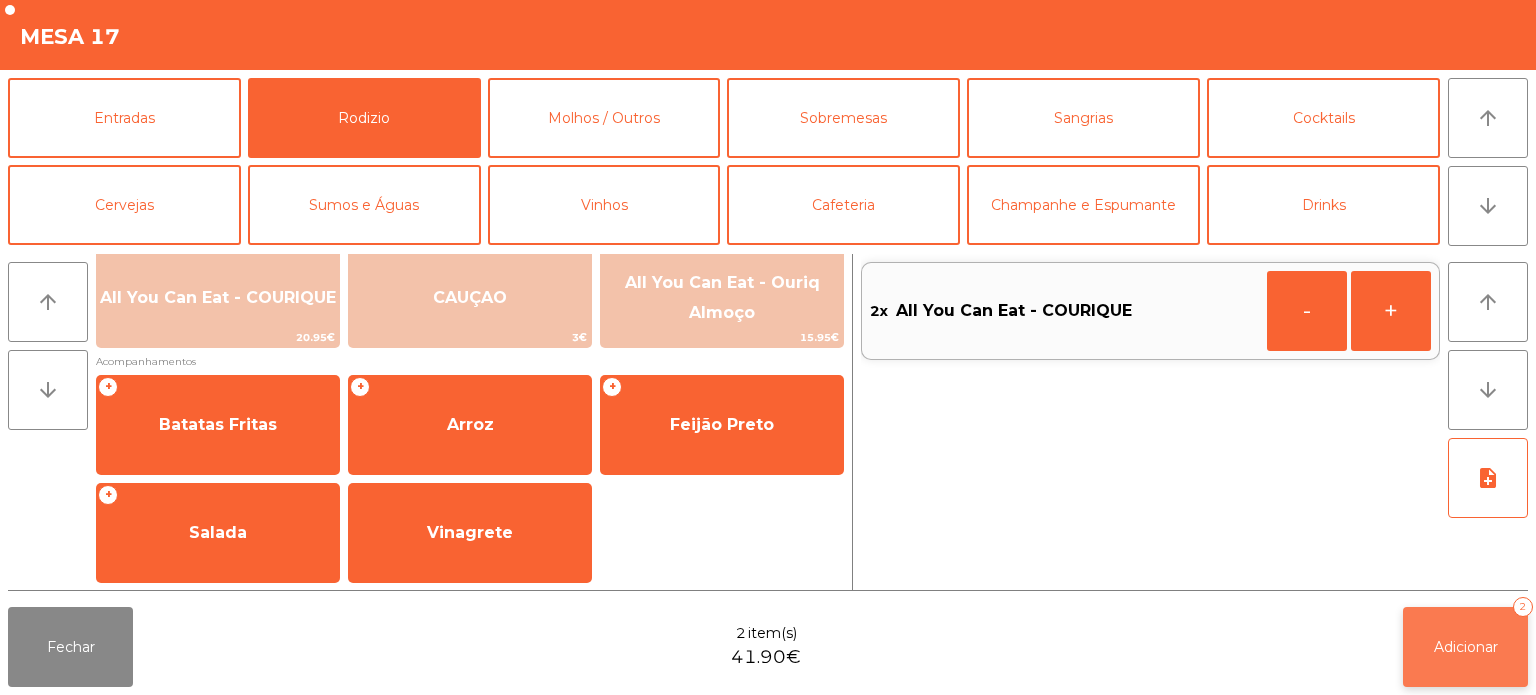 click on "Adicionar   2" 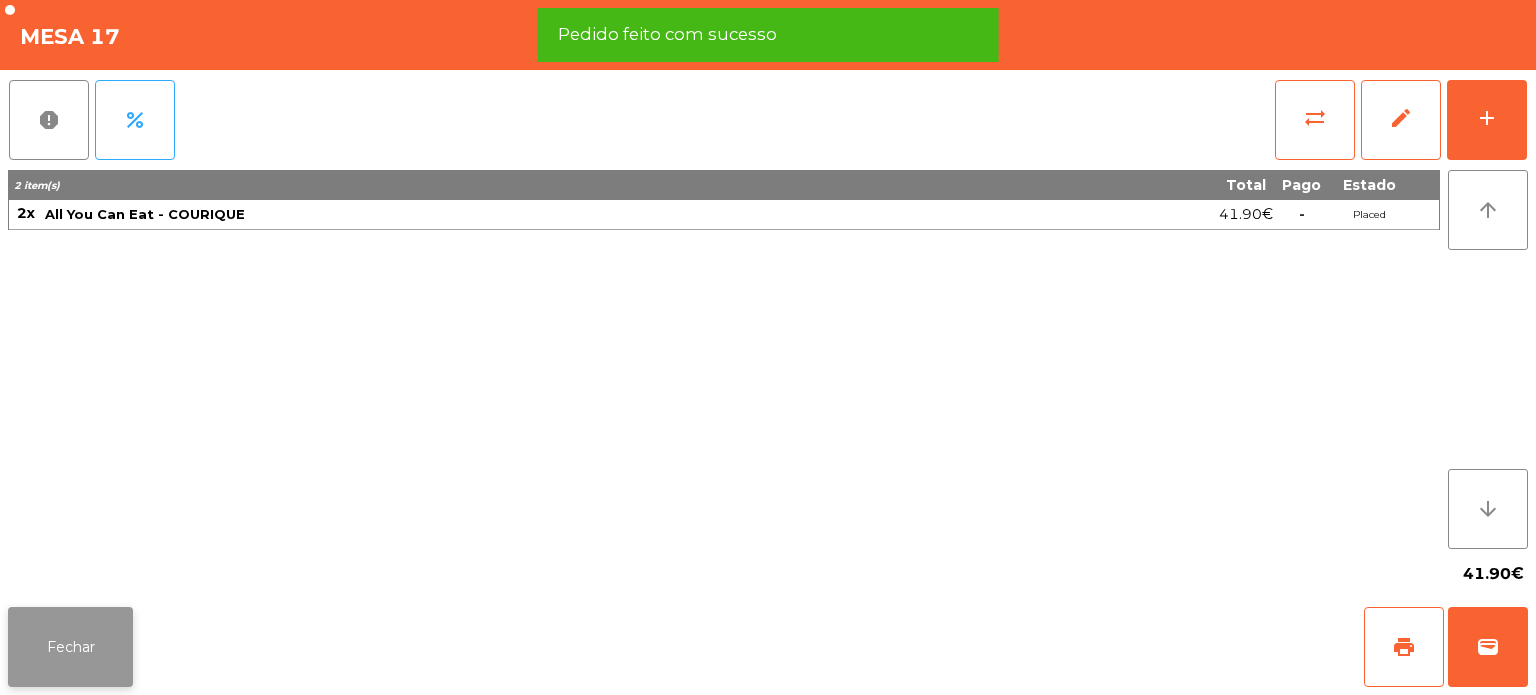 click on "Fechar" 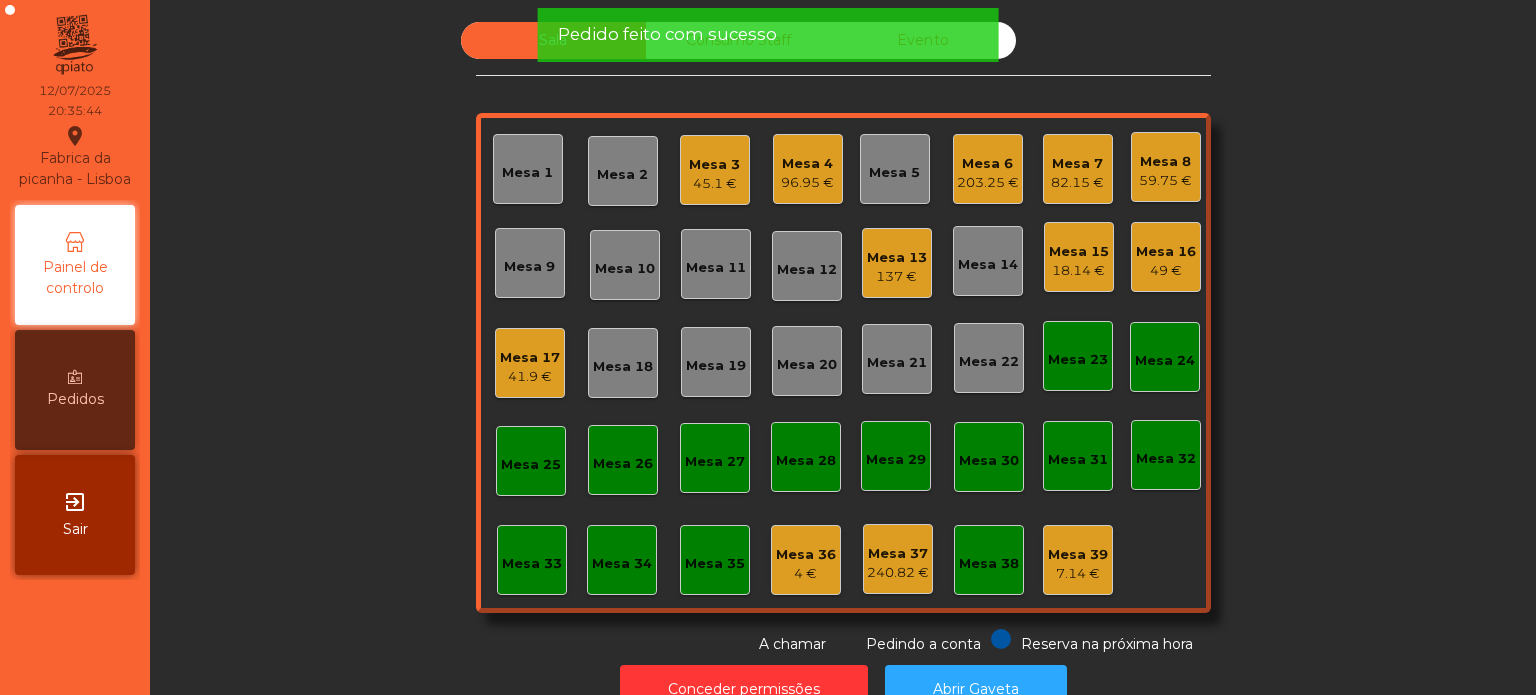 click on "Sala   Consumo Staff   Evento   Mesa 1   Mesa 2   Mesa 3   45.1 €   Mesa 4   96.95 €   Mesa 5   Mesa 6   203.25 €   Mesa 7   82.15 €   Mesa 8   59.75 €   Mesa 9   Mesa 10   Mesa 11   Mesa 12   Mesa 13   137 €   Mesa 14   Mesa 15   18.14 €   Mesa 16   49 €   Mesa 17   41.9 €   Mesa 18   Mesa 19   Mesa 20   Mesa 21   Mesa 22   Mesa 23   Mesa 24   Mesa 25   Mesa 26   Mesa 27   Mesa 28   Mesa 29   Mesa 30   Mesa 31   Mesa 32   Mesa 33   Mesa 34   Mesa 35   Mesa 36   4 €   Mesa 37   240.82 €   Mesa 38   Mesa 39   7.14 €  Reserva na próxima hora Pedindo a conta A chamar" 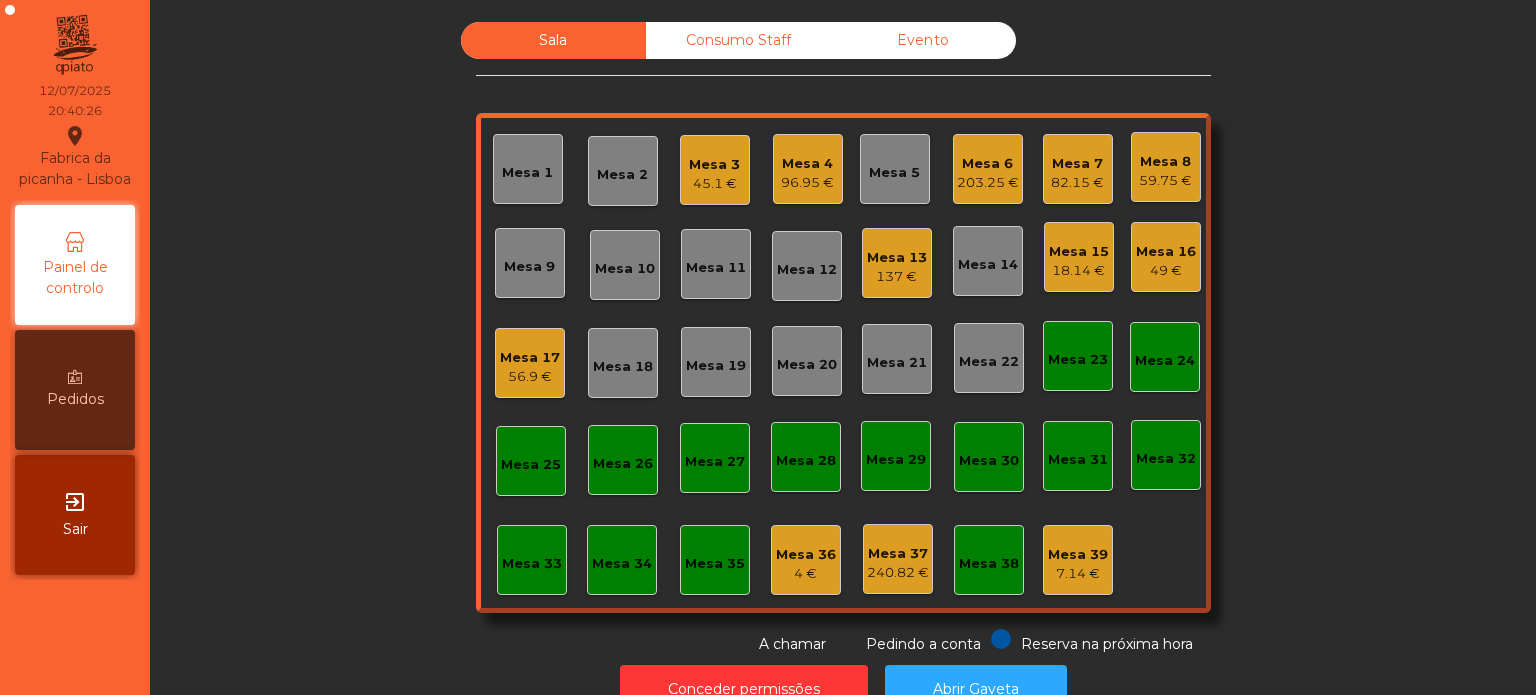 click on "Mesa 3   45.1 €" 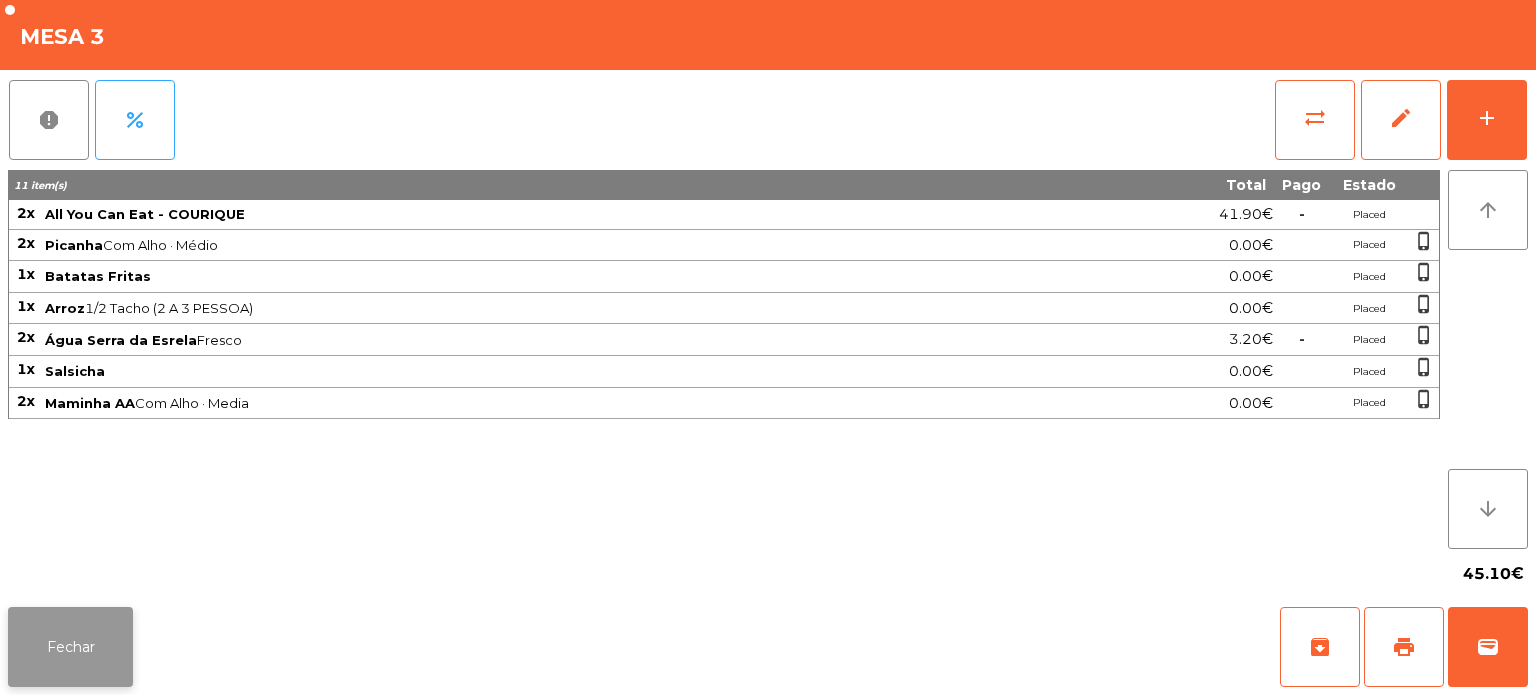 click on "Fechar" 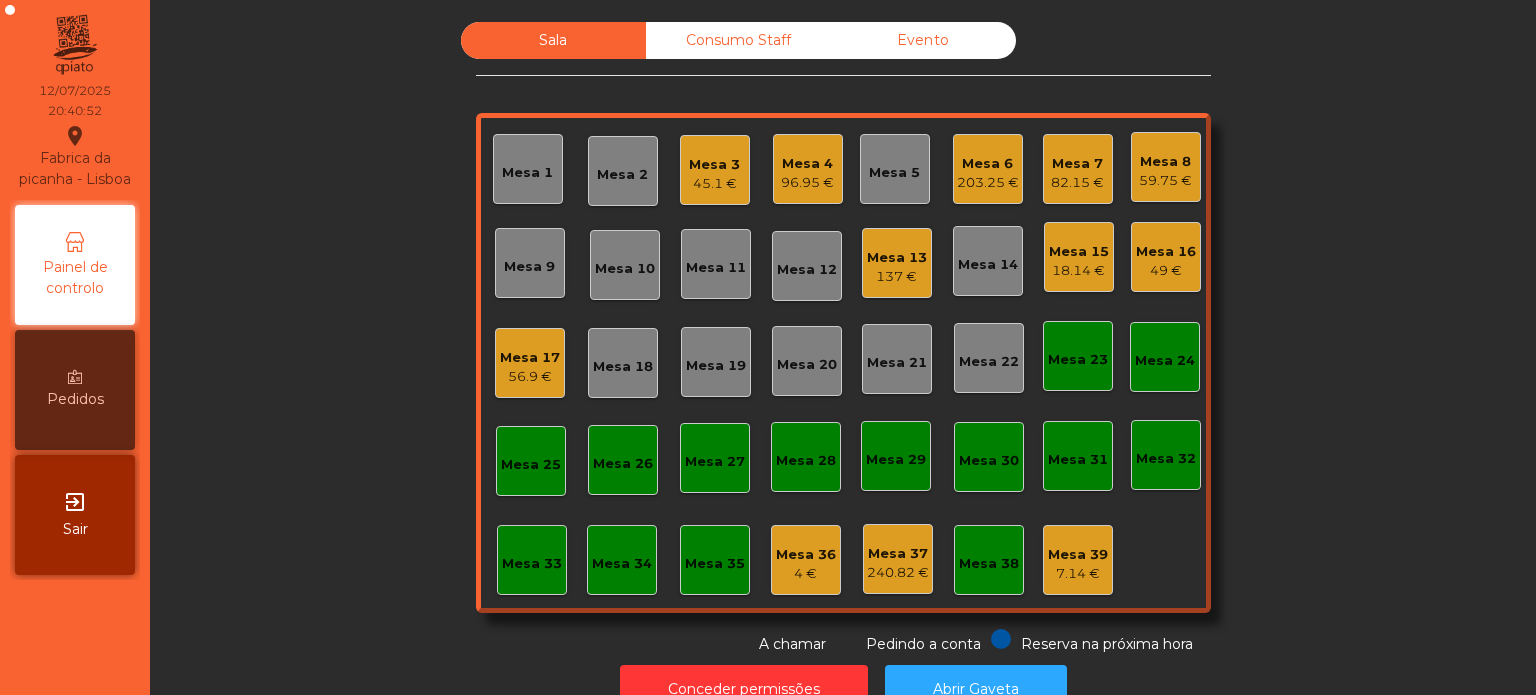 click on "Mesa 33" 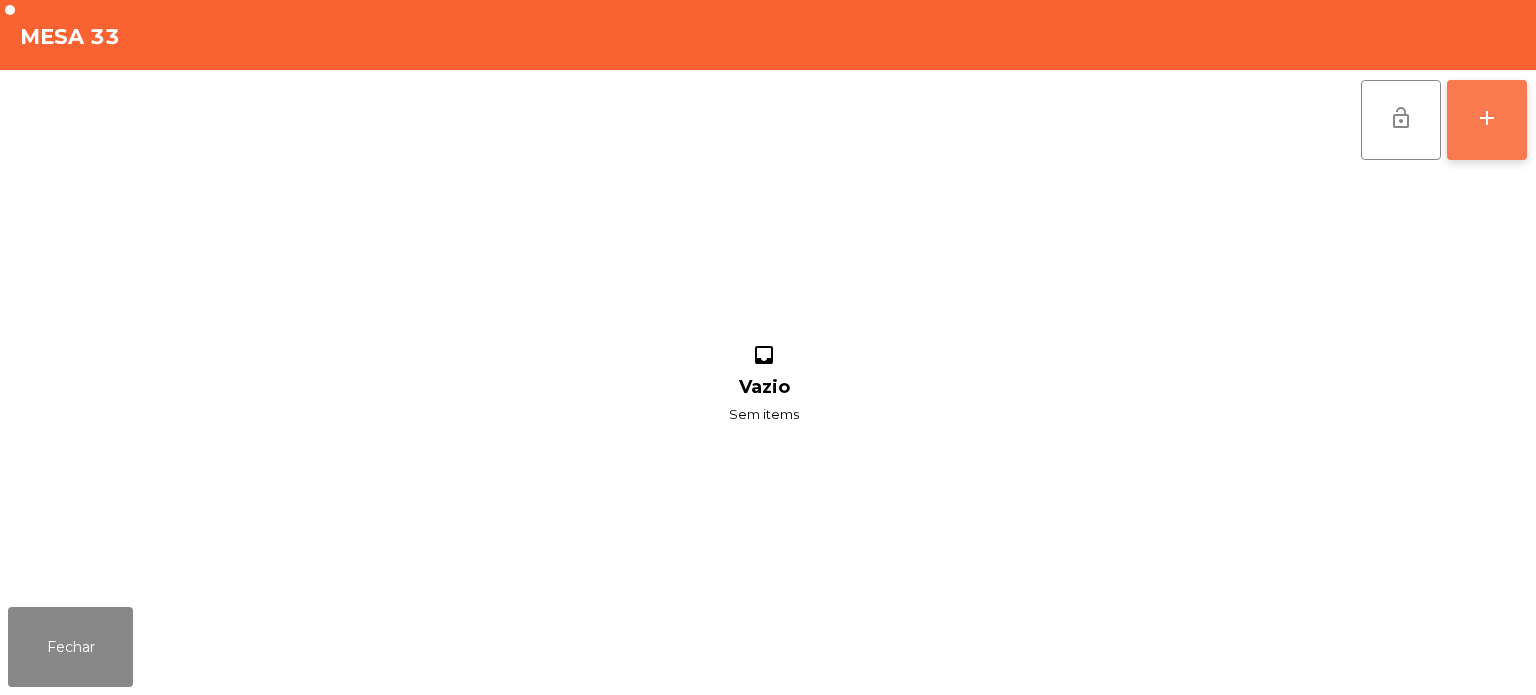 click on "add" 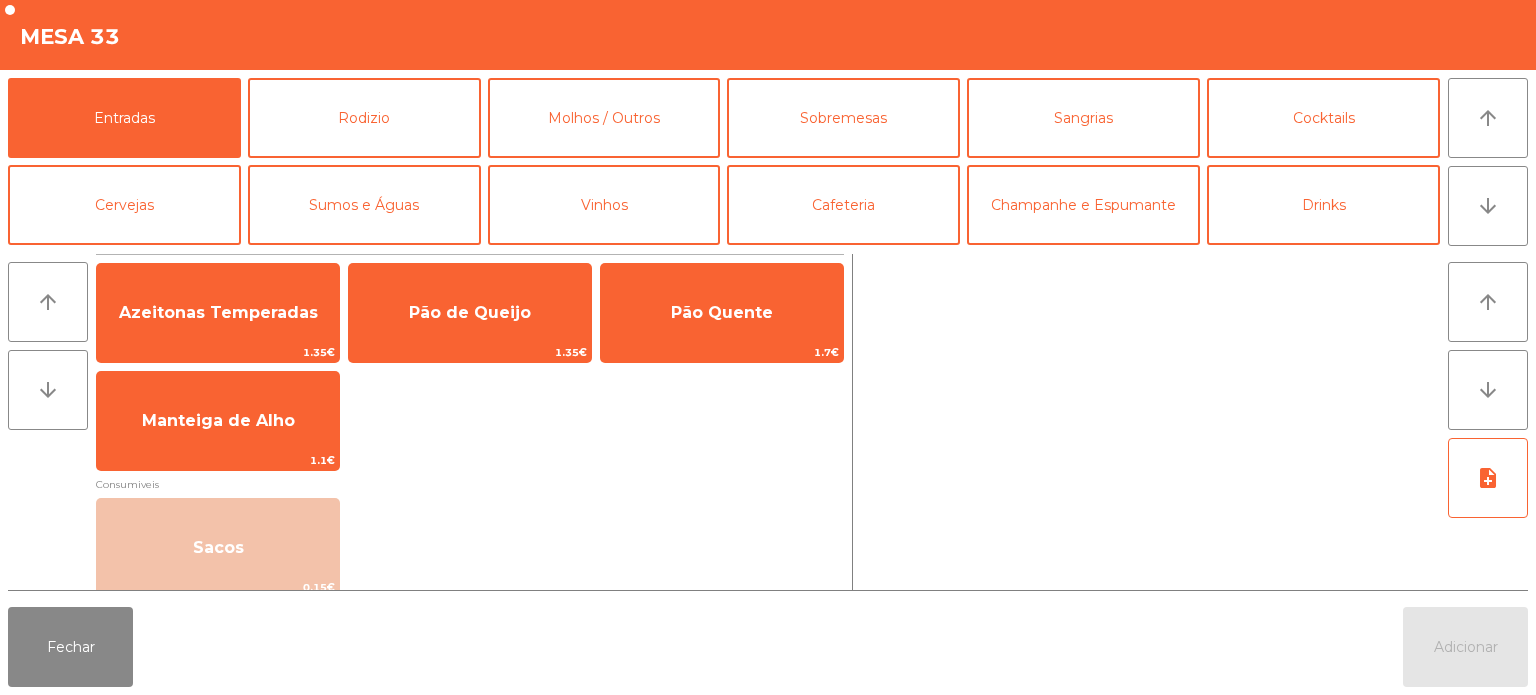 scroll, scrollTop: 260, scrollLeft: 0, axis: vertical 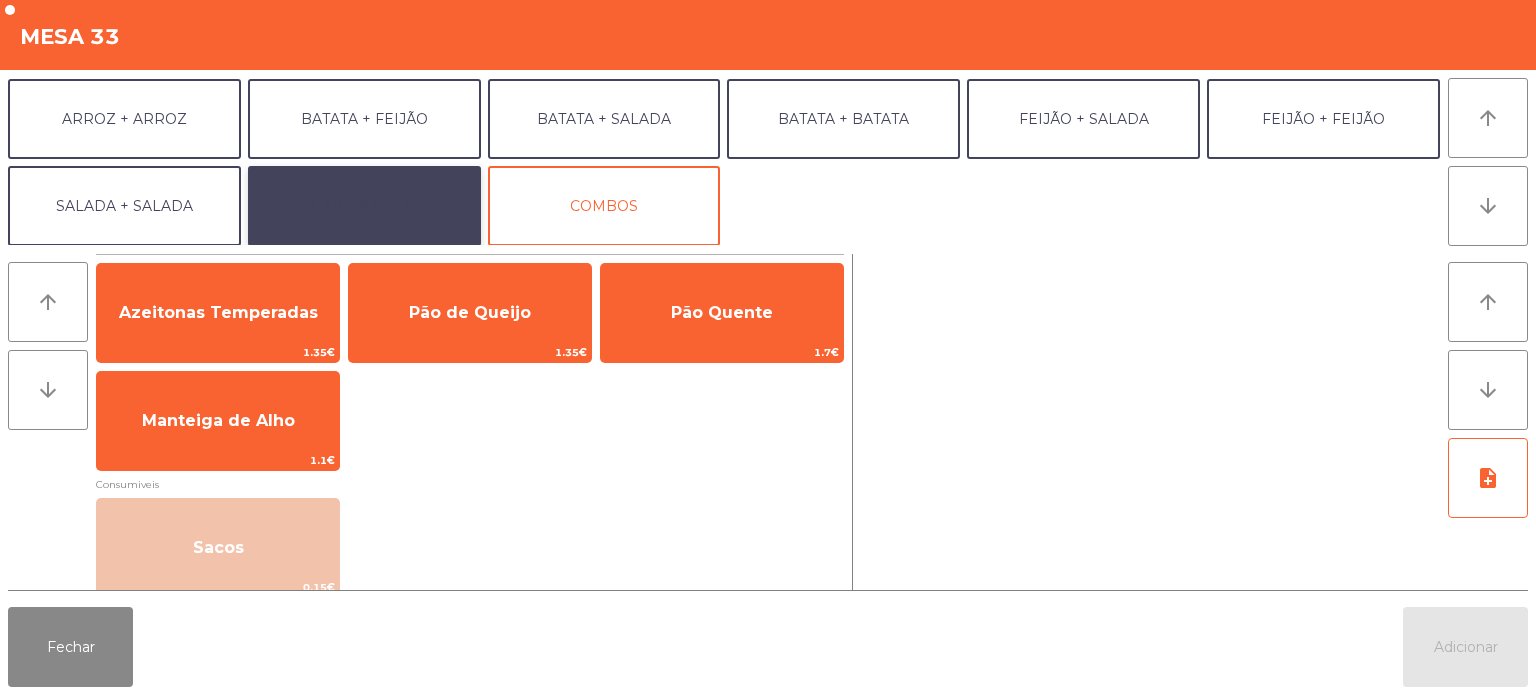 click on "EXTRAS UBER" 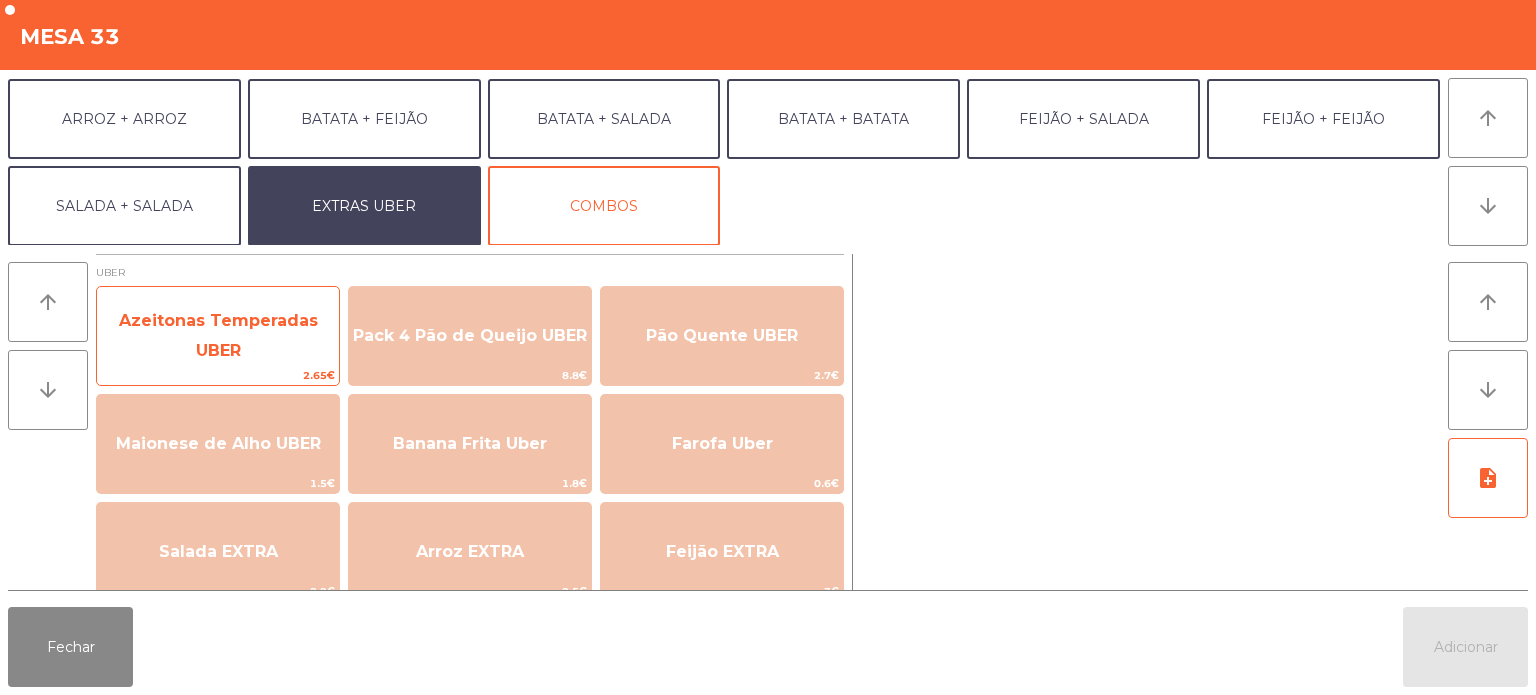click on "Azeitonas Temperadas UBER" 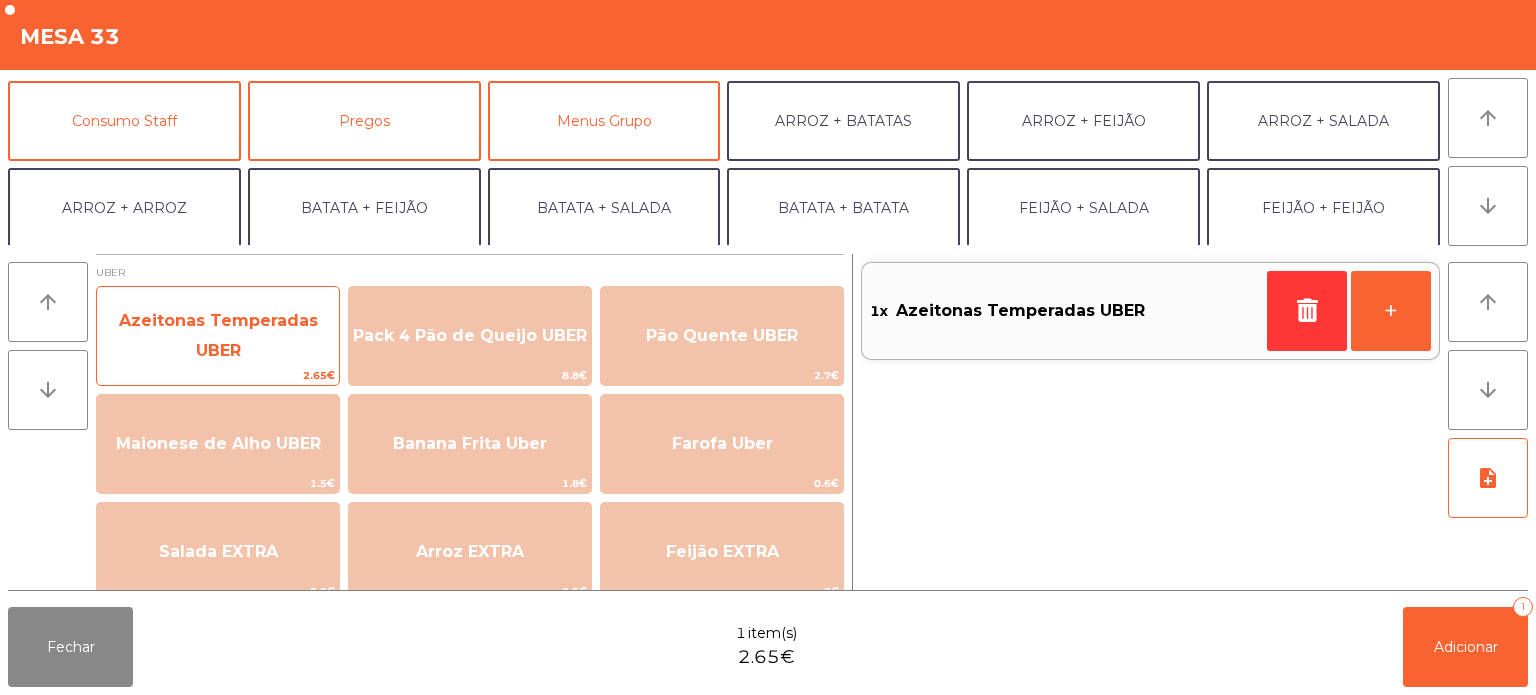 scroll, scrollTop: 170, scrollLeft: 0, axis: vertical 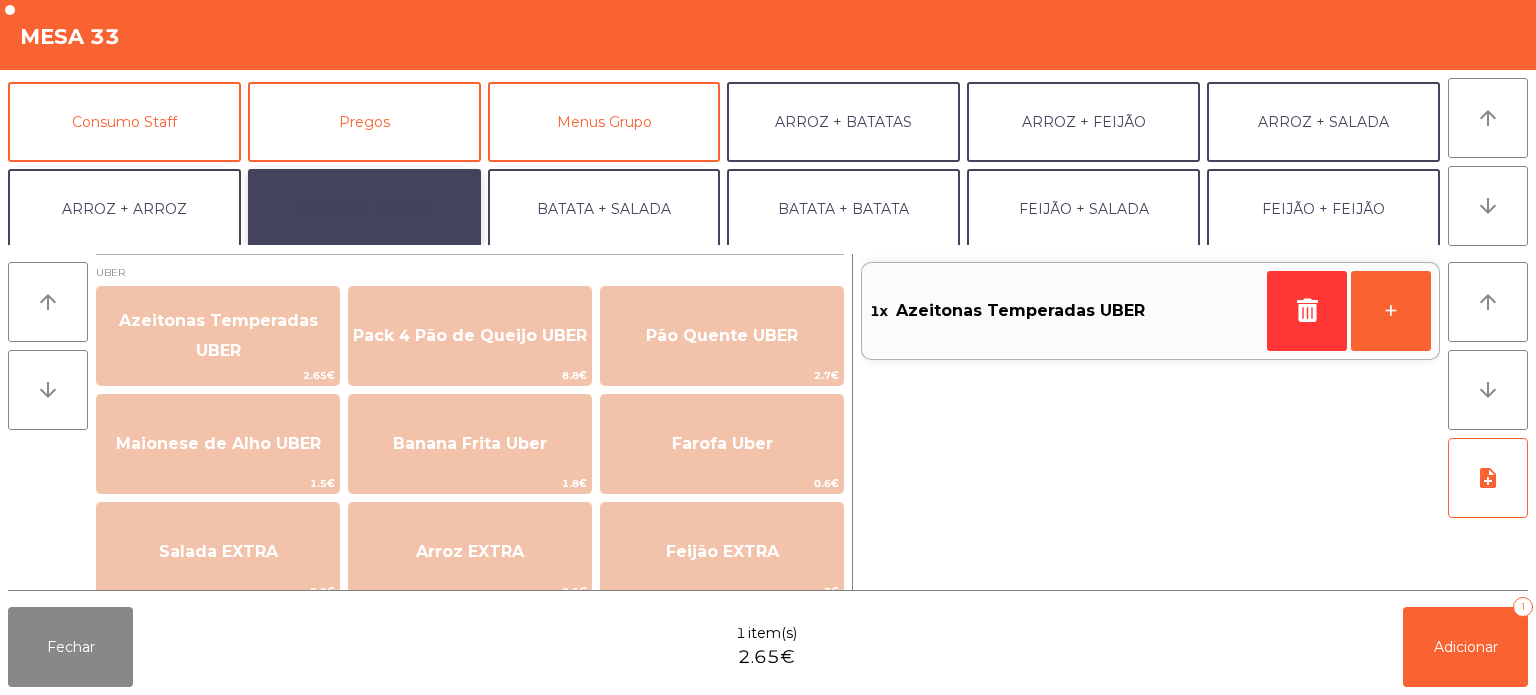 click on "BATATA + FEIJÃO" 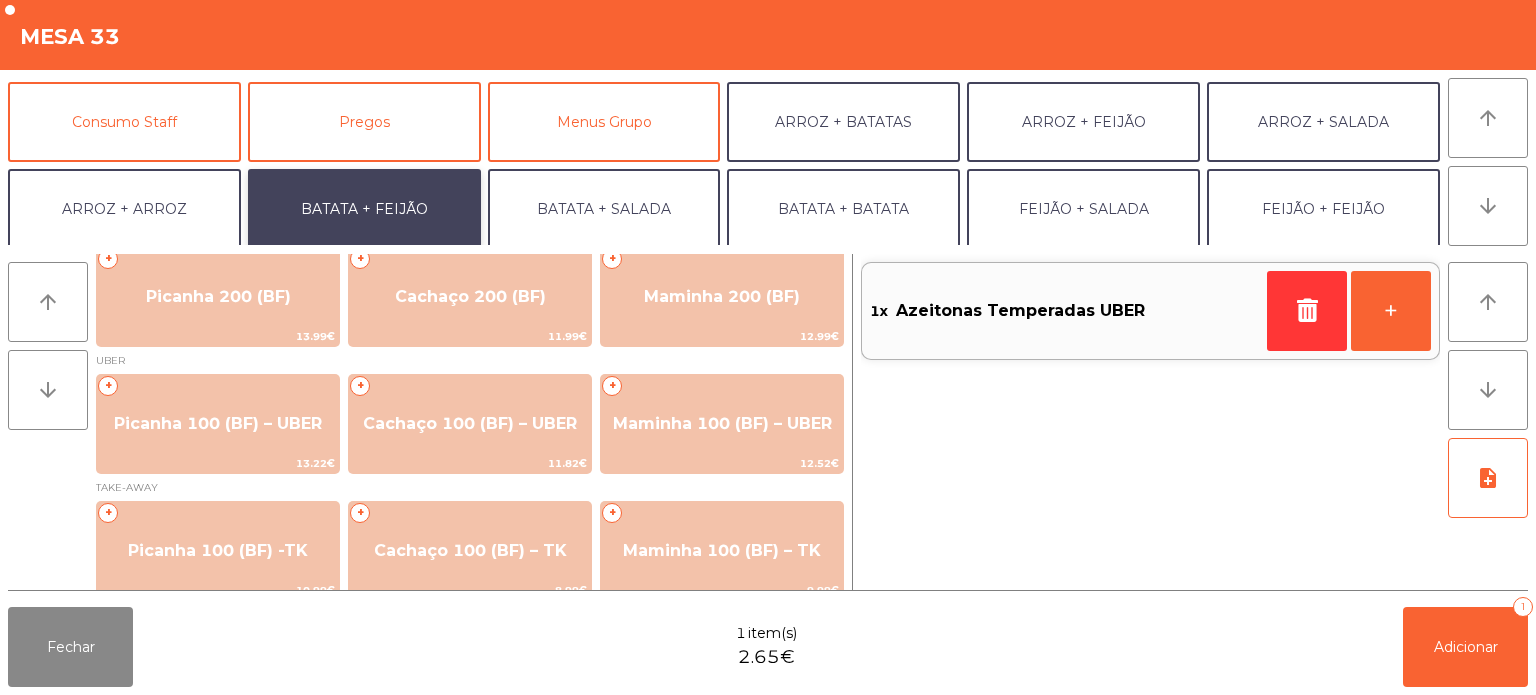 scroll, scrollTop: 130, scrollLeft: 0, axis: vertical 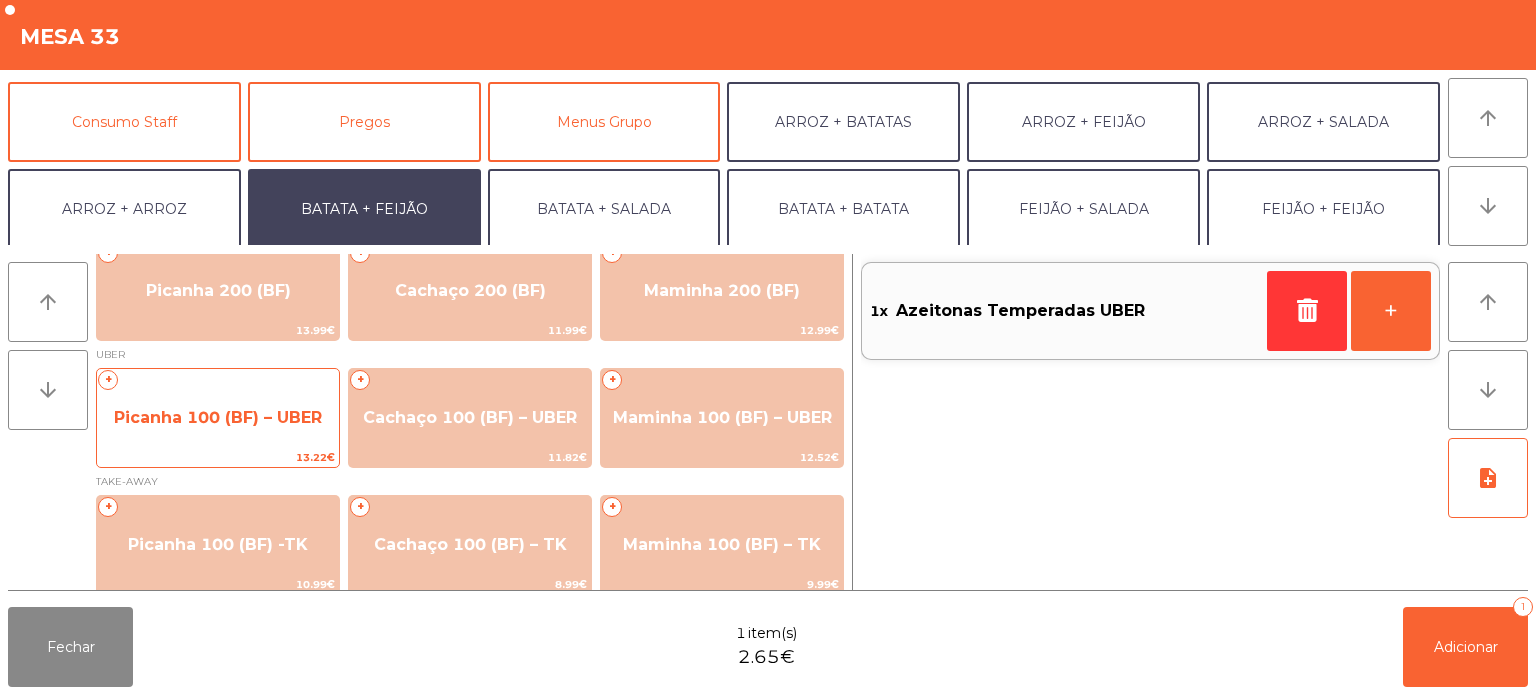 click on "Picanha 100 (BF) – UBER" 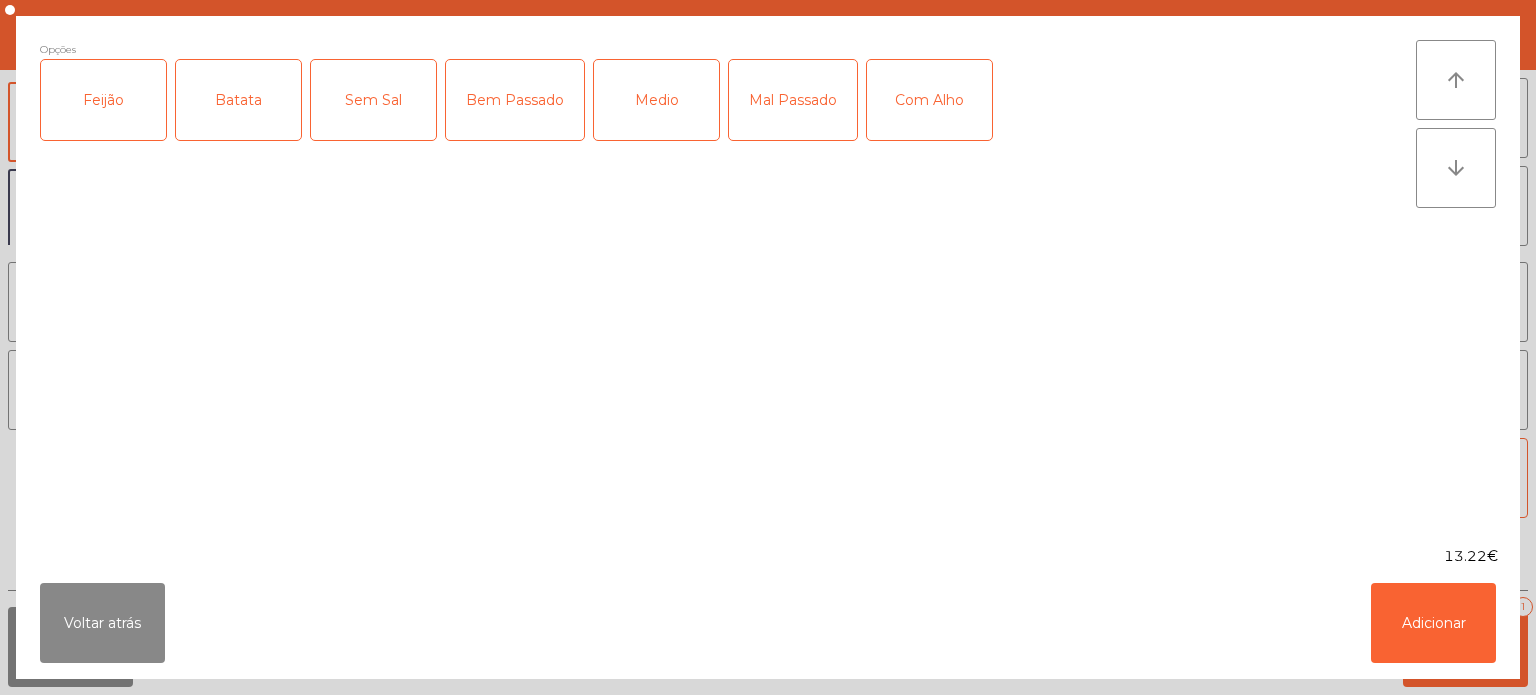 click on "Feijão" 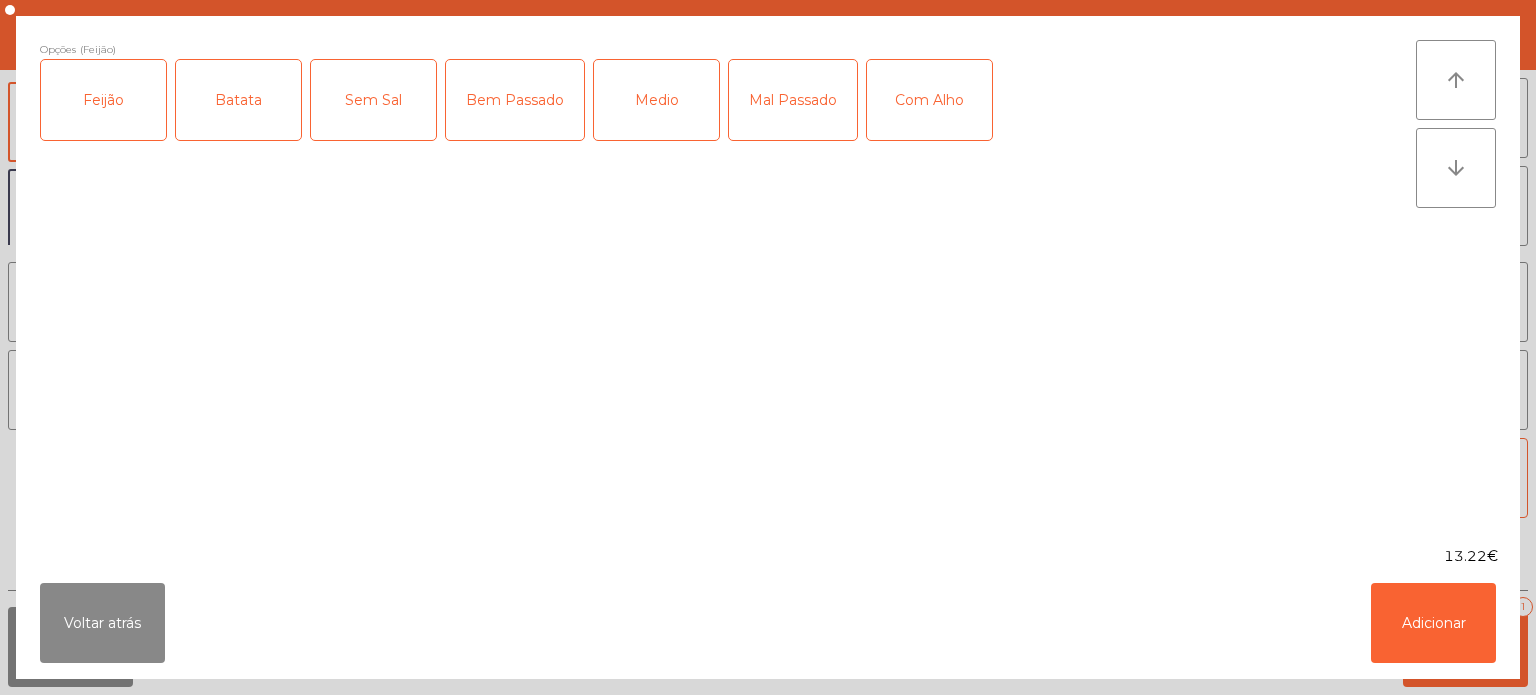 click on "Batata" 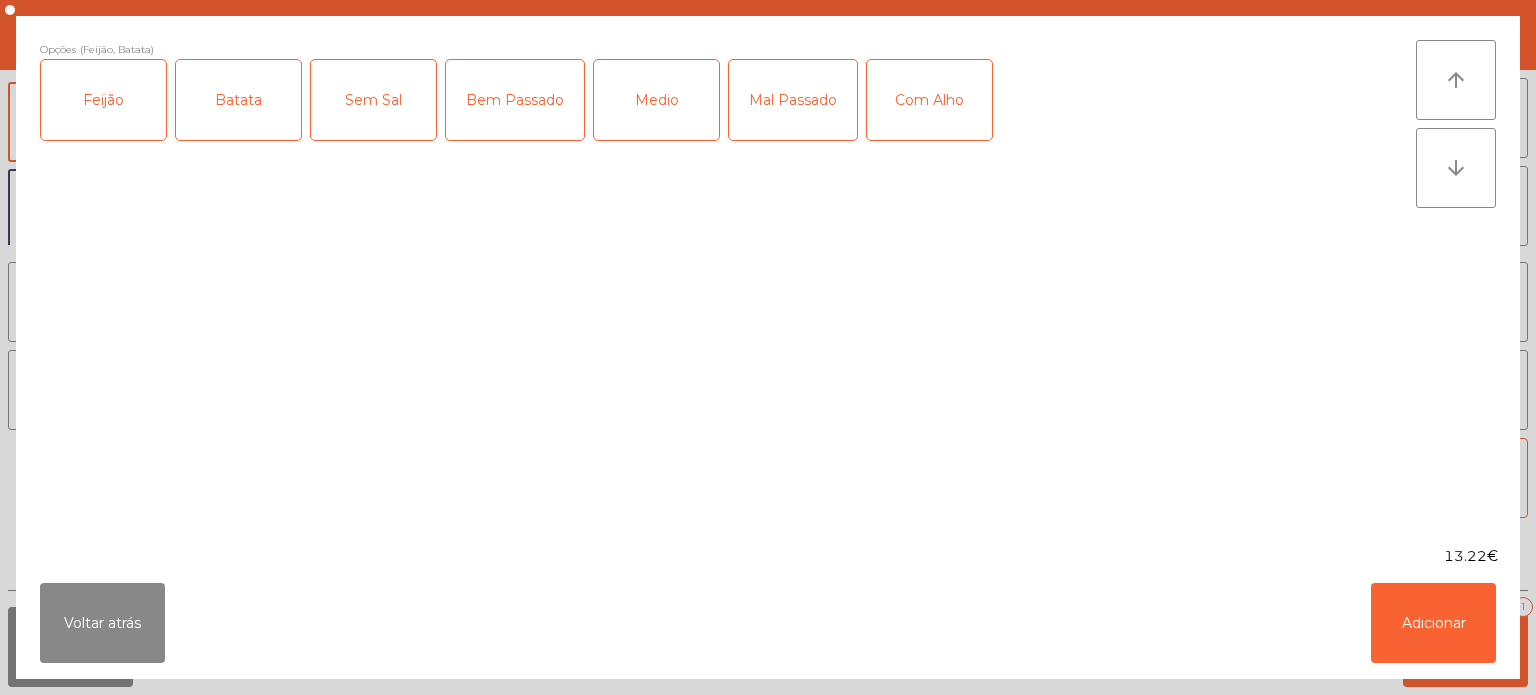 click on "Bem Passado" 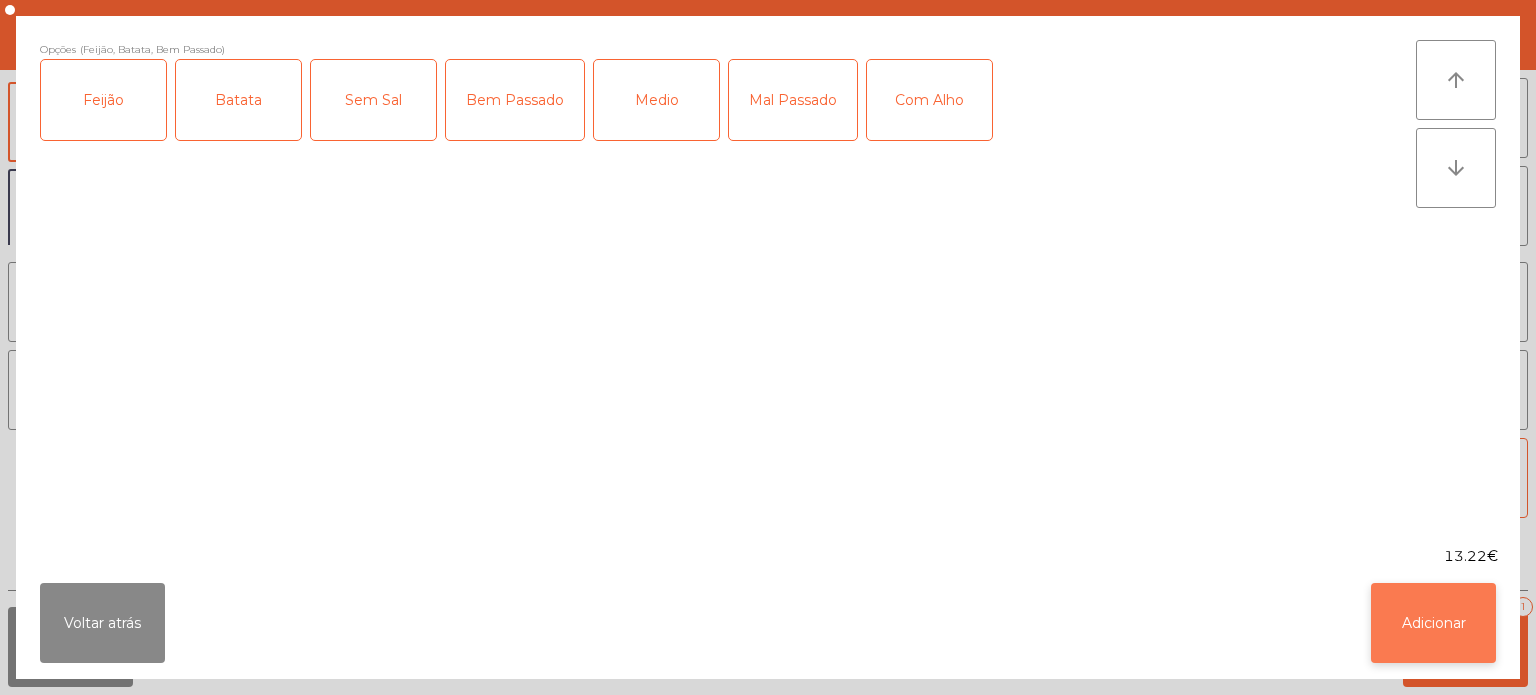 click on "Adicionar" 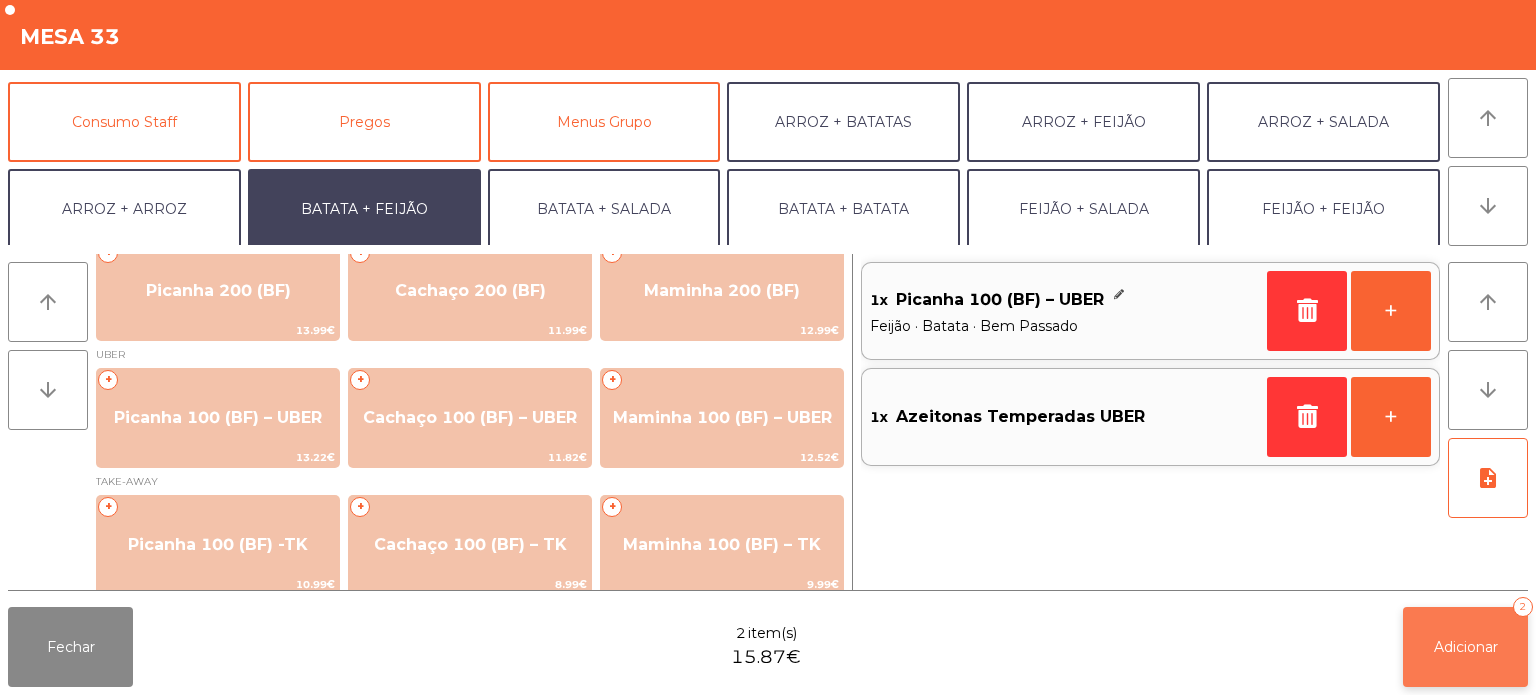 click on "Adicionar   2" 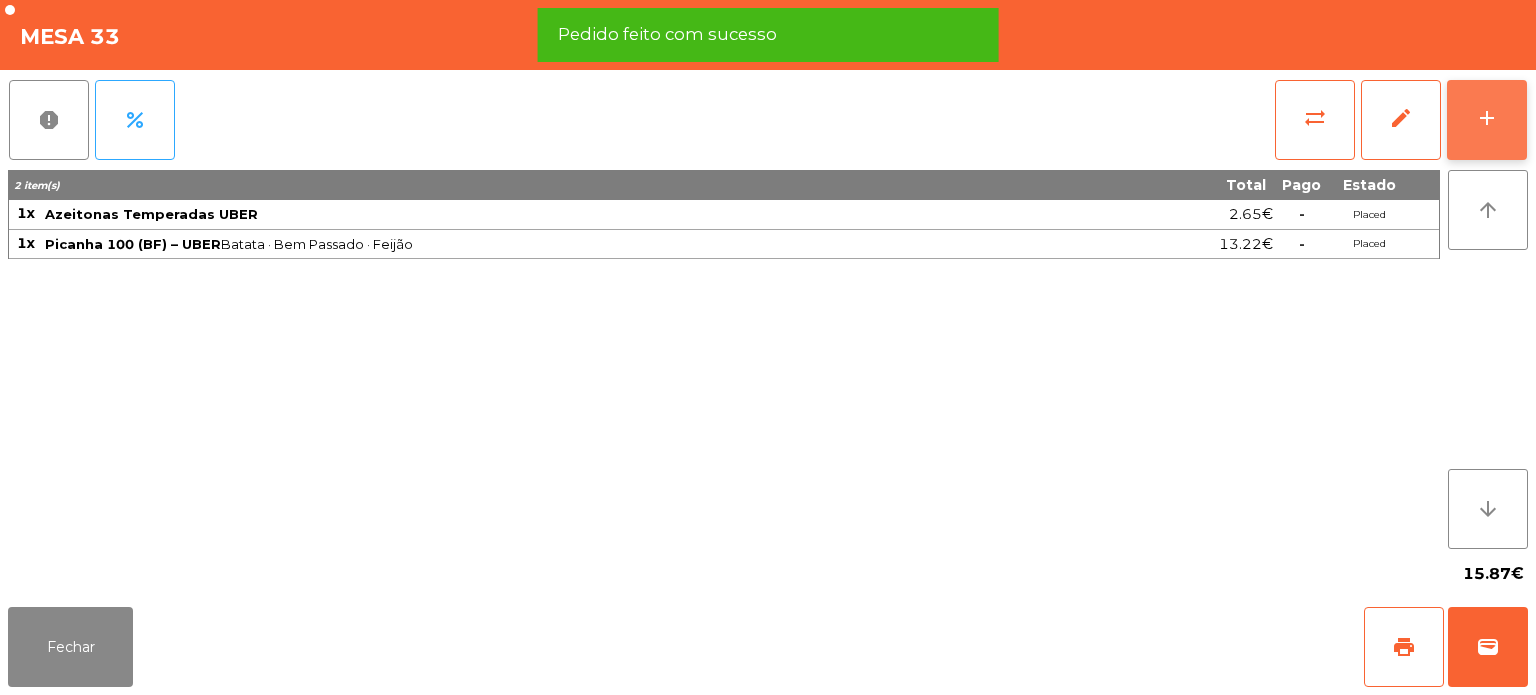 click on "add" 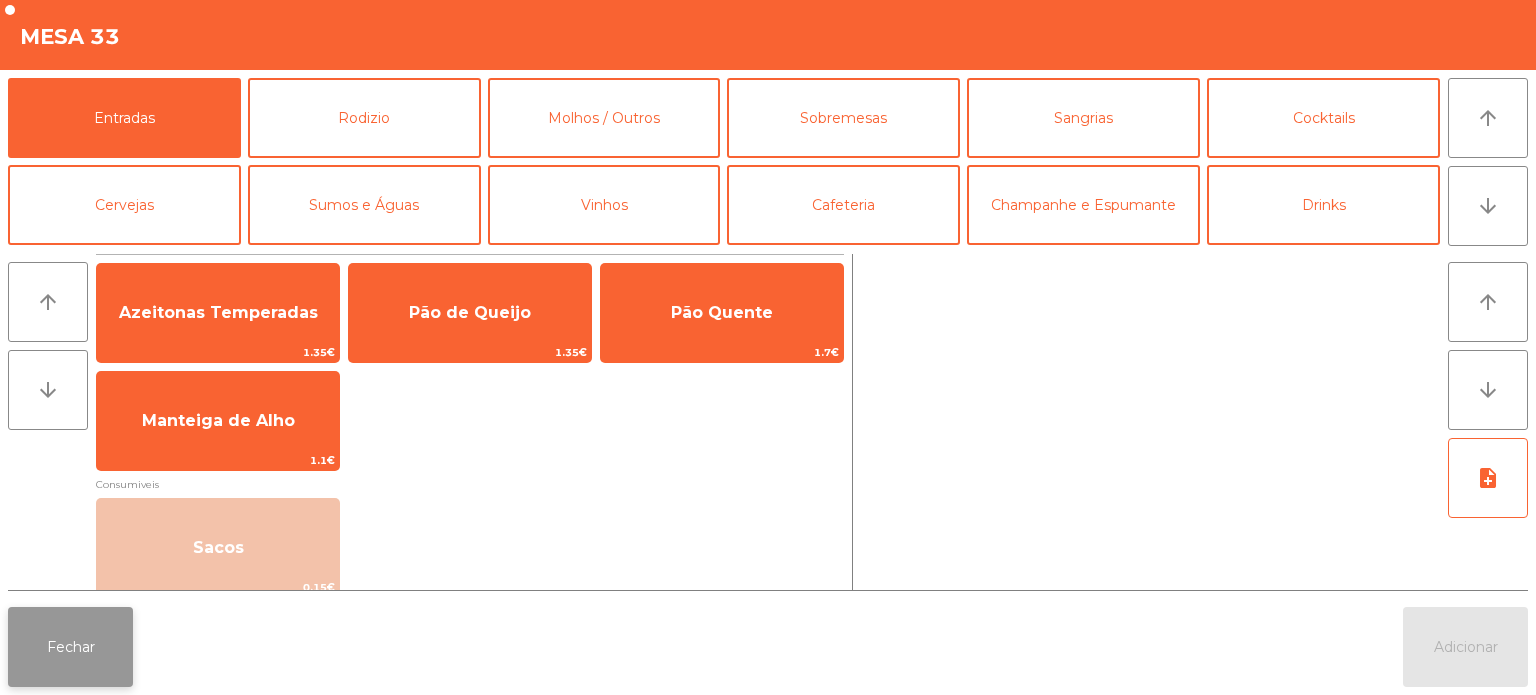 click on "Fechar" 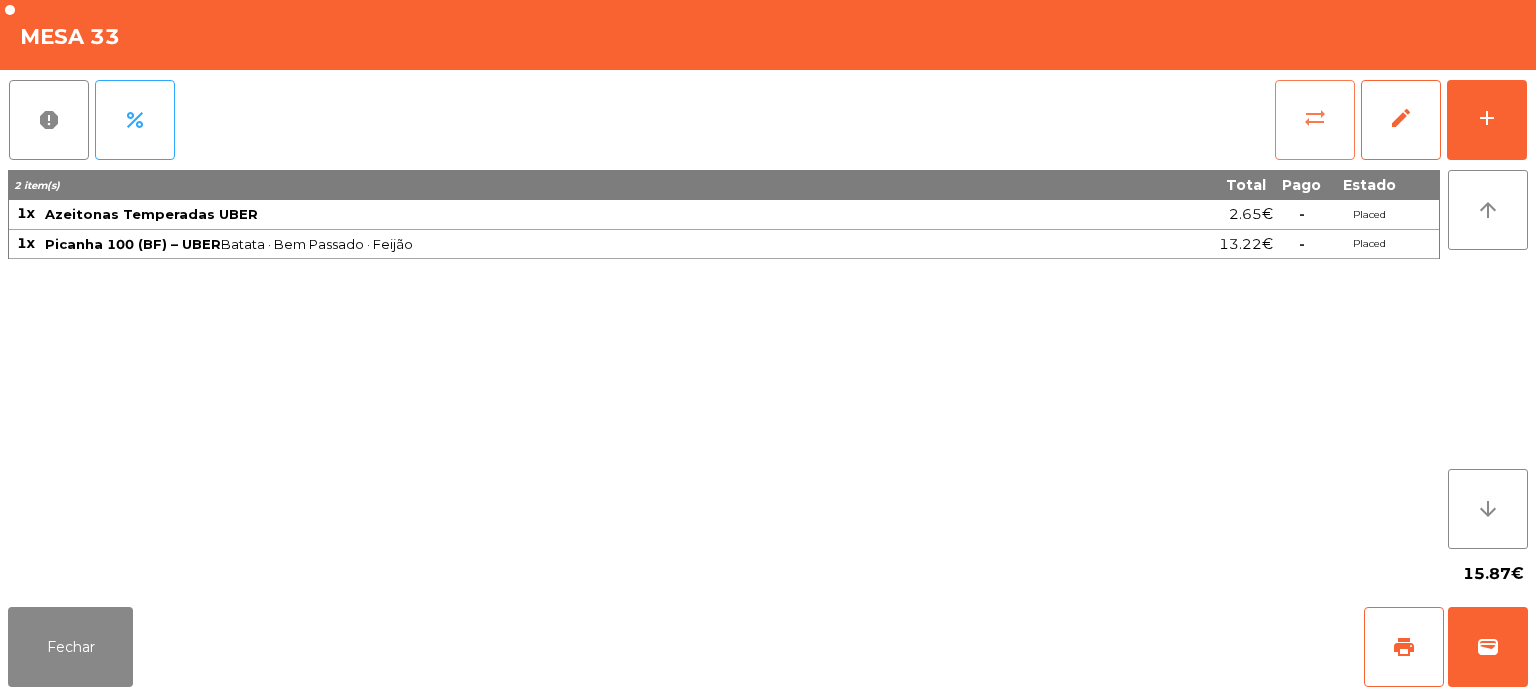 click on "sync_alt" 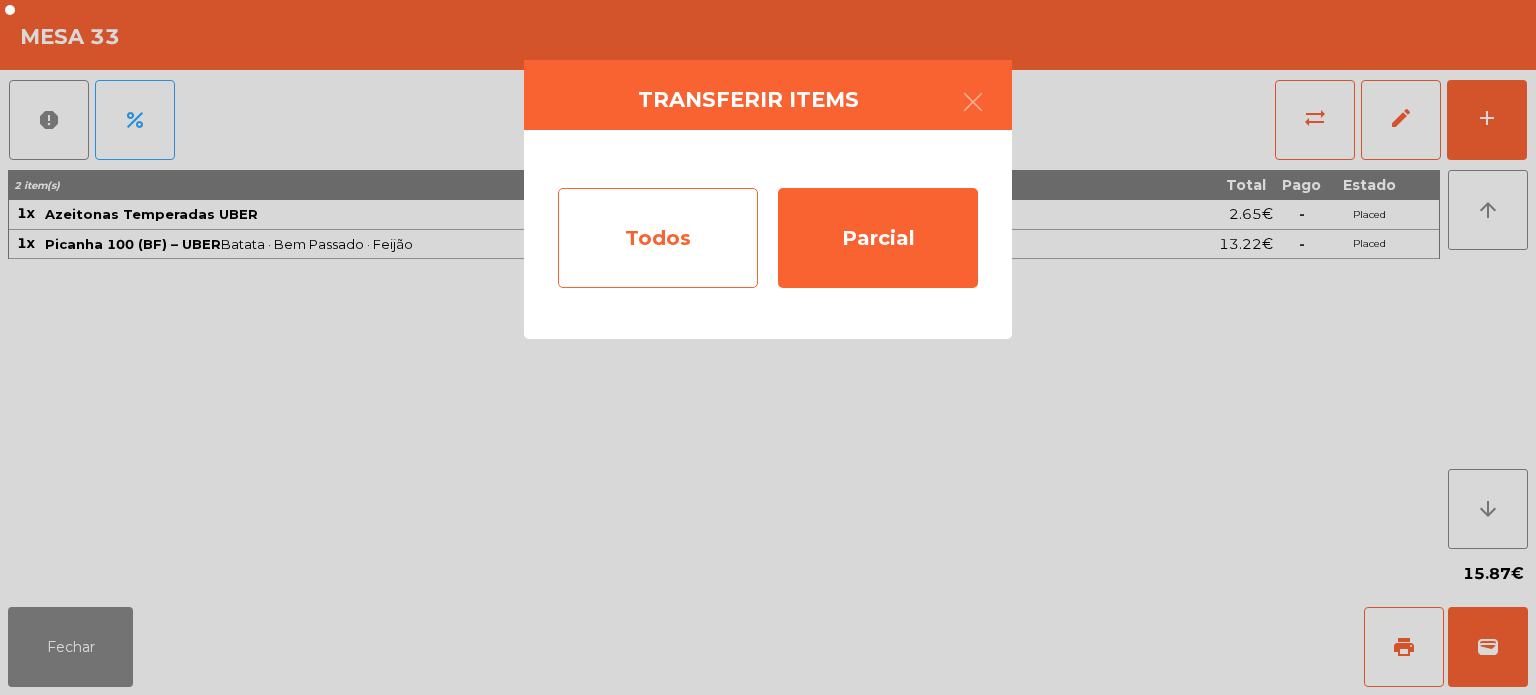 click on "Todos" 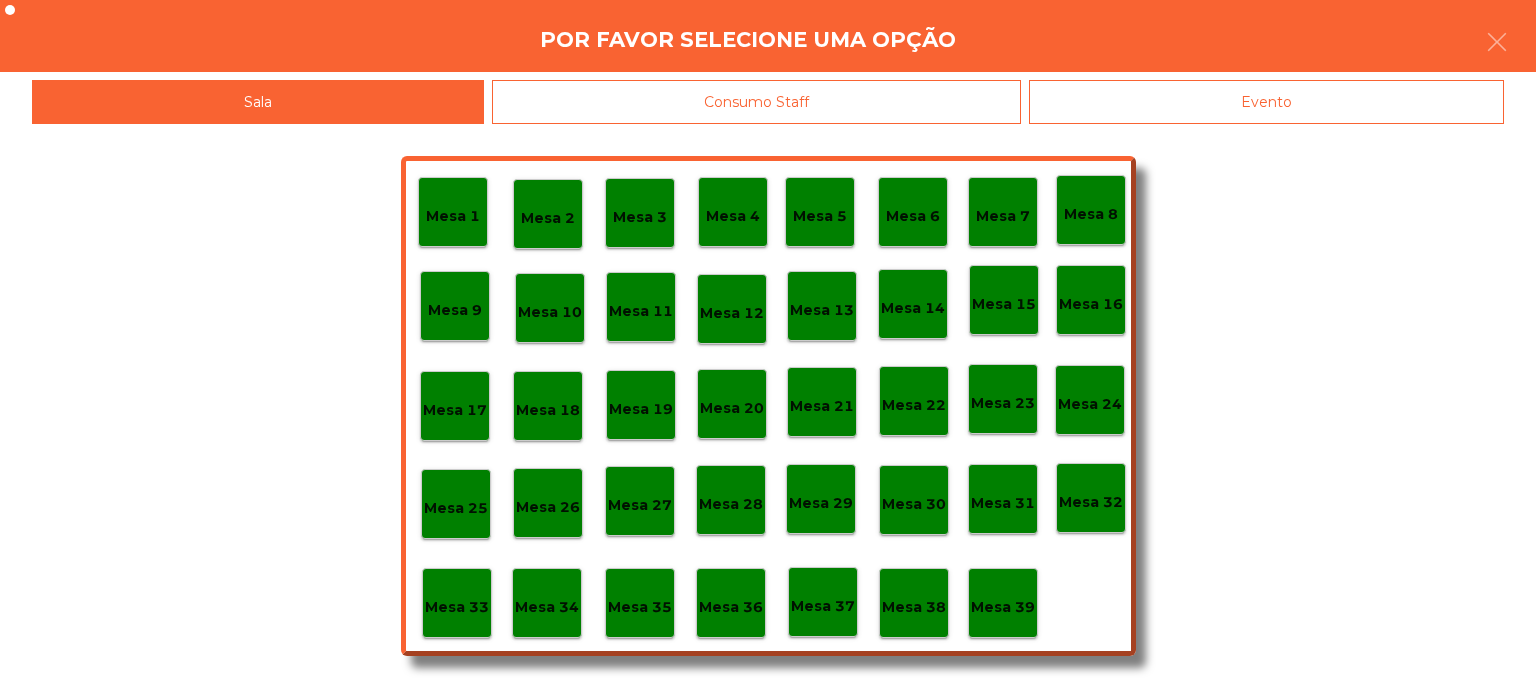 click on "Mesa 37" 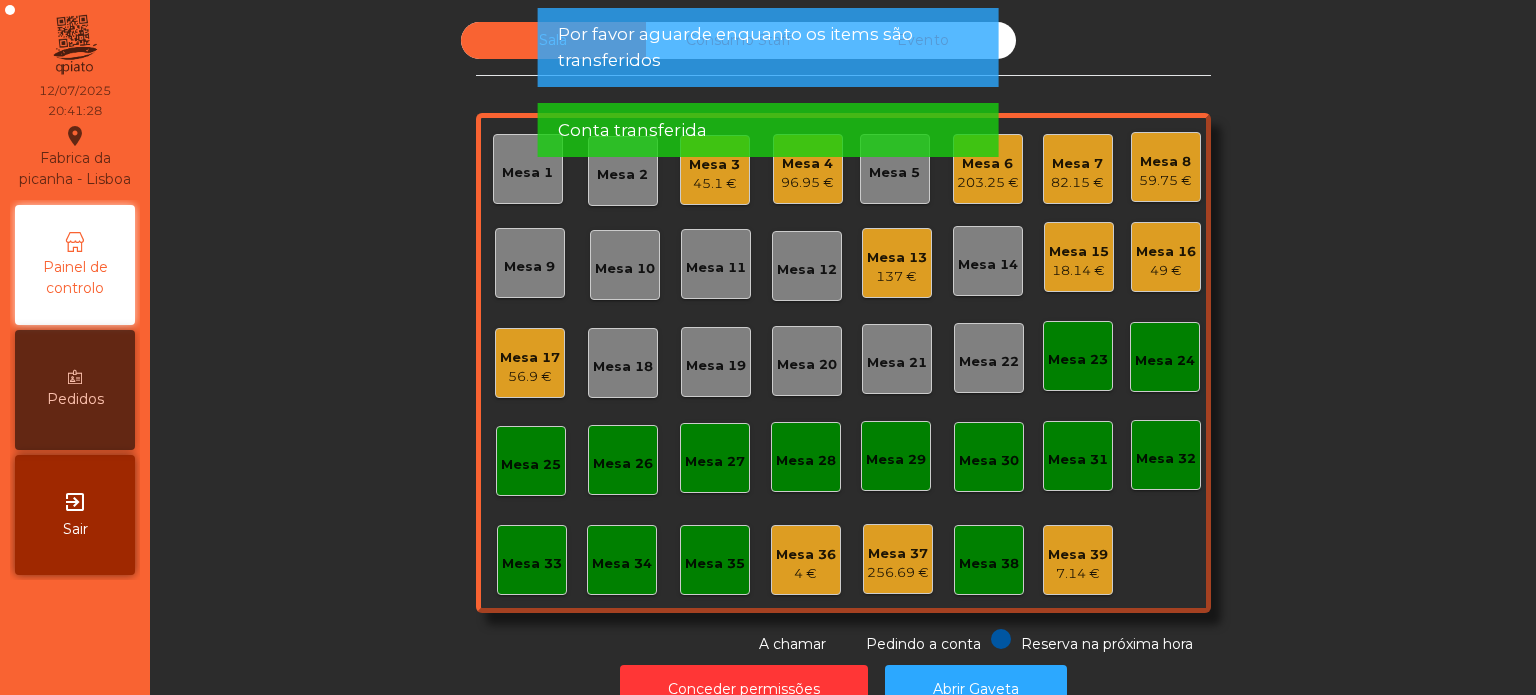 click on "Mesa 33" 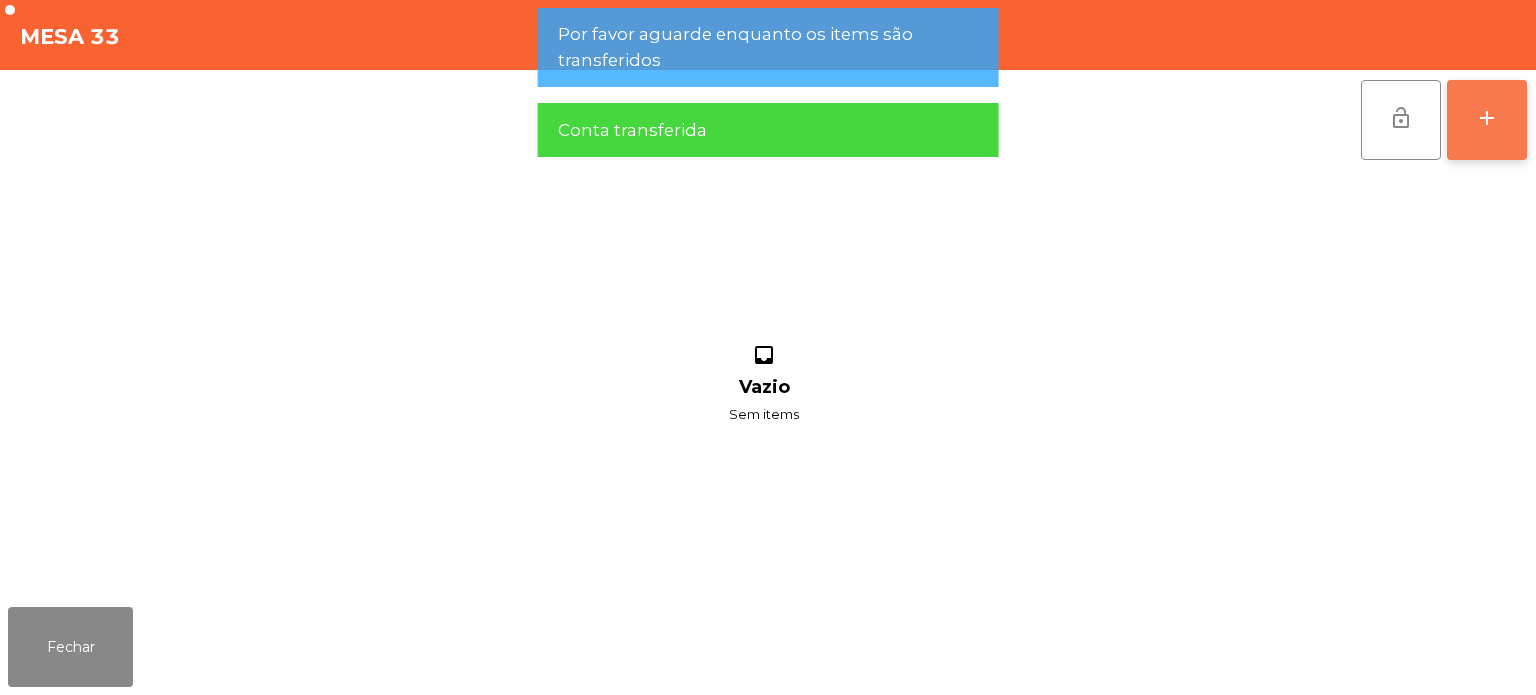 click on "add" 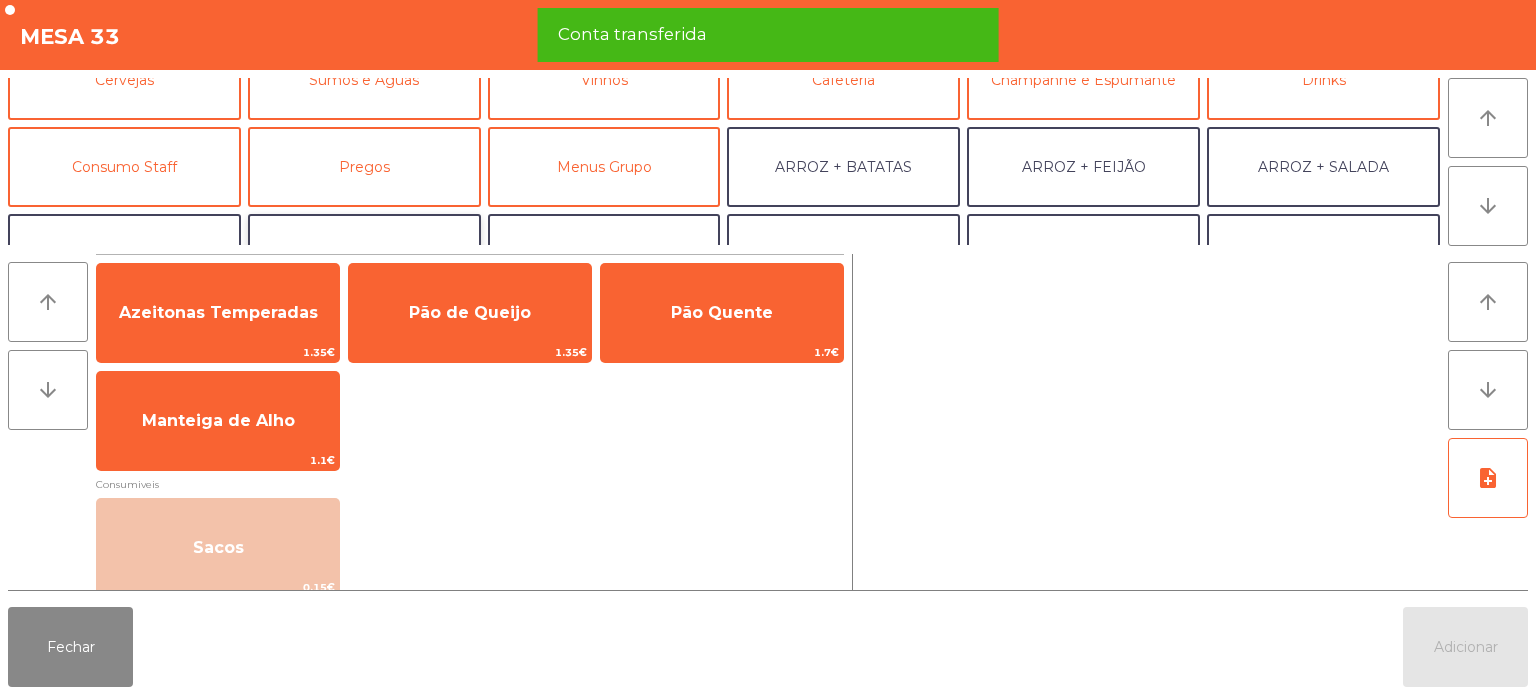 click on "BATATA + FEIJÃO" 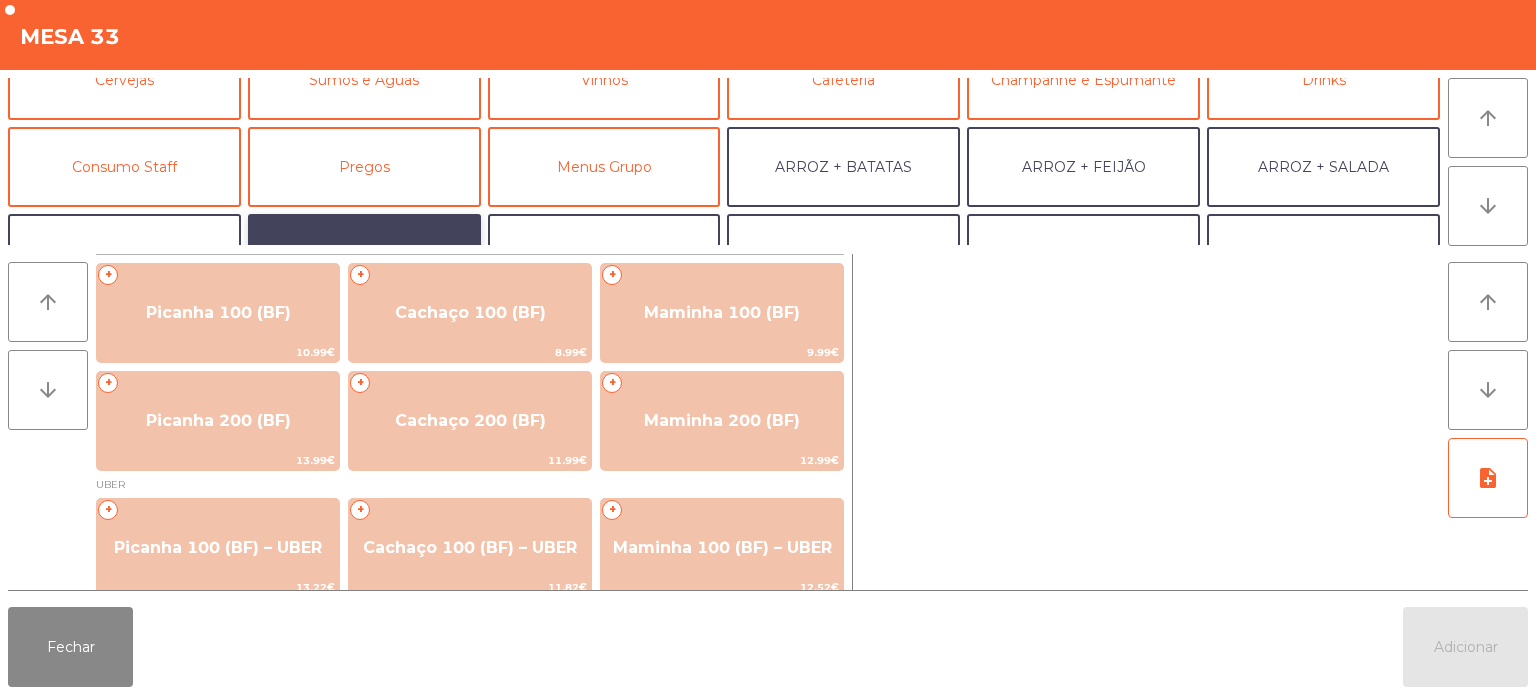 scroll, scrollTop: 260, scrollLeft: 0, axis: vertical 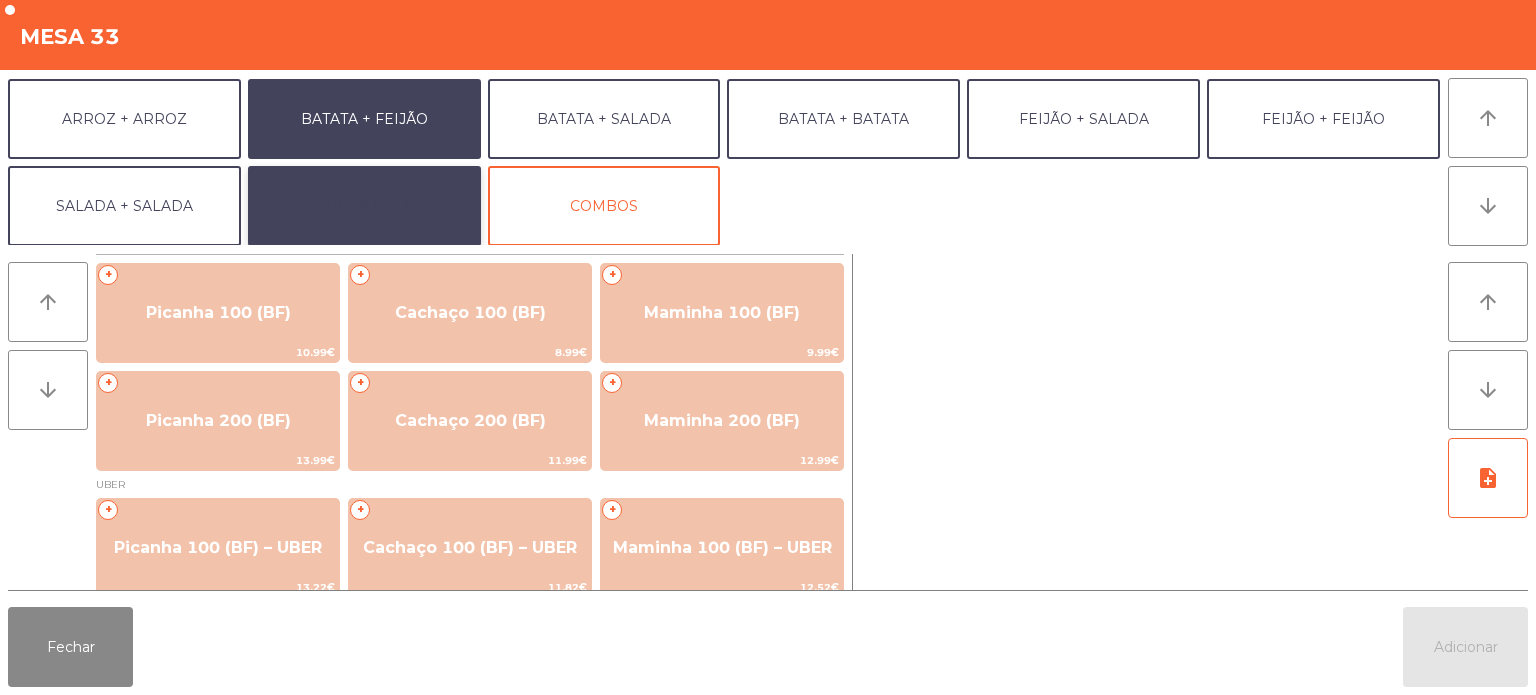 click on "EXTRAS UBER" 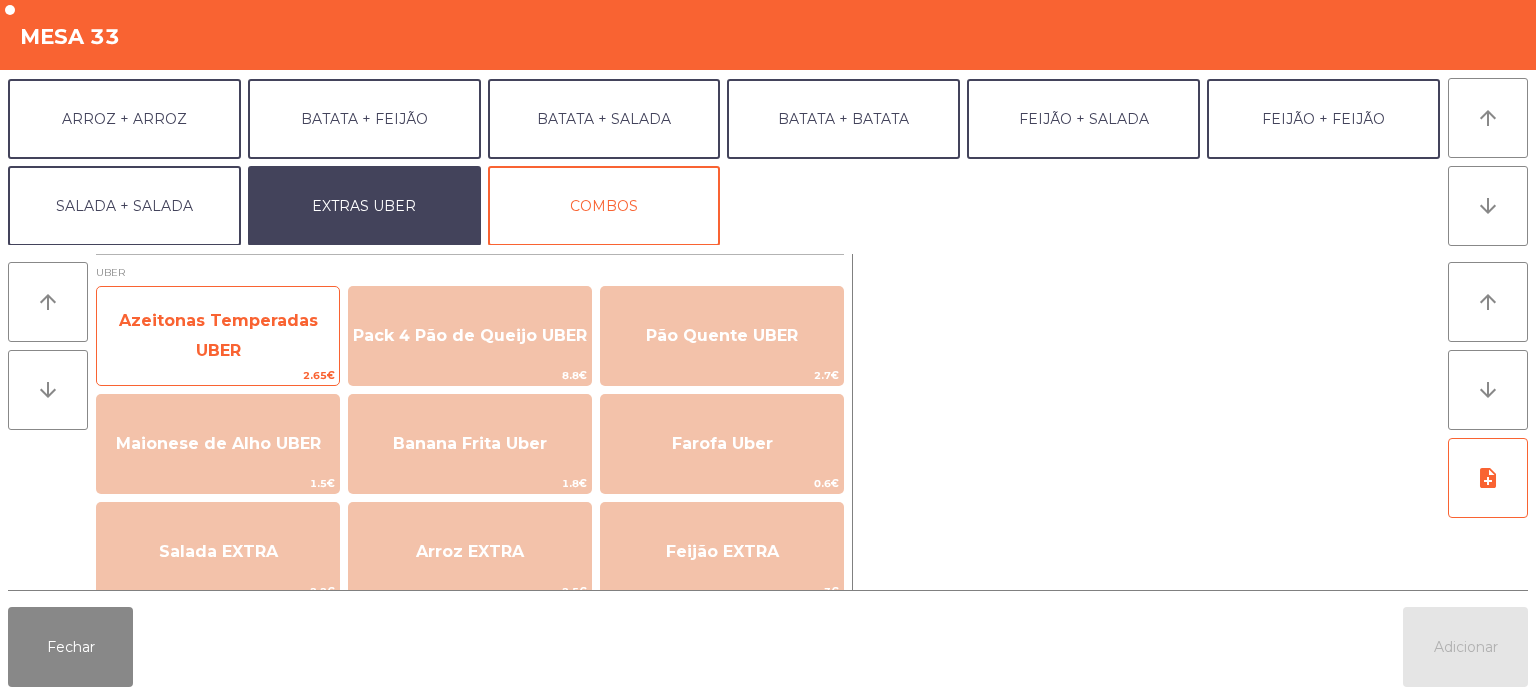 click on "Azeitonas Temperadas UBER" 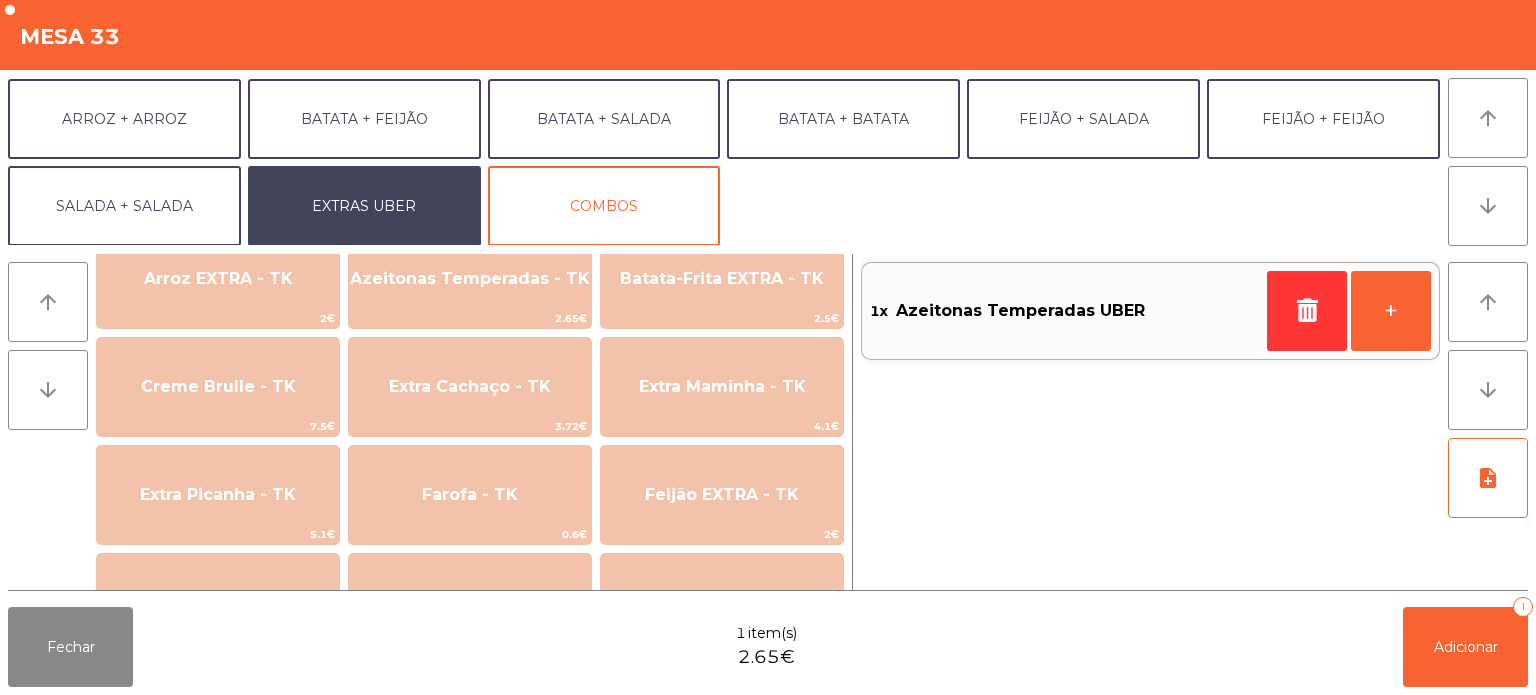 scroll, scrollTop: 834, scrollLeft: 0, axis: vertical 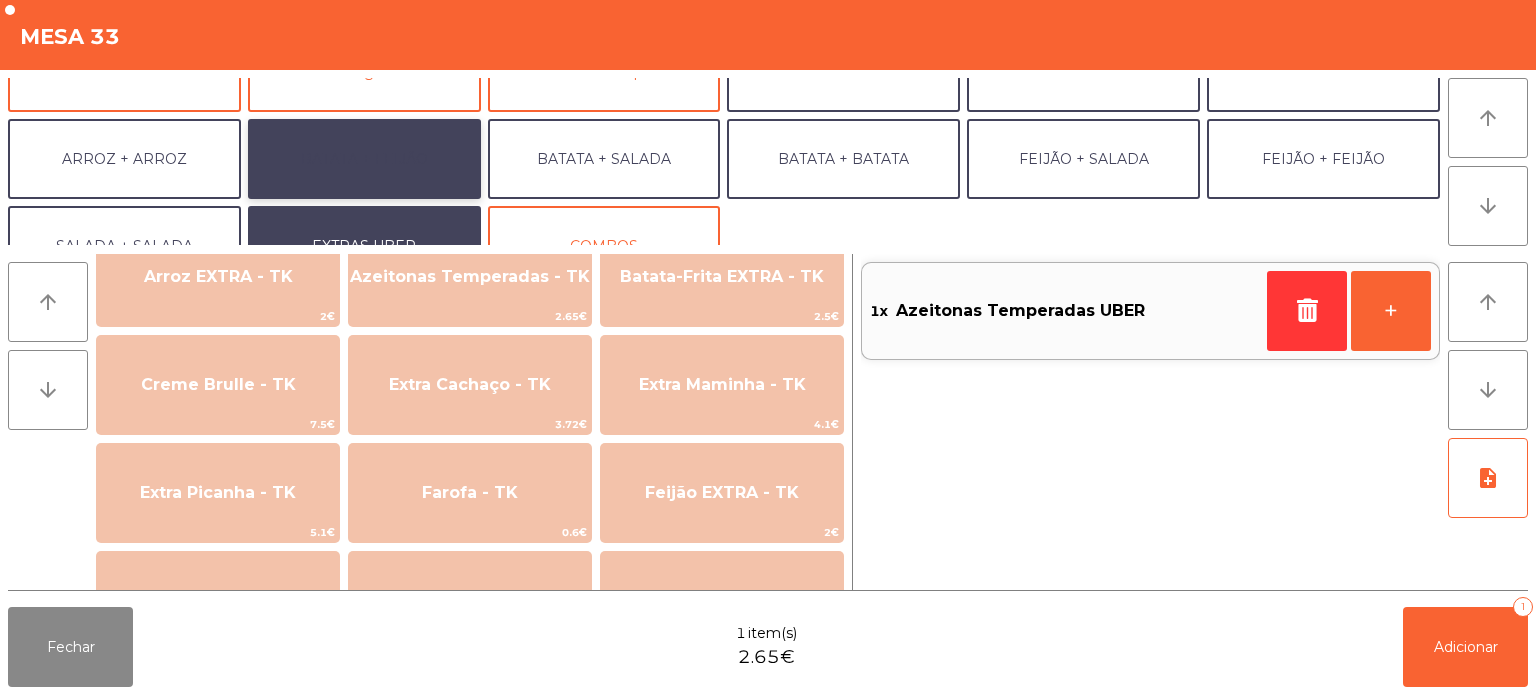 click on "BATATA + FEIJÃO" 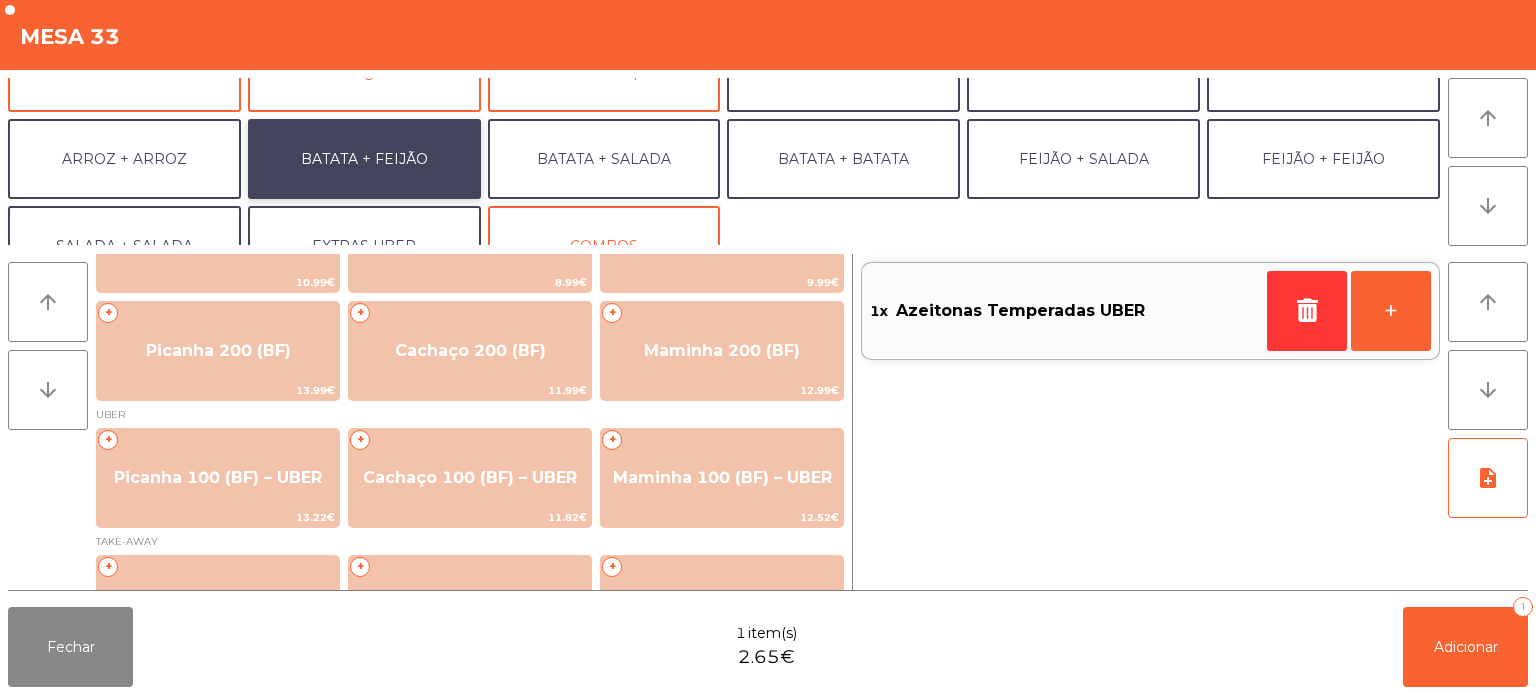 scroll, scrollTop: 42, scrollLeft: 0, axis: vertical 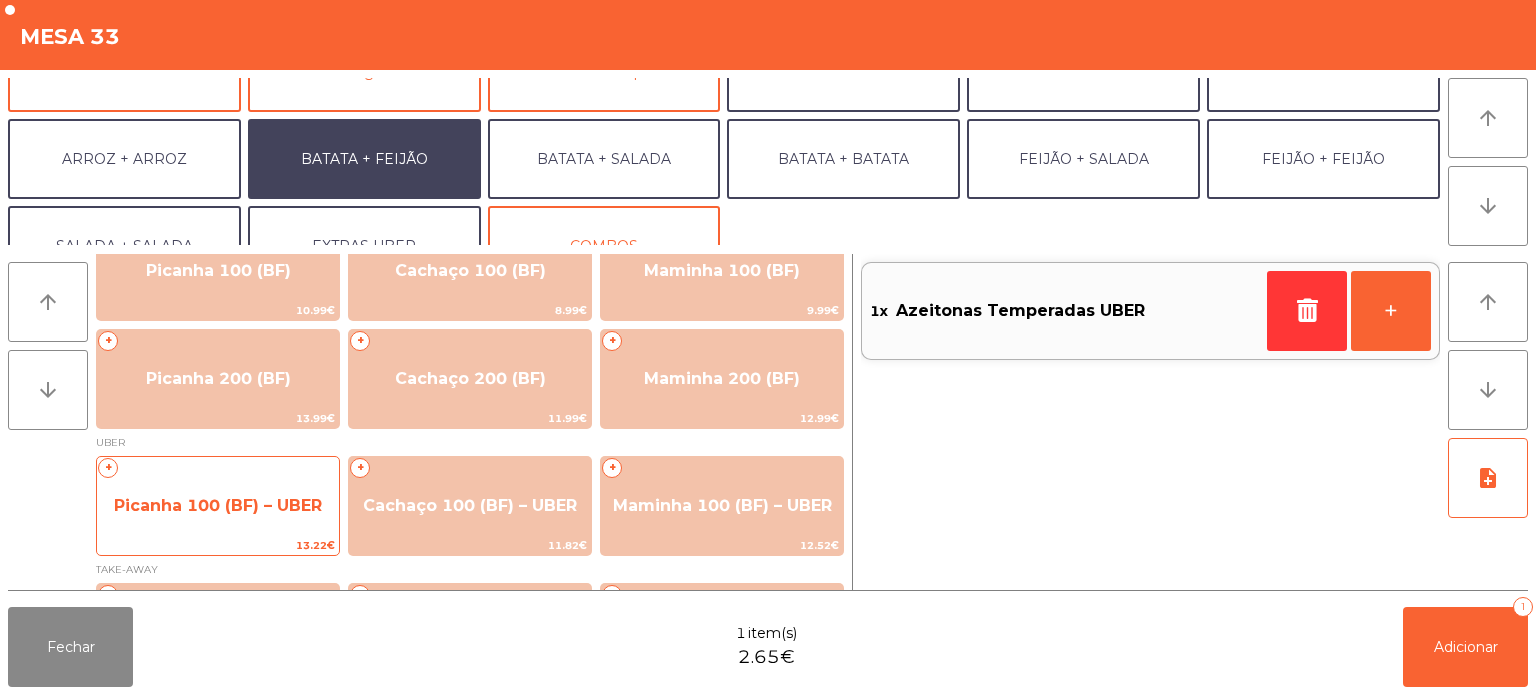 click on "Picanha 100 (BF) – UBER" 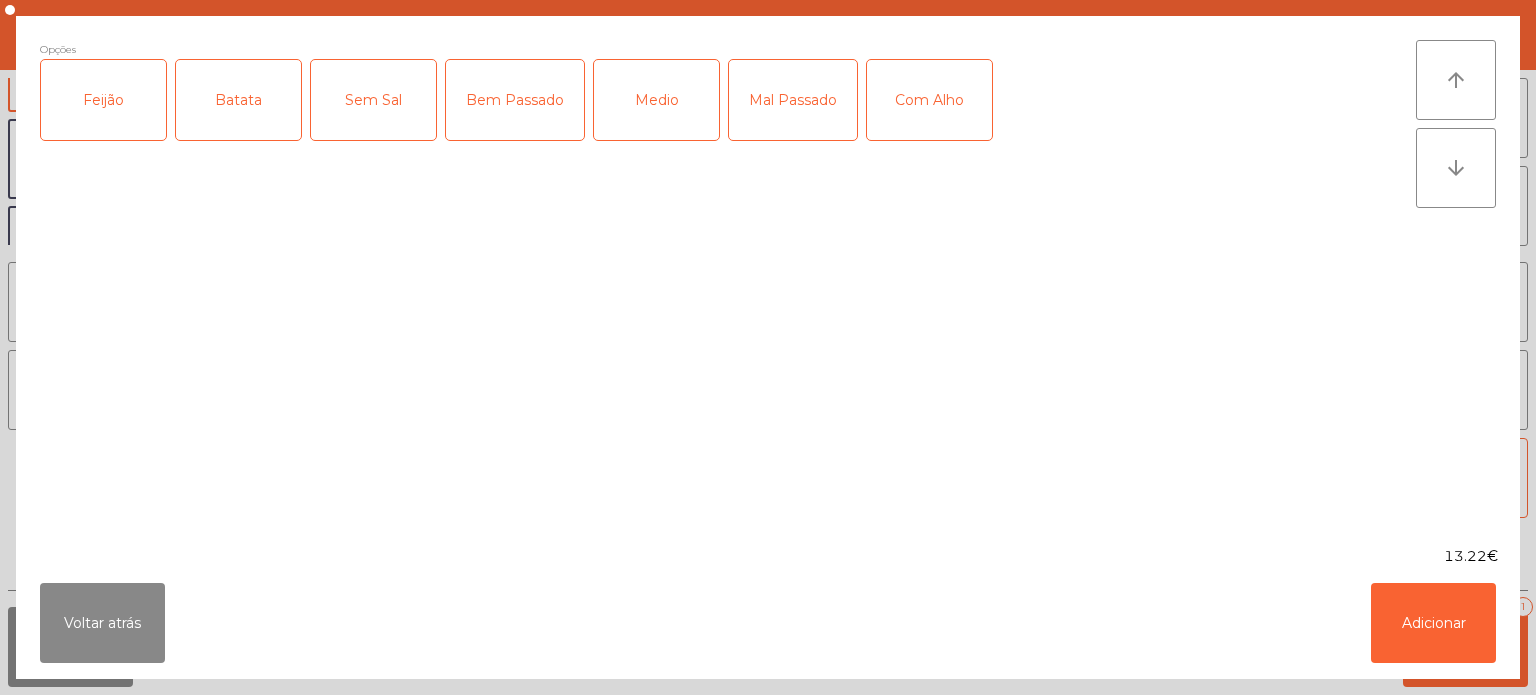 click on "Feijão" 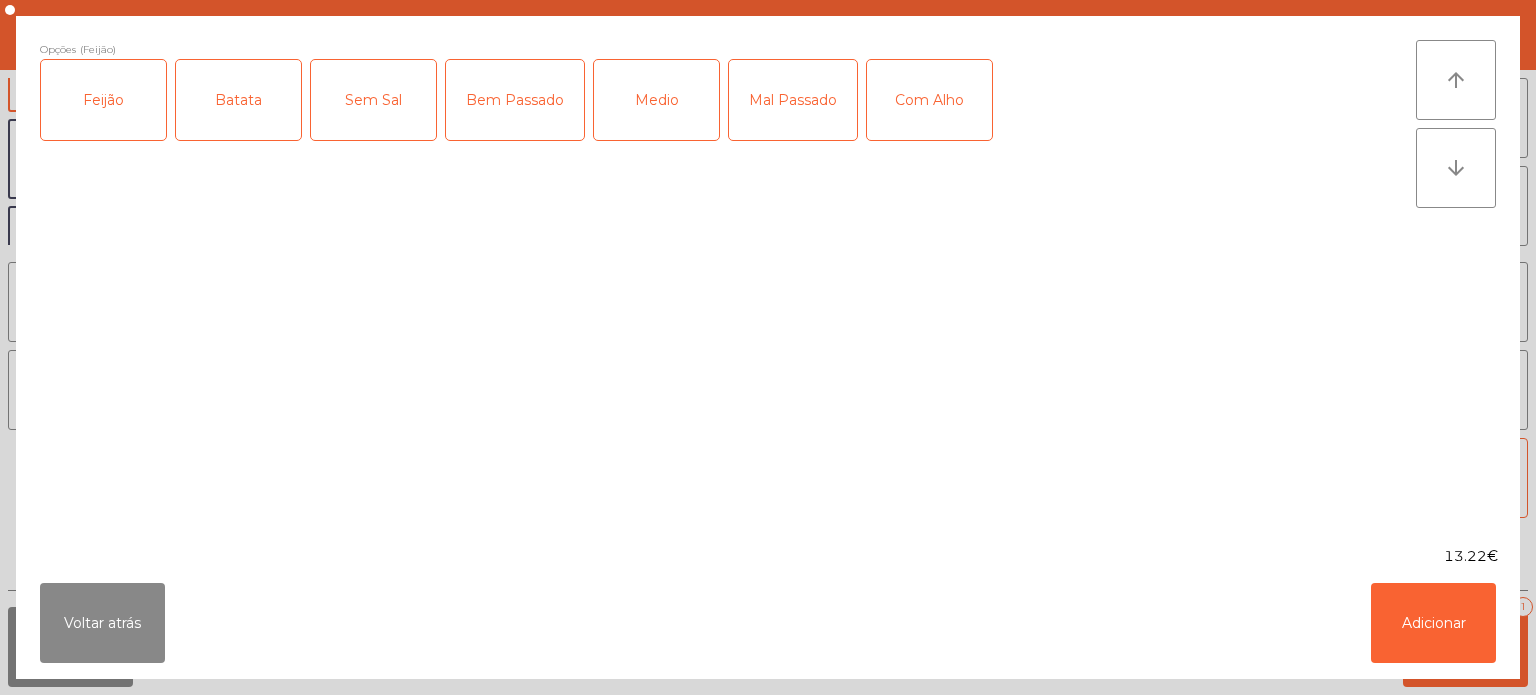click on "Batata" 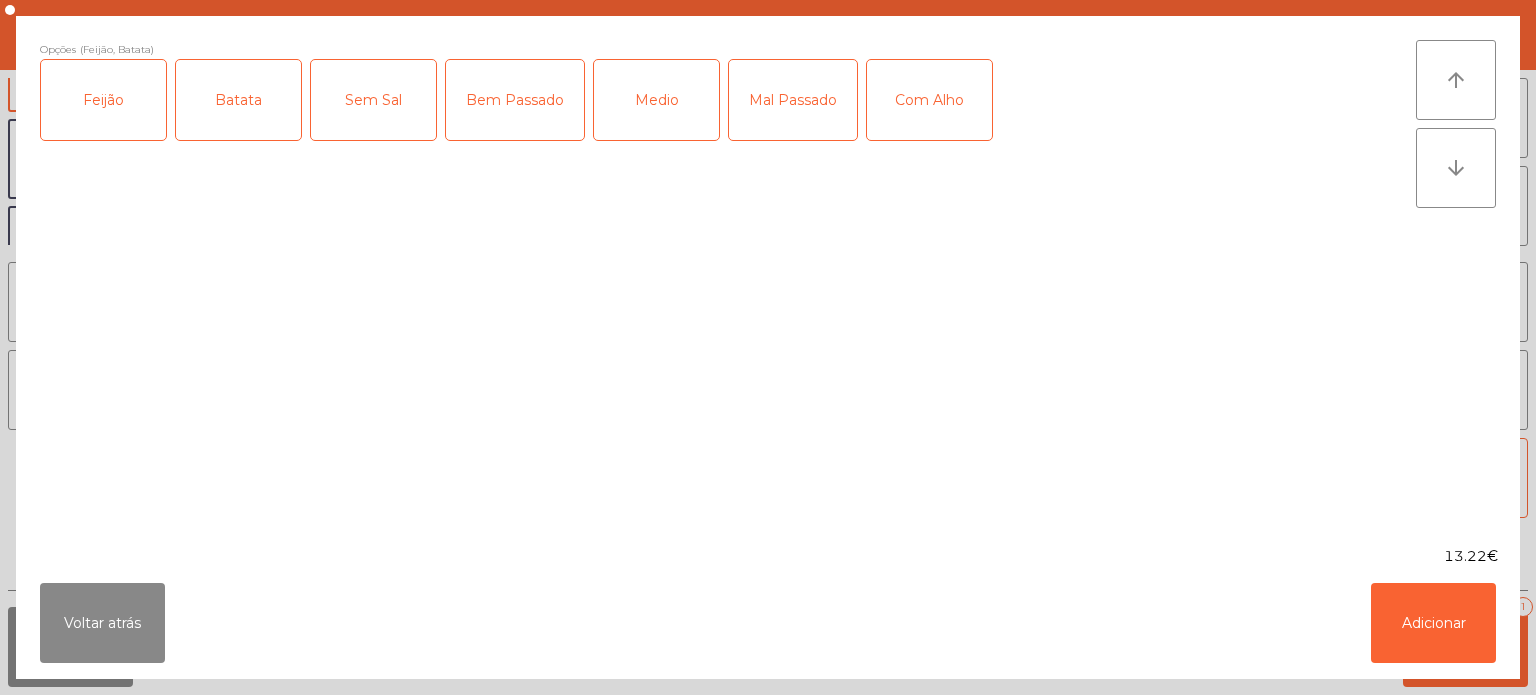 click on "Bem Passado" 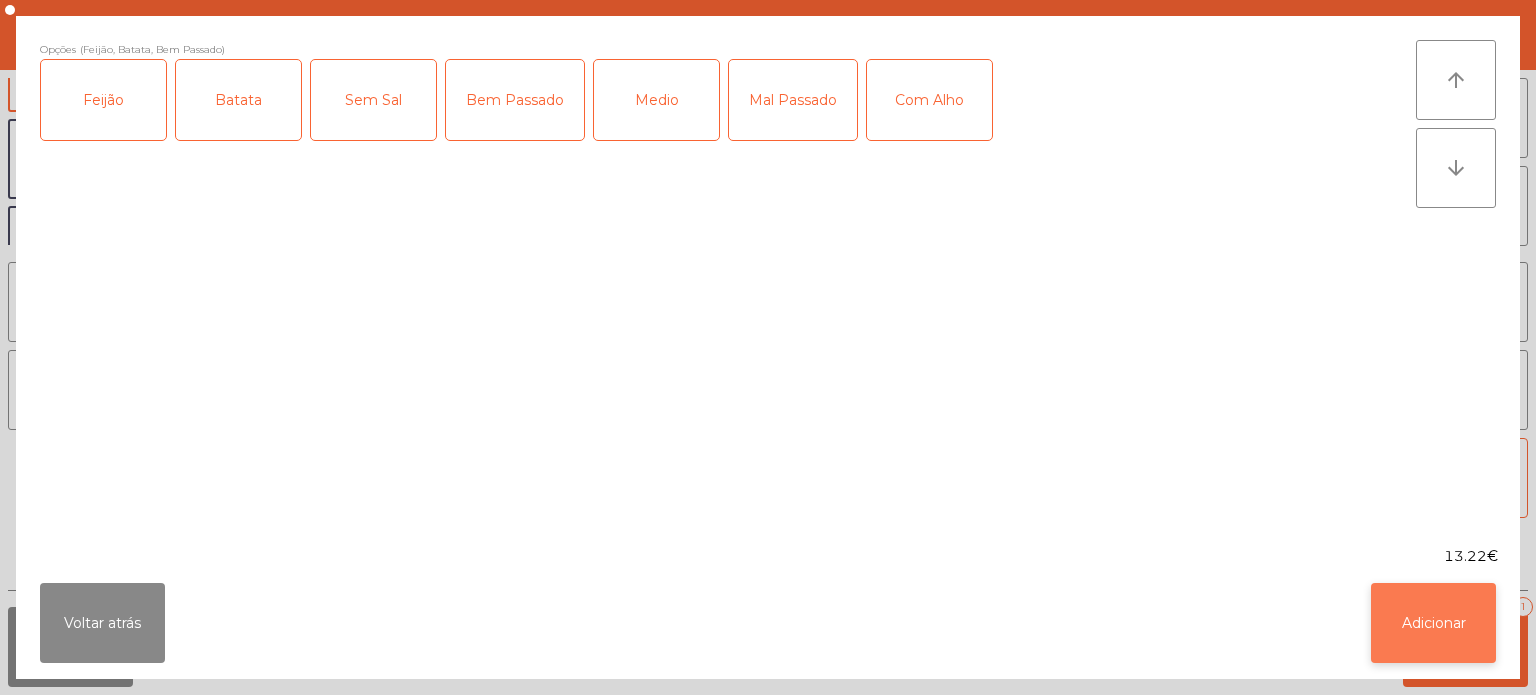 click on "Adicionar" 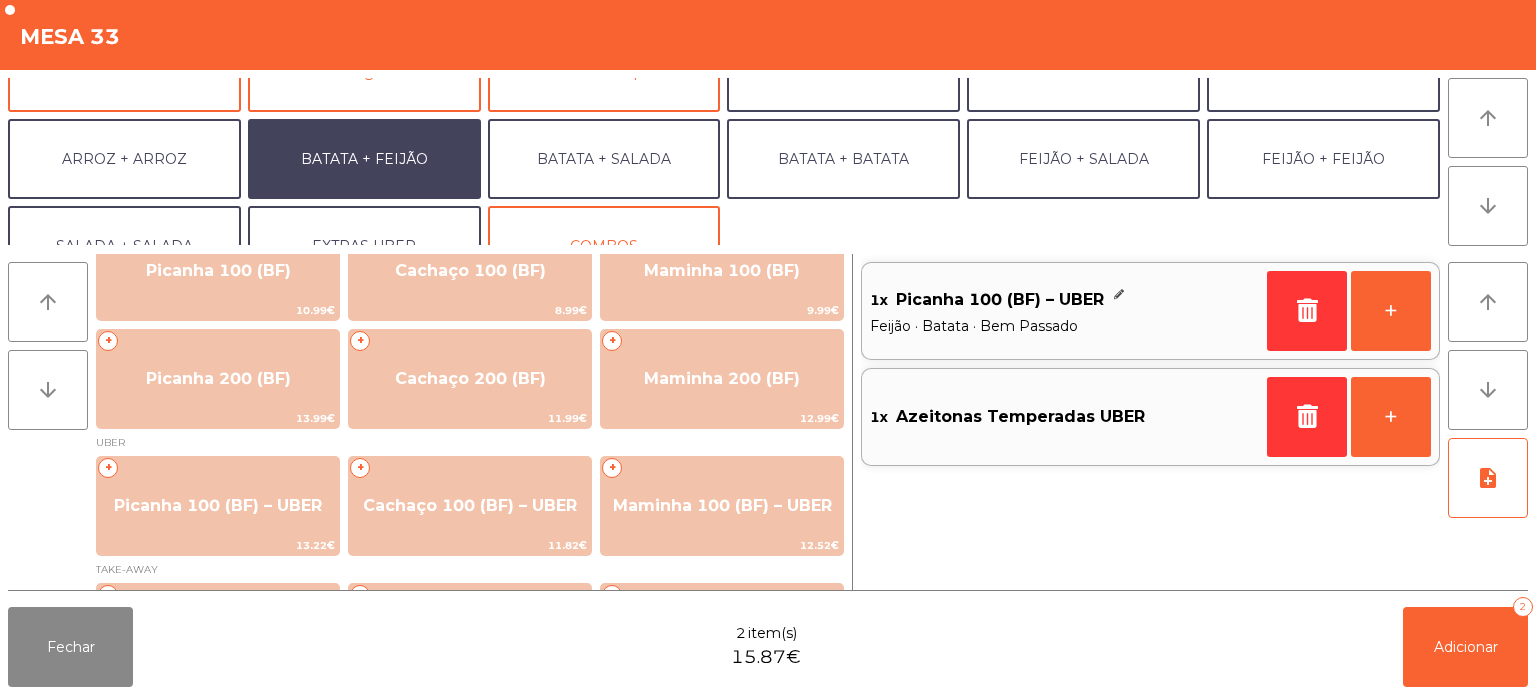 scroll, scrollTop: 260, scrollLeft: 0, axis: vertical 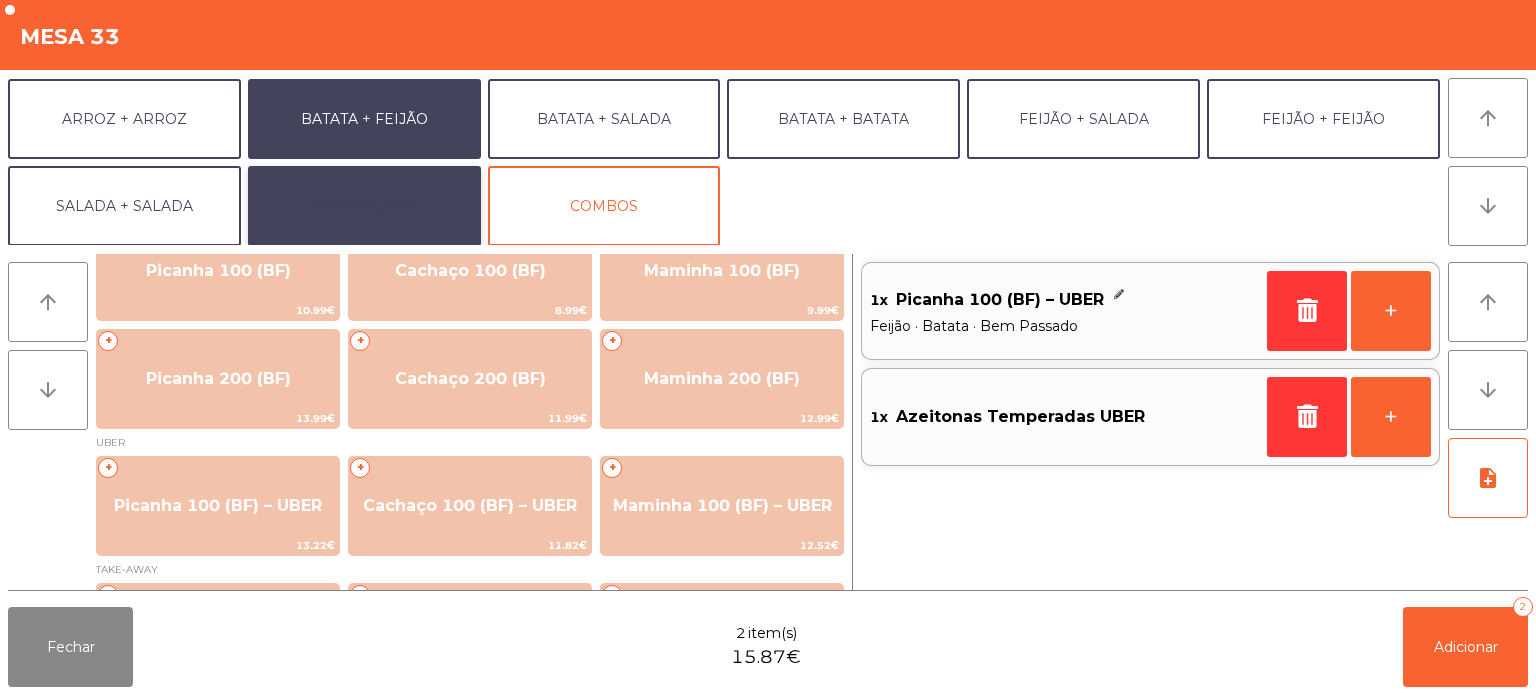 click on "EXTRAS UBER" 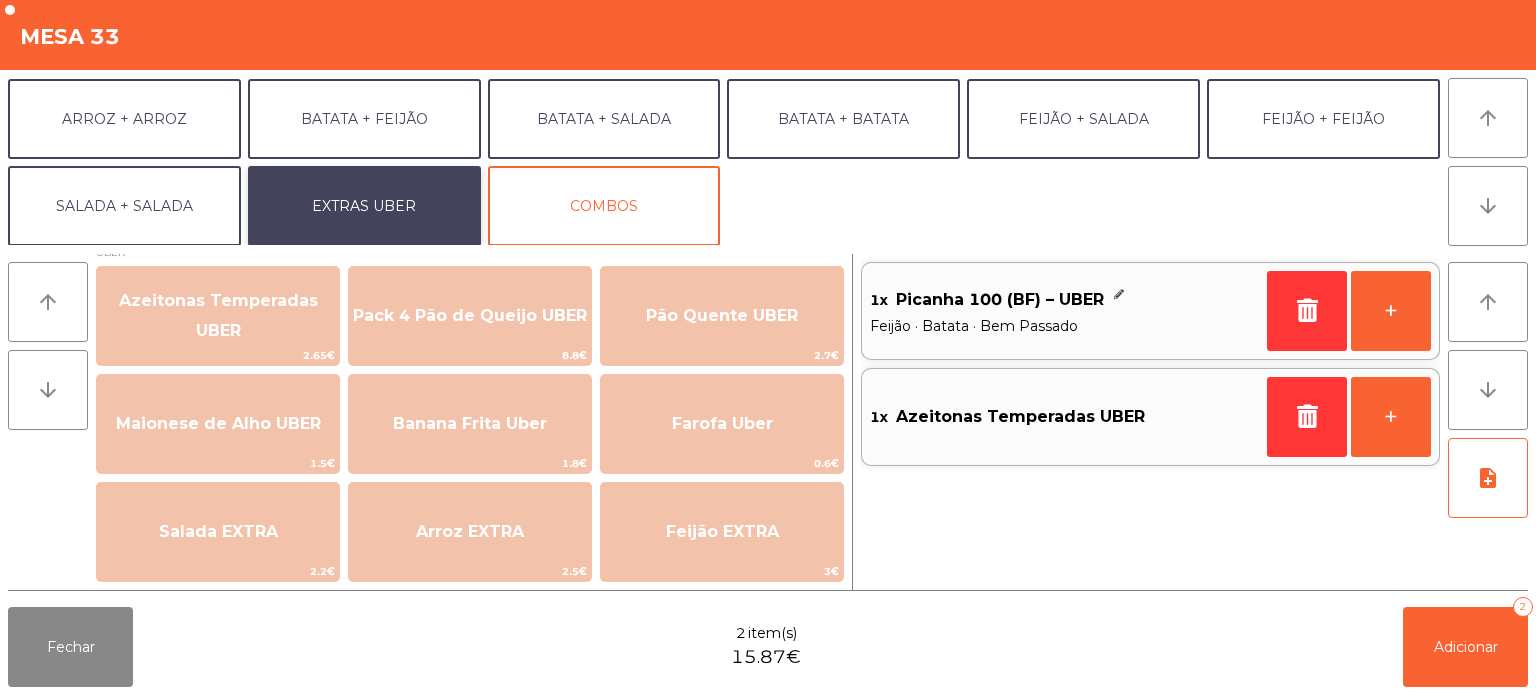 scroll, scrollTop: 0, scrollLeft: 0, axis: both 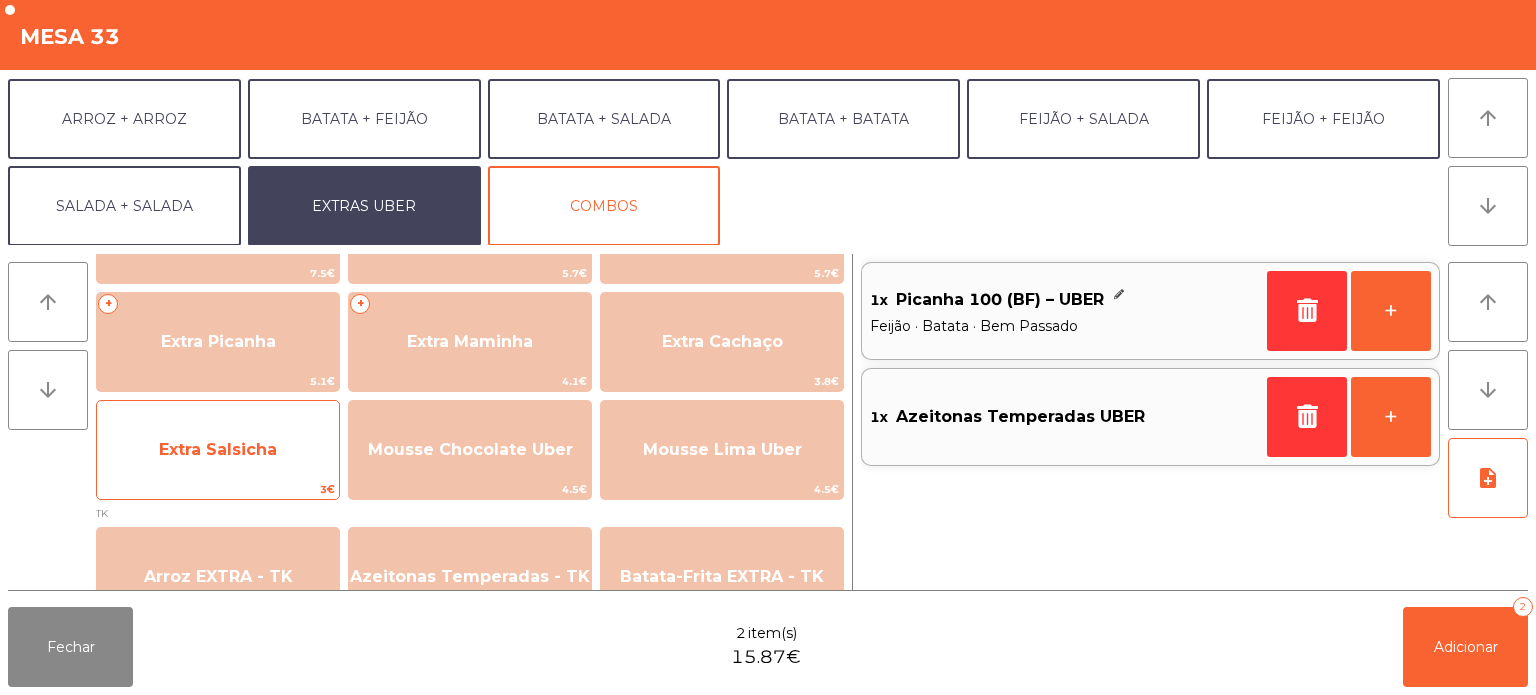click on "Extra Salsicha" 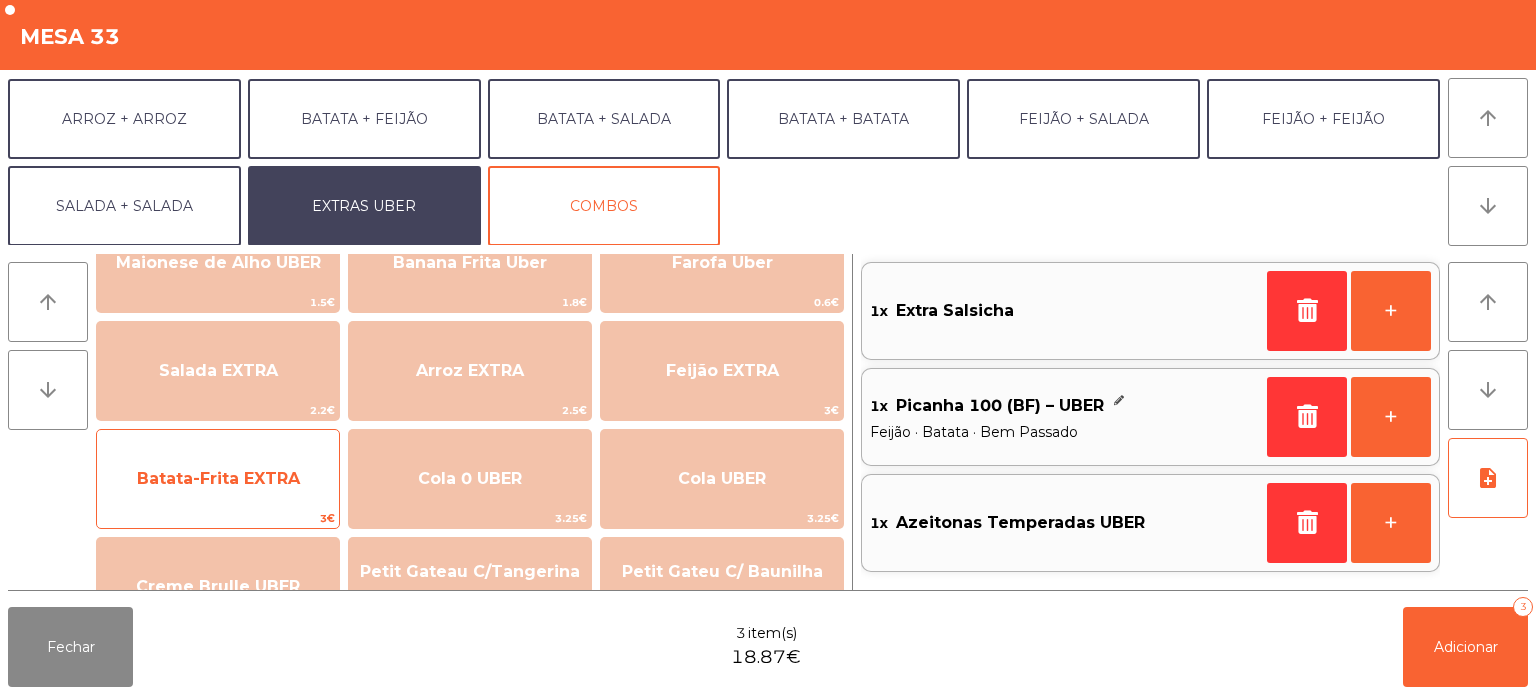 click on "Batata-Frita EXTRA" 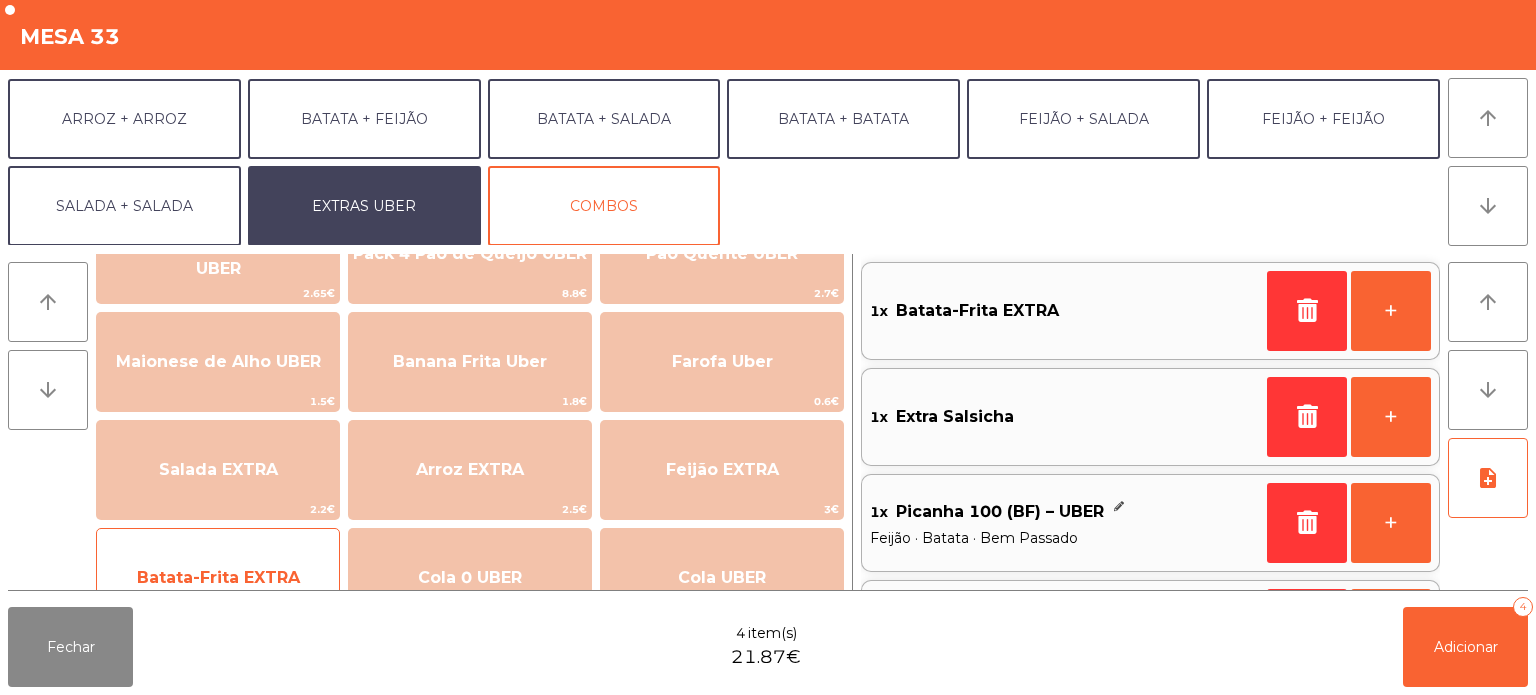 scroll, scrollTop: 77, scrollLeft: 0, axis: vertical 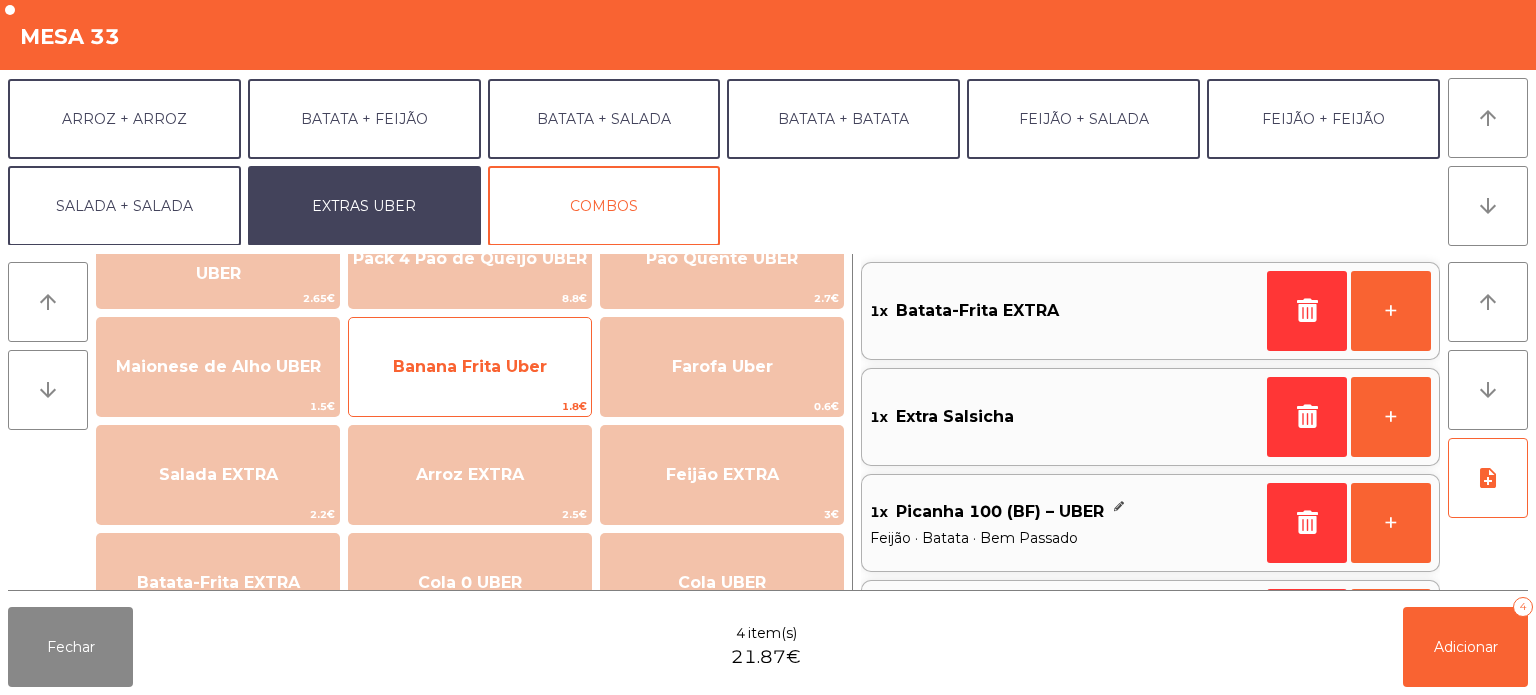 click on "Banana Frita Uber" 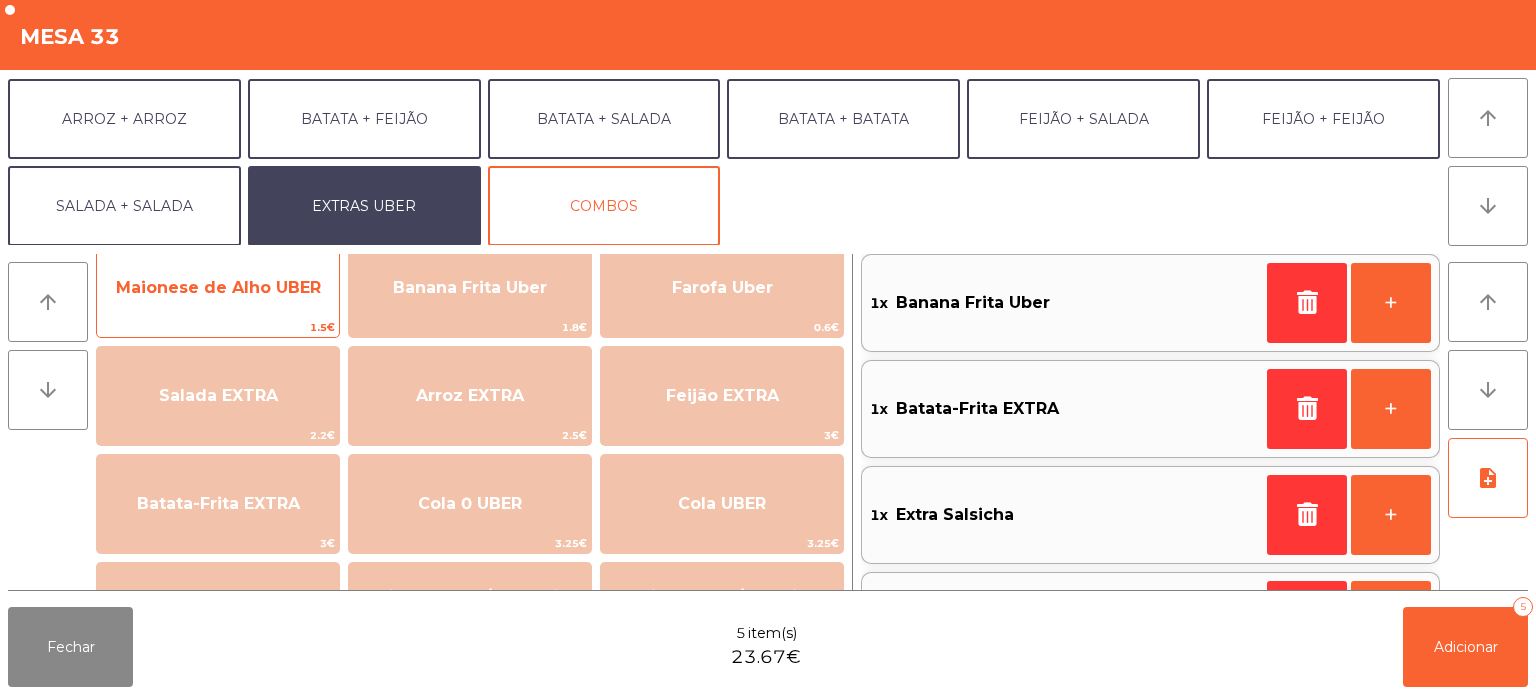 click on "Maionese de Alho UBER" 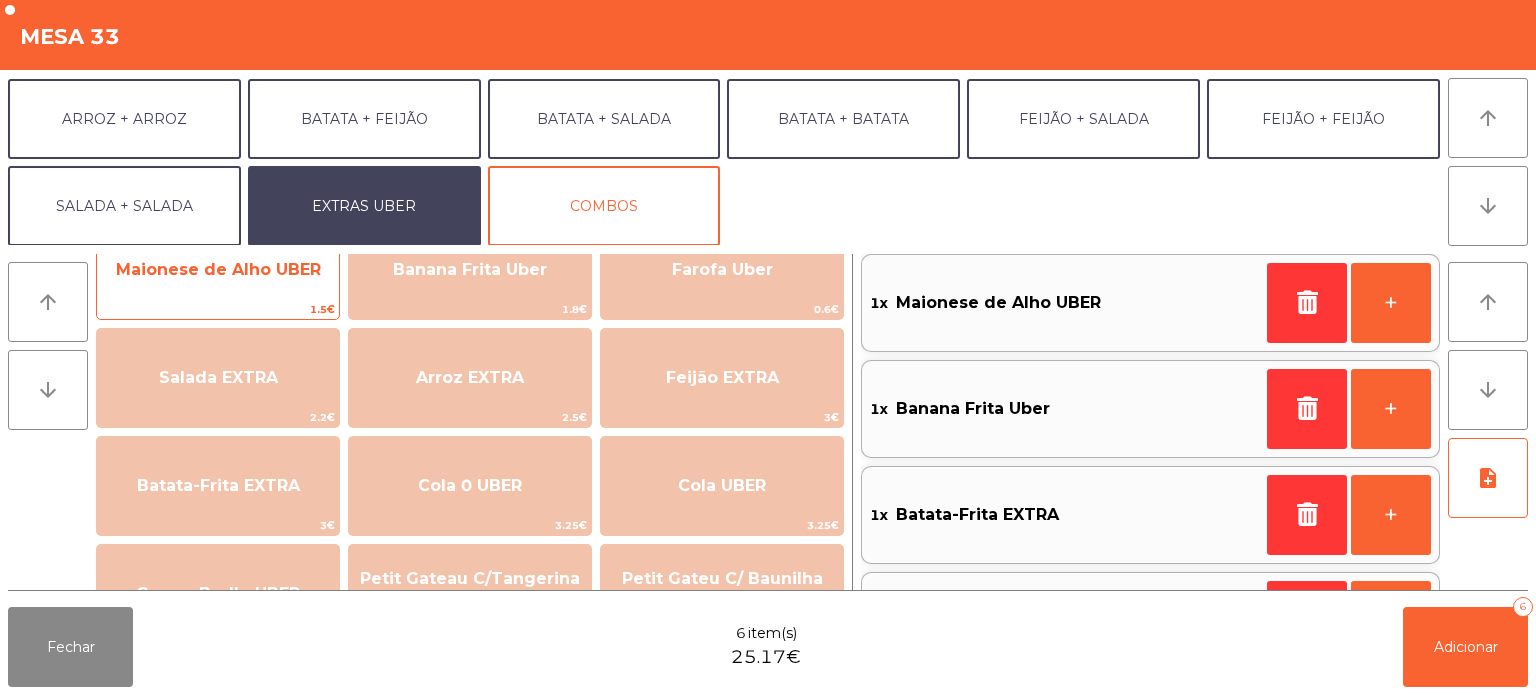 scroll, scrollTop: 176, scrollLeft: 0, axis: vertical 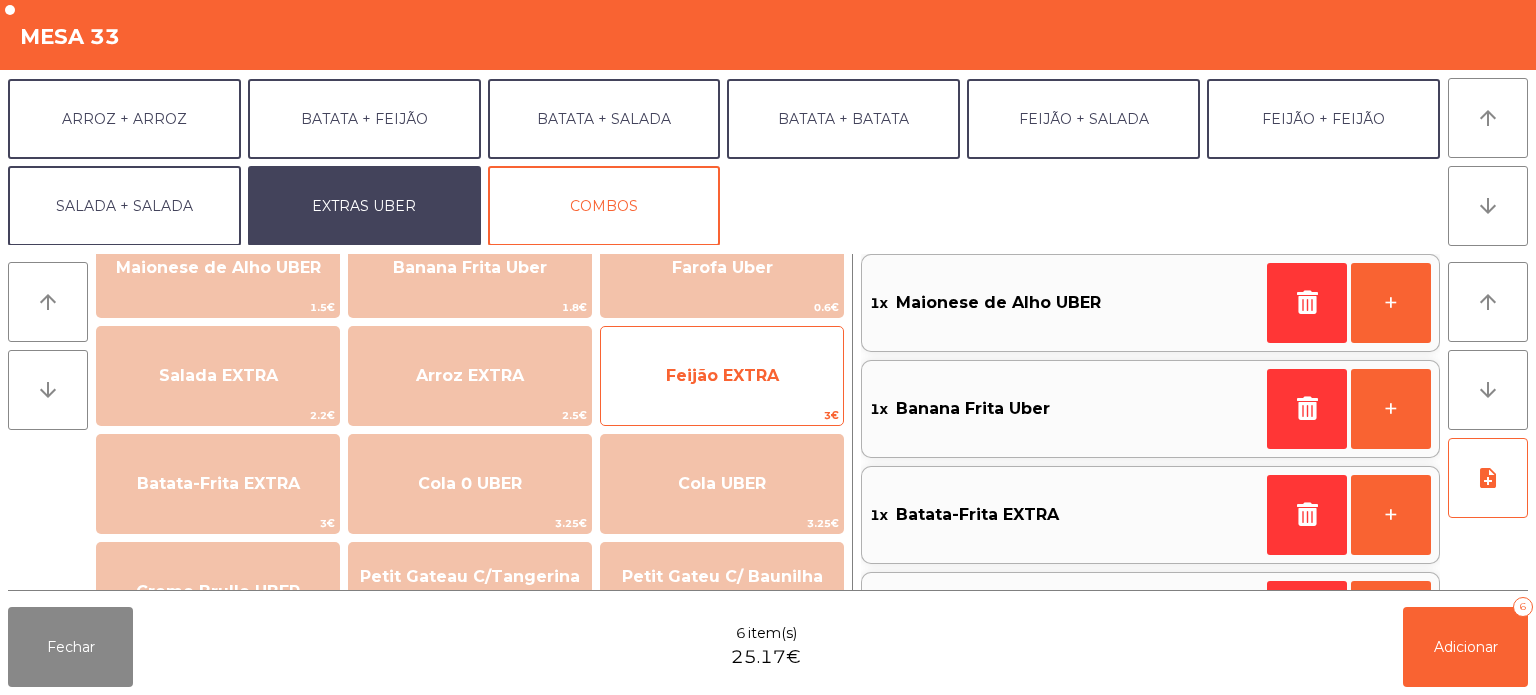 click on "Feijão EXTRA" 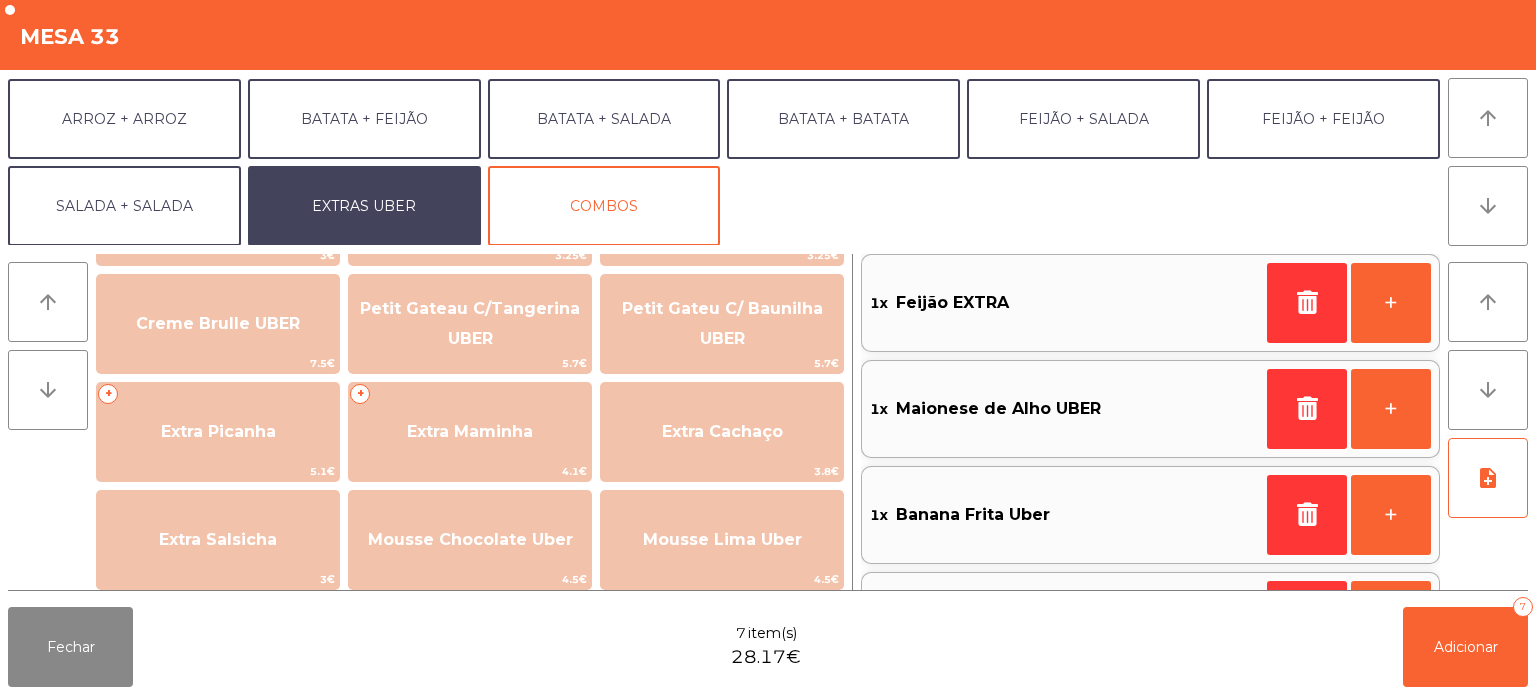 scroll, scrollTop: 450, scrollLeft: 0, axis: vertical 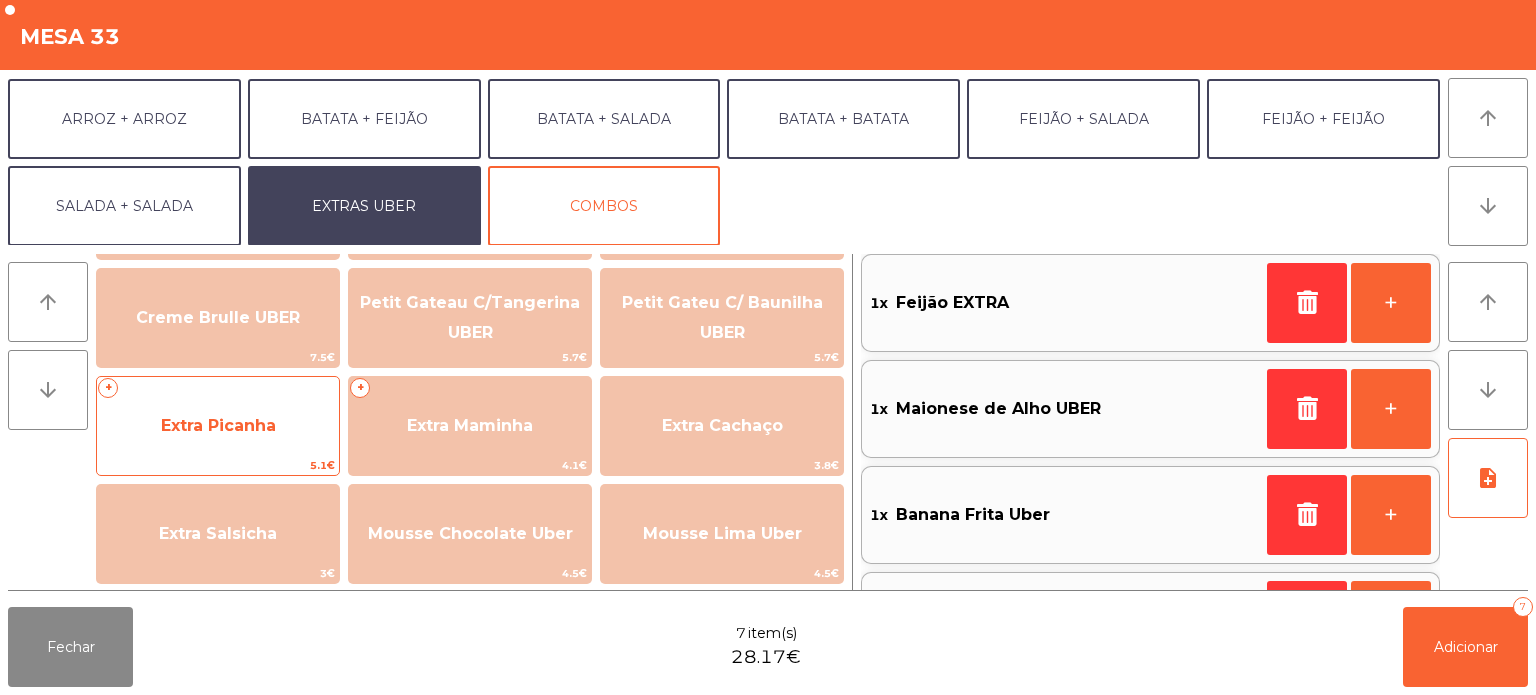 click on "Extra Picanha" 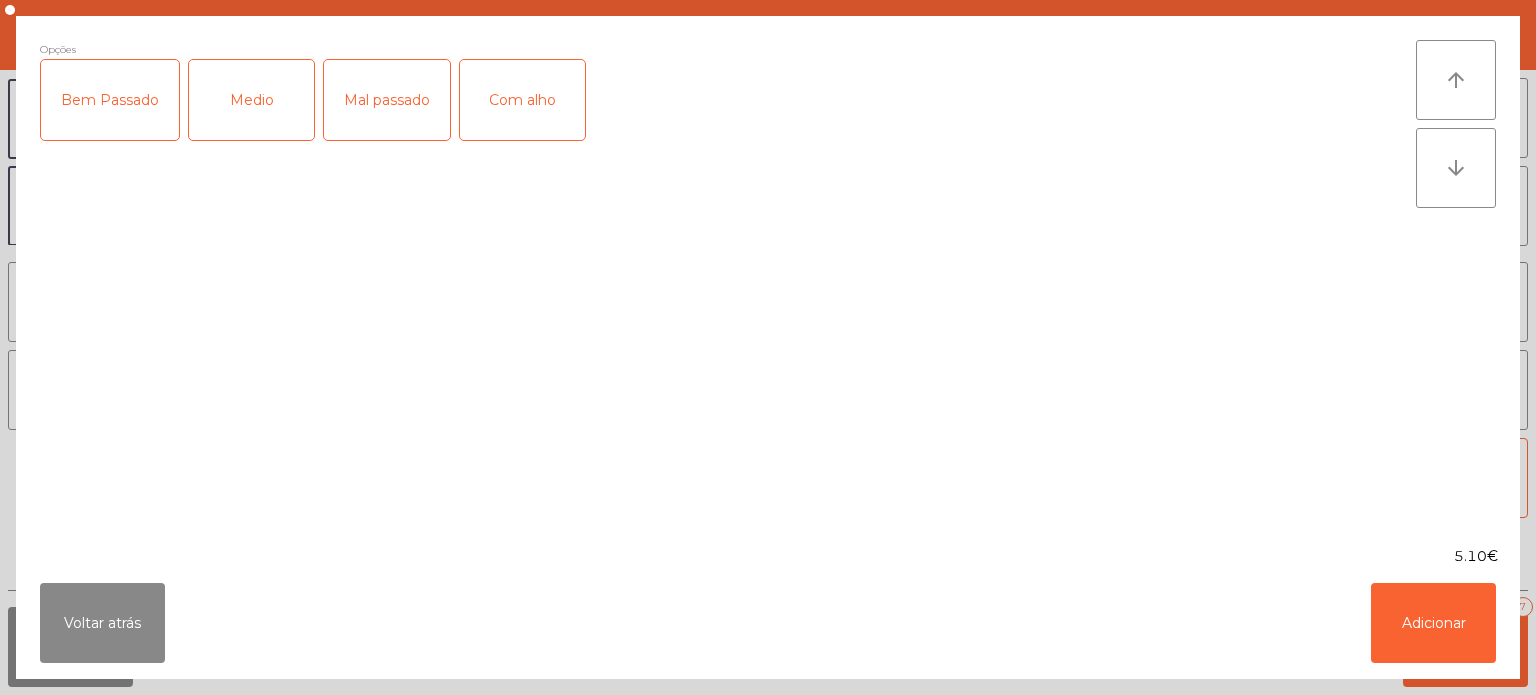 click on "Bem Passado" 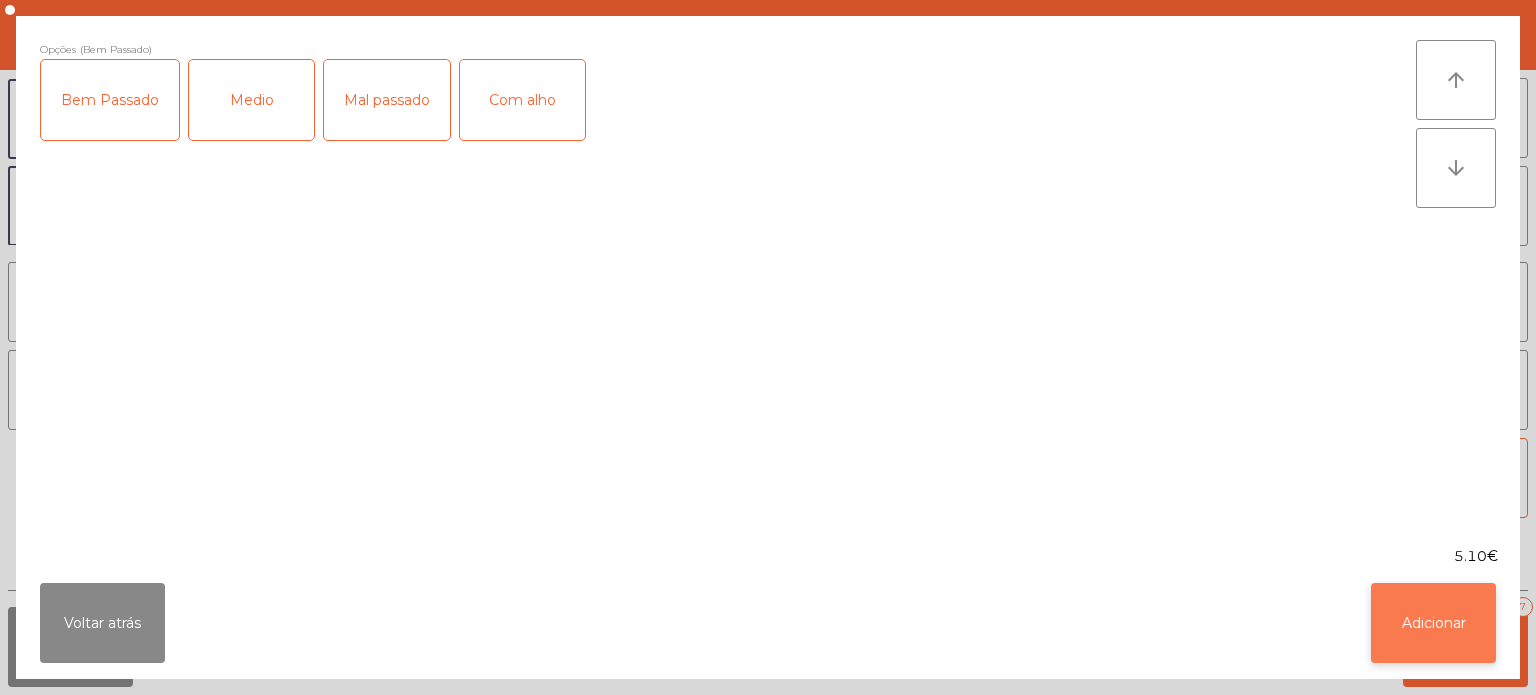 click on "Adicionar" 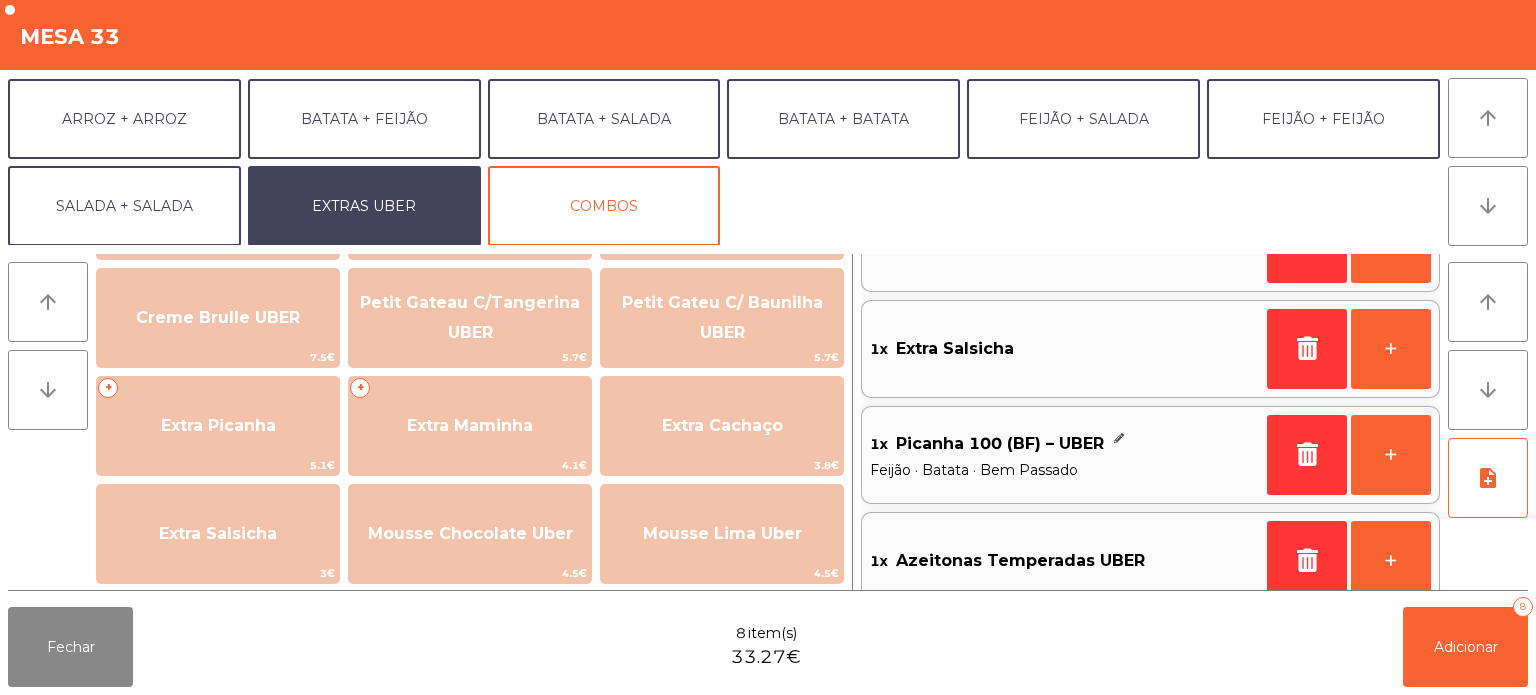 scroll, scrollTop: 516, scrollLeft: 0, axis: vertical 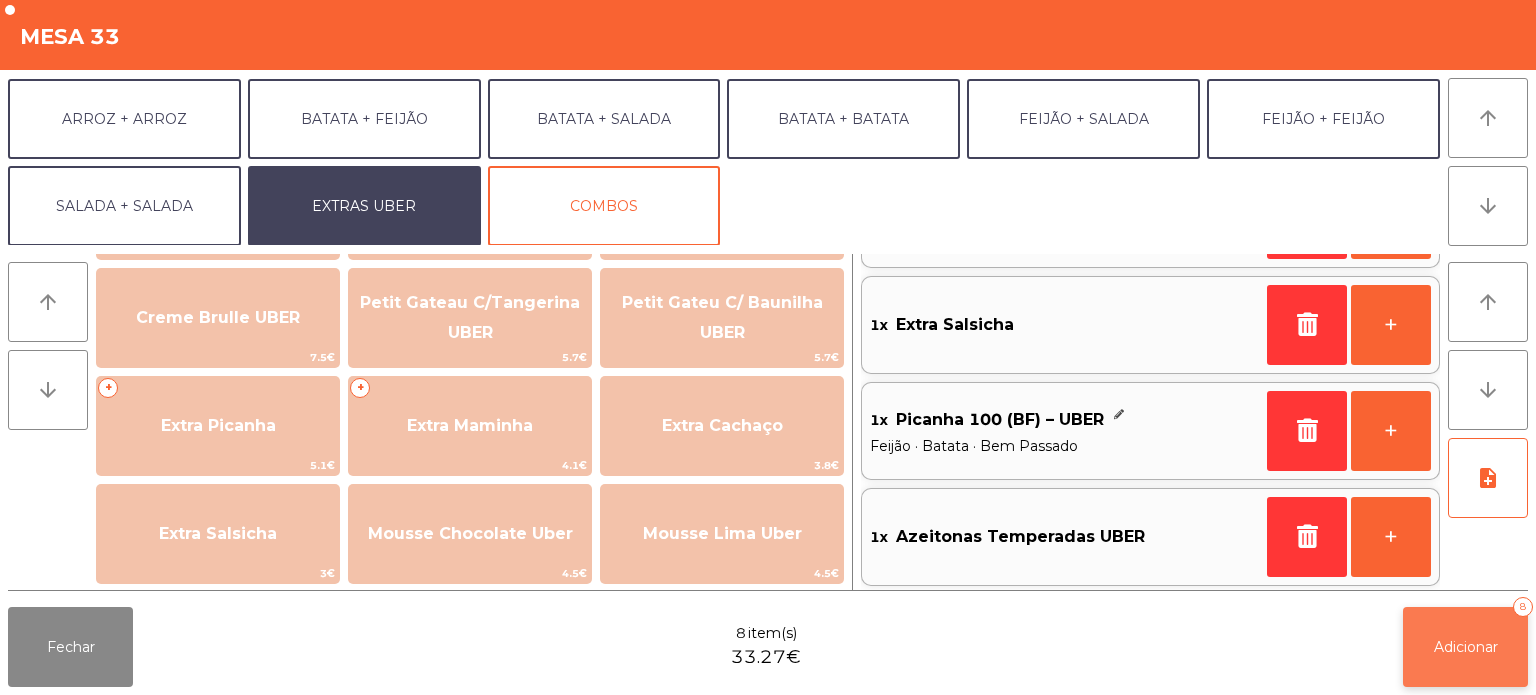 click on "Adicionar   8" 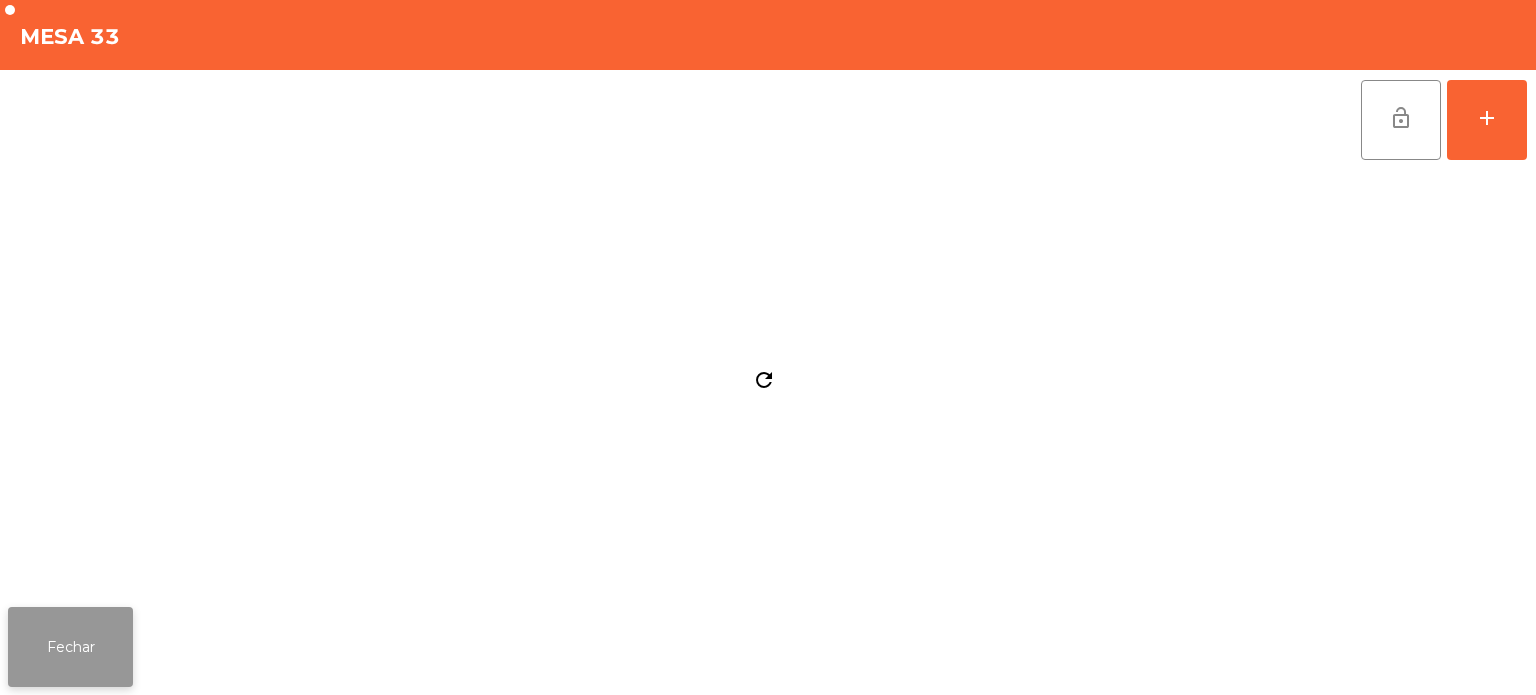 click on "Fechar" 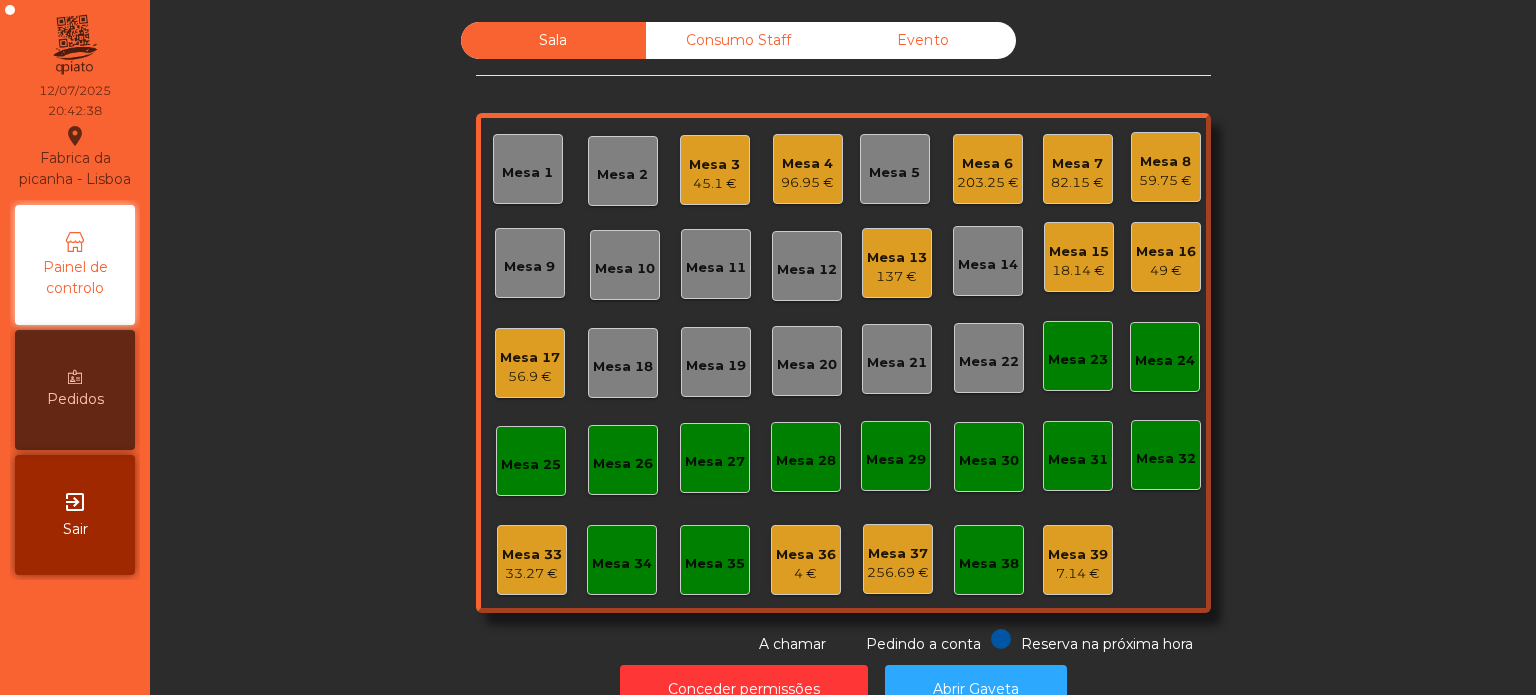 click on "33.27 €" 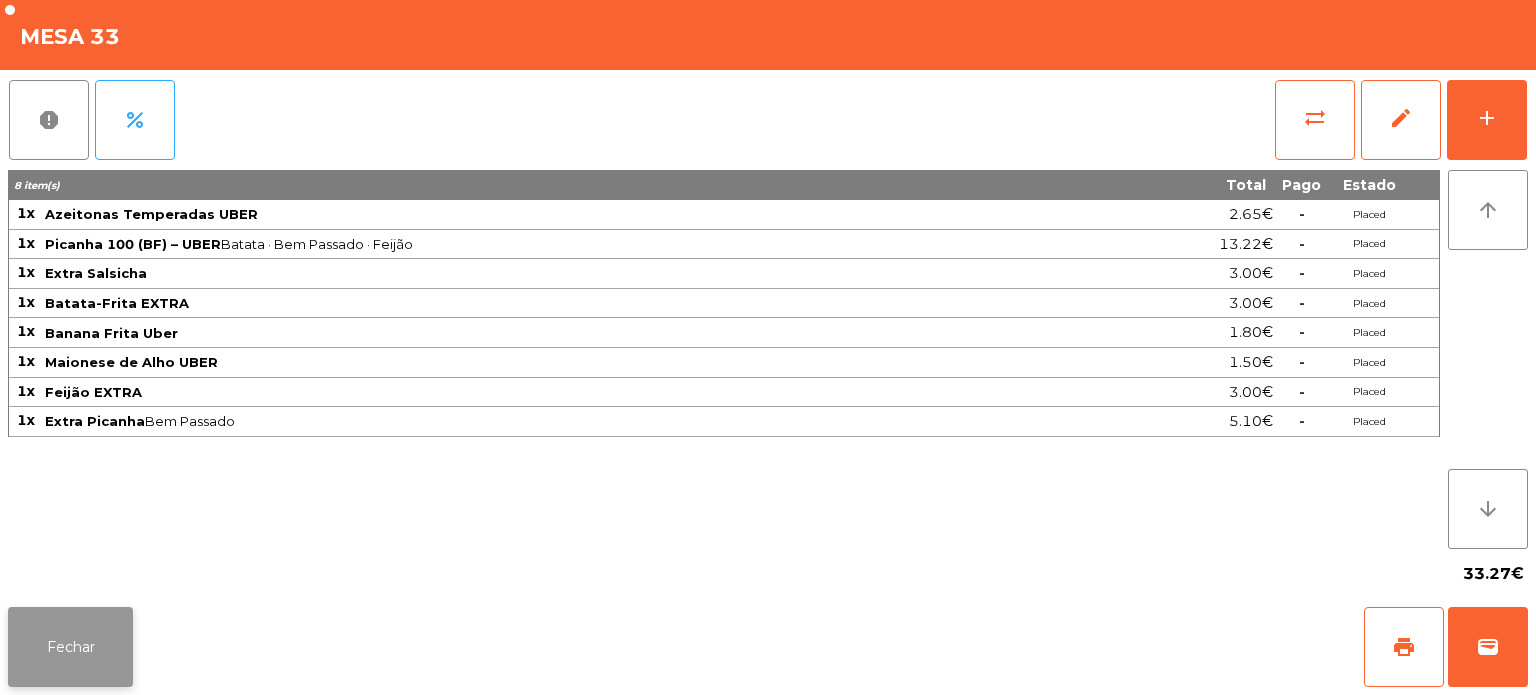 click on "Fechar" 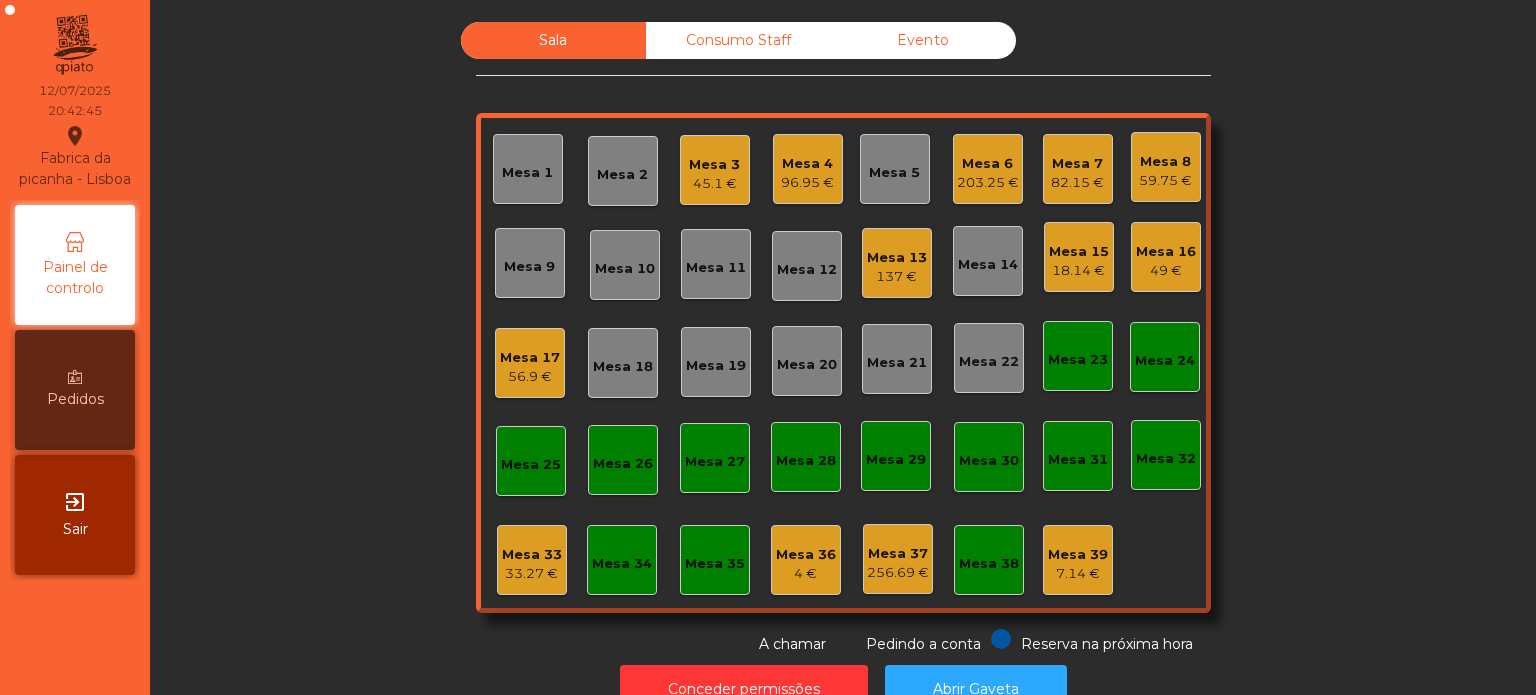 click on "56.9 €" 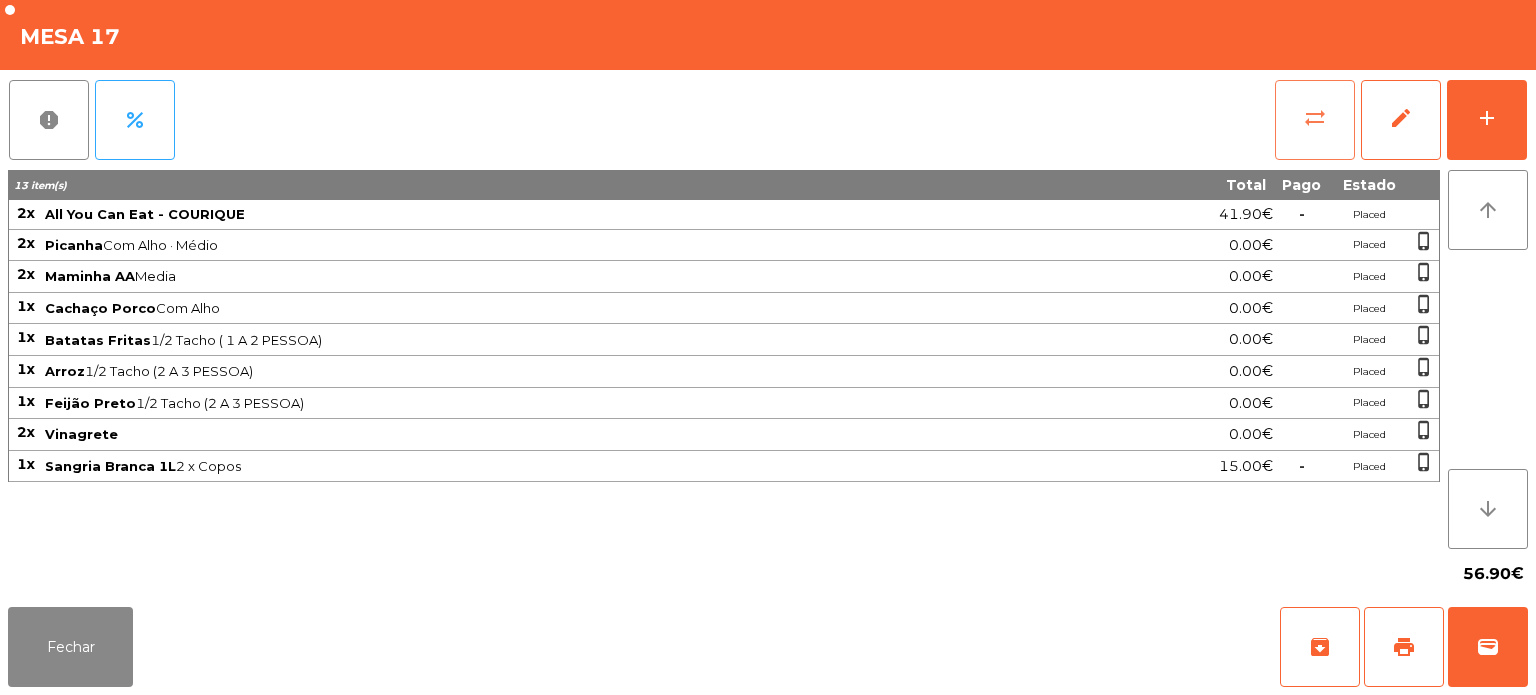 click on "sync_alt" 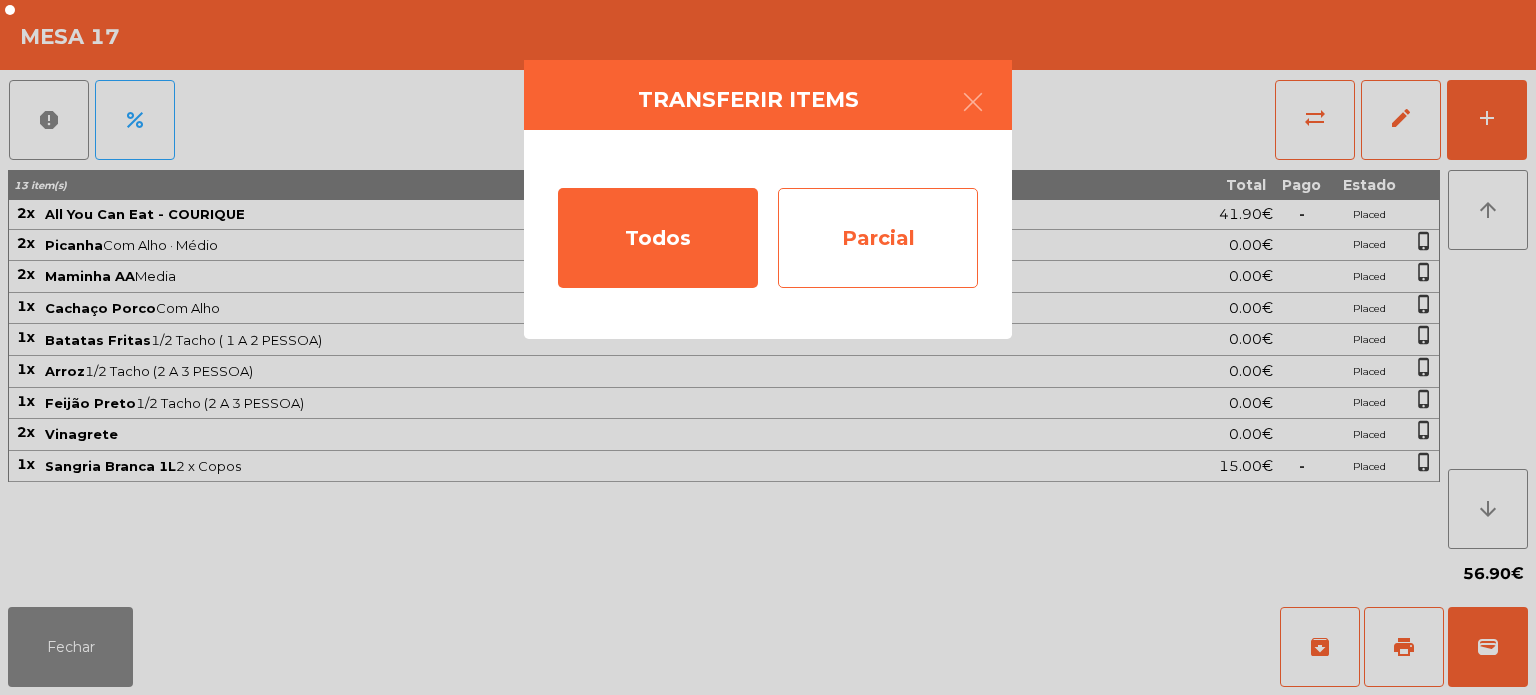click on "Parcial" 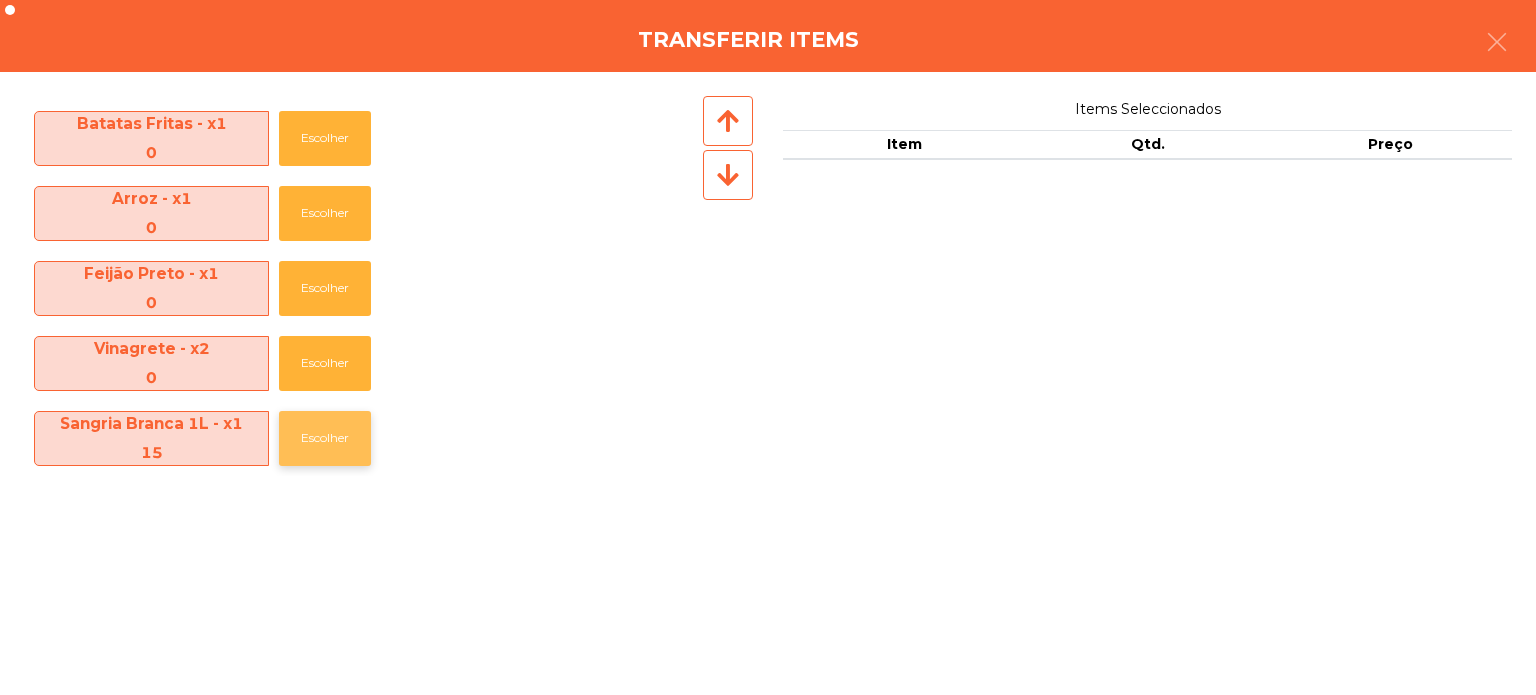 click on "Escolher" 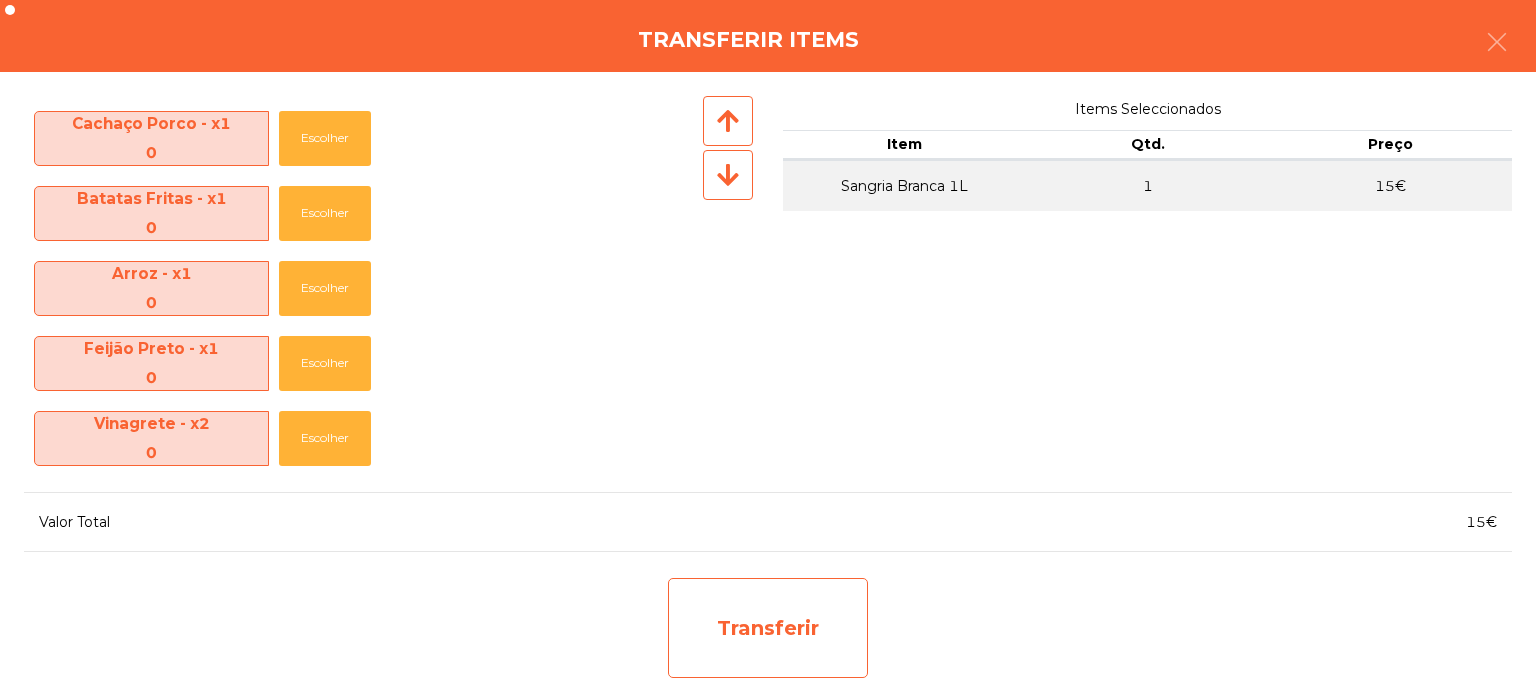 click on "Transferir" 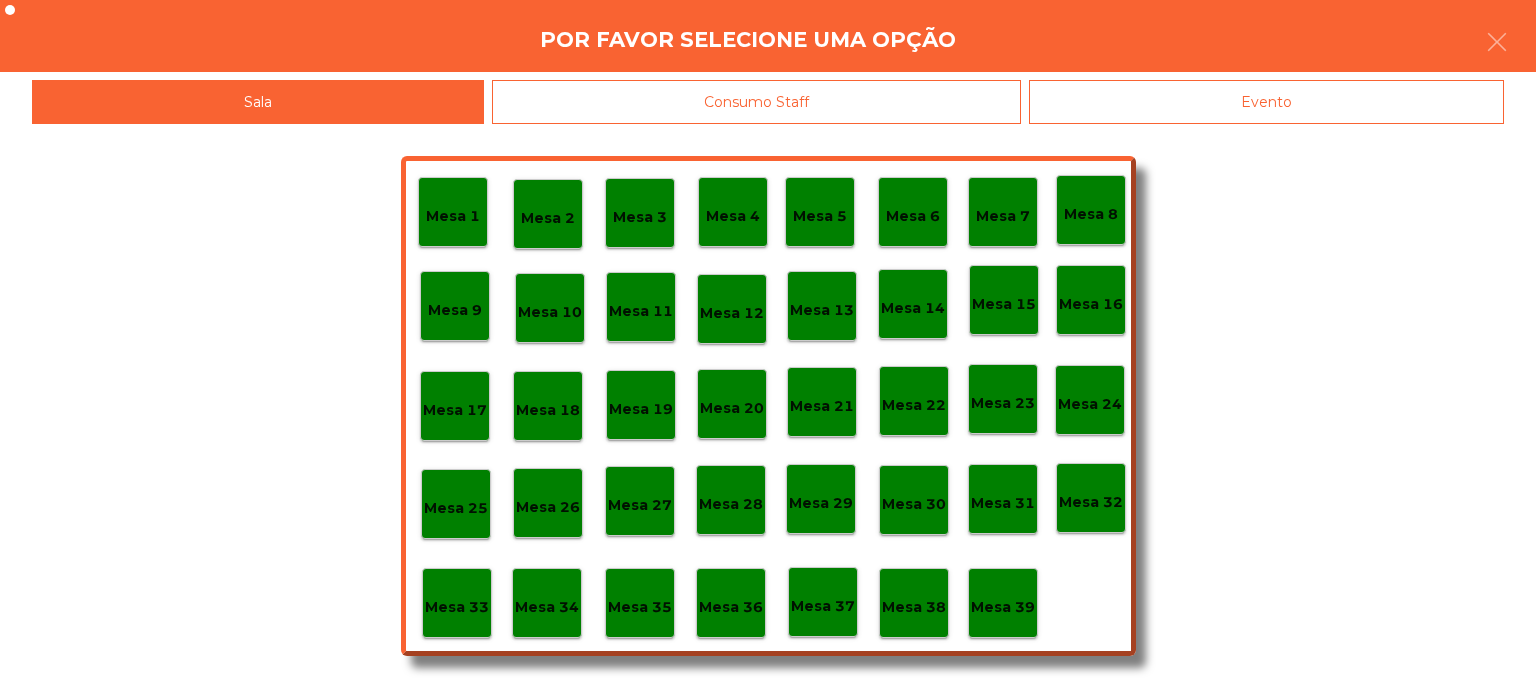 click on "Mesa 37" 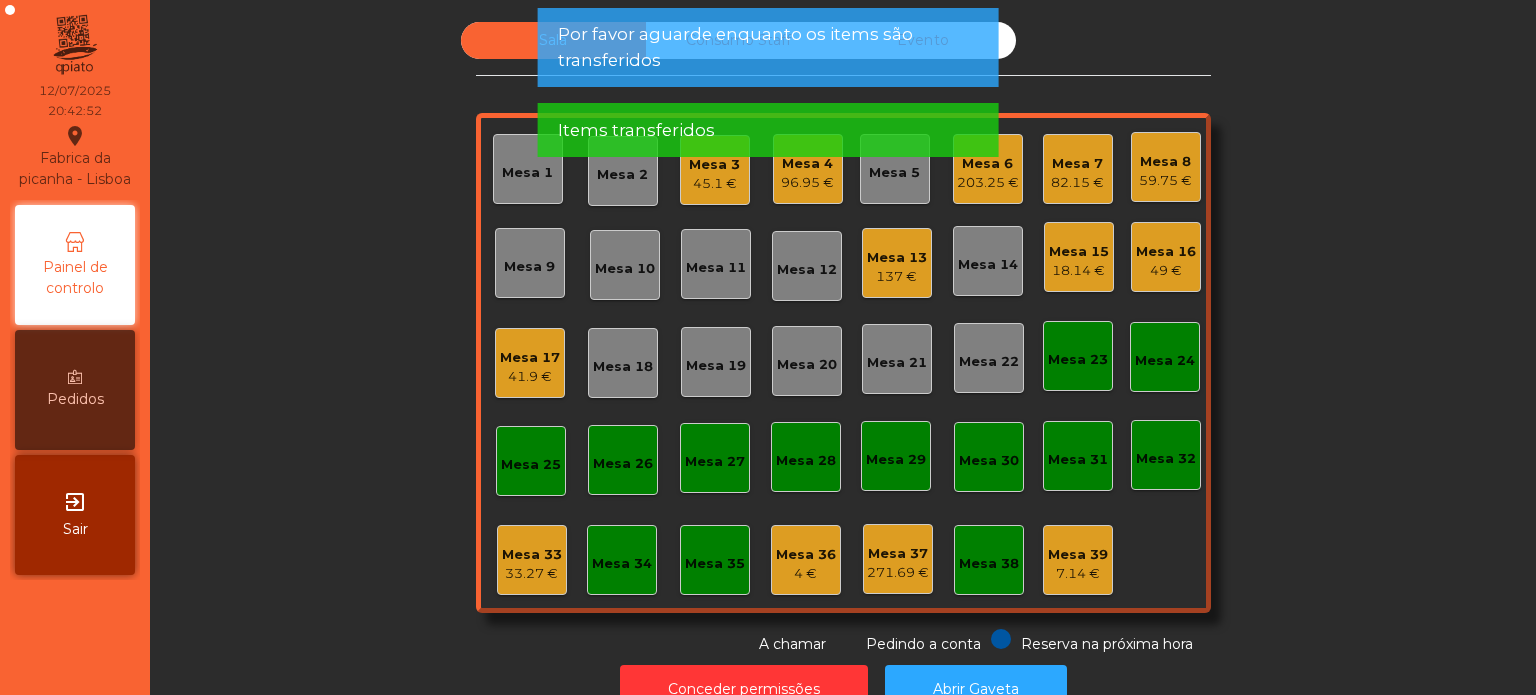 click on "Mesa 17   41.9 €" 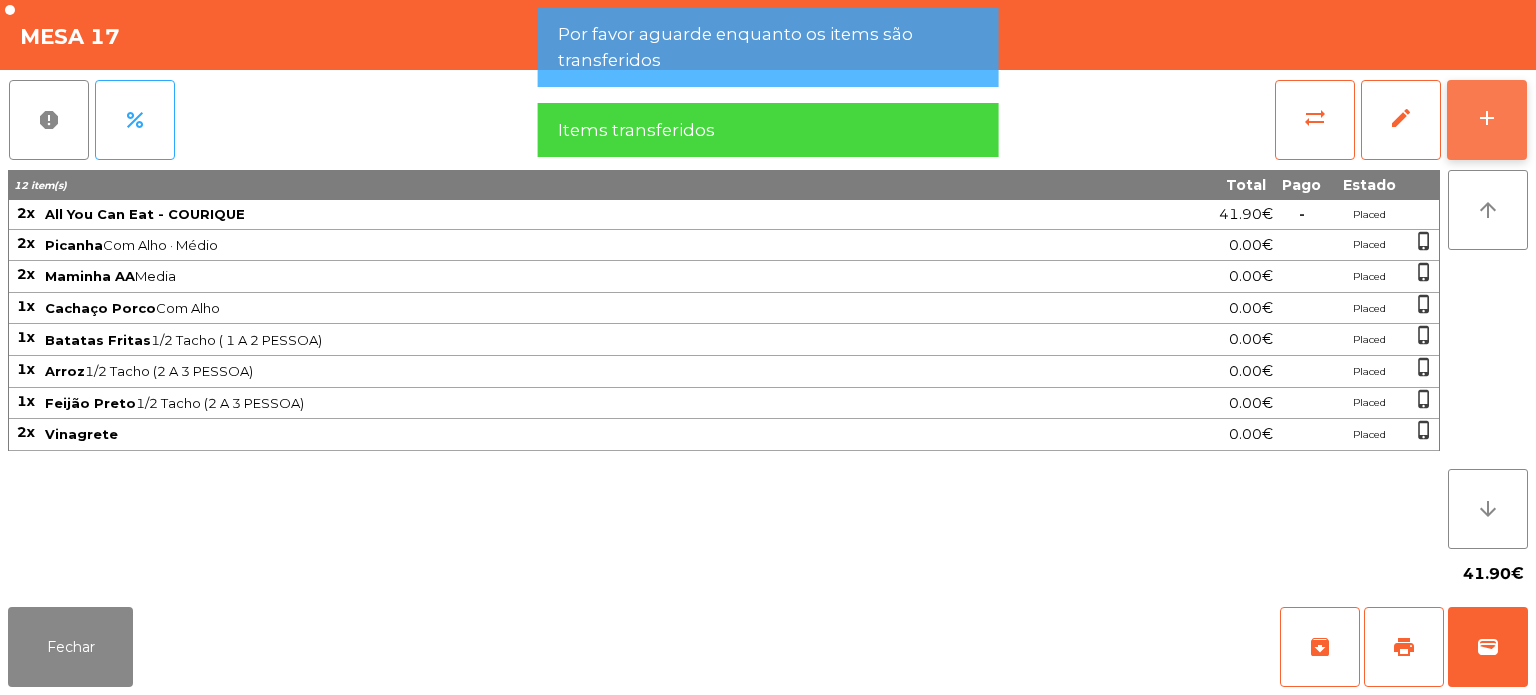 click on "add" 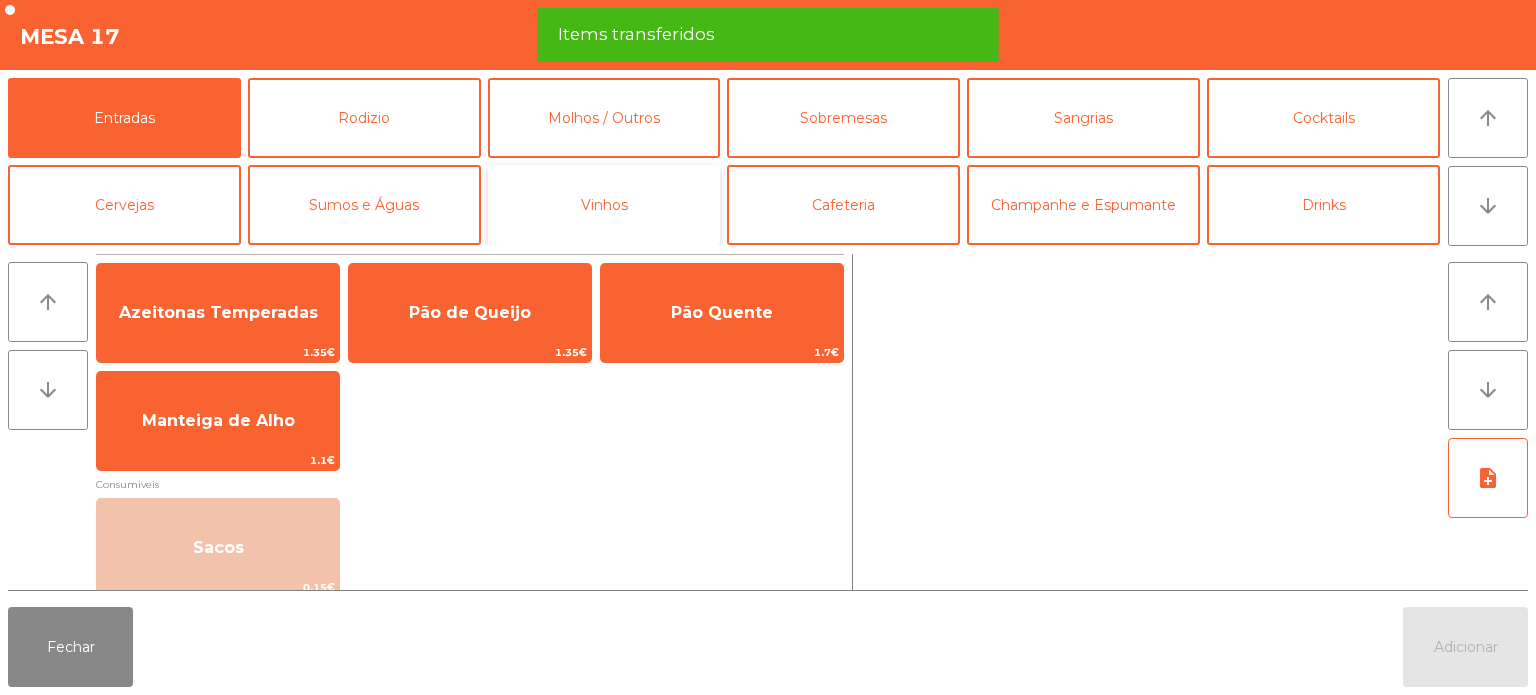click on "Vinhos" 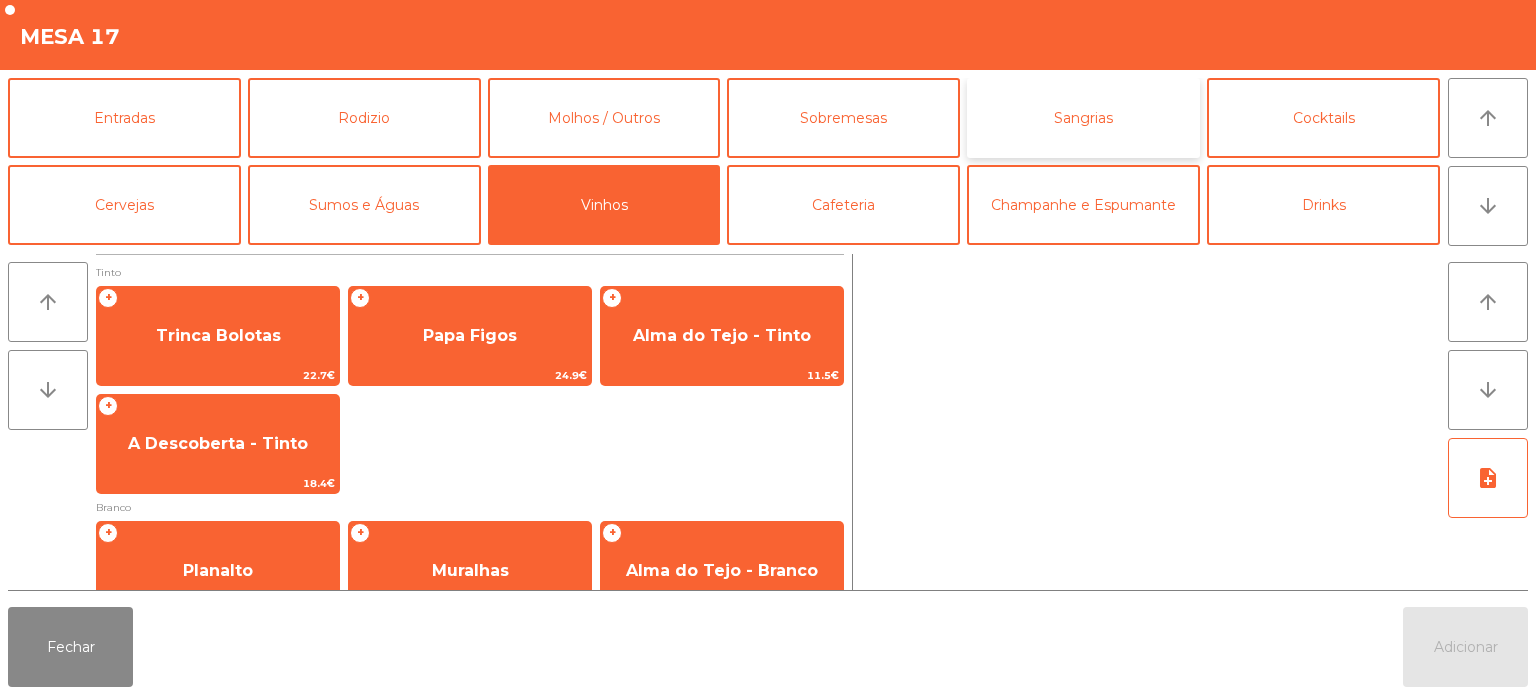 click on "Sangrias" 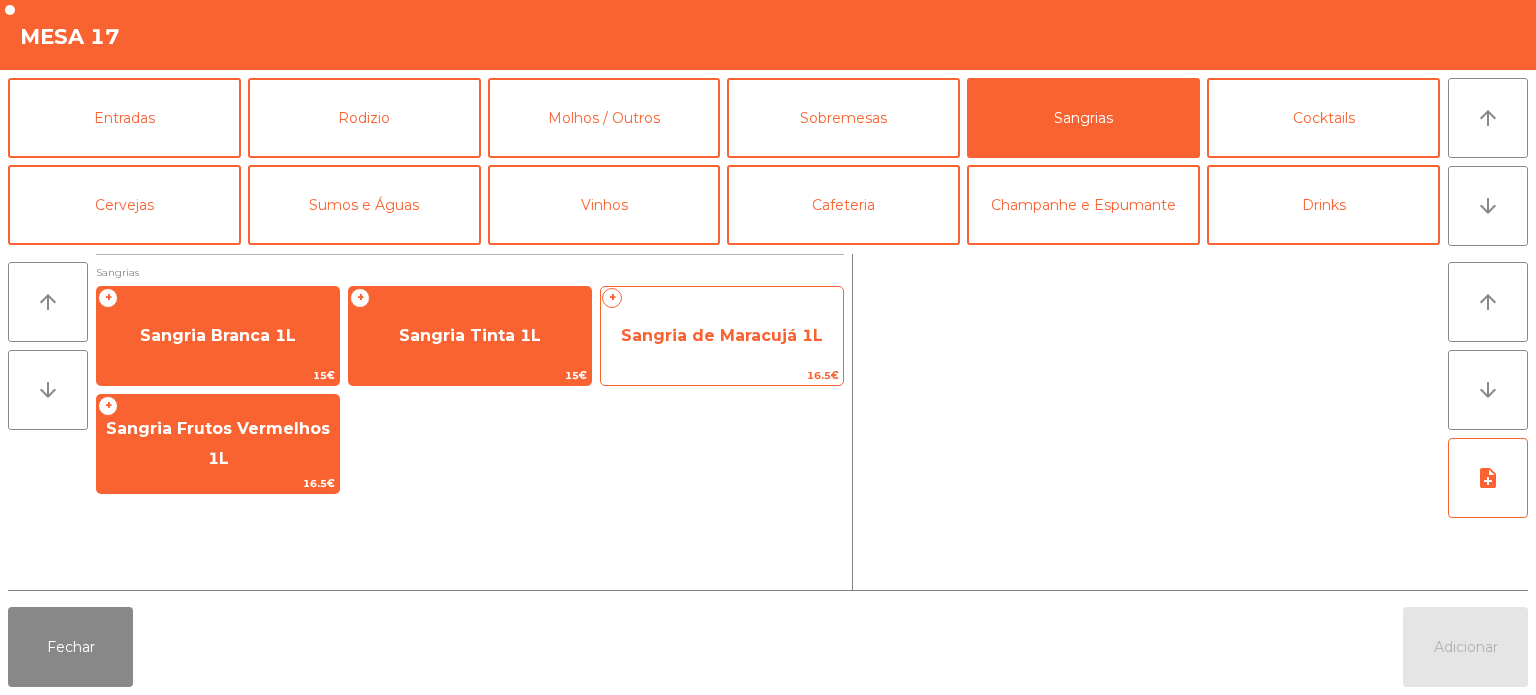 click on "Sangria de Maracujá 1L" 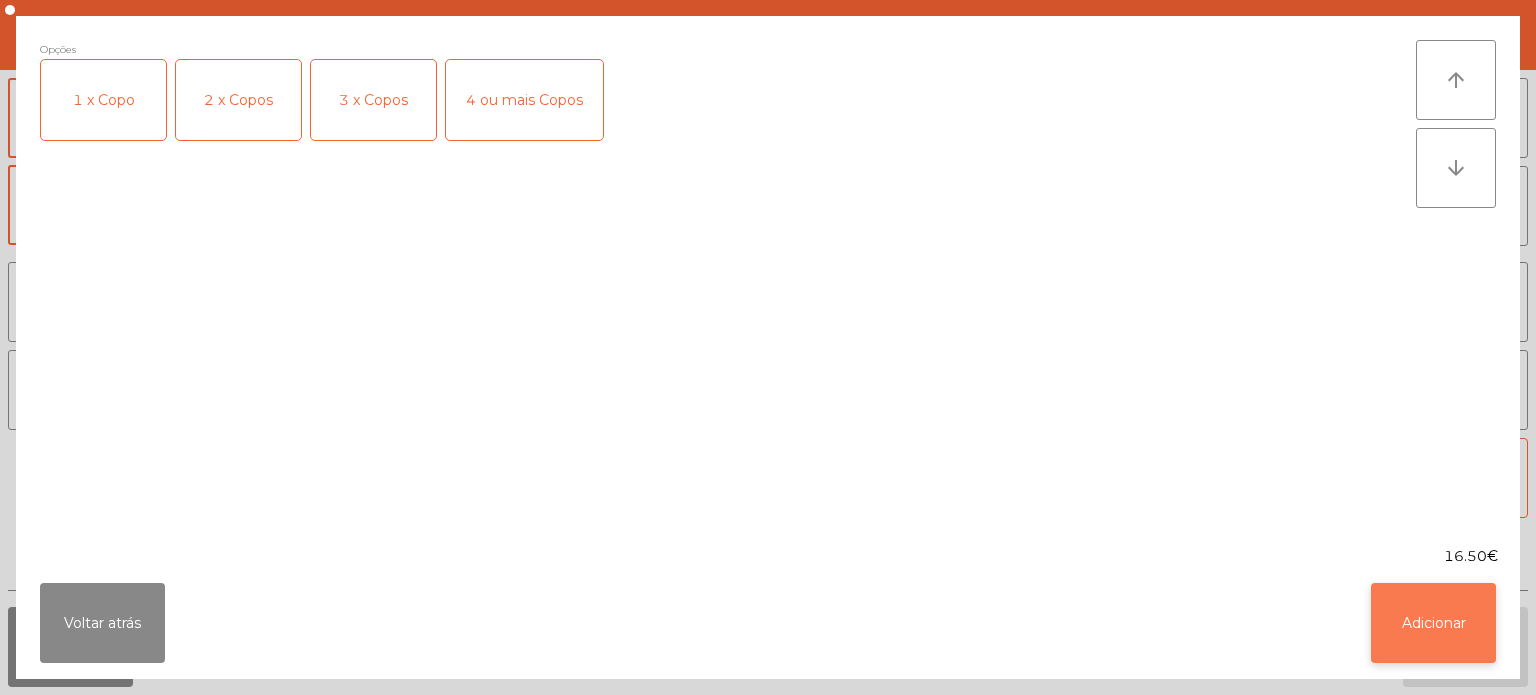 click on "Adicionar" 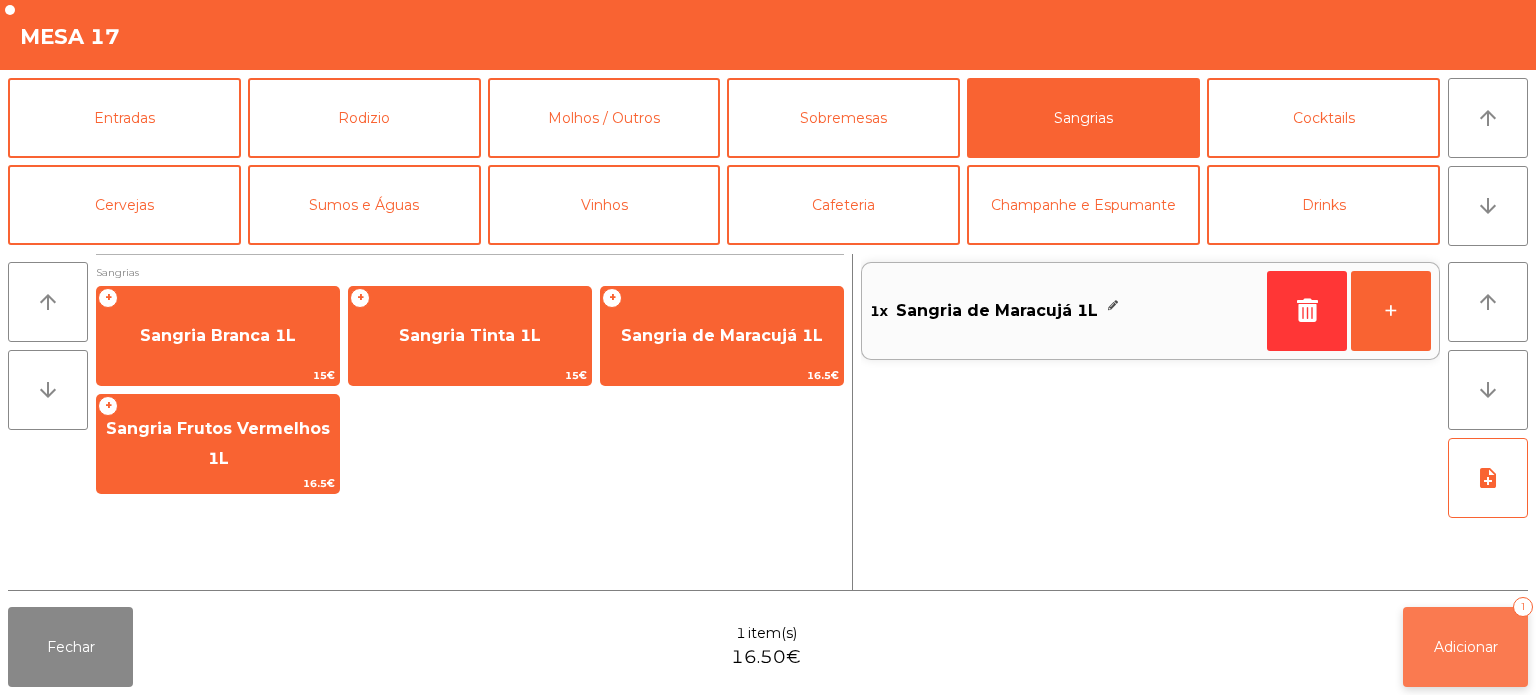 click on "Adicionar" 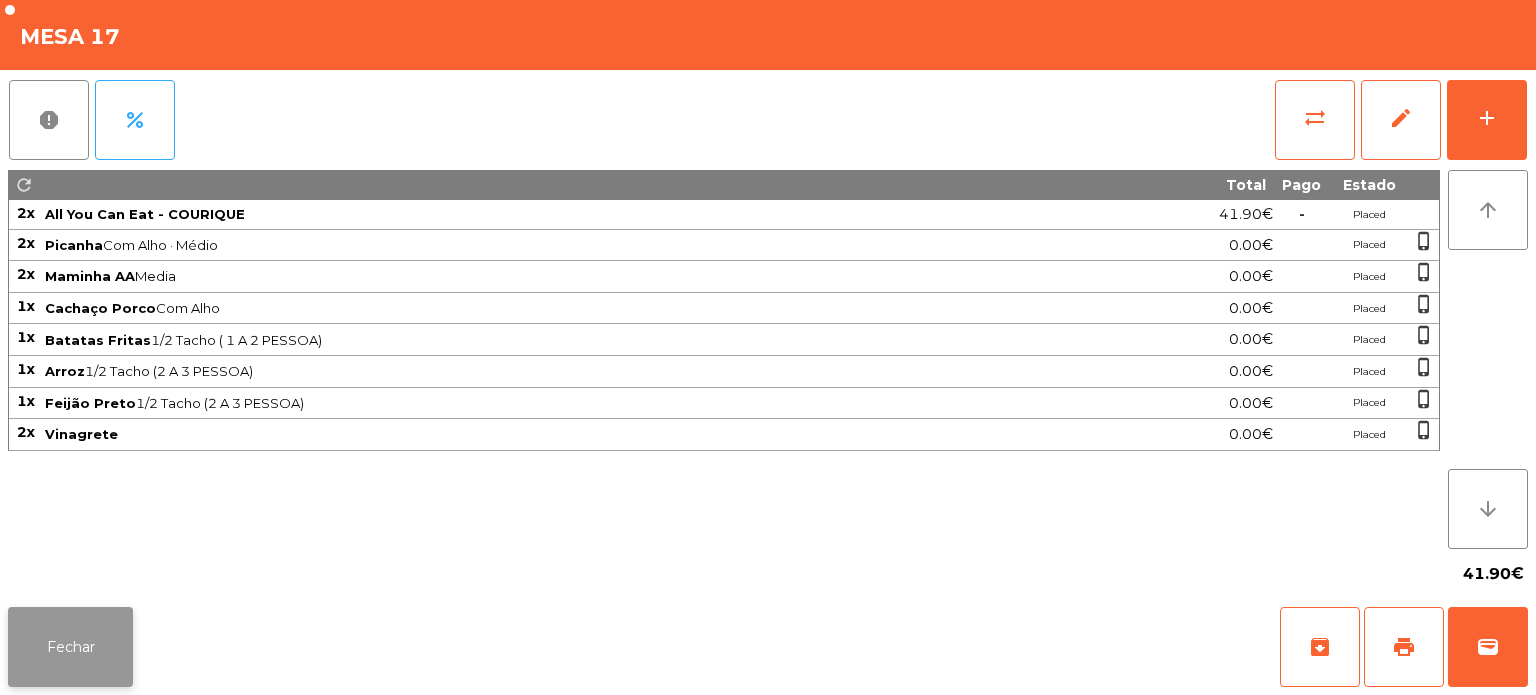 click on "Fechar" 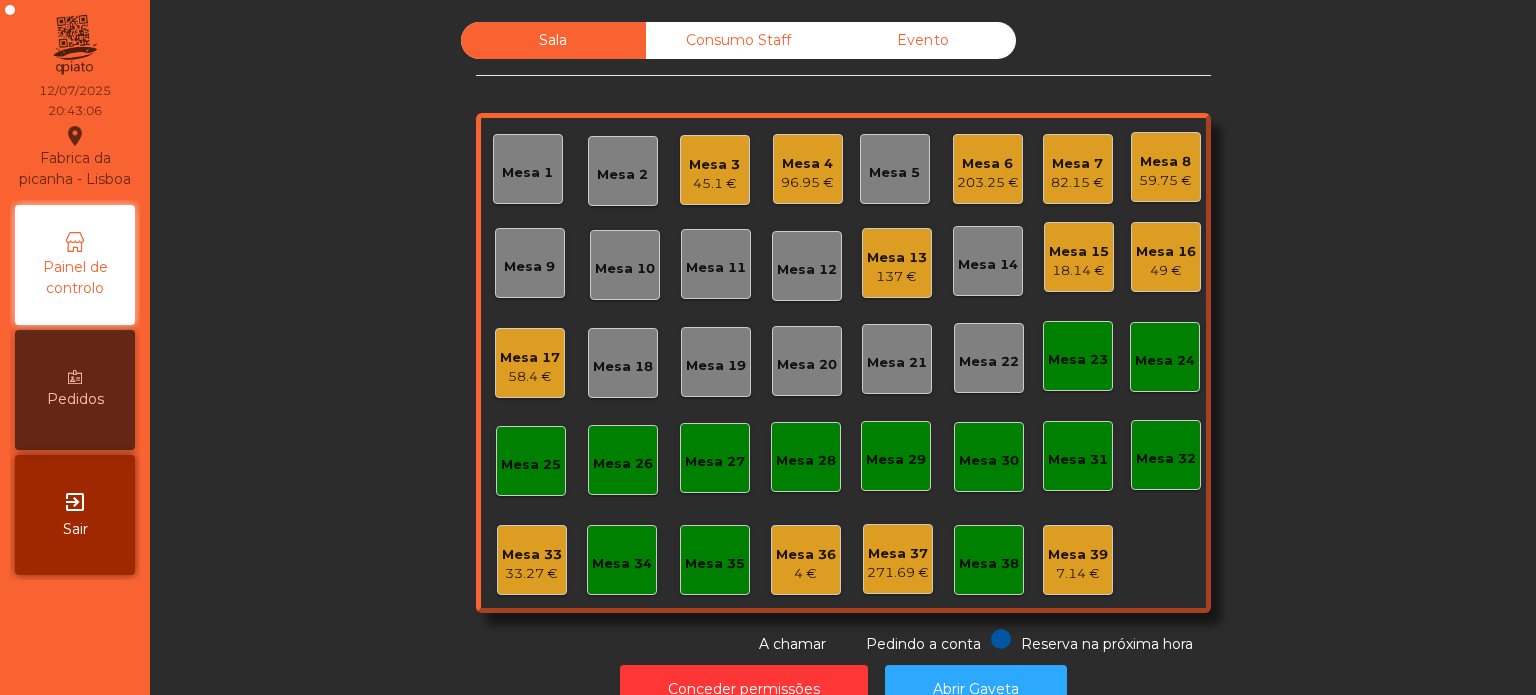 click on "Mesa 33" 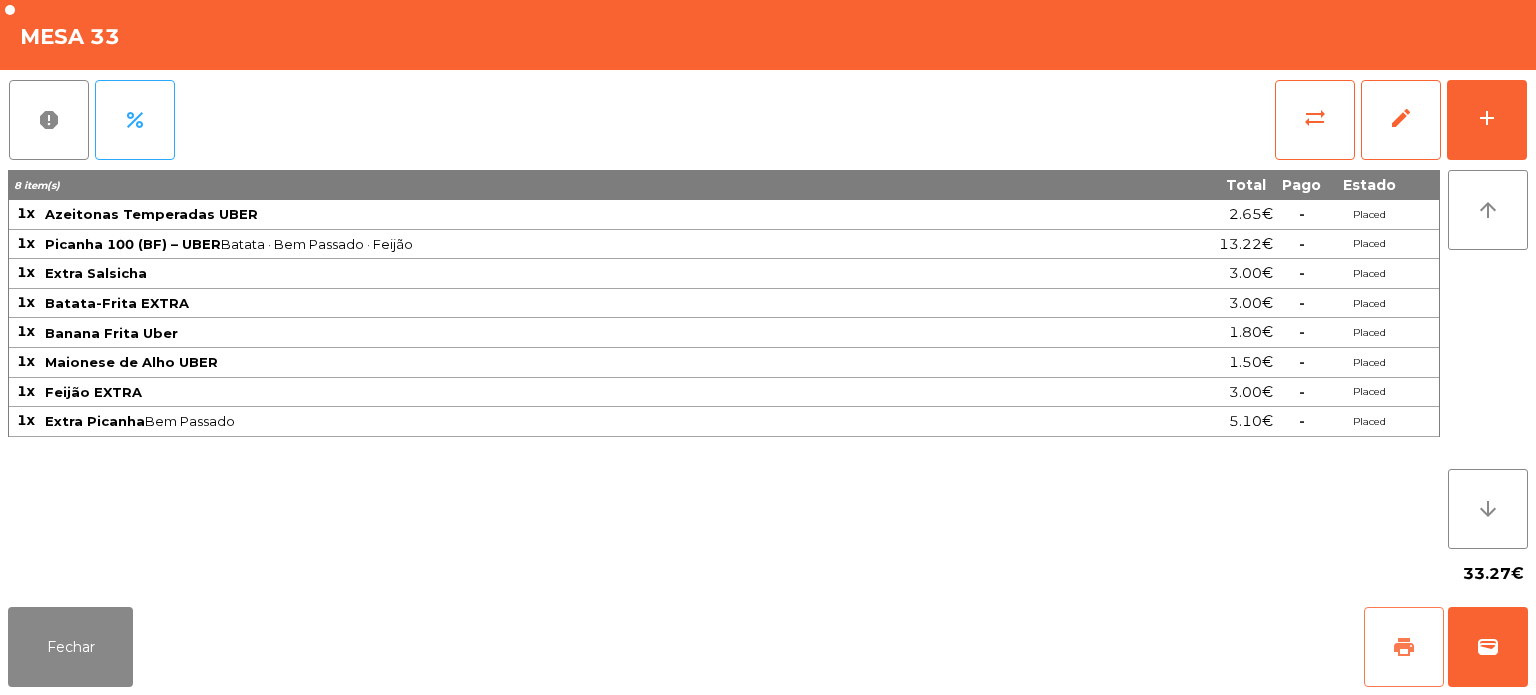 click on "print" 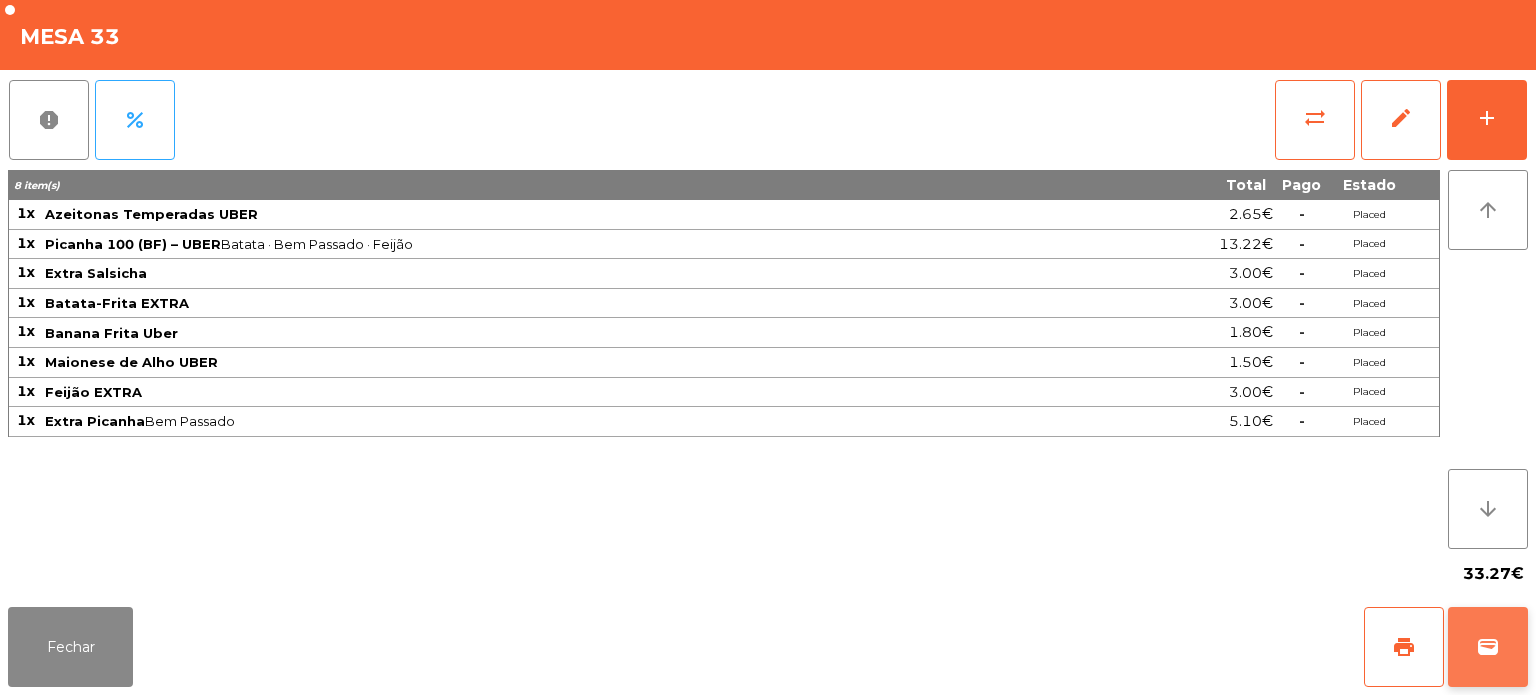 click on "wallet" 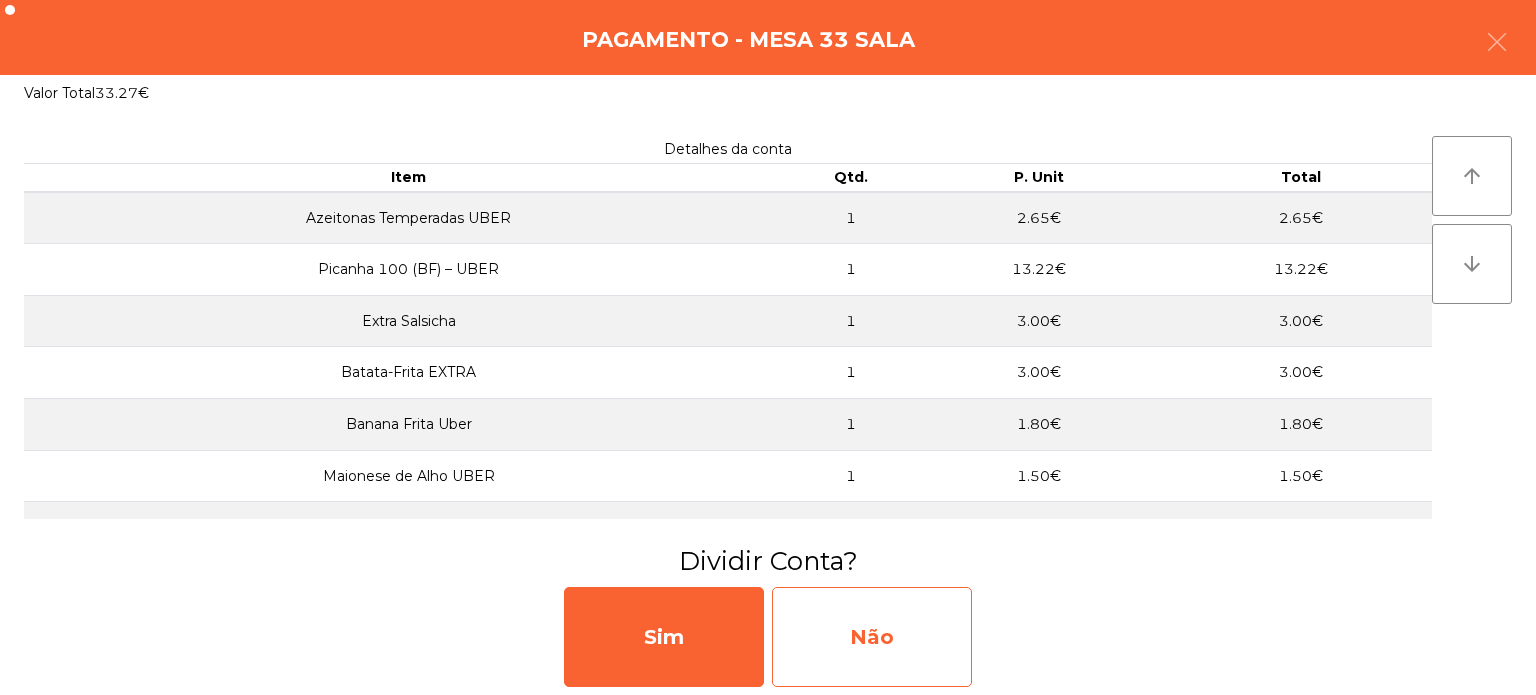 click on "Não" 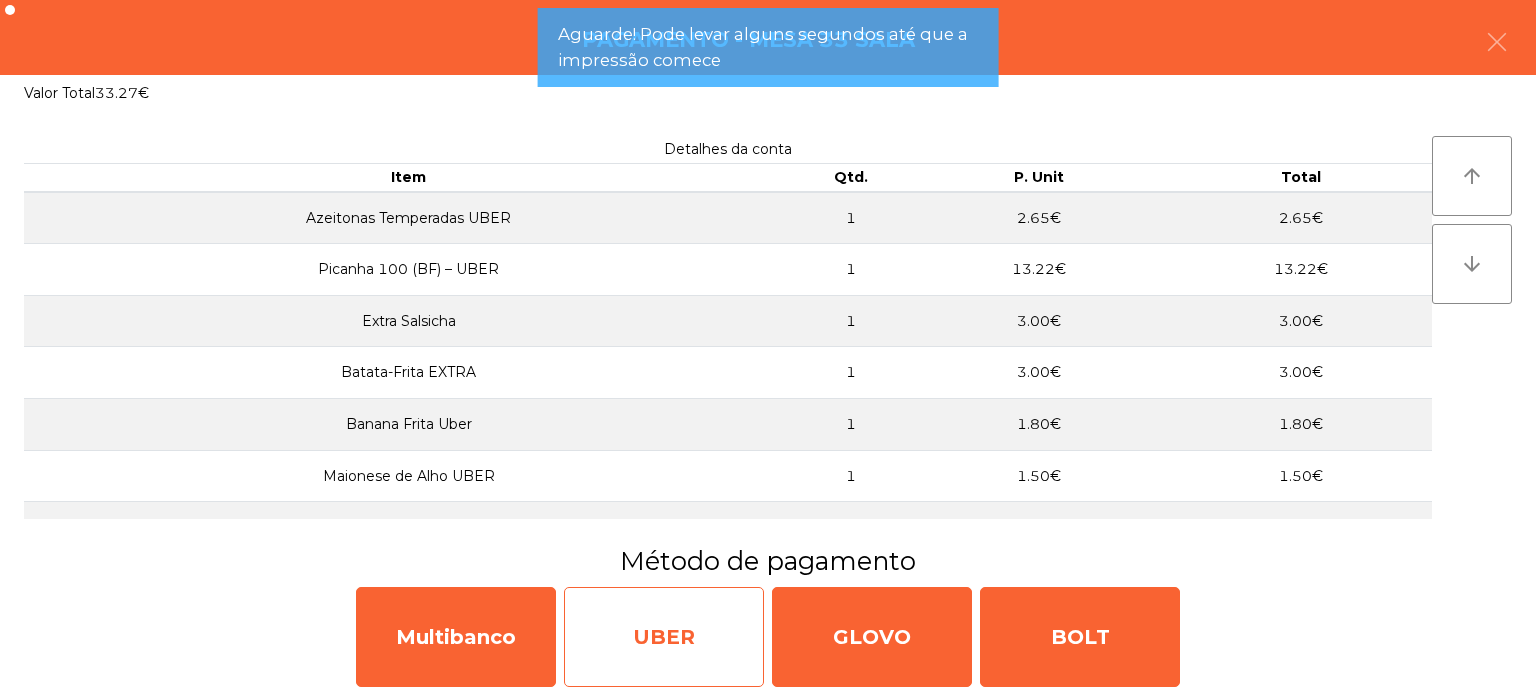 click on "UBER" 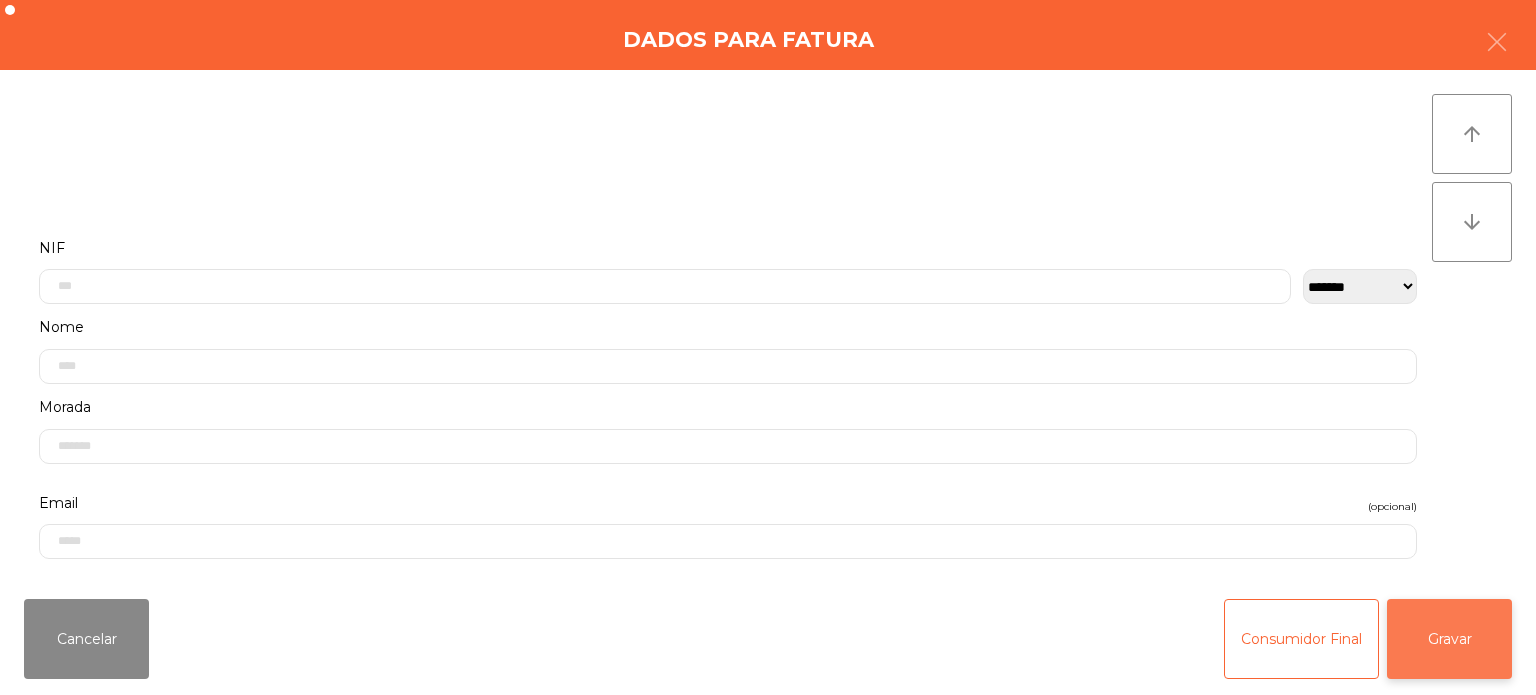 click on "Gravar" 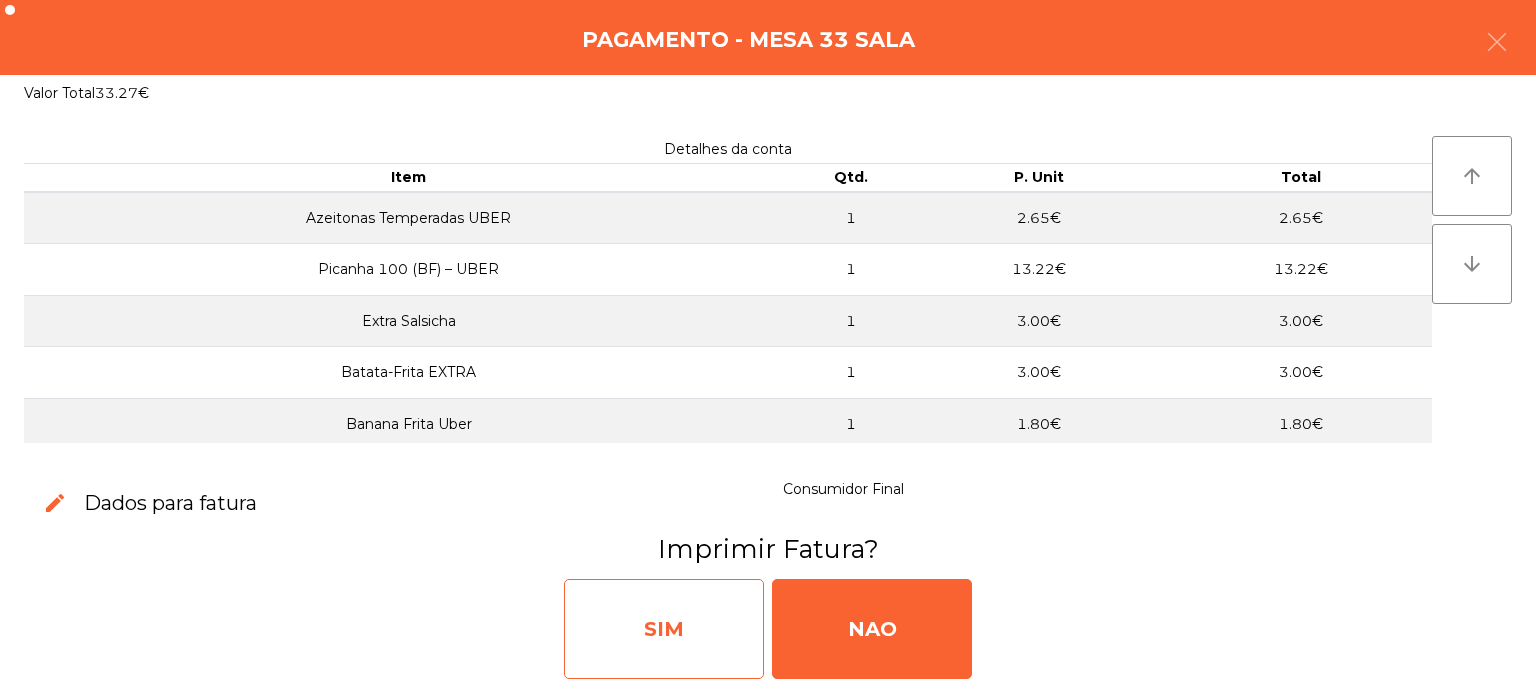 click on "SIM" 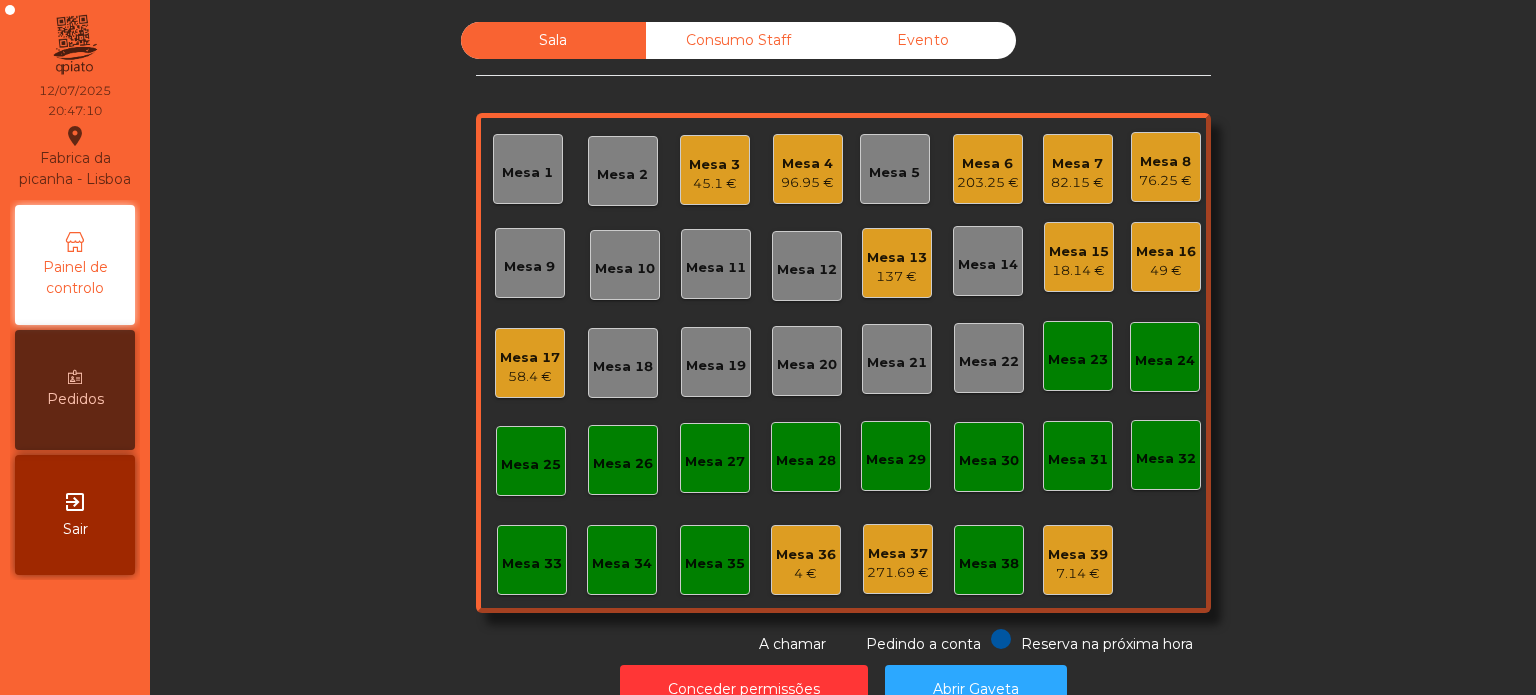 click on "Mesa 17" 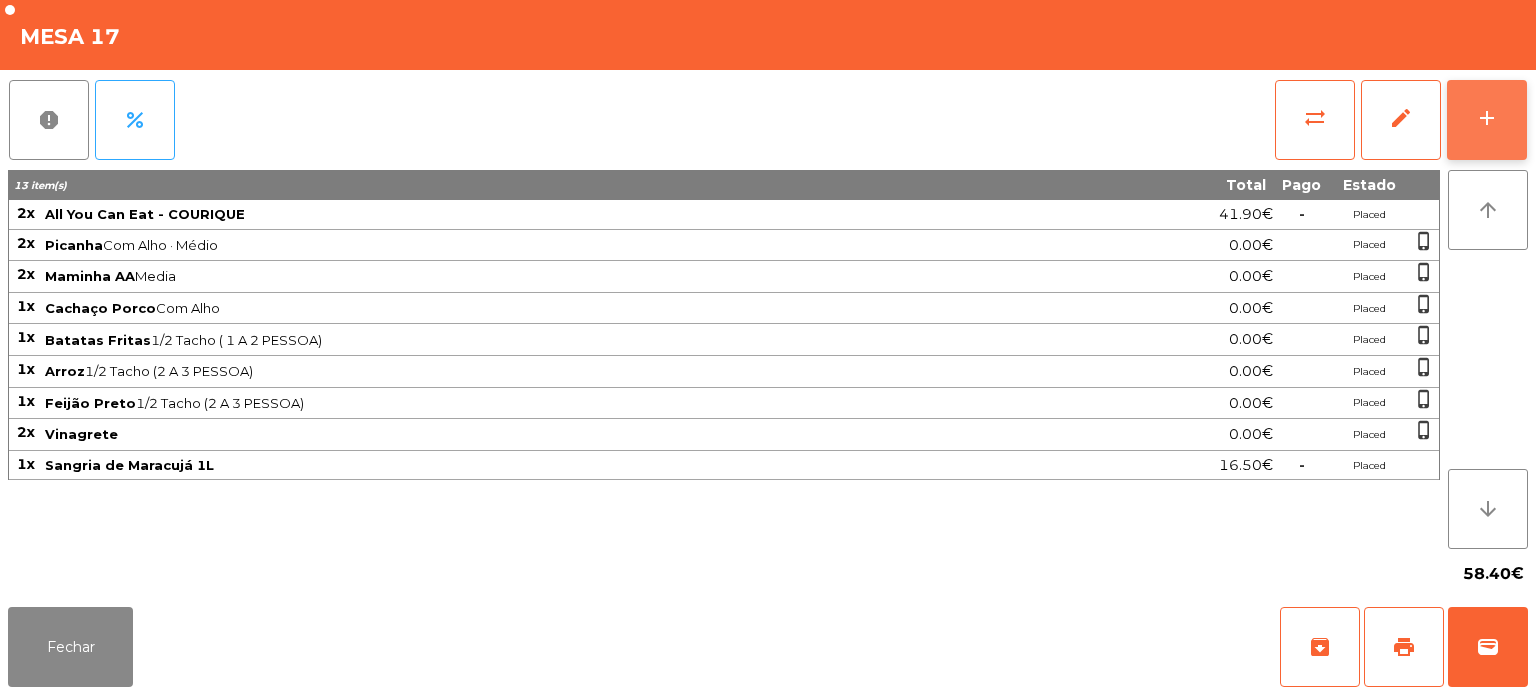 click on "add" 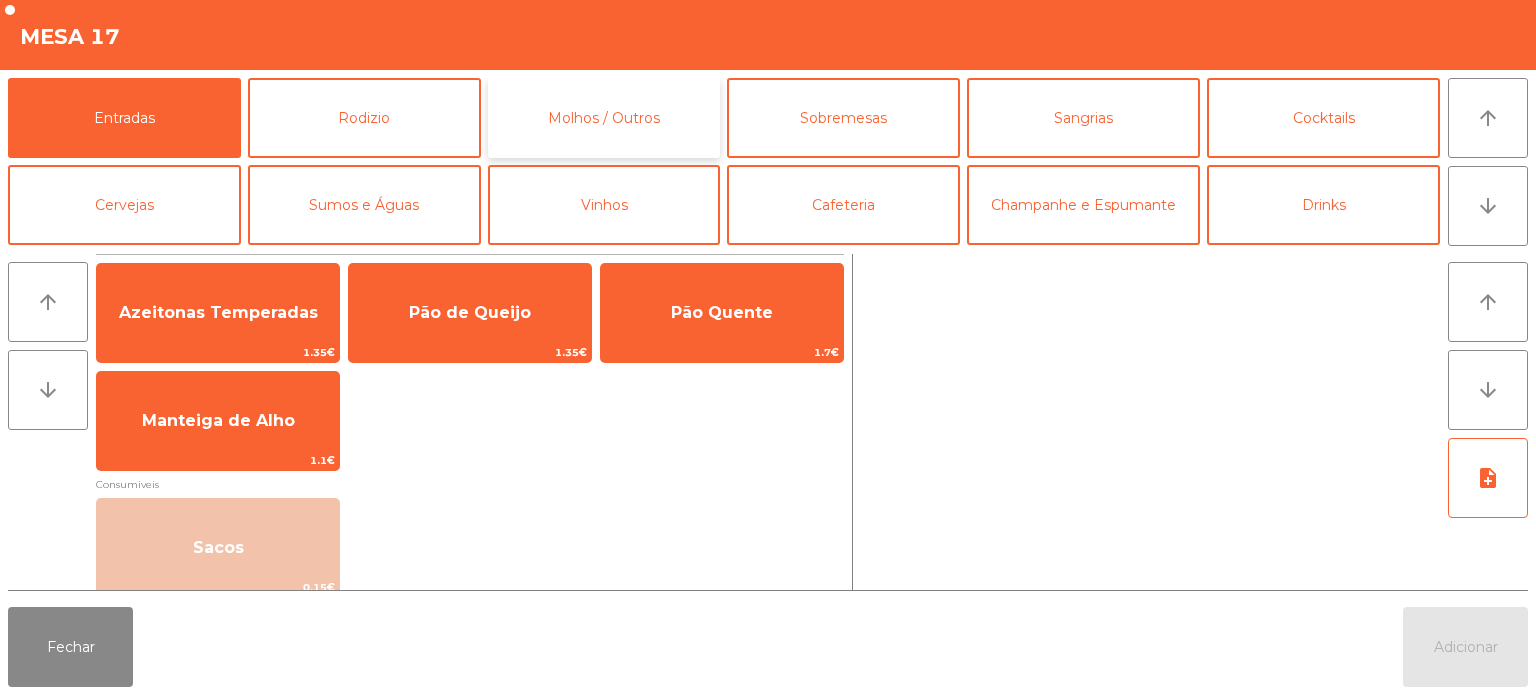 click on "Molhos / Outros" 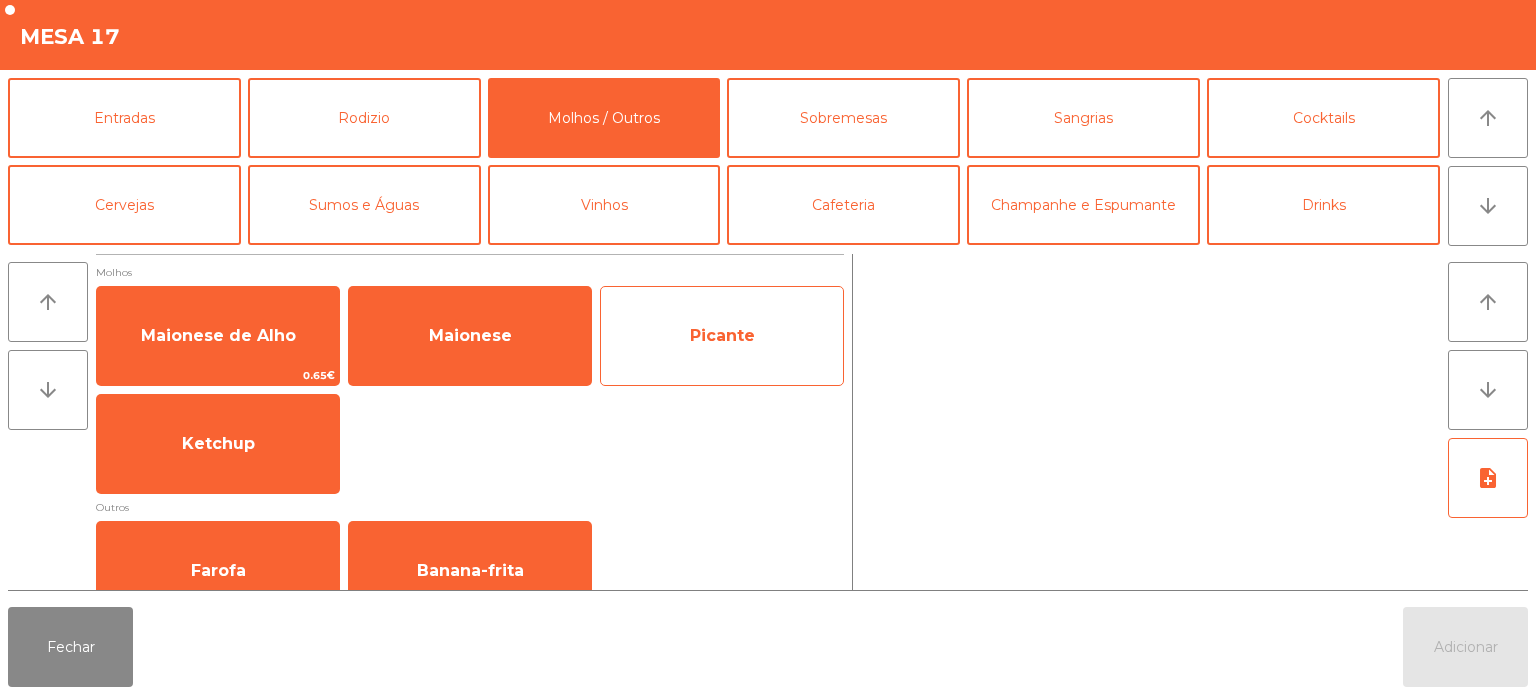 click on "Picante" 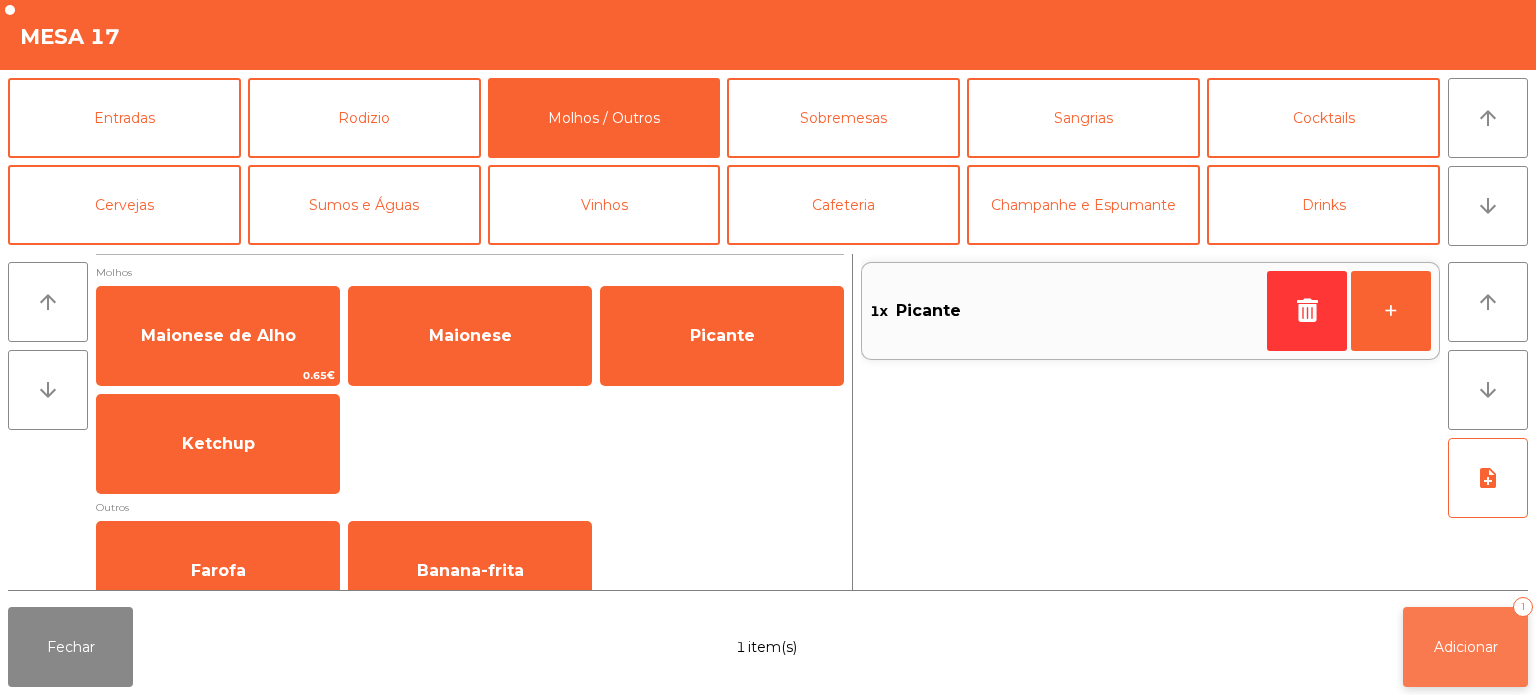 click on "Adicionar   1" 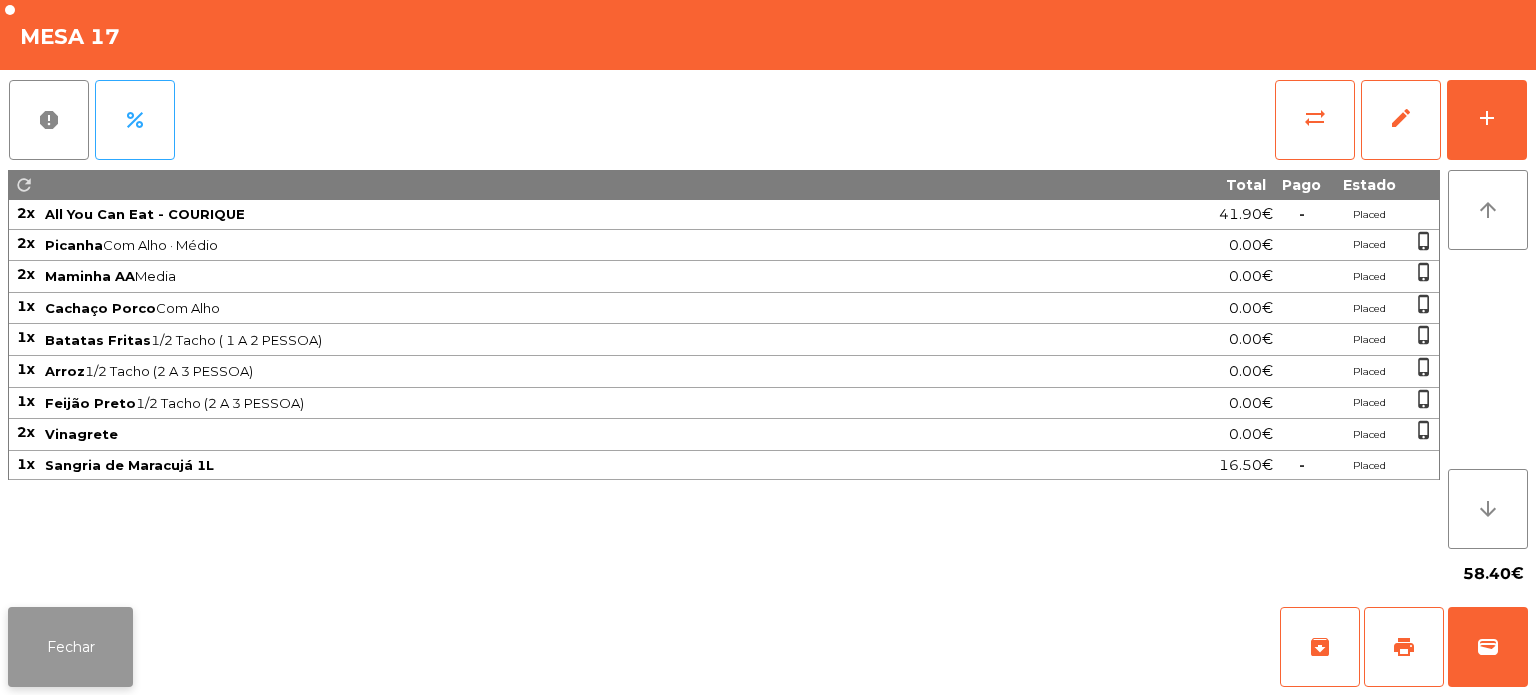 click on "Fechar" 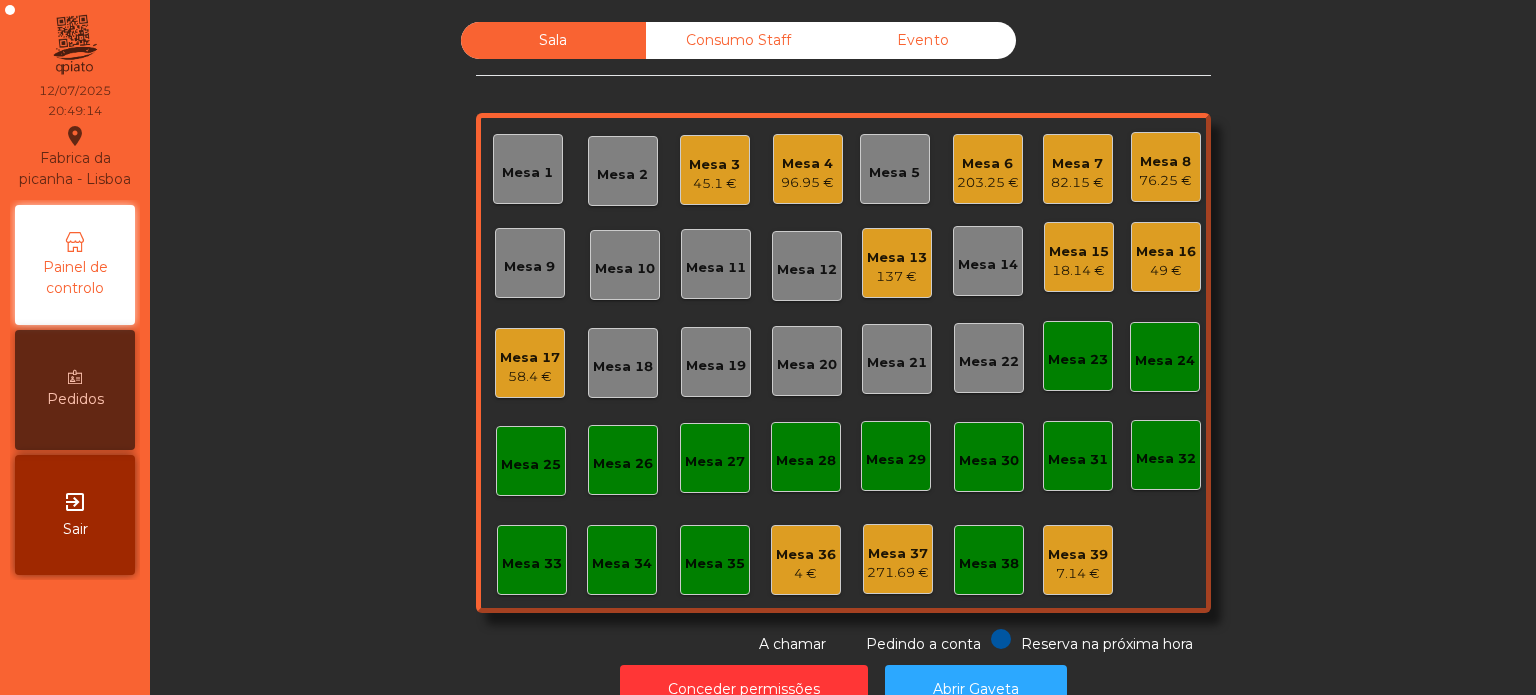 click on "Mesa 31" 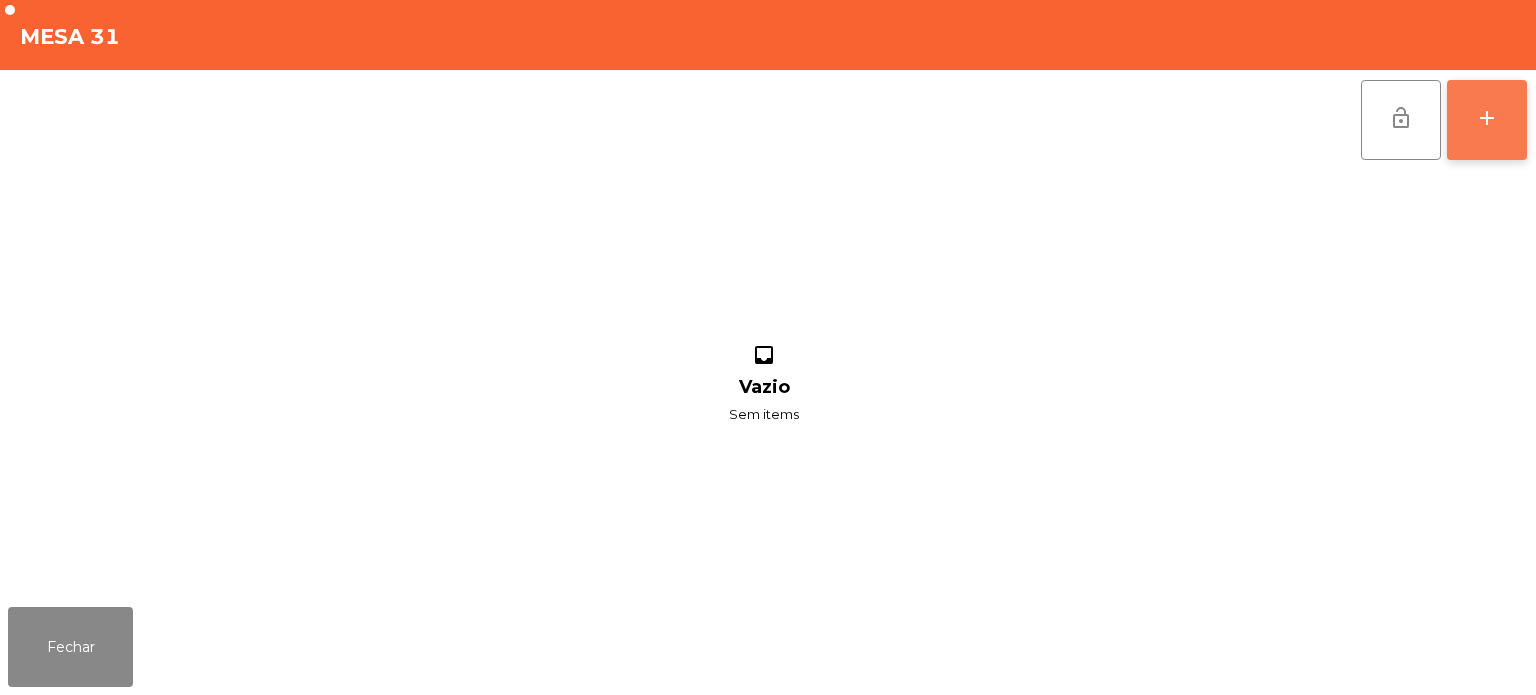 click on "add" 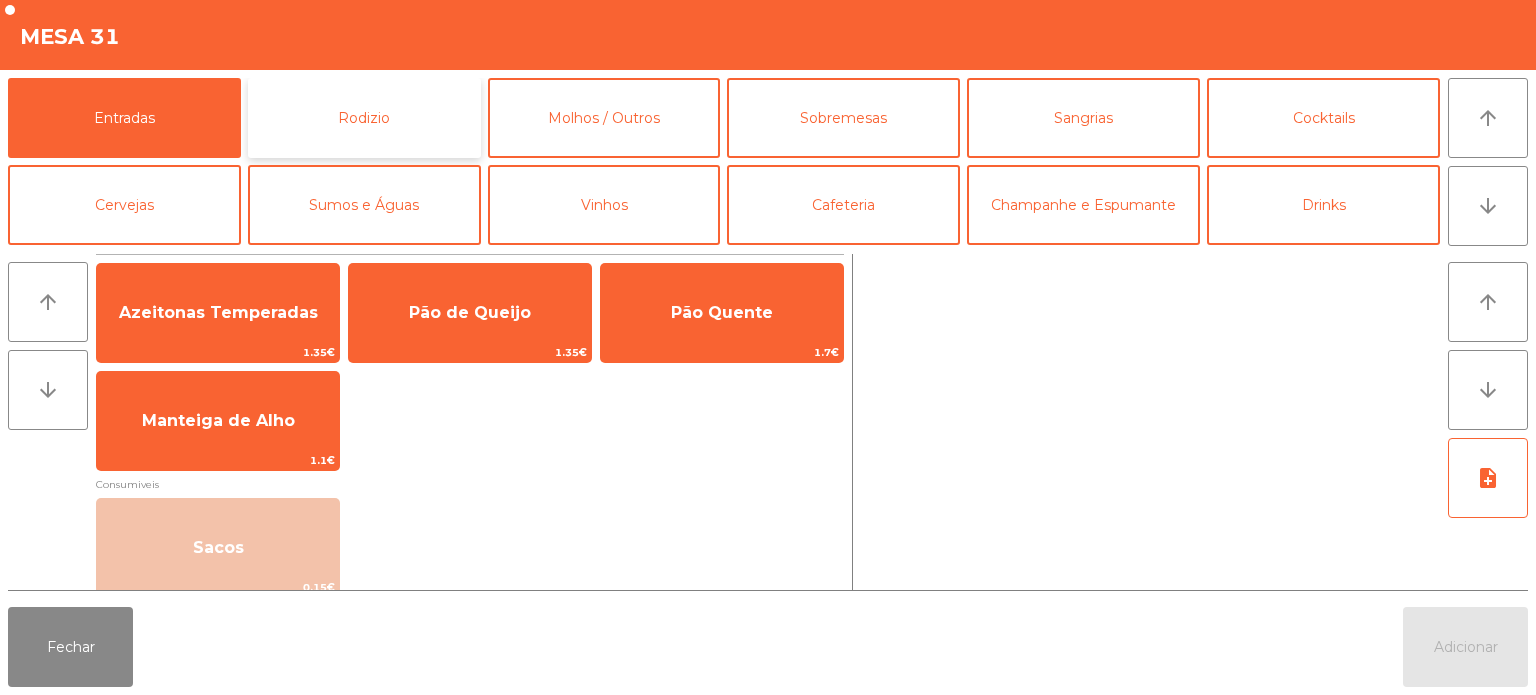click on "Rodizio" 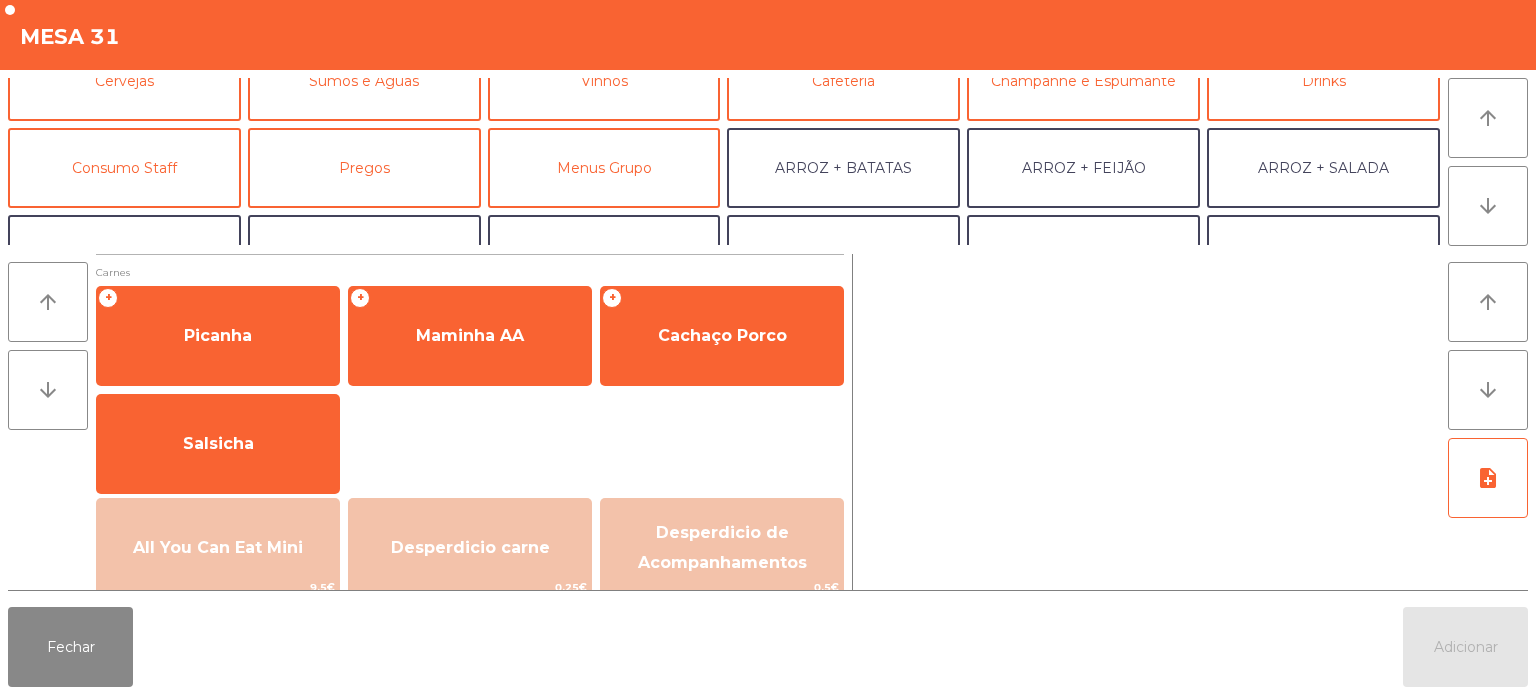 scroll, scrollTop: 130, scrollLeft: 0, axis: vertical 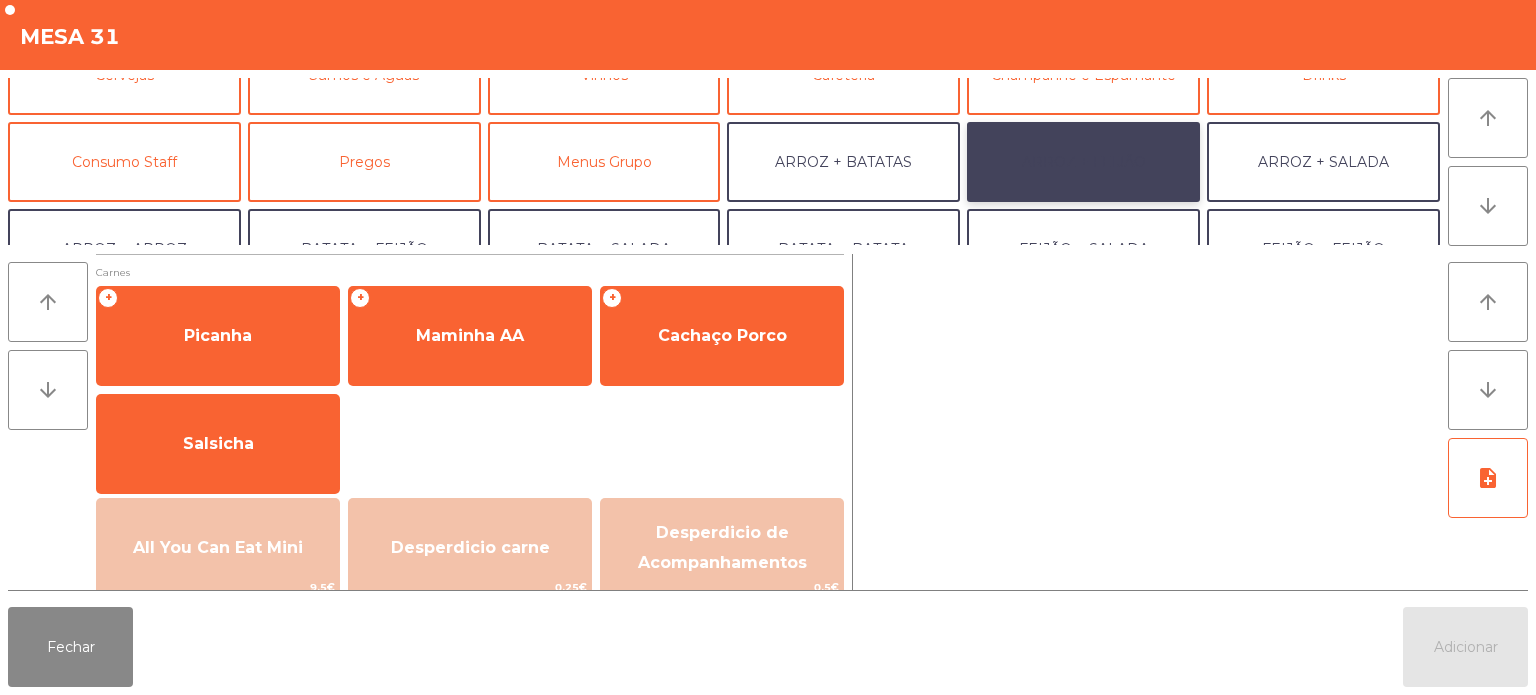 click on "ARROZ + FEIJÃO" 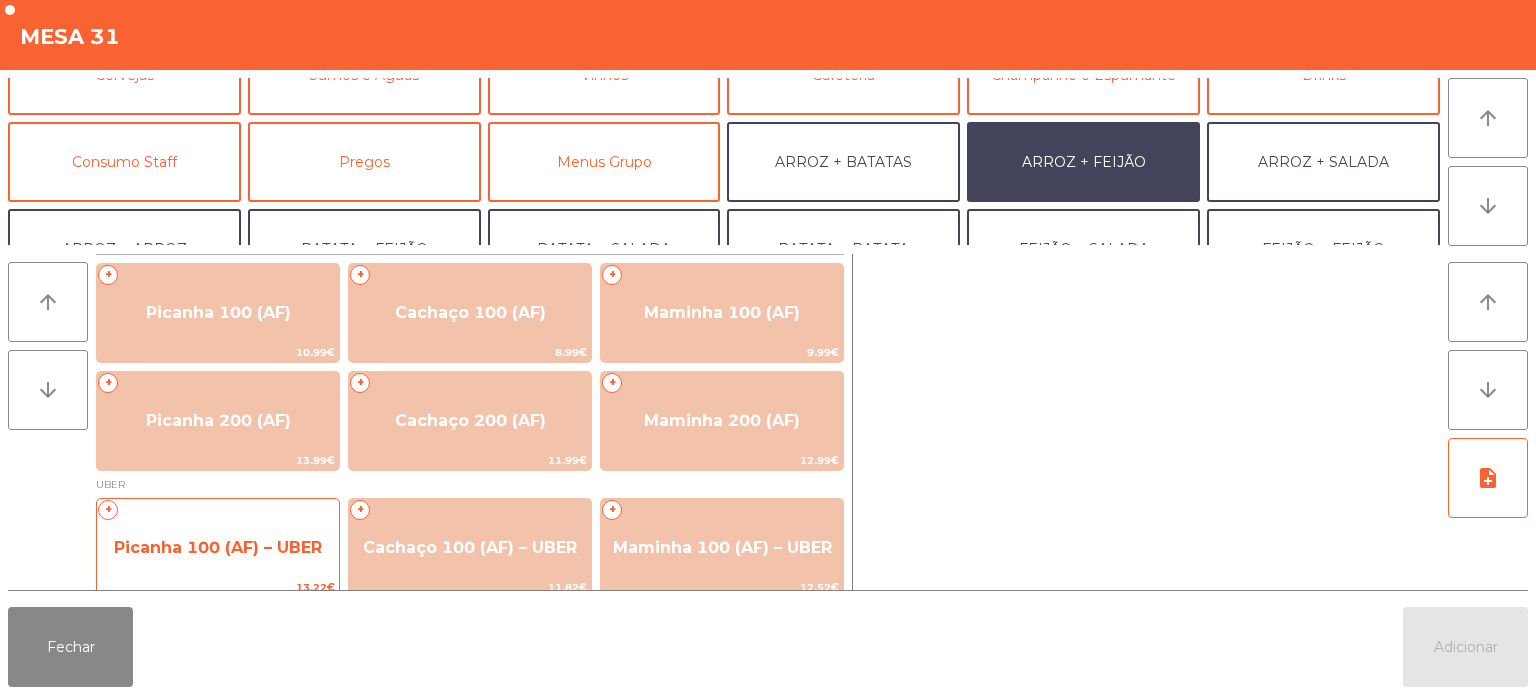 click on "Picanha 100 (AF) – UBER" 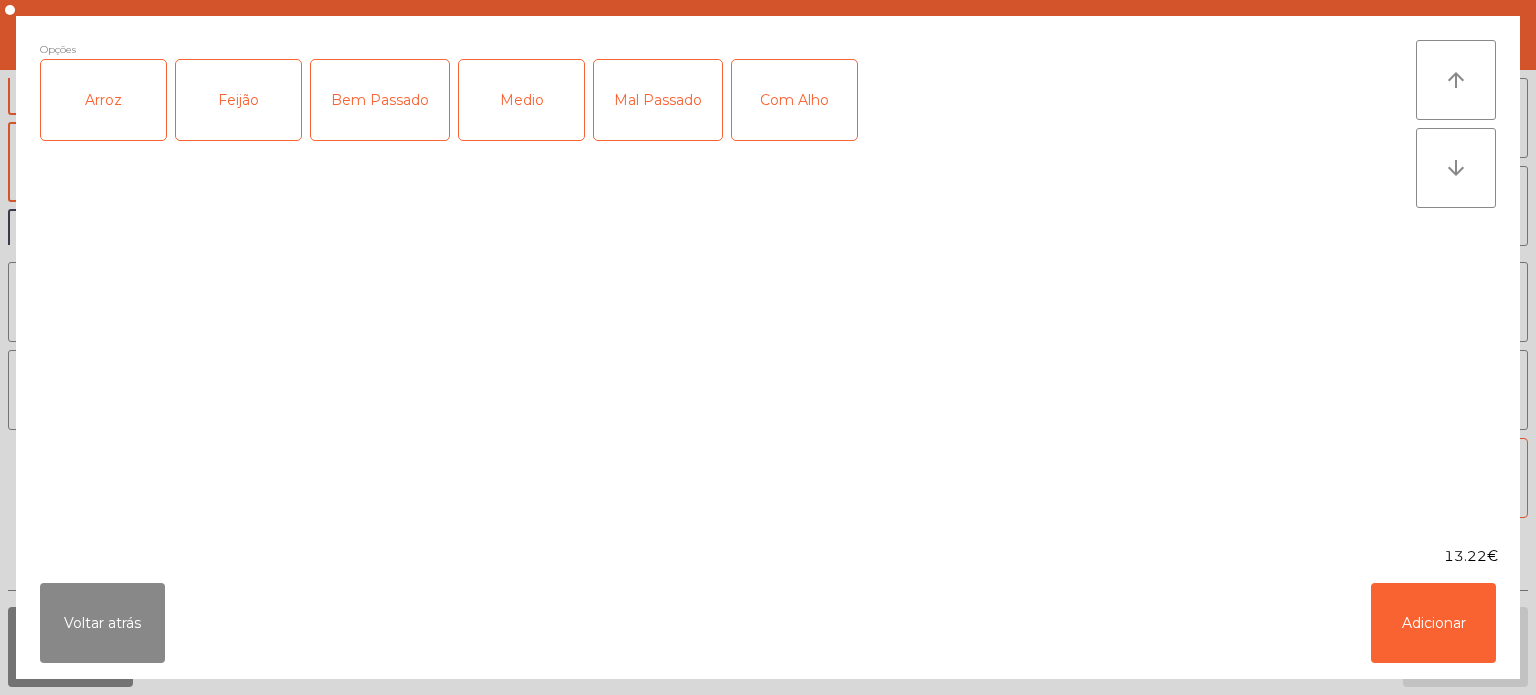 click on "Arroz" 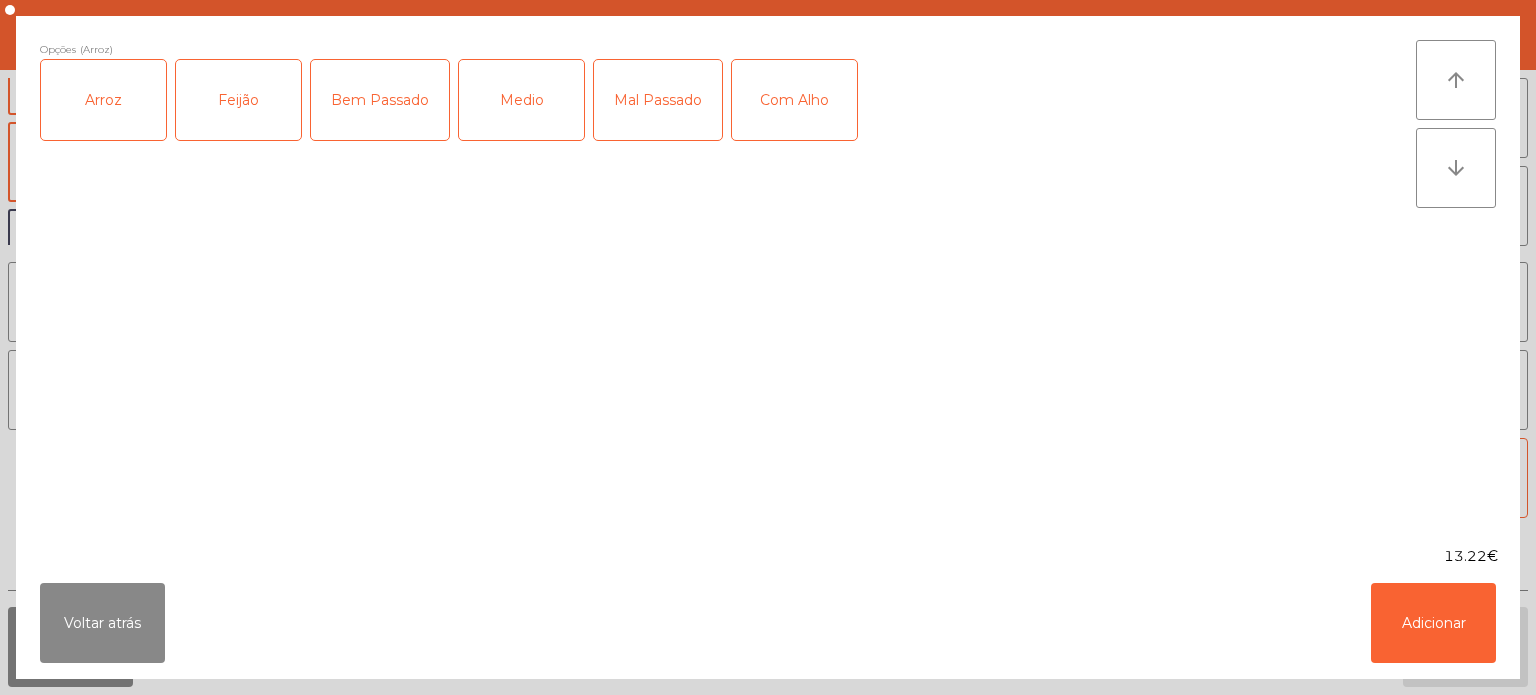 click on "Feijão" 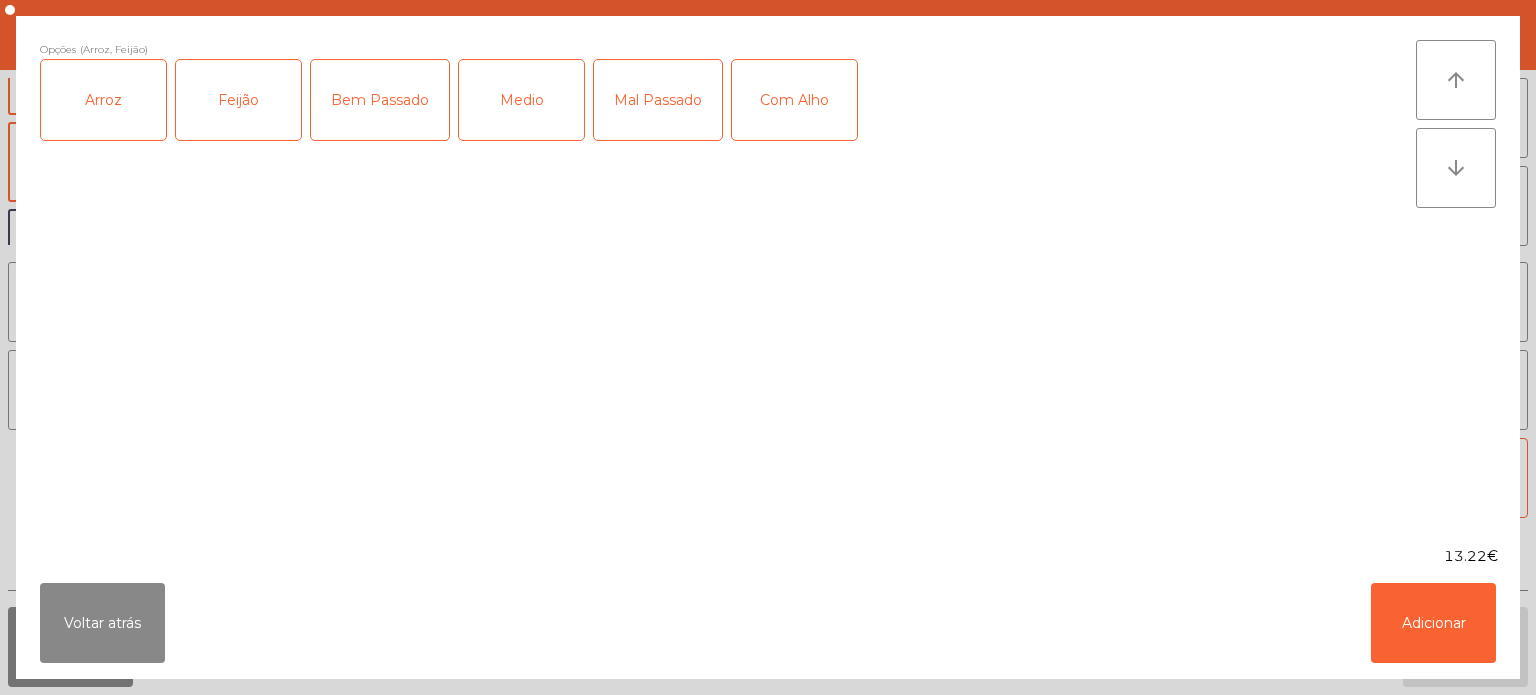 click on "Medio" 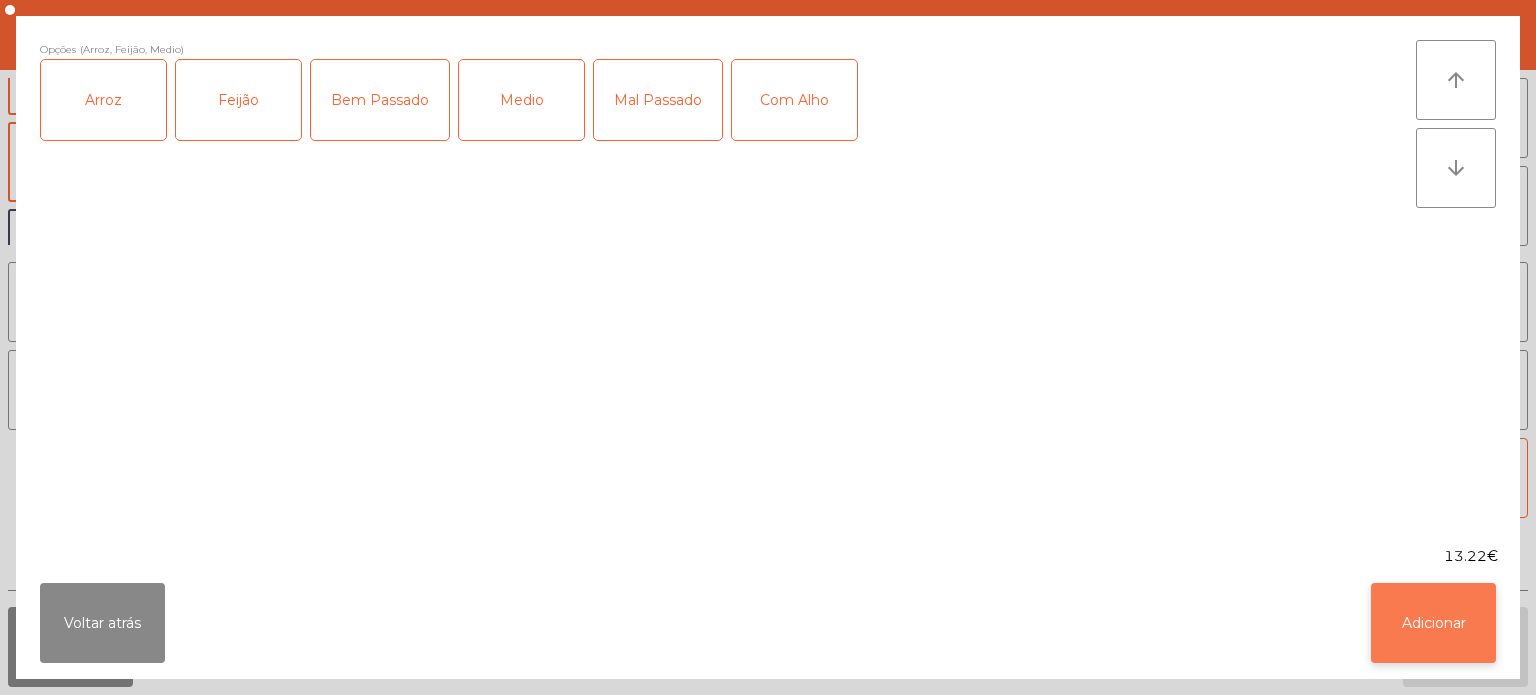 click on "Adicionar" 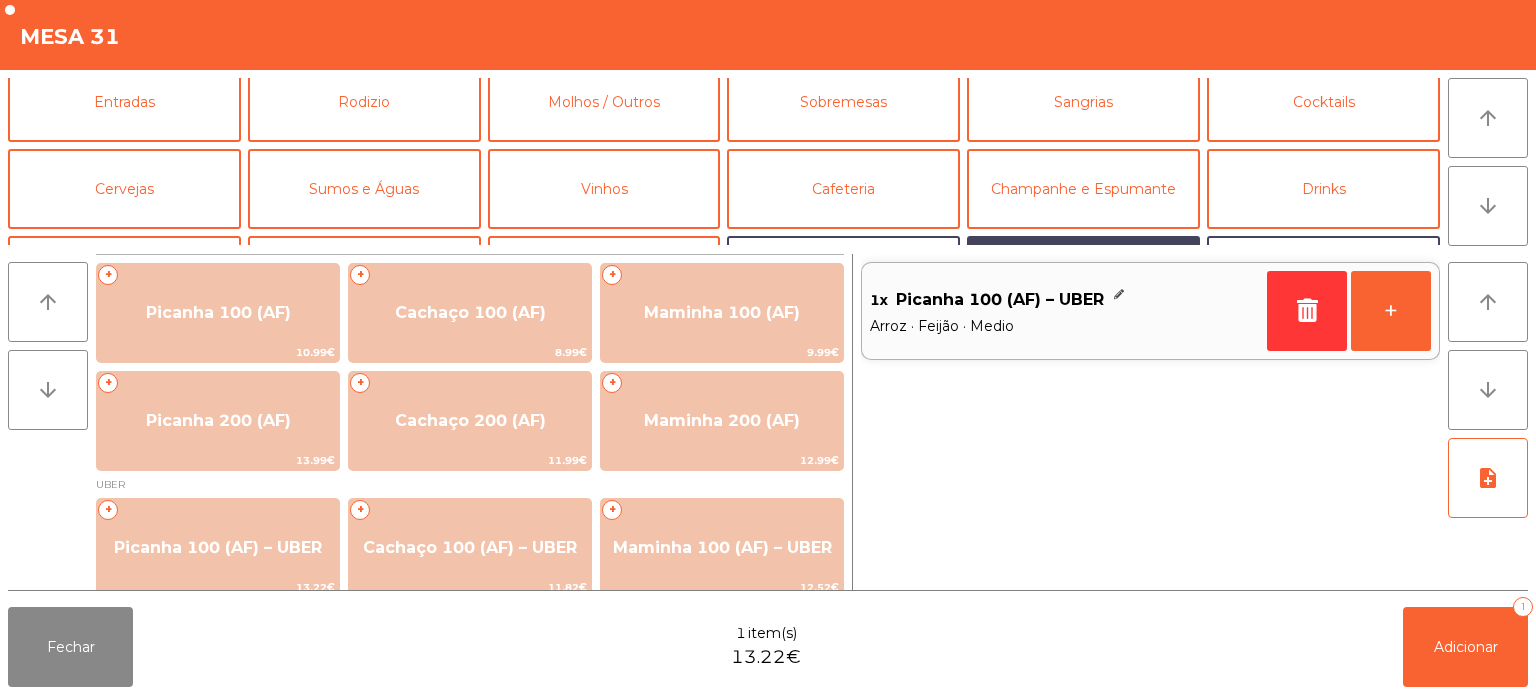 scroll, scrollTop: 0, scrollLeft: 0, axis: both 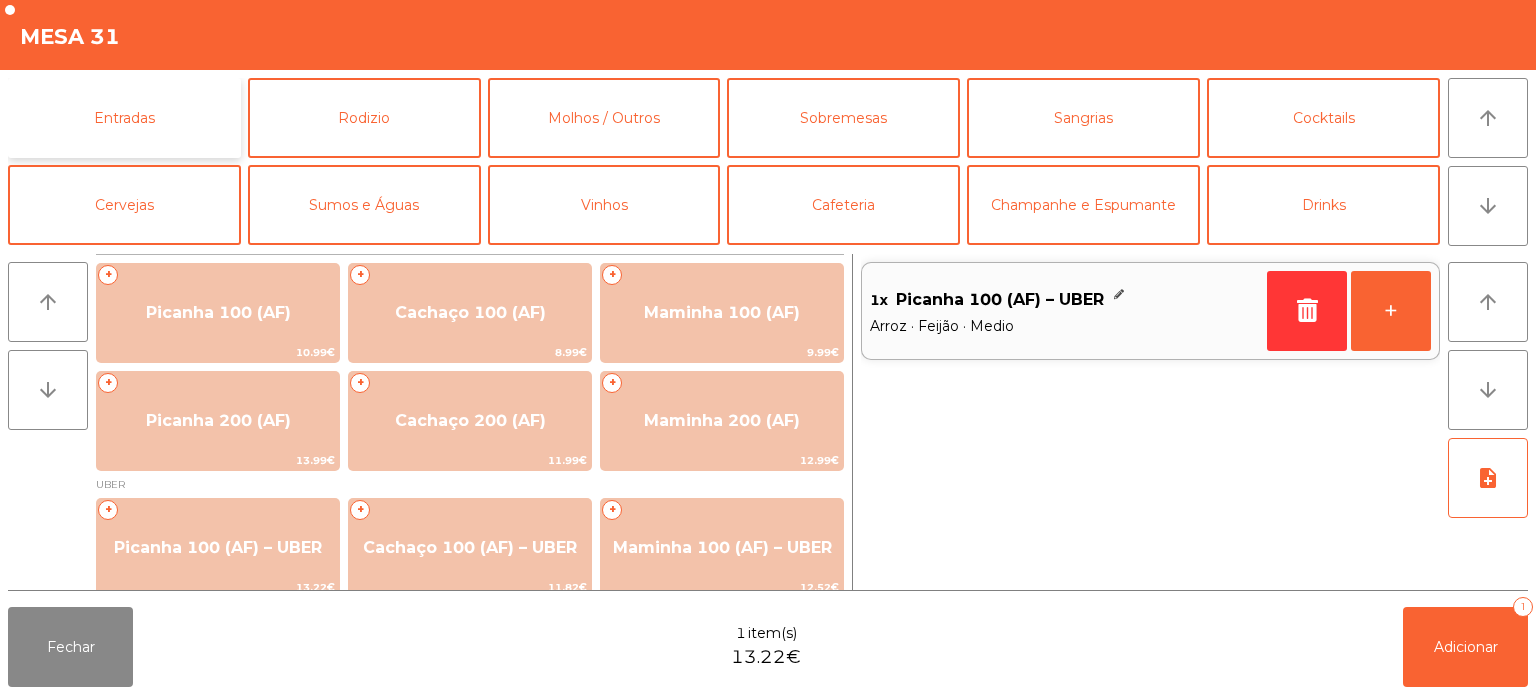 click on "Entradas" 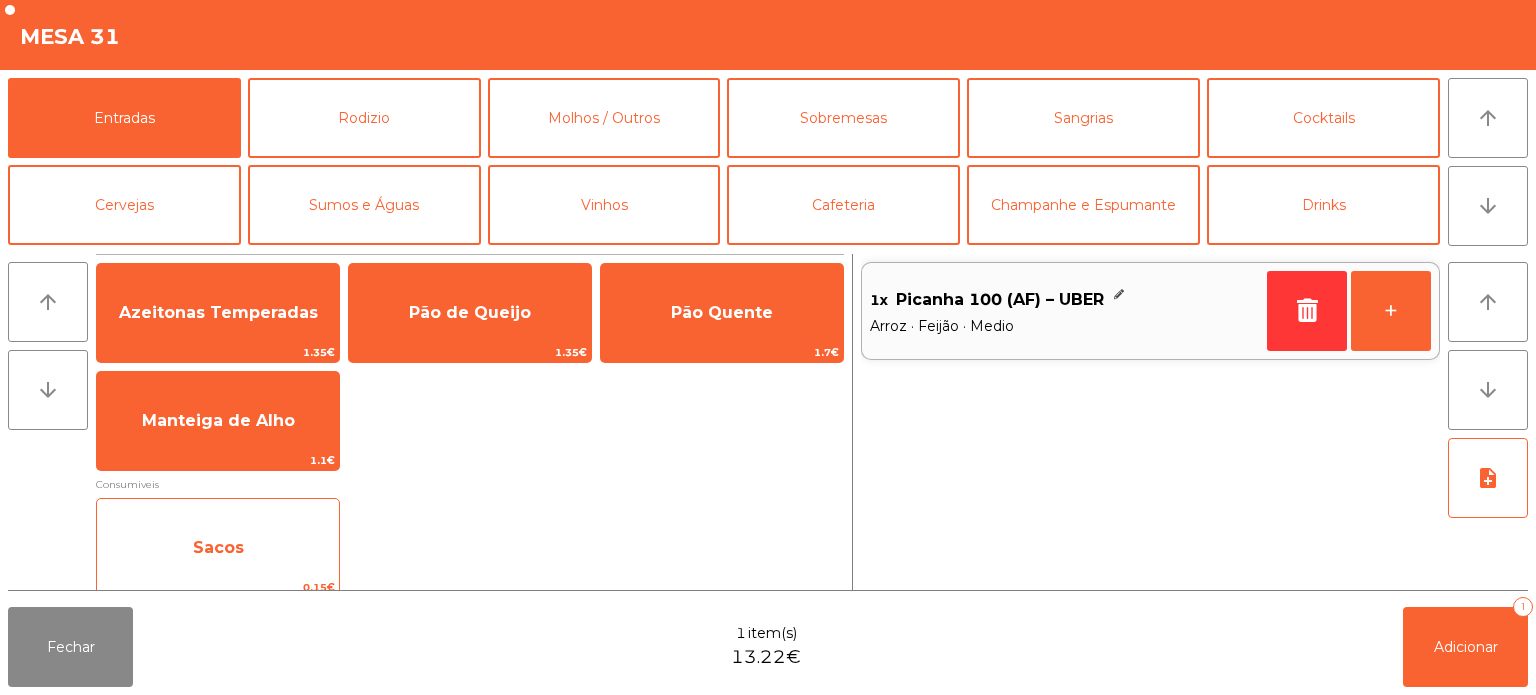 click on "Sacos" 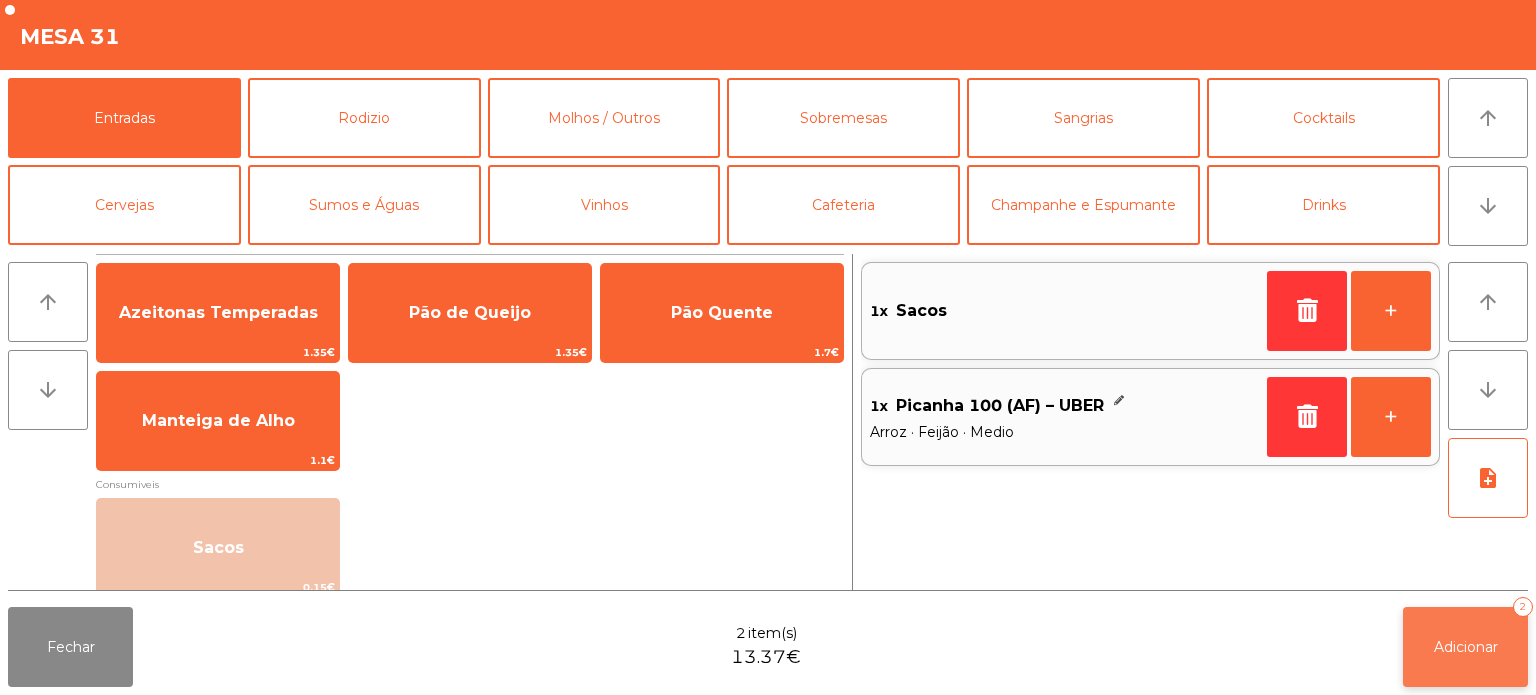 click on "Adicionar" 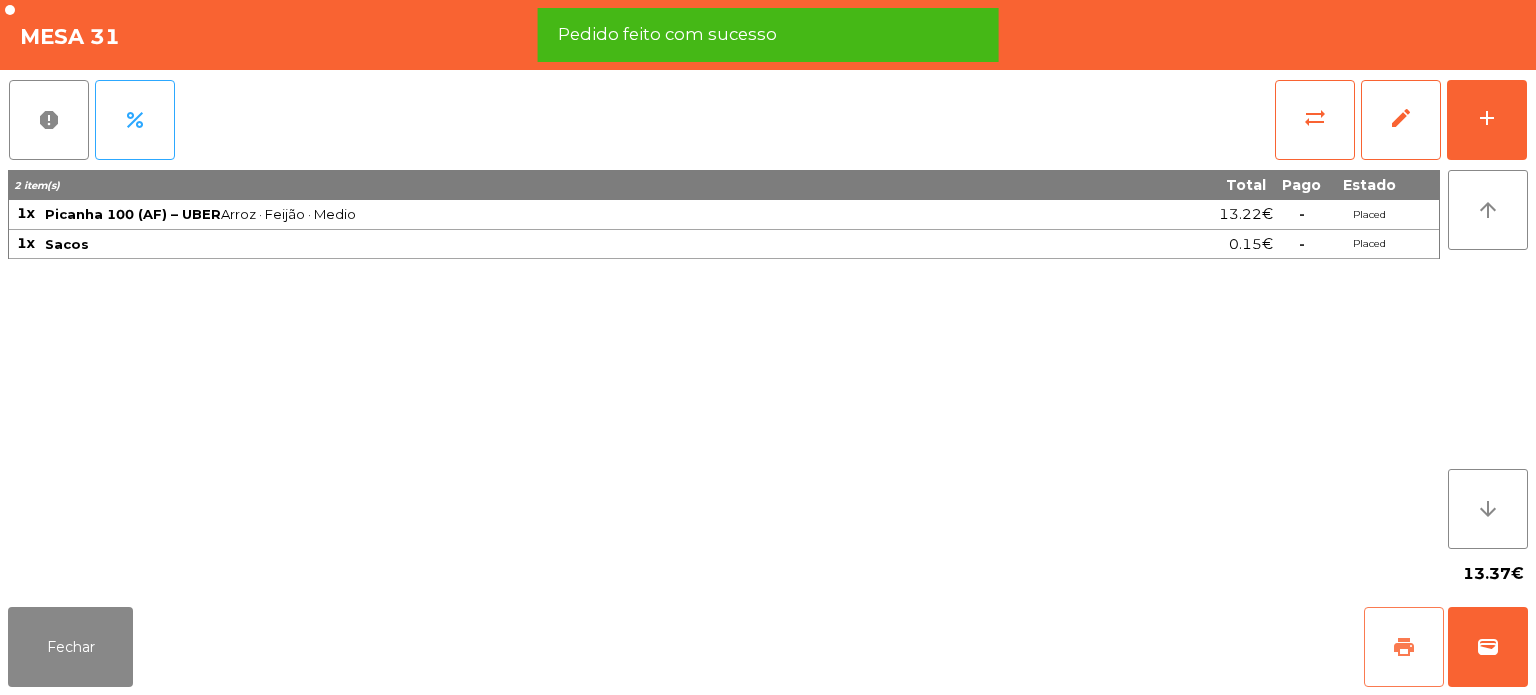 click on "print" 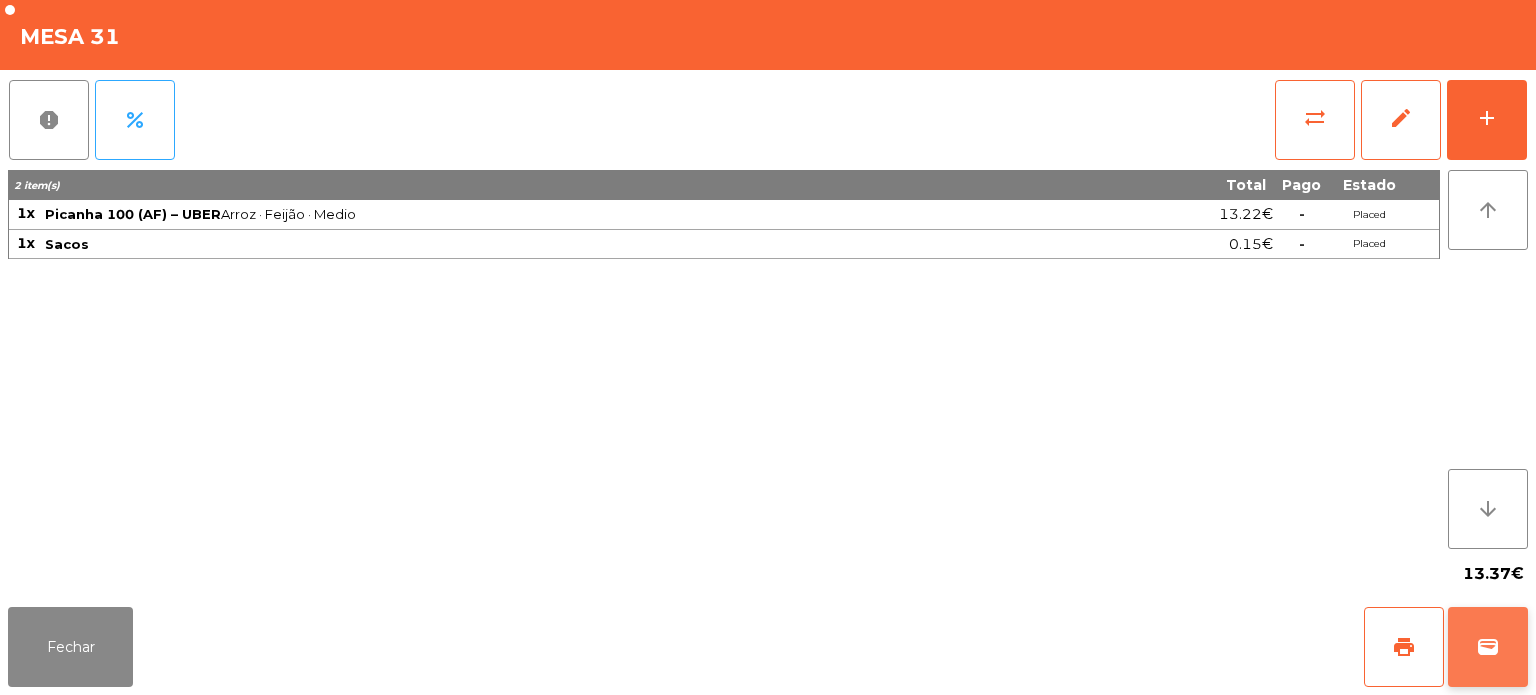 click on "wallet" 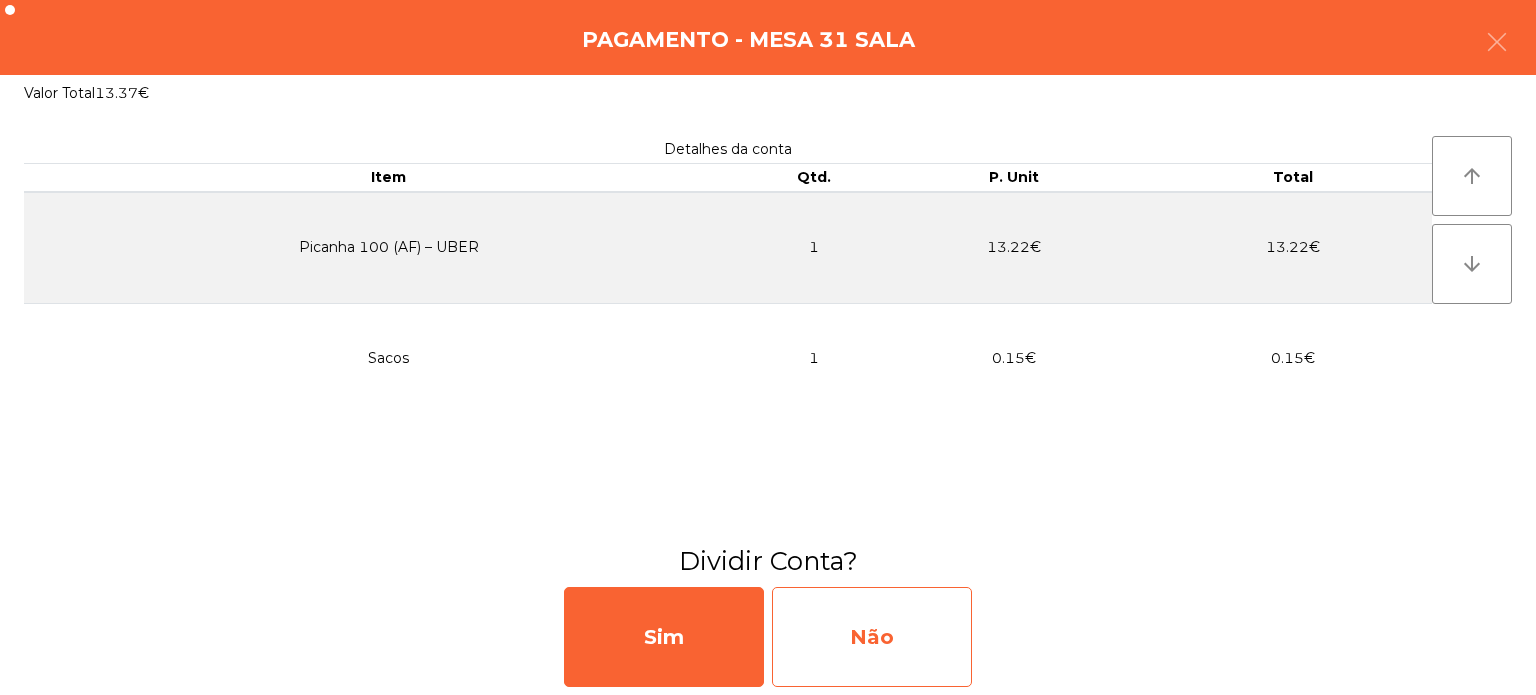 click on "Não" 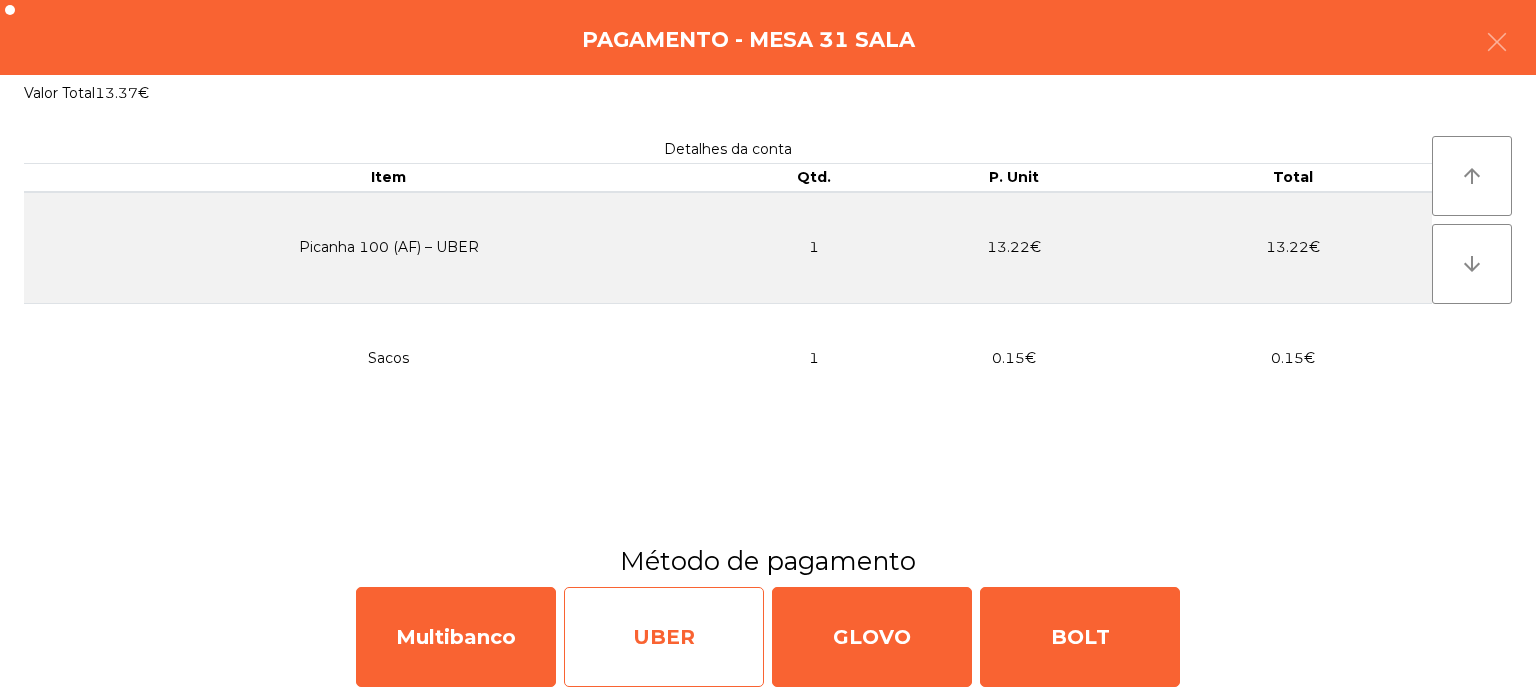 click on "UBER" 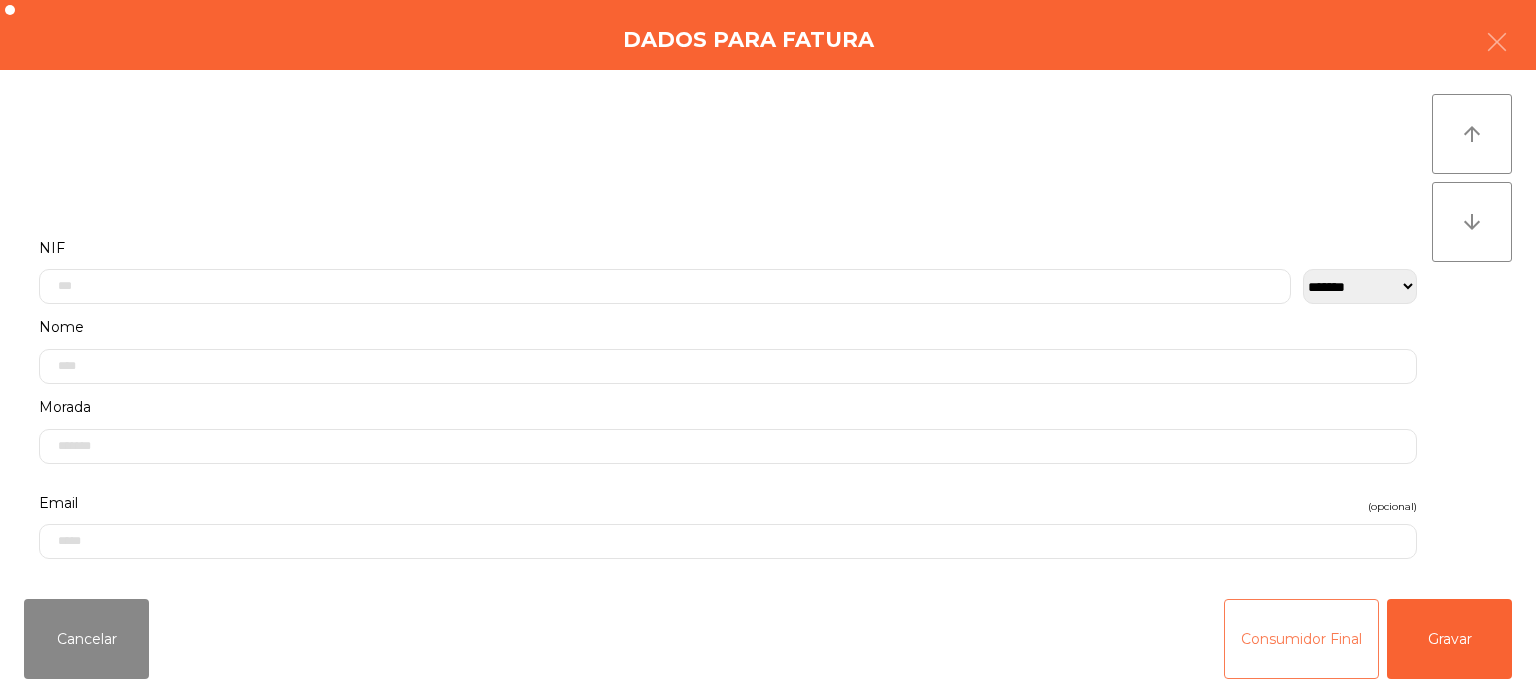 click on "Consumidor Final" 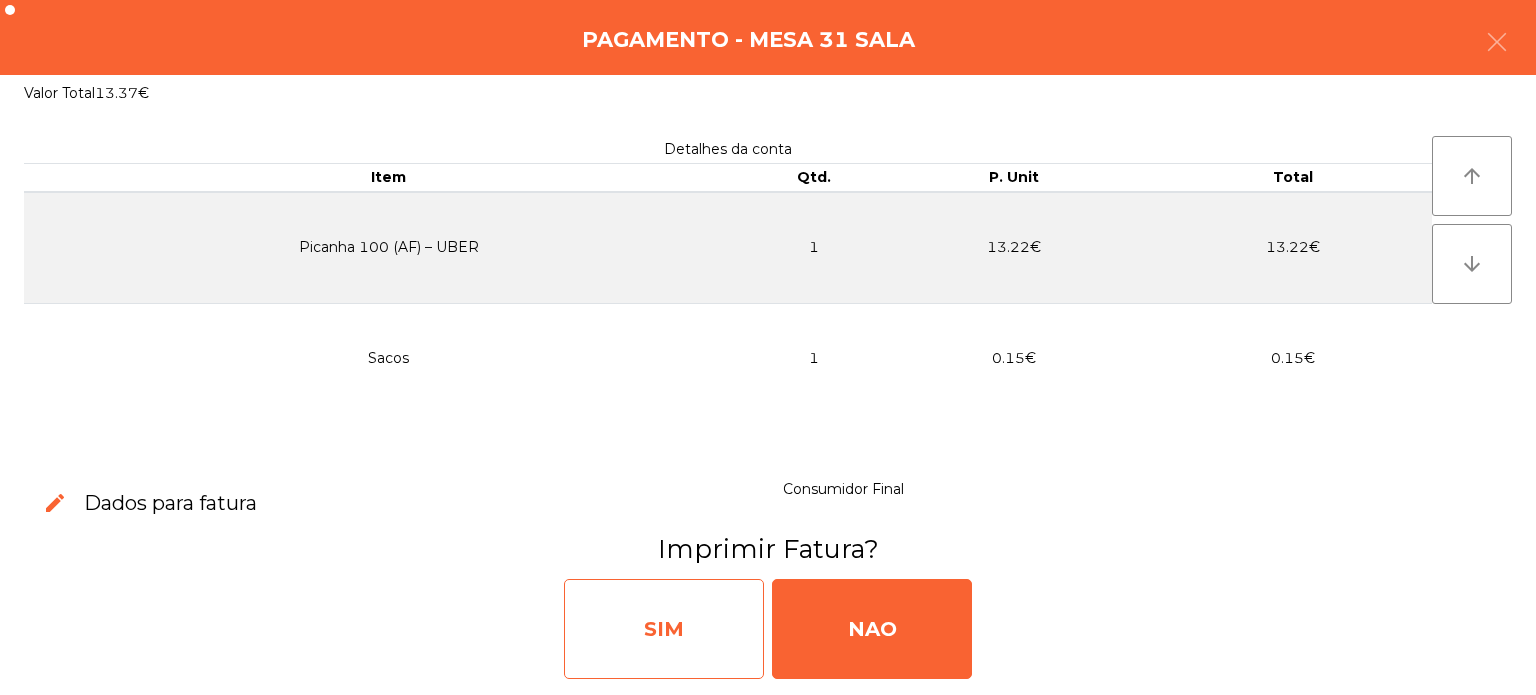 click on "SIM" 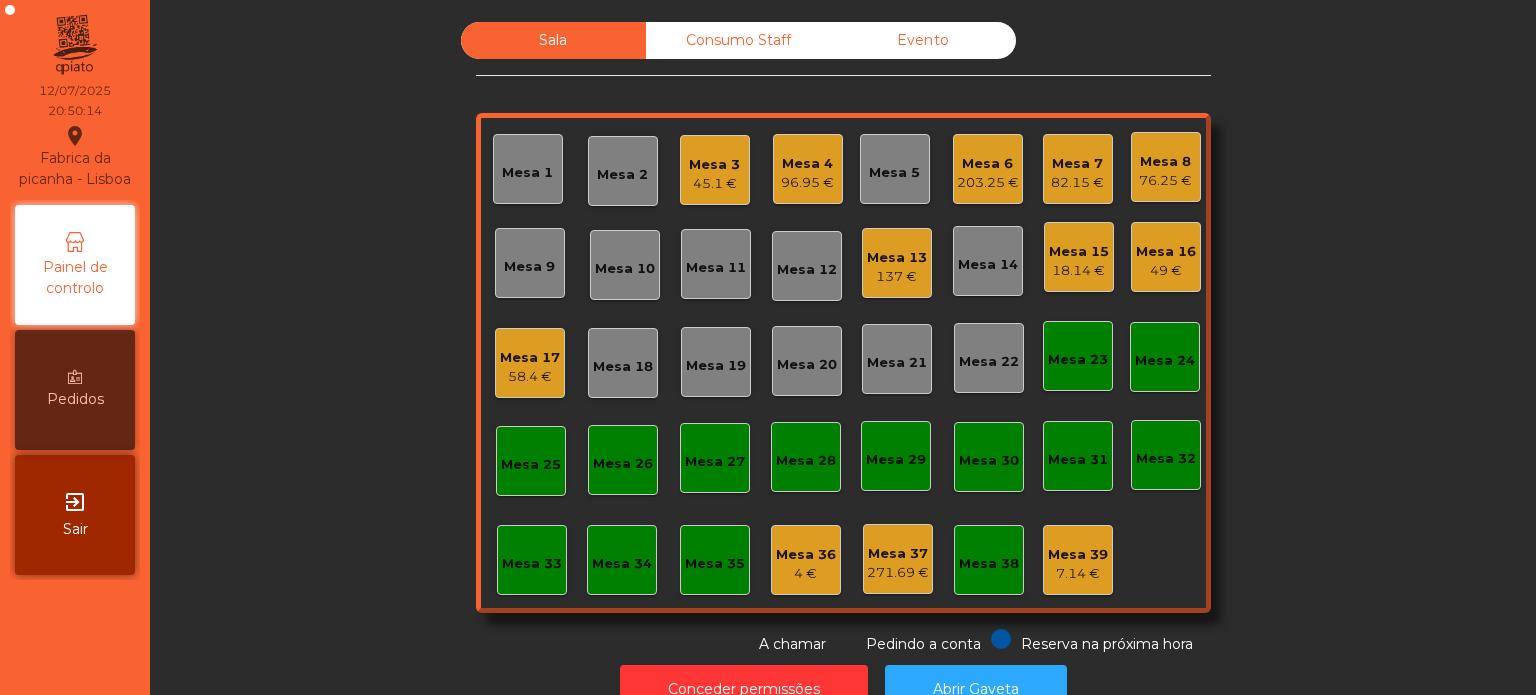 scroll, scrollTop: 55, scrollLeft: 0, axis: vertical 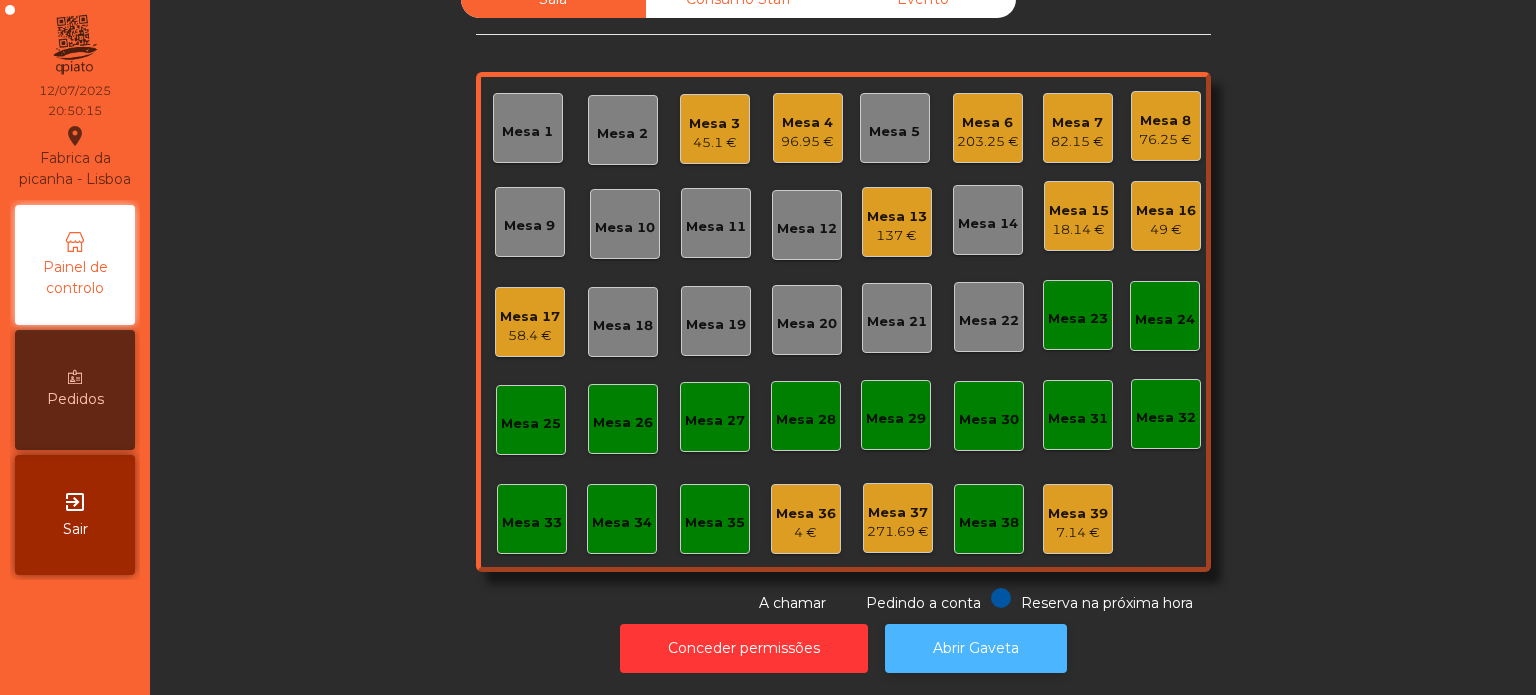 click on "Abrir Gaveta" 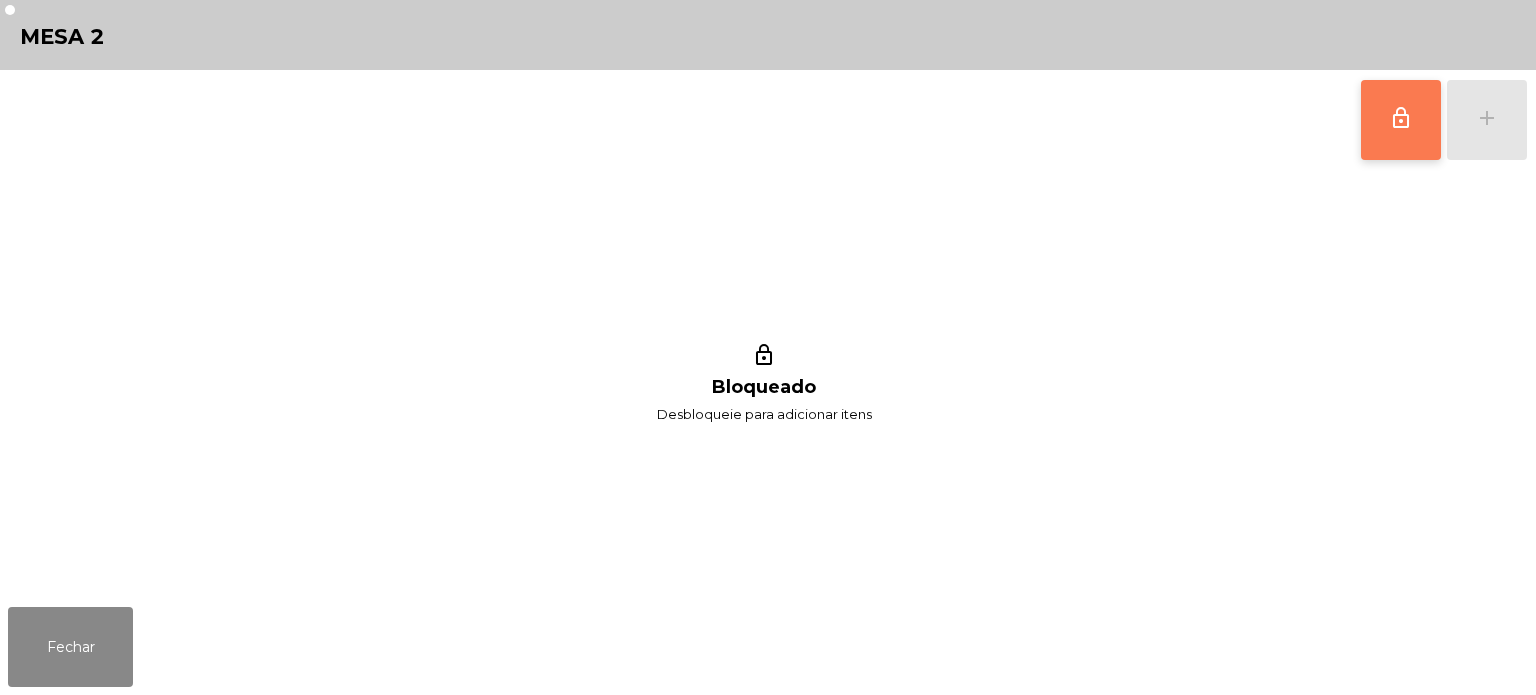 click on "lock_outline" 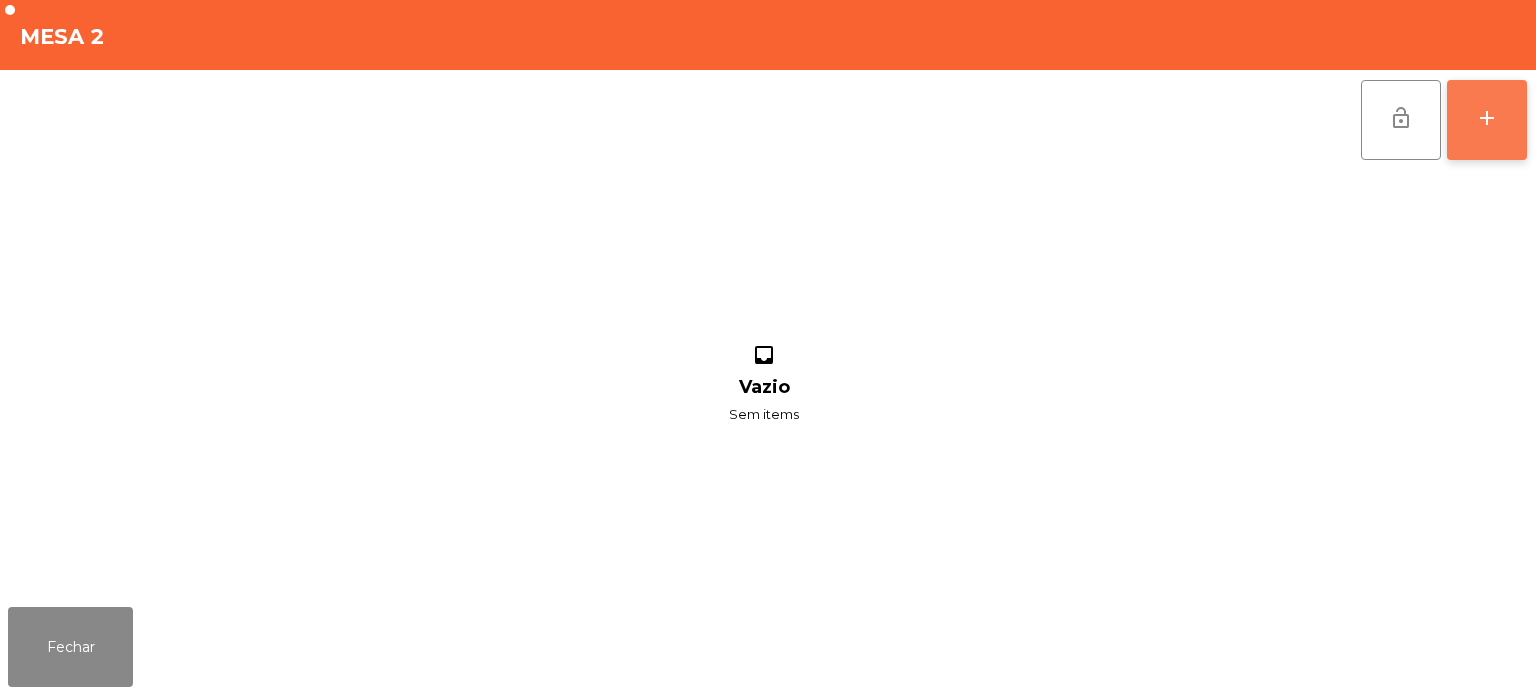 click on "add" 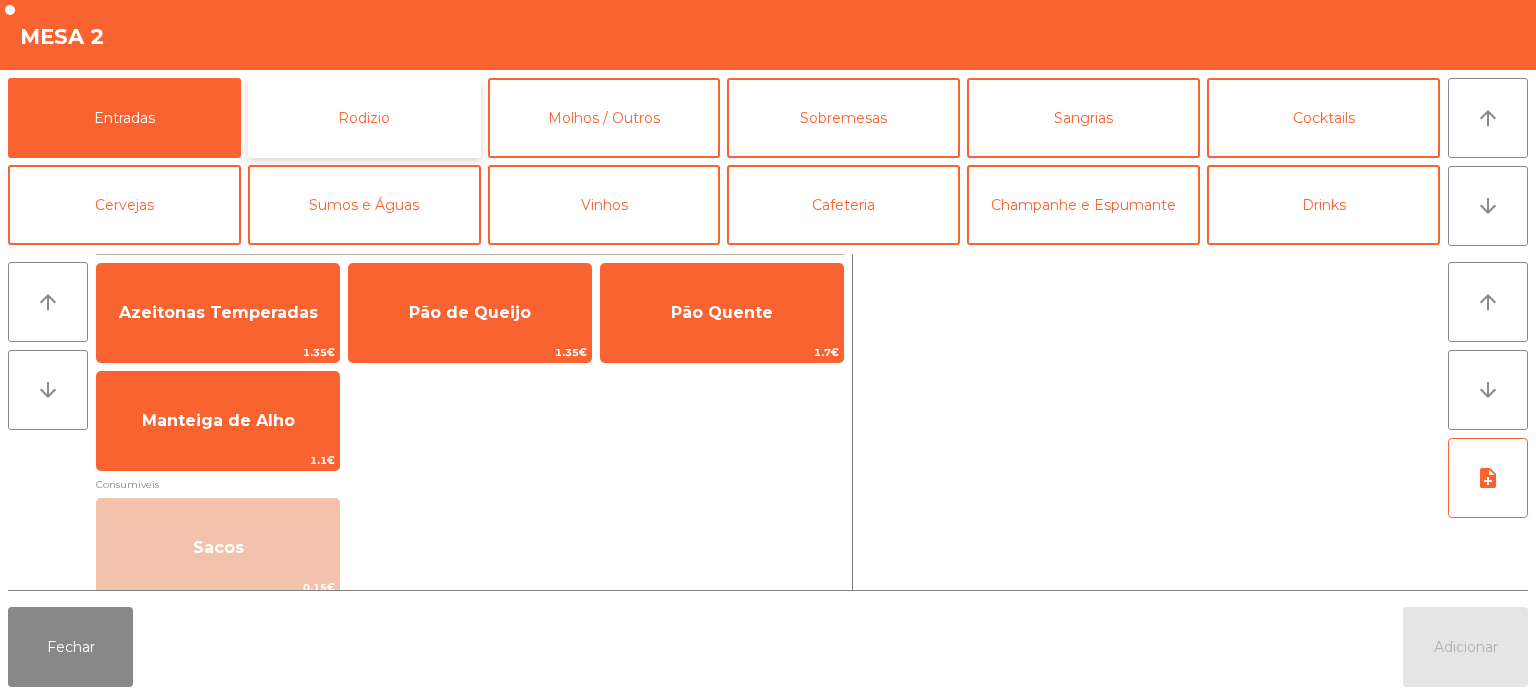 click on "Rodizio" 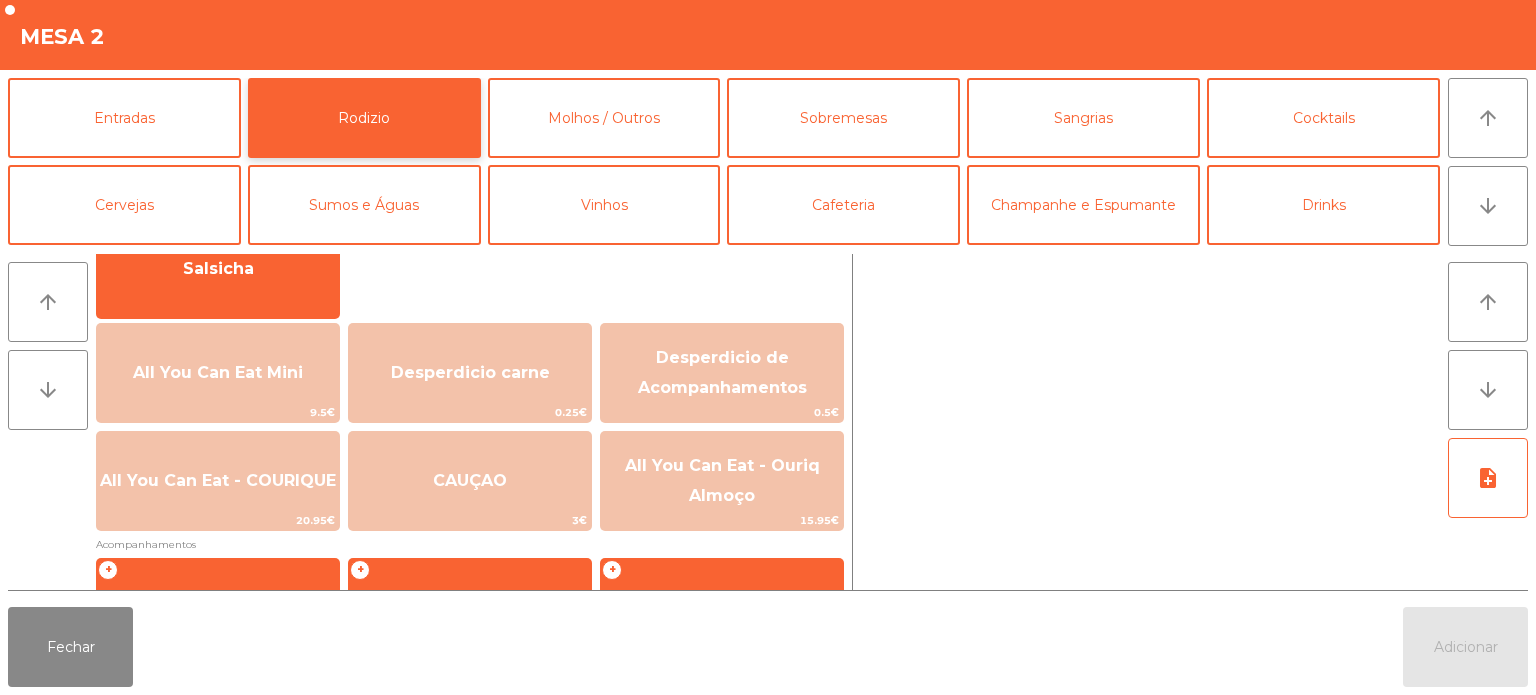 scroll, scrollTop: 169, scrollLeft: 0, axis: vertical 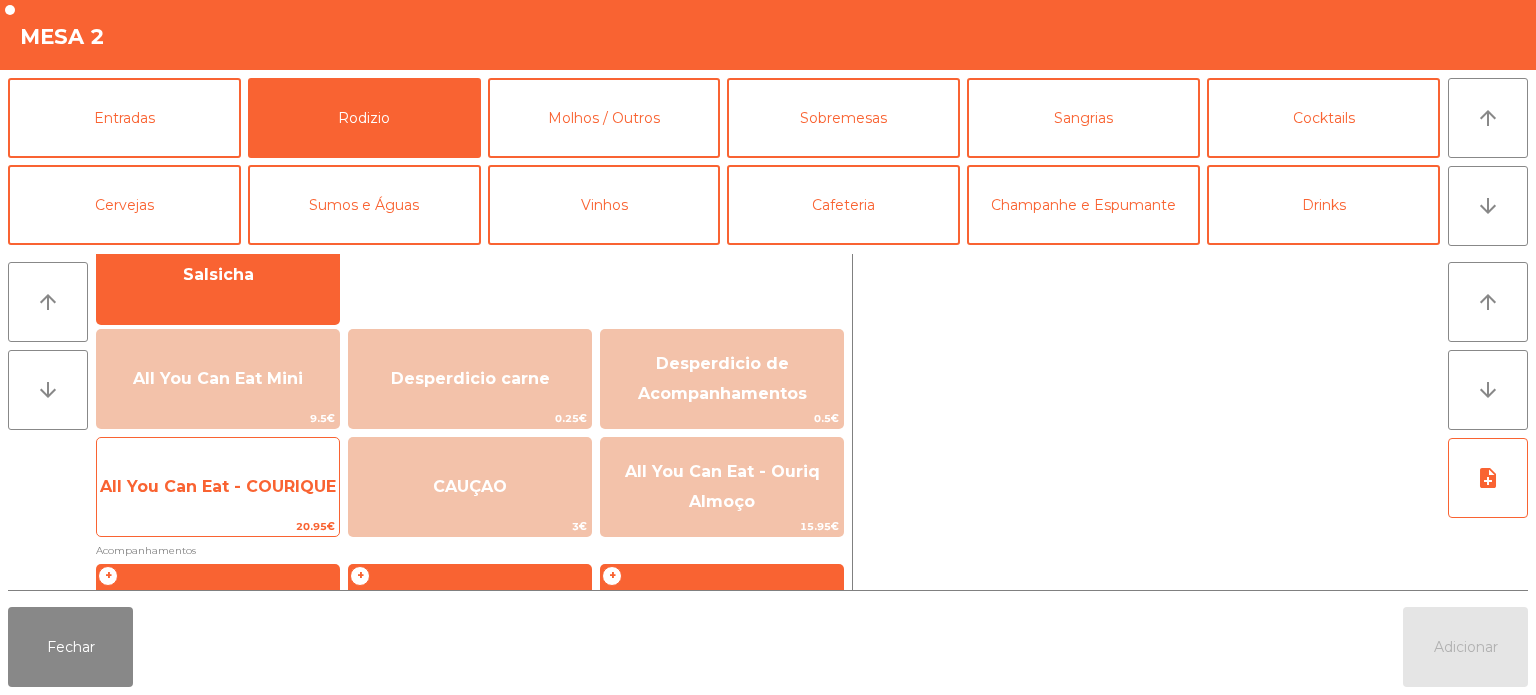 click on "20.95€" 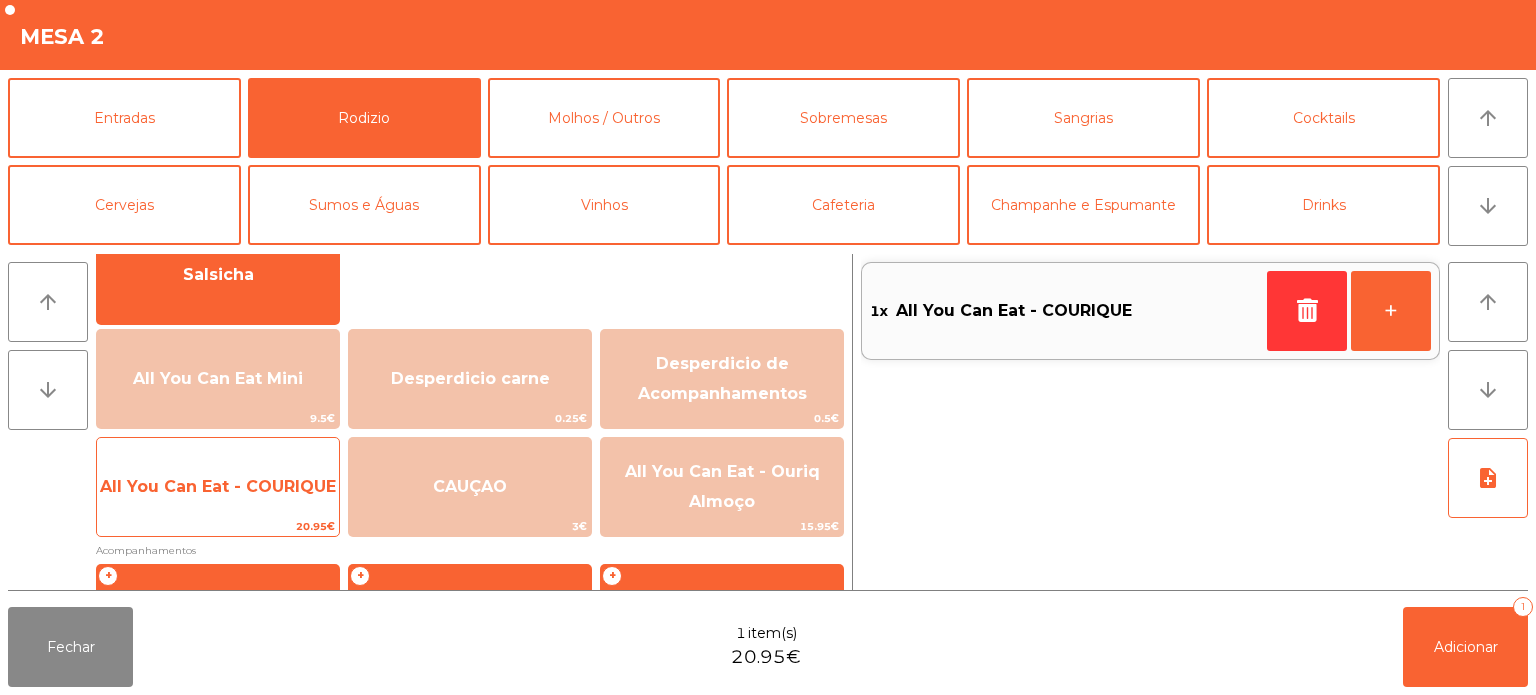 click on "All You Can Eat - COURIQUE" 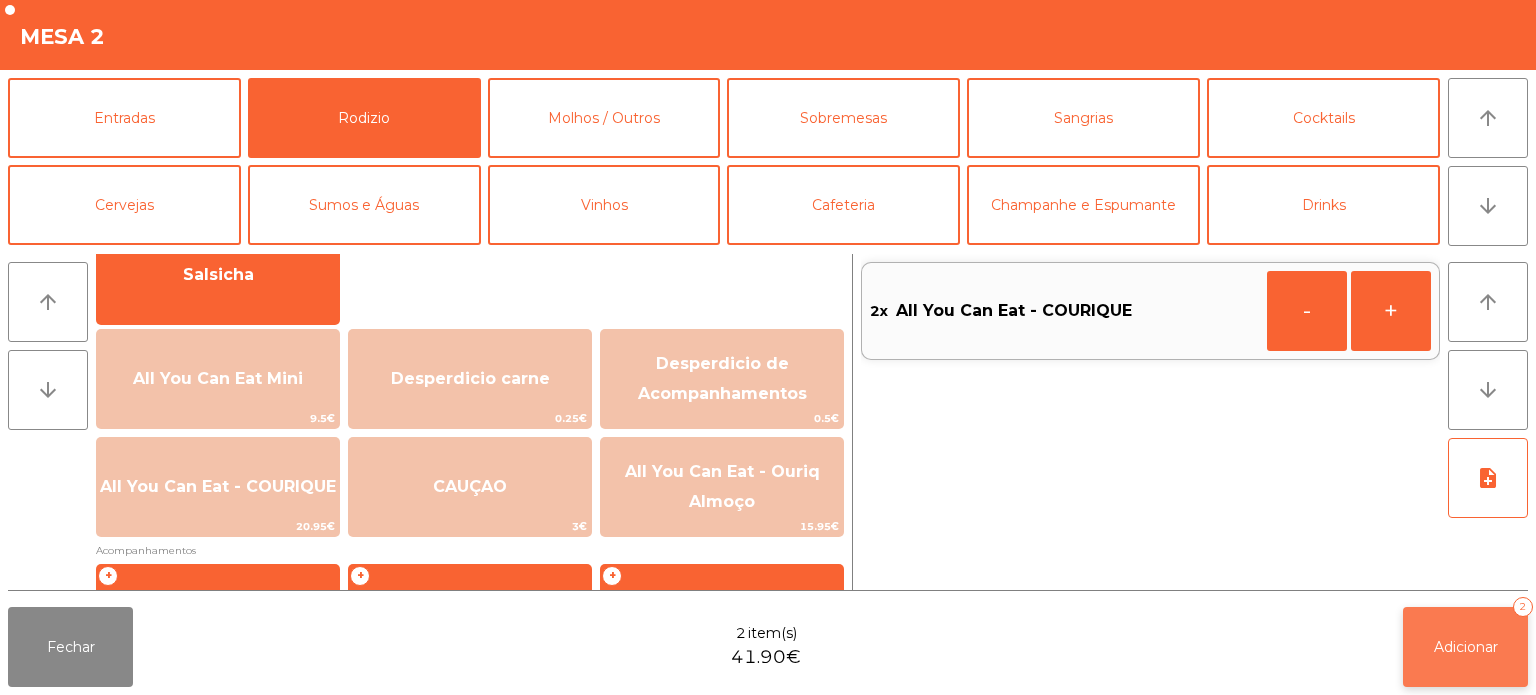 click on "Adicionar   2" 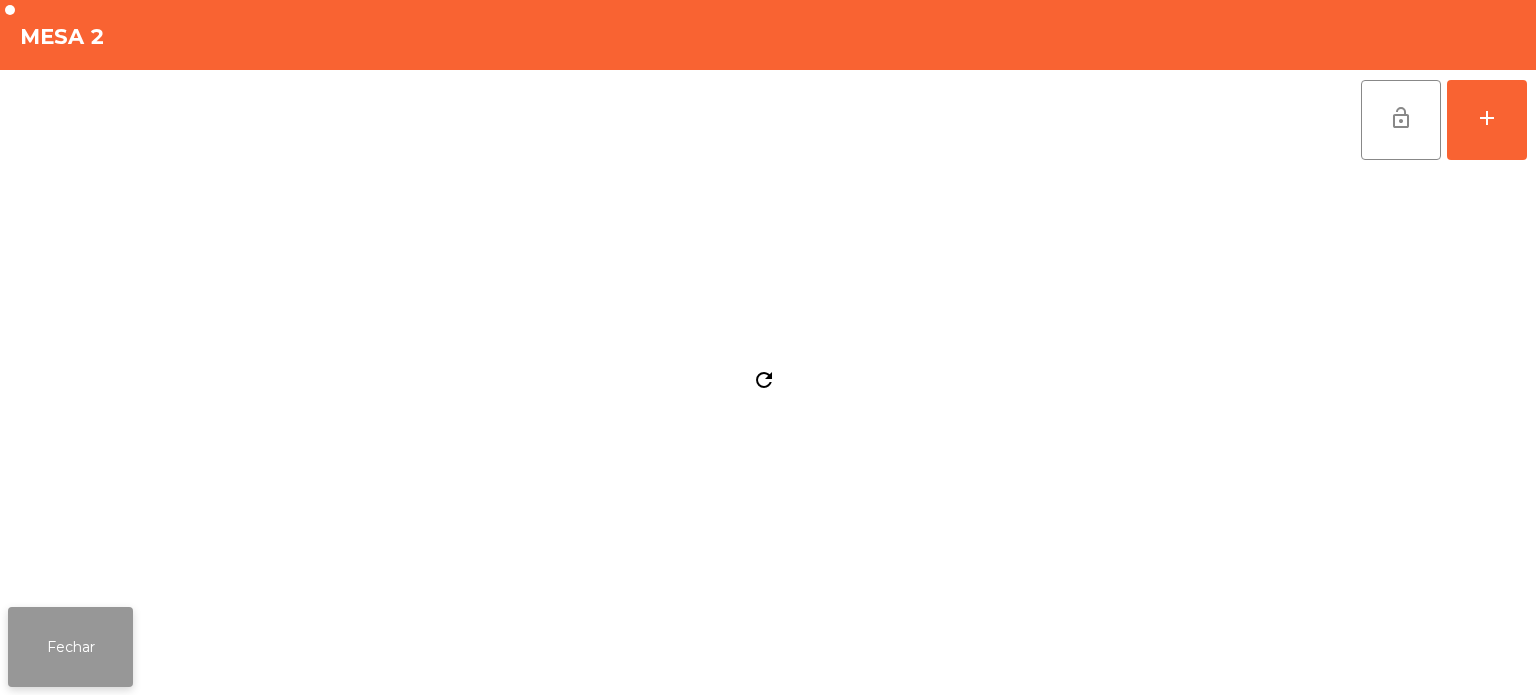click on "Fechar" 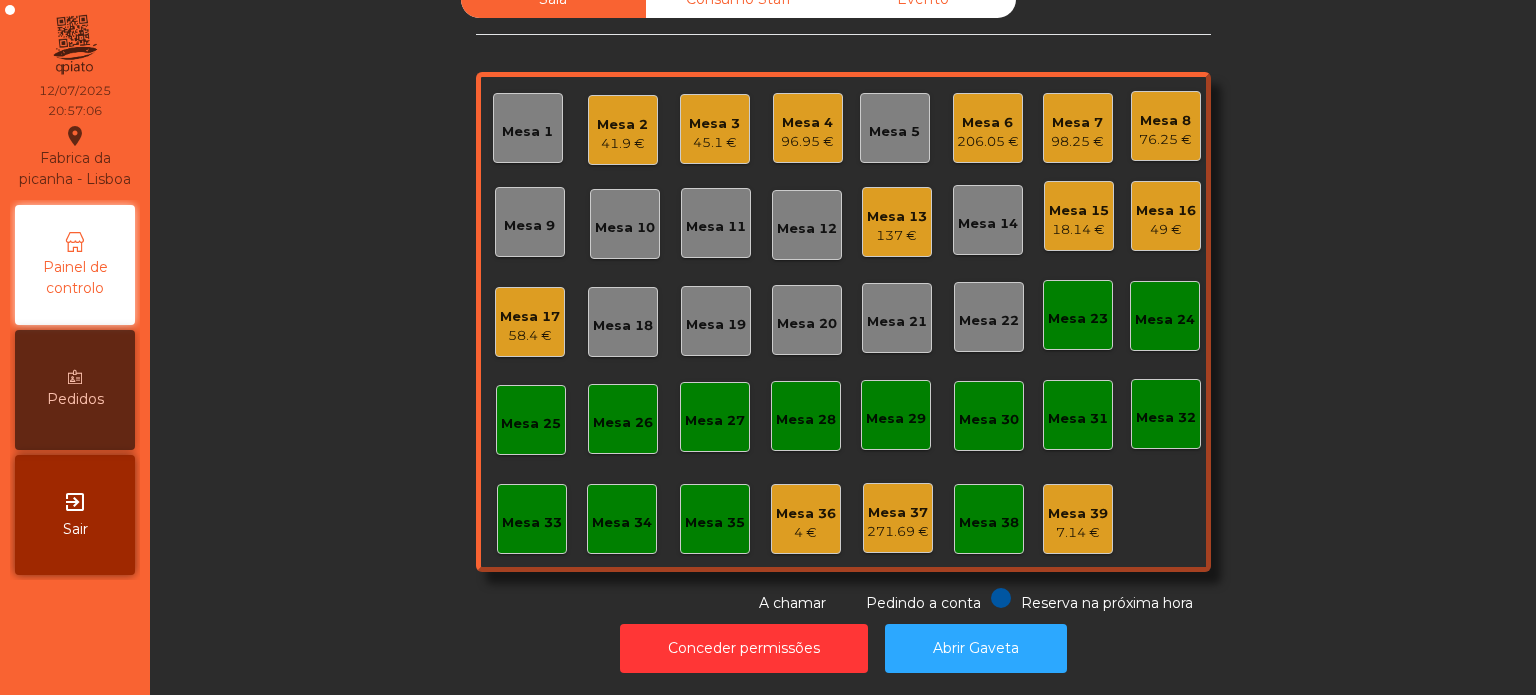 click on "Sala   Consumo Staff   Evento   Mesa 1   Mesa 2   41.9 €   Mesa 3   45.1 €   Mesa 4   96.95 €   Mesa 5   Mesa 6   206.05 €   Mesa 7   98.25 €   Mesa 8   76.25 €   Mesa 9   Mesa 10   Mesa 11   Mesa 12   Mesa 13   137 €   Mesa 14   Mesa 15   18.14 €   Mesa 16   49 €   Mesa 17   58.4 €   Mesa 18   Mesa 19   Mesa 20   Mesa 21   Mesa 22   Mesa 23   Mesa 24   Mesa 25   Mesa 26   Mesa 27   Mesa 28   Mesa 29   Mesa 30   Mesa 31   Mesa 32   Mesa 33   Mesa 34   Mesa 35   Mesa 36   4 €   Mesa 37   271.69 €   Mesa 38   Mesa 39   7.14 €  Reserva na próxima hora Pedindo a conta A chamar" 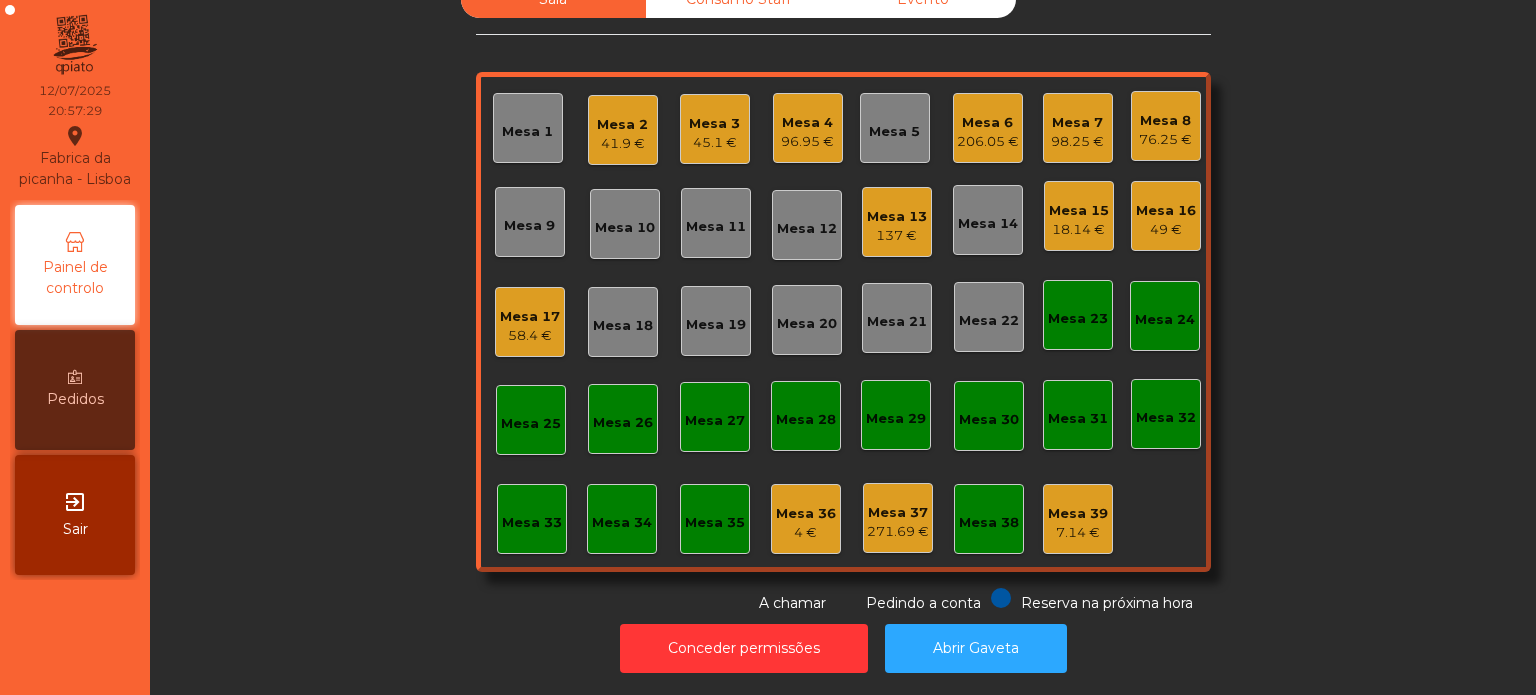 click on "Mesa 2   41.9 €" 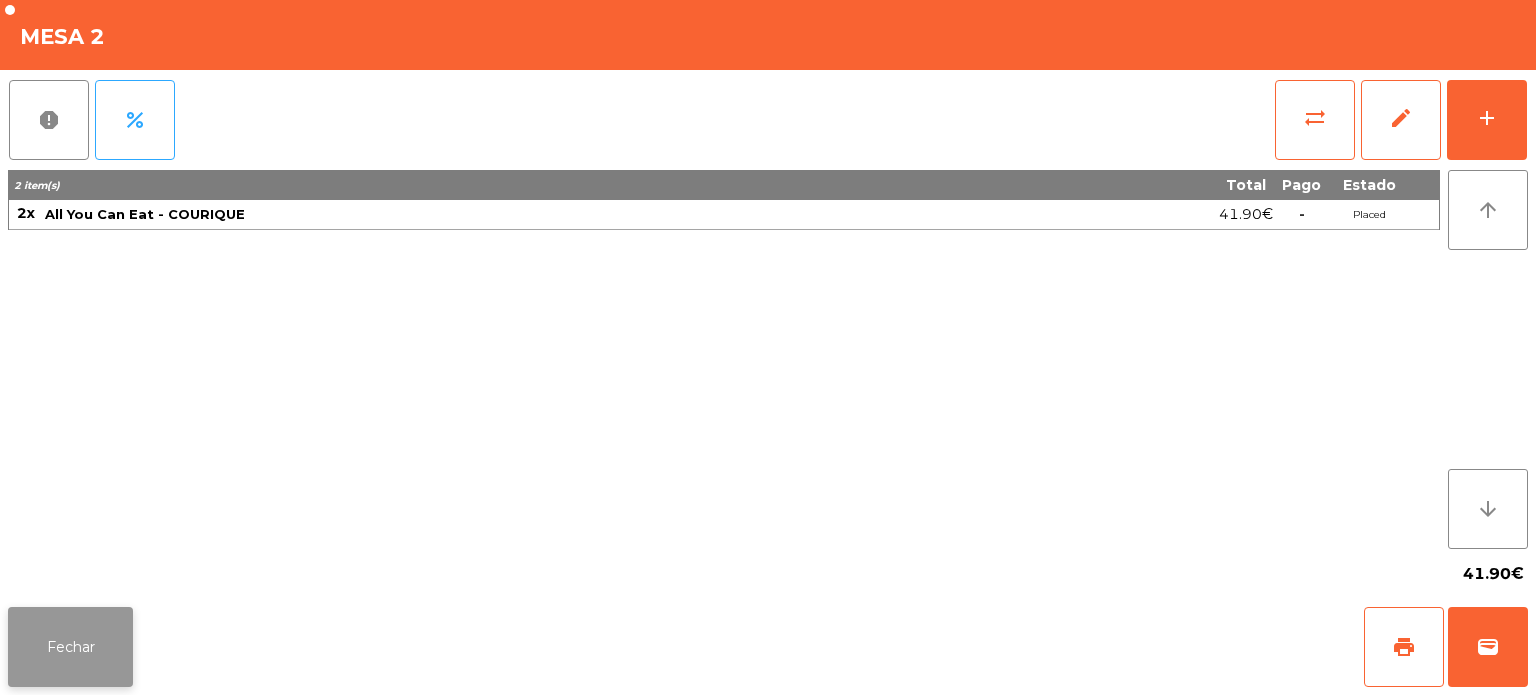 click on "Fechar" 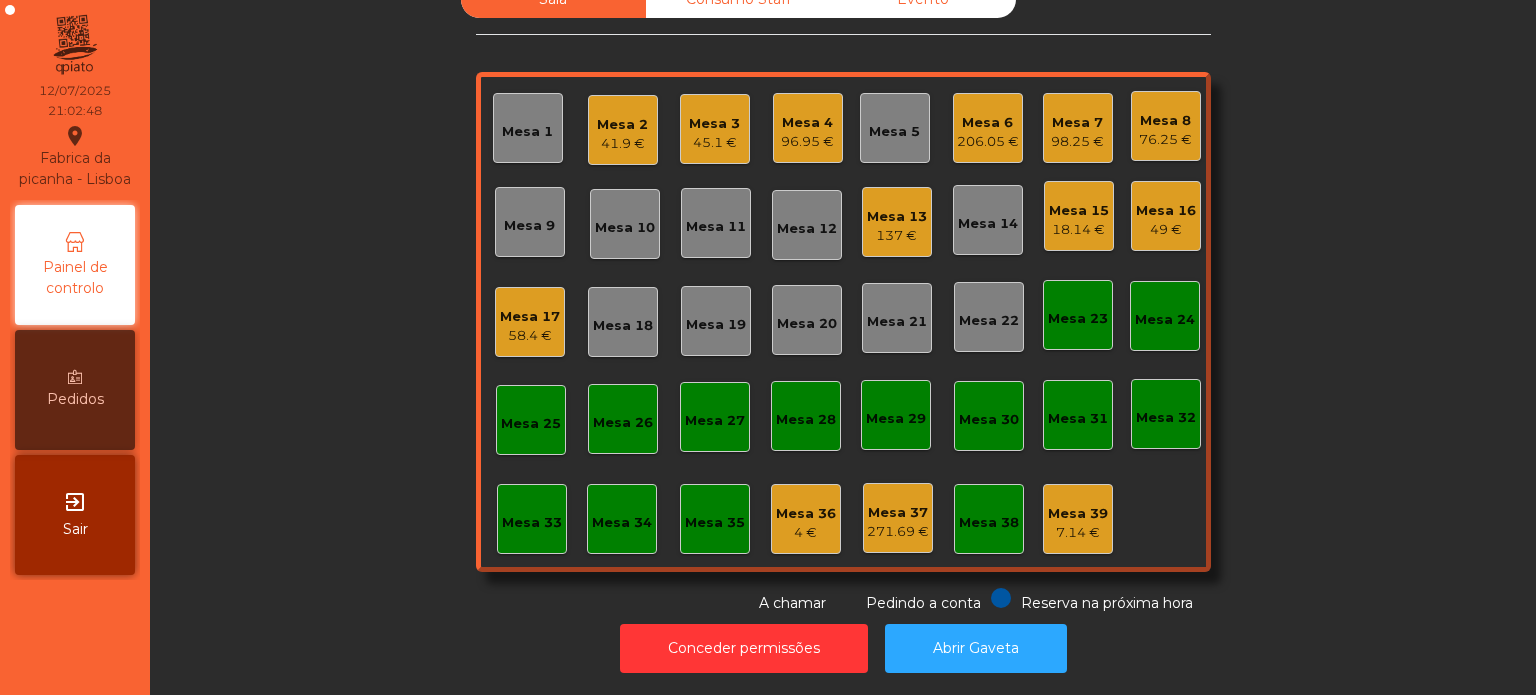 click on "49 €" 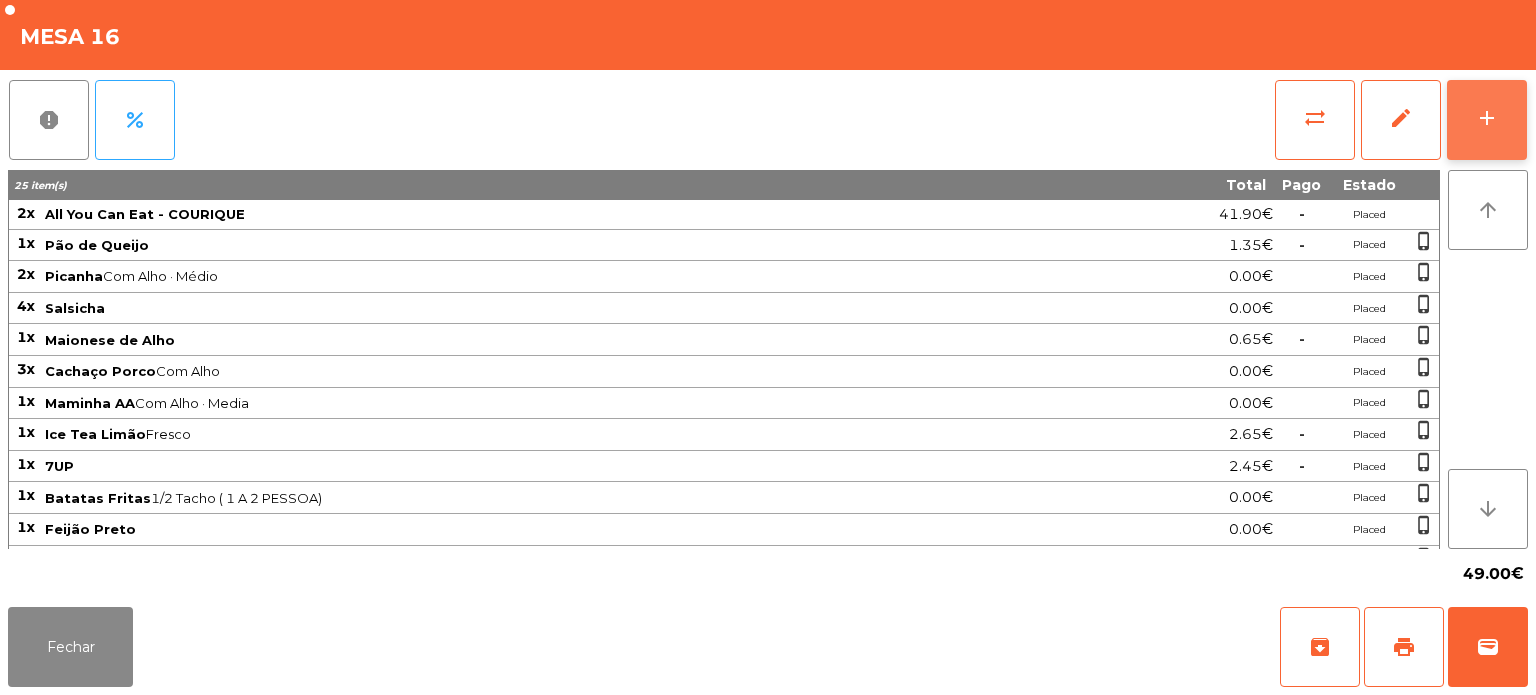 click on "add" 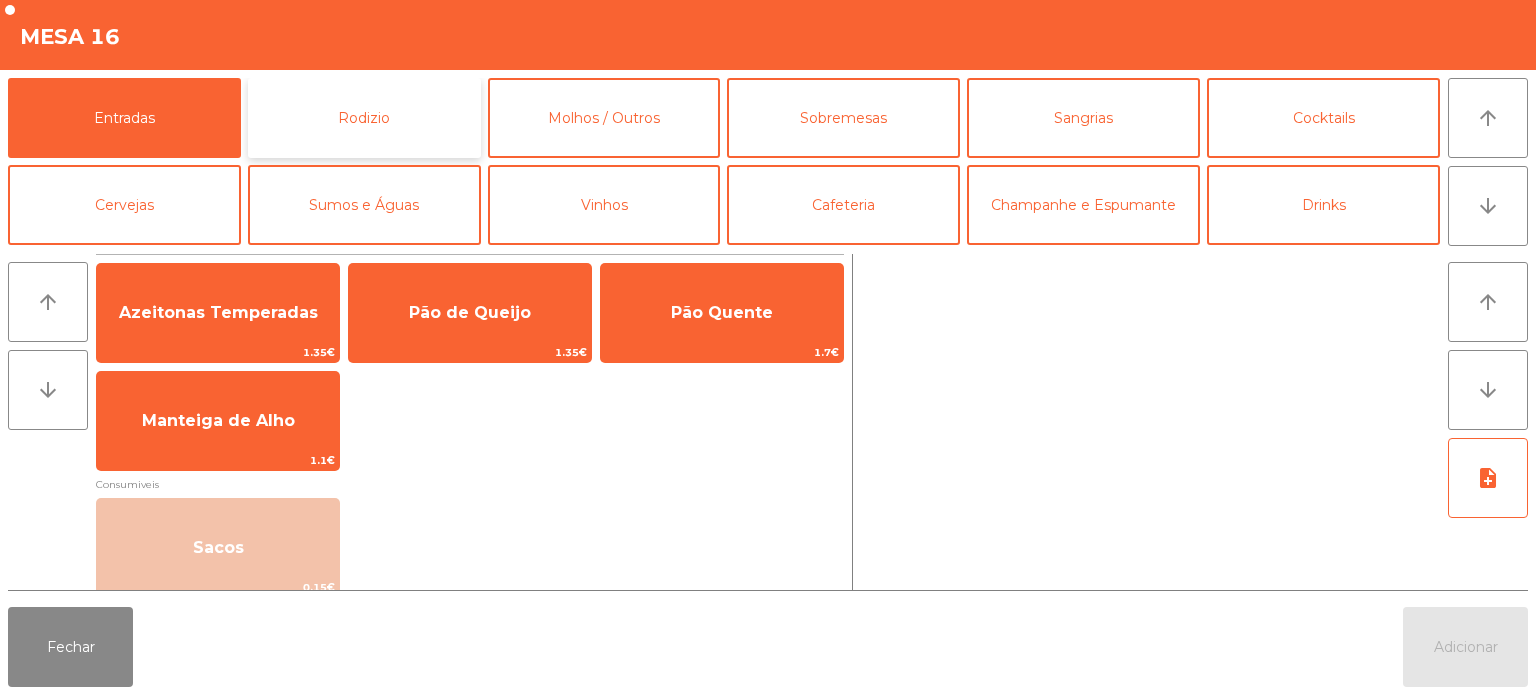 click on "Rodizio" 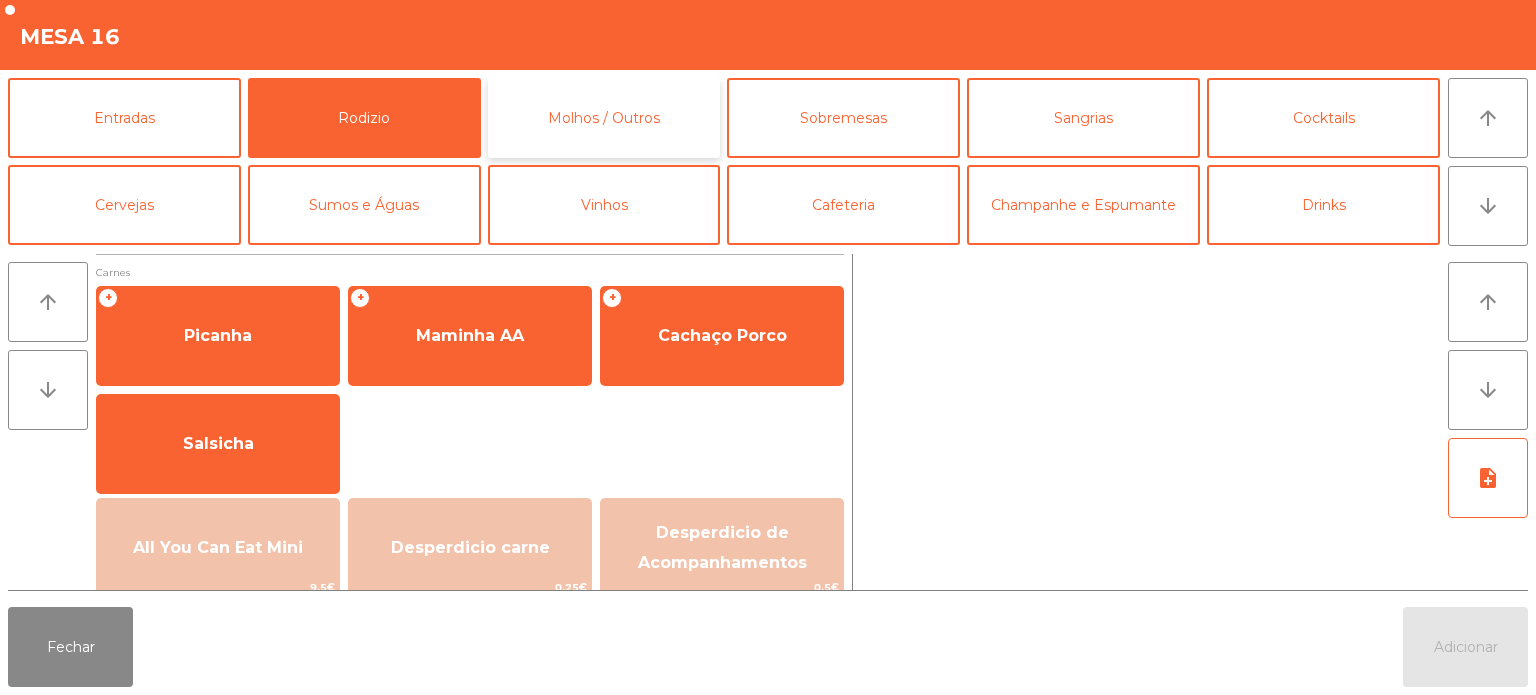 click on "Molhos / Outros" 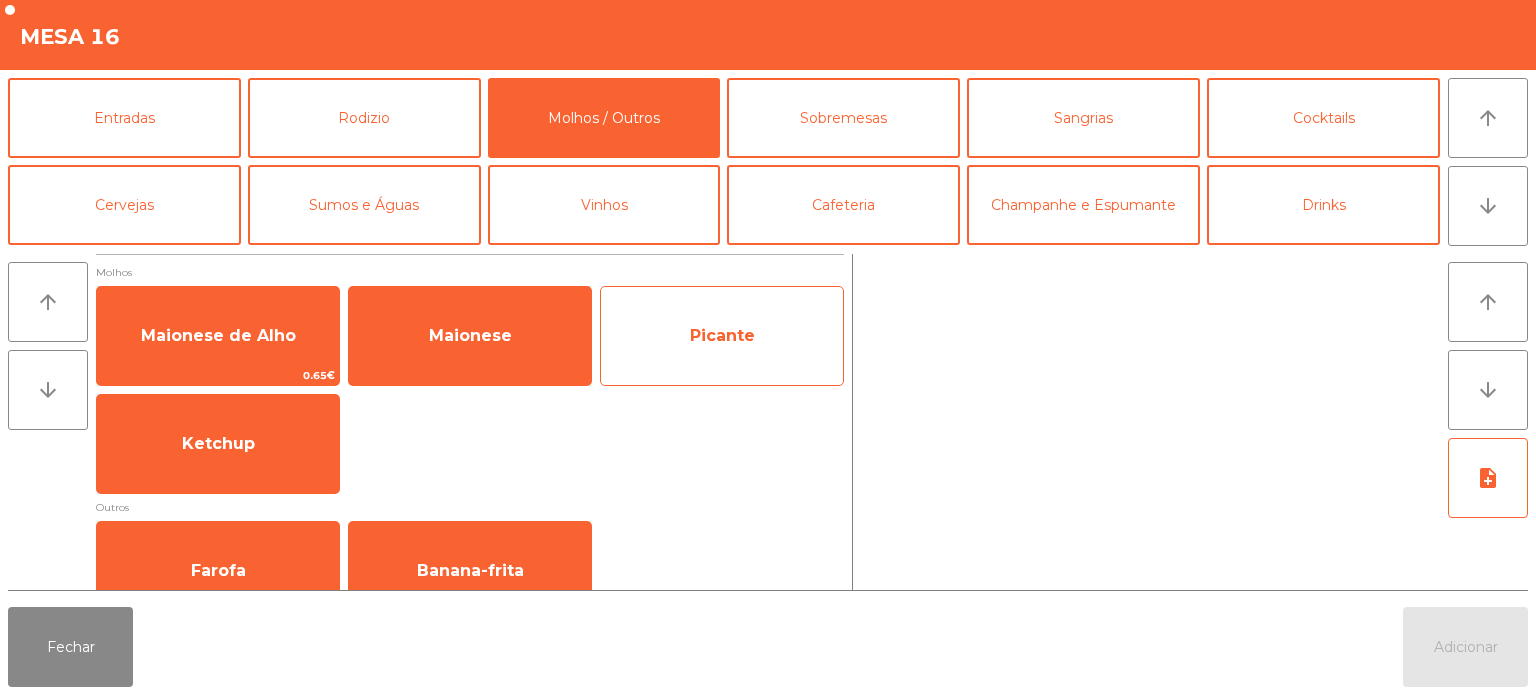 click on "Picante" 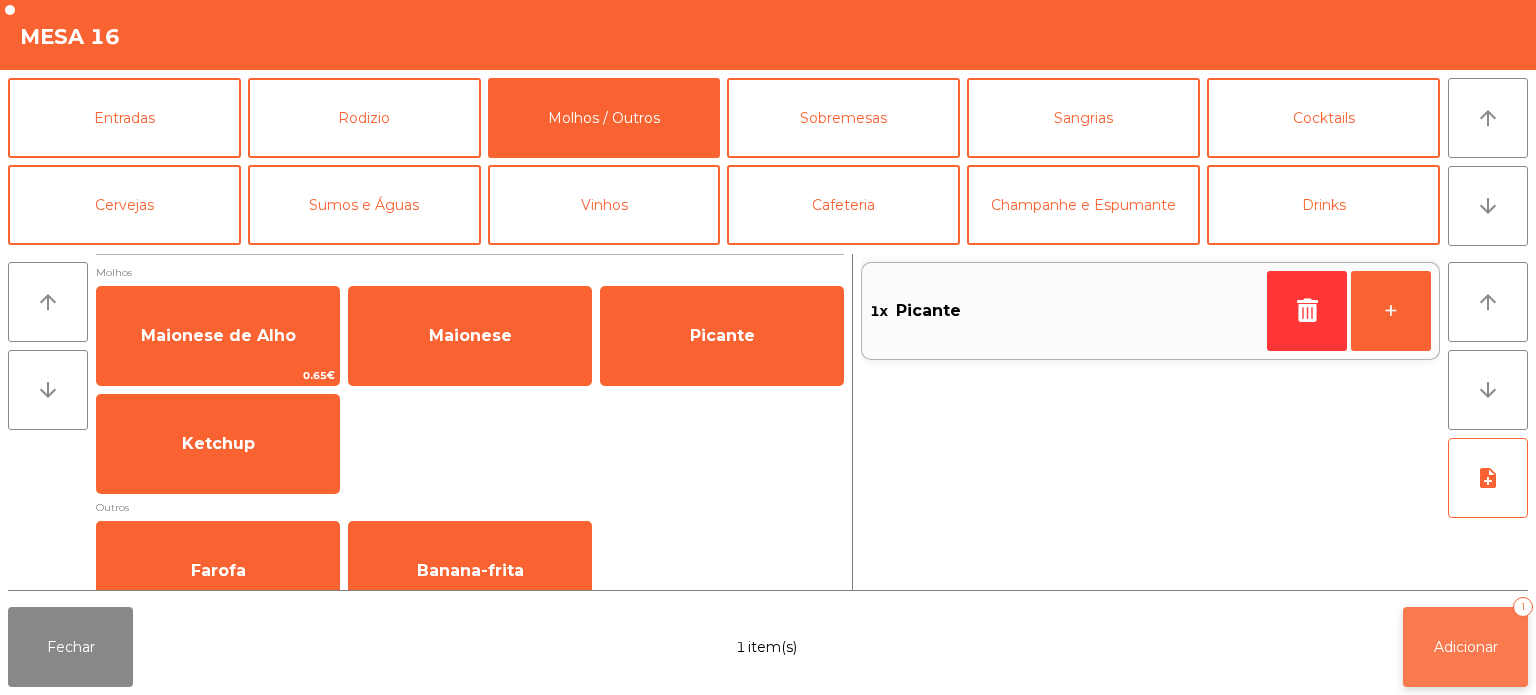 click on "Adicionar" 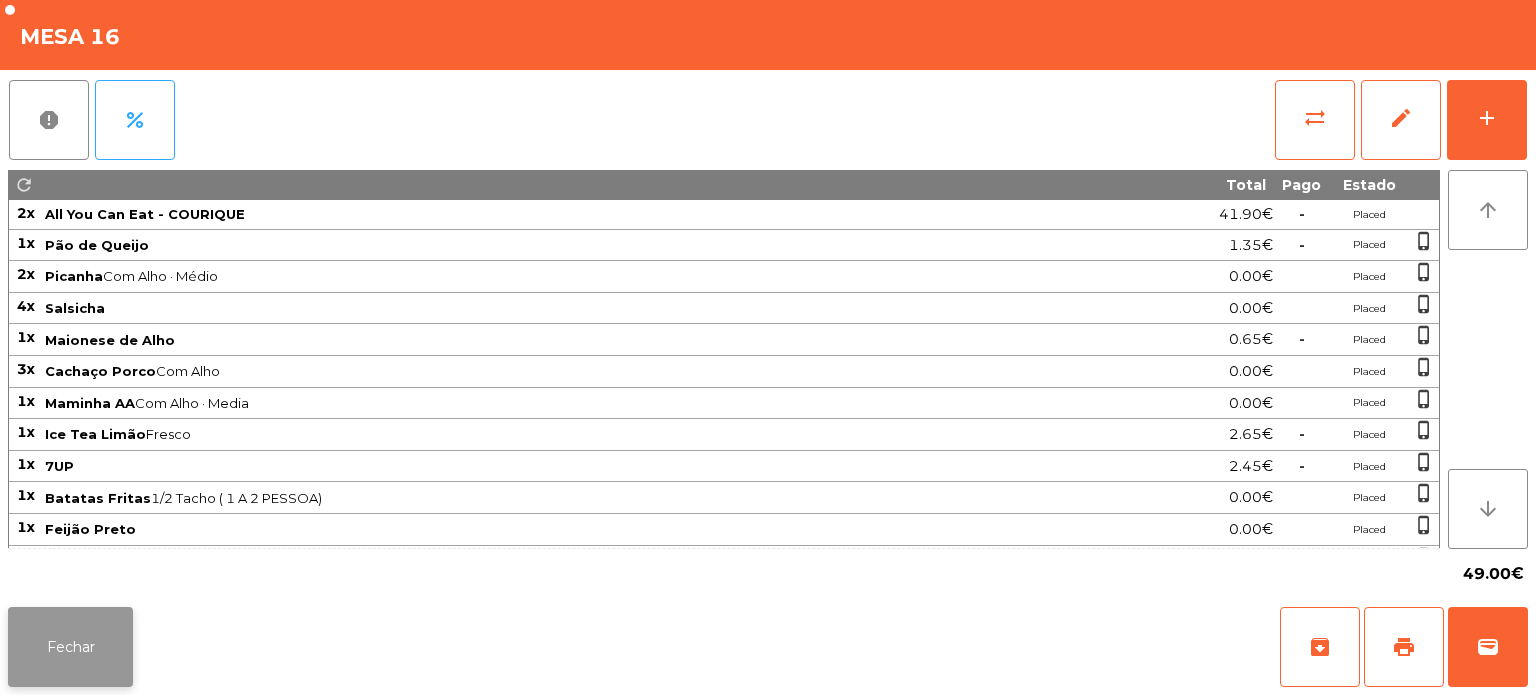 click on "Fechar" 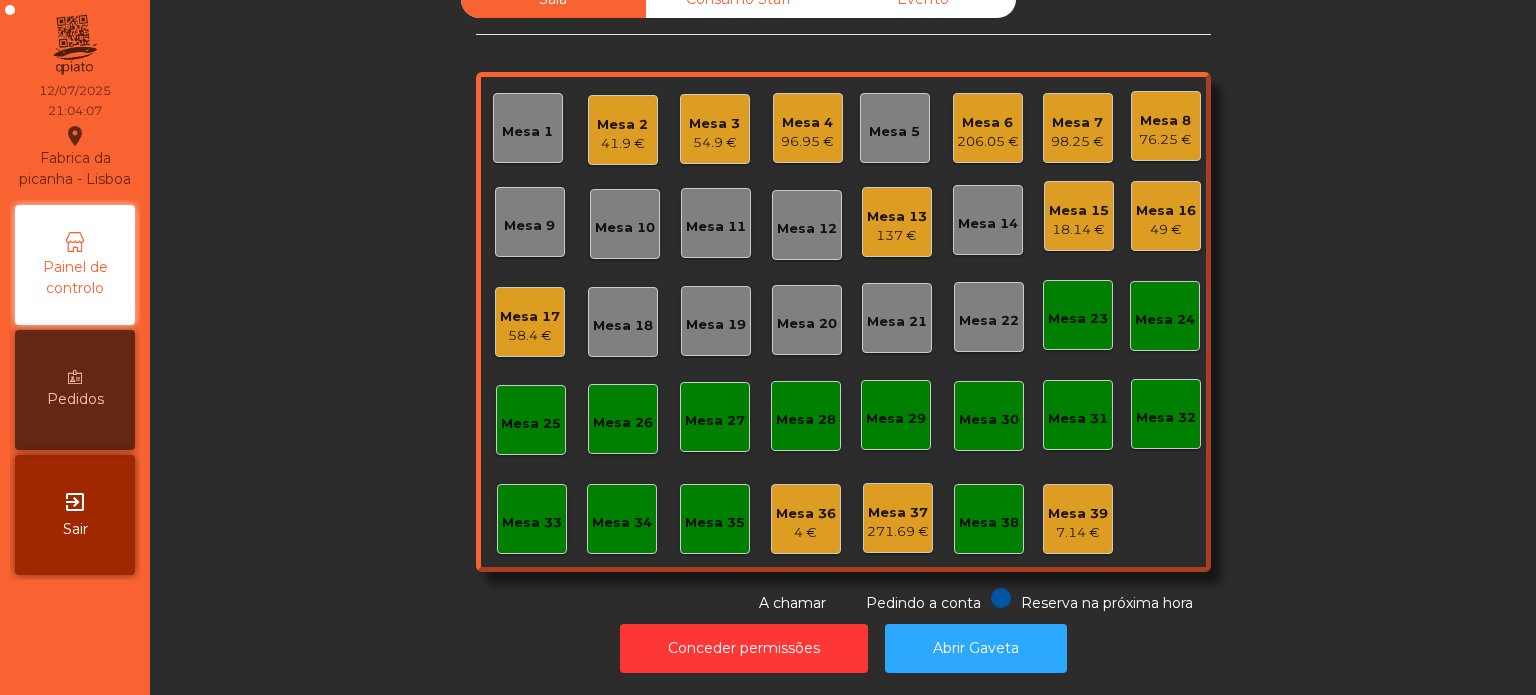 click on "Mesa 11" 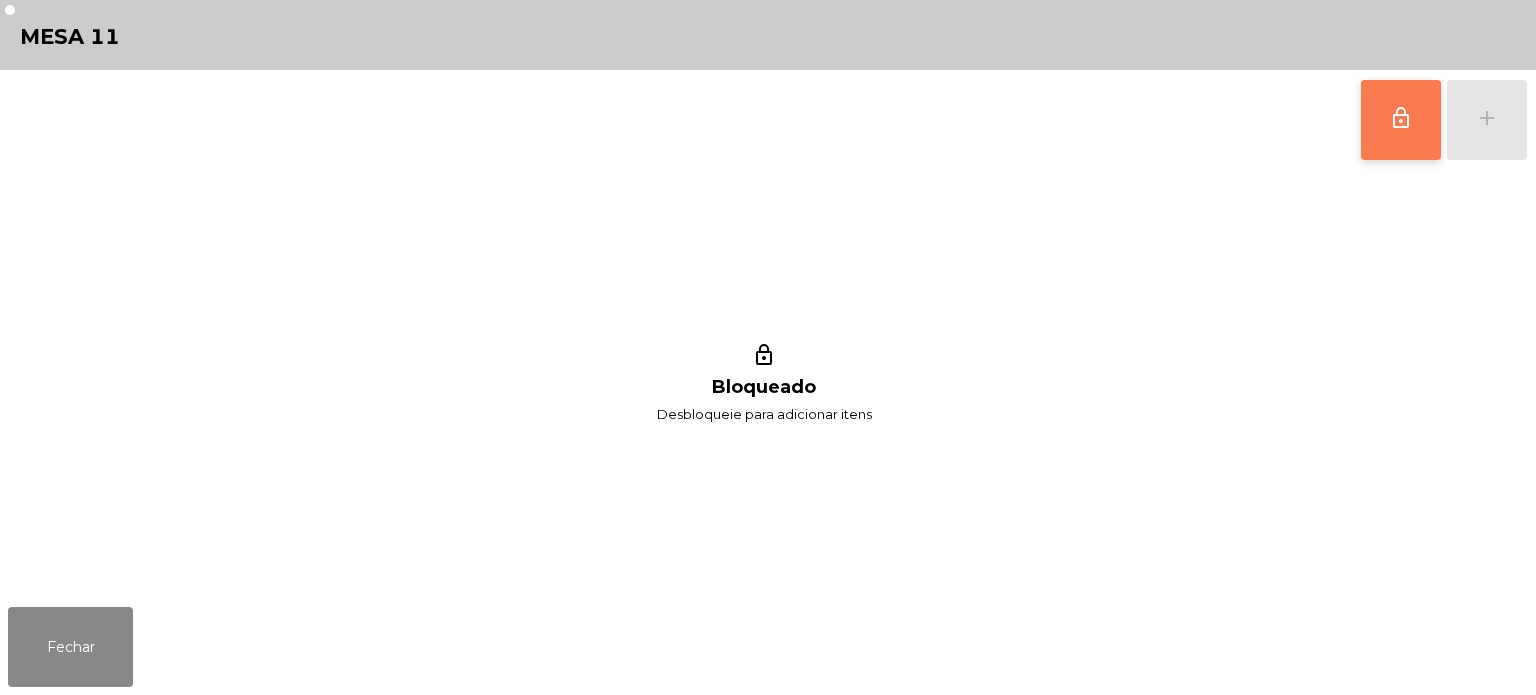 click on "lock_outline" 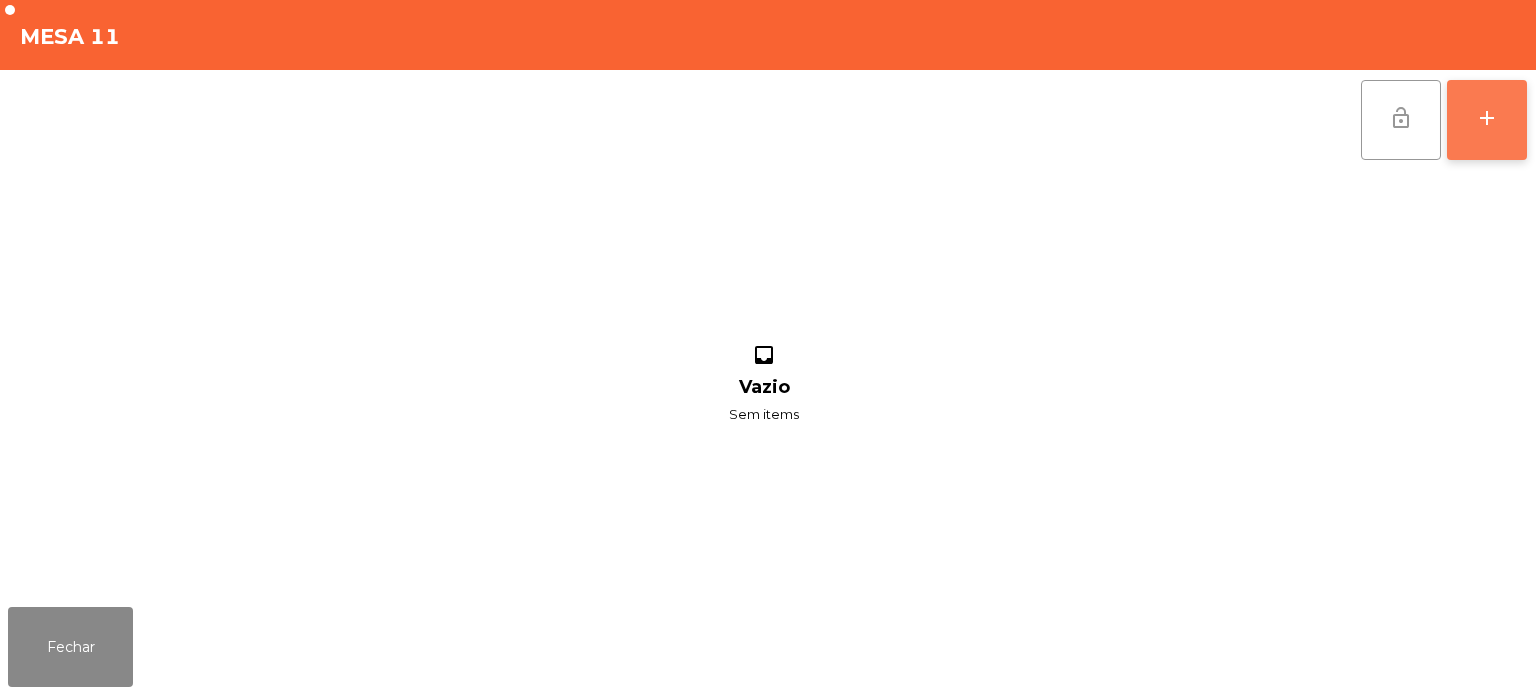 click on "add" 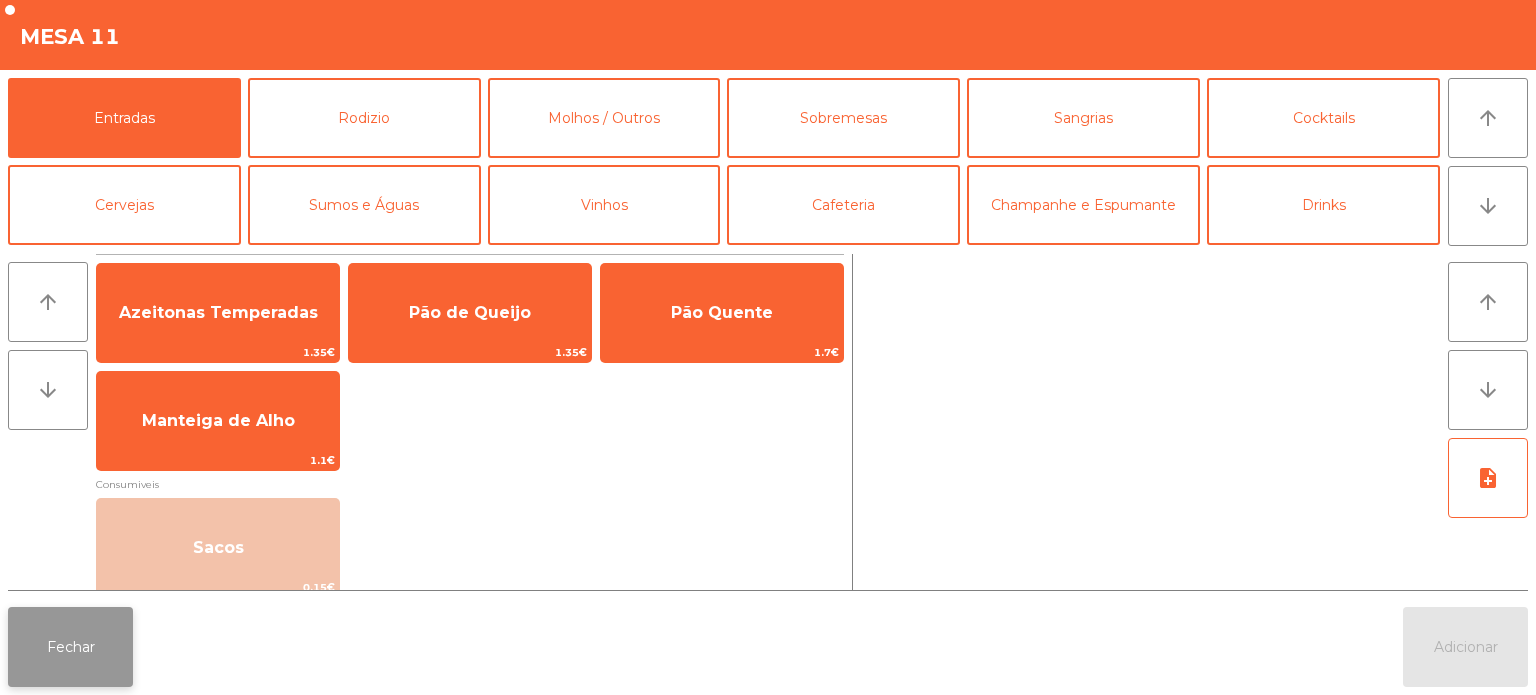 click on "Fechar" 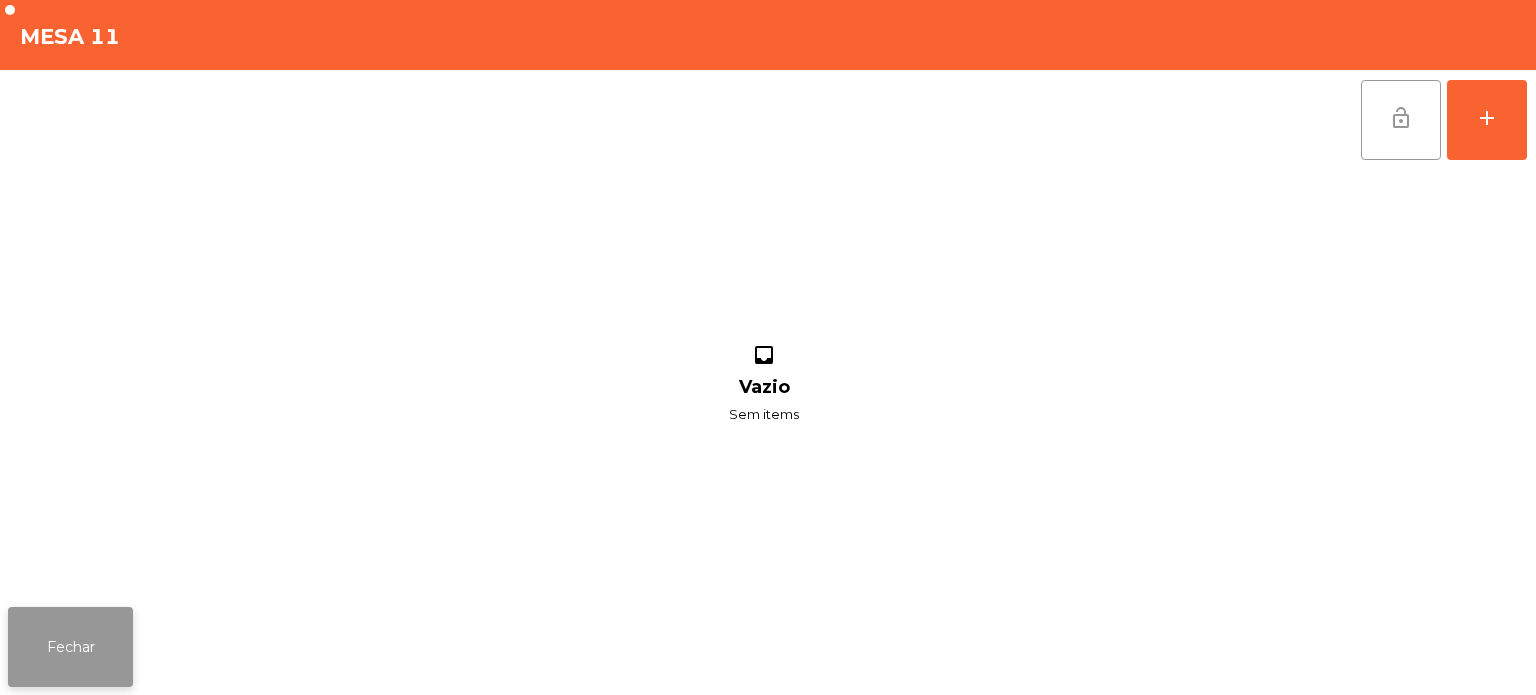 click on "Fechar" 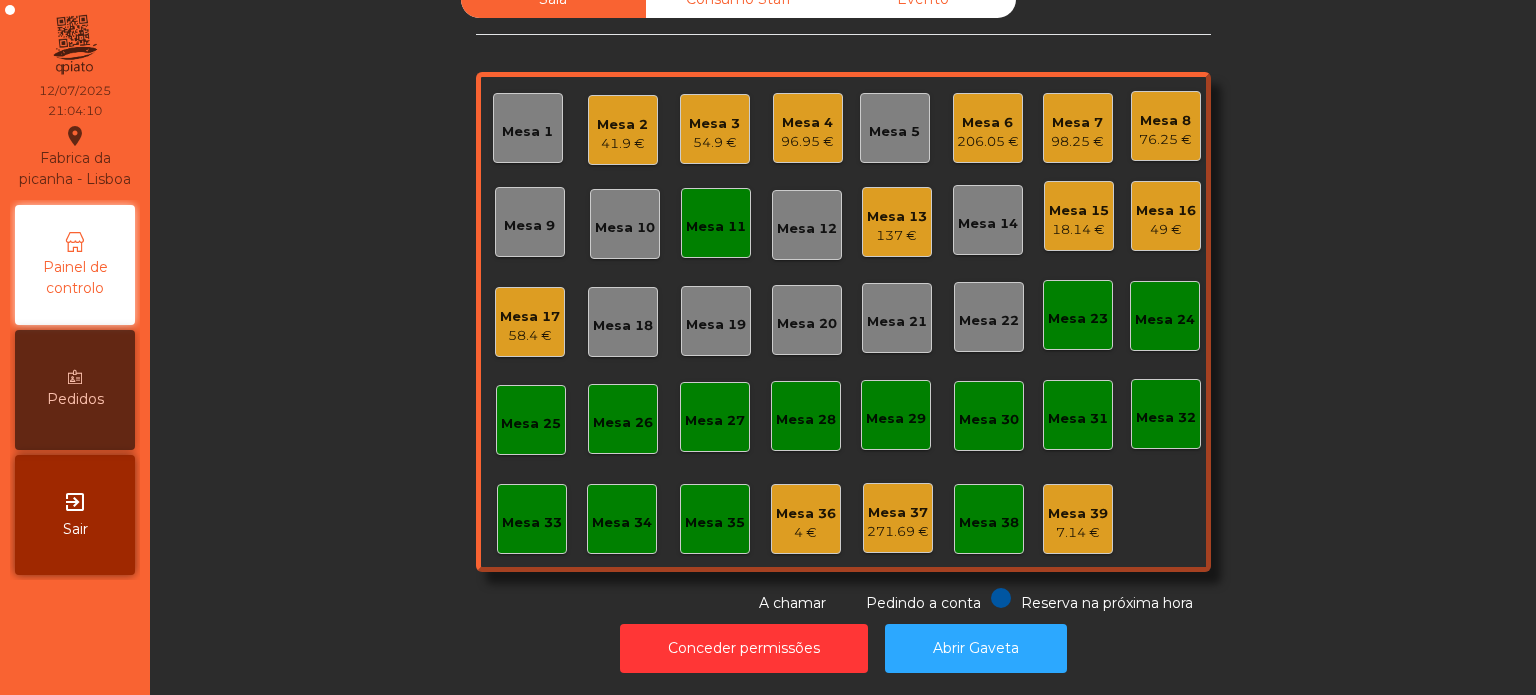 click on "Mesa 12" 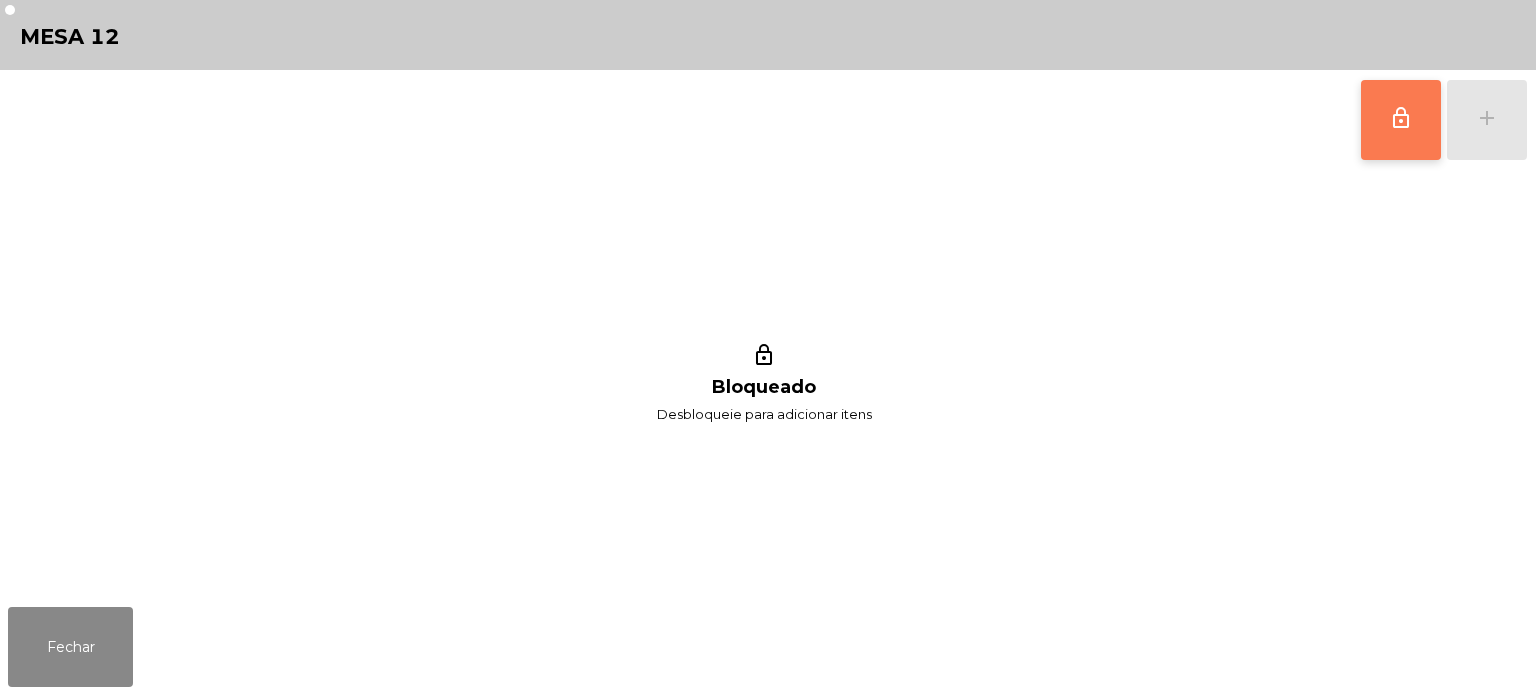 click on "lock_outline" 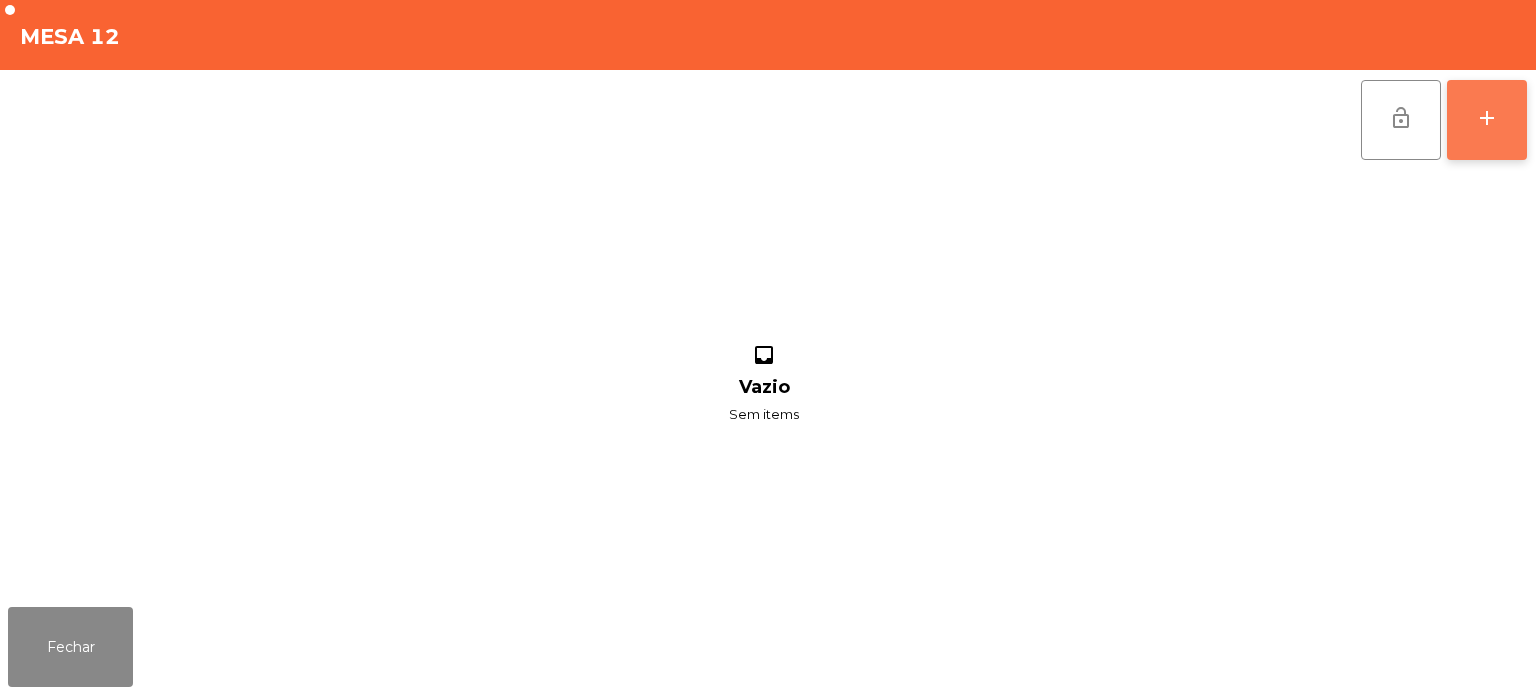 click on "add" 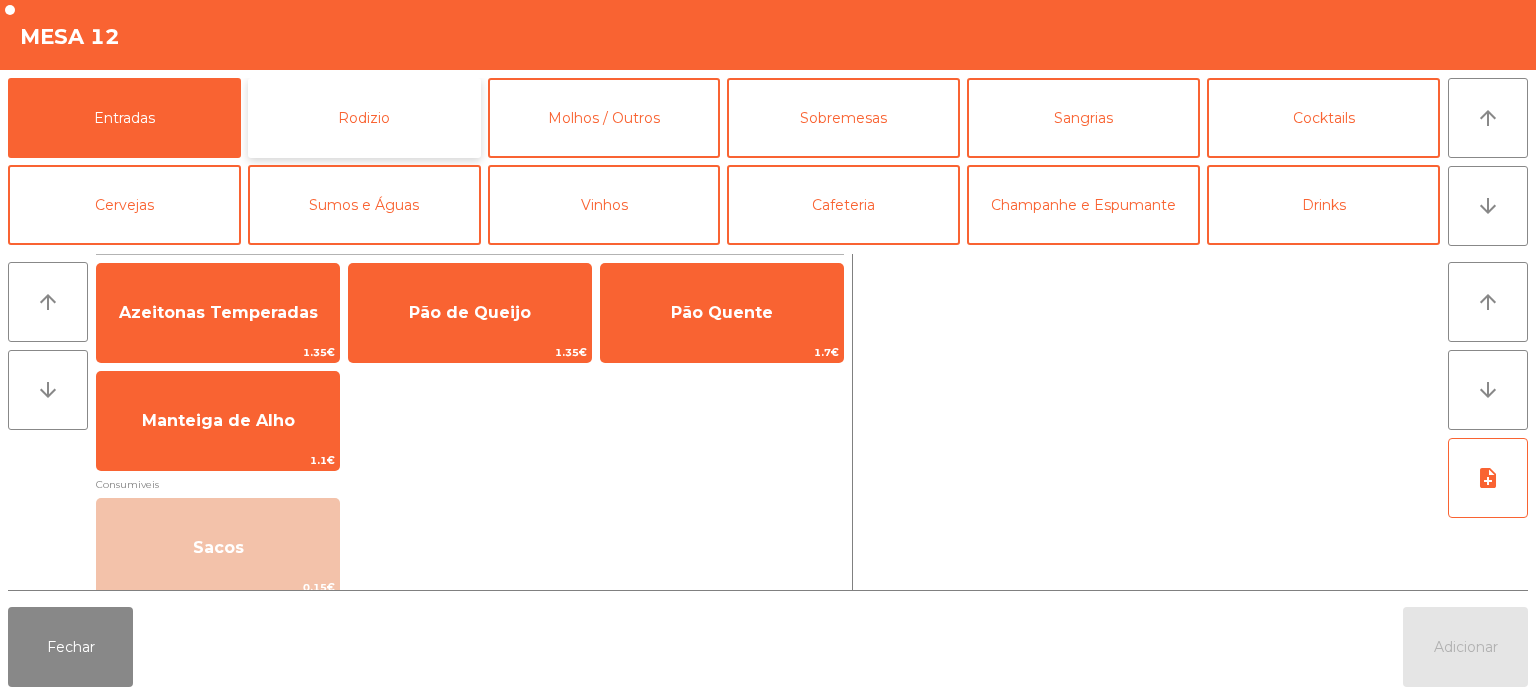 click on "Rodizio" 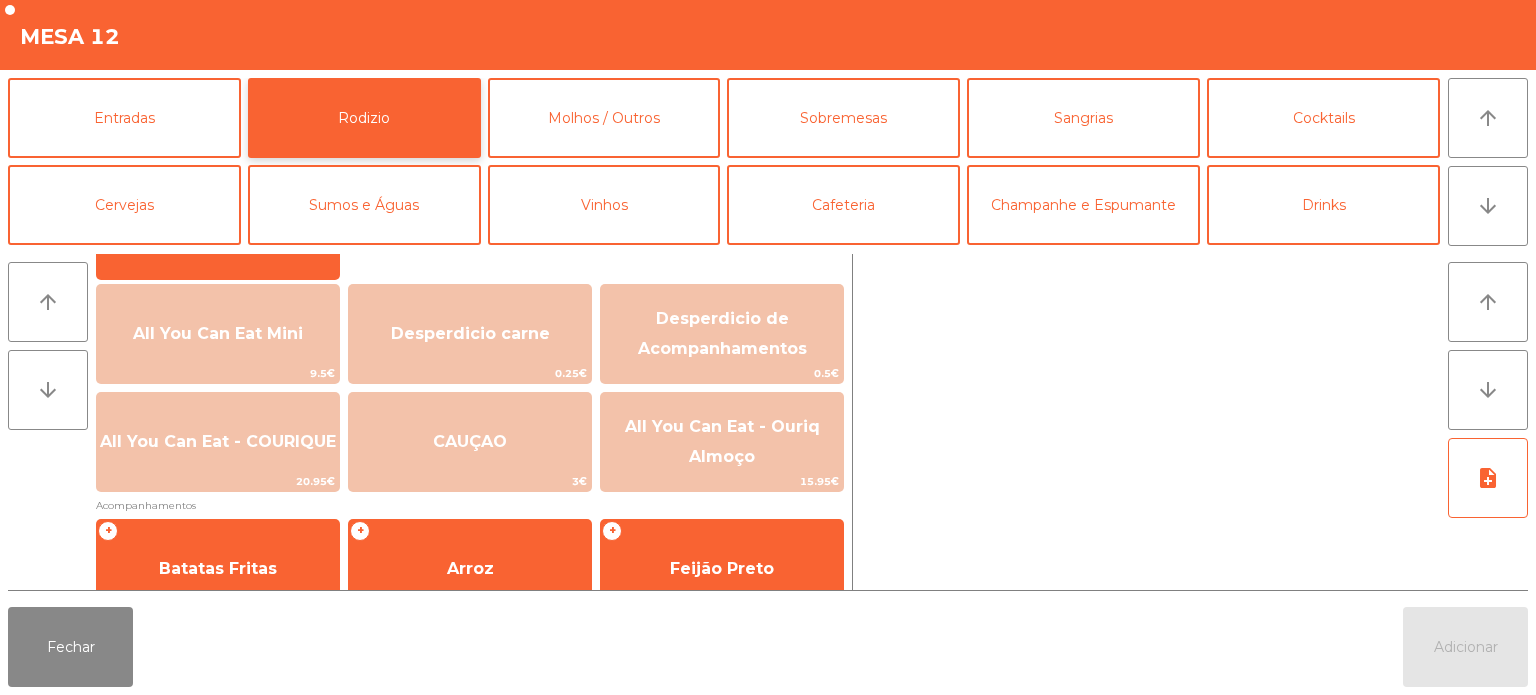 scroll, scrollTop: 228, scrollLeft: 0, axis: vertical 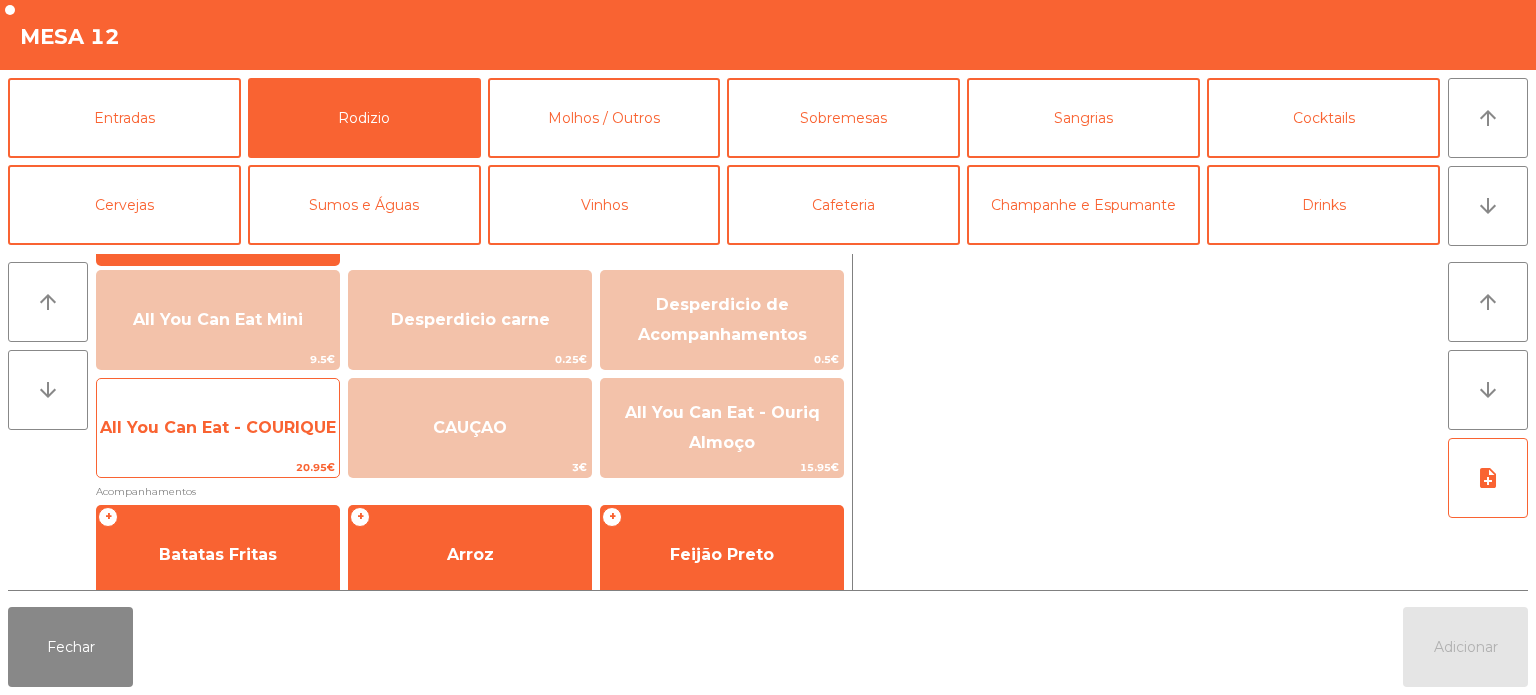click on "All You Can Eat - COURIQUE" 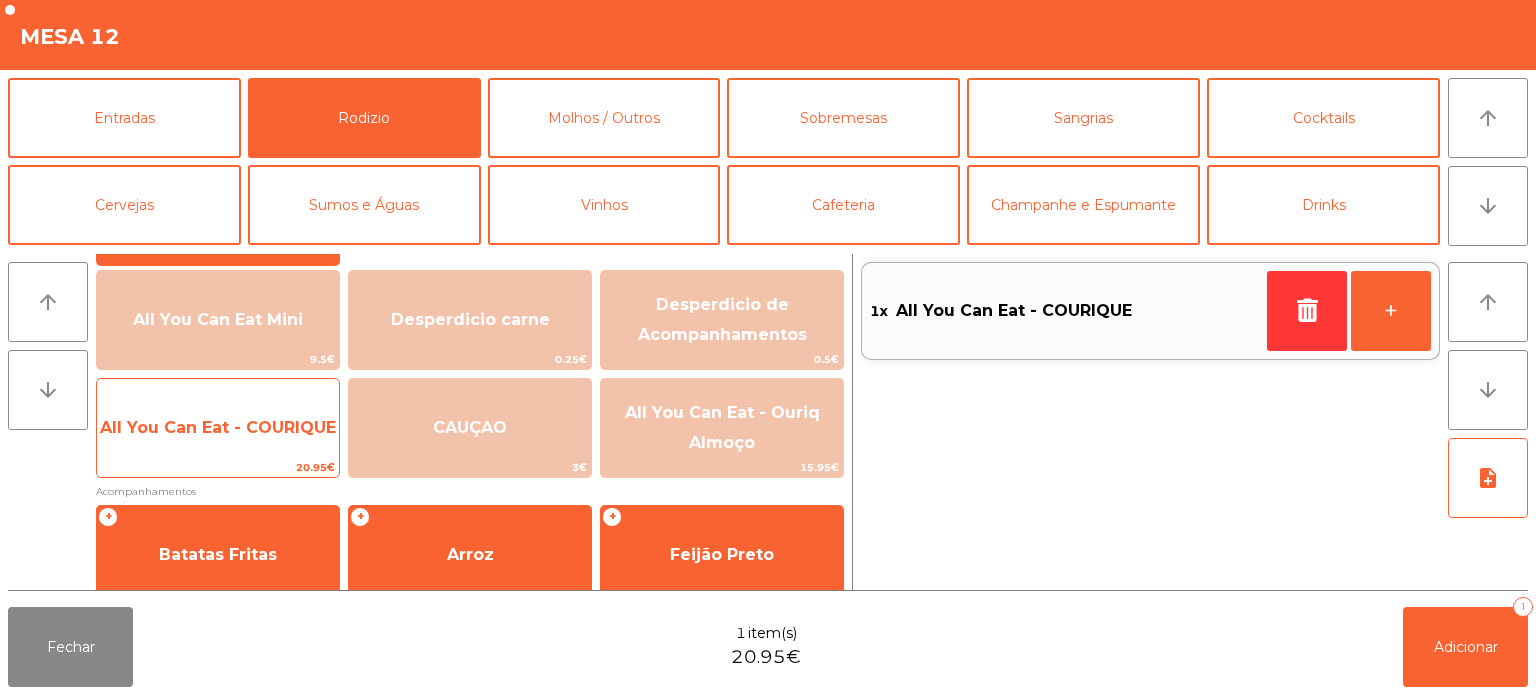 click on "All You Can Eat - COURIQUE" 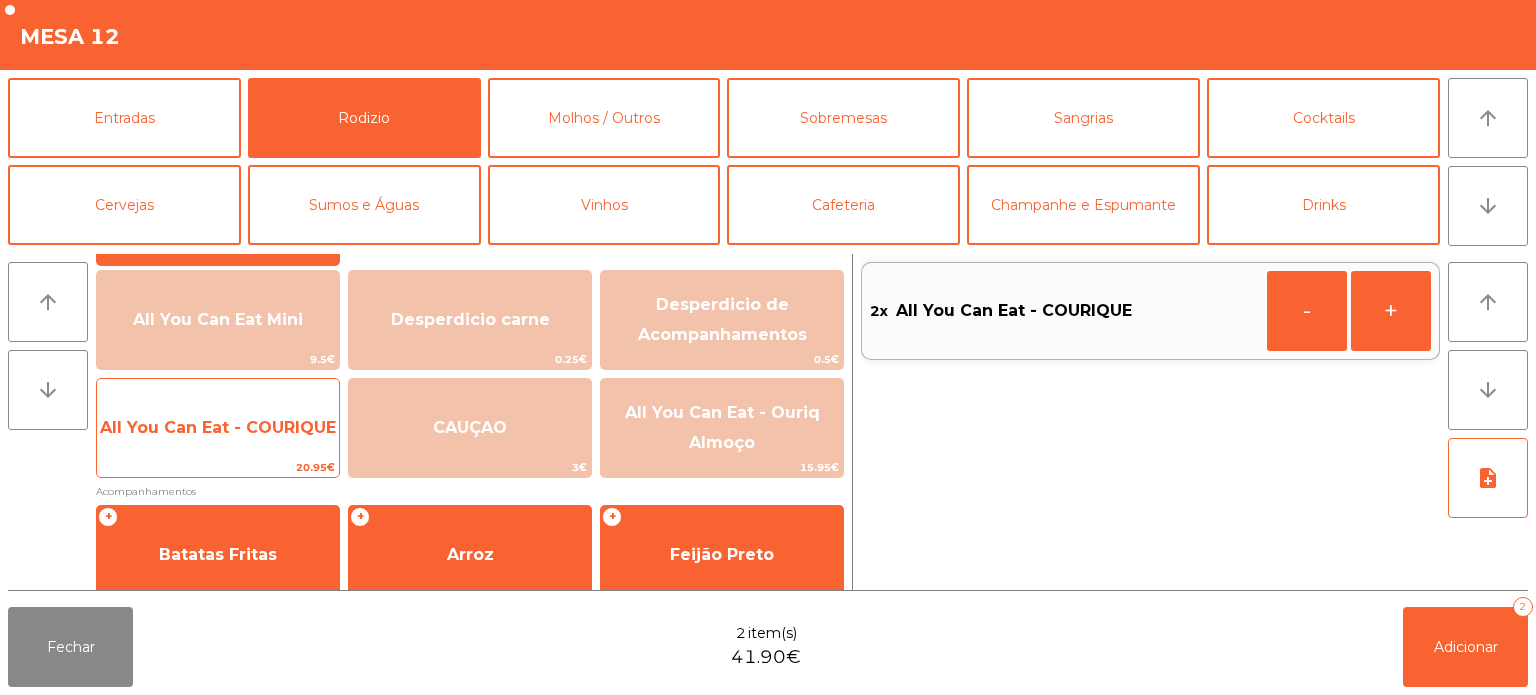 click on "All You Can Eat - COURIQUE" 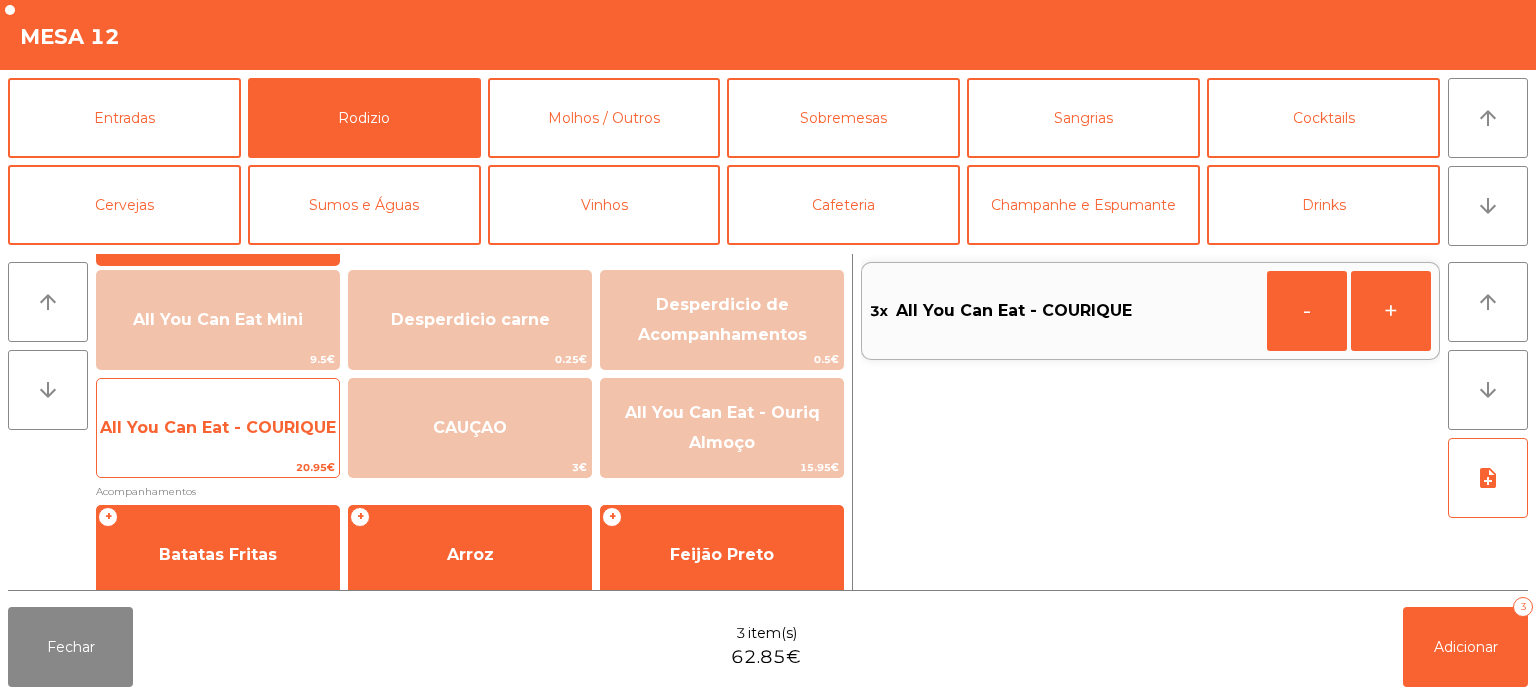 click on "All You Can Eat - COURIQUE" 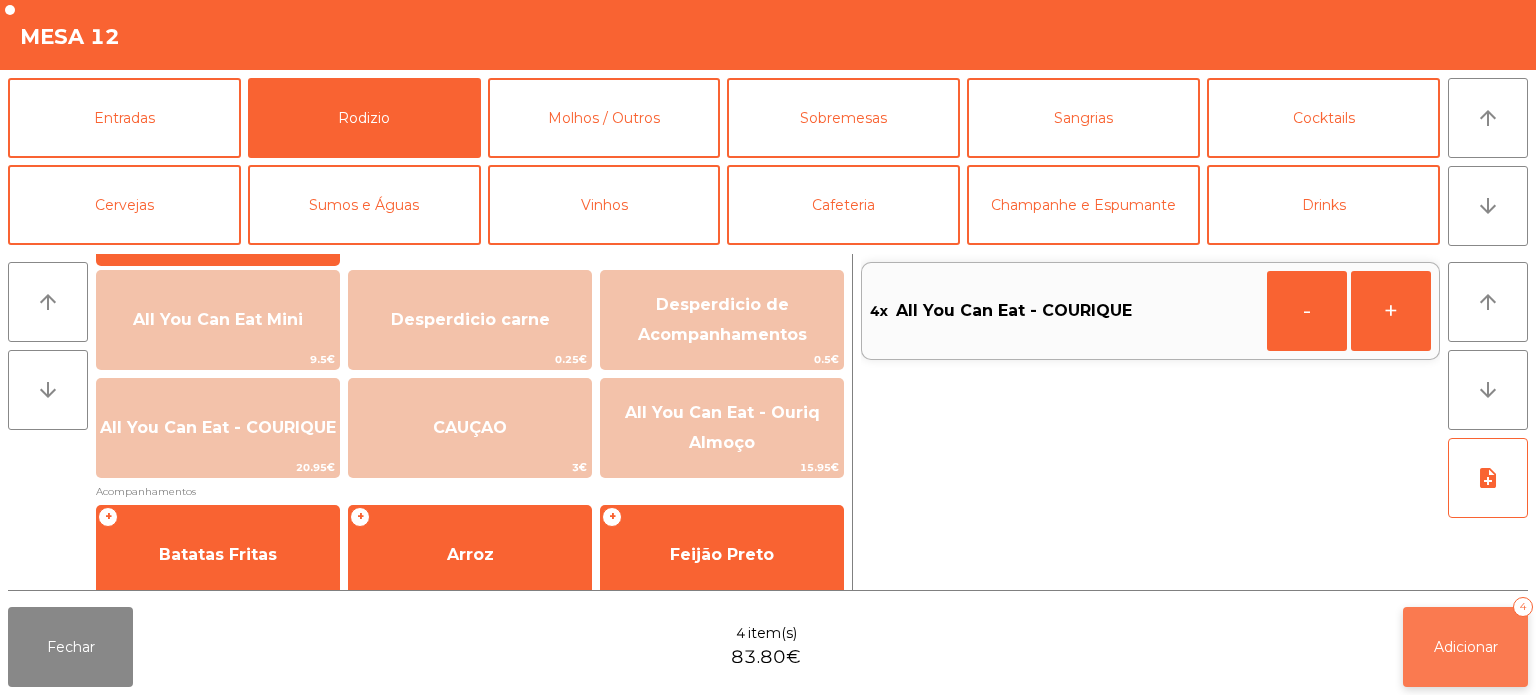 click on "Adicionar" 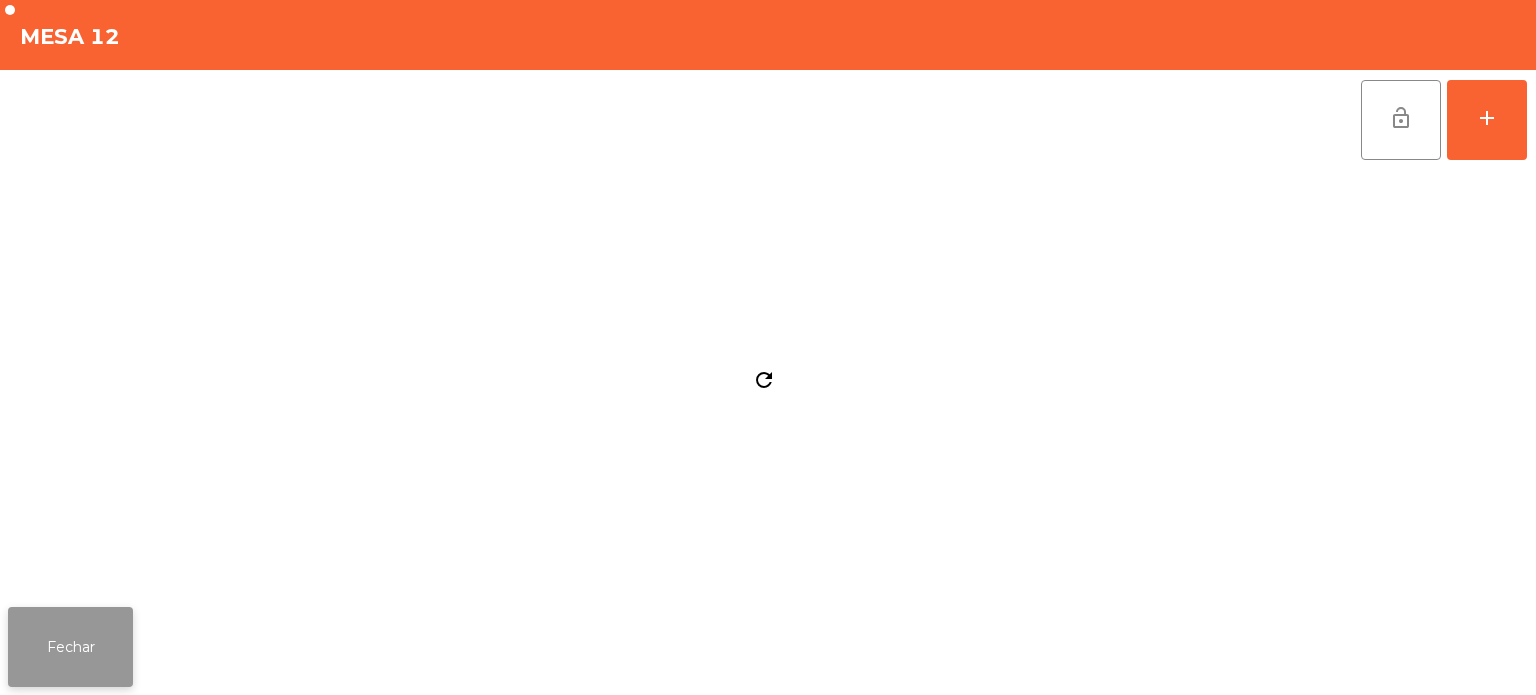 click on "Fechar" 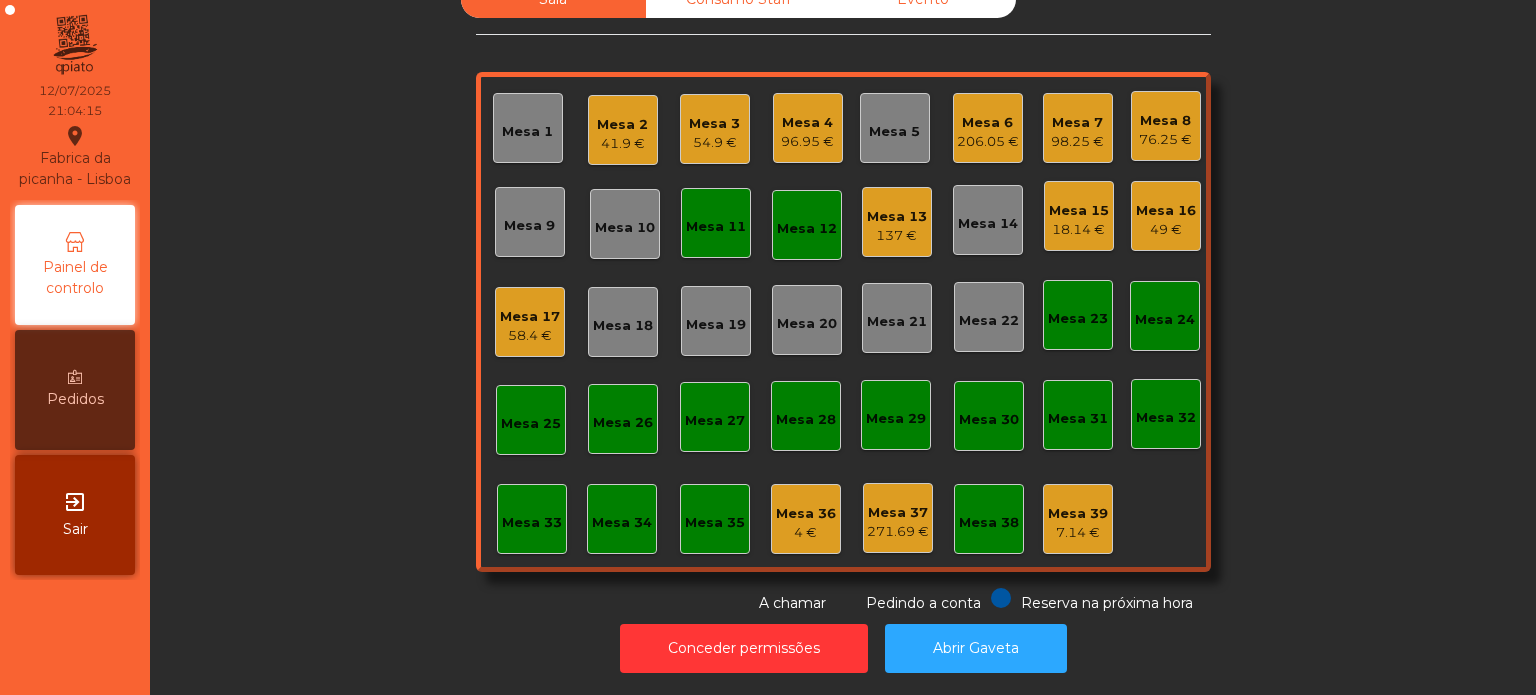 click on "Mesa 11" 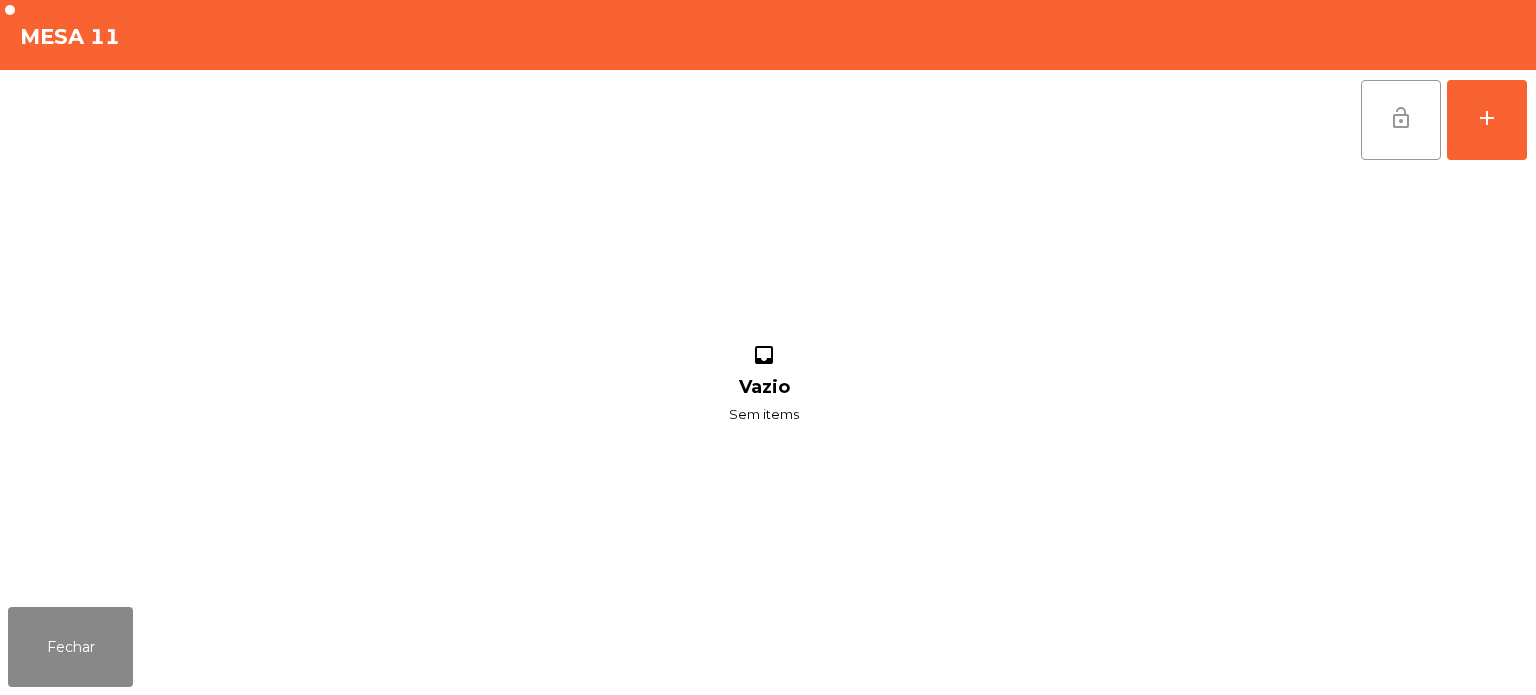 click on "lock_open" 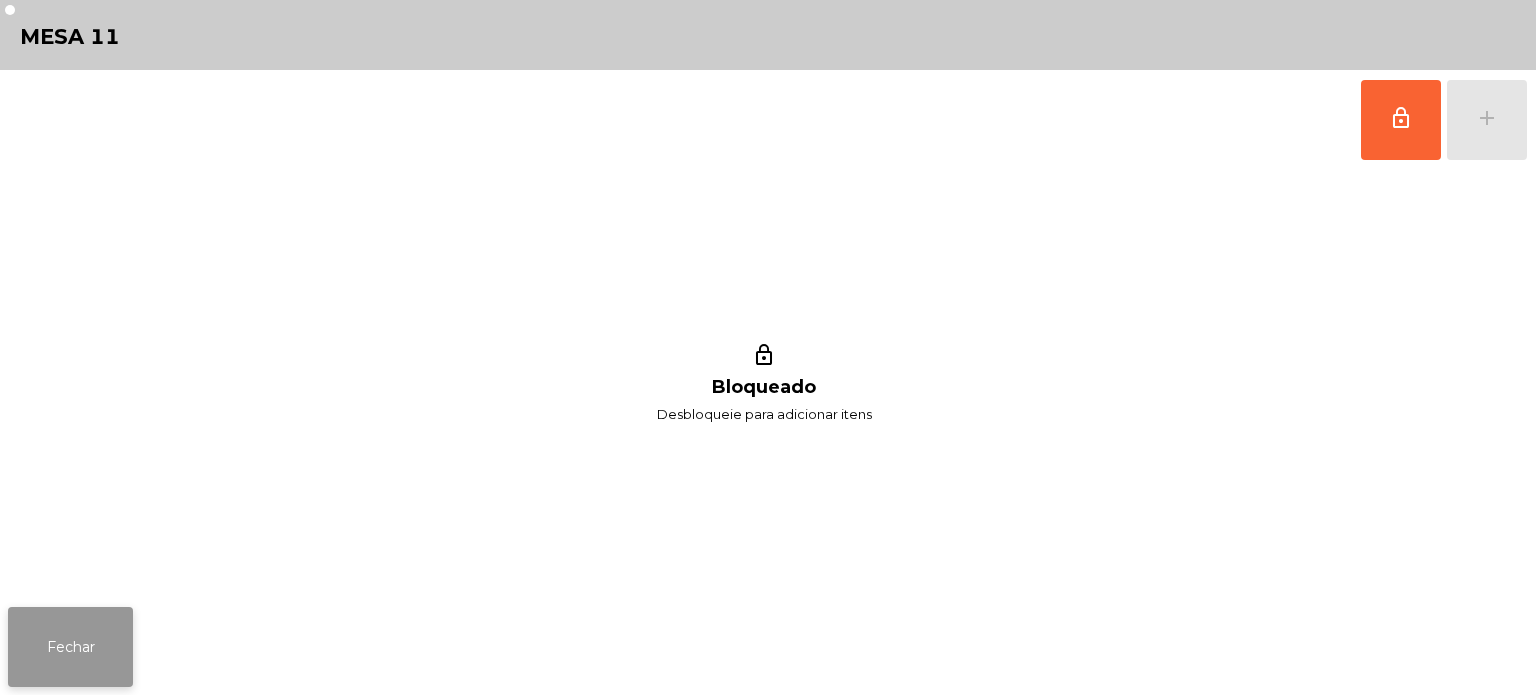 click on "Fechar" 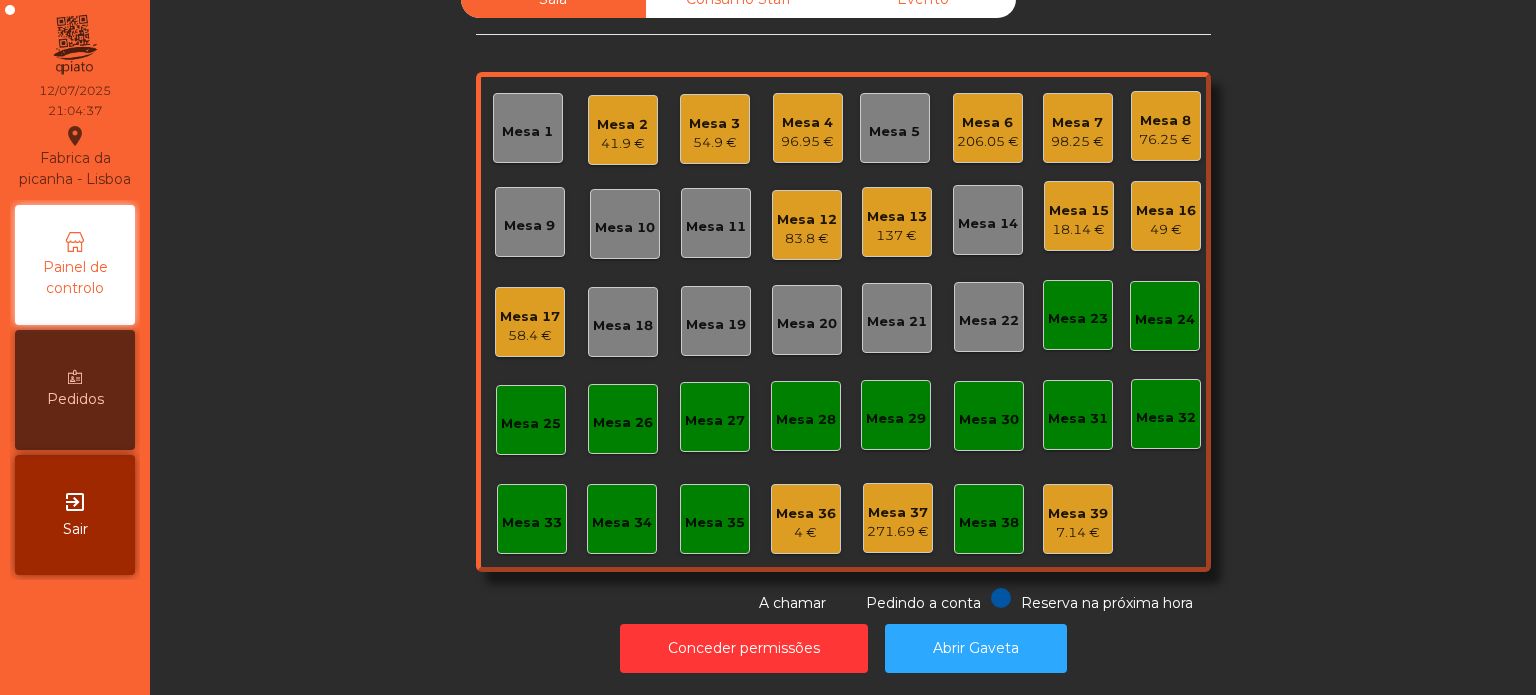 click on "Mesa 13   137 €" 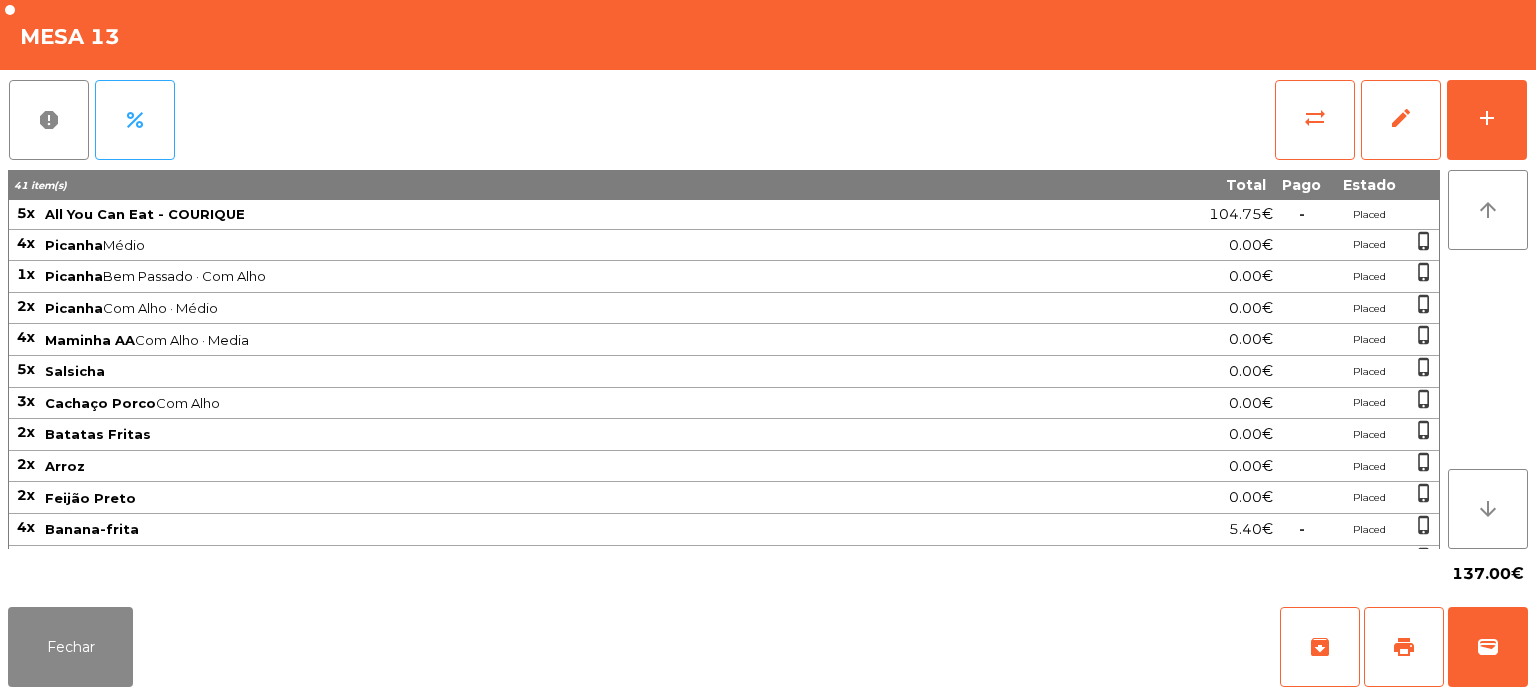 click on "report   percent   sync_alt   edit   add" 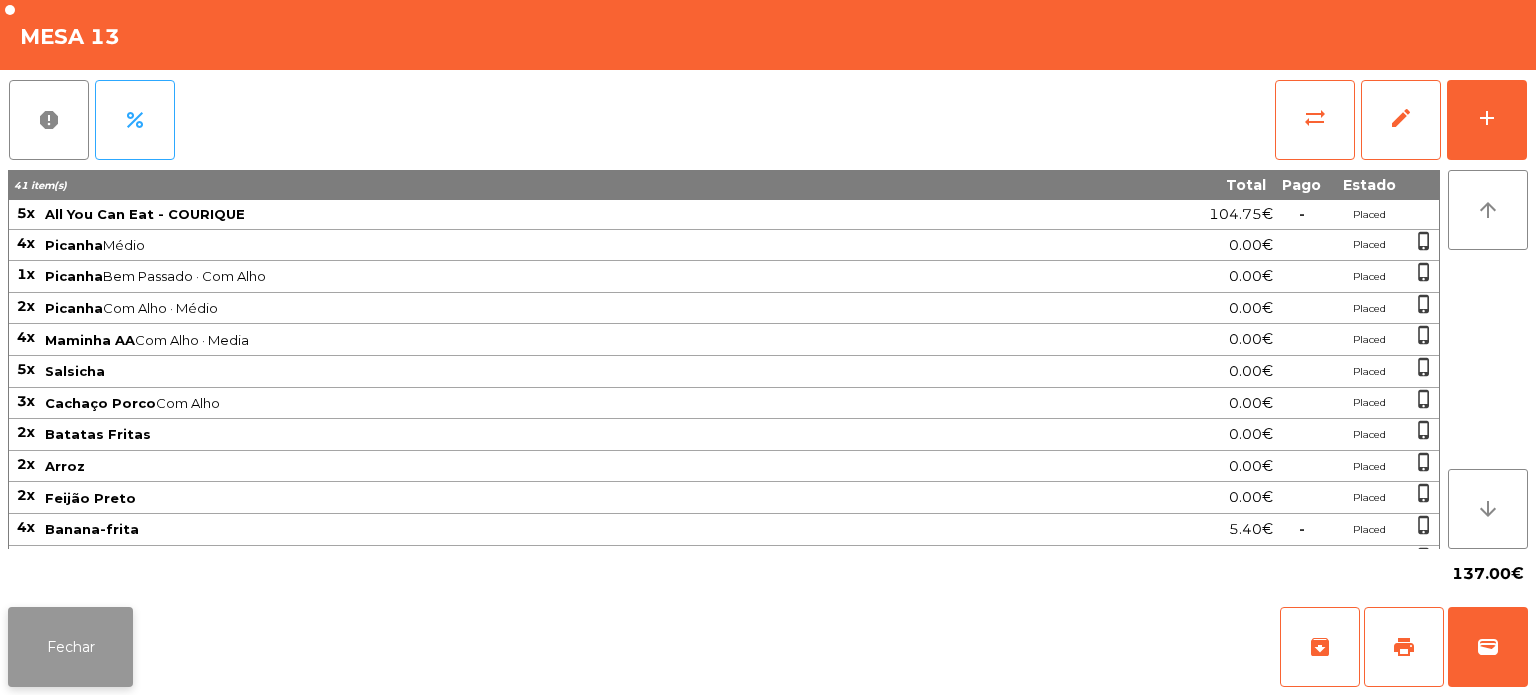click on "Fechar" 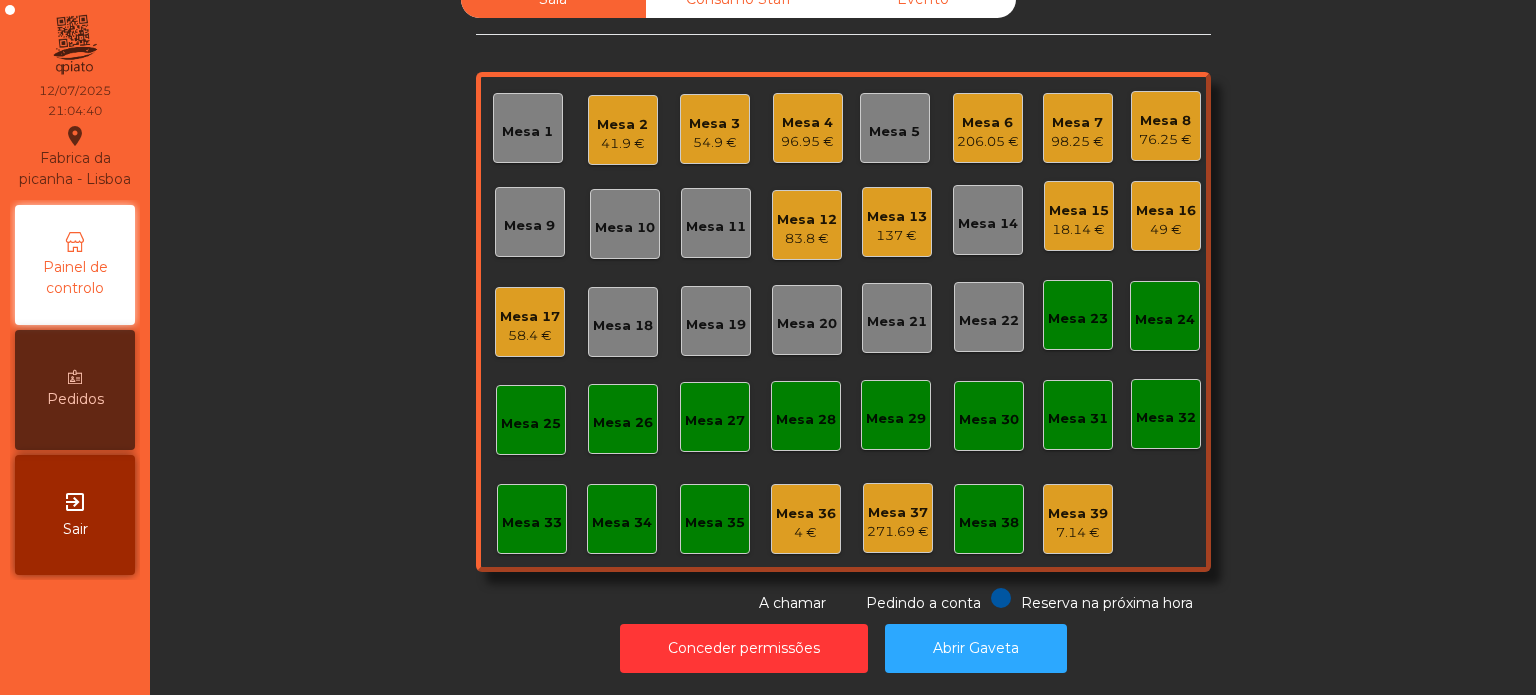 click on "Mesa 12   83.8 €" 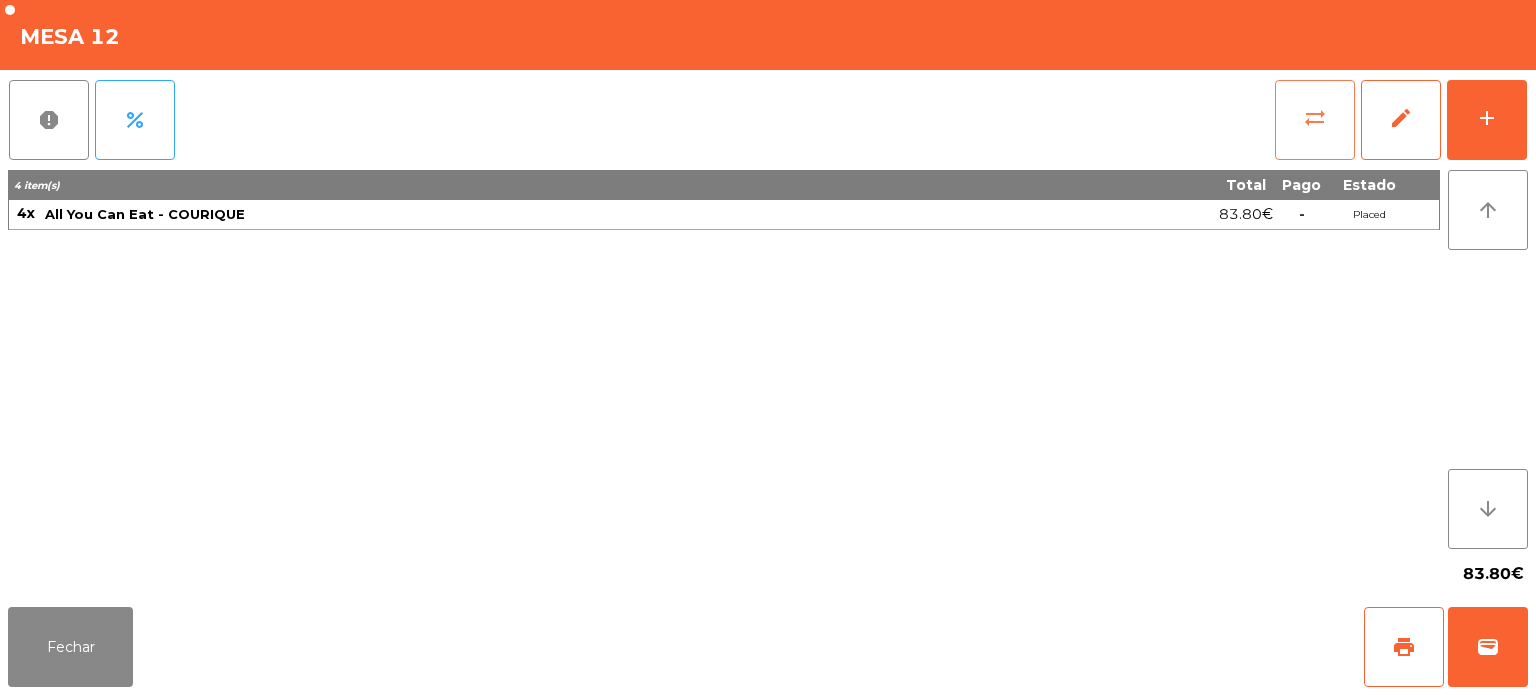 click on "sync_alt" 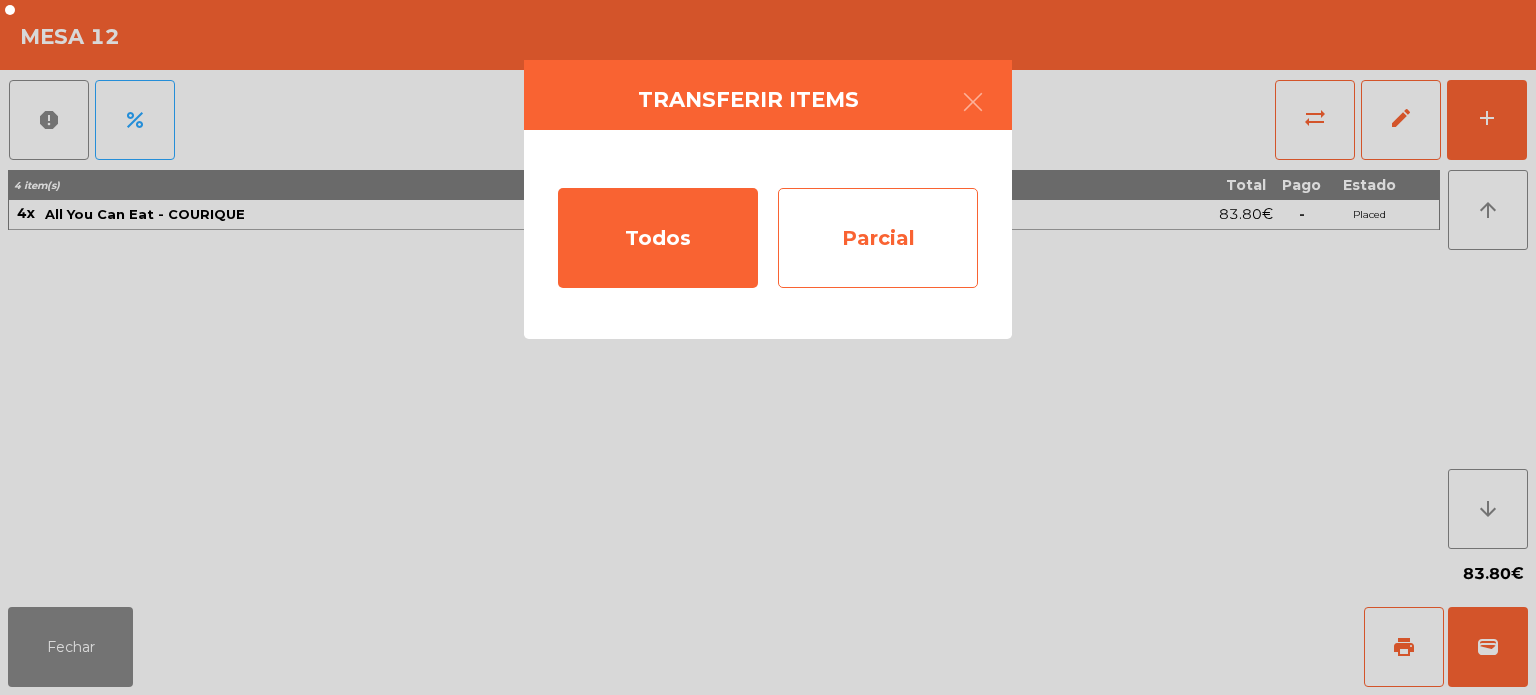 click on "Parcial" 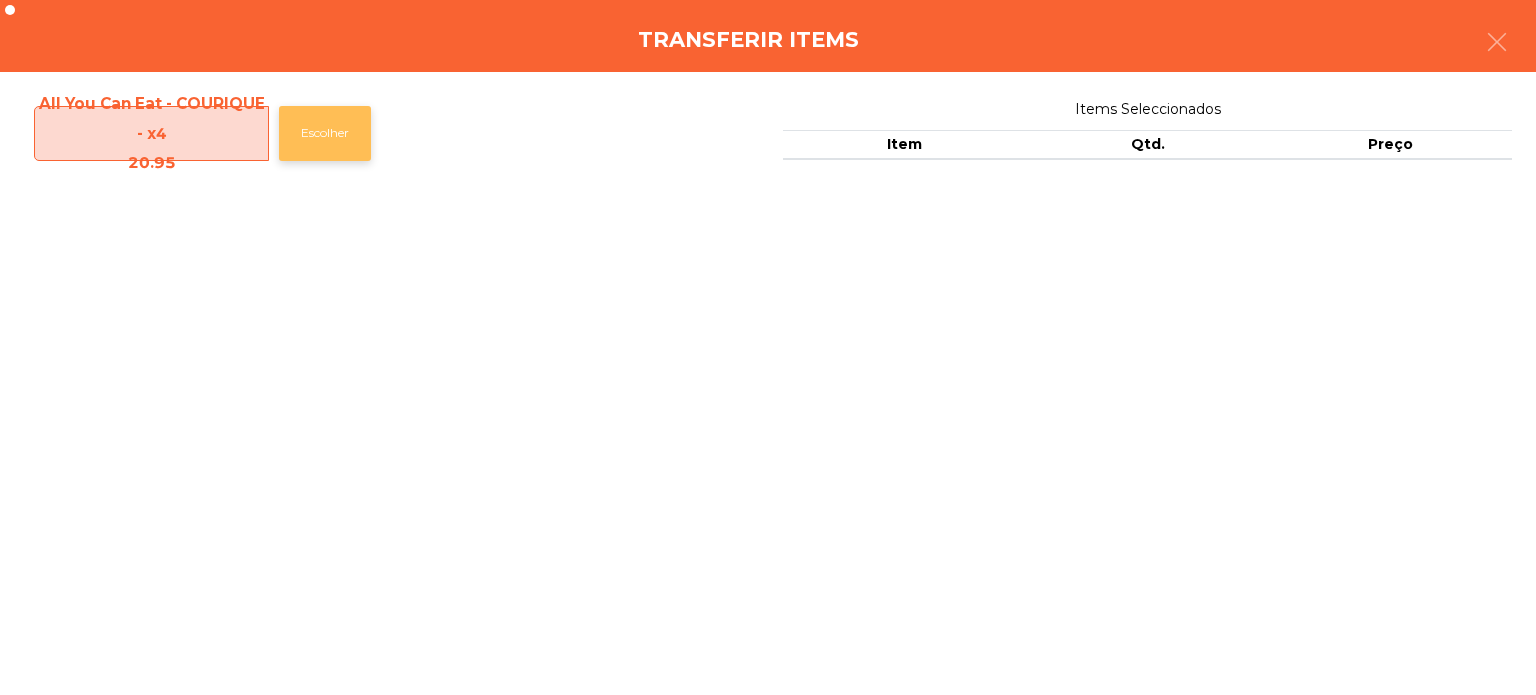 click on "Escolher" 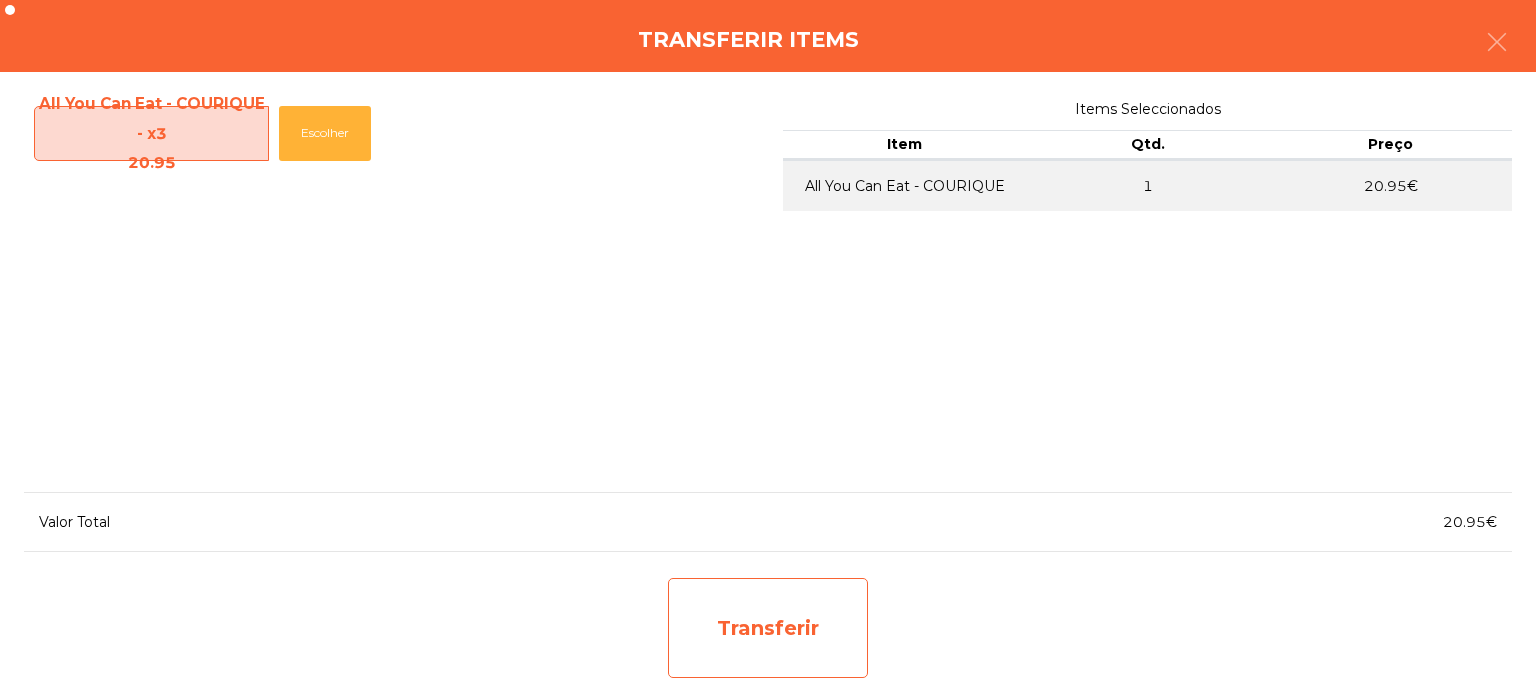 click on "Transferir" 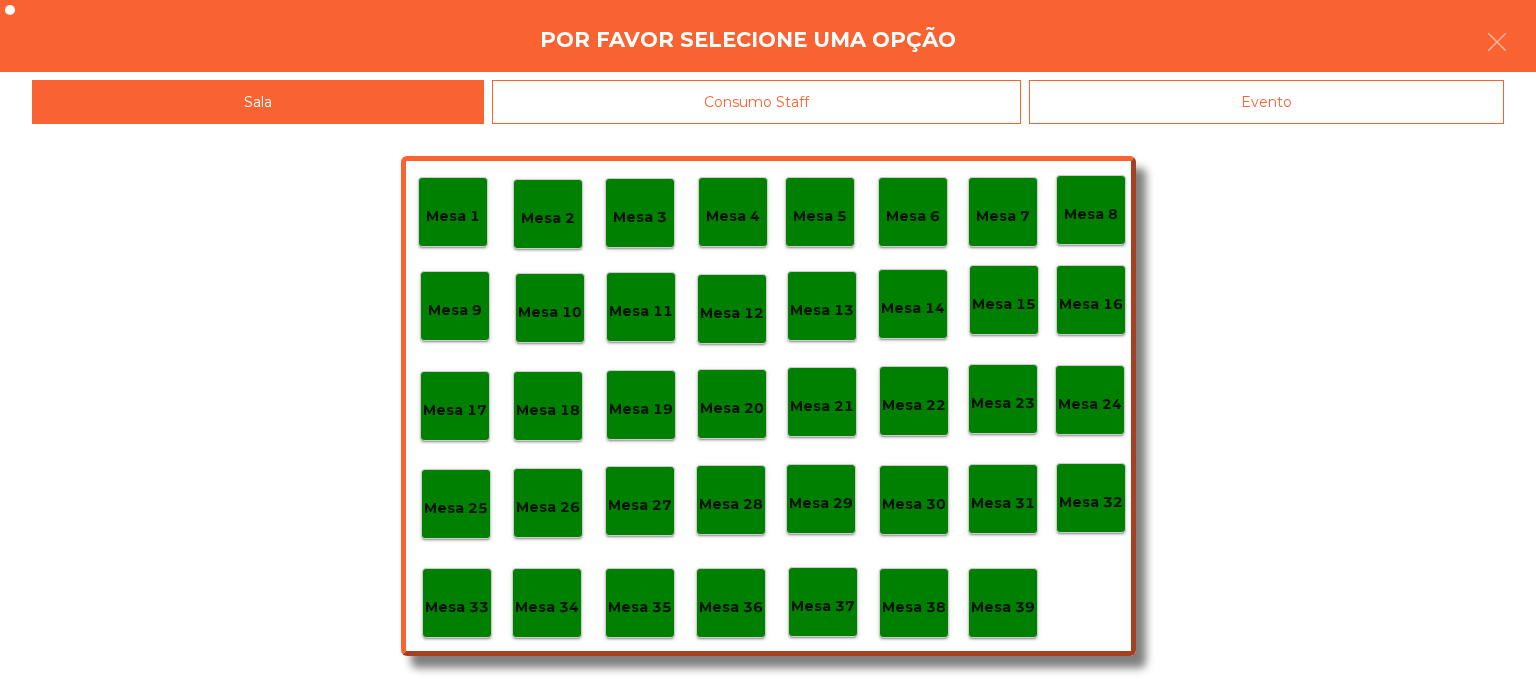 click on "Mesa 37" 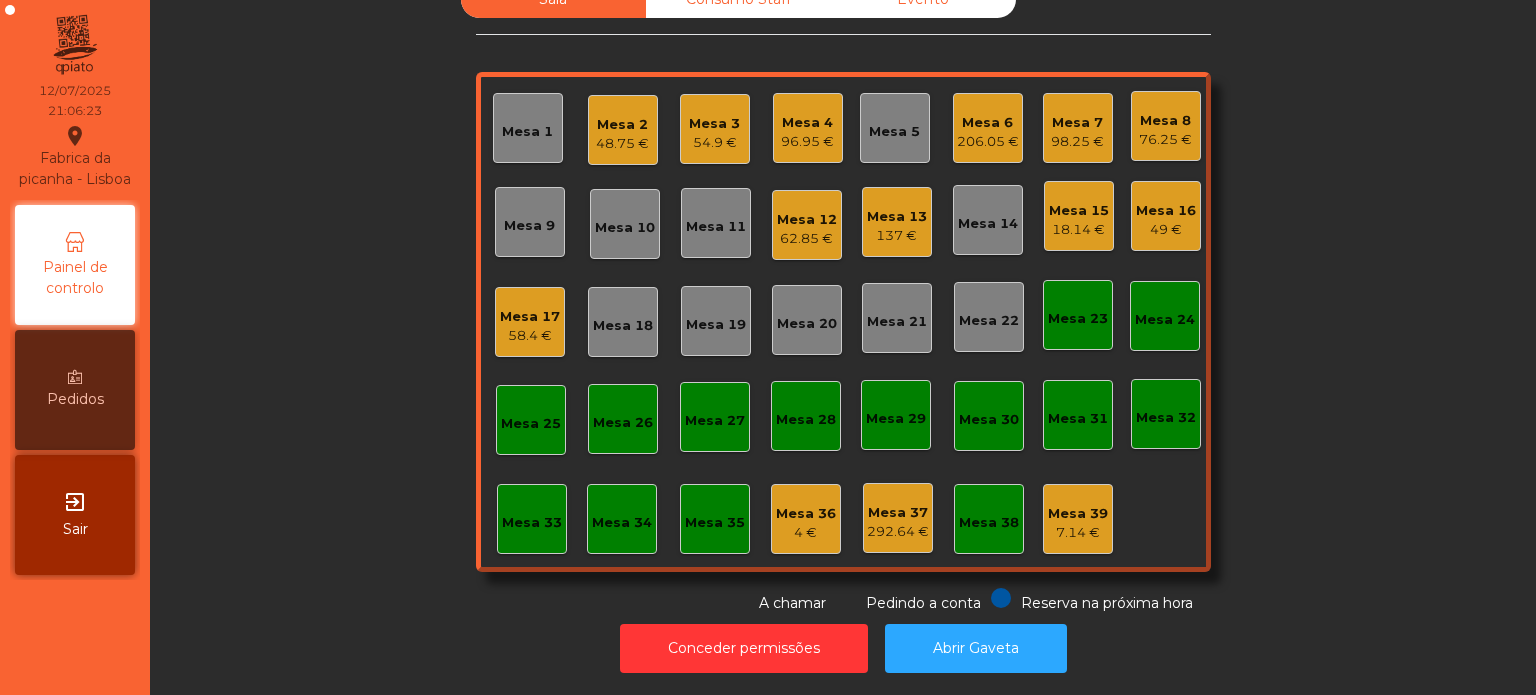 click on "Sala   Consumo Staff   Evento   Mesa 1   Mesa 2   48.75 €   Mesa 3   54.9 €   Mesa 4   96.95 €   Mesa 5   Mesa 6   206.05 €   Mesa 7   98.25 €   Mesa 8   76.25 €   Mesa 9   Mesa 10   Mesa 11   Mesa 12   62.85 €   Mesa 13   137 €   Mesa 14   Mesa 15   18.14 €   Mesa 16   49 €   Mesa 17   58.4 €   Mesa 18   Mesa 19   Mesa 20   Mesa 21   Mesa 22   Mesa 23   Mesa 24   Mesa 25   Mesa 26   Mesa 27   Mesa 28   Mesa 29   Mesa 30   Mesa 31   Mesa 32   Mesa 33   Mesa 34   Mesa 35   Mesa 36   4 €   Mesa 37   292.64 €   Mesa 38   Mesa 39   7.14 €  Reserva na próxima hora Pedindo a conta A chamar" 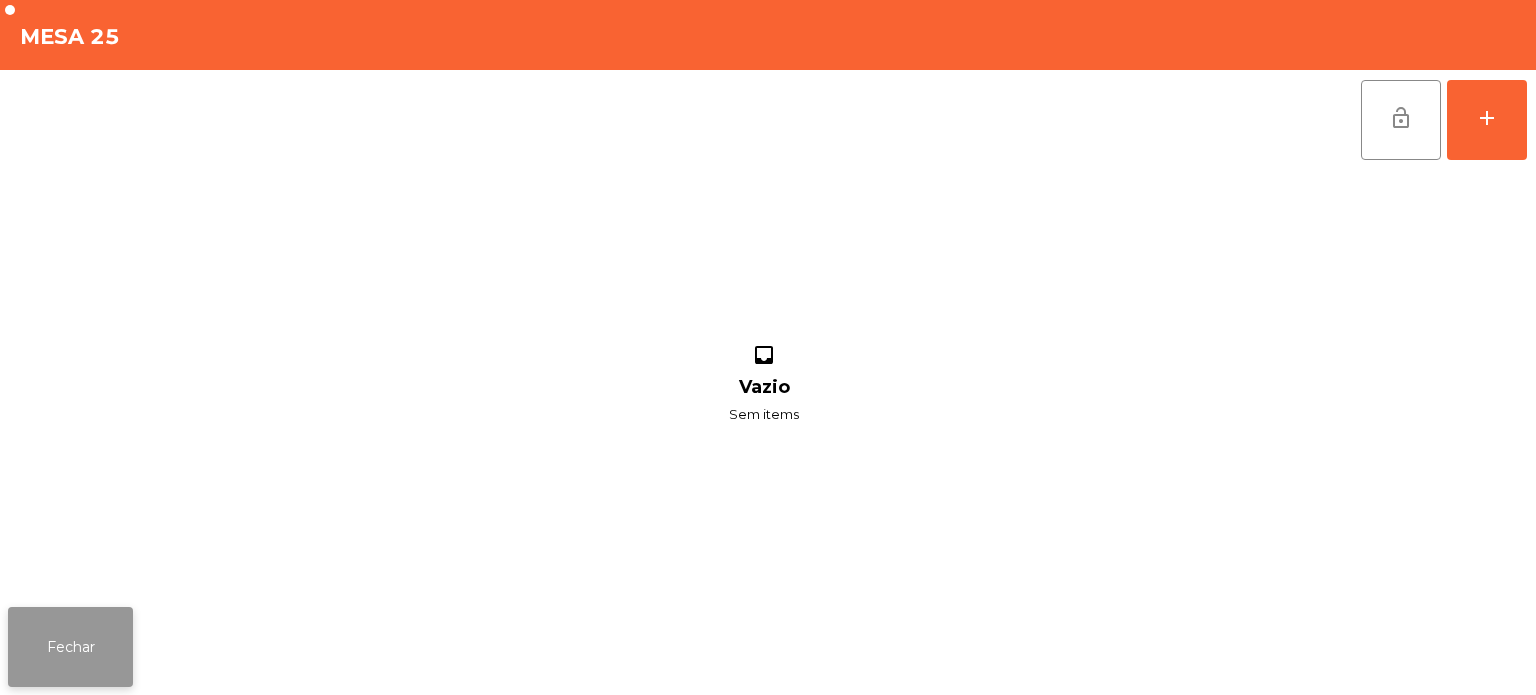 click on "Fechar" 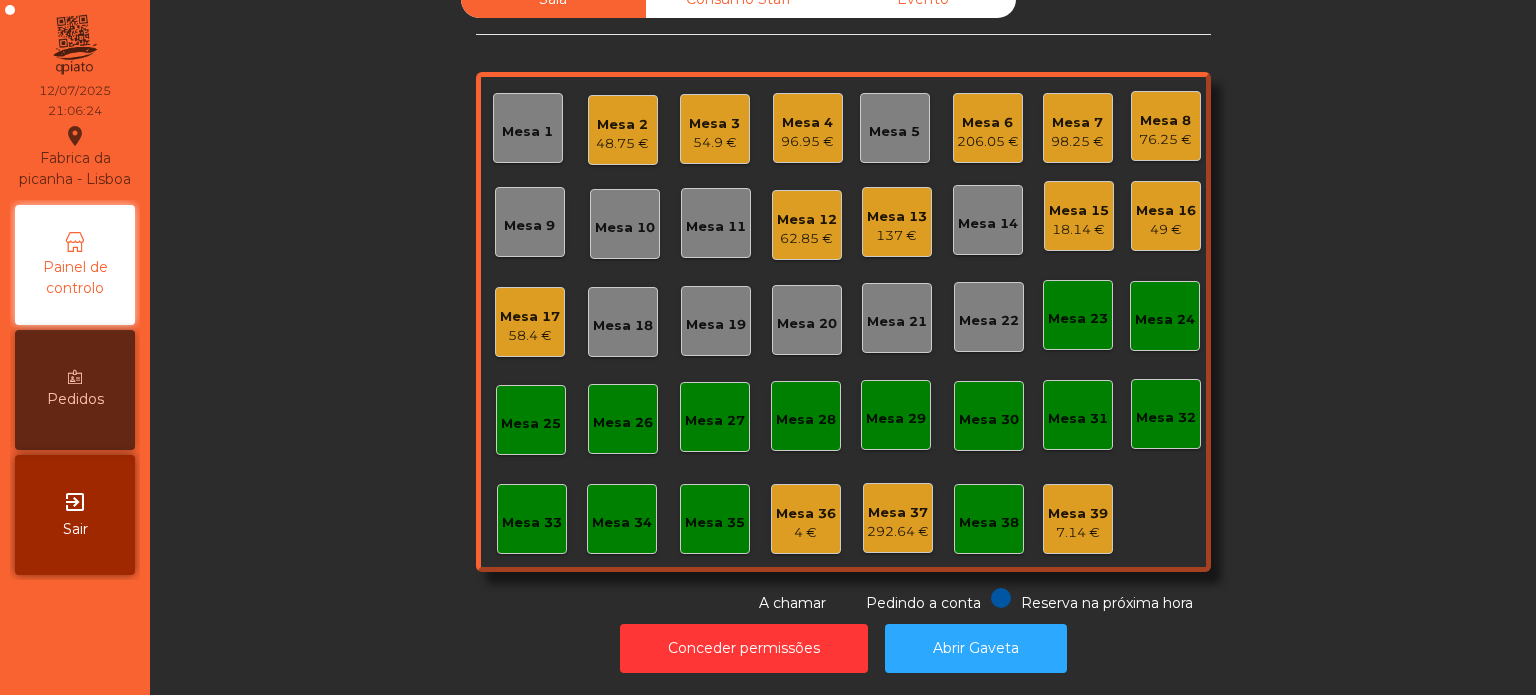 scroll, scrollTop: 0, scrollLeft: 0, axis: both 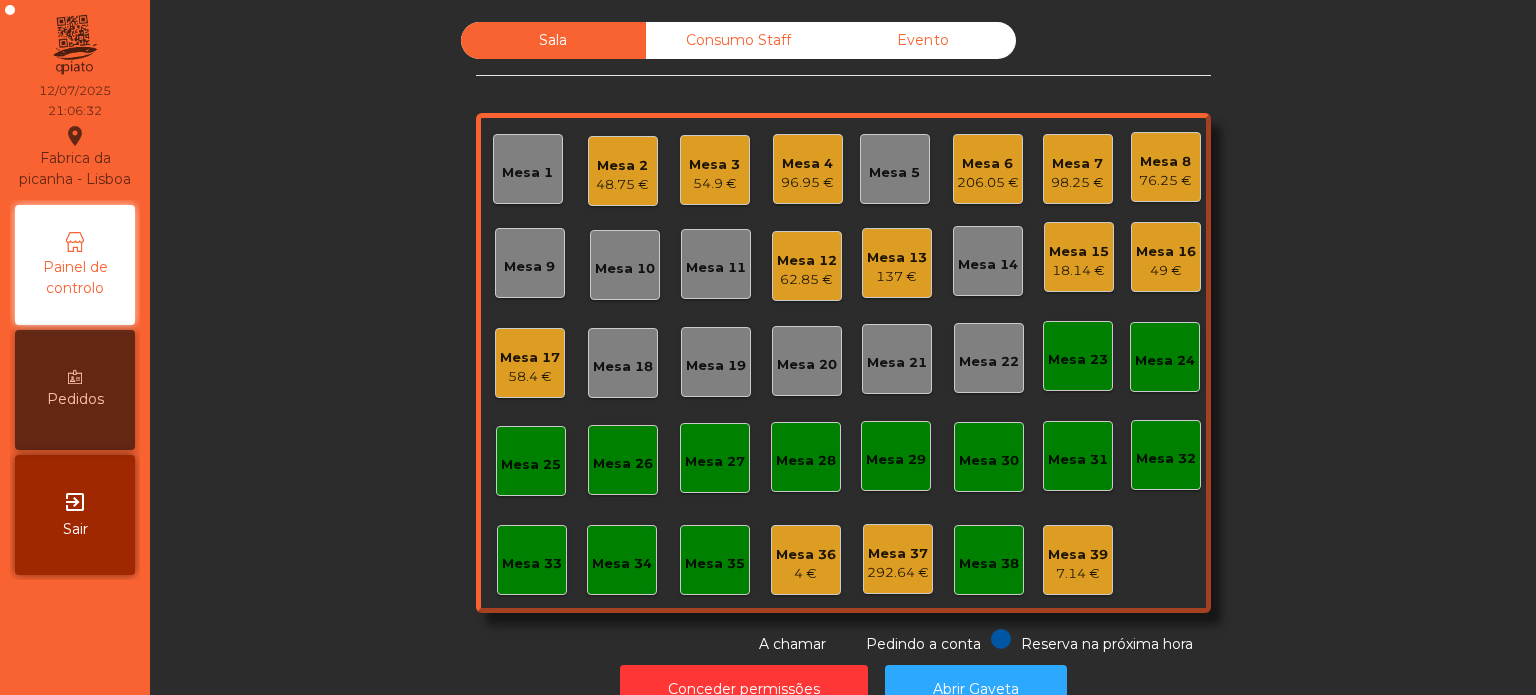 click on "Mesa 19" 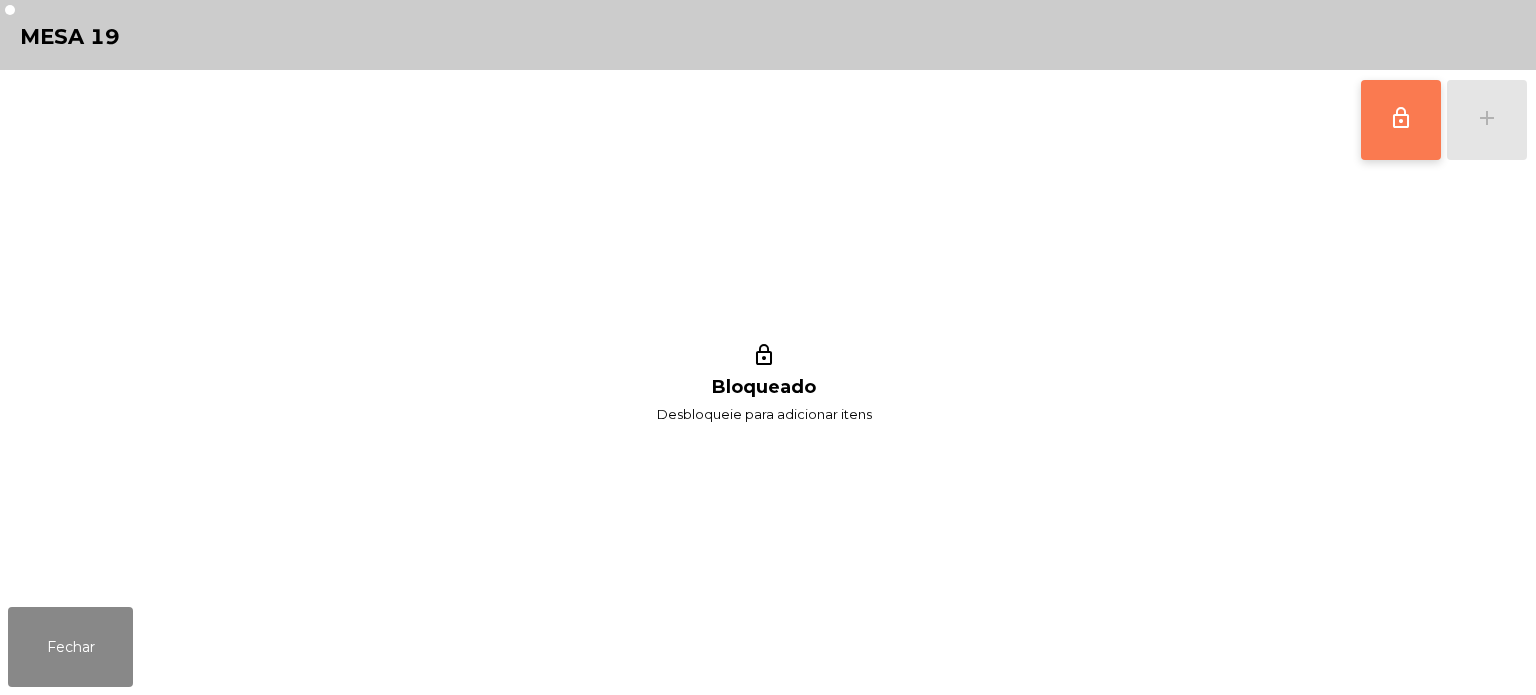 click on "lock_outline" 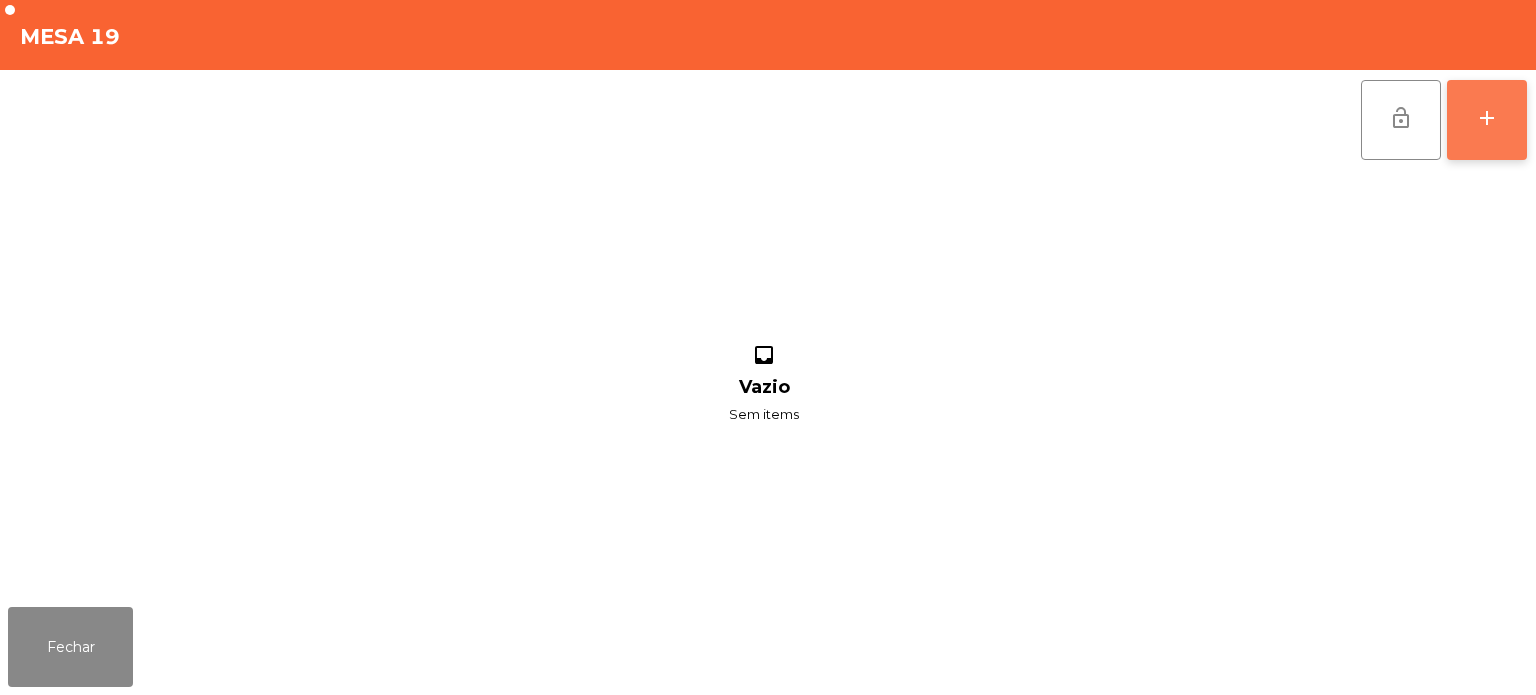 click on "add" 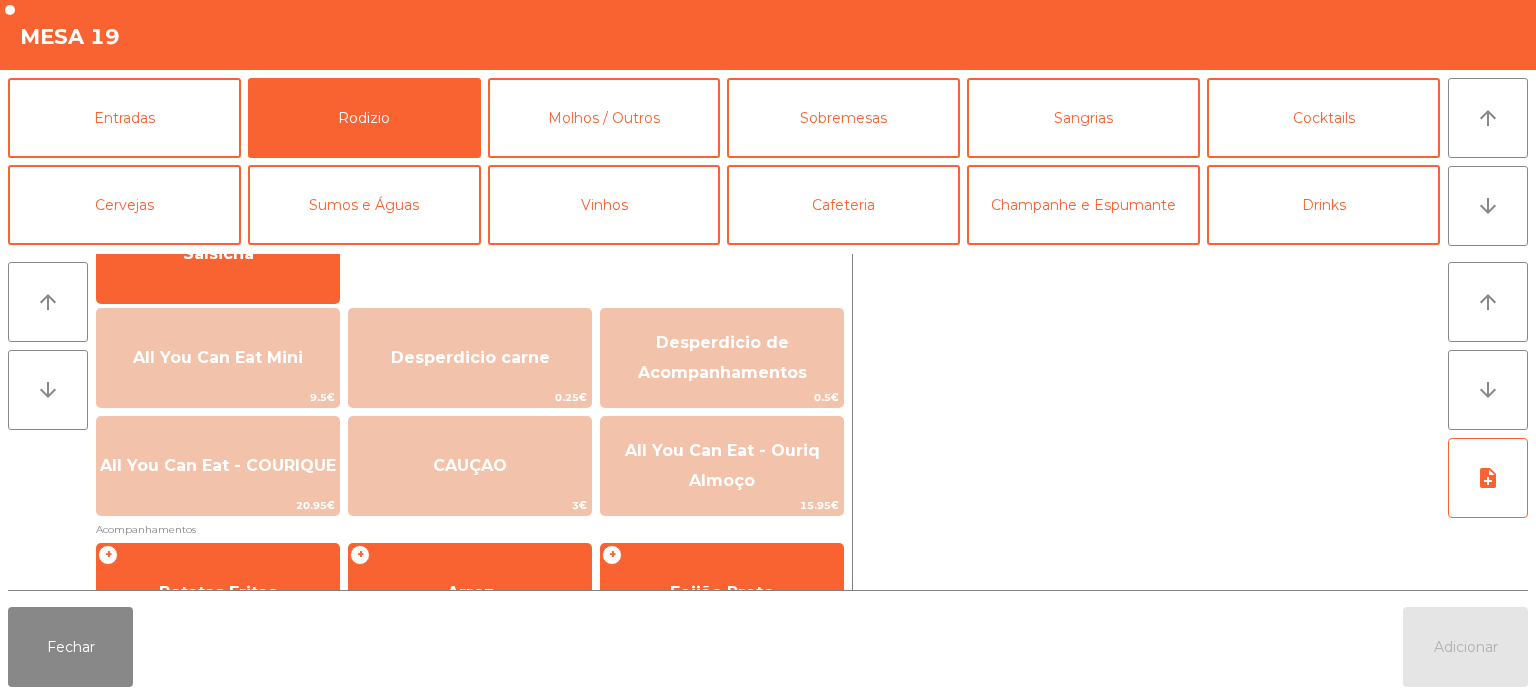 scroll, scrollTop: 213, scrollLeft: 0, axis: vertical 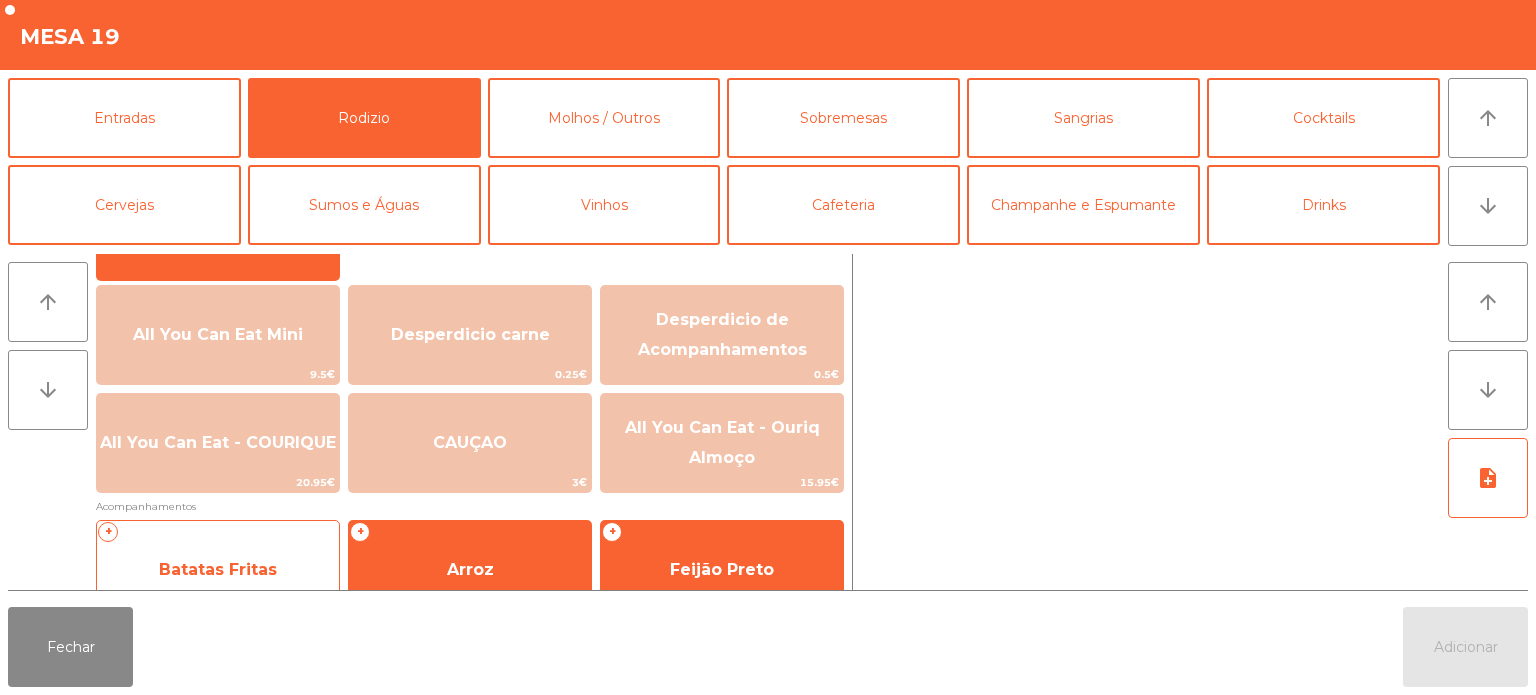 click on "+   Batatas Fritas" 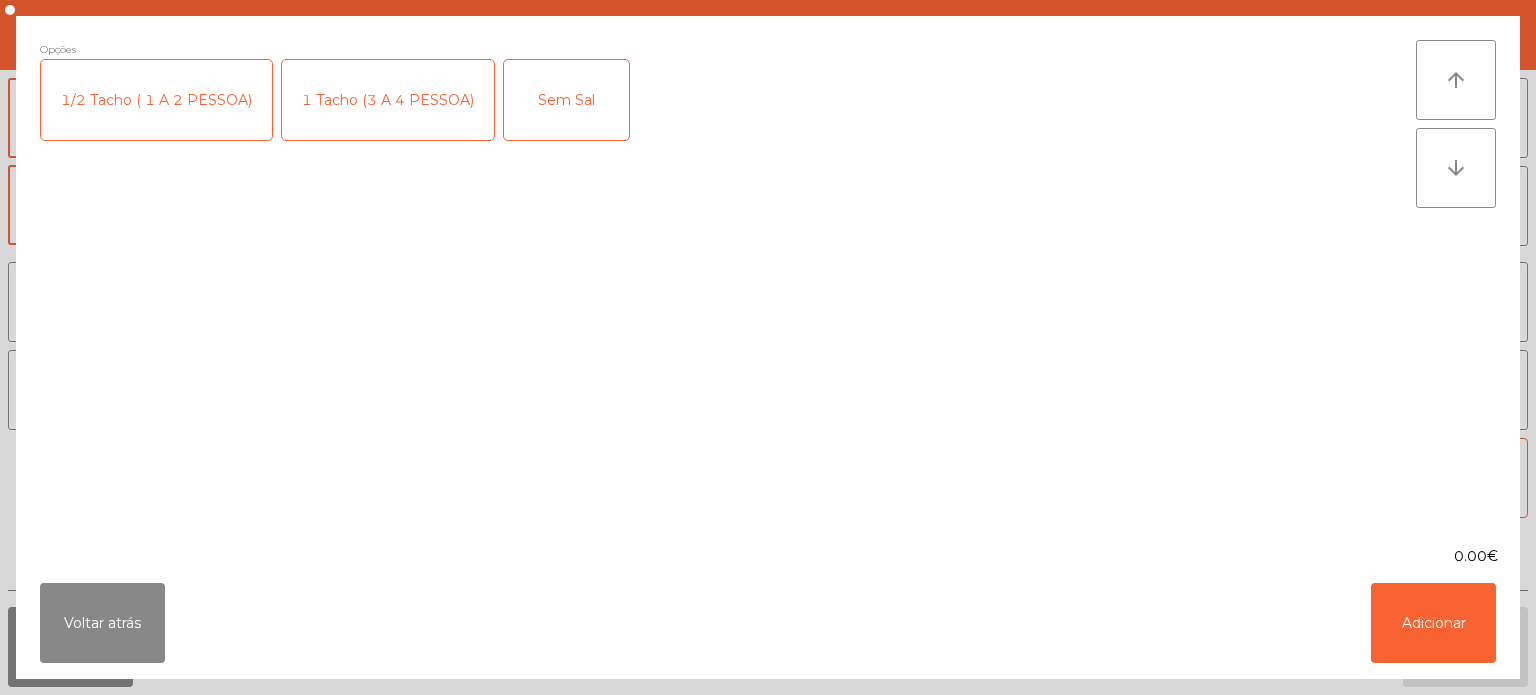 click on "Opções  1/2 Tacho ( 1 A 2 PESSOA)   1 Tacho (3 A 4 PESSOA)   Sem Sal" 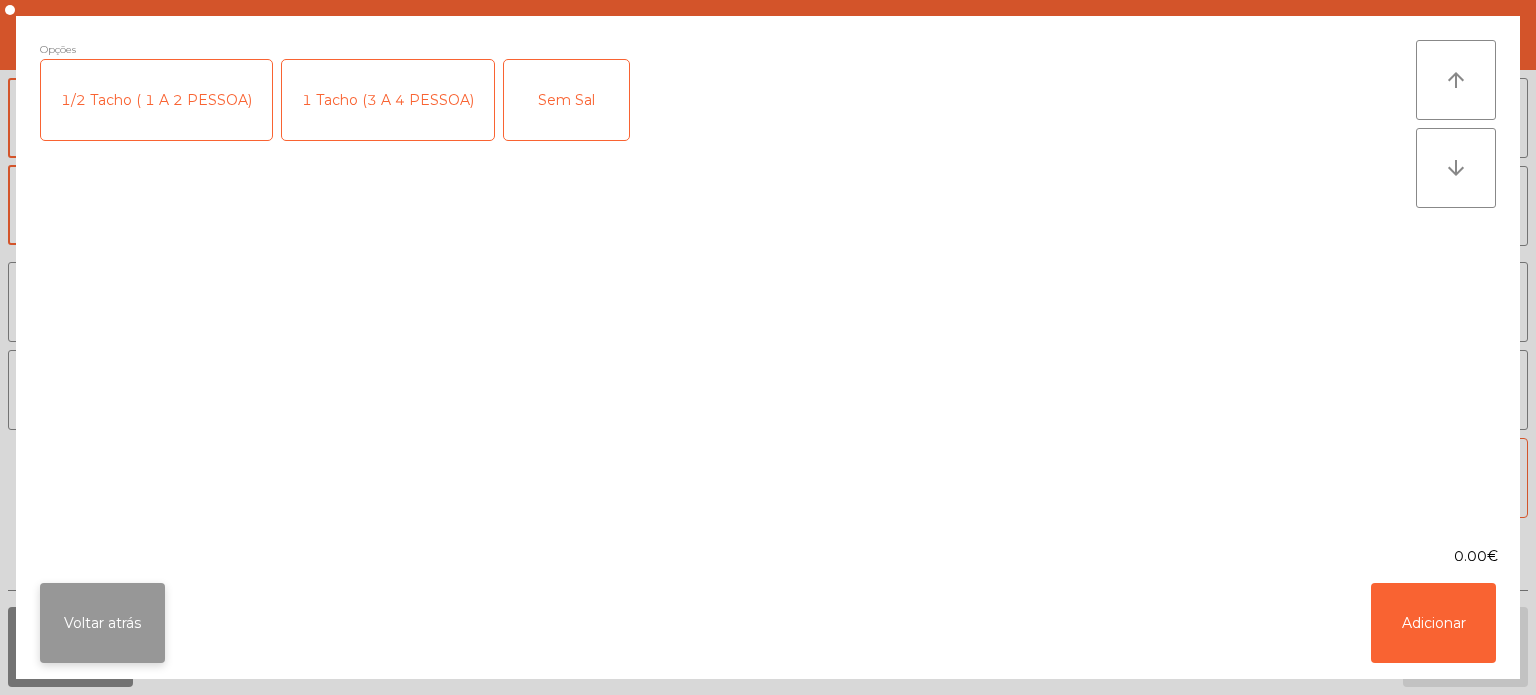 click on "Voltar atrás" 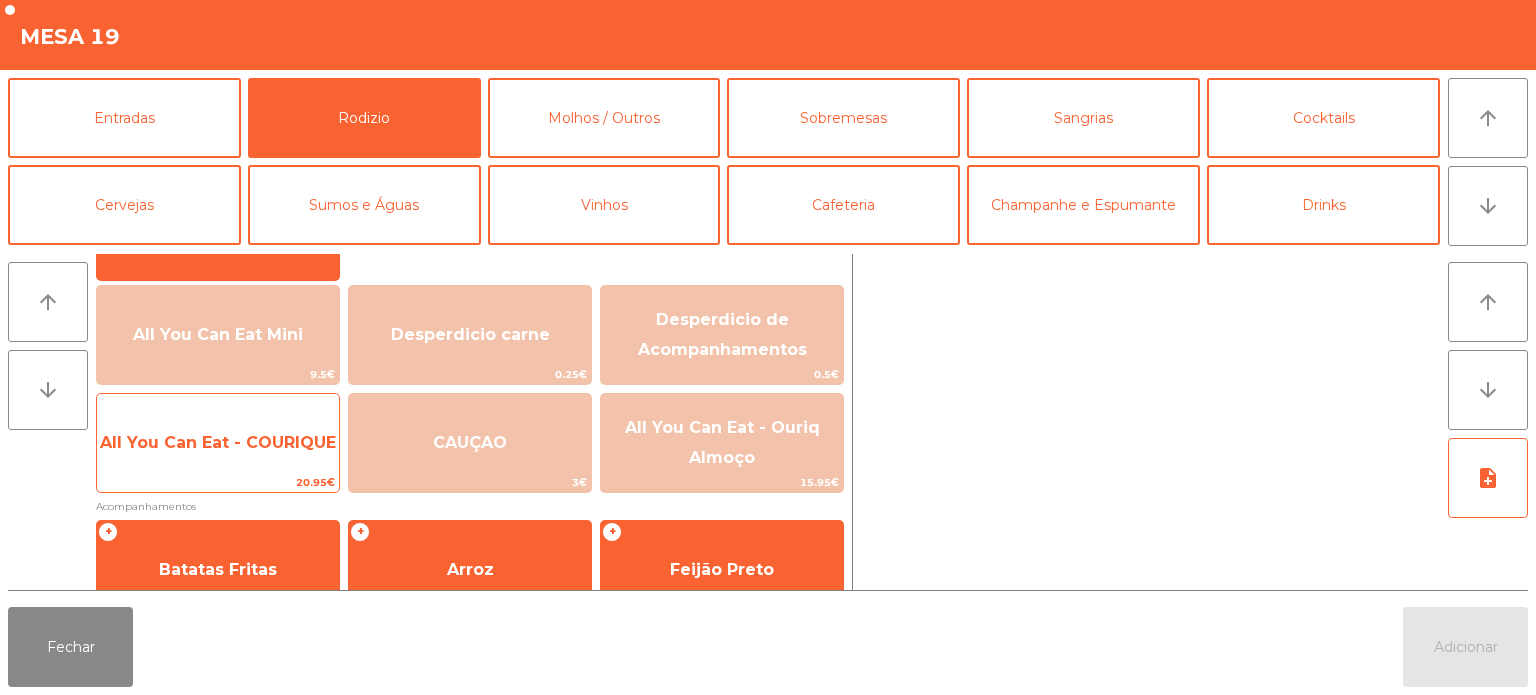 click on "20.95€" 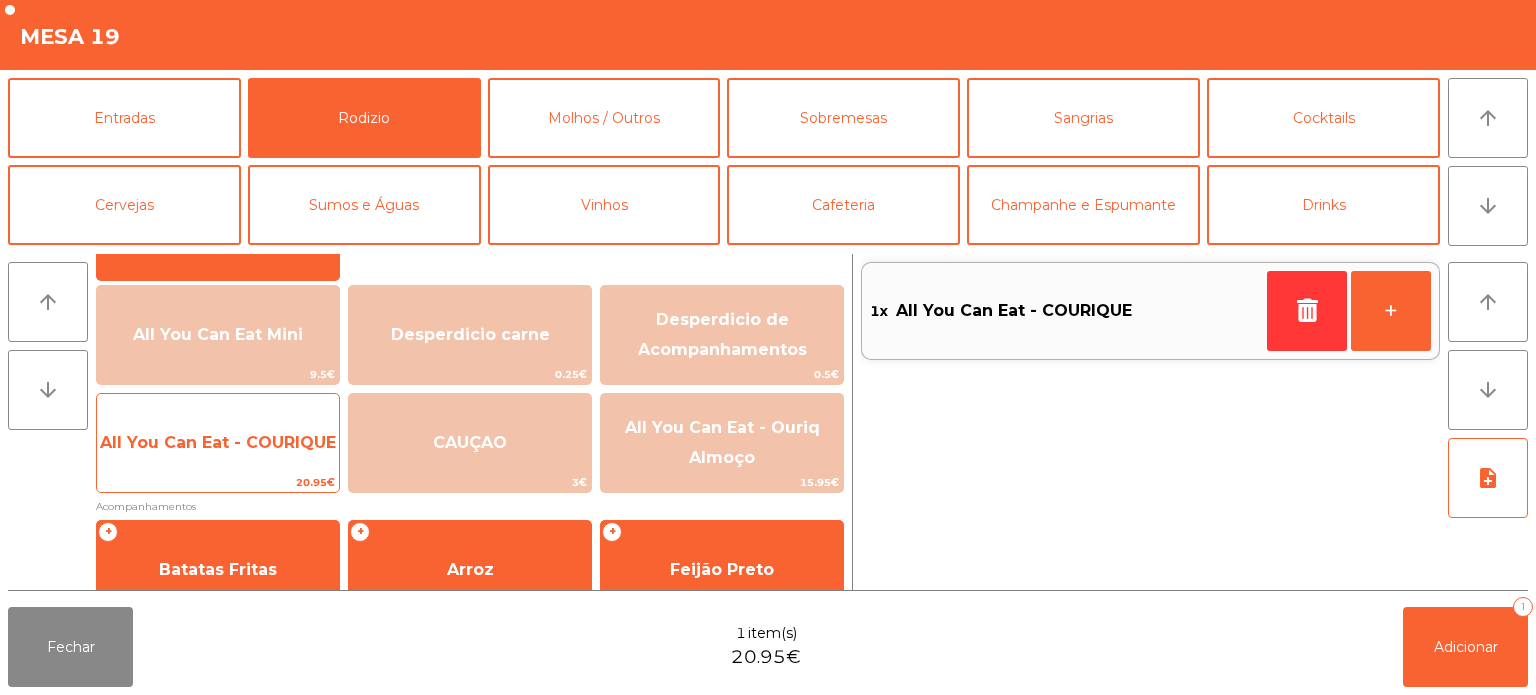 click on "All You Can Eat - COURIQUE" 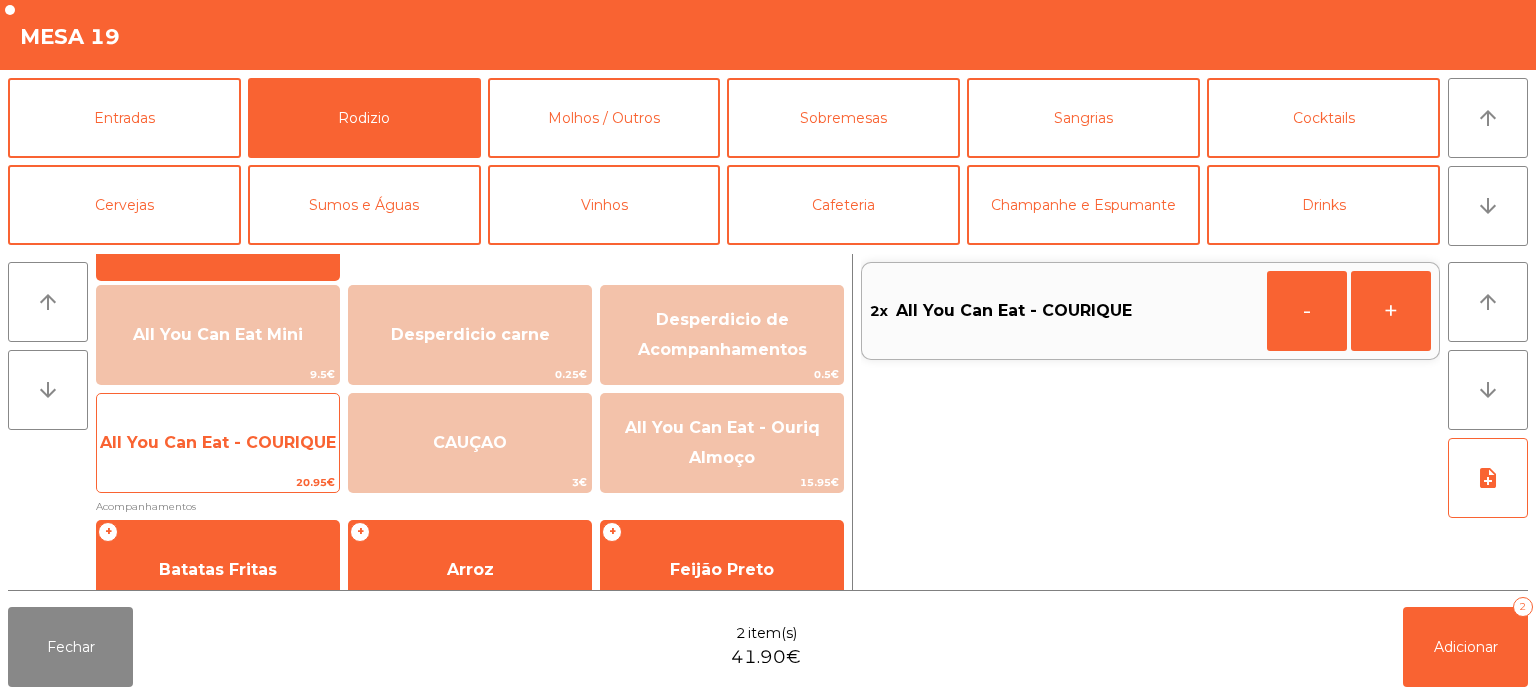 click on "All You Can Eat - COURIQUE" 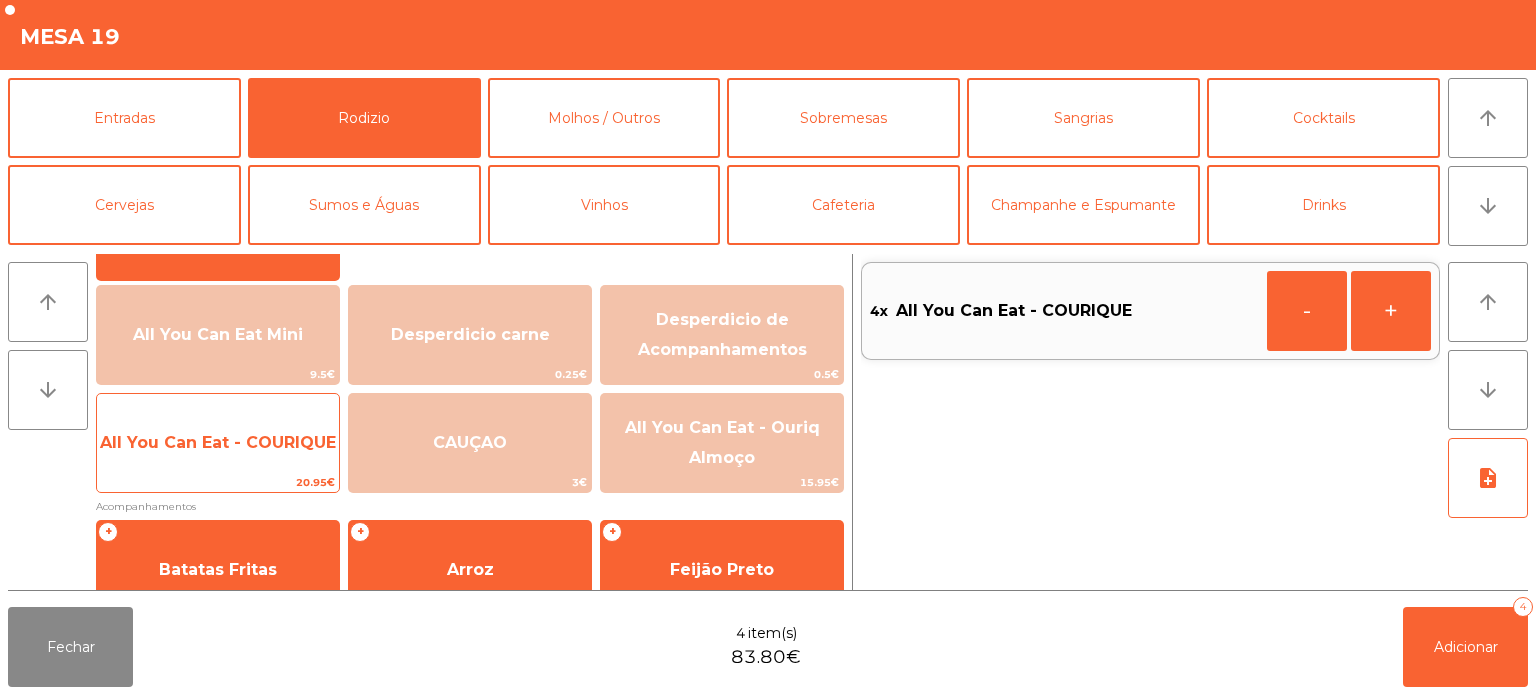 click on "All You Can Eat - COURIQUE" 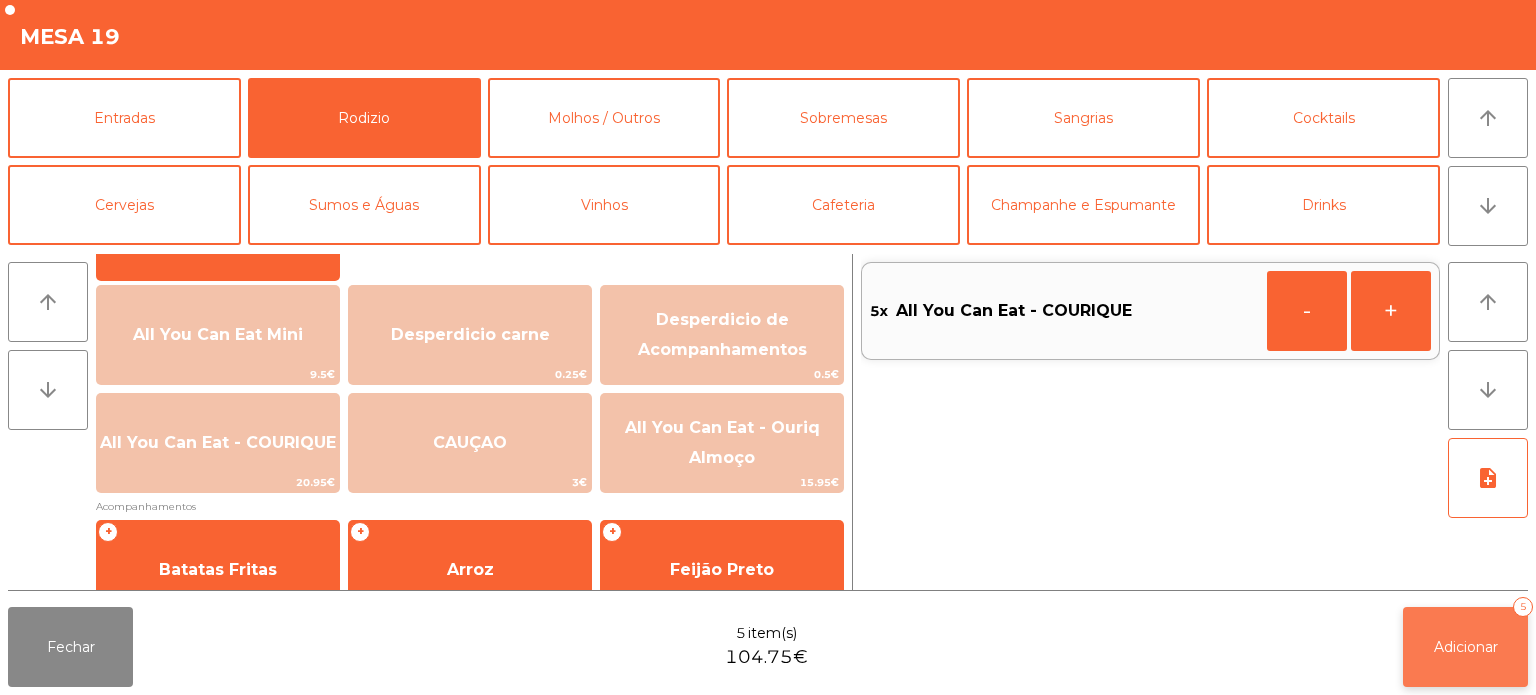 click on "Adicionar" 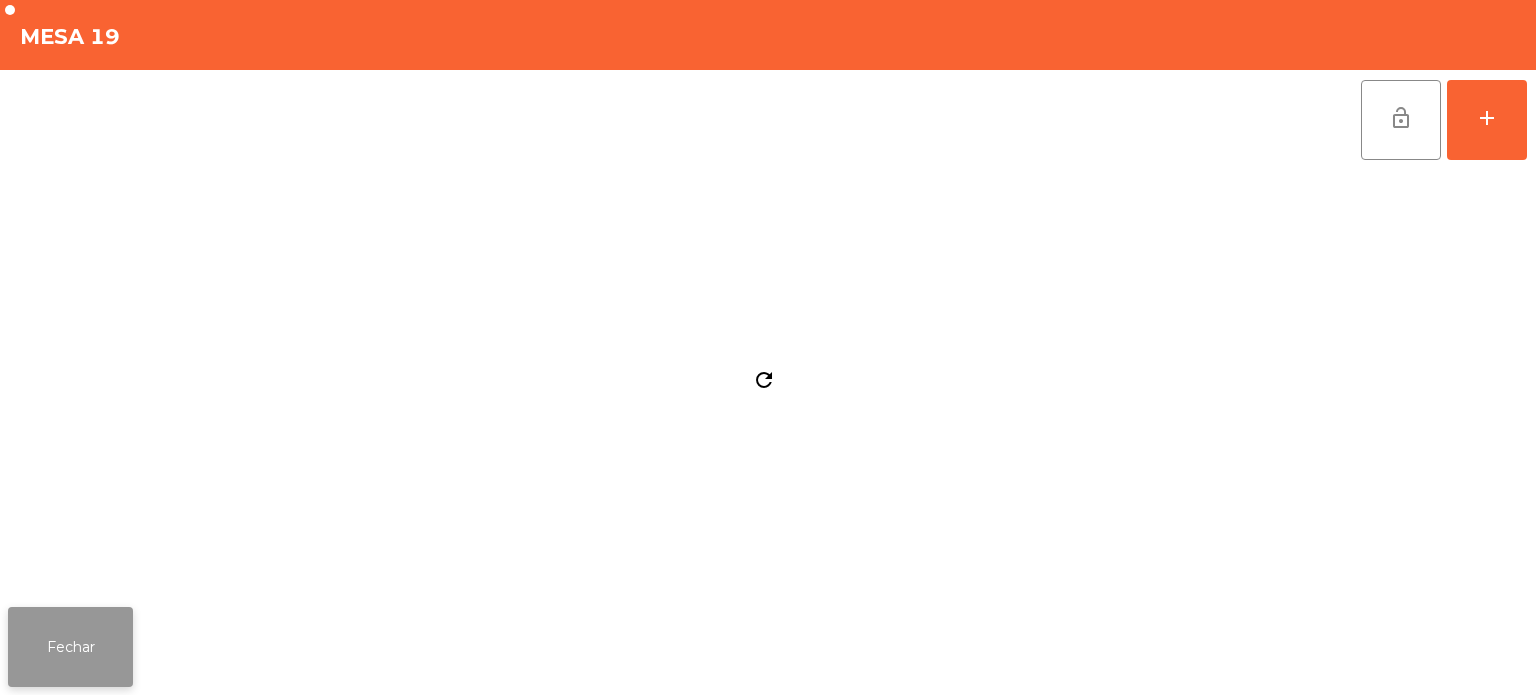 click on "Fechar" 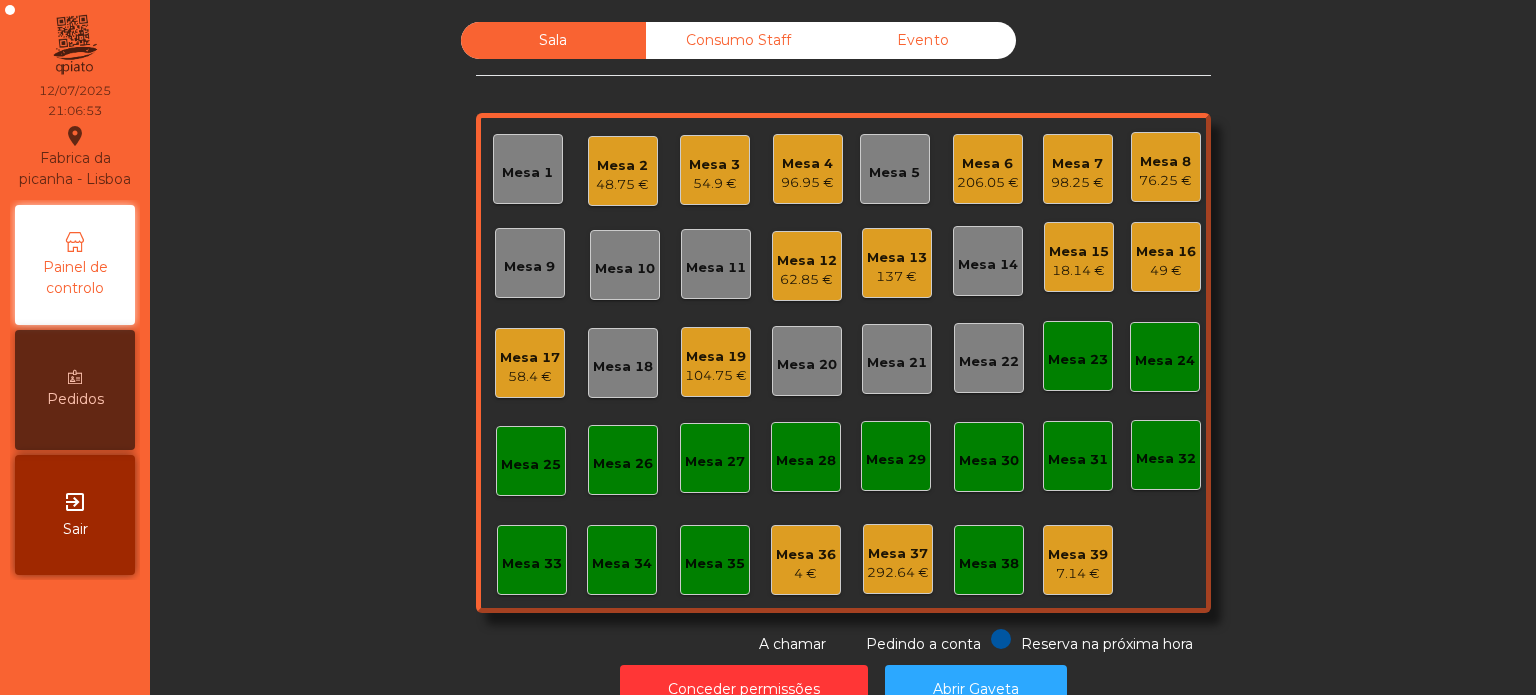 click on "Sala   Consumo Staff   Evento   Mesa 1   Mesa 2   48.75 €   Mesa 3   54.9 €   Mesa 4   96.95 €   Mesa 5   Mesa 6   206.05 €   Mesa 7   98.25 €   Mesa 8   76.25 €   Mesa 9   Mesa 10   Mesa 11   Mesa 12   62.85 €   Mesa 13   137 €   Mesa 14   Mesa 15   18.14 €   Mesa 16   49 €   Mesa 17   58.4 €   Mesa 18   Mesa 19   104.75 €   Mesa 20   Mesa 21   Mesa 22   Mesa 23   Mesa 24   Mesa 25   Mesa 26   Mesa 27   Mesa 28   Mesa 29   Mesa 30   Mesa 31   Mesa 32   Mesa 33   Mesa 34   Mesa 35   Mesa 36   4 €   Mesa 37   292.64 €   Mesa 38   Mesa 39   7.14 €  Reserva na próxima hora Pedindo a conta A chamar" 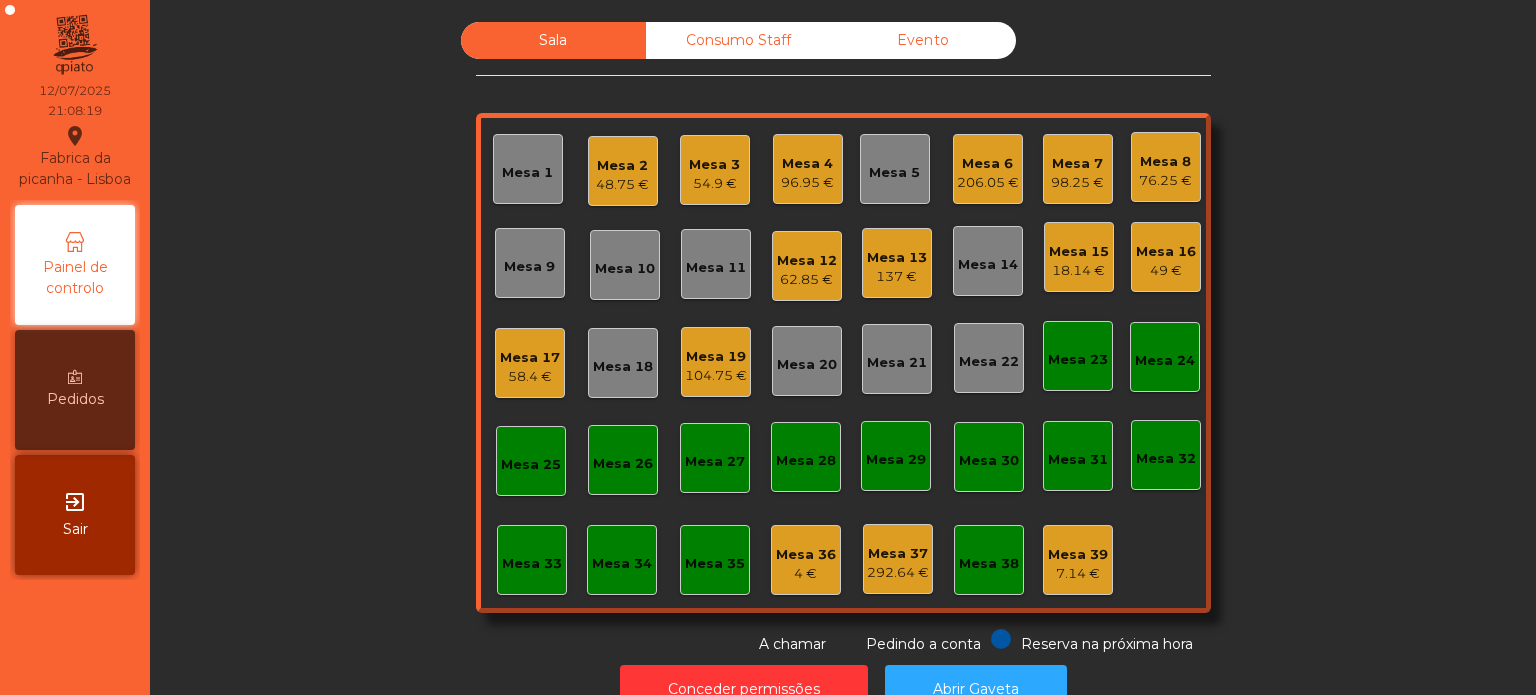 click on "Mesa 19   104.75 €" 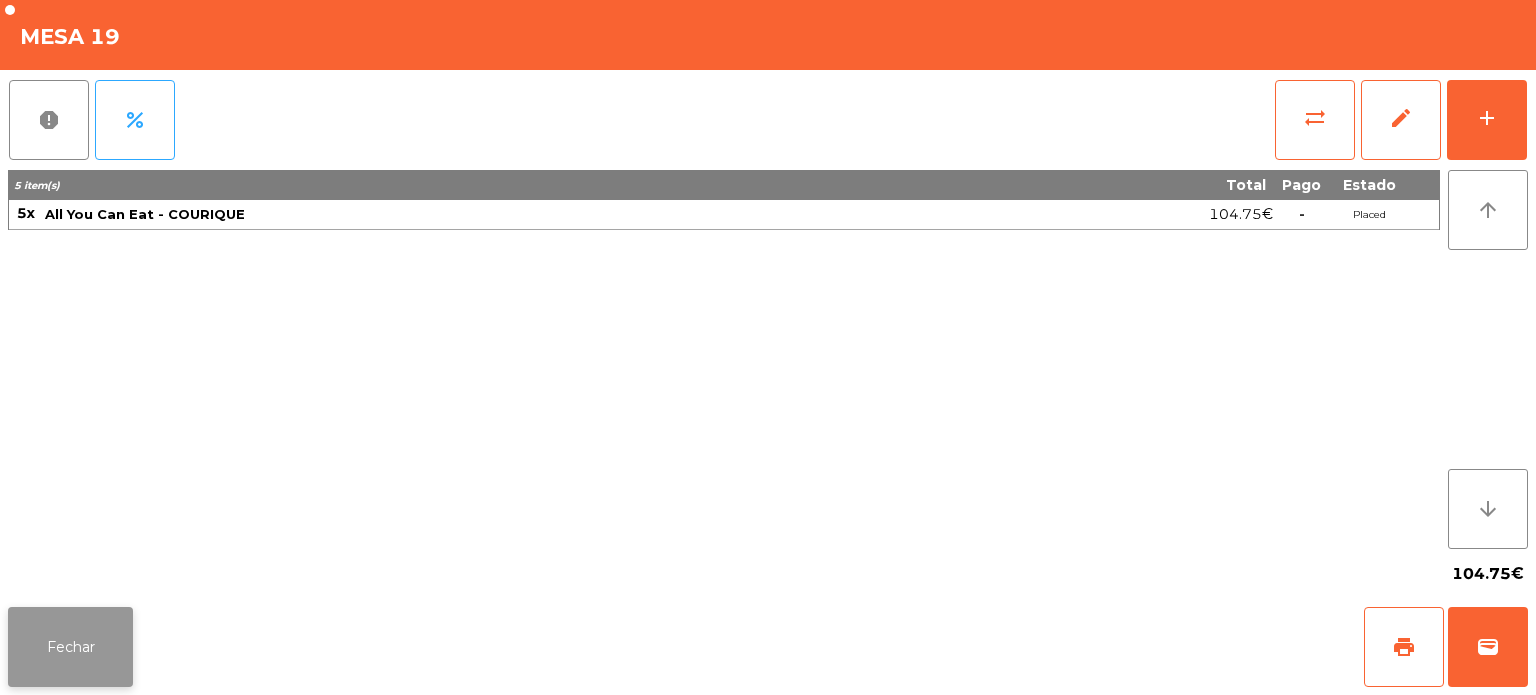 click on "Fechar" 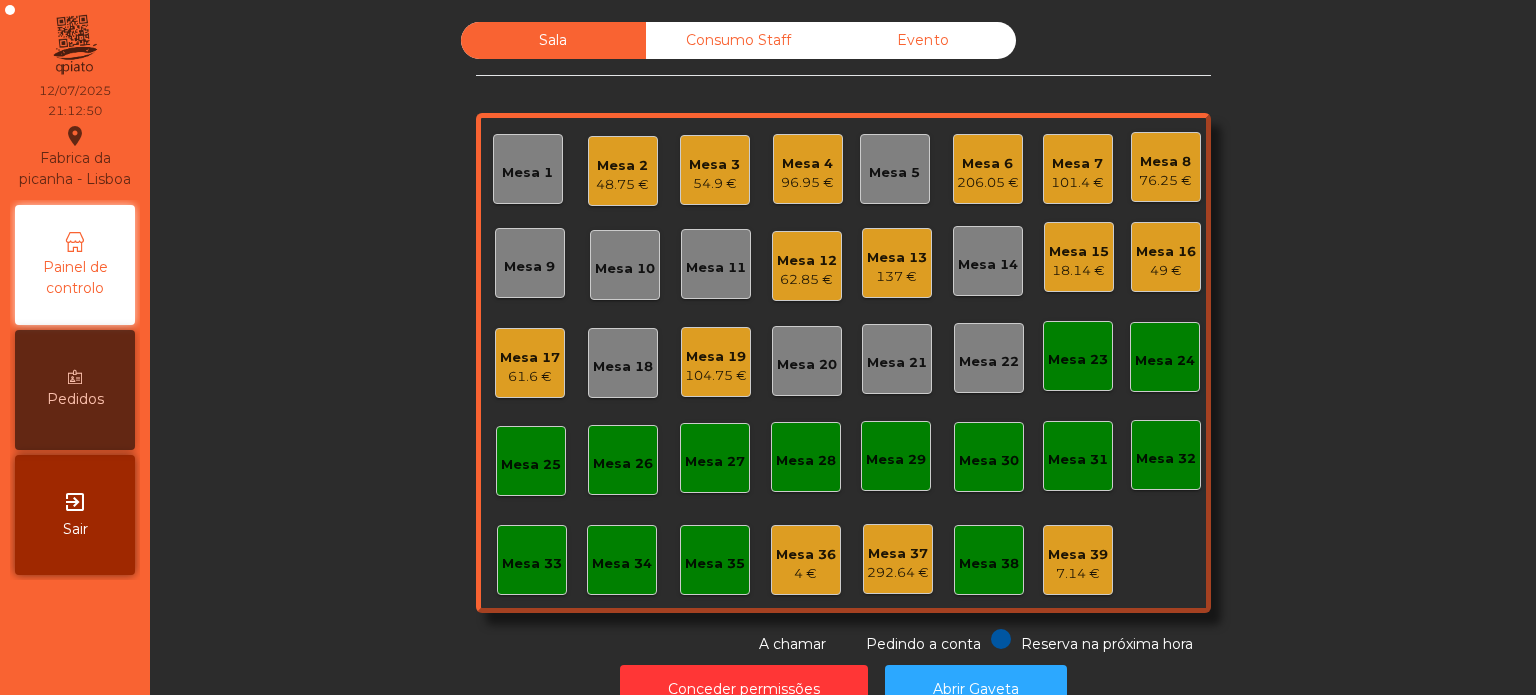 click on "Mesa 10" 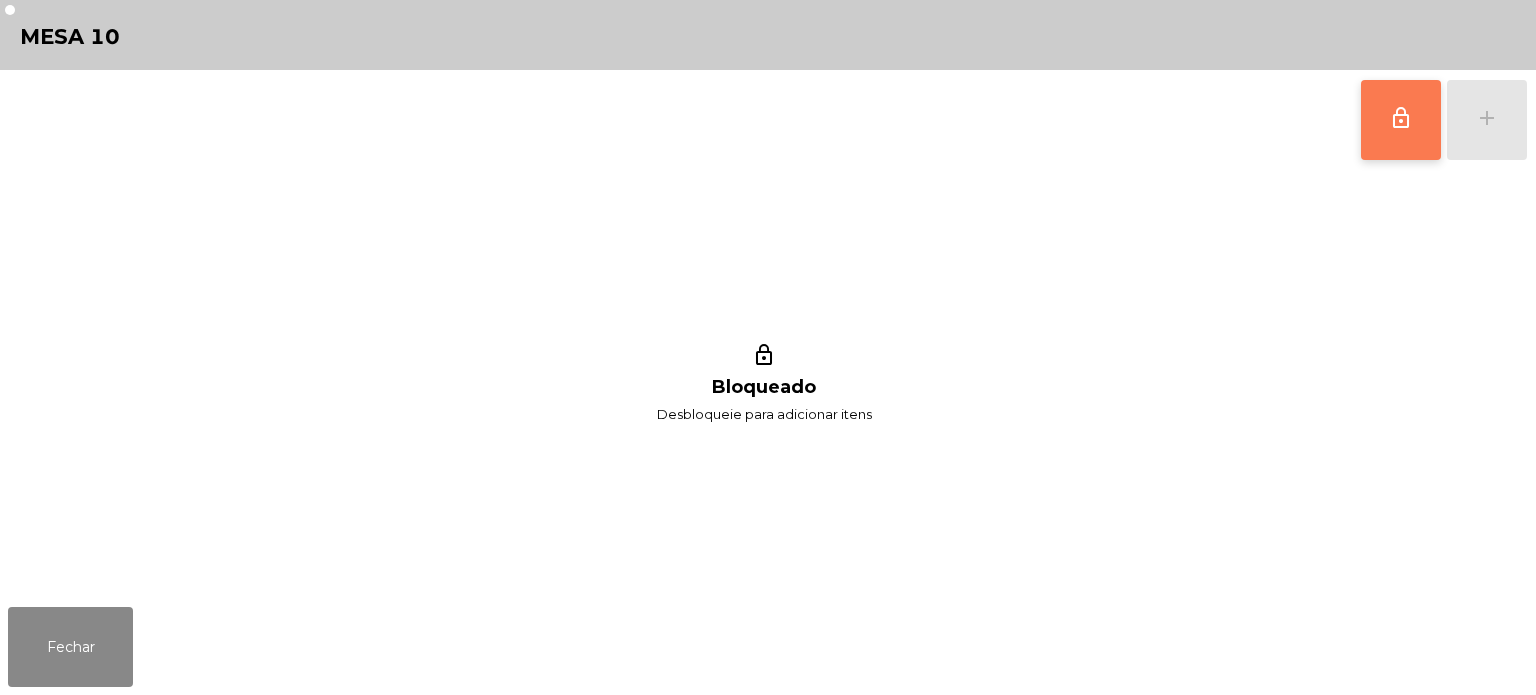click on "lock_outline" 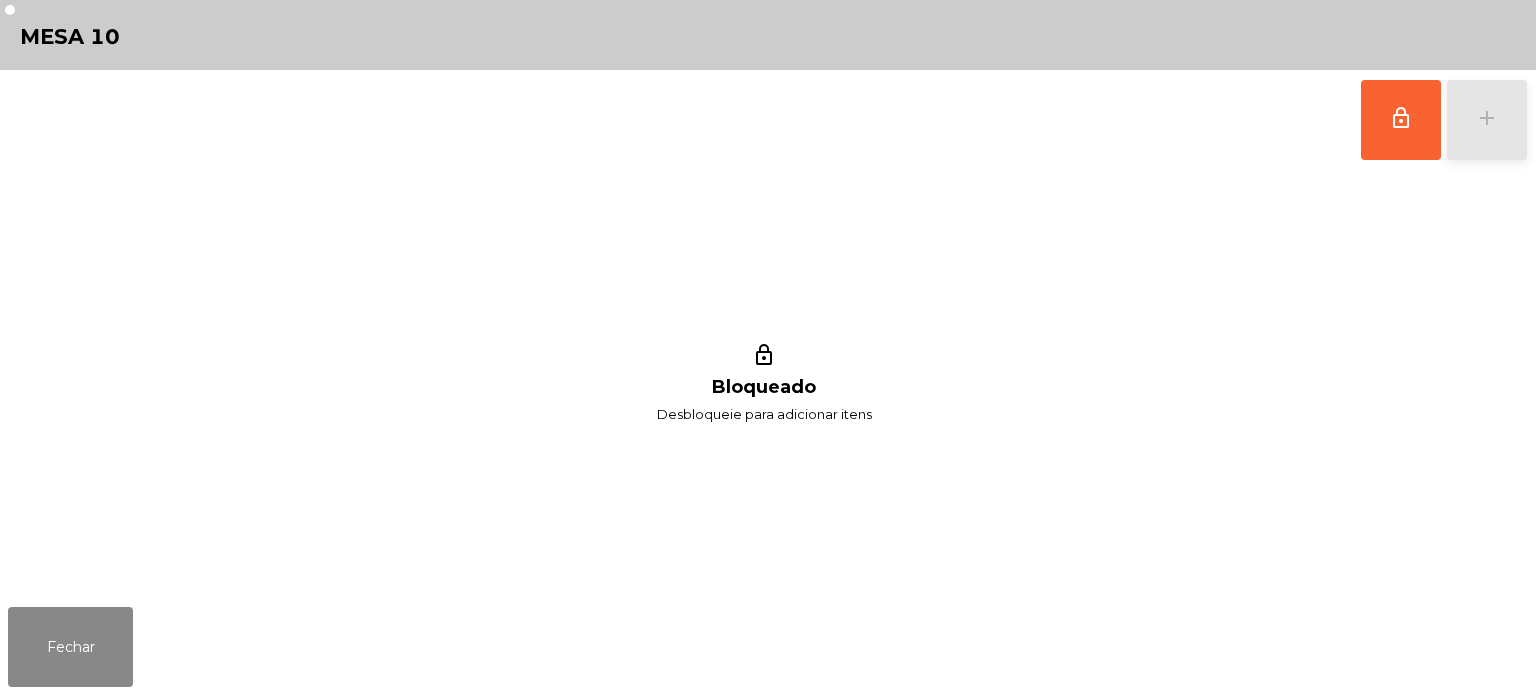 click on "add" 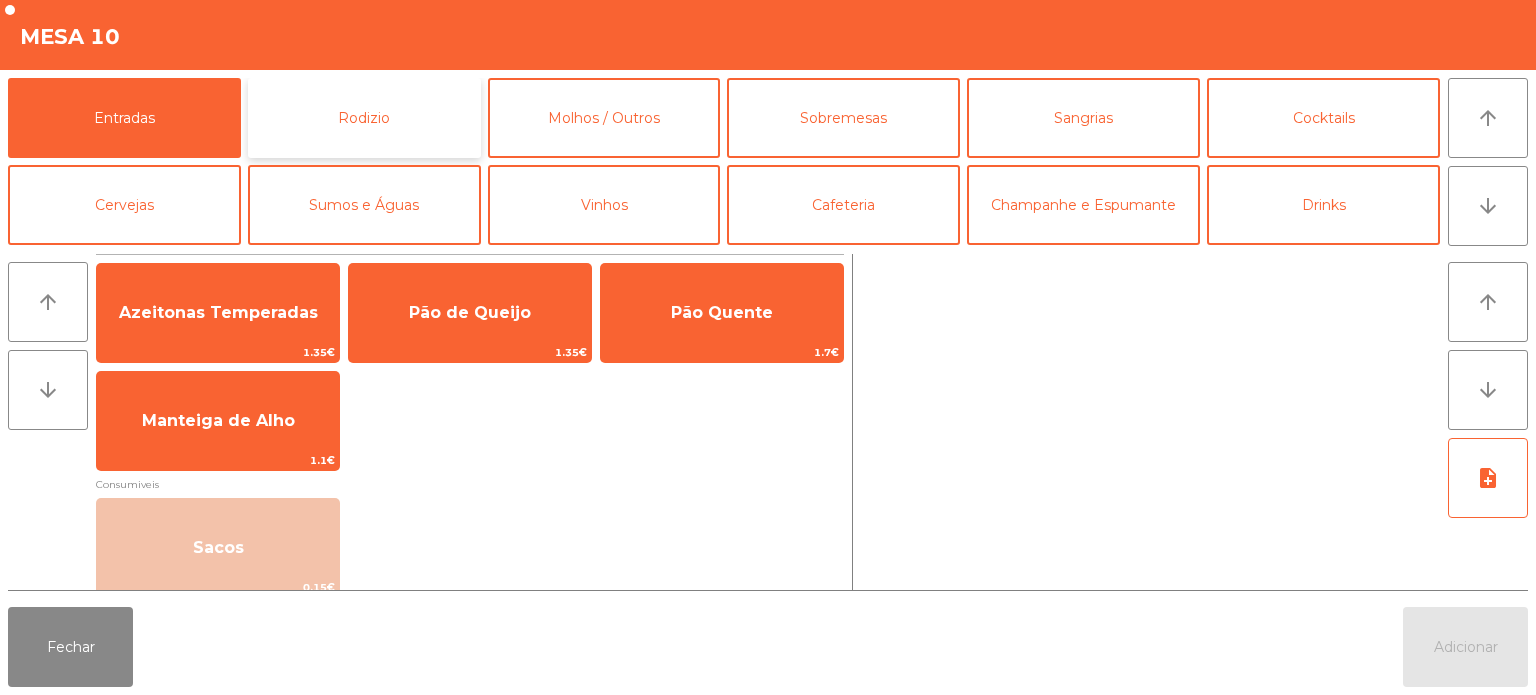 click on "Rodizio" 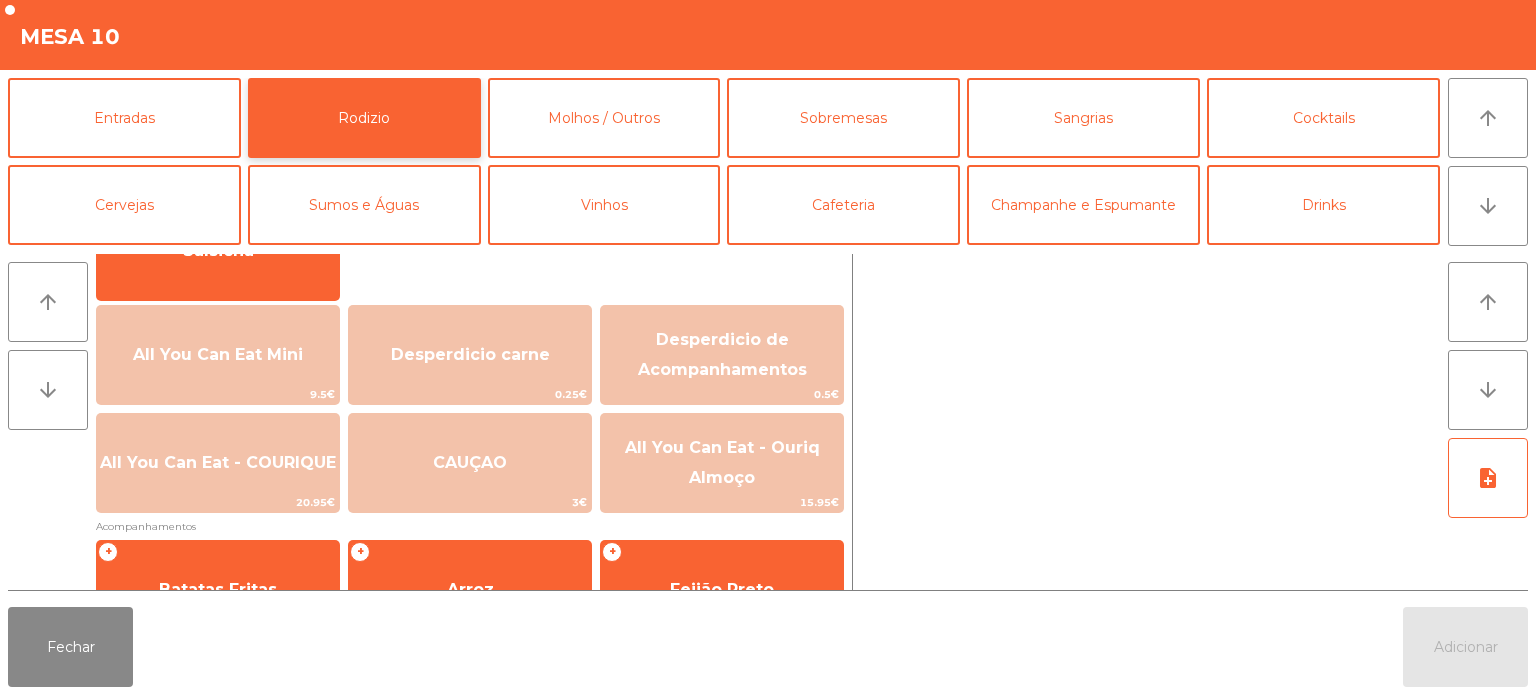 scroll, scrollTop: 212, scrollLeft: 0, axis: vertical 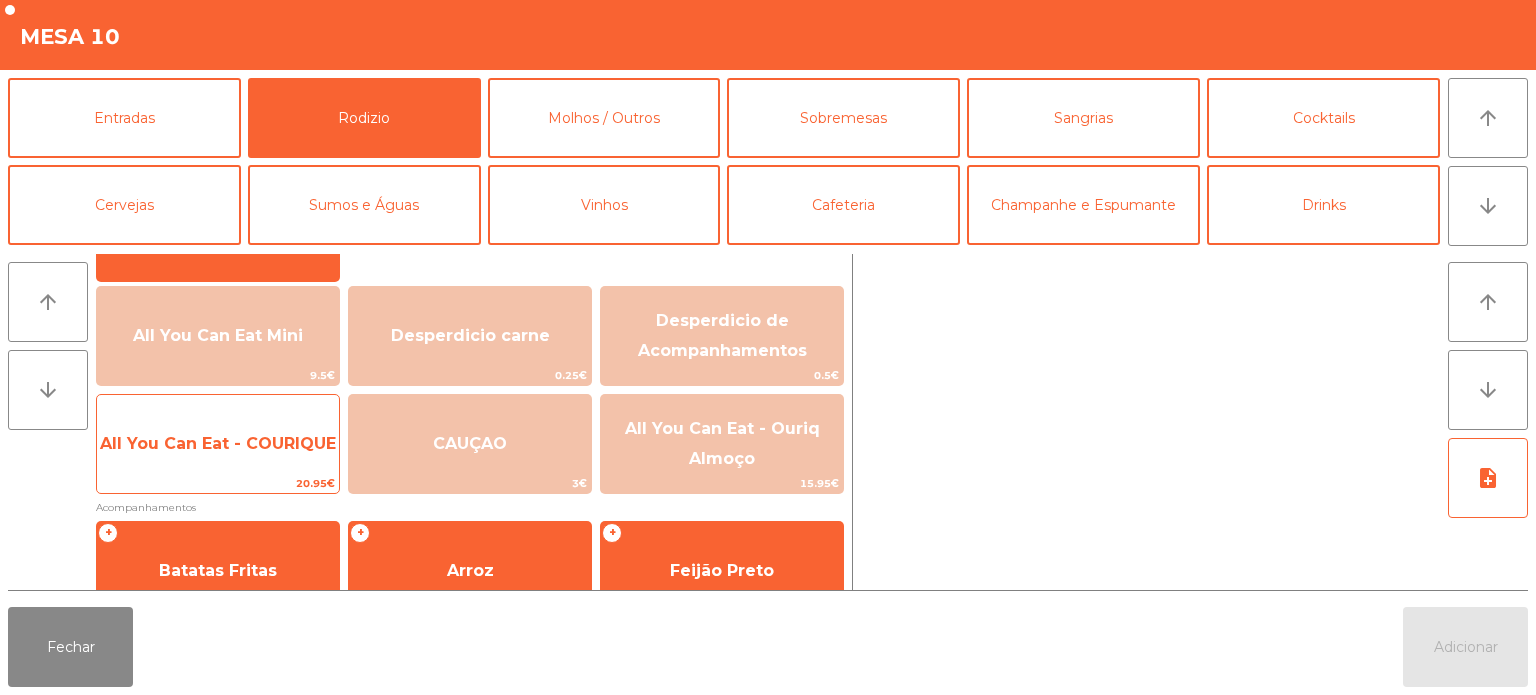 click on "All You Can Eat - COURIQUE   20.95€" 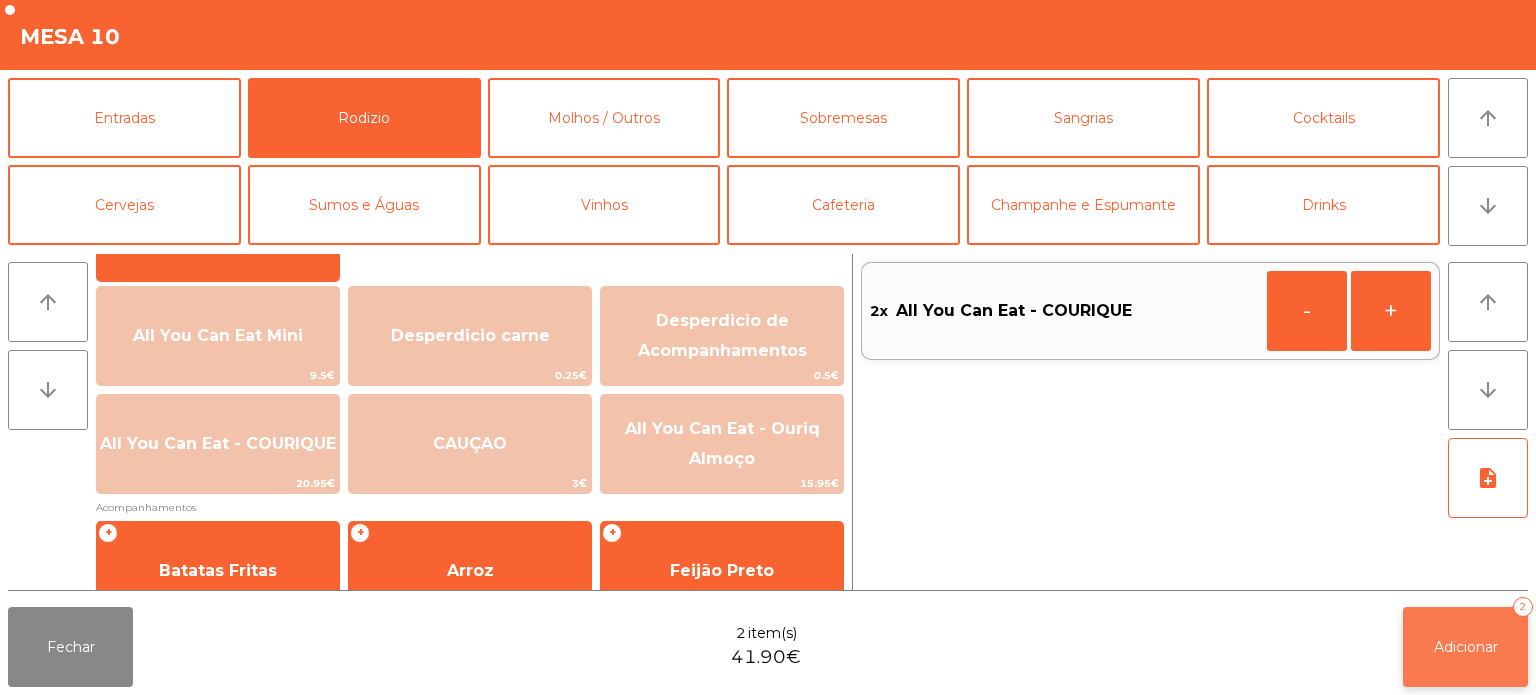 click on "Adicionar" 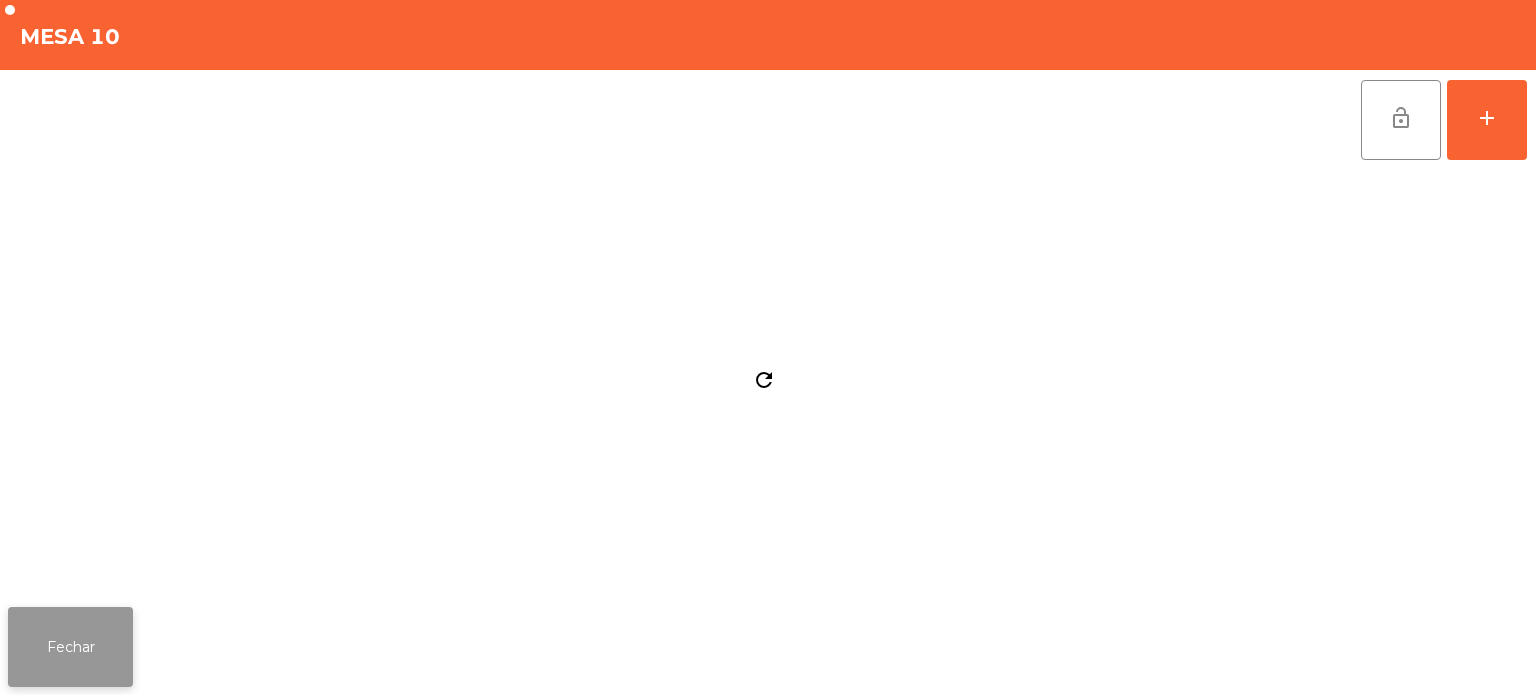 click on "Fechar" 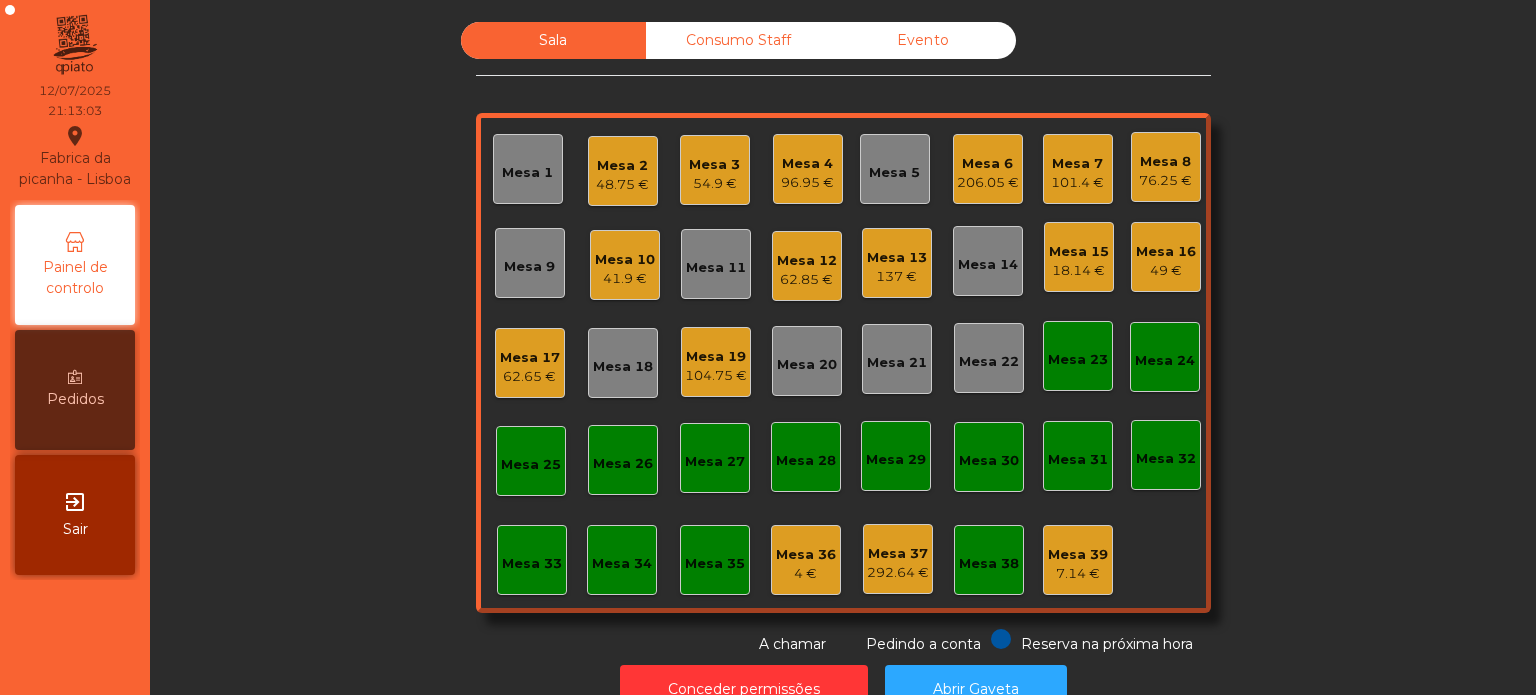 click on "Sala   Consumo Staff   Evento   Mesa 1   Mesa 2   48.75 €   Mesa 3   54.9 €   Mesa 4   96.95 €   Mesa 5   Mesa 6   206.05 €   Mesa 7   101.4 €   Mesa 8   76.25 €   Mesa 9   Mesa 10   41.9 €   Mesa 11   Mesa 12   62.85 €   Mesa 13   137 €   Mesa 14   Mesa 15   18.14 €   Mesa 16   49 €   Mesa 17   62.65 €   Mesa 18   Mesa 19   104.75 €   Mesa 20   Mesa 21   Mesa 22   Mesa 23   Mesa 24   Mesa 25   Mesa 26   Mesa 27   Mesa 28   Mesa 29   Mesa 30   Mesa 31   Mesa 32   Mesa 33   Mesa 34   Mesa 35   Mesa 36   4 €   Mesa 37   292.64 €   Mesa 38   Mesa 39   7.14 €  Reserva na próxima hora Pedindo a conta A chamar" 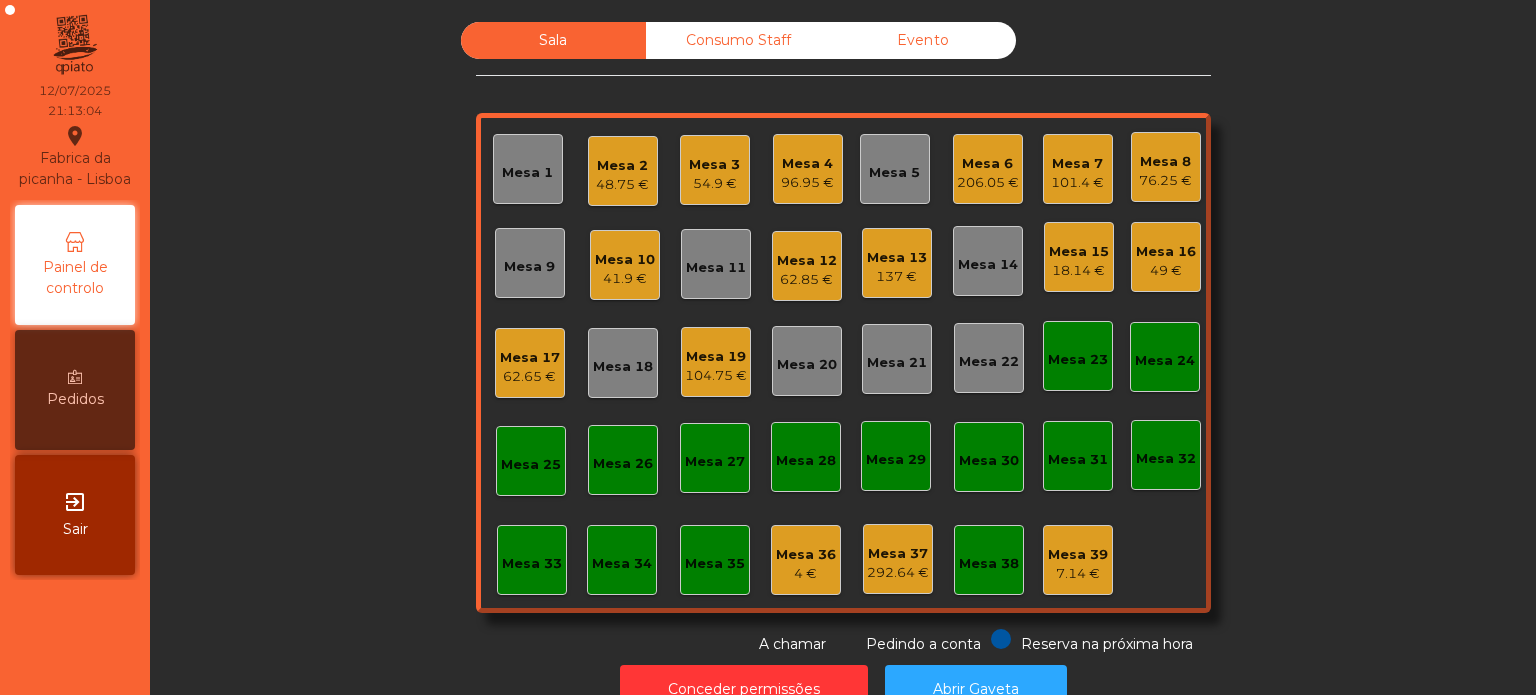 click on "Sala   Consumo Staff   Evento   Mesa 1   Mesa 2   48.75 €   Mesa 3   54.9 €   Mesa 4   96.95 €   Mesa 5   Mesa 6   206.05 €   Mesa 7   101.4 €   Mesa 8   76.25 €   Mesa 9   Mesa 10   41.9 €   Mesa 11   Mesa 12   62.85 €   Mesa 13   137 €   Mesa 14   Mesa 15   18.14 €   Mesa 16   49 €   Mesa 17   62.65 €   Mesa 18   Mesa 19   104.75 €   Mesa 20   Mesa 21   Mesa 22   Mesa 23   Mesa 24   Mesa 25   Mesa 26   Mesa 27   Mesa 28   Mesa 29   Mesa 30   Mesa 31   Mesa 32   Mesa 33   Mesa 34   Mesa 35   Mesa 36   4 €   Mesa 37   292.64 €   Mesa 38   Mesa 39   7.14 €  Reserva na próxima hora Pedindo a conta A chamar" 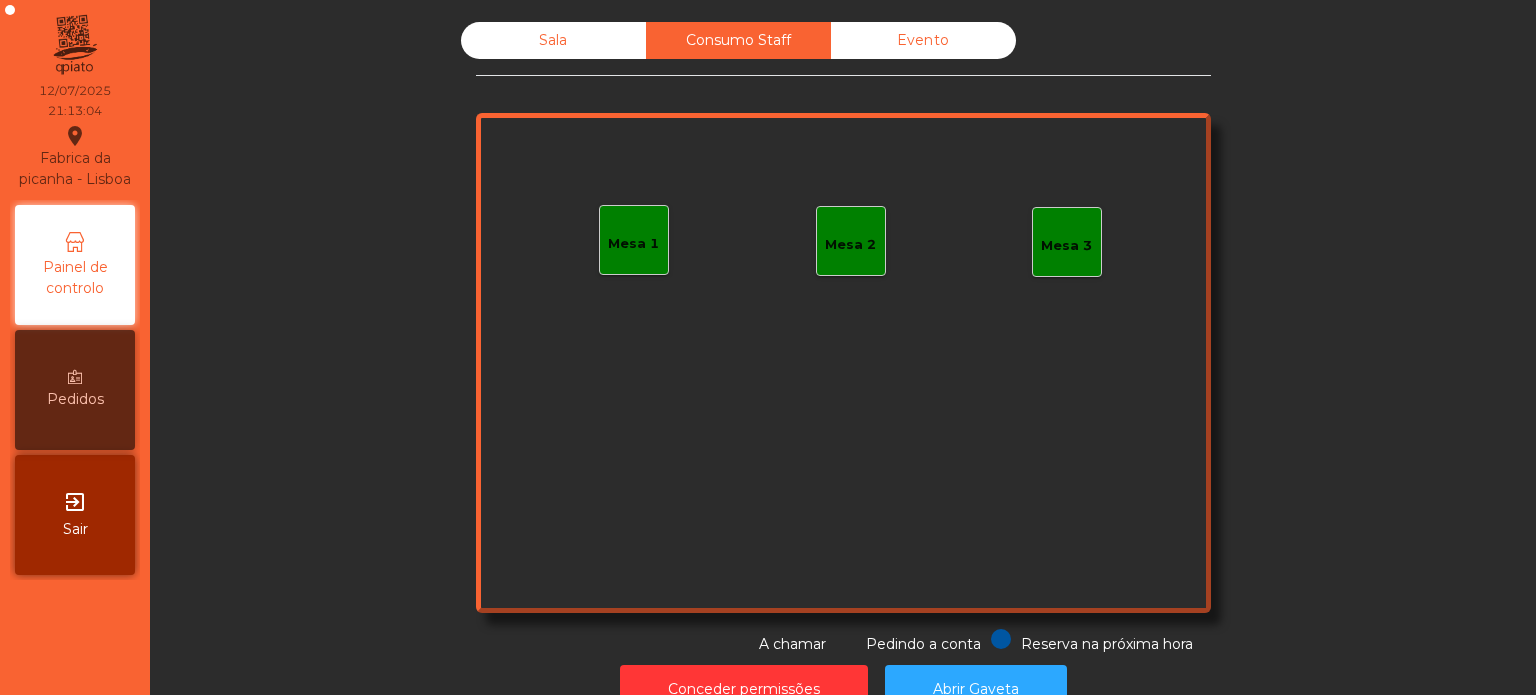 click on "Evento" 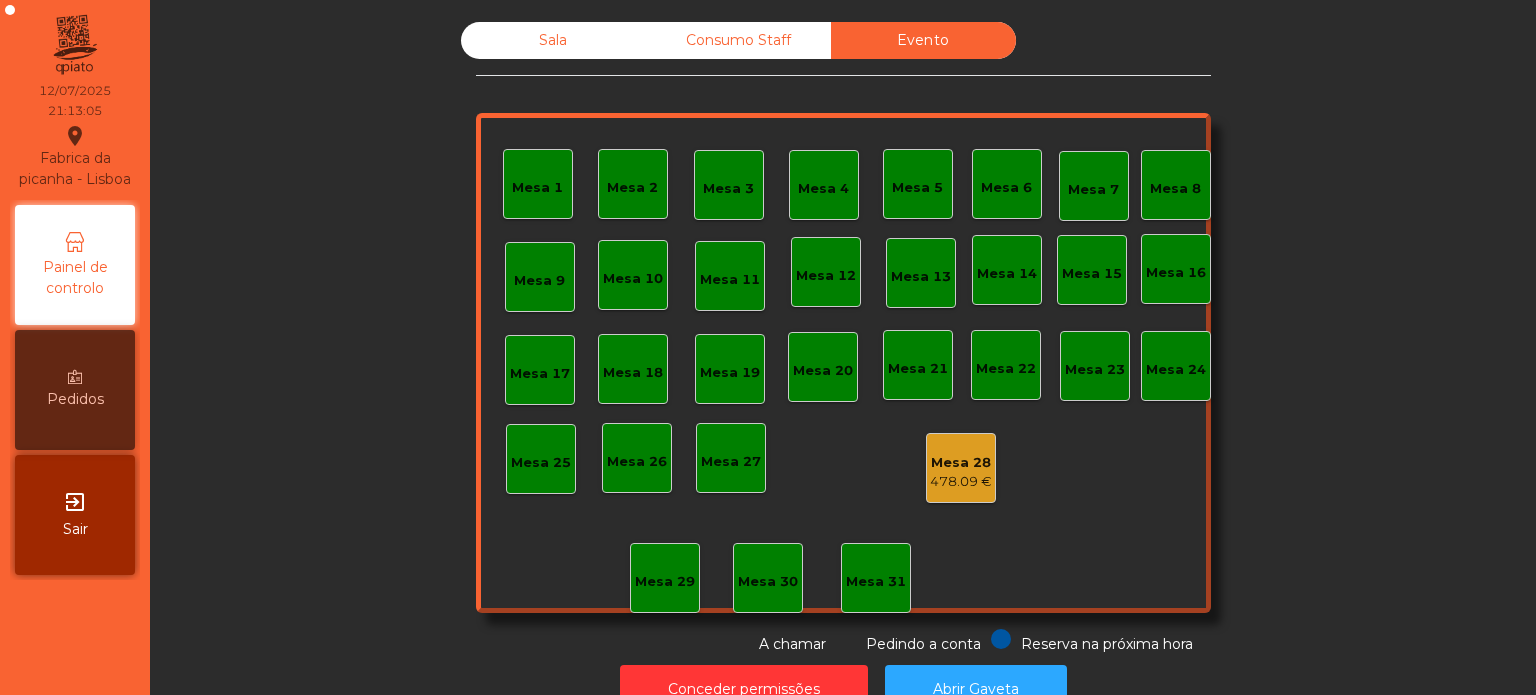 click on "Sala" 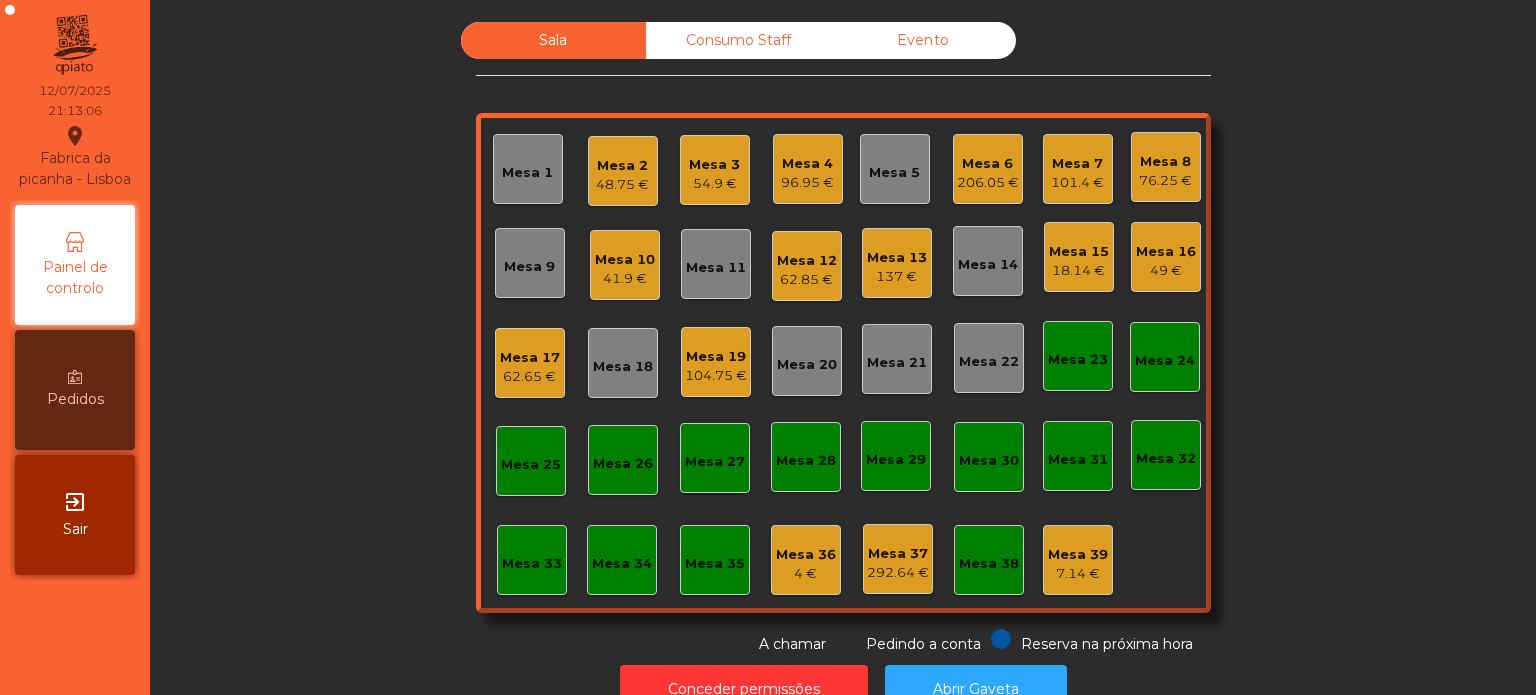 click on "Mesa 25" 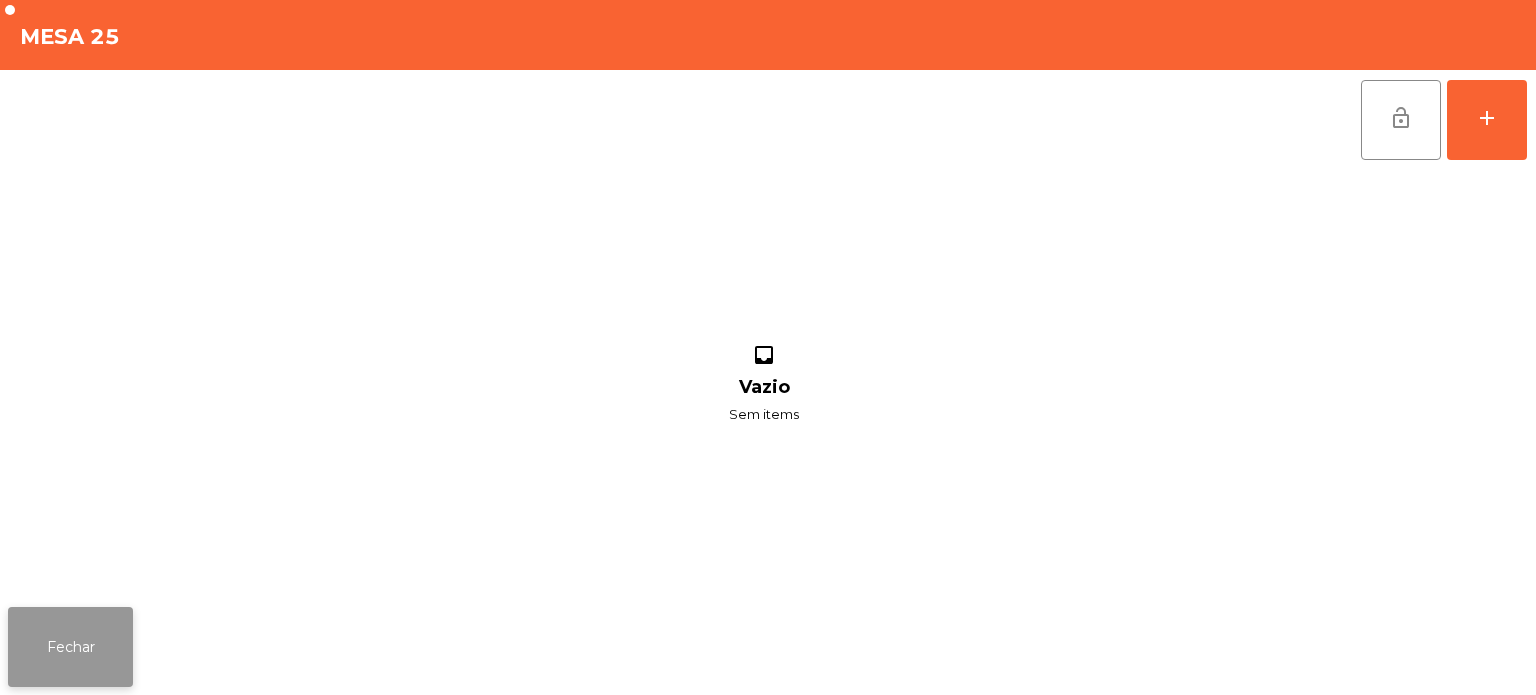 click on "Fechar" 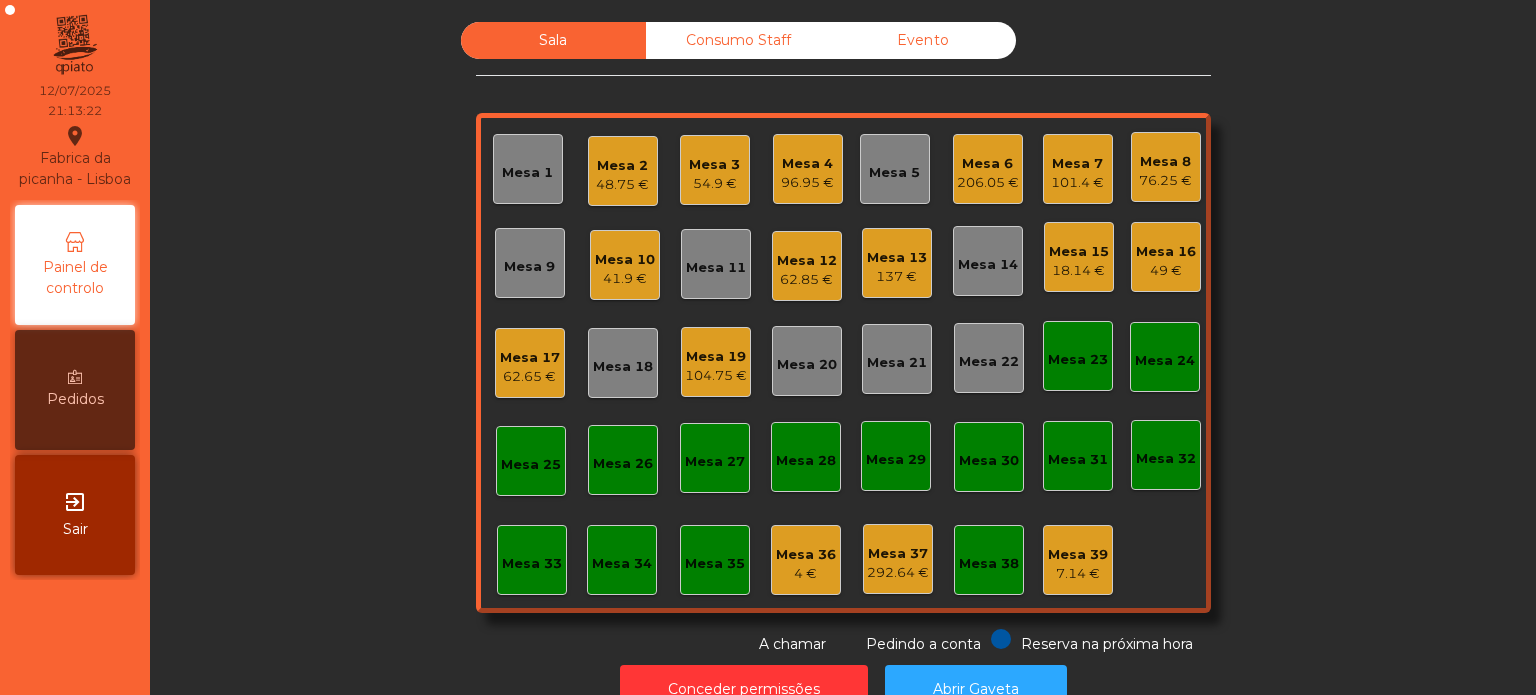 click on "Mesa 33" 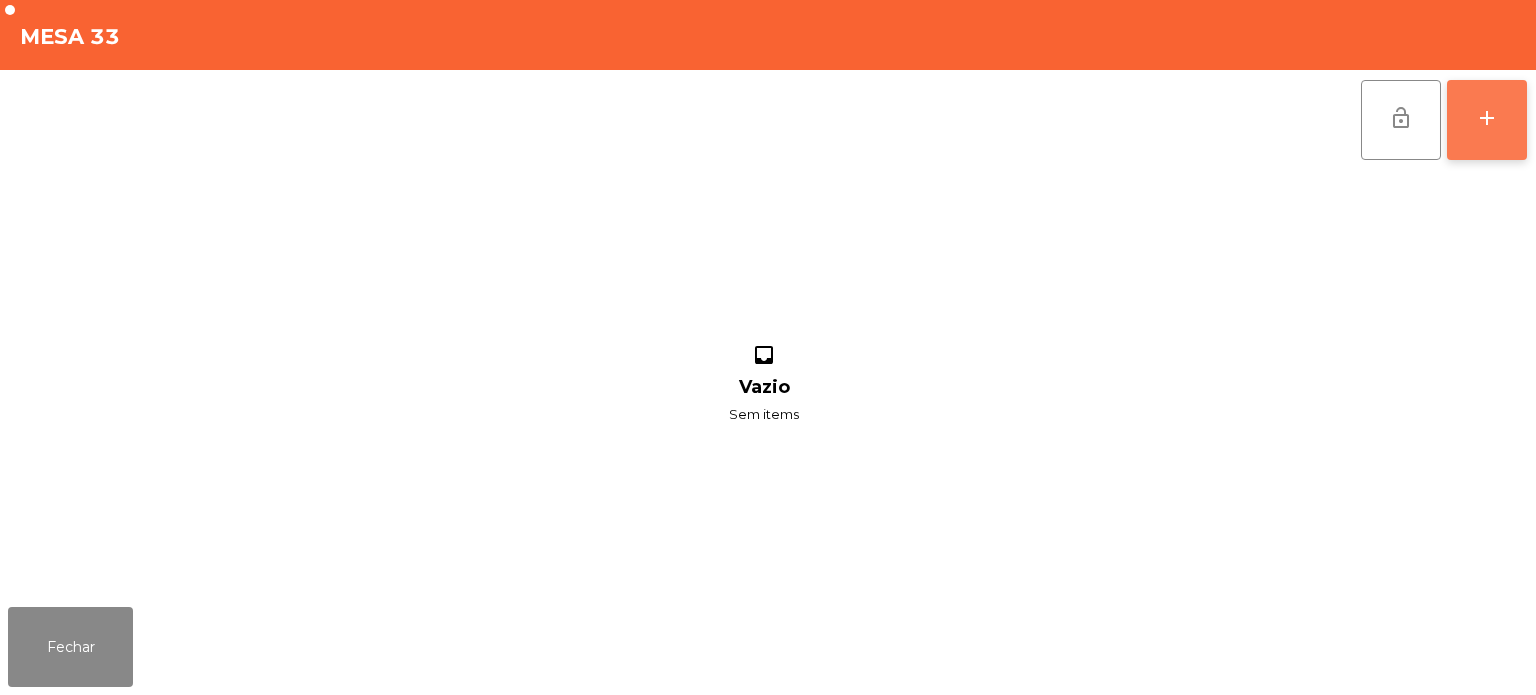click on "add" 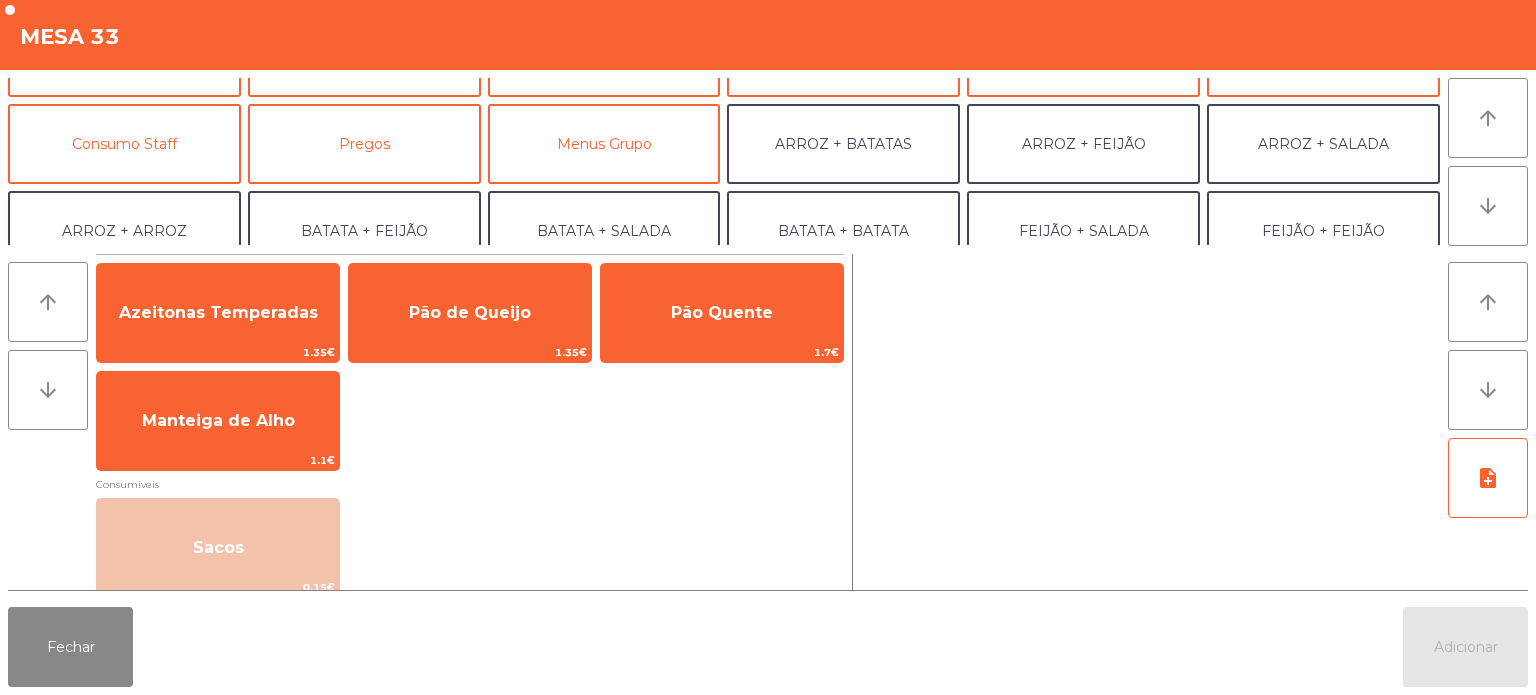scroll, scrollTop: 152, scrollLeft: 0, axis: vertical 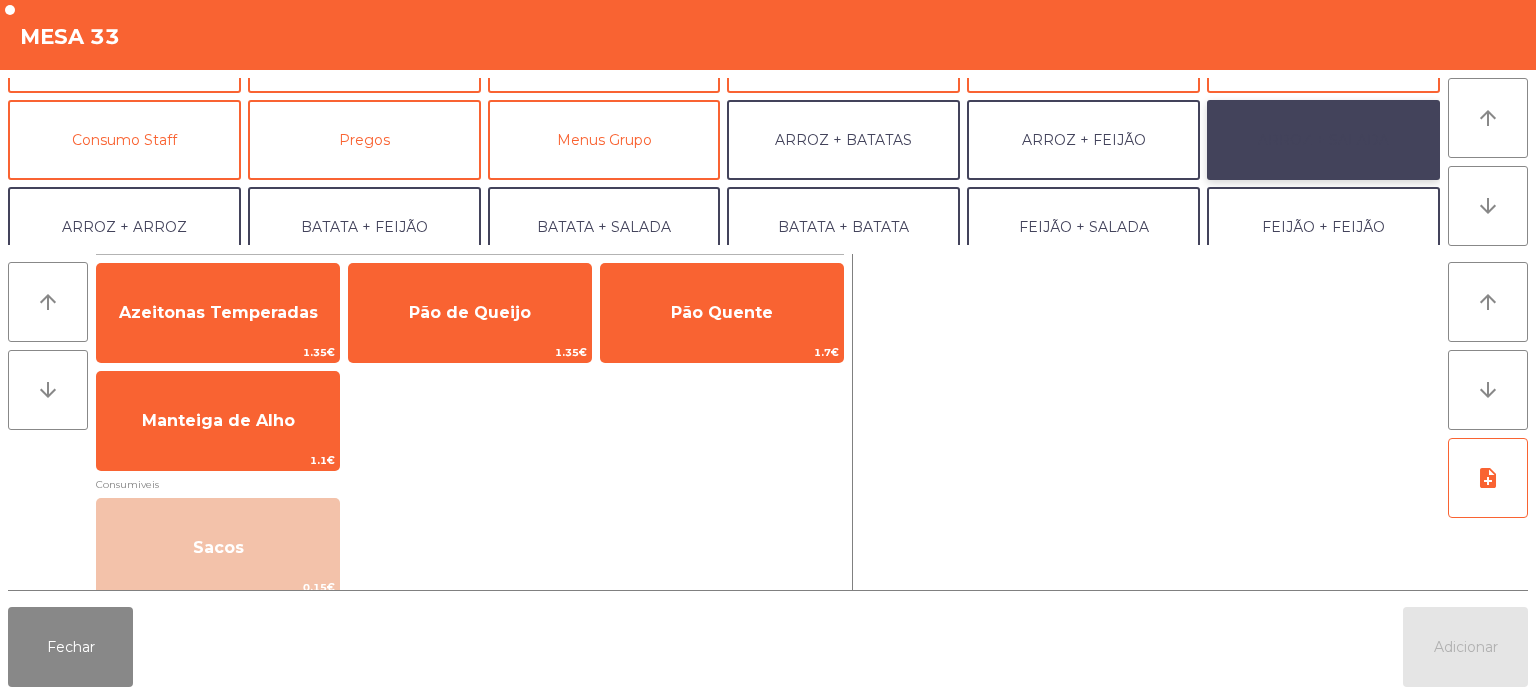 click on "ARROZ + SALADA" 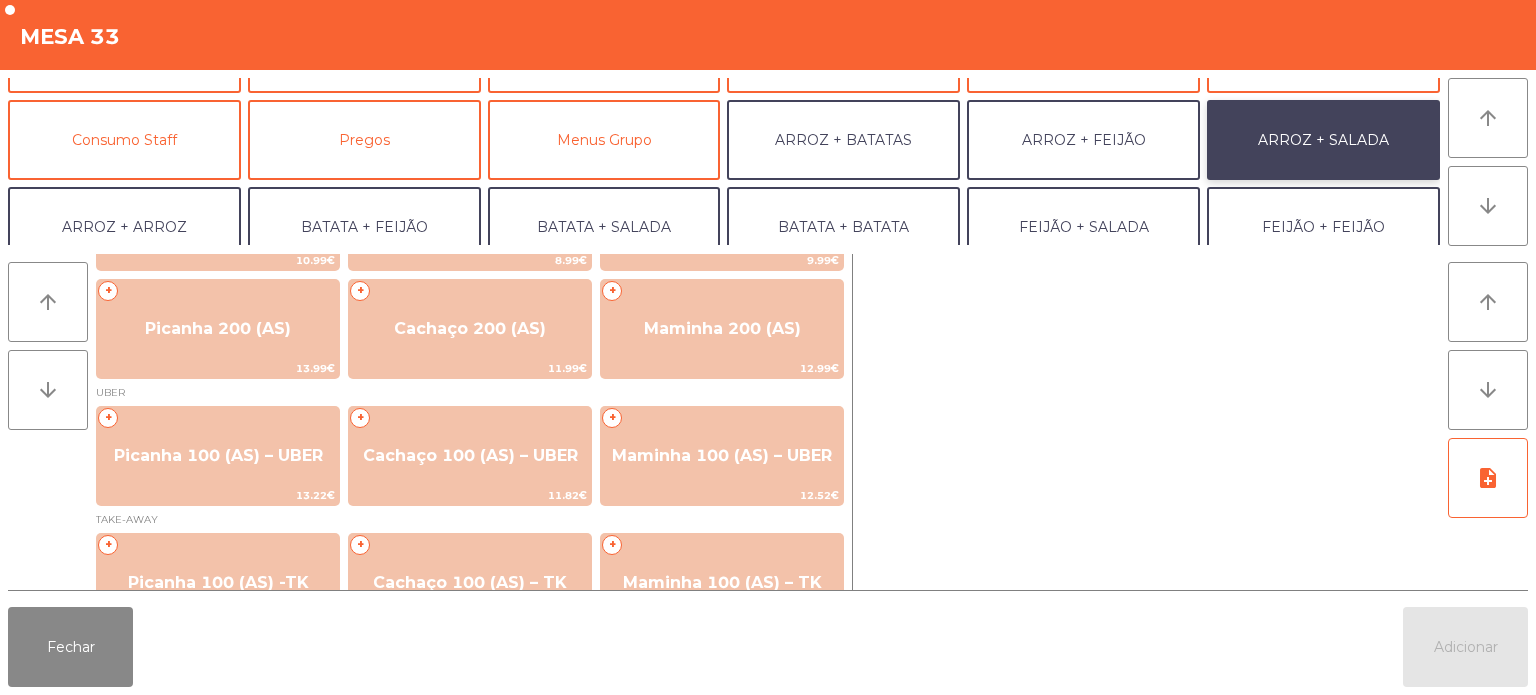 scroll, scrollTop: 95, scrollLeft: 0, axis: vertical 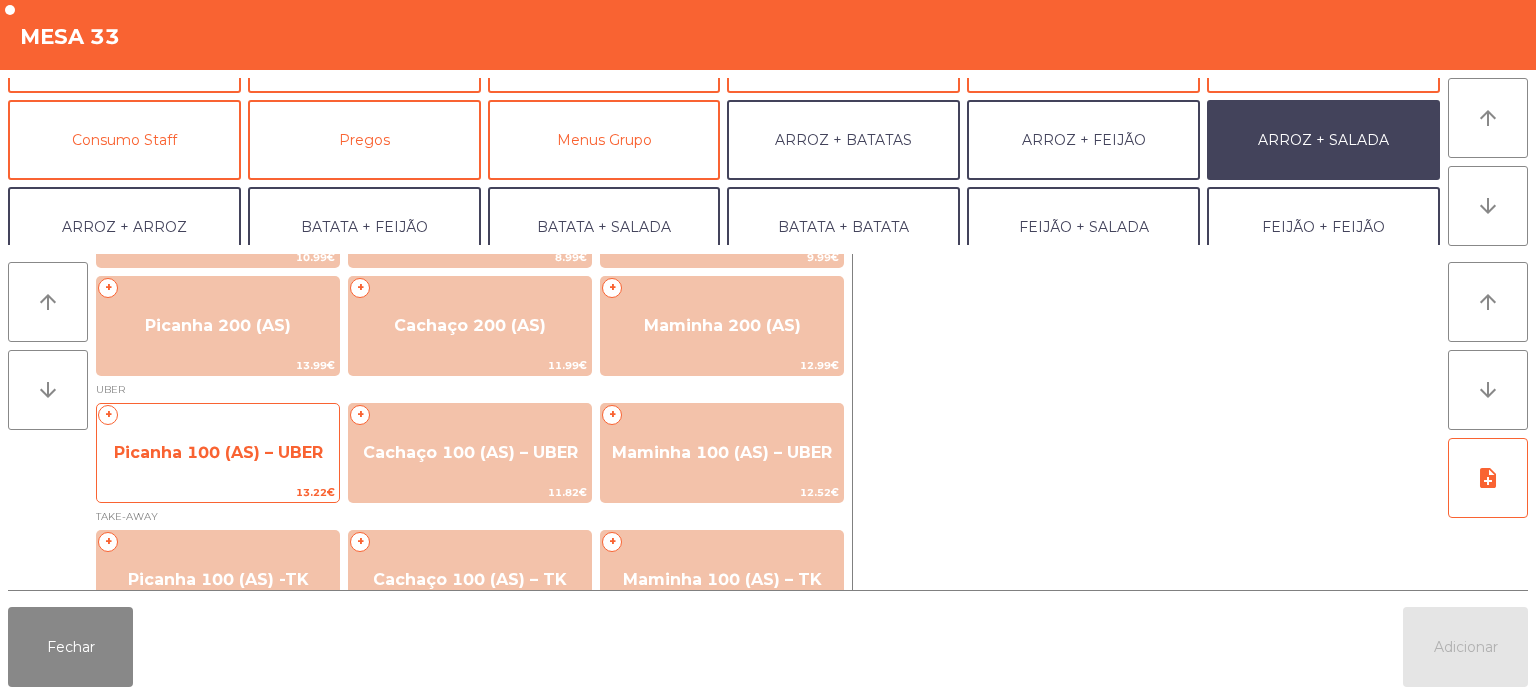 click on "Picanha 100 (AS) – UBER" 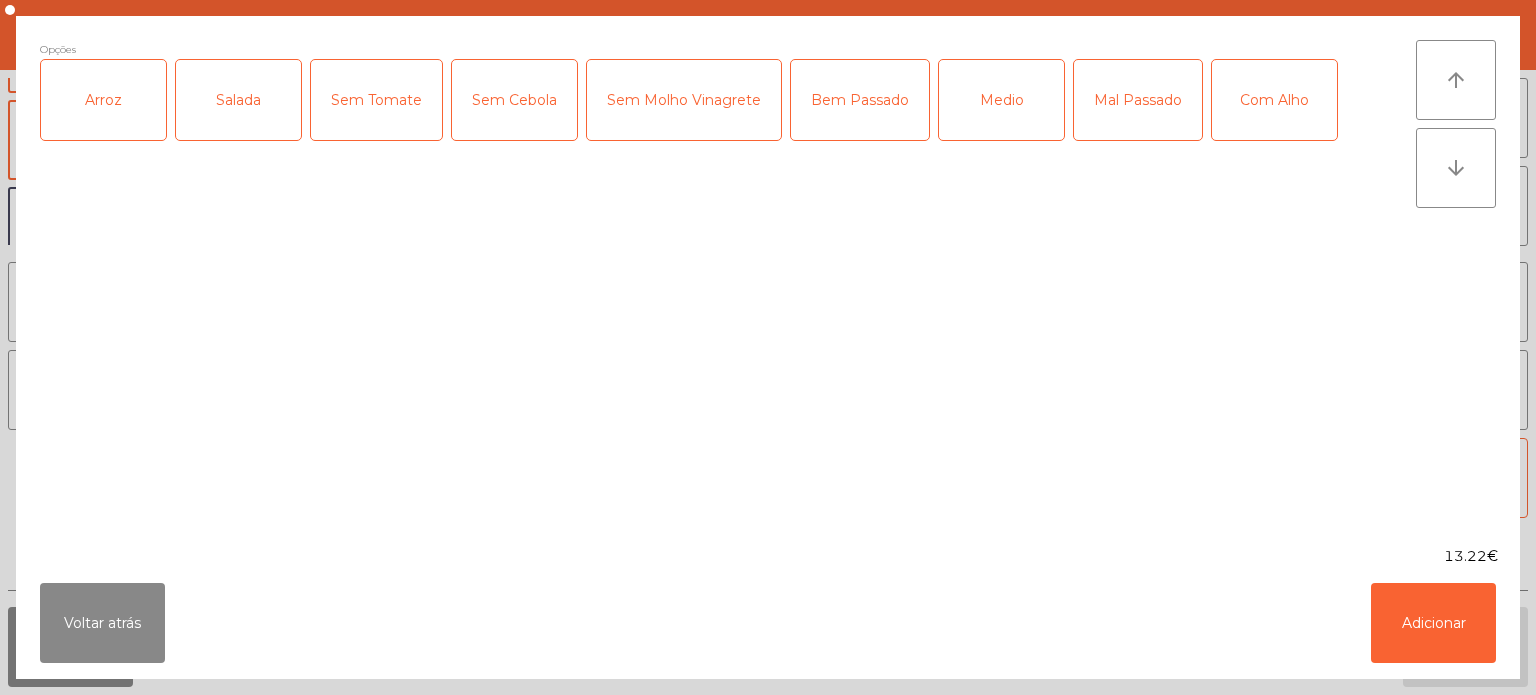 click on "Arroz" 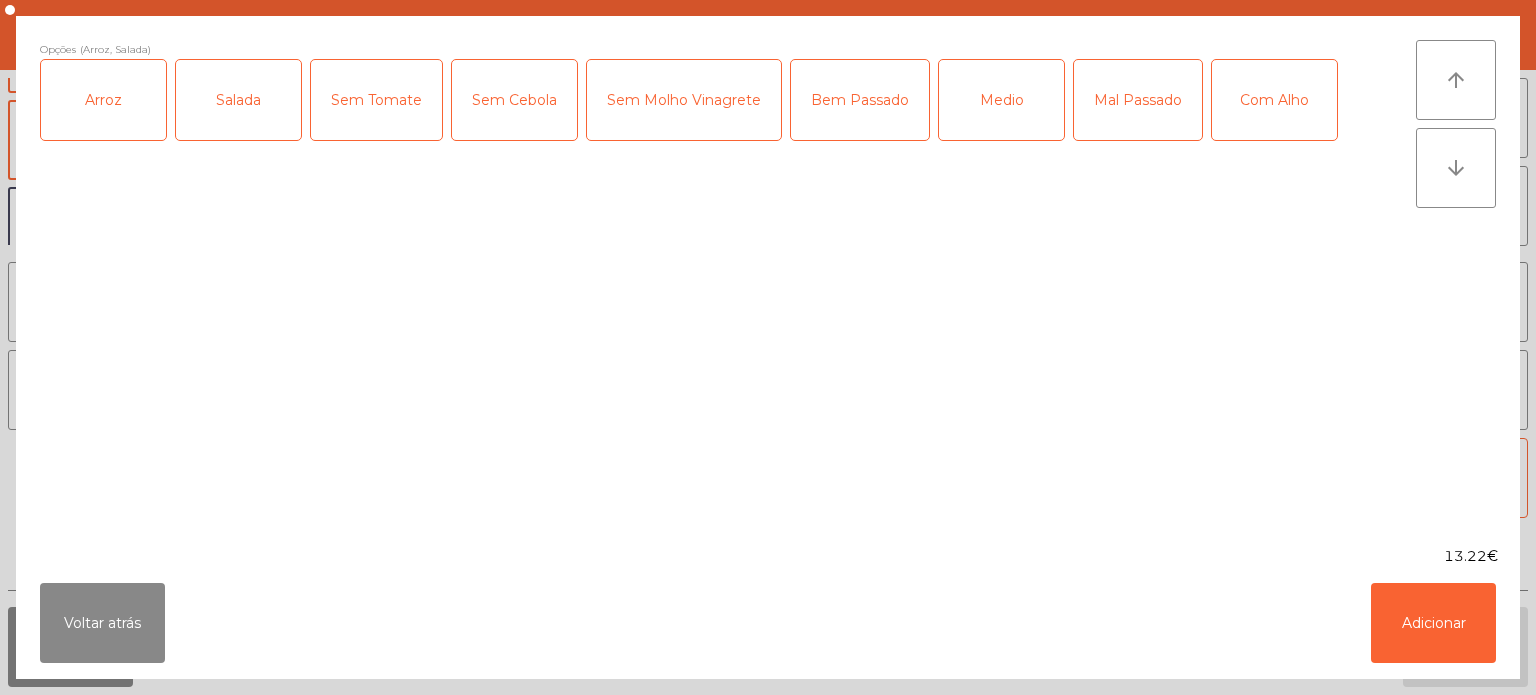 click on "Medio" 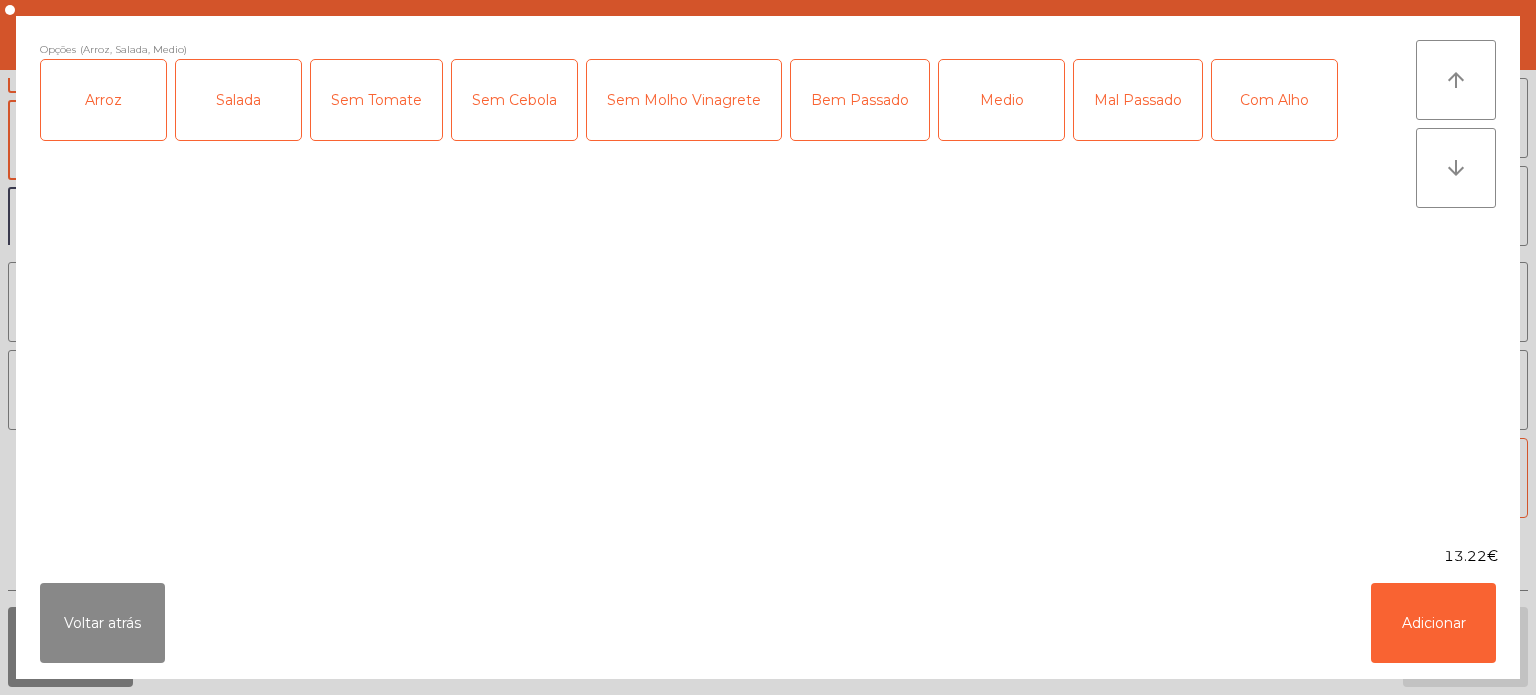 click on "Com Alho" 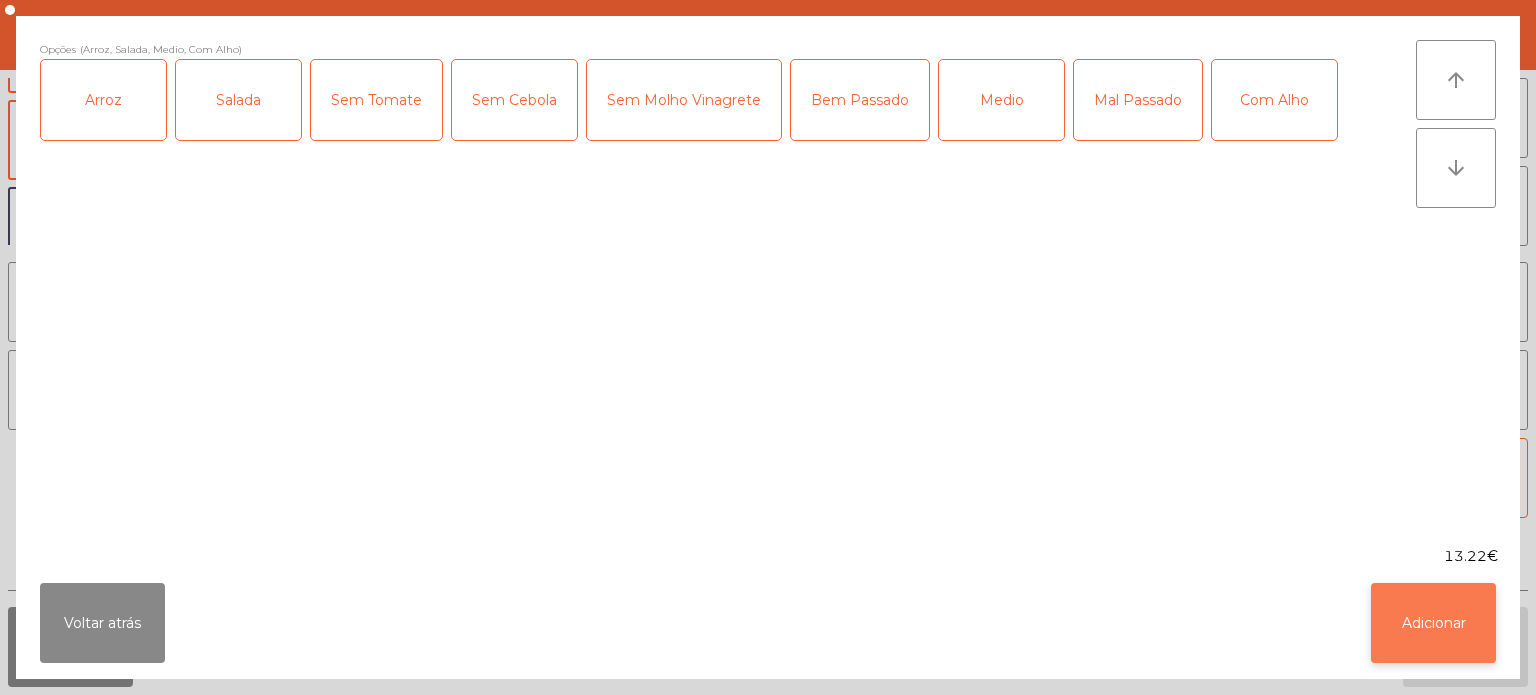 click on "Adicionar" 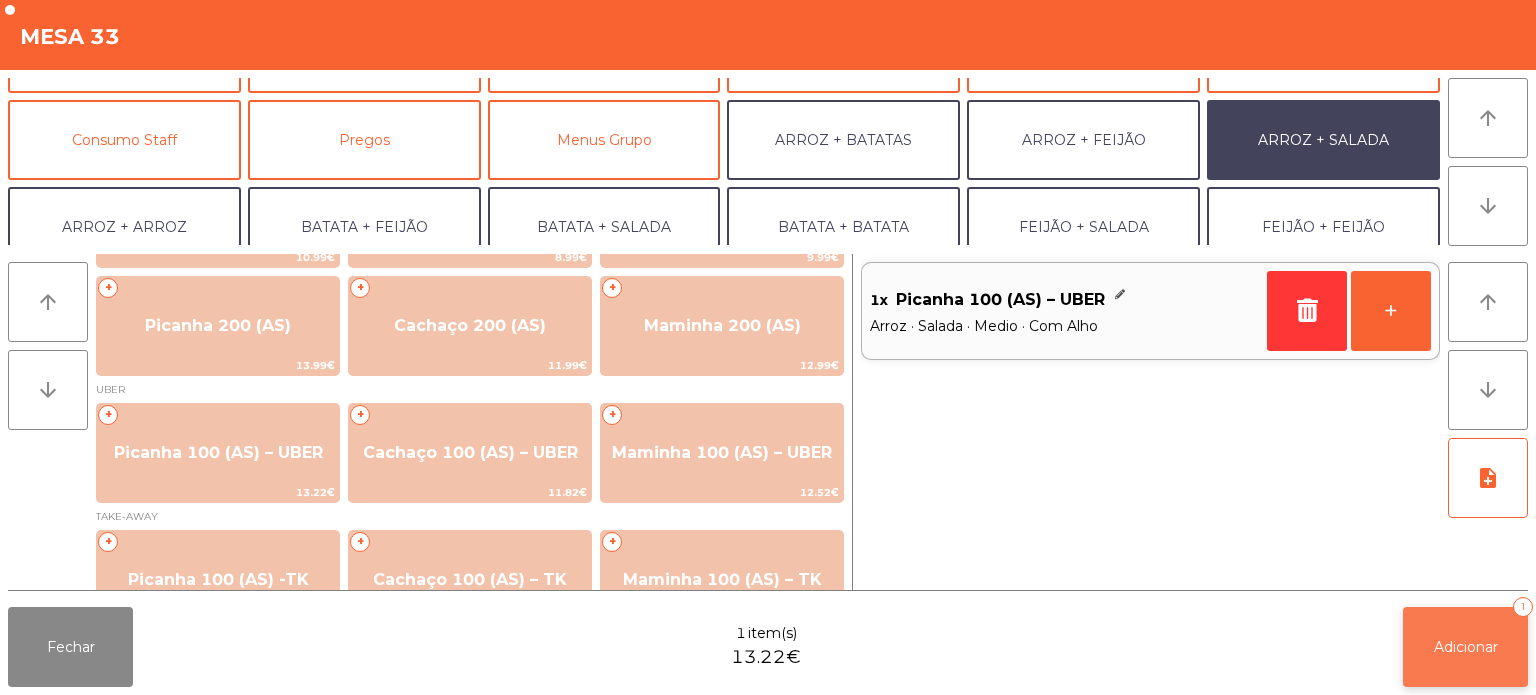 click on "Adicionar   1" 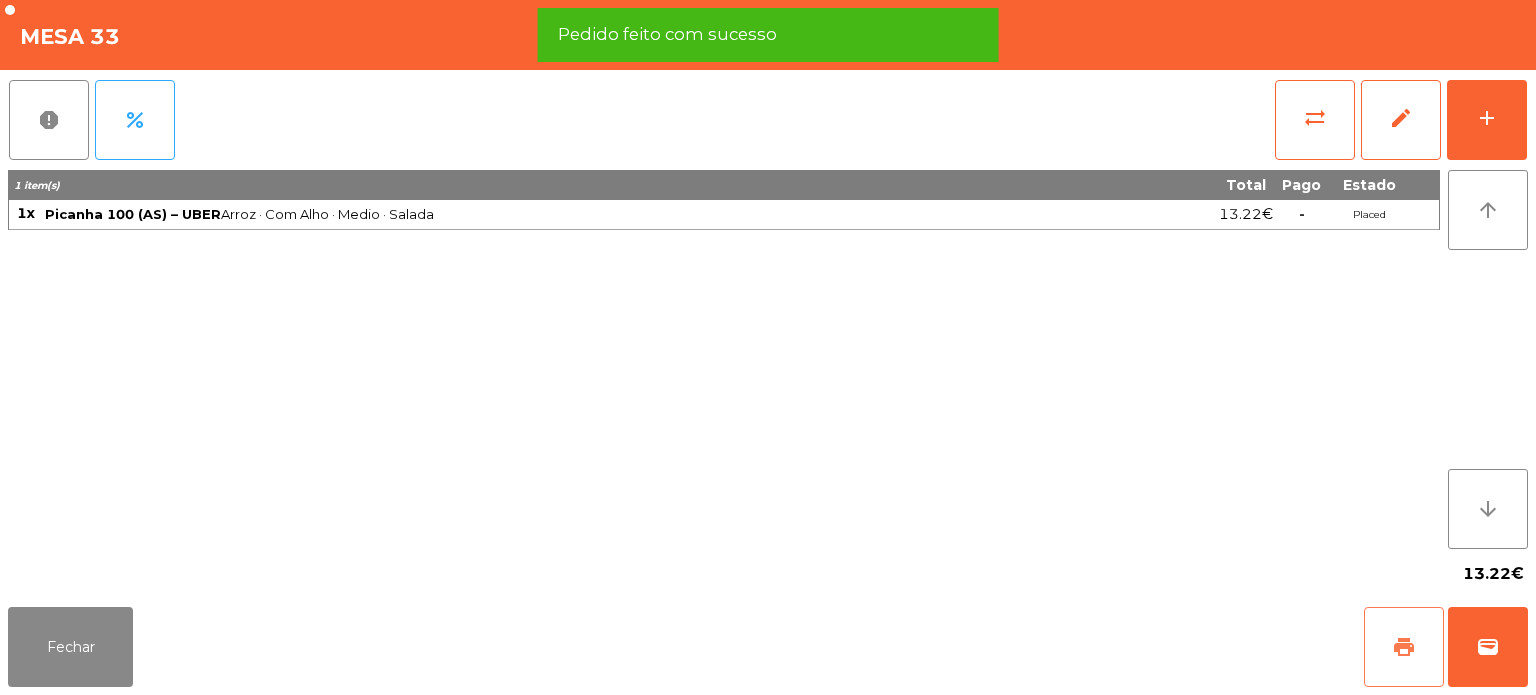 click on "print" 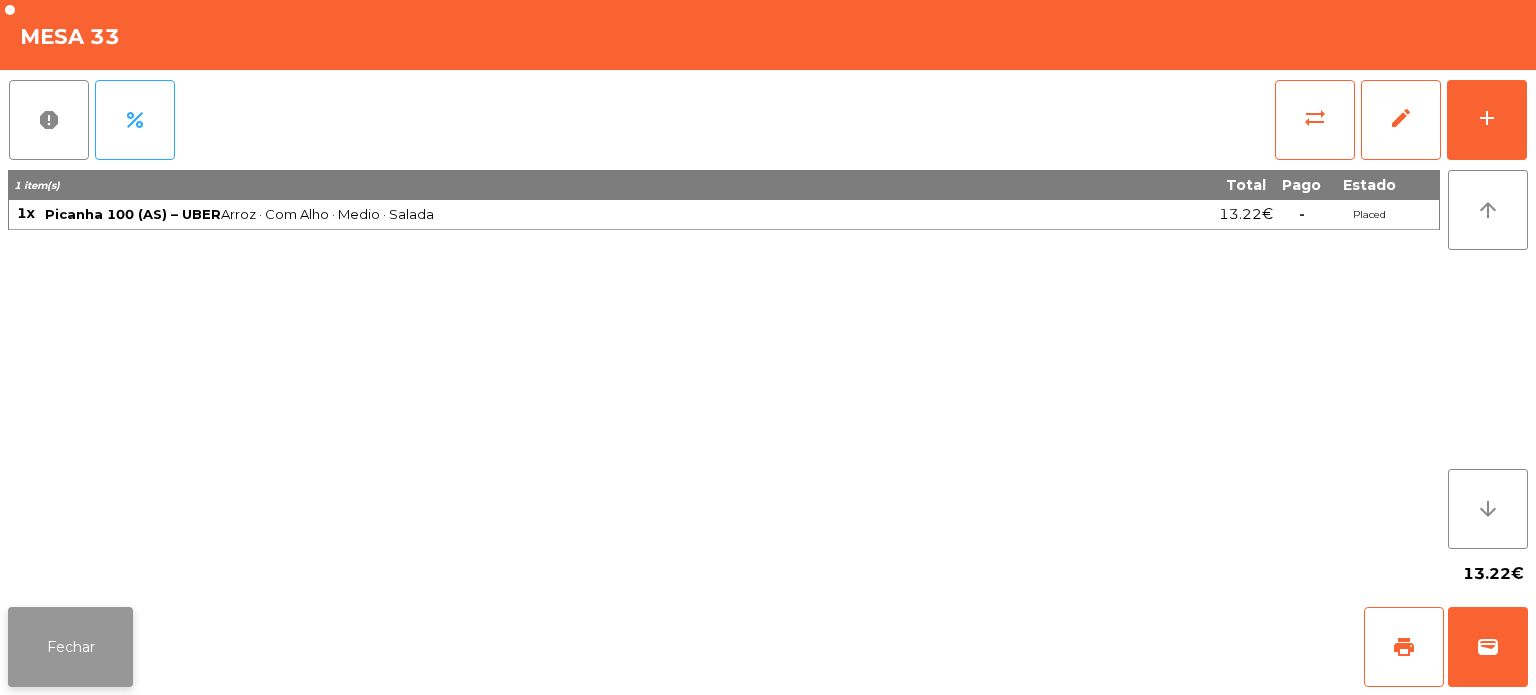click on "Fechar" 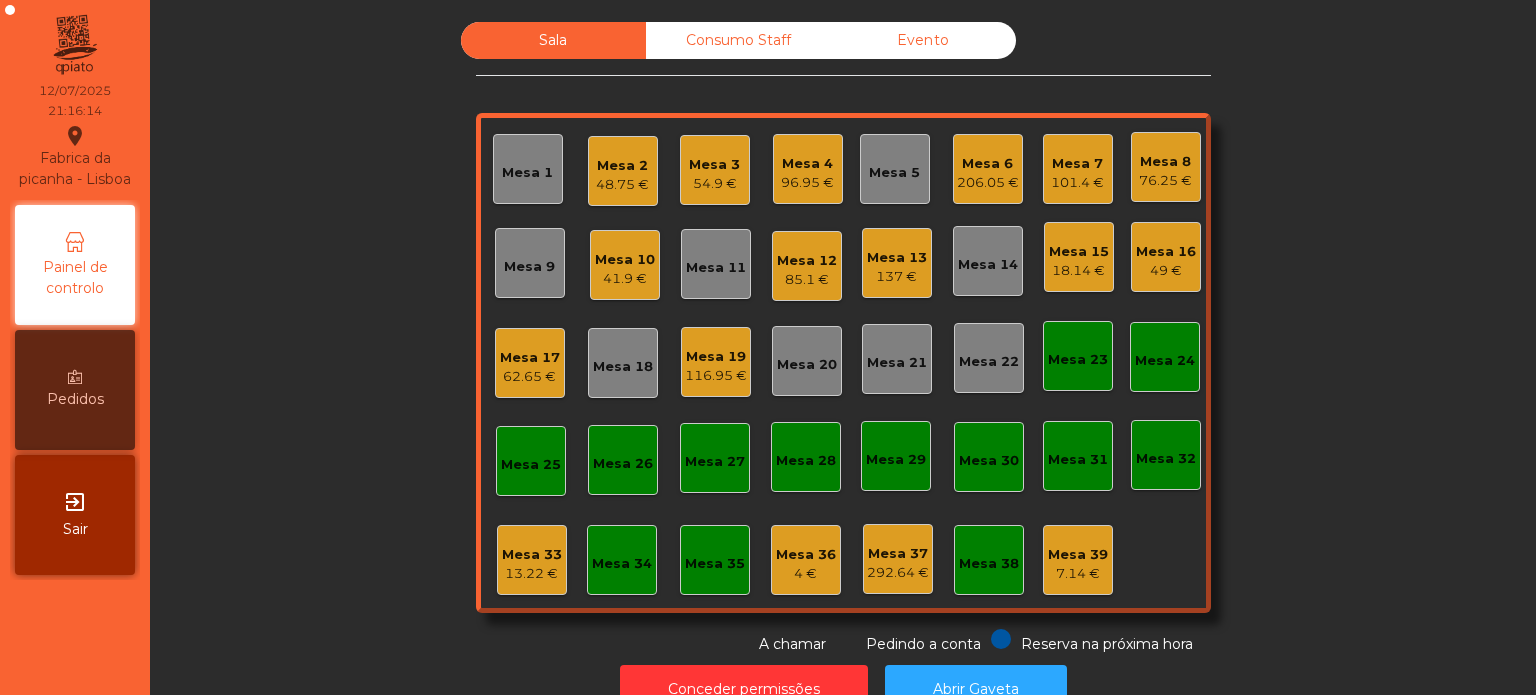 click on "Mesa 7" 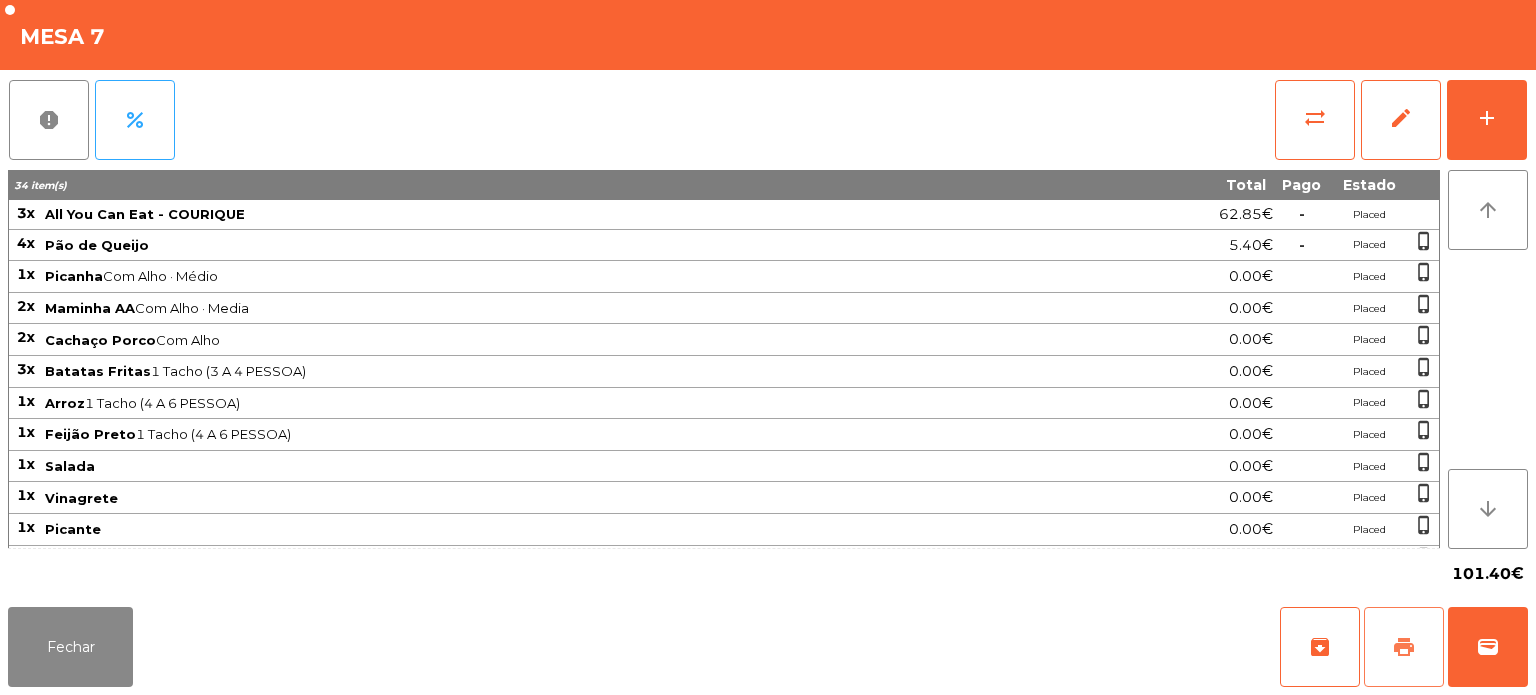 click on "print" 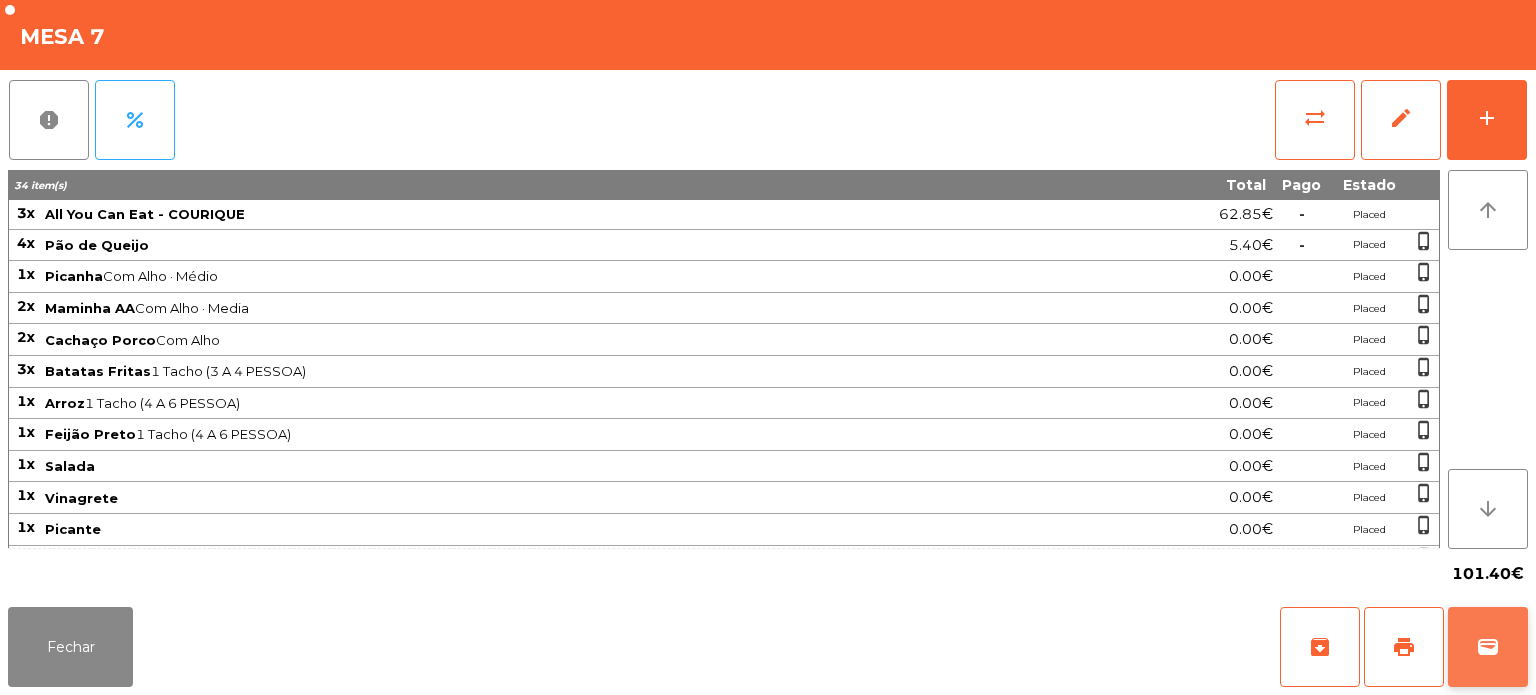 click on "wallet" 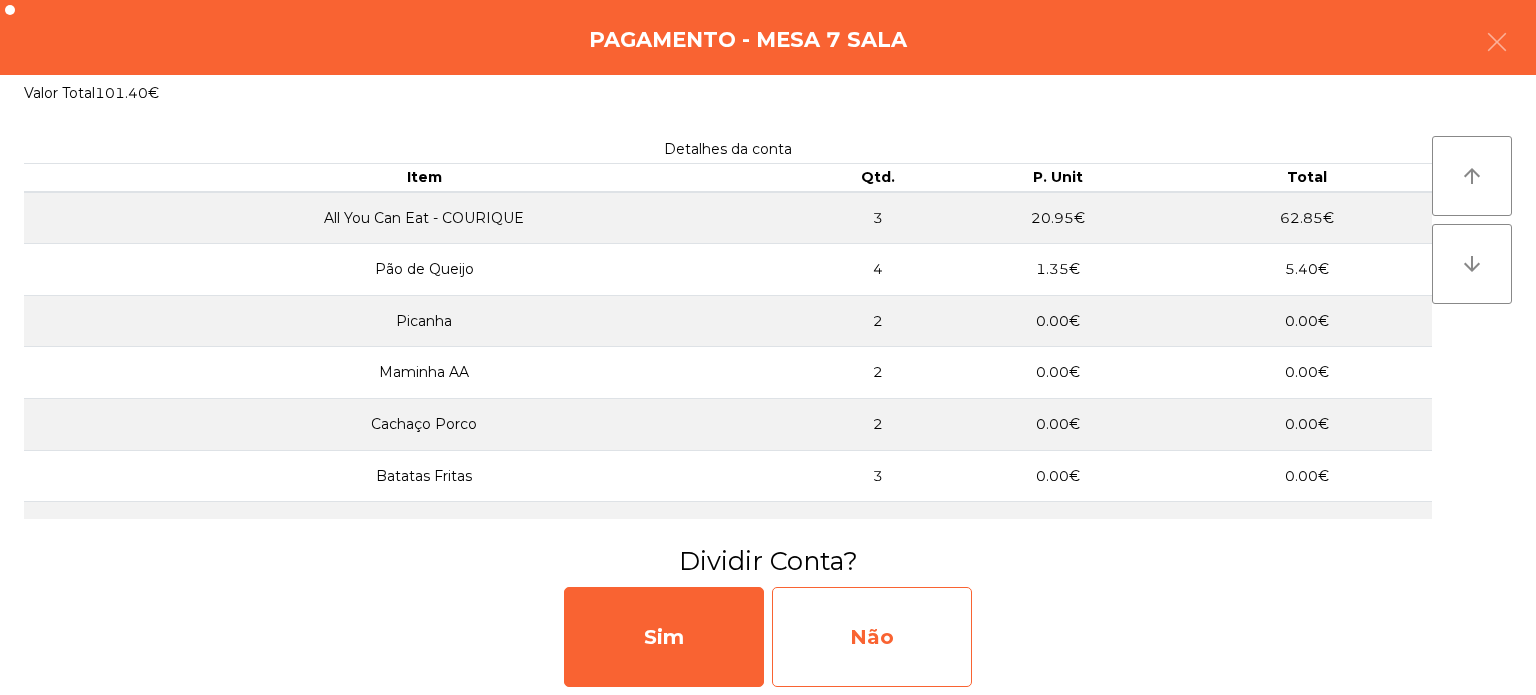 click on "Não" 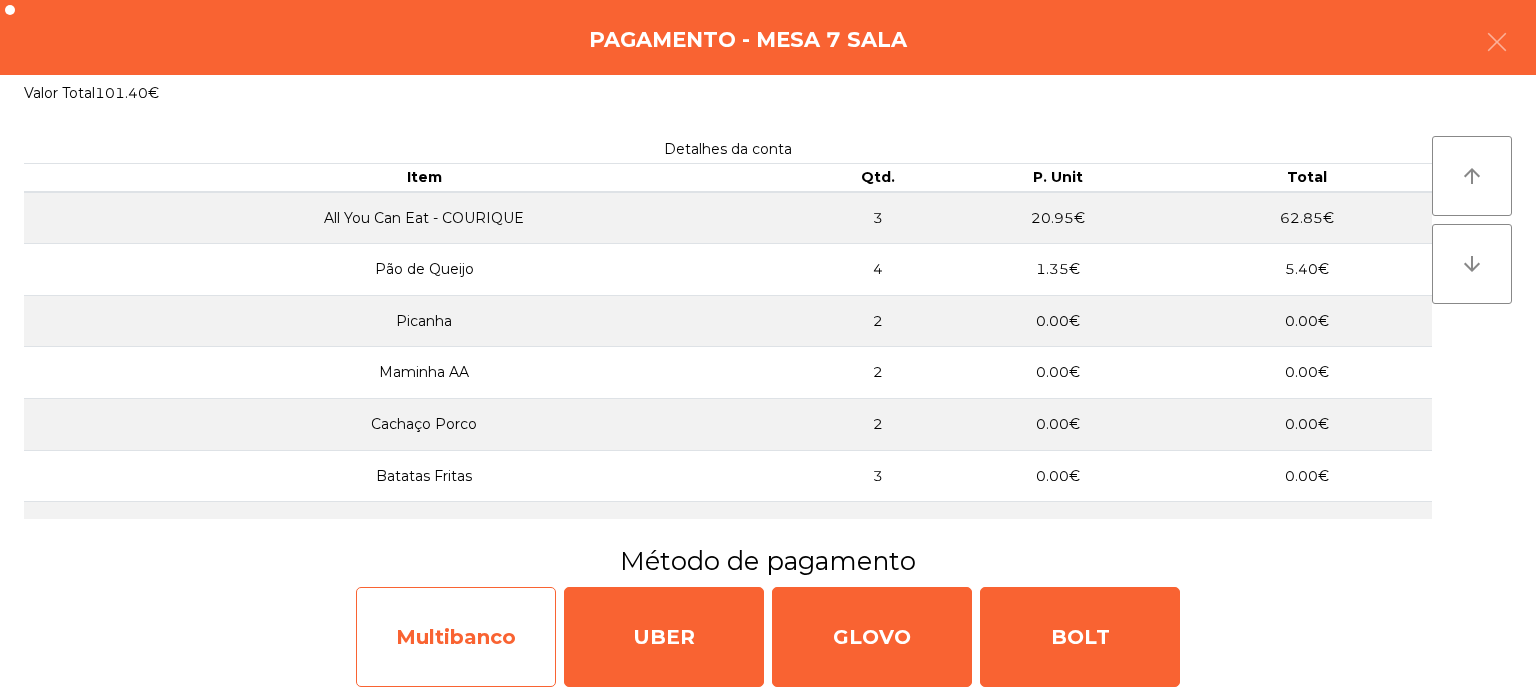 click on "Multibanco" 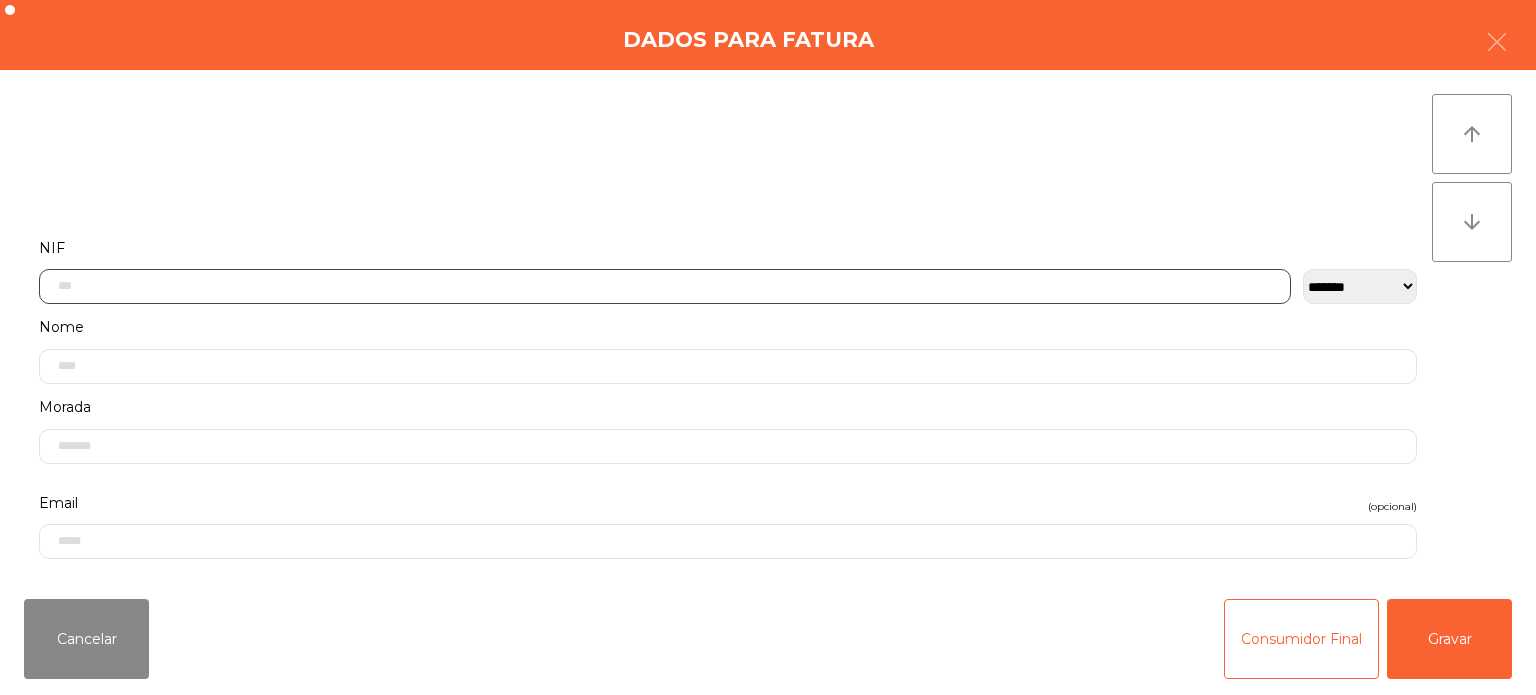 click 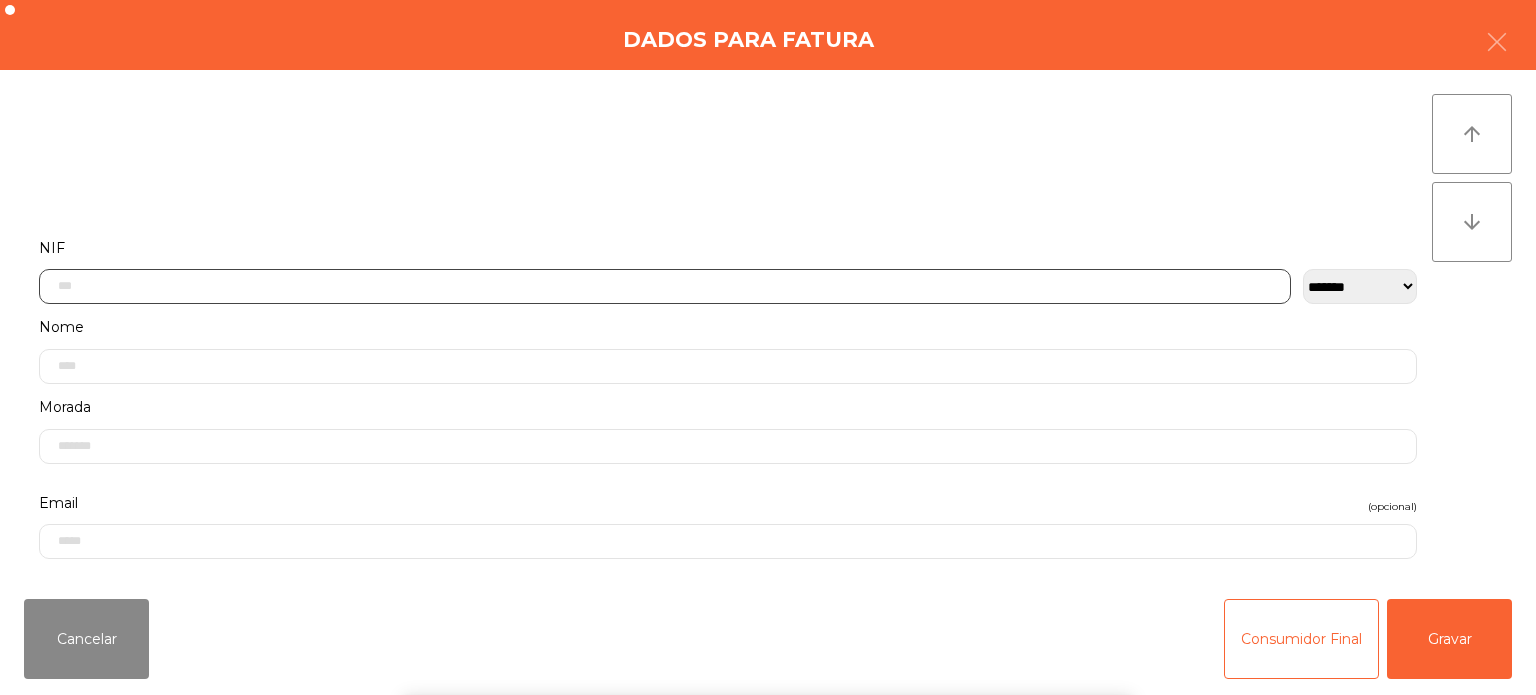 scroll, scrollTop: 139, scrollLeft: 0, axis: vertical 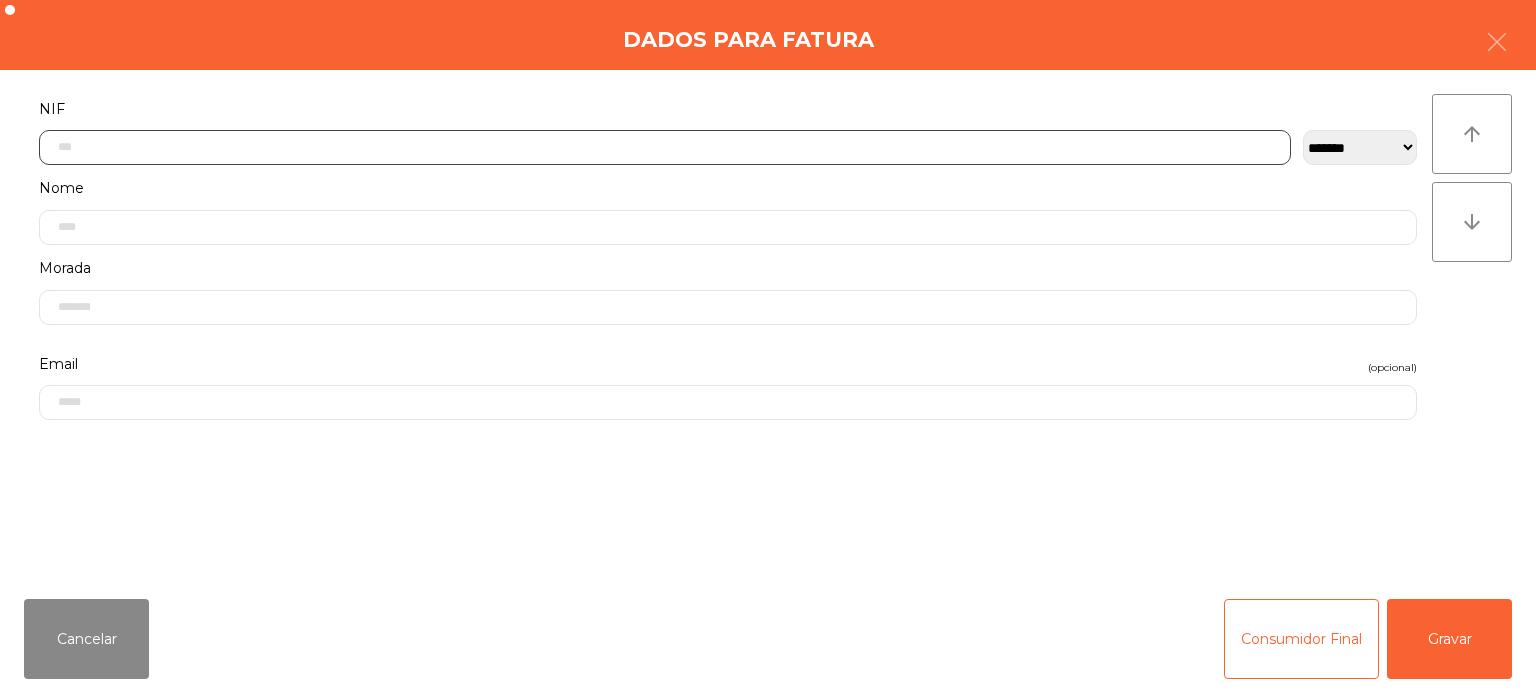 click 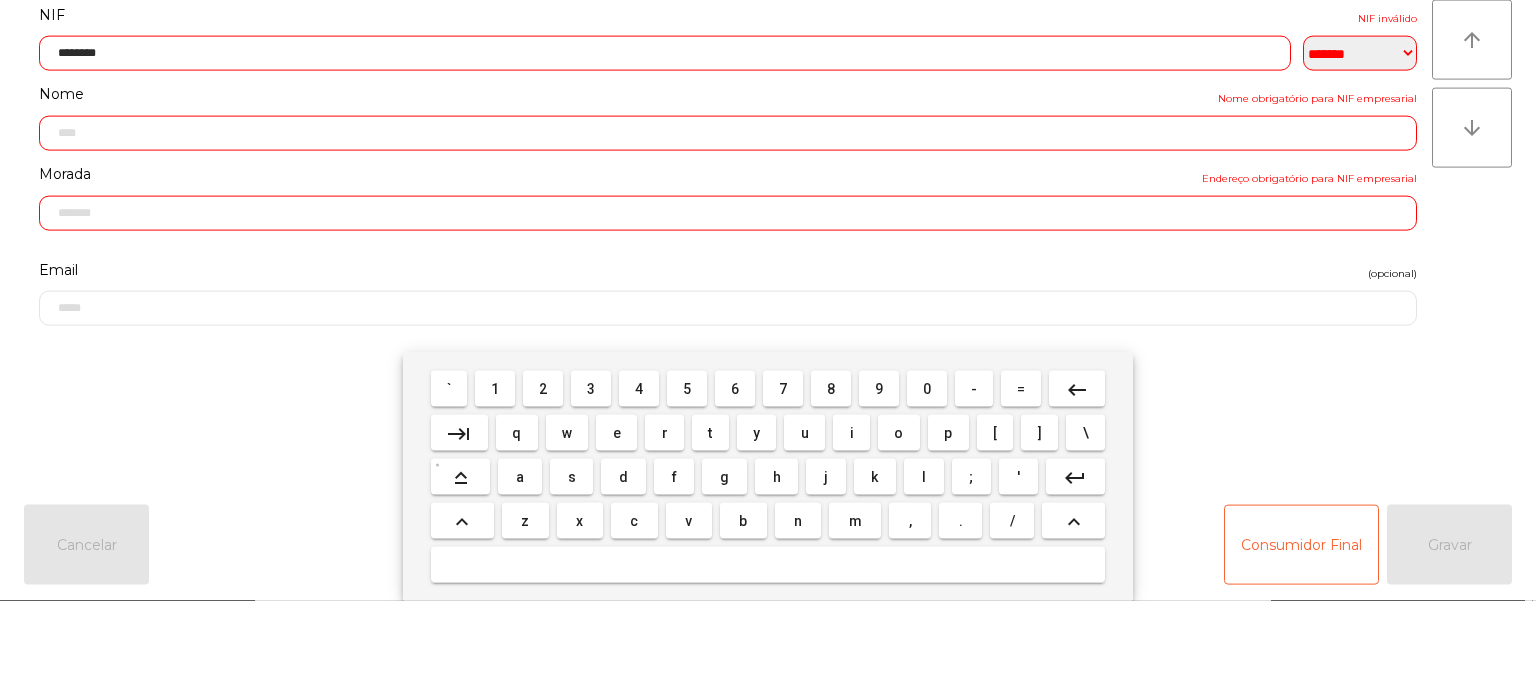 type on "*********" 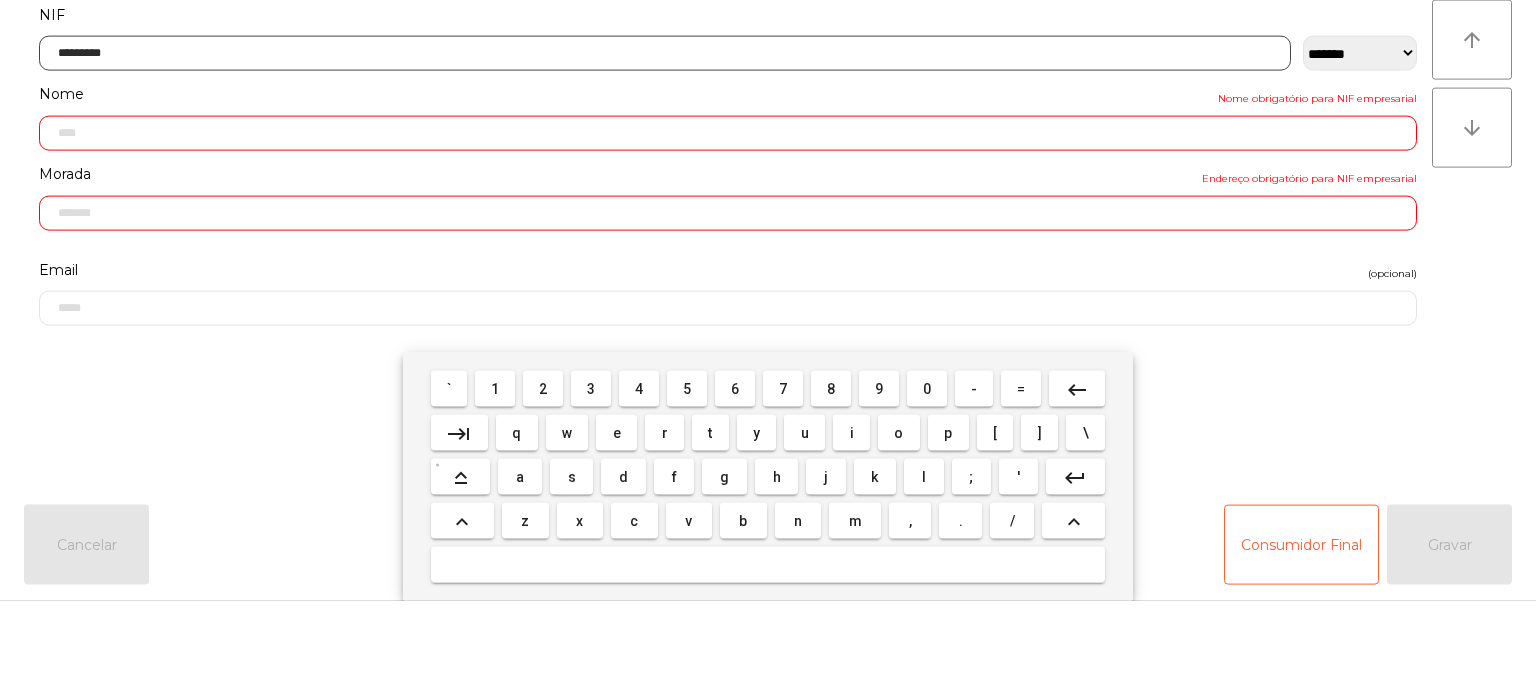 type on "**********" 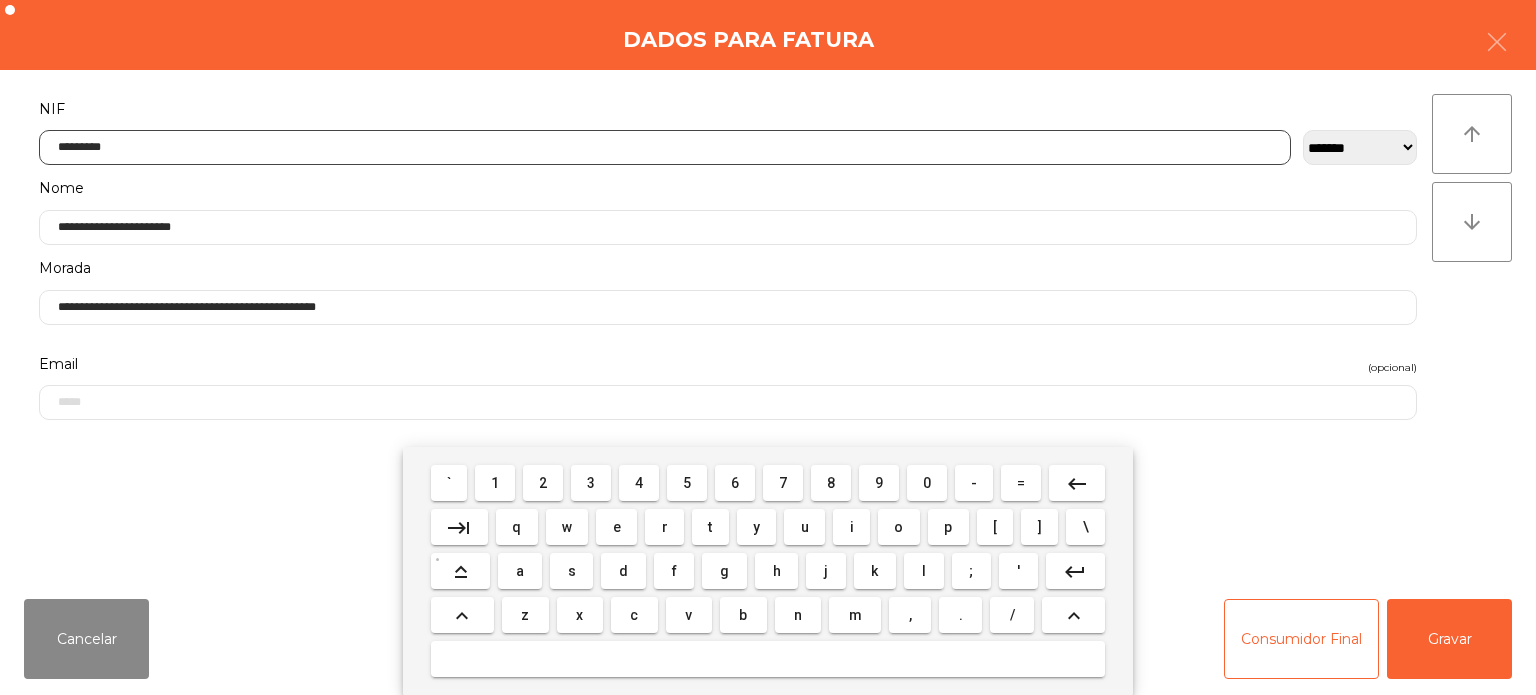 type on "*********" 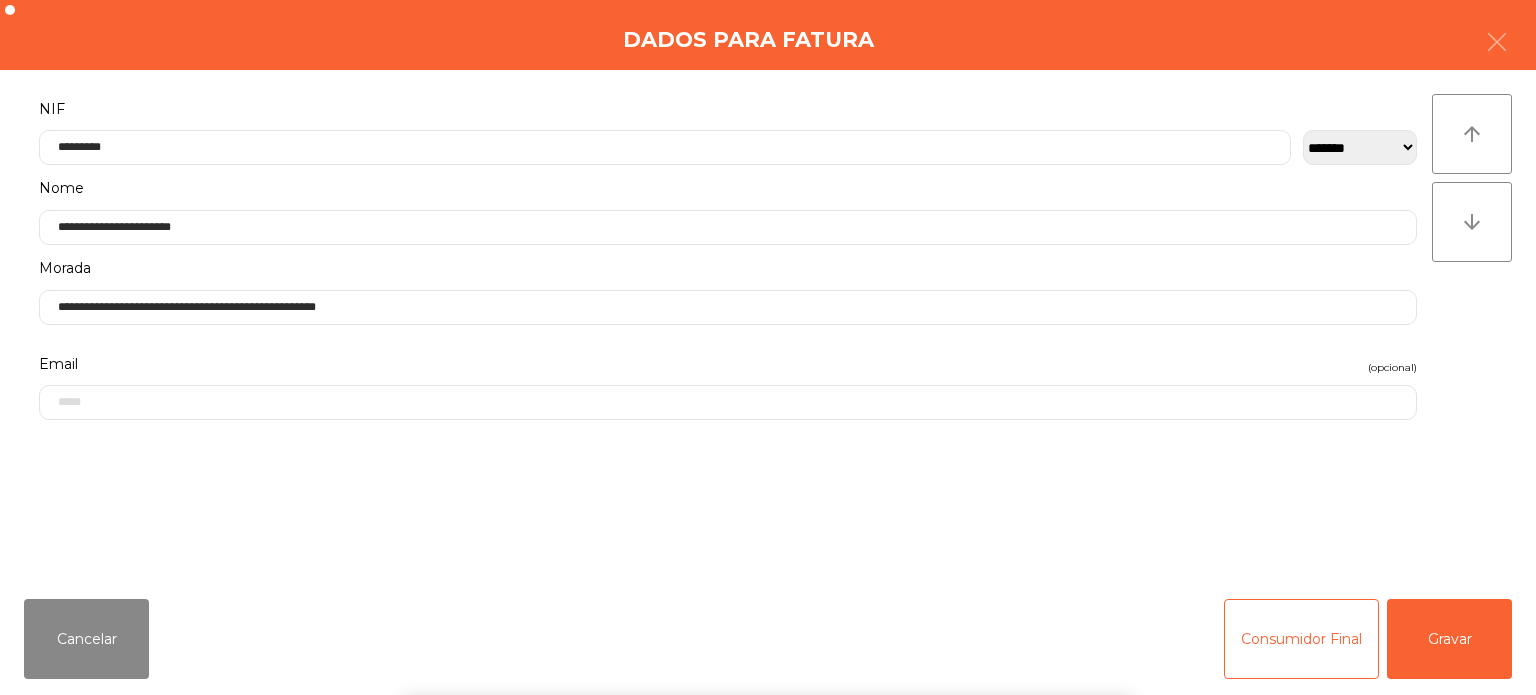 click on "` 1 2 3 4 5 6 7 8 9 0 - = keyboard_backspace keyboard_tab q w e r t y u i o p [ ] \ keyboard_capslock a s d f g h j k l ; ' keyboard_return keyboard_arrow_up z x c v b n m , . / keyboard_arrow_up" at bounding box center (768, 571) 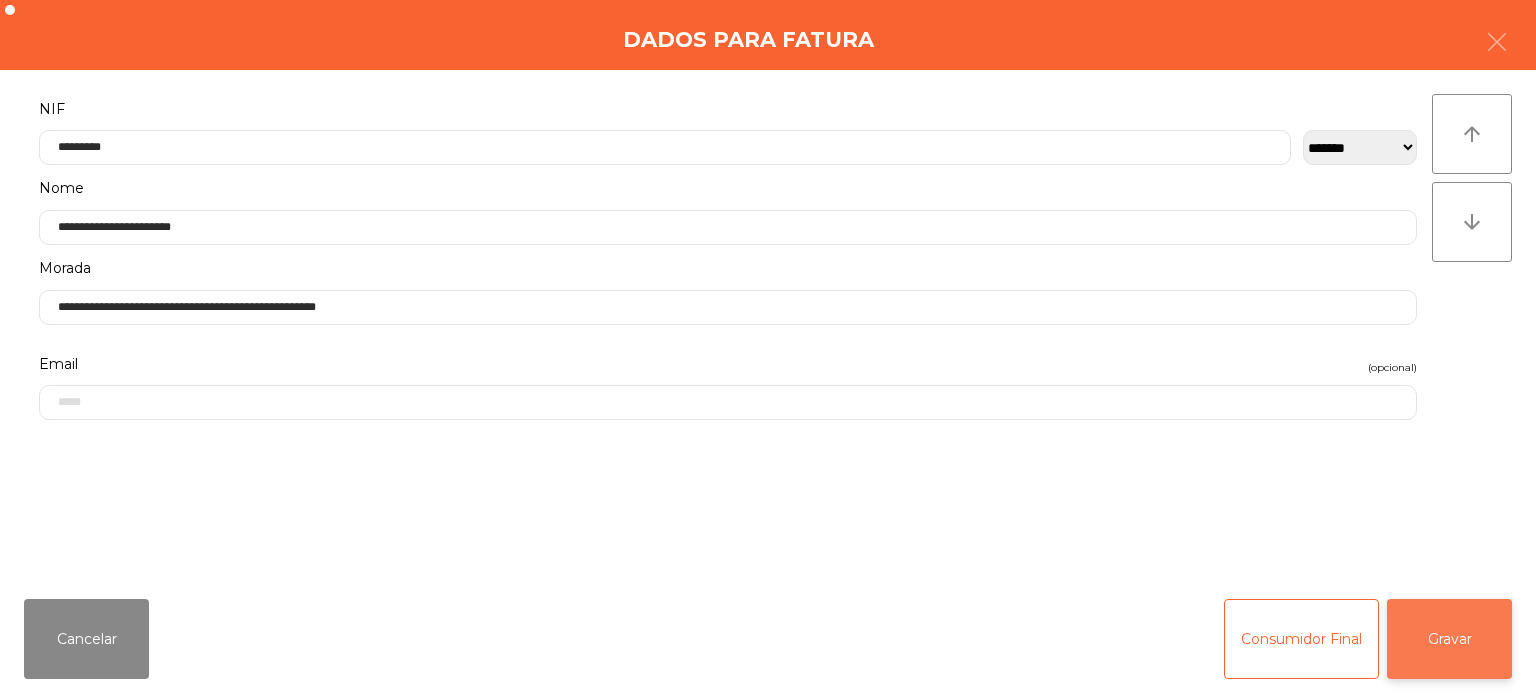 click on "Gravar" 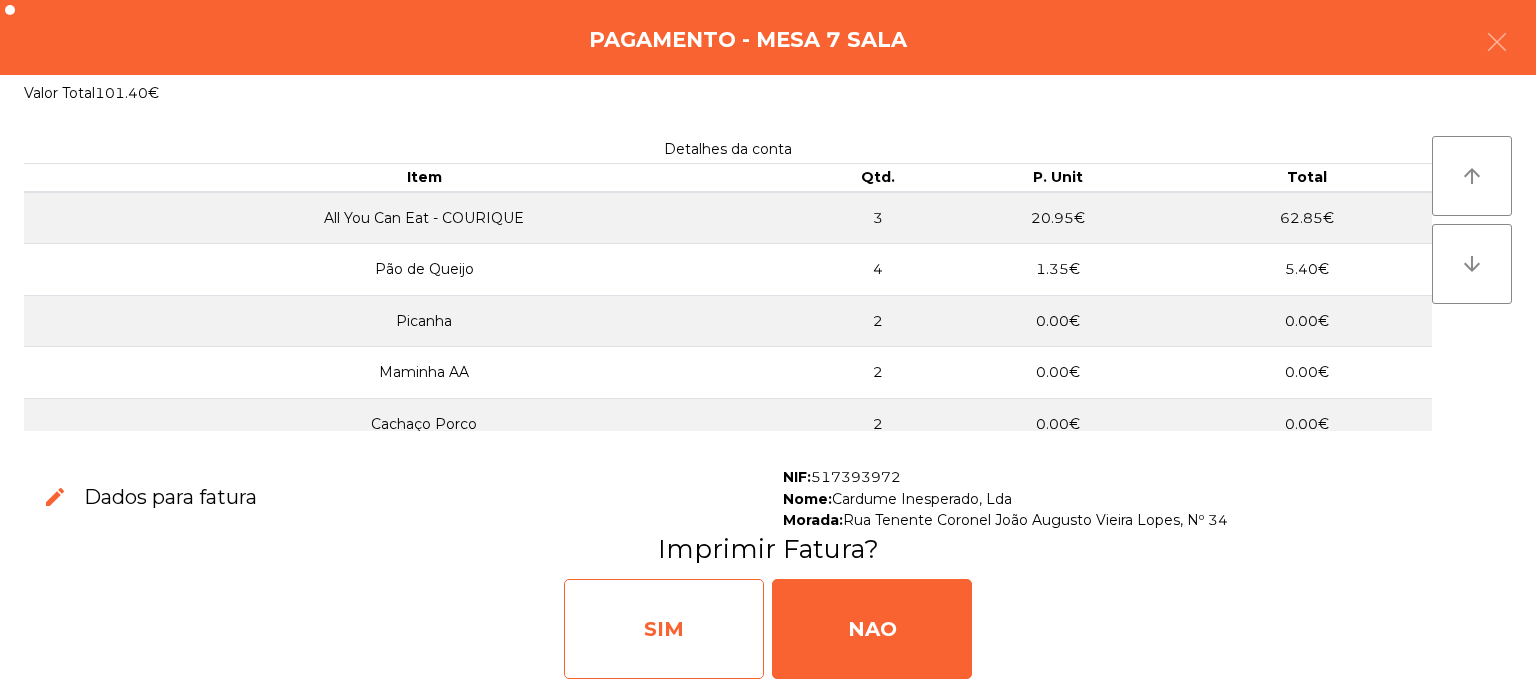 click on "SIM" 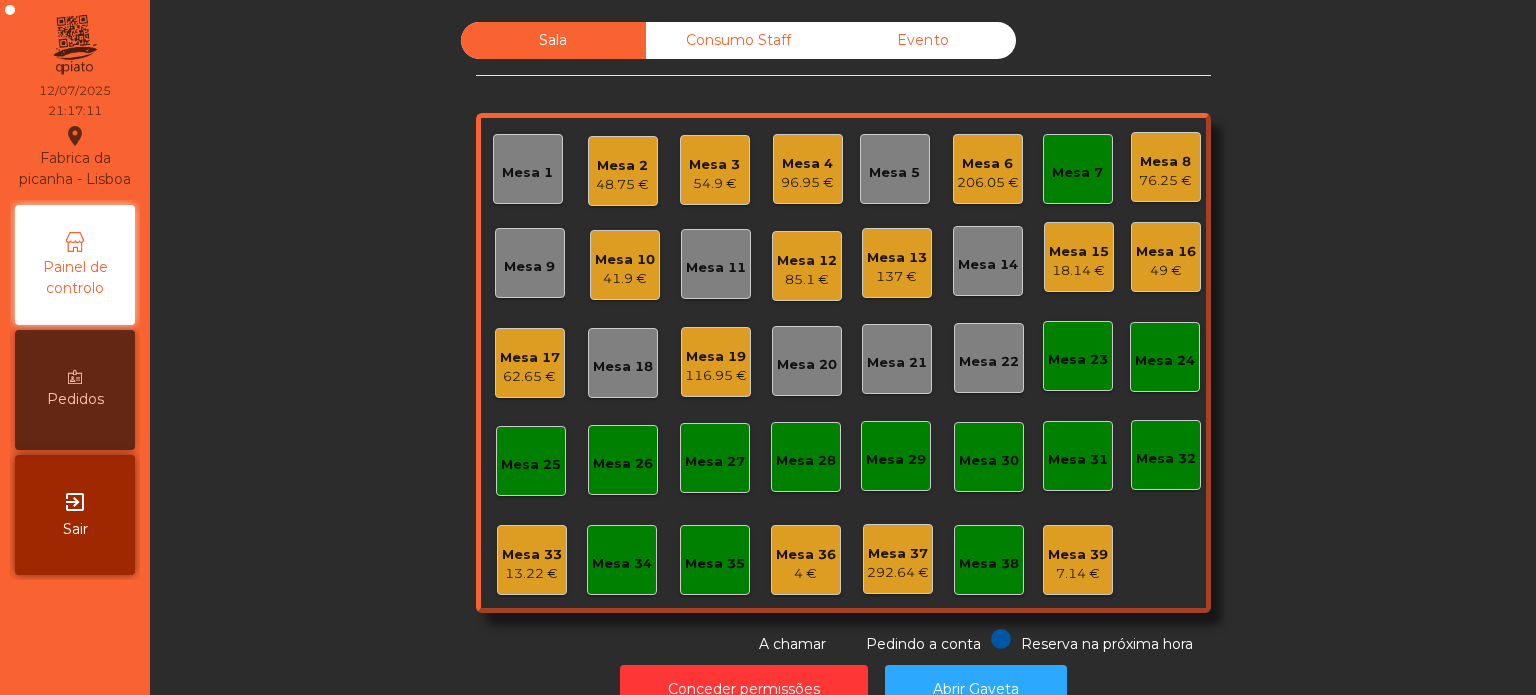 click on "Mesa 7" 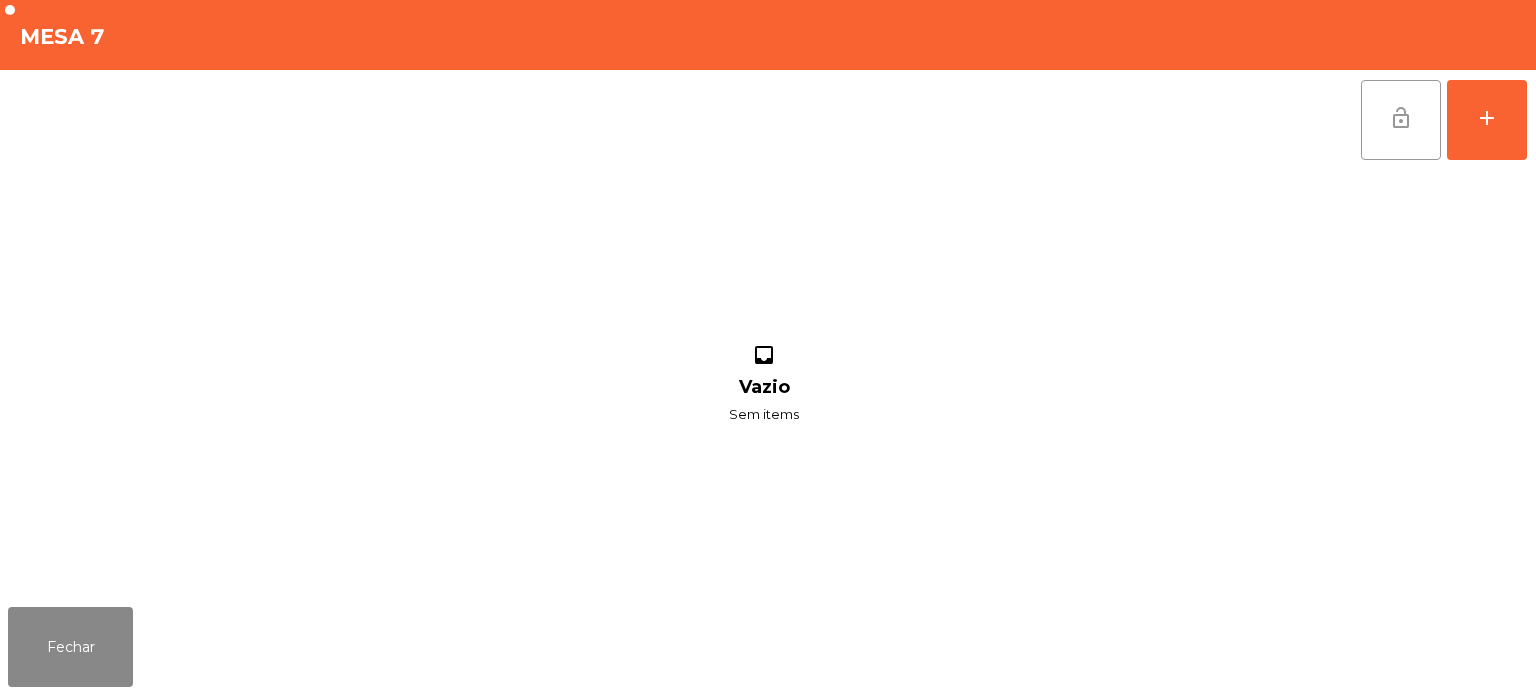 click on "lock_open" 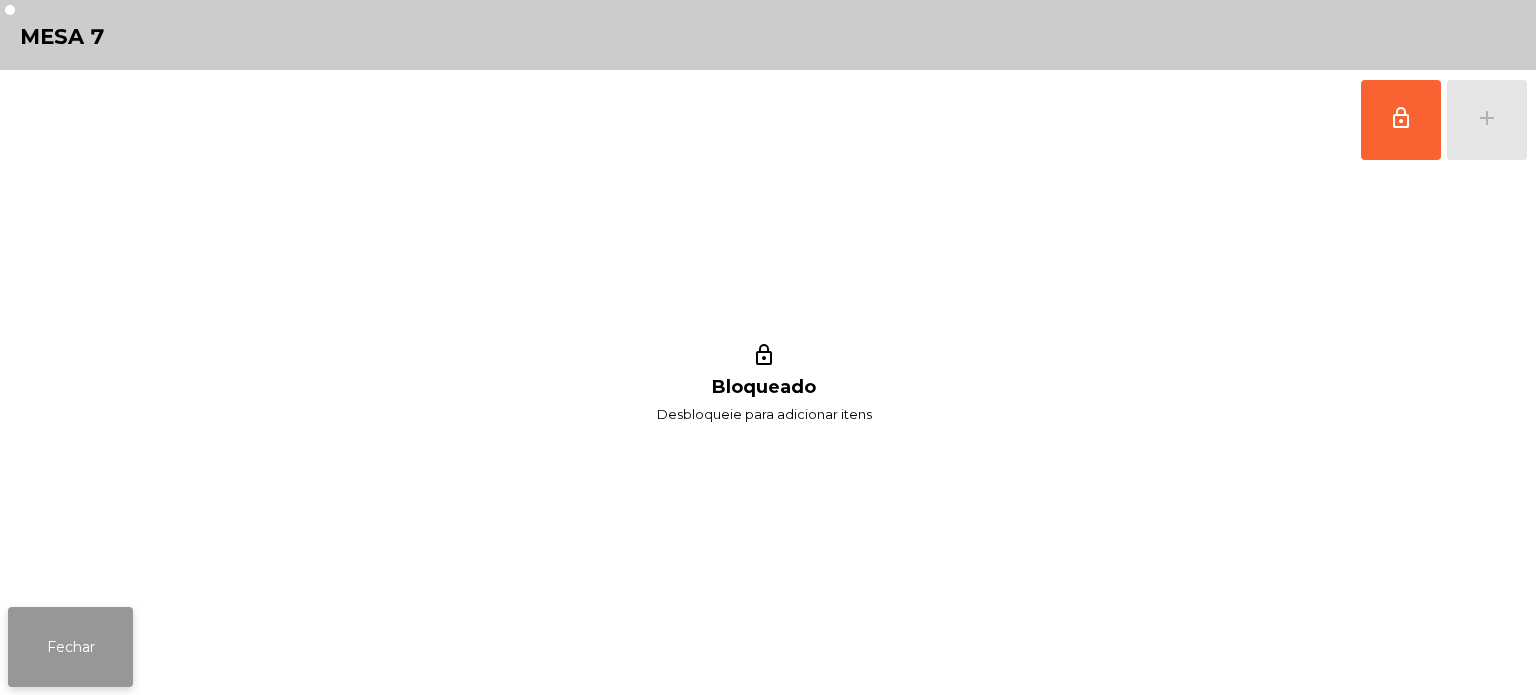 click on "Fechar" 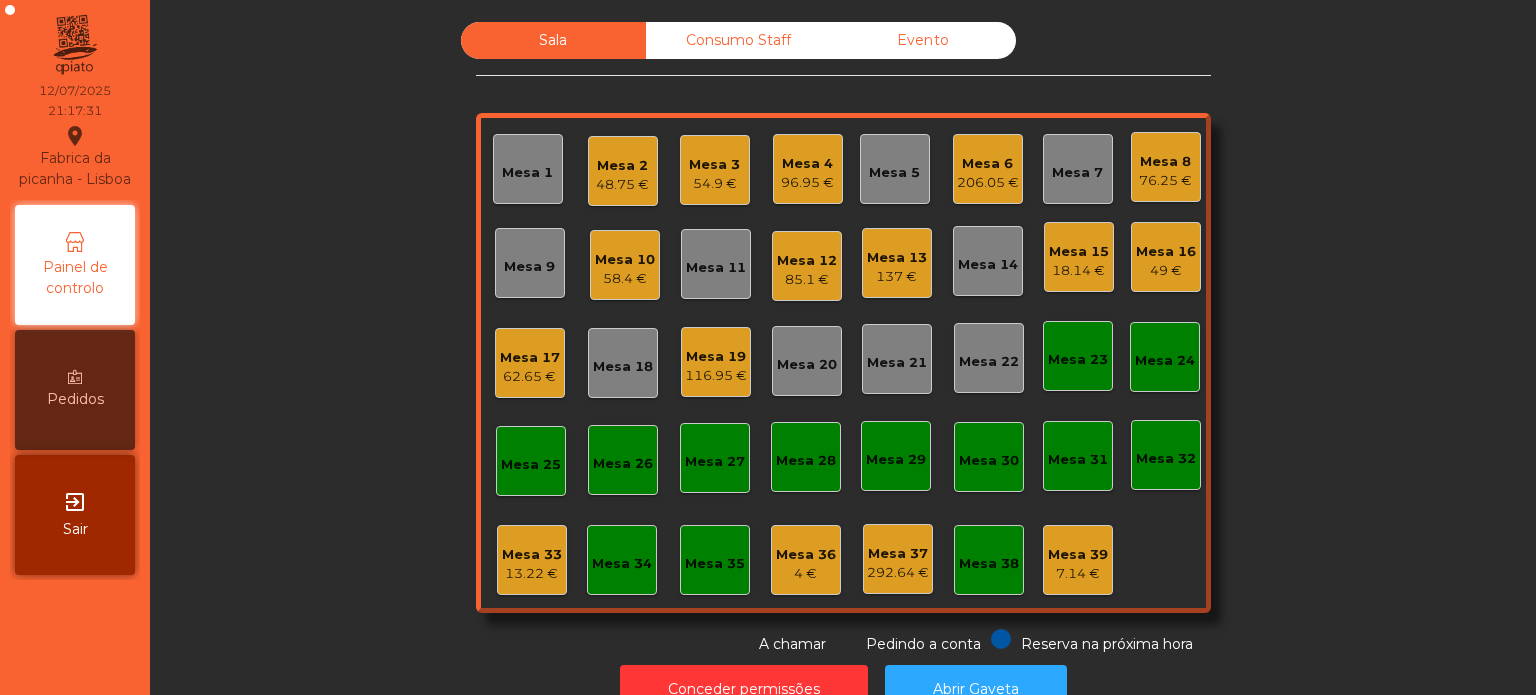 click on "Sala   Consumo Staff   Evento   Mesa 1   Mesa 2   48.75 €   Mesa 3   54.9 €   Mesa 4   96.95 €   Mesa 5   Mesa 6   206.05 €   Mesa 7   Mesa 8   76.25 €   Mesa 9   Mesa 10   58.4 €   Mesa 11   Mesa 12   85.1 €   Mesa 13   137 €   Mesa 14   Mesa 15   18.14 €   Mesa 16   49 €   Mesa 17   62.65 €   Mesa 18   Mesa 19   116.95 €   Mesa 20   Mesa 21   Mesa 22   Mesa 23   Mesa 24   Mesa 25   Mesa 26   Mesa 27   Mesa 28   Mesa 29   Mesa 30   Mesa 31   Mesa 32   Mesa 33   13.22 €   Mesa 34   Mesa 35   Mesa 36   4 €   Mesa 37   292.64 €   Mesa 38   Mesa 39   7.14 €  Reserva na próxima hora Pedindo a conta A chamar" 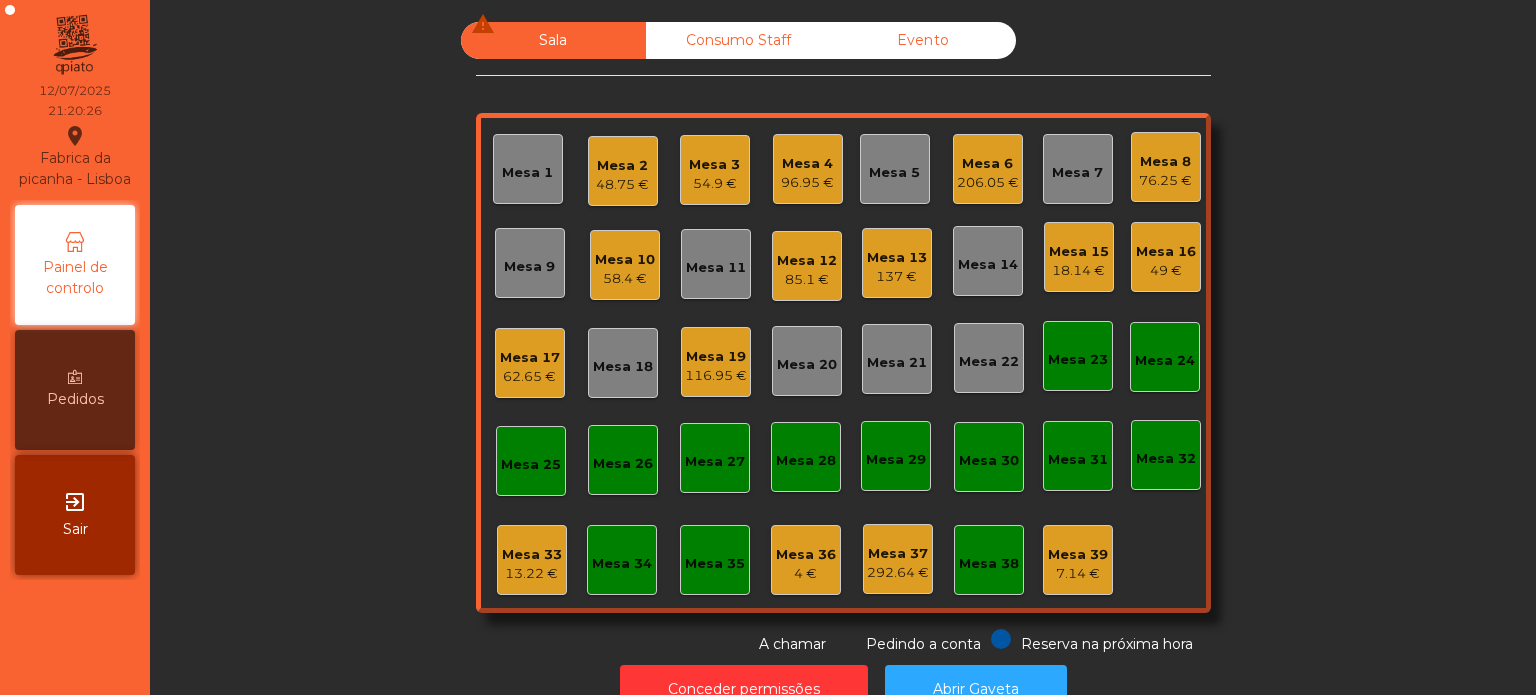 click on "Mesa 17   62.65 €" 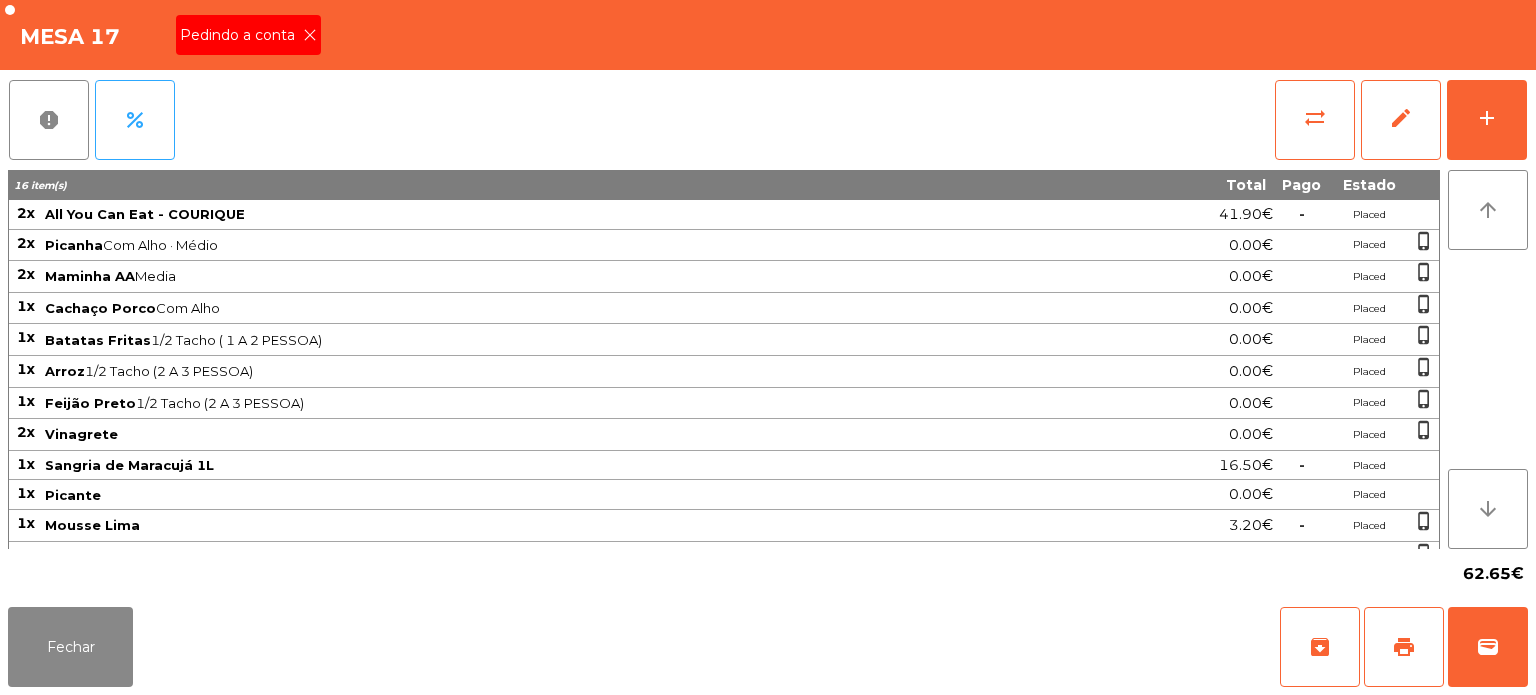 click on "Pedindo a conta" 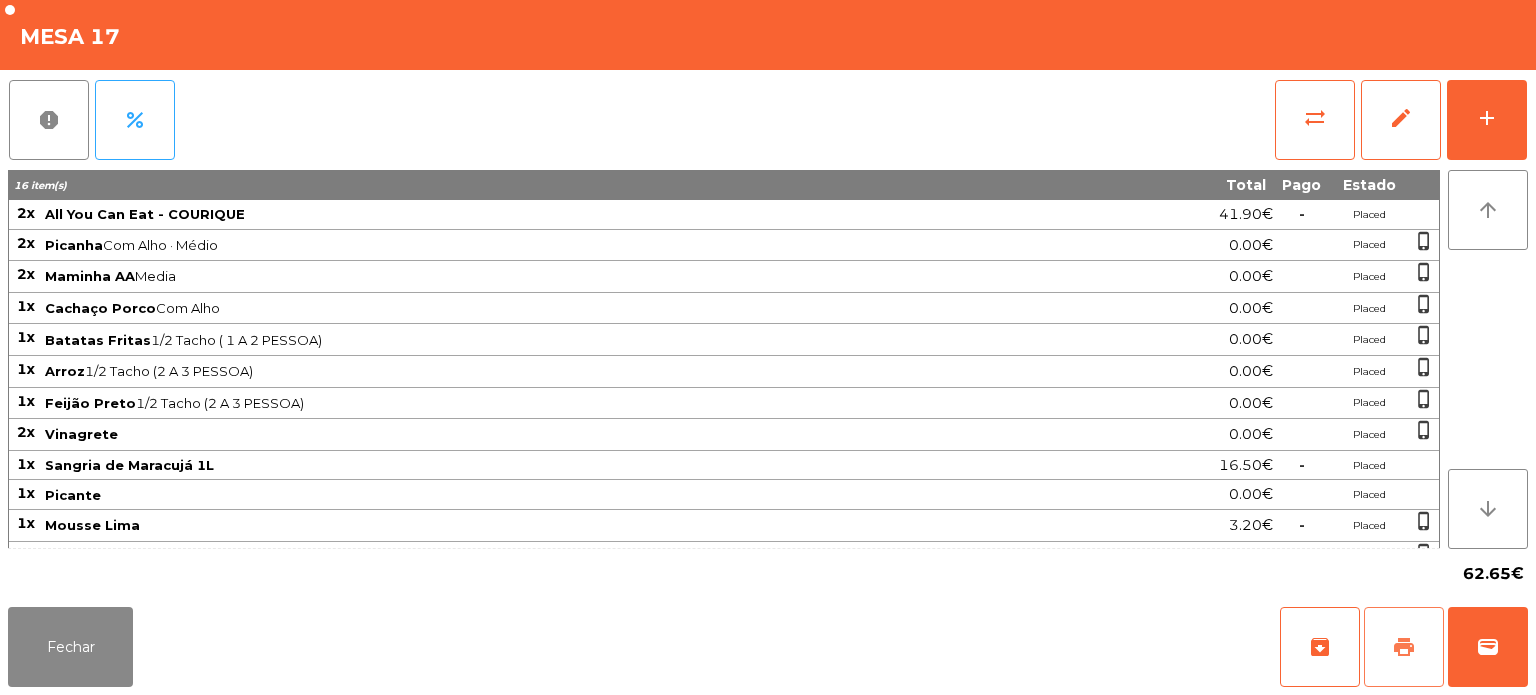 click on "print" 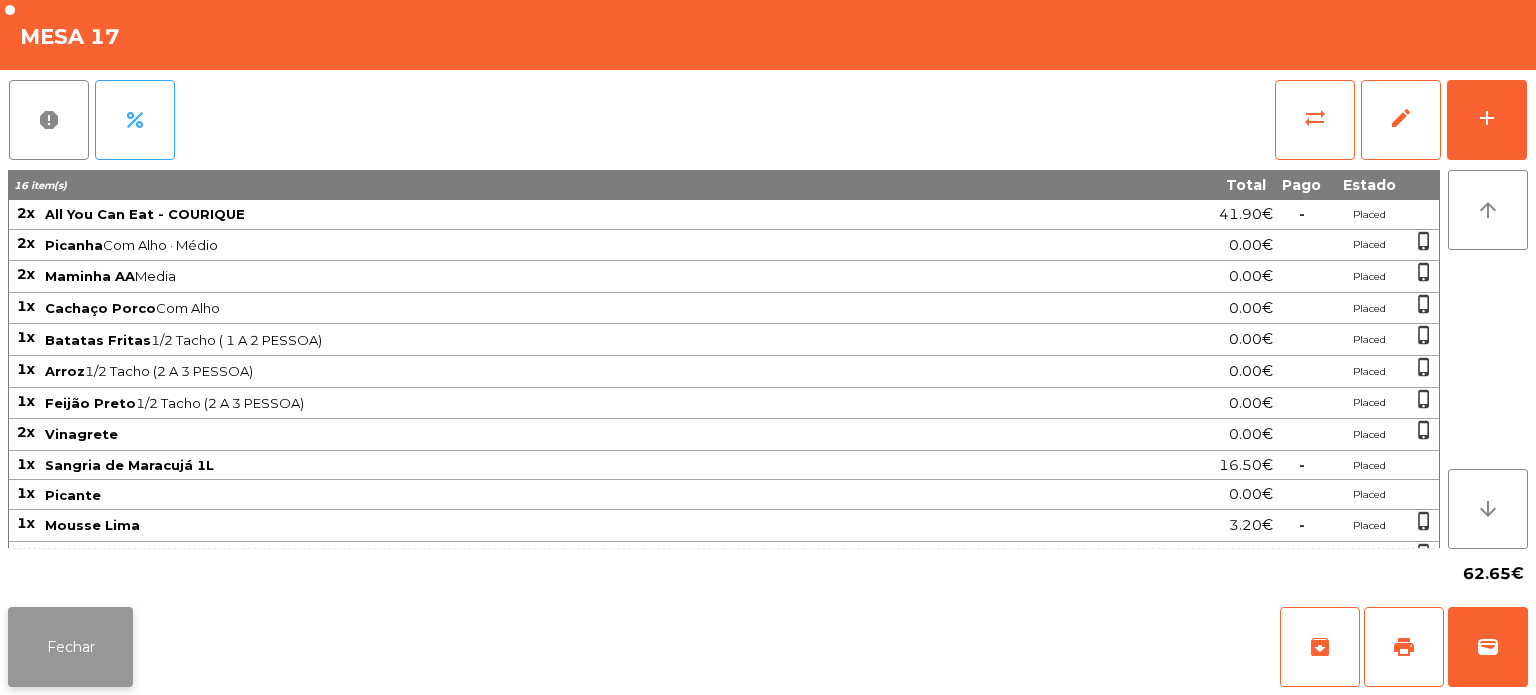 click on "Fechar" 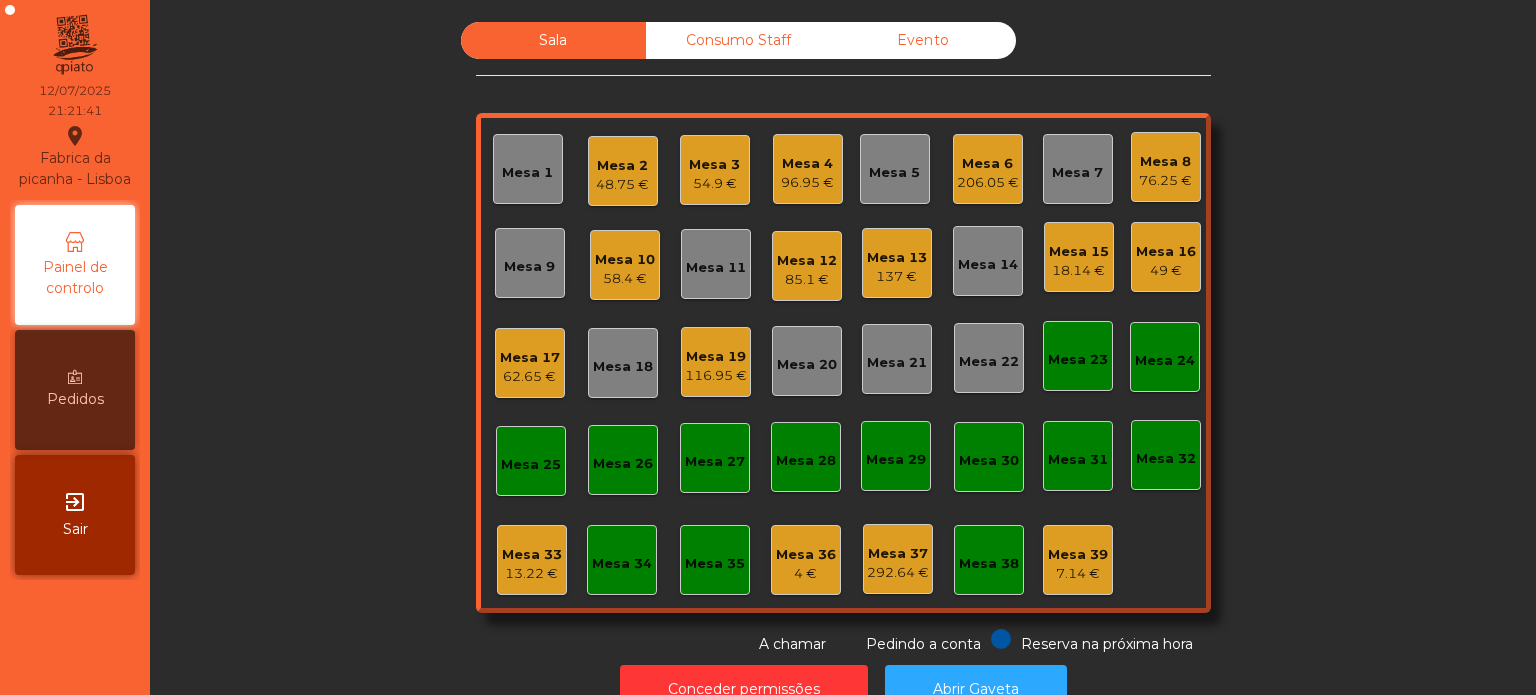 click on "Mesa 17   62.65 €" 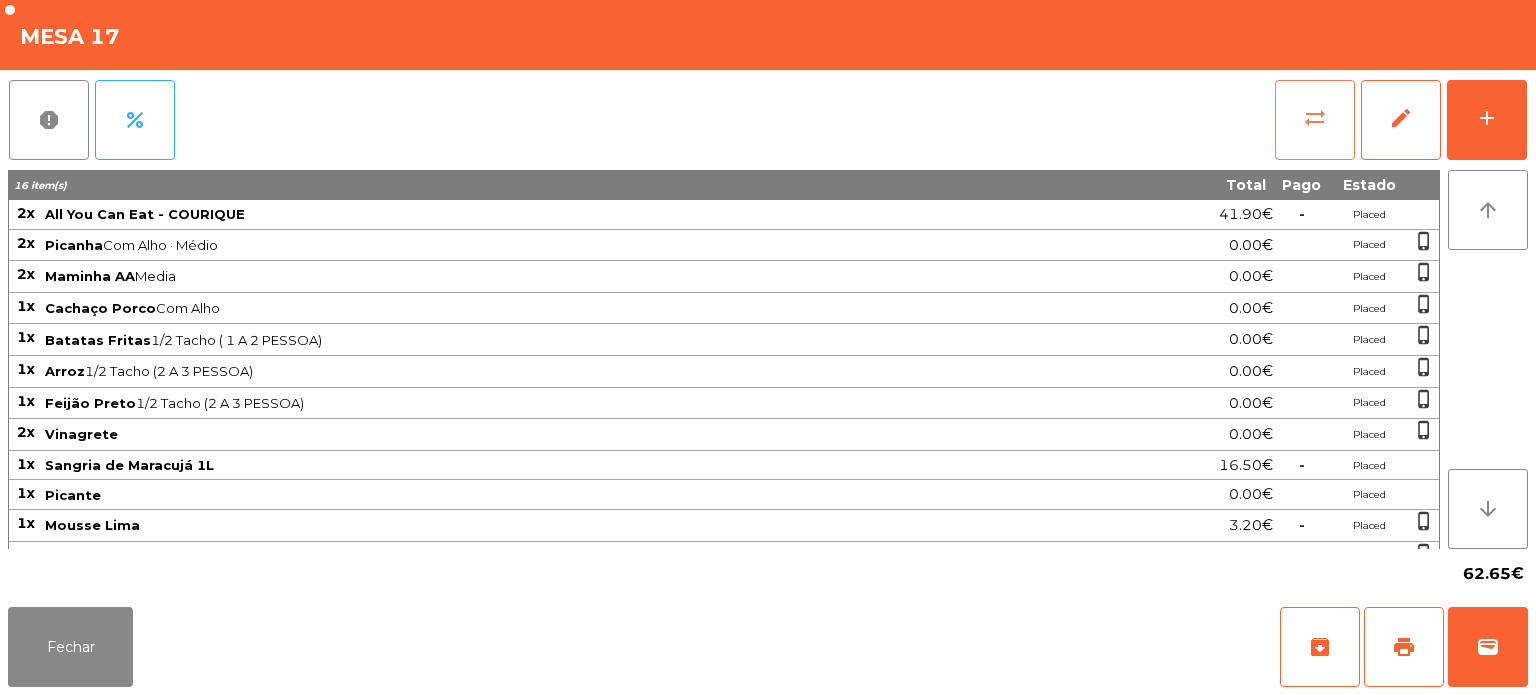 click on "sync_alt" 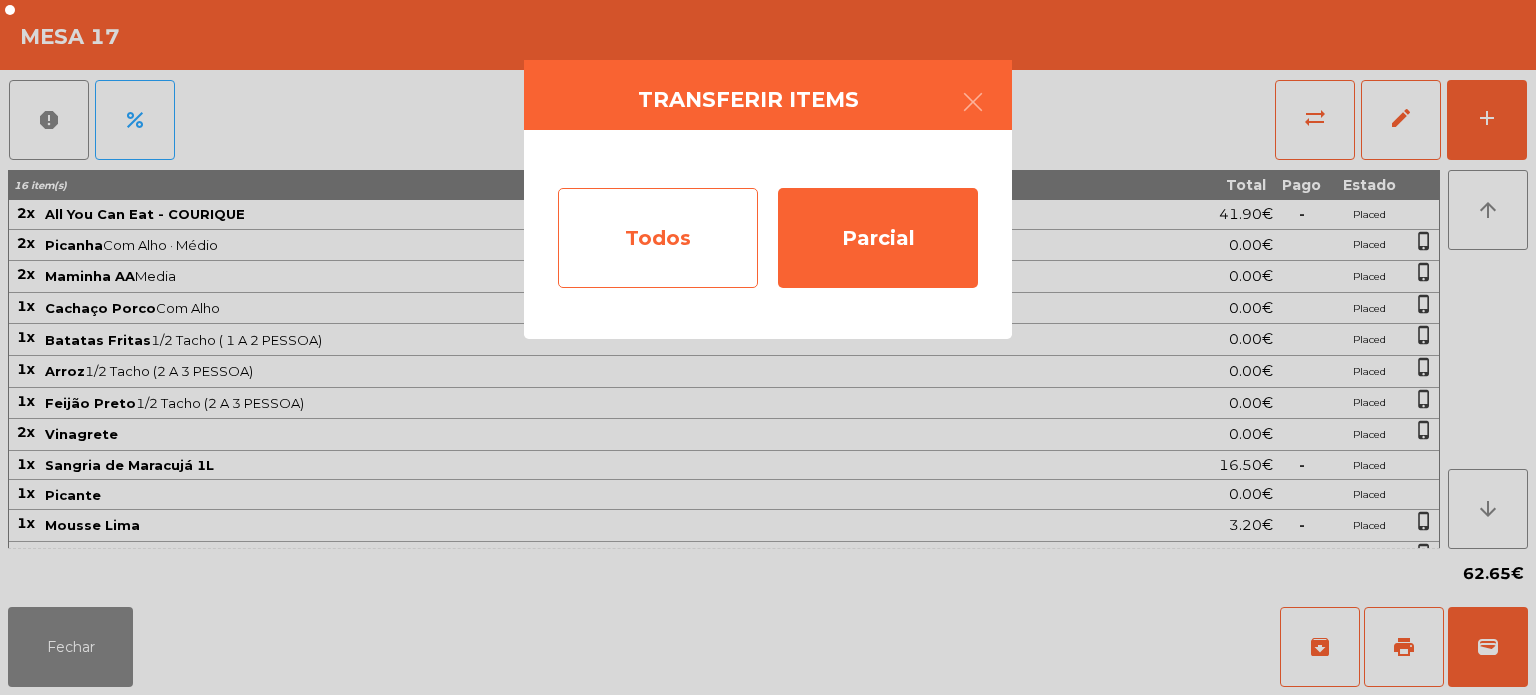 click on "Todos" 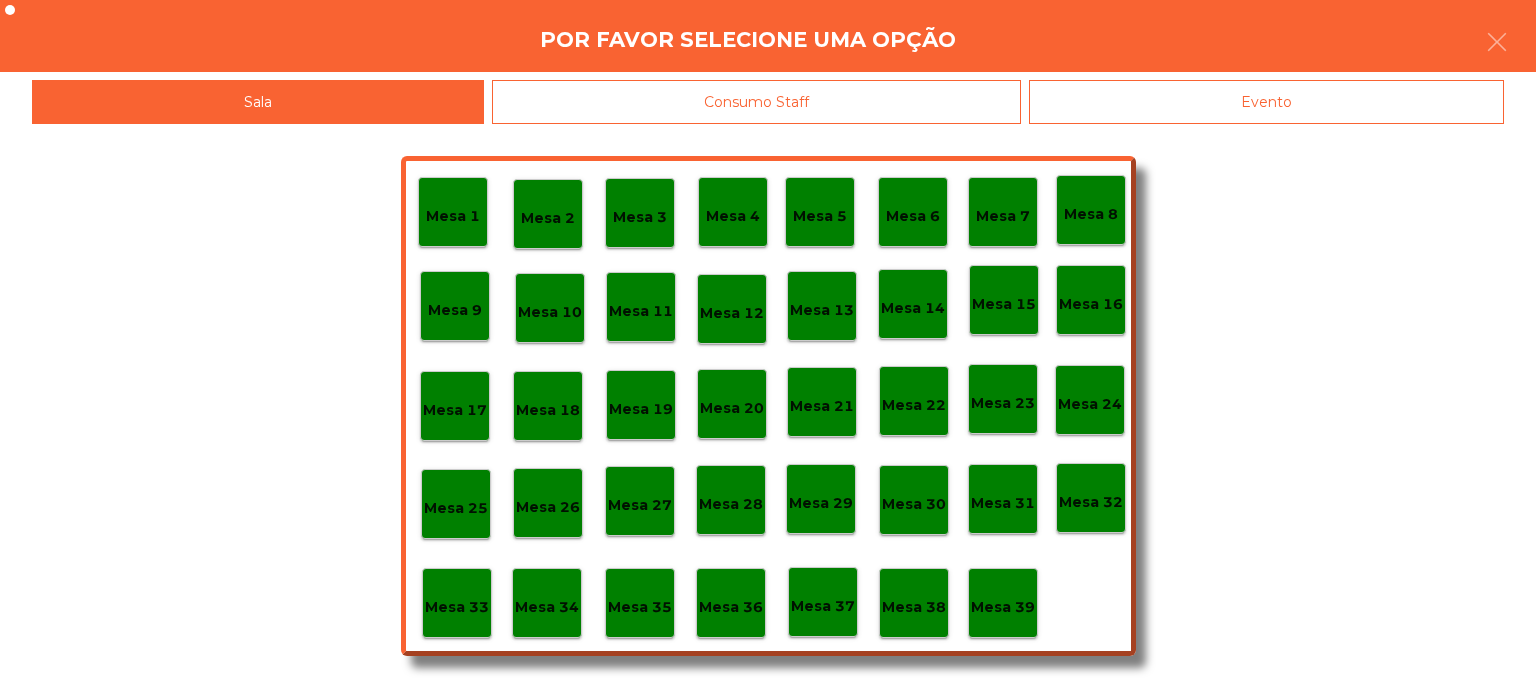 click on "Evento" 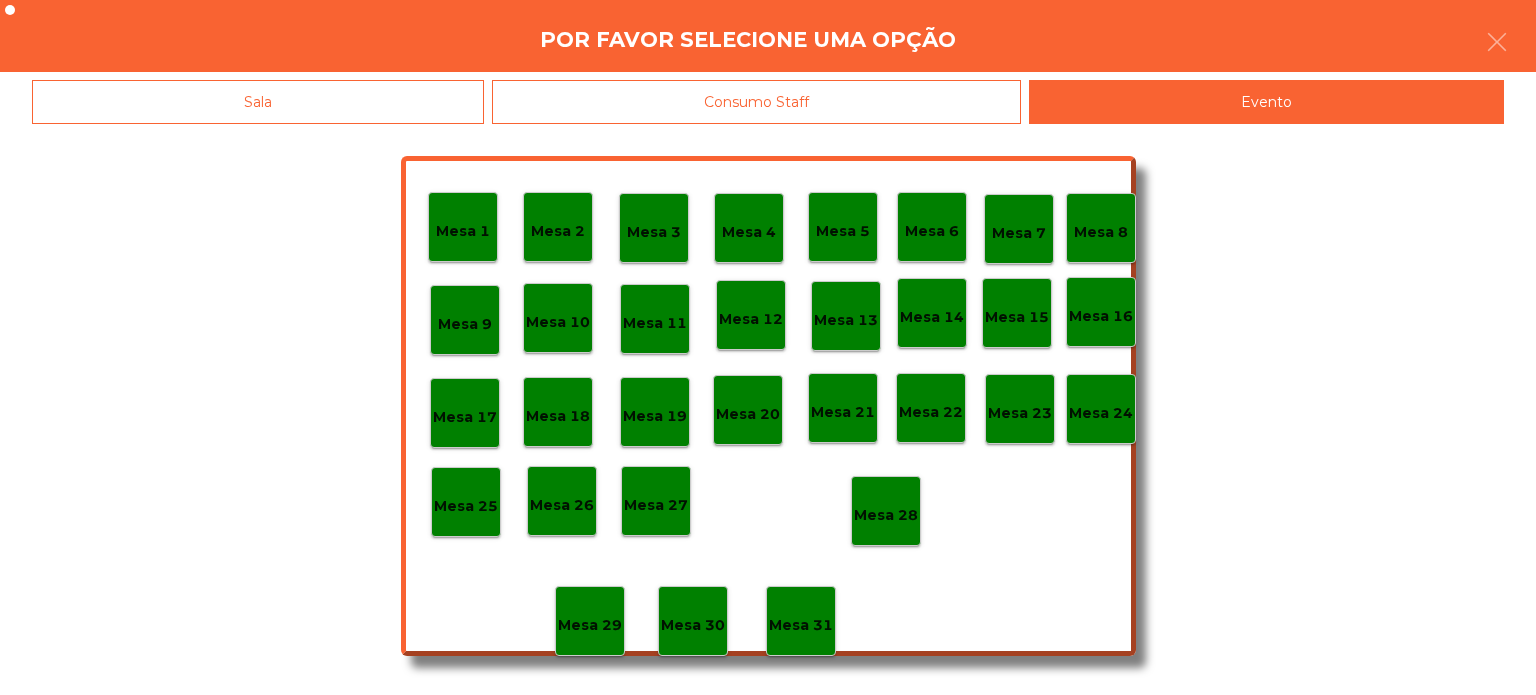 click on "Mesa 28" 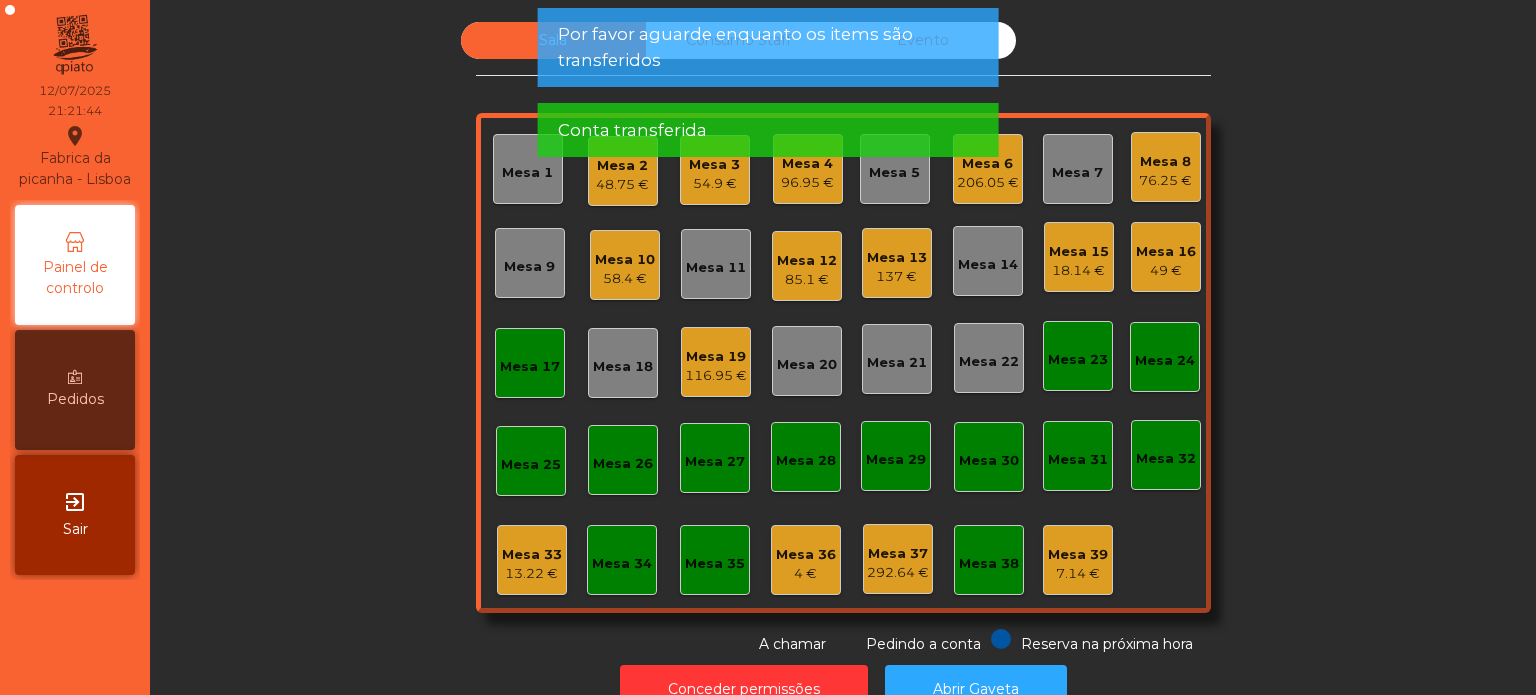 click on "Mesa 17" 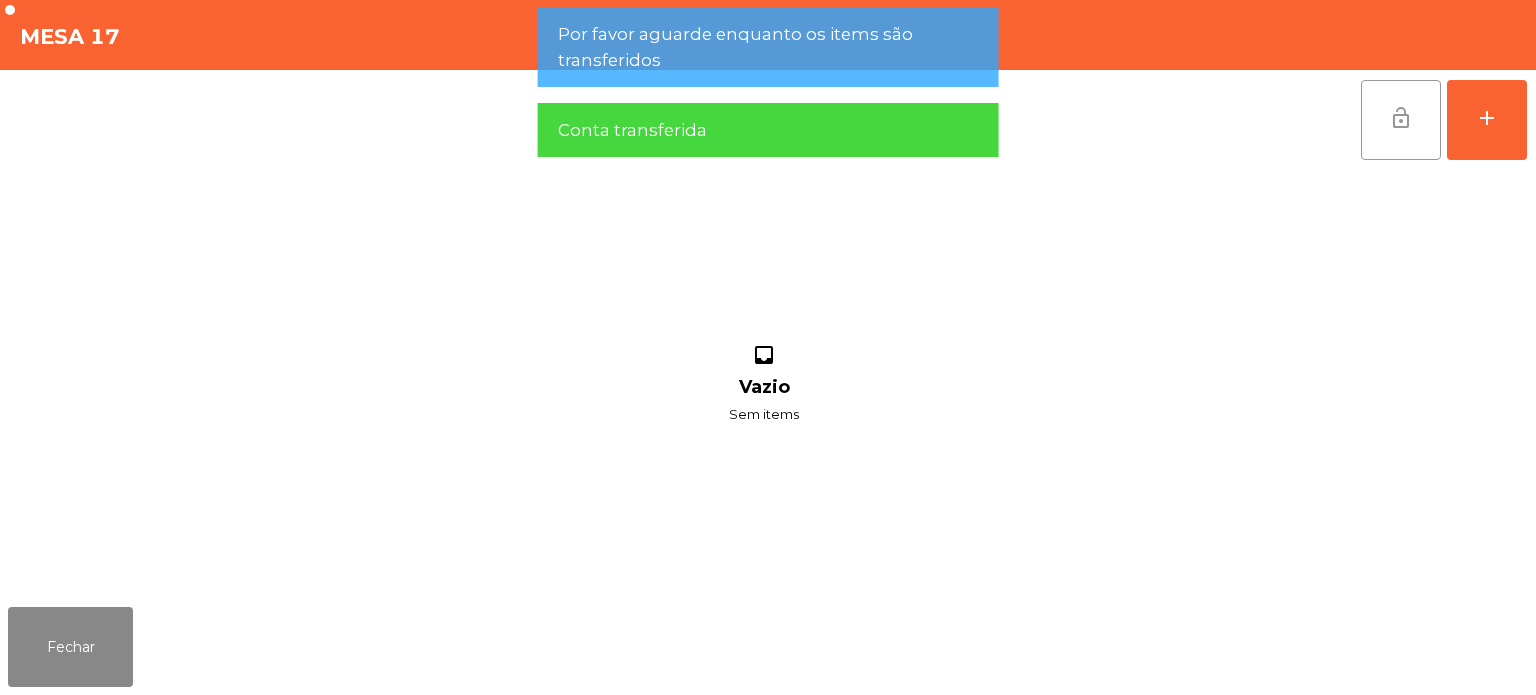 click on "lock_open" 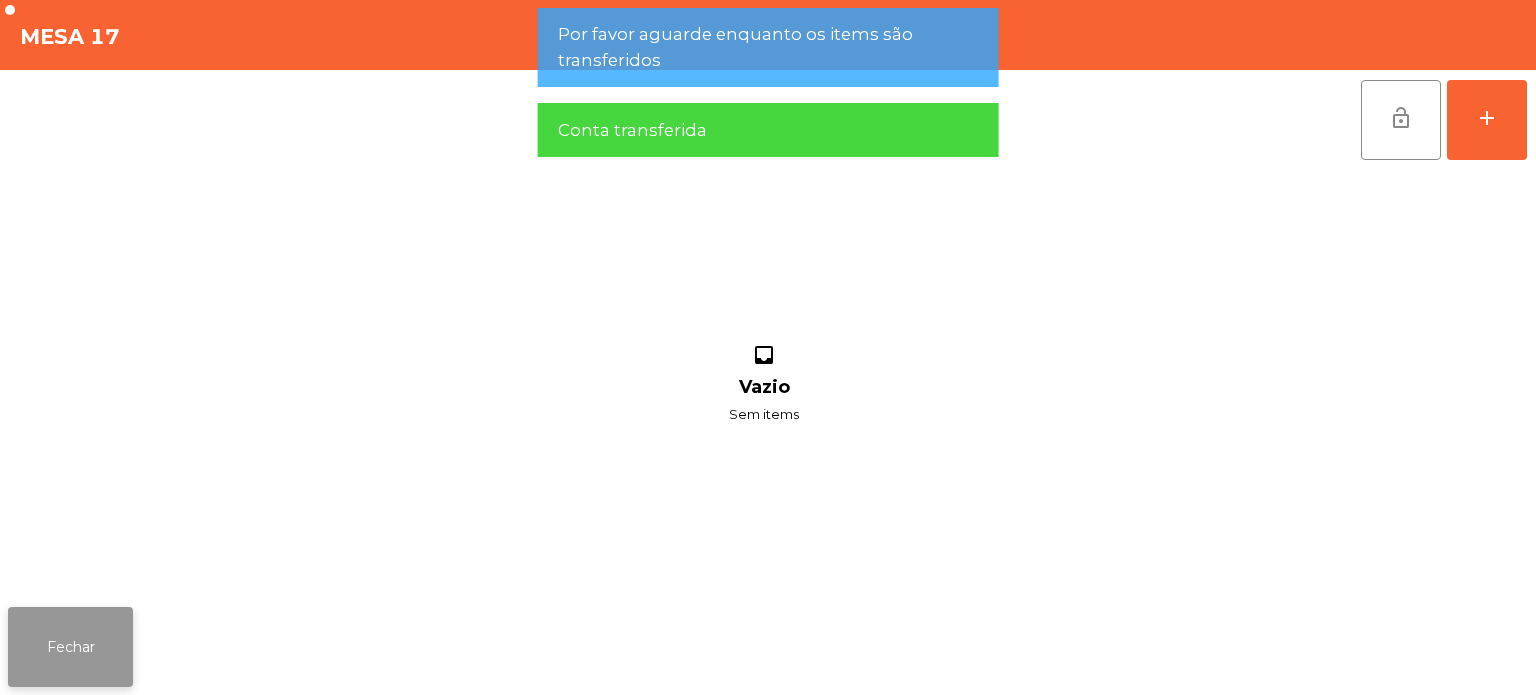 click on "Fechar" 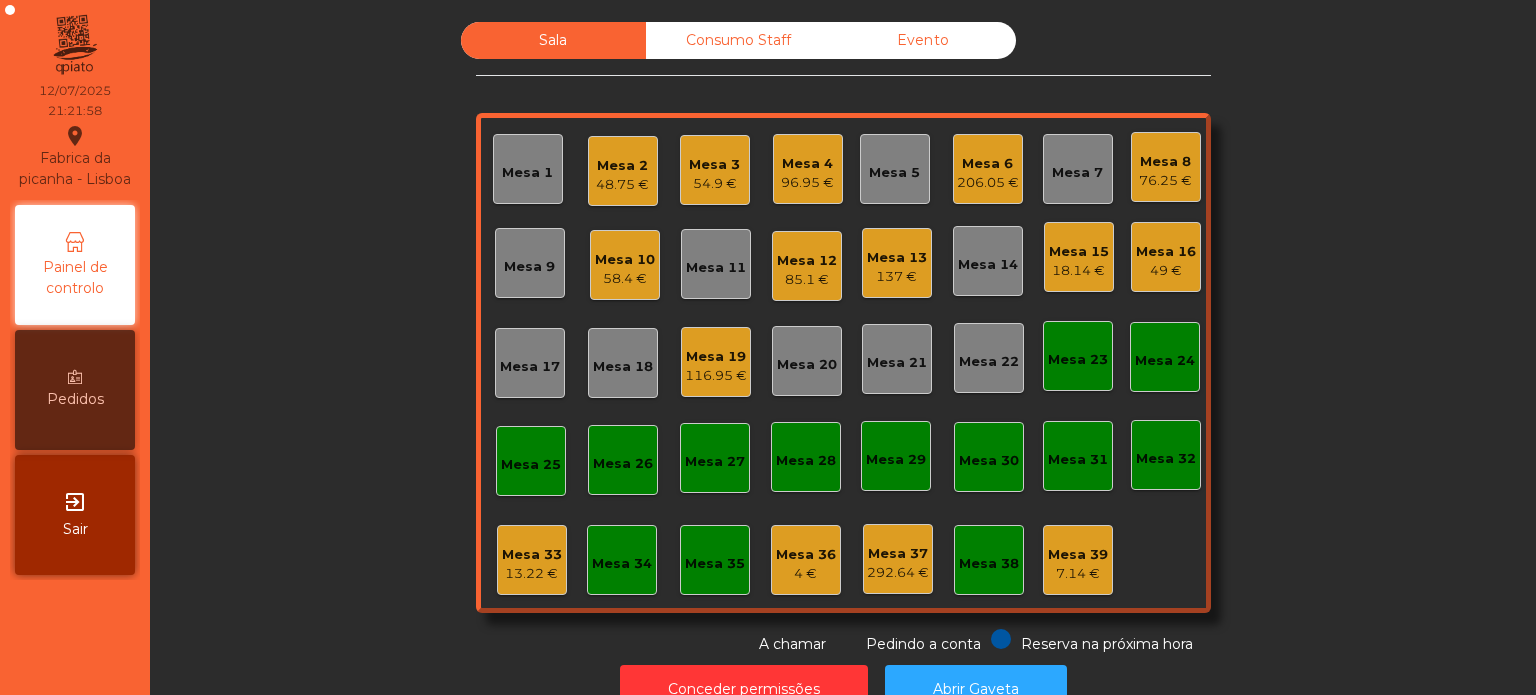 click on "Mesa 25" 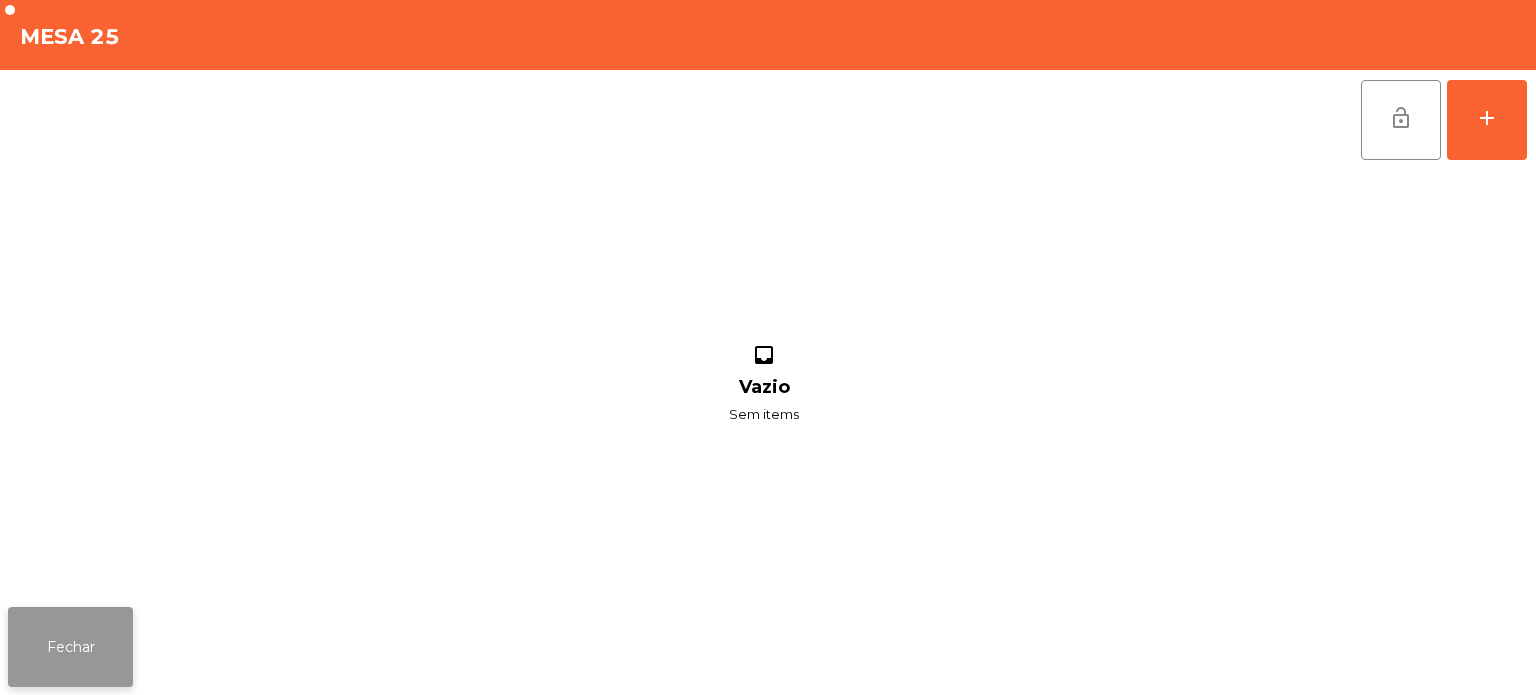 click on "Fechar" 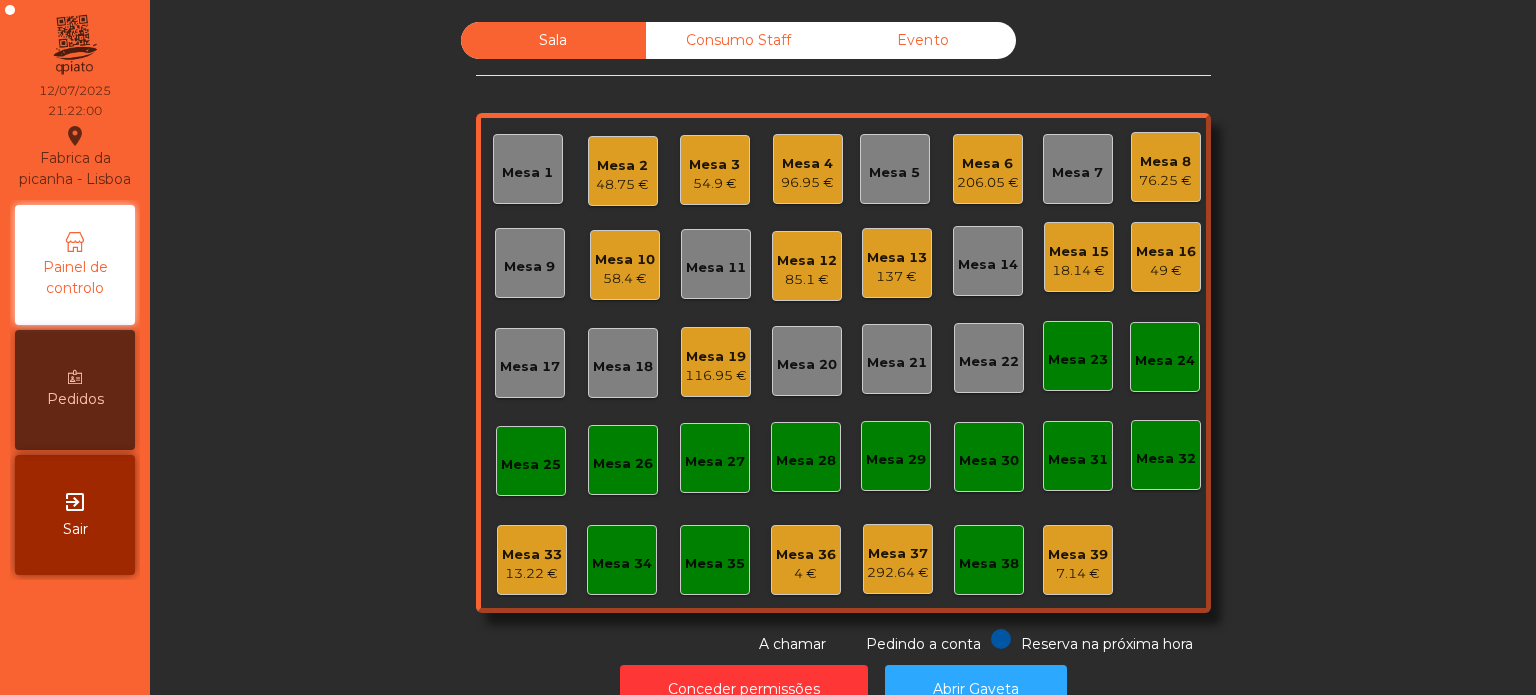 click on "Mesa 23" 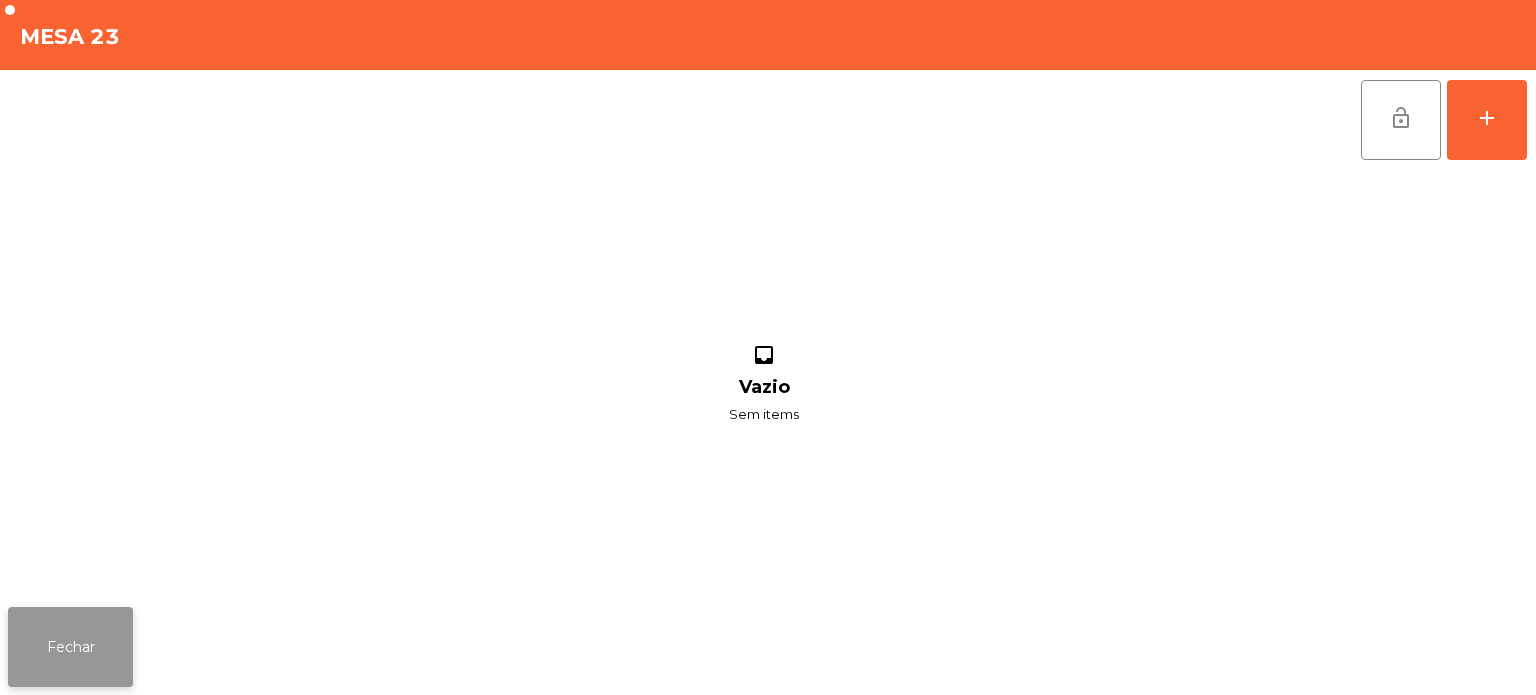 click on "Fechar" 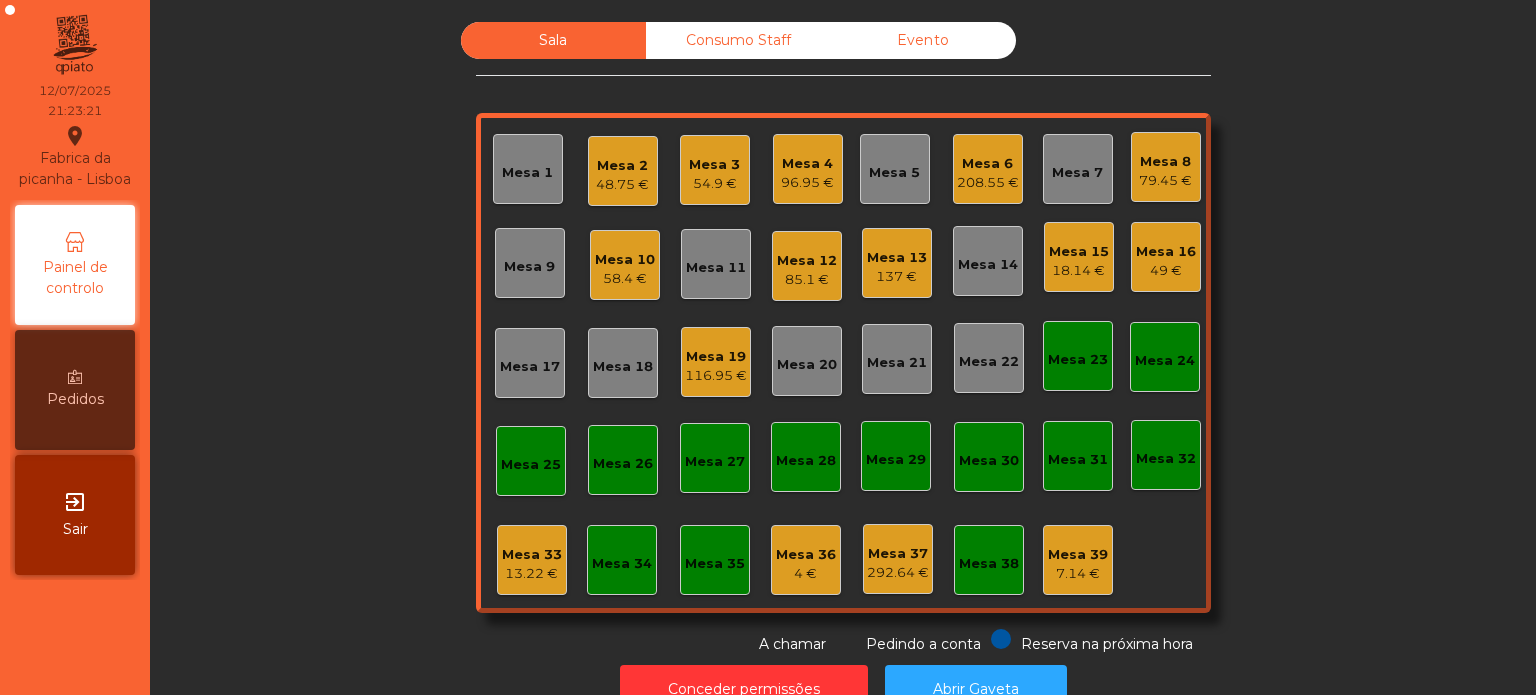 click on "Mesa 18" 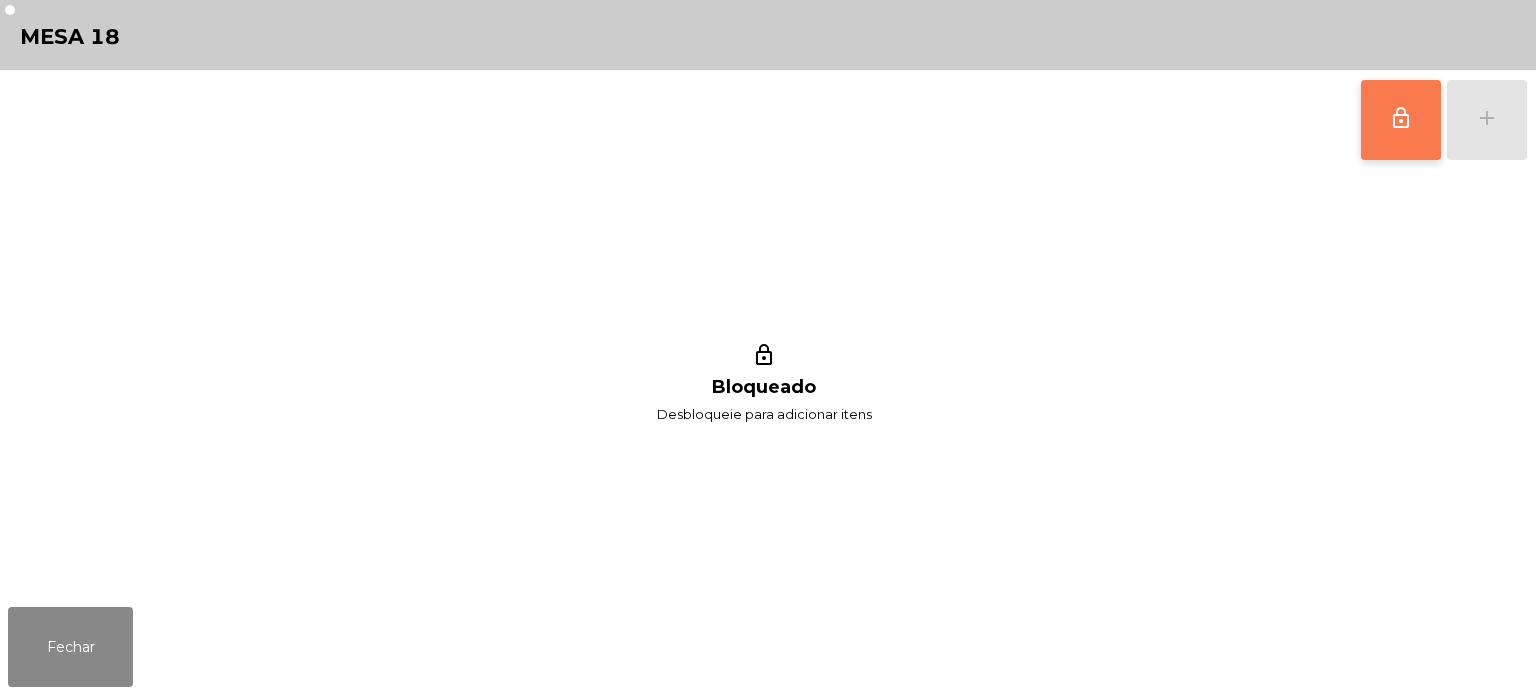 click on "lock_outline" 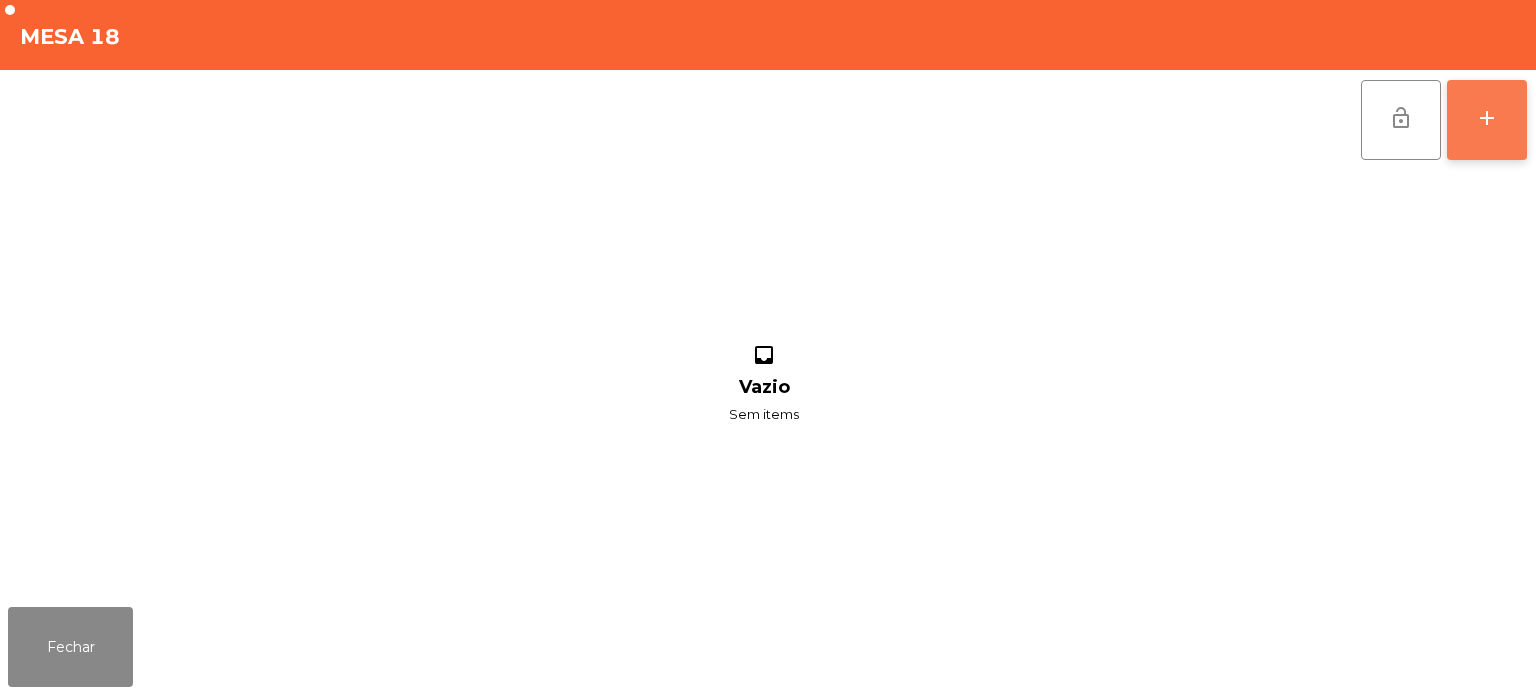 click on "add" 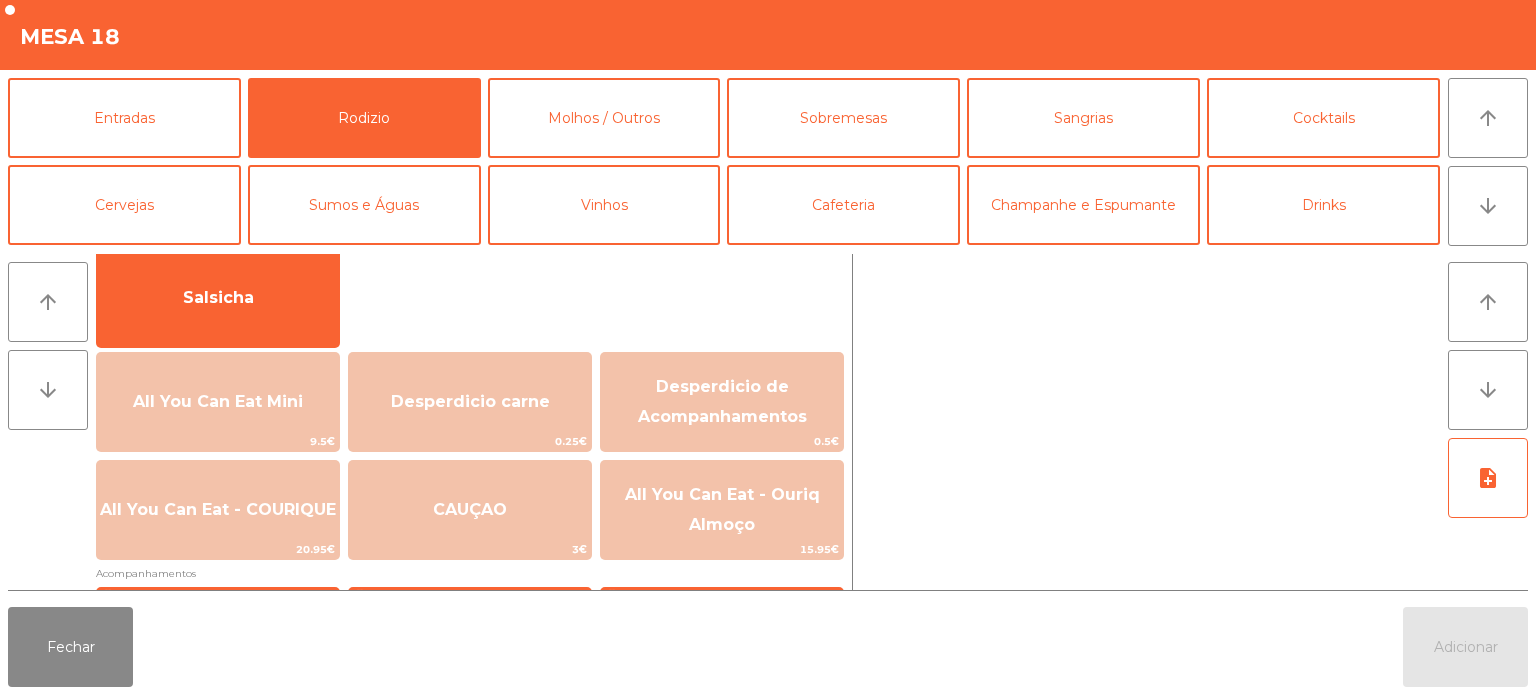 scroll, scrollTop: 147, scrollLeft: 0, axis: vertical 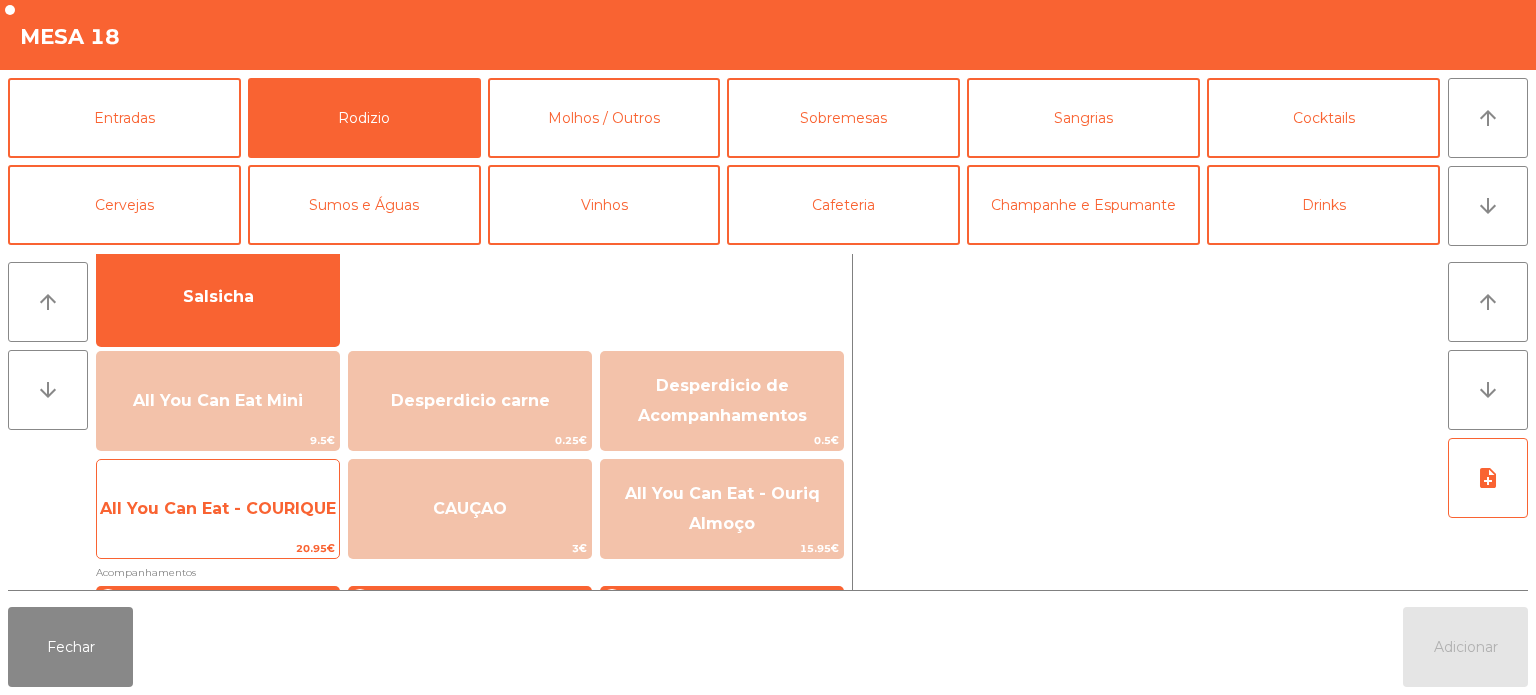 click on "All You Can Eat - COURIQUE" 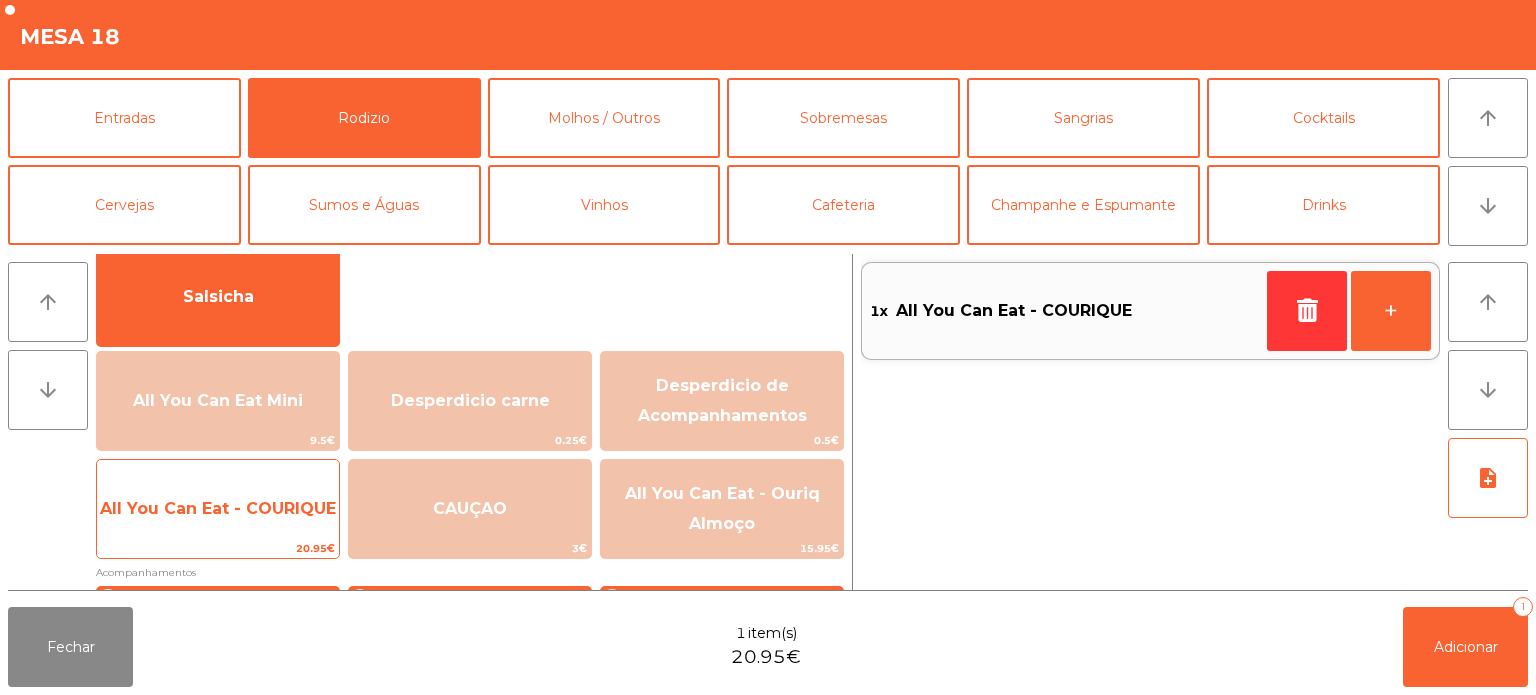 click on "All You Can Eat - COURIQUE" 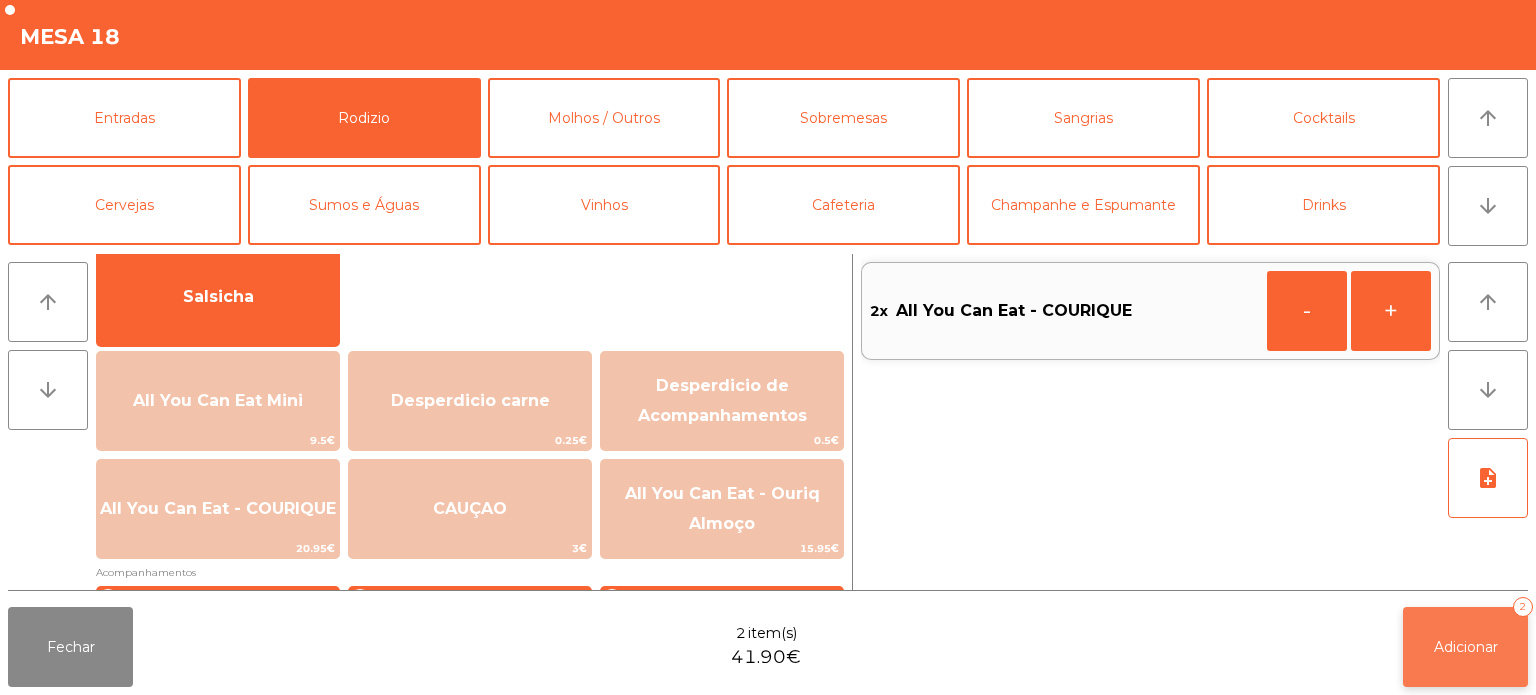 click on "Adicionar   2" 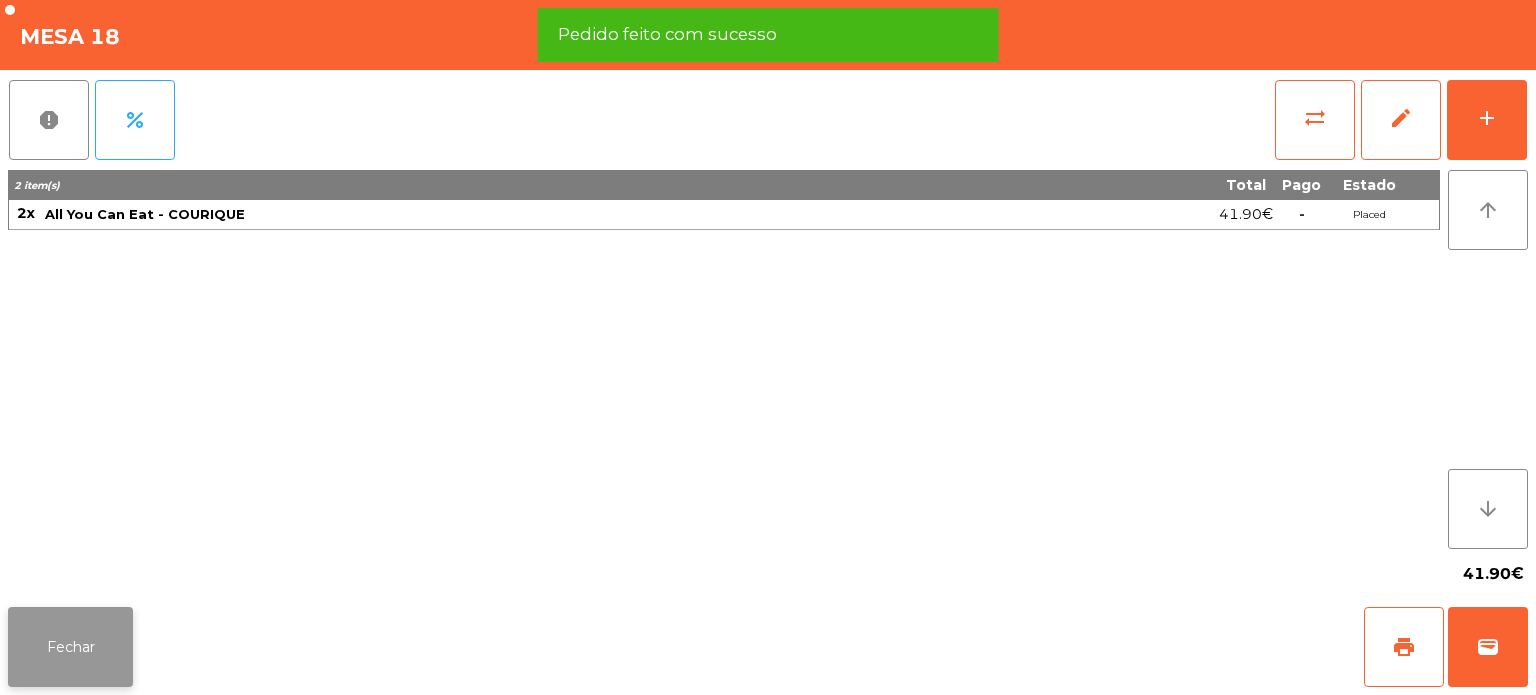 click on "Fechar" 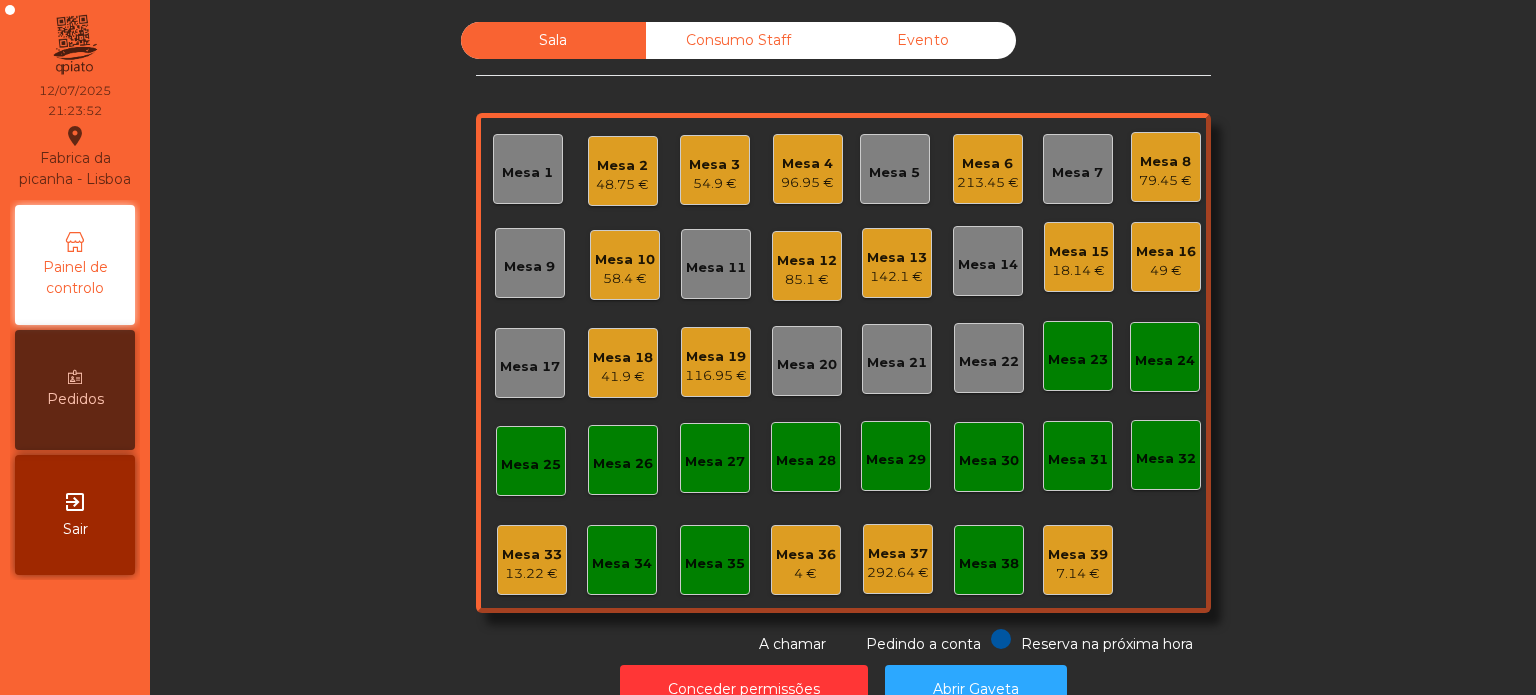 click on "Sala   Consumo Staff   Evento   Mesa 1   Mesa 2   48.75 €   Mesa 3   54.9 €   Mesa 4   96.95 €   Mesa 5   Mesa 6   213.45 €   Mesa 7   Mesa 8   79.45 €   Mesa 9   Mesa 10   58.4 €   Mesa 11   Mesa 12   85.1 €   Mesa 13   142.1 €   Mesa 14   Mesa 15   18.14 €   Mesa 16   49 €   Mesa 17   Mesa 18   41.9 €   Mesa 19   116.95 €   Mesa 20   Mesa 21   Mesa 22   Mesa 23   Mesa 24   Mesa 25   Mesa 26   Mesa 27   Mesa 28   Mesa 29   Mesa 30   Mesa 31   Mesa 32   Mesa 33   13.22 €   Mesa 34   Mesa 35   Mesa 36   4 €   Mesa 37   292.64 €   Mesa 38   Mesa 39   7.14 €  Reserva na próxima hora Pedindo a conta A chamar" 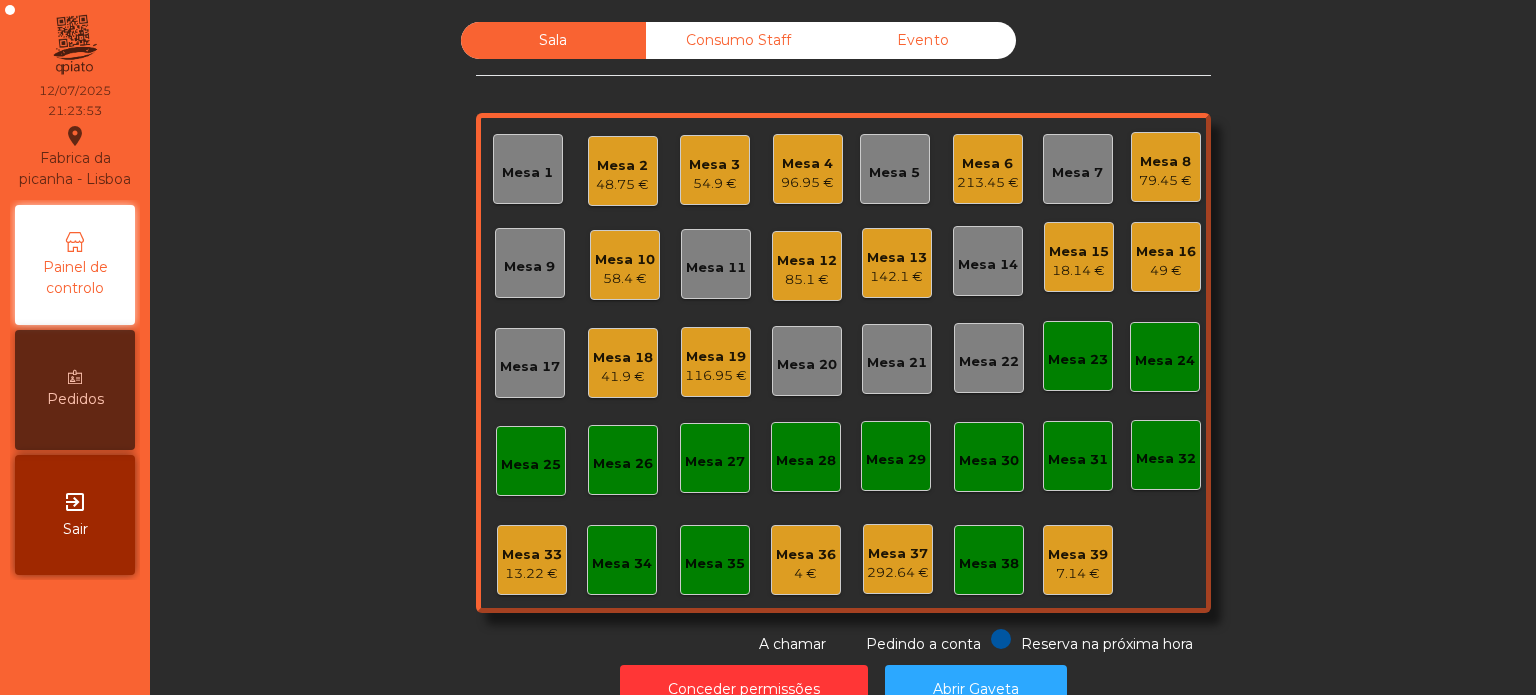click on "Sala   Consumo Staff   Evento   Mesa 1   Mesa 2   48.75 €   Mesa 3   54.9 €   Mesa 4   96.95 €   Mesa 5   Mesa 6   213.45 €   Mesa 7   Mesa 8   79.45 €   Mesa 9   Mesa 10   58.4 €   Mesa 11   Mesa 12   85.1 €   Mesa 13   142.1 €   Mesa 14   Mesa 15   18.14 €   Mesa 16   49 €   Mesa 17   Mesa 18   41.9 €   Mesa 19   116.95 €   Mesa 20   Mesa 21   Mesa 22   Mesa 23   Mesa 24   Mesa 25   Mesa 26   Mesa 27   Mesa 28   Mesa 29   Mesa 30   Mesa 31   Mesa 32   Mesa 33   13.22 €   Mesa 34   Mesa 35   Mesa 36   4 €   Mesa 37   292.64 €   Mesa 38   Mesa 39   7.14 €  Reserva na próxima hora Pedindo a conta A chamar" 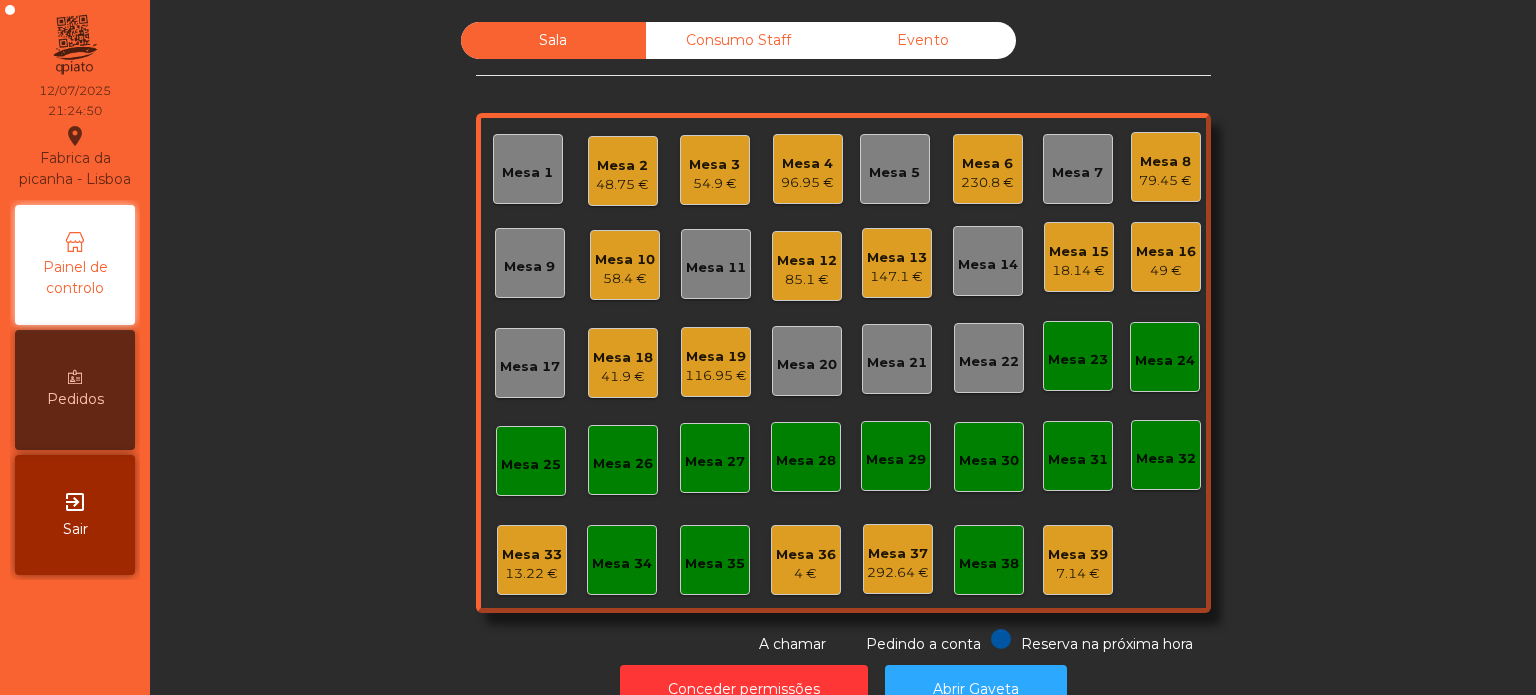 click on "41.9 €" 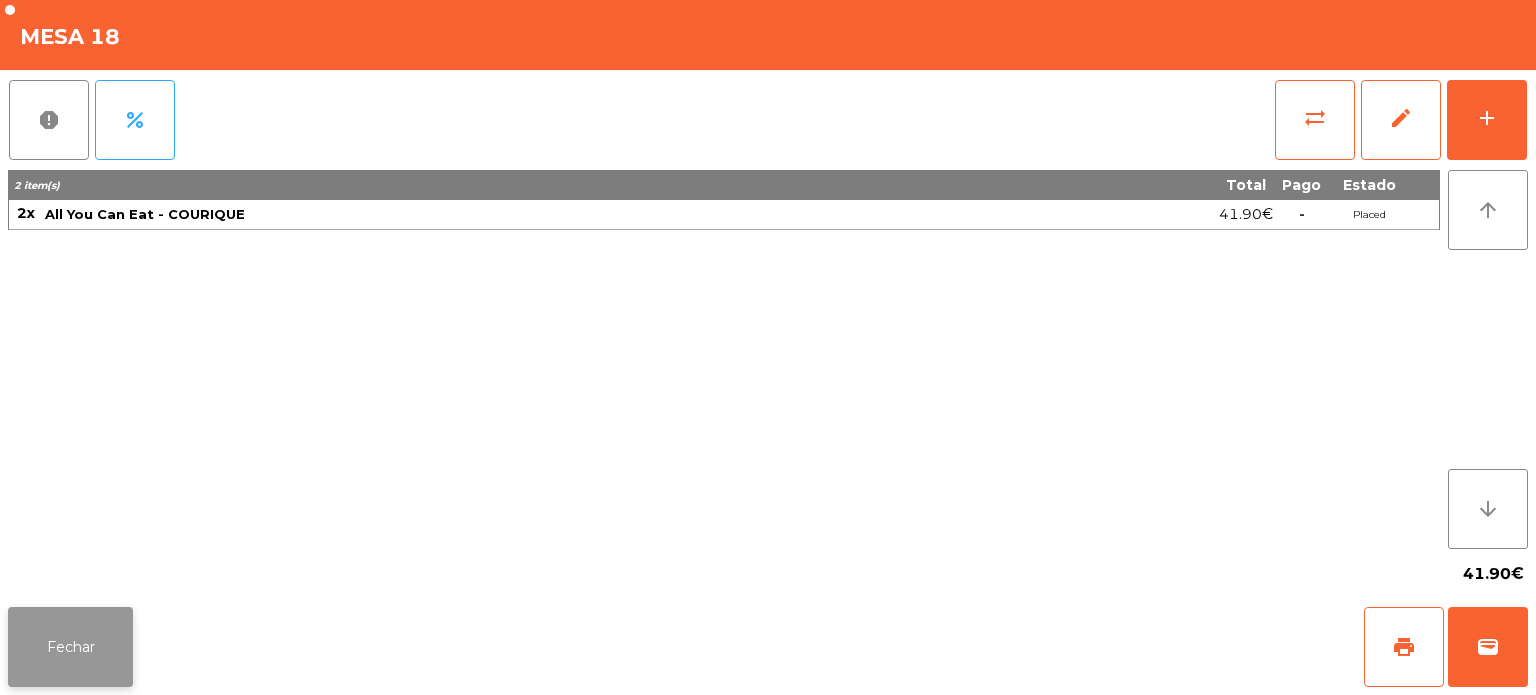 click on "Fechar" 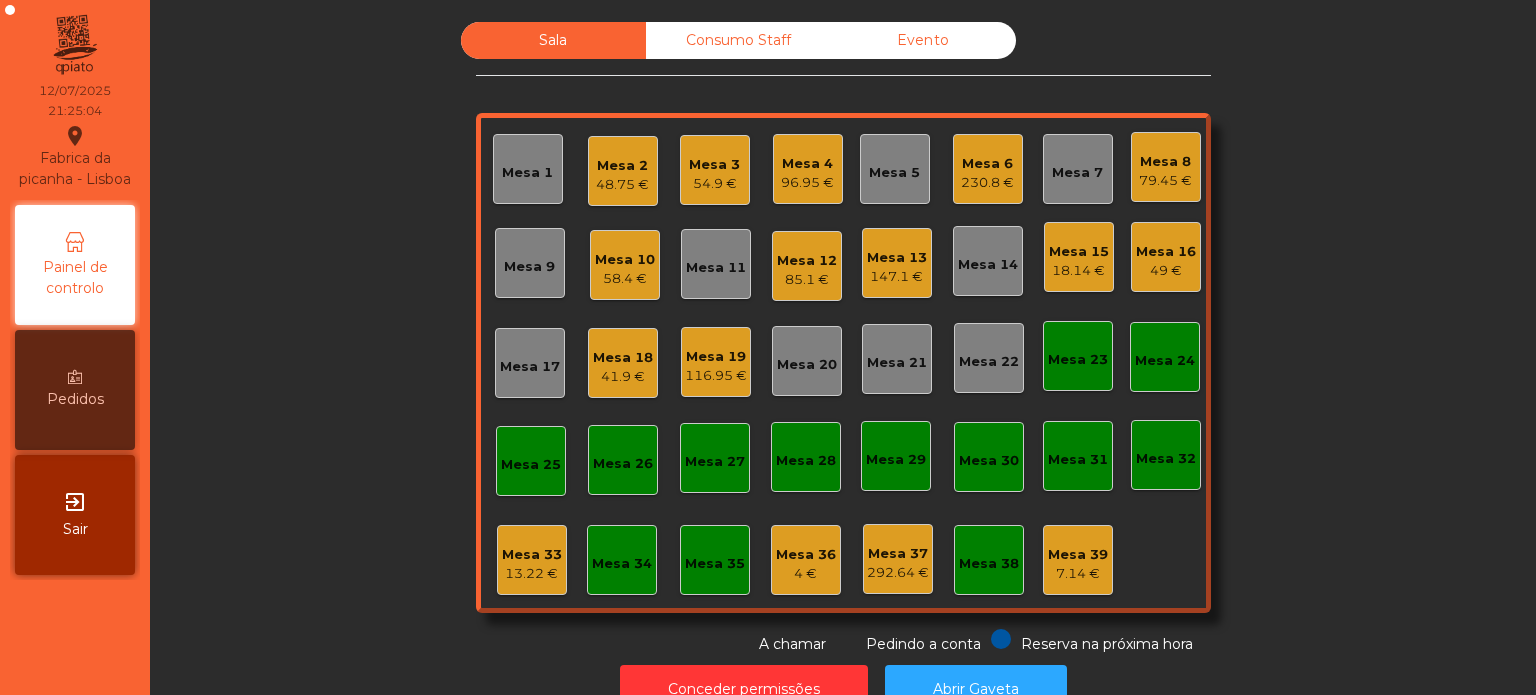 scroll, scrollTop: 55, scrollLeft: 0, axis: vertical 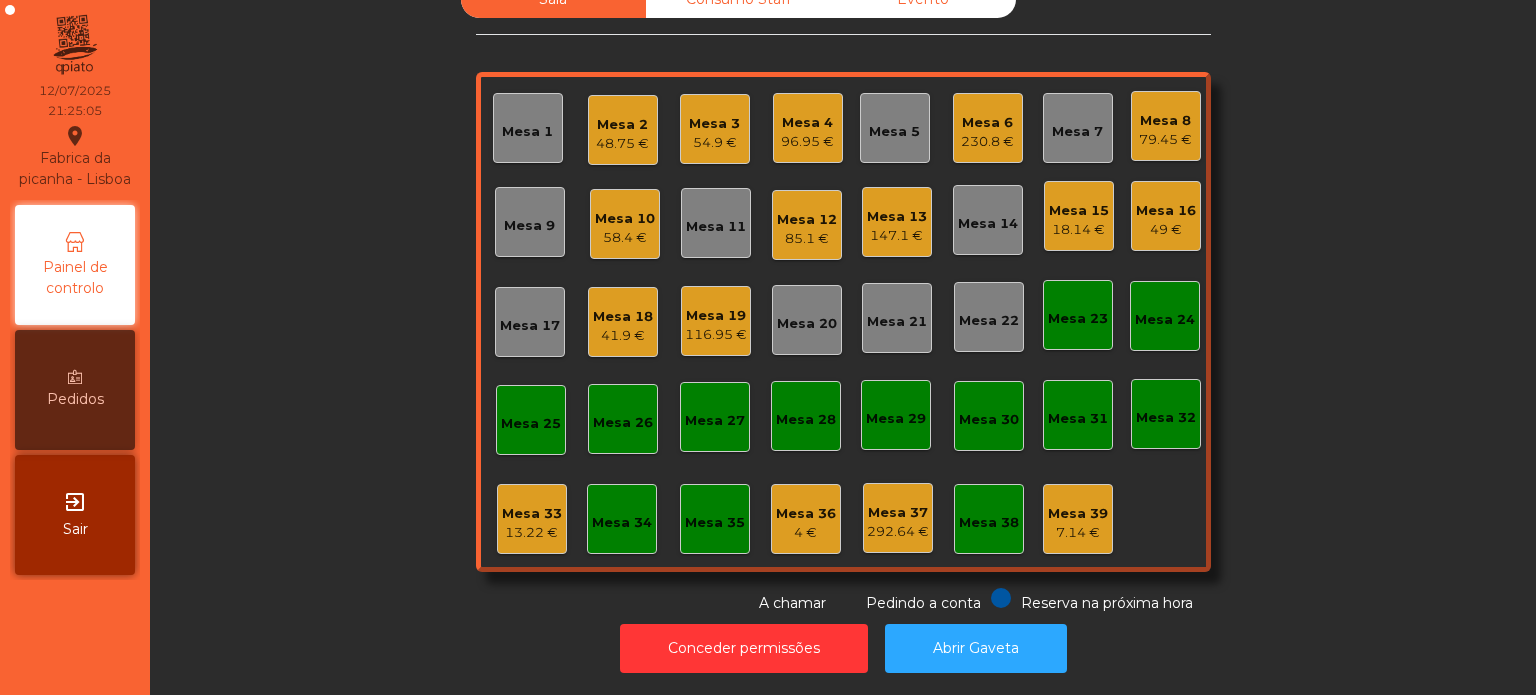 click on "Mesa 33" 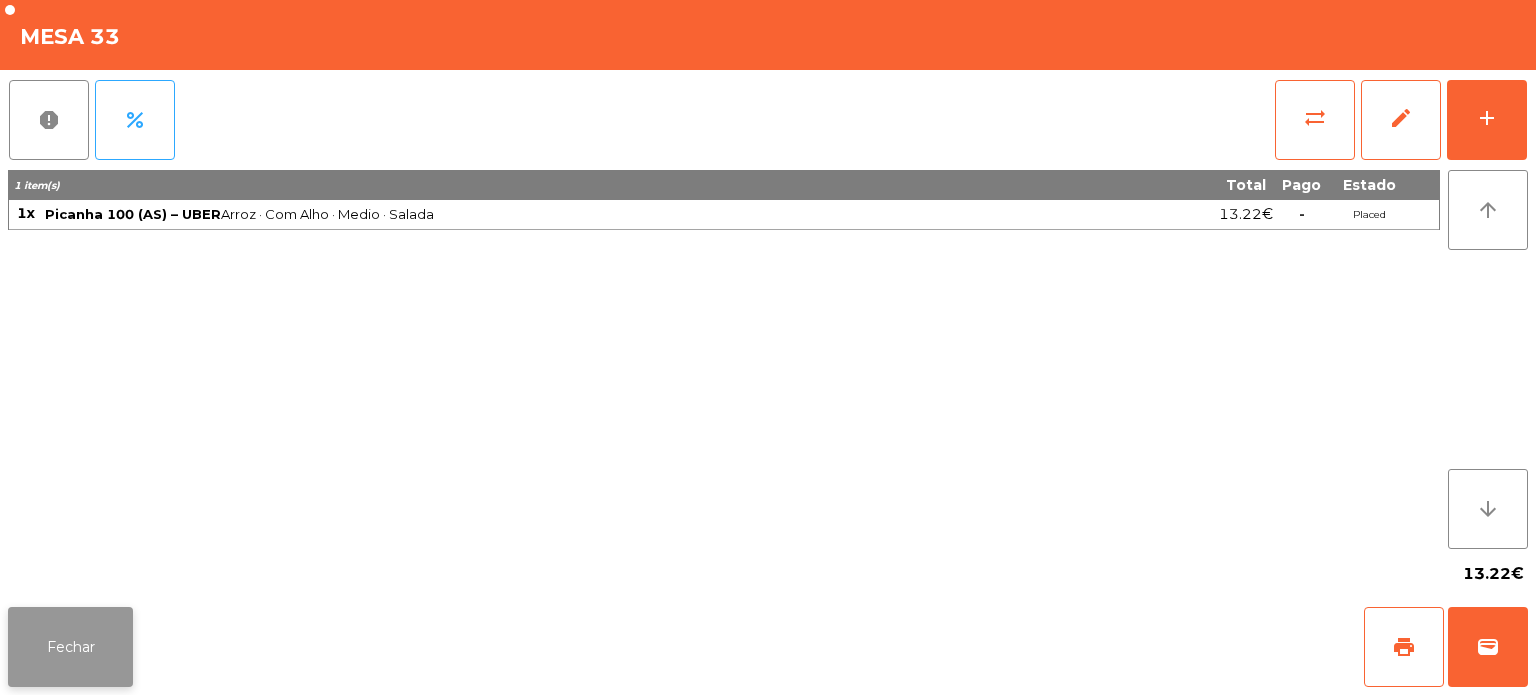 click on "Fechar" 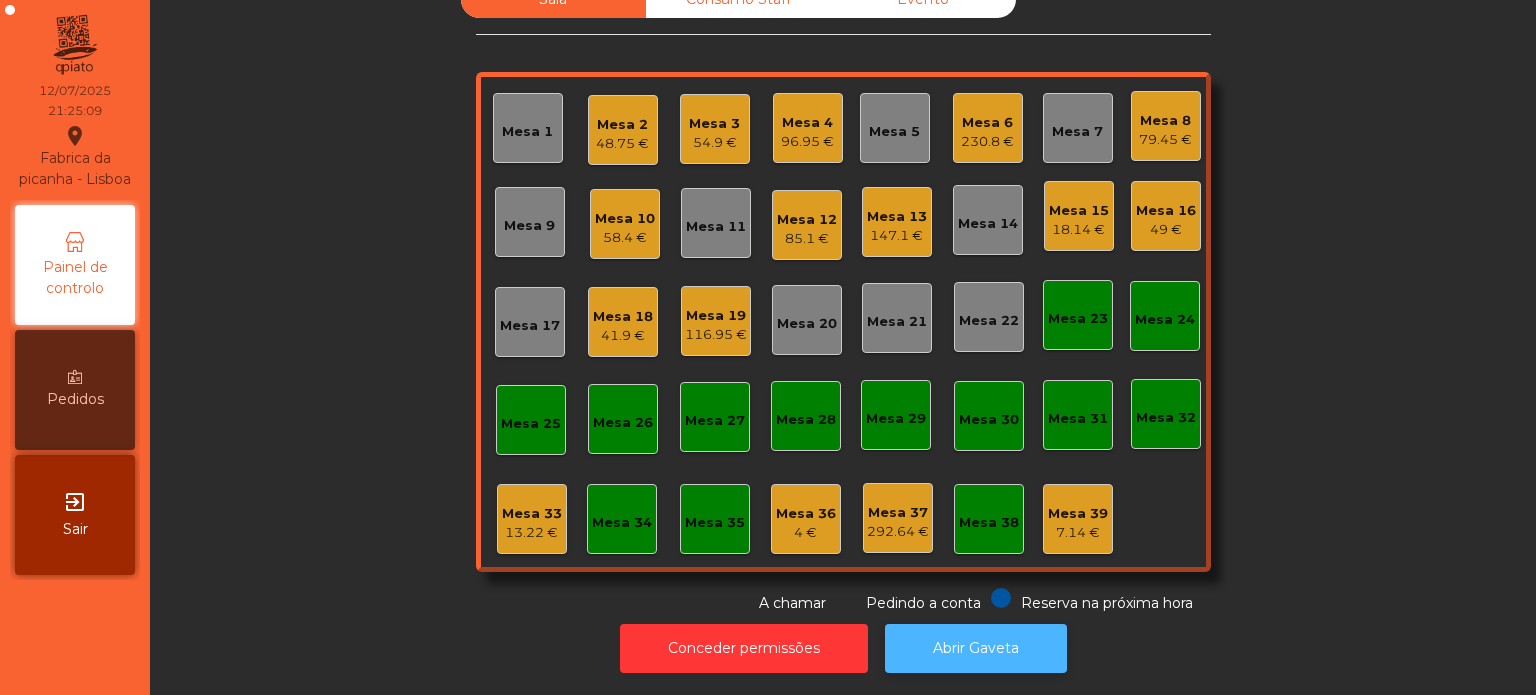 click on "Abrir Gaveta" 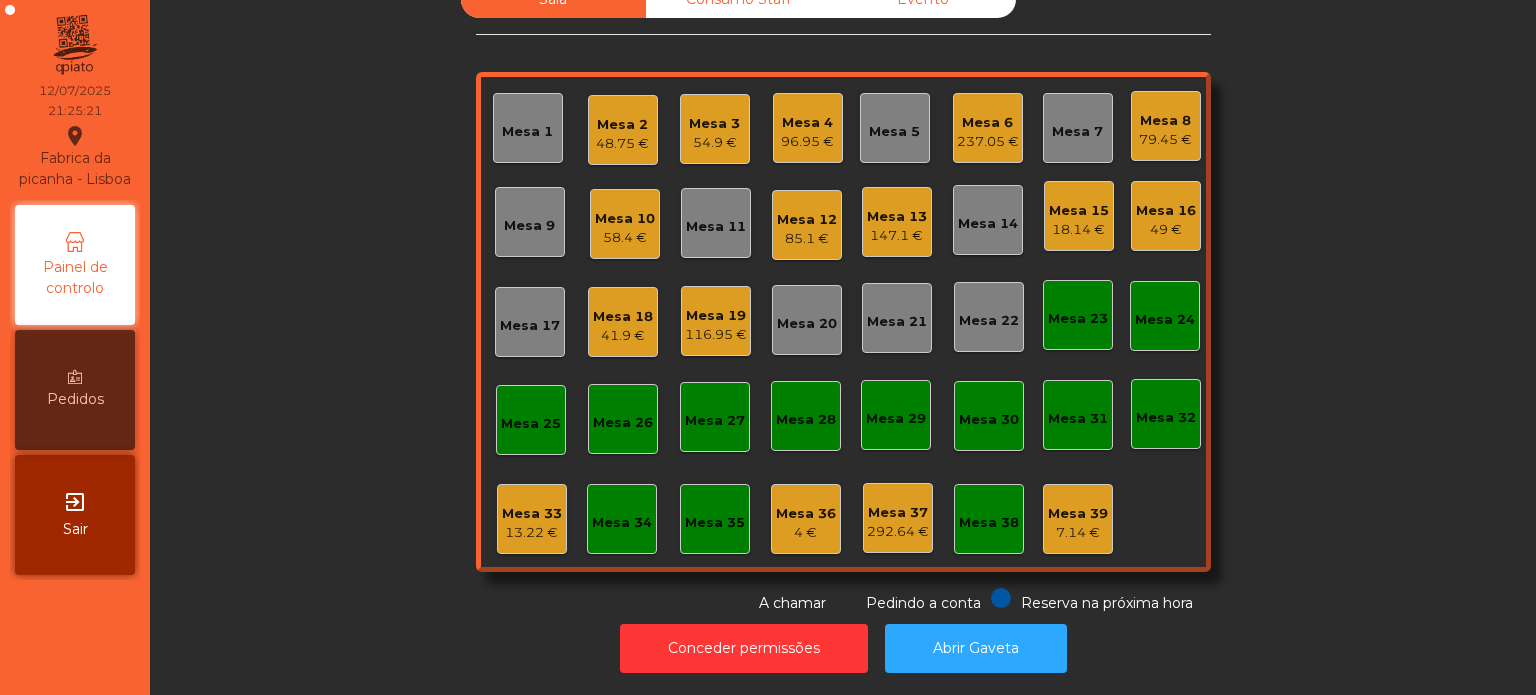 click on "13.22 €" 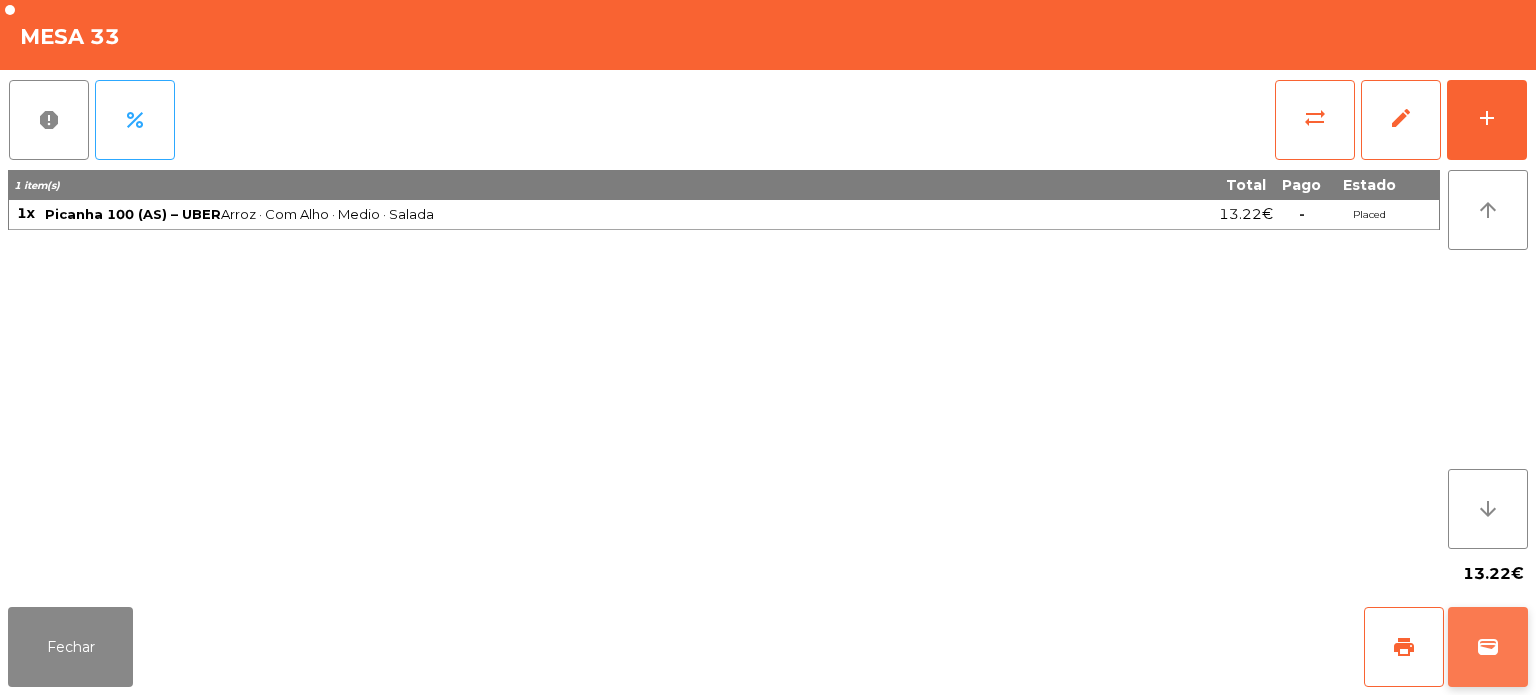 click on "wallet" 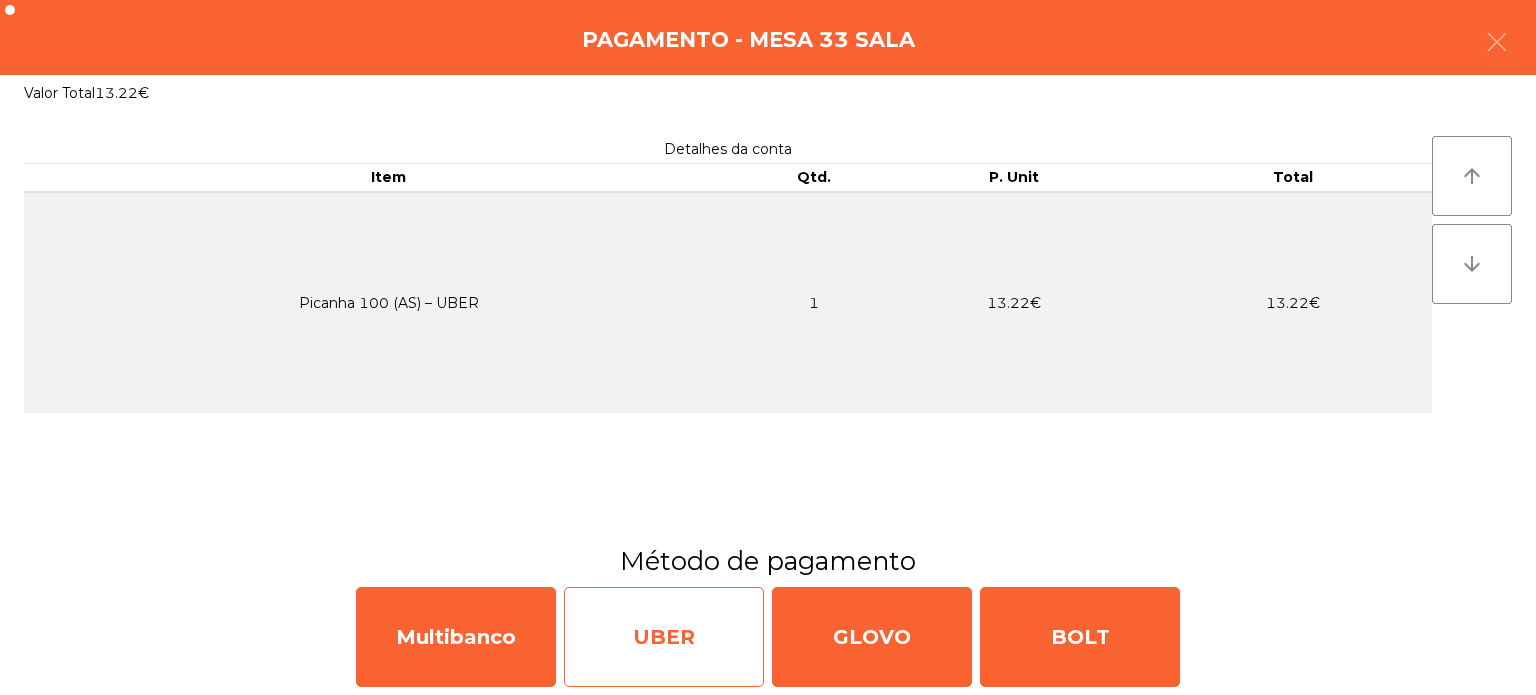 click on "UBER" 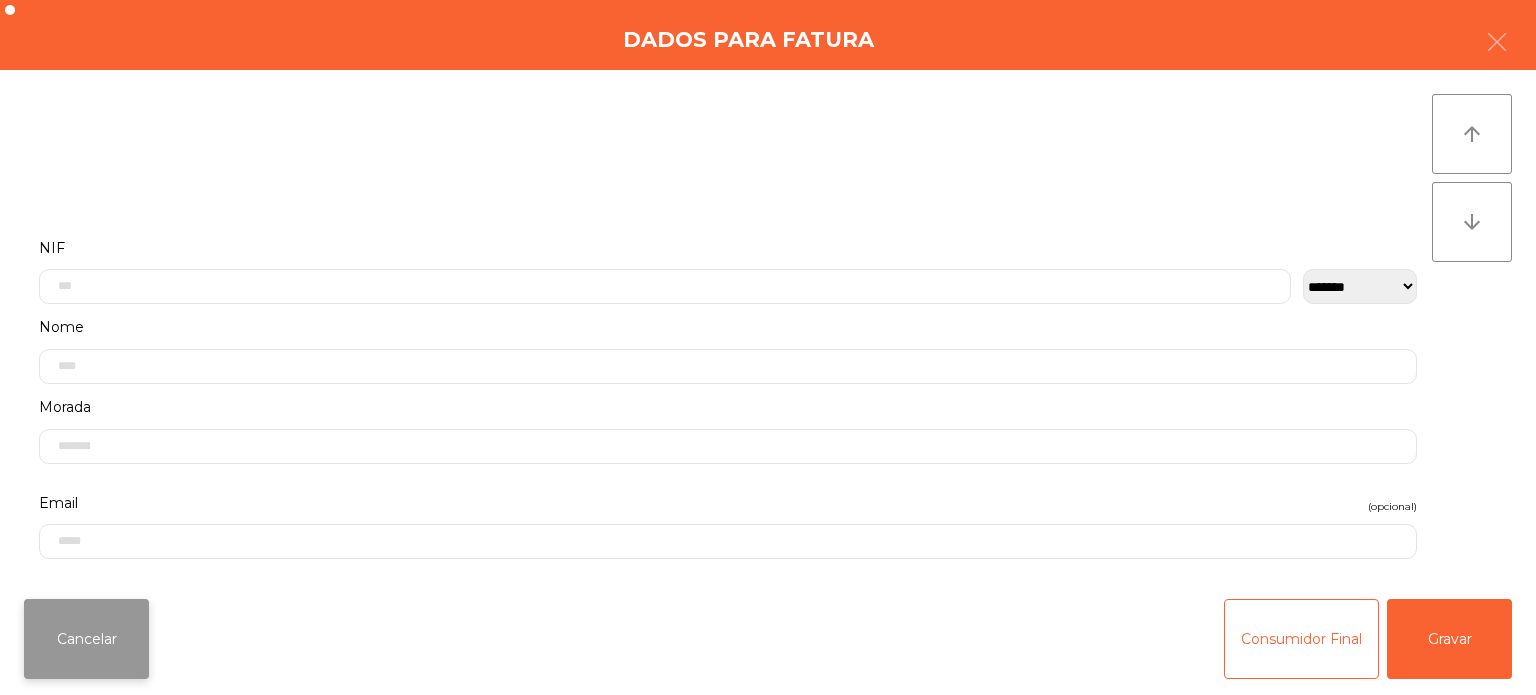 click on "Cancelar" 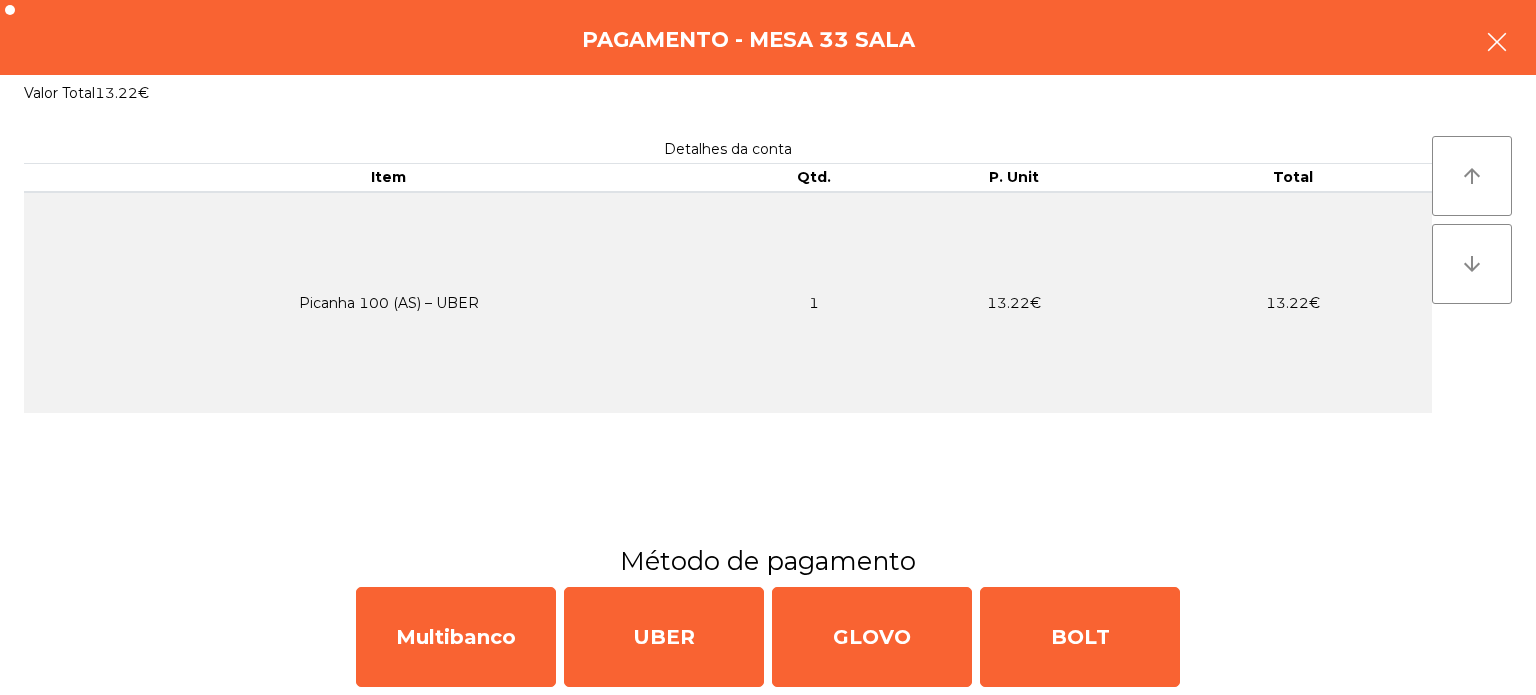 click 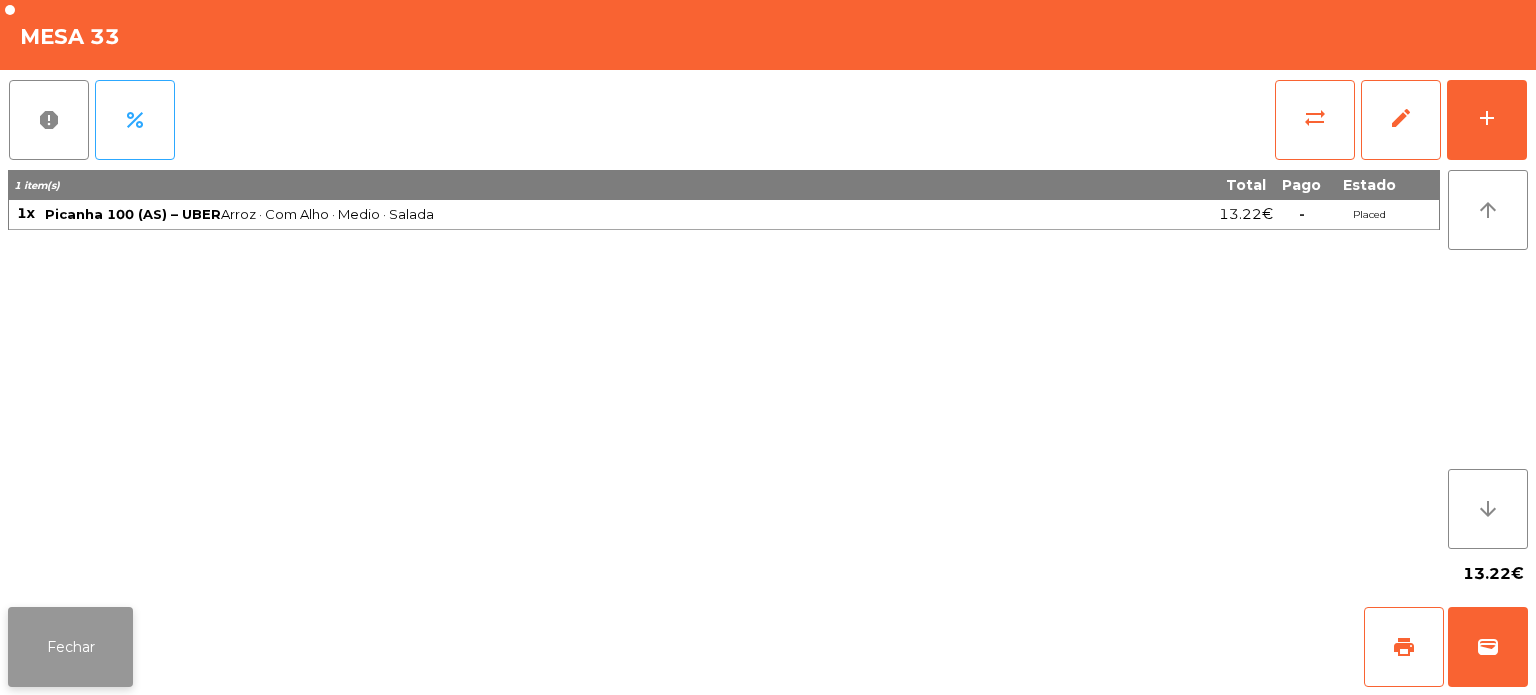click on "Fechar" 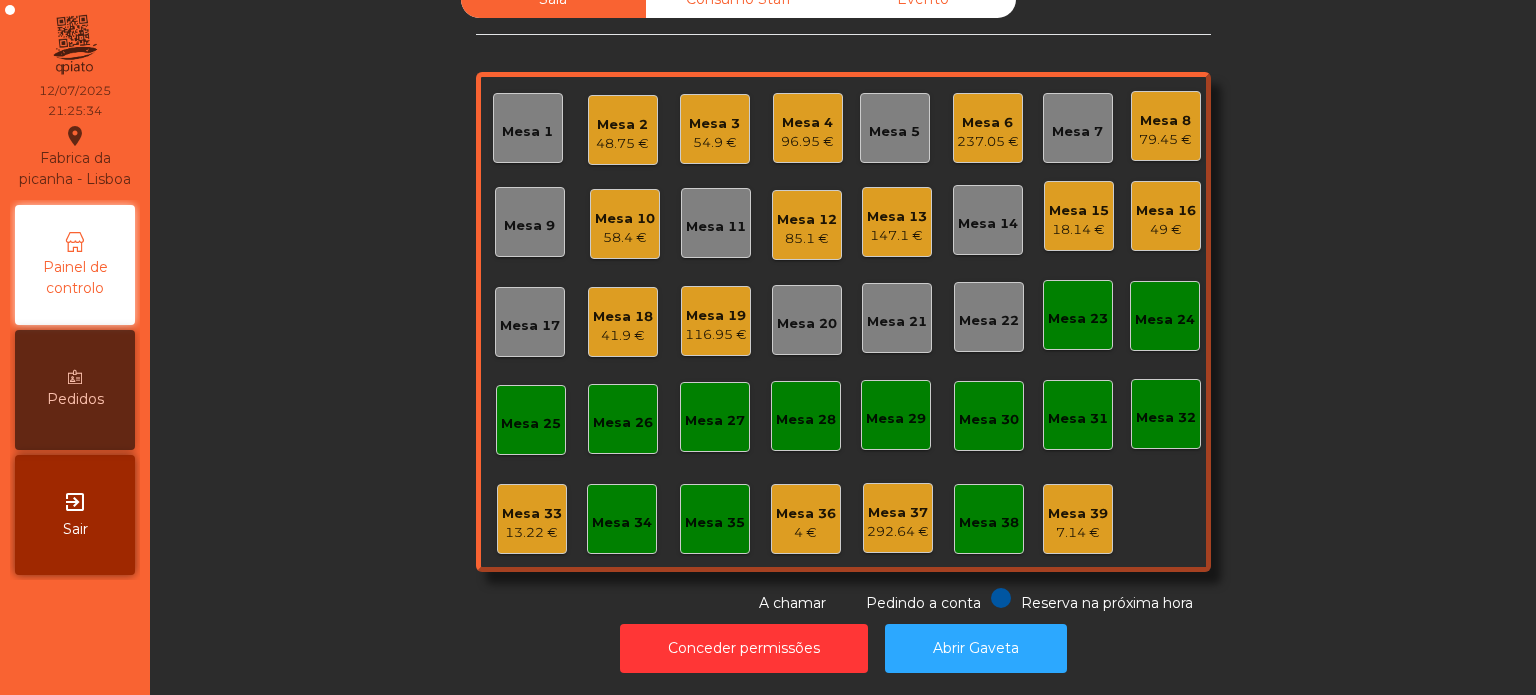 click on "Mesa 16" 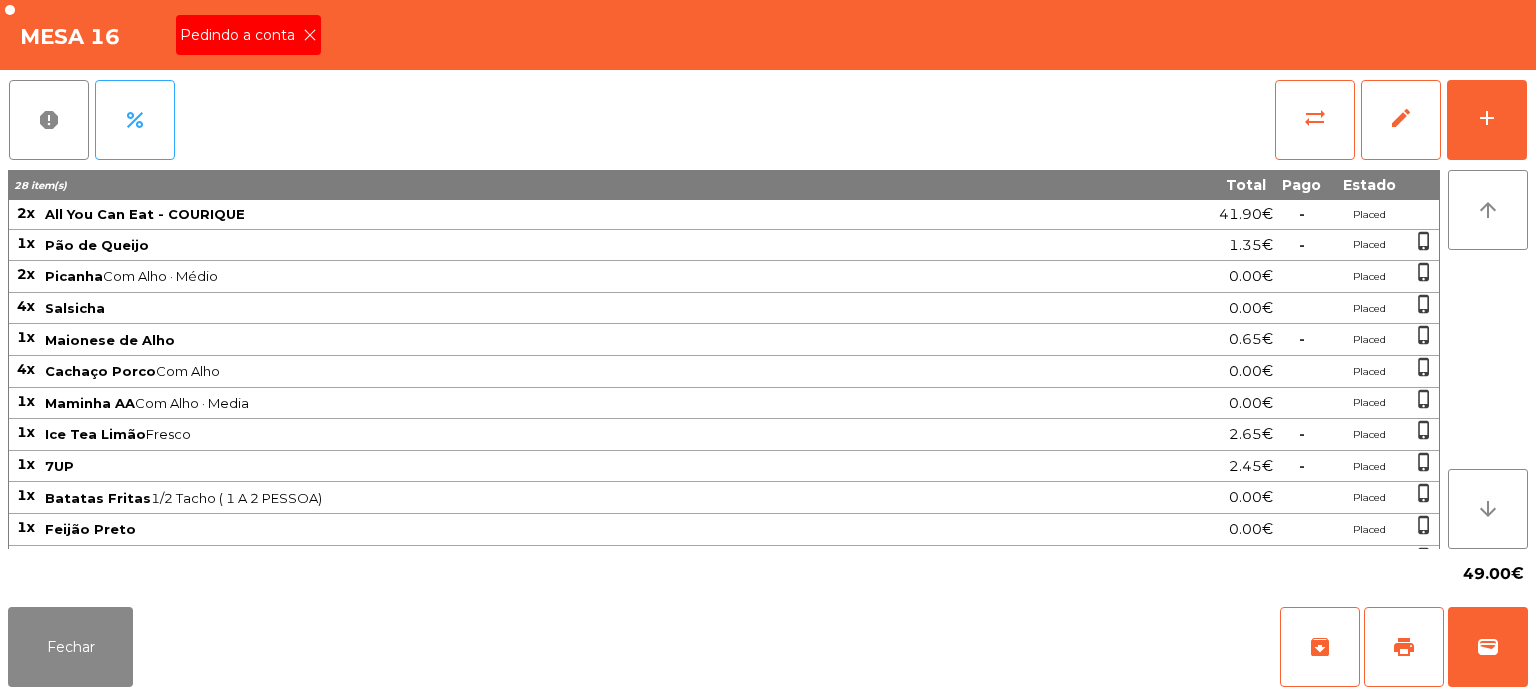 click on "Pedindo a conta" 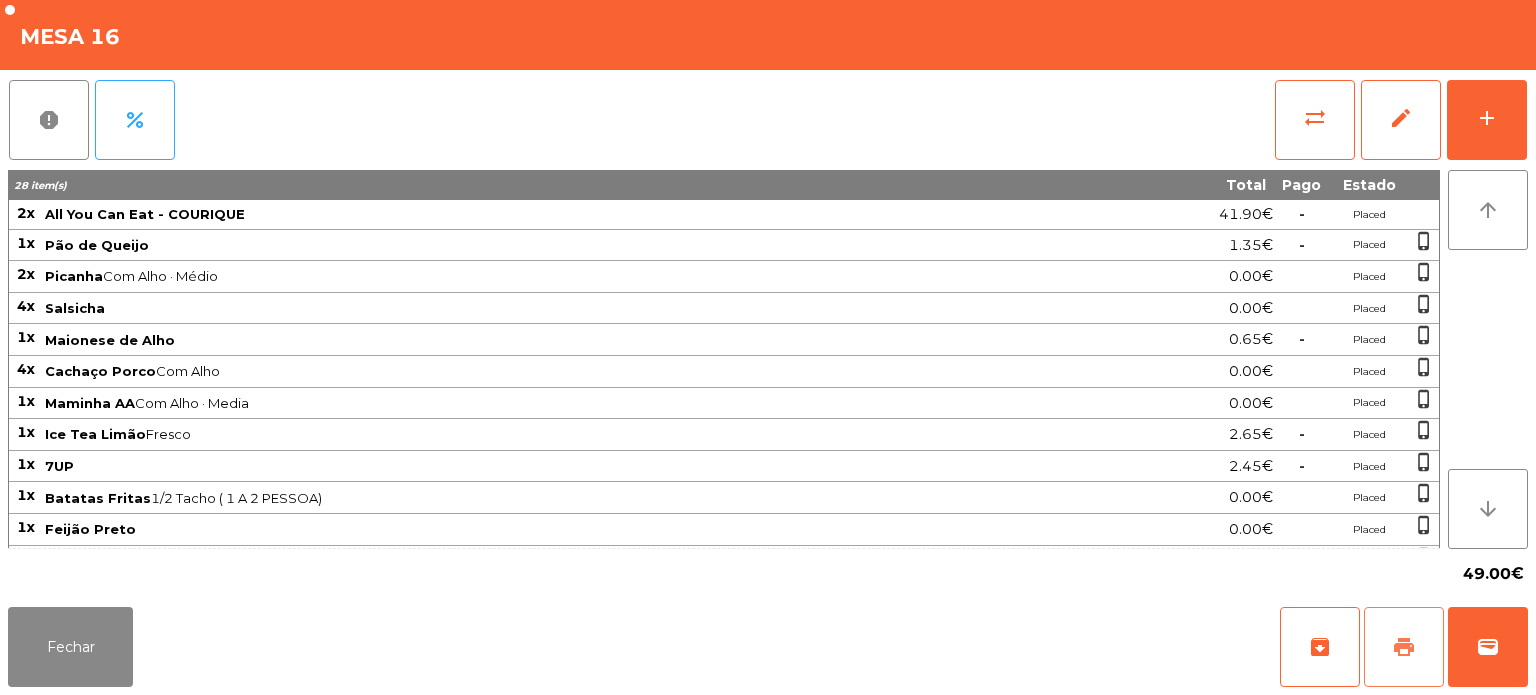 click on "print" 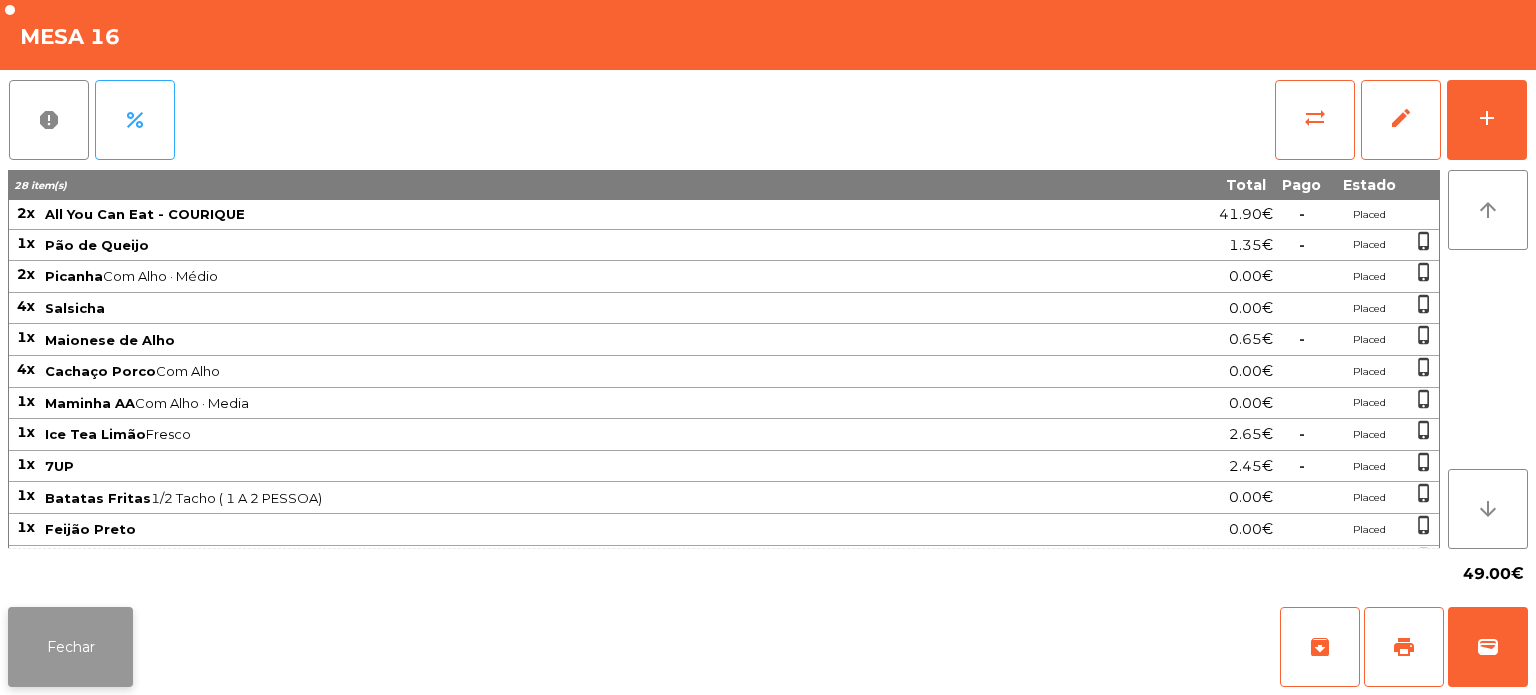click on "Fechar" 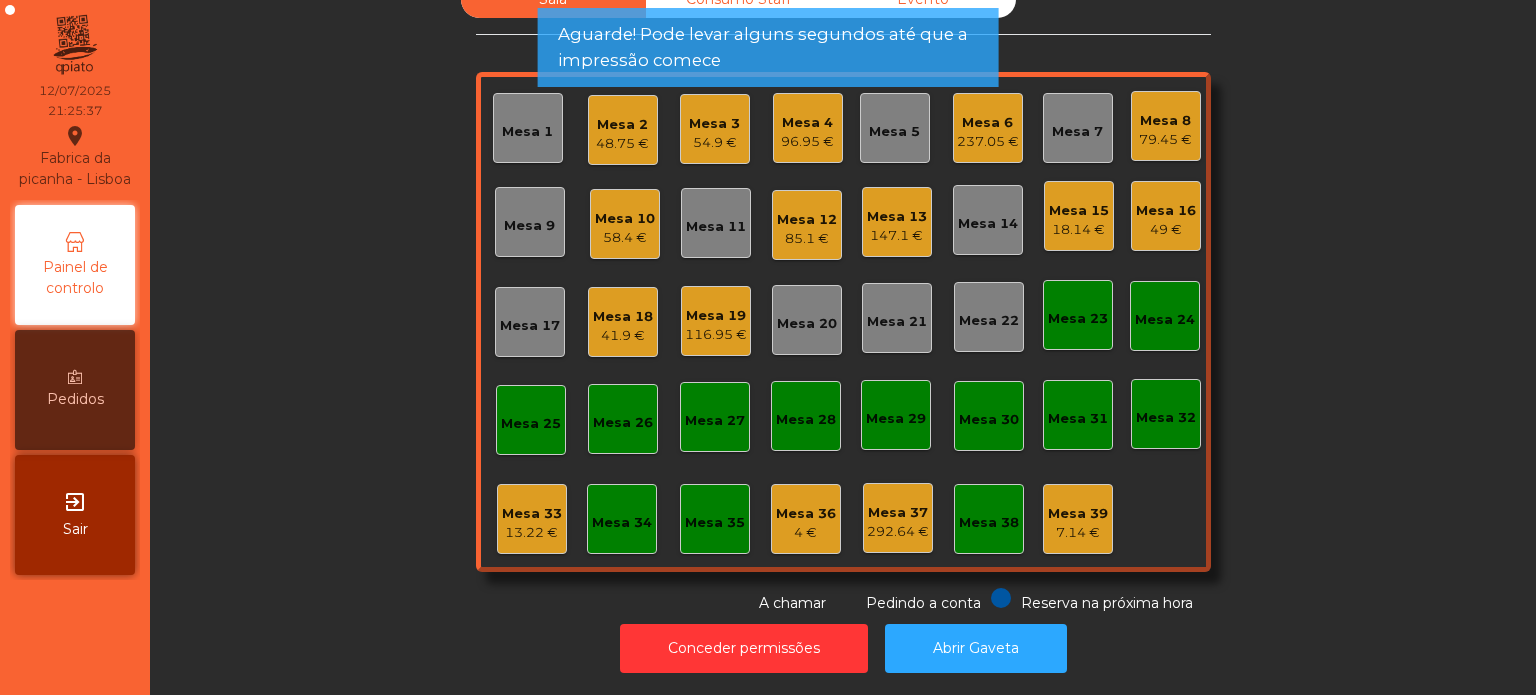 click on "Mesa 9" 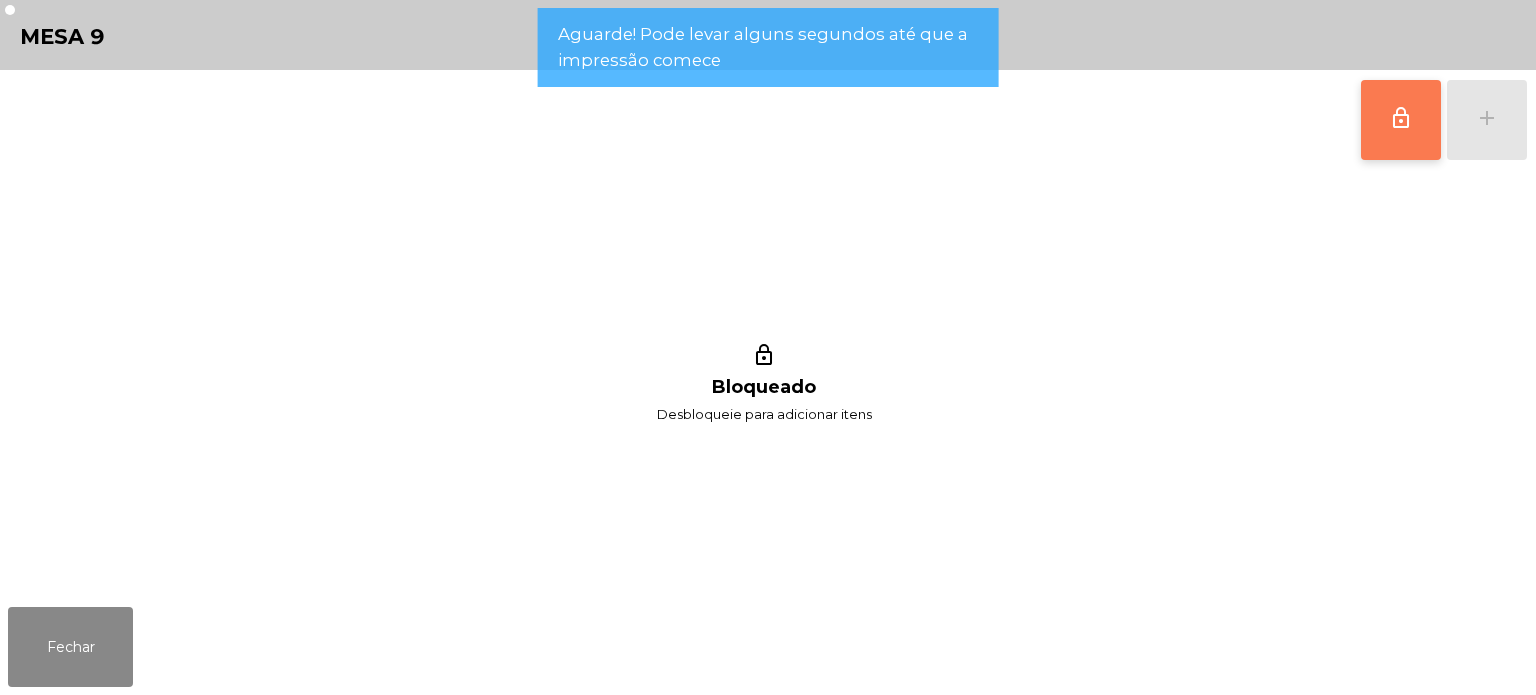 click on "lock_outline" 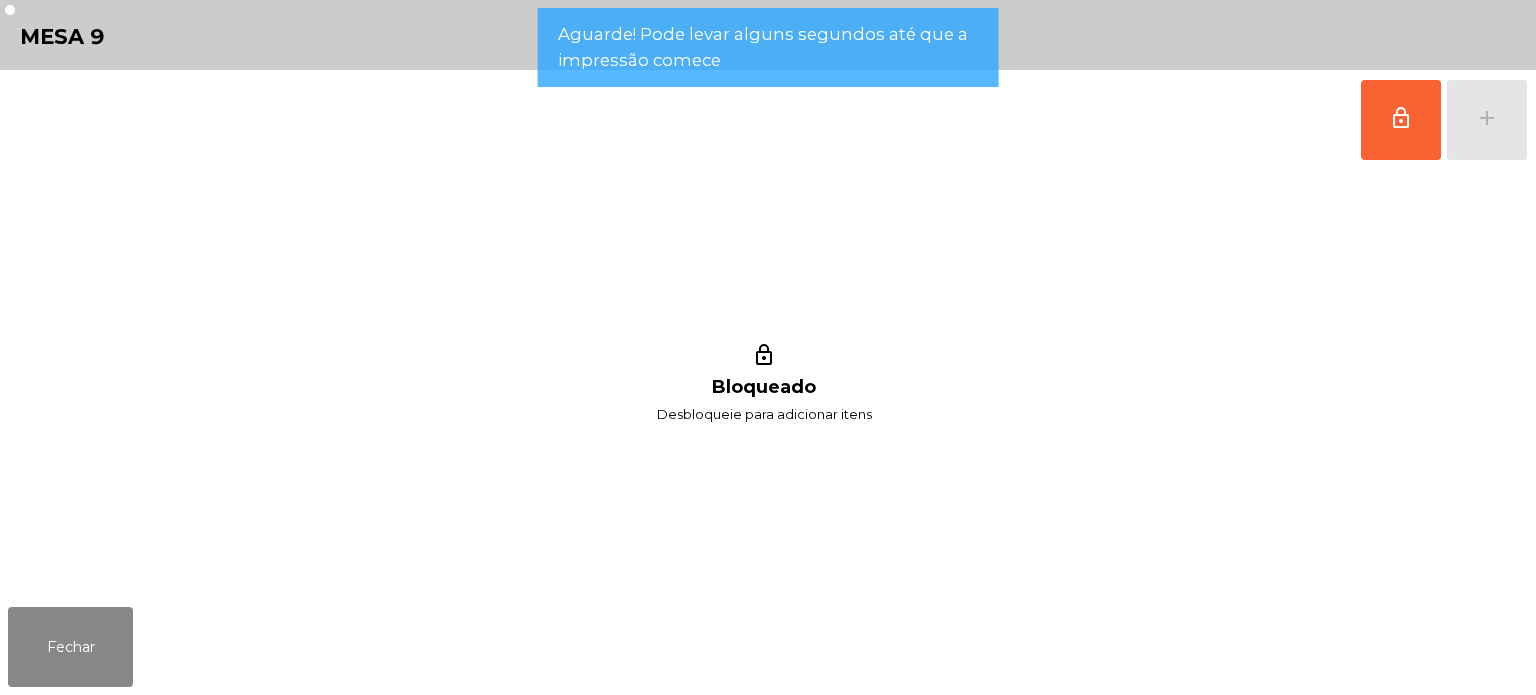 click on "lock_outline   add" 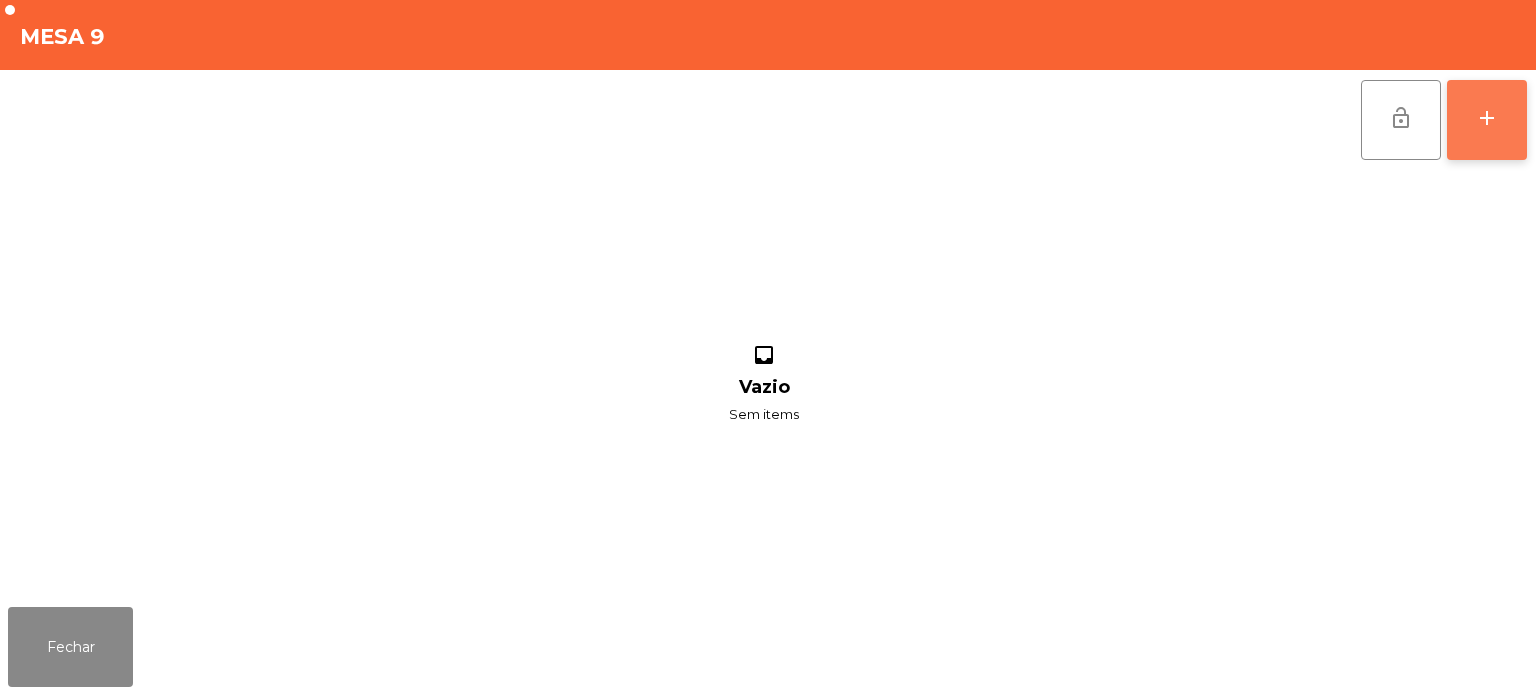 click on "add" 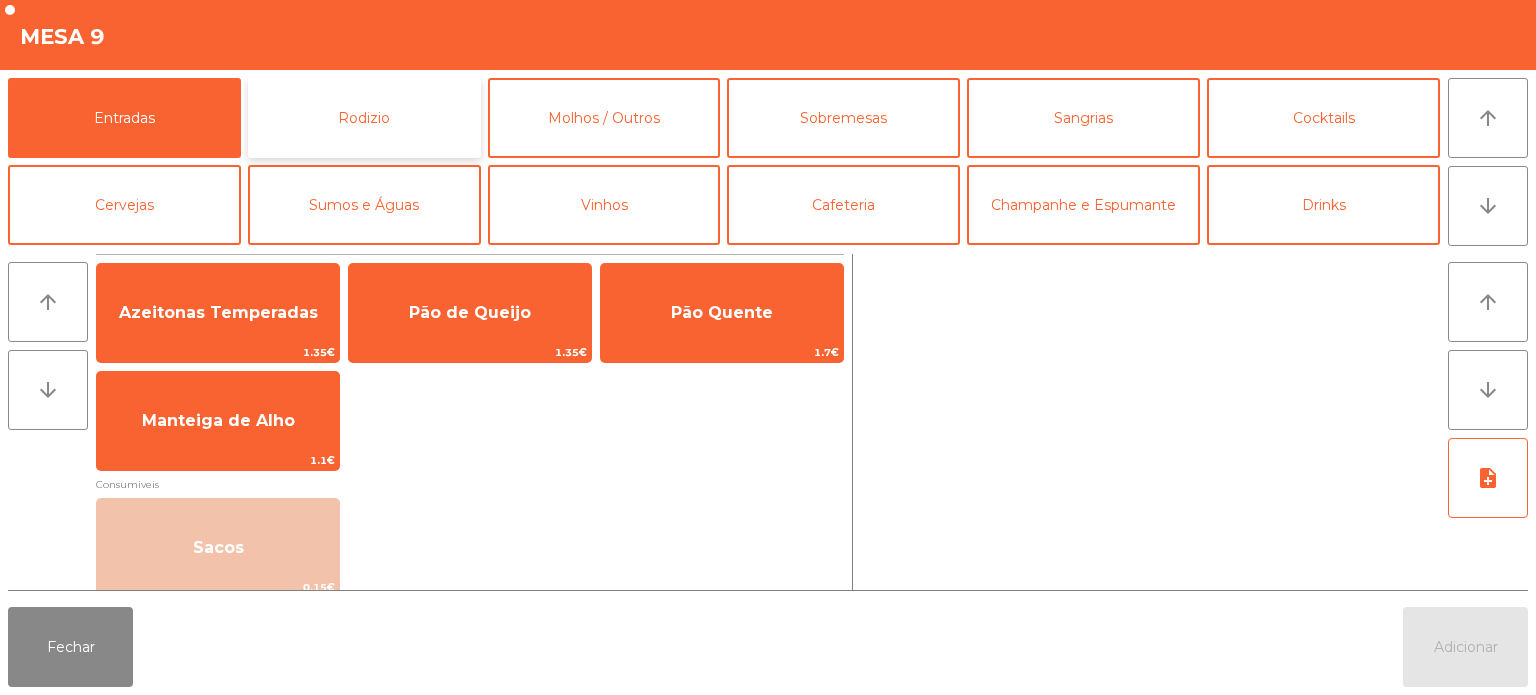 click on "Rodizio" 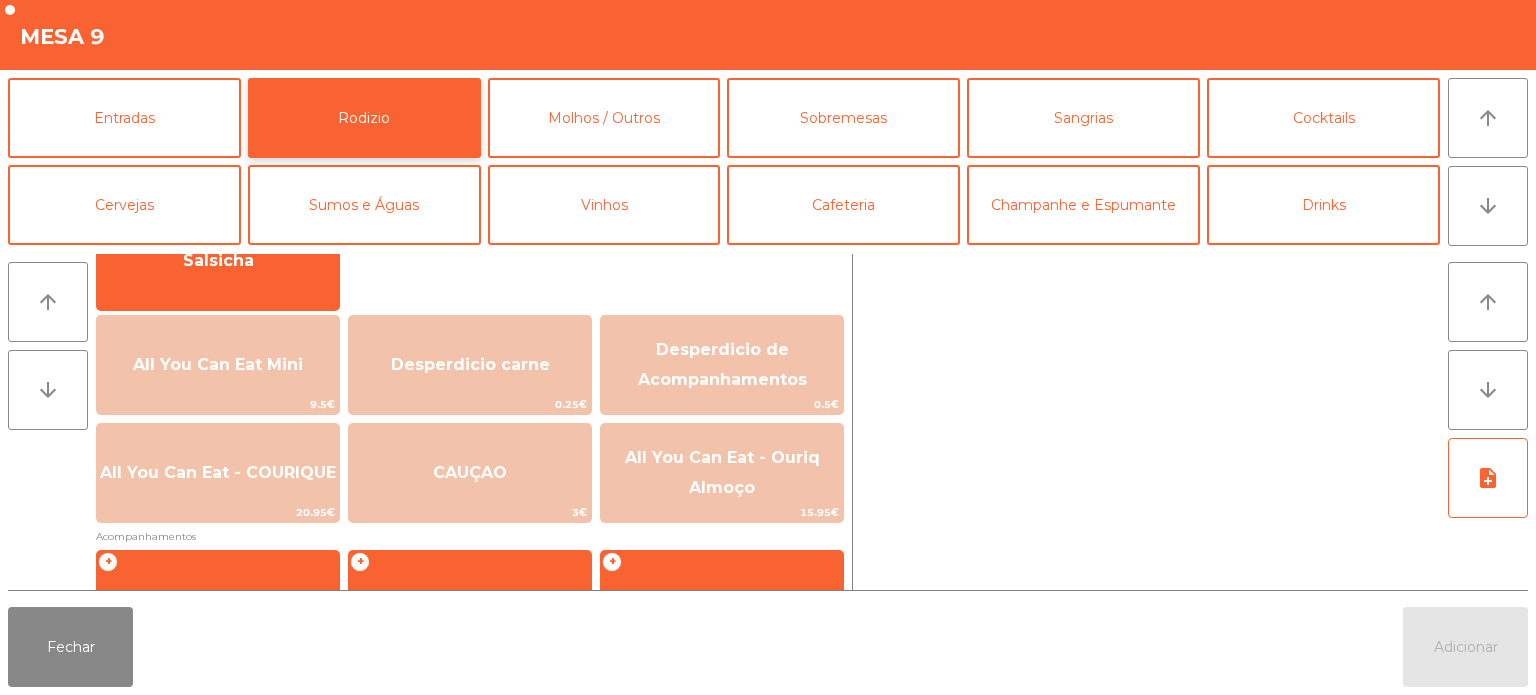 scroll, scrollTop: 188, scrollLeft: 0, axis: vertical 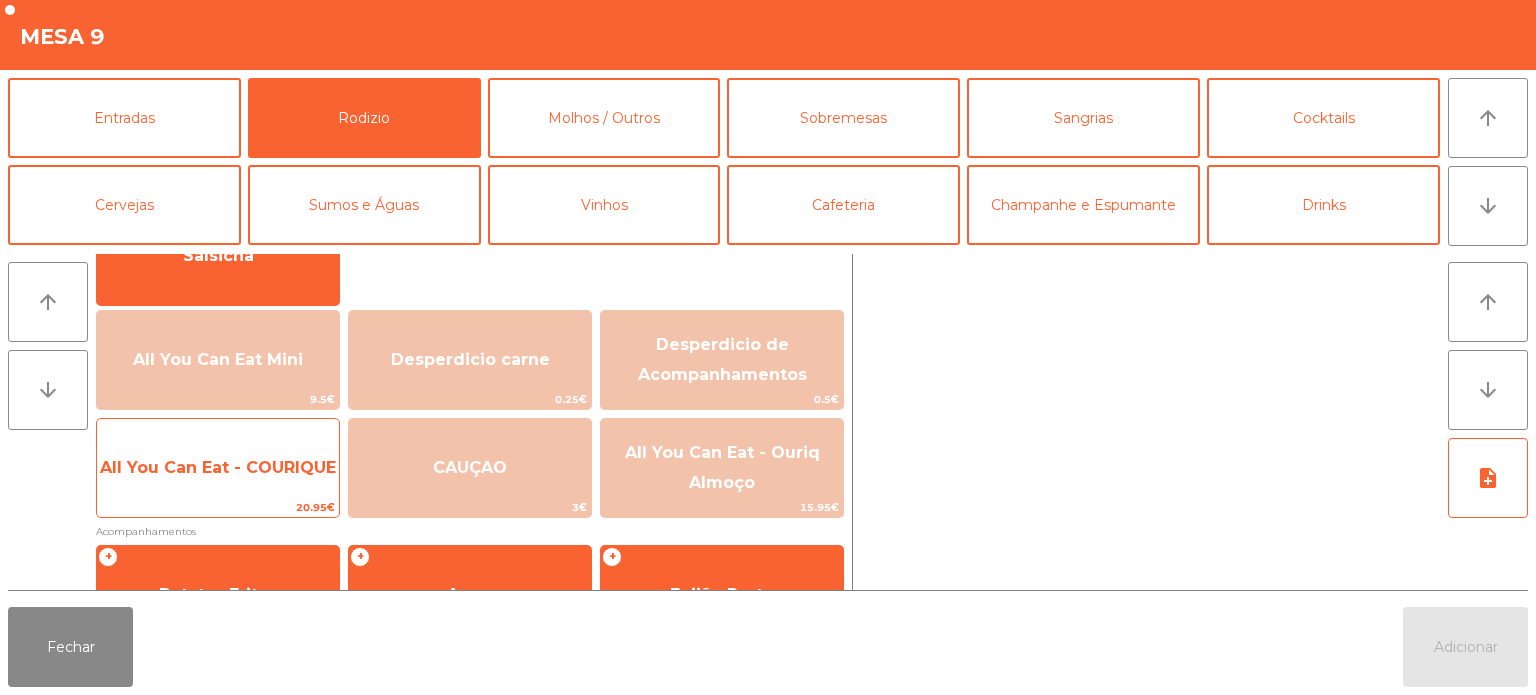 click on "All You Can Eat - COURIQUE" 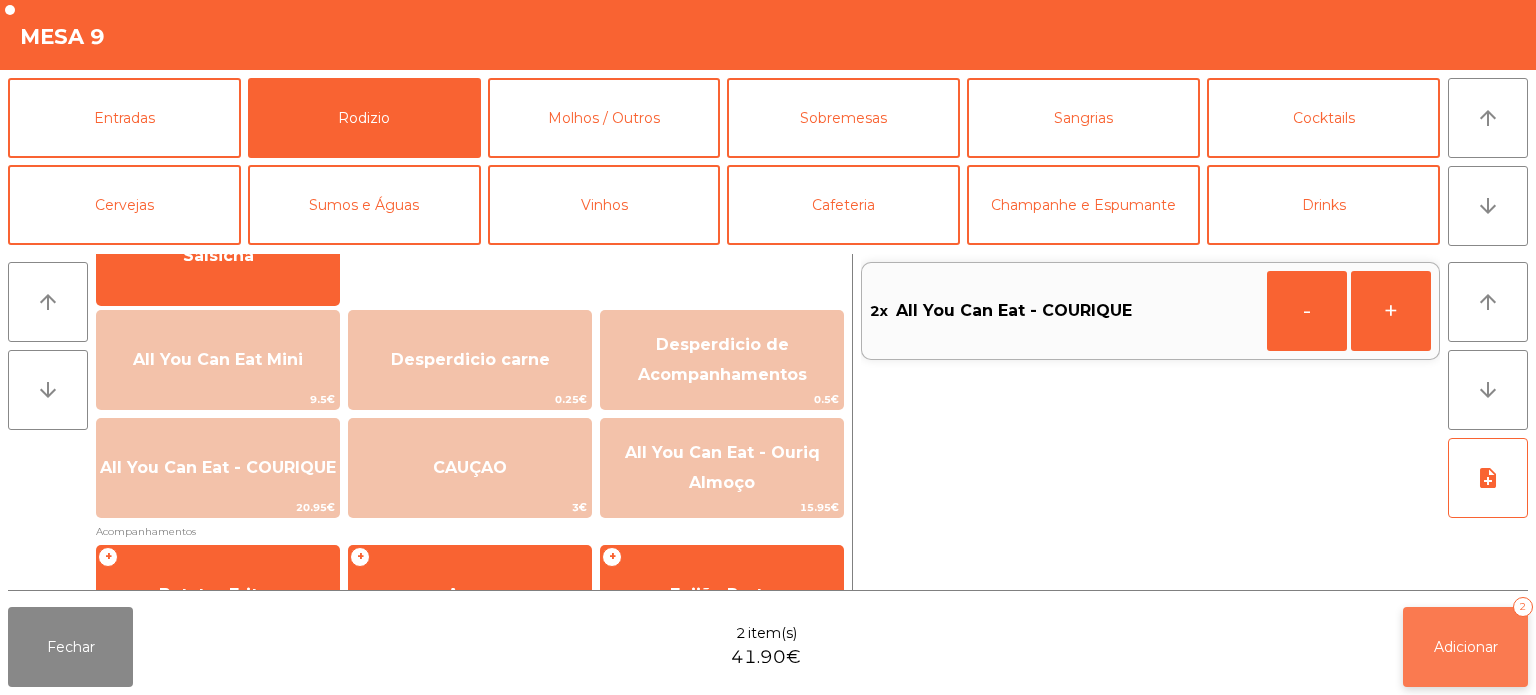 click on "Adicionar   2" 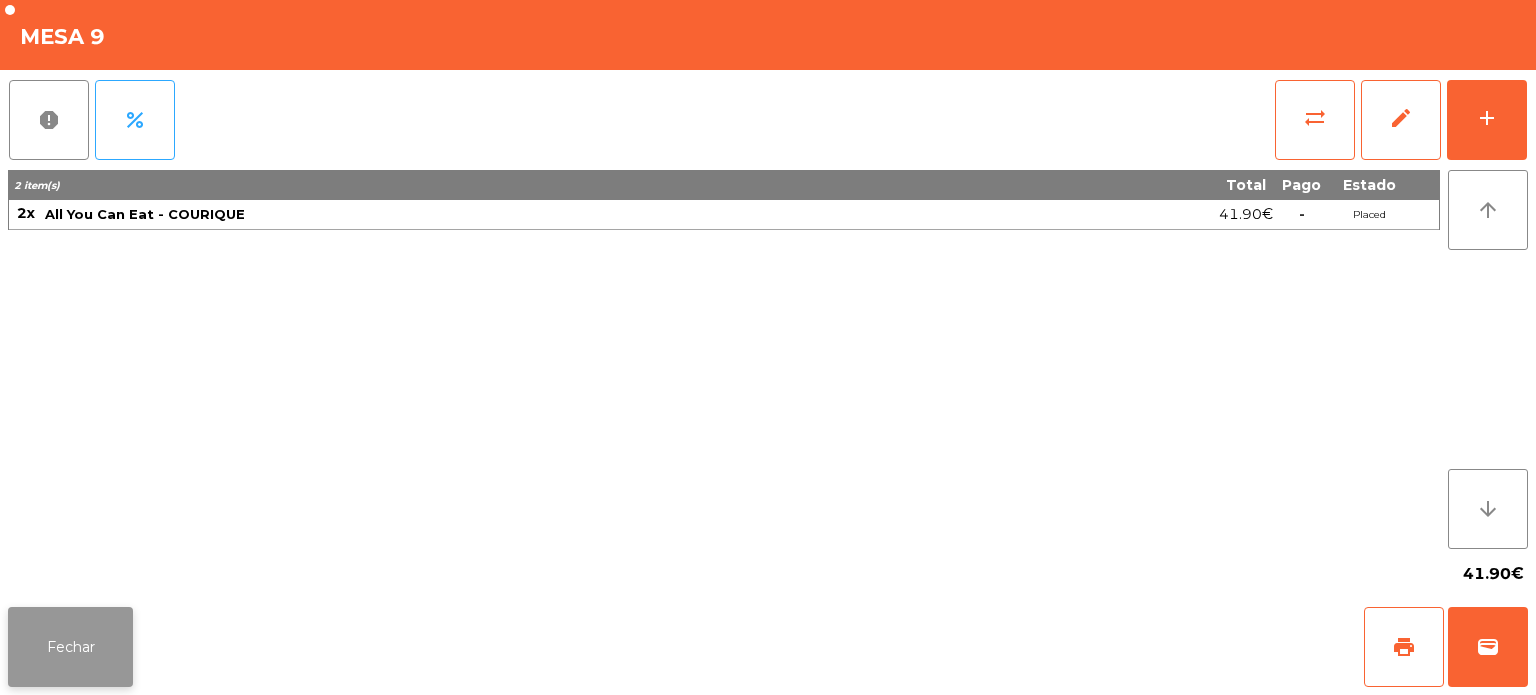 click on "Fechar" 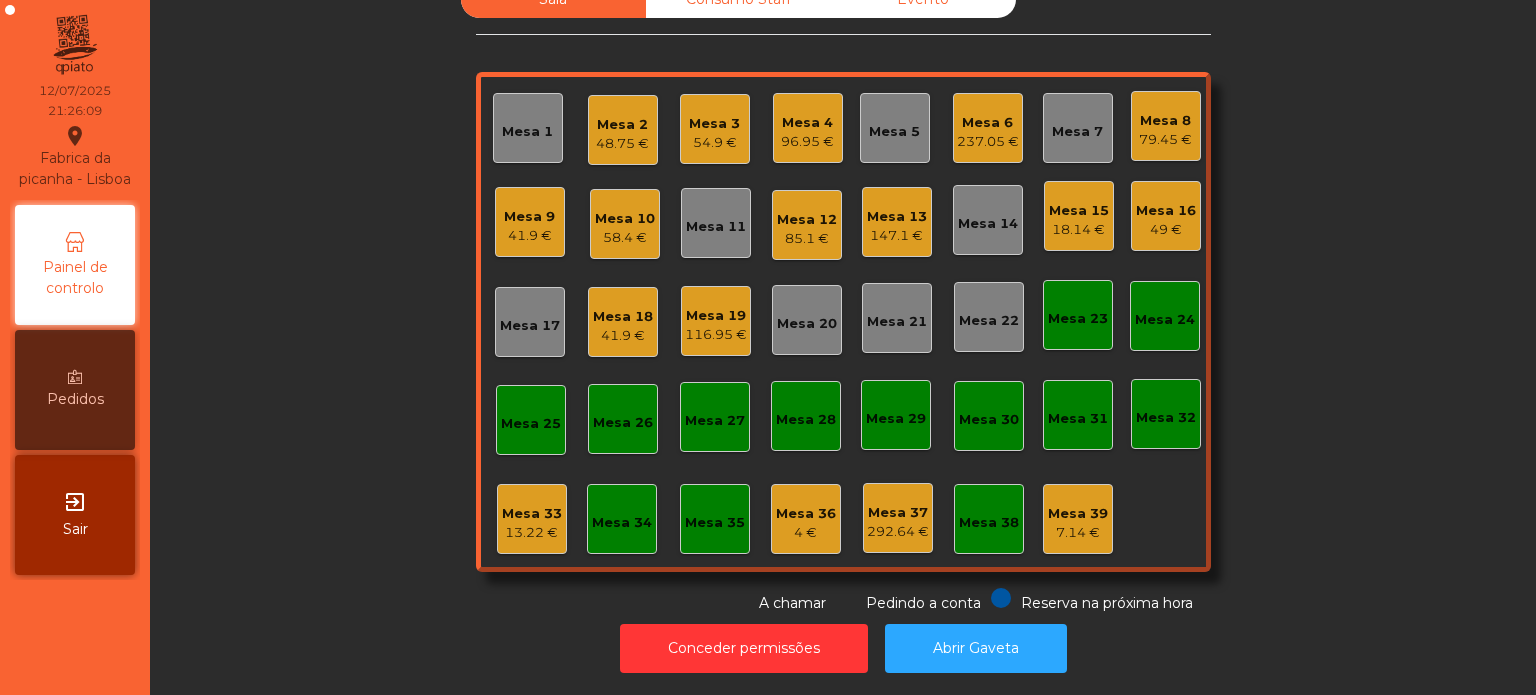 click on "13.22 €" 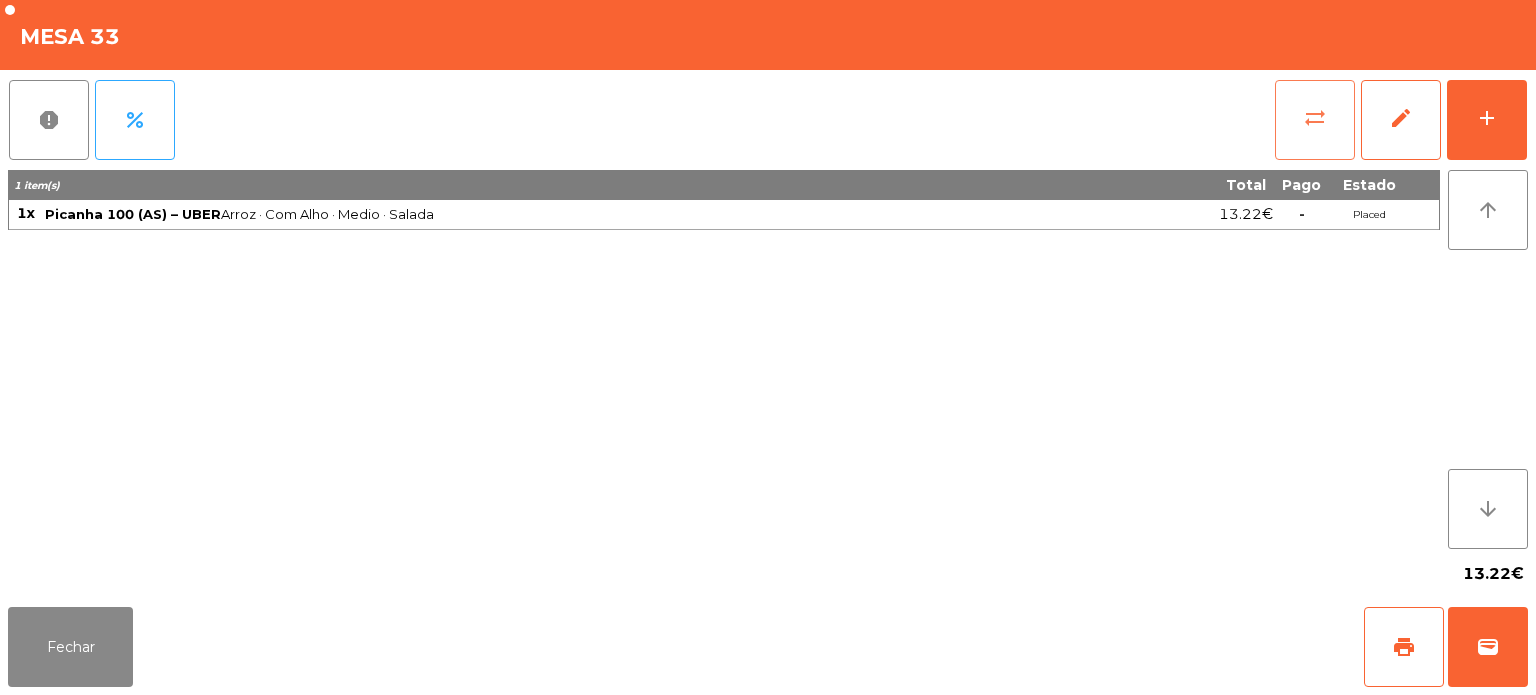 click on "sync_alt" 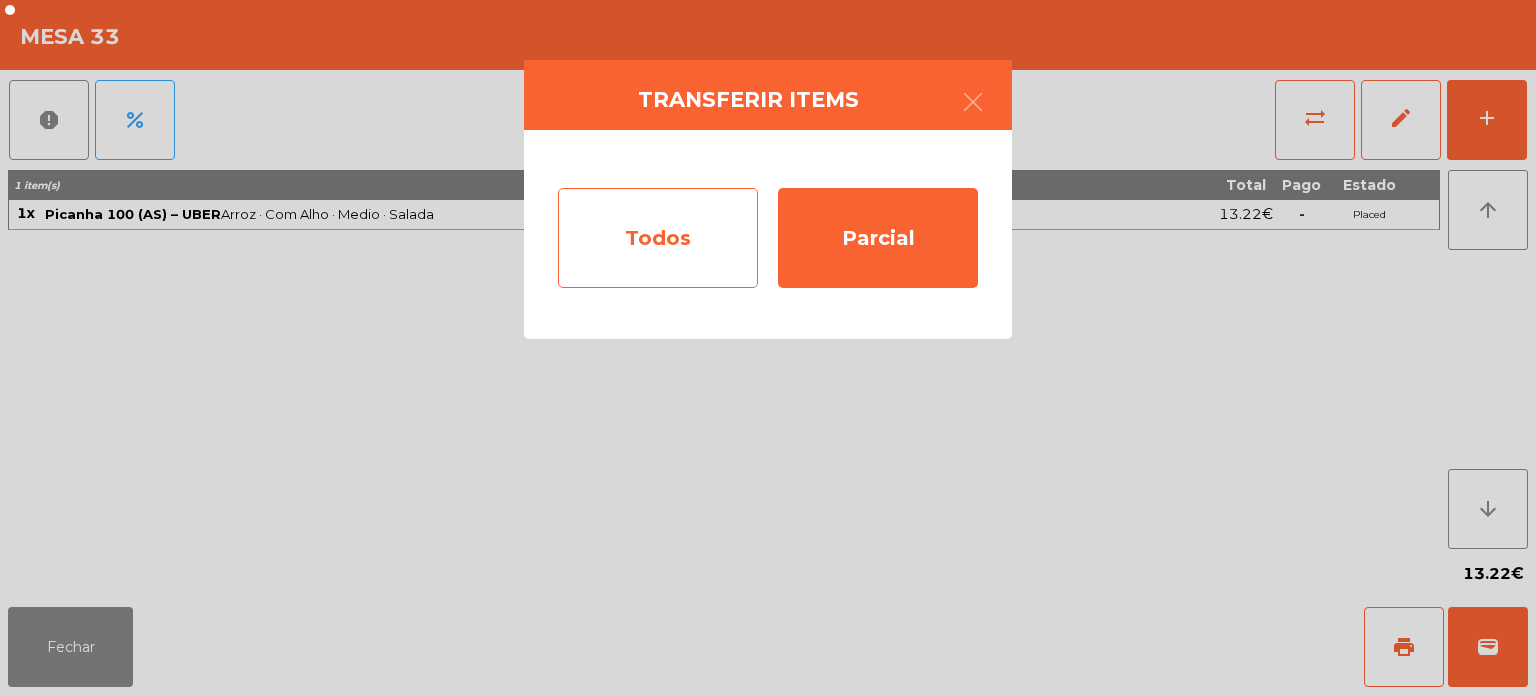 click on "Todos" 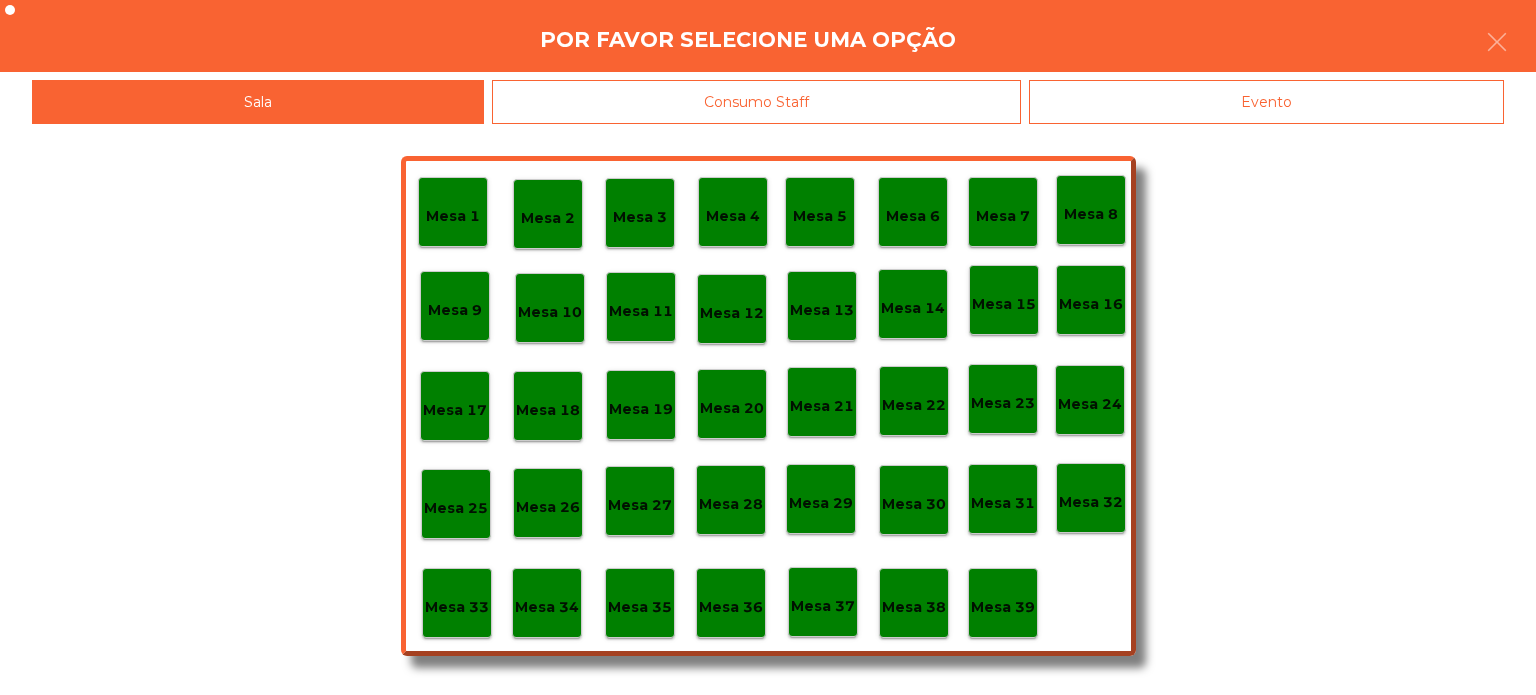 click on "Mesa 37" 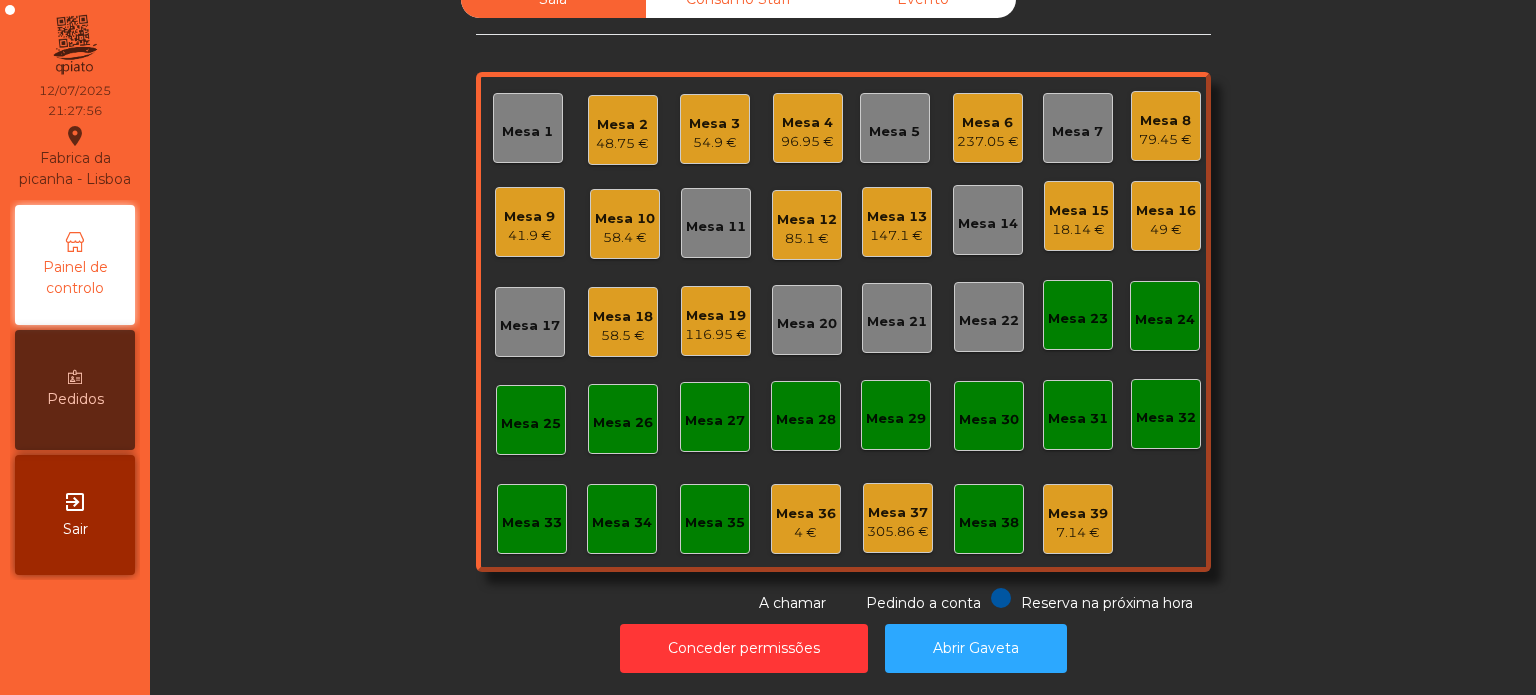 click on "Mesa 16   49 €" 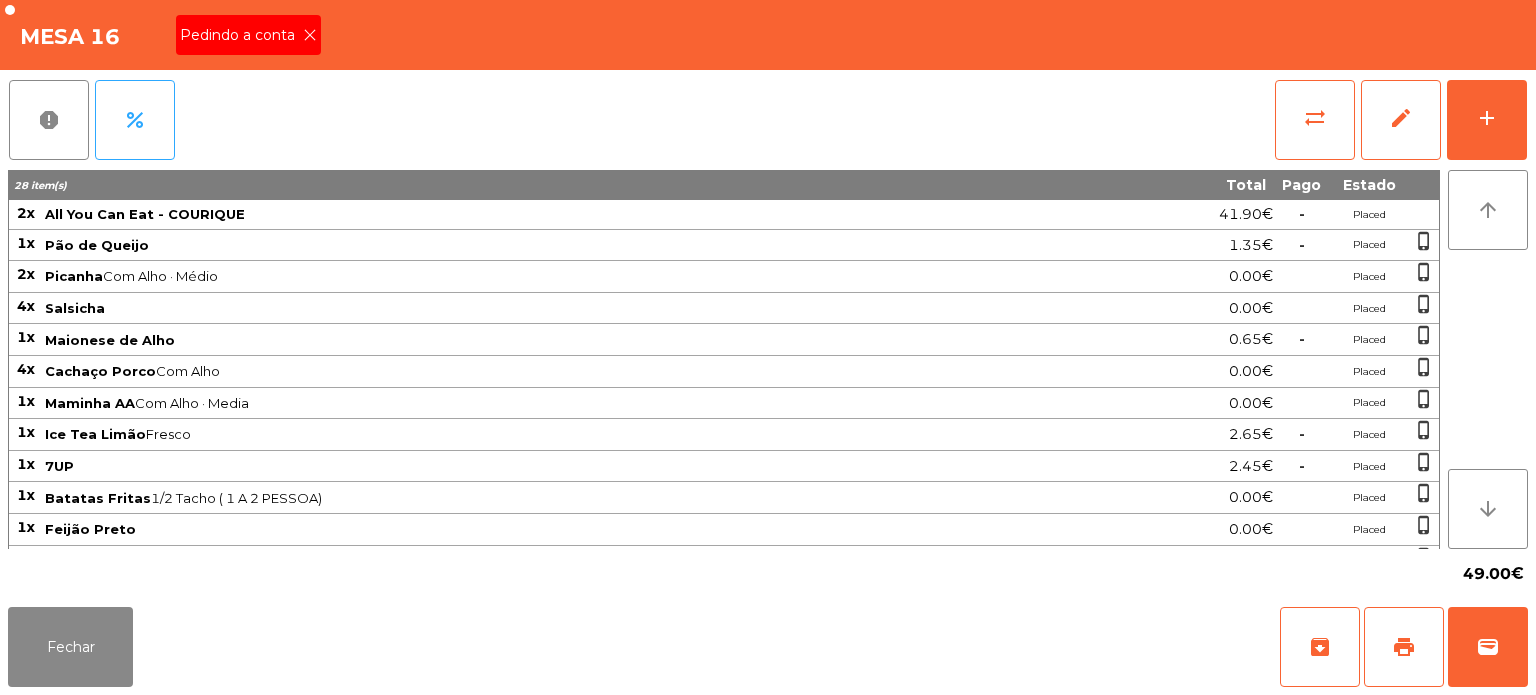click on "Pedindo a conta" 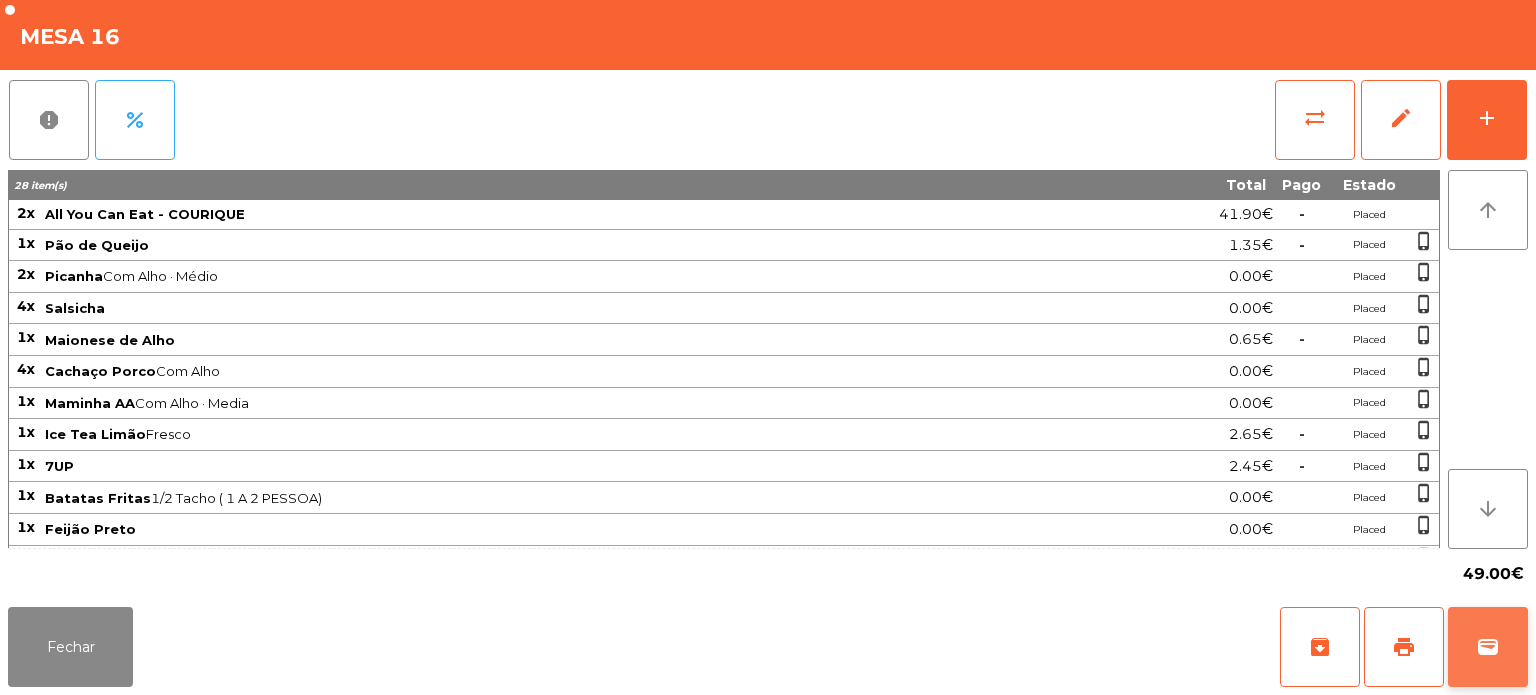 click on "wallet" 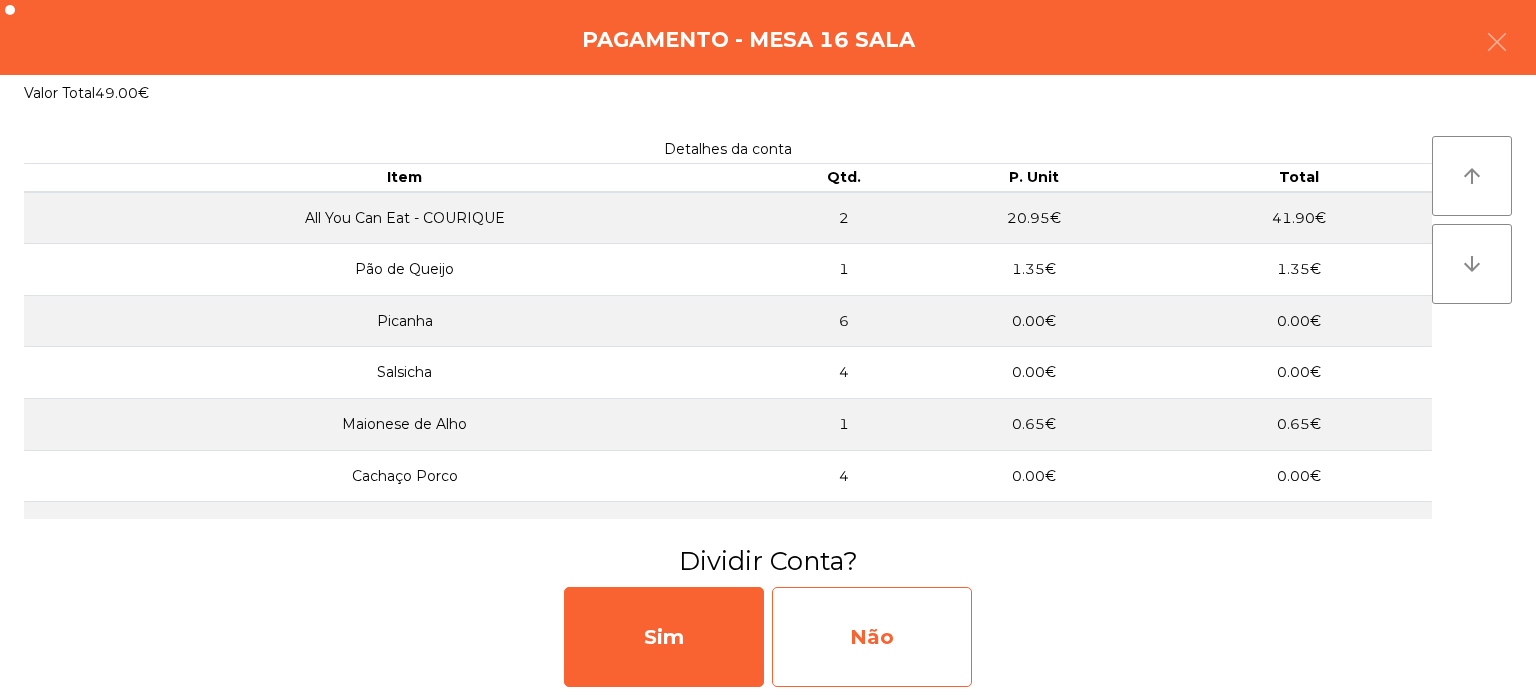 click on "Não" 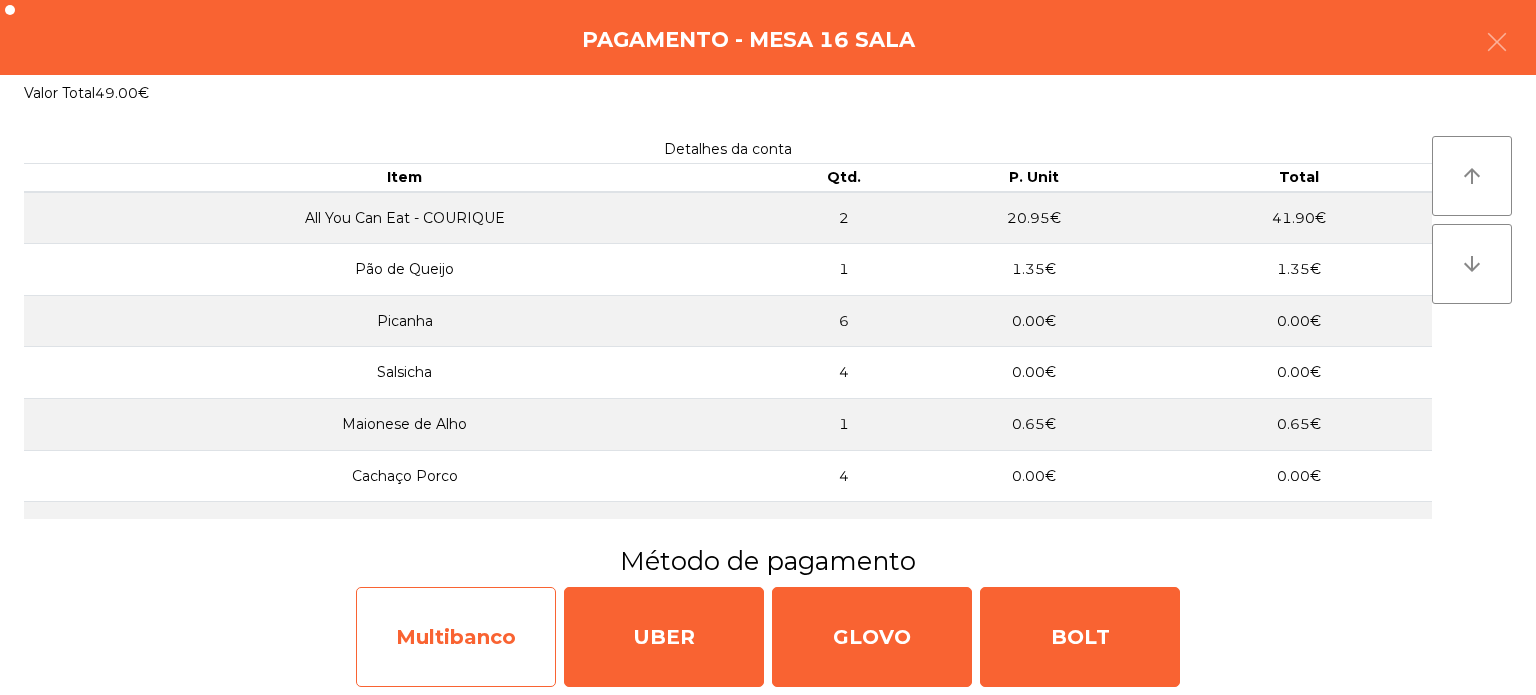 click on "Multibanco" 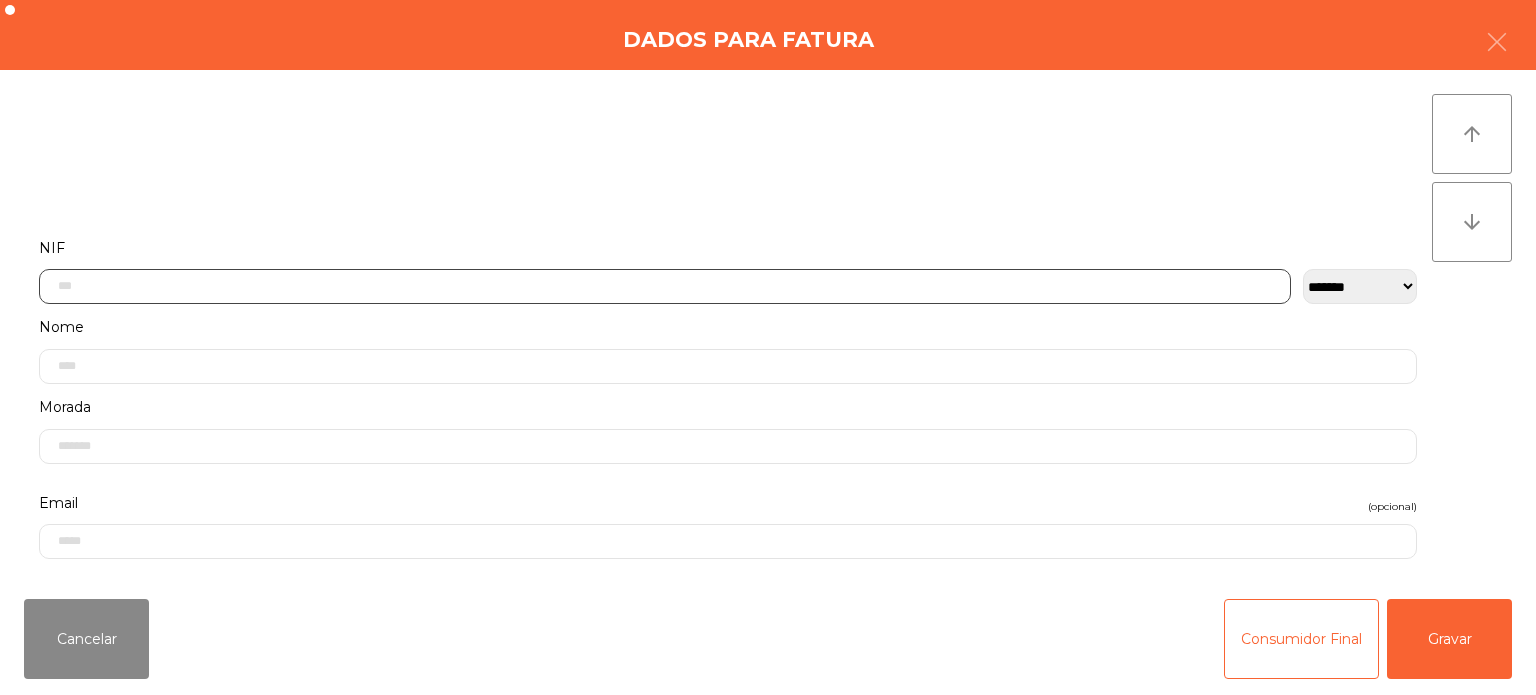 click 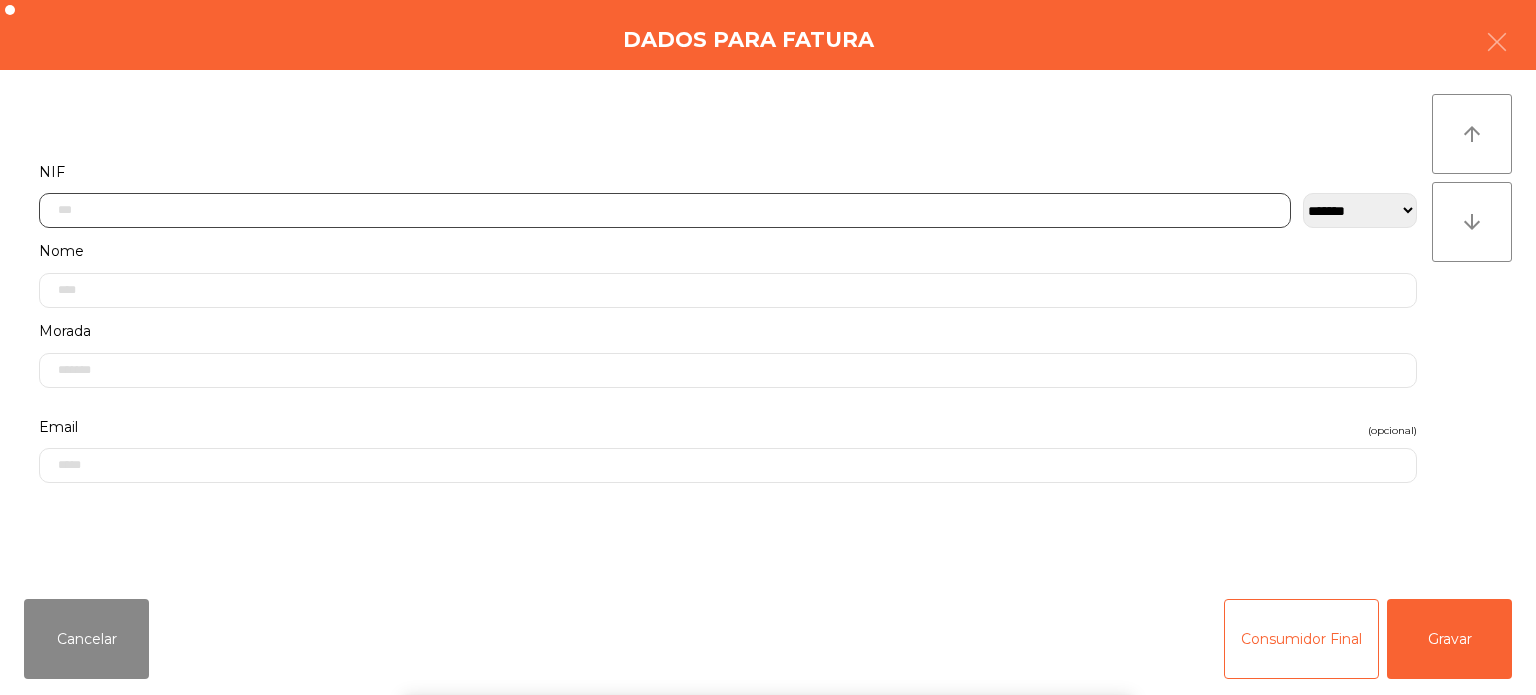 scroll, scrollTop: 139, scrollLeft: 0, axis: vertical 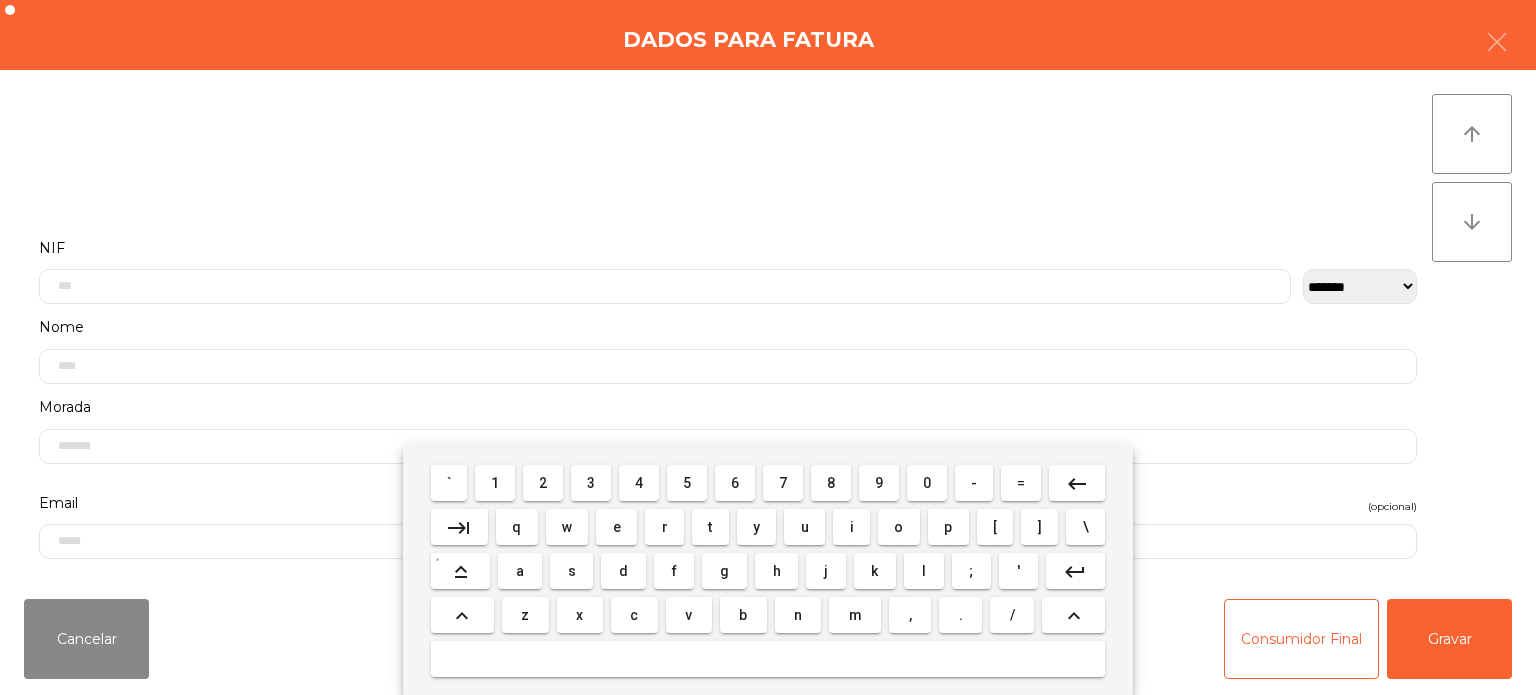 select on "**" 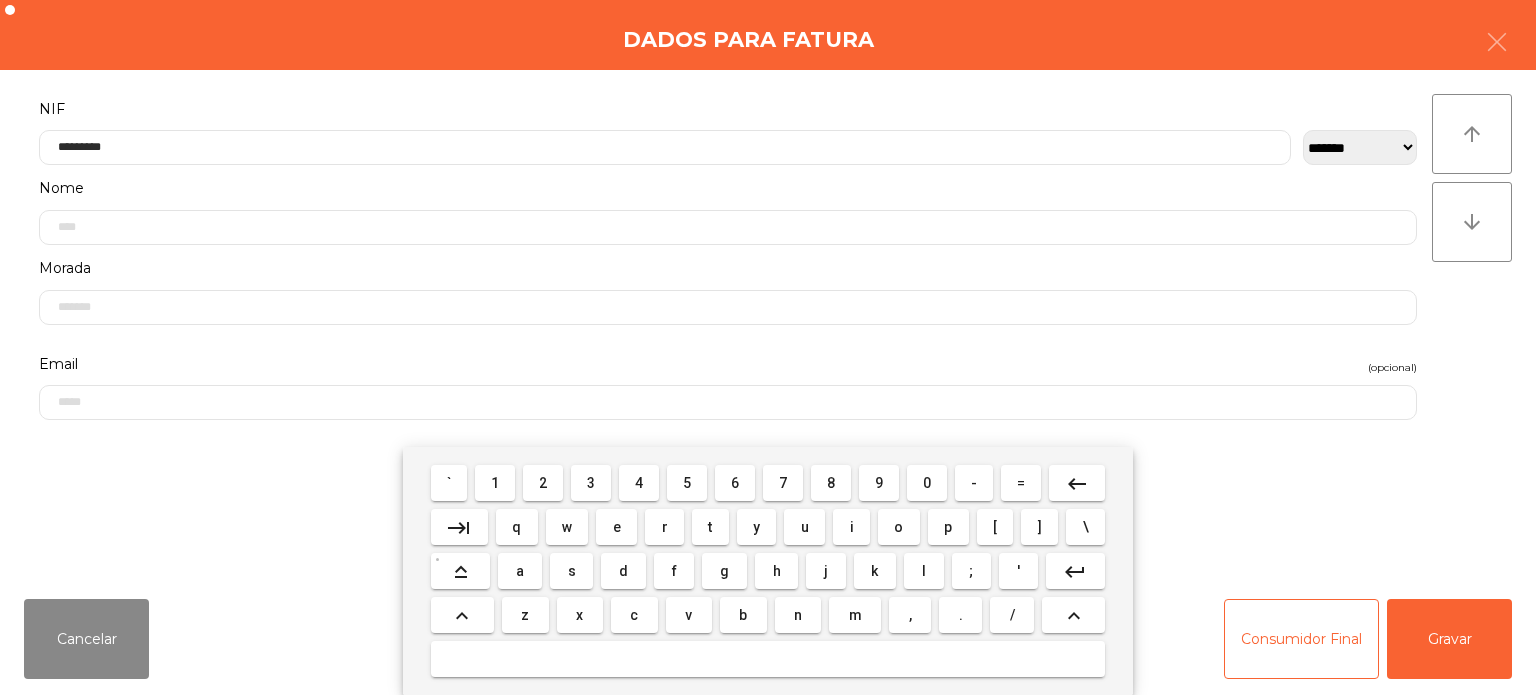 type on "*********" 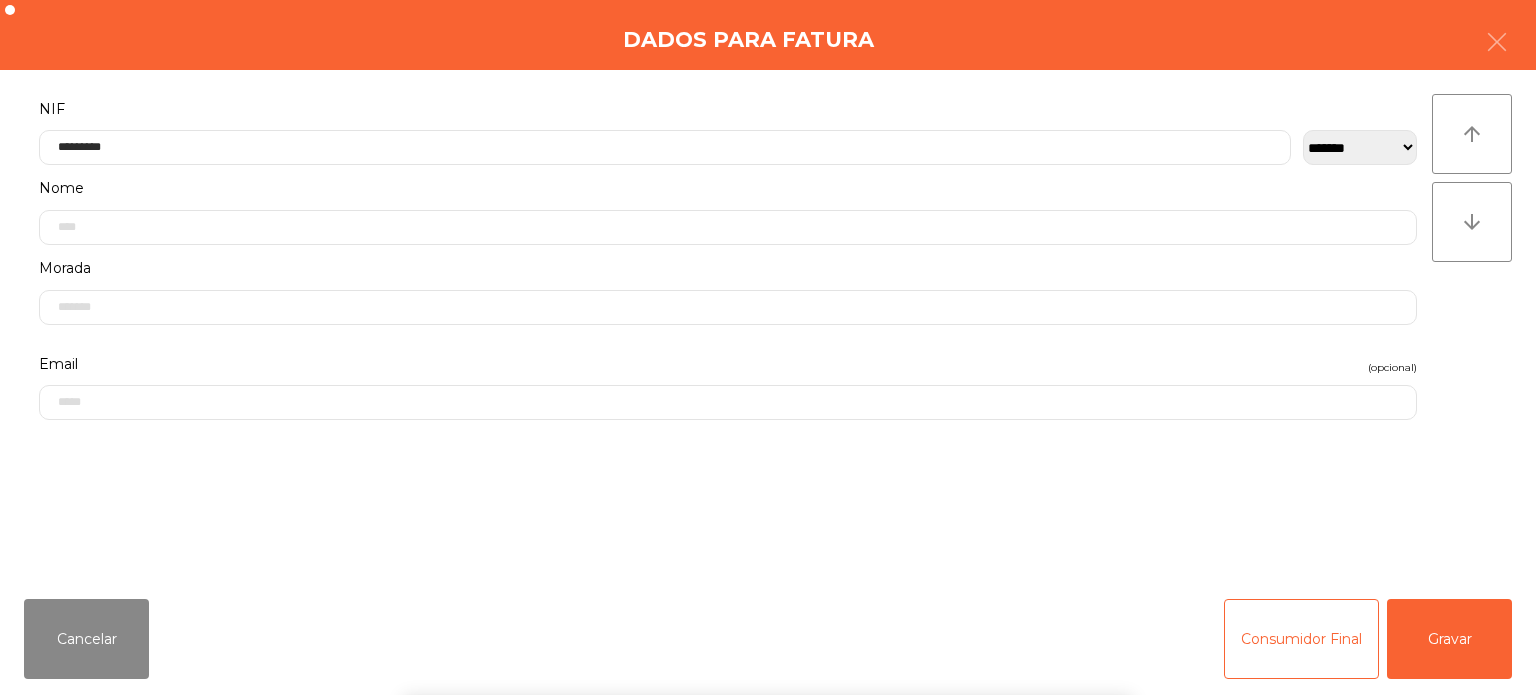 click on "arrow_upward arrow_downward" 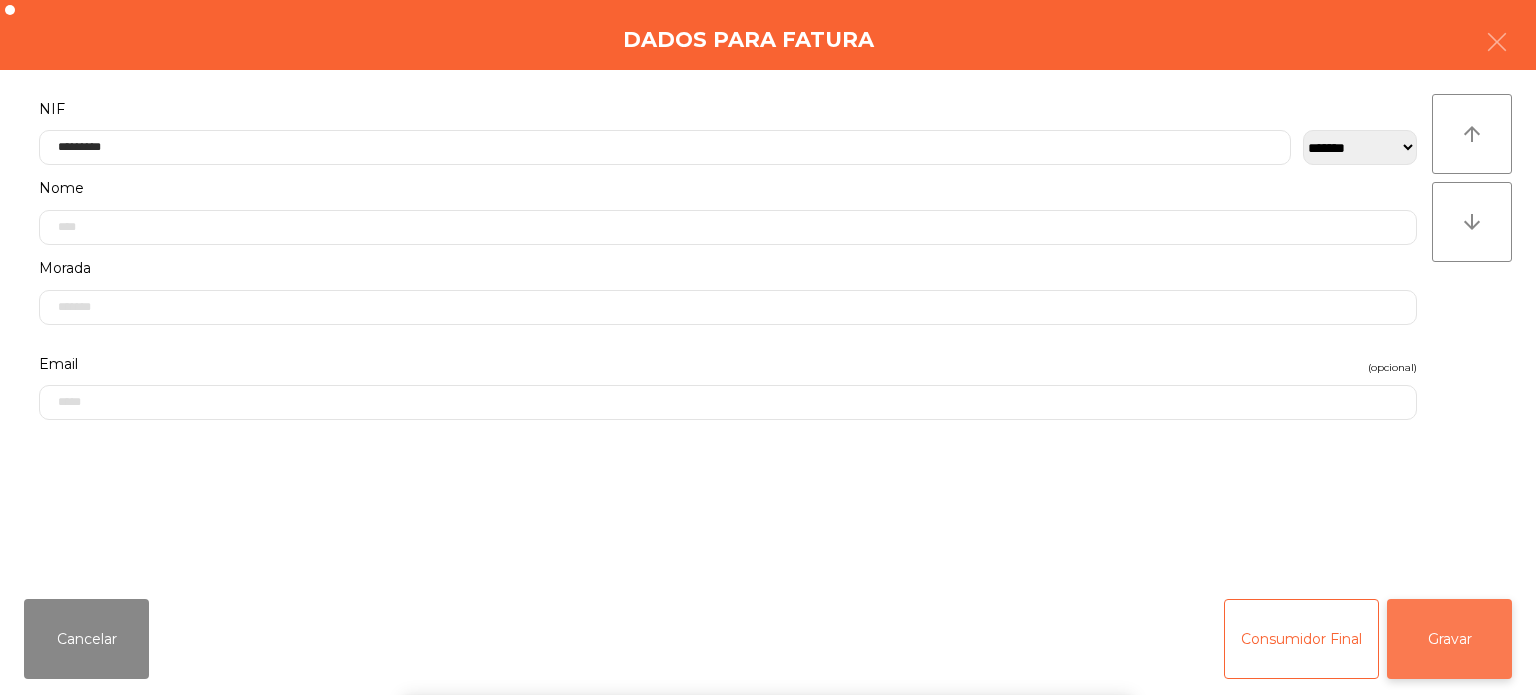 click on "Gravar" 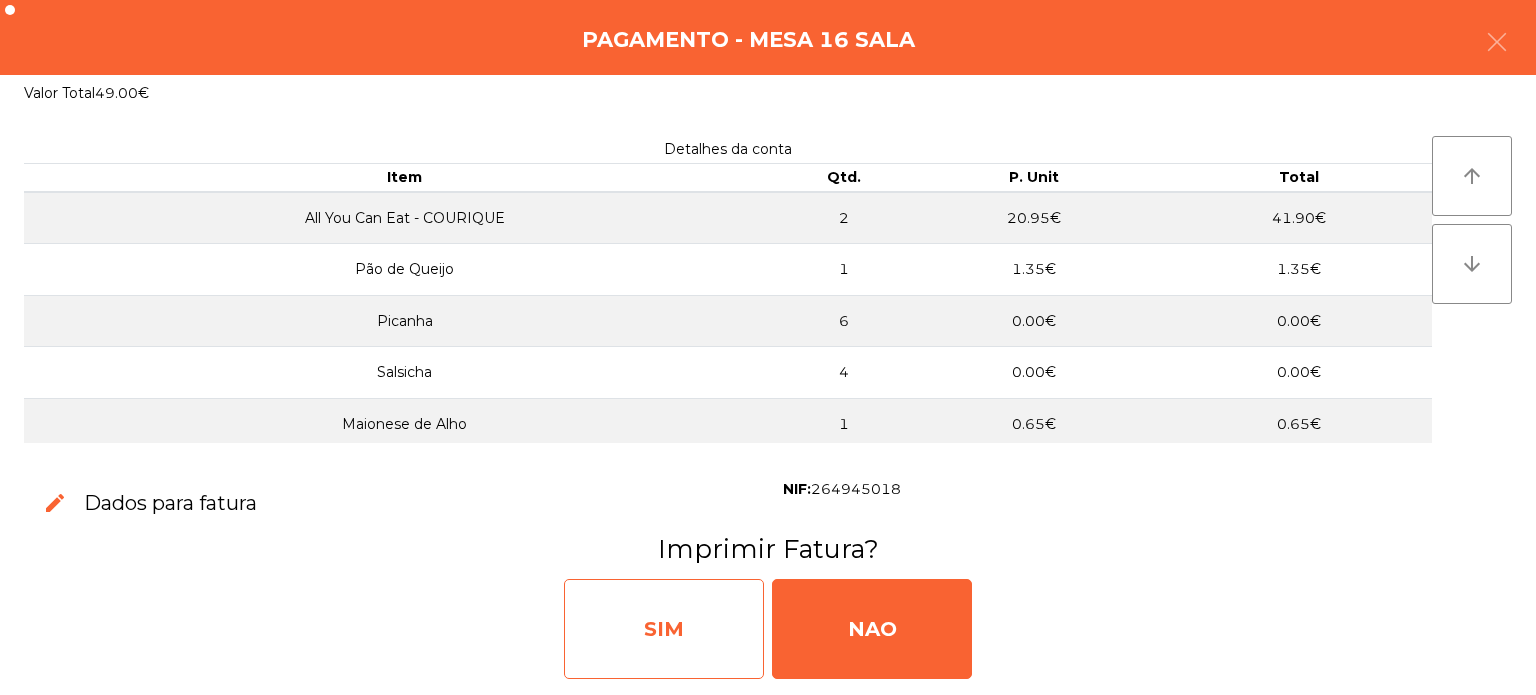 click on "SIM" 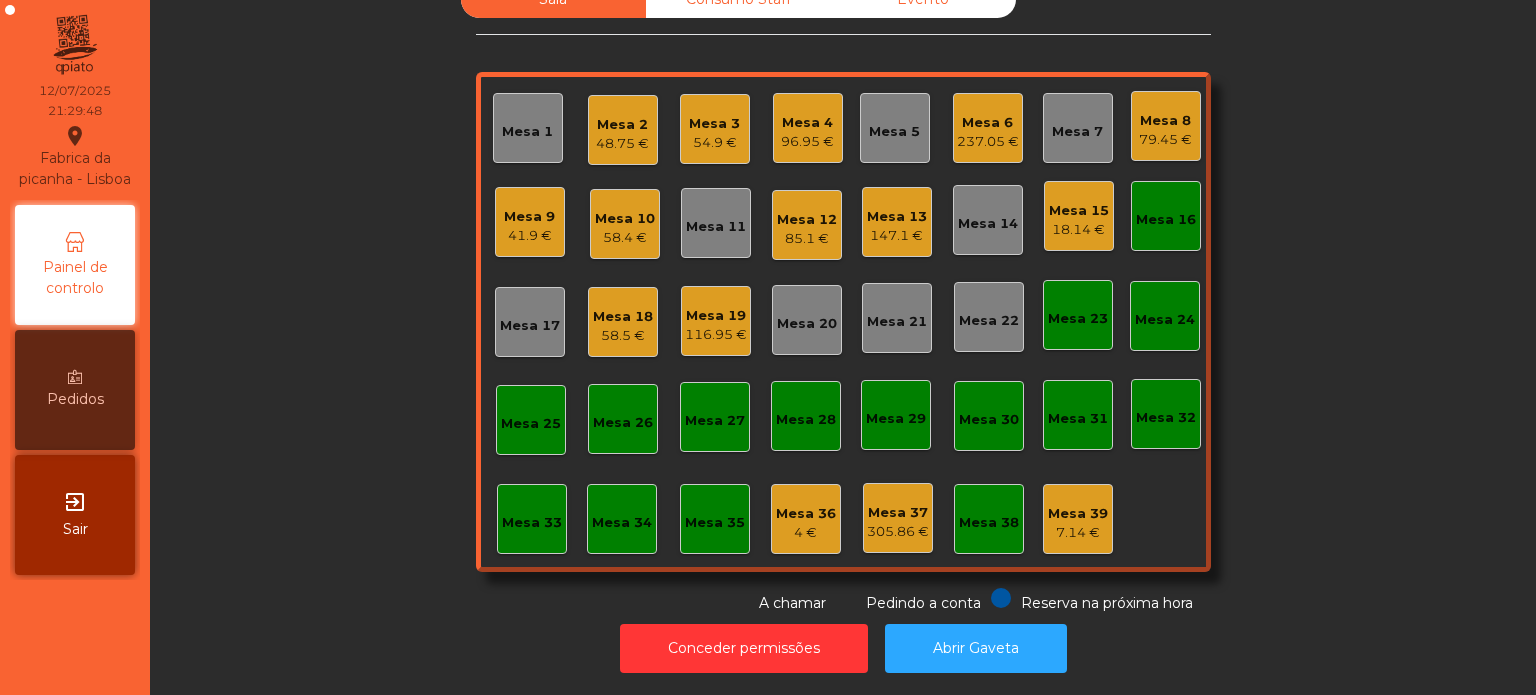 click on "Mesa 15   18.14 €" 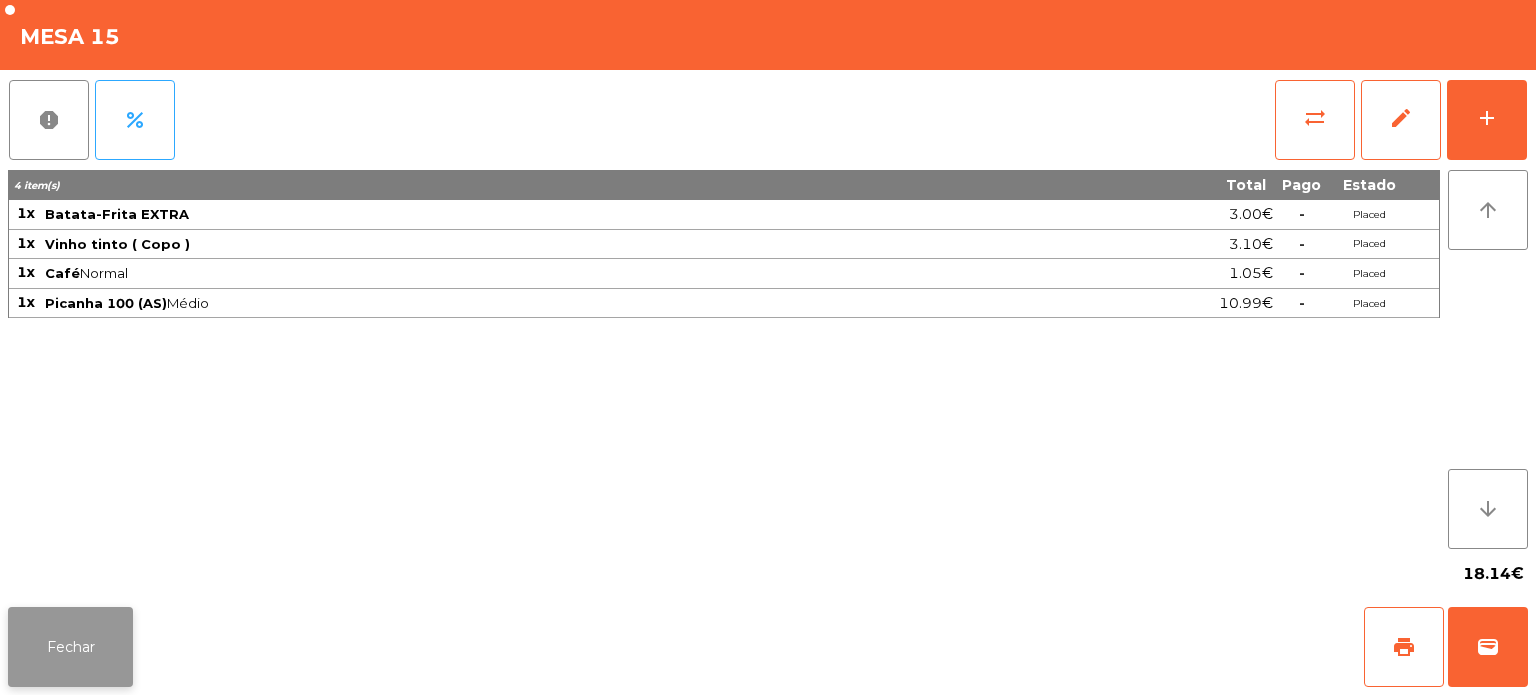 click on "Fechar" 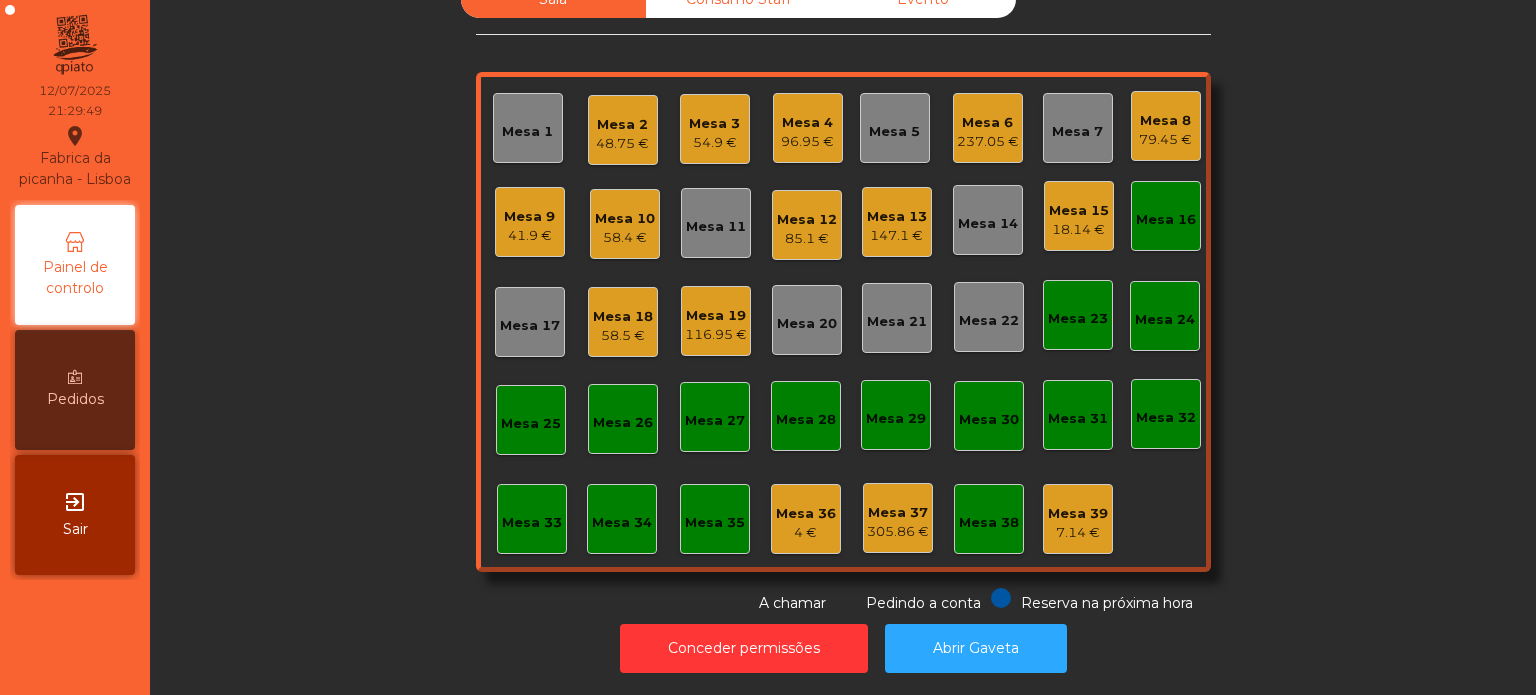 click on "Mesa 16" 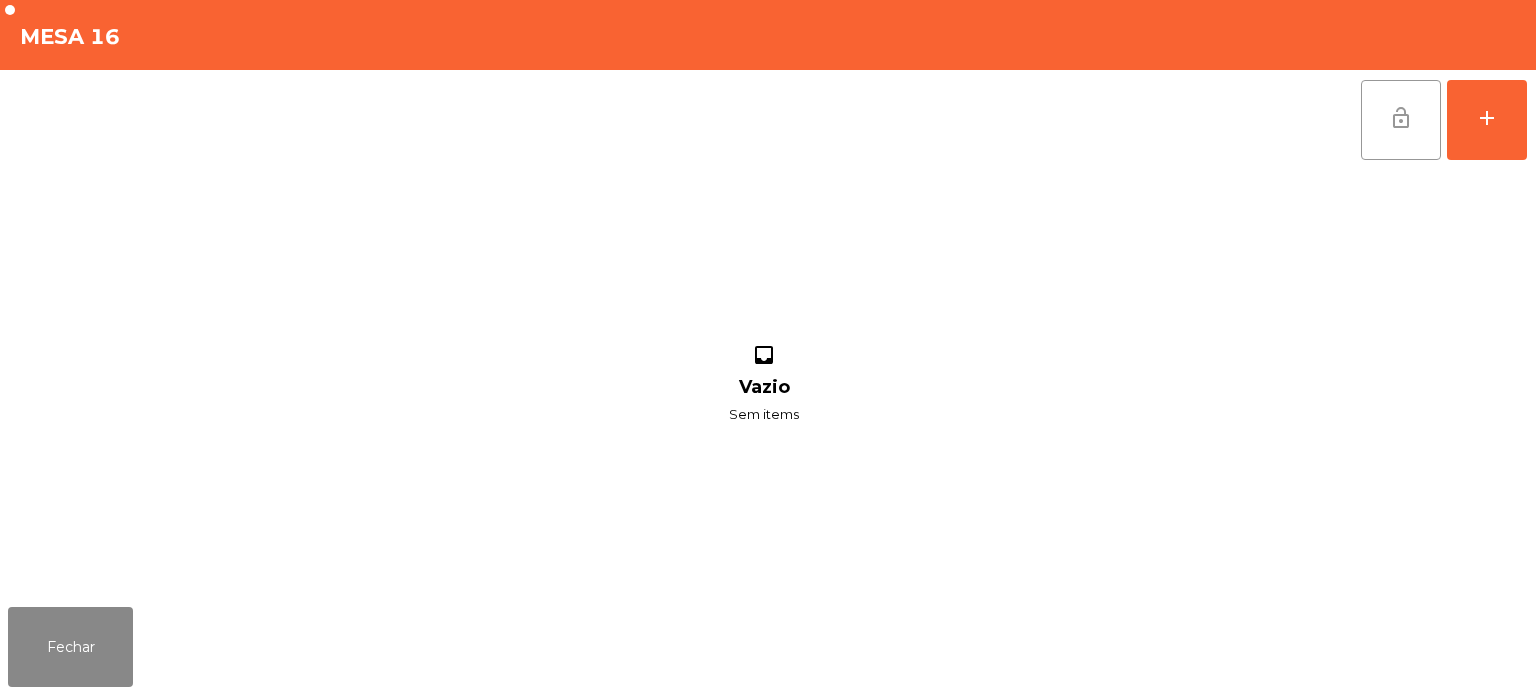 click on "lock_open" 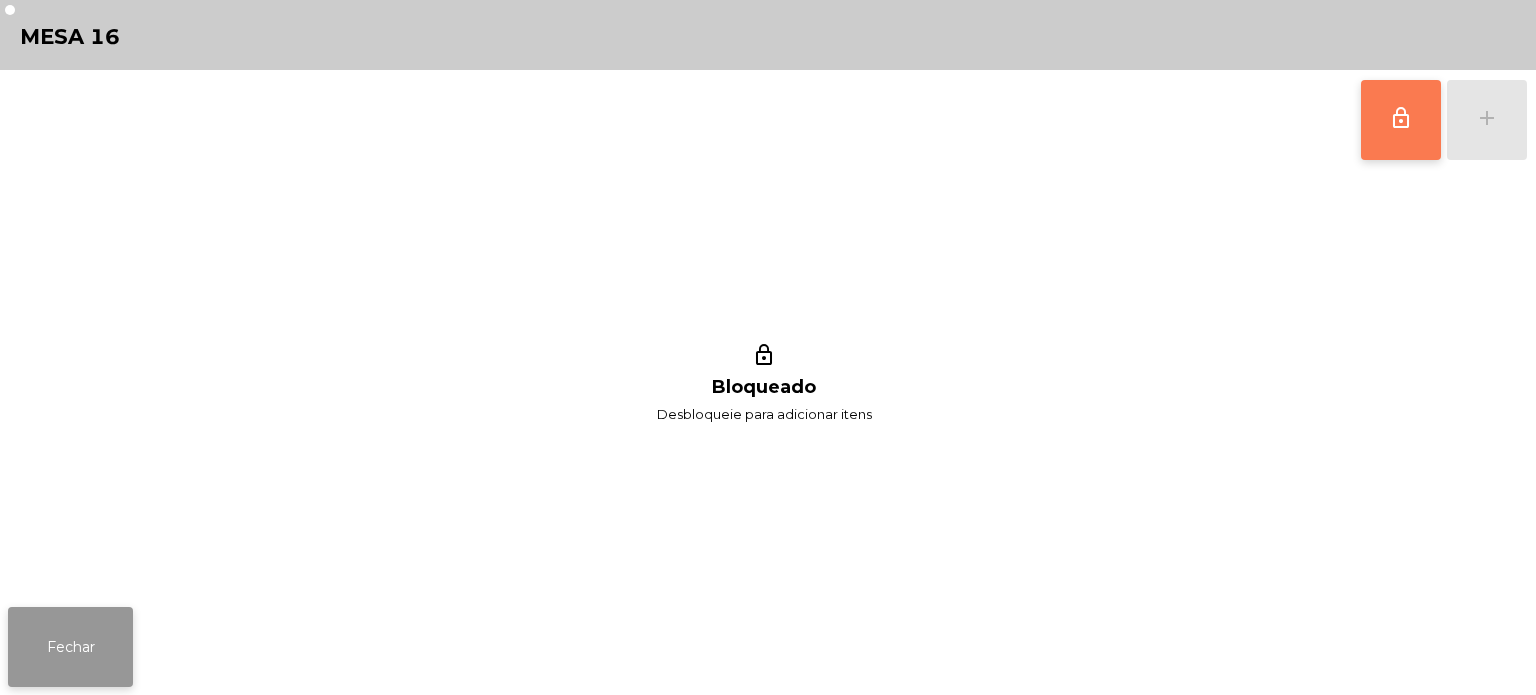 click on "Fechar" 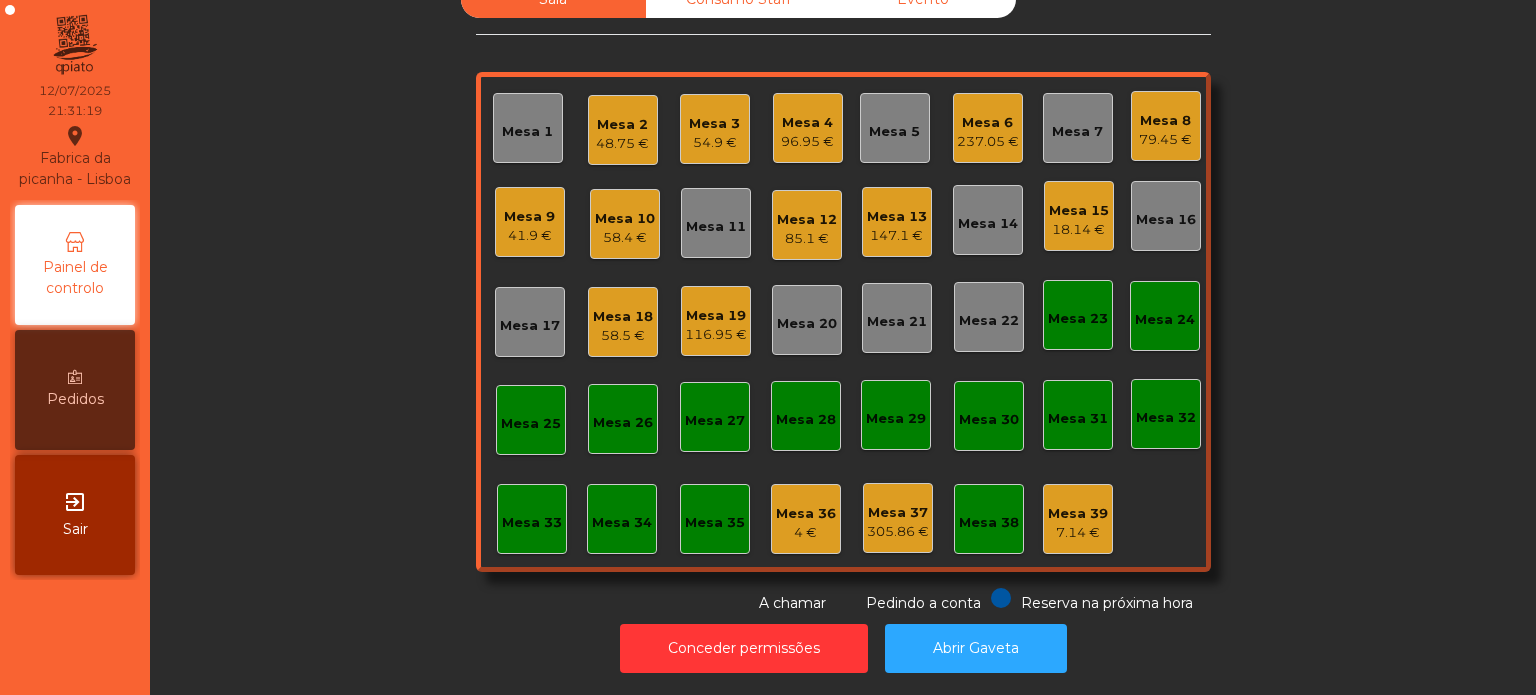 click on "41.9 €" 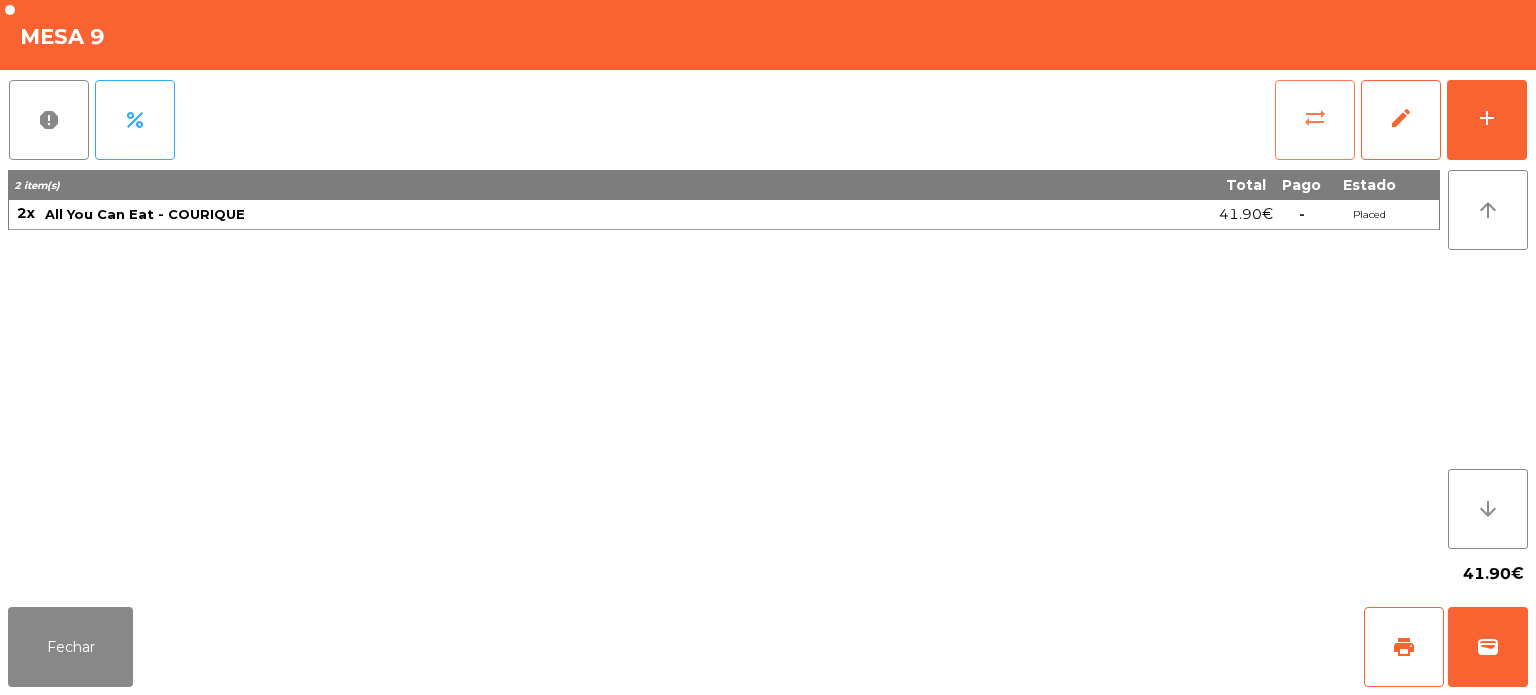 click on "sync_alt" 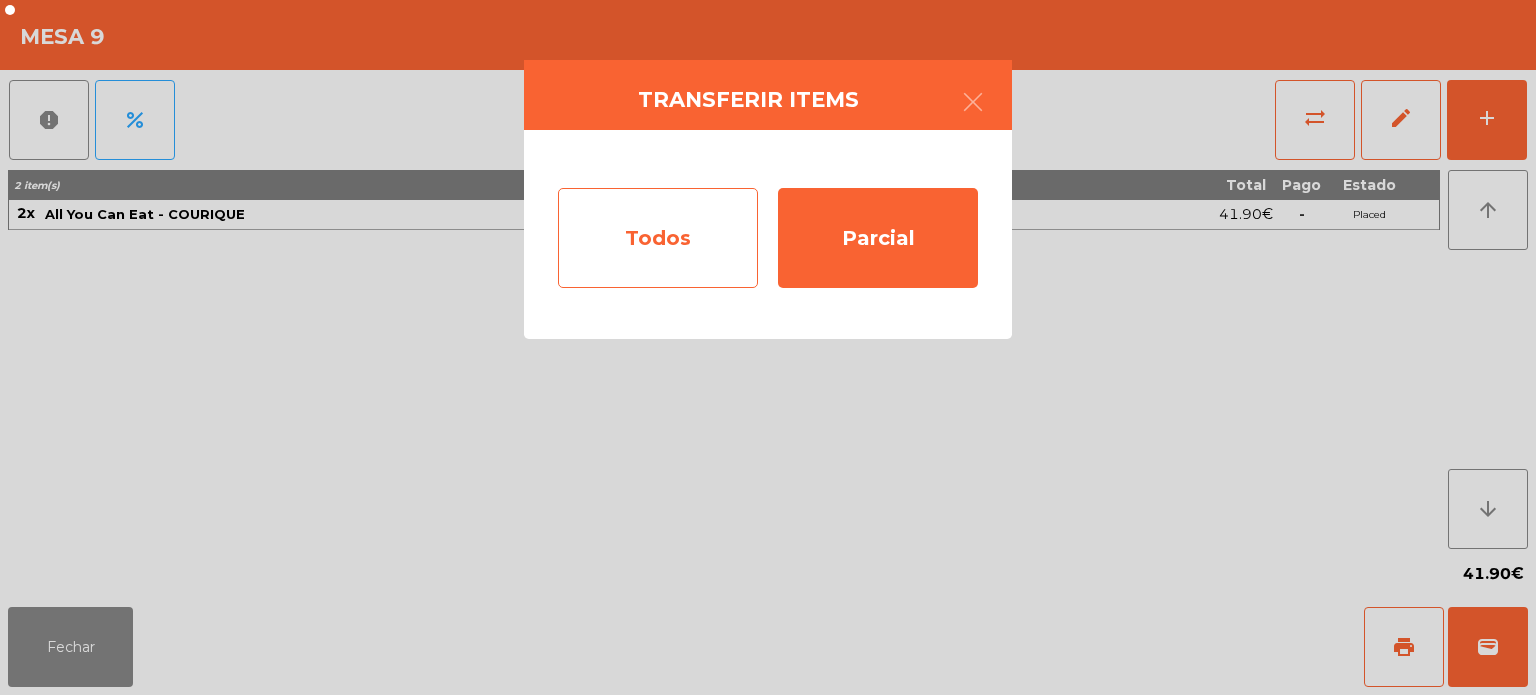 click on "Todos" 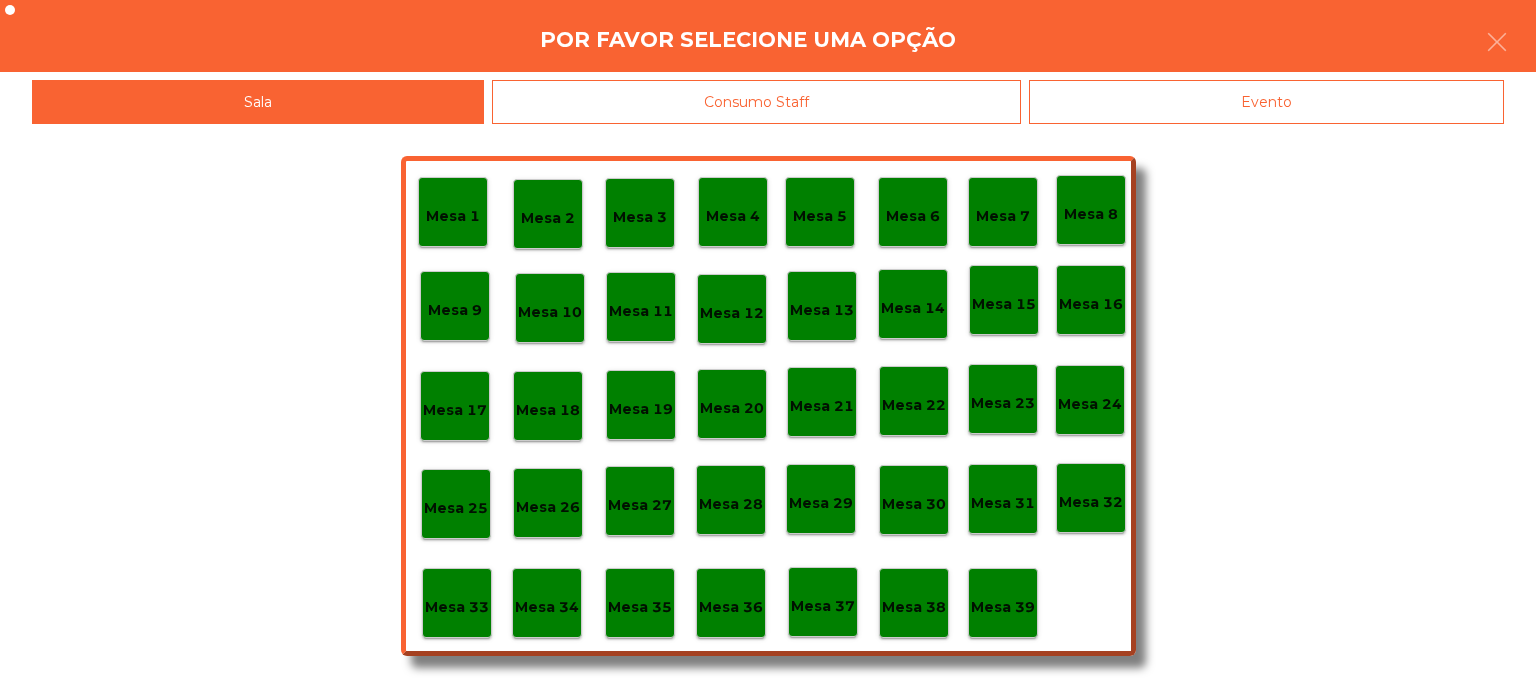 click on "Mesa 37" 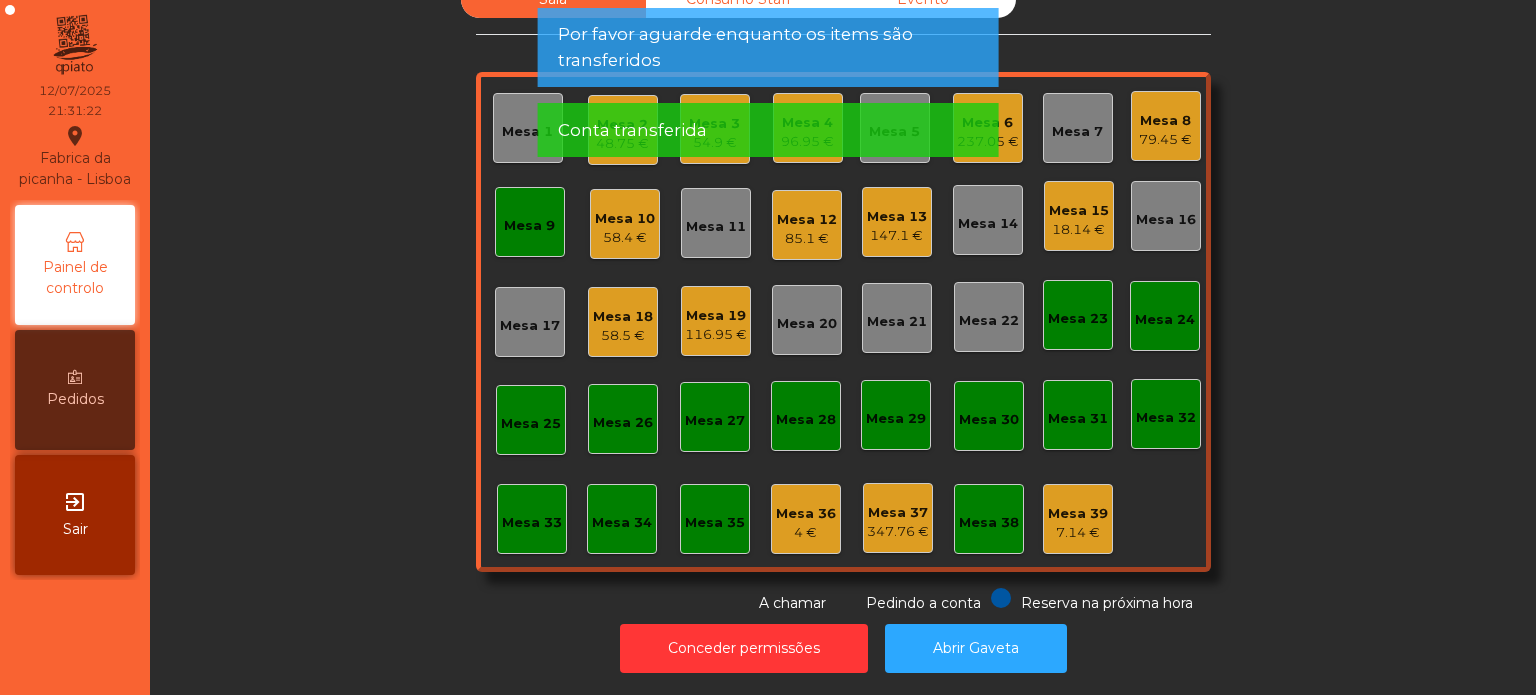click on "Mesa 9" 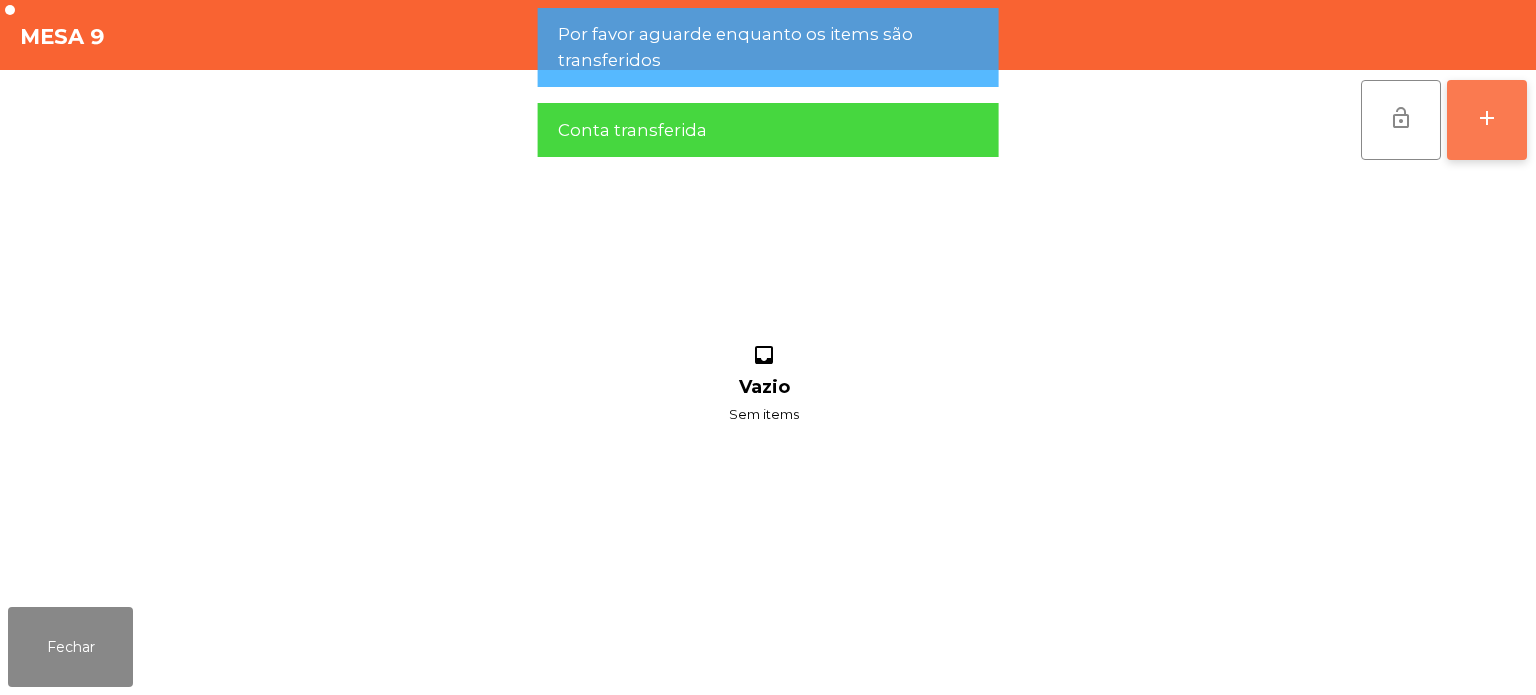 click on "add" 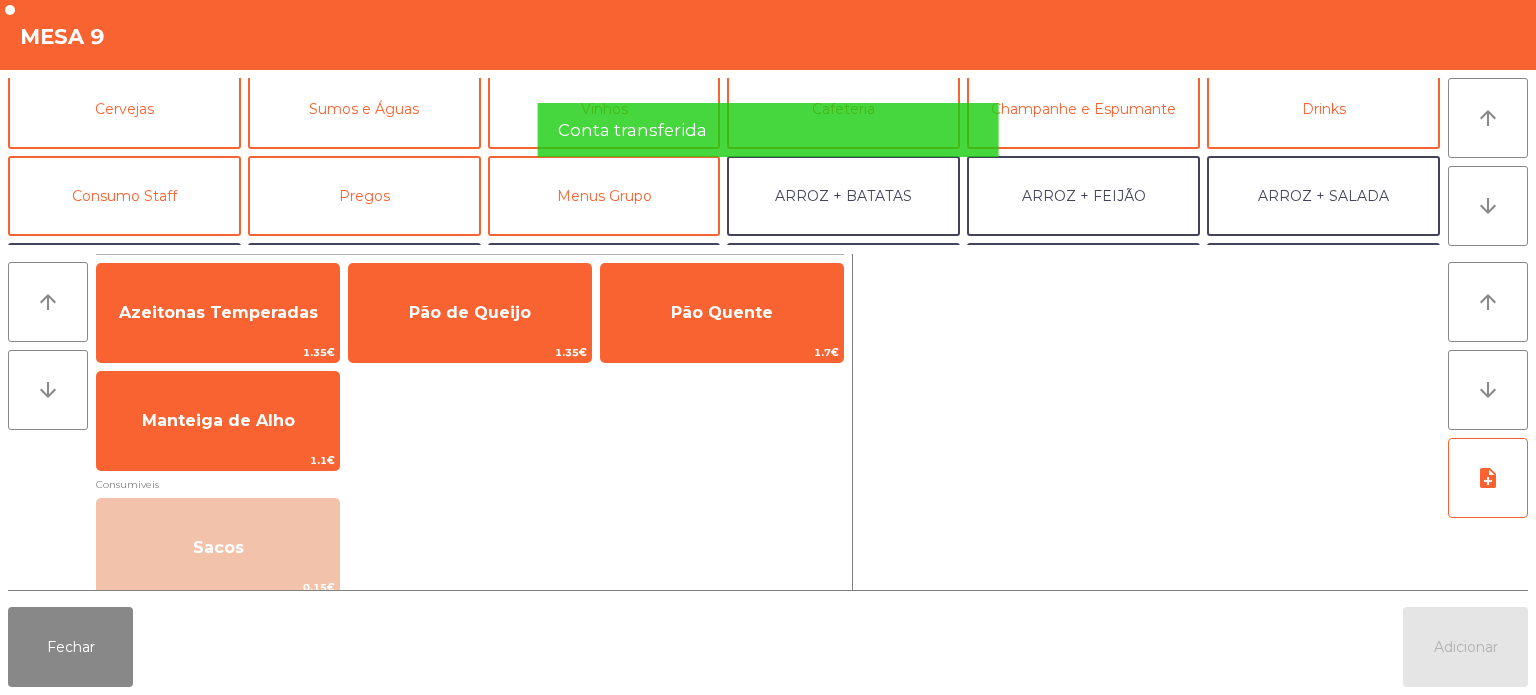 scroll, scrollTop: 108, scrollLeft: 0, axis: vertical 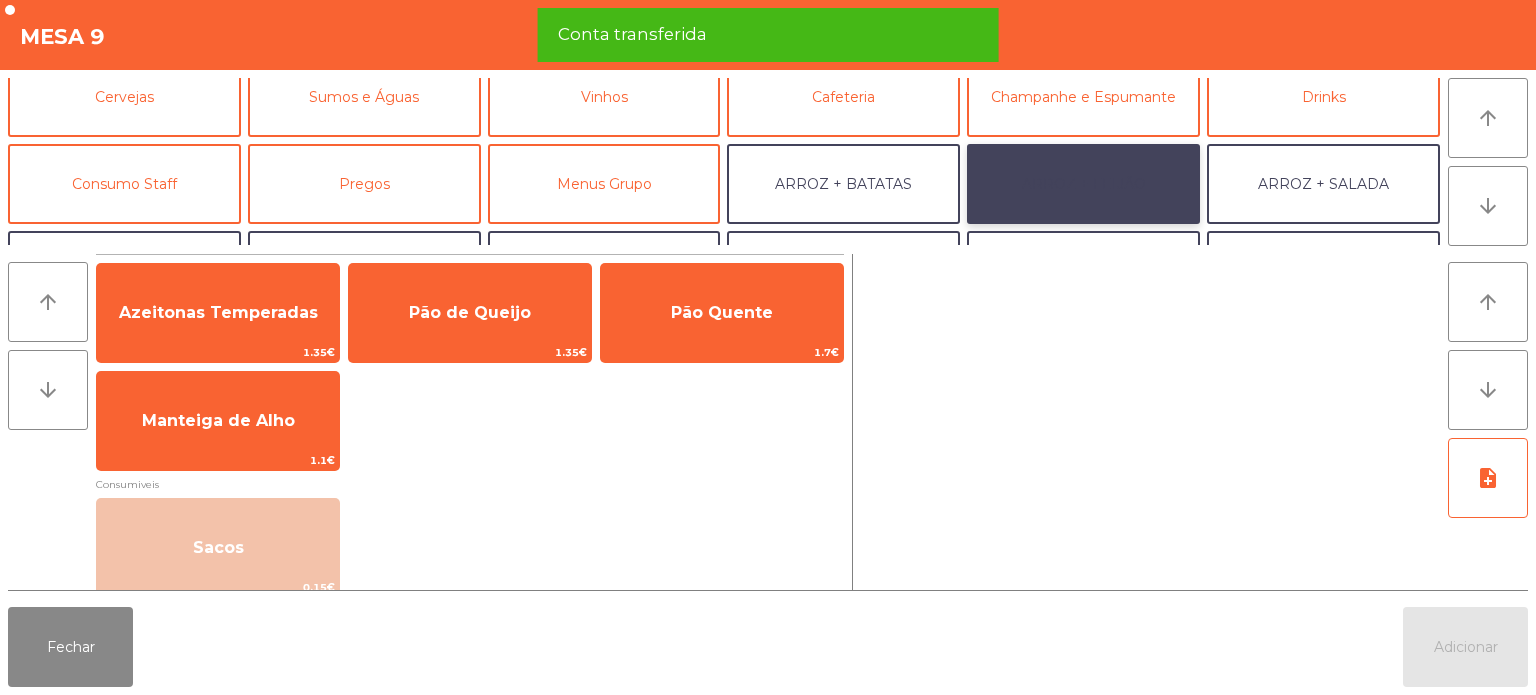 click on "ARROZ + FEIJÃO" 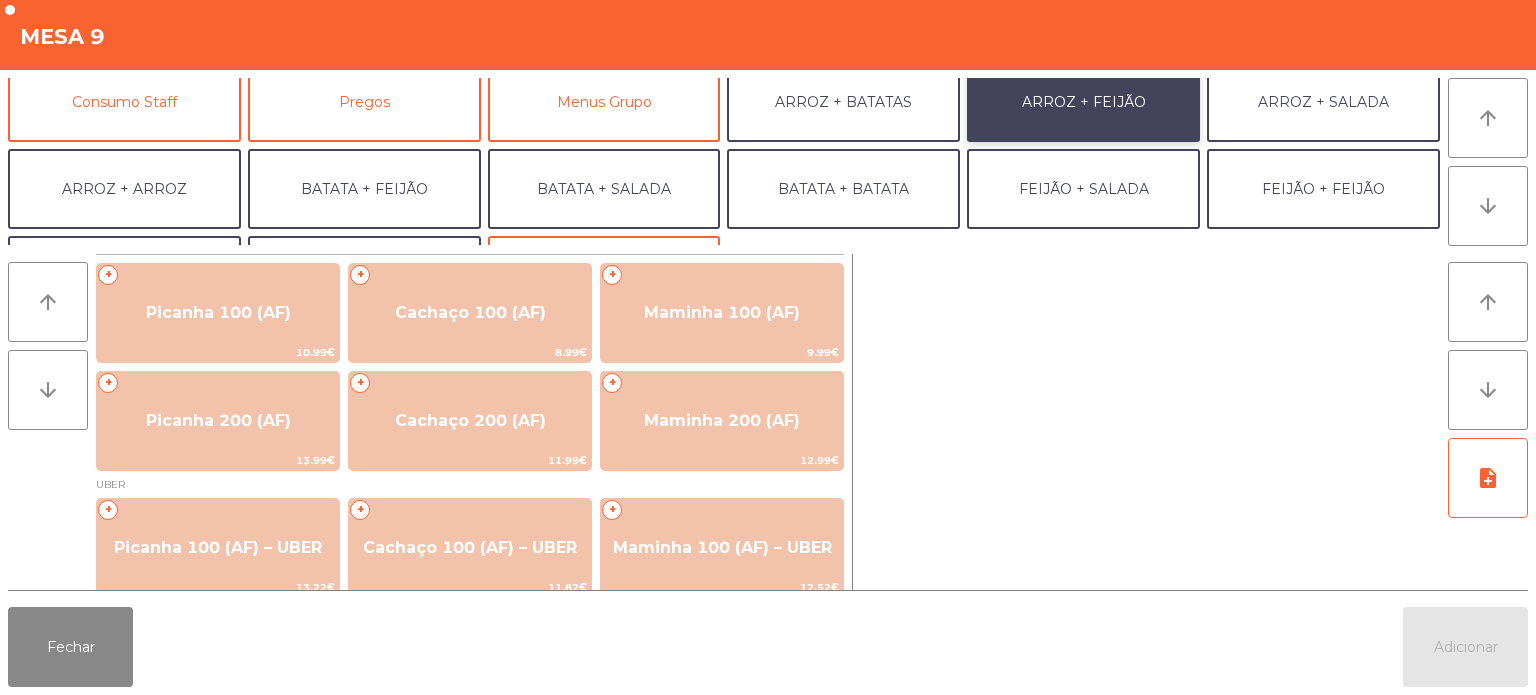 scroll, scrollTop: 220, scrollLeft: 0, axis: vertical 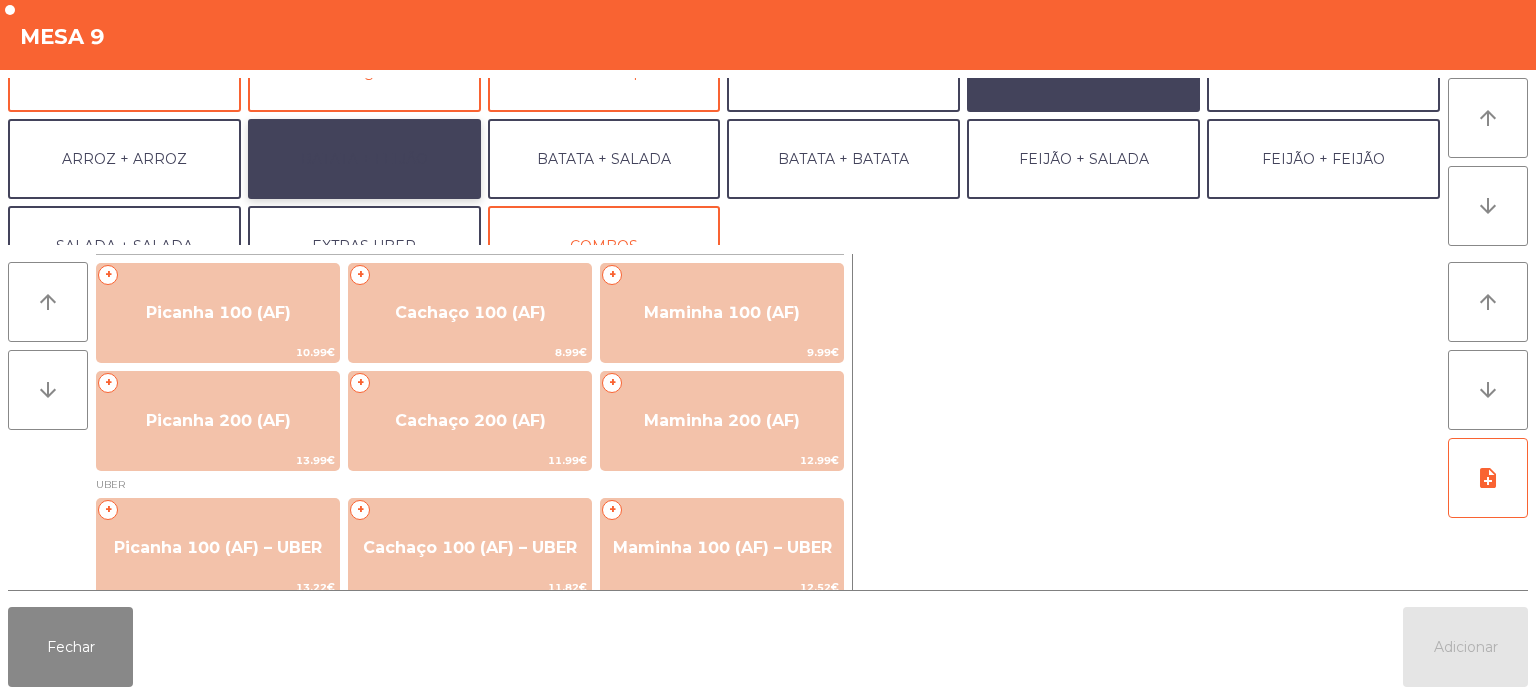 click on "BATATA + FEIJÃO" 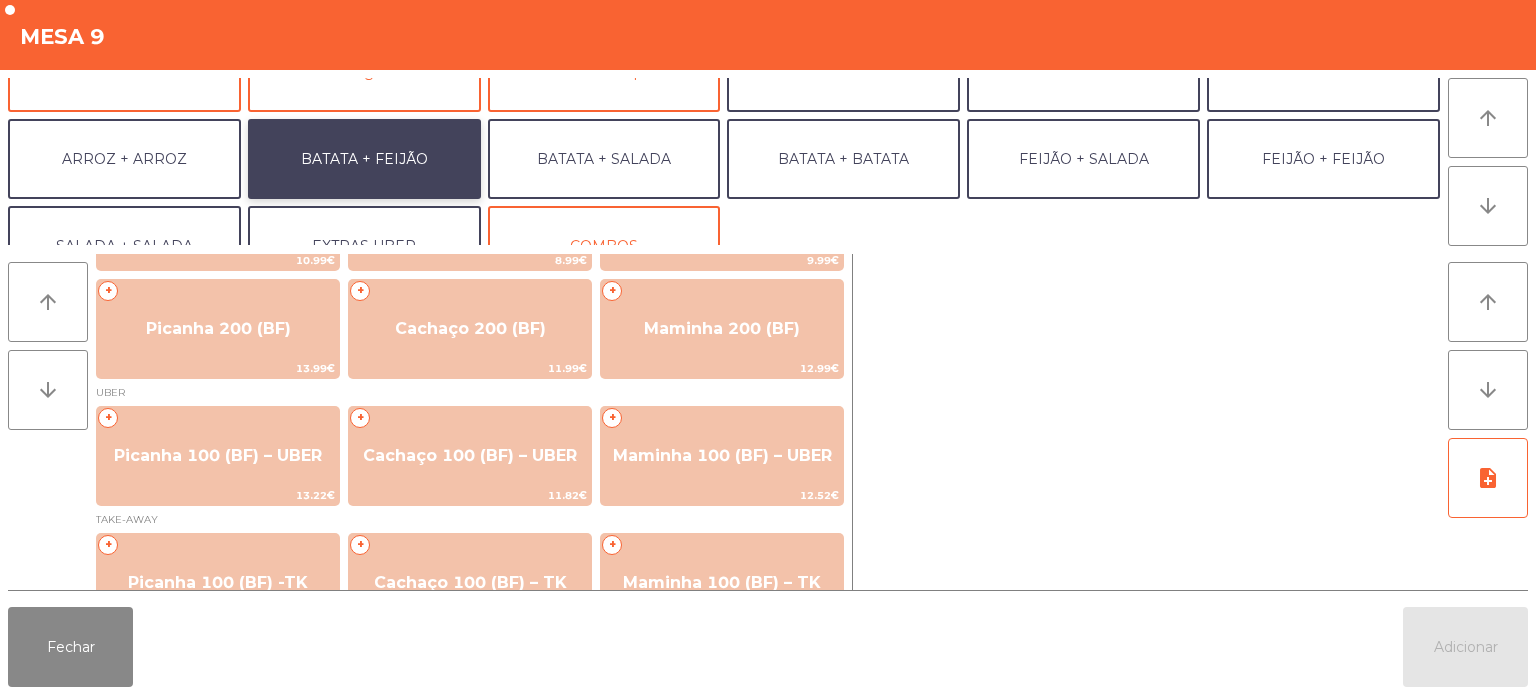 scroll, scrollTop: 0, scrollLeft: 0, axis: both 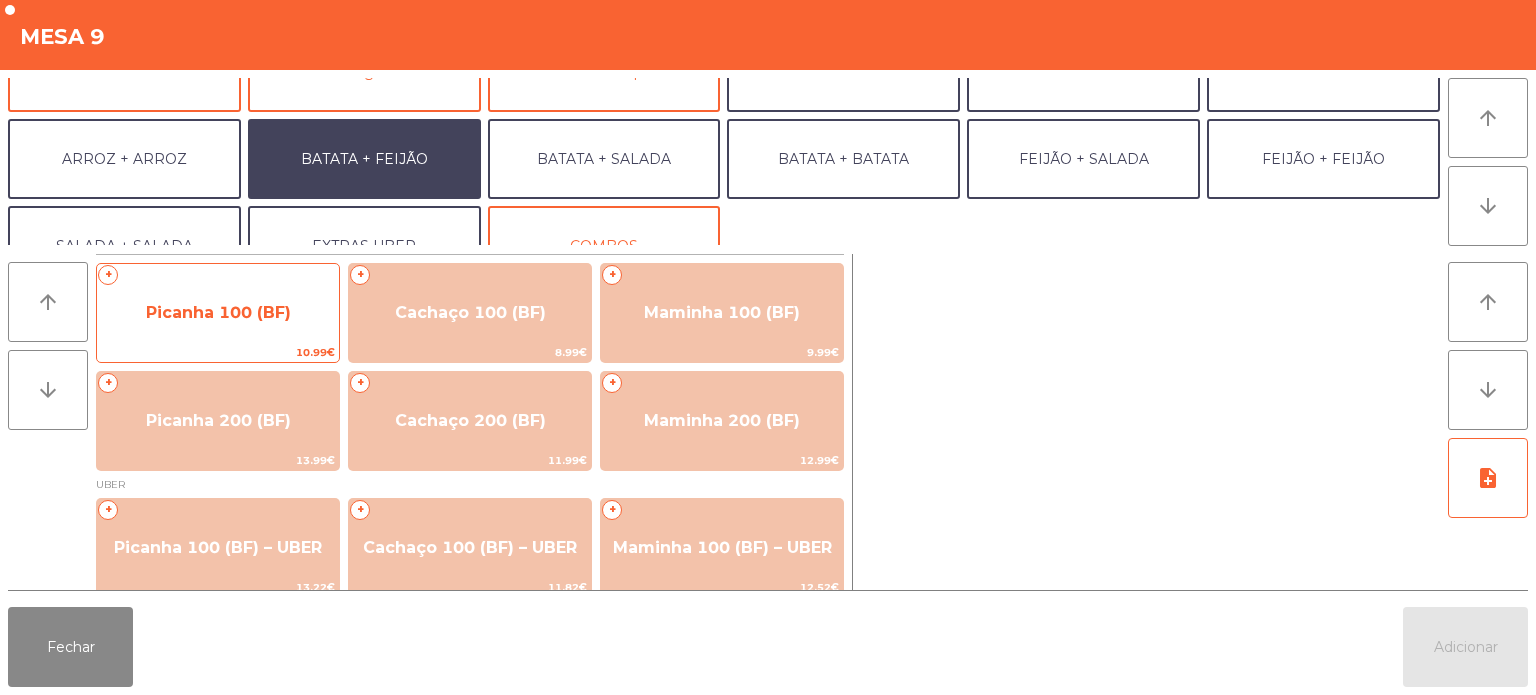 click on "Picanha 100 (BF)" 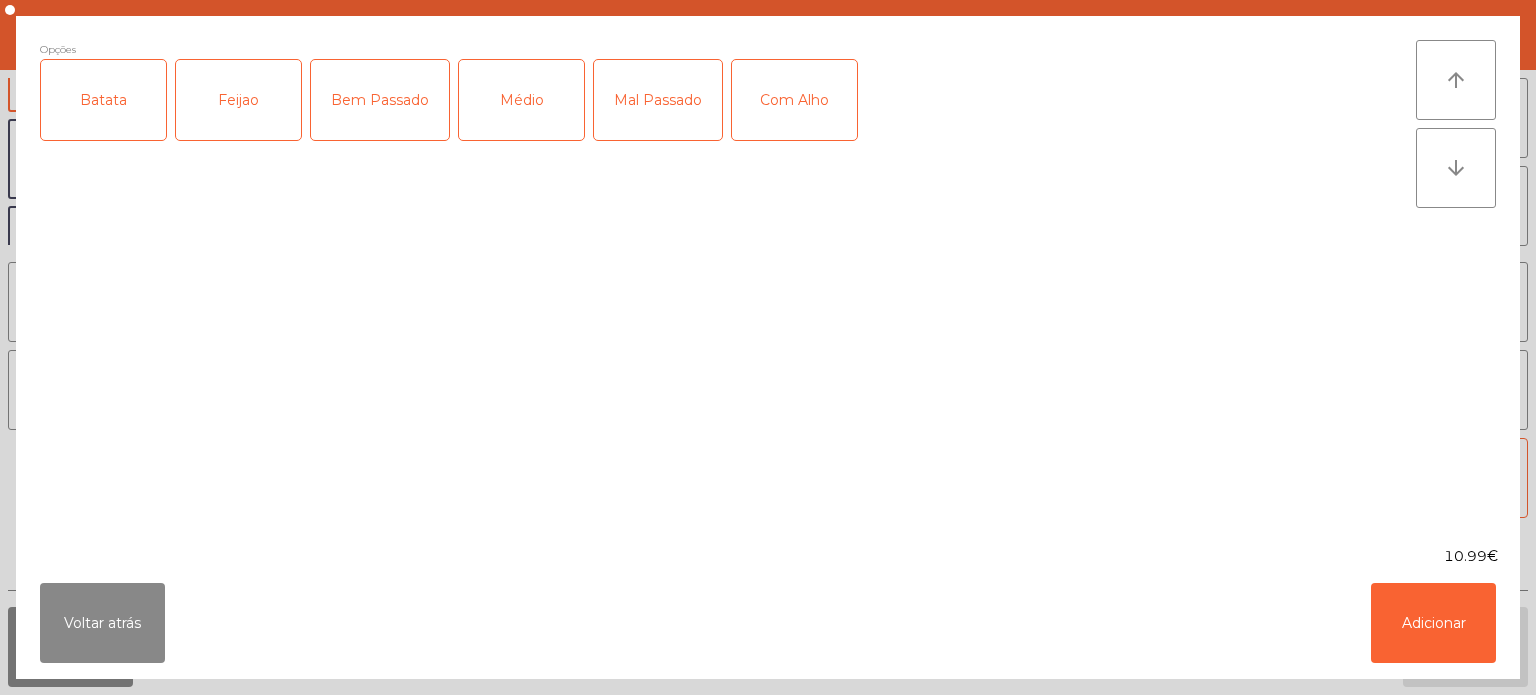 click on "Batata" 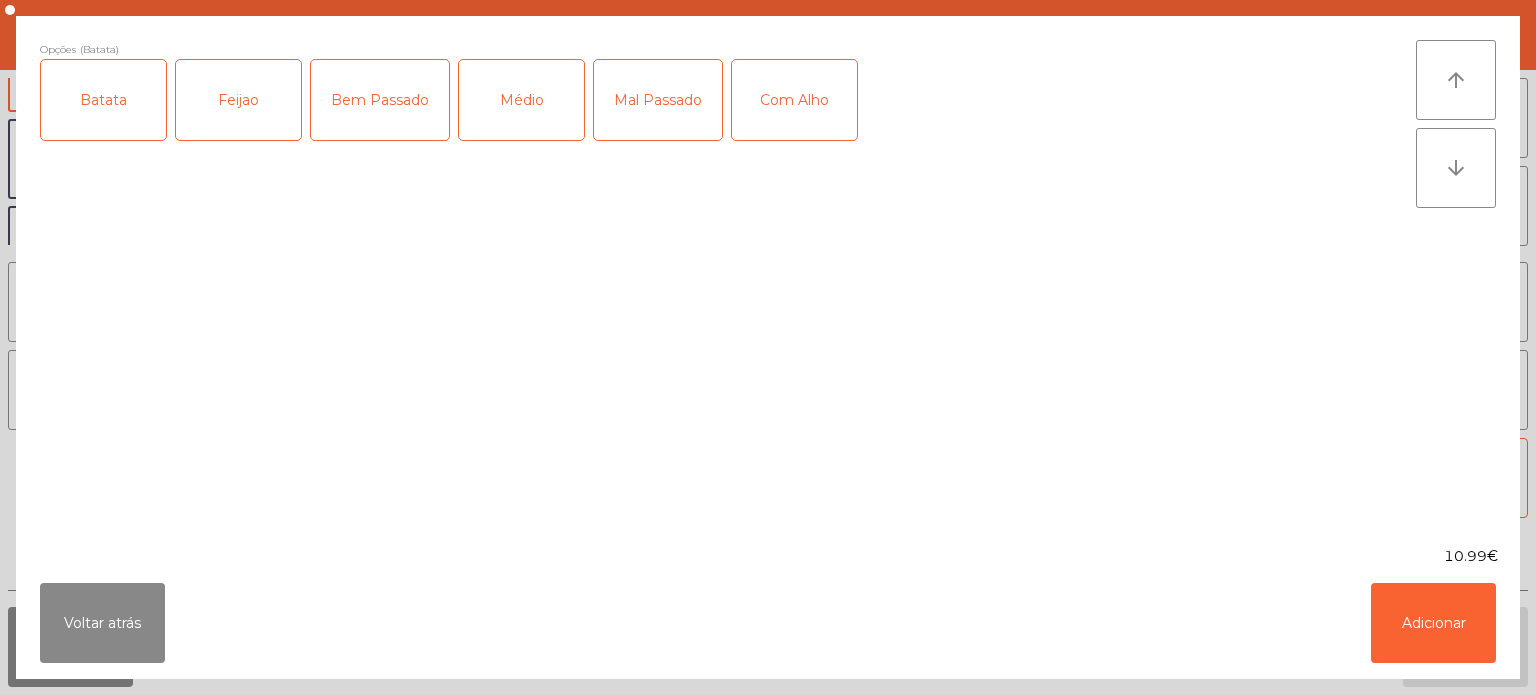 click on "Feijao" 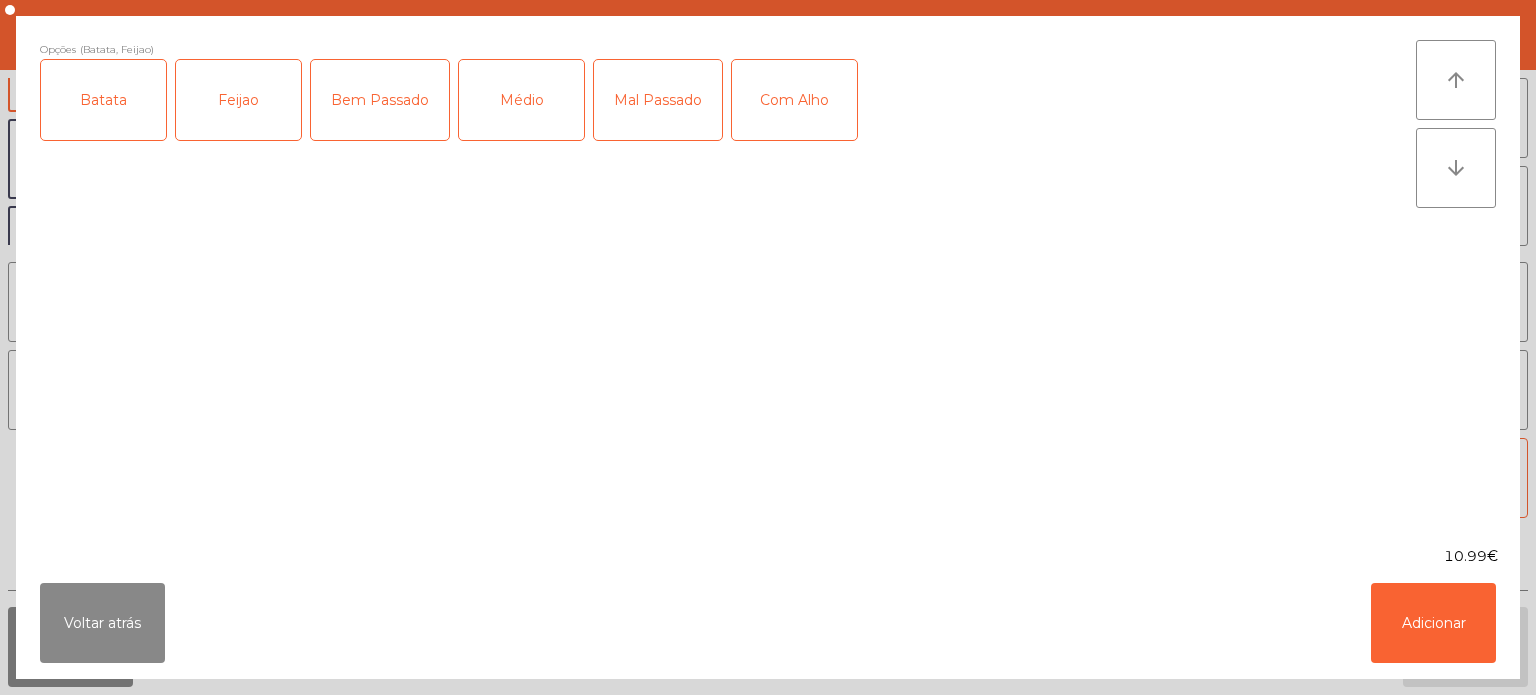 click on "Médio" 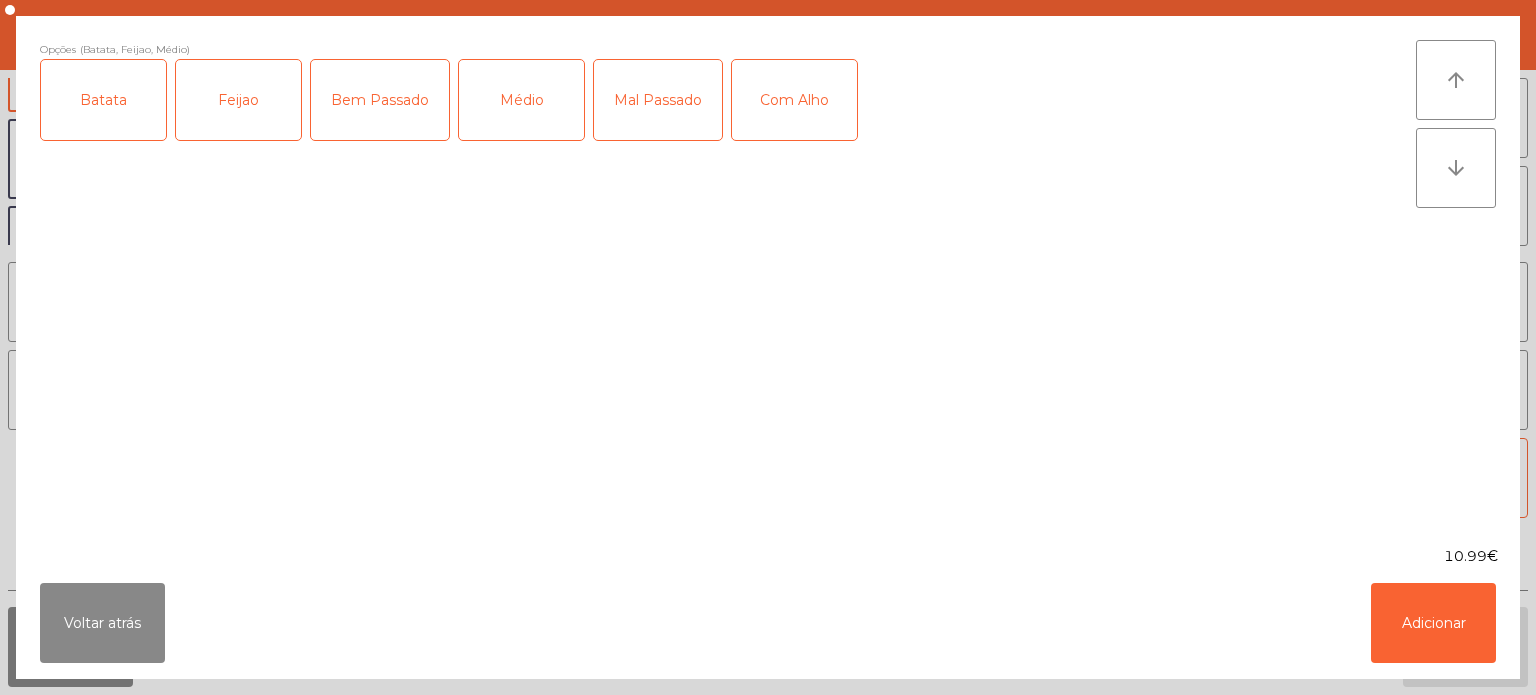 click on "Com Alho" 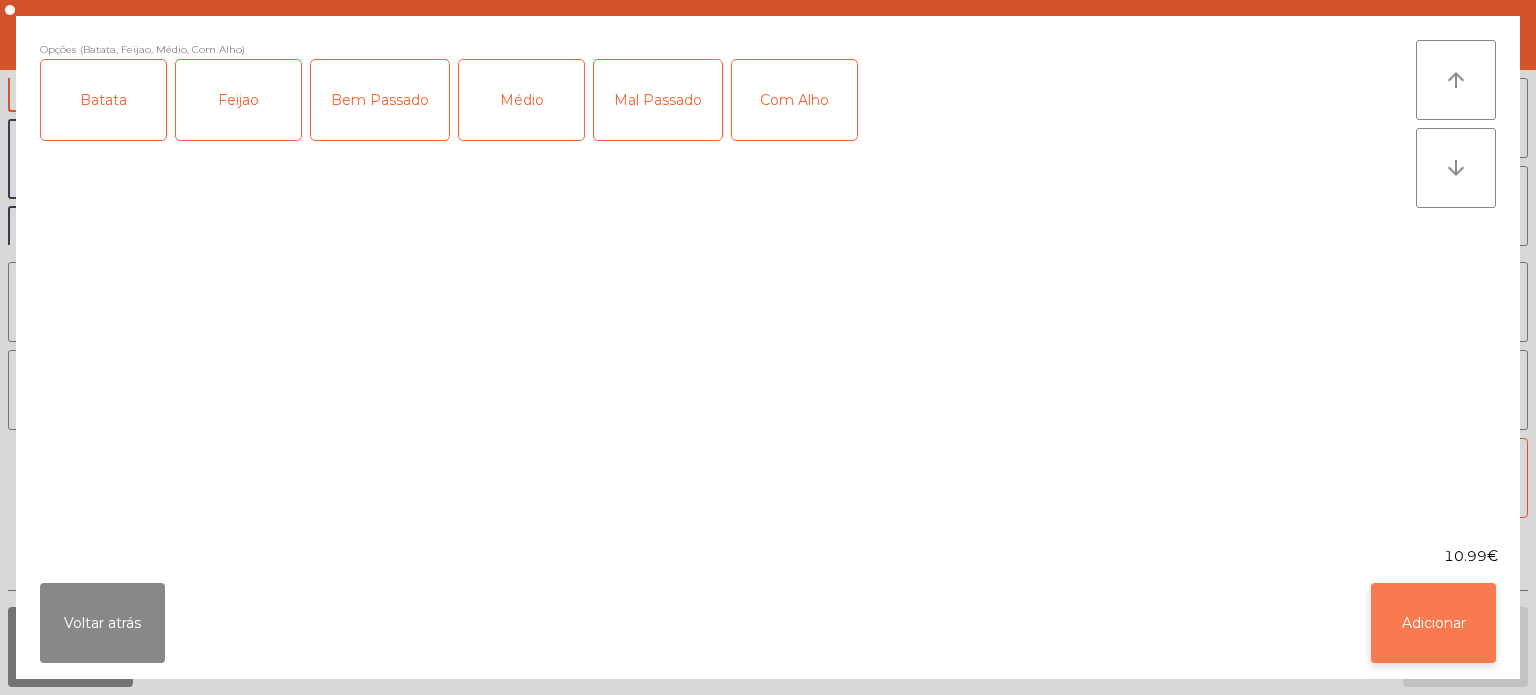 click on "Adicionar" 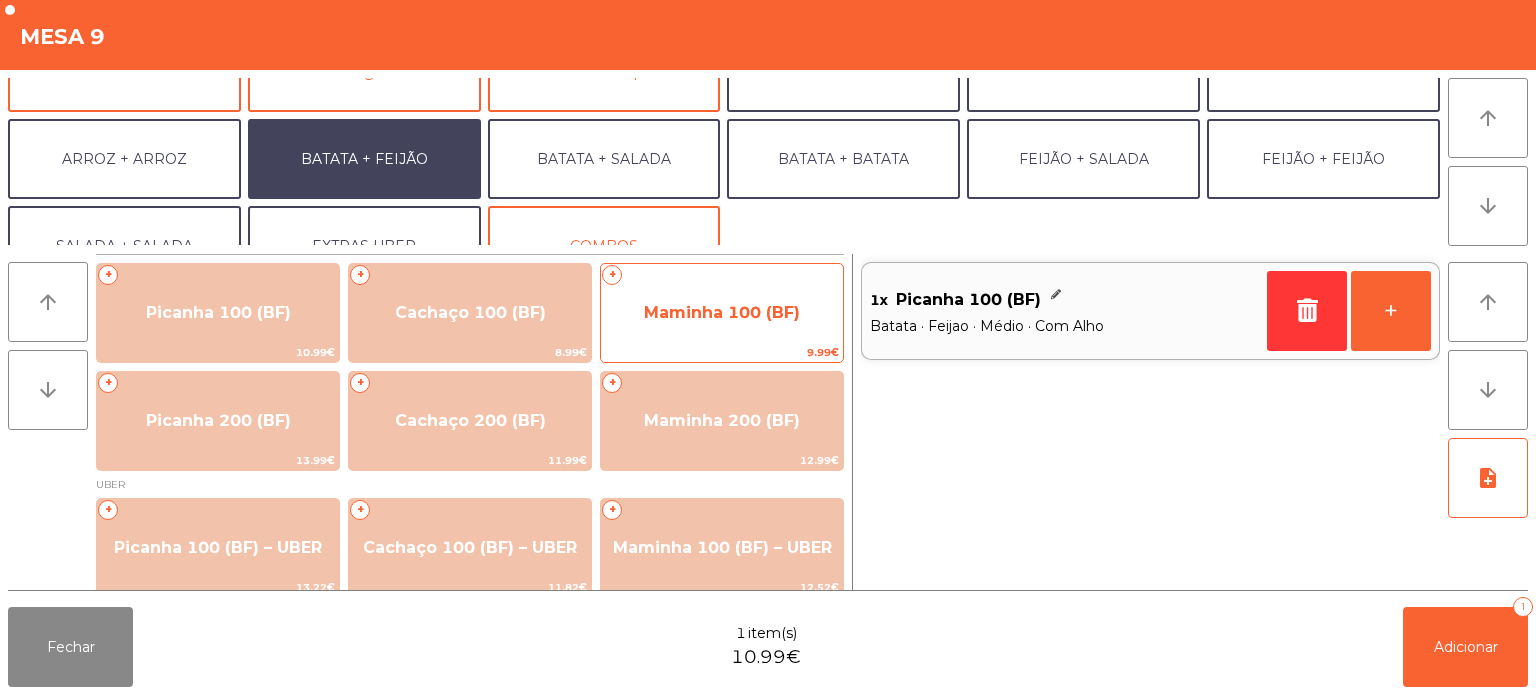 click on "Maminha 100 (BF)" 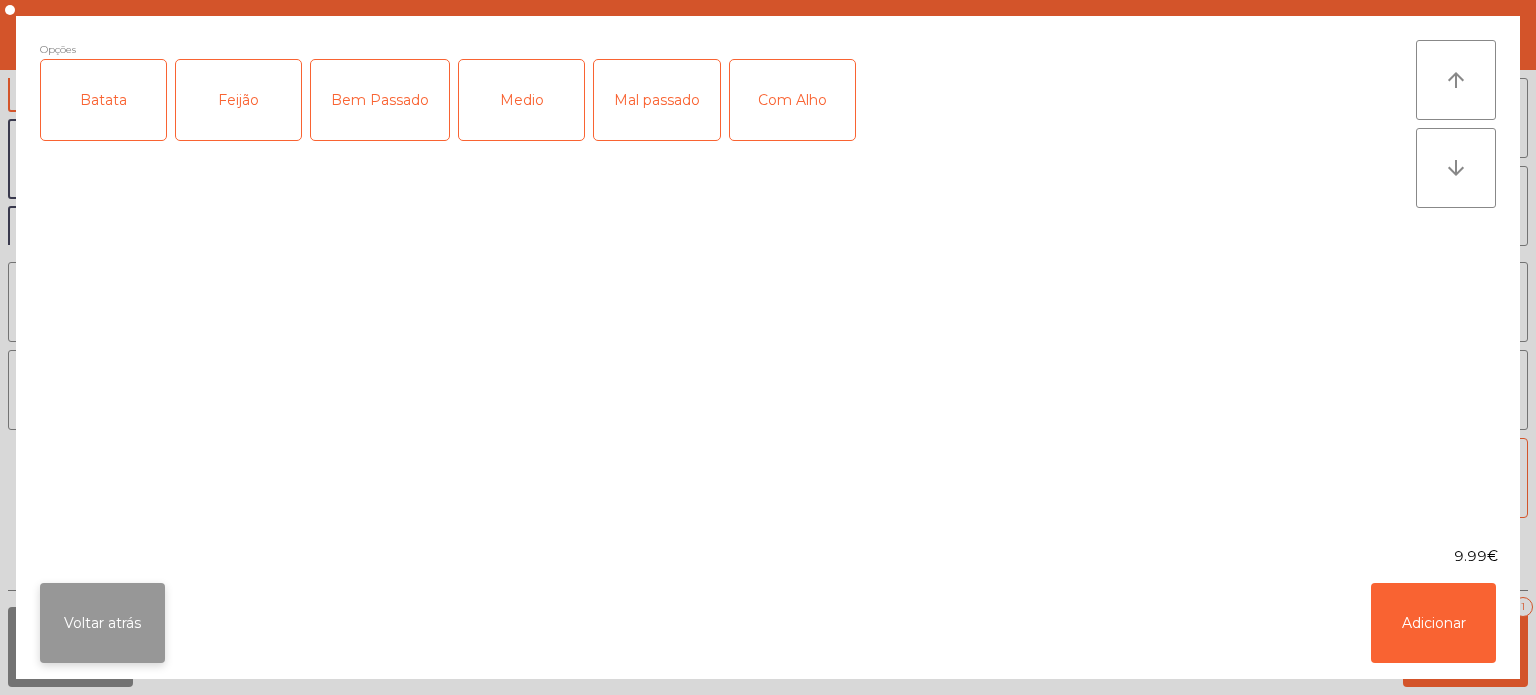 click on "Voltar atrás" 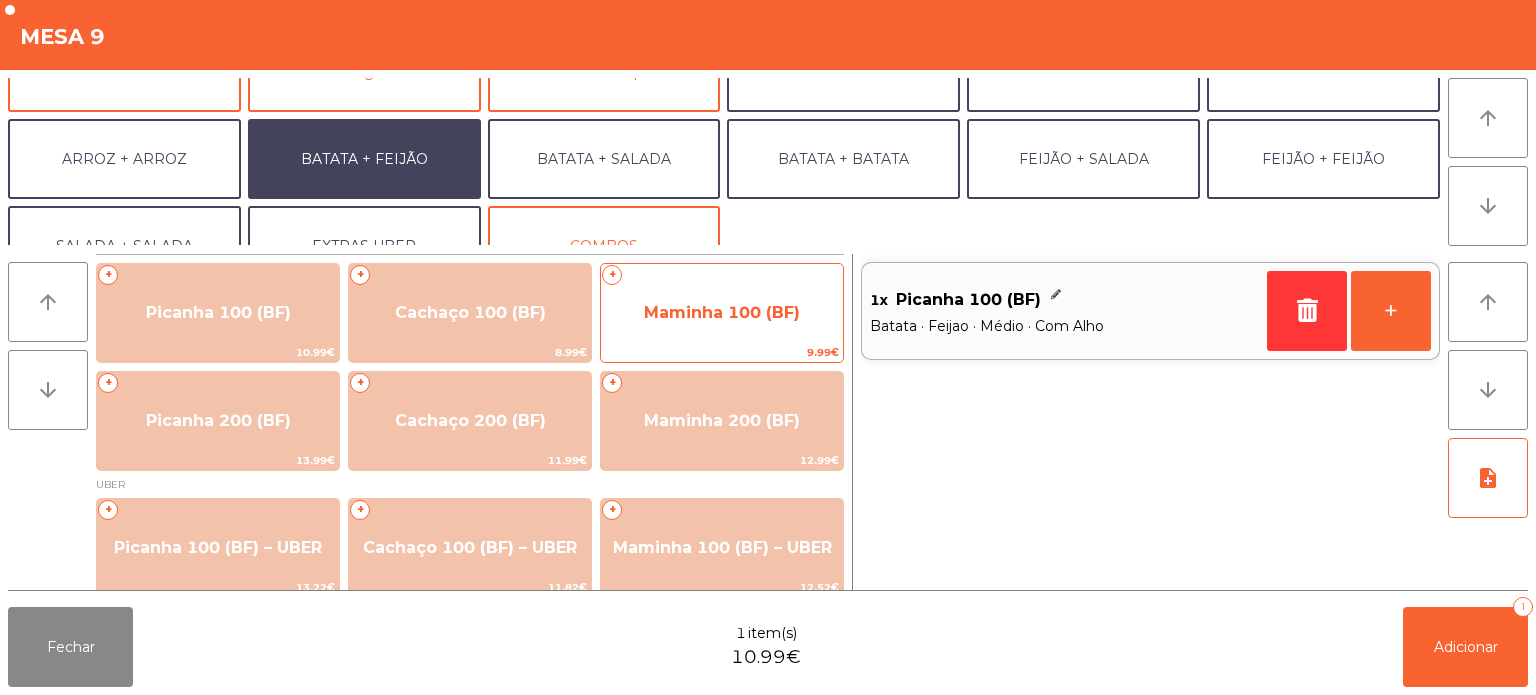 click on "9.99€" 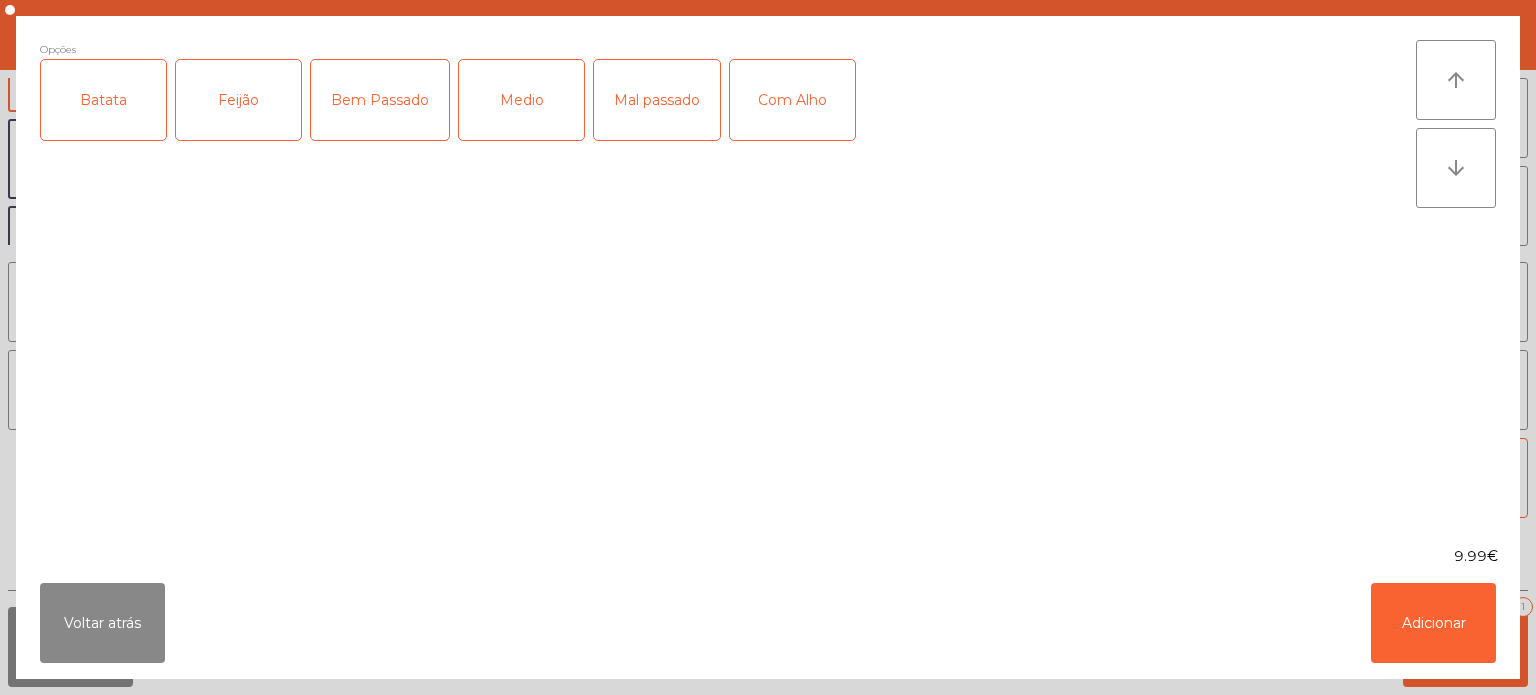 click on "Batata" 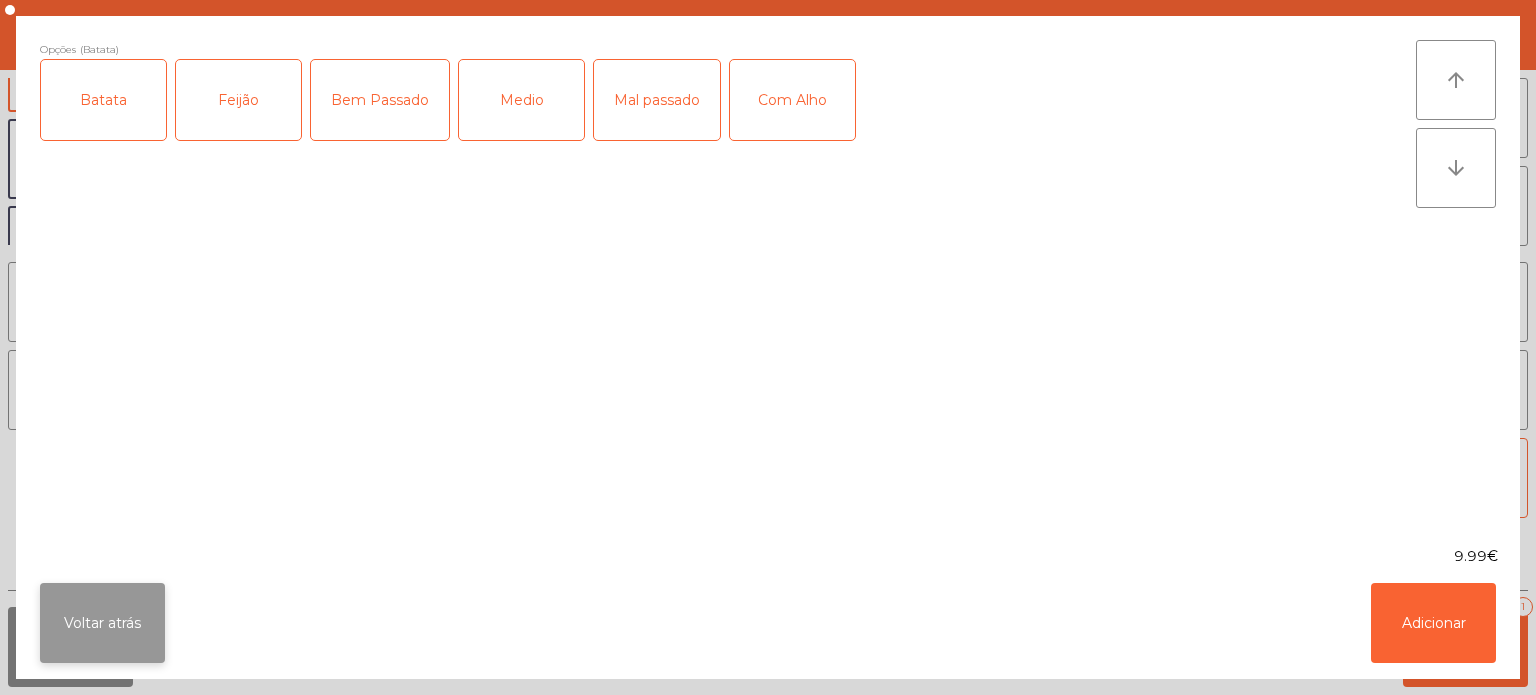 click on "Voltar atrás" 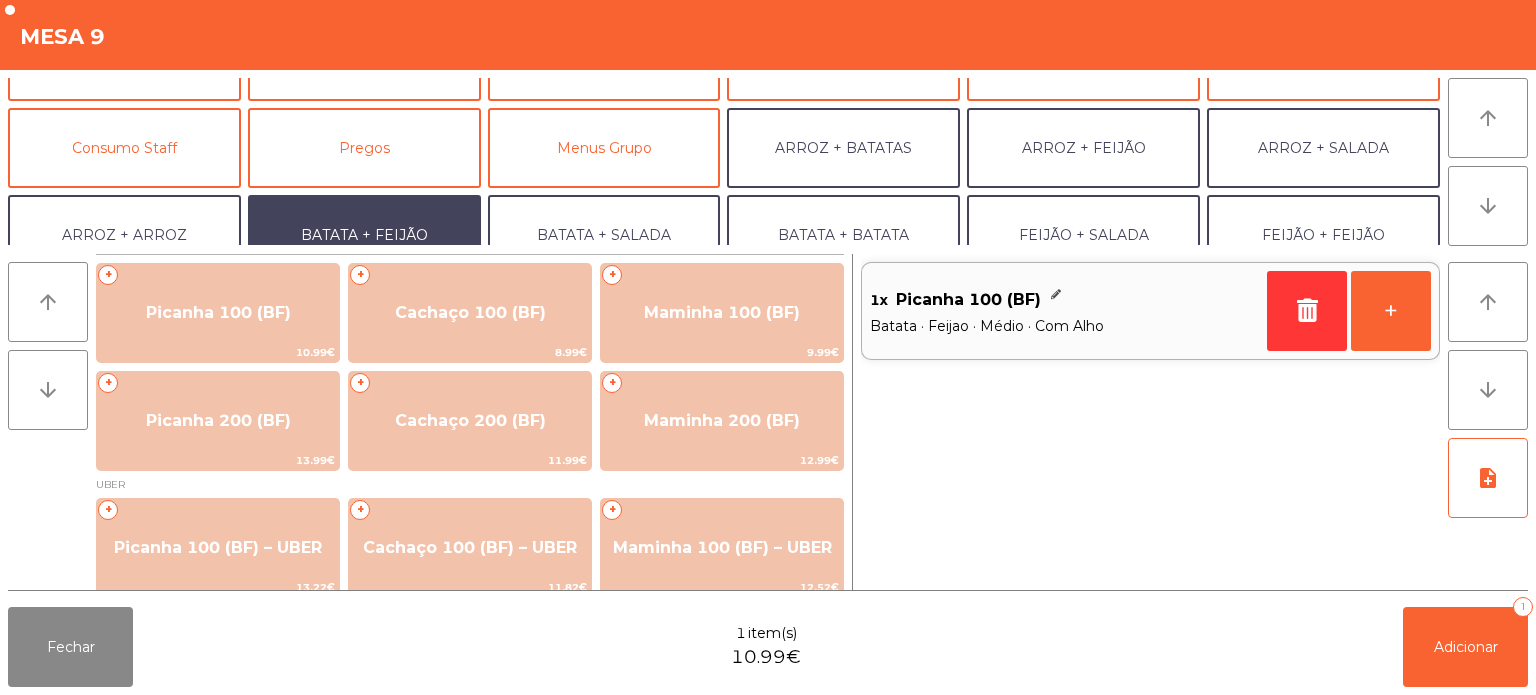scroll, scrollTop: 145, scrollLeft: 0, axis: vertical 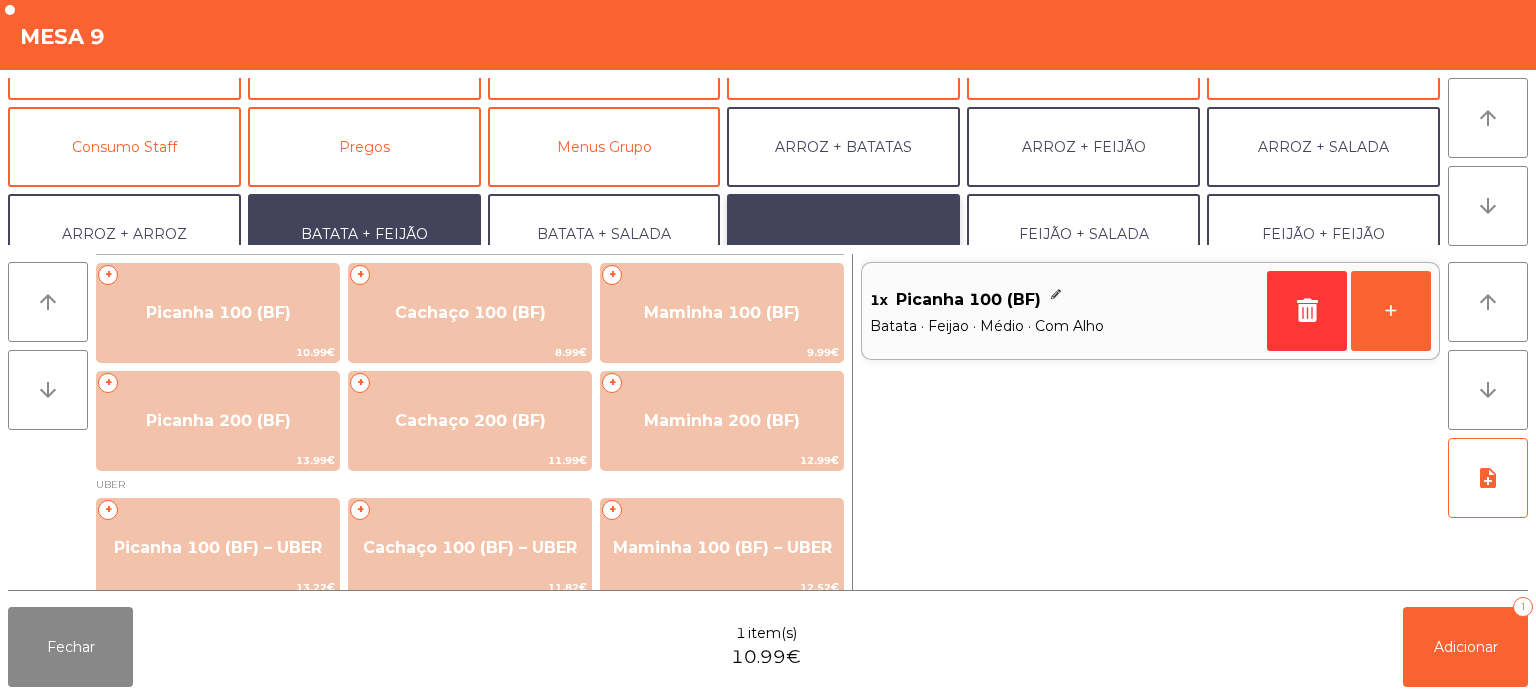 click on "BATATA + BATATA" 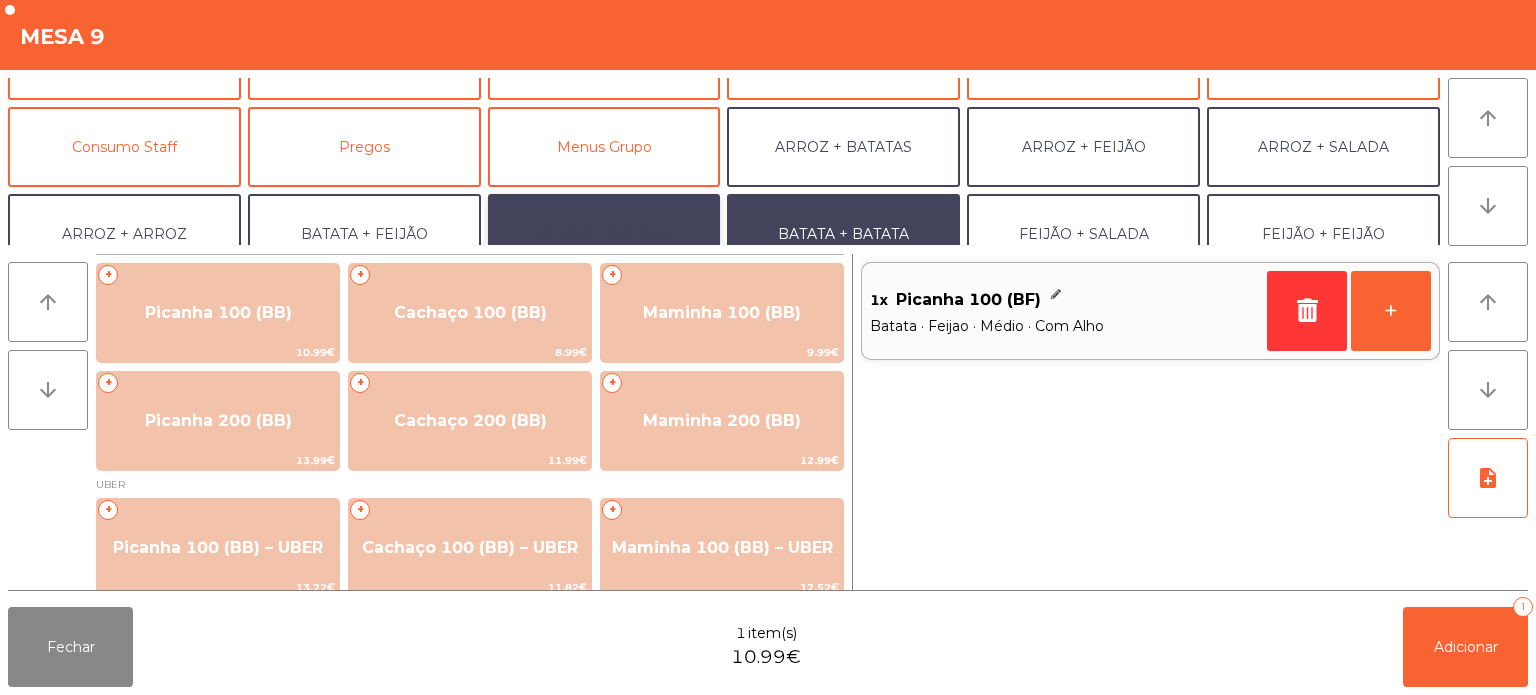click on "BATATA + SALADA" 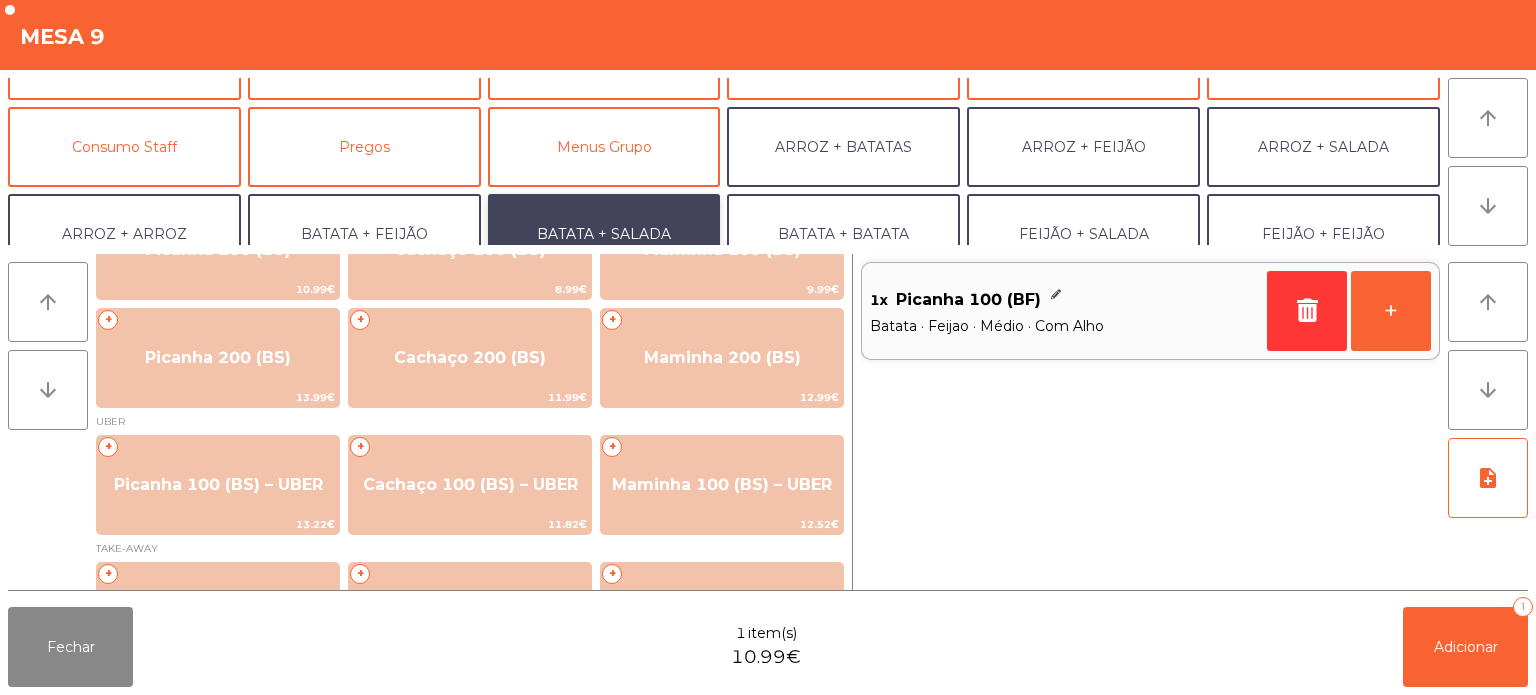 scroll, scrollTop: 0, scrollLeft: 0, axis: both 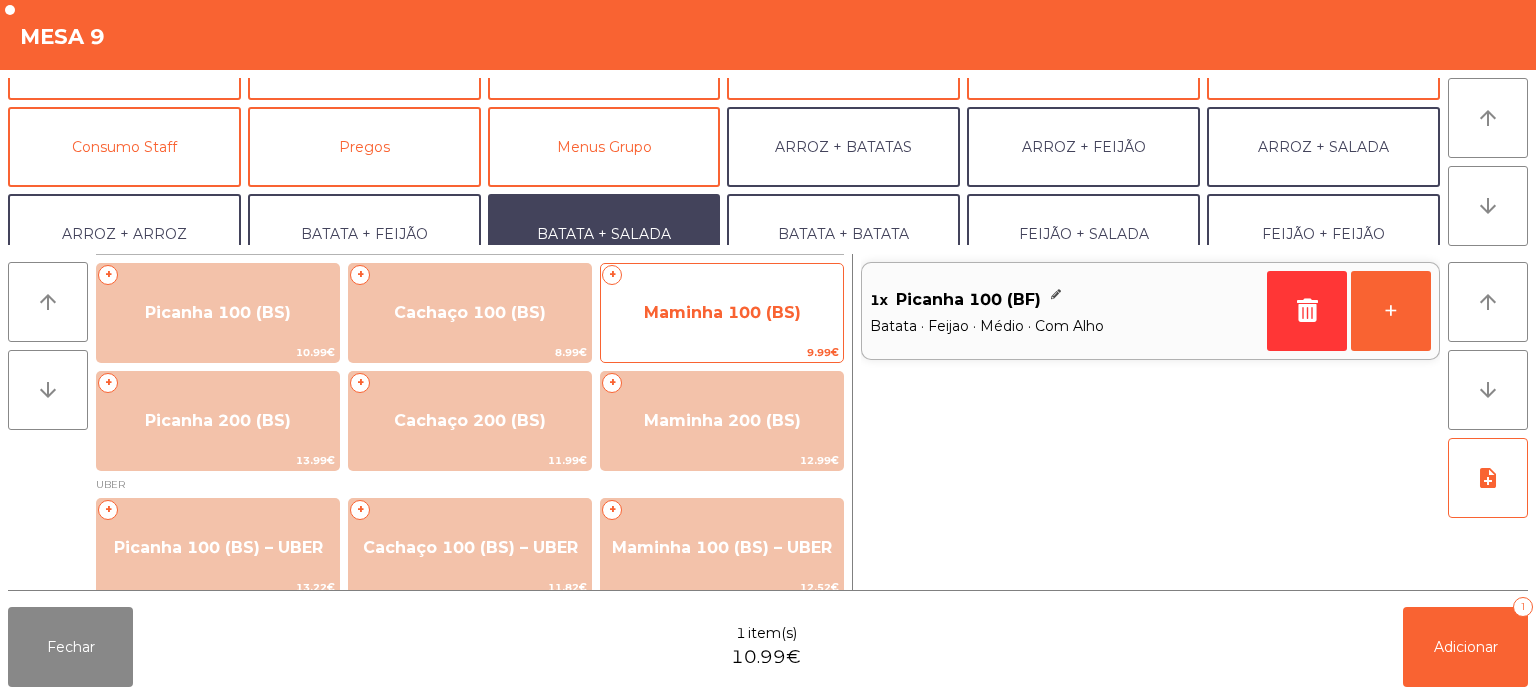 click on "Maminha 100 (BS)" 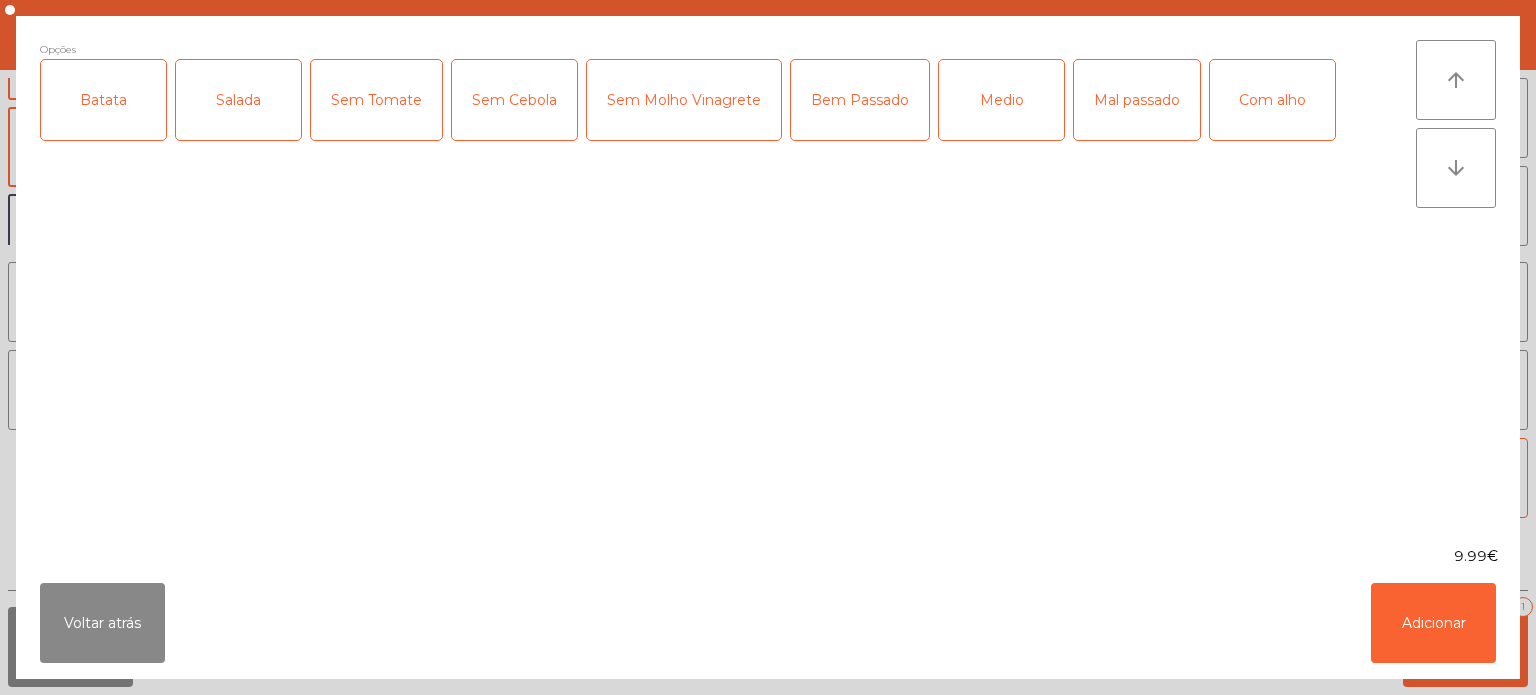 click on "Batata" 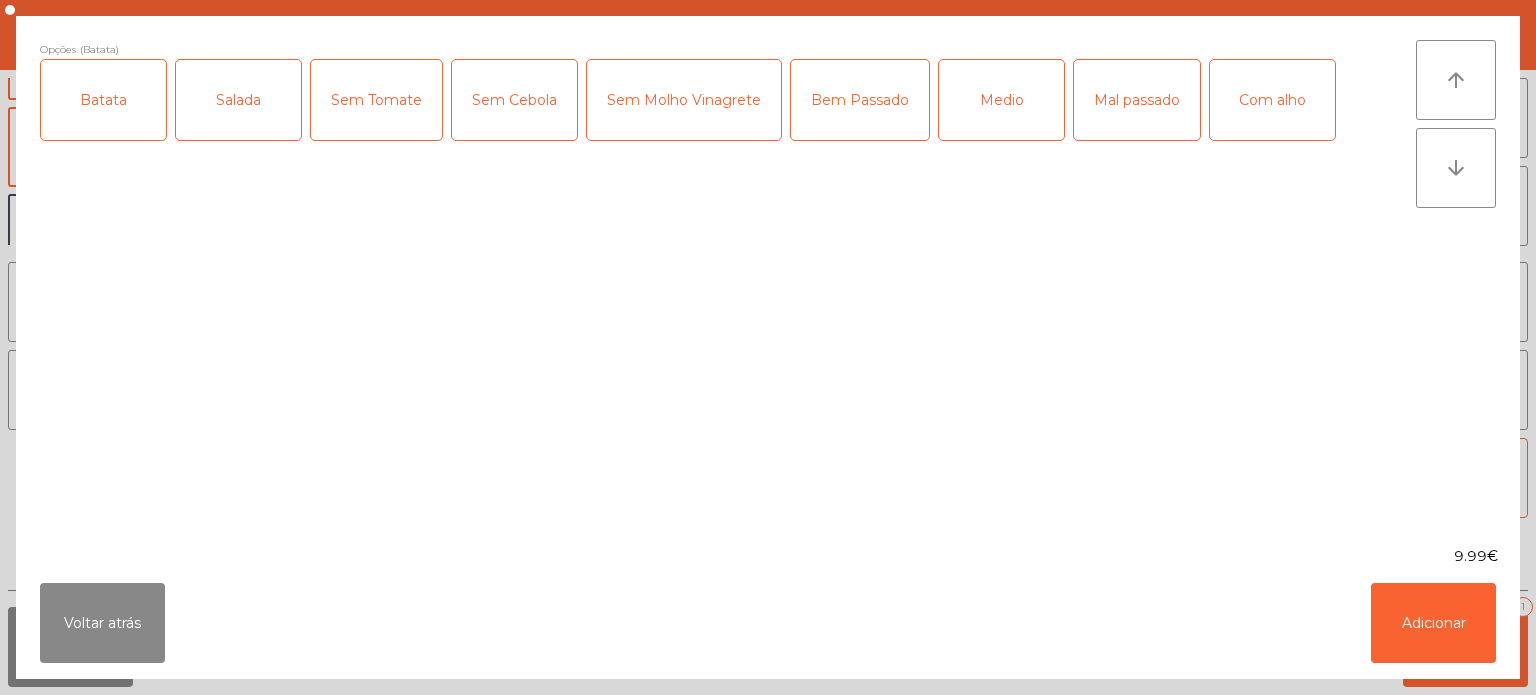 click on "Salada" 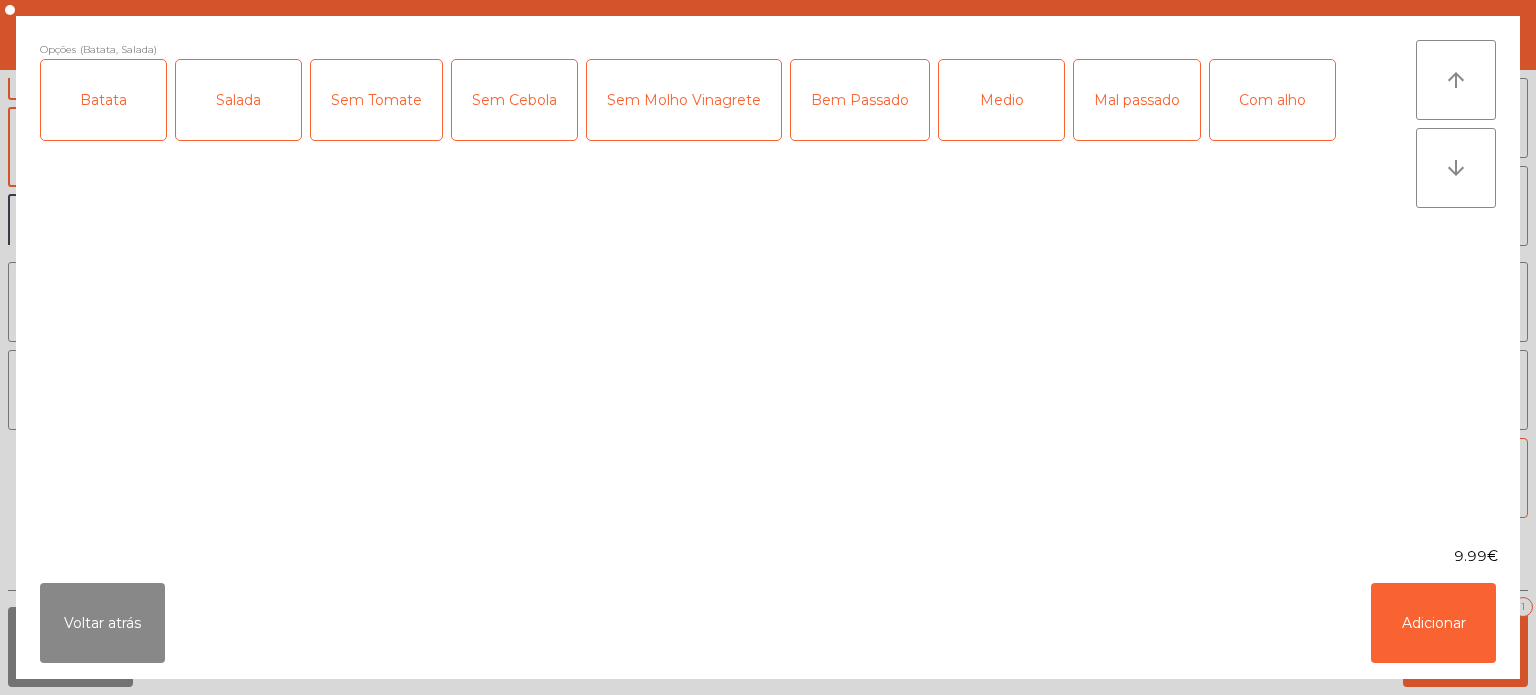 click on "Mal passado" 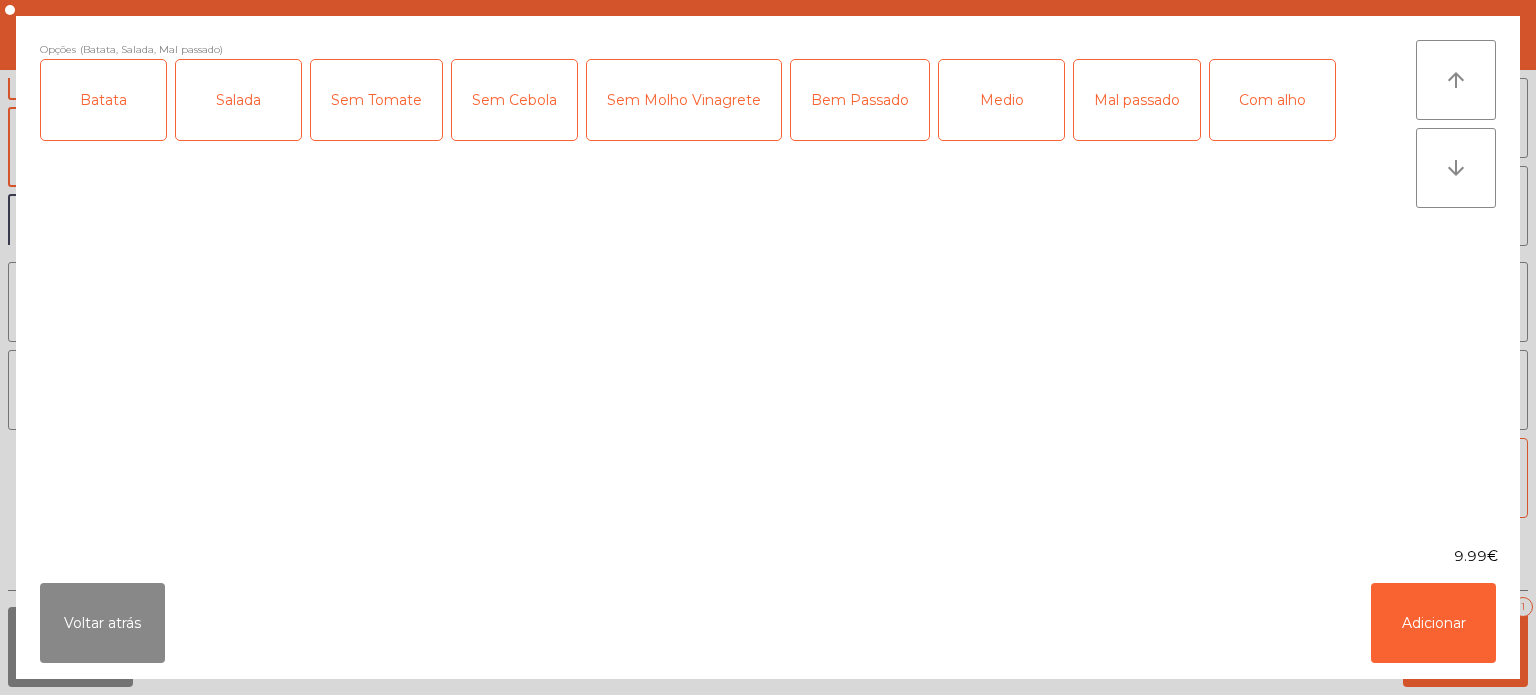 click on "Com alho" 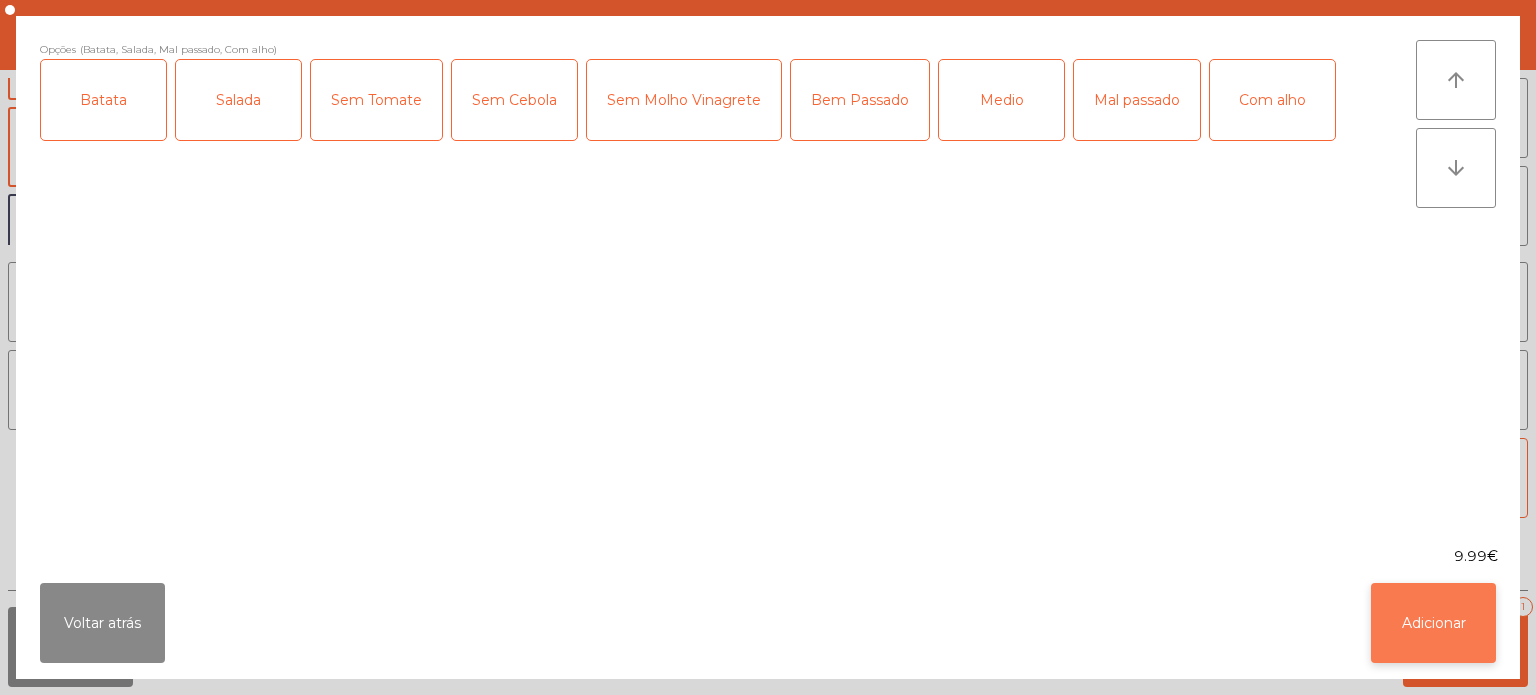 click on "Adicionar" 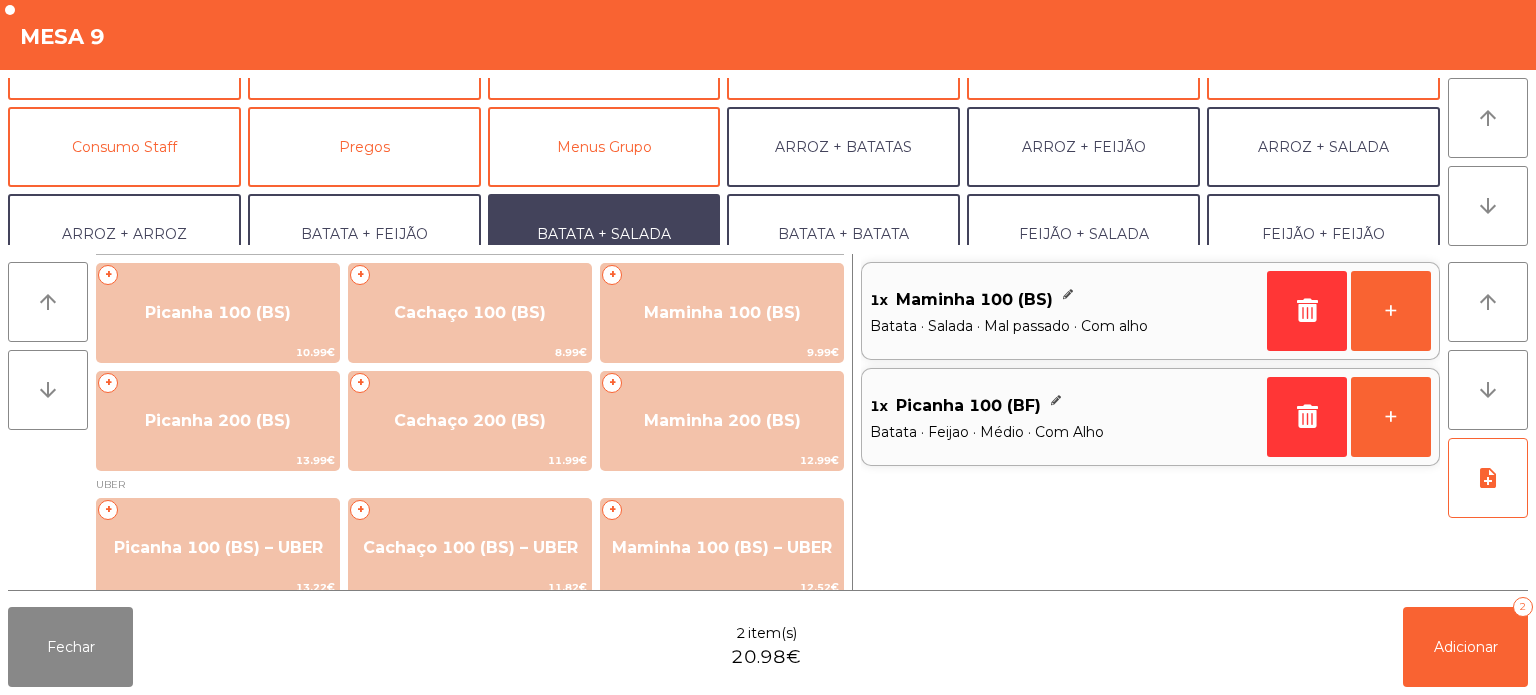 scroll, scrollTop: 260, scrollLeft: 0, axis: vertical 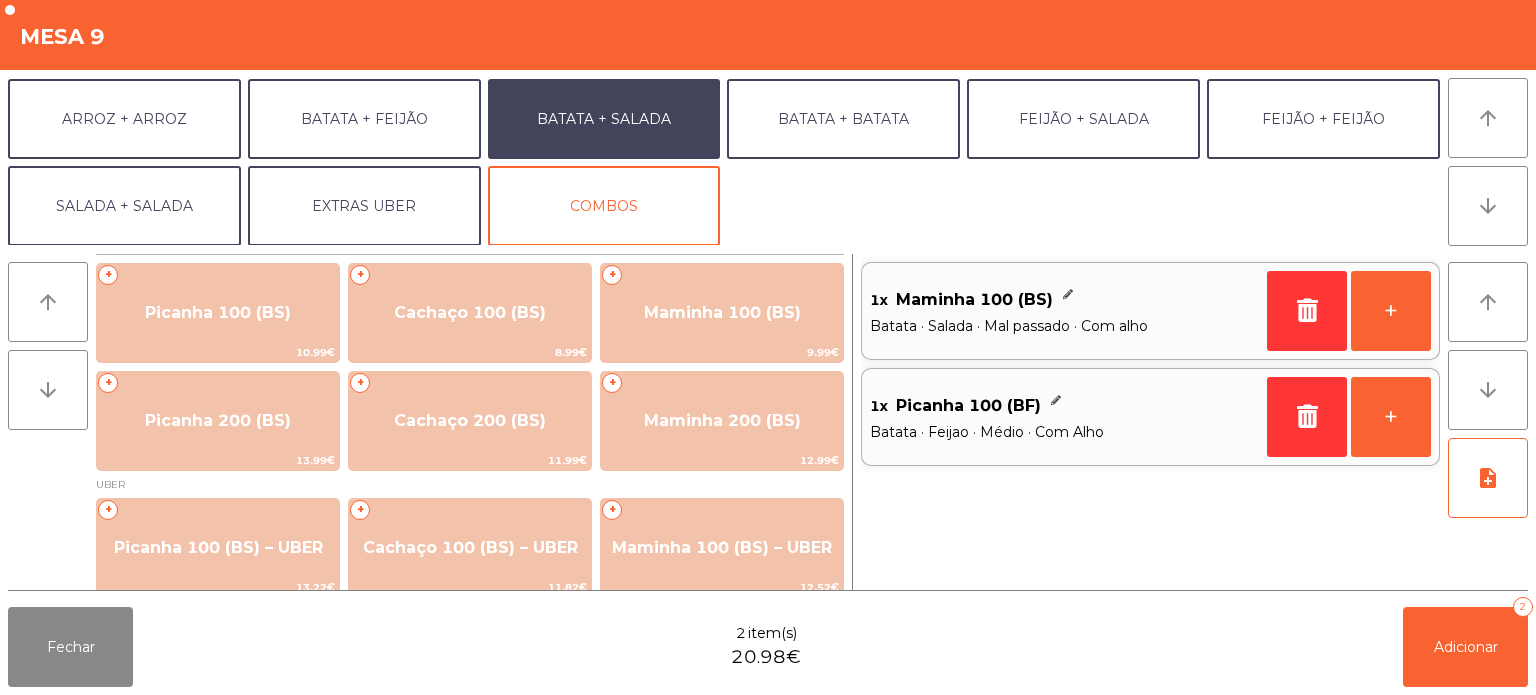 click on "1x    Maminha 100 (BS)   Batata · Salada · Mal passado · Com alho   +   1x    Picanha 100 (BF)   Batata · Feijao · Médio · Com Alho   +" 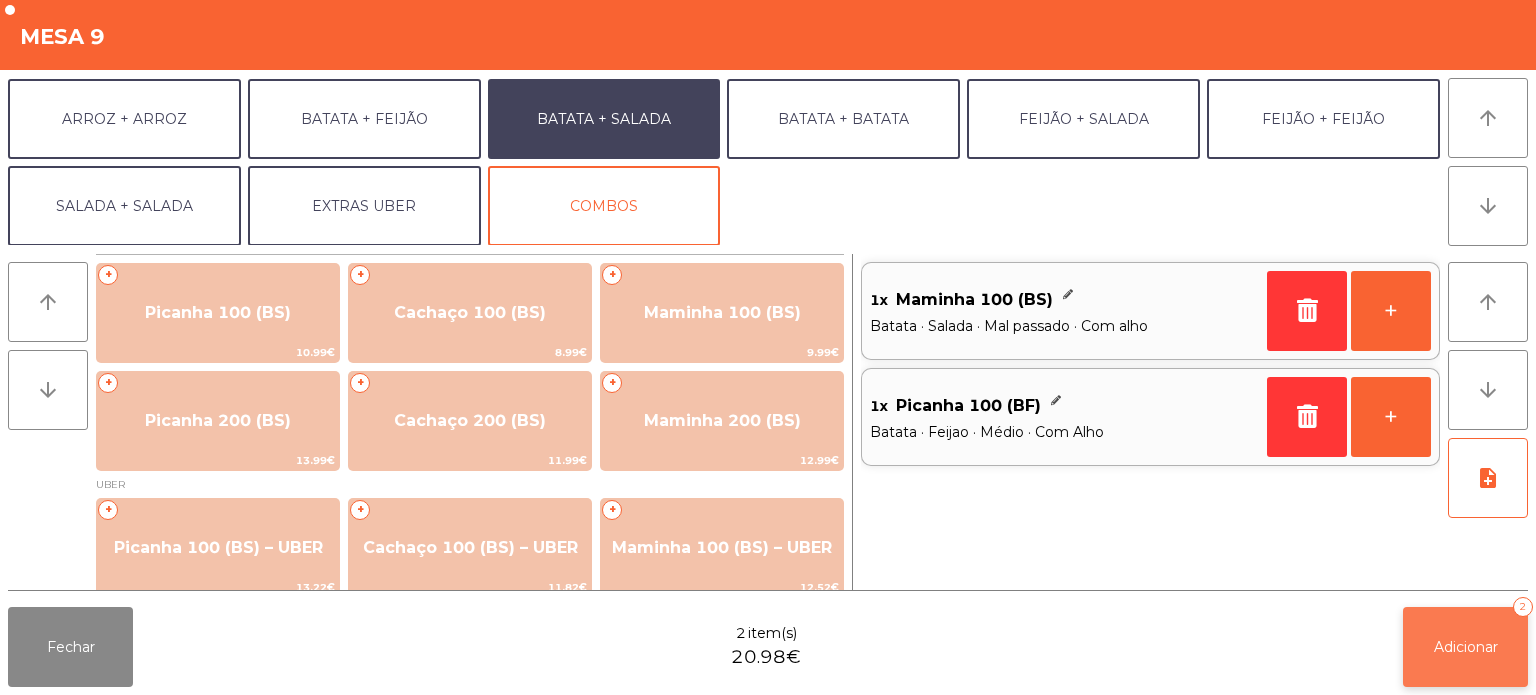 click on "Adicionar   2" 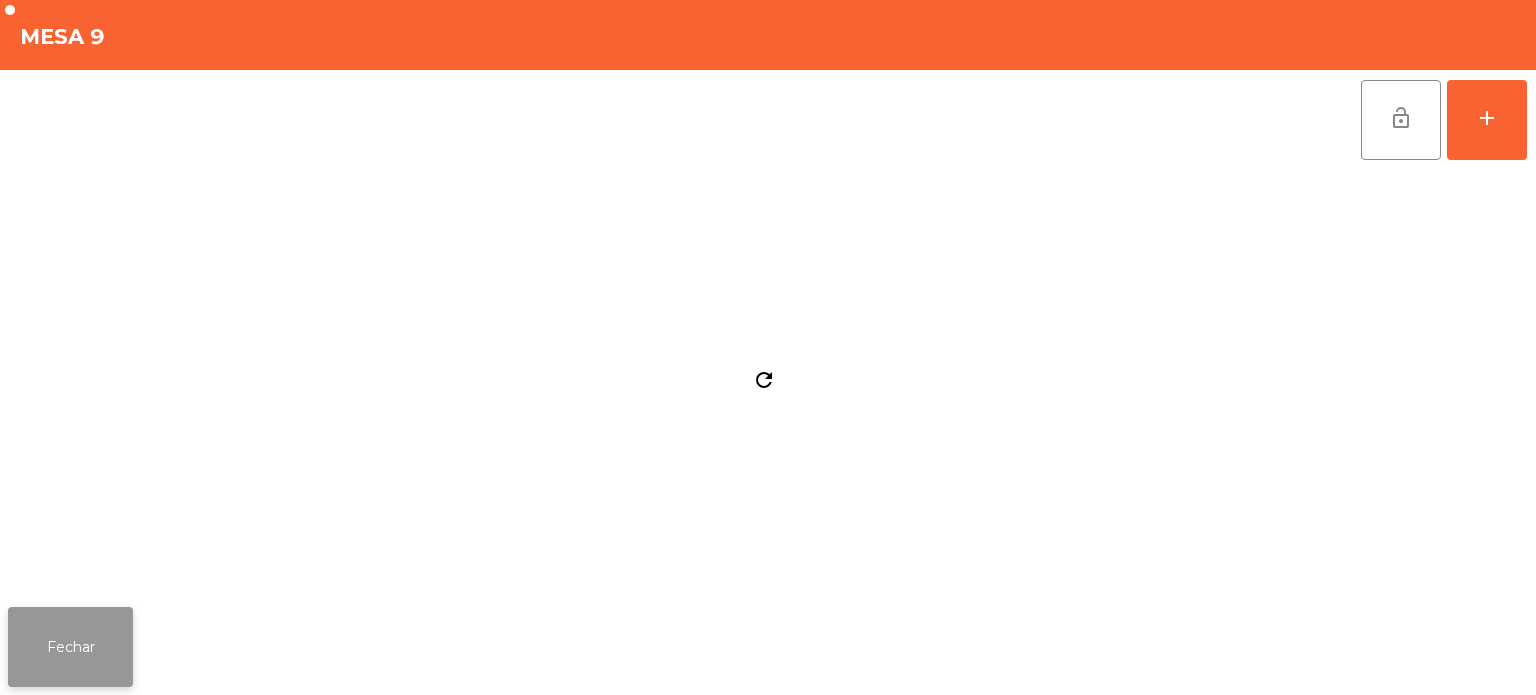 click on "Fechar" 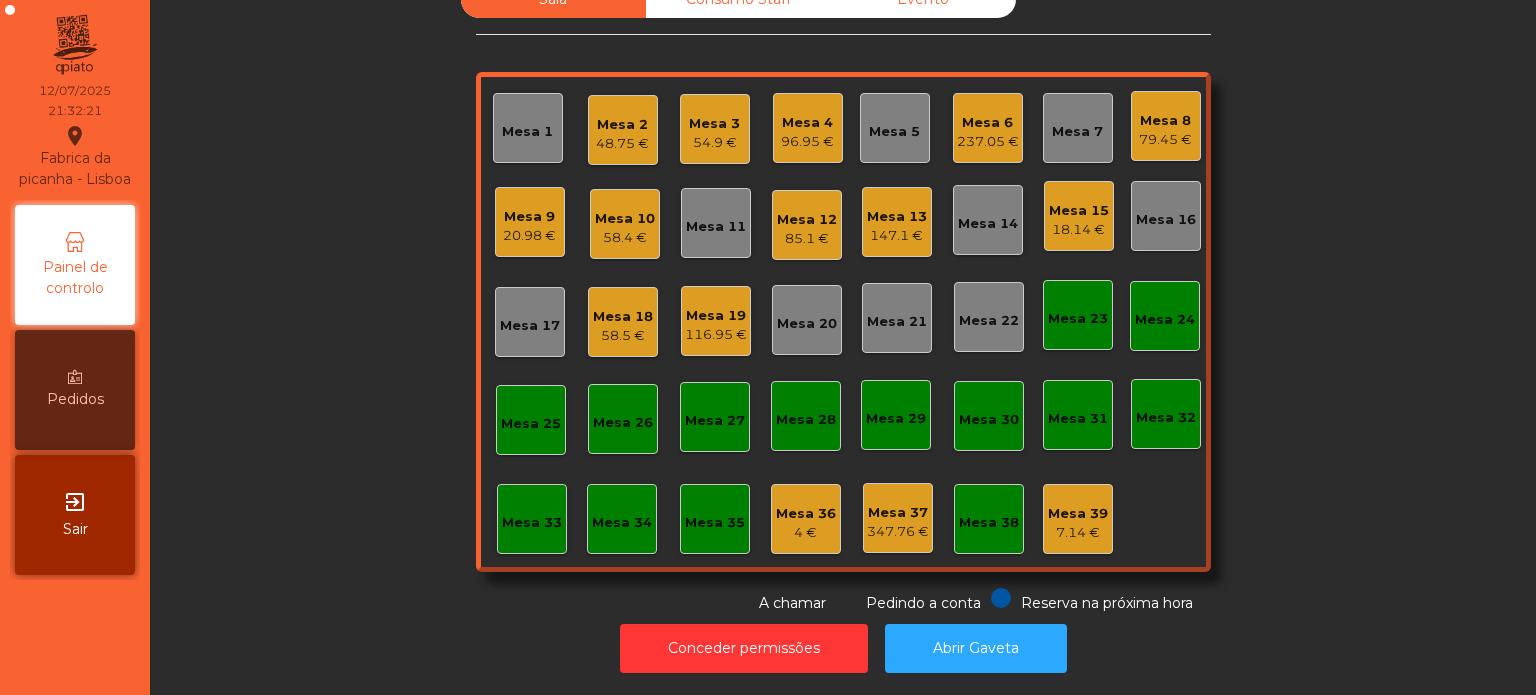 click on "Mesa 18" 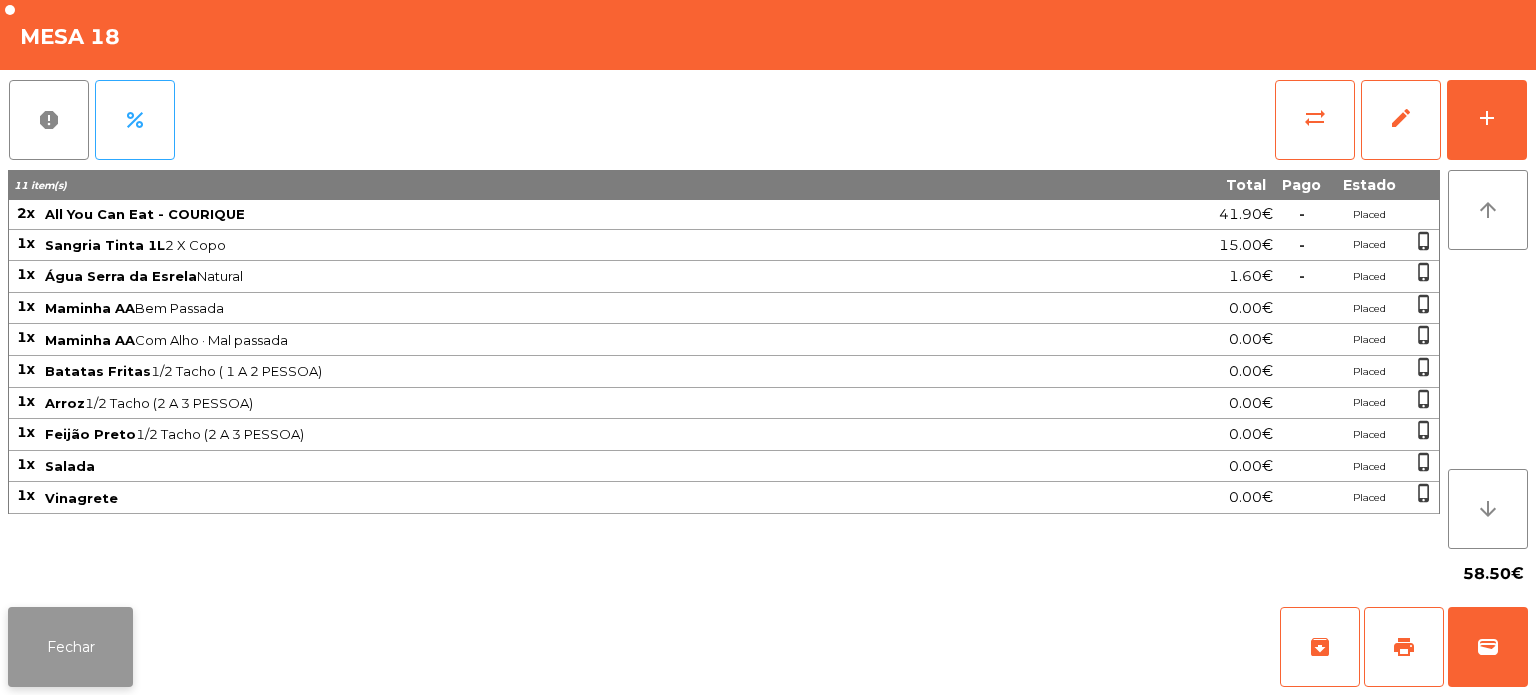 click on "Fechar" 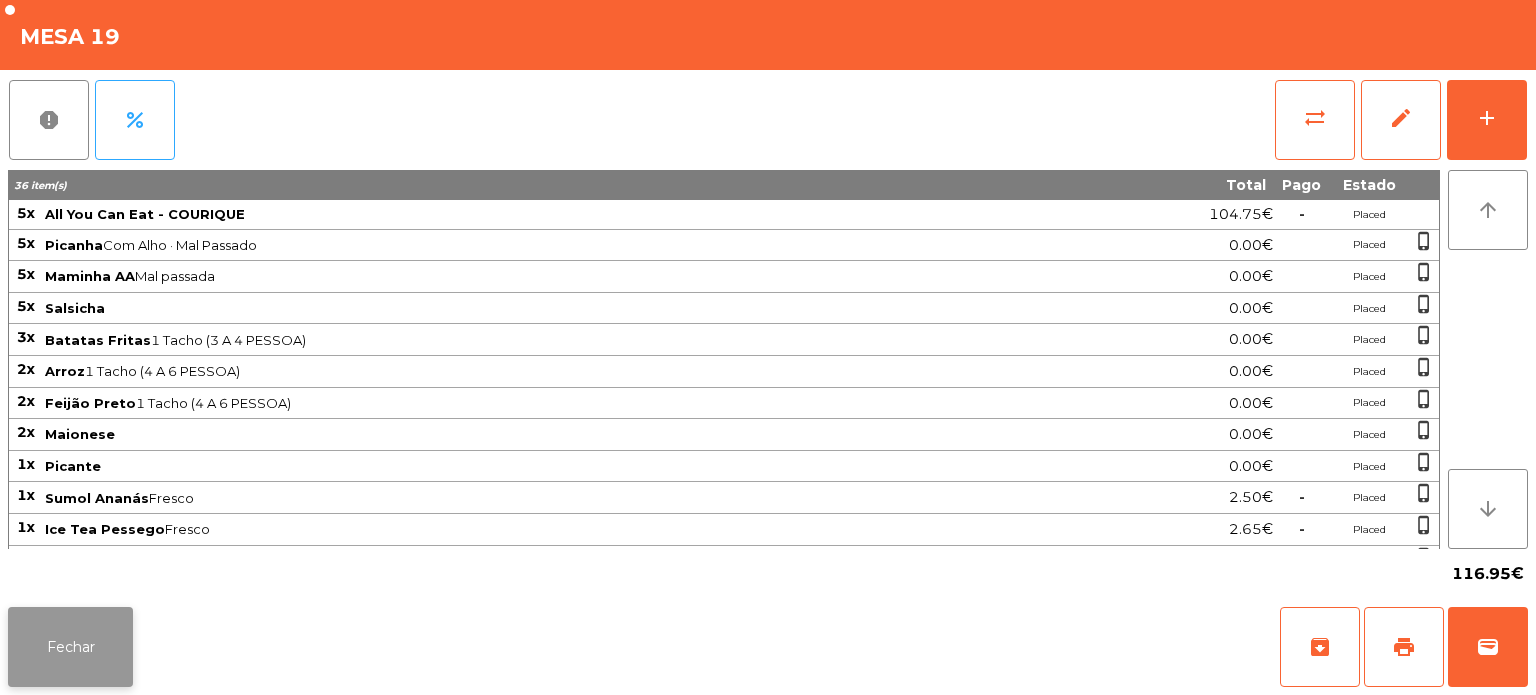 click on "Fechar" 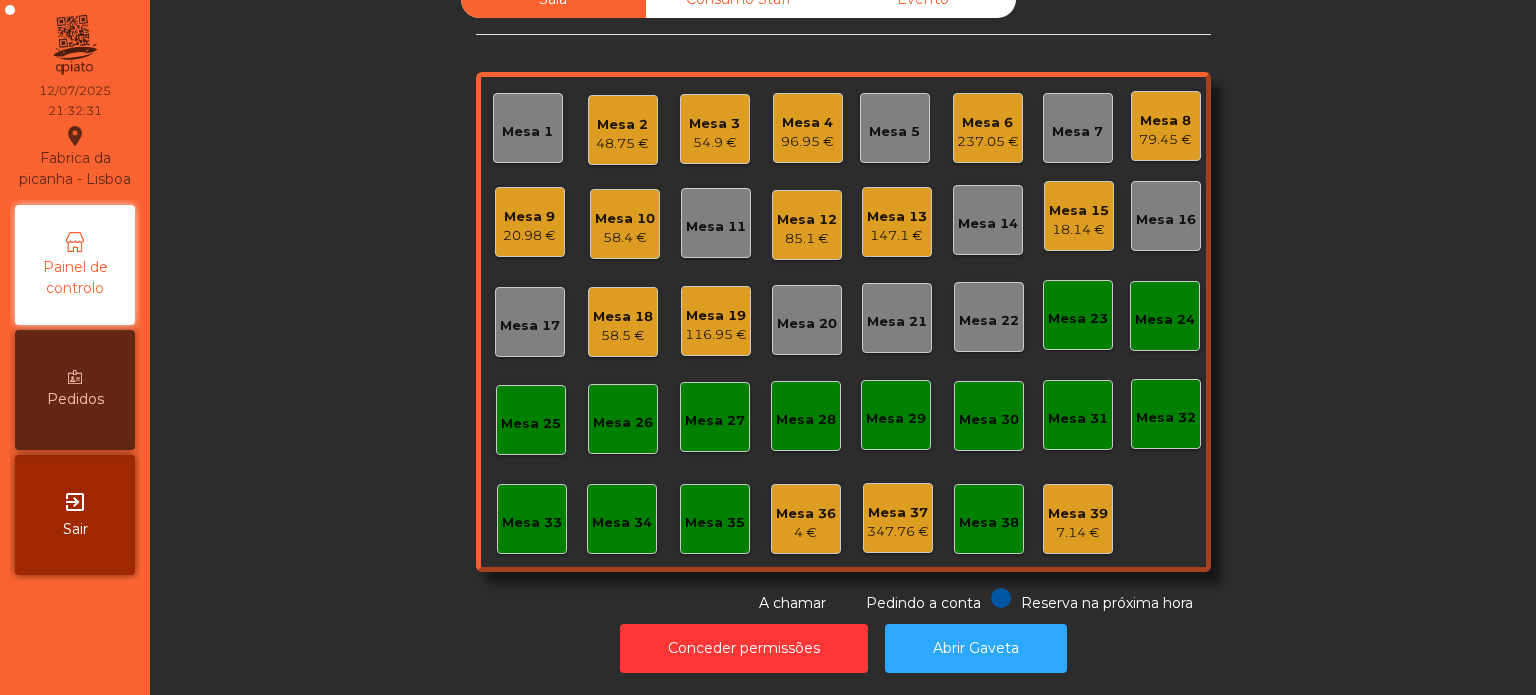 click on "20.98 €" 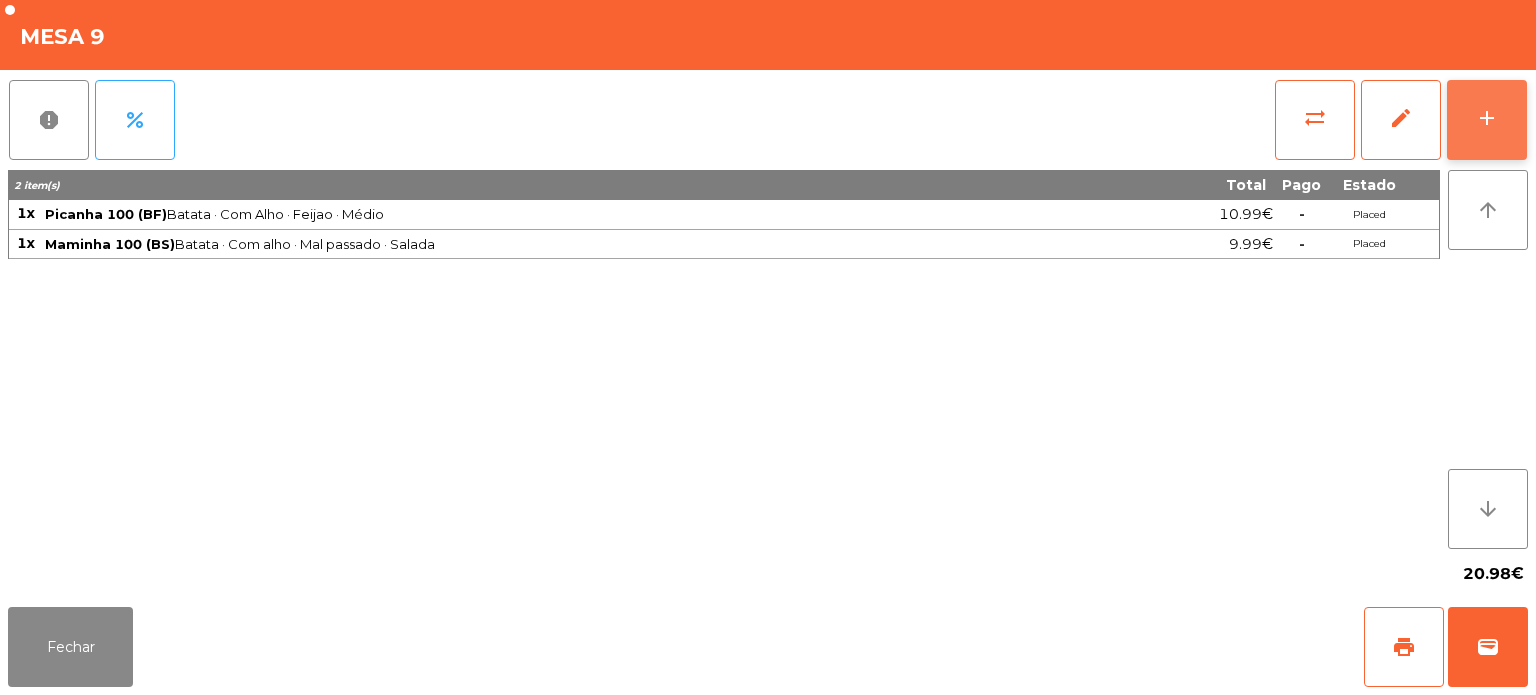 click on "add" 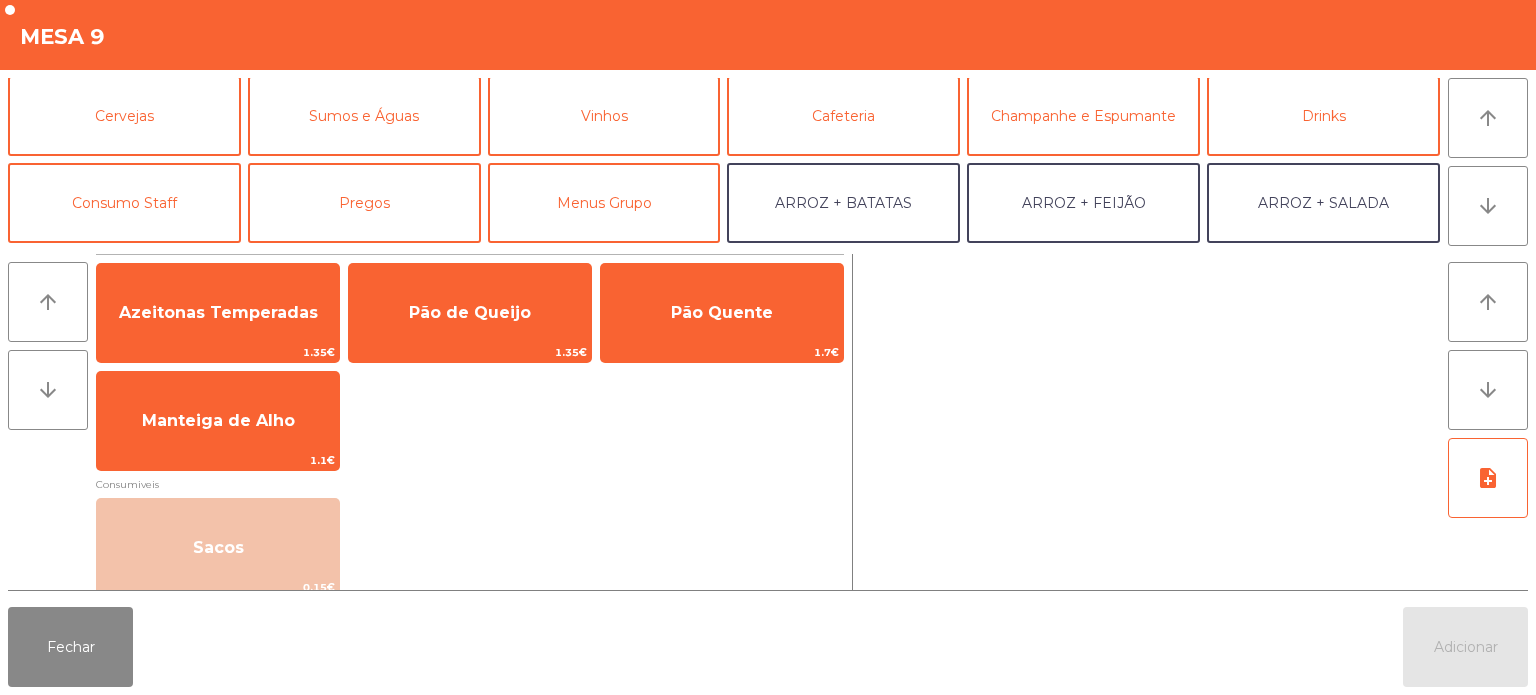 scroll, scrollTop: 0, scrollLeft: 0, axis: both 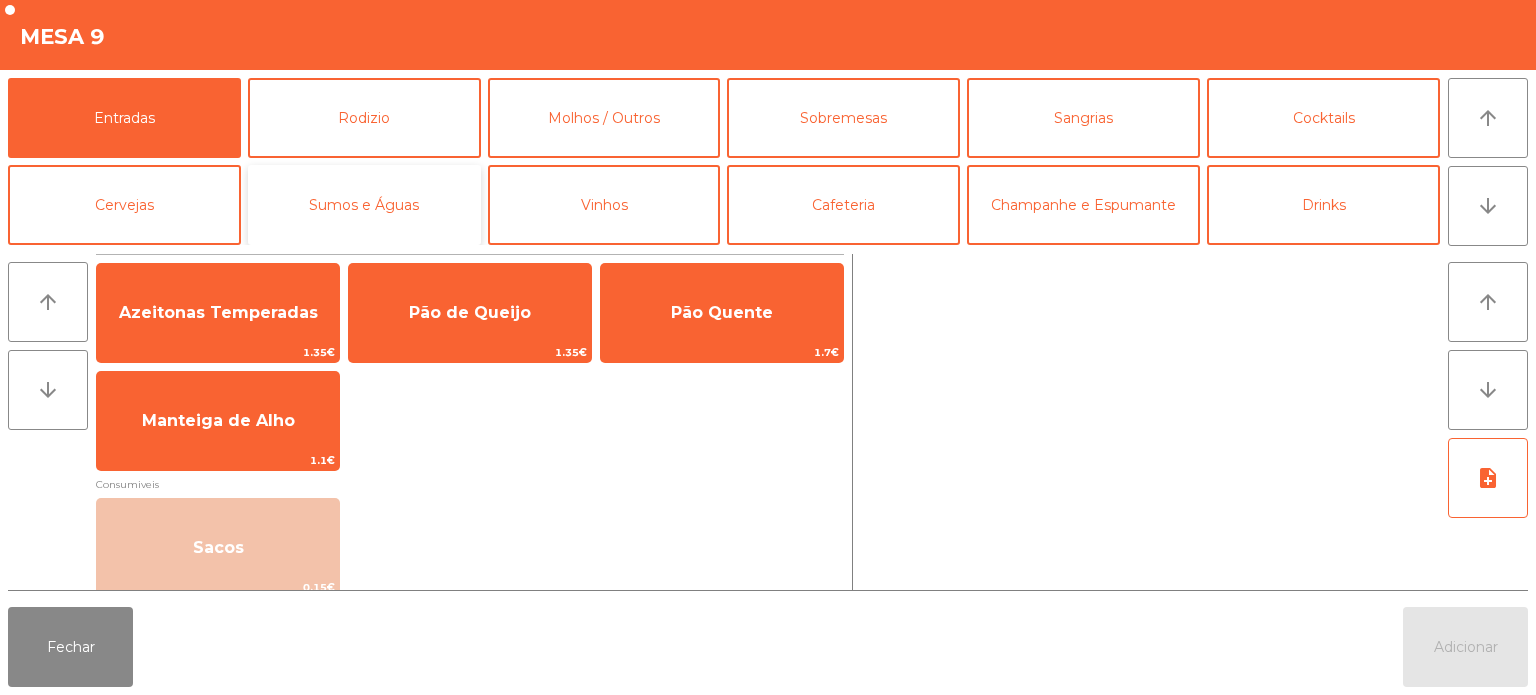 click on "Sumos e Águas" 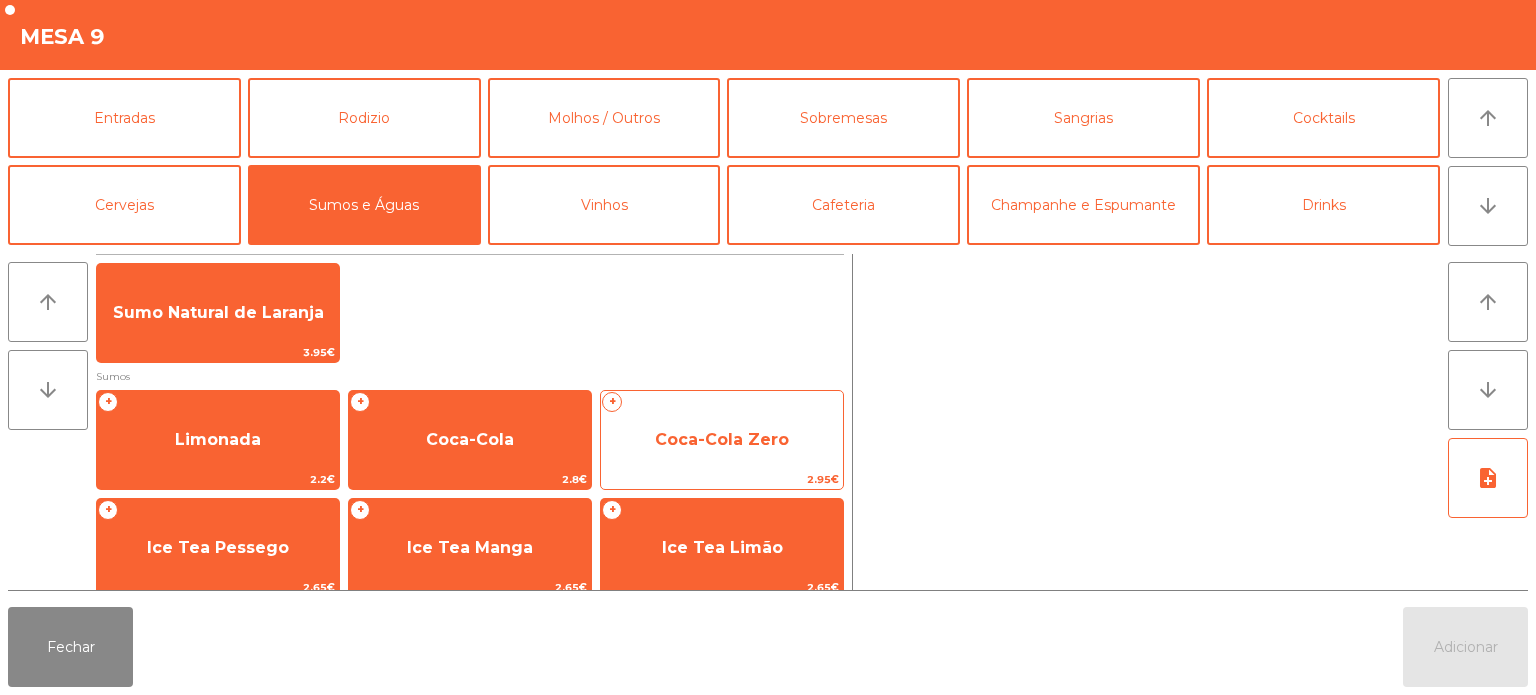 click on "Coca-Cola Zero" 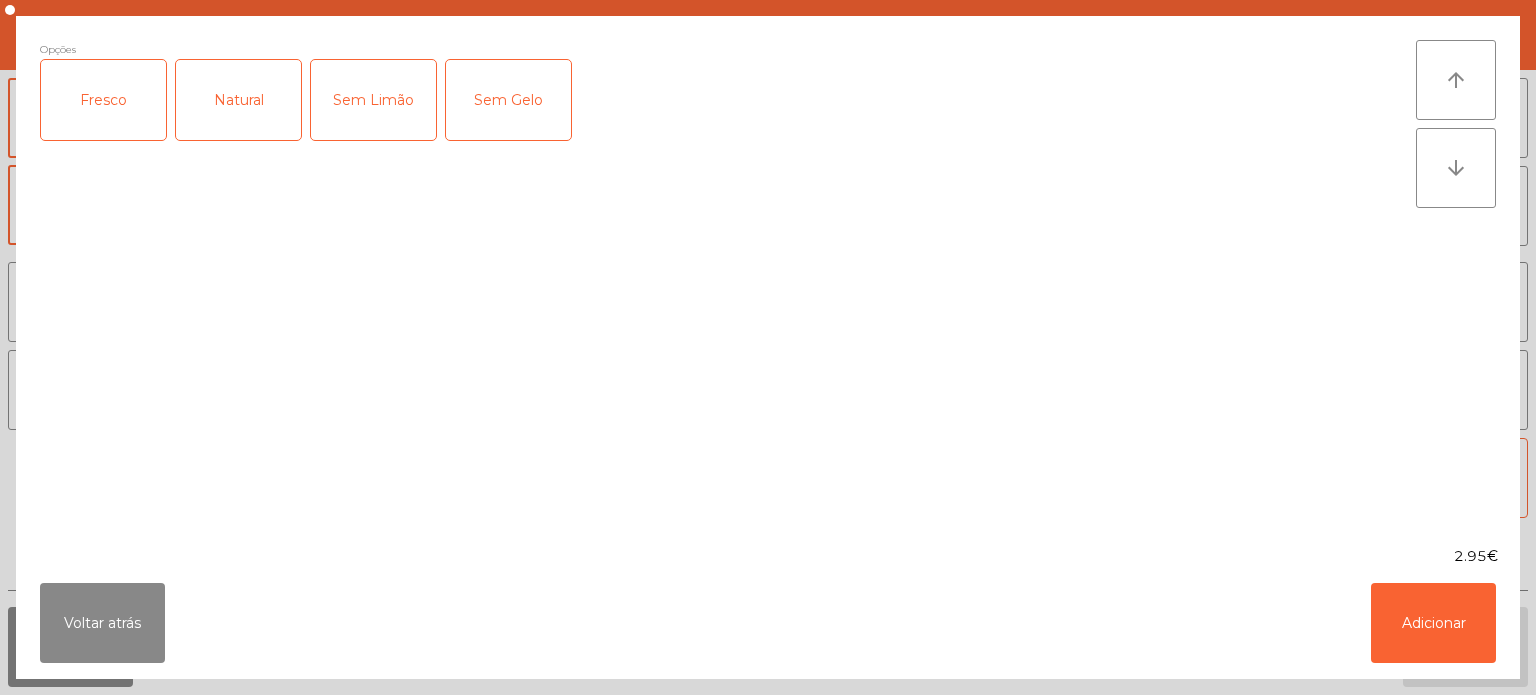 click on "Fresco" 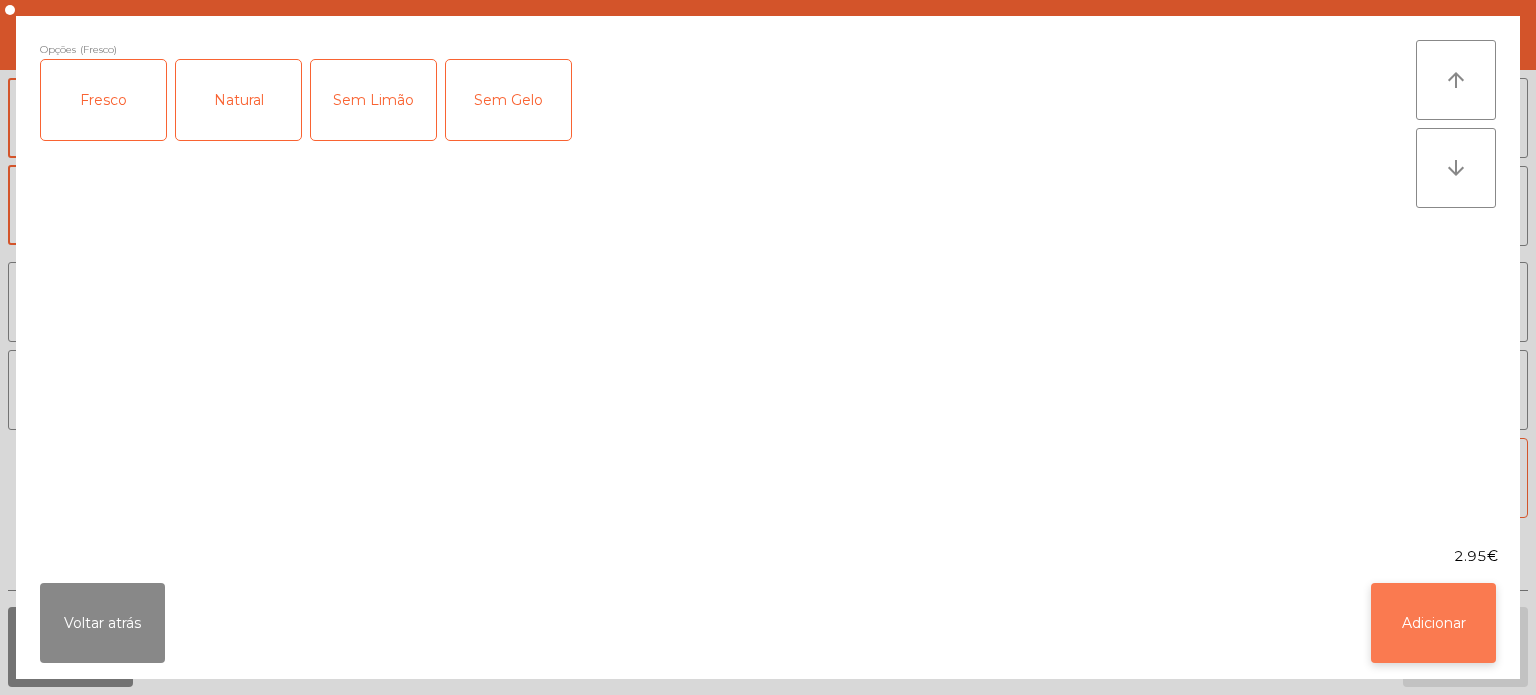 click on "Adicionar" 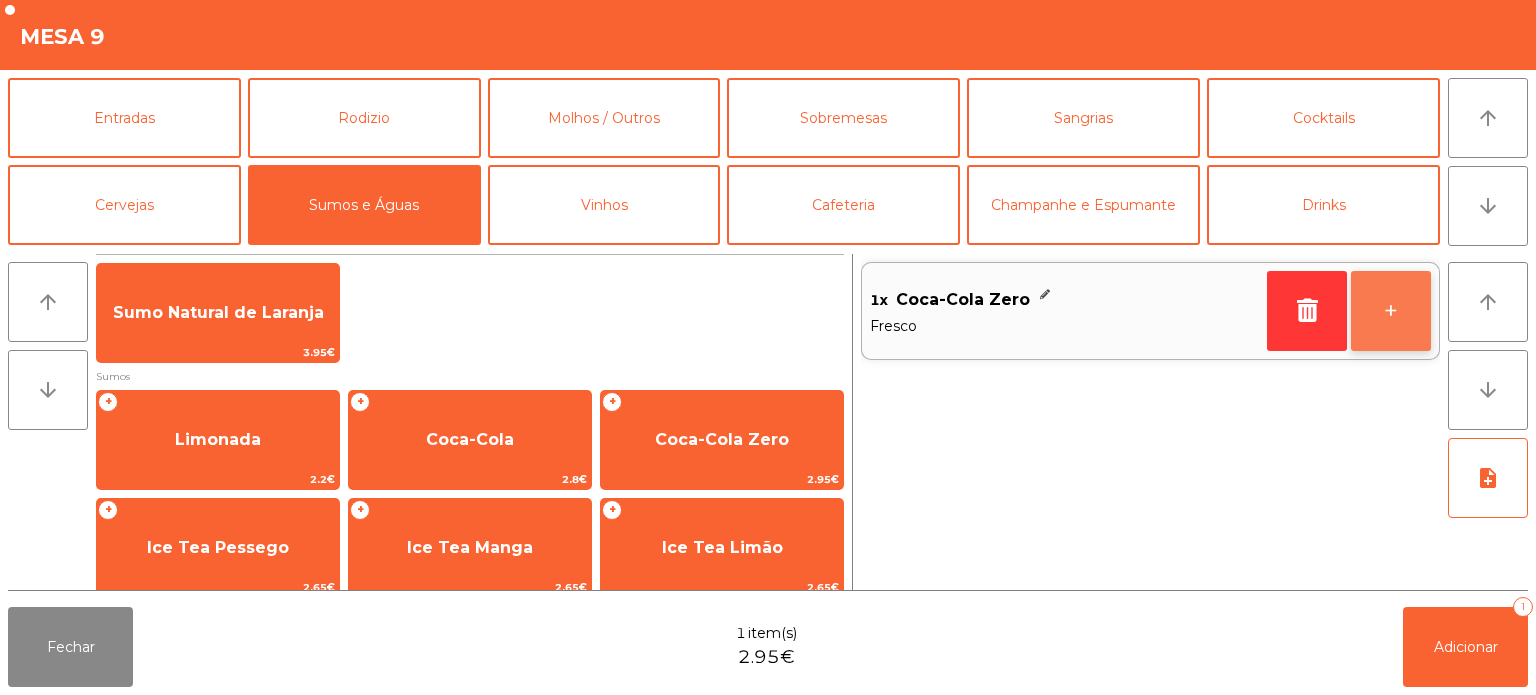 click on "+" 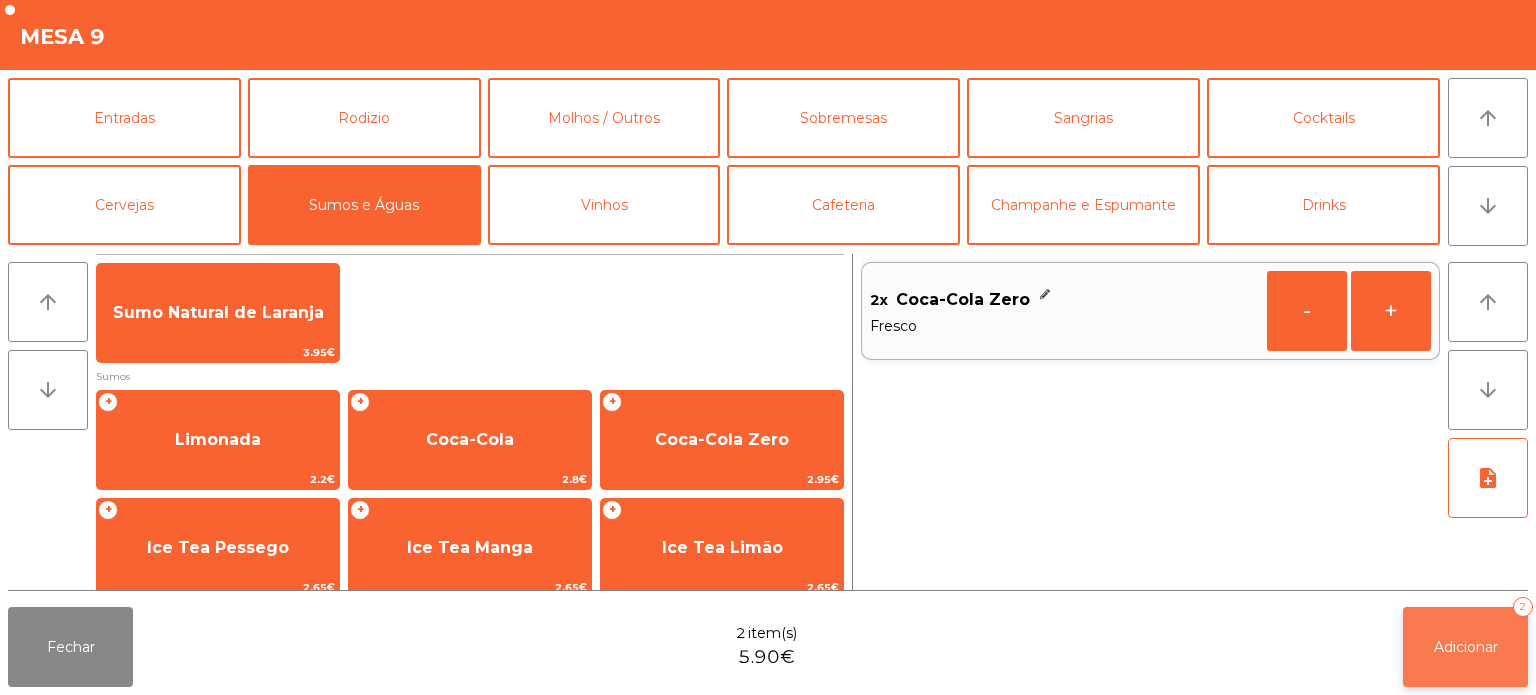 click on "Adicionar   2" 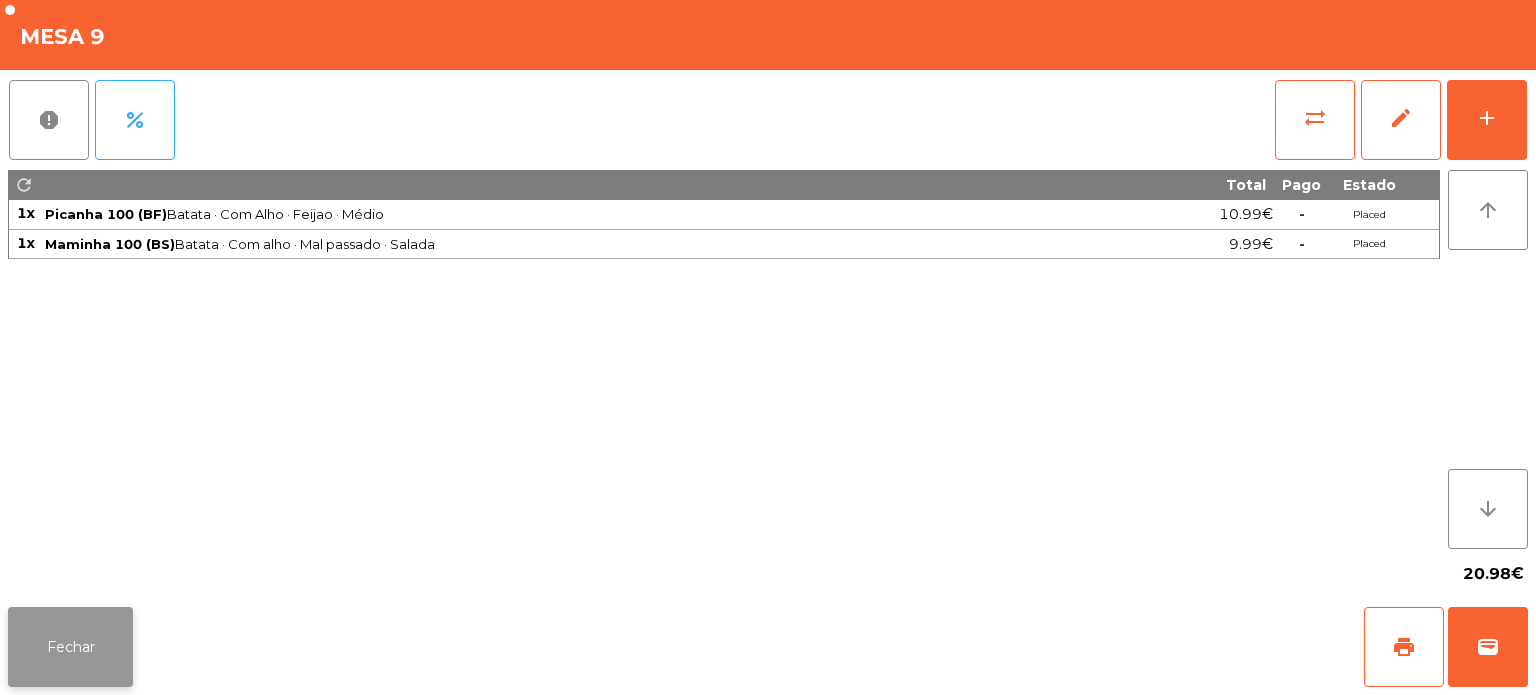 click on "Fechar" 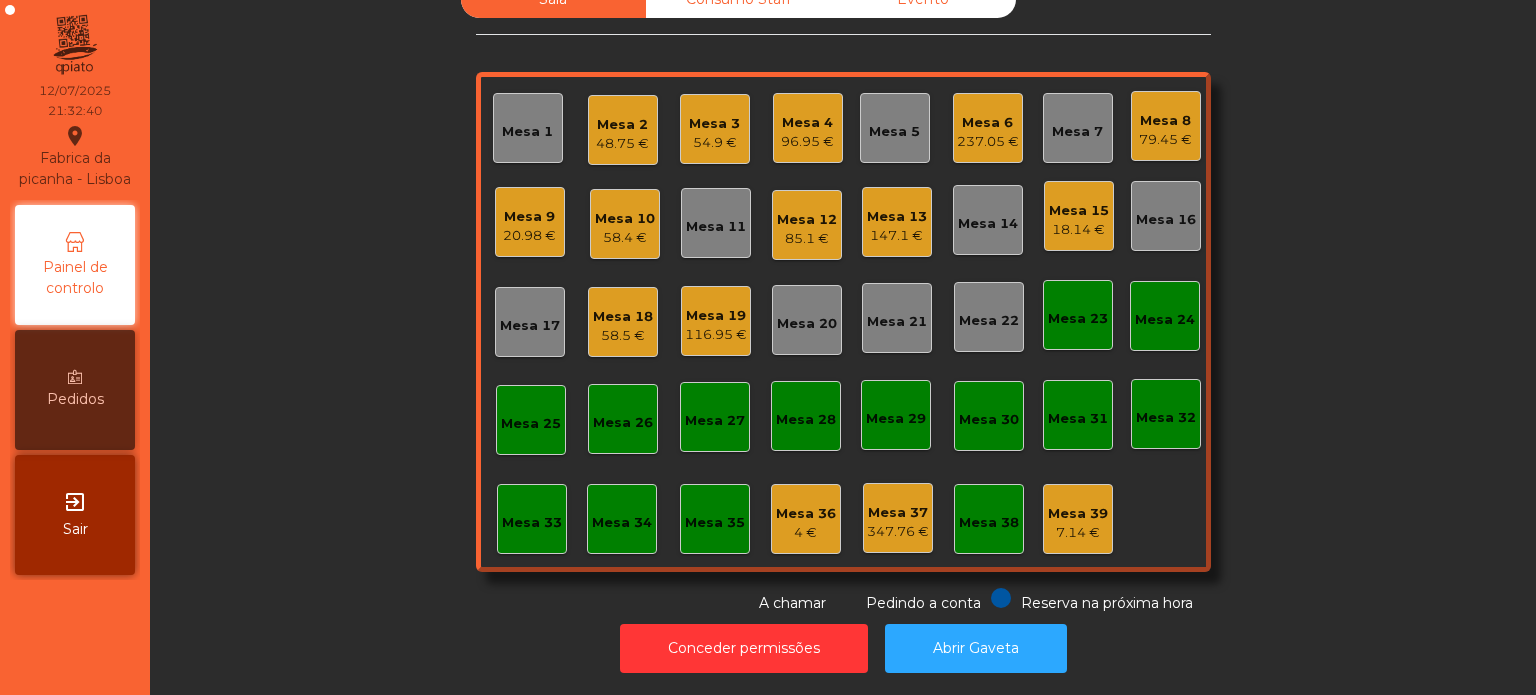 click on "Mesa 33" 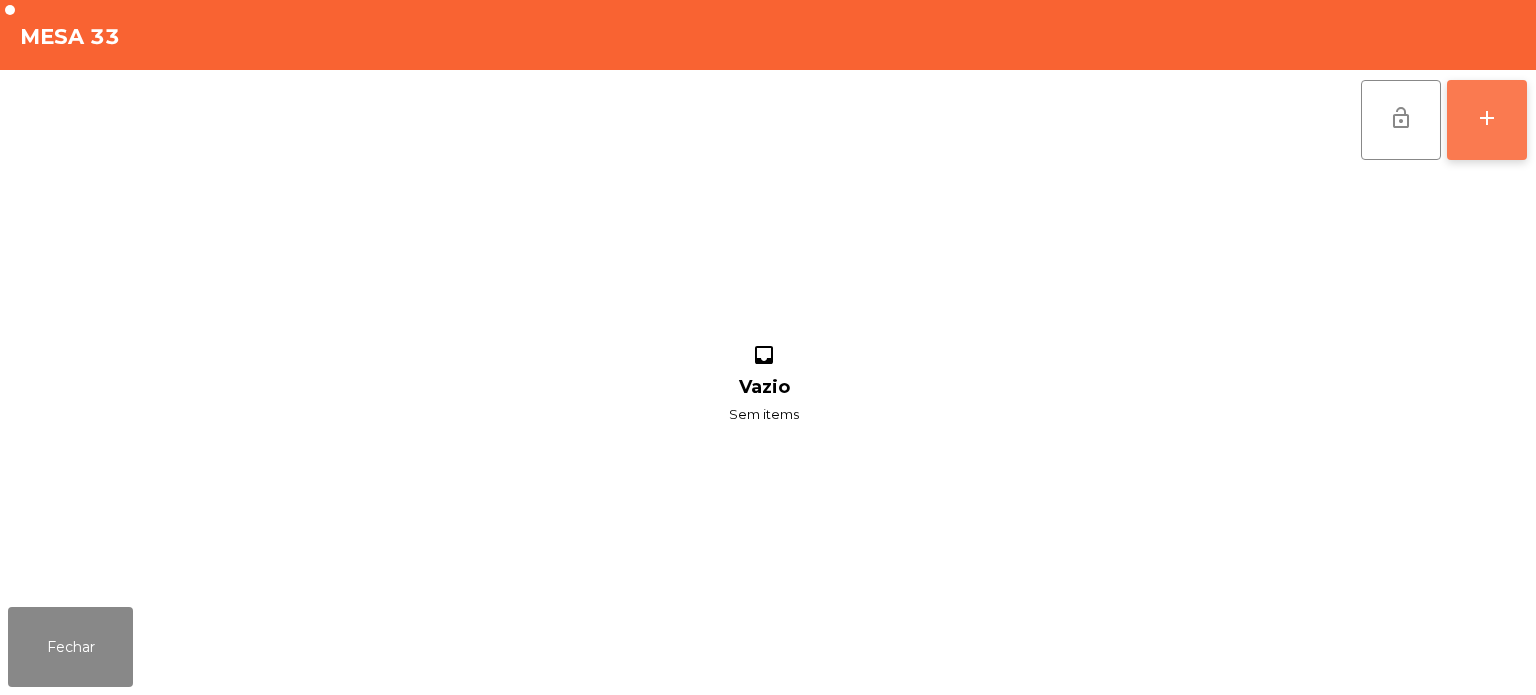 click on "add" 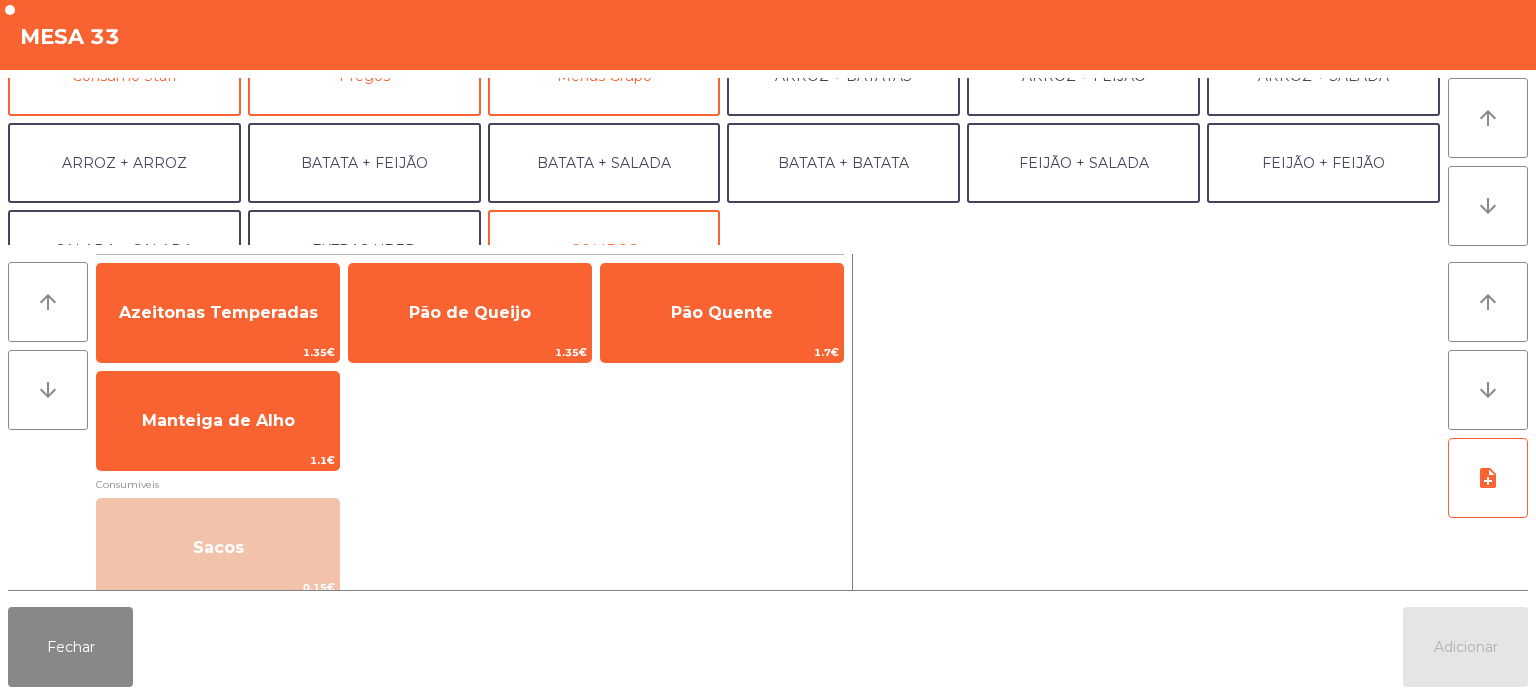 scroll, scrollTop: 260, scrollLeft: 0, axis: vertical 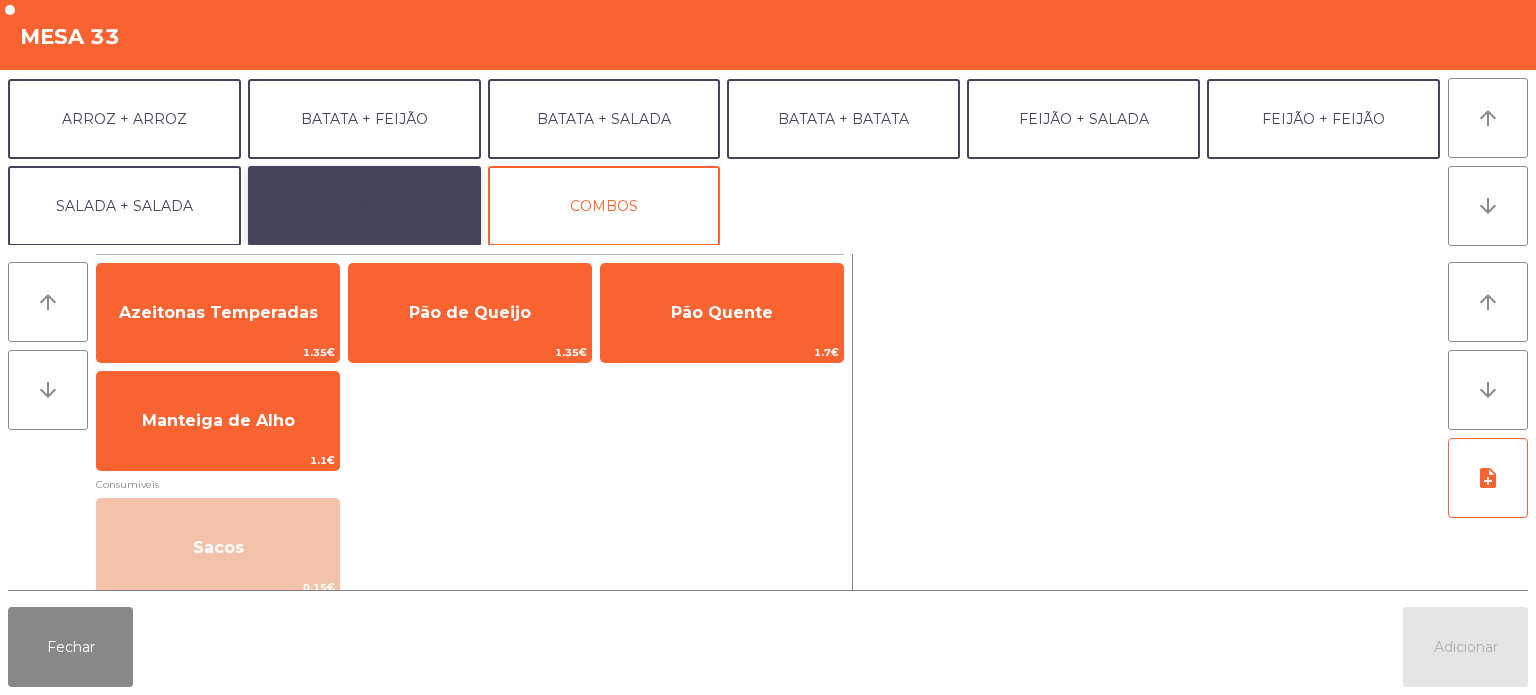 click on "EXTRAS UBER" 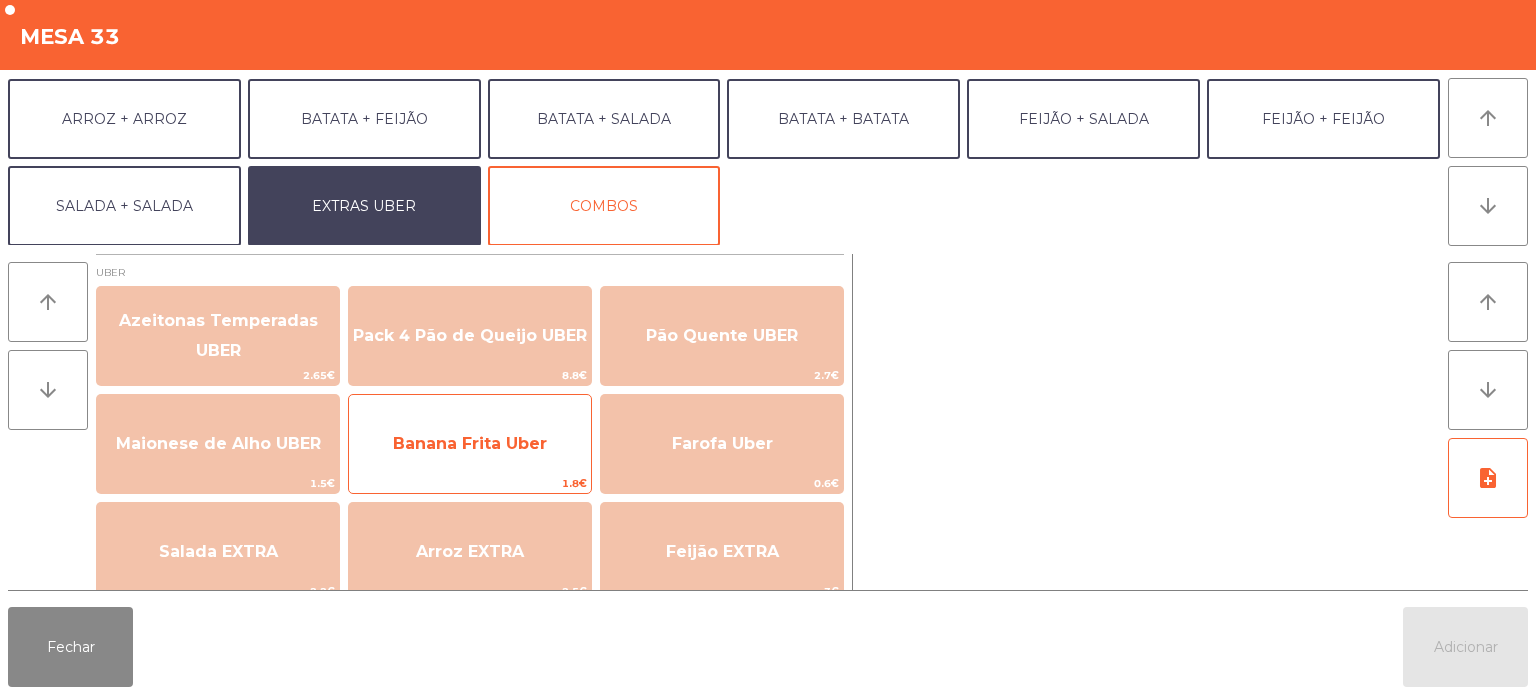 click on "Banana Frita Uber" 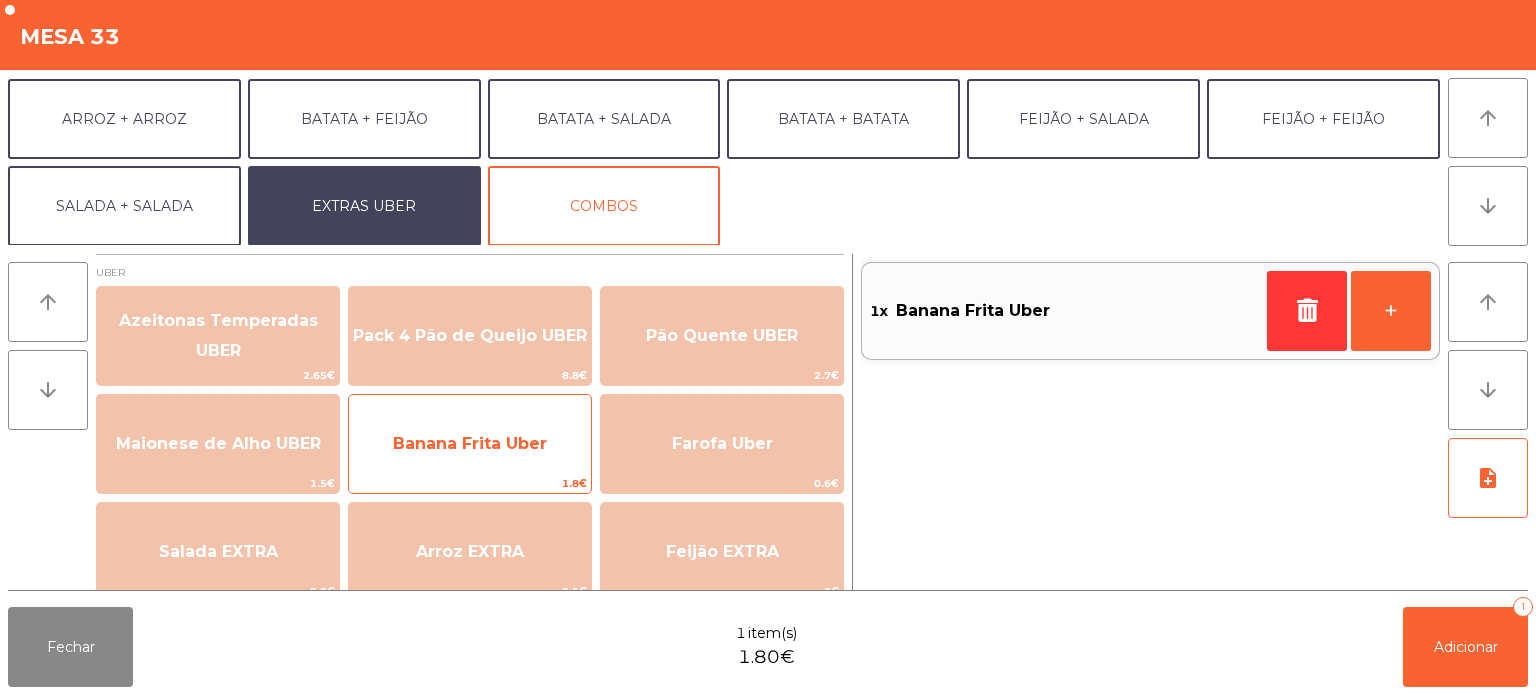 click on "Banana Frita Uber" 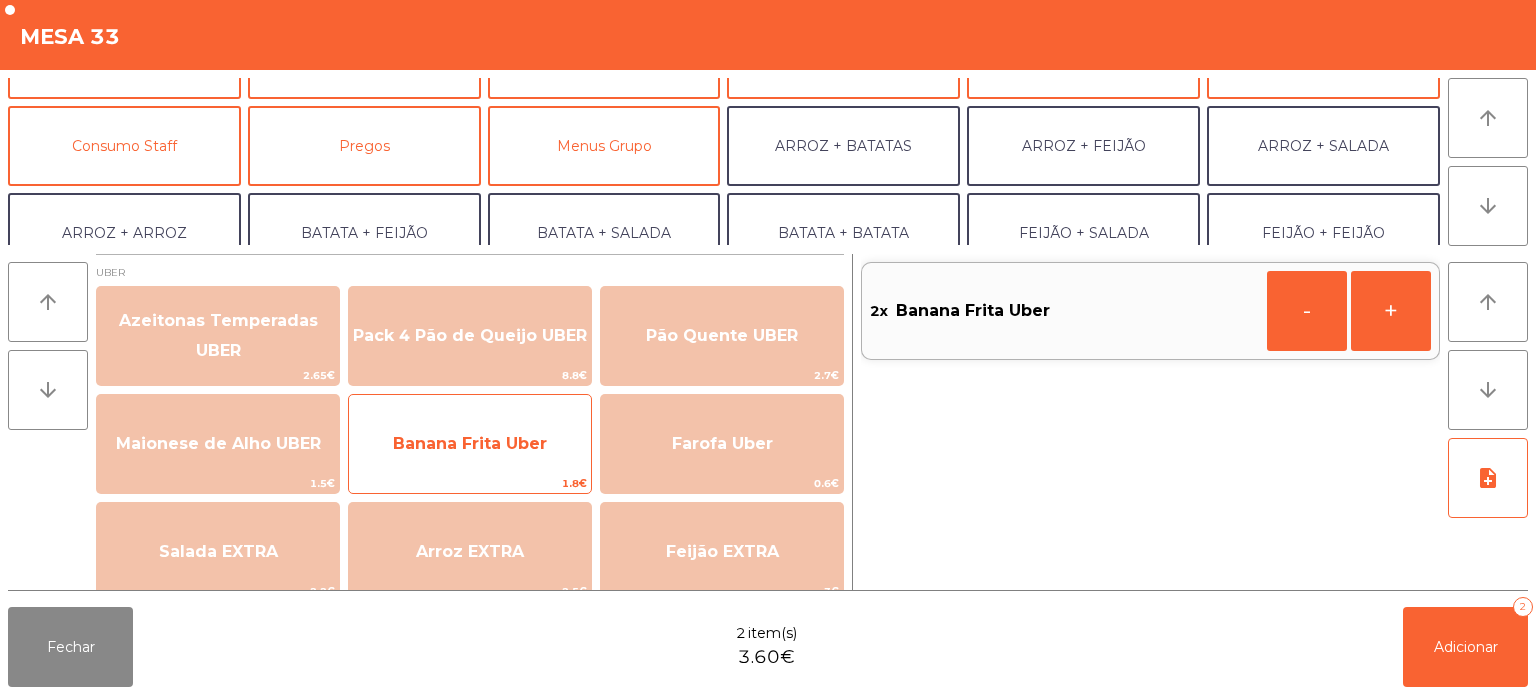 scroll, scrollTop: 132, scrollLeft: 0, axis: vertical 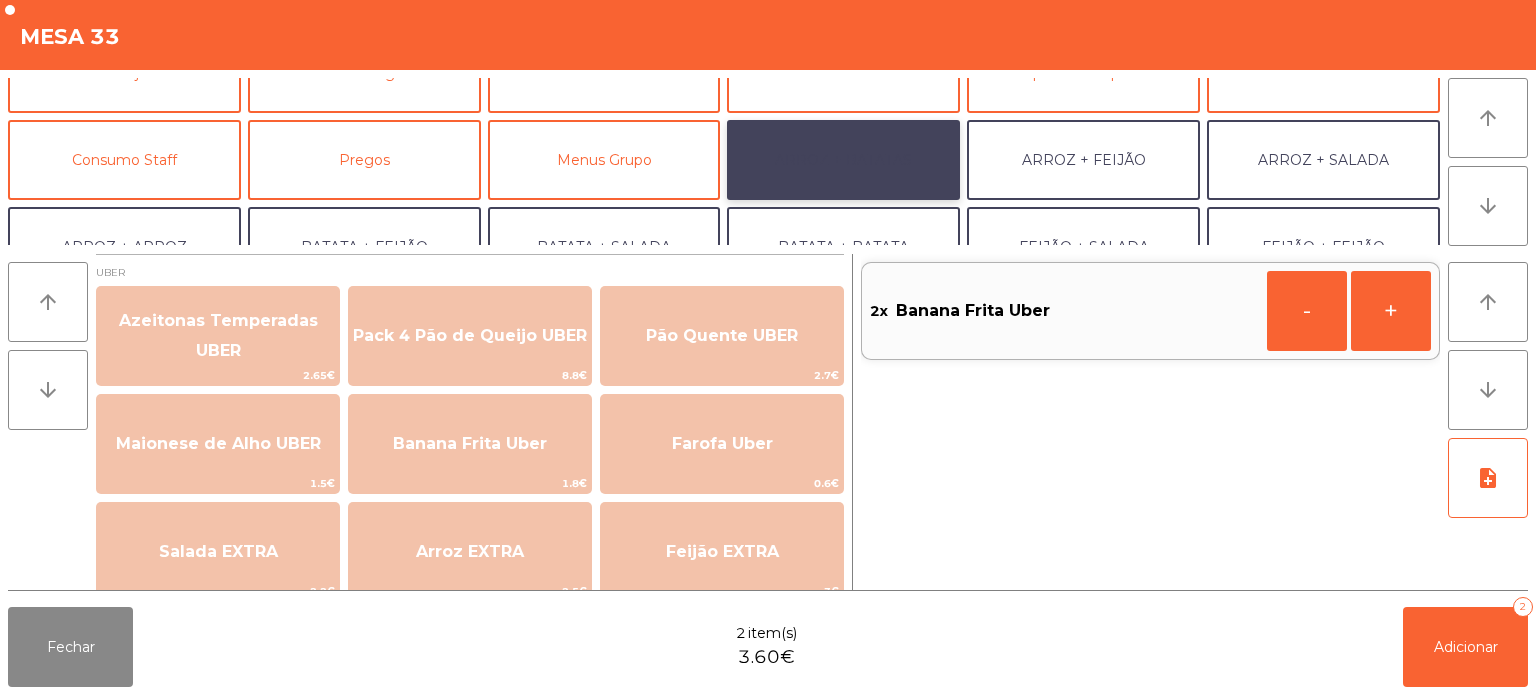 click on "ARROZ + BATATAS" 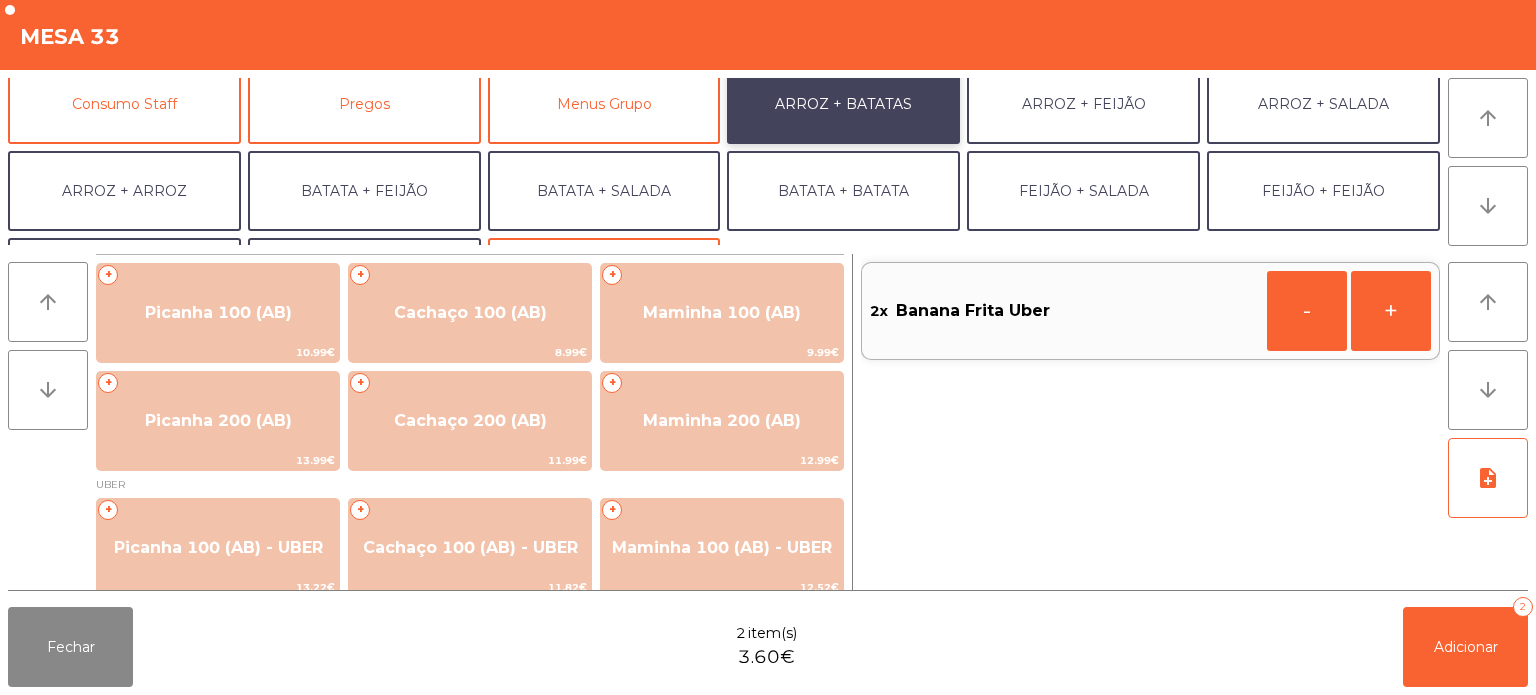scroll, scrollTop: 192, scrollLeft: 0, axis: vertical 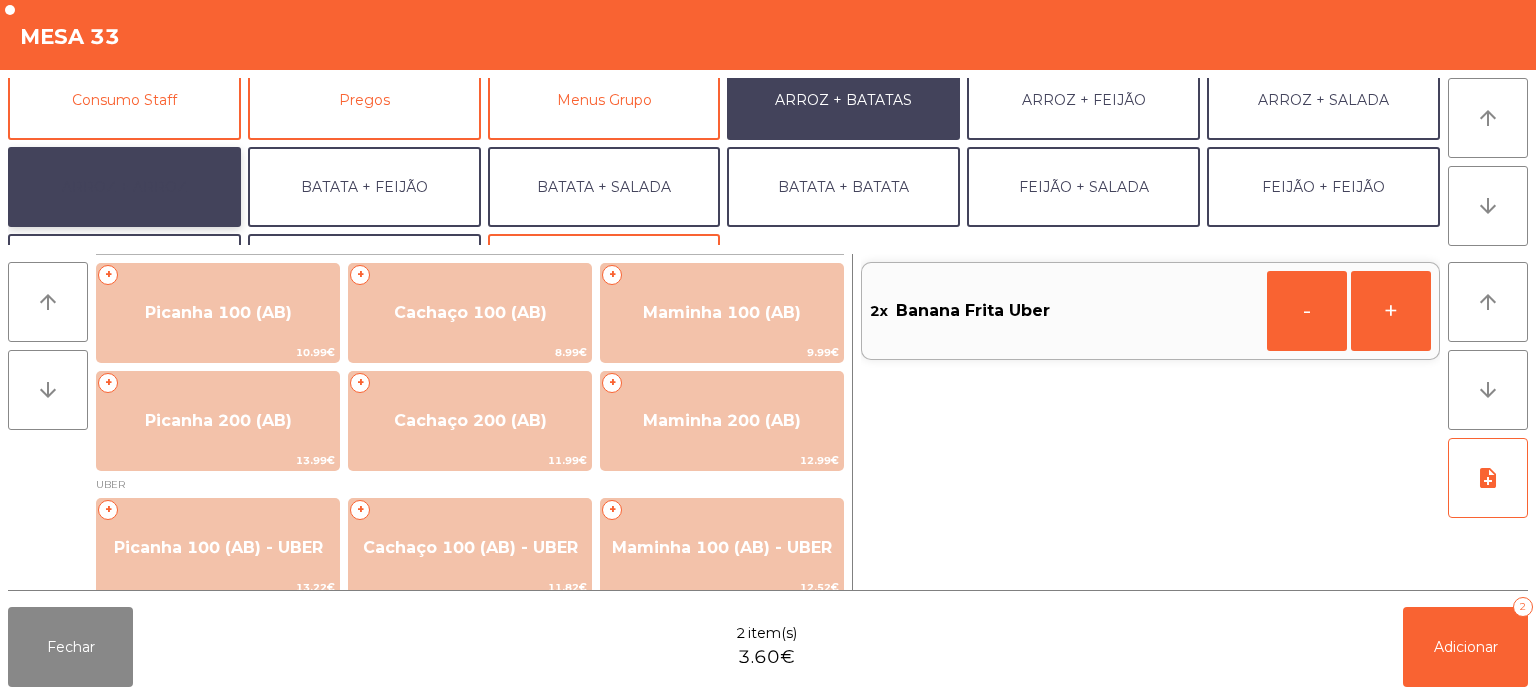 click on "ARROZ + ARROZ" 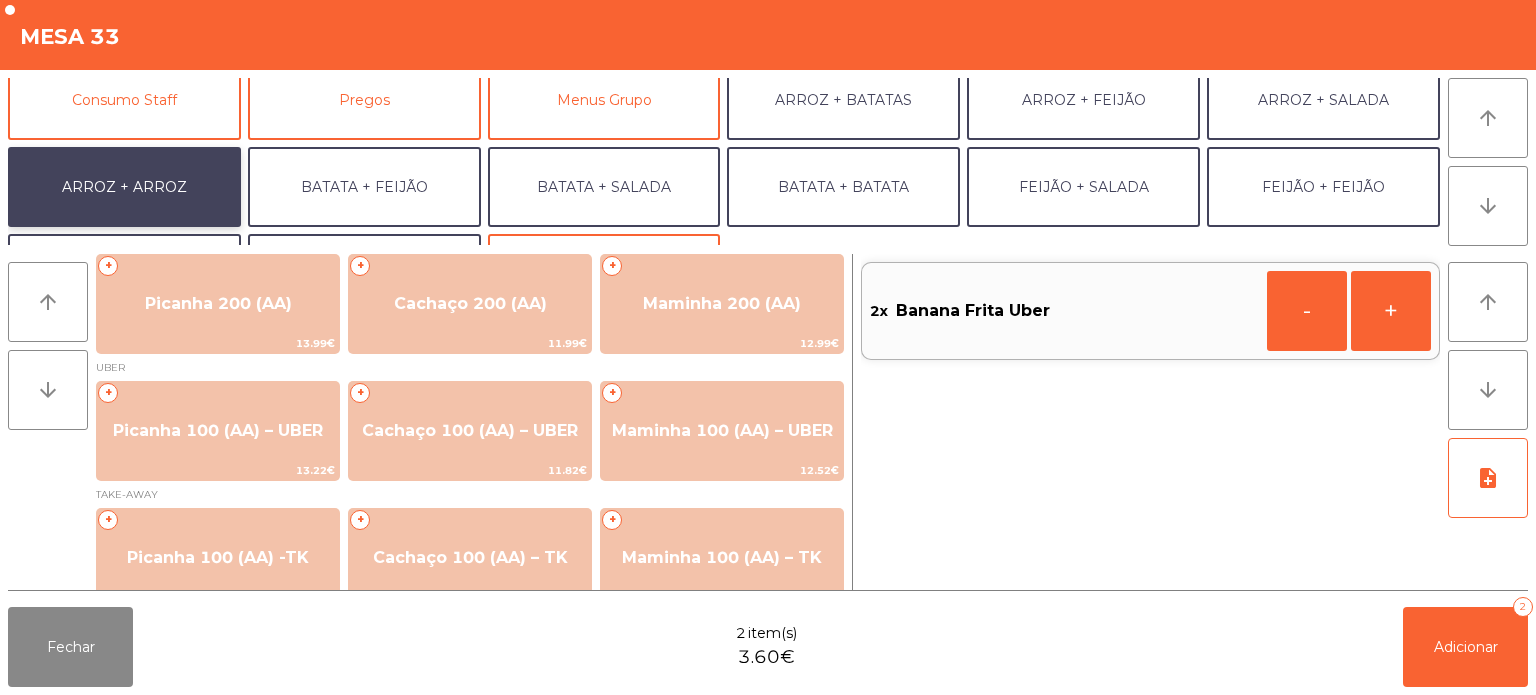scroll, scrollTop: 120, scrollLeft: 0, axis: vertical 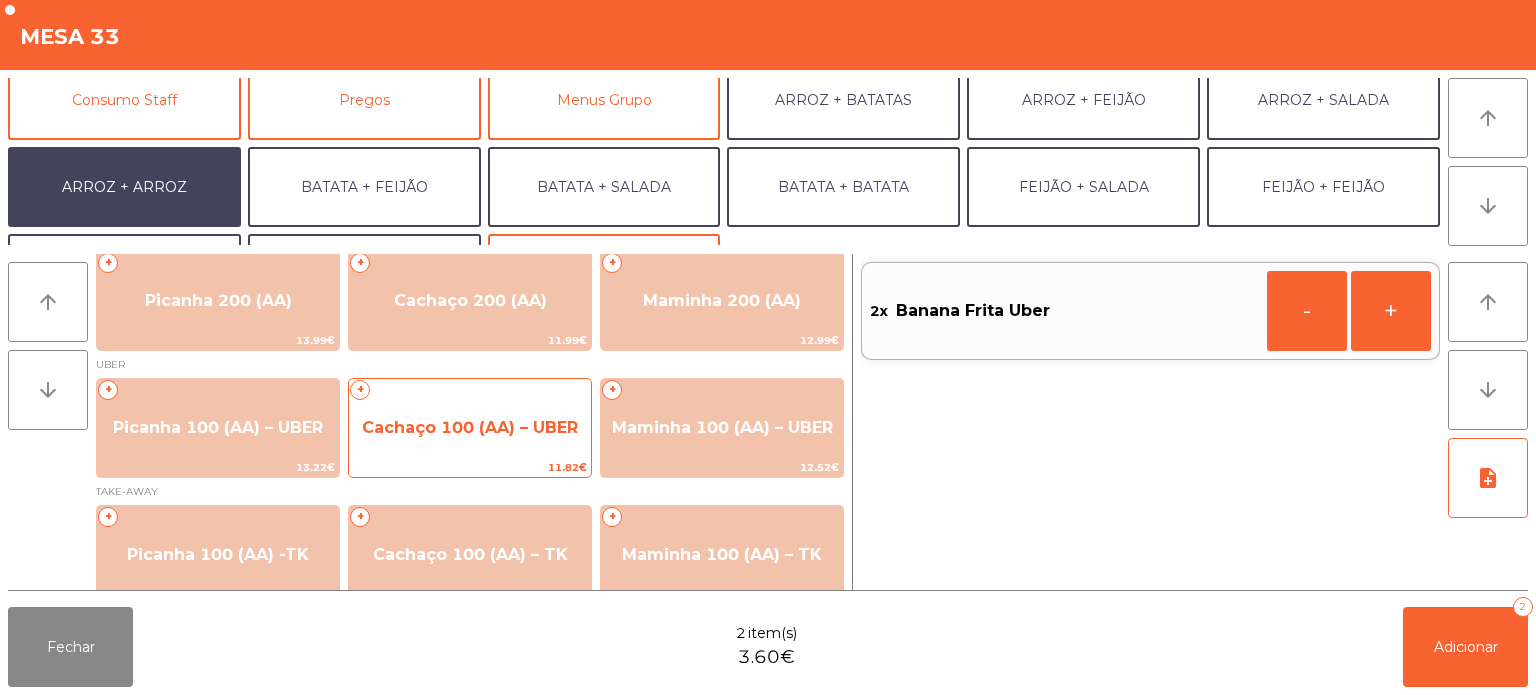 click on "Cachaço 100 (AA) – UBER" 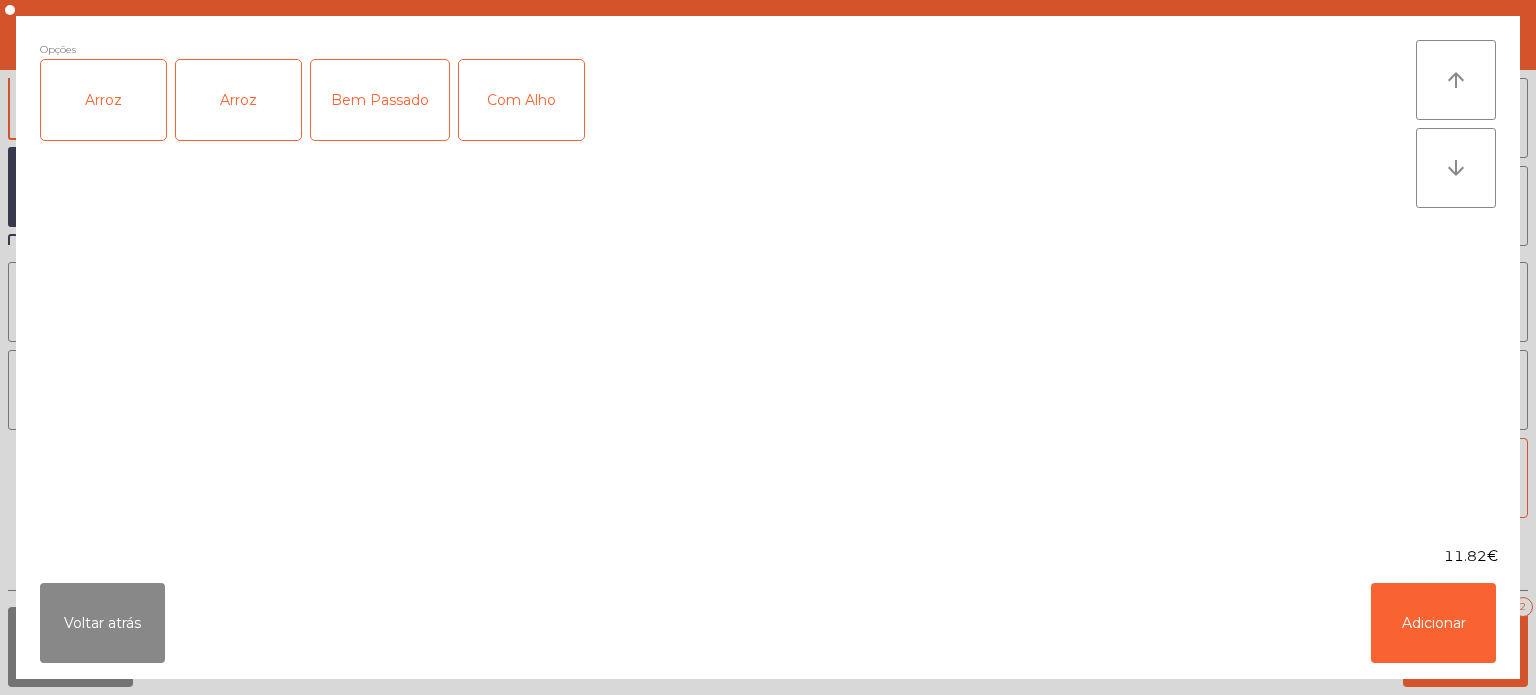 click on "Arroz" 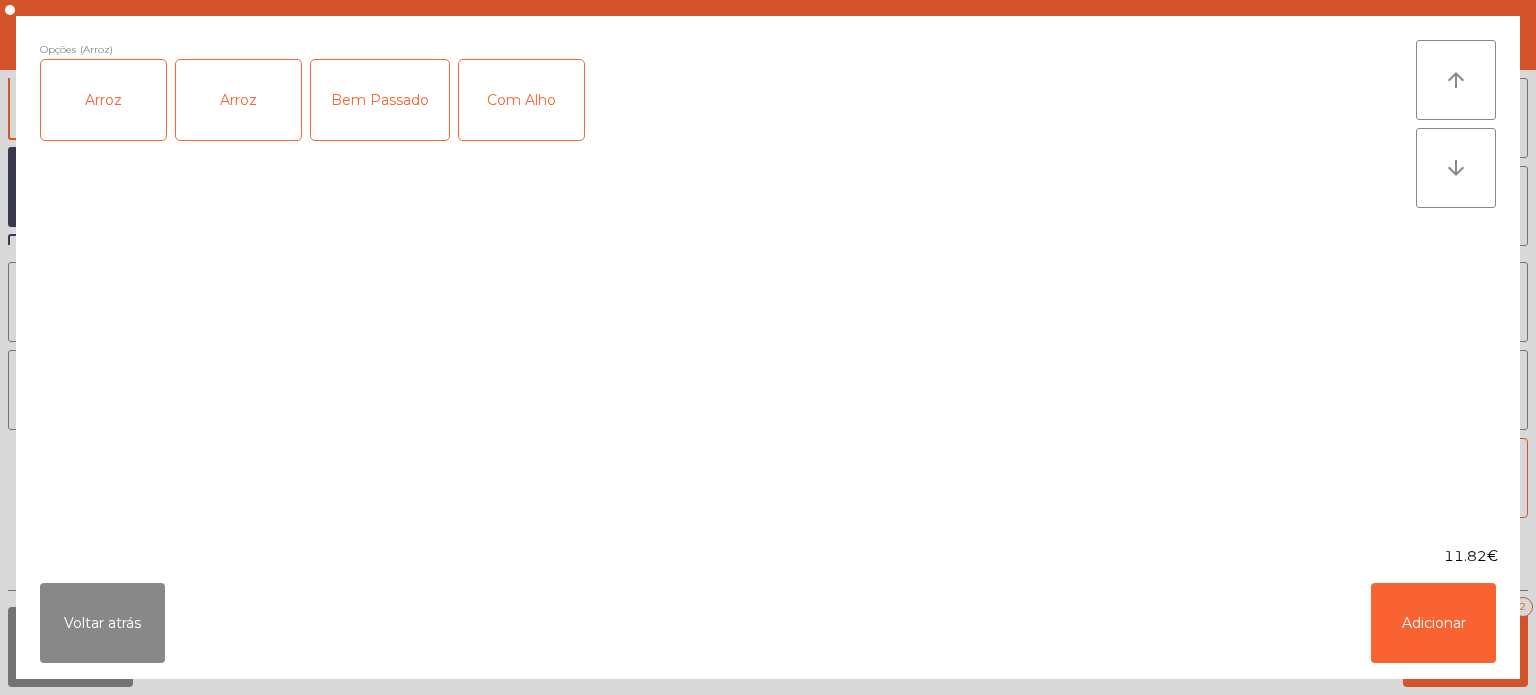 click on "Bem Passado" 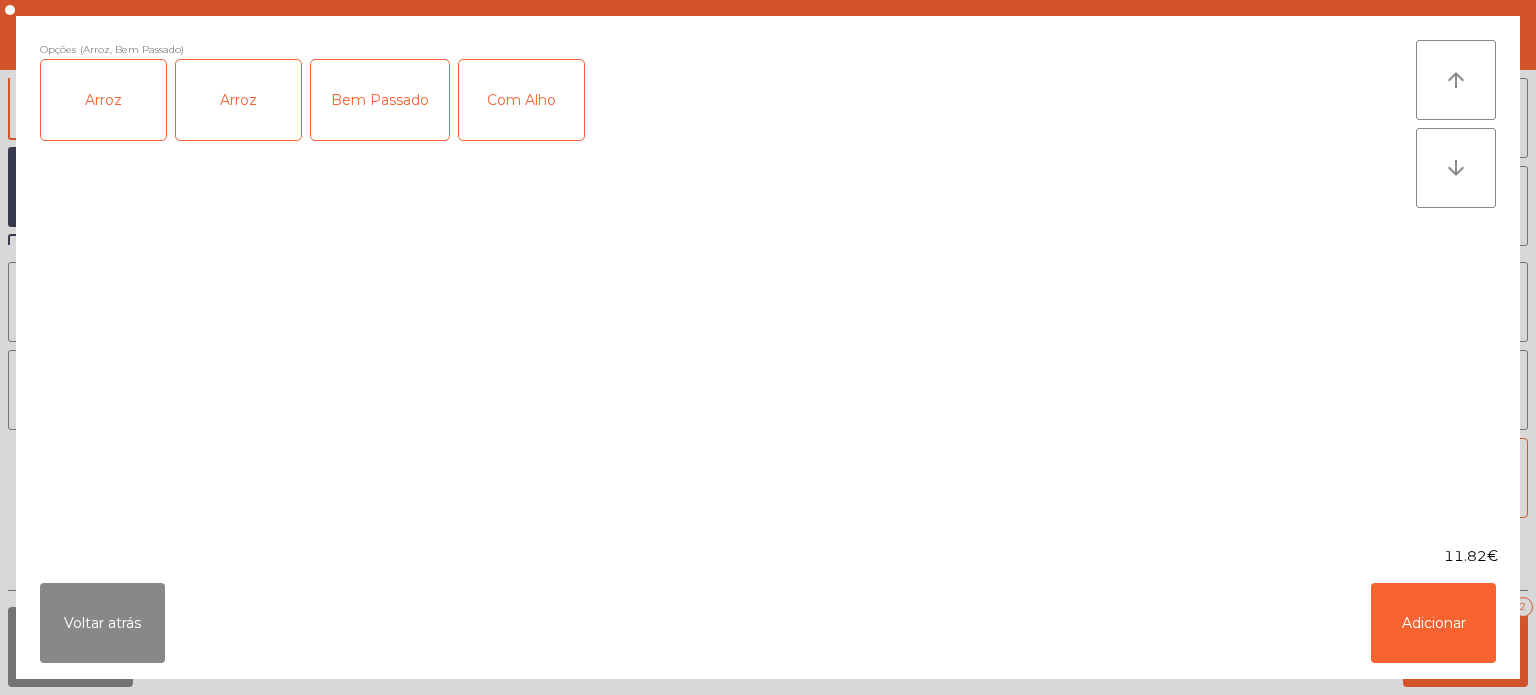 click on "Com Alho" 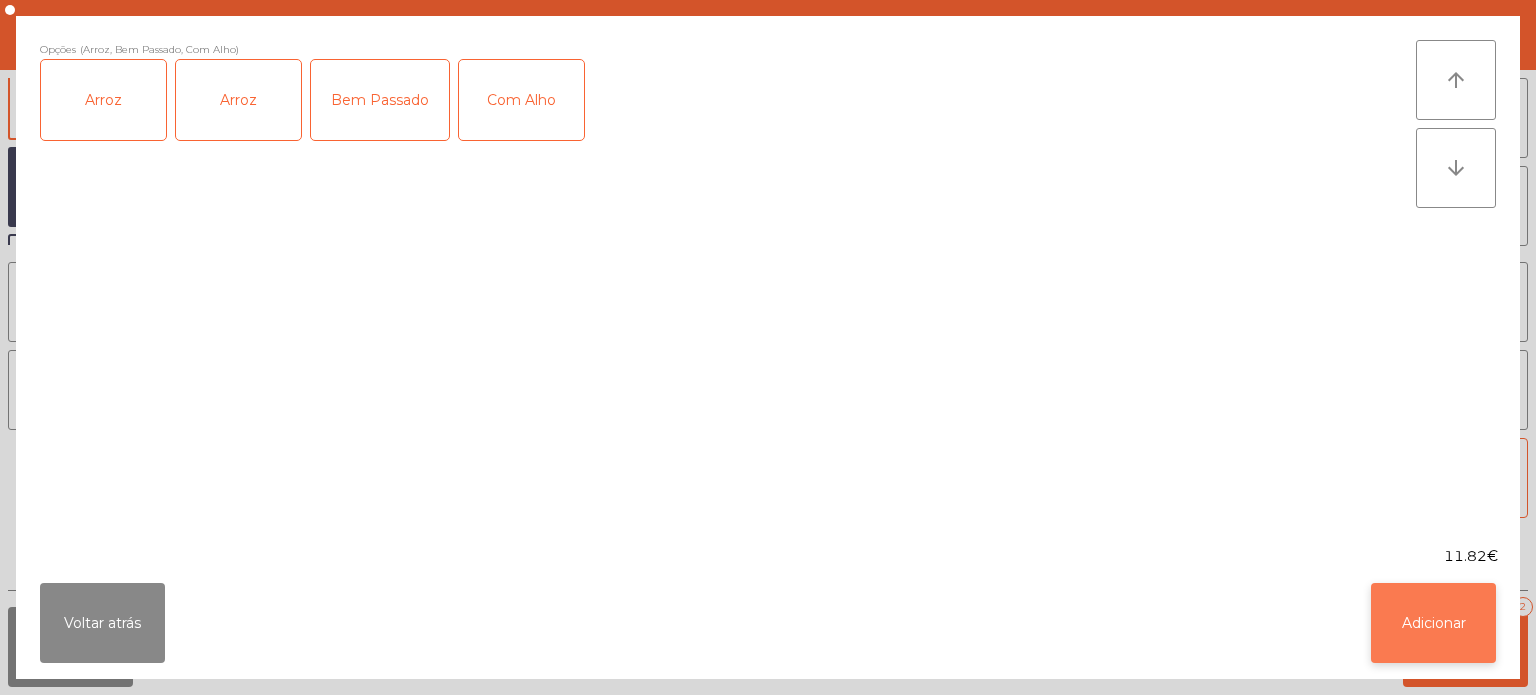 click on "Adicionar" 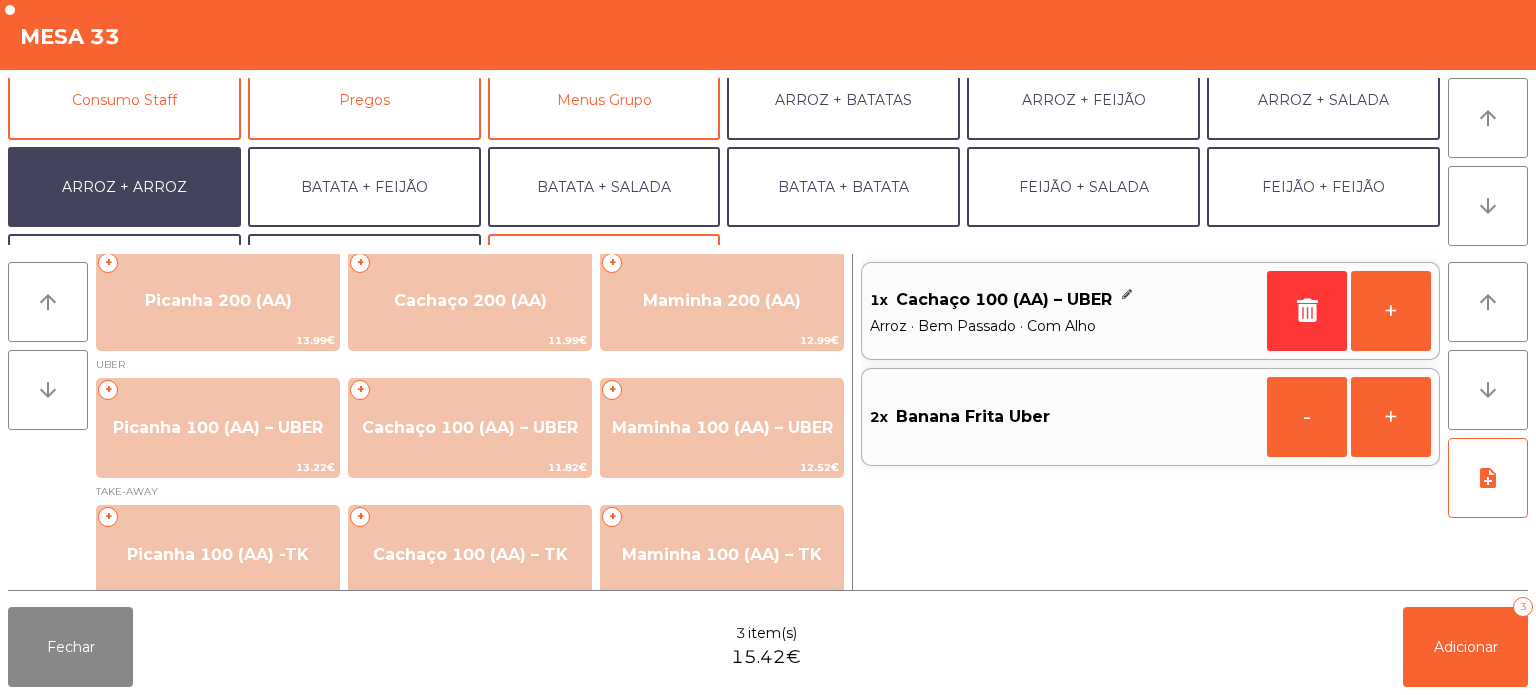 scroll, scrollTop: 260, scrollLeft: 0, axis: vertical 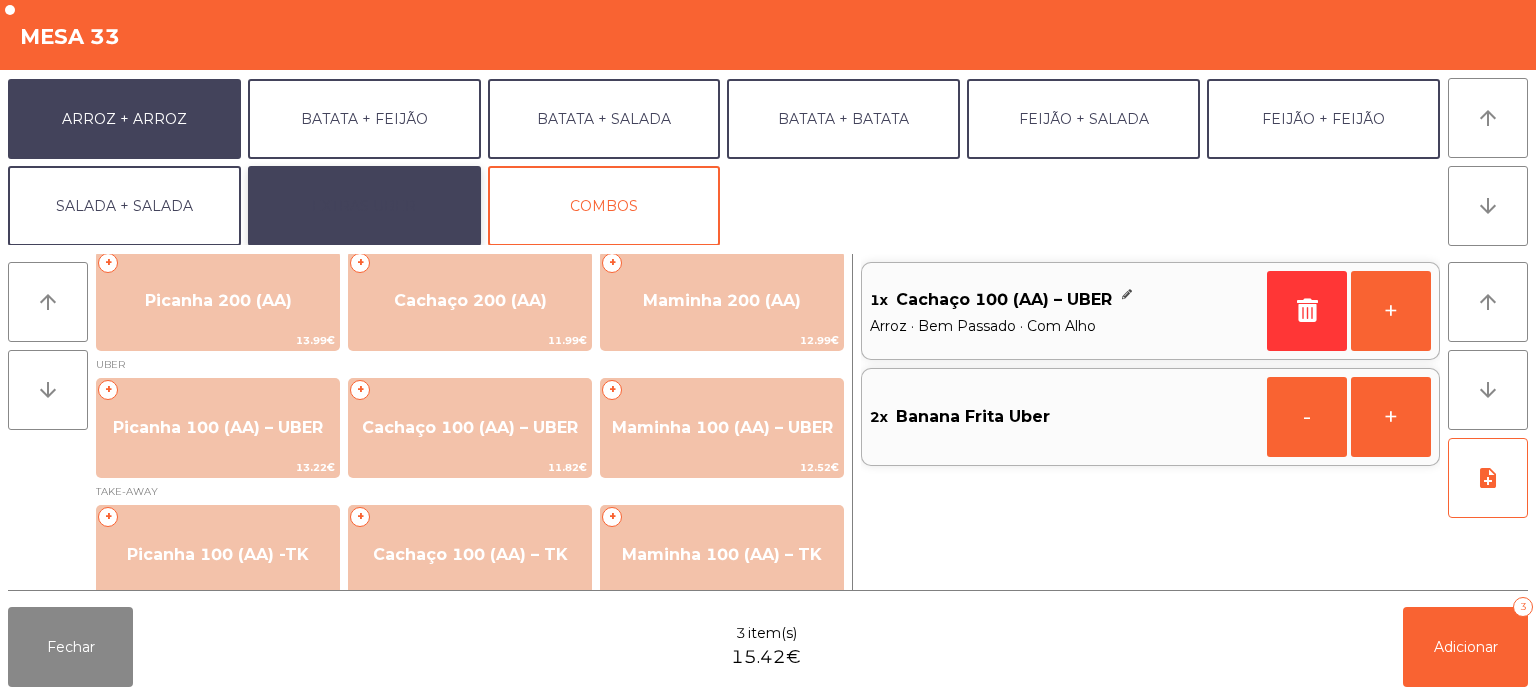 click on "EXTRAS UBER" 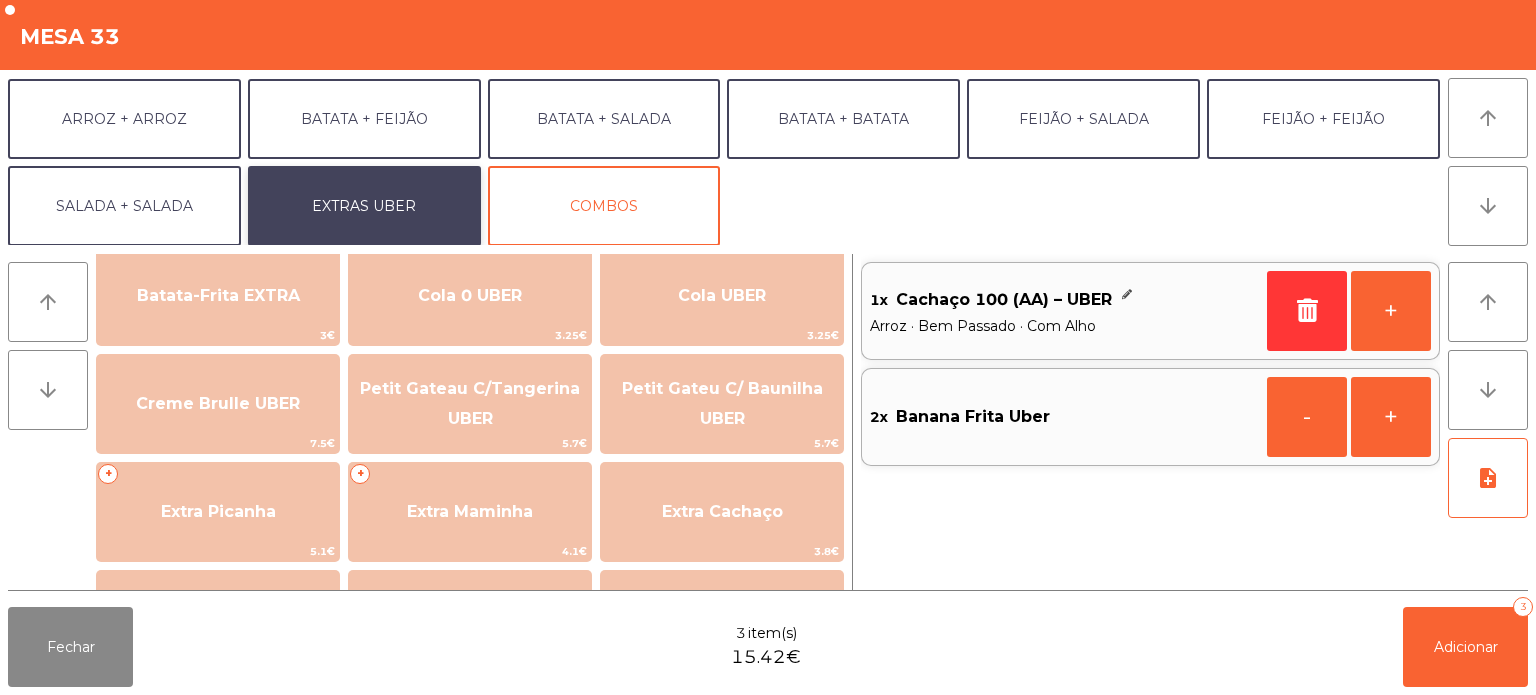 scroll, scrollTop: 365, scrollLeft: 0, axis: vertical 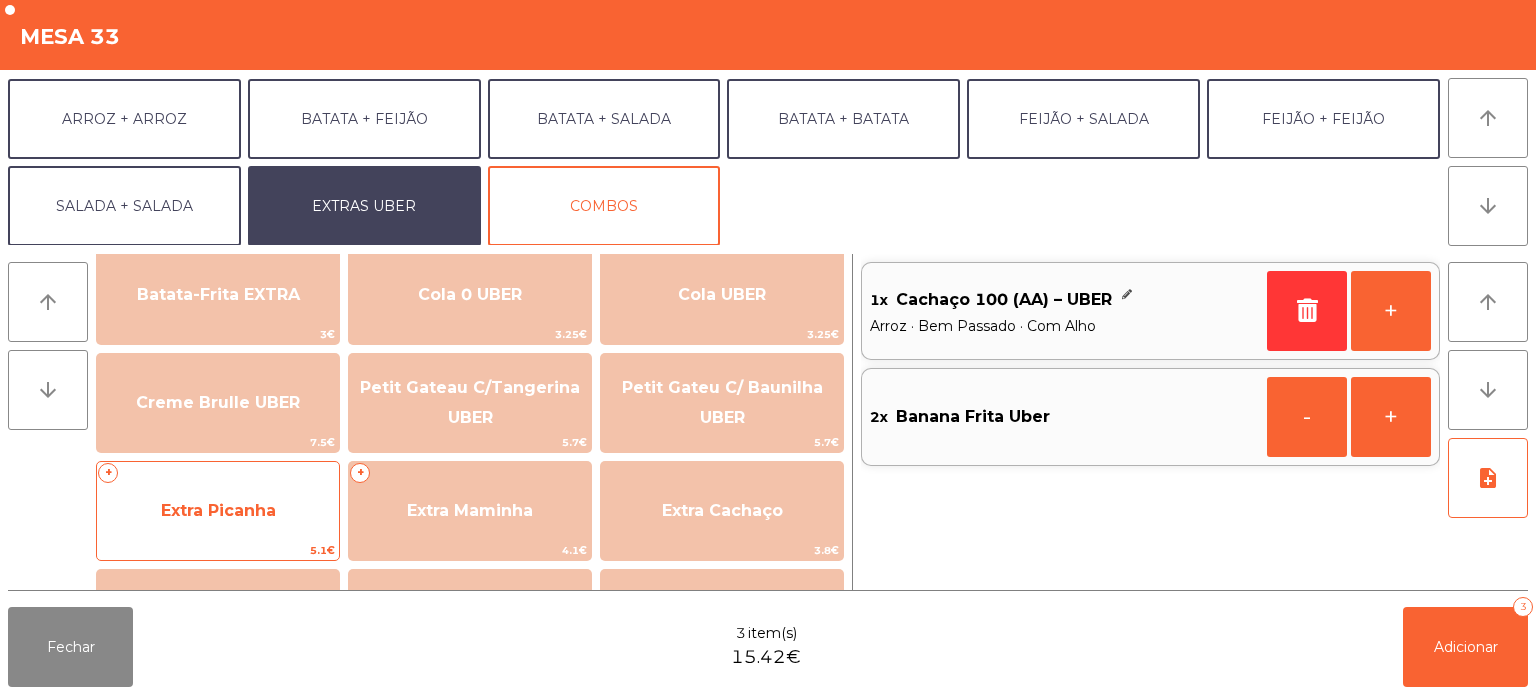 click on "Extra Picanha" 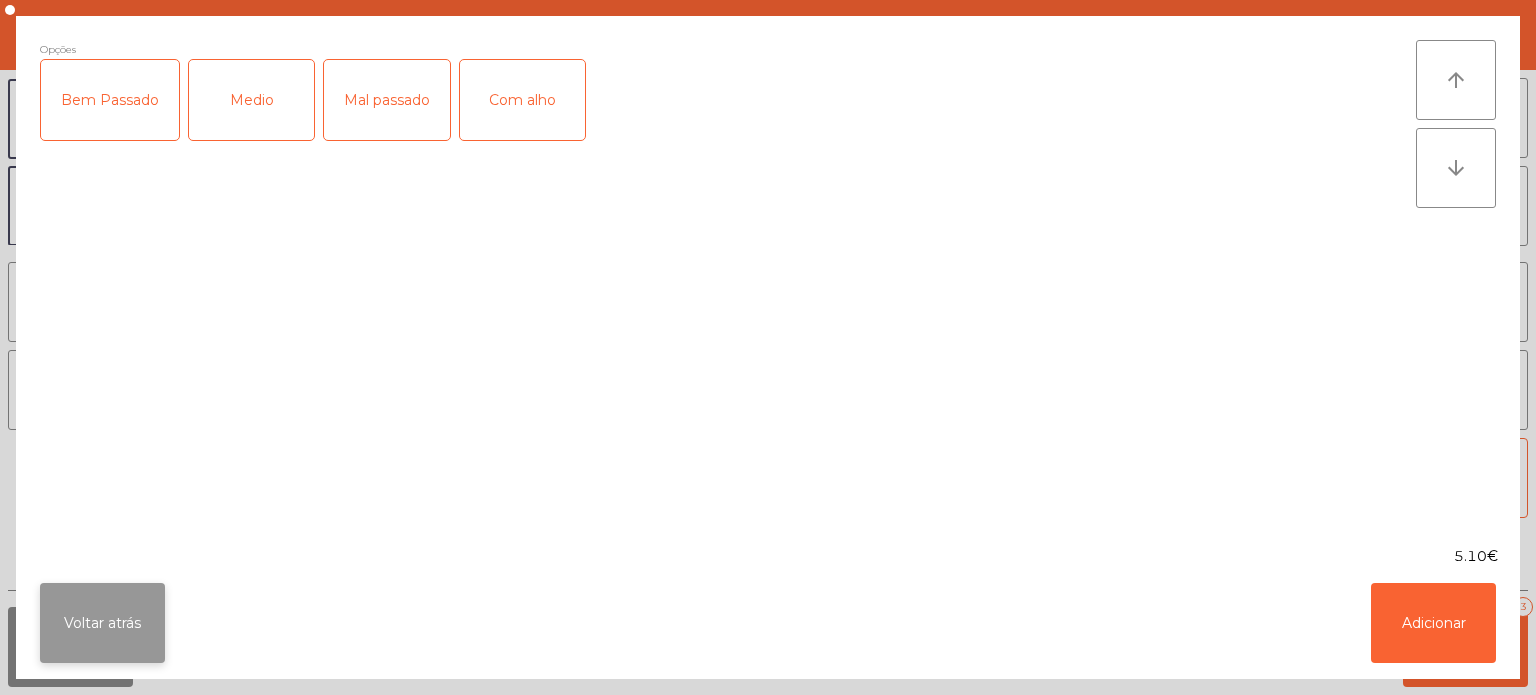 click on "Voltar atrás" 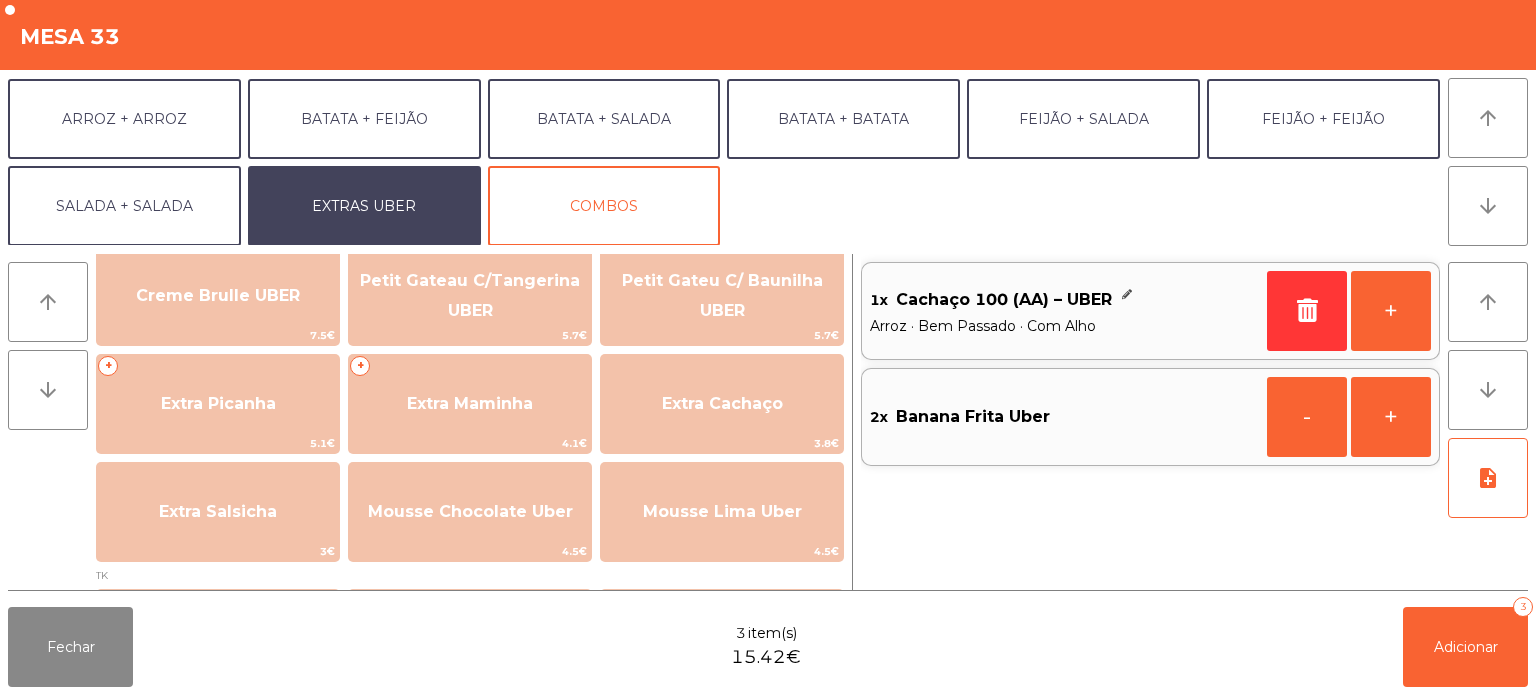 scroll, scrollTop: 468, scrollLeft: 0, axis: vertical 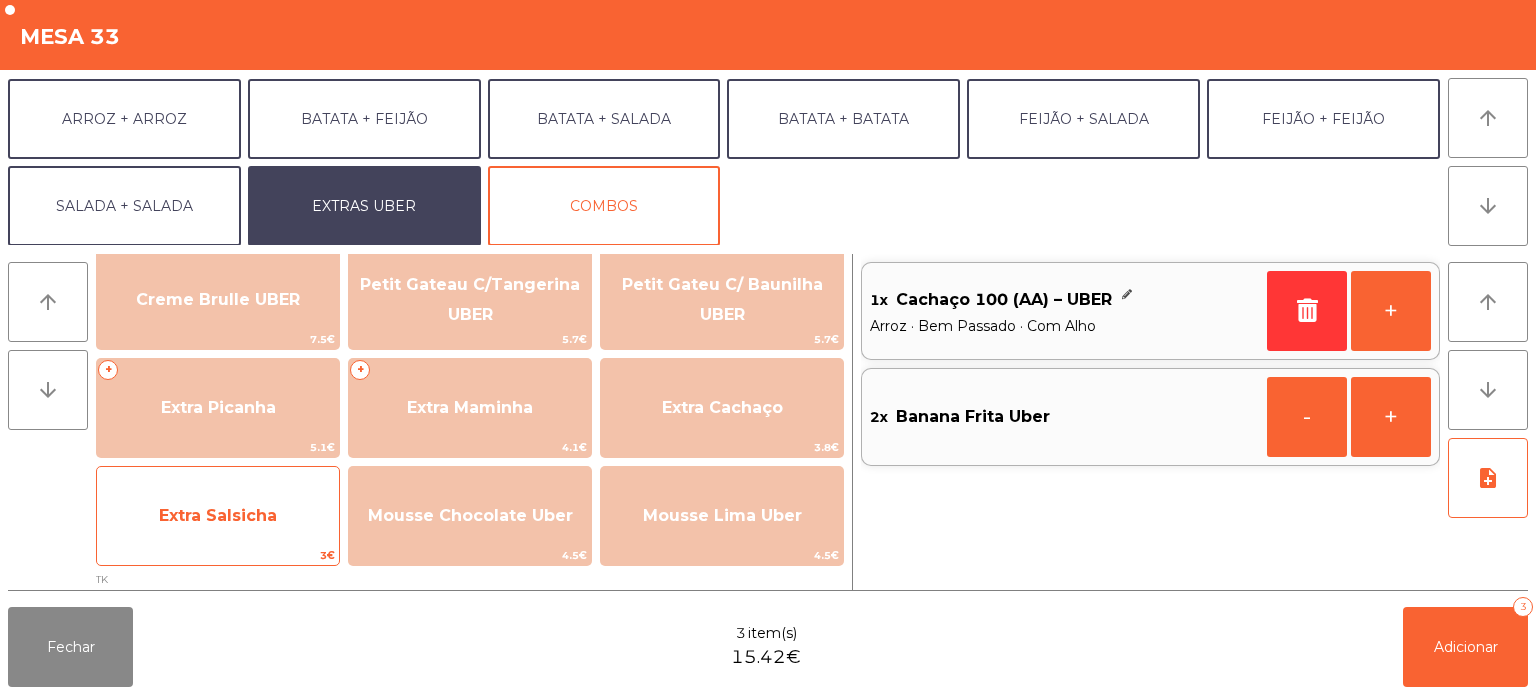 click on "Extra Salsicha" 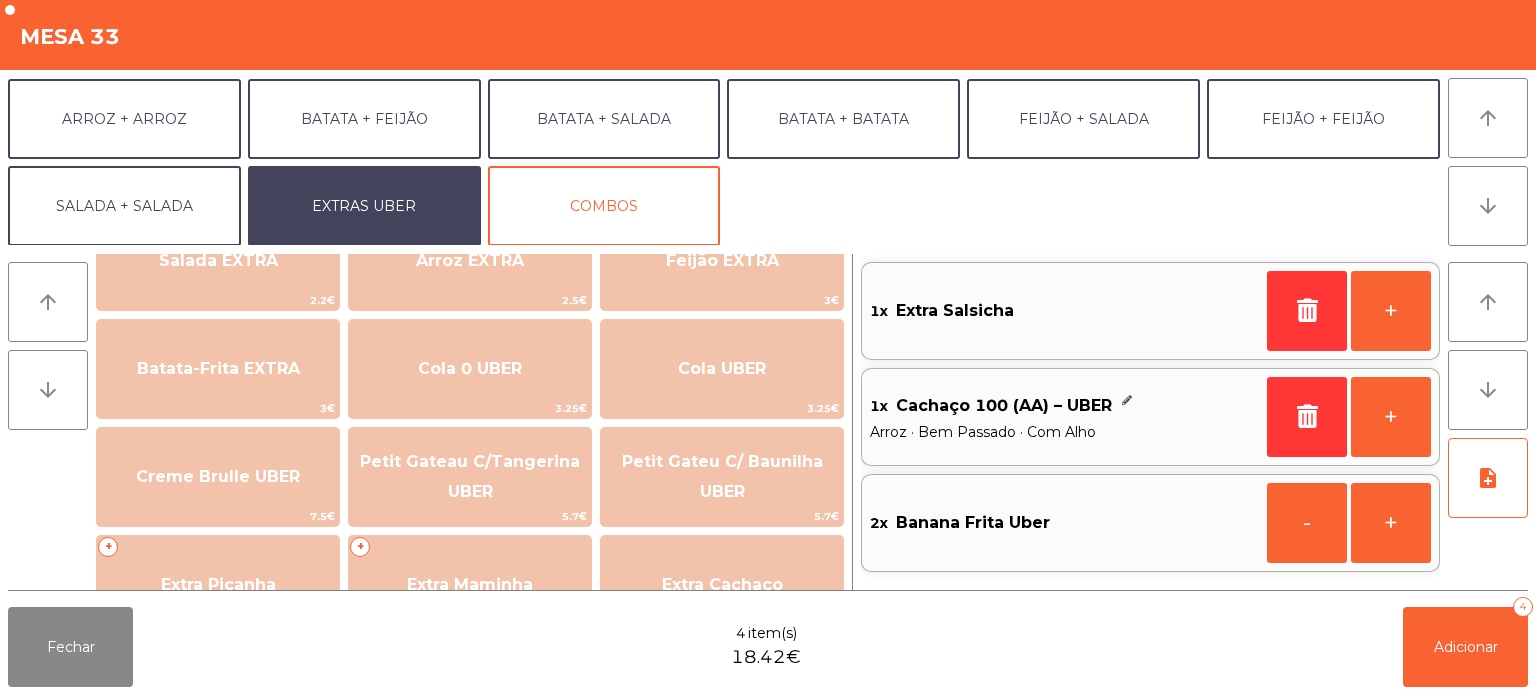 scroll, scrollTop: 296, scrollLeft: 0, axis: vertical 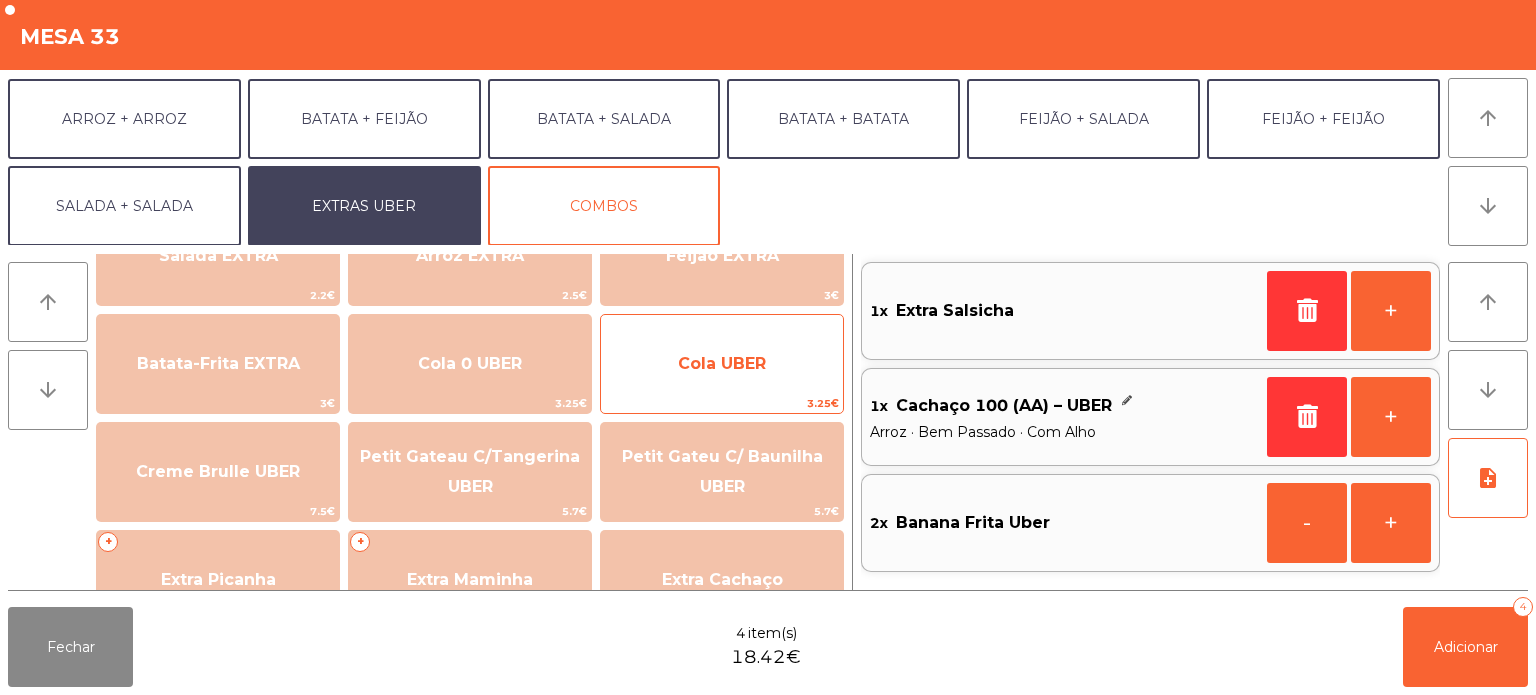 click on "Cola UBER" 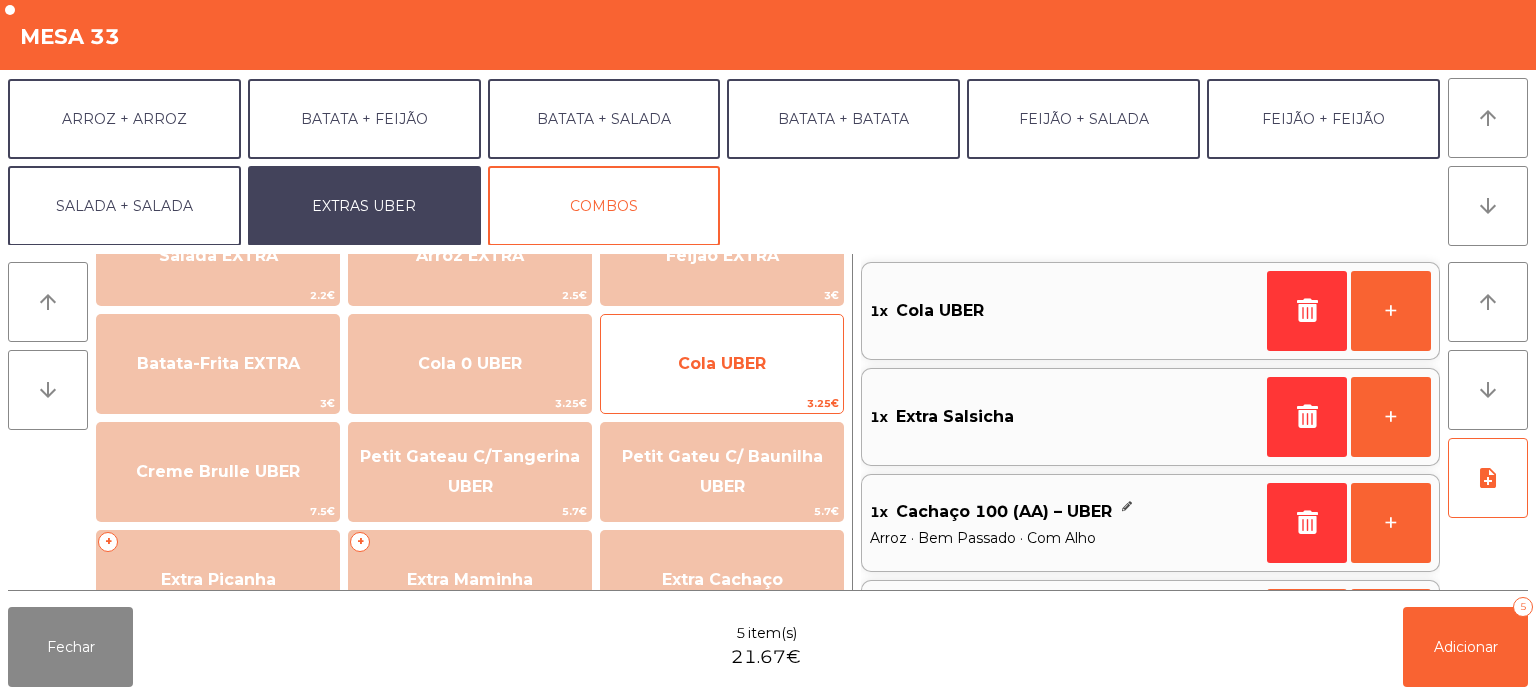 click on "Cola UBER" 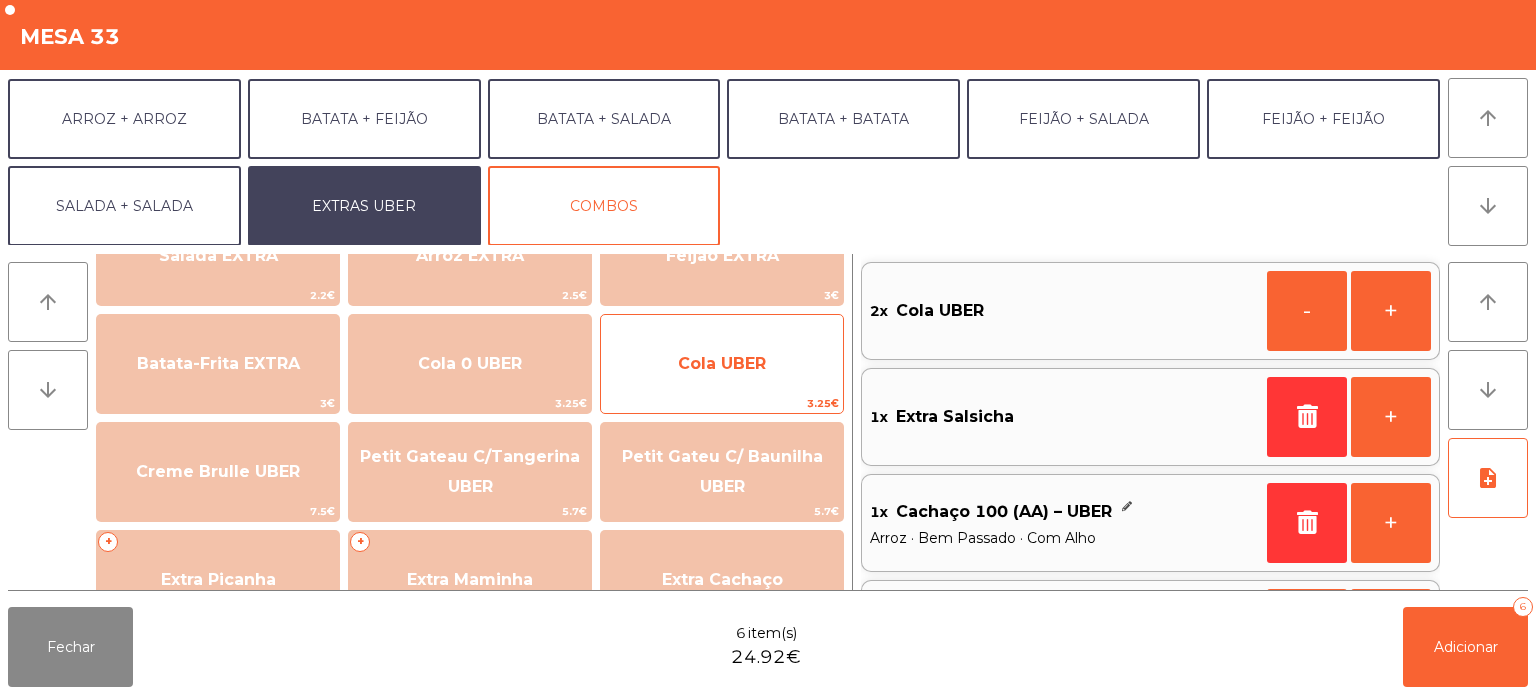 scroll, scrollTop: 8, scrollLeft: 0, axis: vertical 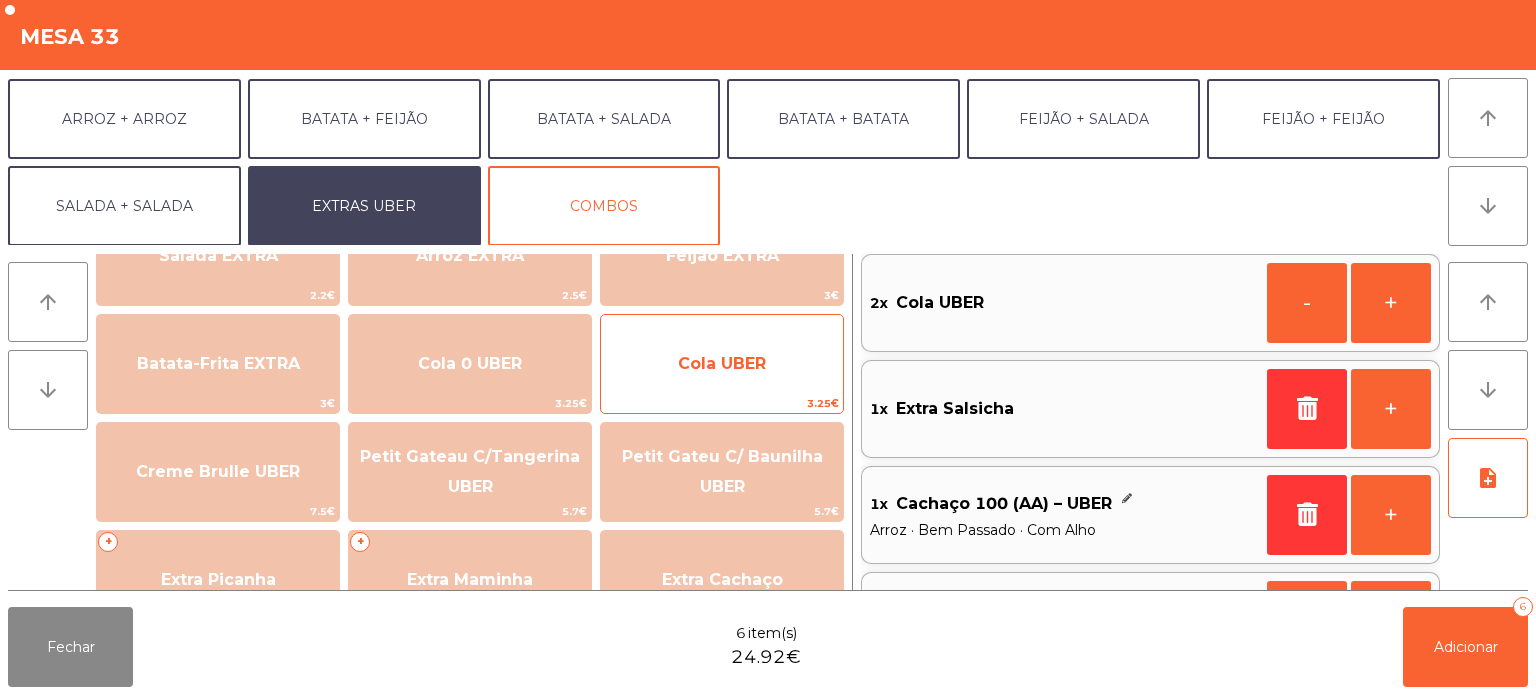 click on "Cola UBER" 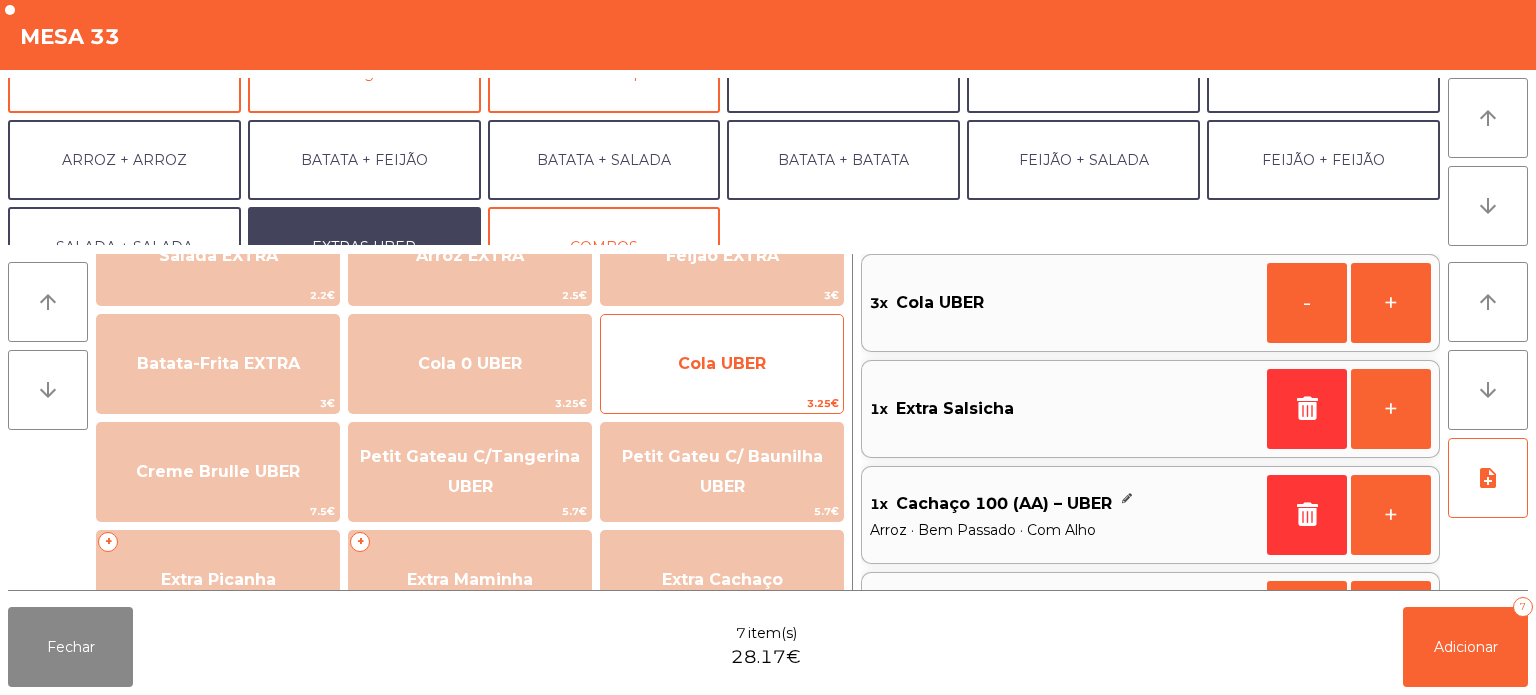 scroll, scrollTop: 220, scrollLeft: 0, axis: vertical 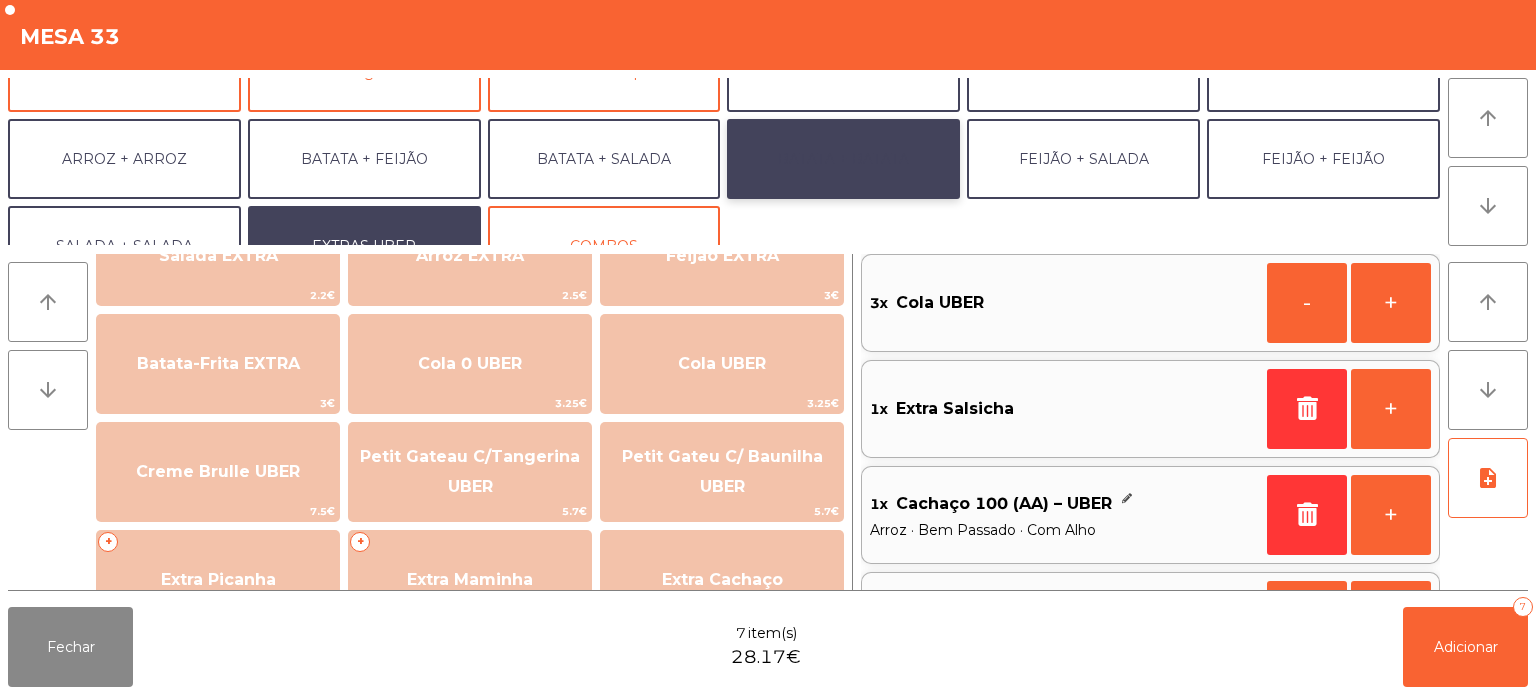 click on "BATATA + BATATA" 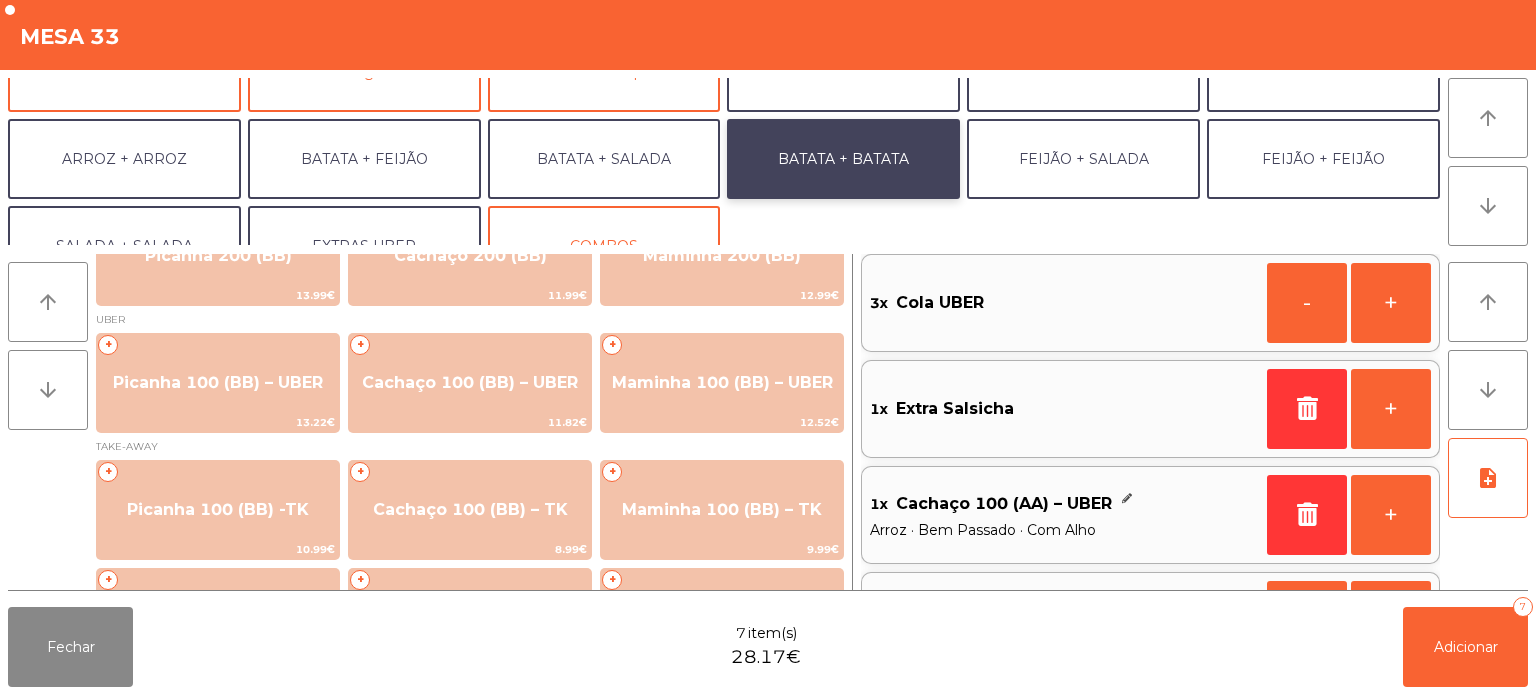 scroll, scrollTop: 177, scrollLeft: 0, axis: vertical 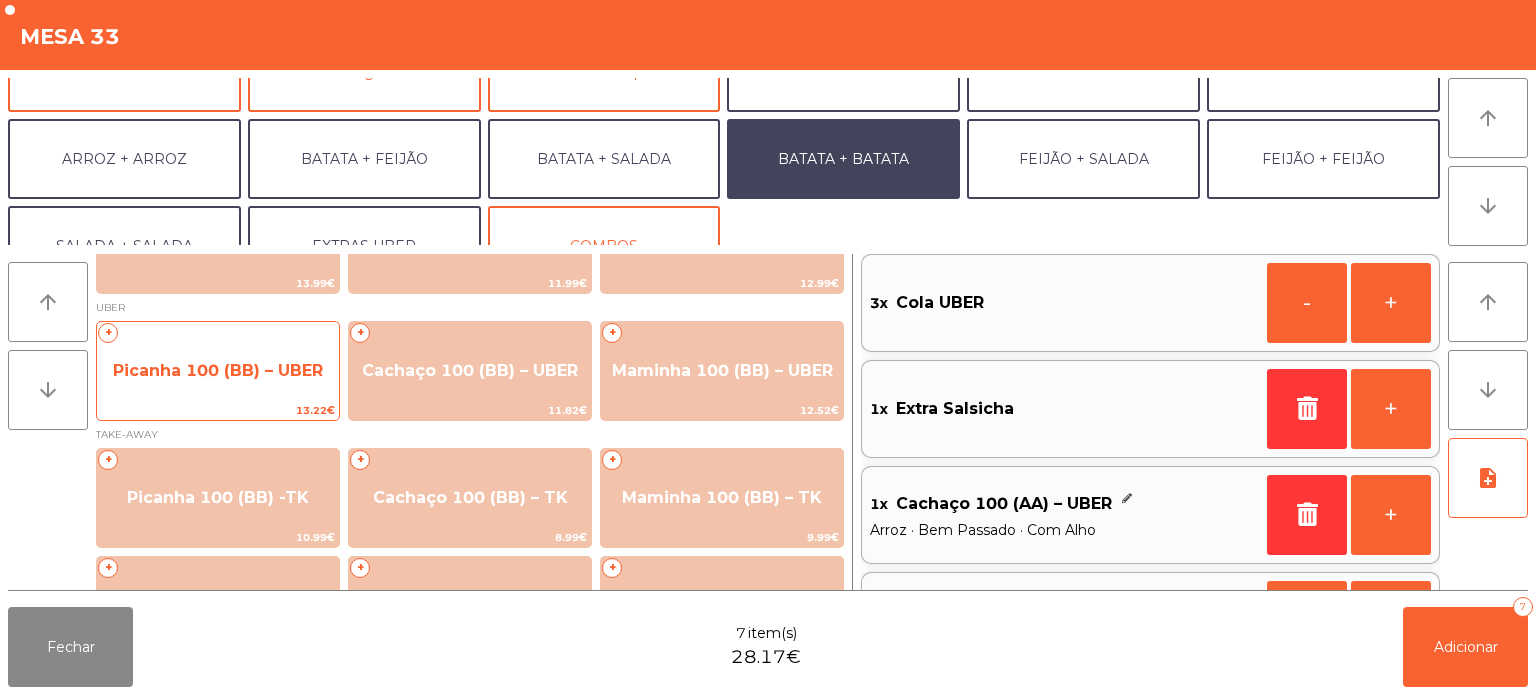 click on "Picanha 100 (BB) – UBER" 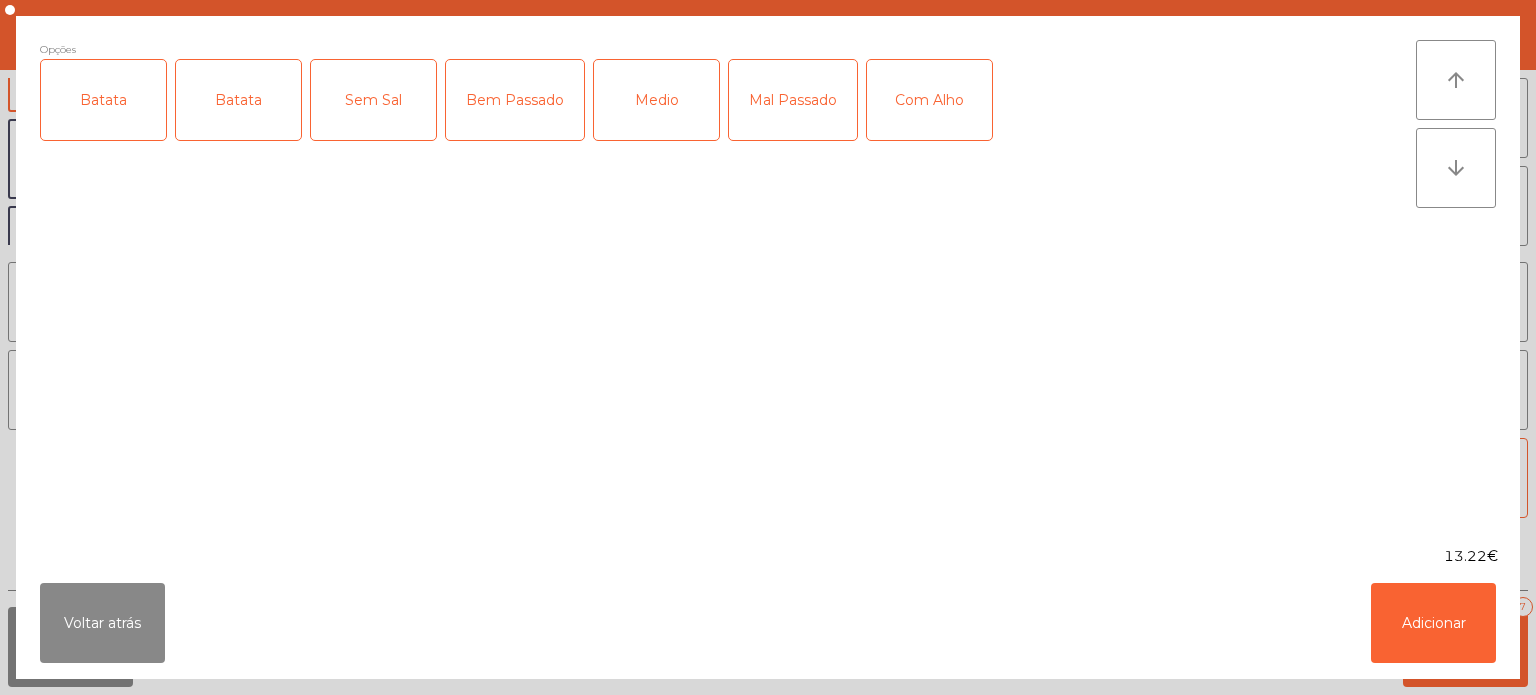 click on "Batata" 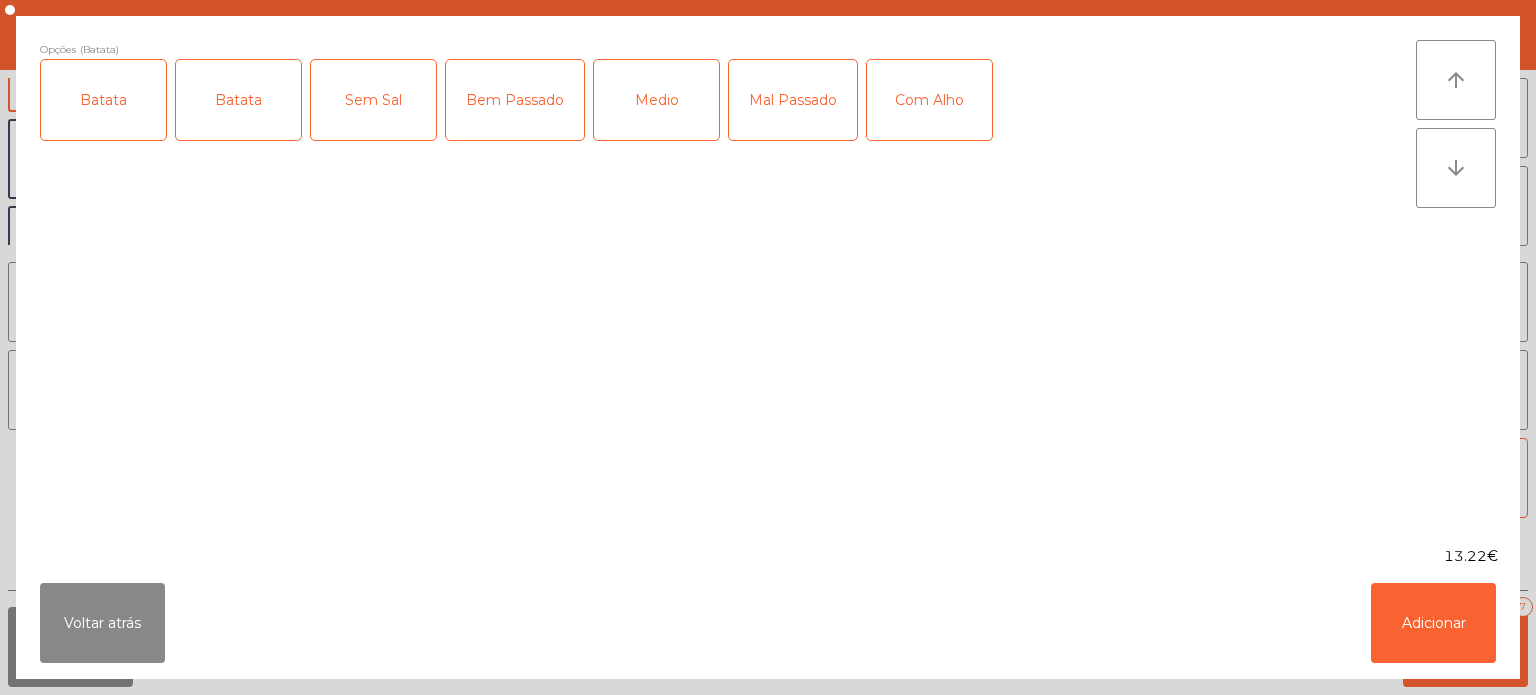 click on "Mal Passado" 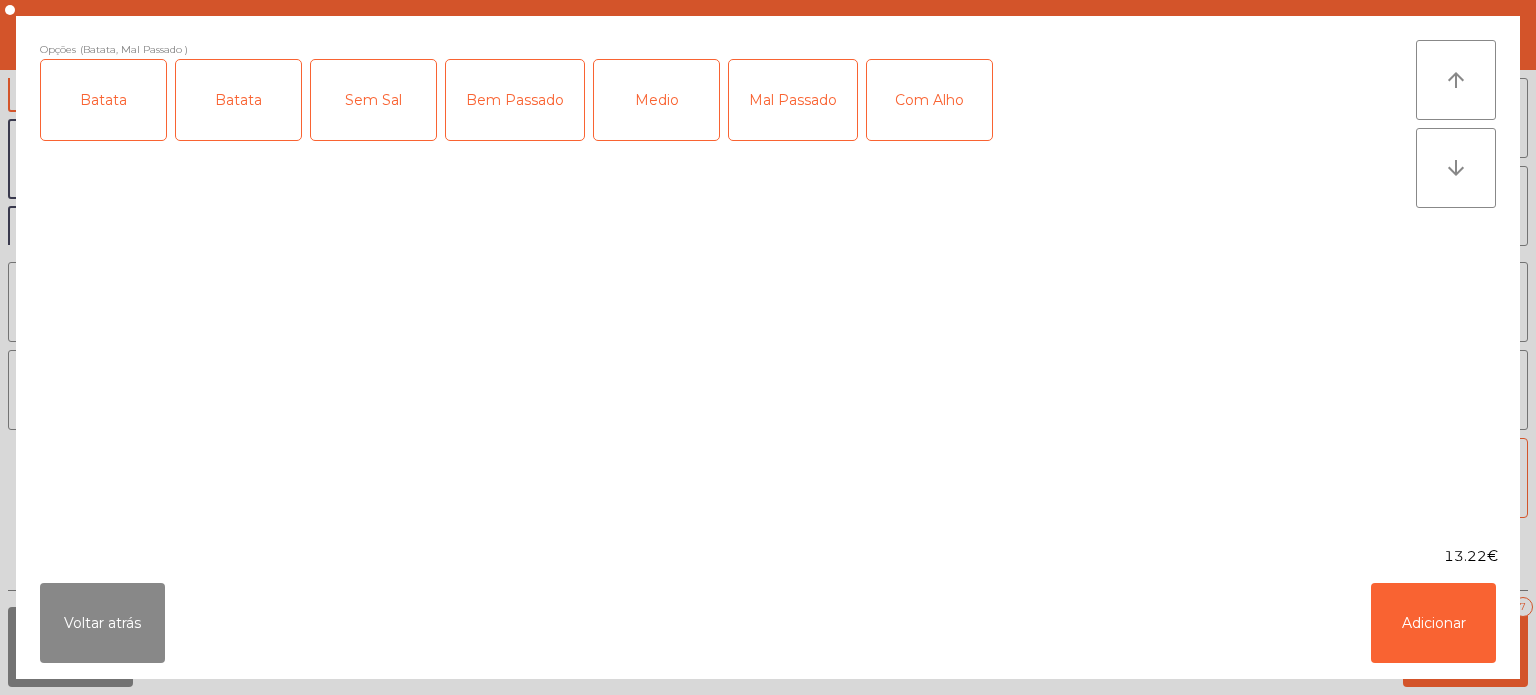 click on "Com Alho" 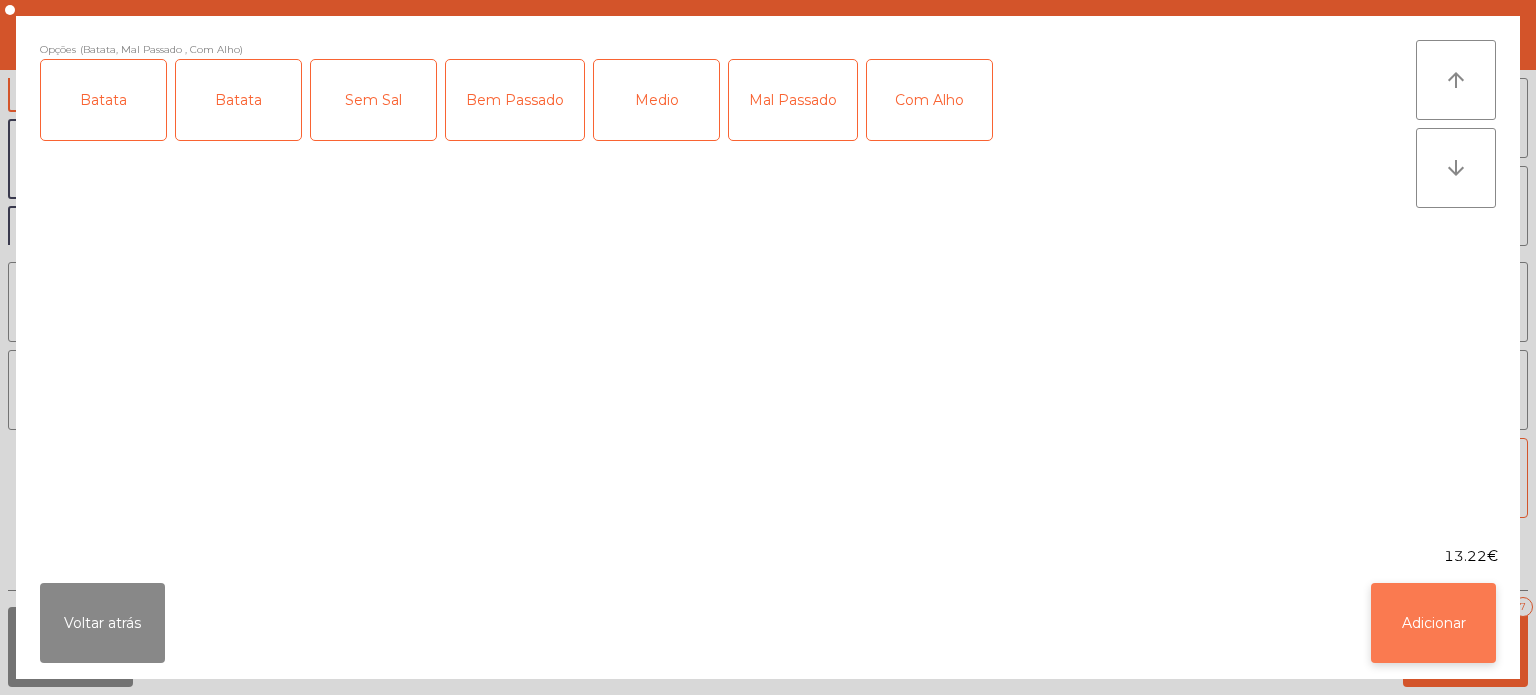 click on "Adicionar" 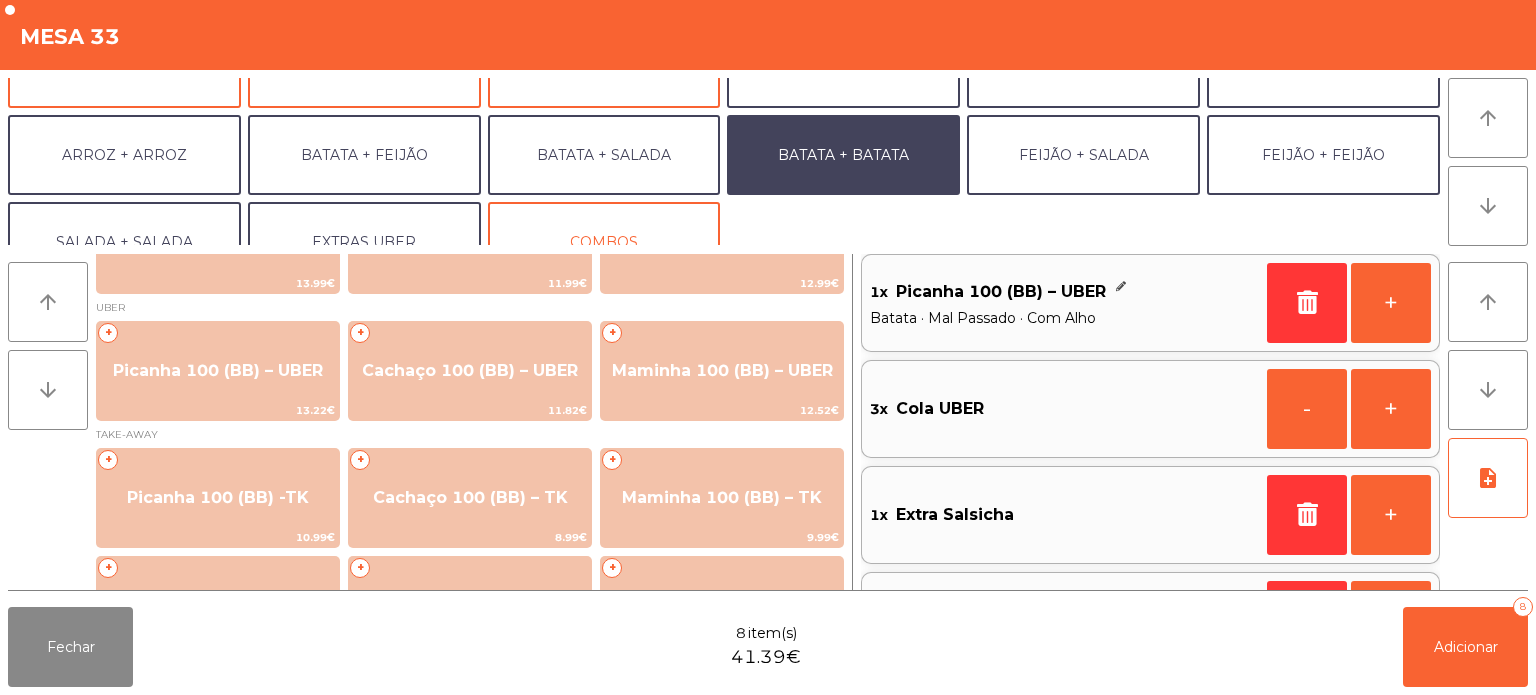 scroll, scrollTop: 260, scrollLeft: 0, axis: vertical 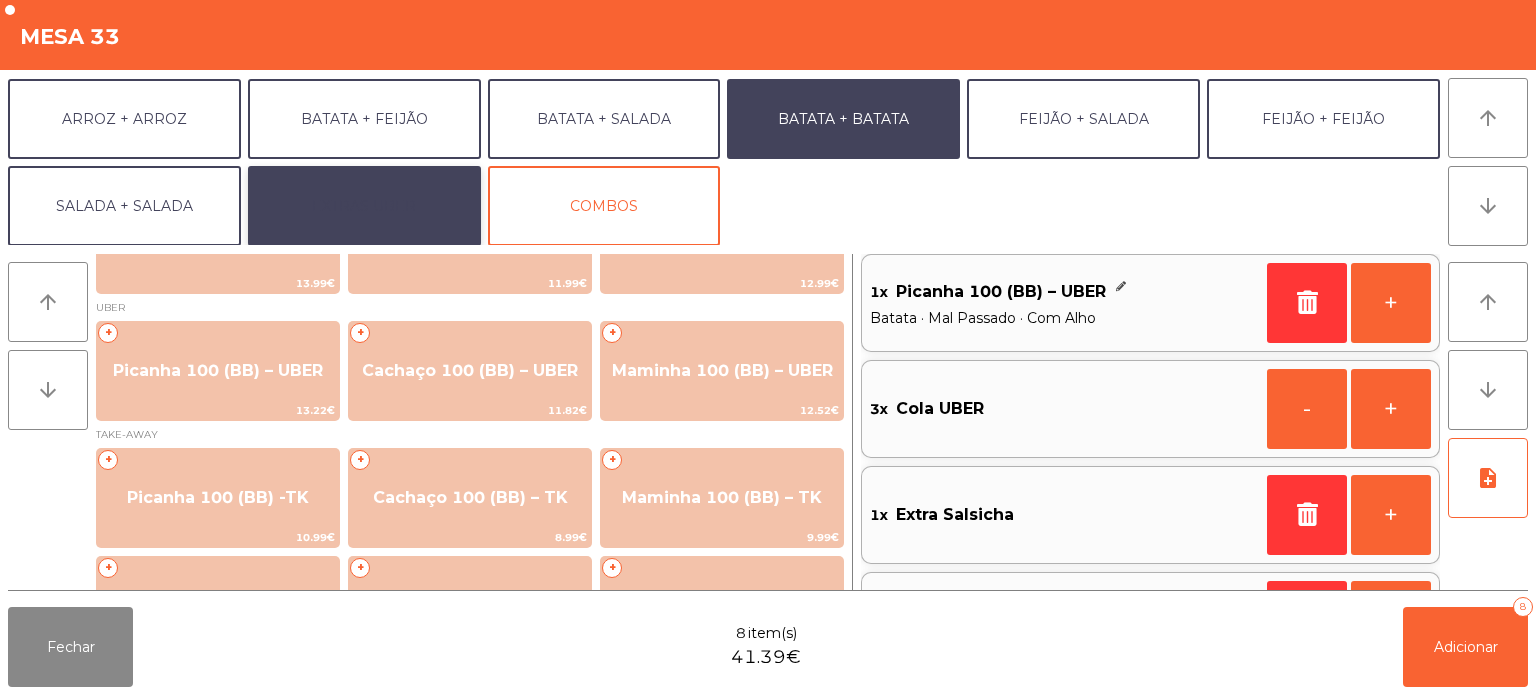 click on "EXTRAS UBER" 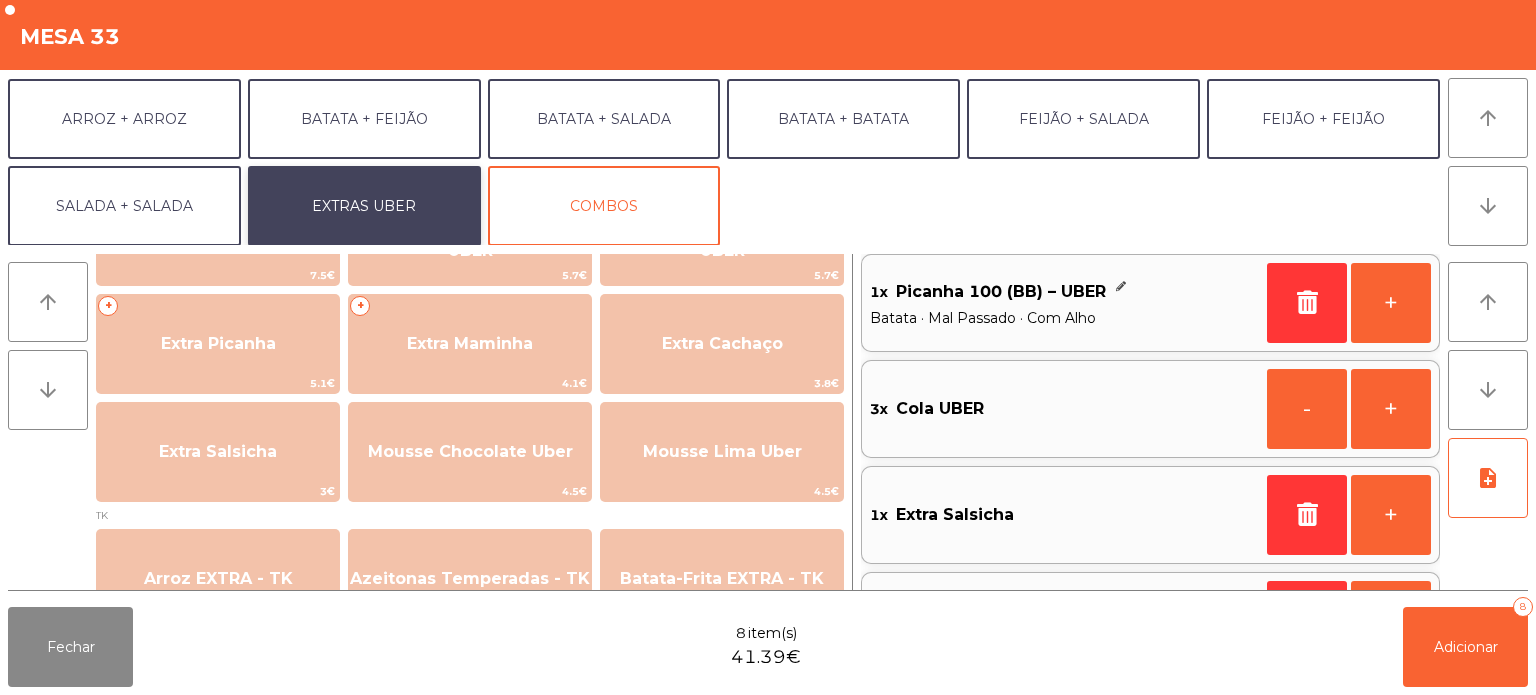 scroll, scrollTop: 534, scrollLeft: 0, axis: vertical 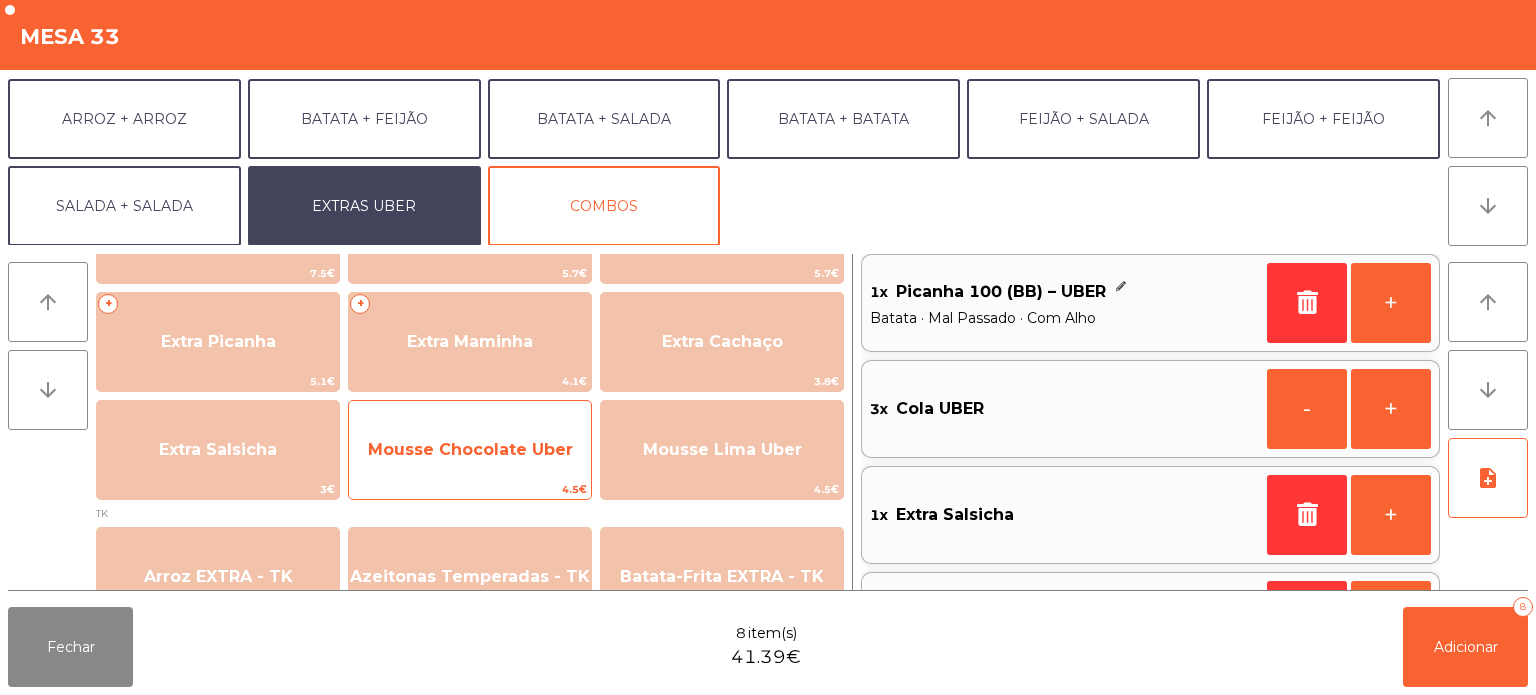 click on "4.5€" 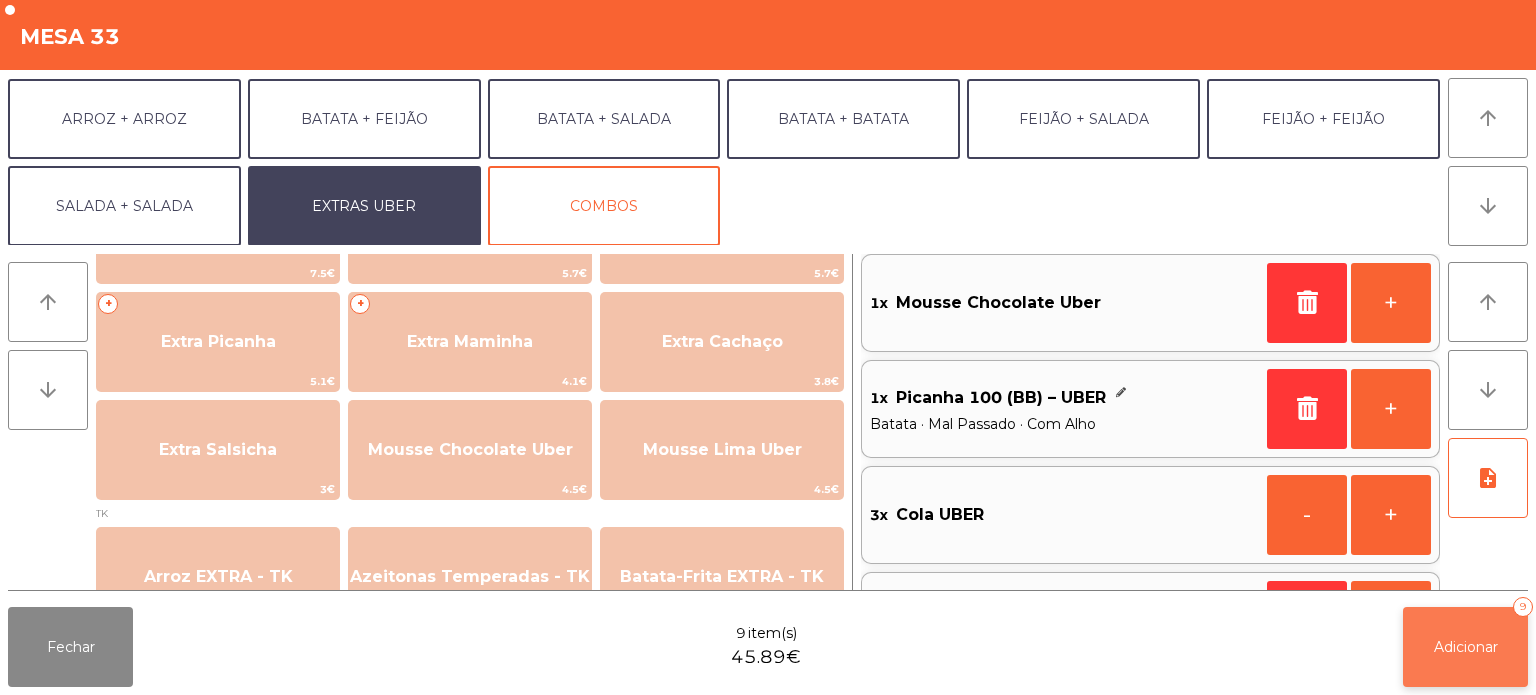 click on "Adicionar   9" 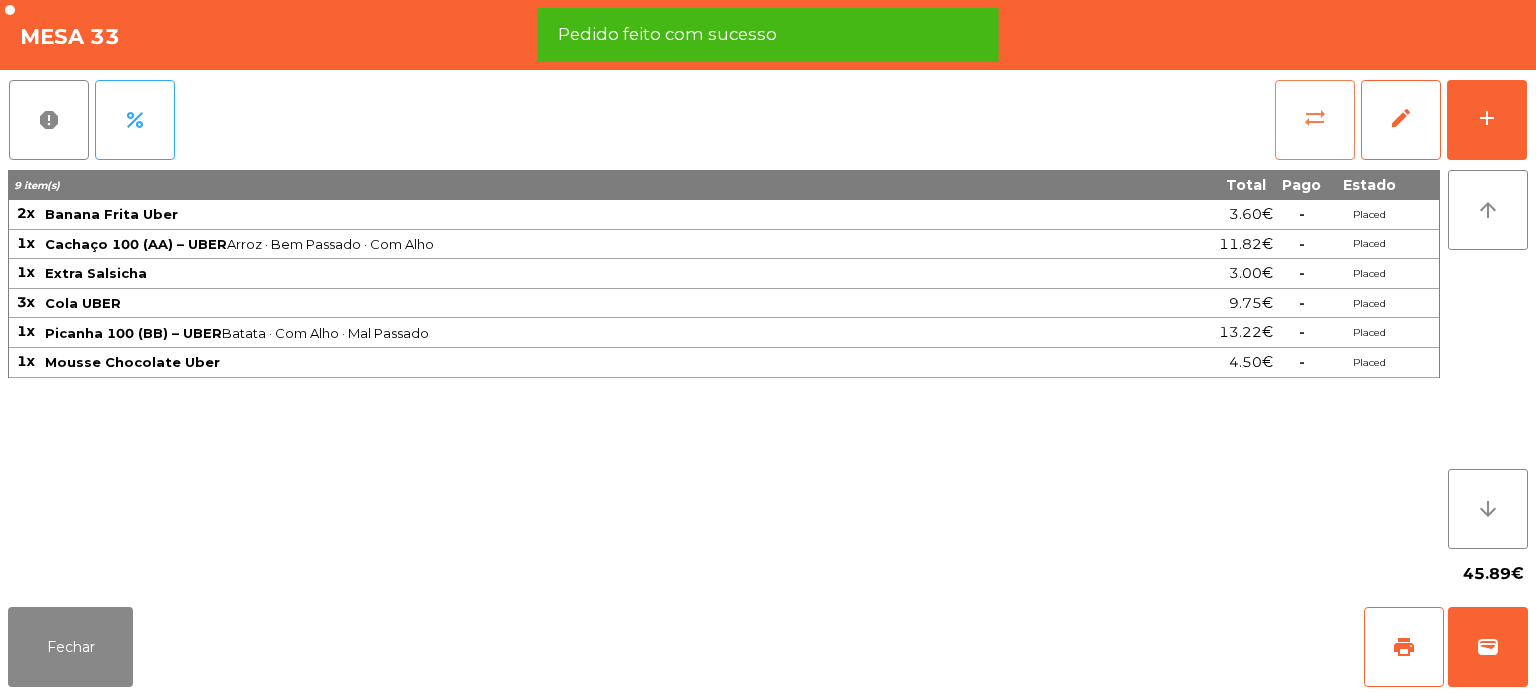 click on "sync_alt" 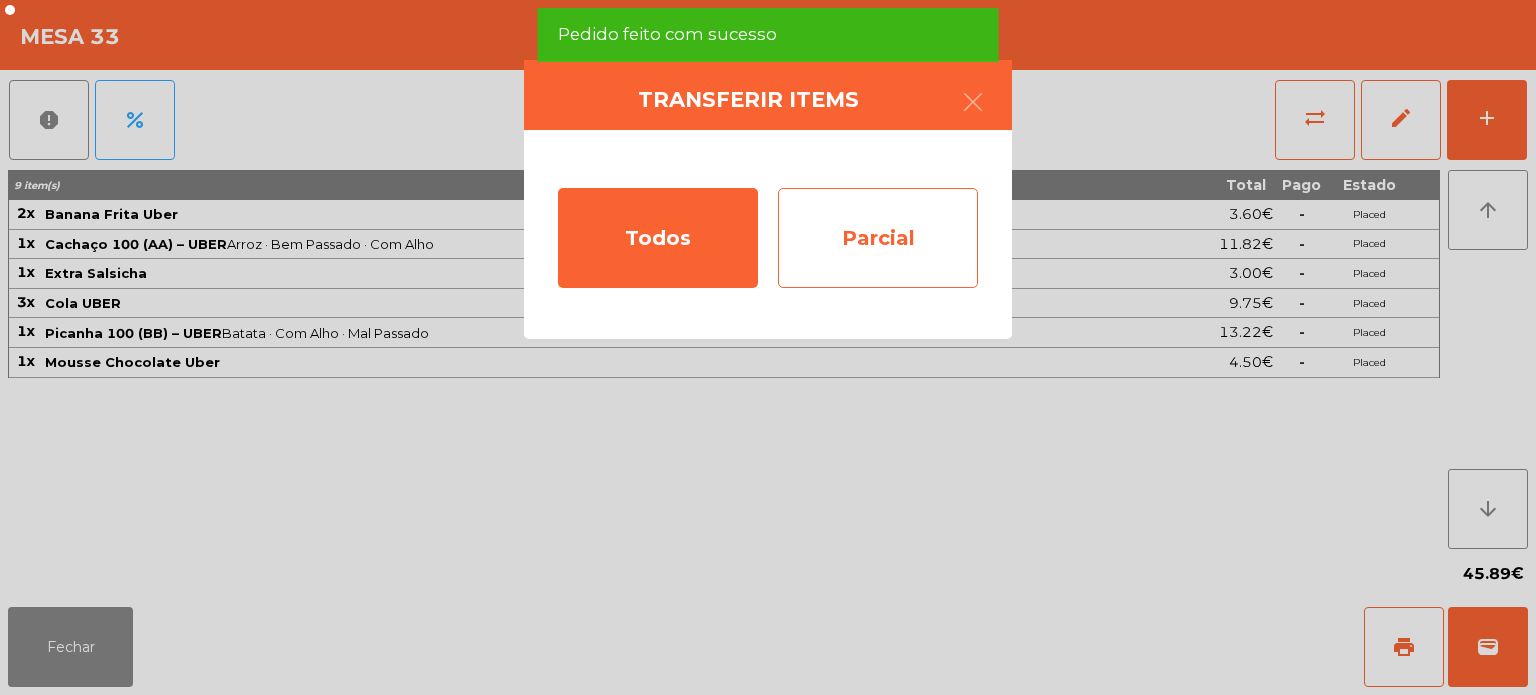click on "Parcial" 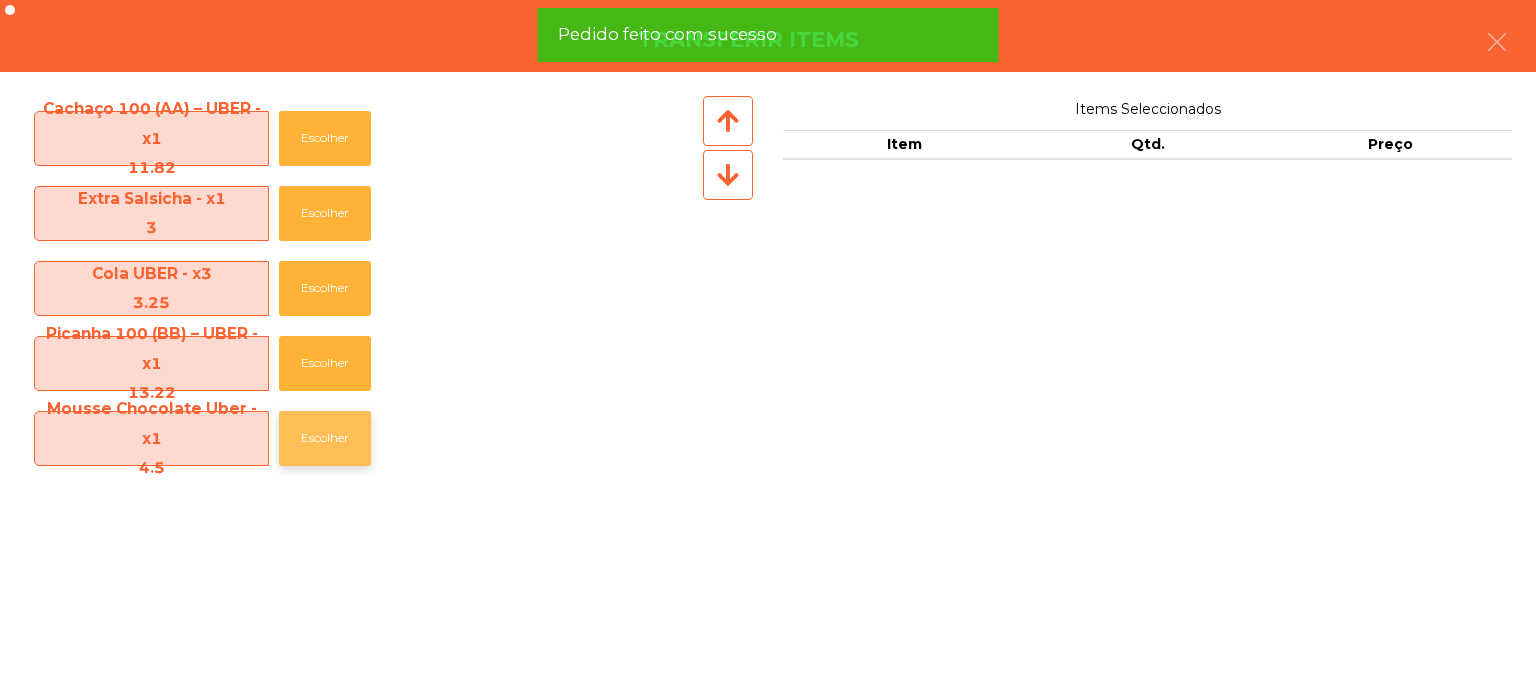 click on "Escolher" 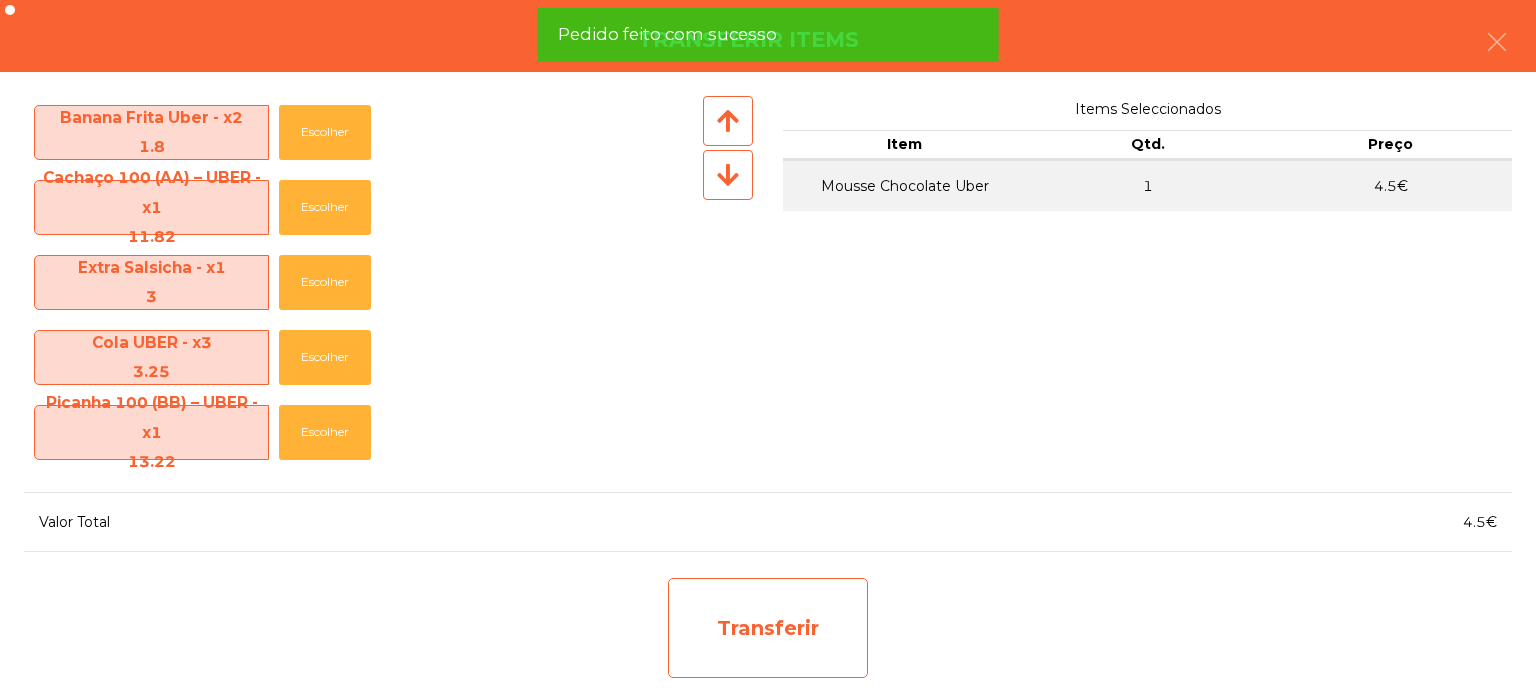click on "Transferir" 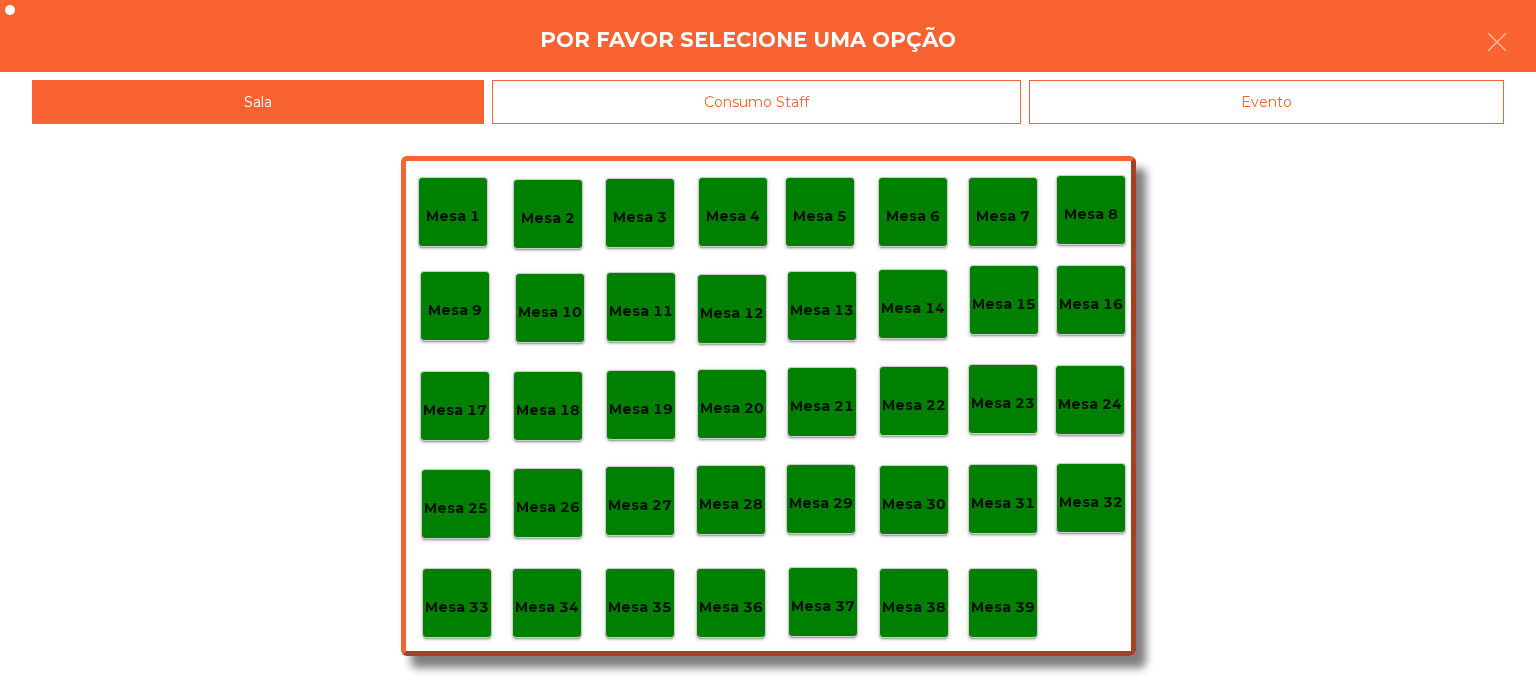 click on "Mesa 39" 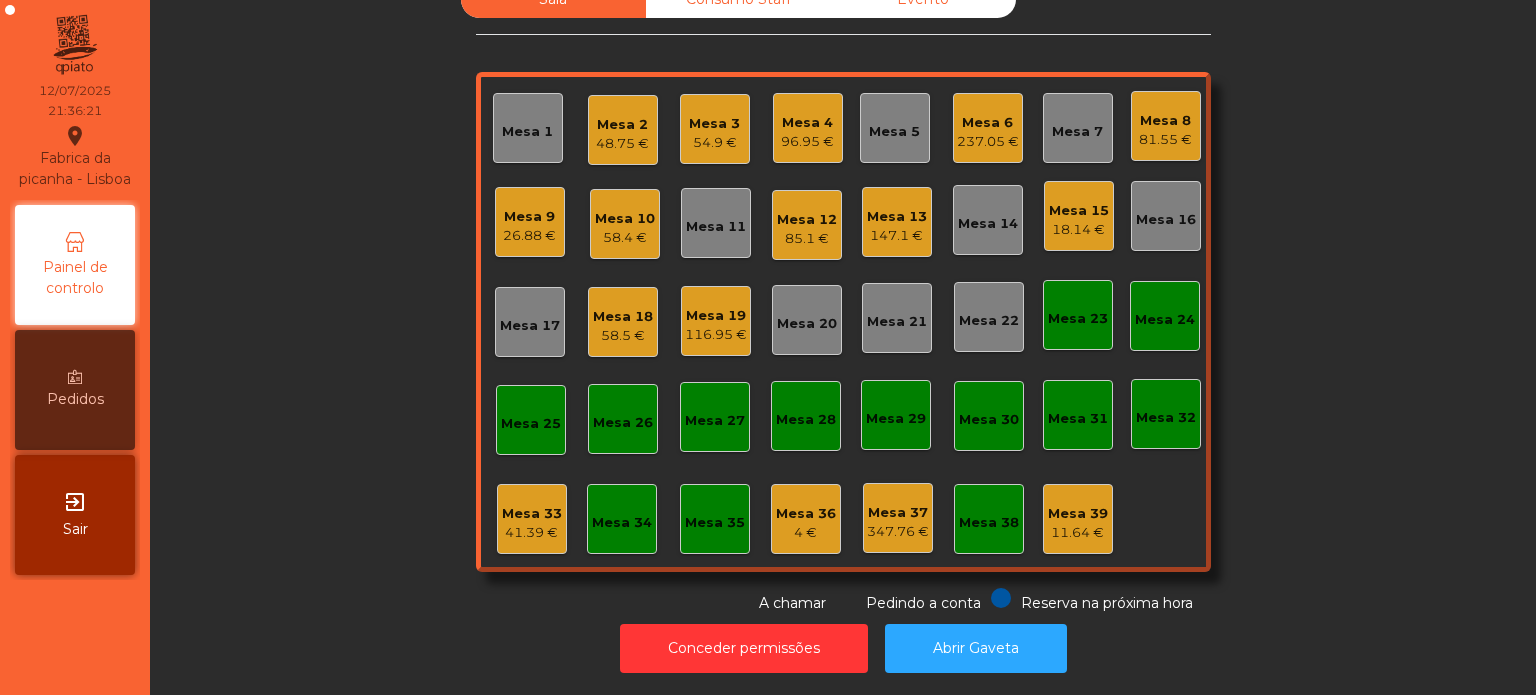 scroll, scrollTop: 0, scrollLeft: 0, axis: both 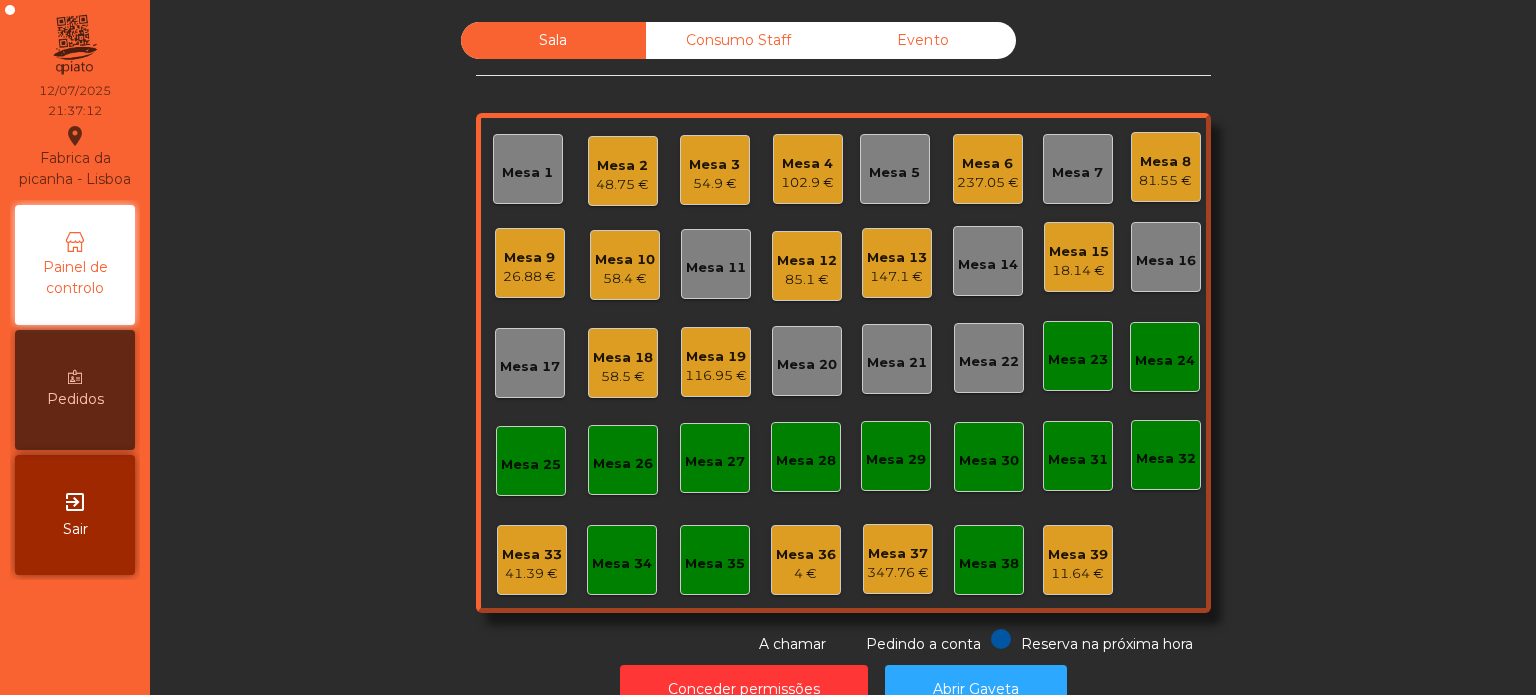 click on "Mesa 33" 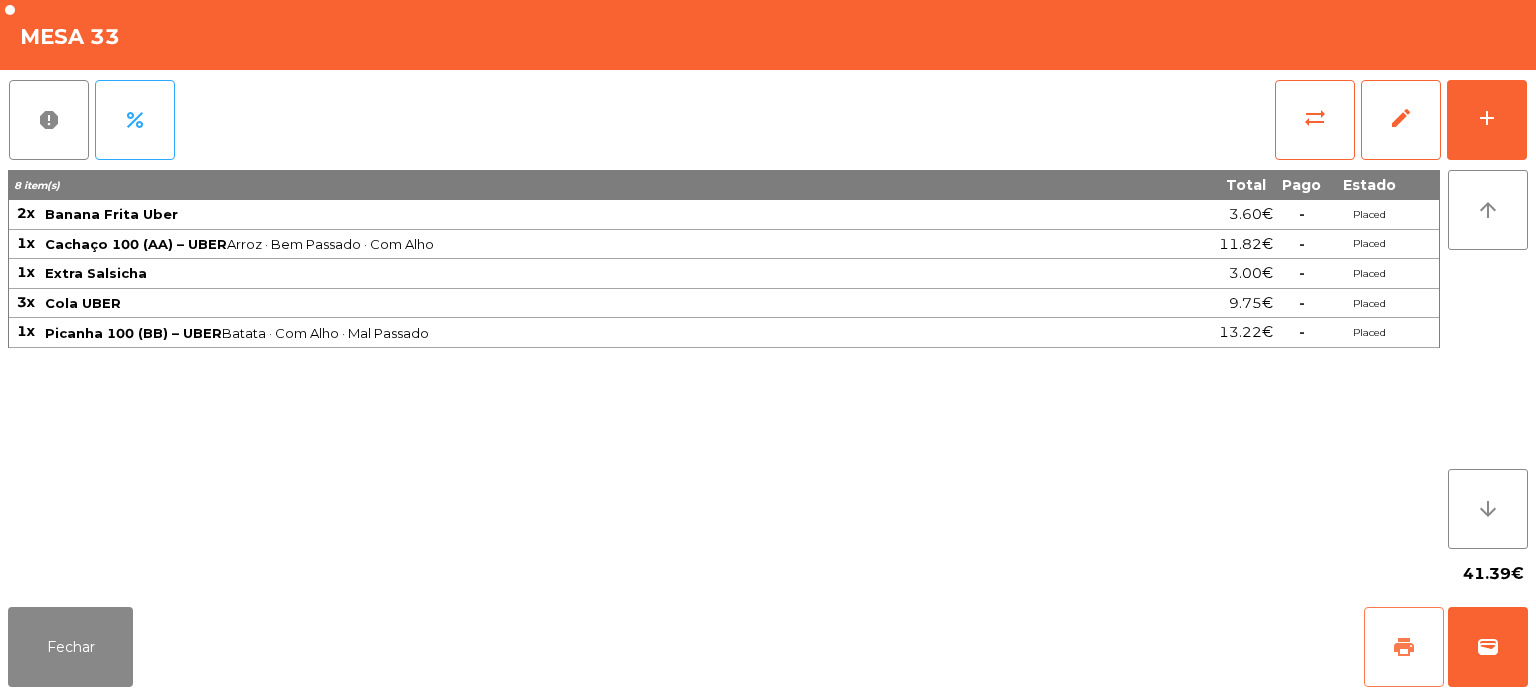 click on "print" 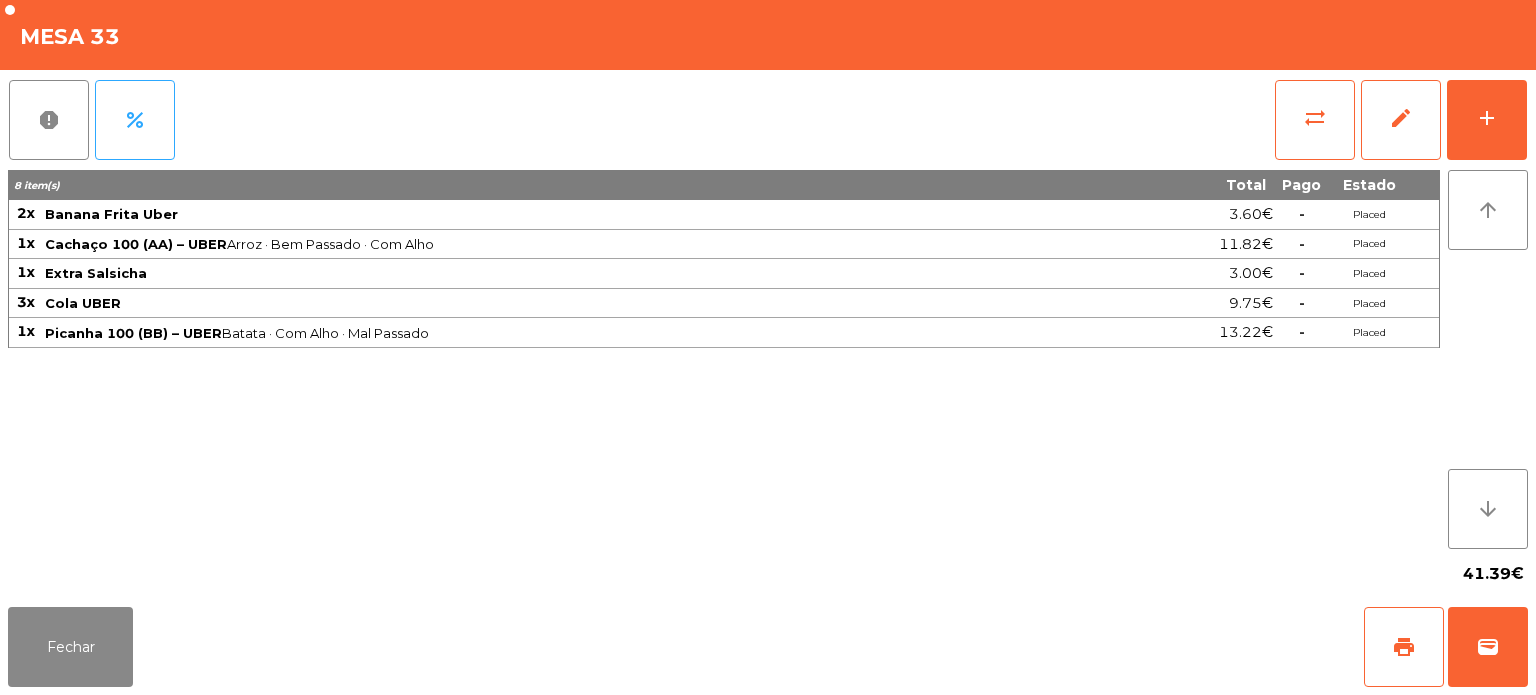 click on "Fechar   print   wallet" 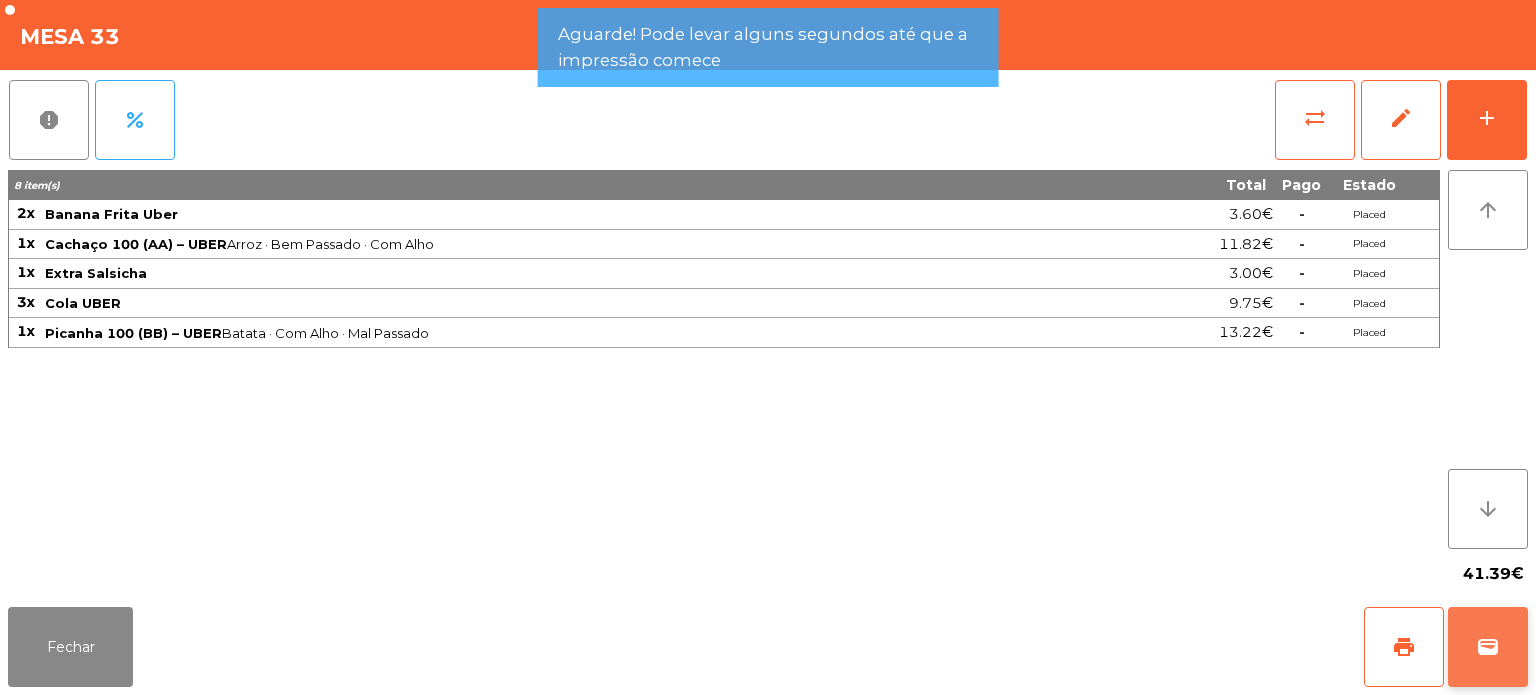 click on "wallet" 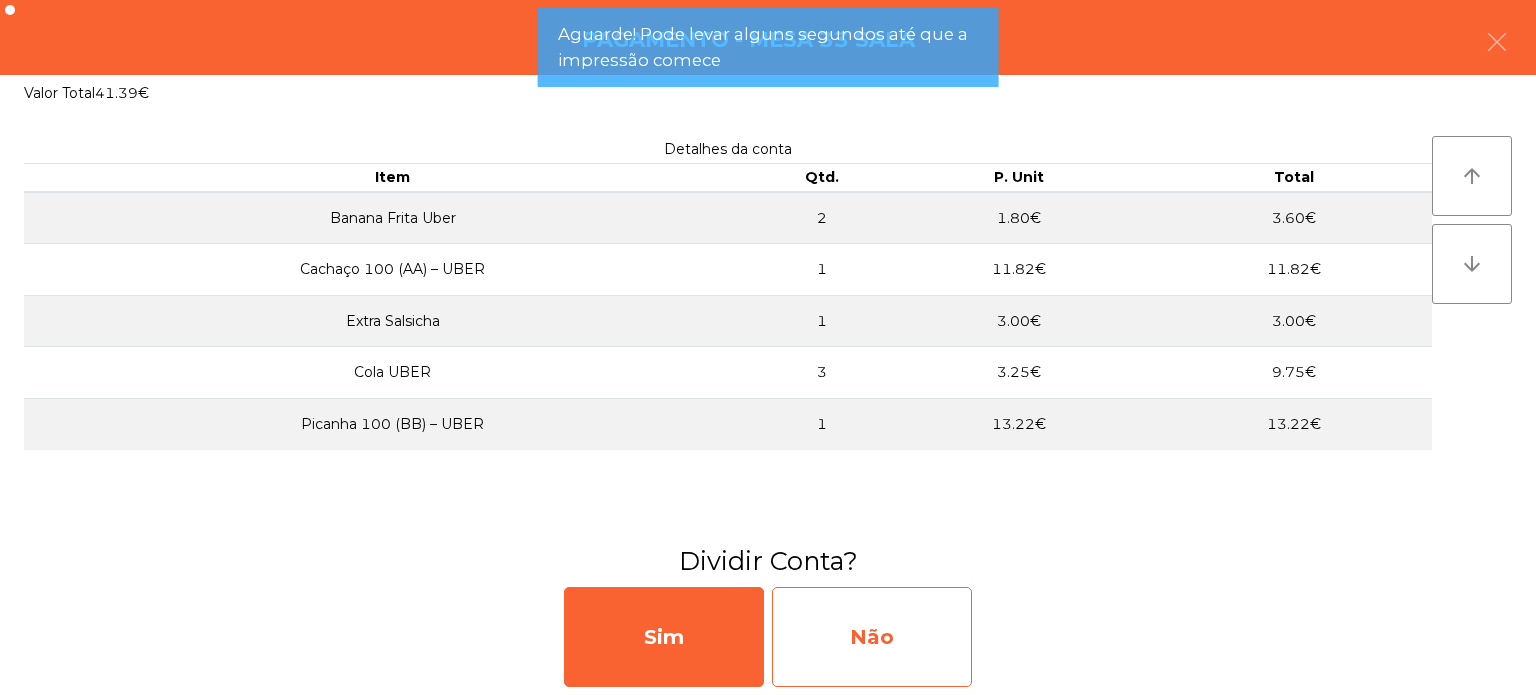 click on "Não" 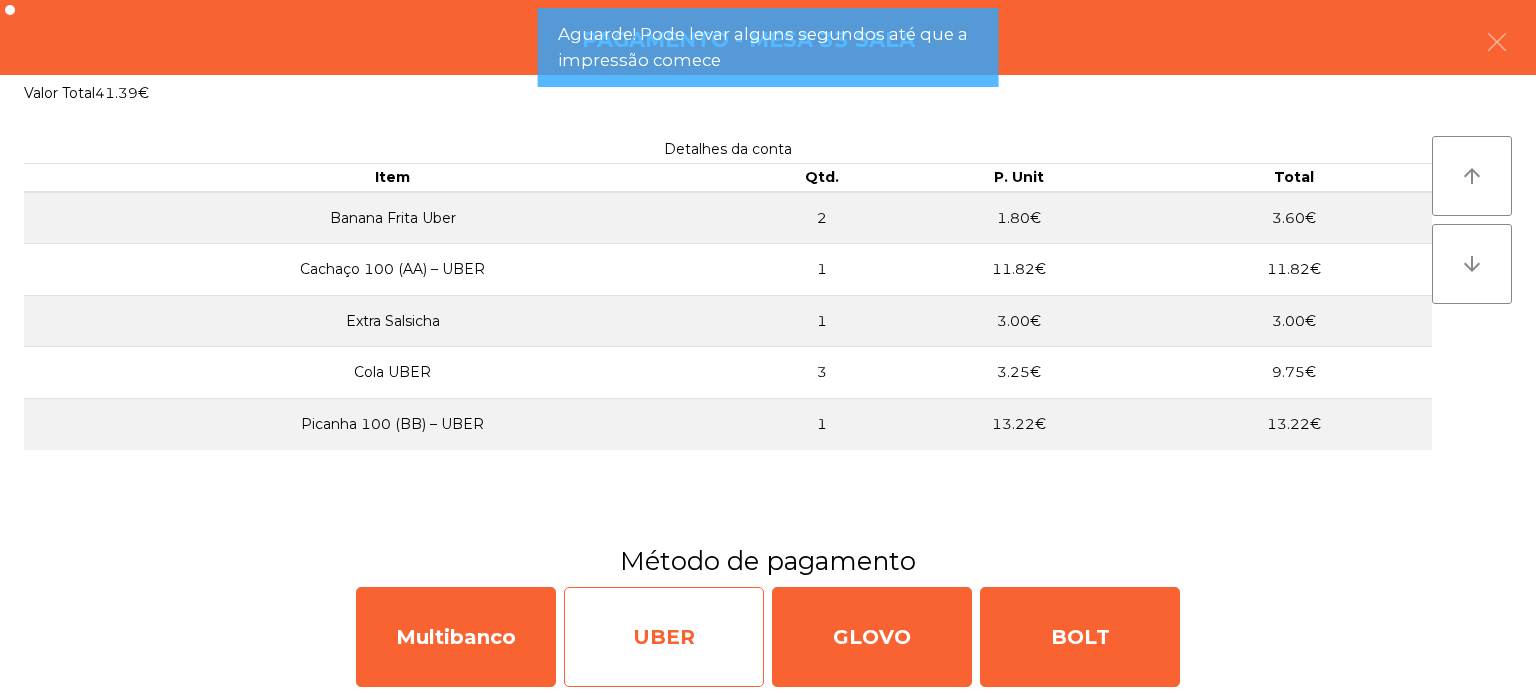 click on "UBER" 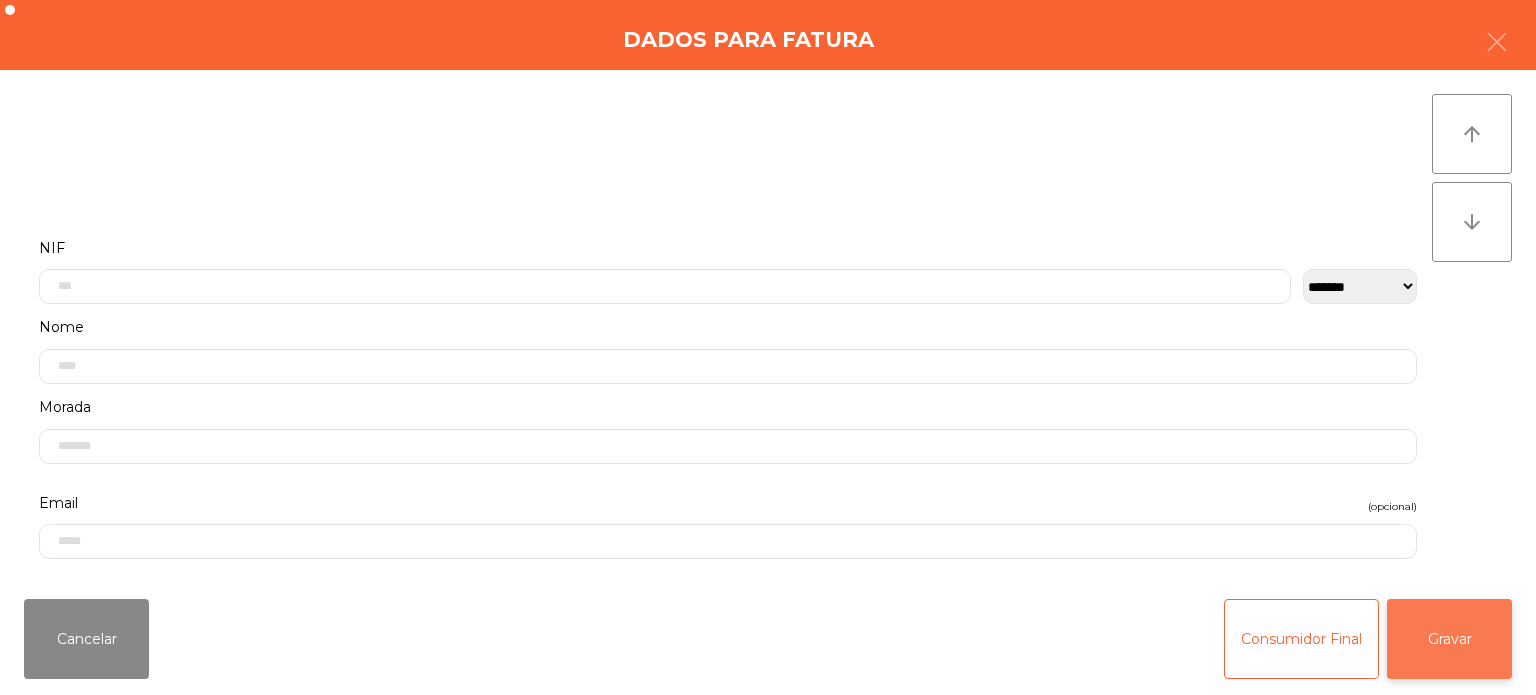 click on "Gravar" 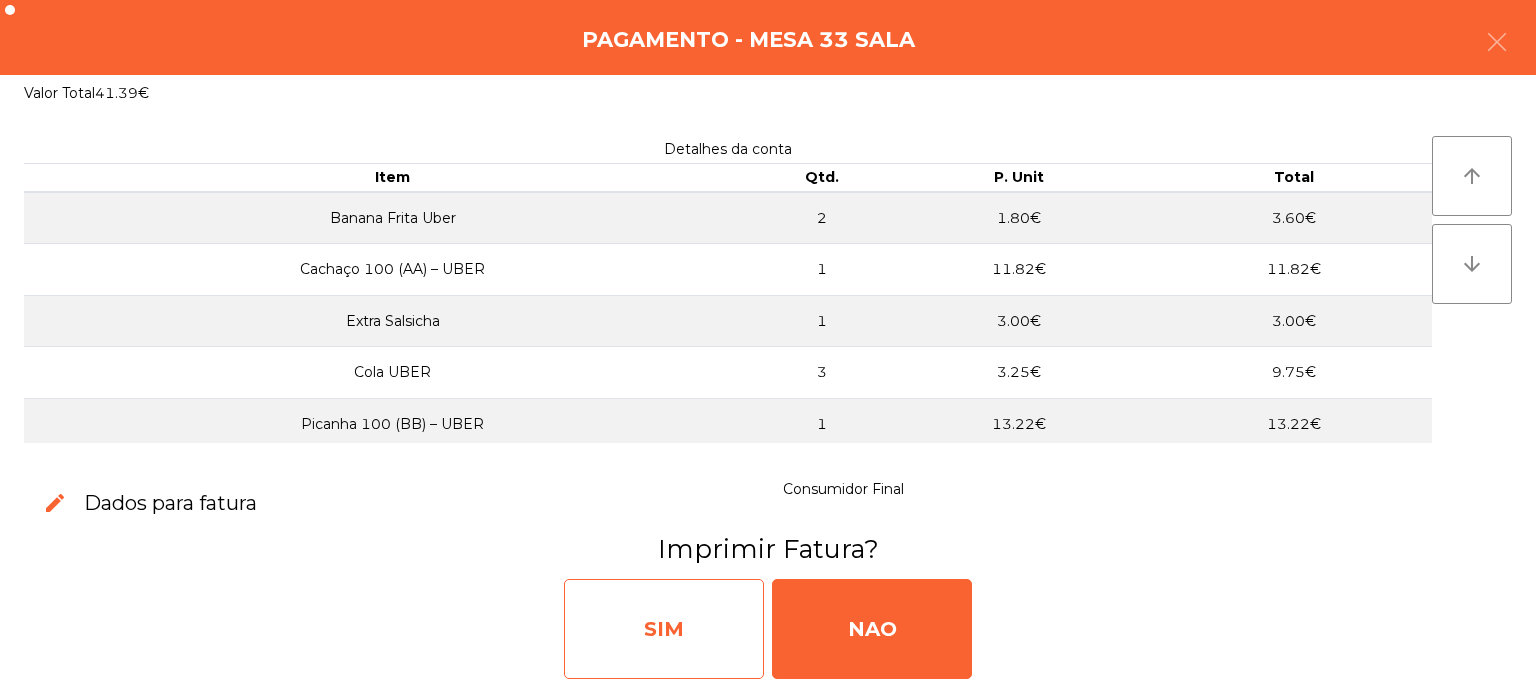 click on "SIM" 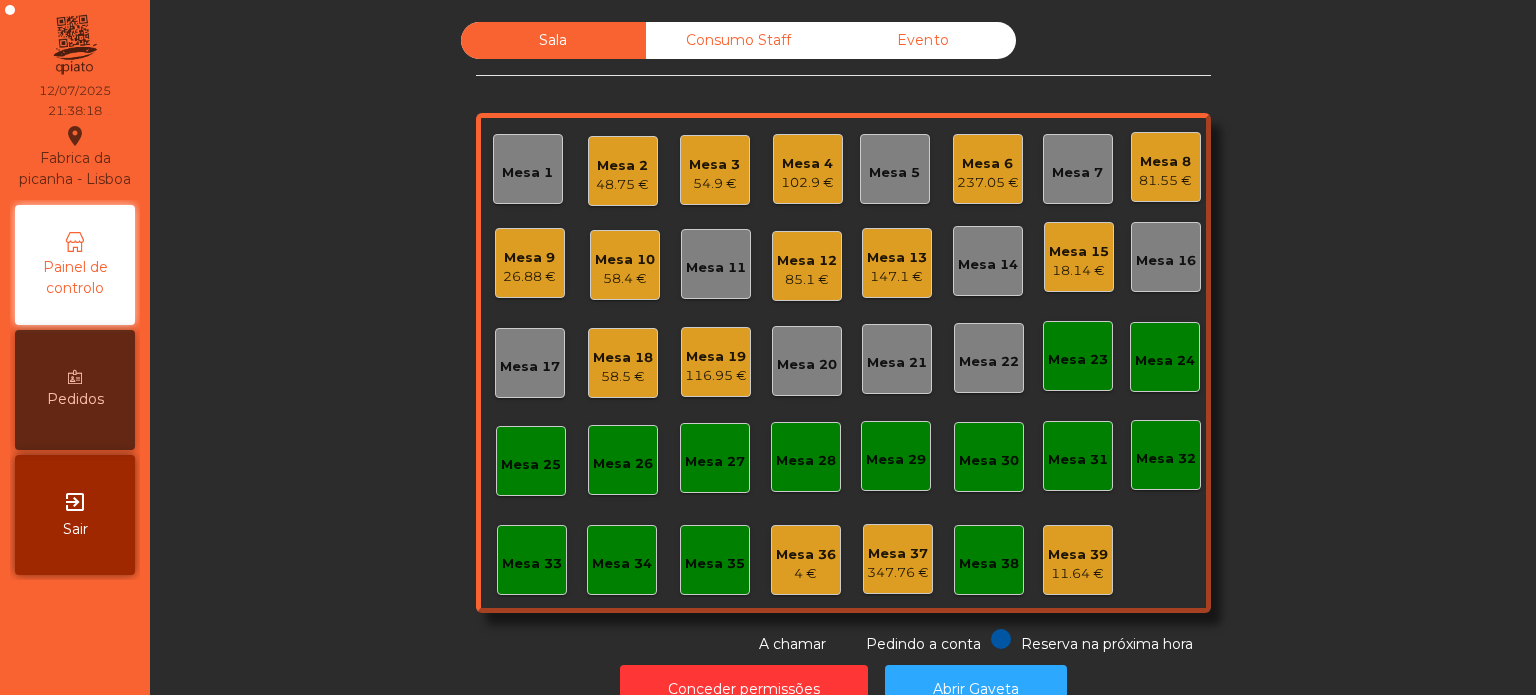 click on "Mesa 33" 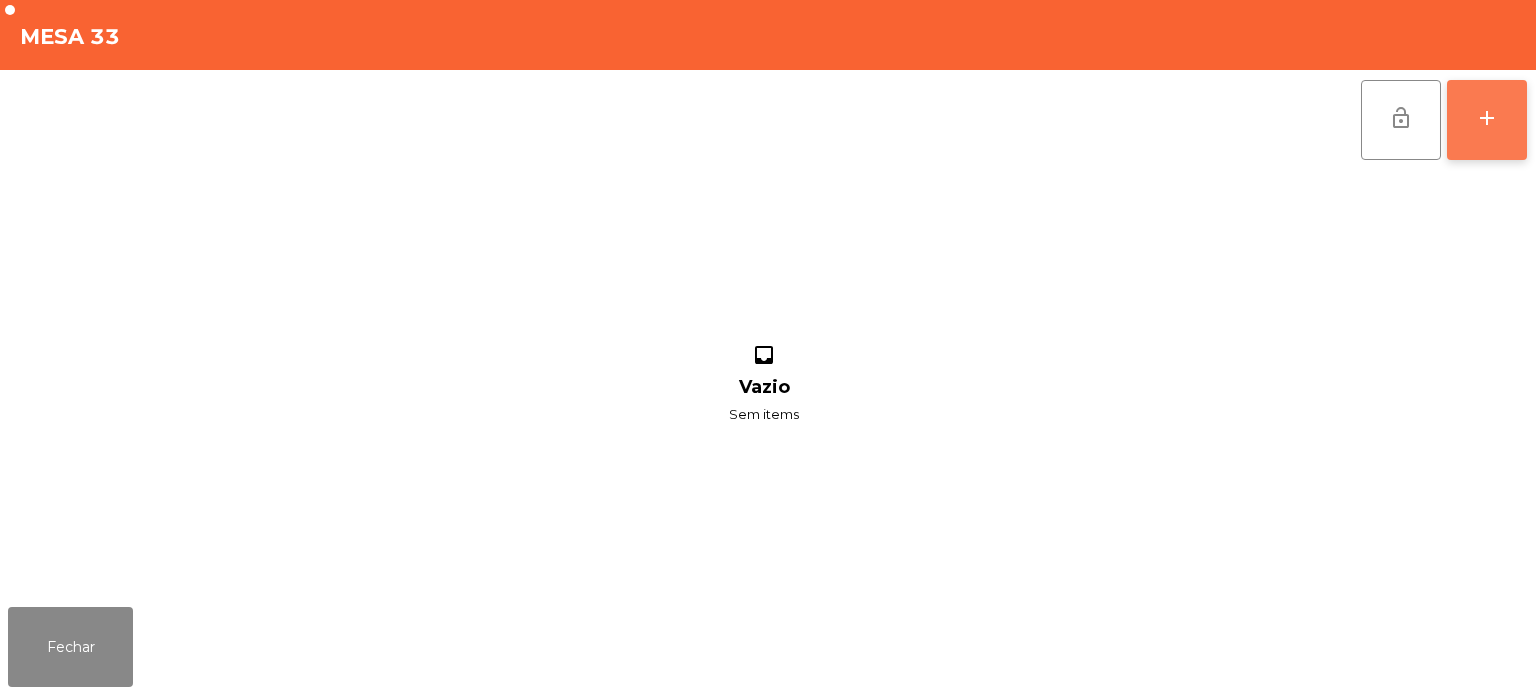 click on "add" 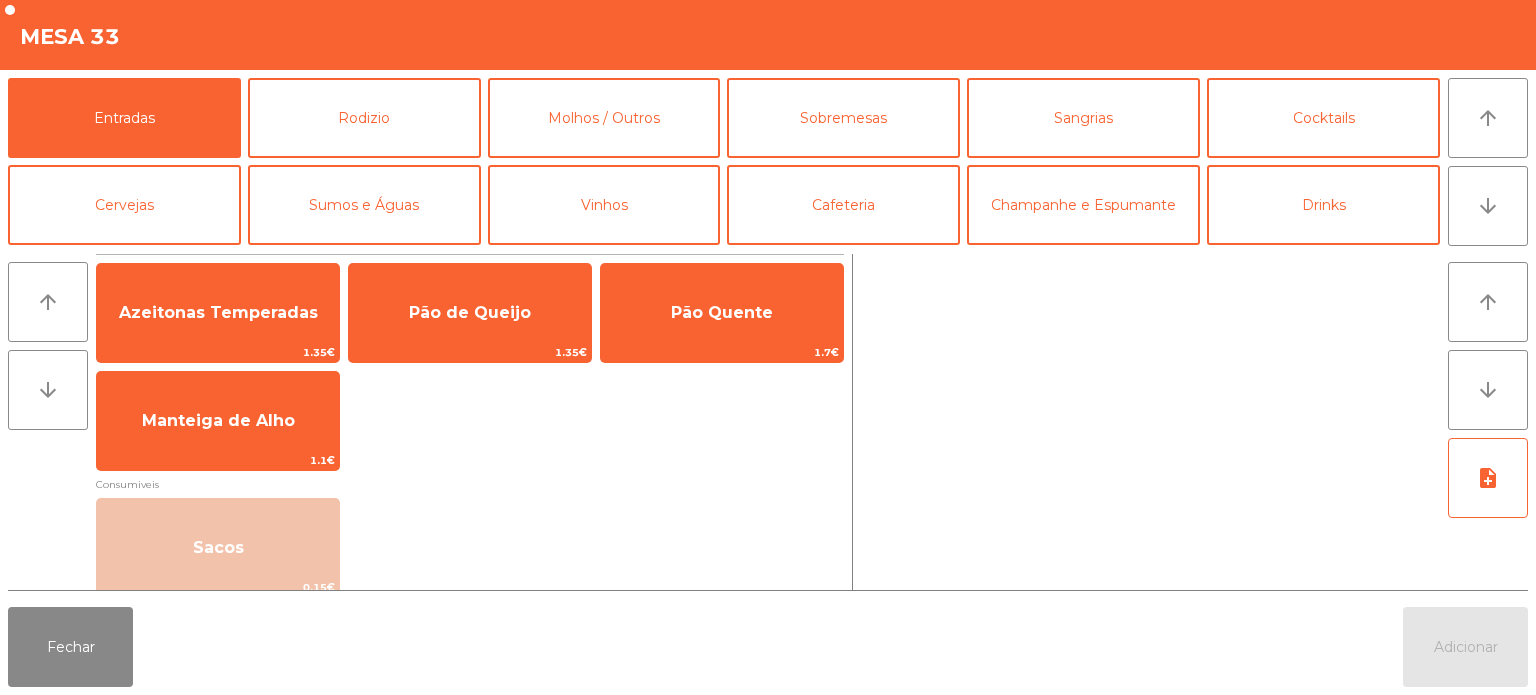 scroll, scrollTop: 15, scrollLeft: 0, axis: vertical 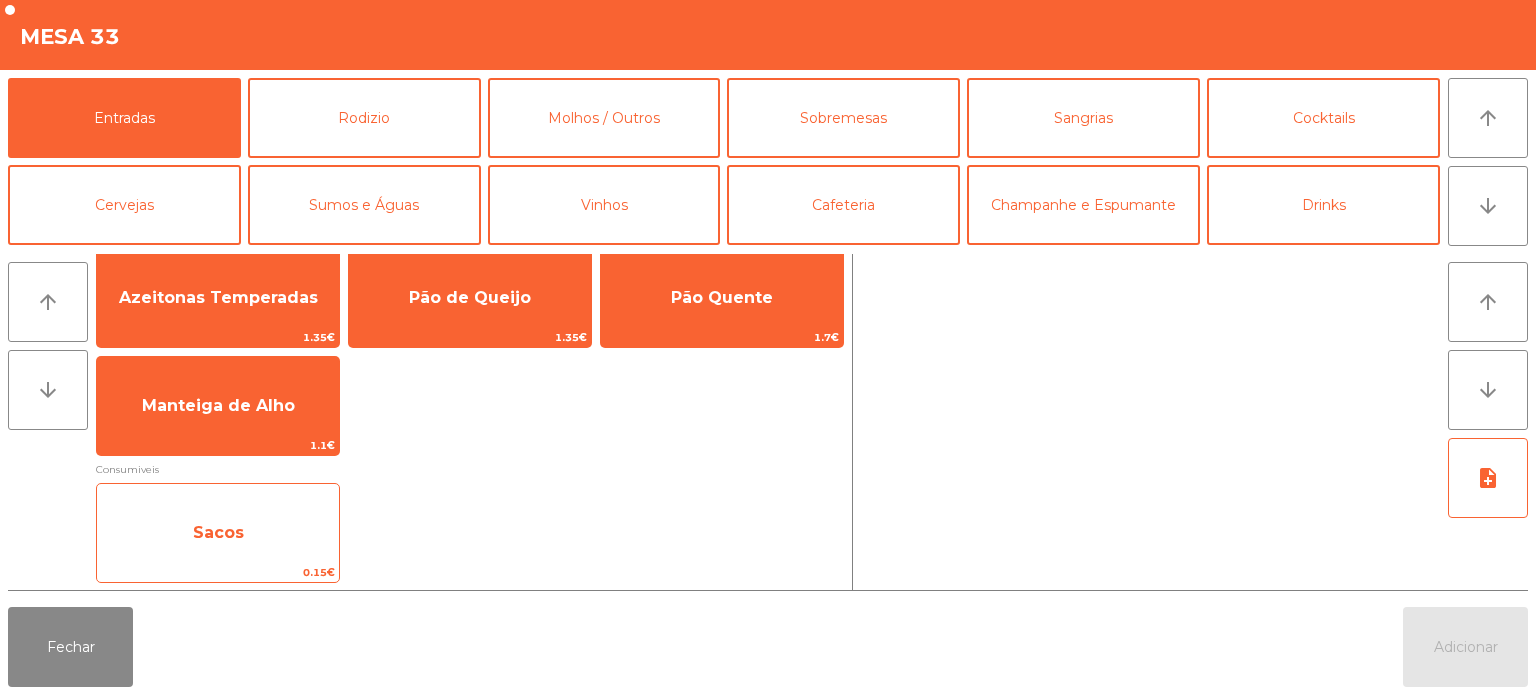 click on "Sacos" 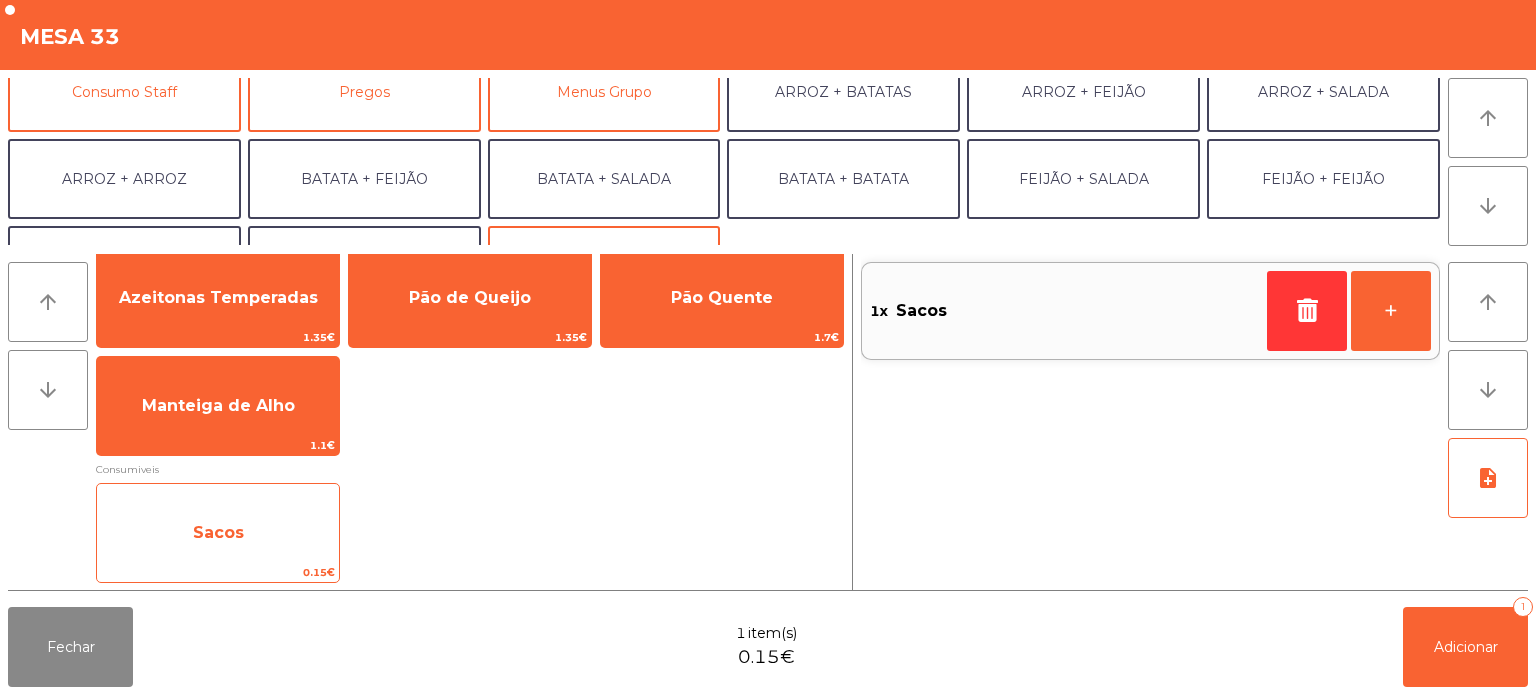 scroll, scrollTop: 175, scrollLeft: 0, axis: vertical 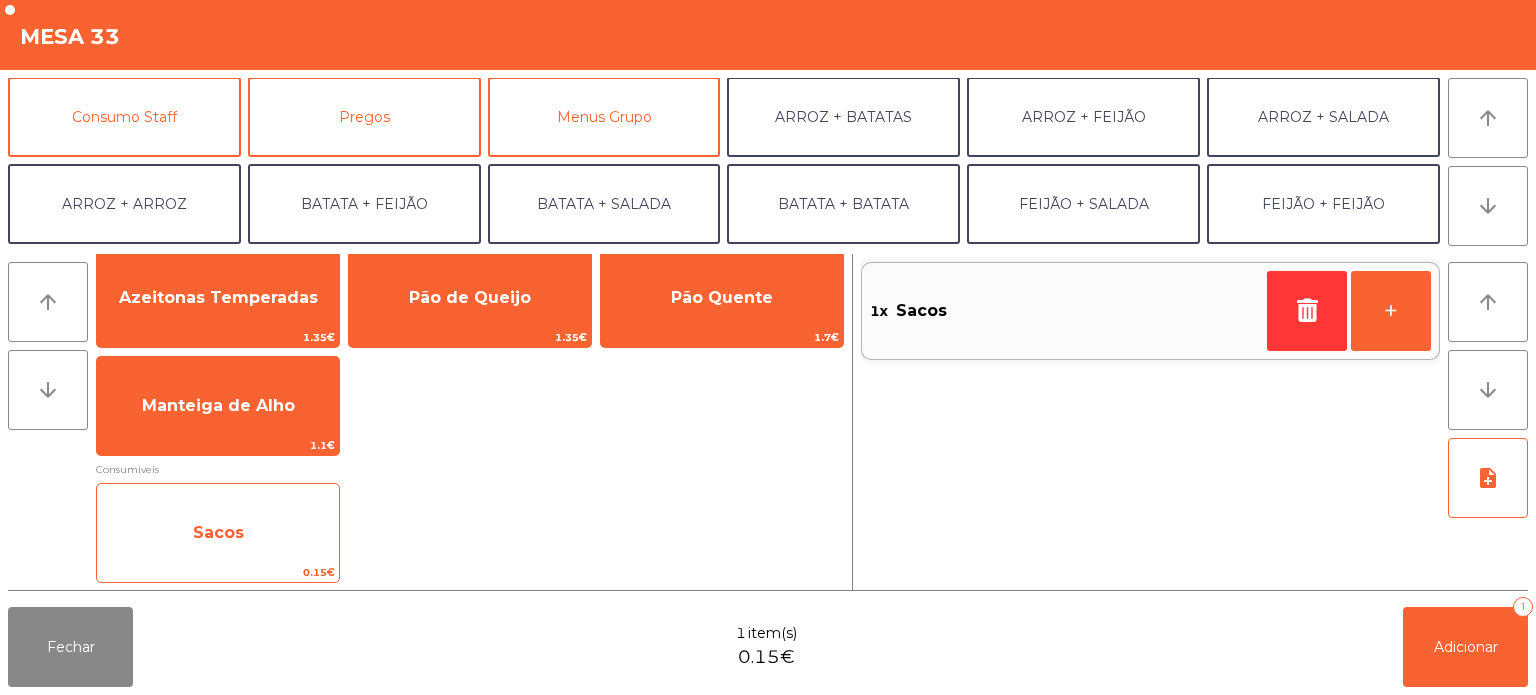 click on "Sacos" 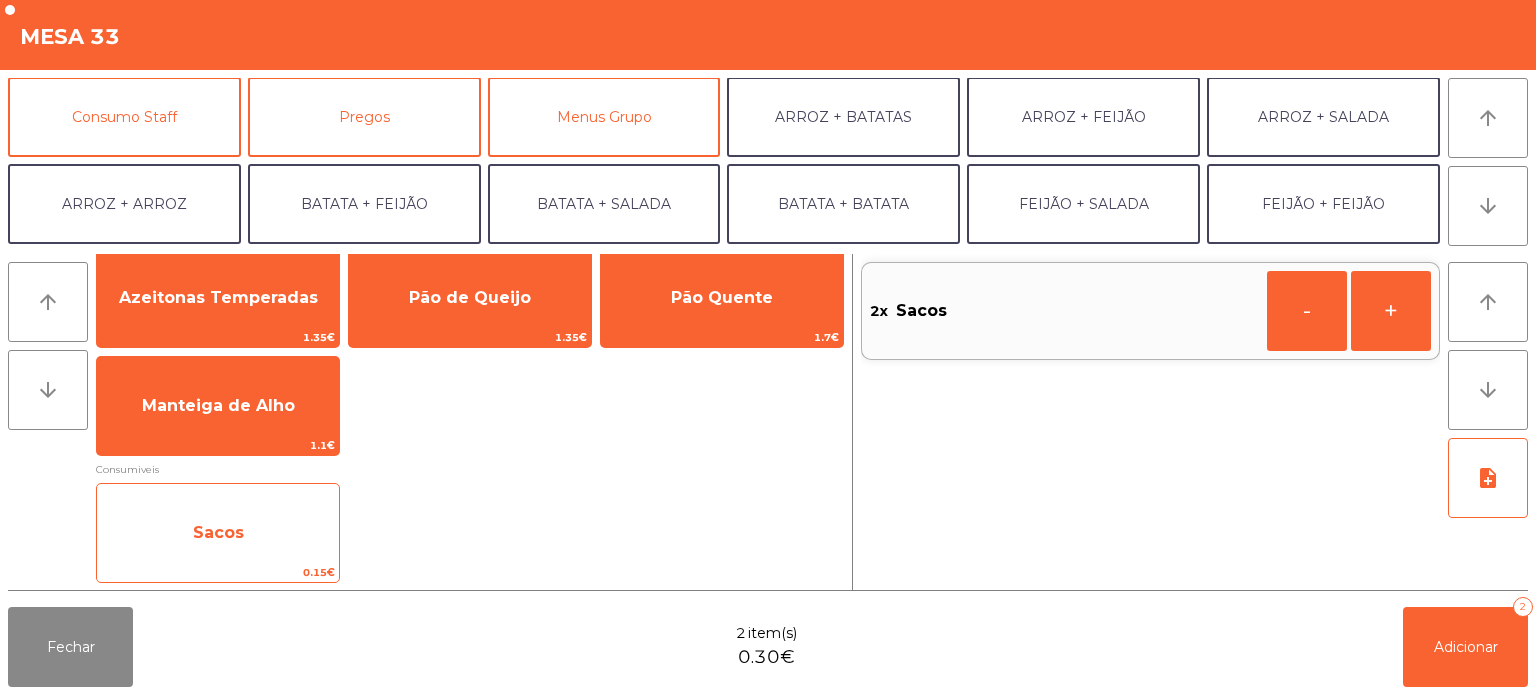 click on "Sacos   0.15€" 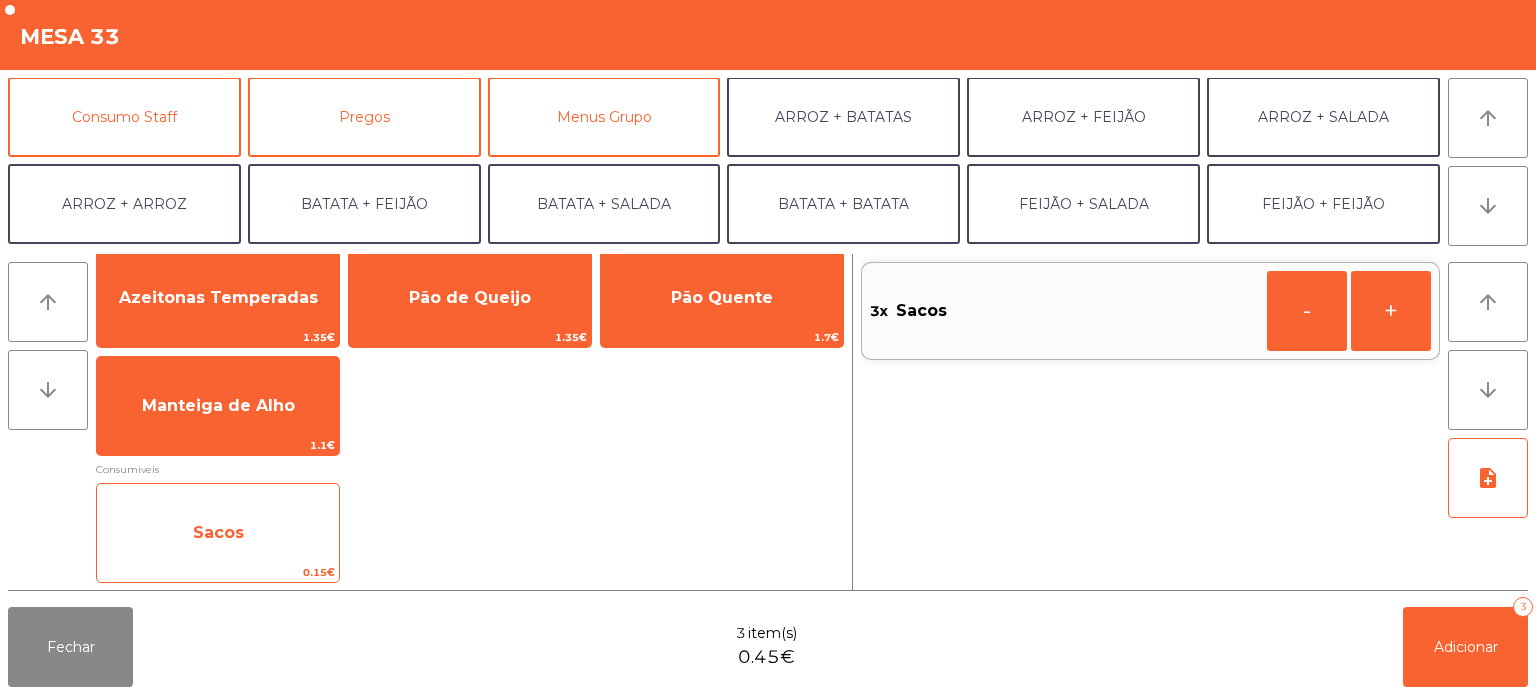 click on "Sacos" 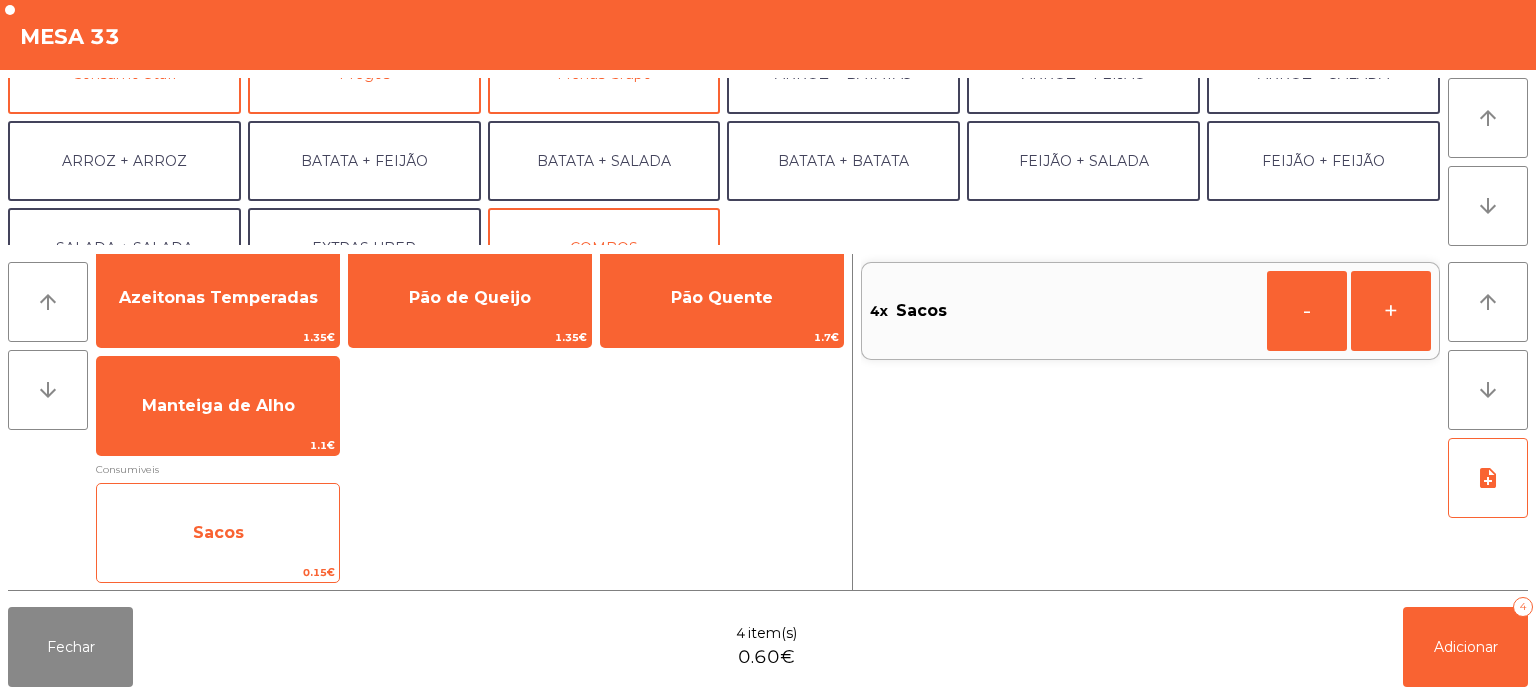 scroll, scrollTop: 243, scrollLeft: 0, axis: vertical 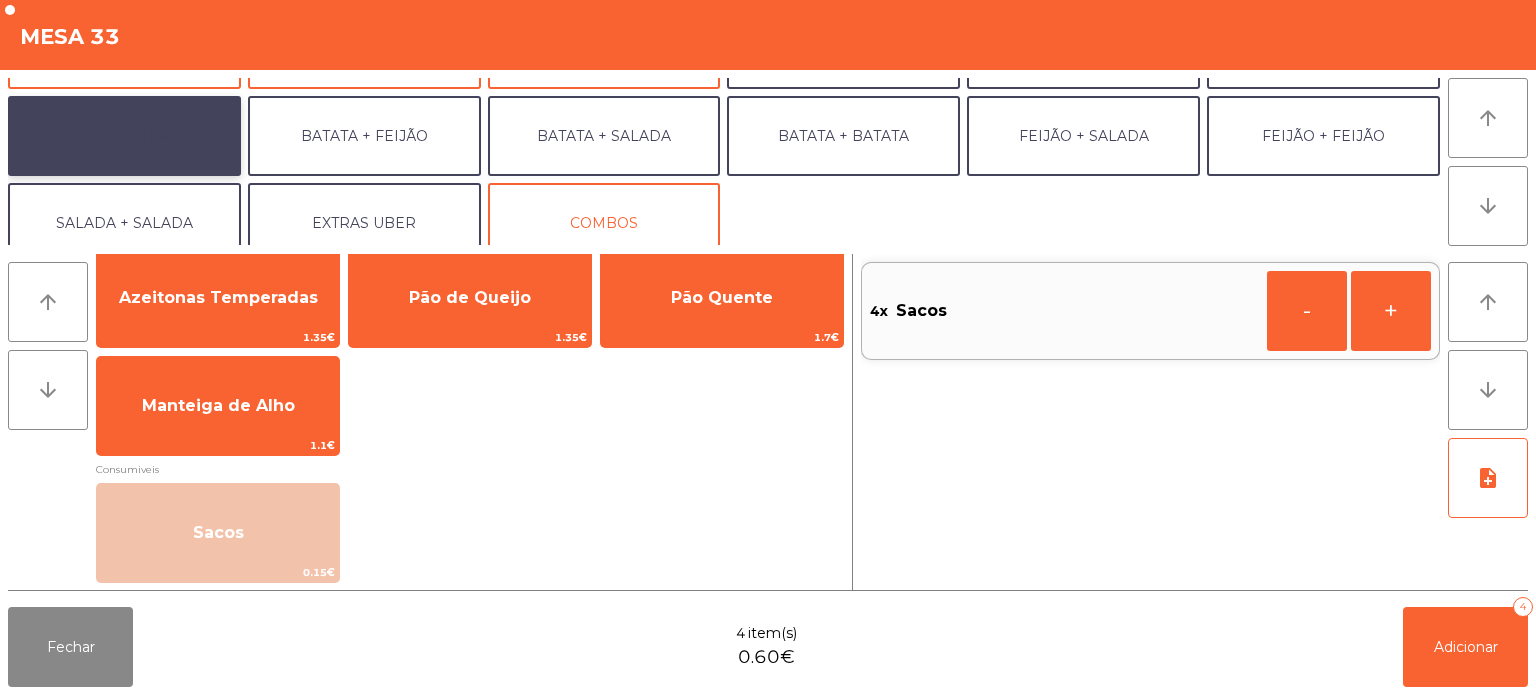 click on "ARROZ + ARROZ" 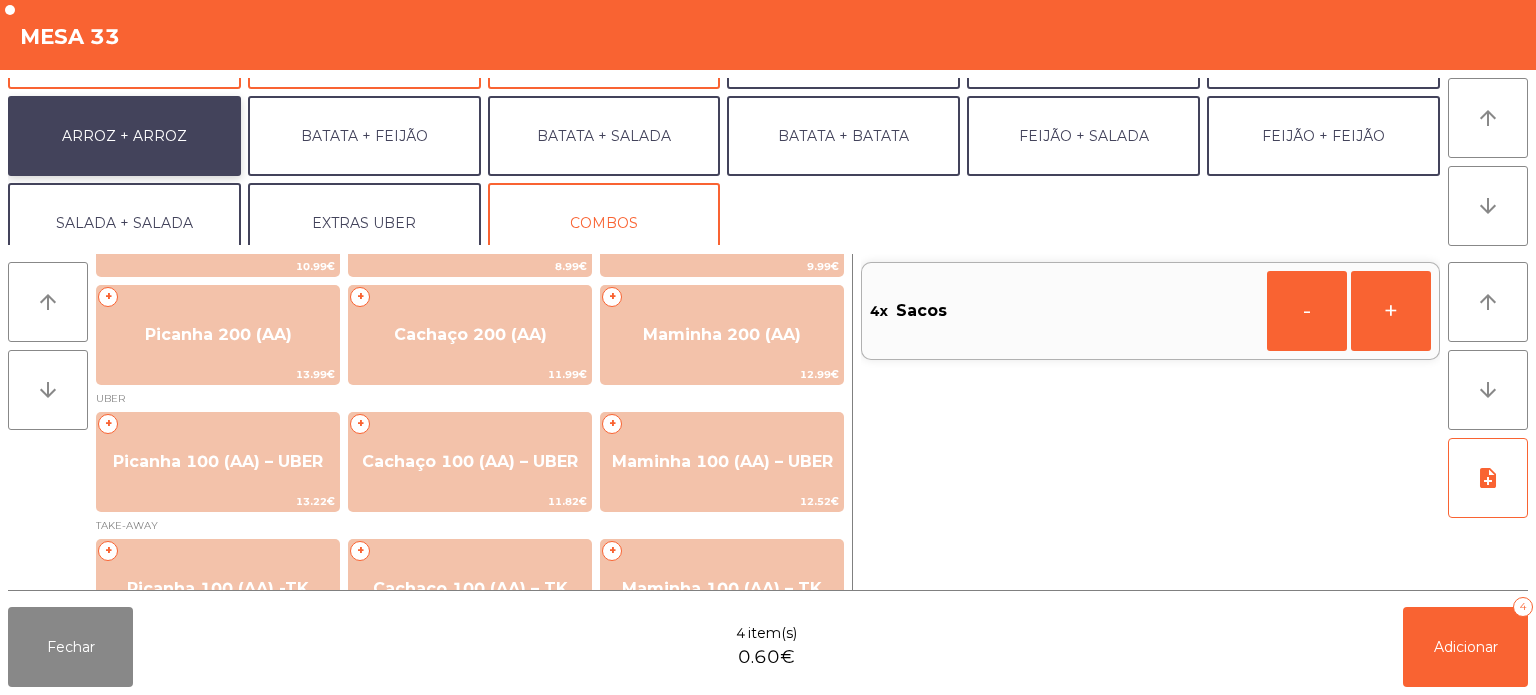 scroll, scrollTop: 90, scrollLeft: 0, axis: vertical 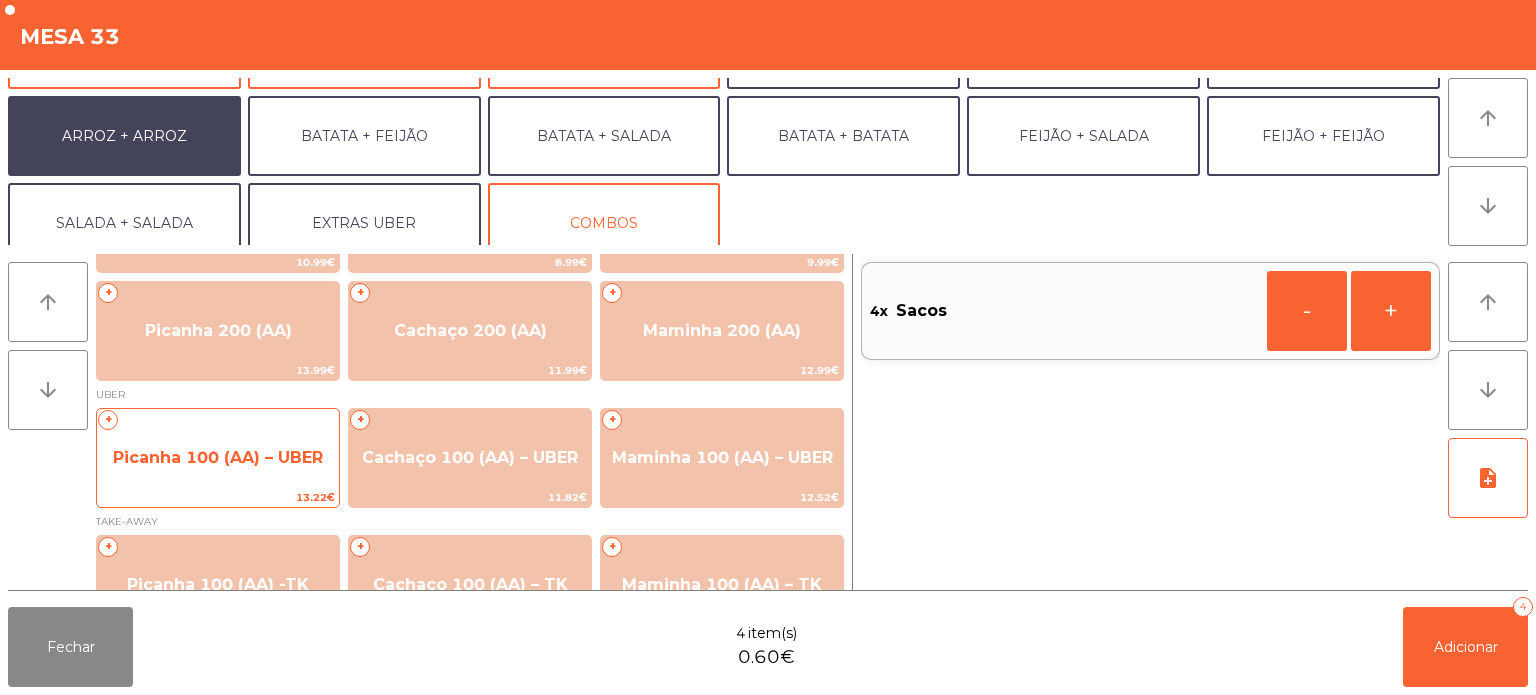 click on "Picanha 100 (AA) – UBER" 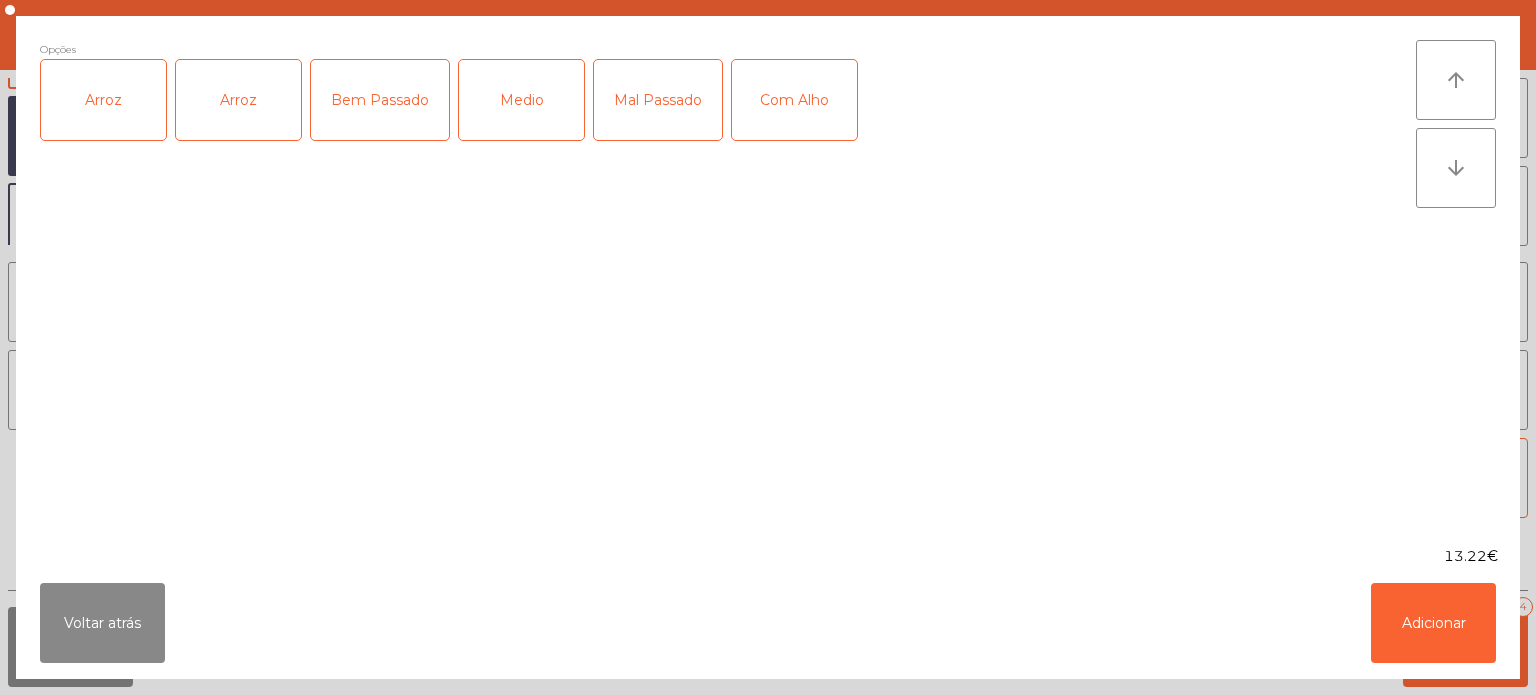 click on "Arroz" 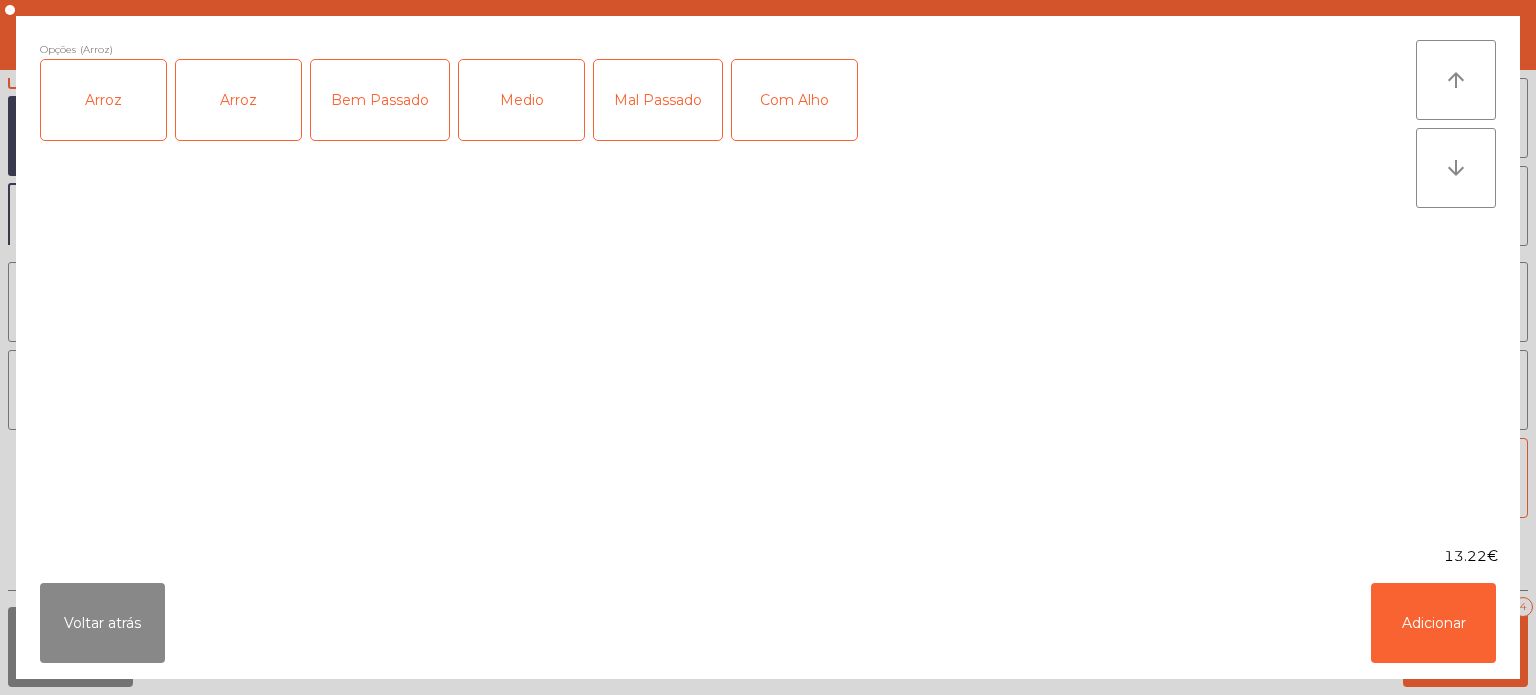 click on "Bem Passado" 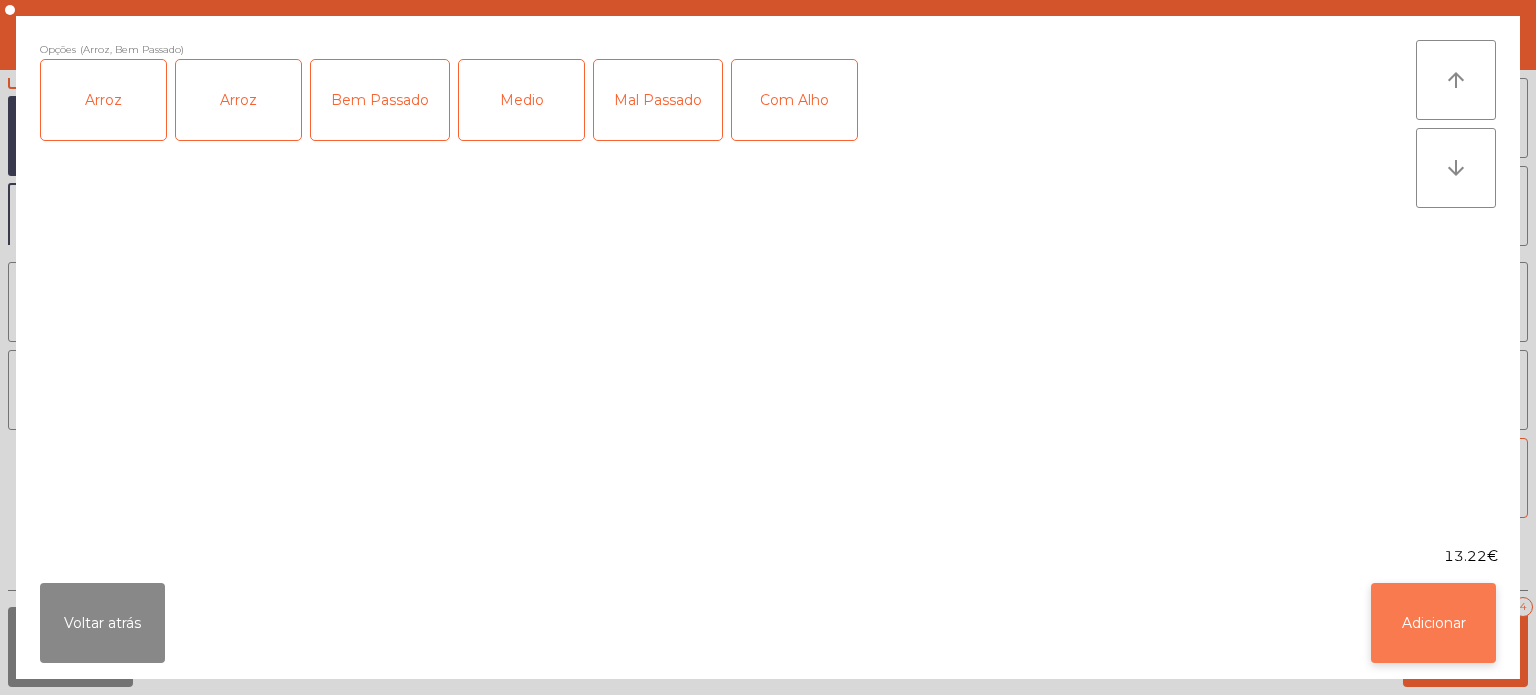click on "Adicionar" 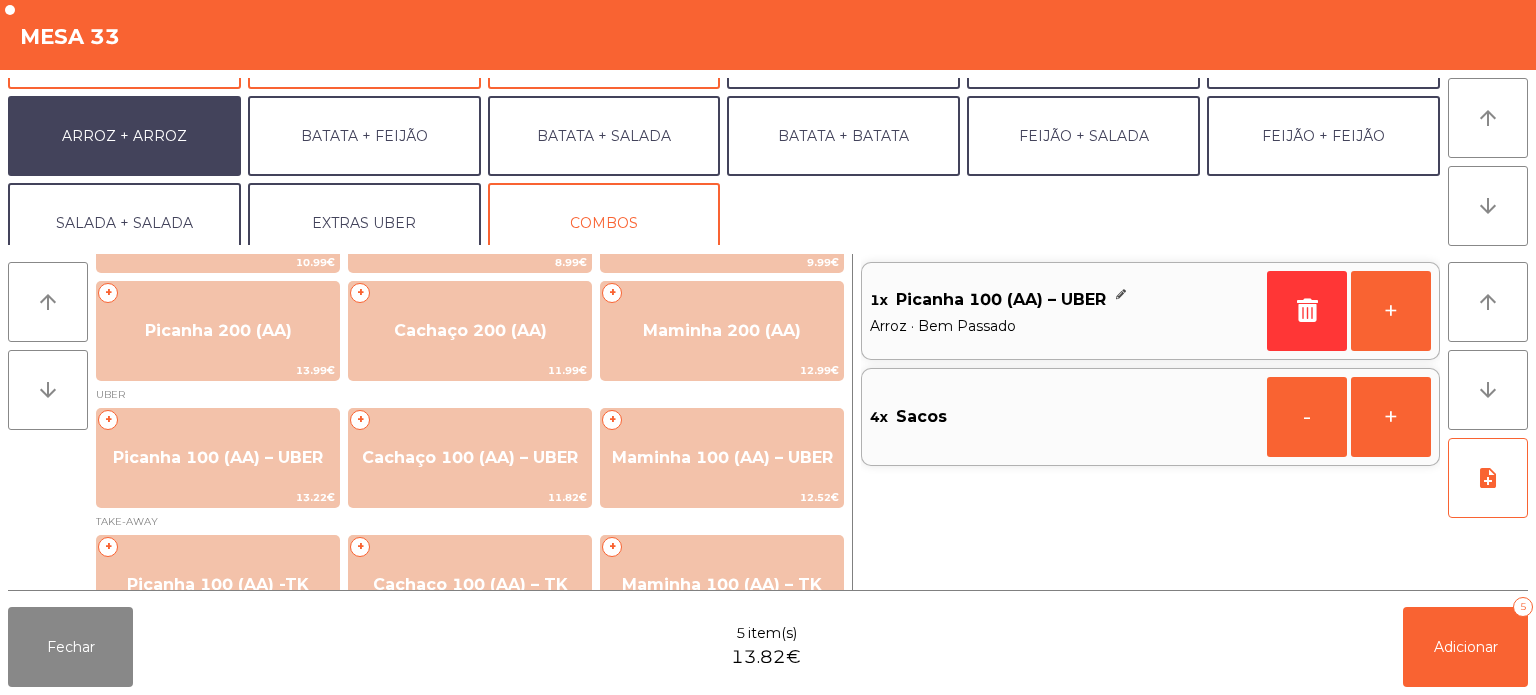 scroll, scrollTop: 260, scrollLeft: 0, axis: vertical 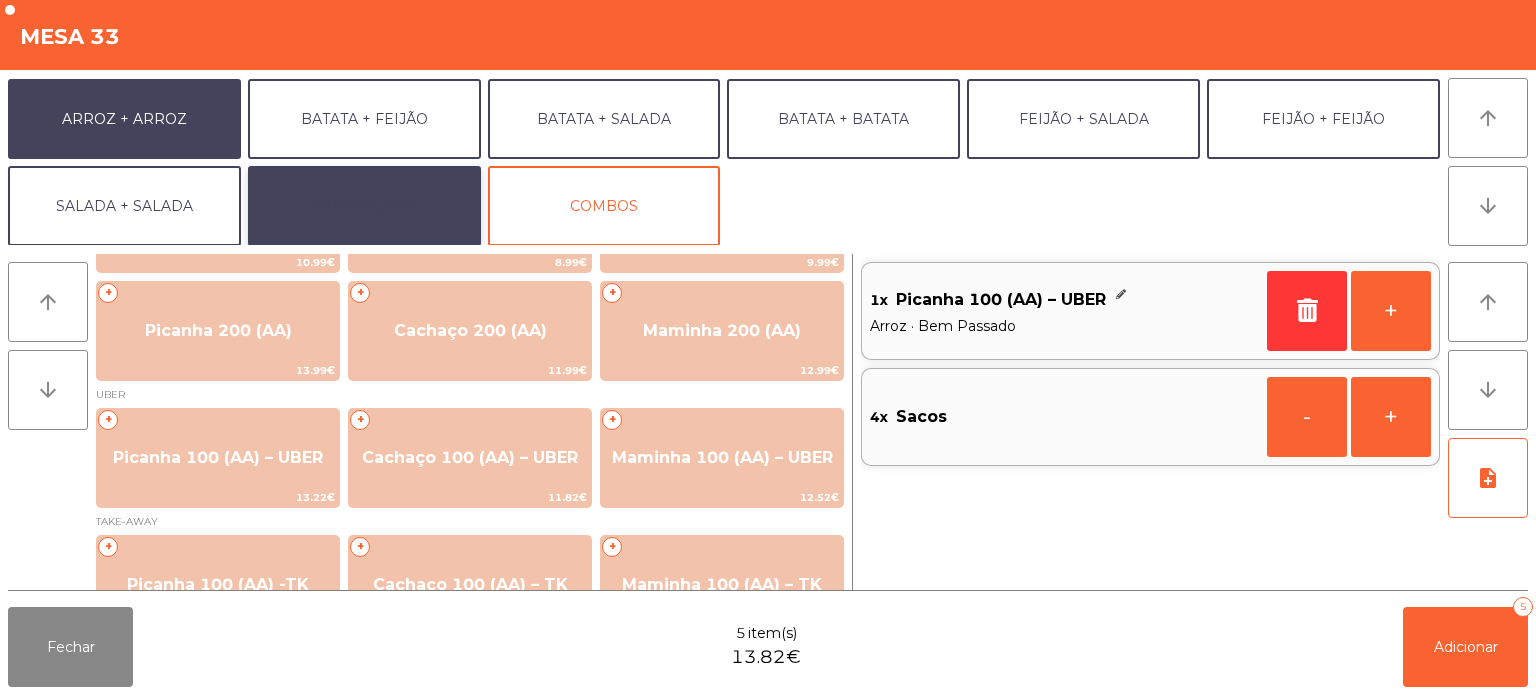 click on "EXTRAS UBER" 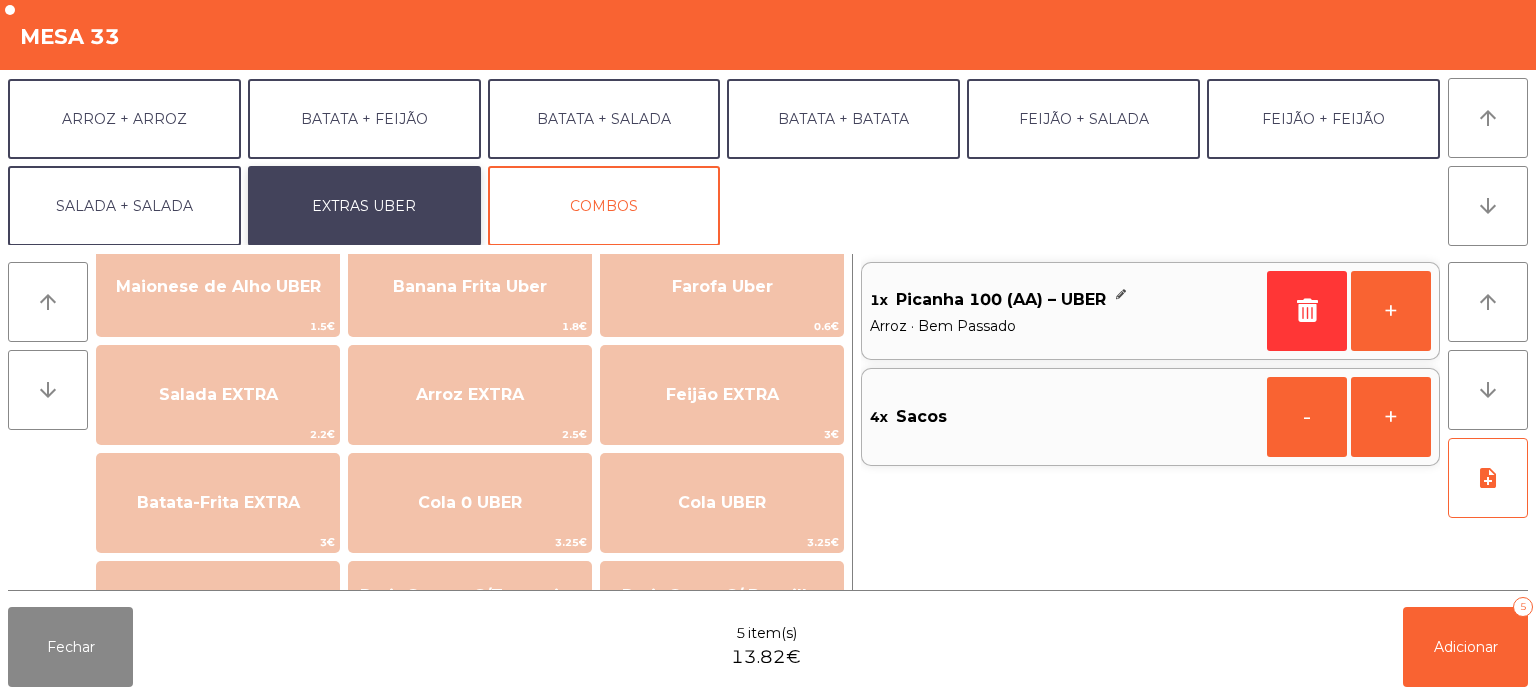 scroll, scrollTop: 0, scrollLeft: 0, axis: both 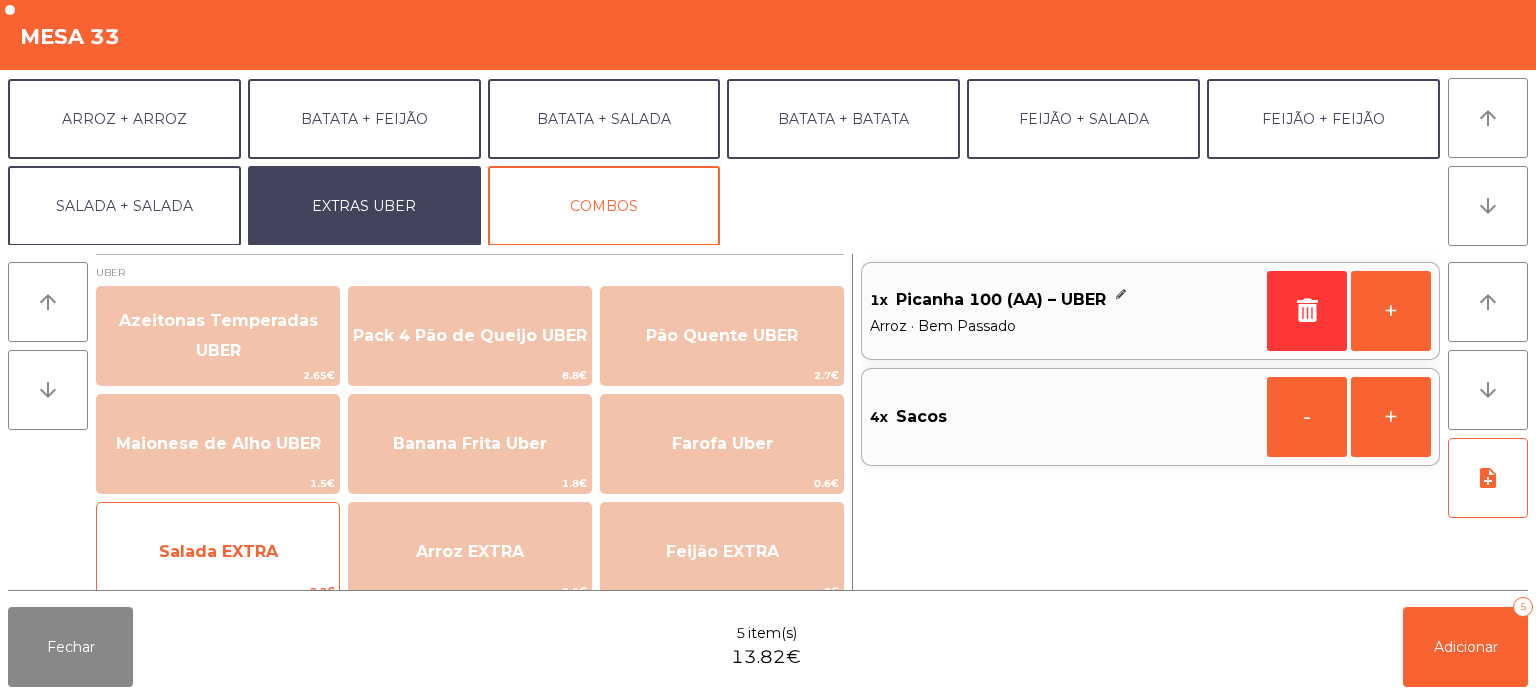 click on "Salada EXTRA" 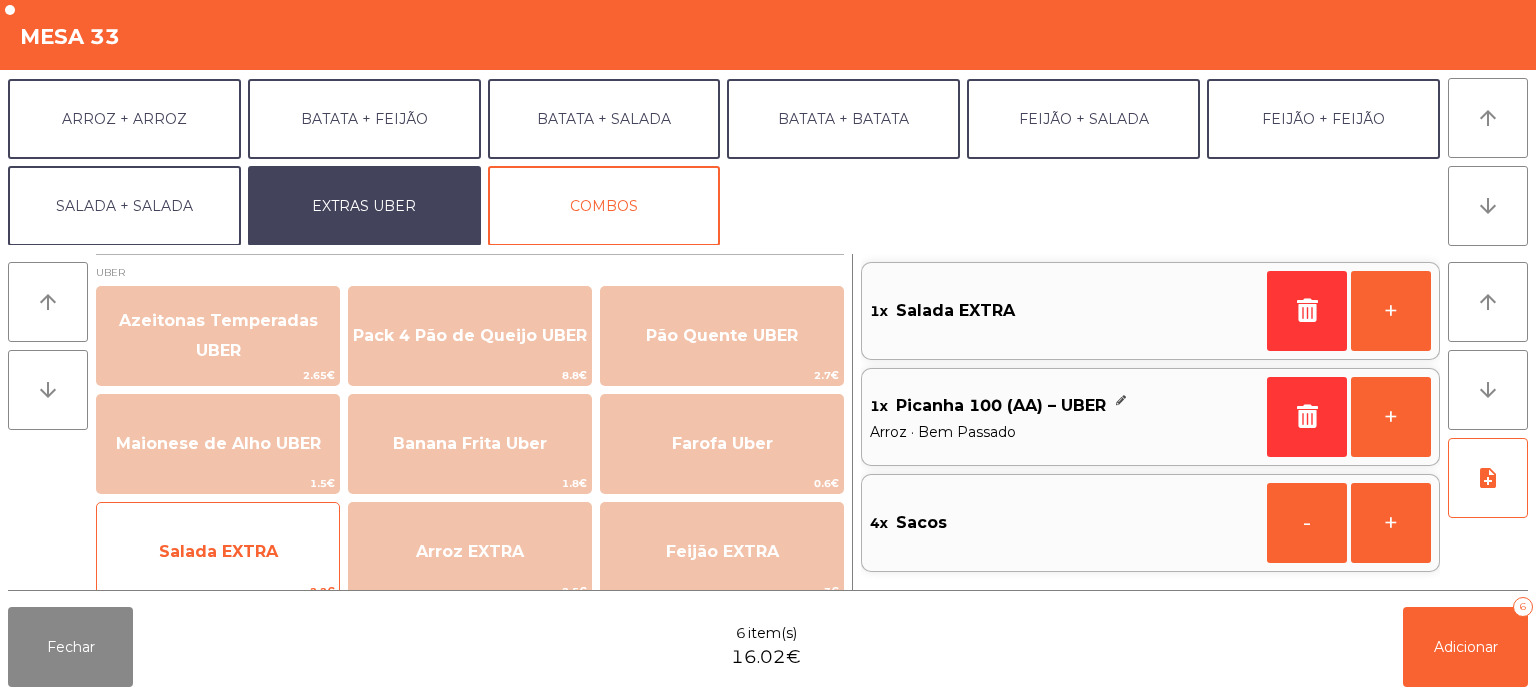 scroll, scrollTop: 0, scrollLeft: 0, axis: both 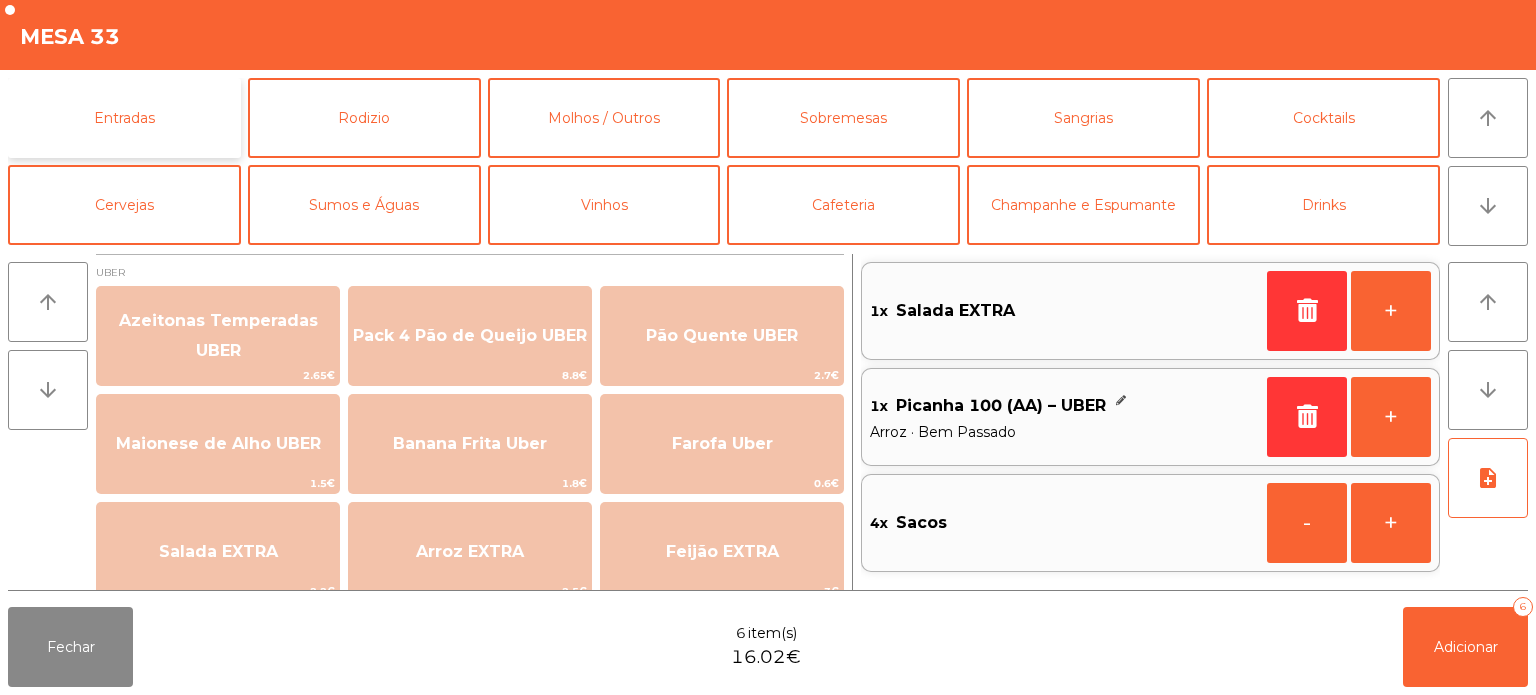click on "Entradas" 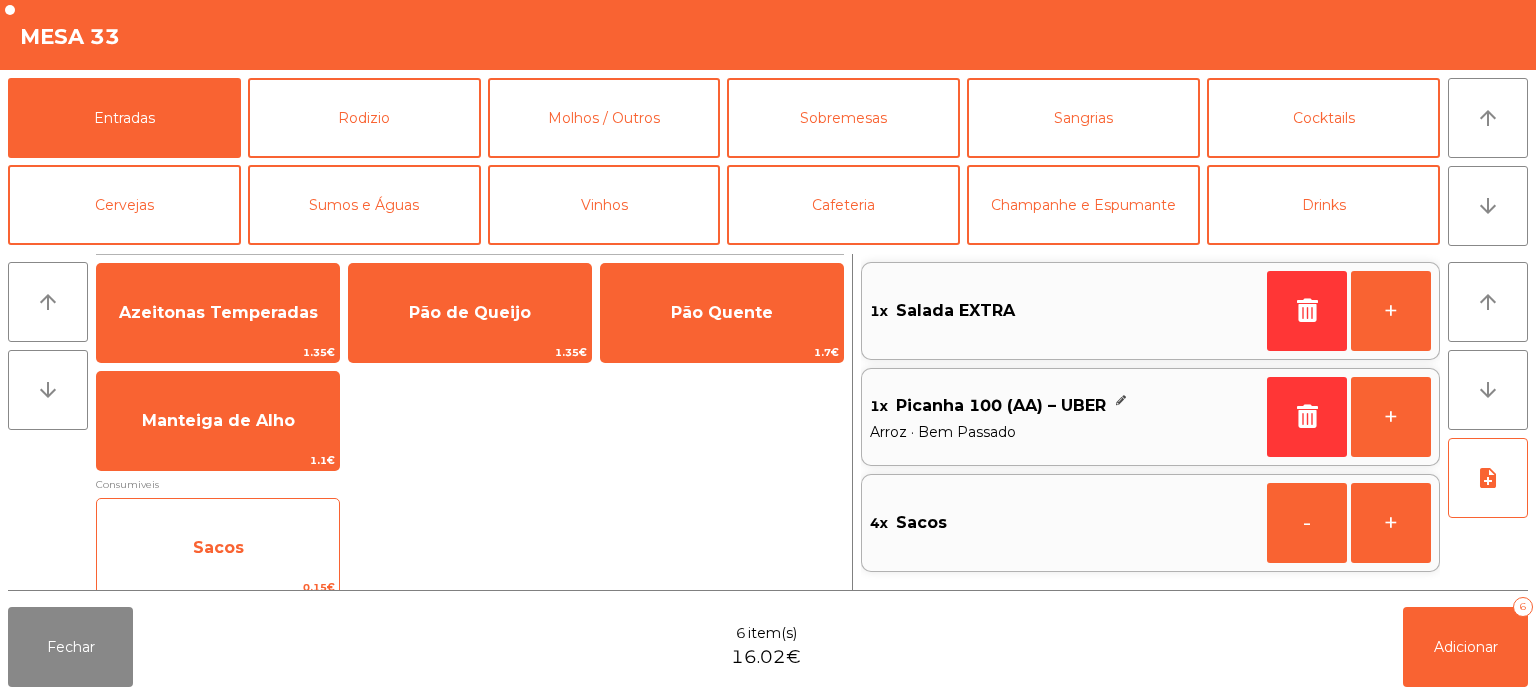 click on "Sacos   0.15€" 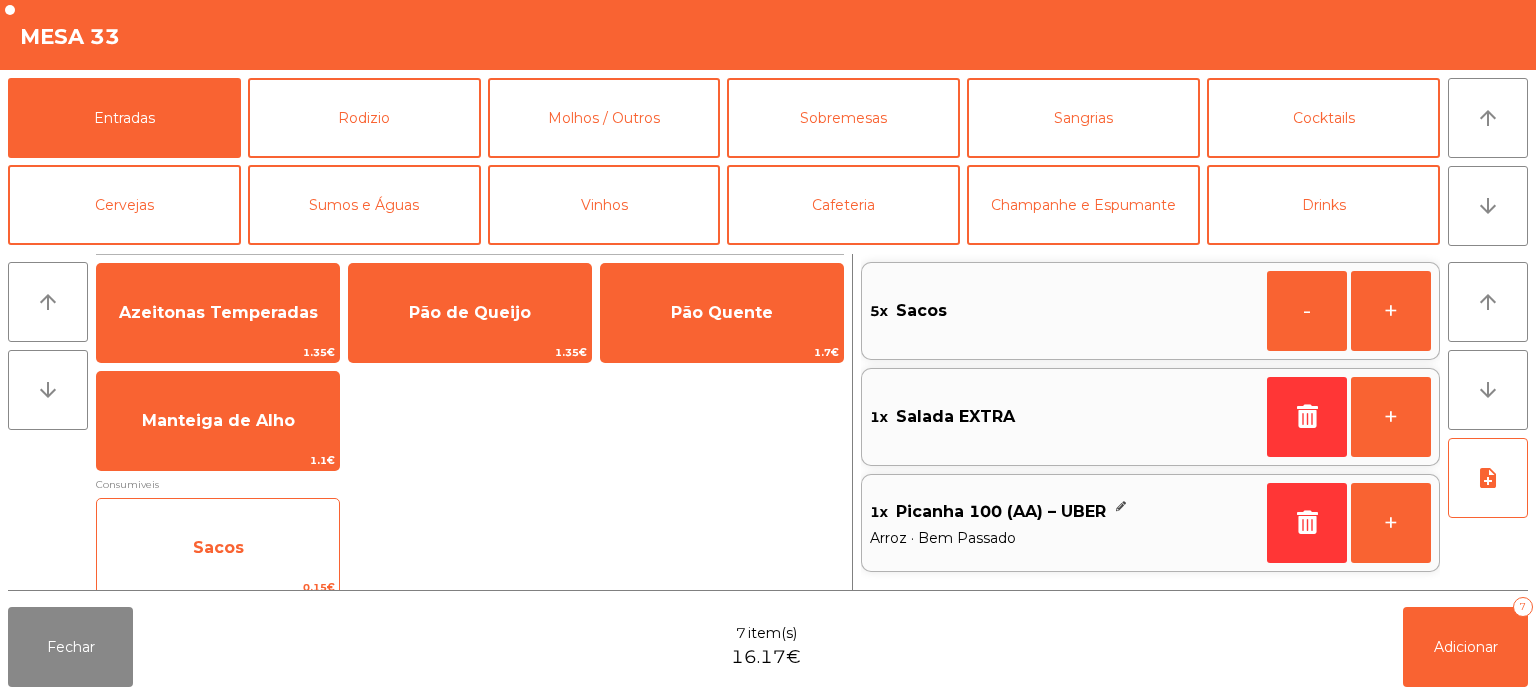 click on "Sacos" 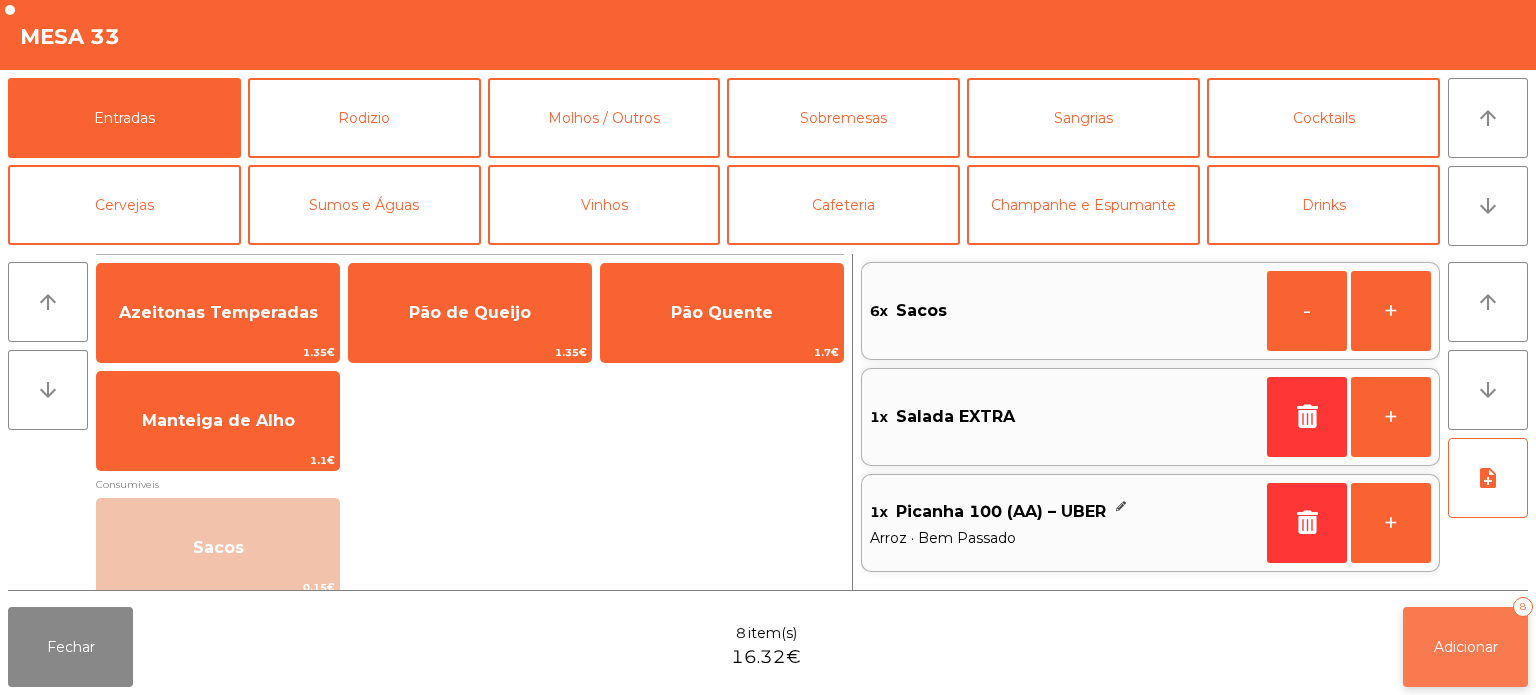 click on "Adicionar   8" 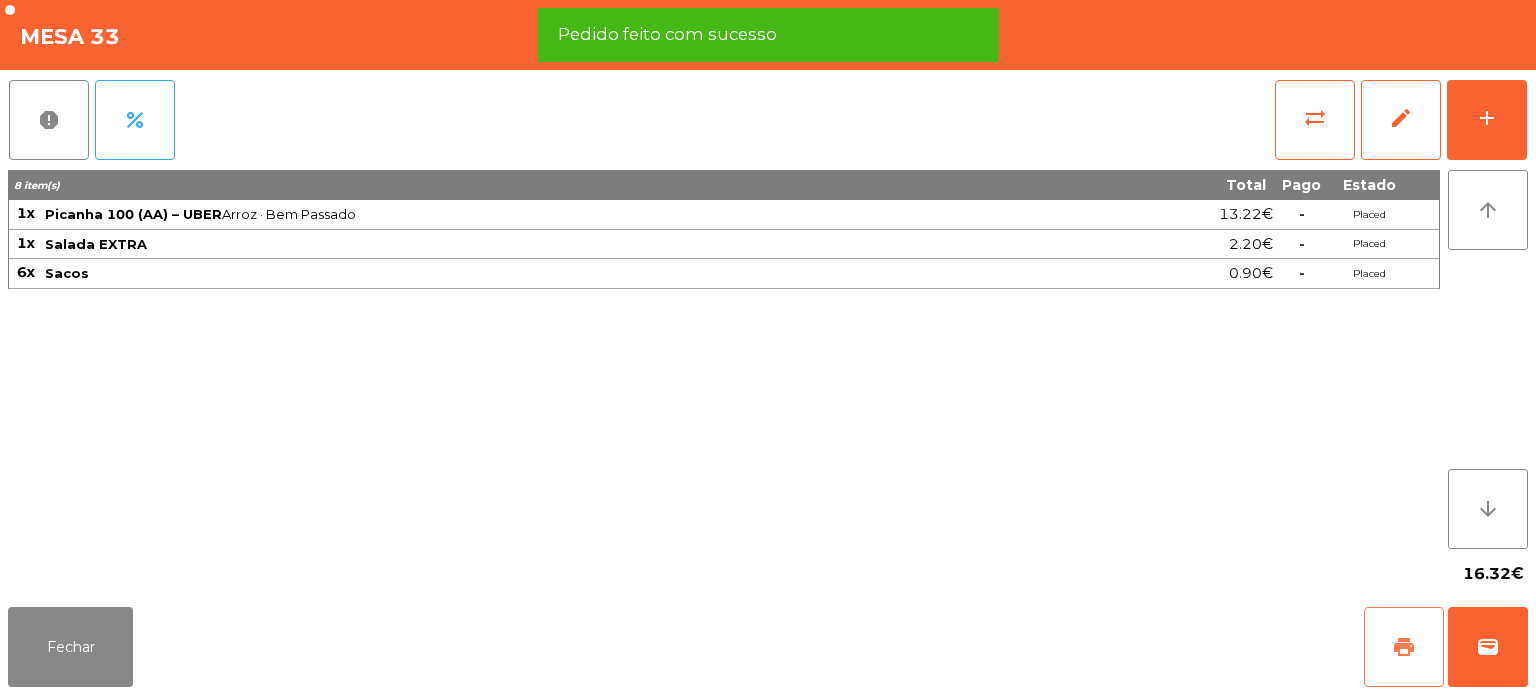 click on "print" 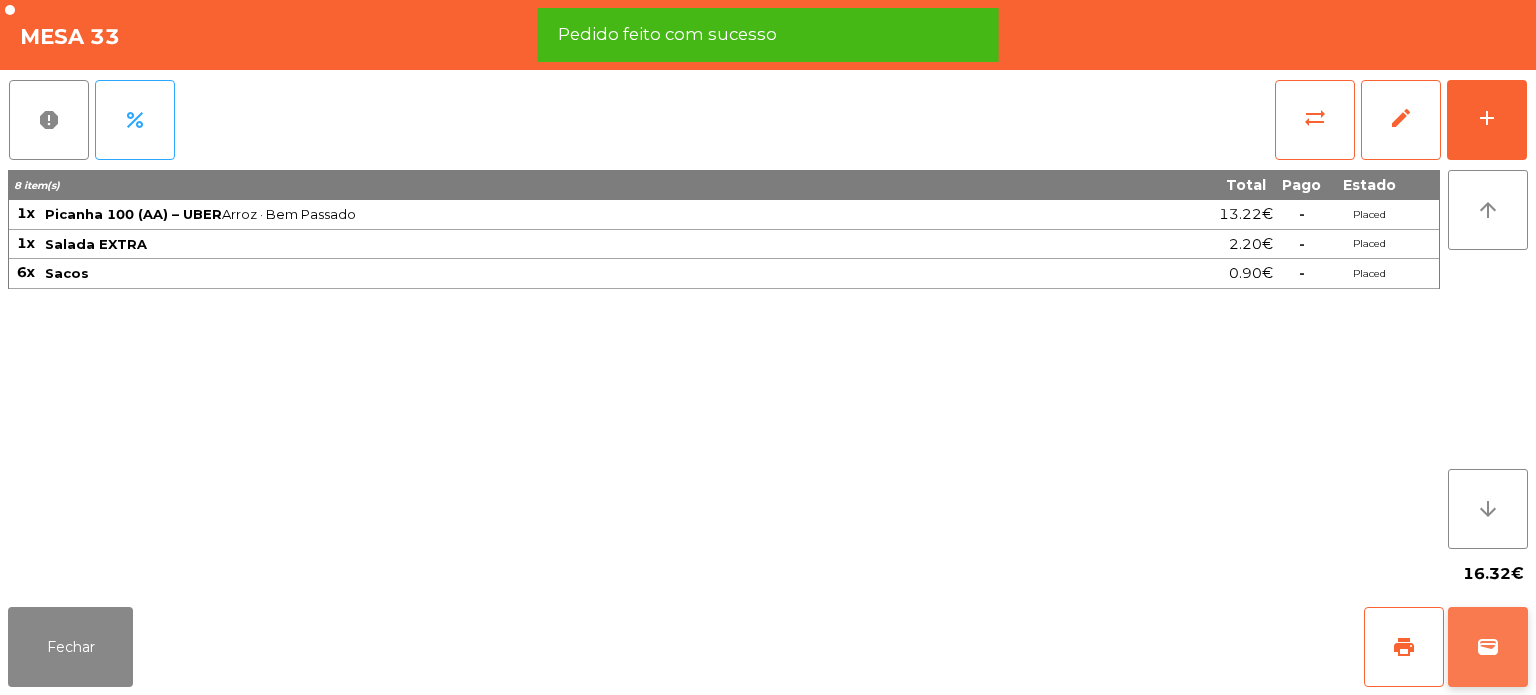 click on "wallet" 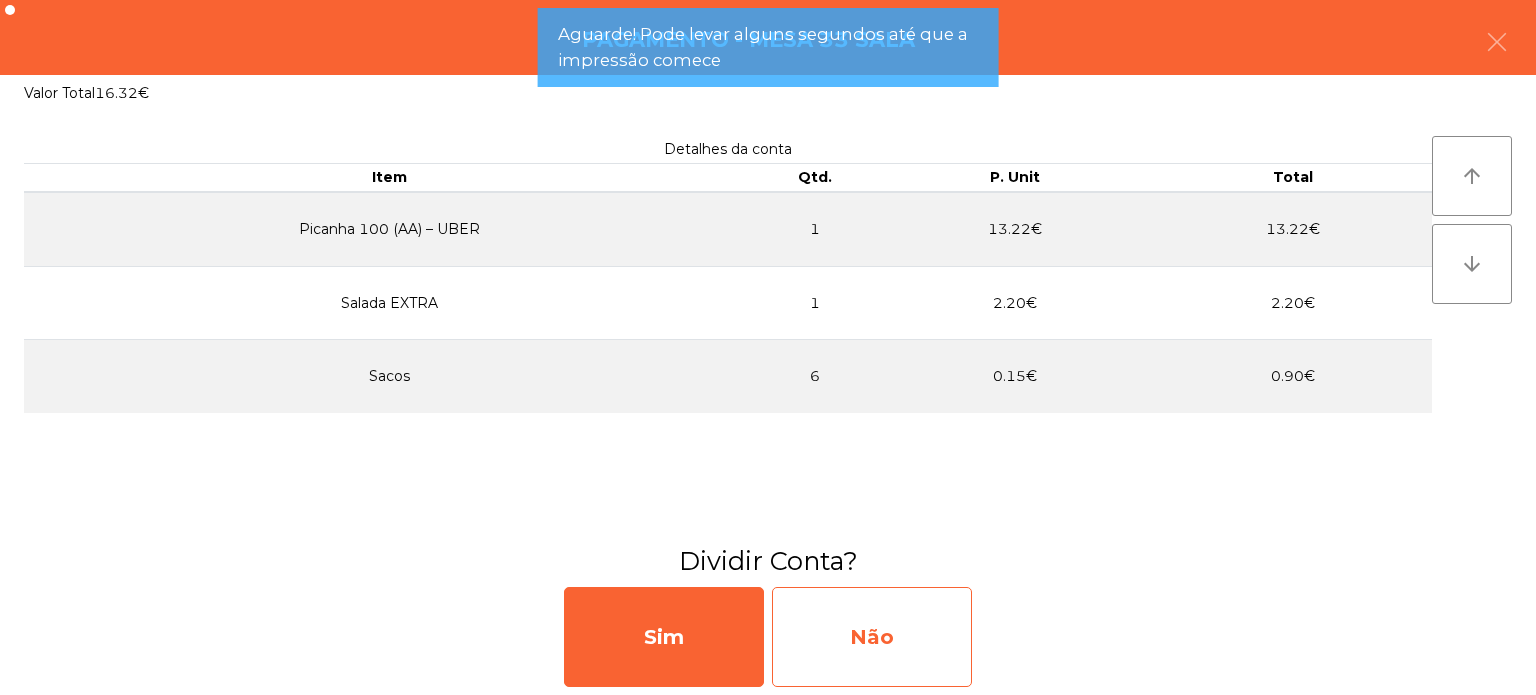 click on "Não" 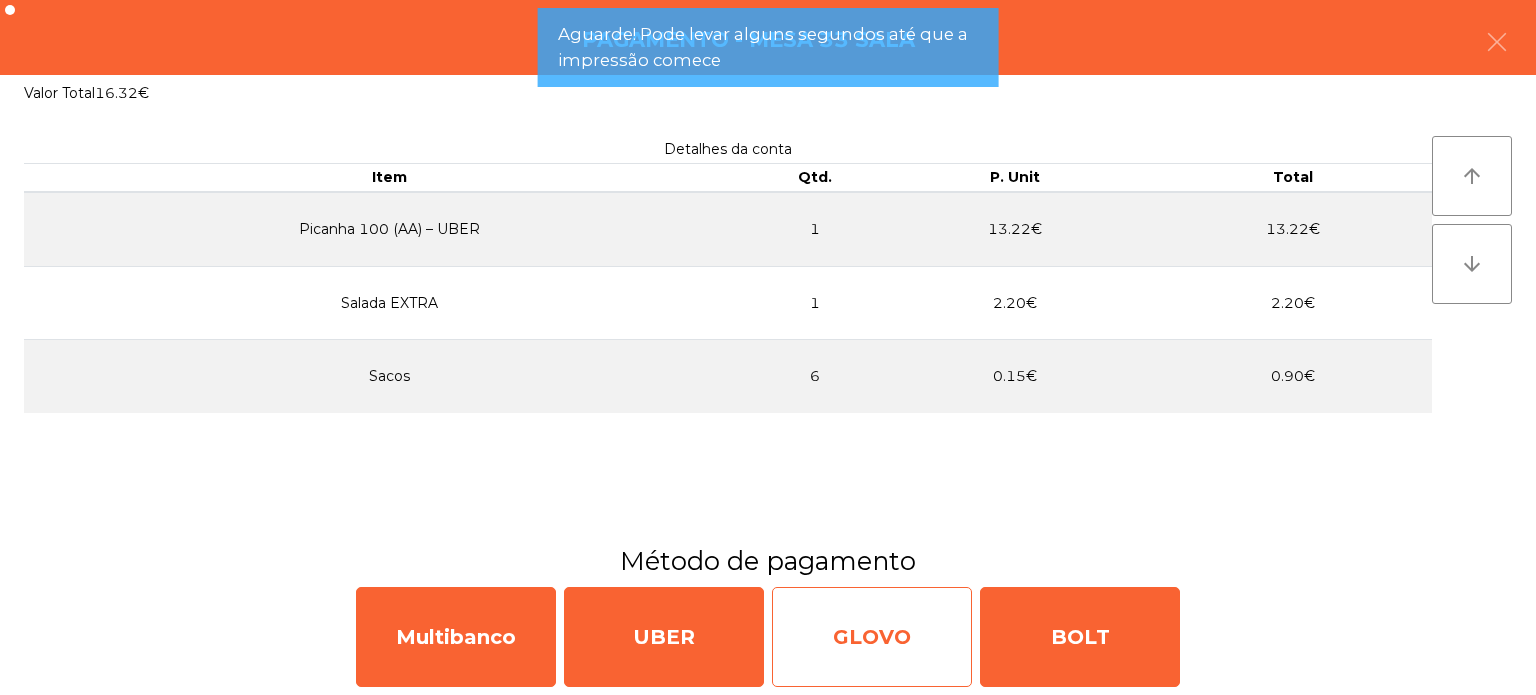 click on "GLOVO" 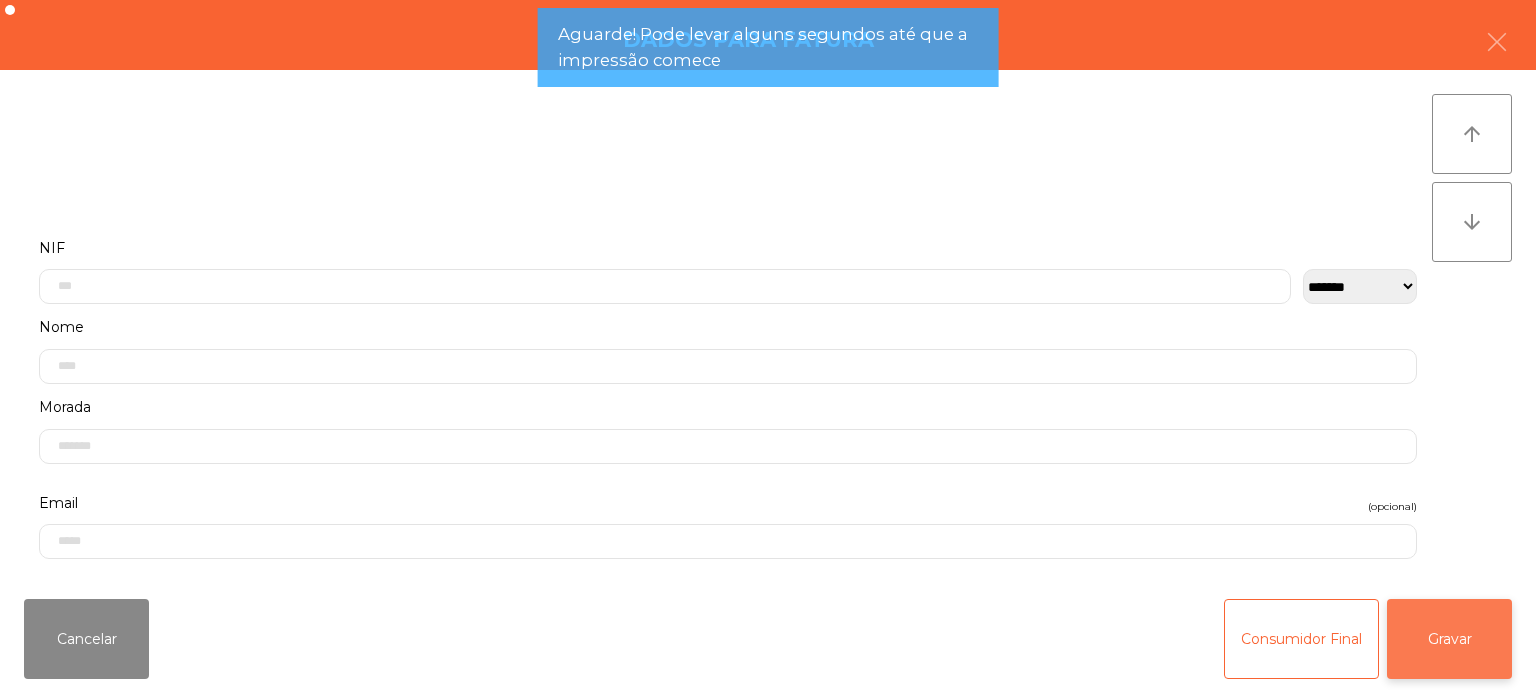 click on "Gravar" 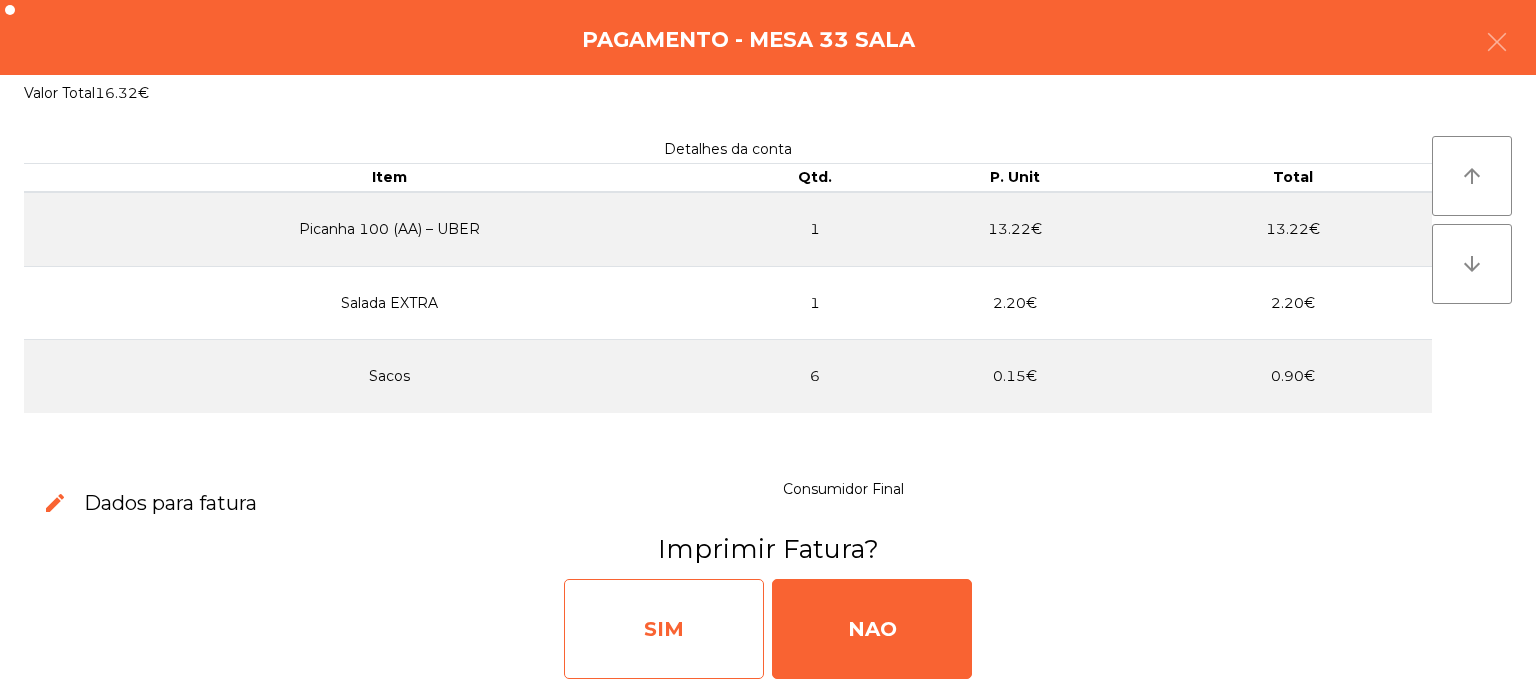 click on "SIM" 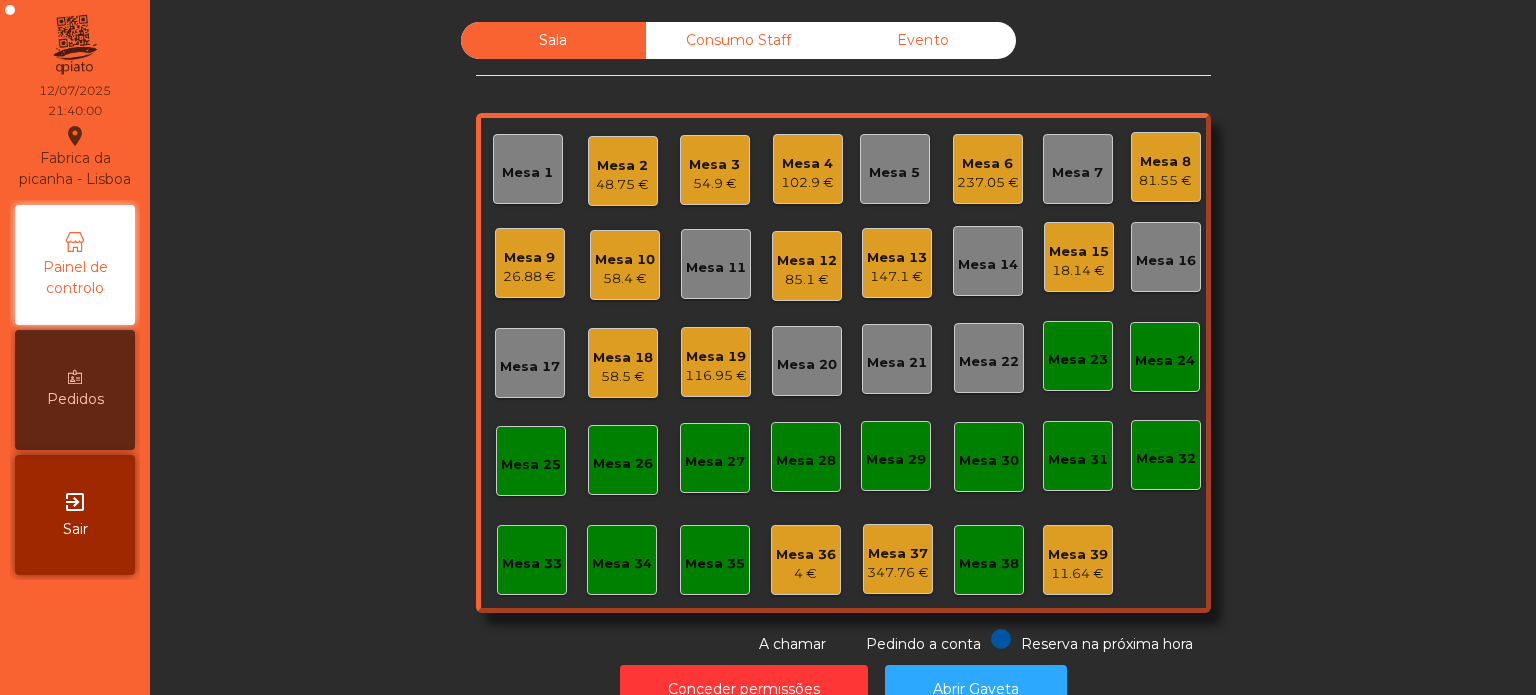 click on "Sala   Consumo Staff   Evento   Mesa 1   Mesa 2   48.75 €   Mesa 3   54.9 €   Mesa 4   102.9 €   Mesa 5   Mesa 6   237.05 €   Mesa 7   Mesa 8   81.55 €   Mesa 9   26.88 €   Mesa 10   58.4 €   Mesa 11   Mesa 12   85.1 €   Mesa 13   147.1 €   Mesa 14   Mesa 15   18.14 €   Mesa 16   Mesa 17   Mesa 18   58.5 €   Mesa 19   116.95 €   Mesa 20   Mesa 21   Mesa 22   Mesa 23   Mesa 24   Mesa 25   Mesa 26   Mesa 27   Mesa 28   Mesa 29   Mesa 30   Mesa 31   Mesa 32   Mesa 33   Mesa 34   Mesa 35   Mesa 36   4 €   Mesa 37   347.76 €   Mesa 38   Mesa 39   11.64 €  Reserva na próxima hora Pedindo a conta A chamar" 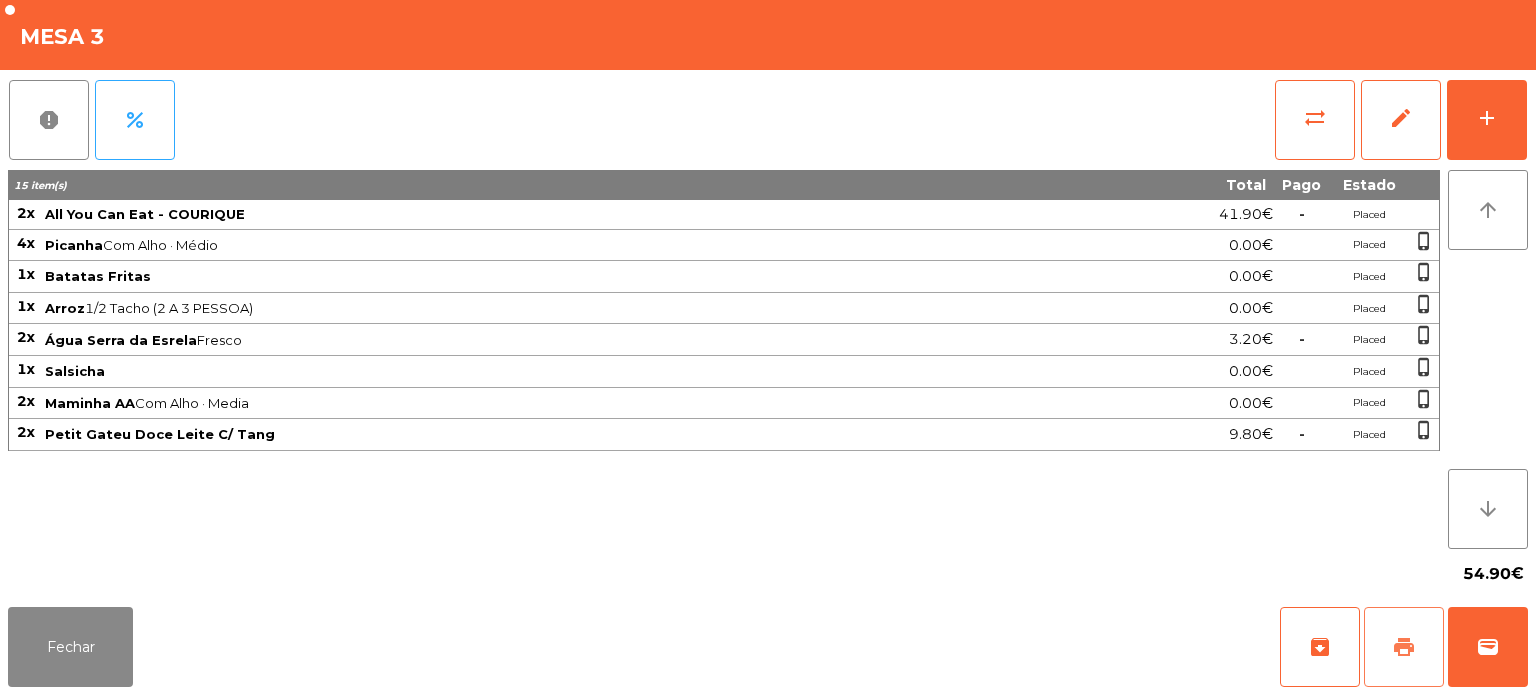 click on "print" 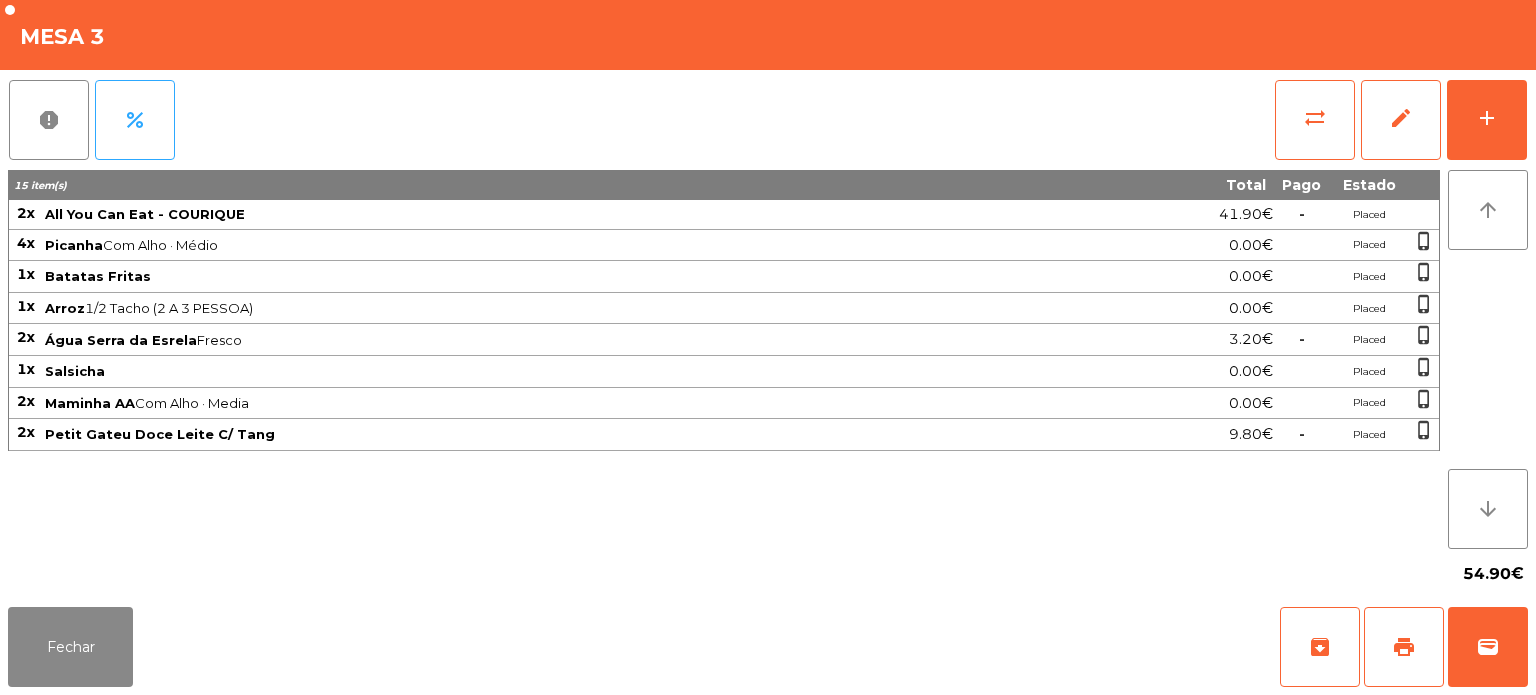 click on "Fechar   archive   print   wallet" 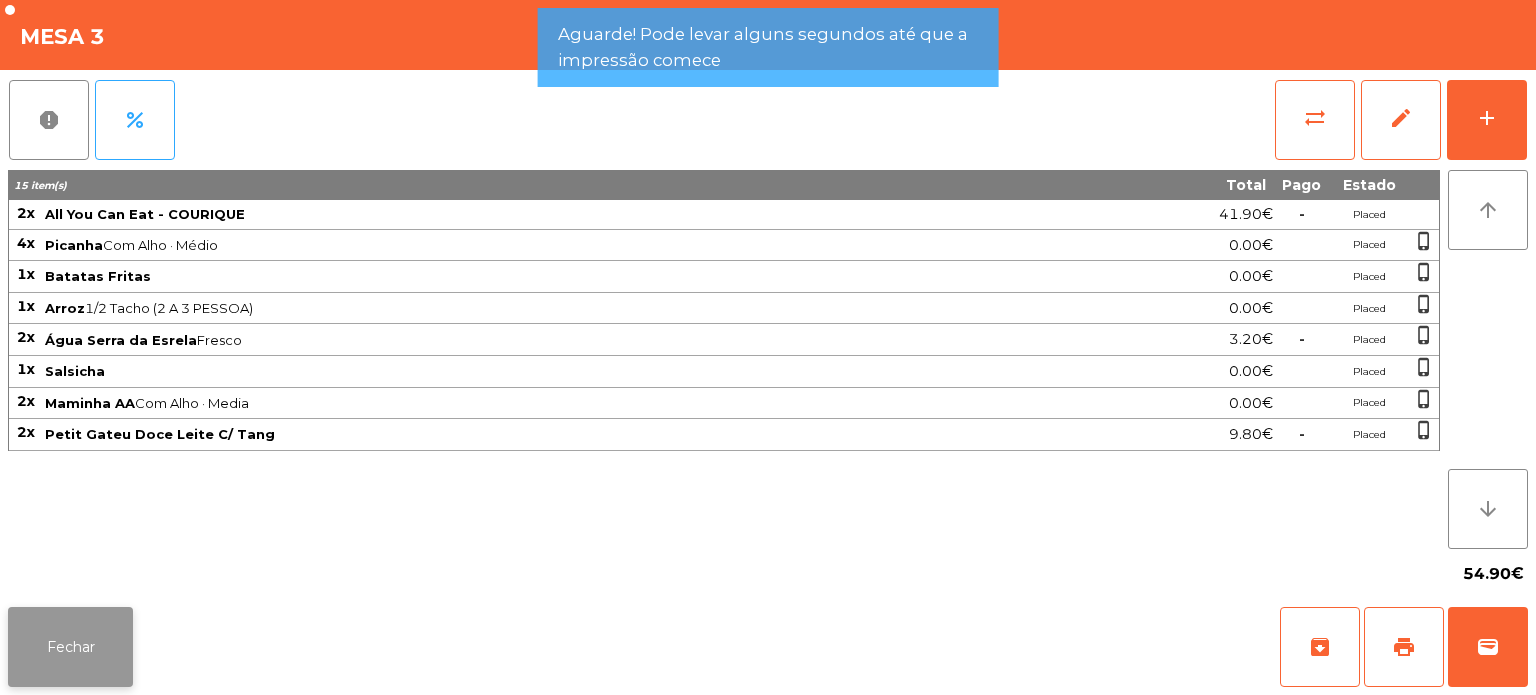 click on "Fechar" 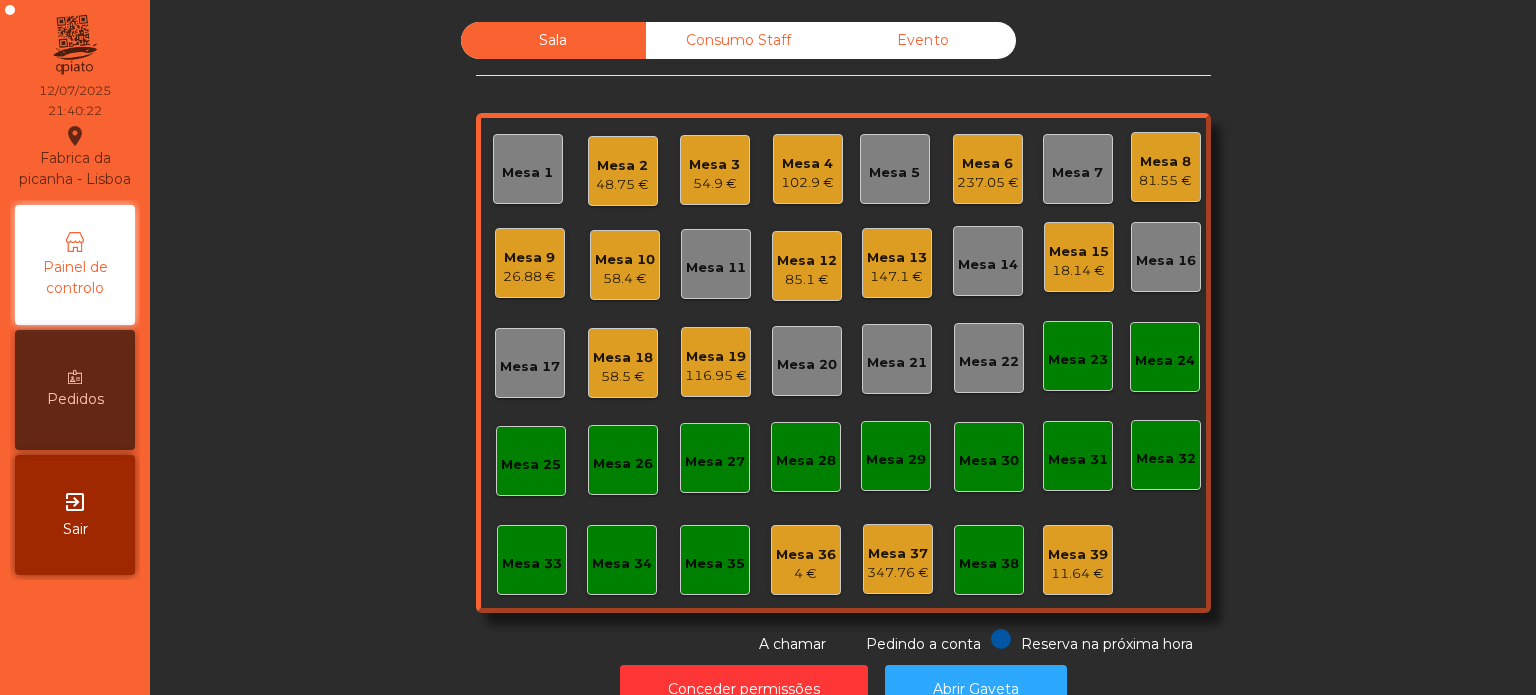 click on "54.9 €" 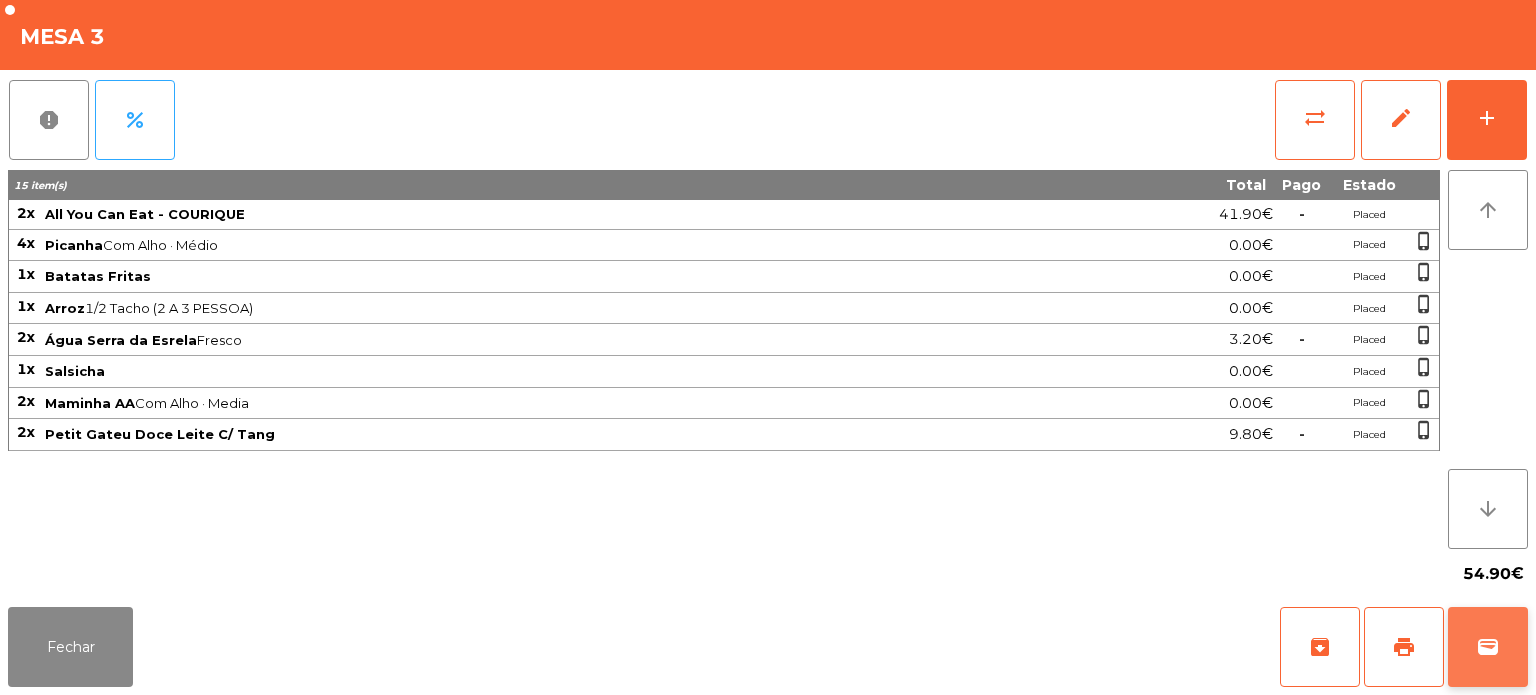 click on "wallet" 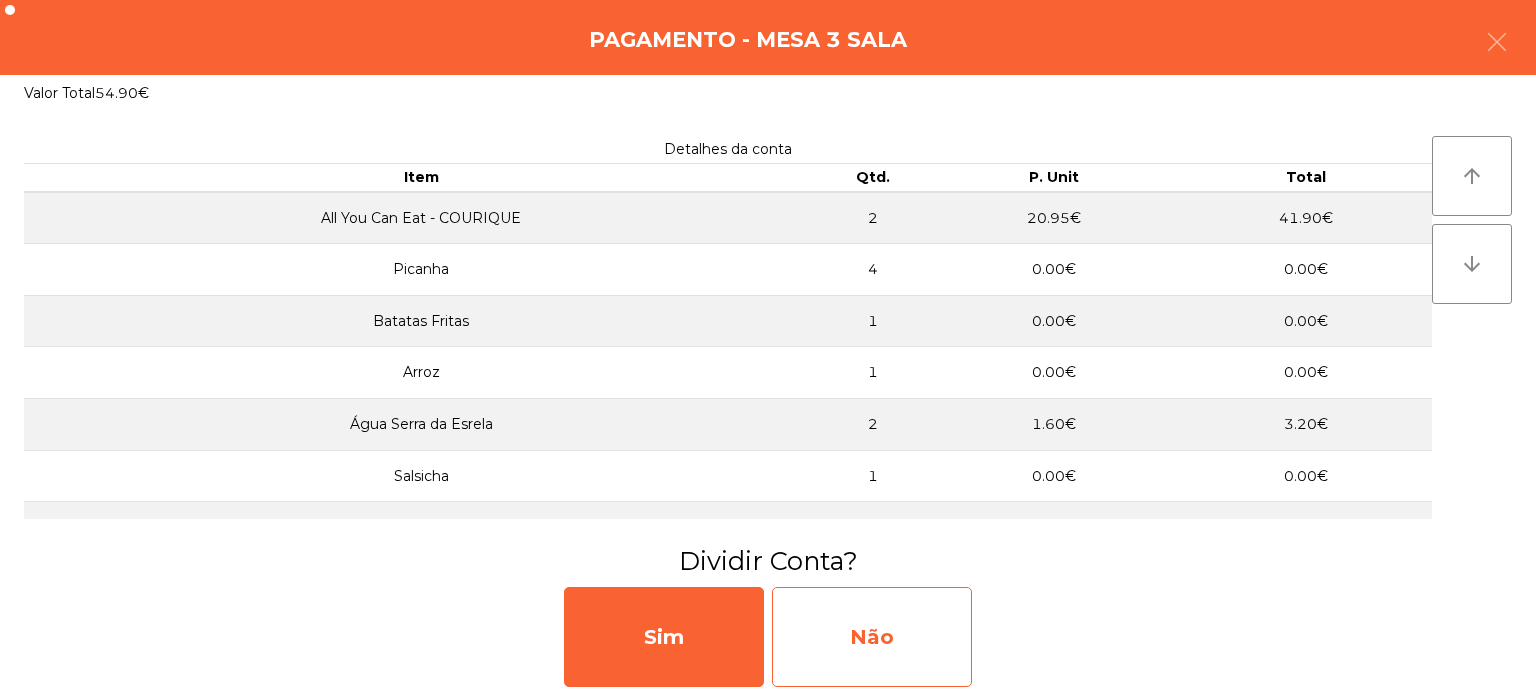 click on "Não" 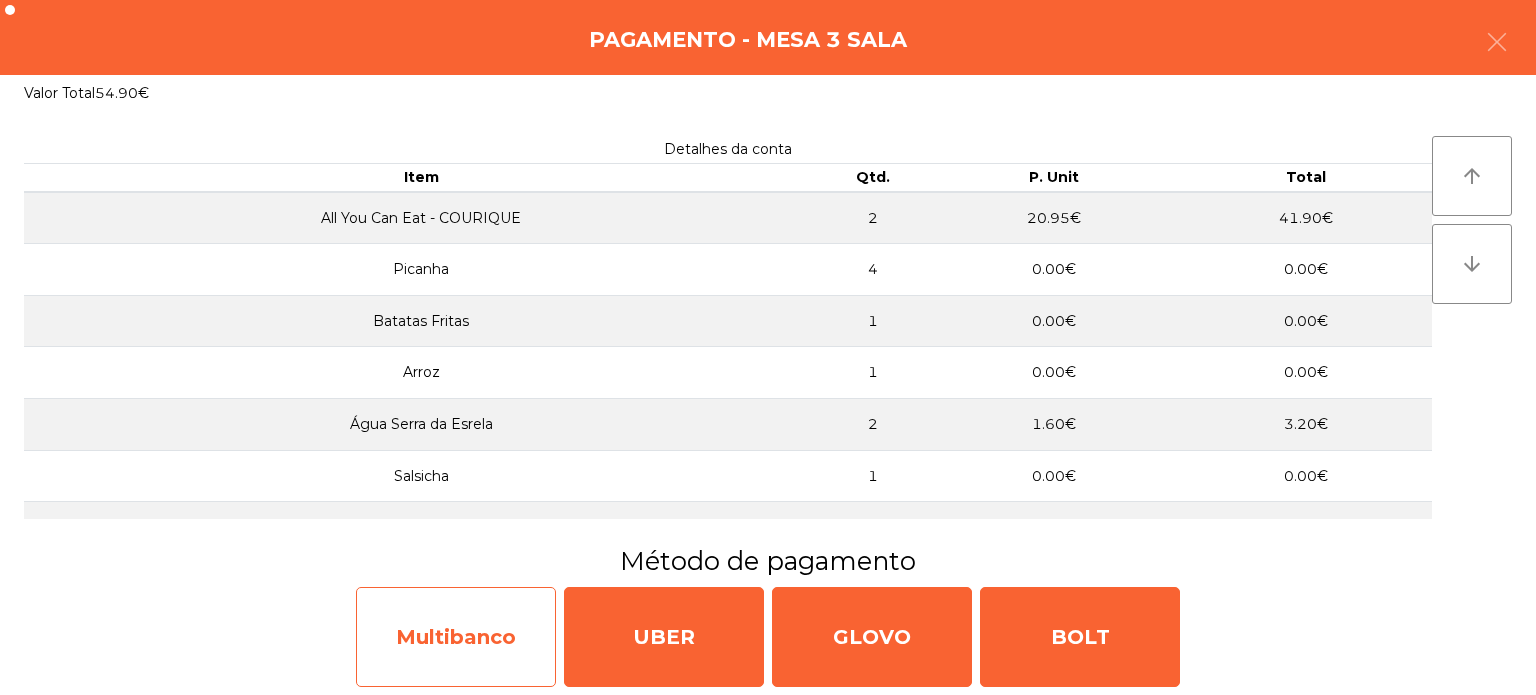 click on "Multibanco" 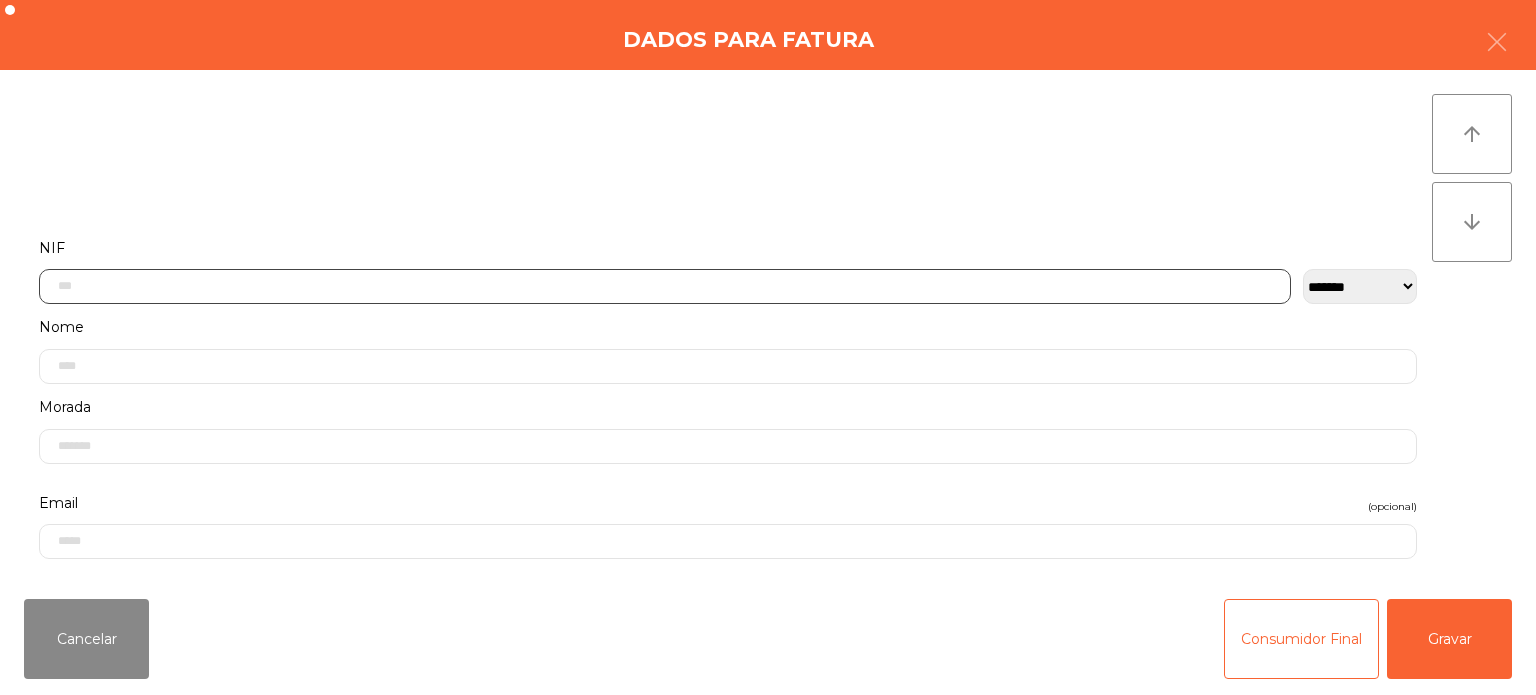click 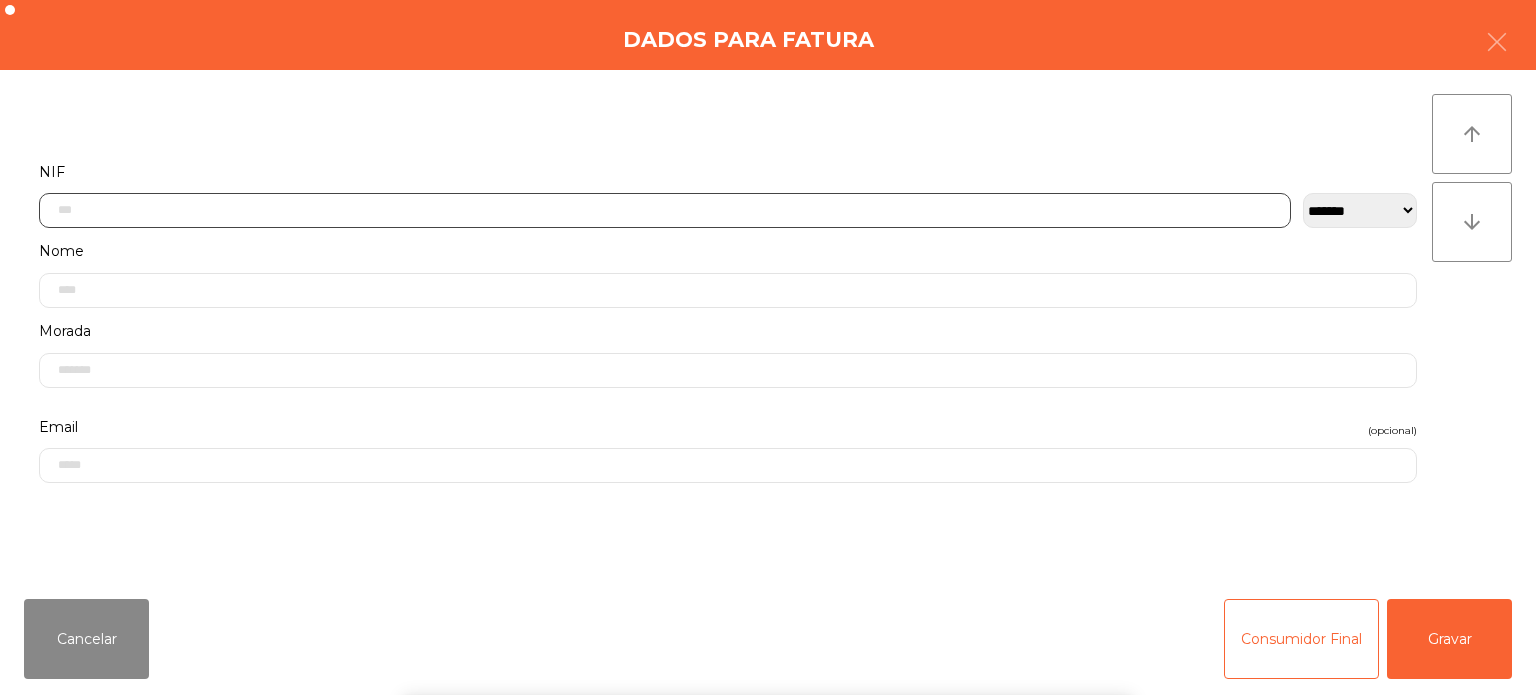 scroll, scrollTop: 139, scrollLeft: 0, axis: vertical 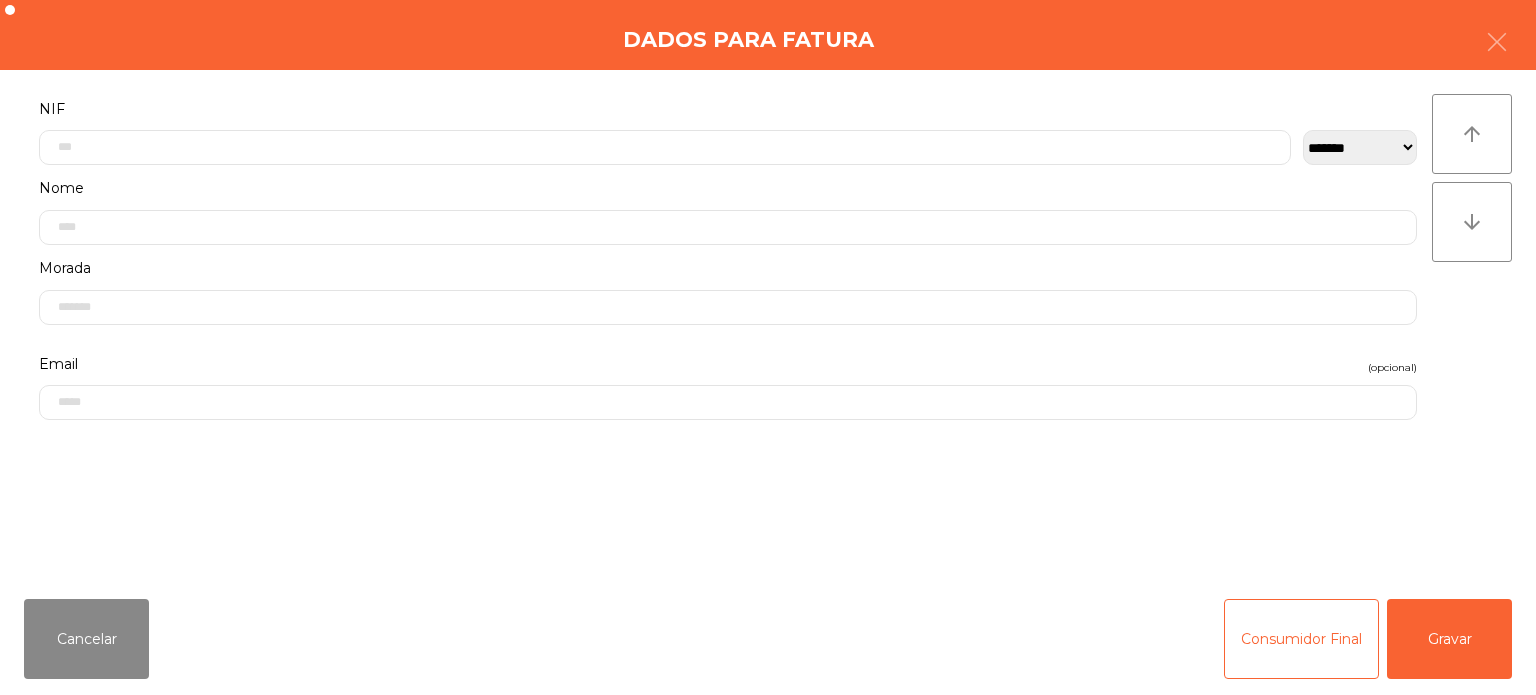 click on "Nome" 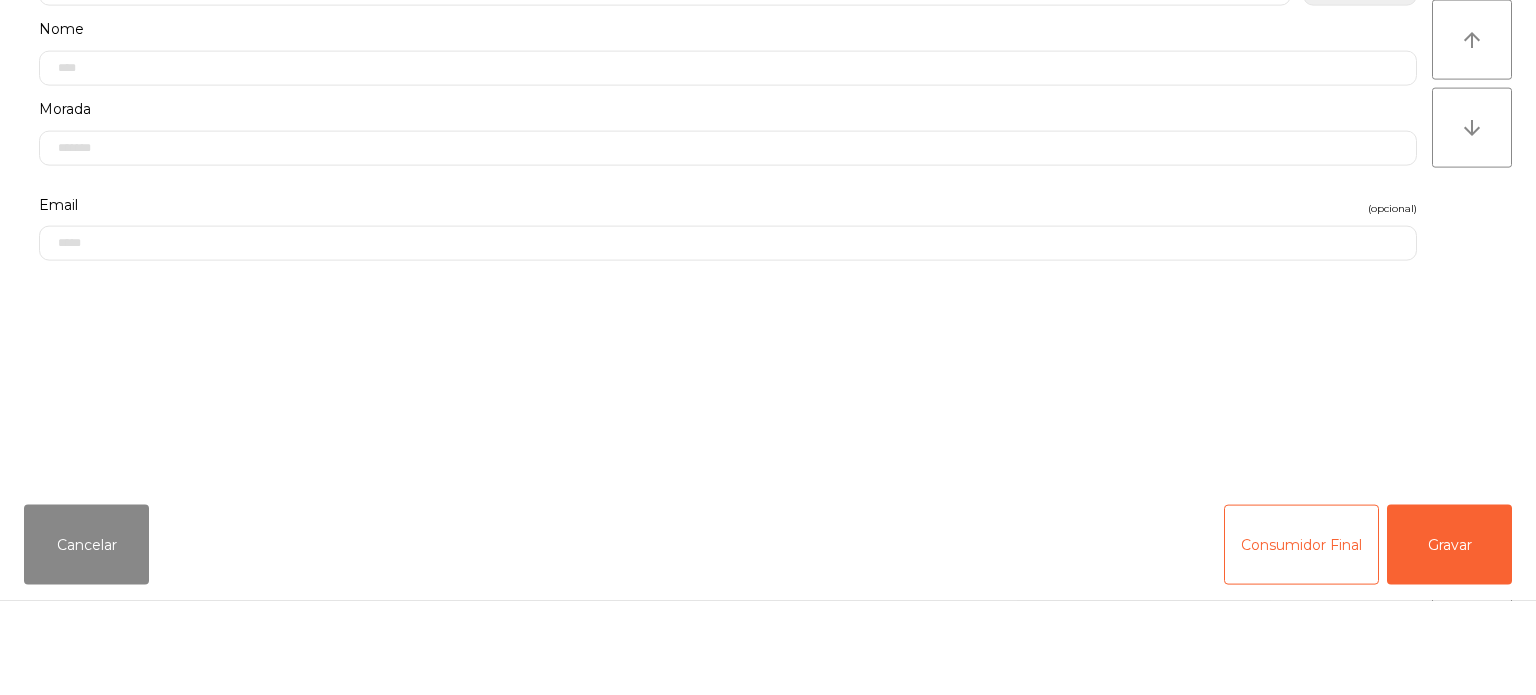 scroll, scrollTop: 220, scrollLeft: 0, axis: vertical 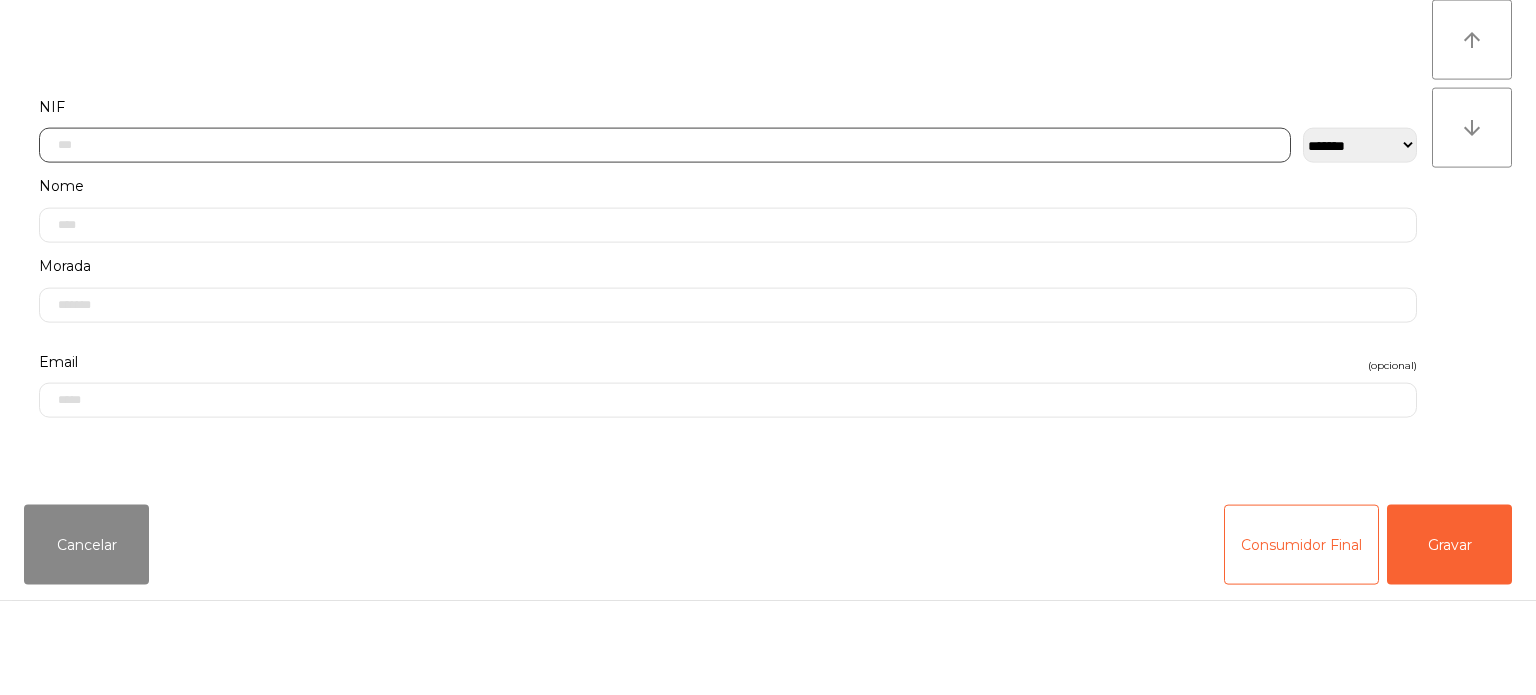 click 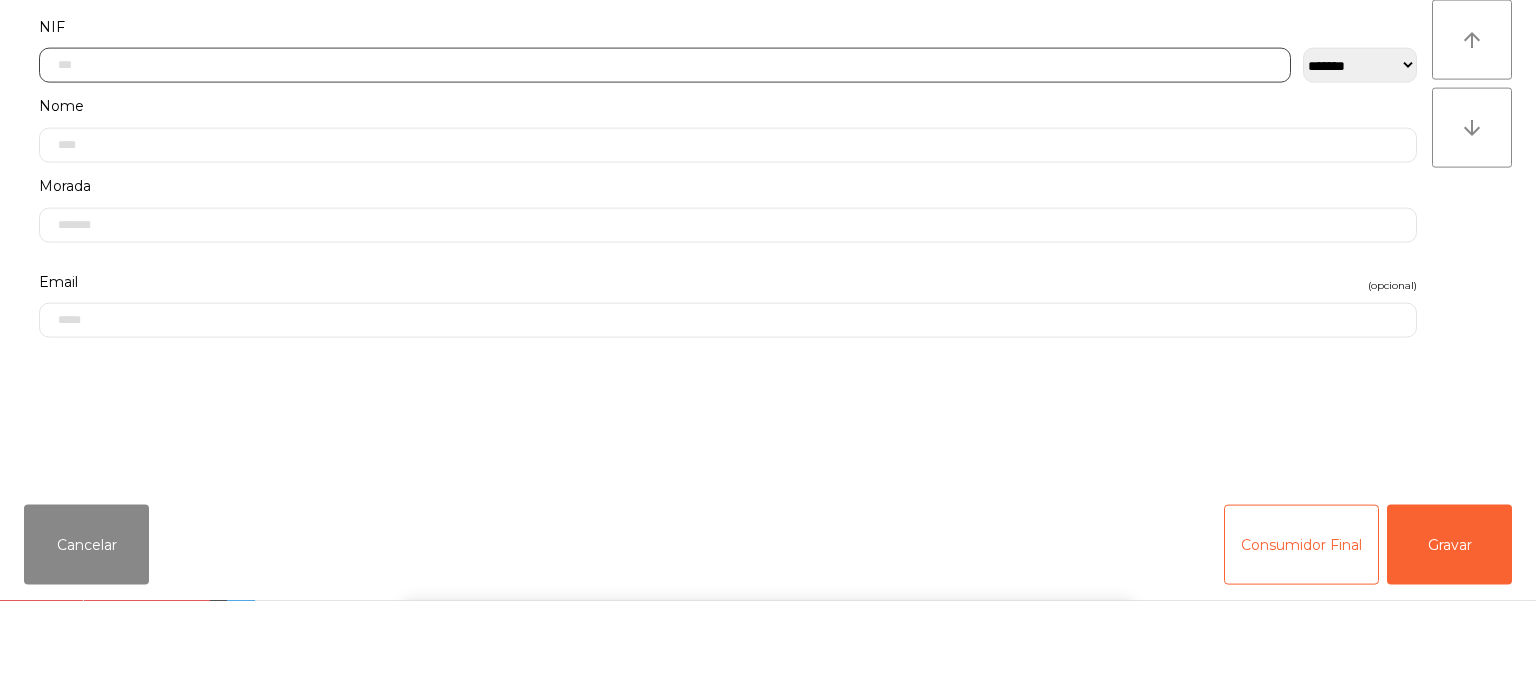 scroll, scrollTop: 139, scrollLeft: 0, axis: vertical 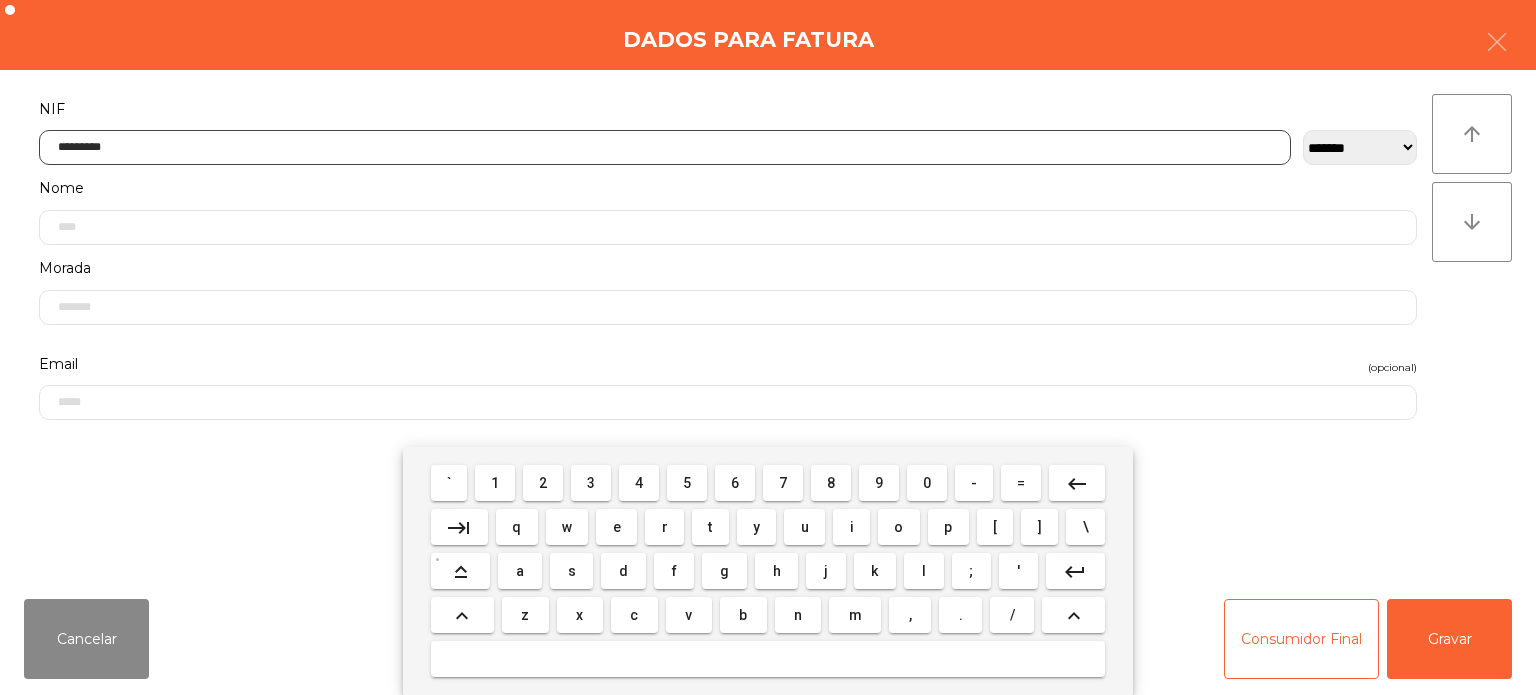 type on "*********" 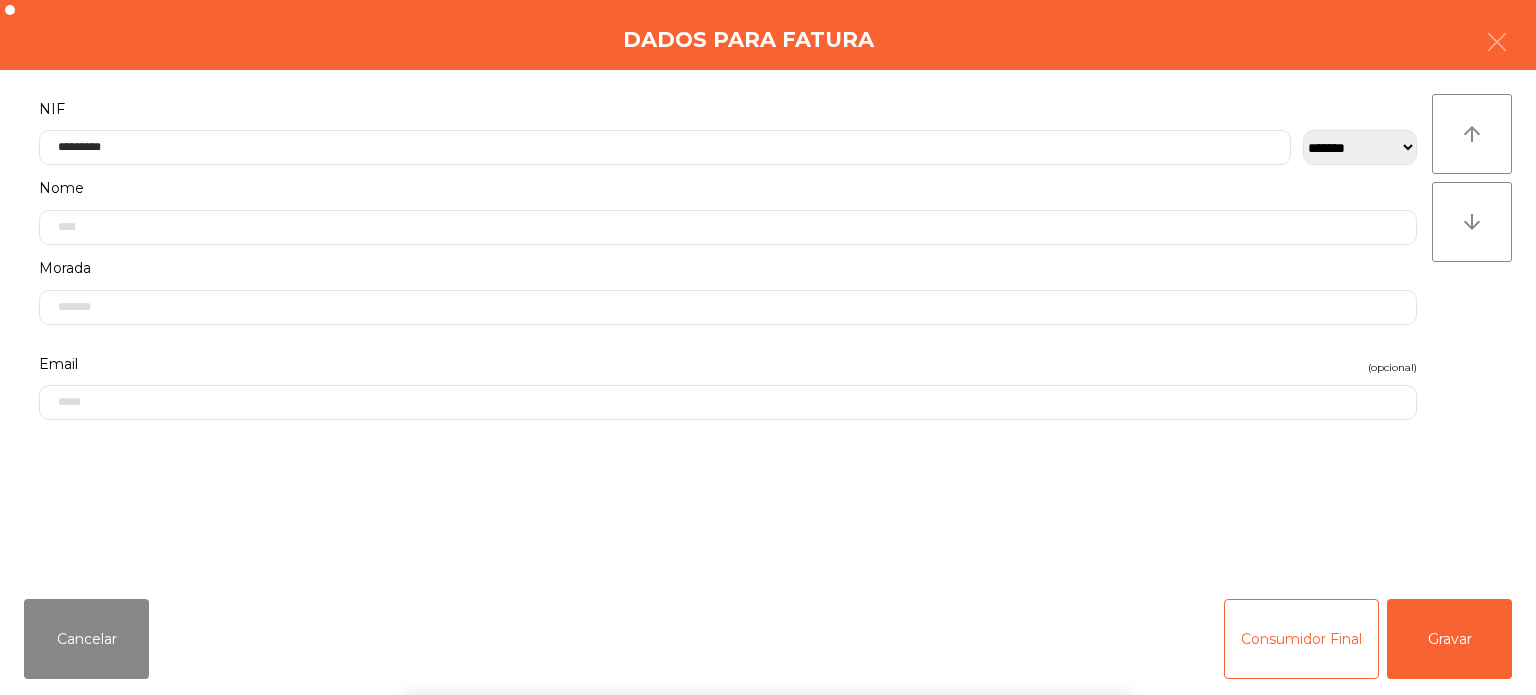 click on "` 1 2 3 4 5 6 7 8 9 0 - = keyboard_backspace keyboard_tab q w e r t y u i o p [ ] \ keyboard_capslock a s d f g h j k l ; ' keyboard_return keyboard_arrow_up z x c v b n m , . / keyboard_arrow_up" at bounding box center (768, 571) 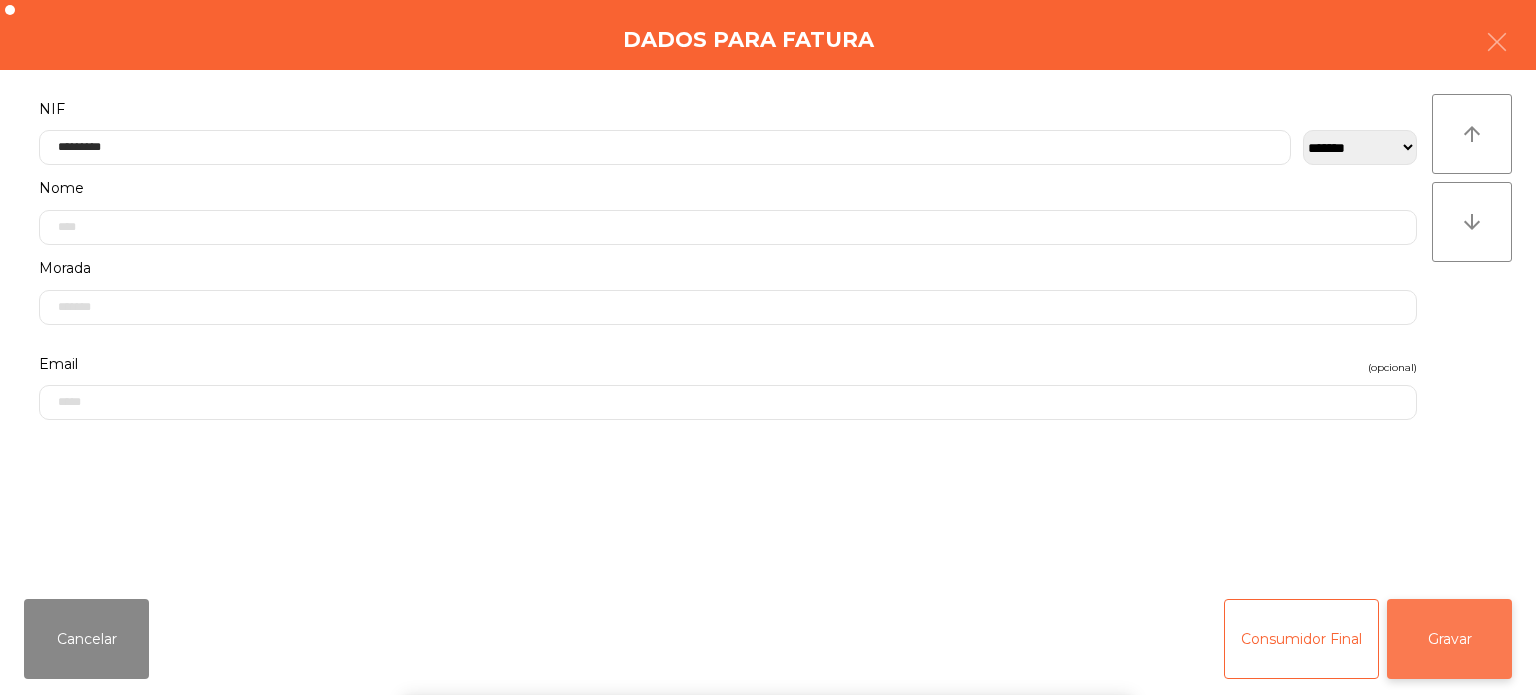 click on "Gravar" 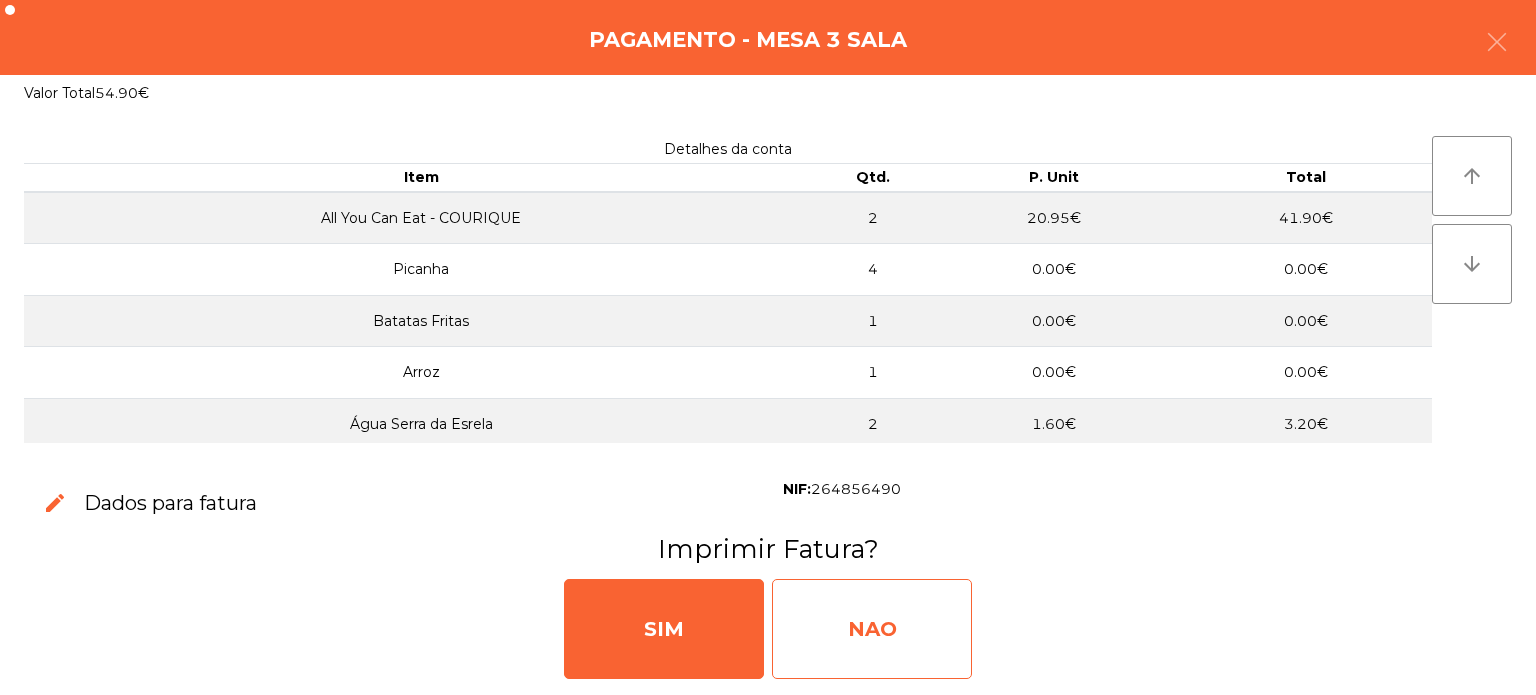 click on "NAO" 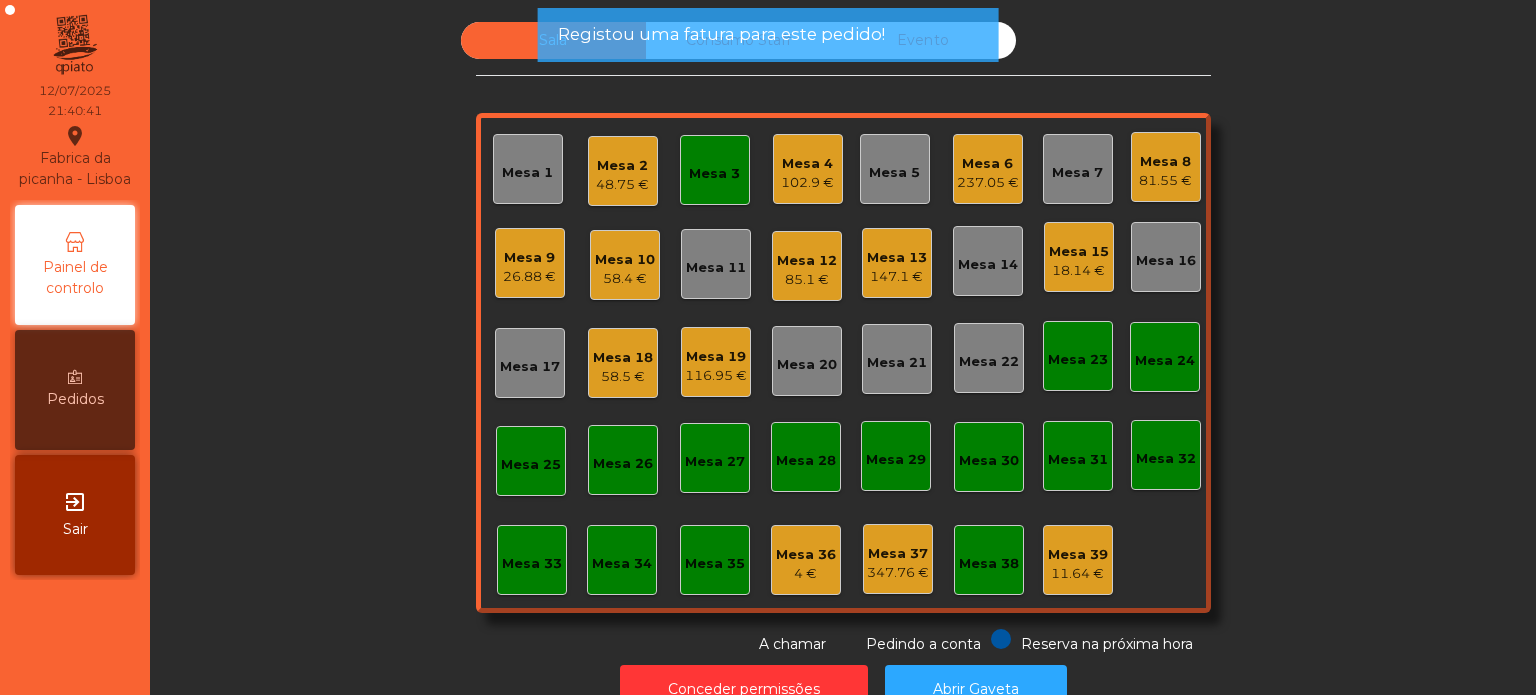 click on "Mesa 3" 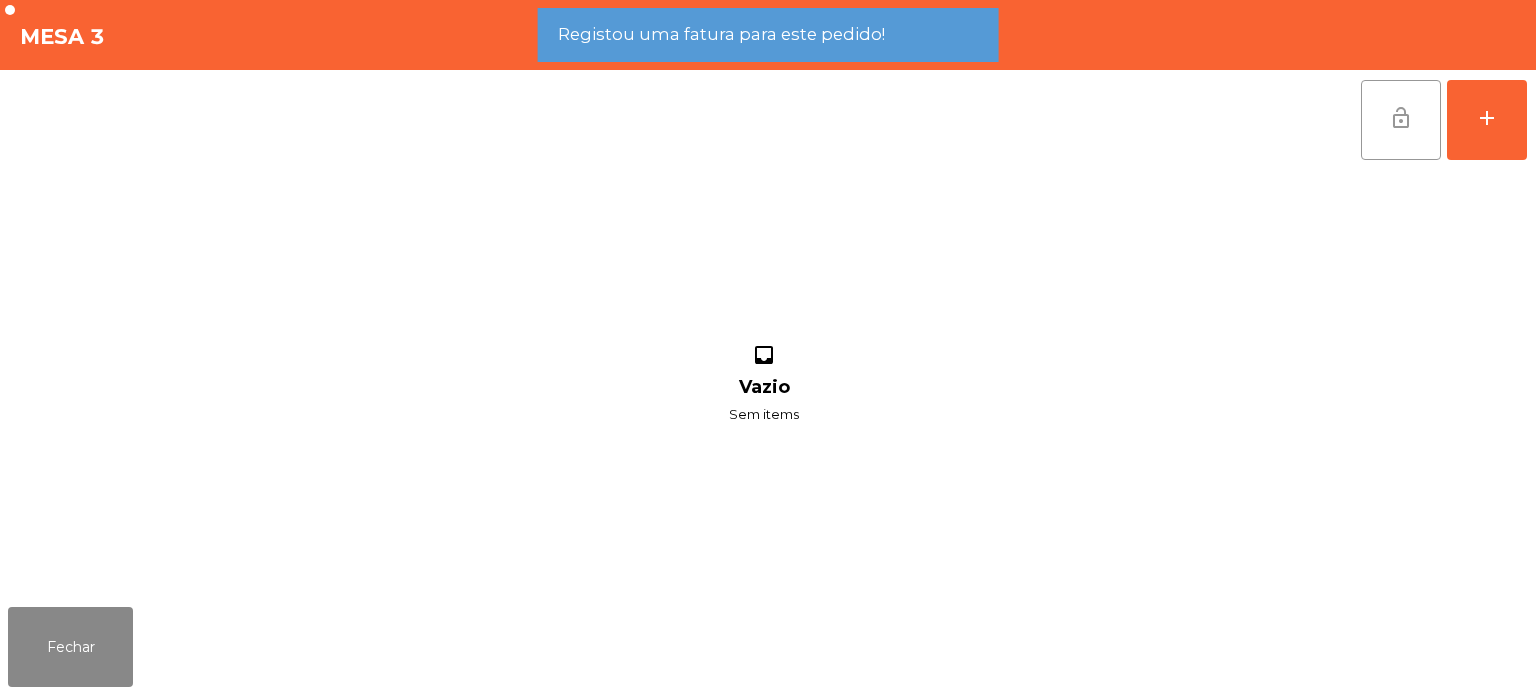 click on "lock_open" 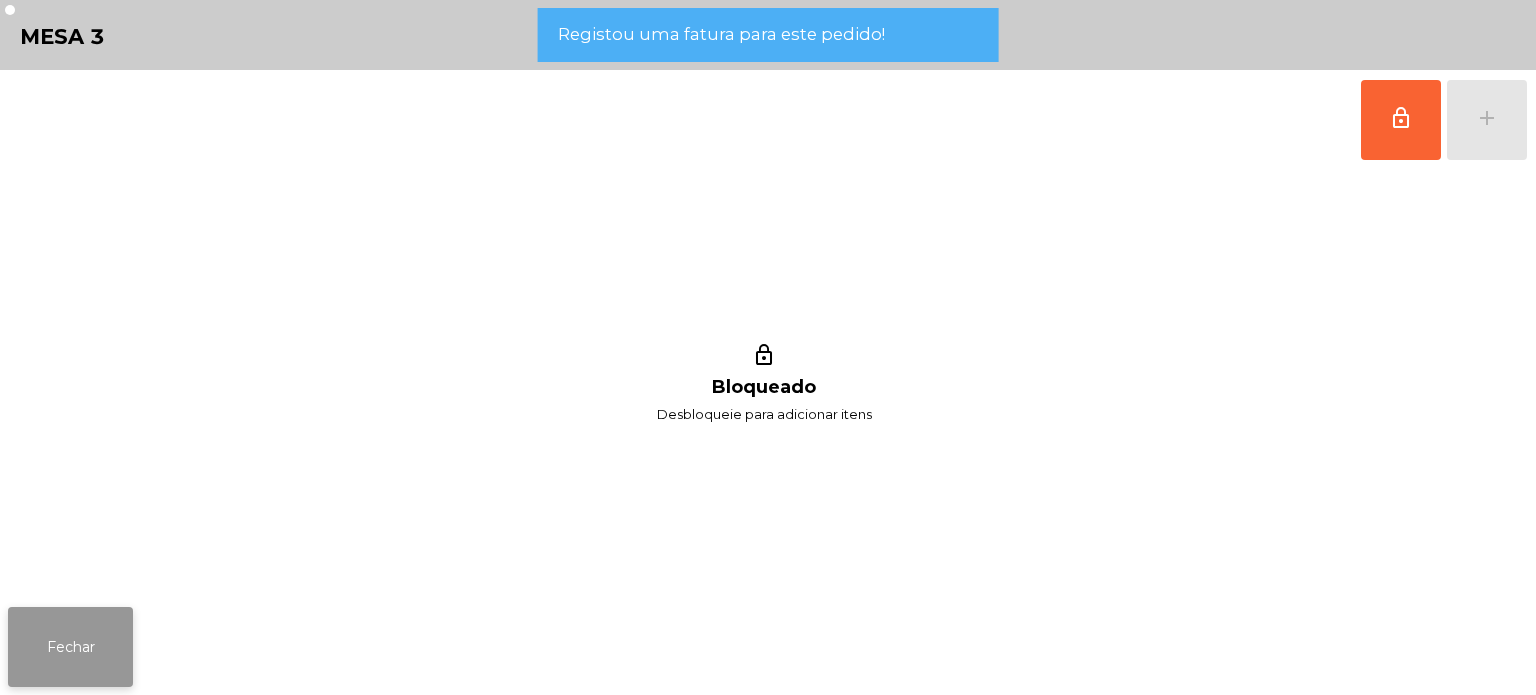 click on "Fechar" 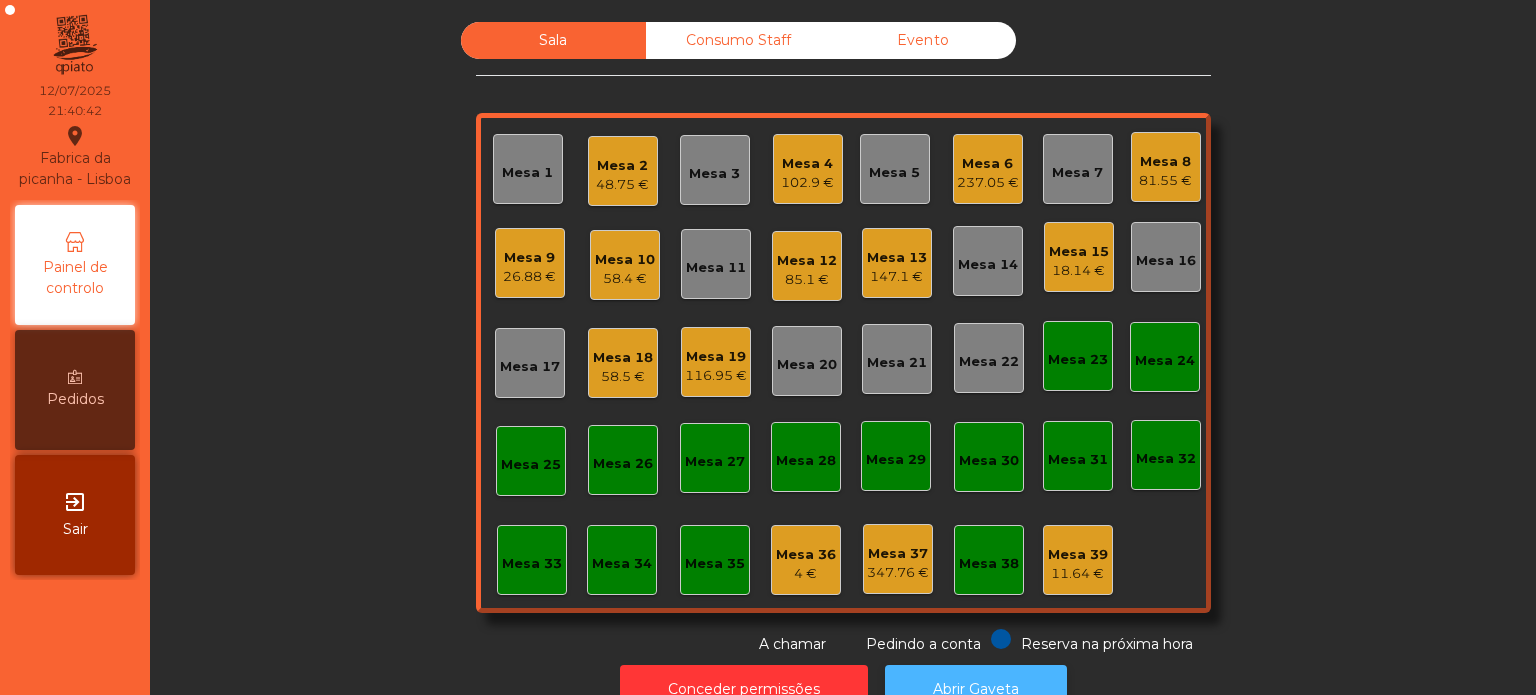 click on "Abrir Gaveta" 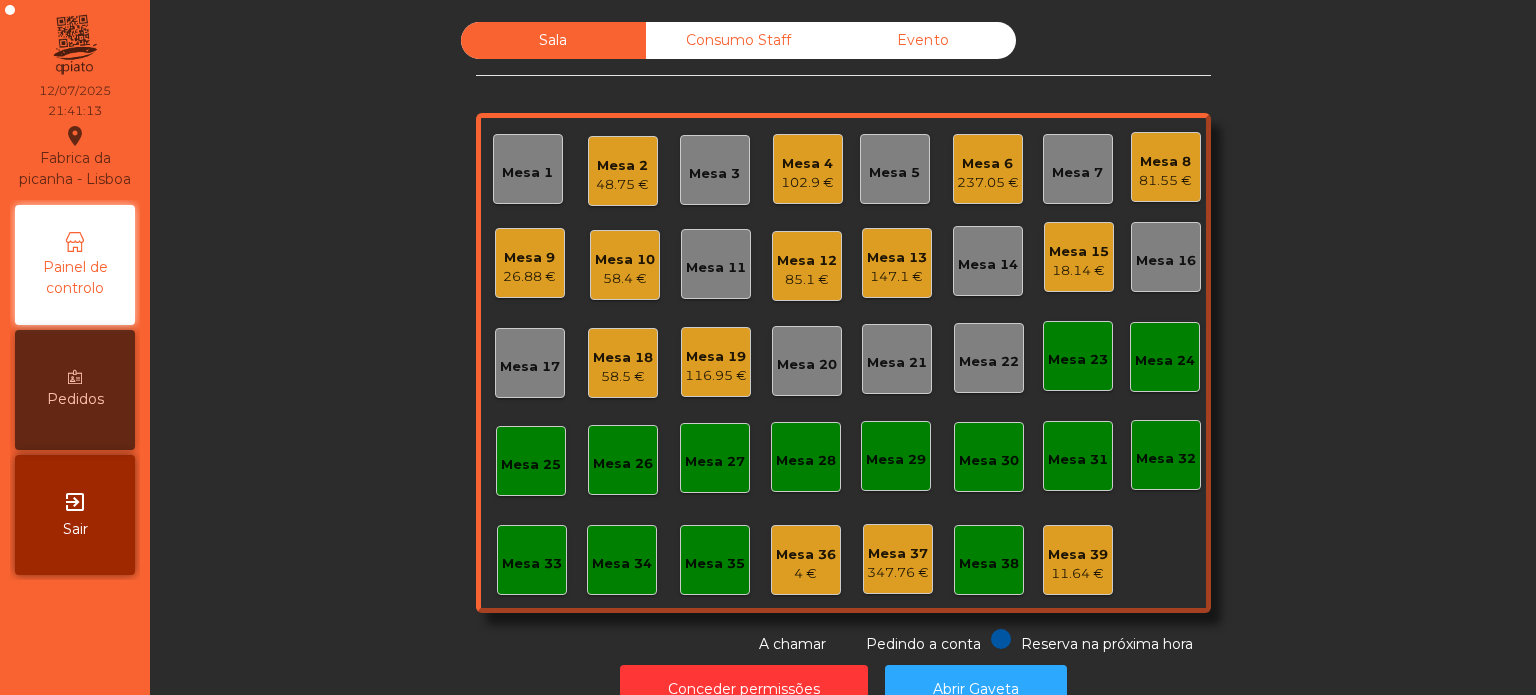 click on "237.05 €" 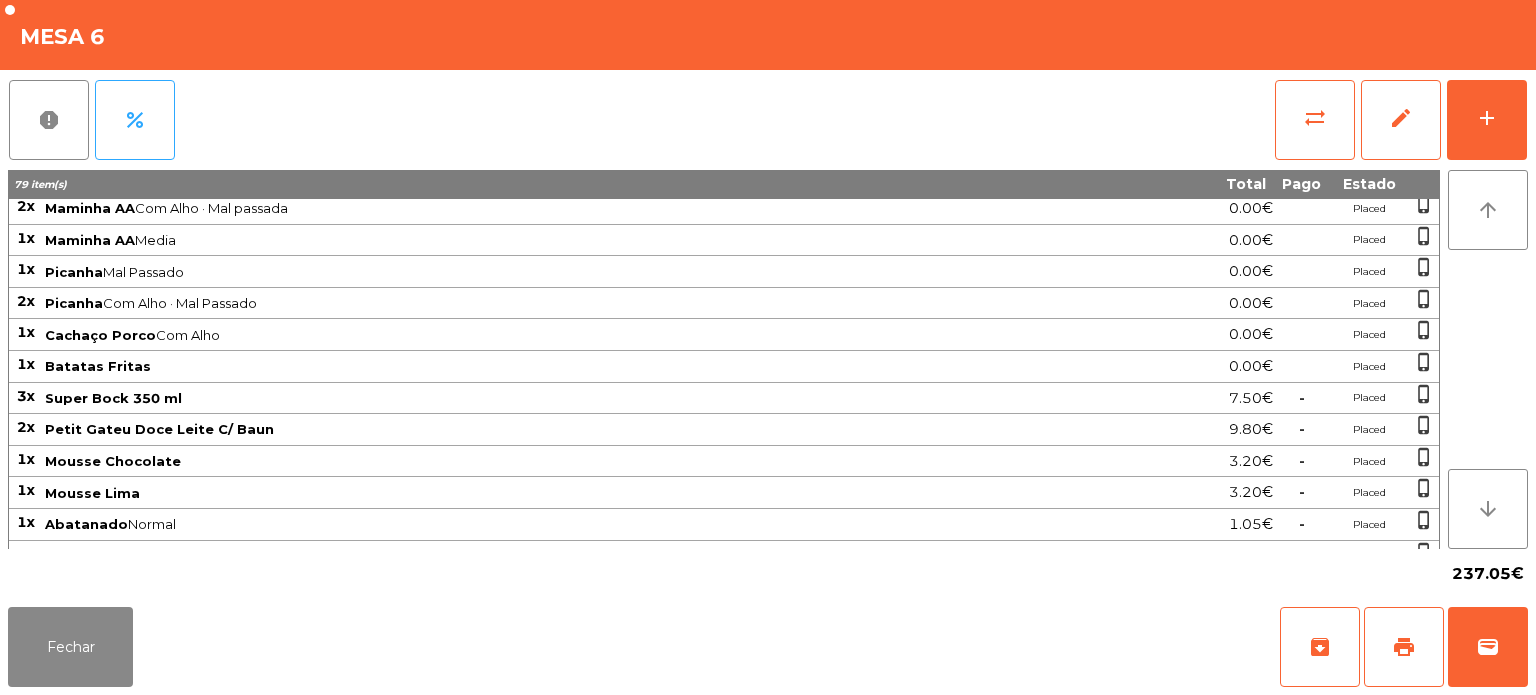 scroll, scrollTop: 787, scrollLeft: 0, axis: vertical 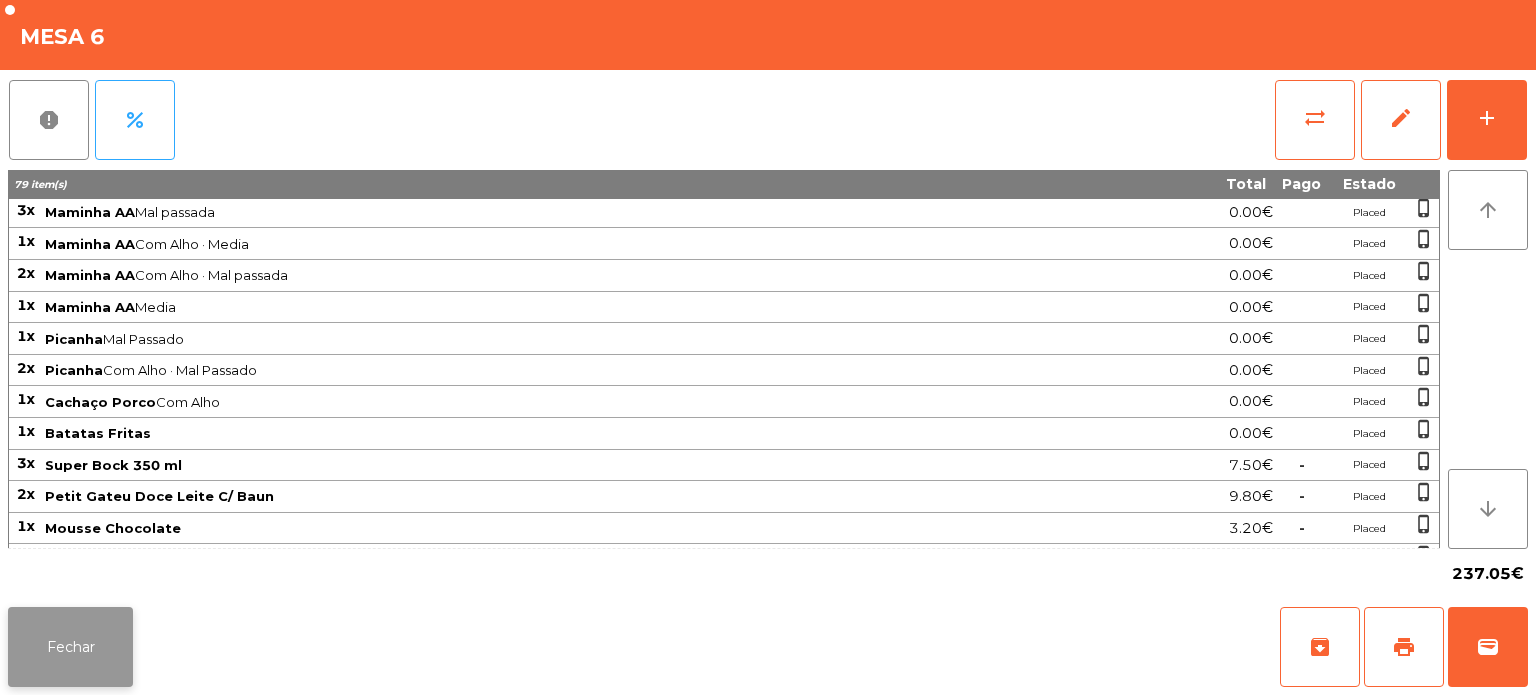 click on "Fechar" 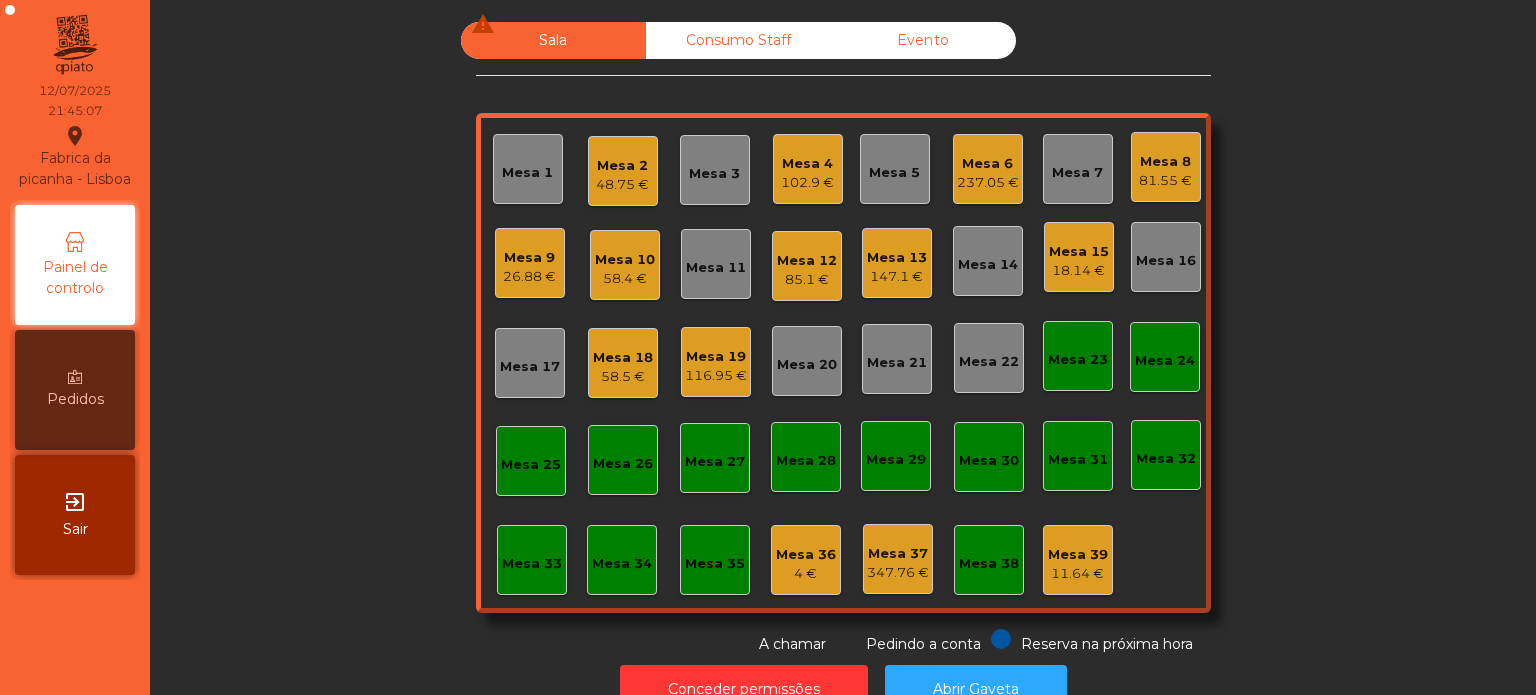 click on "85.1 €" 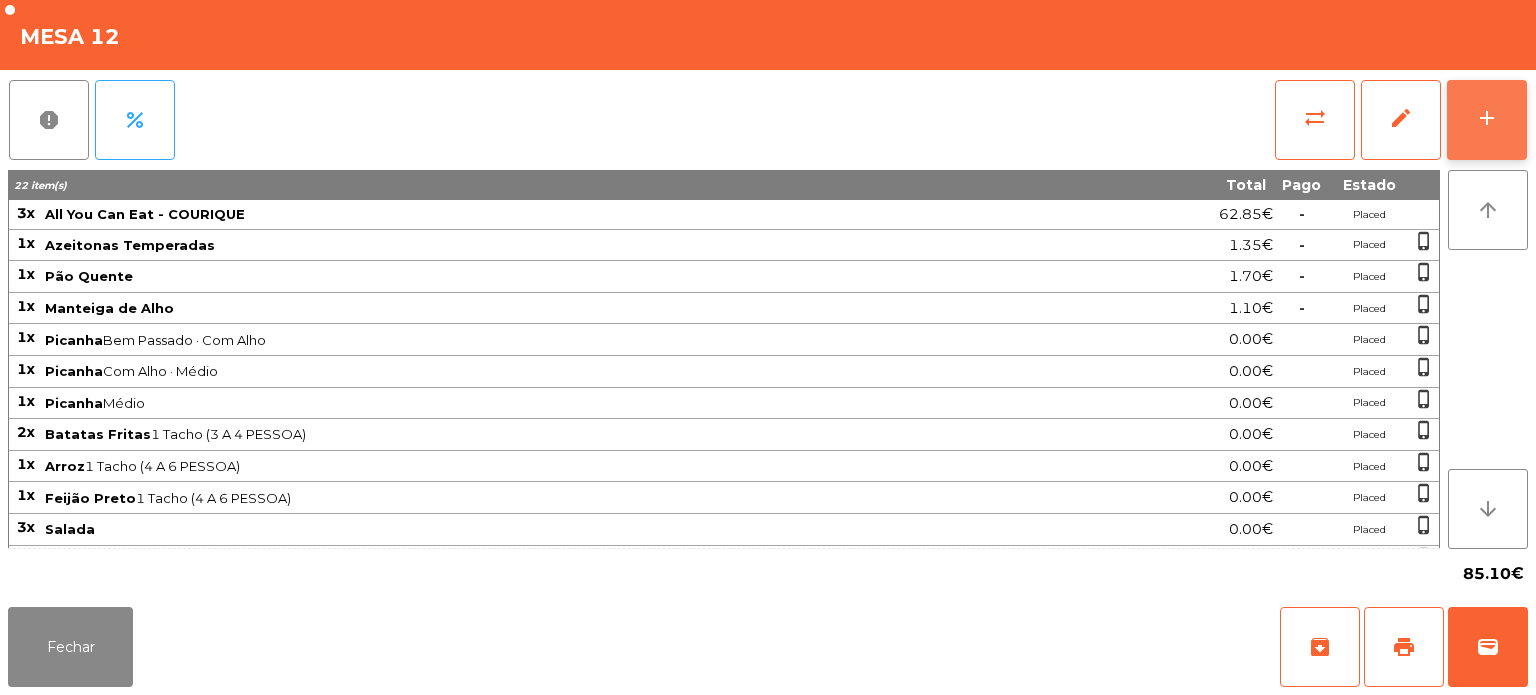 click on "add" 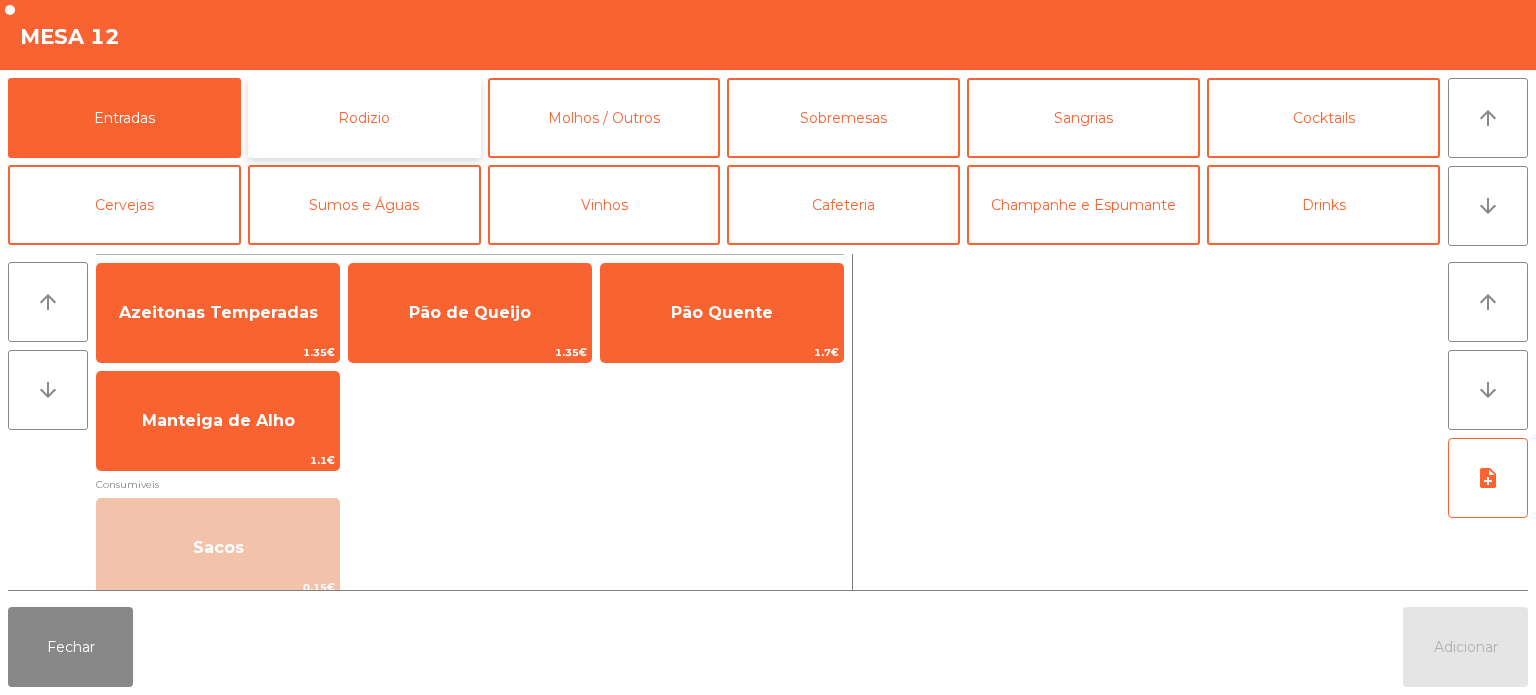 click on "Rodizio" 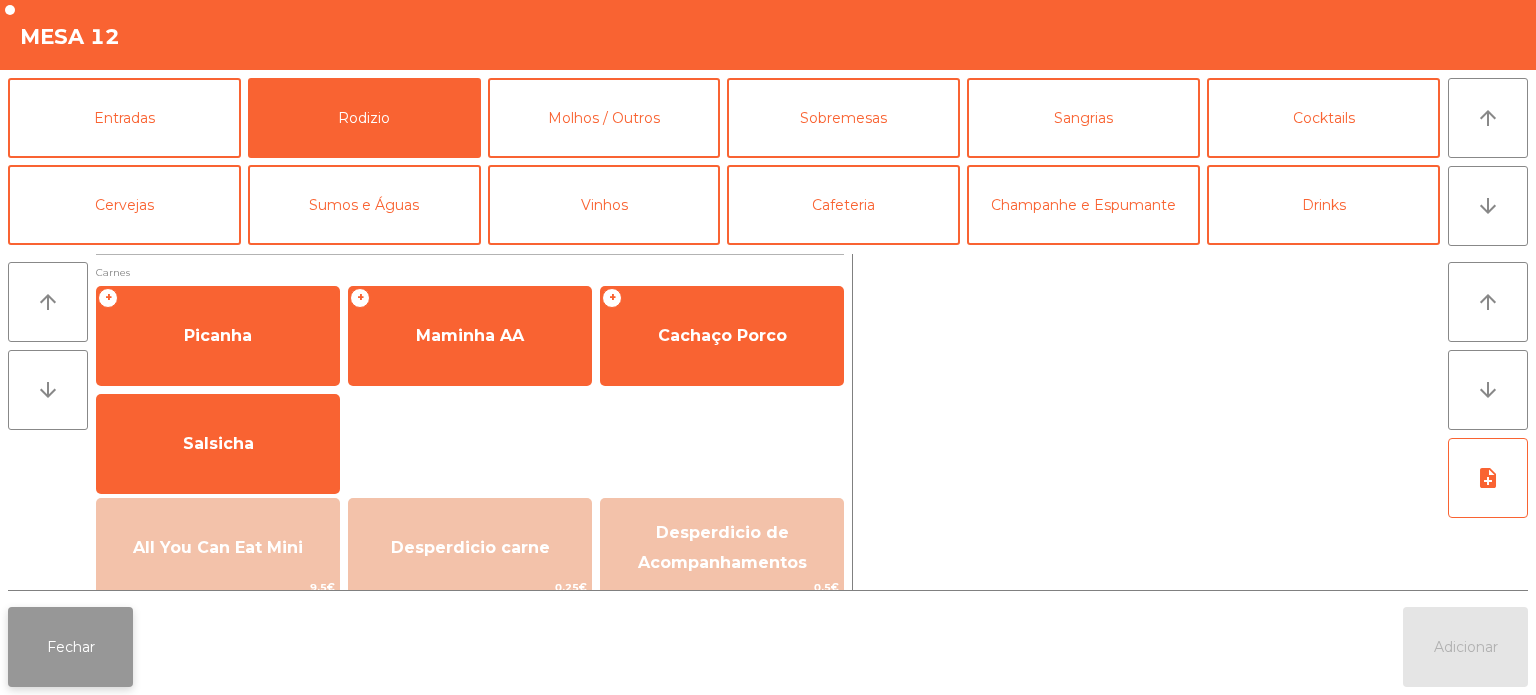 click on "Fechar" 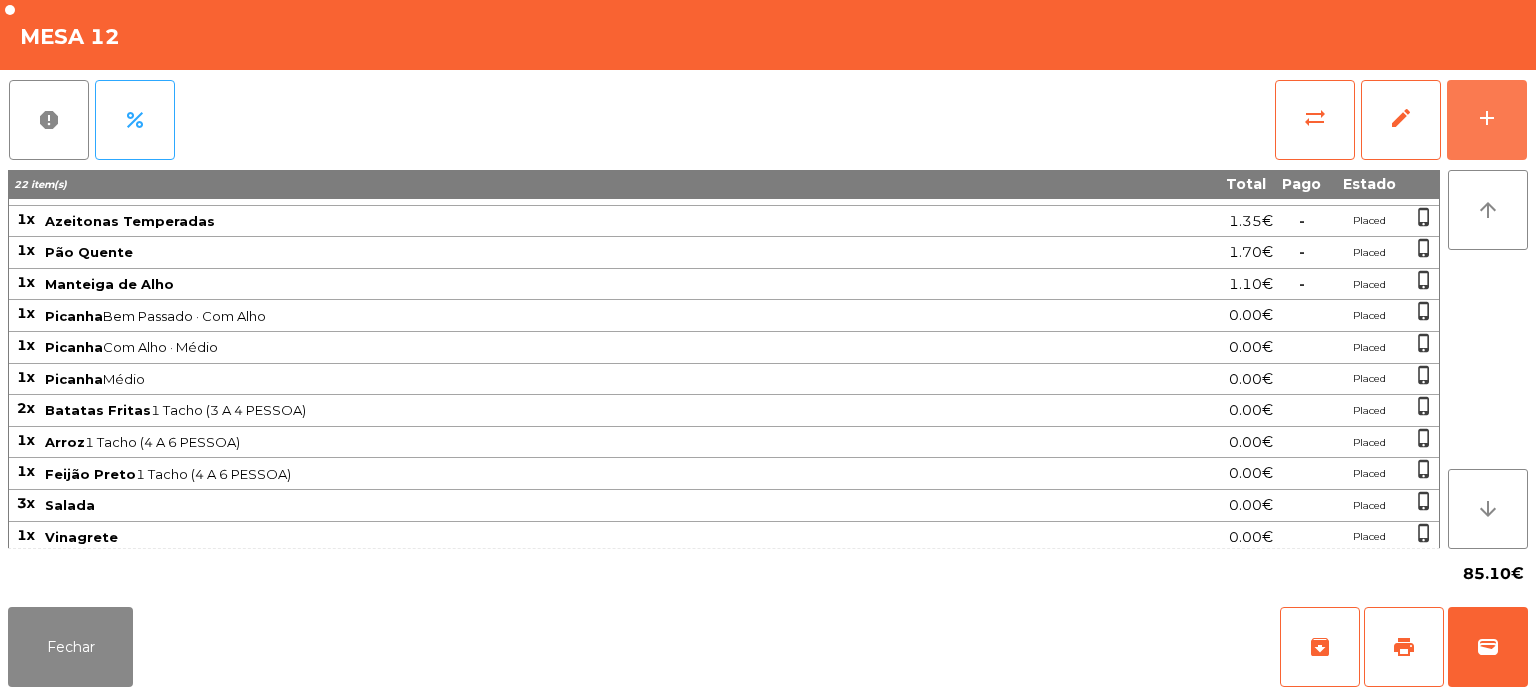 scroll, scrollTop: 0, scrollLeft: 0, axis: both 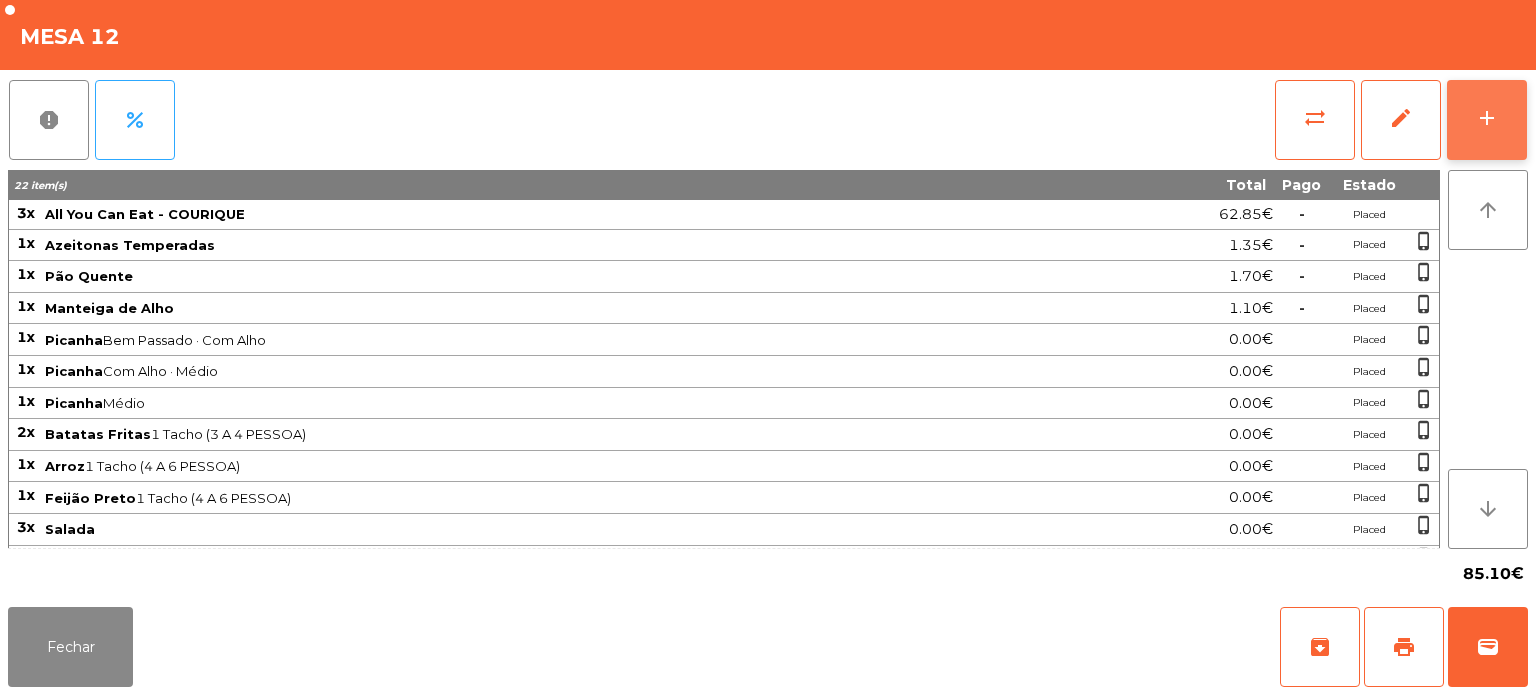 click on "add" 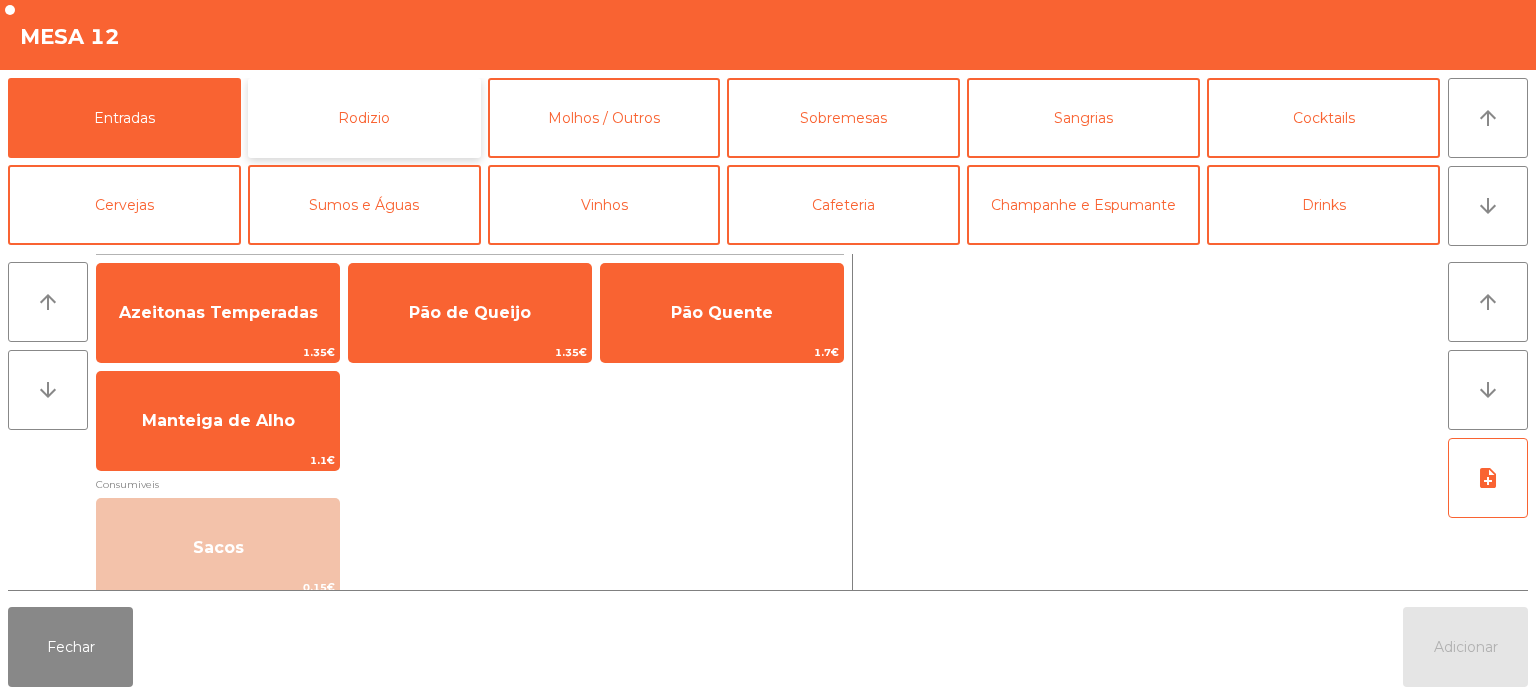 click on "Rodizio" 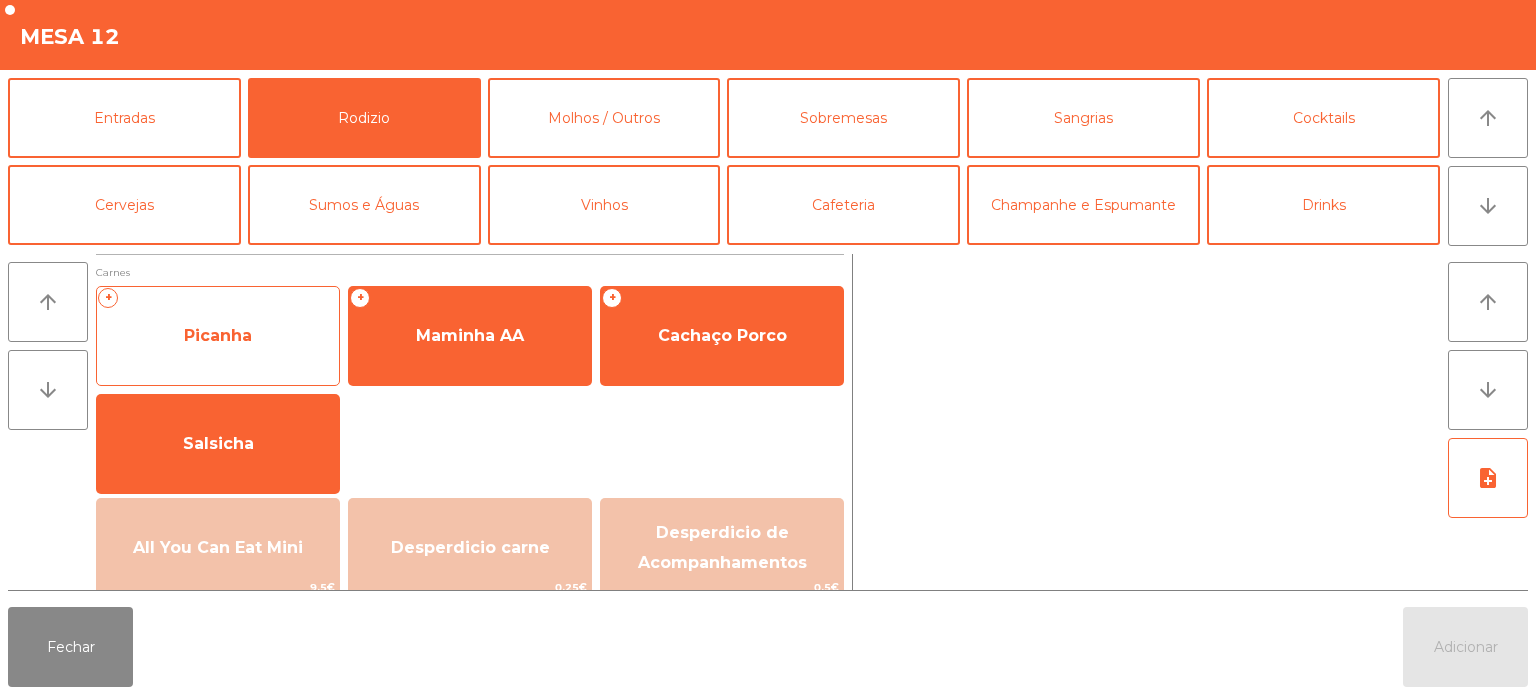 click on "Picanha" 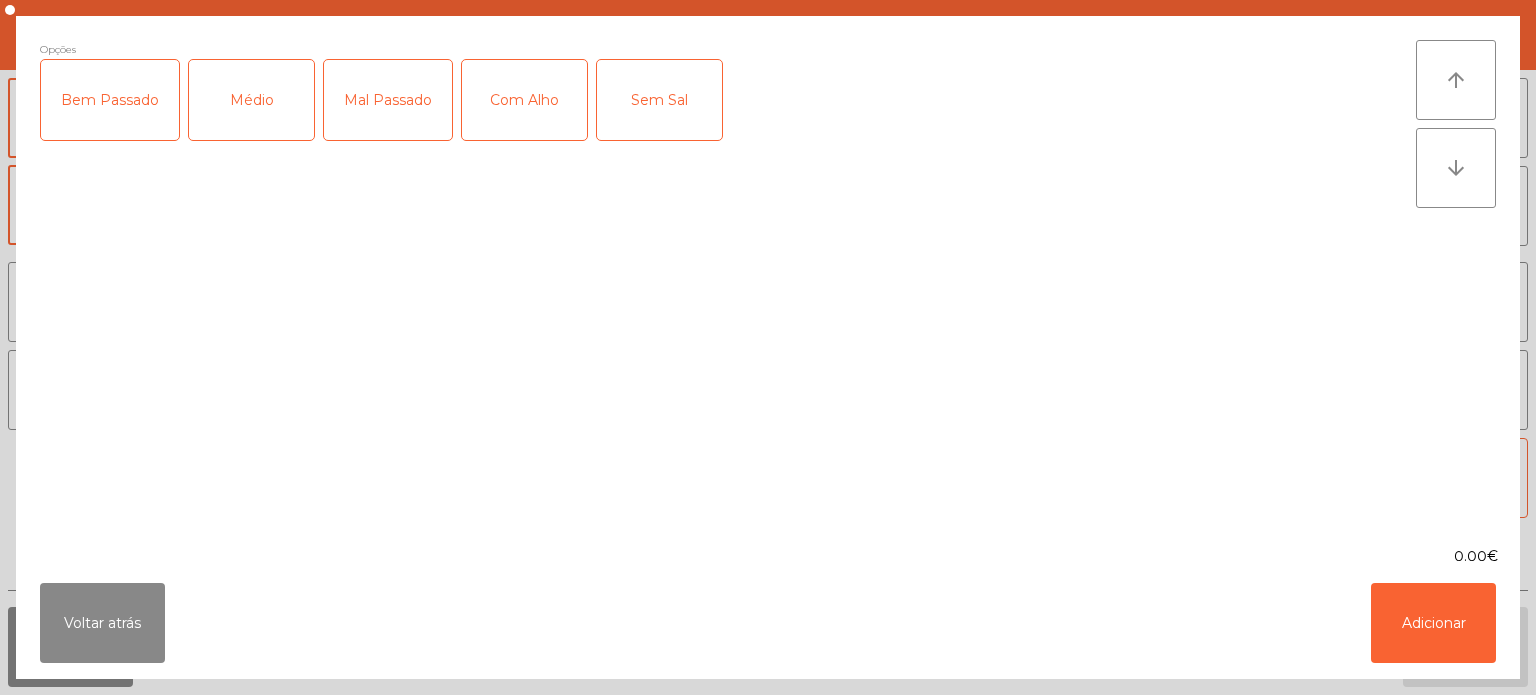 click on "Bem Passado" 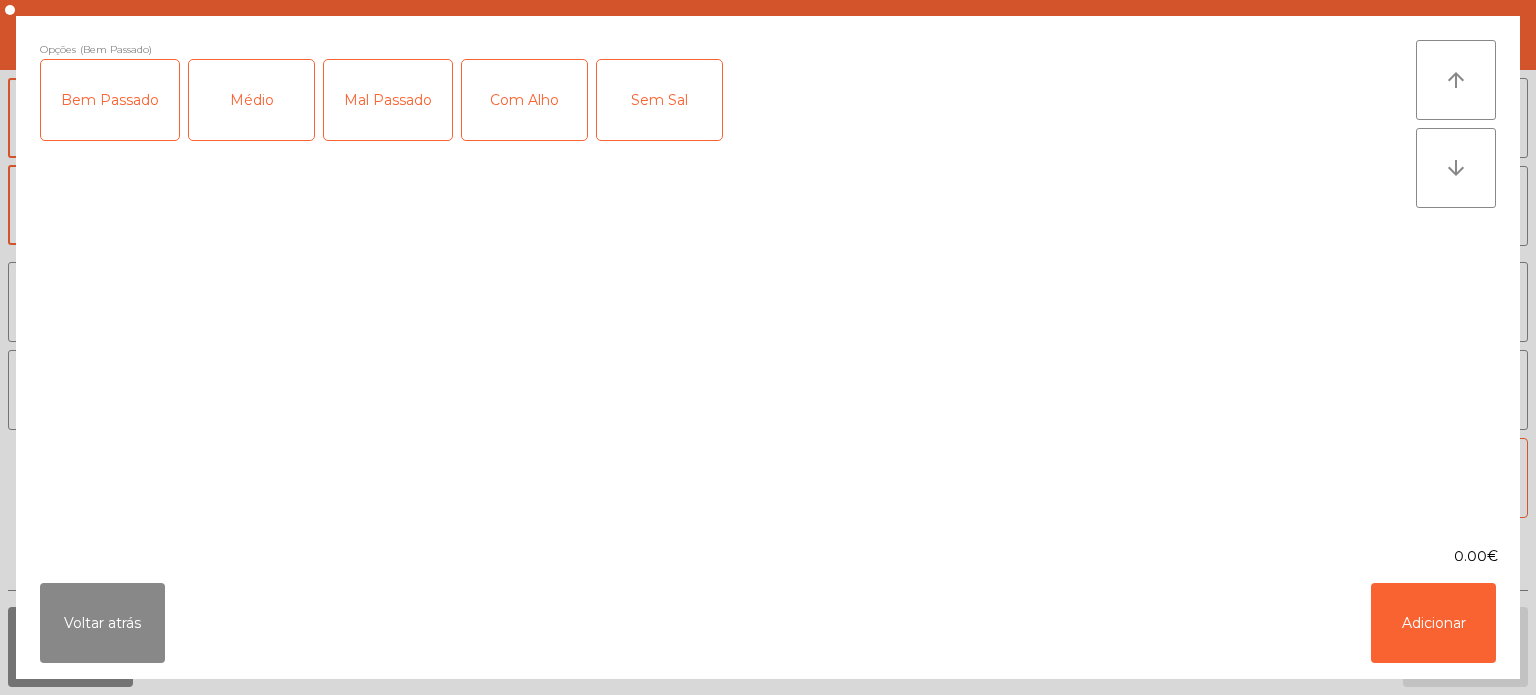 click on "Com Alho" 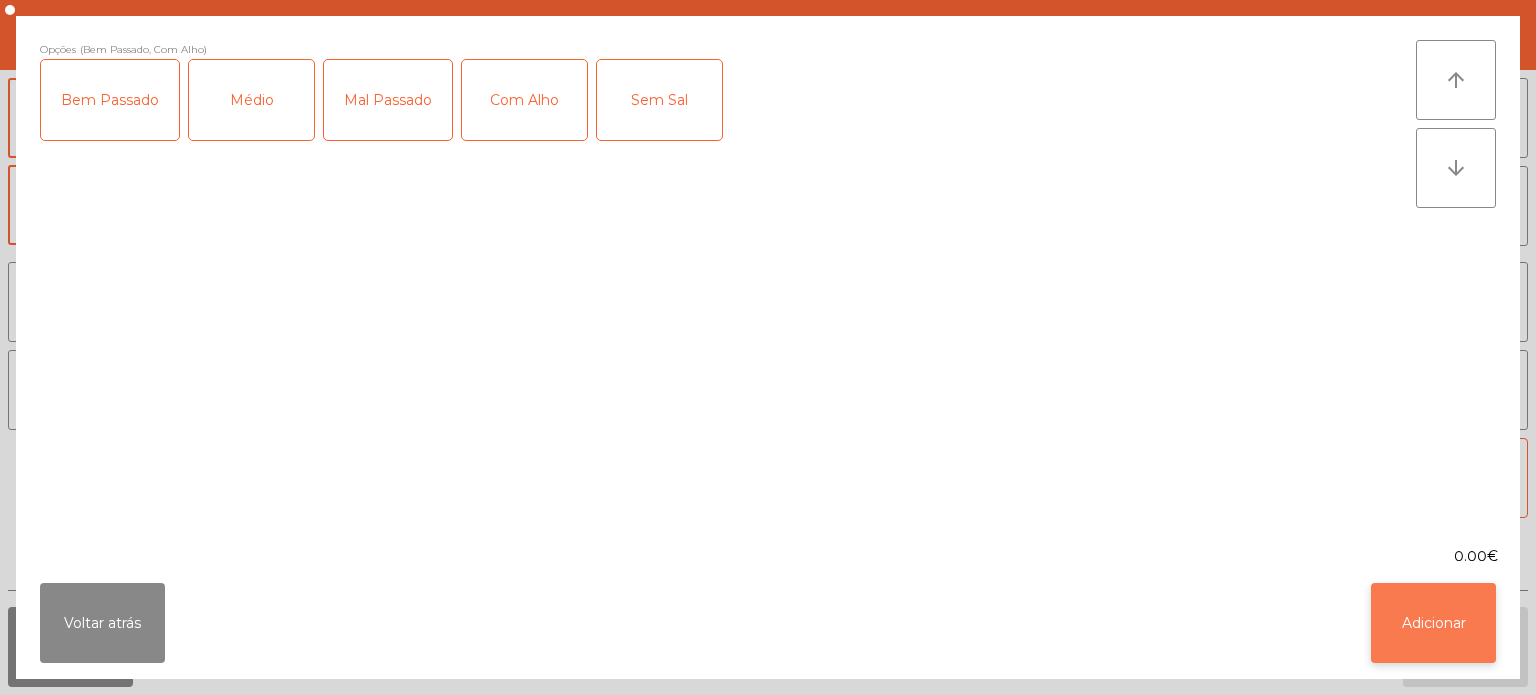 click on "Adicionar" 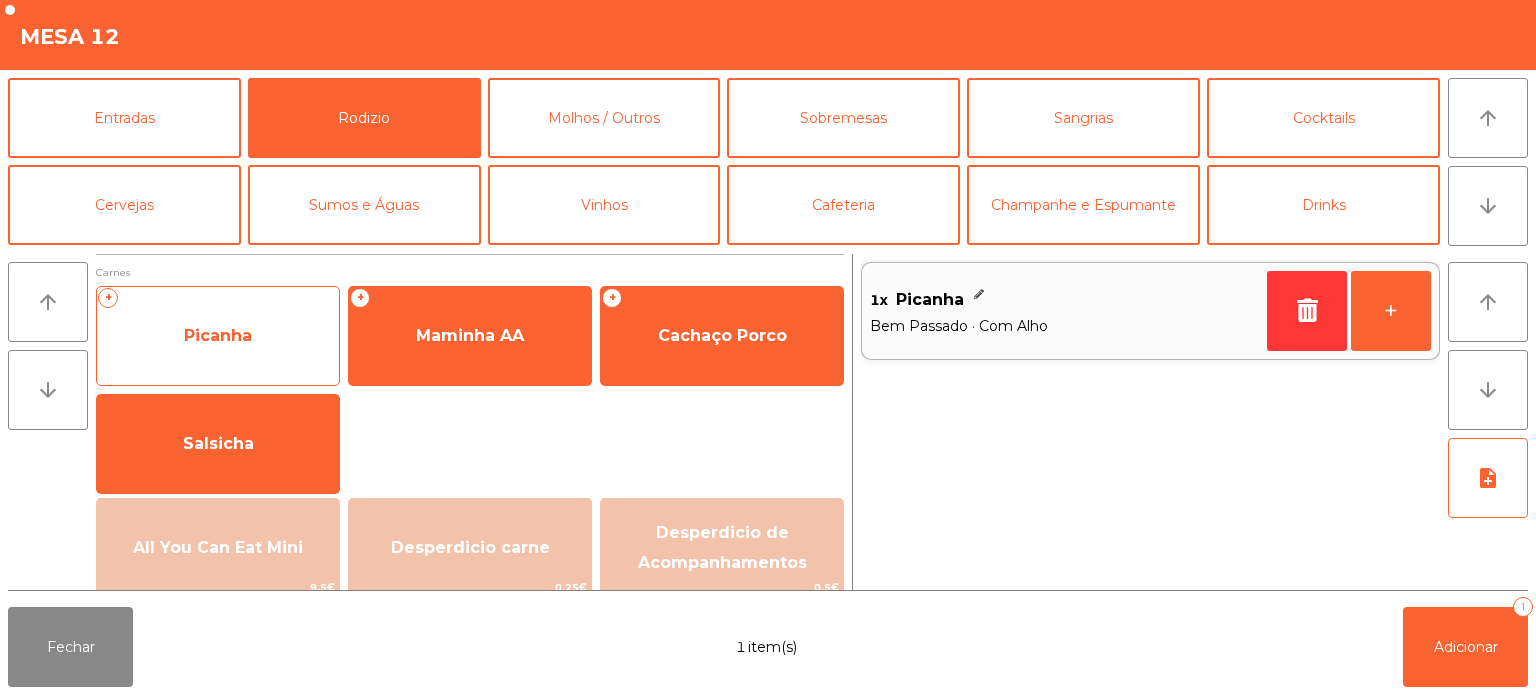 click on "Picanha" 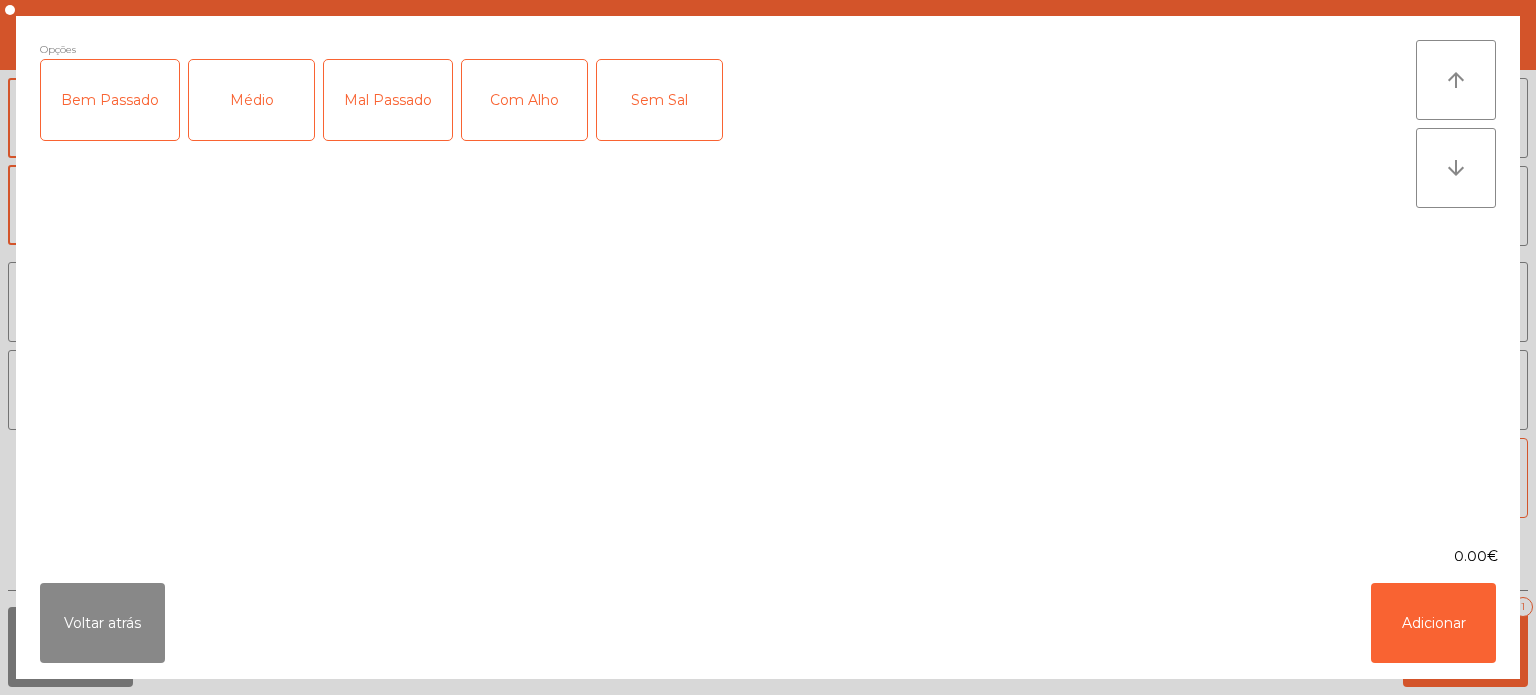 click on "Médio" 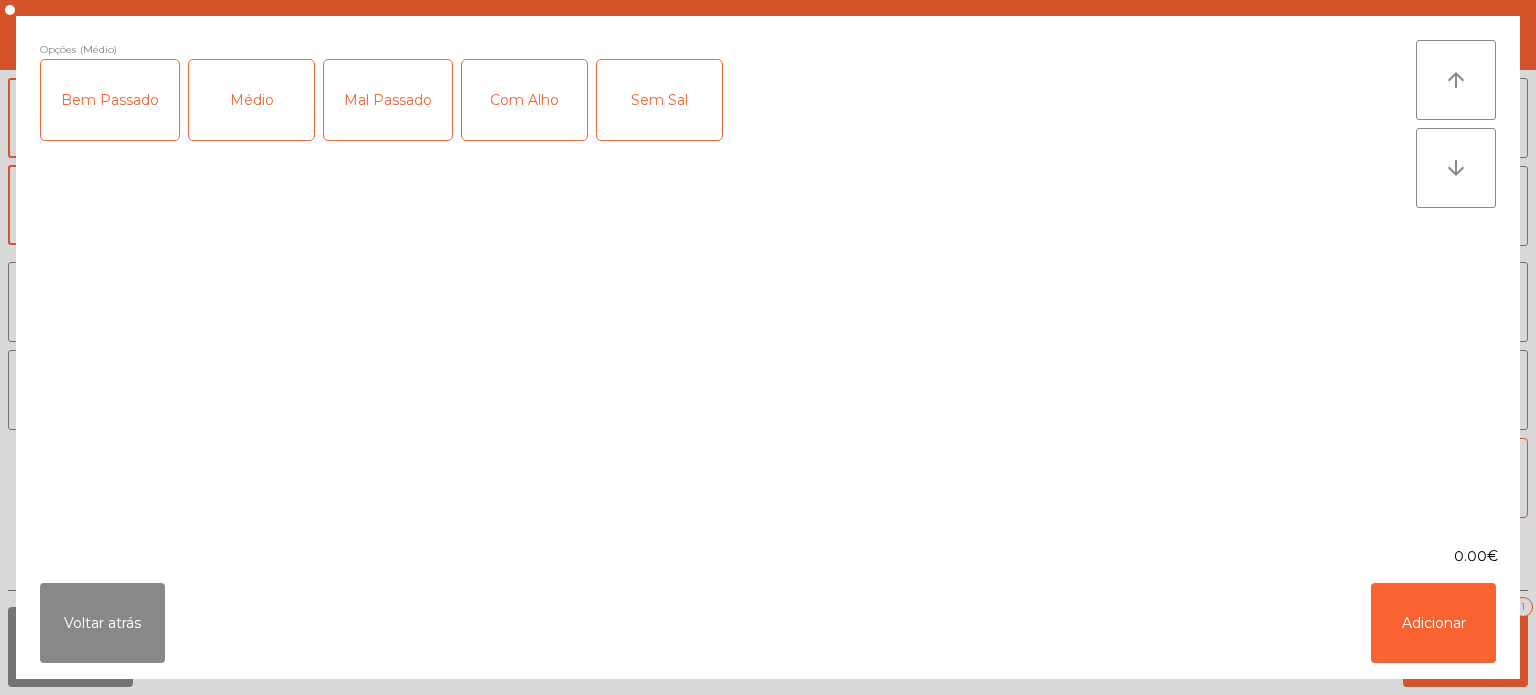 click on "Com Alho" 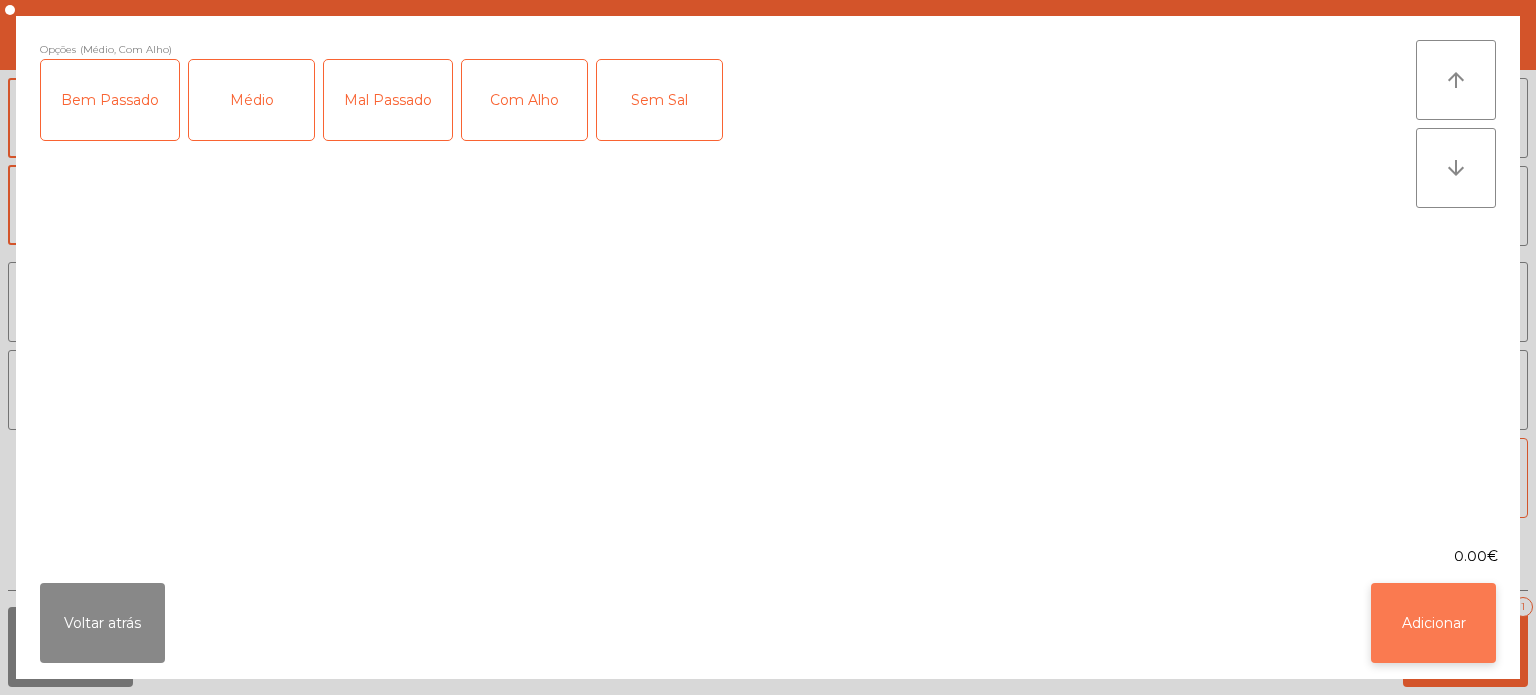 click on "Adicionar" 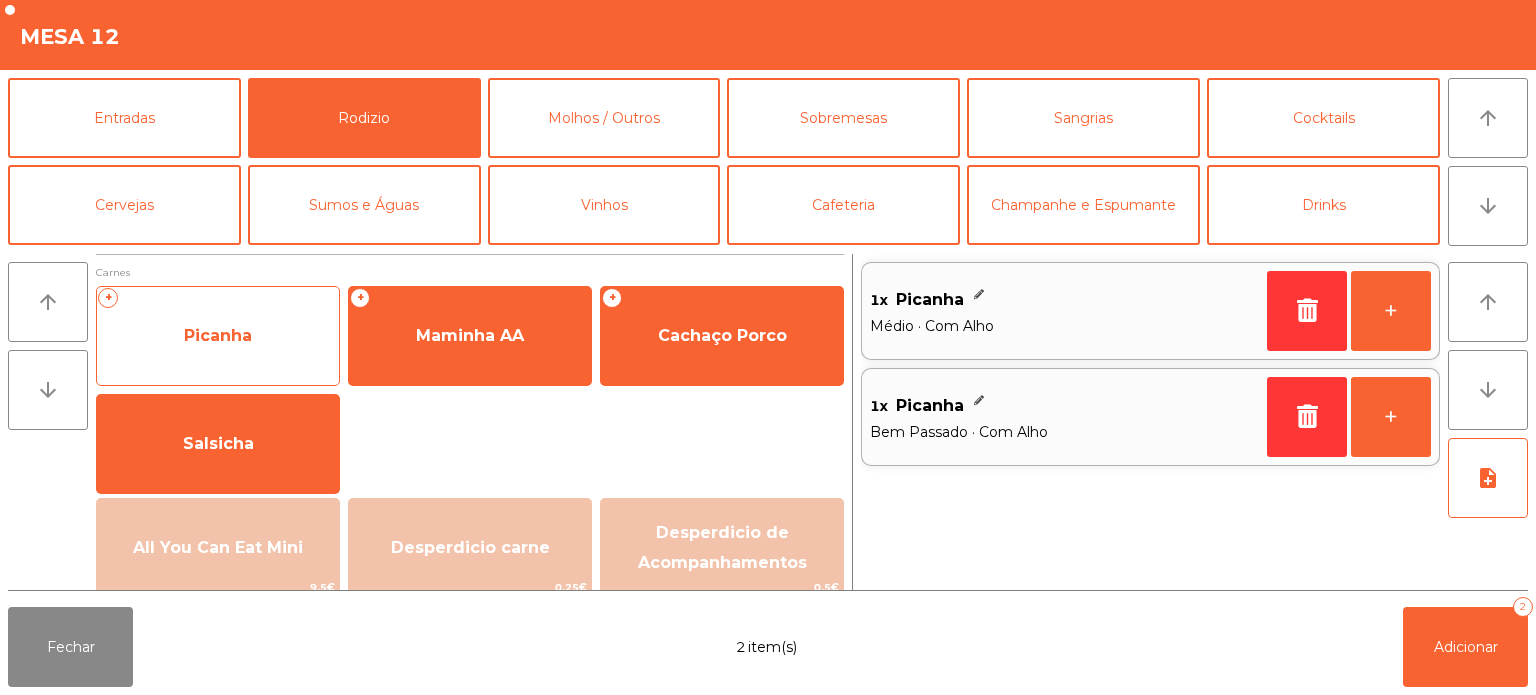 click on "Picanha" 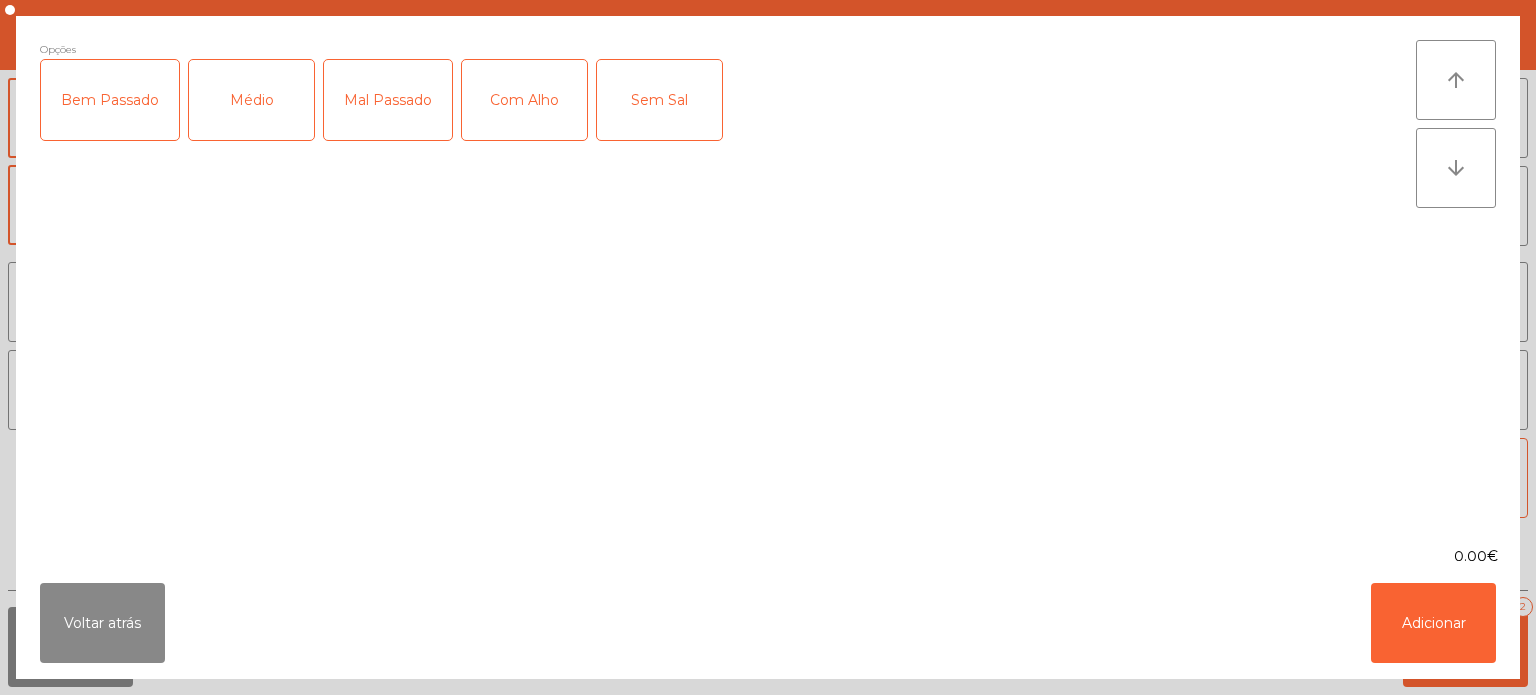 click on "Mal Passado" 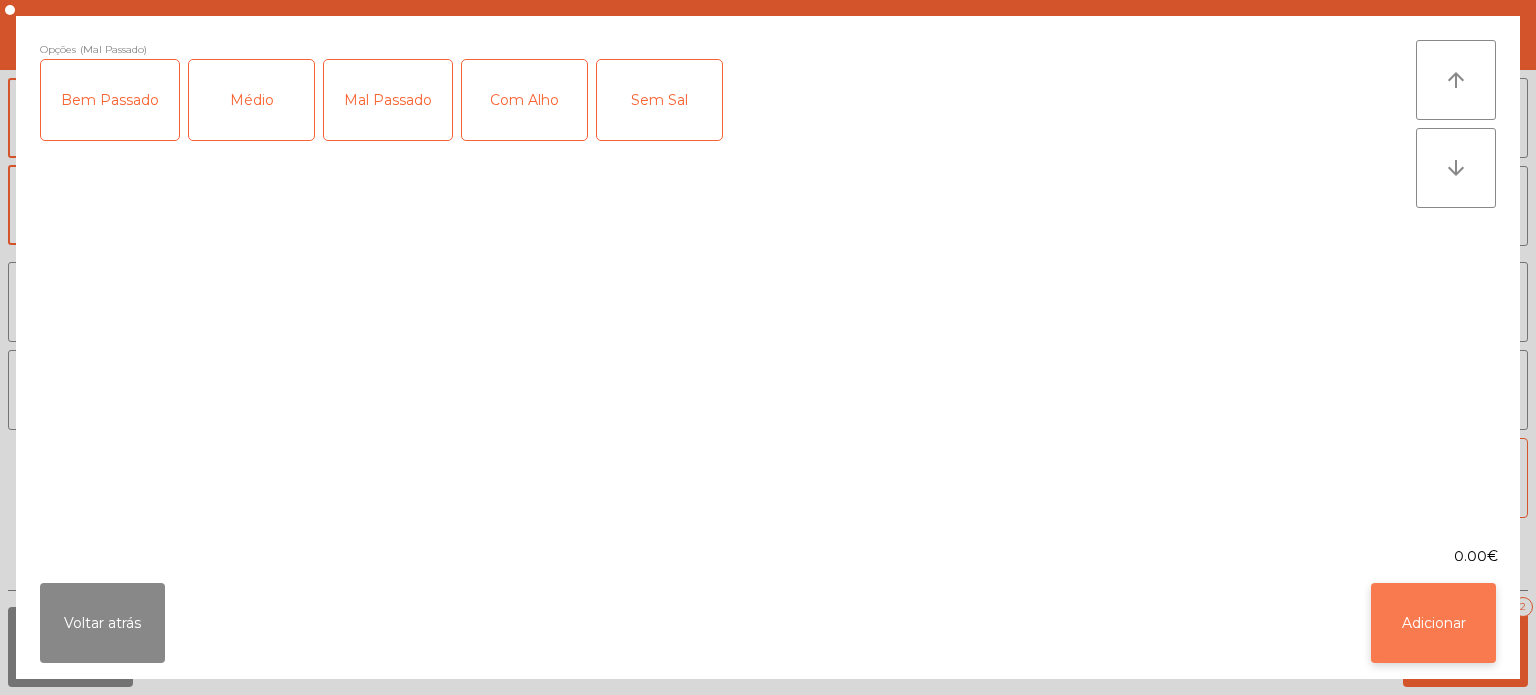 click on "Adicionar" 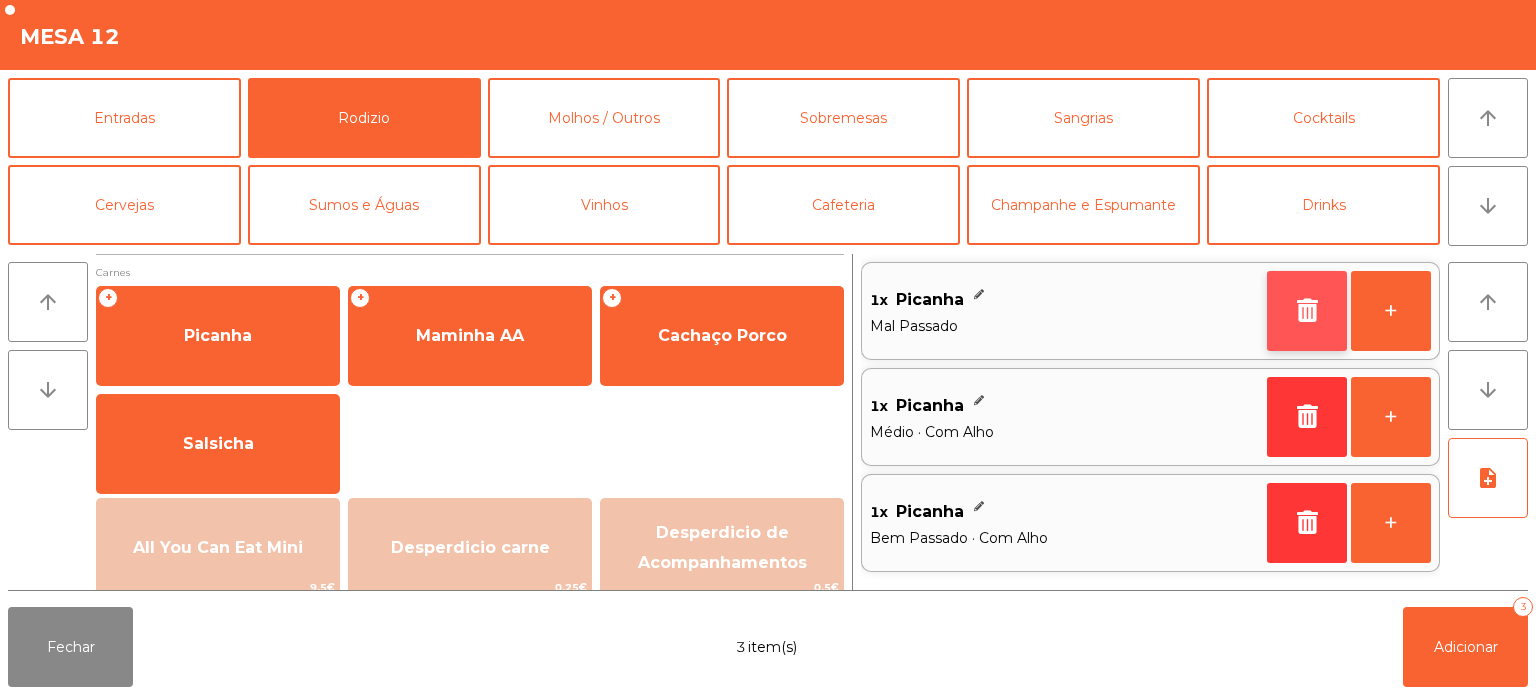 click 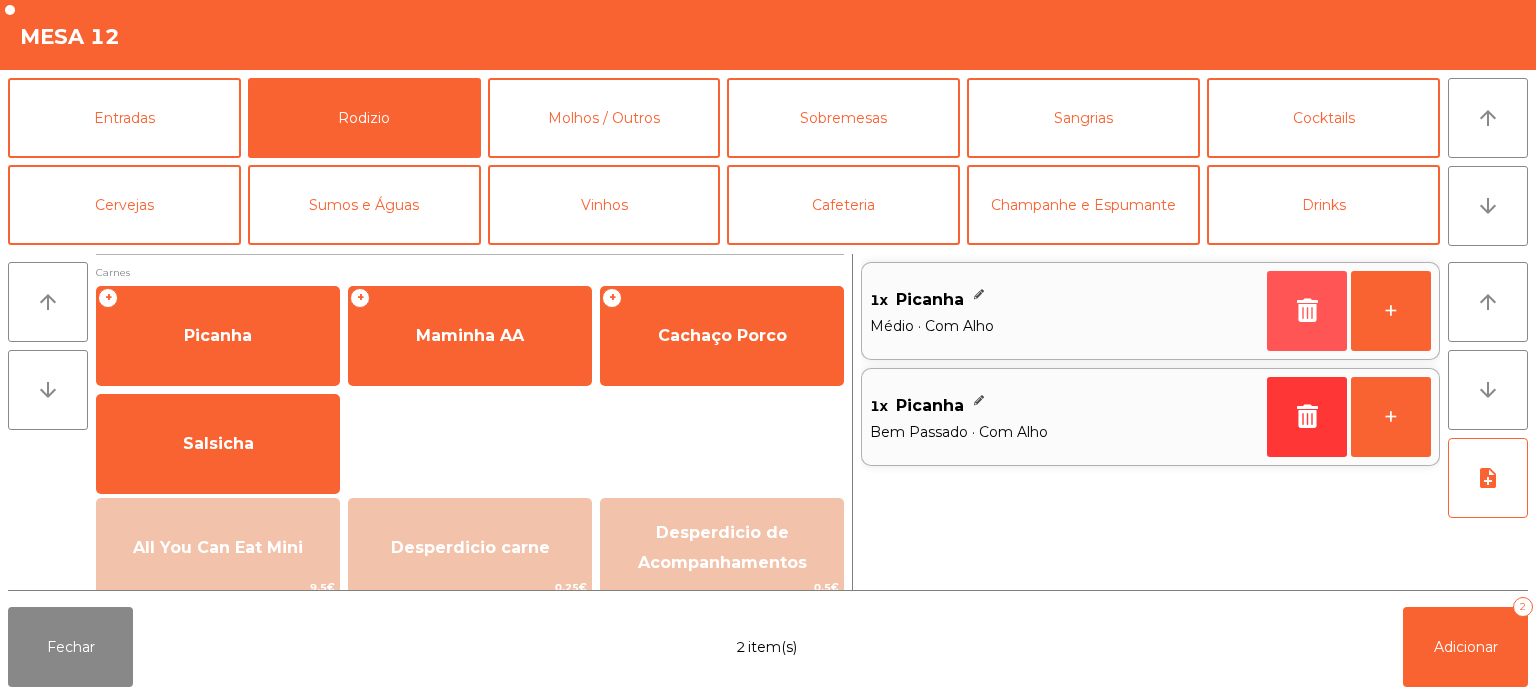 click 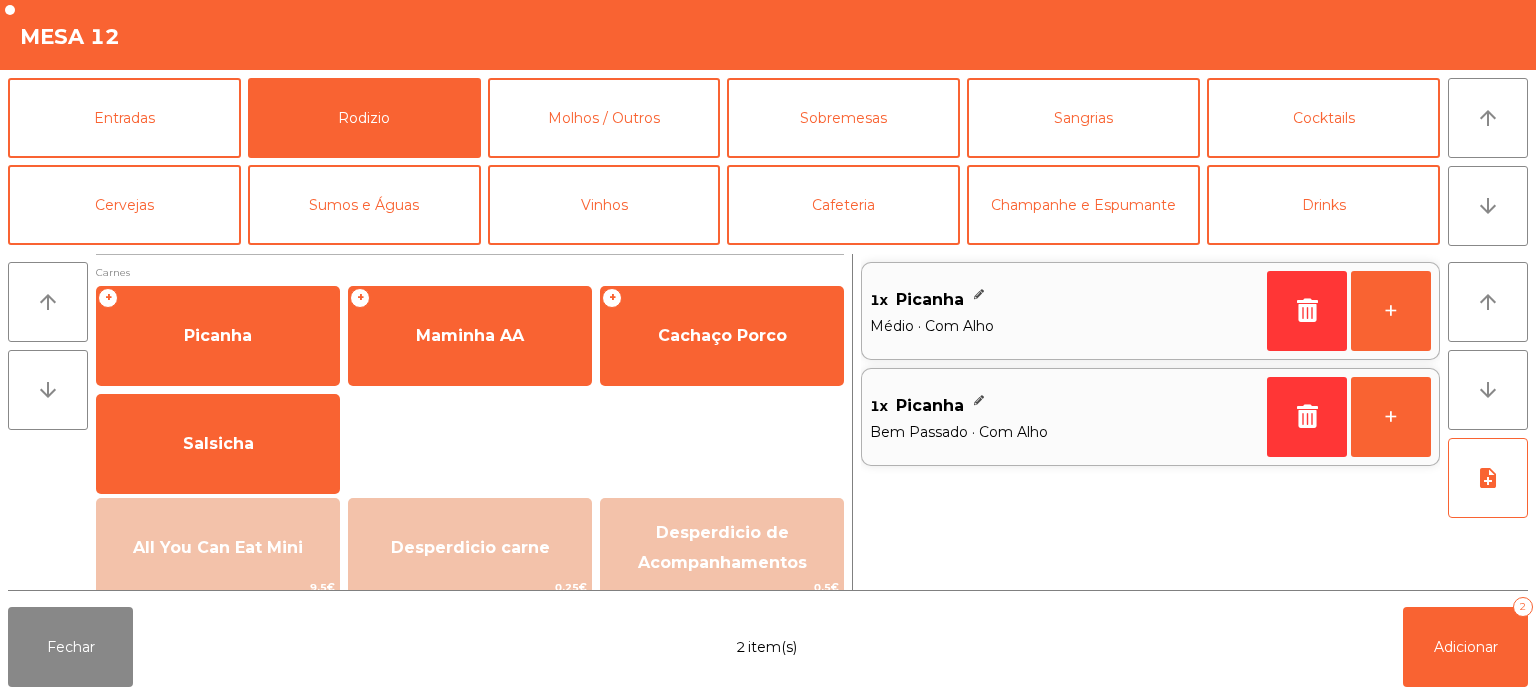 click on "1x    Picanha   Médio · Com Alho   +   1x    Picanha   Bem Passado · Com Alho   +" 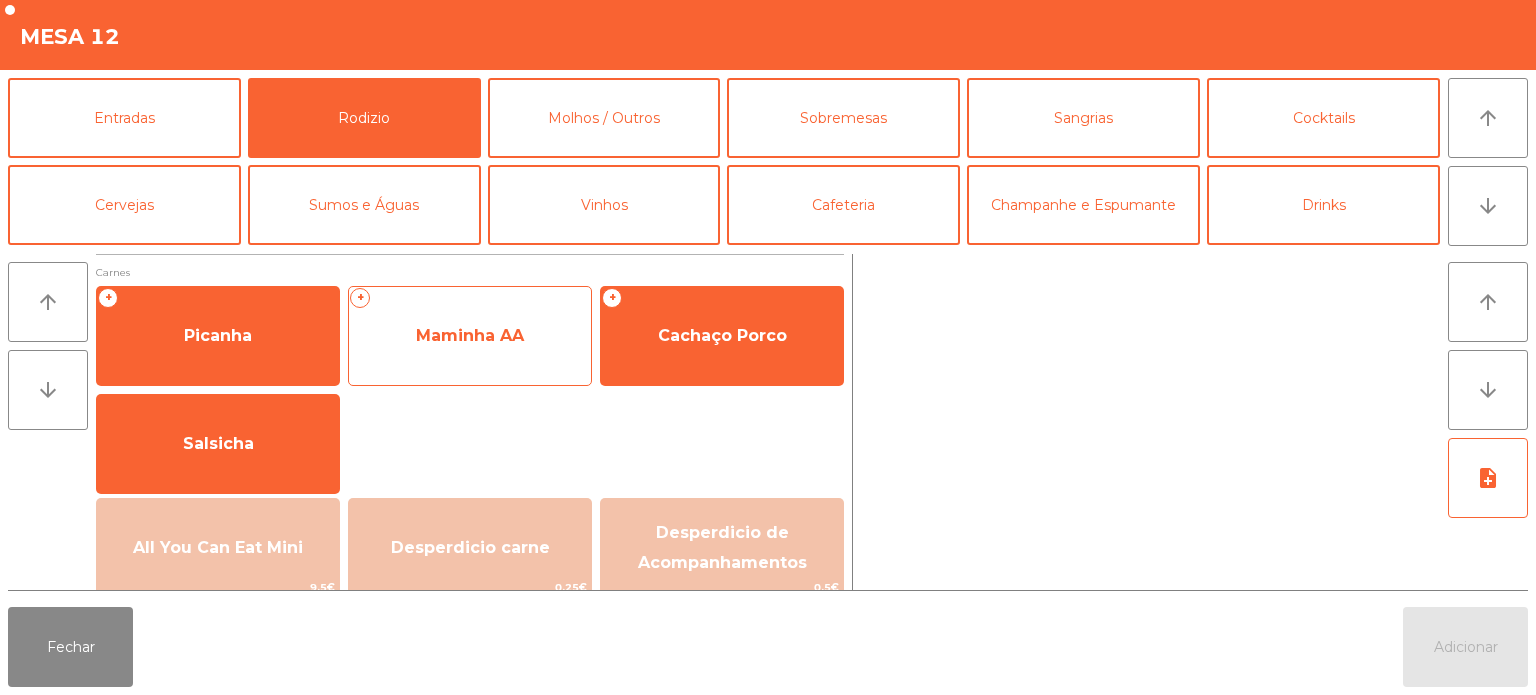 click on "Maminha AA" 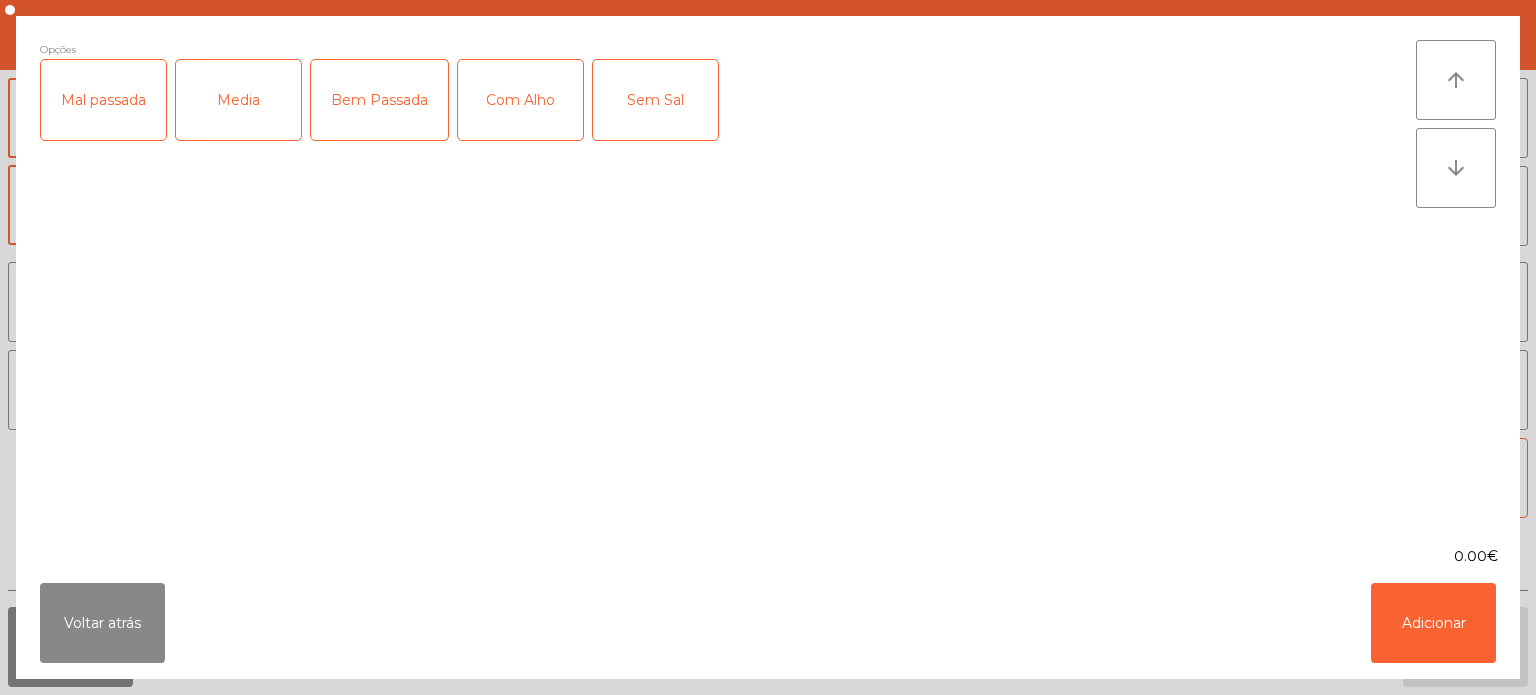 click on "Mal passada" 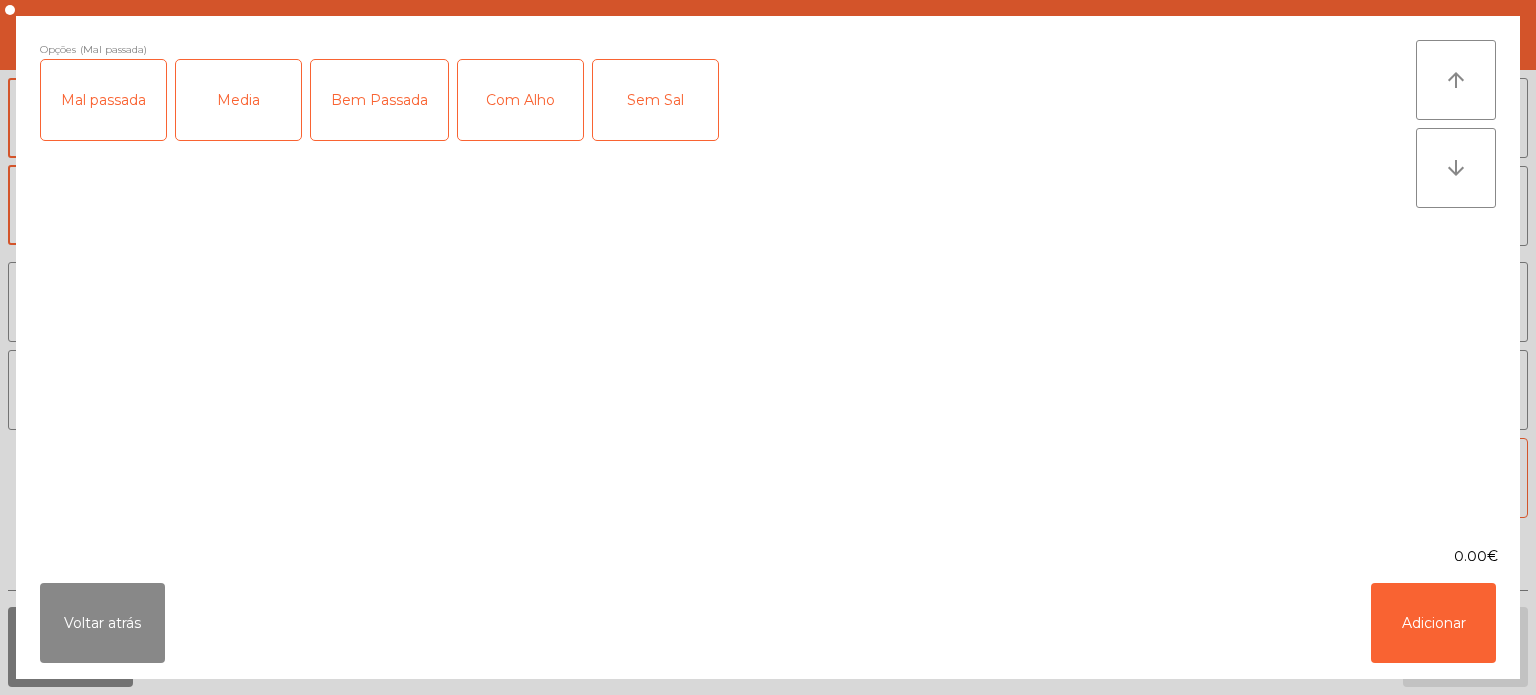 click on "Mal passada" 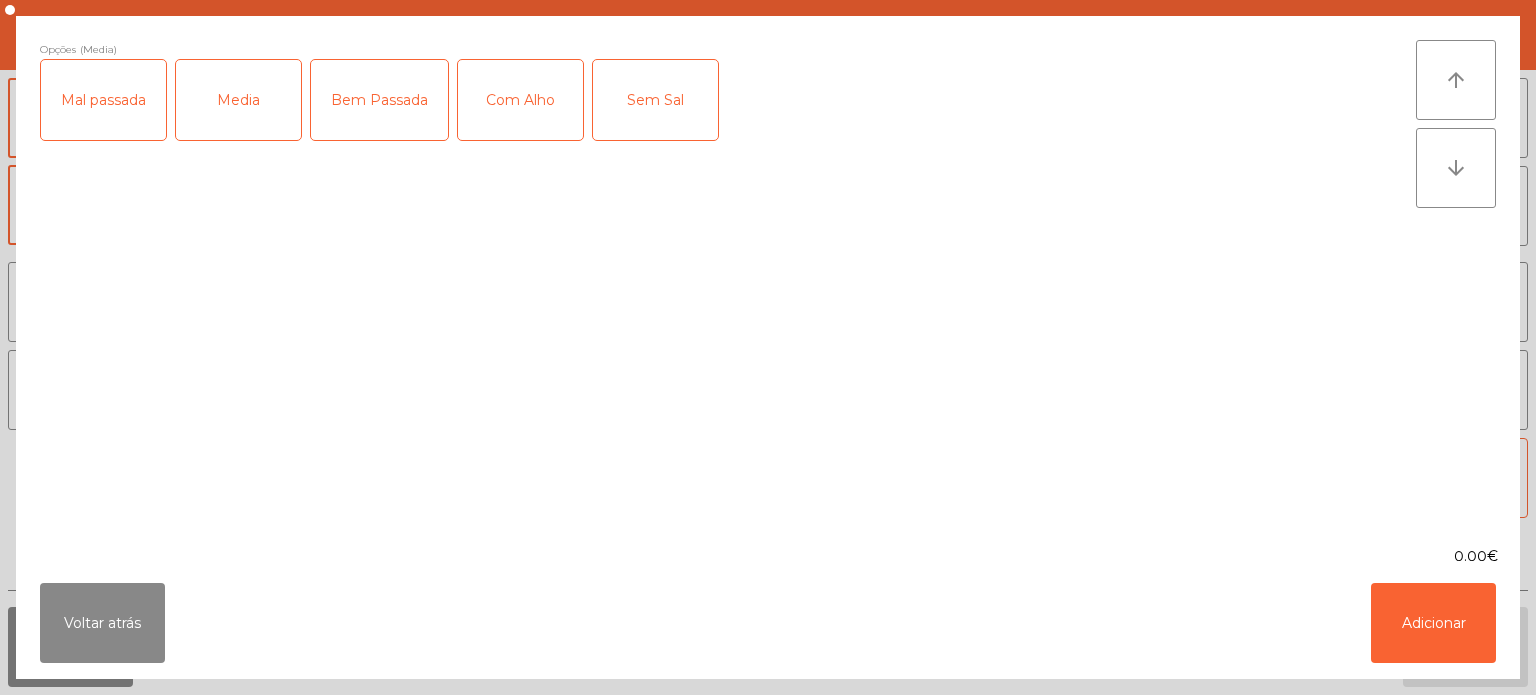 click on "Com Alho" 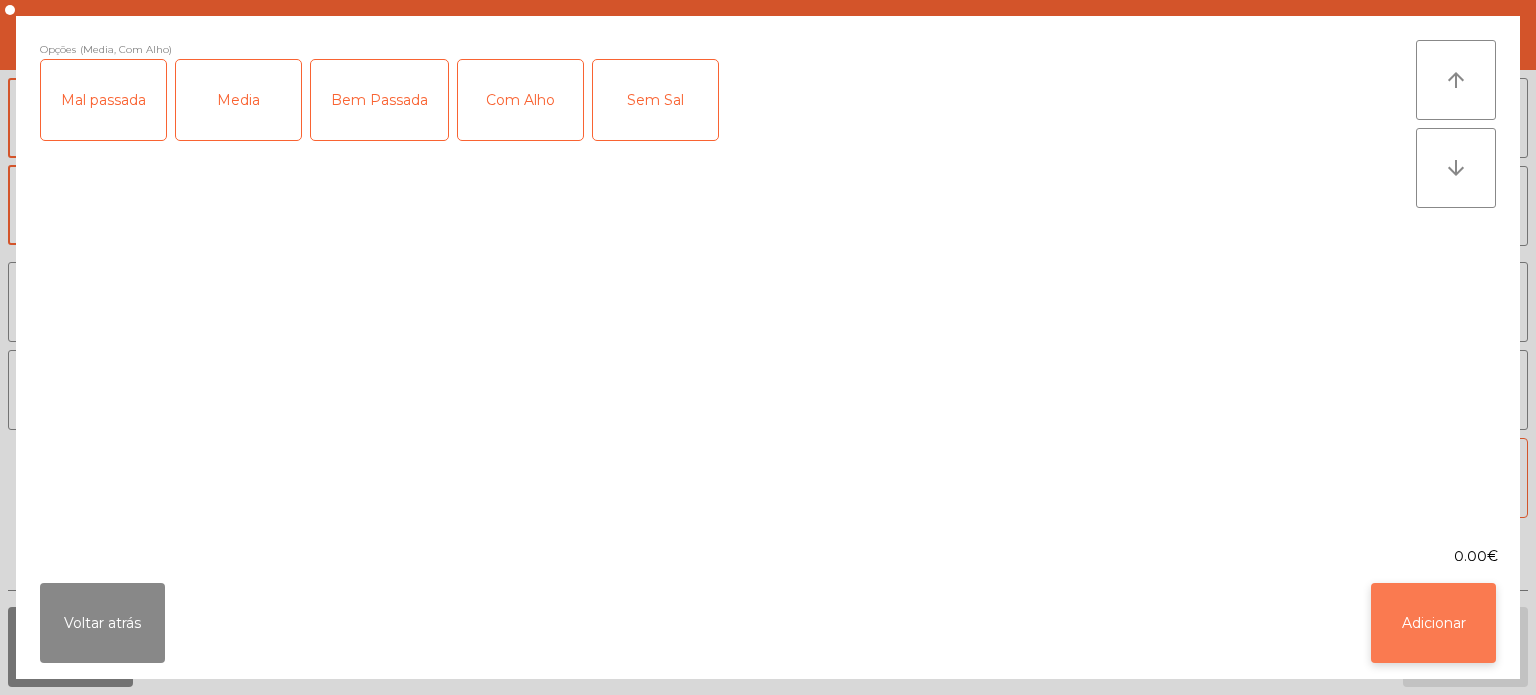 click on "Adicionar" 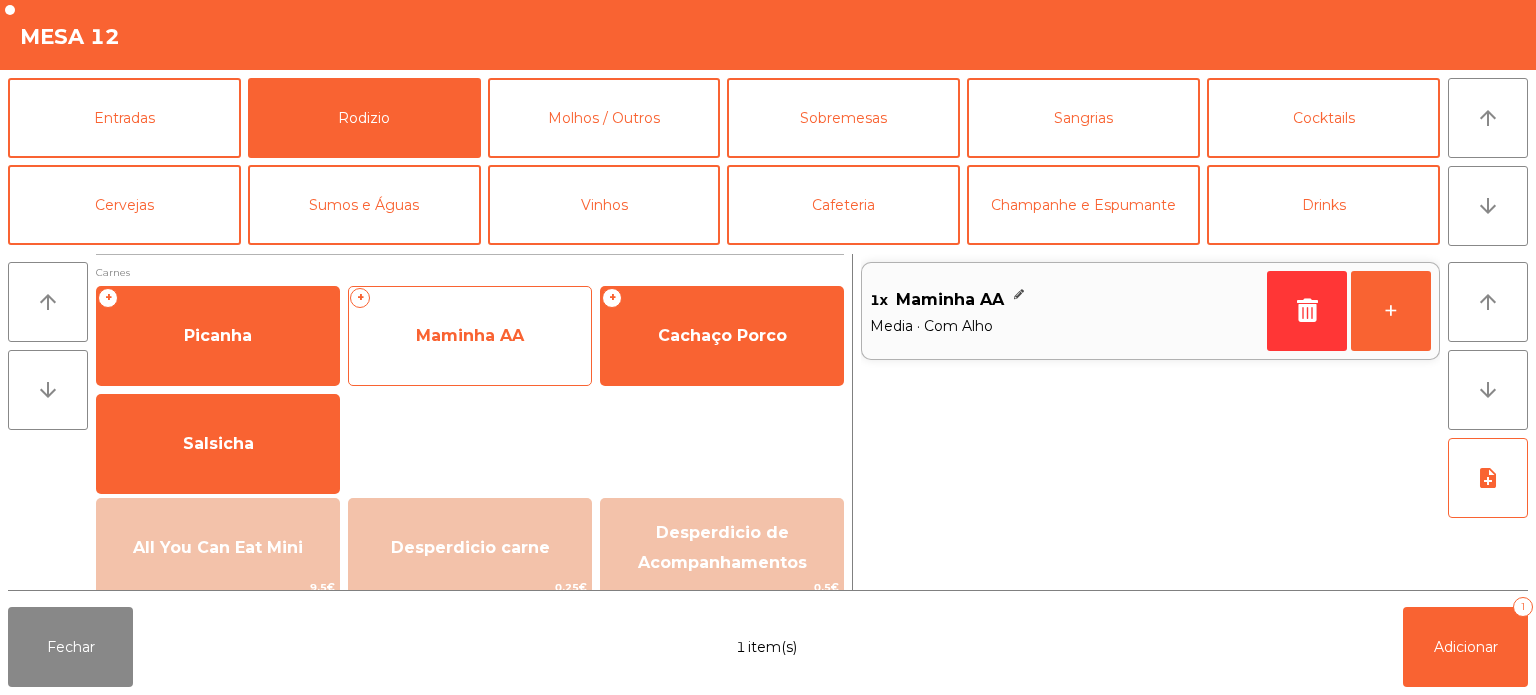 click on "Maminha AA" 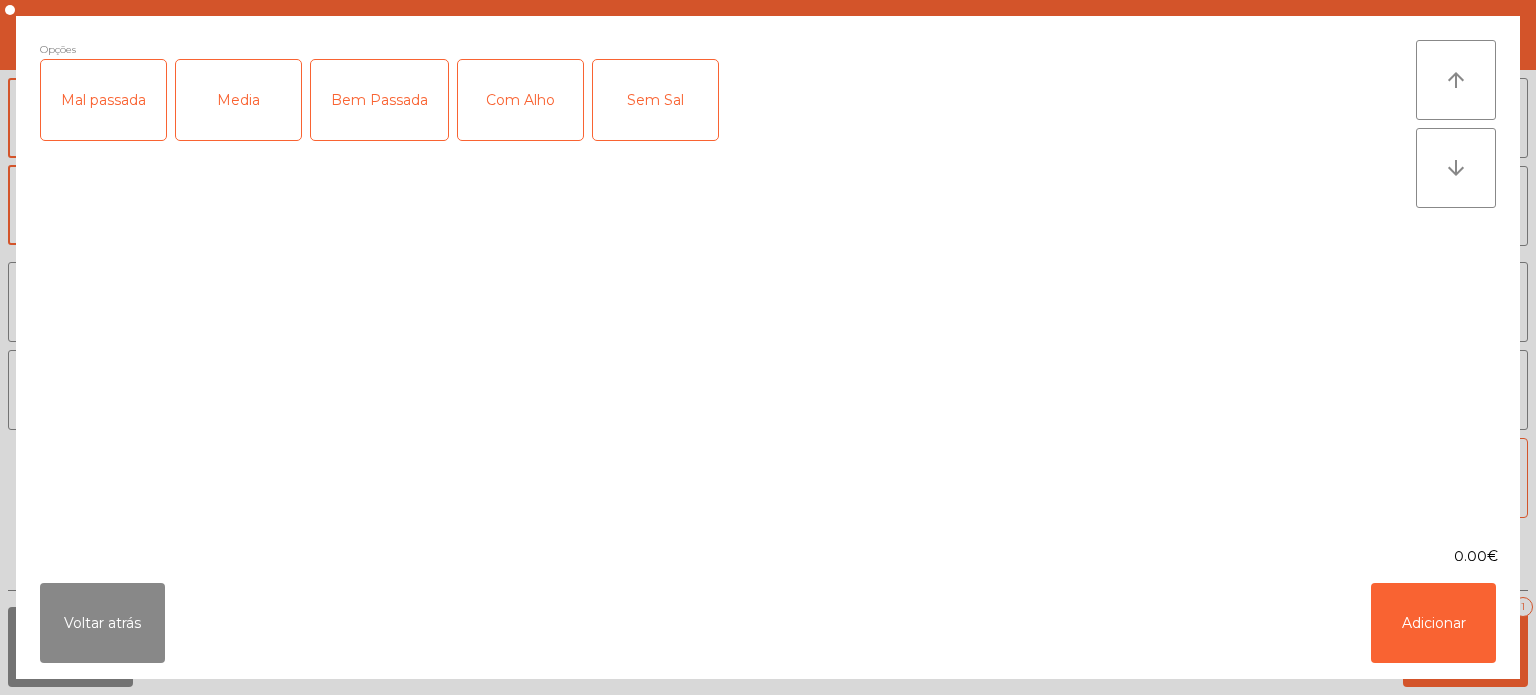 click on "Media" 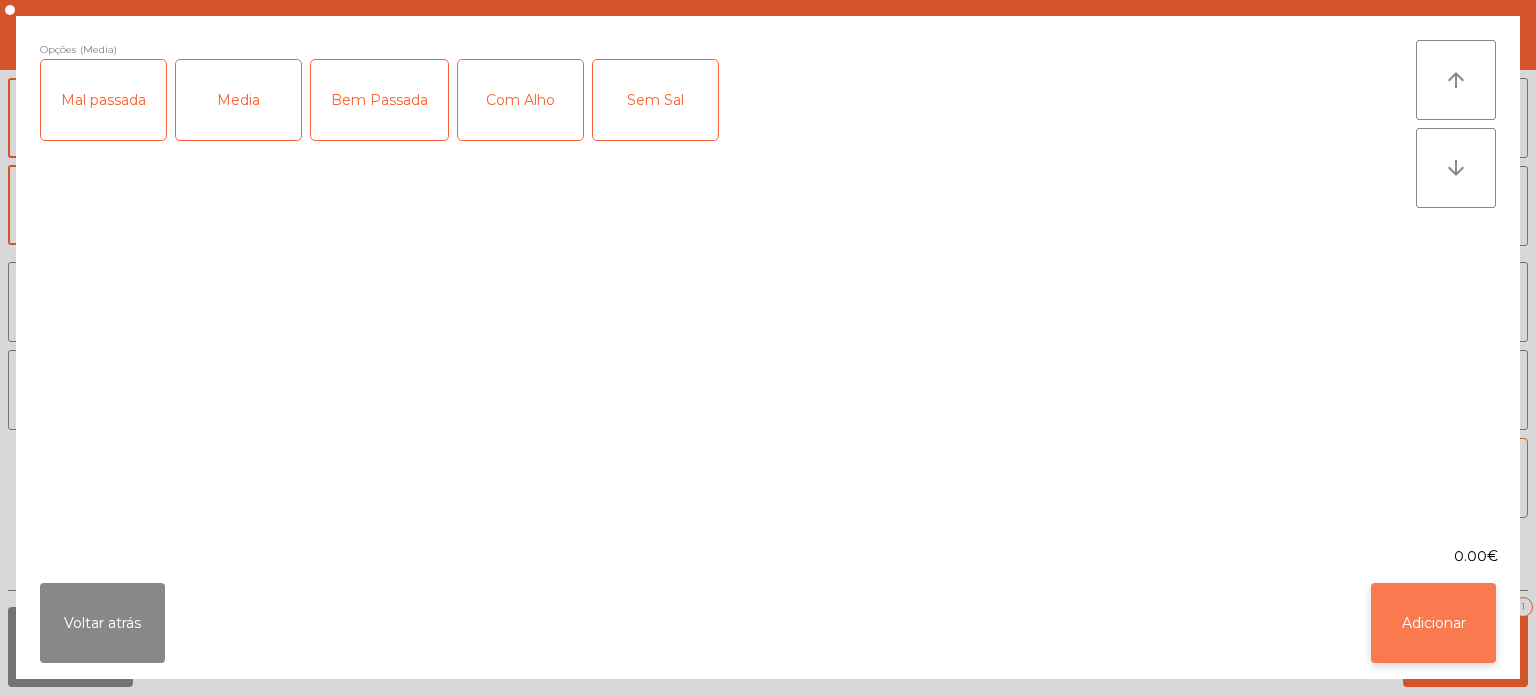 click on "Adicionar" 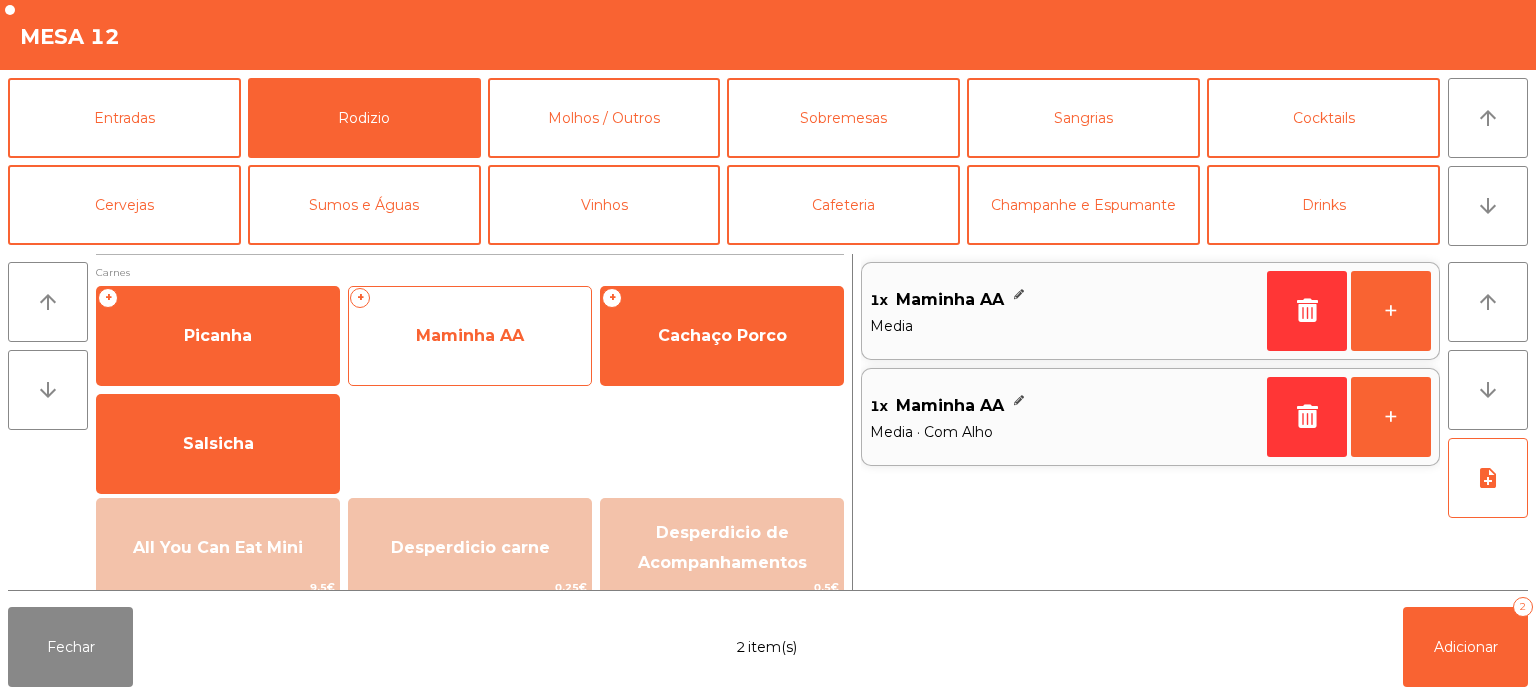 click on "Maminha AA" 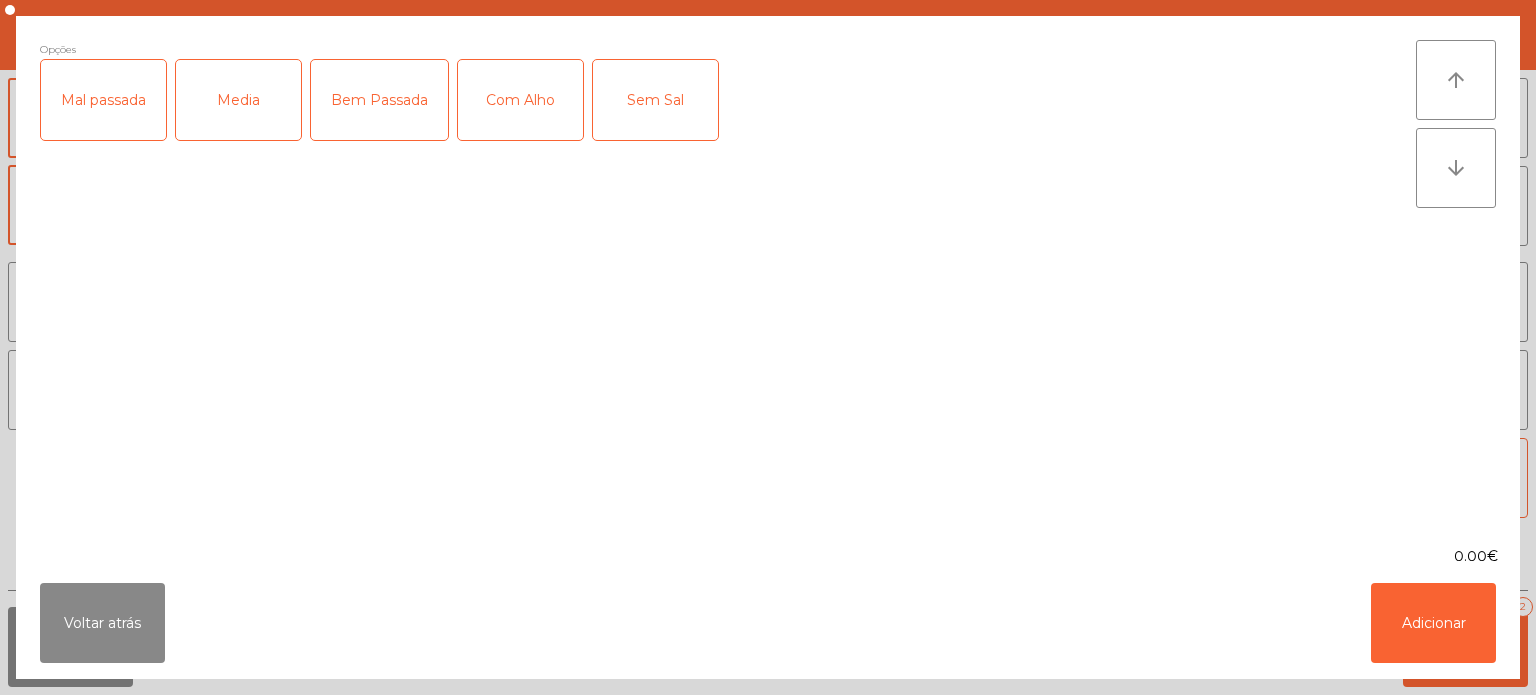 click on "Bem Passada" 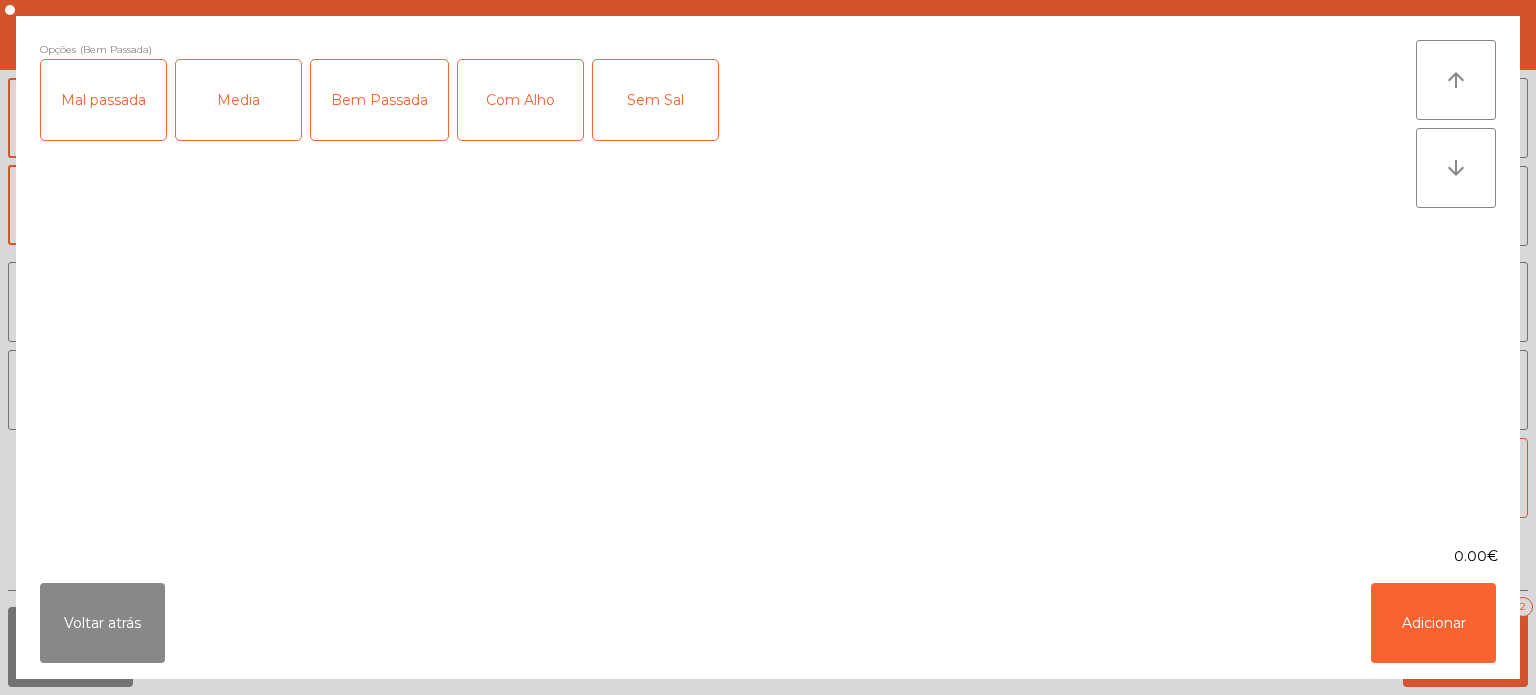 click on "Com Alho" 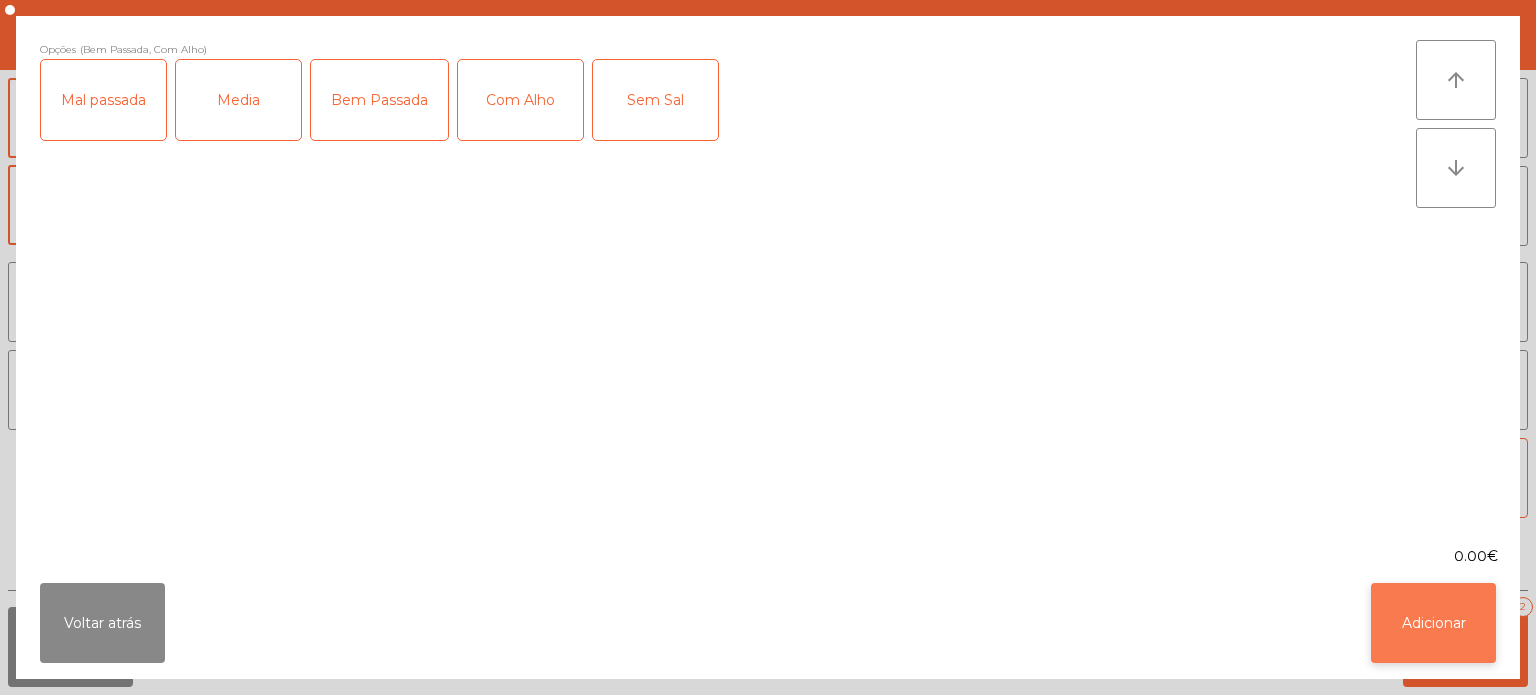 click on "Adicionar" 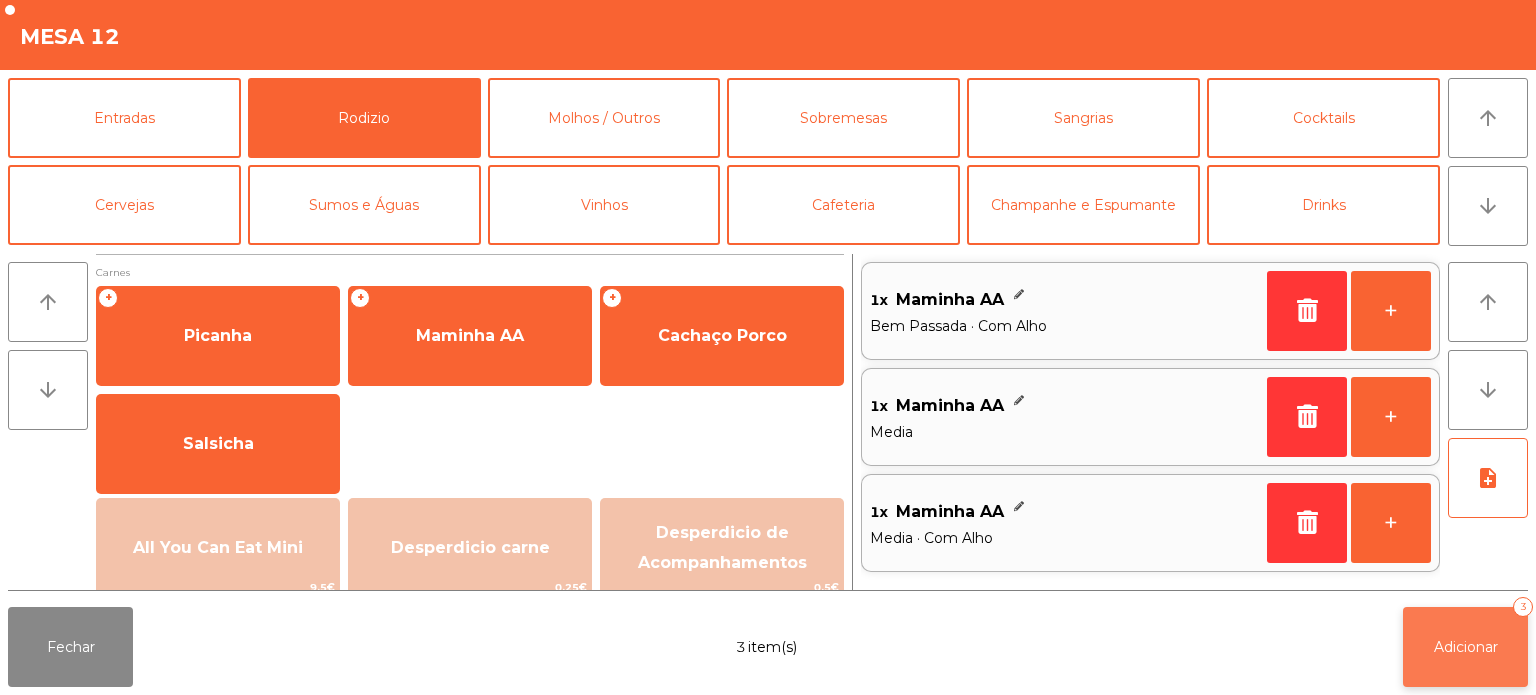 click on "Adicionar   3" 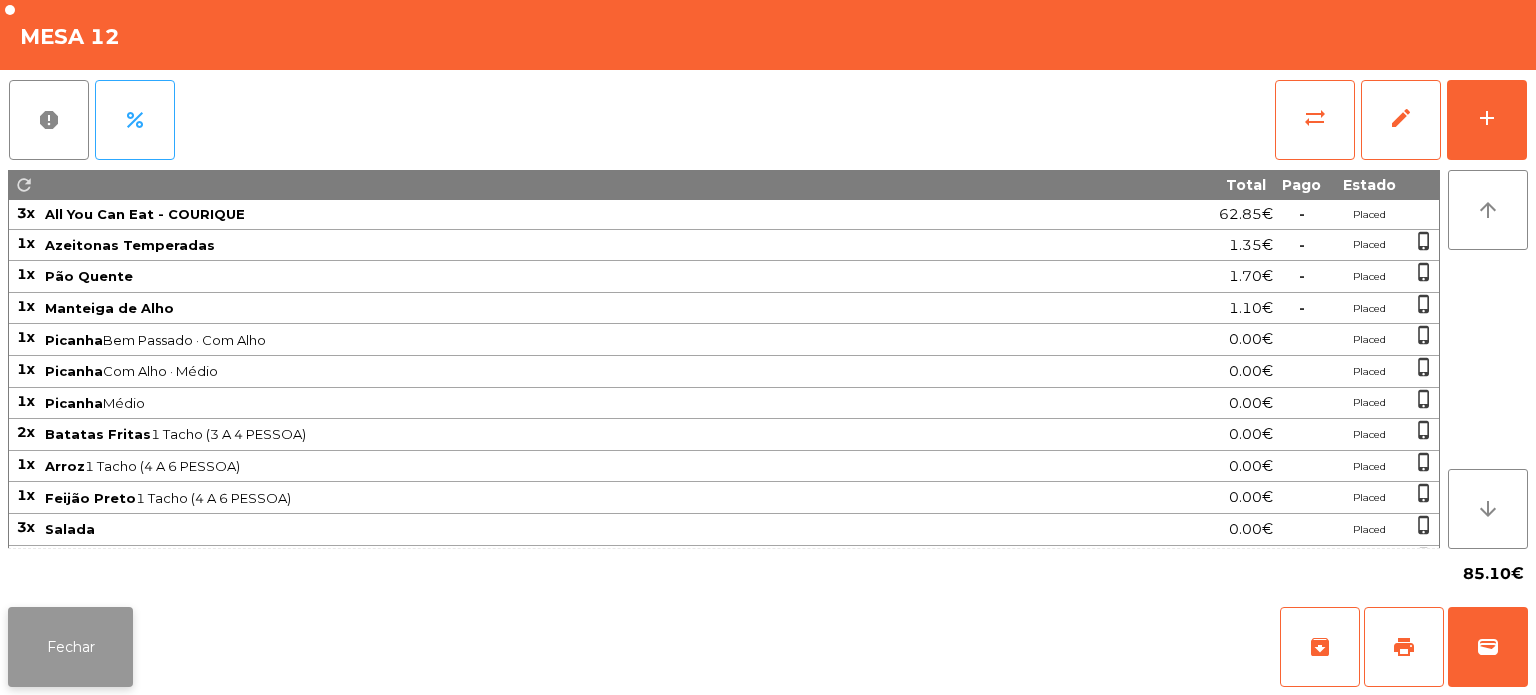 click on "Fechar" 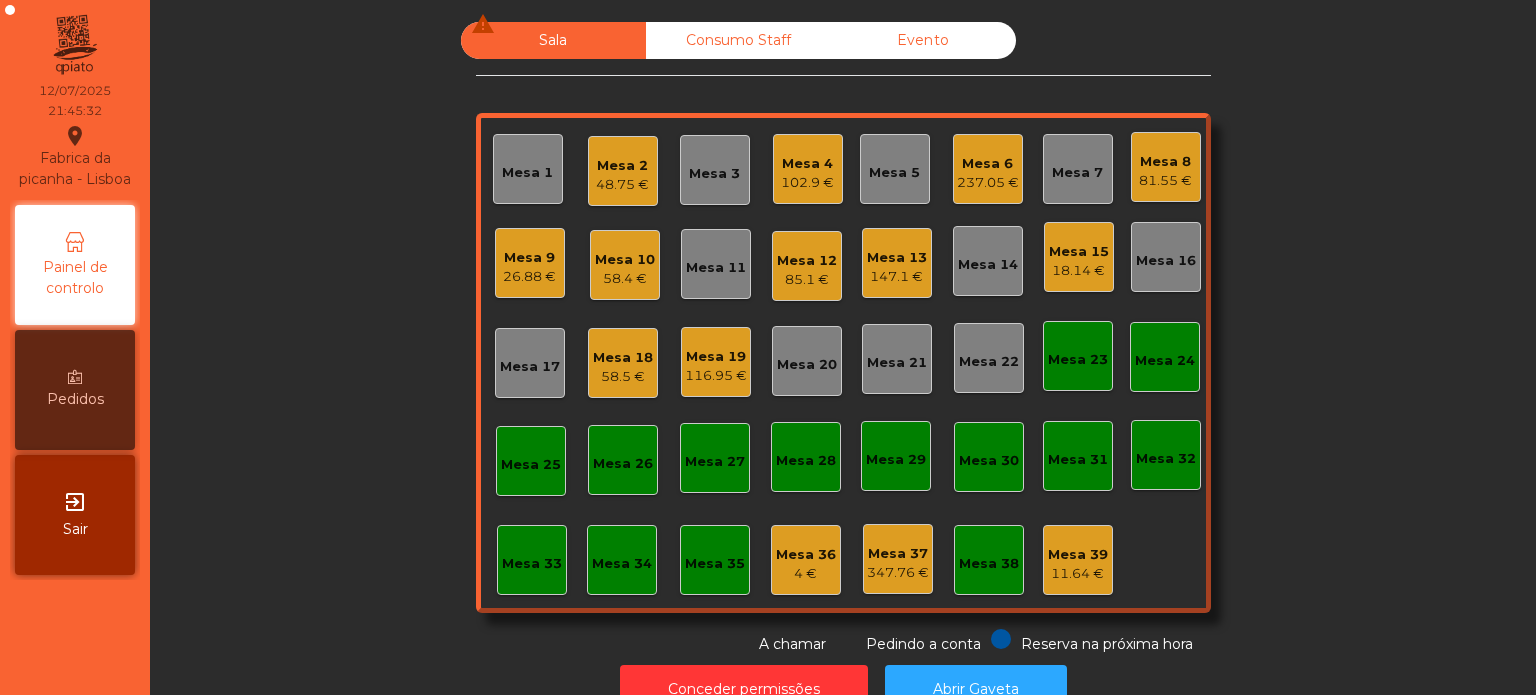 click on "81.55 €" 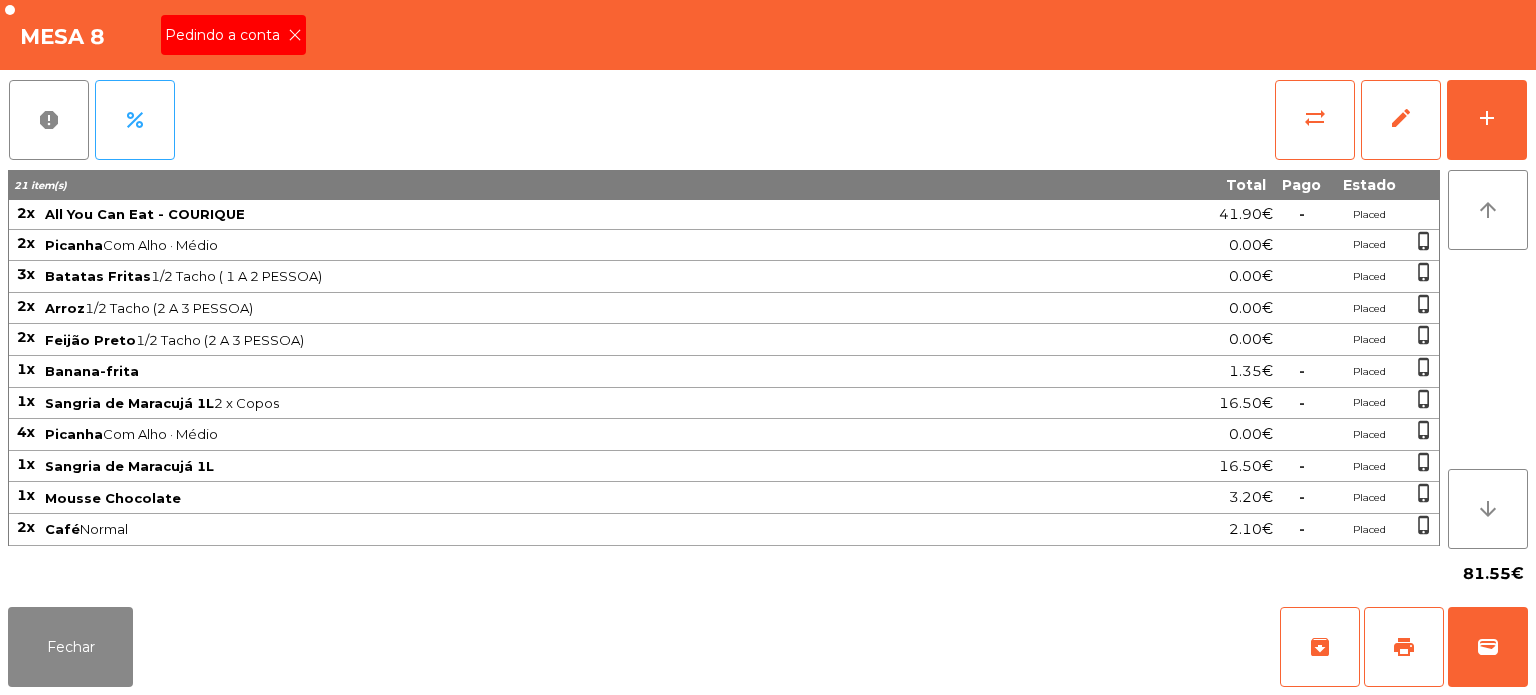 click on "Pedindo a conta" 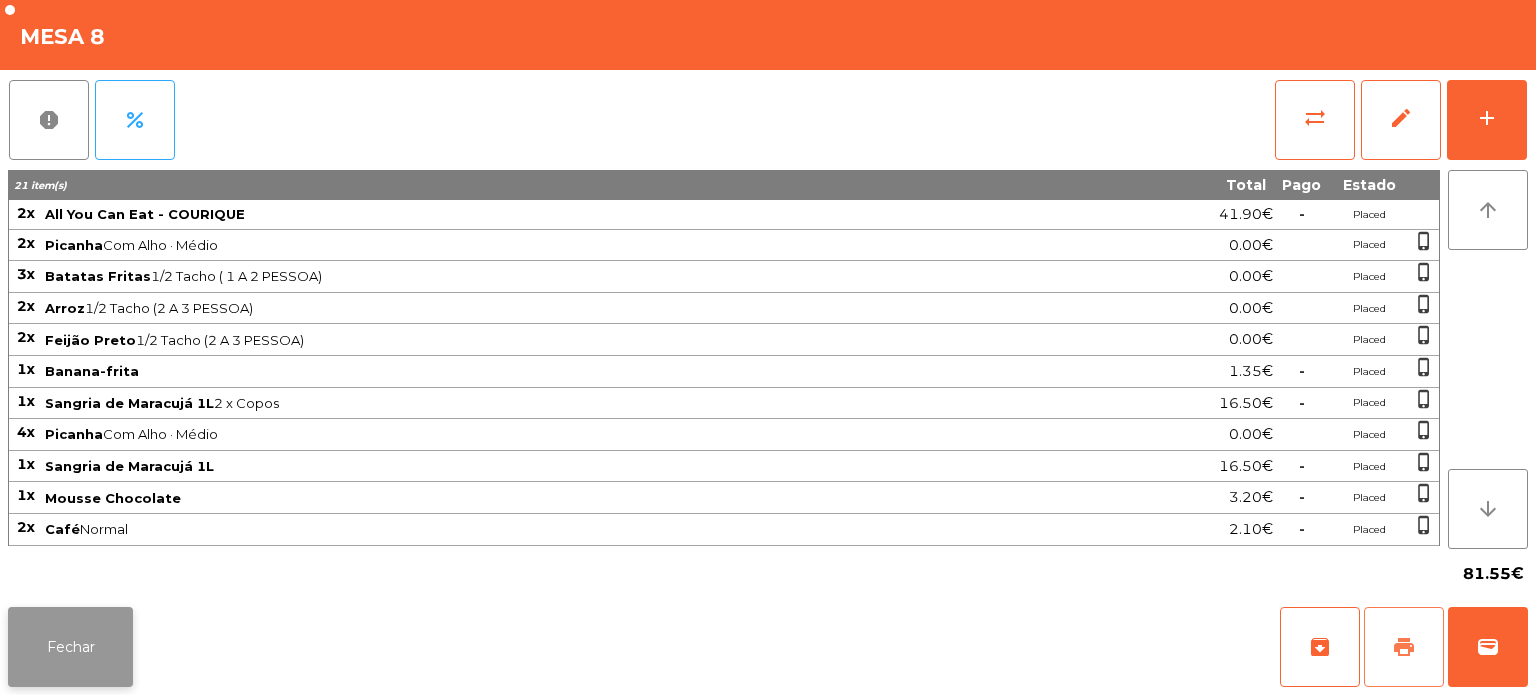 click on "print" 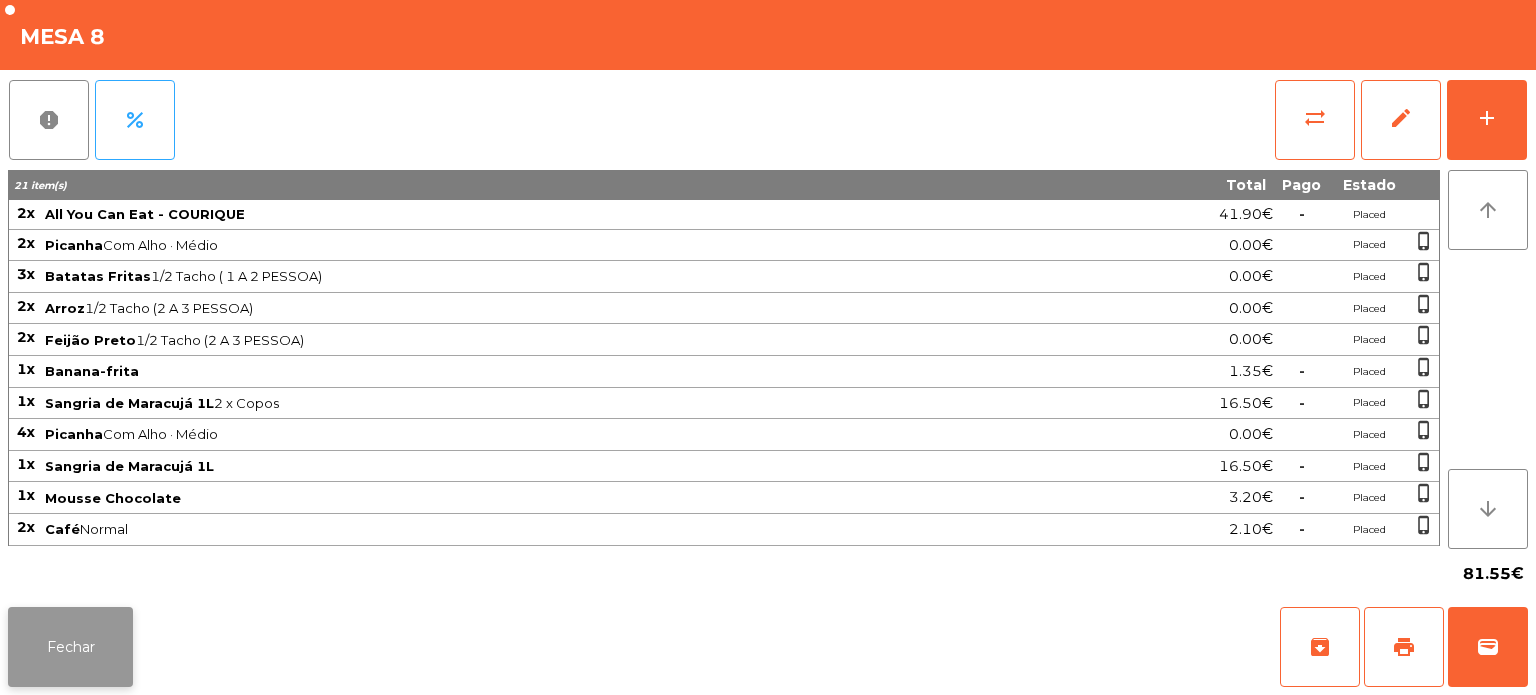 click on "Fechar" 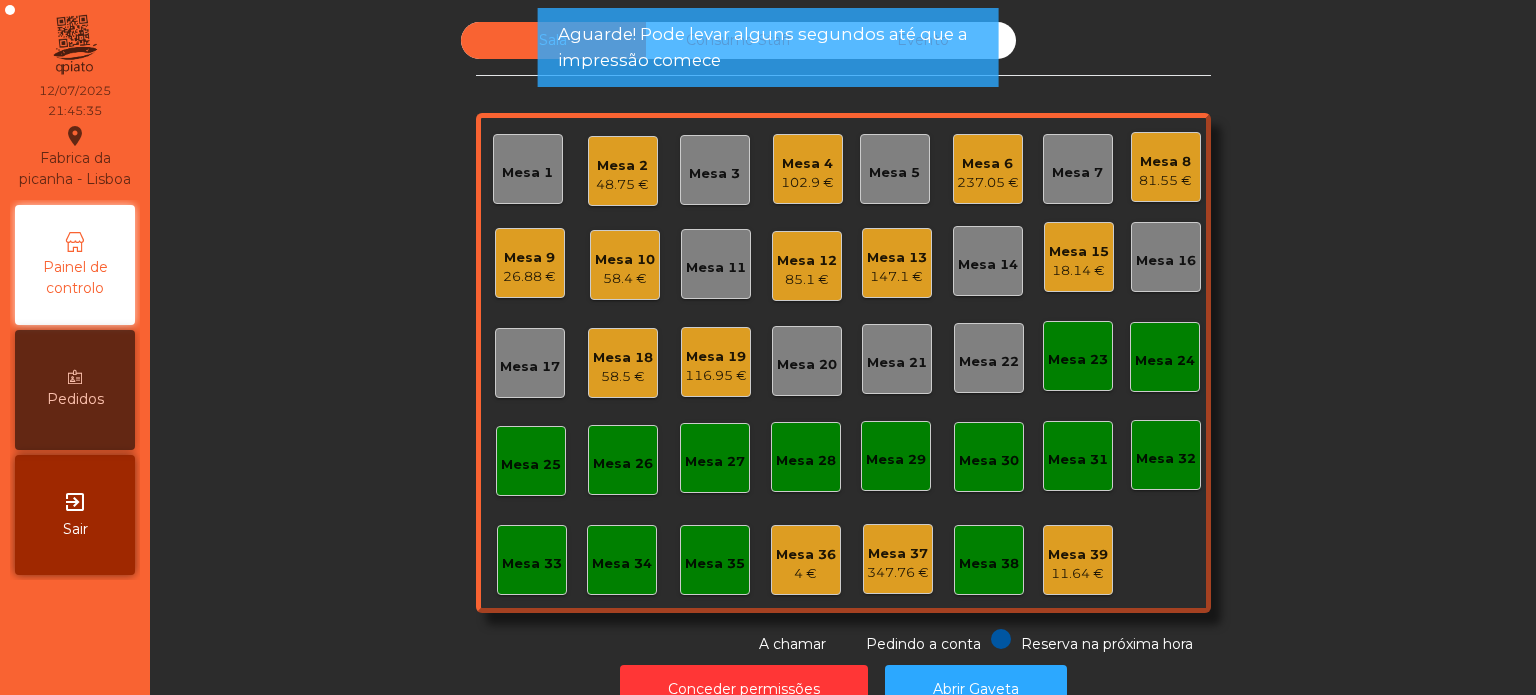 click on "Mesa 12   85.1 €" 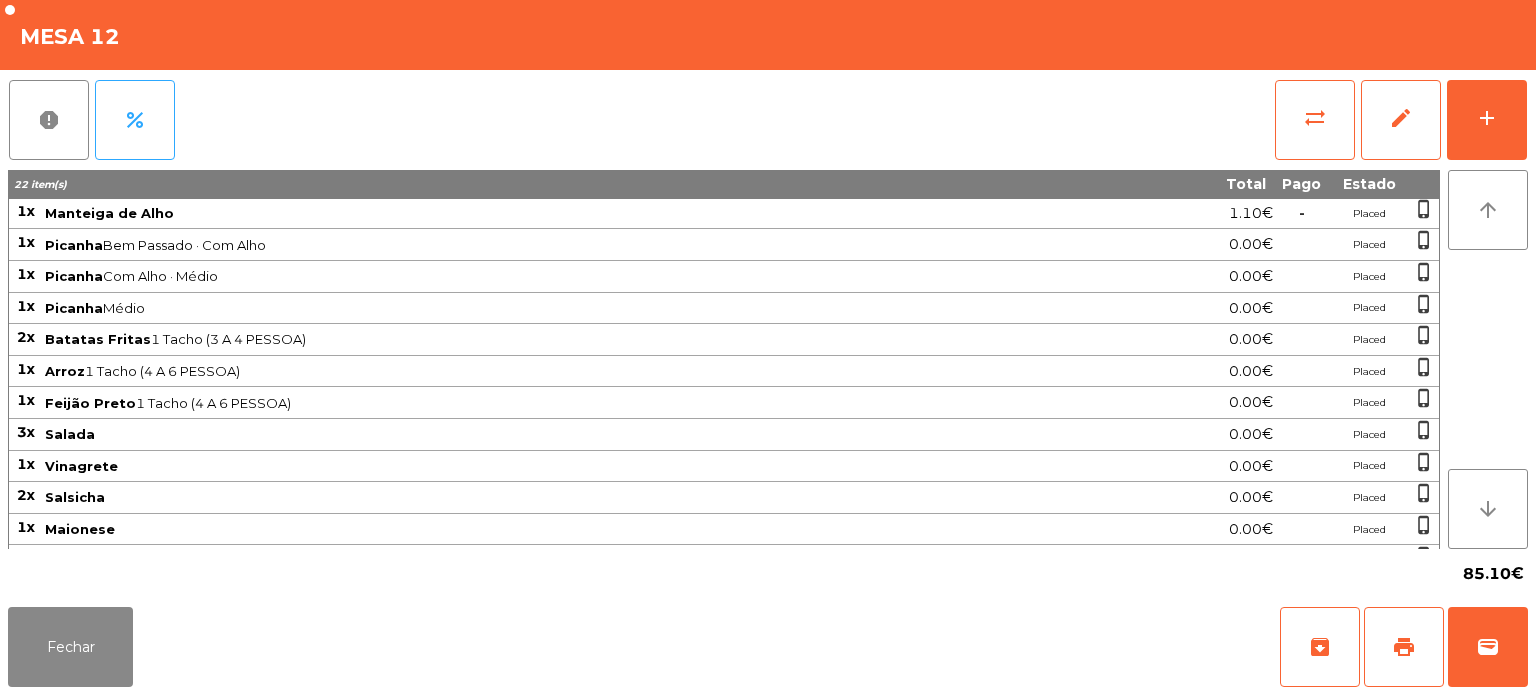 scroll, scrollTop: 144, scrollLeft: 0, axis: vertical 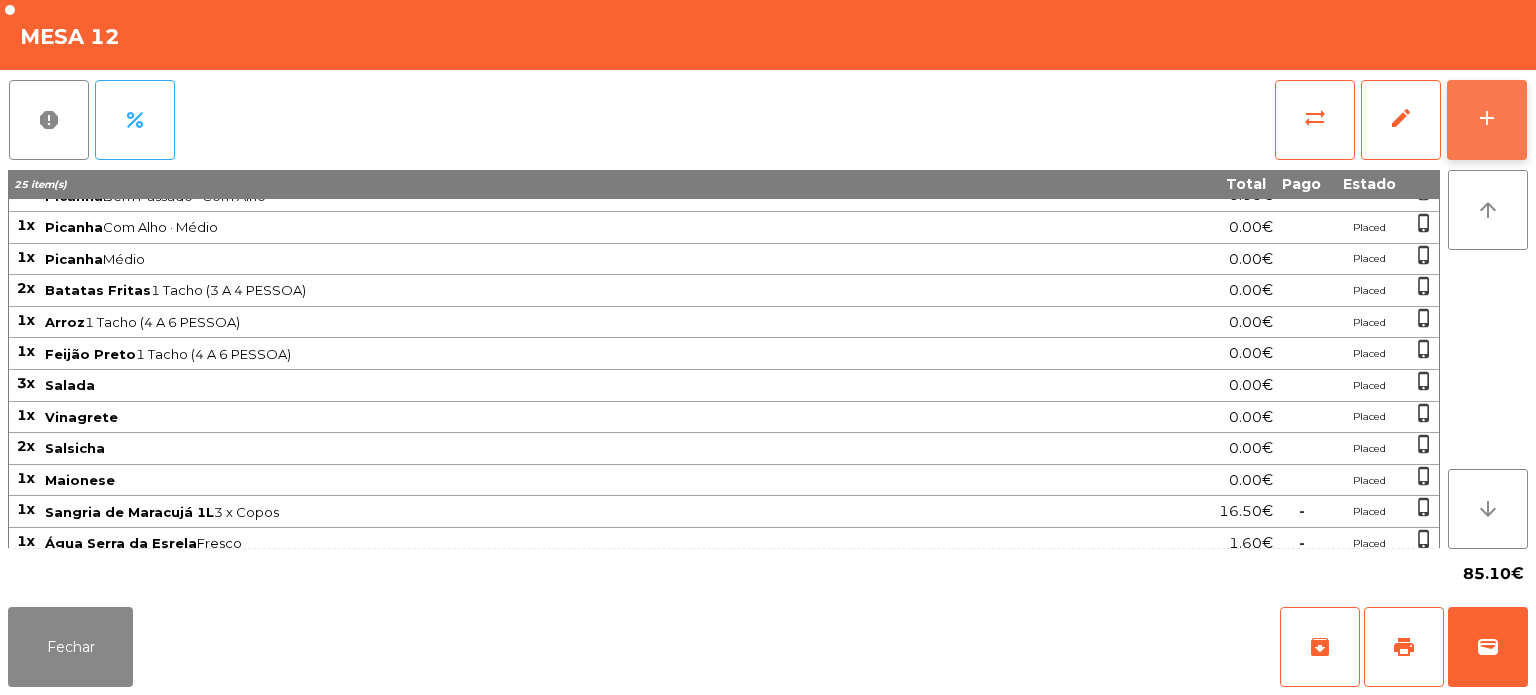 click on "add" 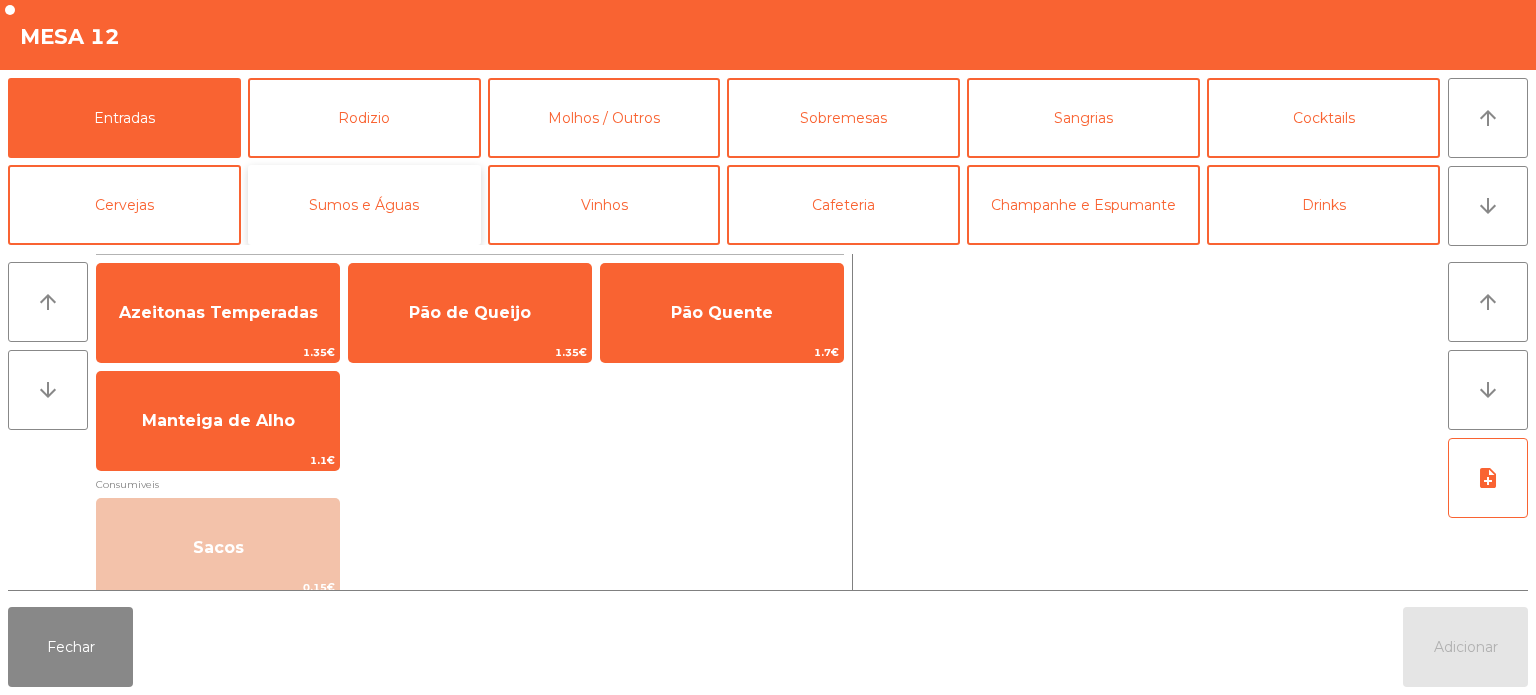 click on "Sumos e Águas" 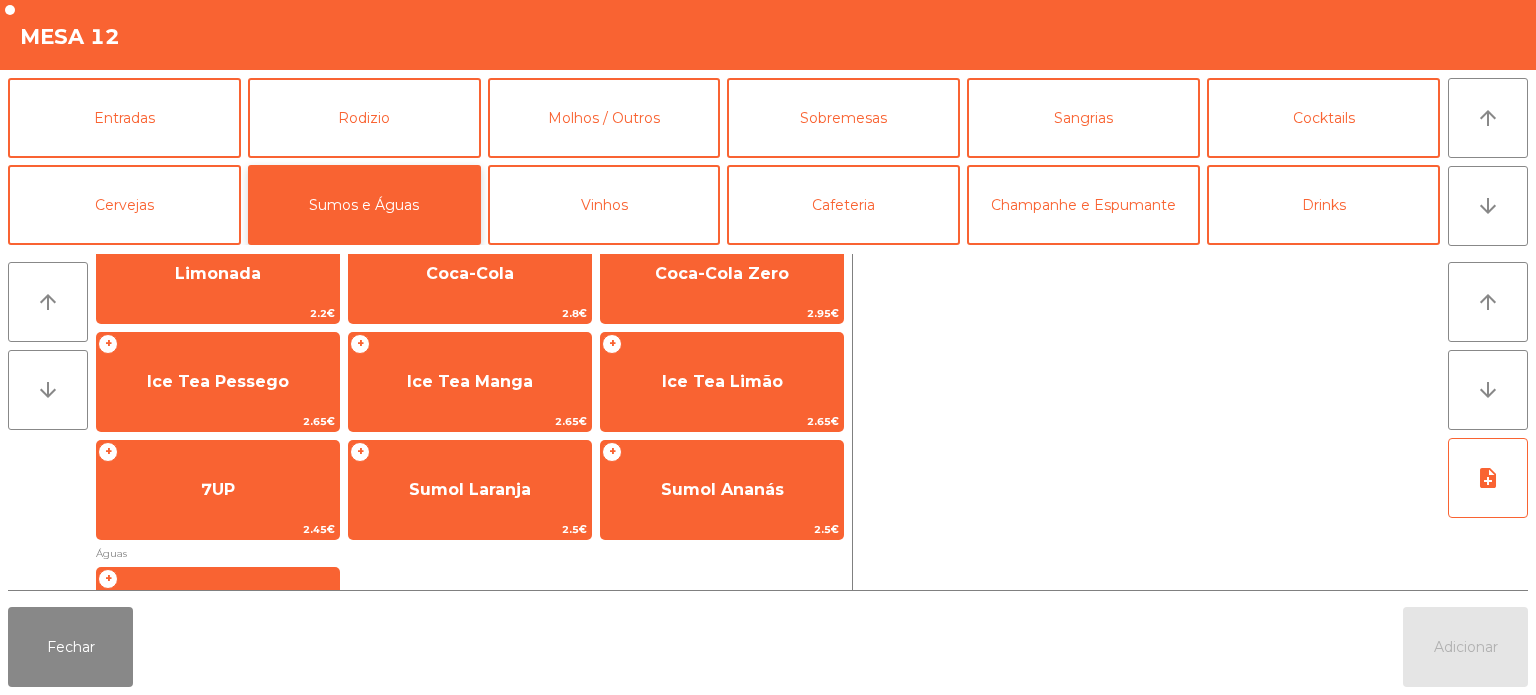 scroll, scrollTop: 0, scrollLeft: 0, axis: both 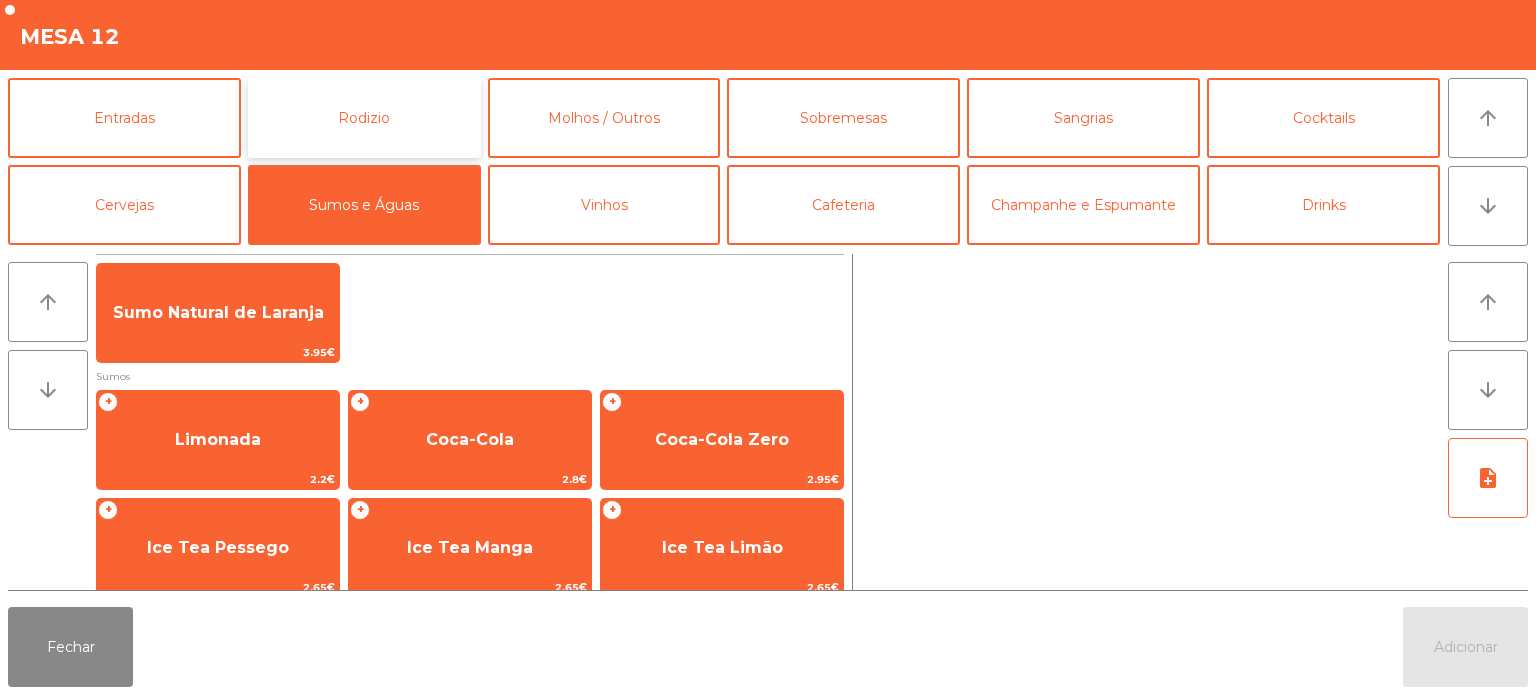click on "Rodizio" 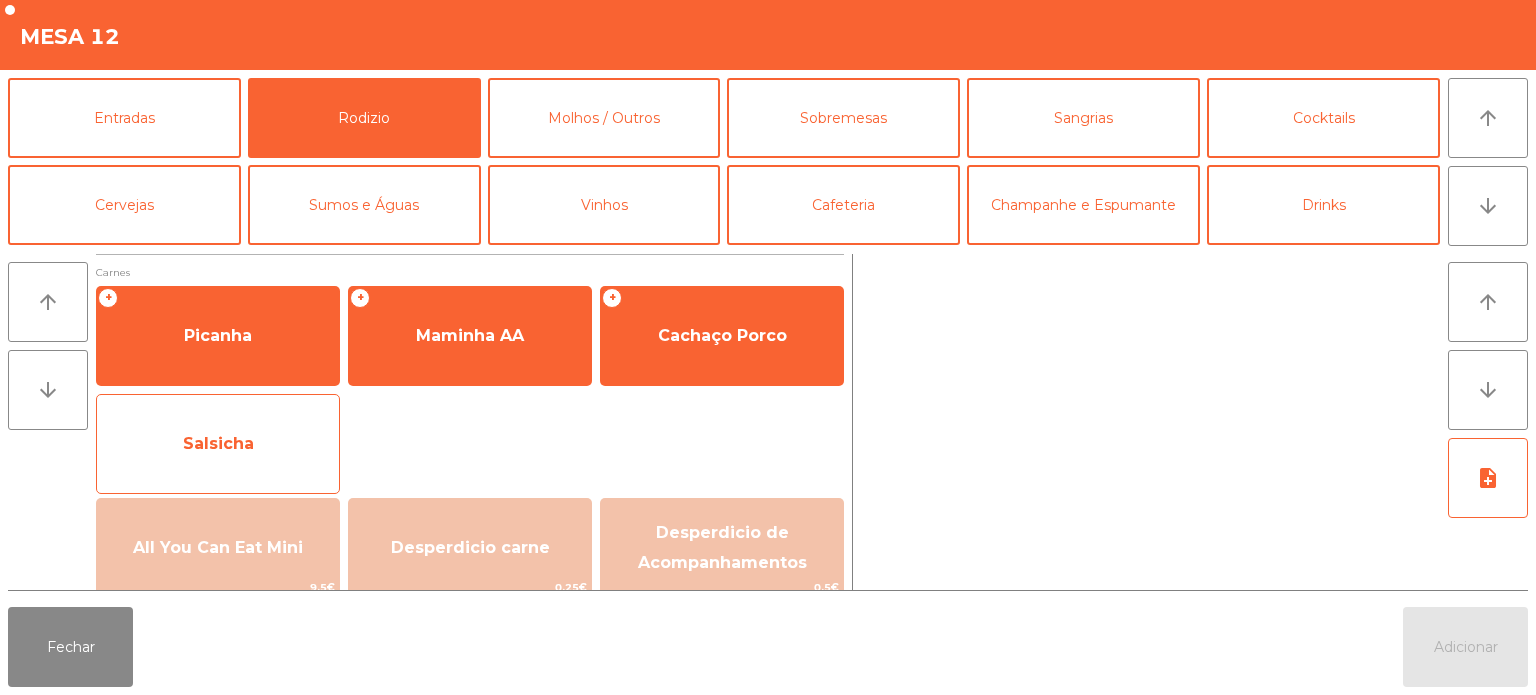 click on "Salsicha" 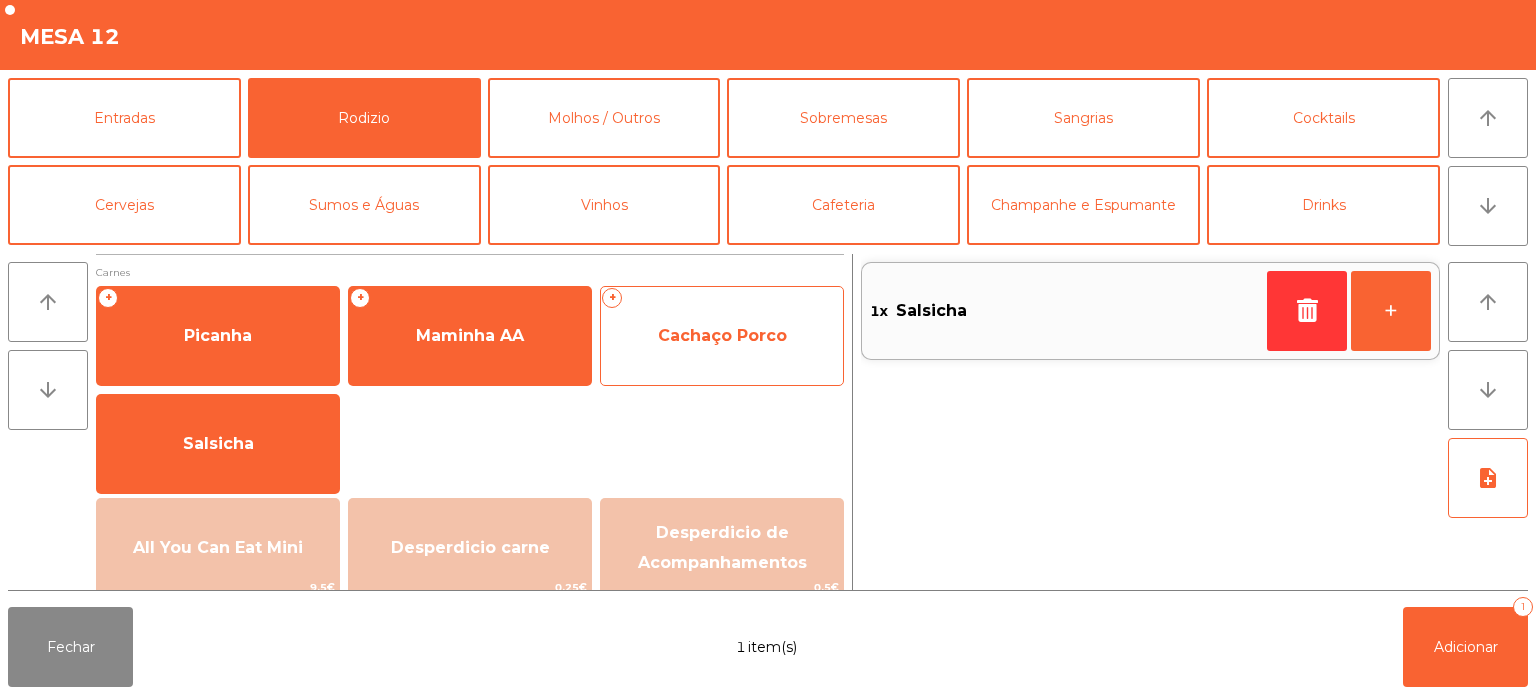 click on "Cachaço Porco" 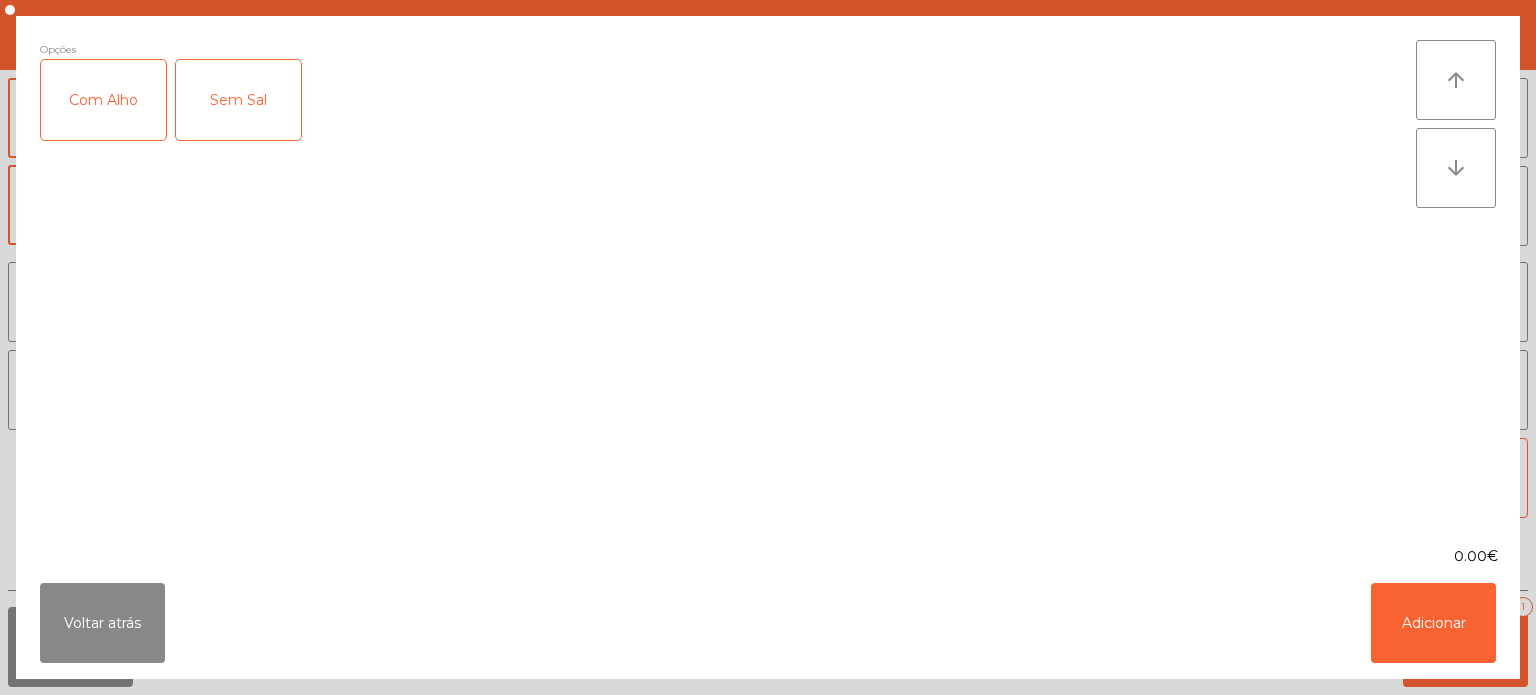 click on "Com Alho" 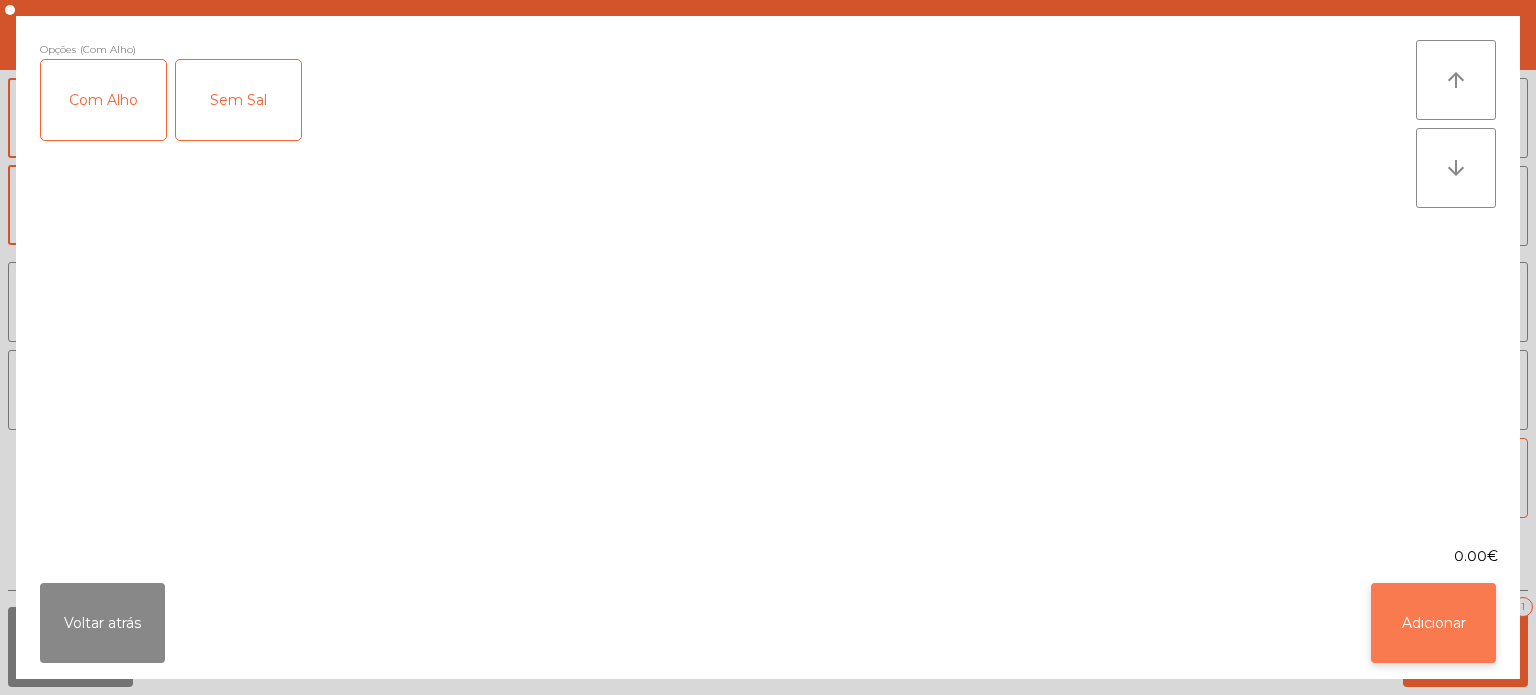 click on "Adicionar" 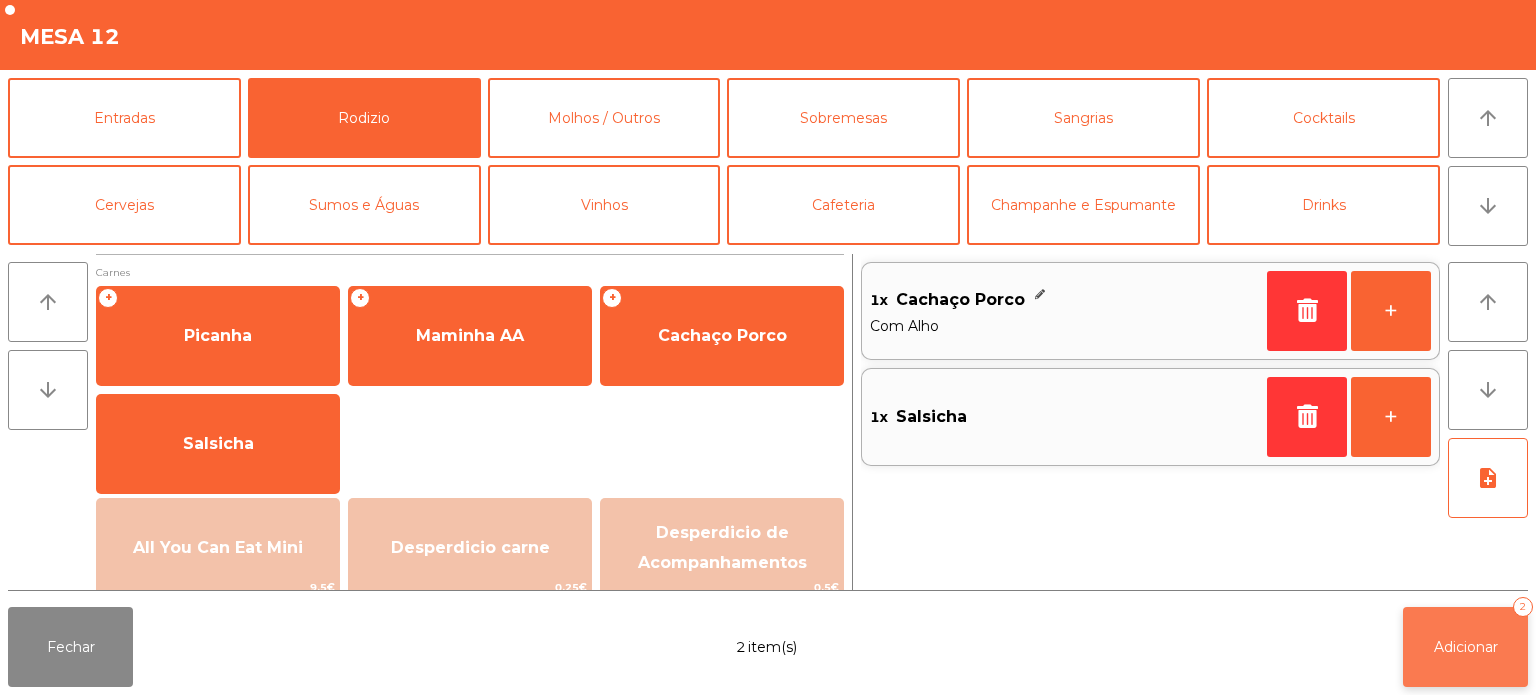 click on "Adicionar   2" 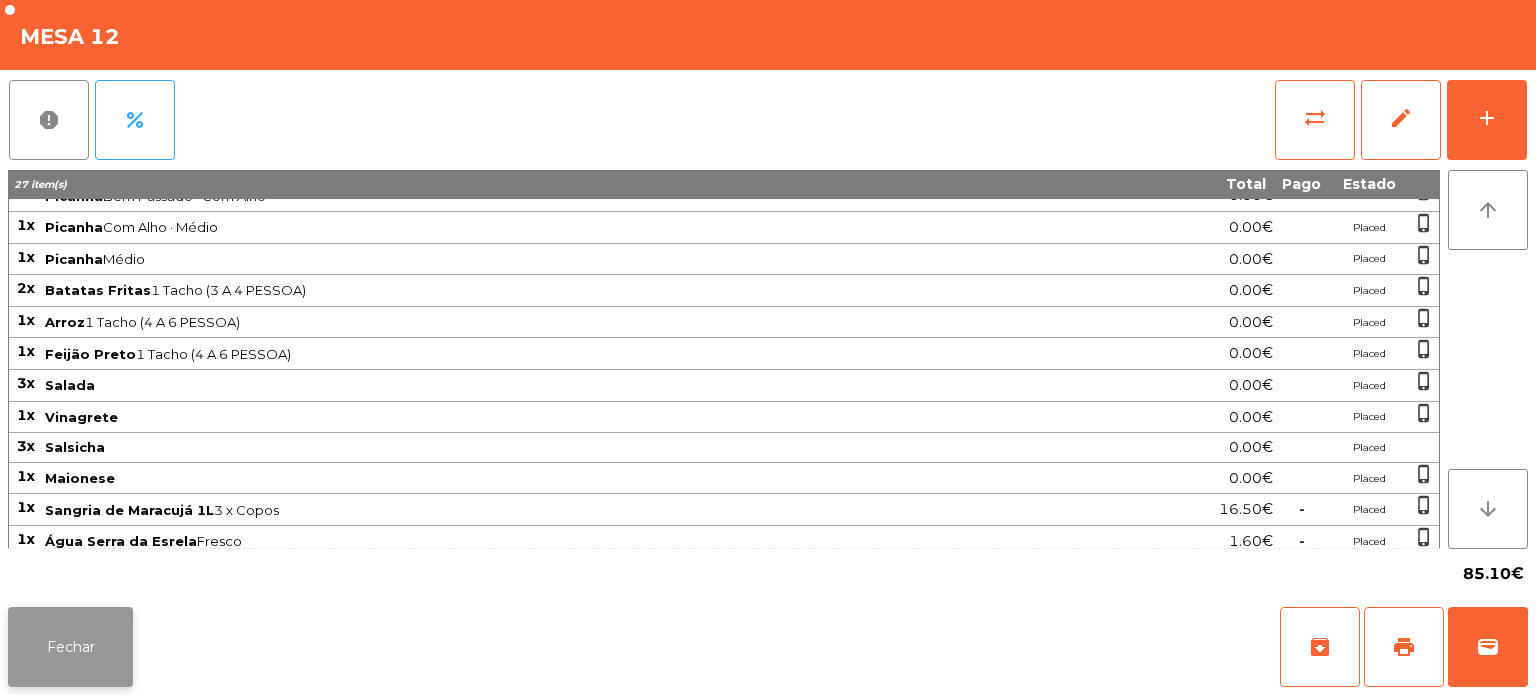 click on "Fechar" 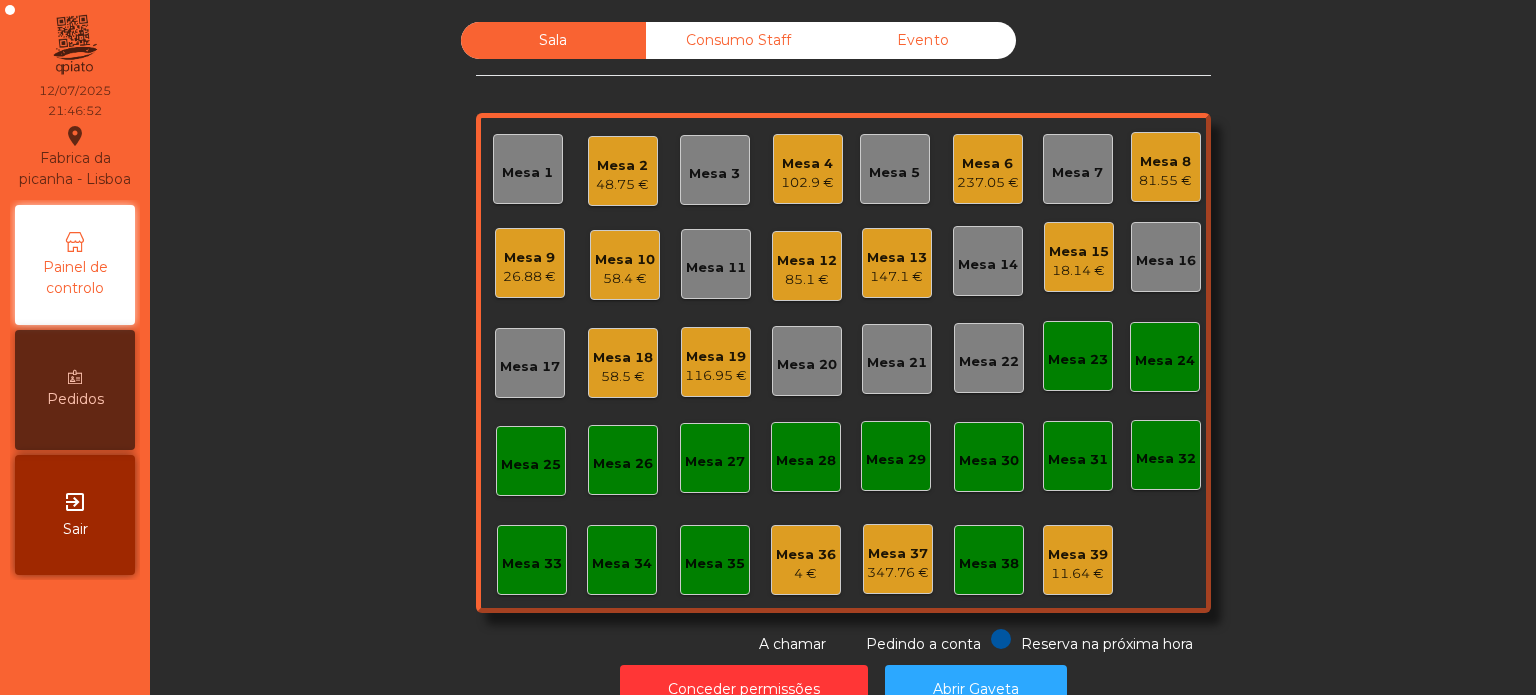 click on "Mesa 8   81.55 €" 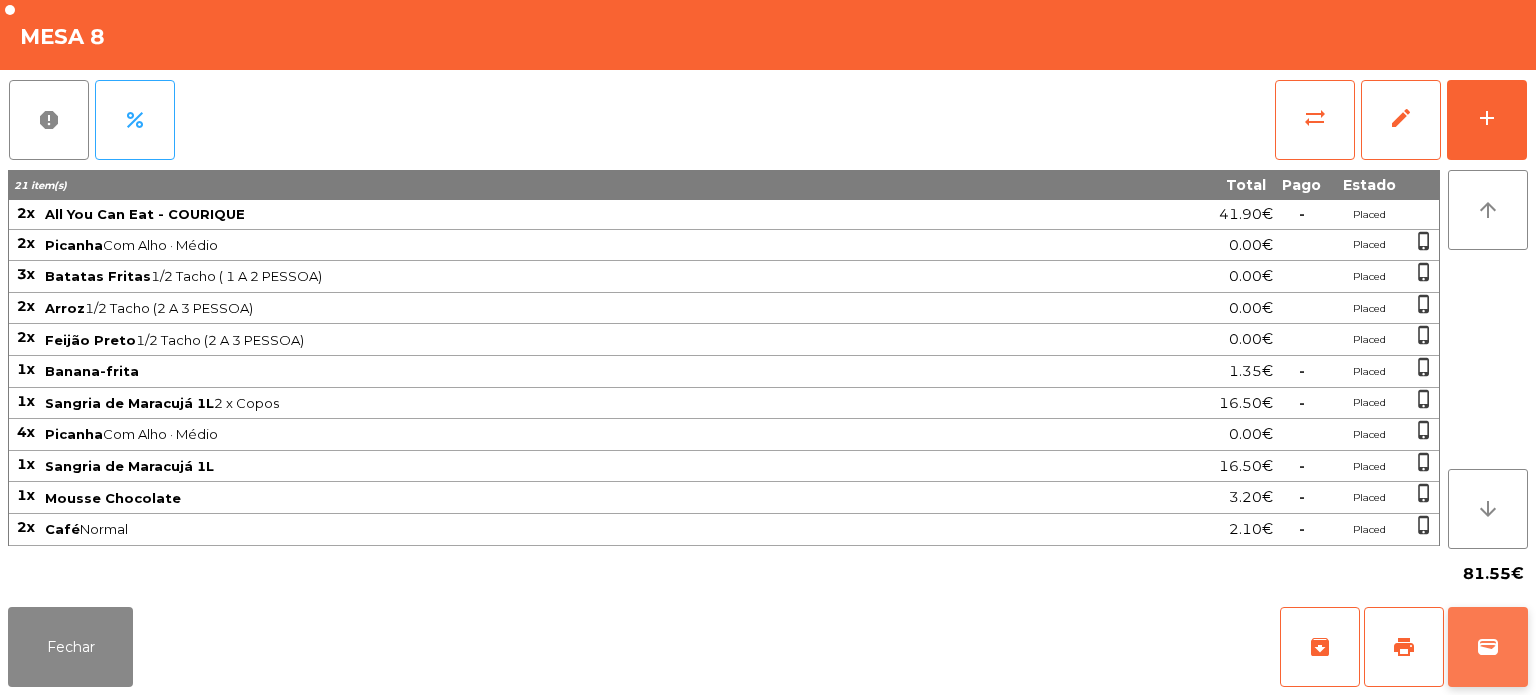 click on "wallet" 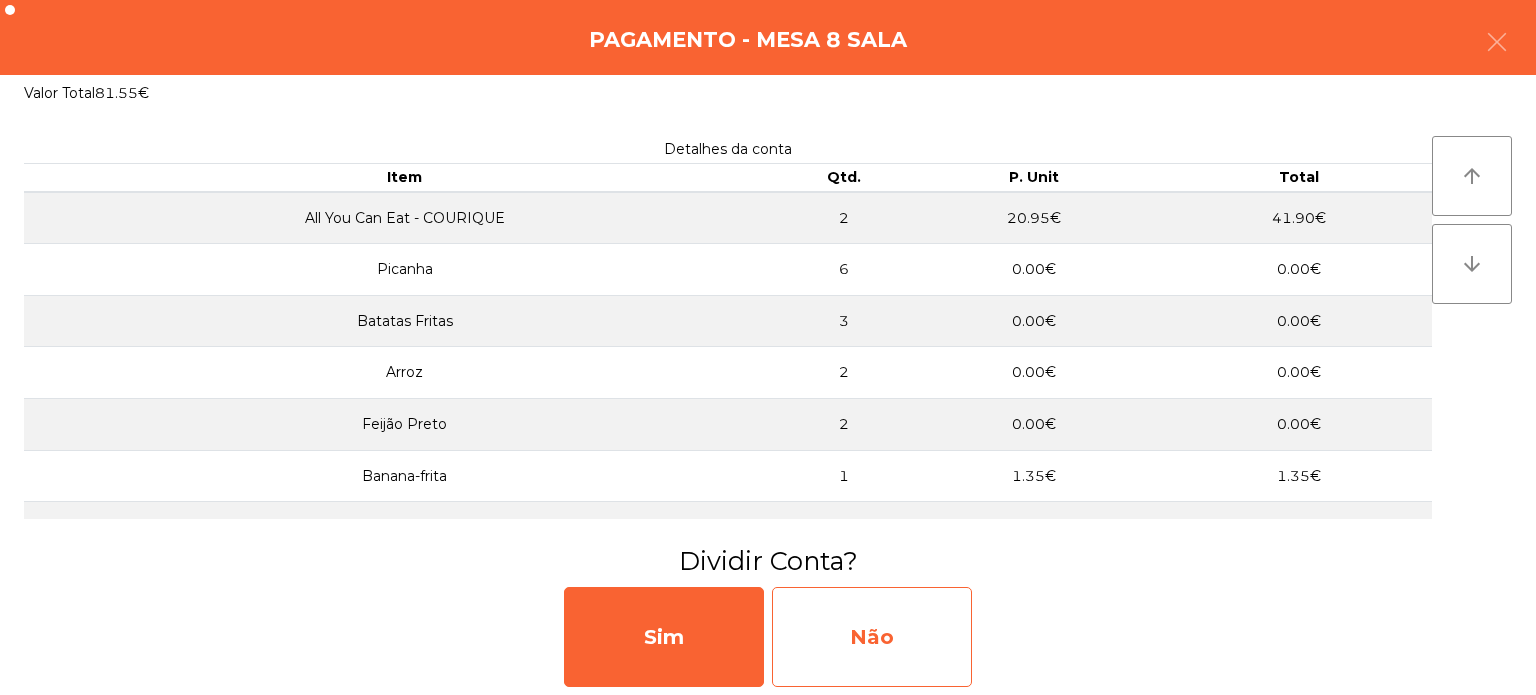click on "Não" 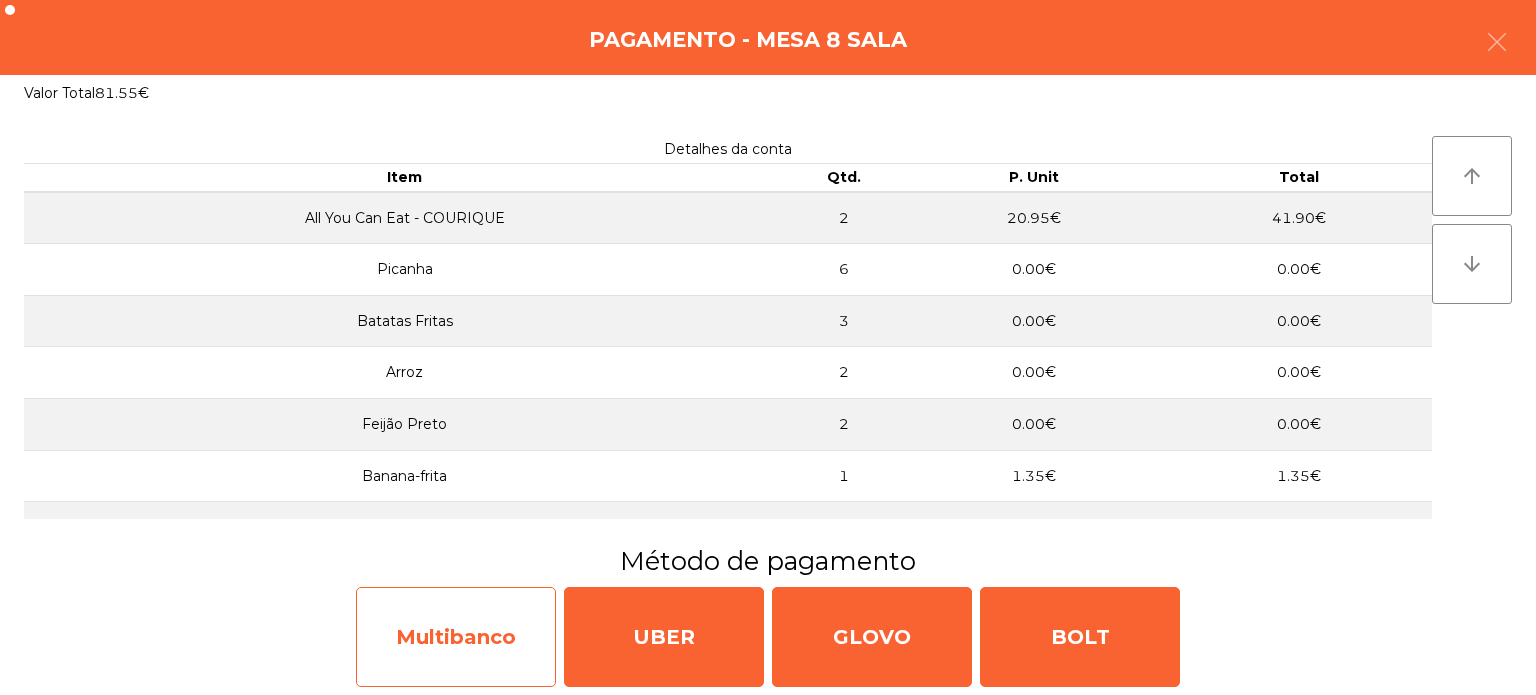 click on "Multibanco" 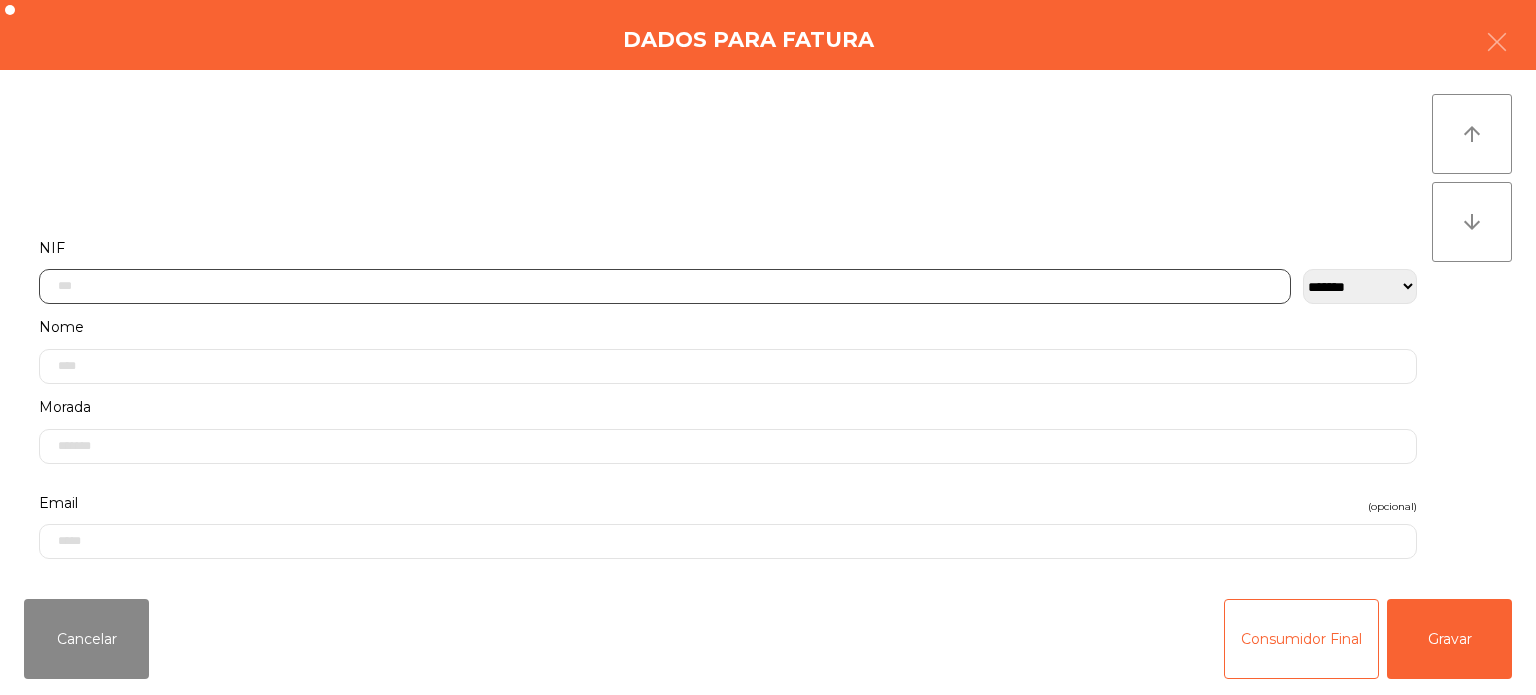 click 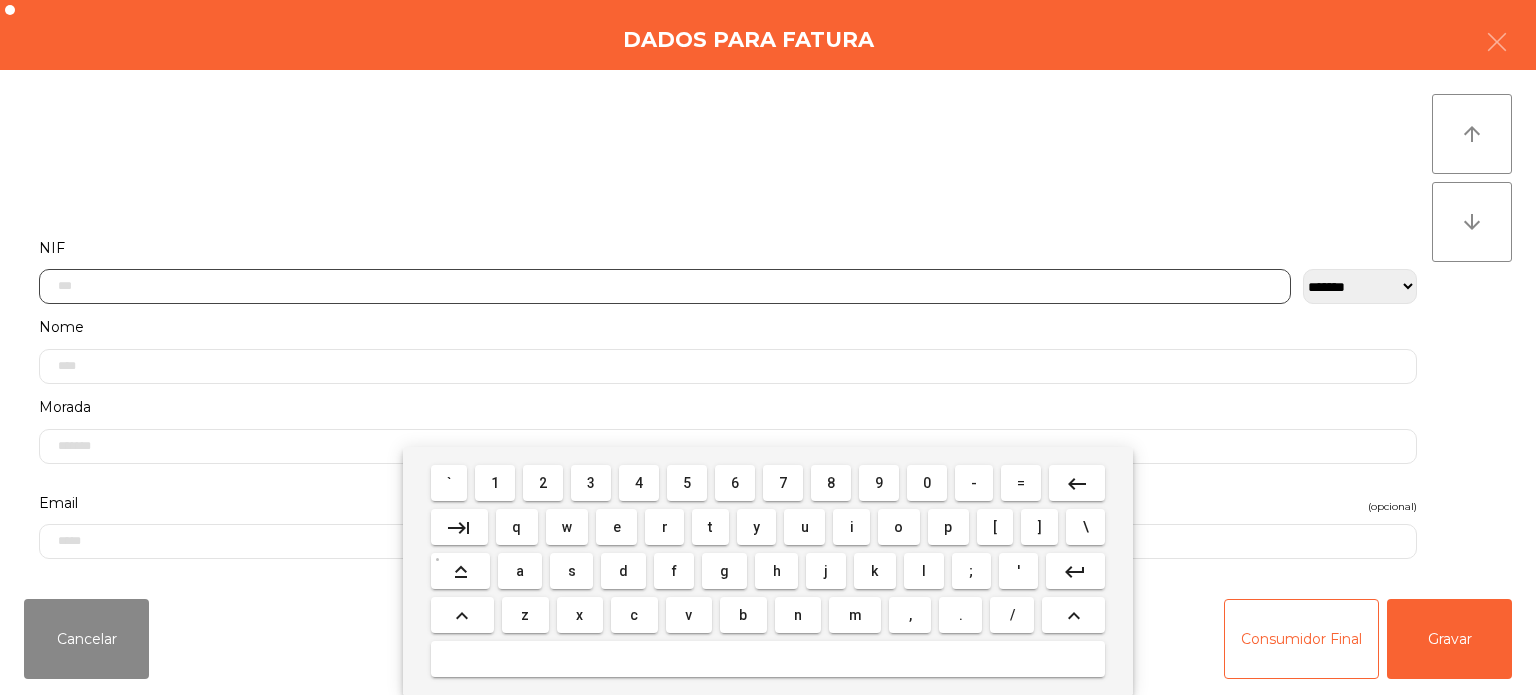scroll, scrollTop: 139, scrollLeft: 0, axis: vertical 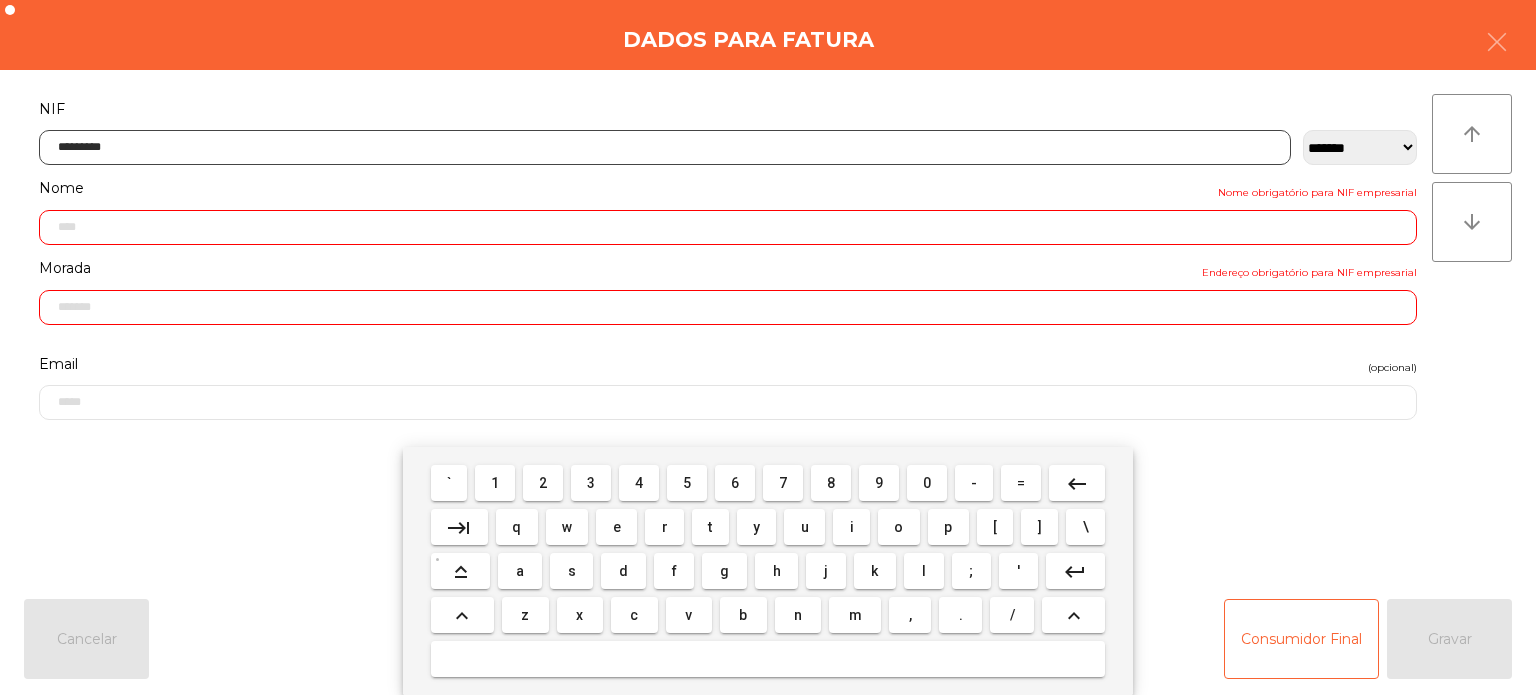 type on "*********" 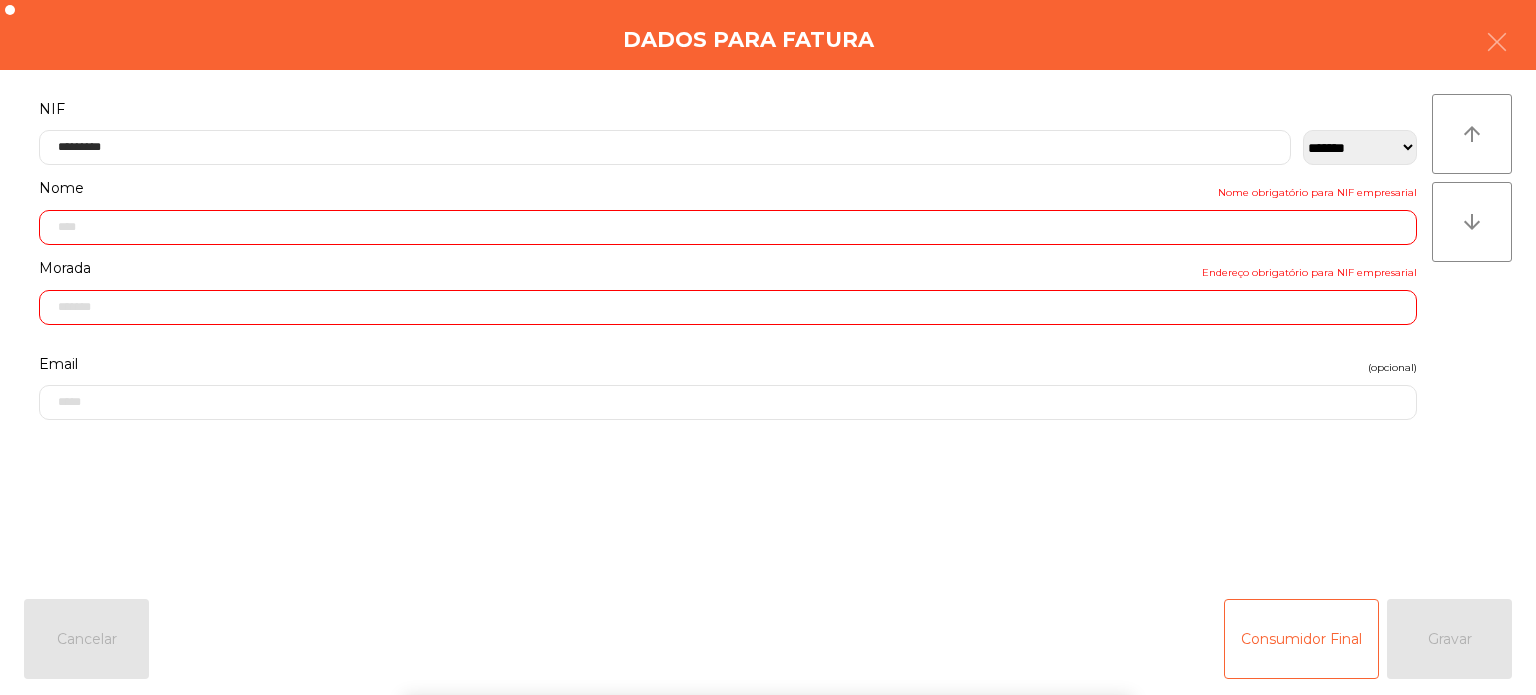 click on "` 1 2 3 4 5 6 7 8 9 0 - = keyboard_backspace keyboard_tab q w e r t y u i o p [ ] \ keyboard_capslock a s d f g h j k l ; ' keyboard_return keyboard_arrow_up z x c v b n m , . / keyboard_arrow_up" at bounding box center (768, 571) 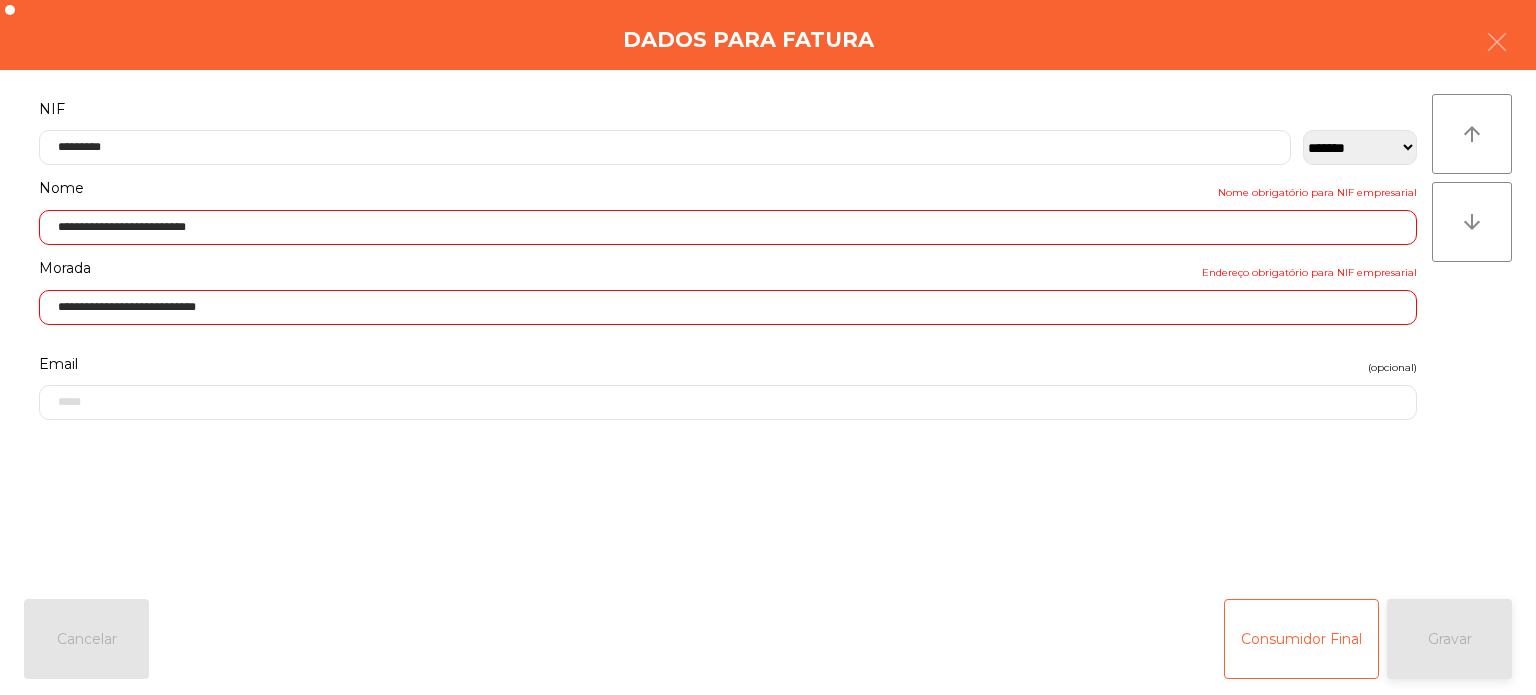 click on "Gravar" 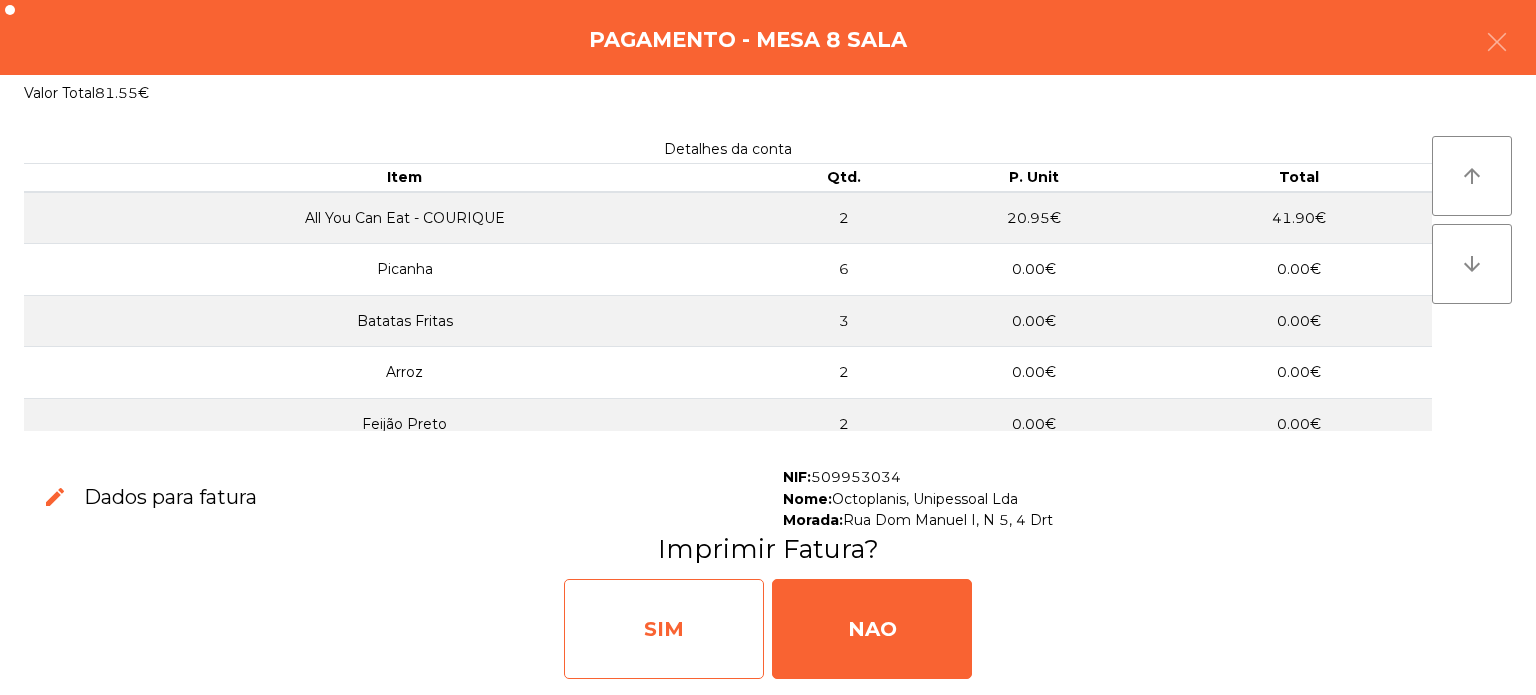 click on "SIM" 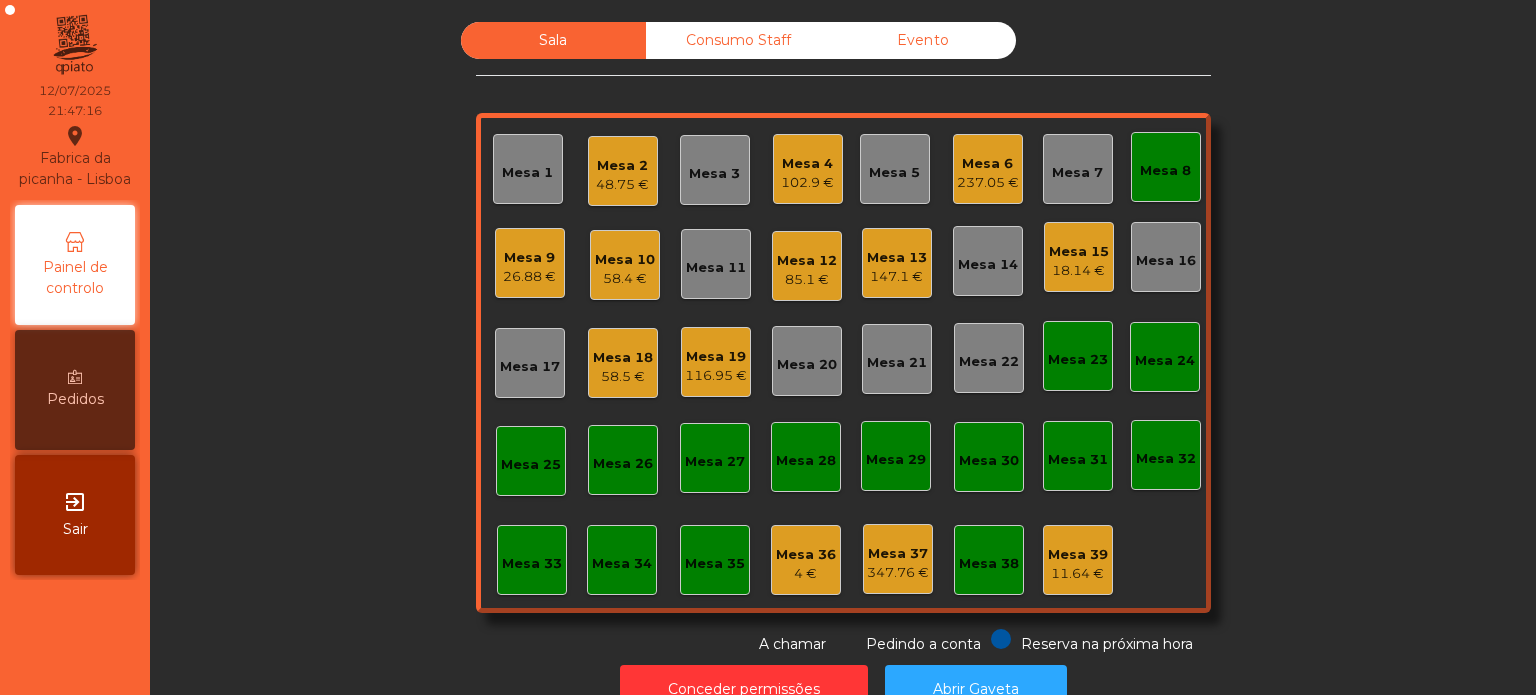 click on "Mesa 8" 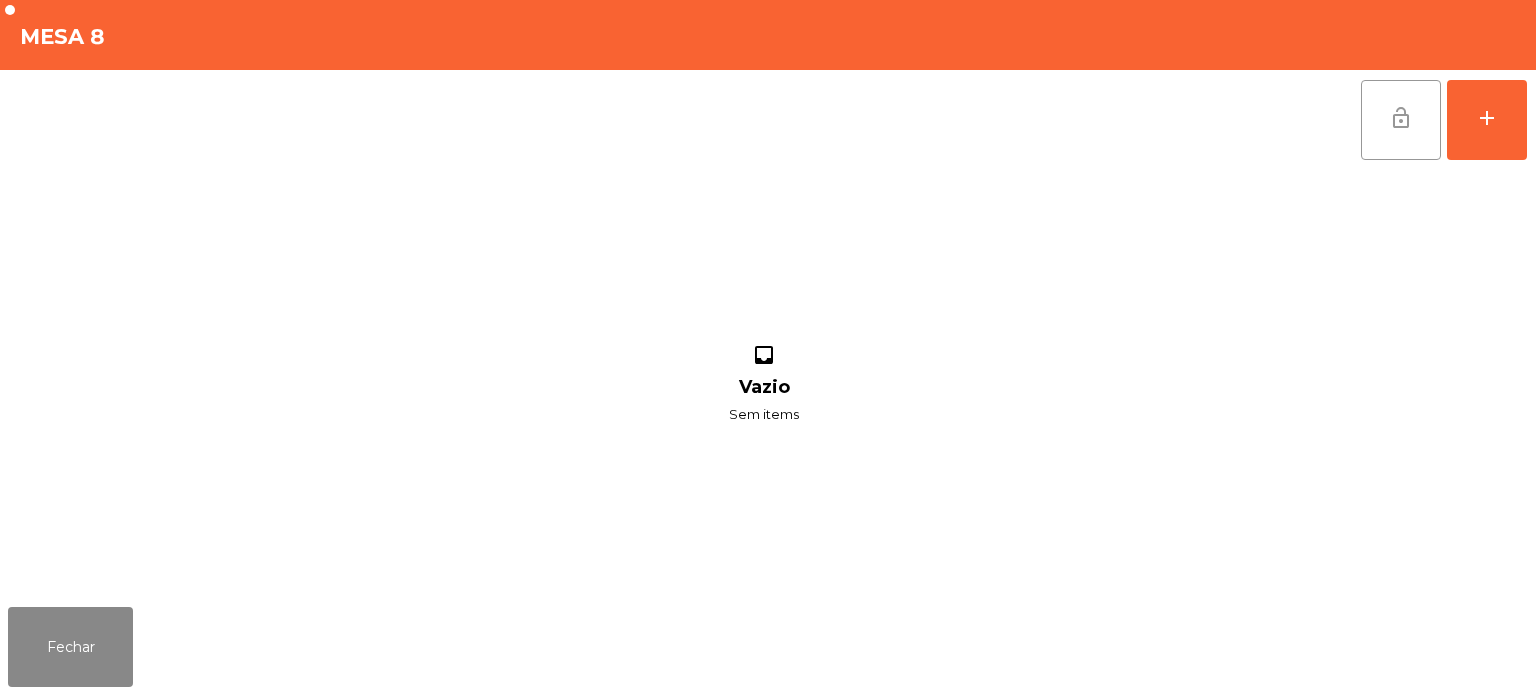 click on "lock_open" 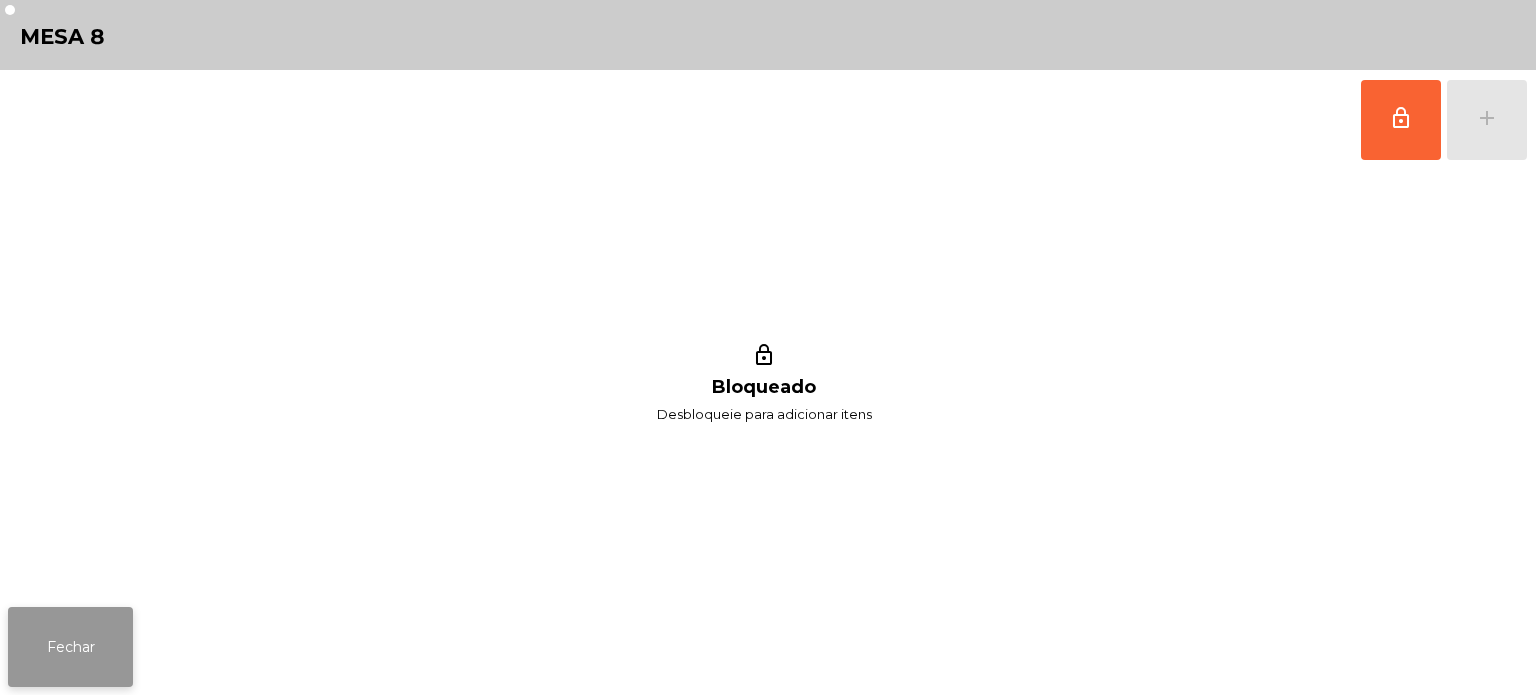 click on "Fechar" 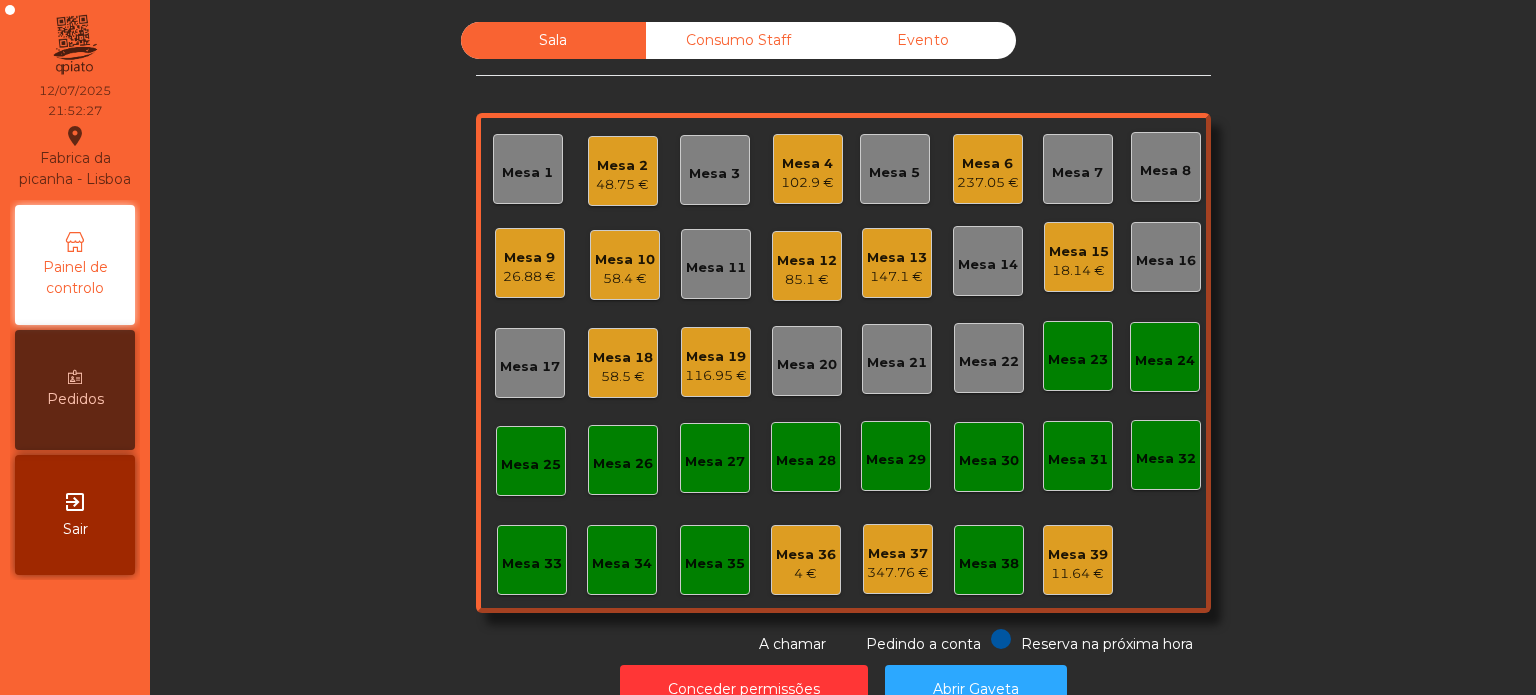 click on "Mesa 13" 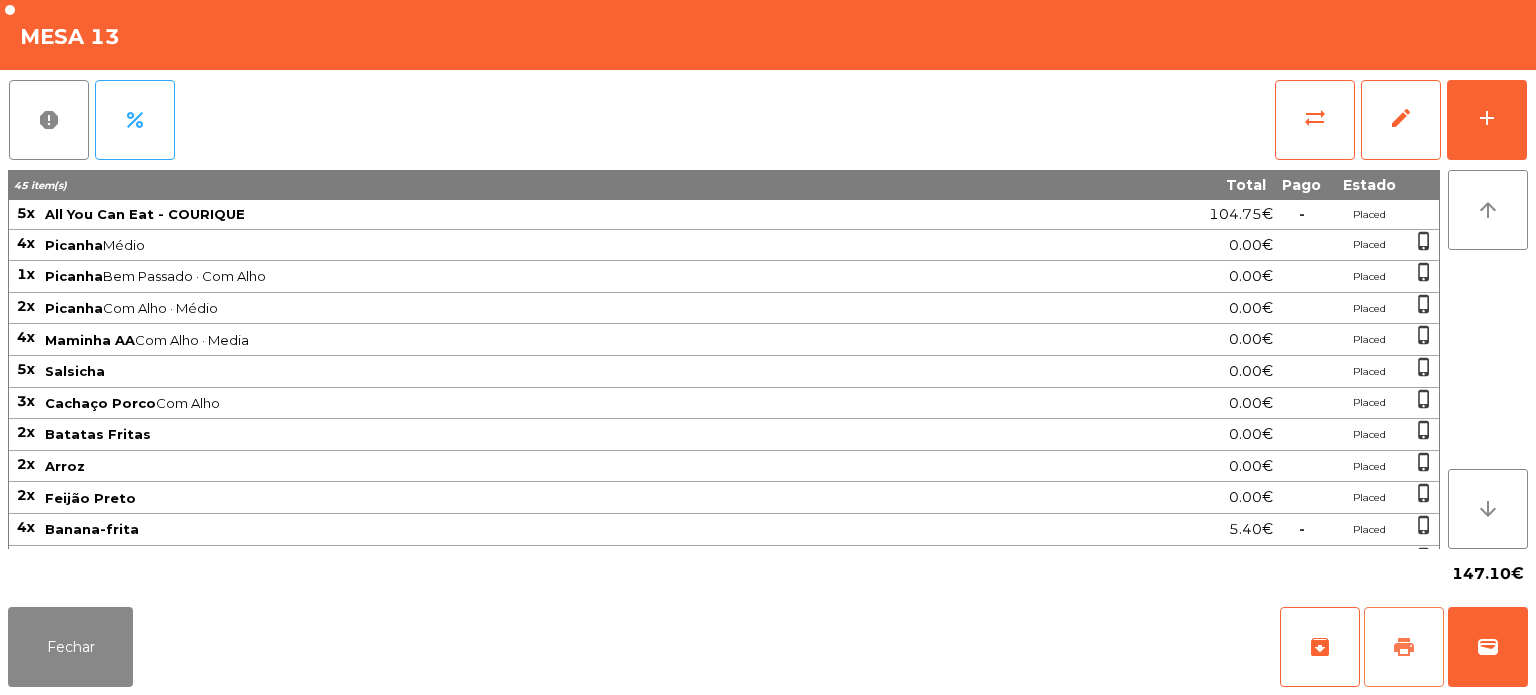 click on "print" 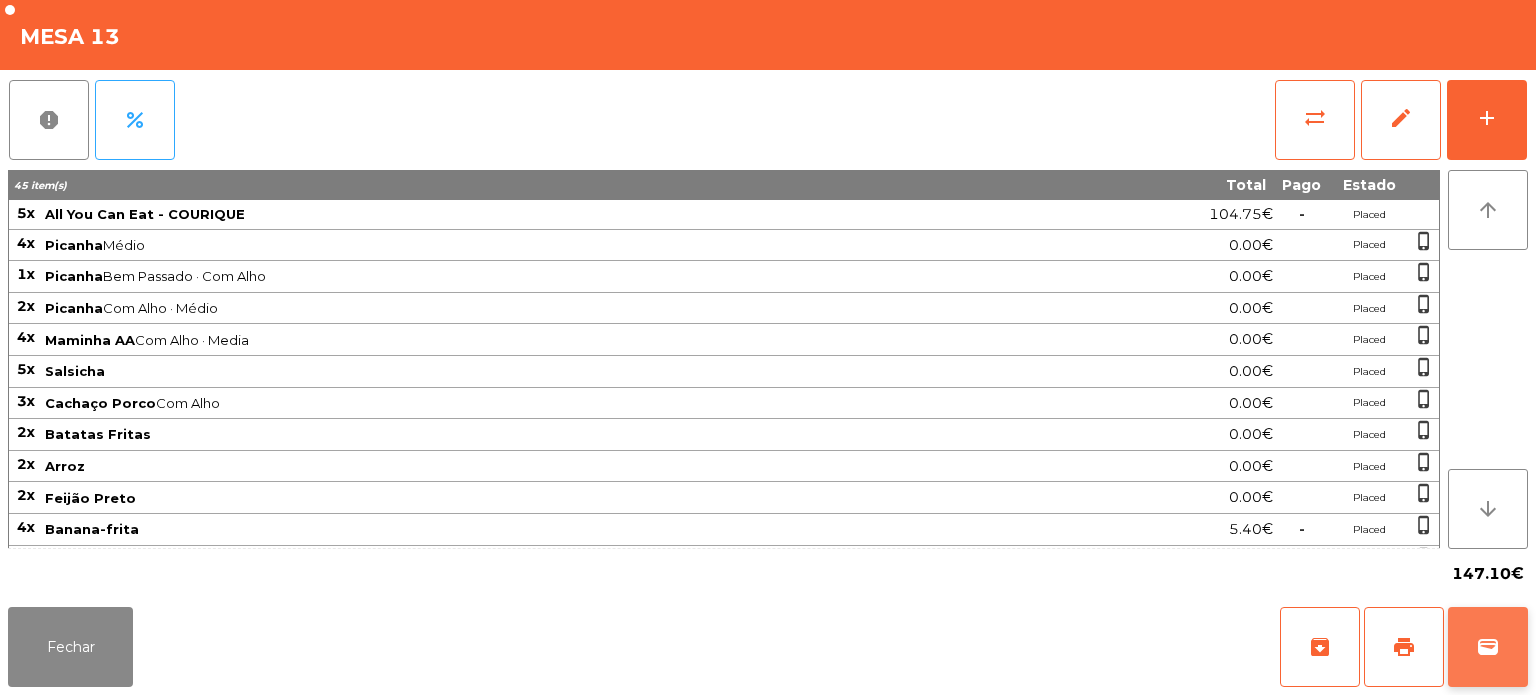 click on "wallet" 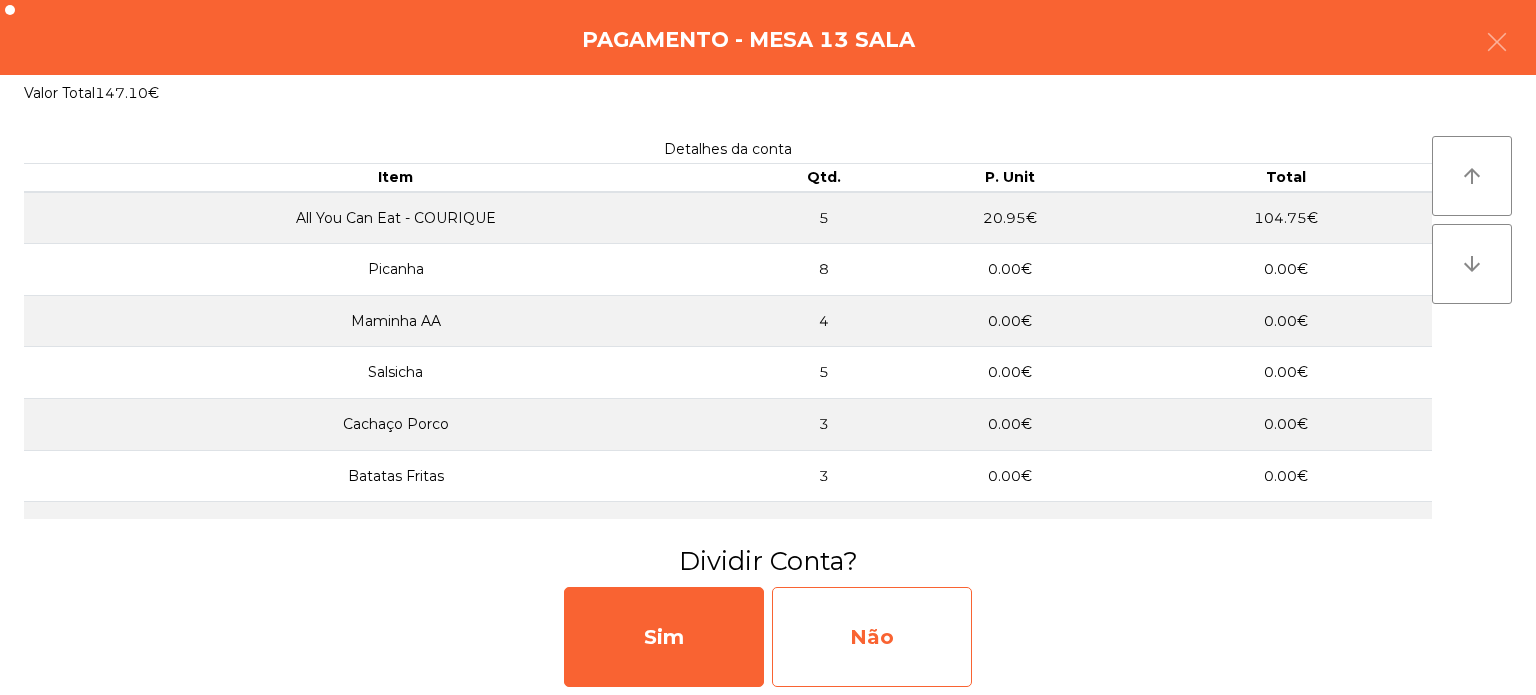 click on "Não" 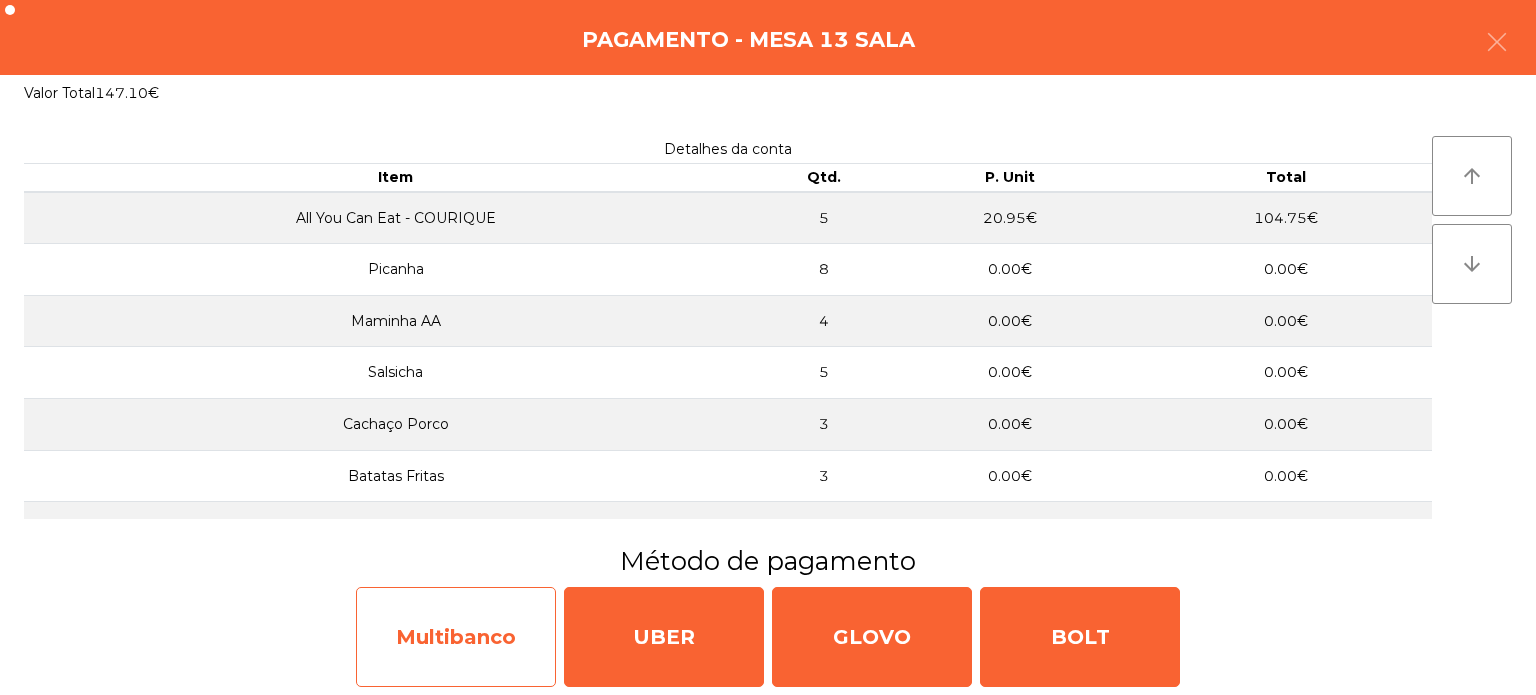 click on "Multibanco" 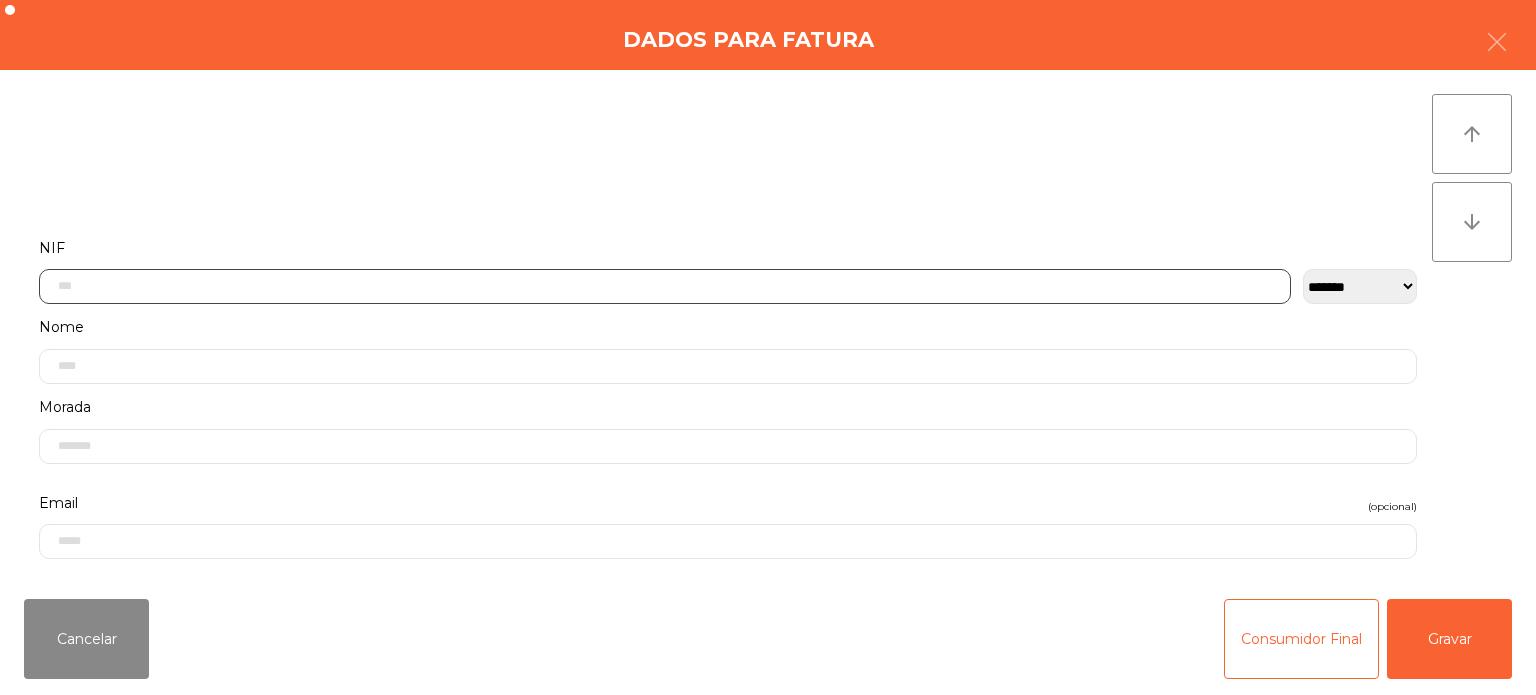 click 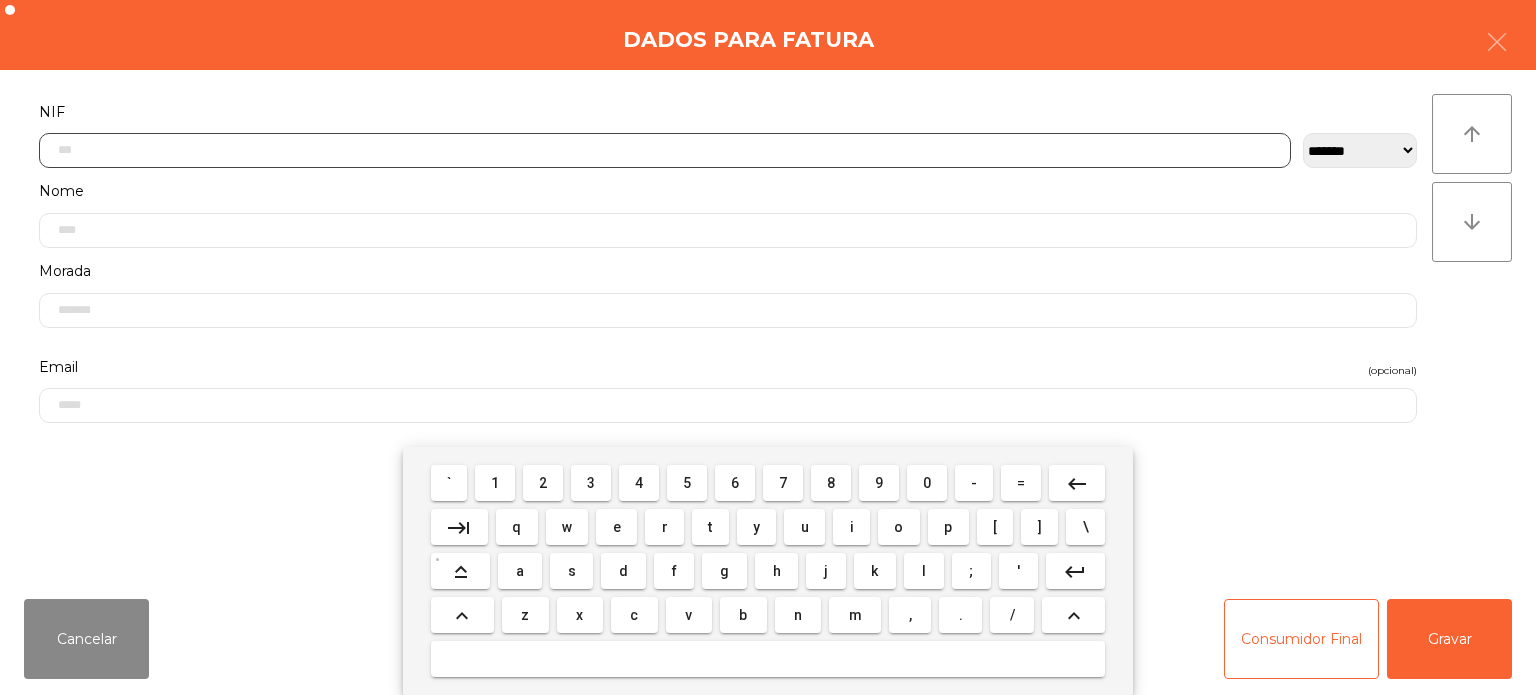 scroll, scrollTop: 139, scrollLeft: 0, axis: vertical 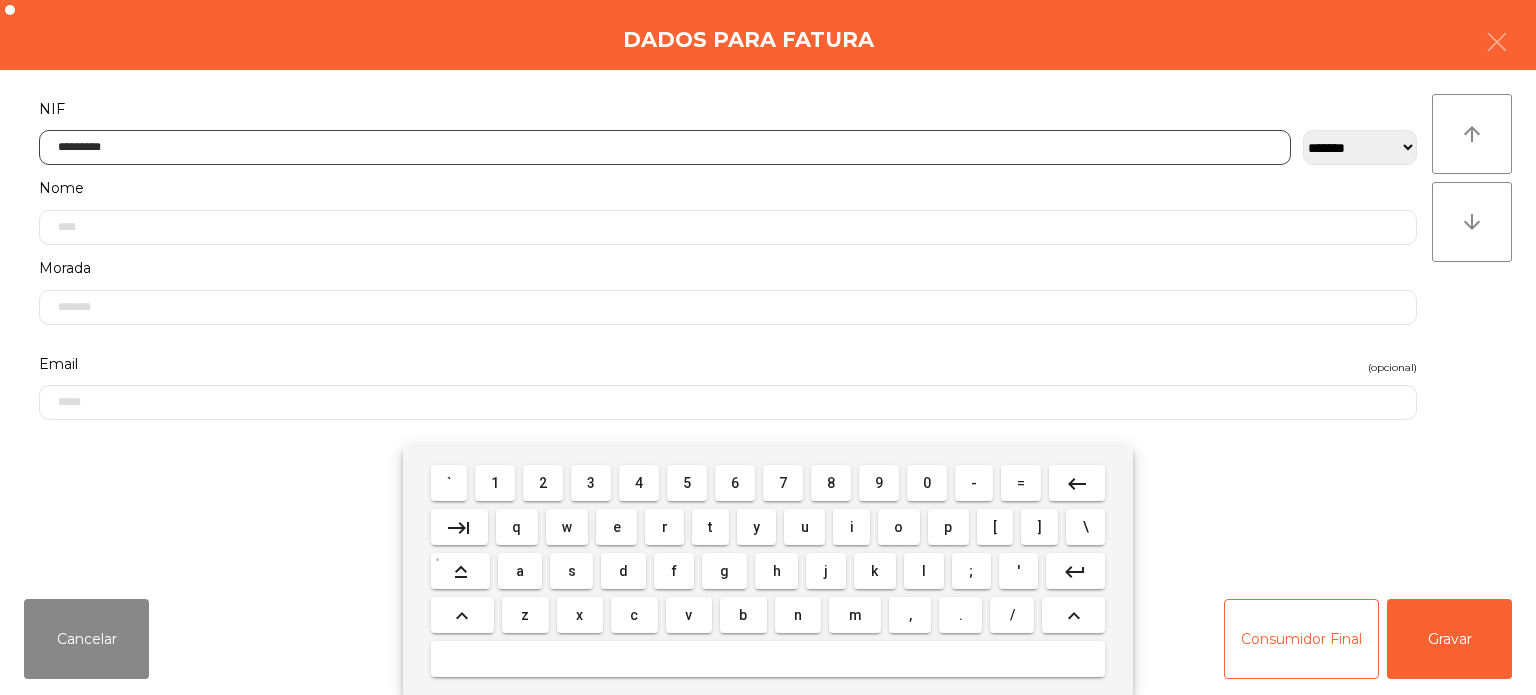 type on "*********" 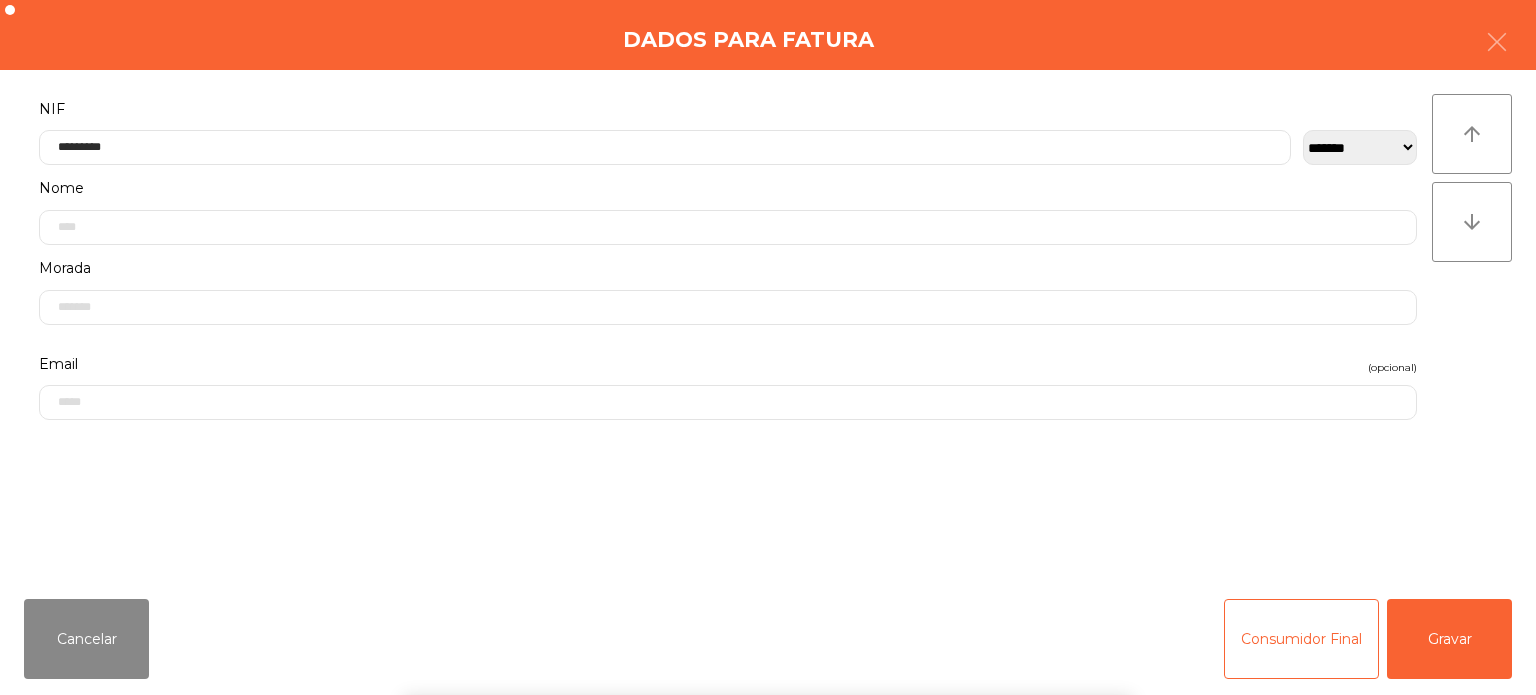 click on "arrow_upward arrow_downward" 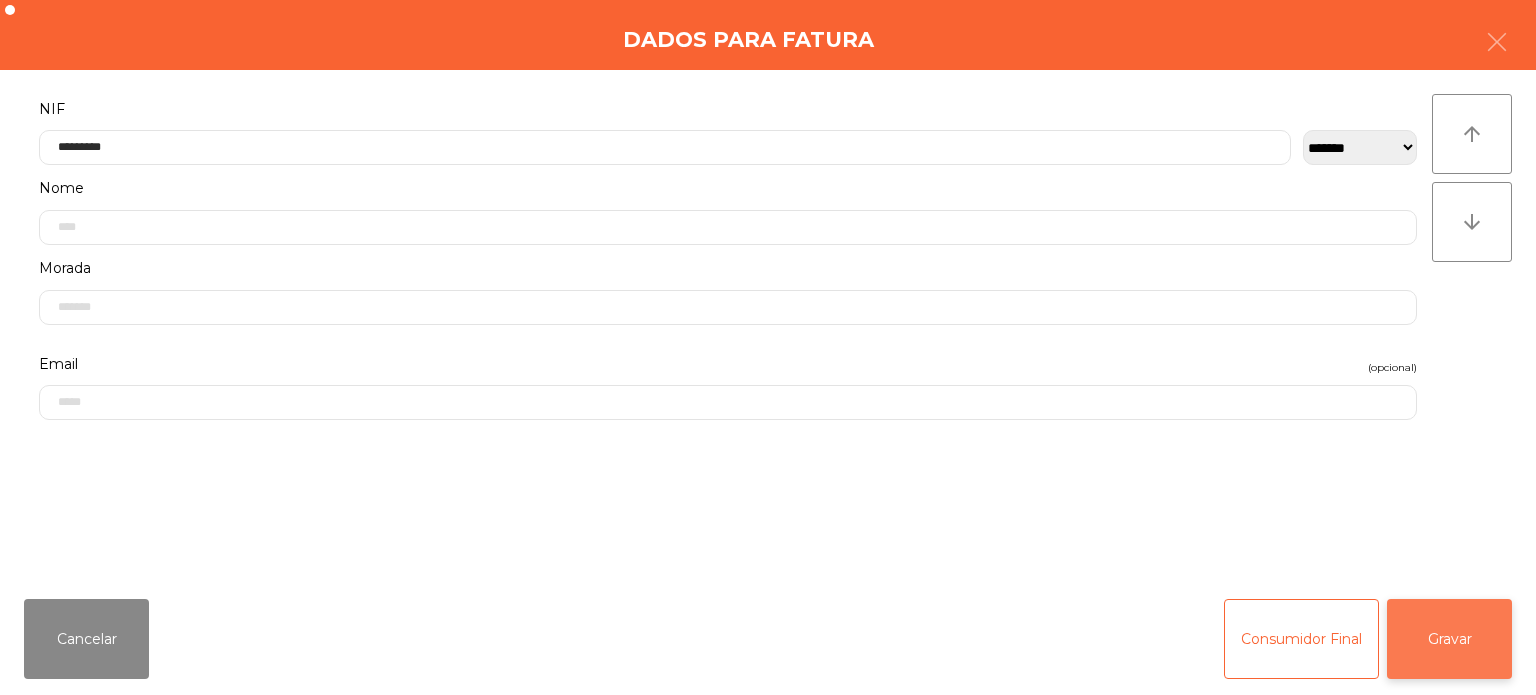 click on "Gravar" 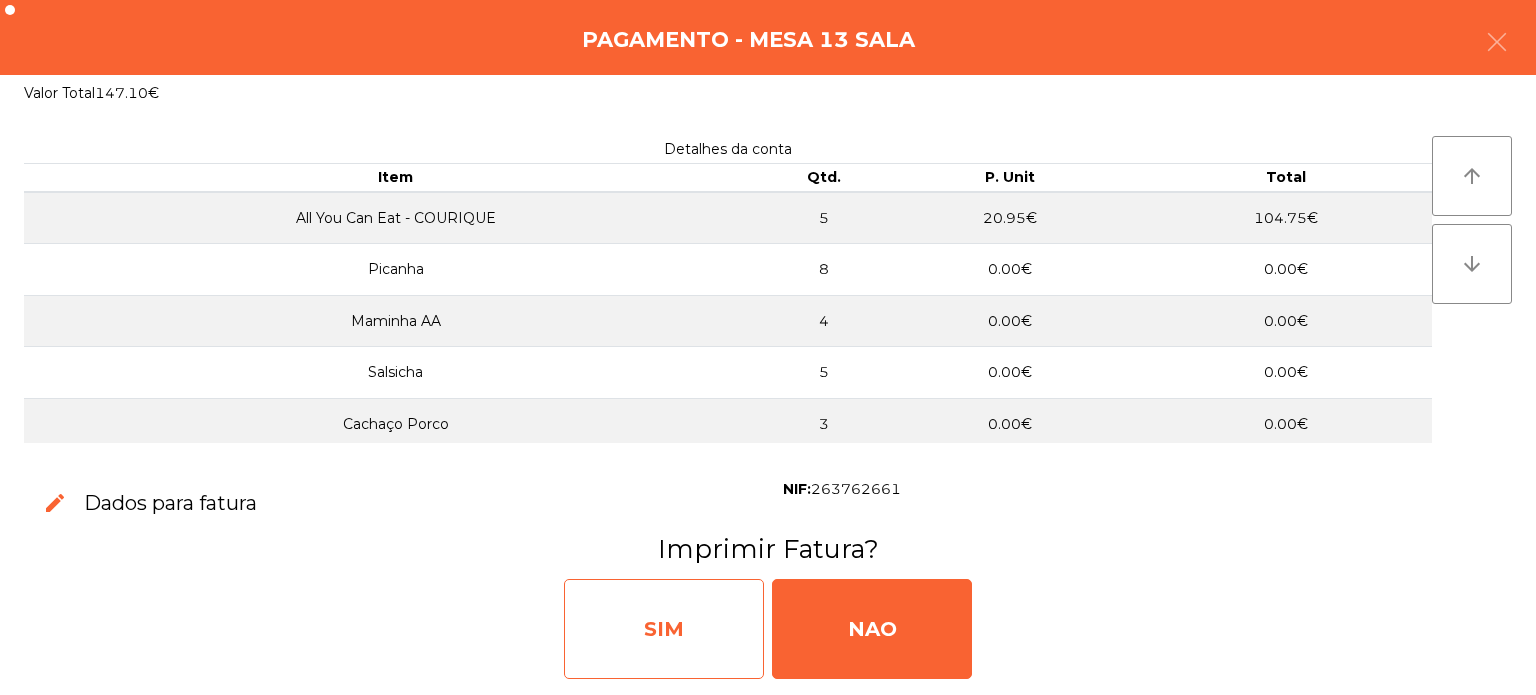 click on "SIM" 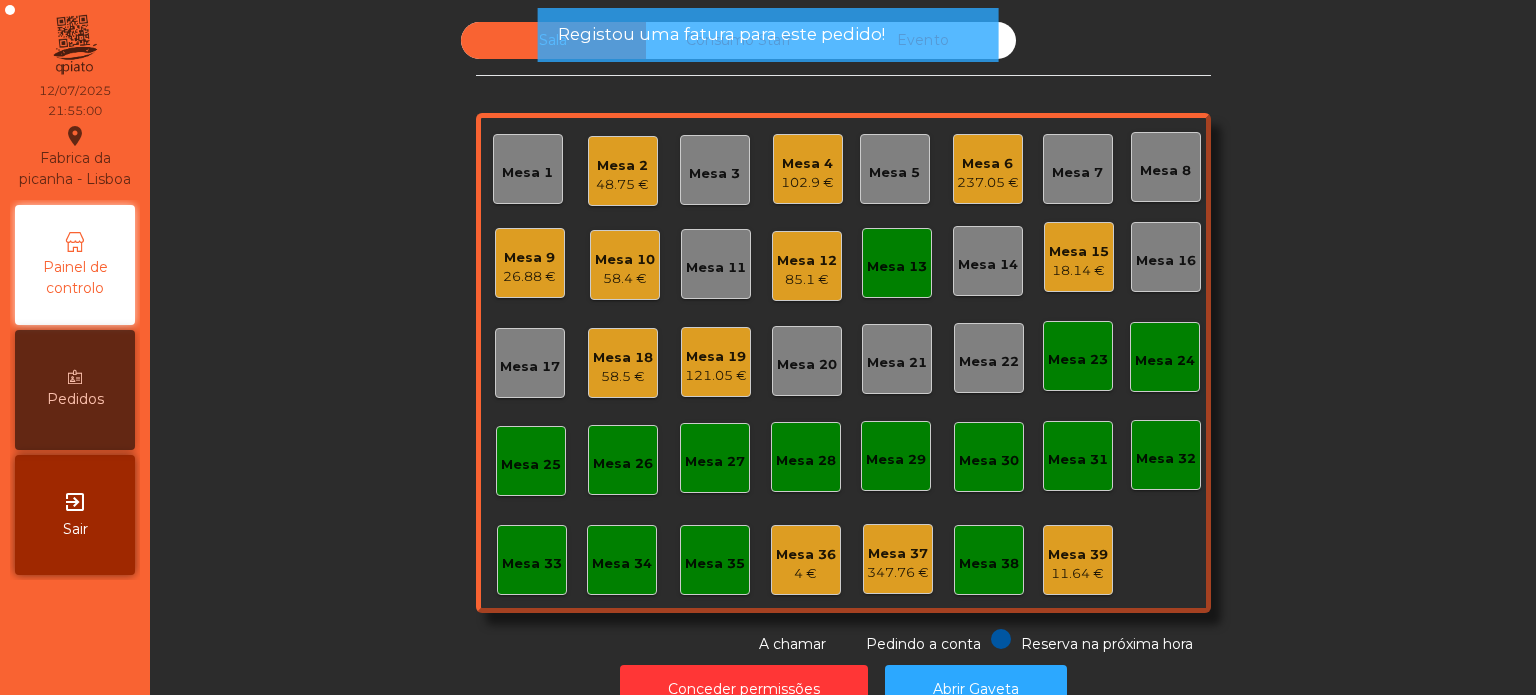 click on "Mesa 13" 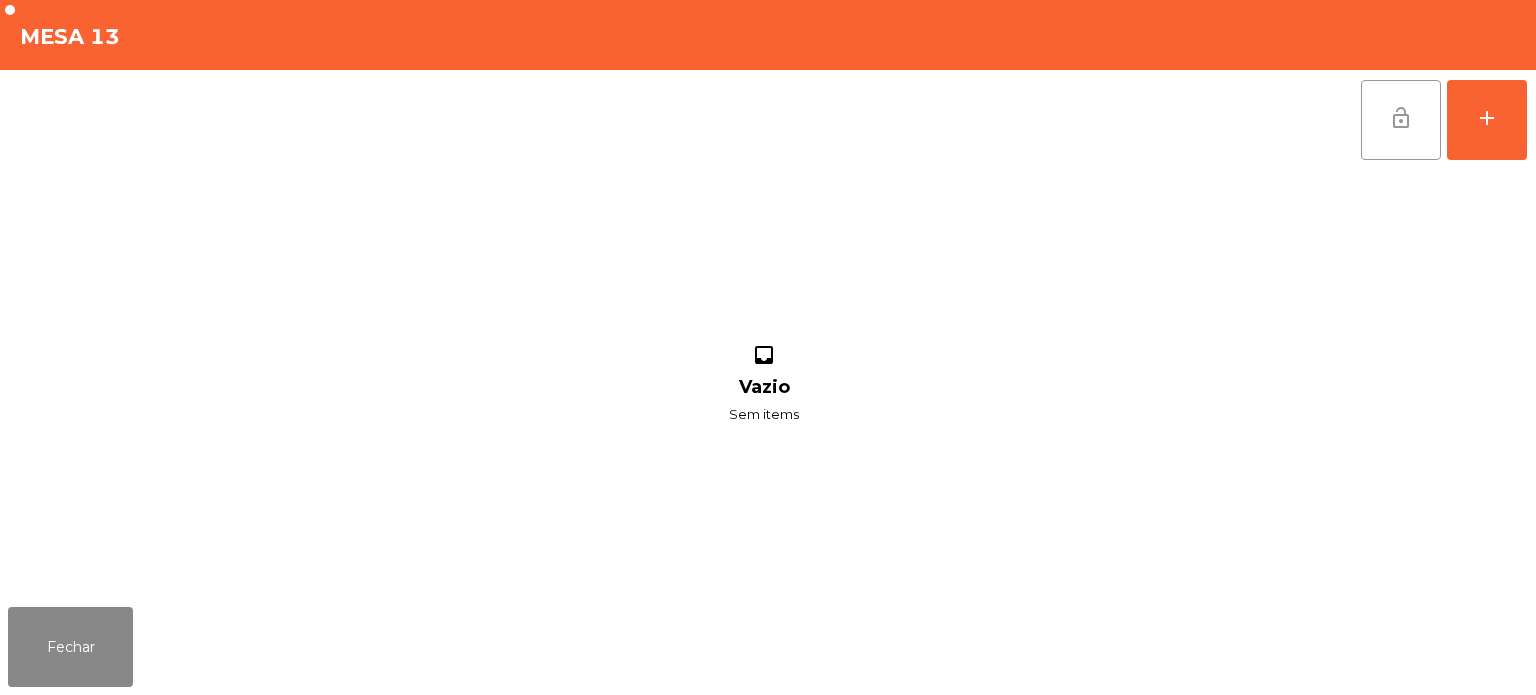 click on "lock_open" 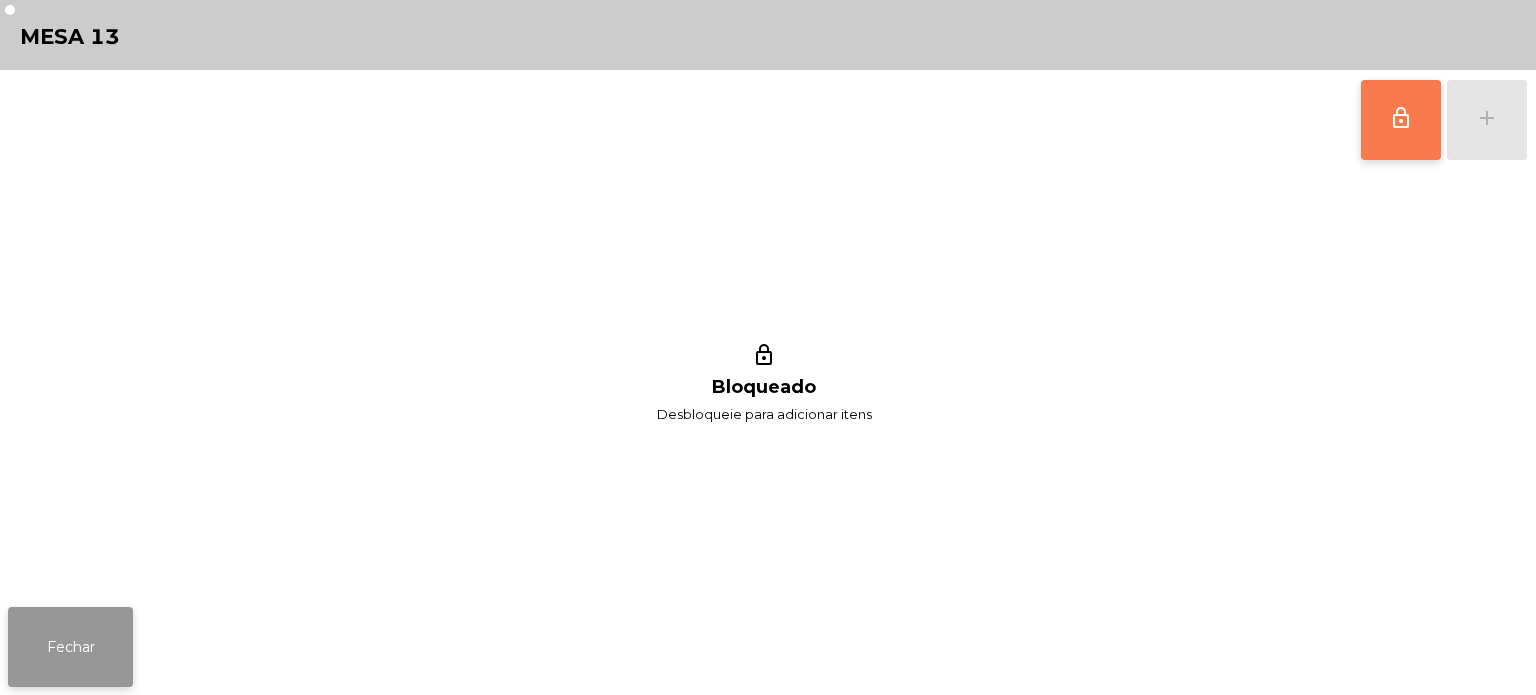click on "Fechar" 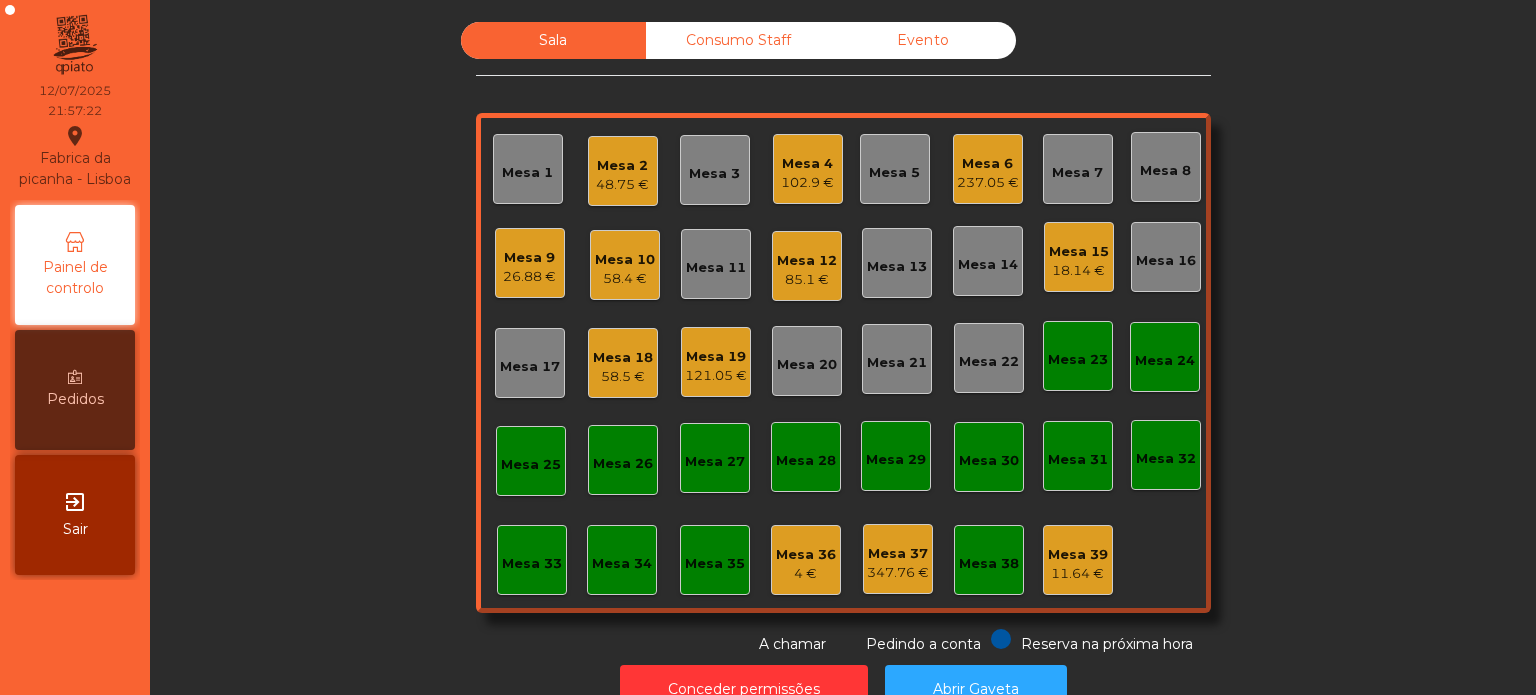click on "237.05 €" 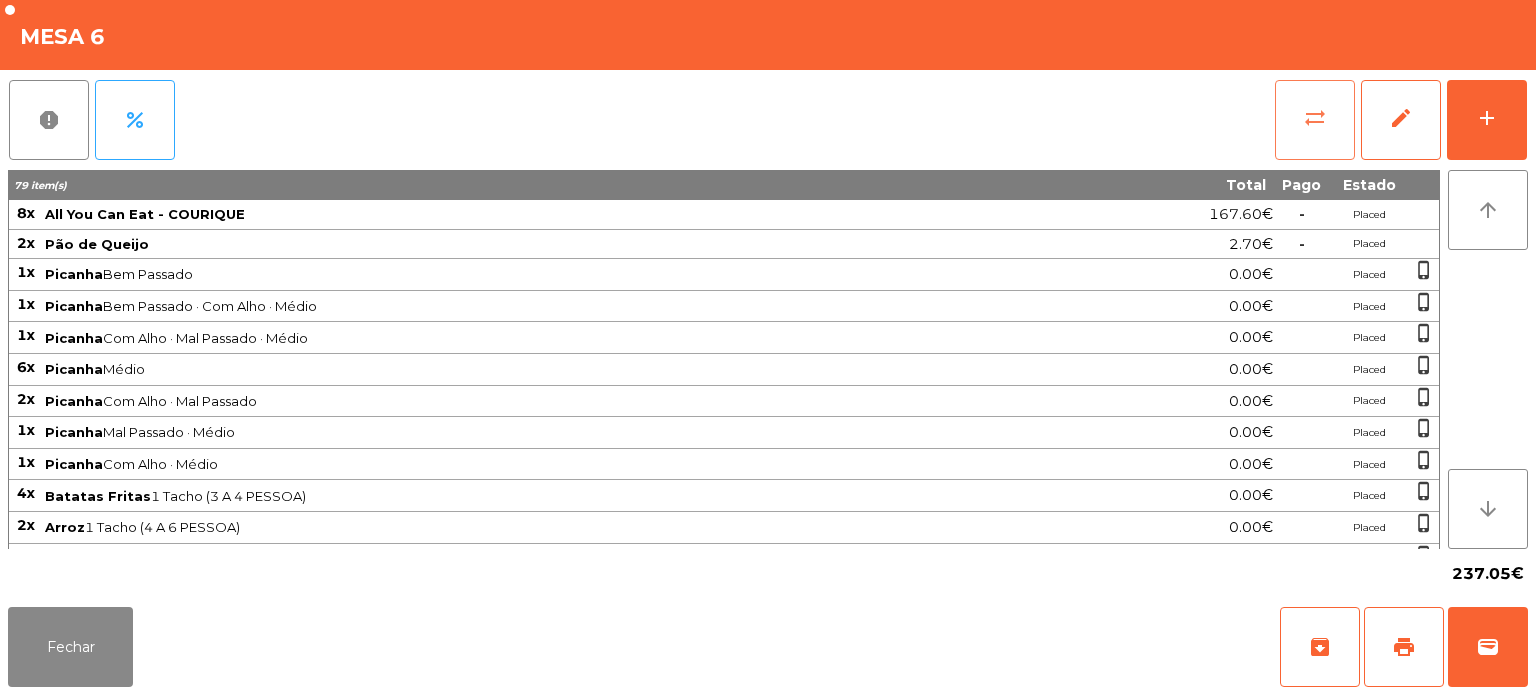 click on "sync_alt" 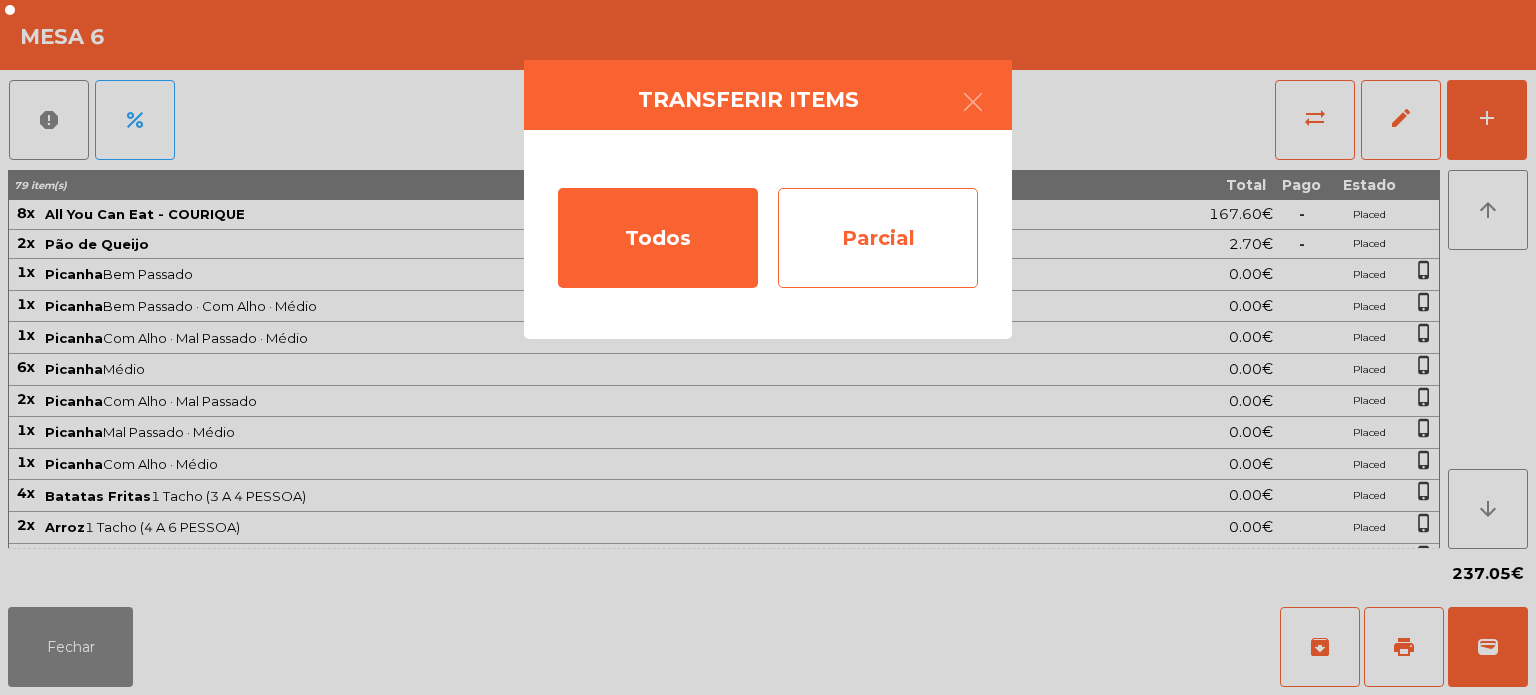click on "Parcial" 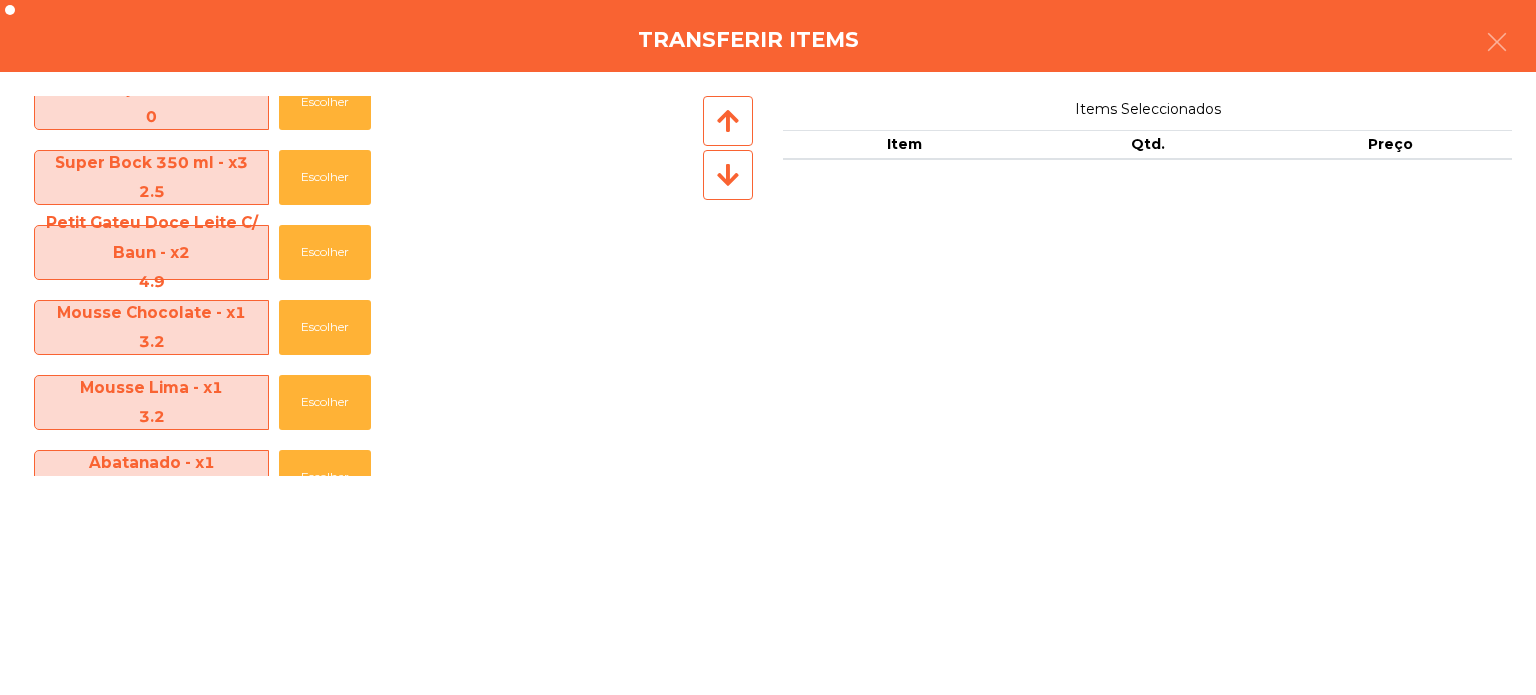 scroll, scrollTop: 1570, scrollLeft: 0, axis: vertical 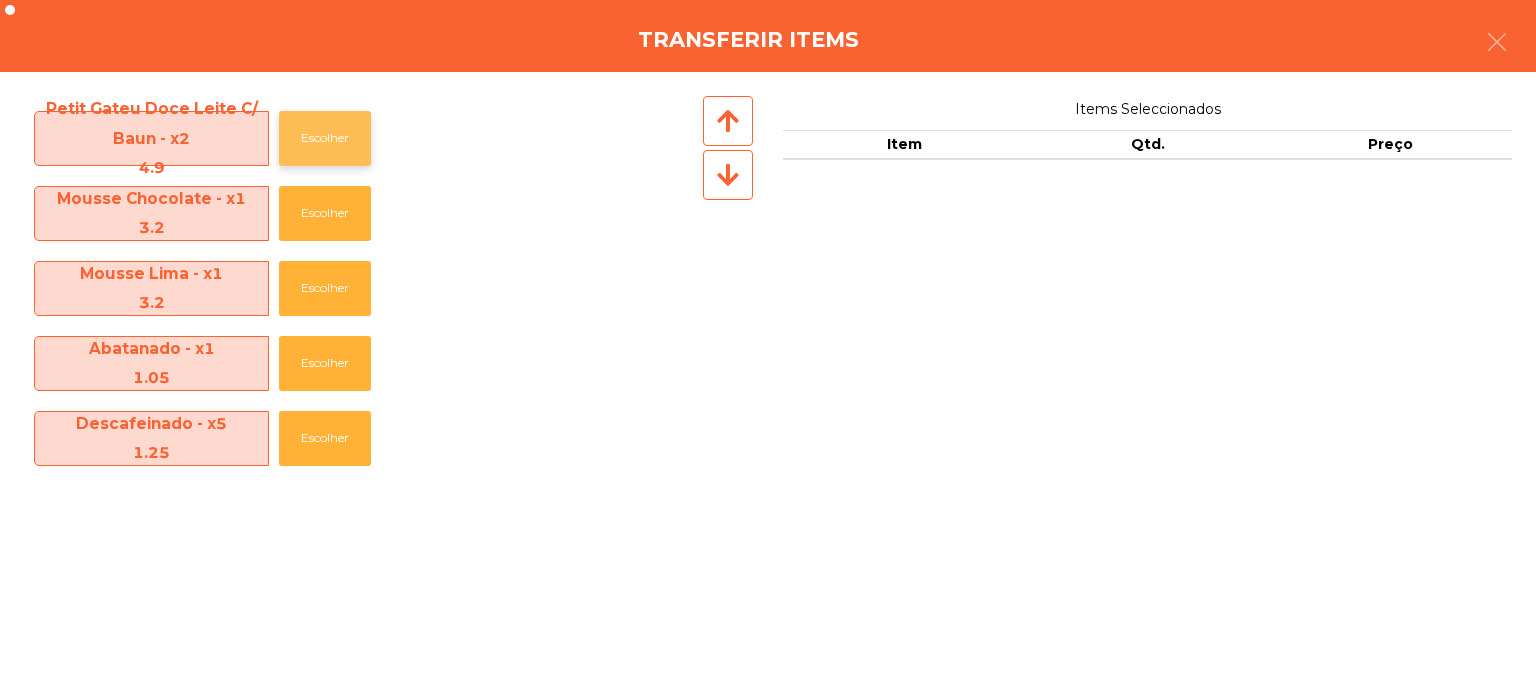 click on "Escolher" 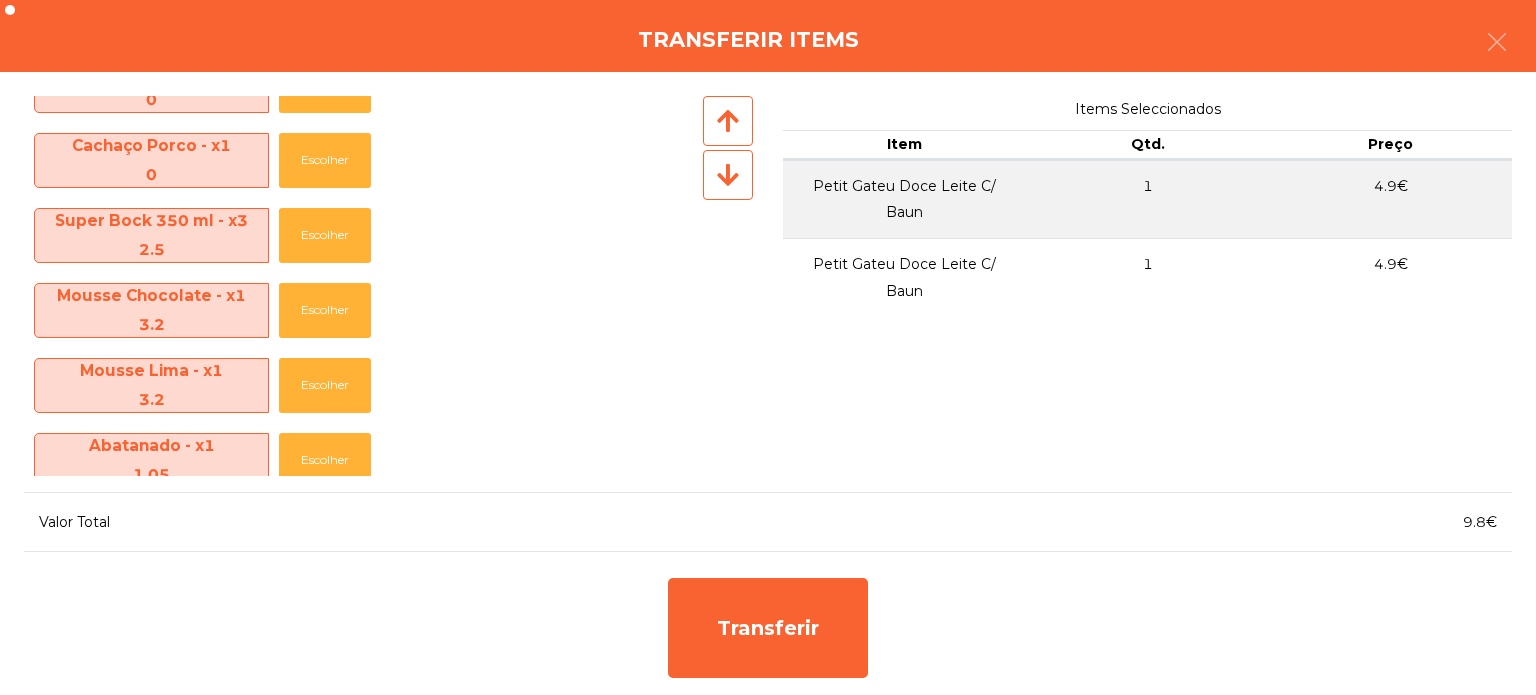 scroll, scrollTop: 1392, scrollLeft: 0, axis: vertical 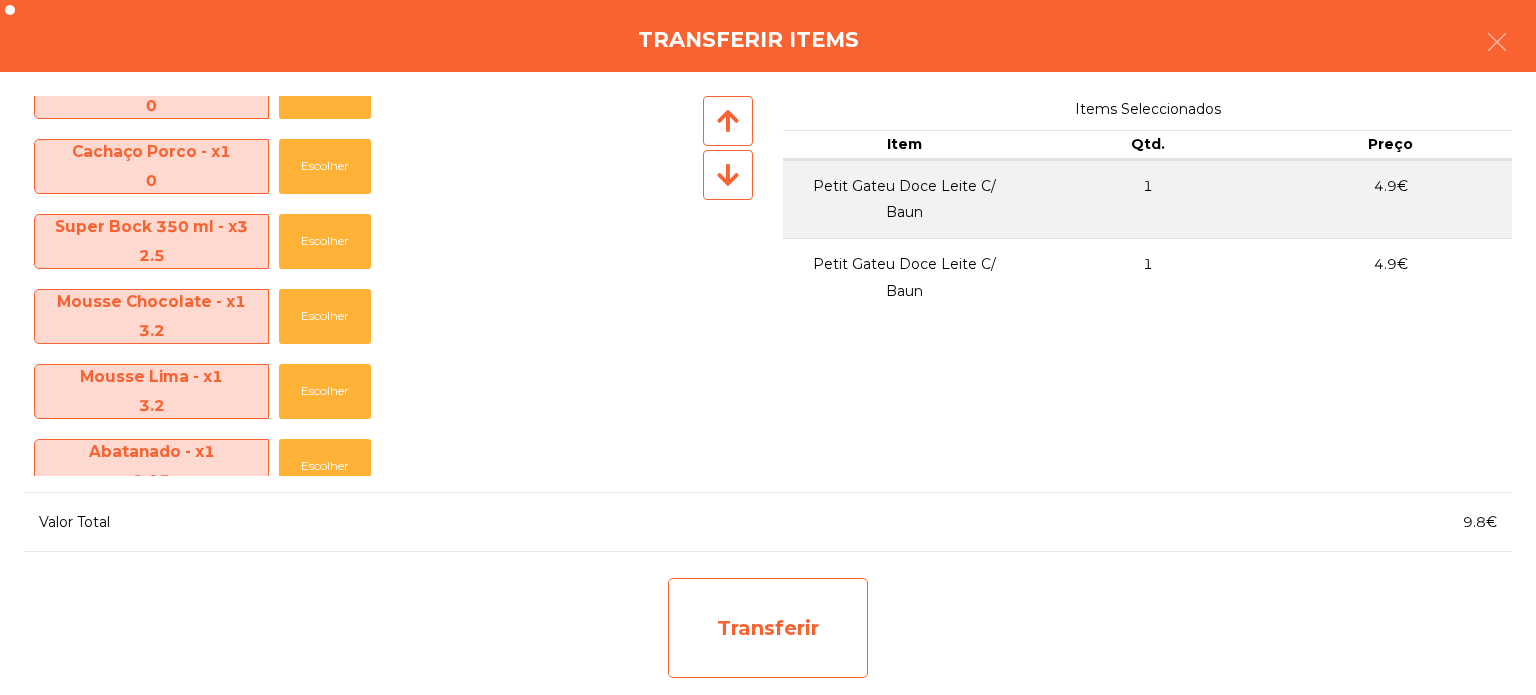 click on "Transferir" 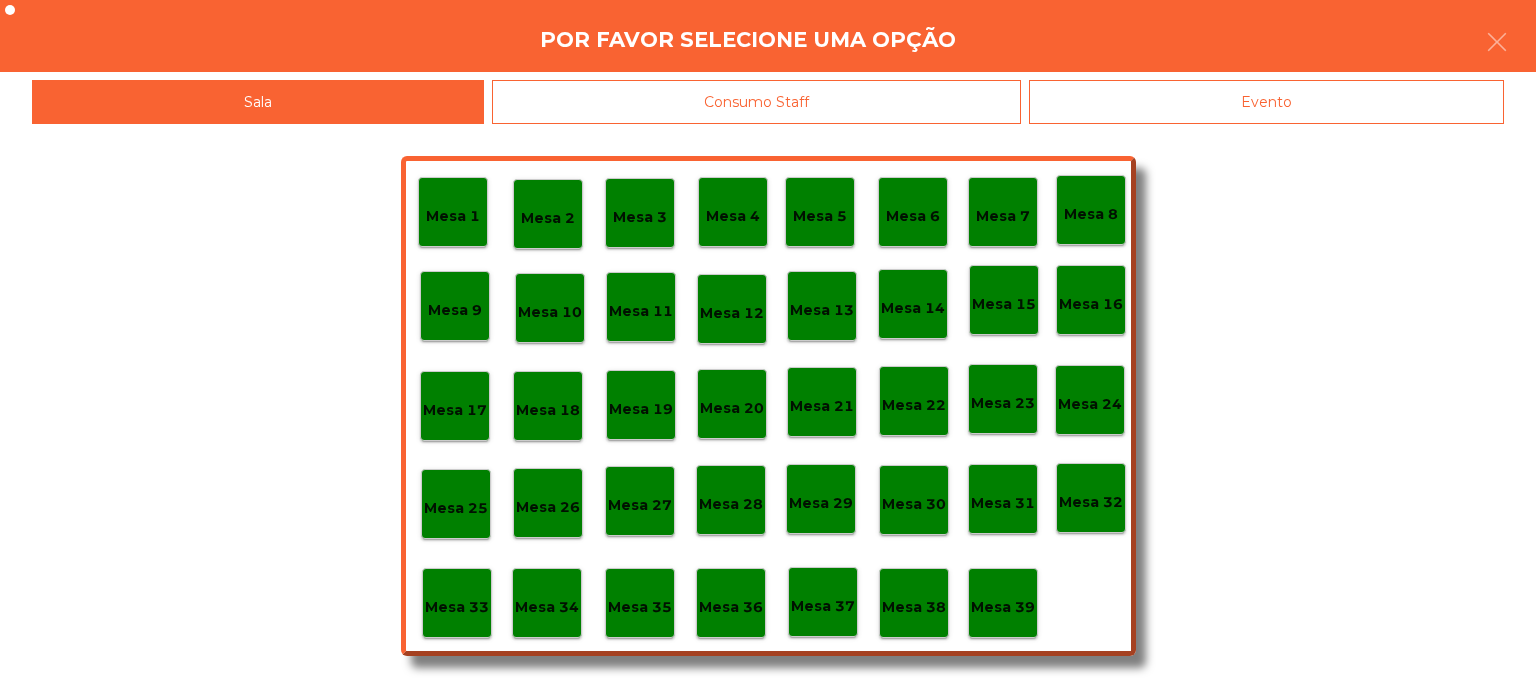 click on "Mesa 39" 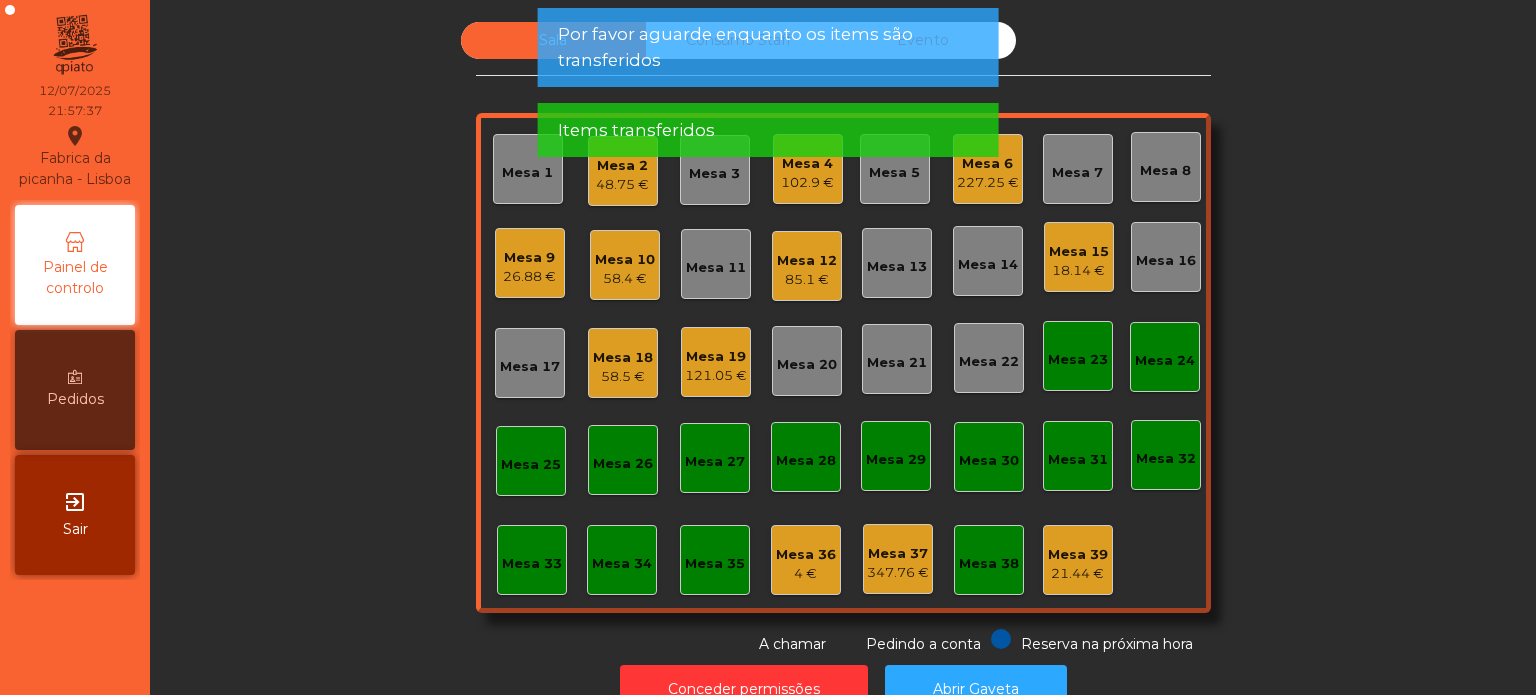 click on "102.9 €" 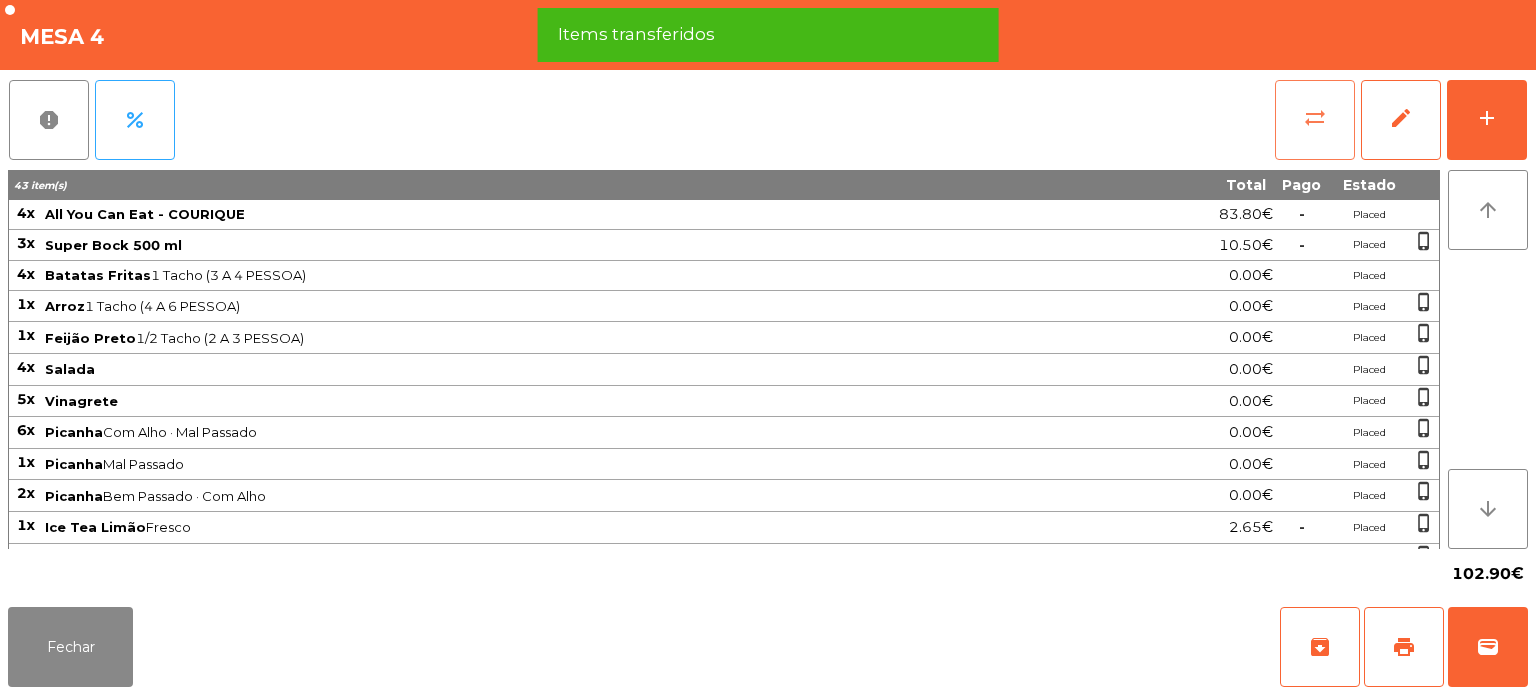 click on "sync_alt" 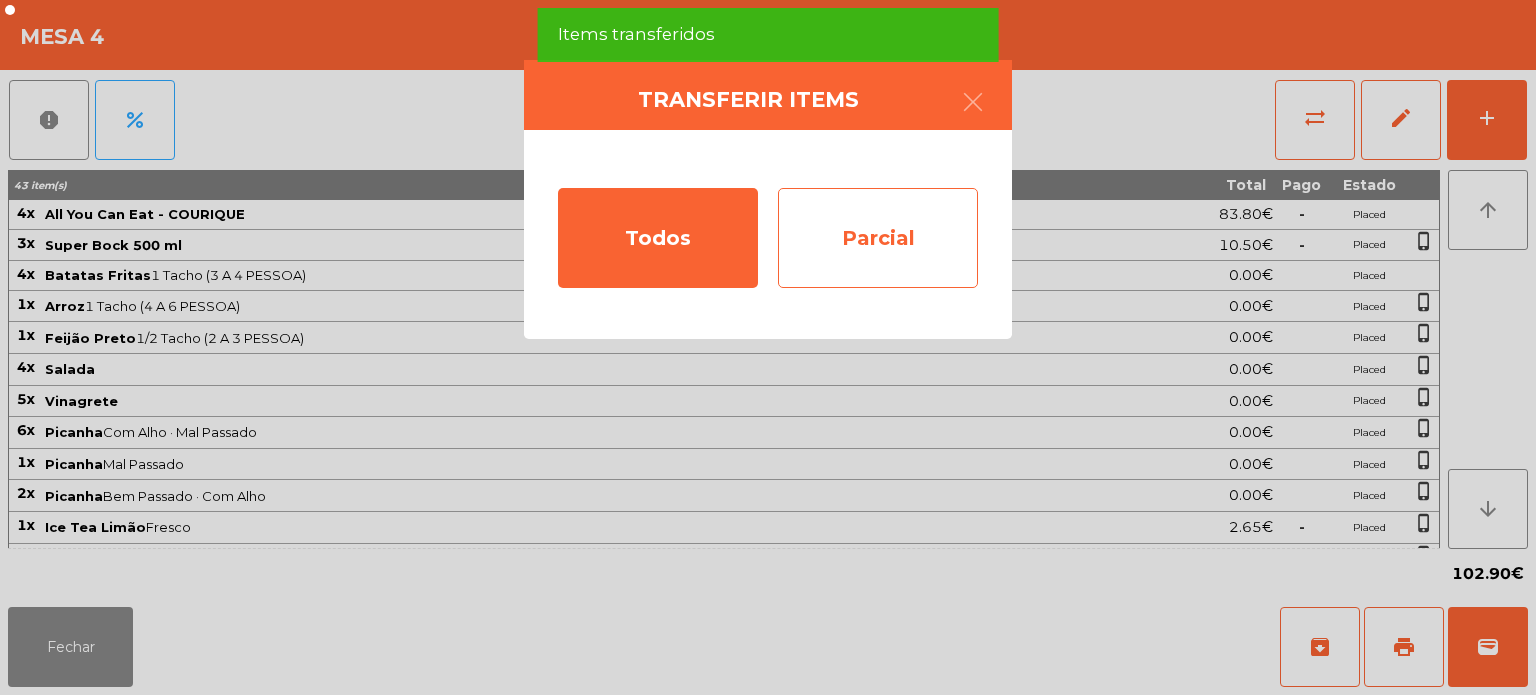 click on "Parcial" 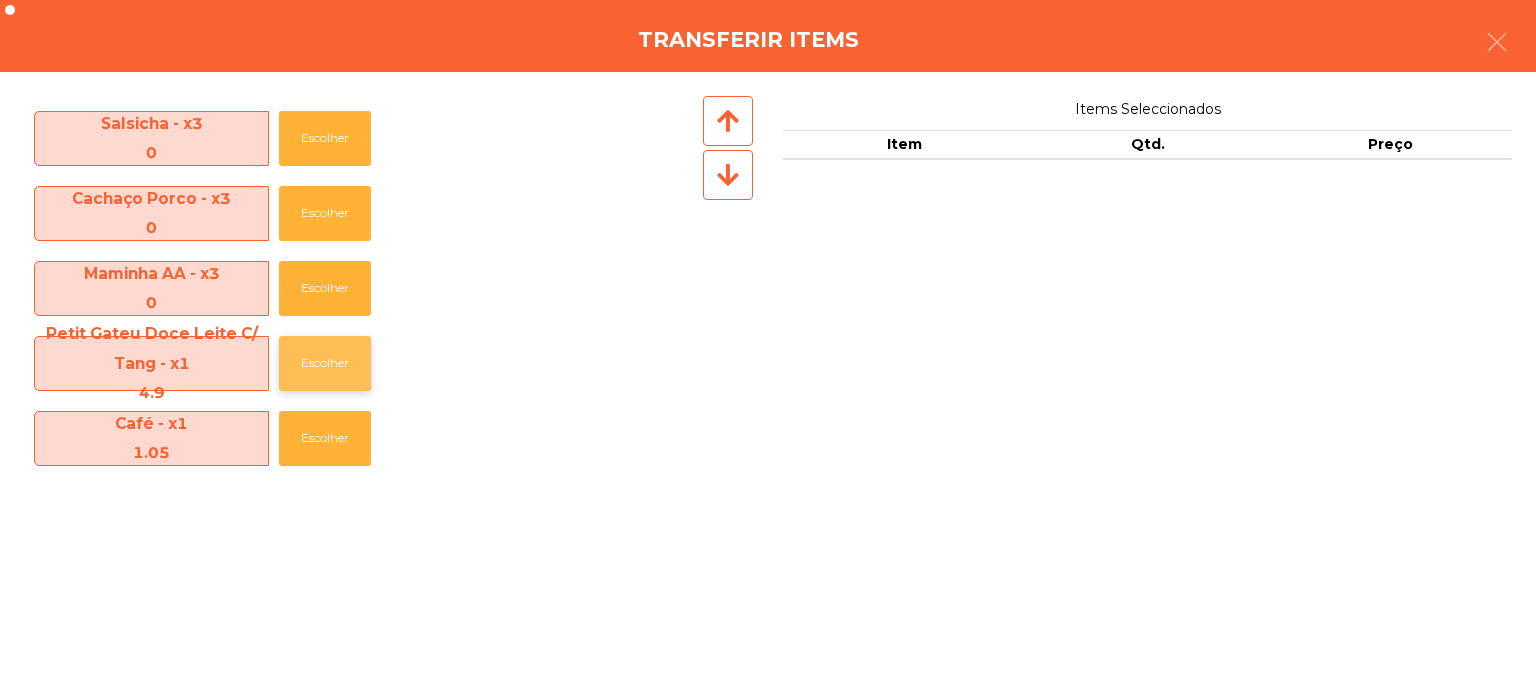click on "Escolher" 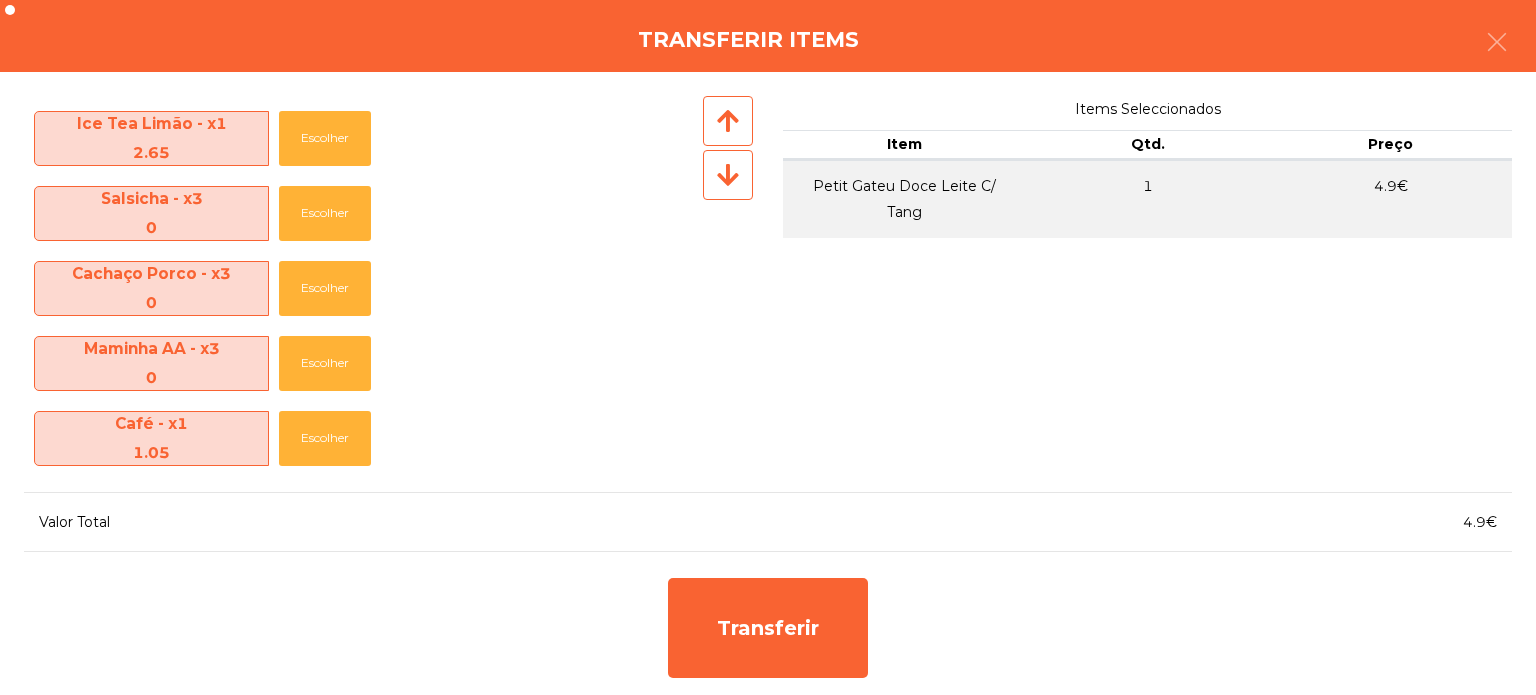 scroll, scrollTop: 595, scrollLeft: 0, axis: vertical 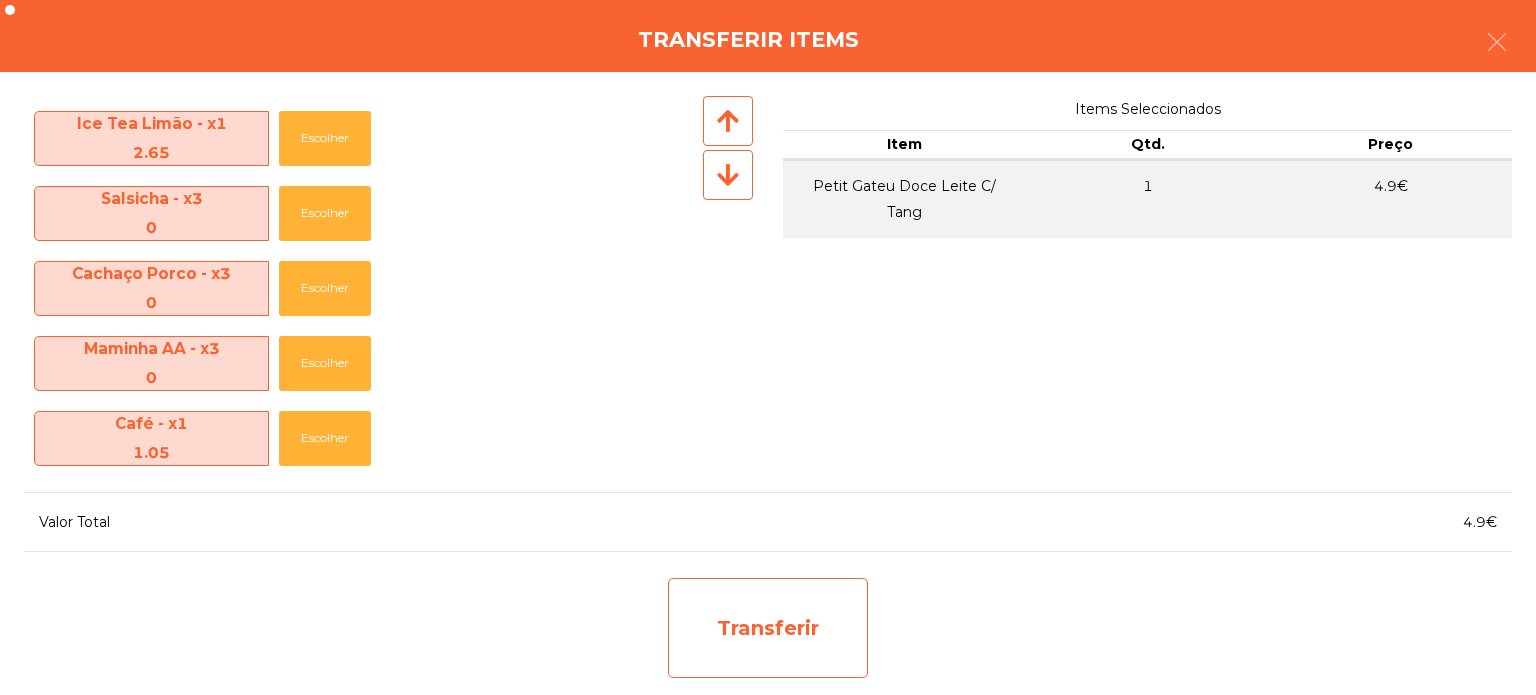 click on "Transferir" 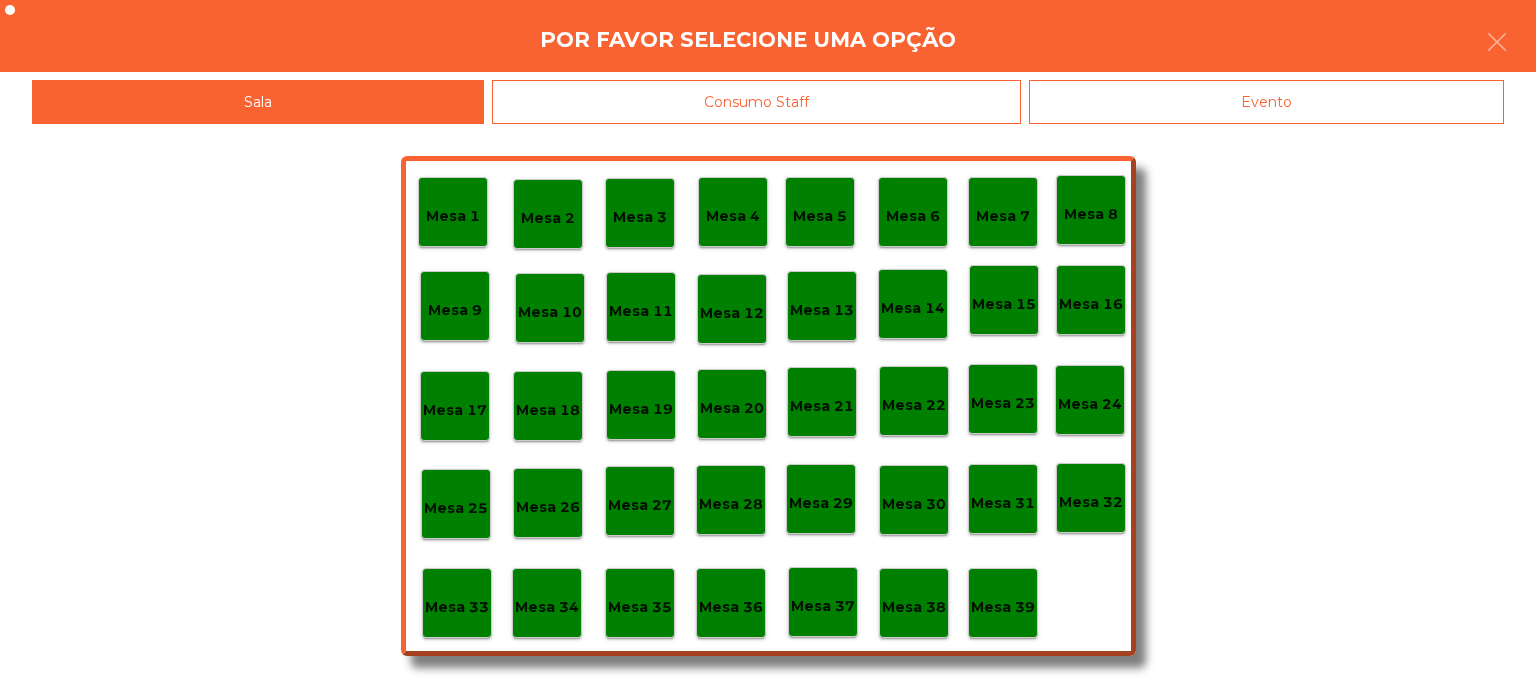 click on "Mesa 39" 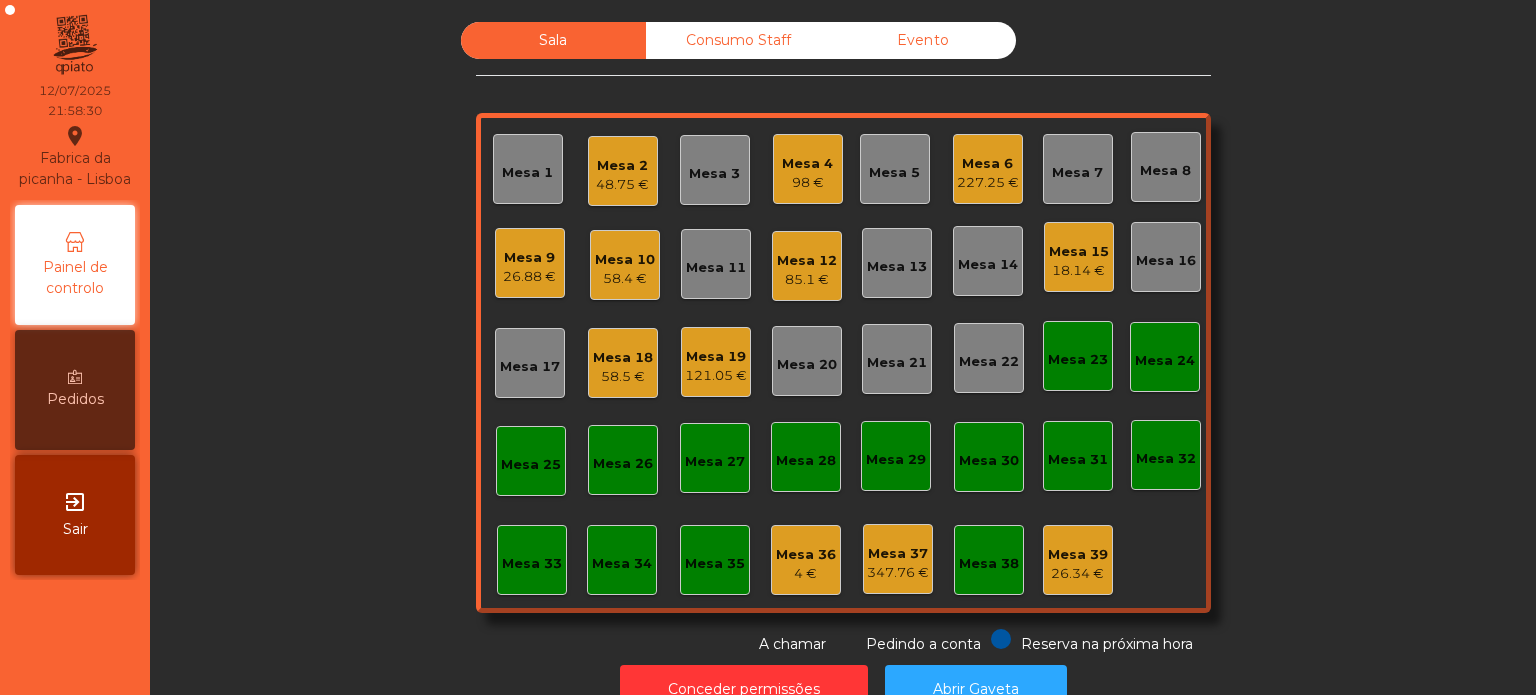click on "Sala   Consumo Staff   Evento   Mesa 1   Mesa 2   48.75 €   Mesa 3   Mesa 4   98 €   Mesa 5   Mesa 6   227.25 €   Mesa 7   Mesa 8   Mesa 9   26.88 €   Mesa 10   58.4 €   Mesa 11   Mesa 12   85.1 €   Mesa 13   Mesa 14   Mesa 15   18.14 €   Mesa 16   Mesa 17   Mesa 18   58.5 €   Mesa 19   121.05 €   Mesa 20   Mesa 21   Mesa 22   Mesa 23   Mesa 24   Mesa 25   Mesa 26   Mesa 27   Mesa 28   Mesa 29   Mesa 30   Mesa 31   Mesa 32   Mesa 33   Mesa 34   Mesa 35   Mesa 36   4 €   Mesa 37   347.76 €   Mesa 38   Mesa 39   26.34 €  Reserva na próxima hora Pedindo a conta A chamar" 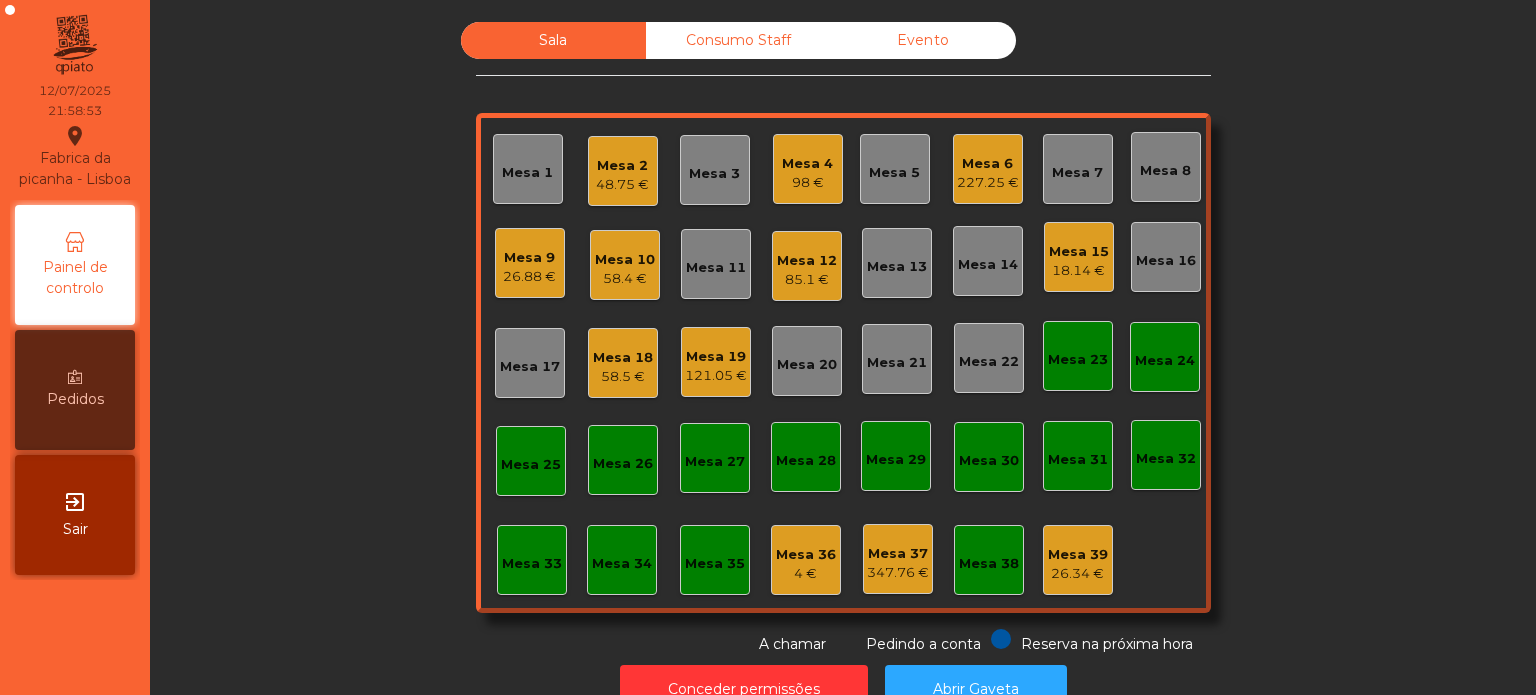 click on "Mesa 6" 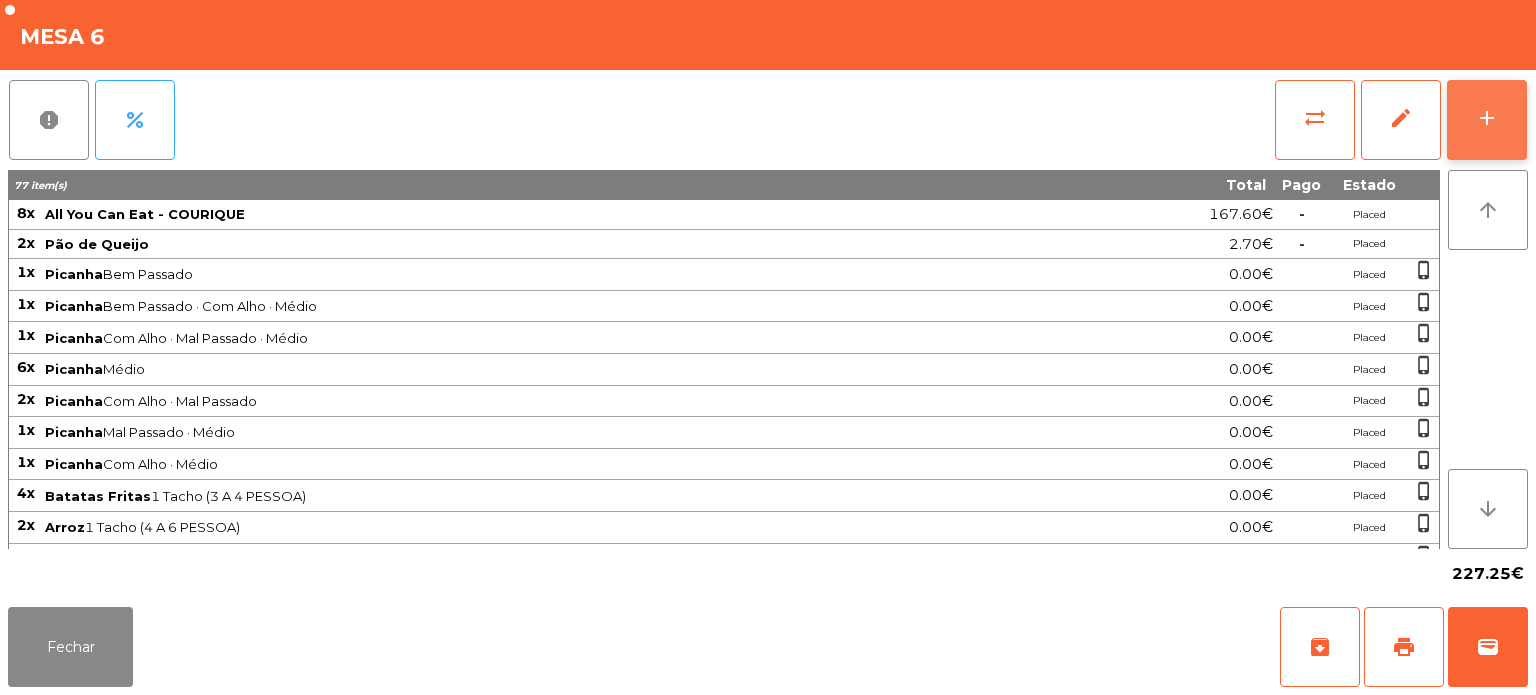 click on "add" 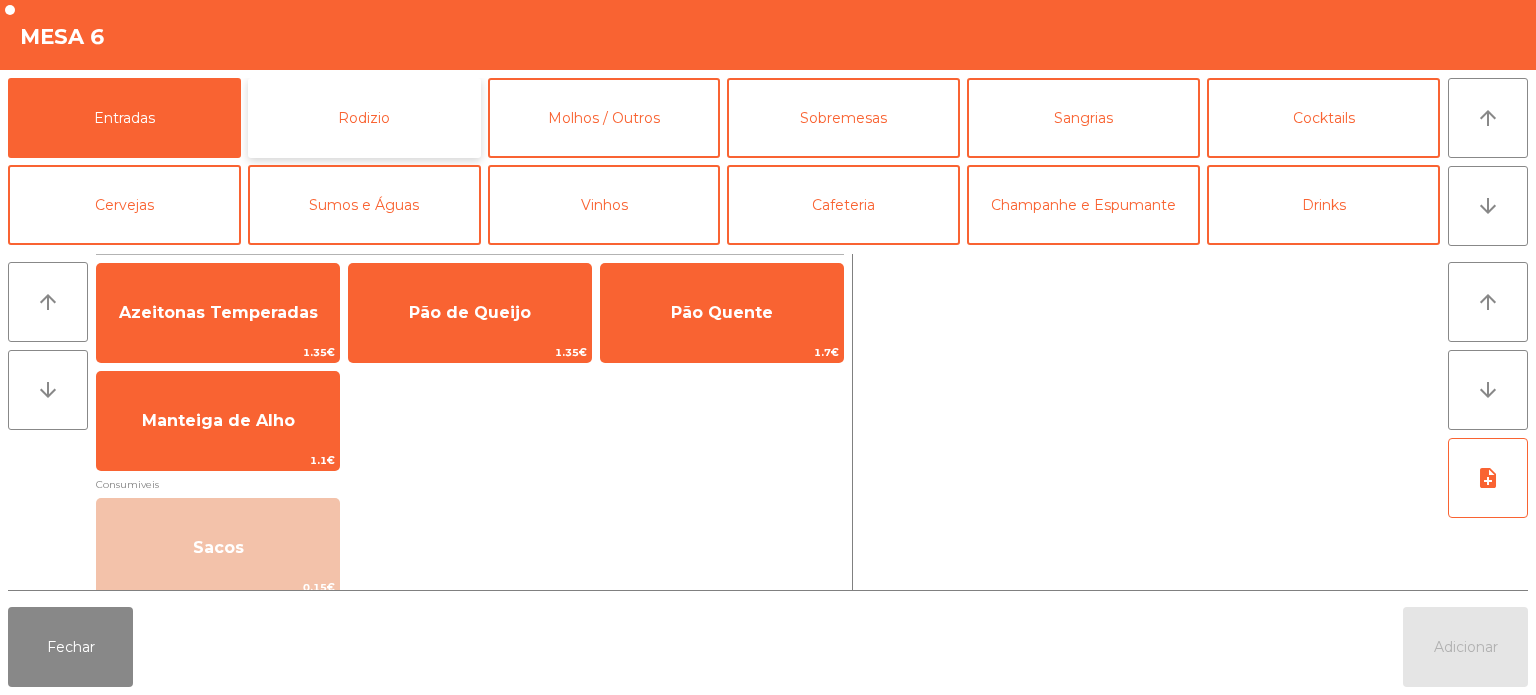 click on "Rodizio" 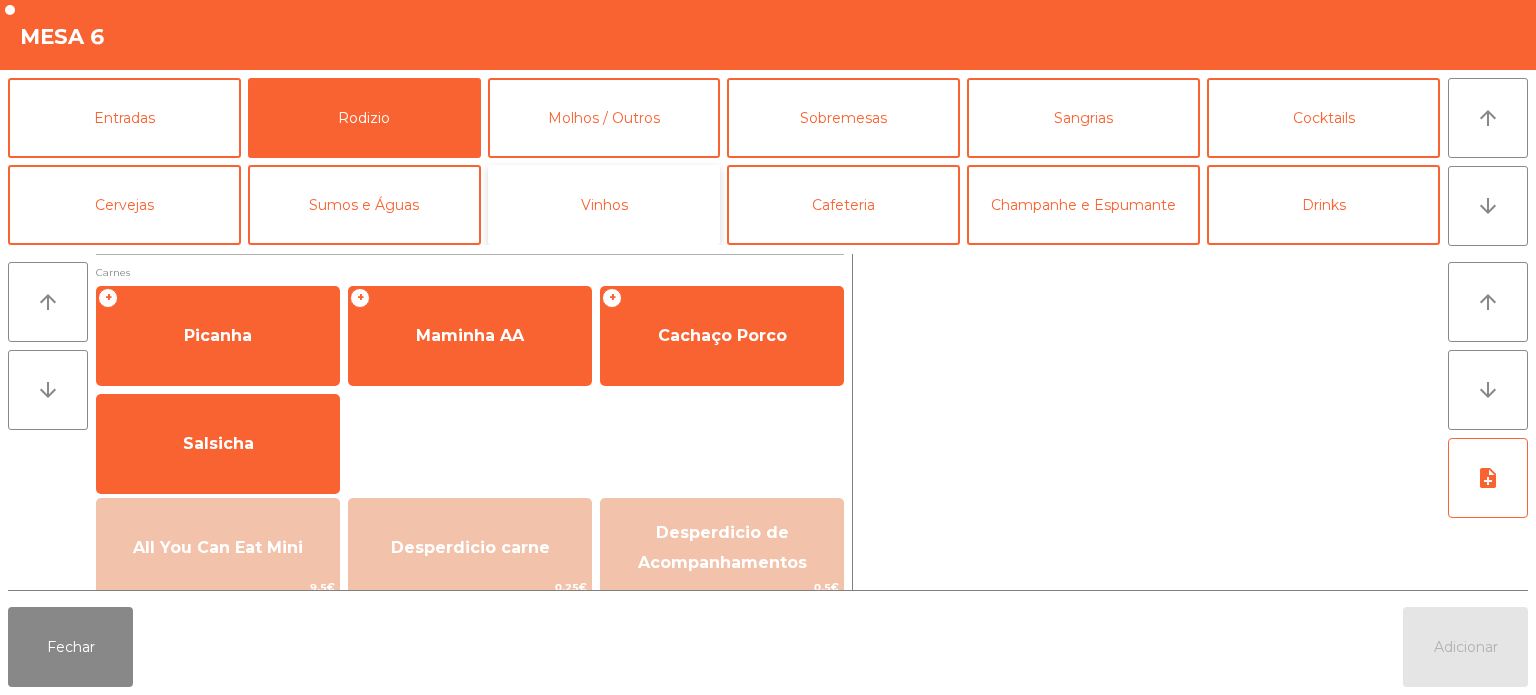 click on "Vinhos" 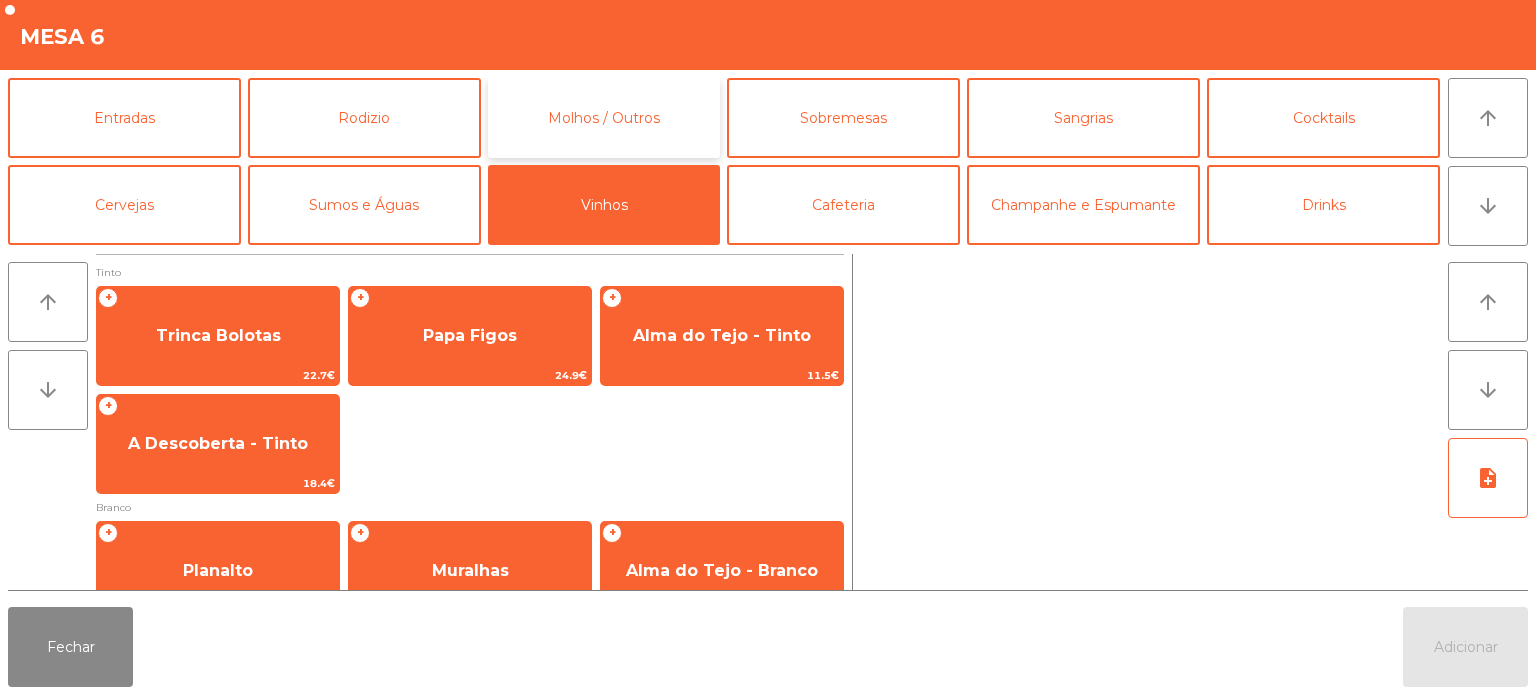 click on "Molhos / Outros" 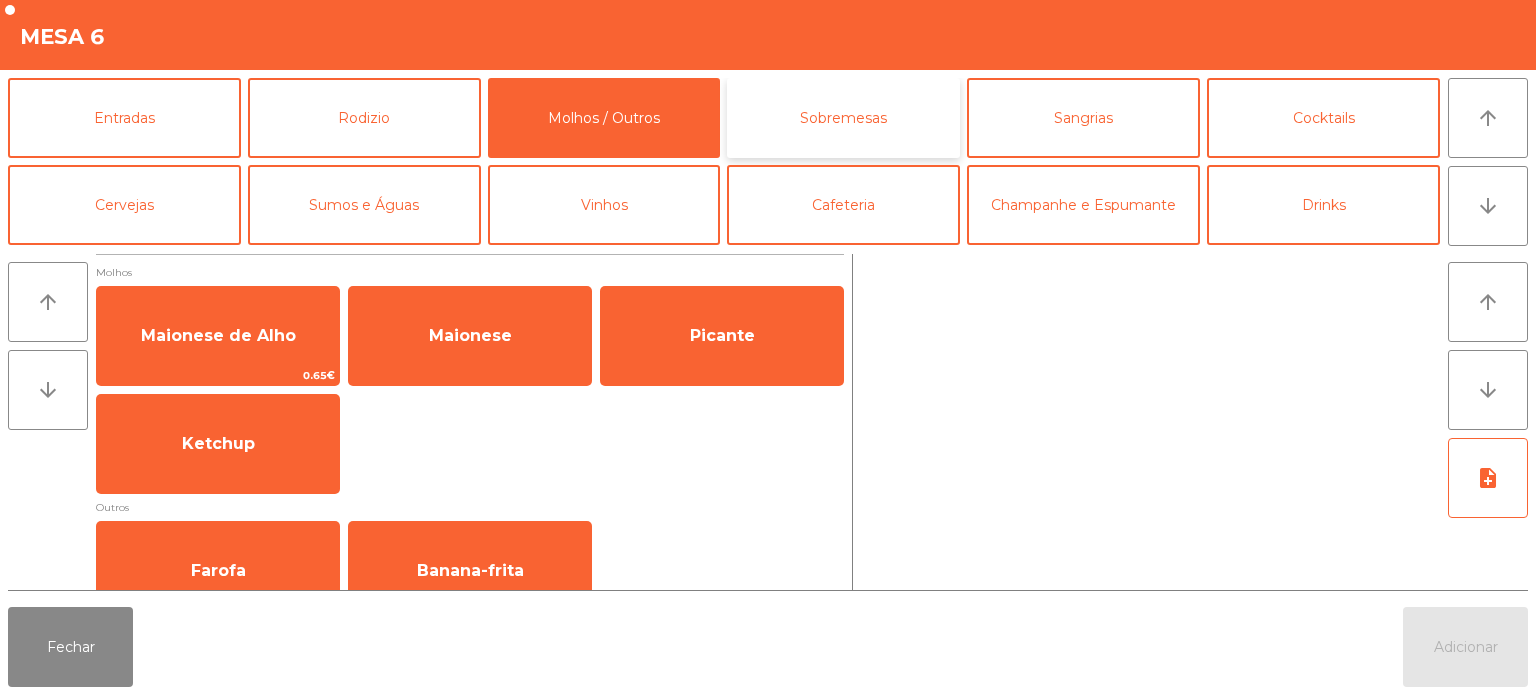click on "Sobremesas" 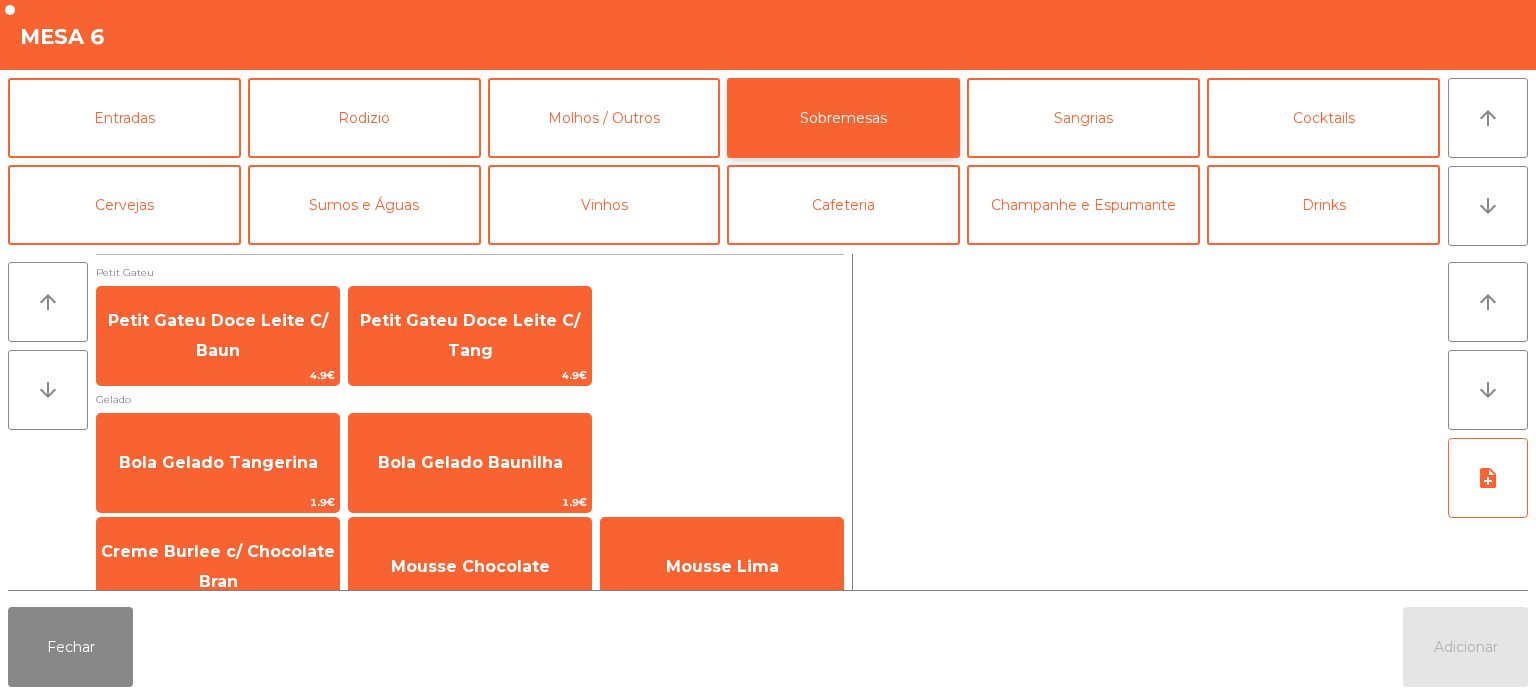 scroll, scrollTop: 34, scrollLeft: 0, axis: vertical 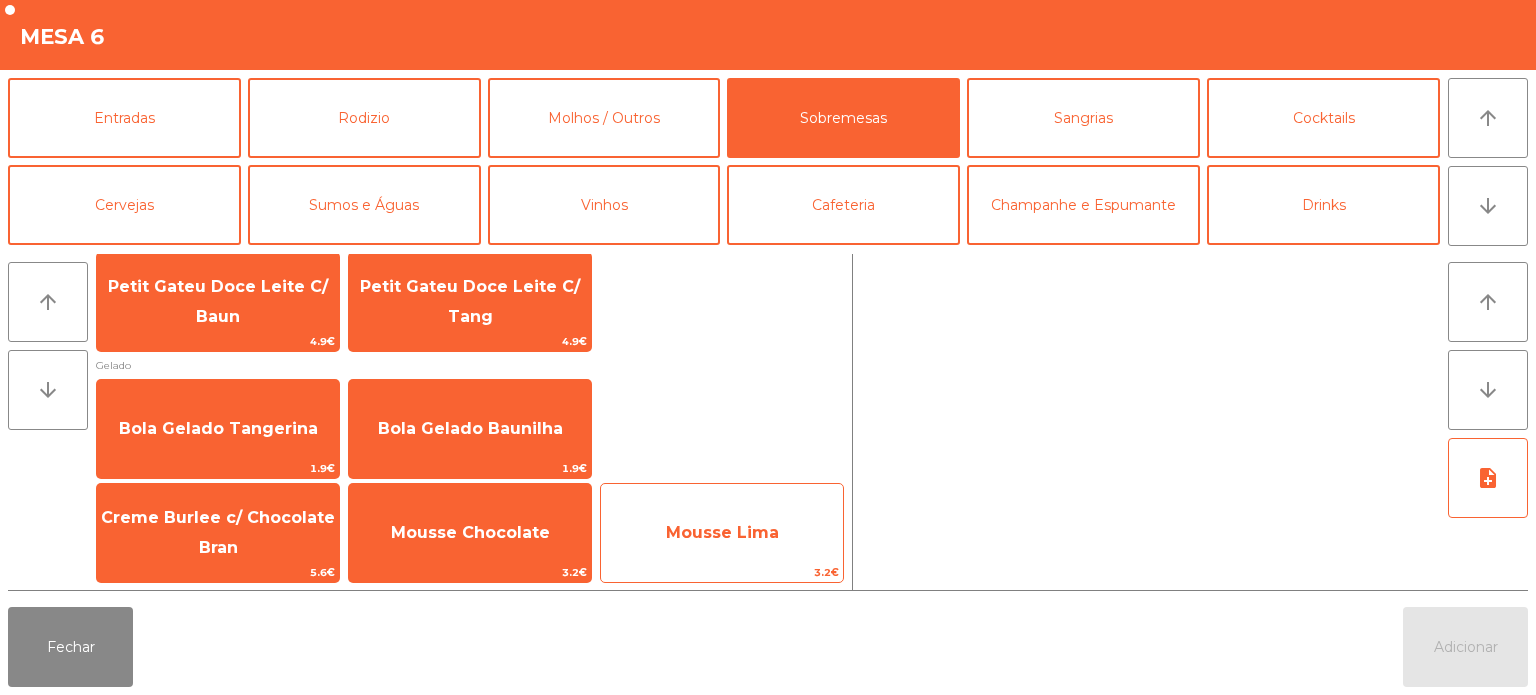 click on "Mousse Lima" 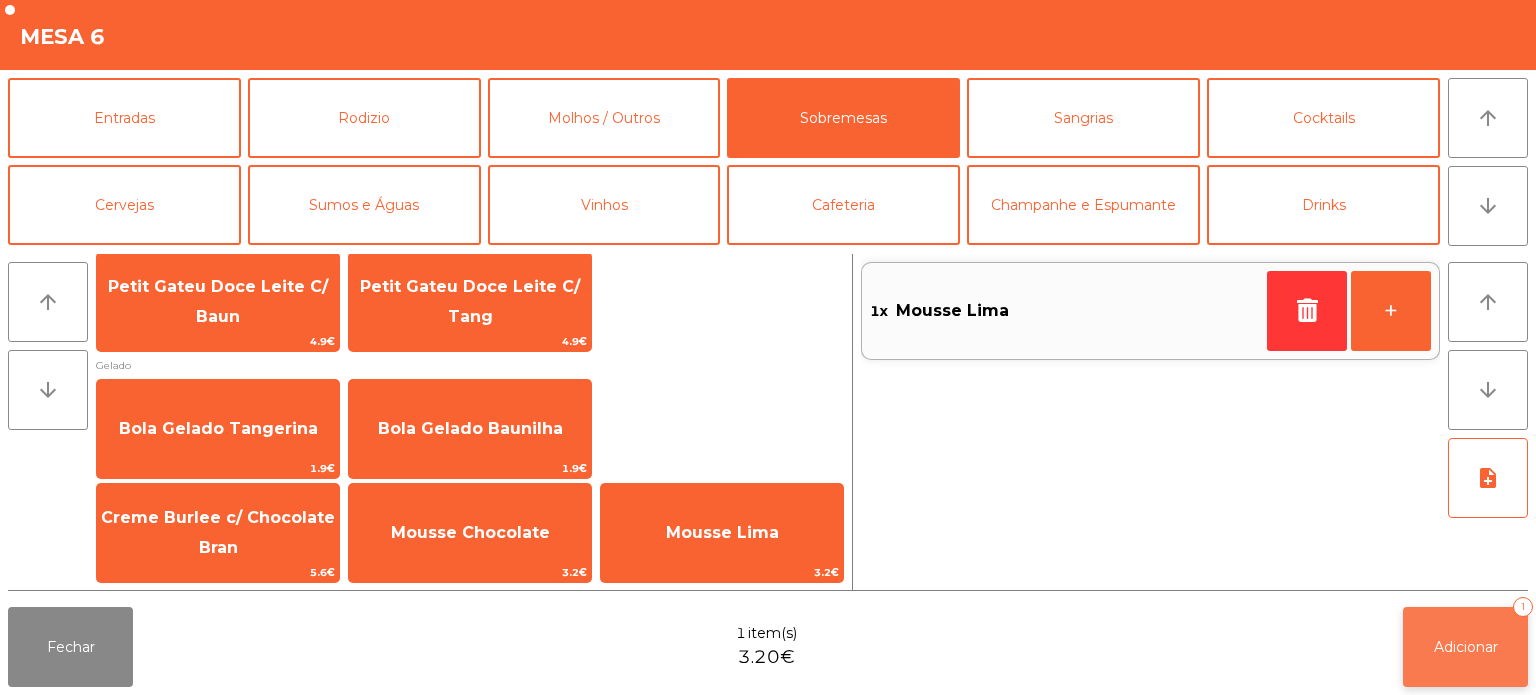 click on "Adicionar   1" 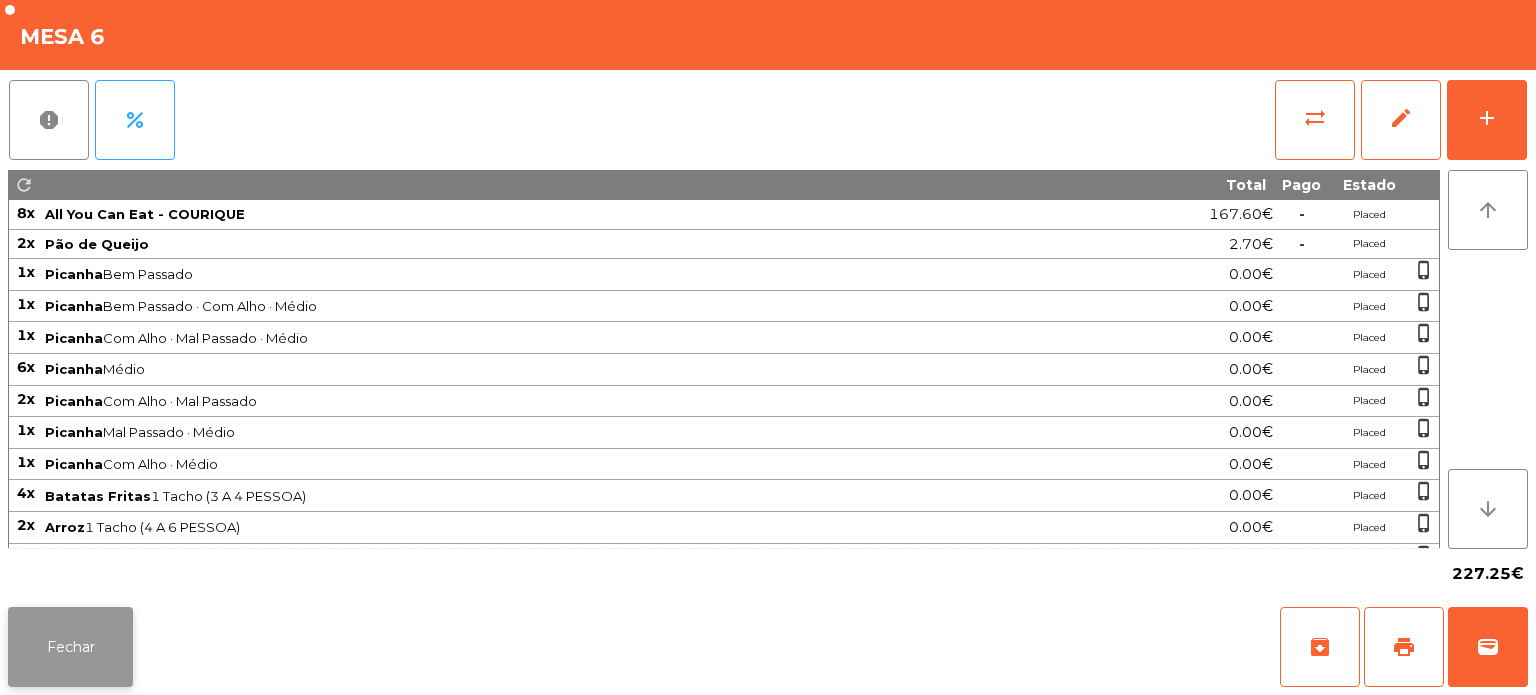 click on "Fechar" 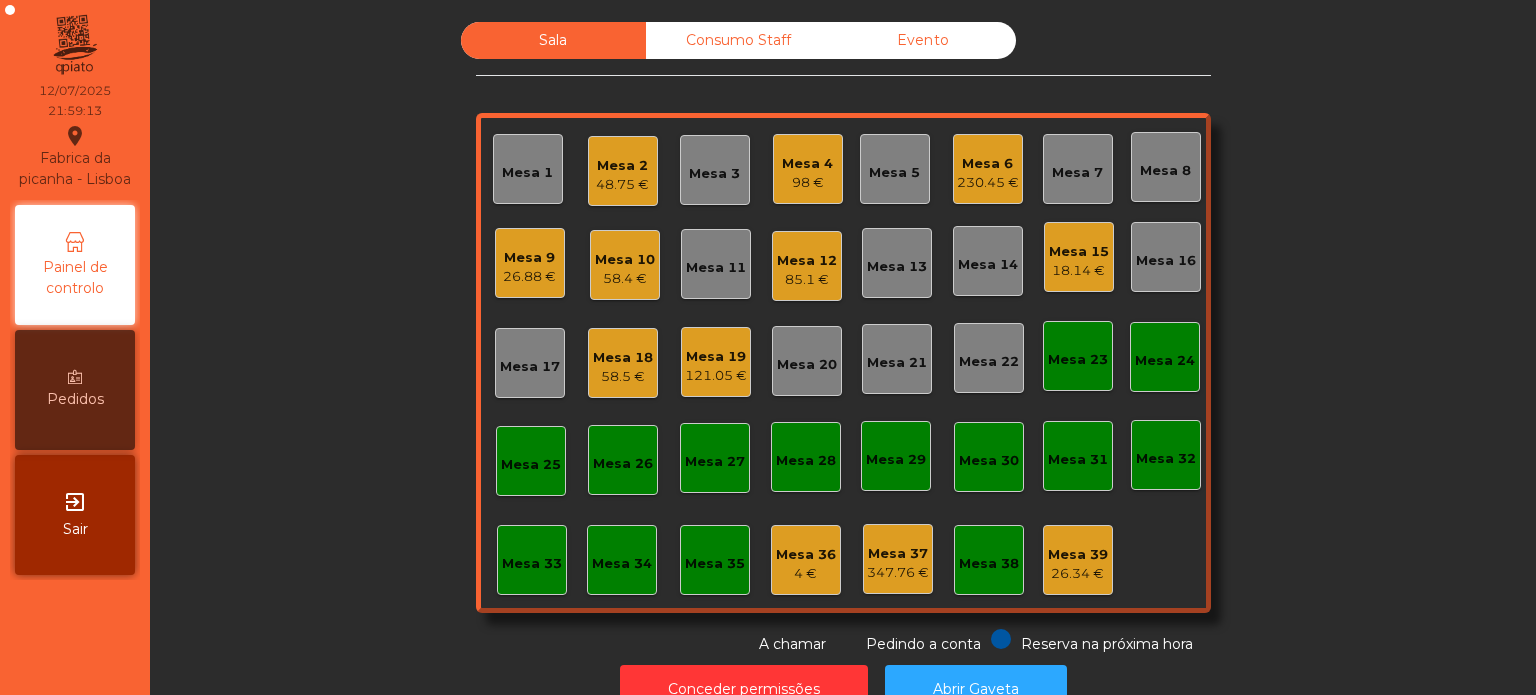 click on "Mesa 4   98 €" 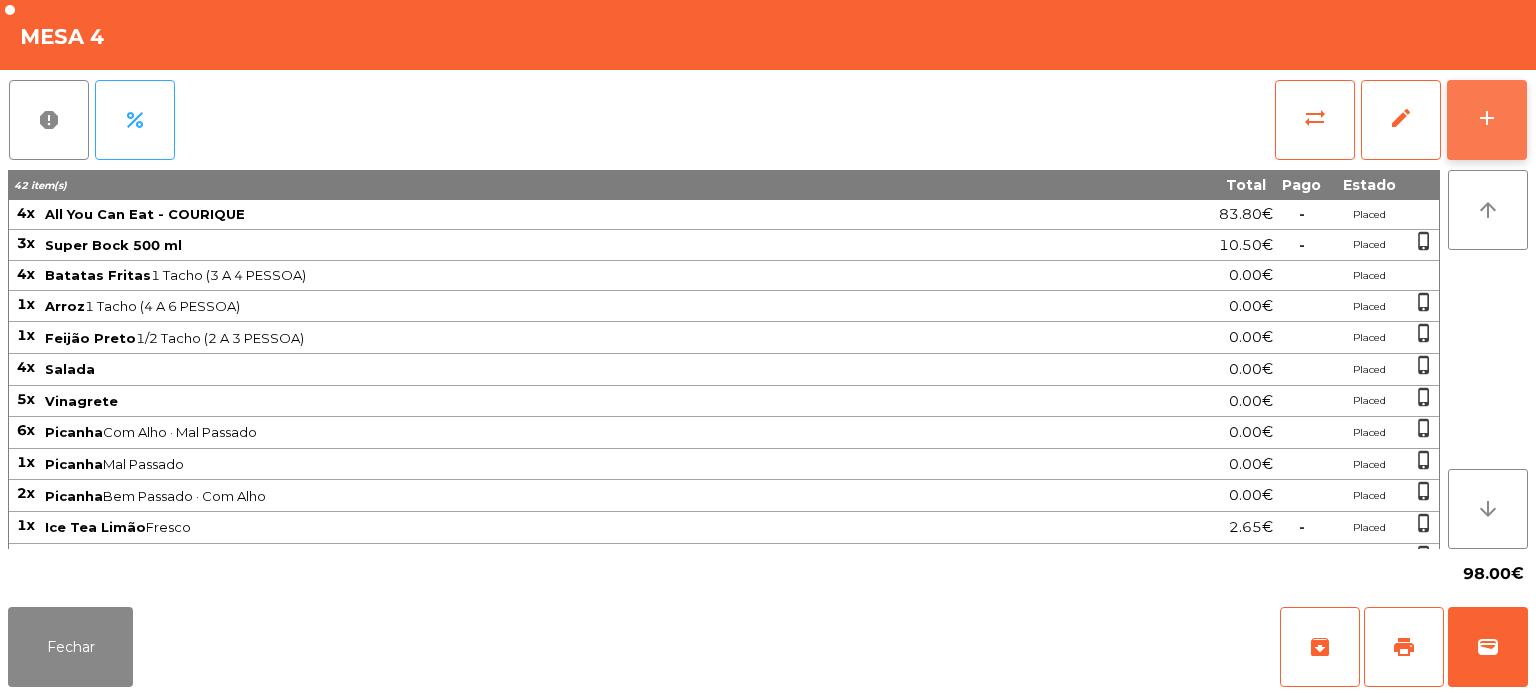 click on "add" 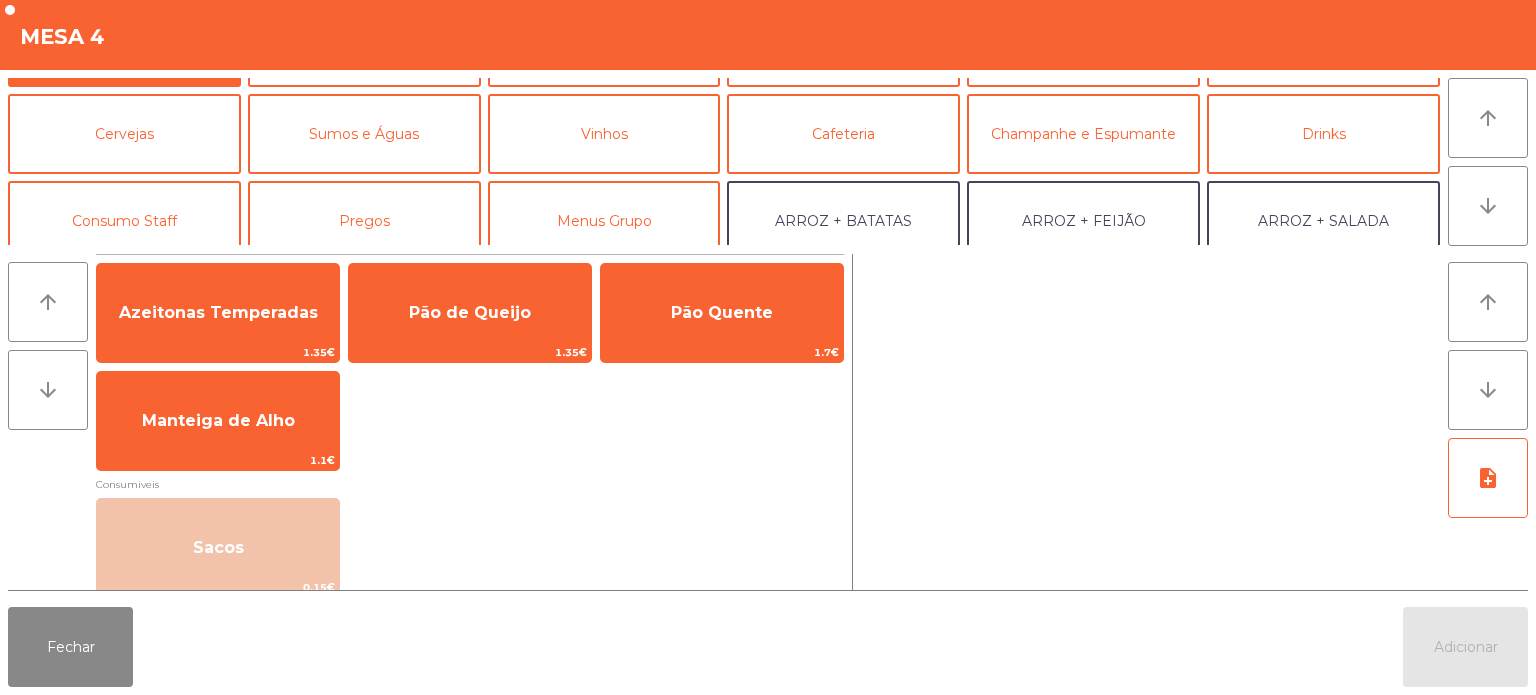 scroll, scrollTop: 0, scrollLeft: 0, axis: both 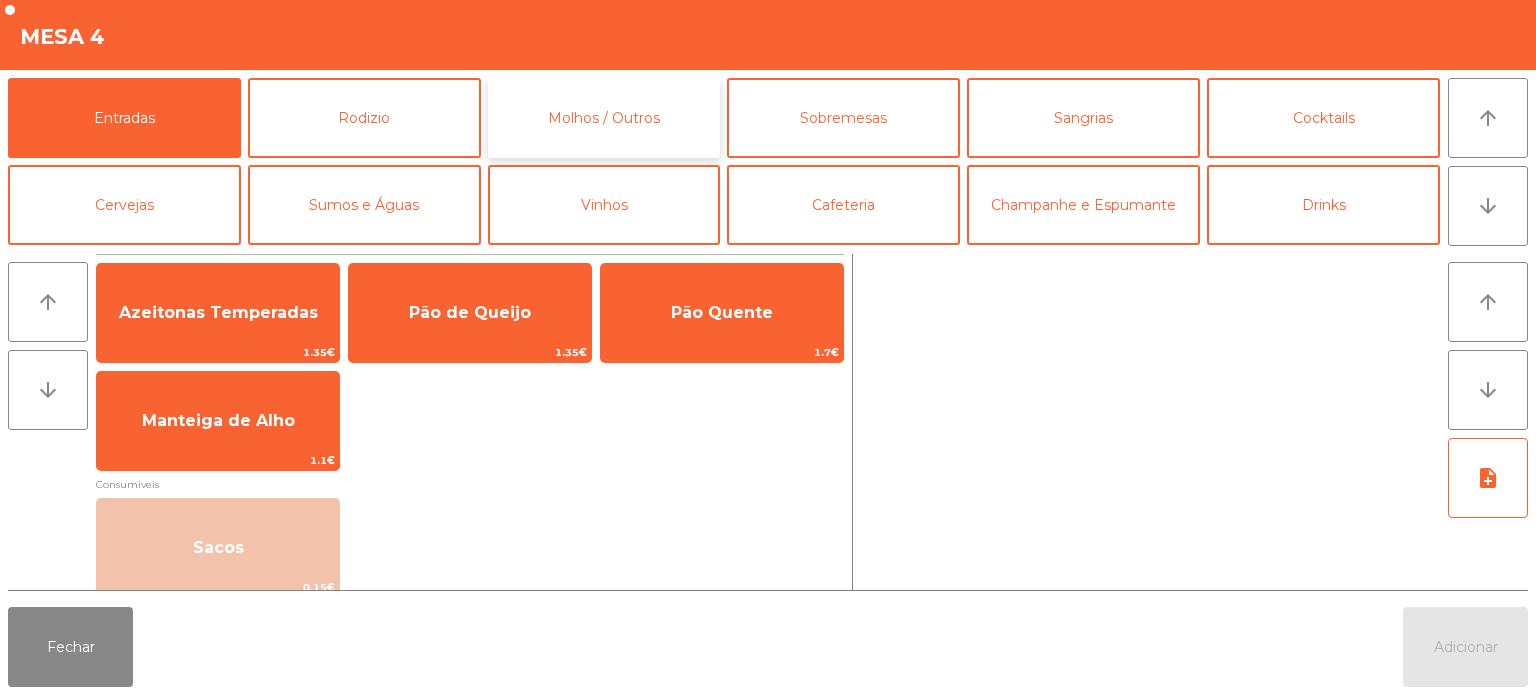 click on "Molhos / Outros" 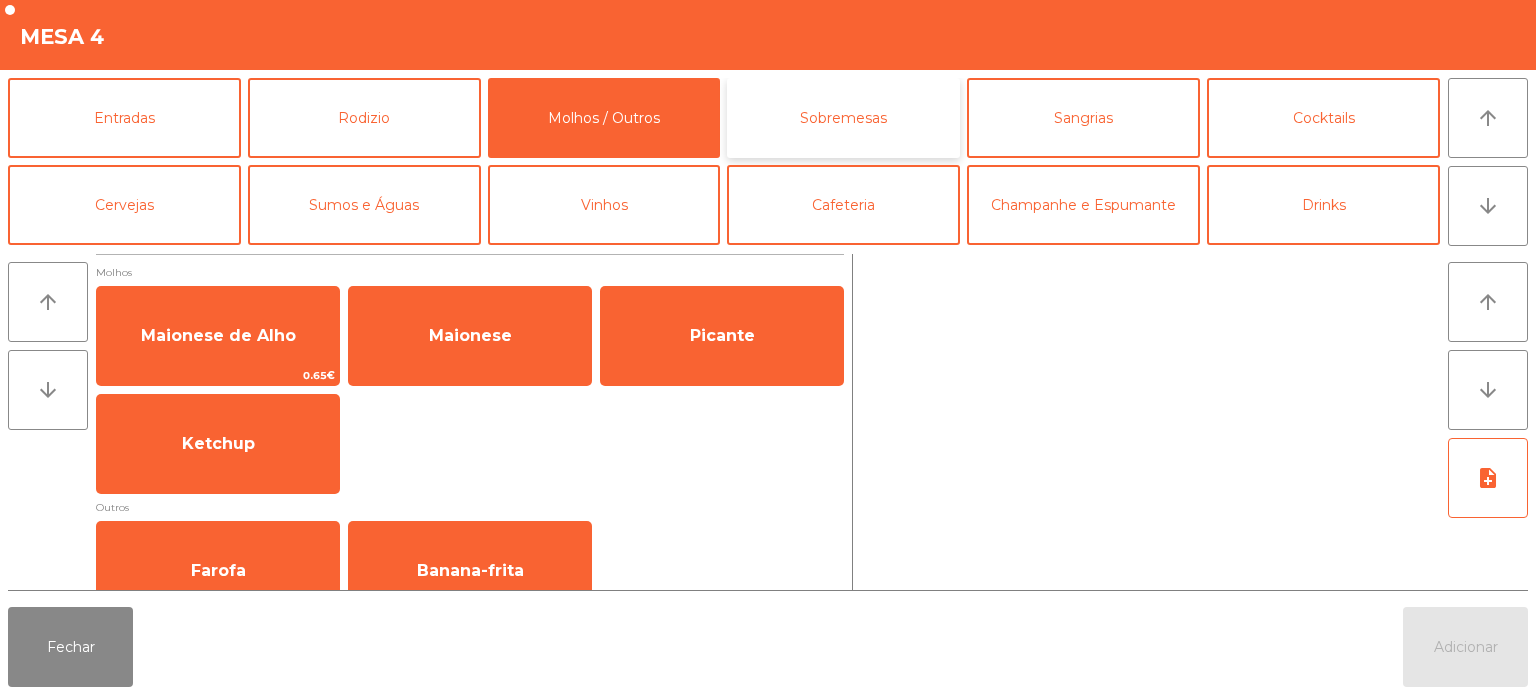 click on "Sobremesas" 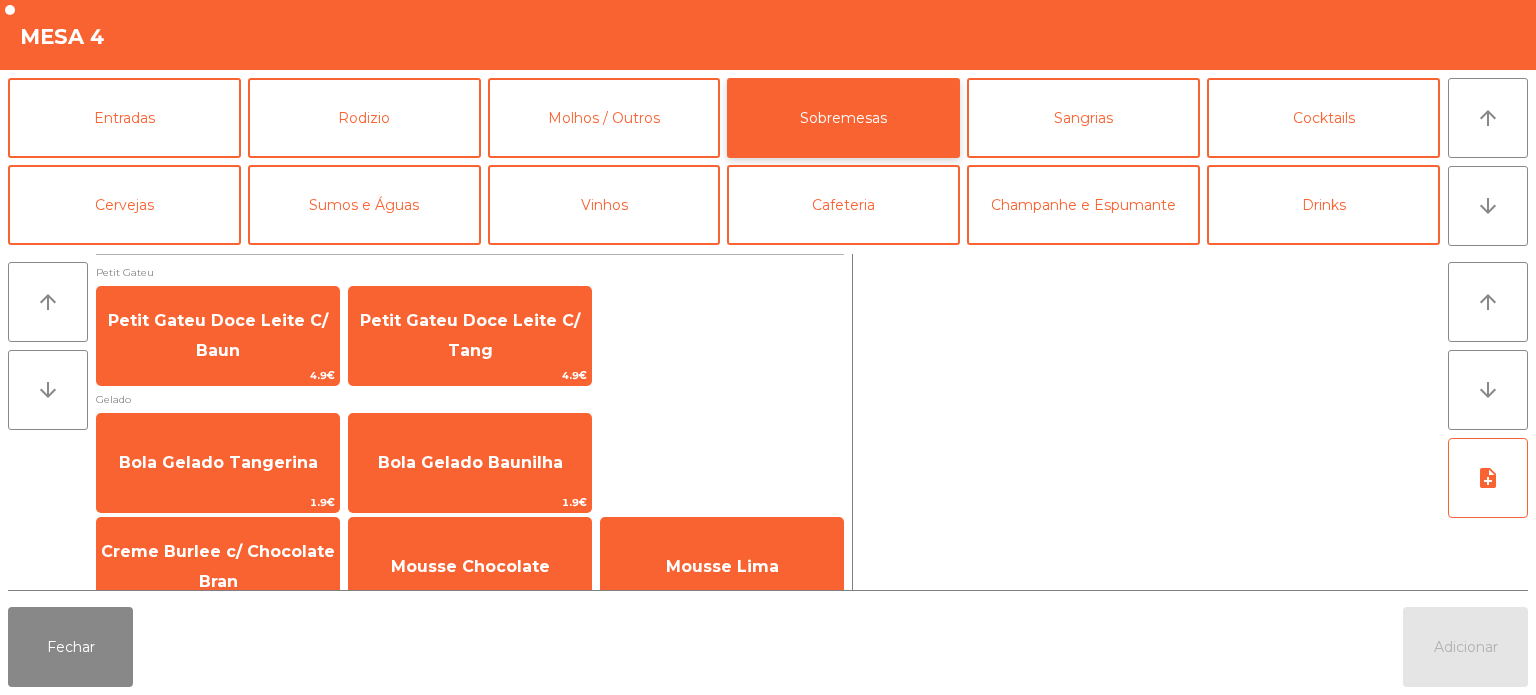 scroll, scrollTop: 34, scrollLeft: 0, axis: vertical 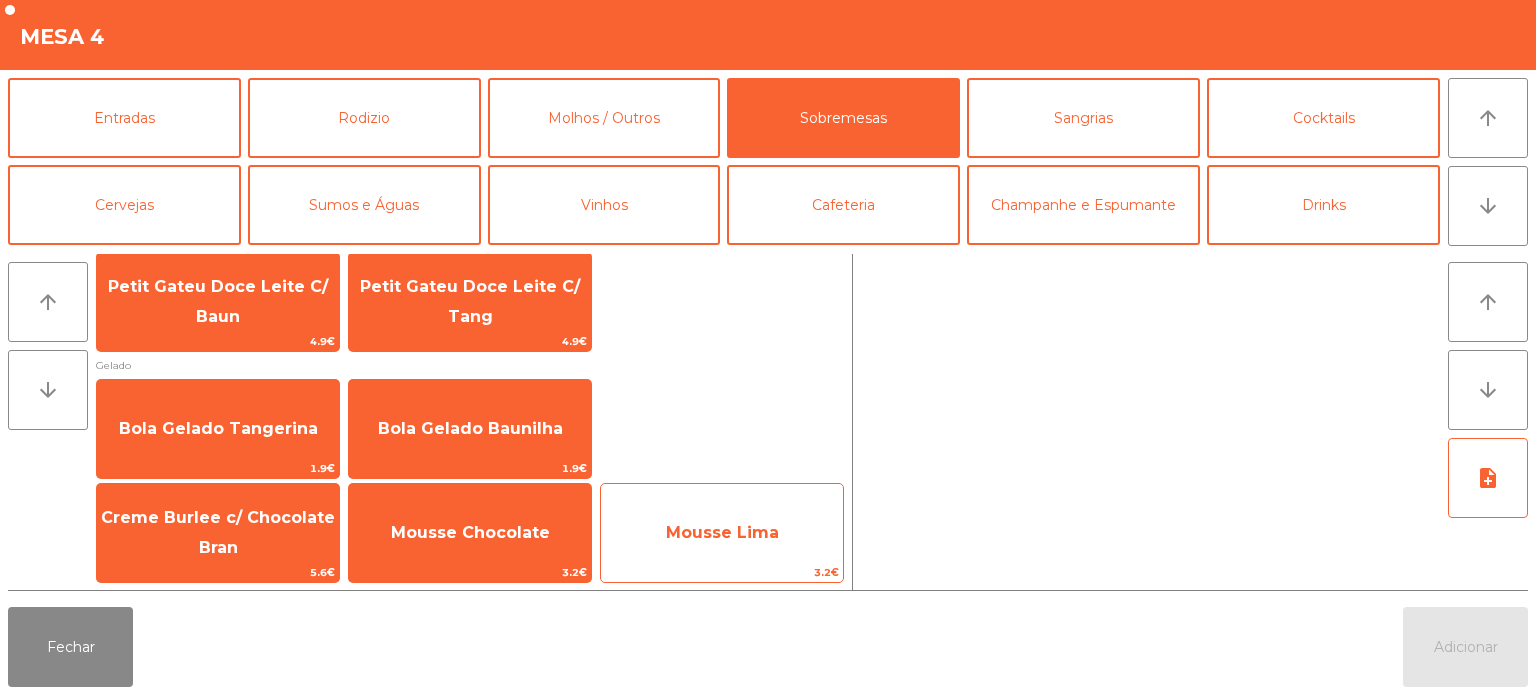 click on "Mousse Lima" 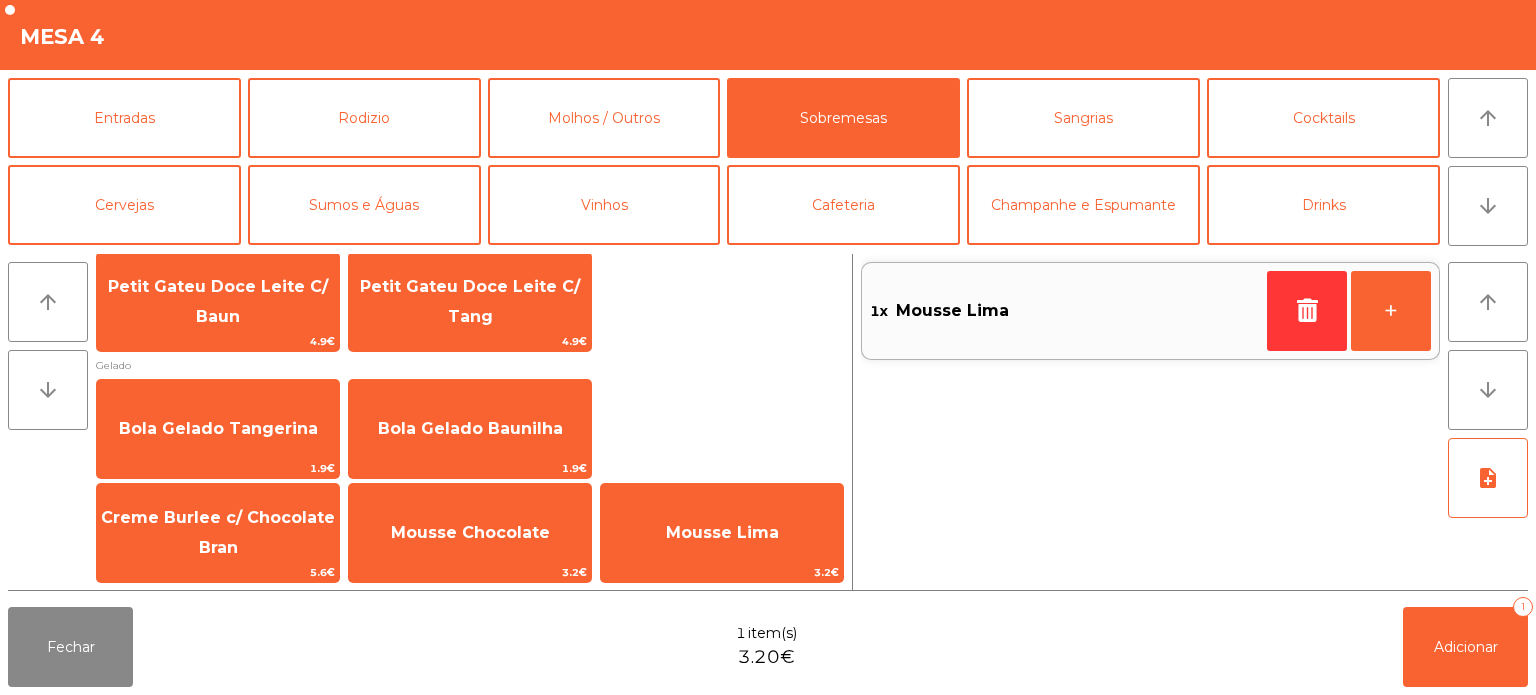 click on "Fechar  1 item(s)  3.20€   Adicionar   1" 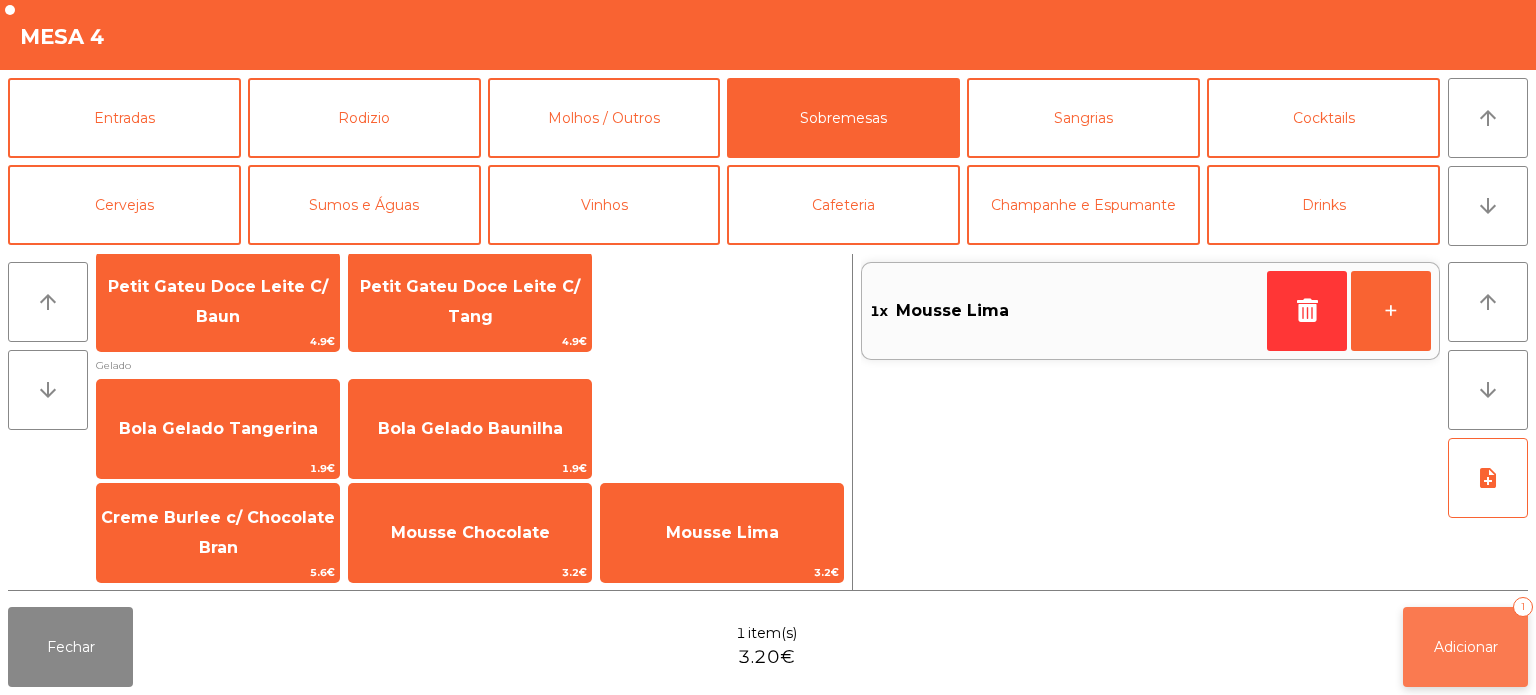 click on "Adicionar   1" 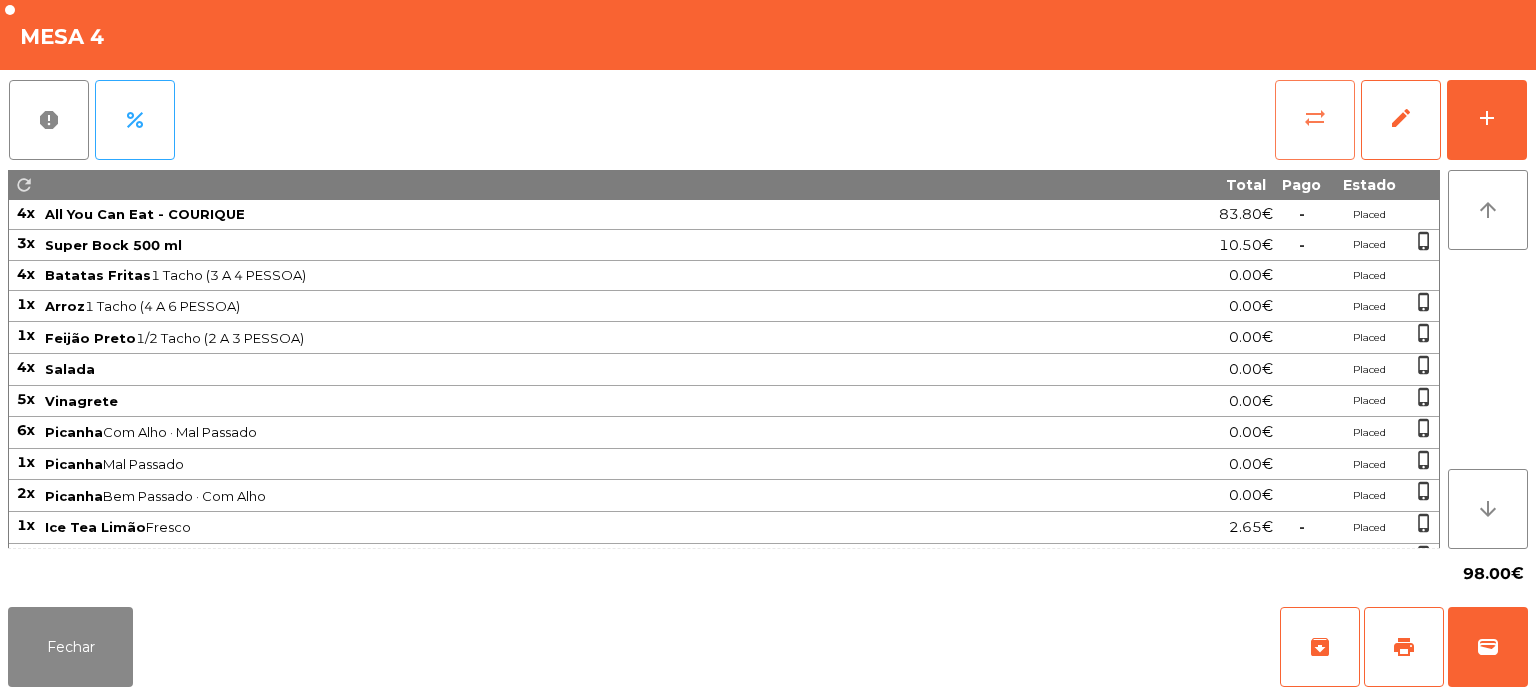 click on "sync_alt" 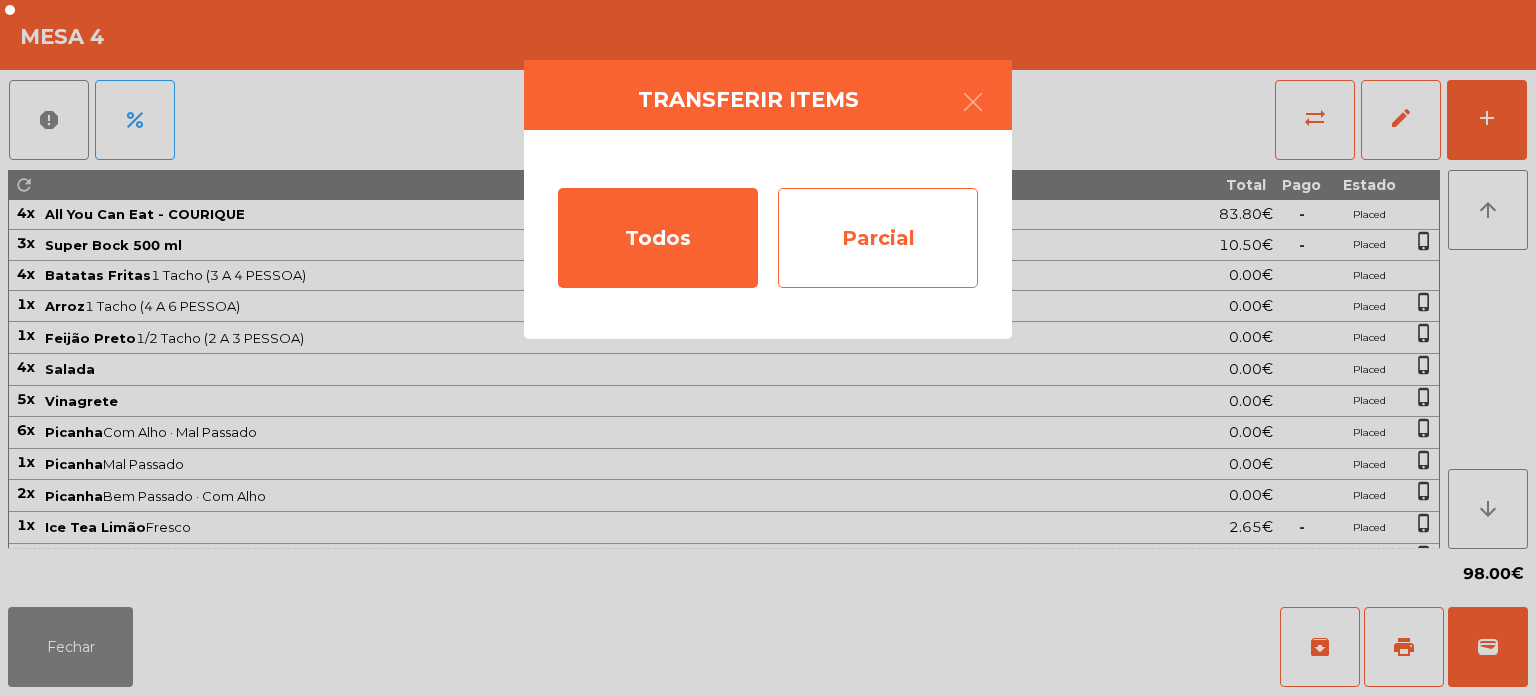 click on "Parcial" 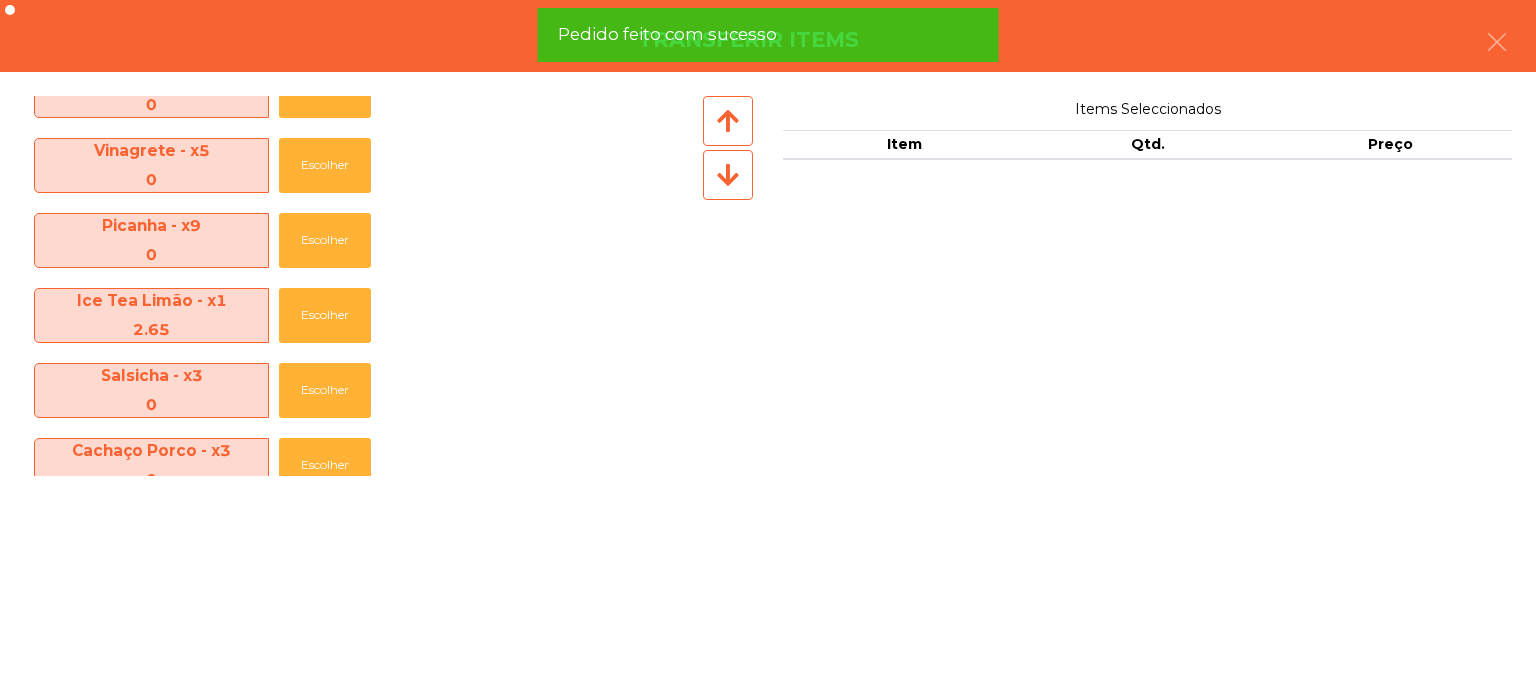 scroll, scrollTop: 595, scrollLeft: 0, axis: vertical 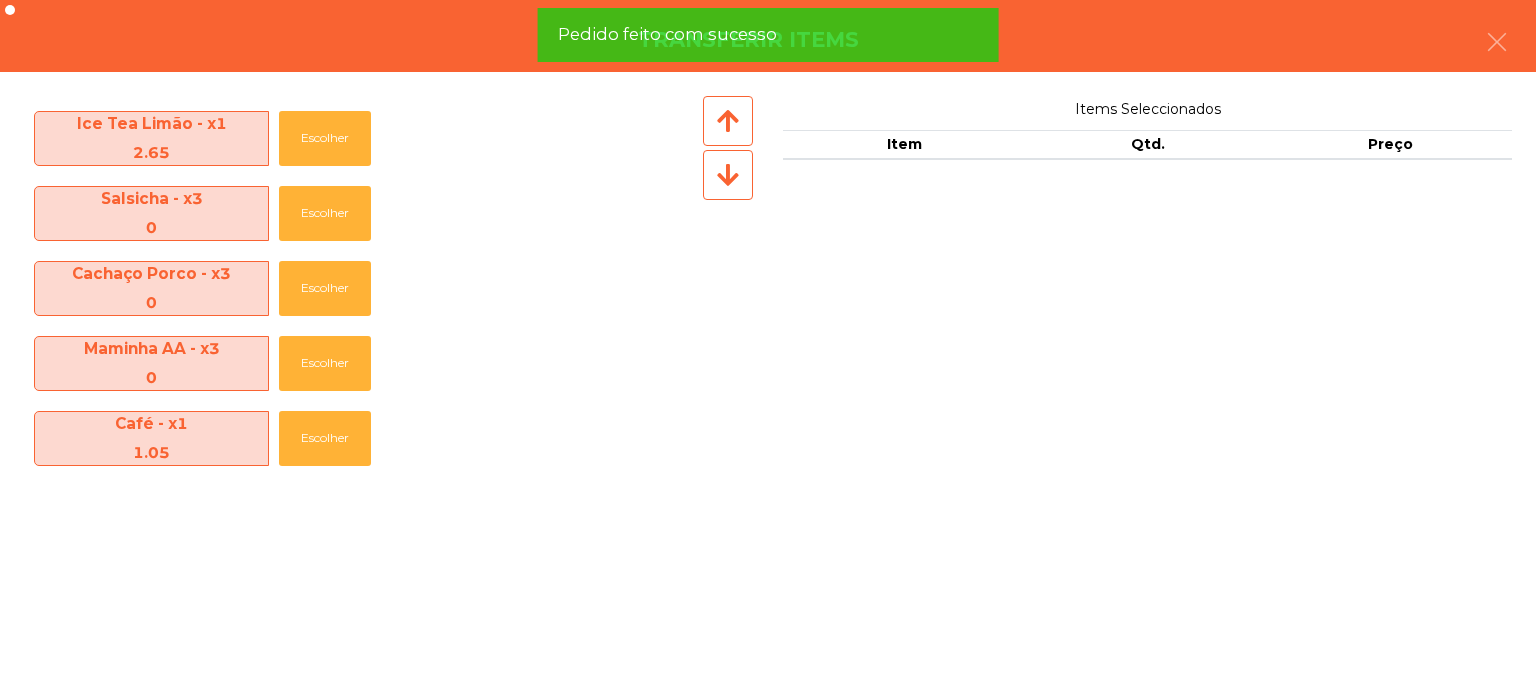 click on "Transferir items" 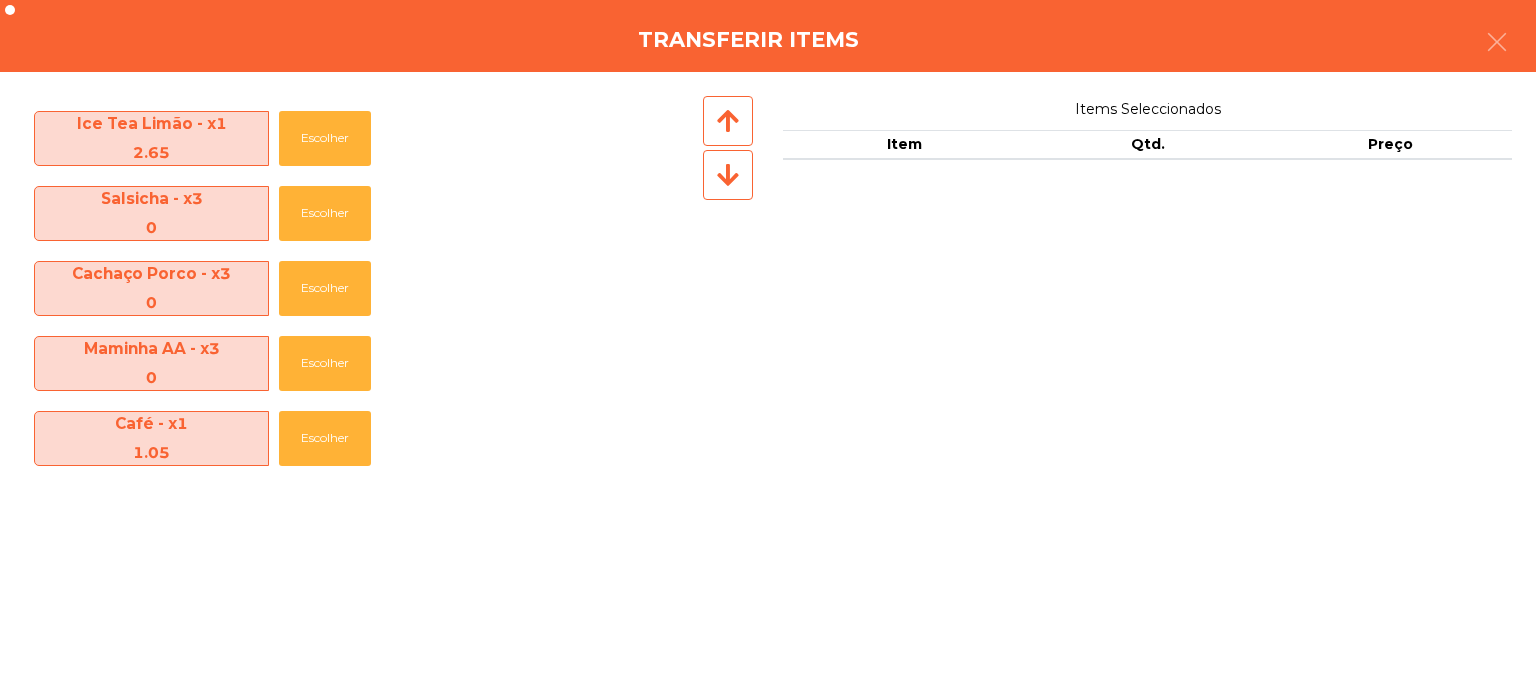 click on "Transferir items" 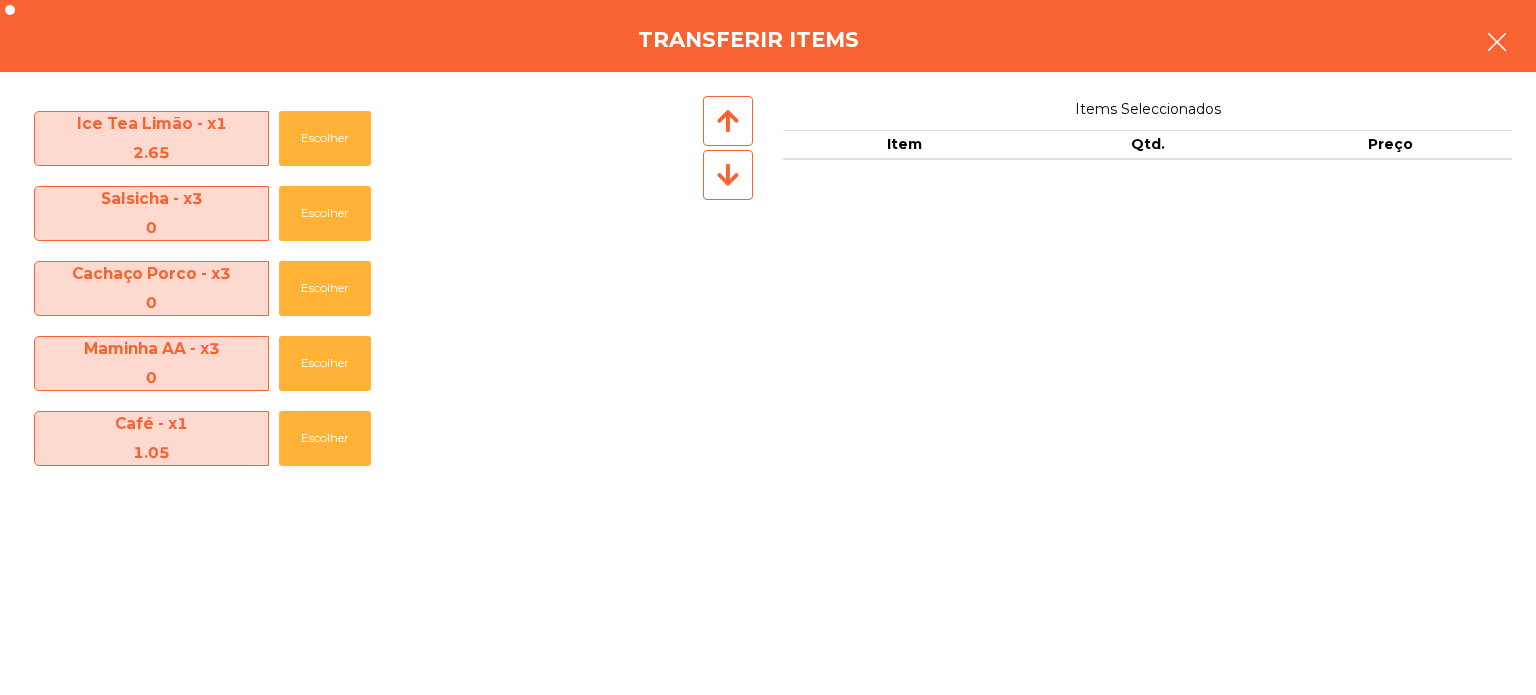 click 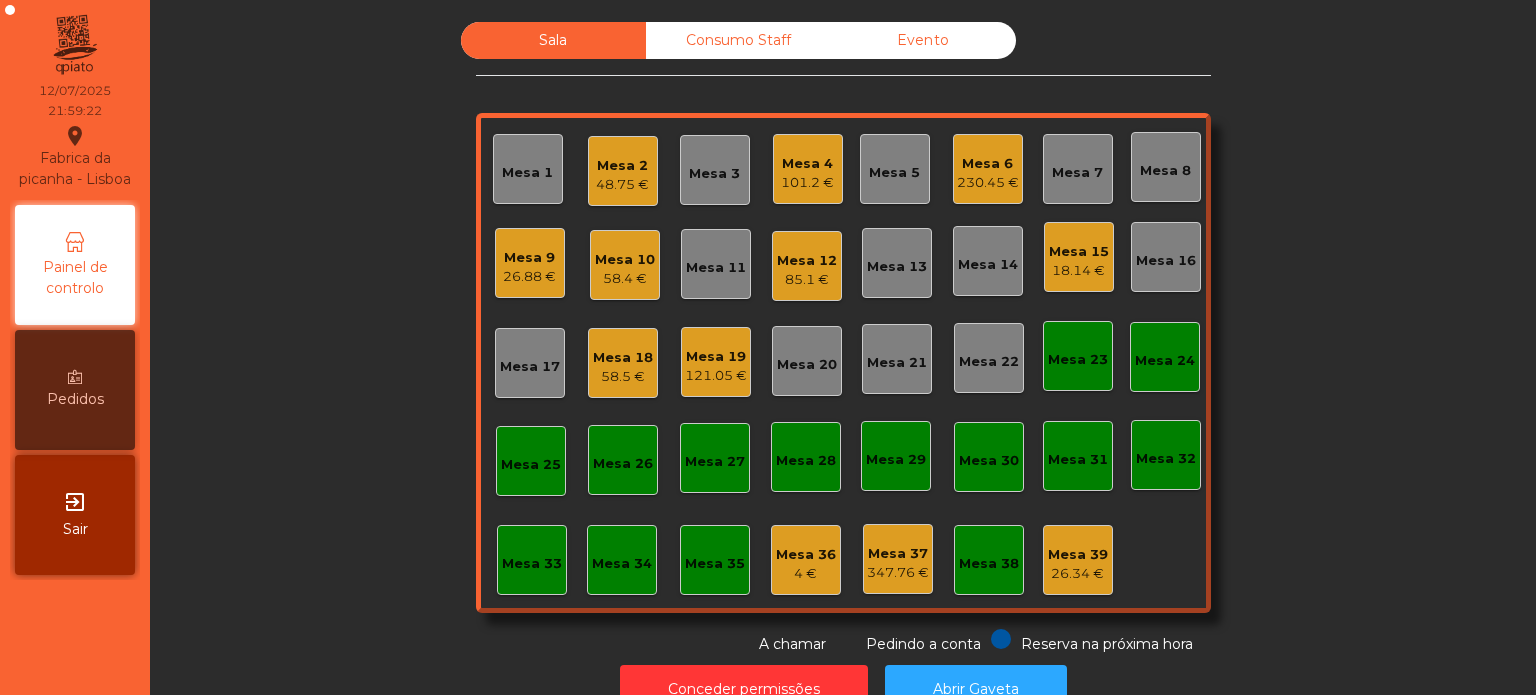 click on "Mesa 4   101.2 €" 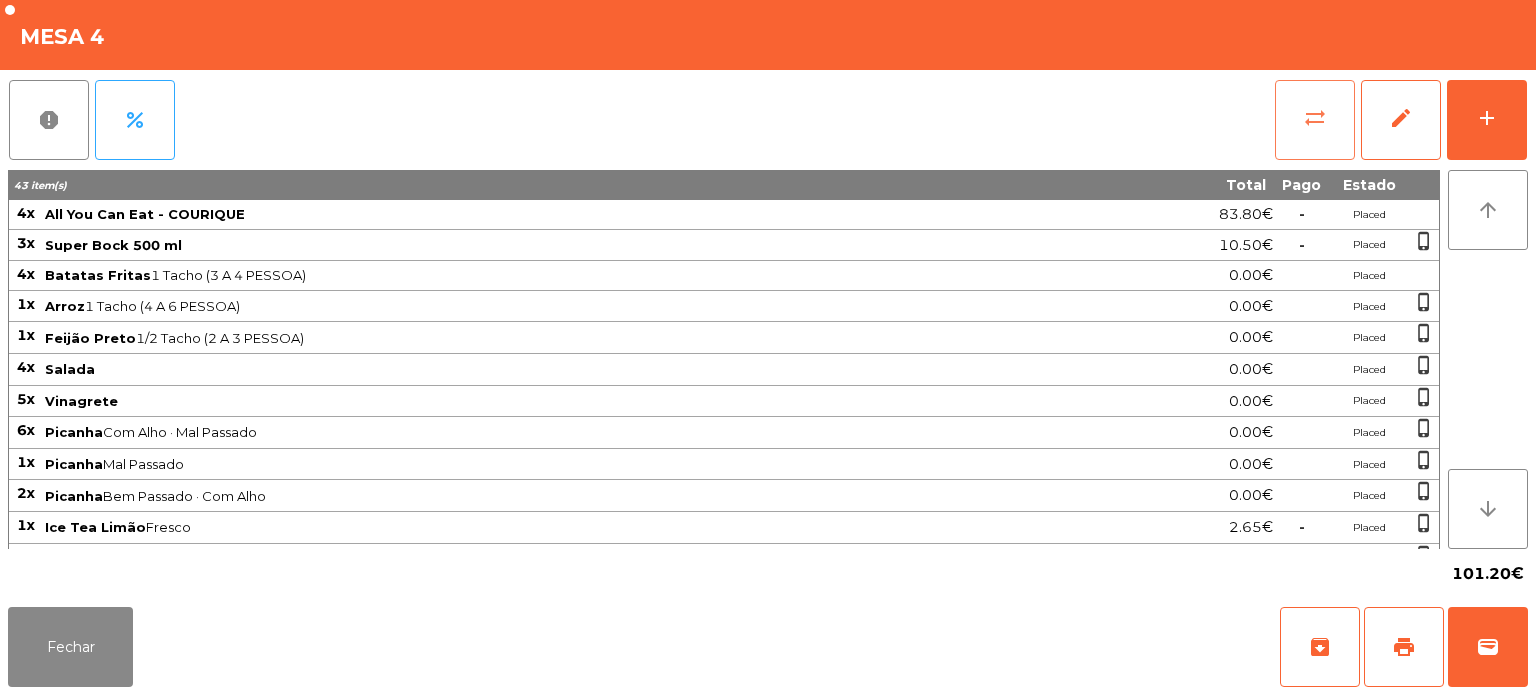 click on "sync_alt" 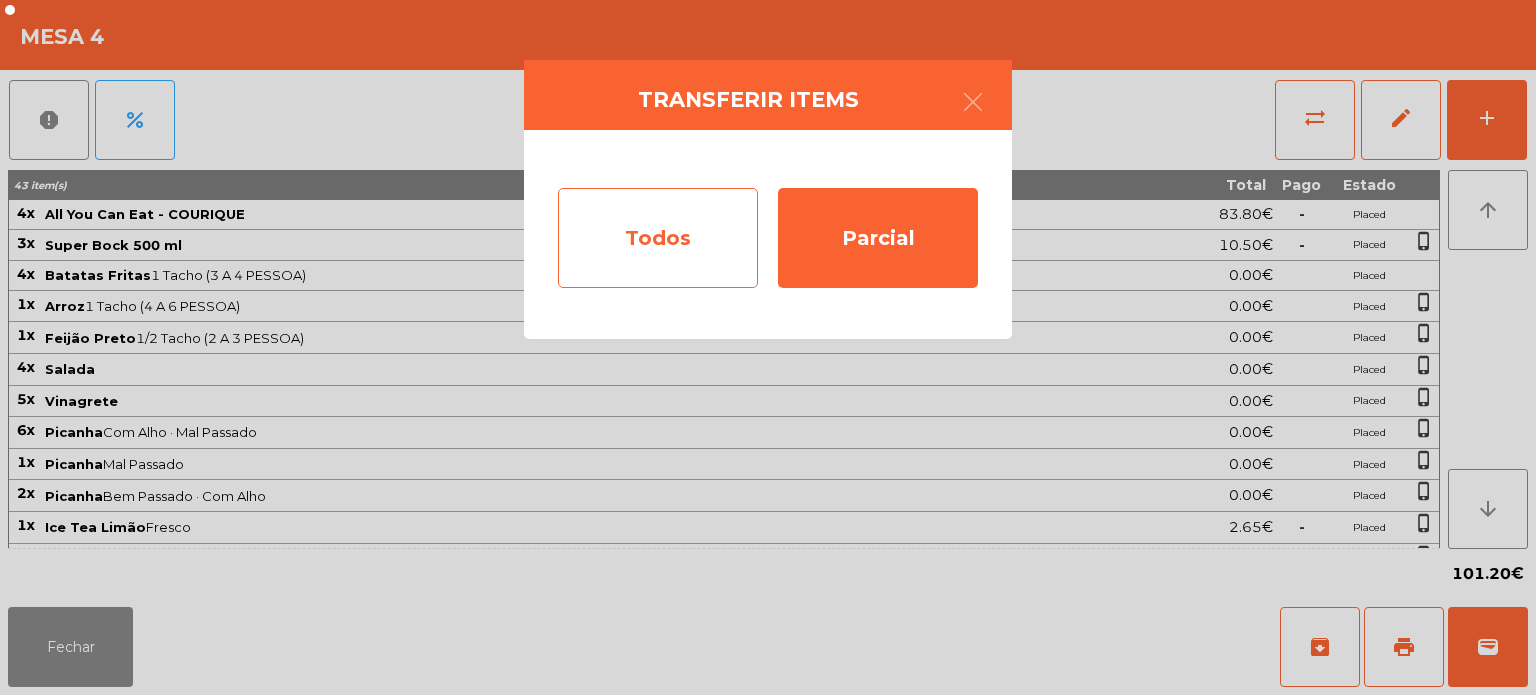 click on "Todos" 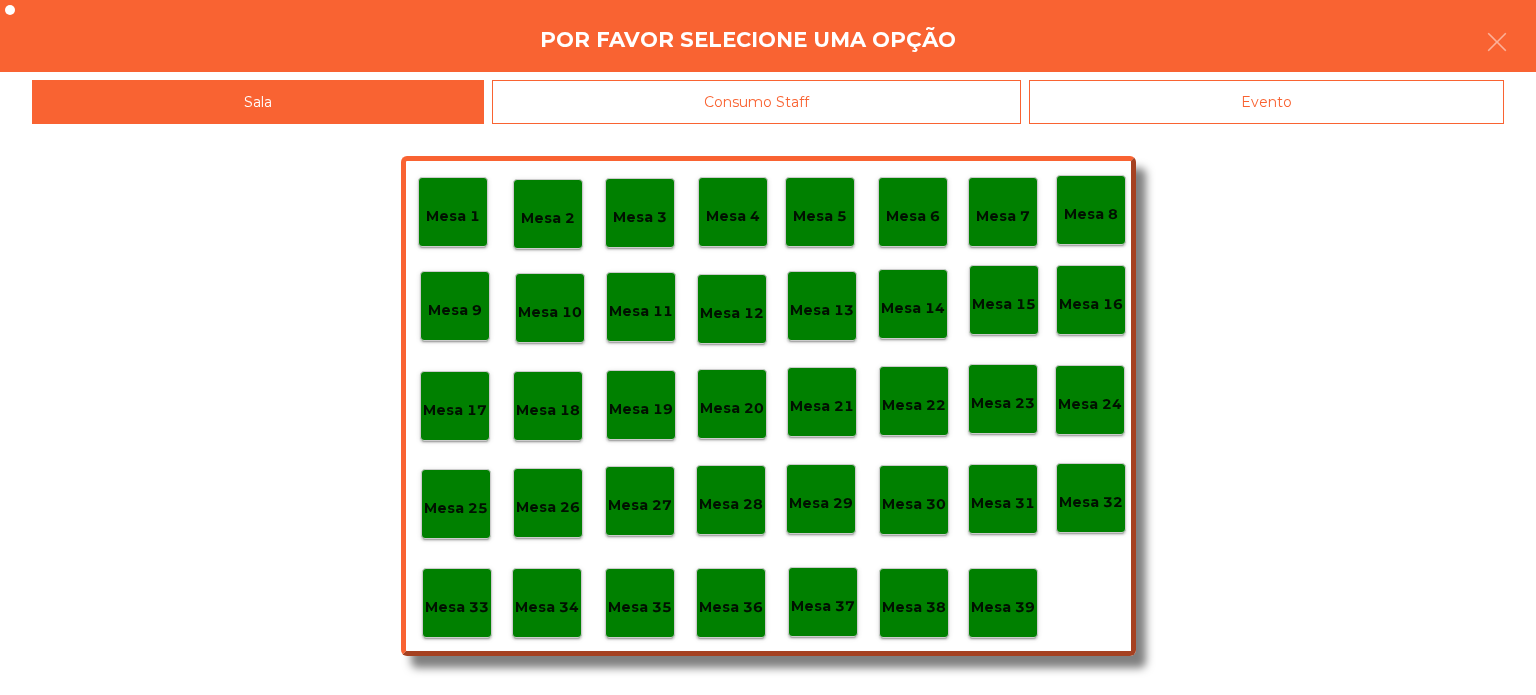 click on "Por favor selecione uma opção" 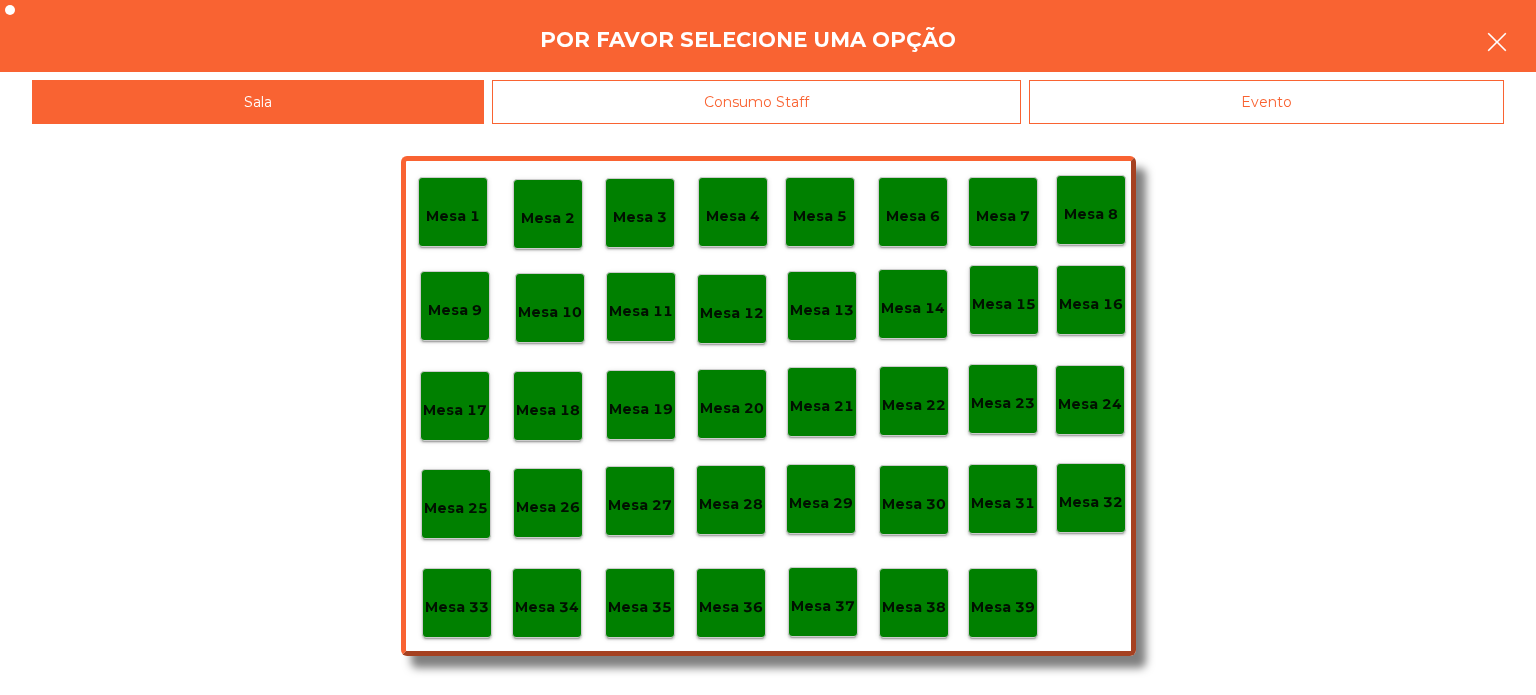 click 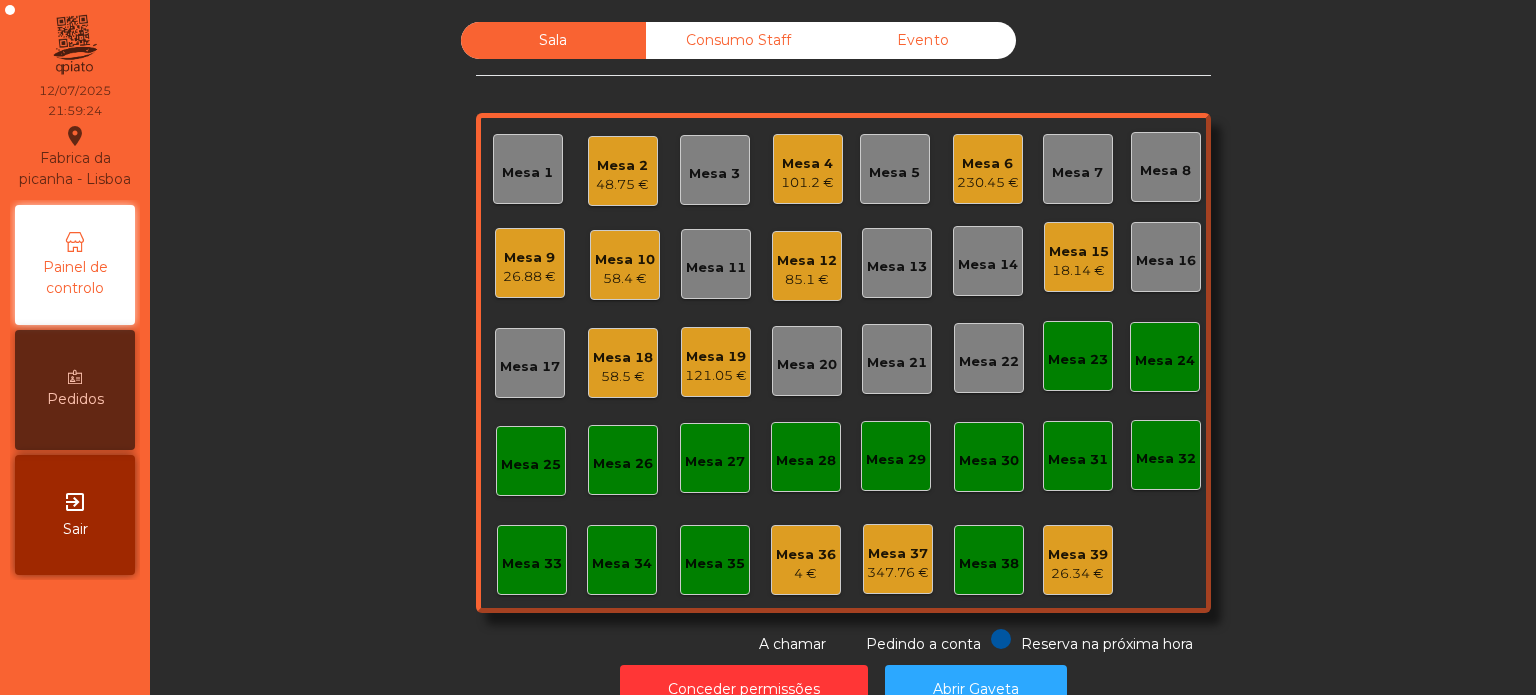 click on "101.2 €" 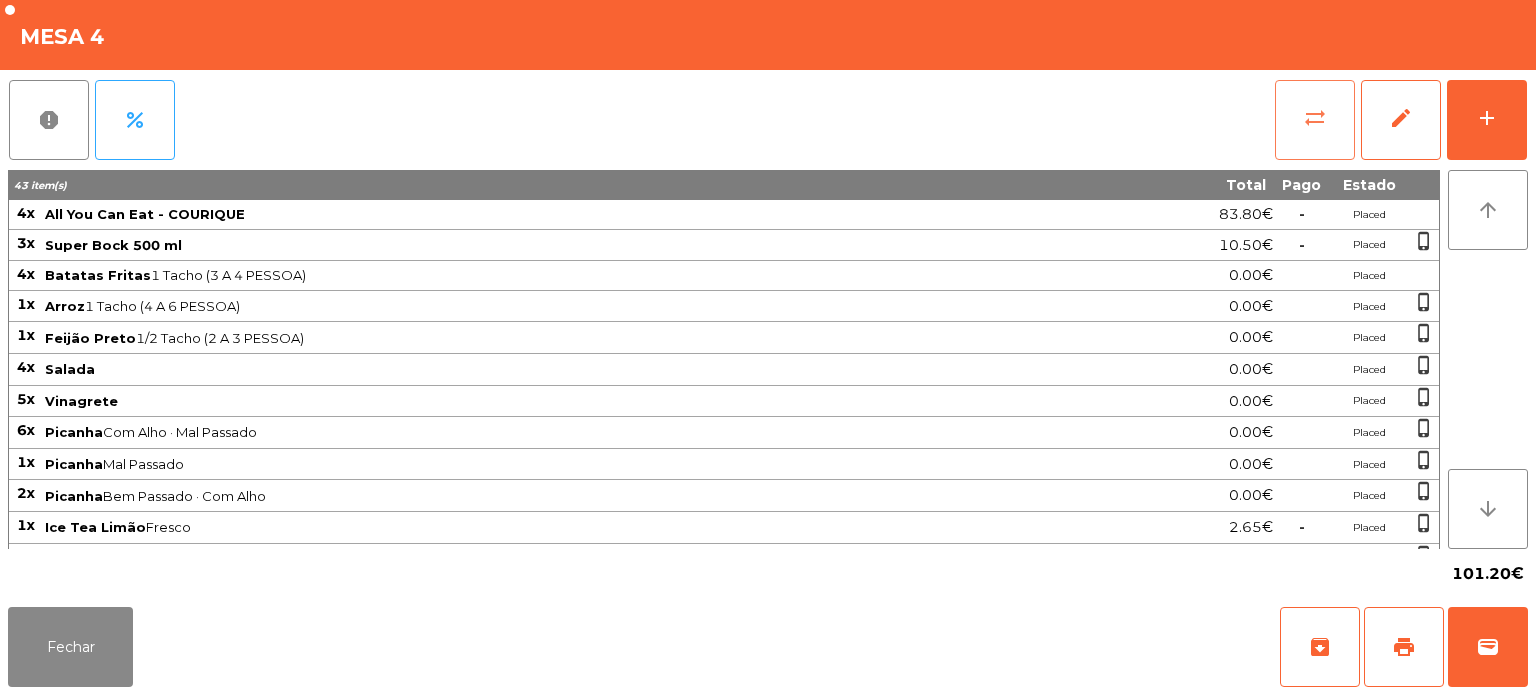 click on "sync_alt" 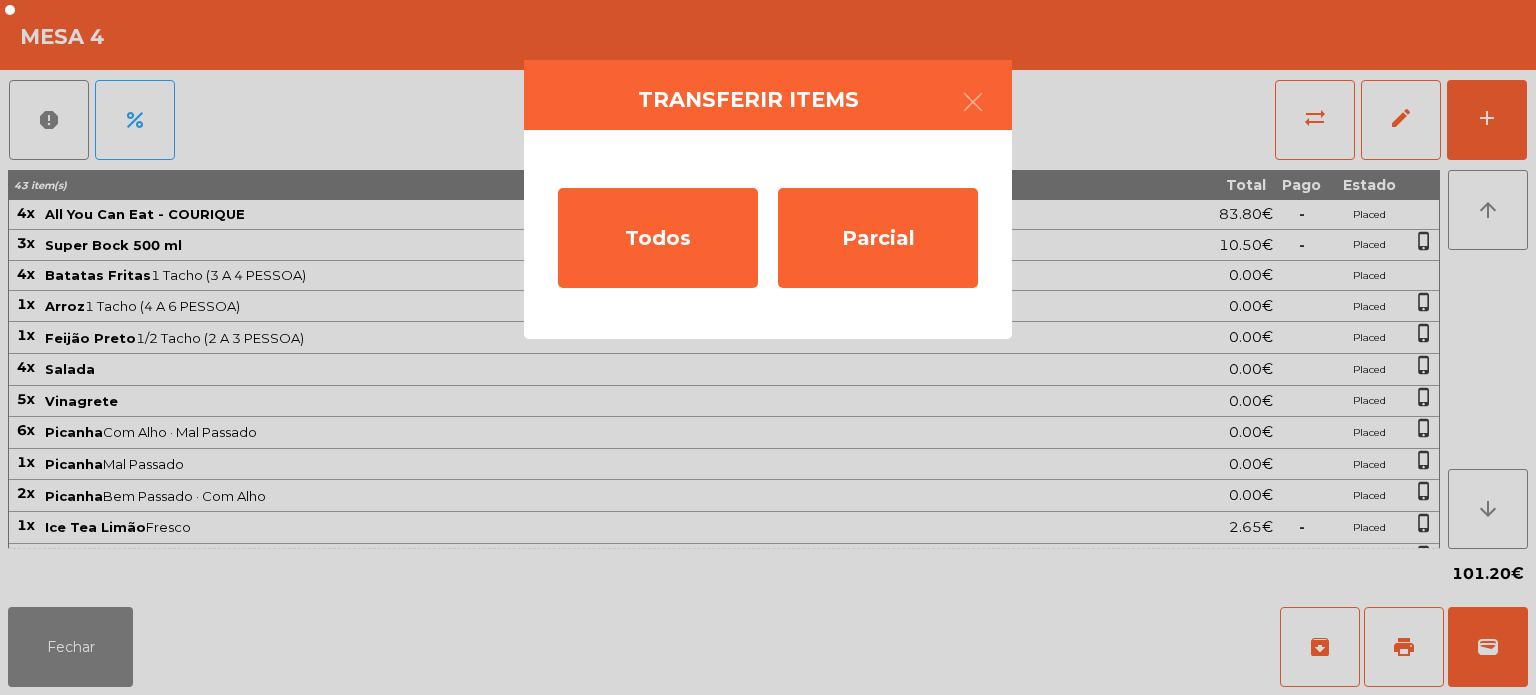click on "Transferir items  Todos   Parcial" 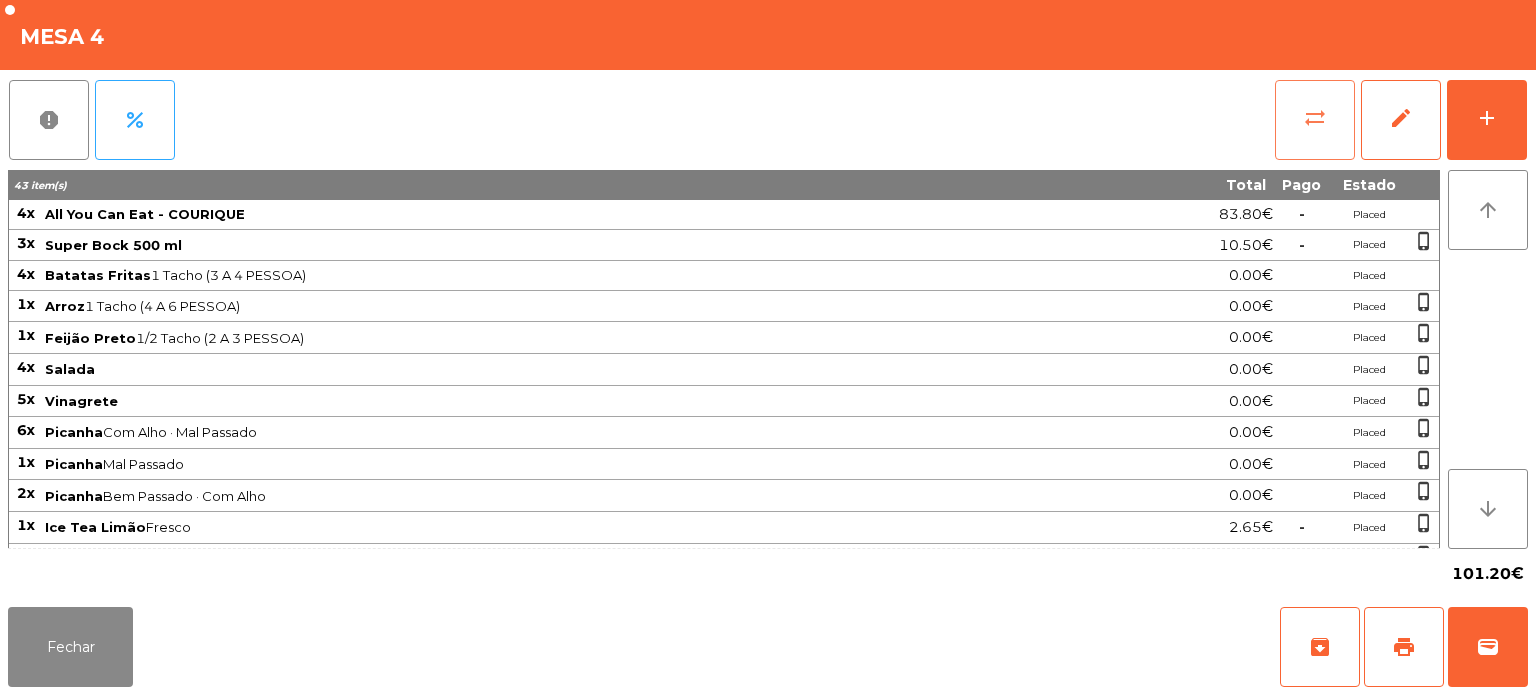 click on "sync_alt" 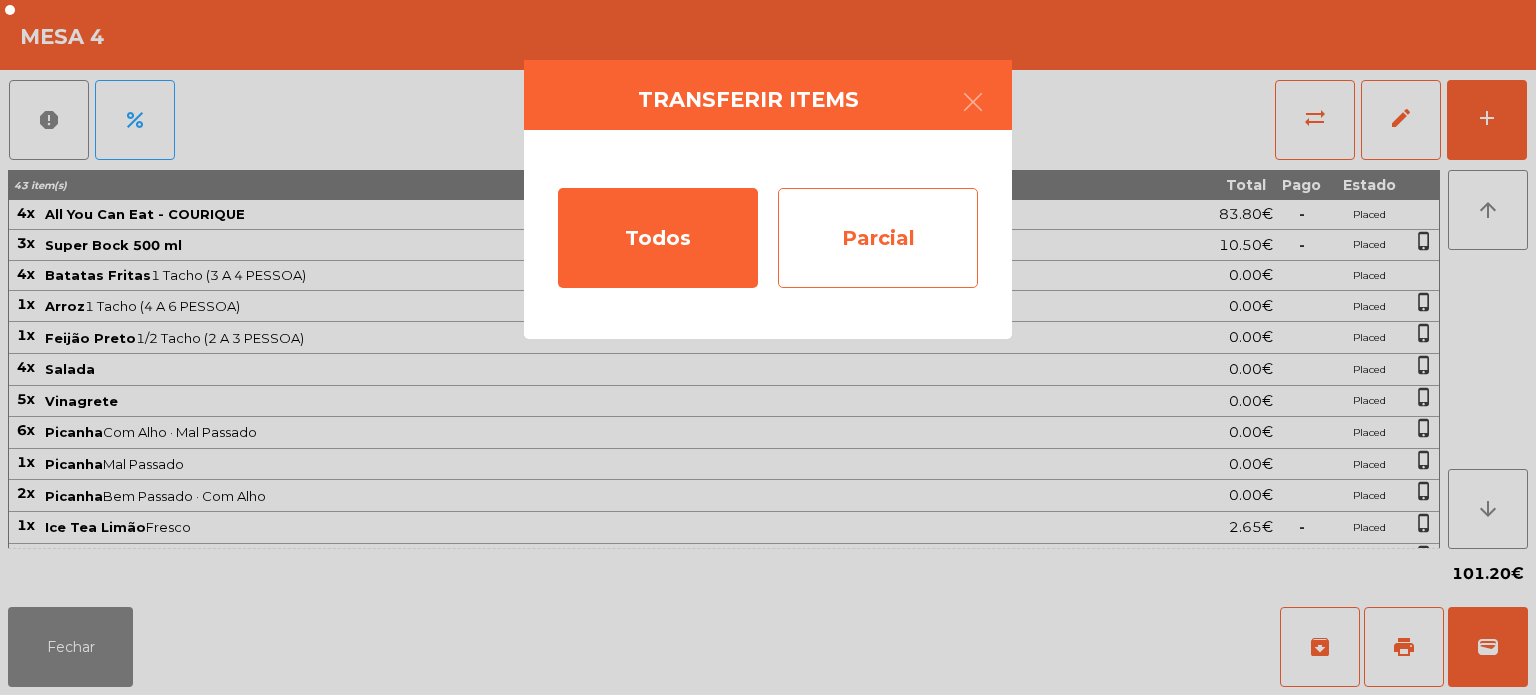 click on "Parcial" 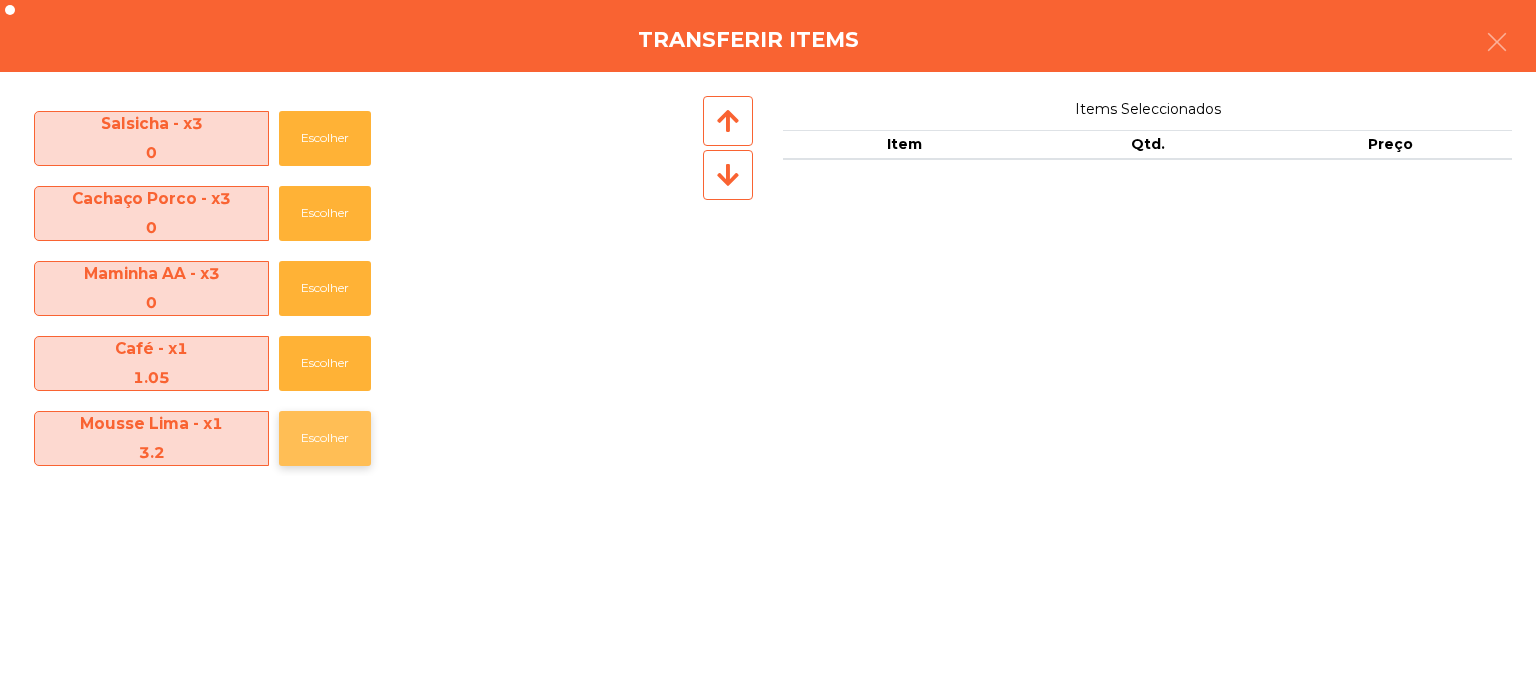 click on "Escolher" 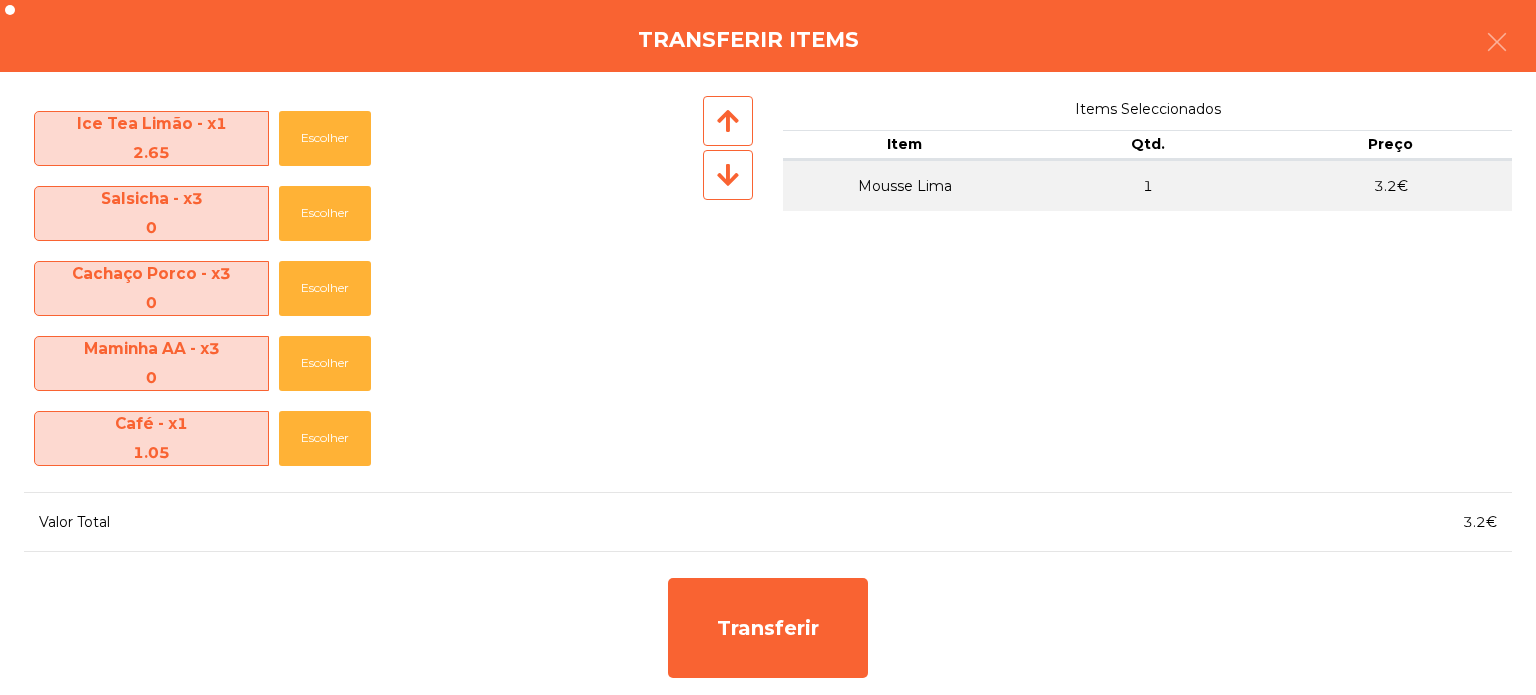 scroll, scrollTop: 595, scrollLeft: 0, axis: vertical 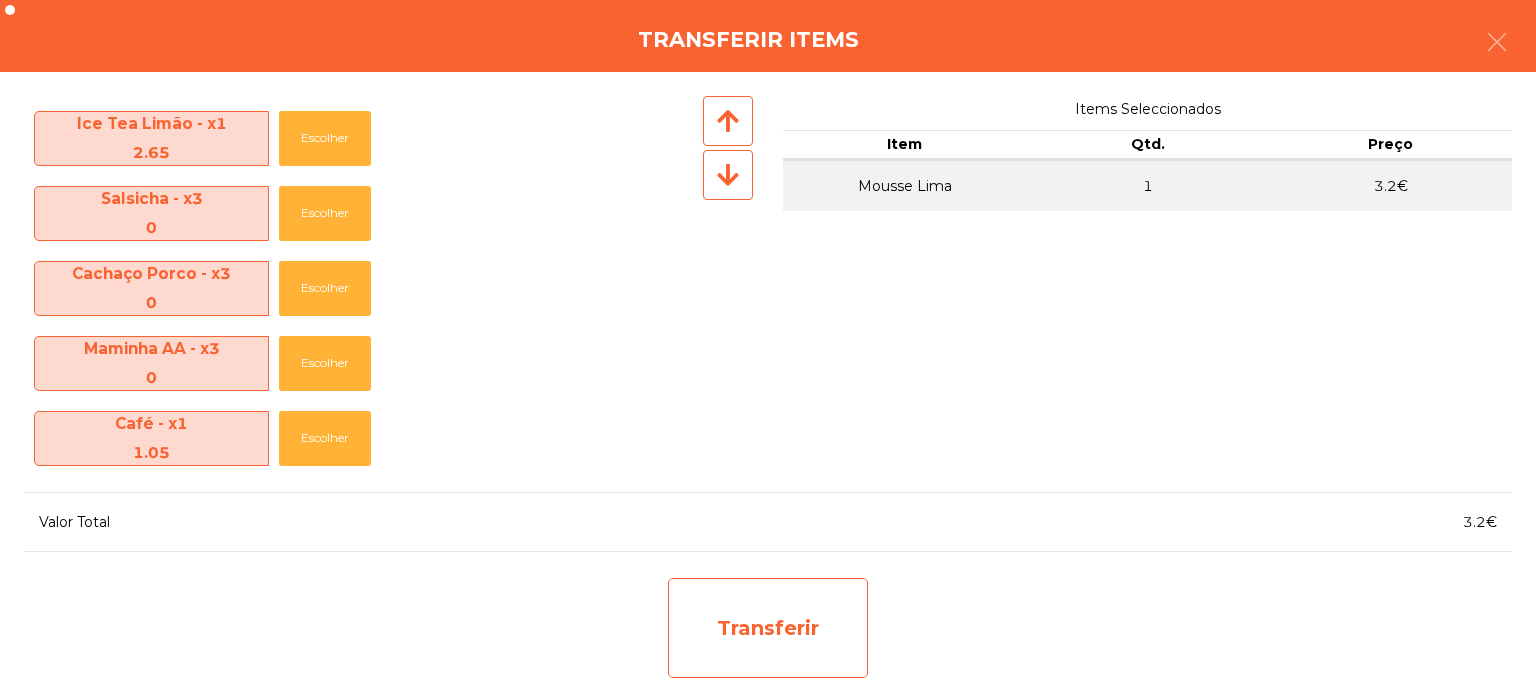 click on "Transferir" 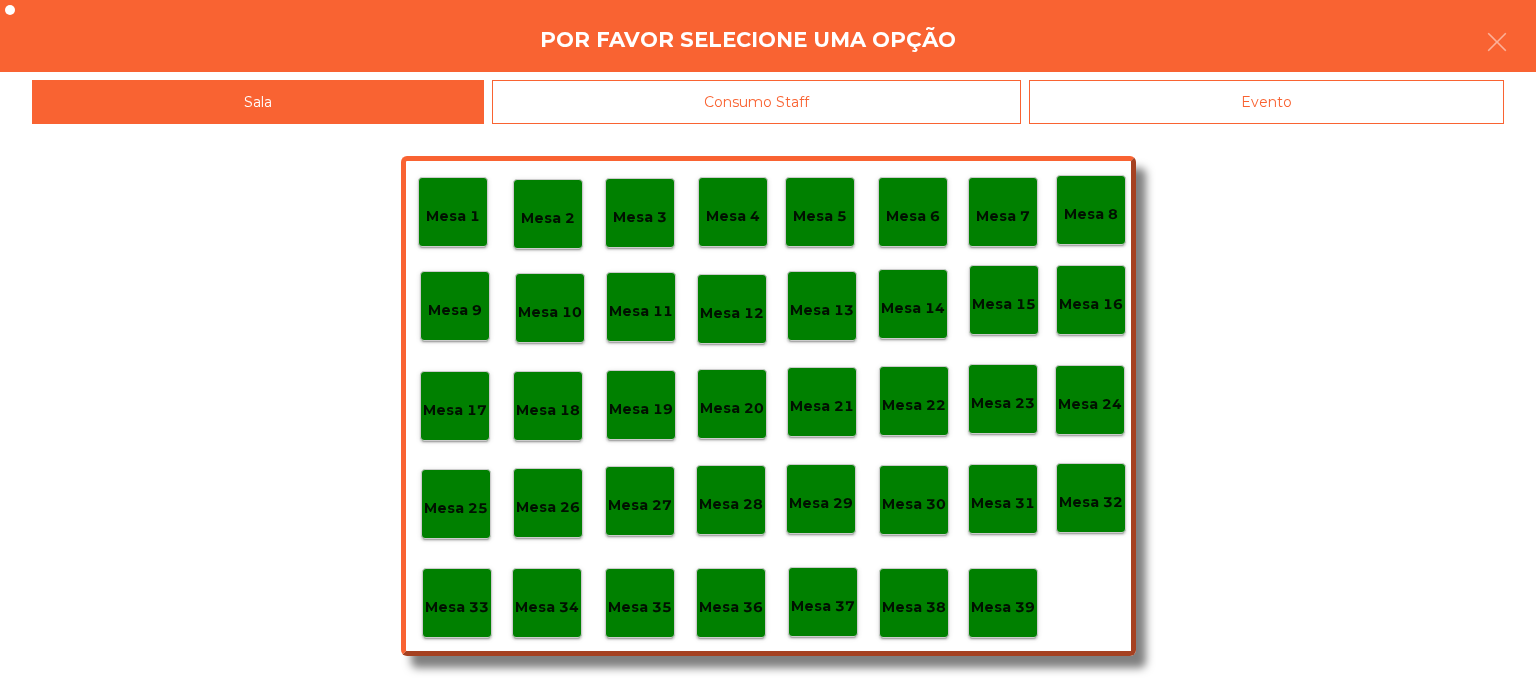 click on "Mesa 39" 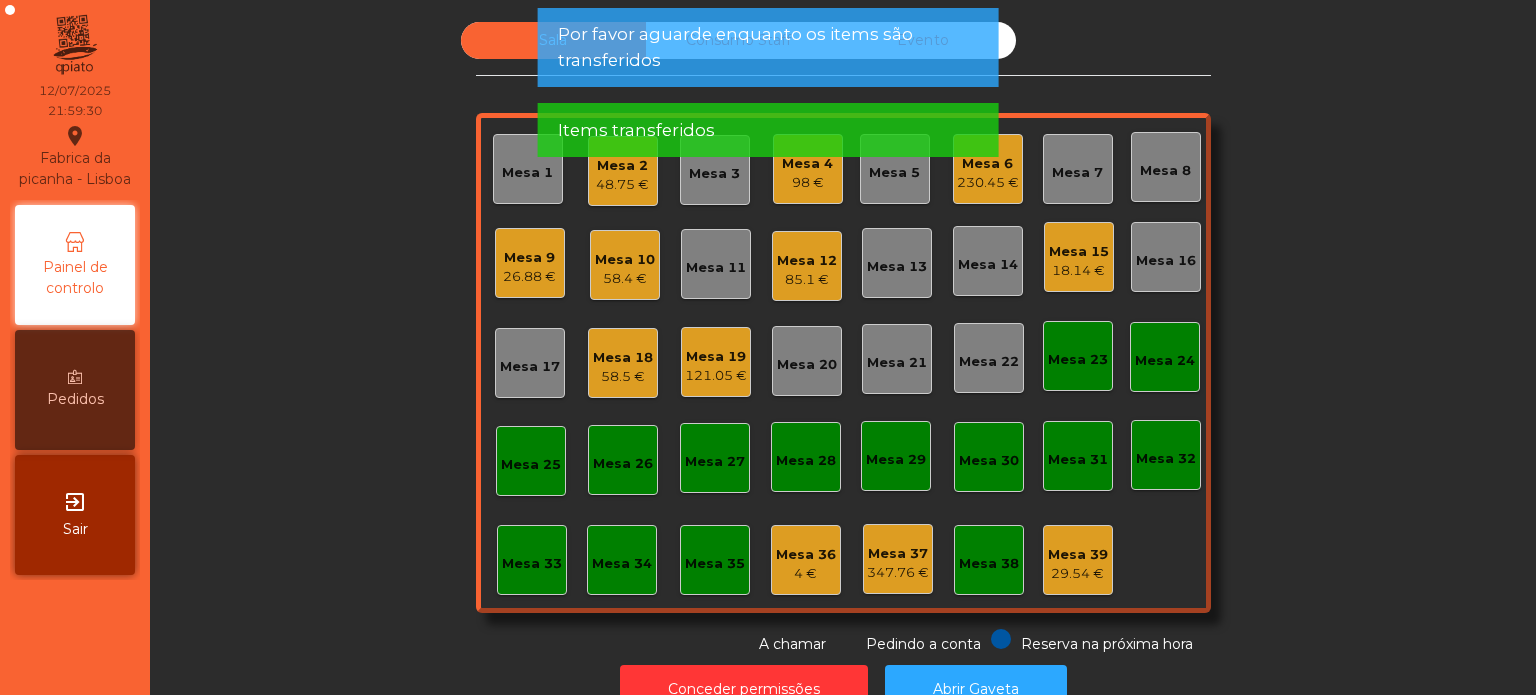 click on "Mesa 39" 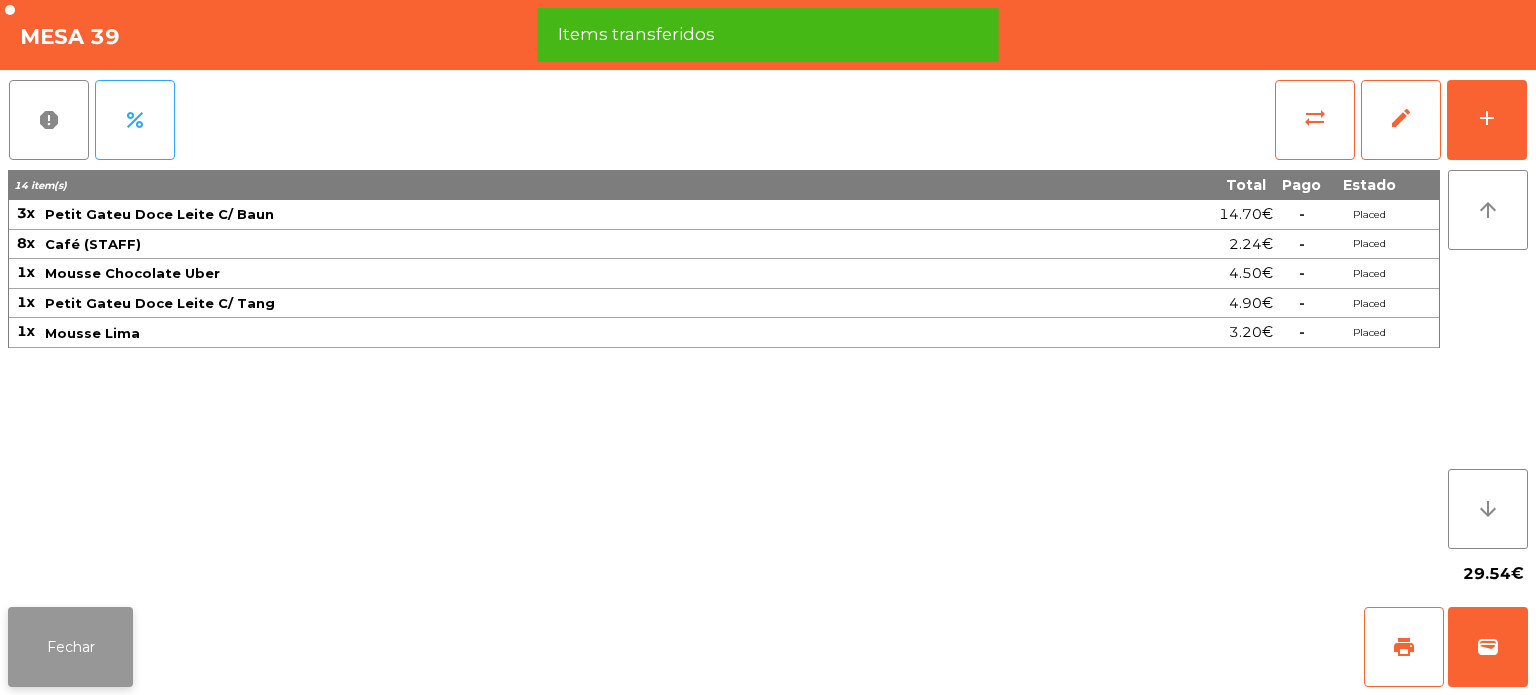 click on "Fechar" 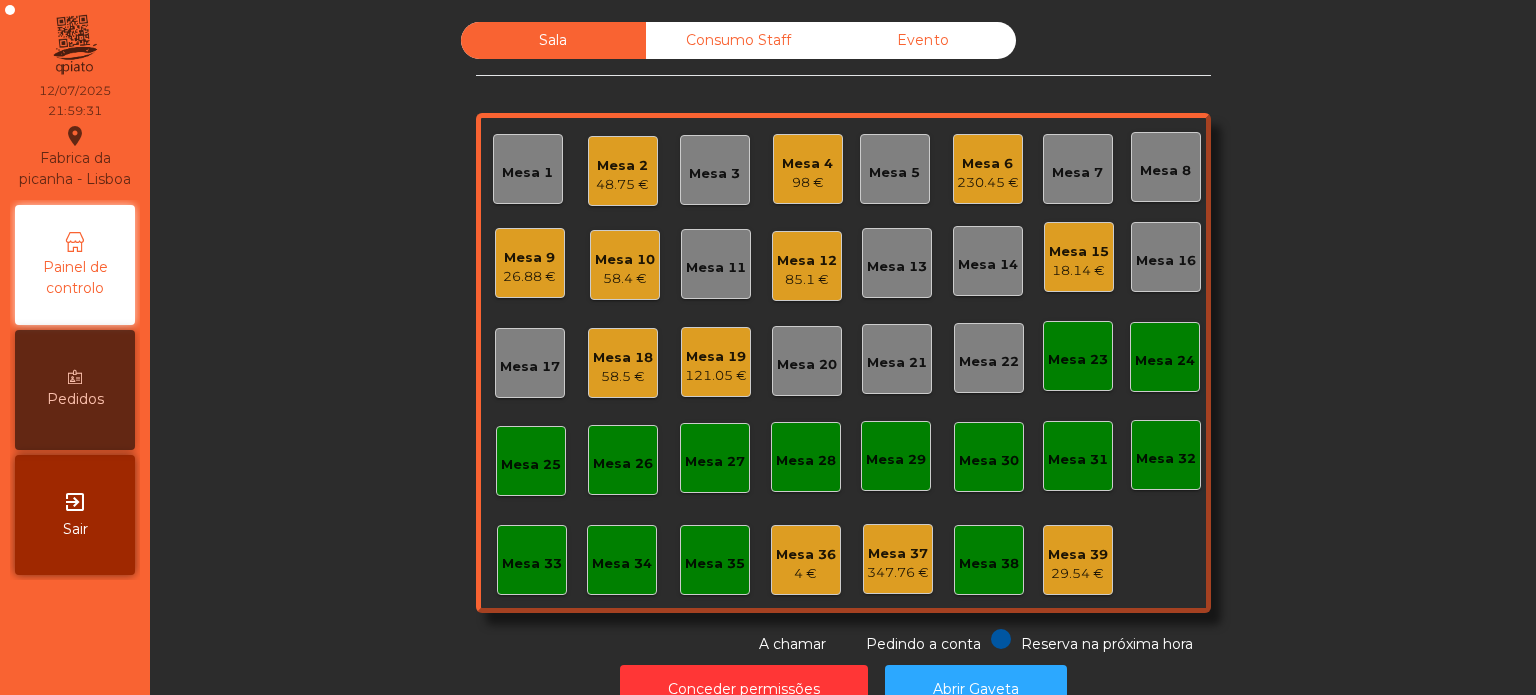 click on "230.45 €" 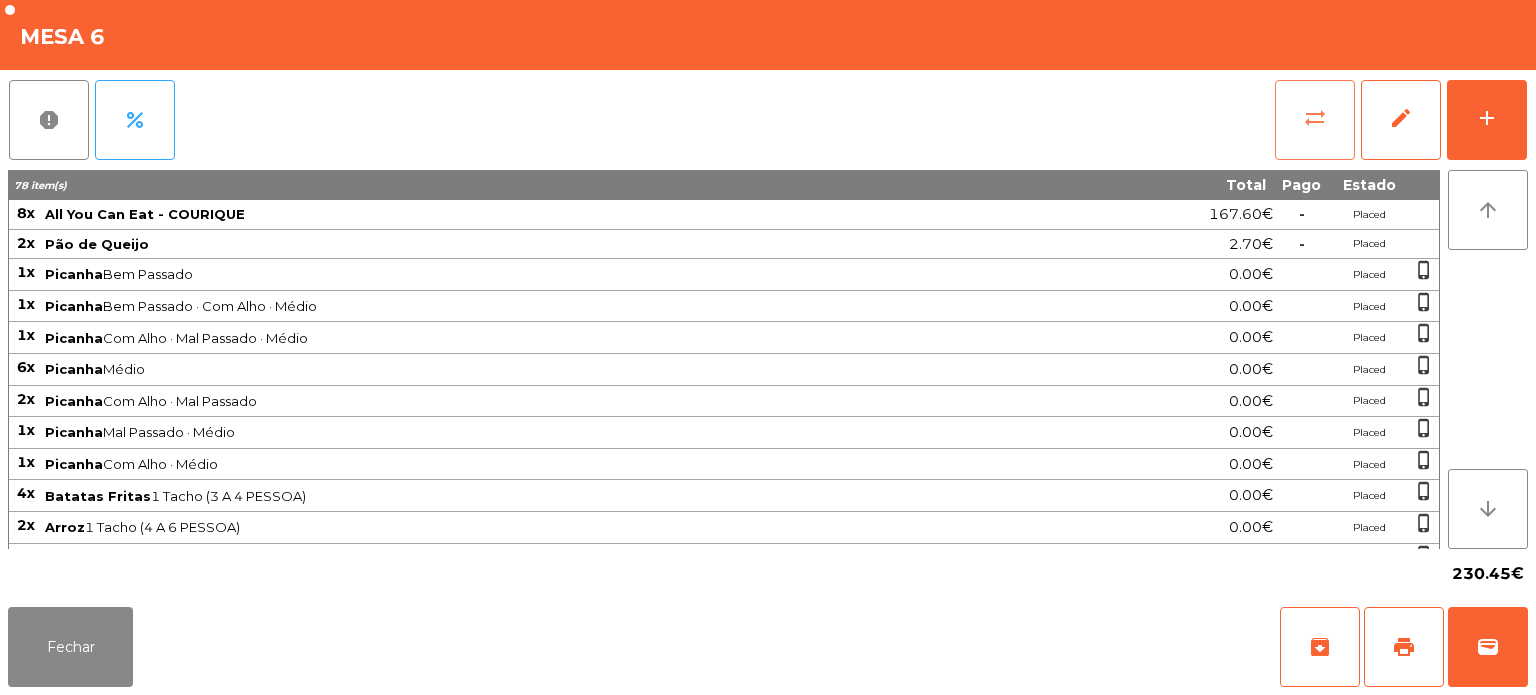click on "sync_alt" 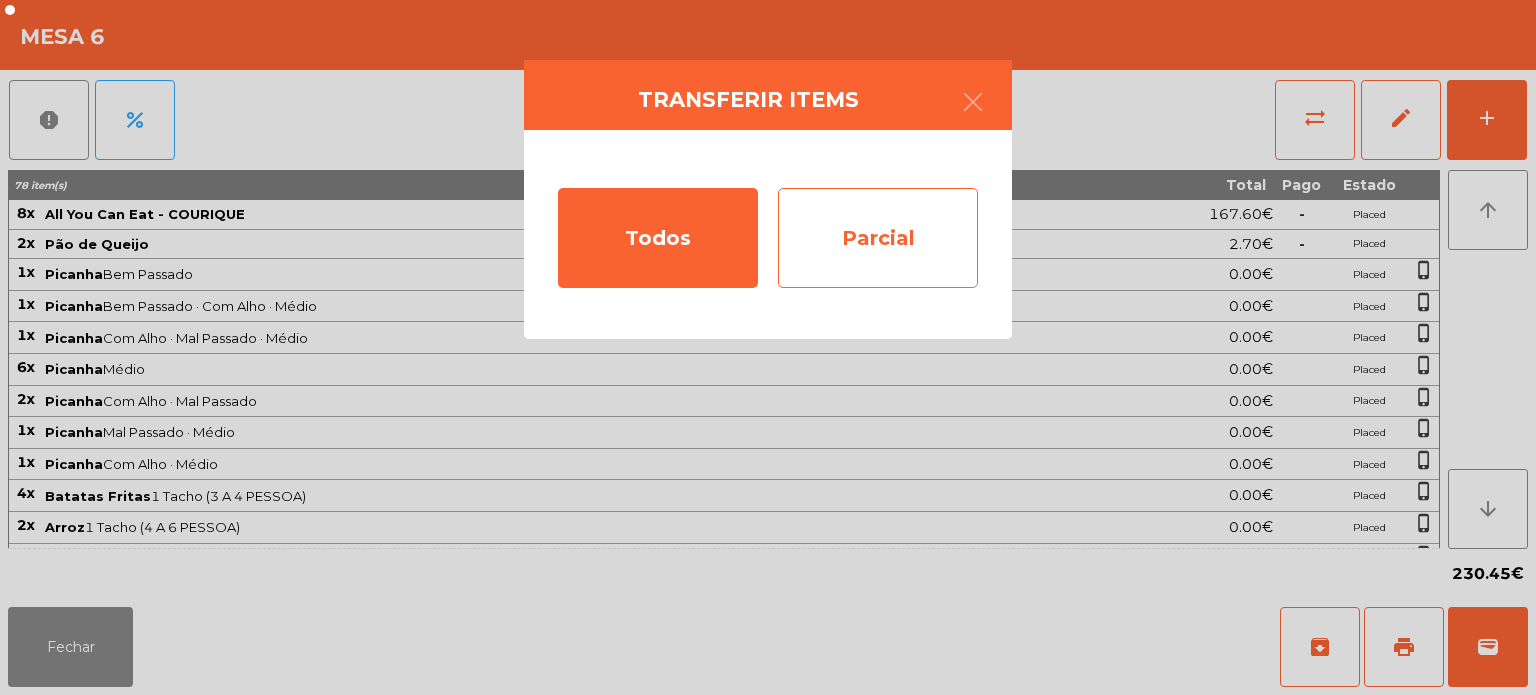 click on "Parcial" 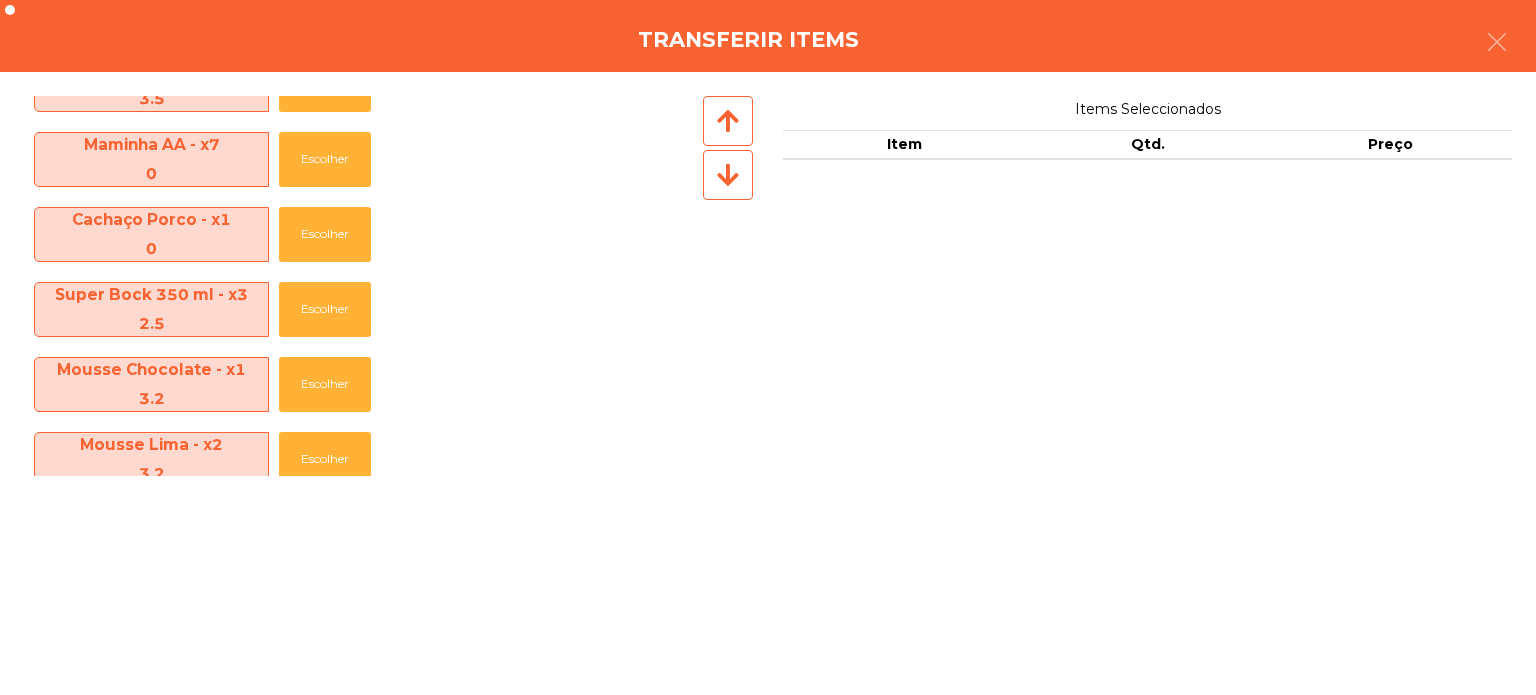 scroll, scrollTop: 1495, scrollLeft: 0, axis: vertical 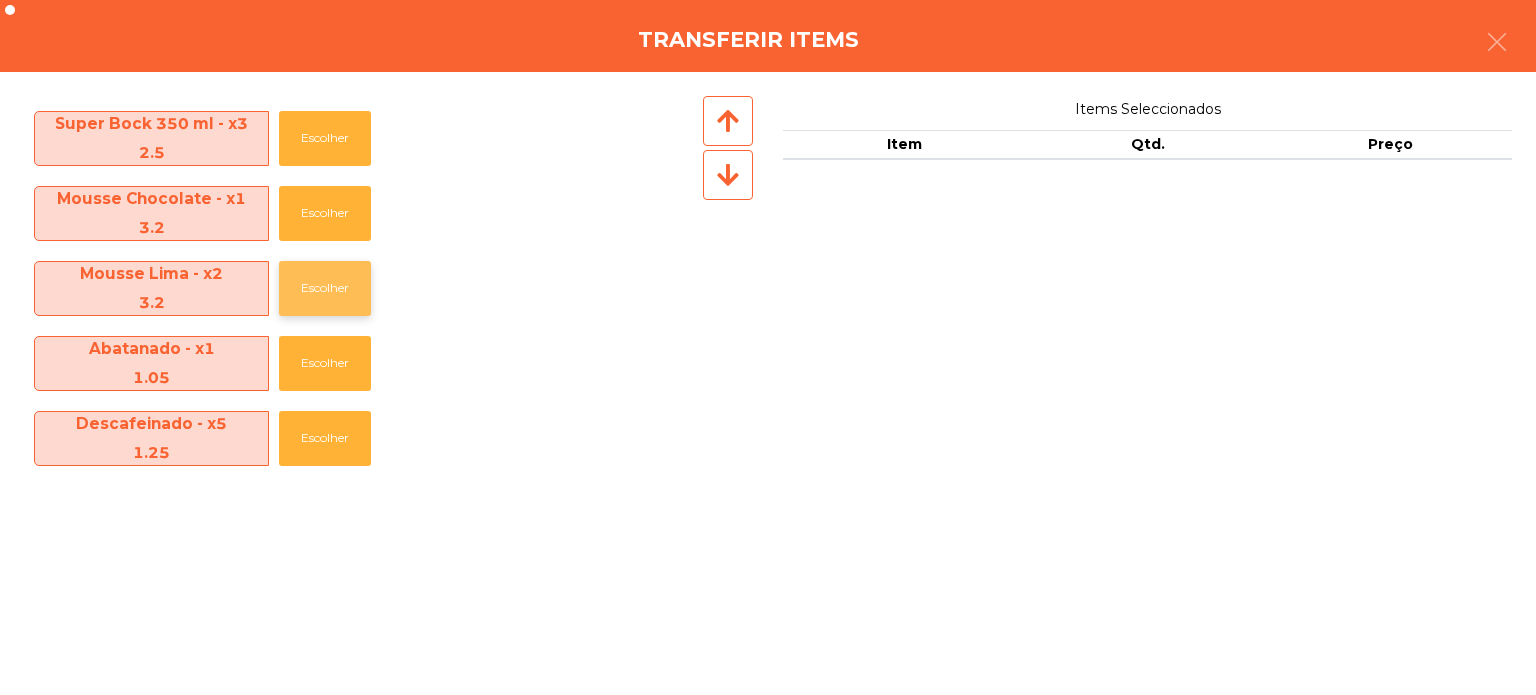 click on "Escolher" 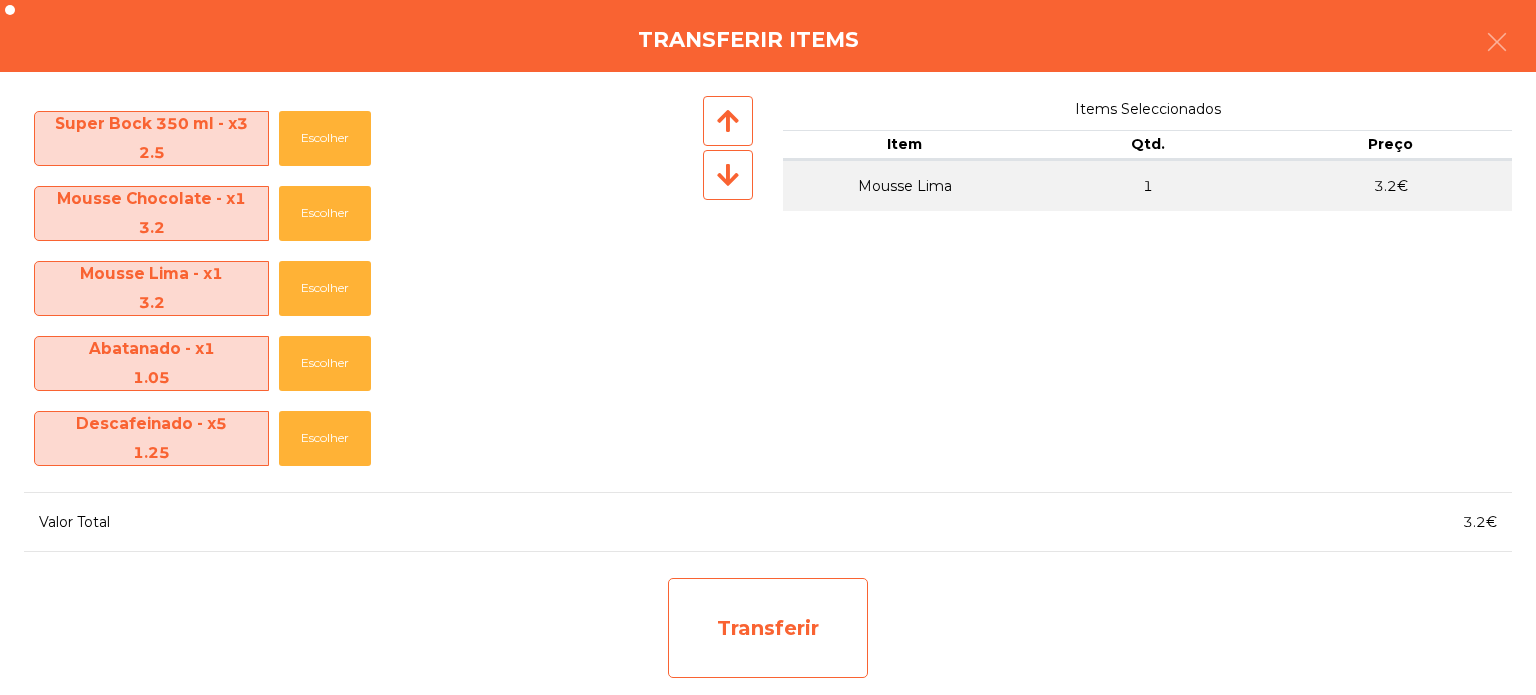 click on "Transferir" 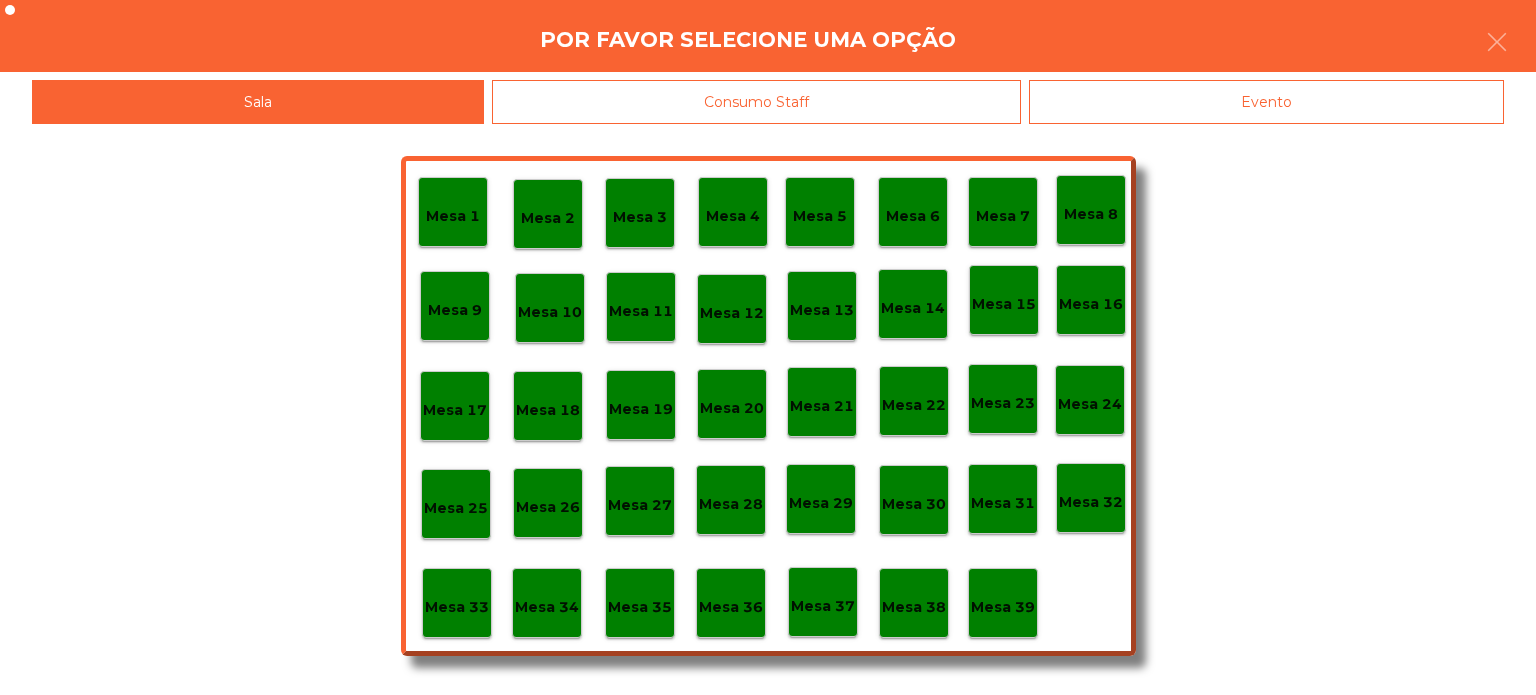 click on "Mesa 39" 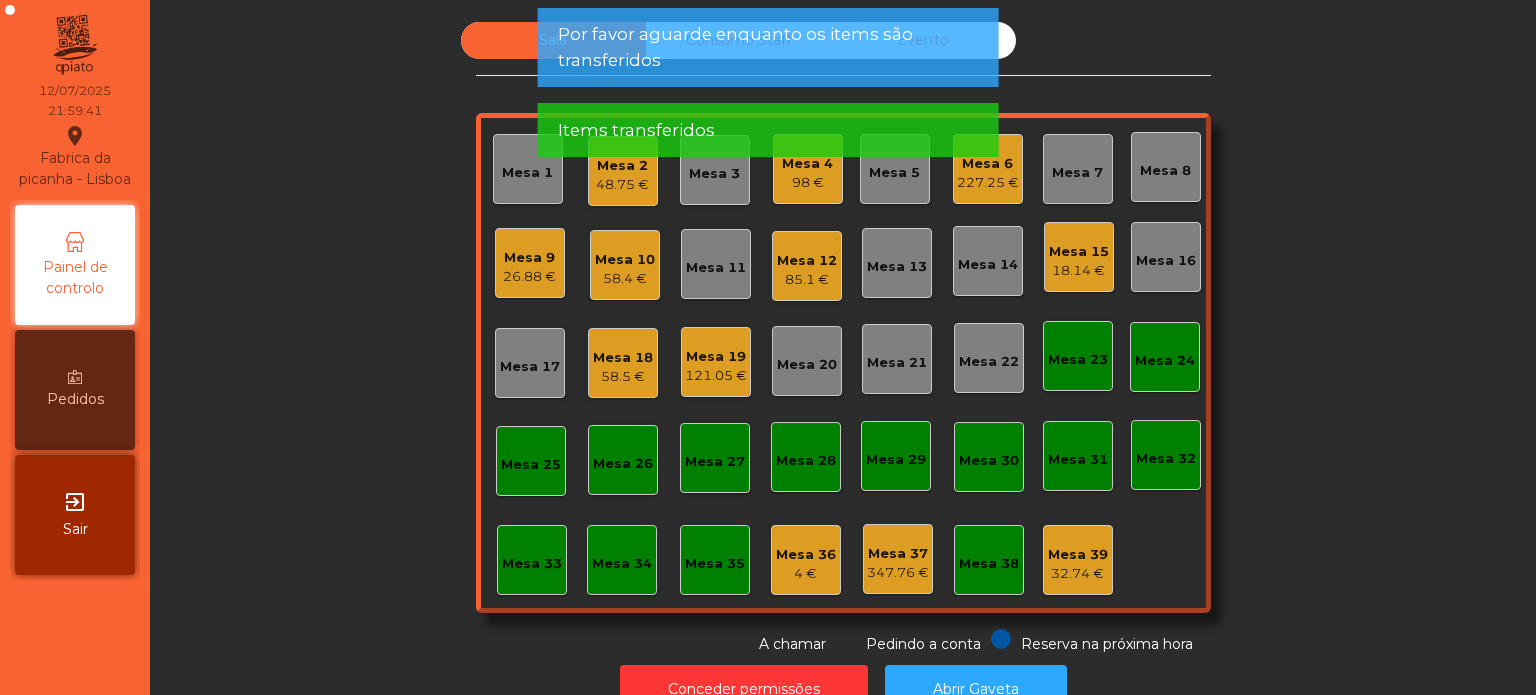 click on "Mesa 7" 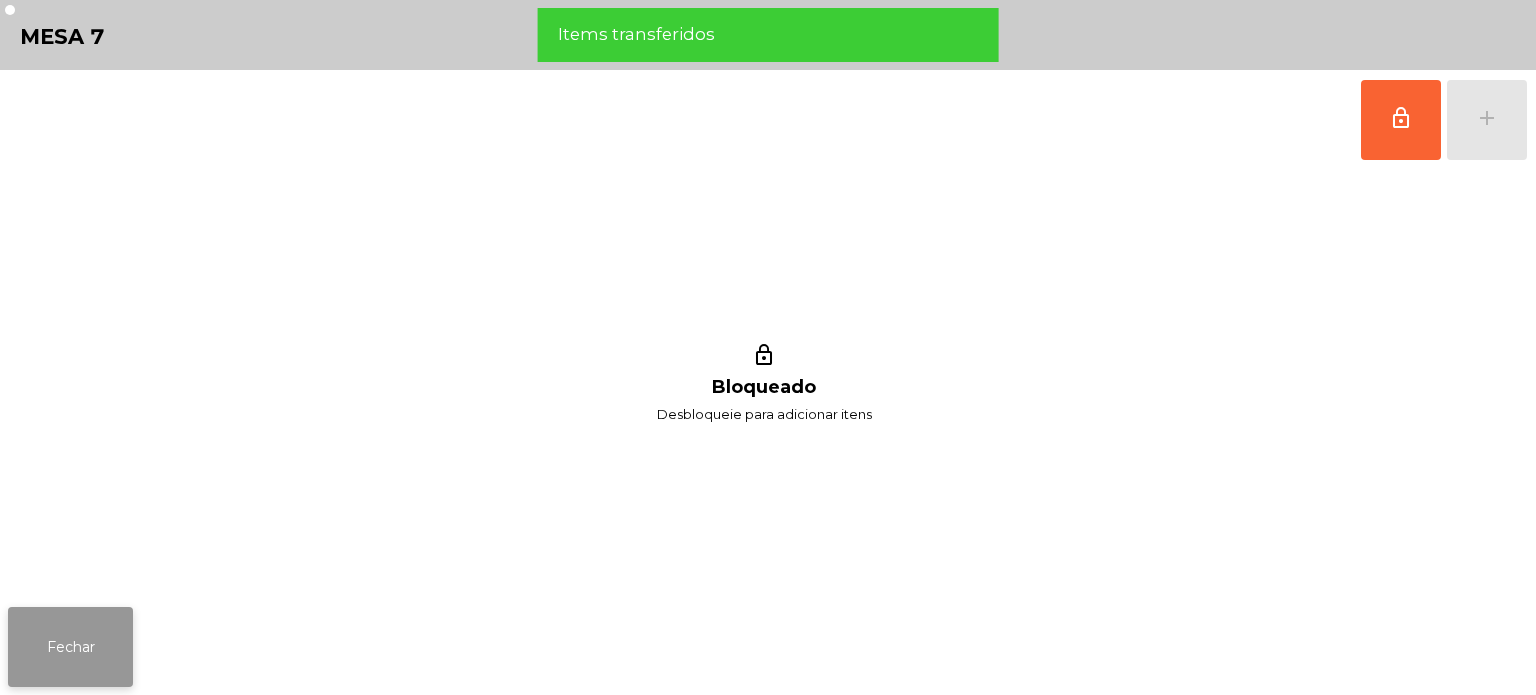 click on "Fechar" 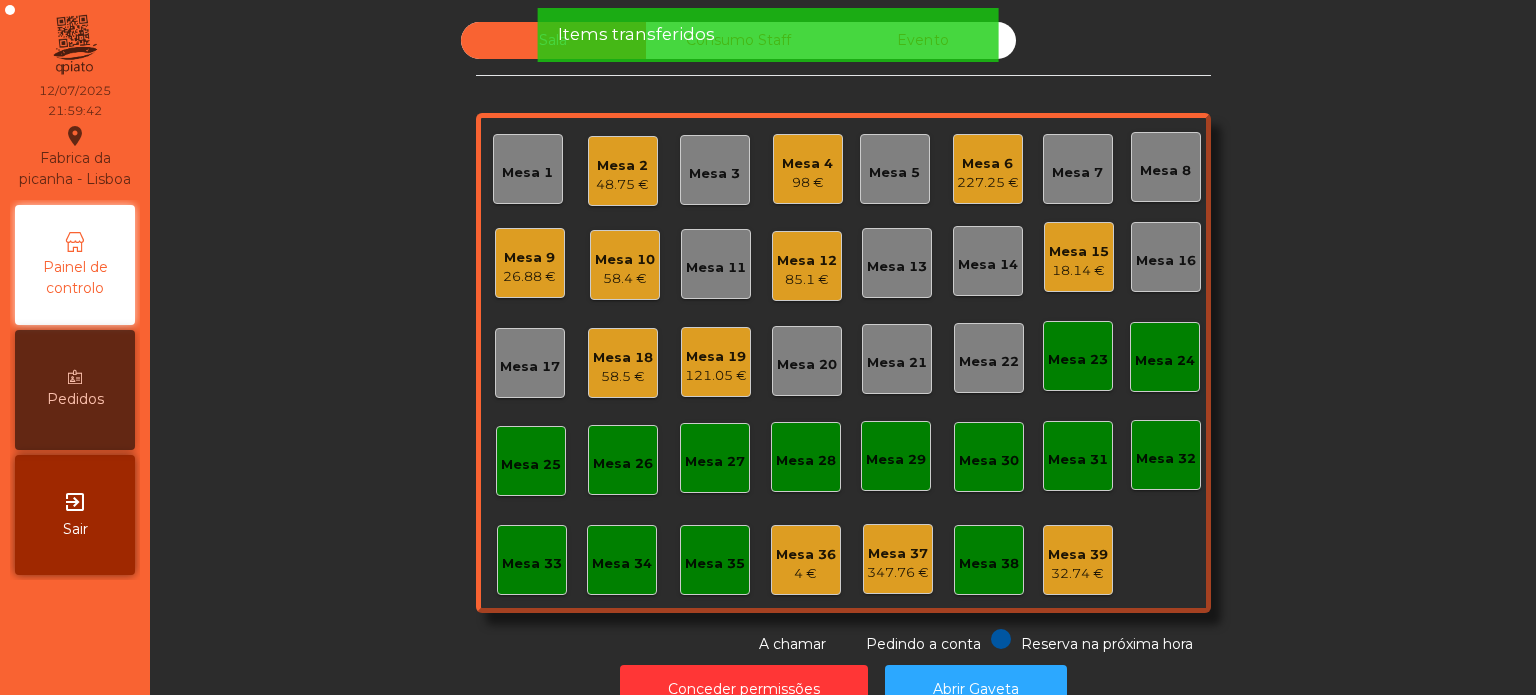 click on "227.25 €" 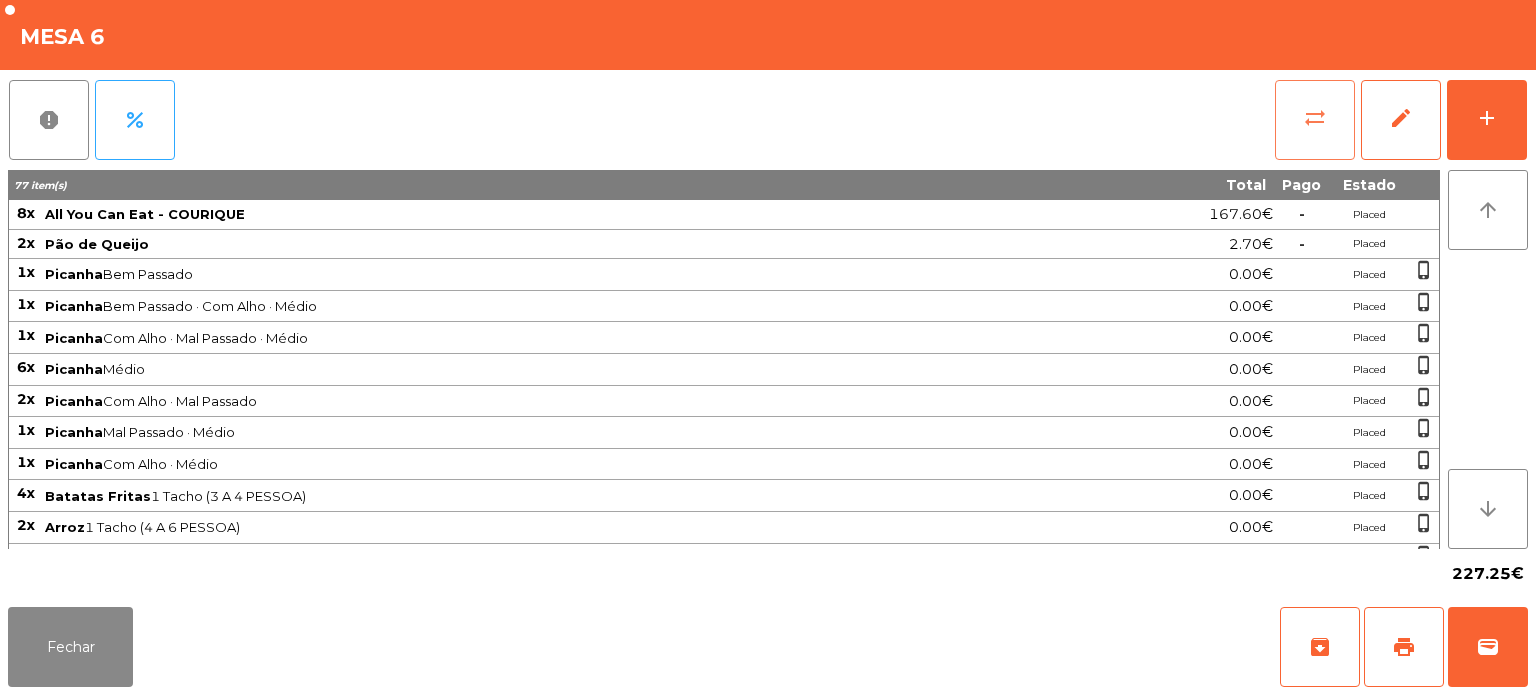 click on "sync_alt" 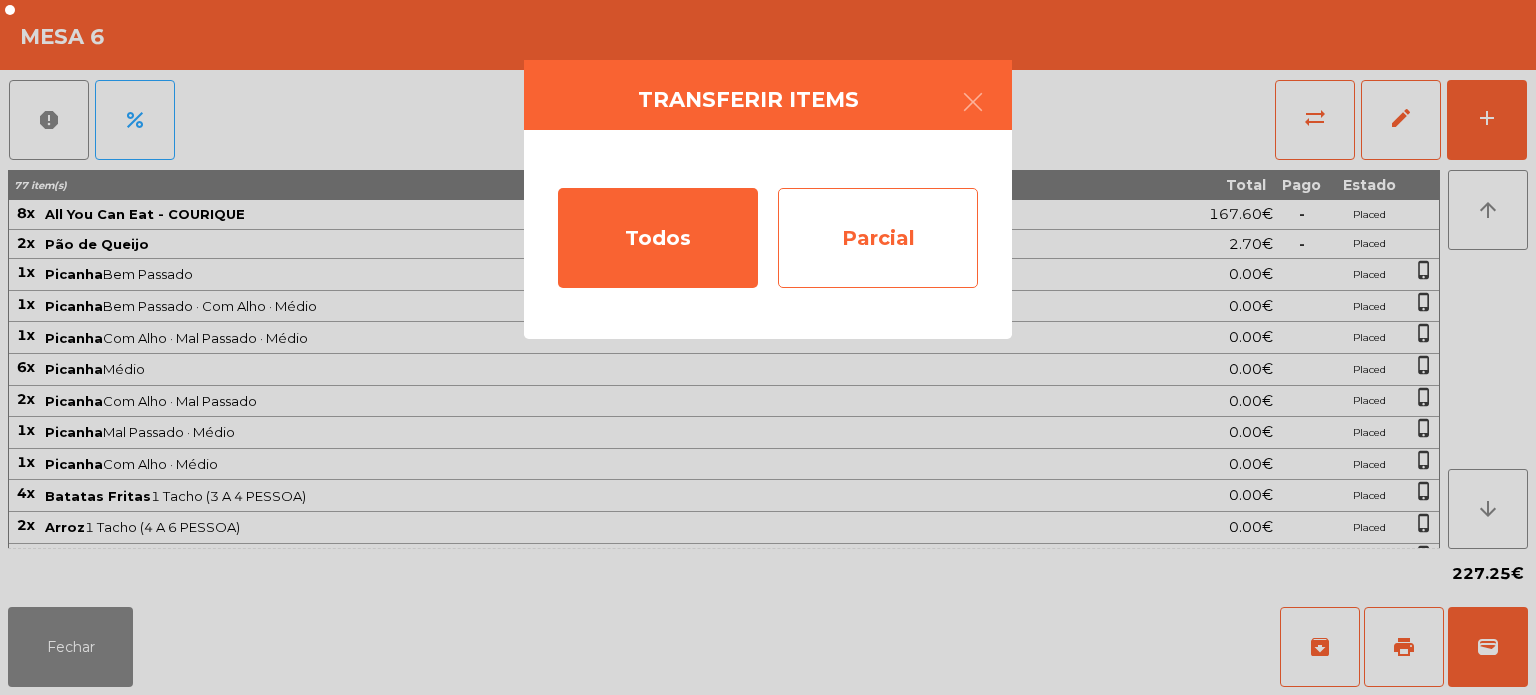 click on "Parcial" 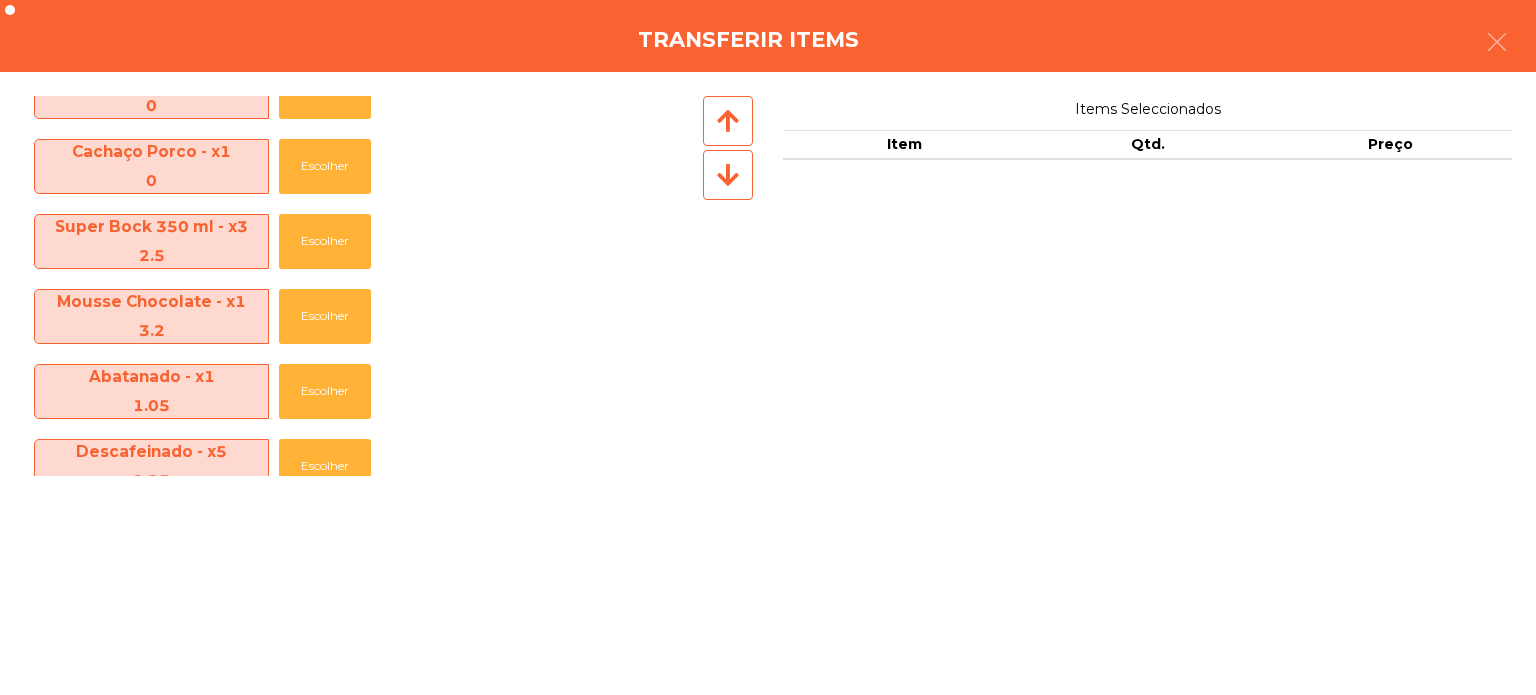 scroll, scrollTop: 1495, scrollLeft: 0, axis: vertical 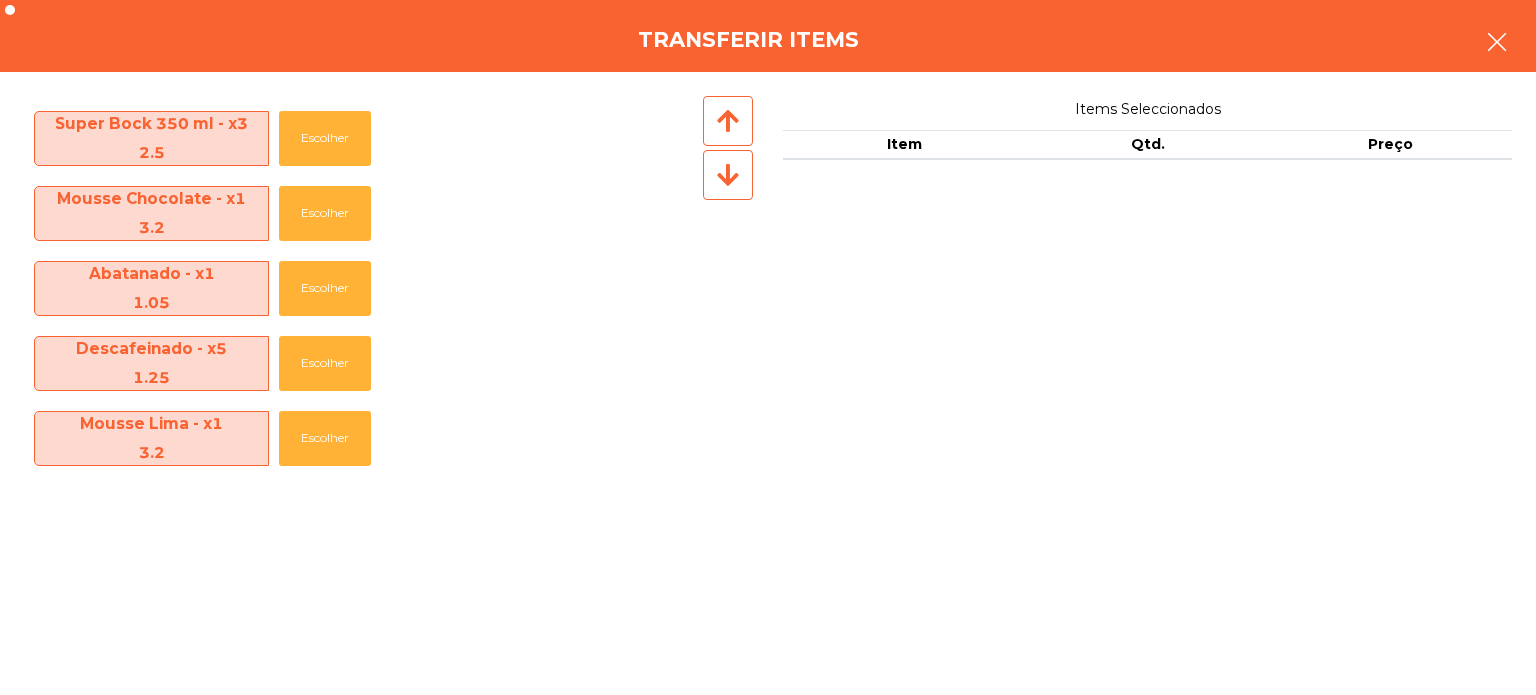 click 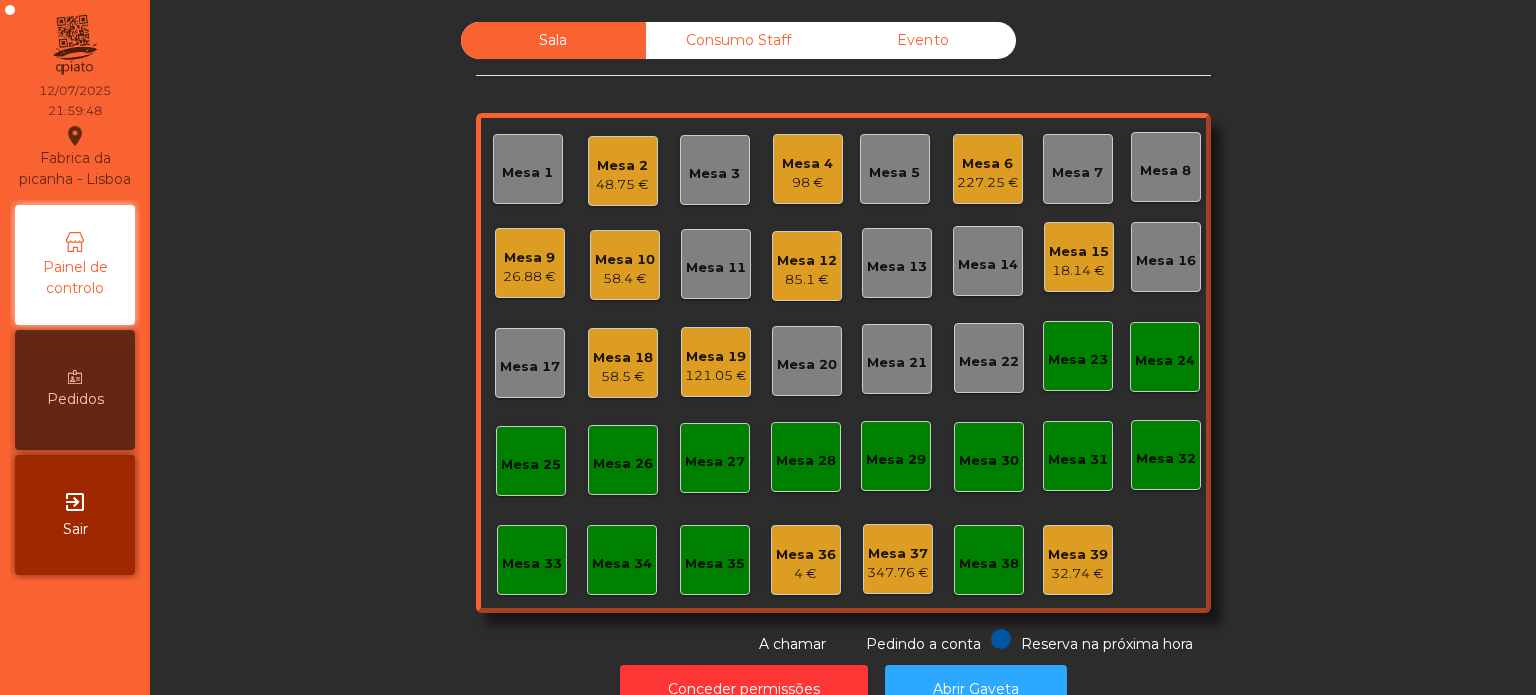 click on "98 €" 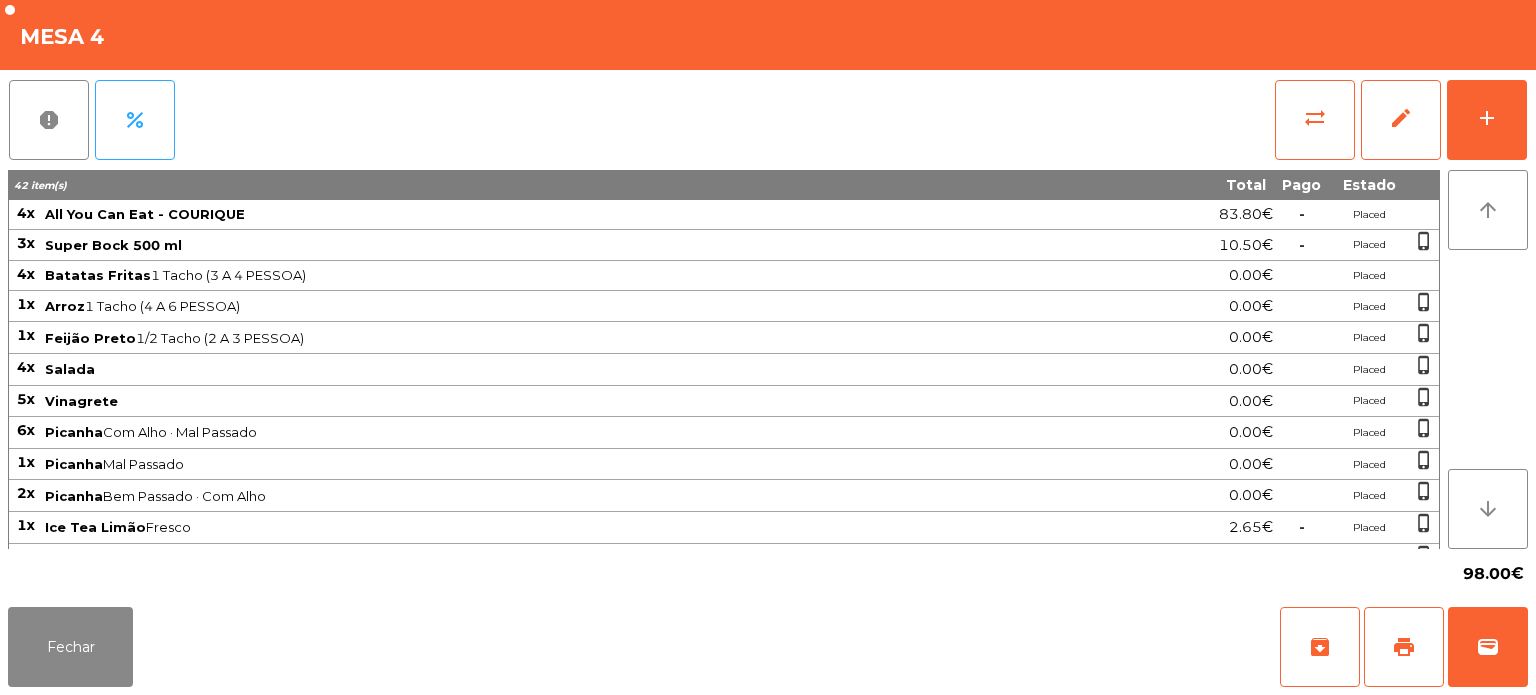 scroll, scrollTop: 143, scrollLeft: 0, axis: vertical 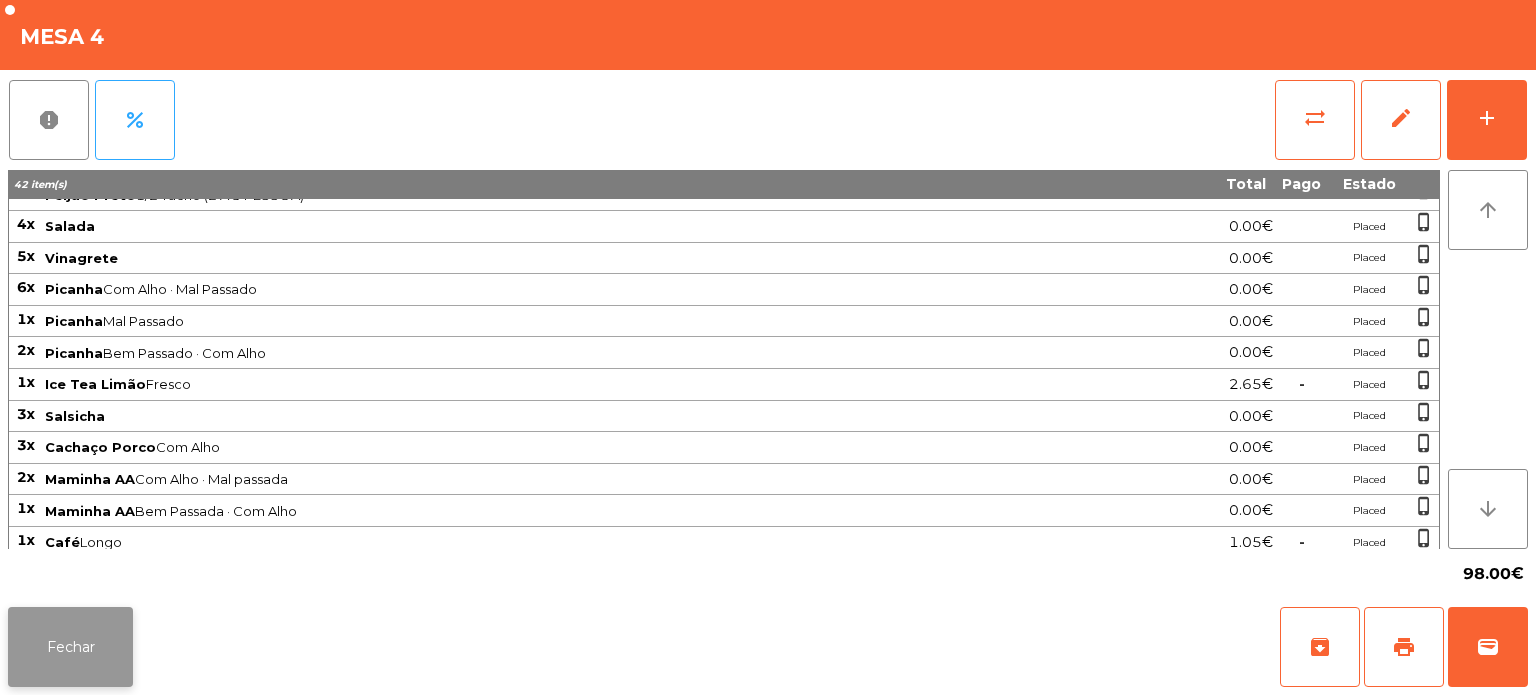 click on "Fechar" 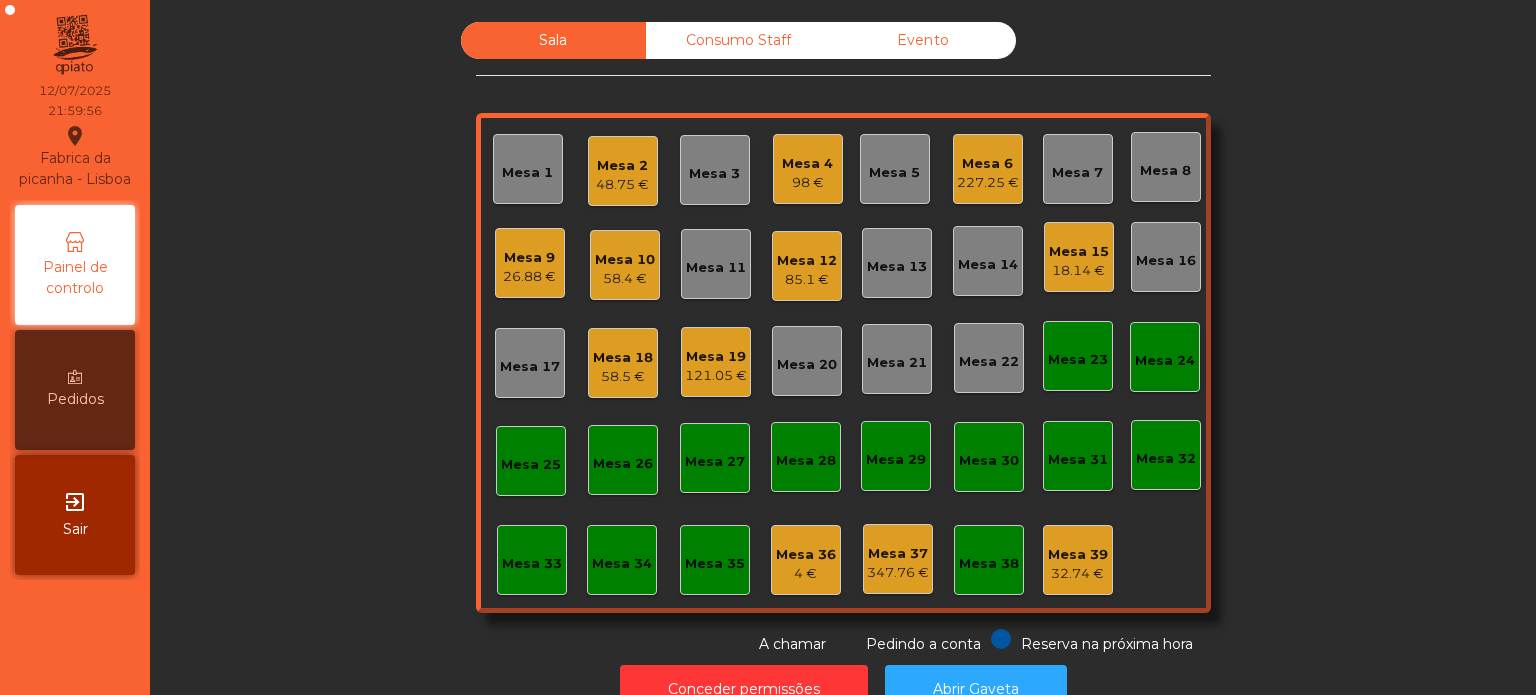 click on "Mesa 7" 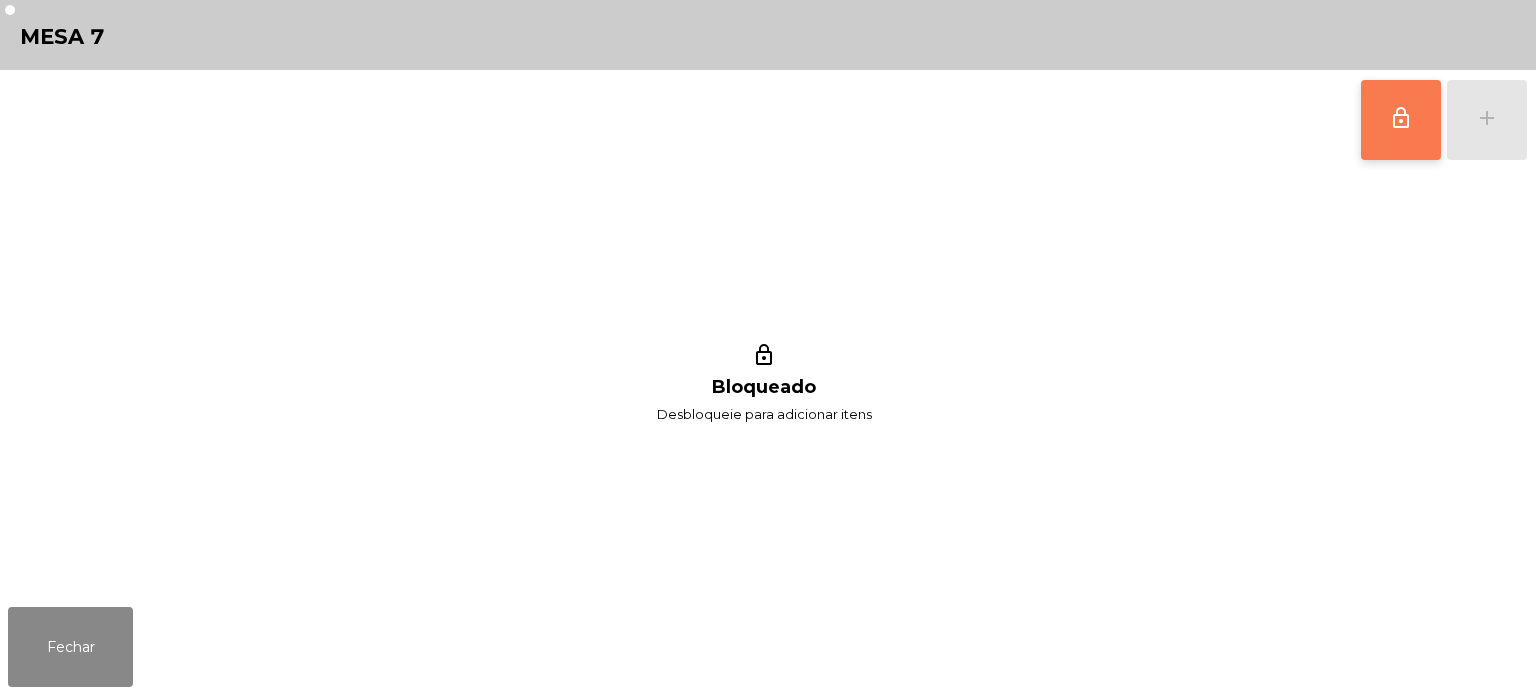 click on "lock_outline" 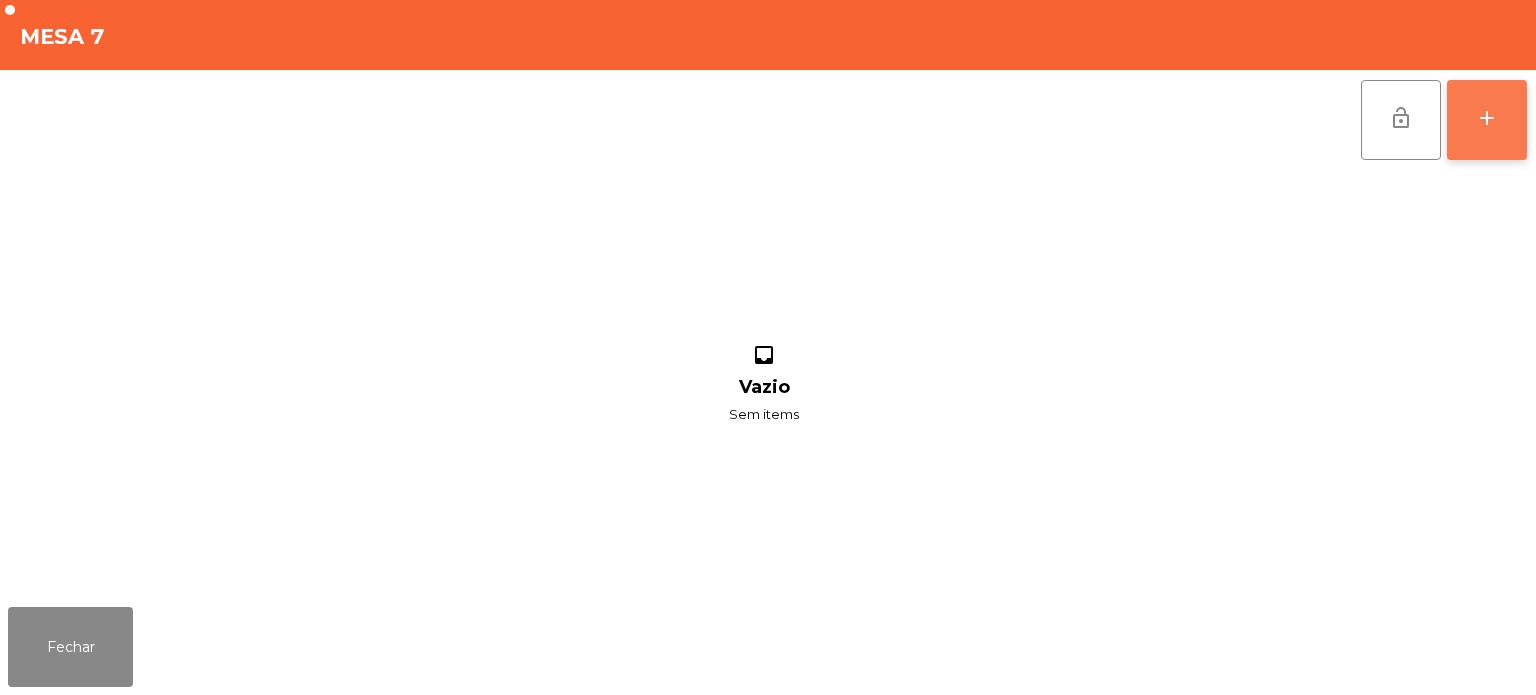 click on "add" 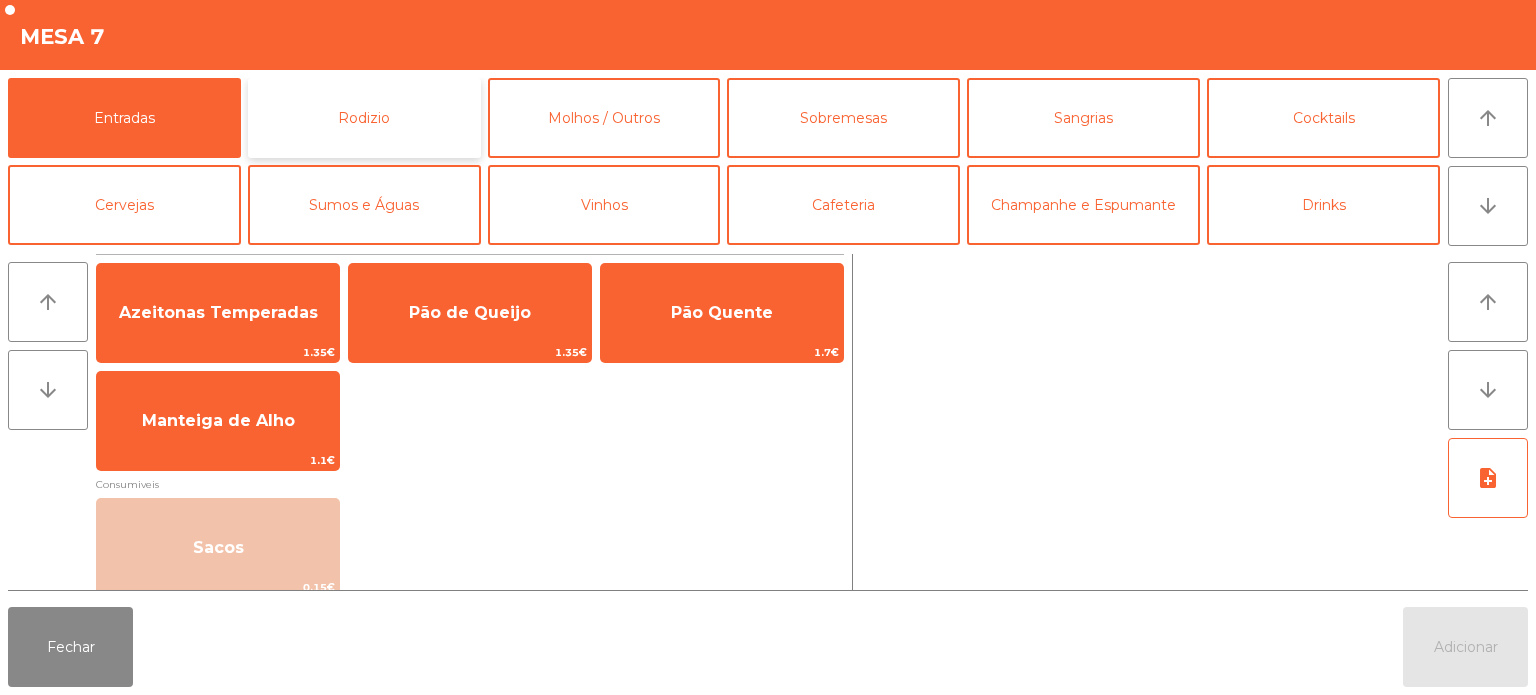 click on "Rodizio" 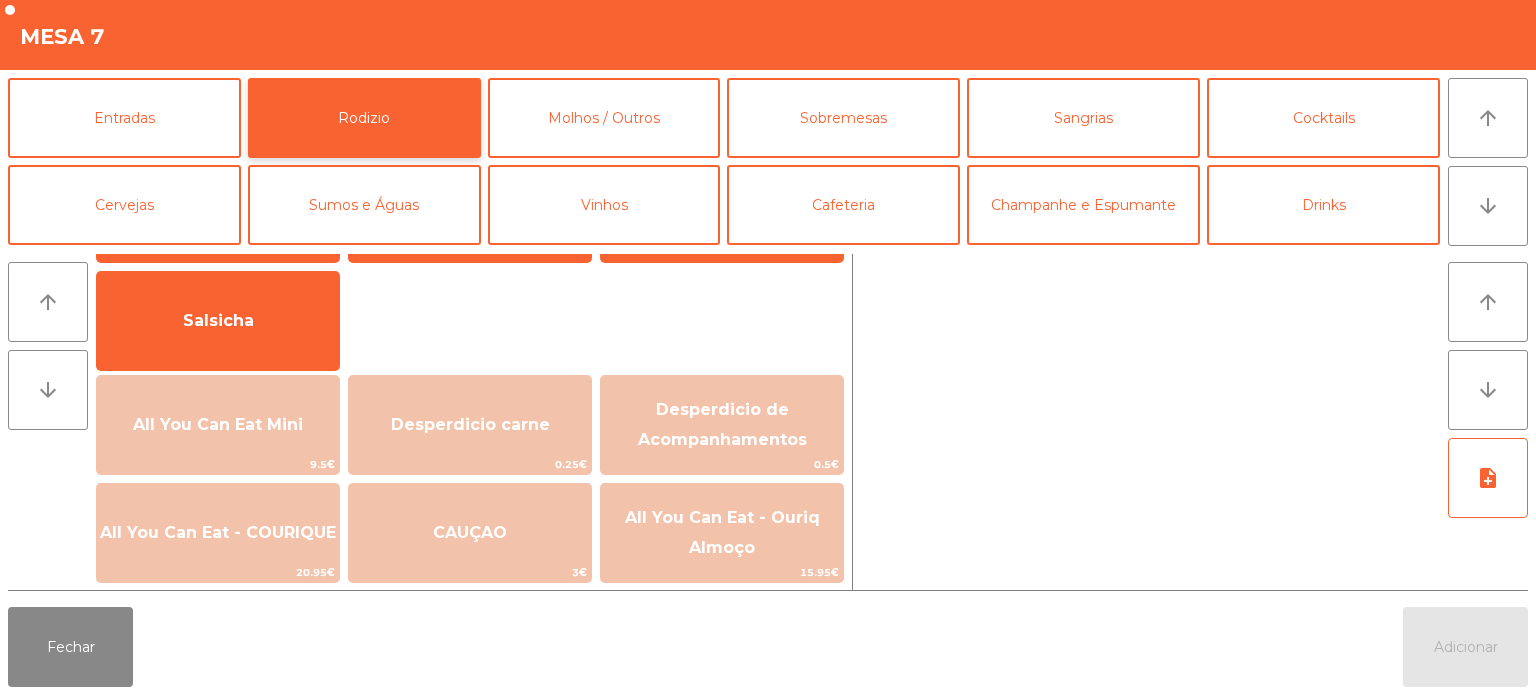 scroll, scrollTop: 124, scrollLeft: 0, axis: vertical 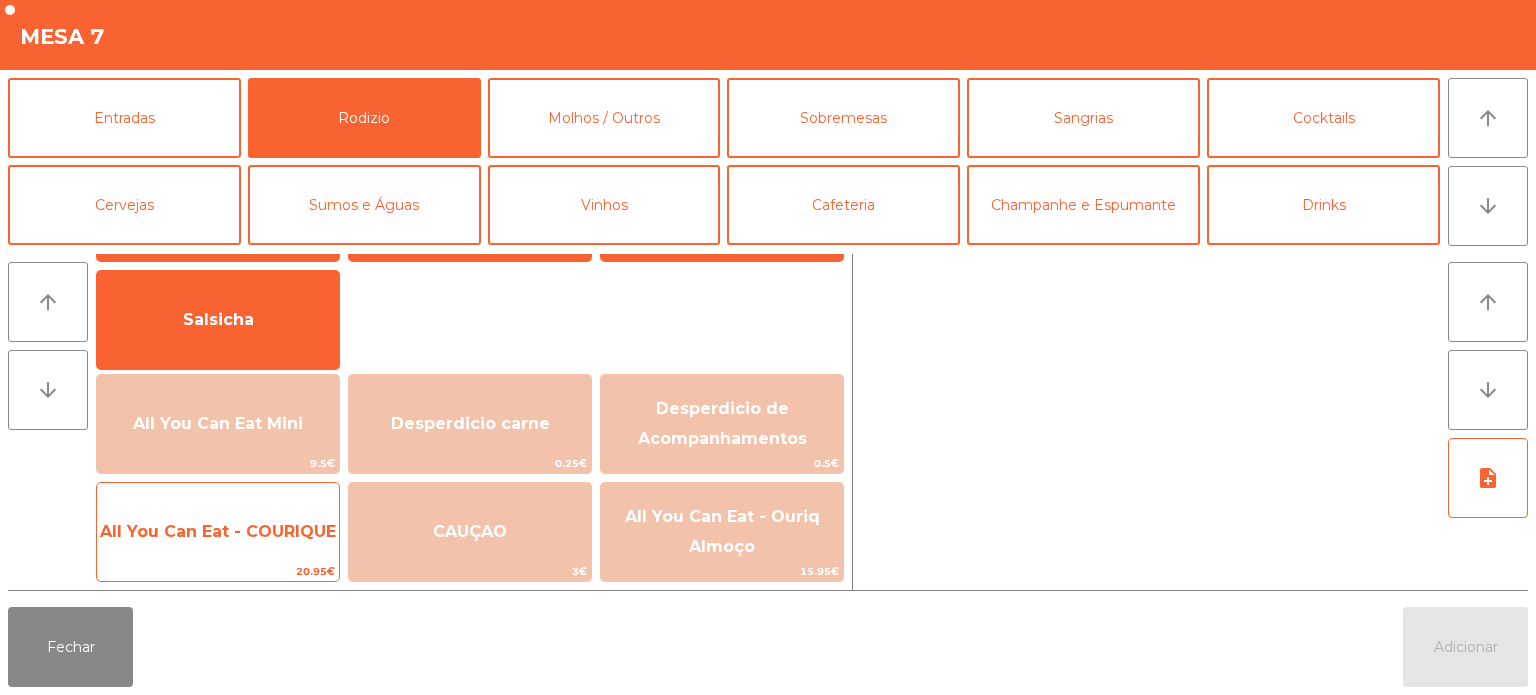 click on "All You Can Eat - COURIQUE" 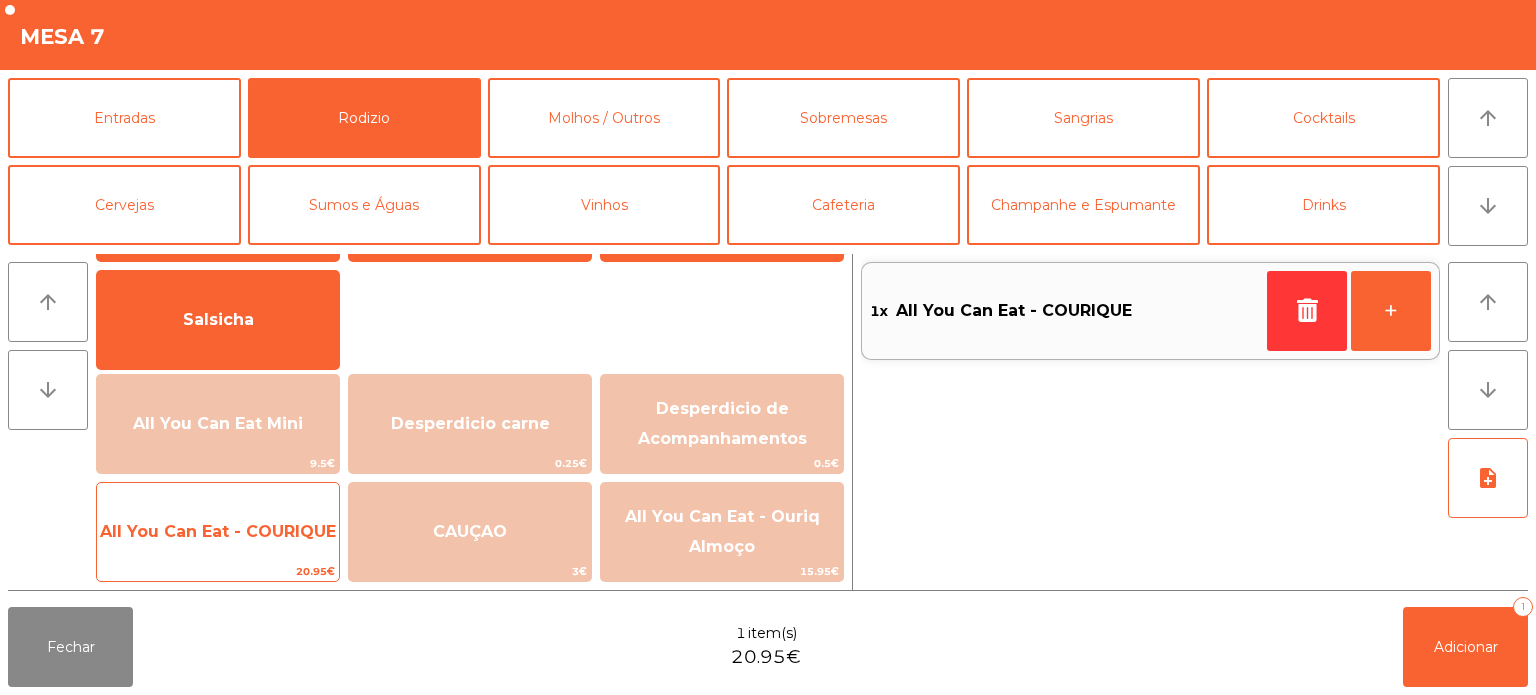 click on "All You Can Eat - COURIQUE" 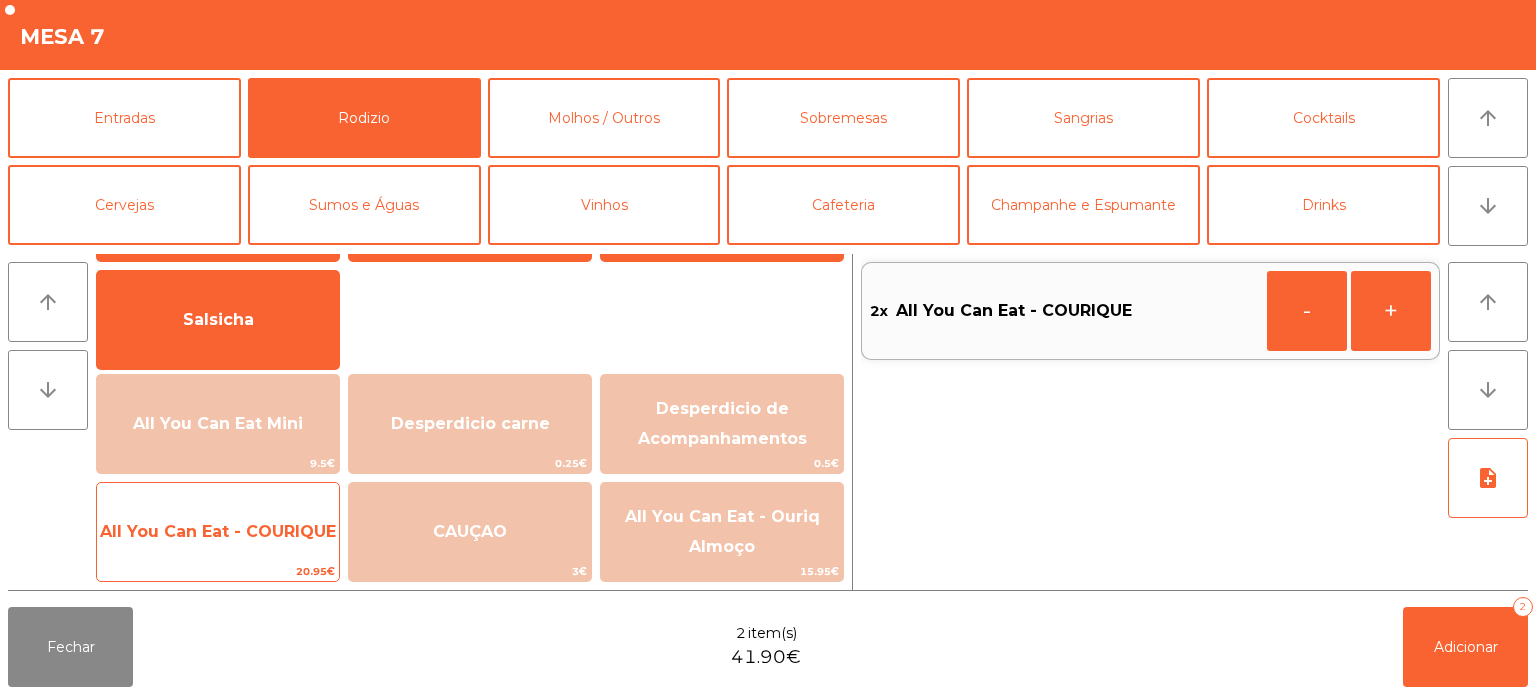 click on "All You Can Eat - COURIQUE" 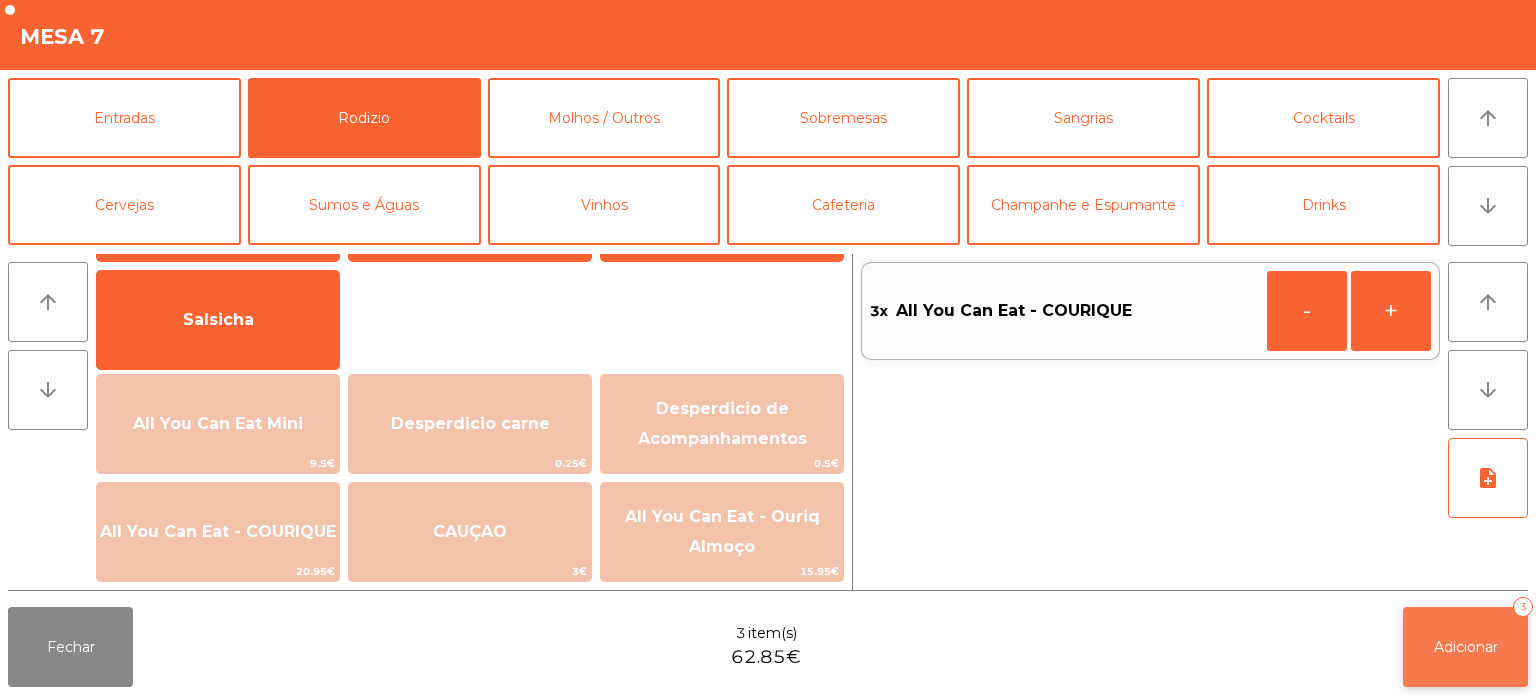 click on "Adicionar" 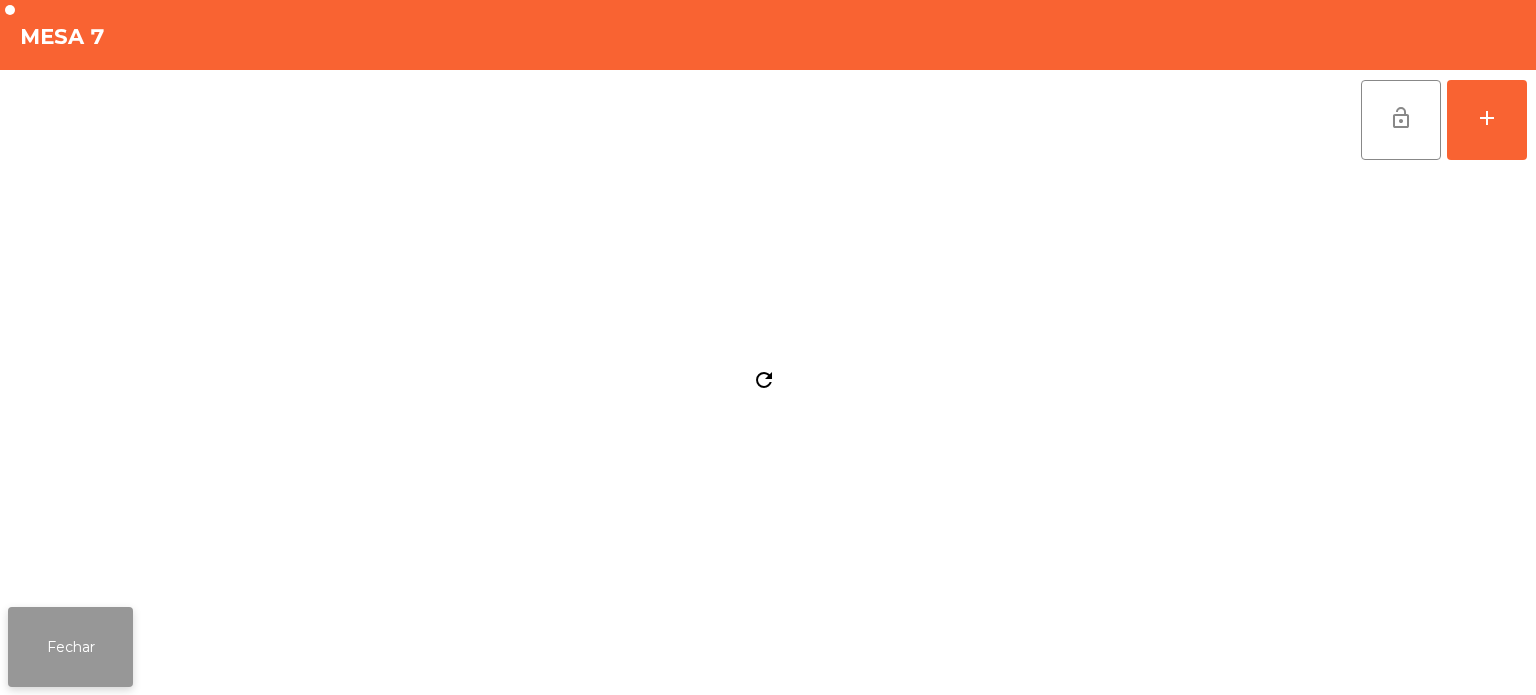 click on "Fechar" 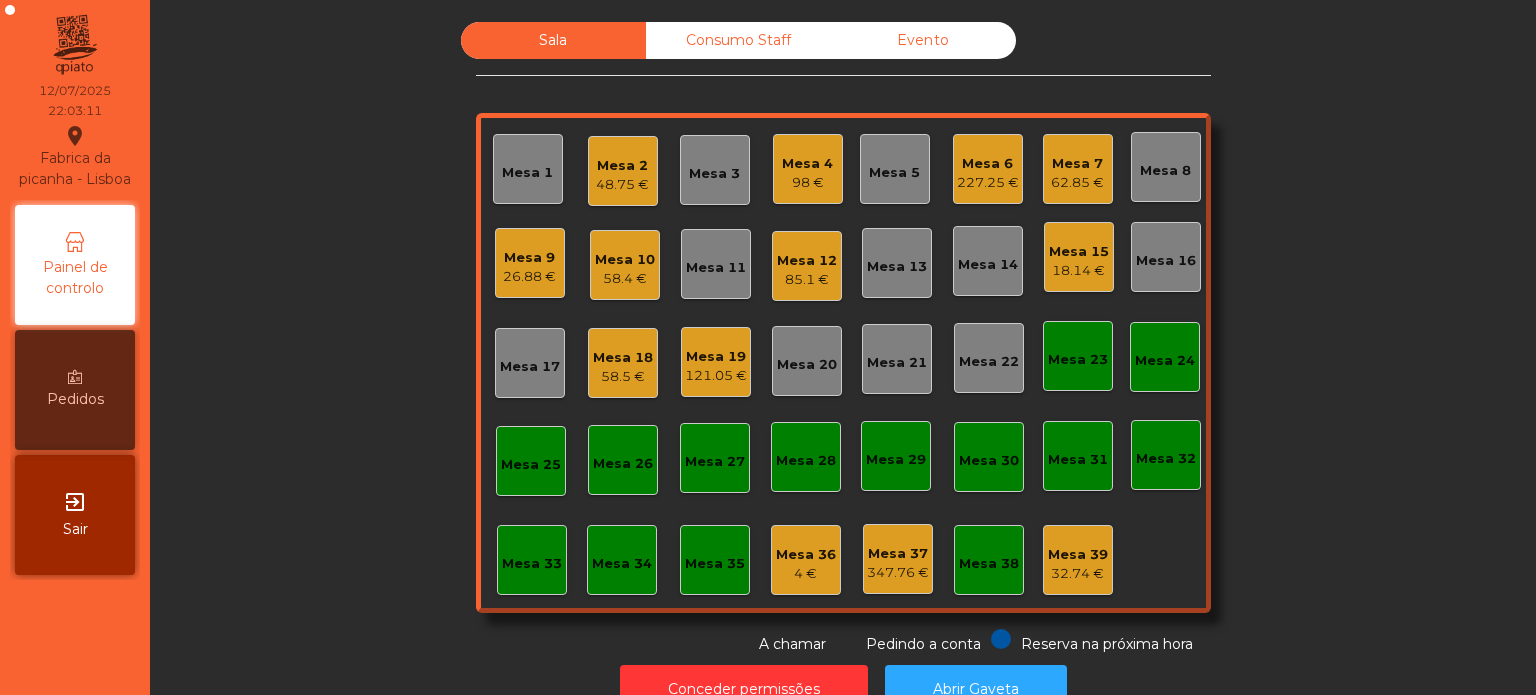 click on "Mesa 17" 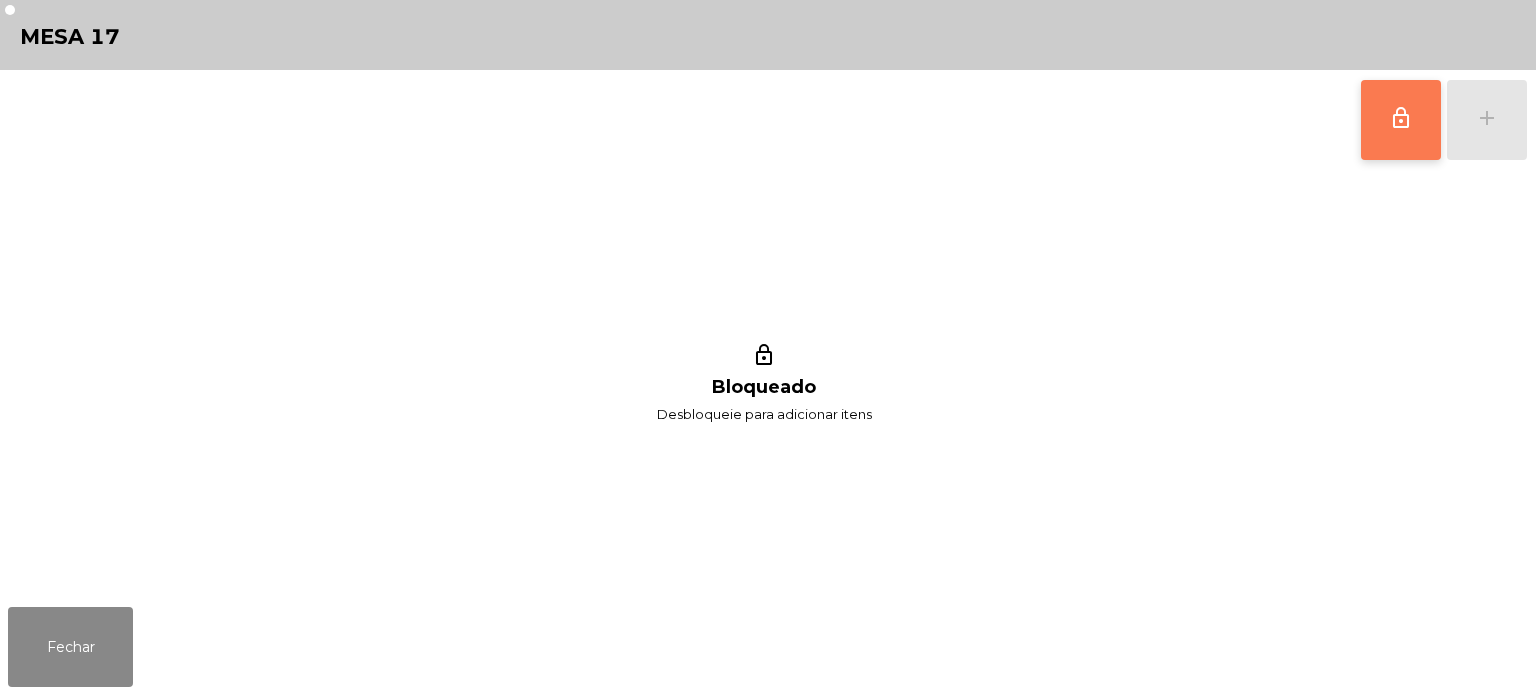 click on "lock_outline" 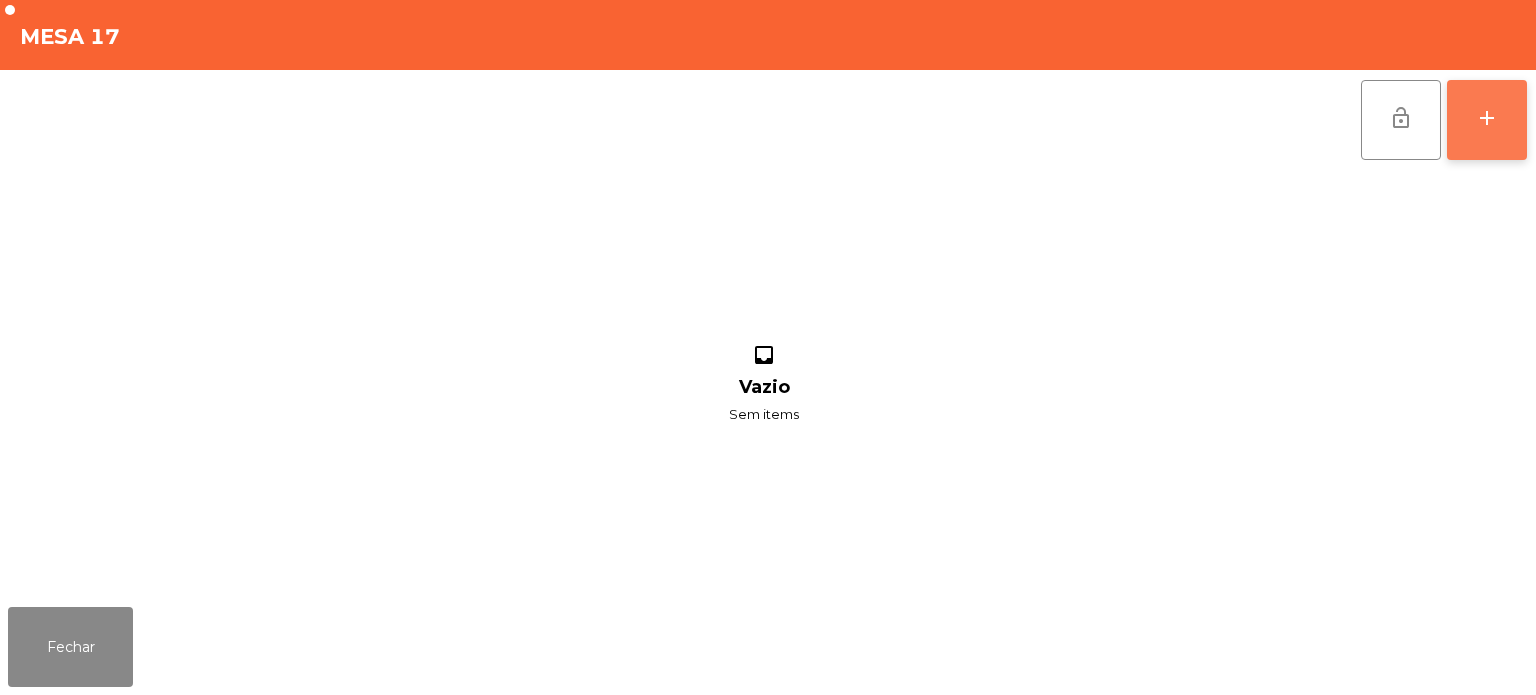 click on "add" 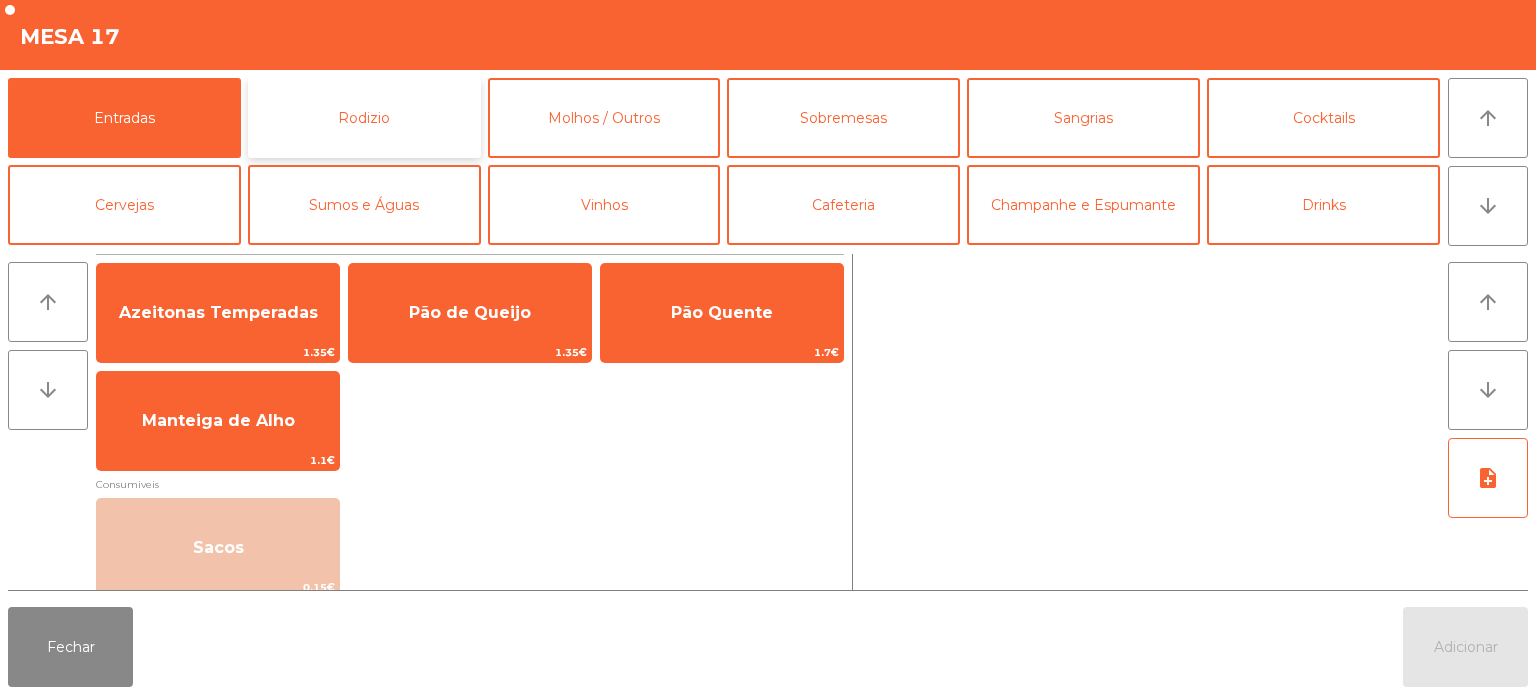 click on "Rodizio" 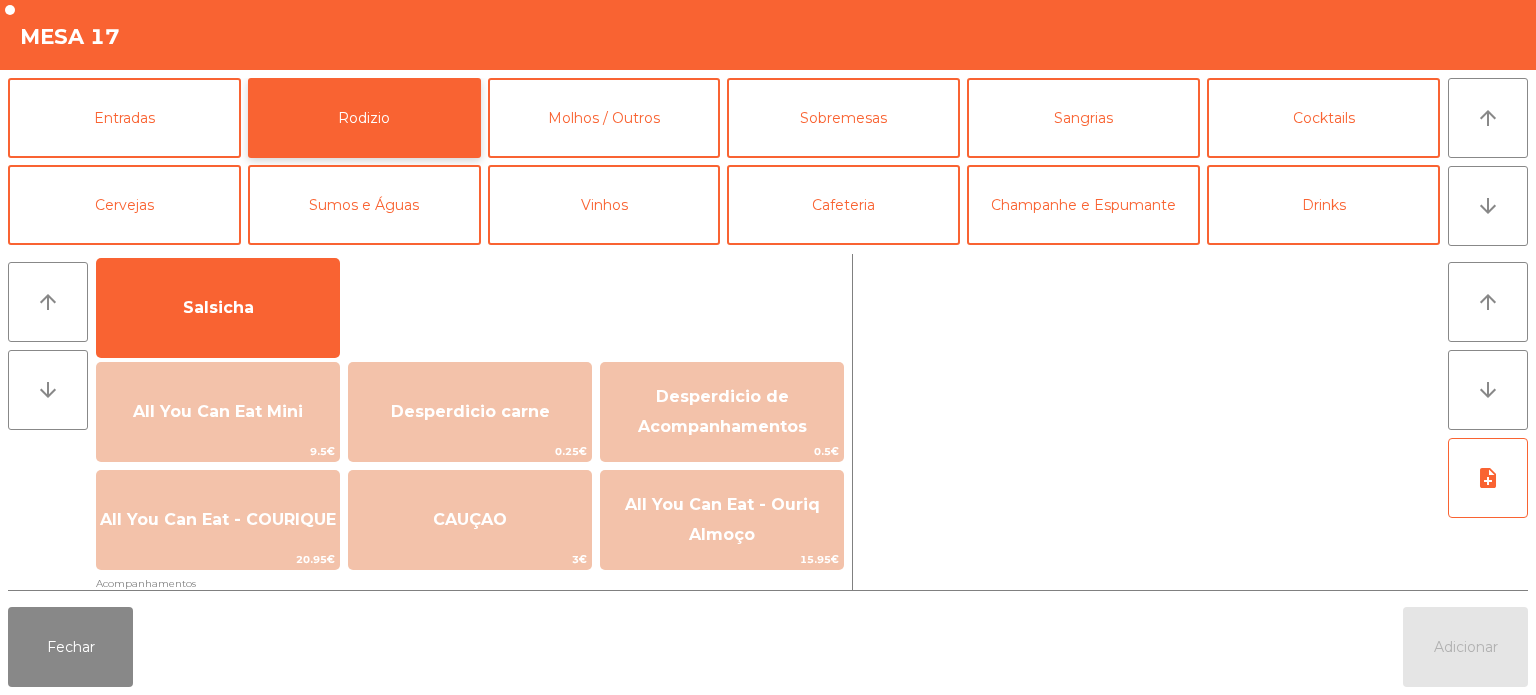 scroll, scrollTop: 150, scrollLeft: 0, axis: vertical 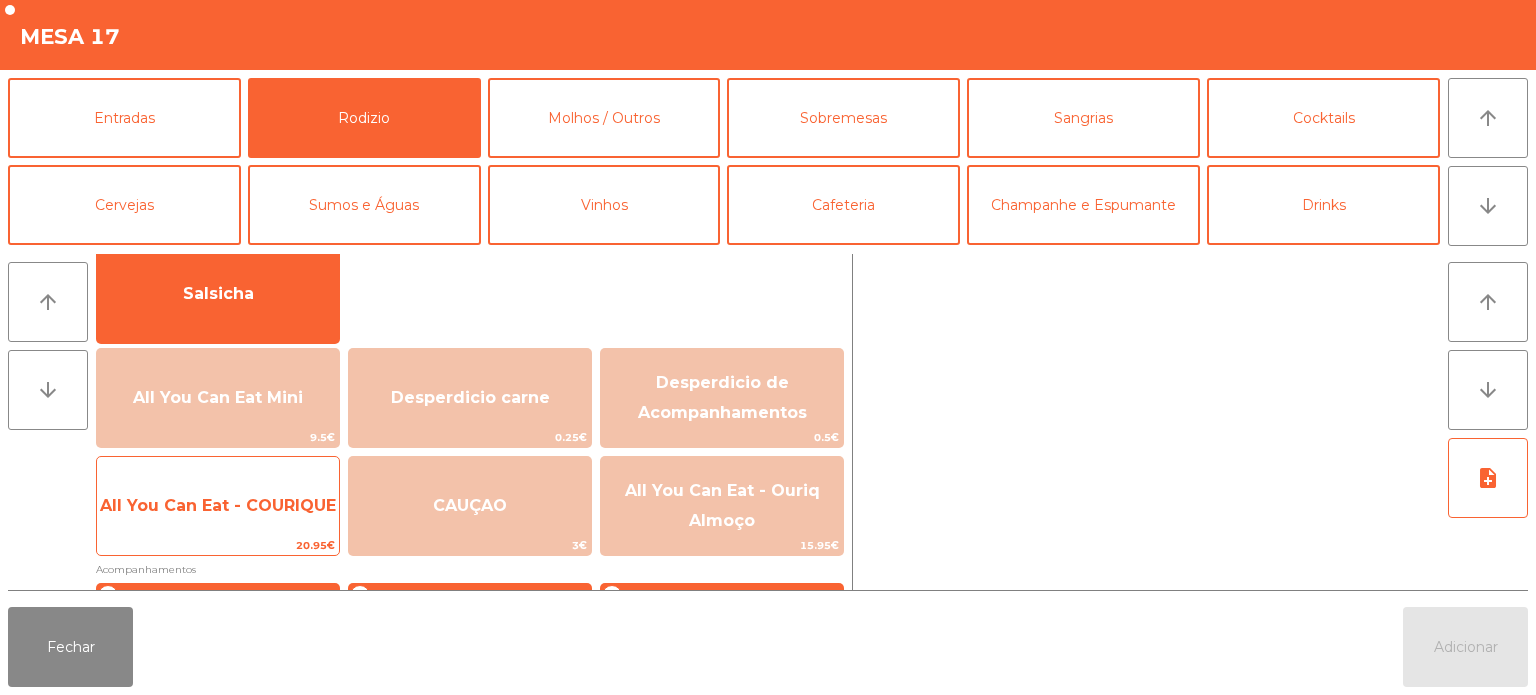 click on "All You Can Eat - COURIQUE" 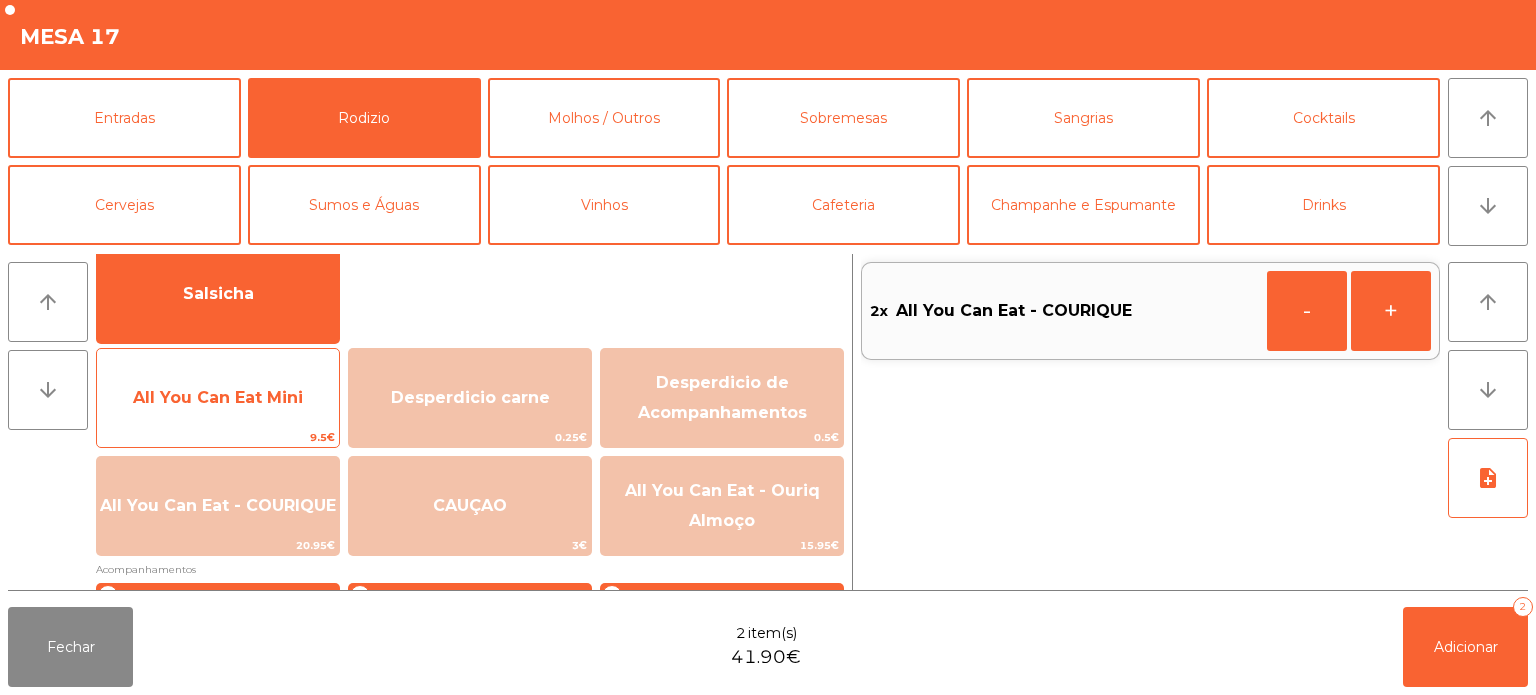 click on "All You Can Eat Mini" 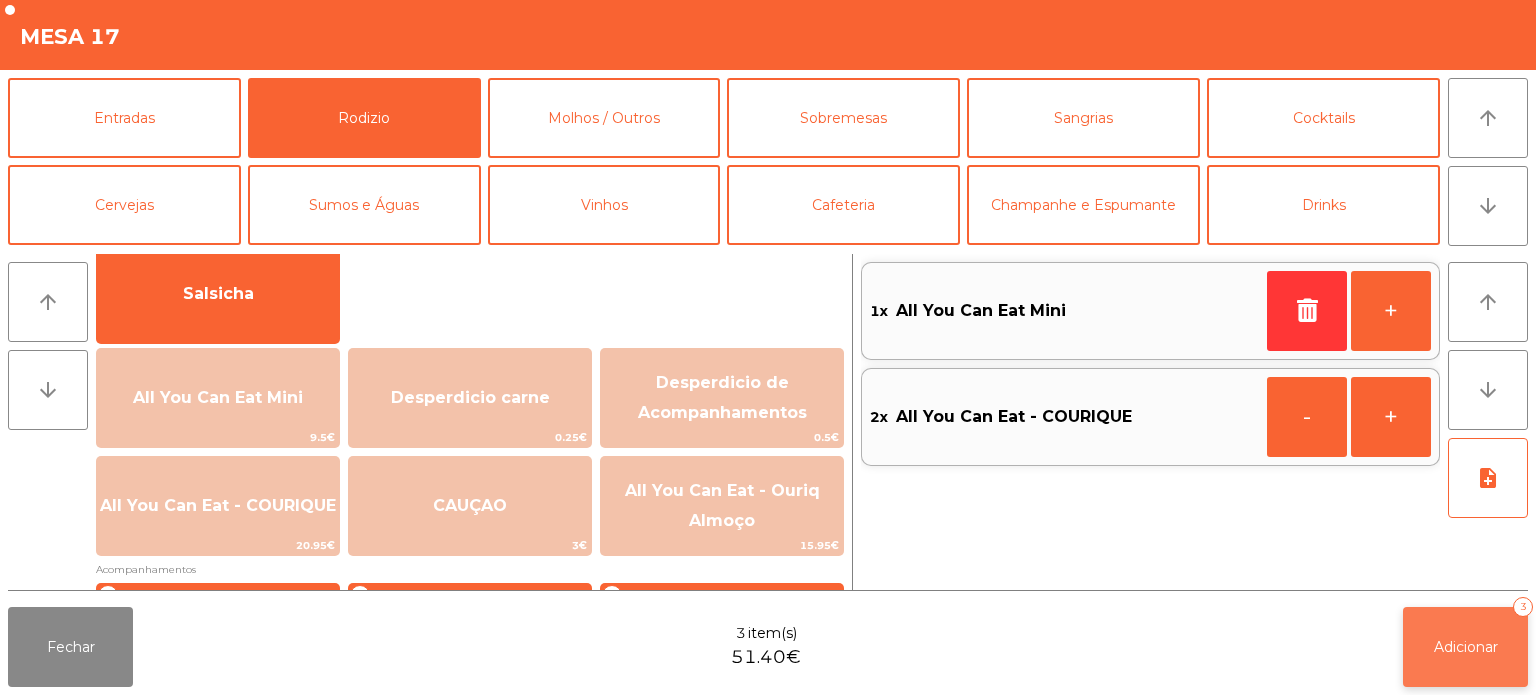 click on "Adicionar" 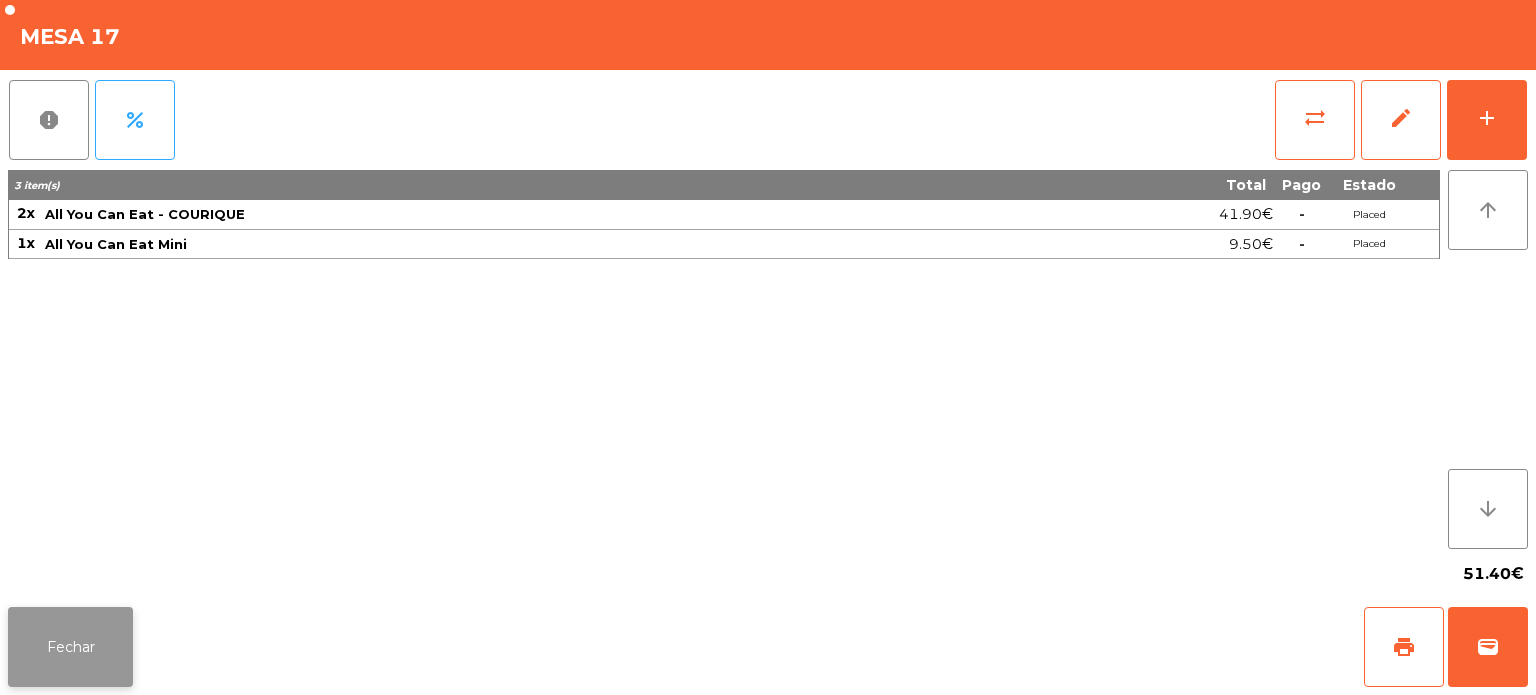 click on "Fechar" 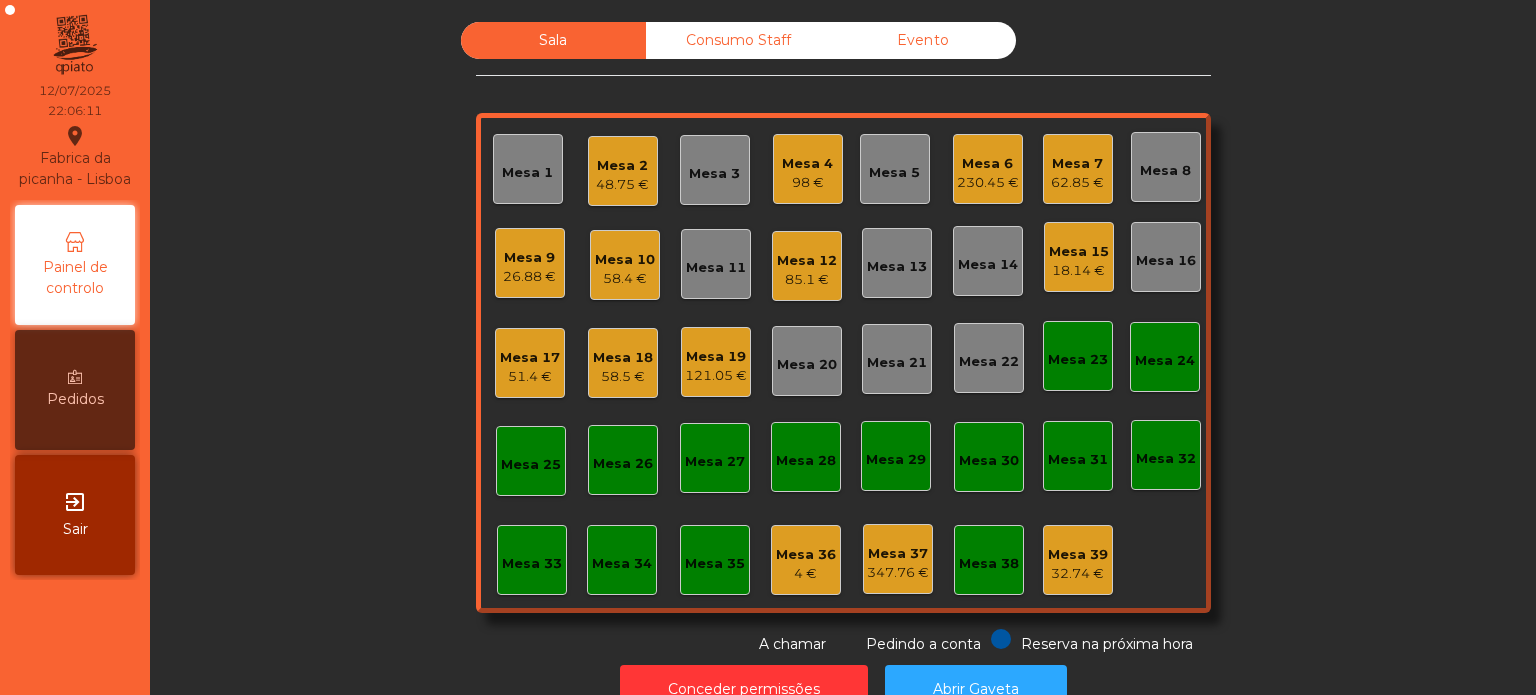 click on "18.14 €" 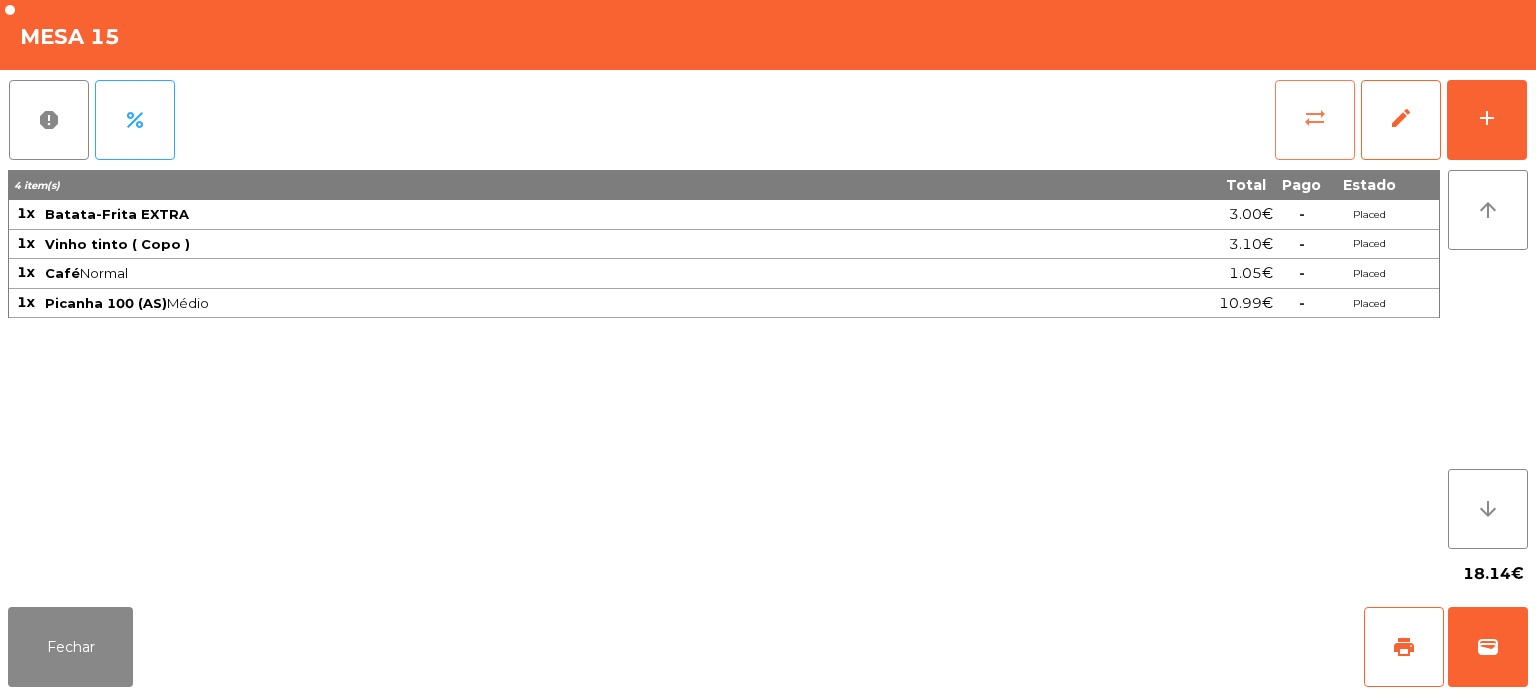 click on "sync_alt" 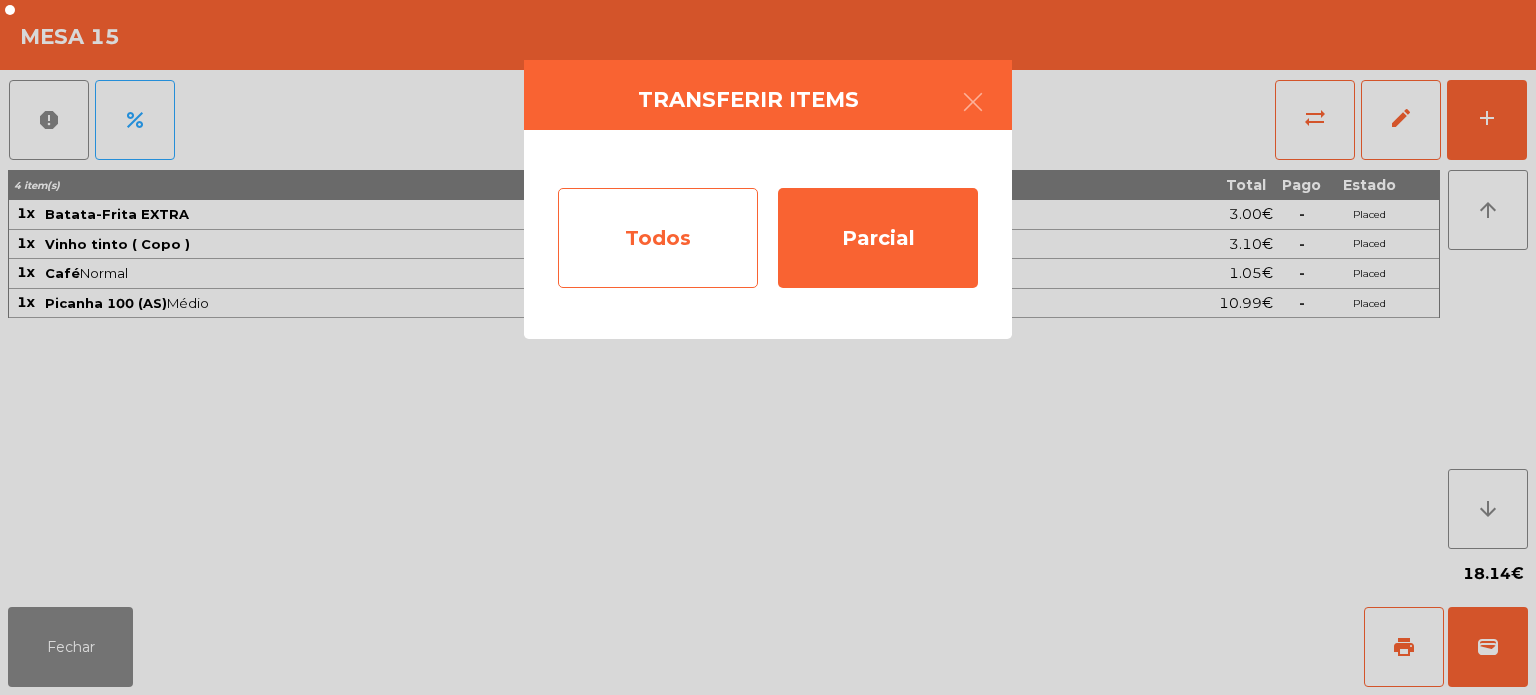 click on "Todos" 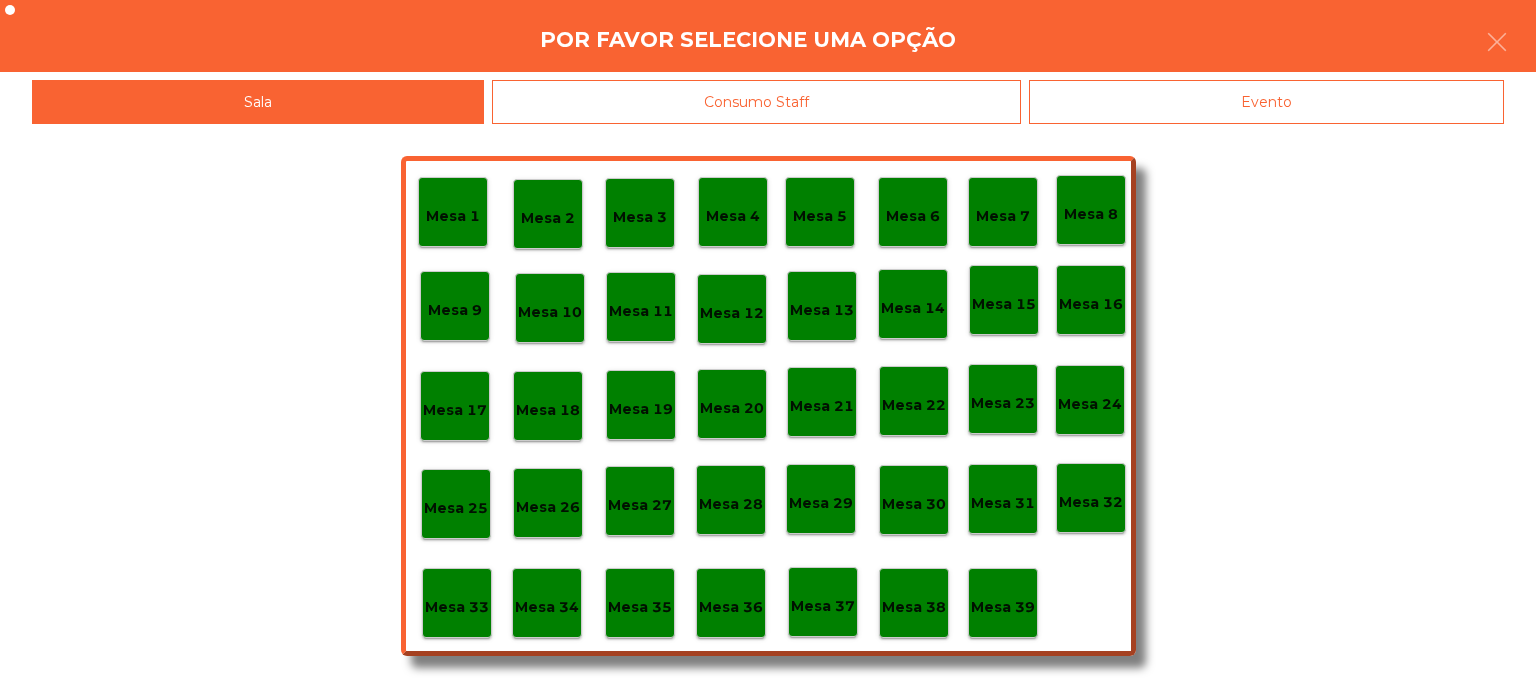 click on "Evento" 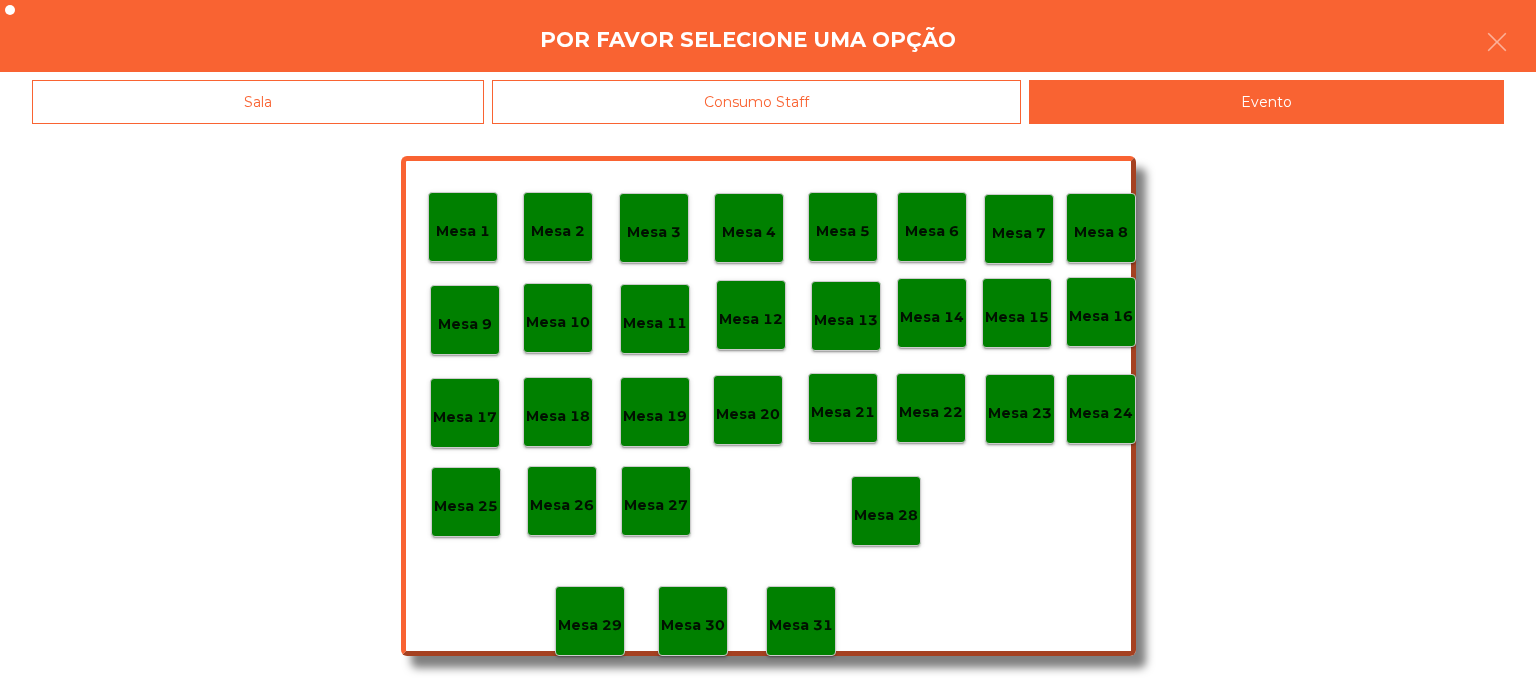 click on "Mesa 28" 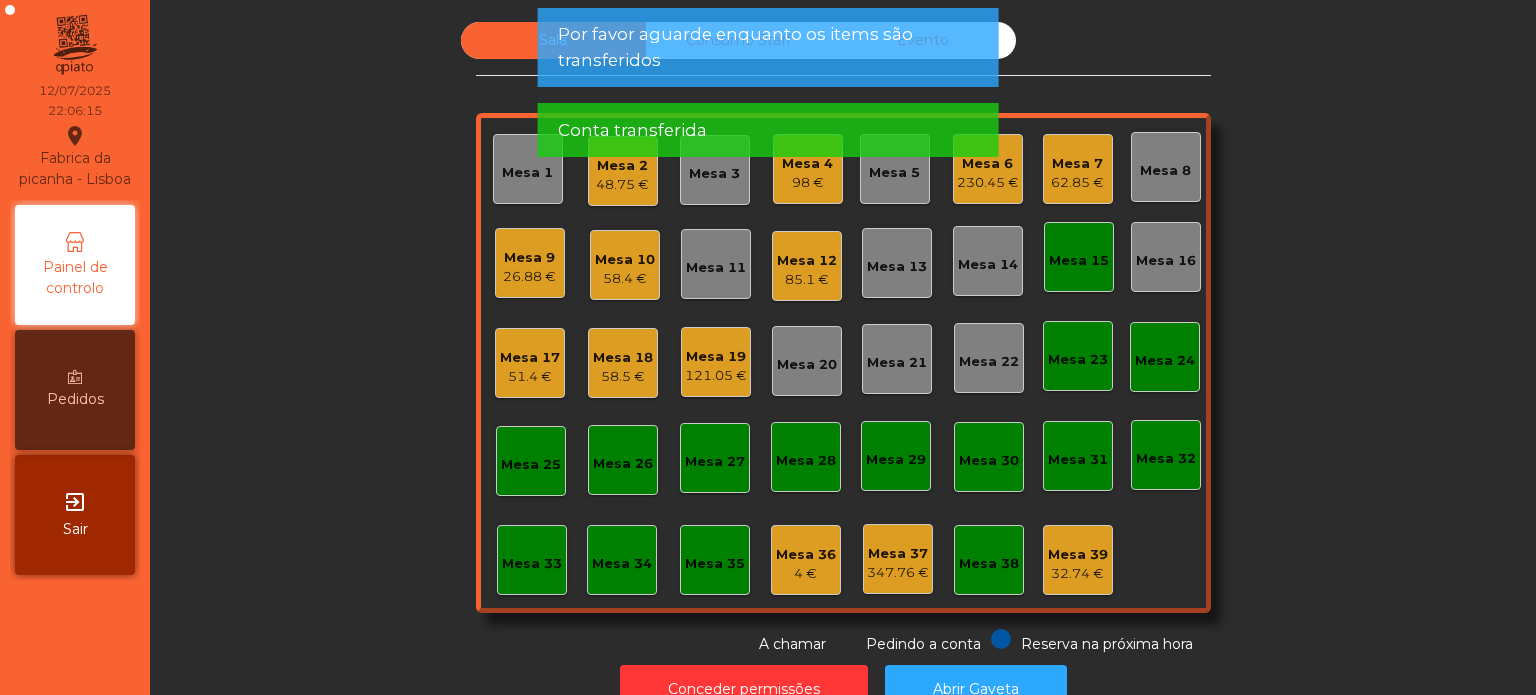 click on "Mesa 15" 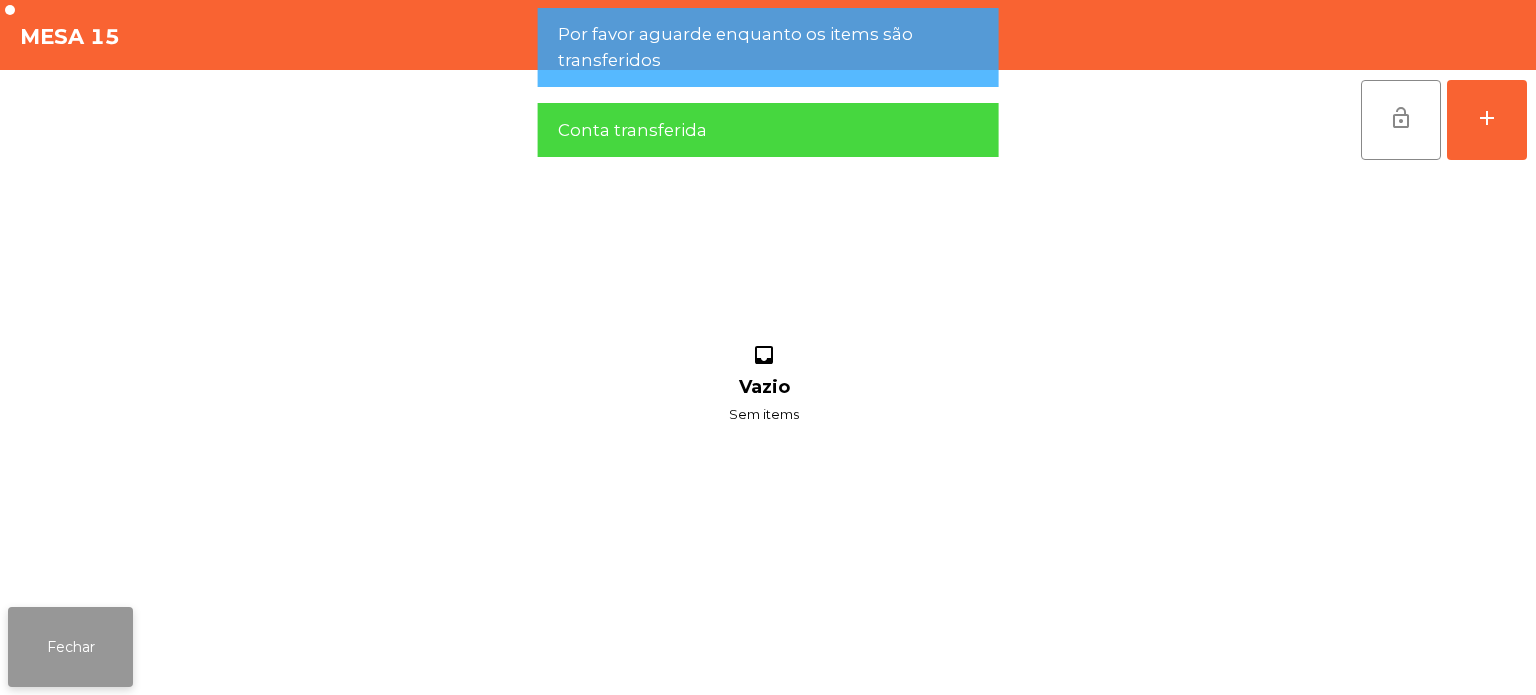 click on "Fechar" 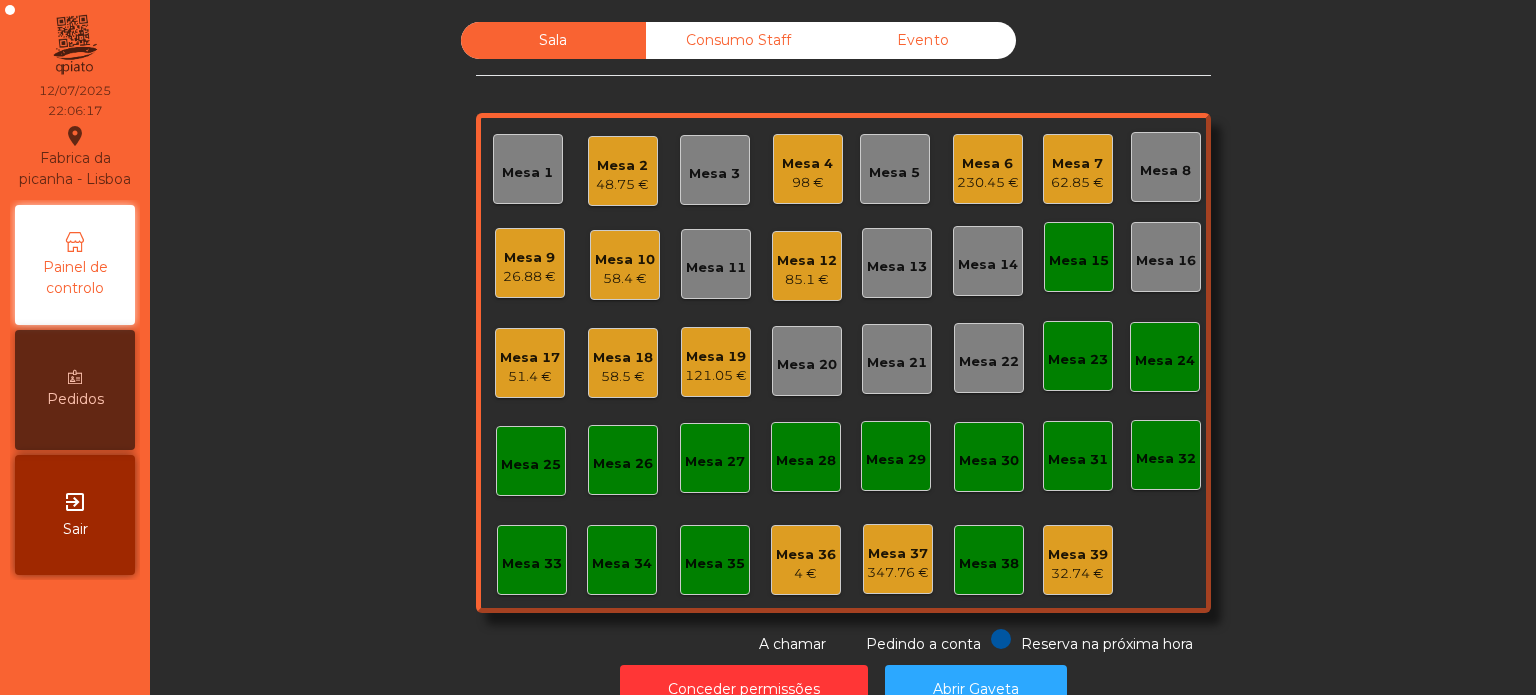 click on "Mesa 23" 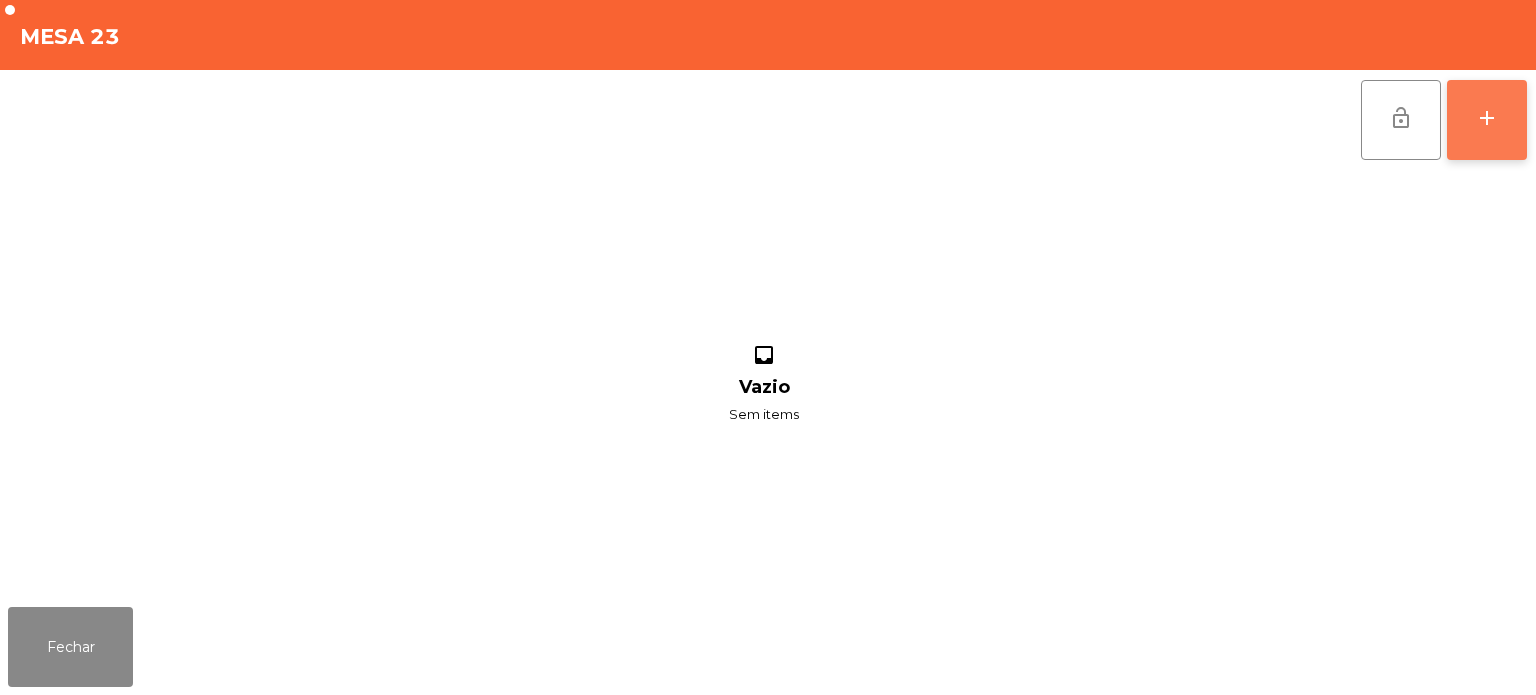 click on "add" 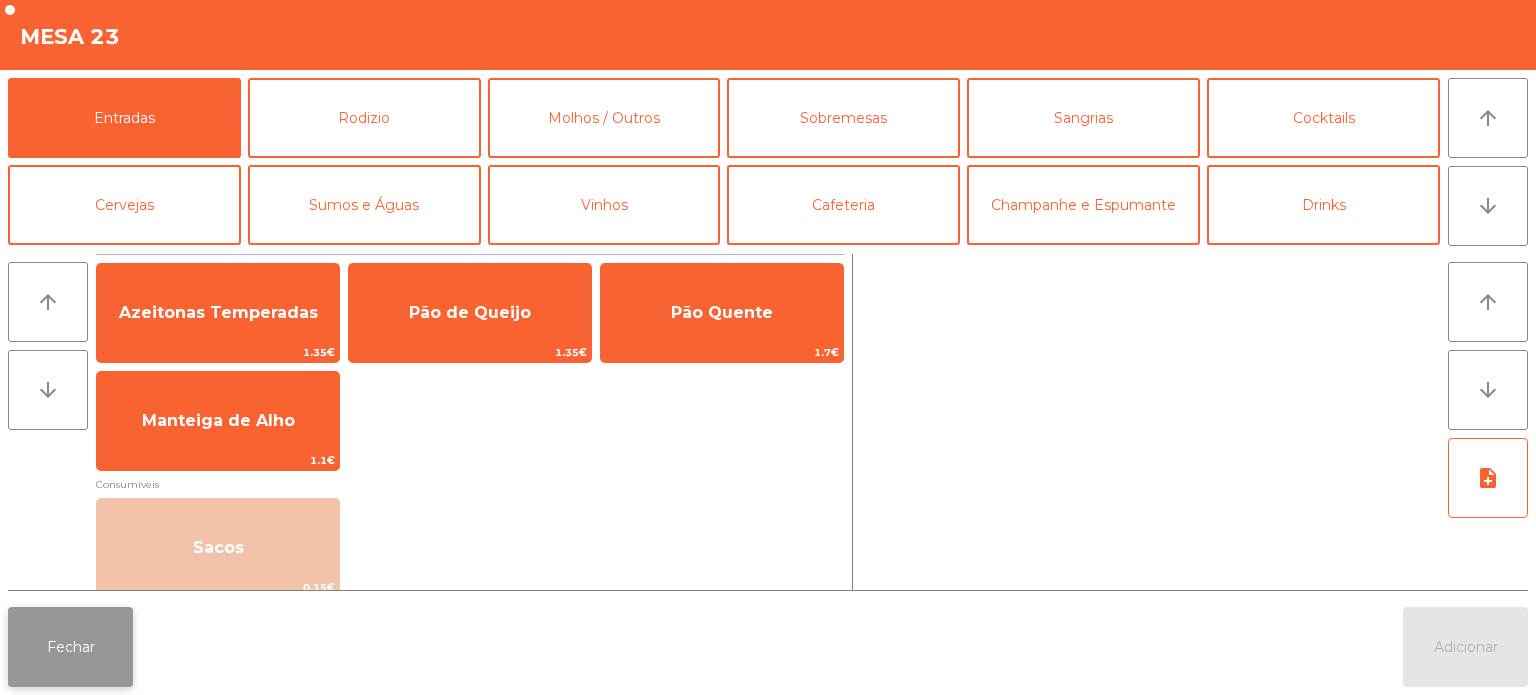 click on "Fechar" 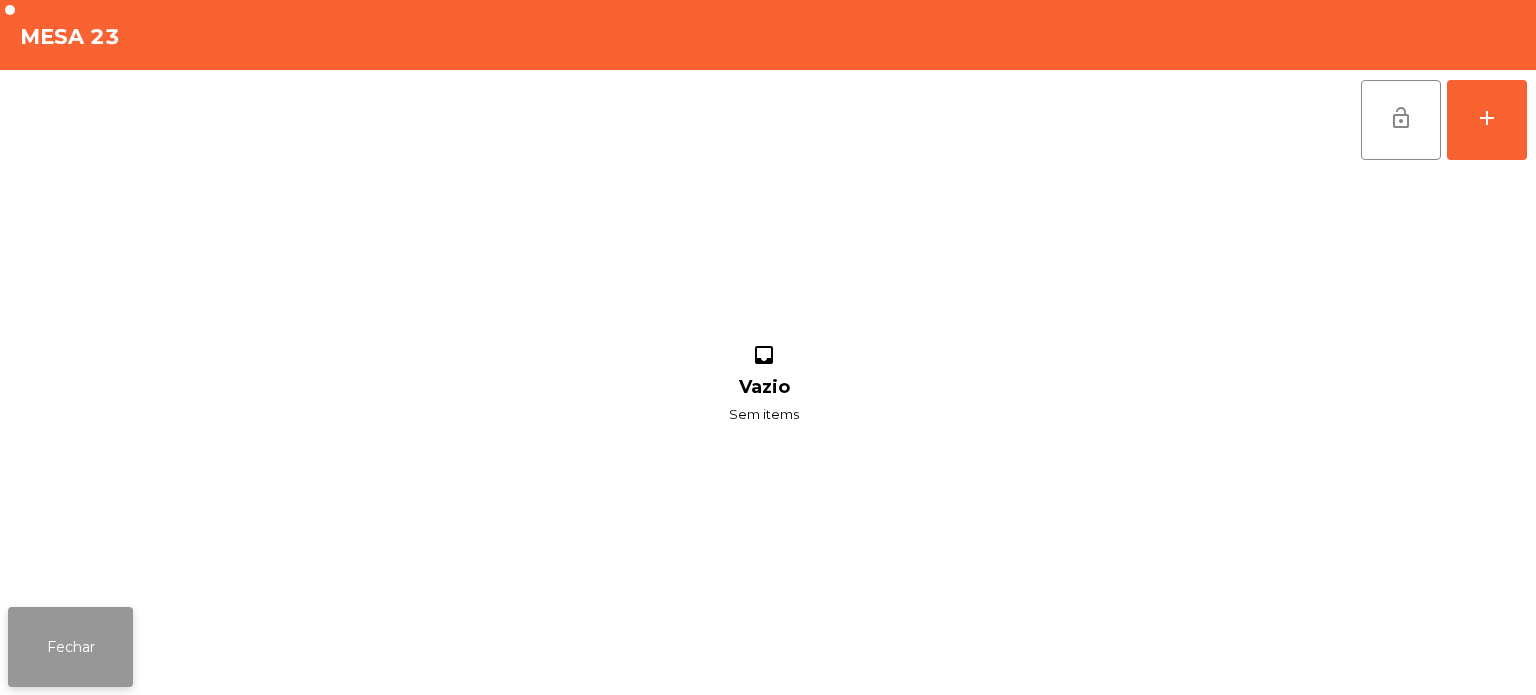 click on "Fechar" 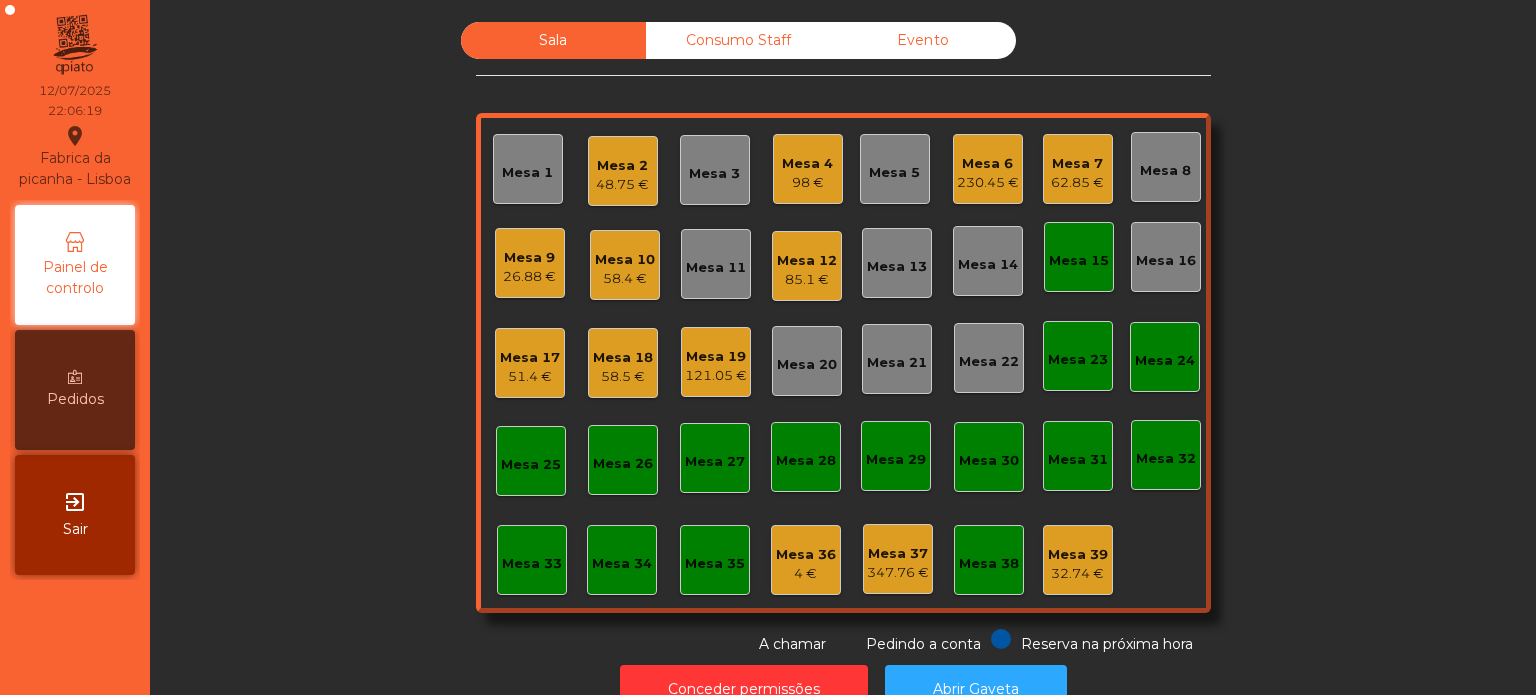 click on "Mesa 15" 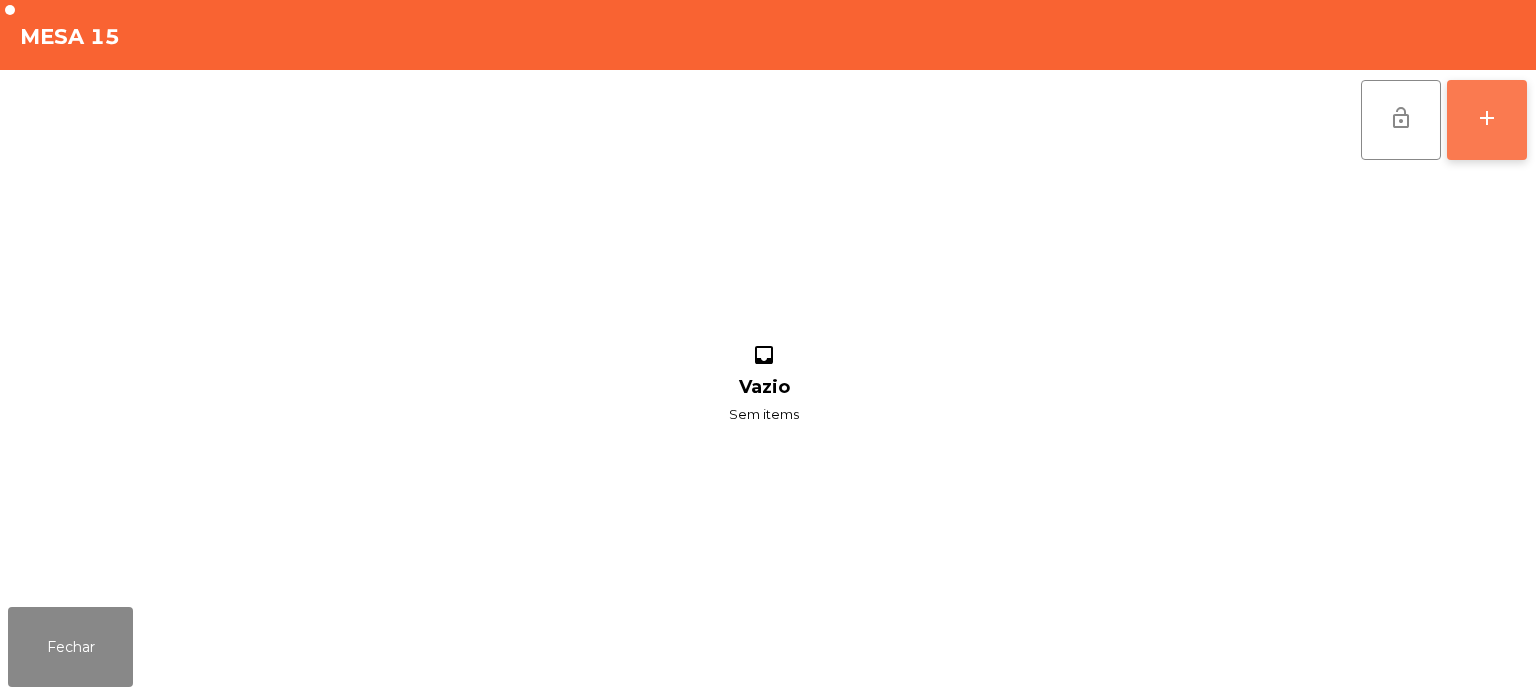 click on "add" 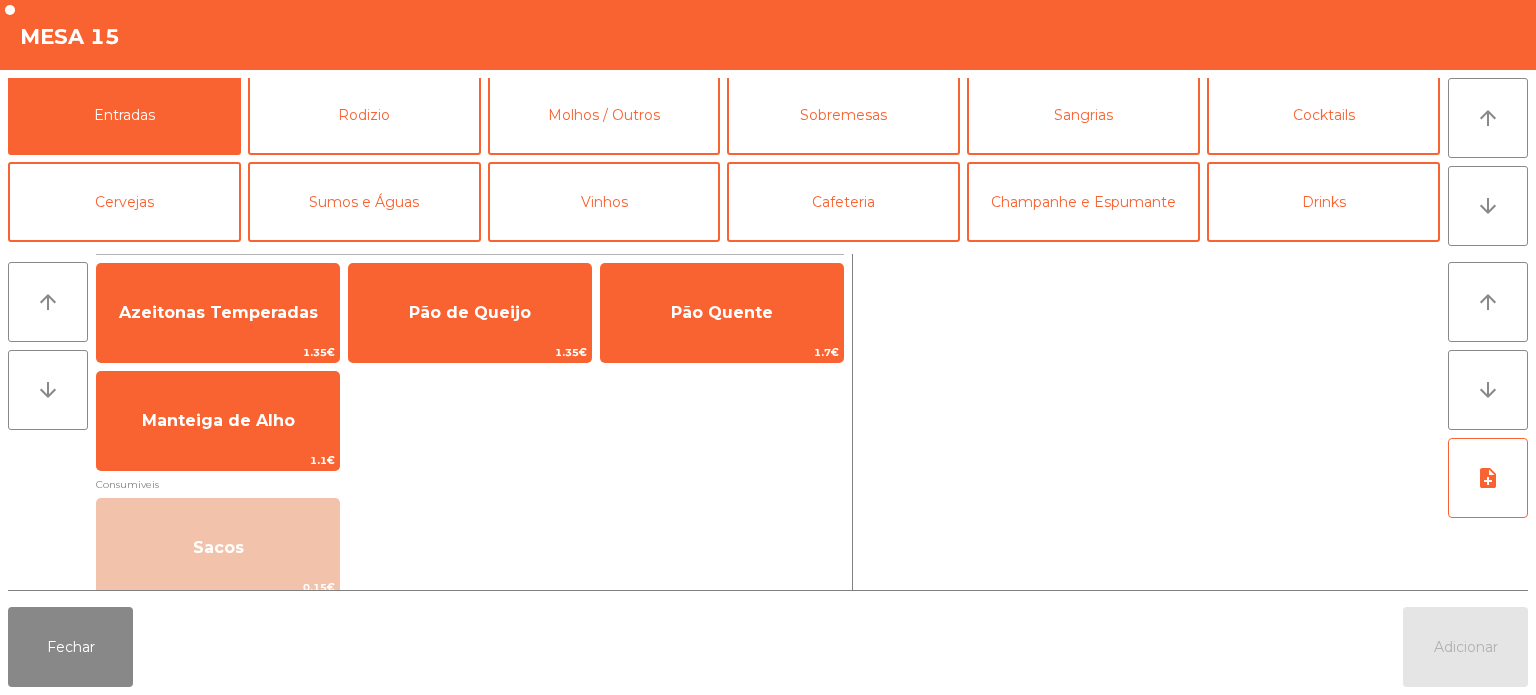 scroll, scrollTop: 0, scrollLeft: 0, axis: both 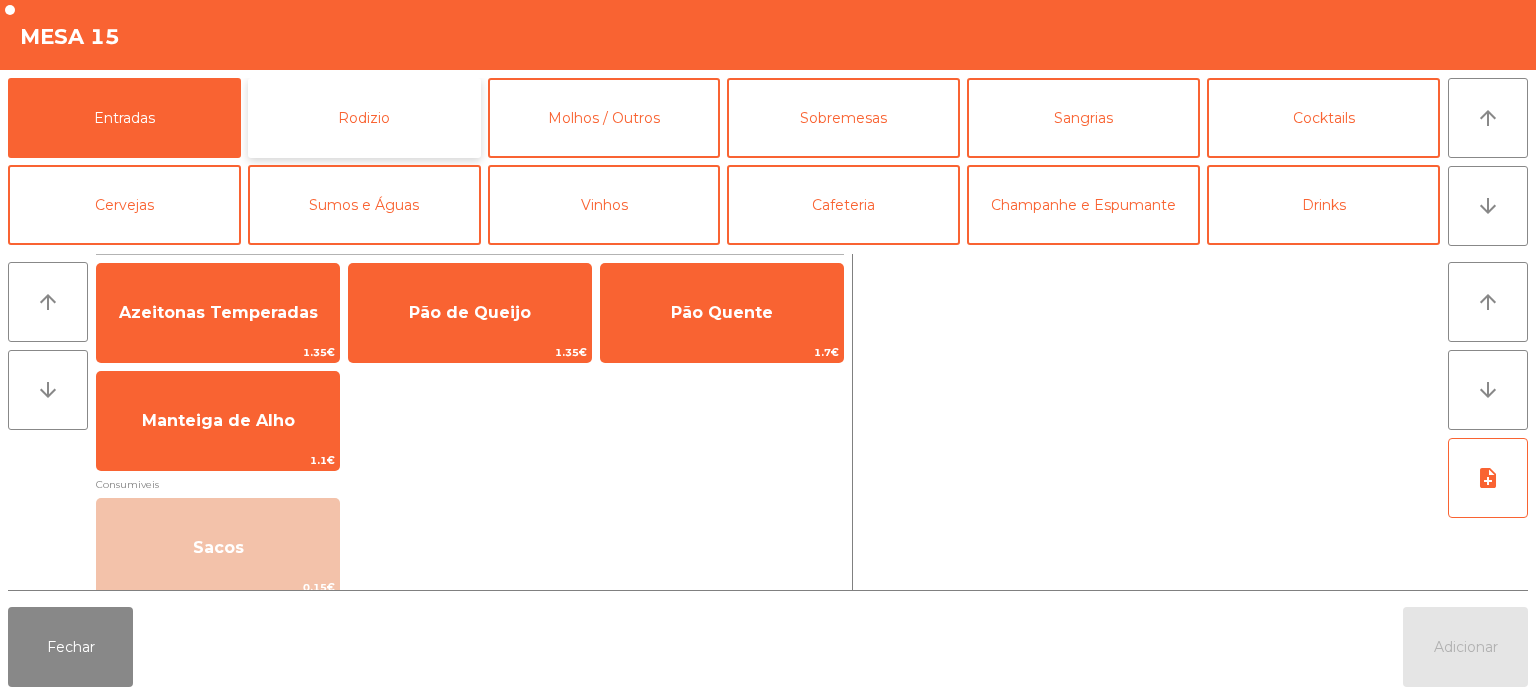 click on "Rodizio" 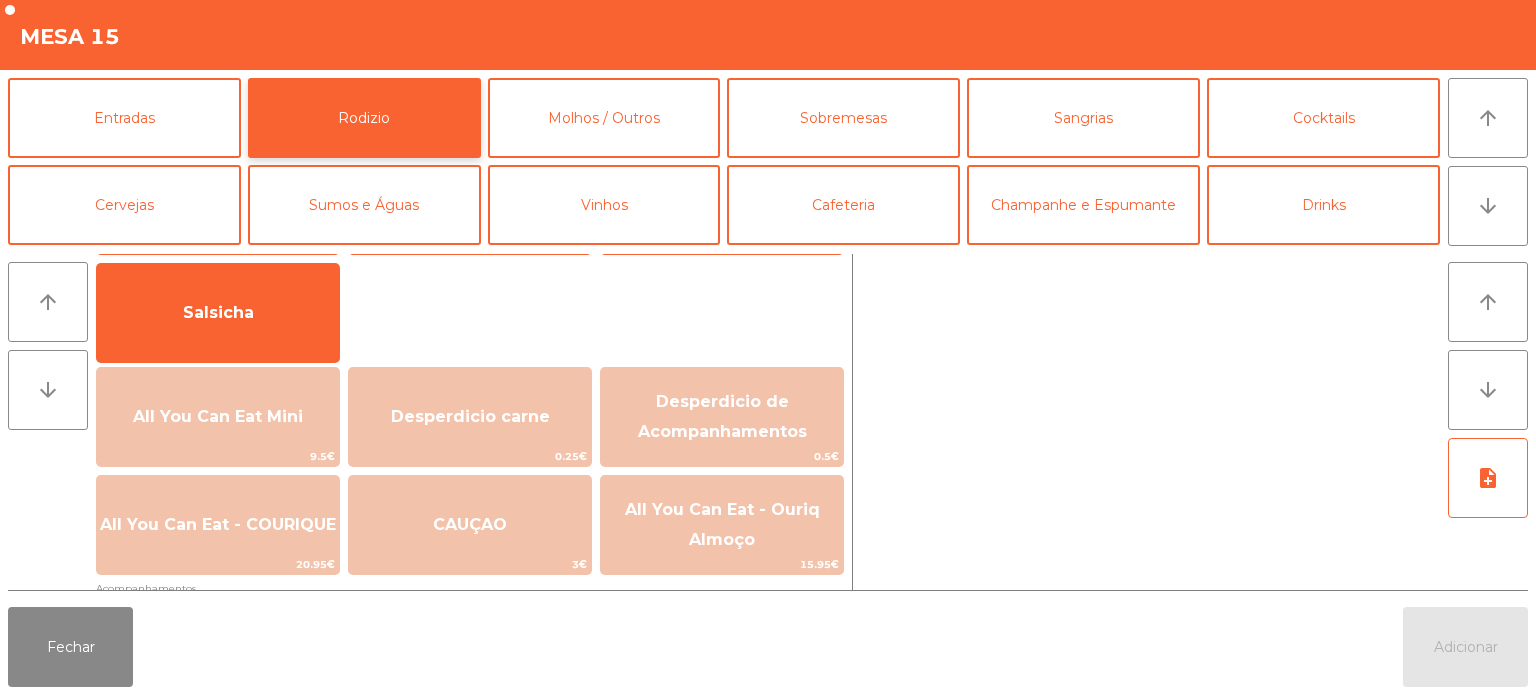 scroll, scrollTop: 132, scrollLeft: 0, axis: vertical 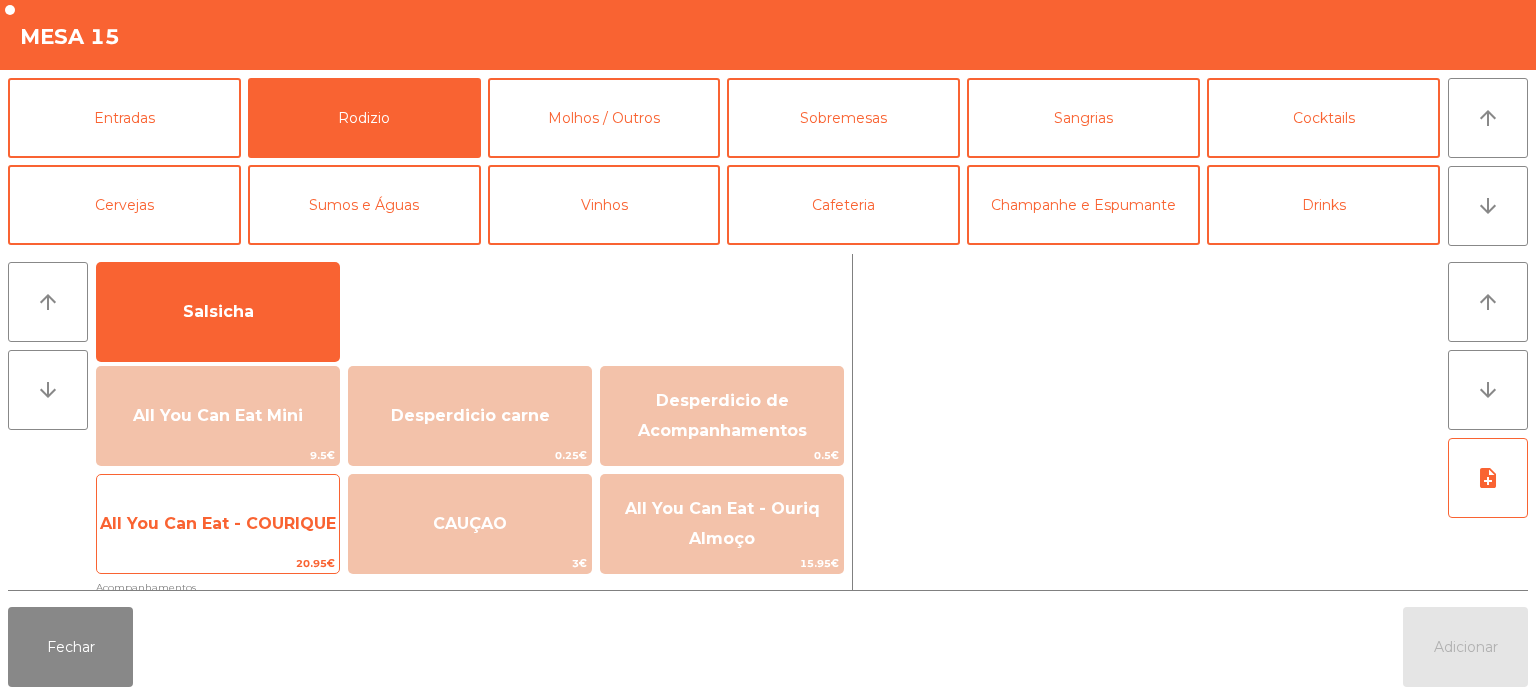 click on "All You Can Eat - COURIQUE" 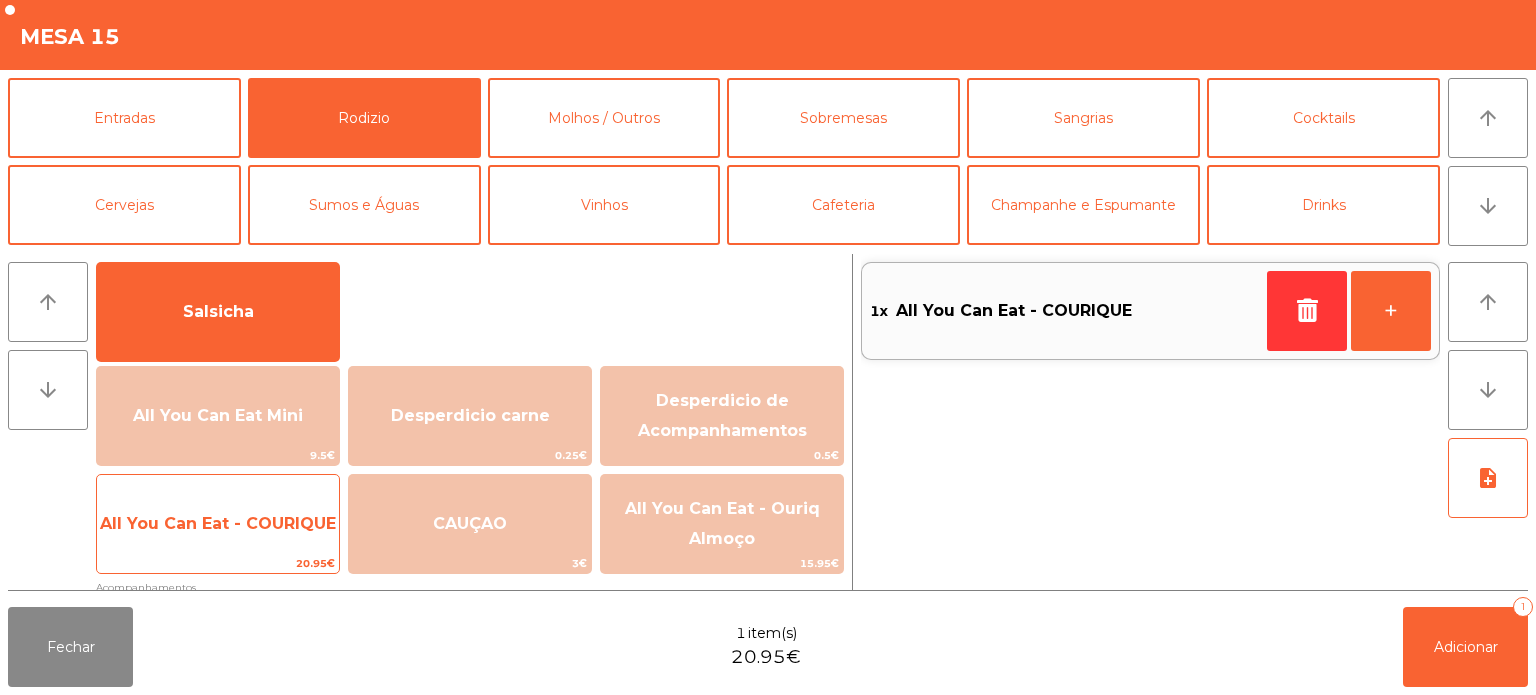 click on "All You Can Eat - COURIQUE" 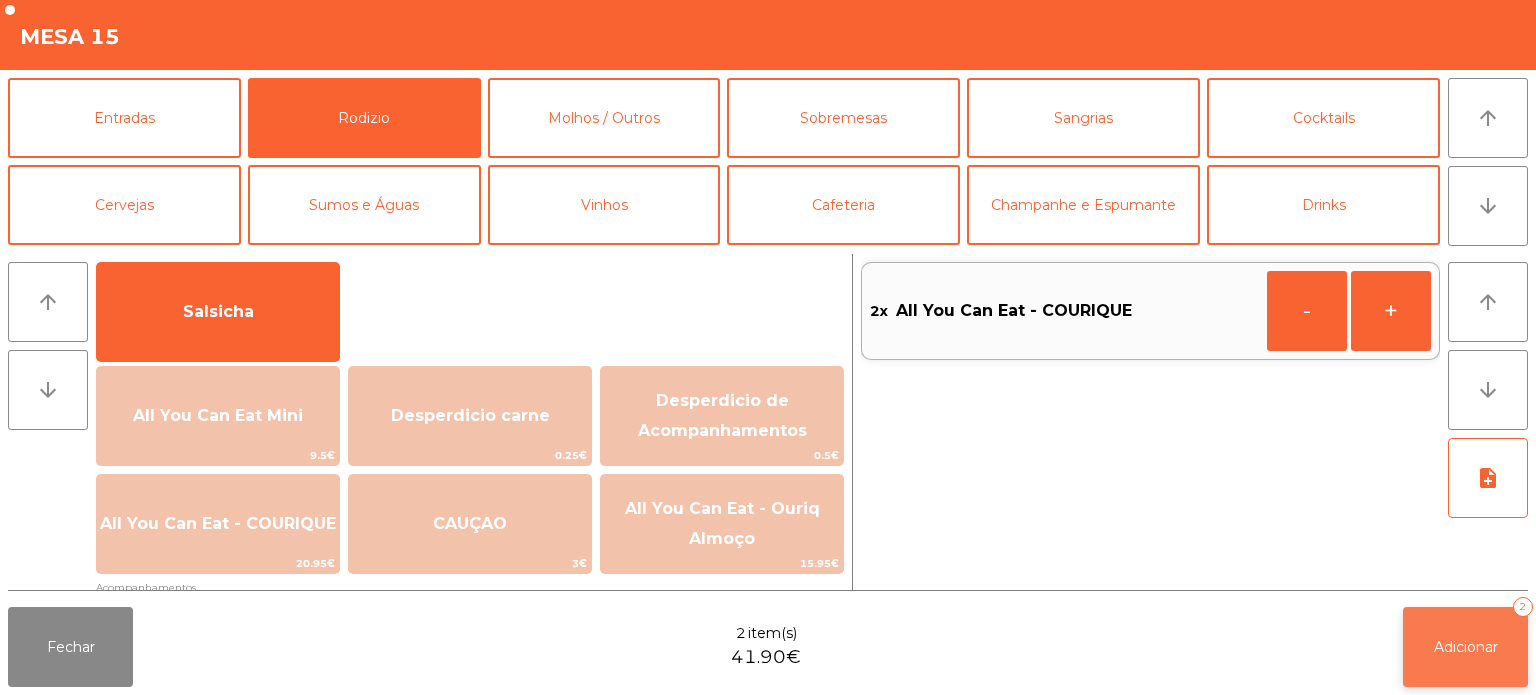 click on "Adicionar   2" 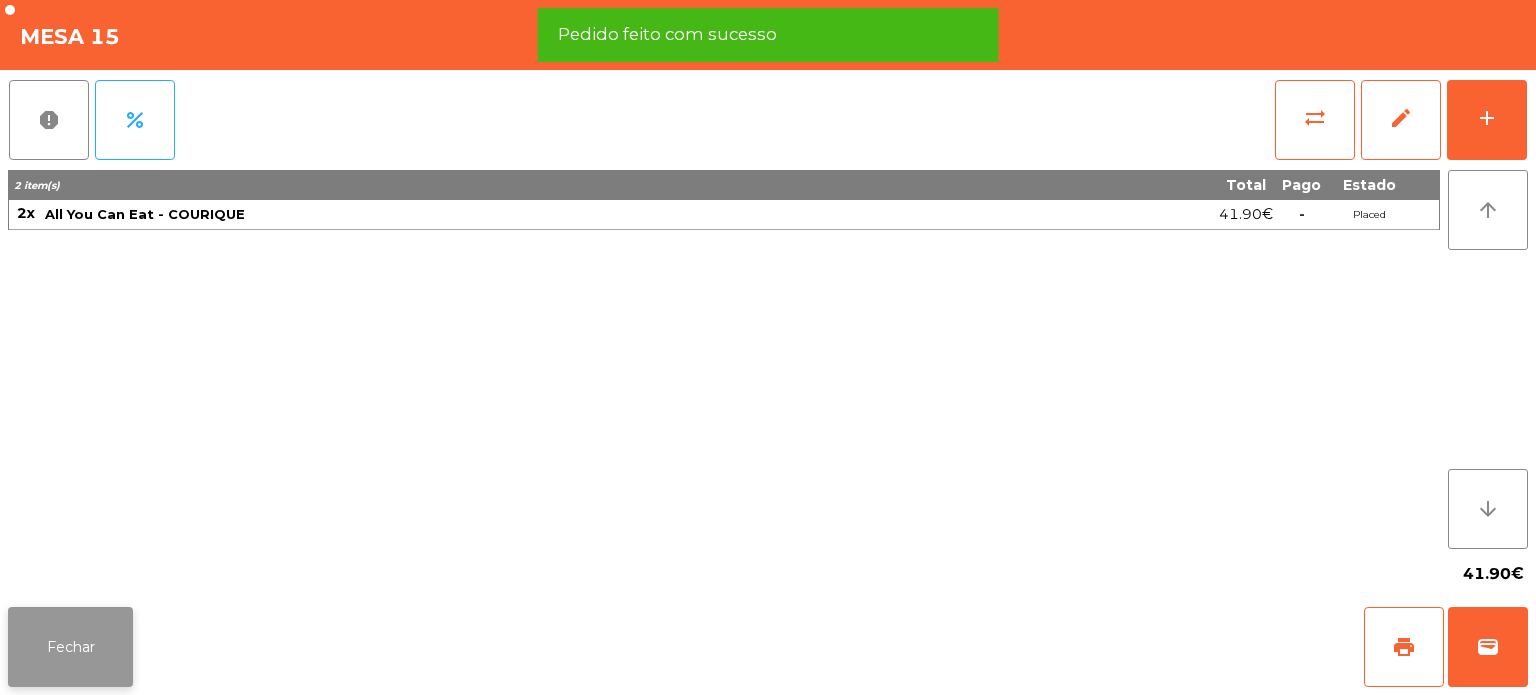click on "Fechar" 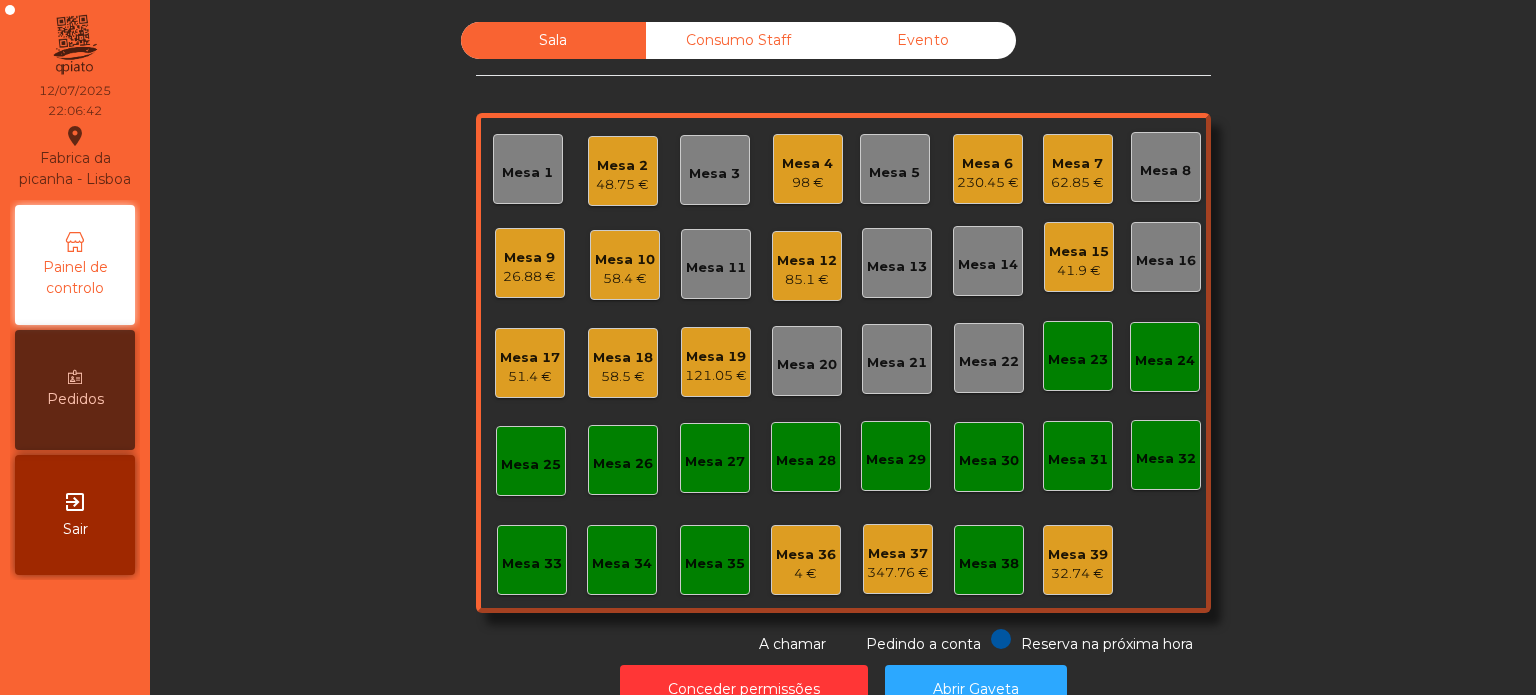 click on "Mesa 33" 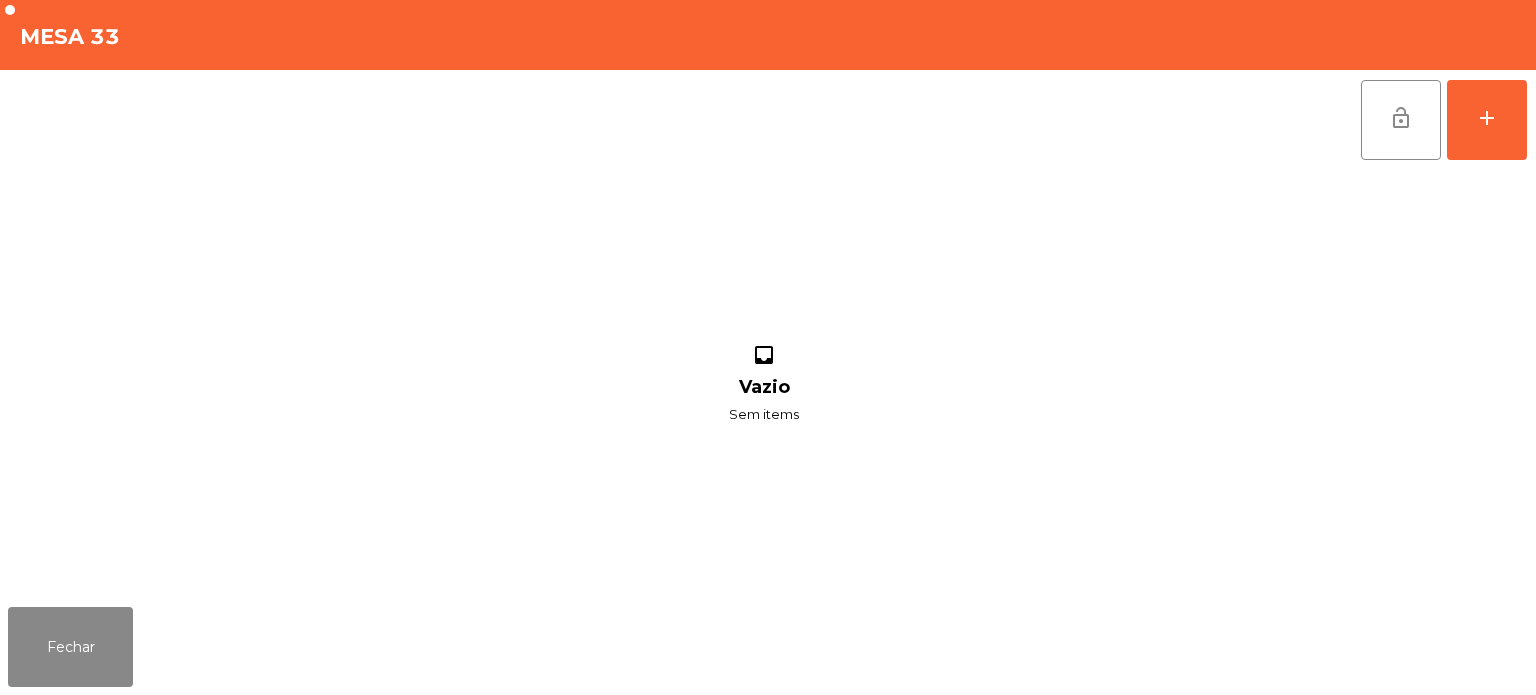 click on "inbox Vazio Sem items" 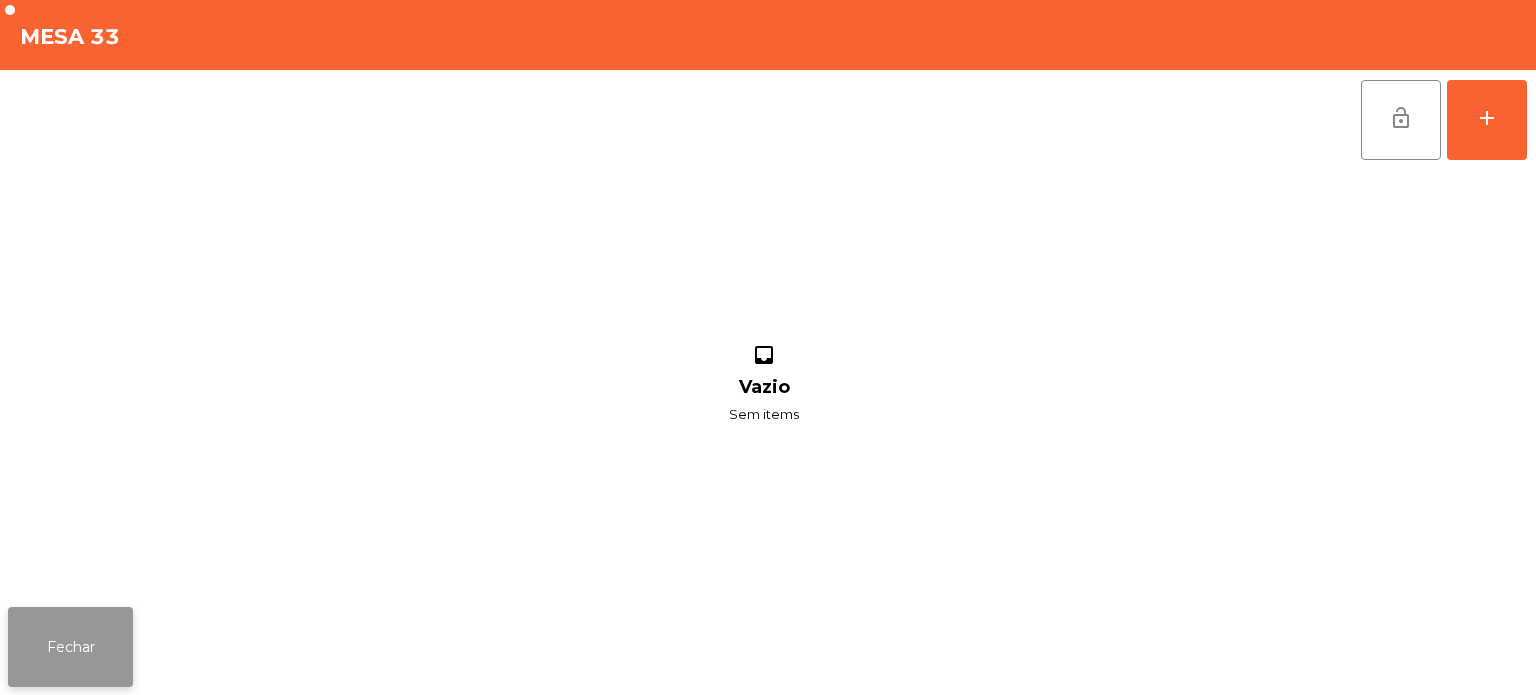 click on "Fechar" 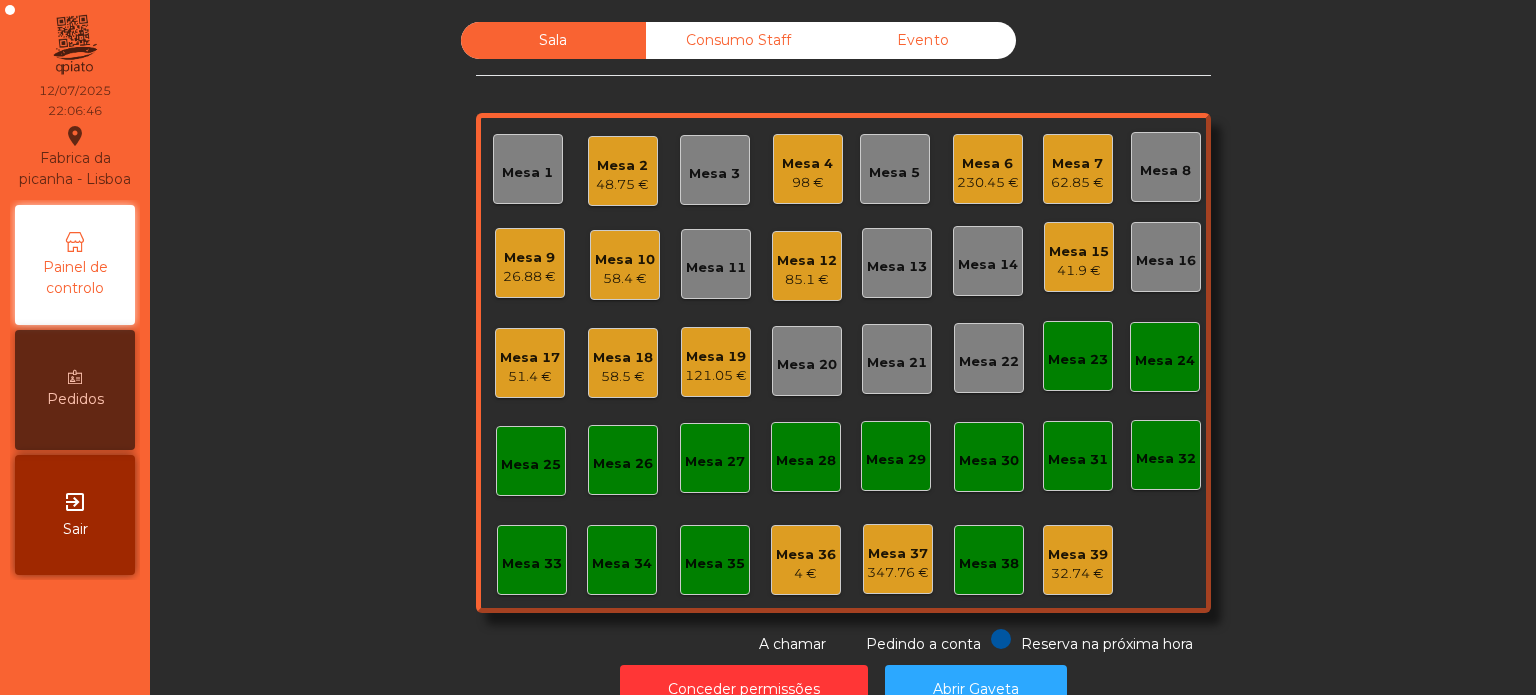 click on "62.85 €" 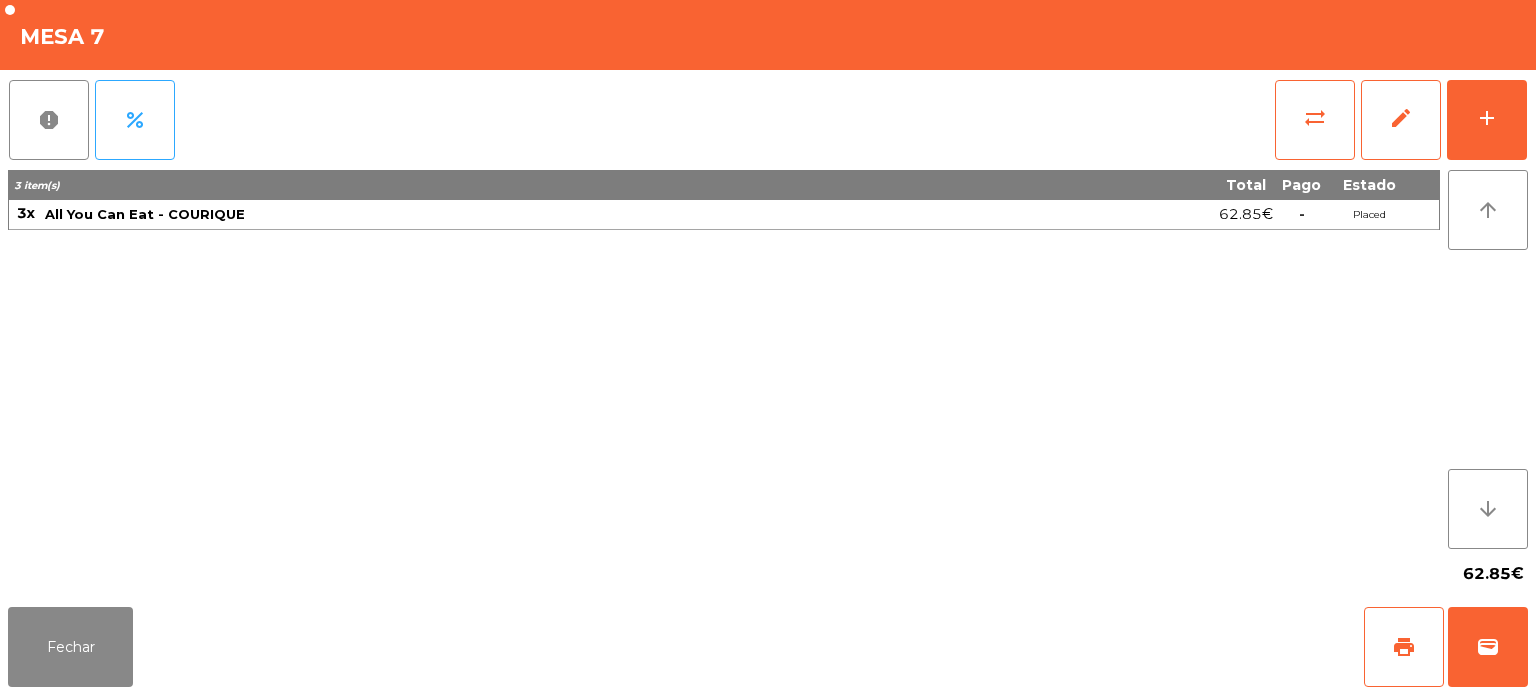 click on "report   percent   sync_alt   edit   add" 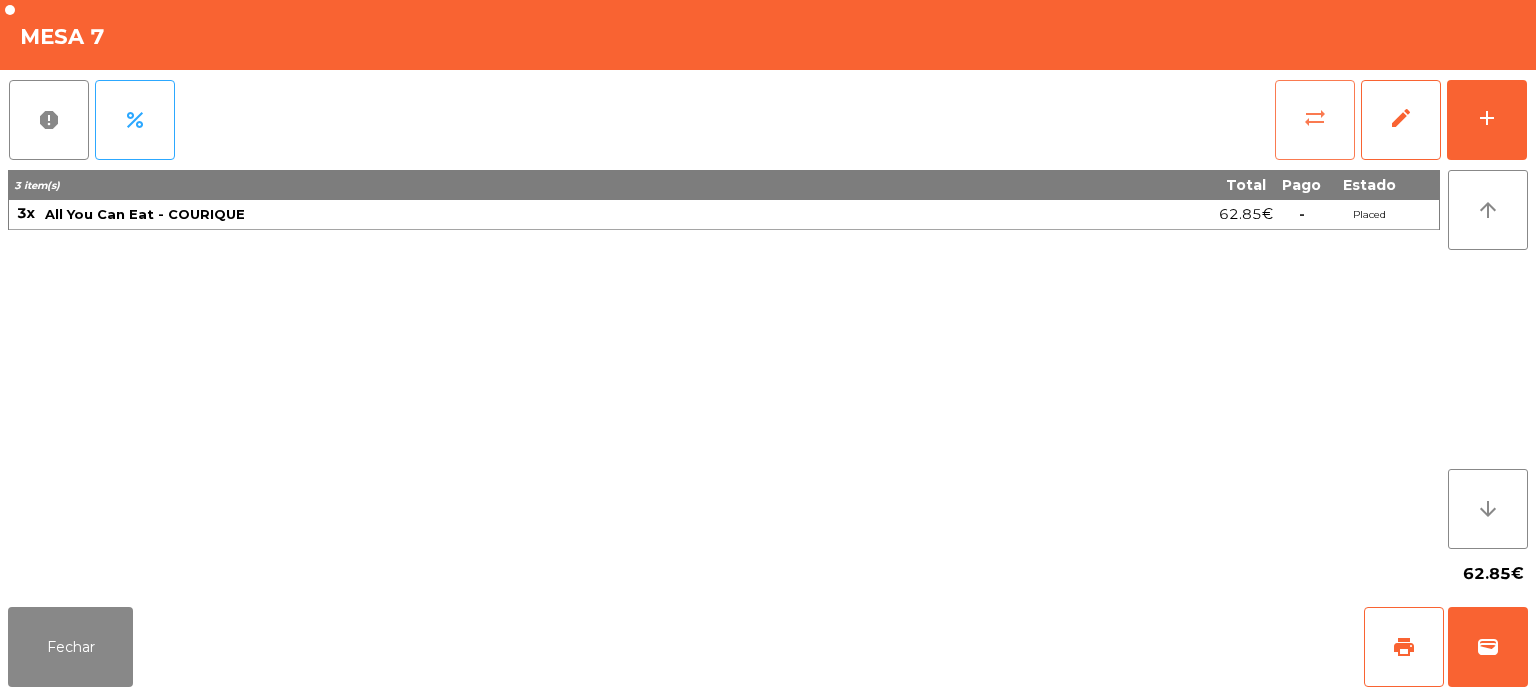 click on "sync_alt" 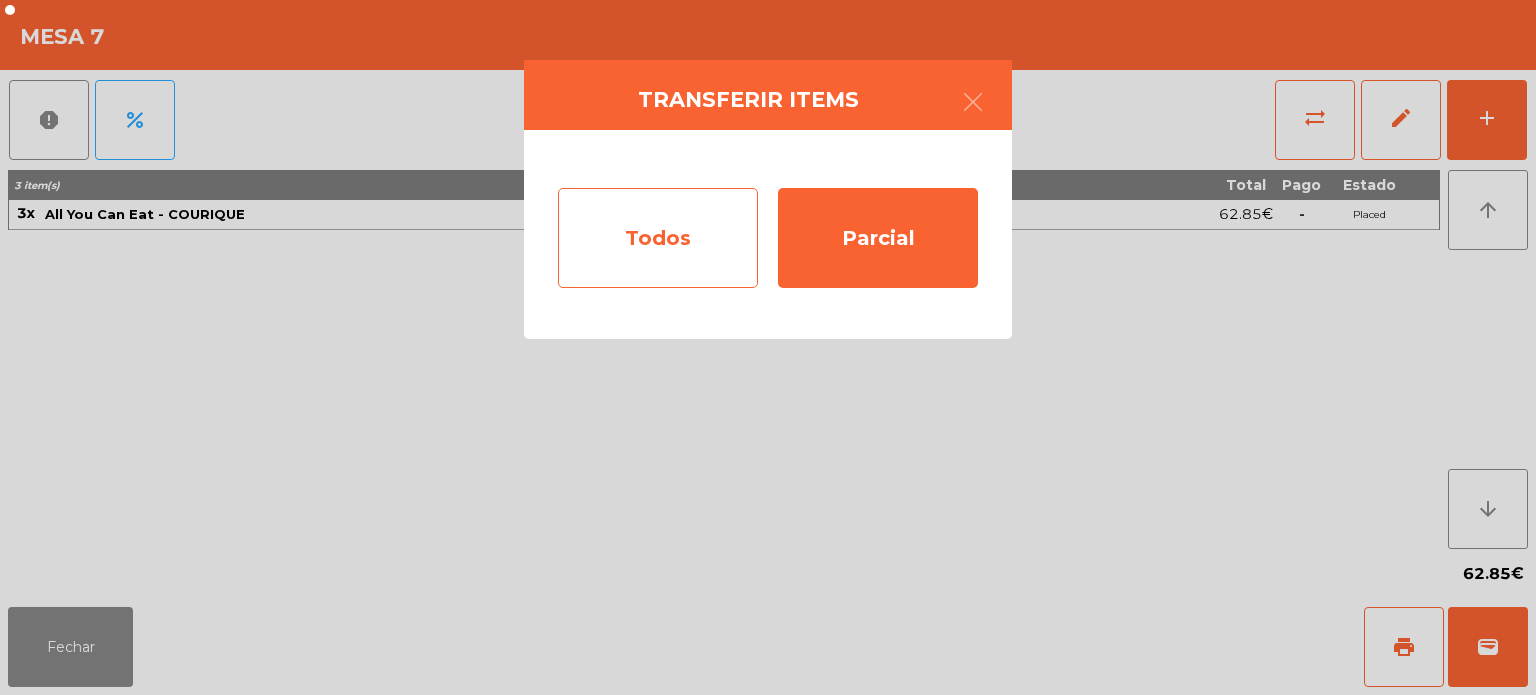 click on "Todos" 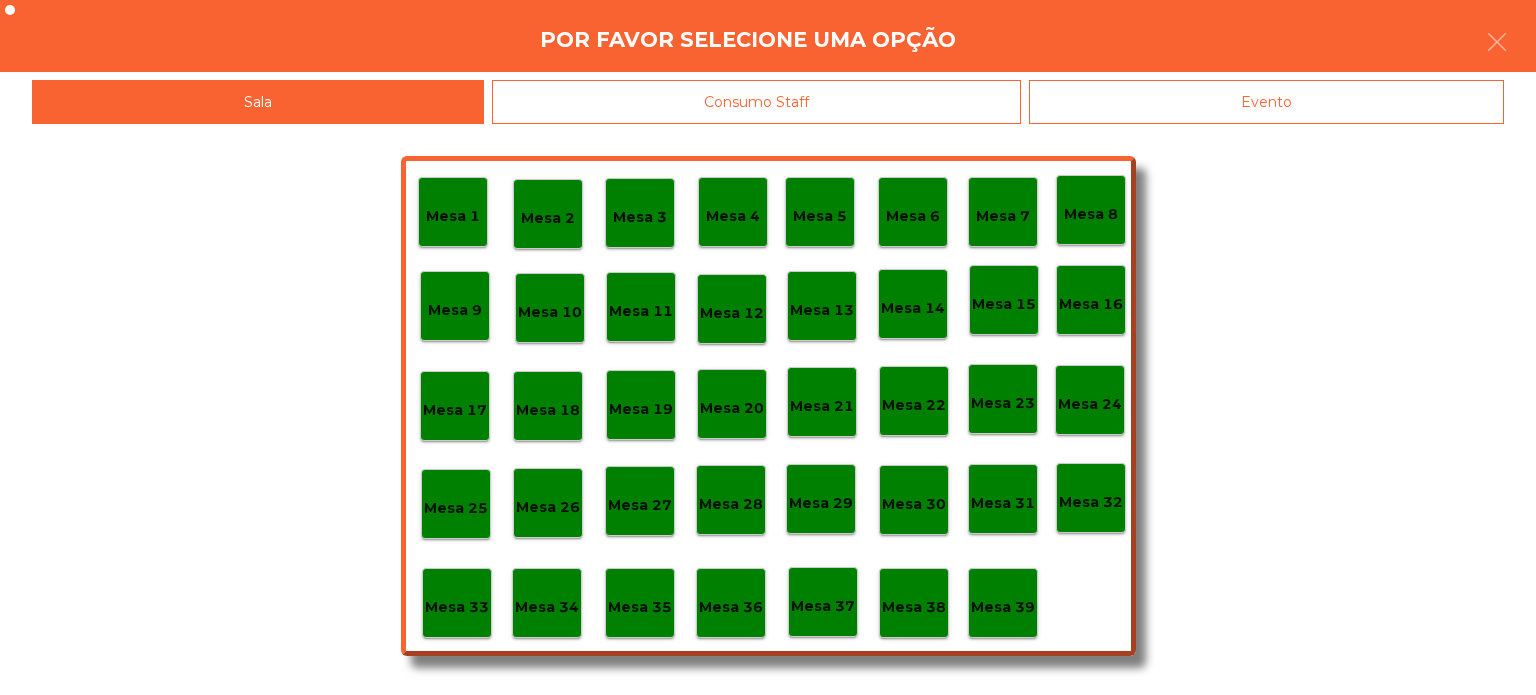 click on "Mesa 37" 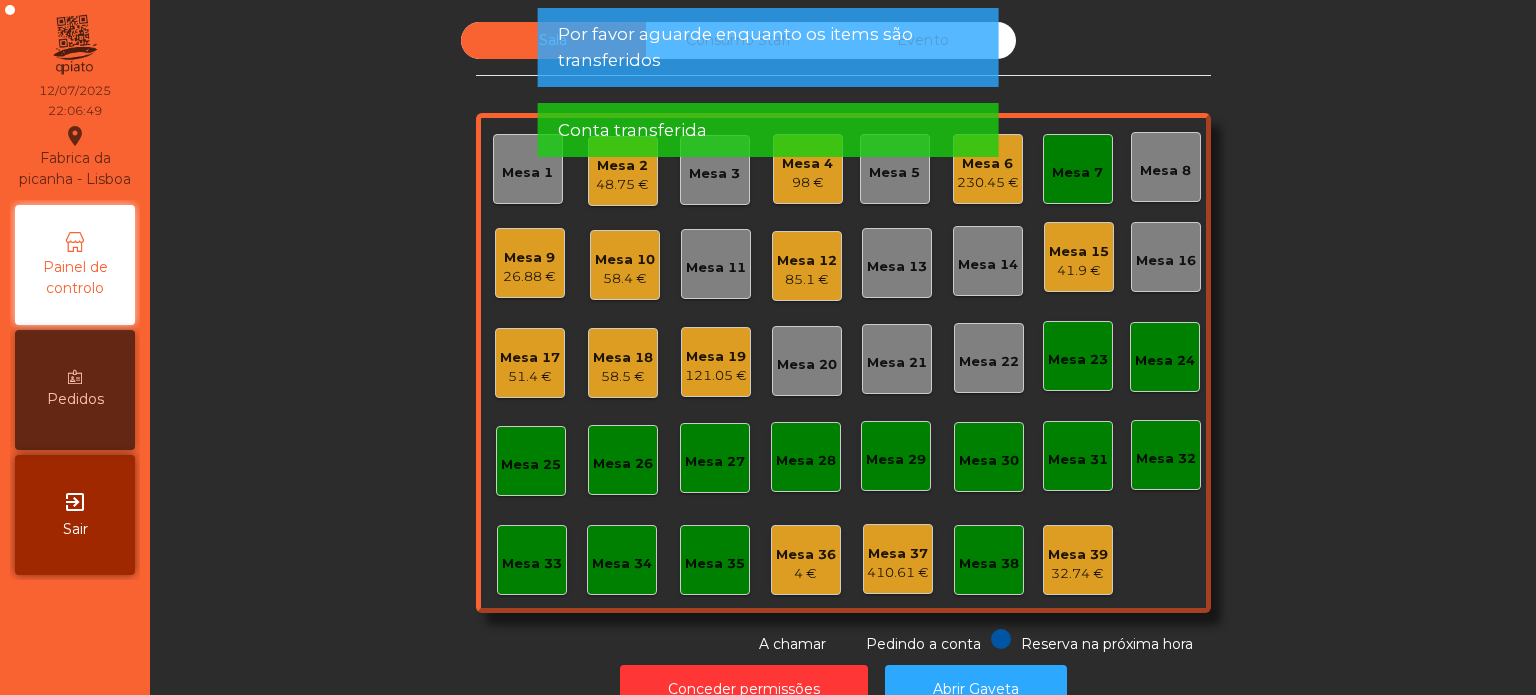 click on "Mesa 7" 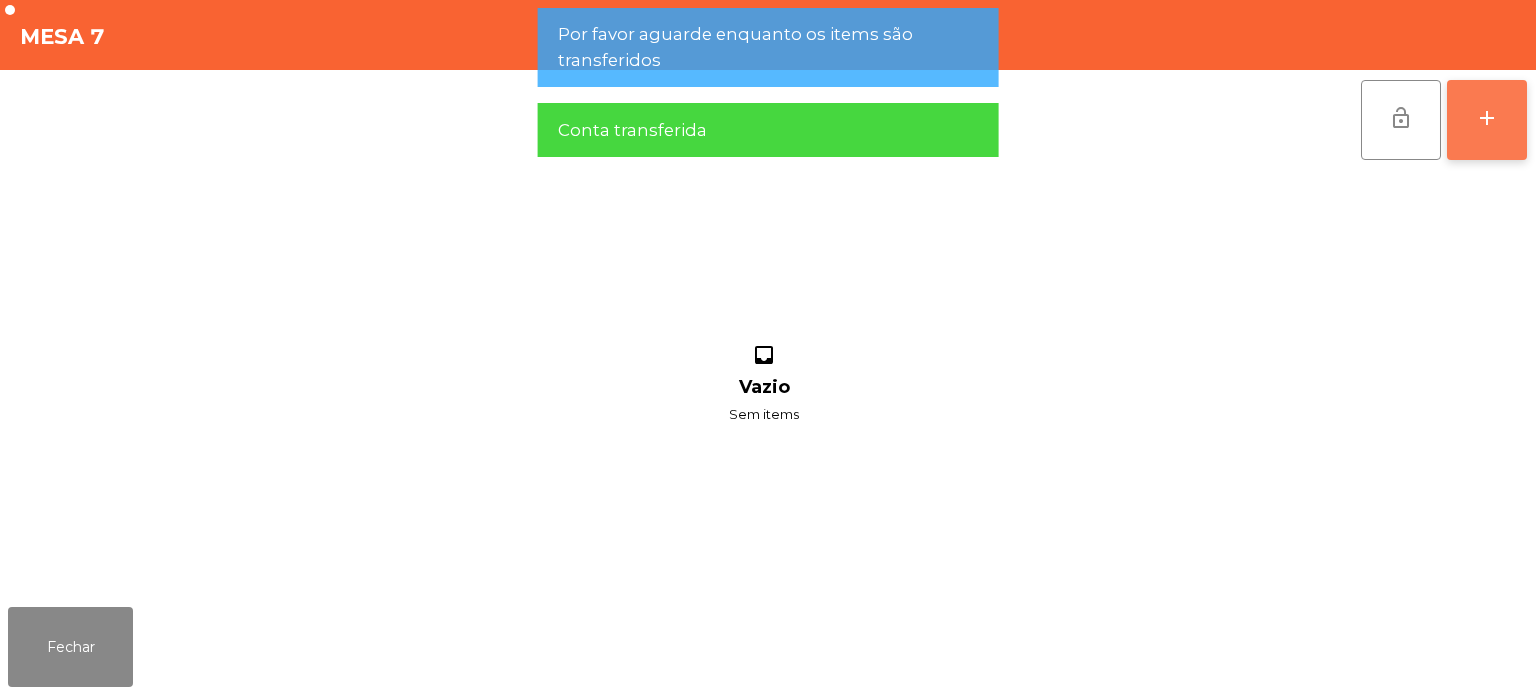 click on "add" 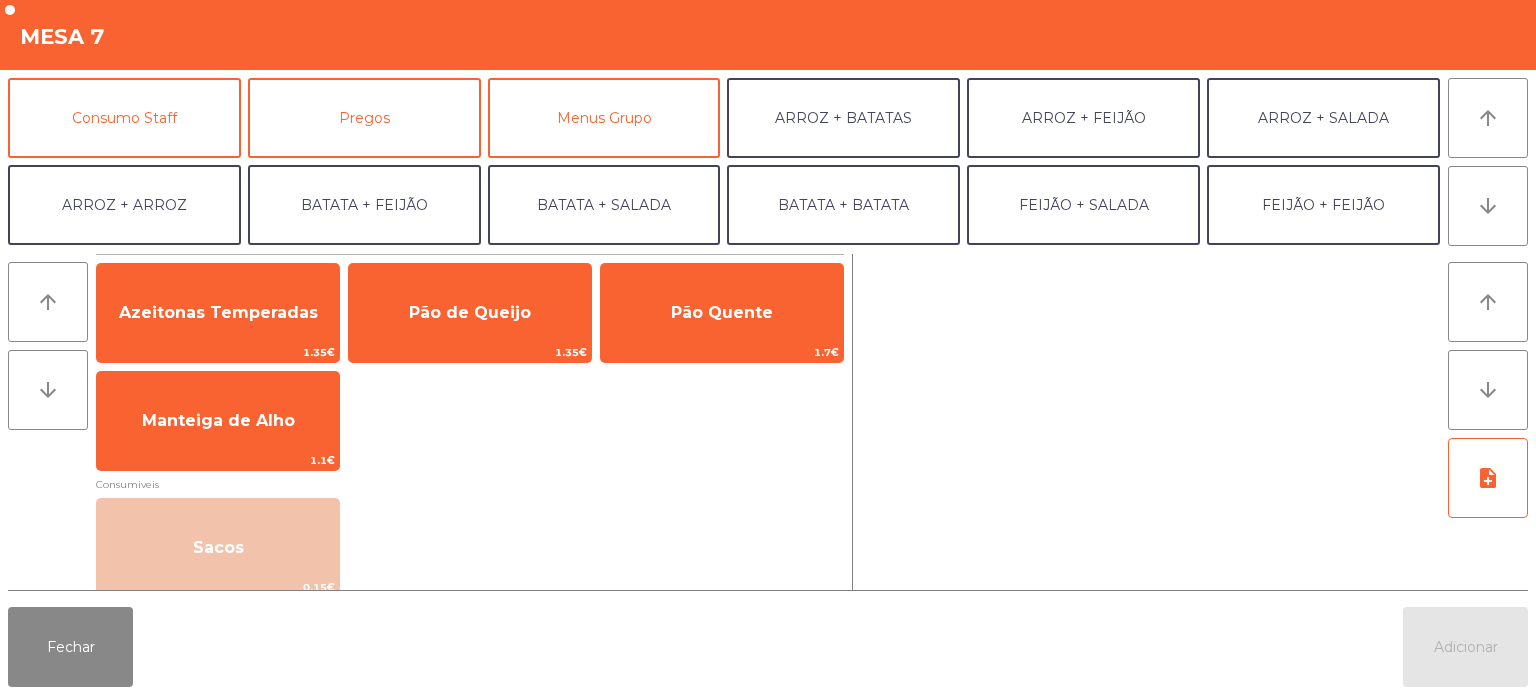 scroll, scrollTop: 172, scrollLeft: 0, axis: vertical 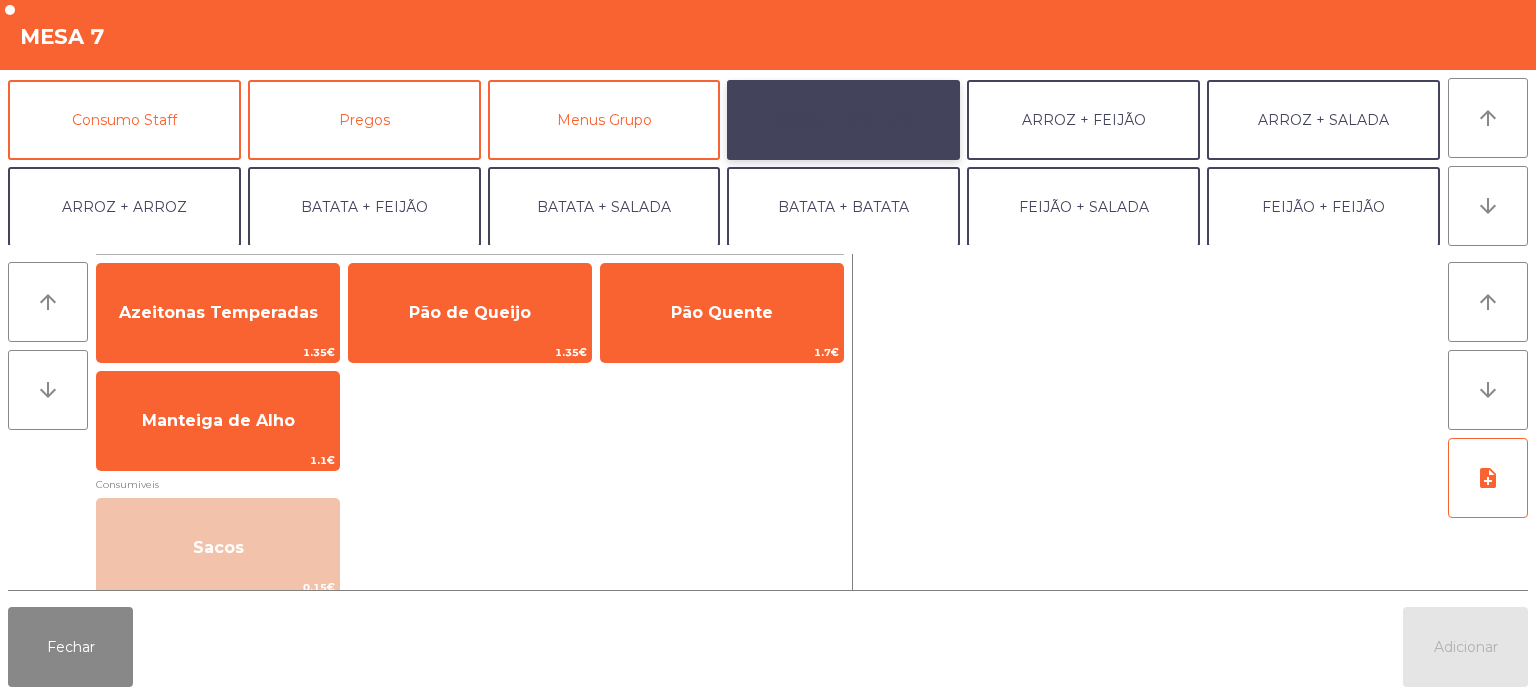click on "ARROZ + BATATAS" 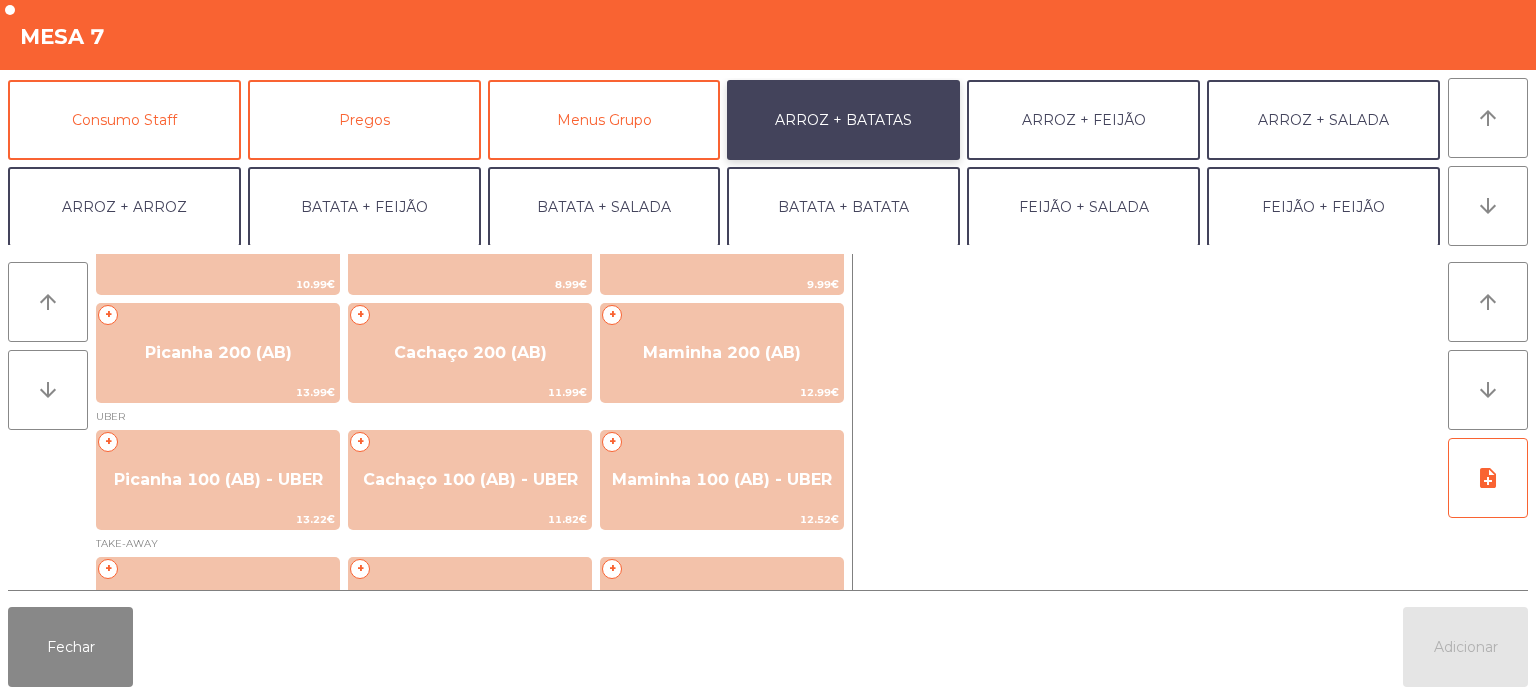 scroll, scrollTop: 73, scrollLeft: 0, axis: vertical 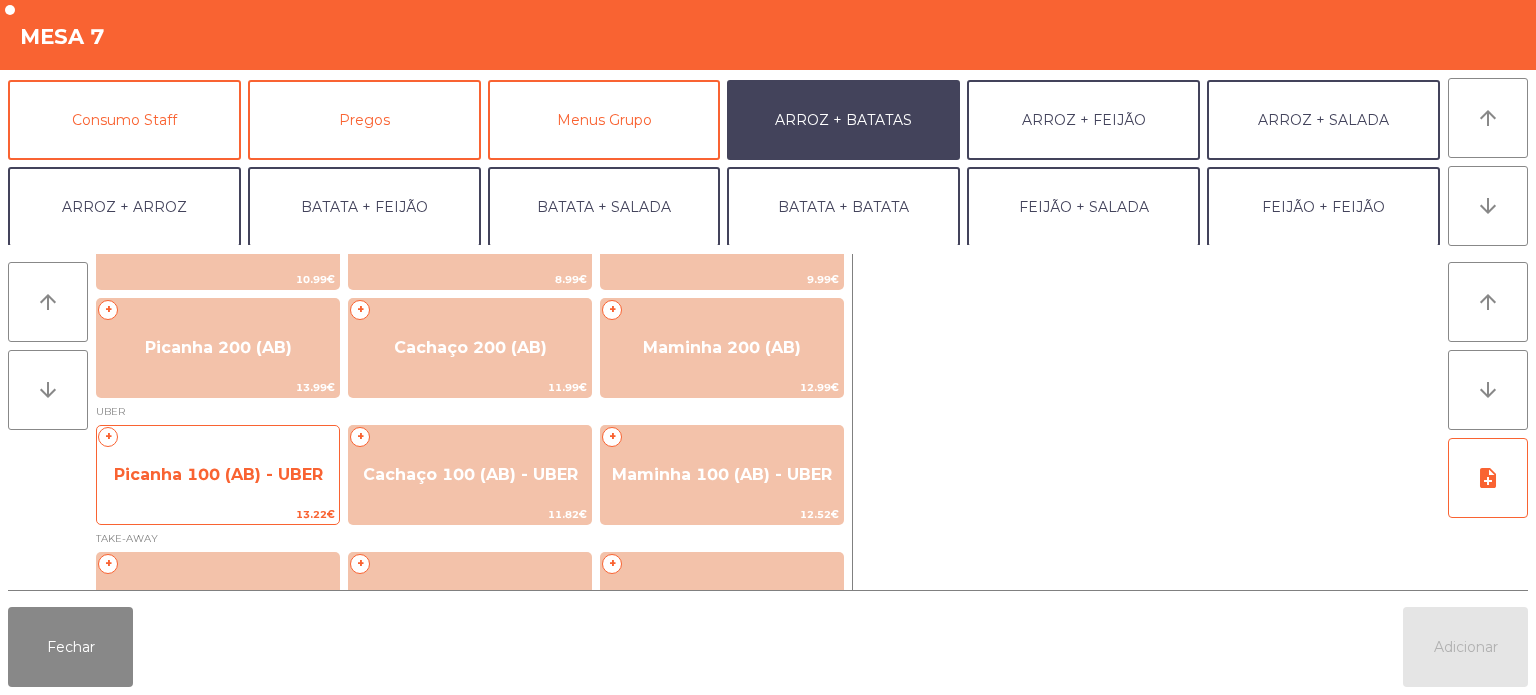 click on "Picanha 100 (AB) - UBER" 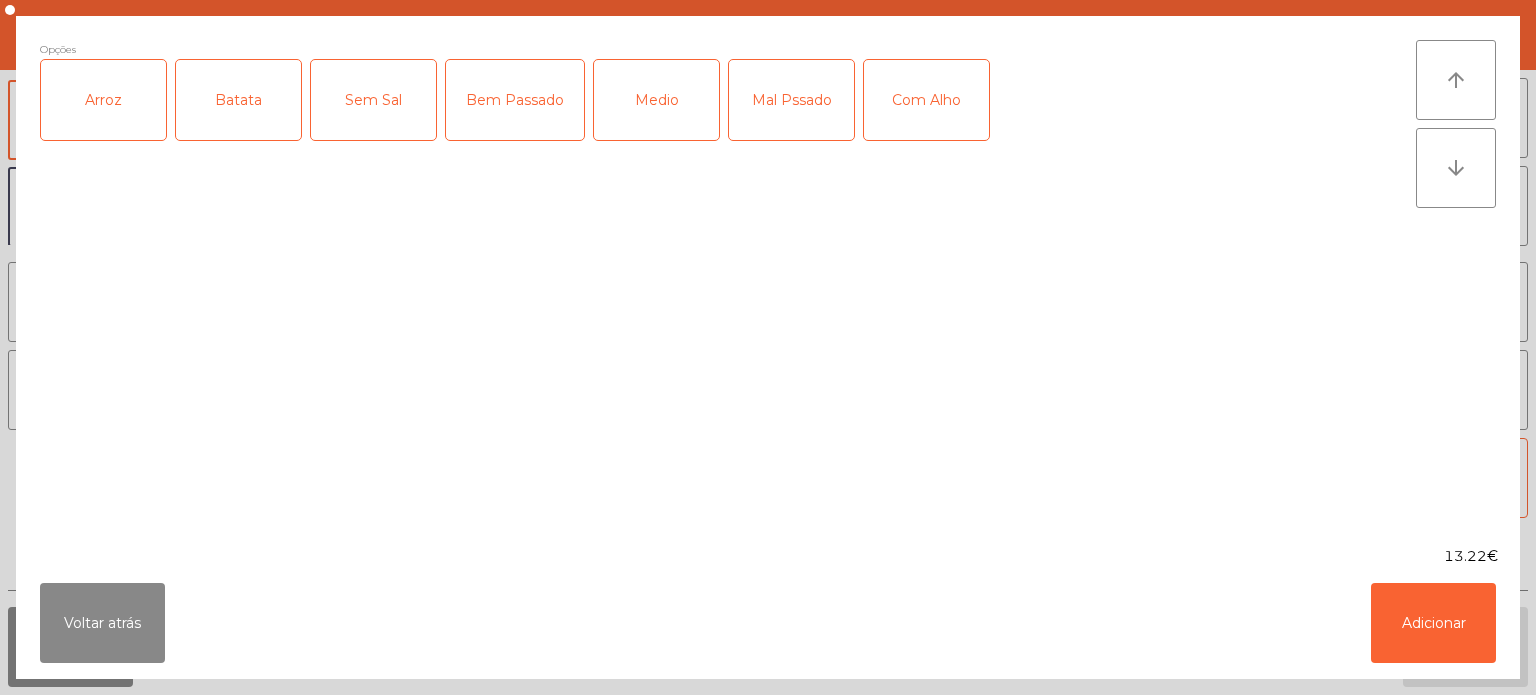 click on "Arroz" 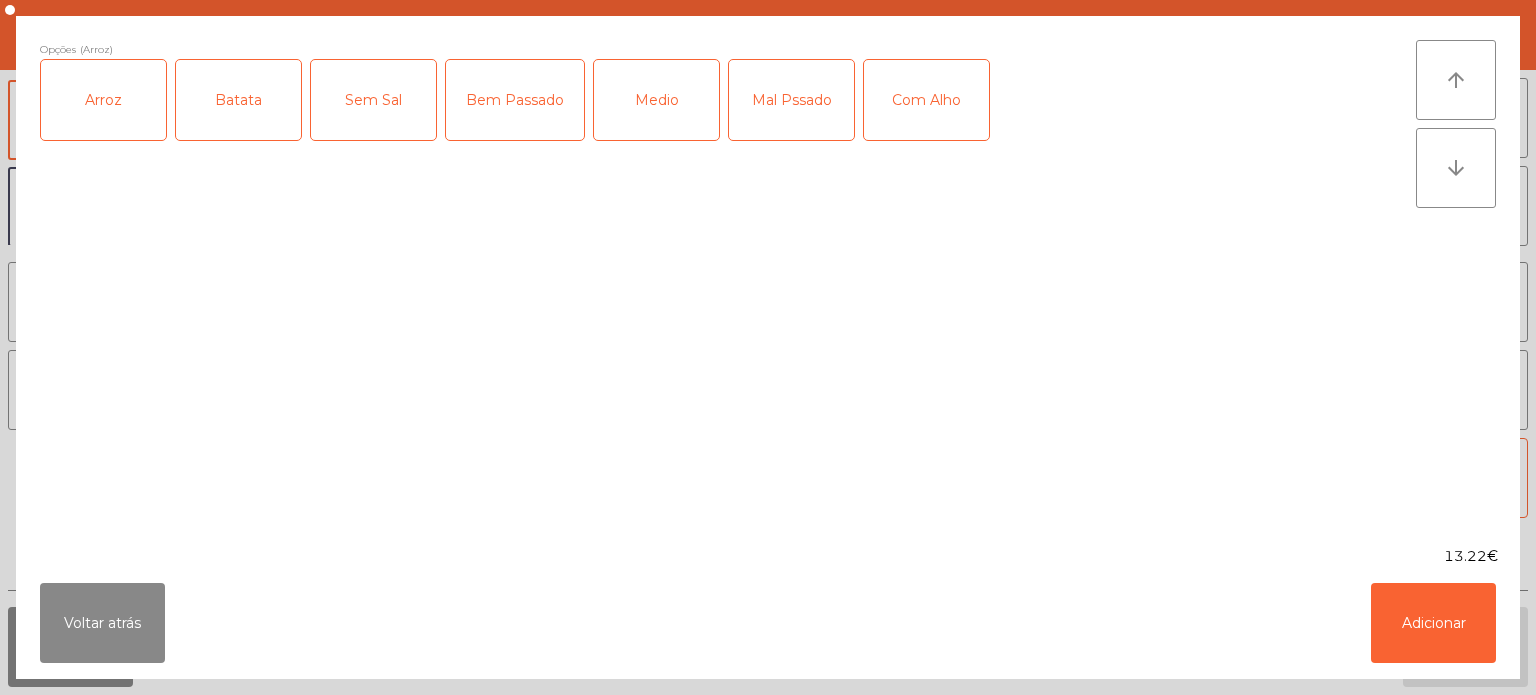 click on "Batata" 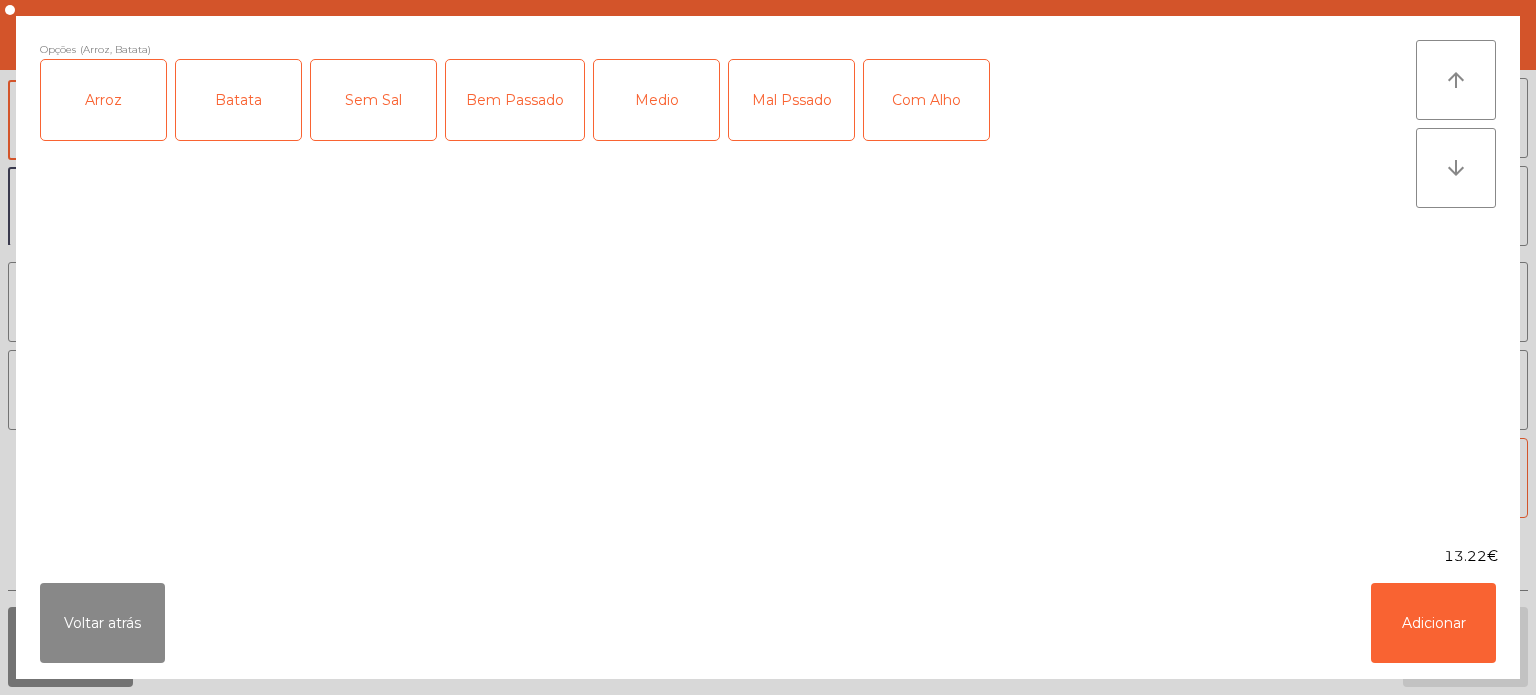 click on "Bem Passado" 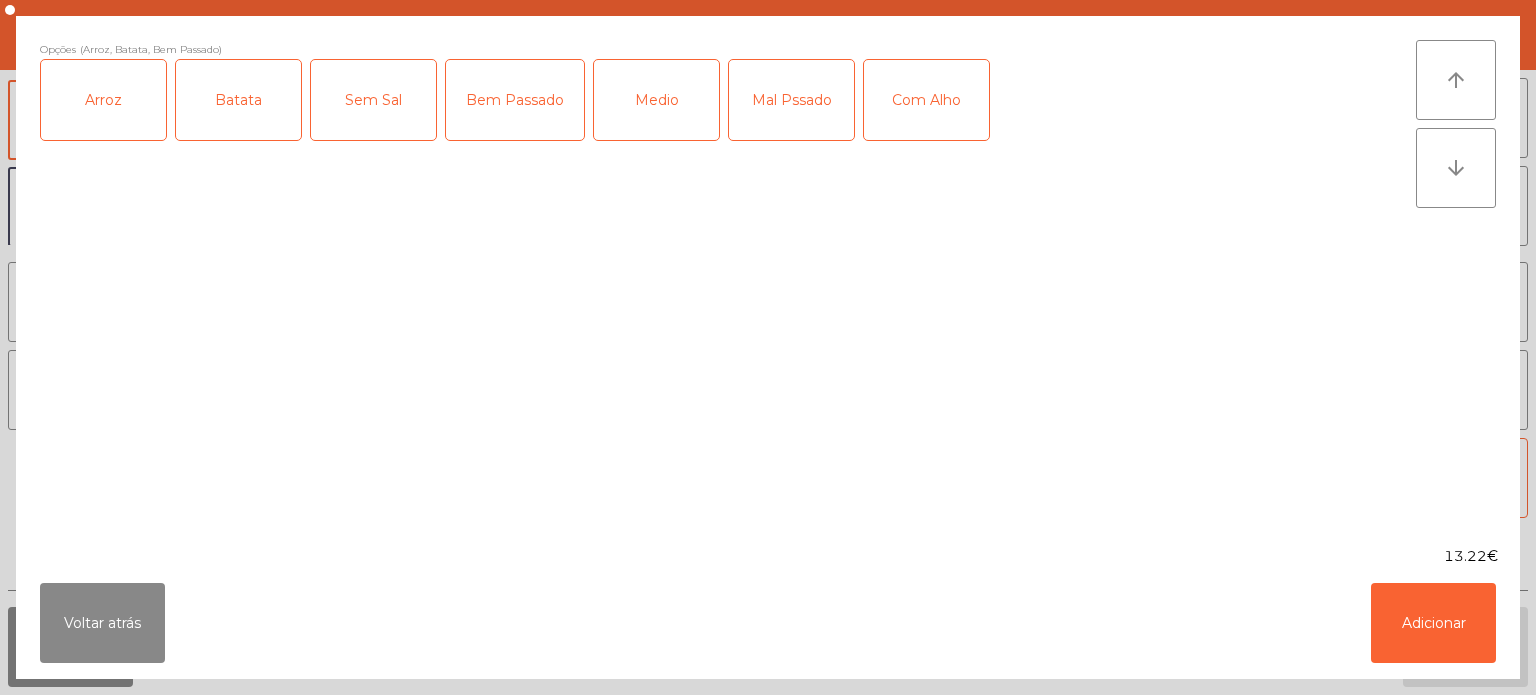 click on "Medio" 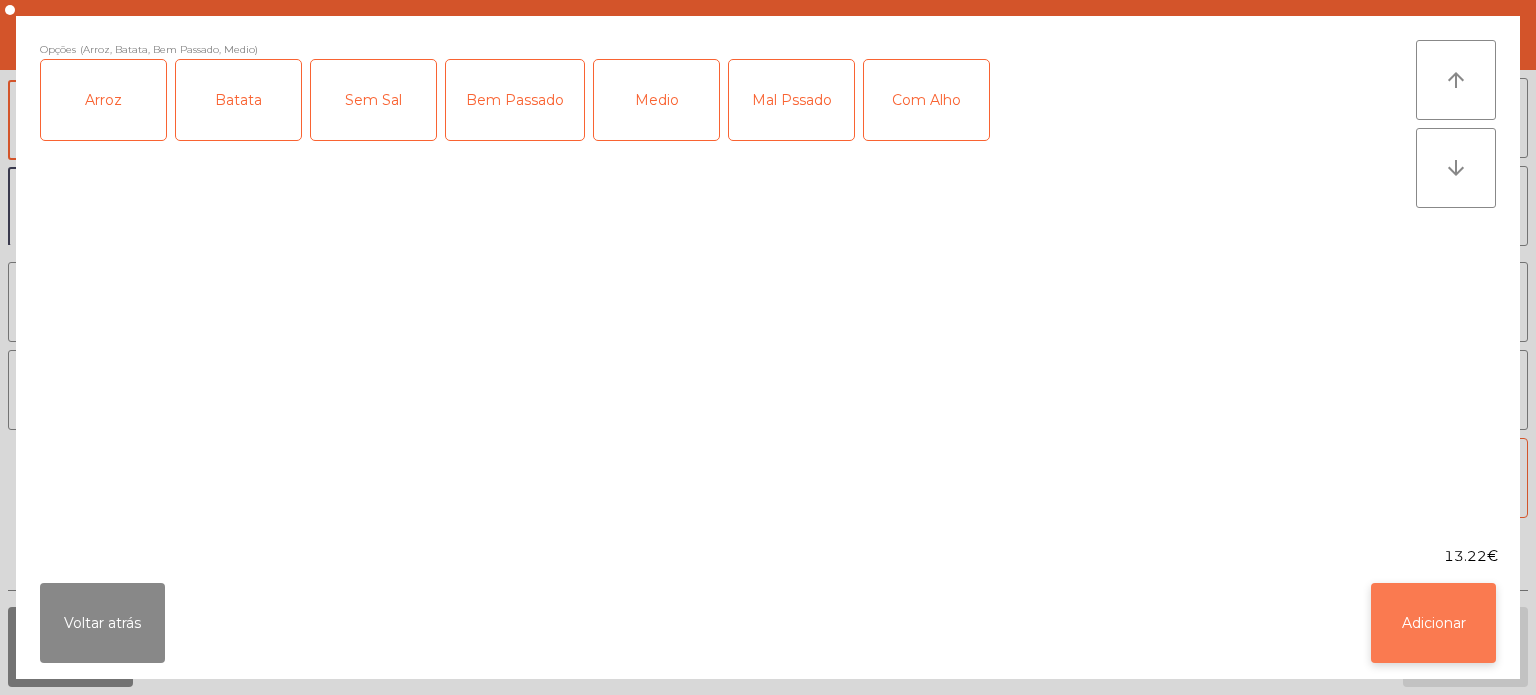click on "Adicionar" 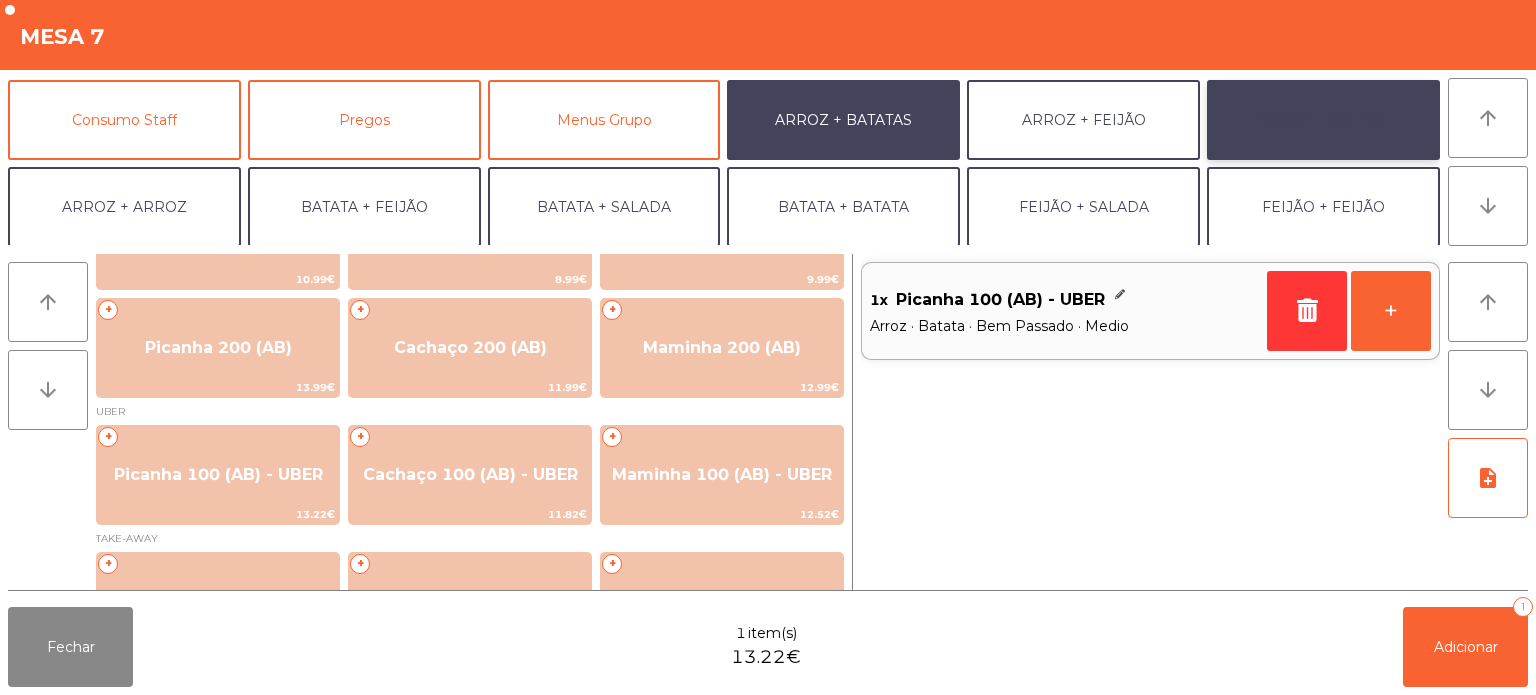 click on "ARROZ + SALADA" 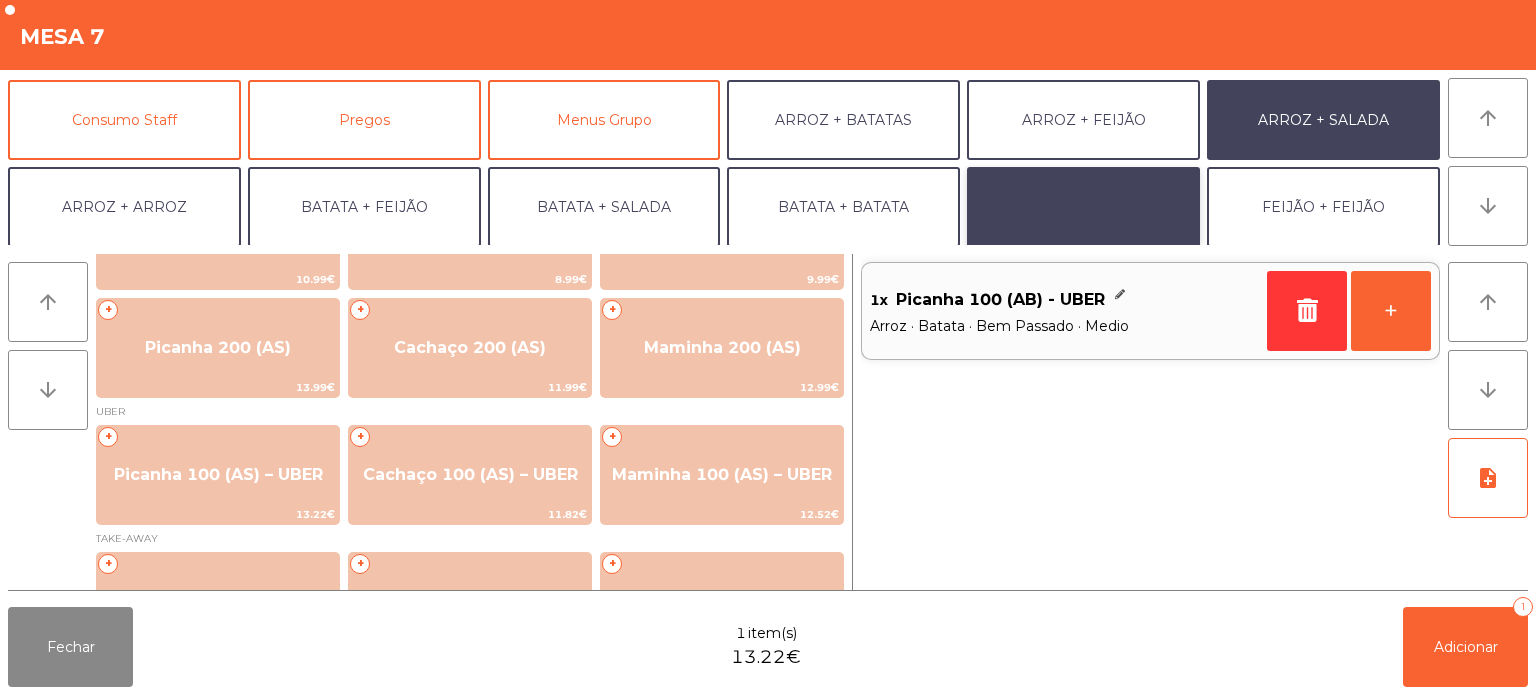 click on "FEIJÃO + SALADA" 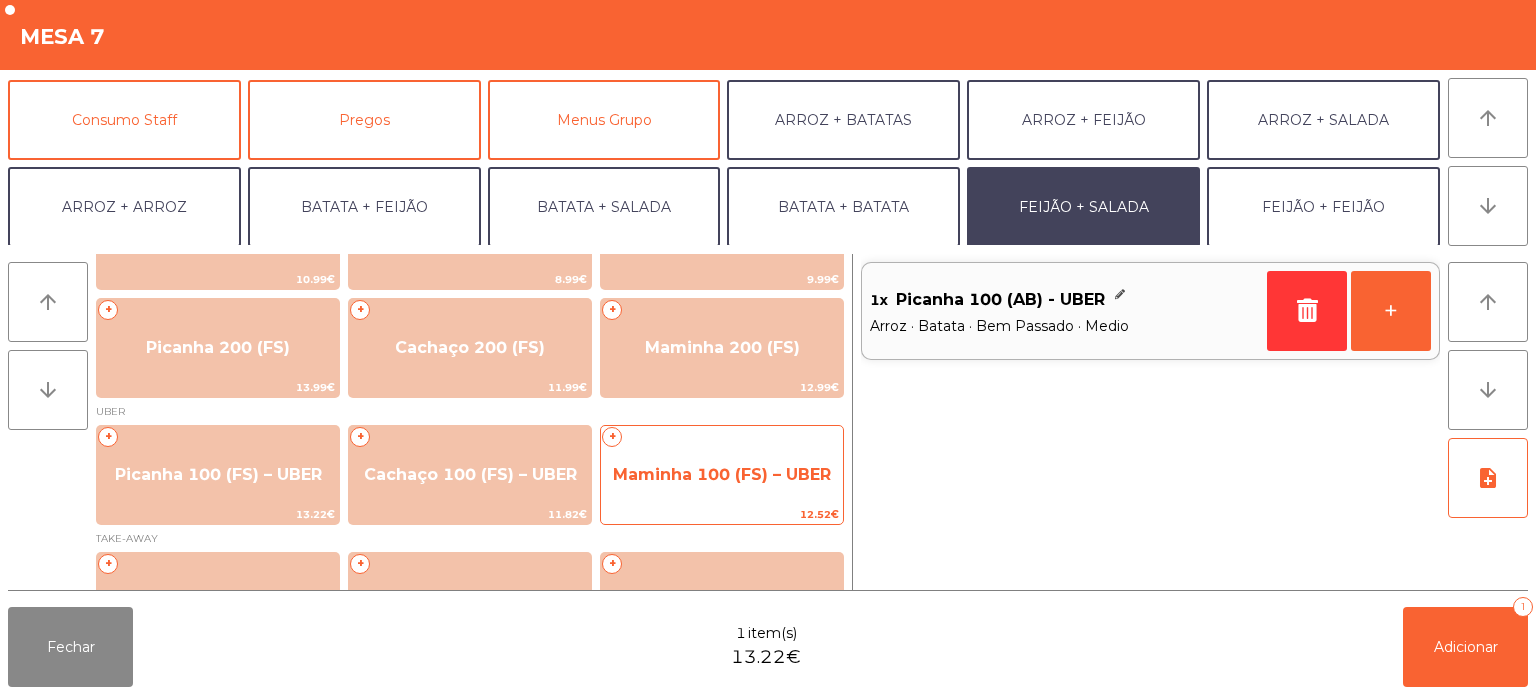 click on "Maminha 100 (FS) – UBER" 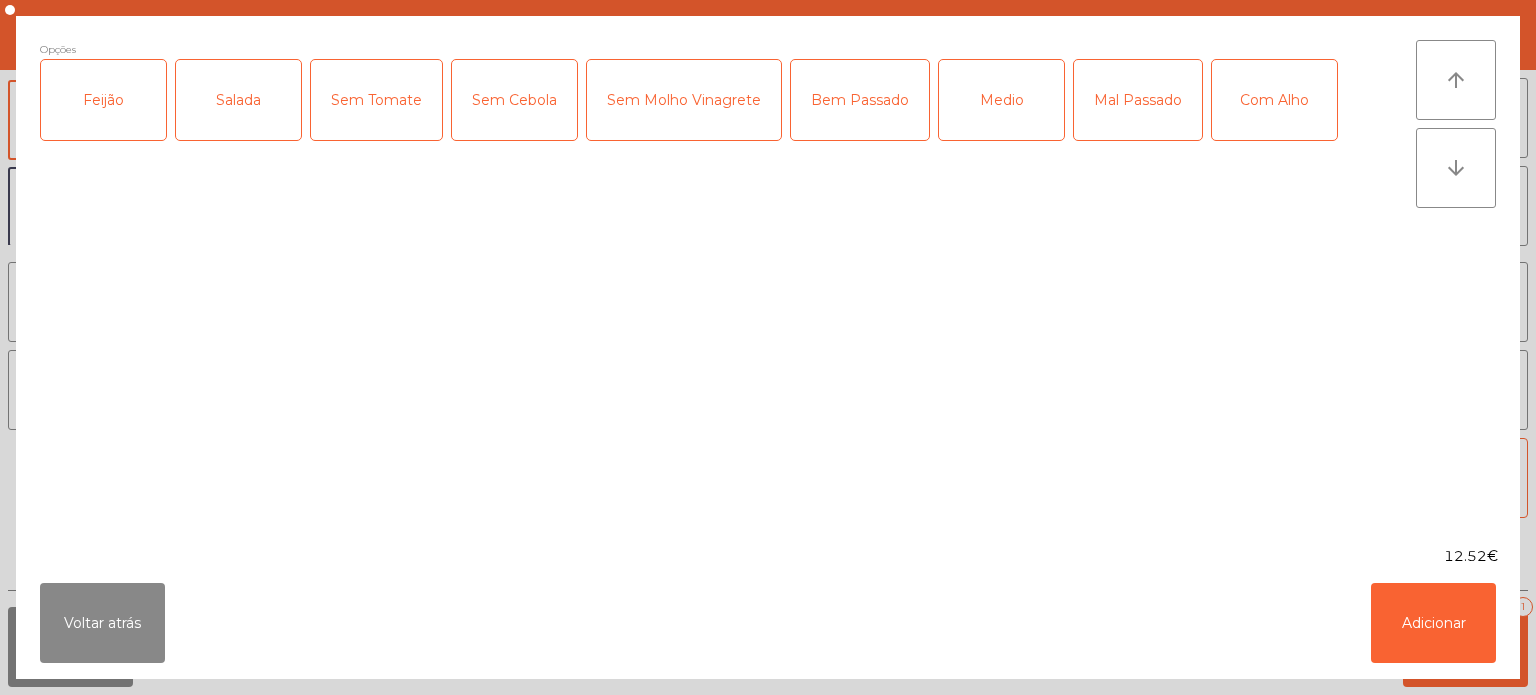 click on "Feijão" 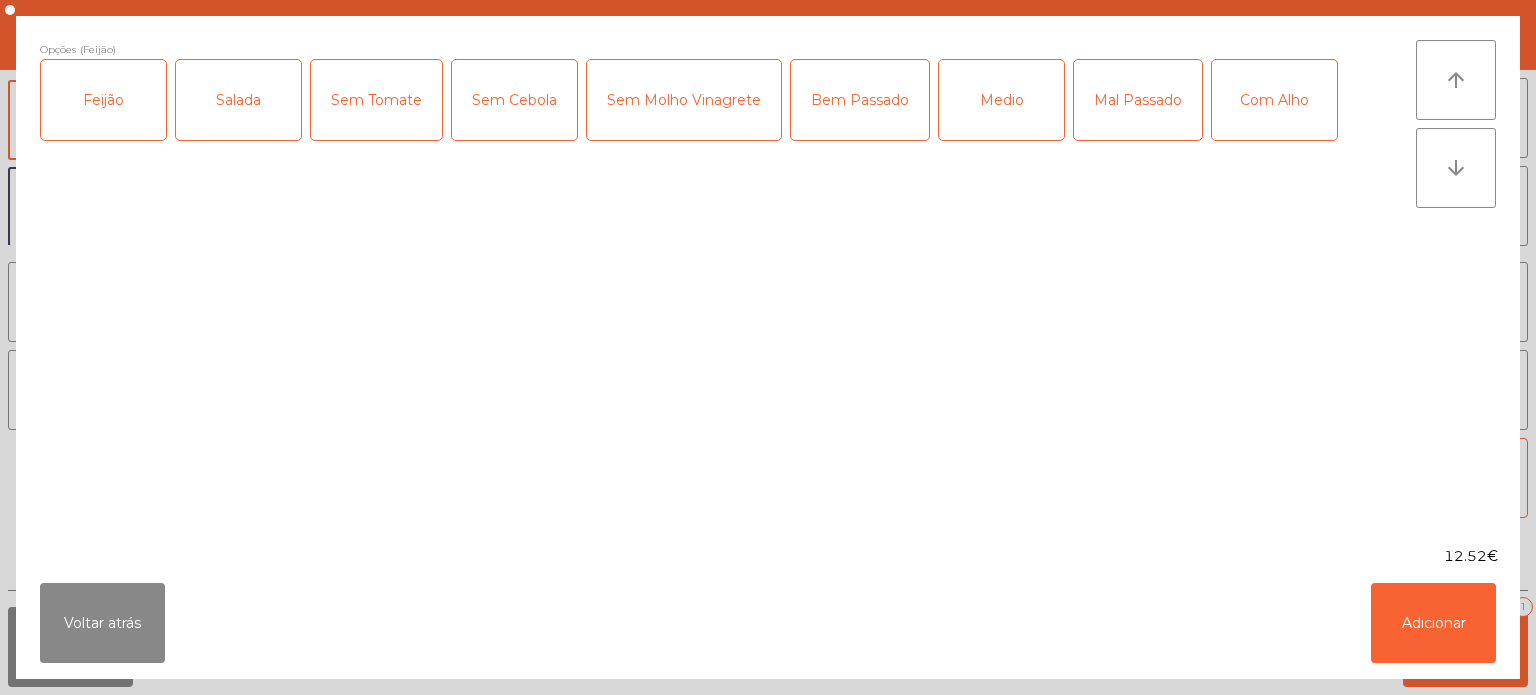 click on "Salada" 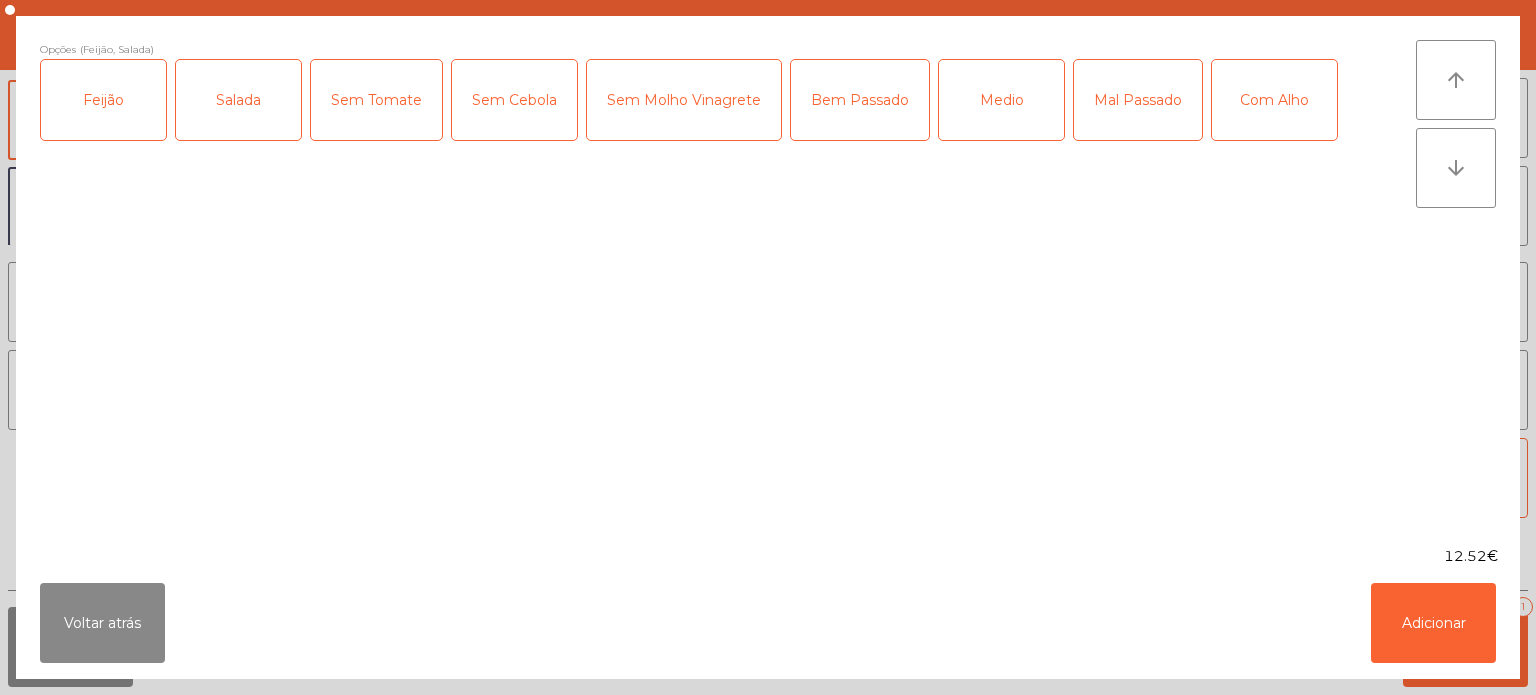 click on "Medio" 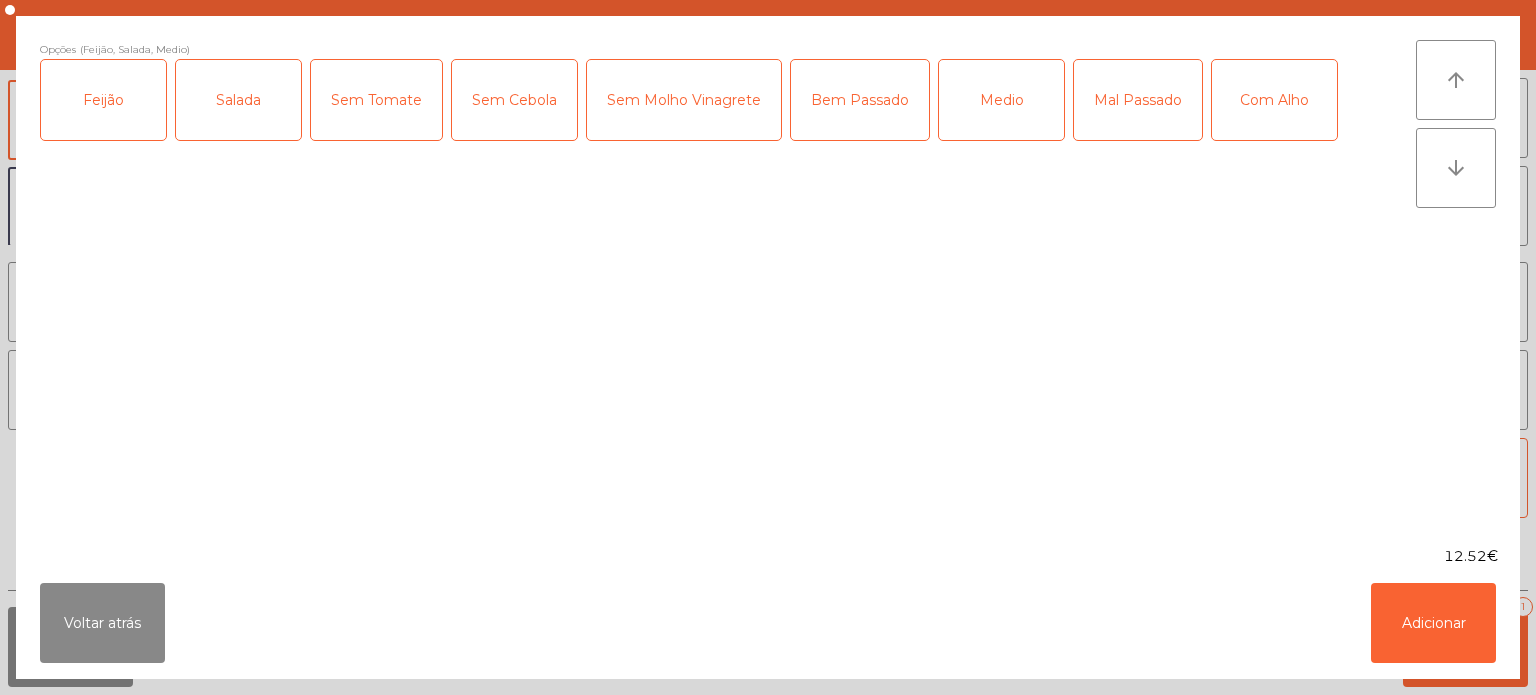 click on "Bem Passado" 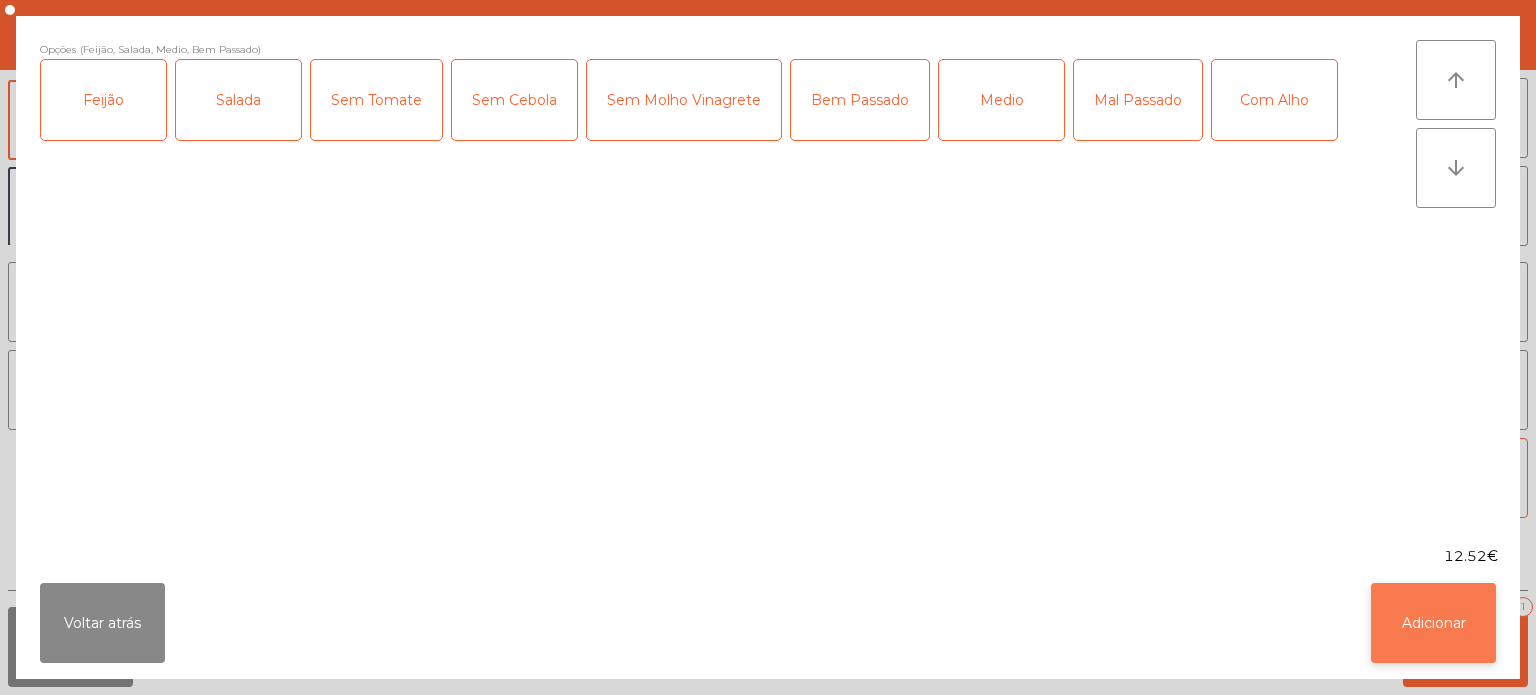 click on "Adicionar" 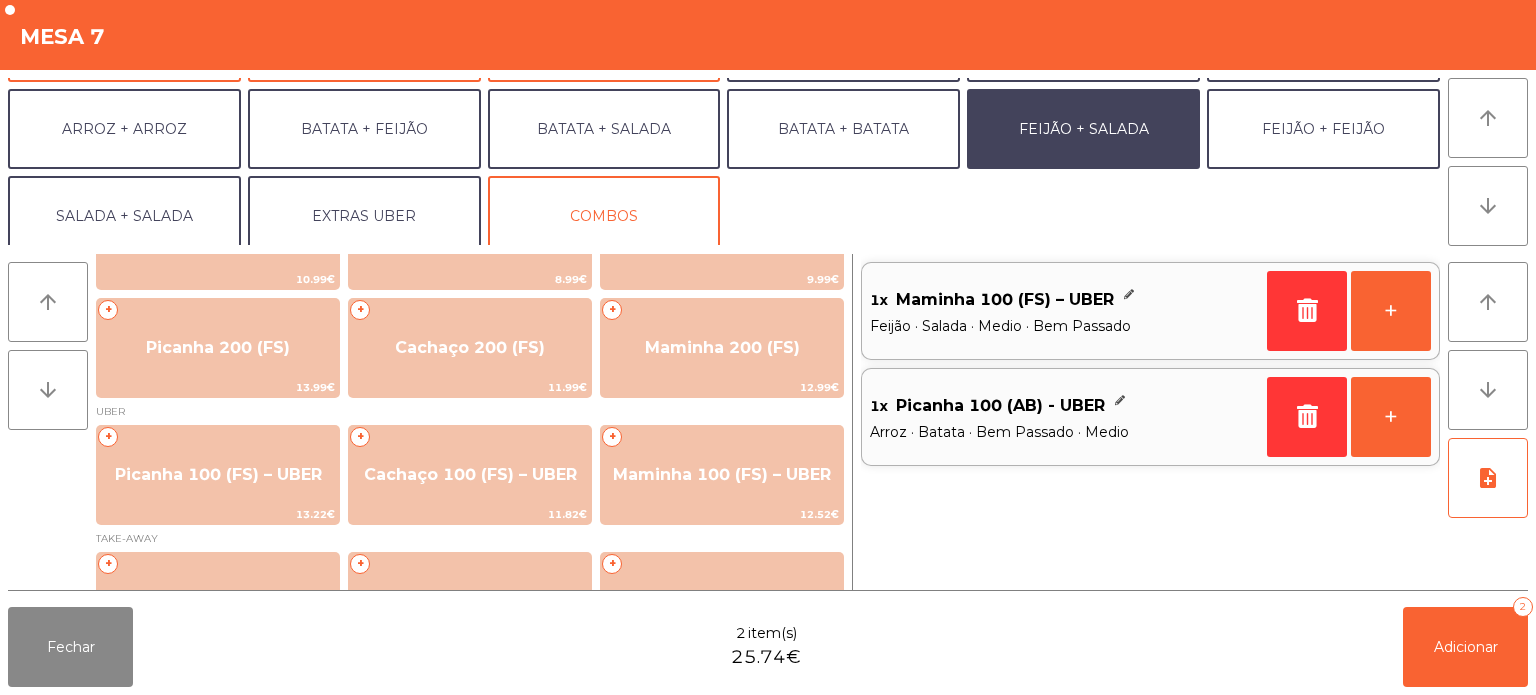 scroll, scrollTop: 245, scrollLeft: 0, axis: vertical 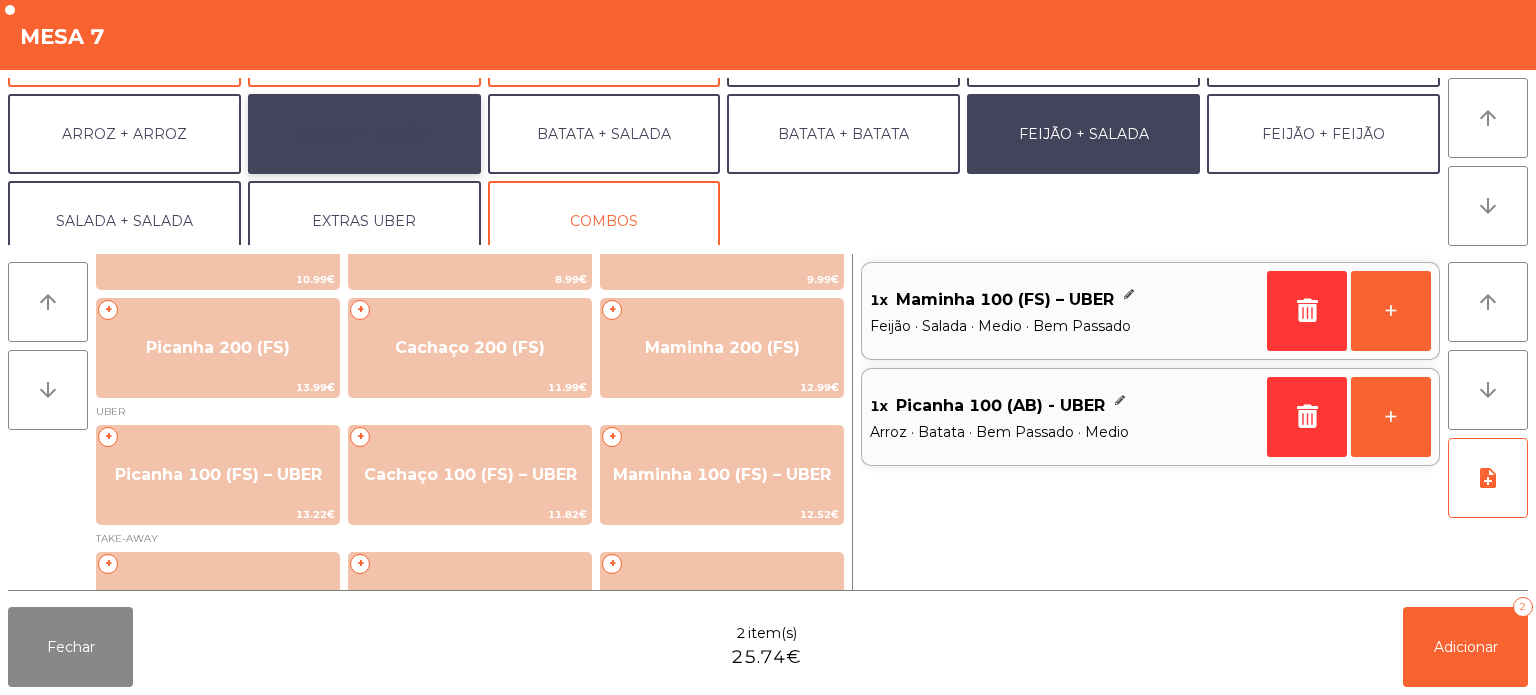 click on "BATATA + FEIJÃO" 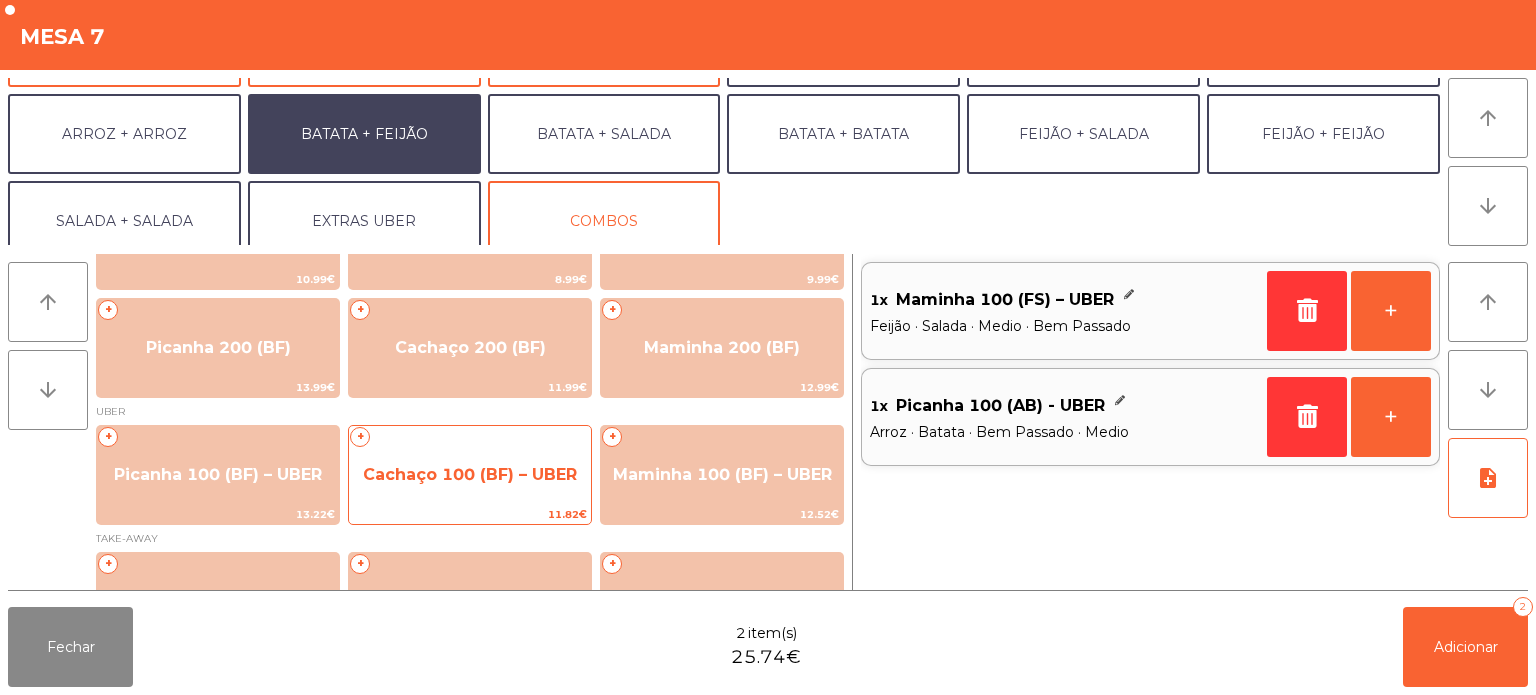 click on "Cachaço 100 (BF) – UBER" 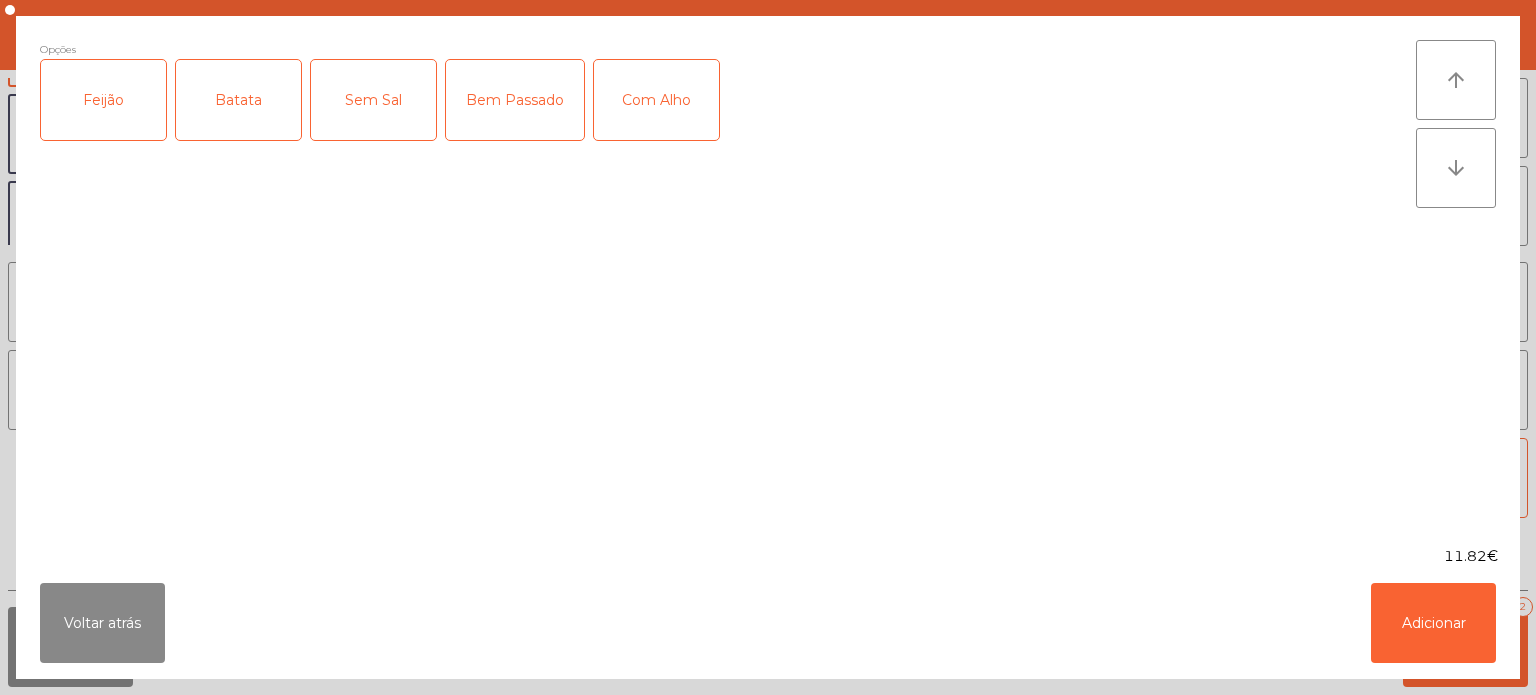 click on "Feijão" 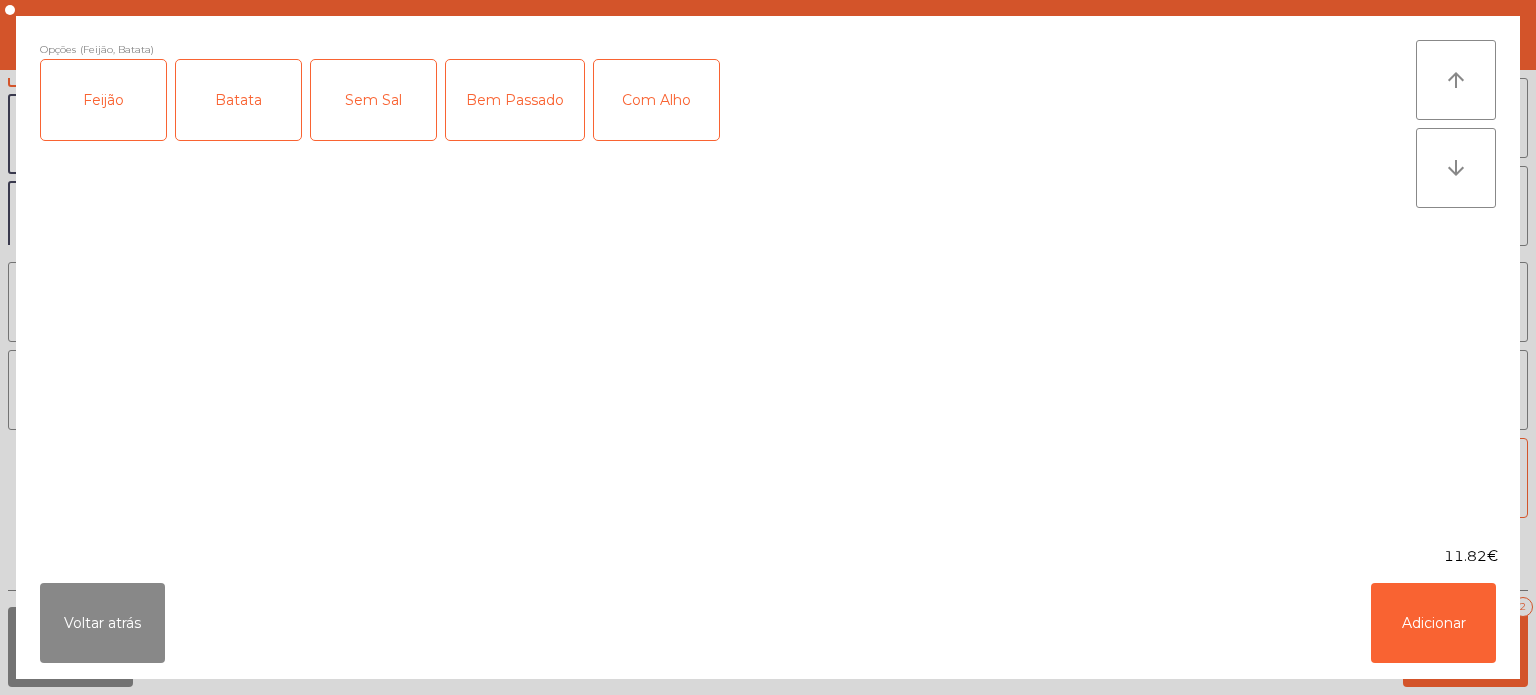 click on "Bem Passado" 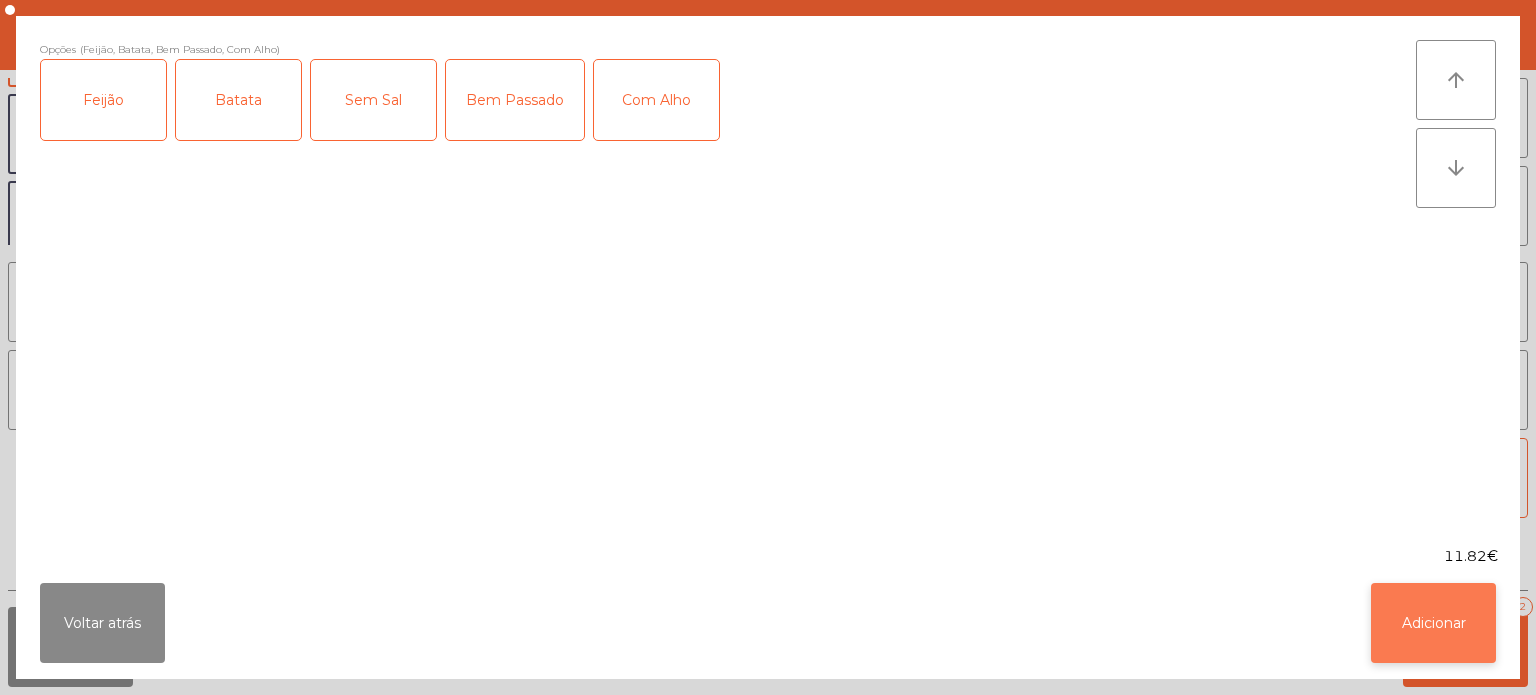 click on "Adicionar" 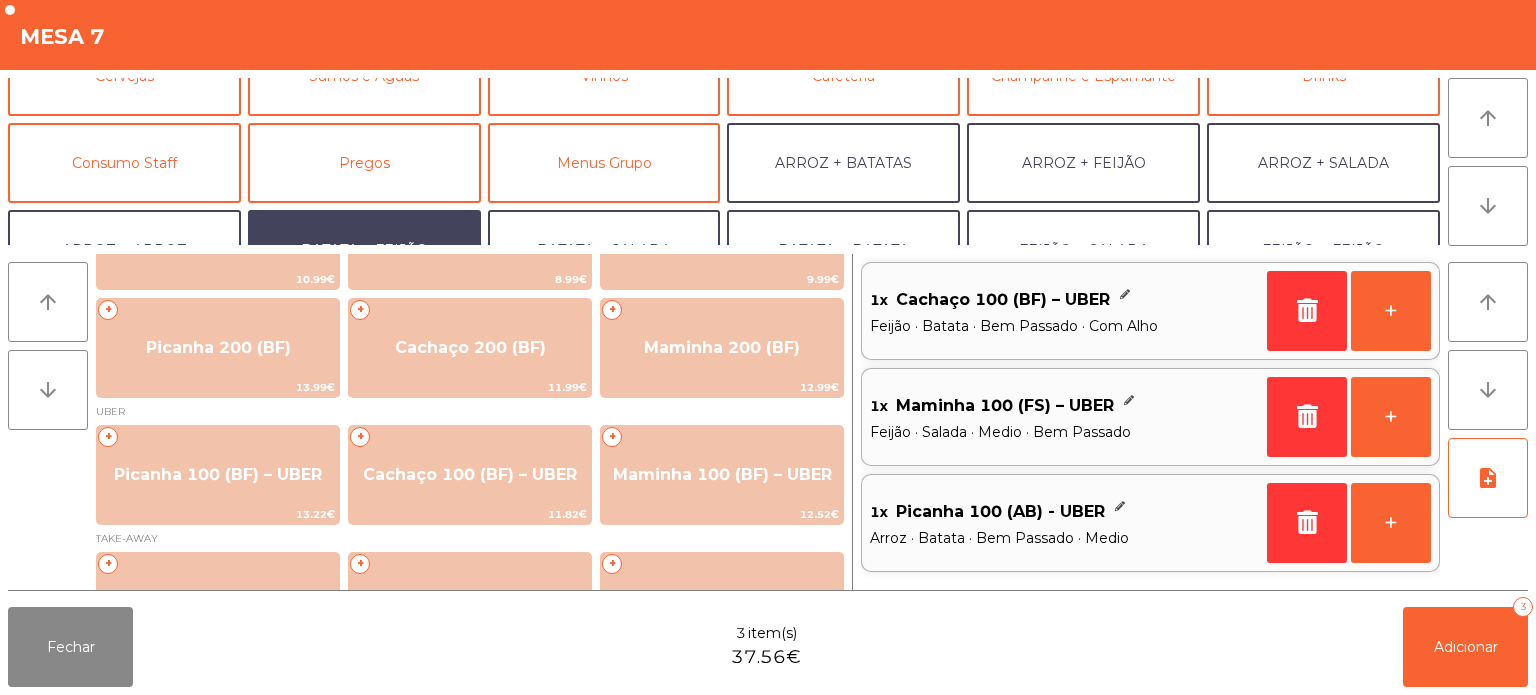 scroll, scrollTop: 0, scrollLeft: 0, axis: both 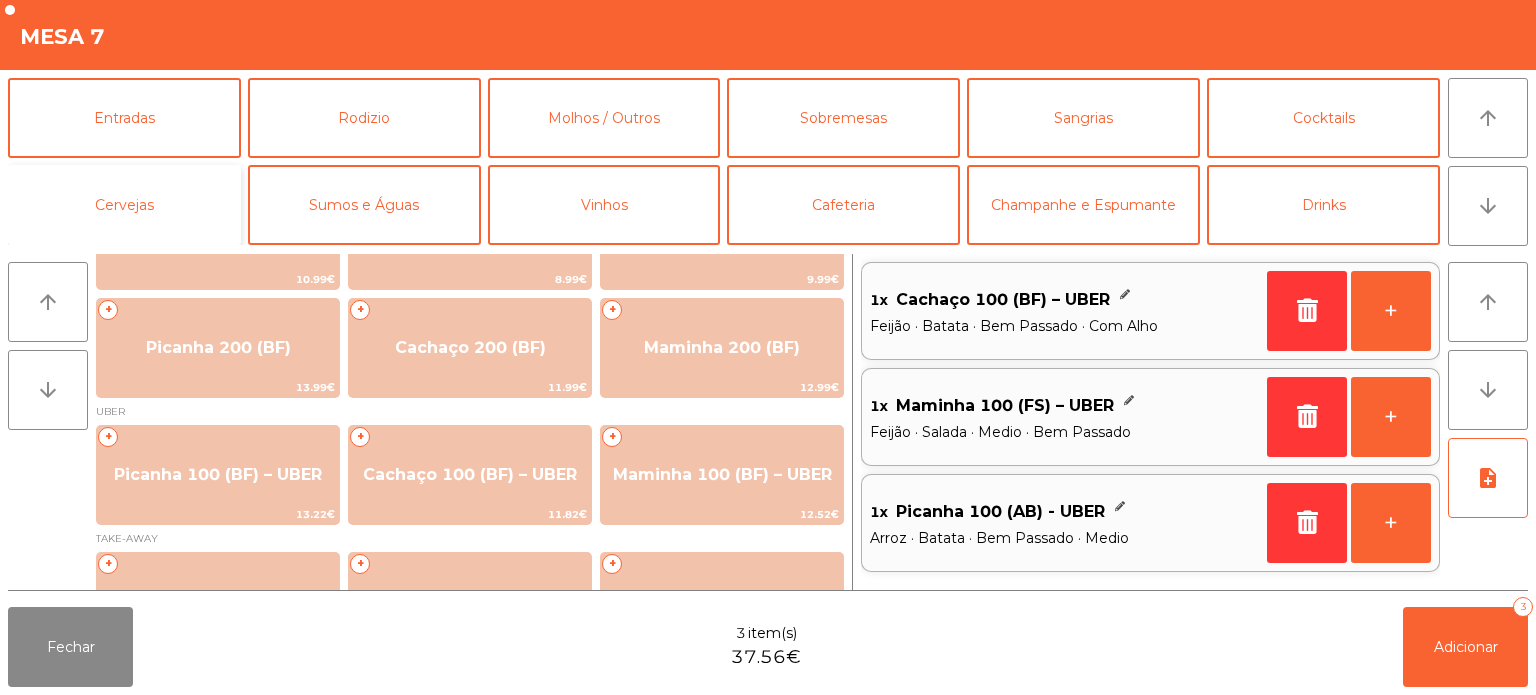 click on "Cervejas" 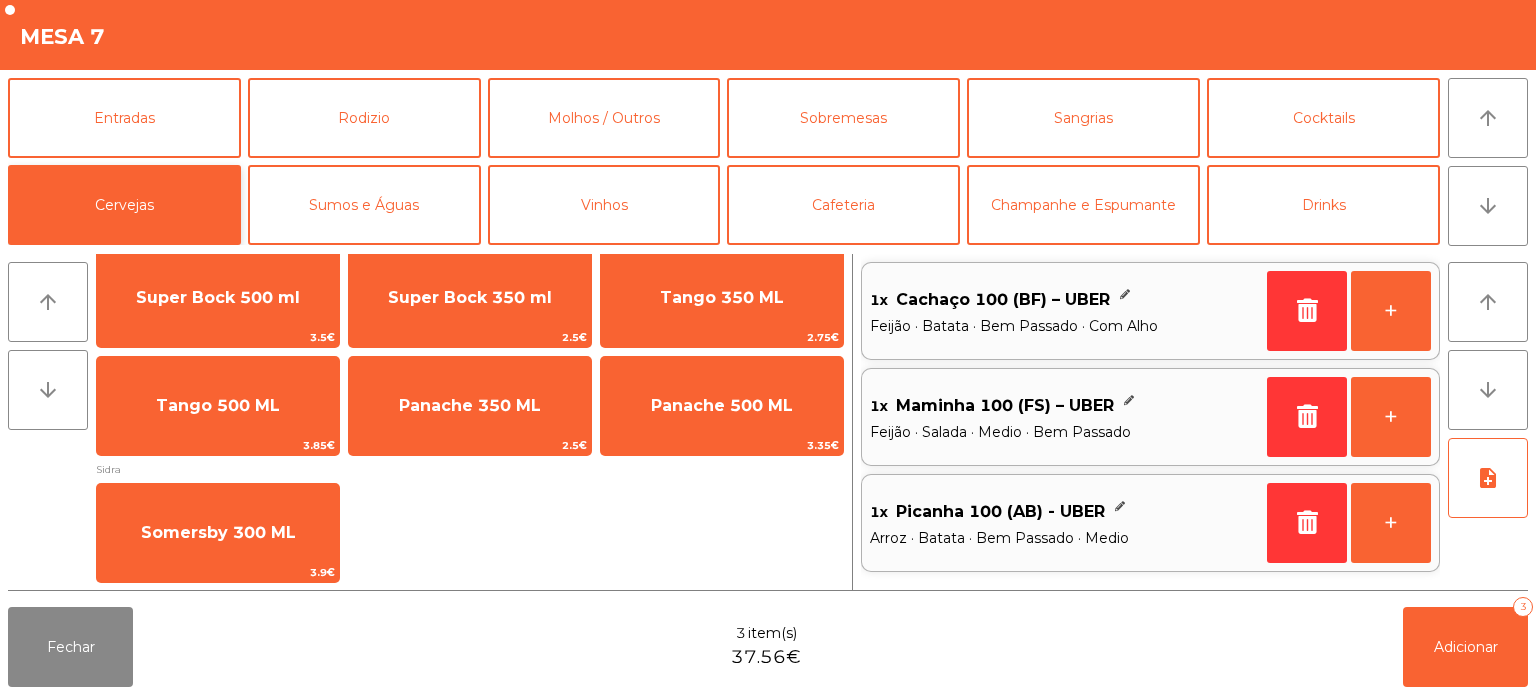 scroll, scrollTop: 0, scrollLeft: 0, axis: both 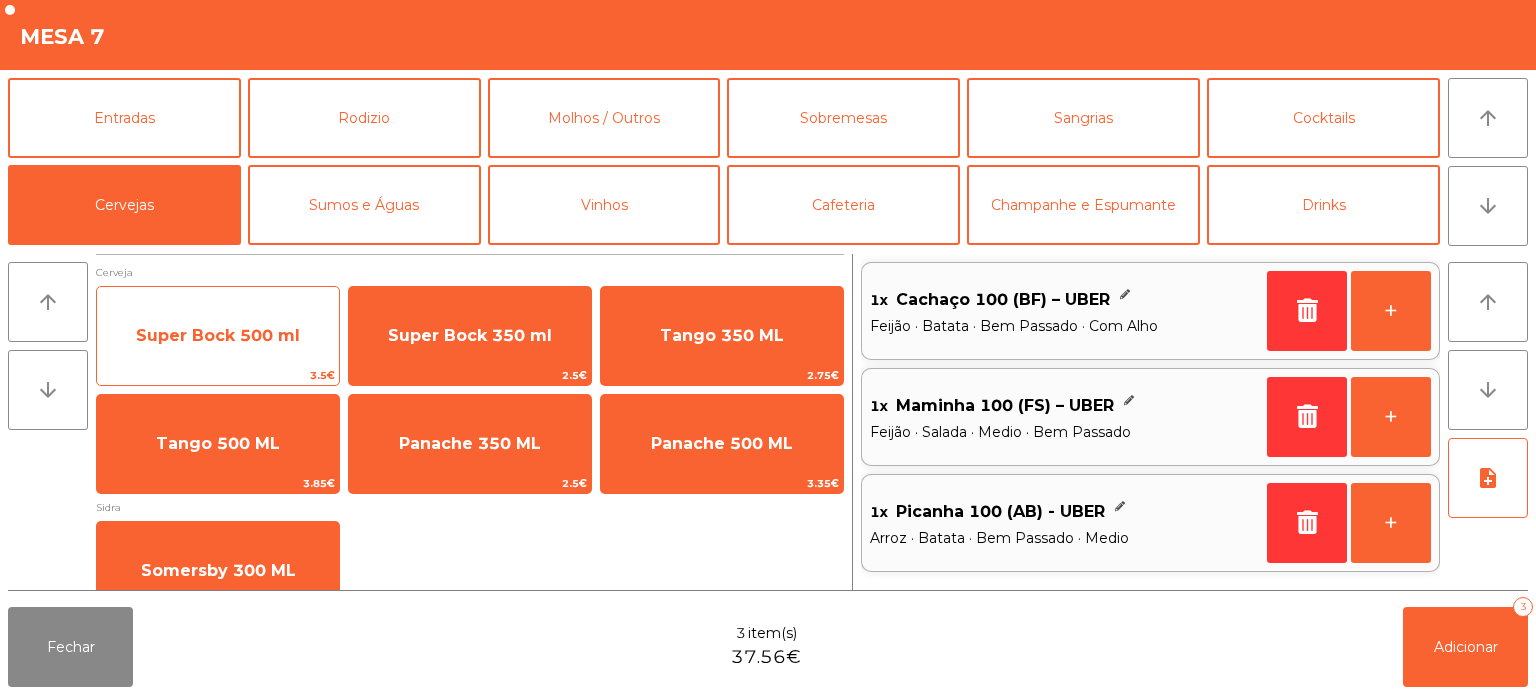 click on "Super Bock 500 ml" 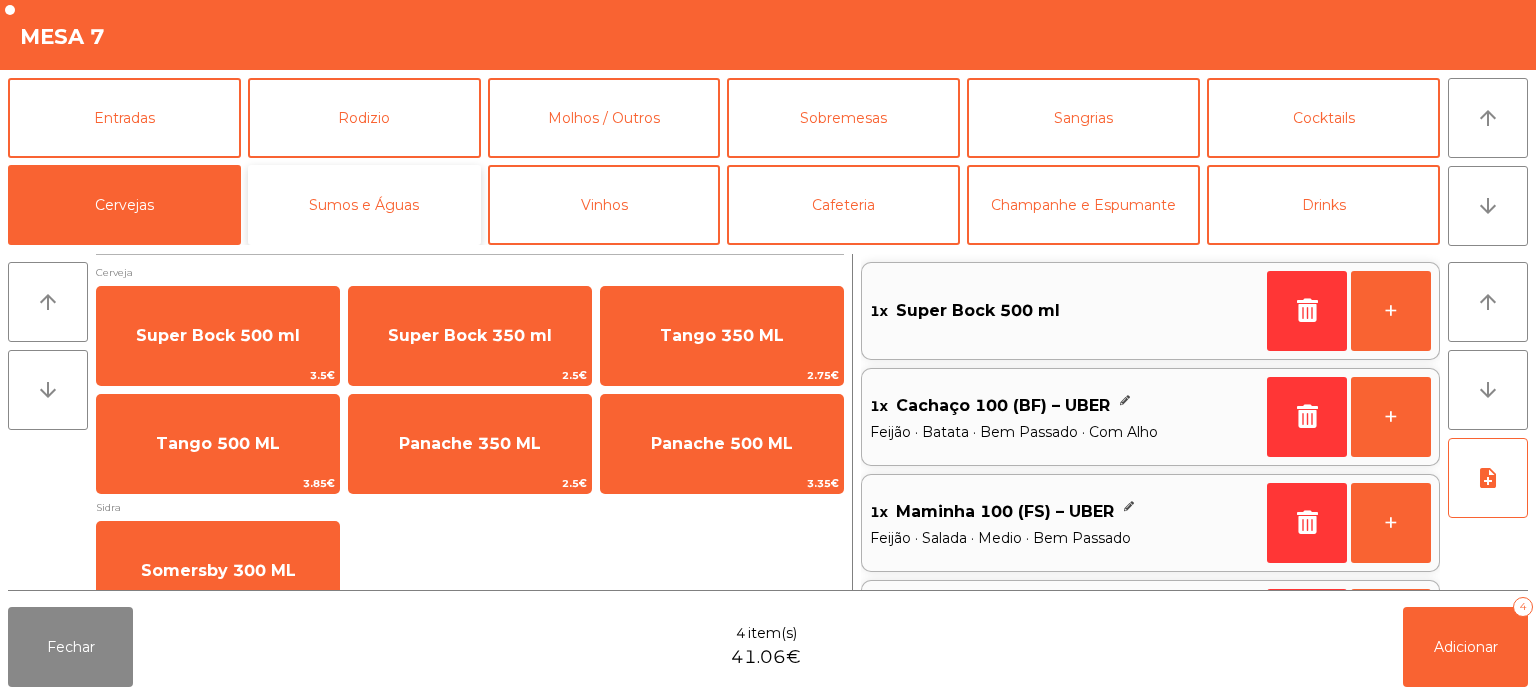 click on "Sumos e Águas" 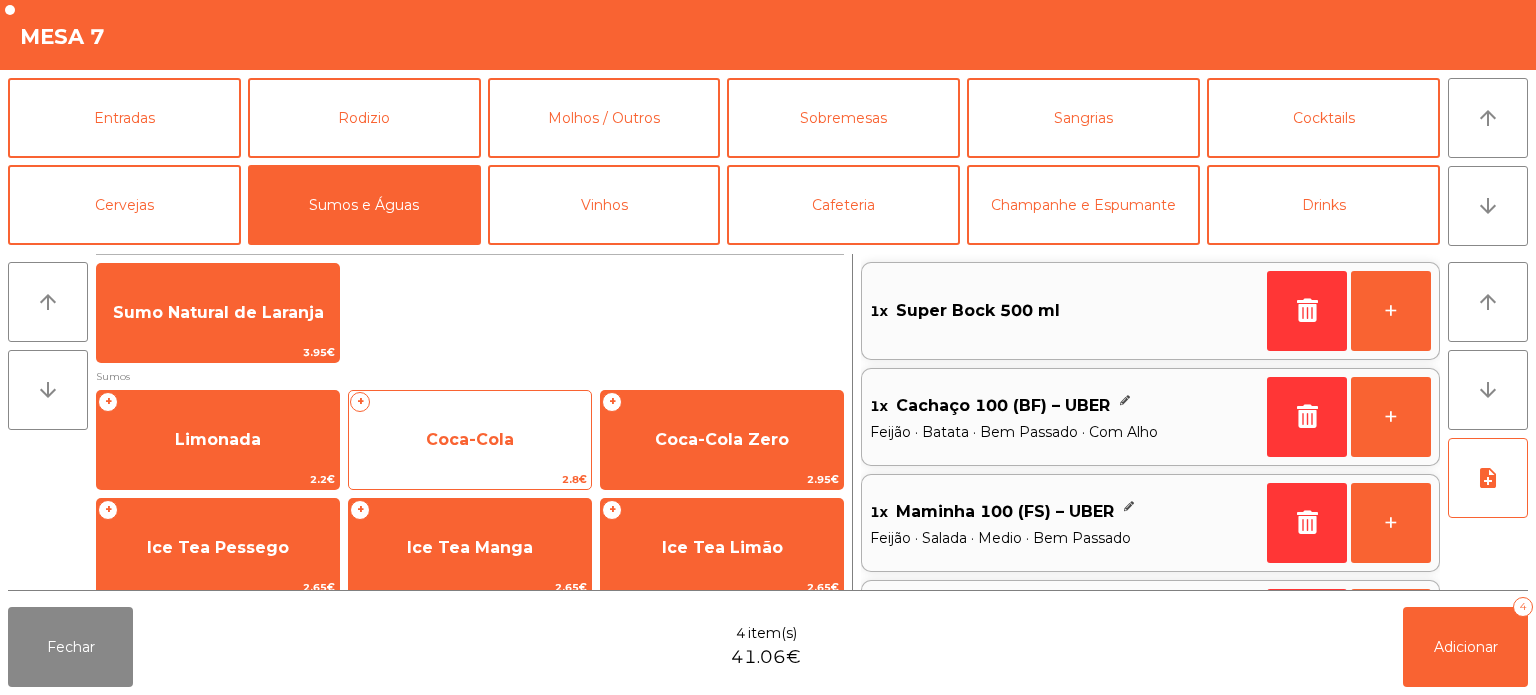 click on "Coca-Cola" 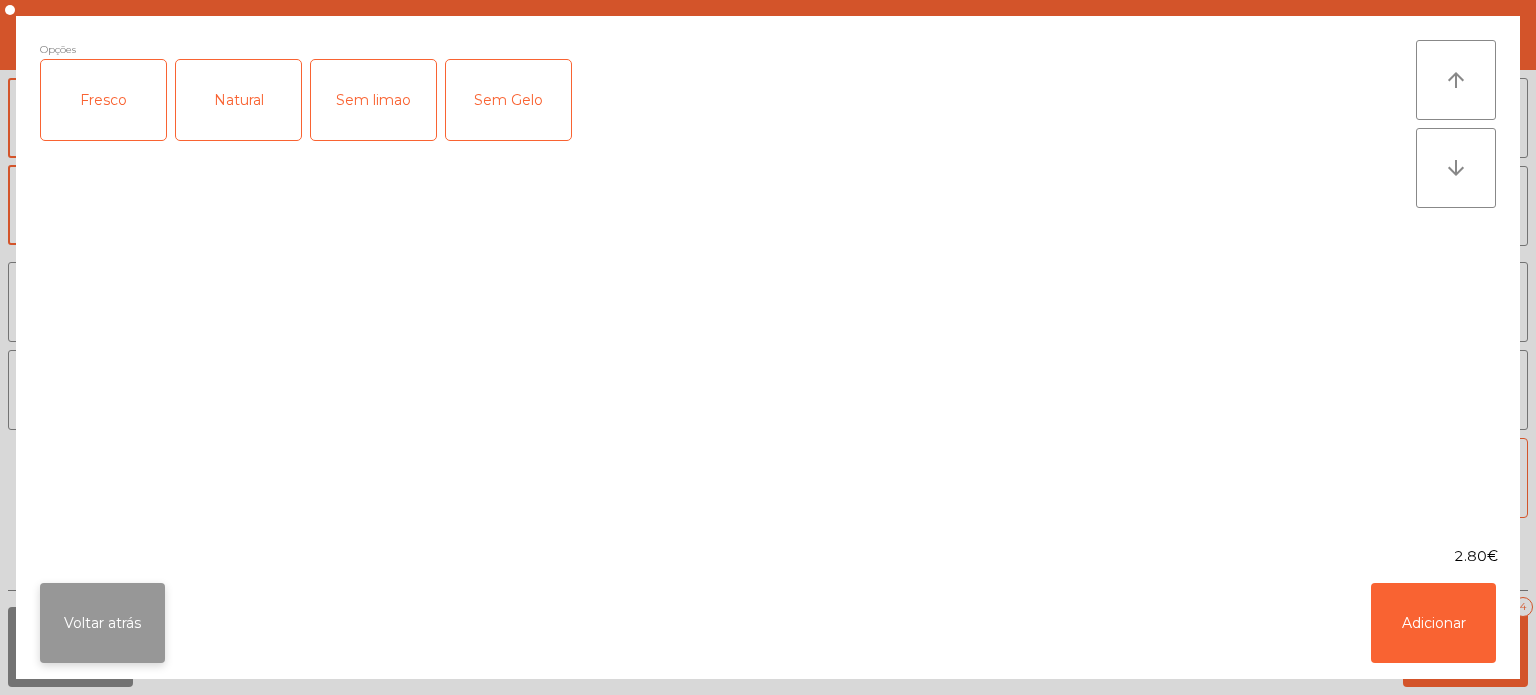 click on "Voltar atrás" 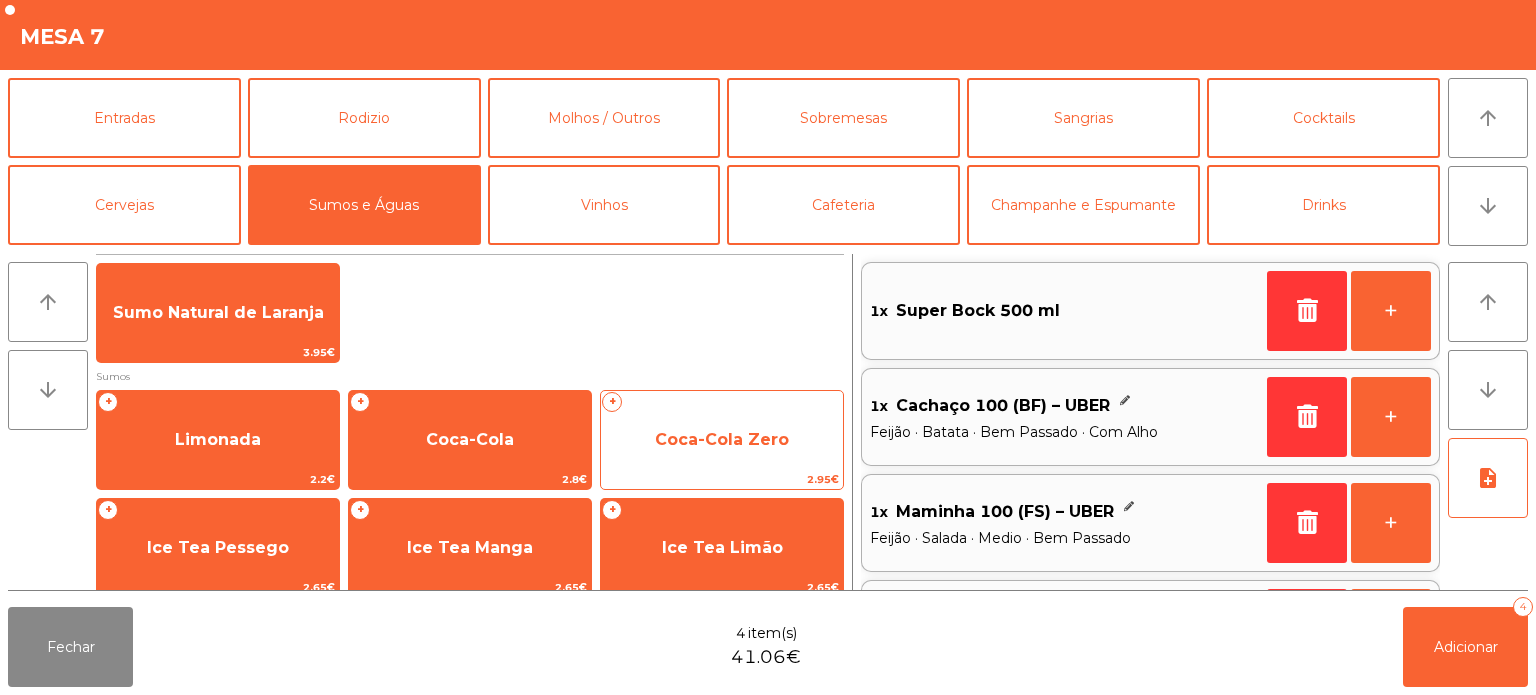 click on "Coca-Cola Zero" 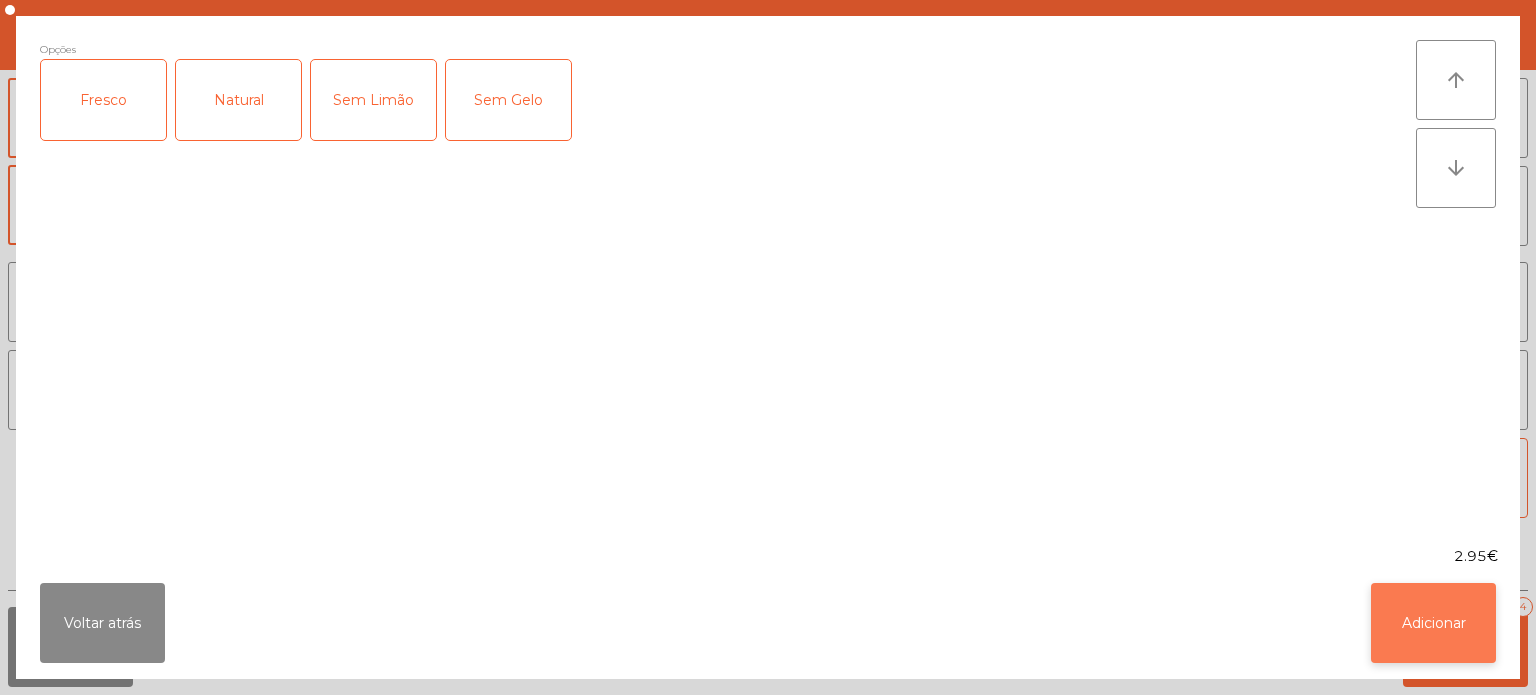 click on "Adicionar" 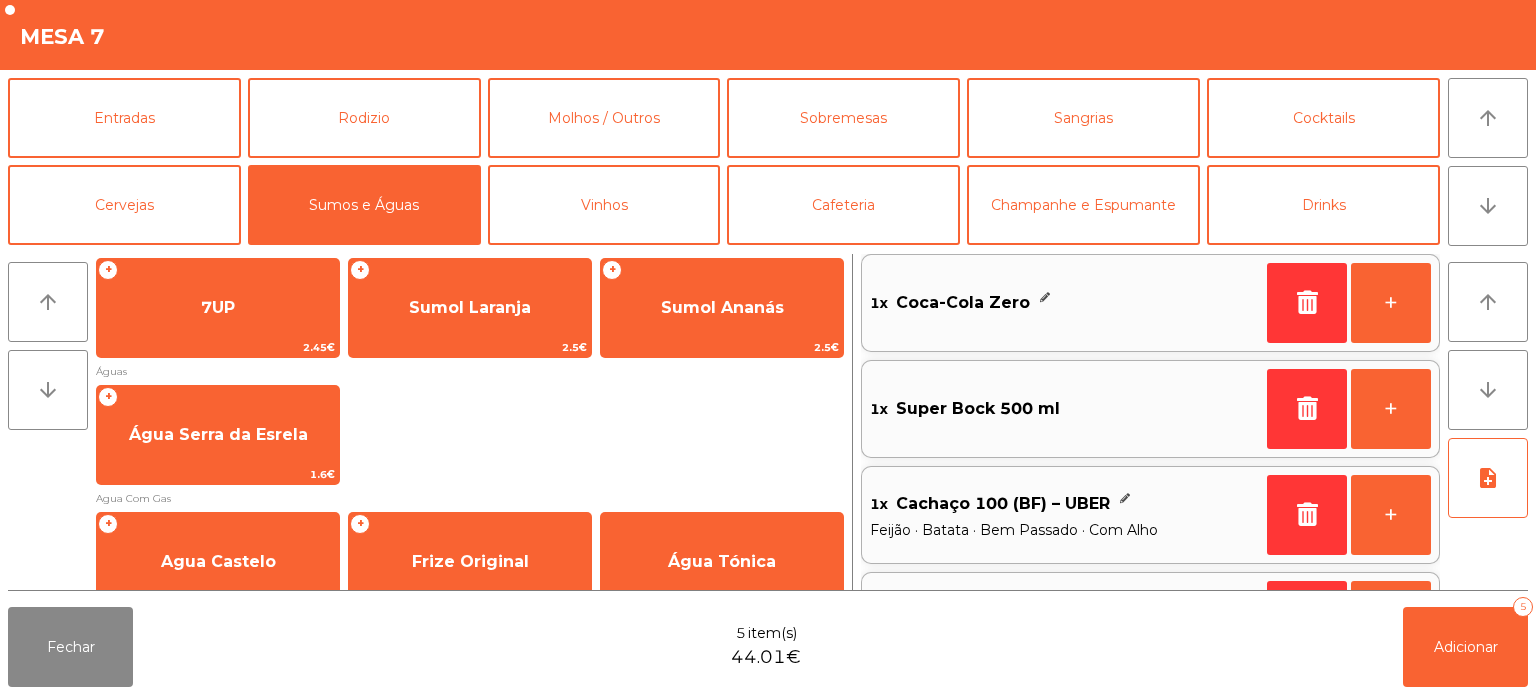 scroll, scrollTop: 371, scrollLeft: 0, axis: vertical 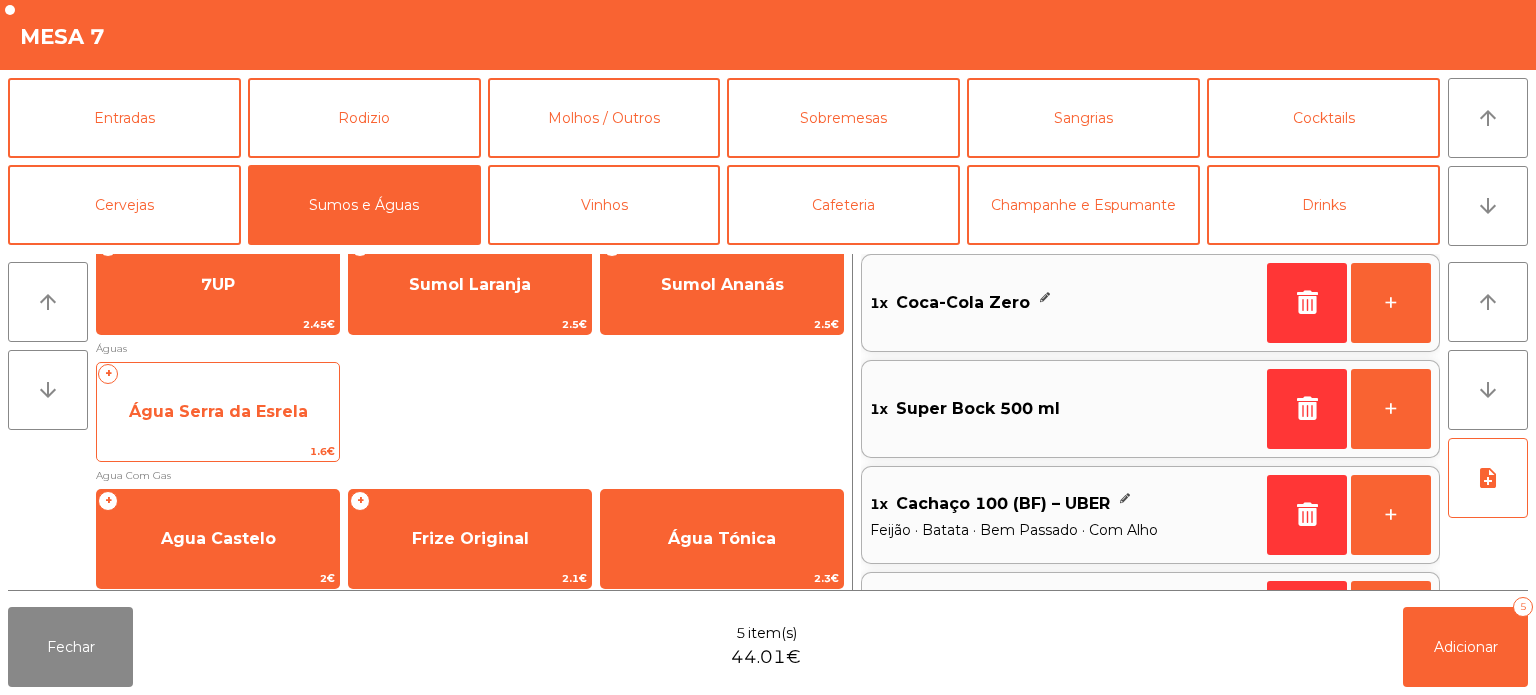 click on "Água Serra da Esrela" 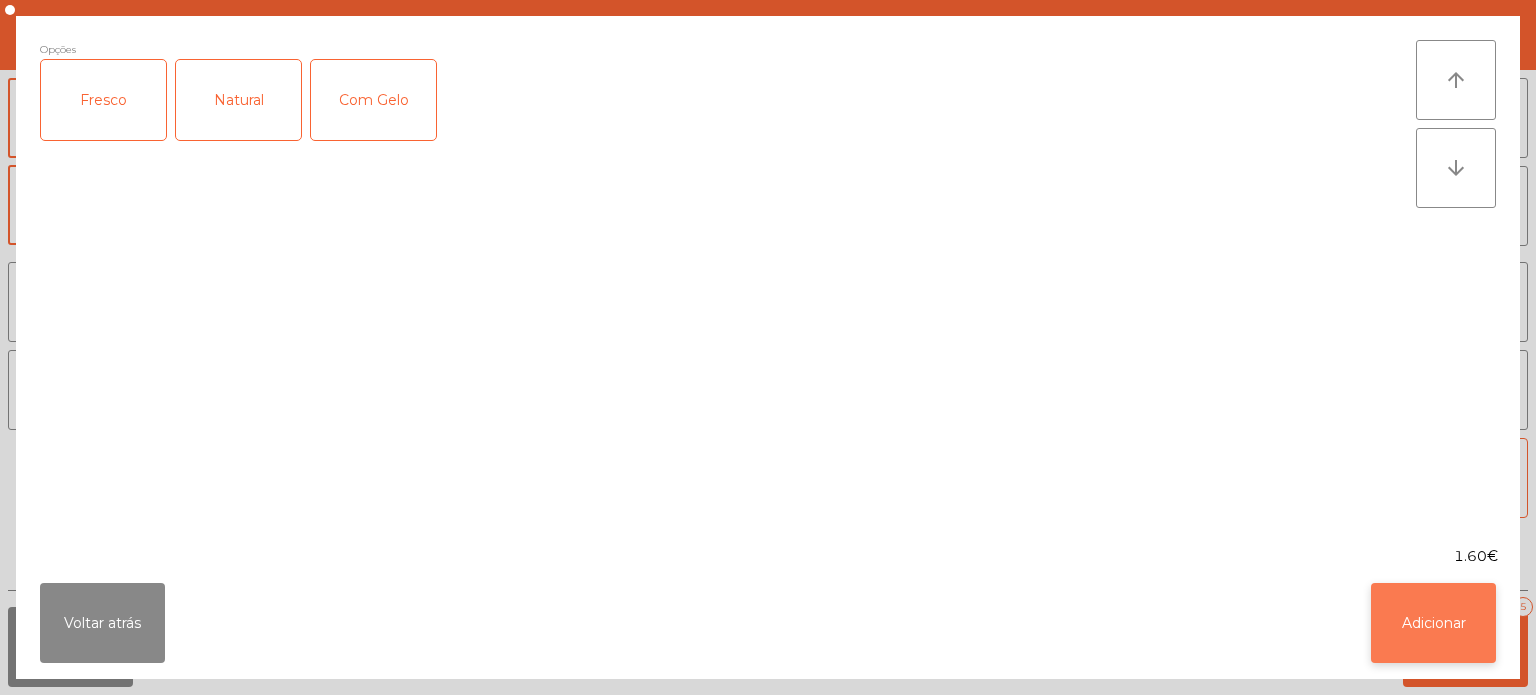 click on "Adicionar" 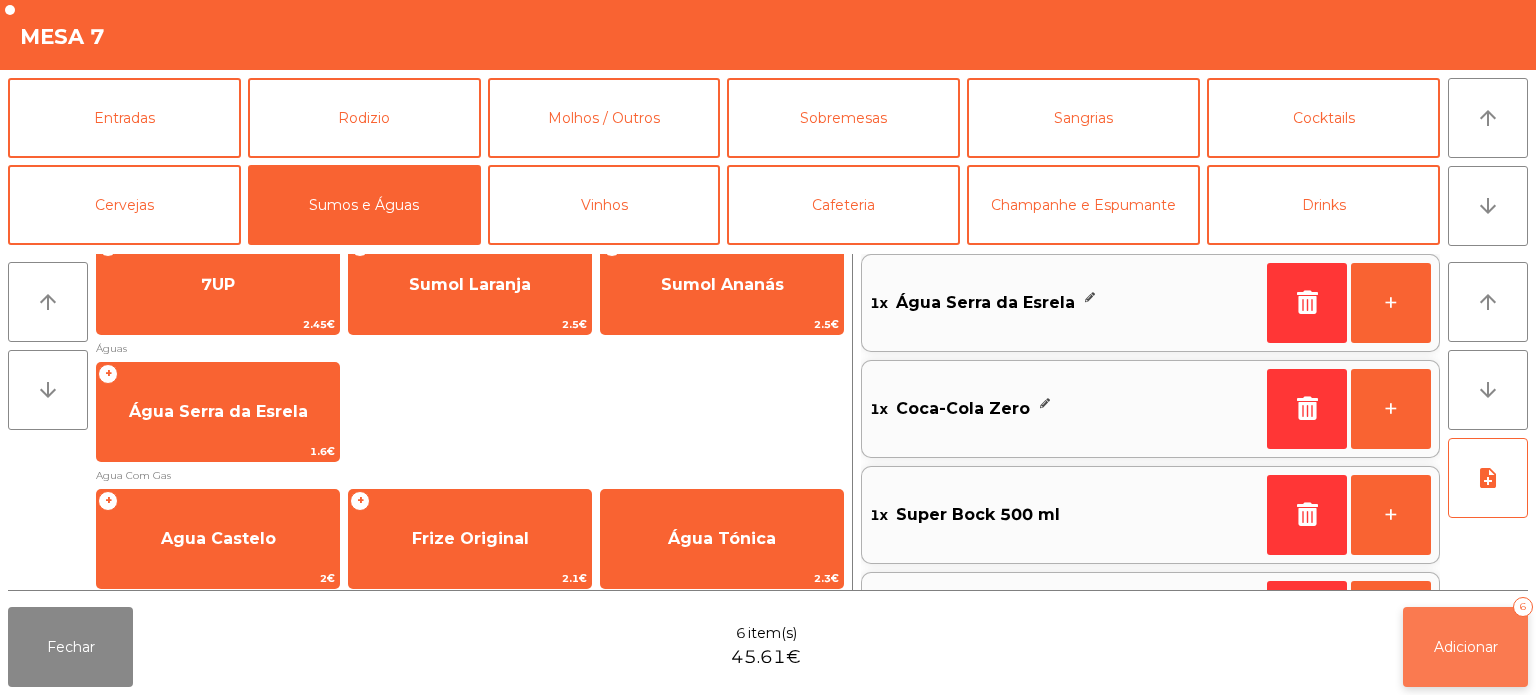 click on "Adicionar   6" 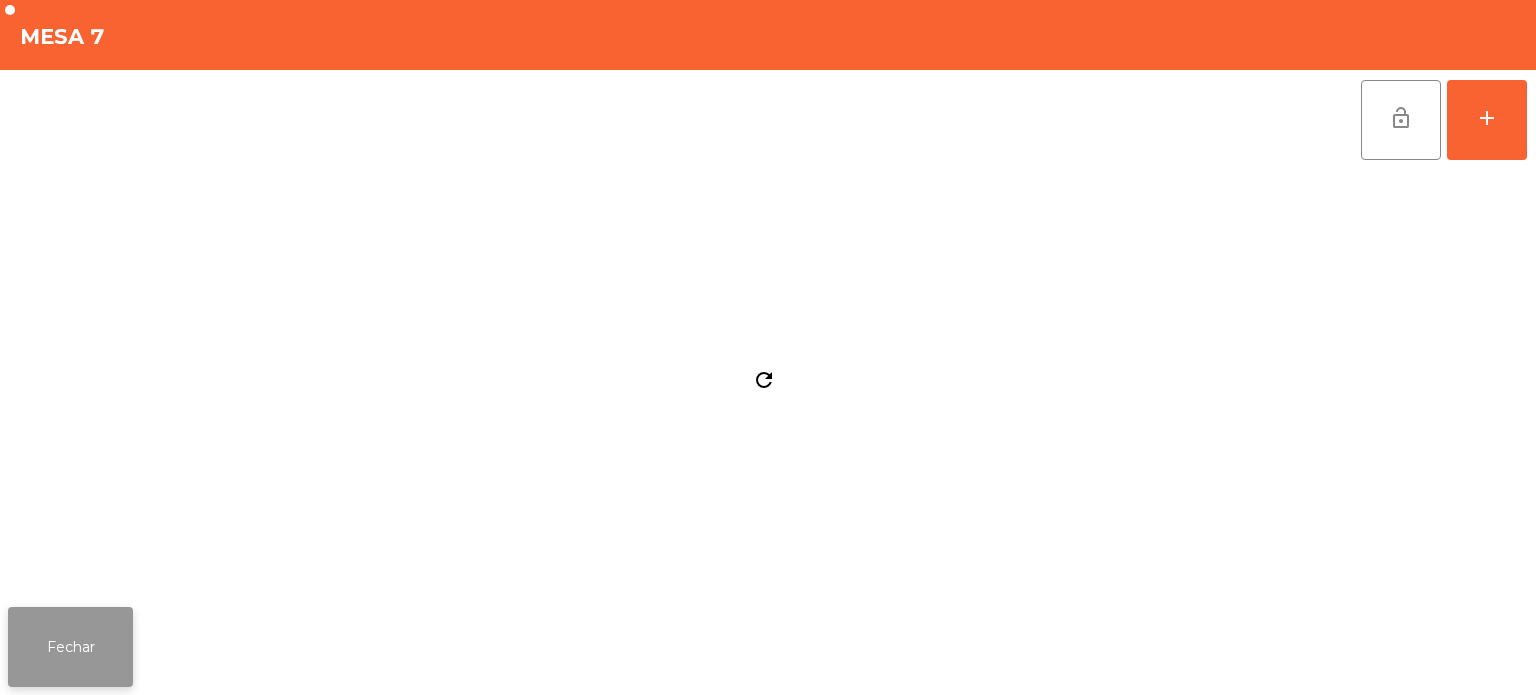 click on "Fechar" 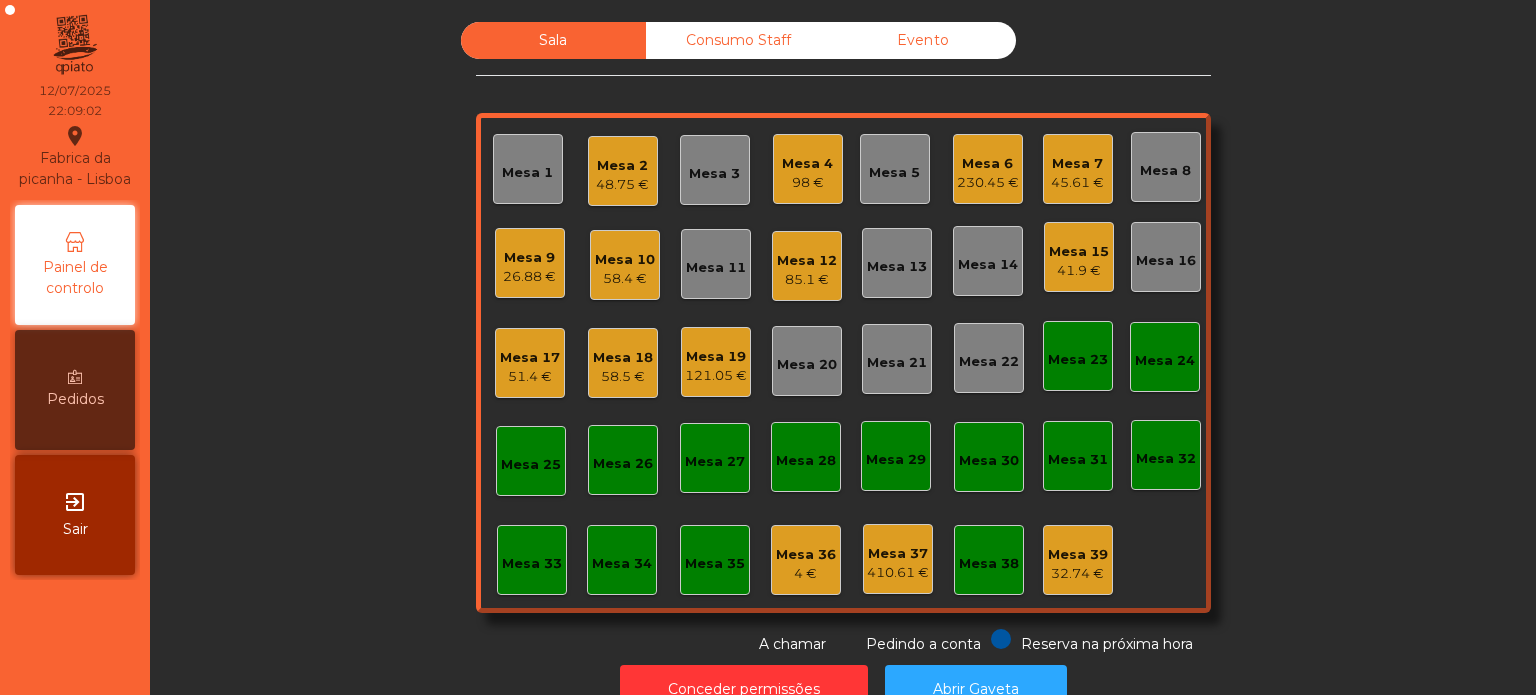 click on "Mesa 4" 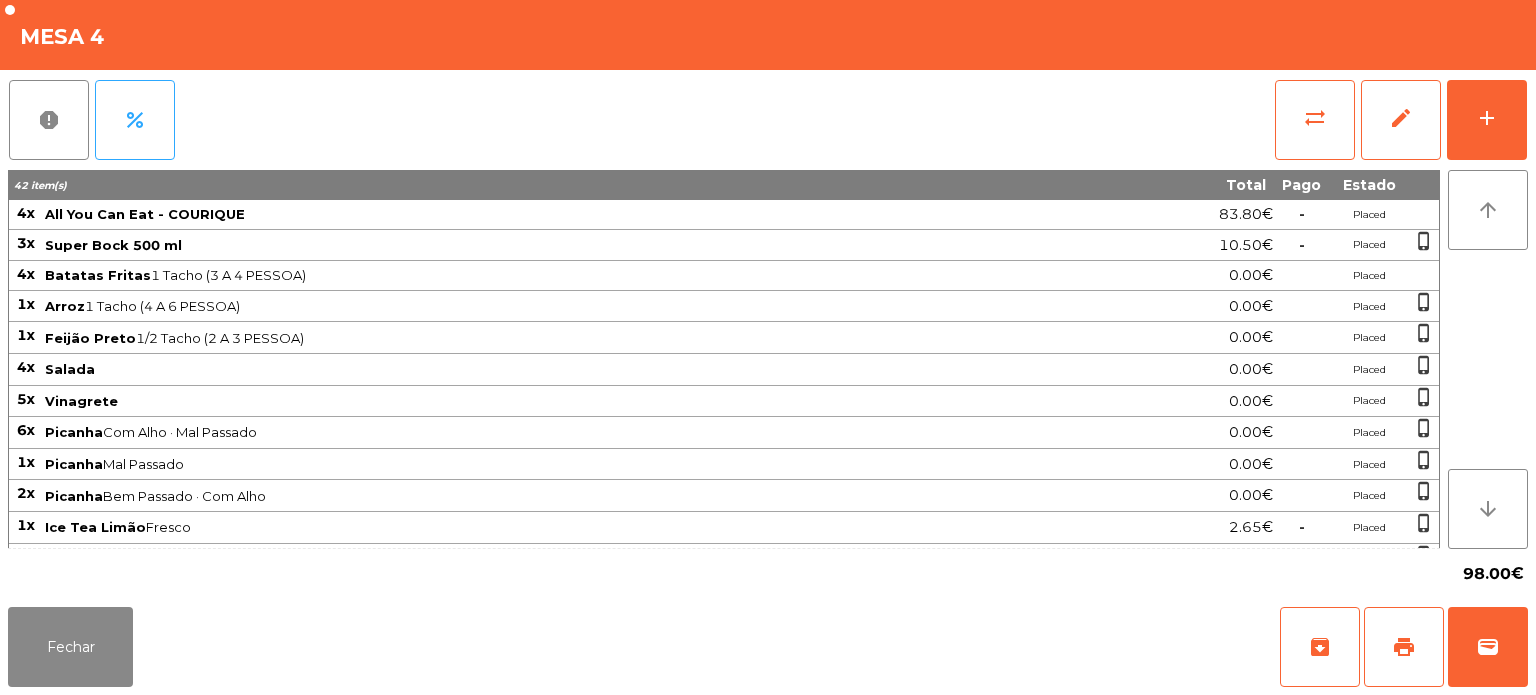 scroll, scrollTop: 144, scrollLeft: 0, axis: vertical 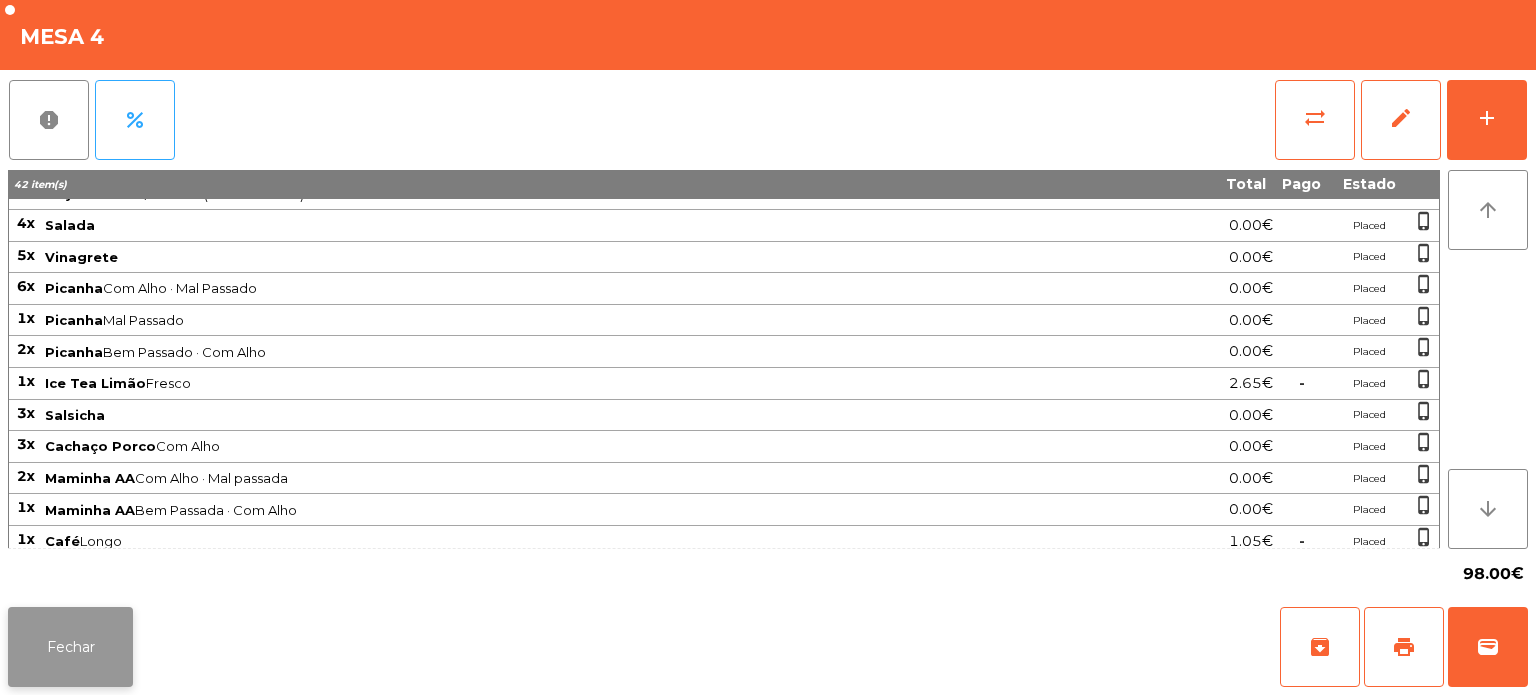 click on "Fechar" 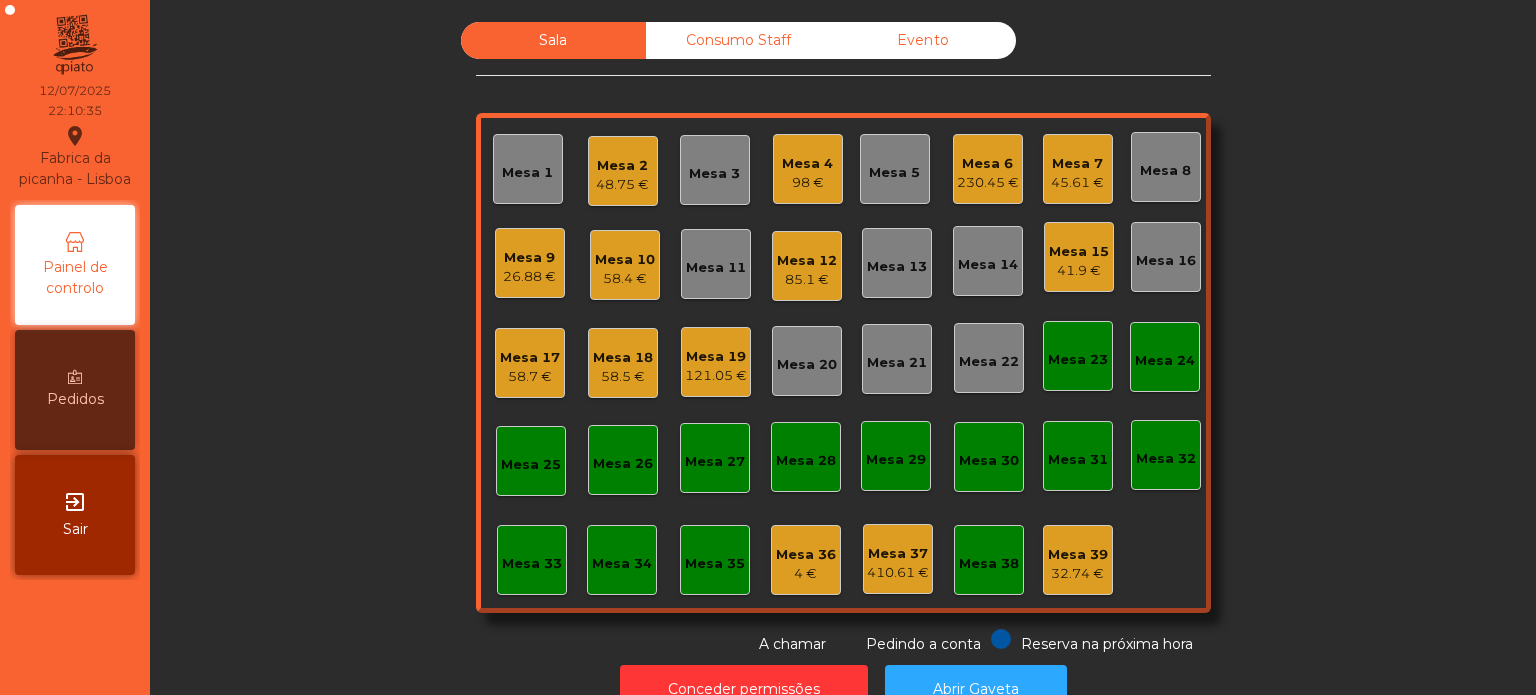 click on "Sala   Consumo Staff   Evento   Mesa 1   Mesa 2   48.75 €   Mesa 3   Mesa 4   98 €   Mesa 5   Mesa 6   230.45 €   Mesa 7   45.61 €   Mesa 8   Mesa 9   26.88 €   Mesa 10   58.4 €   Mesa 11   Mesa 12   85.1 €   Mesa 13   Mesa 14   Mesa 15   41.9 €   Mesa 16   Mesa 17   58.7 €   Mesa 18   58.5 €   Mesa 19   121.05 €   Mesa 20   Mesa 21   Mesa 22   Mesa 23   Mesa 24   Mesa 25   Mesa 26   Mesa 27   Mesa 28   Mesa 29   Mesa 30   Mesa 31   Mesa 32   Mesa 33   Mesa 34   Mesa 35   Mesa 36   4 €   Mesa 37   410.61 €   Mesa 38   Mesa 39   32.74 €  Reserva na próxima hora Pedindo a conta A chamar" 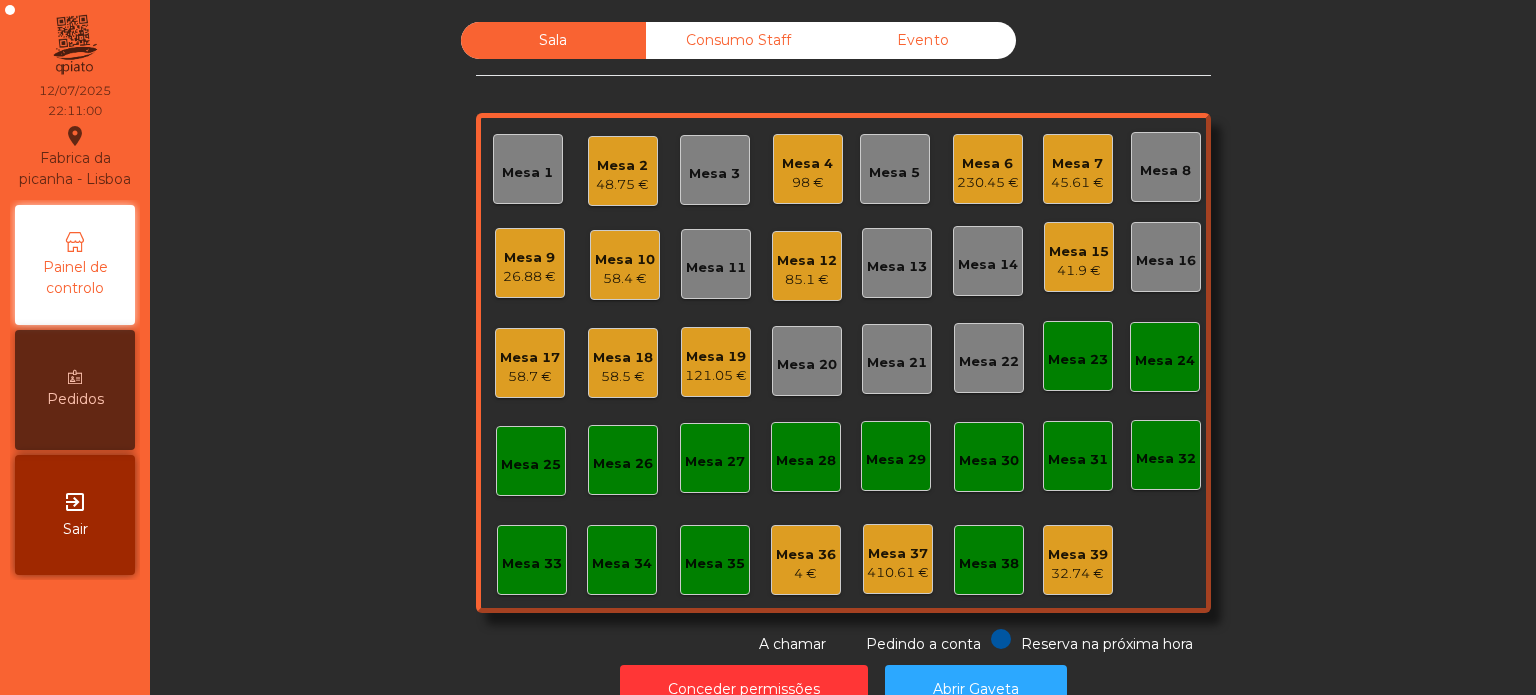 click on "A chamar" 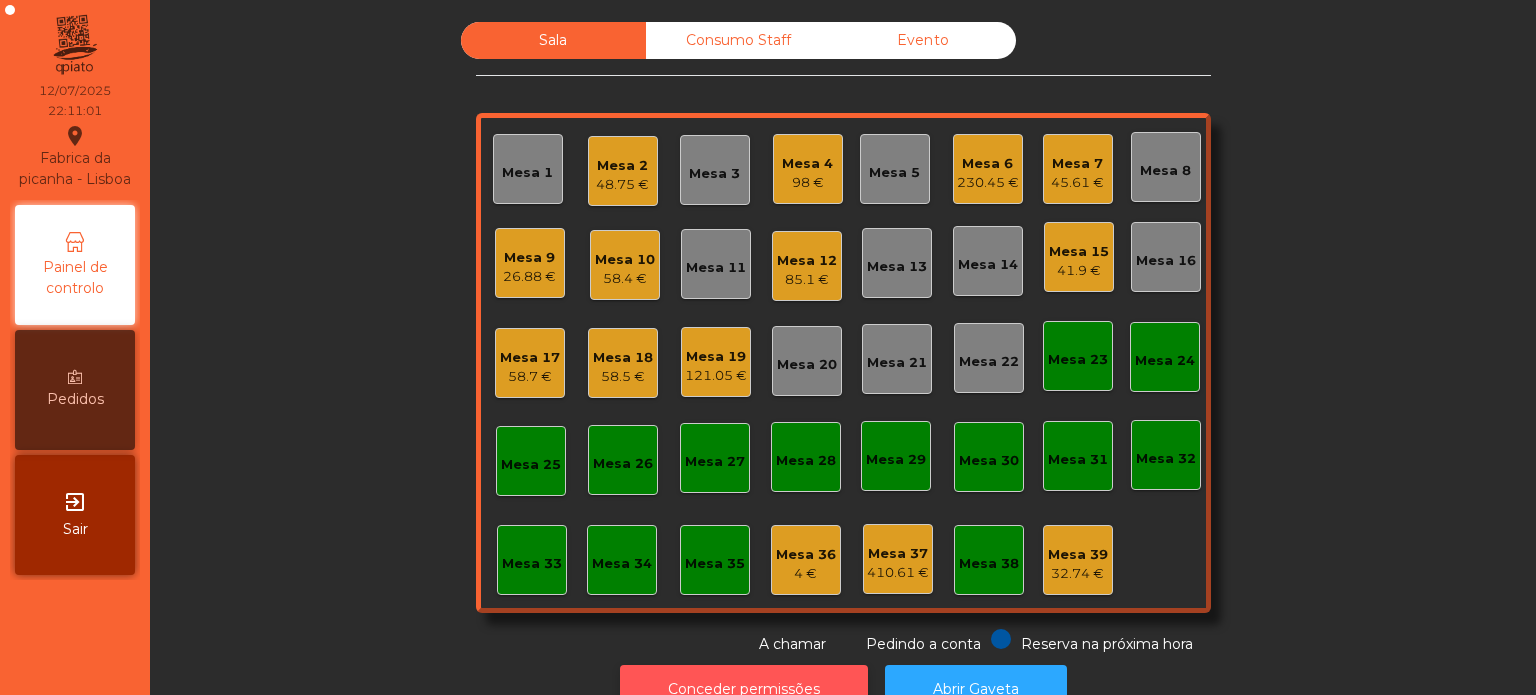 click on "Conceder permissões" 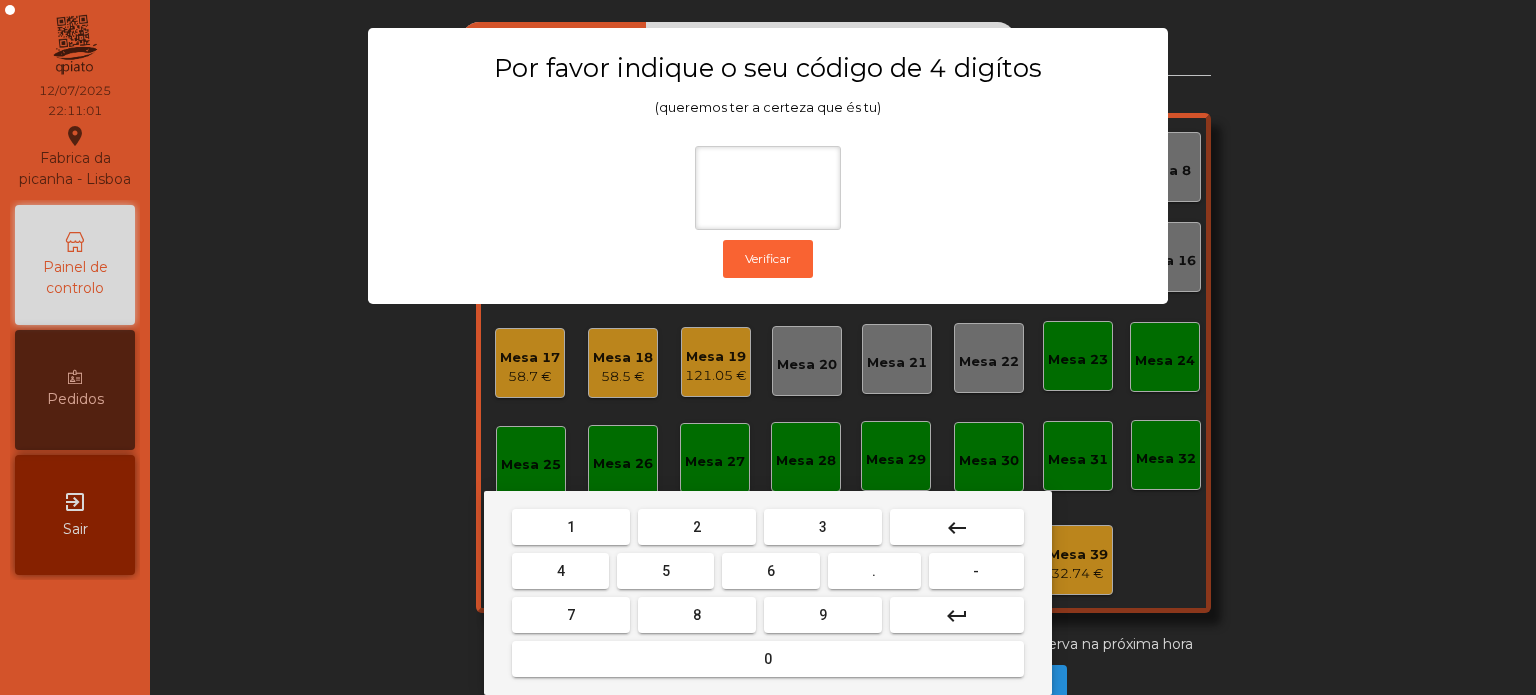 click on "1" at bounding box center [571, 527] 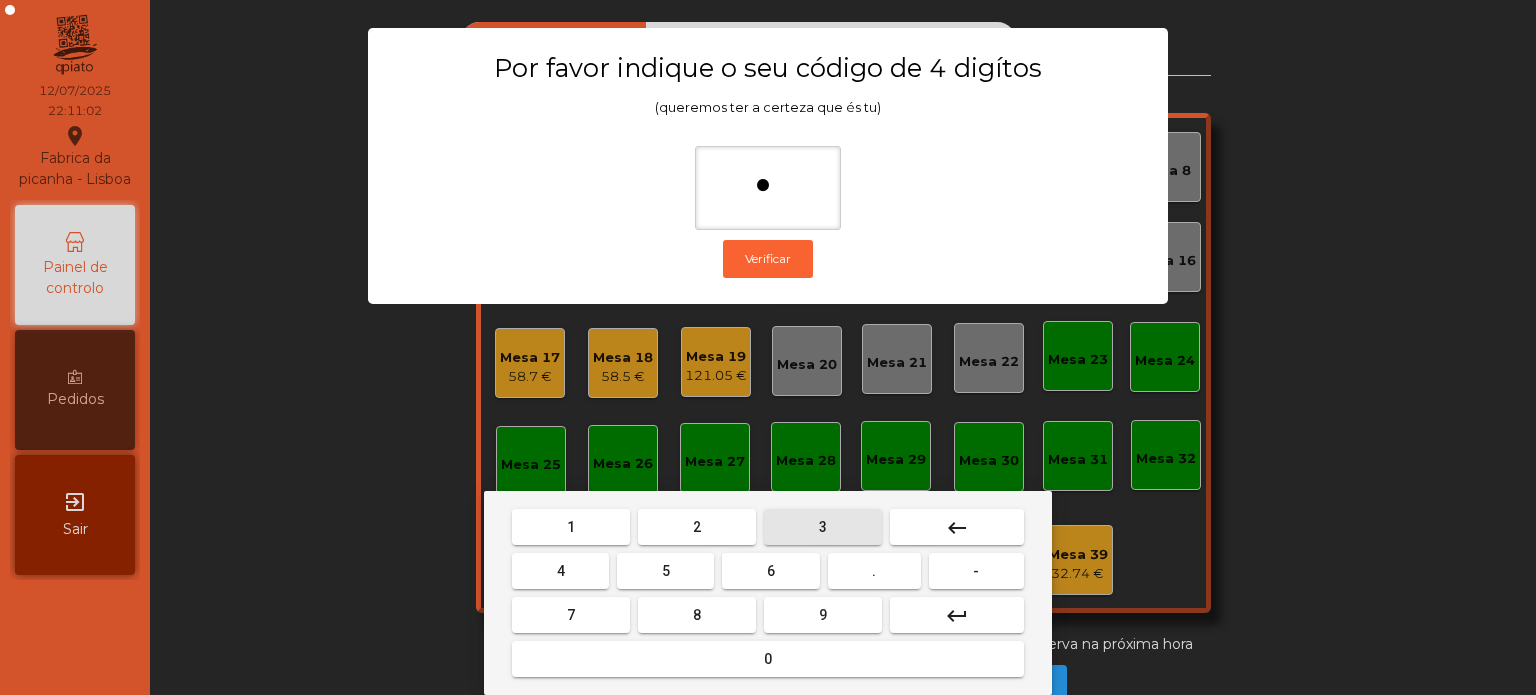 click on "3" at bounding box center [823, 527] 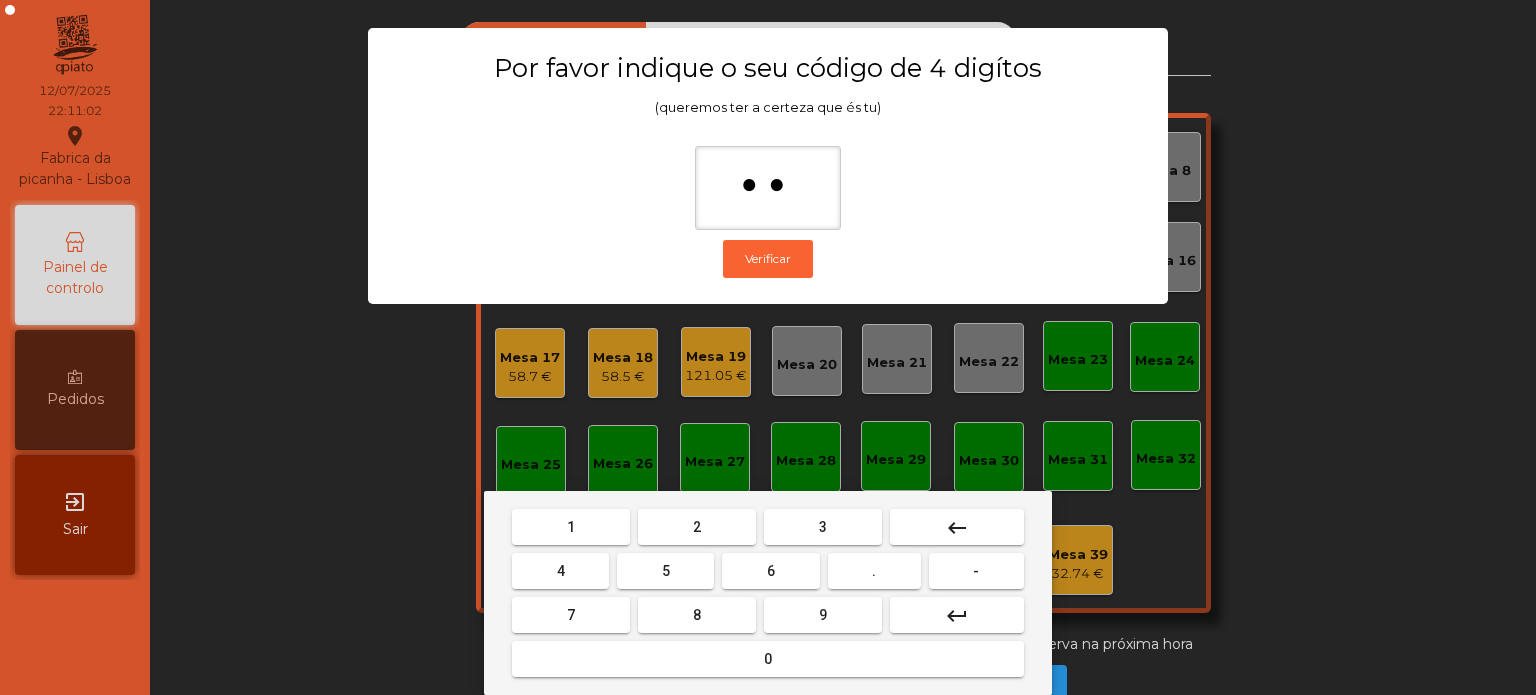 click on "5" at bounding box center (665, 571) 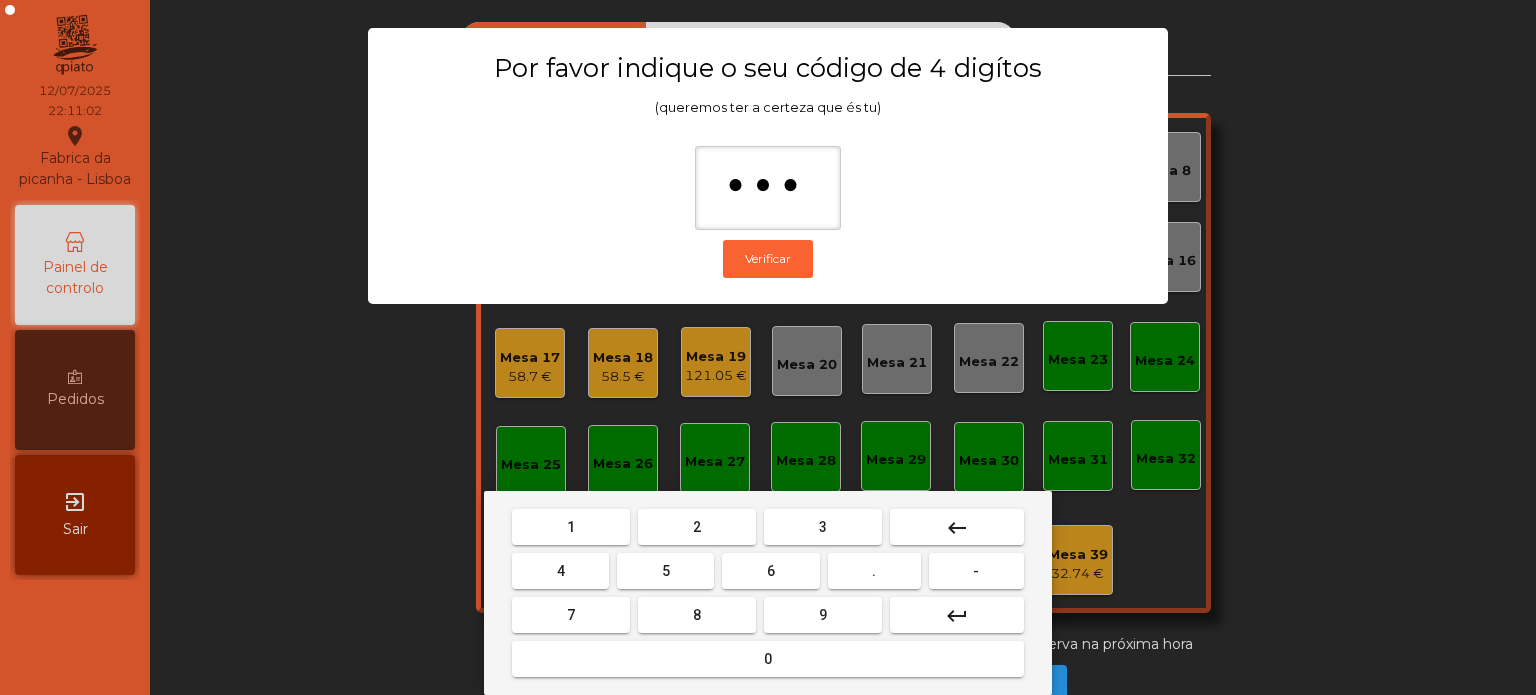 click on "1 2 3 keyboard_backspace 4 5 6 . - 7 8 9 keyboard_return 0" at bounding box center (768, 593) 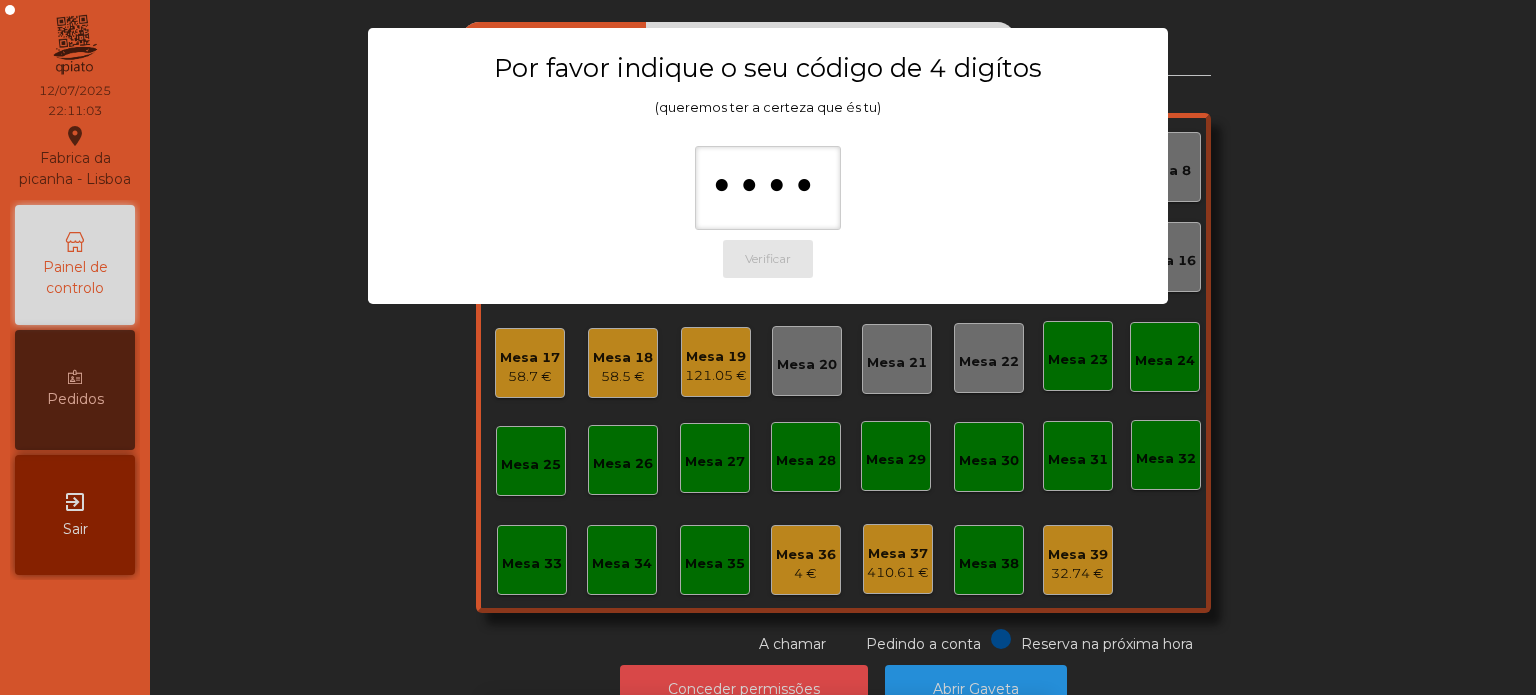 scroll, scrollTop: 33, scrollLeft: 0, axis: vertical 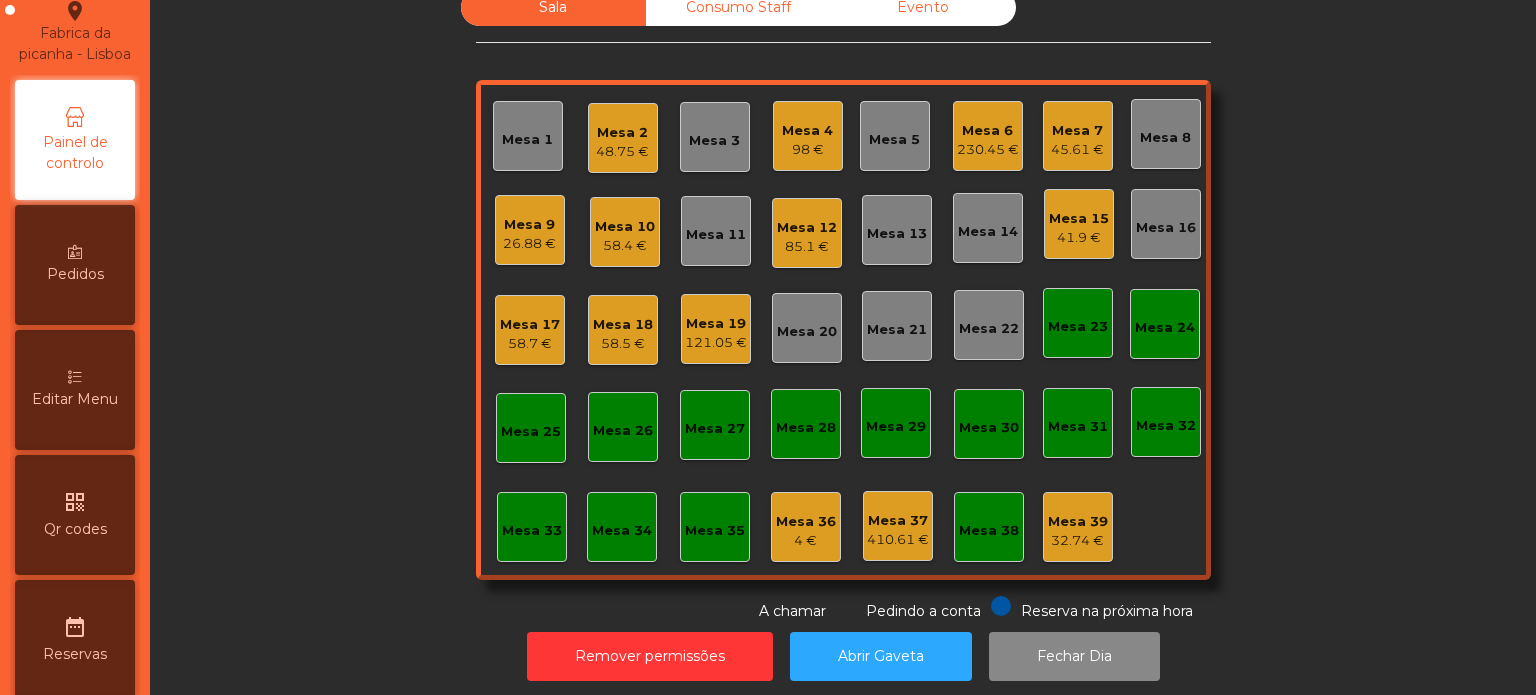 click on "Editar Menu" at bounding box center [75, 390] 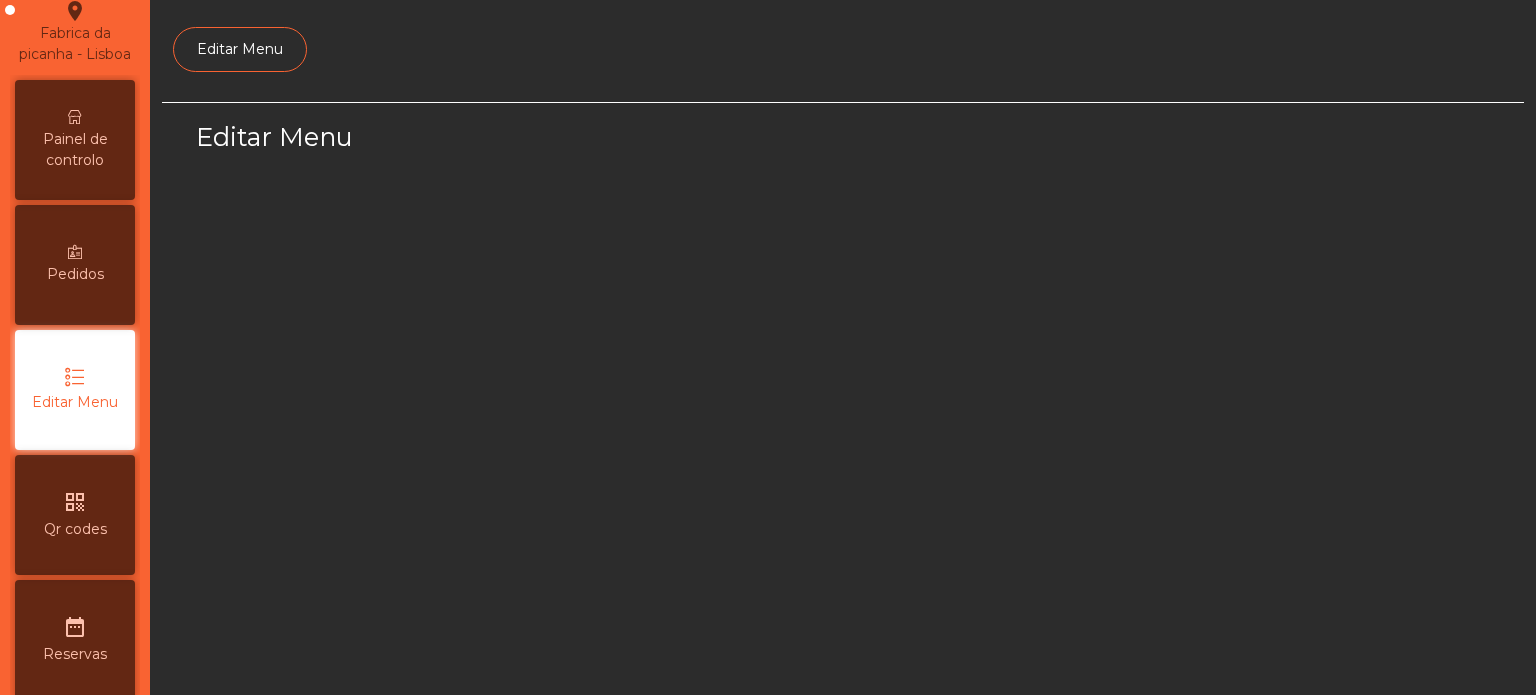 scroll, scrollTop: 0, scrollLeft: 0, axis: both 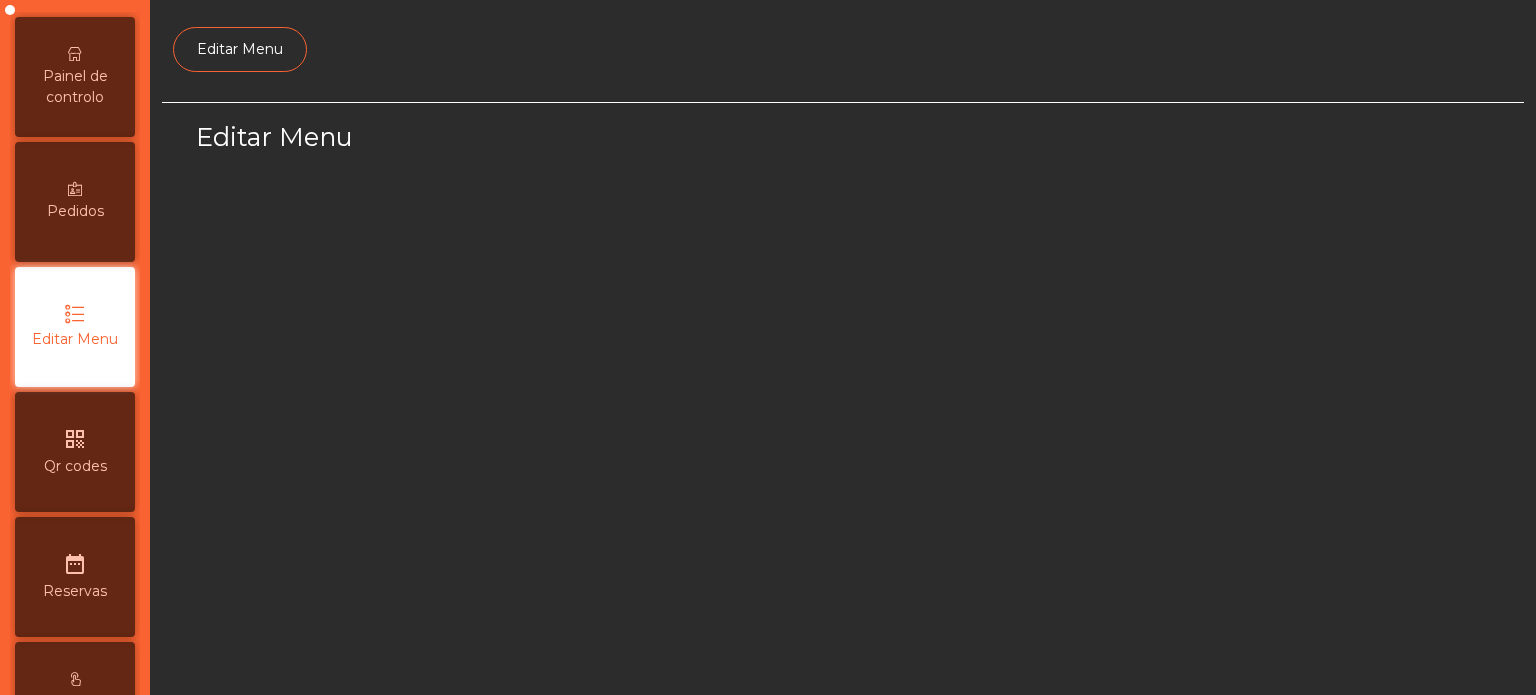 select on "*" 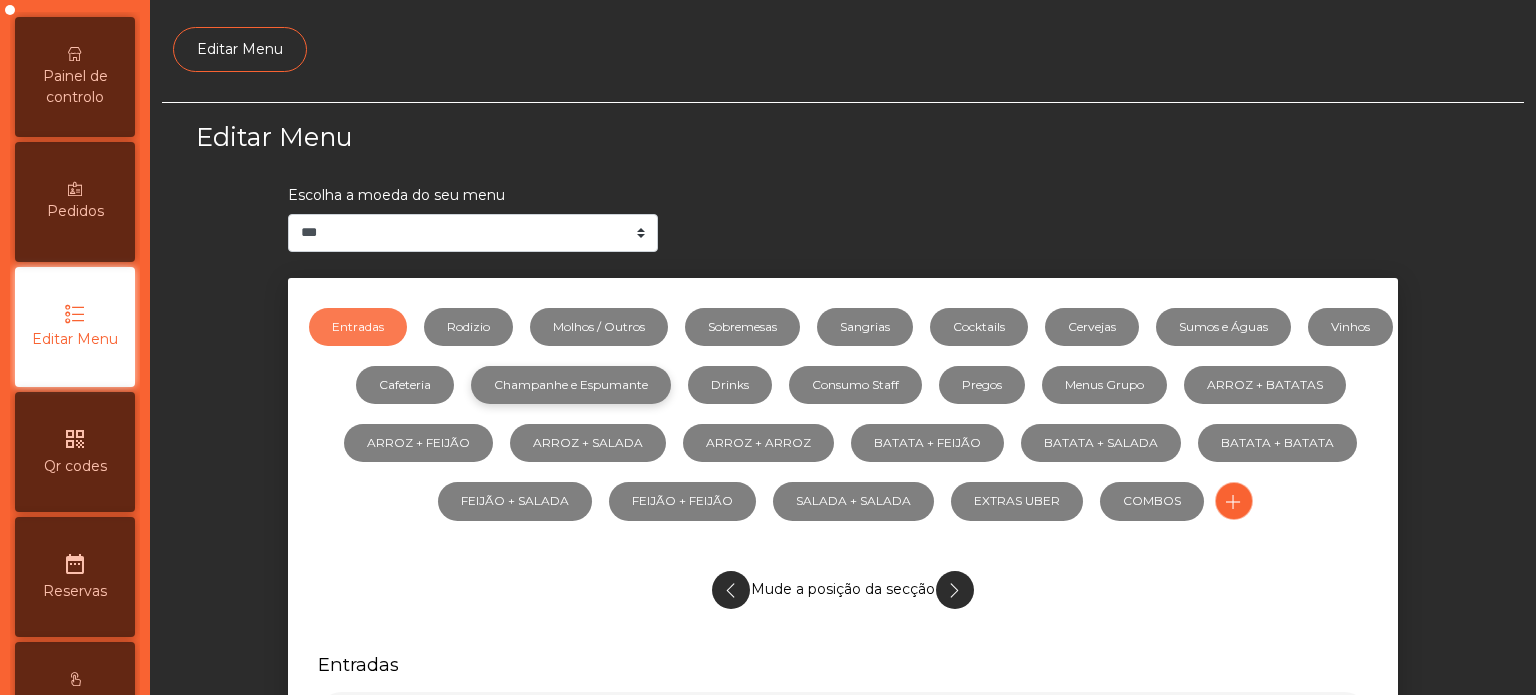 click on "Champanhe e Espumante" at bounding box center [571, 385] 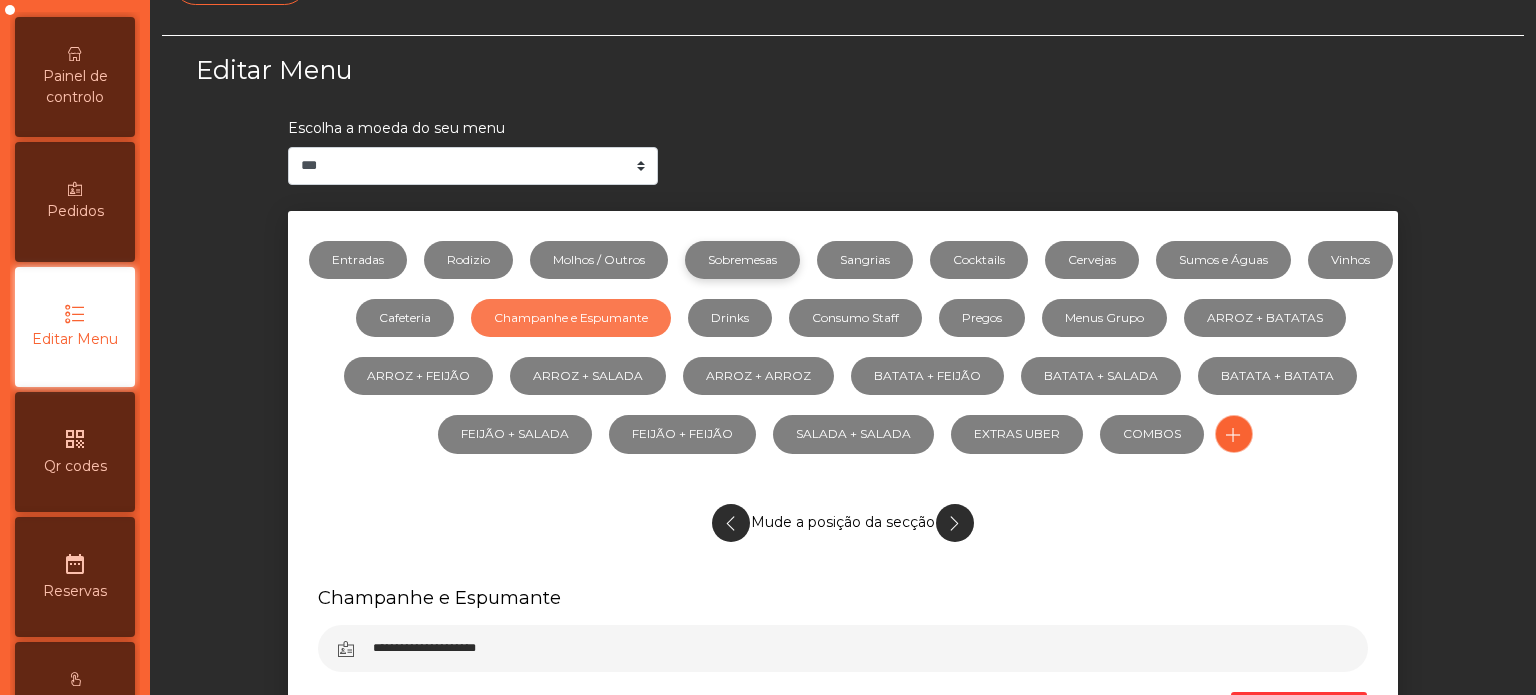 click on "Sobremesas" at bounding box center (742, 260) 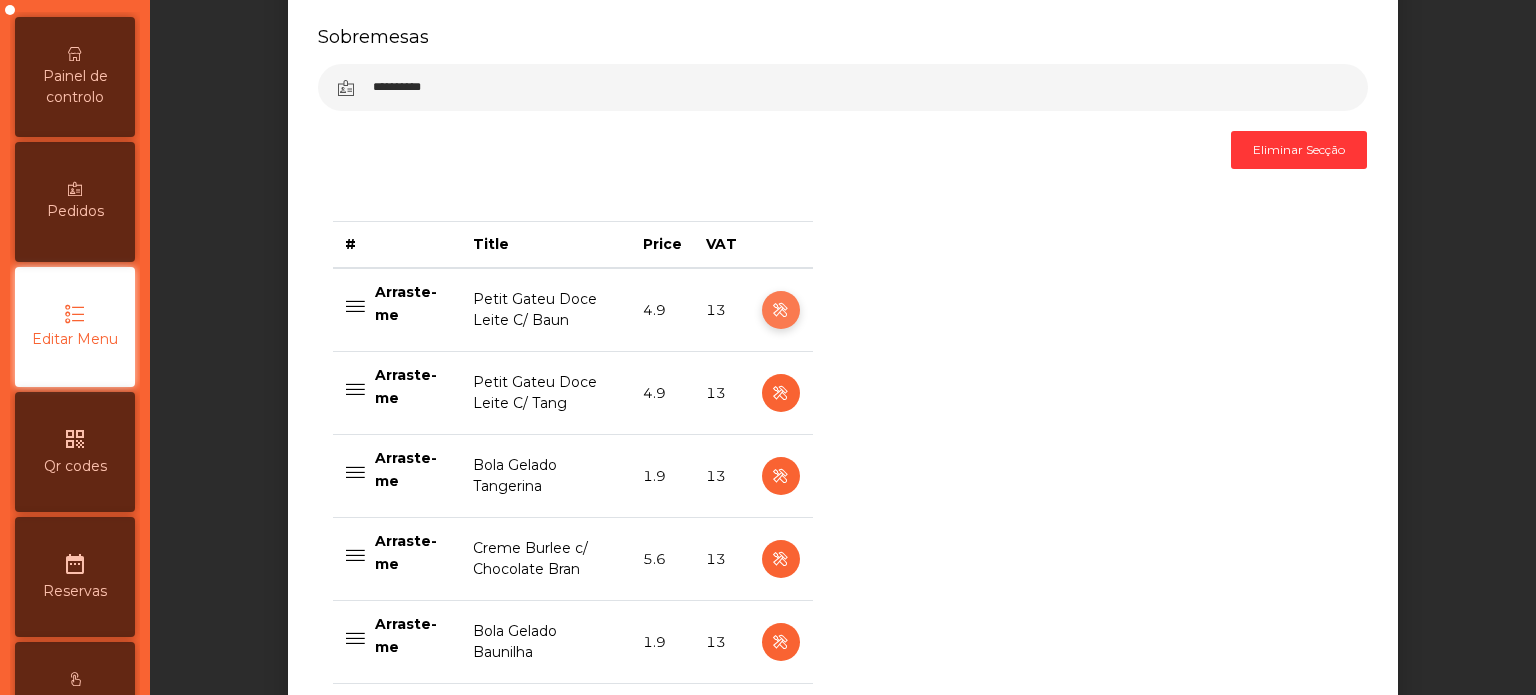 click at bounding box center (780, 310) 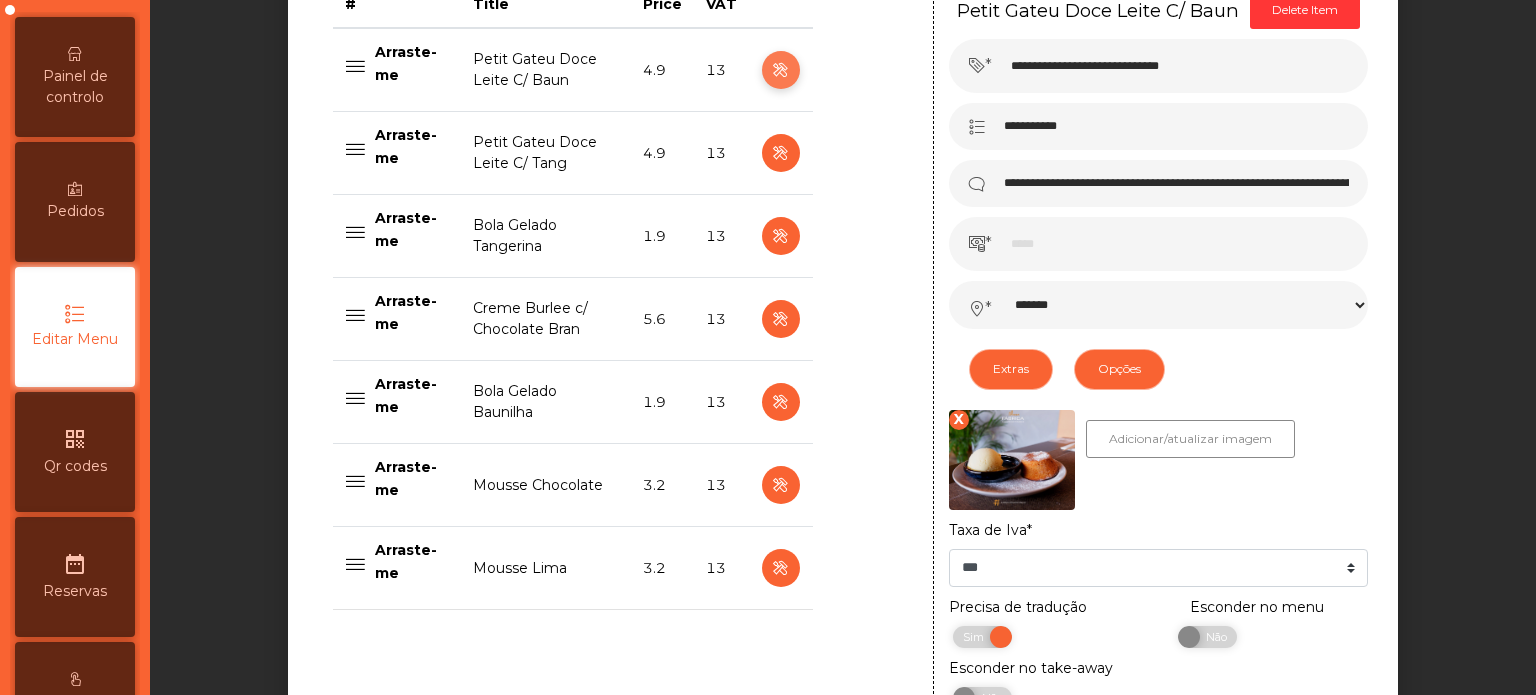 scroll, scrollTop: 872, scrollLeft: 0, axis: vertical 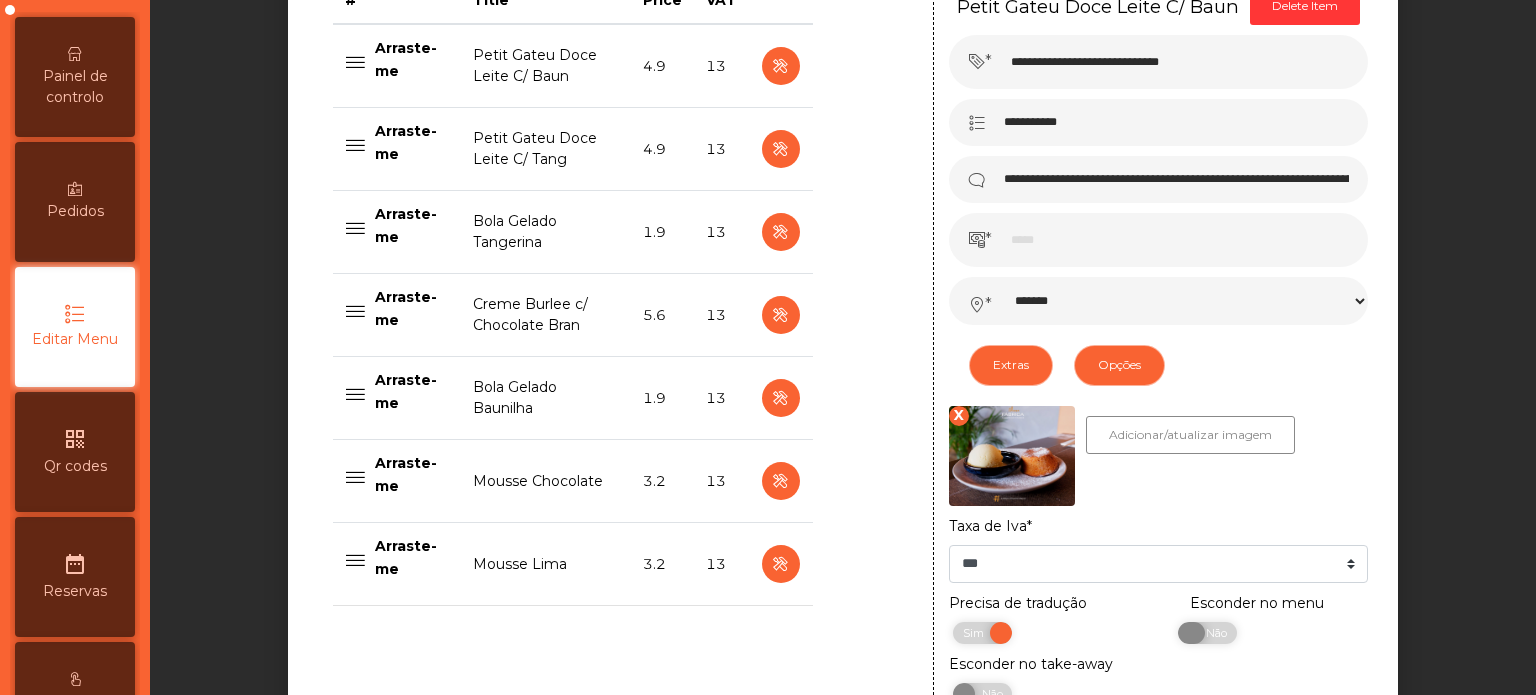 click on "Não" at bounding box center [1214, 633] 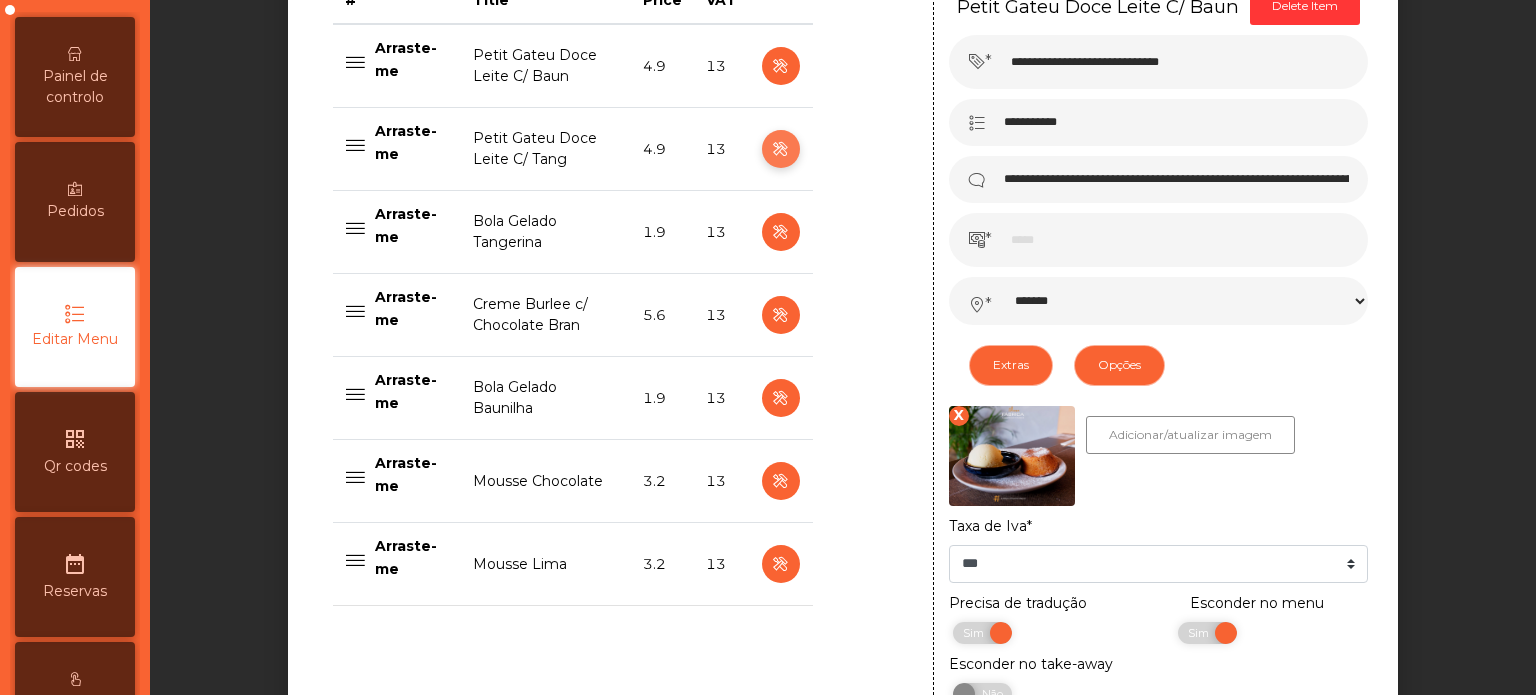 click at bounding box center [780, 149] 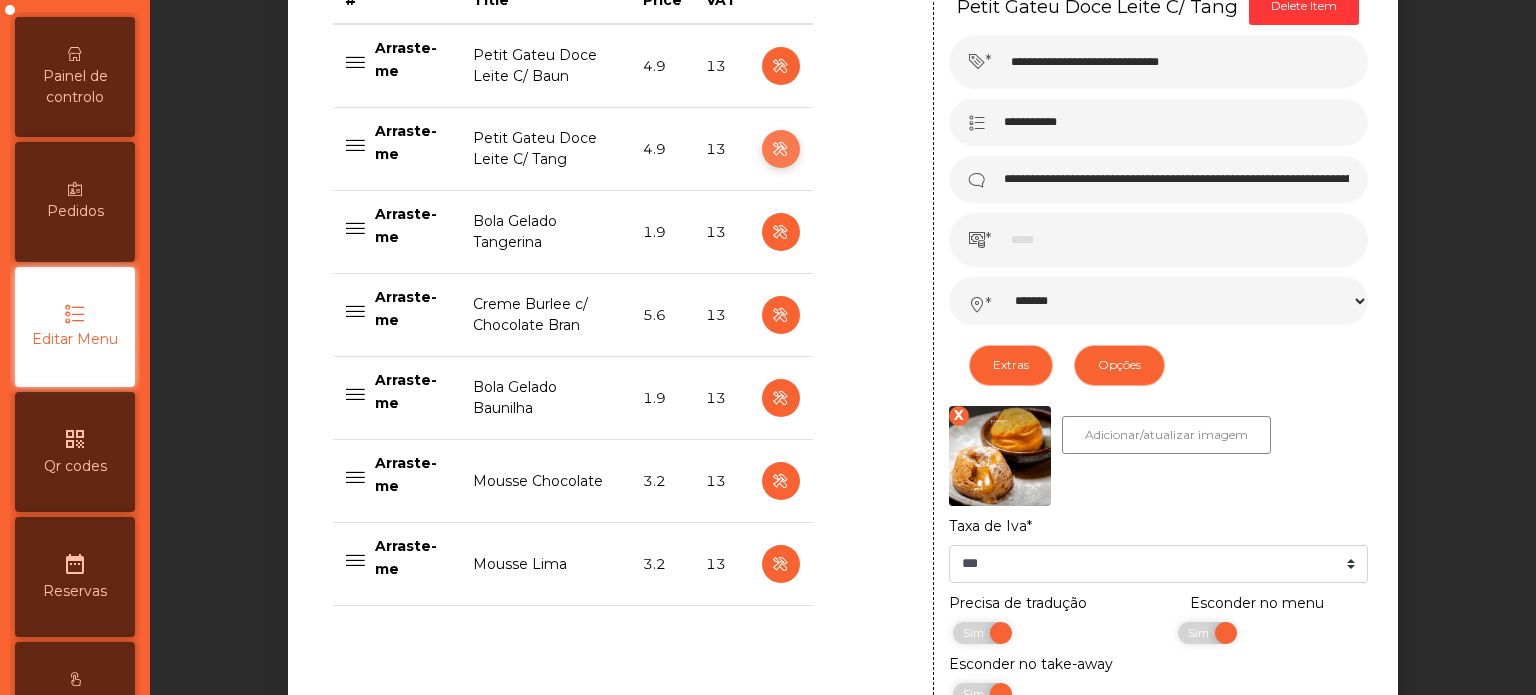 scroll, scrollTop: 1192, scrollLeft: 0, axis: vertical 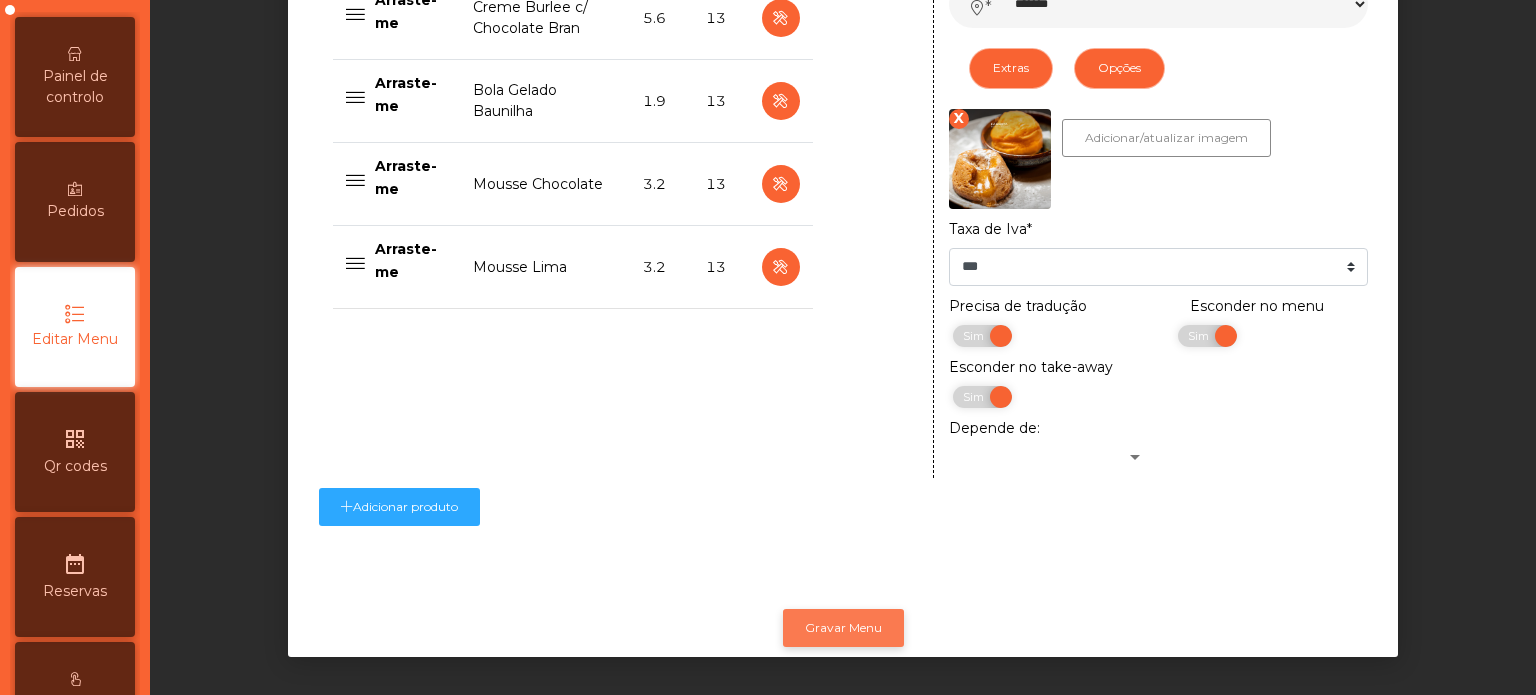 click on "Gravar Menu" at bounding box center (843, 628) 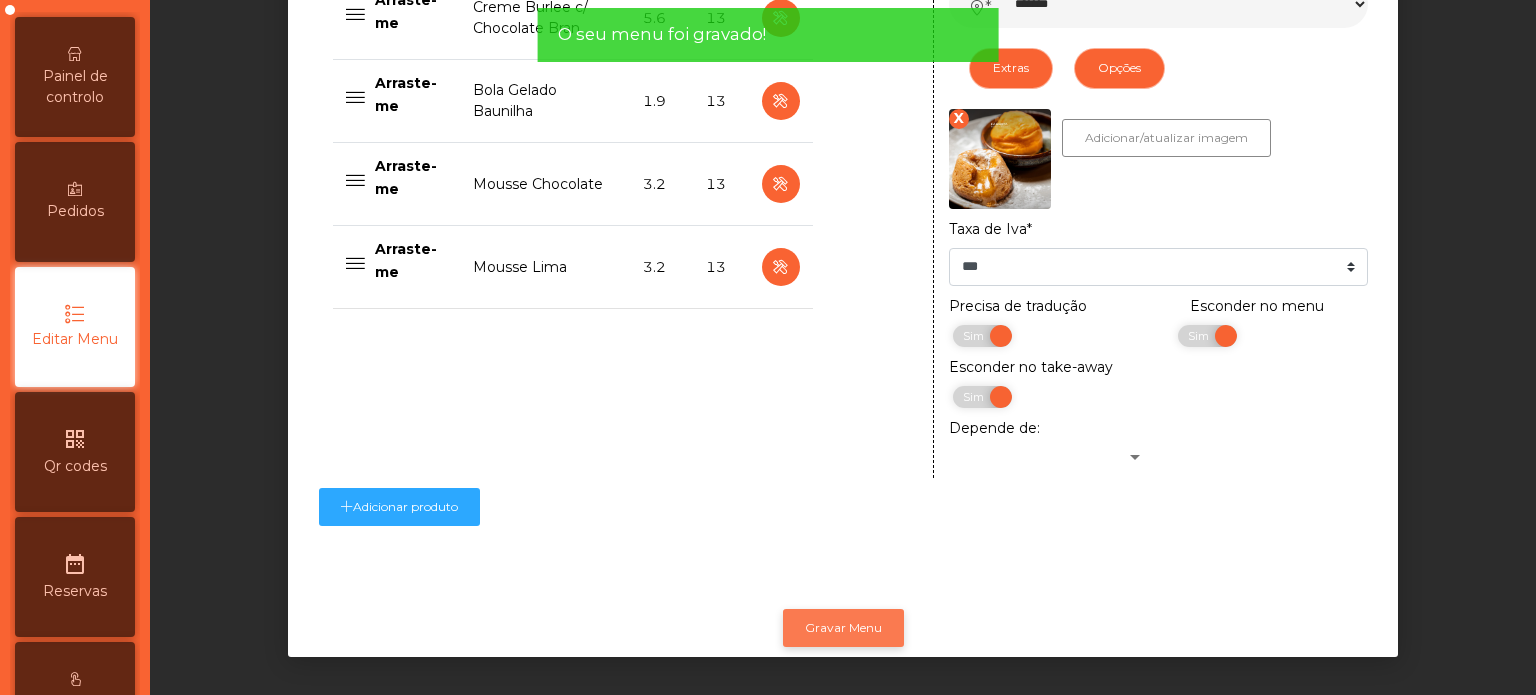 scroll, scrollTop: 0, scrollLeft: 0, axis: both 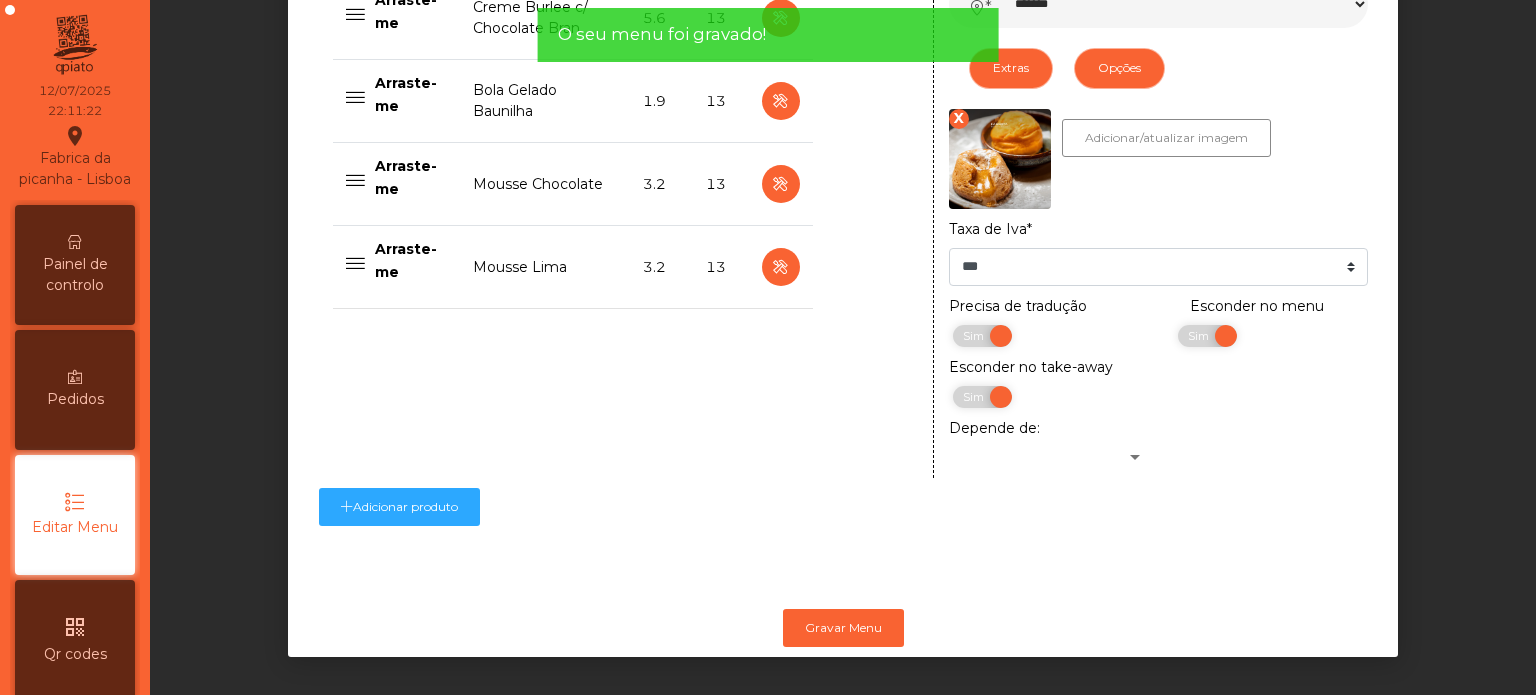 click on "Painel de controlo" at bounding box center (75, 265) 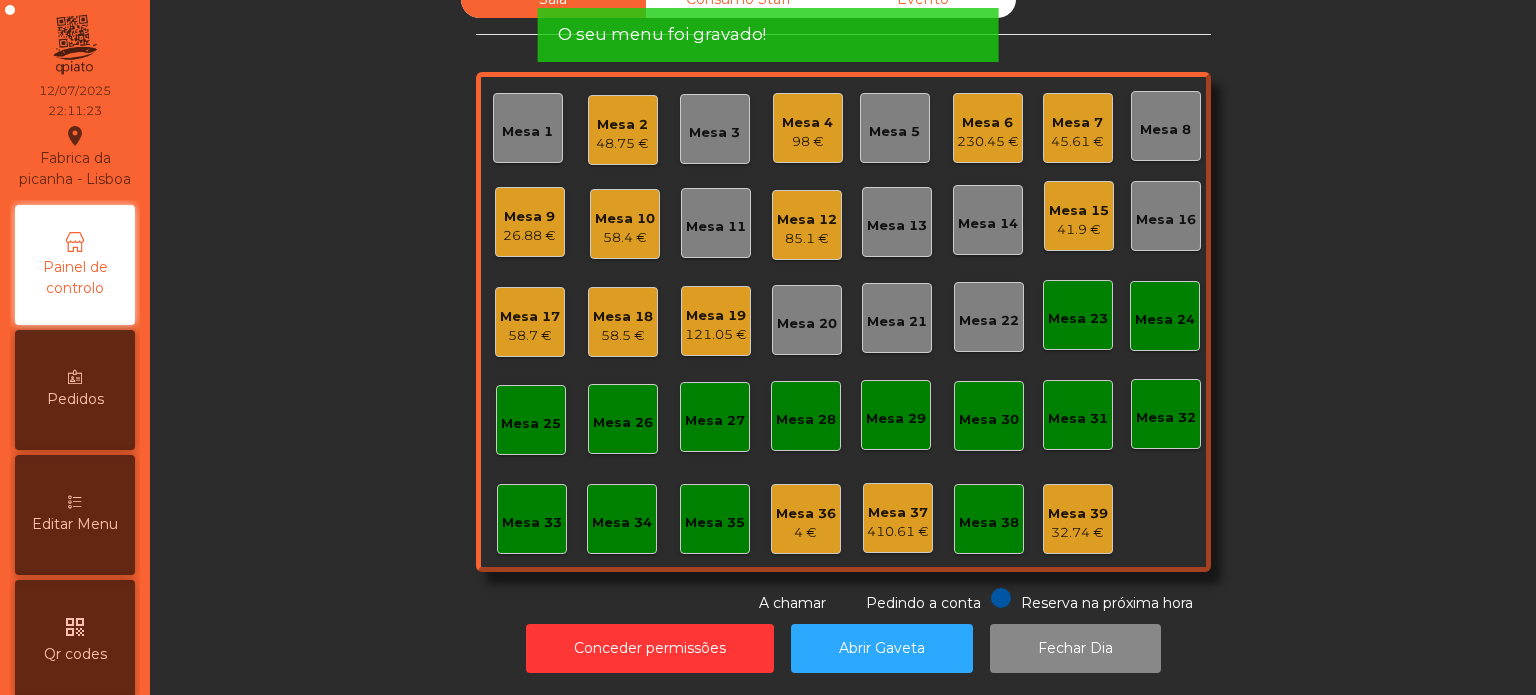 scroll, scrollTop: 55, scrollLeft: 0, axis: vertical 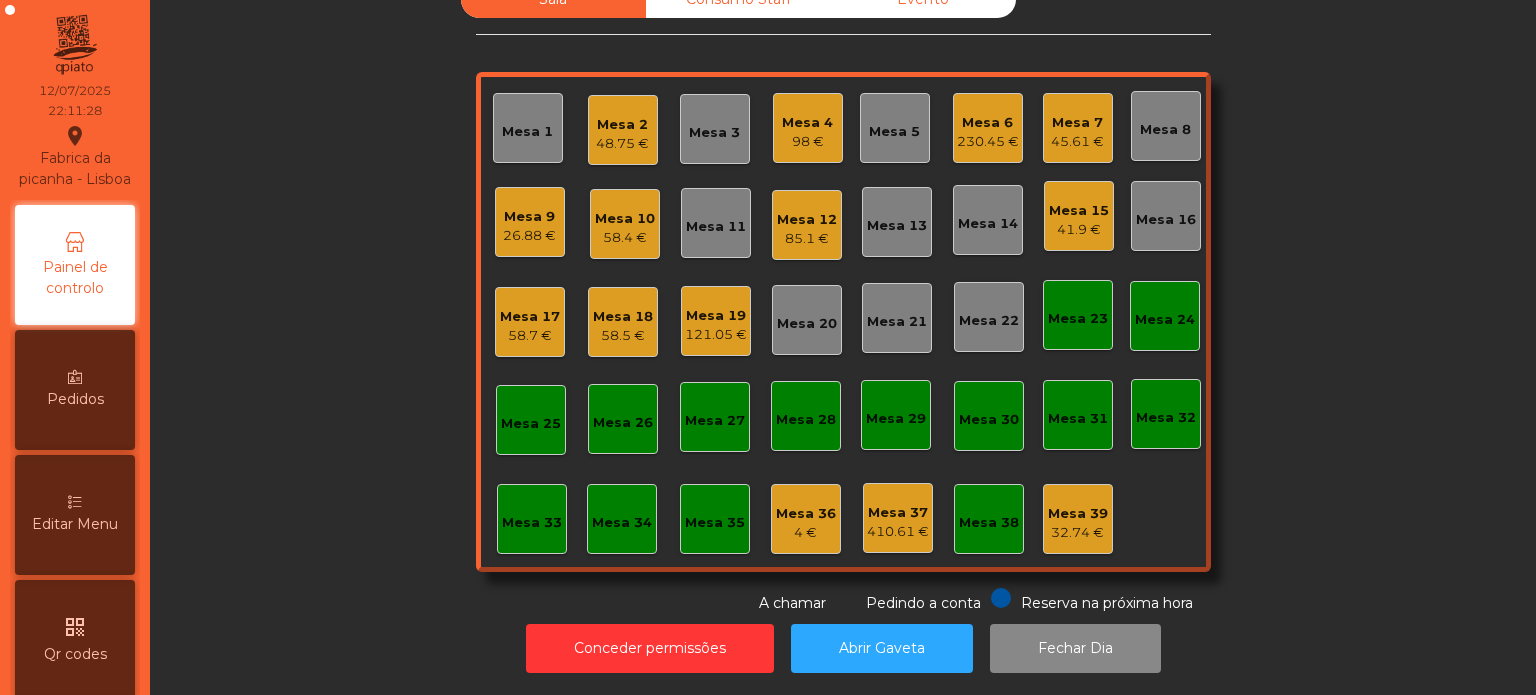 click on "Sala   Consumo Staff   Evento   Mesa 1   Mesa 2   48.75 €   Mesa 3   Mesa 4   98 €   Mesa 5   Mesa 6   230.45 €   Mesa 7   45.61 €   Mesa 8   Mesa 9   26.88 €   Mesa 10   58.4 €   Mesa 11   Mesa 12   85.1 €   Mesa 13   Mesa 14   Mesa 15   41.9 €   Mesa 16   Mesa 17   58.7 €   Mesa 18   58.5 €   Mesa 19   121.05 €   Mesa 20   Mesa 21   Mesa 22   Mesa 23   Mesa 24   Mesa 25   Mesa 26   Mesa 27   Mesa 28   Mesa 29   Mesa 30   Mesa 31   Mesa 32   Mesa 33   Mesa 34   Mesa 35   Mesa 36   4 €   Mesa 37   410.61 €   Mesa 38   Mesa 39   32.74 €  Reserva na próxima hora Pedindo a conta A chamar" 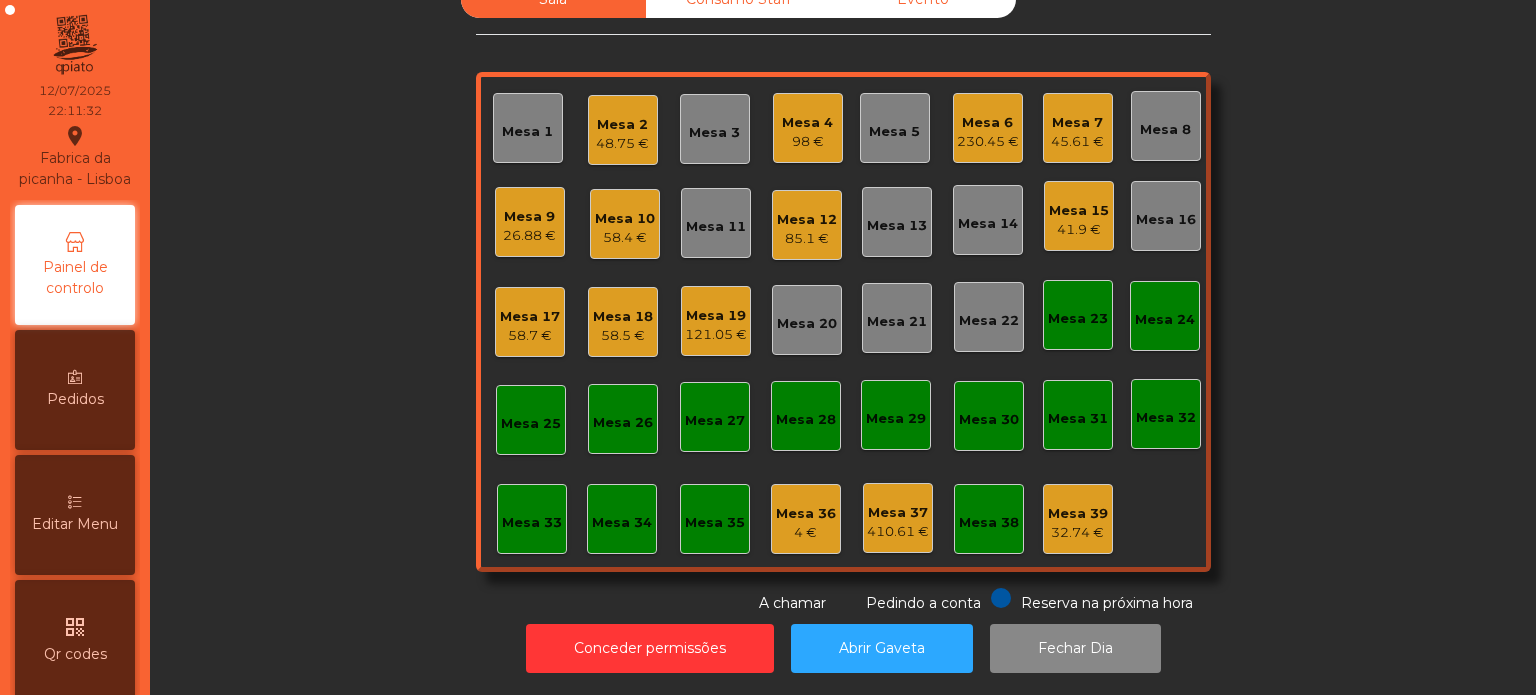 click on "Sala   Consumo Staff   Evento   Mesa 1   Mesa 2   48.75 €   Mesa 3   Mesa 4   98 €   Mesa 5   Mesa 6   230.45 €   Mesa 7   45.61 €   Mesa 8   Mesa 9   26.88 €   Mesa 10   58.4 €   Mesa 11   Mesa 12   85.1 €   Mesa 13   Mesa 14   Mesa 15   41.9 €   Mesa 16   Mesa 17   58.7 €   Mesa 18   58.5 €   Mesa 19   121.05 €   Mesa 20   Mesa 21   Mesa 22   Mesa 23   Mesa 24   Mesa 25   Mesa 26   Mesa 27   Mesa 28   Mesa 29   Mesa 30   Mesa 31   Mesa 32   Mesa 33   Mesa 34   Mesa 35   Mesa 36   4 €   Mesa 37   410.61 €   Mesa 38   Mesa 39   32.74 €  Reserva na próxima hora Pedindo a conta A chamar" 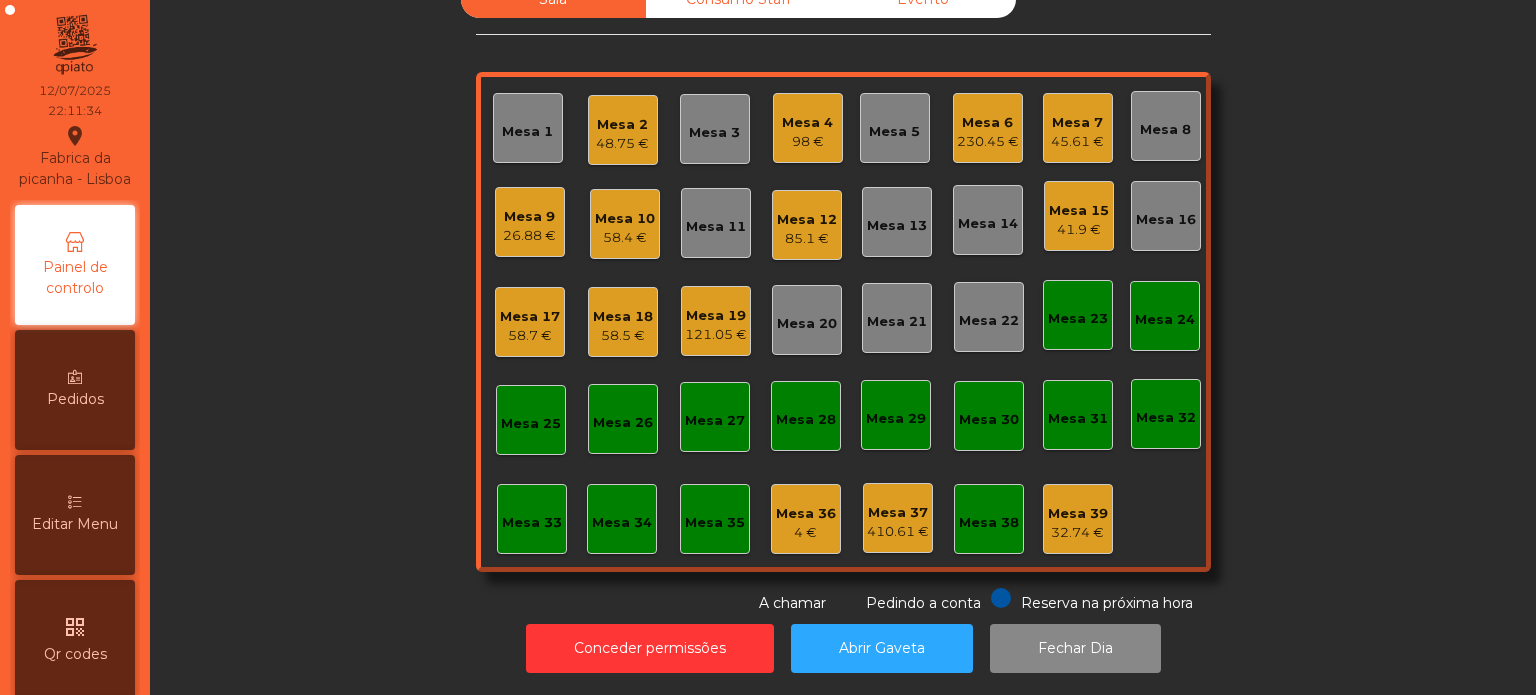 scroll, scrollTop: 0, scrollLeft: 0, axis: both 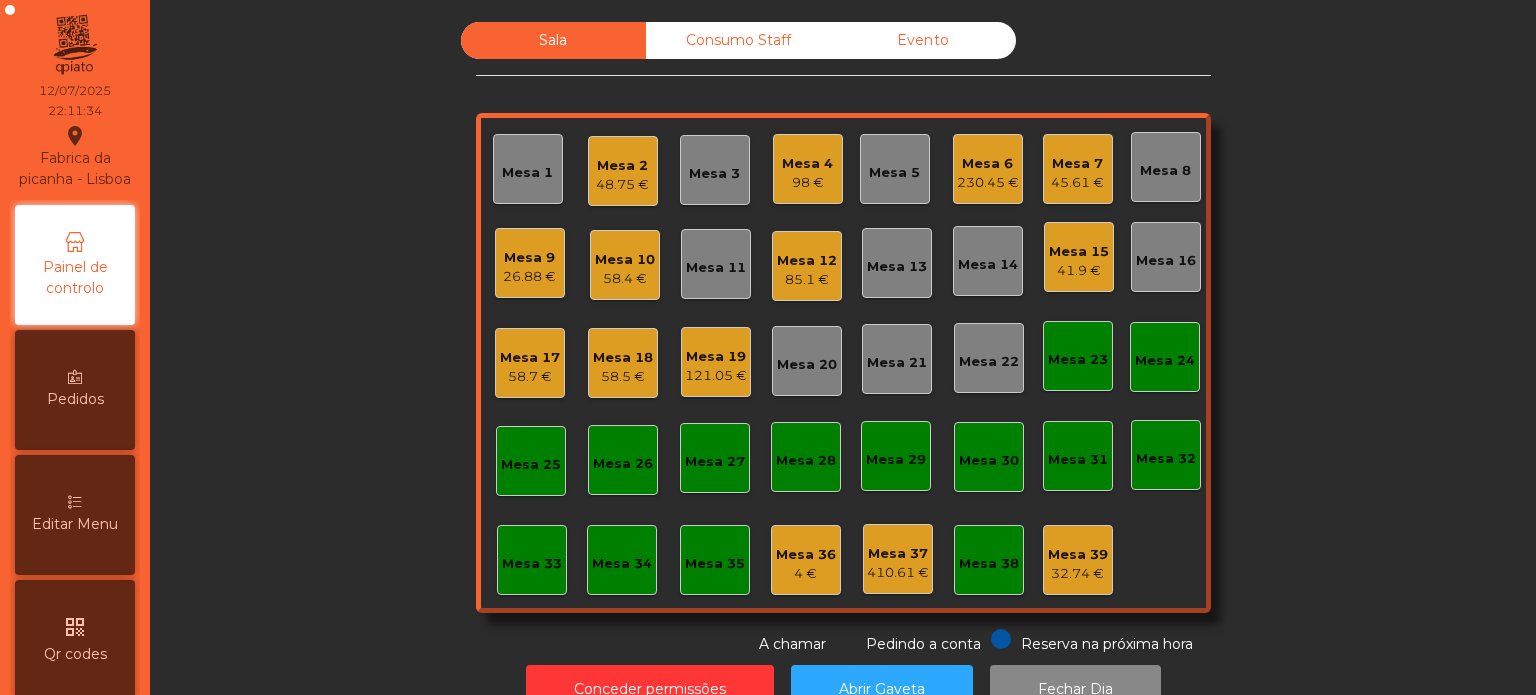 click on "Sala   Consumo Staff   Evento   Mesa 1   Mesa 2   48.75 €   Mesa 3   Mesa 4   98 €   Mesa 5   Mesa 6   230.45 €   Mesa 7   45.61 €   Mesa 8   Mesa 9   26.88 €   Mesa 10   58.4 €   Mesa 11   Mesa 12   85.1 €   Mesa 13   Mesa 14   Mesa 15   41.9 €   Mesa 16   Mesa 17   58.7 €   Mesa 18   58.5 €   Mesa 19   121.05 €   Mesa 20   Mesa 21   Mesa 22   Mesa 23   Mesa 24   Mesa 25   Mesa 26   Mesa 27   Mesa 28   Mesa 29   Mesa 30   Mesa 31   Mesa 32   Mesa 33   Mesa 34   Mesa 35   Mesa 36   4 €   Mesa 37   410.61 €   Mesa 38   Mesa 39   32.74 €  Reserva na próxima hora Pedindo a conta A chamar" 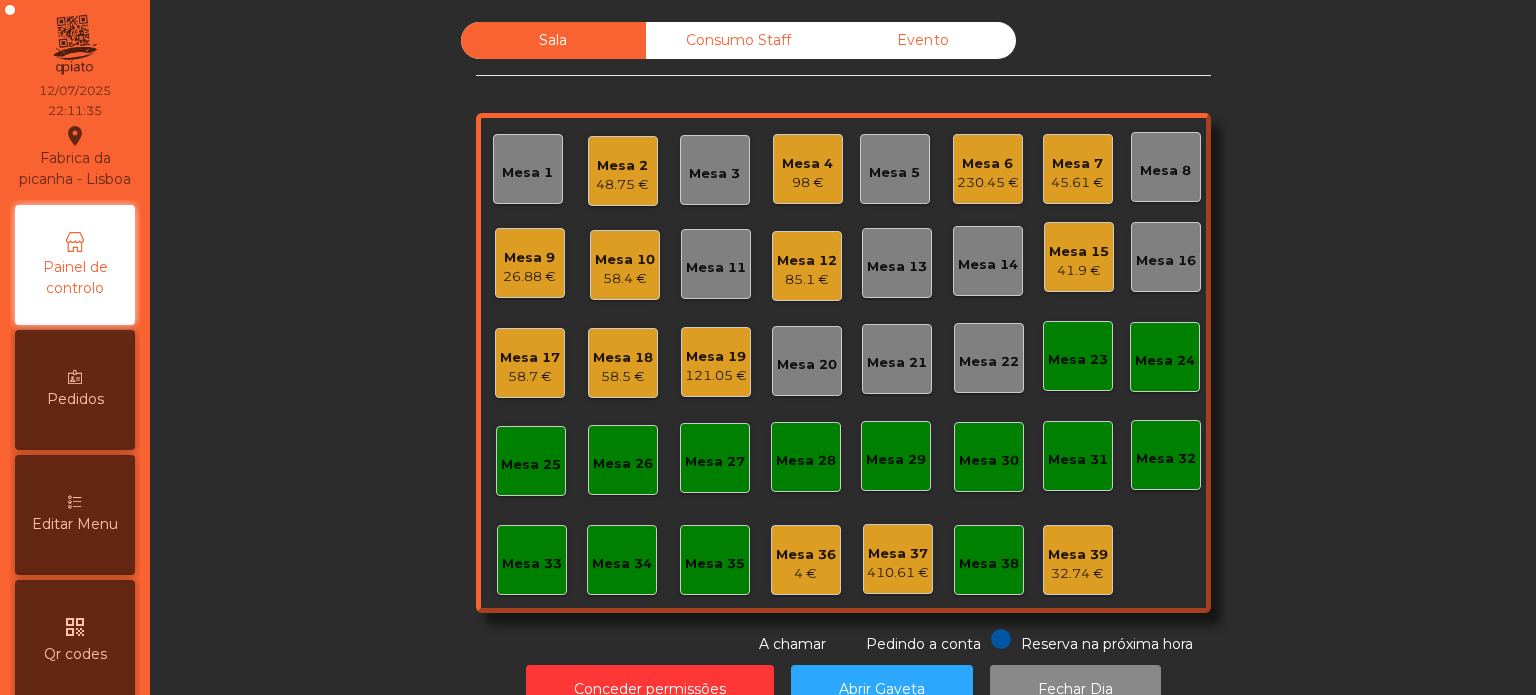 click on "Sala   Consumo Staff   Evento   Mesa 1   Mesa 2   48.75 €   Mesa 3   Mesa 4   98 €   Mesa 5   Mesa 6   230.45 €   Mesa 7   45.61 €   Mesa 8   Mesa 9   26.88 €   Mesa 10   58.4 €   Mesa 11   Mesa 12   85.1 €   Mesa 13   Mesa 14   Mesa 15   41.9 €   Mesa 16   Mesa 17   58.7 €   Mesa 18   58.5 €   Mesa 19   121.05 €   Mesa 20   Mesa 21   Mesa 22   Mesa 23   Mesa 24   Mesa 25   Mesa 26   Mesa 27   Mesa 28   Mesa 29   Mesa 30   Mesa 31   Mesa 32   Mesa 33   Mesa 34   Mesa 35   Mesa 36   4 €   Mesa 37   410.61 €   Mesa 38   Mesa 39   32.74 €  Reserva na próxima hora Pedindo a conta A chamar" 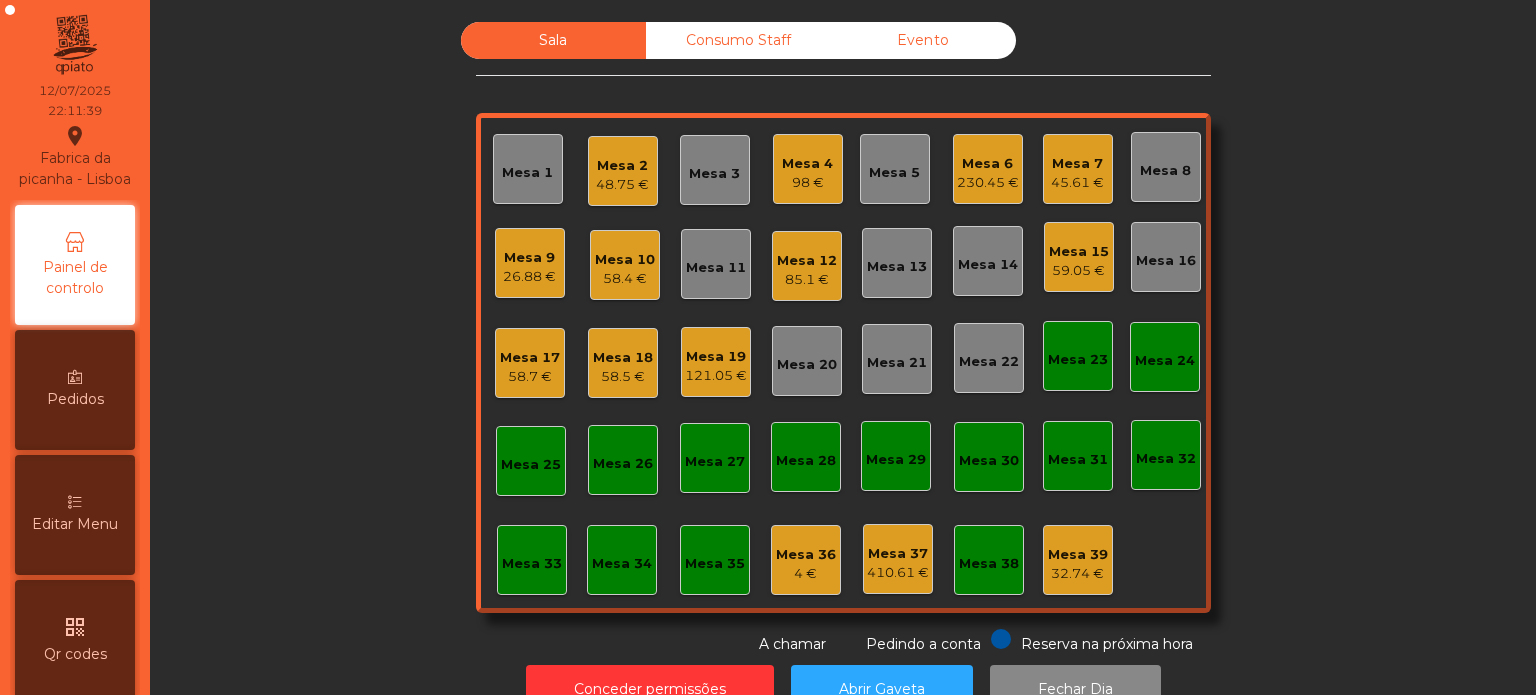 click on "Mesa 13" 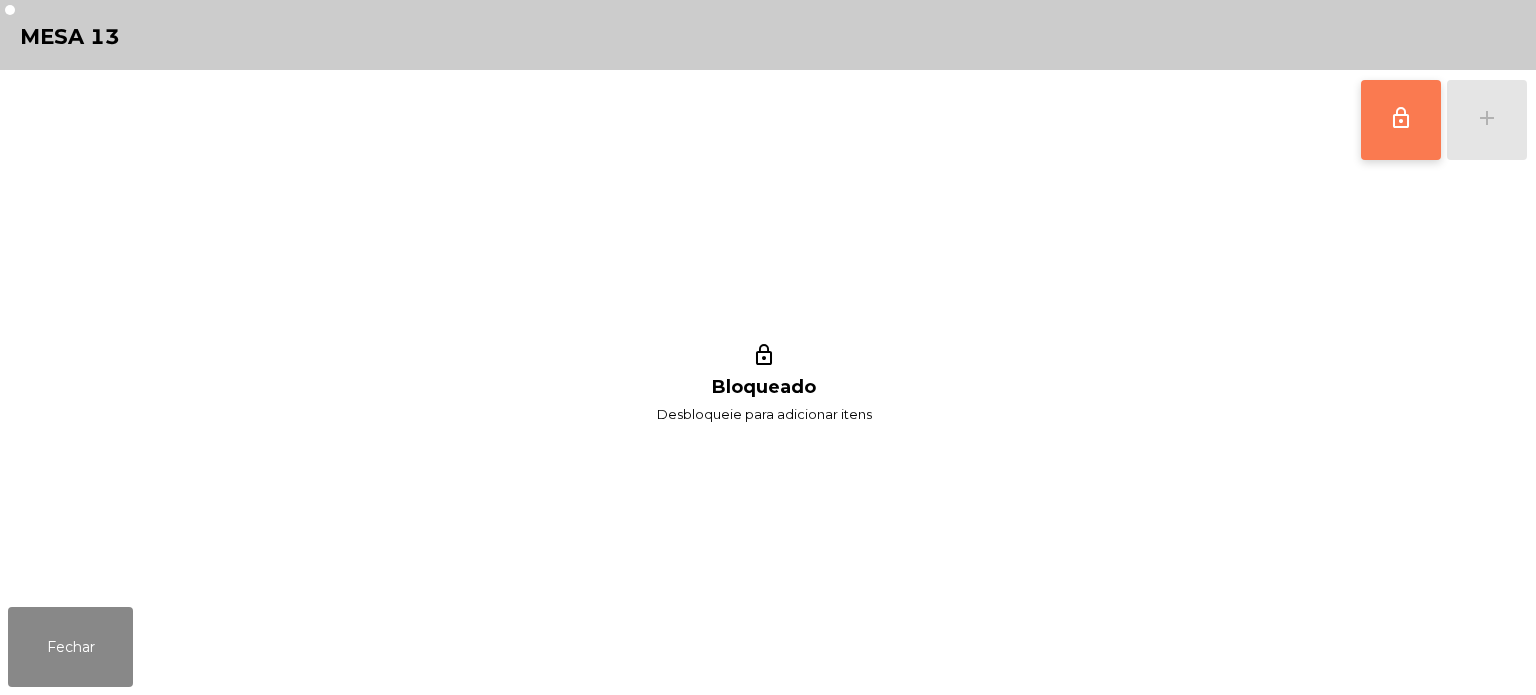 click on "lock_outline" 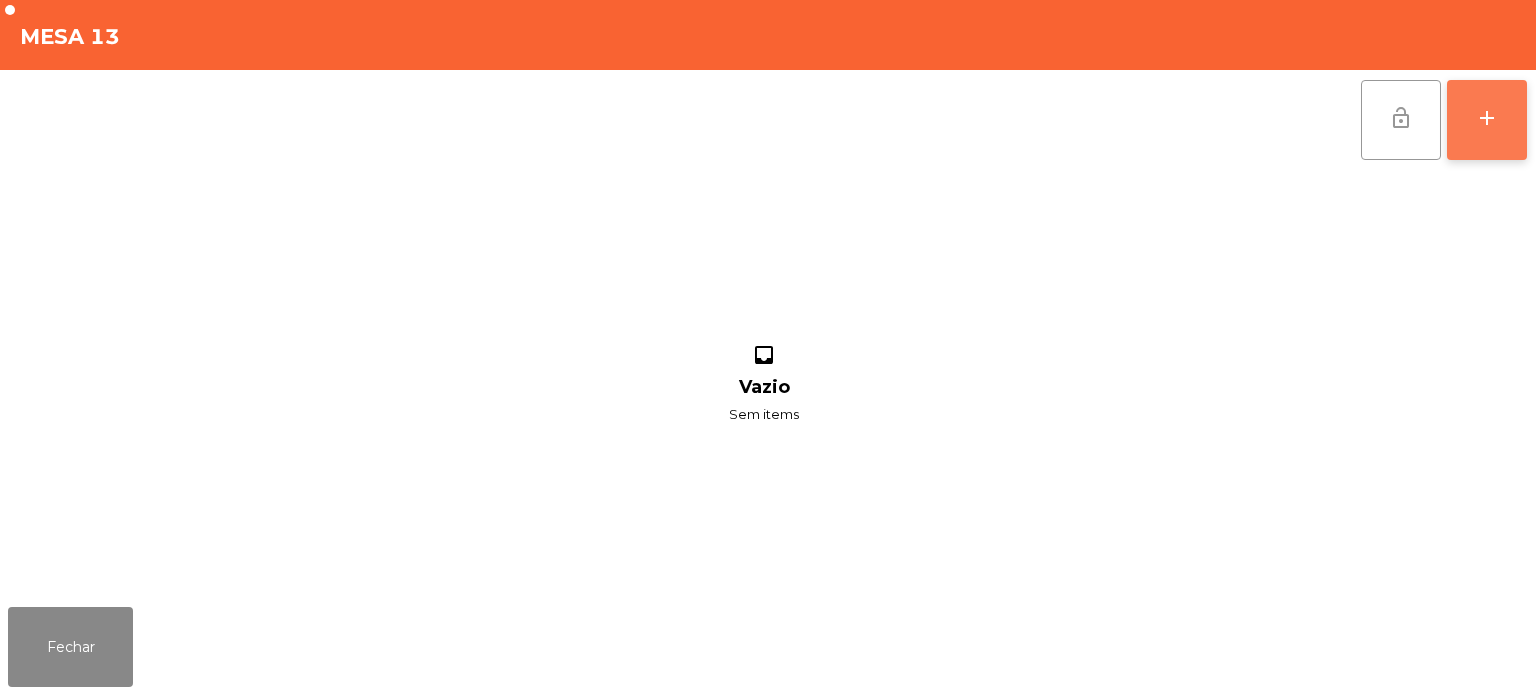 click on "add" 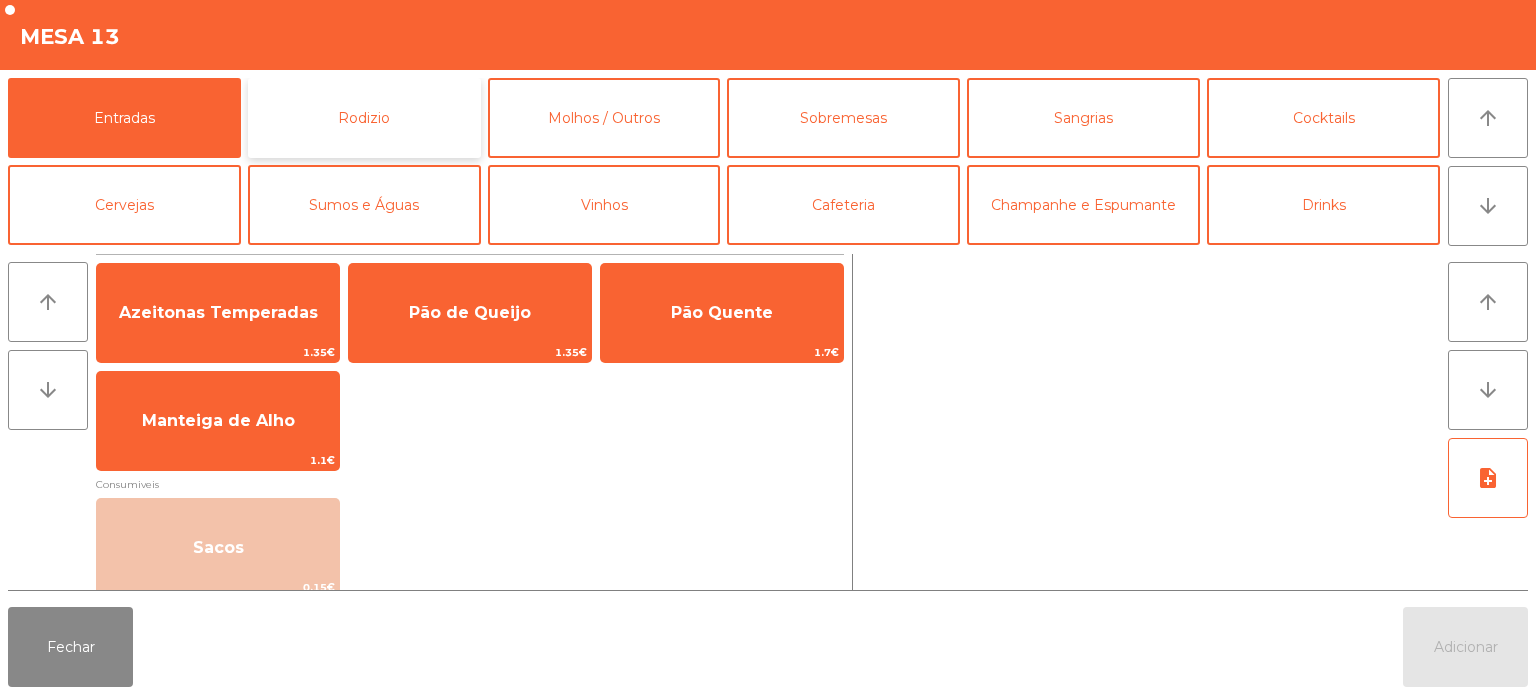 click on "Rodizio" 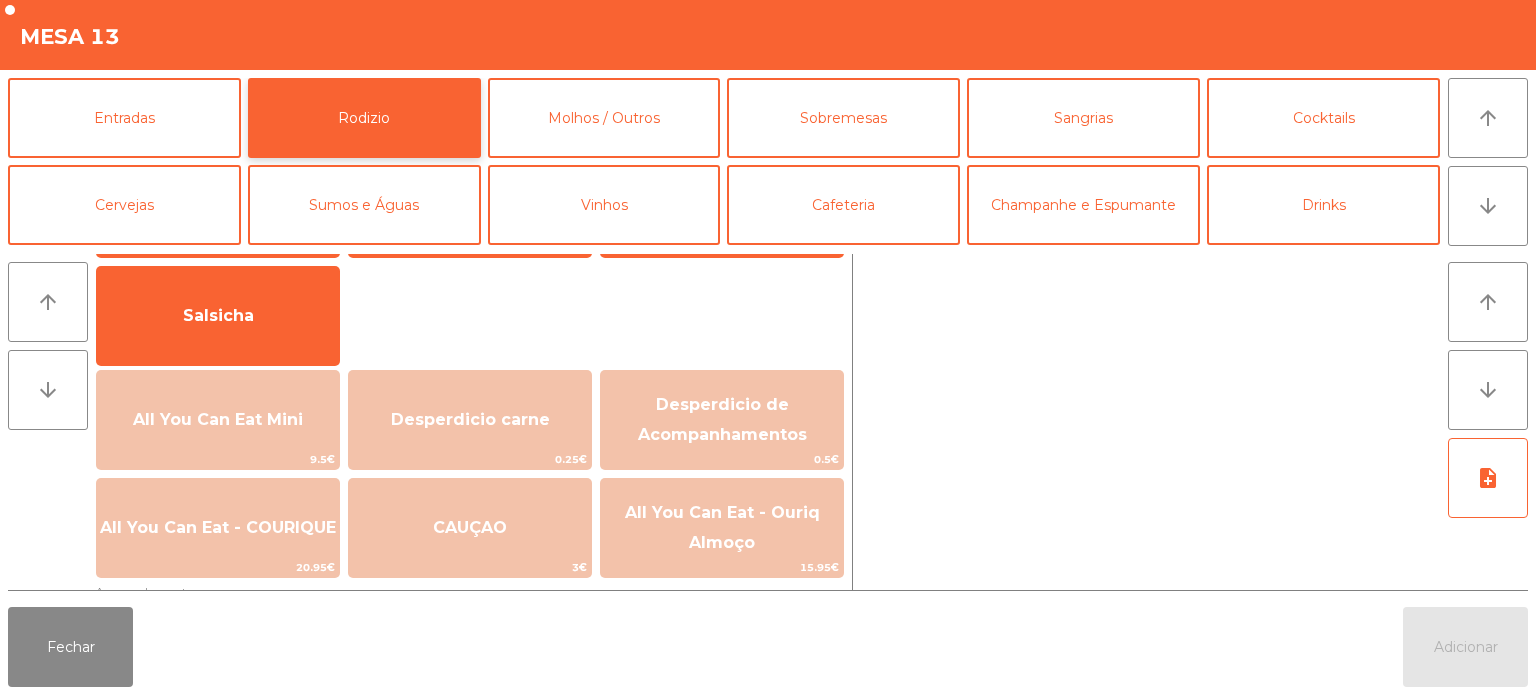 scroll, scrollTop: 132, scrollLeft: 0, axis: vertical 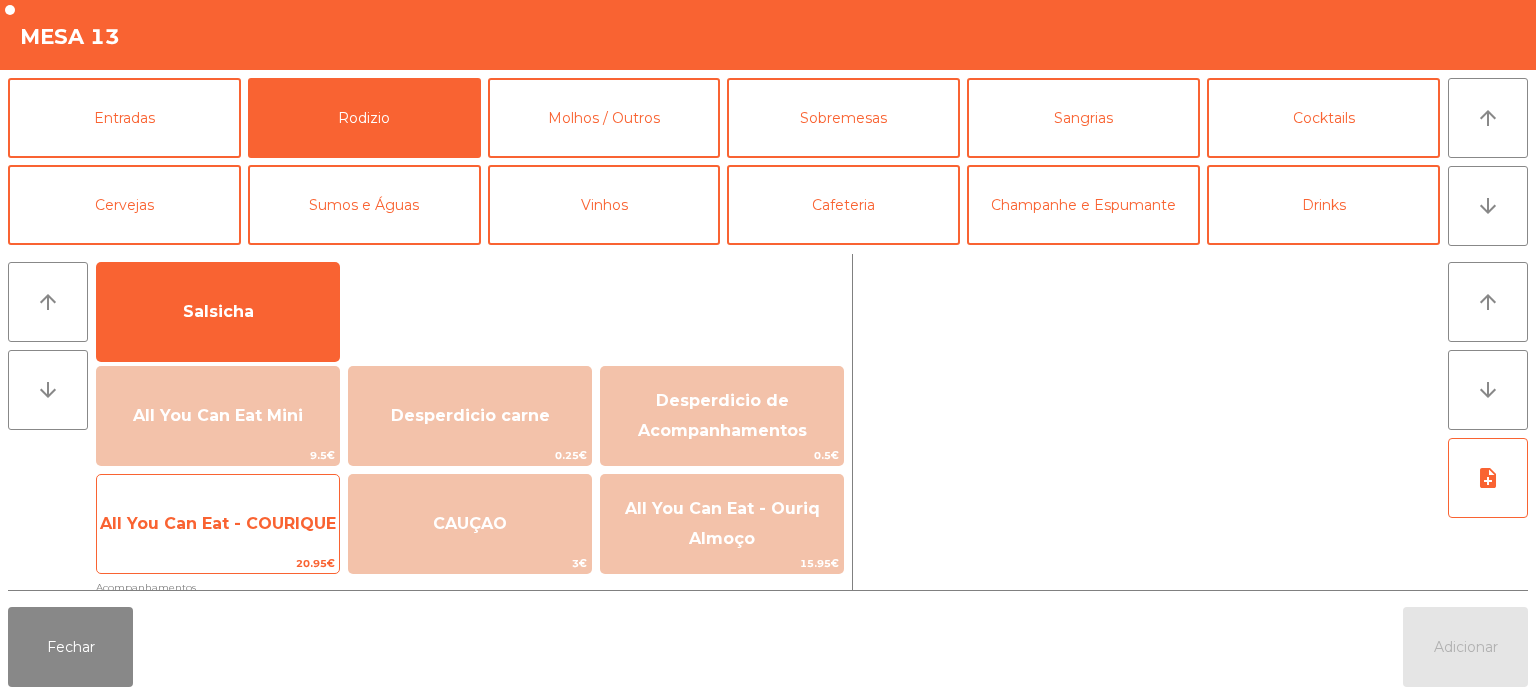 click on "All You Can Eat - COURIQUE" 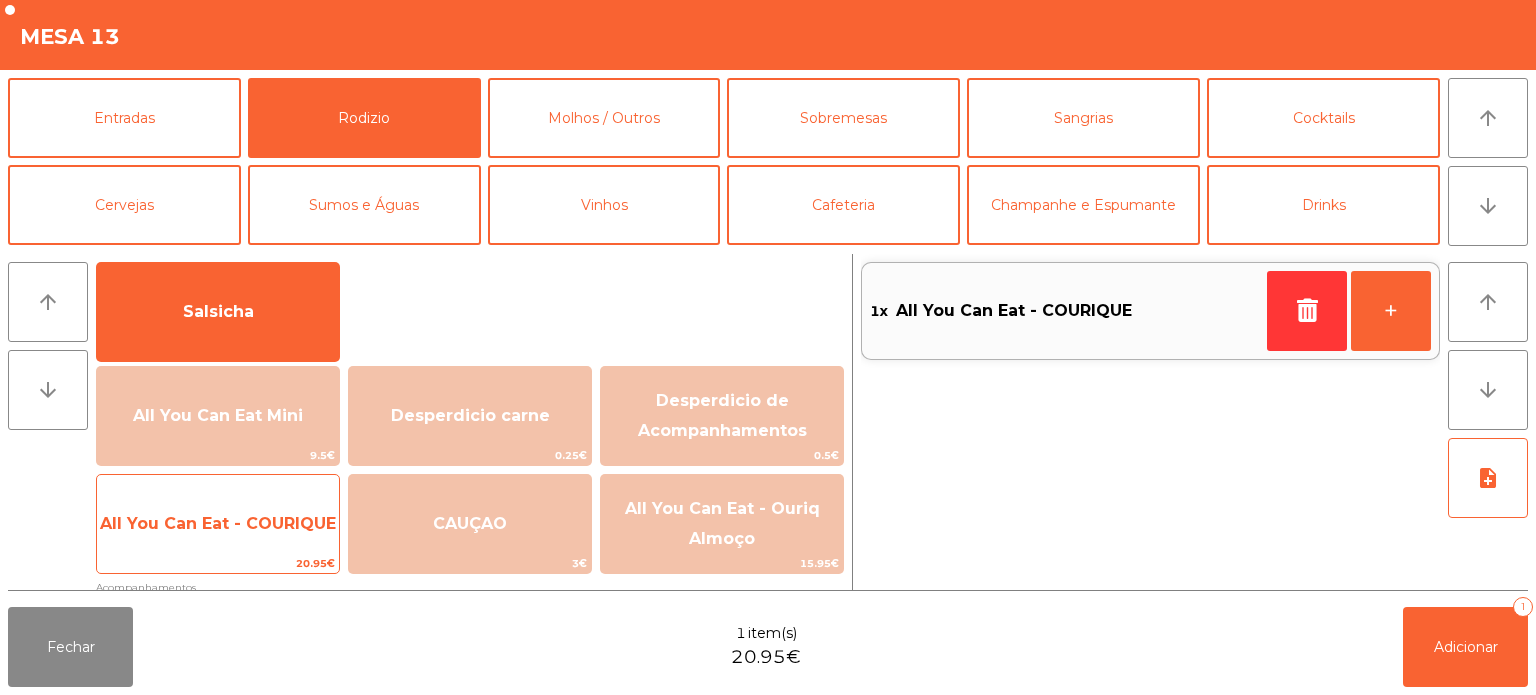 click on "All You Can Eat - COURIQUE" 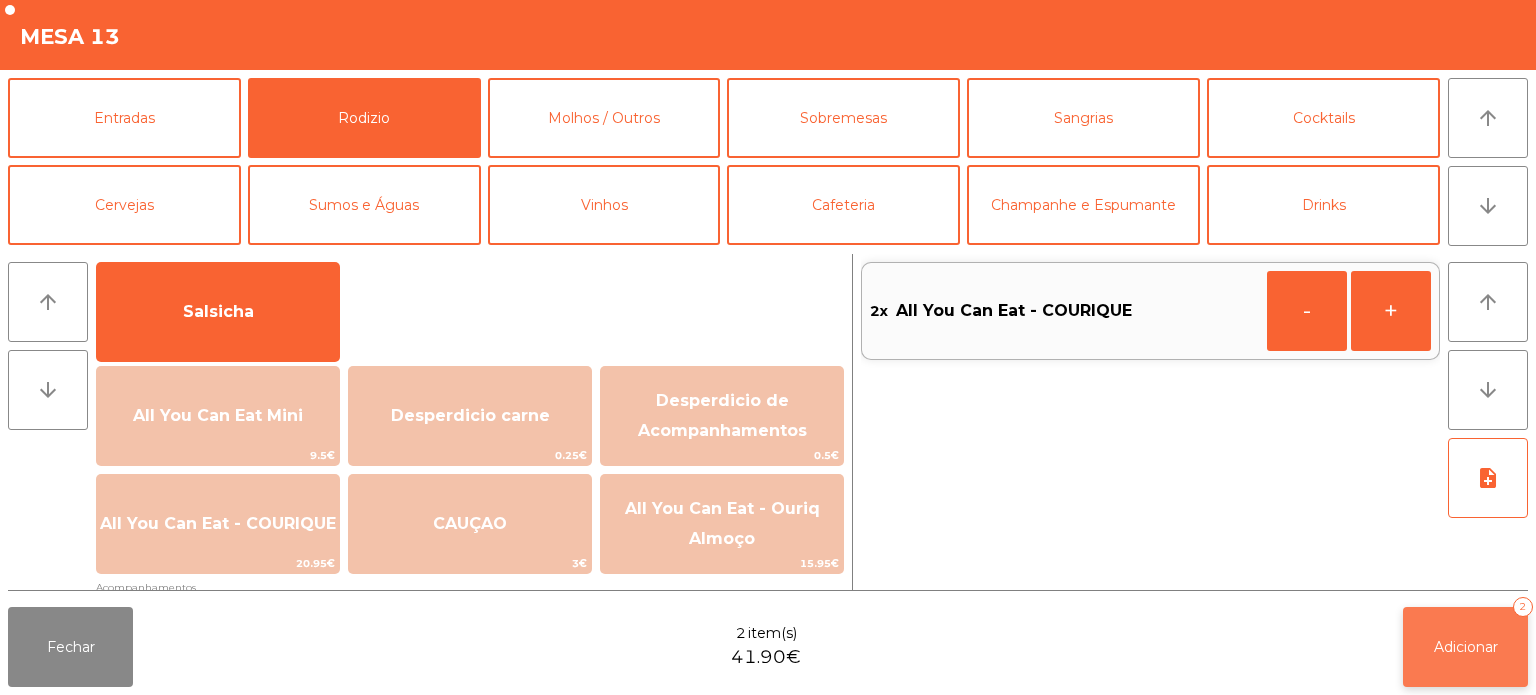 click on "Adicionar   2" 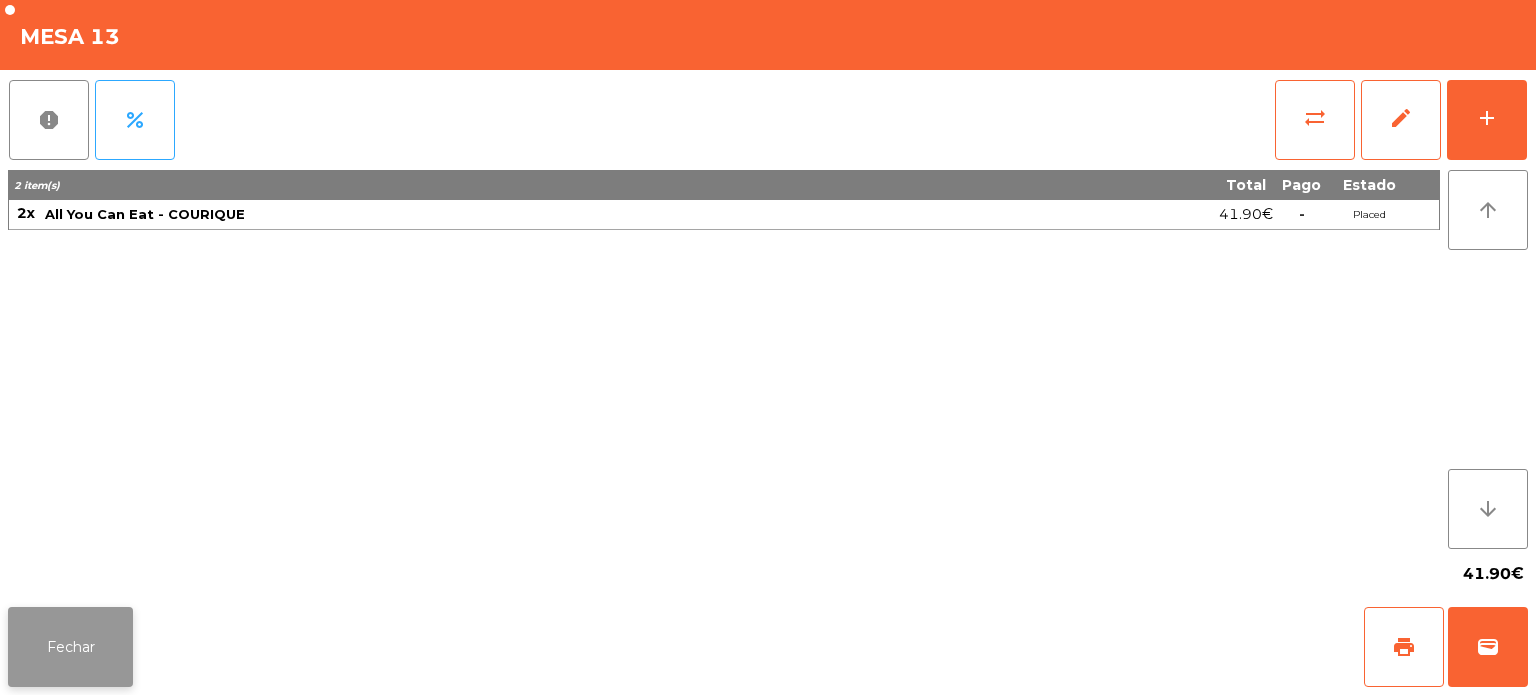 click on "Fechar" 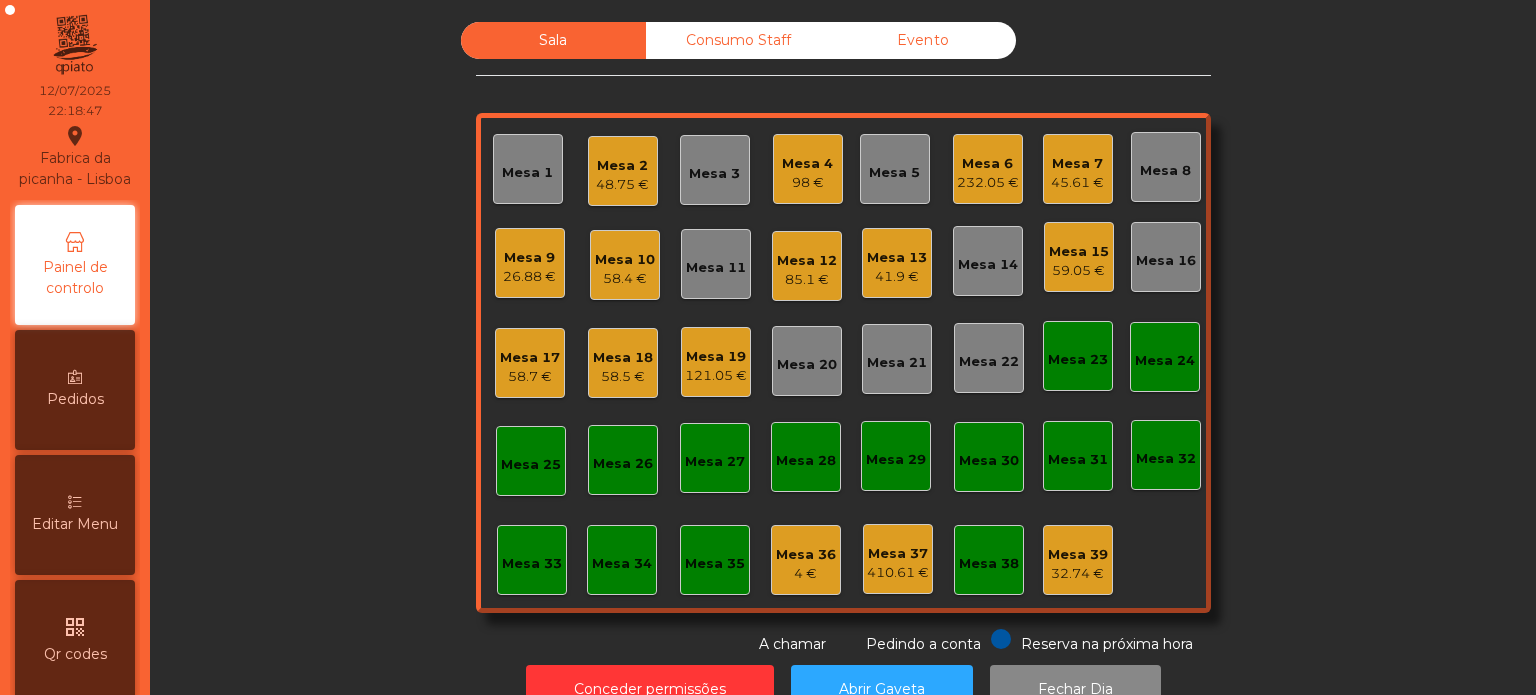 click on "qr_code  Qr codes" at bounding box center [75, 640] 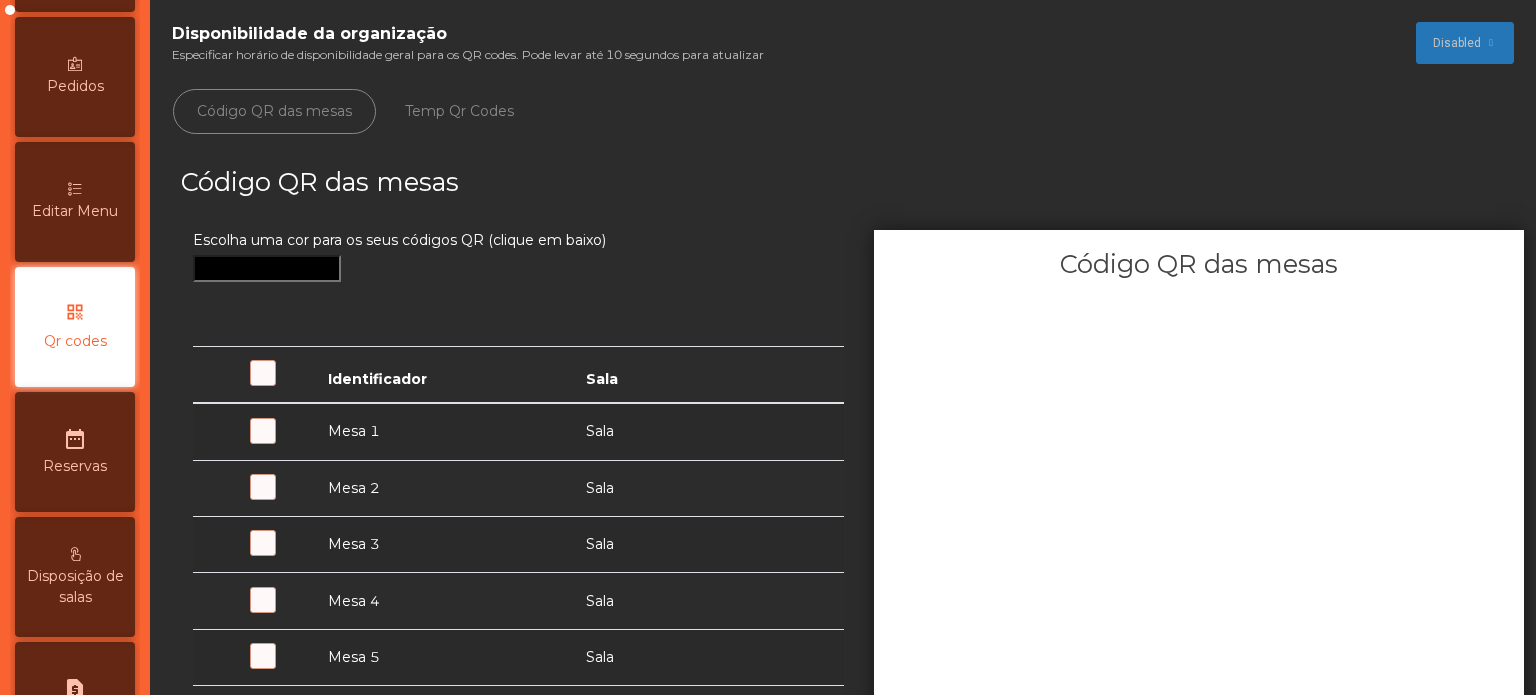 scroll, scrollTop: 0, scrollLeft: 0, axis: both 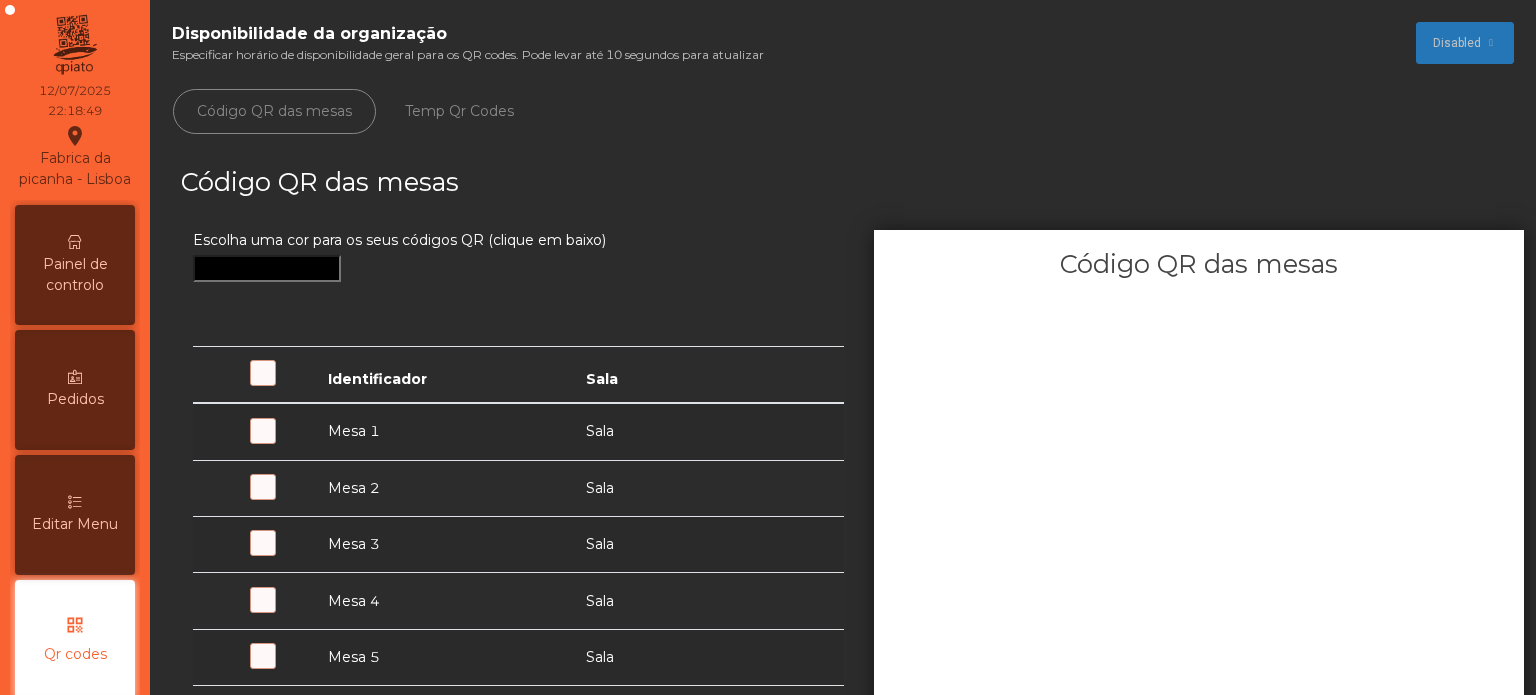 click on "Painel de controlo" at bounding box center [75, 265] 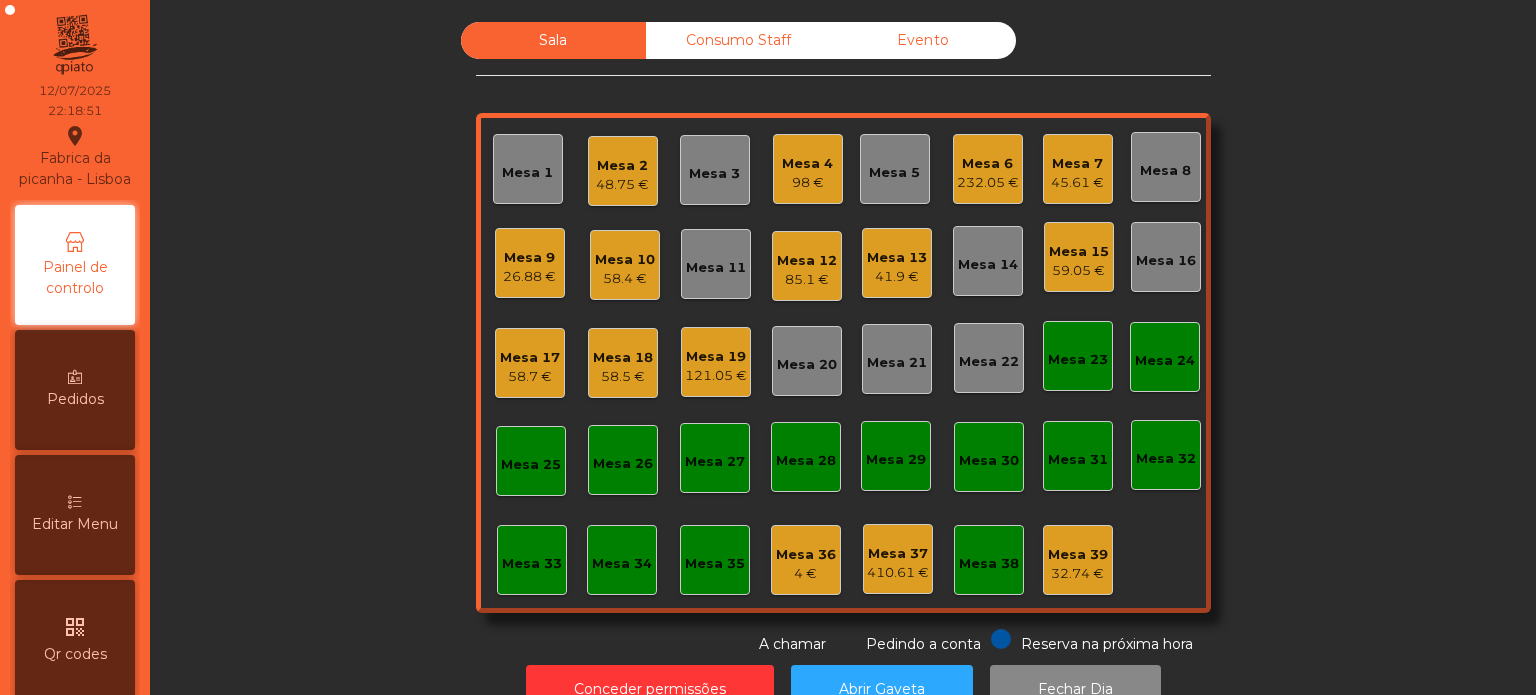 click on "121.05 €" 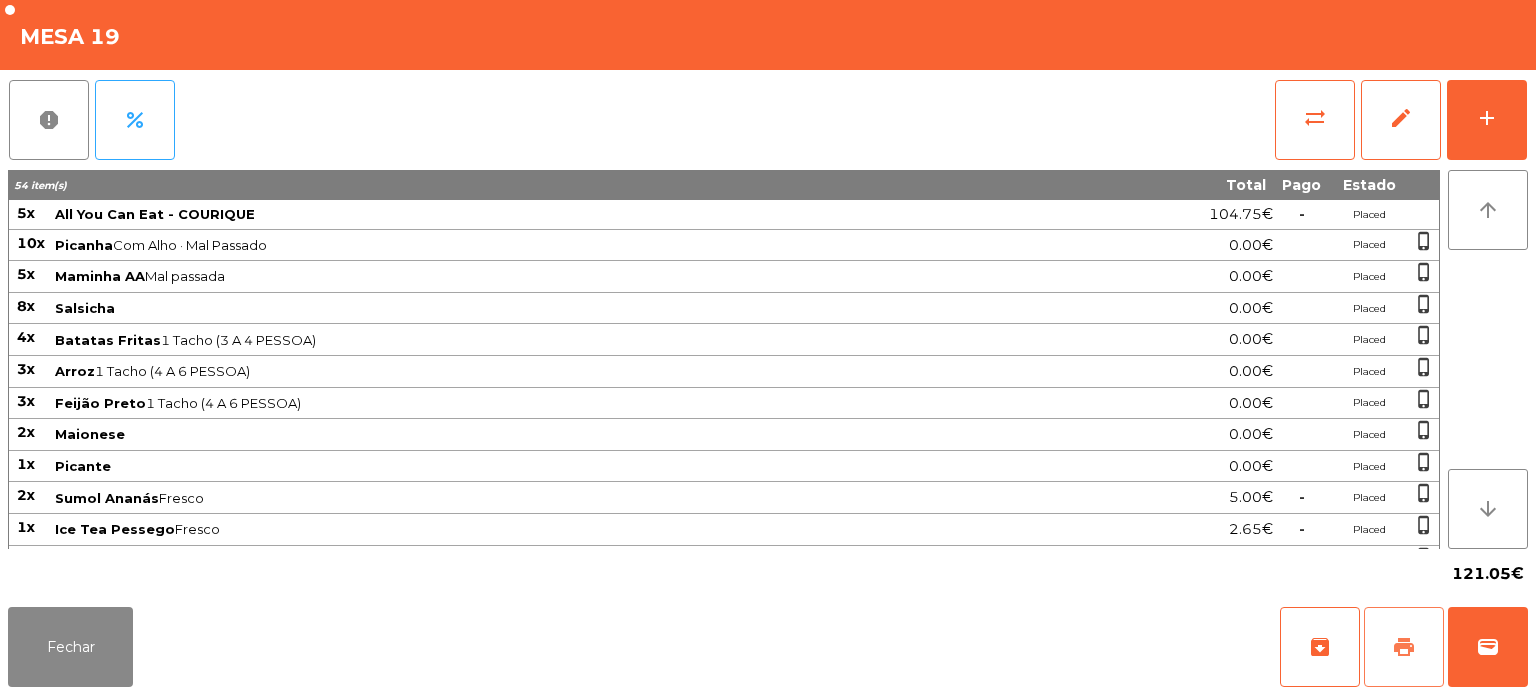 click on "print" 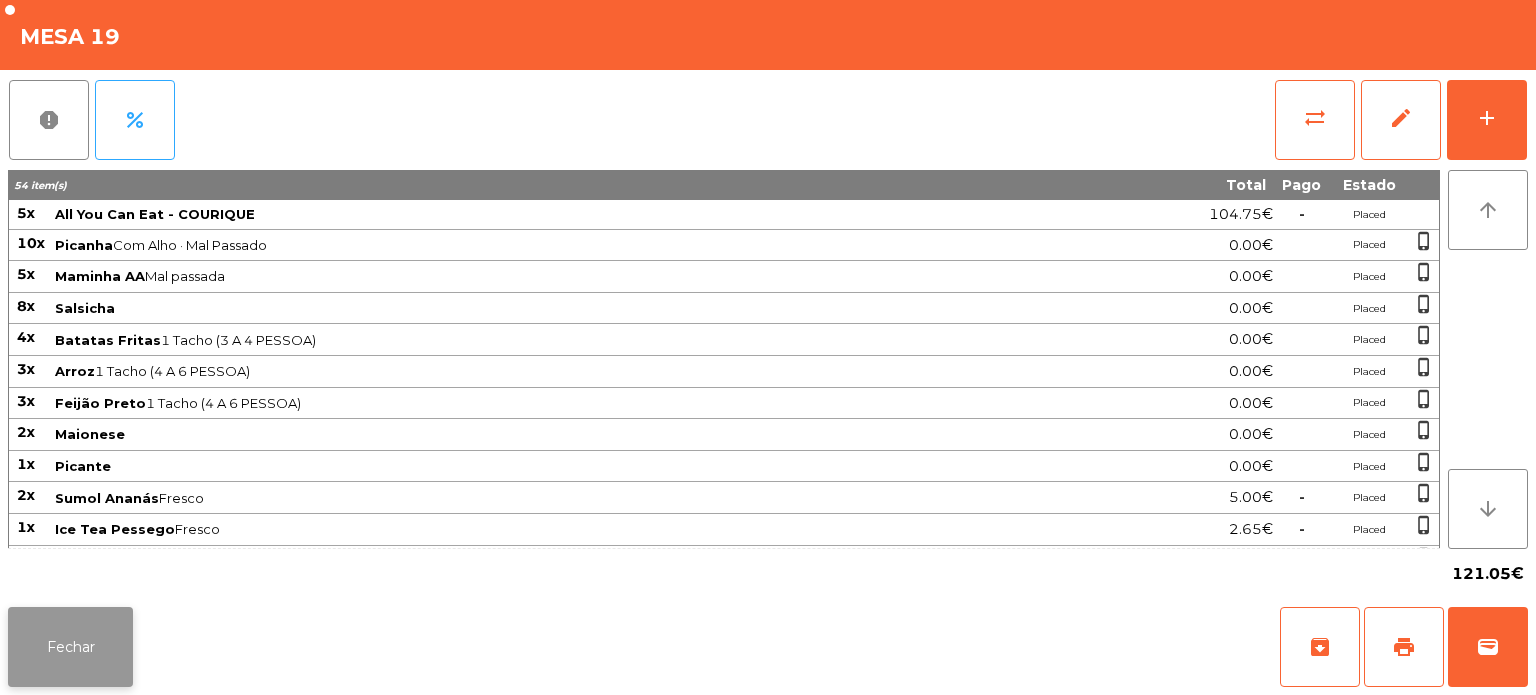 click on "Fechar" 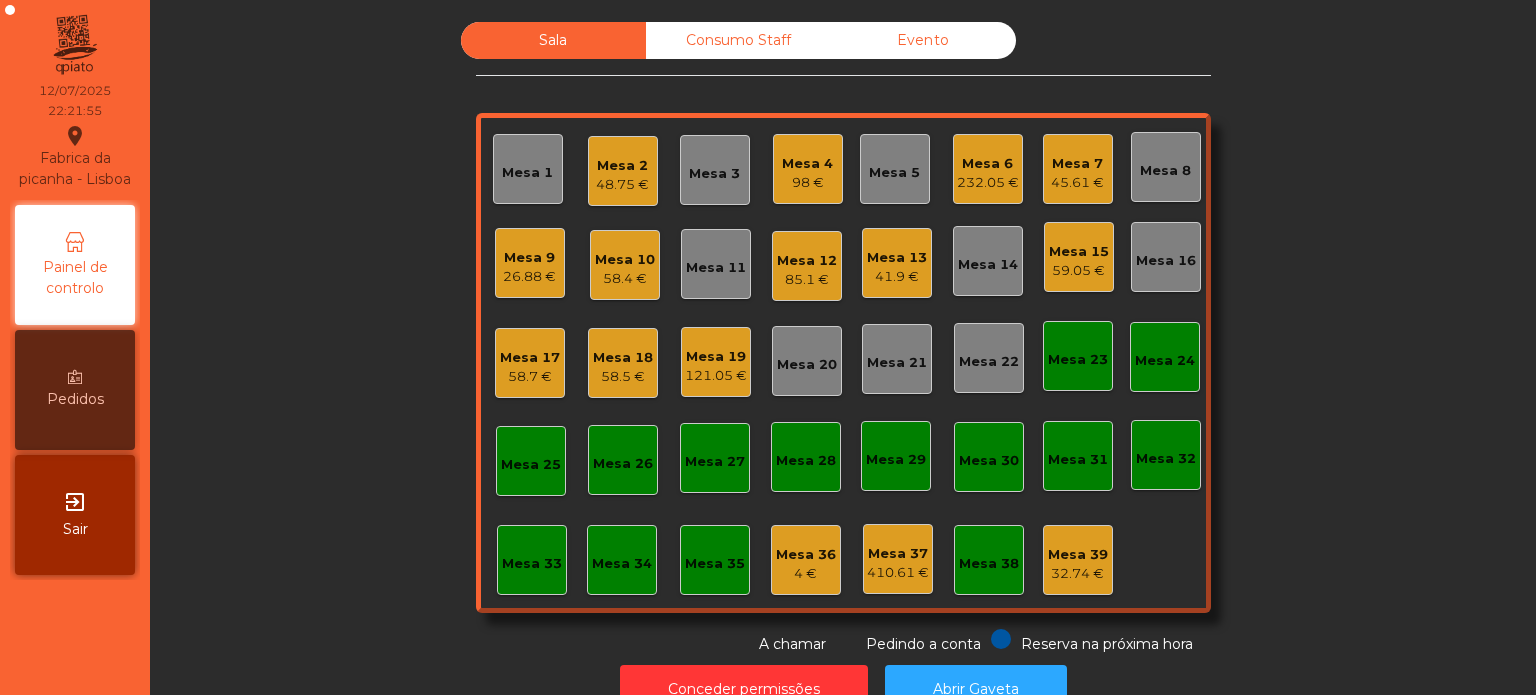 click on "Mesa 13   41.9 €" 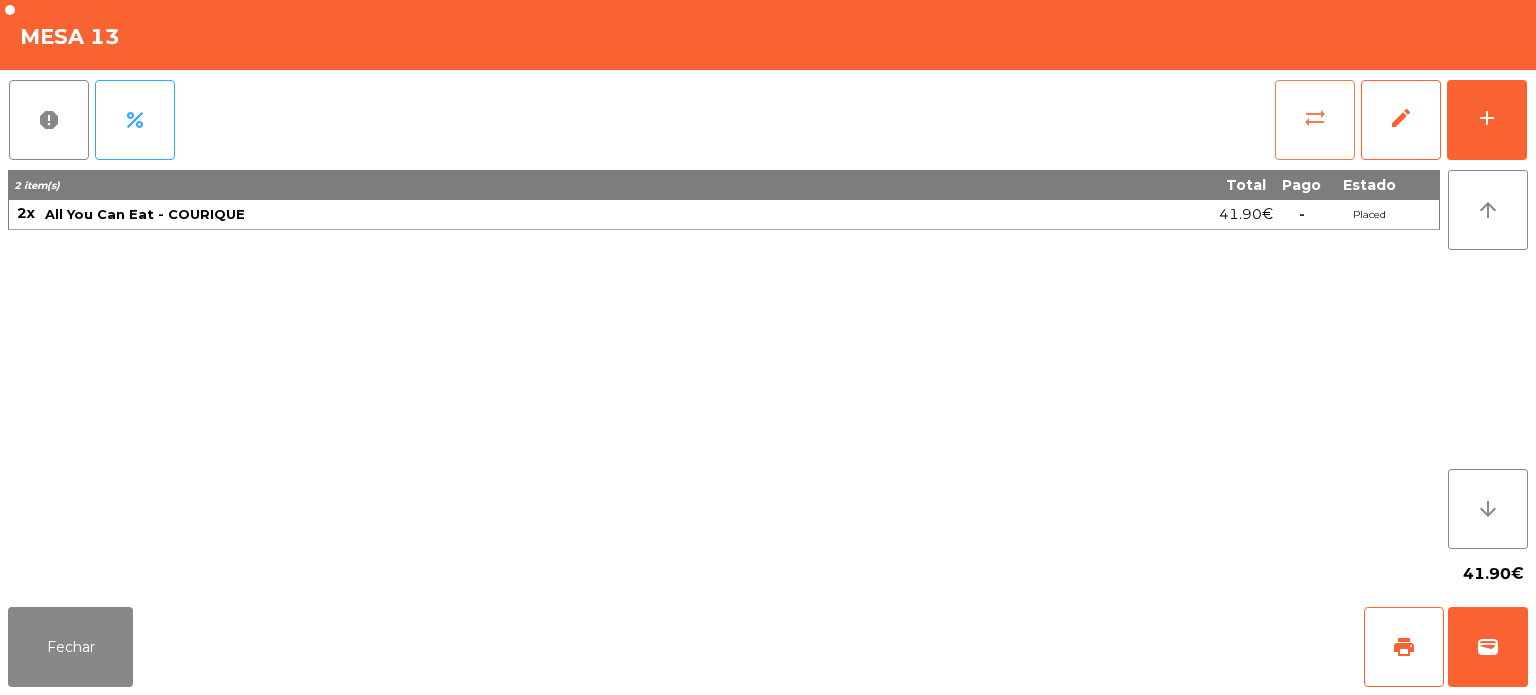 click on "sync_alt" 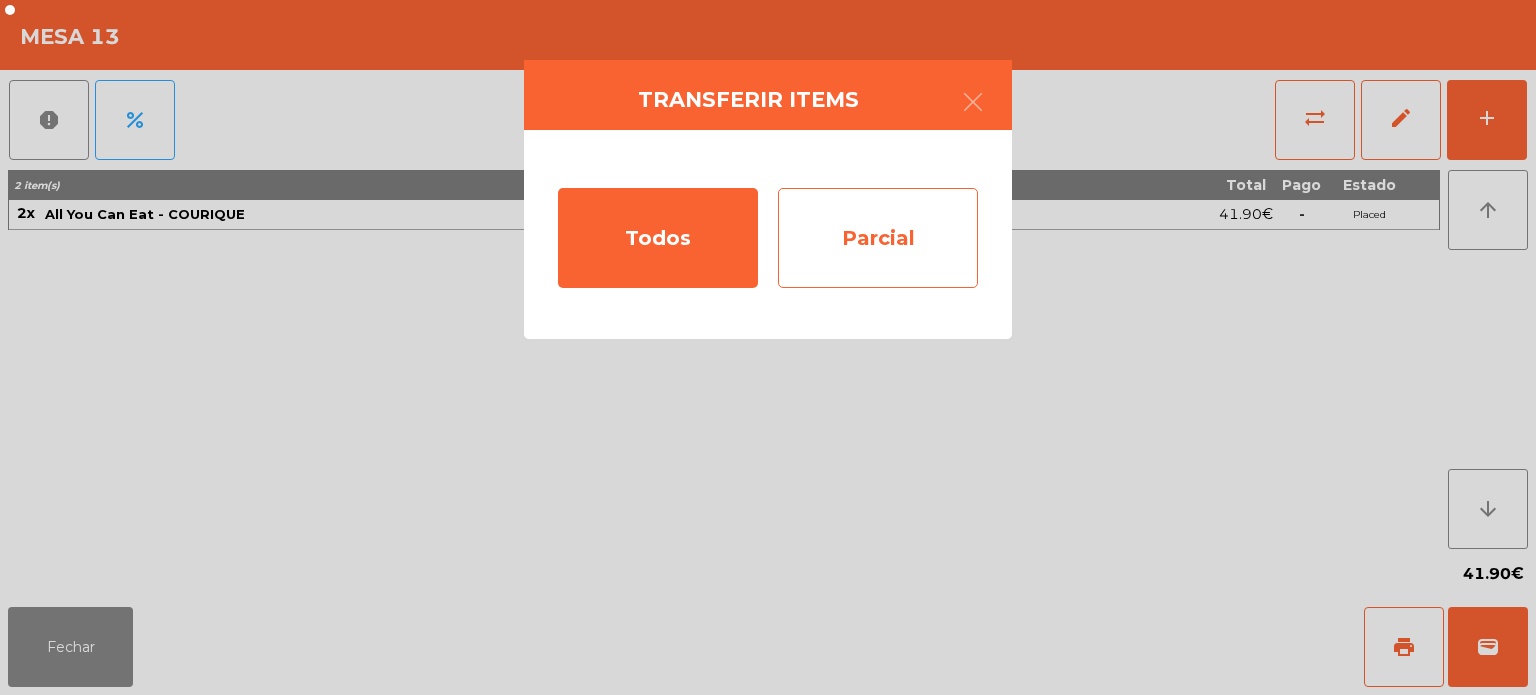 click on "Parcial" 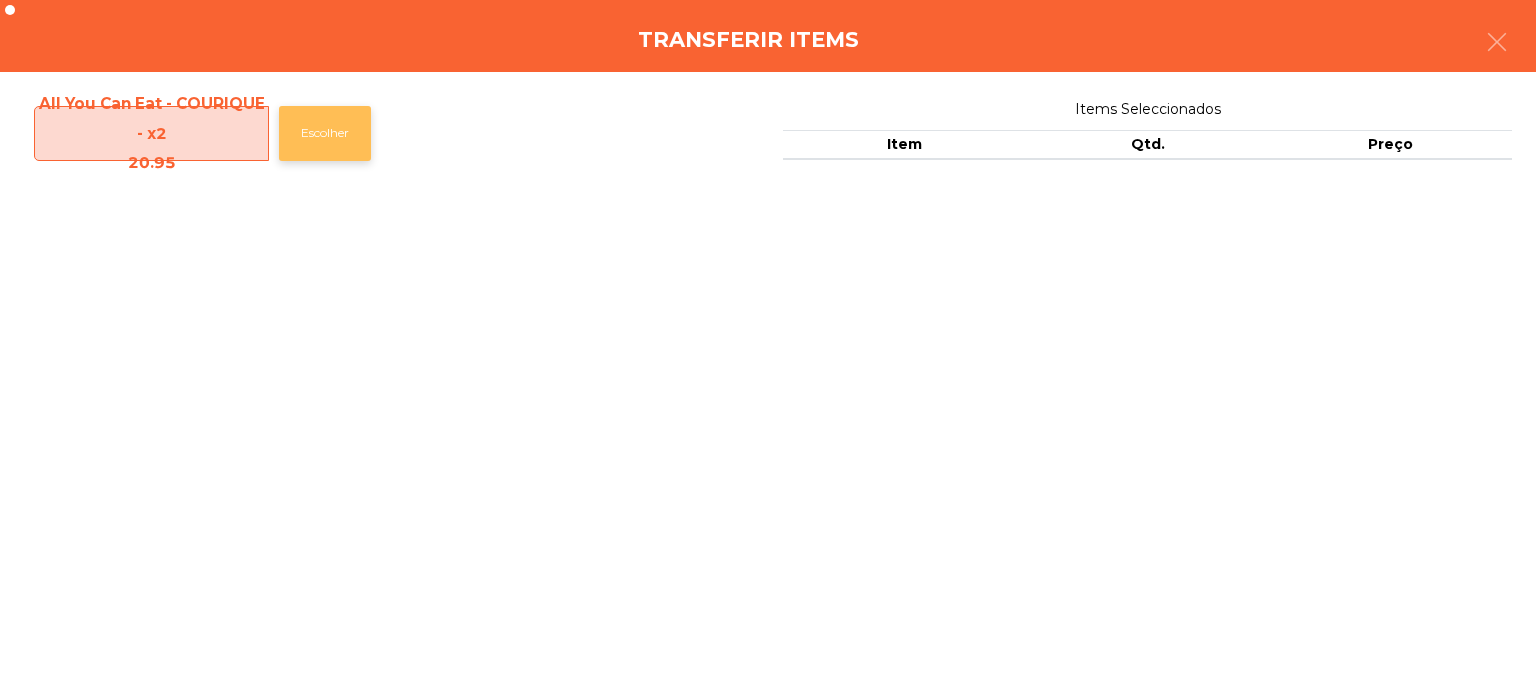 click on "Escolher" 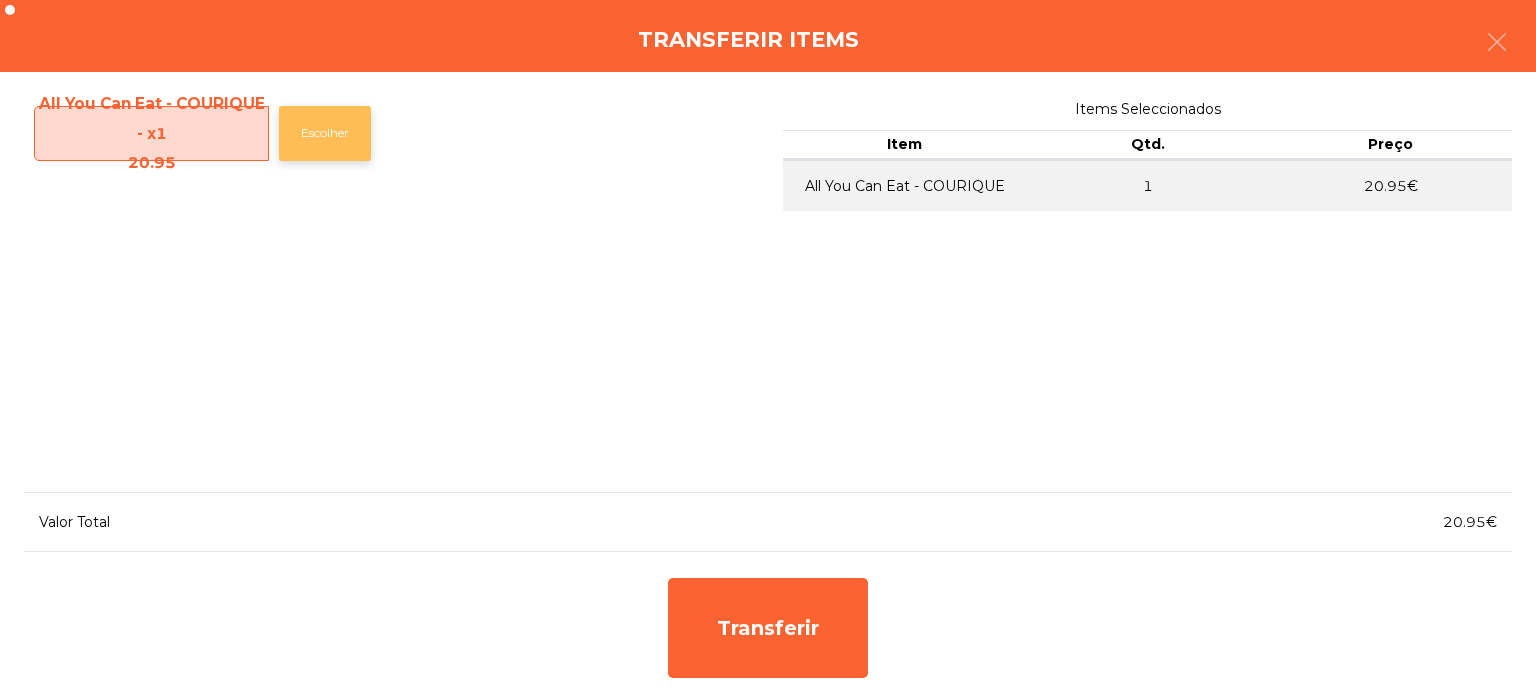 click on "Escolher" 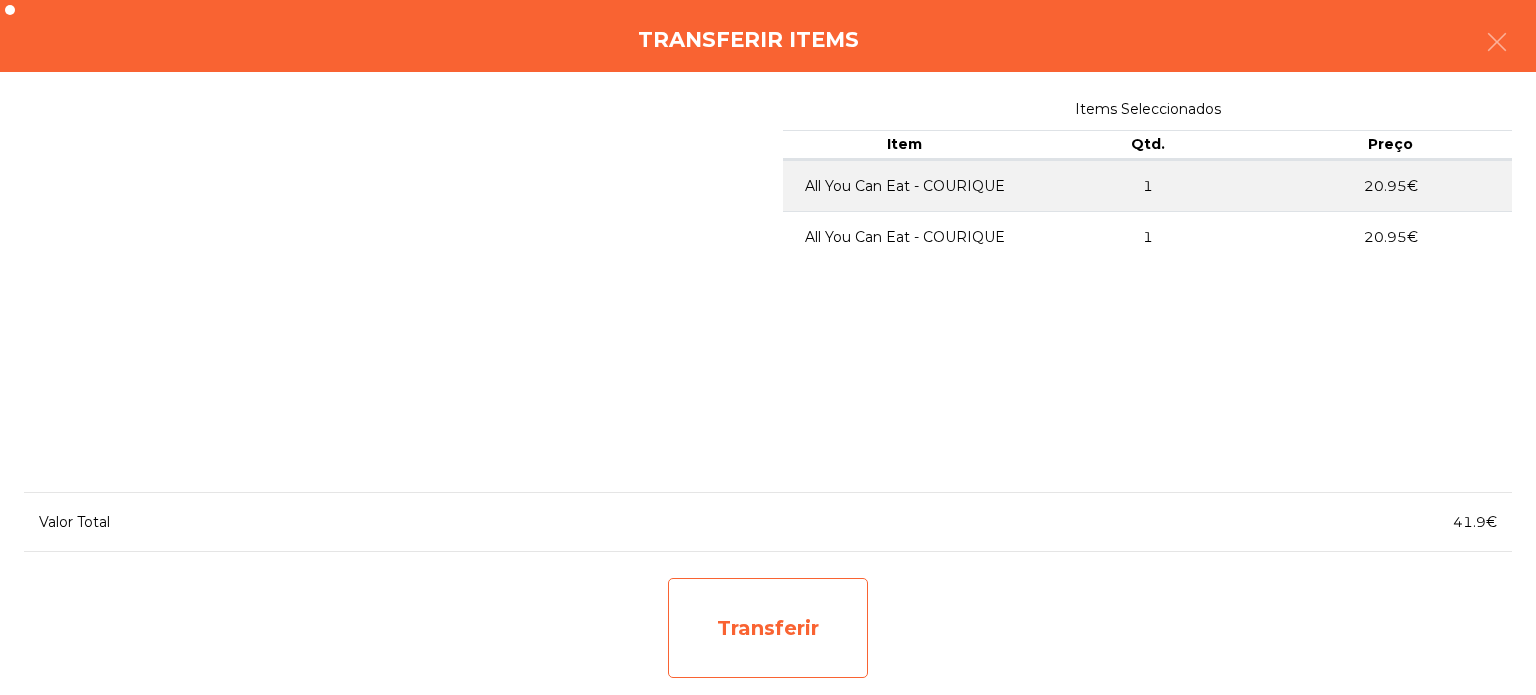 click on "Transferir" 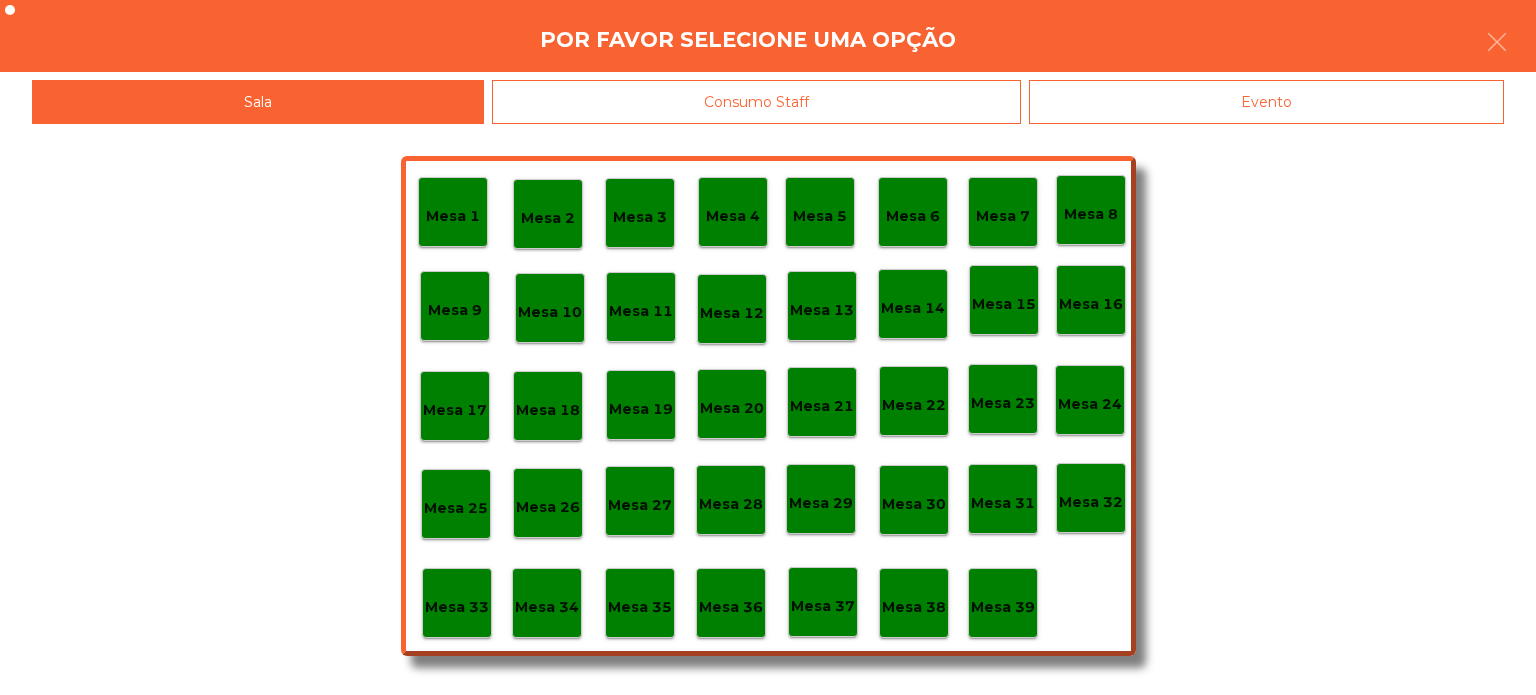 click on "Mesa 37" 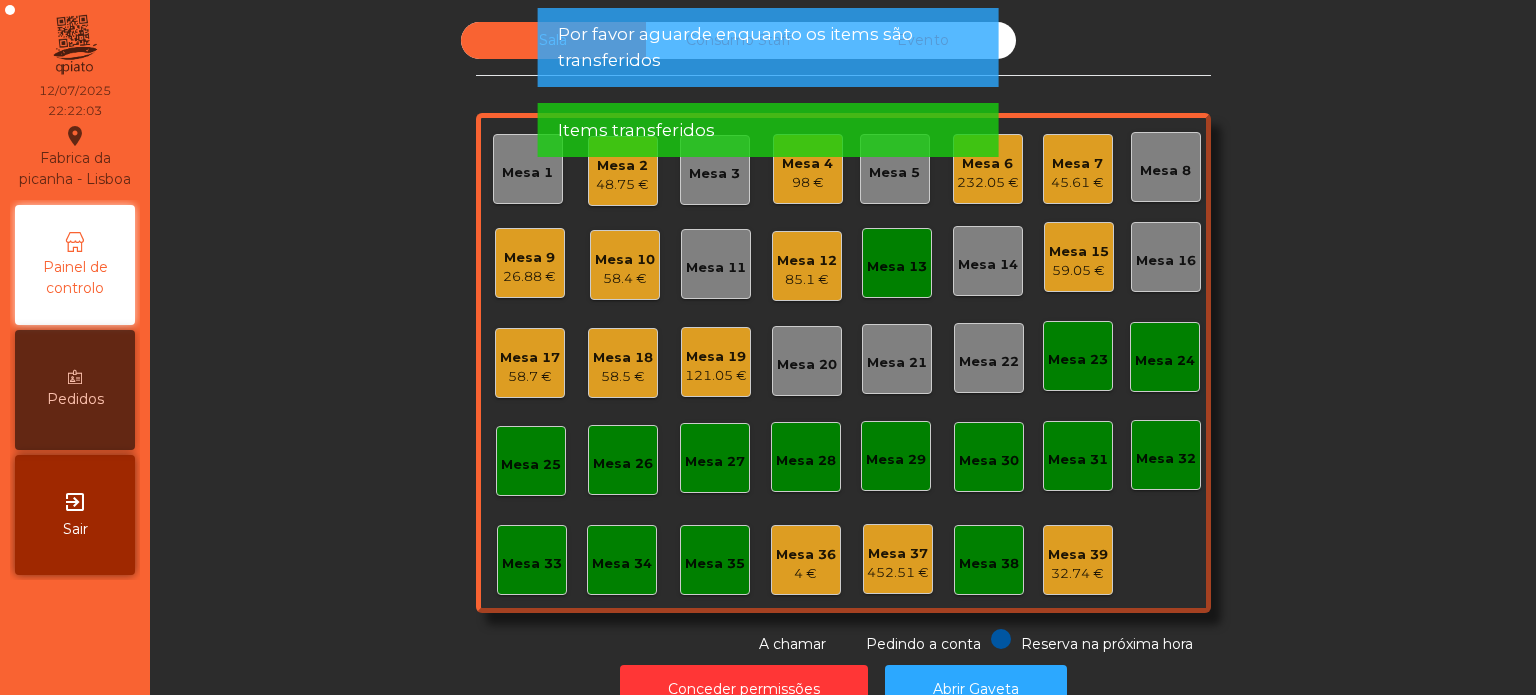 click on "Mesa 13" 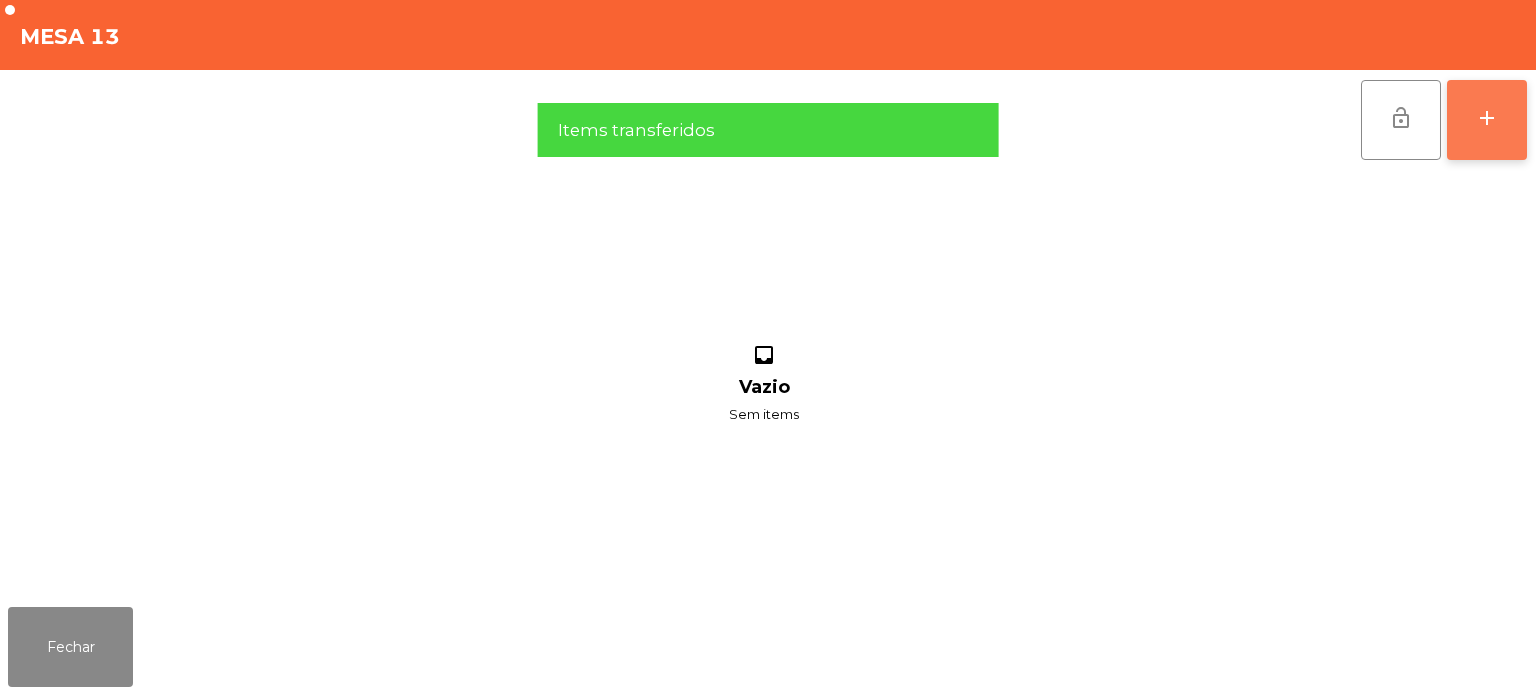 click on "add" 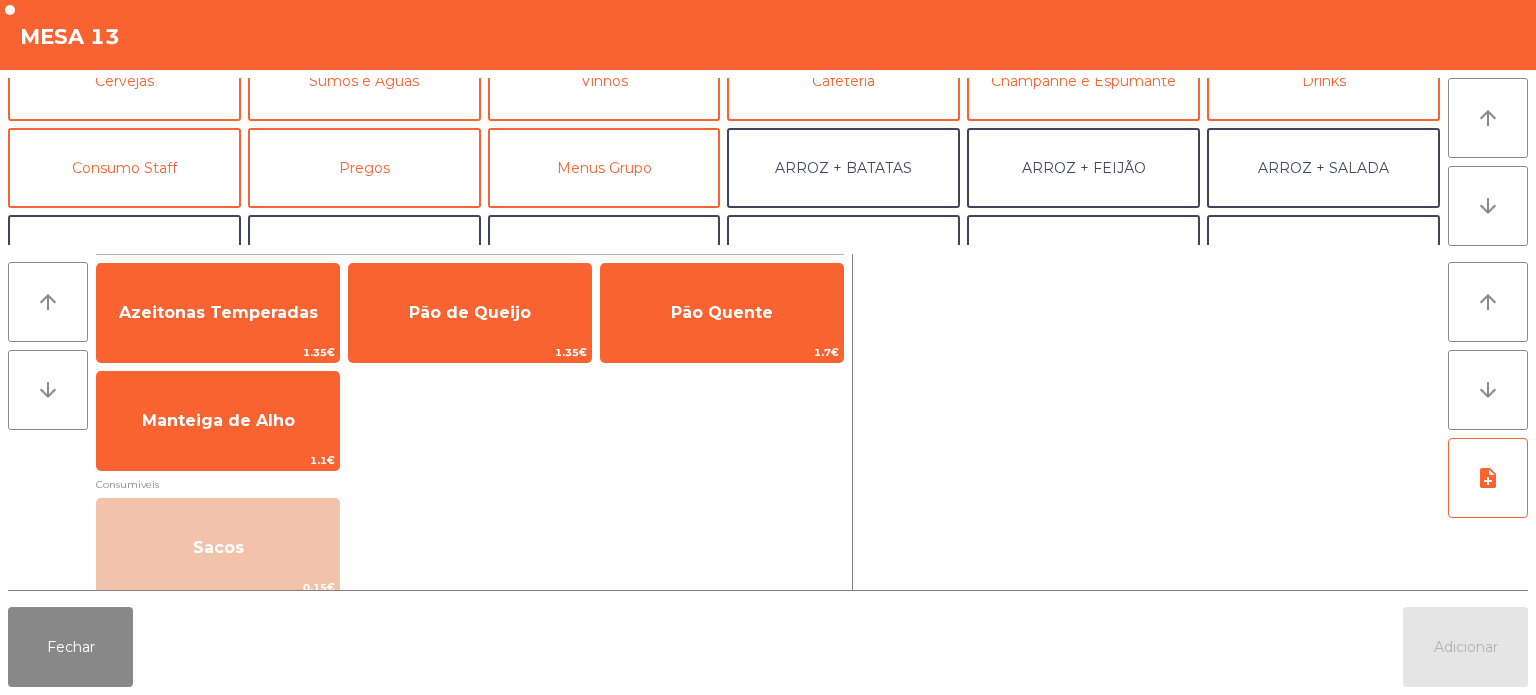 scroll, scrollTop: 125, scrollLeft: 0, axis: vertical 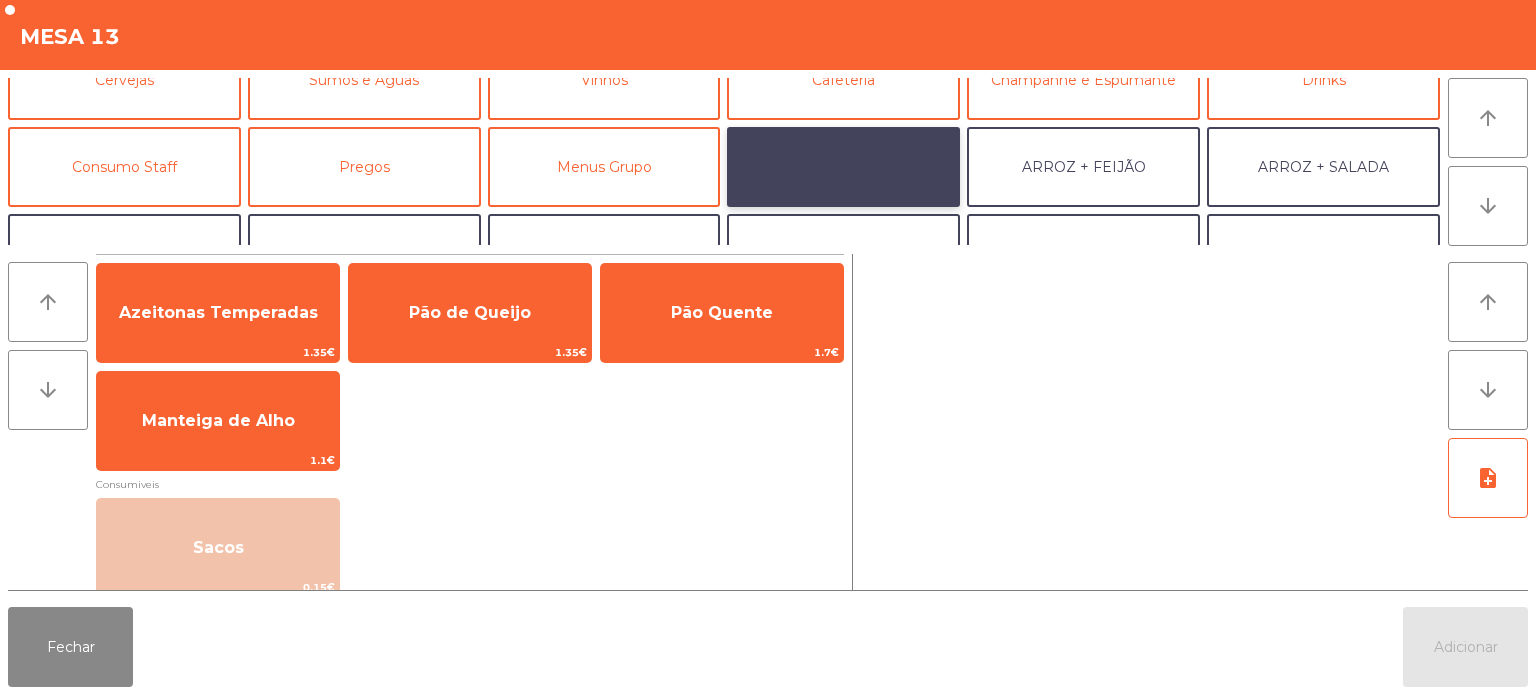click on "ARROZ + BATATAS" 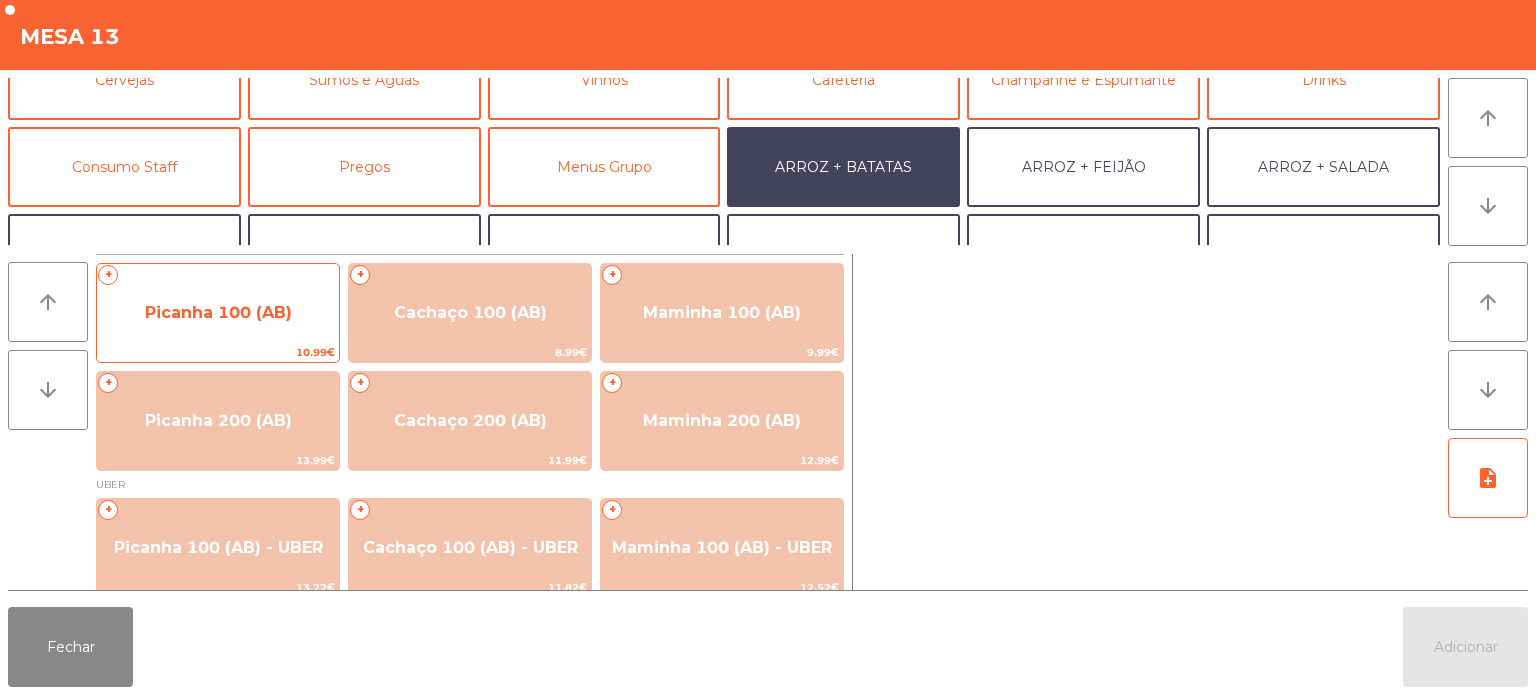 click on "Picanha 100 (AB)" 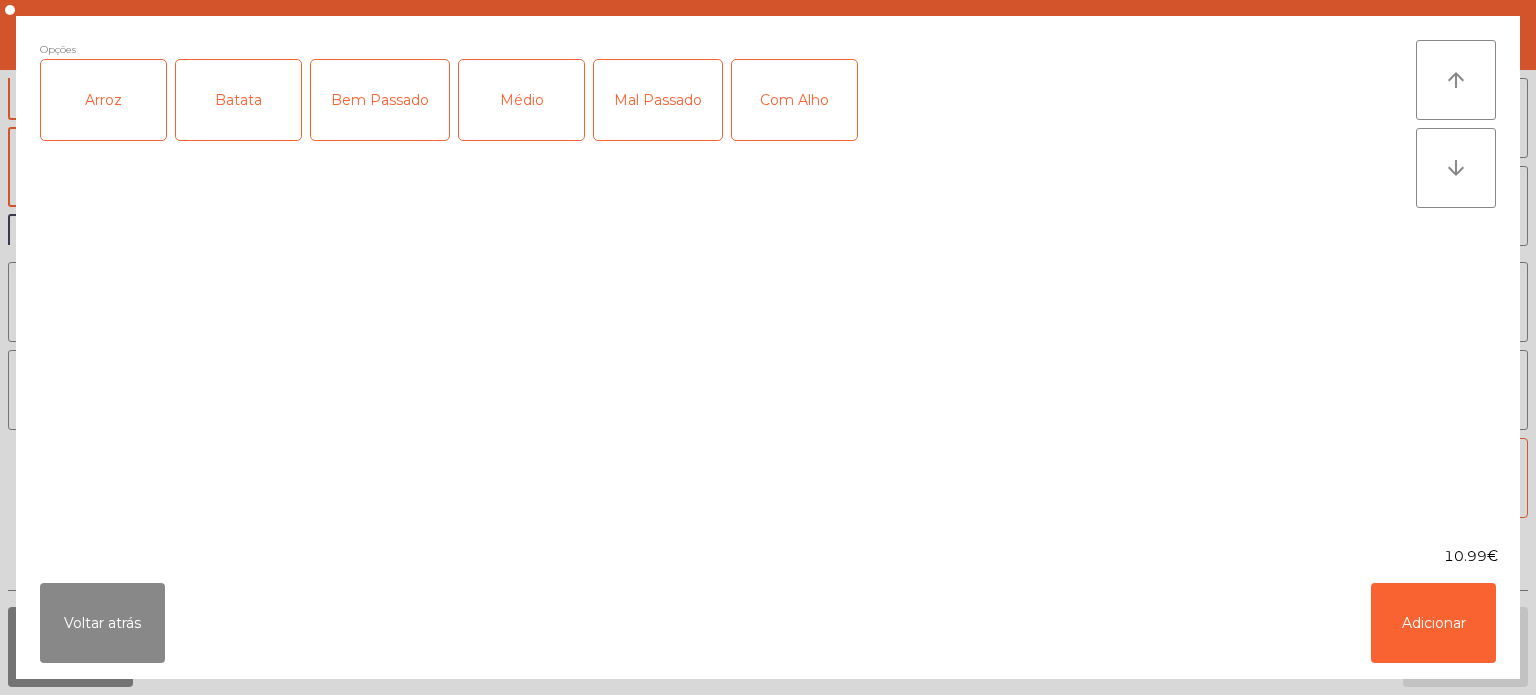 click on "Arroz" 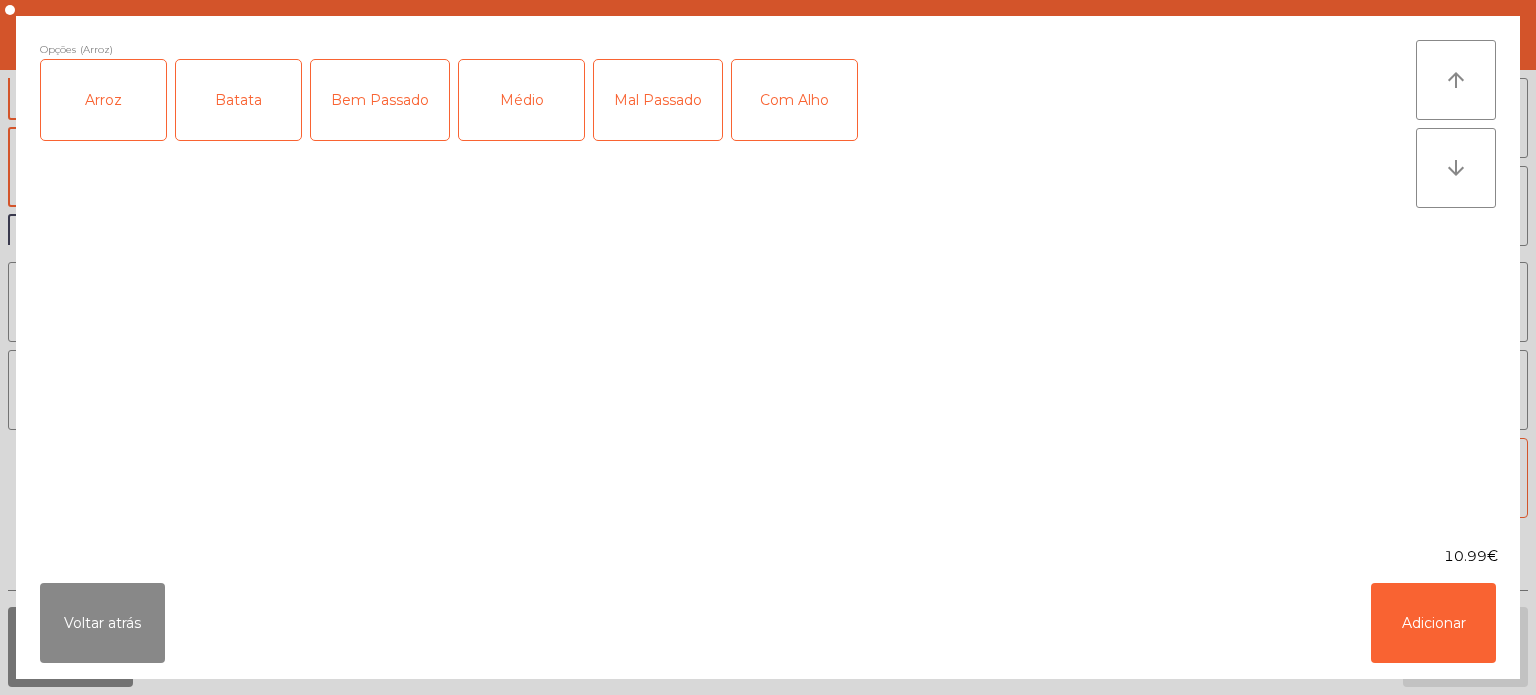 click on "Batata" 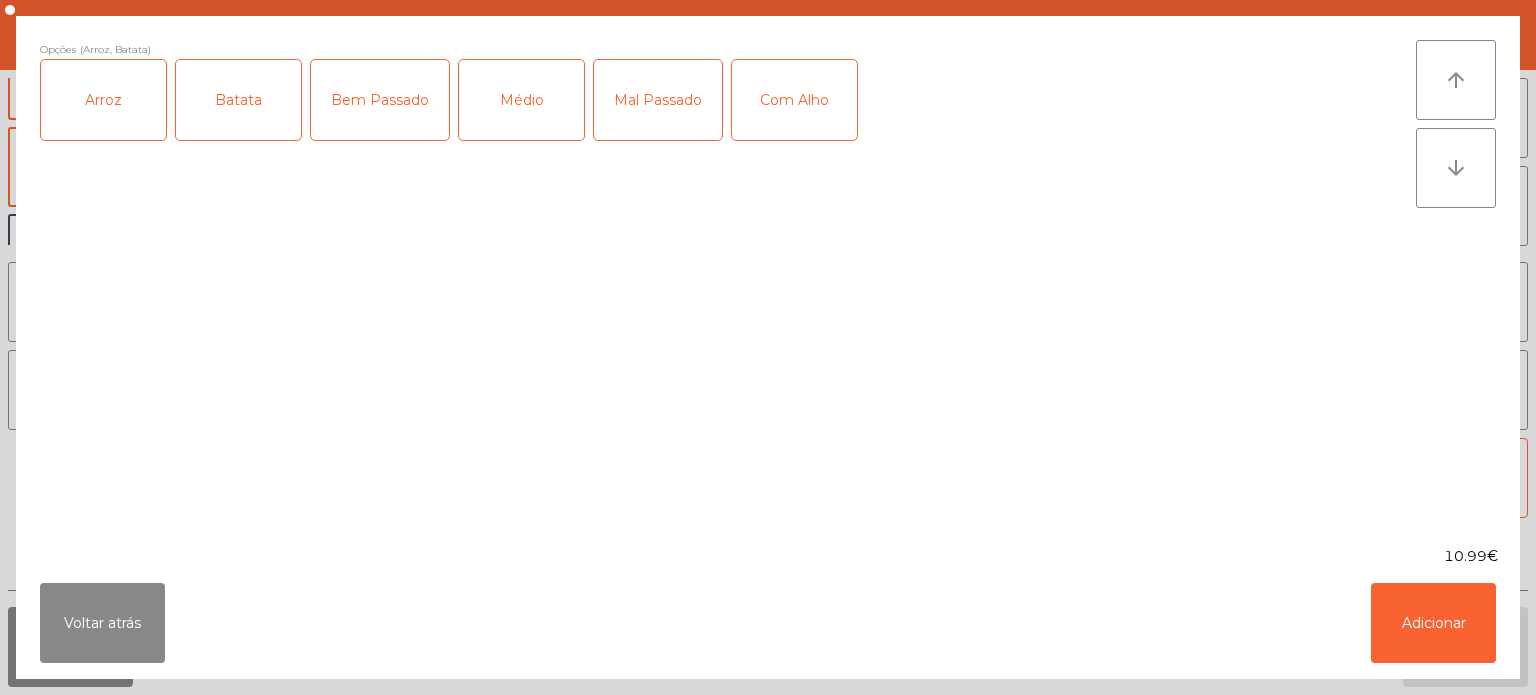 click on "Médio" 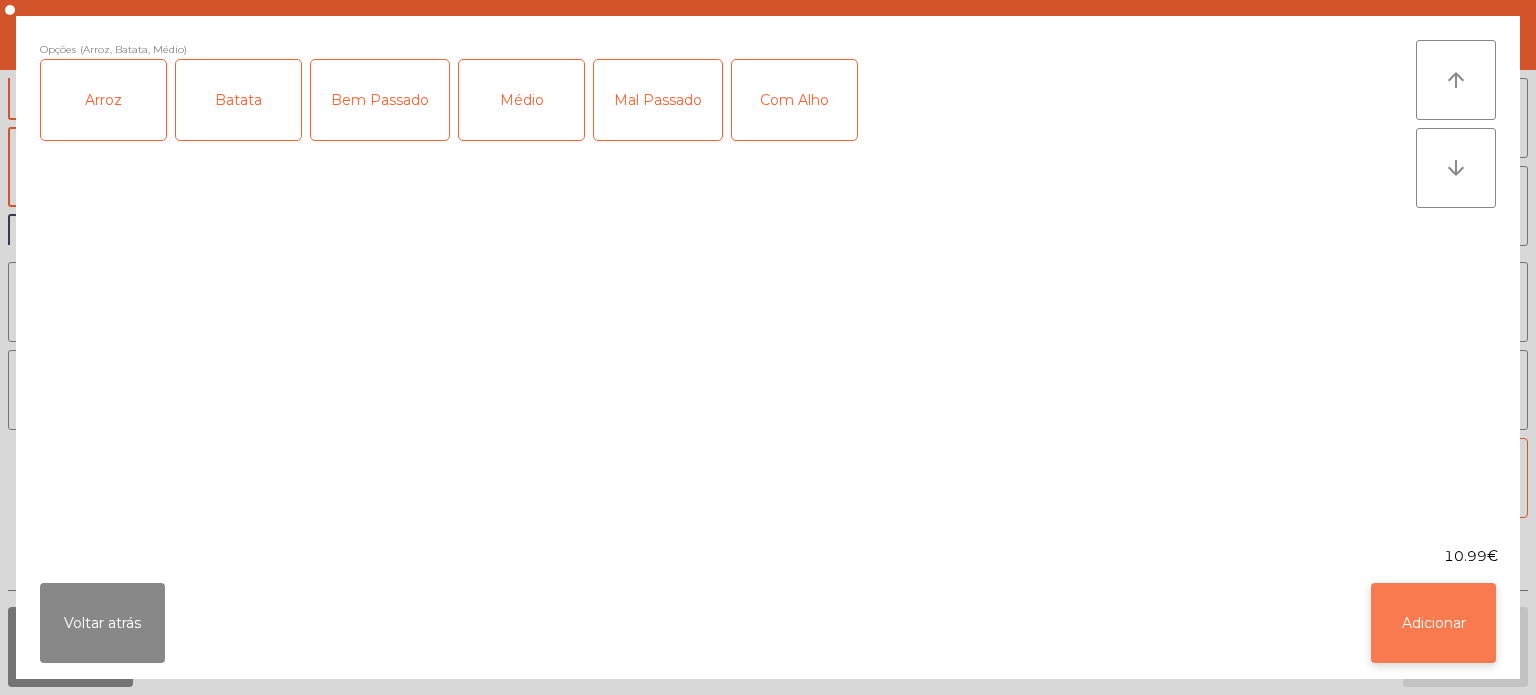 click on "Adicionar" 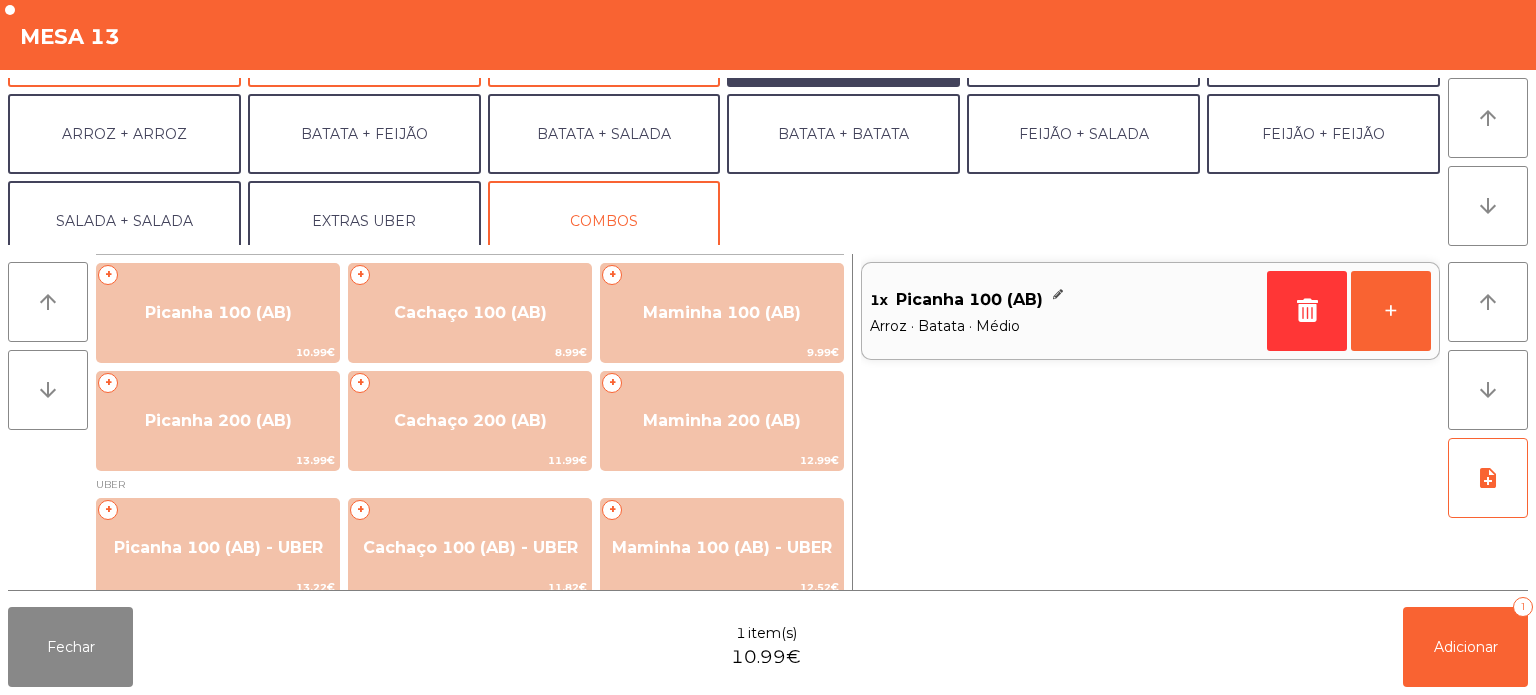 scroll, scrollTop: 241, scrollLeft: 0, axis: vertical 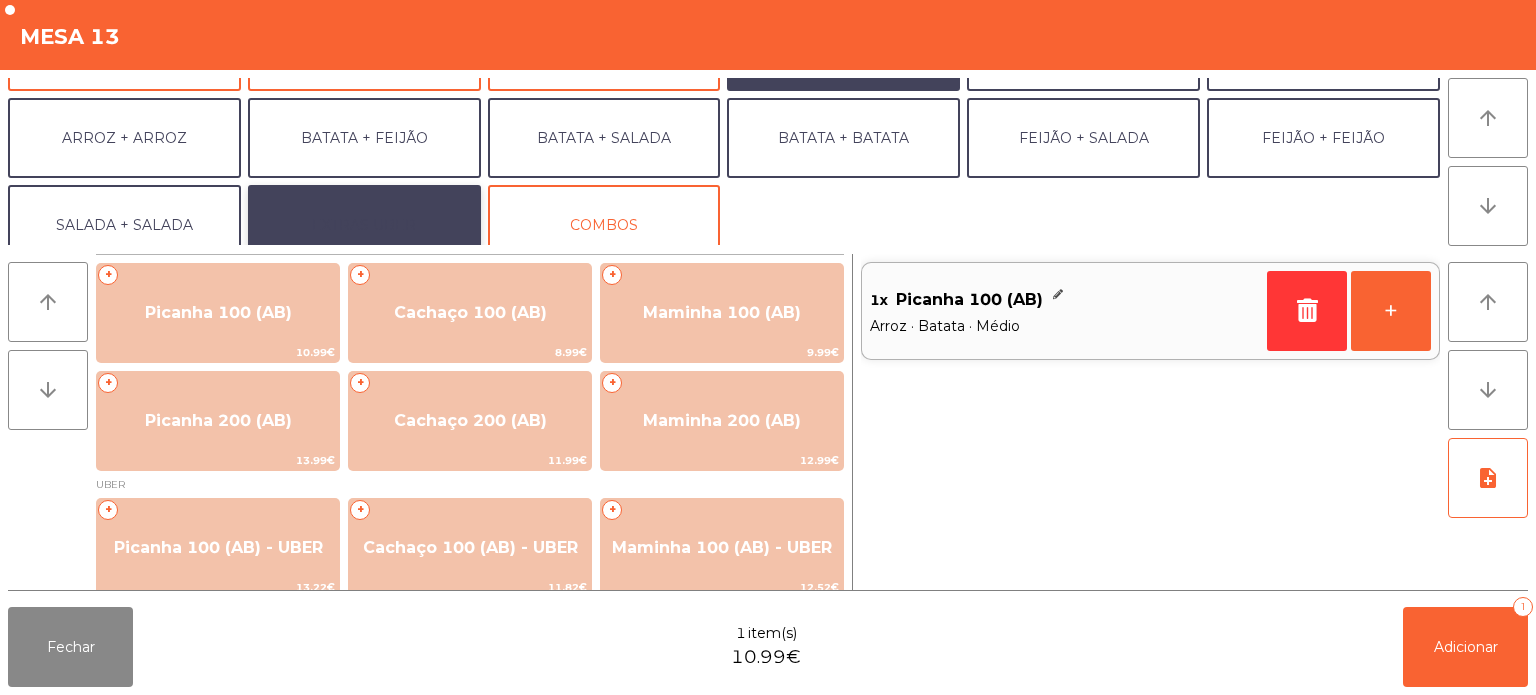 click on "EXTRAS UBER" 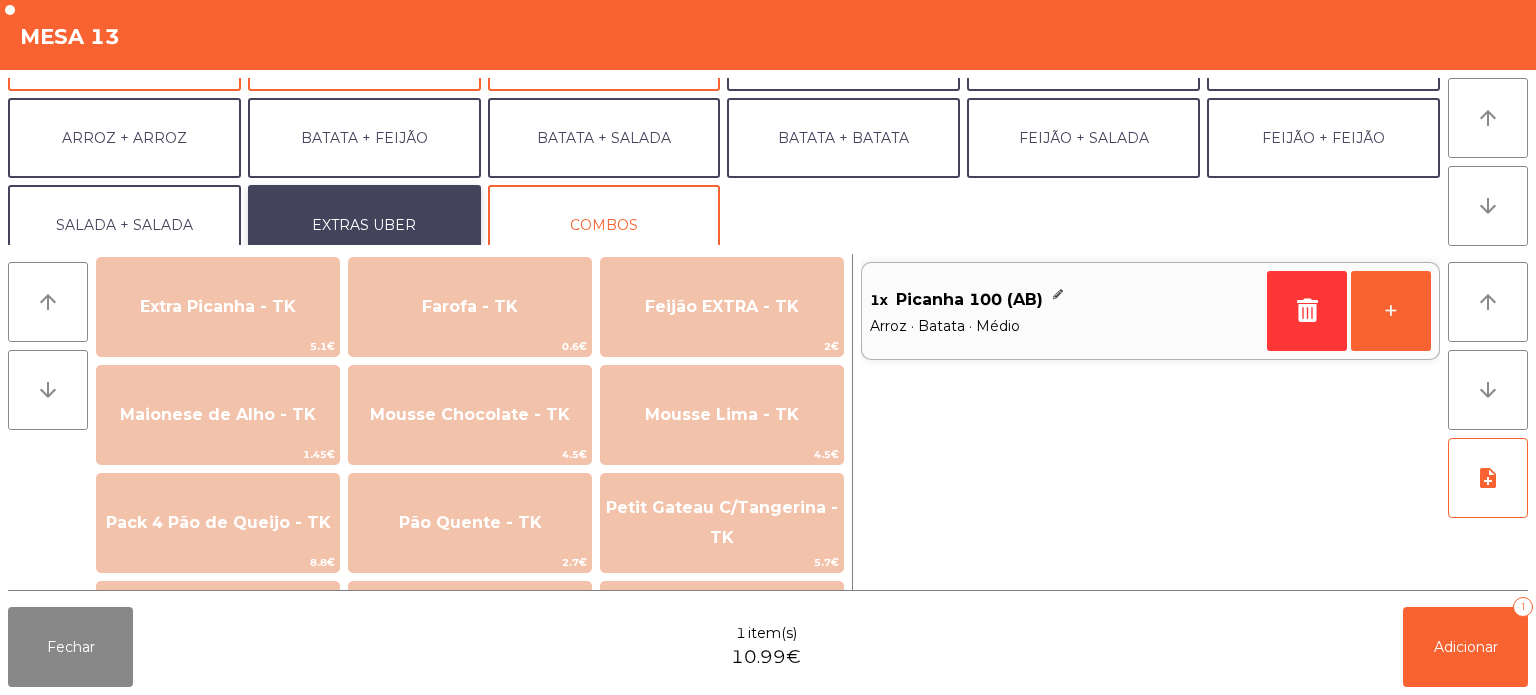 scroll, scrollTop: 1020, scrollLeft: 0, axis: vertical 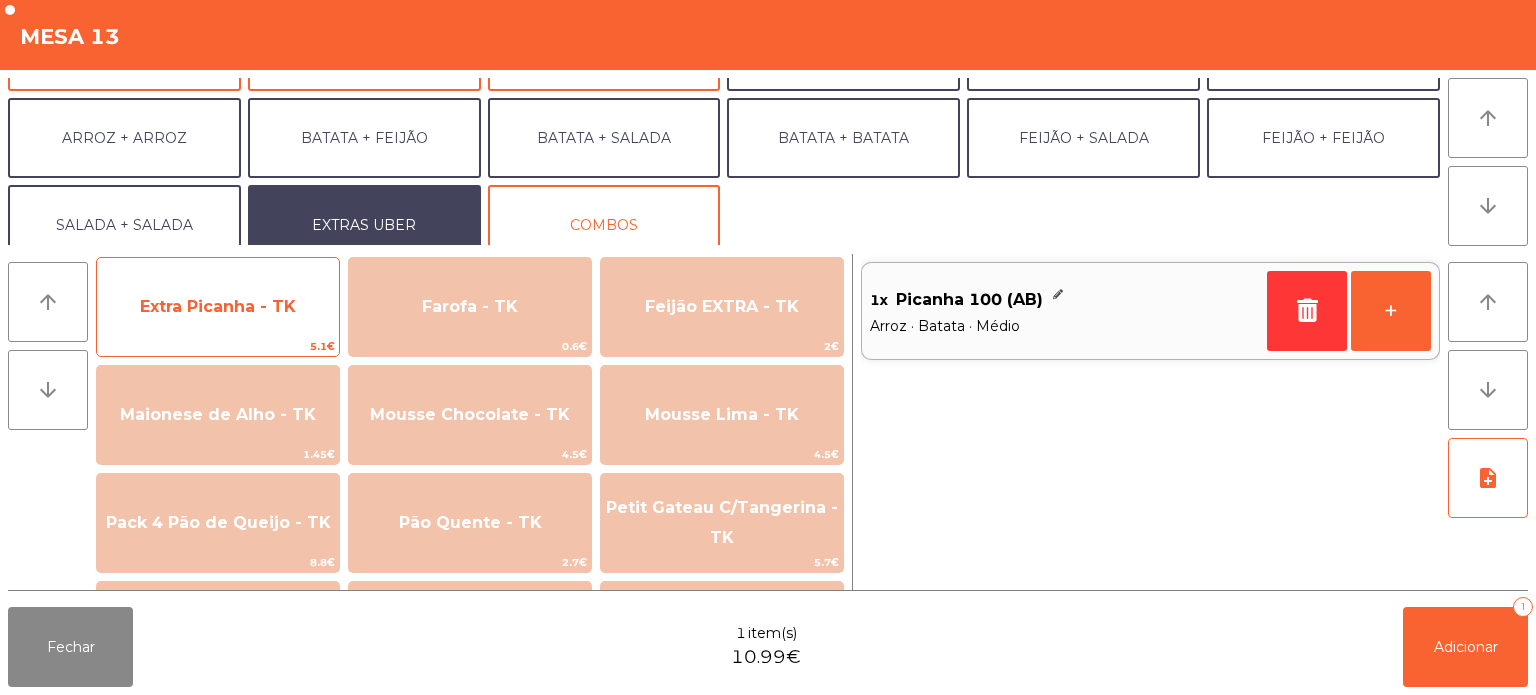click on "Extra Picanha - TK" 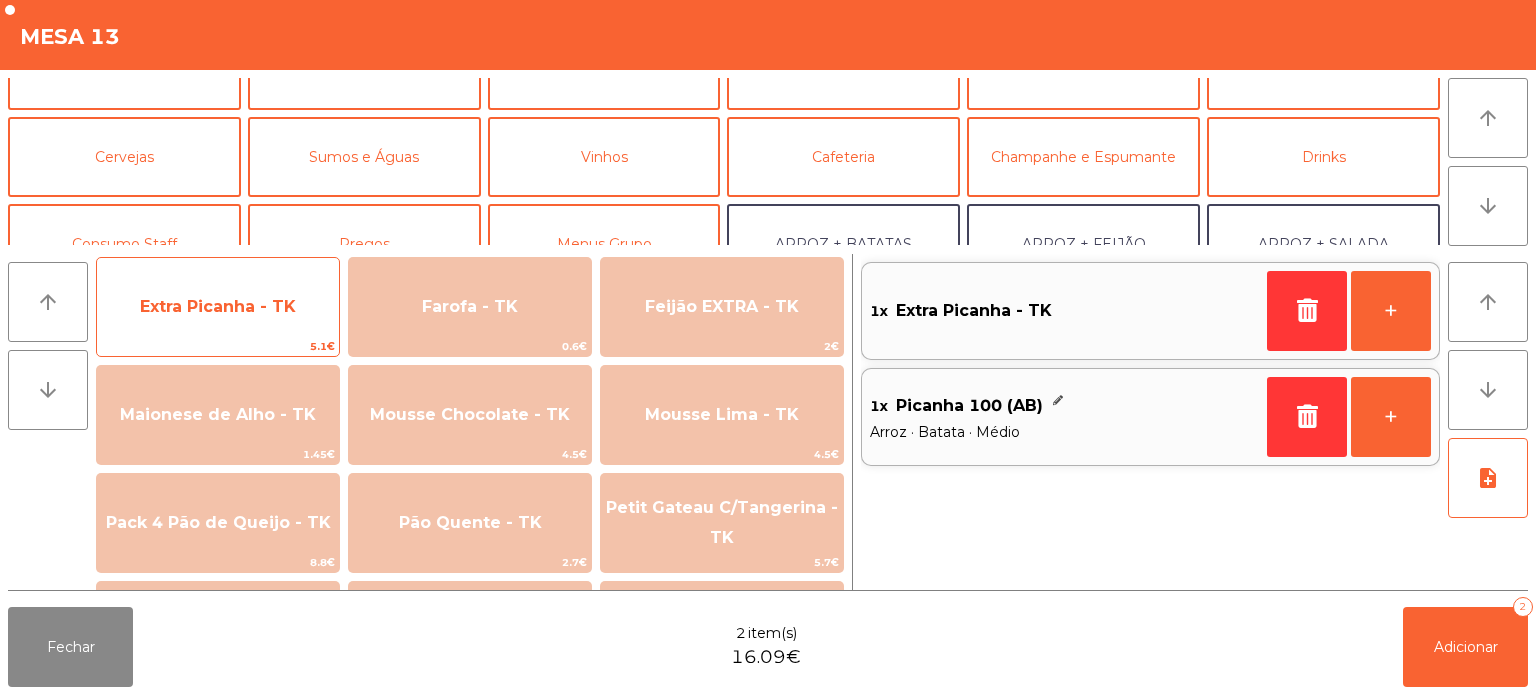 scroll, scrollTop: 0, scrollLeft: 0, axis: both 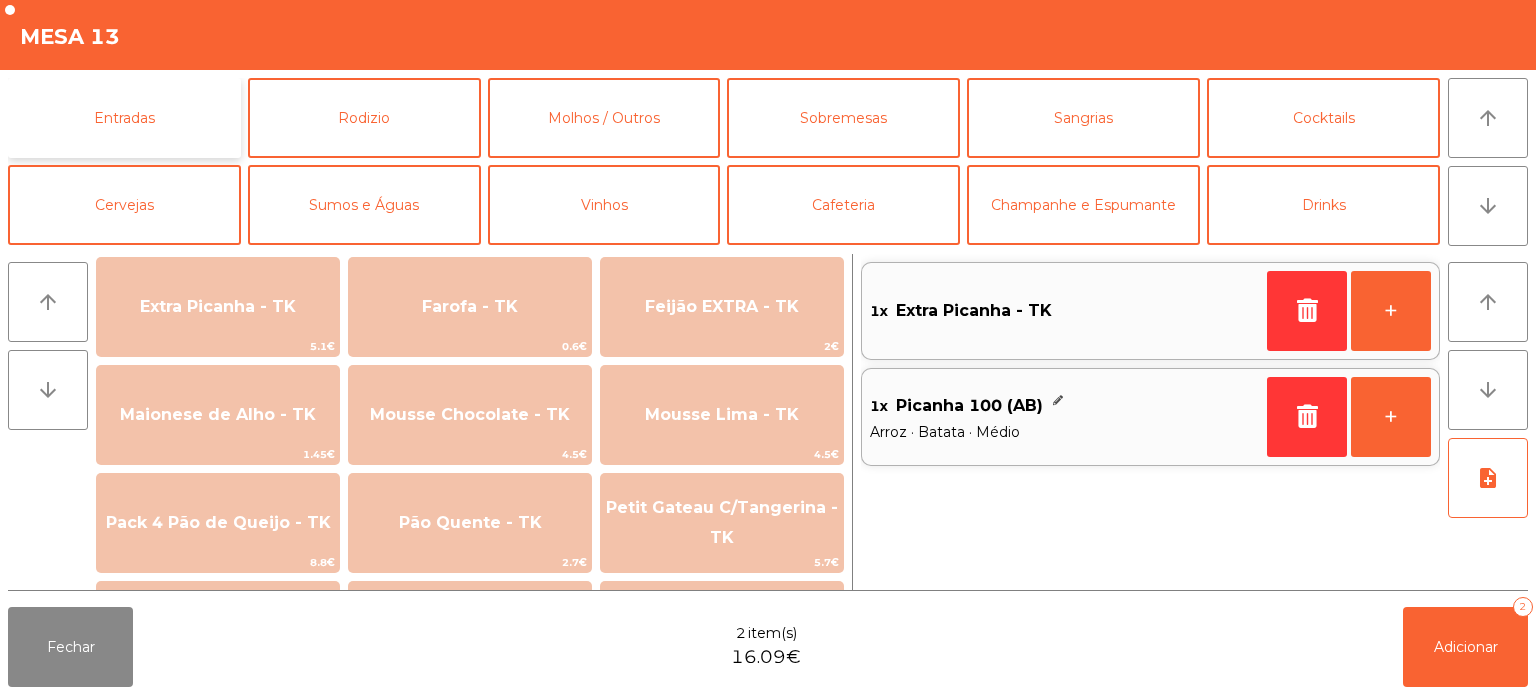 click on "Entradas" 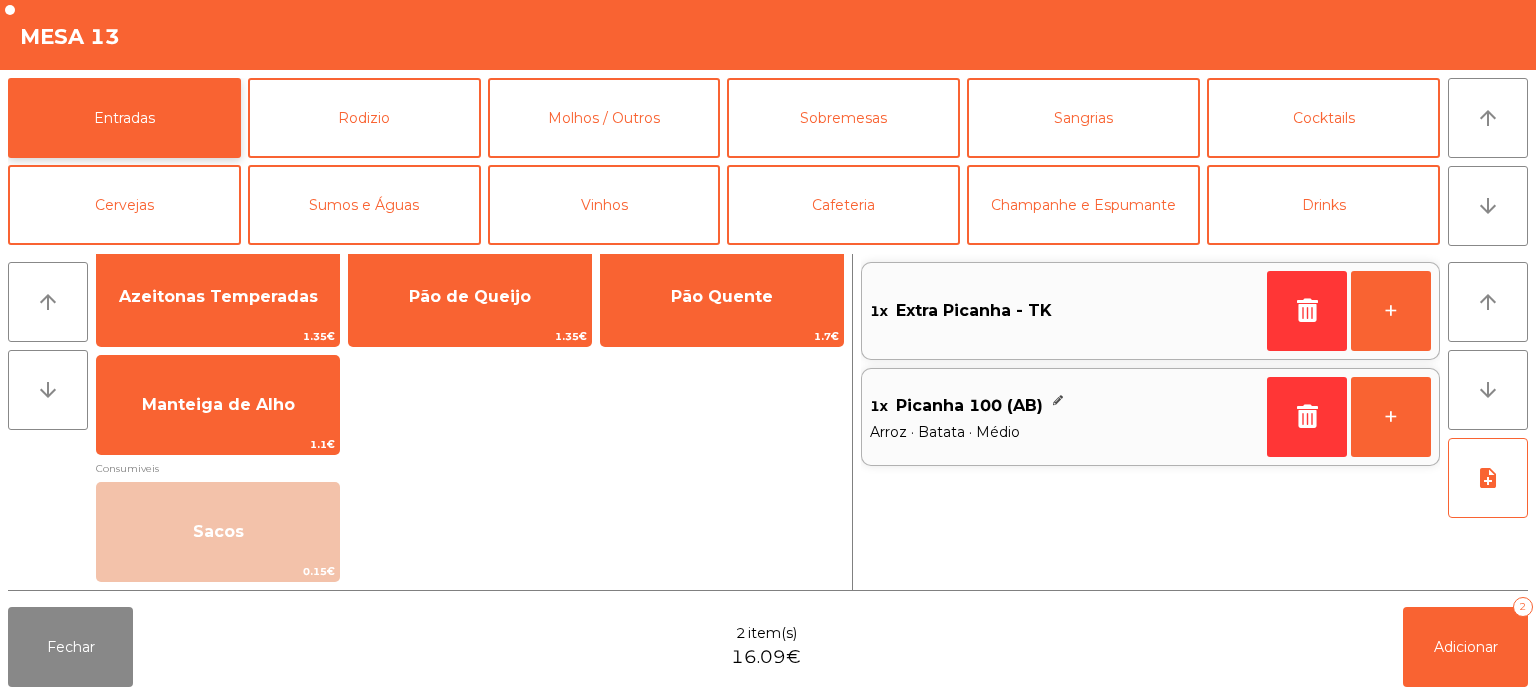 scroll, scrollTop: 15, scrollLeft: 0, axis: vertical 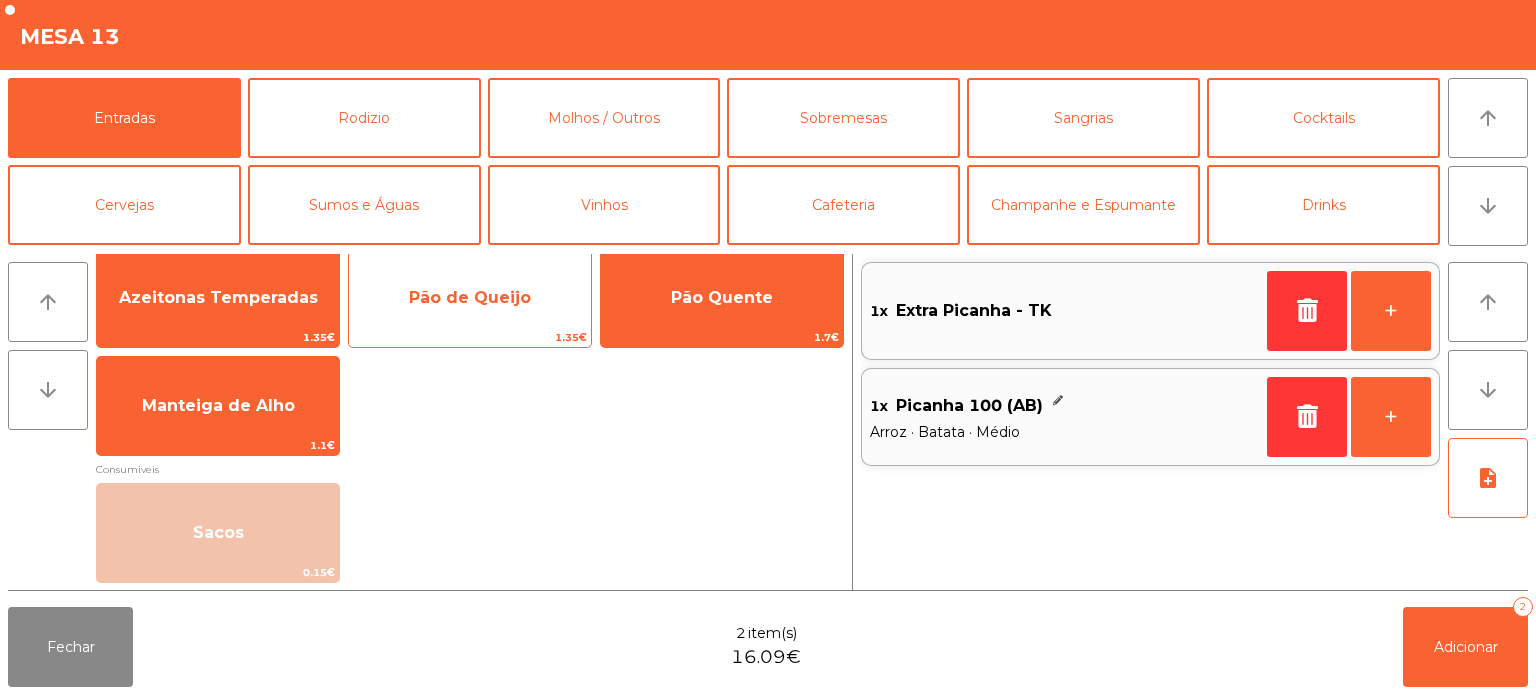 click on "Pão de Queijo" 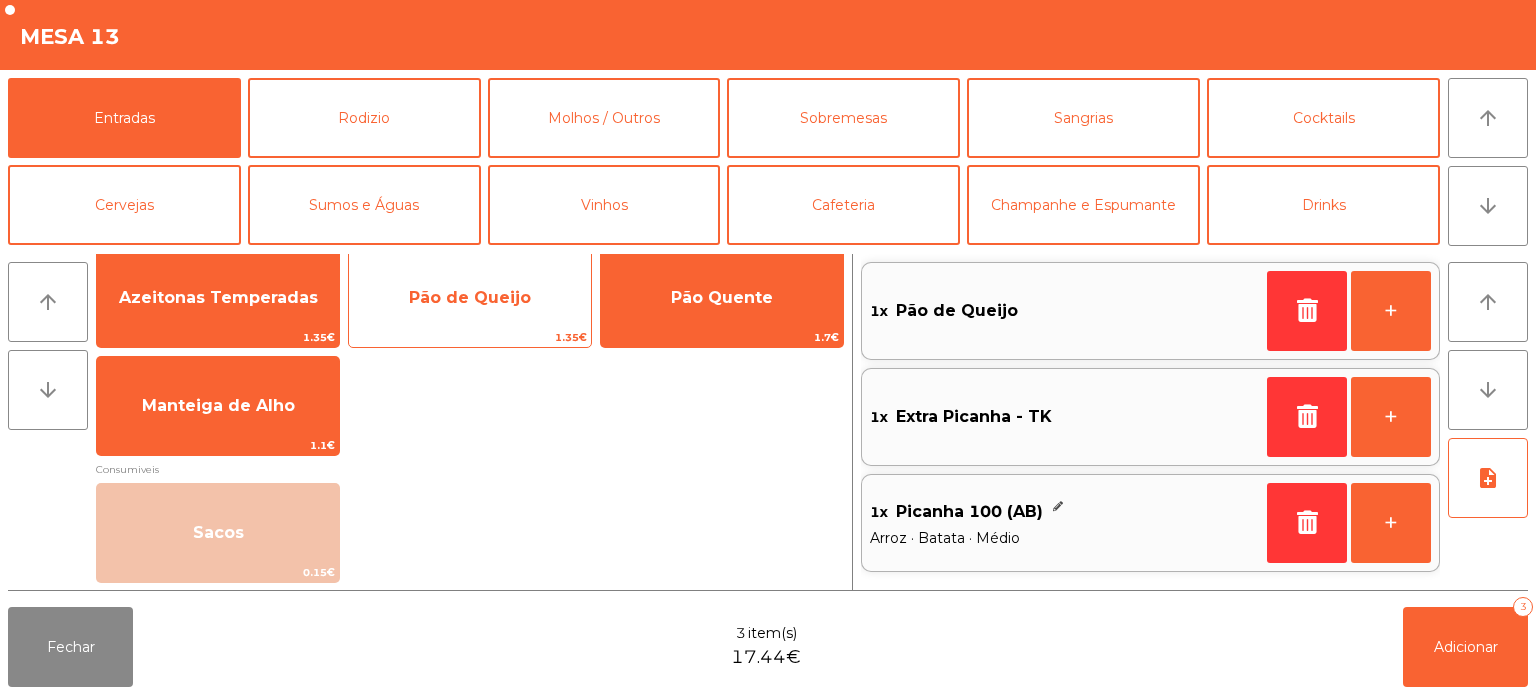 click on "1.35€" 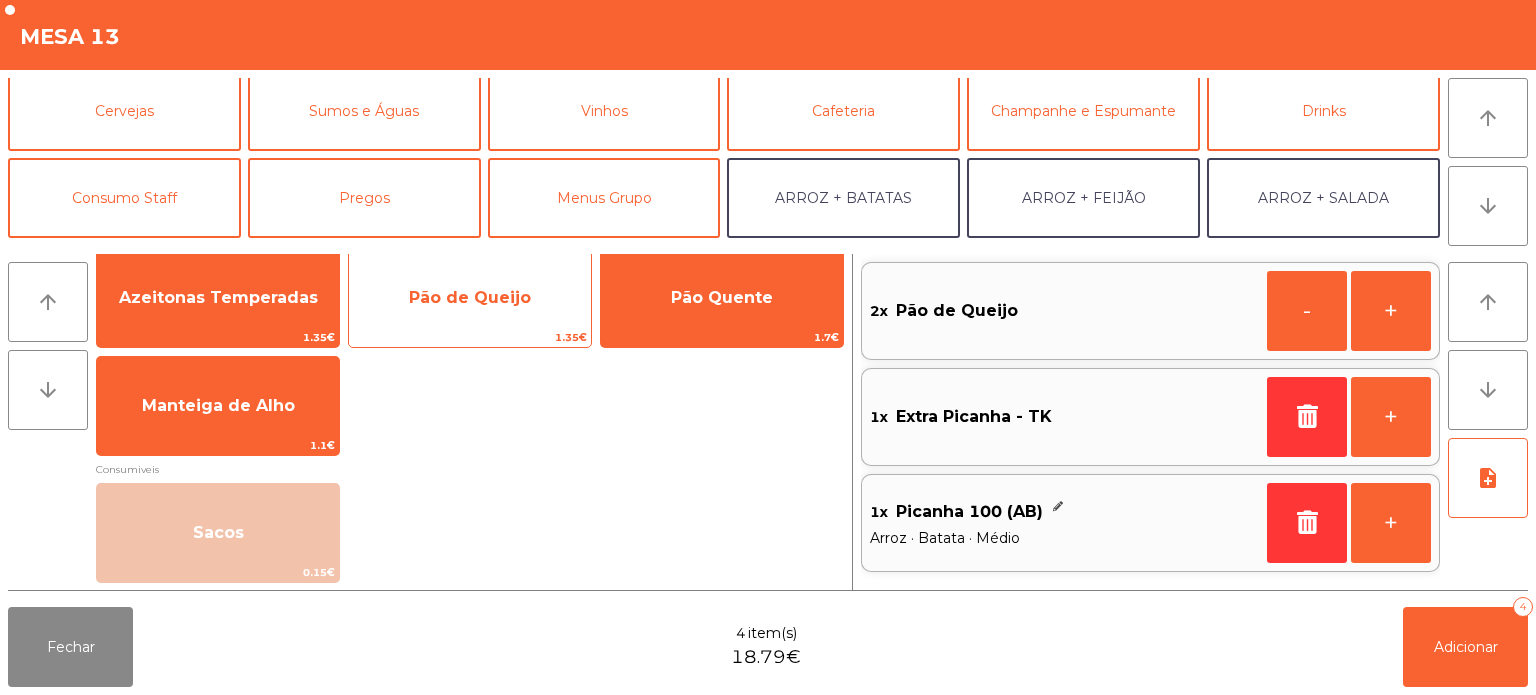 scroll, scrollTop: 108, scrollLeft: 0, axis: vertical 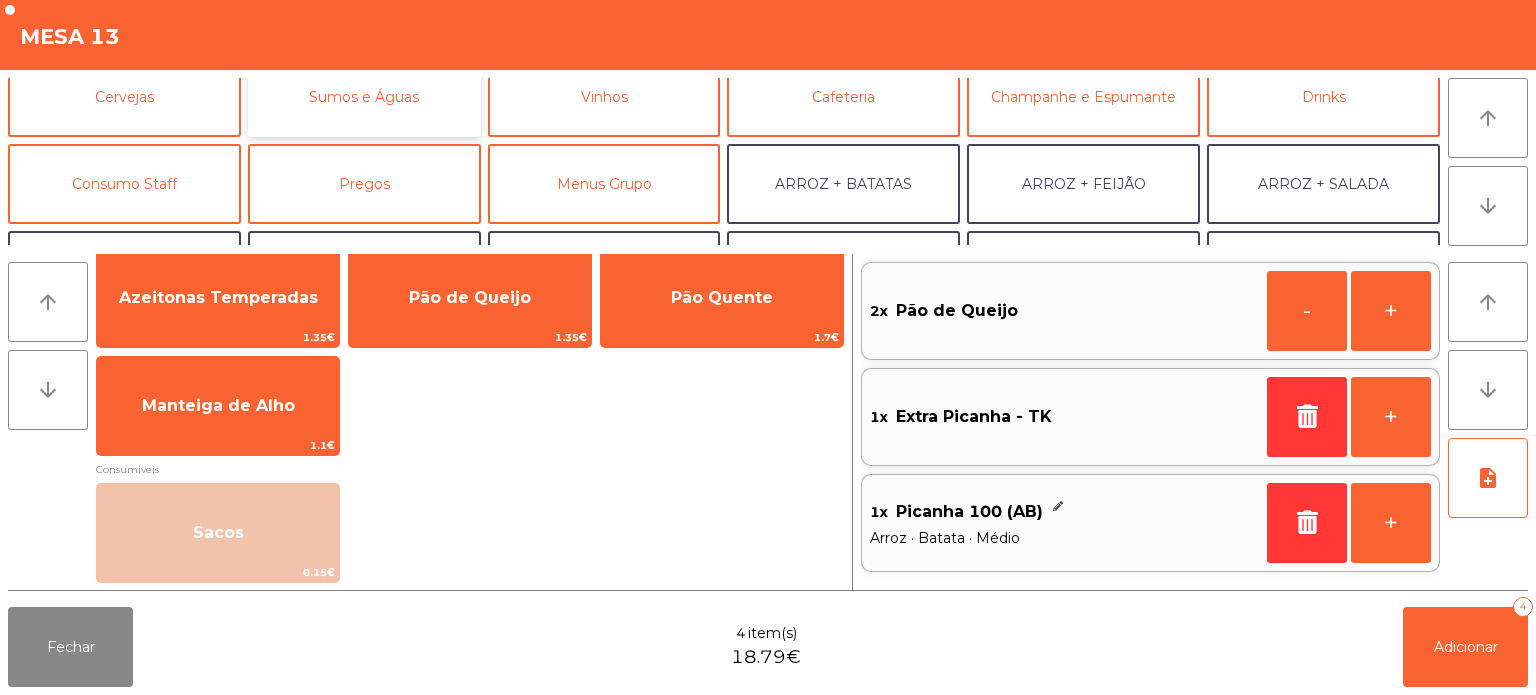 click on "Sumos e Águas" 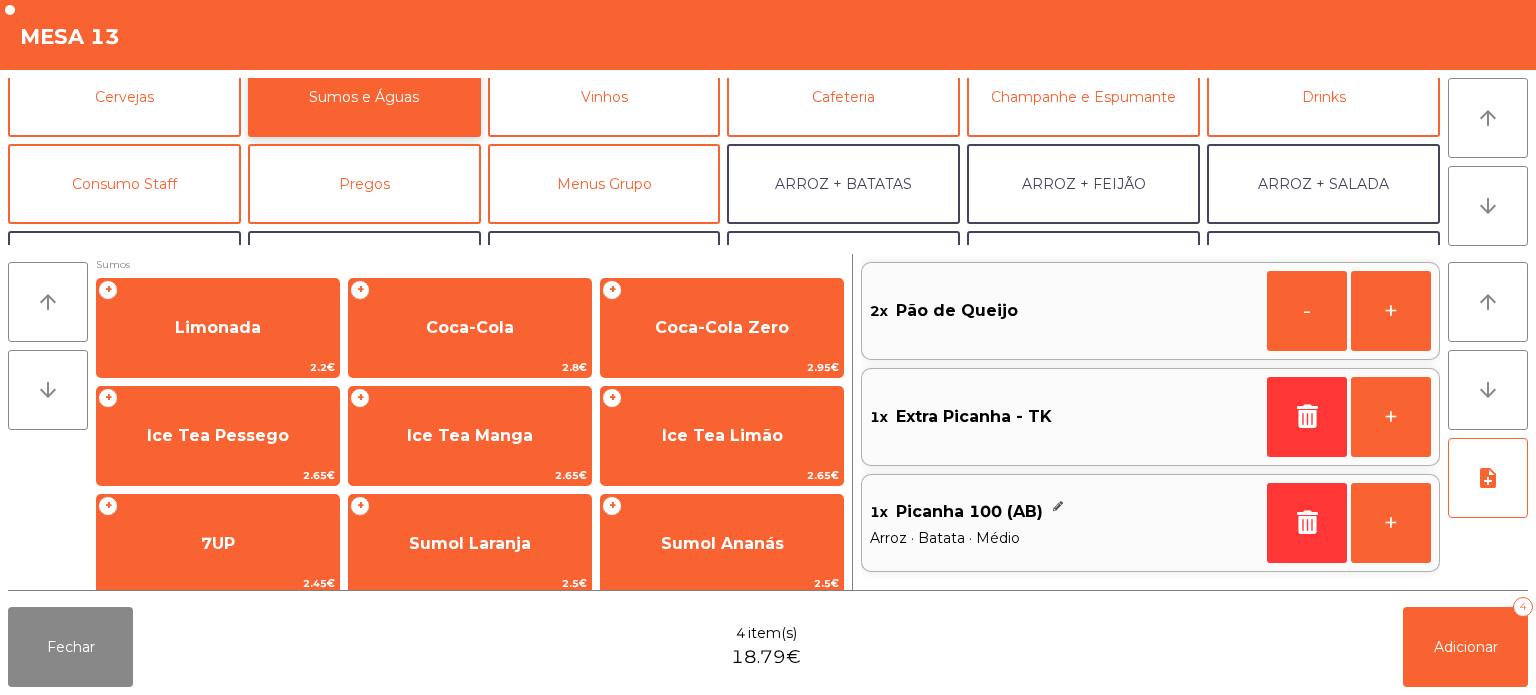 scroll, scrollTop: 118, scrollLeft: 0, axis: vertical 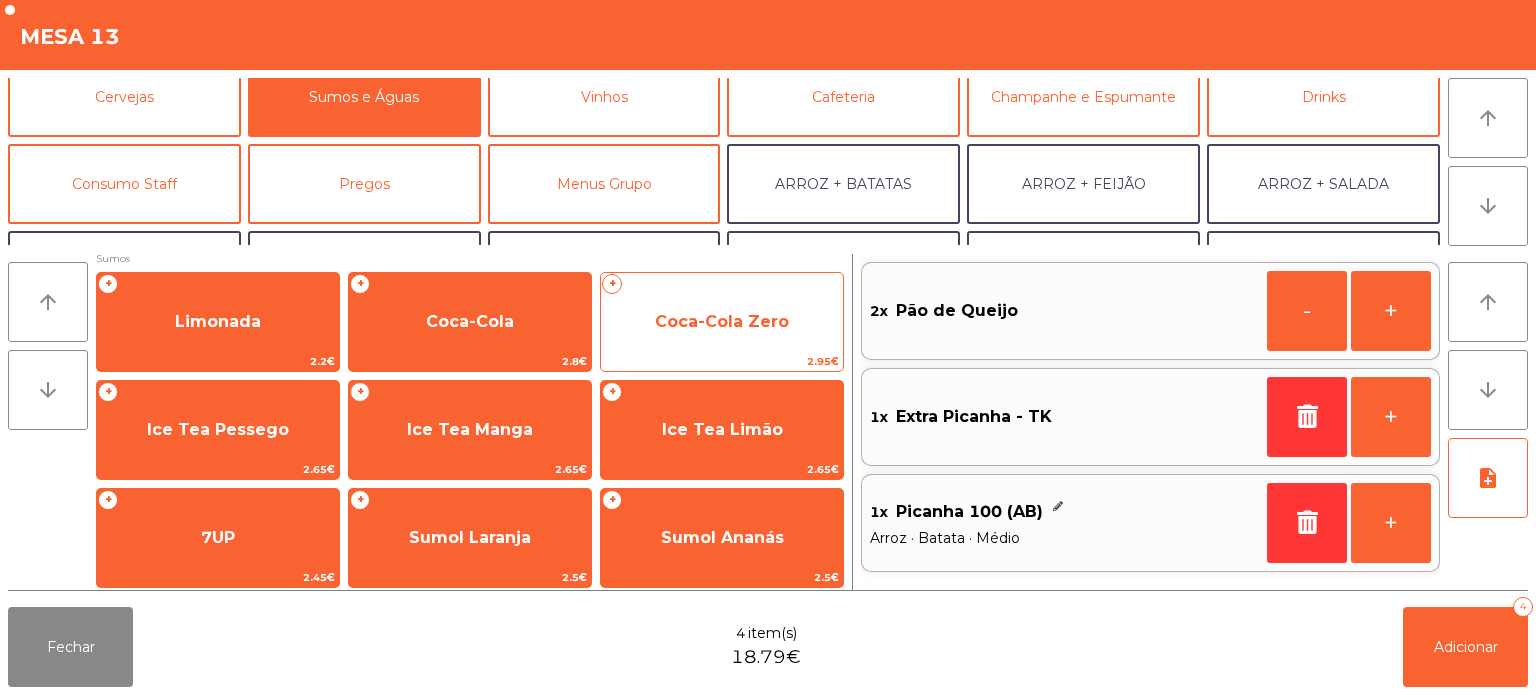 click on "Coca-Cola Zero" 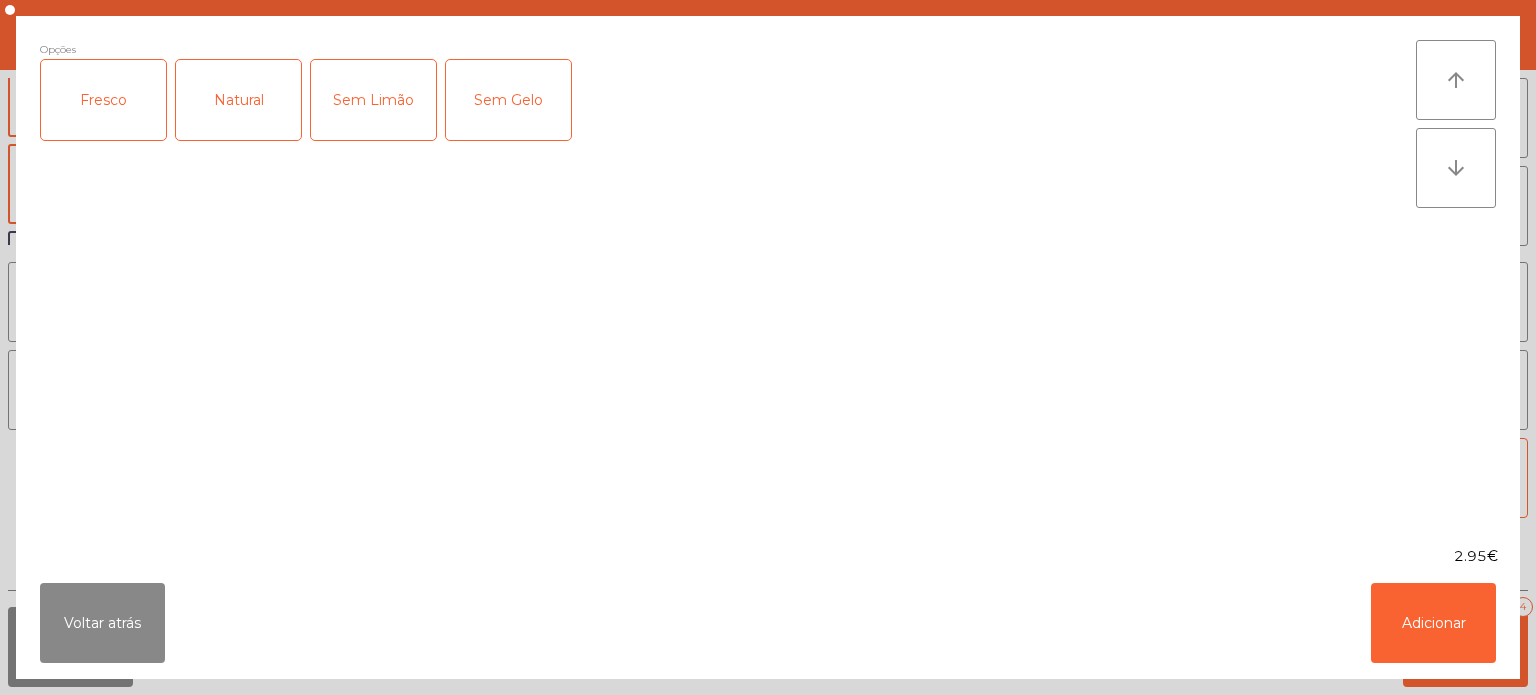 click on "Fresco" 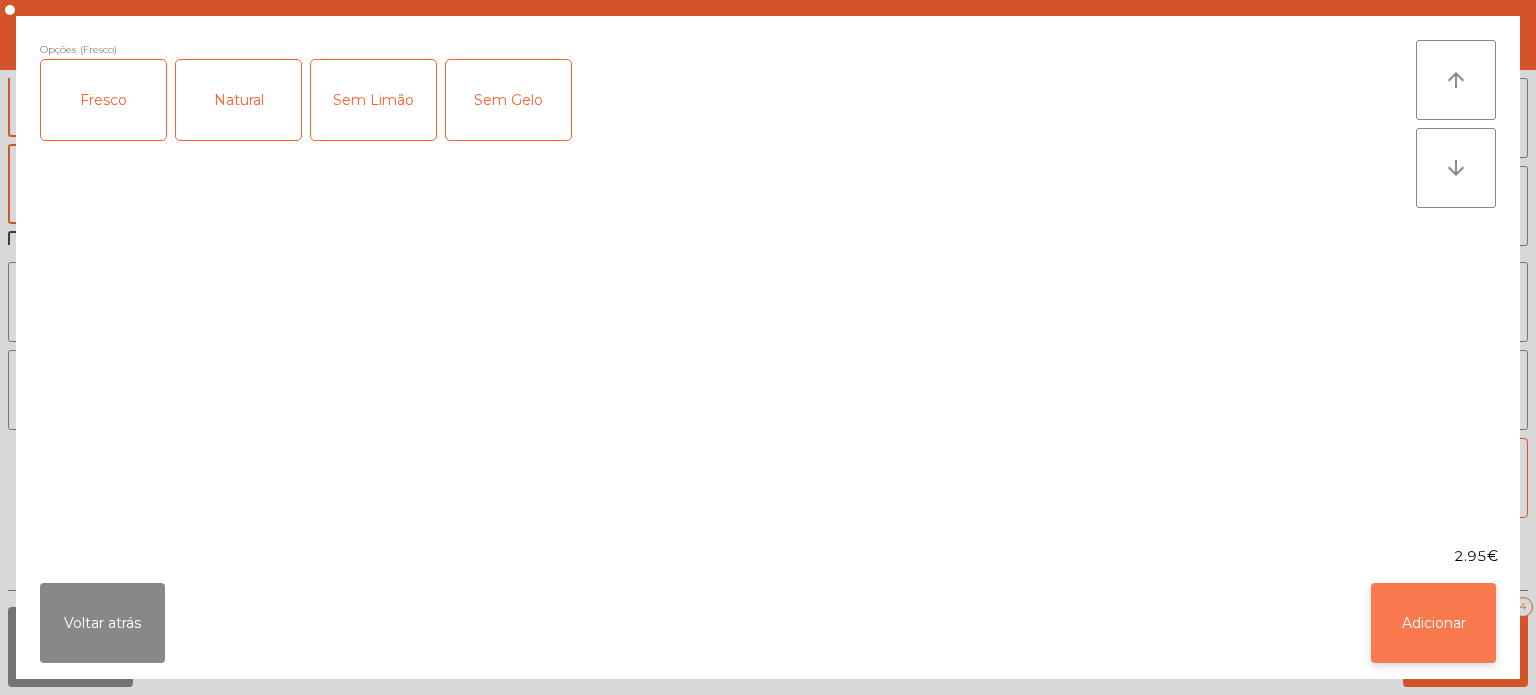 click on "Adicionar" 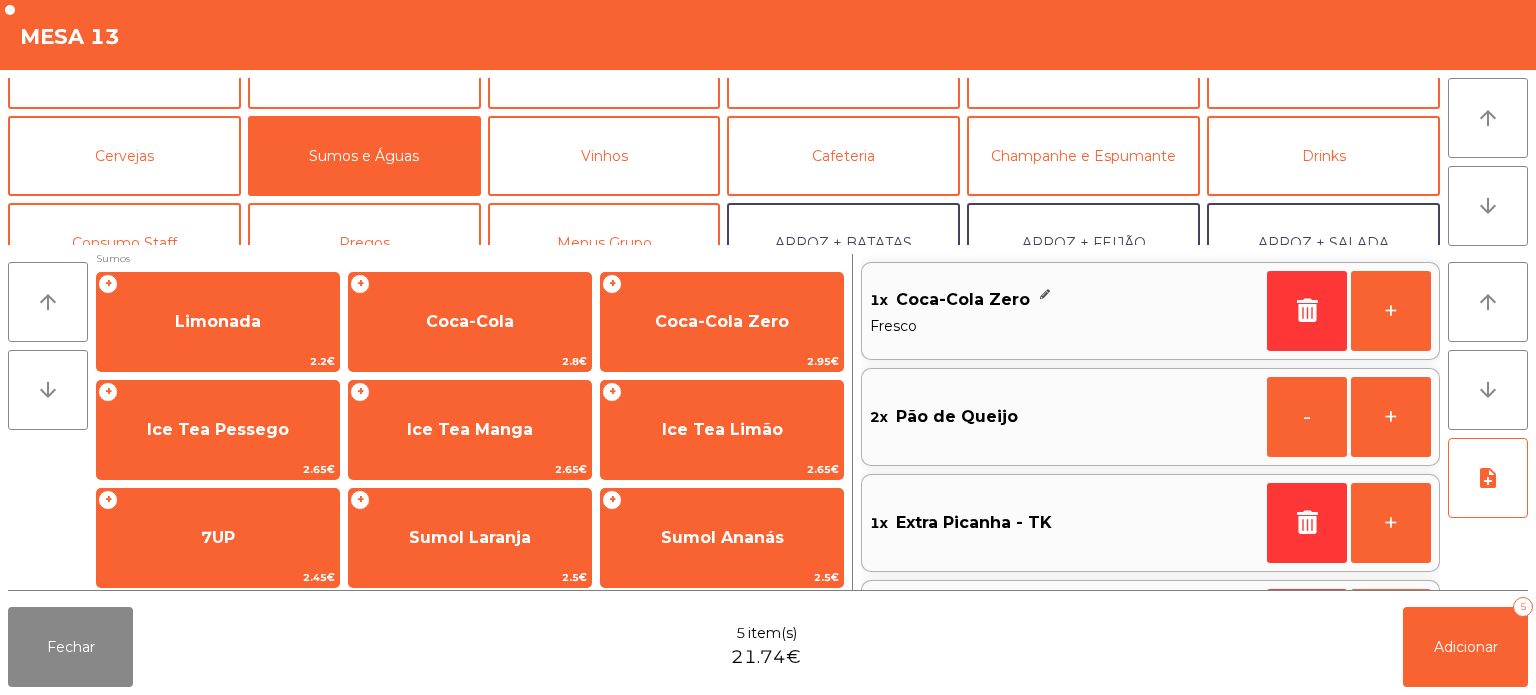 scroll, scrollTop: 40, scrollLeft: 0, axis: vertical 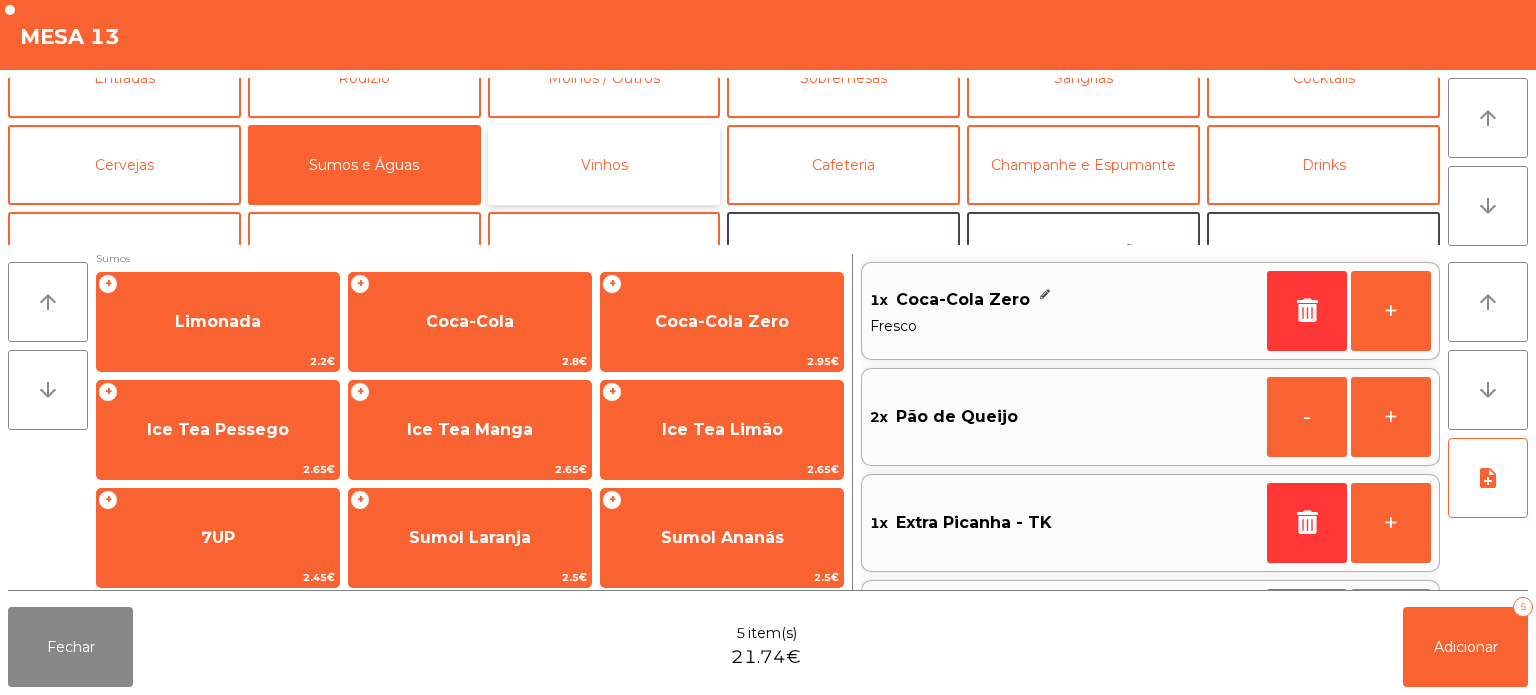 click on "Vinhos" 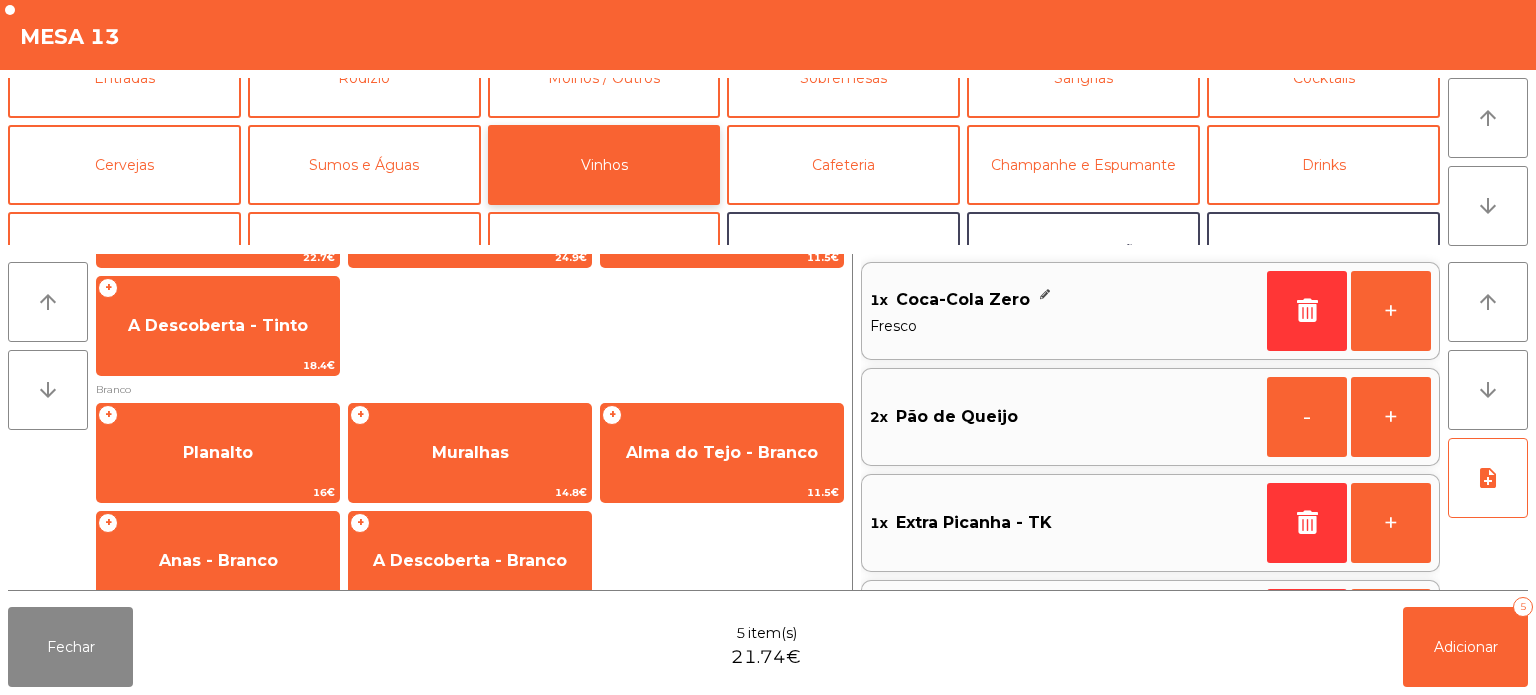 scroll, scrollTop: 400, scrollLeft: 0, axis: vertical 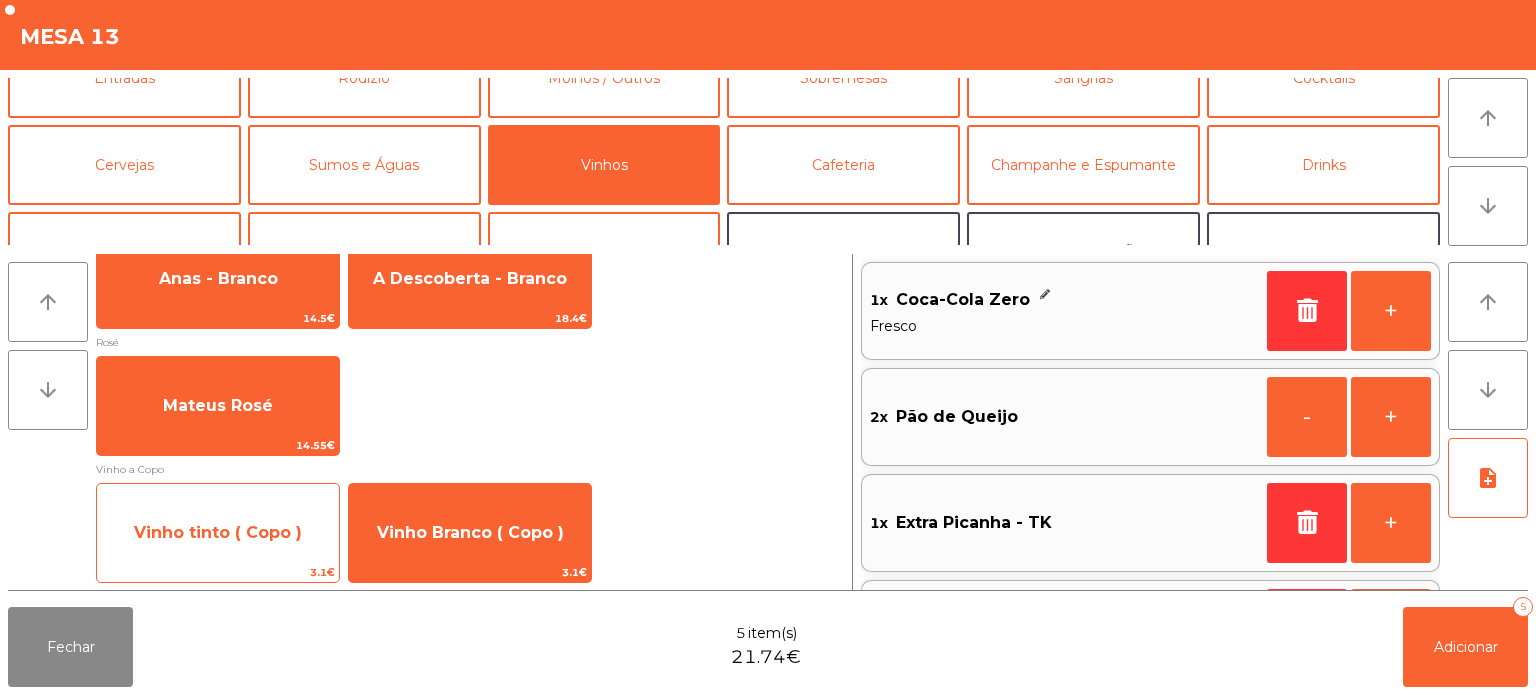 click on "3.1€" 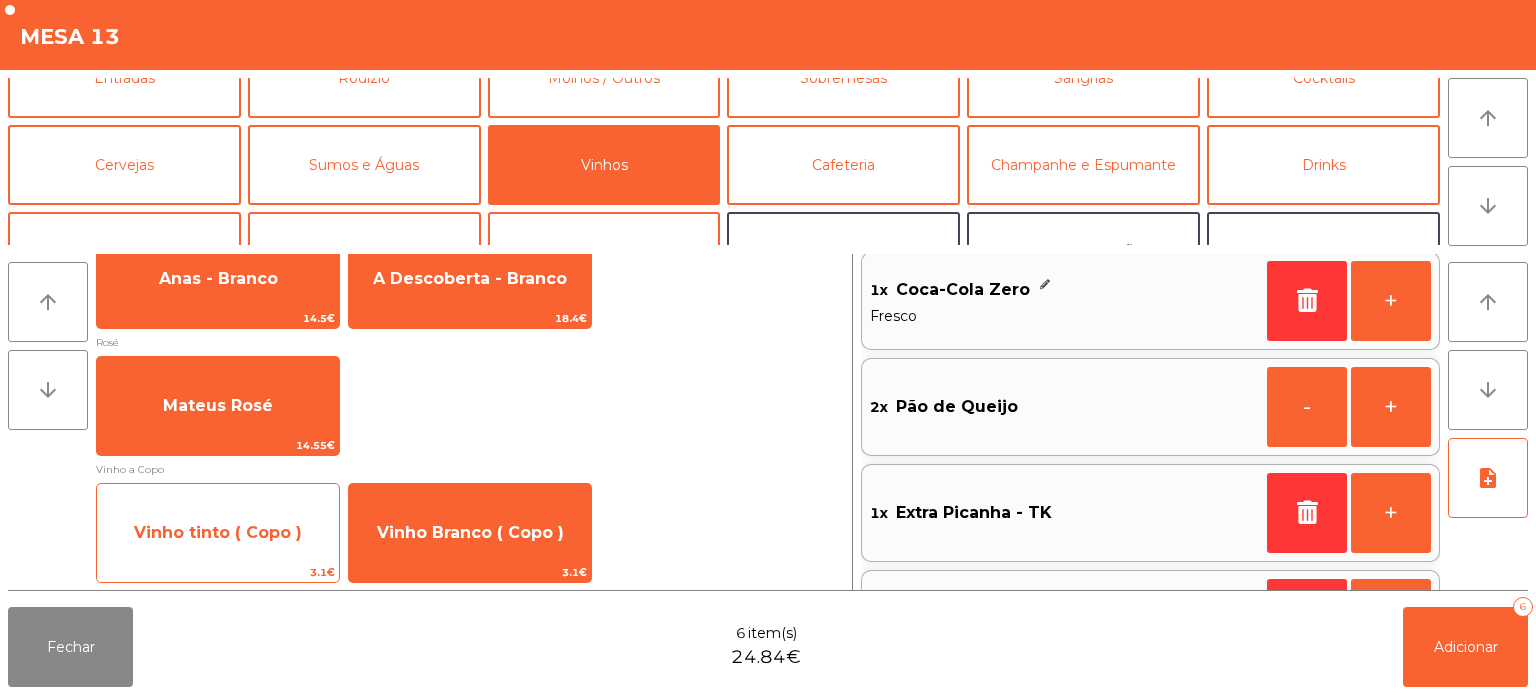 scroll, scrollTop: 0, scrollLeft: 0, axis: both 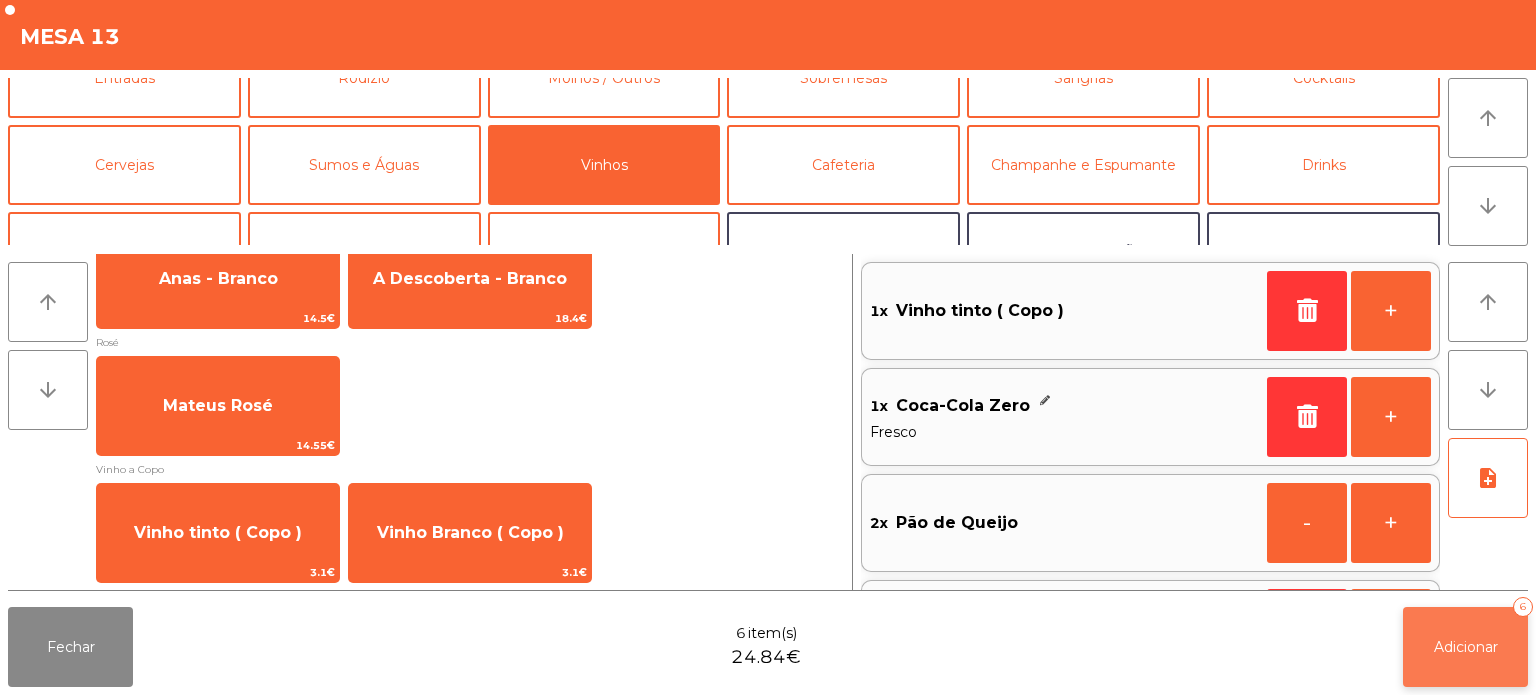 click on "Adicionar" 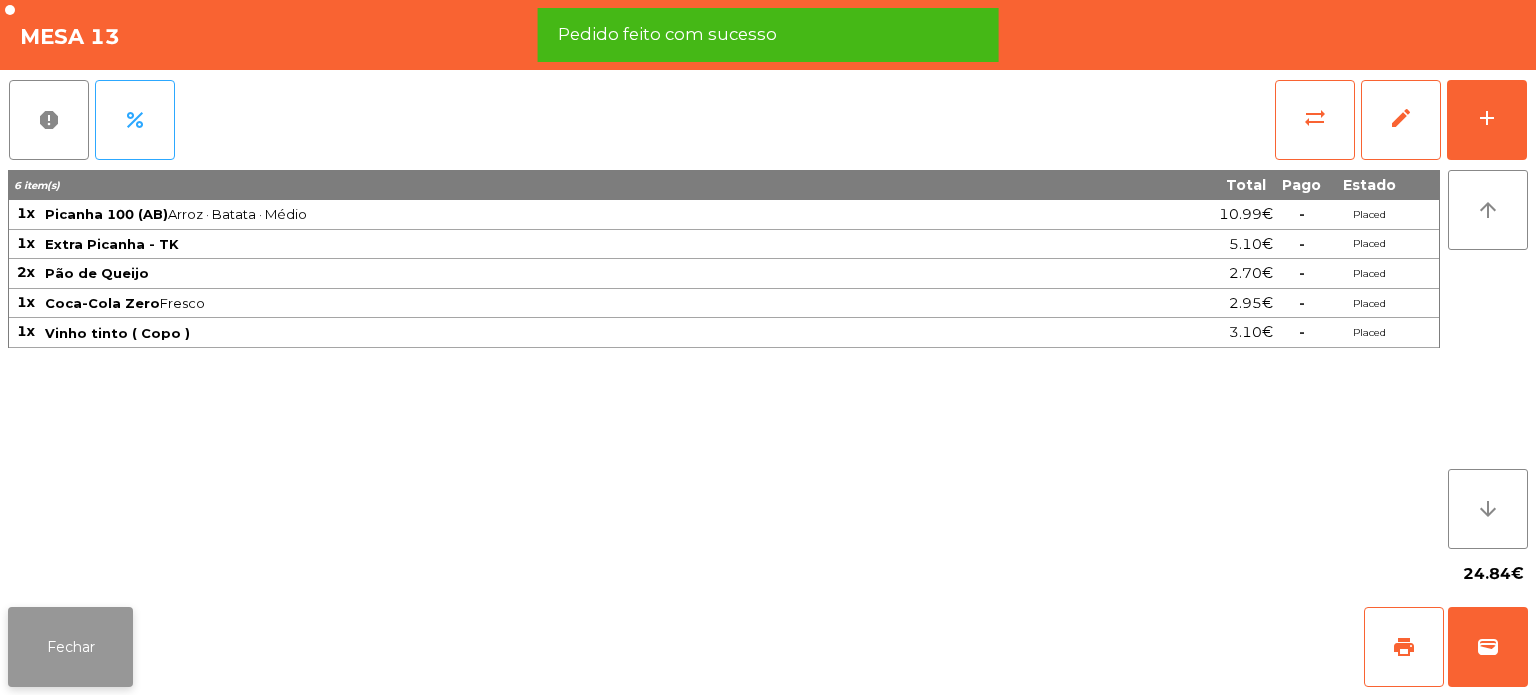 click on "Fechar" 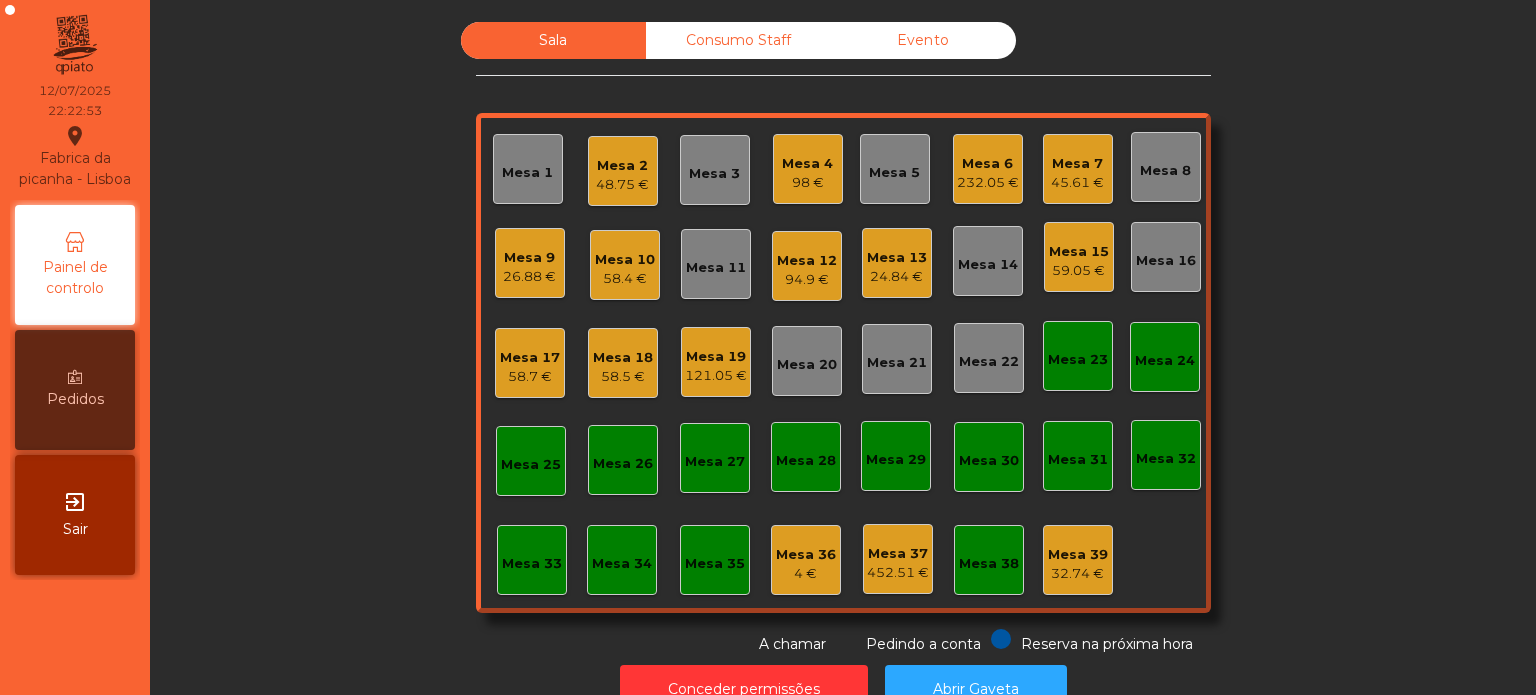 scroll, scrollTop: 55, scrollLeft: 0, axis: vertical 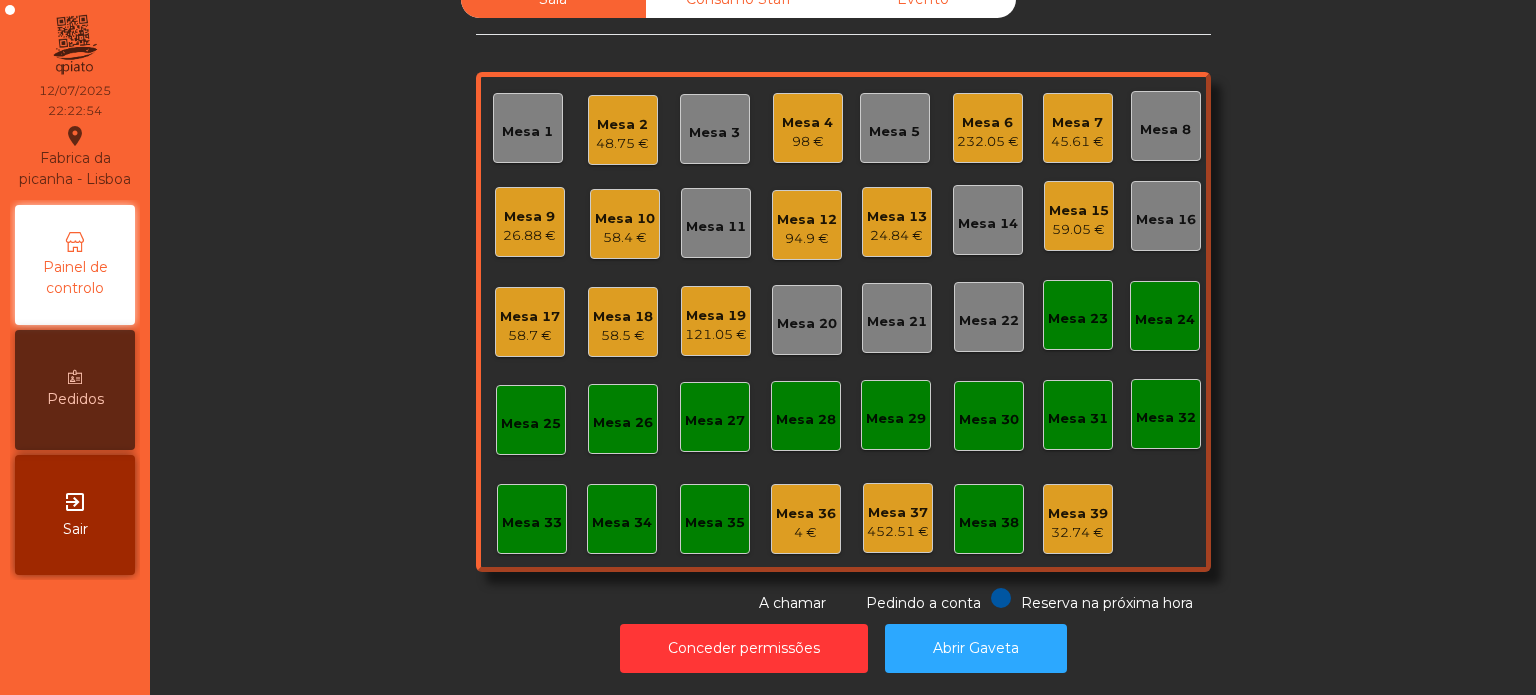 click on "Sala   Consumo Staff   Evento   Mesa 1   Mesa 2   48.75 €   Mesa 3   Mesa 4   98 €   Mesa 5   Mesa 6   232.05 €   Mesa 7   45.61 €   Mesa 8   Mesa 9   26.88 €   Mesa 10   58.4 €   Mesa 11   Mesa 12   94.9 €   Mesa 13   24.84 €   Mesa 14   Mesa 15   59.05 €   Mesa 16   Mesa 17   58.7 €   Mesa 18   58.5 €   Mesa 19   121.05 €   Mesa 20   Mesa 21   Mesa 22   Mesa 23   Mesa 24   Mesa 25   Mesa 26   Mesa 27   Mesa 28   Mesa 29   Mesa 30   Mesa 31   Mesa 32   Mesa 33   Mesa 34   Mesa 35   Mesa 36   4 €   Mesa 37   452.51 €   Mesa 38   Mesa 39   32.74 €  Reserva na próxima hora Pedindo a conta A chamar  Conceder permissões   Abrir Gaveta" 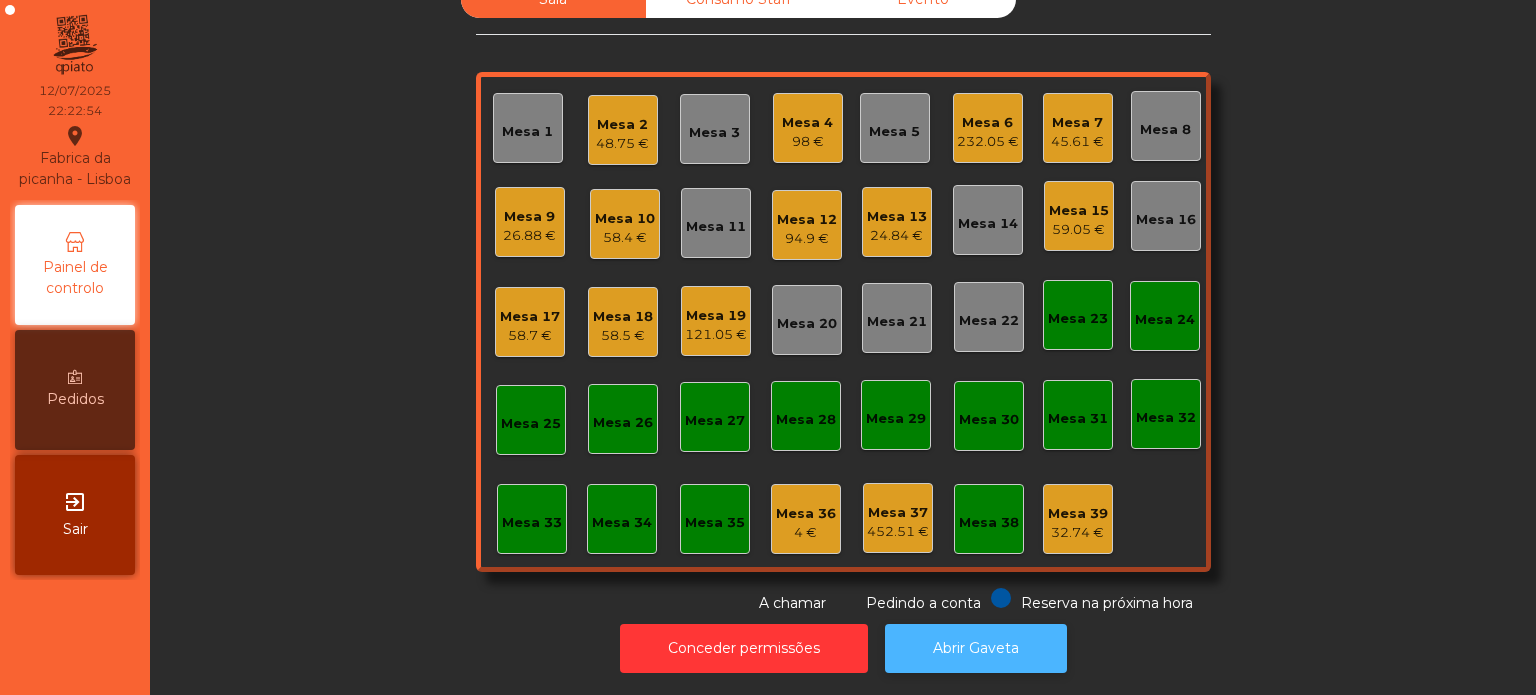 click on "Abrir Gaveta" 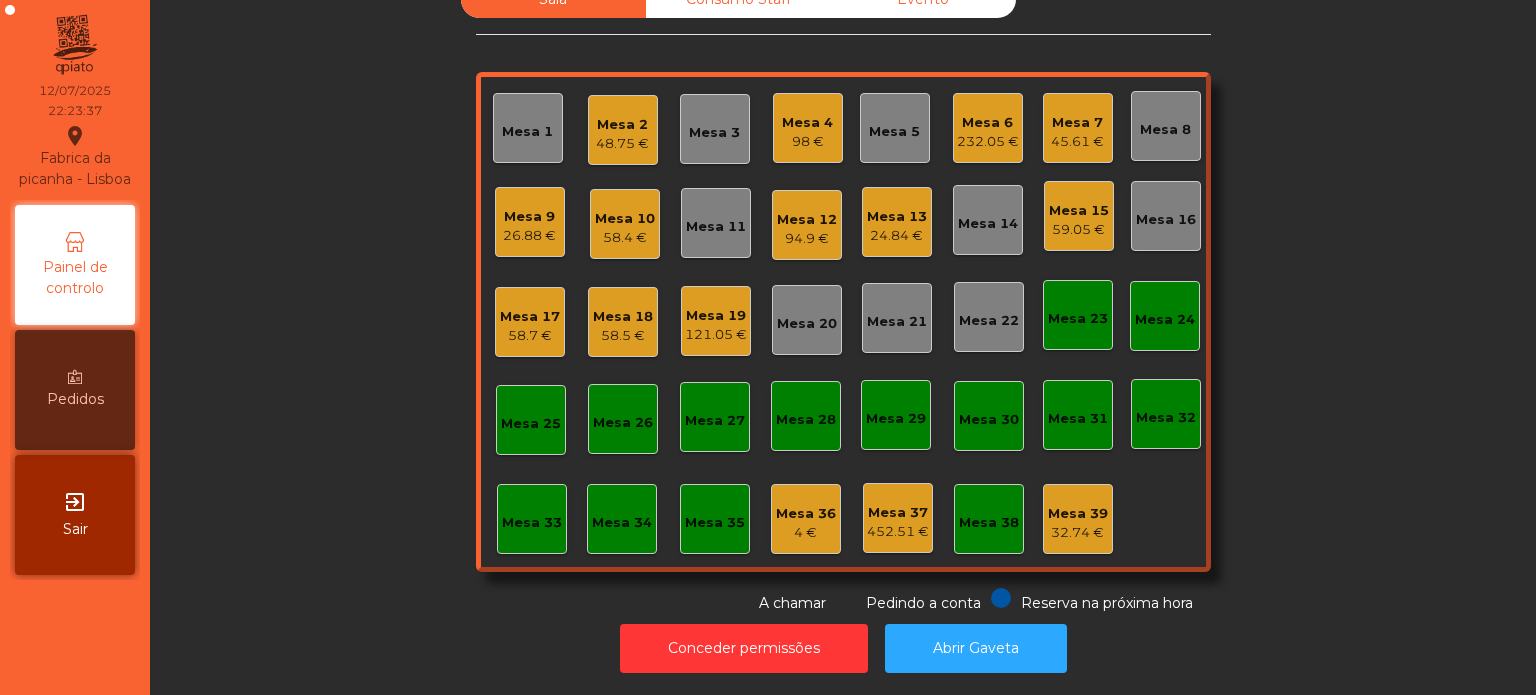 click on "121.05 €" 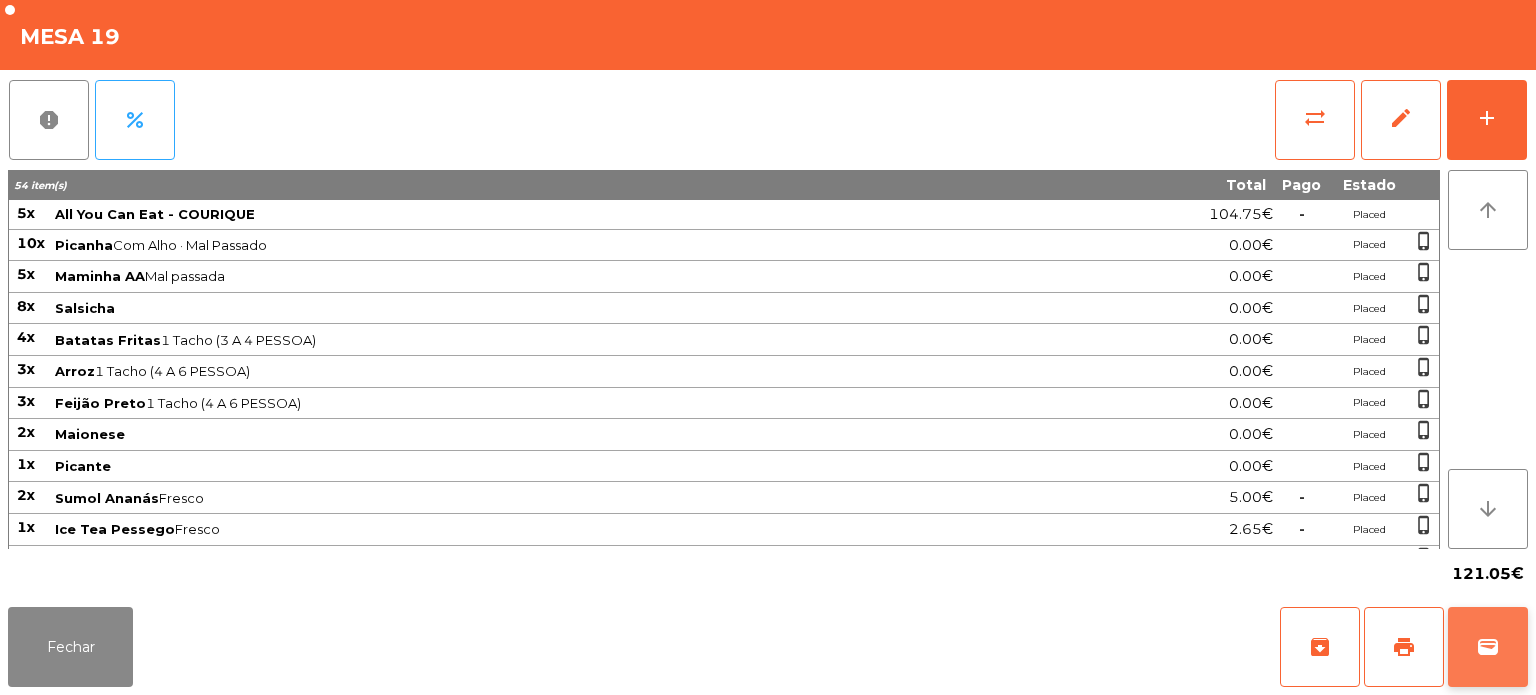 click on "wallet" 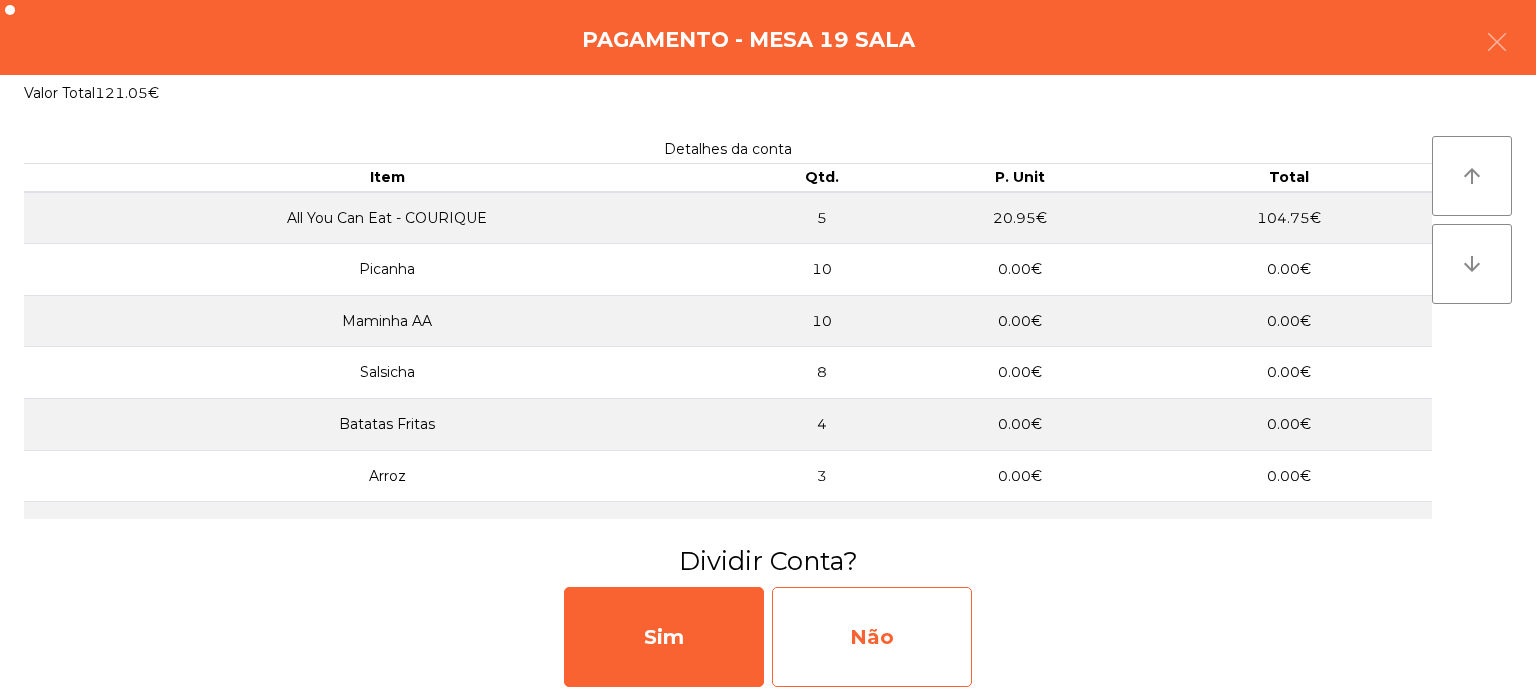 click on "Não" 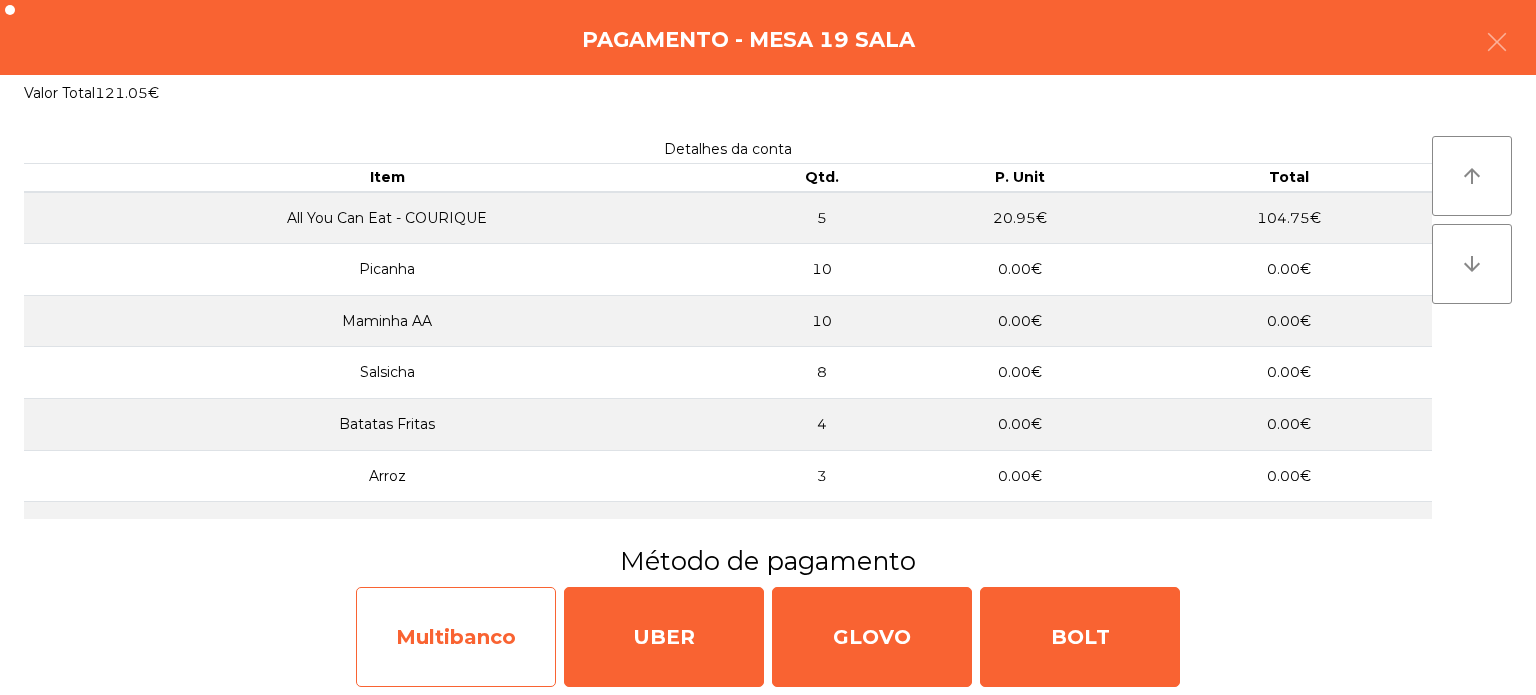 click on "Multibanco" 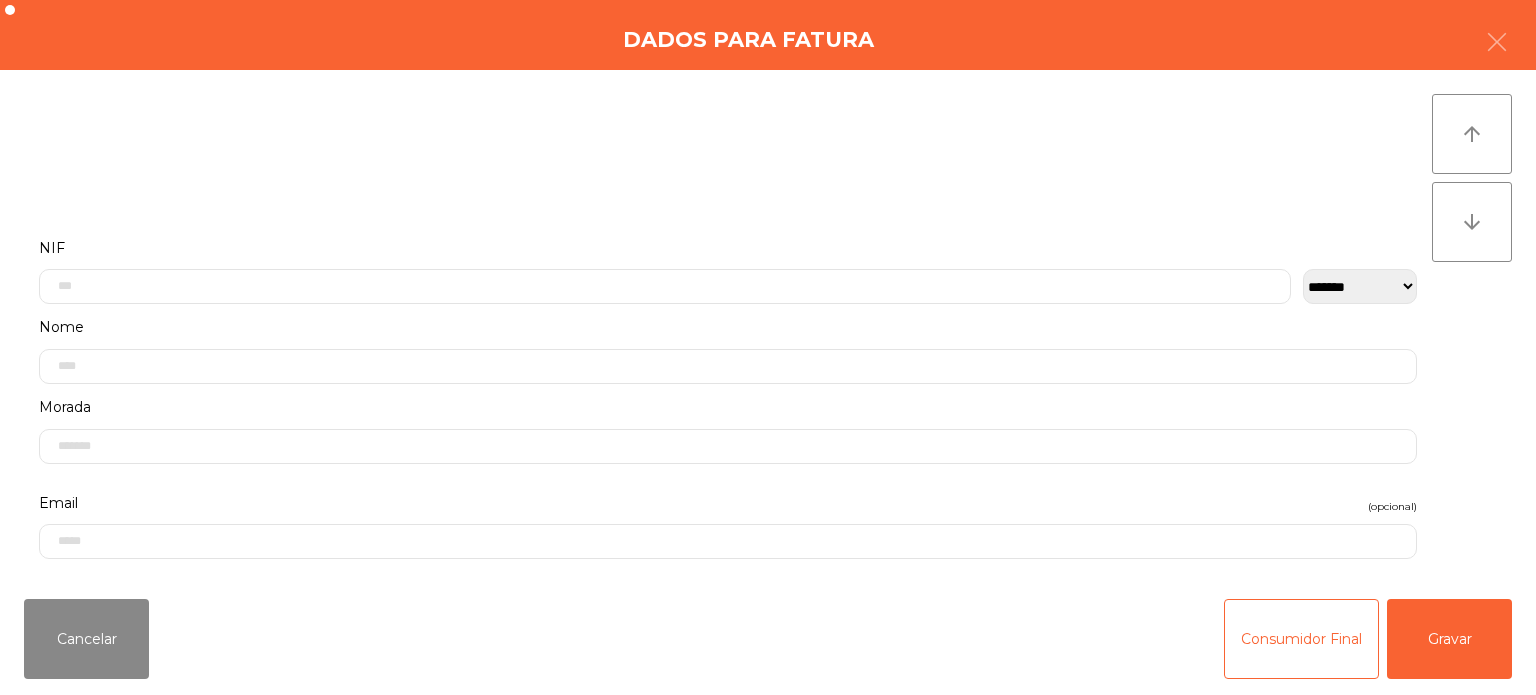 click on "Nome" 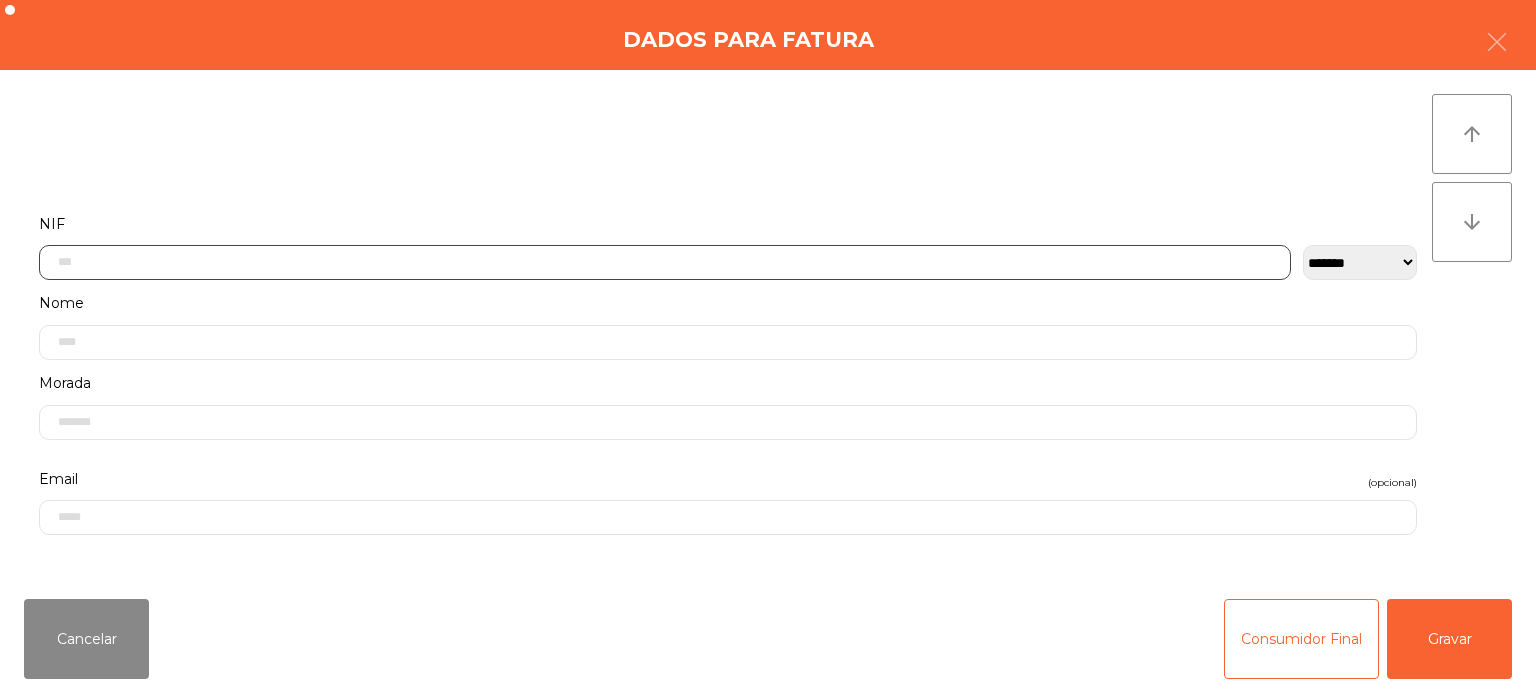 click 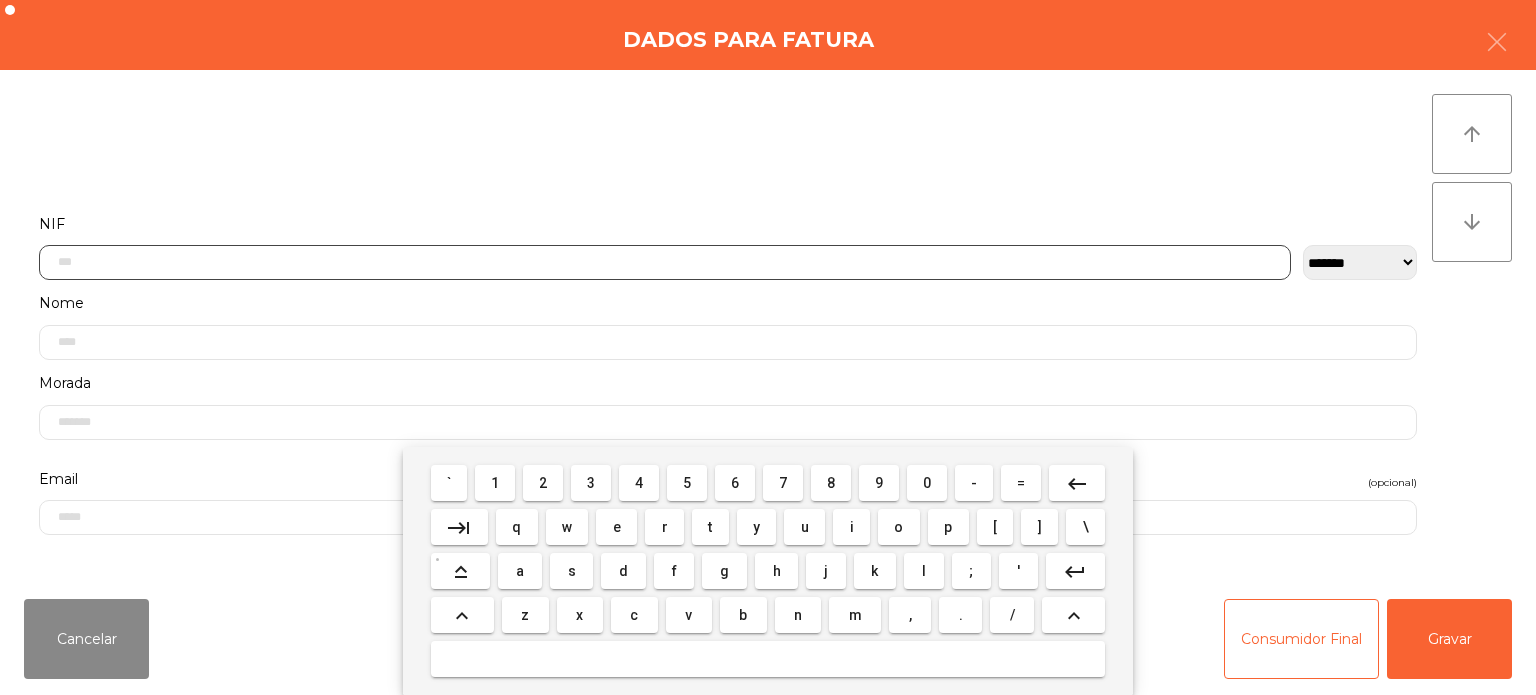 scroll, scrollTop: 139, scrollLeft: 0, axis: vertical 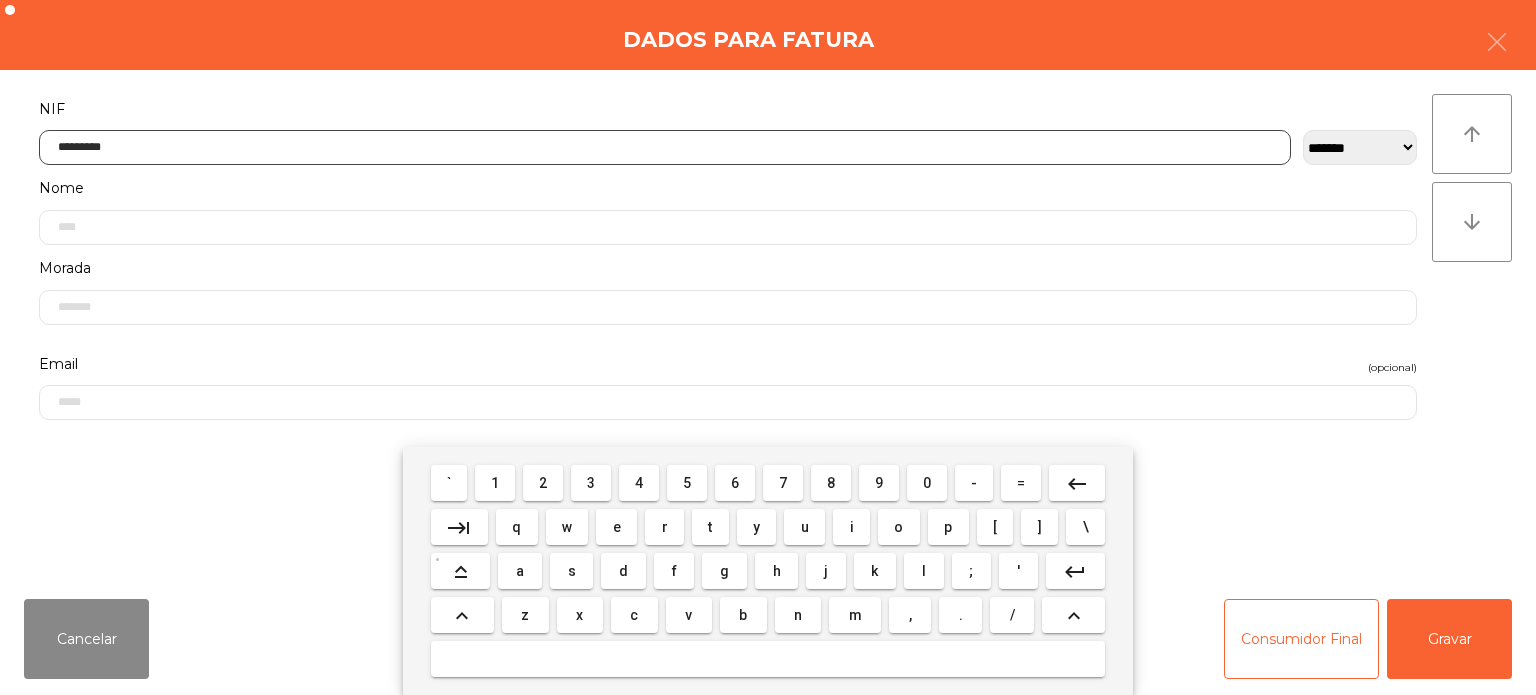 type on "*********" 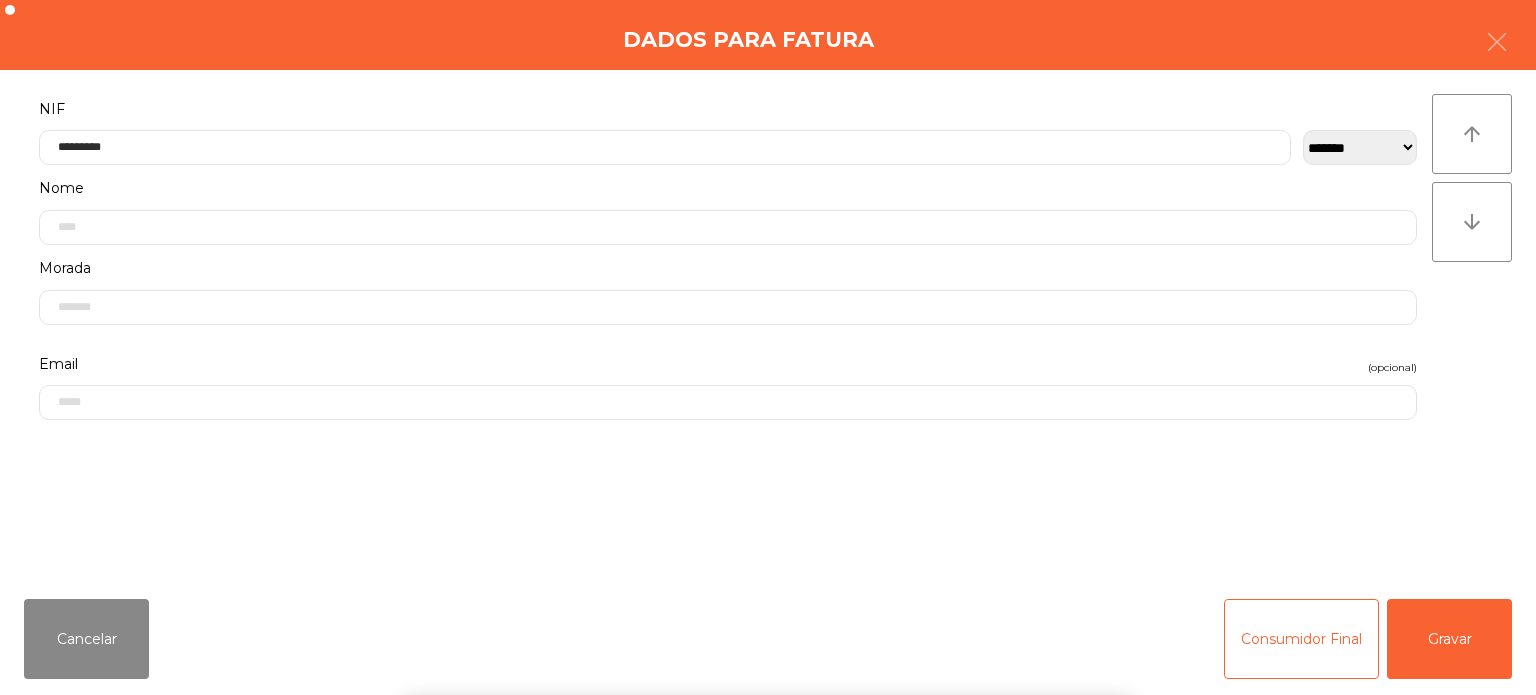 click on "arrow_upward arrow_downward" 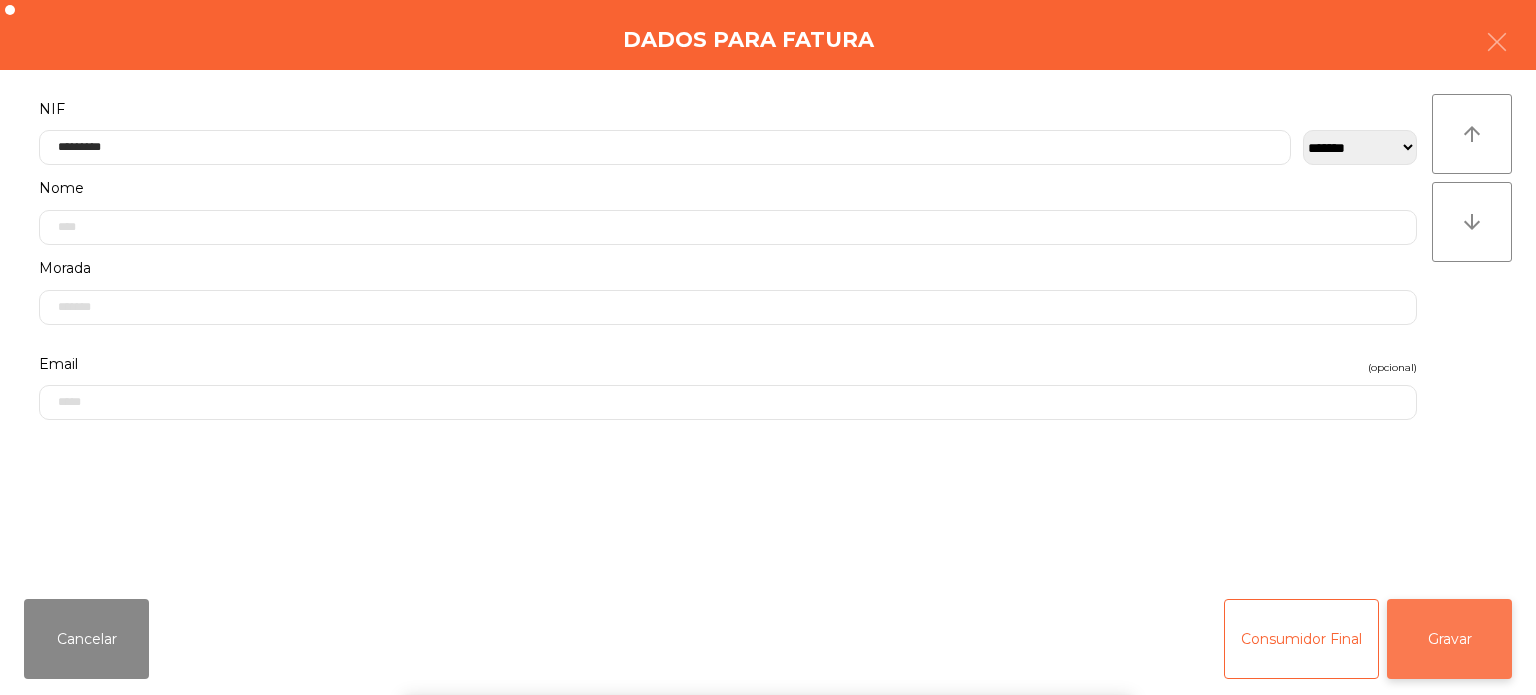 click on "Gravar" 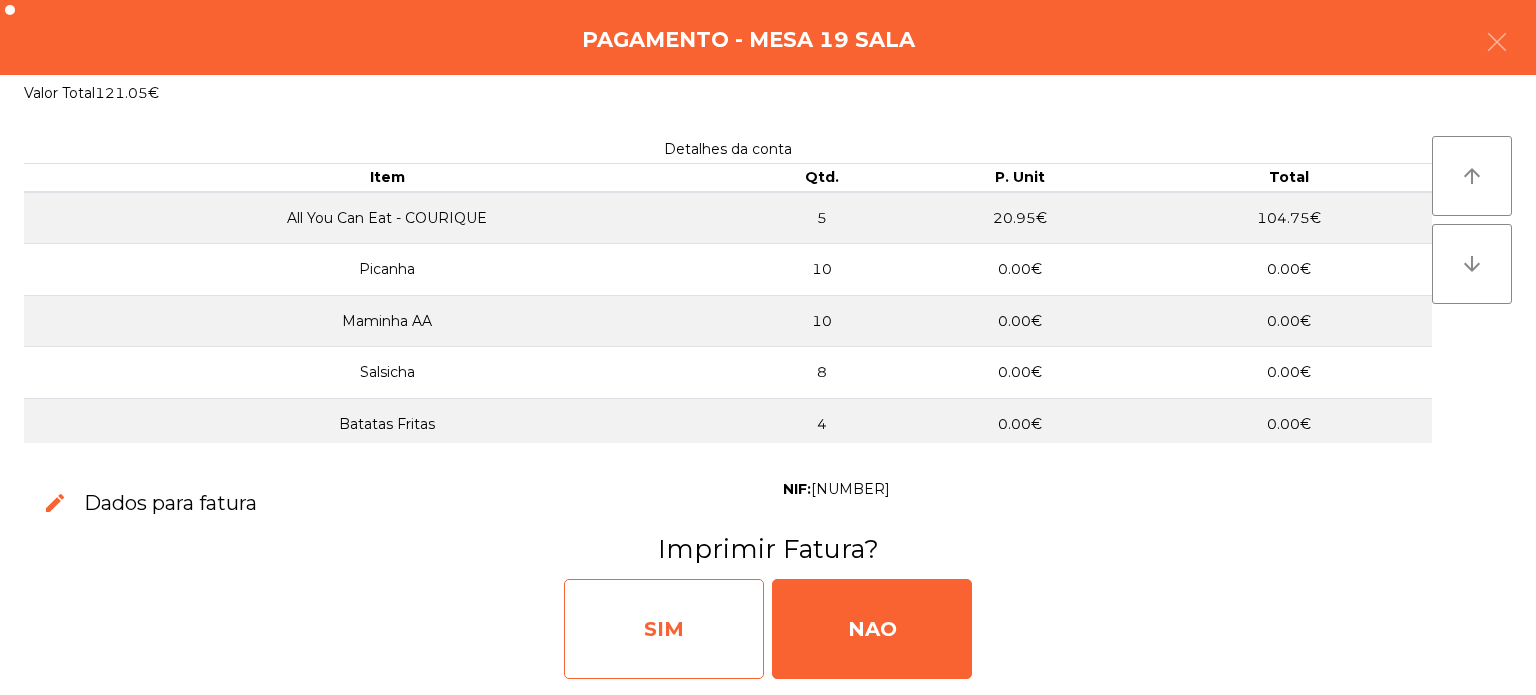 click on "SIM" 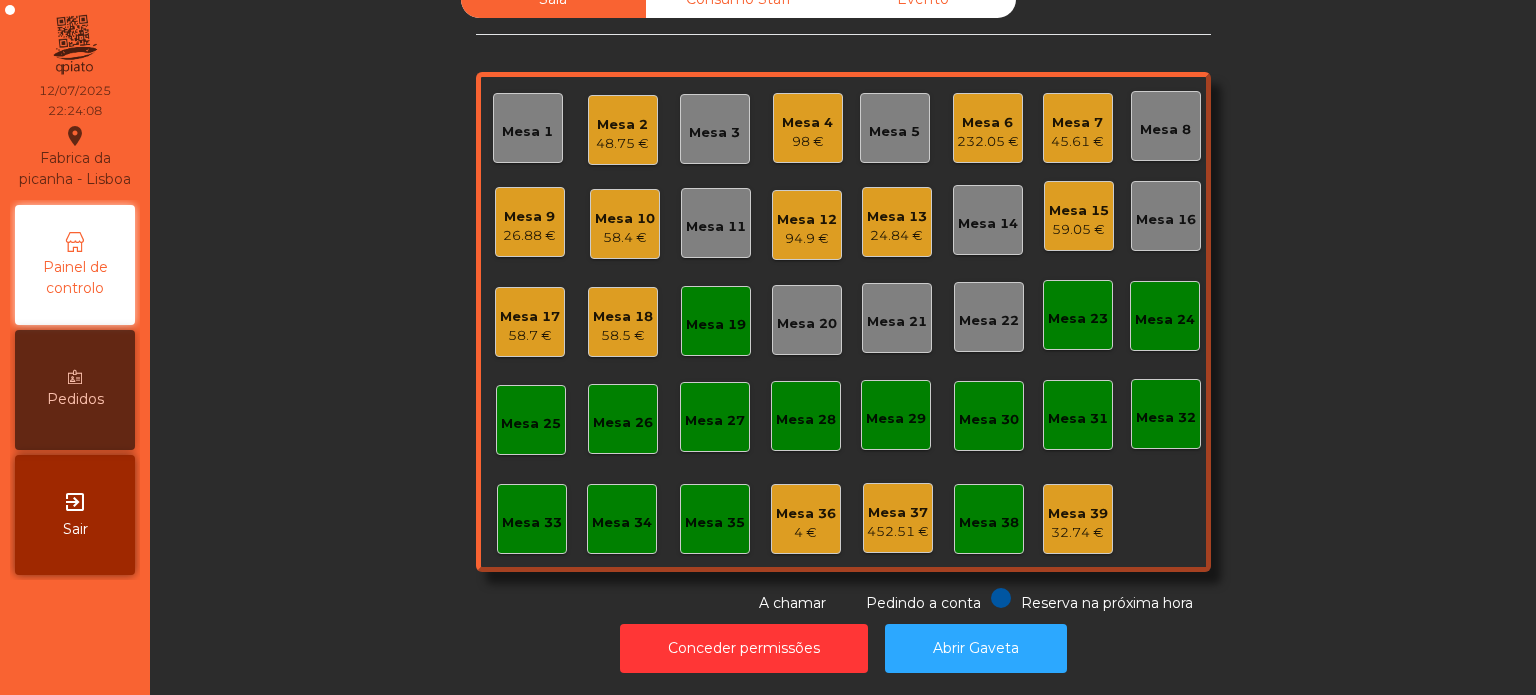 click on "26.88 €" 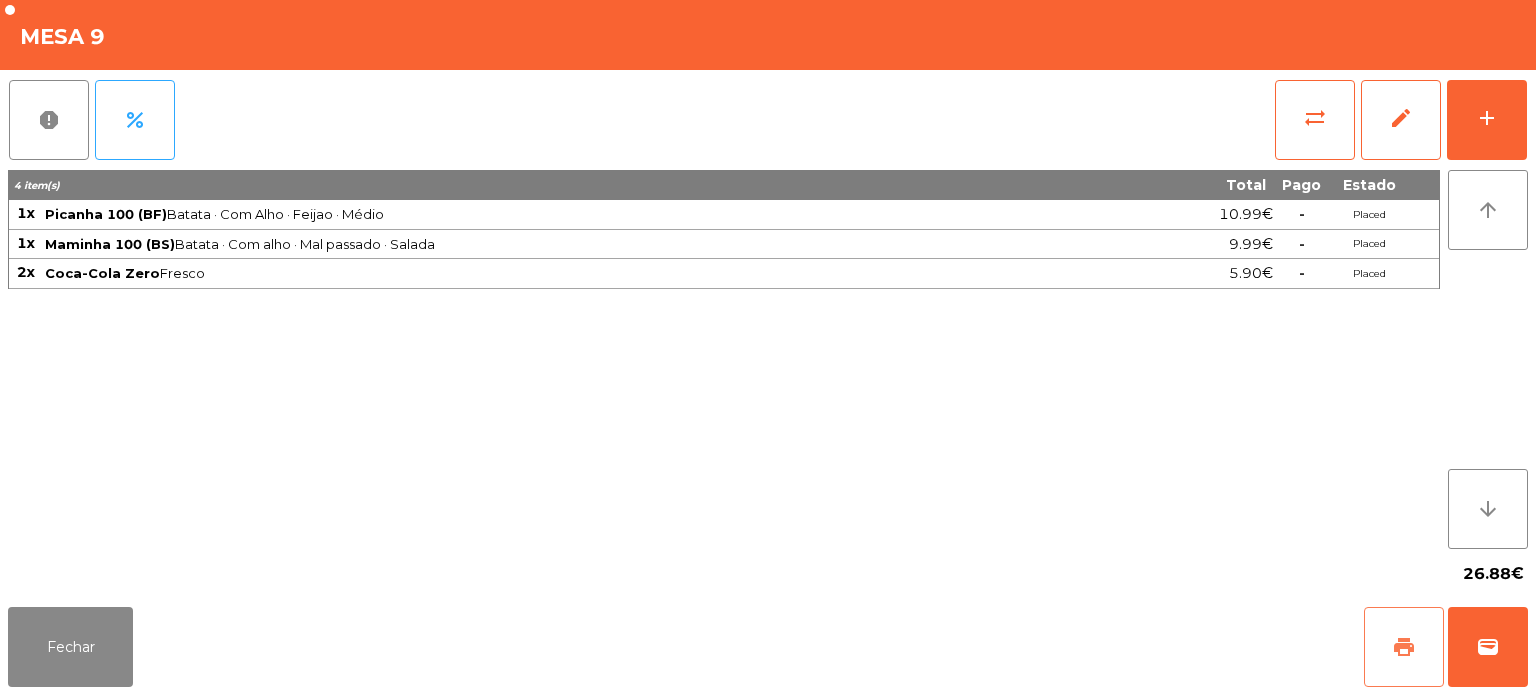 click on "print" 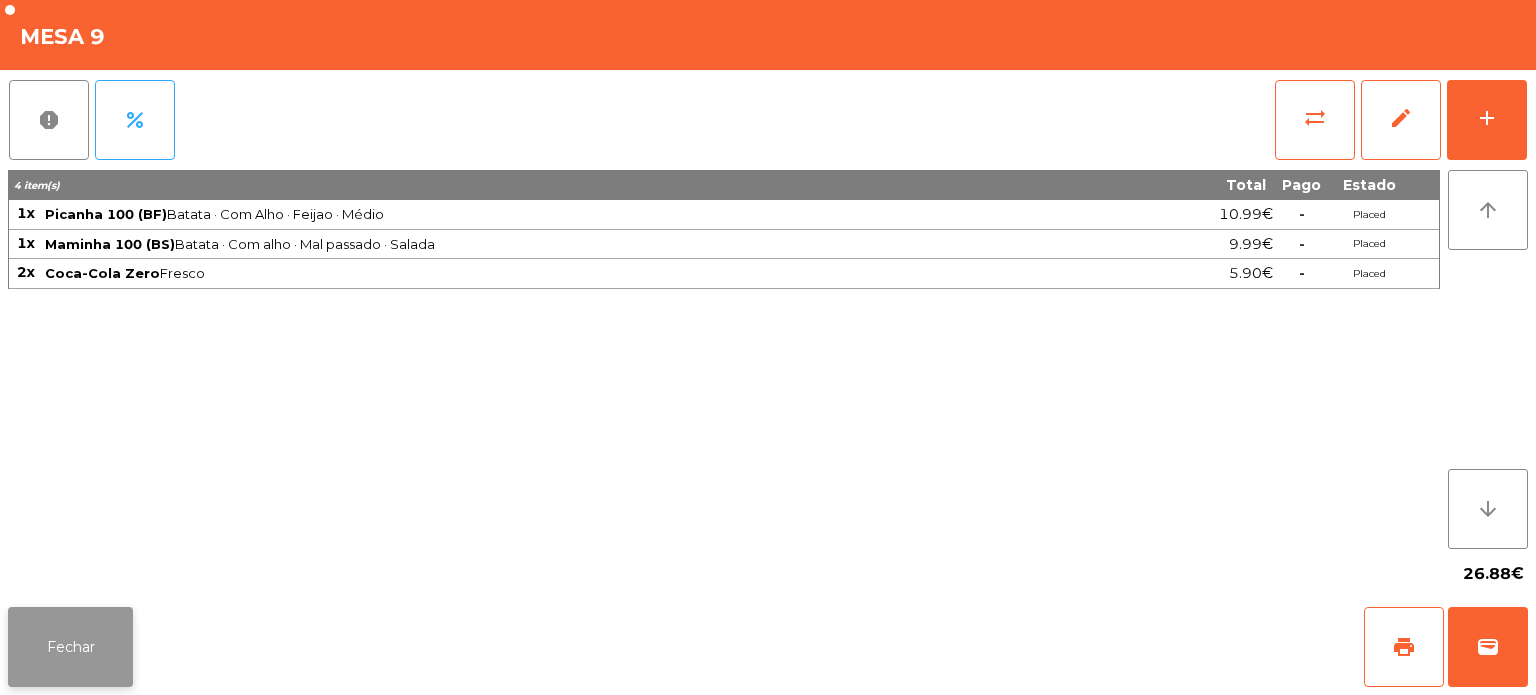click on "Fechar" 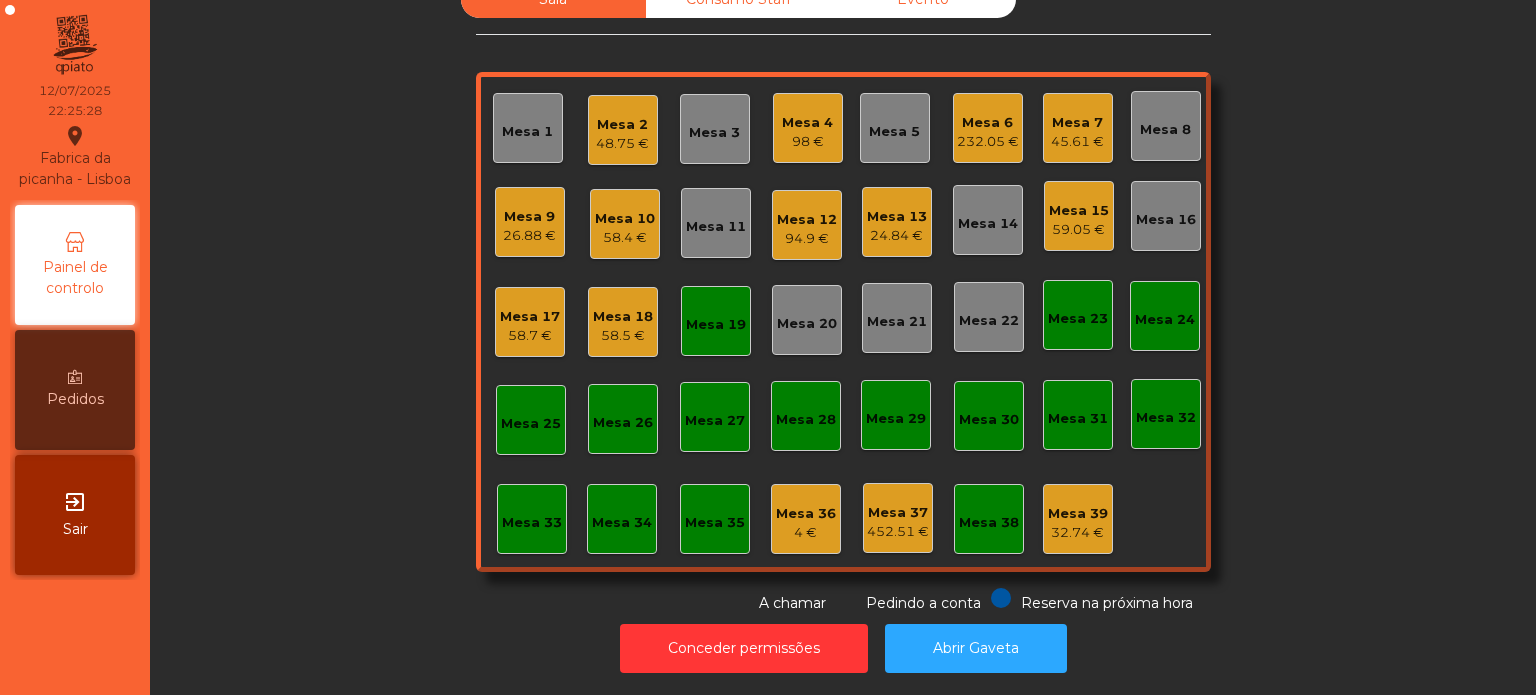 click on "45.61 €" 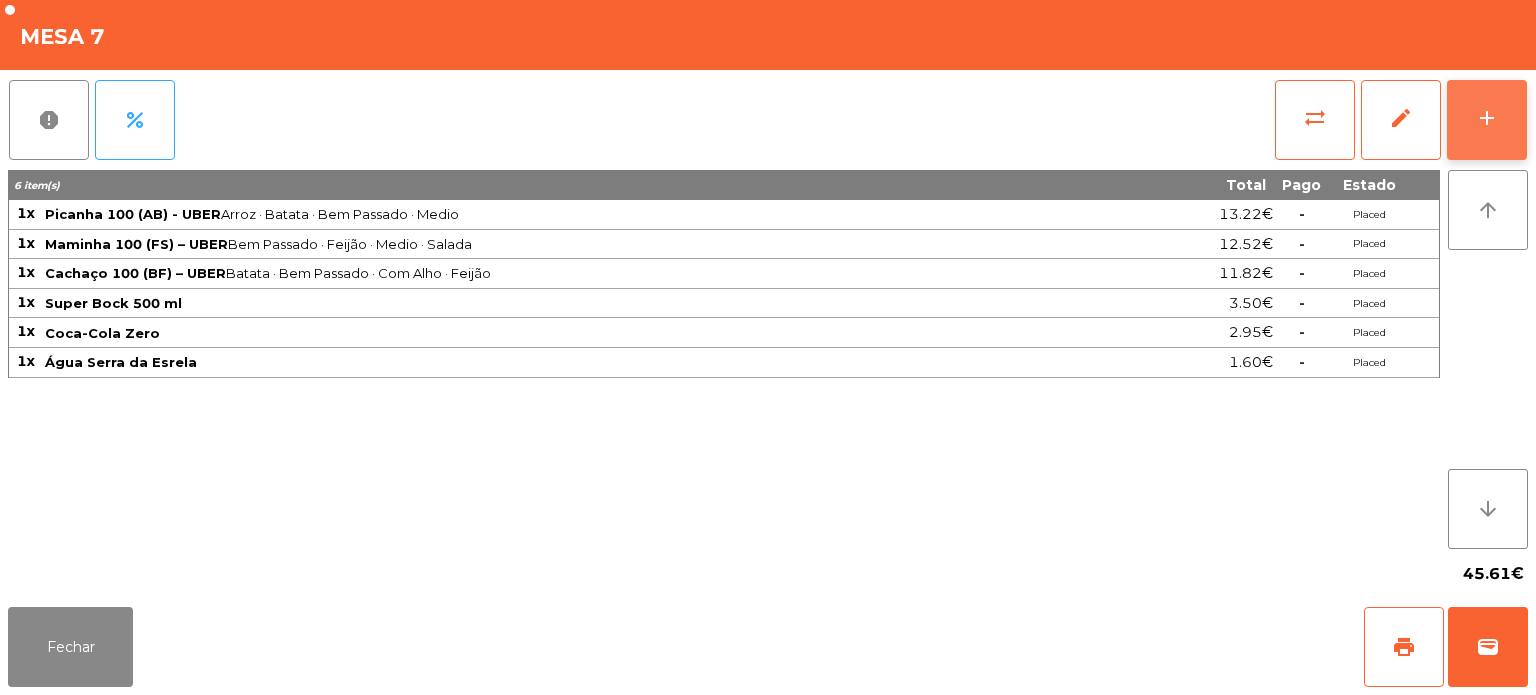 click on "add" 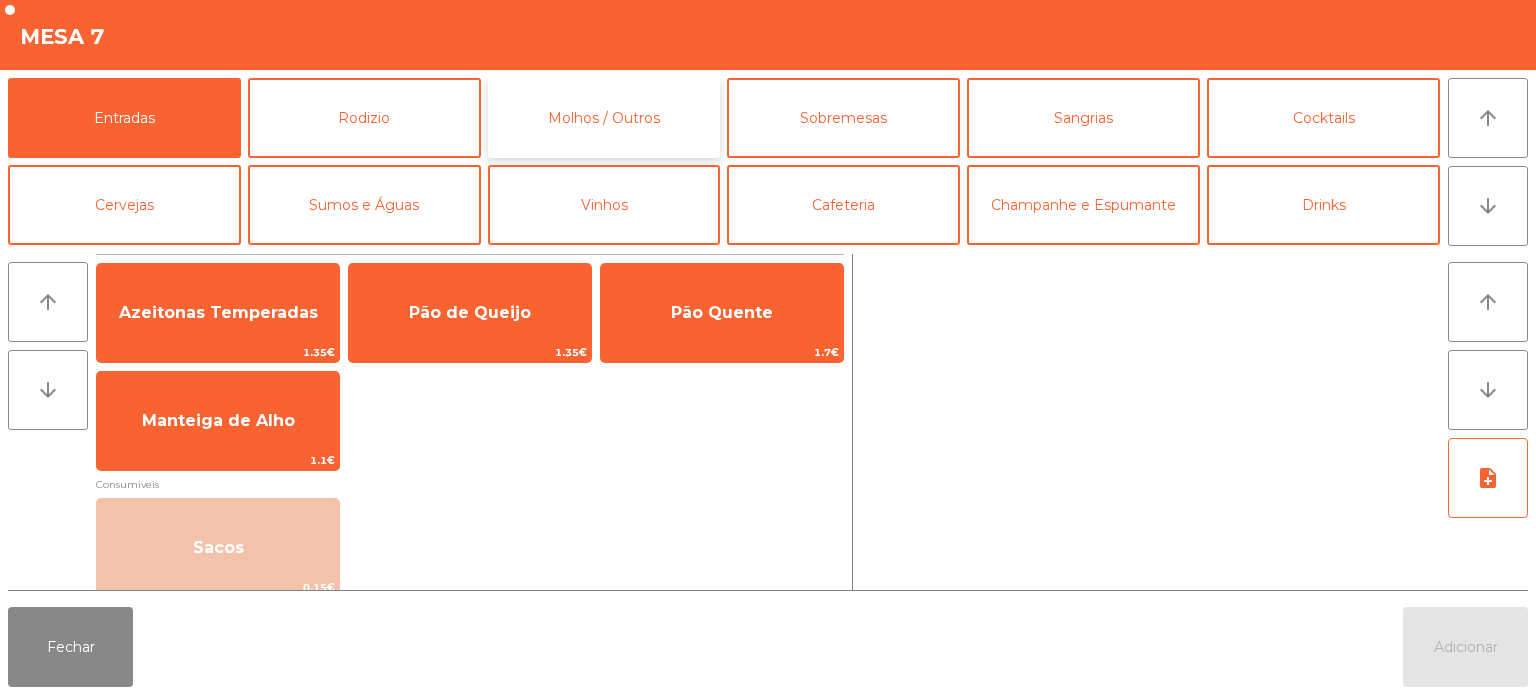 click on "Molhos / Outros" 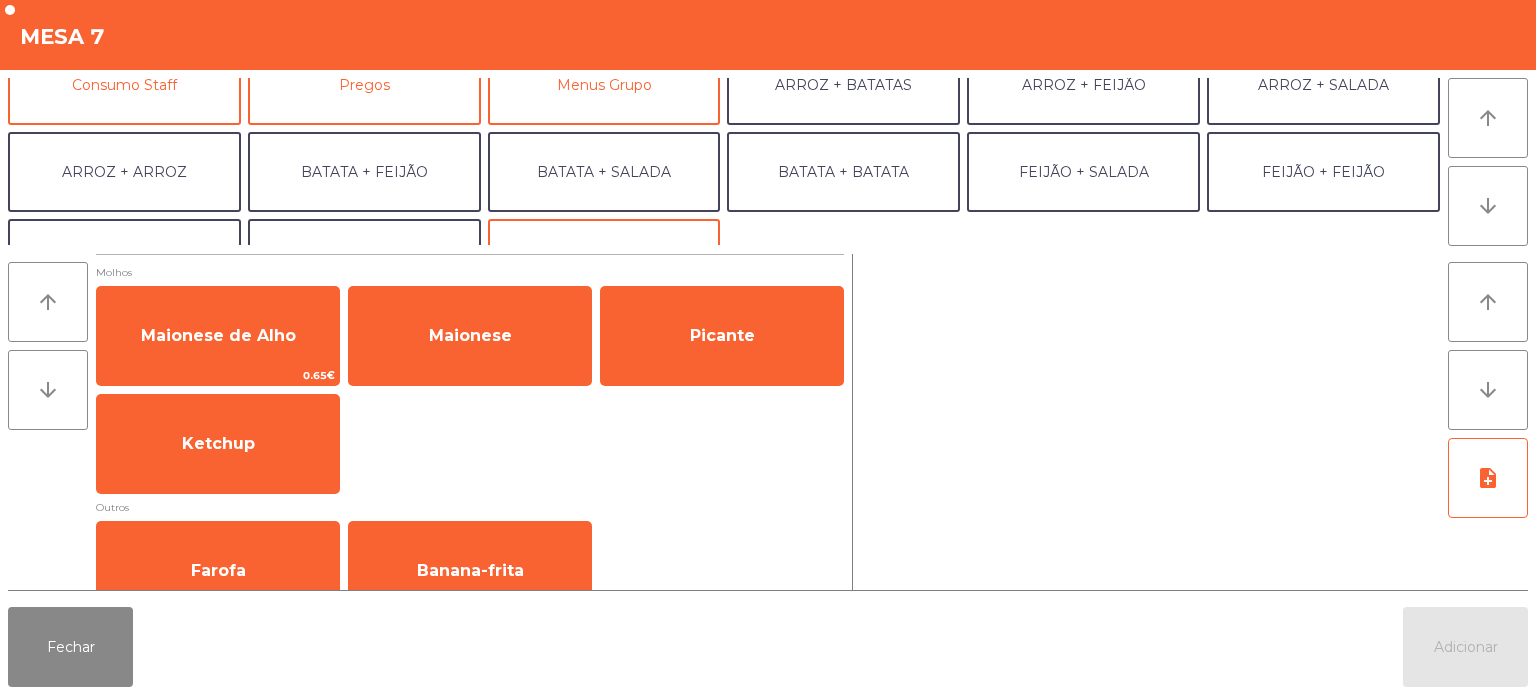 scroll, scrollTop: 260, scrollLeft: 0, axis: vertical 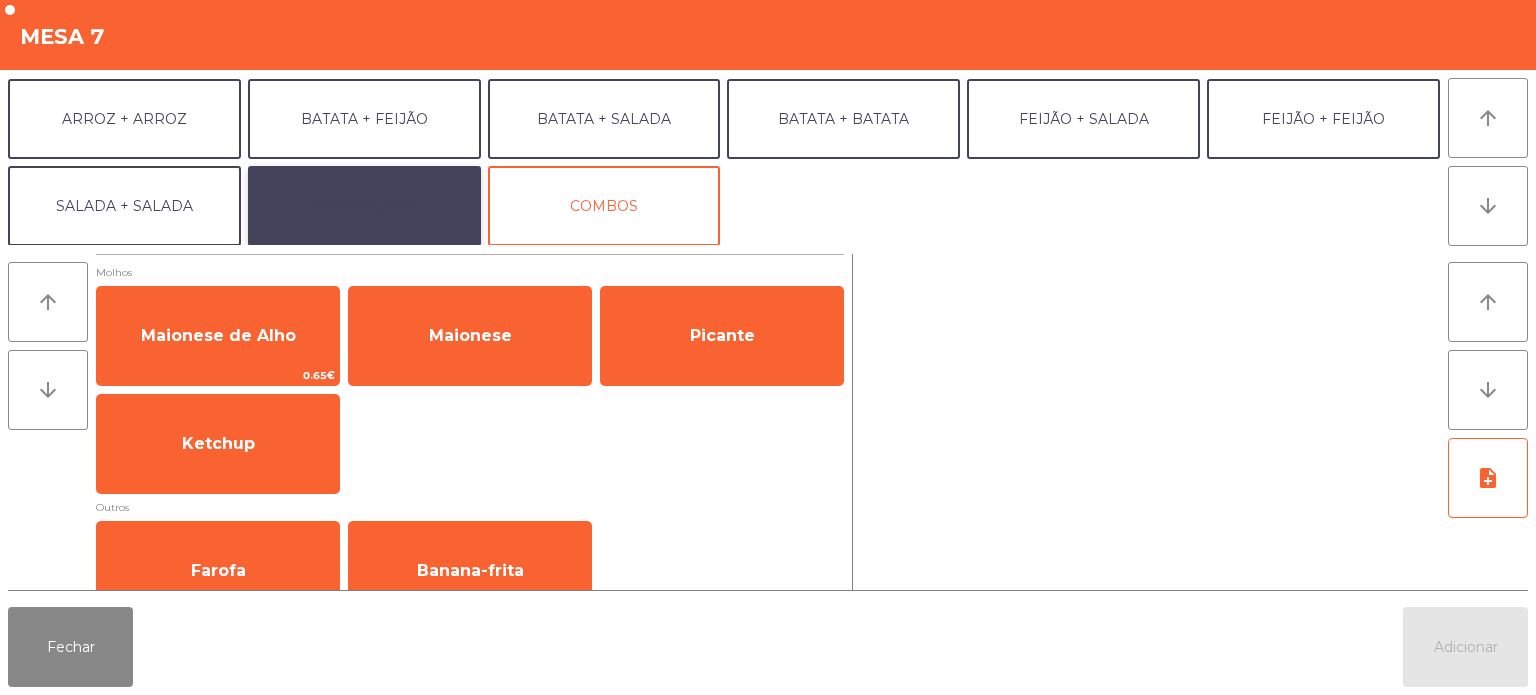 click on "EXTRAS UBER" 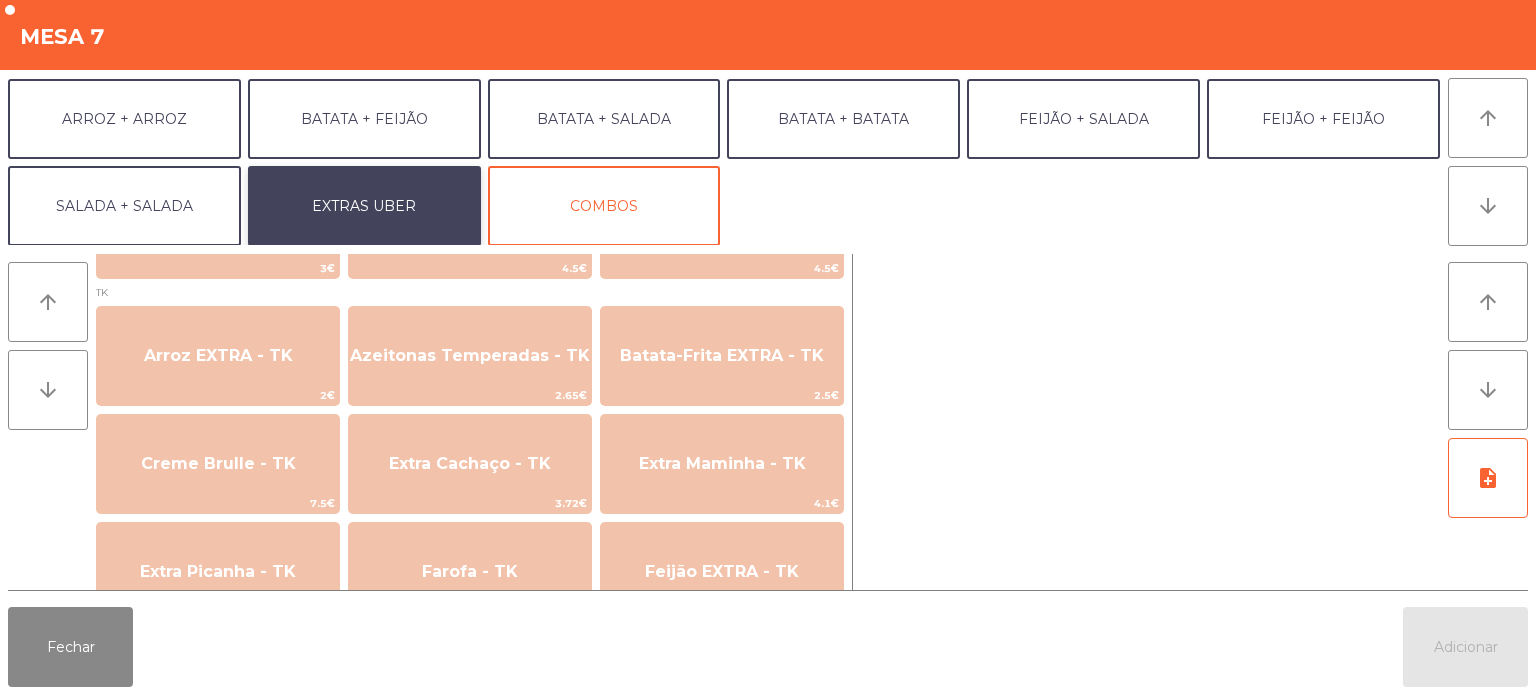 scroll, scrollTop: 754, scrollLeft: 0, axis: vertical 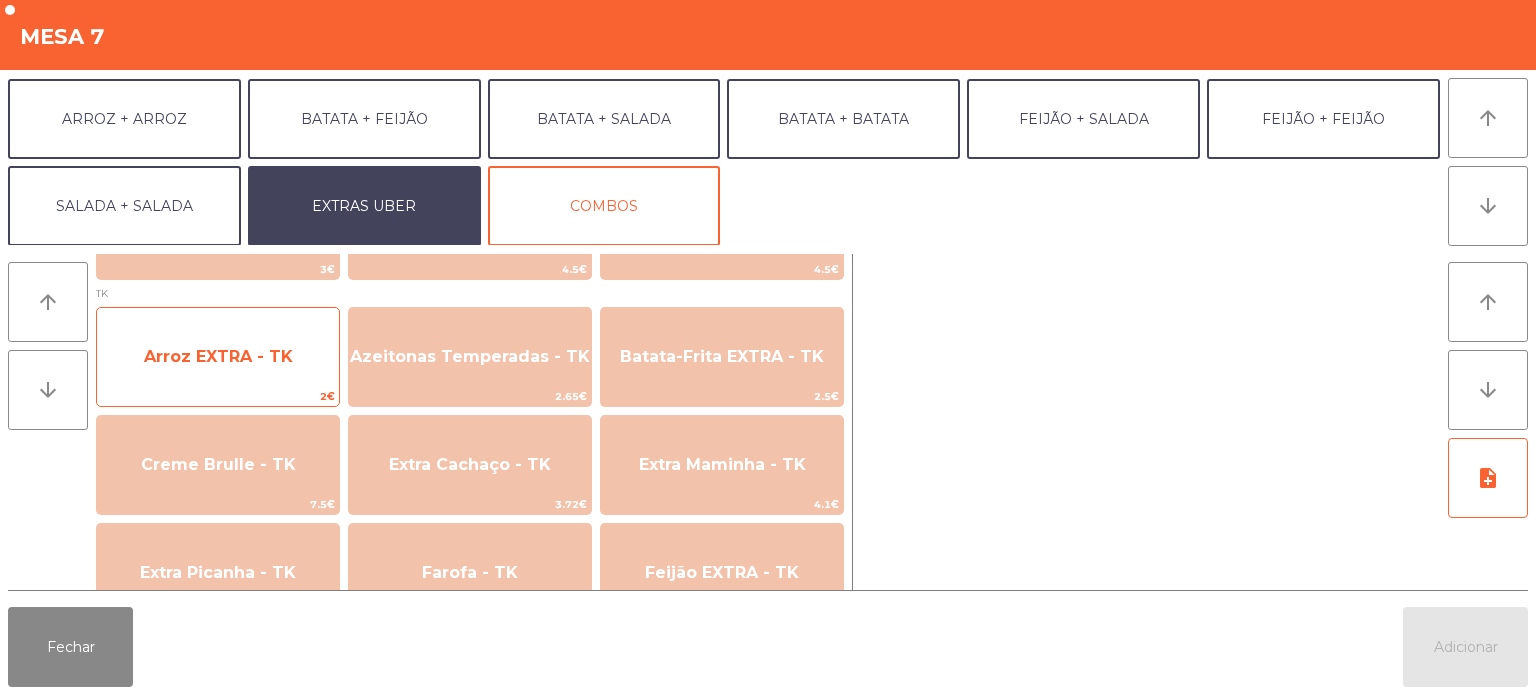 click on "Arroz EXTRA - TK" 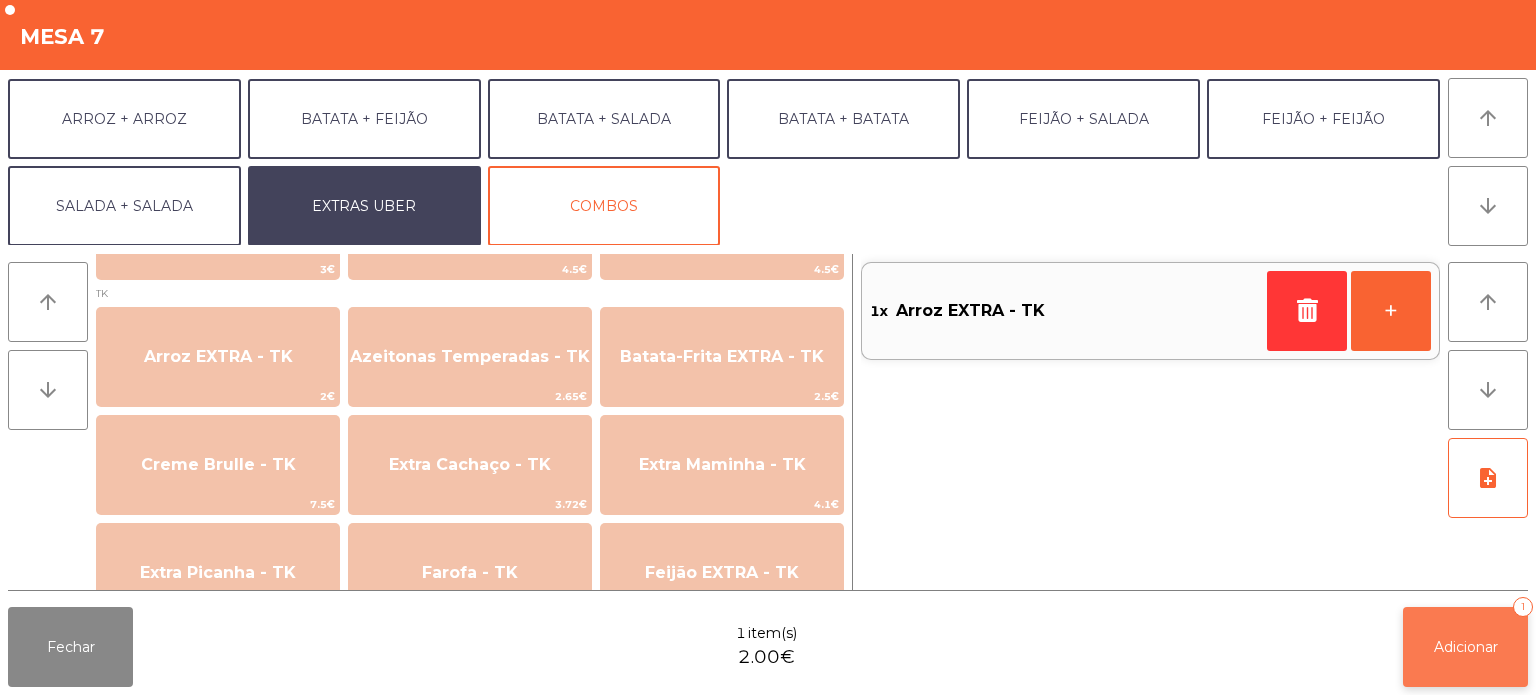 click on "Adicionar   1" 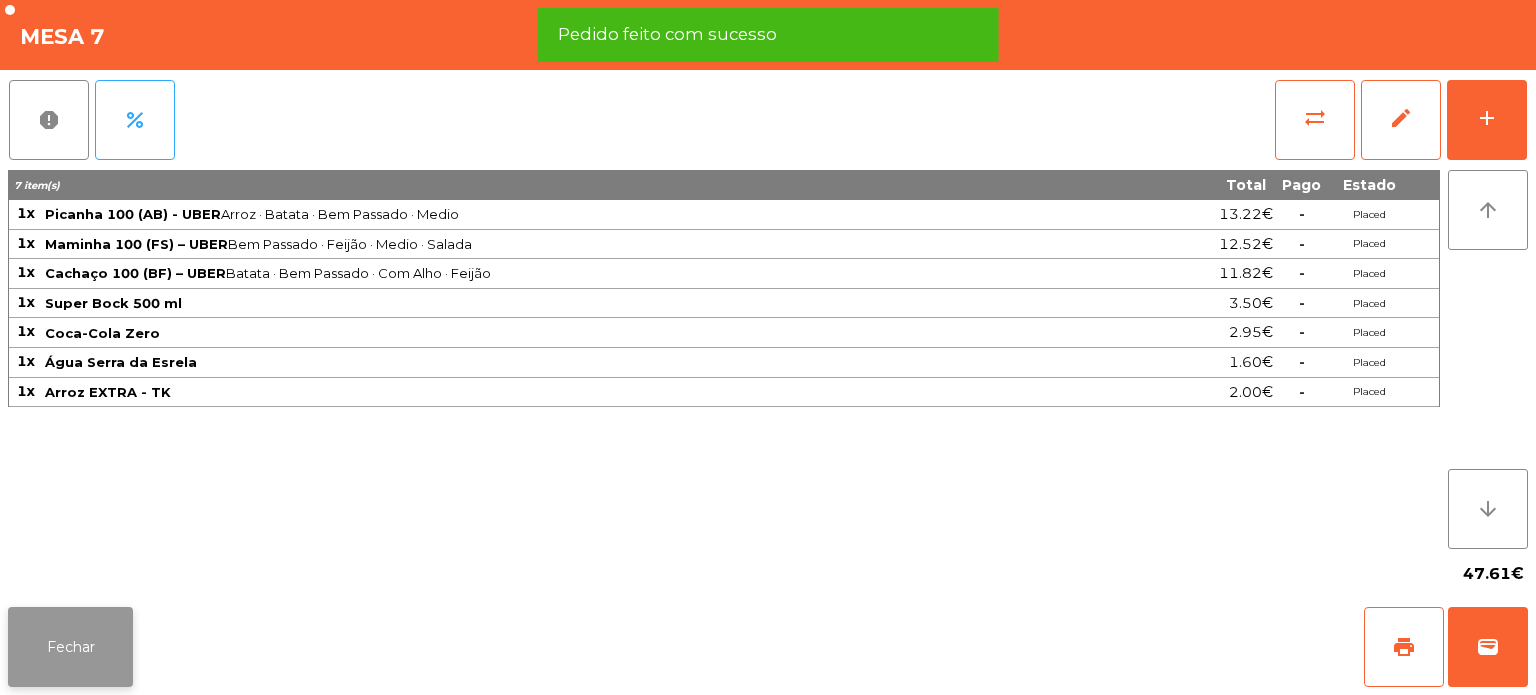 click on "Fechar" 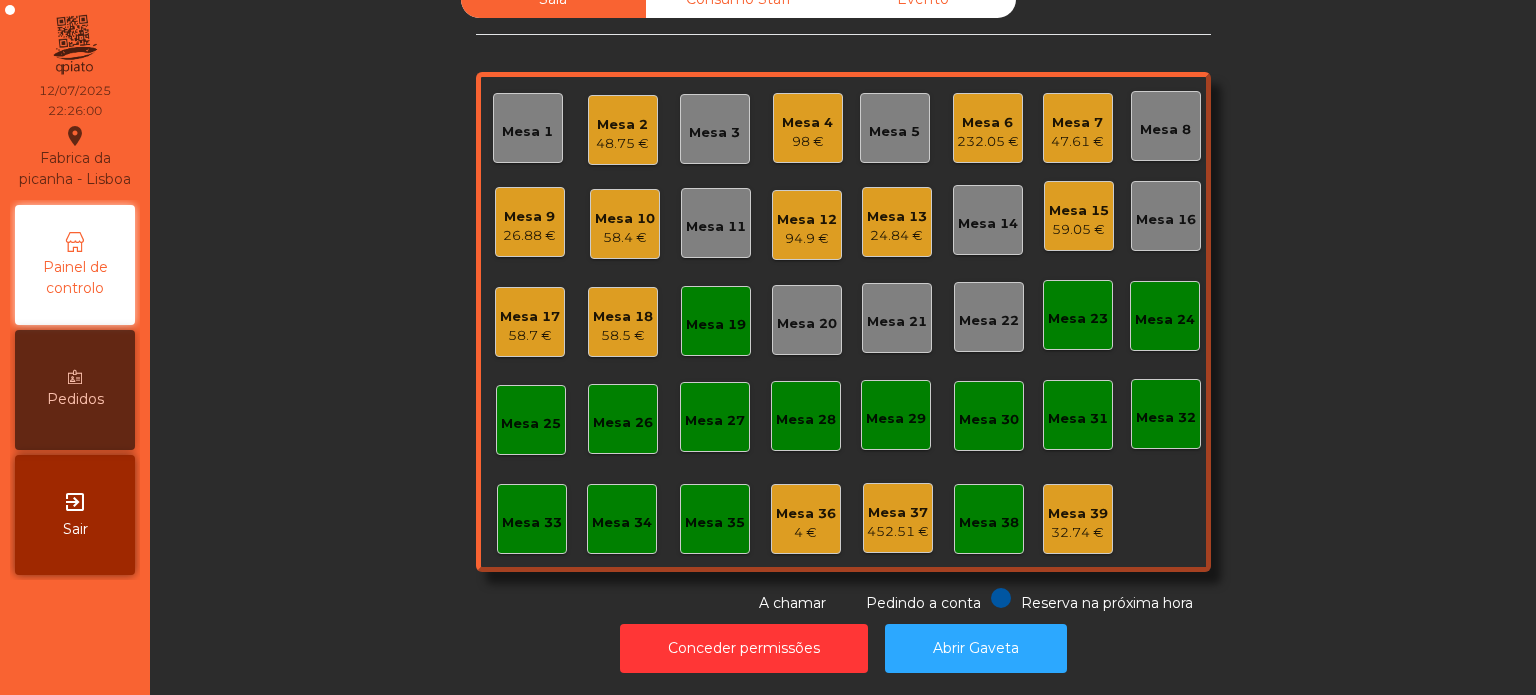 click on "Mesa 9" 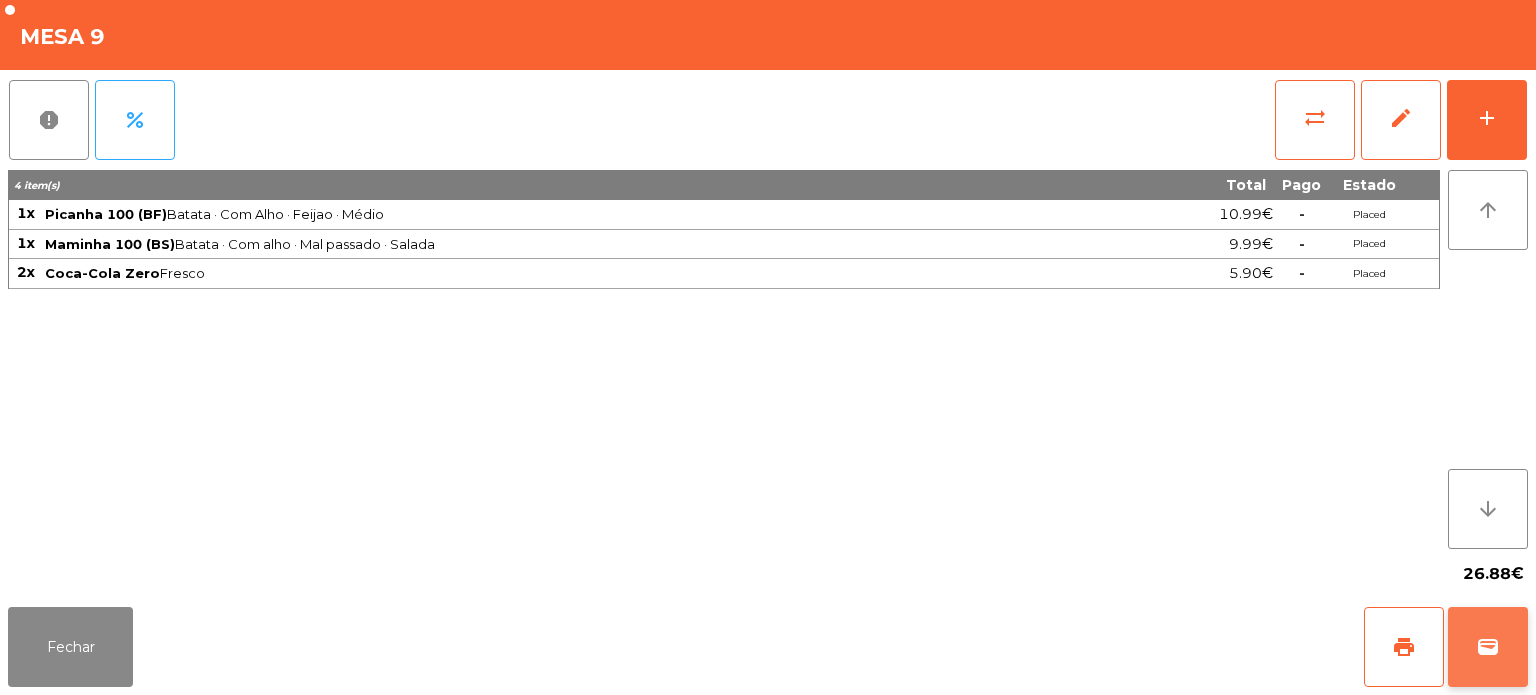 click on "wallet" 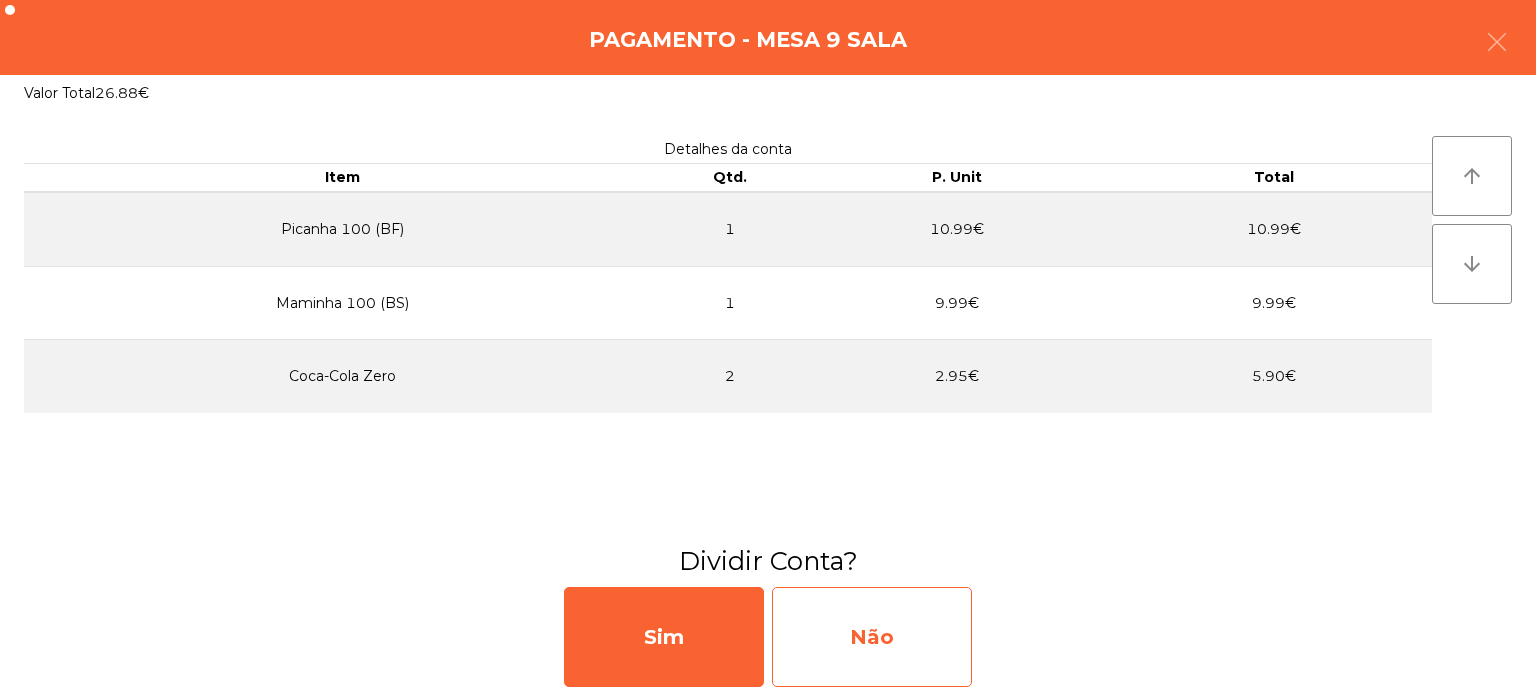 click on "Não" 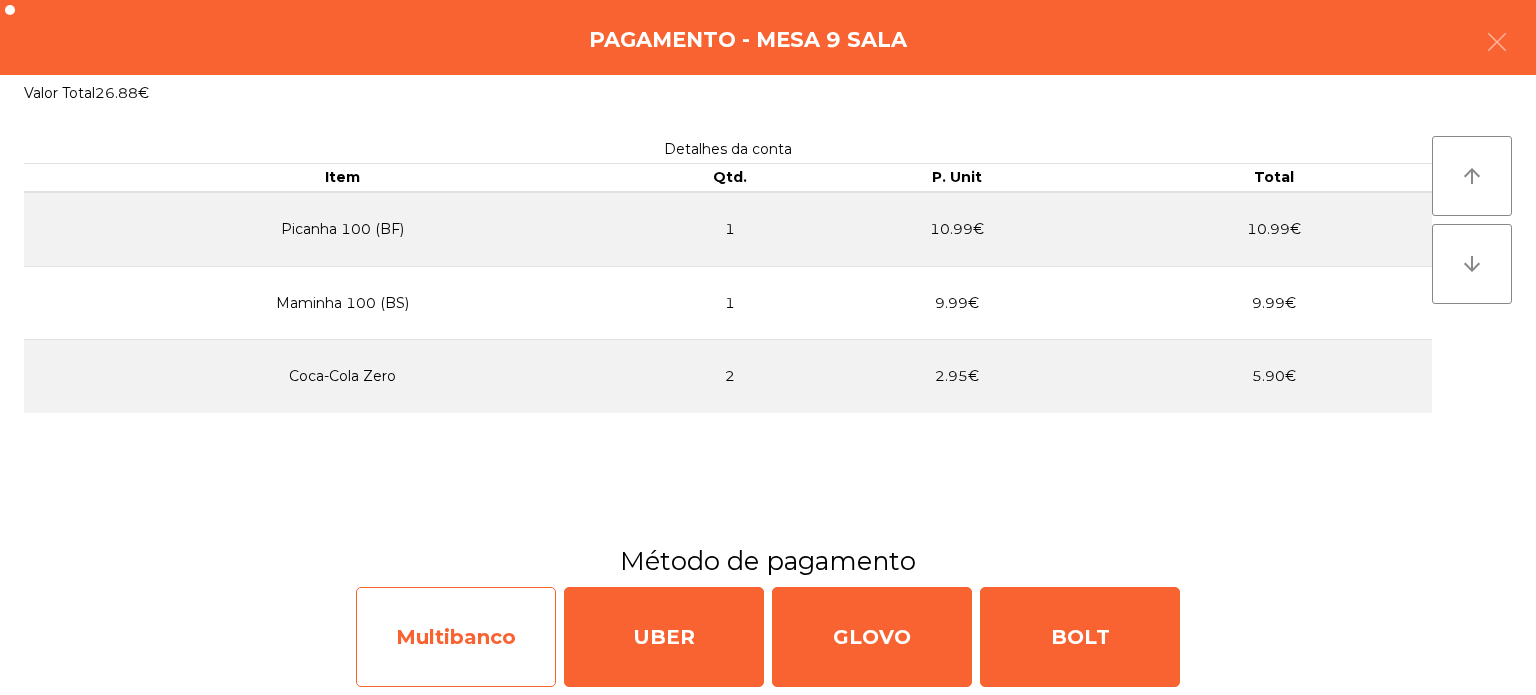 click on "Multibanco" 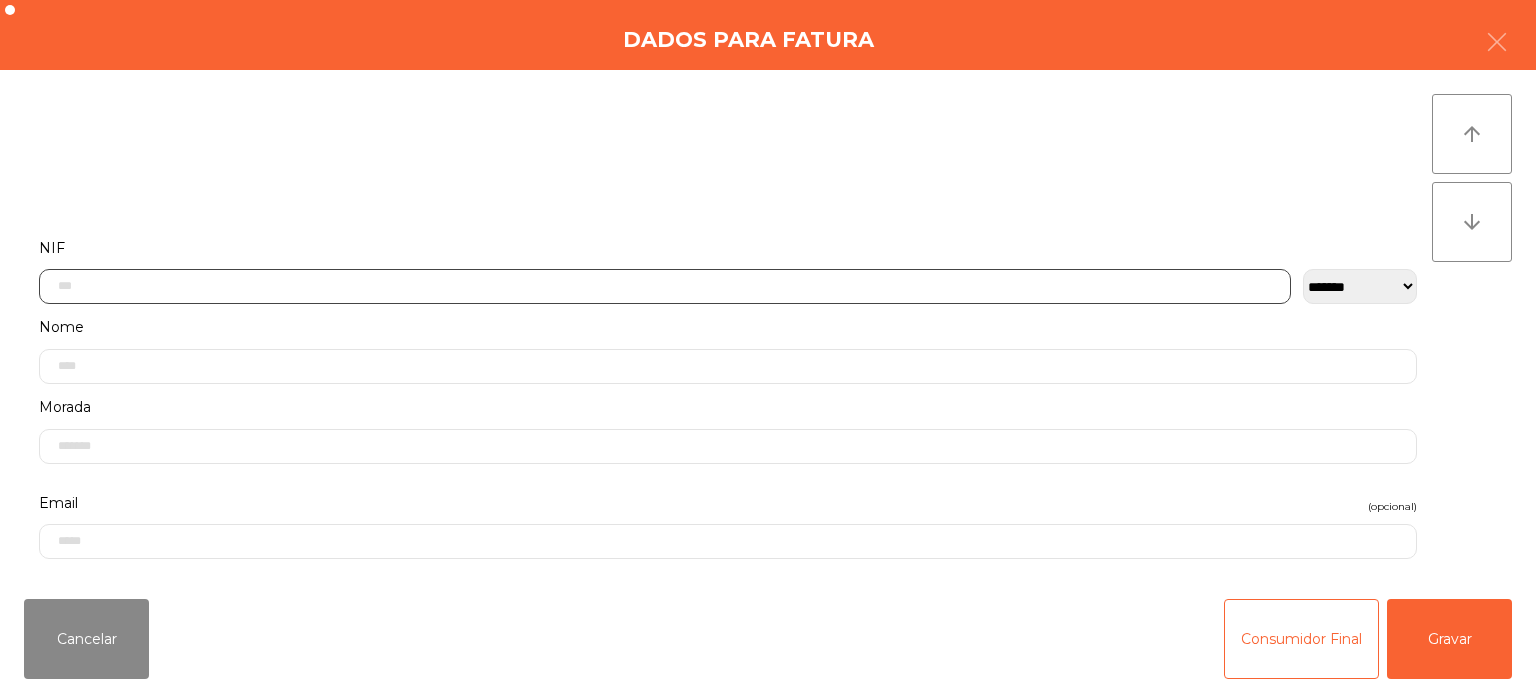 click 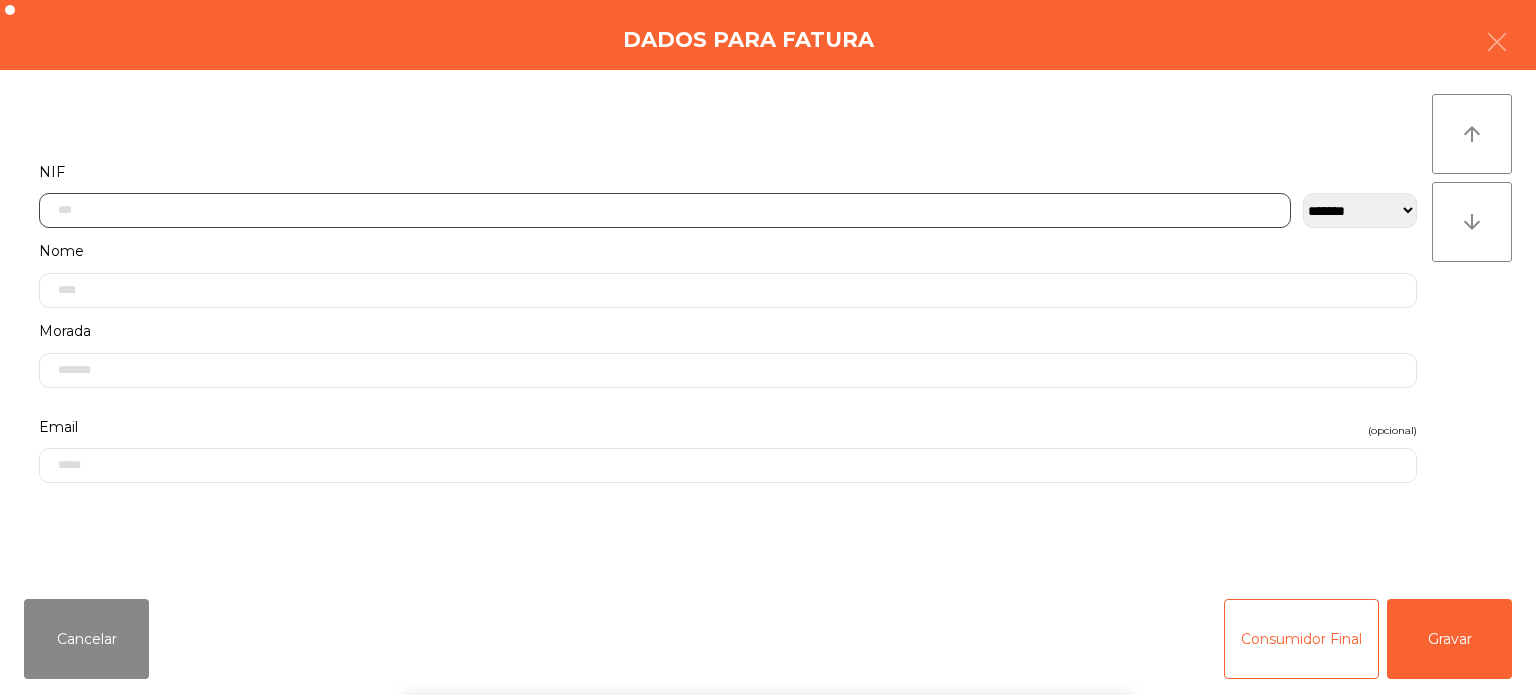 scroll, scrollTop: 139, scrollLeft: 0, axis: vertical 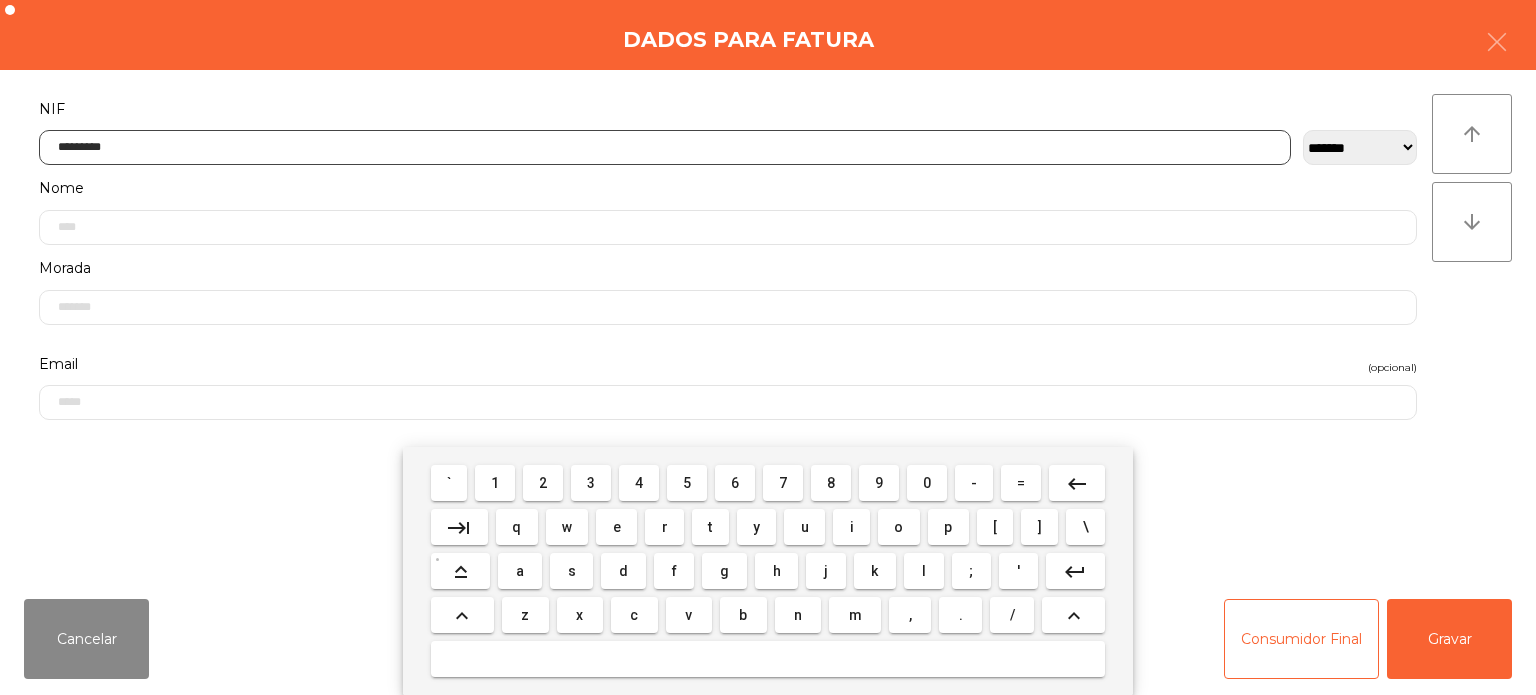 type on "*********" 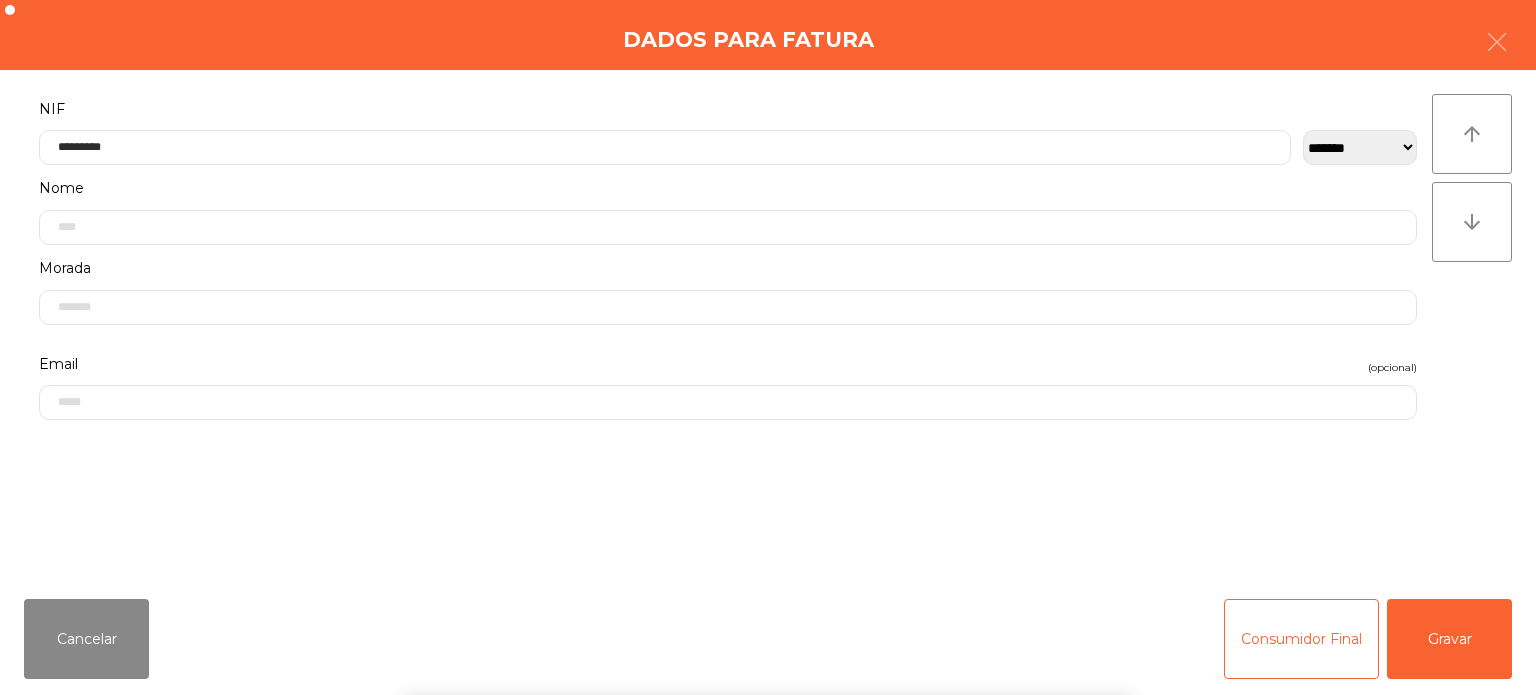 click on "**********" 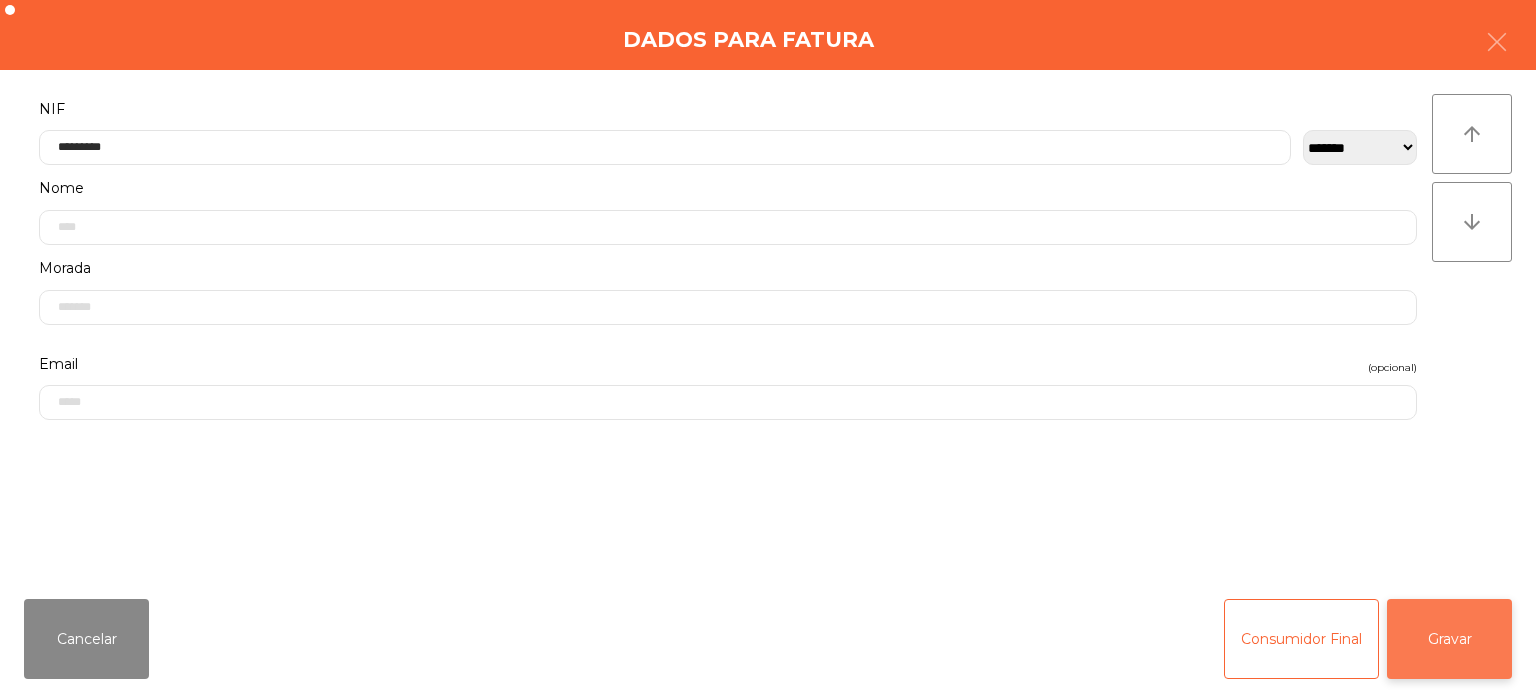 click on "Gravar" 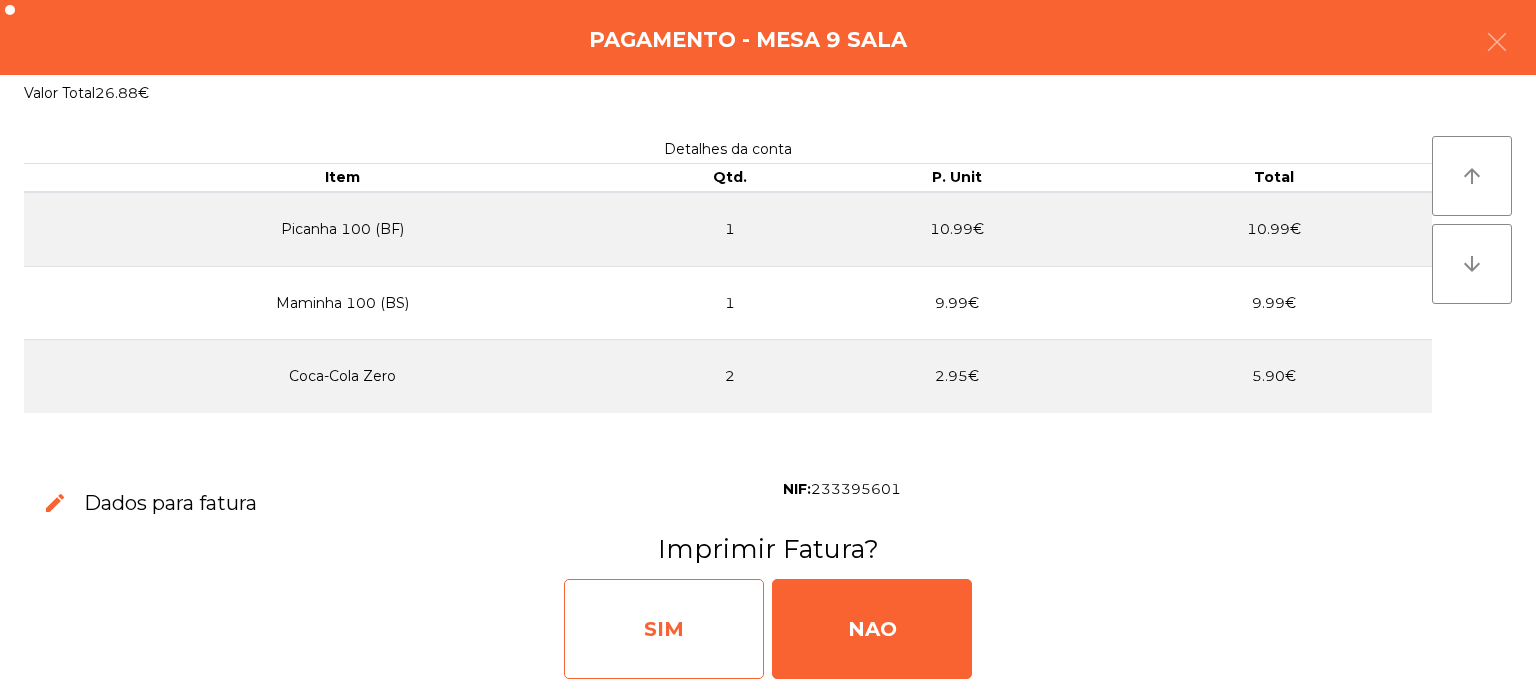 click on "SIM" 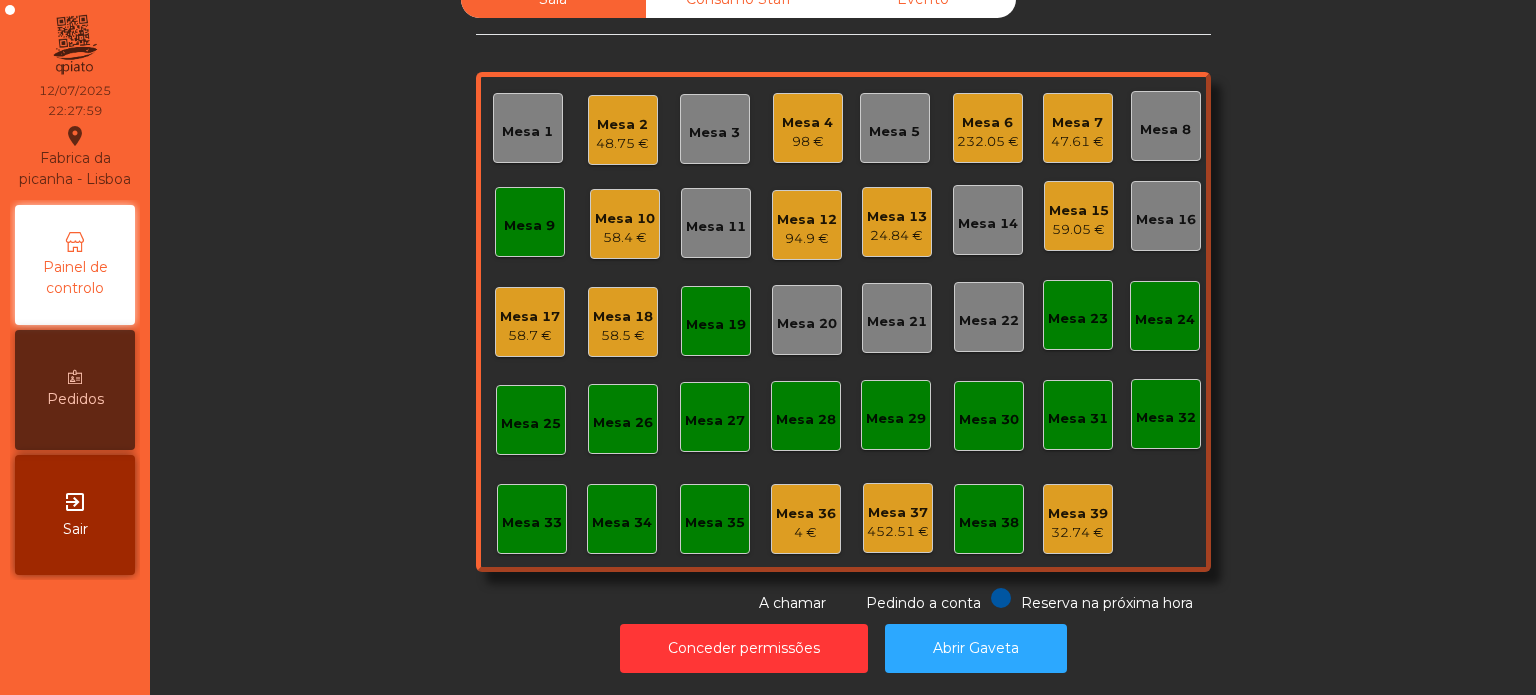 click on "Mesa 2   48.75 €" 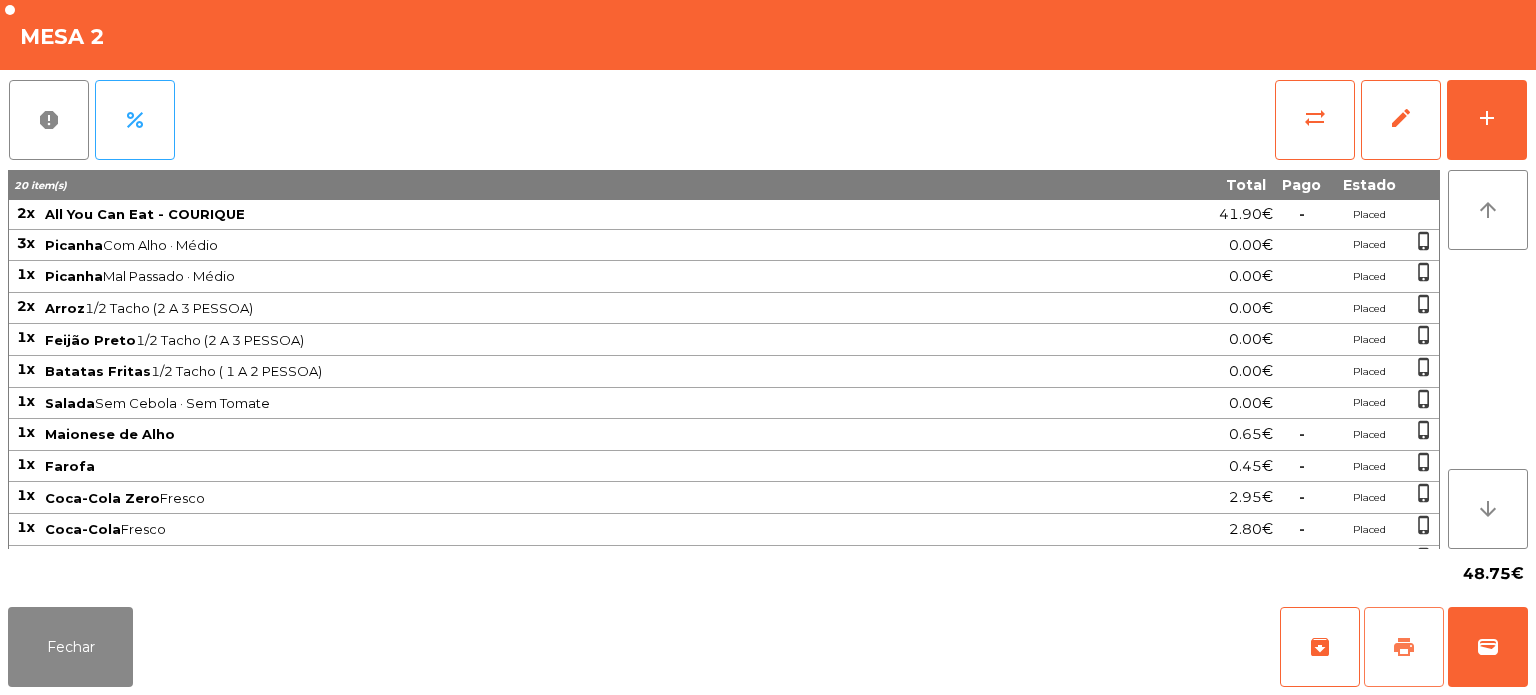click on "print" 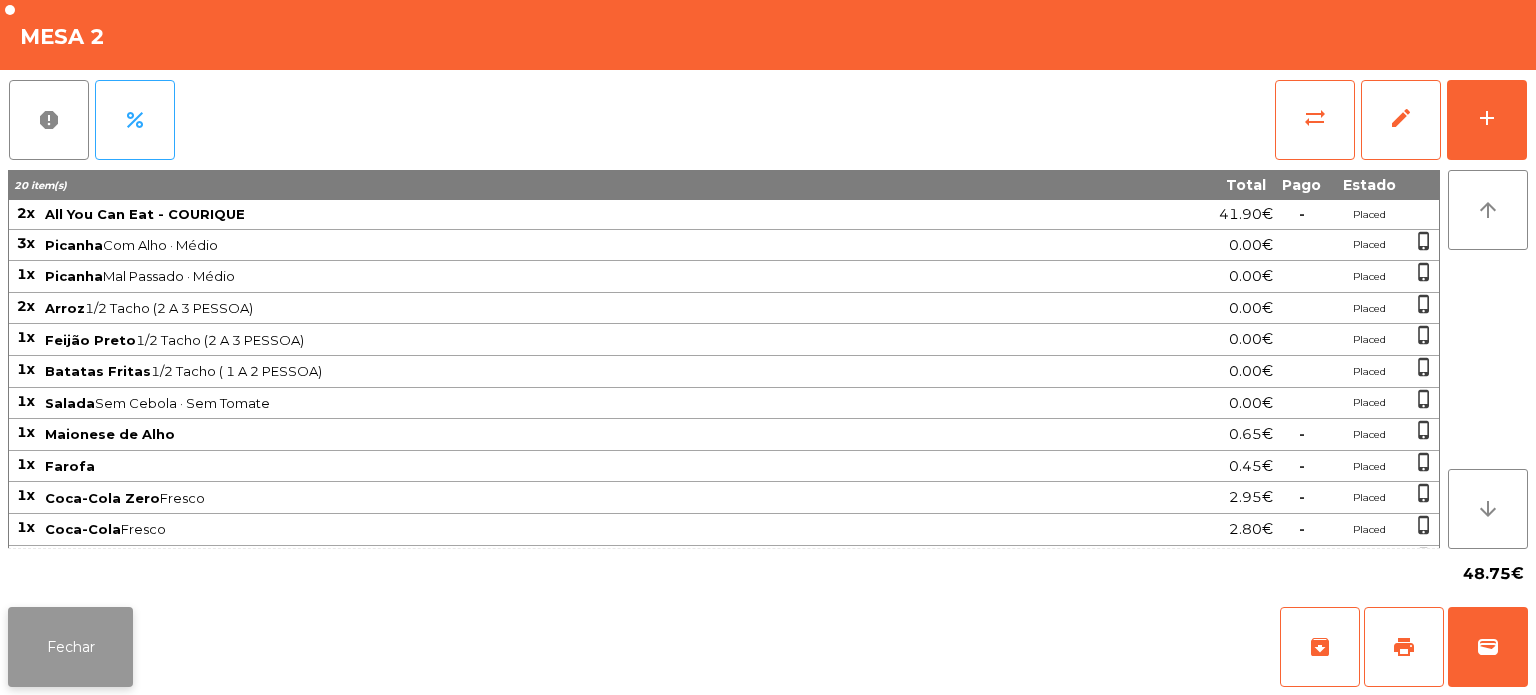 click on "Fechar" 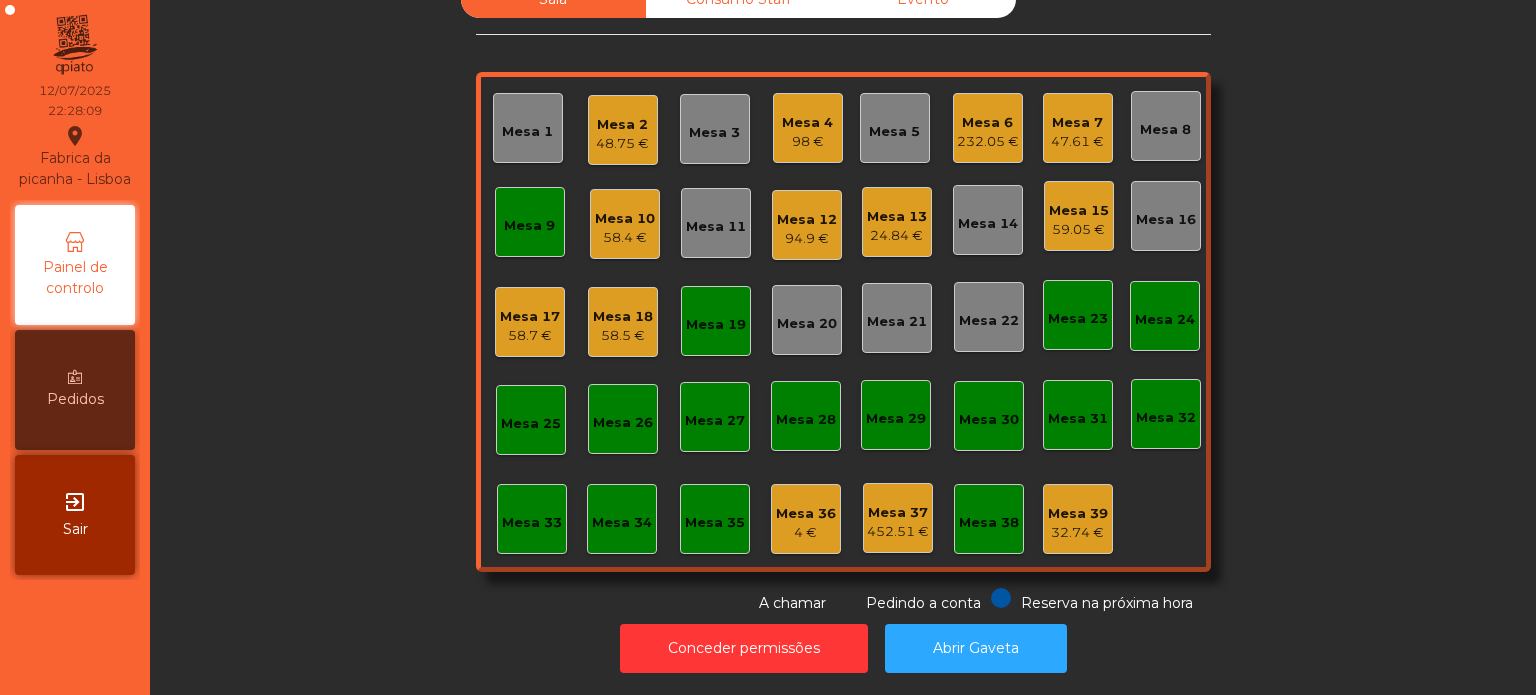 click on "Mesa 9" 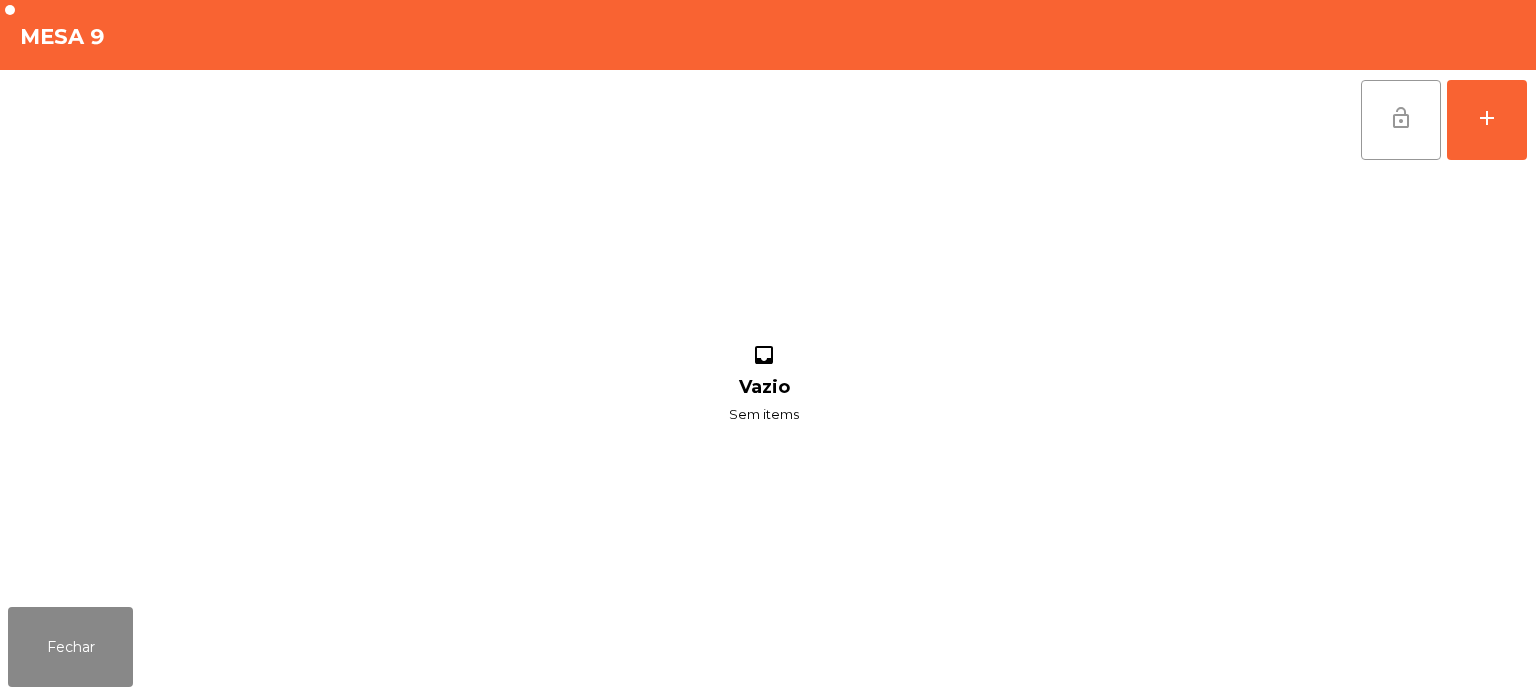 click on "lock_open" 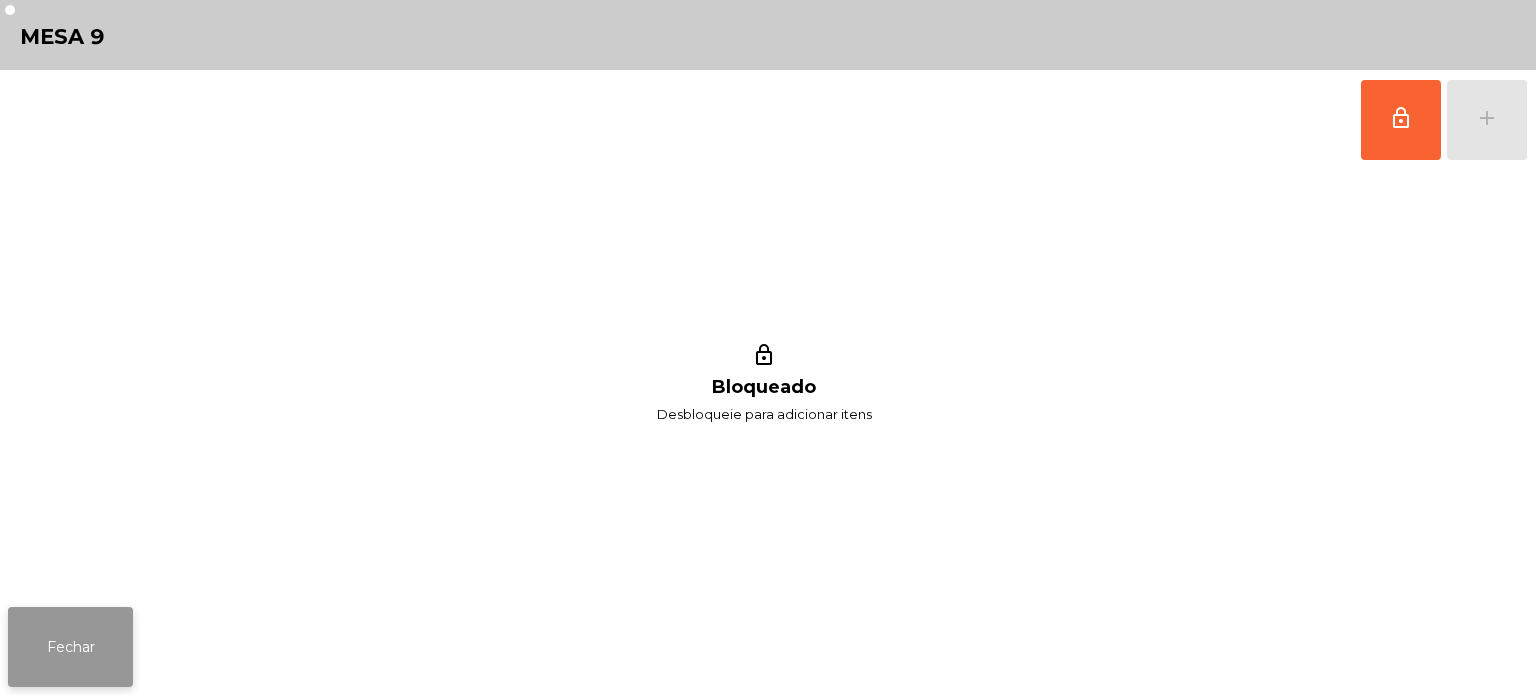 click on "Fechar" 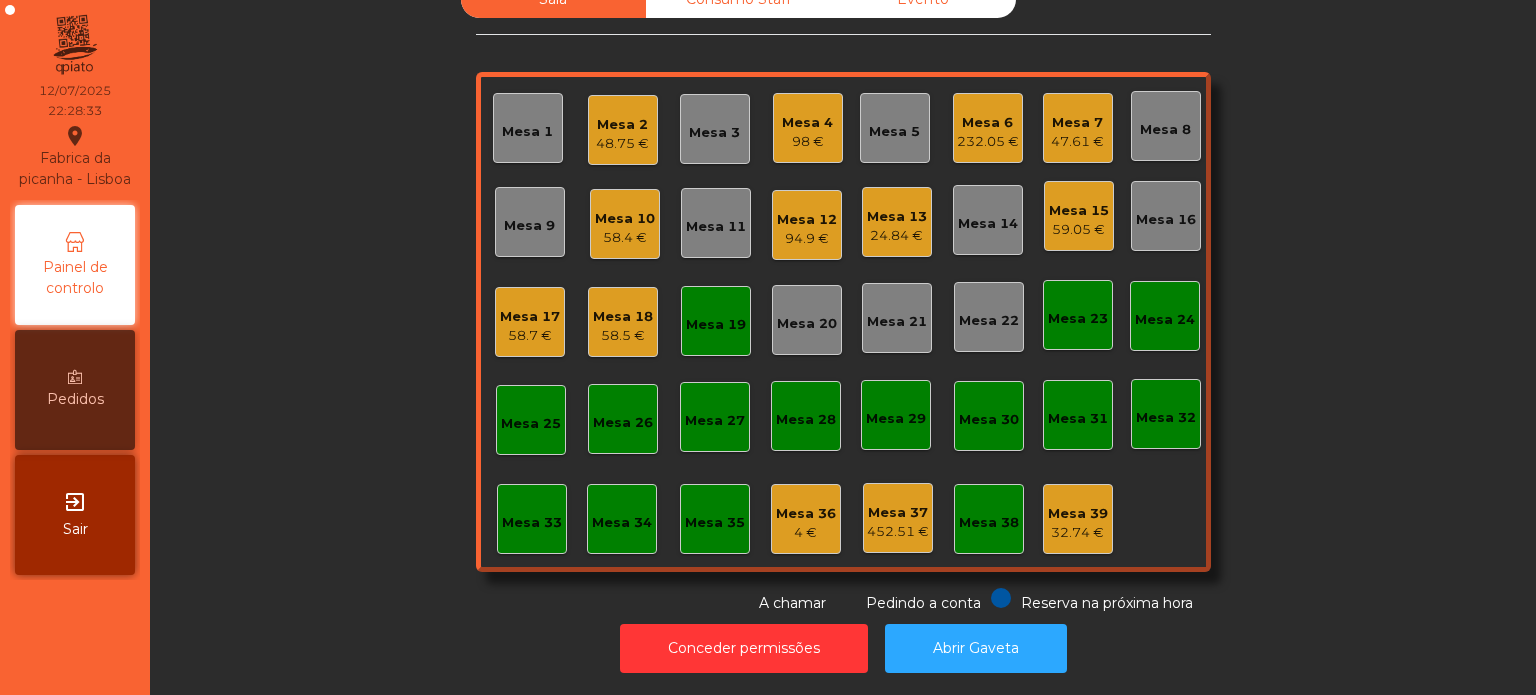 click on "Mesa 2" 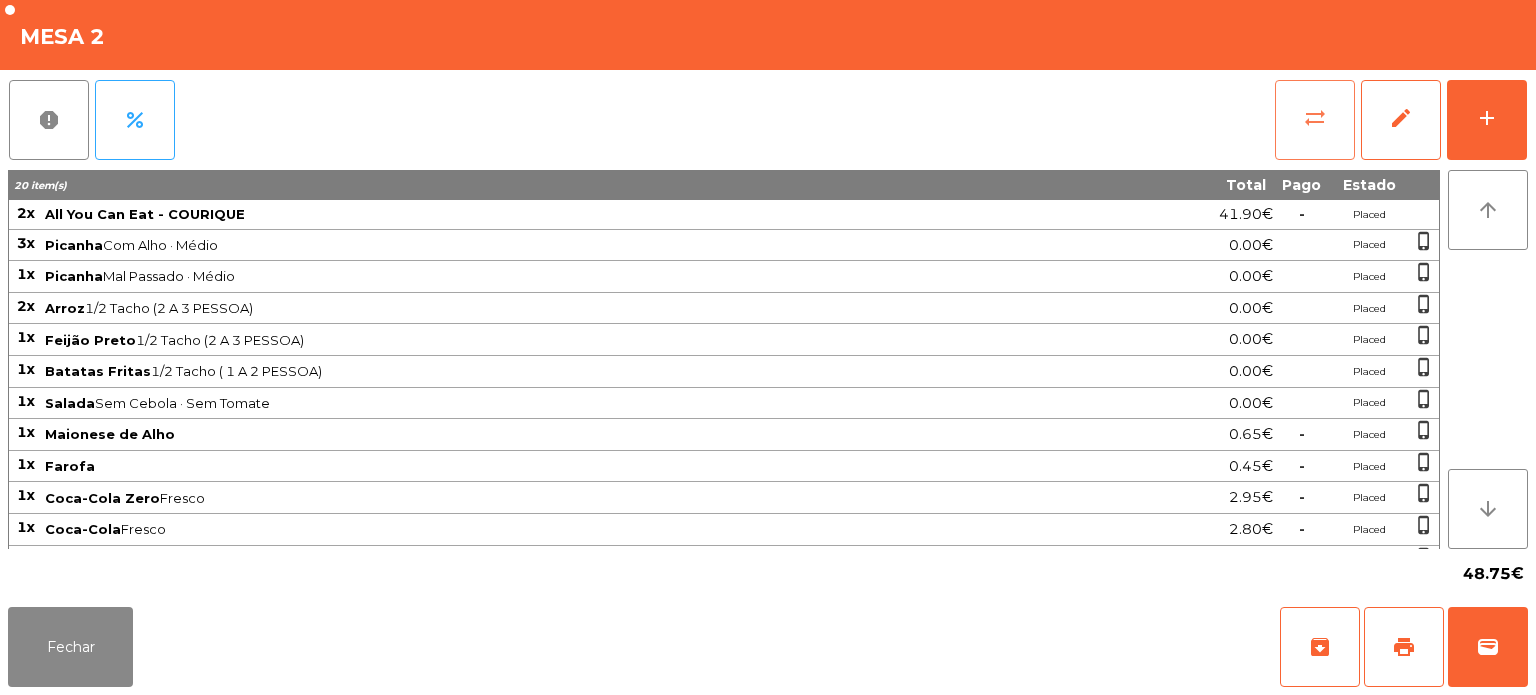 click on "sync_alt" 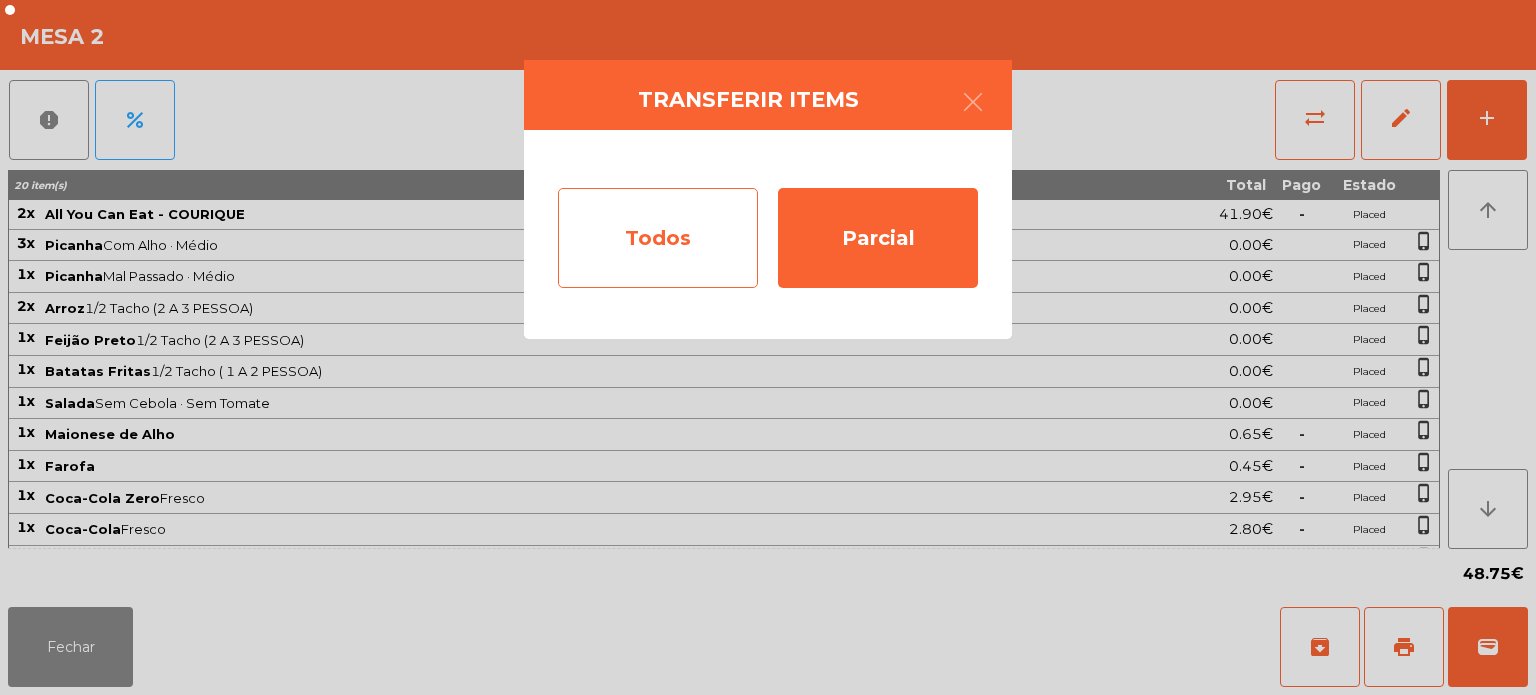 click on "Todos" 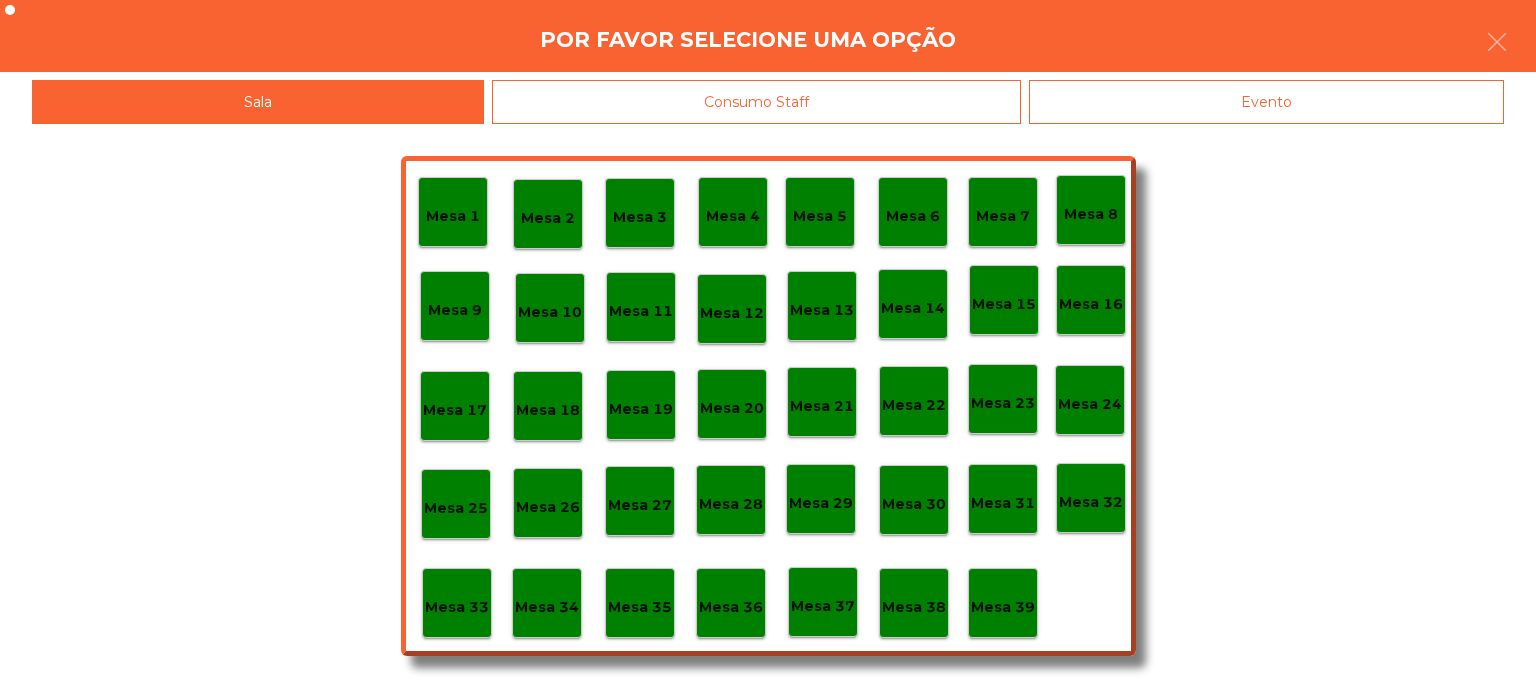 click on "Evento" 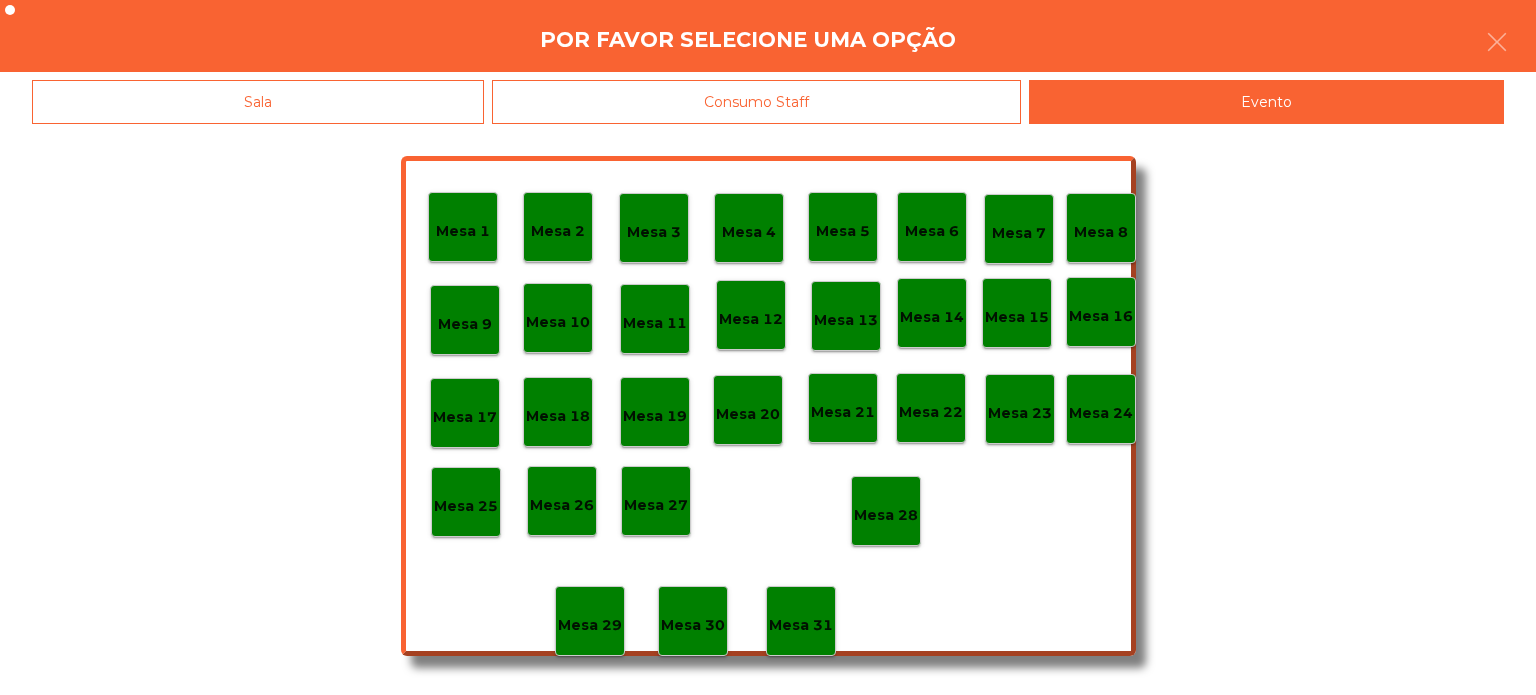 click on "Mesa 28" 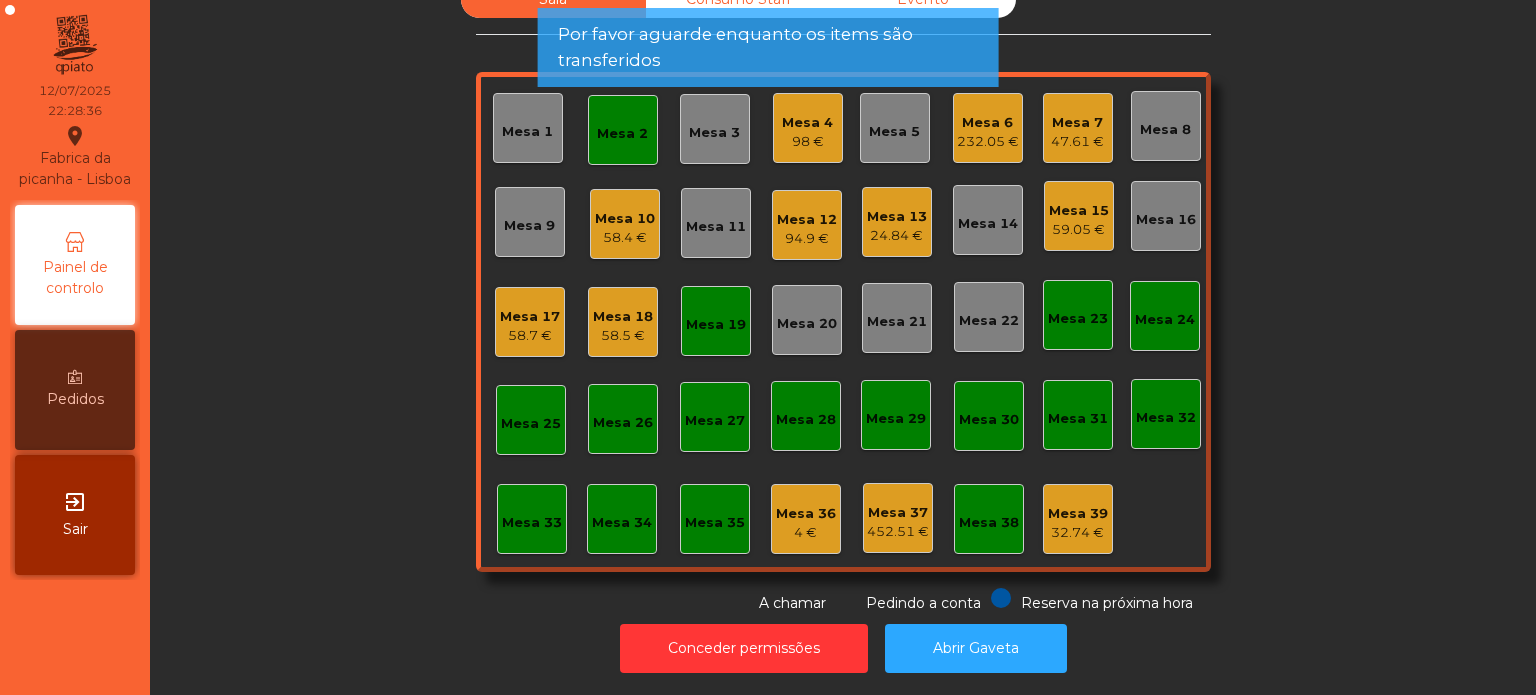 click on "Mesa 2" 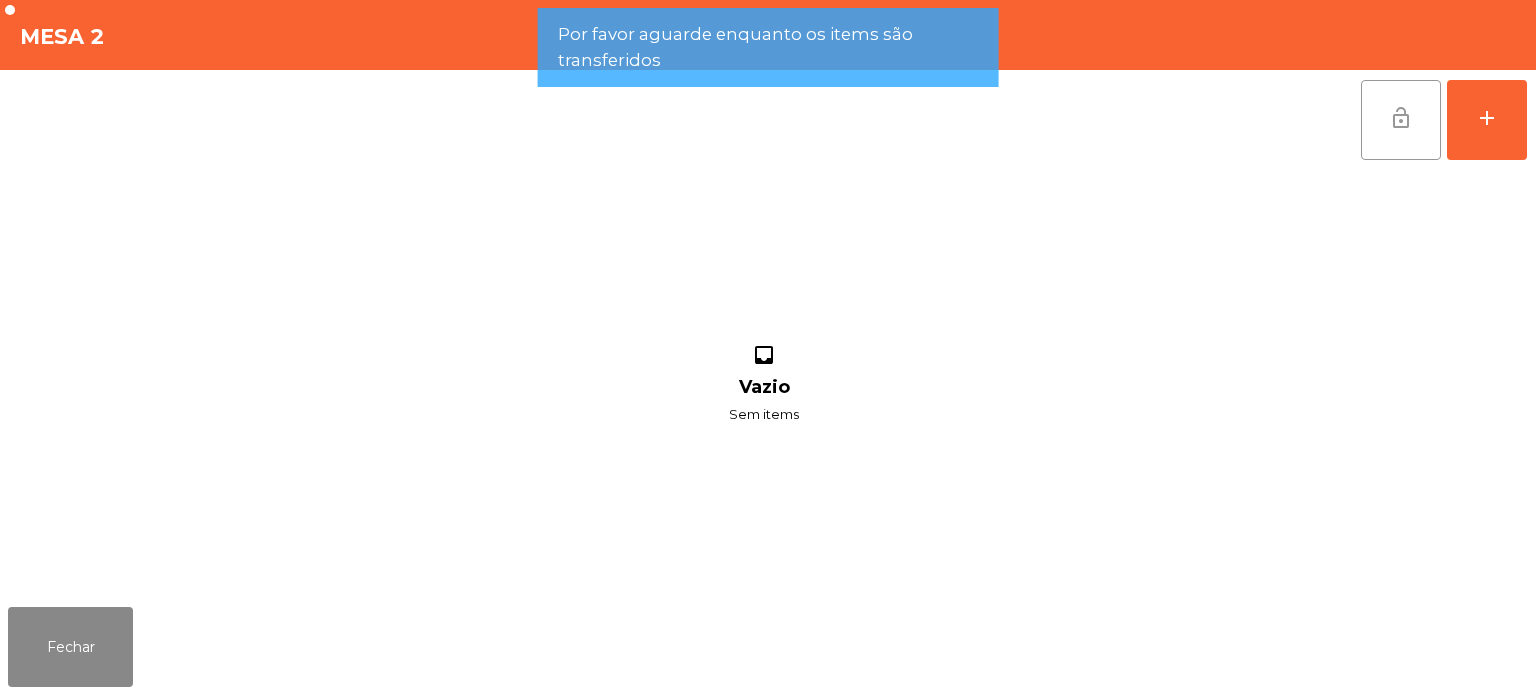 click on "lock_open" 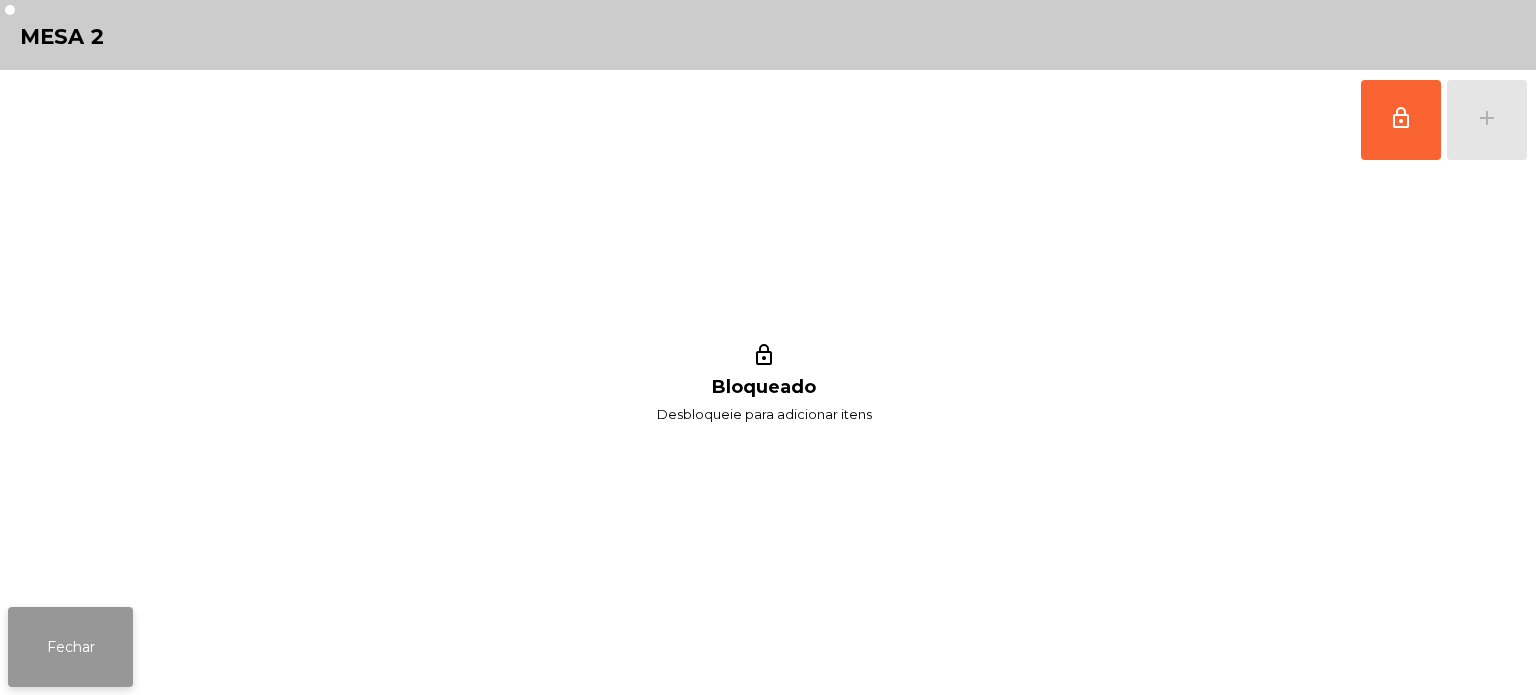 click on "Fechar" 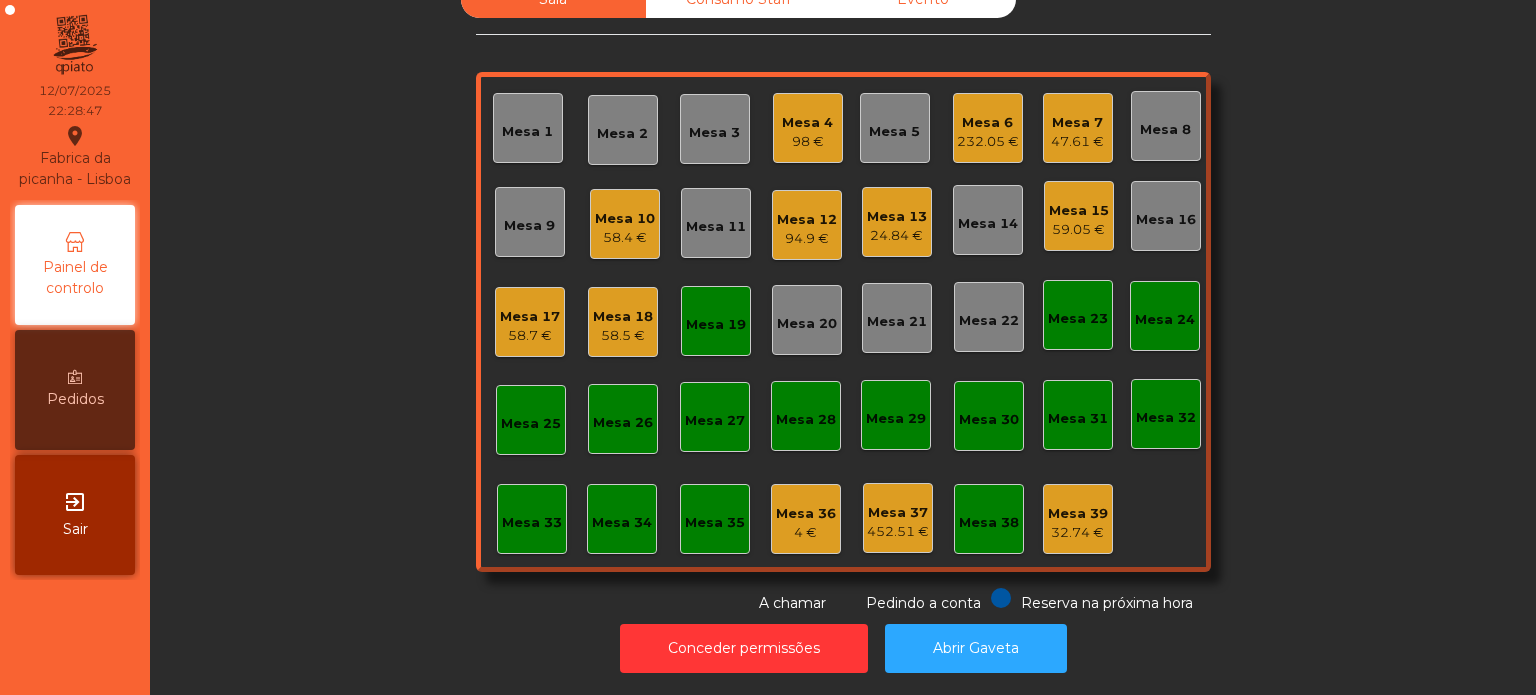 click on "98 €" 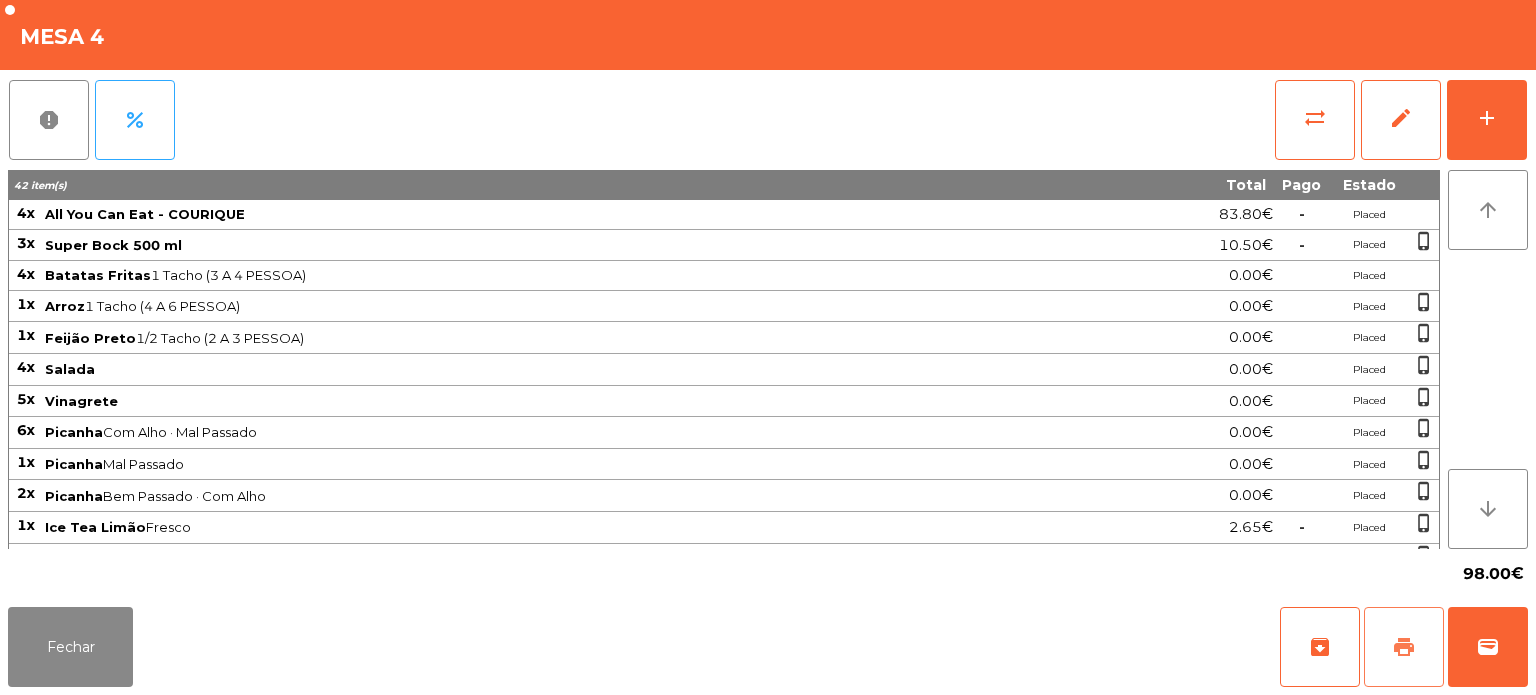 click on "print" 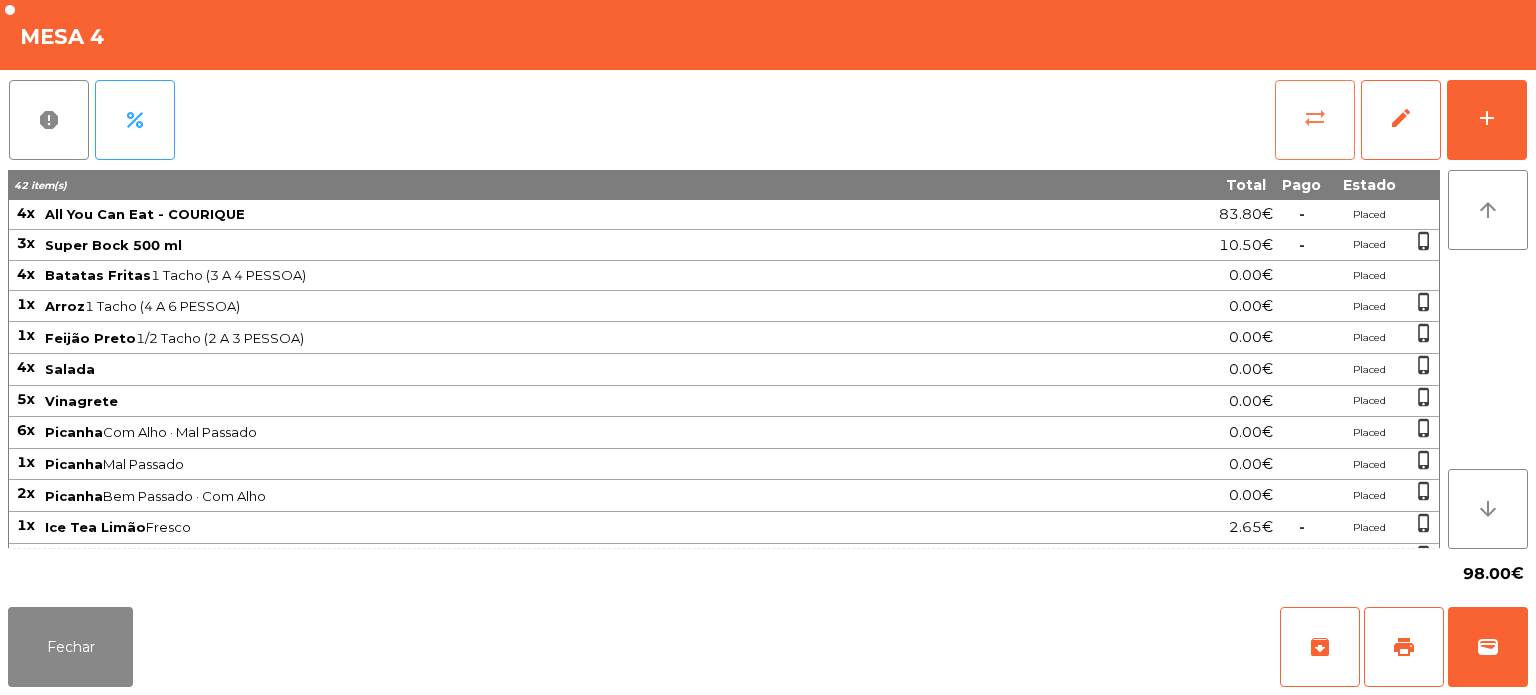 click on "sync_alt" 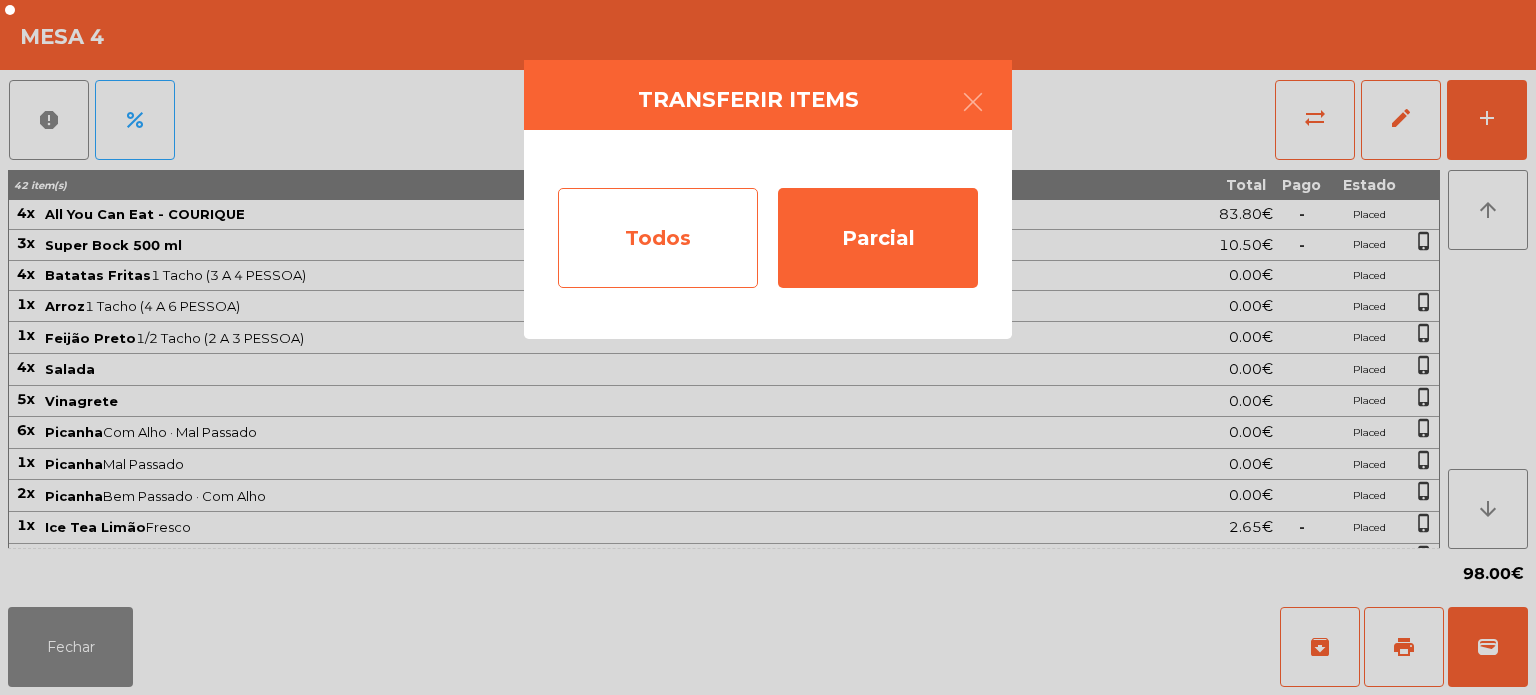 click on "Todos" 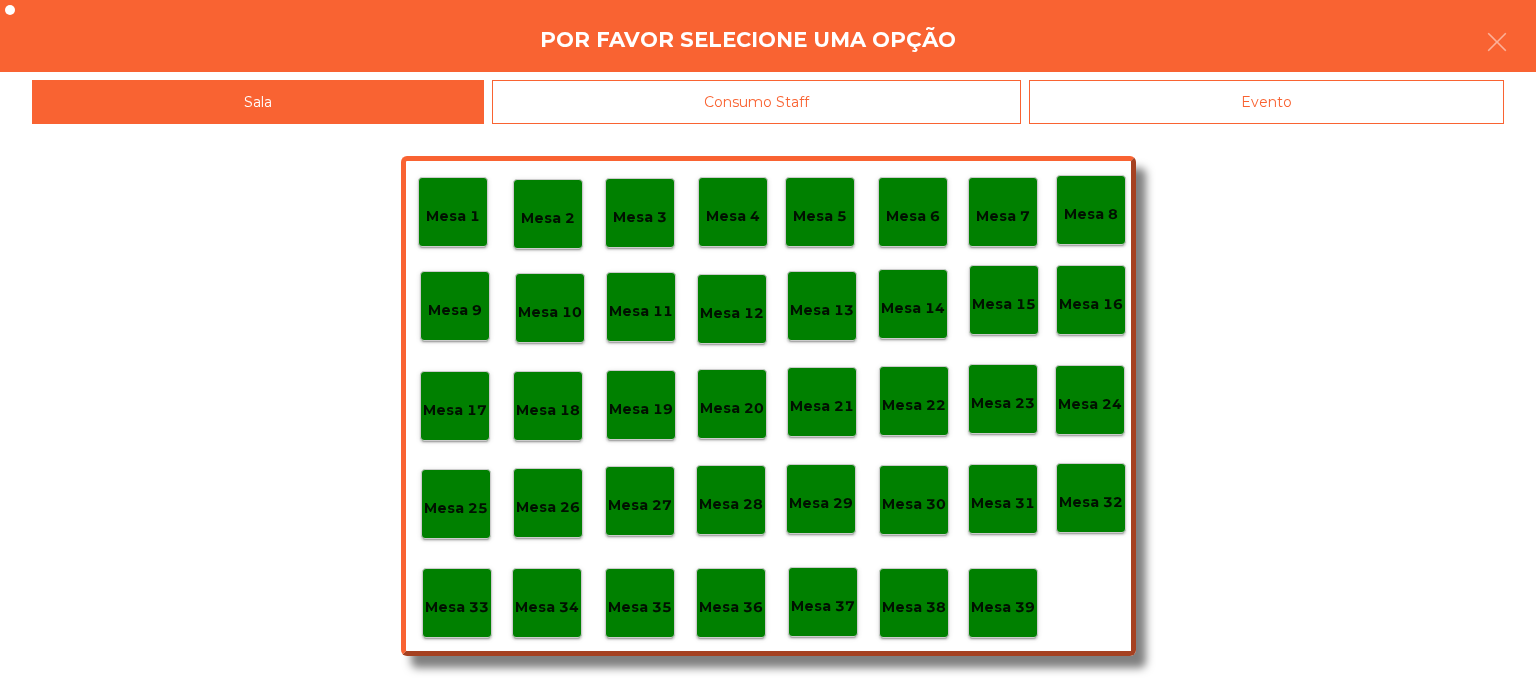 click on "Evento" 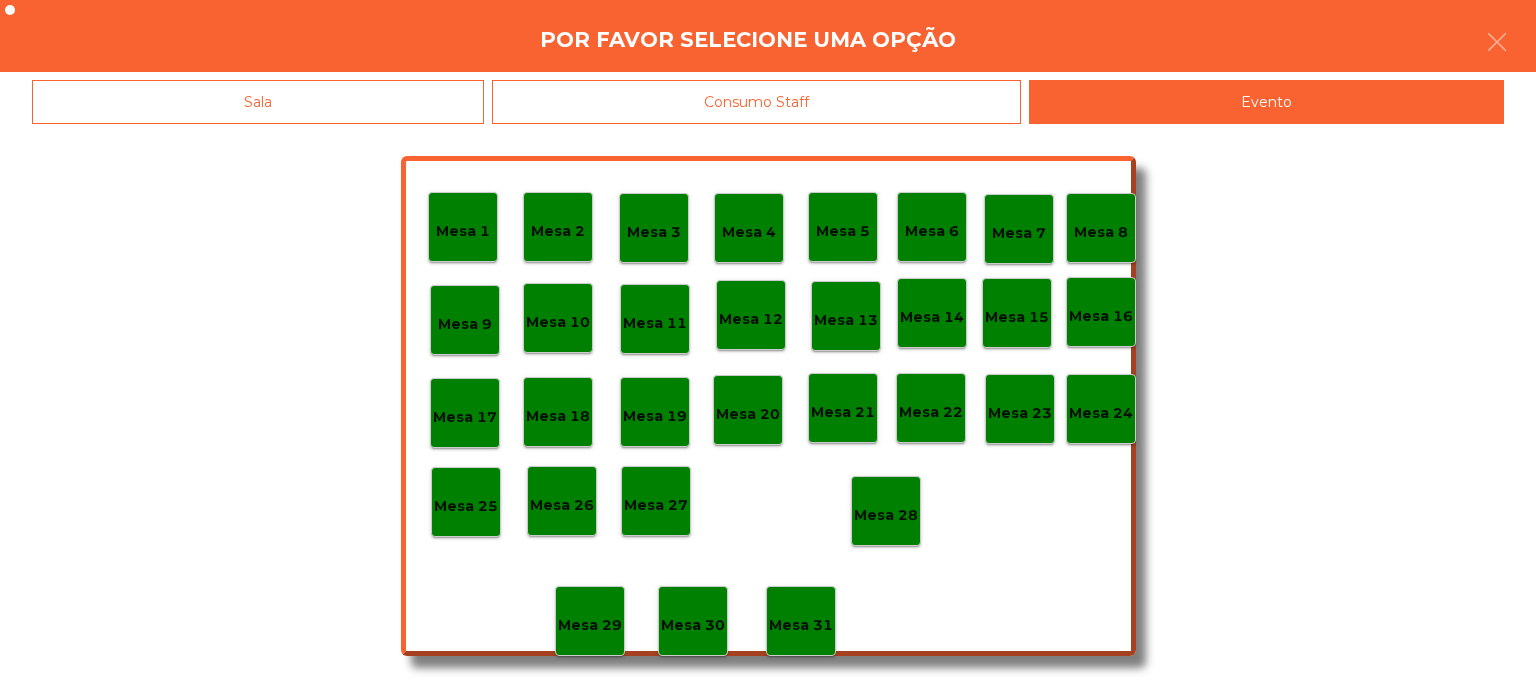 click on "Mesa 28" 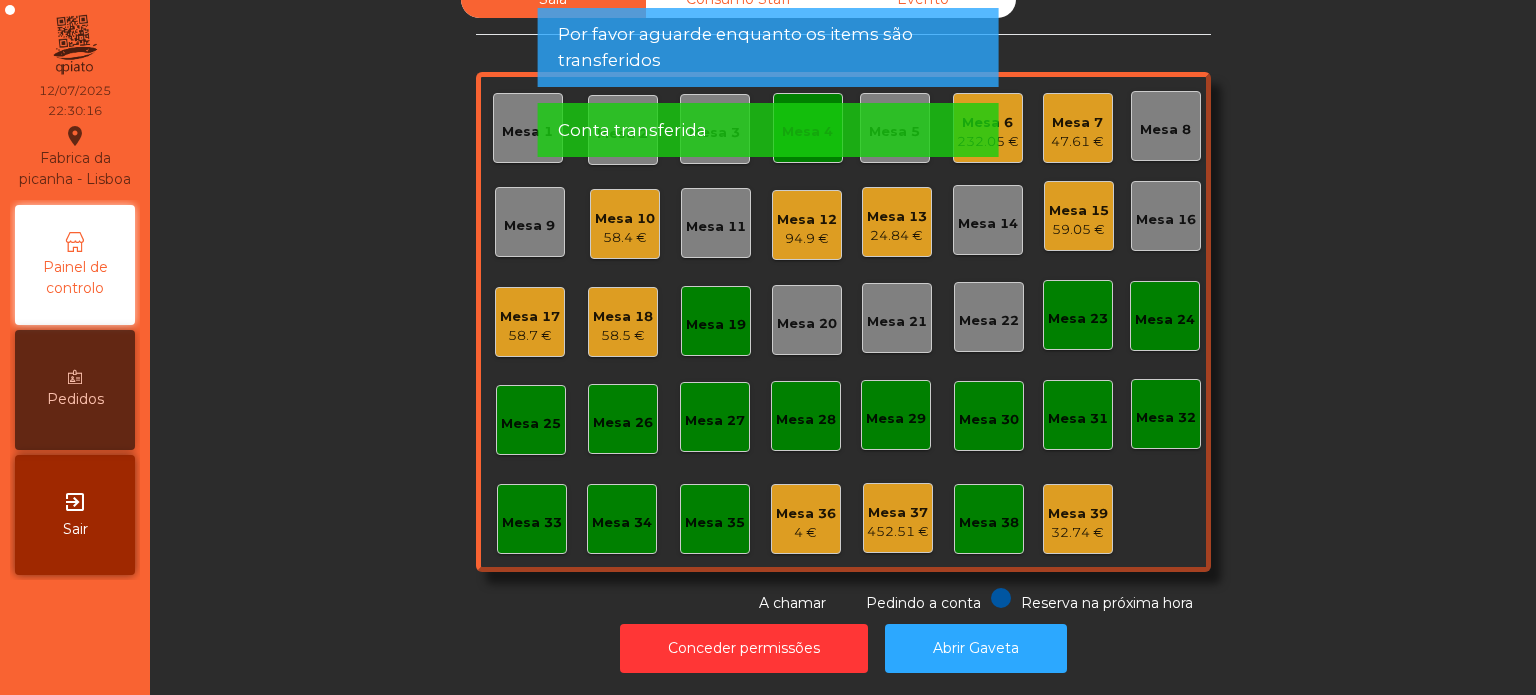 click on "Conta transferida" 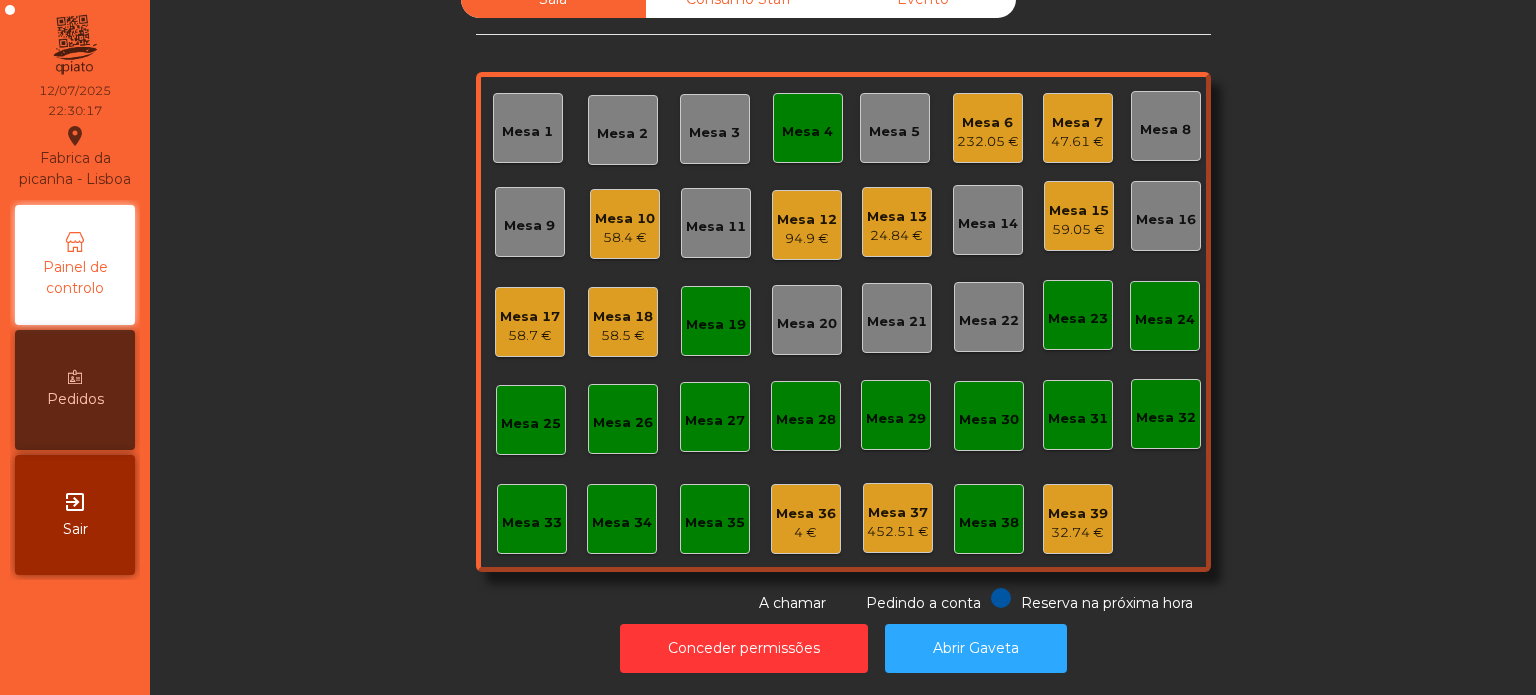 click on "Mesa 4" 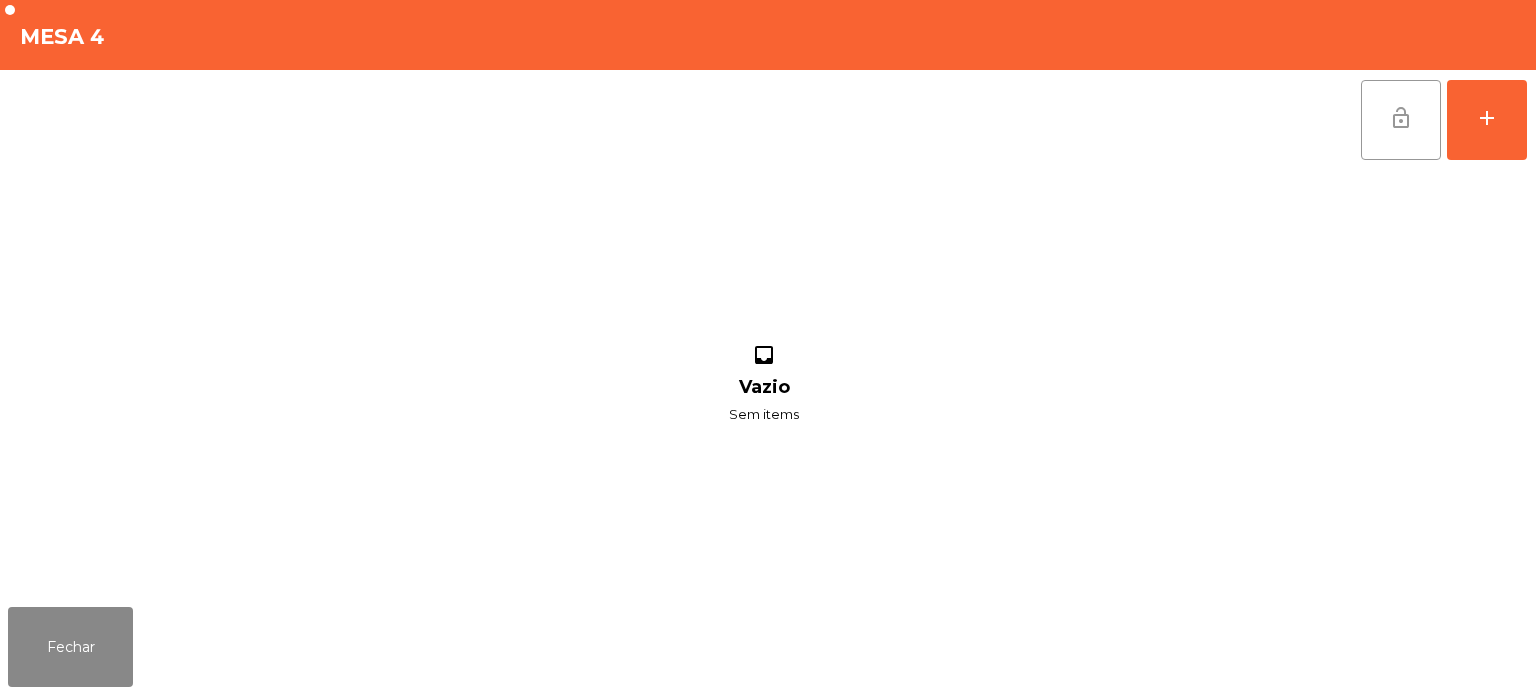 click on "lock_open" 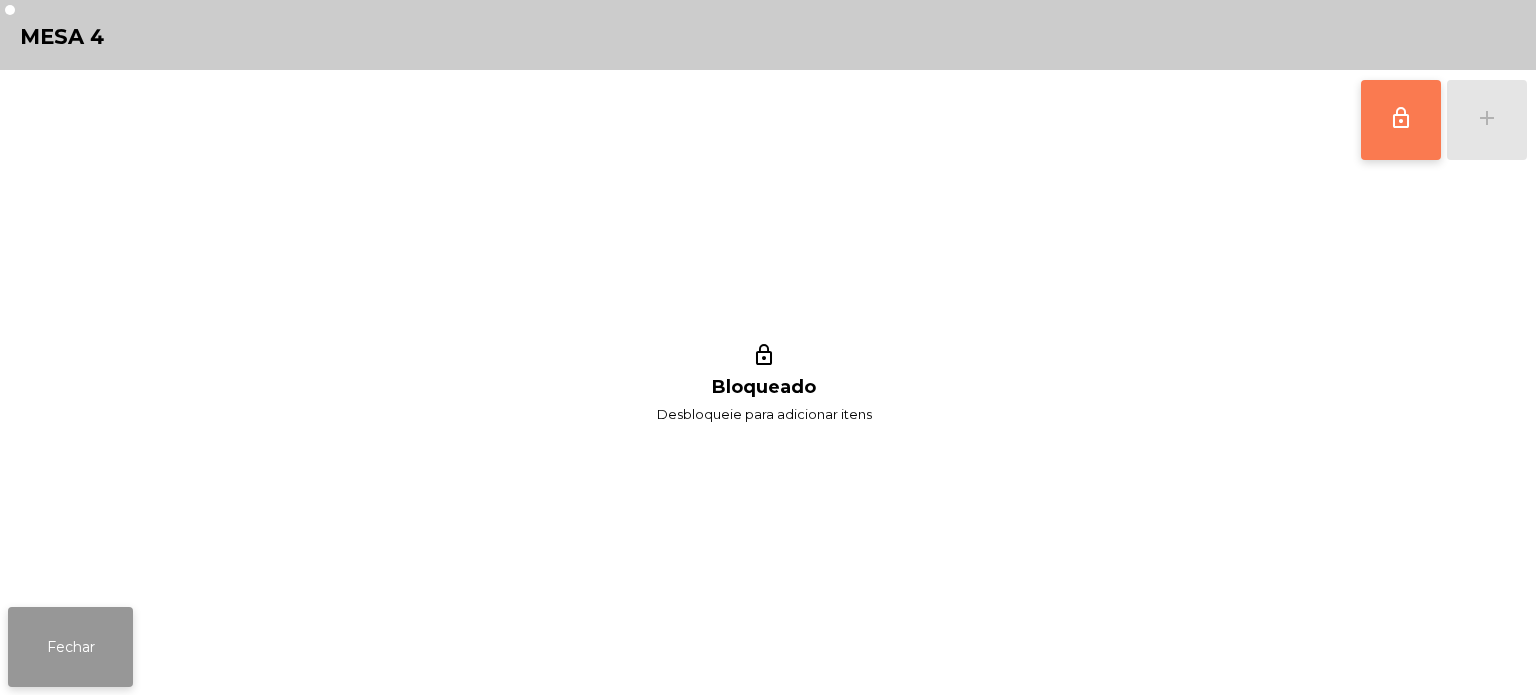 click on "Fechar" 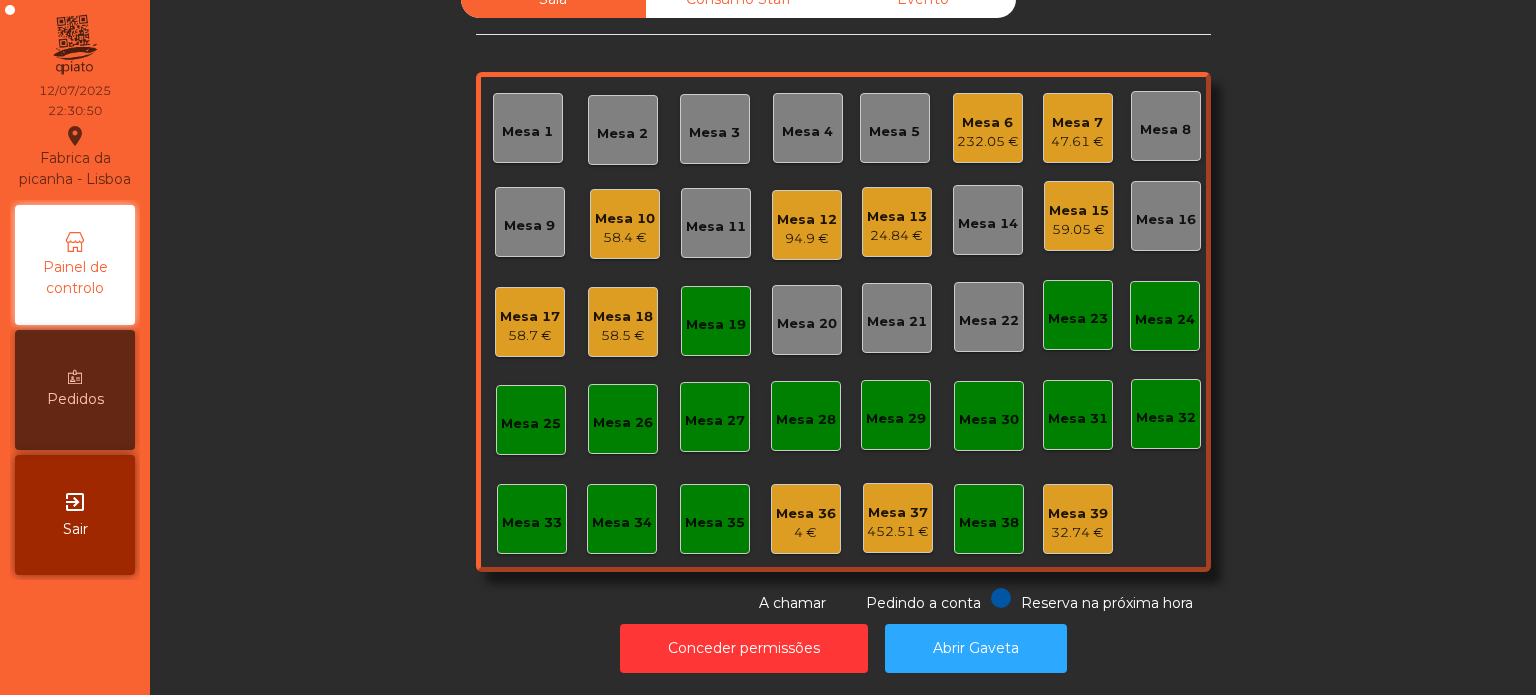 click on "Mesa 10   58.4 €" 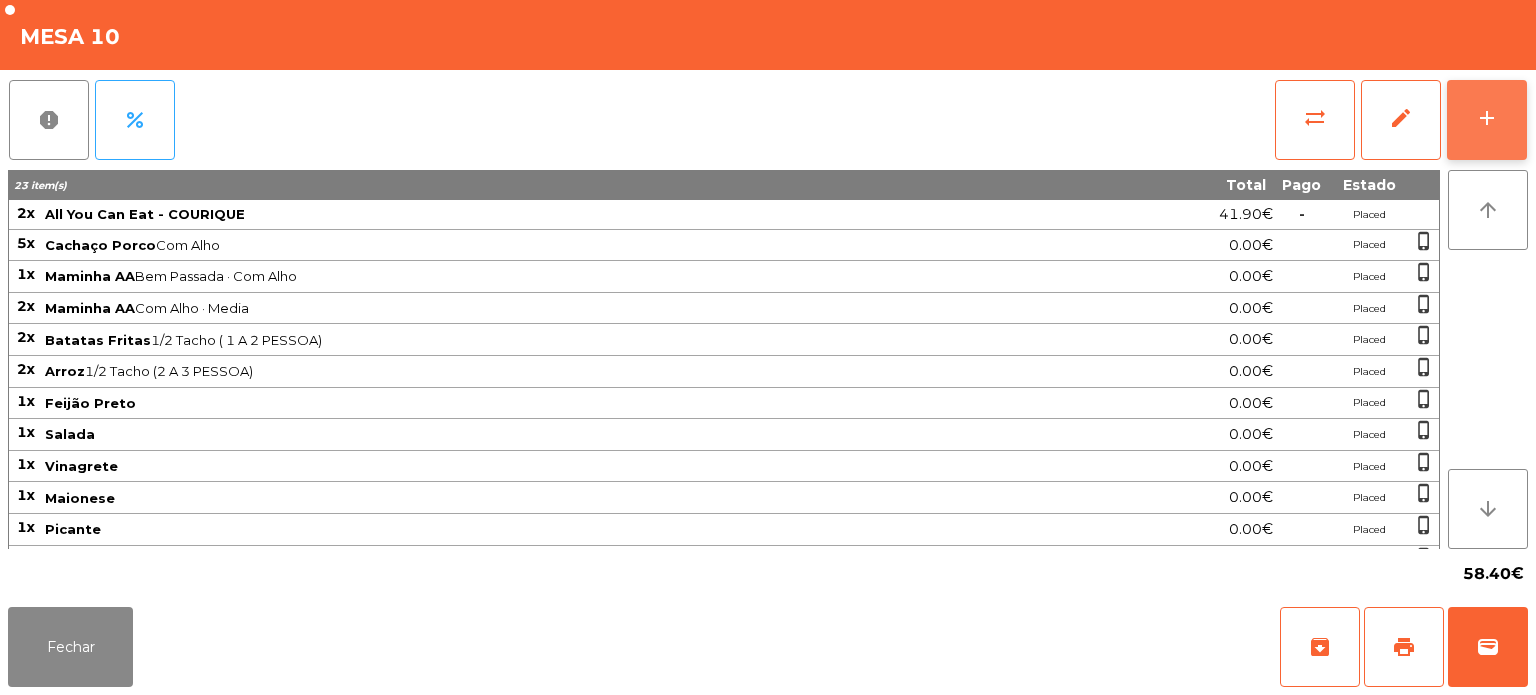 click on "add" 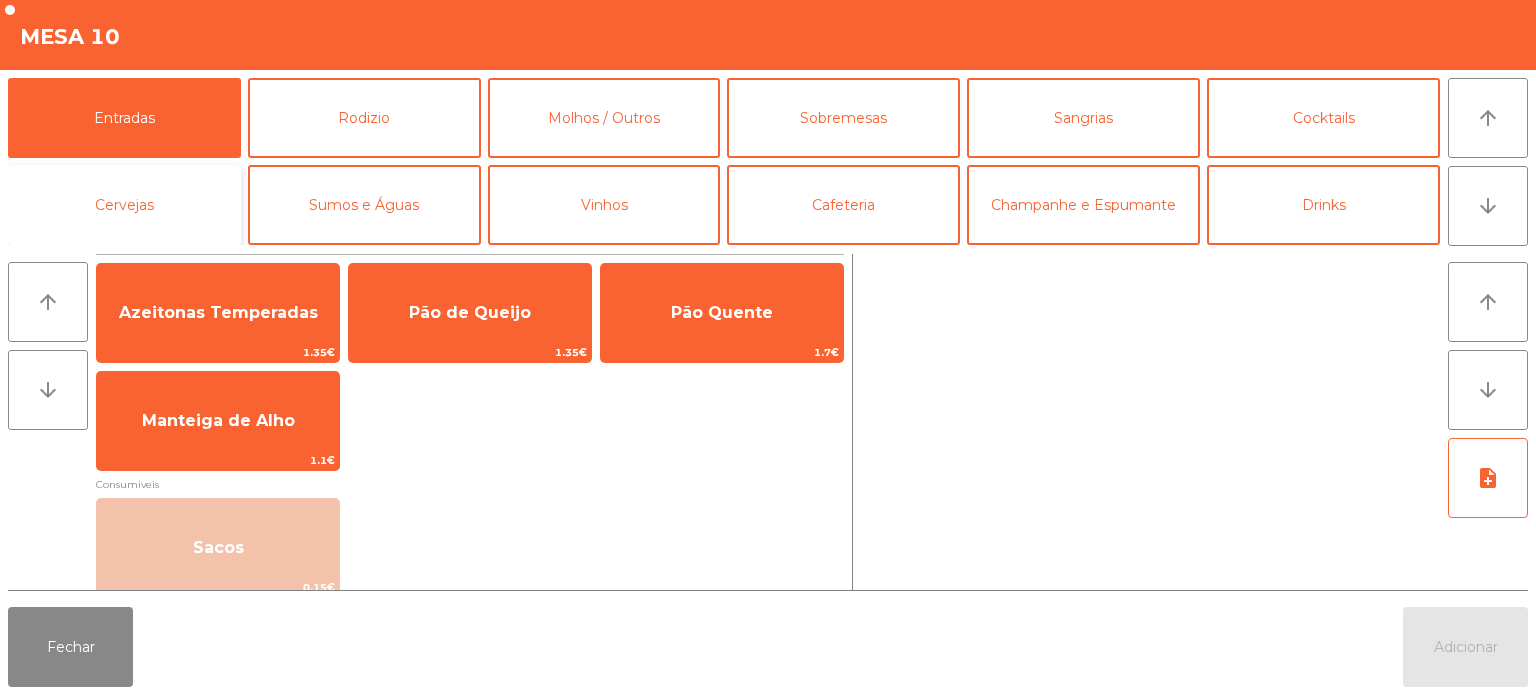 click on "Cervejas" 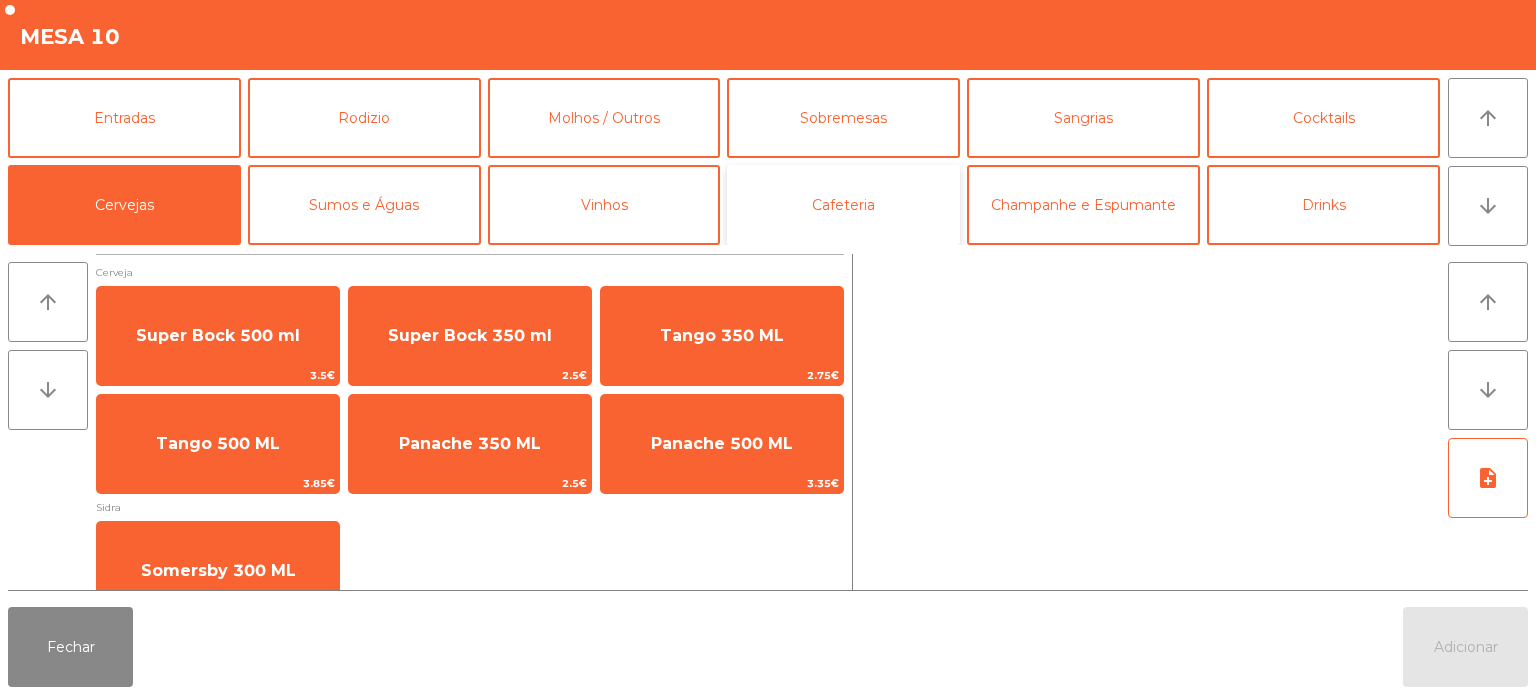 click on "Cafeteria" 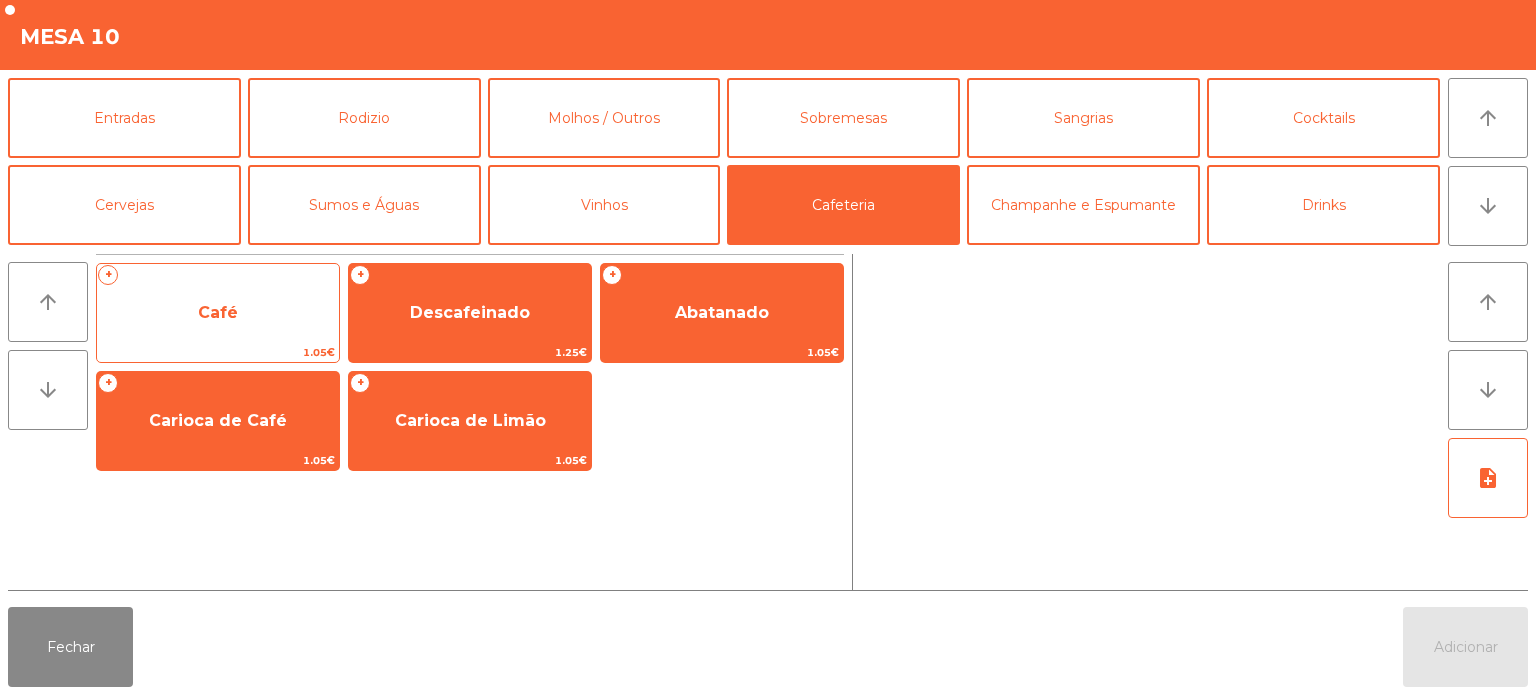 click on "Café" 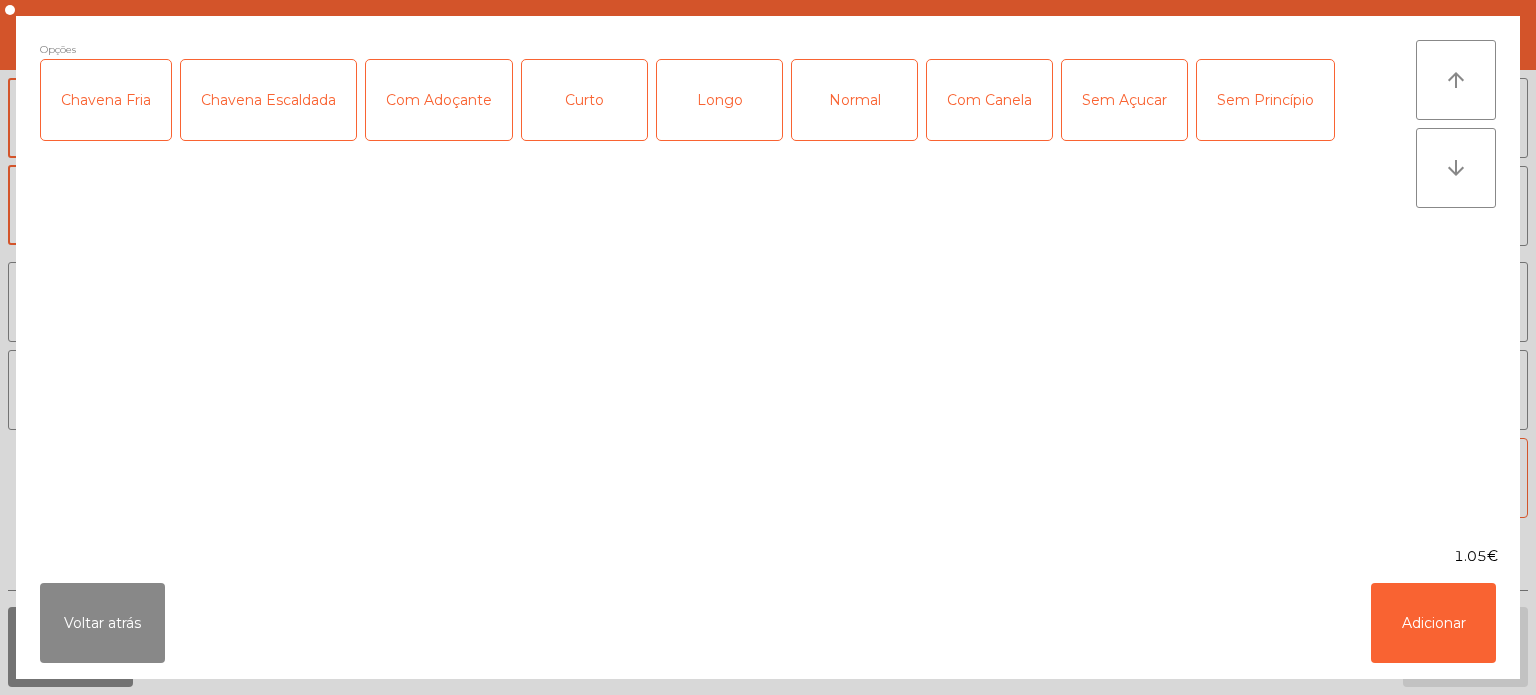 click on "Normal" 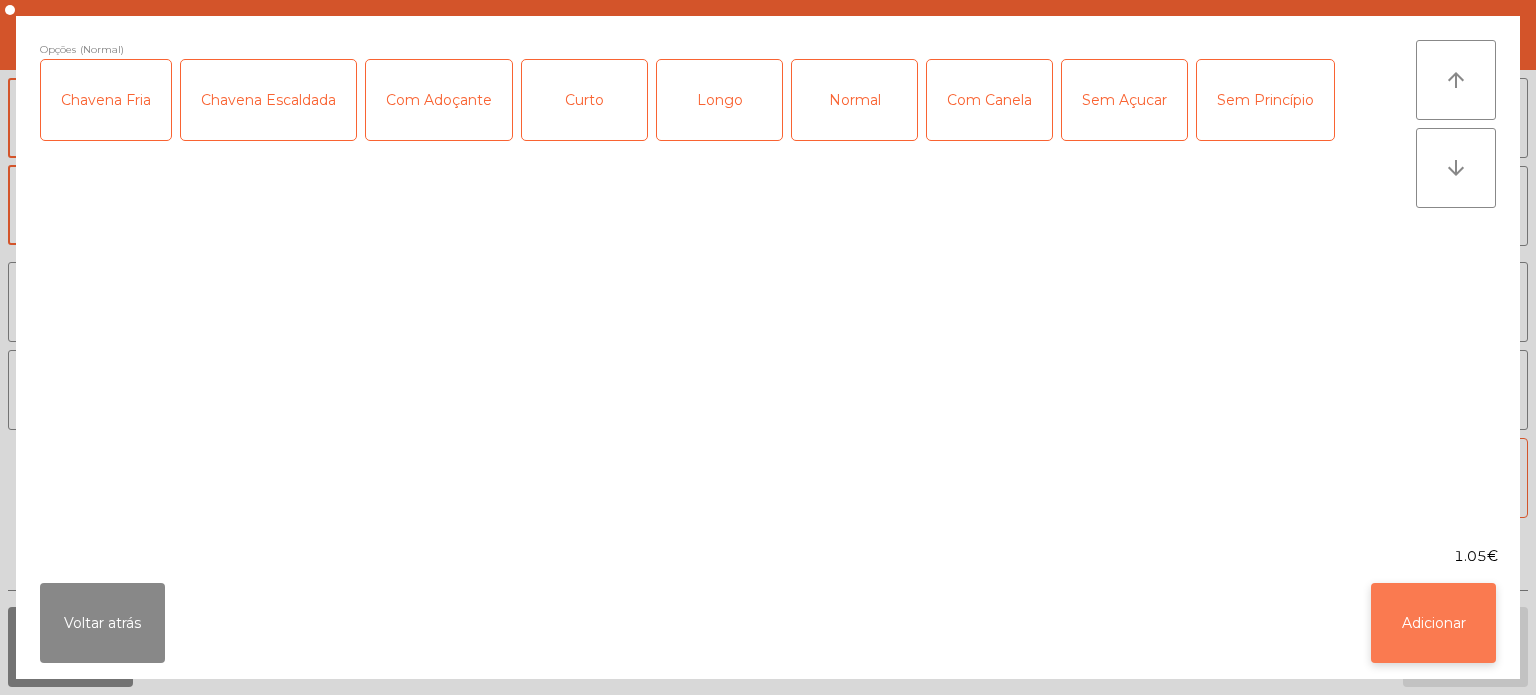 click on "Adicionar" 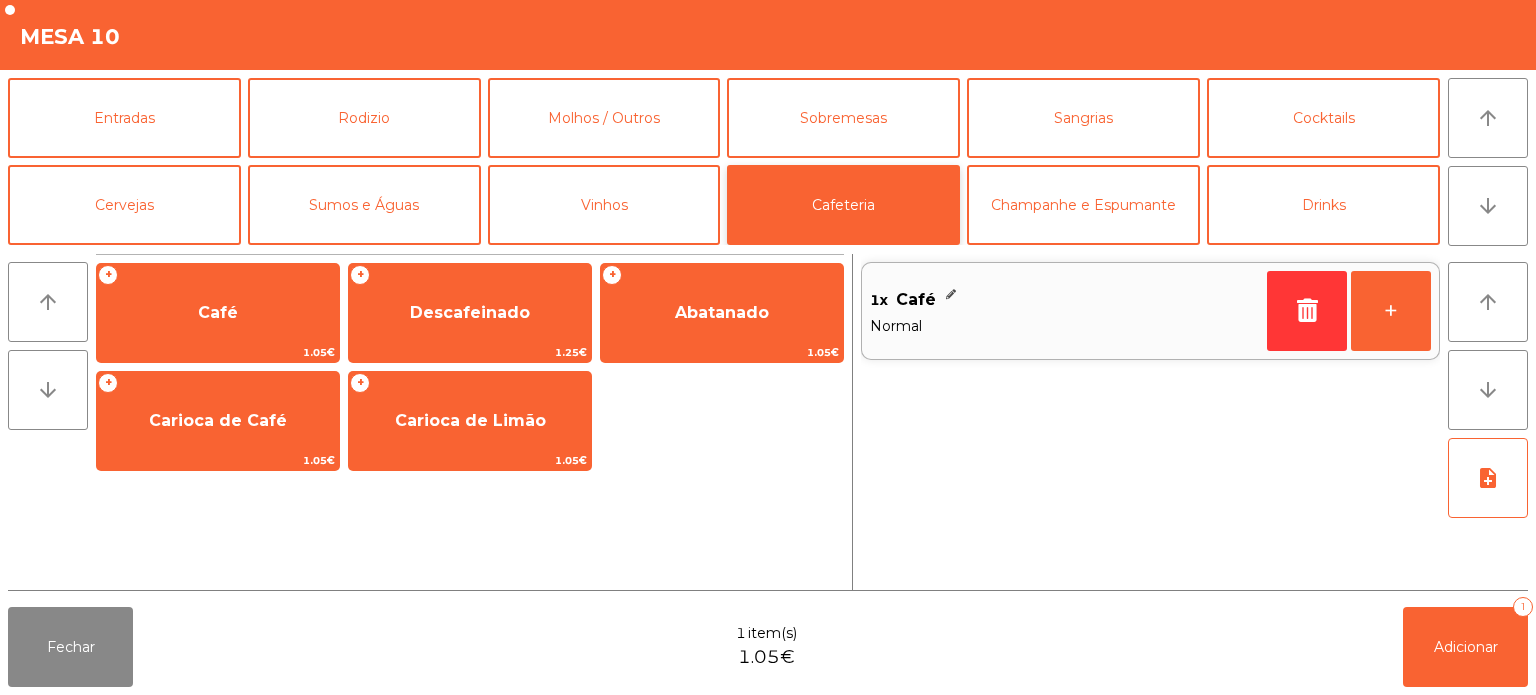 click on "Cafeteria" 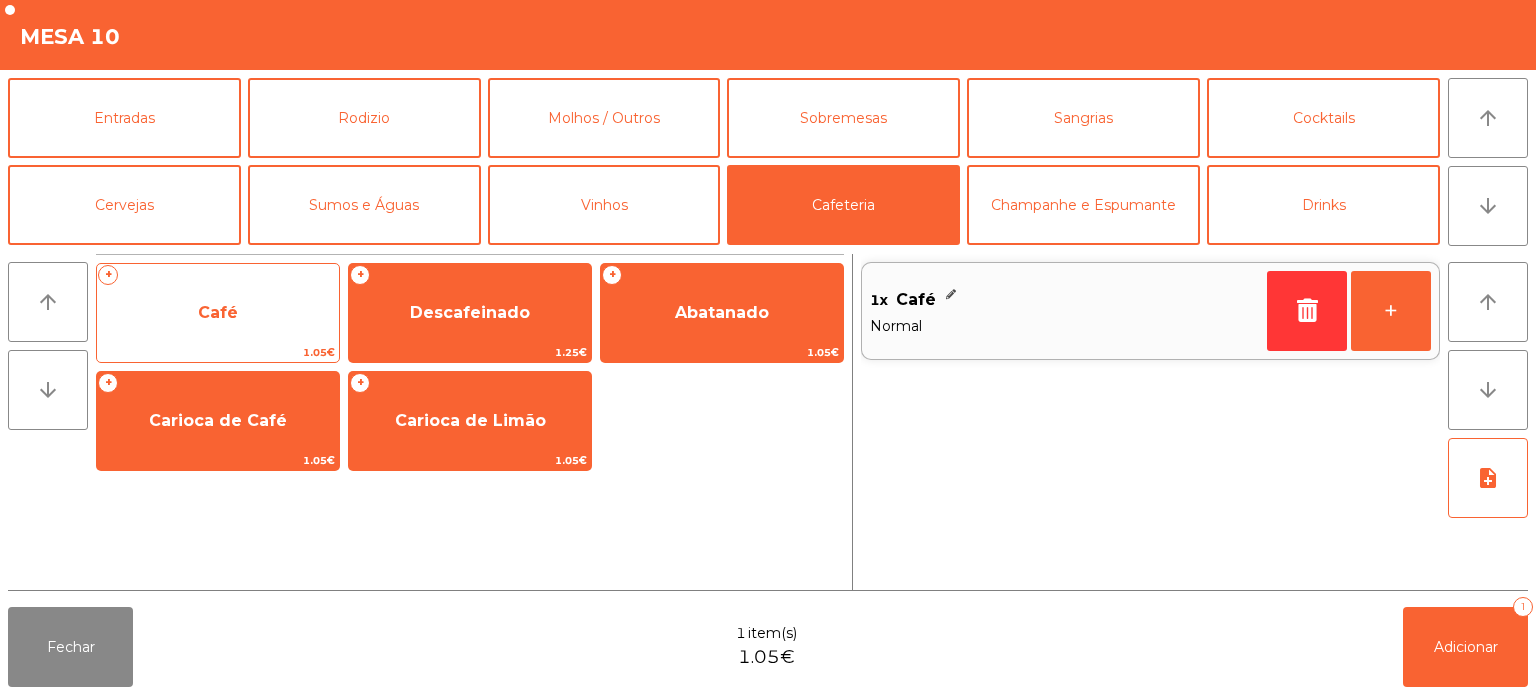 click on "Café" 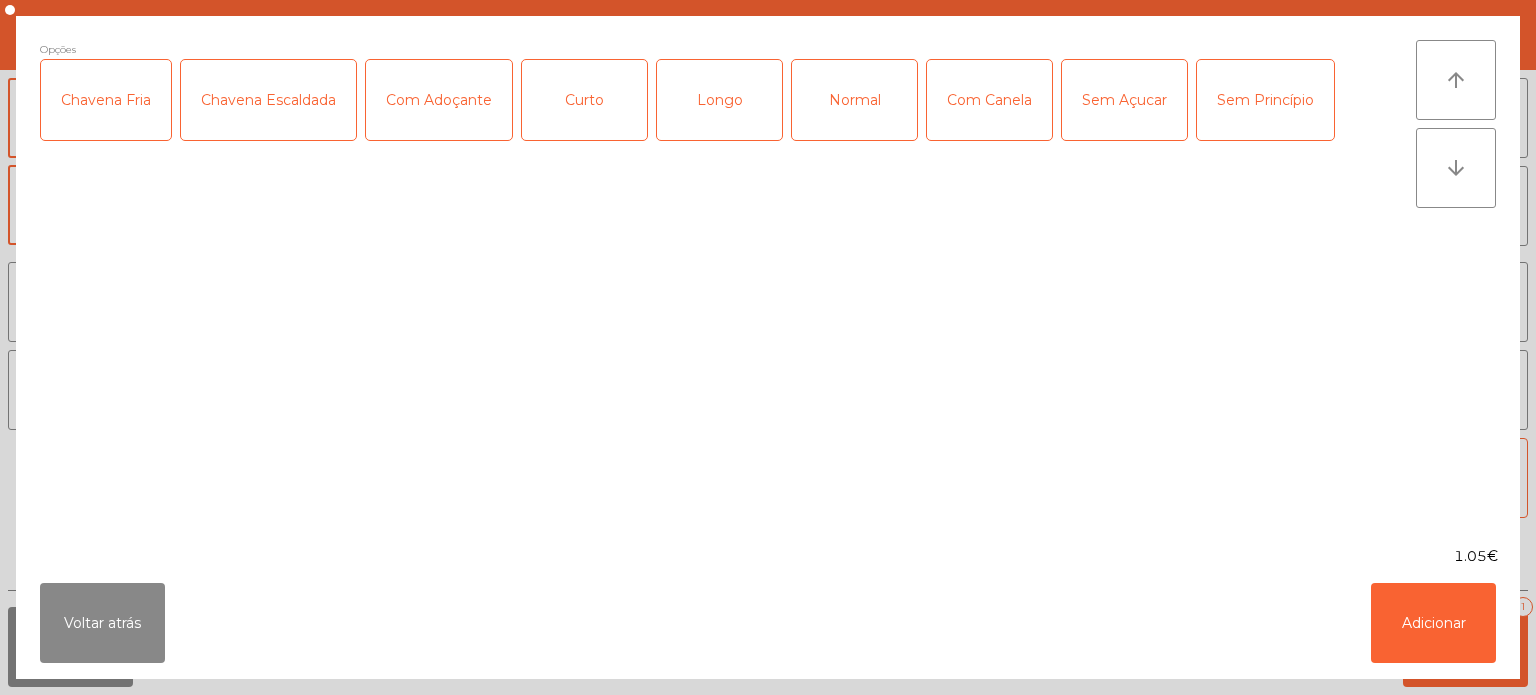 click on "Longo" 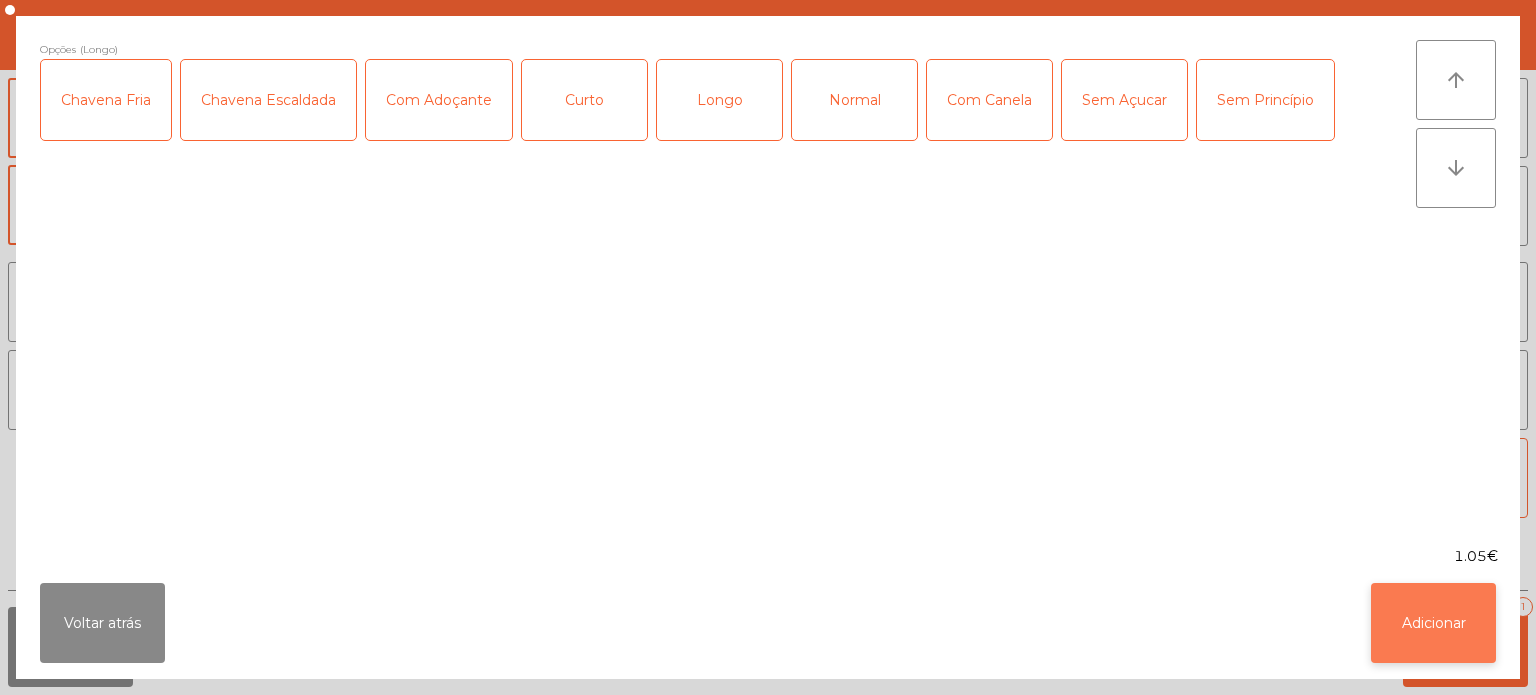 click on "Adicionar" 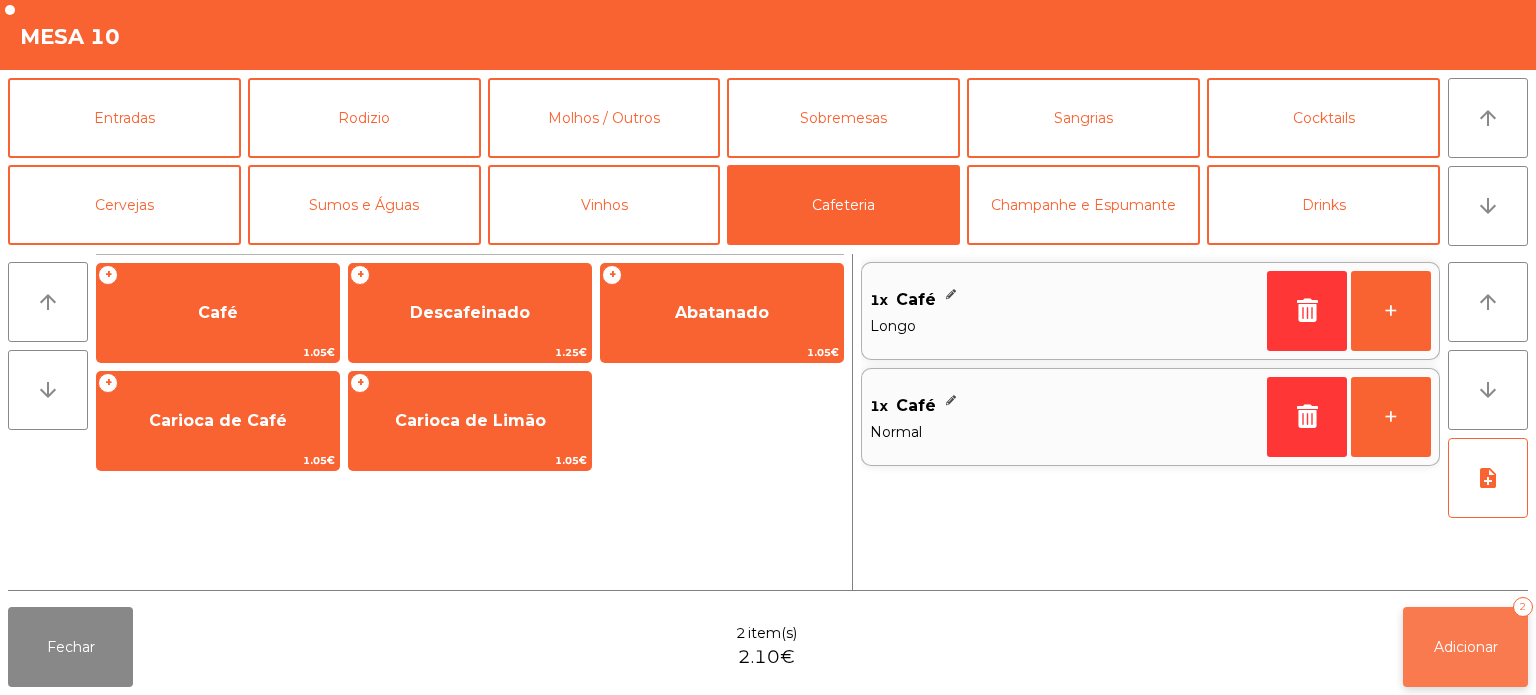 click on "Adicionar" 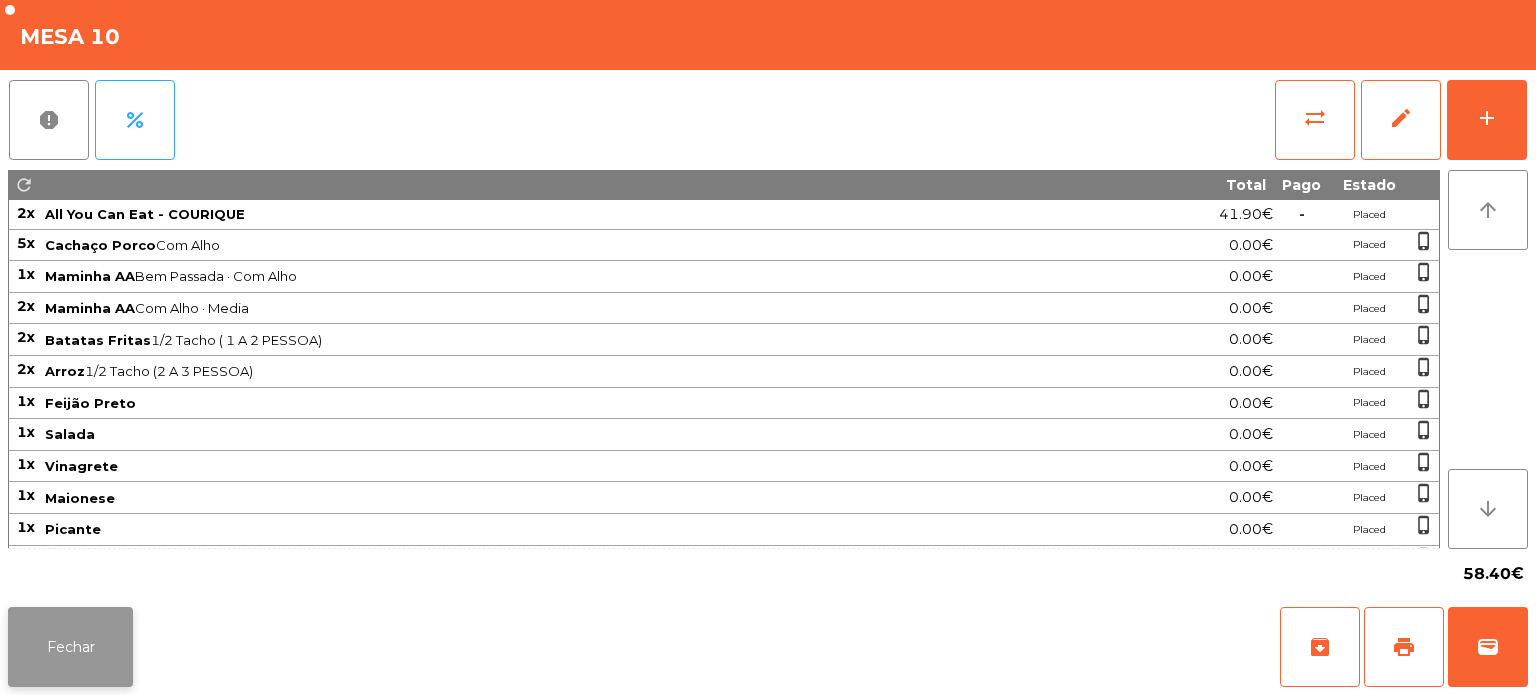 click on "Fechar" 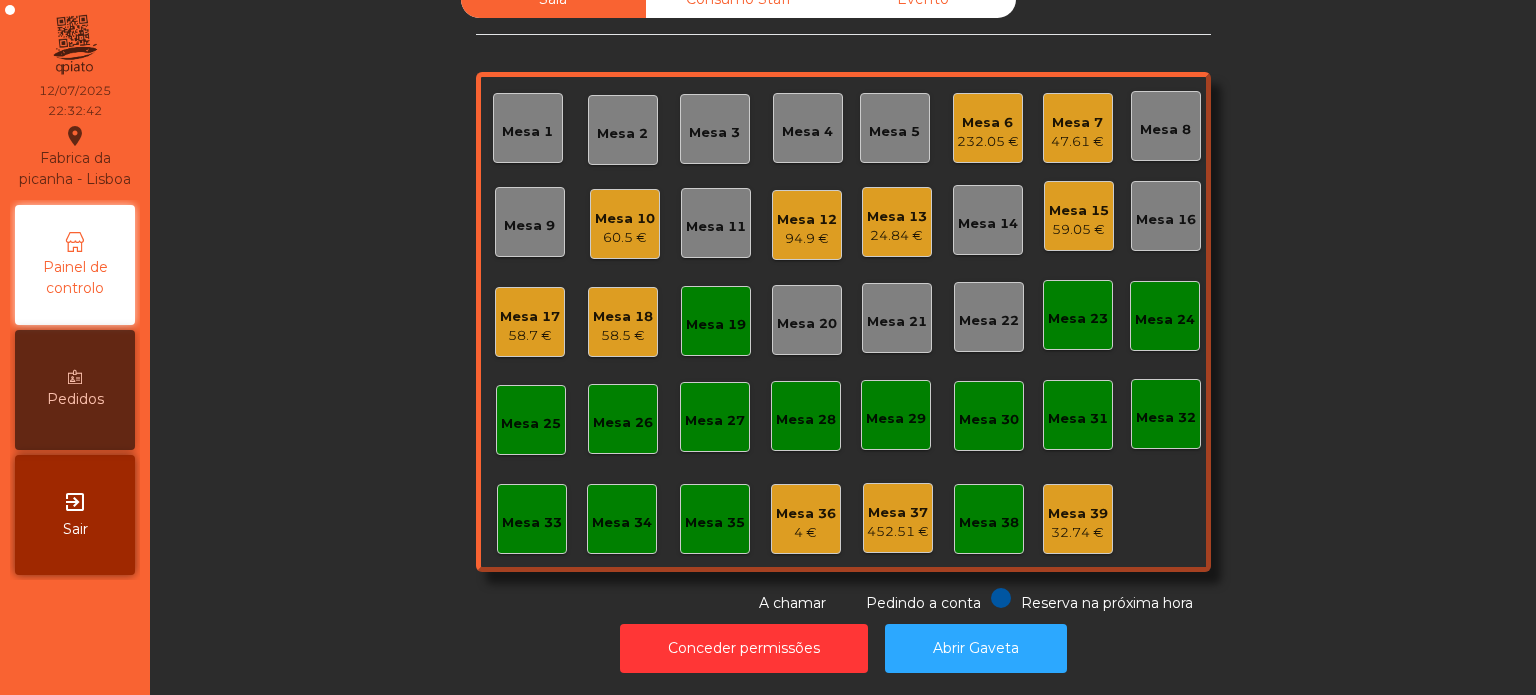 click on "Mesa 13" 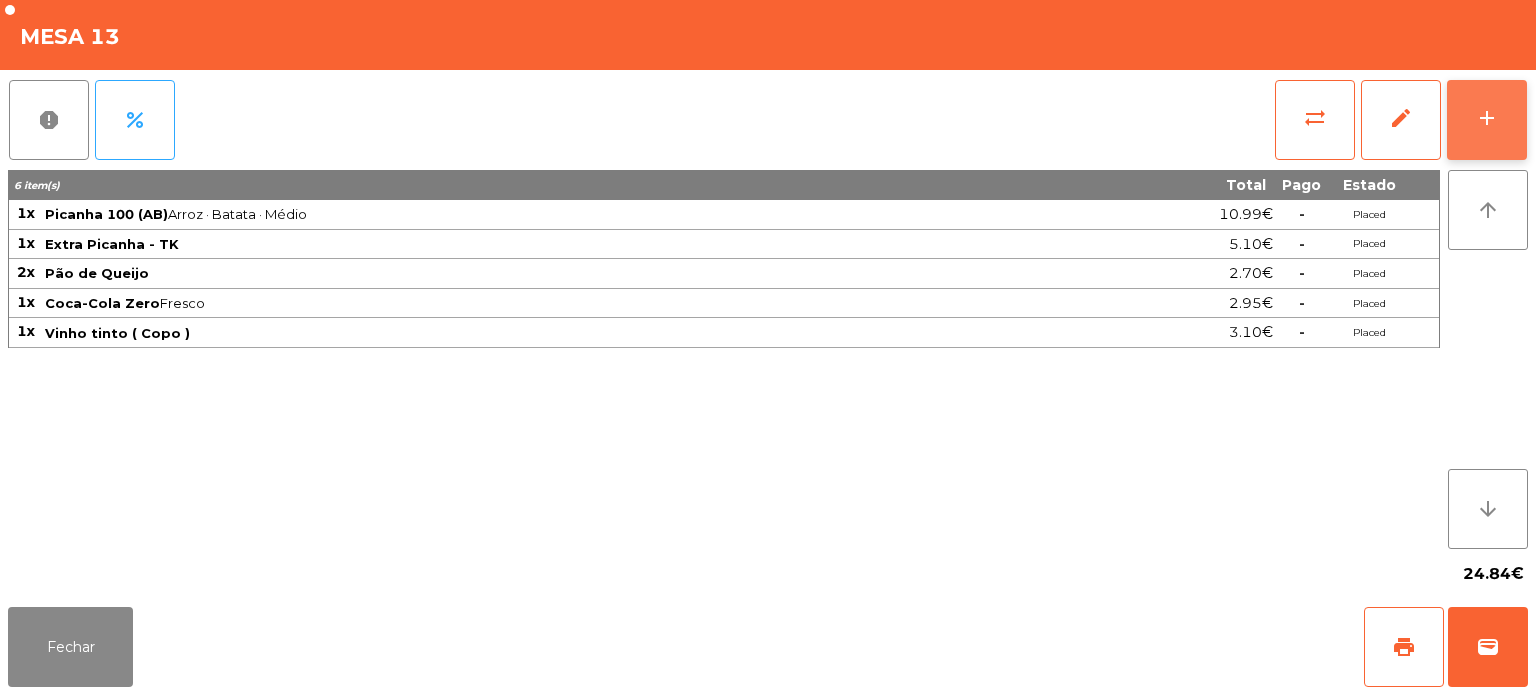click on "add" 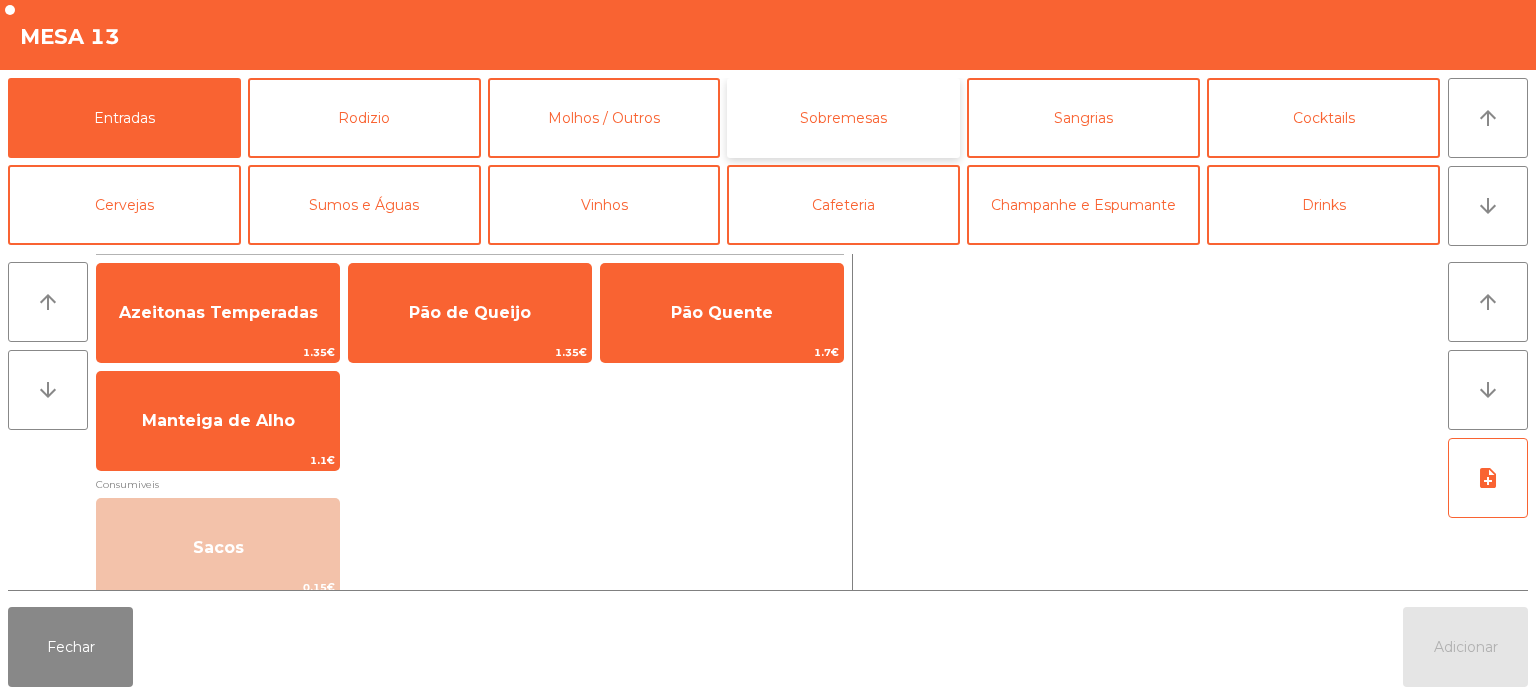 click on "Sobremesas" 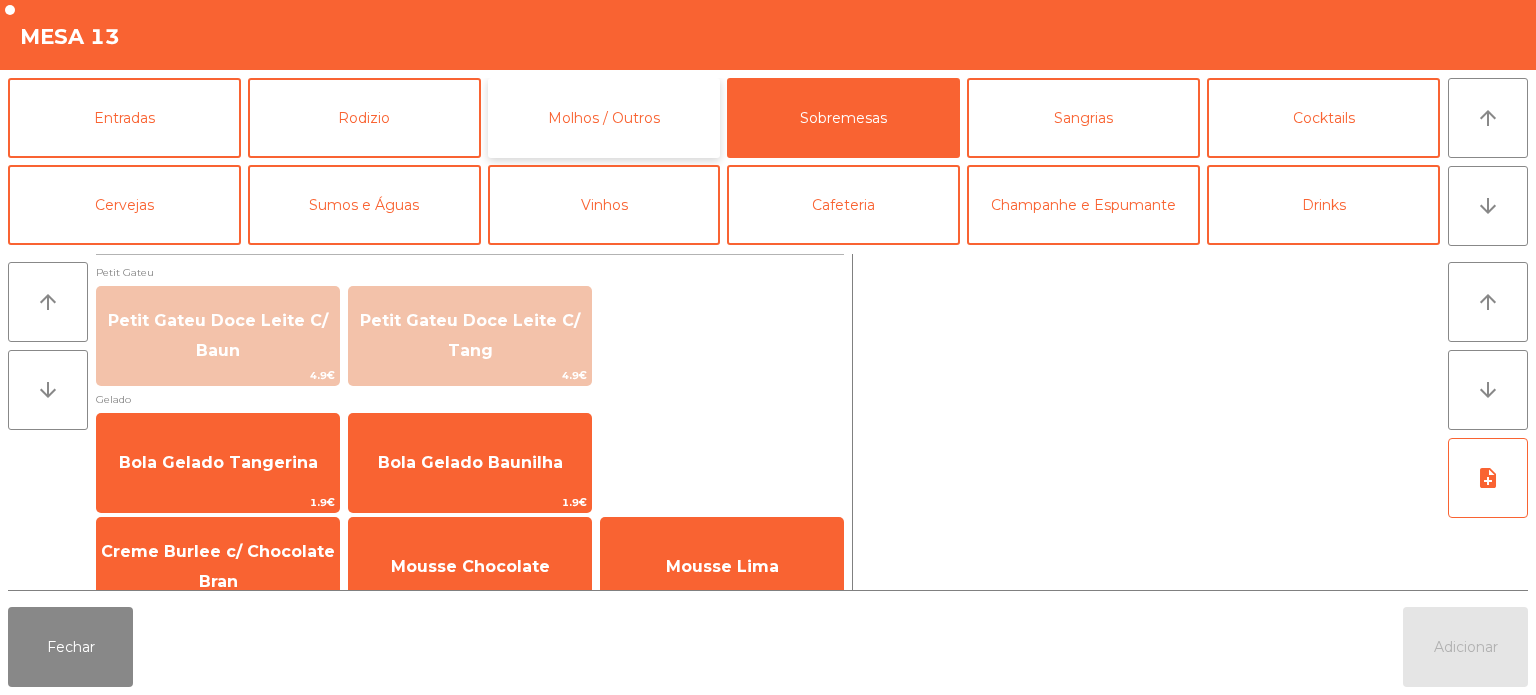 click on "Molhos / Outros" 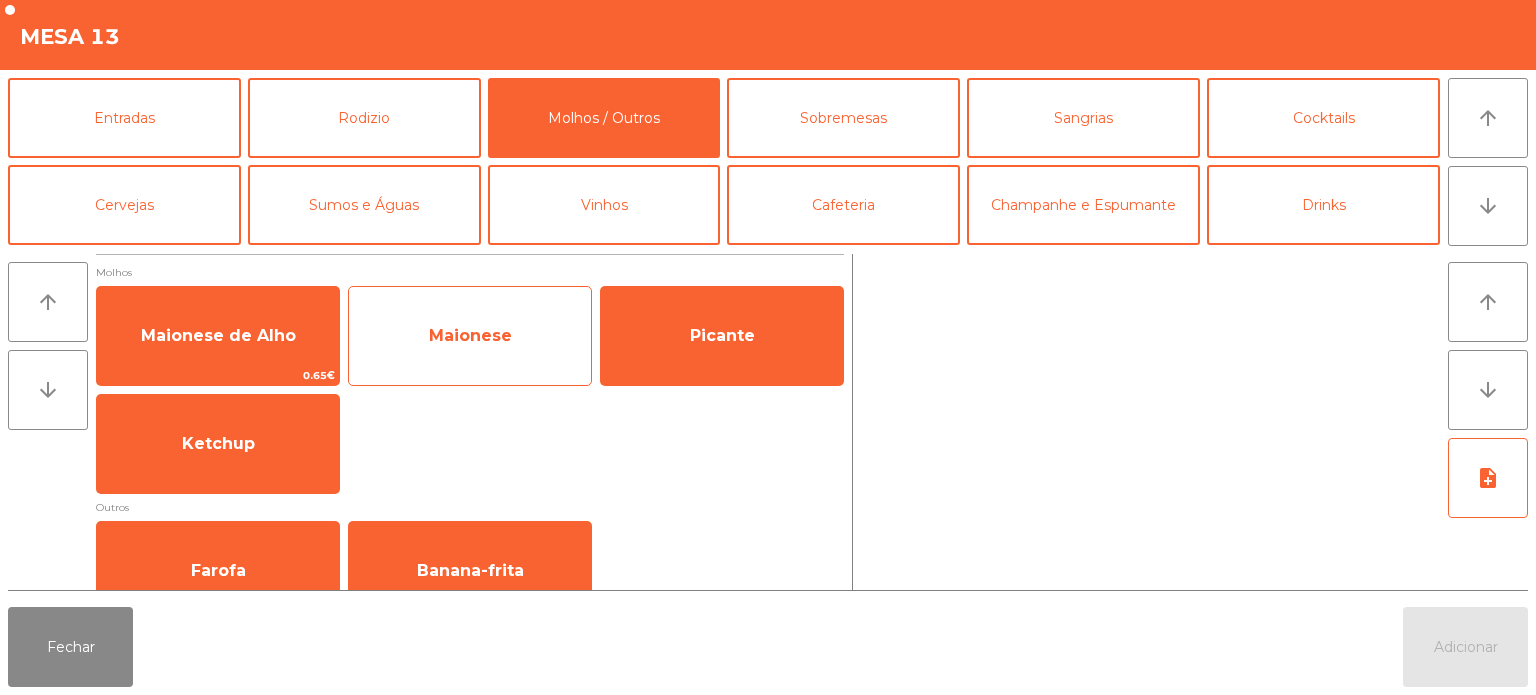 click on "Maionese" 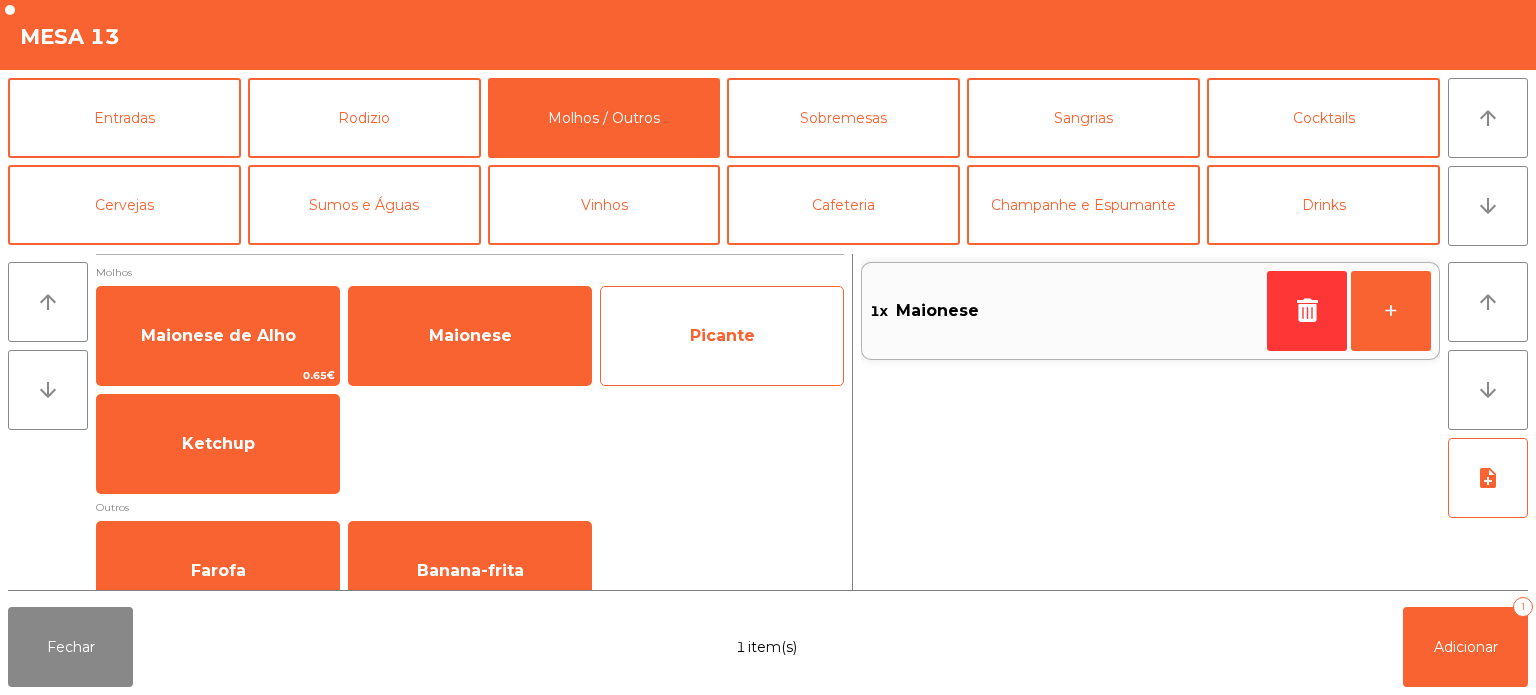 click on "Picante" 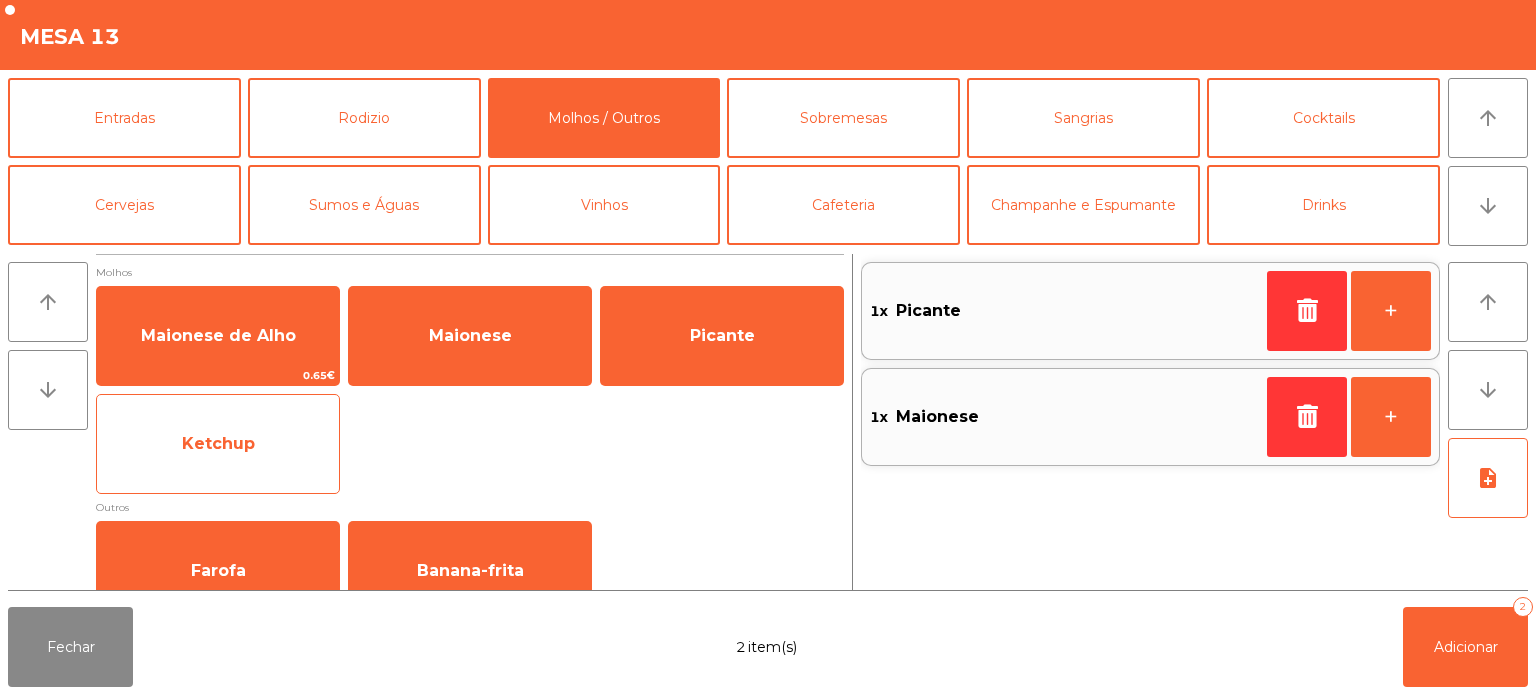 click on "Ketchup" 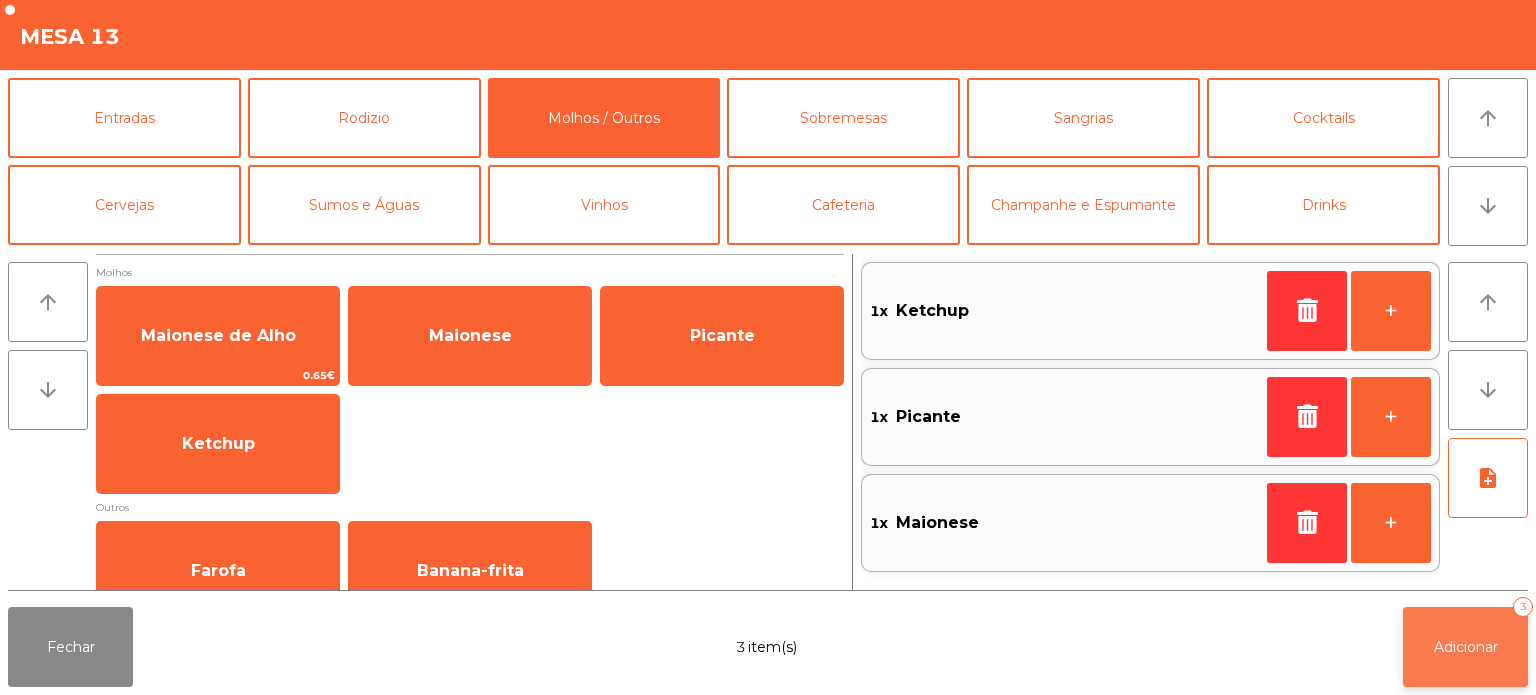 click on "Adicionar   3" 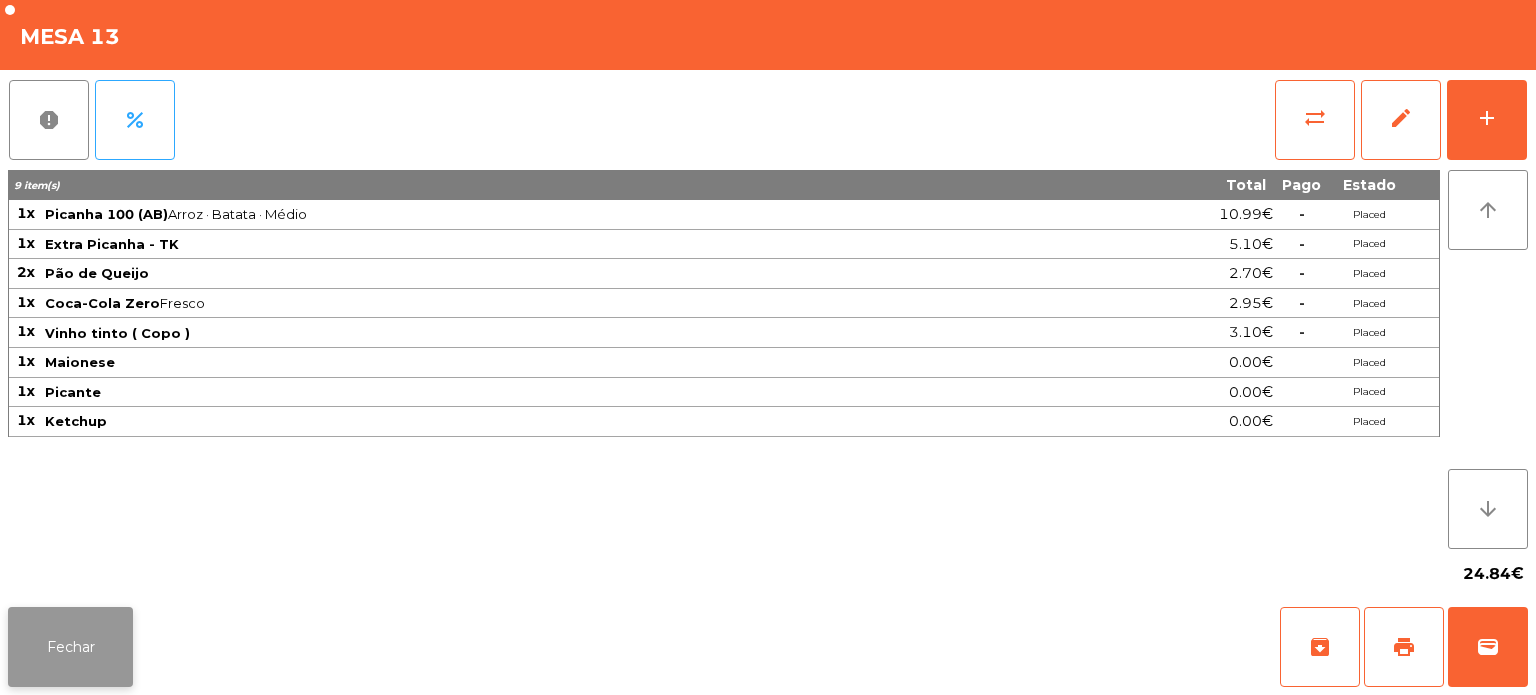 click on "Fechar" 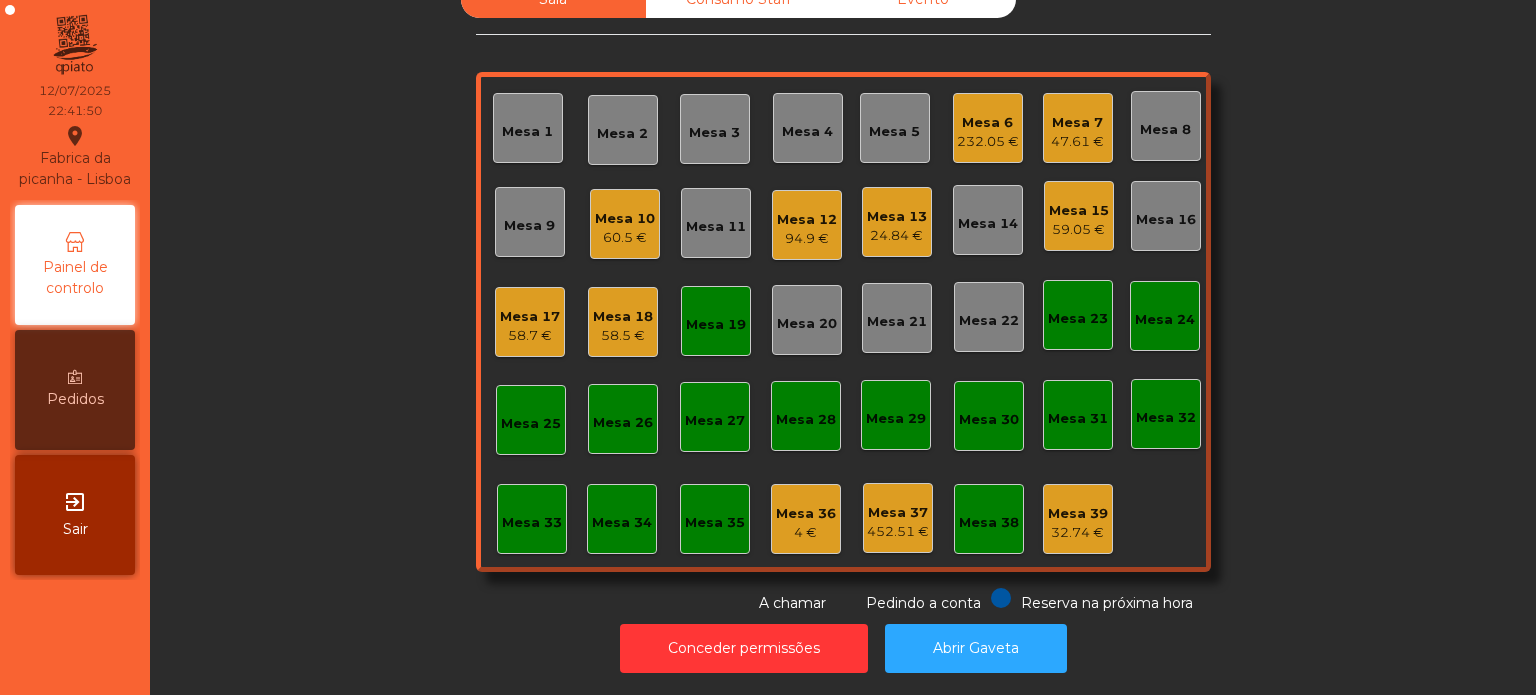 click on "Mesa 10" 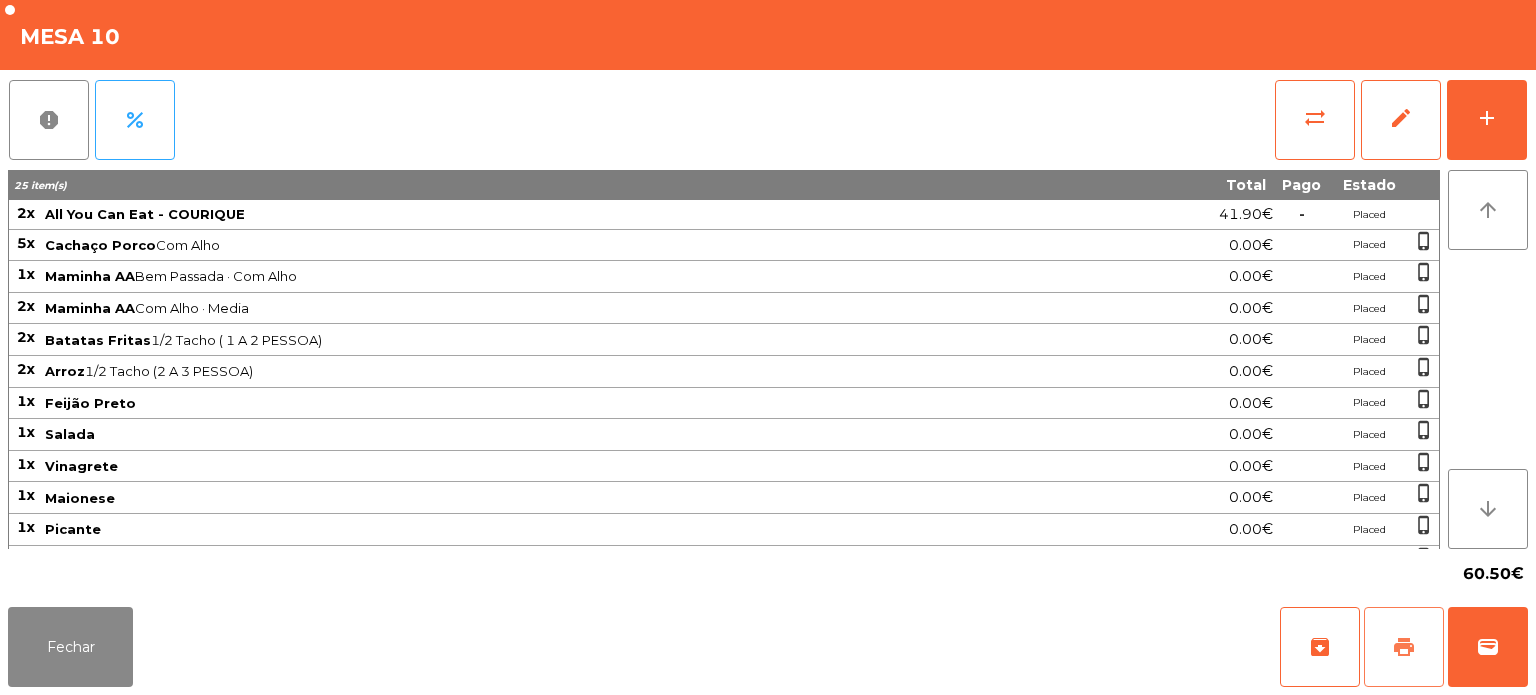 click on "print" 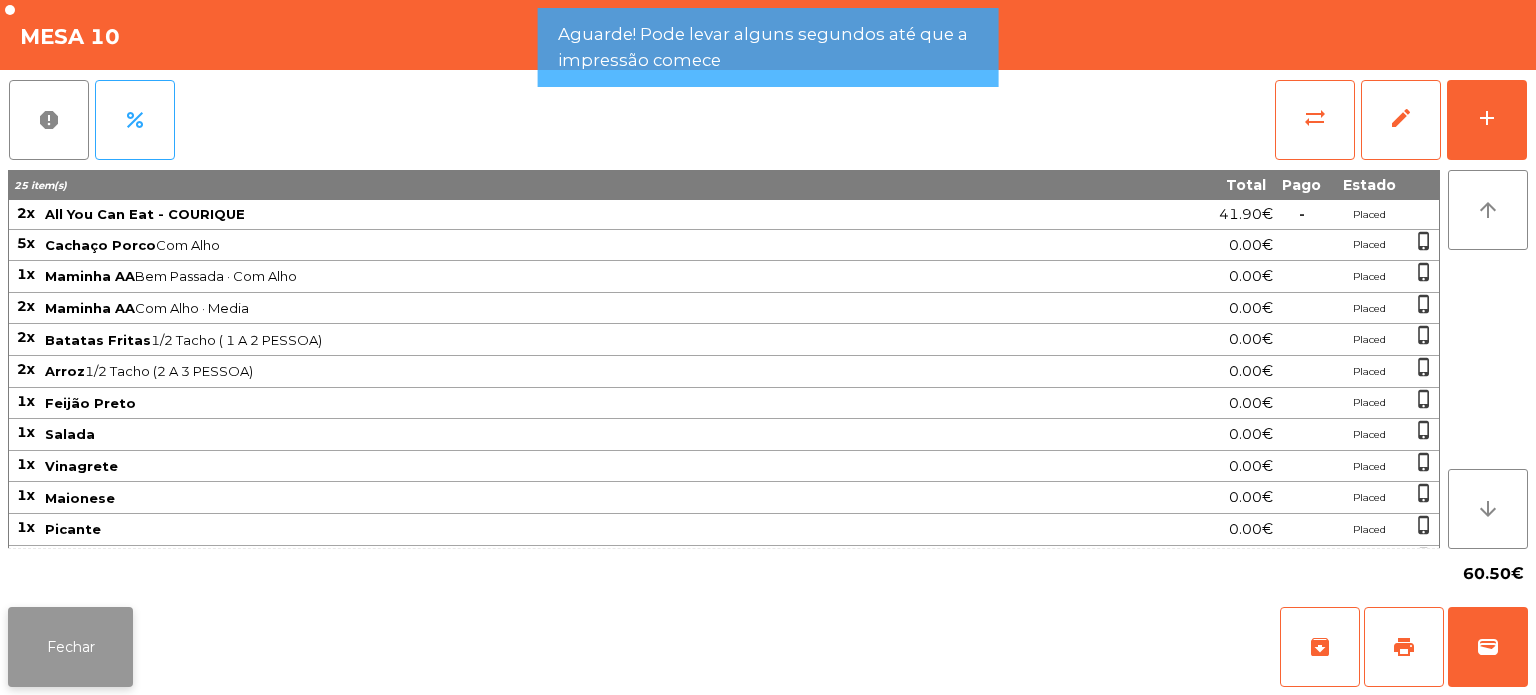 click on "Fechar" 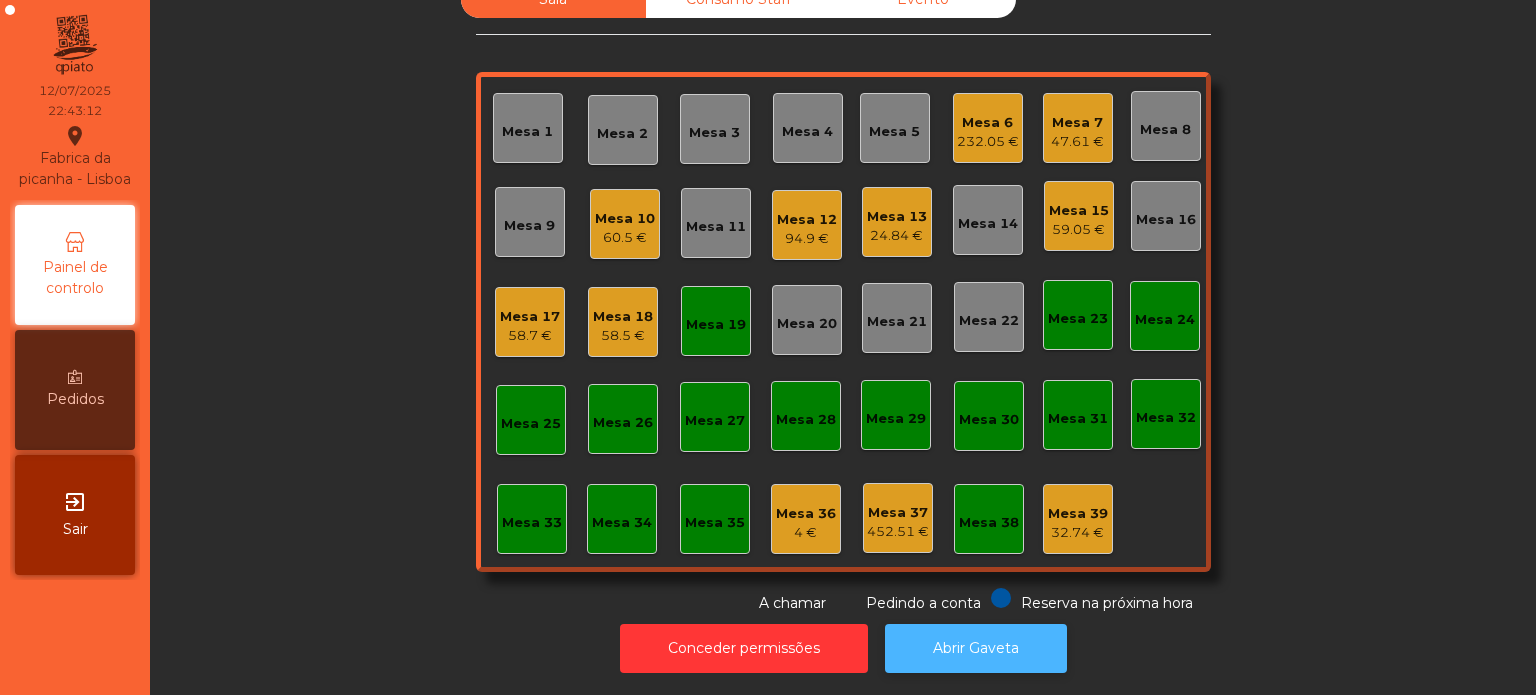 click on "Abrir Gaveta" 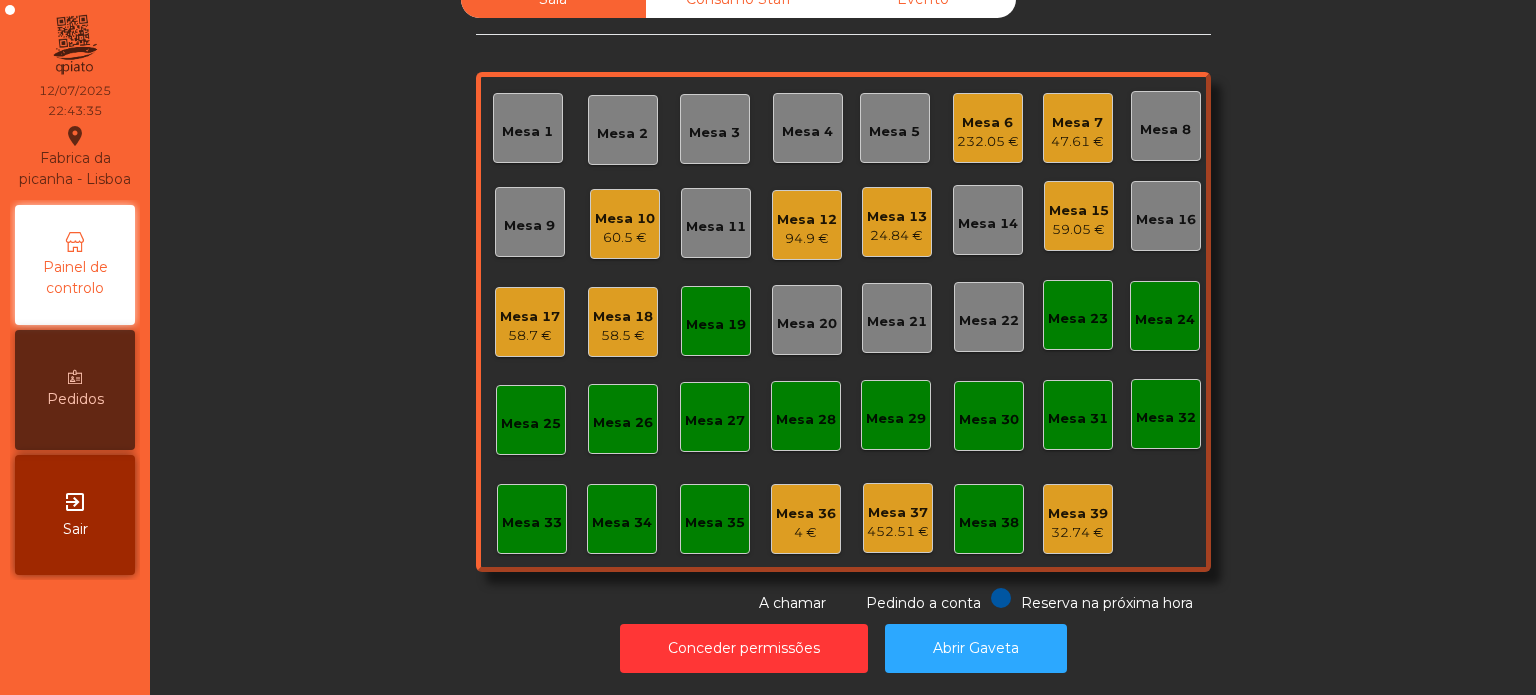 click on "Mesa 10   60.5 €" 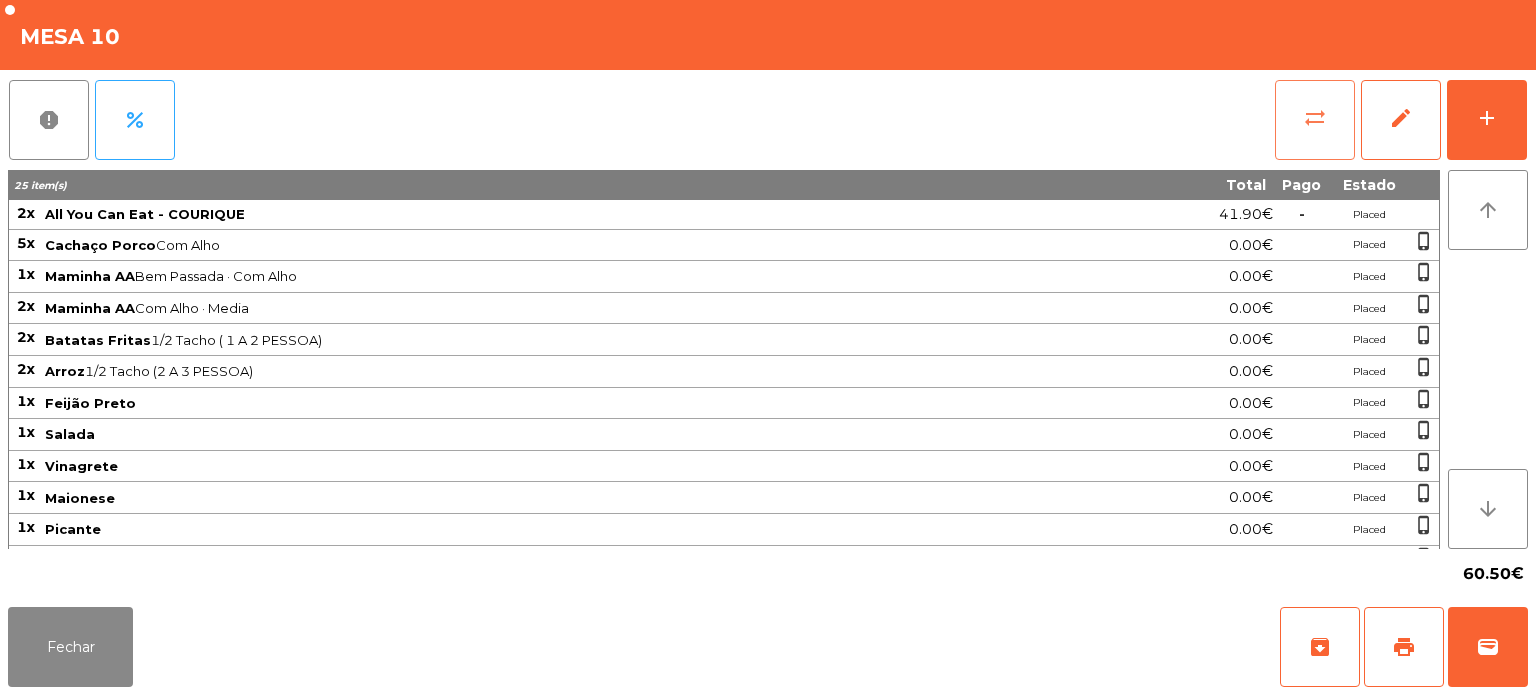 click on "sync_alt" 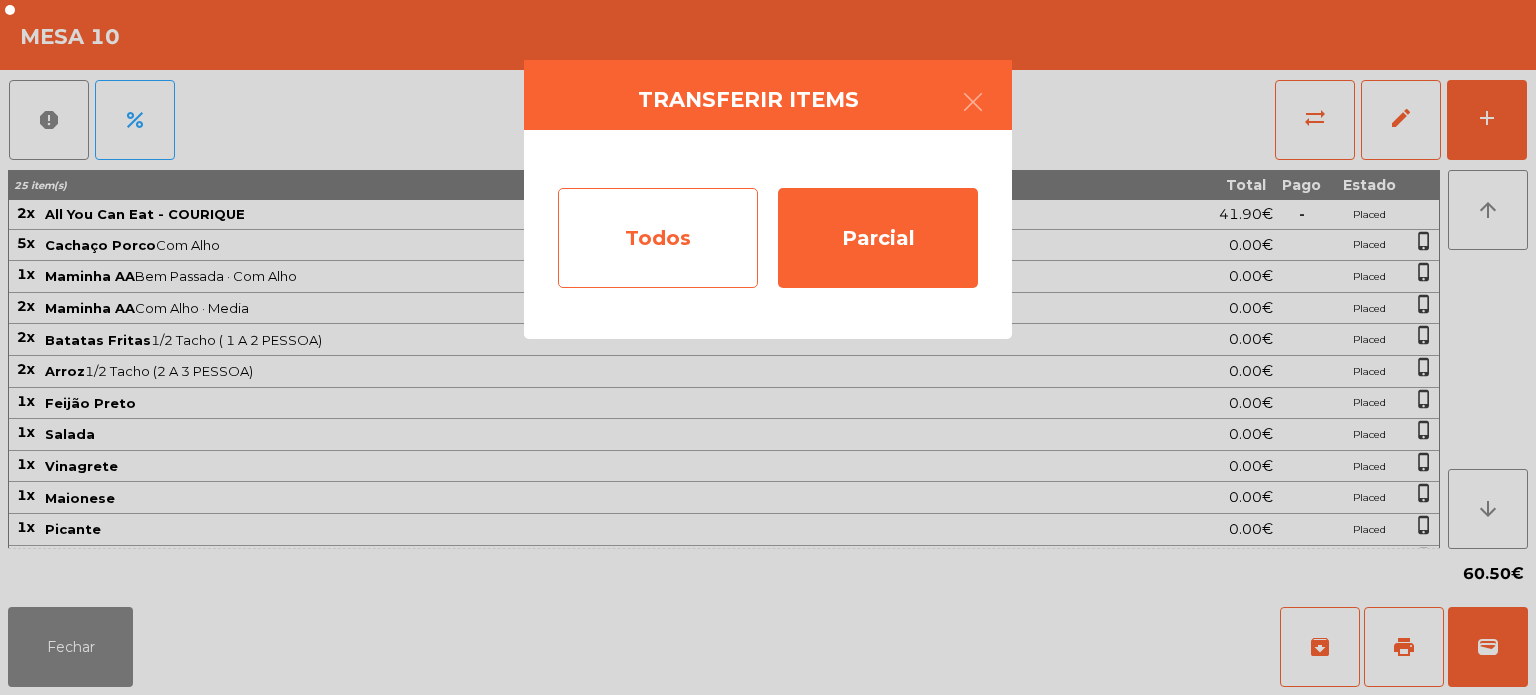 click on "Todos" 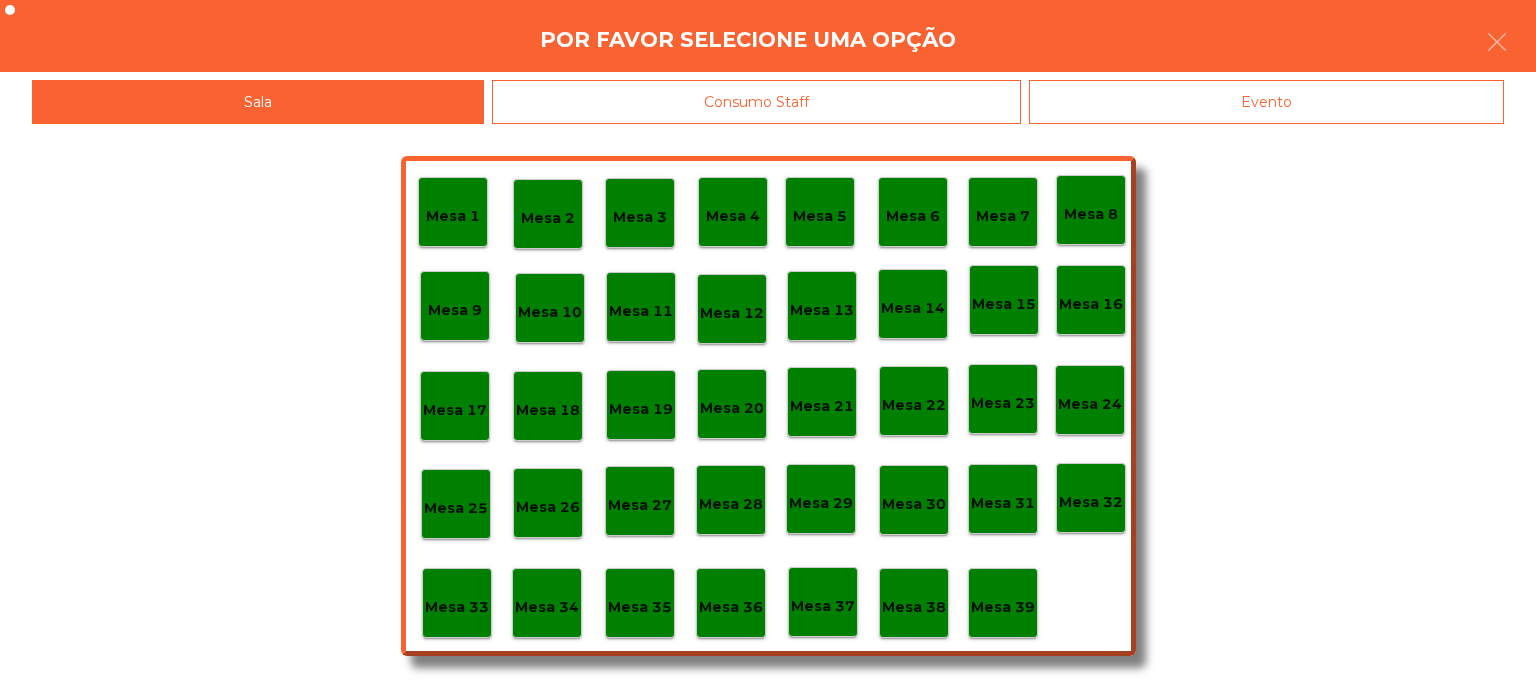 click on "Evento" 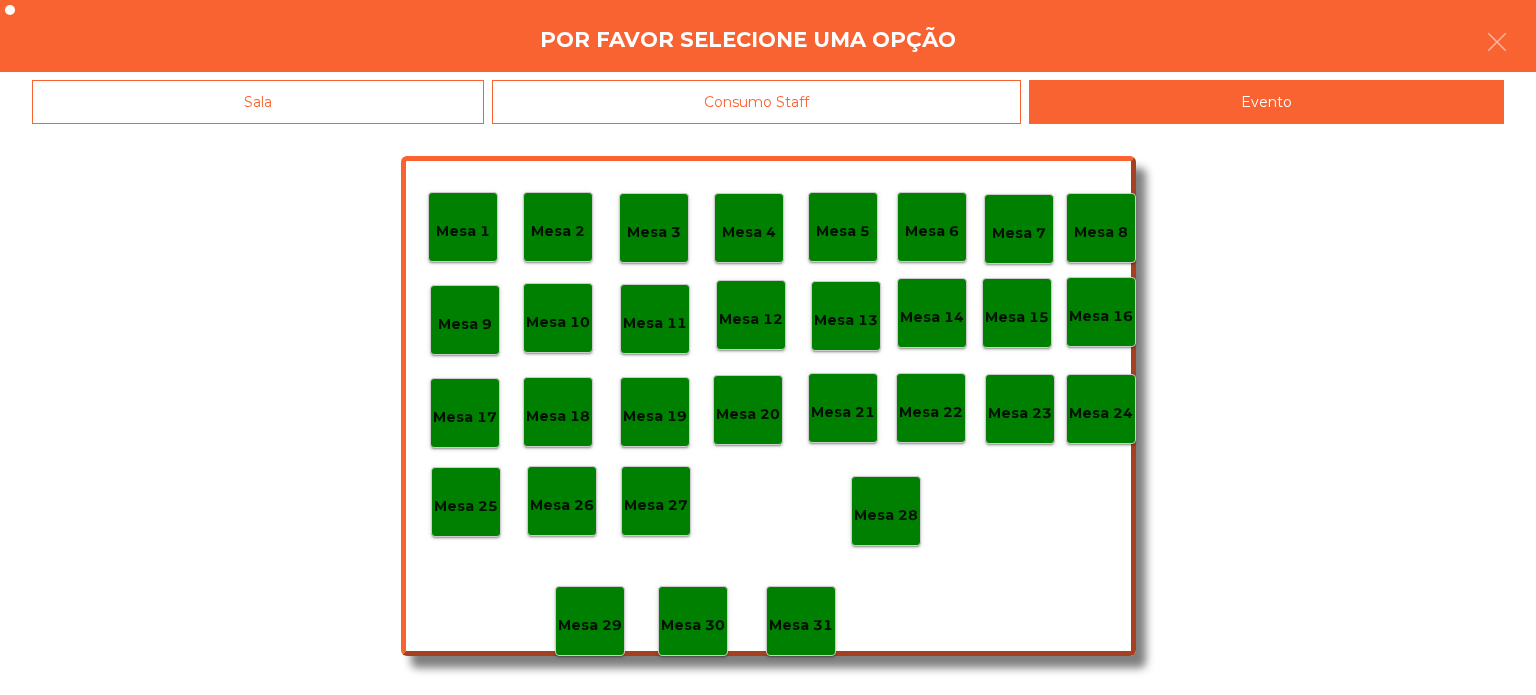 click on "Mesa 28" 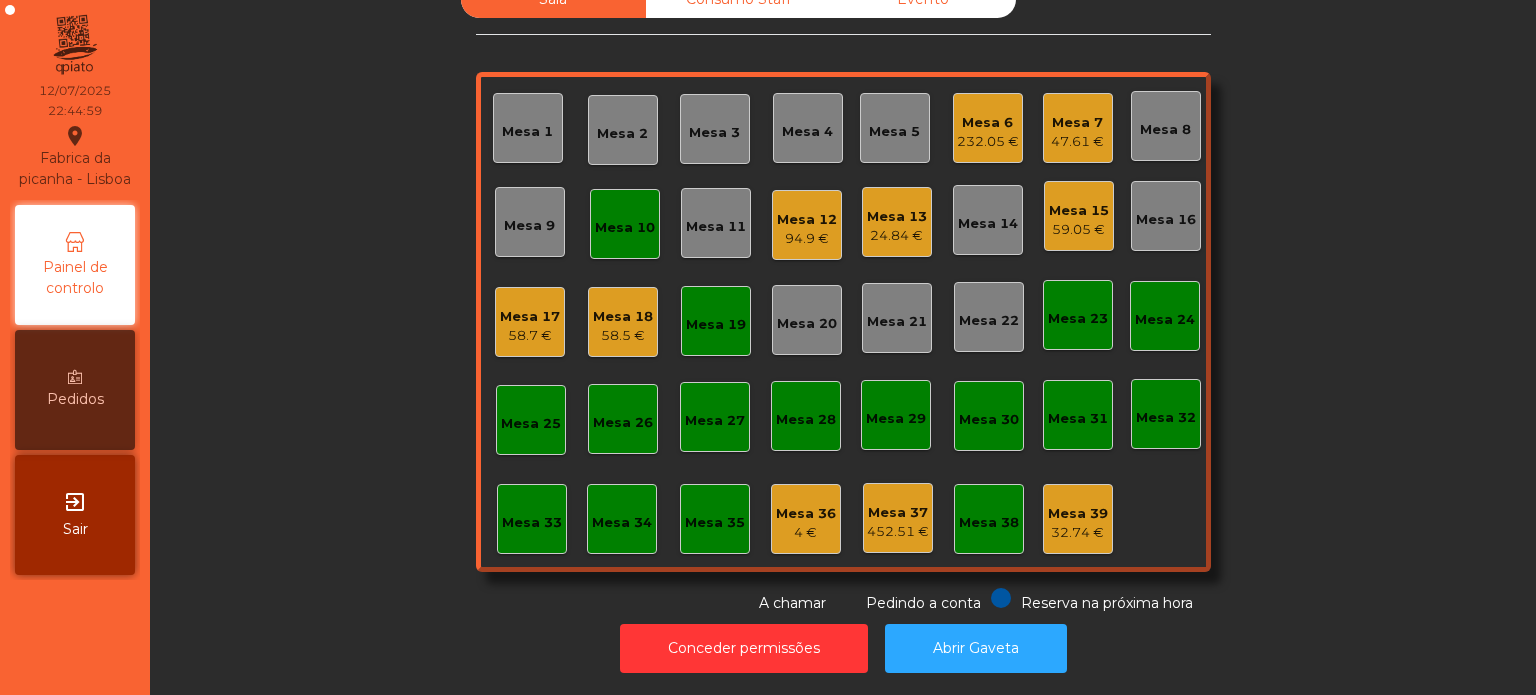 click on "Mesa 10" 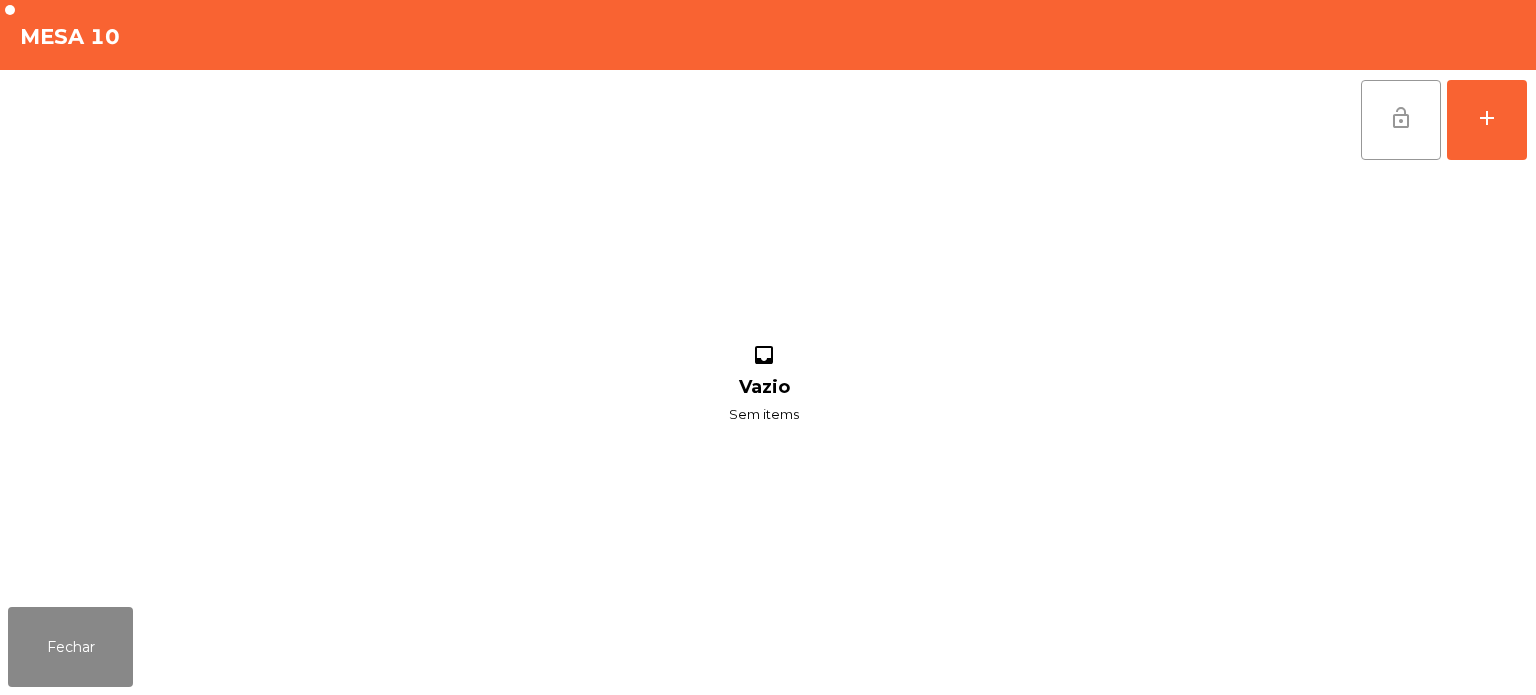 click on "lock_open" 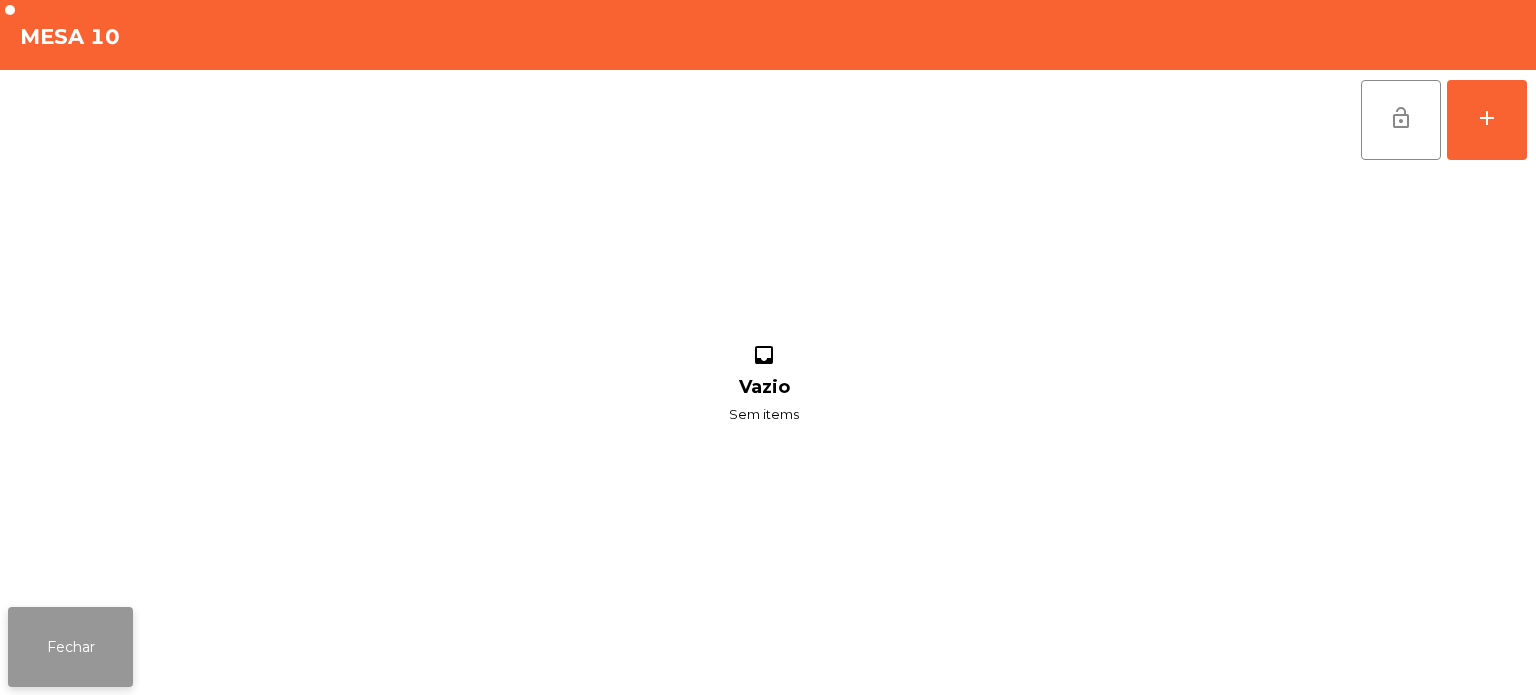 click on "Fechar" 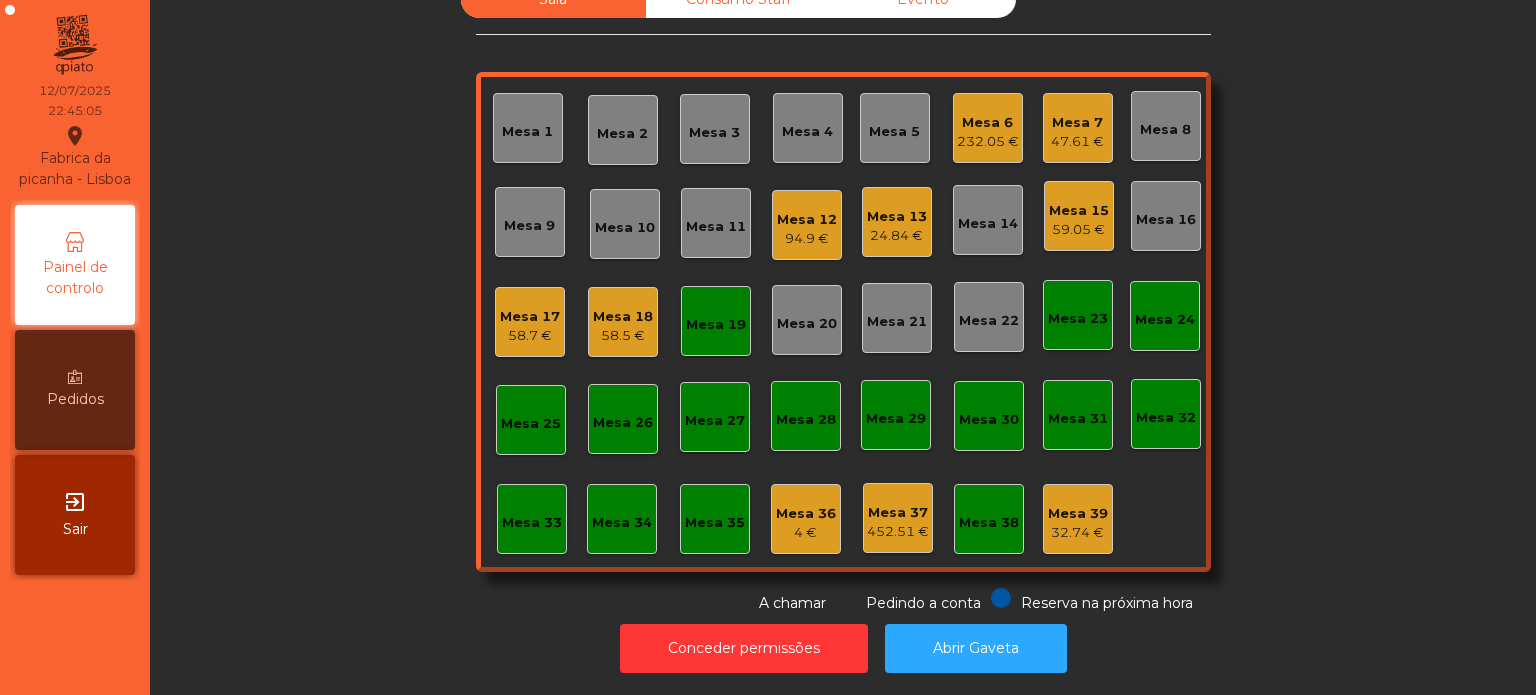 click on "59.05 €" 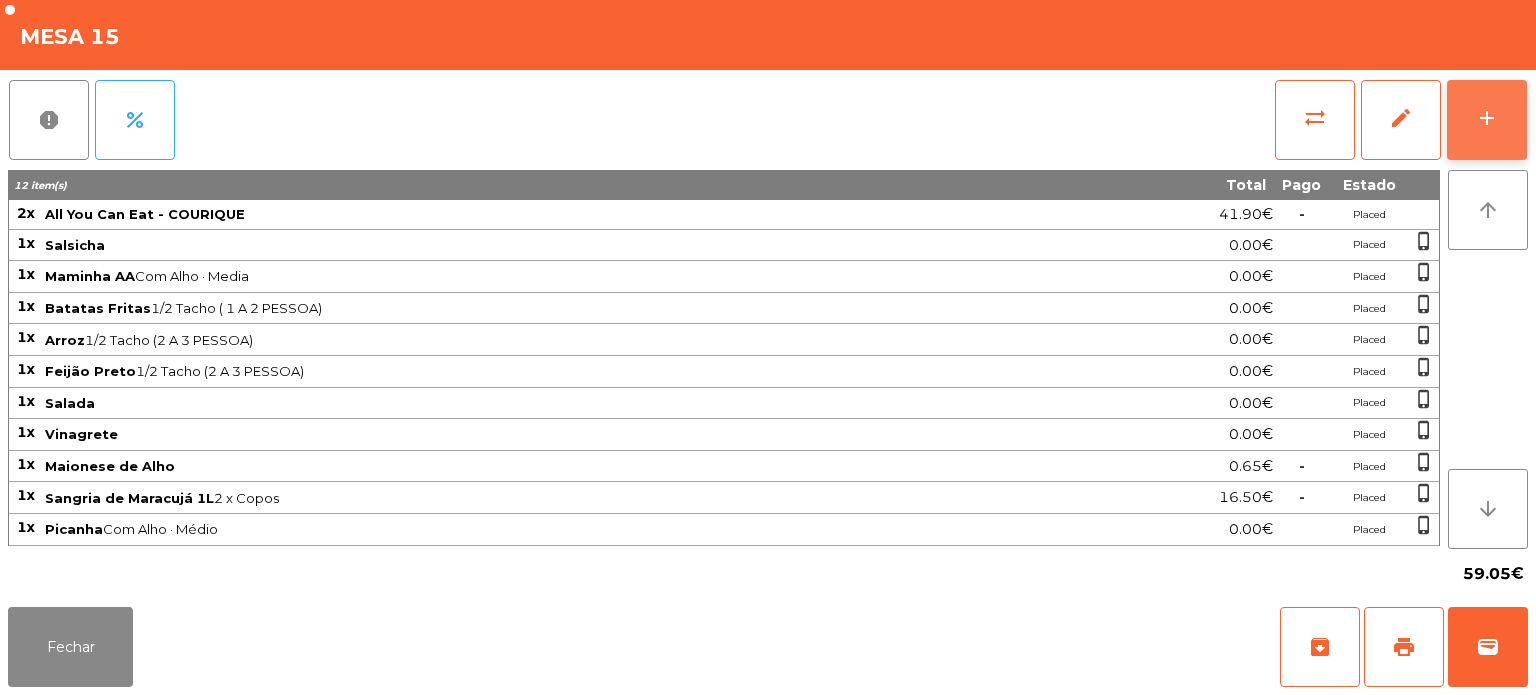 click on "add" 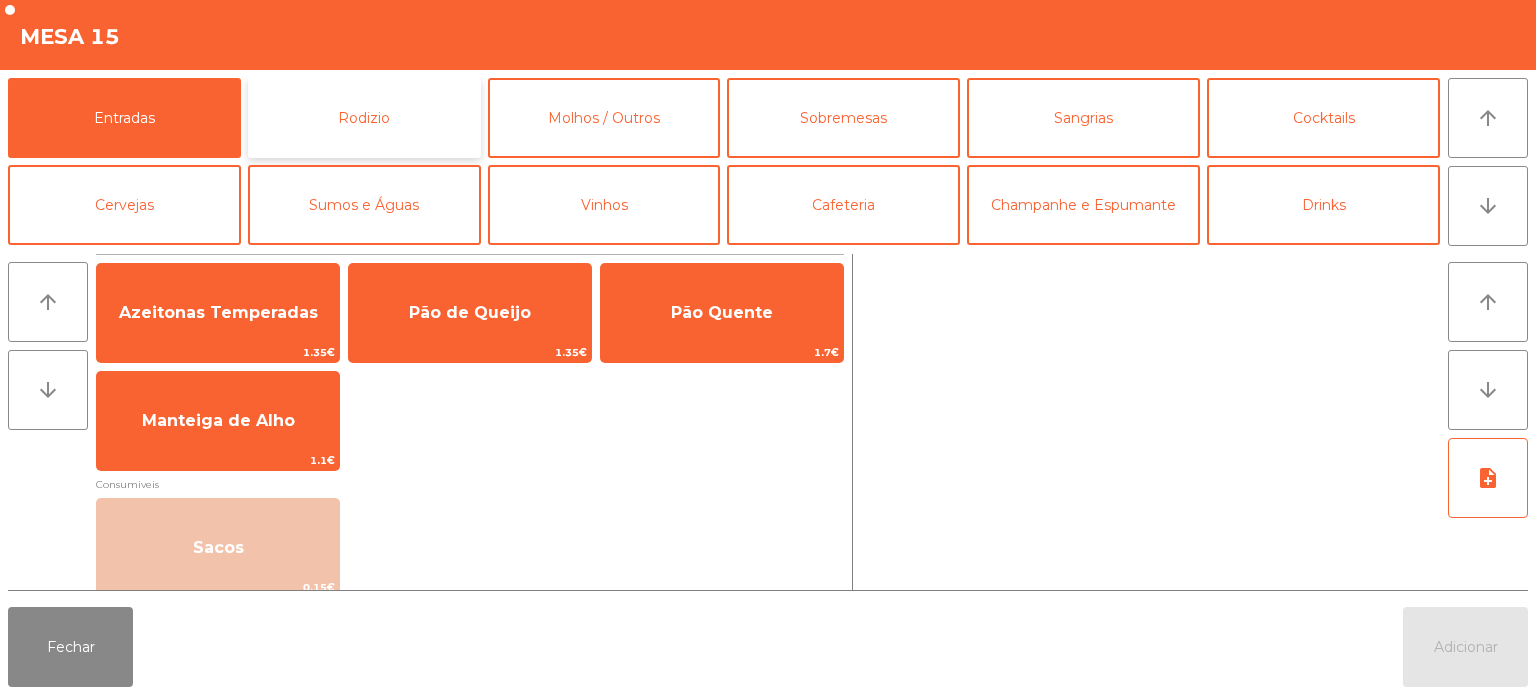 click on "Rodizio" 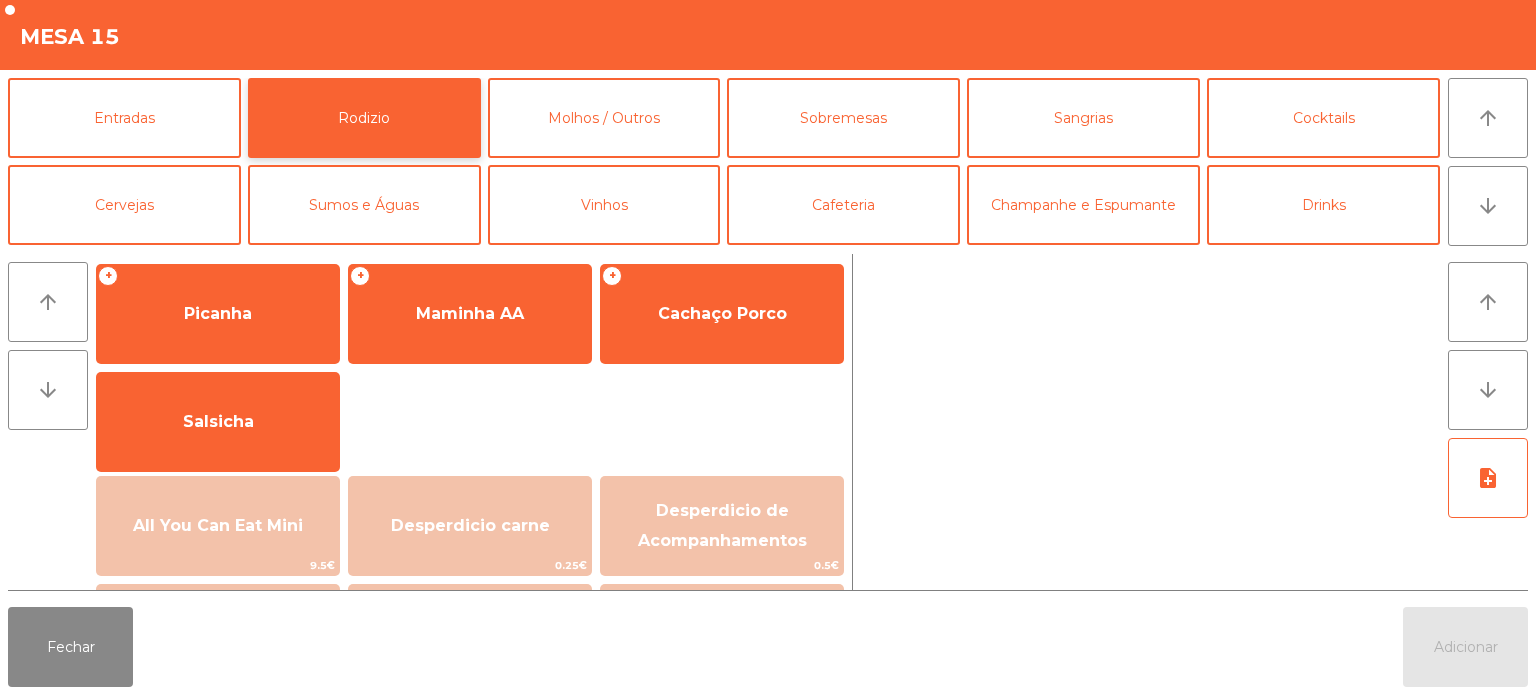 scroll, scrollTop: 23, scrollLeft: 0, axis: vertical 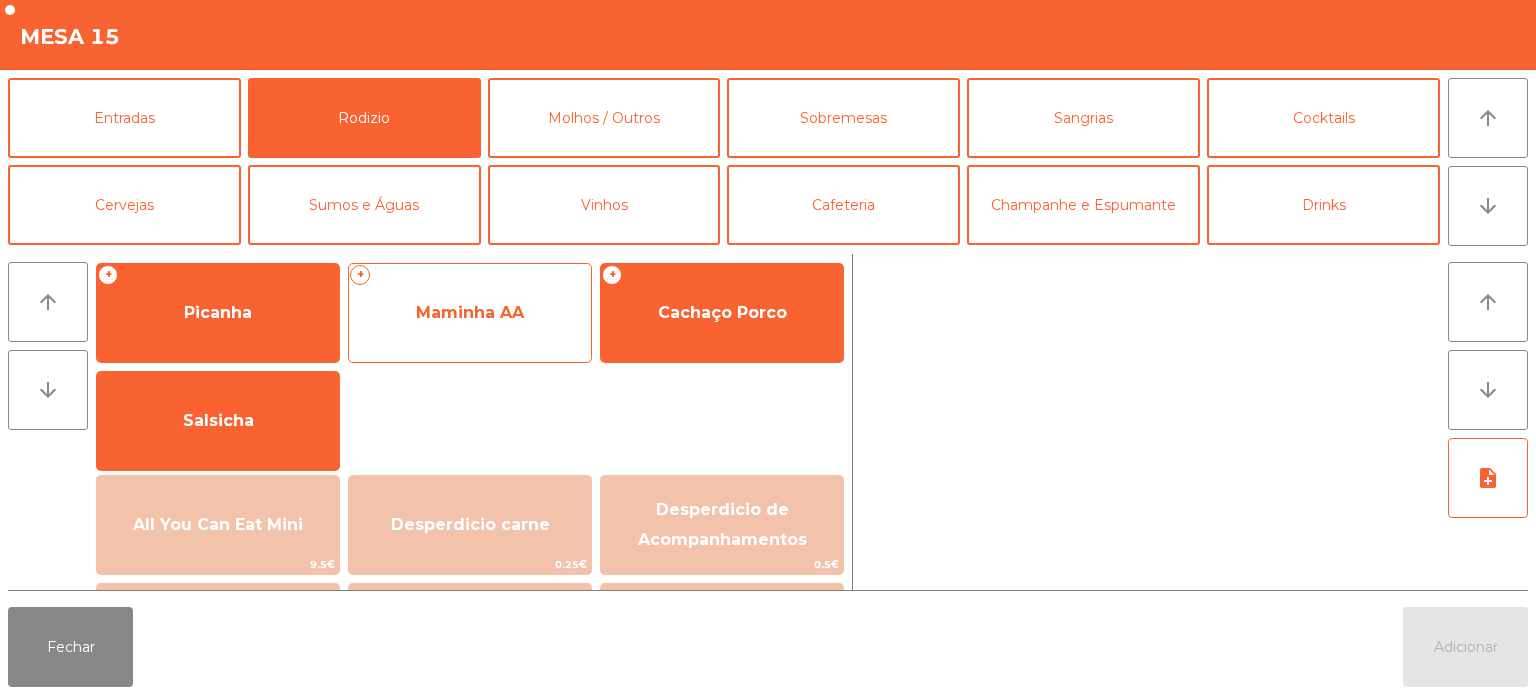 click on "Maminha AA" 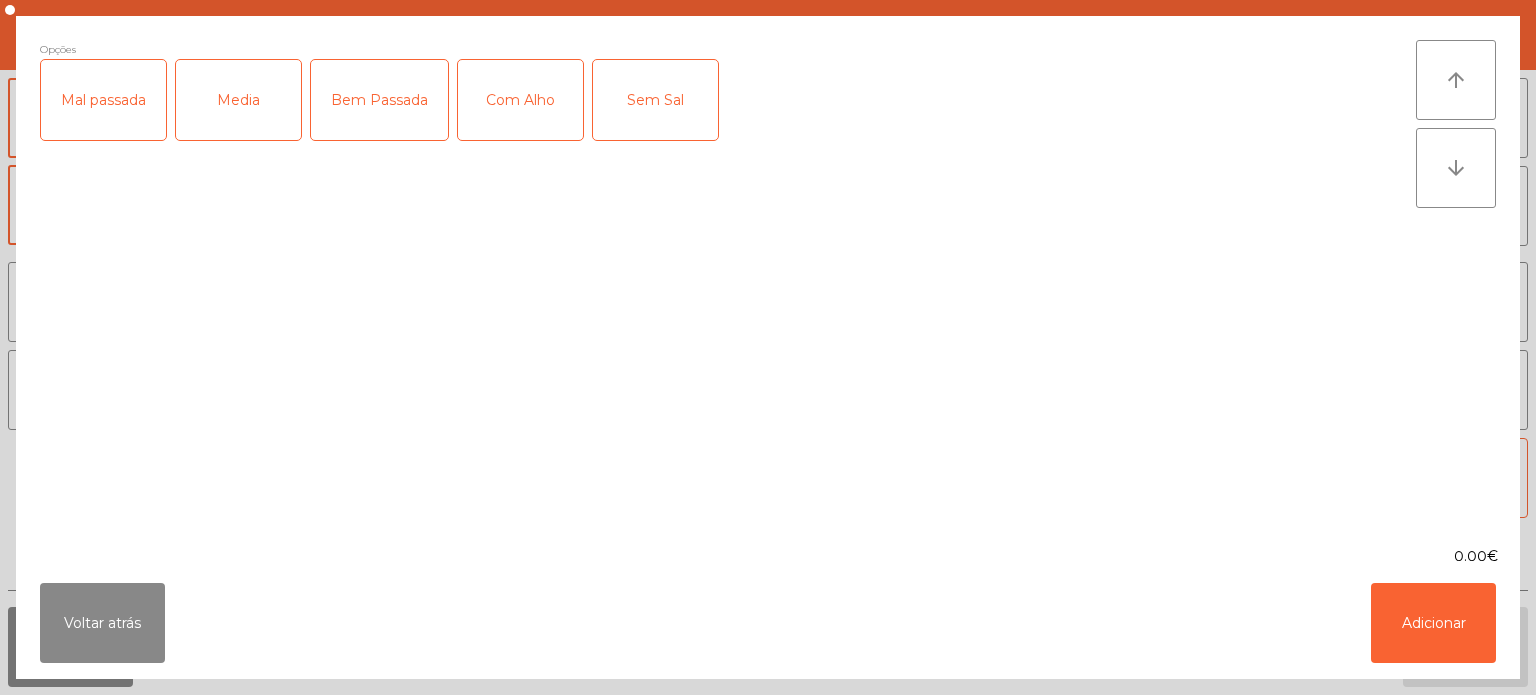 click on "Media" 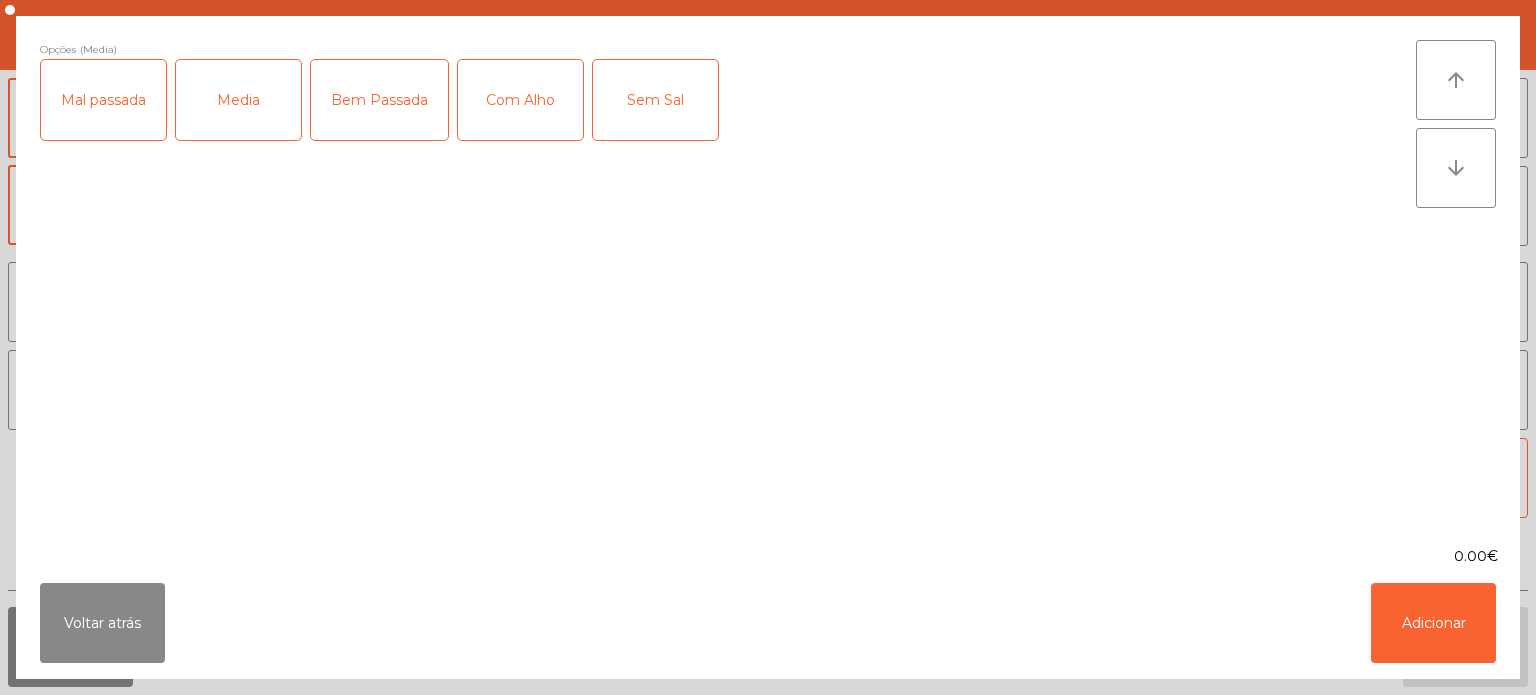 click on "Sem Sal" 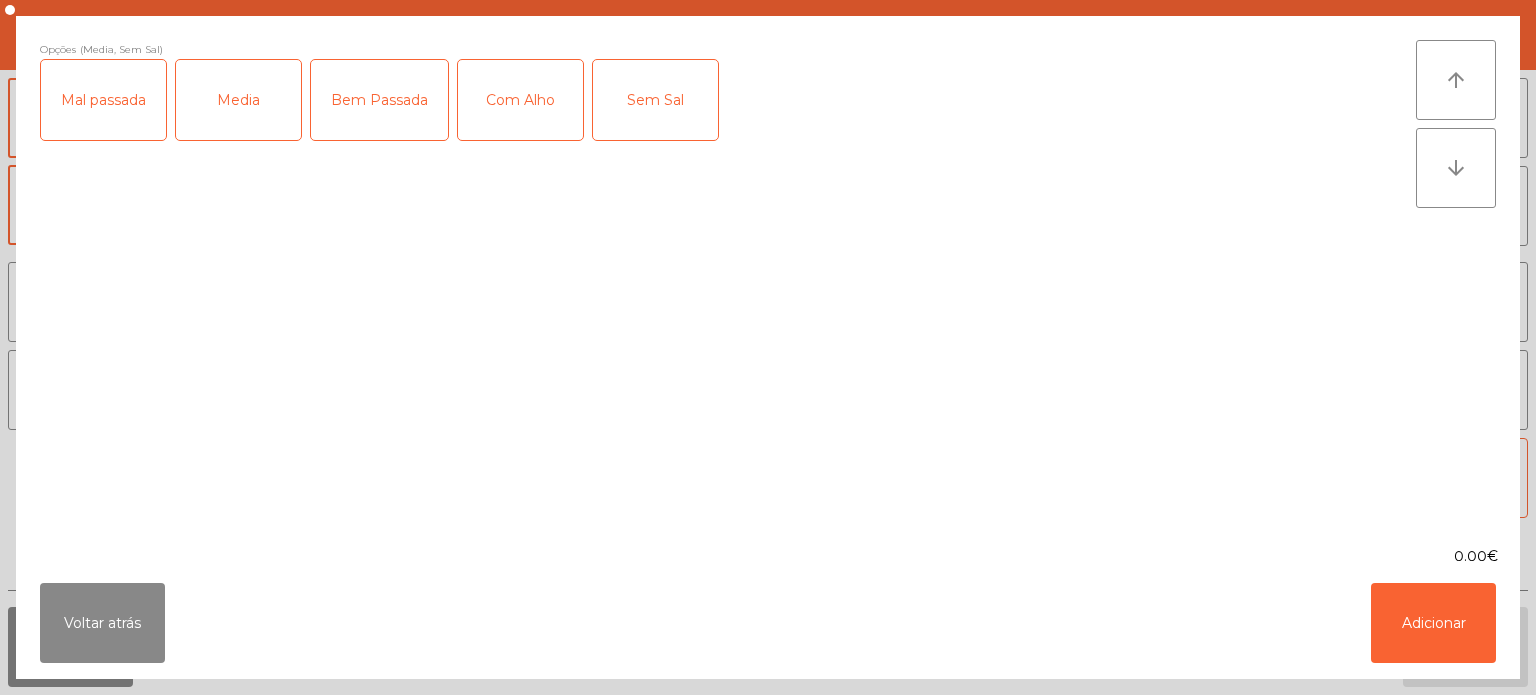 click on "Sem Sal" 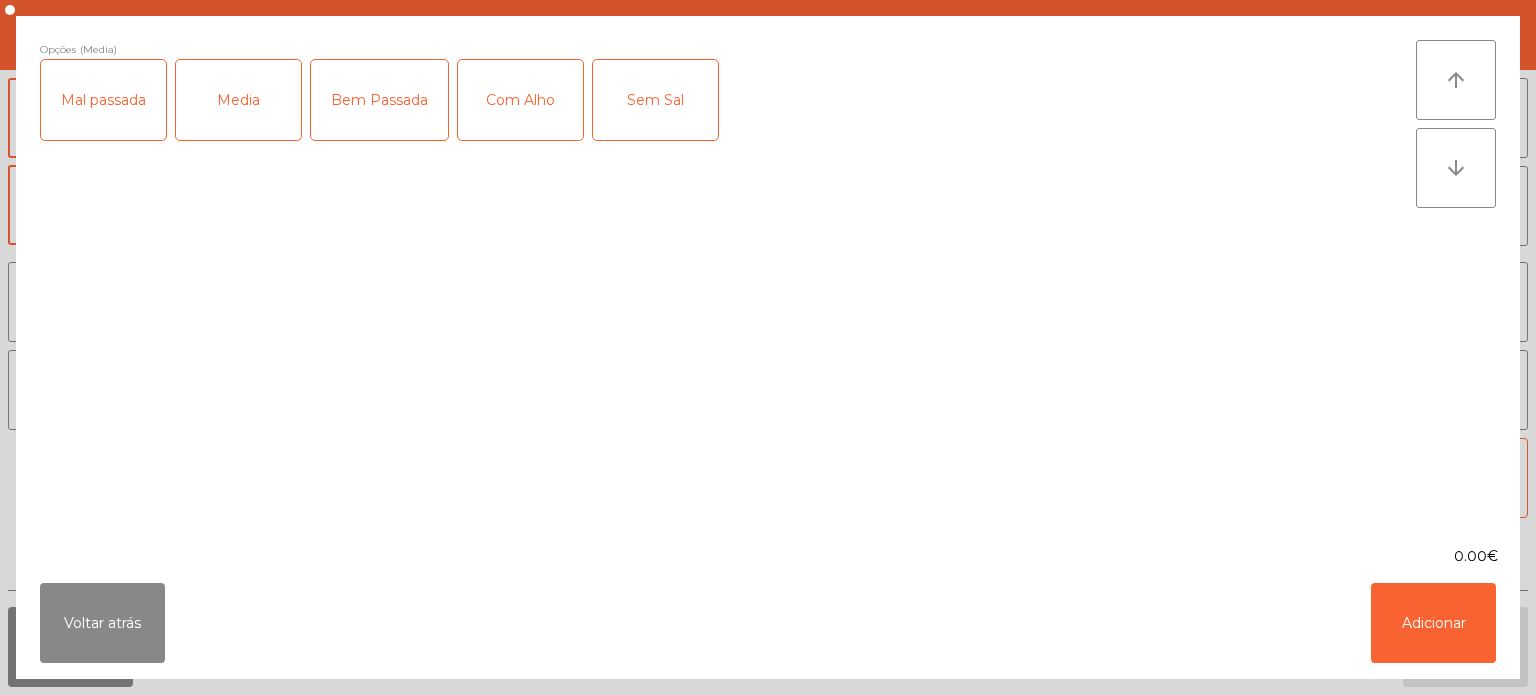 click on "Com Alho" 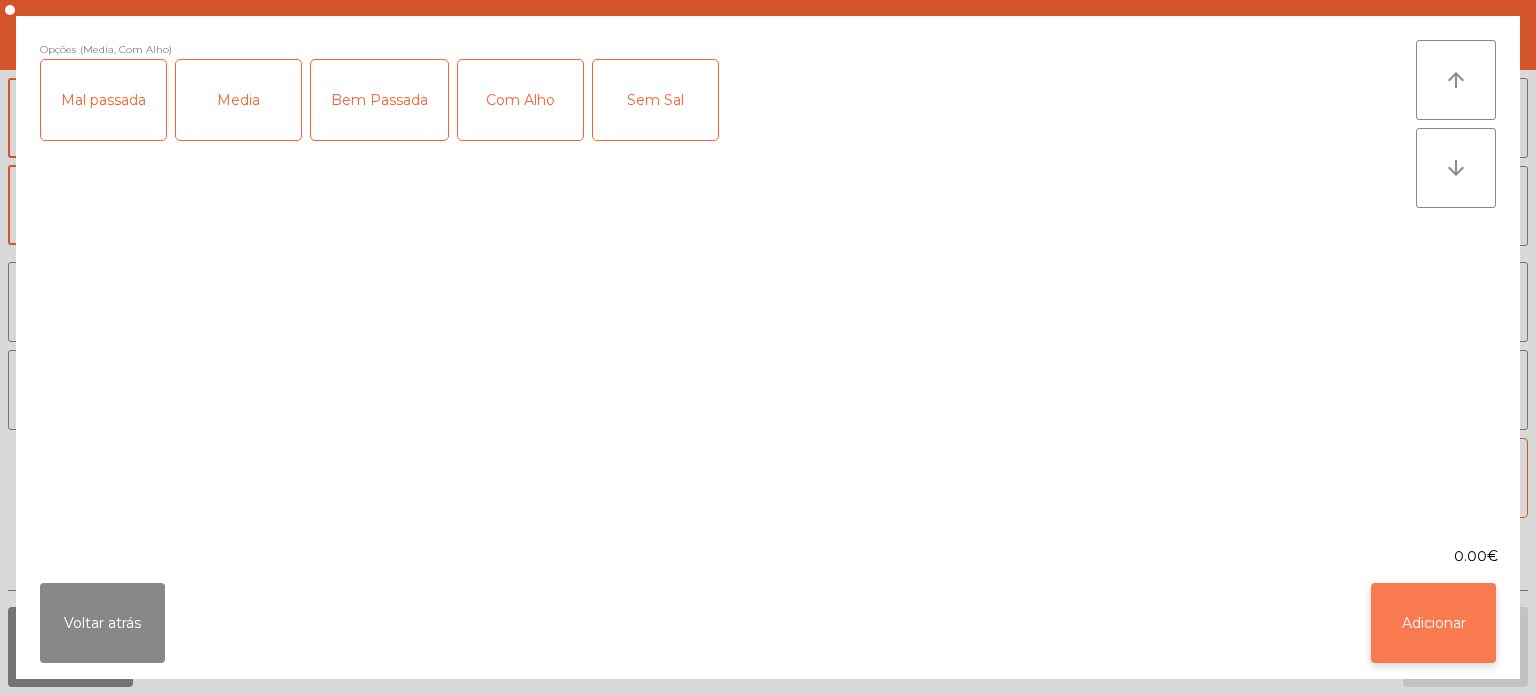 click on "Adicionar" 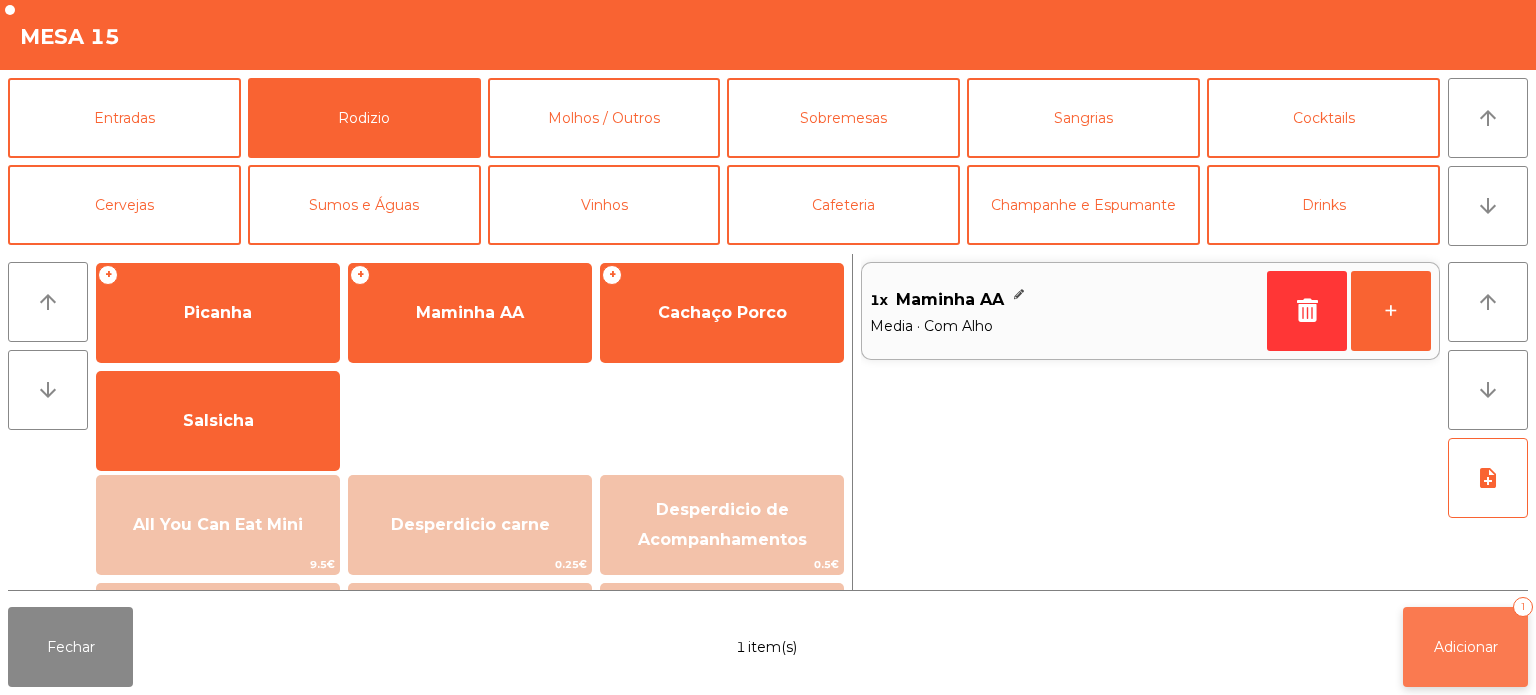 click on "Adicionar   1" 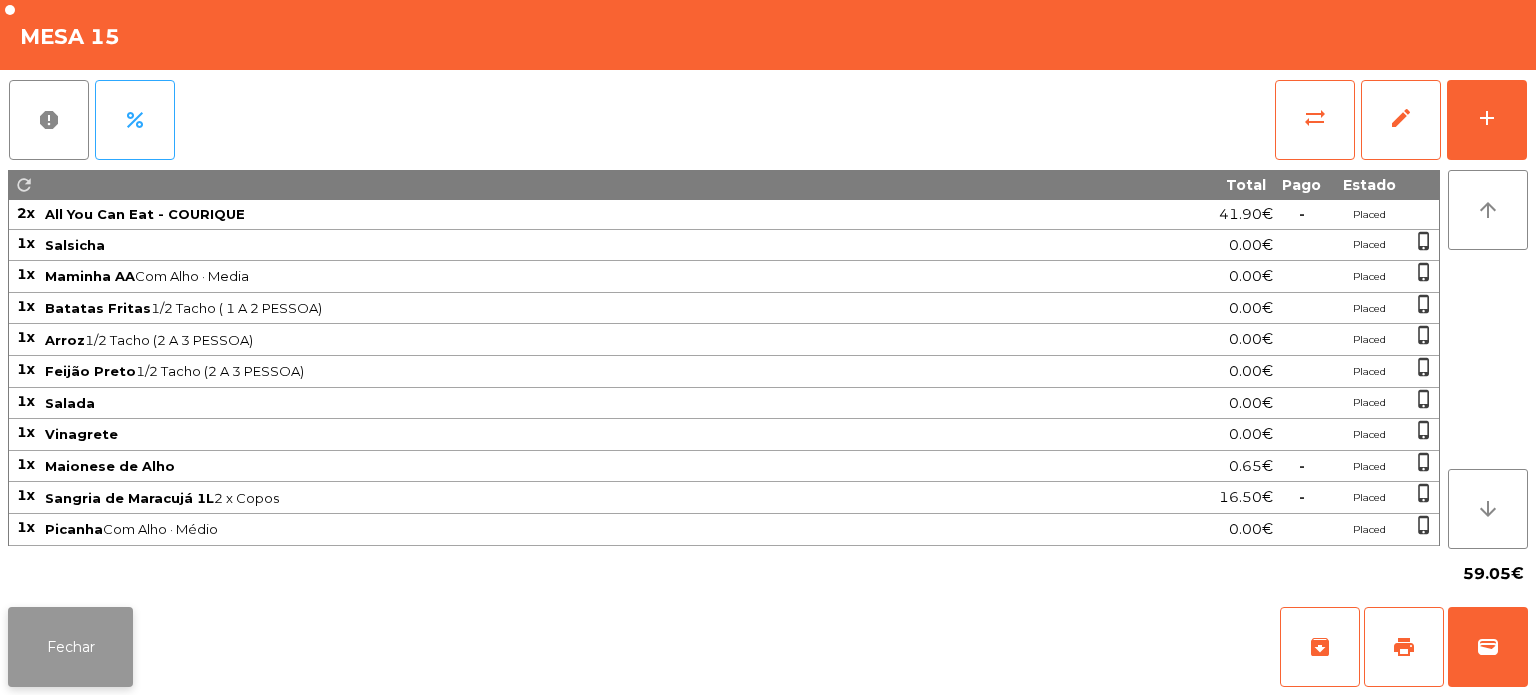 click on "Fechar" 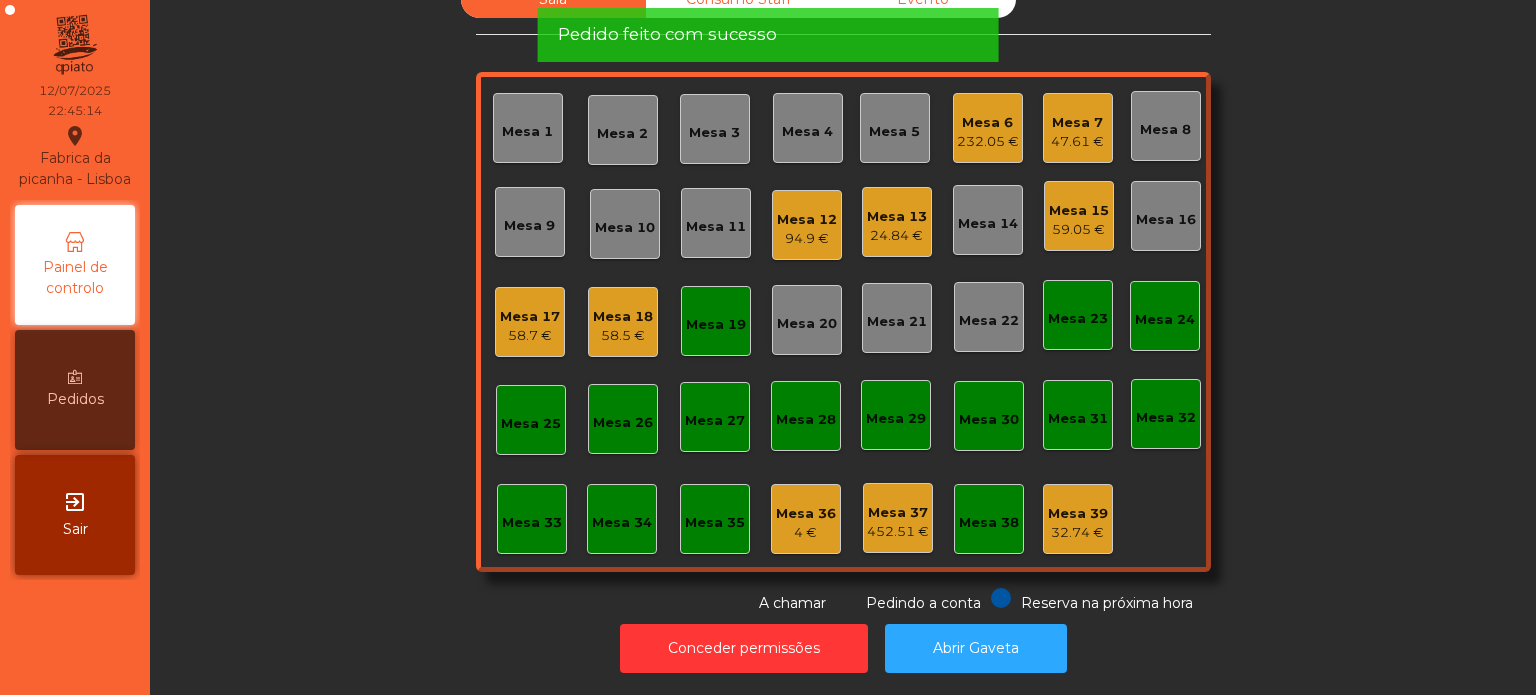 click on "Mesa 19" 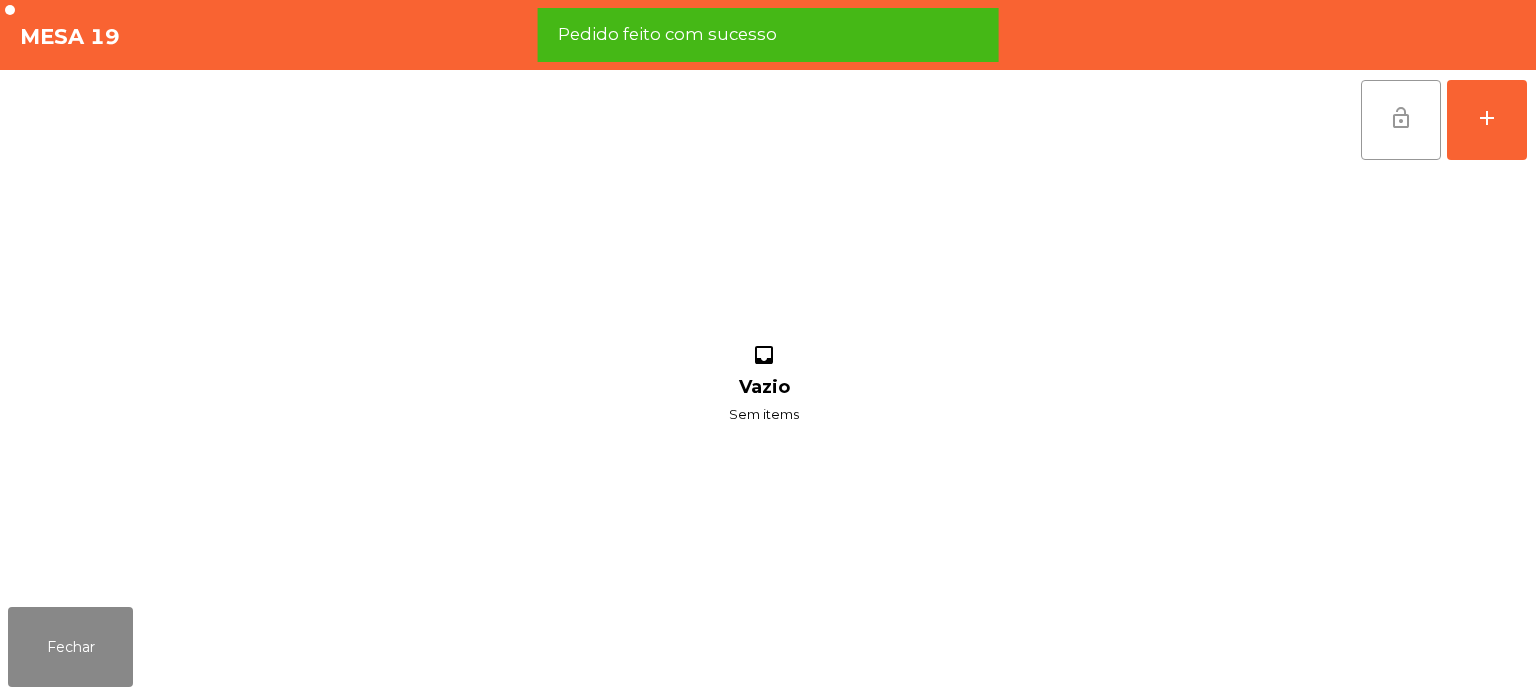 click on "lock_open" 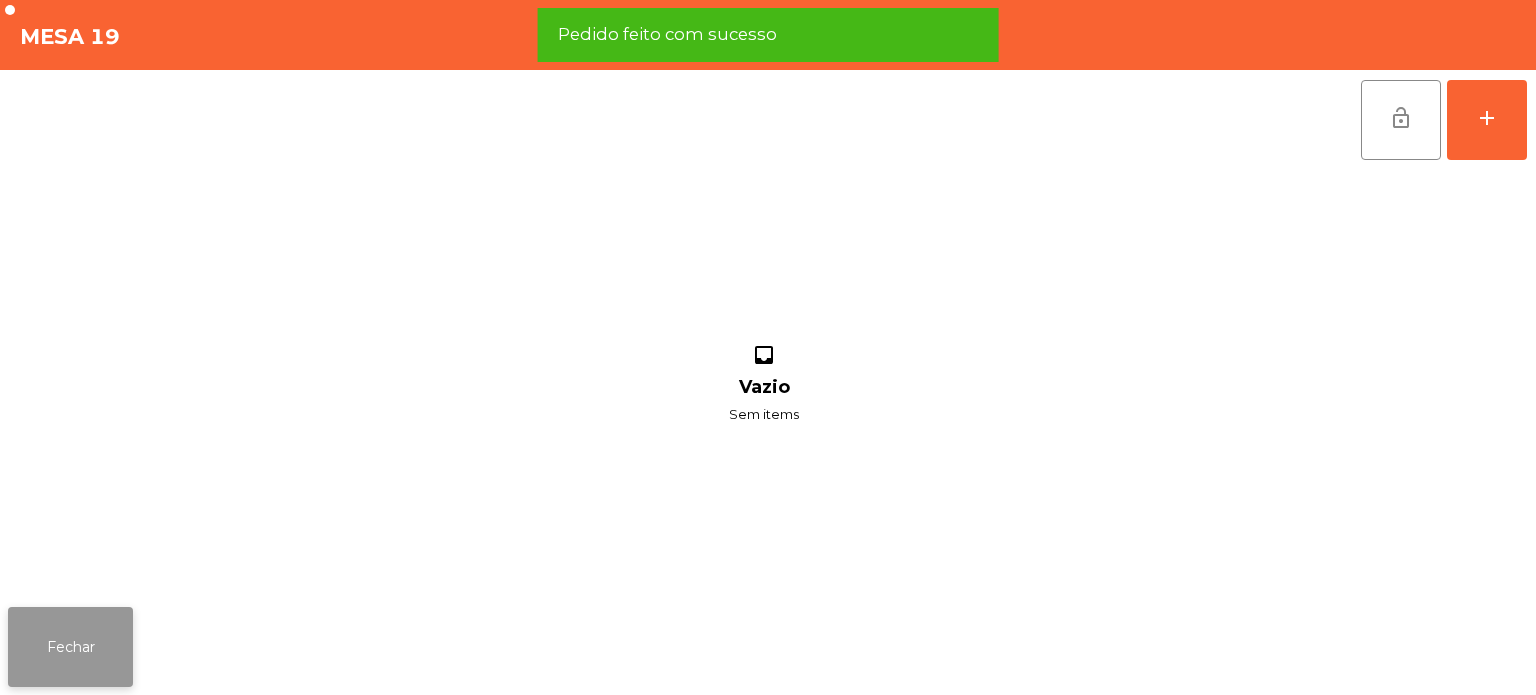 click on "Fechar" 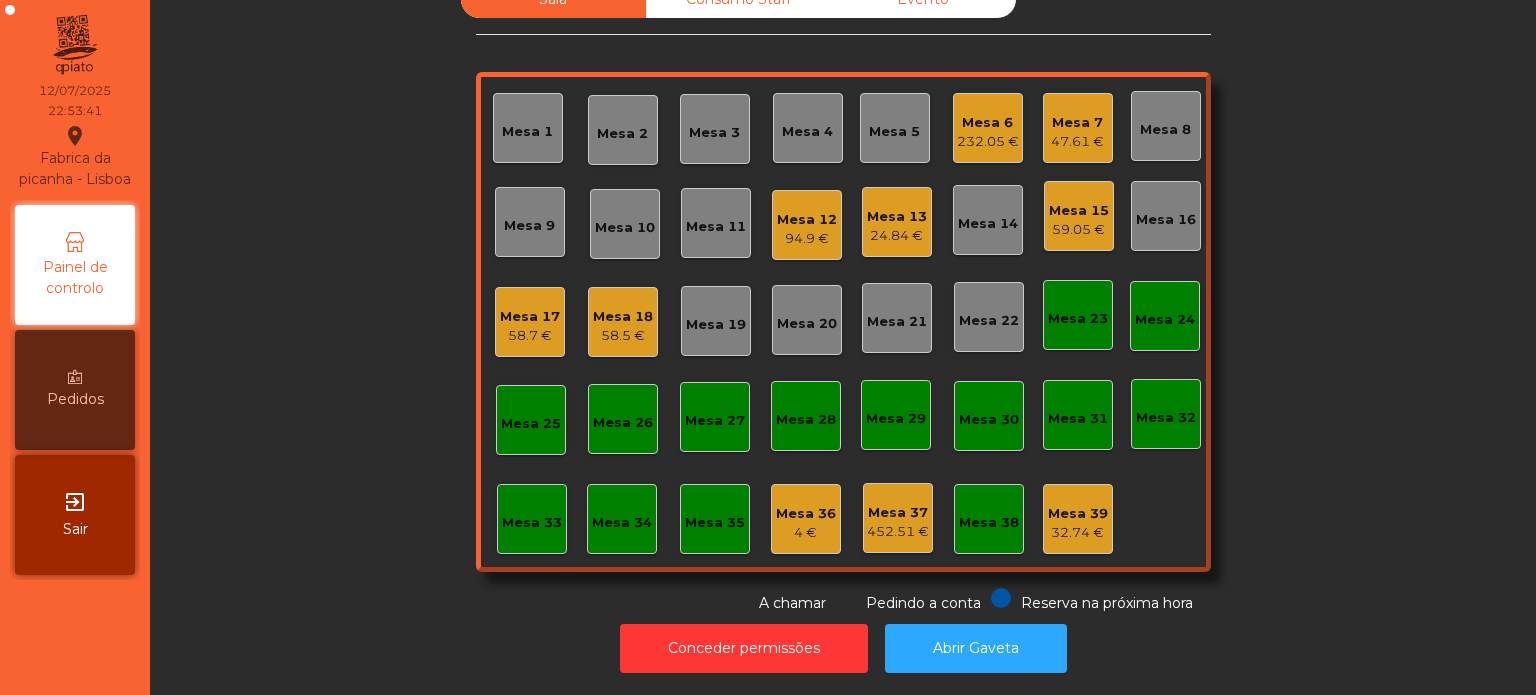 click on "452.51 €" 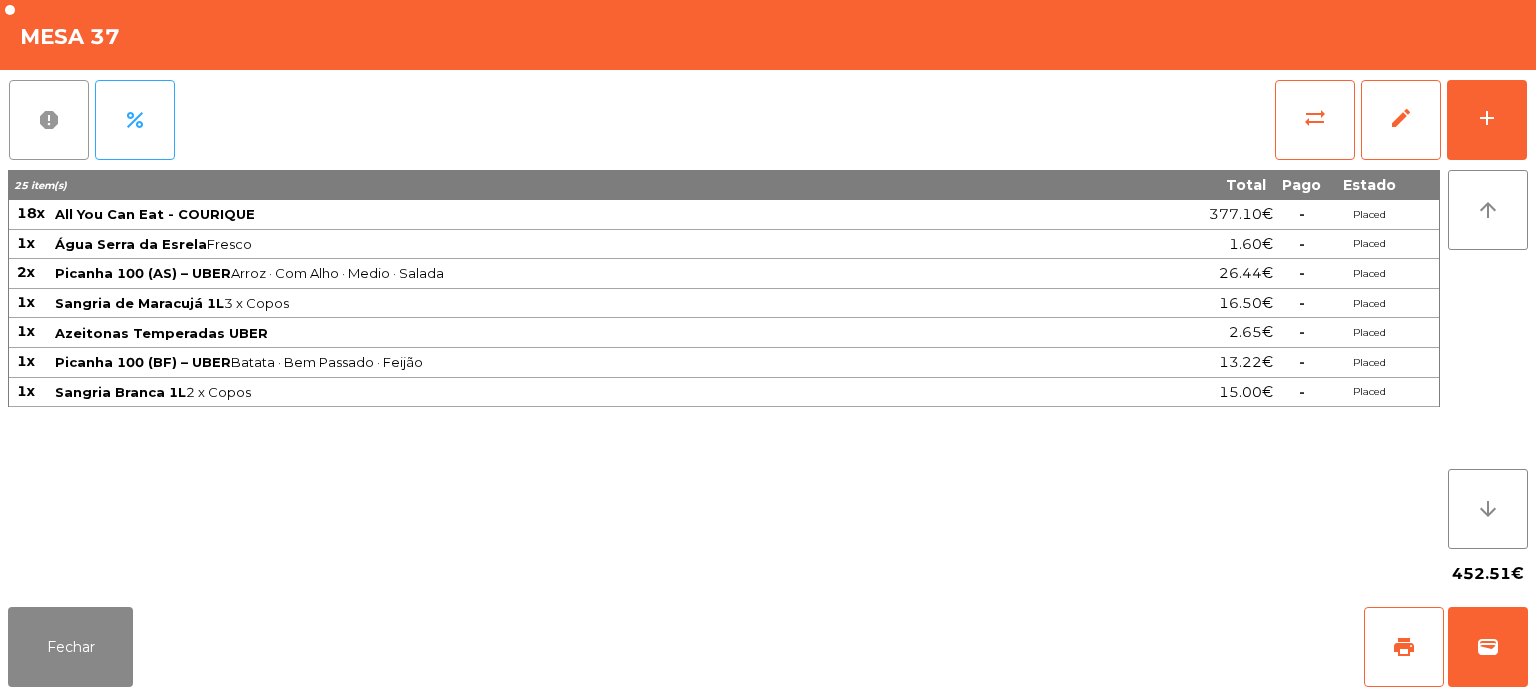 click on "report" 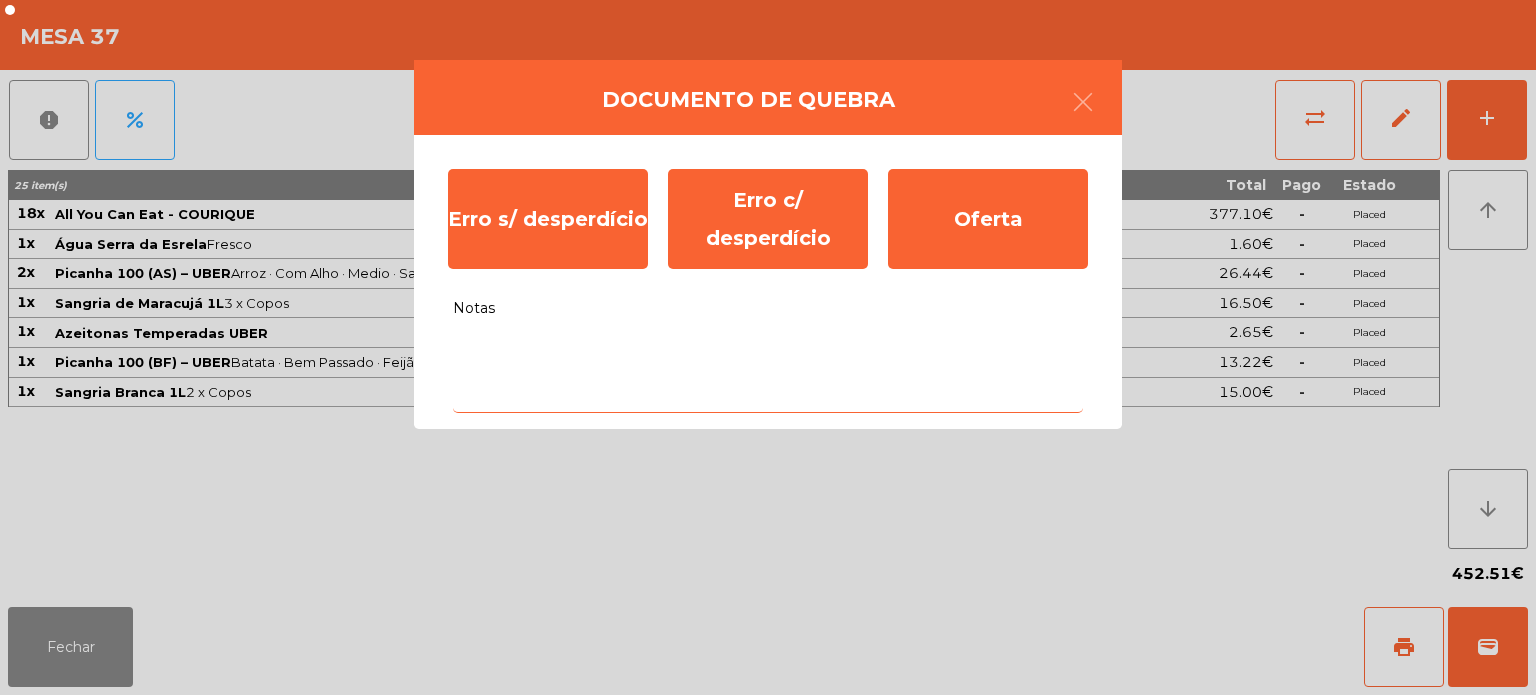 click on "Notas" at bounding box center [768, 371] 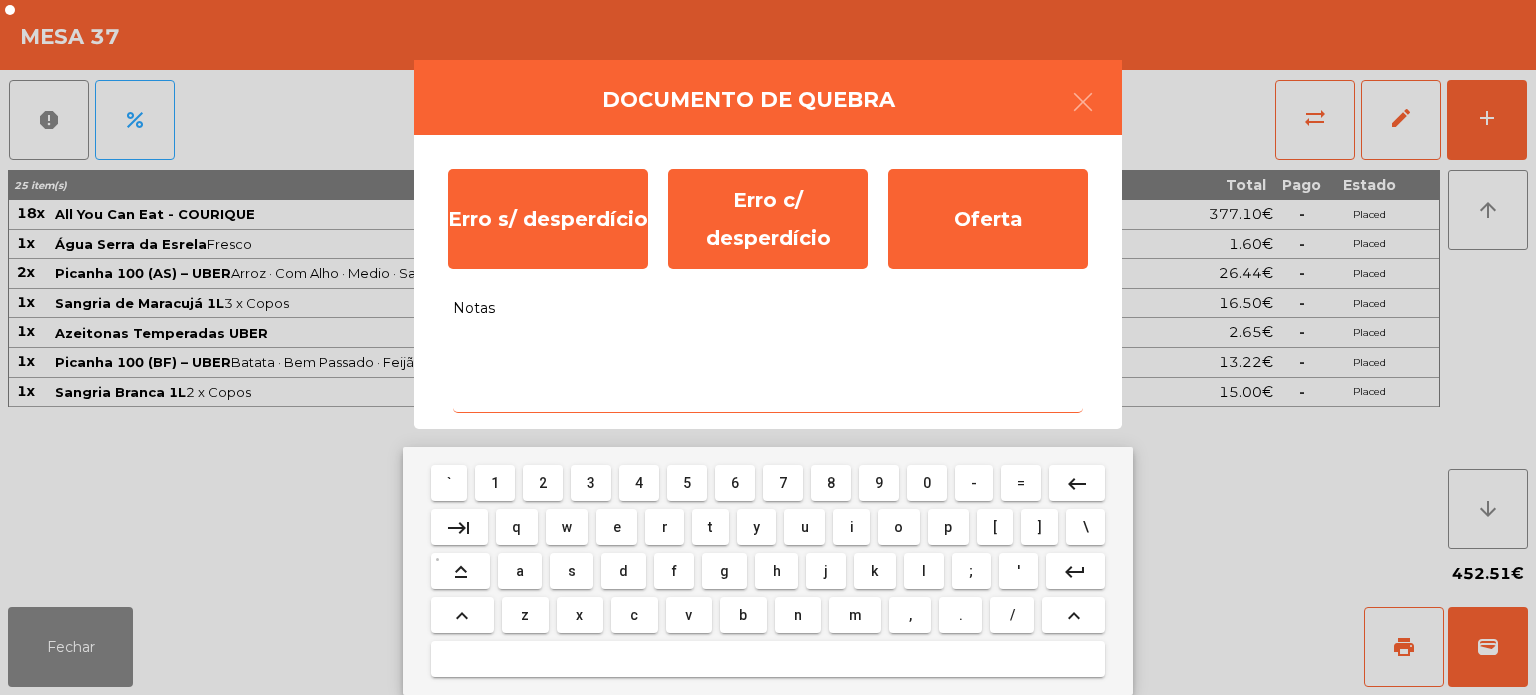click on "s" at bounding box center (572, 571) 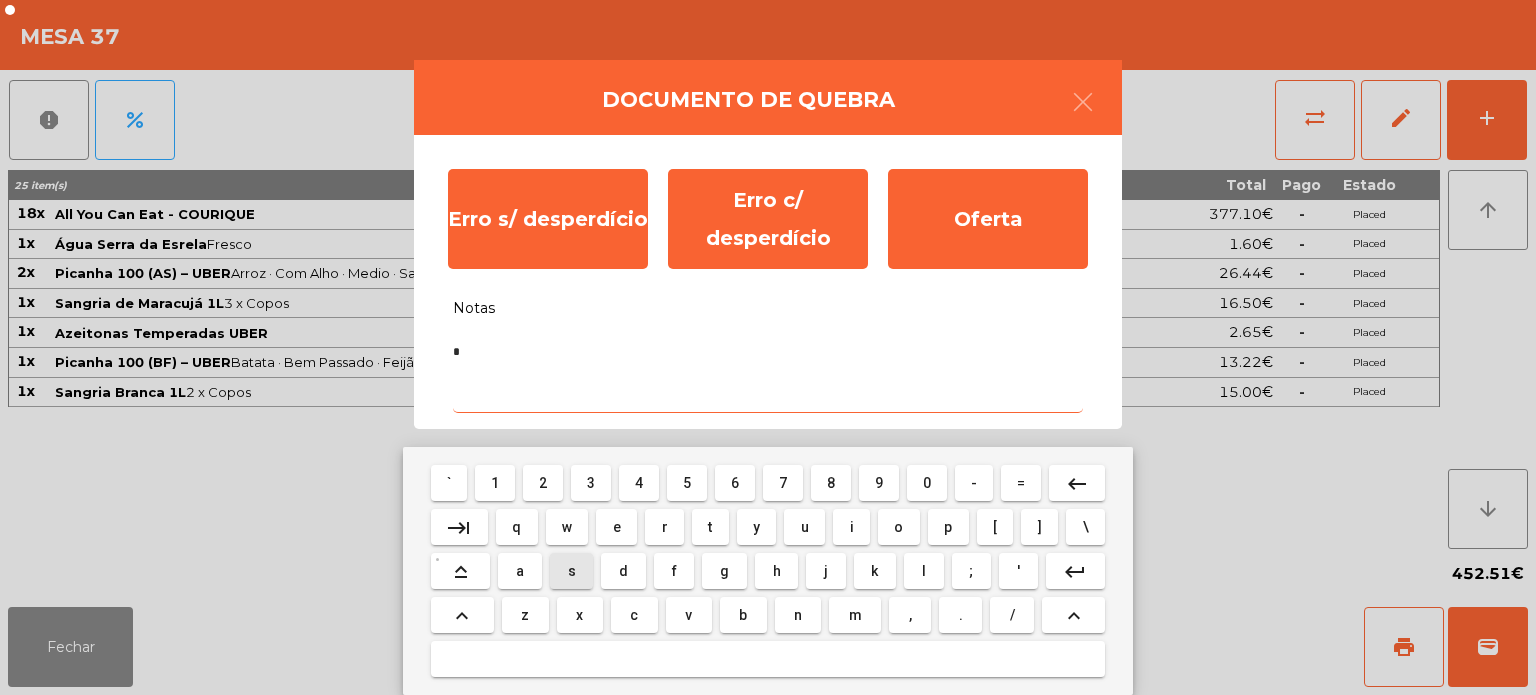 click on "e" at bounding box center (617, 527) 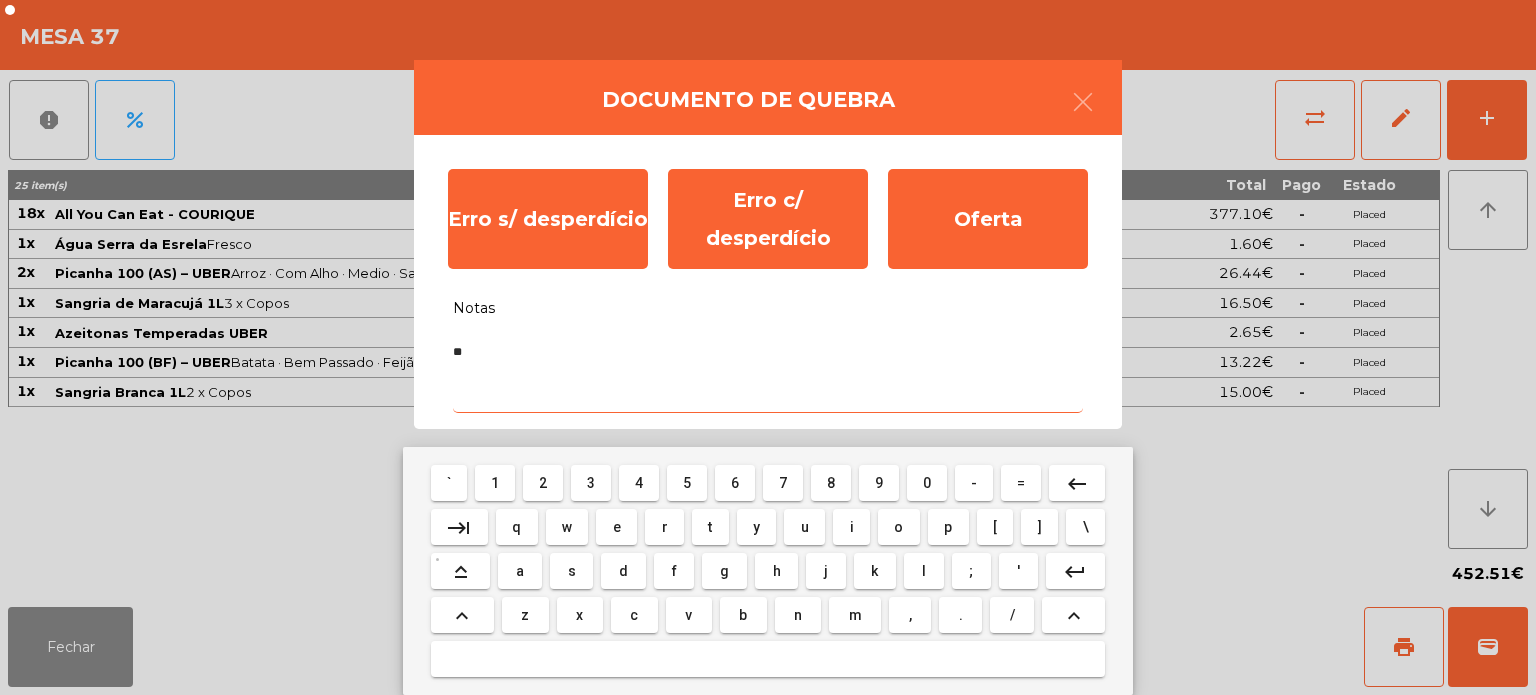 click on "m" at bounding box center (855, 615) 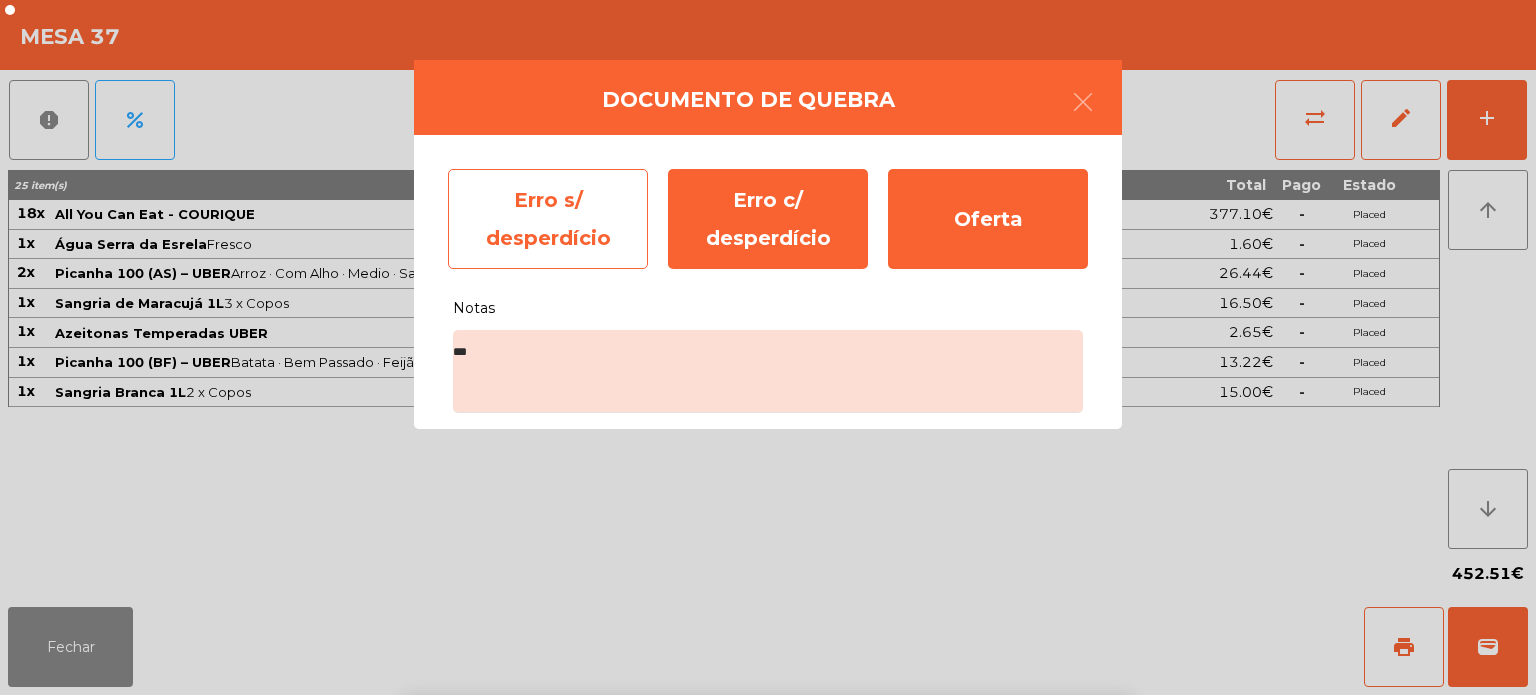 click on "Erro s/ desperdício" 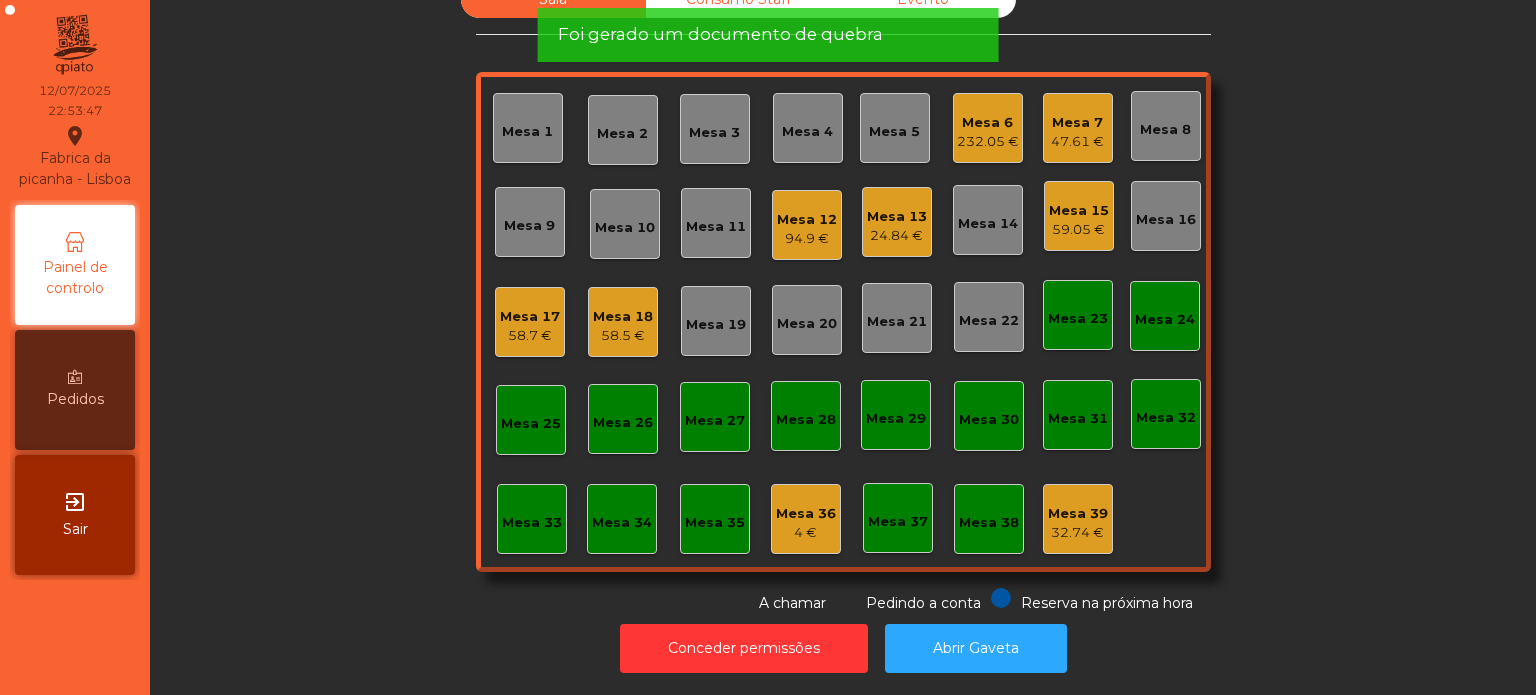 click on "Mesa 36" 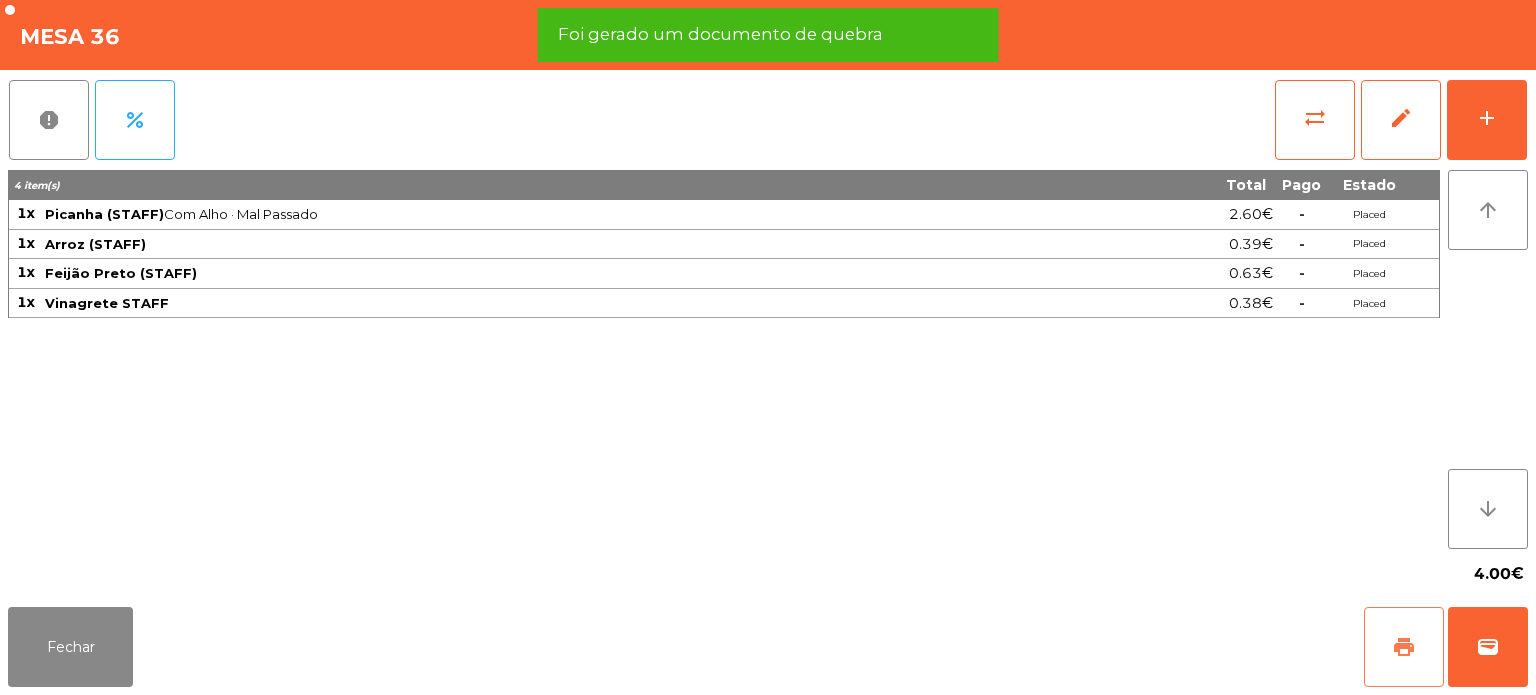 click on "print" 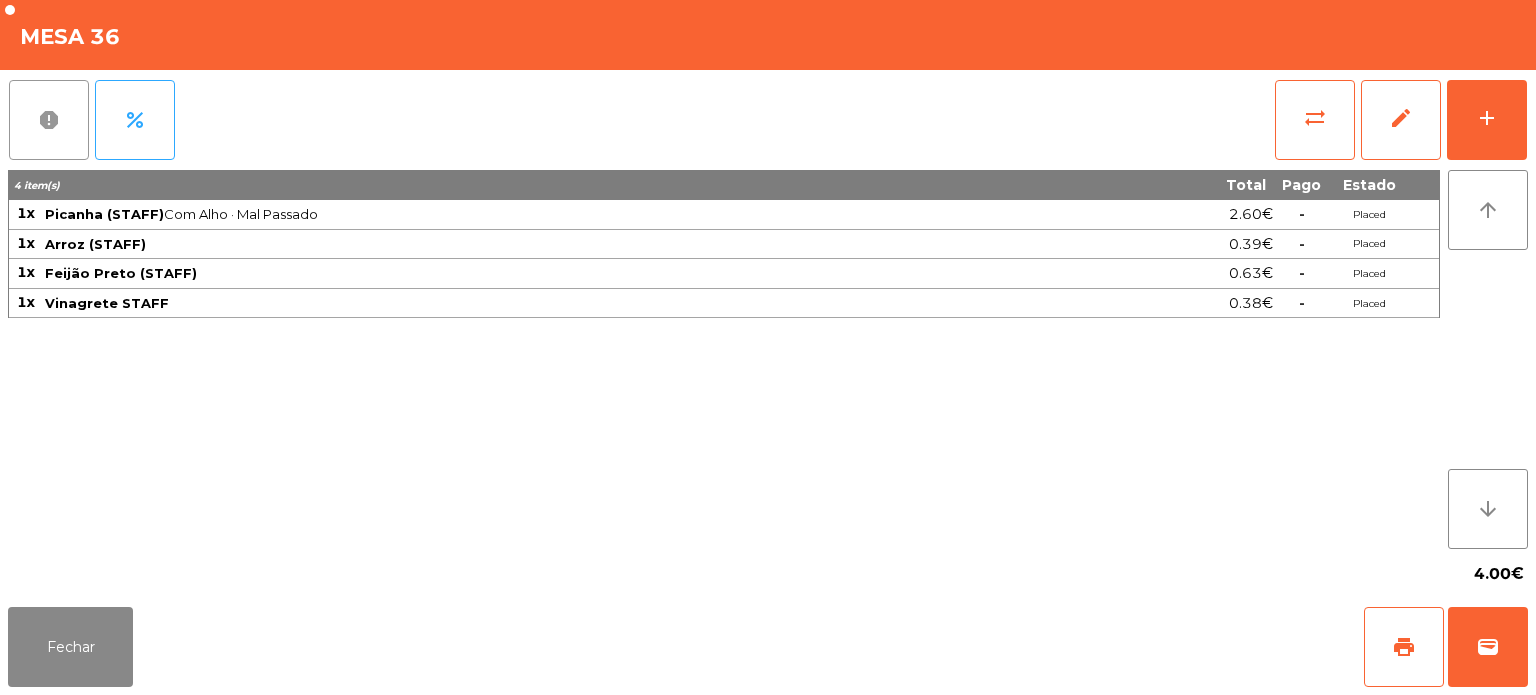 click on "report" 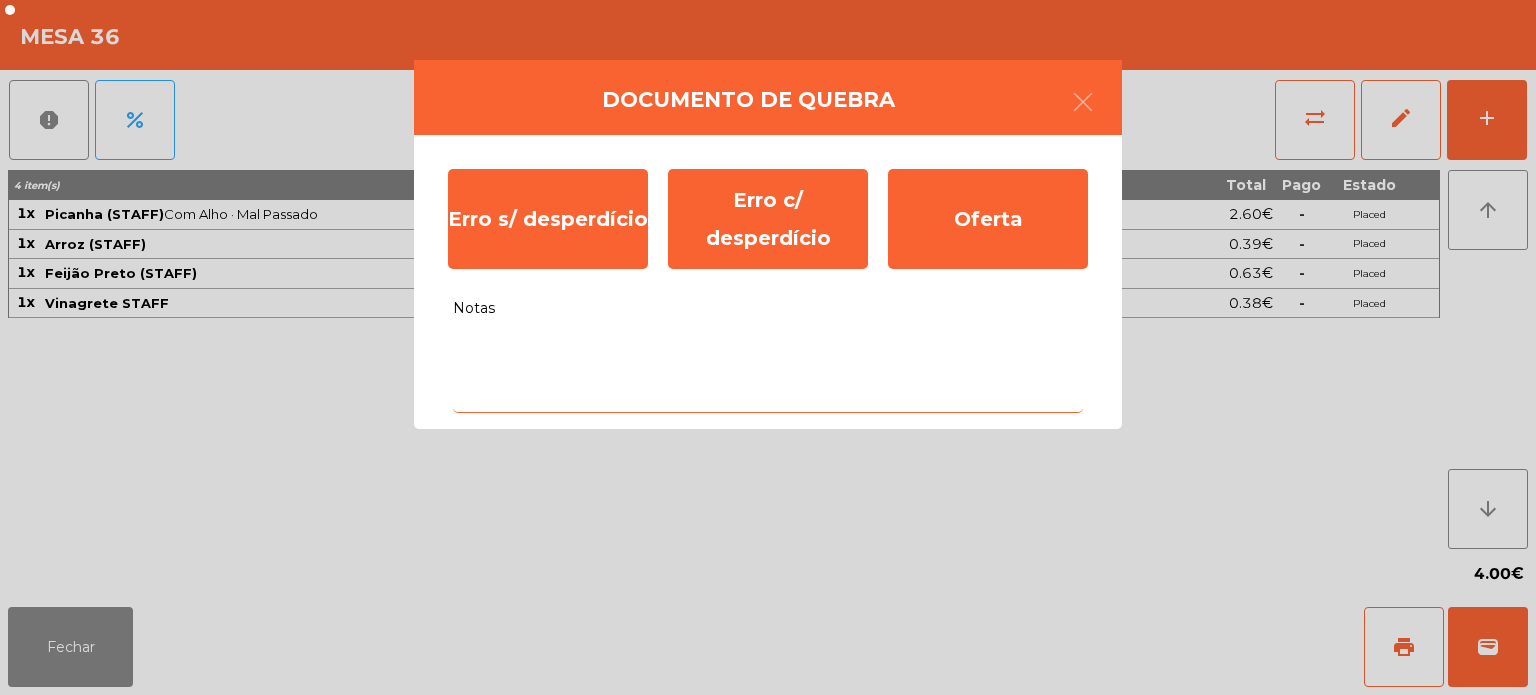 click on "Notas" at bounding box center (768, 371) 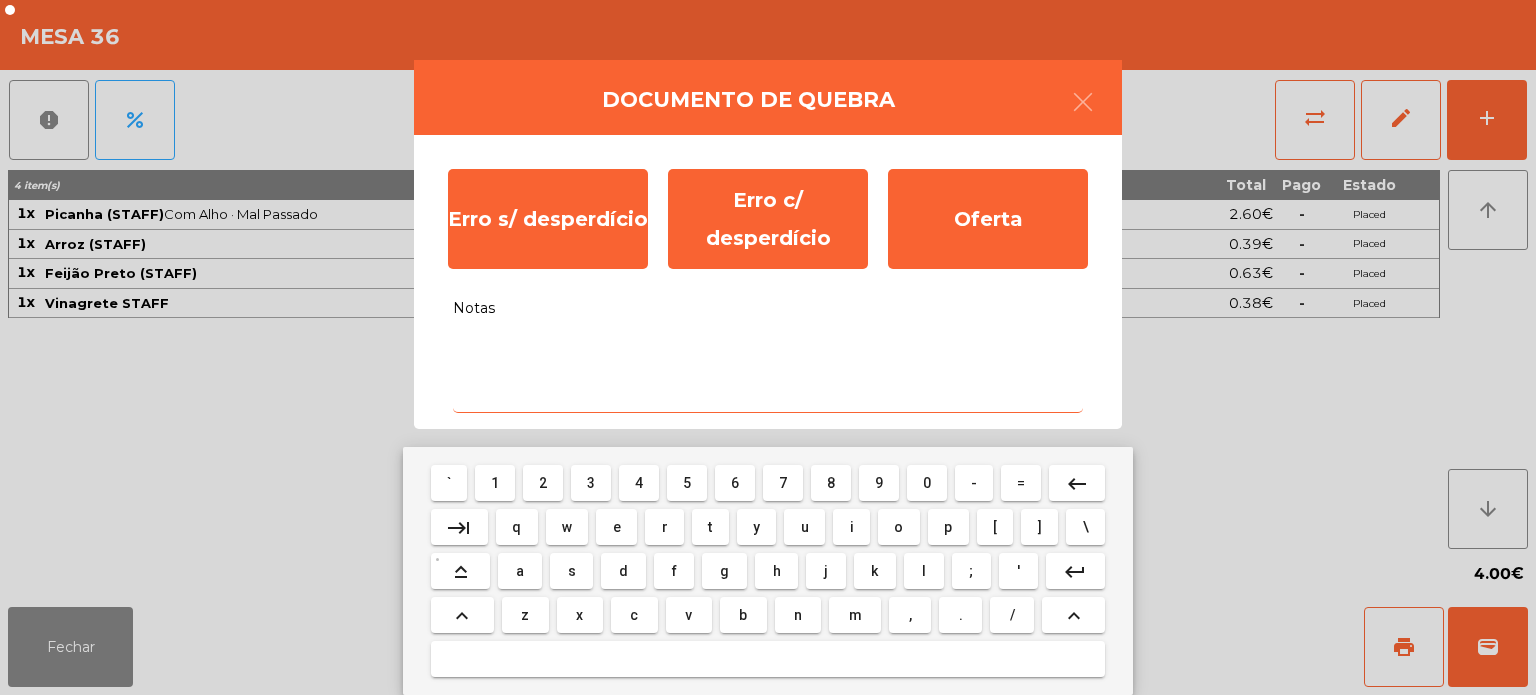 click on "a" at bounding box center (519, 571) 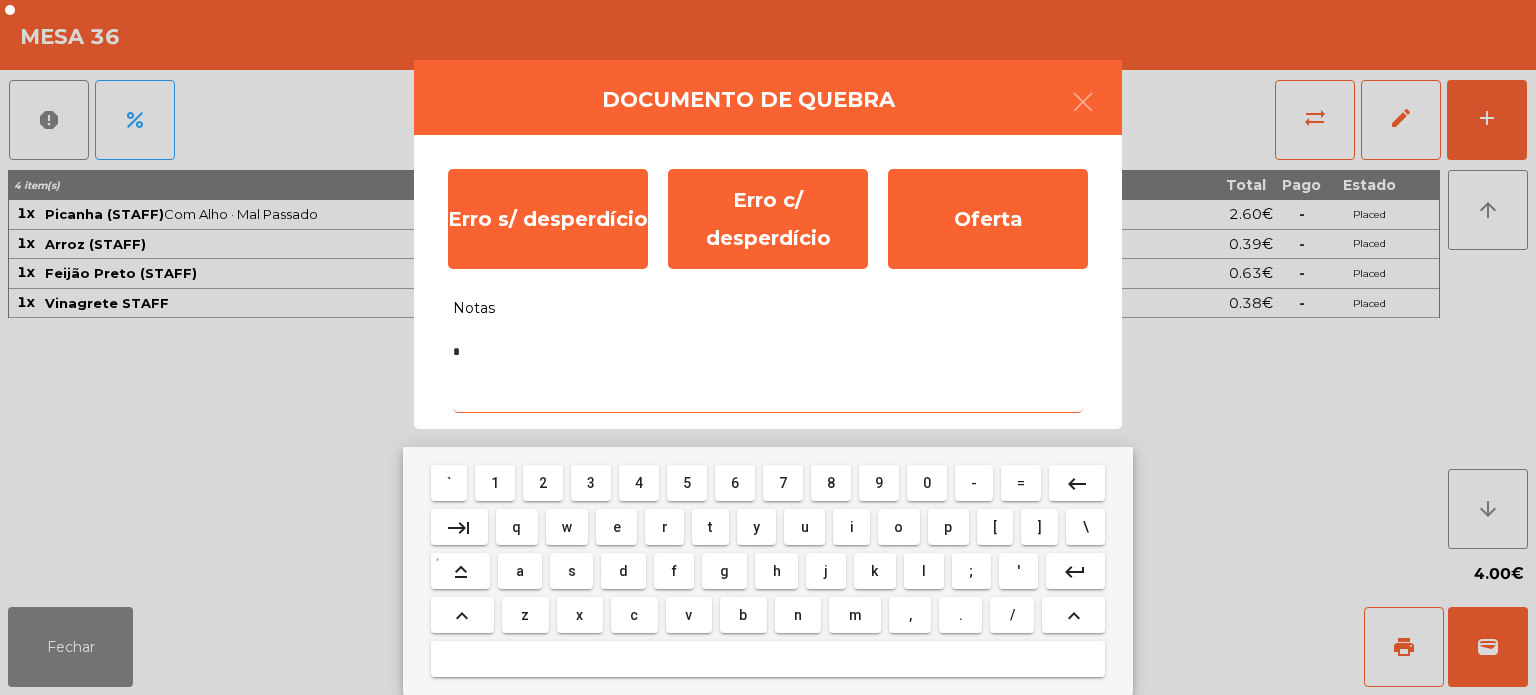 click on "l" at bounding box center [924, 571] 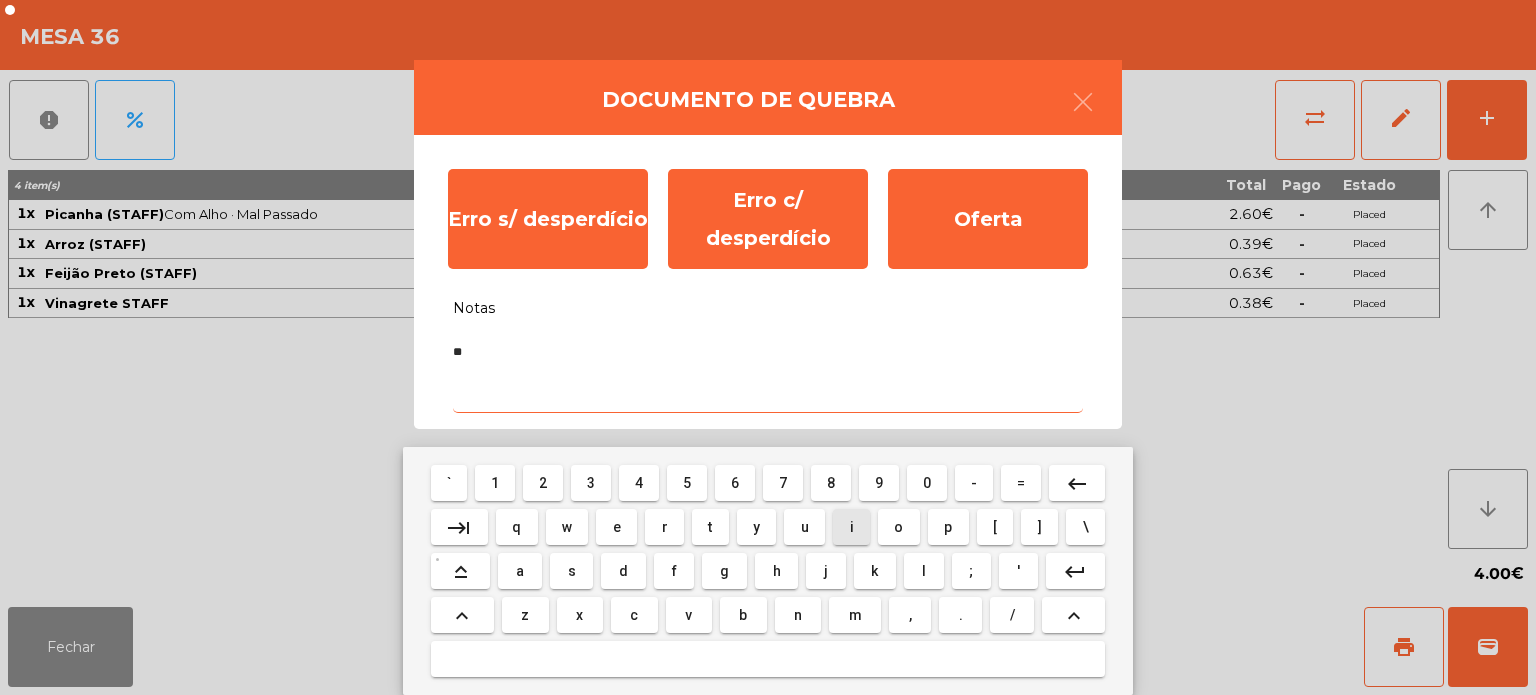 click on "i" at bounding box center [852, 527] 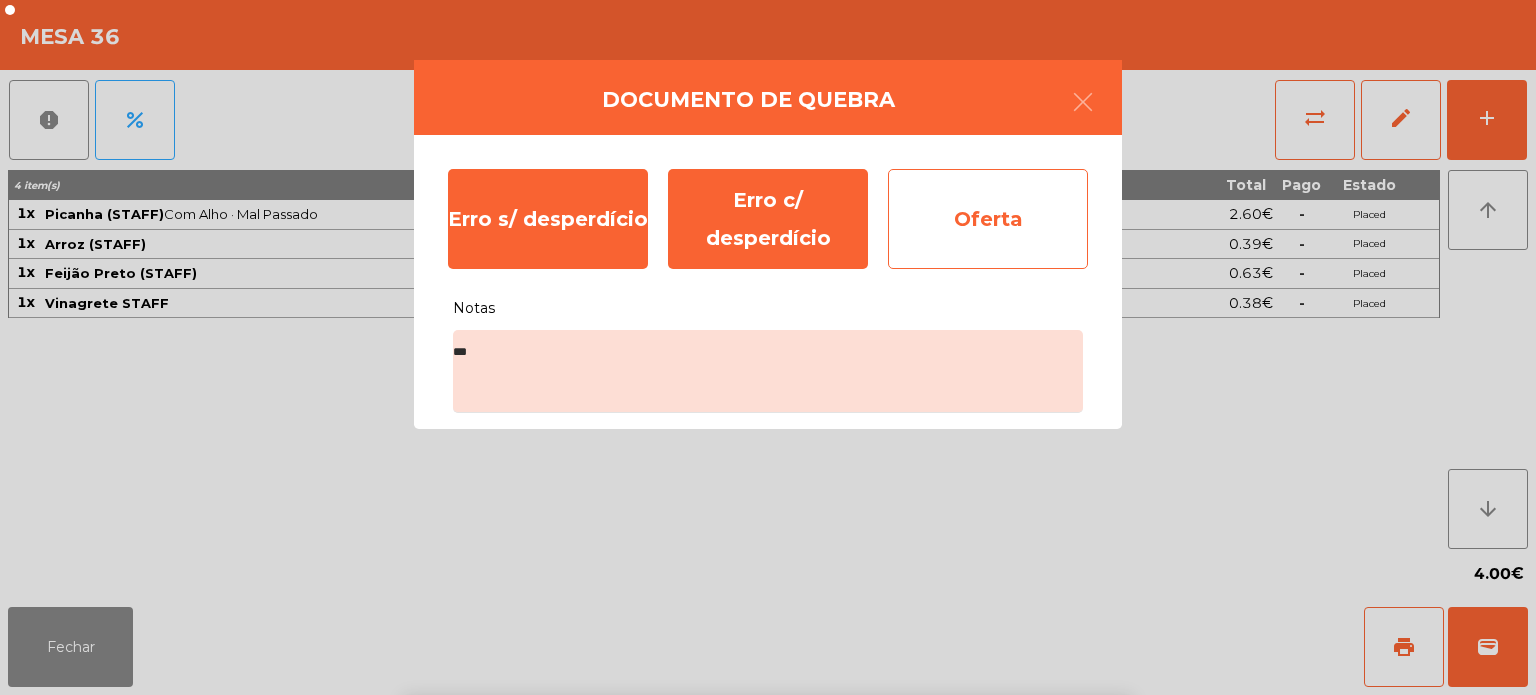 click on "Oferta" 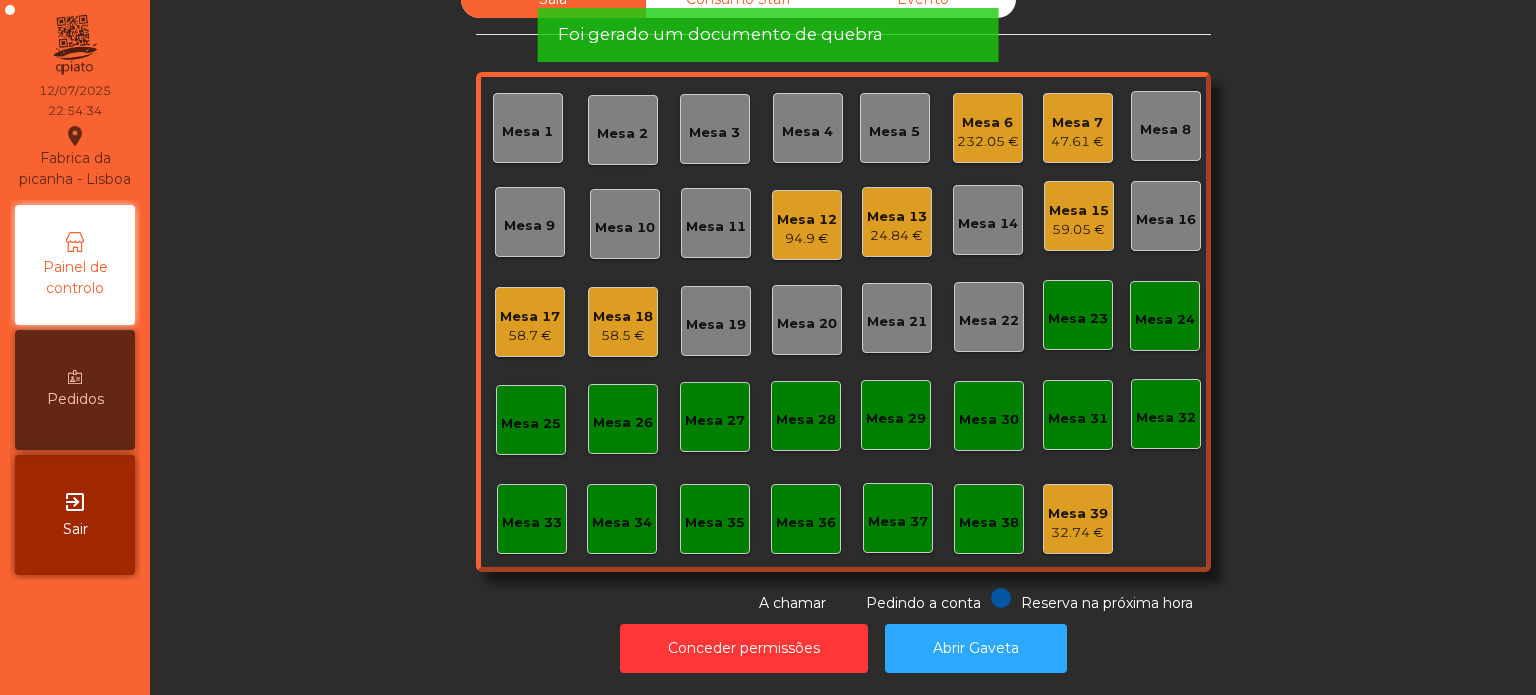 click on "Sala   Consumo Staff   Evento   Mesa 1   Mesa 2   Mesa 3   Mesa 4   Mesa 5   Mesa 6   232.05 €   Mesa 7   47.61 €   Mesa 8   Mesa 9   Mesa 10   Mesa 11   Mesa 12   94.9 €   Mesa 13   24.84 €   Mesa 14   Mesa 15   59.05 €   Mesa 16   Mesa 17   58.7 €   Mesa 18   58.5 €   Mesa 19   Mesa 20   Mesa 21   Mesa 22   Mesa 23   Mesa 24   Mesa 25   Mesa 26   Mesa 27   Mesa 28   Mesa 29   Mesa 30   Mesa 31   Mesa 32   Mesa 33   Mesa 34   Mesa 35   Mesa 36   Mesa 37   Mesa 38   Mesa 39   32.74 €  Reserva na próxima hora Pedindo a conta A chamar" 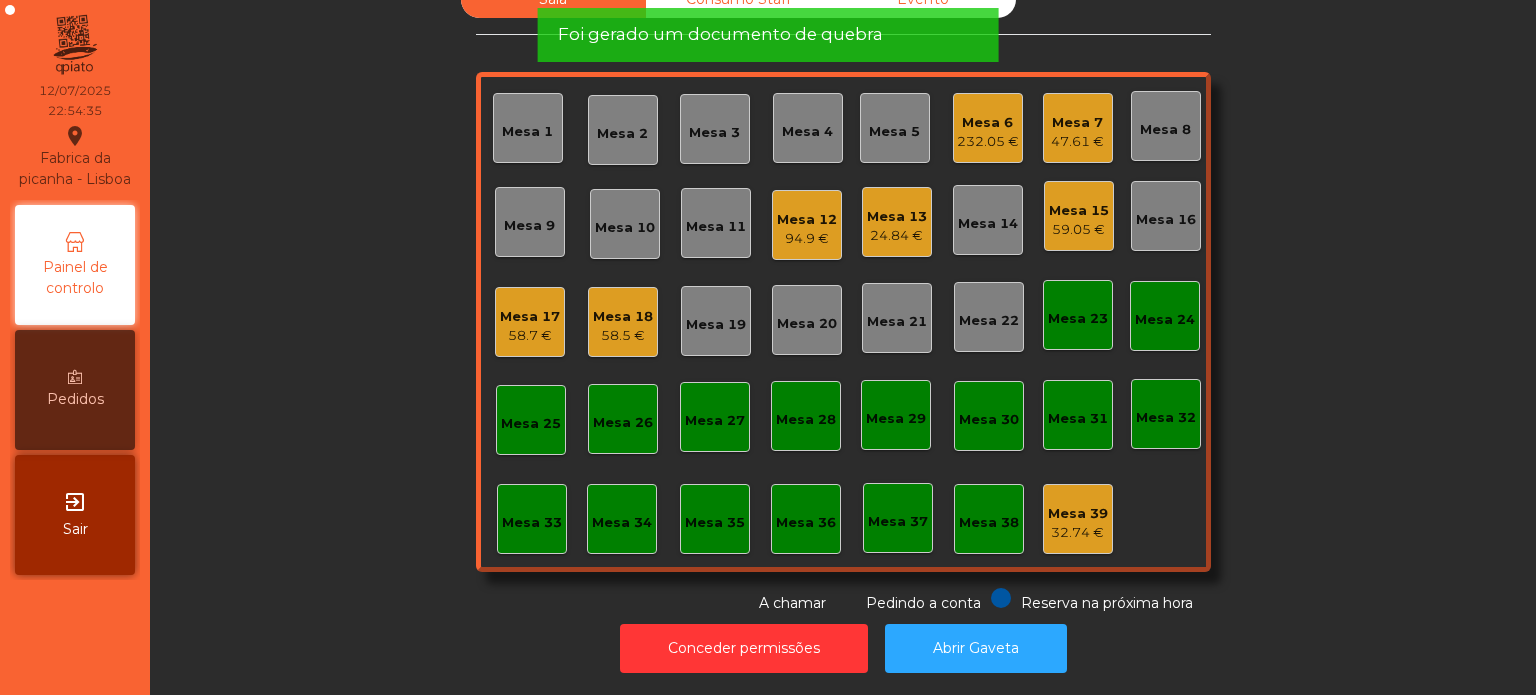 click on "Foi gerado um documento de quebra" 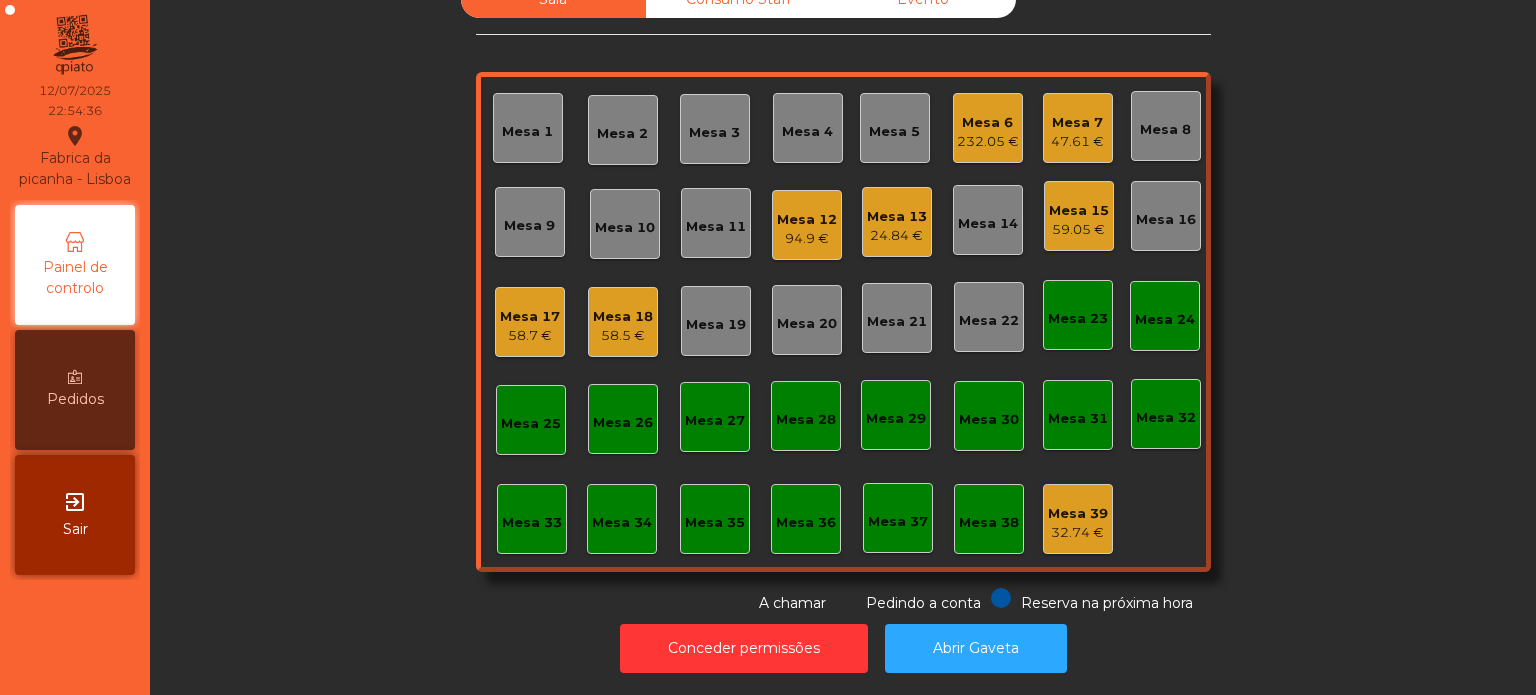 scroll, scrollTop: 0, scrollLeft: 0, axis: both 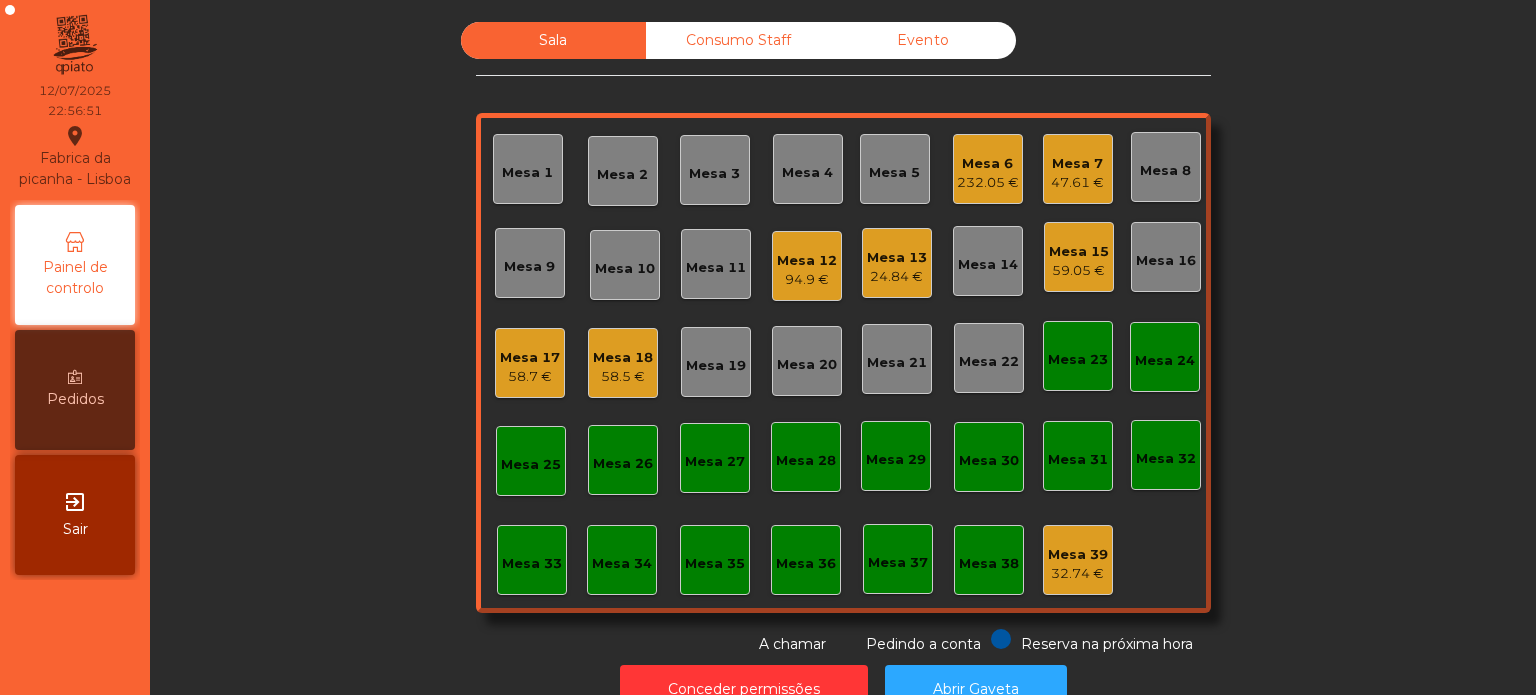 click on "59.05 €" 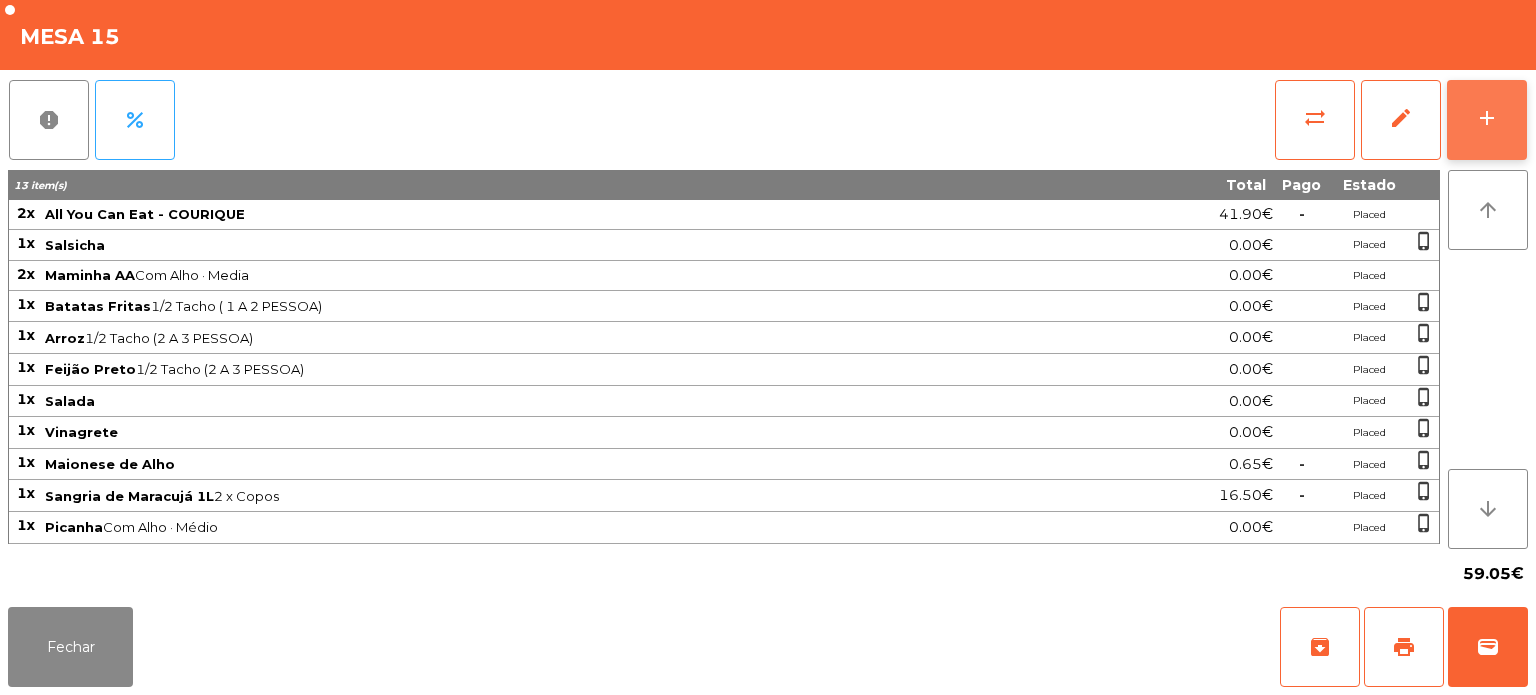 click on "add" 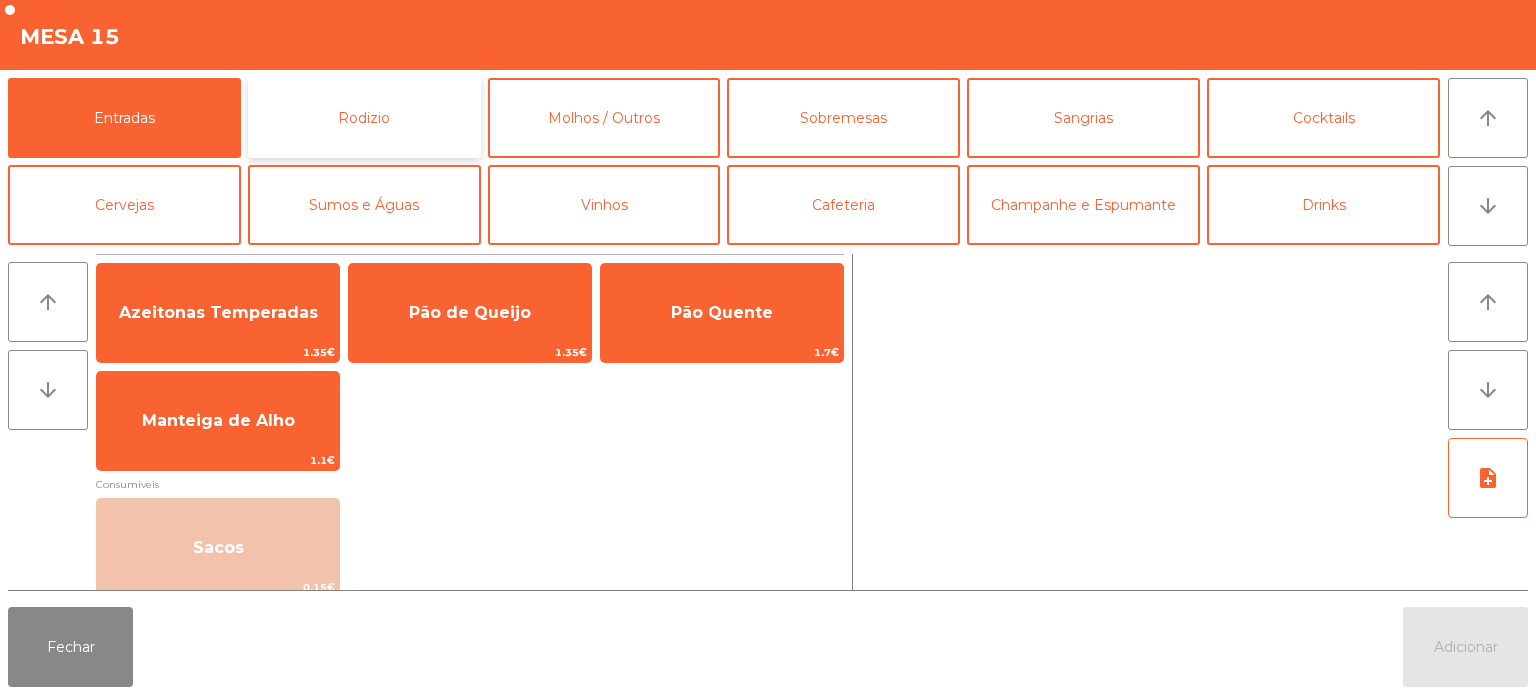 click on "Rodizio" 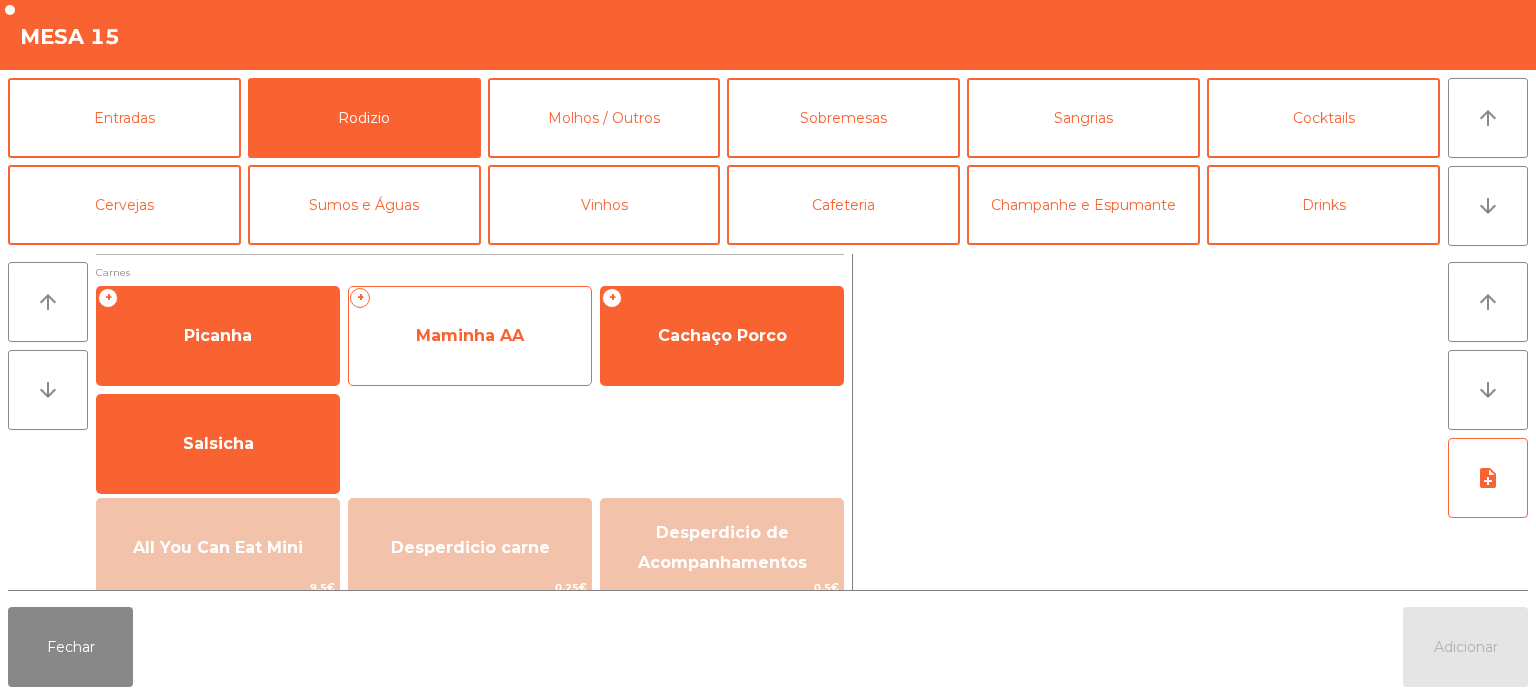click on "+   Maminha AA" 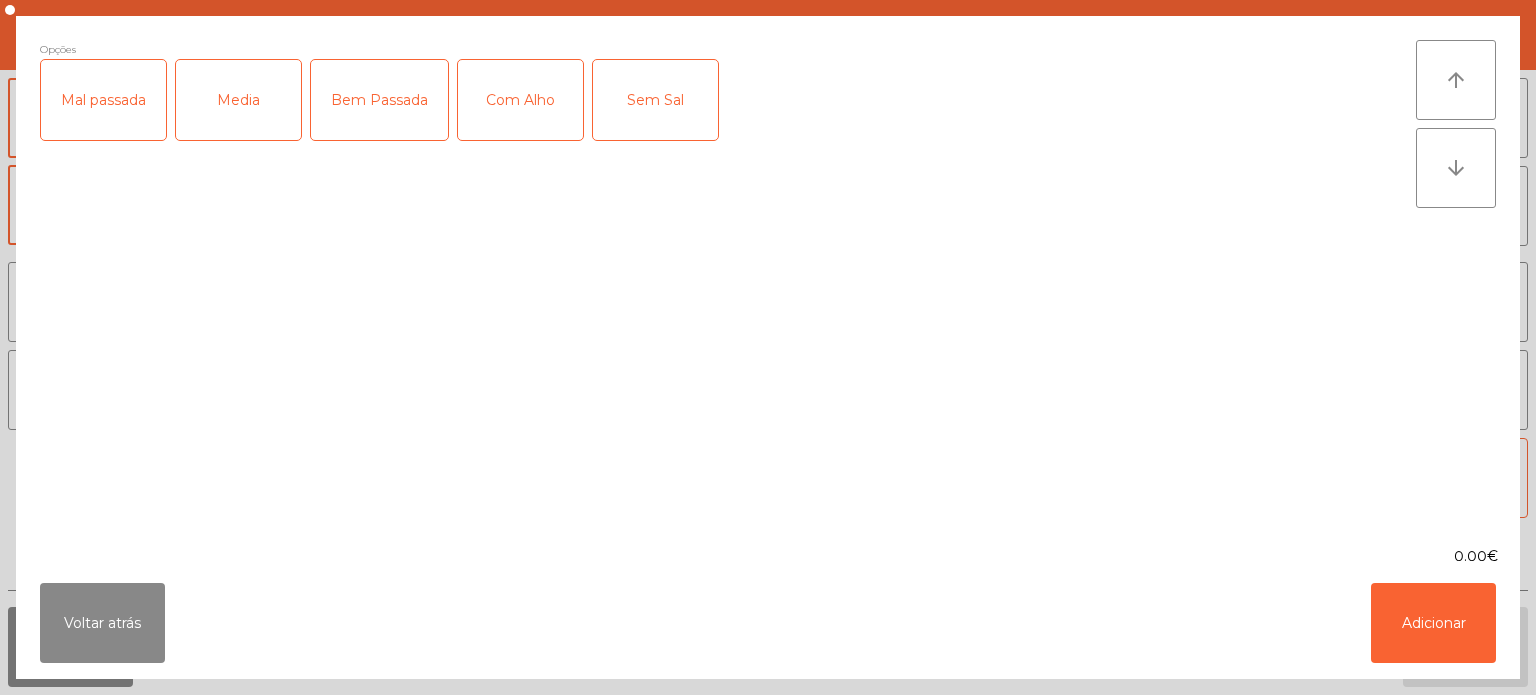 click on "Media" 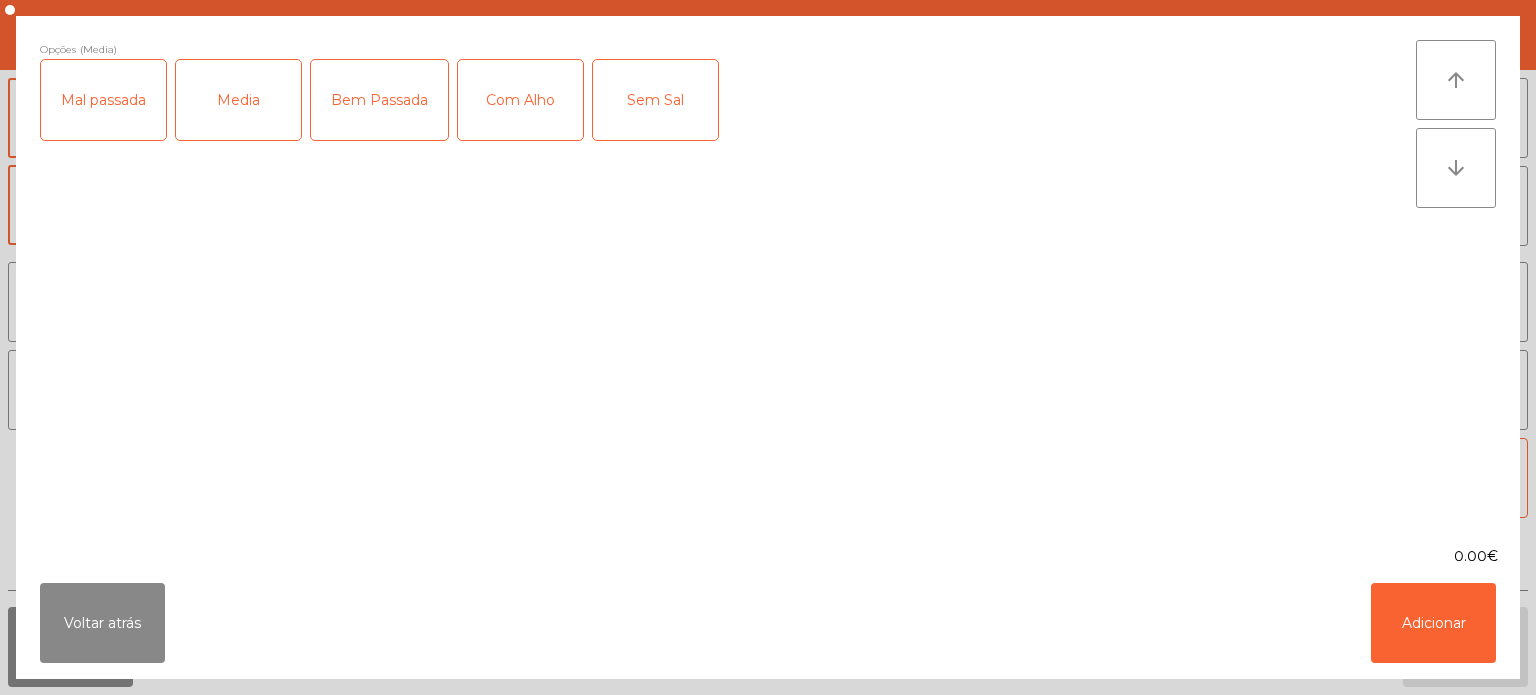 click on "Com Alho" 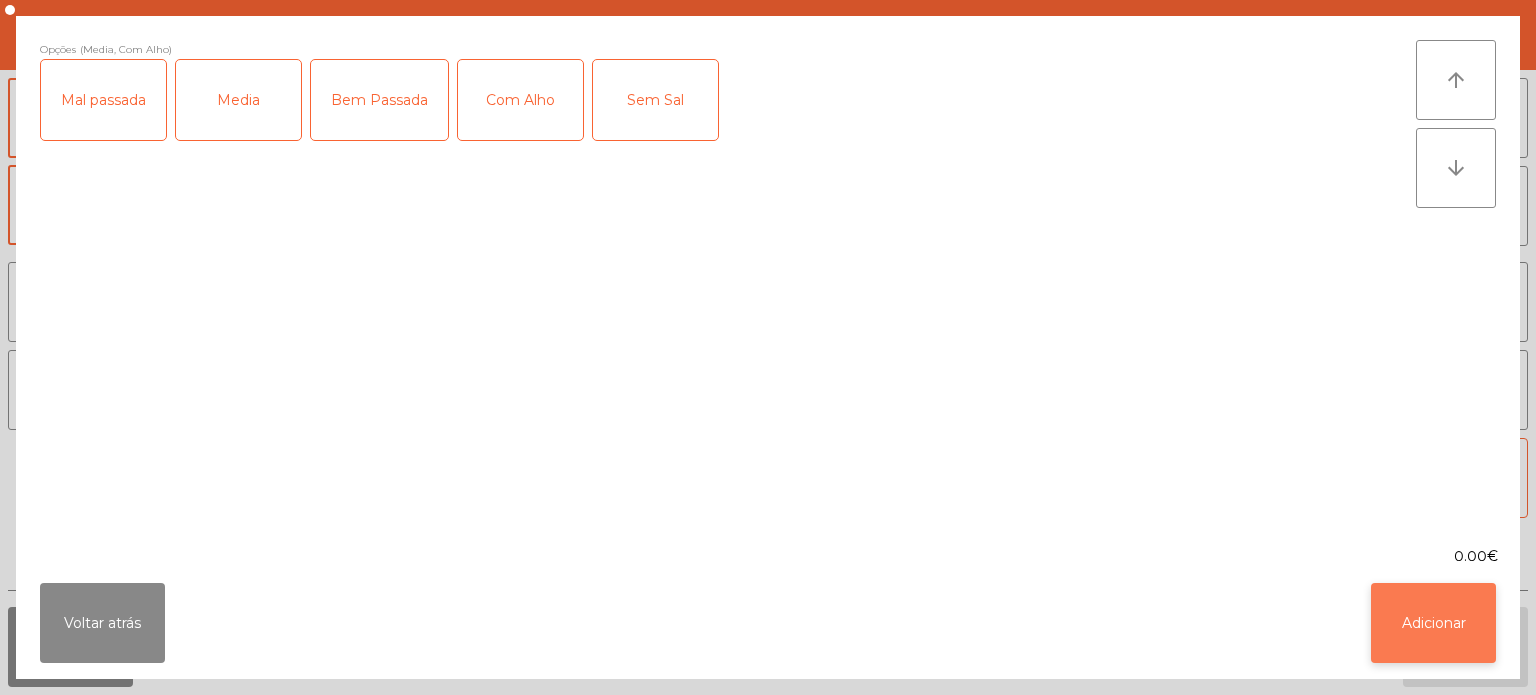 click on "Adicionar" 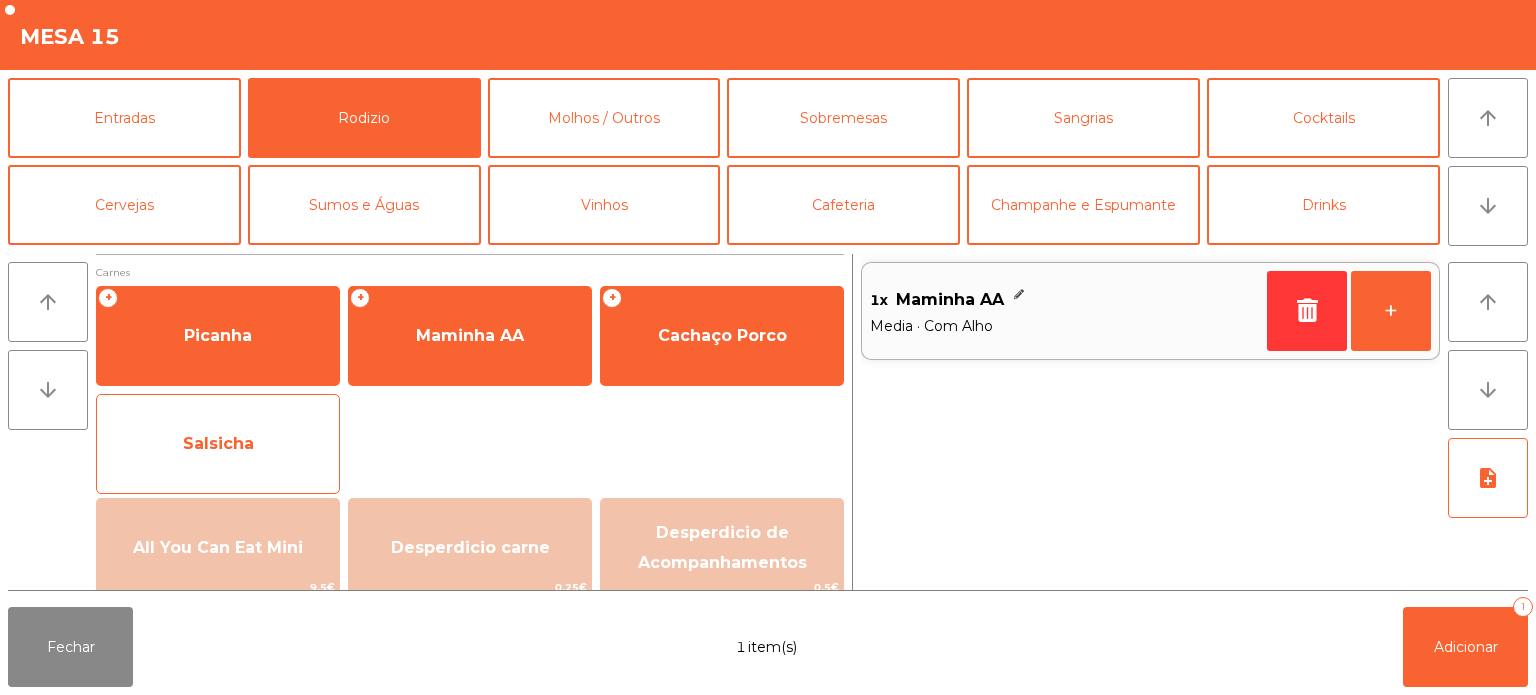 click on "Salsicha" 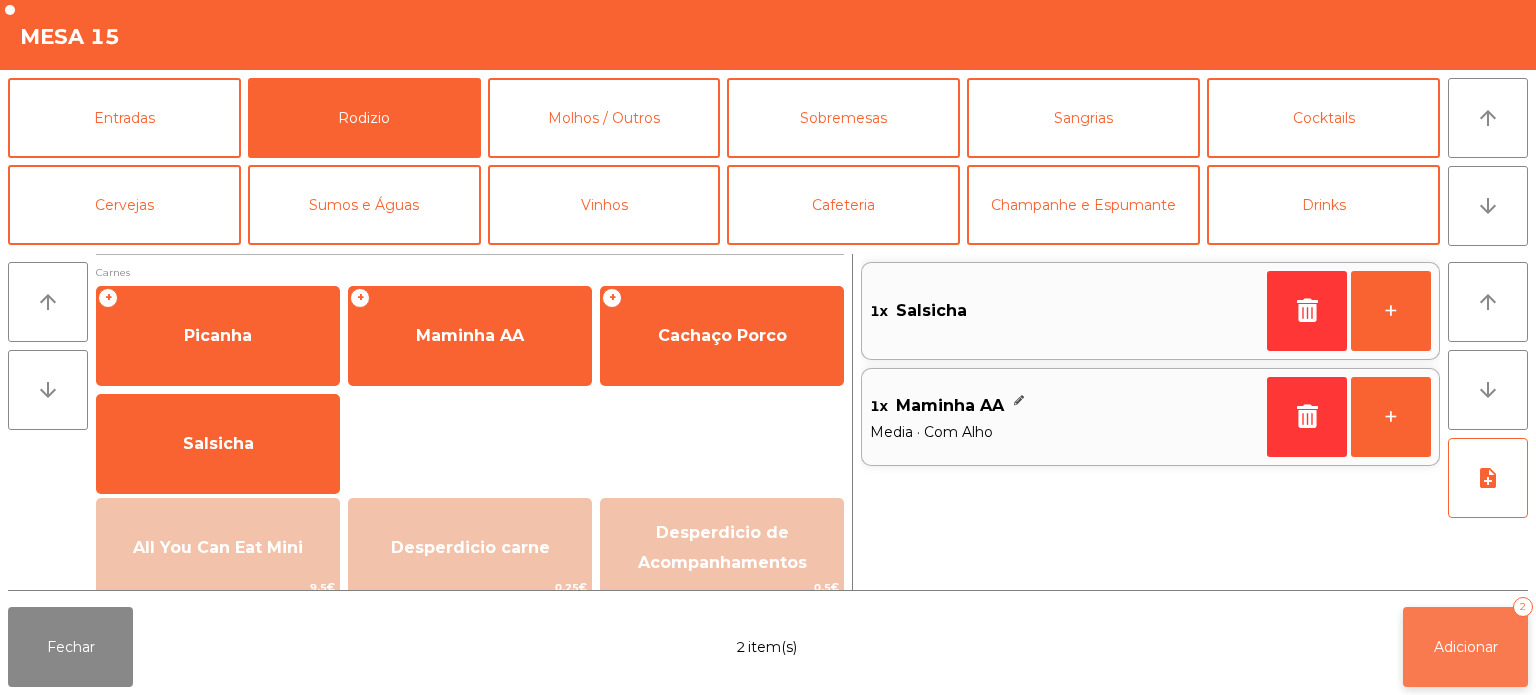 click on "Adicionar   2" 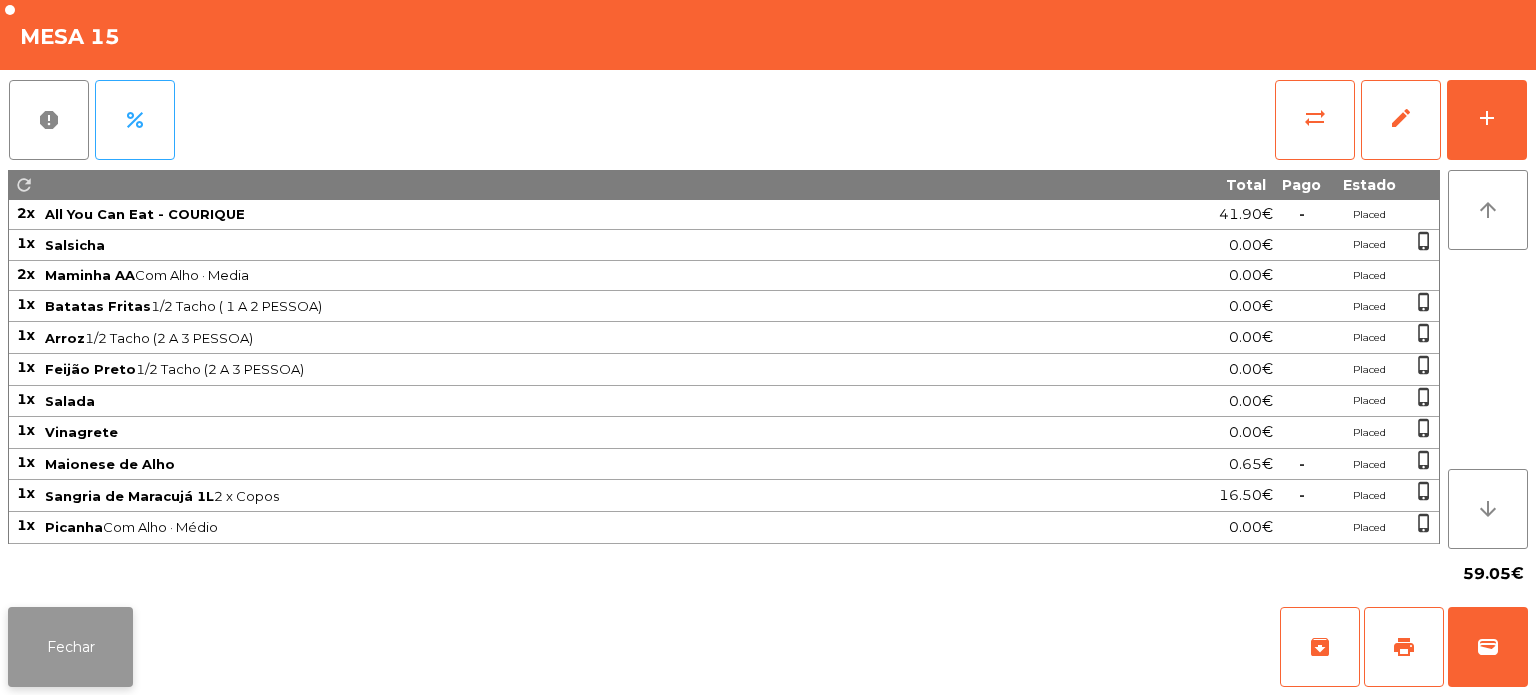 click on "Fechar" 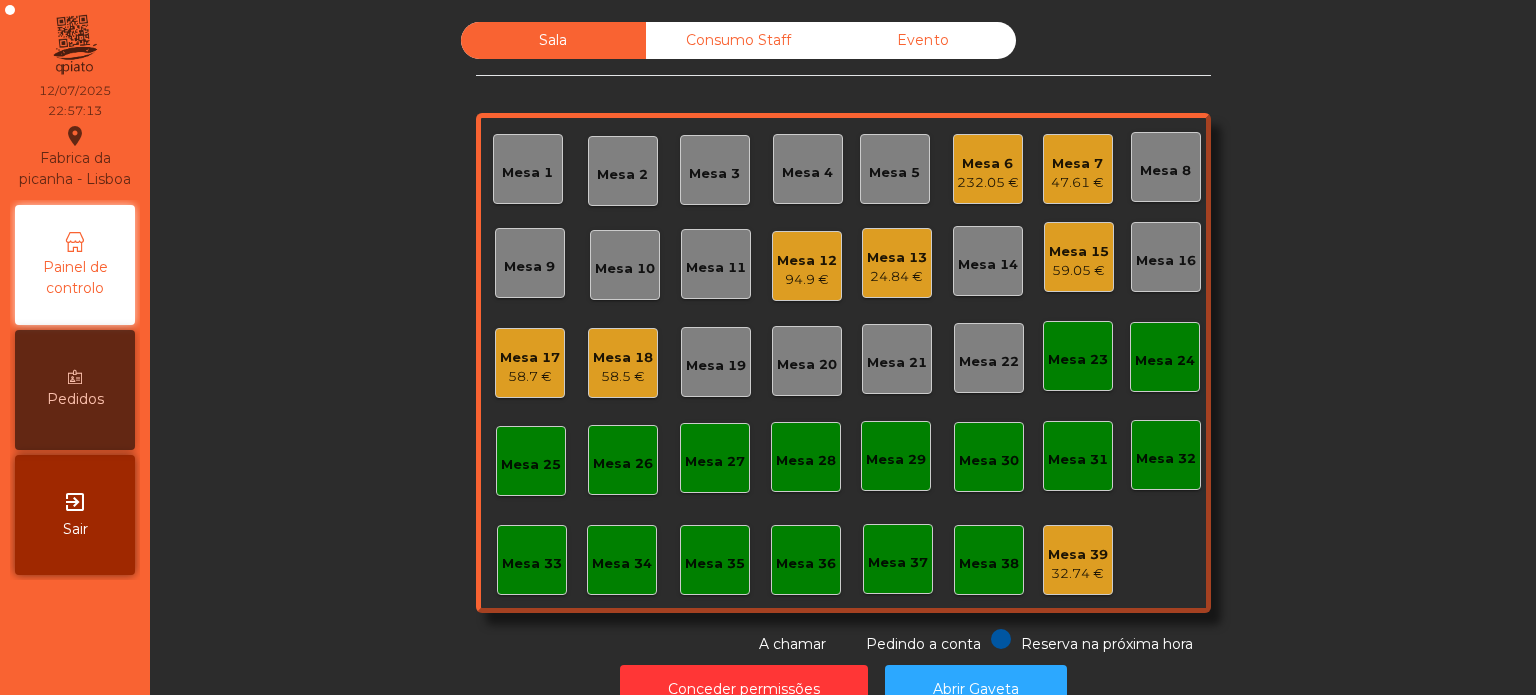 click on "Mesa 17" 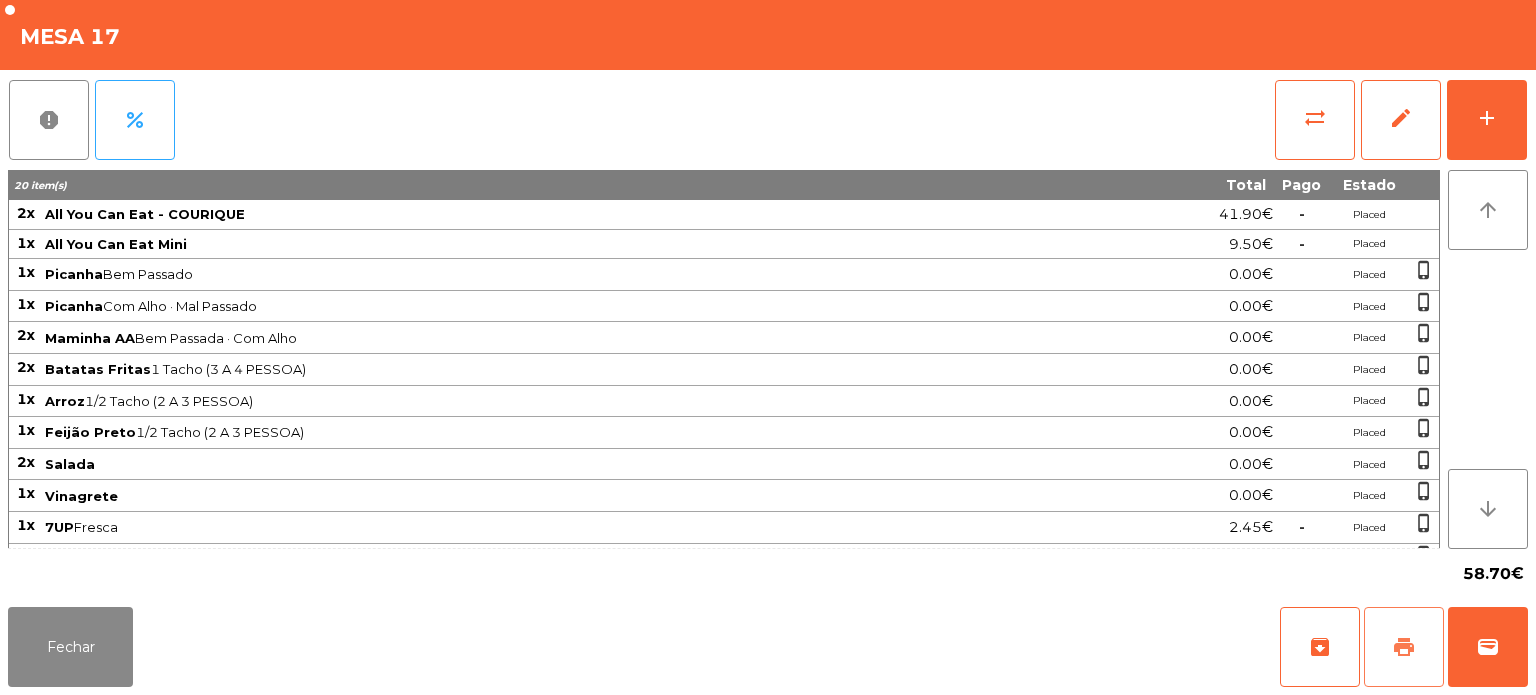 click on "print" 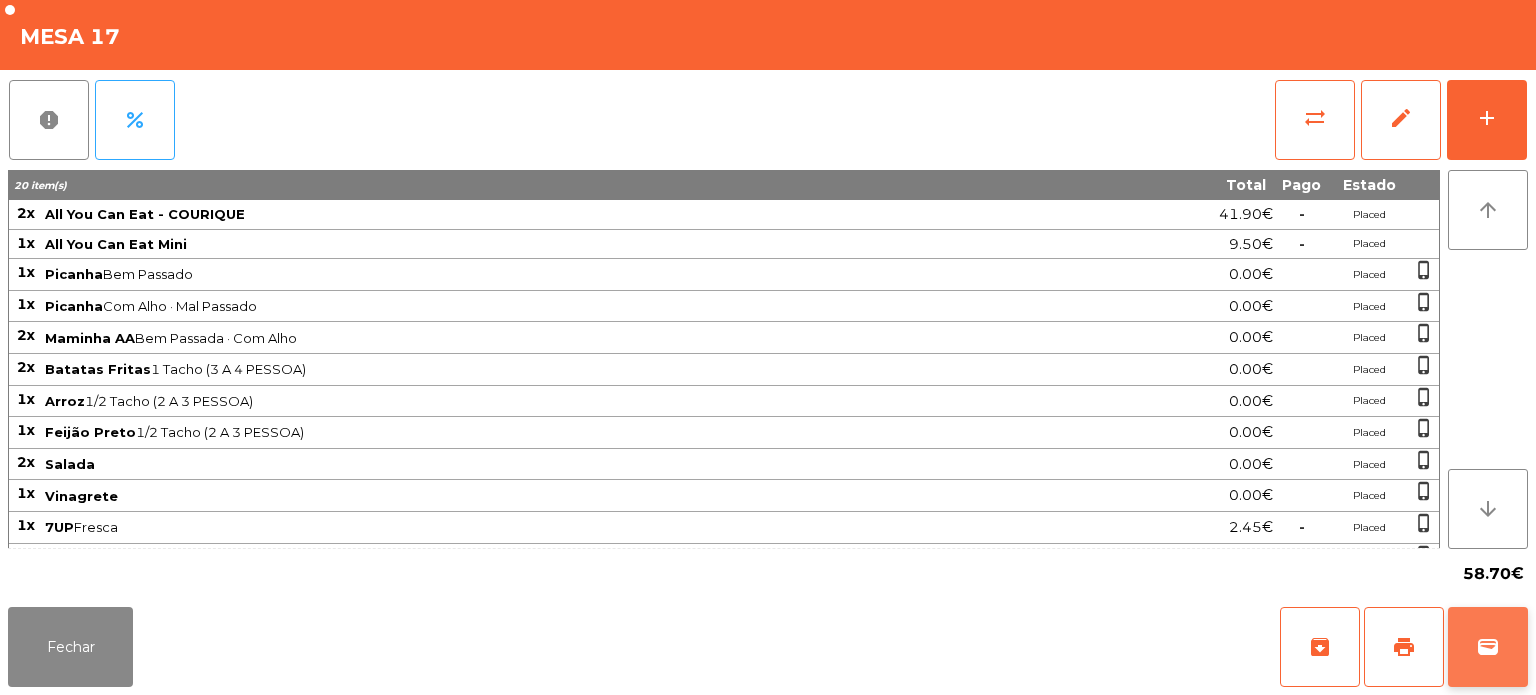 click on "wallet" 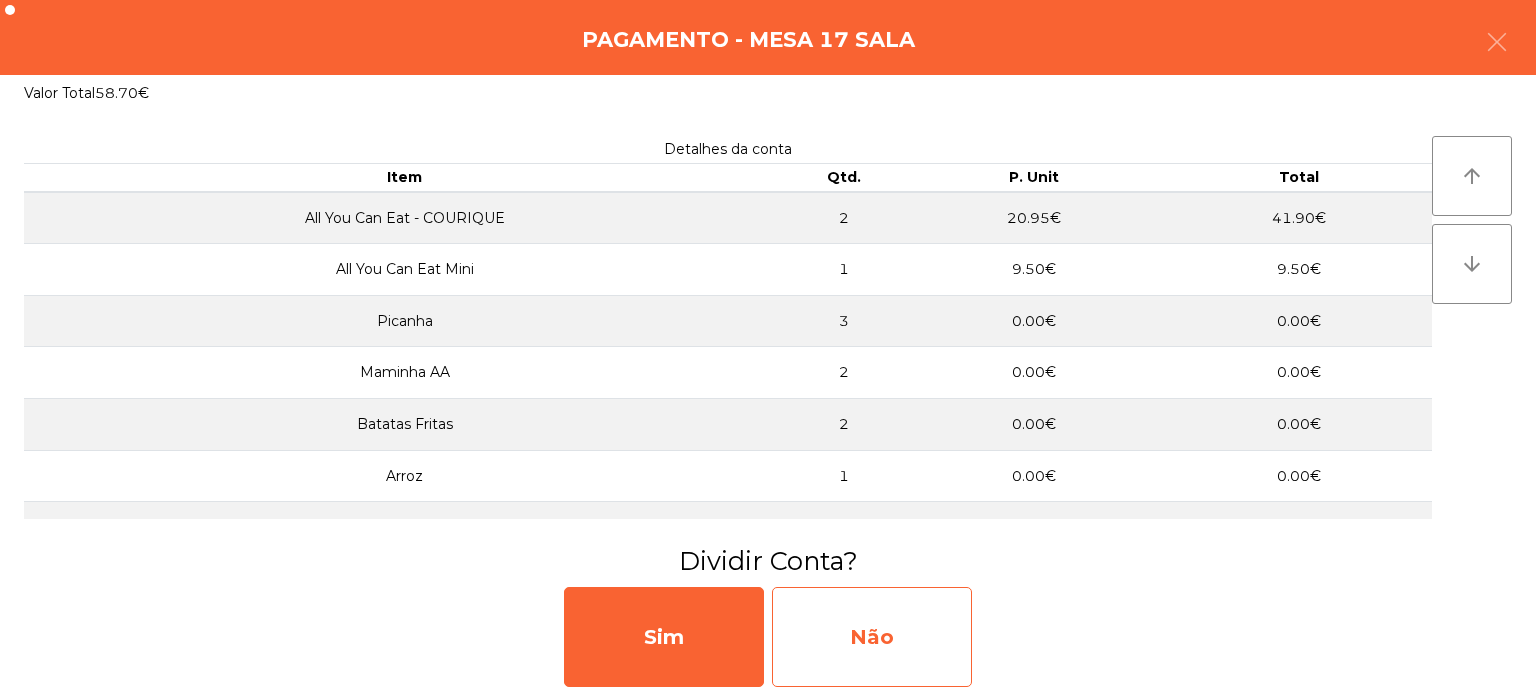 click on "Não" 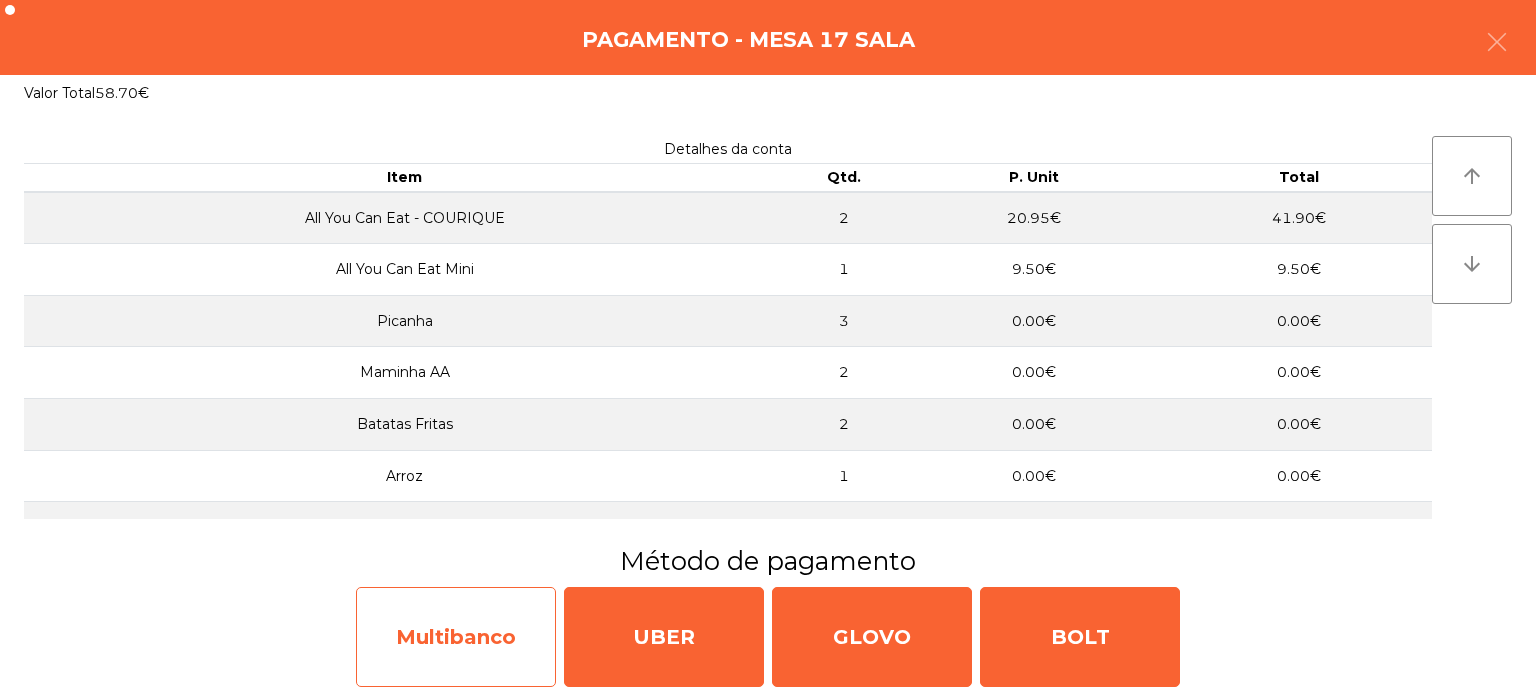 click on "Multibanco" 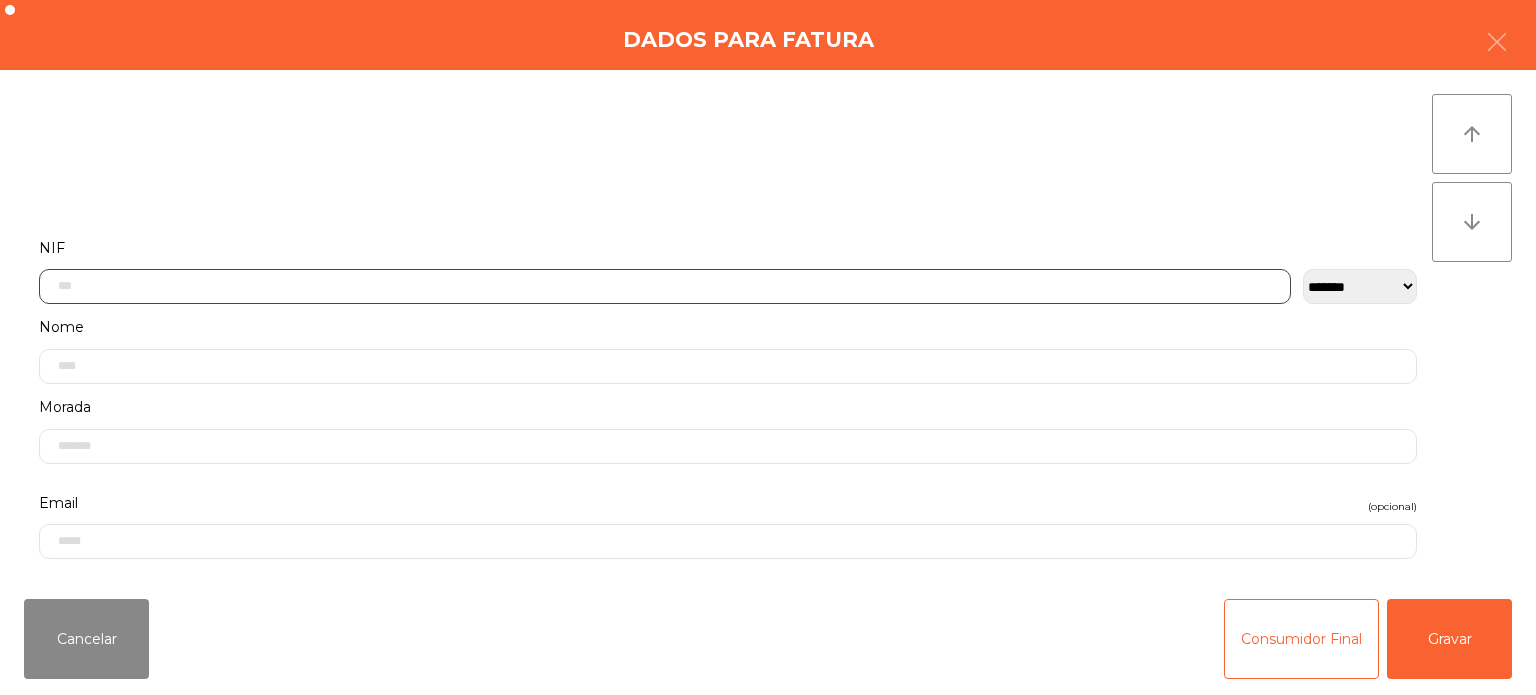 click 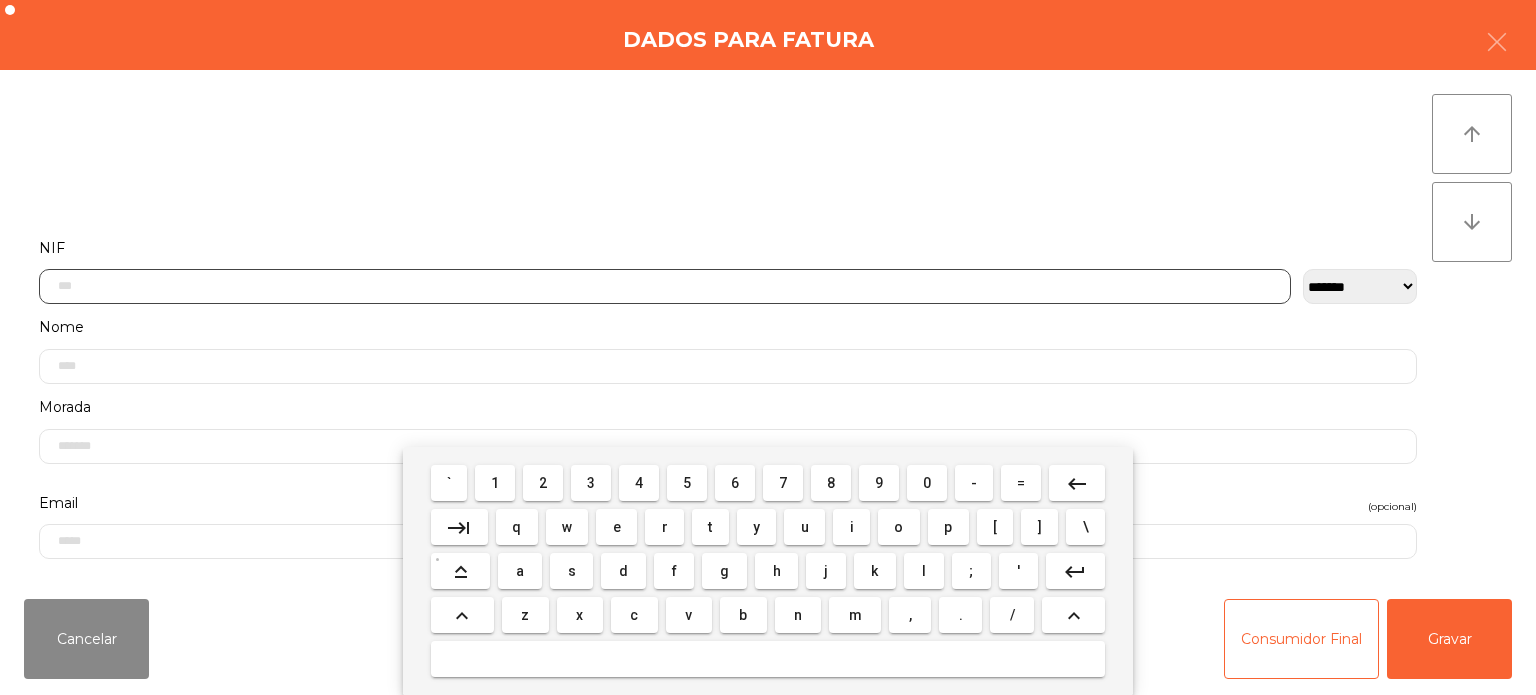 scroll, scrollTop: 139, scrollLeft: 0, axis: vertical 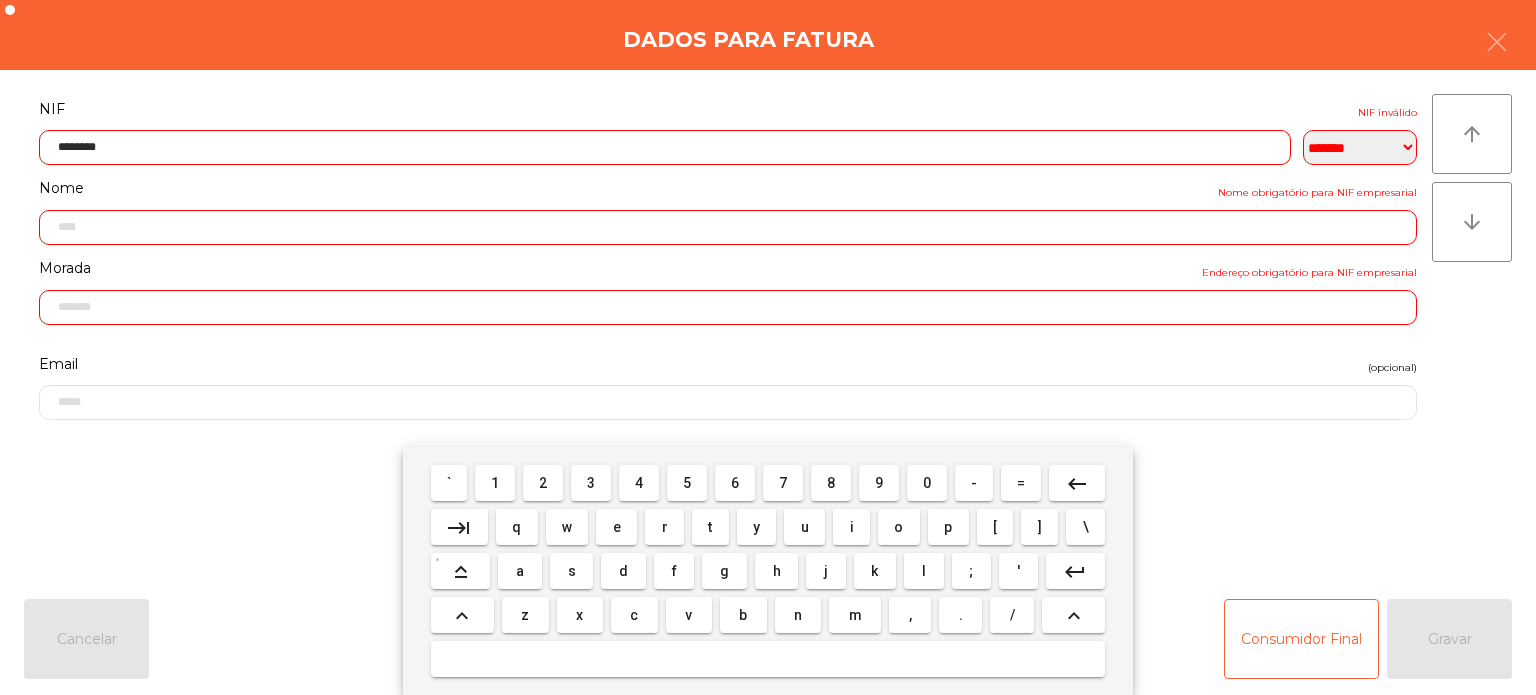 type on "*********" 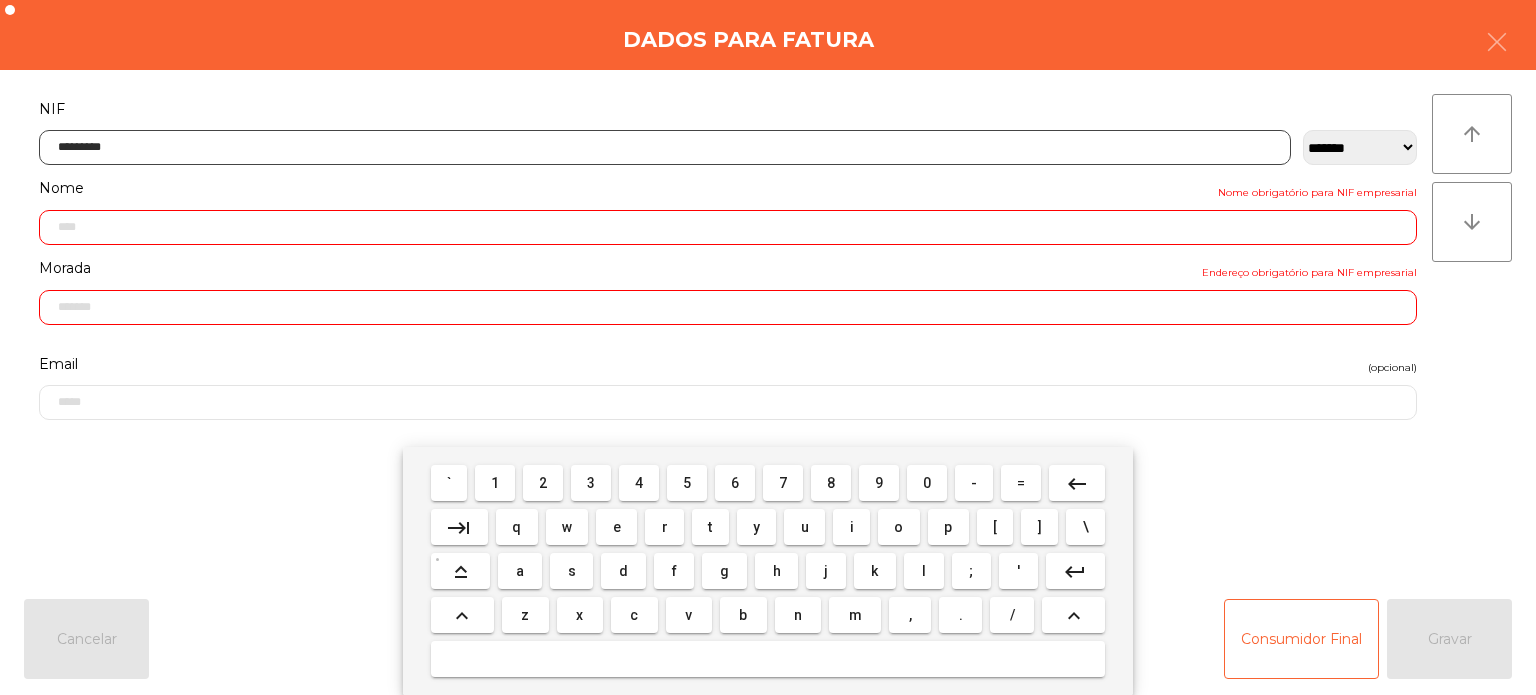 type on "**********" 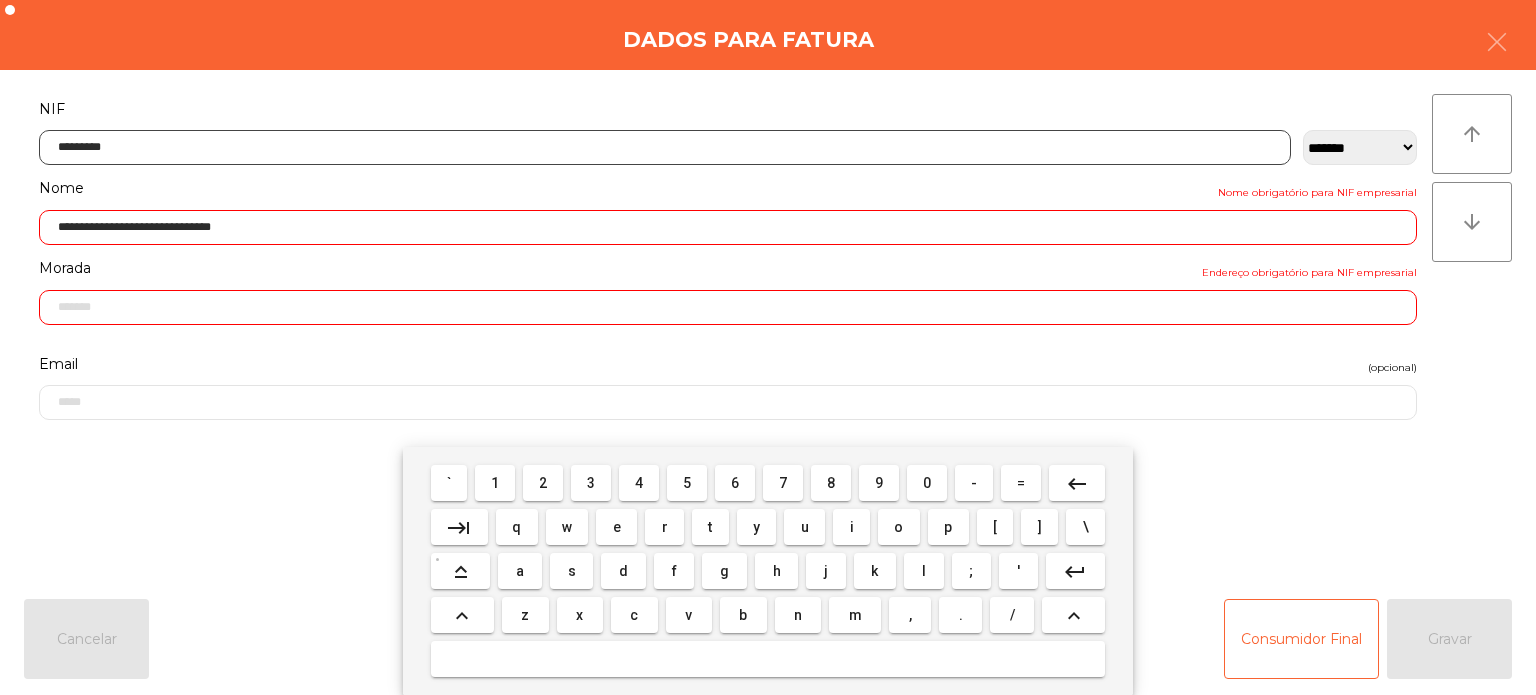 type on "**********" 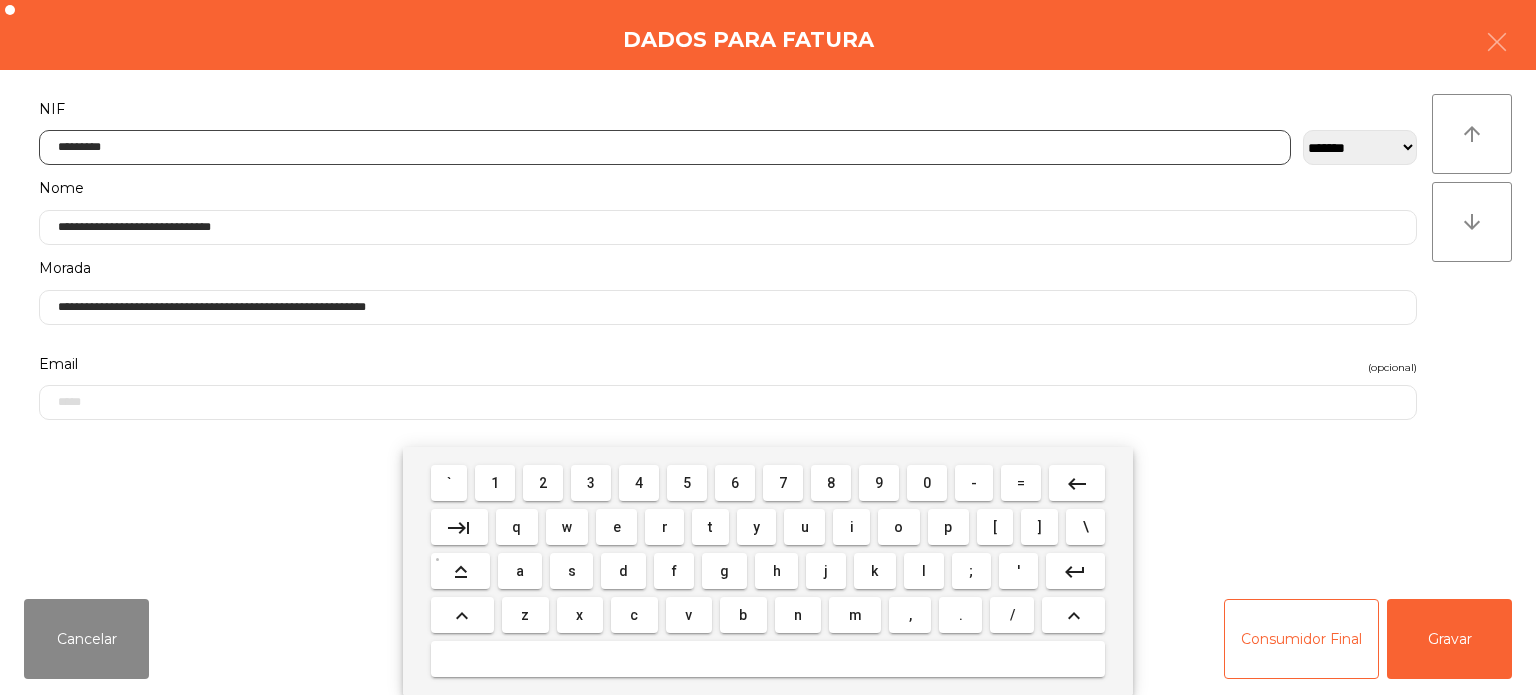 type on "*********" 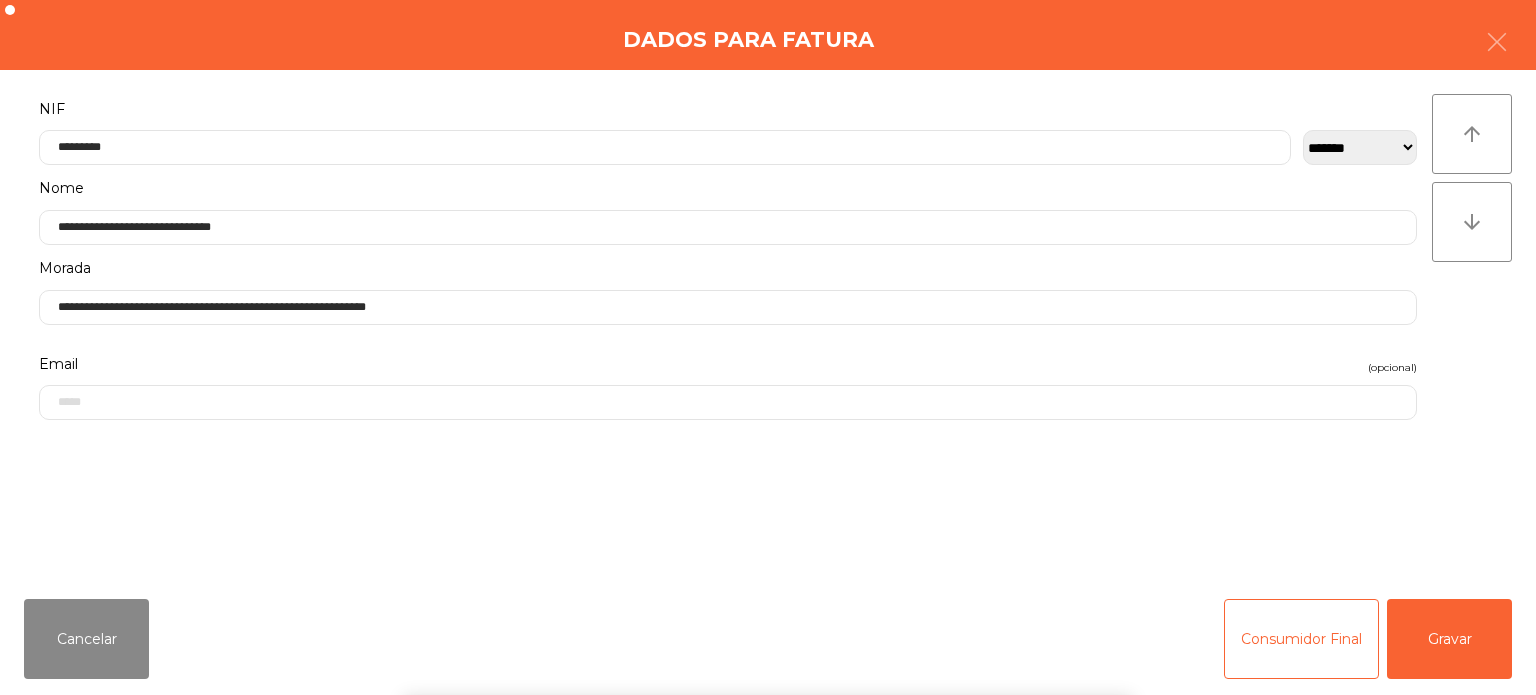 click on "` 1 2 3 4 5 6 7 8 9 0 - = keyboard_backspace keyboard_tab q w e r t y u i o p [ ] \ keyboard_capslock a s d f g h j k l ; ' keyboard_return keyboard_arrow_up z x c v b n m , . / keyboard_arrow_up" at bounding box center (768, 571) 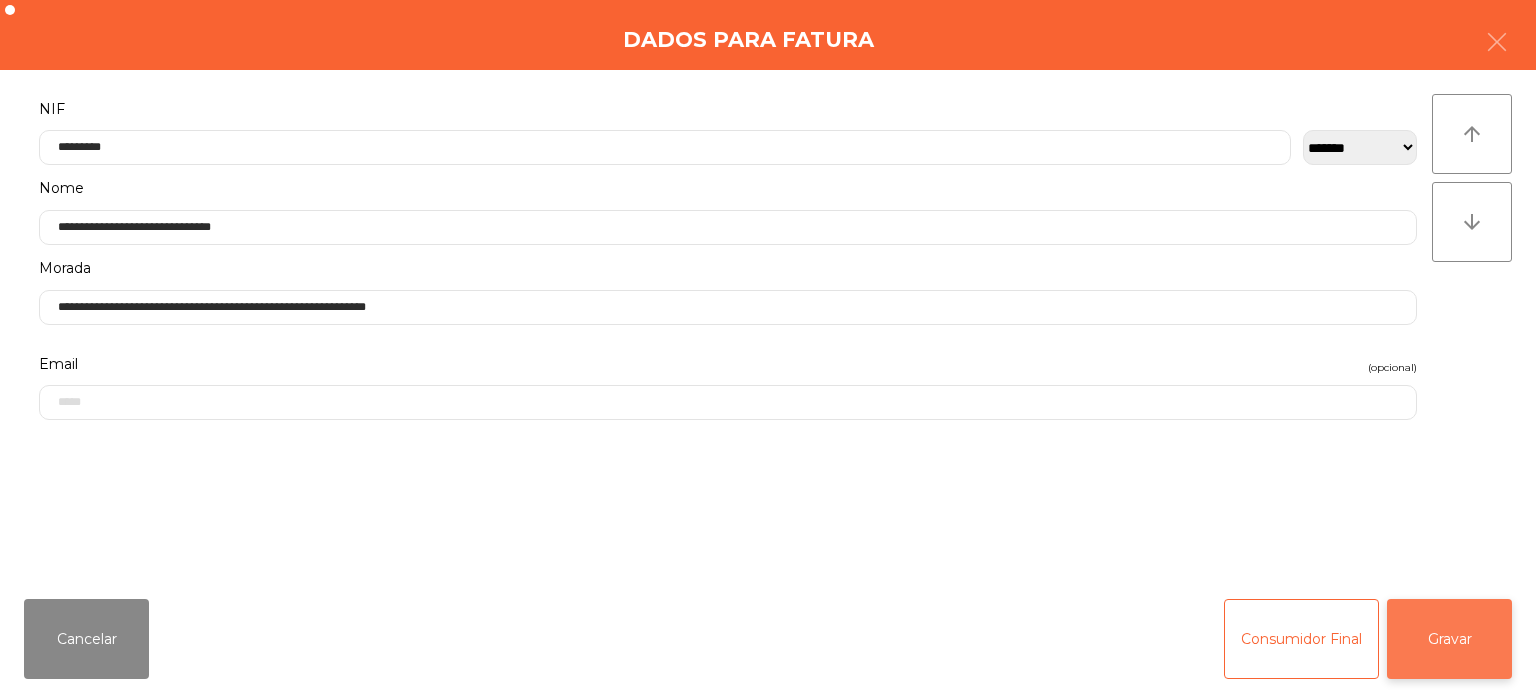 click on "Gravar" 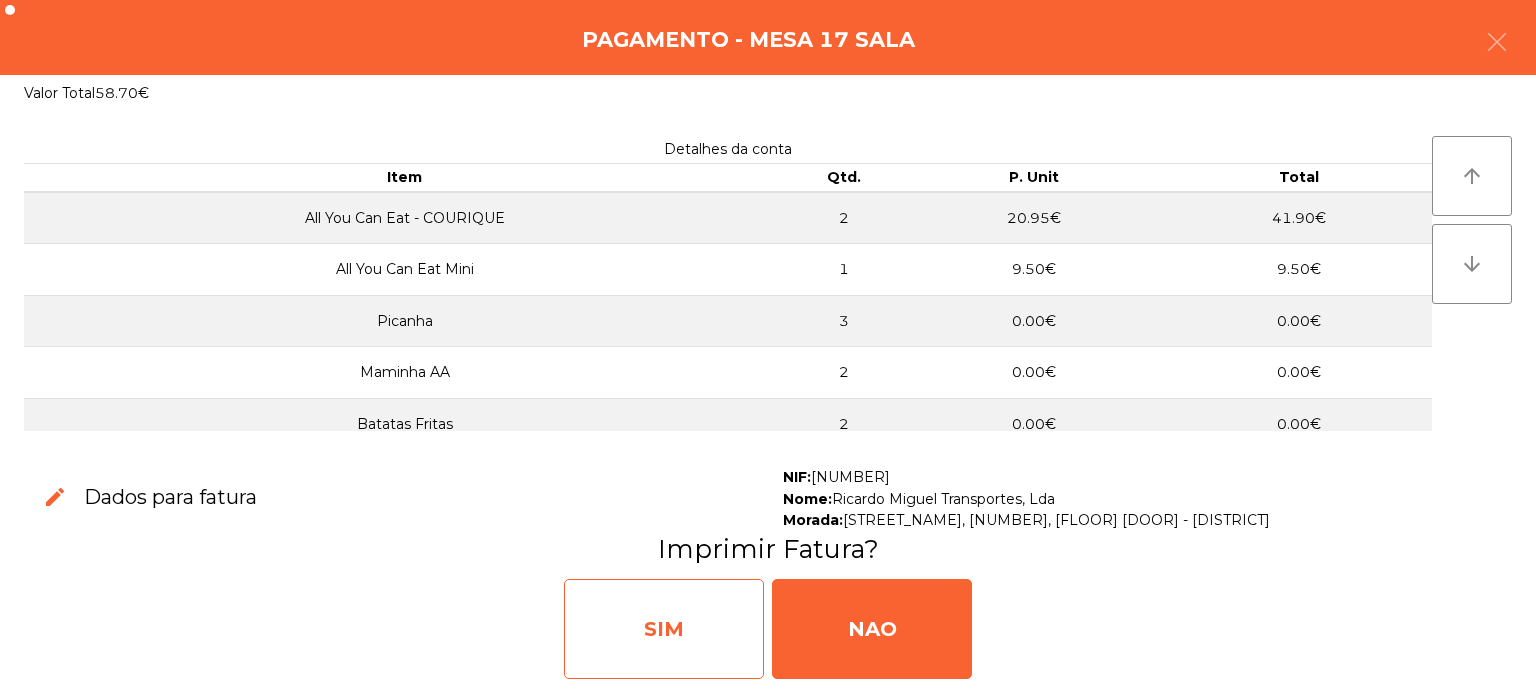click on "SIM" 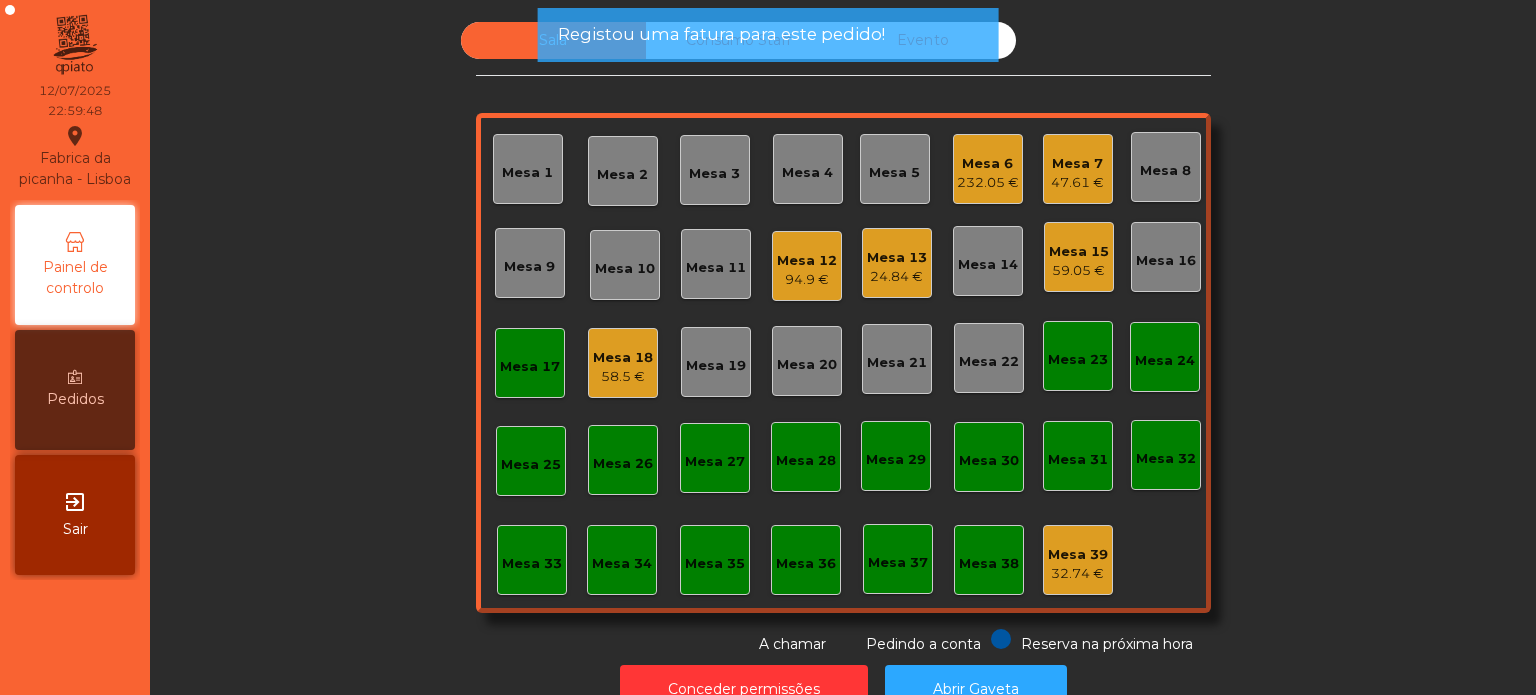 click on "Mesa 7" 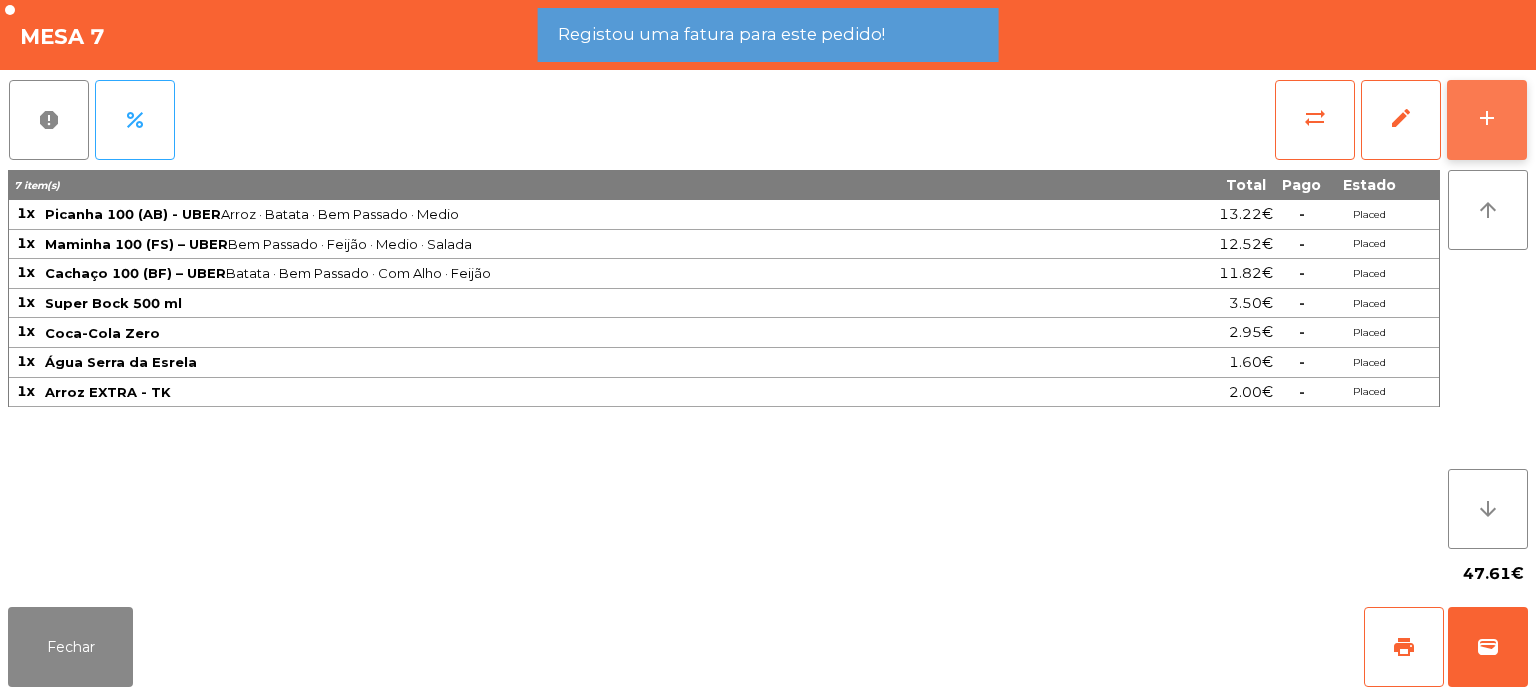 click on "add" 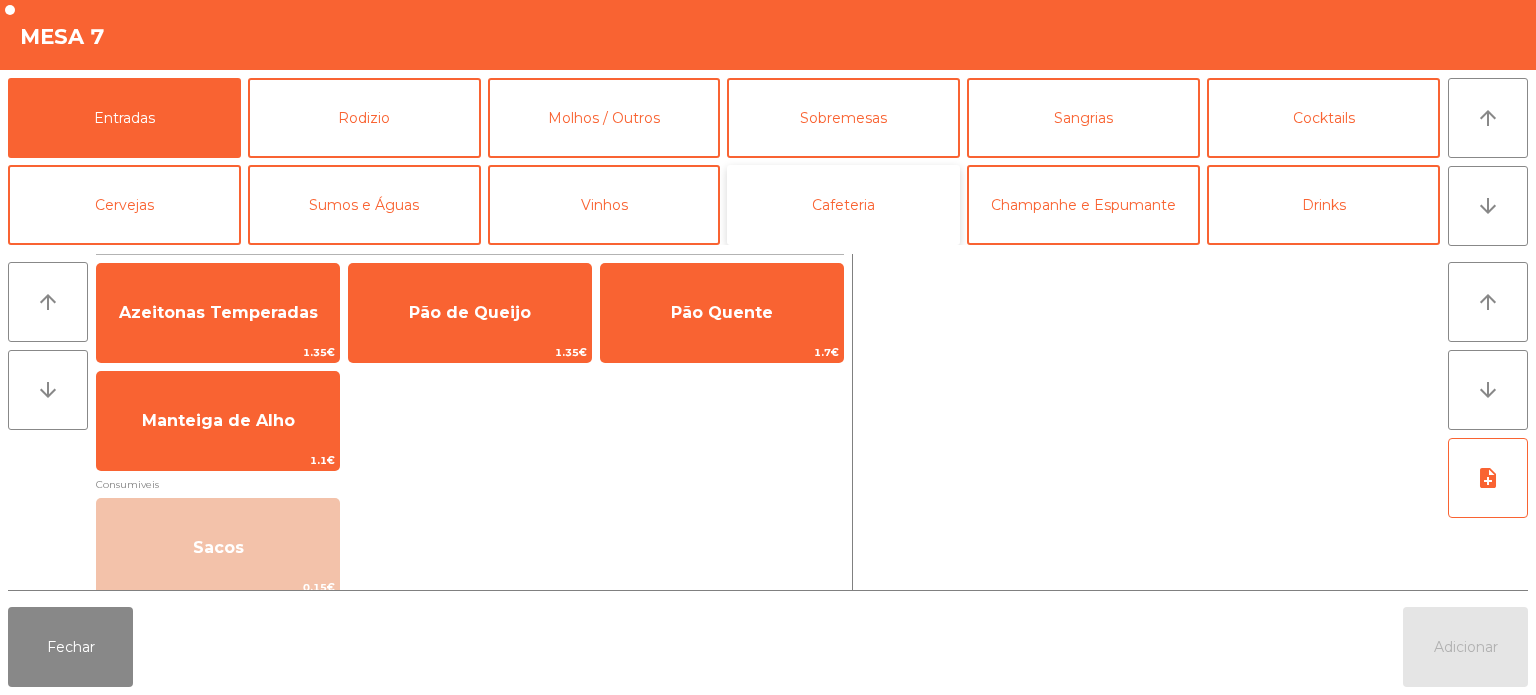 click on "Cafeteria" 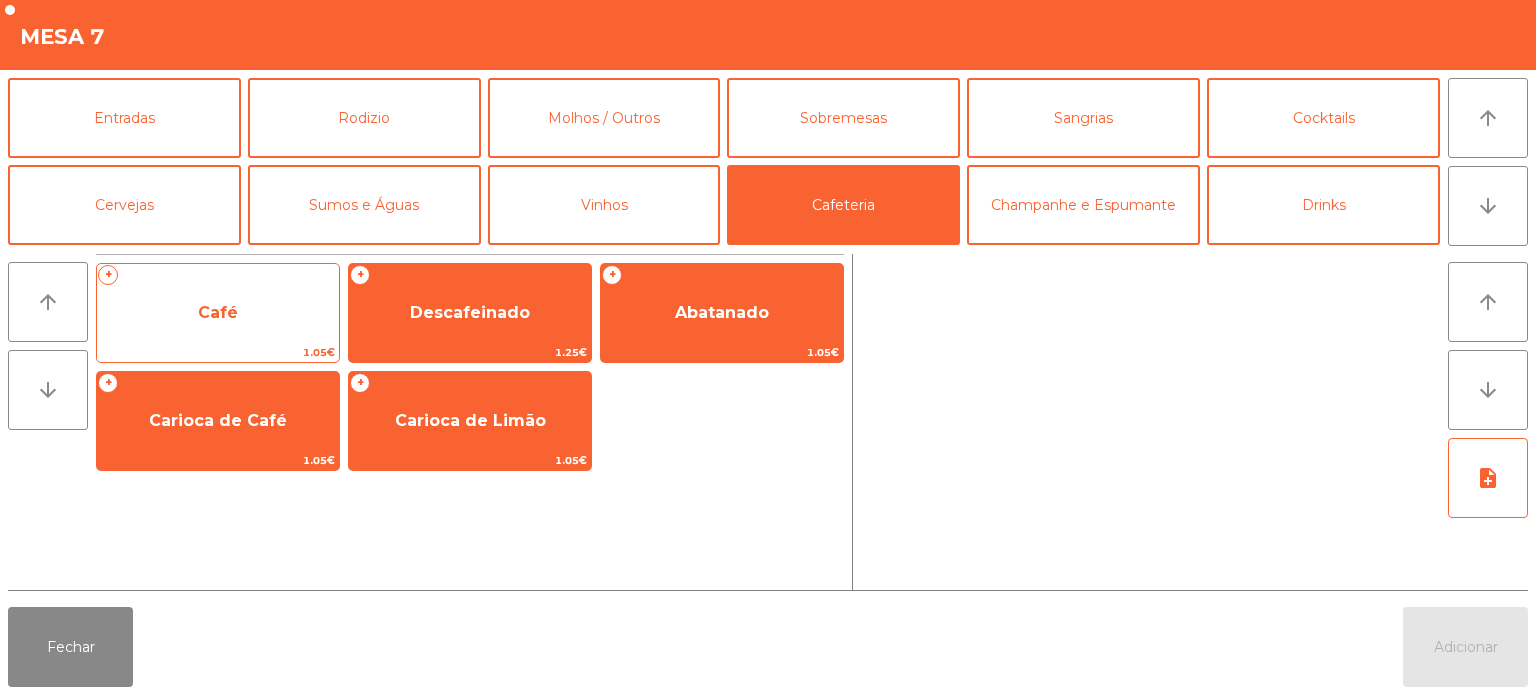 click on "Café" 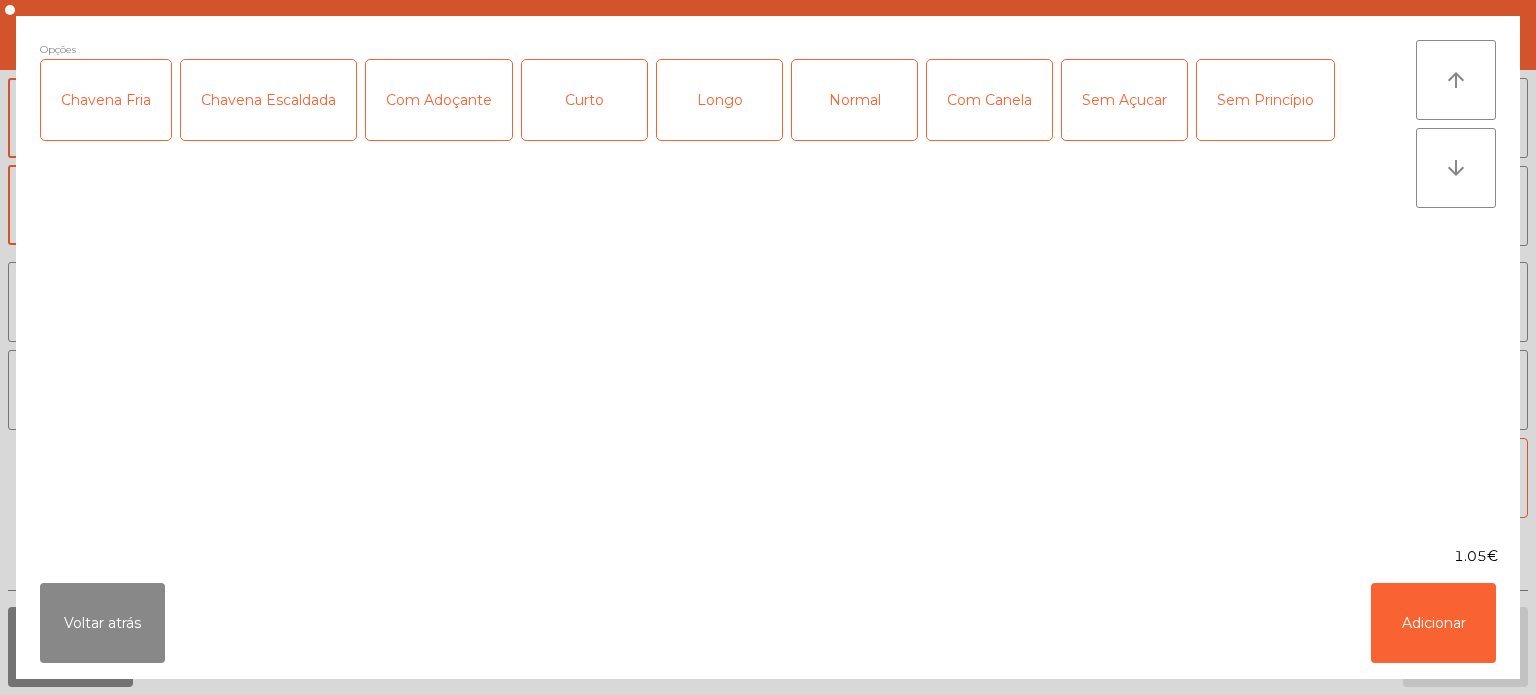 click on "Longo" 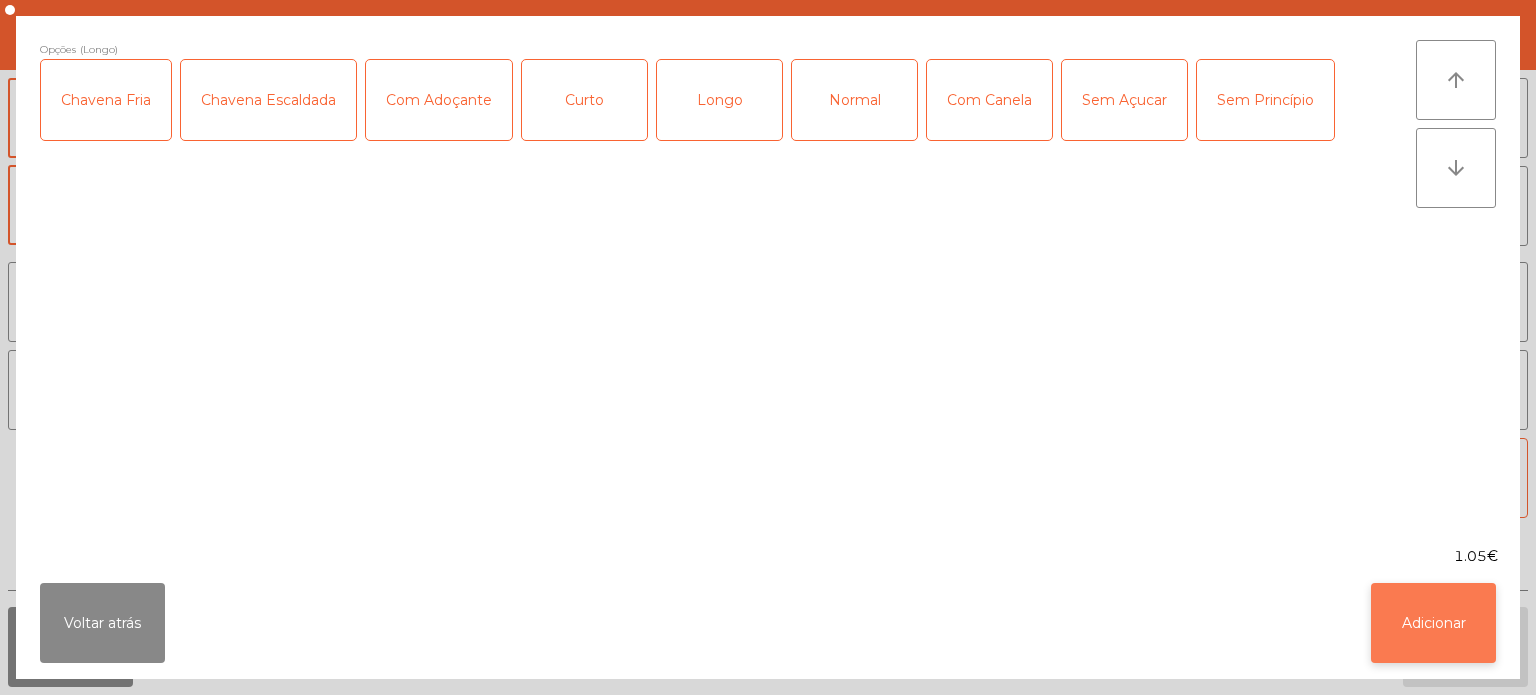 click on "Adicionar" 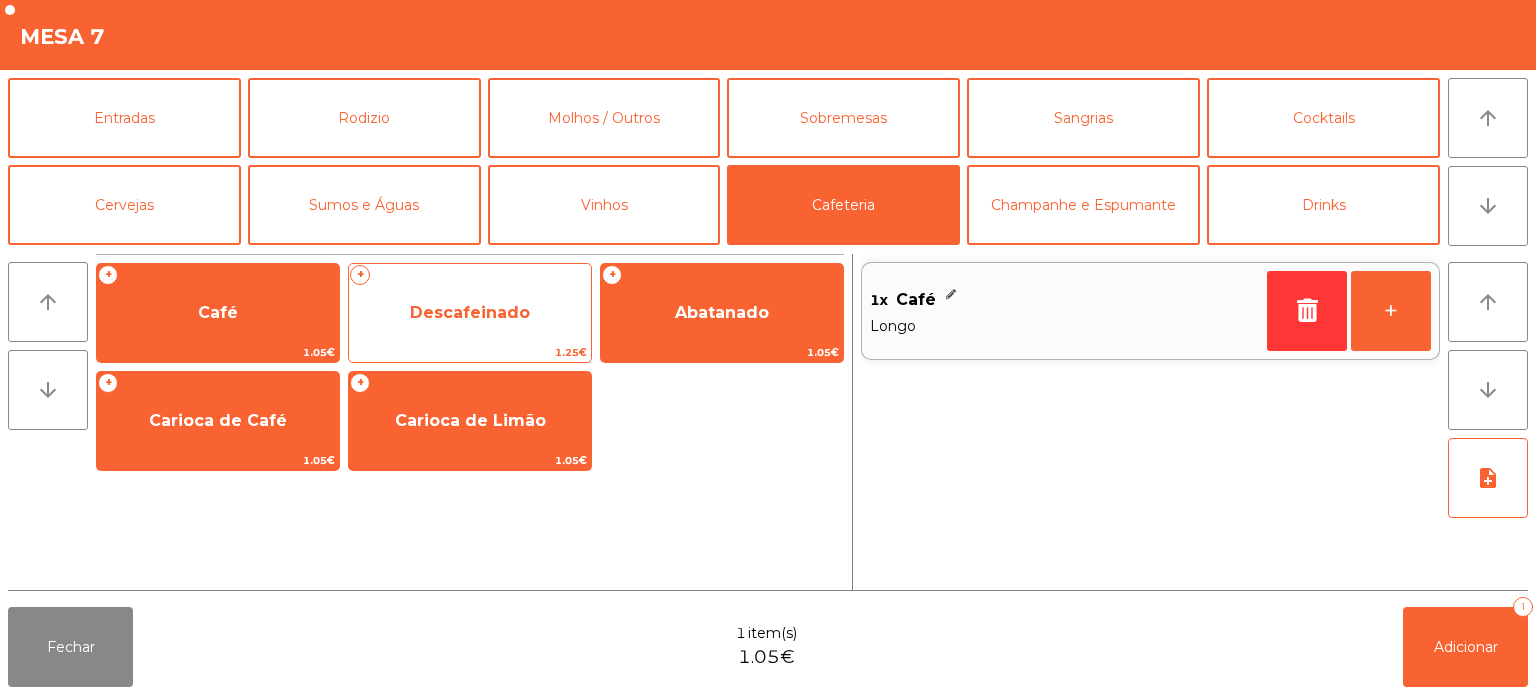 click on "Descafeinado" 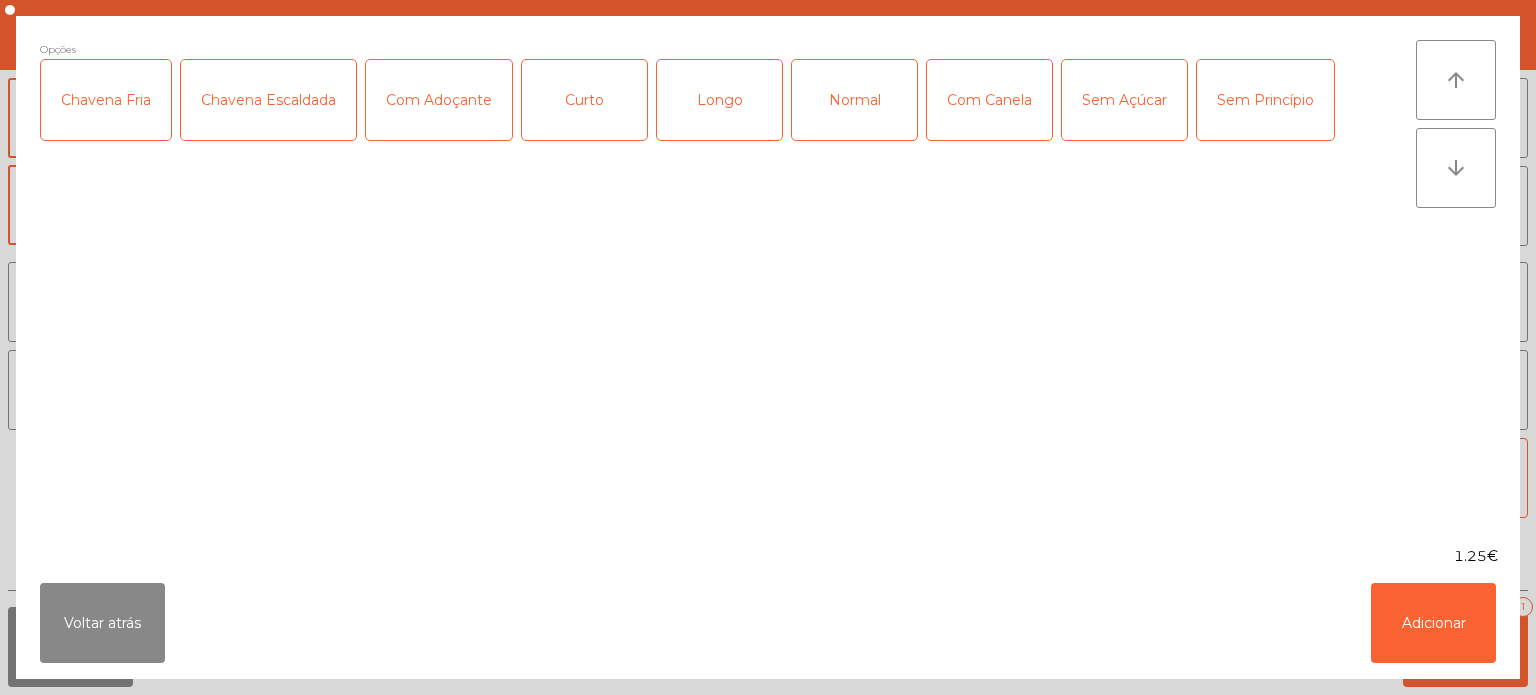 click on "Longo" 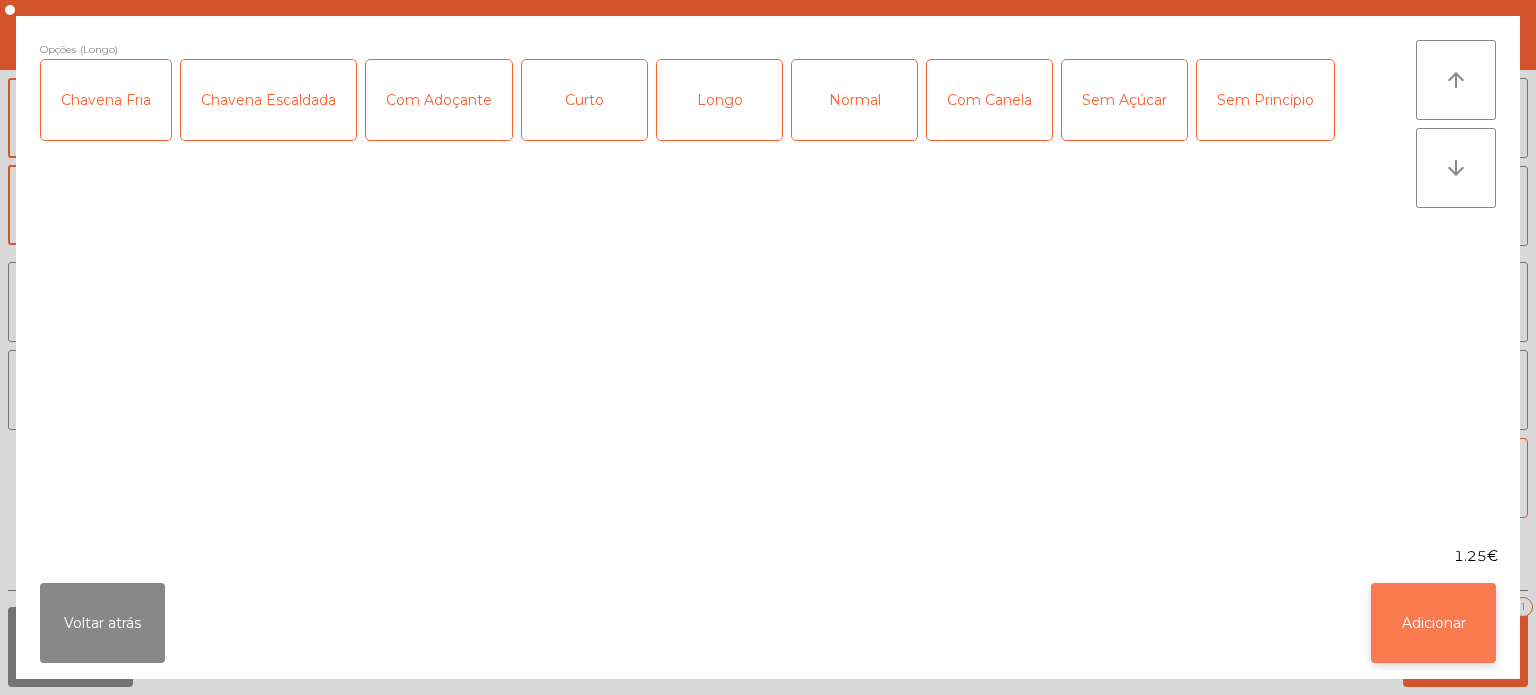 click on "Adicionar" 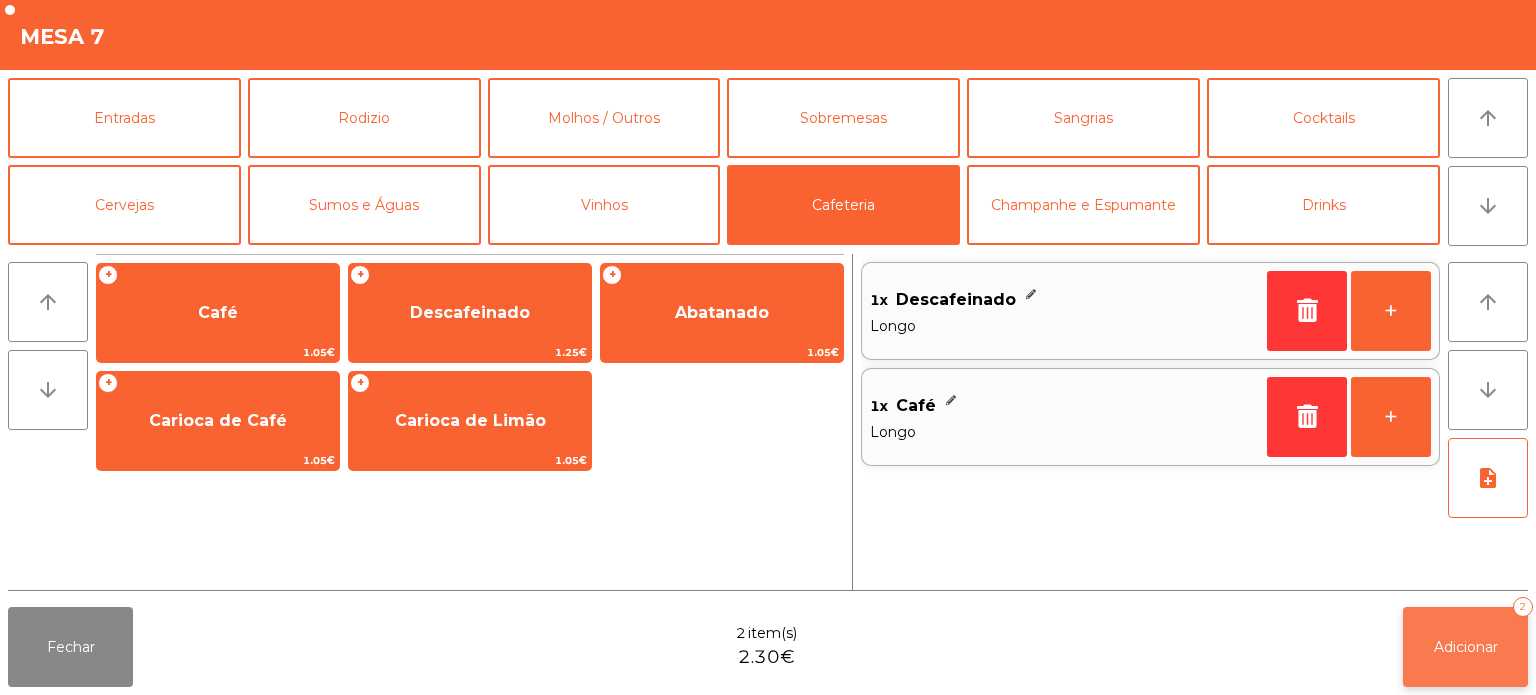 click on "Adicionar   2" 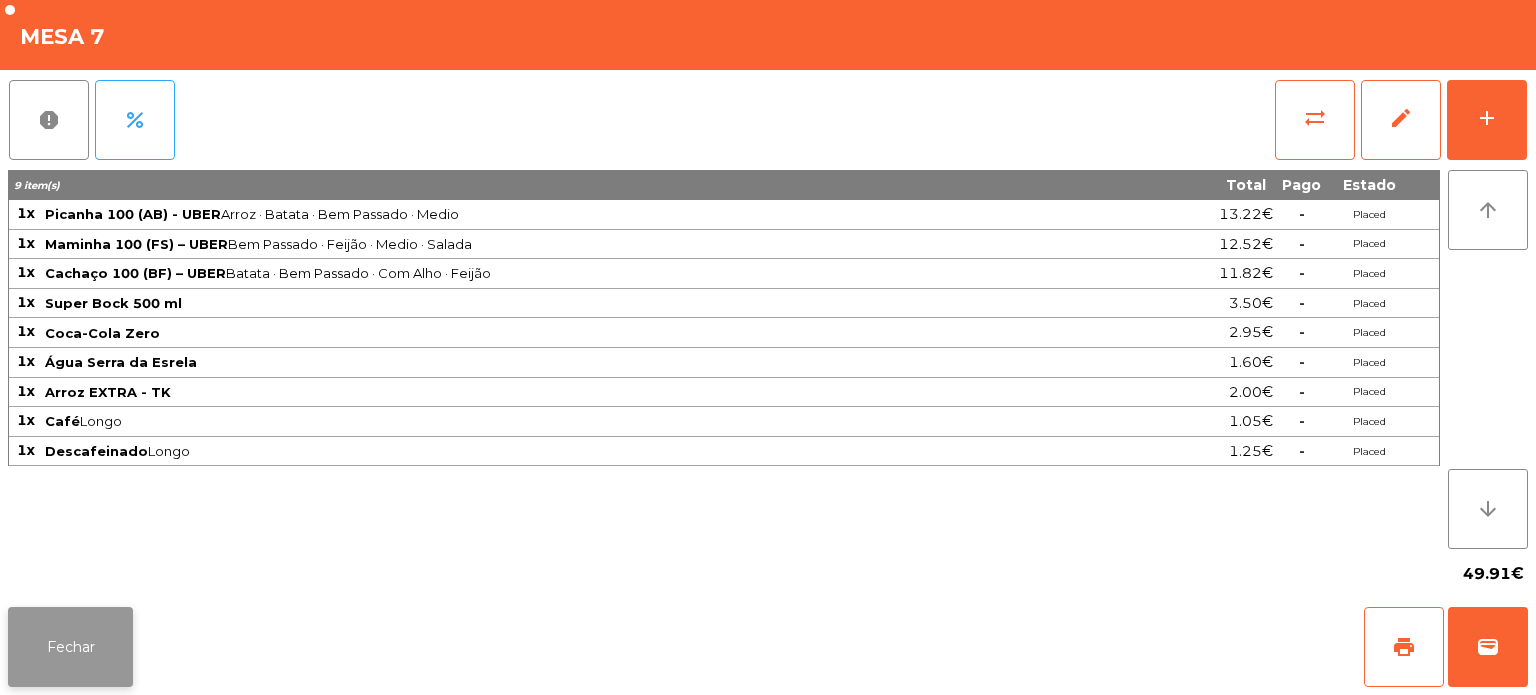 click on "Fechar" 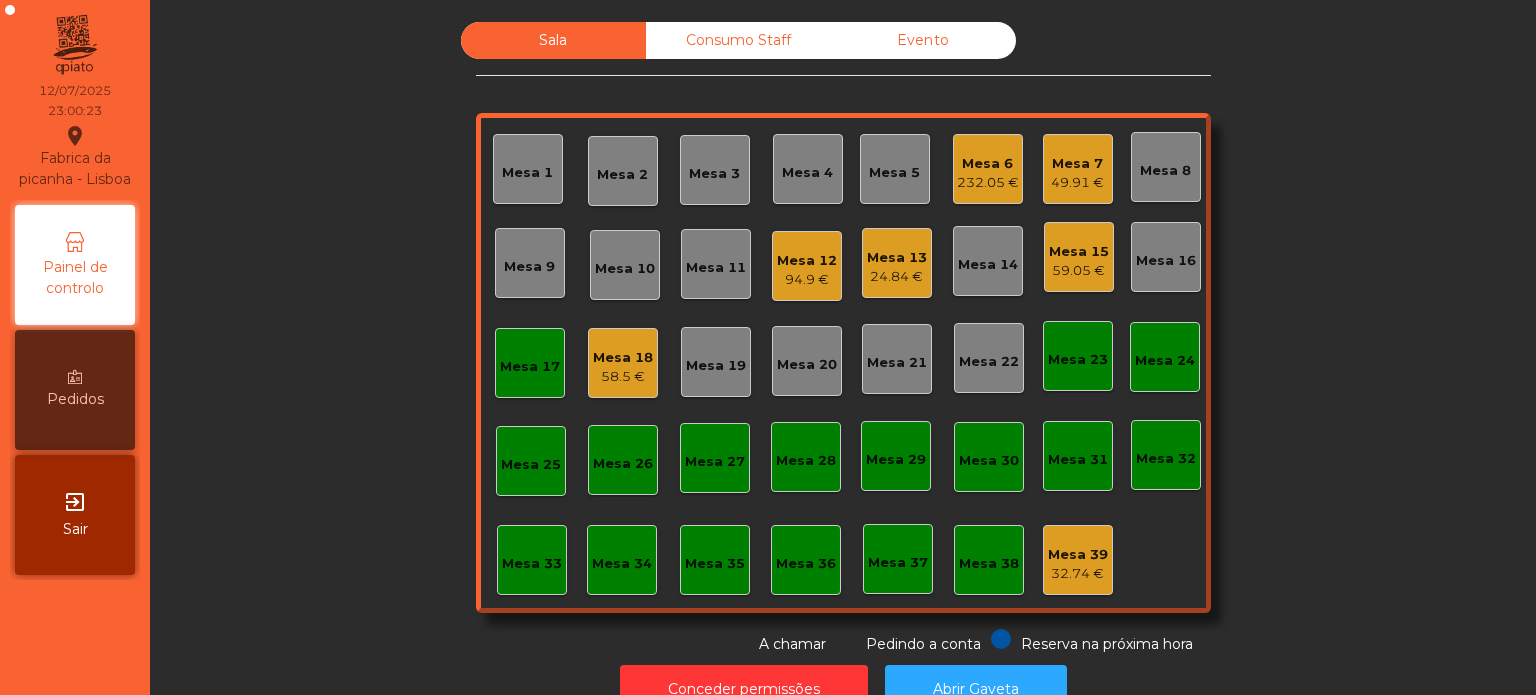 click on "Mesa 17" 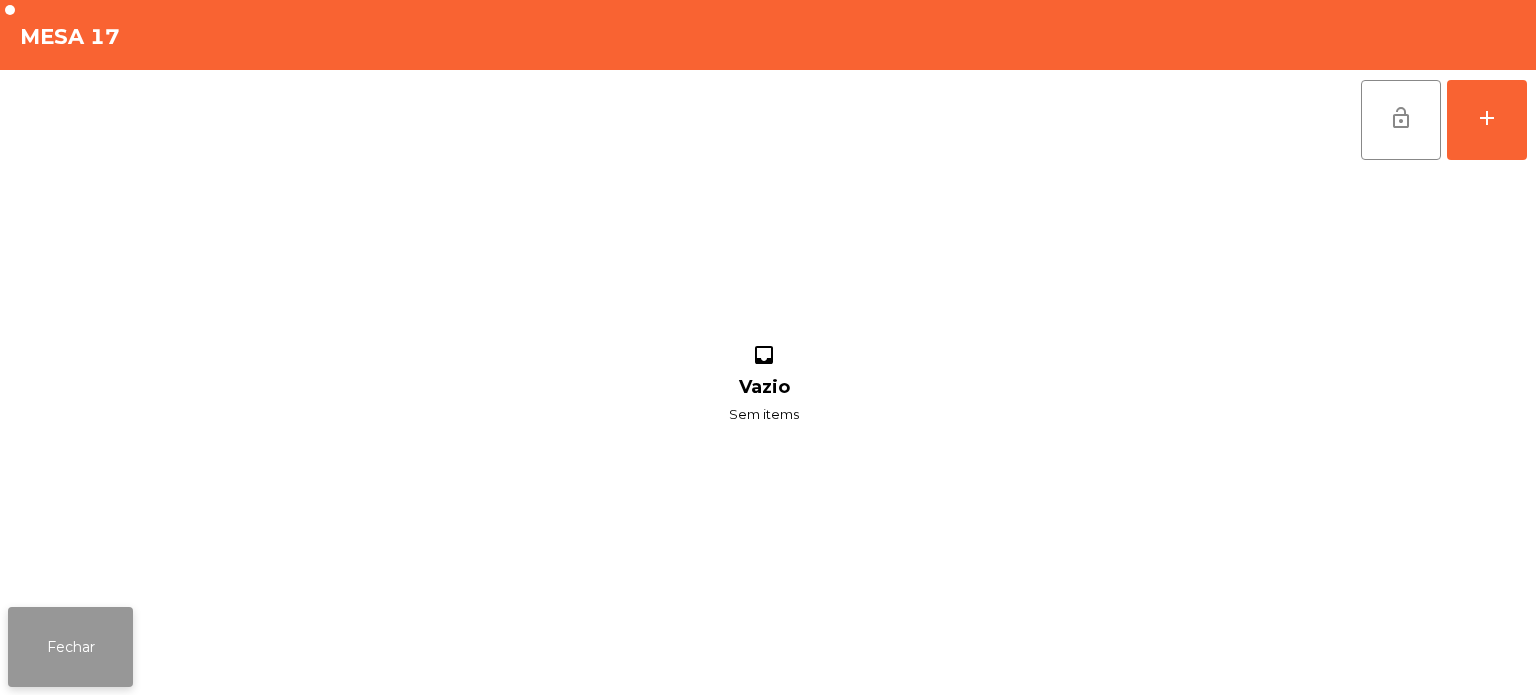 click on "Fechar" 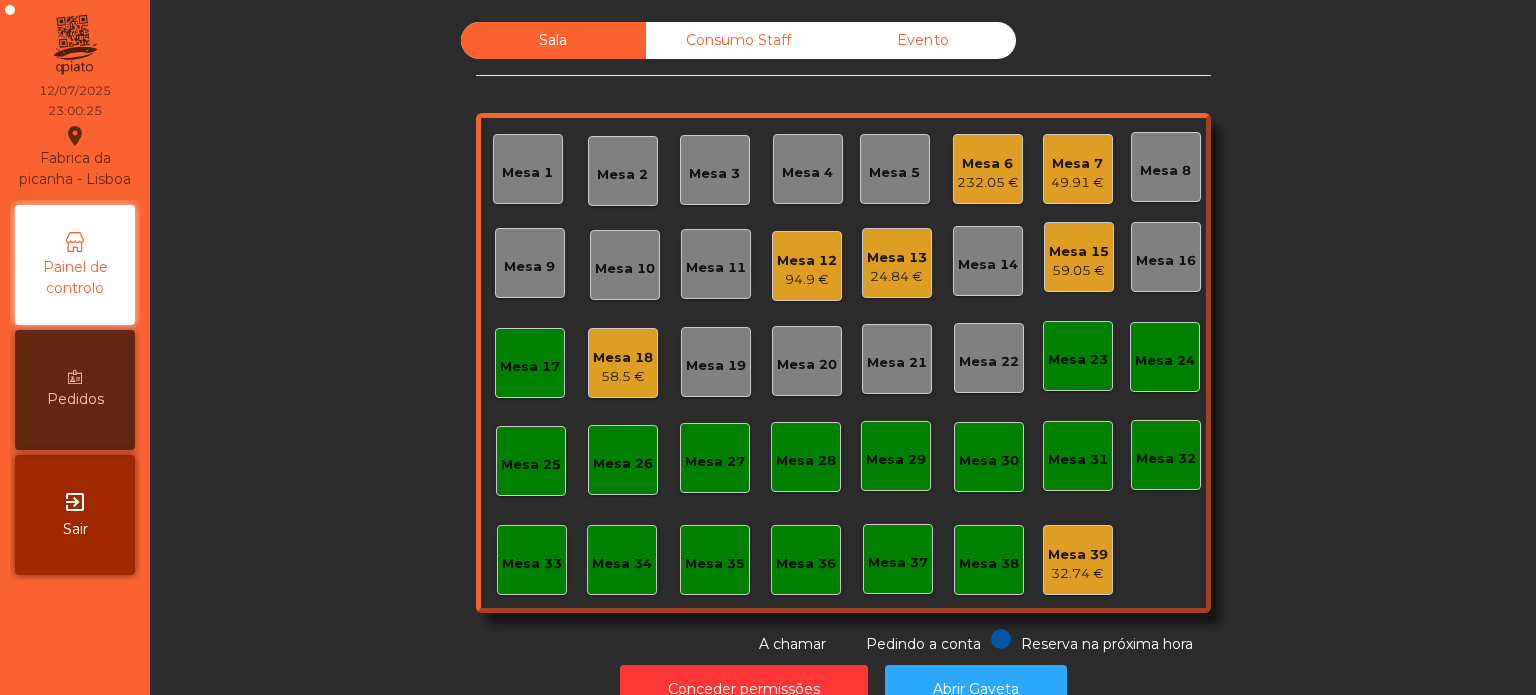 click on "Mesa 17" 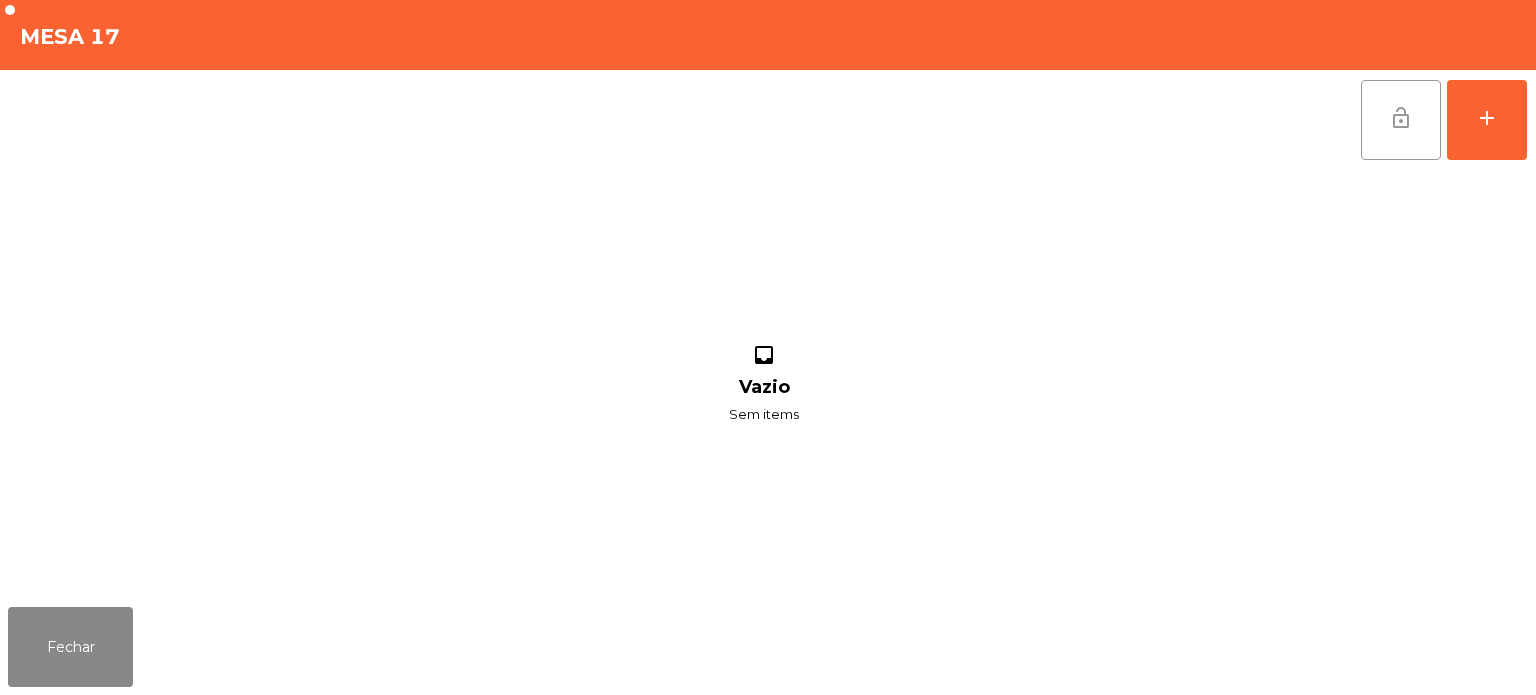 click on "lock_open" 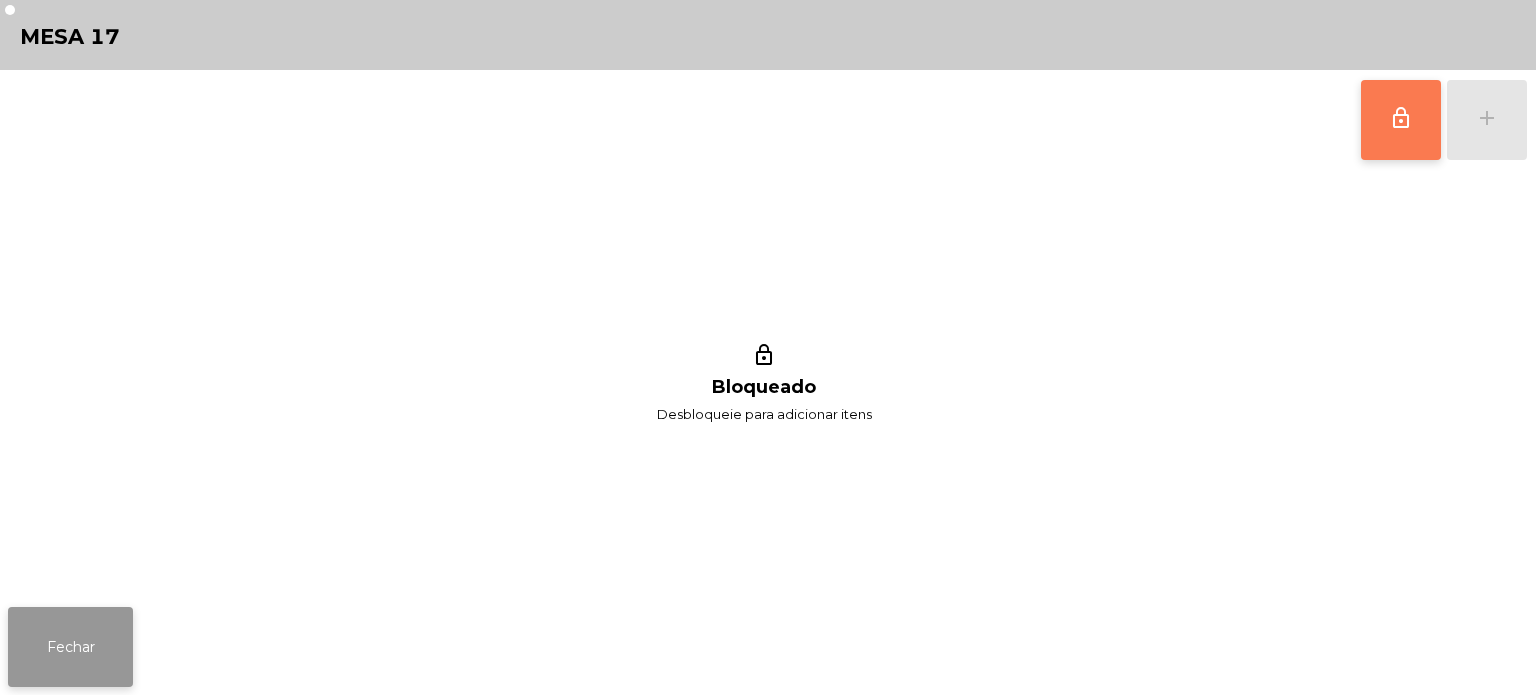 click on "Fechar" 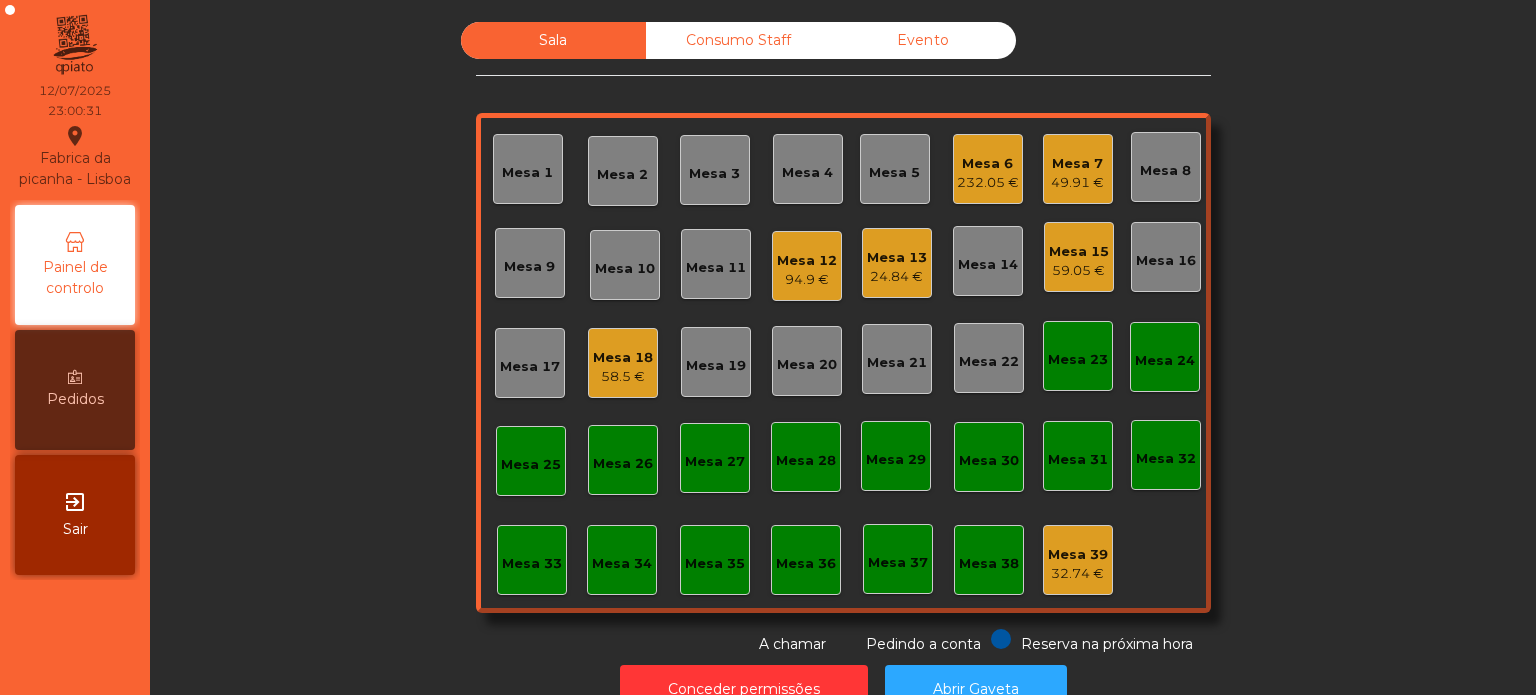 click on "Sala   Consumo Staff   Evento   Mesa 1   Mesa 2   232.05 €   Mesa 3   Mesa 4   Mesa 5   Mesa 6   232.05 €   Mesa 7   49.91 €   Mesa 8   Mesa 9   Mesa 10   Mesa 11   Mesa 12   94.9 €   Mesa 13   24.84 €   Mesa 14   Mesa 15   59.05 €   Mesa 16   Mesa 17   Mesa 18   58.5 €   Mesa 19   Mesa 20   Mesa 21   Mesa 22   Mesa 23   Mesa 24   Mesa 25   Mesa 26   Mesa 27   Mesa 28   Mesa 29   Mesa 30   Mesa 31   Mesa 32   Mesa 33   Mesa 34   Mesa 35   Mesa 36   Mesa 37   Mesa 38   Mesa 39   32.74 €  Reserva na próxima hora Pedindo a conta A chamar" 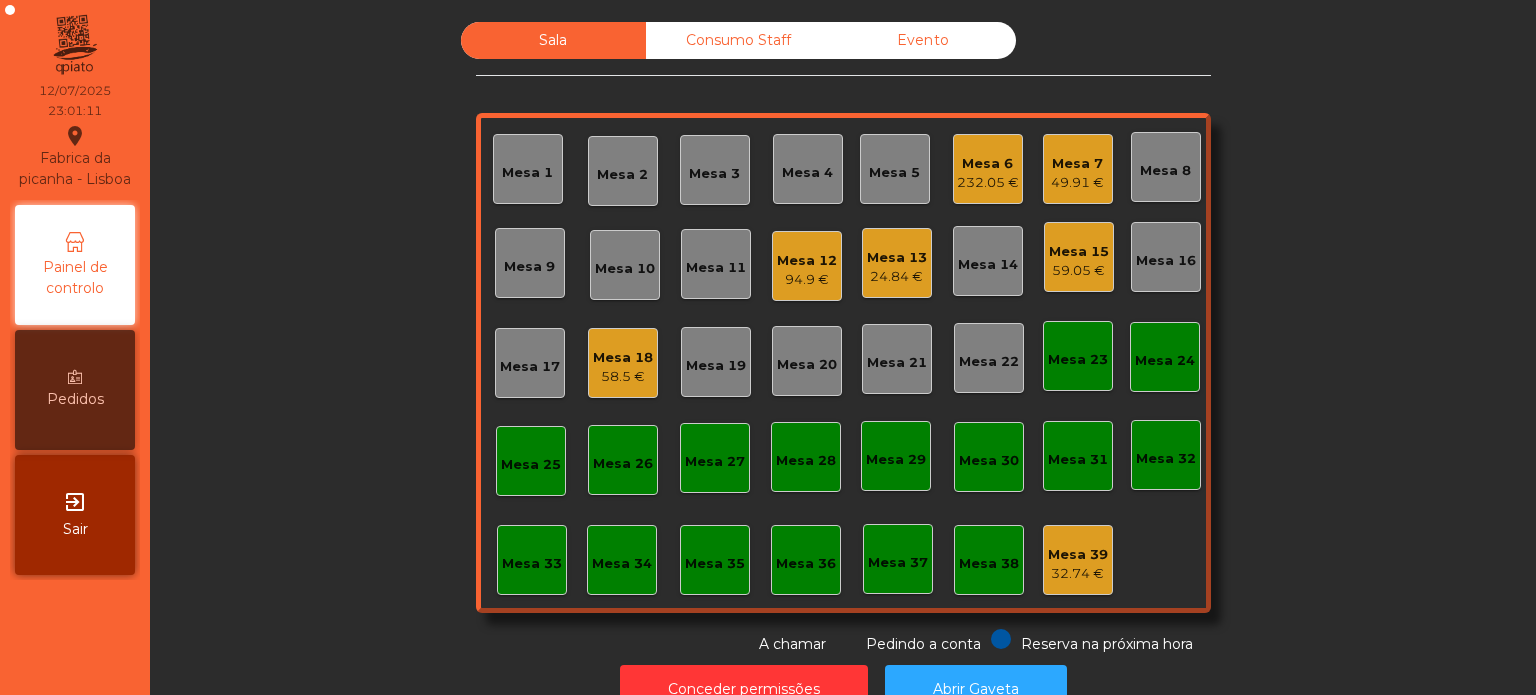click on "Consumo Staff" 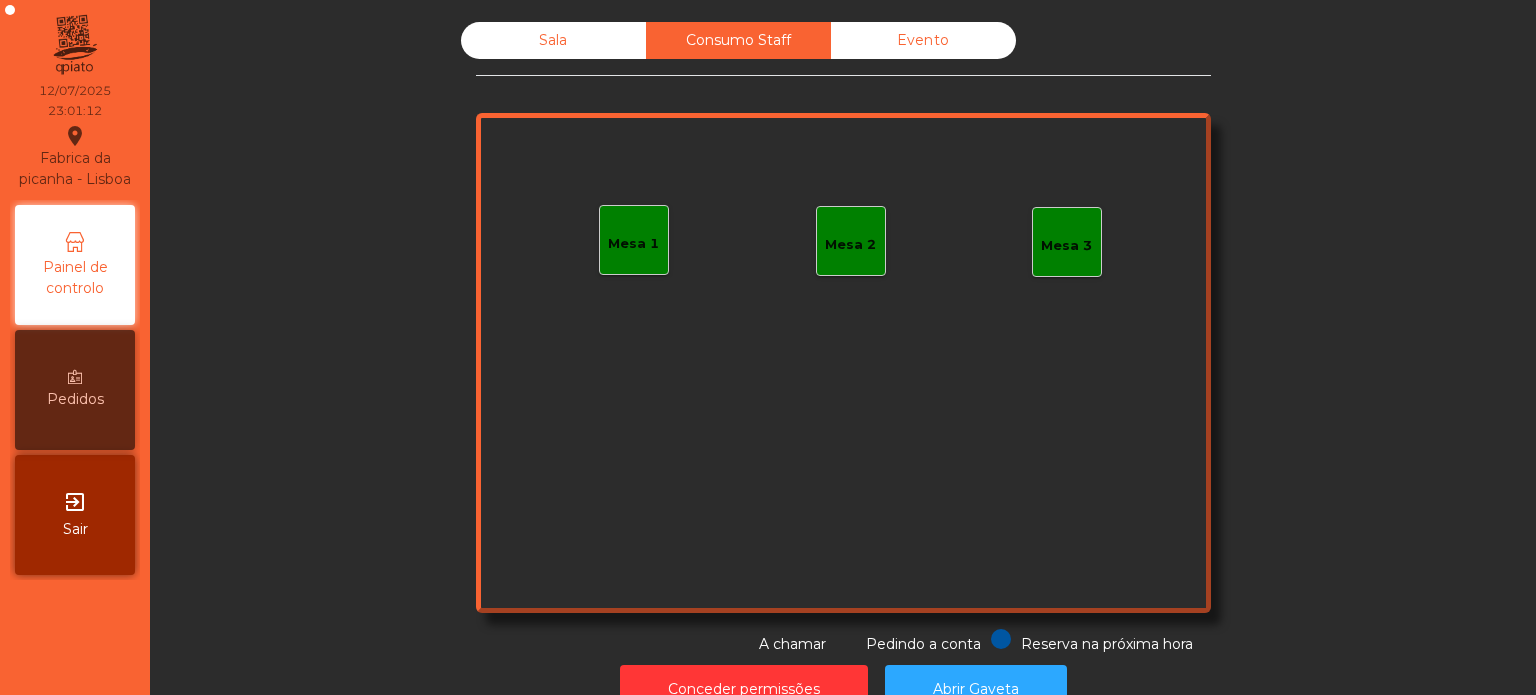 click on "Mesa 1" 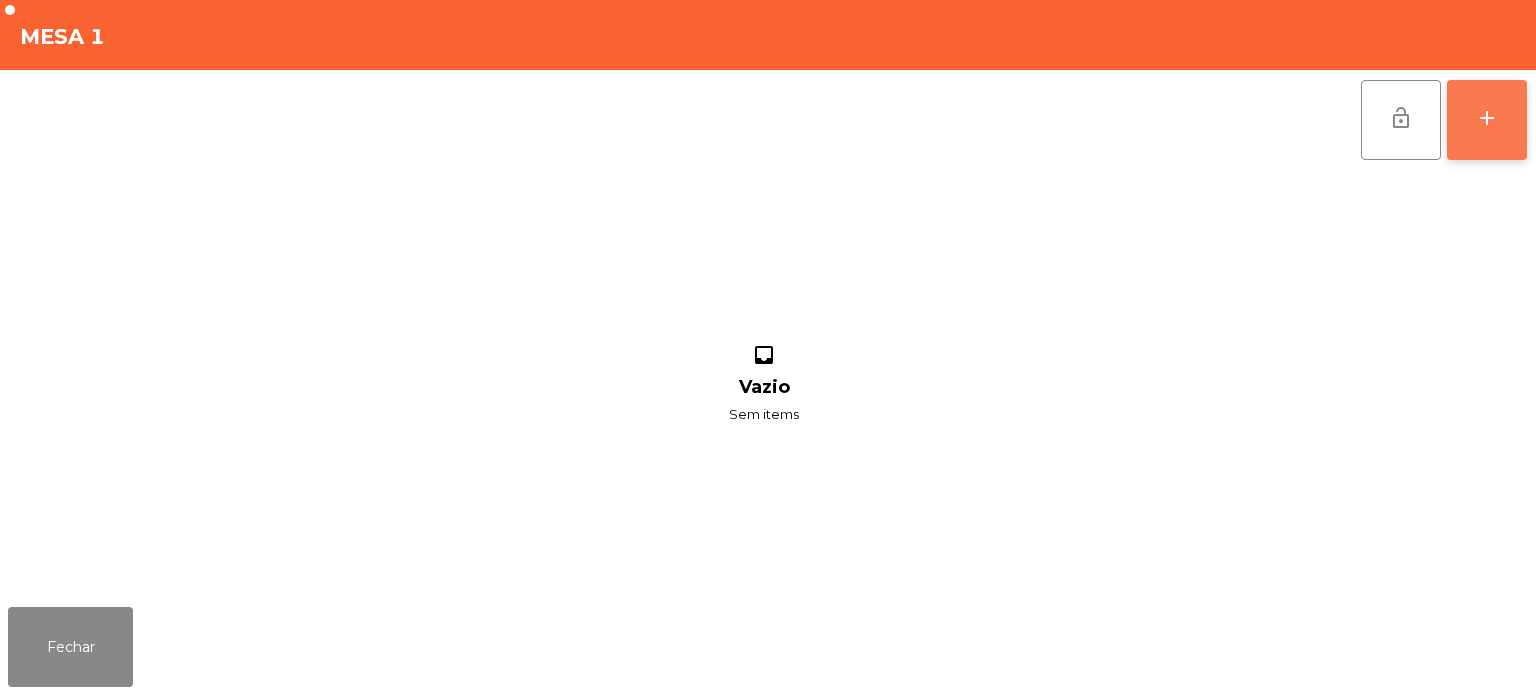 click on "add" 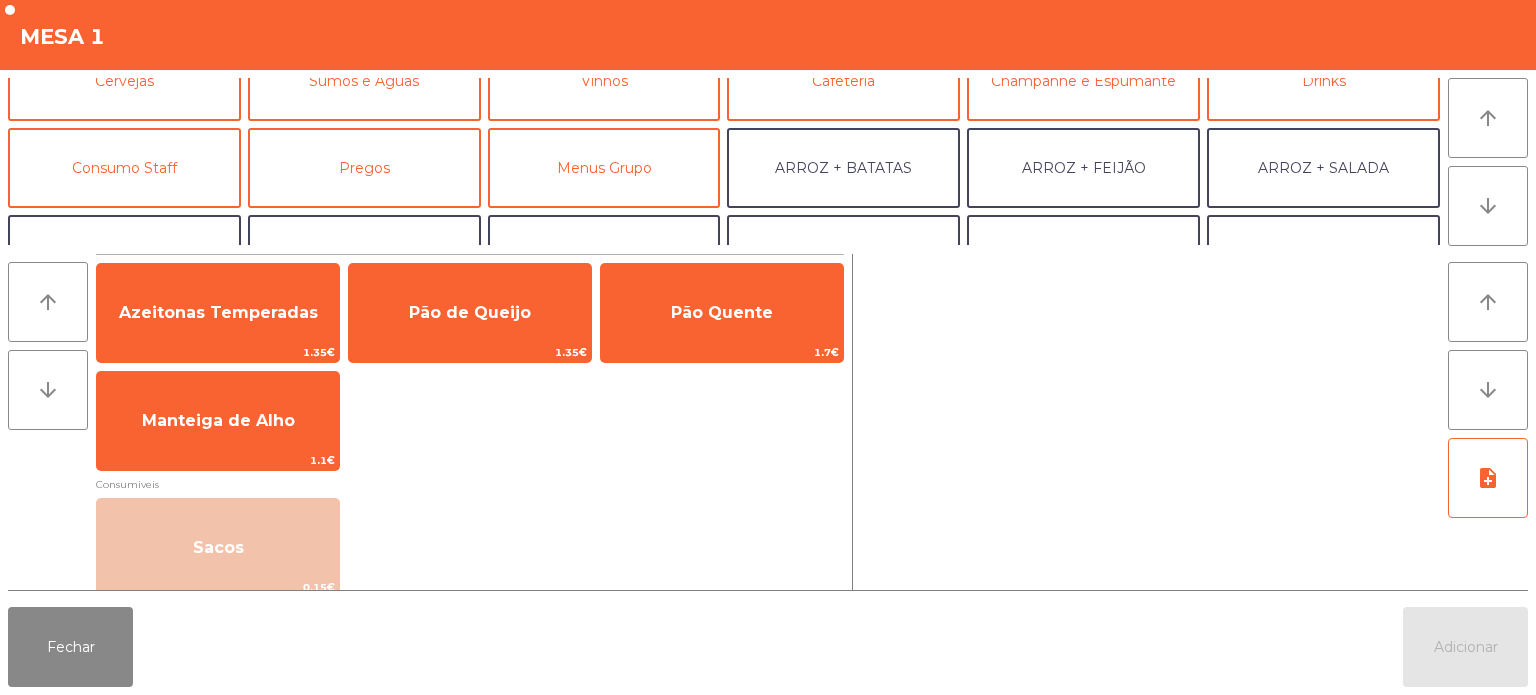scroll, scrollTop: 119, scrollLeft: 0, axis: vertical 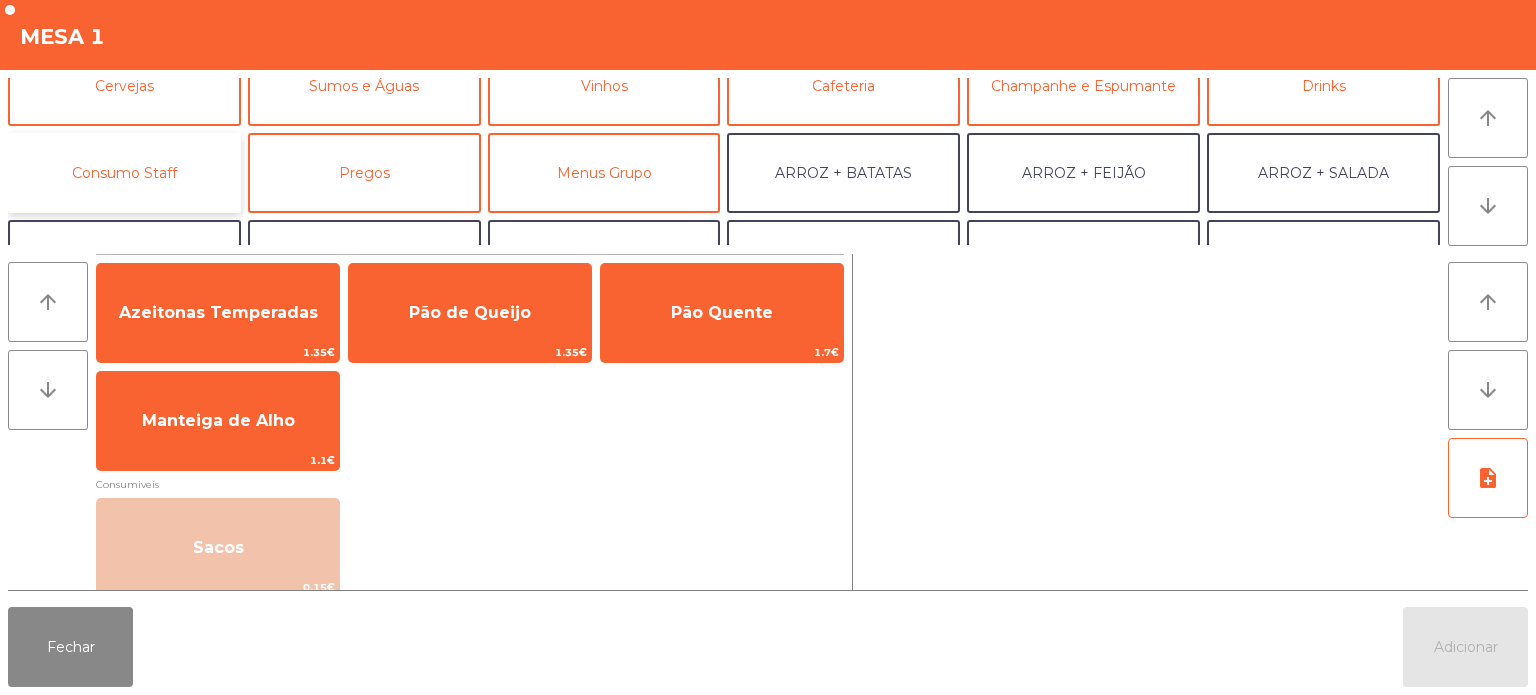 click on "Consumo Staff" 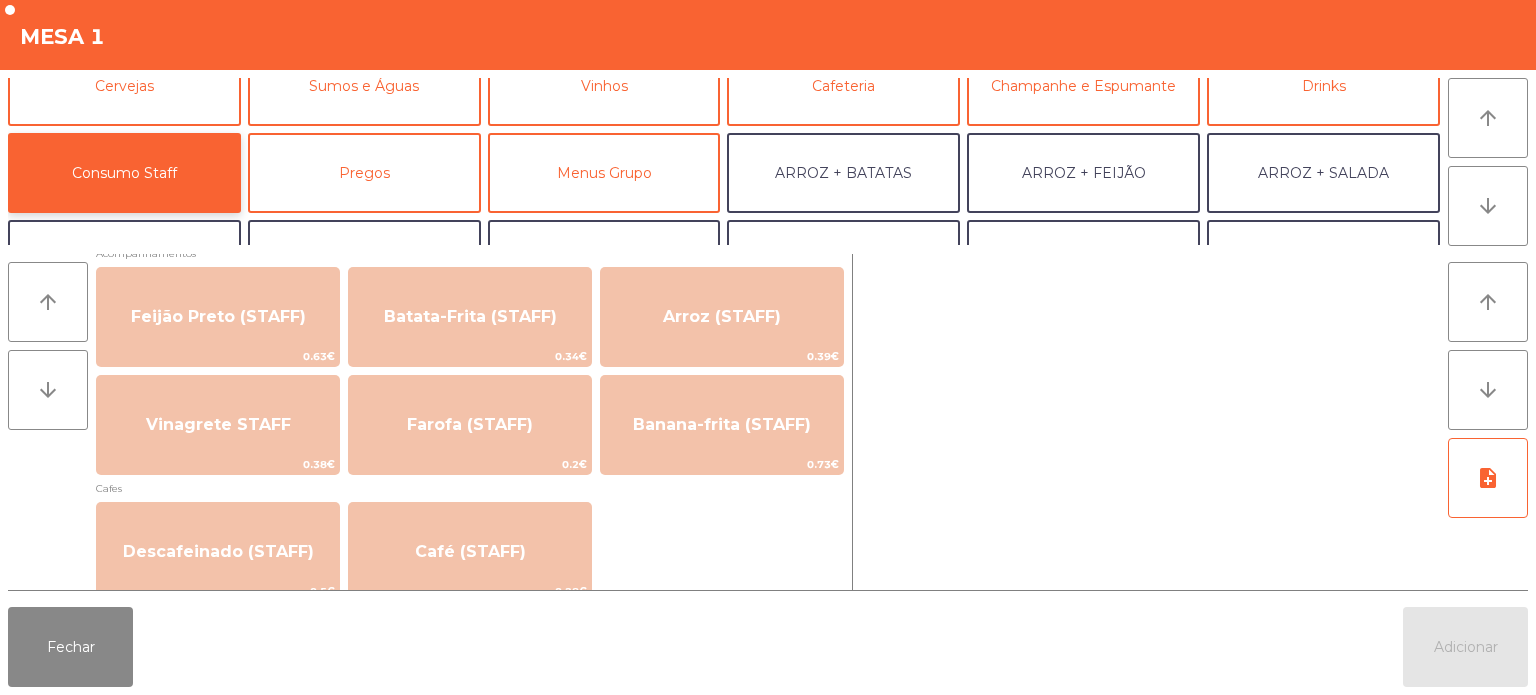 scroll, scrollTop: 838, scrollLeft: 0, axis: vertical 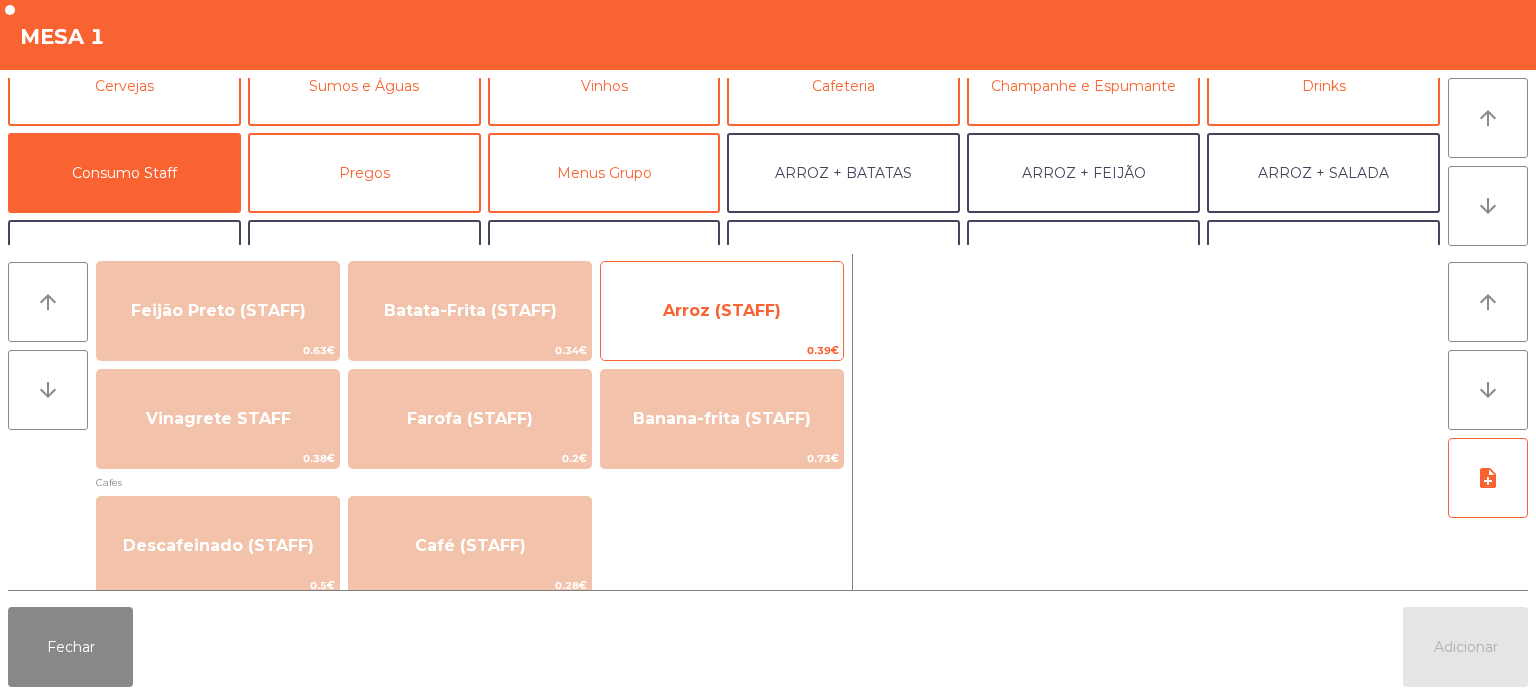click on "Café (STAFF)   0.28€" 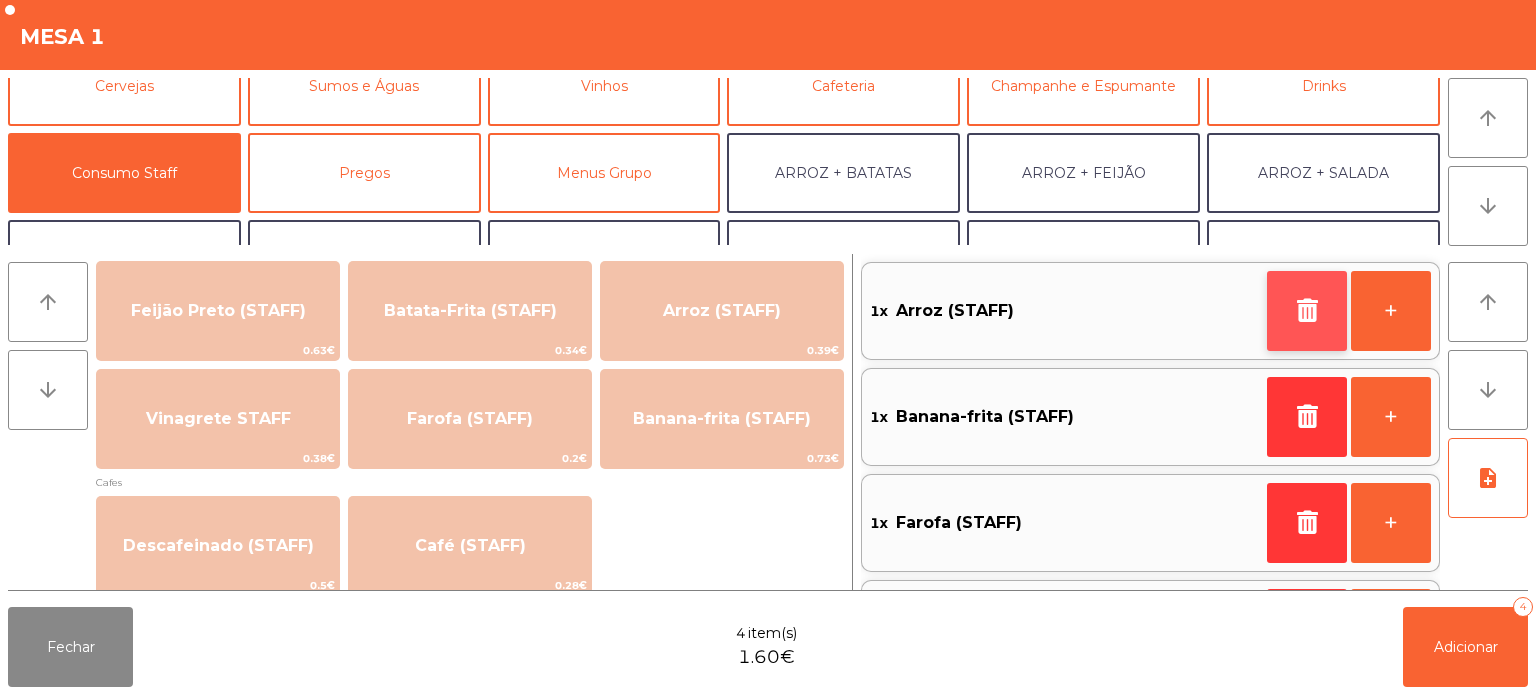 click 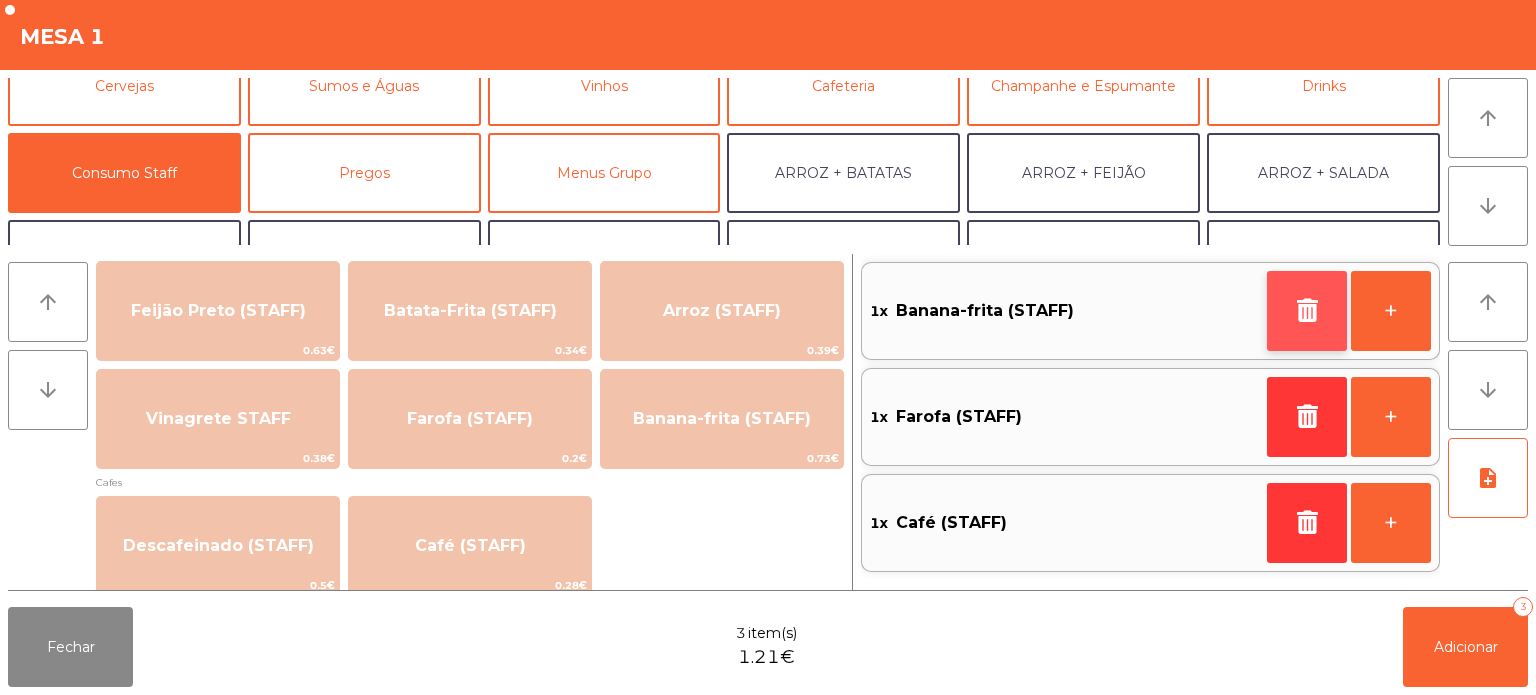 click 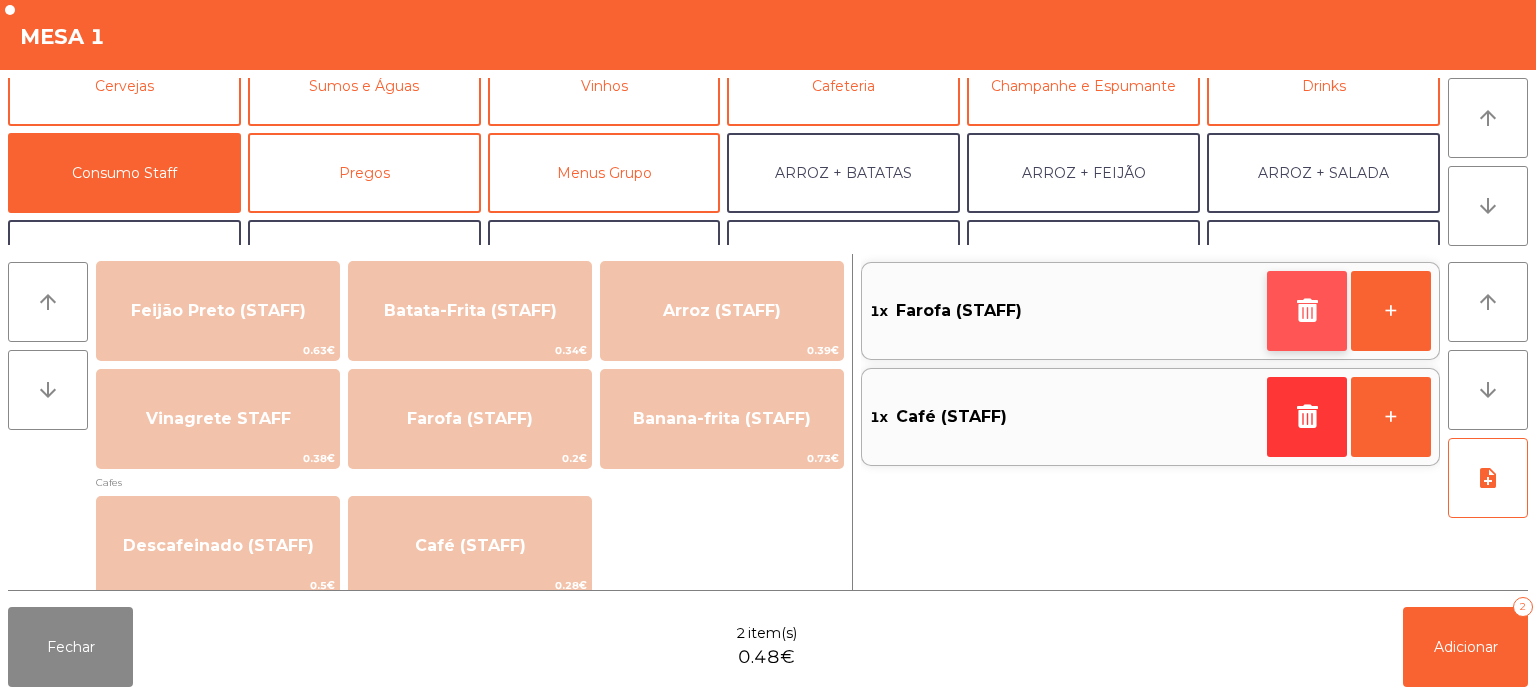 click 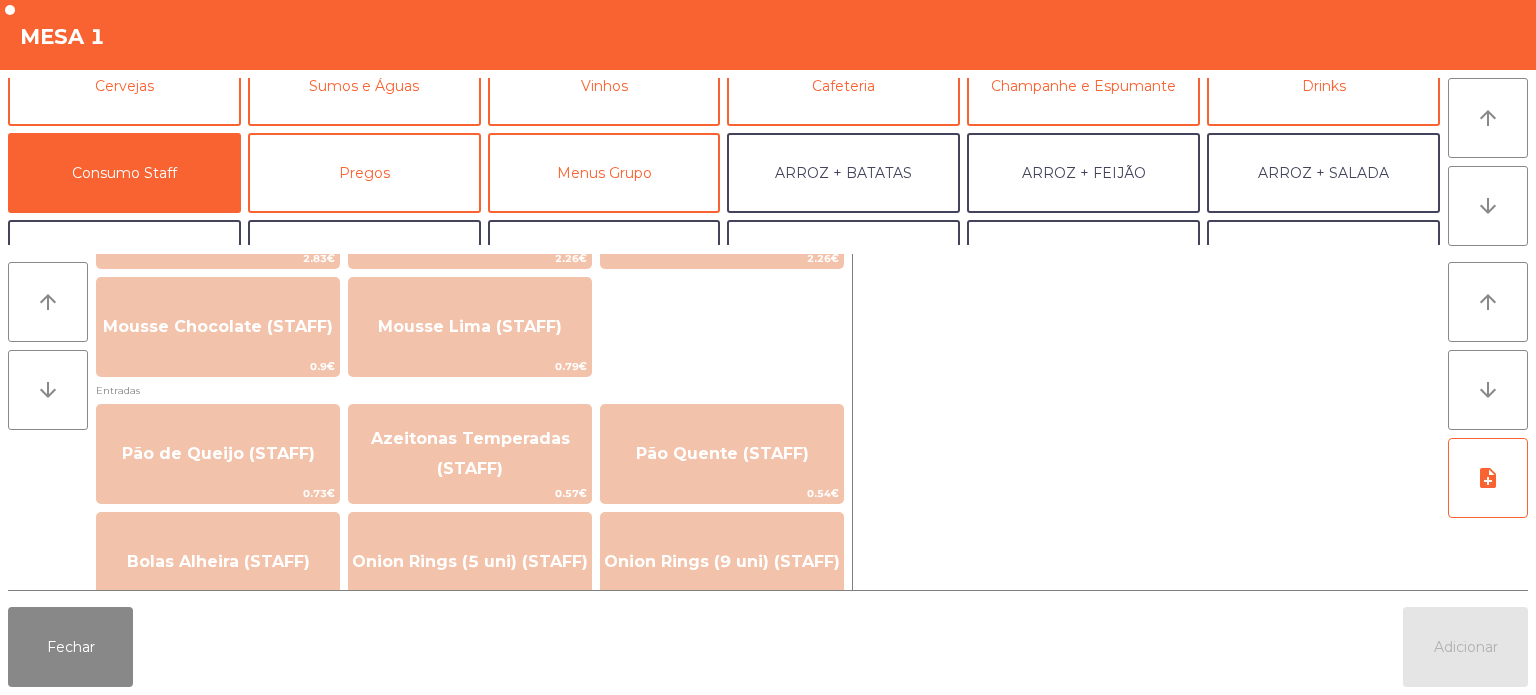 scroll, scrollTop: 1352, scrollLeft: 0, axis: vertical 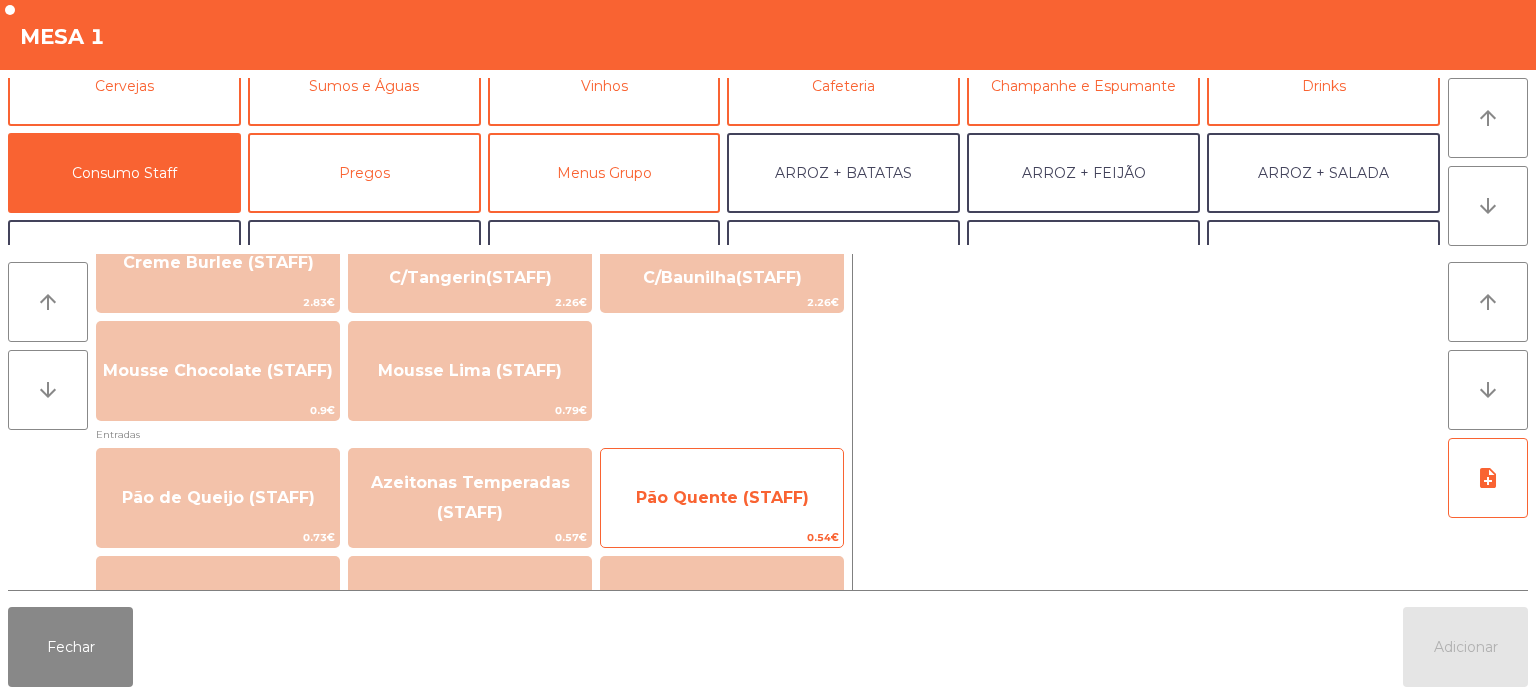 click on "Pão Quente (STAFF)   0.54€" 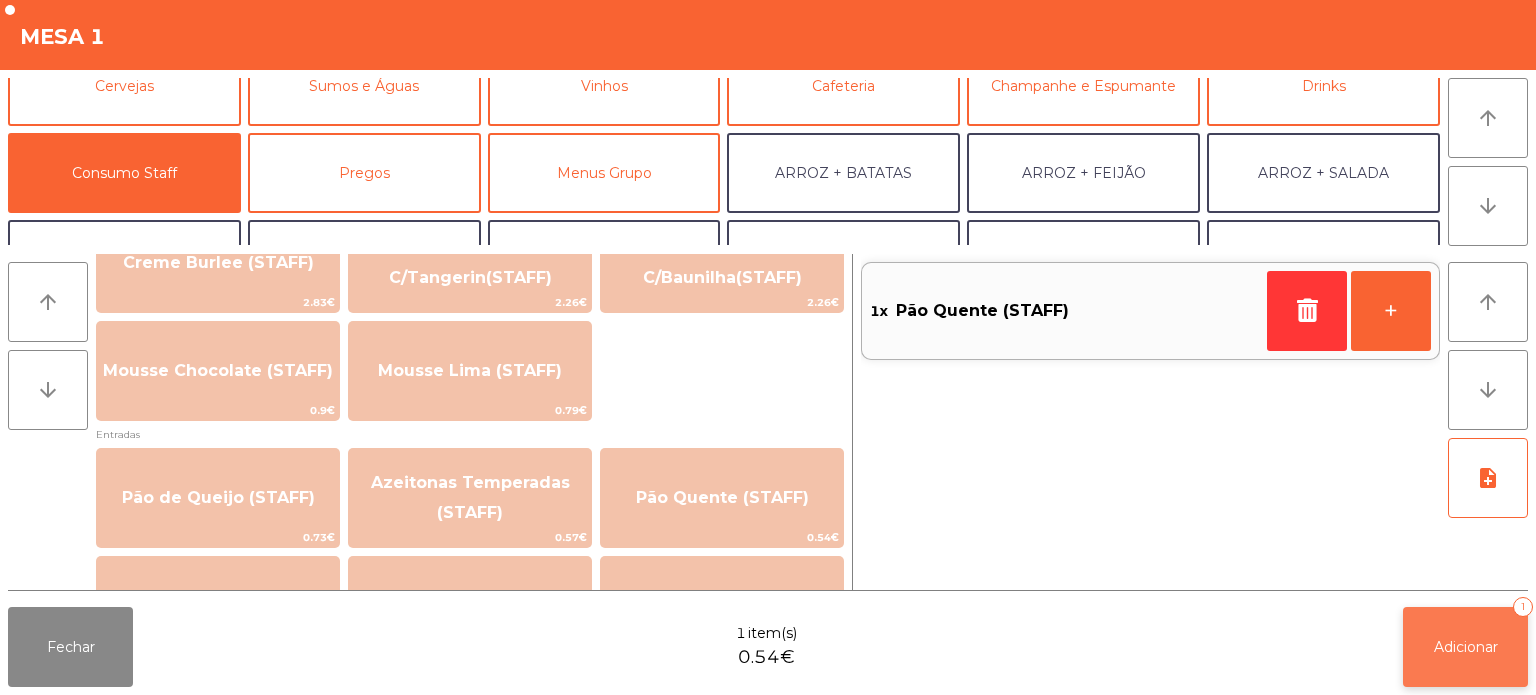 click on "Adicionar   1" 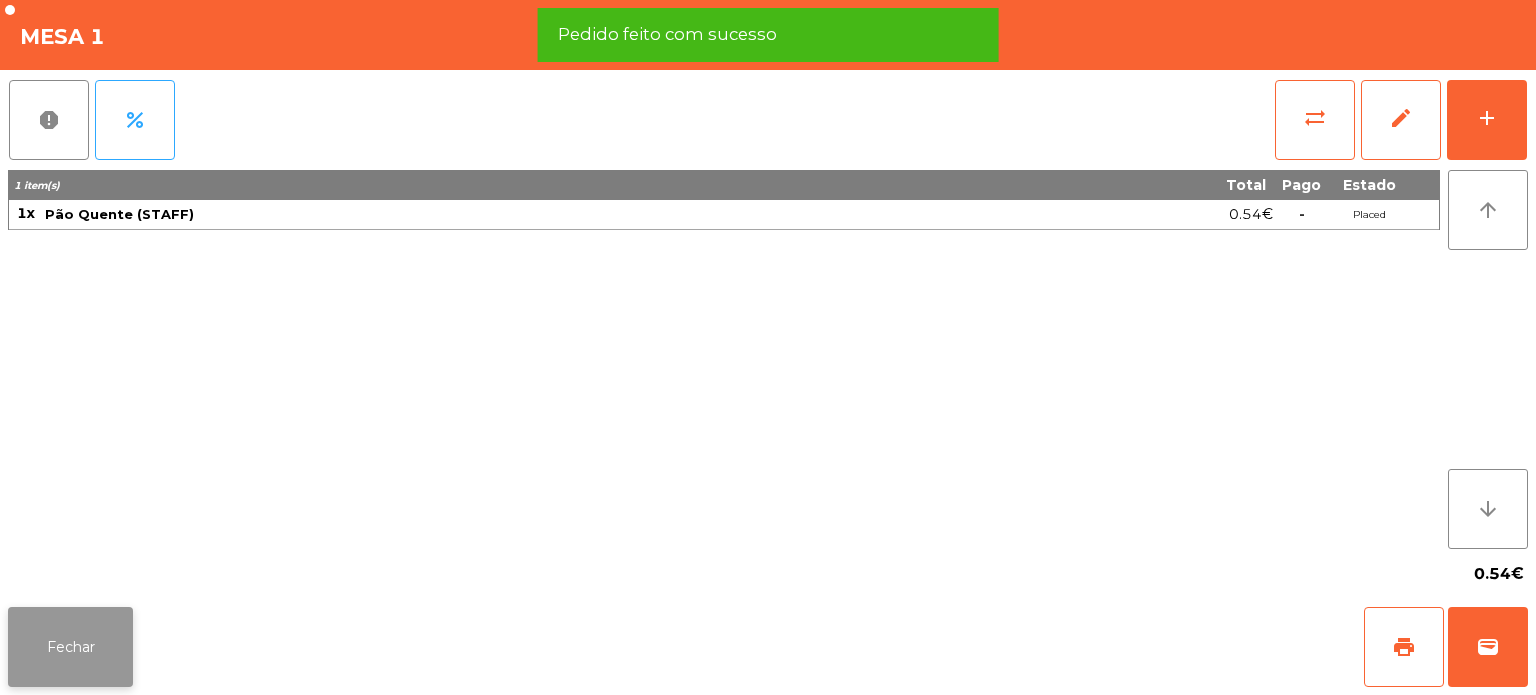 click on "Fechar" 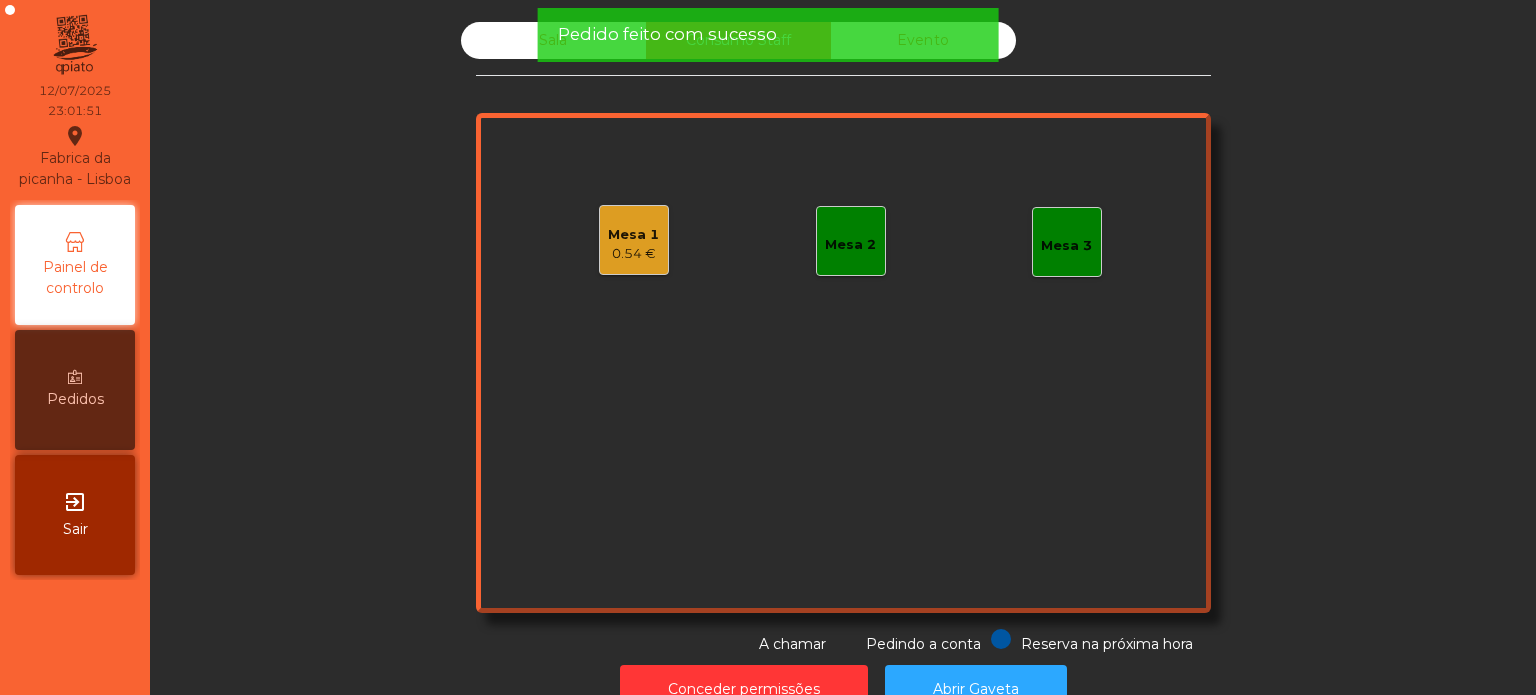 click on "Sala" 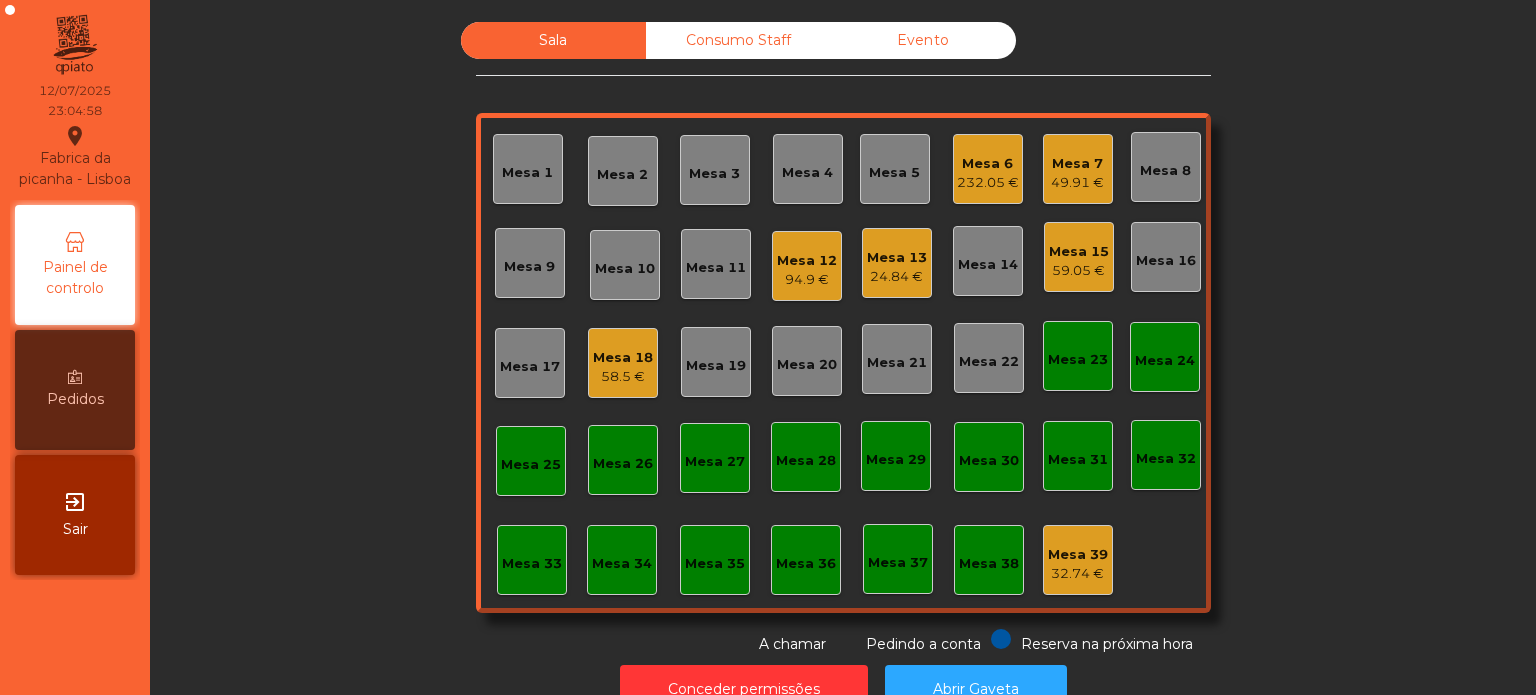click on "Mesa 13" 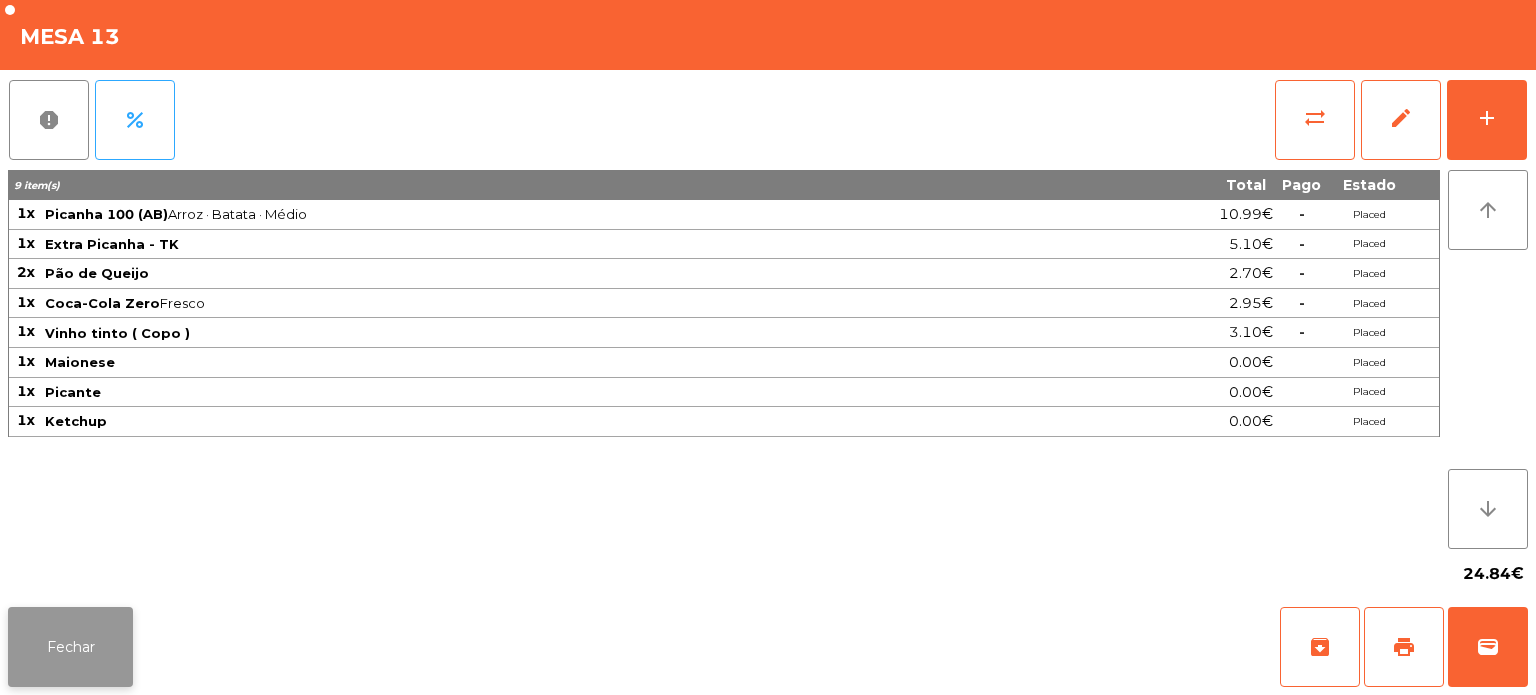 click on "Fechar" 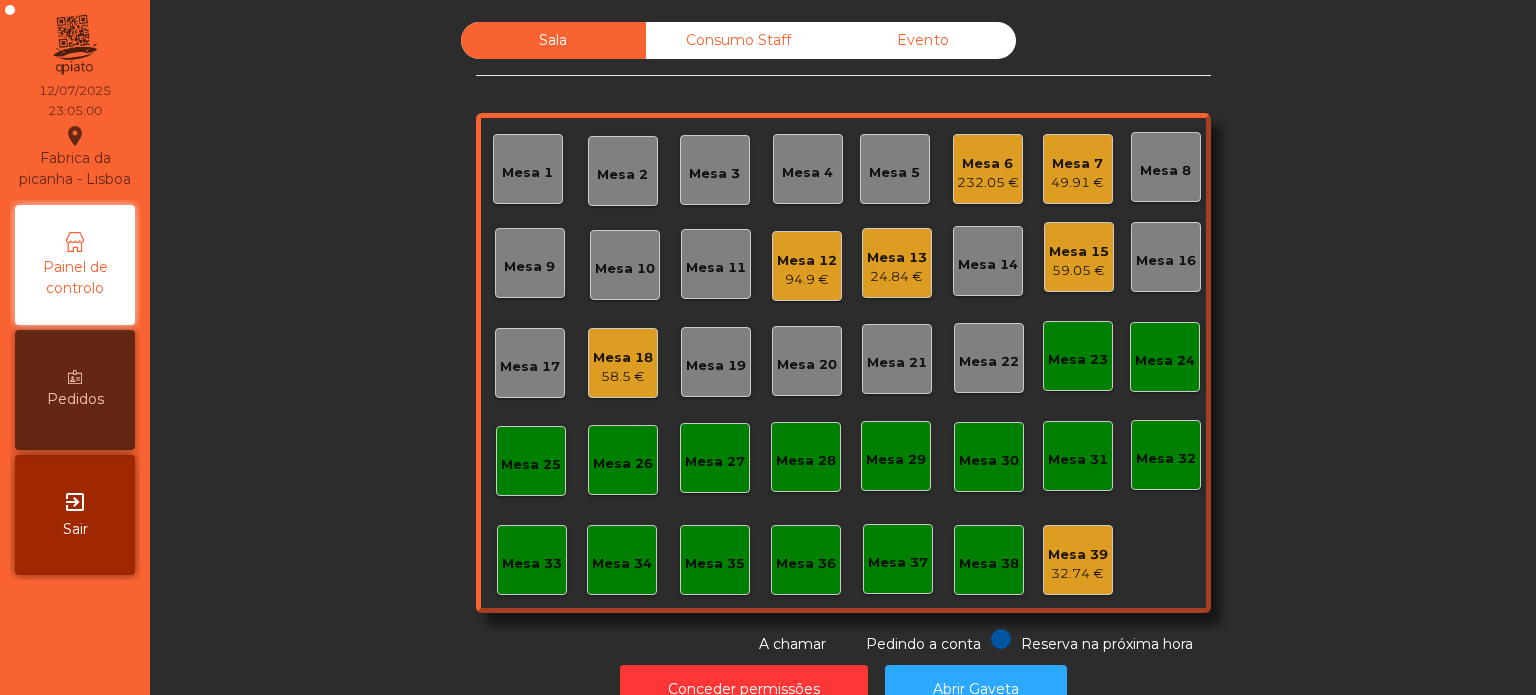 click on "Mesa 12" 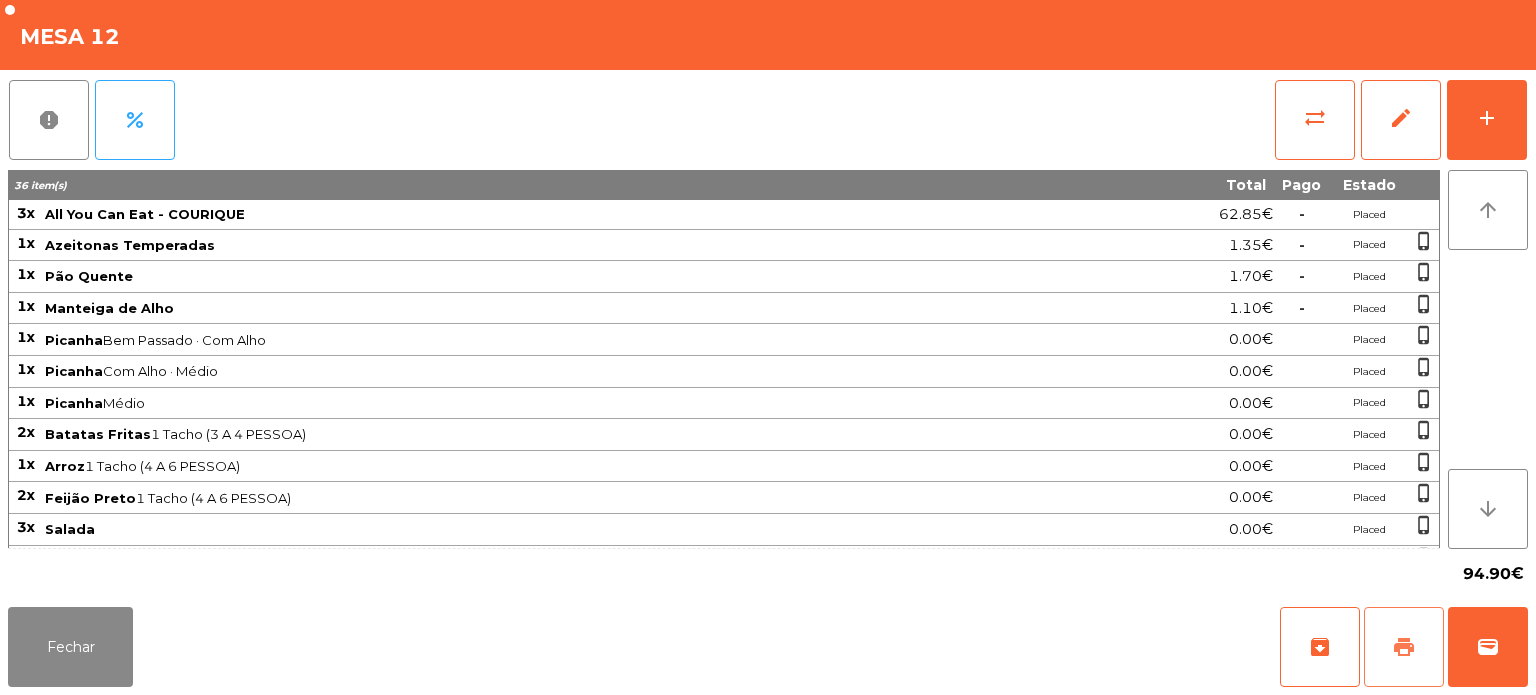 click on "print" 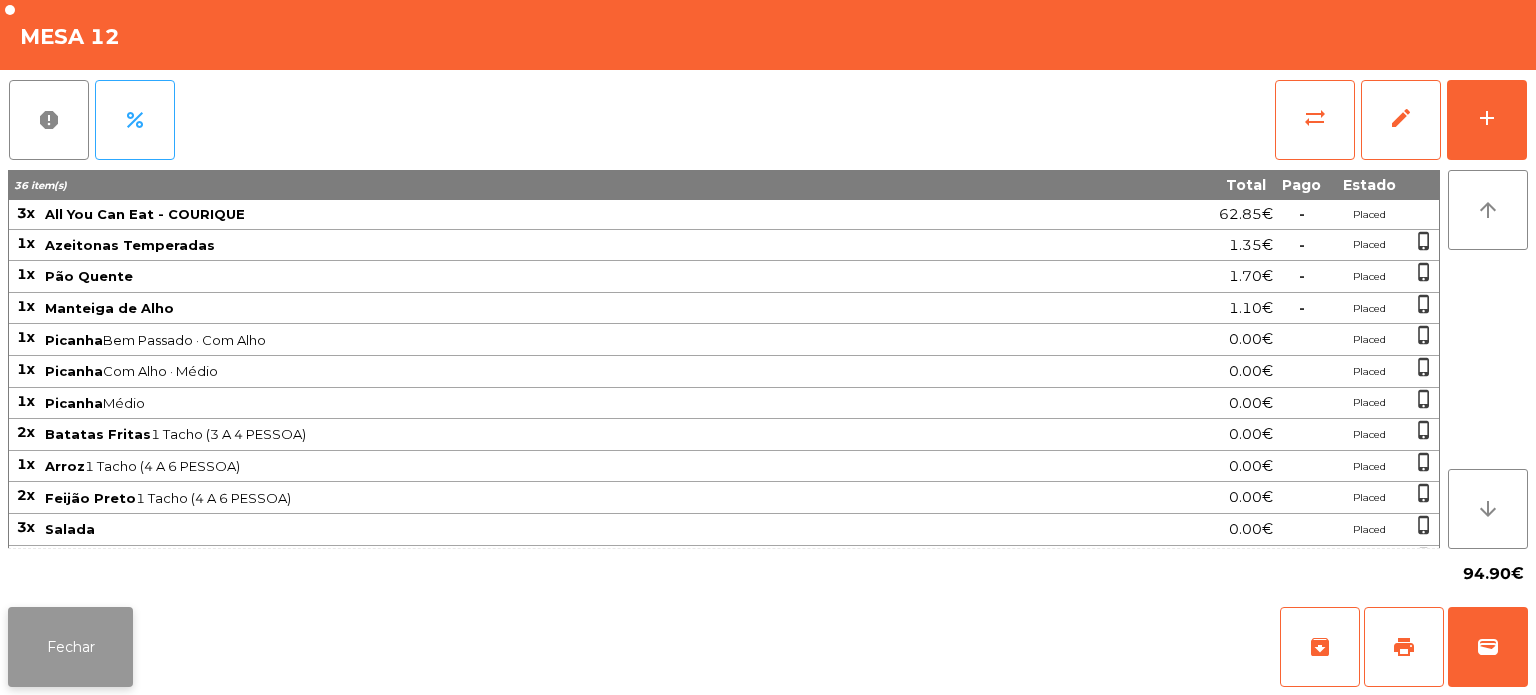 click on "Fechar" 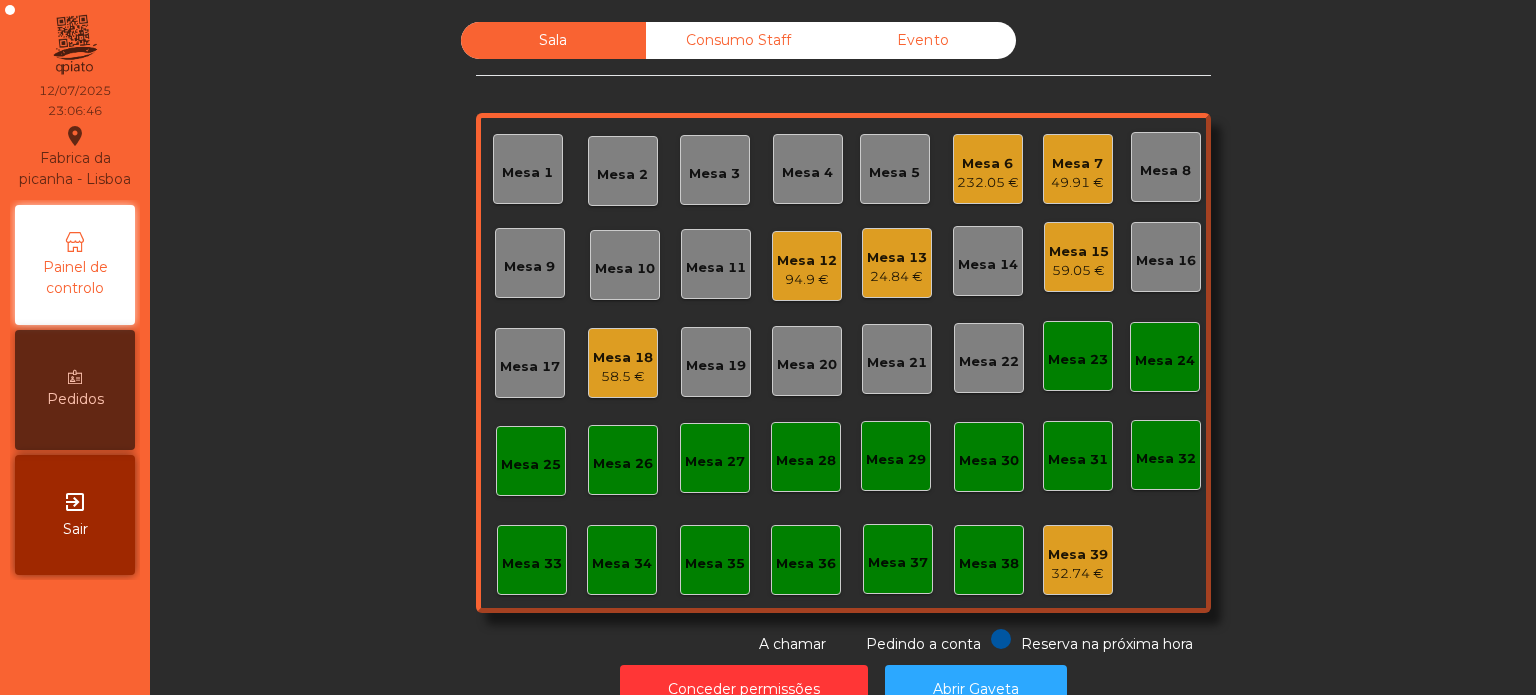 click on "24.84 €" 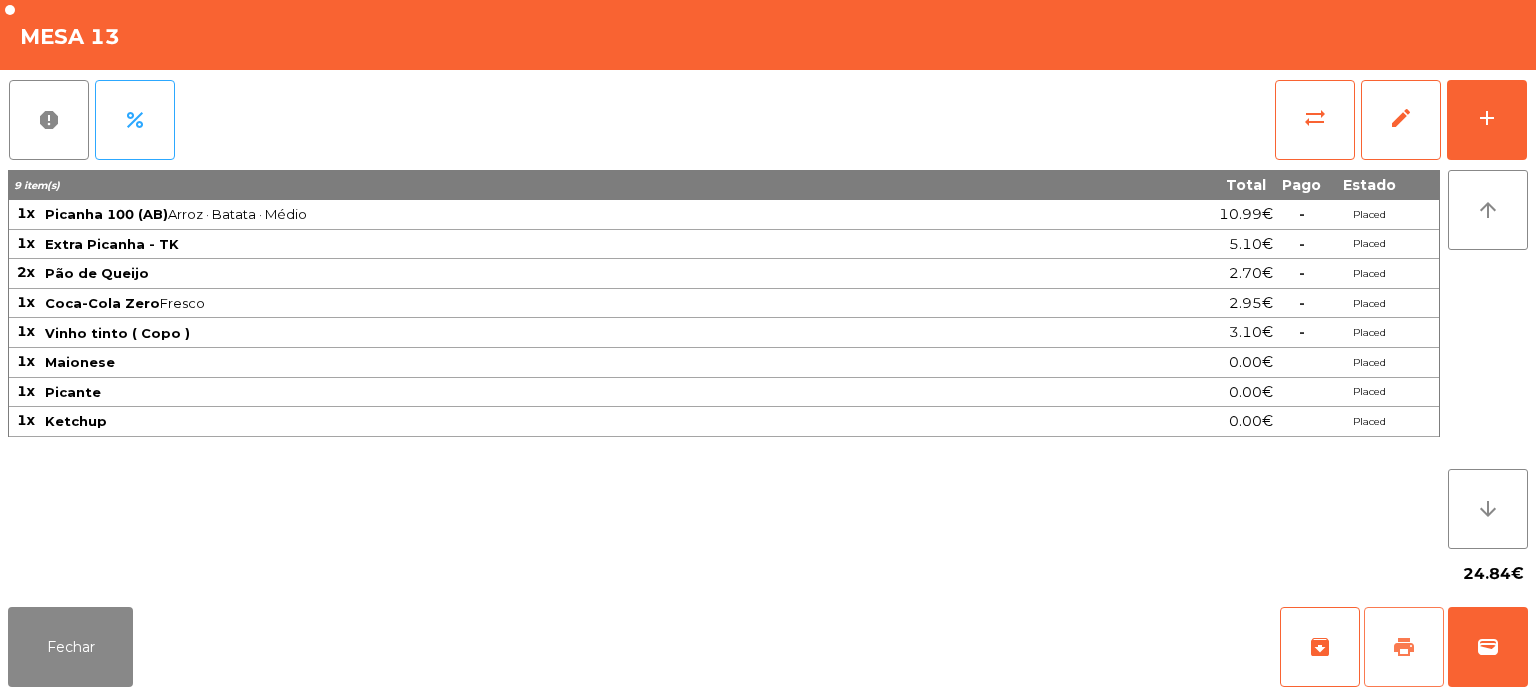 click on "print" 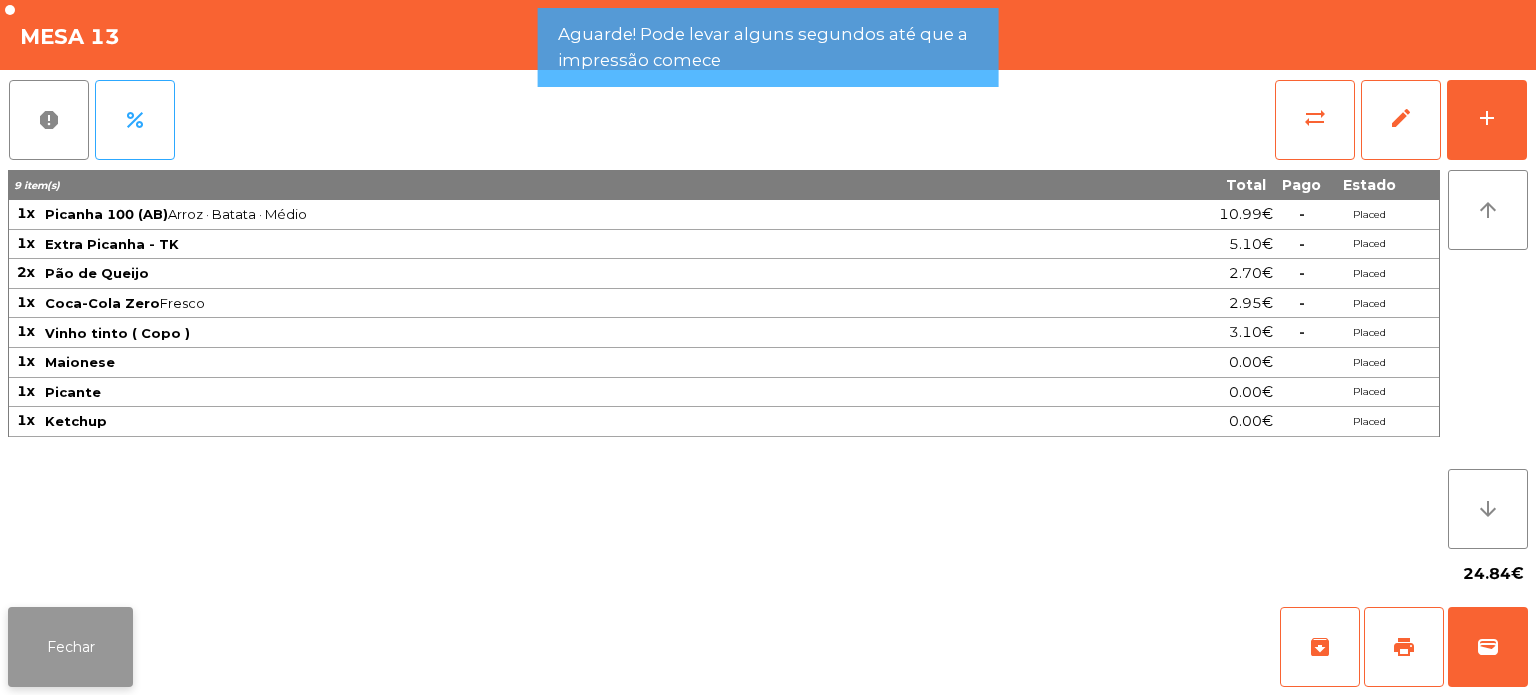 click on "Fechar" 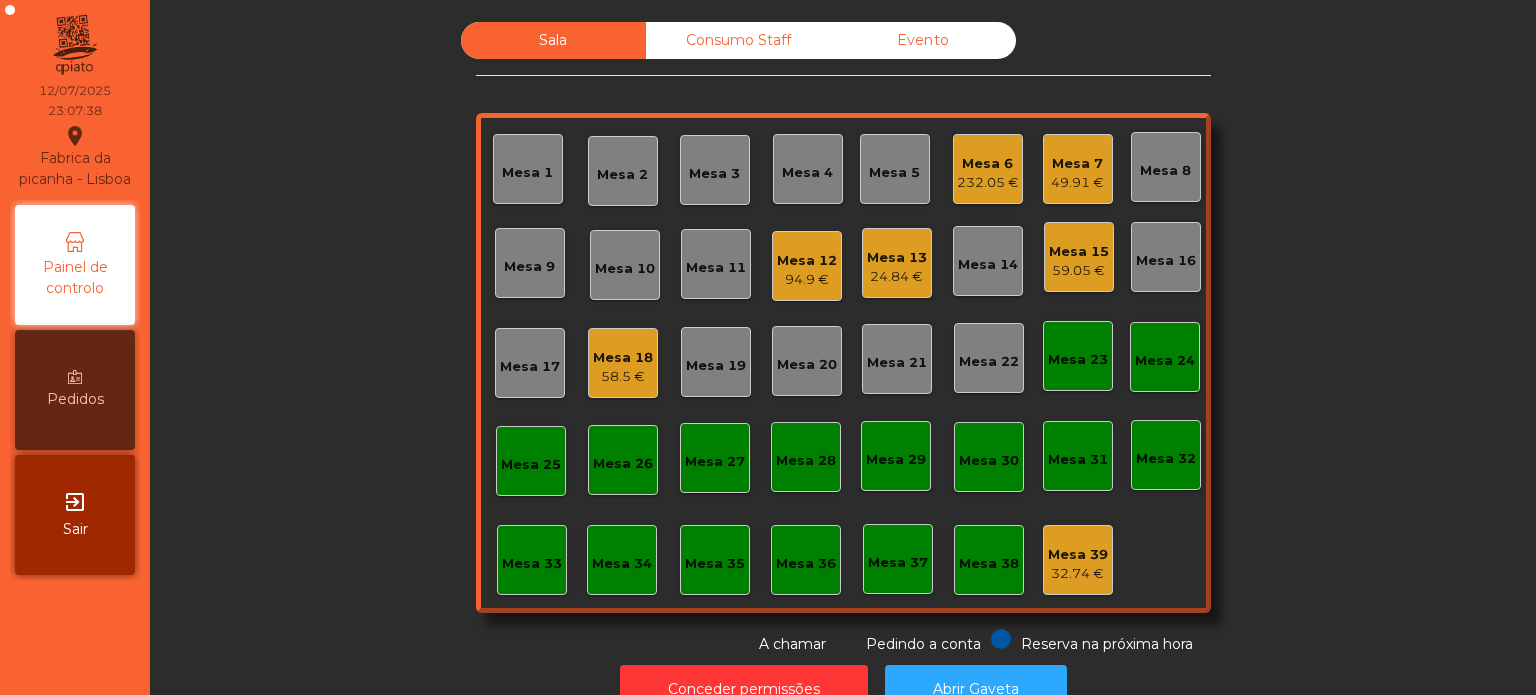click on "Mesa 12" 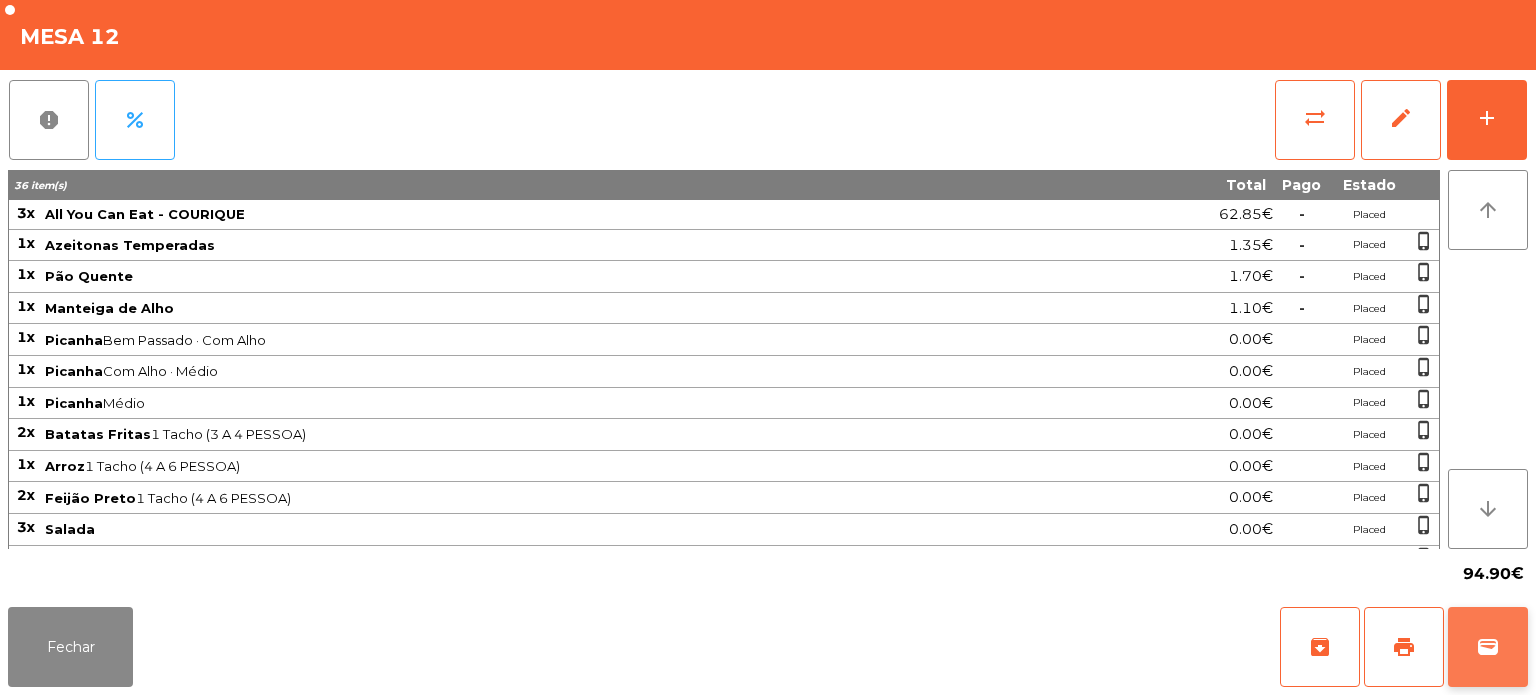 click on "wallet" 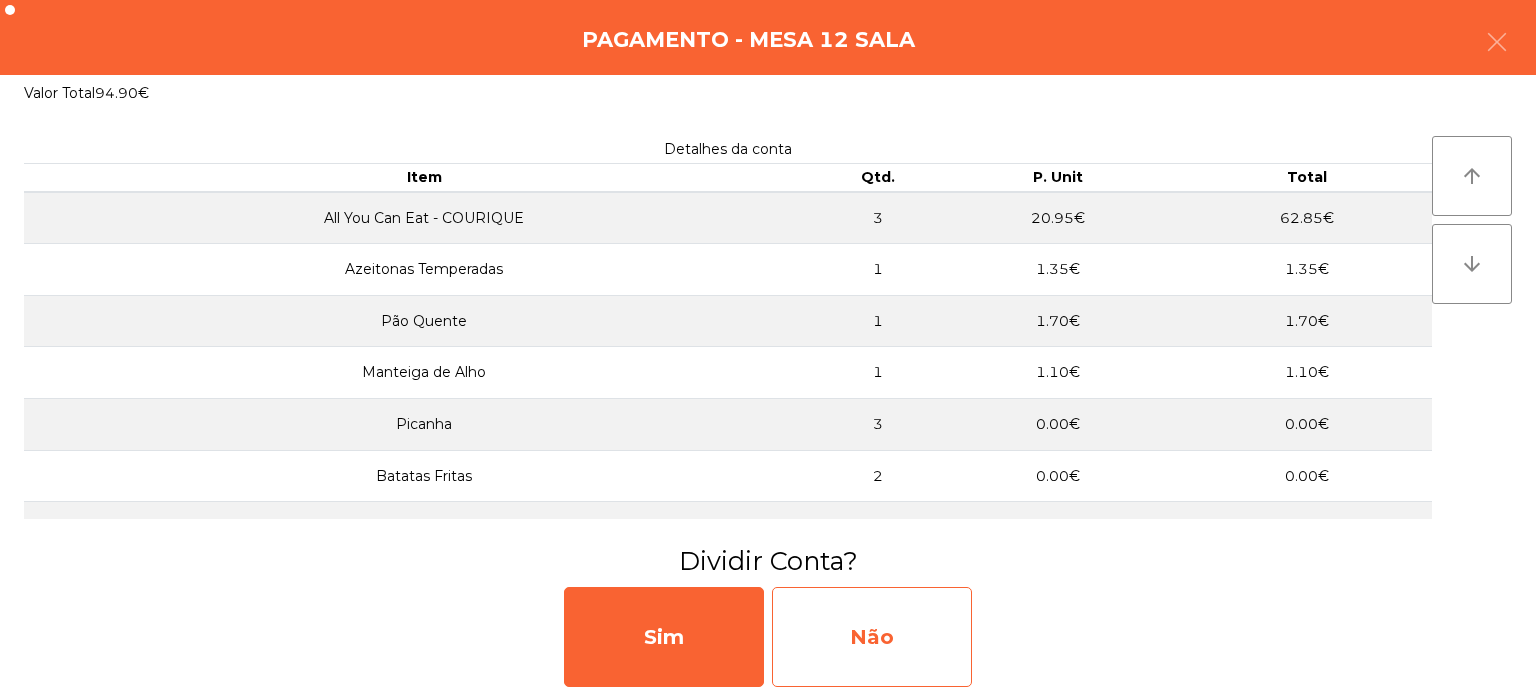 click on "Não" 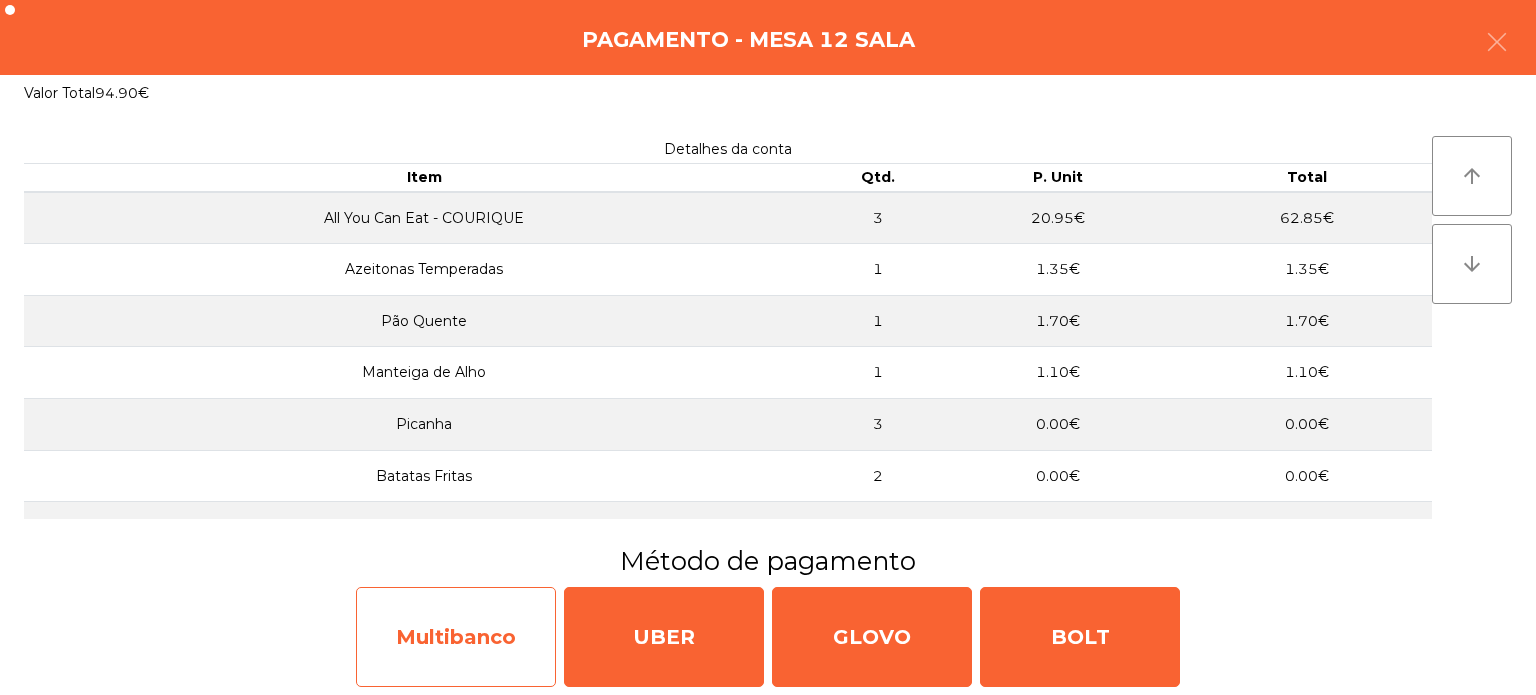 click on "Multibanco" 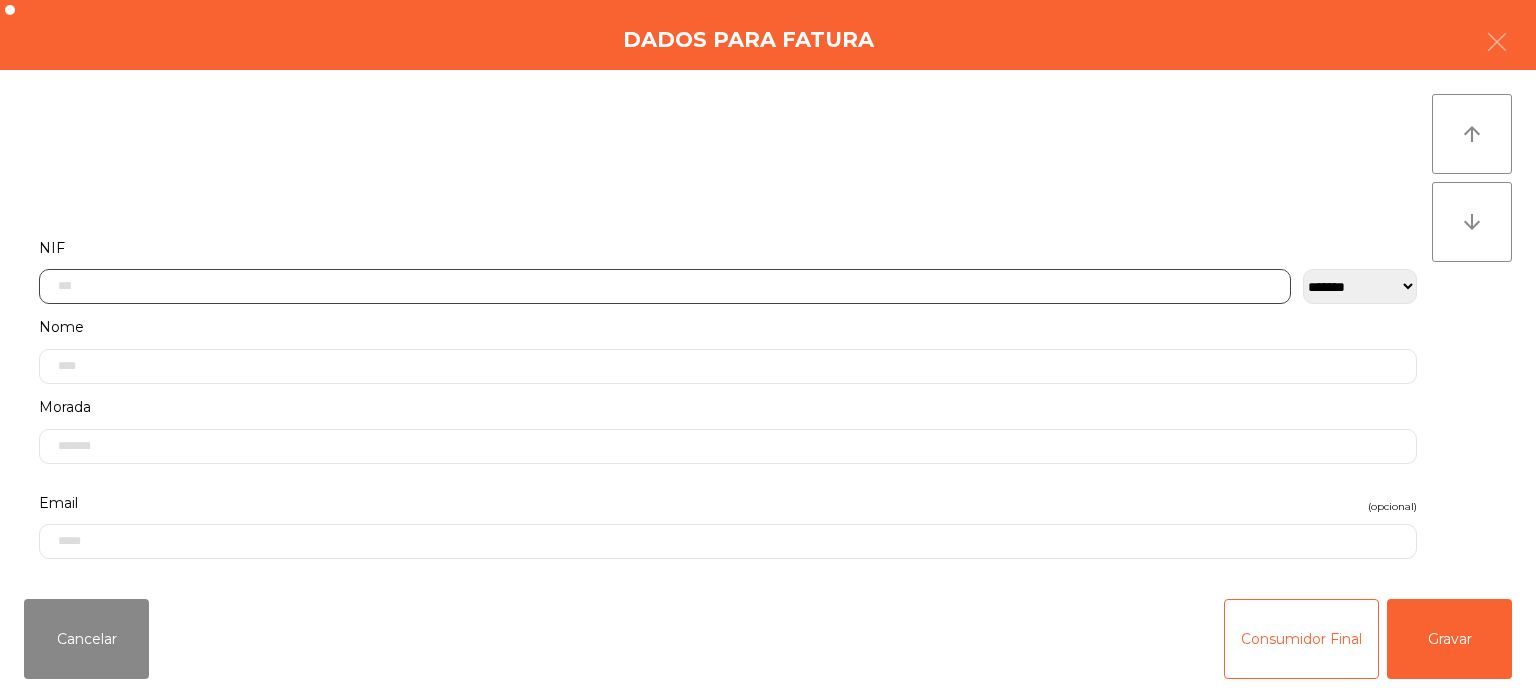 click 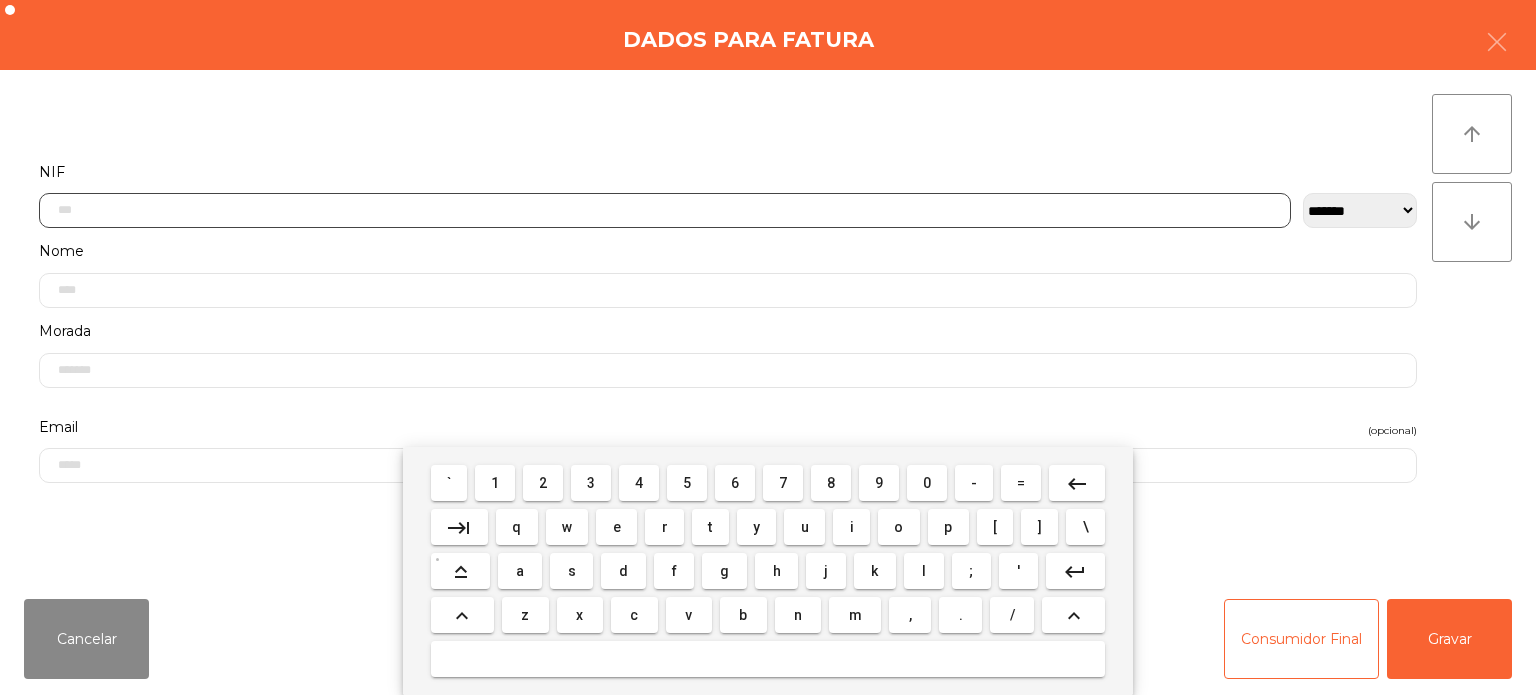 scroll, scrollTop: 139, scrollLeft: 0, axis: vertical 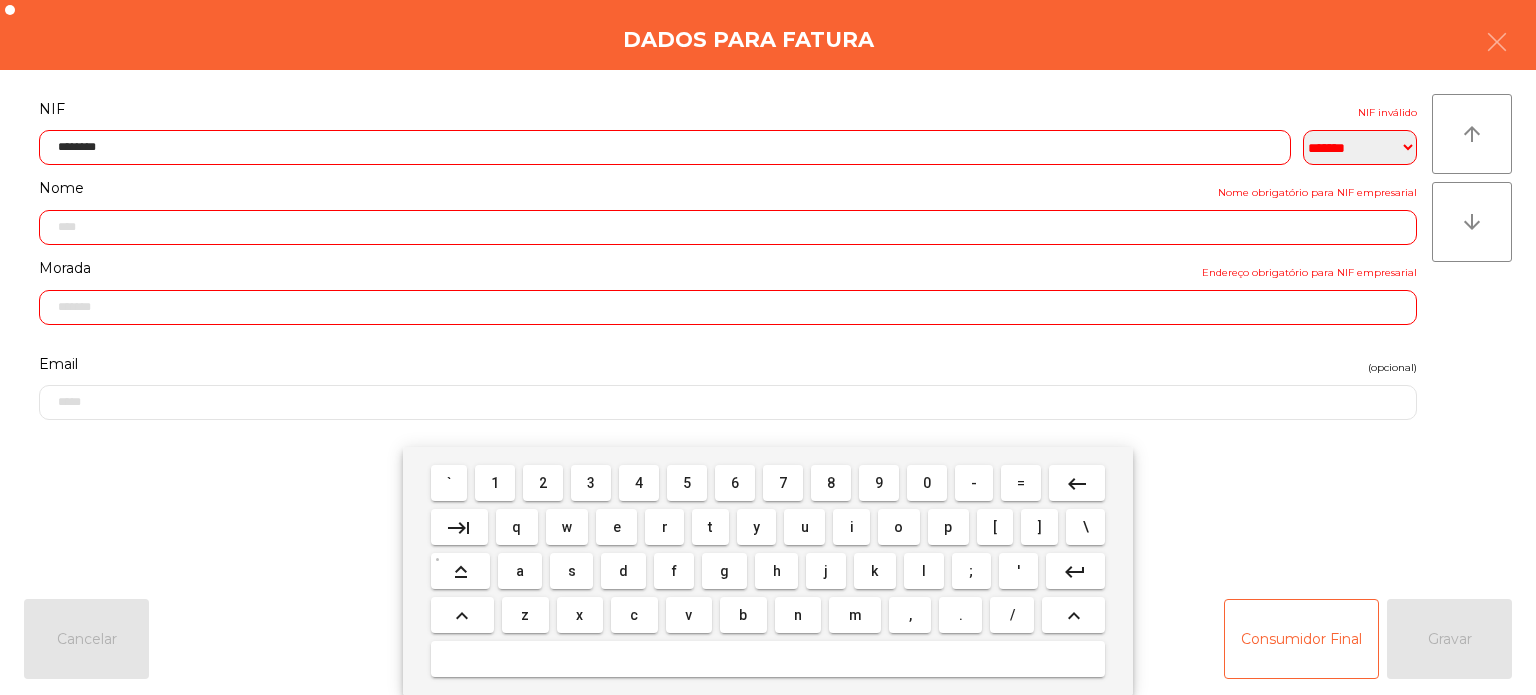 type on "*********" 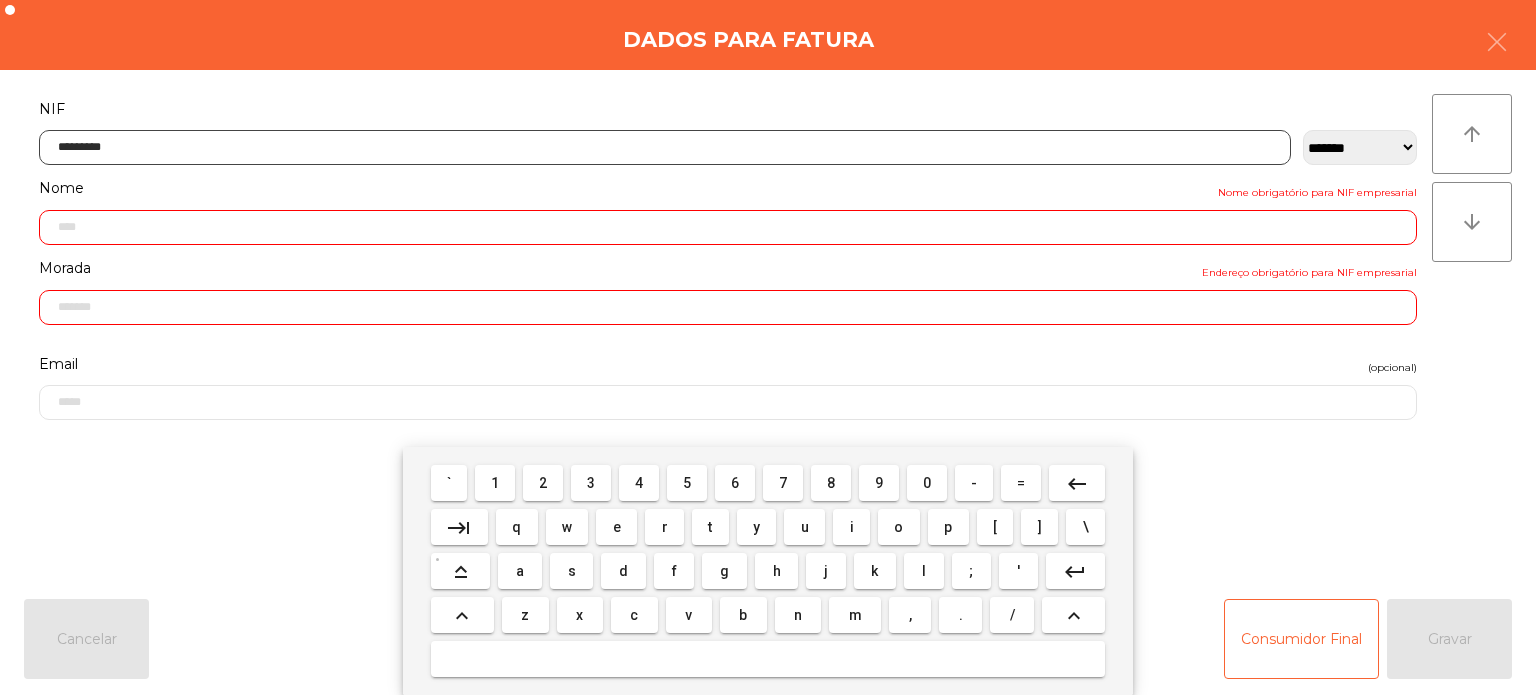 type on "**********" 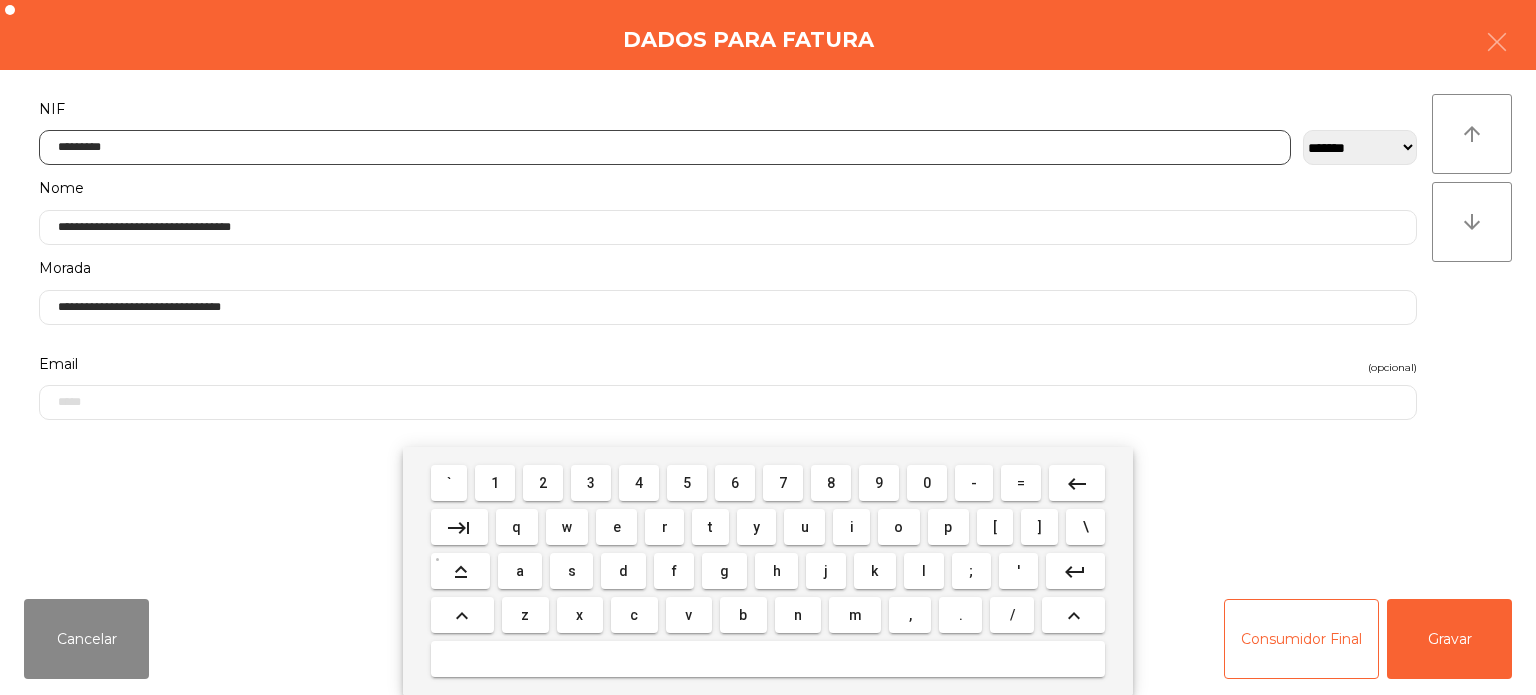 type on "*********" 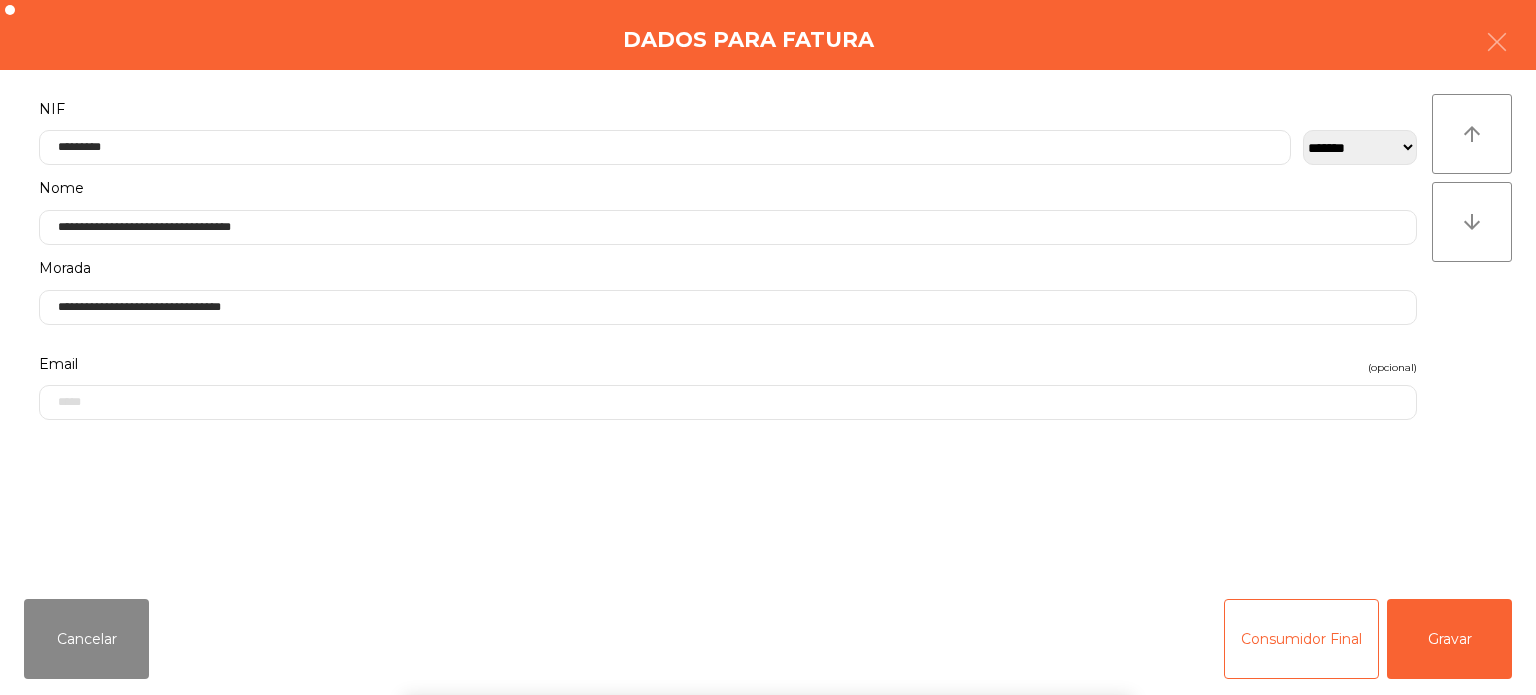 click on "arrow_upward arrow_downward" 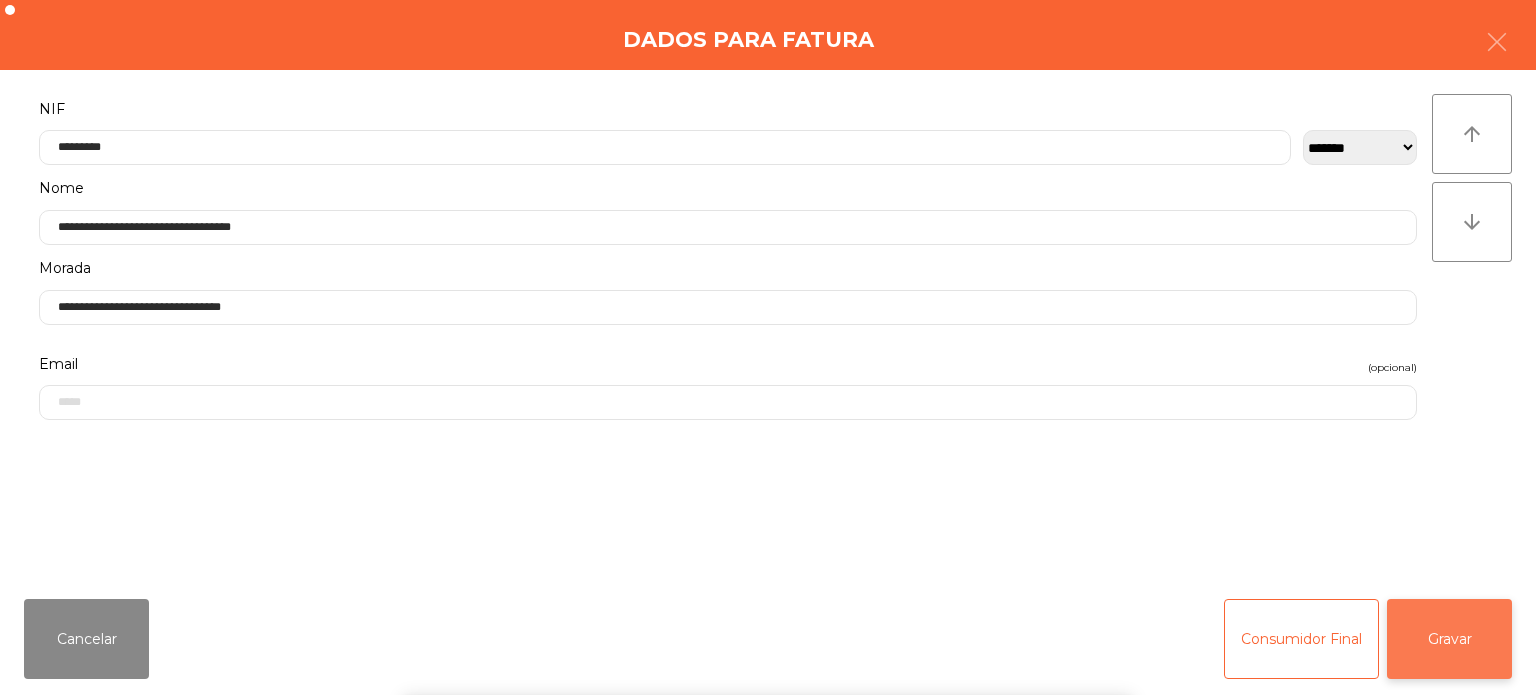 click on "Gravar" 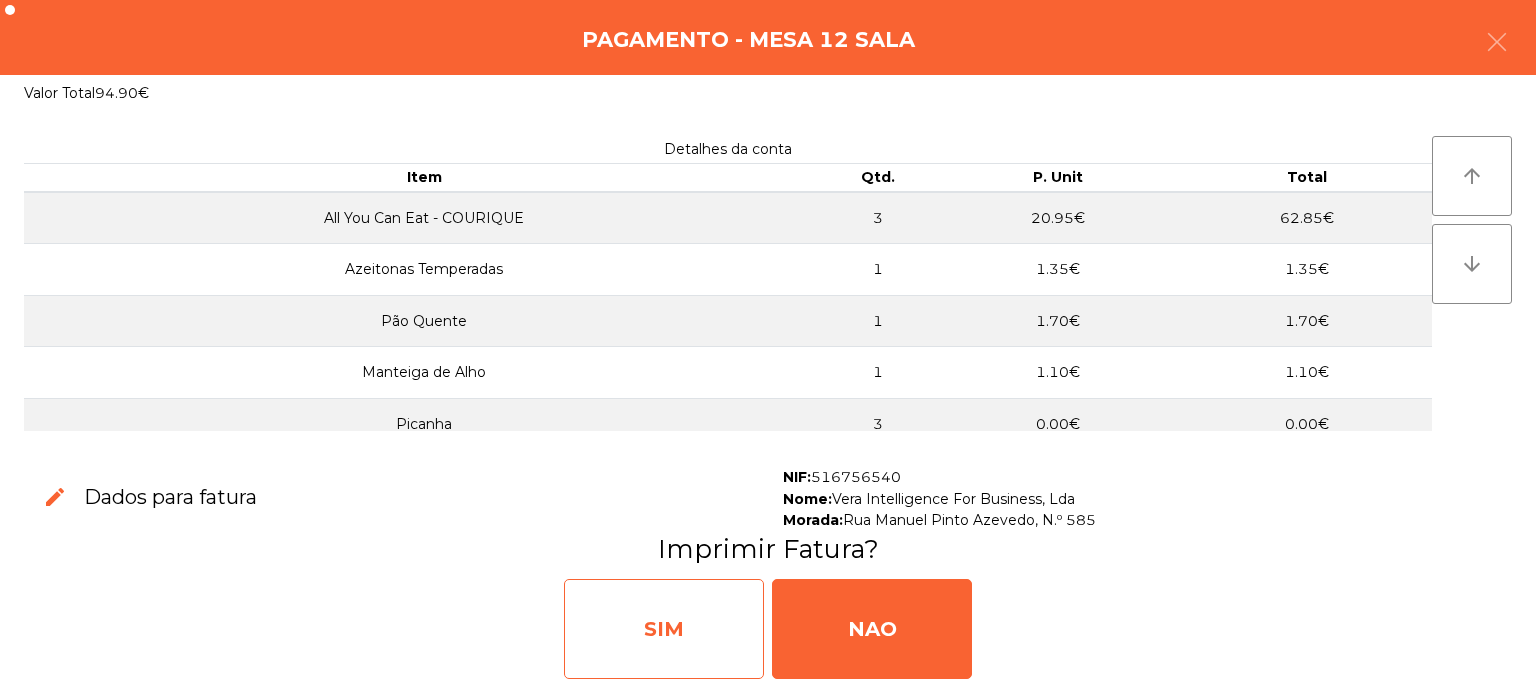 click on "SIM" 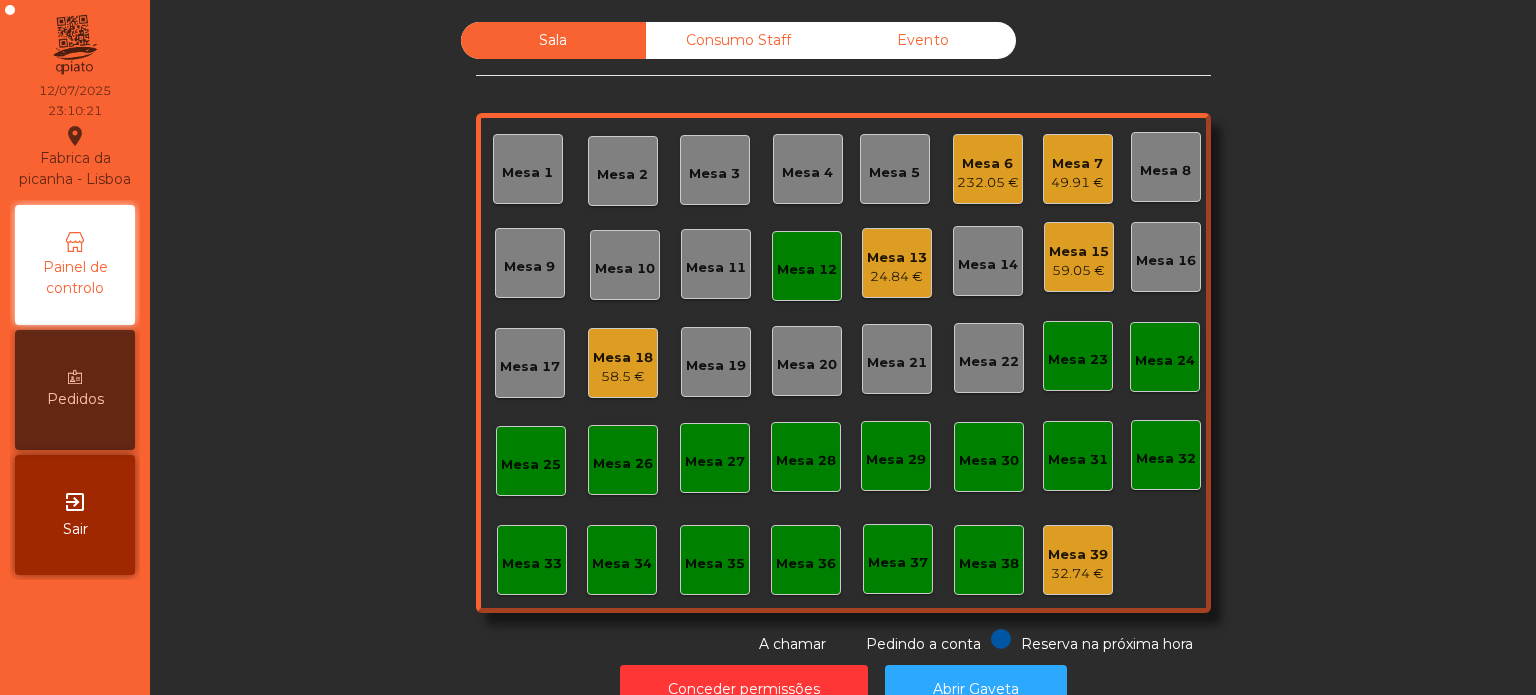 click on "Mesa 12" 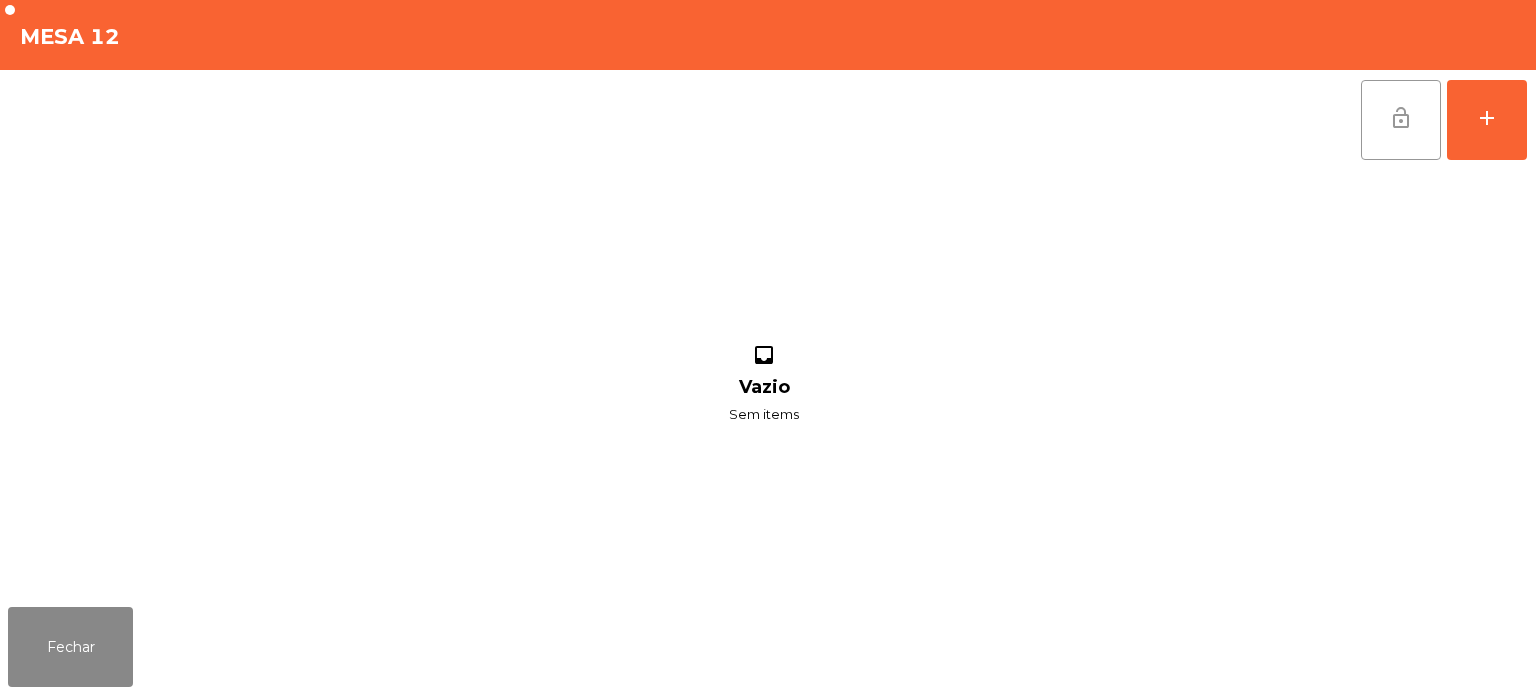 click on "lock_open" 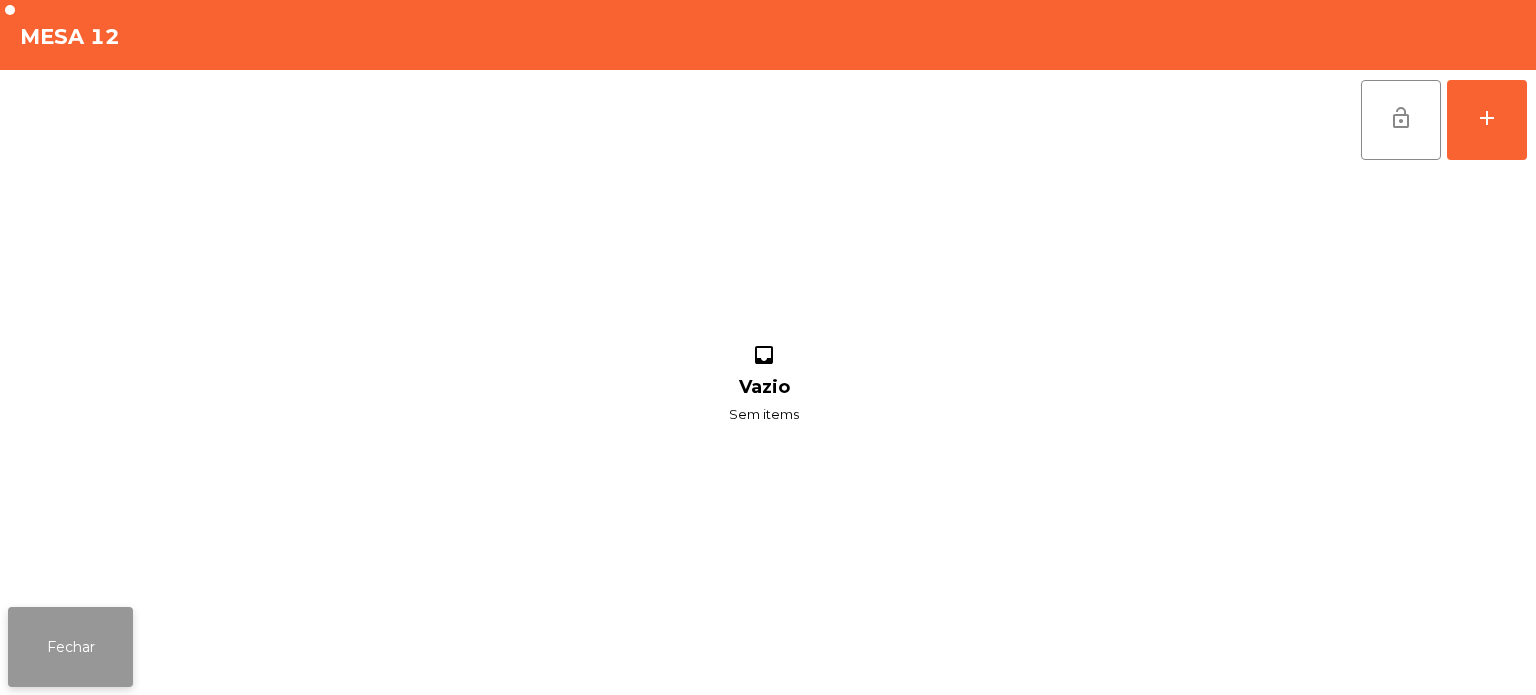click on "Fechar" 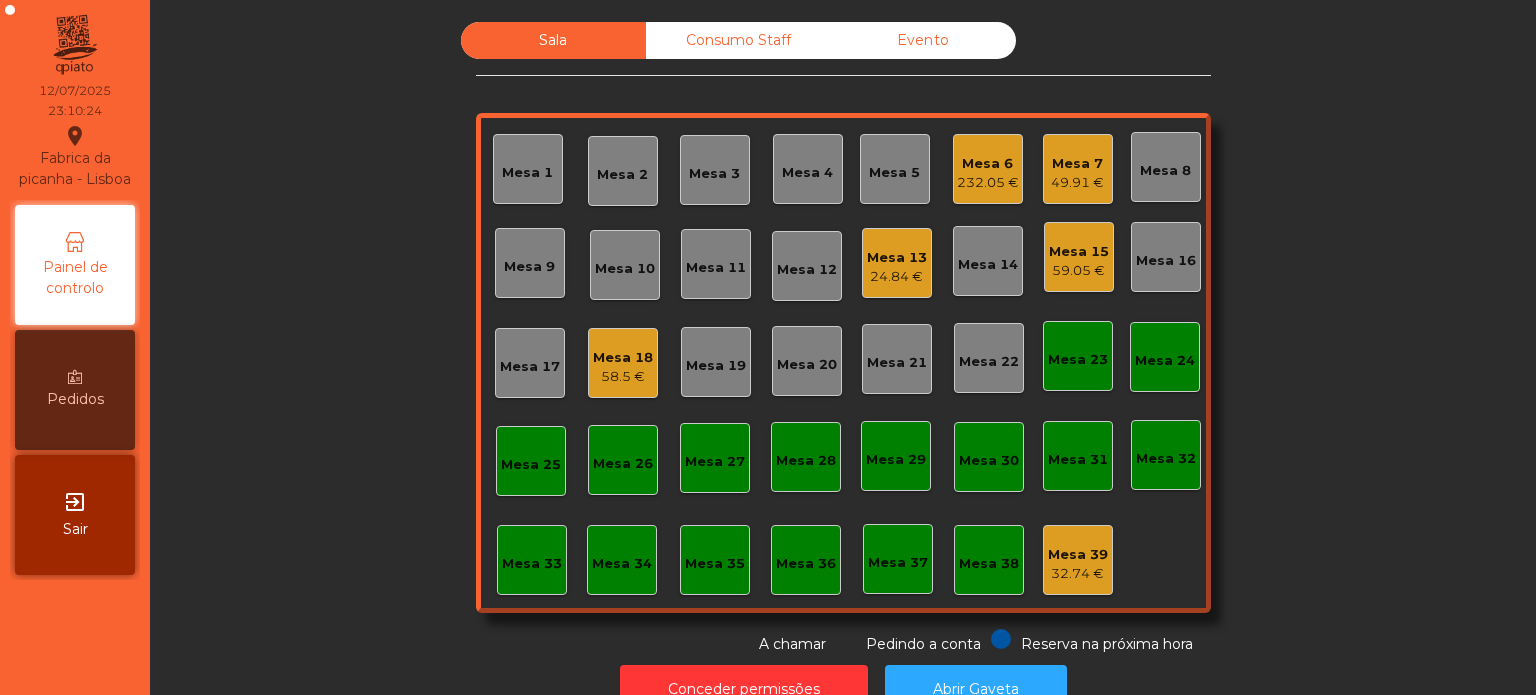 click on "Mesa 7" 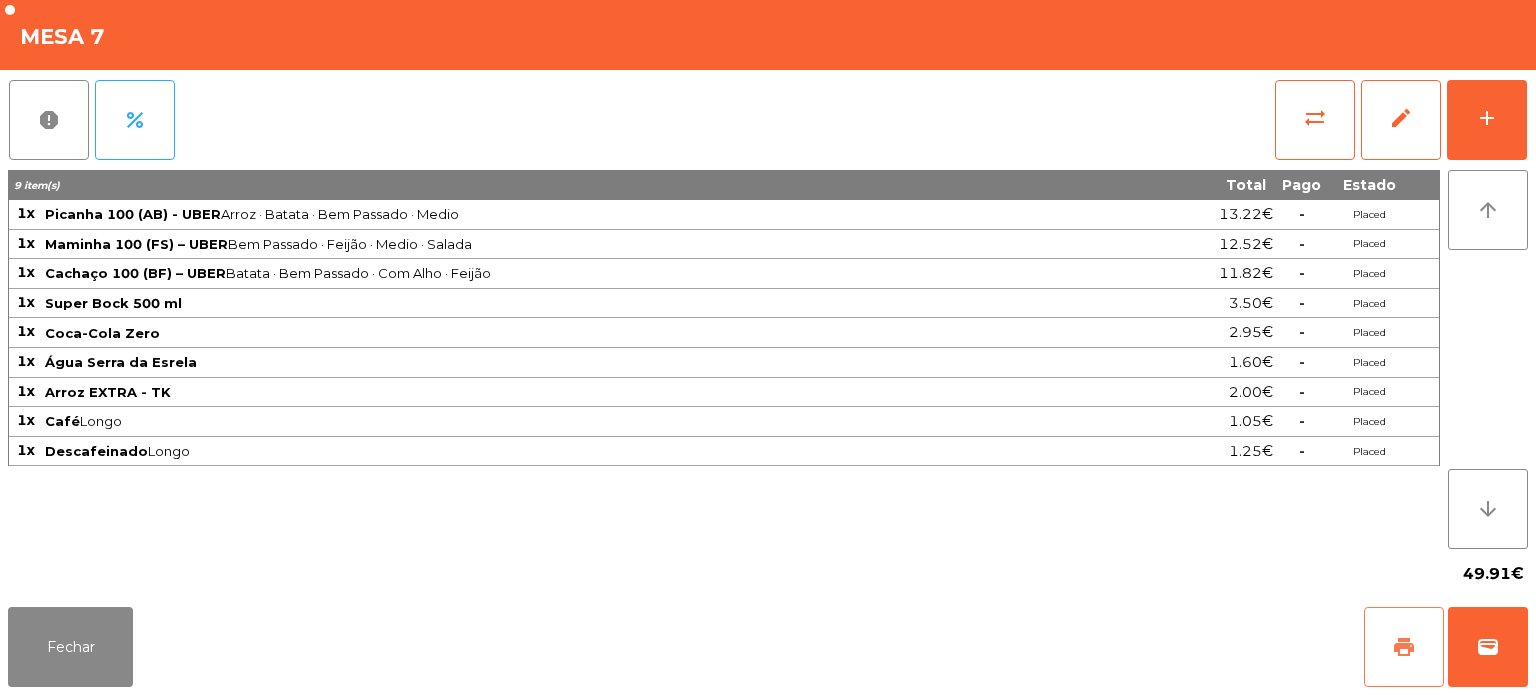 click on "print" 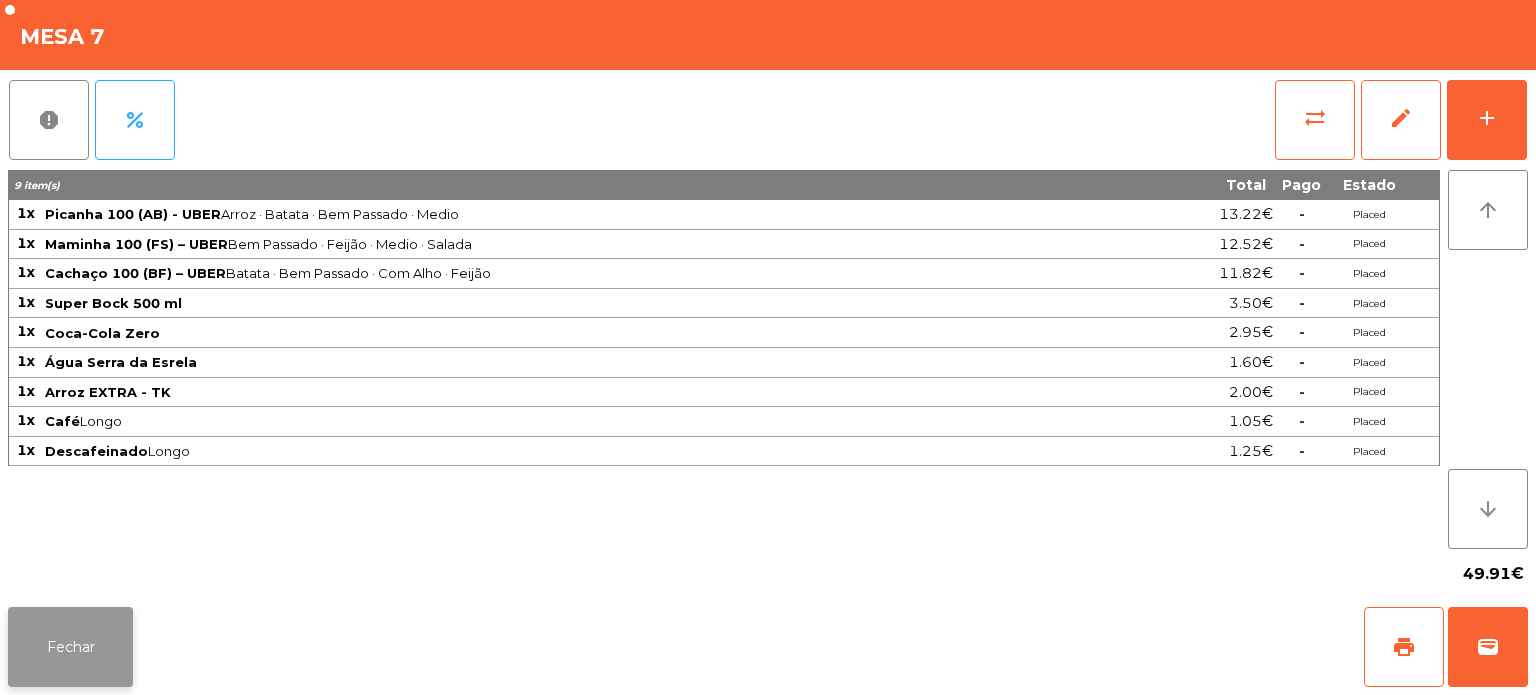 click on "Fechar" 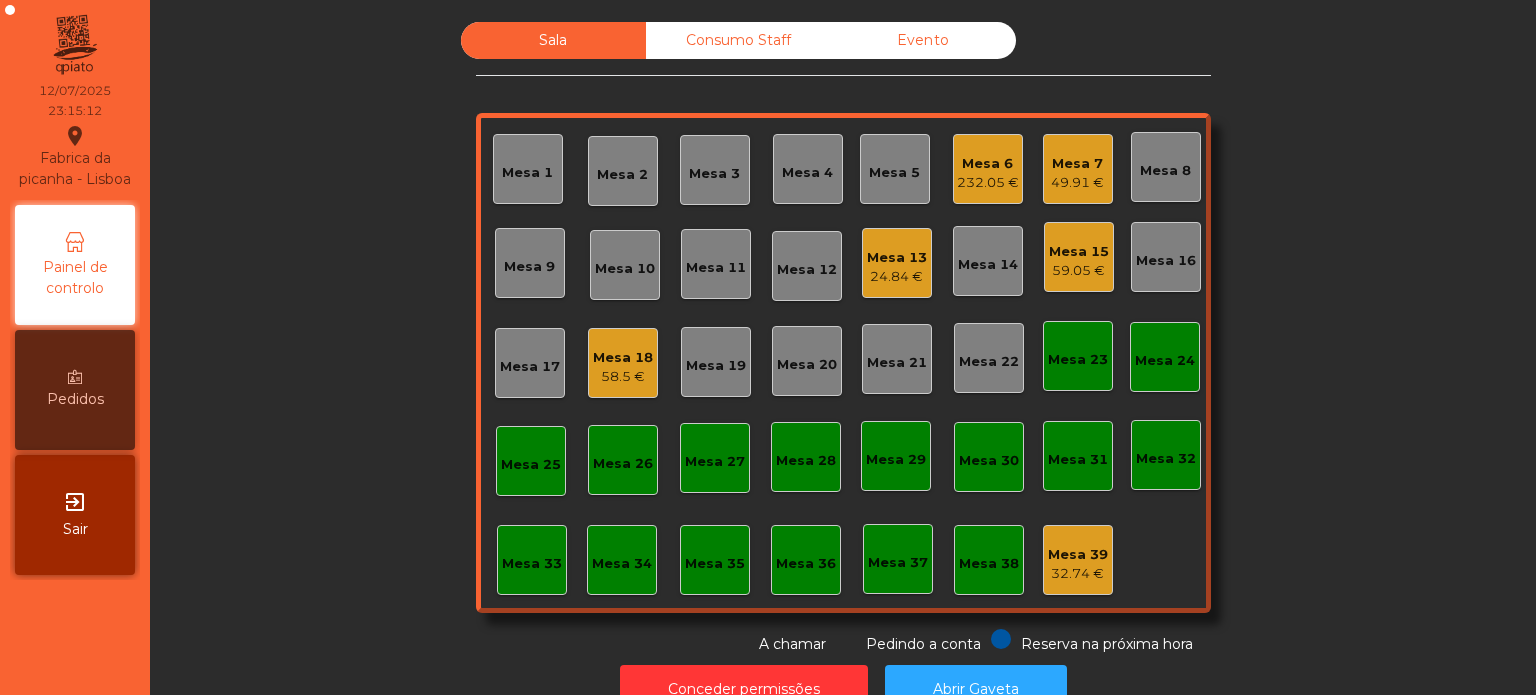 scroll, scrollTop: 55, scrollLeft: 0, axis: vertical 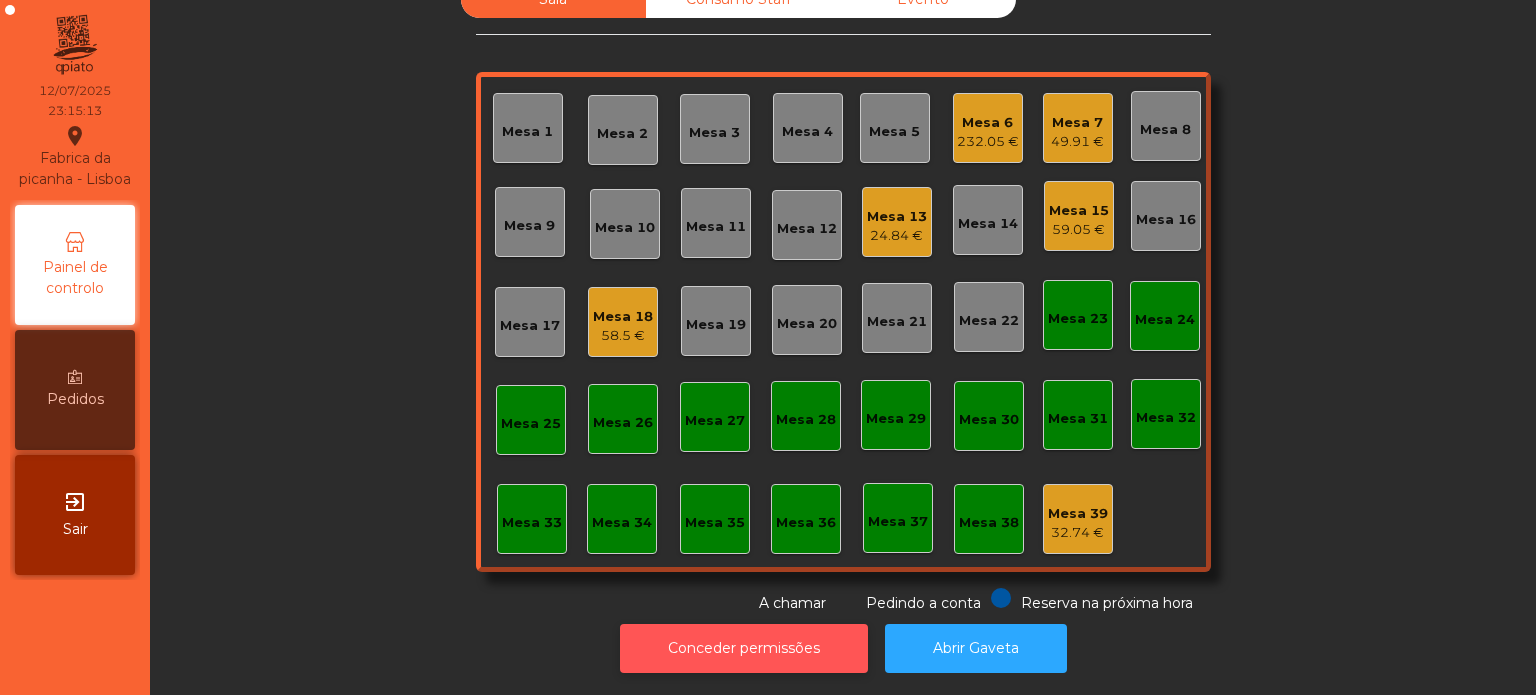 click on "Conceder permissões" 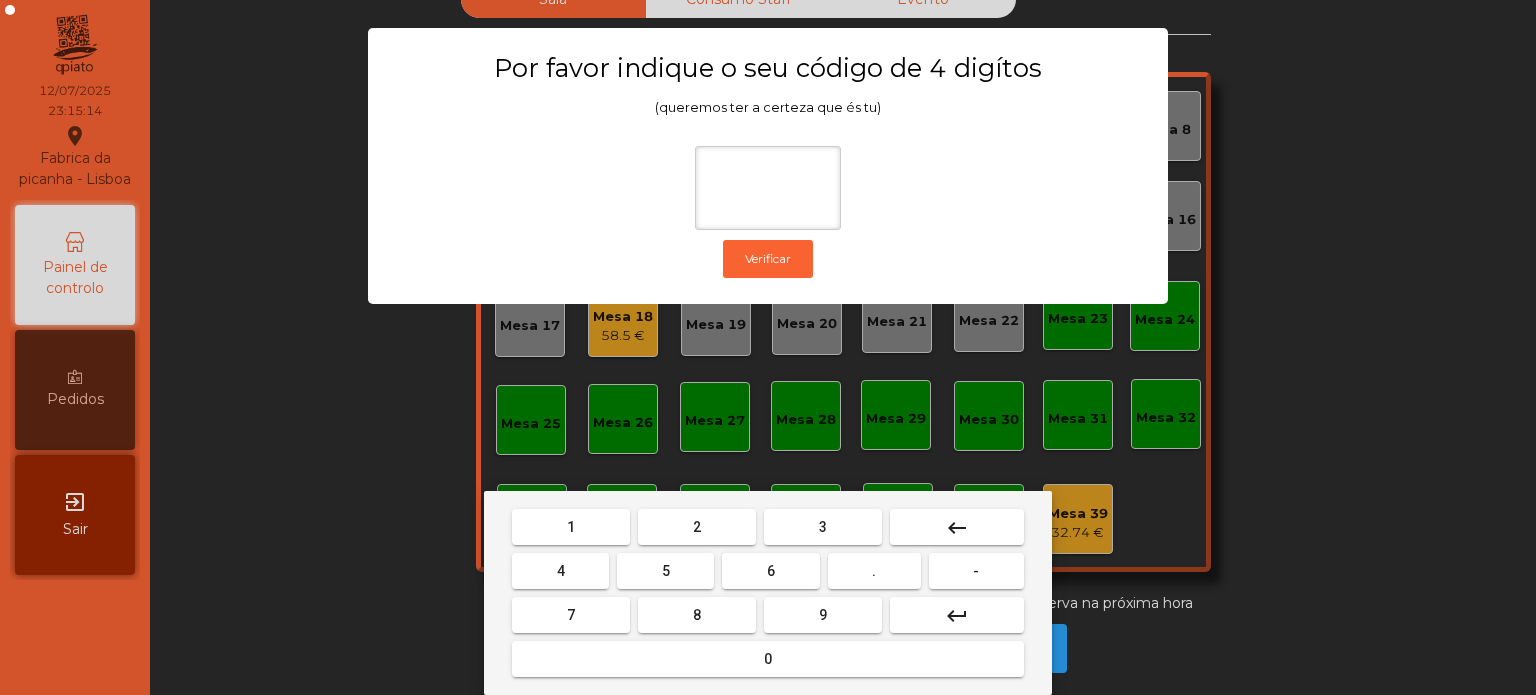 click on "1" at bounding box center (571, 527) 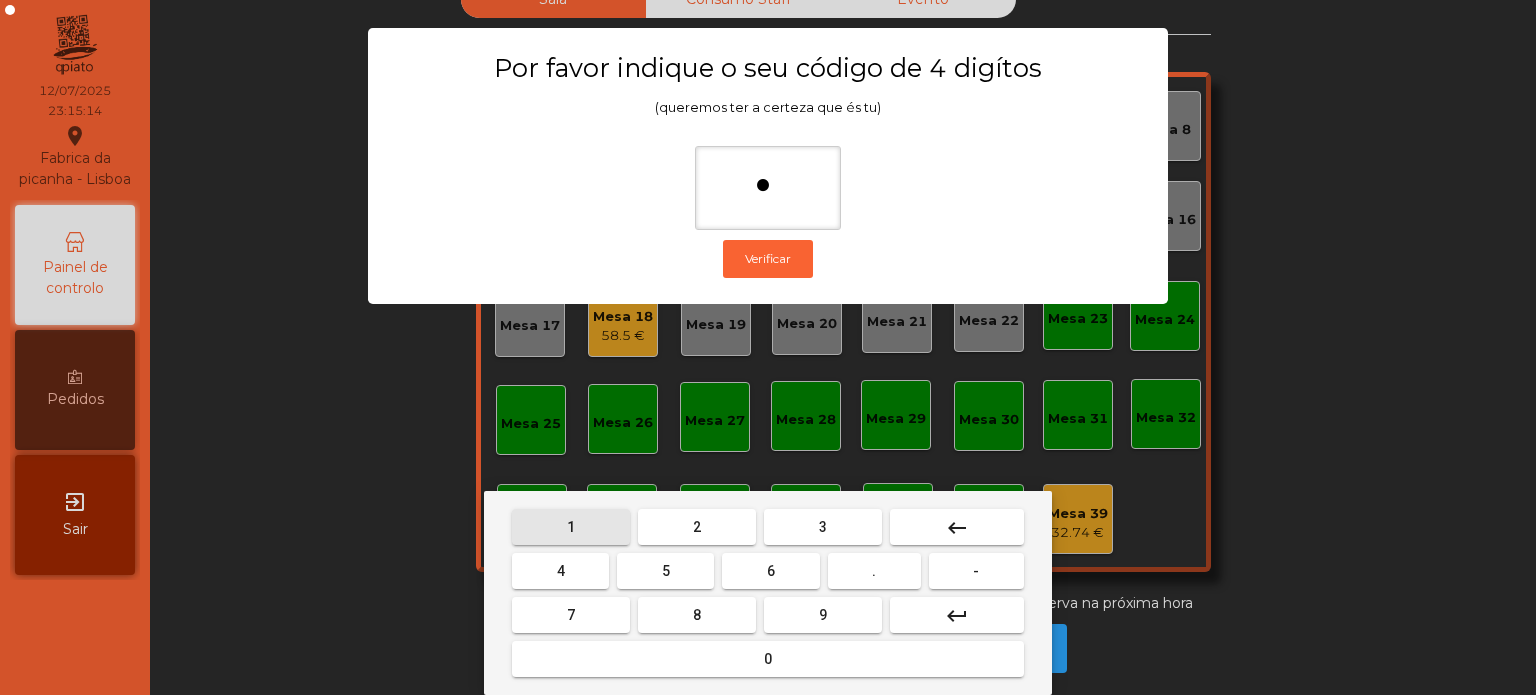 click on "3" at bounding box center [823, 527] 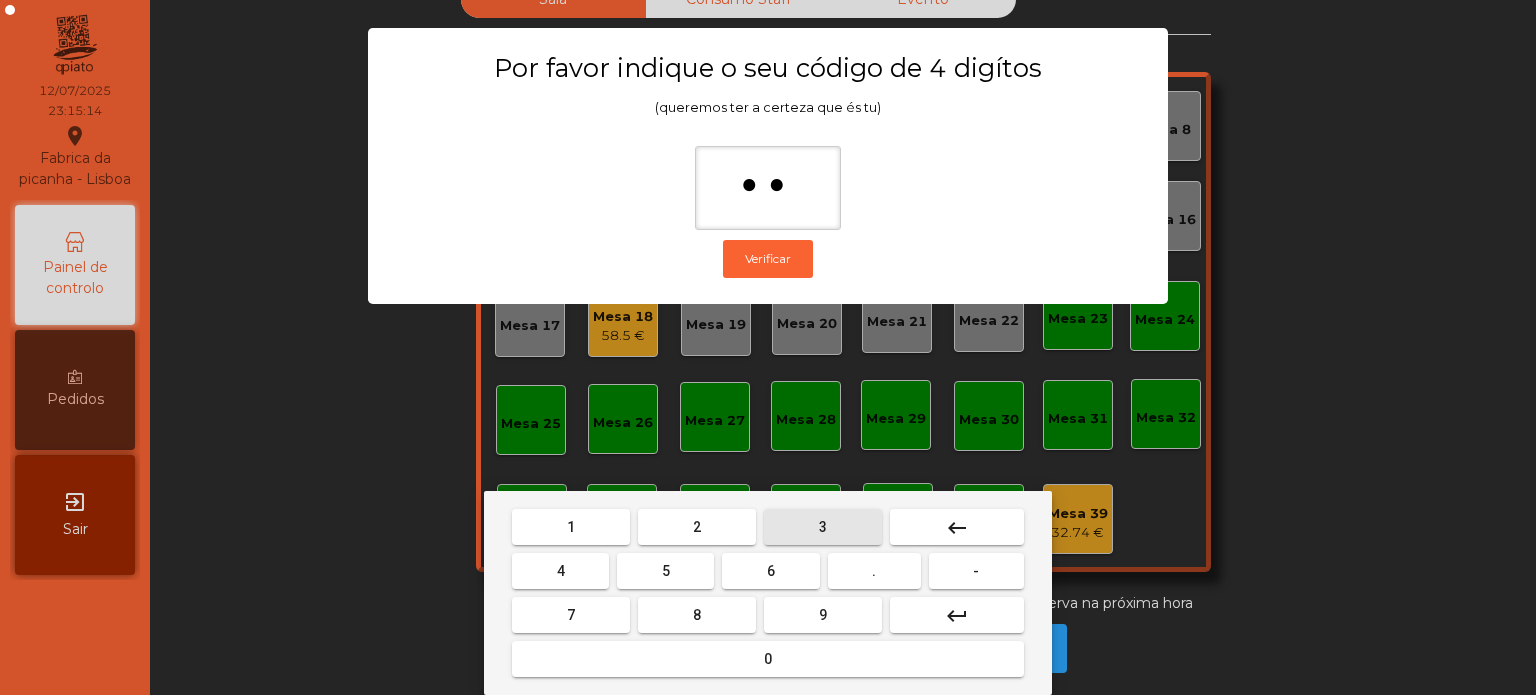 click on "5" at bounding box center [666, 571] 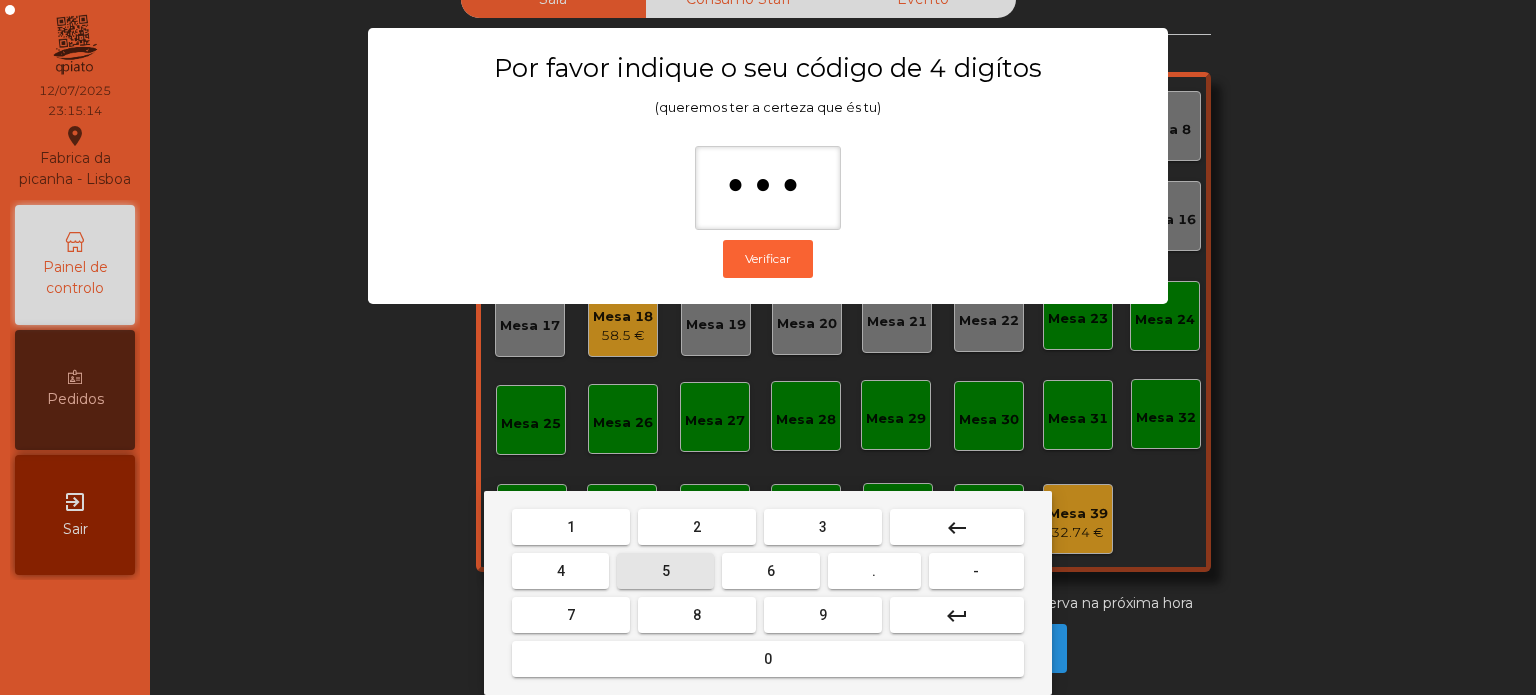 click on "0" at bounding box center [768, 659] 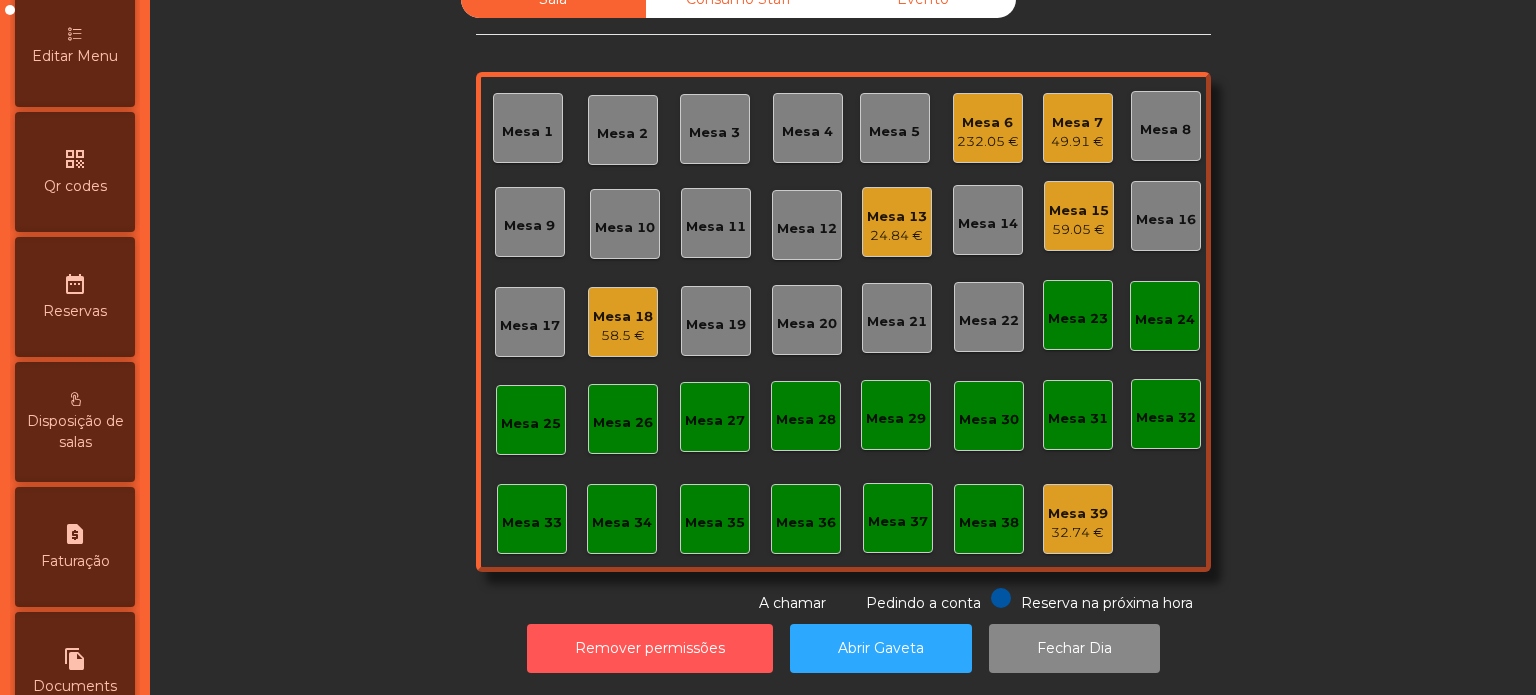 scroll, scrollTop: 791, scrollLeft: 0, axis: vertical 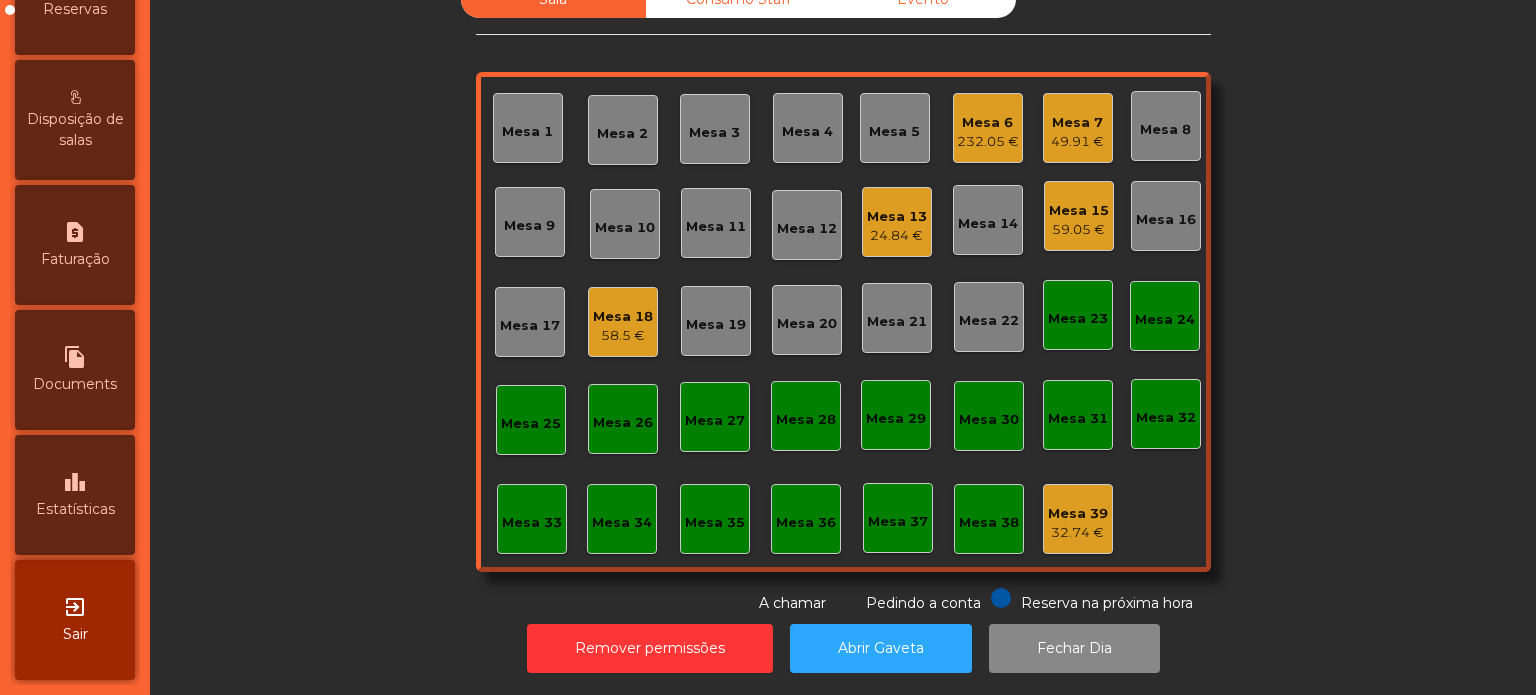 click on "leaderboard  Estatísticas" at bounding box center [75, 495] 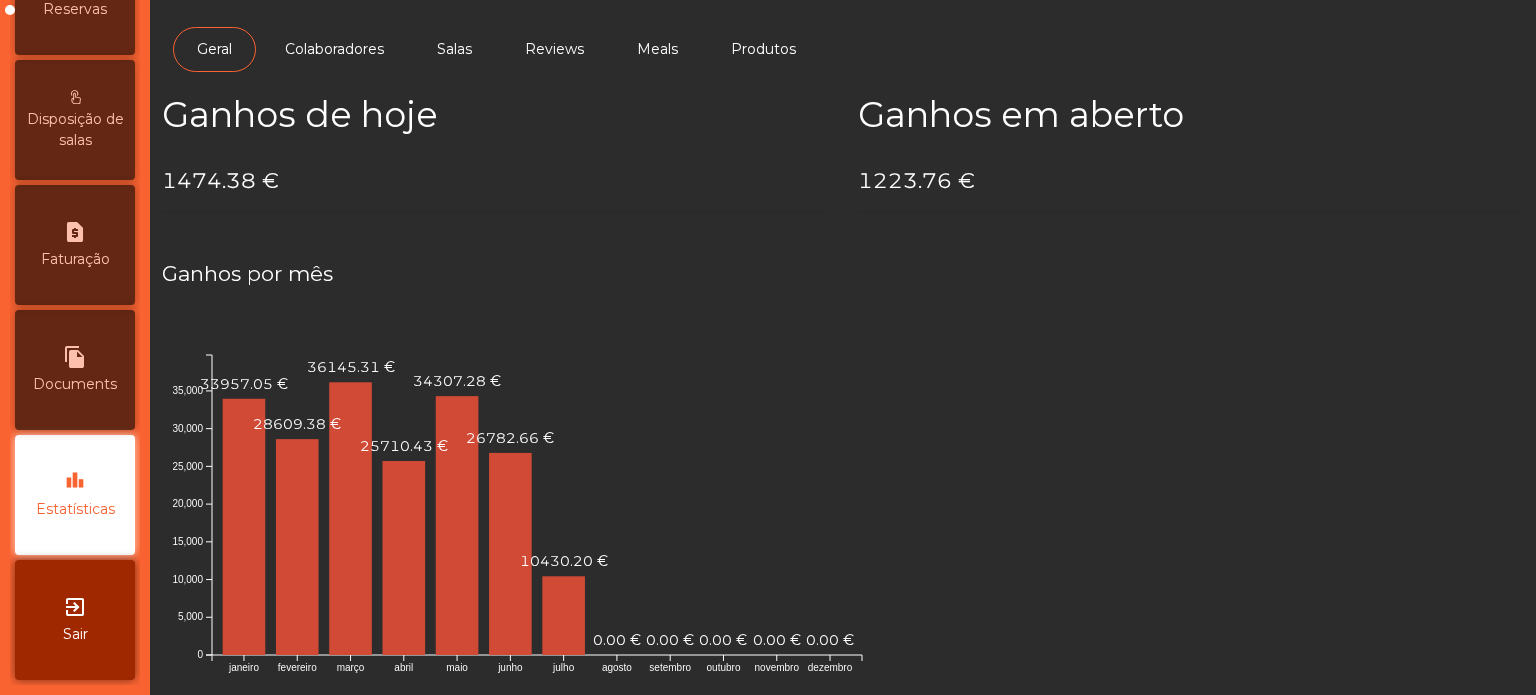 click on "Disposição de salas" at bounding box center [75, 120] 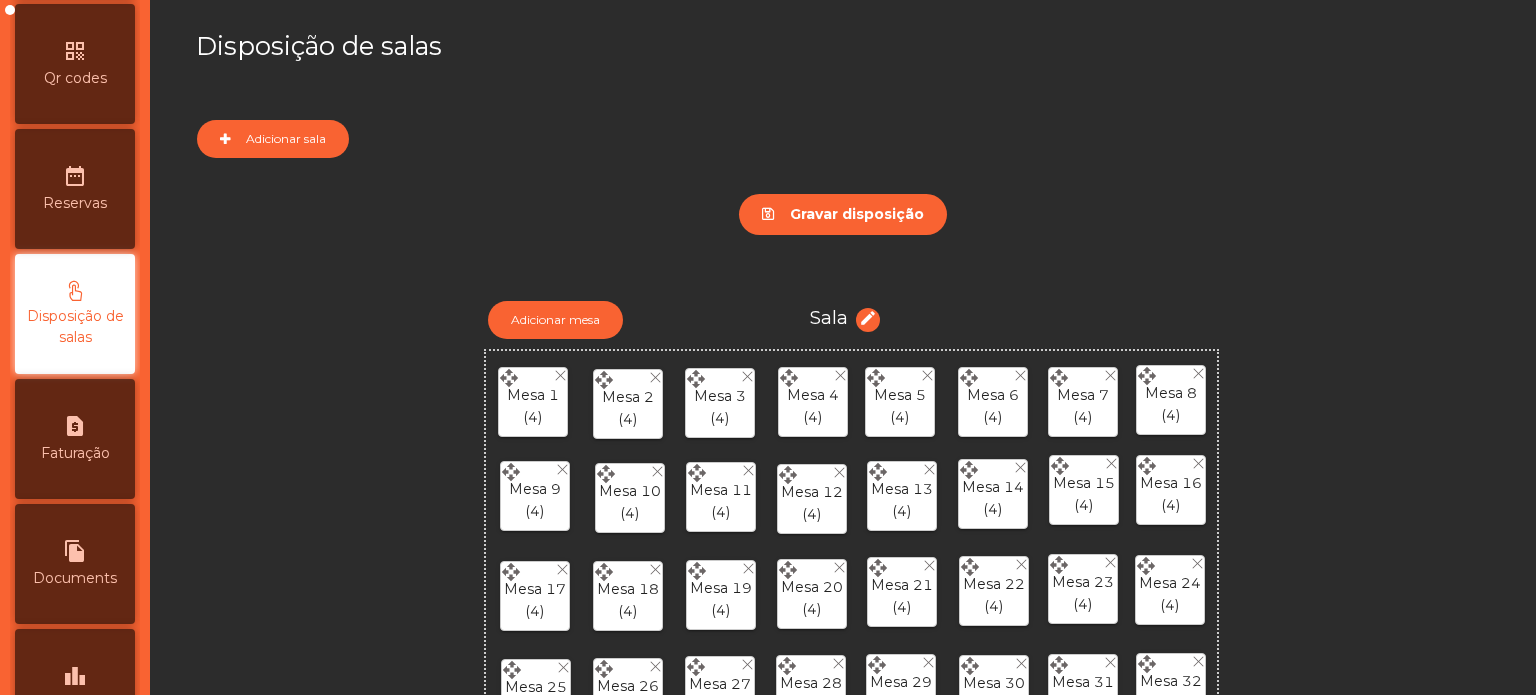 click on "date_range  Reservas" at bounding box center [75, 189] 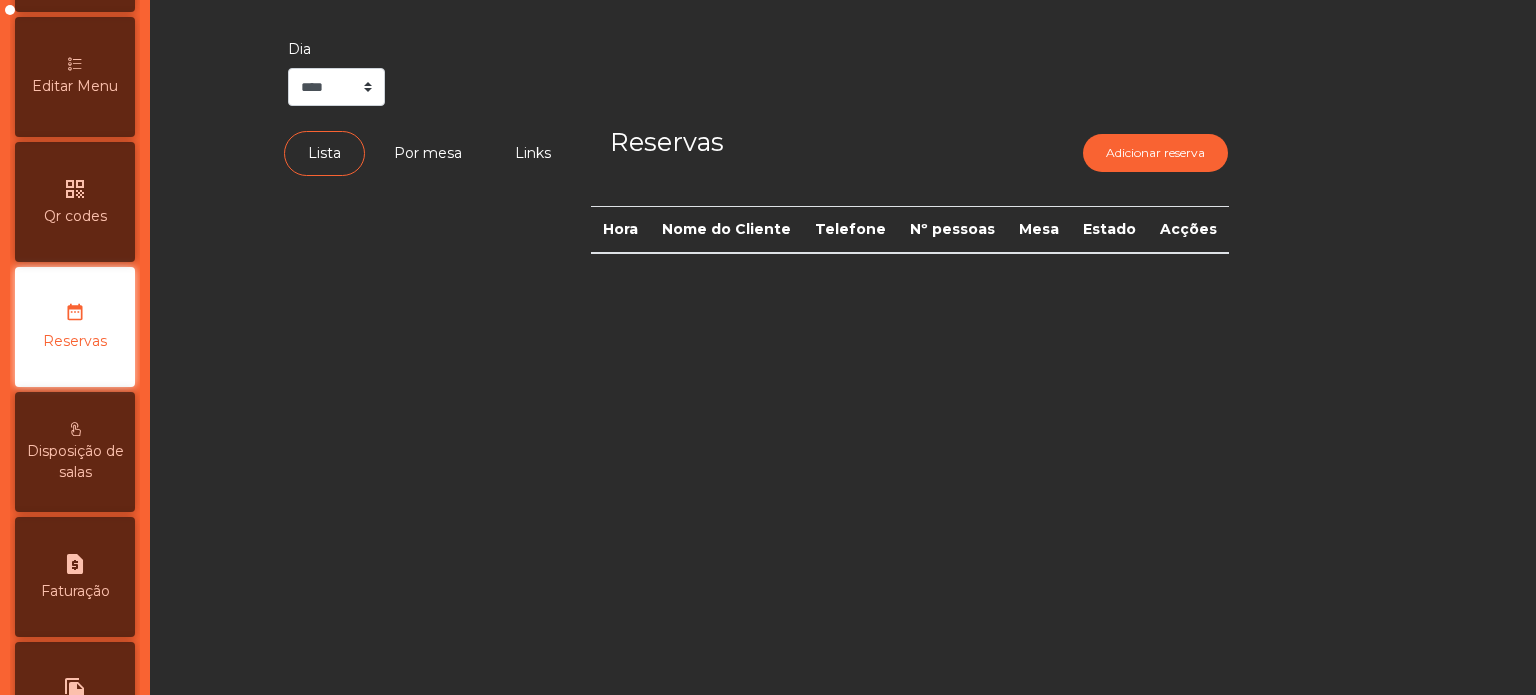 click on "request_page  Faturação" at bounding box center [75, 577] 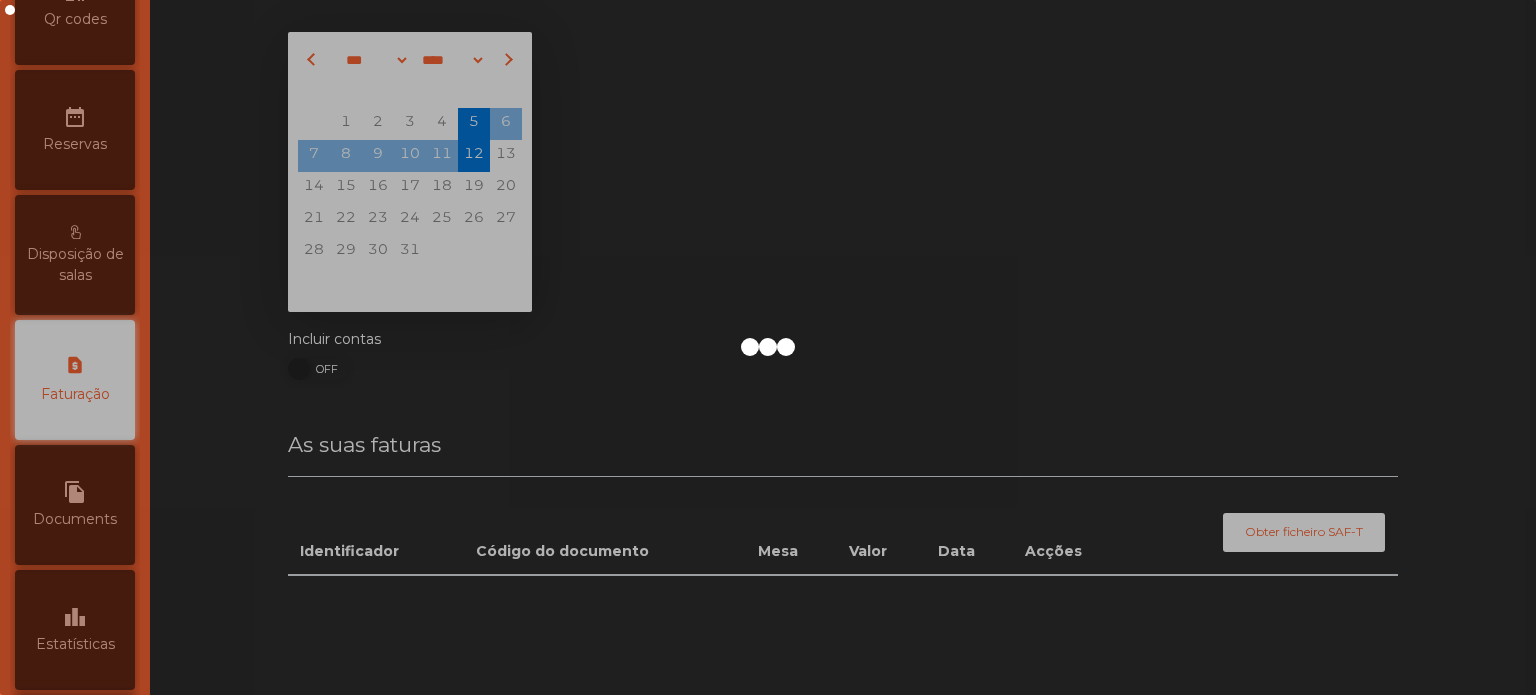 scroll, scrollTop: 688, scrollLeft: 0, axis: vertical 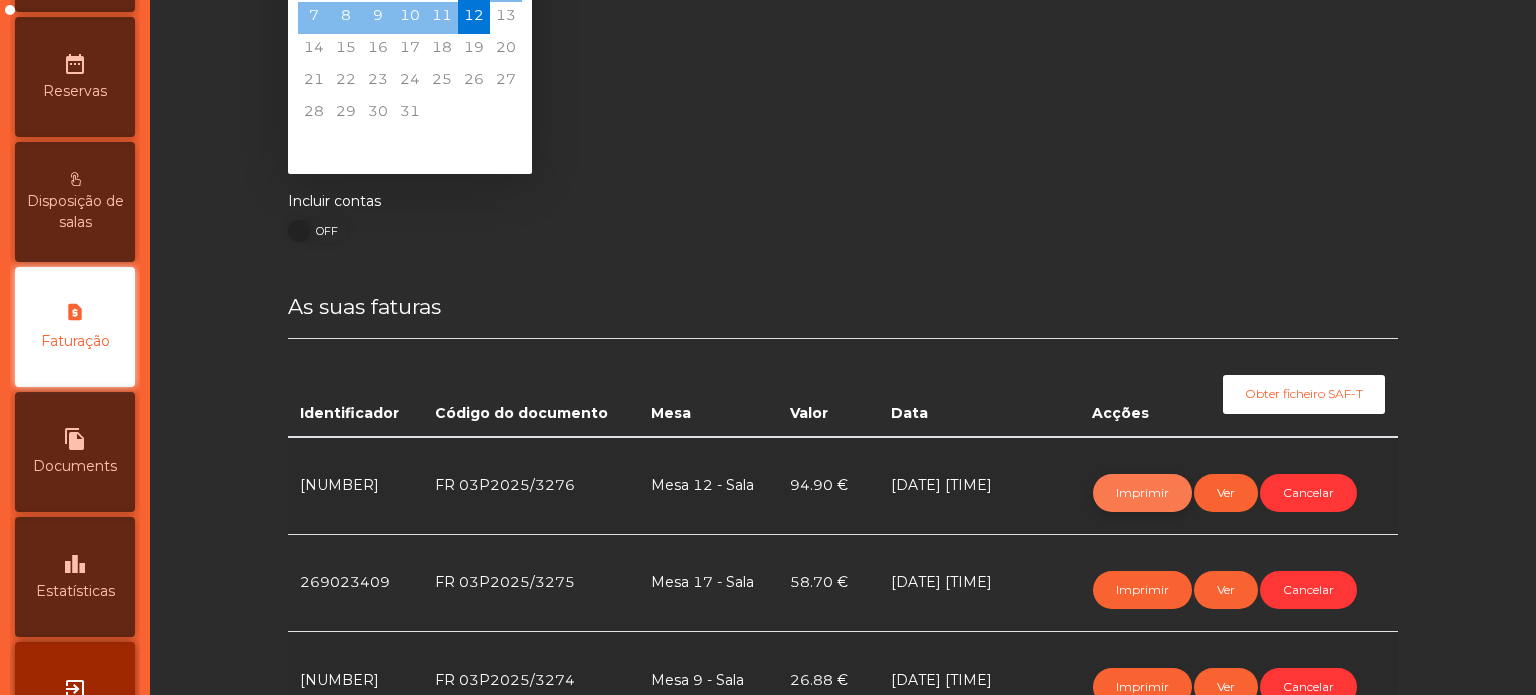 click on "Imprimir" 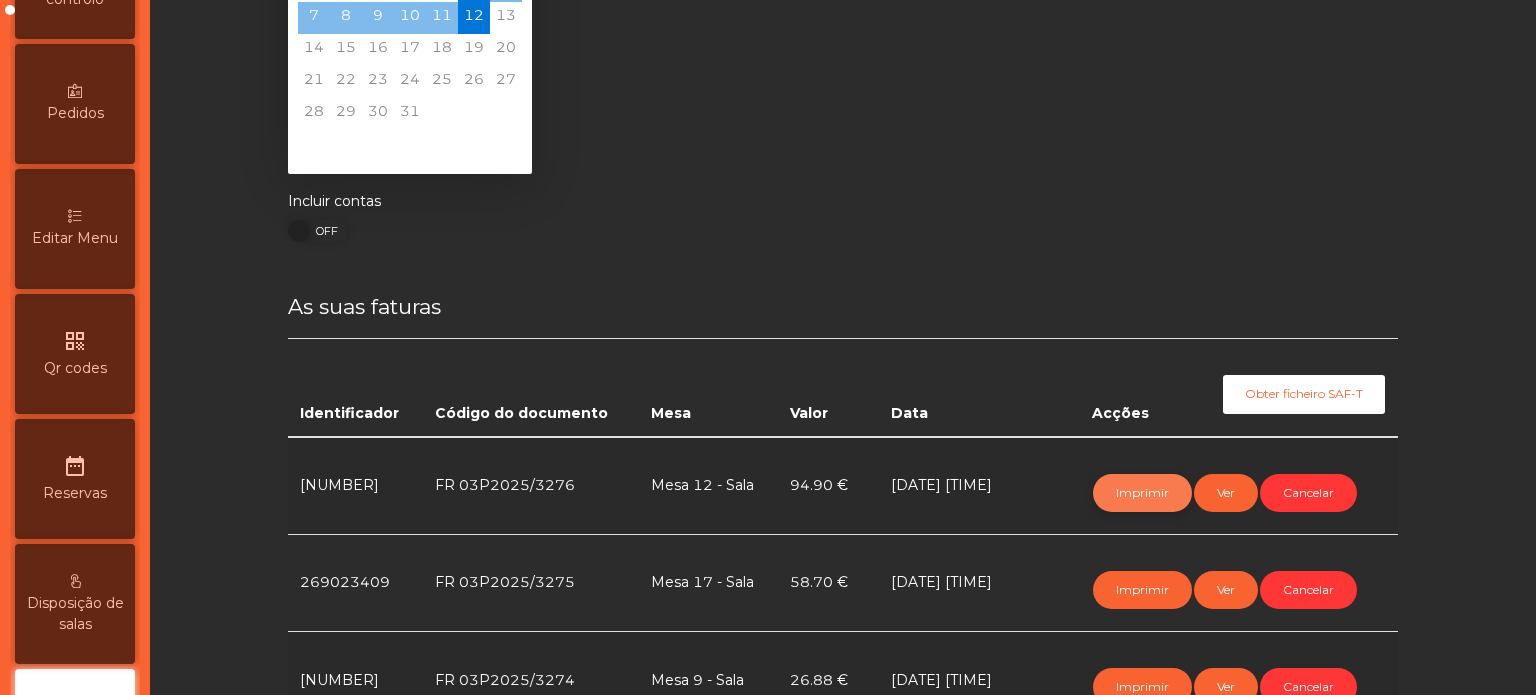 scroll, scrollTop: 0, scrollLeft: 0, axis: both 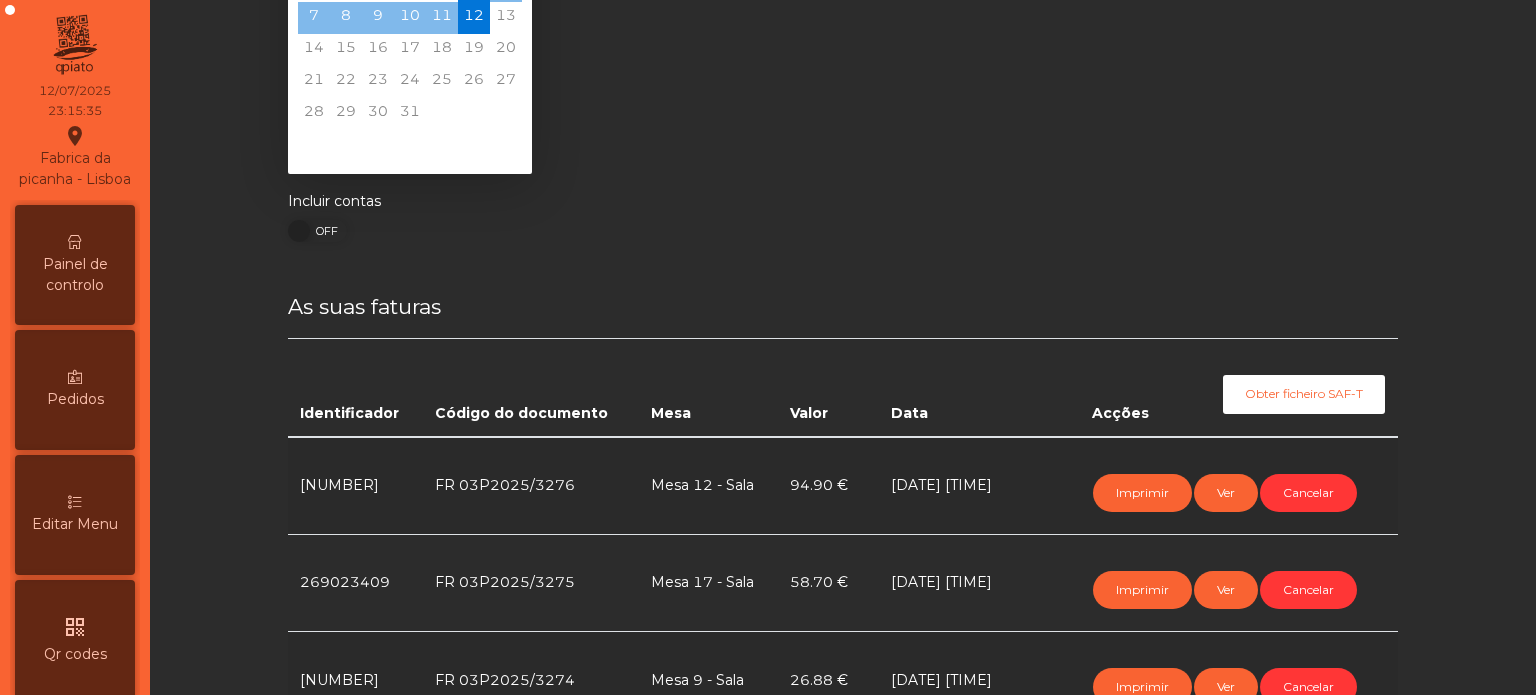 click on "Painel de controlo" at bounding box center (75, 275) 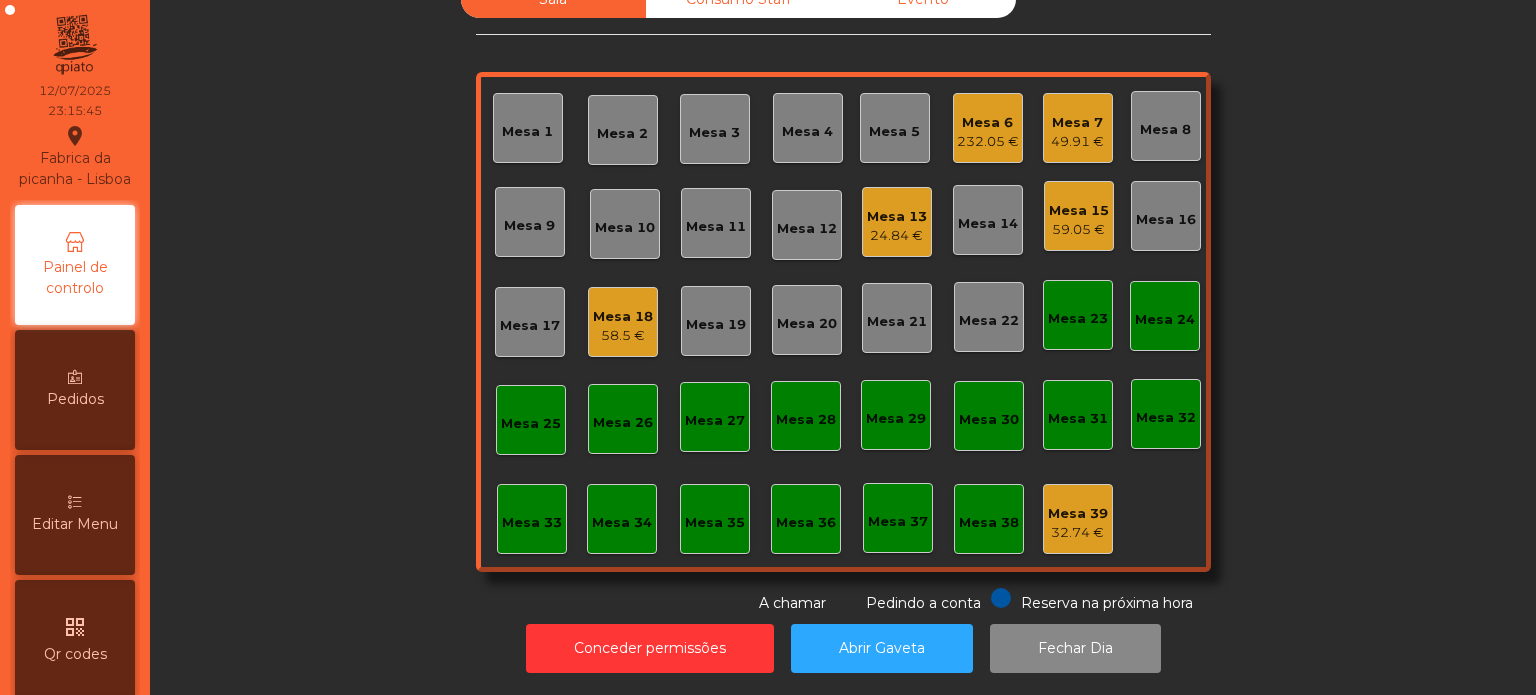 click on "Mesa 13" 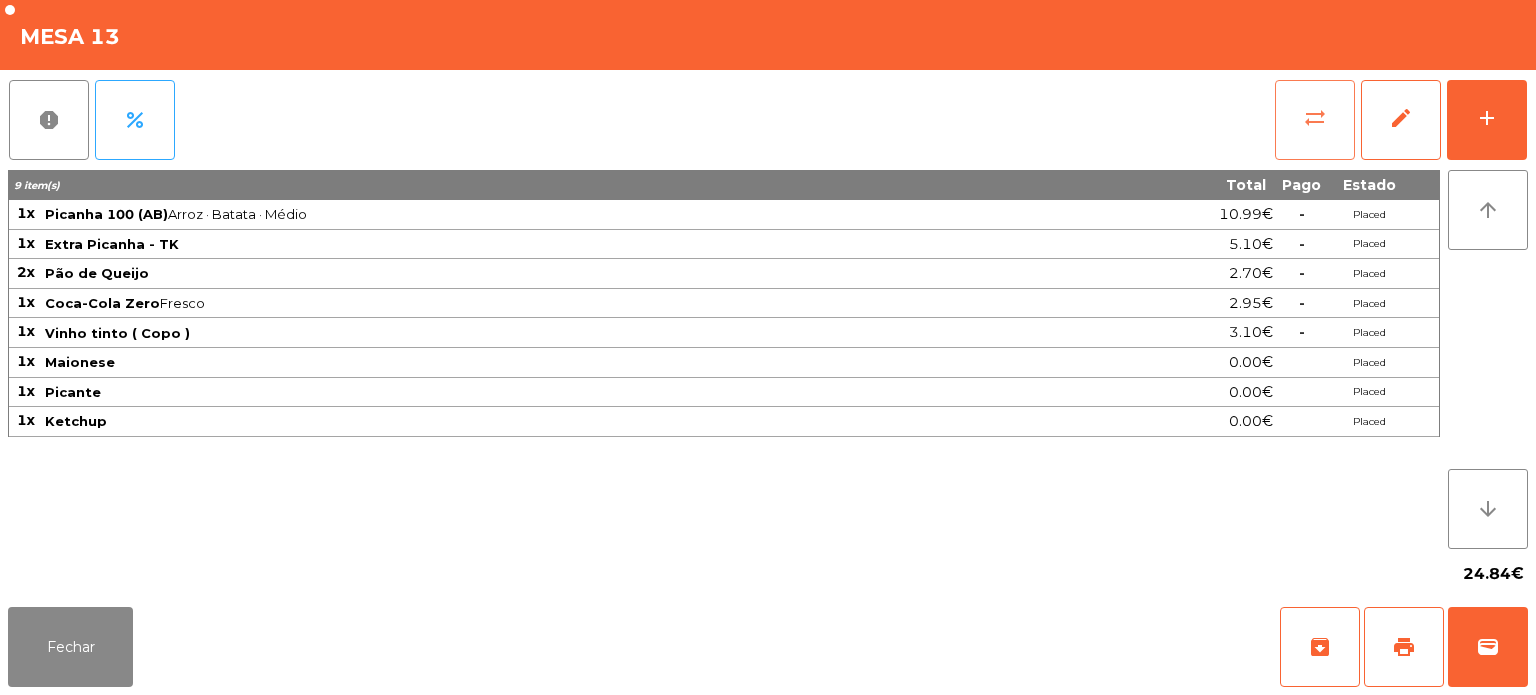 click on "sync_alt" 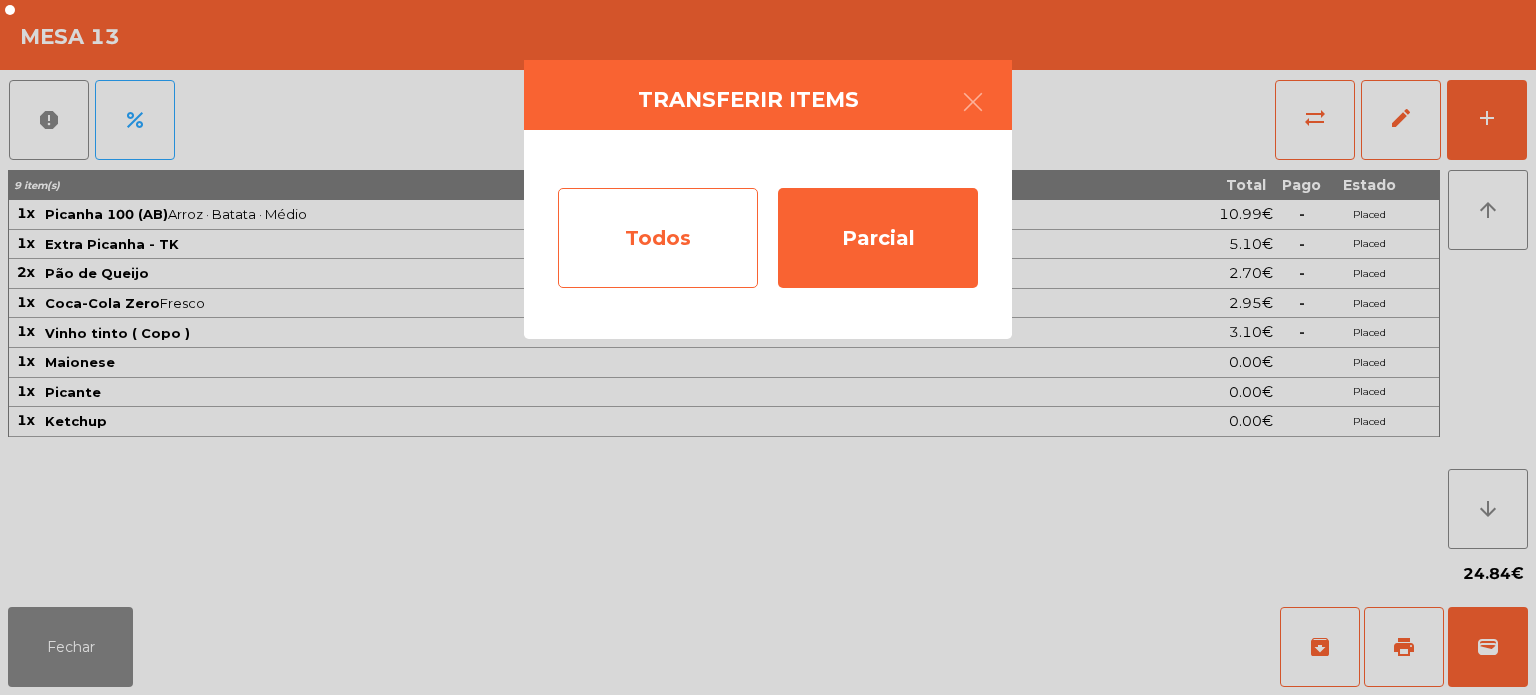 click on "Todos" 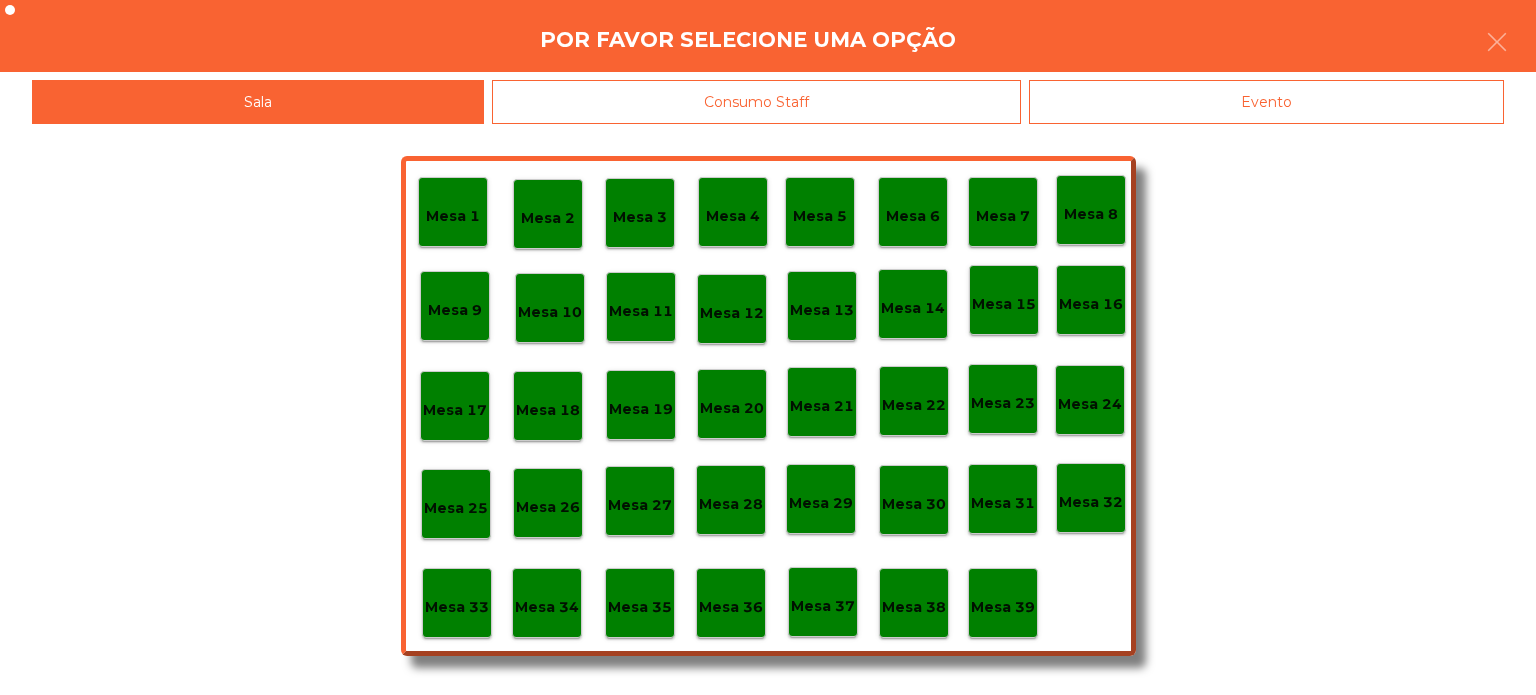 click on "Evento" 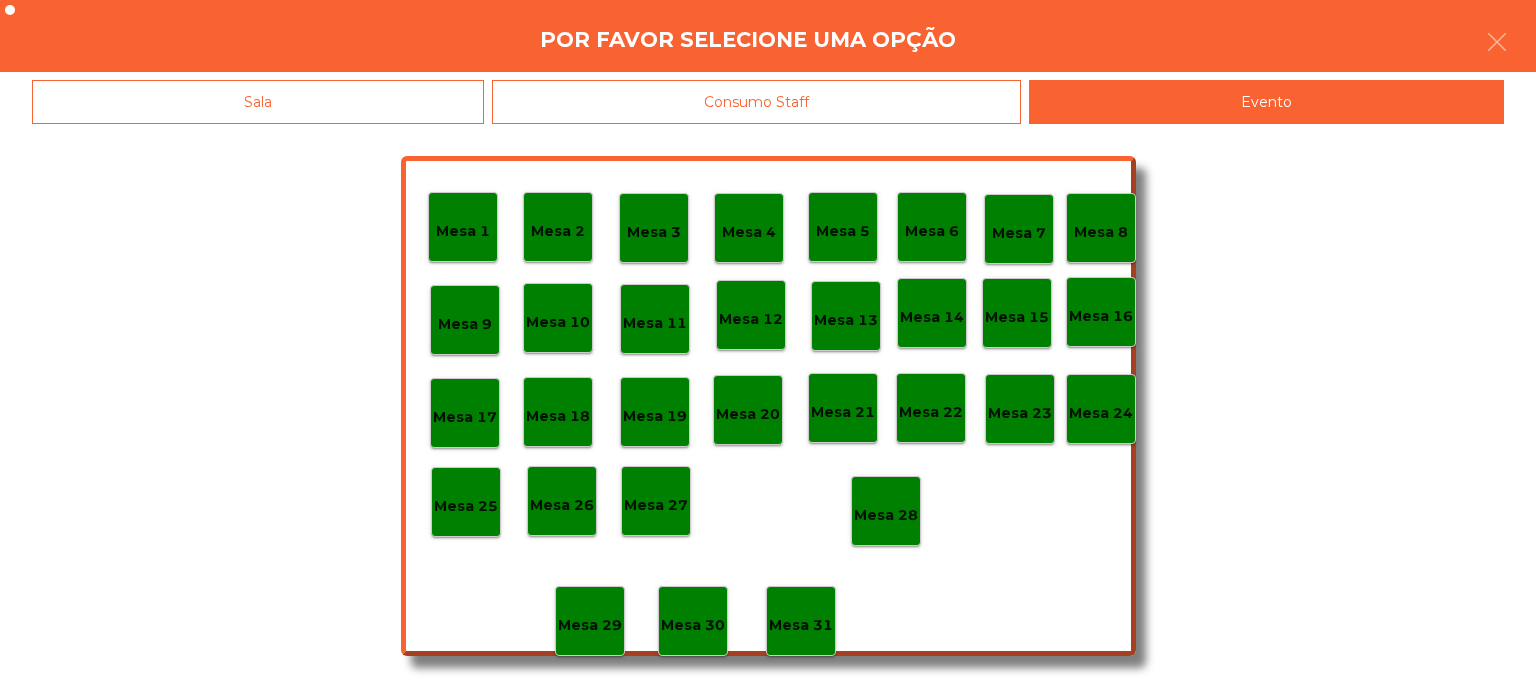 click on "Mesa 28" 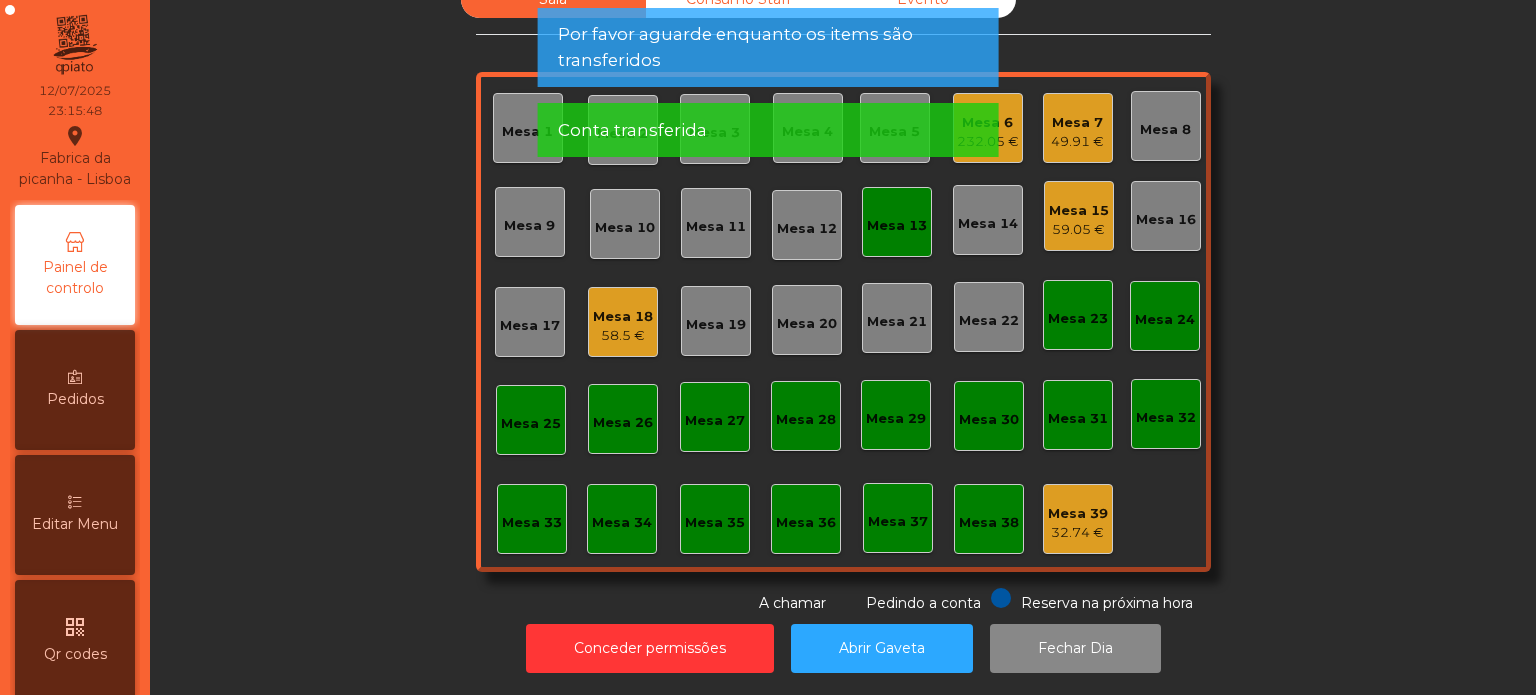 click on "Mesa 13" 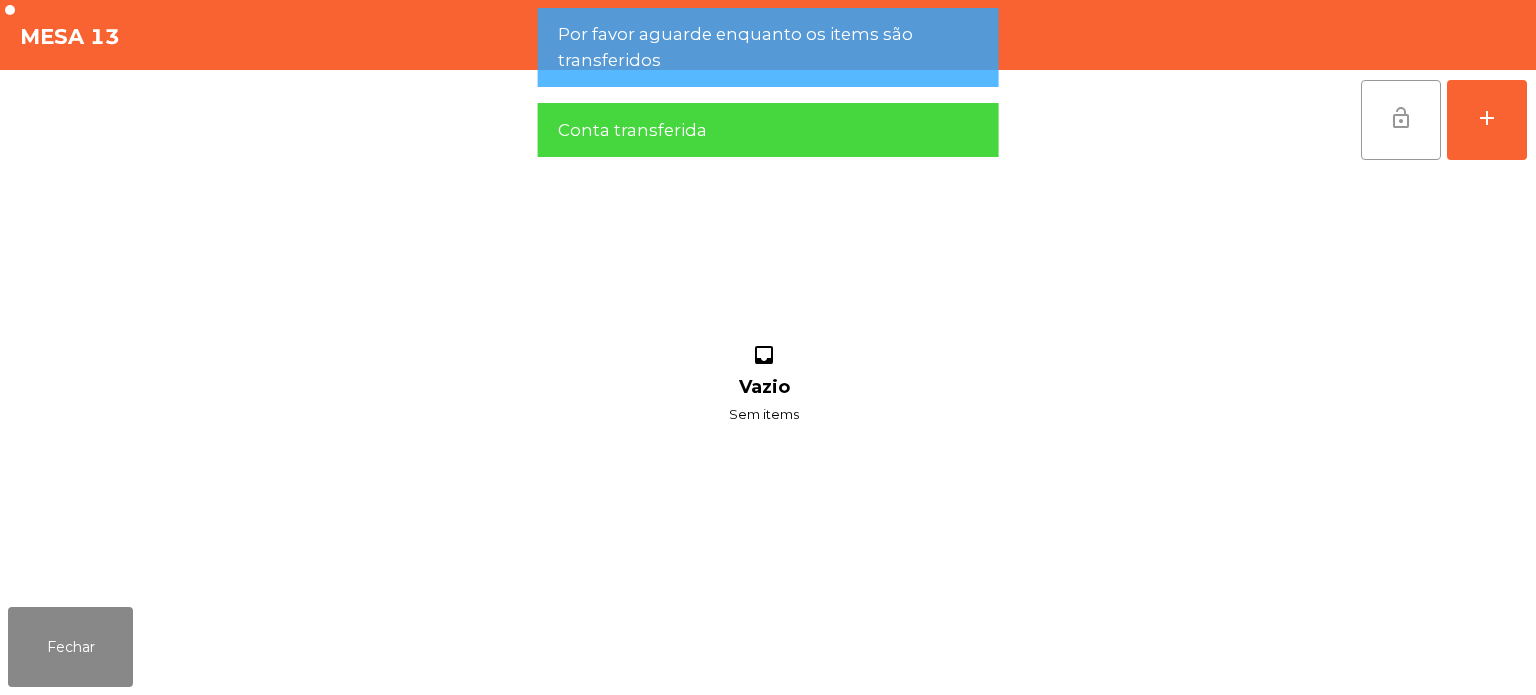 click on "lock_open" 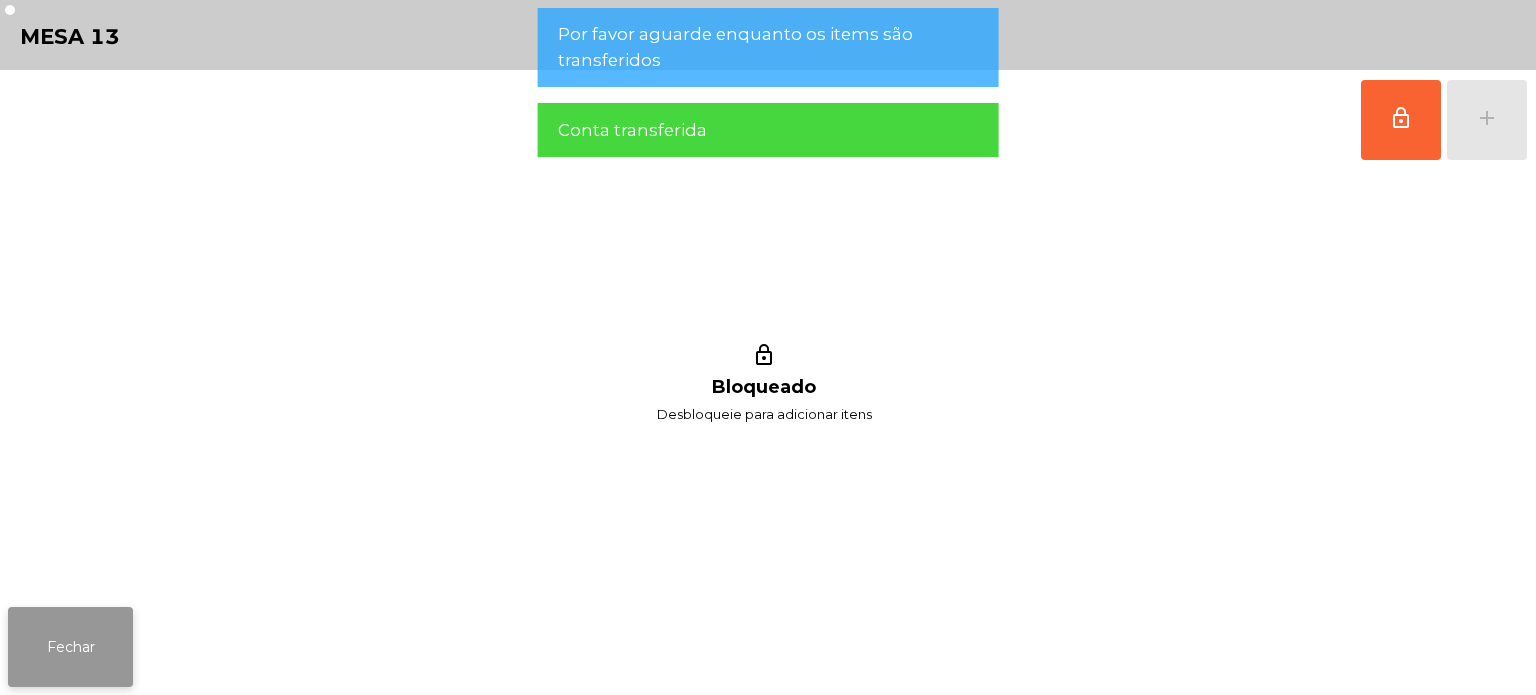 click on "Fechar" 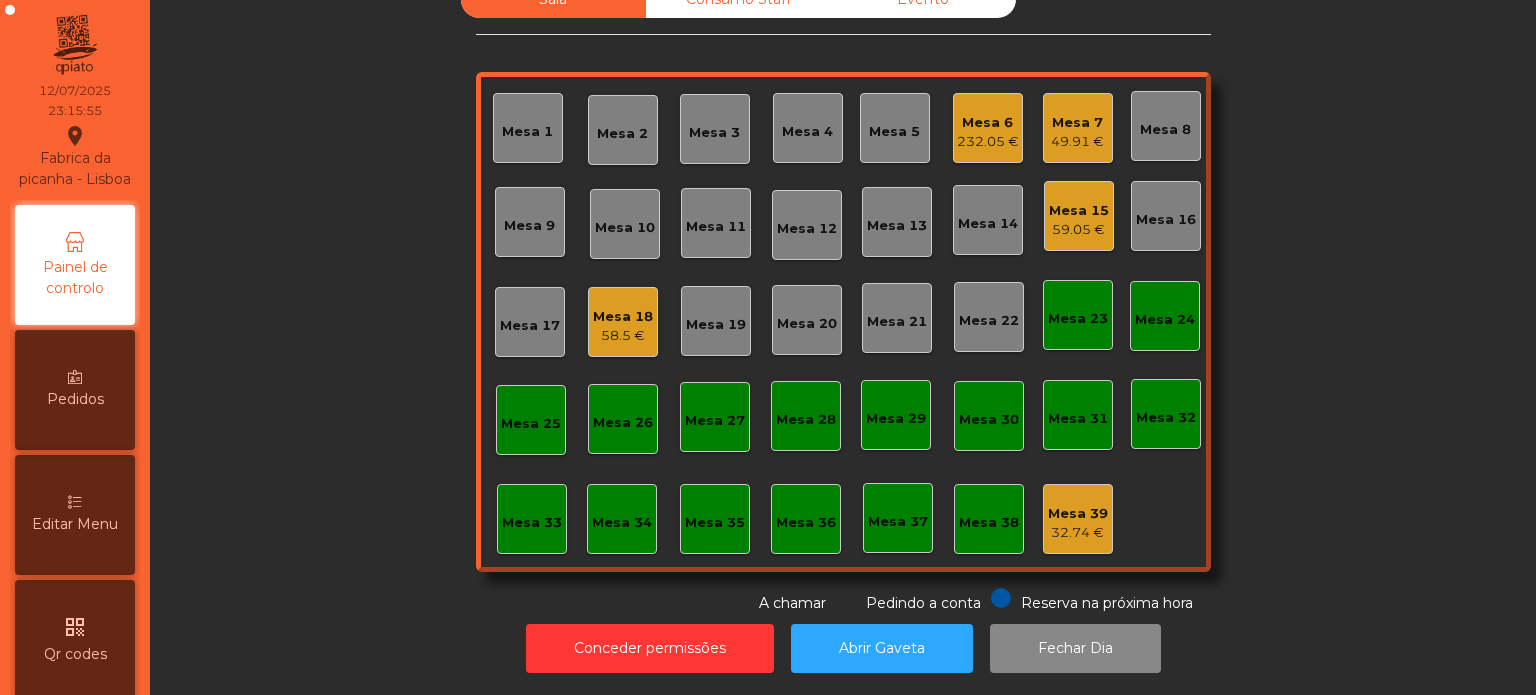 click on "Mesa 7   49.91 €" 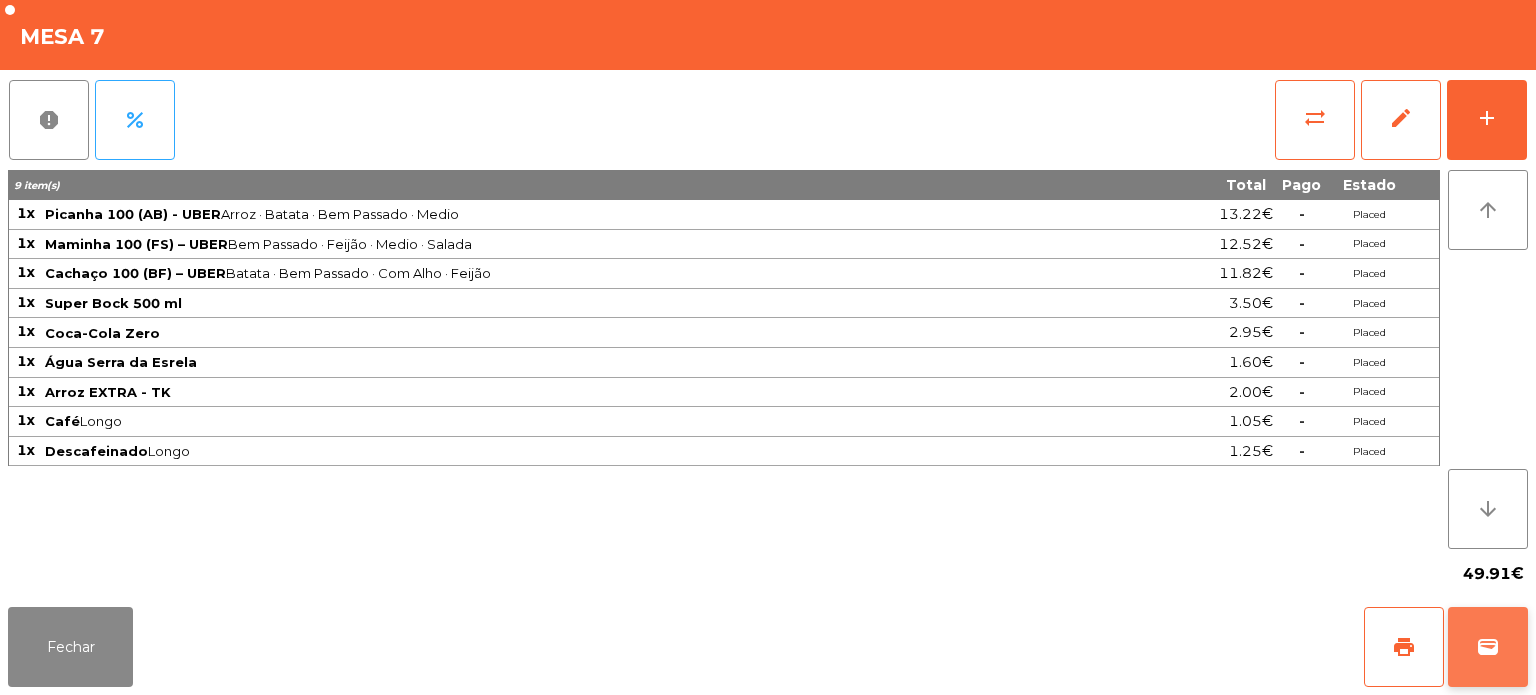 click on "wallet" 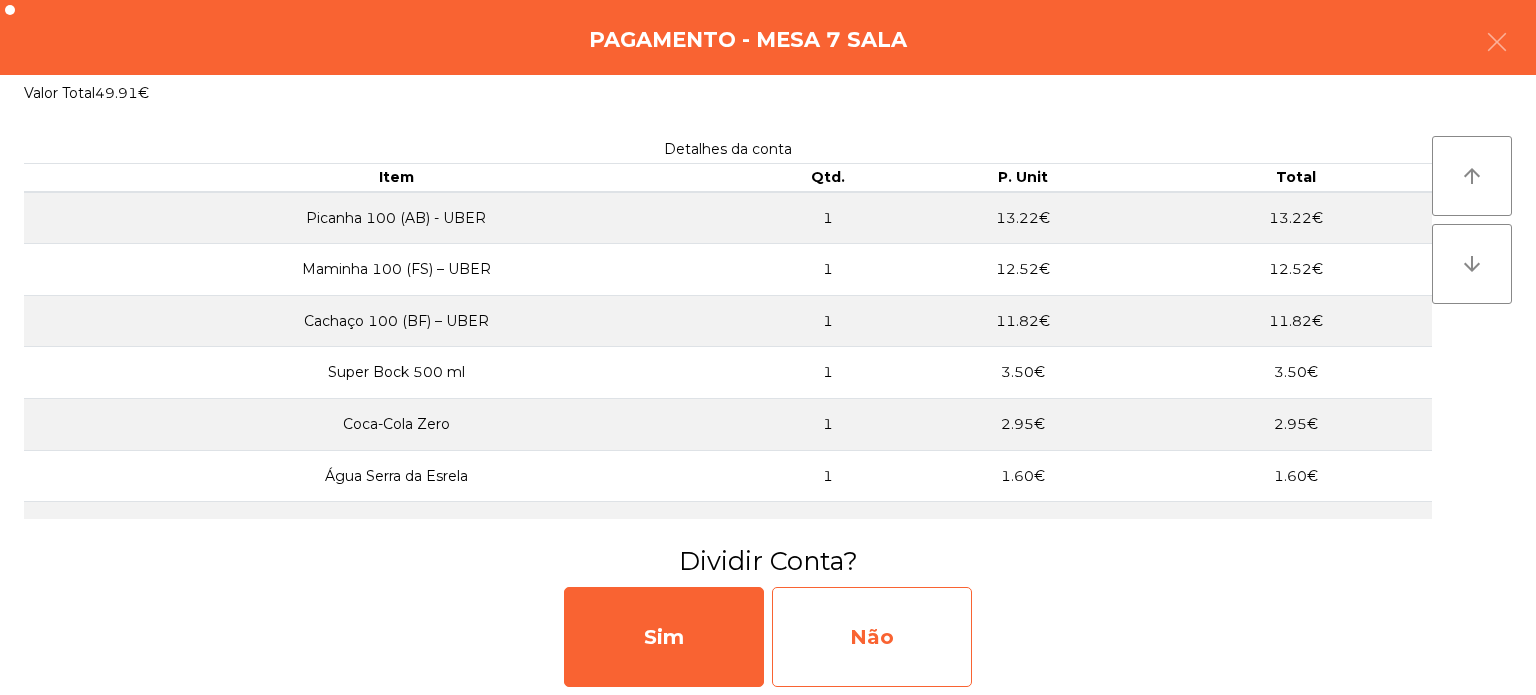 click on "Não" 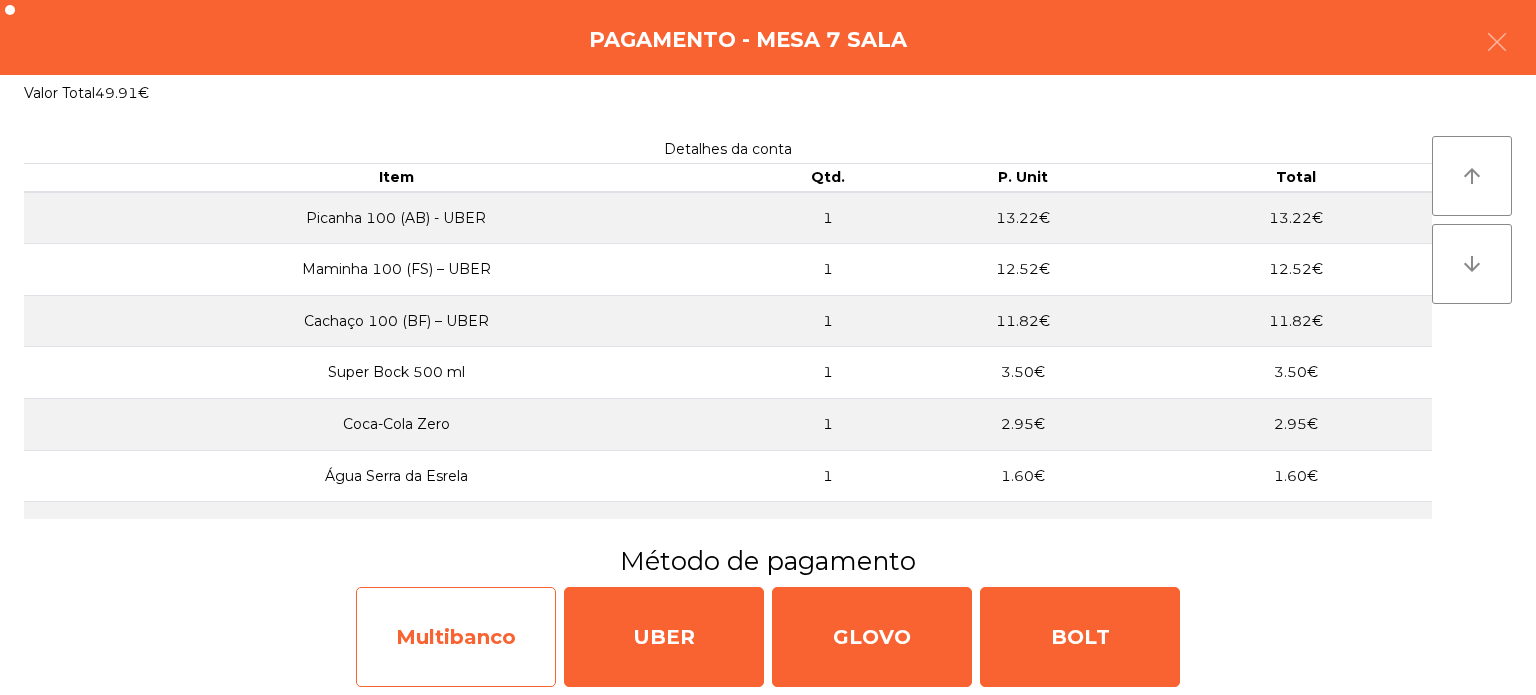 click on "Multibanco" 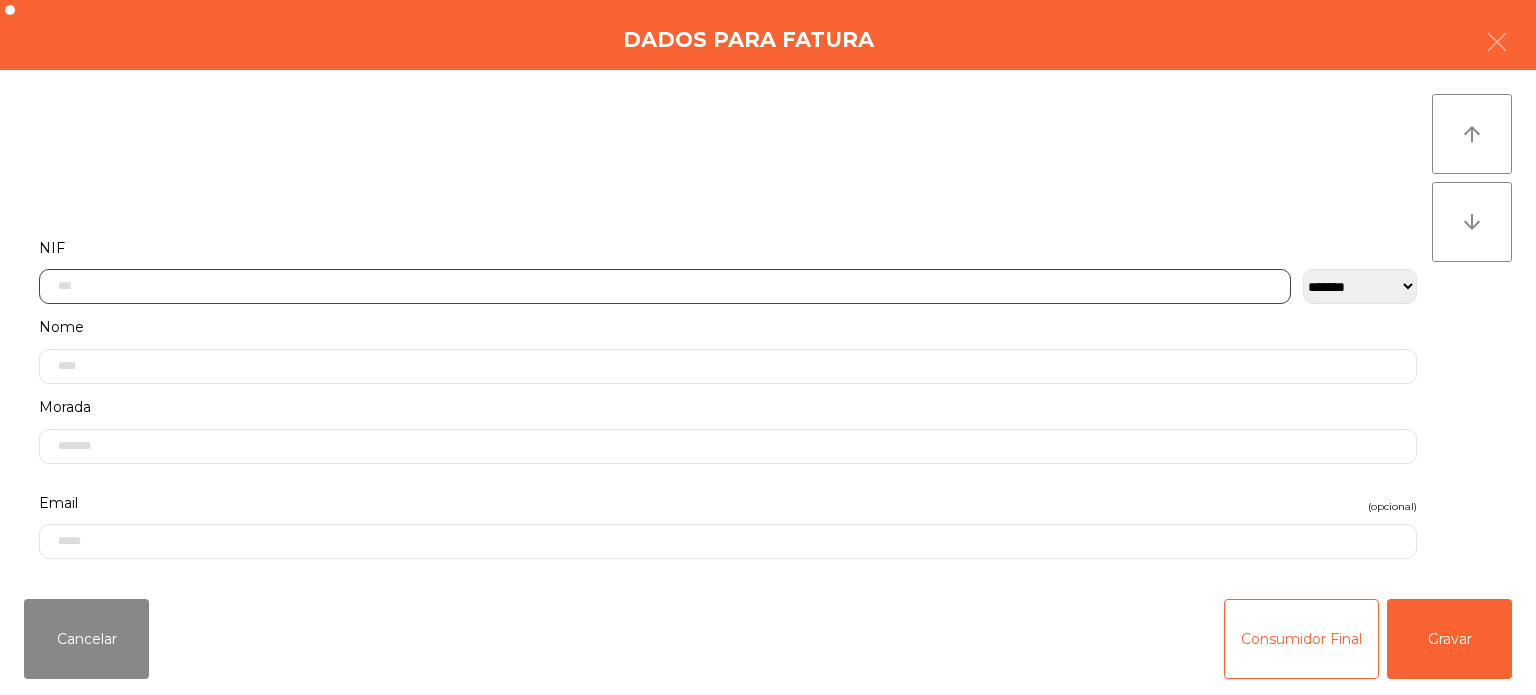 click 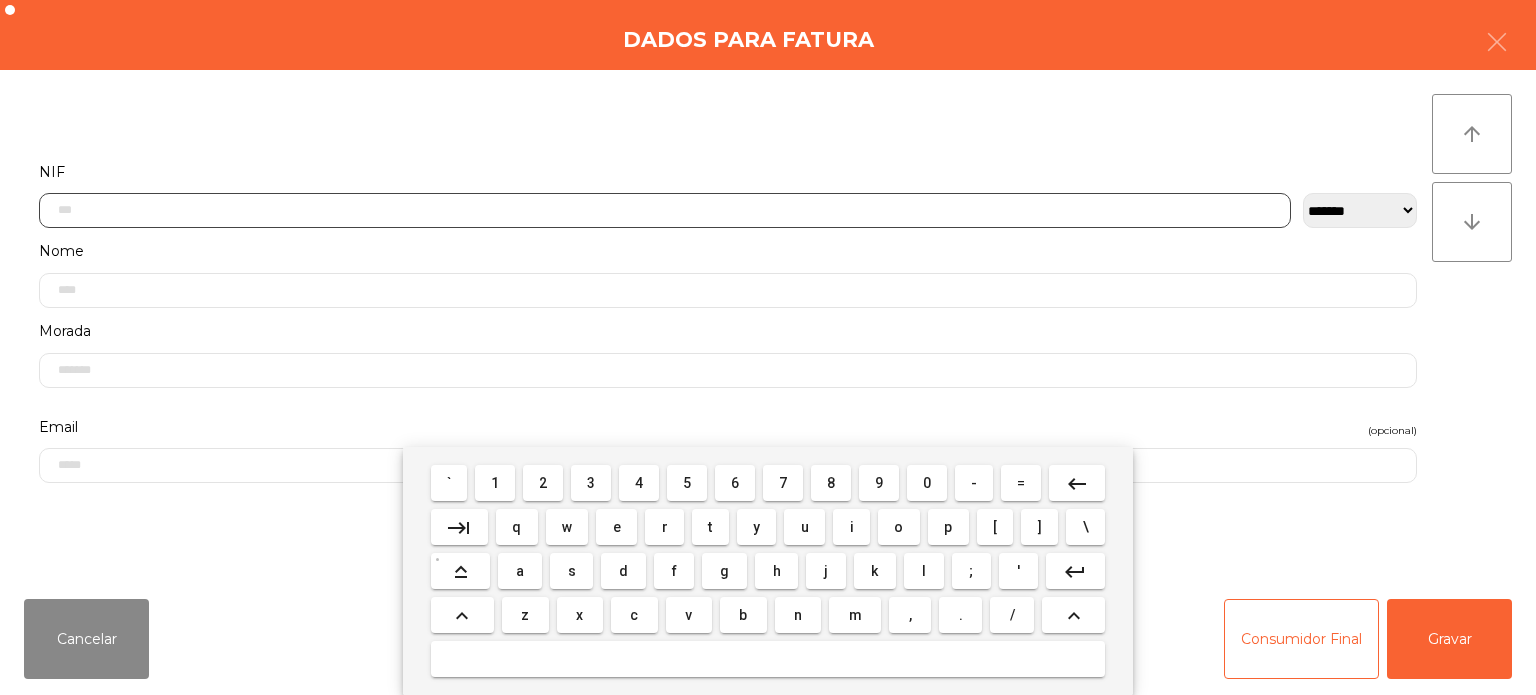 scroll, scrollTop: 139, scrollLeft: 0, axis: vertical 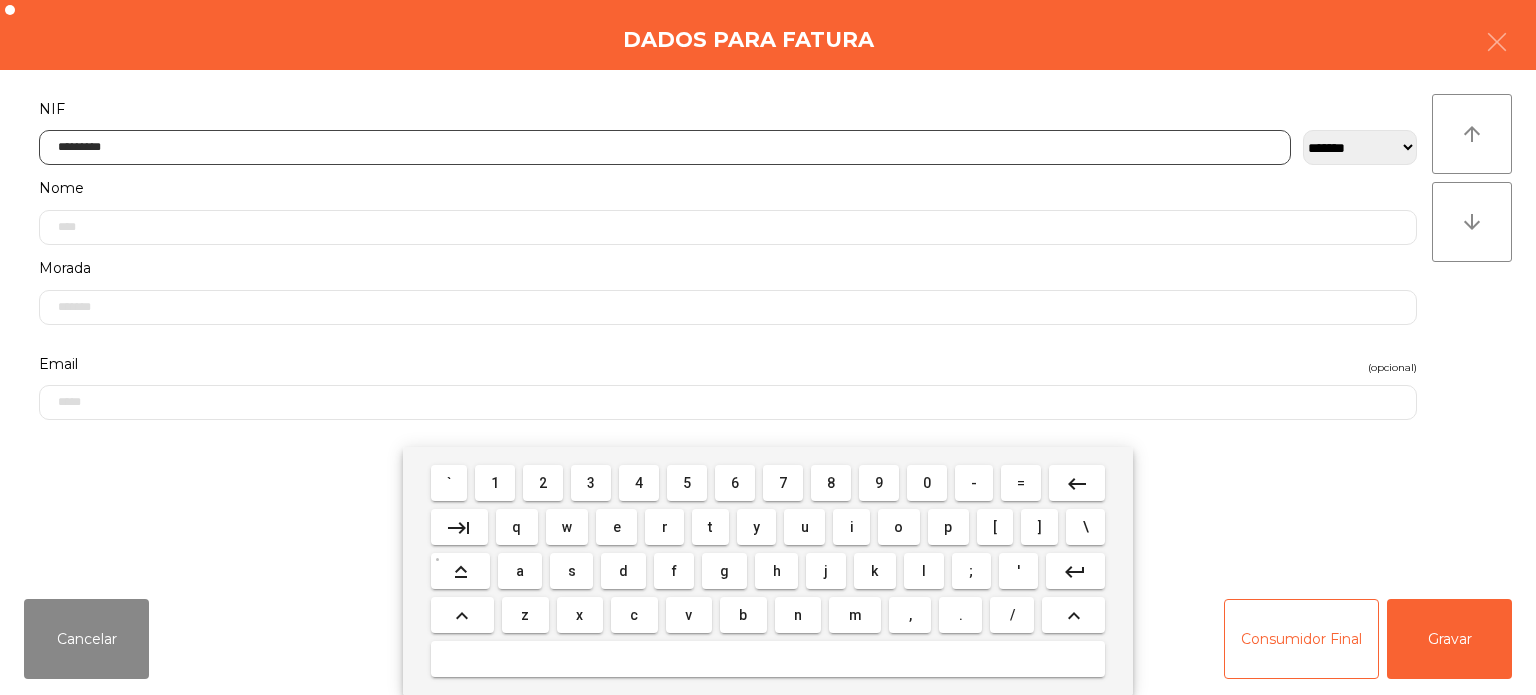 type on "*********" 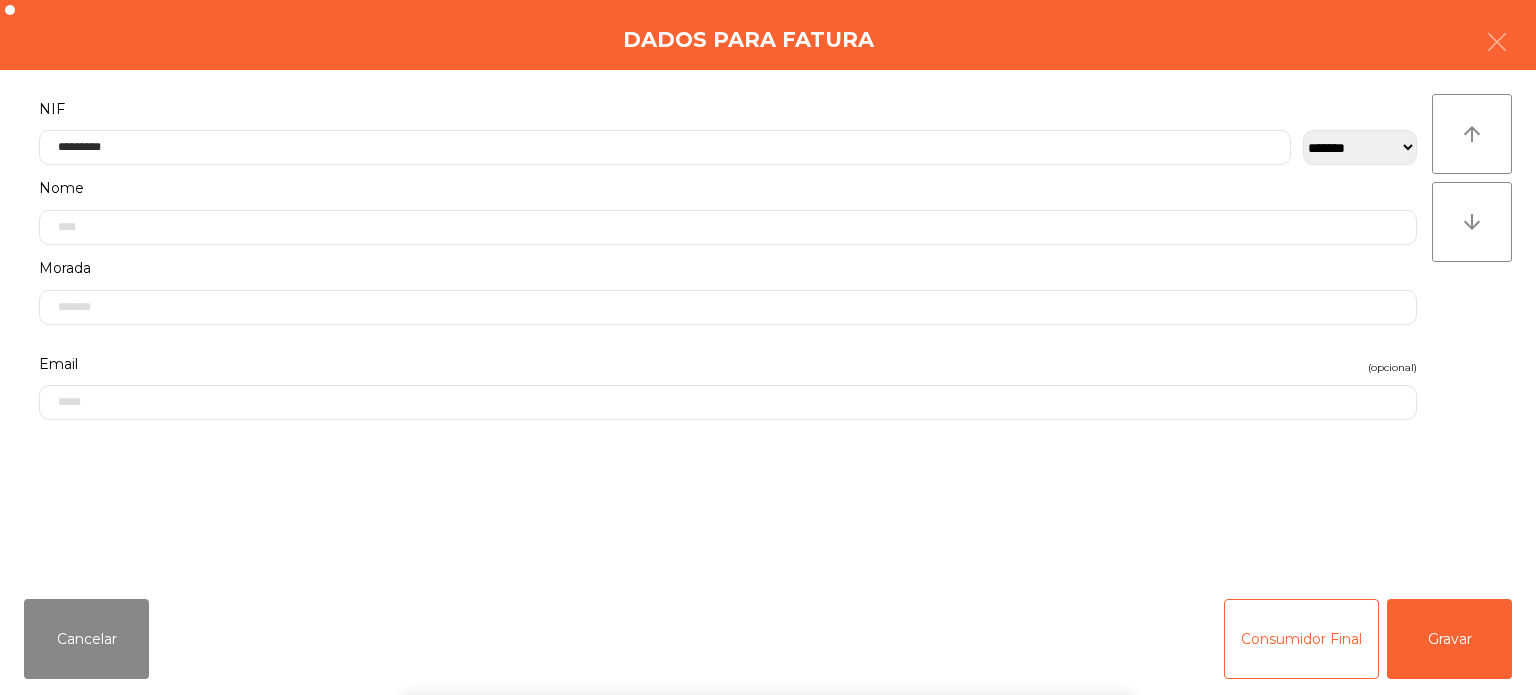 click on "arrow_upward arrow_downward" 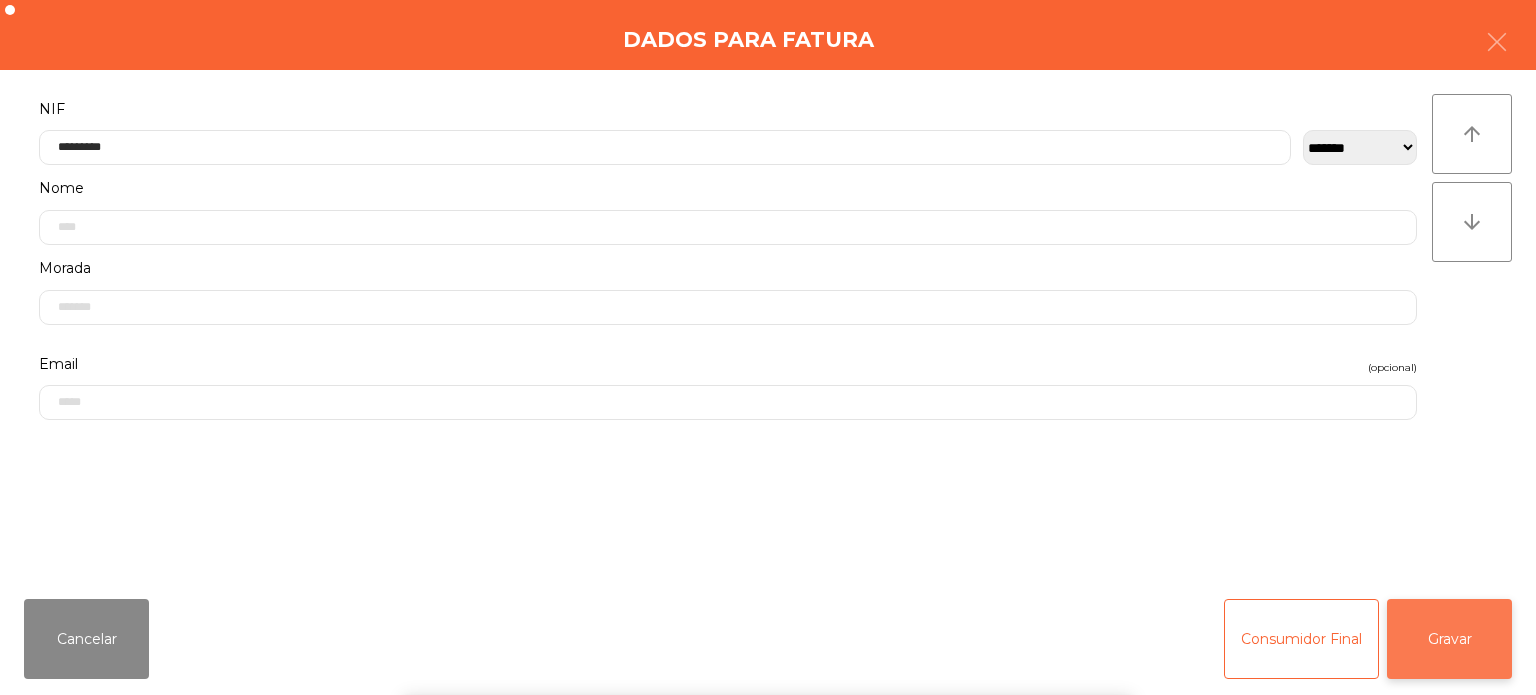 click on "Gravar" 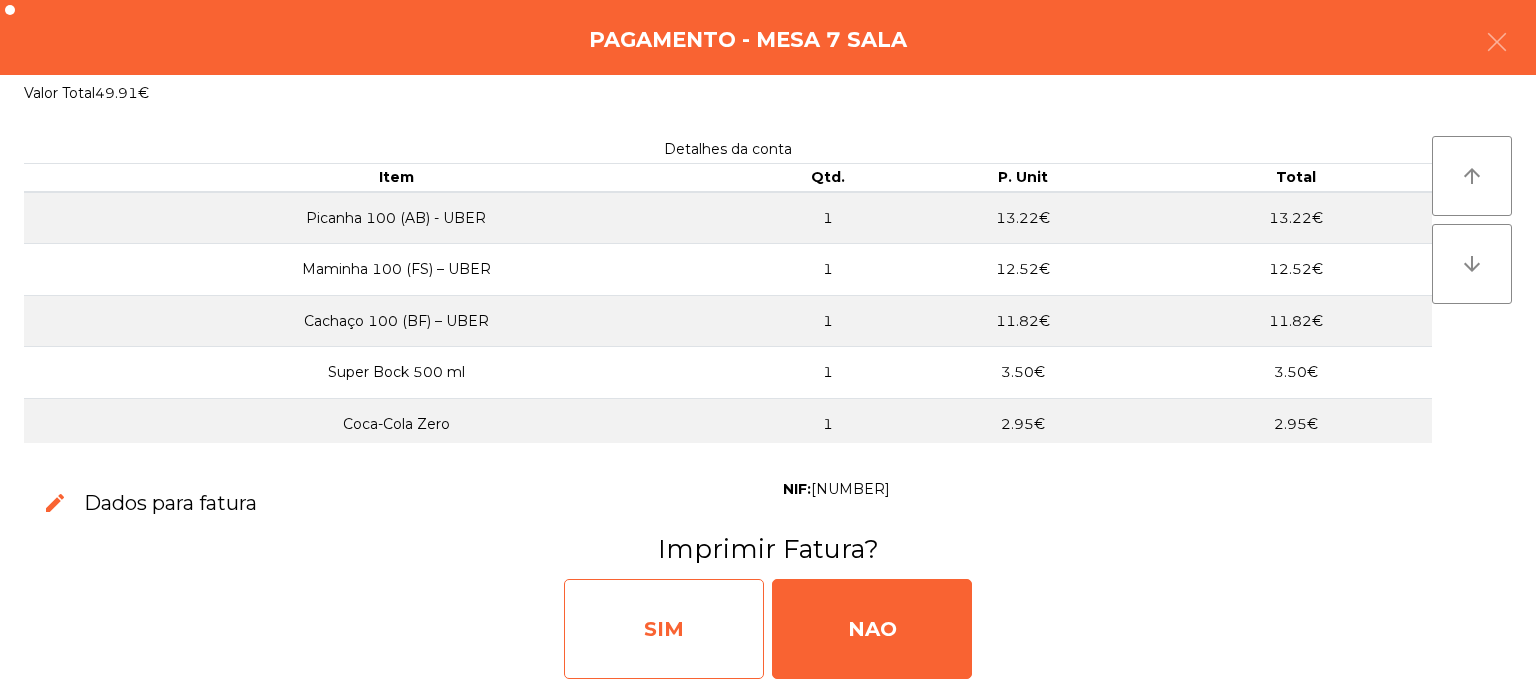 click on "SIM" 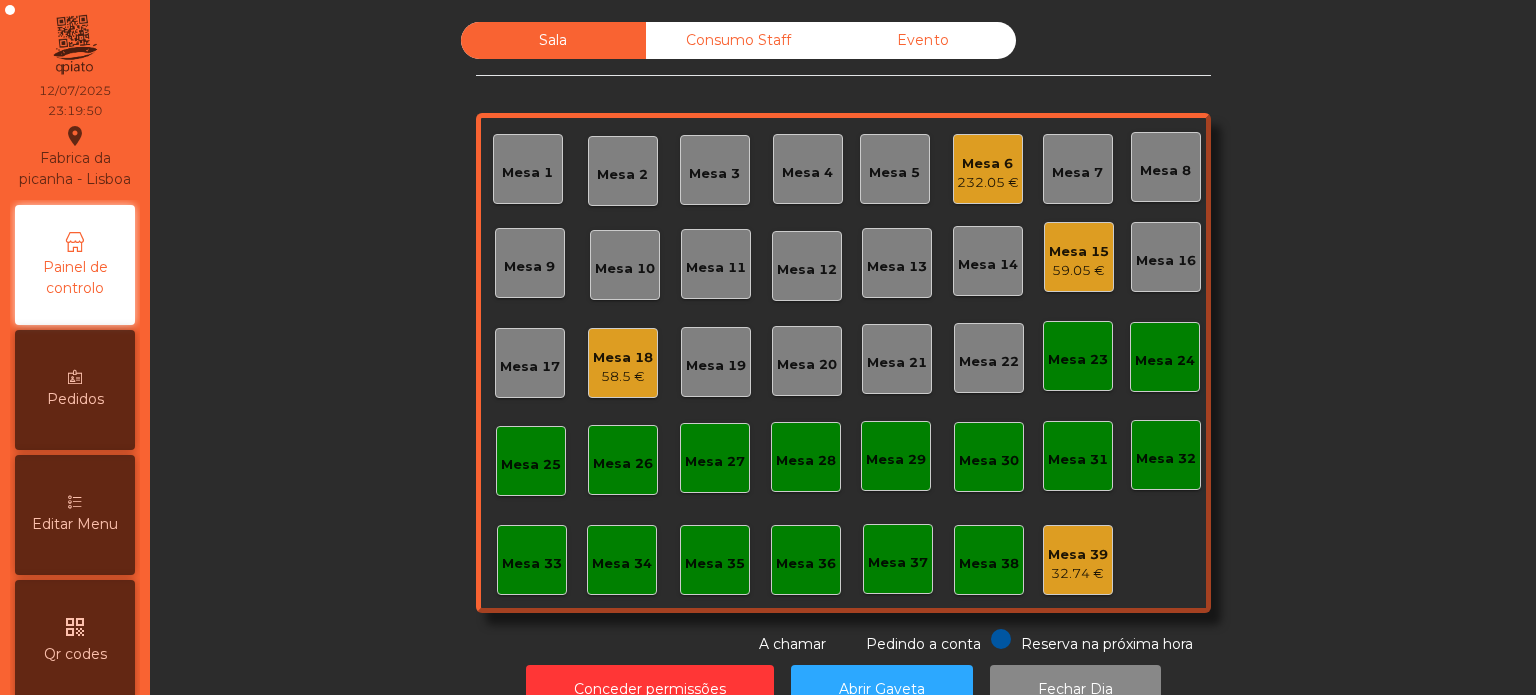 scroll, scrollTop: 0, scrollLeft: 0, axis: both 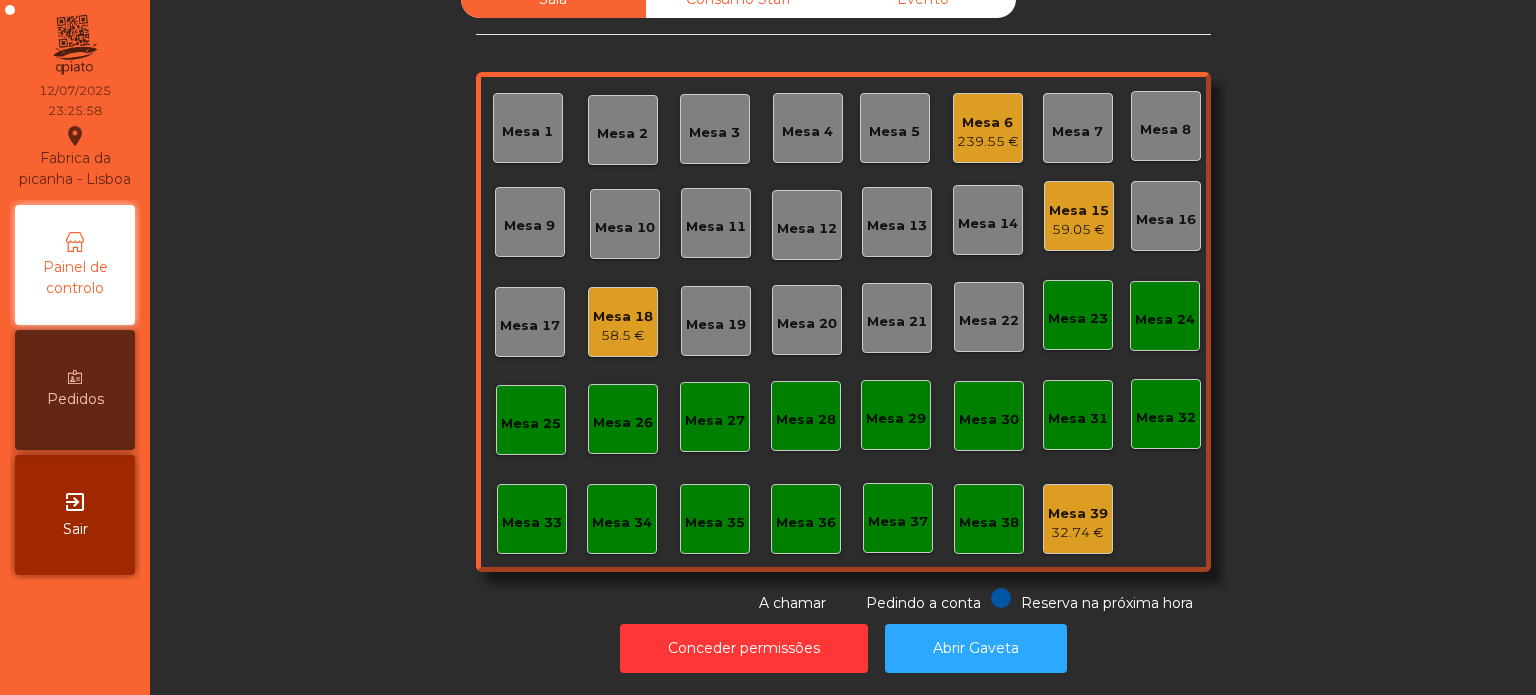 click on "239.55 €" 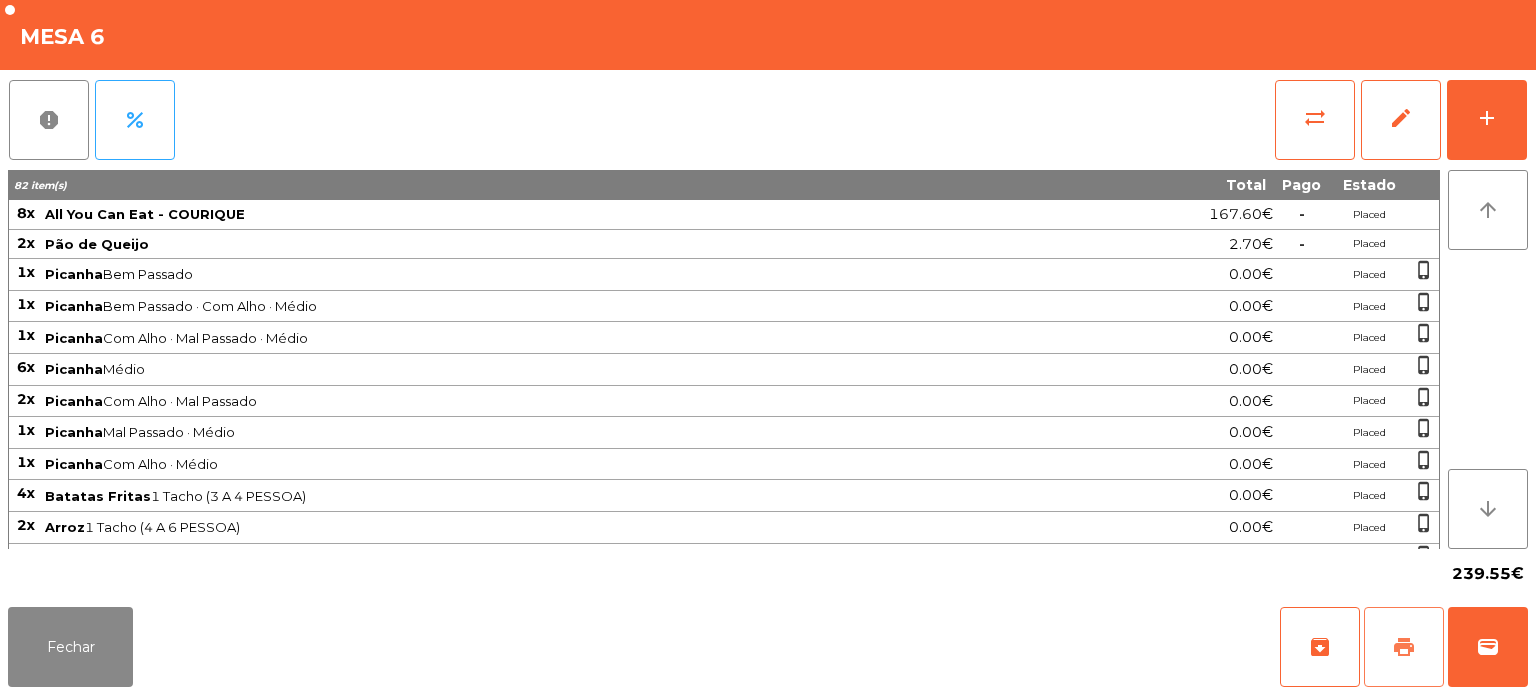 click on "print" 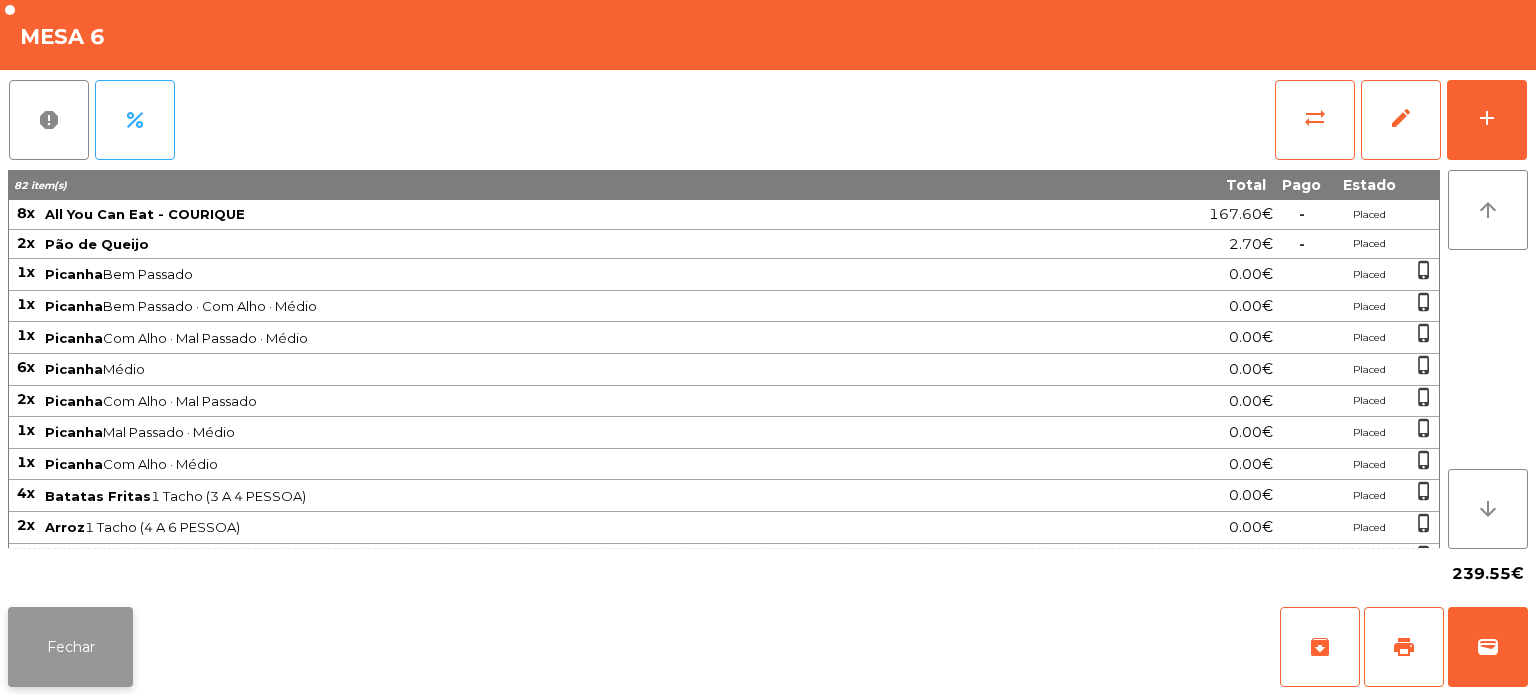 click on "Fechar" 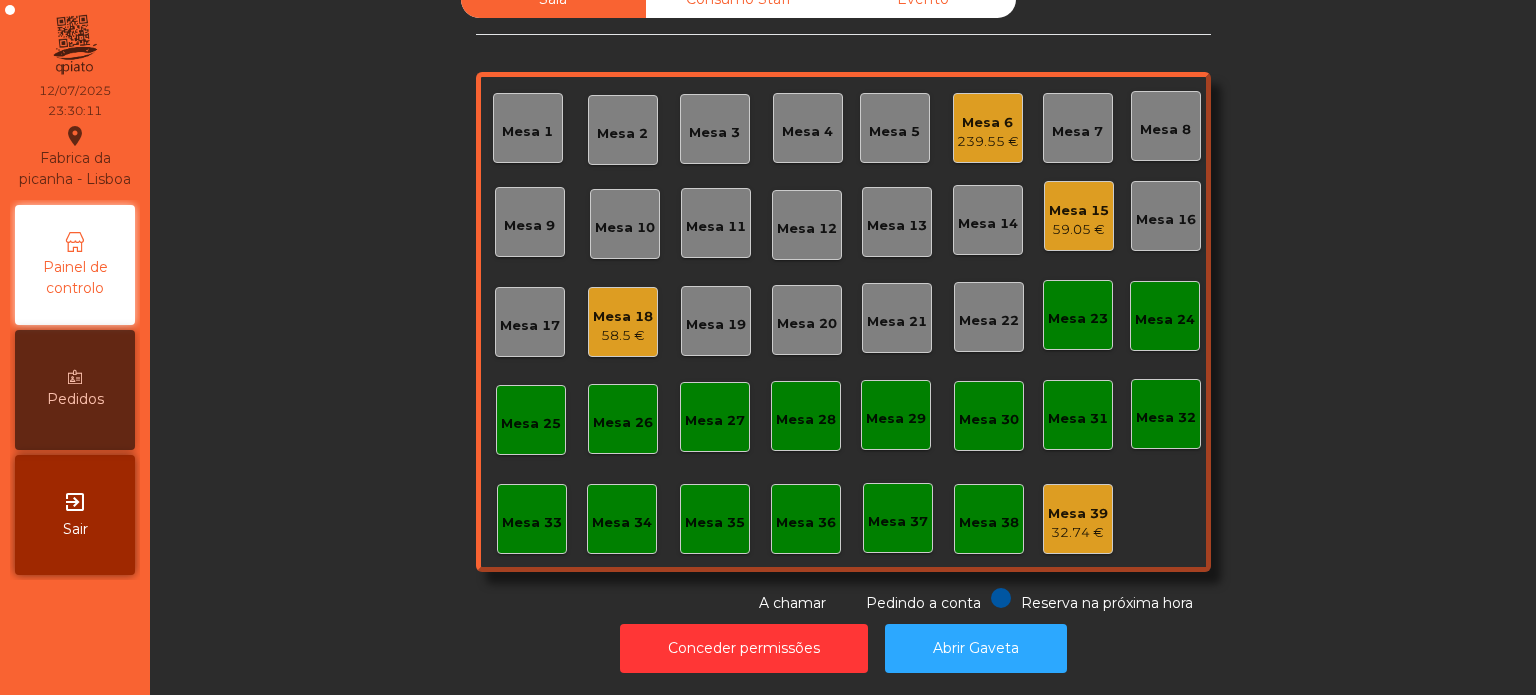 click on "59.05 €" 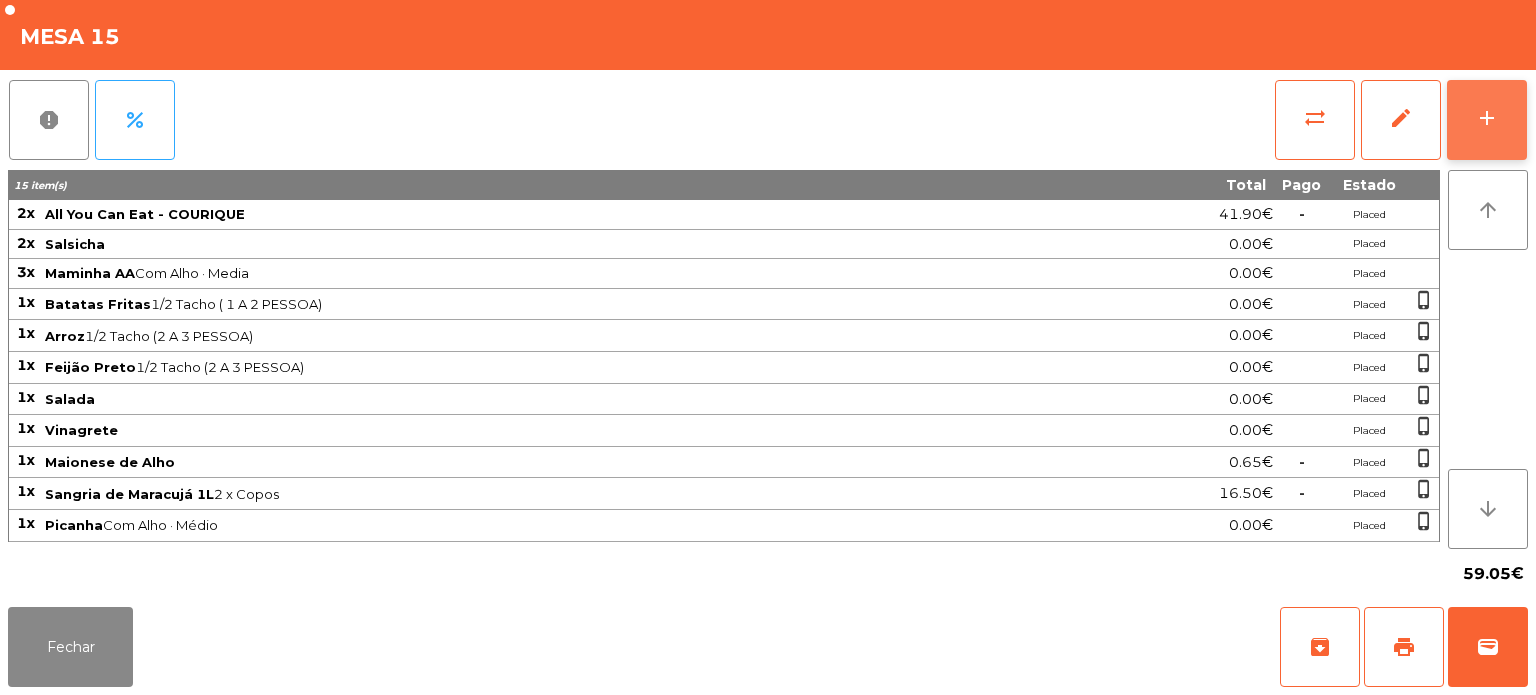click on "add" 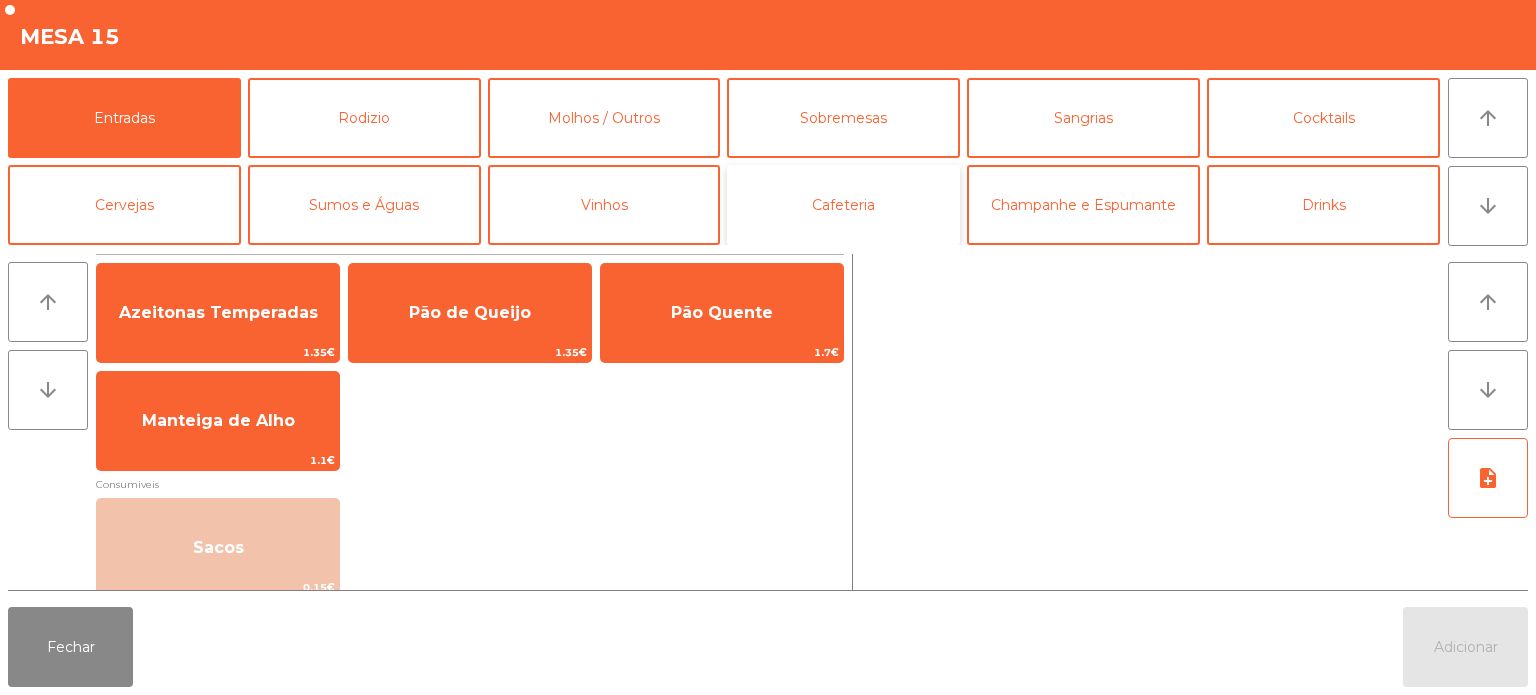 click on "Cafeteria" 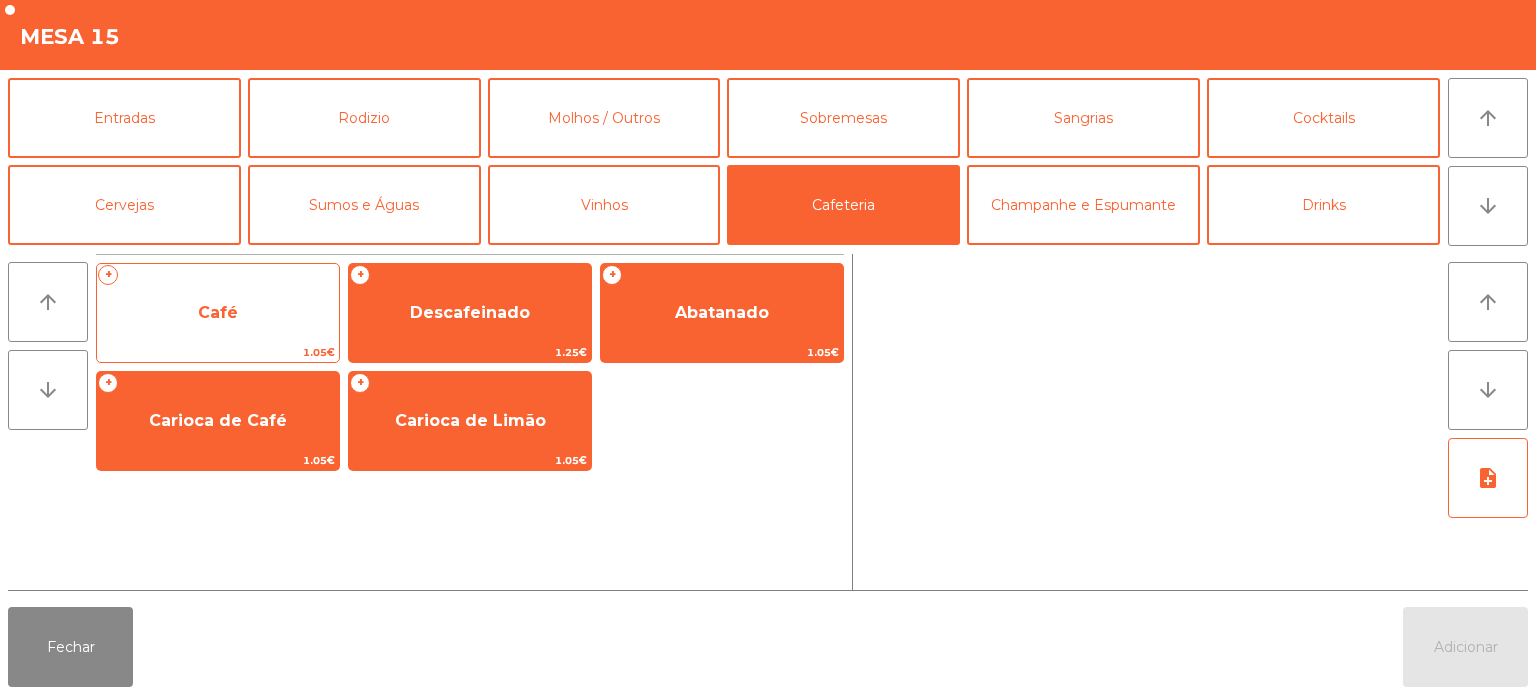 click on "Café" 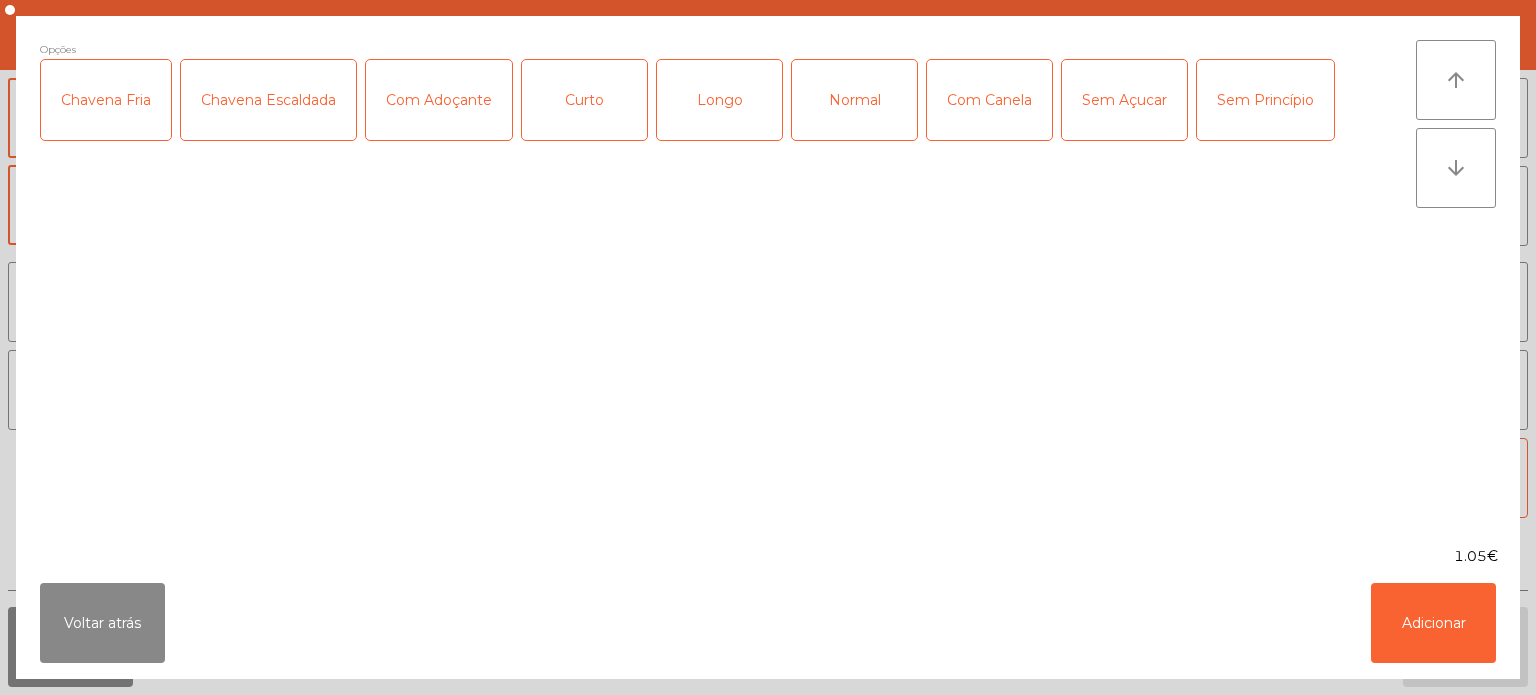 click on "Normal" 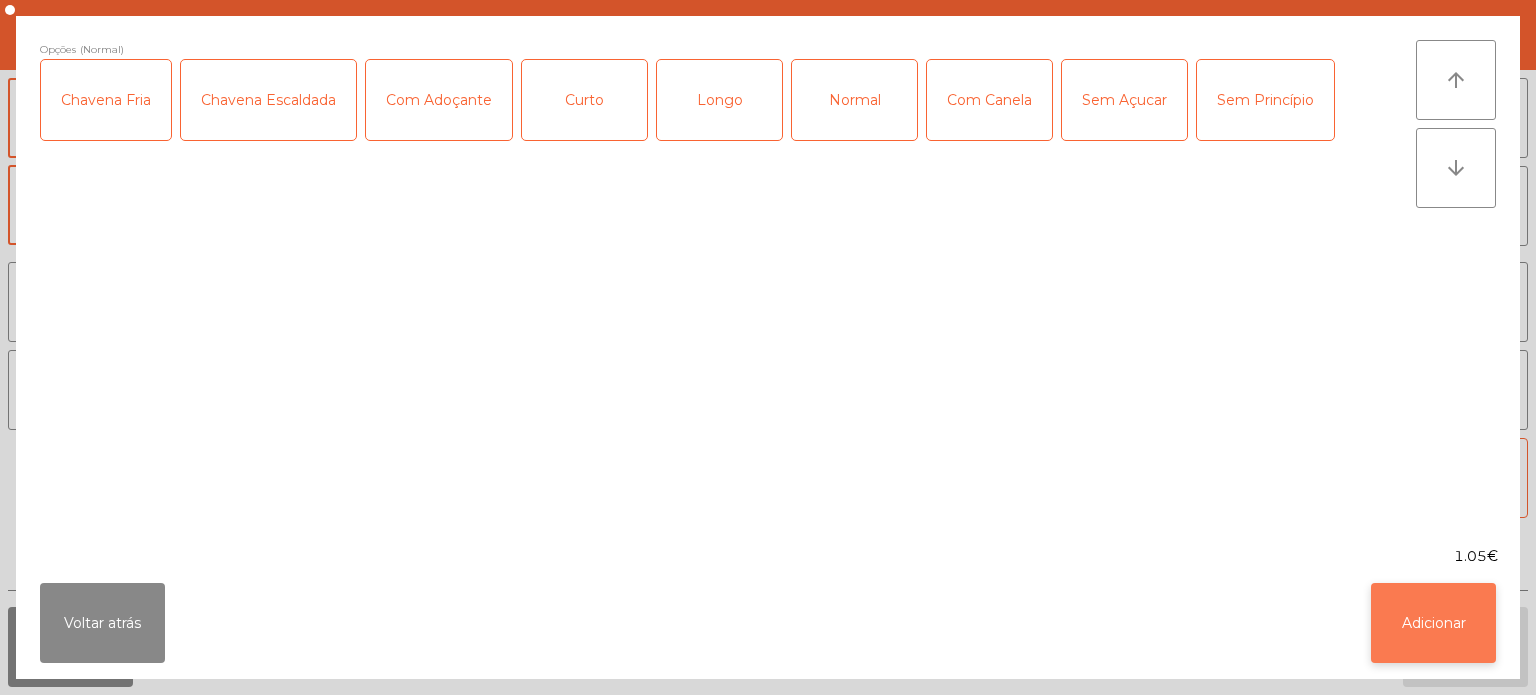 click on "Adicionar" 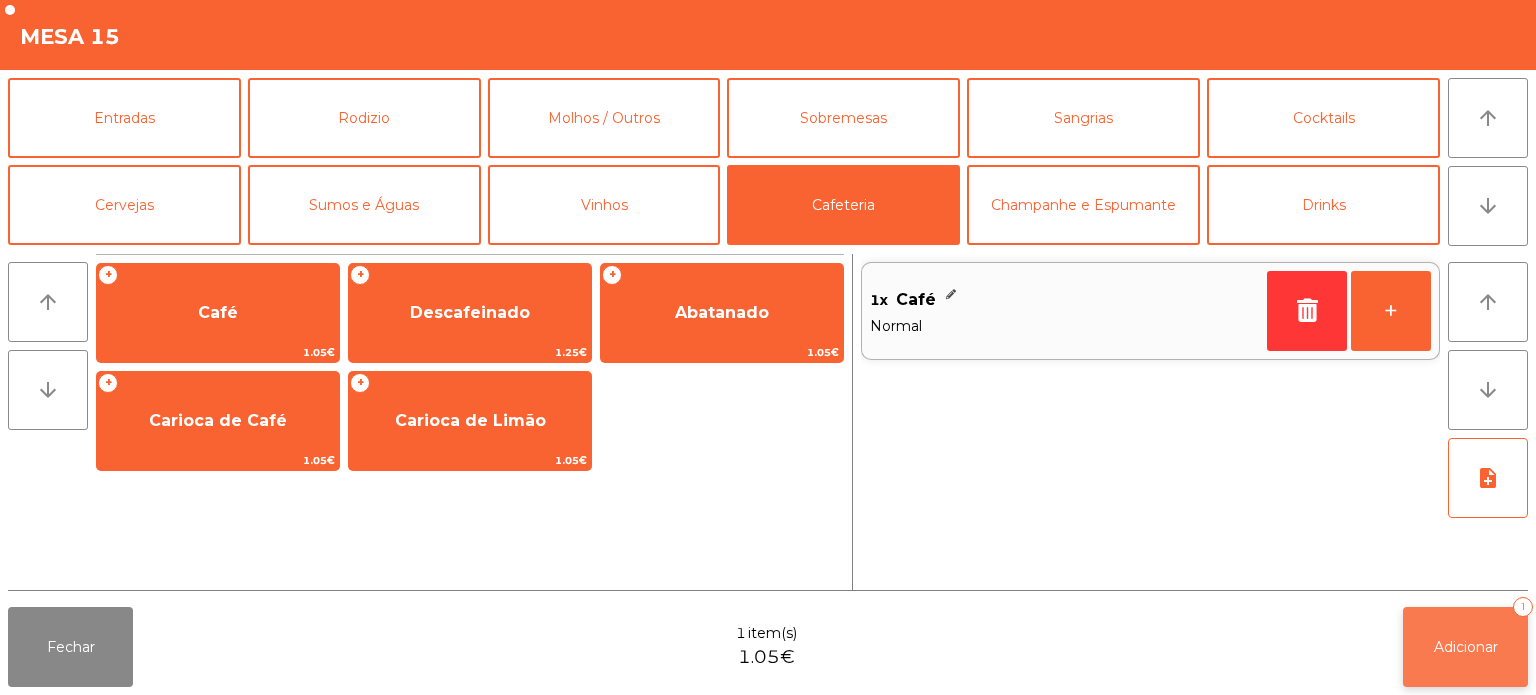 click on "Adicionar   1" 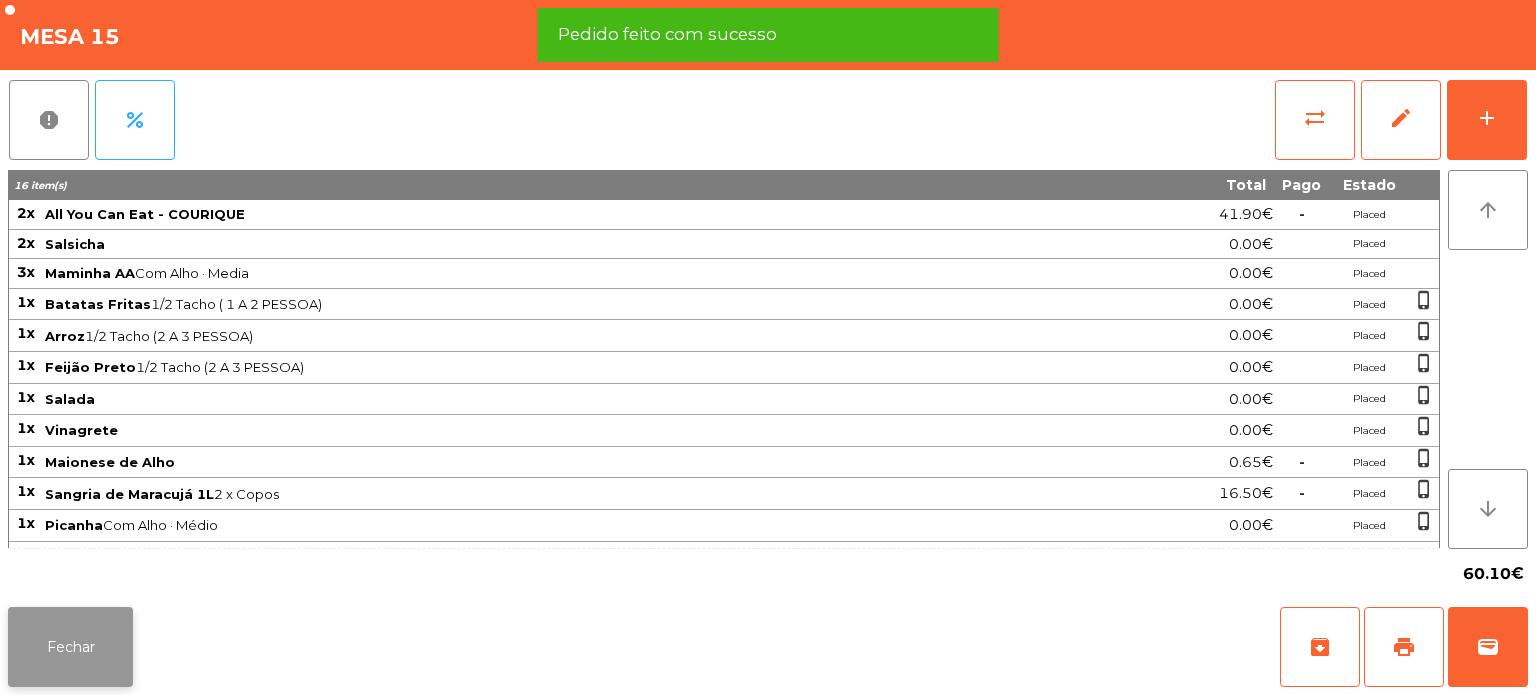 click on "Fechar" 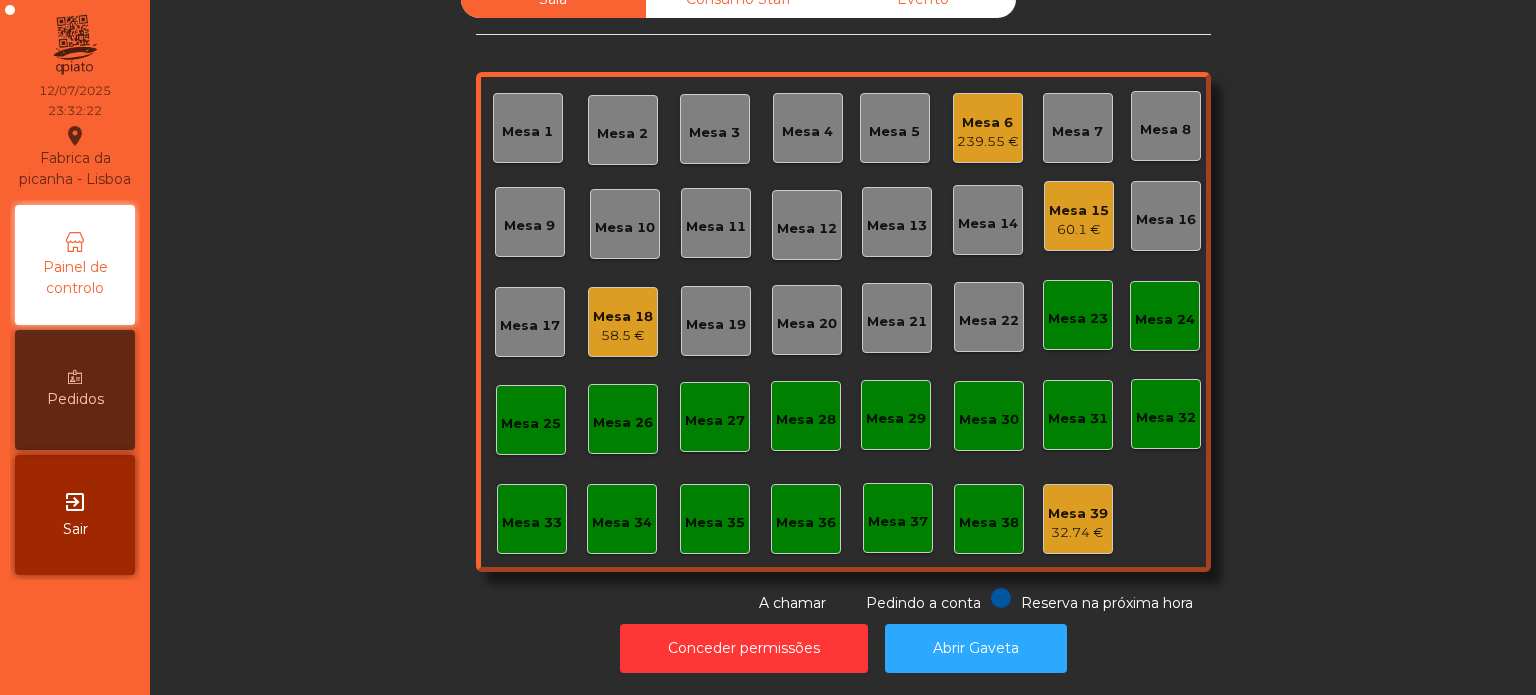 click on "Mesa 6" 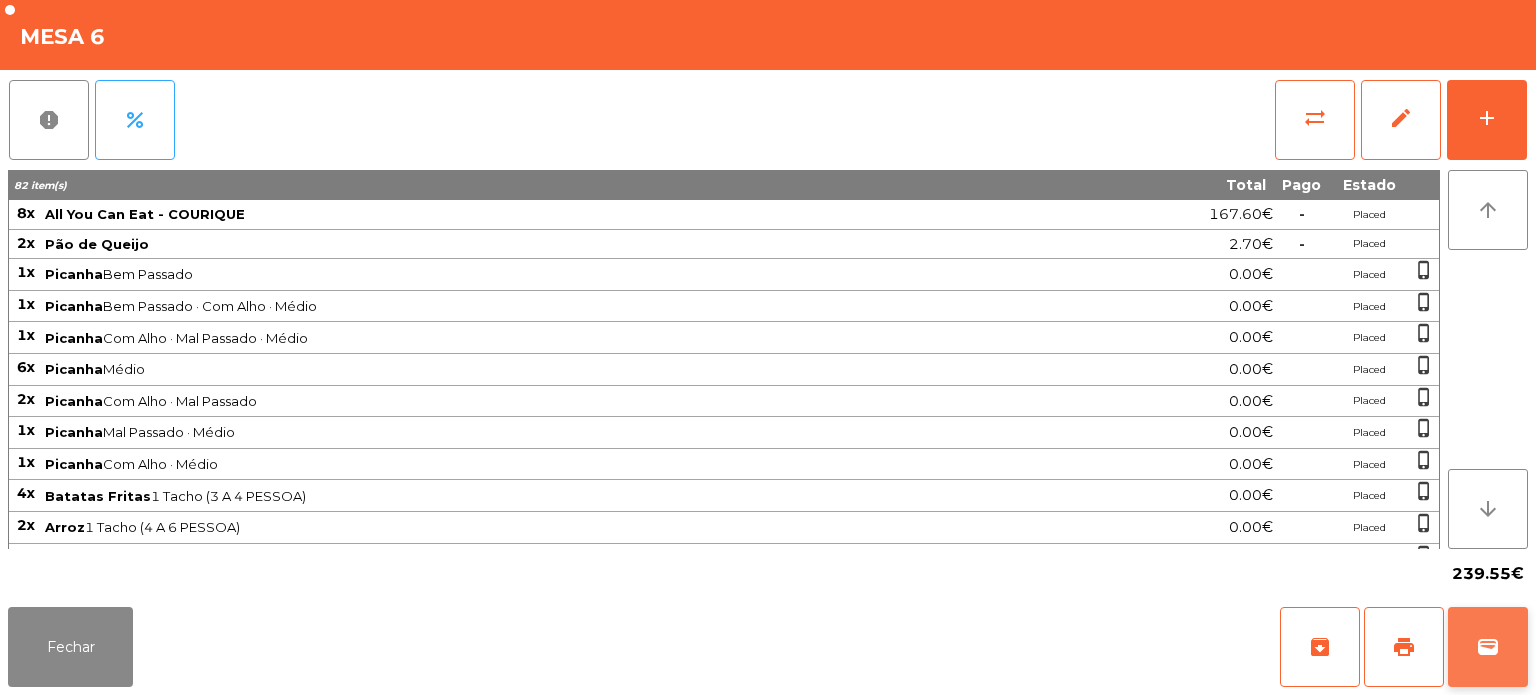 click on "wallet" 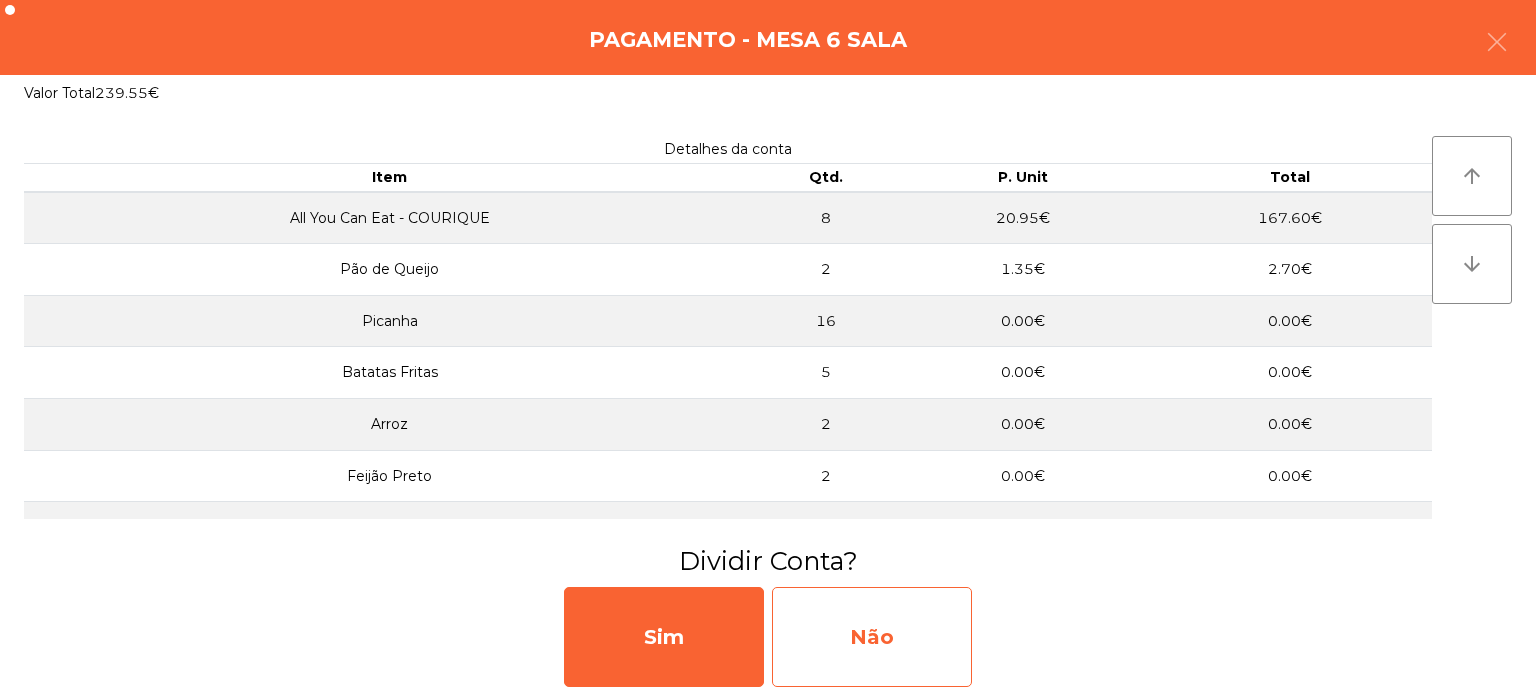 click on "Não" 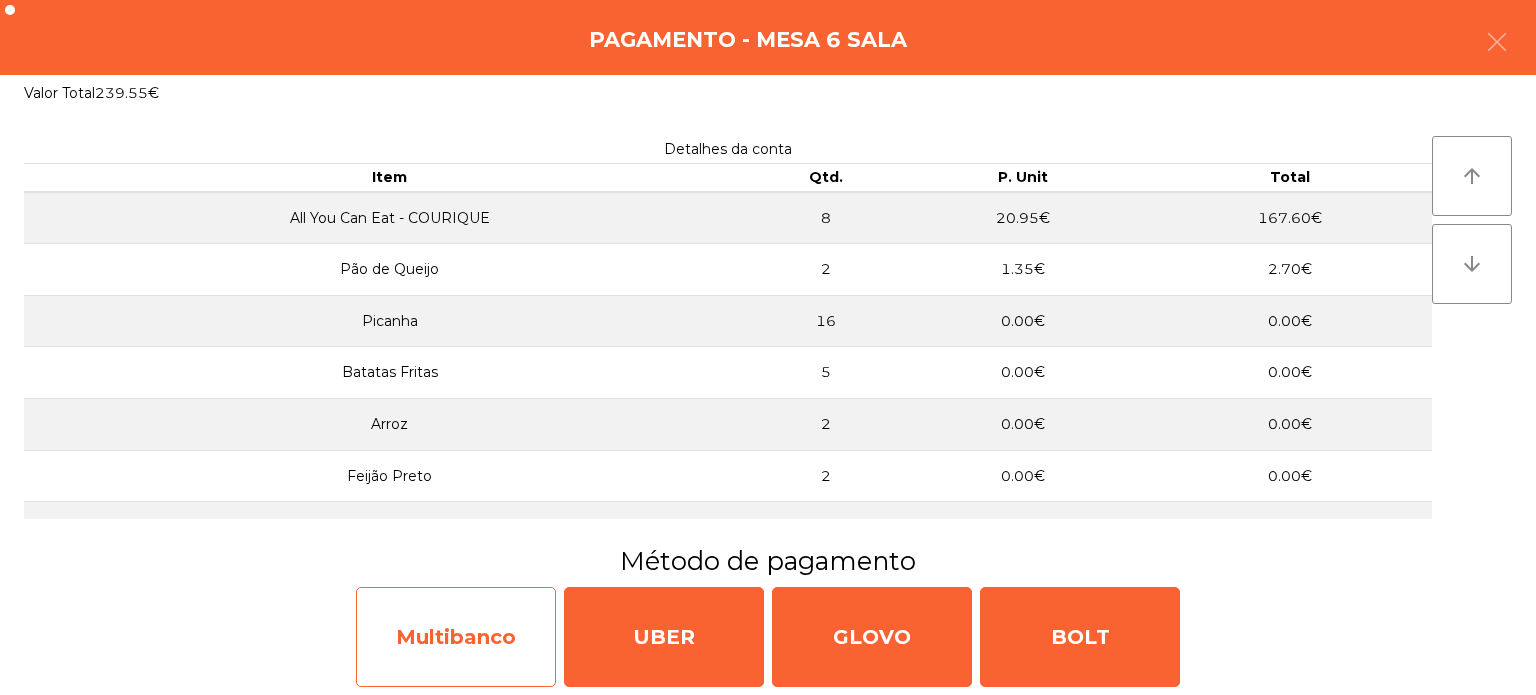 click on "Multibanco" 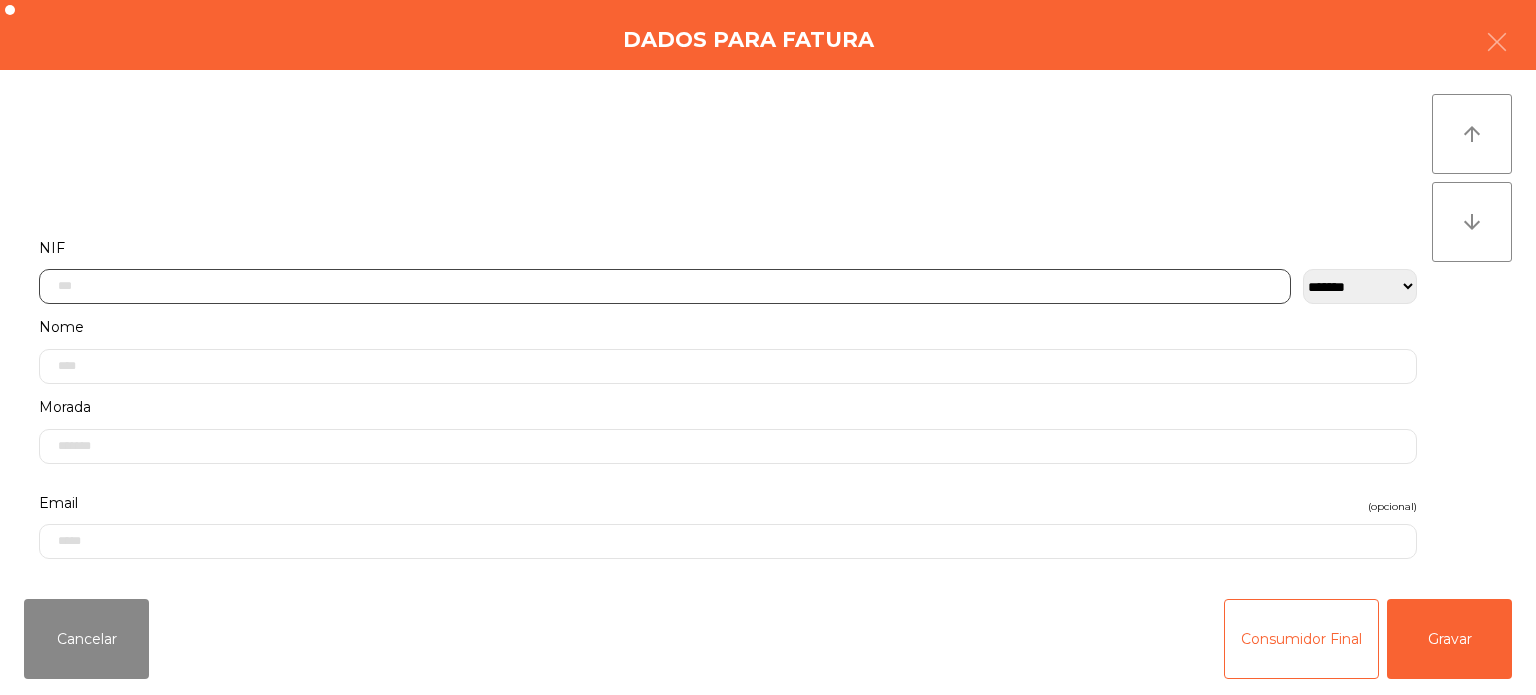 click 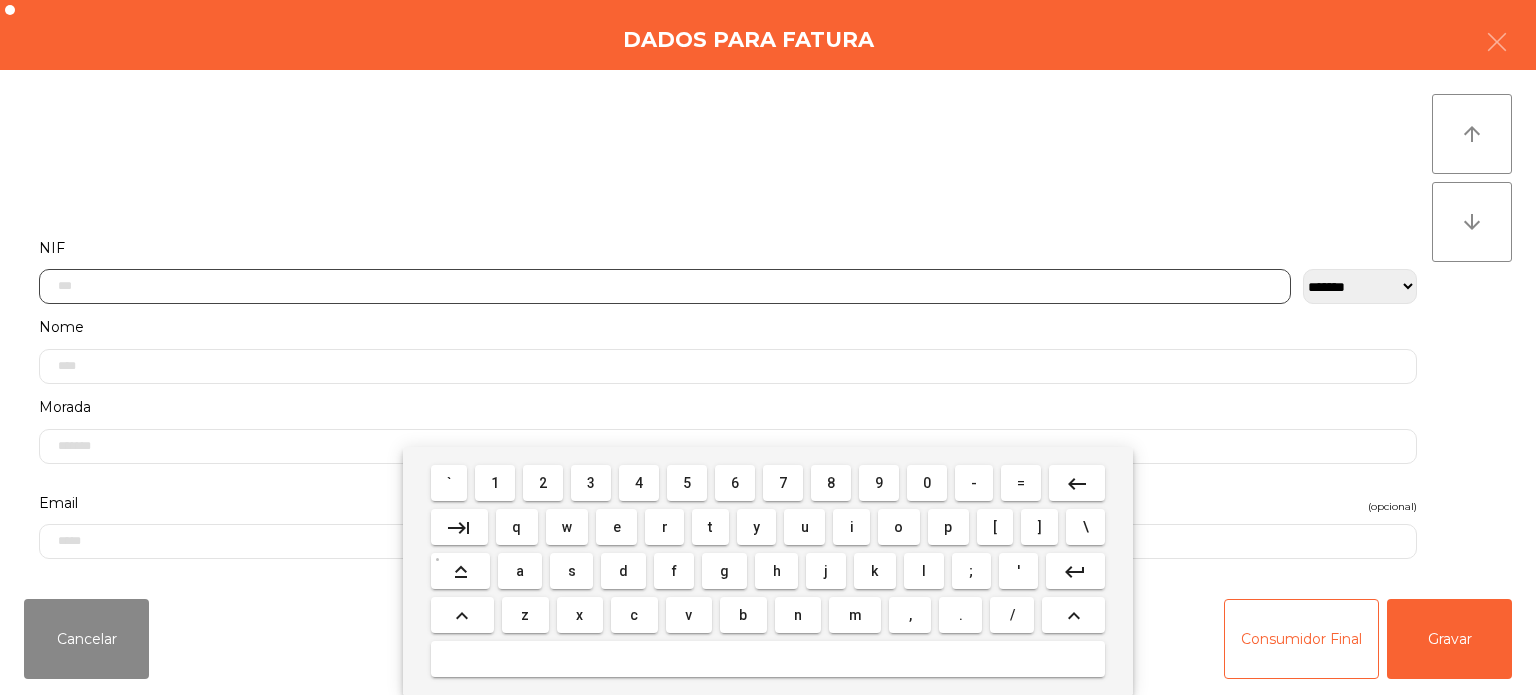 scroll, scrollTop: 139, scrollLeft: 0, axis: vertical 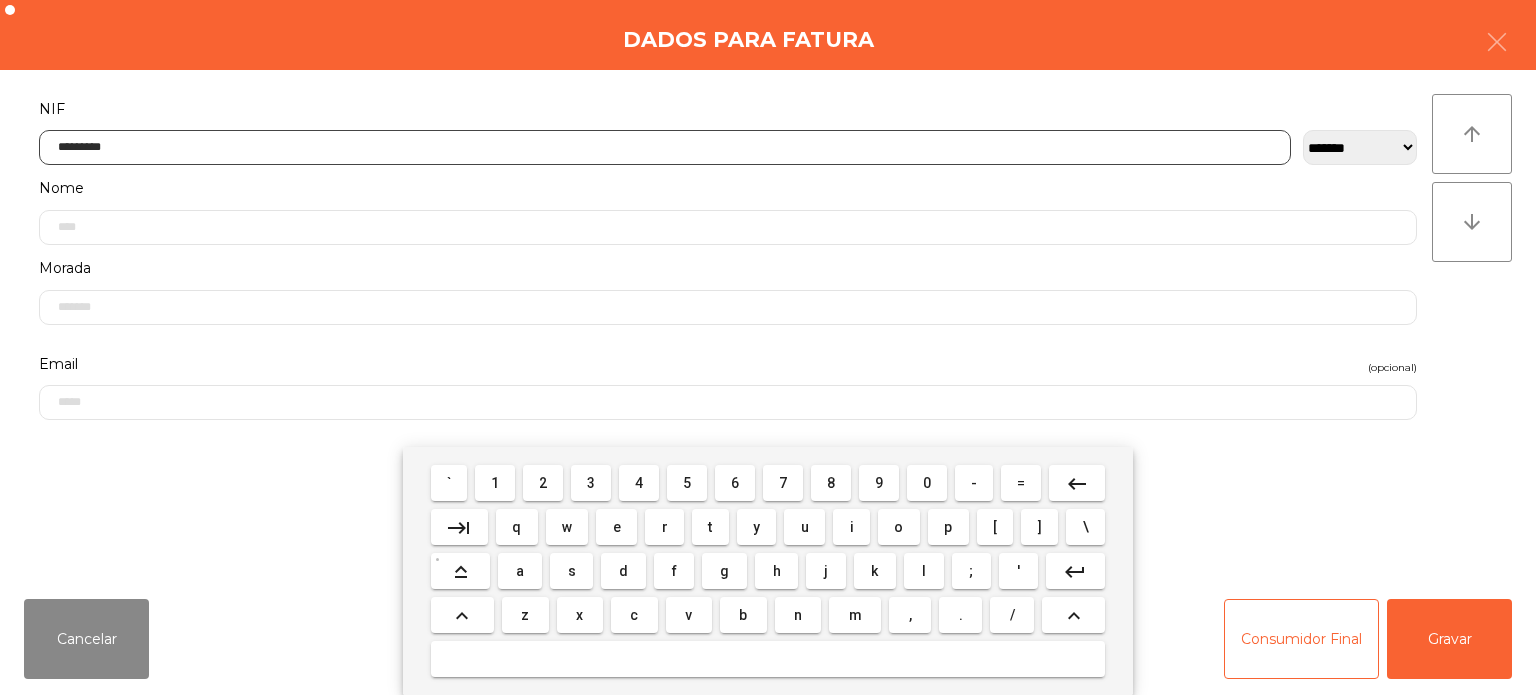 type on "*********" 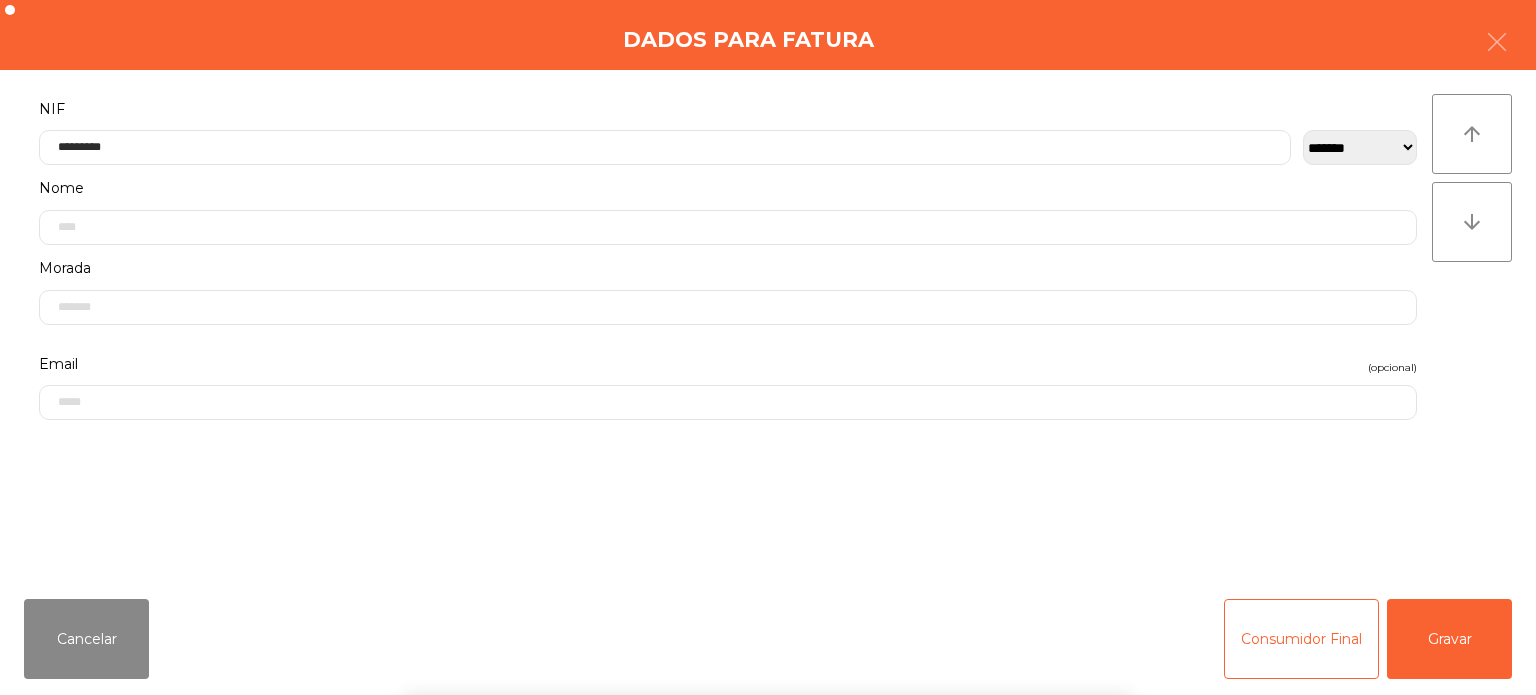 click on "arrow_upward arrow_downward" 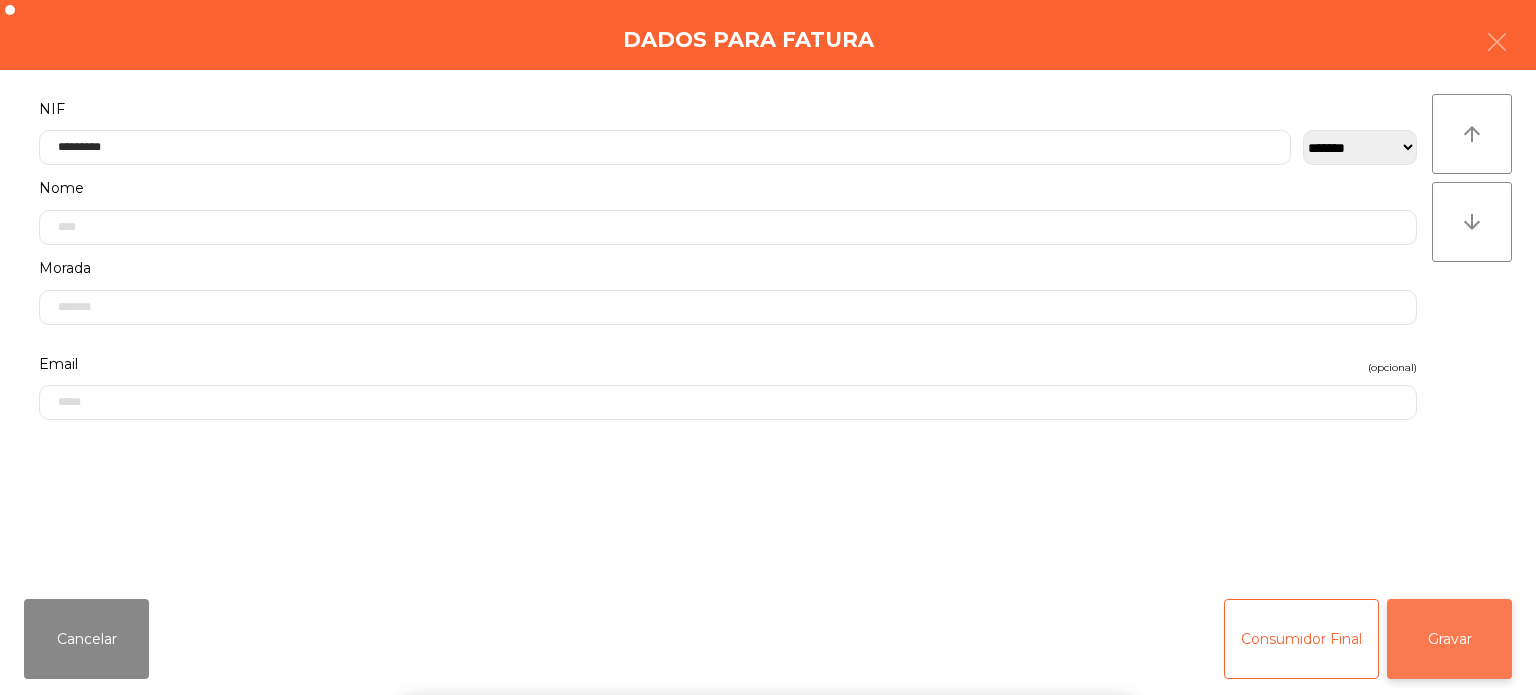 click on "Gravar" 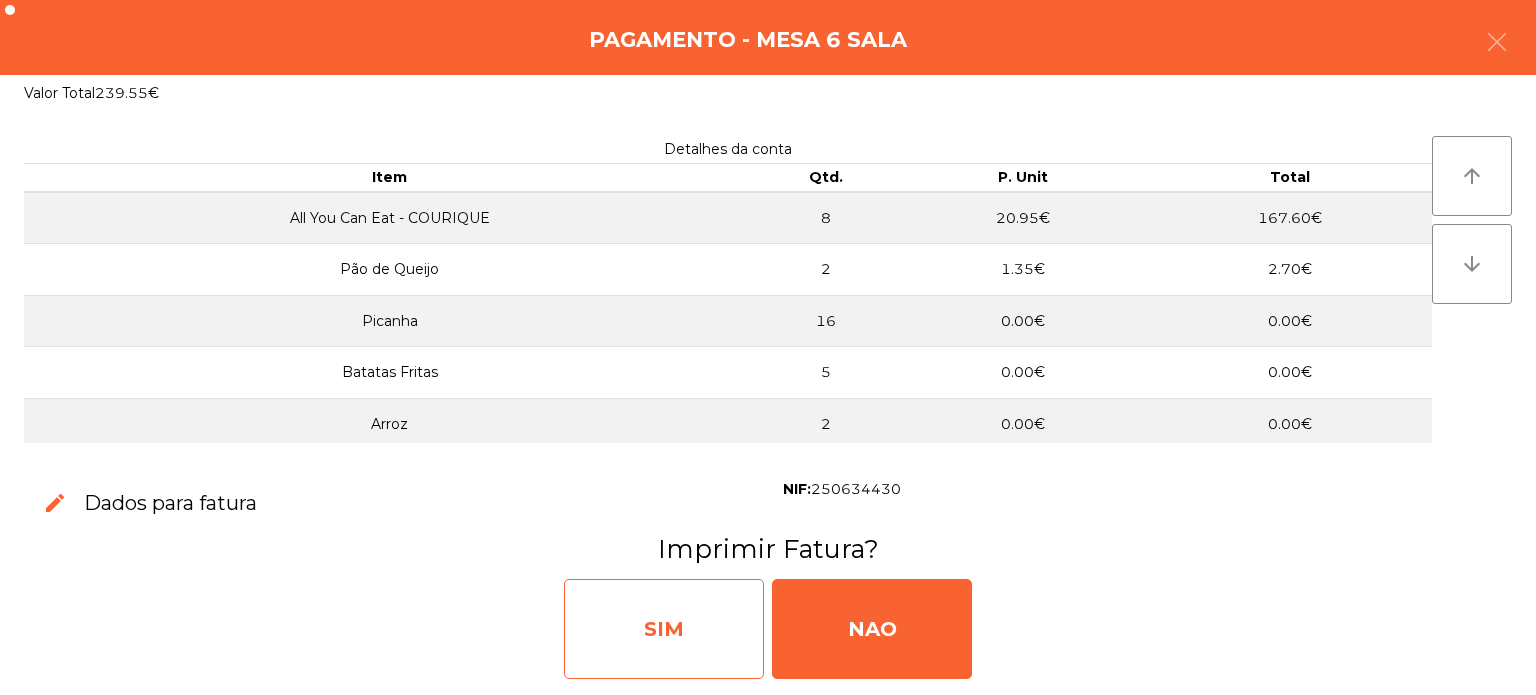 click on "SIM" 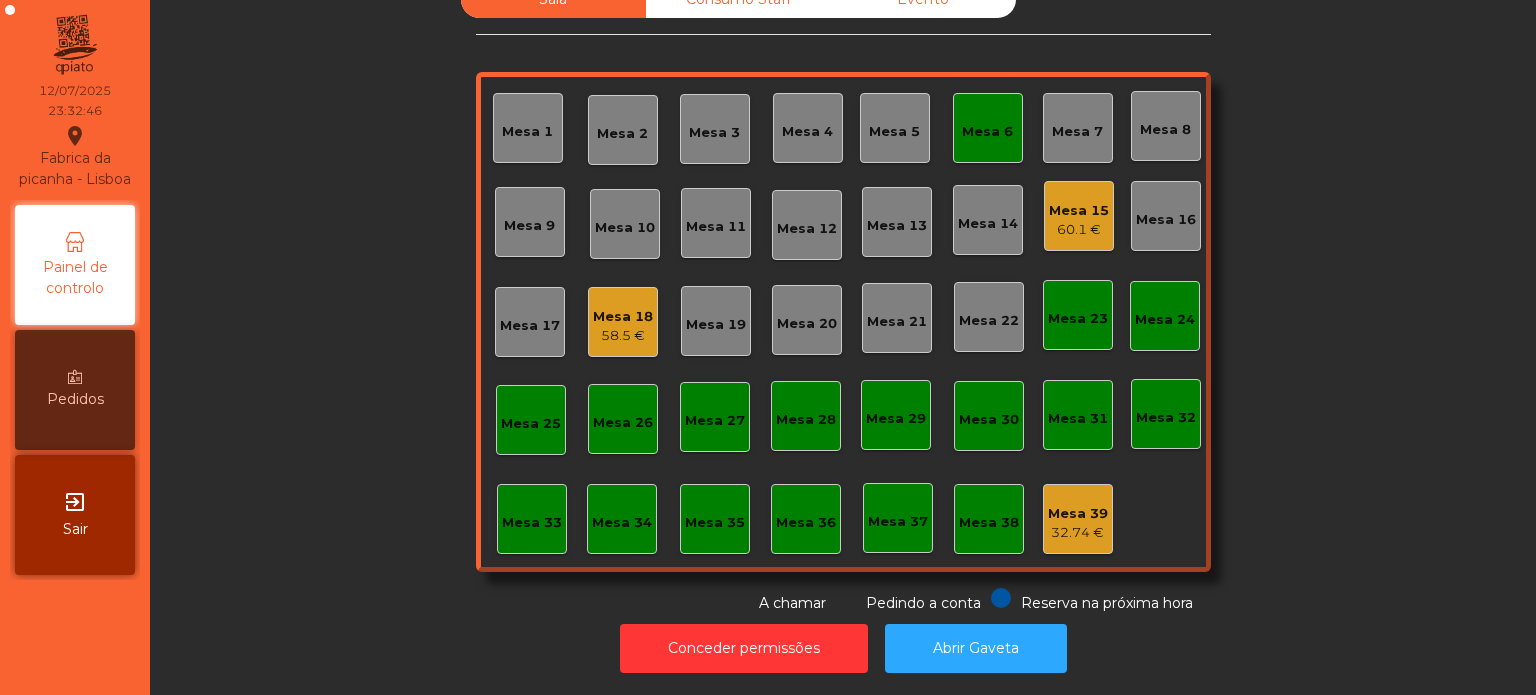 click on "Mesa 6" 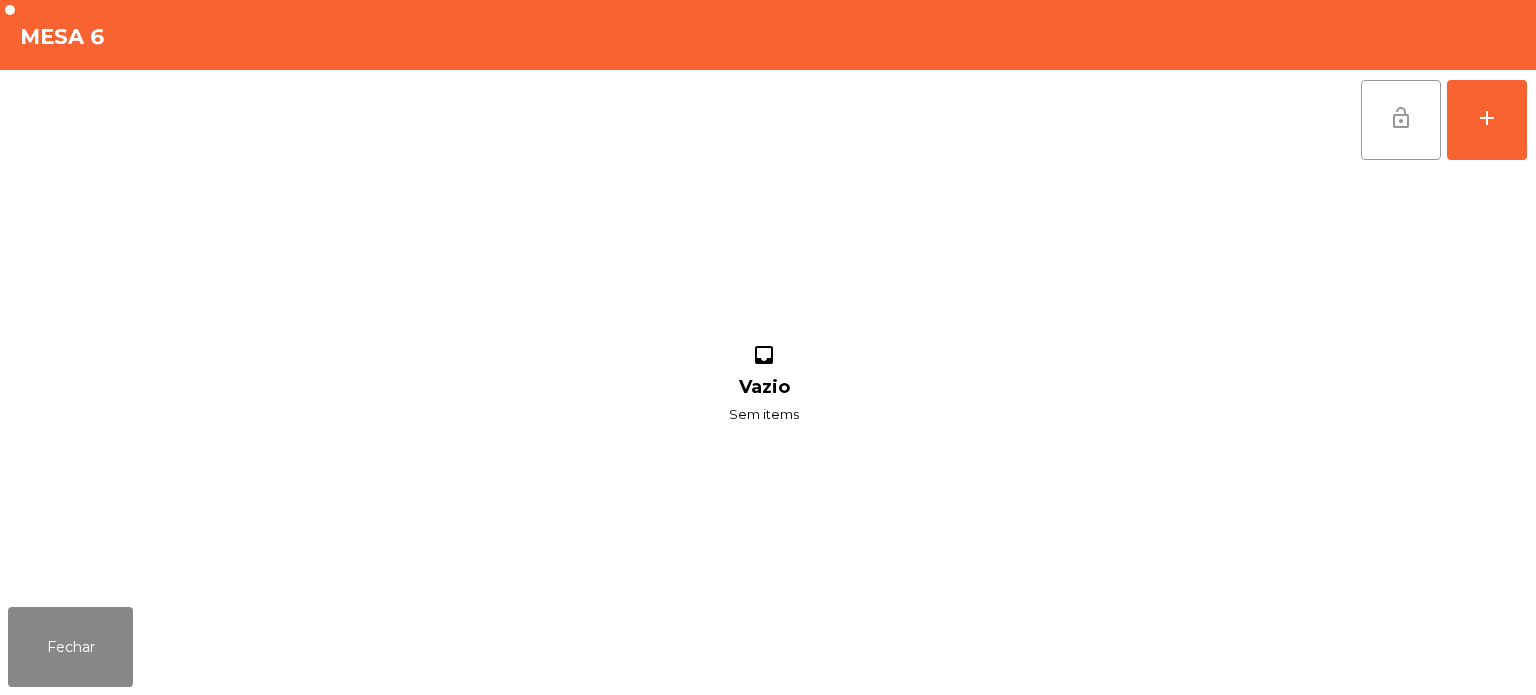 click on "lock_open" 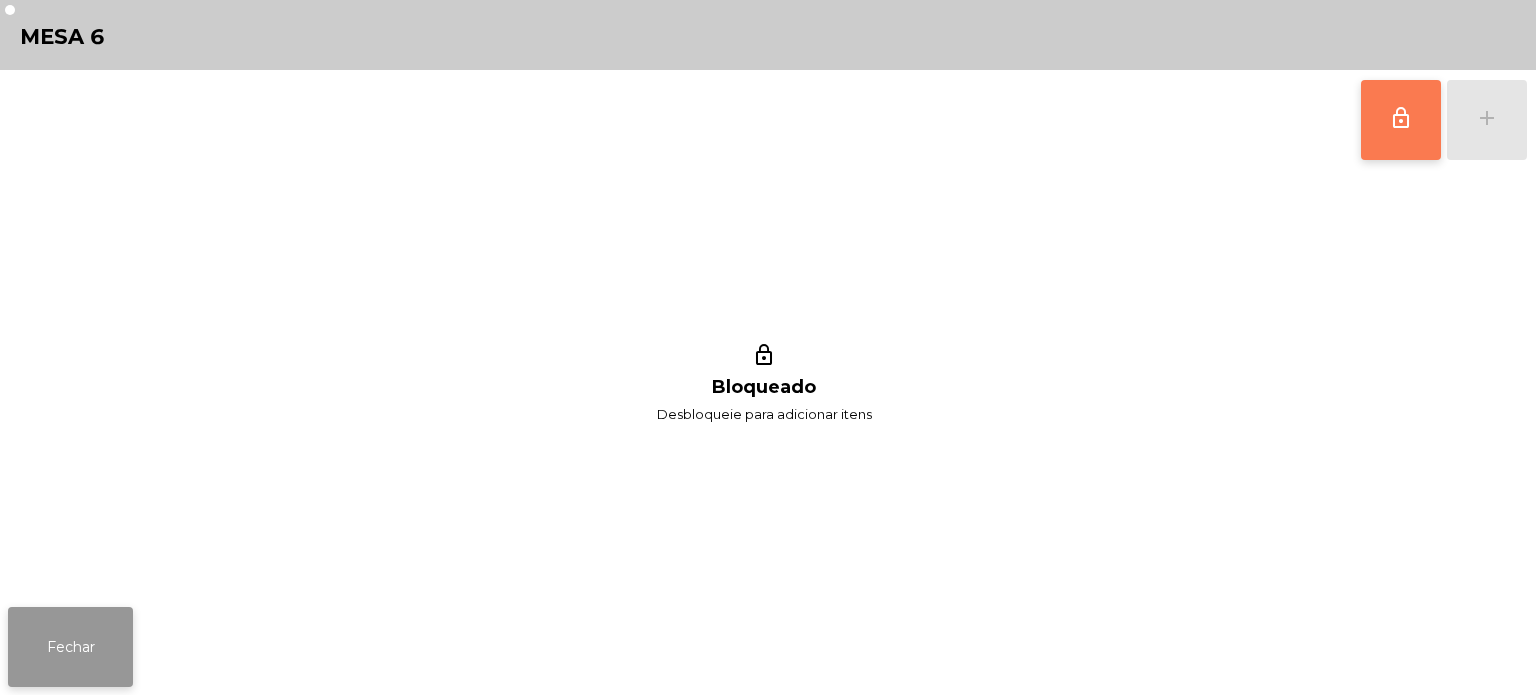 click on "Fechar" 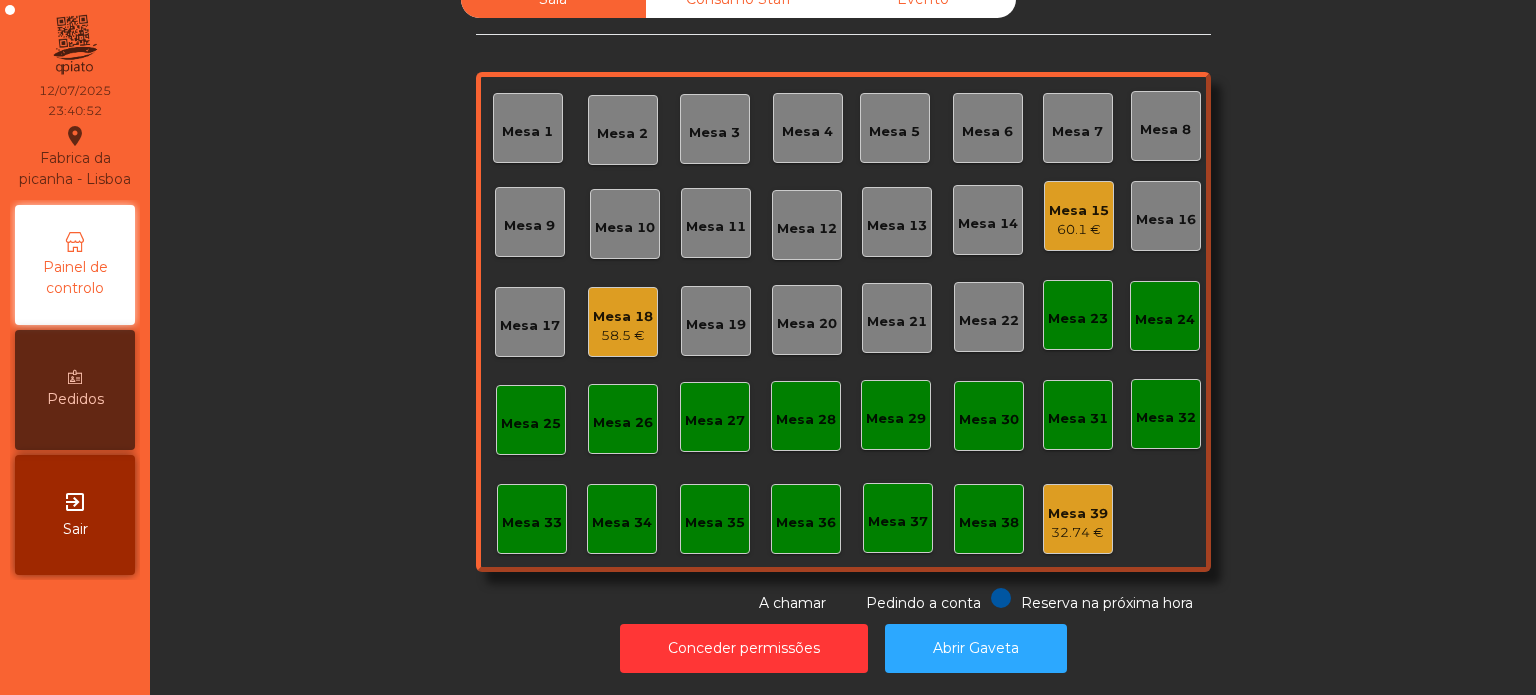 click on "Mesa 18" 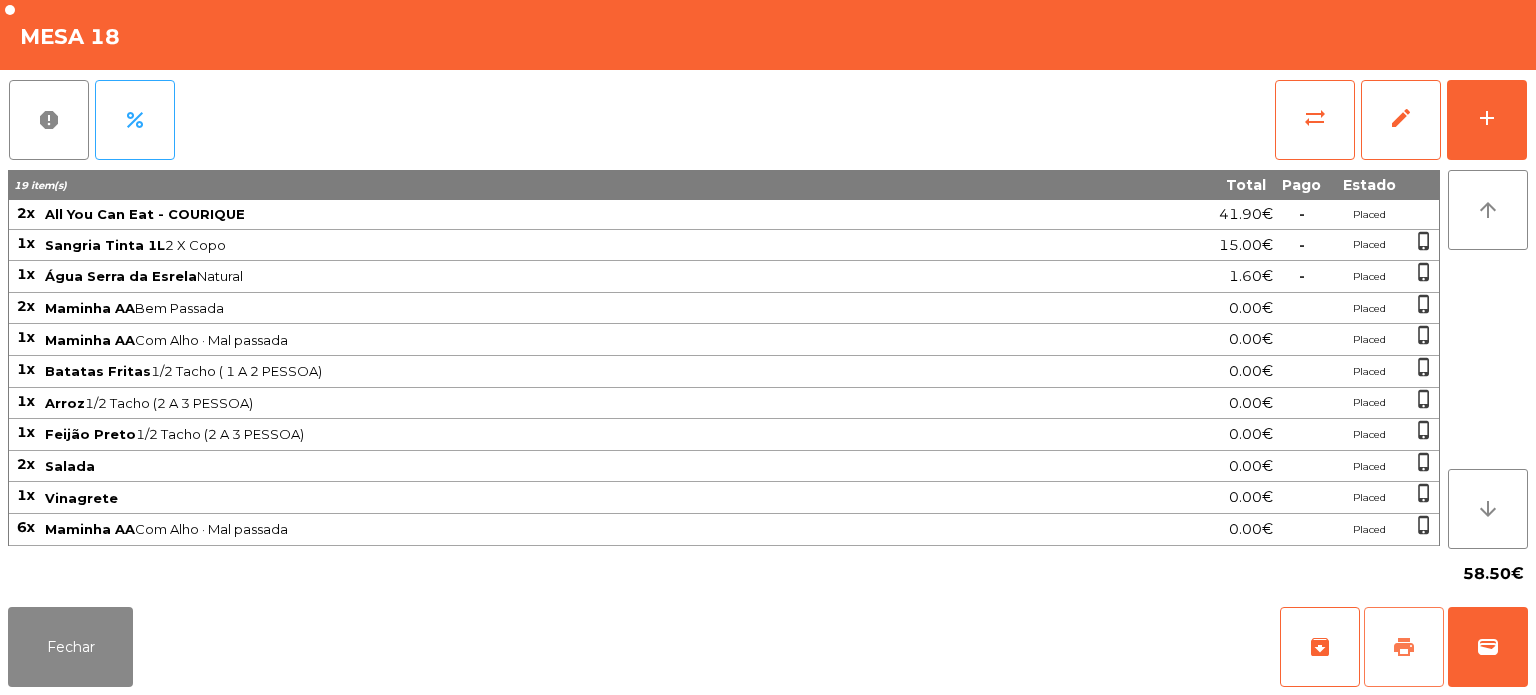 click on "print" 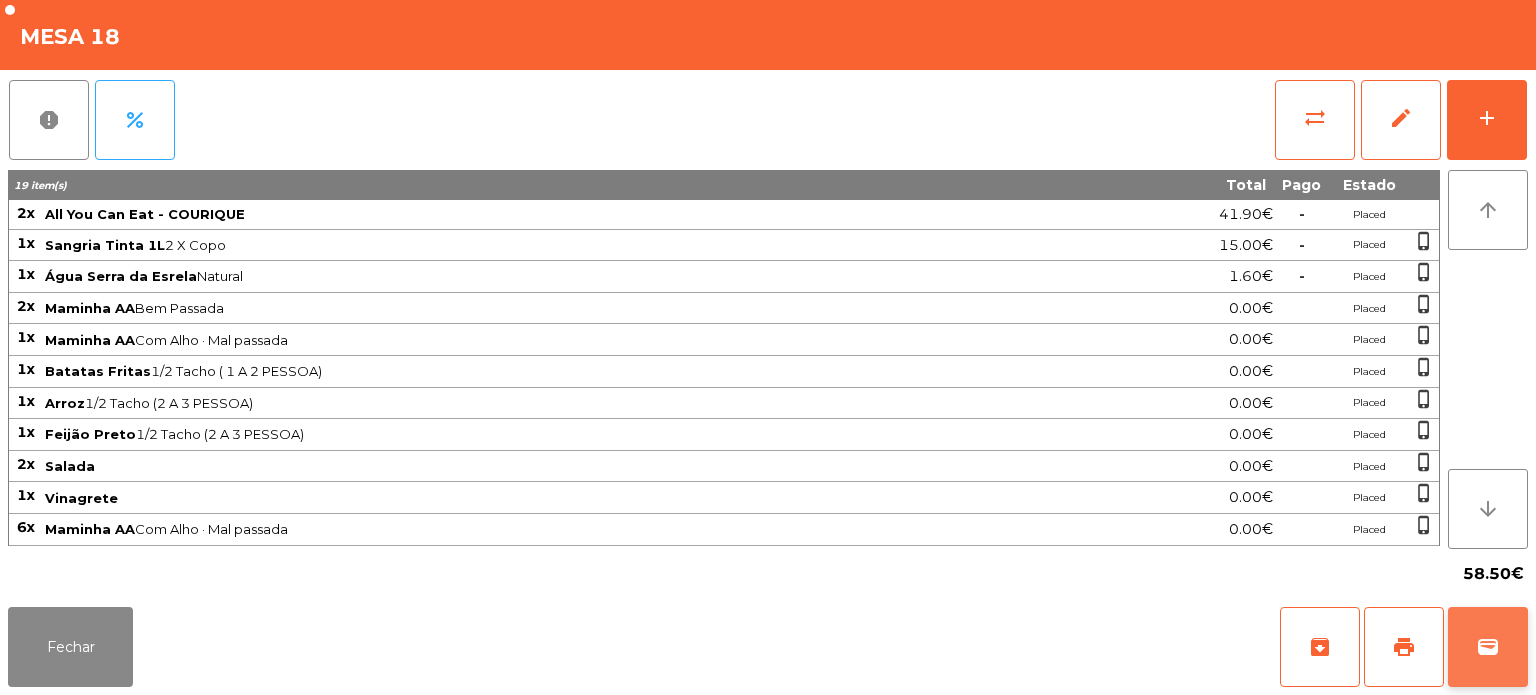 click on "wallet" 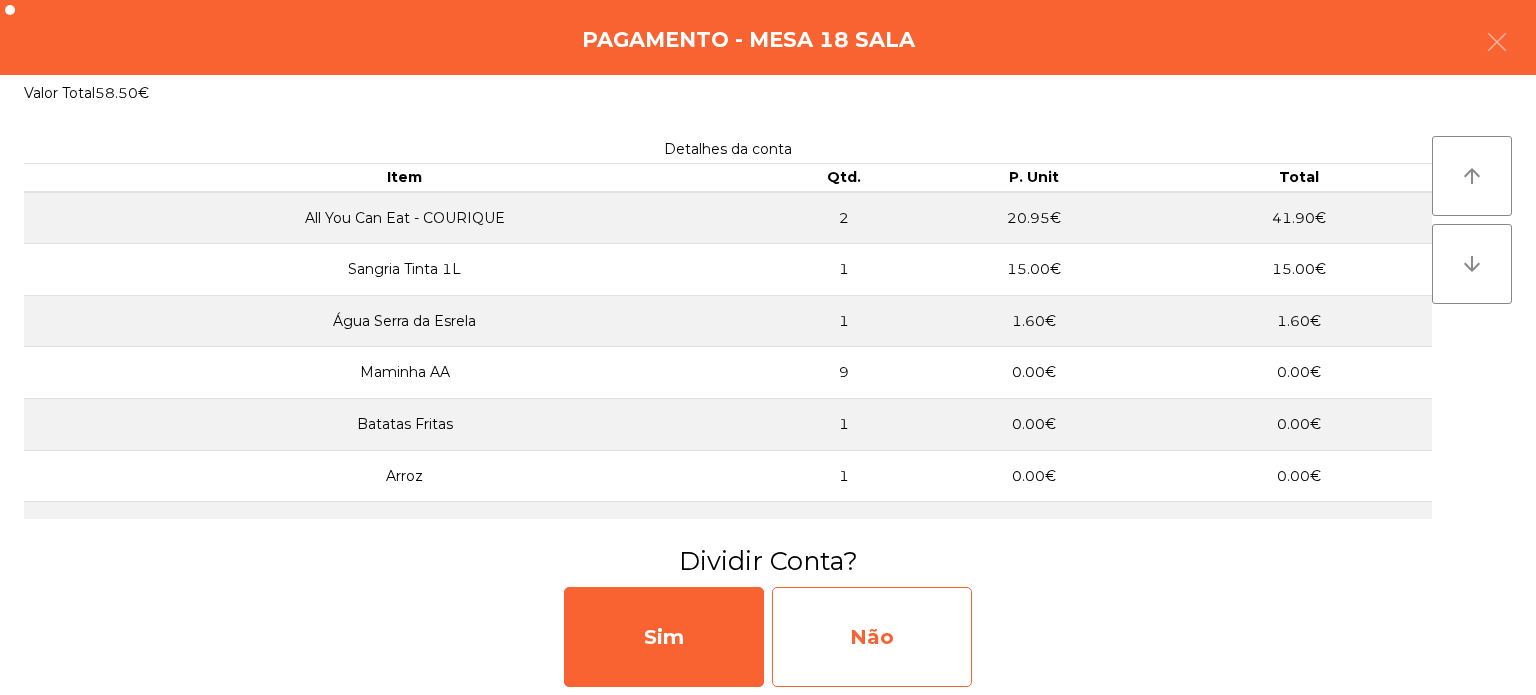 click on "Não" 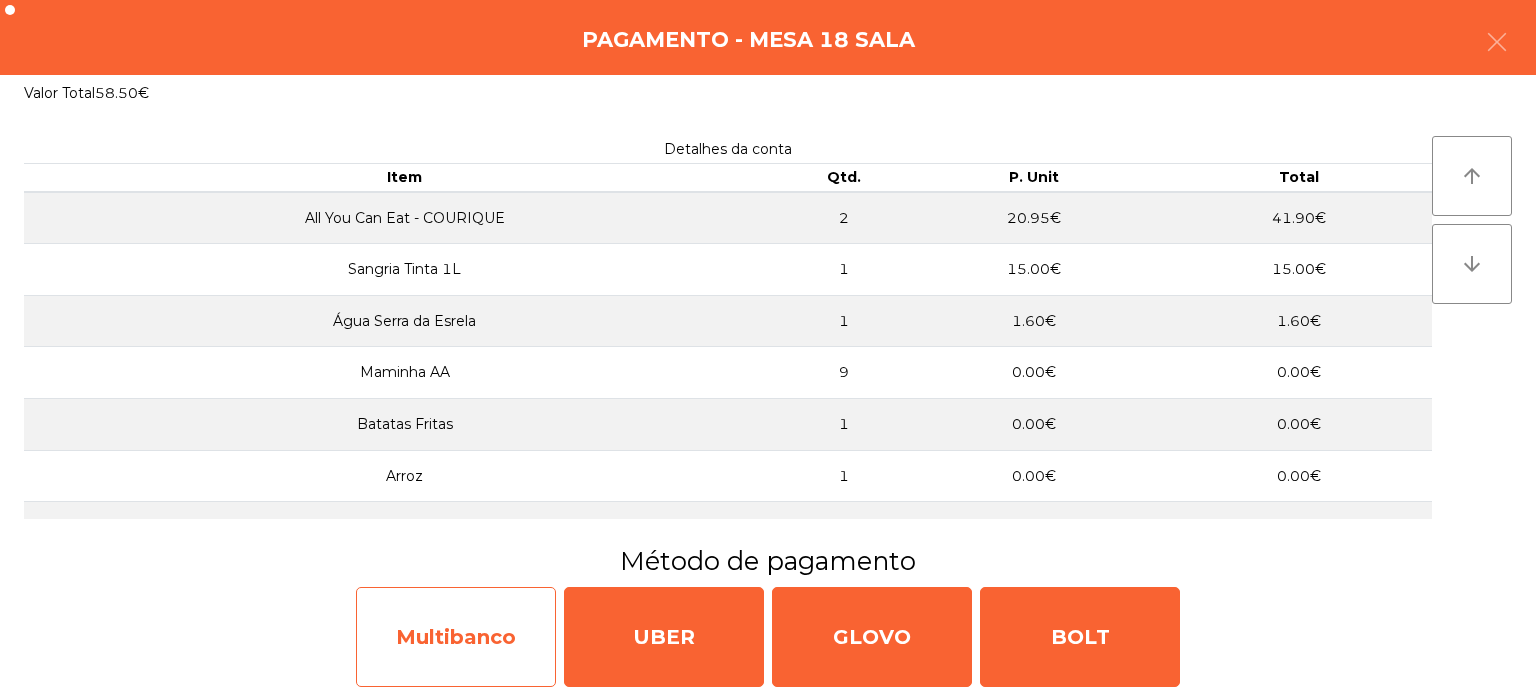 click on "Multibanco" 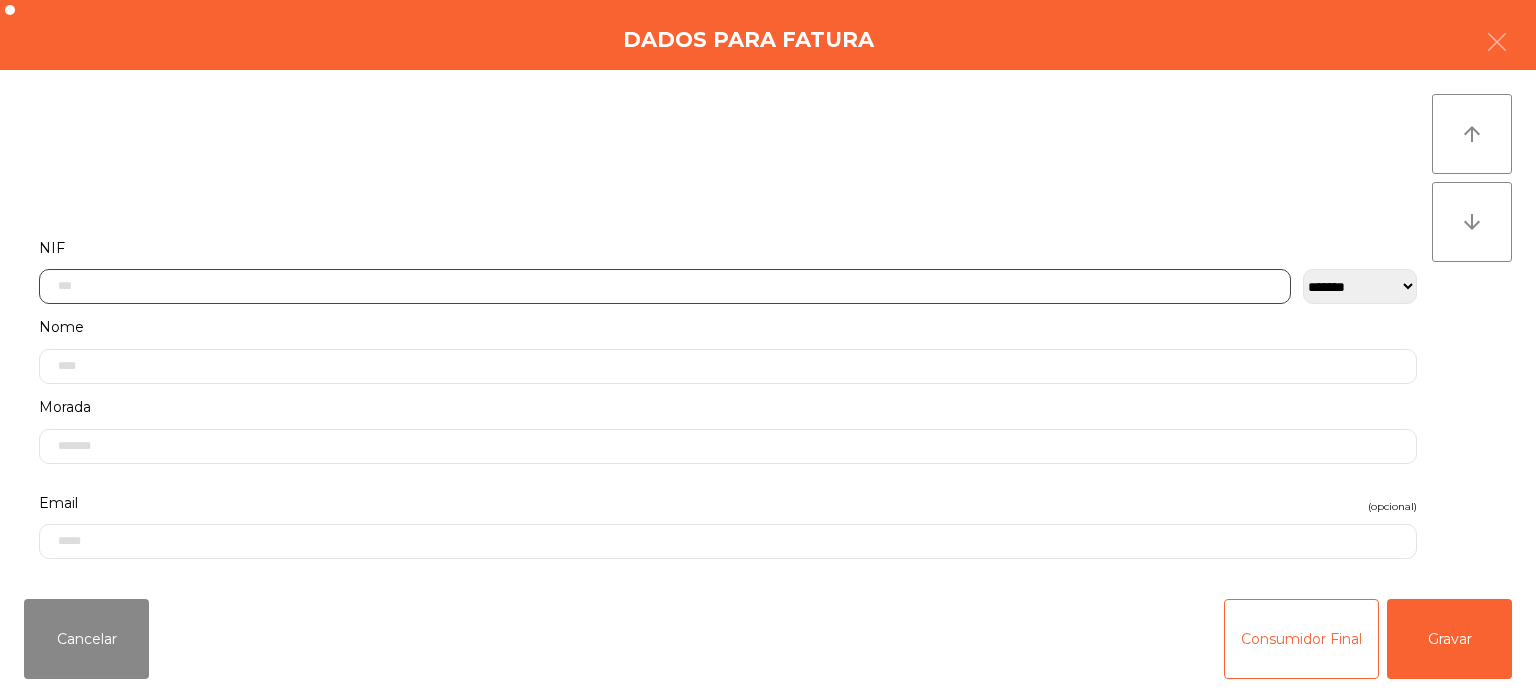 click 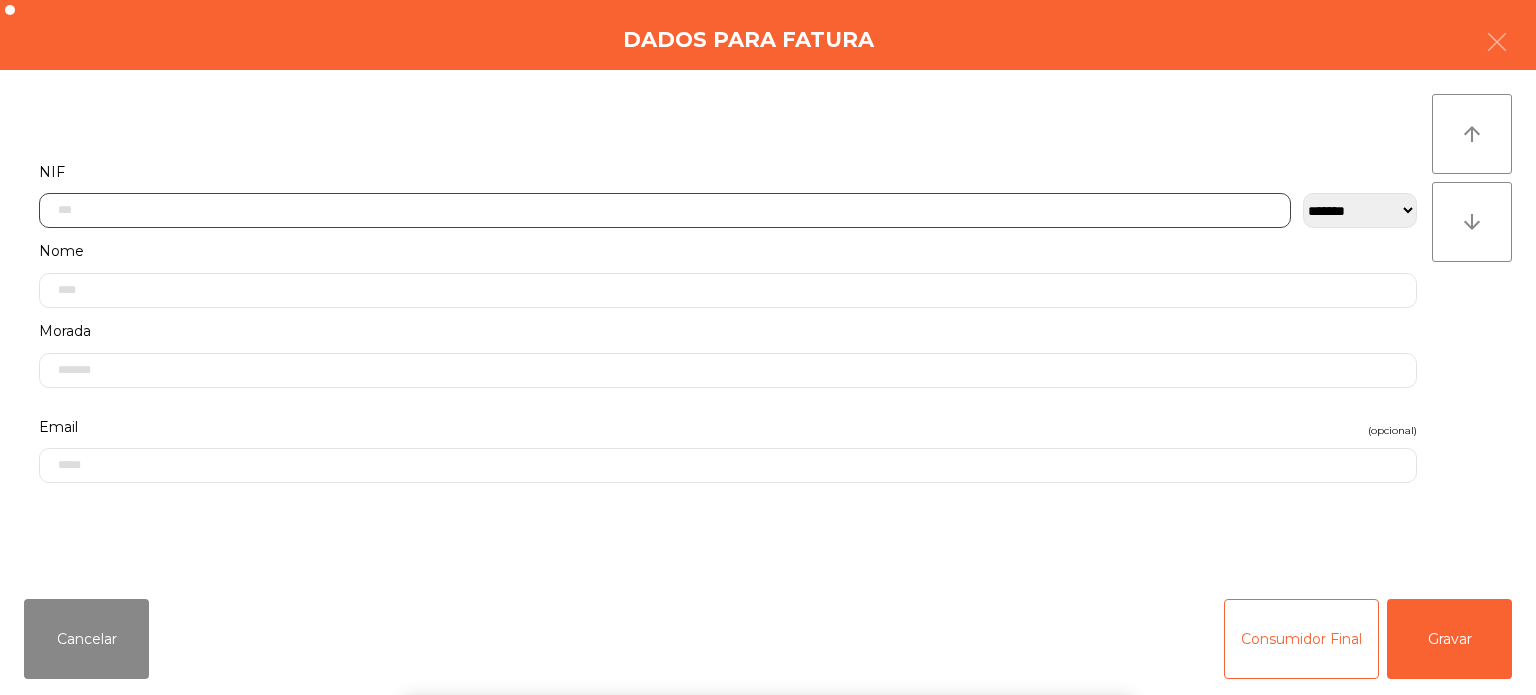 scroll, scrollTop: 139, scrollLeft: 0, axis: vertical 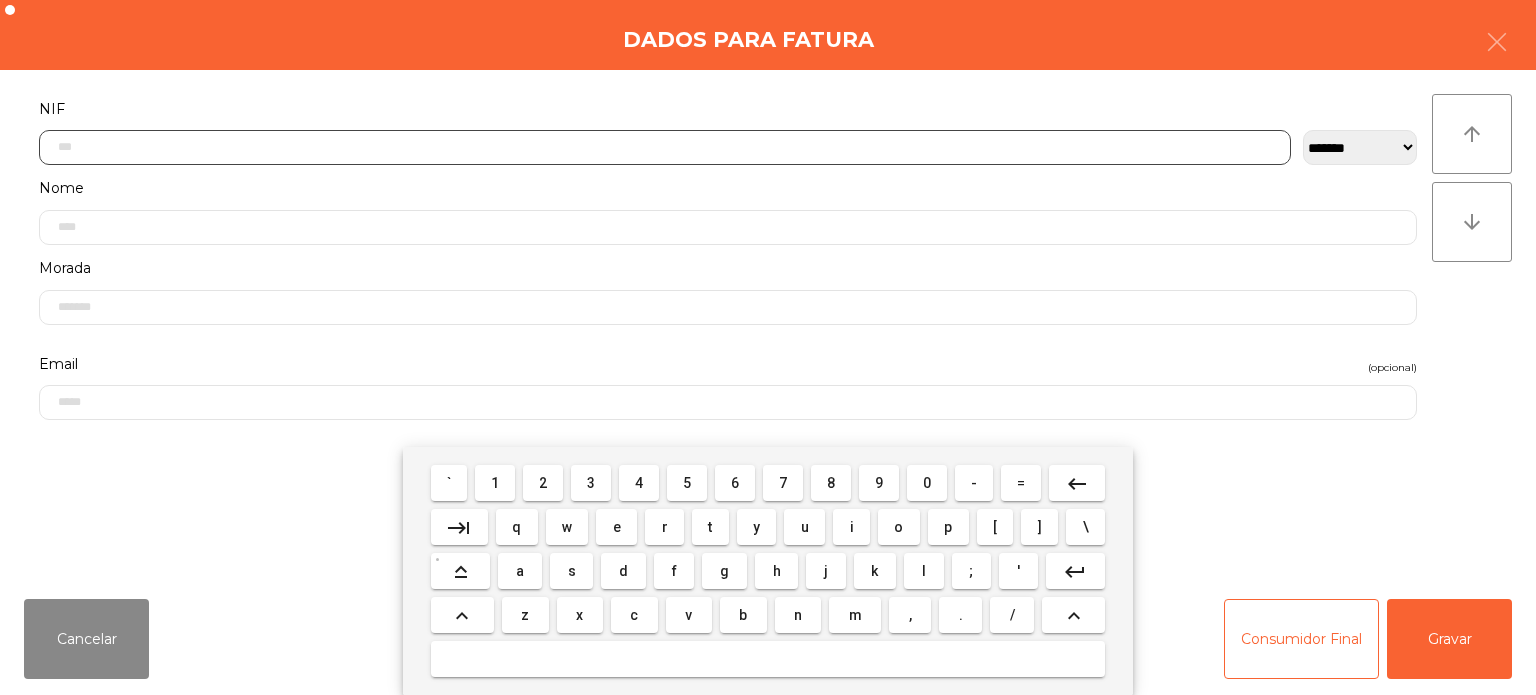 click on "2" at bounding box center [543, 483] 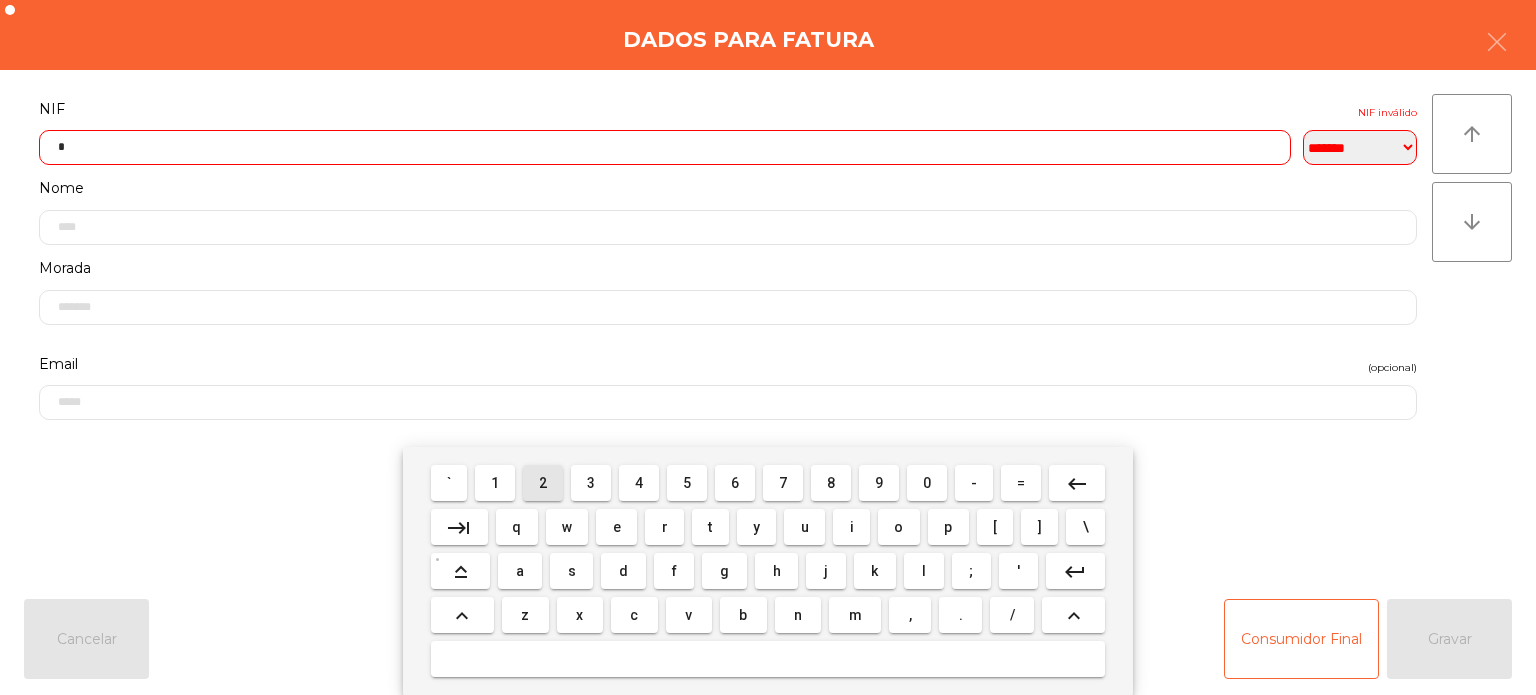 click on "3" at bounding box center (591, 483) 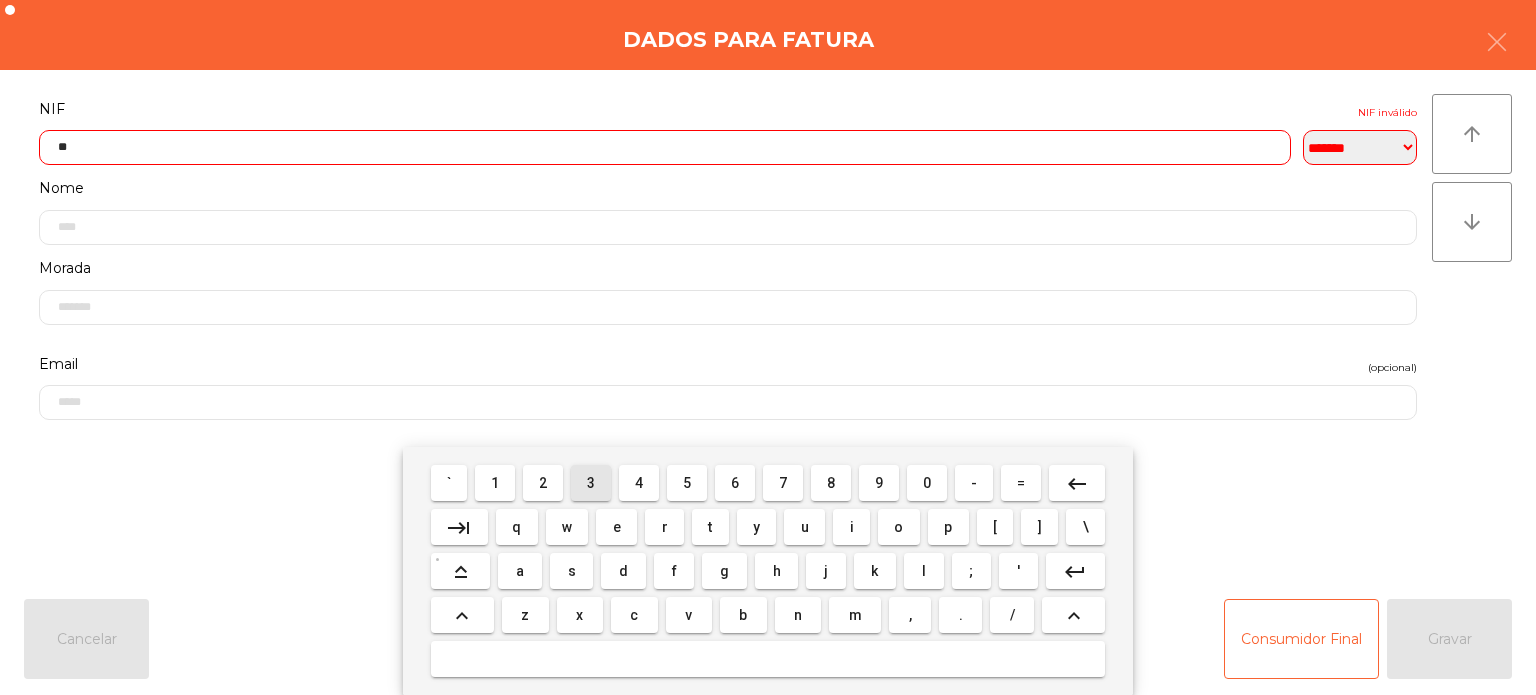 click on "4" at bounding box center (639, 483) 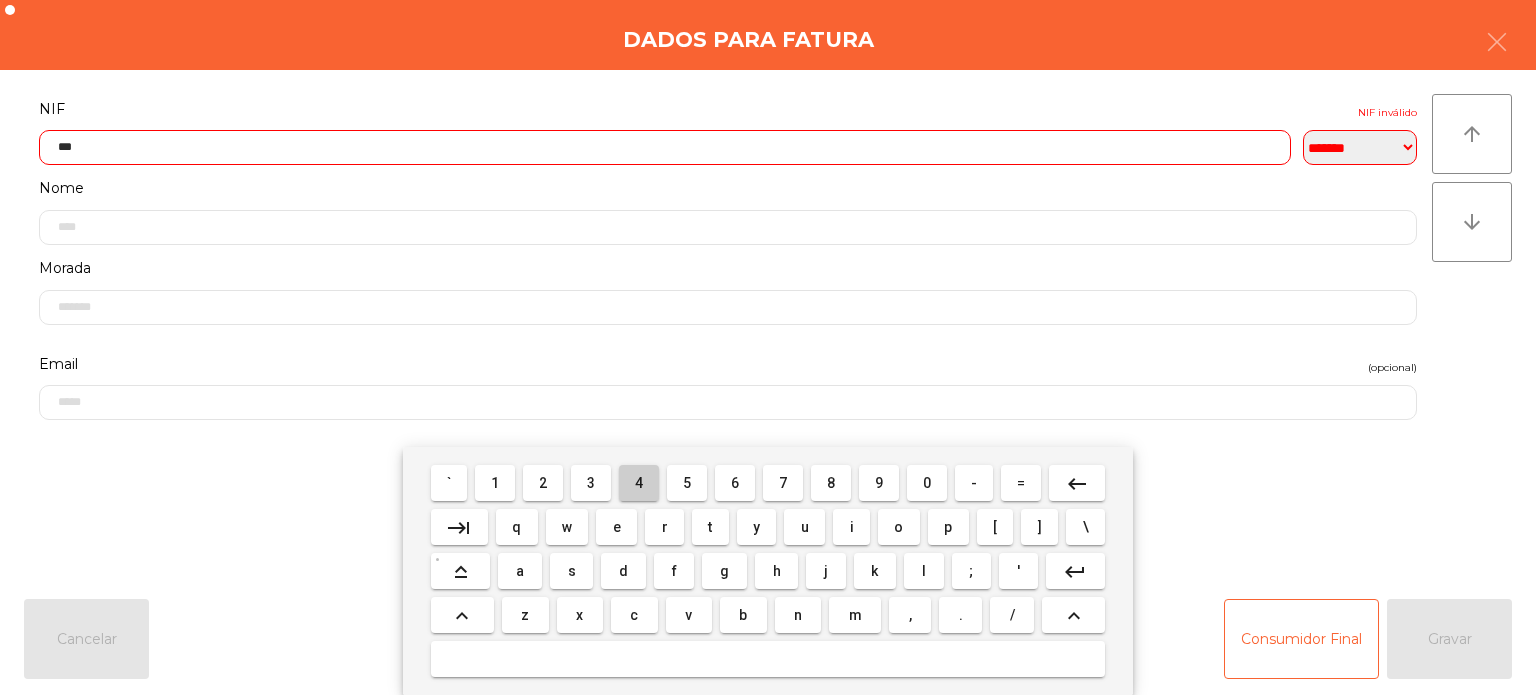 click on "4" at bounding box center [639, 483] 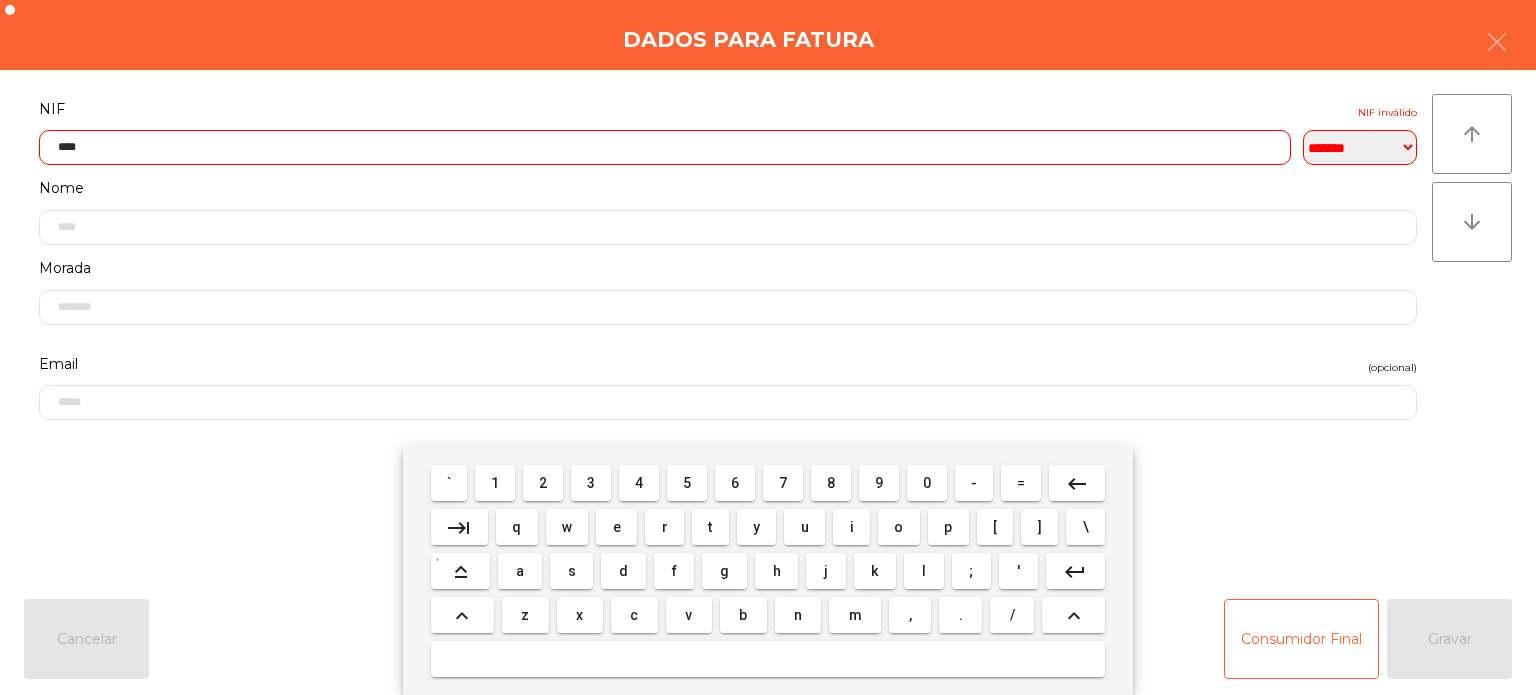 click on "0" at bounding box center [927, 483] 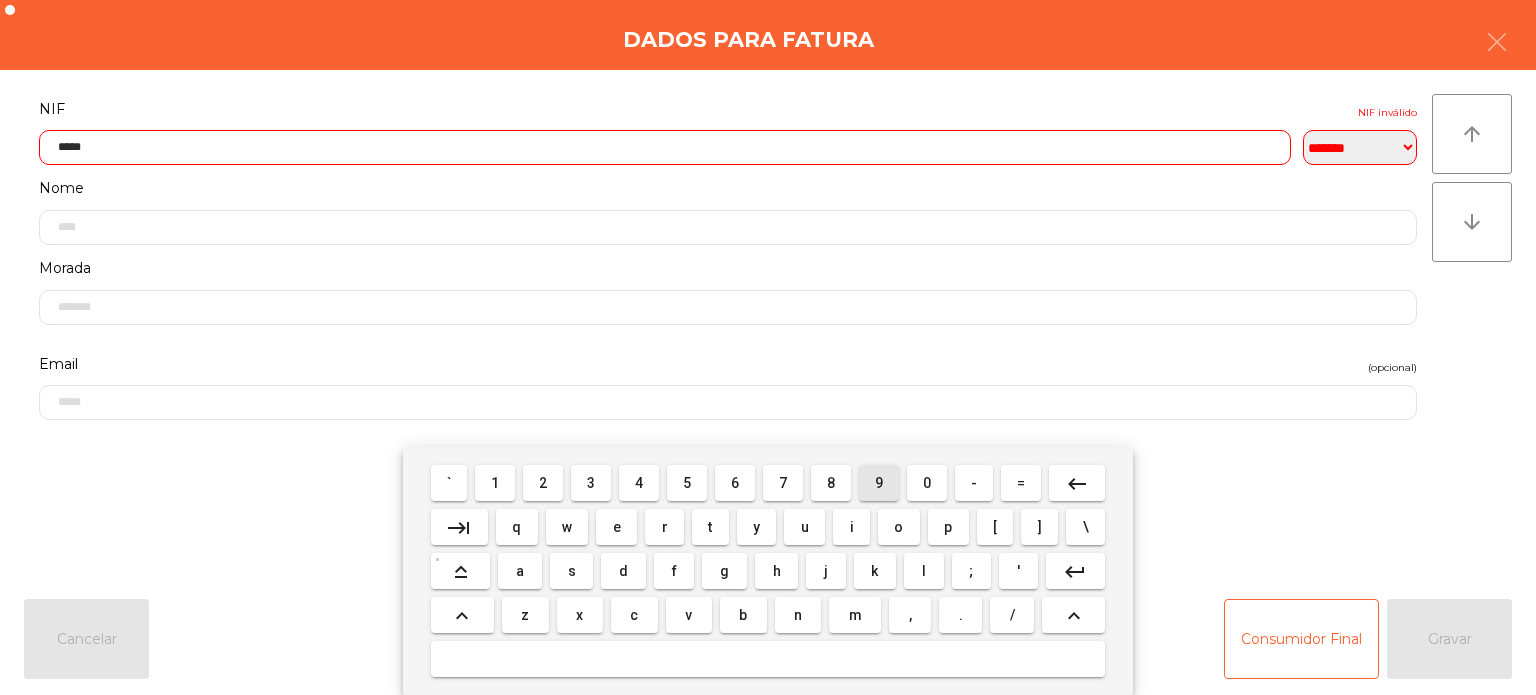 click on "9" at bounding box center [879, 483] 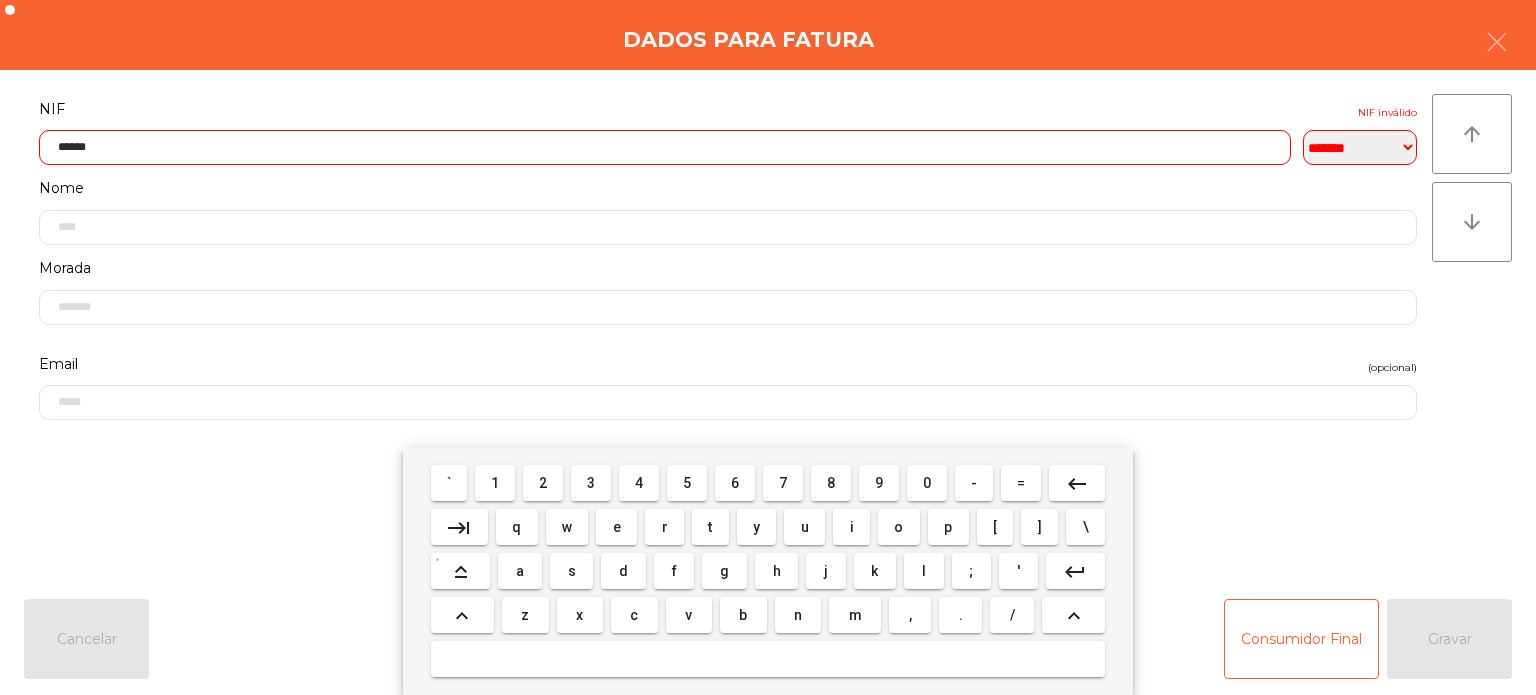 click on "6" at bounding box center [735, 483] 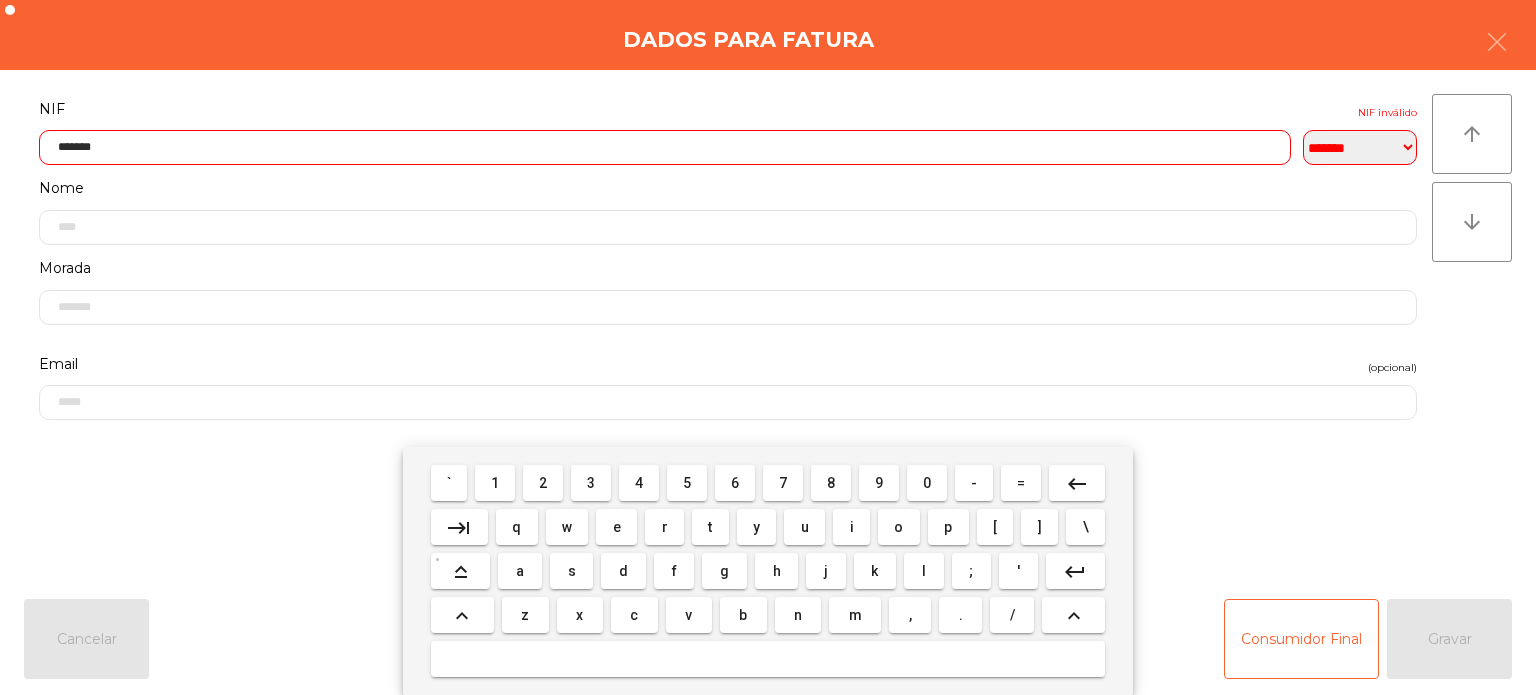 click on "6" at bounding box center (735, 483) 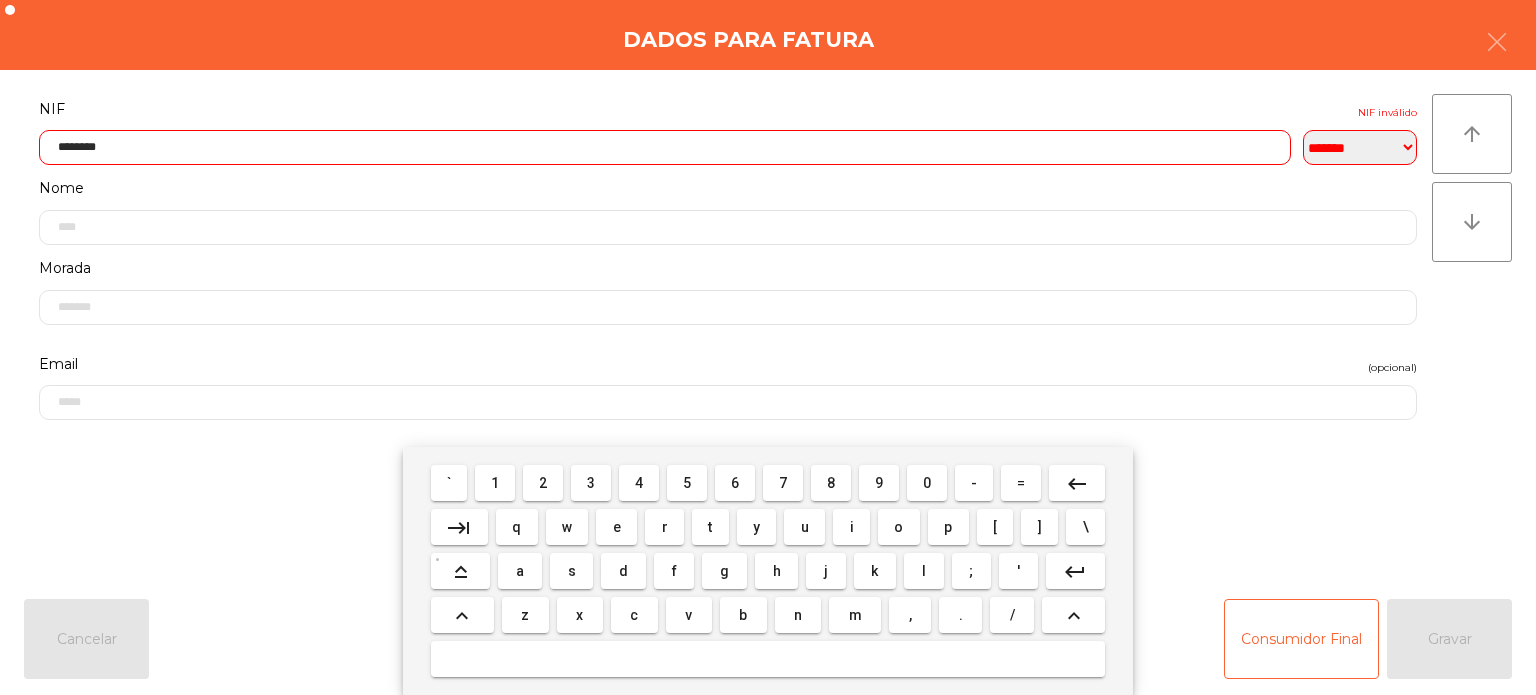 click on "9" at bounding box center [879, 483] 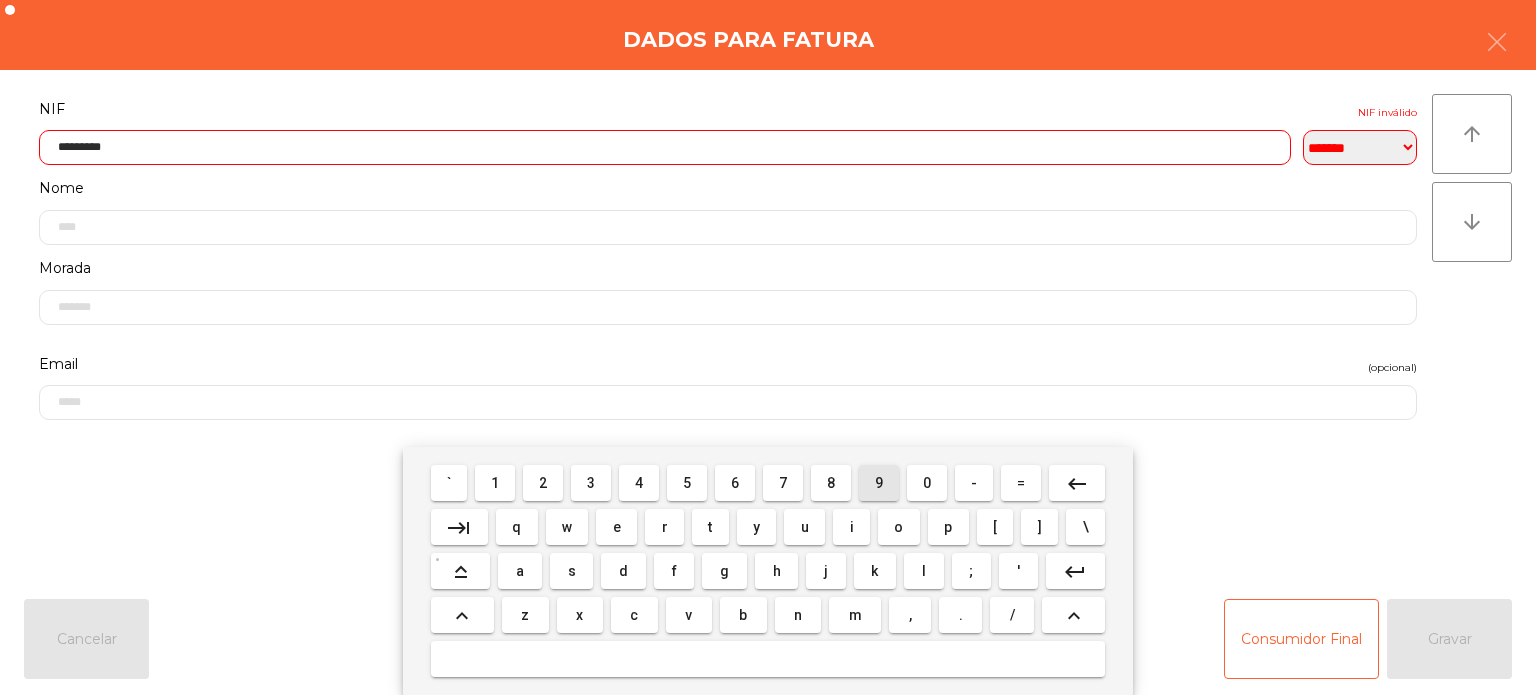 click on "0" at bounding box center (927, 483) 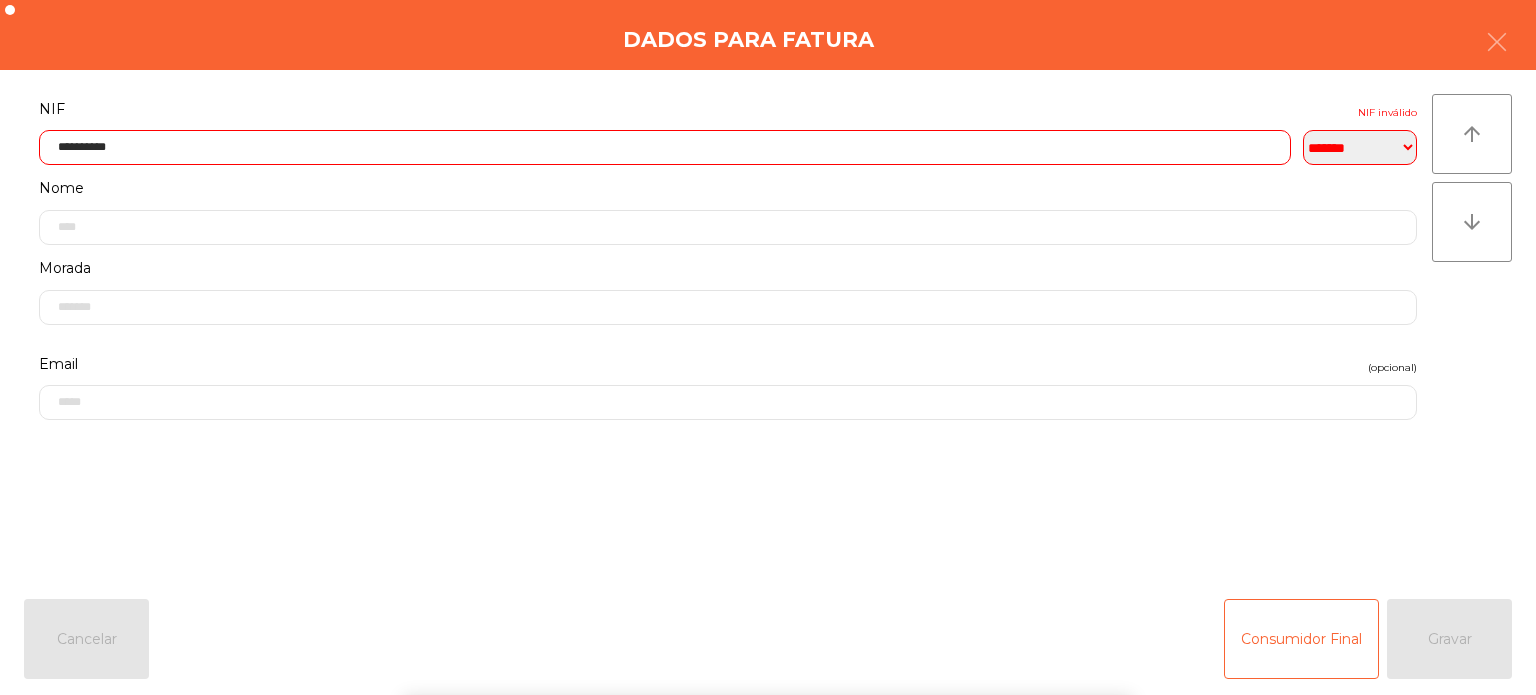 click on "` 1 2 3 4 5 6 7 8 9 0 - = keyboard_backspace keyboard_tab q w e r t y u i o p [ ] \ keyboard_capslock a s d f g h j k l ; ' keyboard_return keyboard_arrow_up z x c v b n m , . / keyboard_arrow_up" at bounding box center (768, 571) 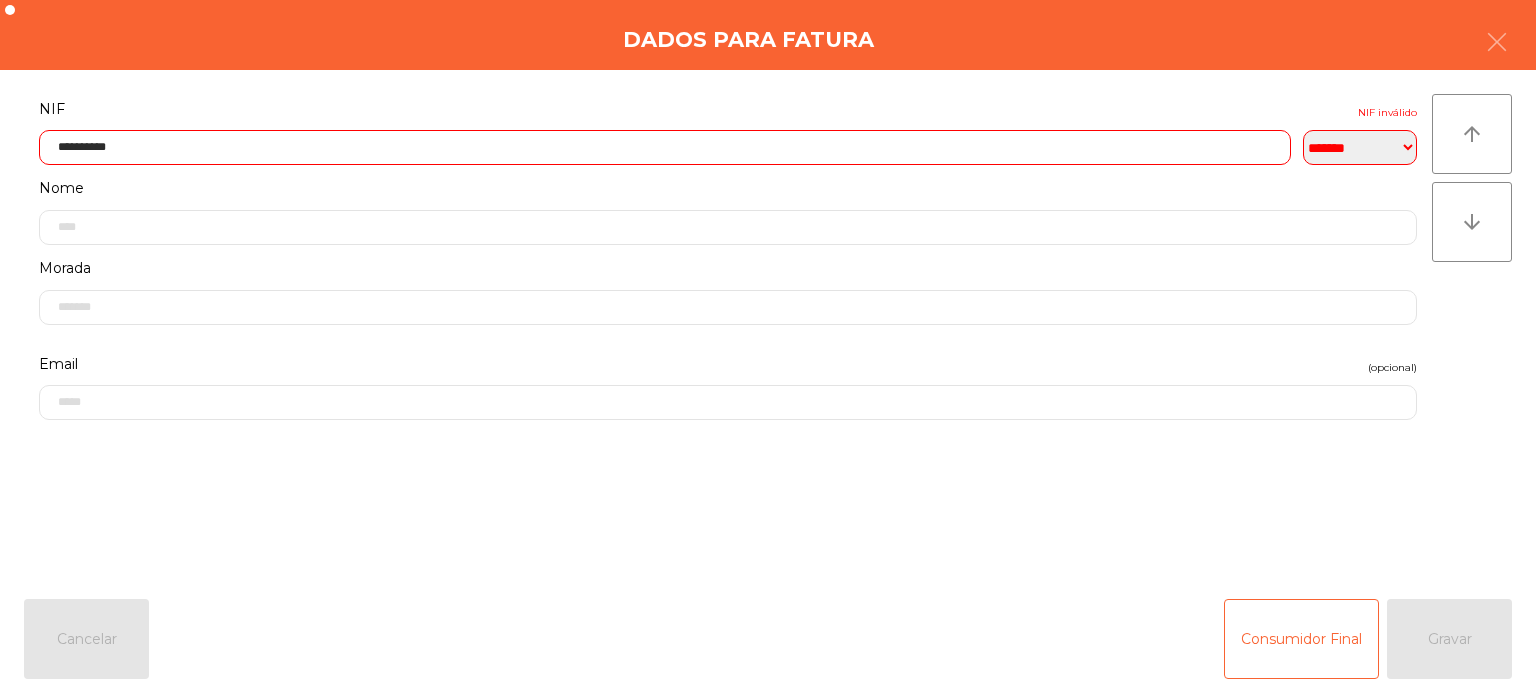 click on "**********" 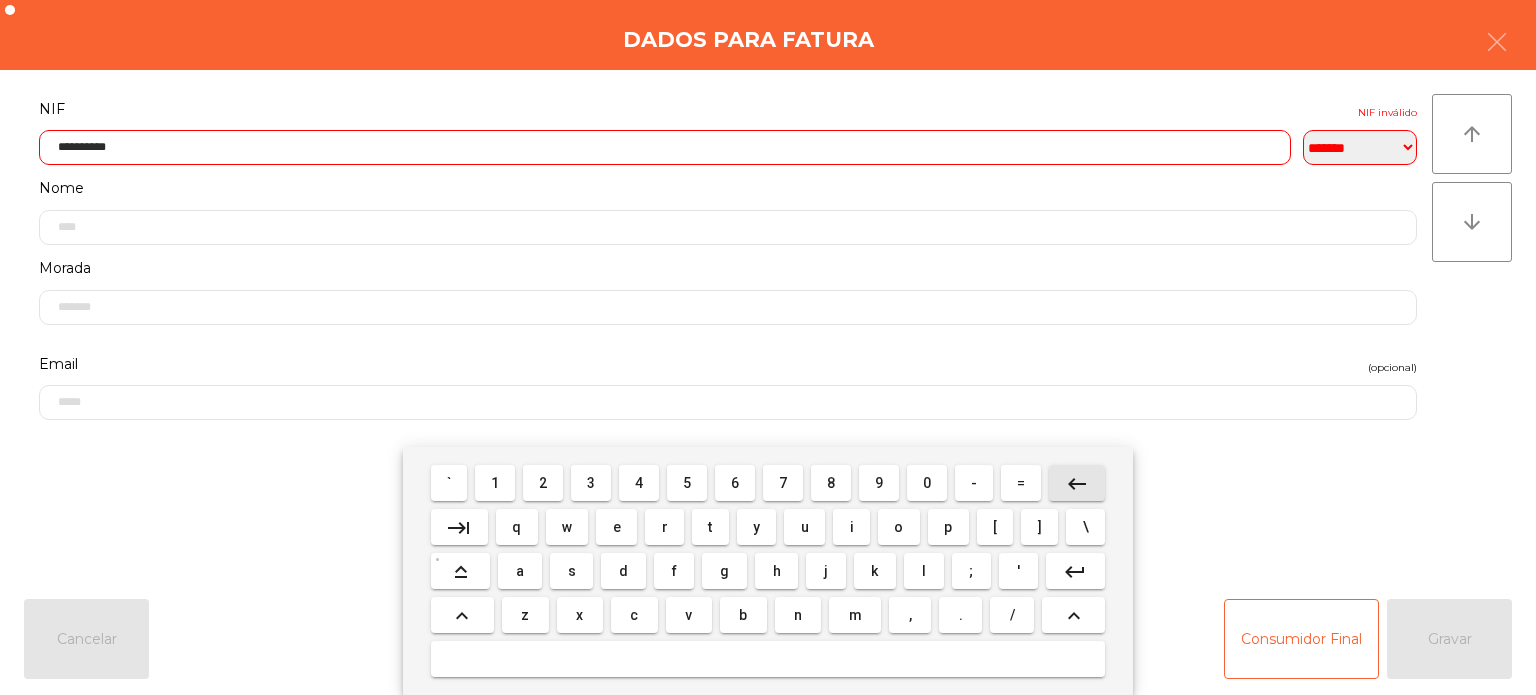 click on "keyboard_backspace" at bounding box center (1077, 483) 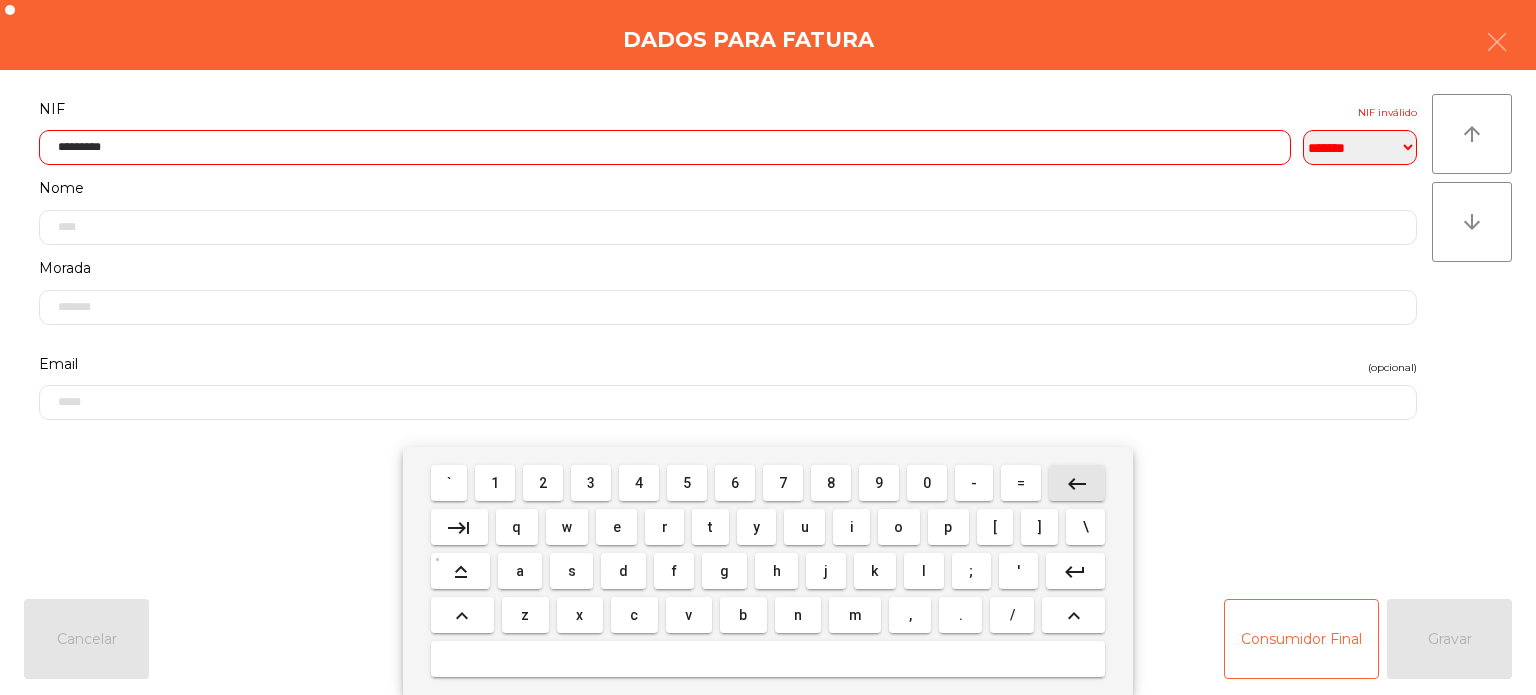 click on "keyboard_backspace" at bounding box center (1077, 483) 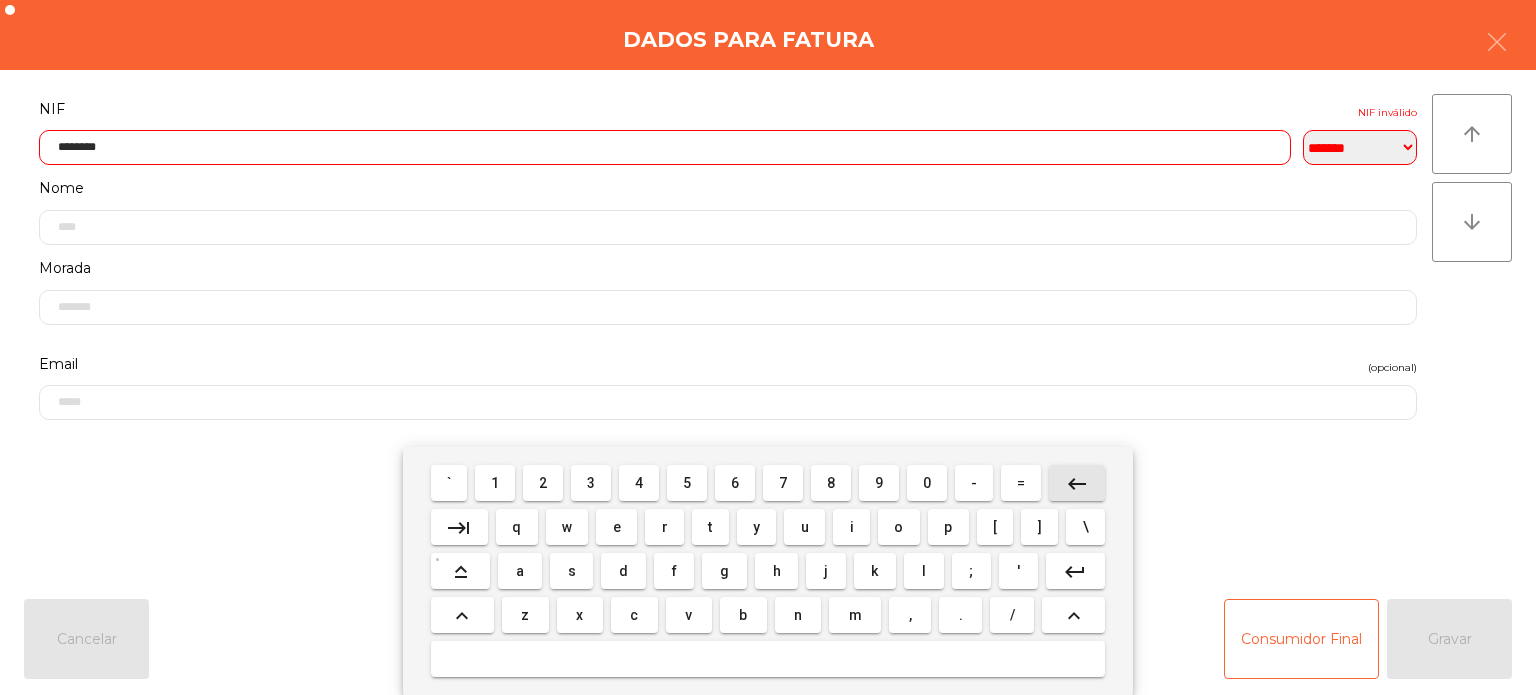 click on "keyboard_backspace" at bounding box center [1077, 483] 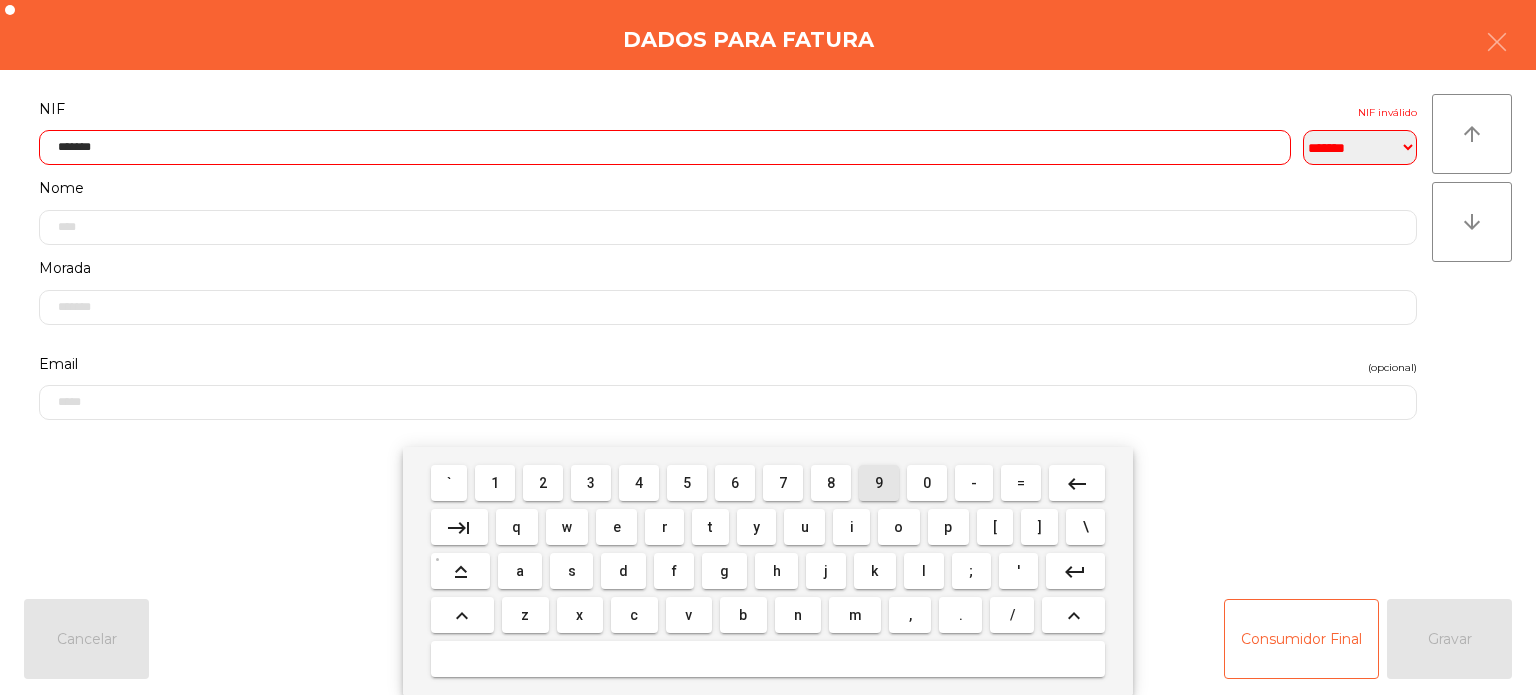 click on "9" at bounding box center (879, 483) 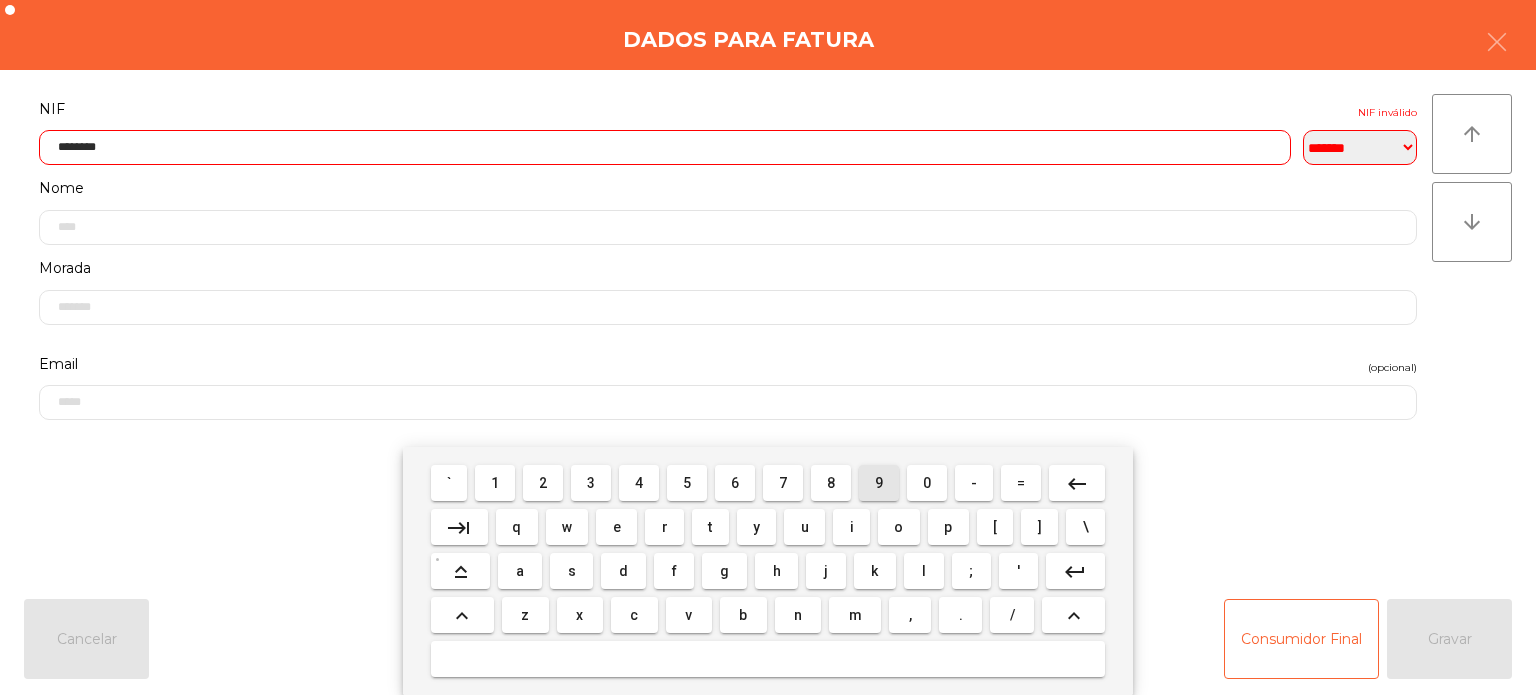 click on "0" at bounding box center (927, 483) 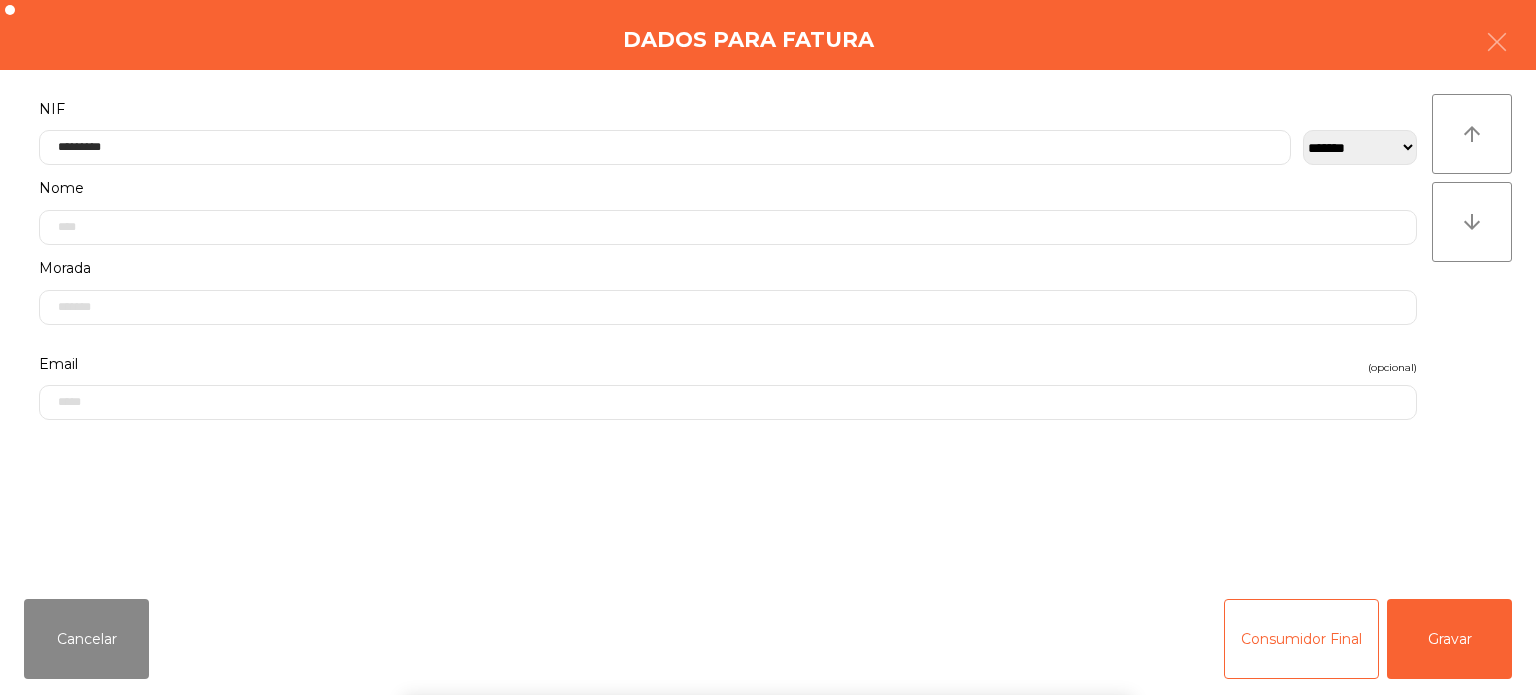 click on "` 1 2 3 4 5 6 7 8 9 0 - = keyboard_backspace keyboard_tab q w e r t y u i o p [ ] \ keyboard_capslock a s d f g h j k l ; ' keyboard_return keyboard_arrow_up z x c v b n m , . / keyboard_arrow_up" at bounding box center (768, 571) 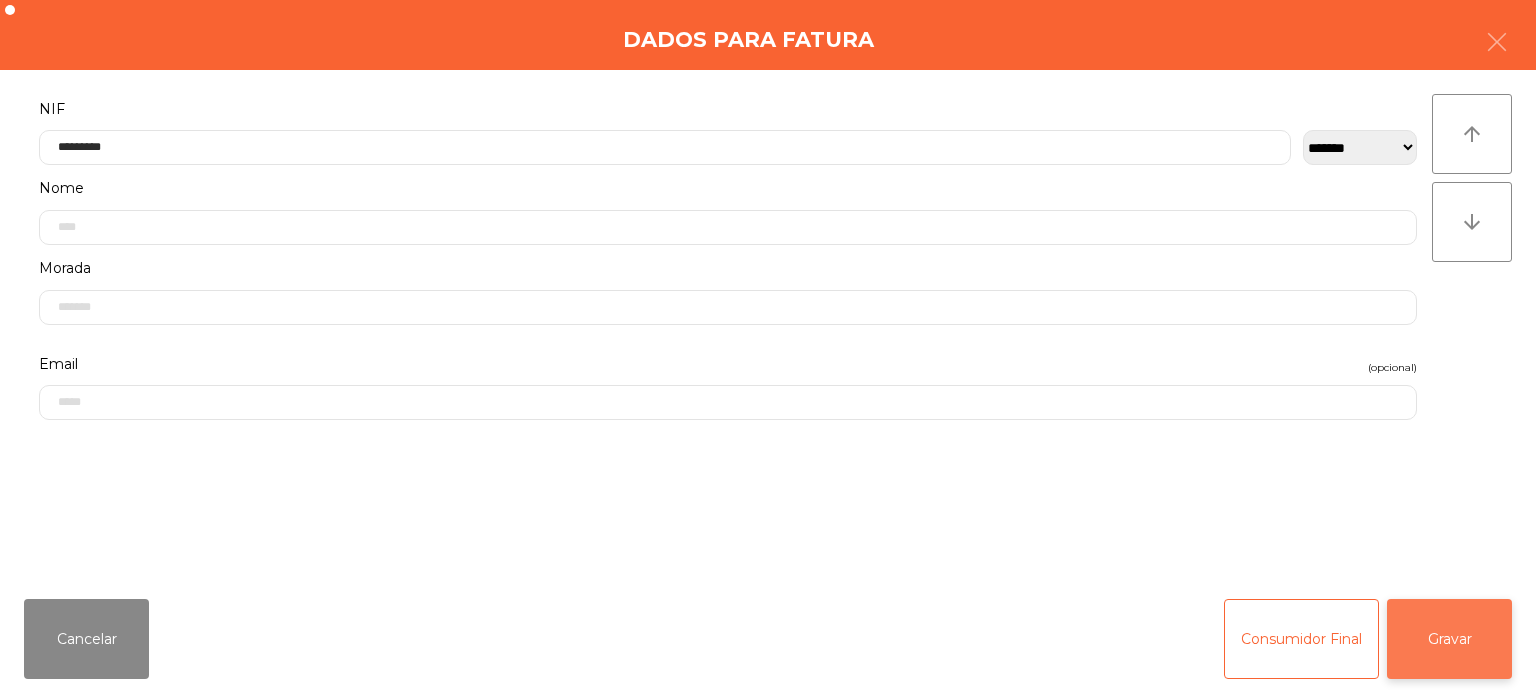 click on "Gravar" 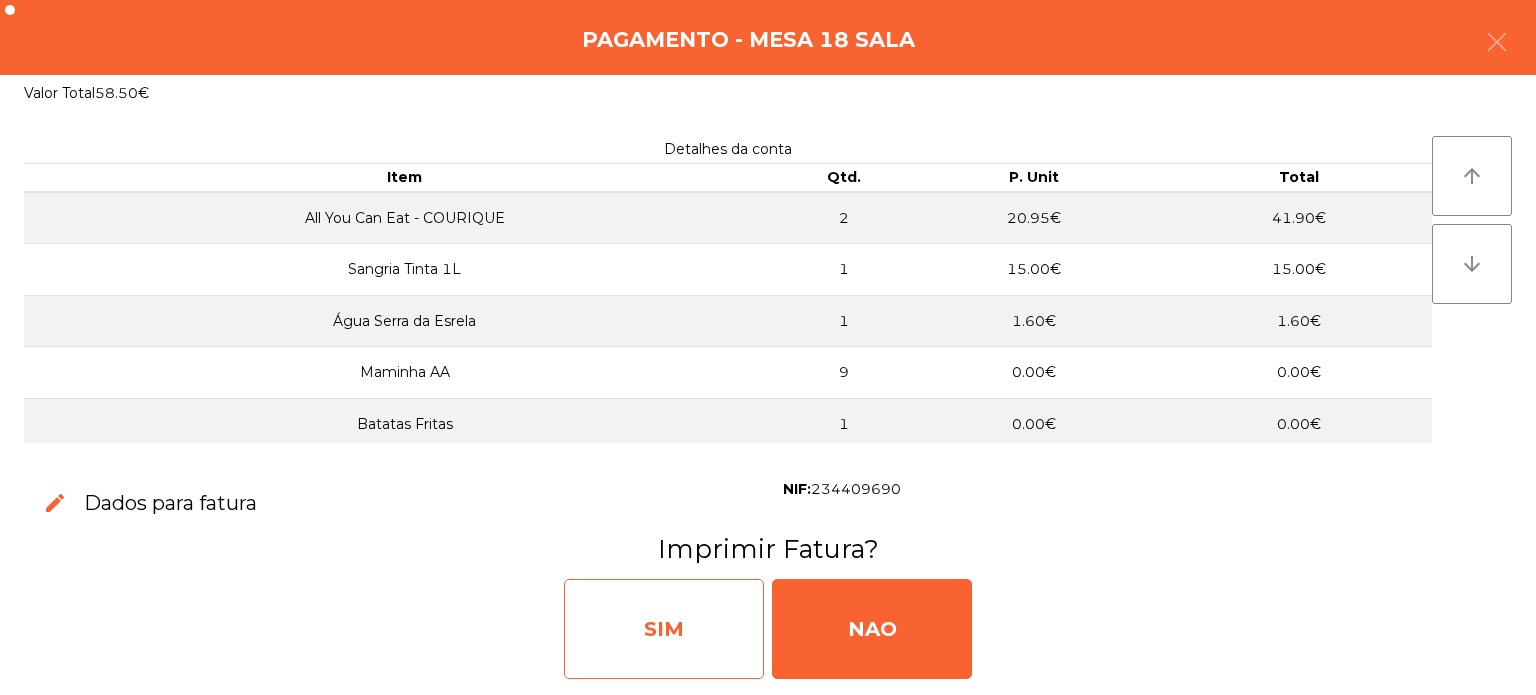 click on "SIM" 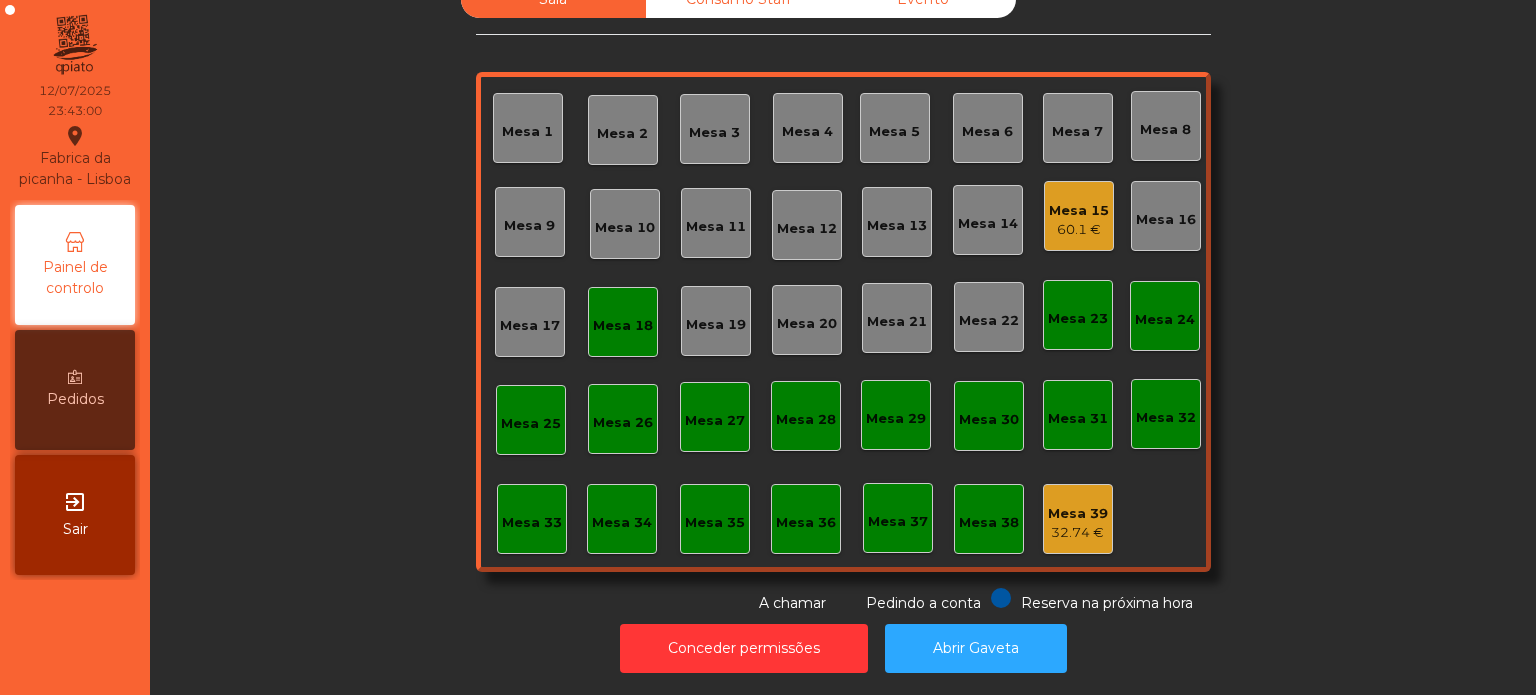 click on "Mesa 18" 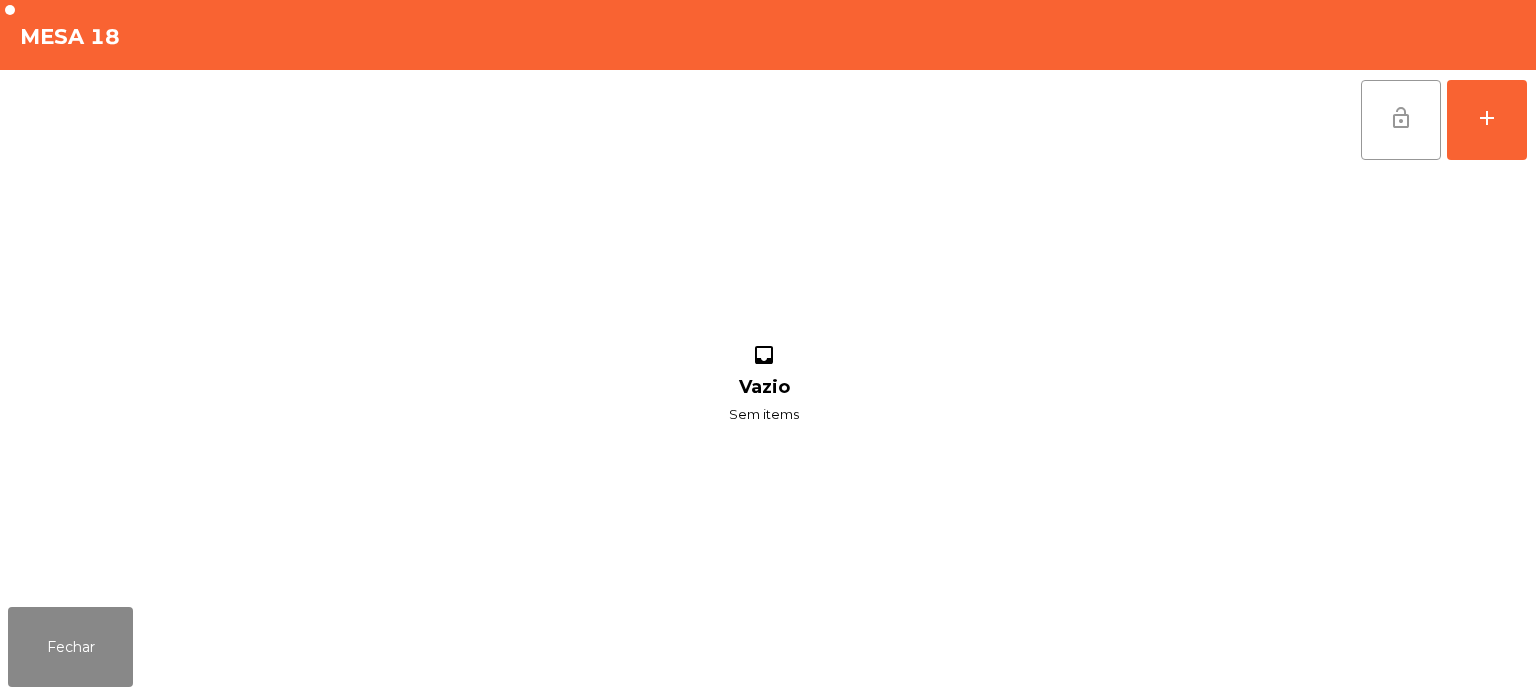 click on "lock_open" 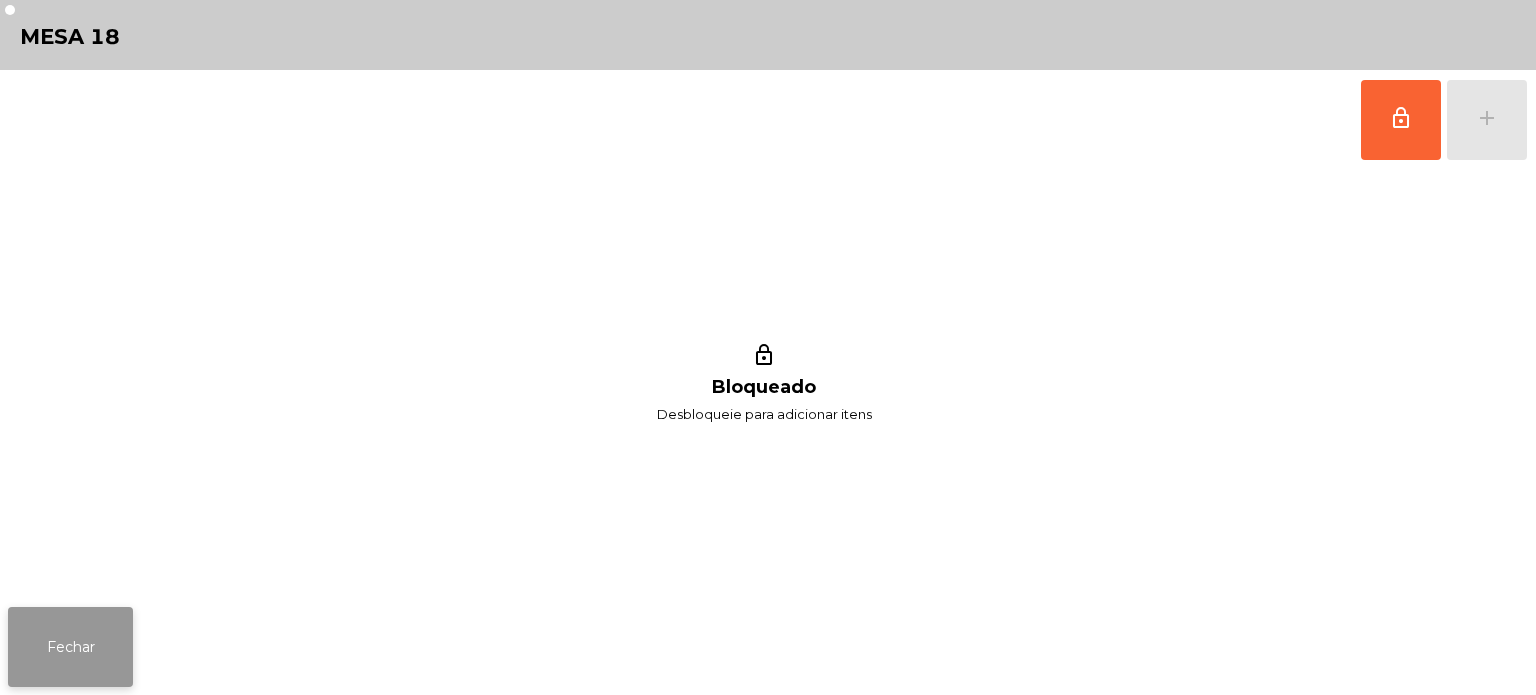 click on "Fechar" 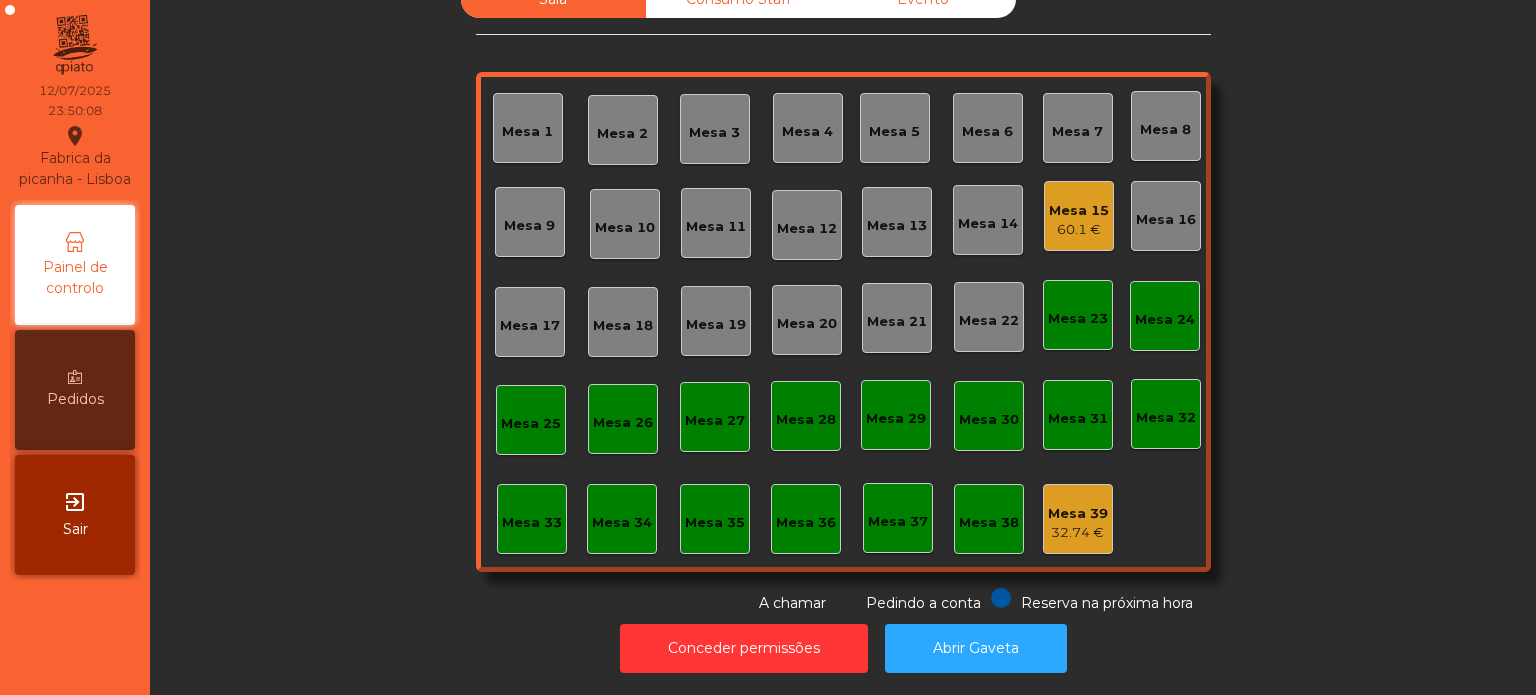 click on "60.1 €" 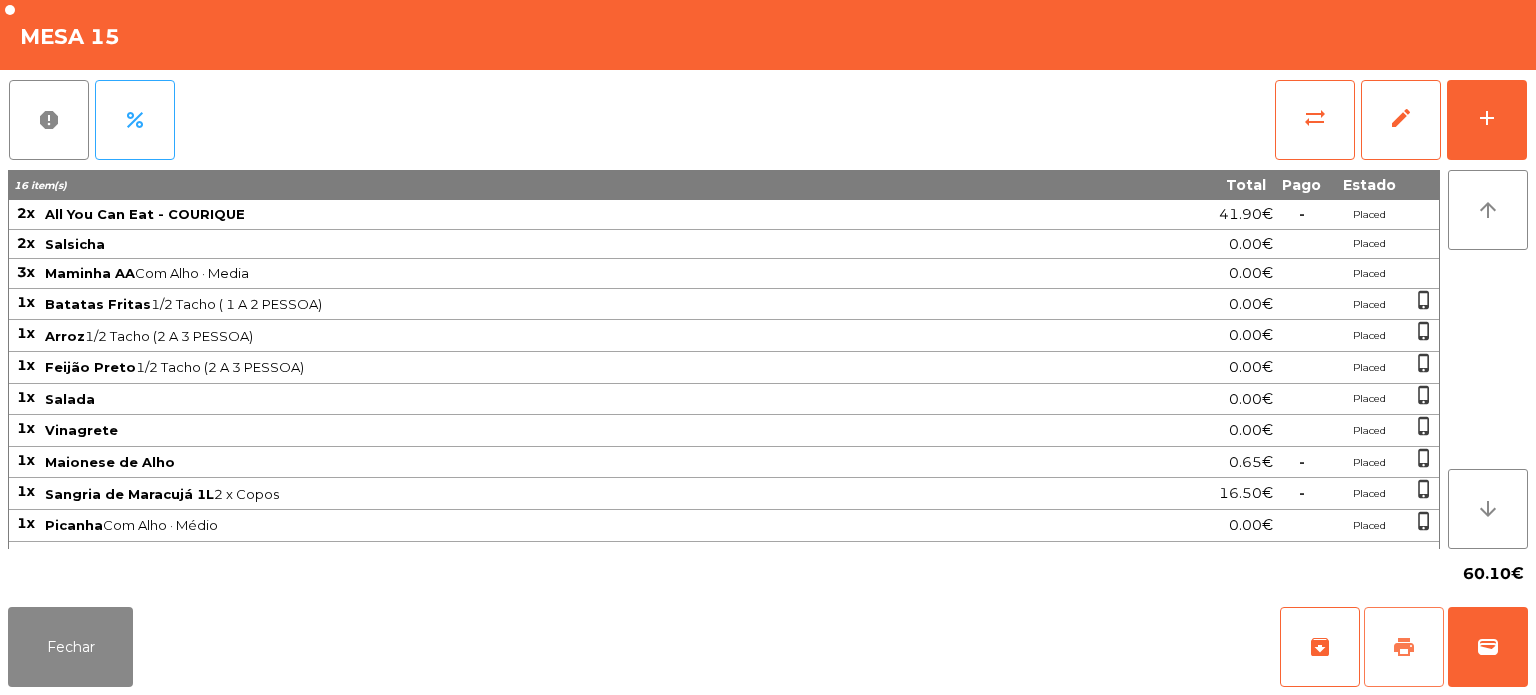 click on "print" 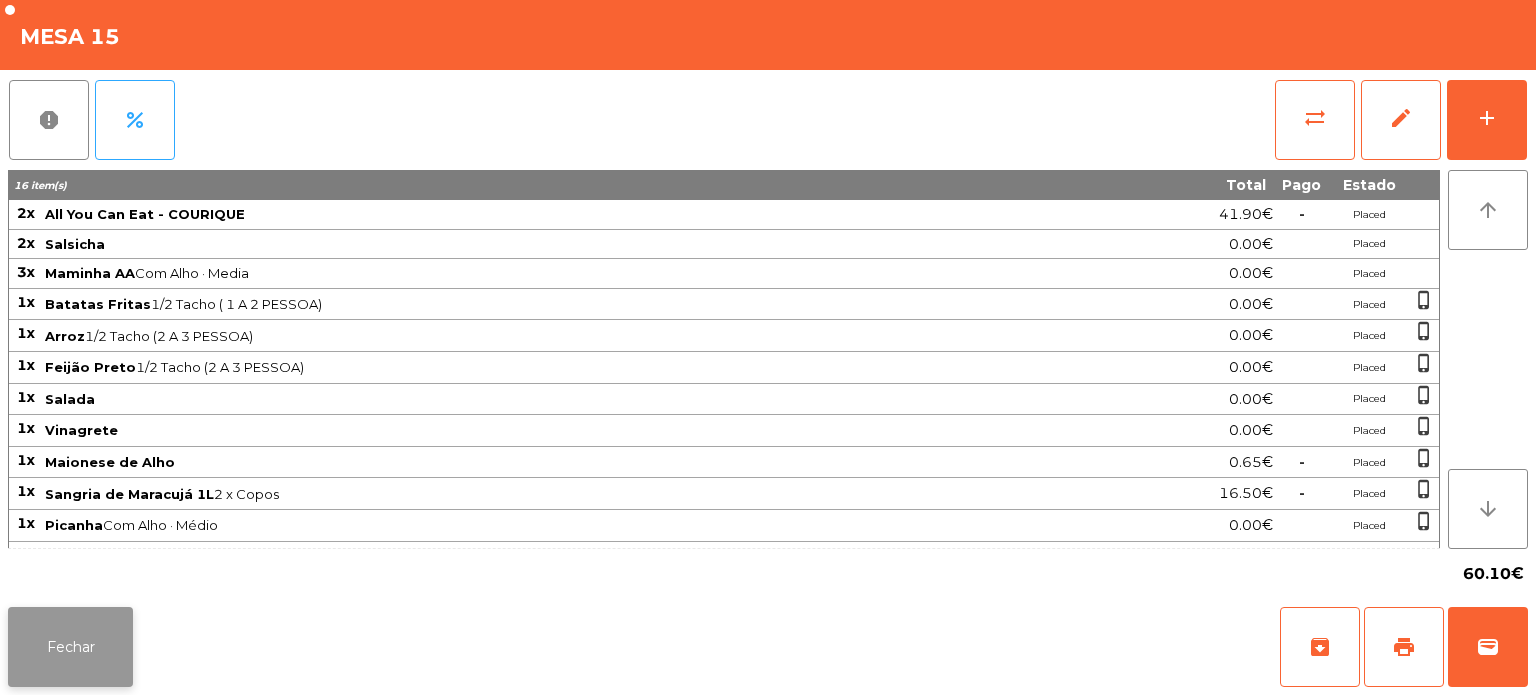 click on "Fechar" 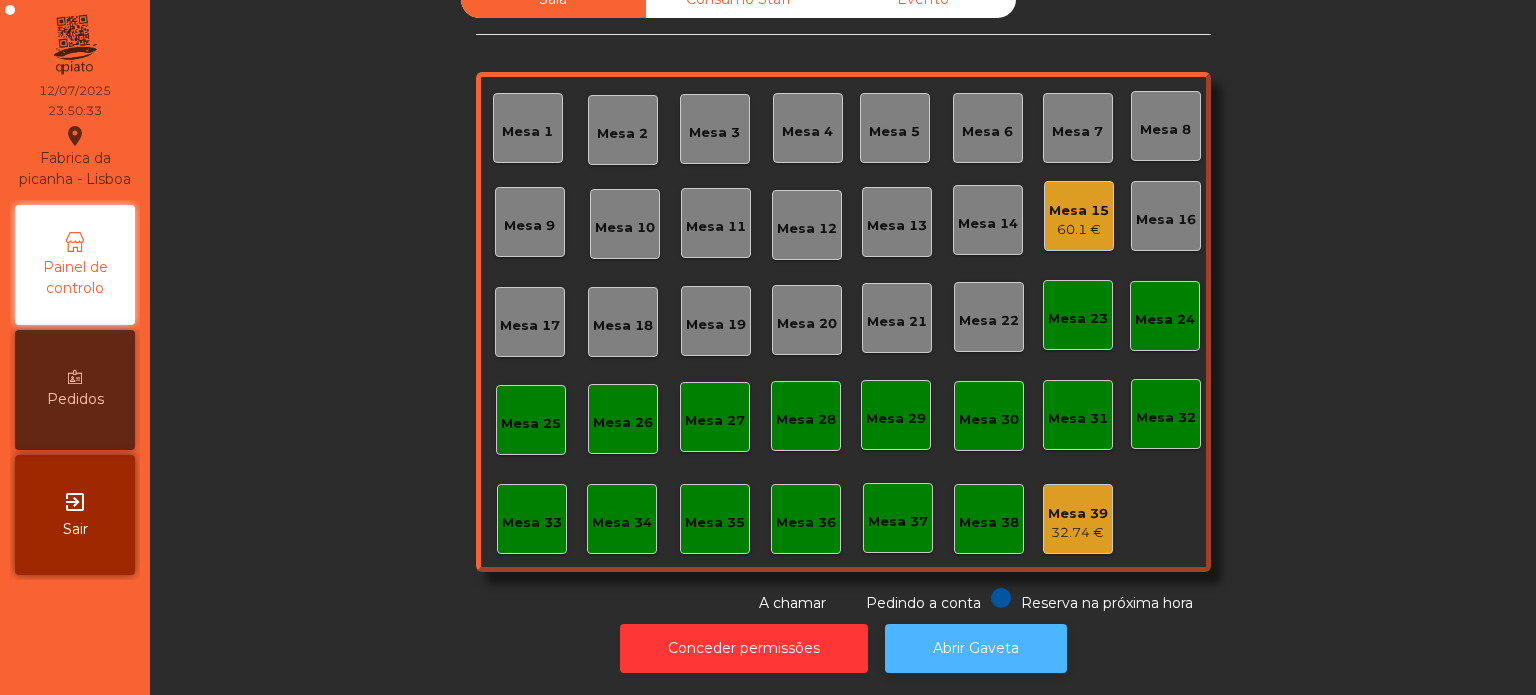 click on "Abrir Gaveta" 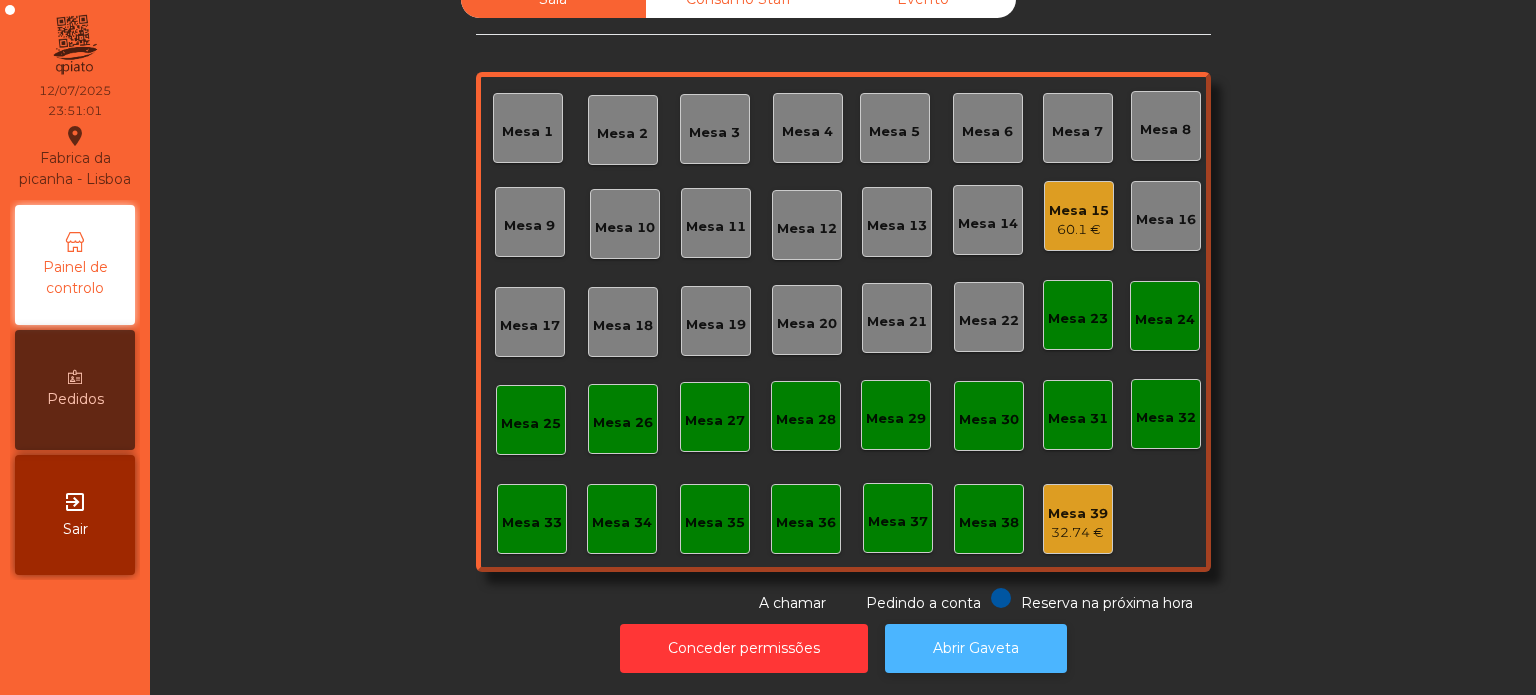 scroll, scrollTop: 0, scrollLeft: 0, axis: both 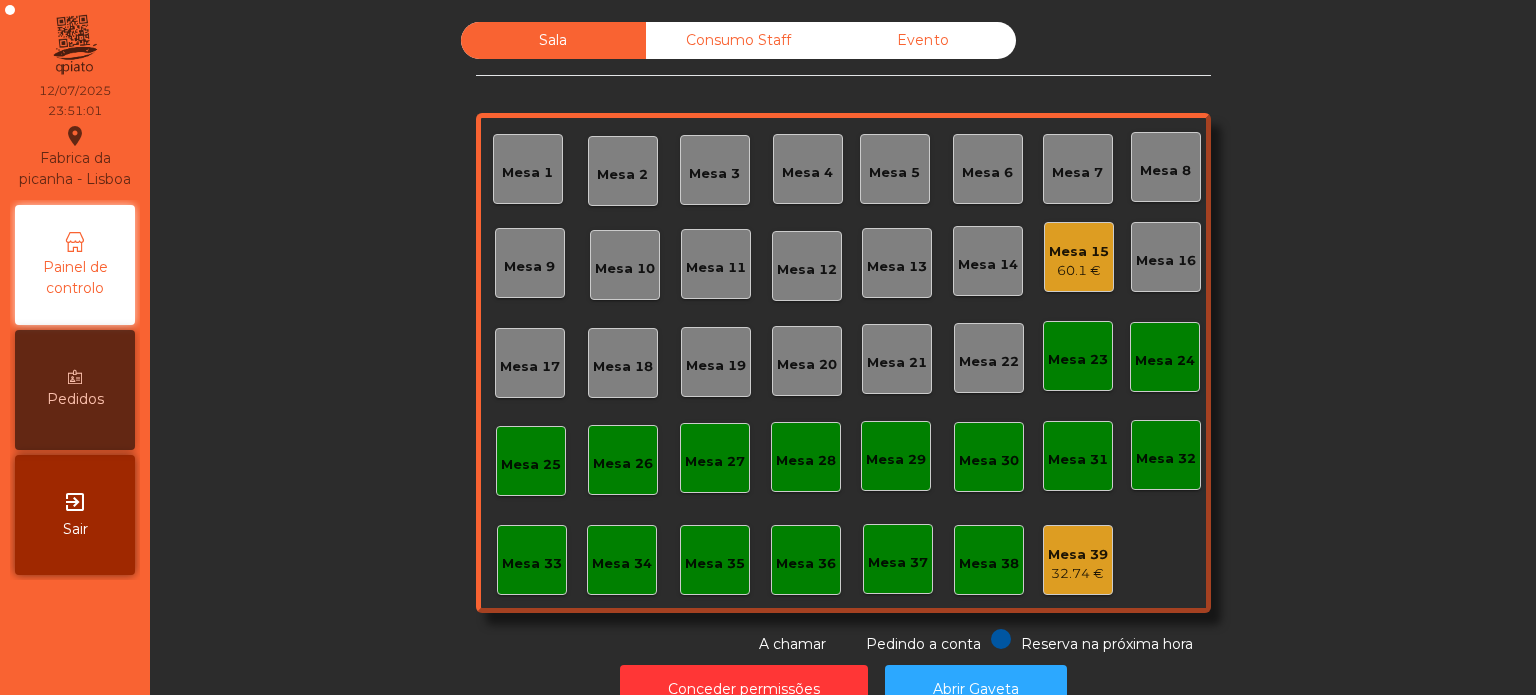 click on "Consumo Staff" 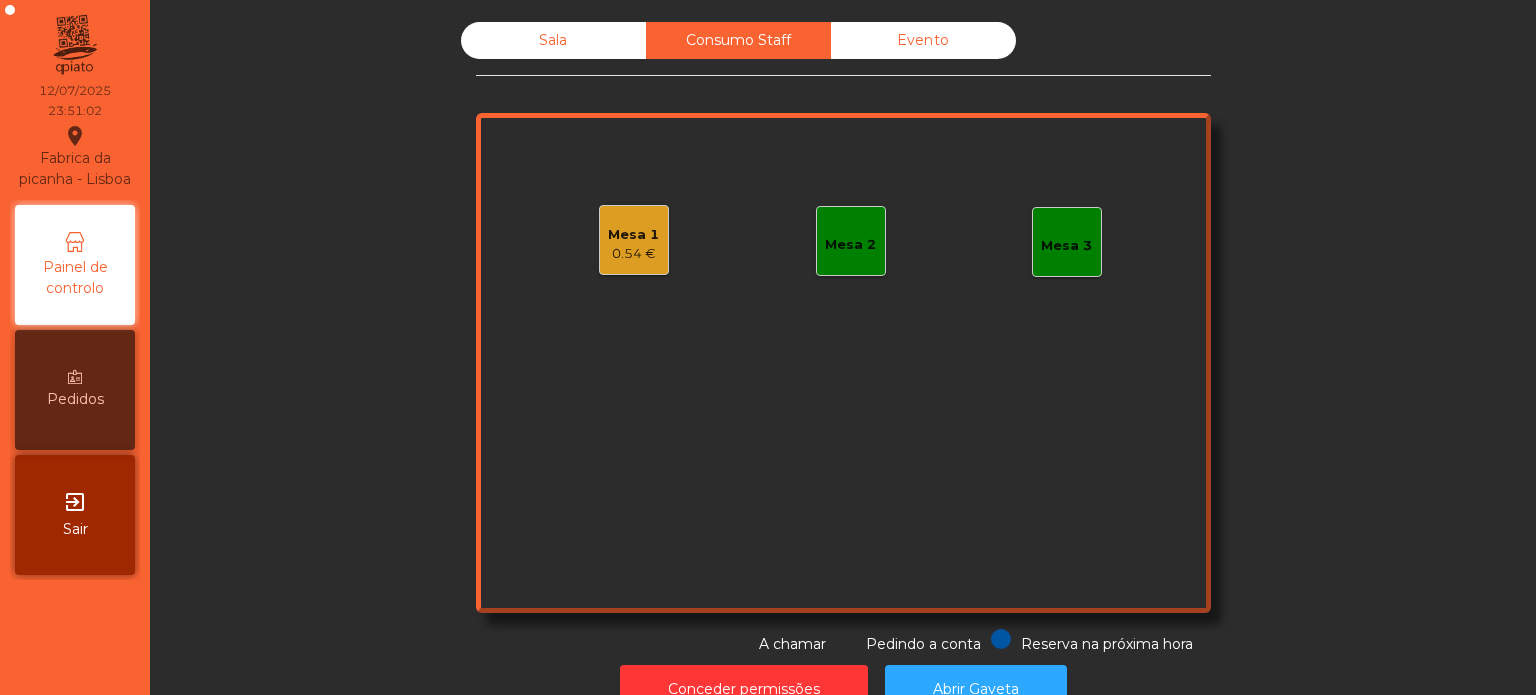 click on "Sala" 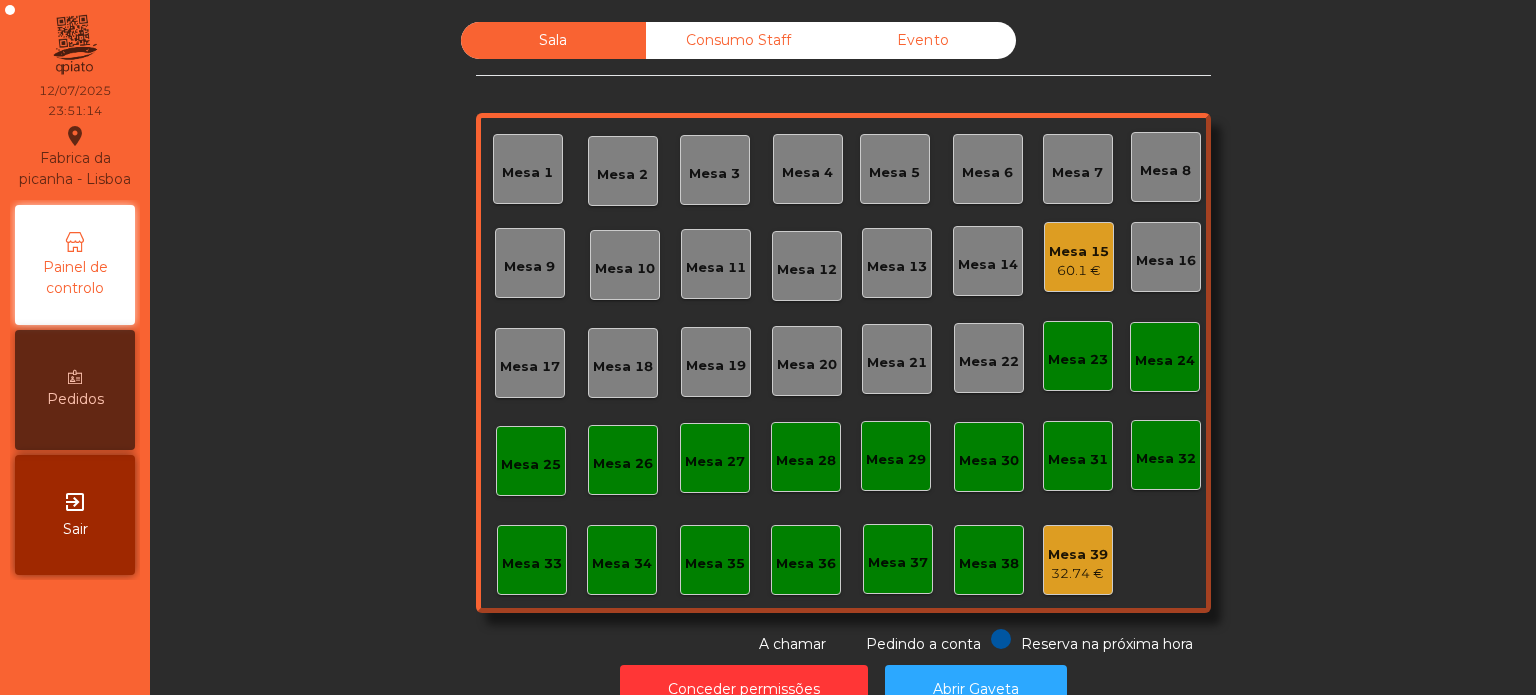 click on "Consumo Staff" 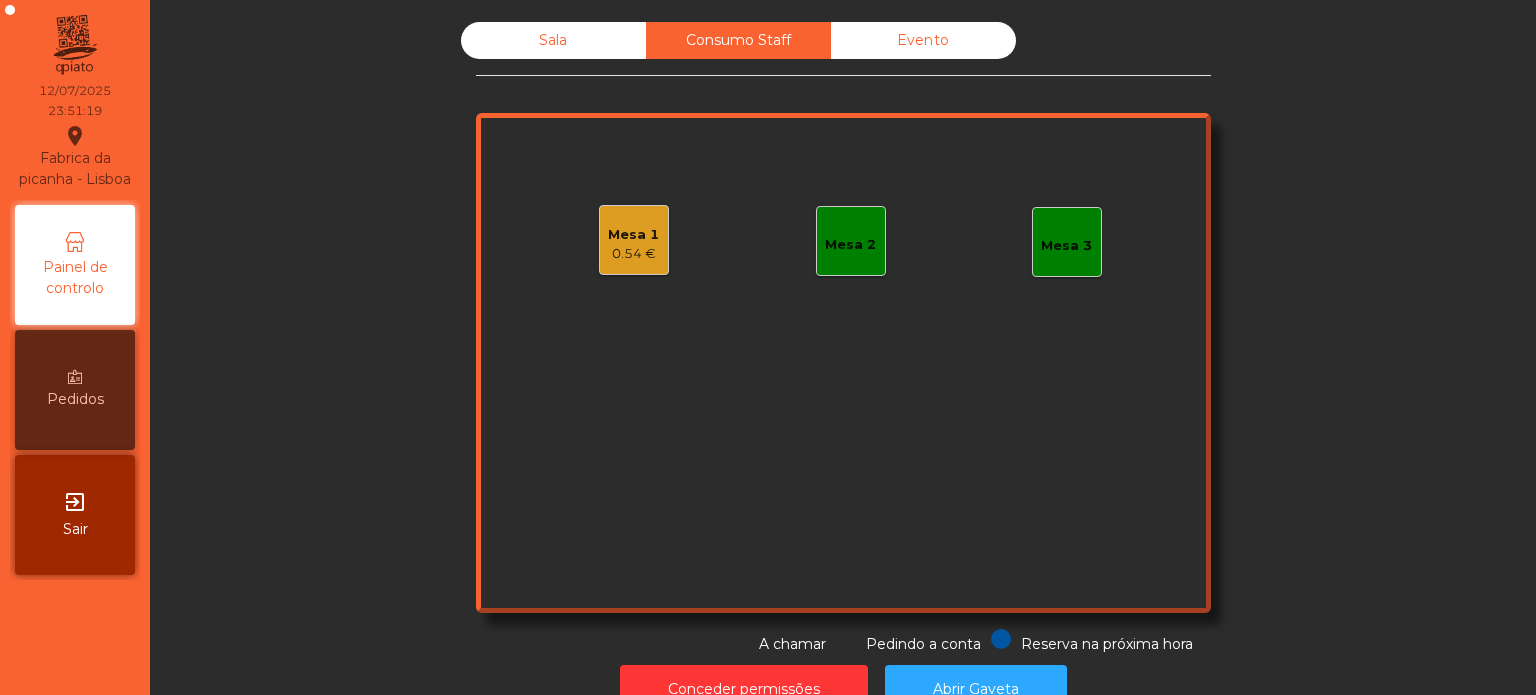 click on "0.54 €" 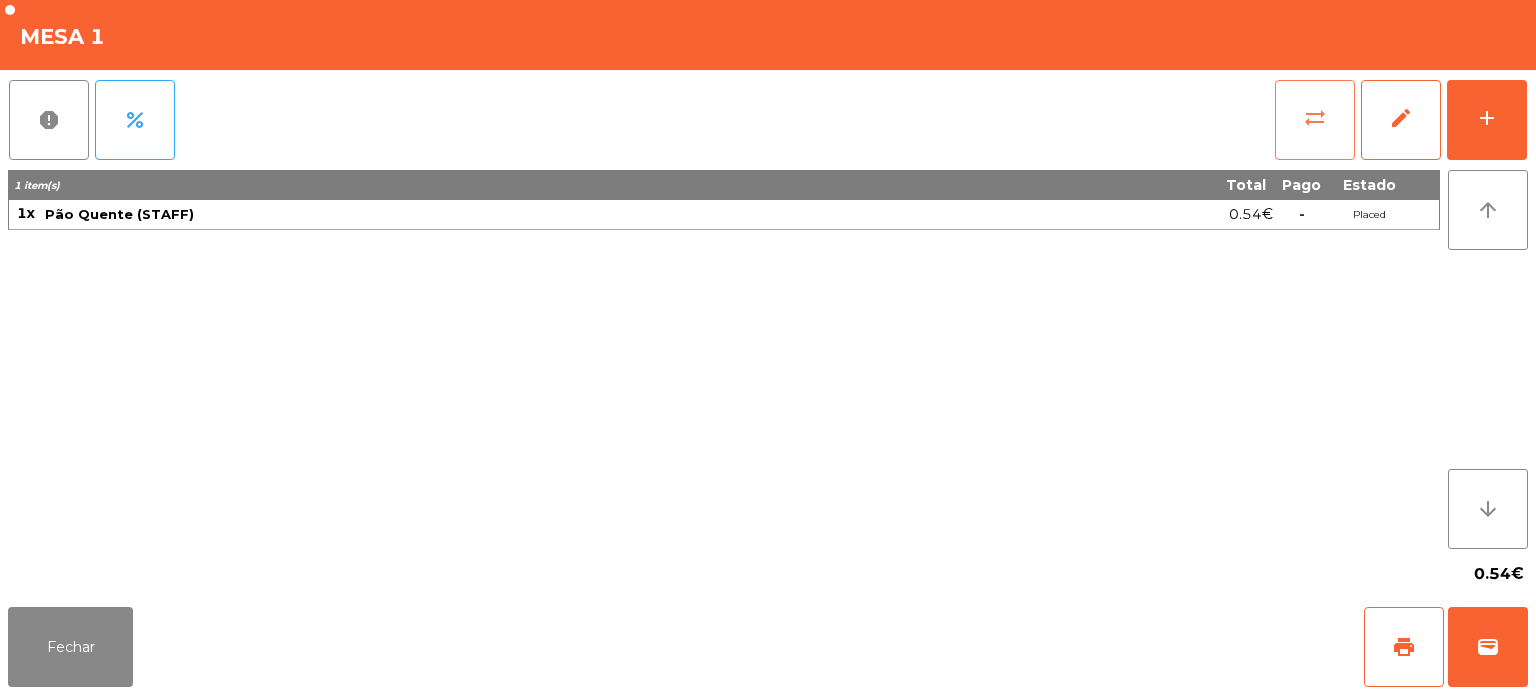 click on "sync_alt" 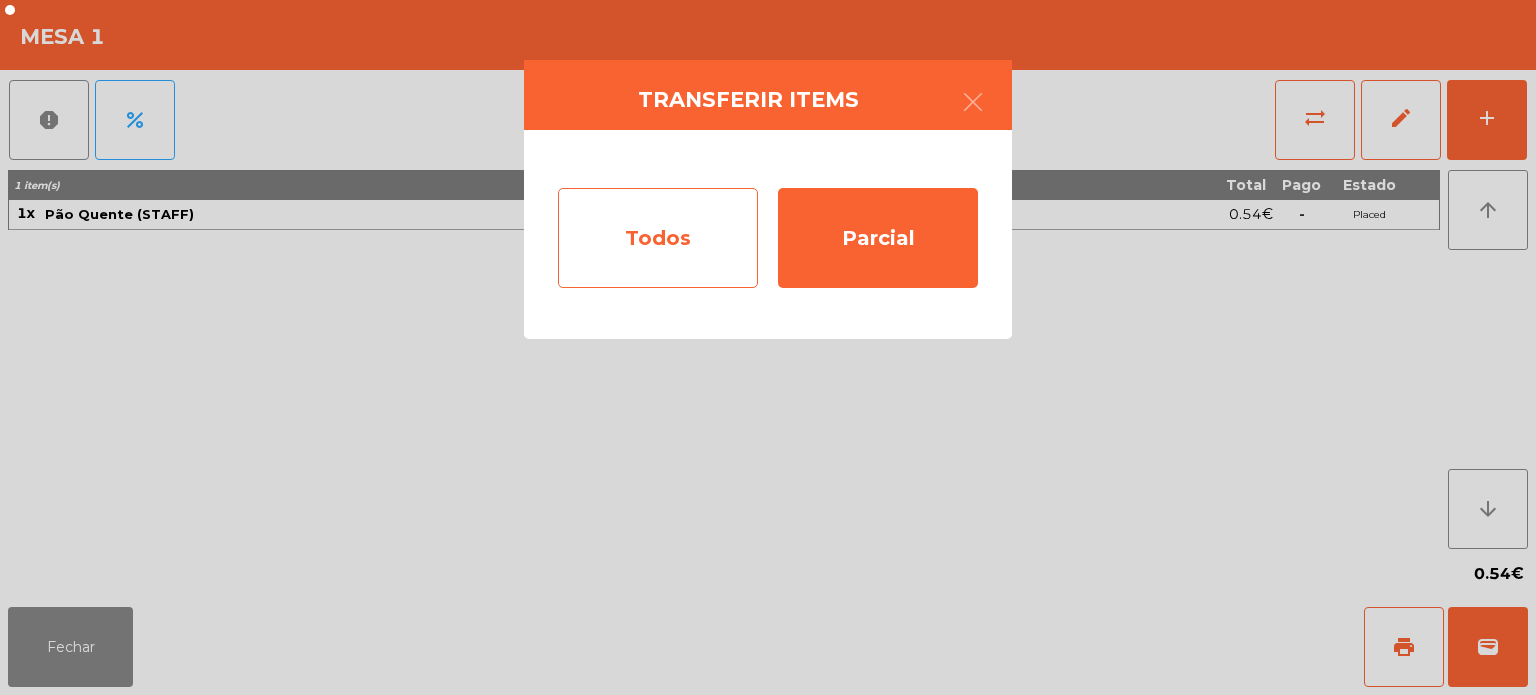 click on "Todos" 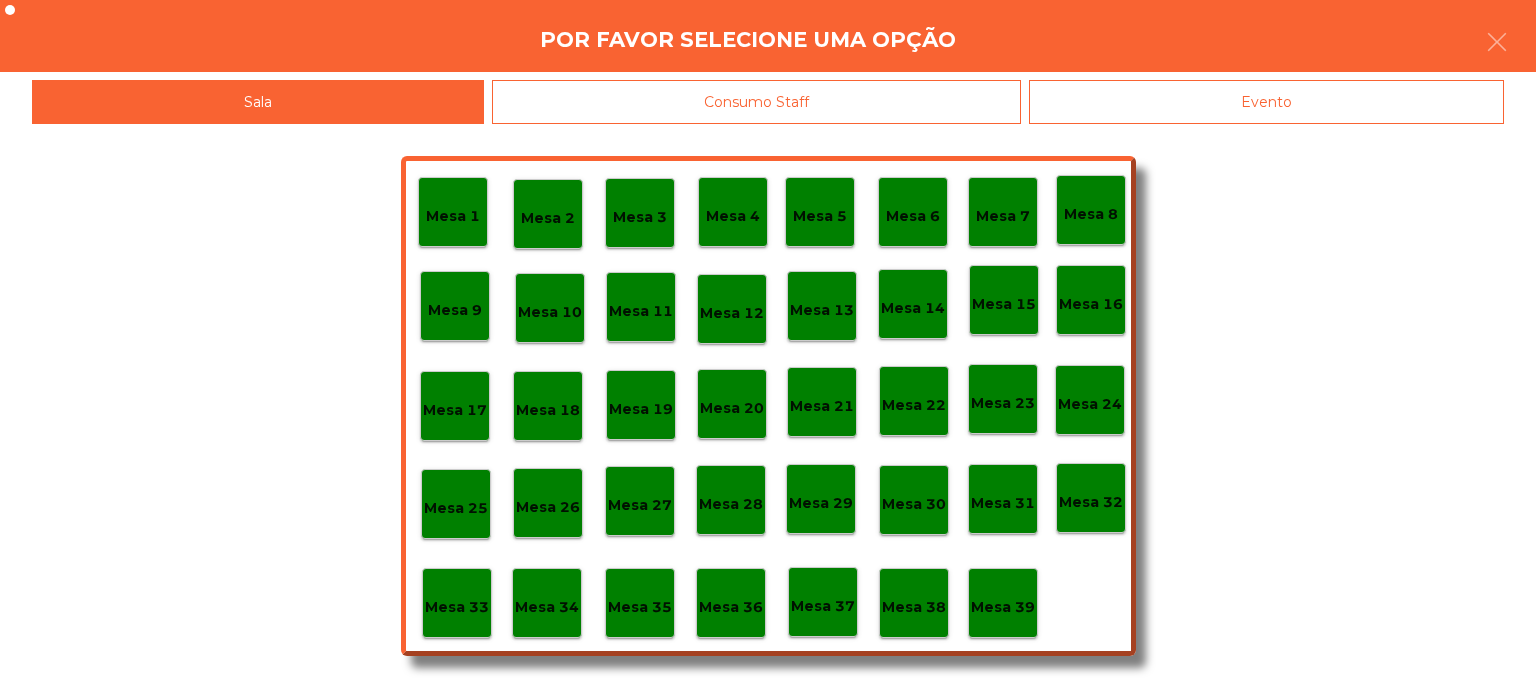 click on "Evento" 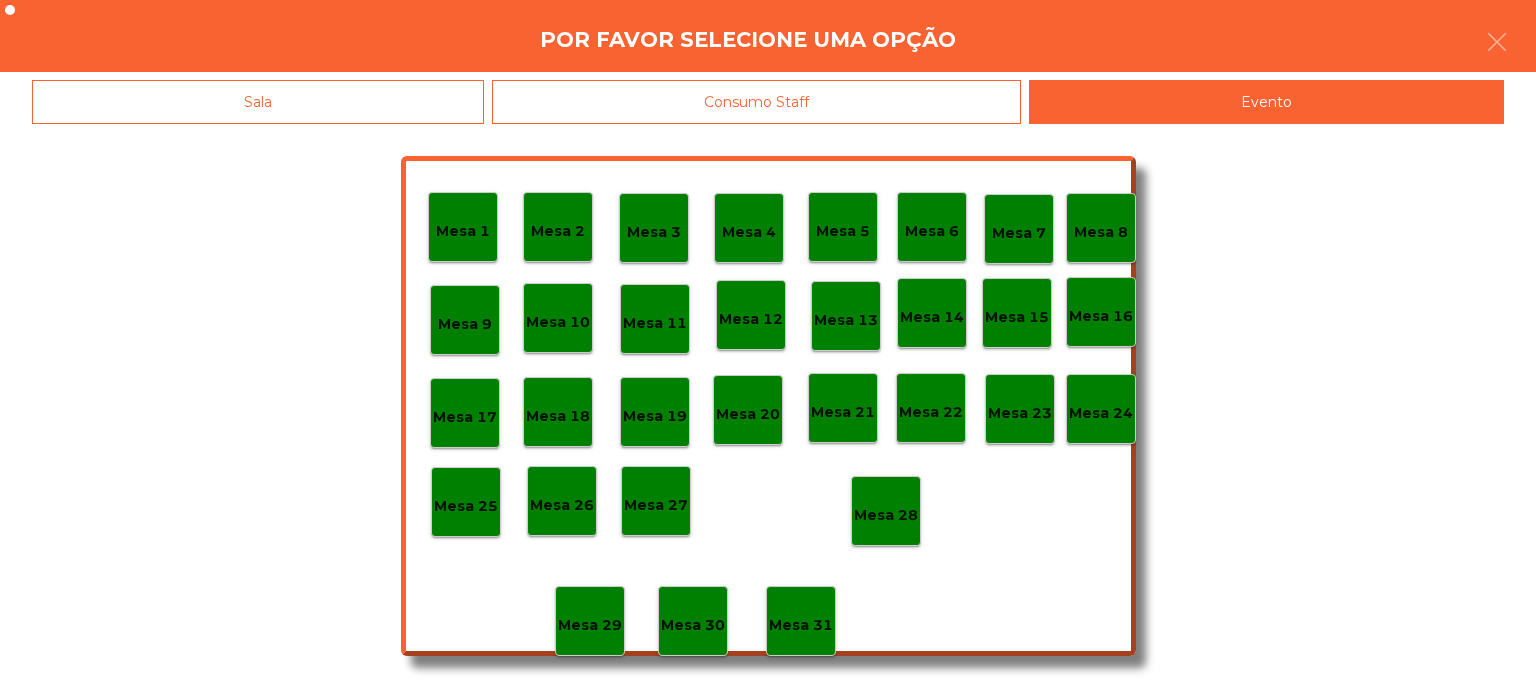 click on "Mesa 28" 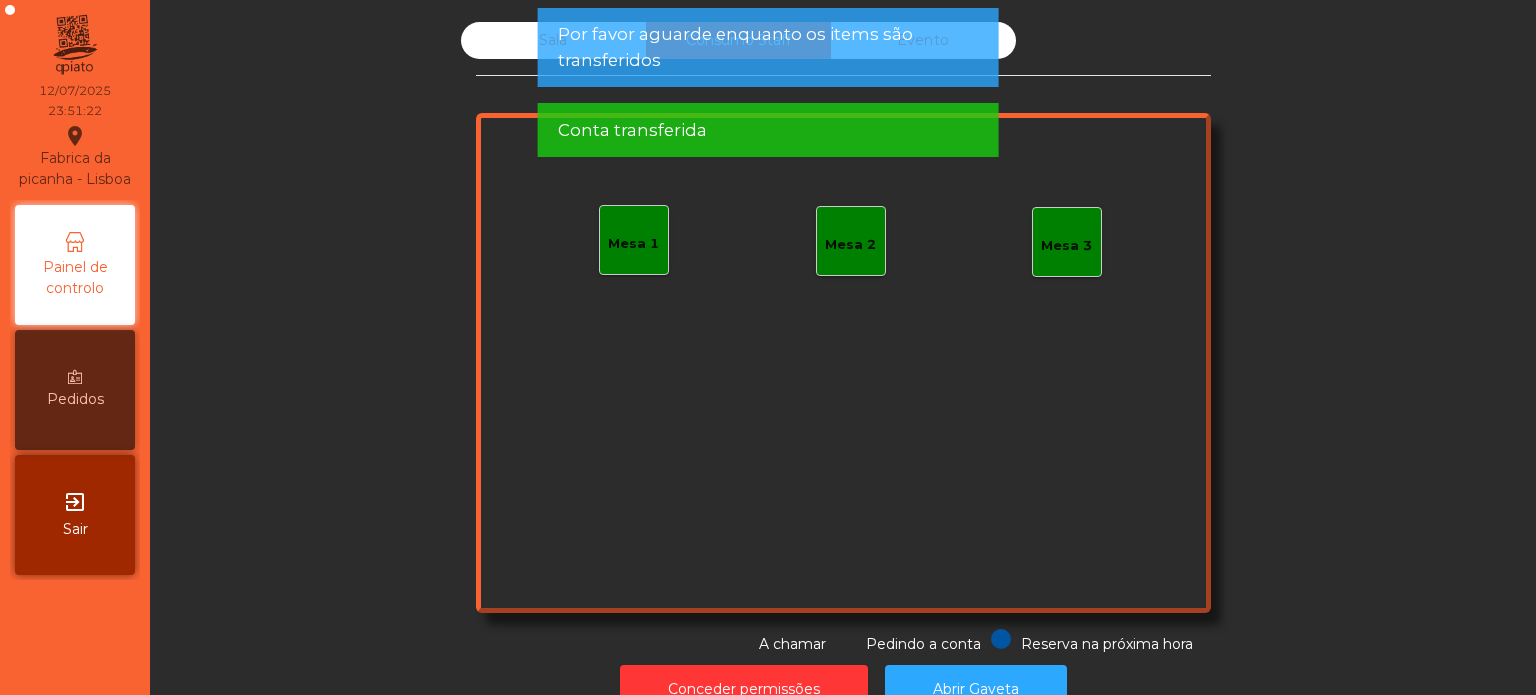 click on "Conta transferida" 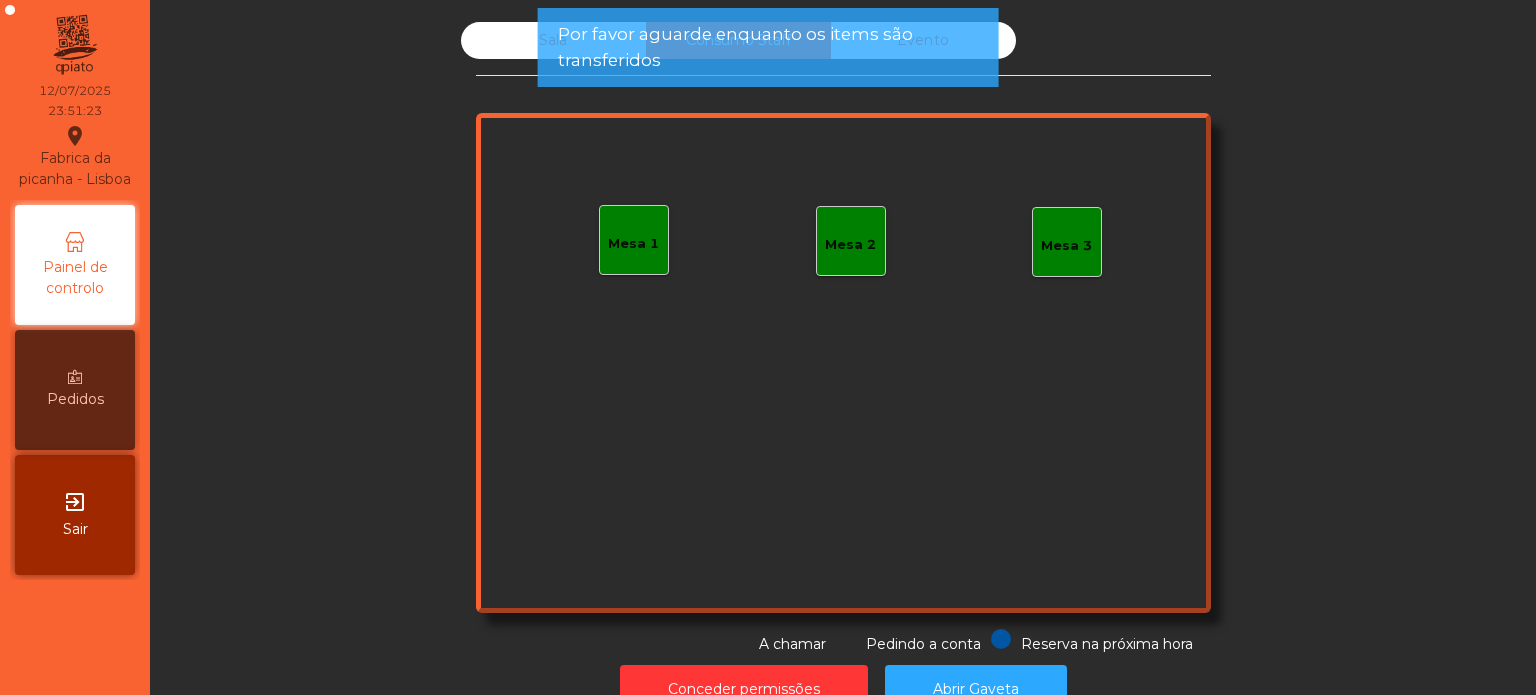 click on "Por favor aguarde enquanto os items são transferidos" 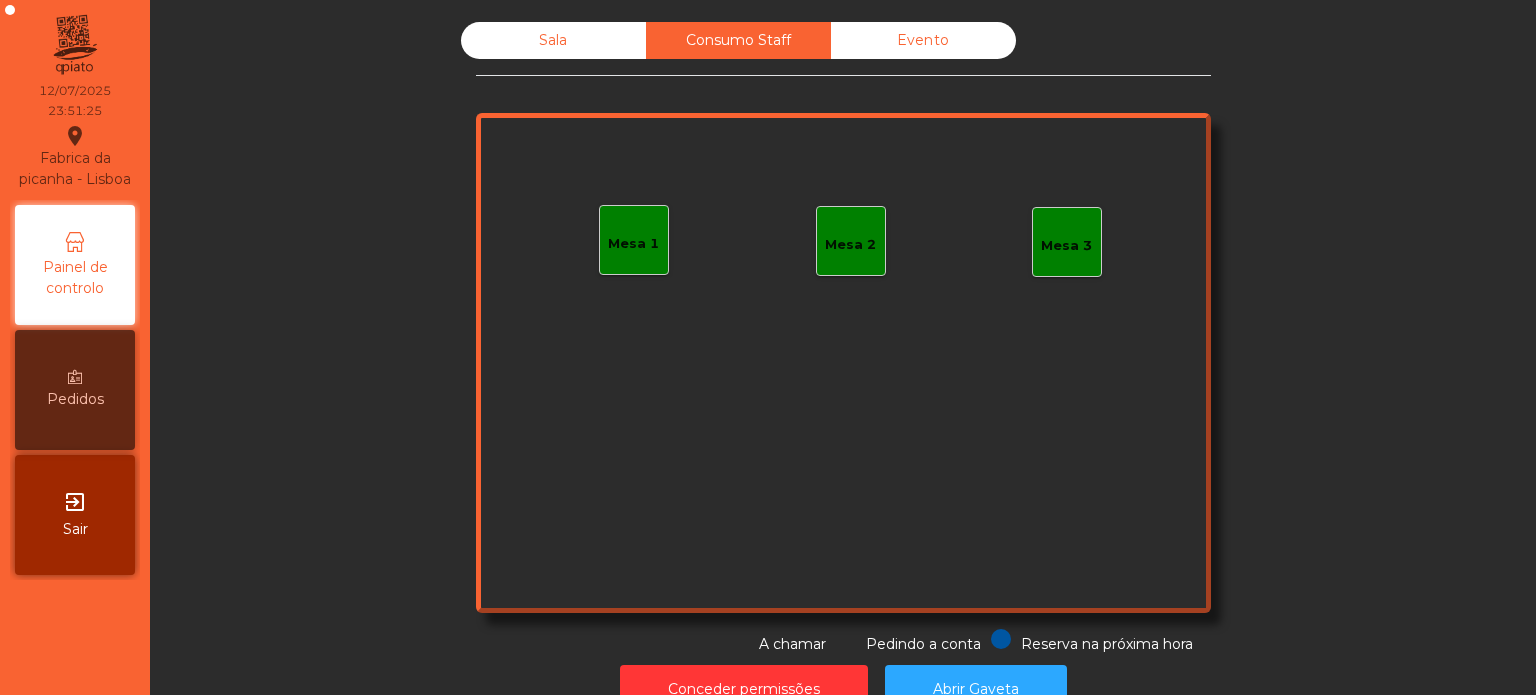 click on "Sala" 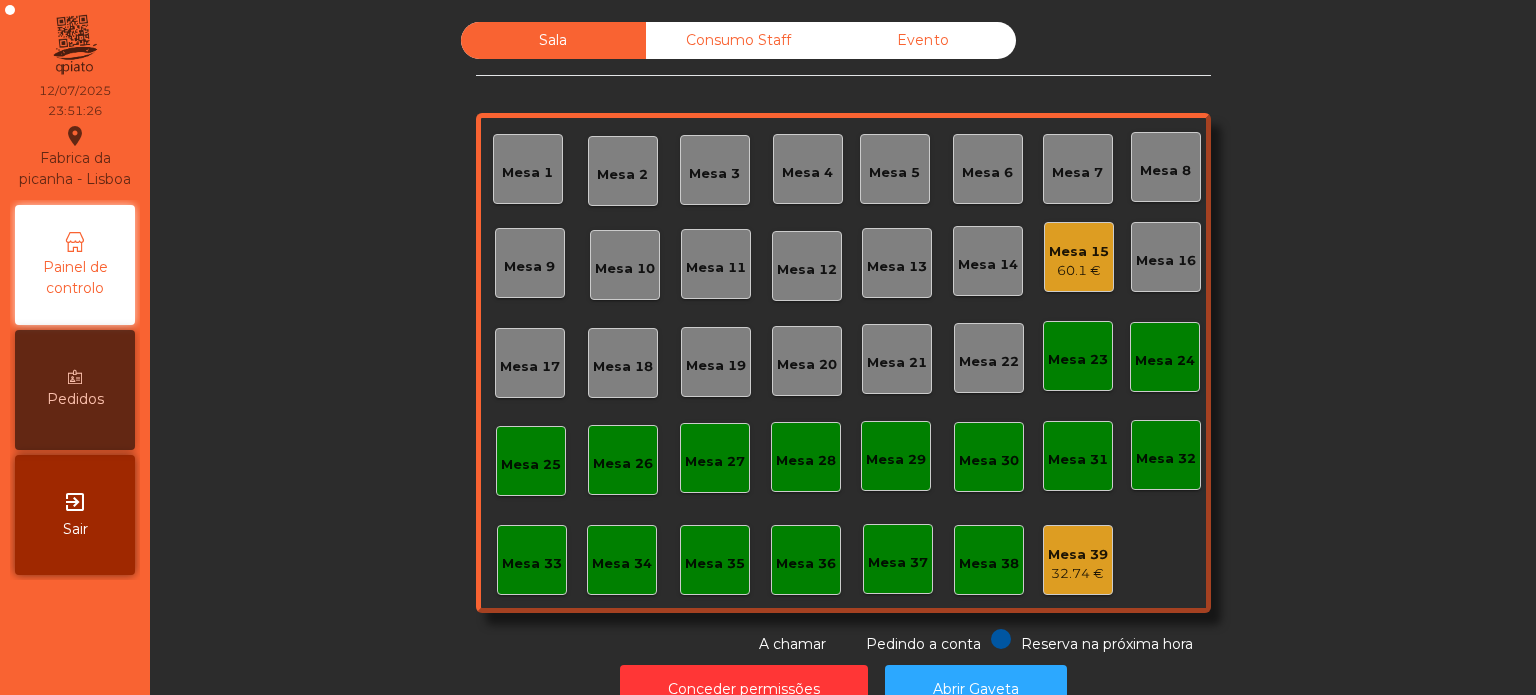 click on "60.1 €" 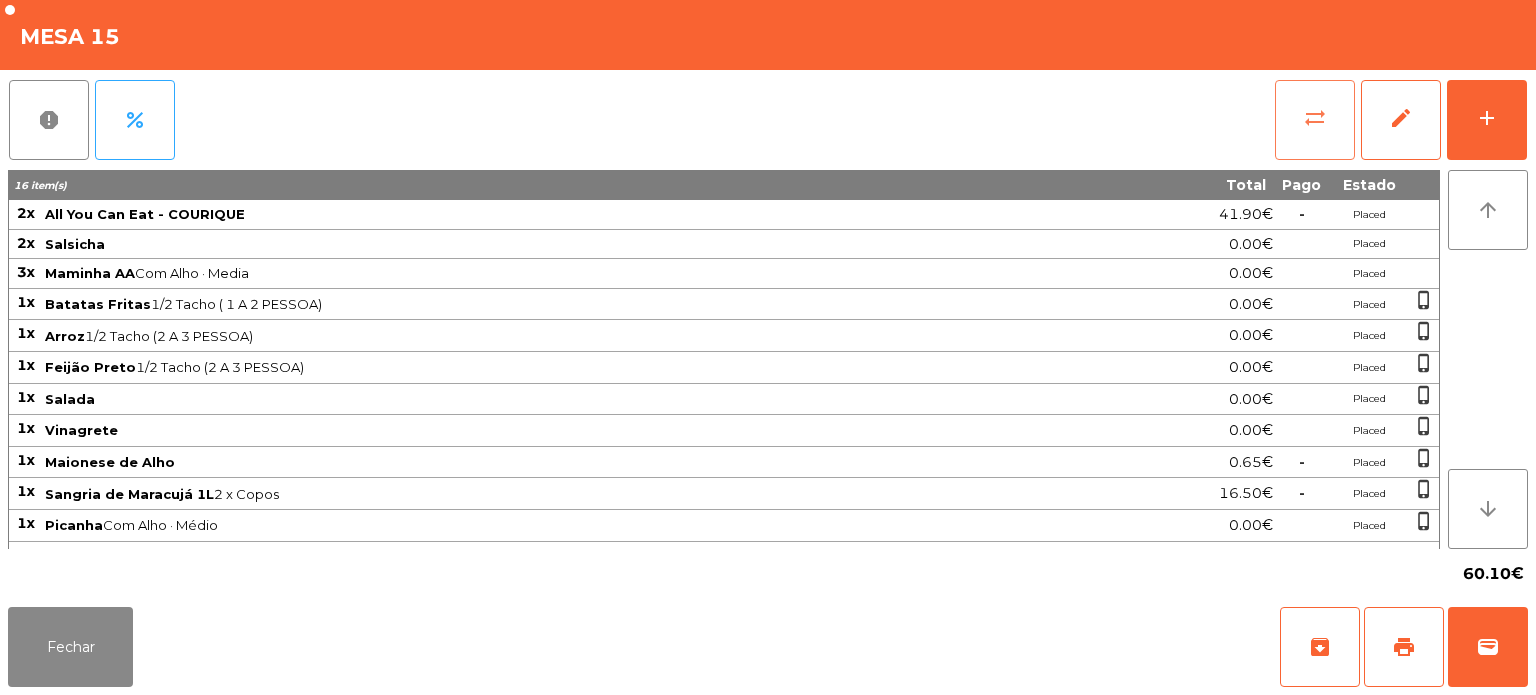 click on "sync_alt" 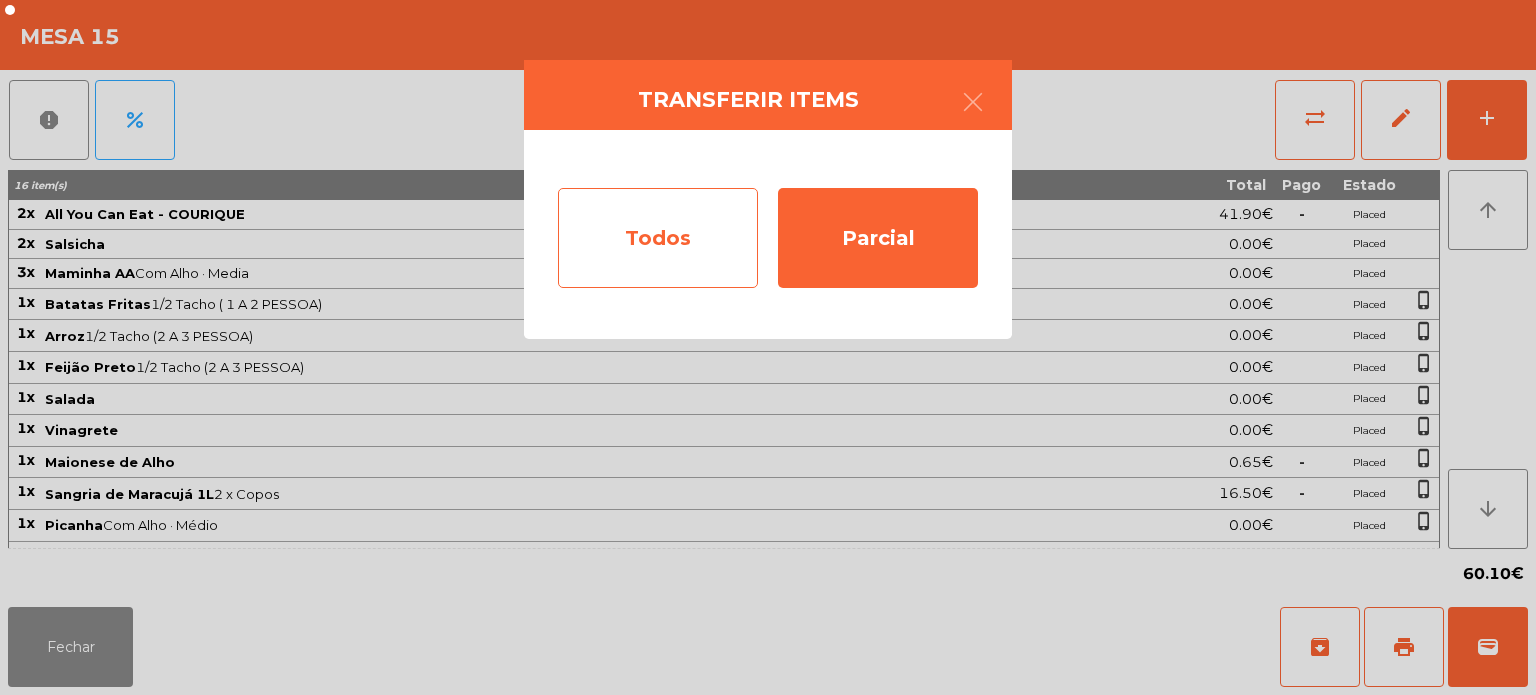 click on "Todos" 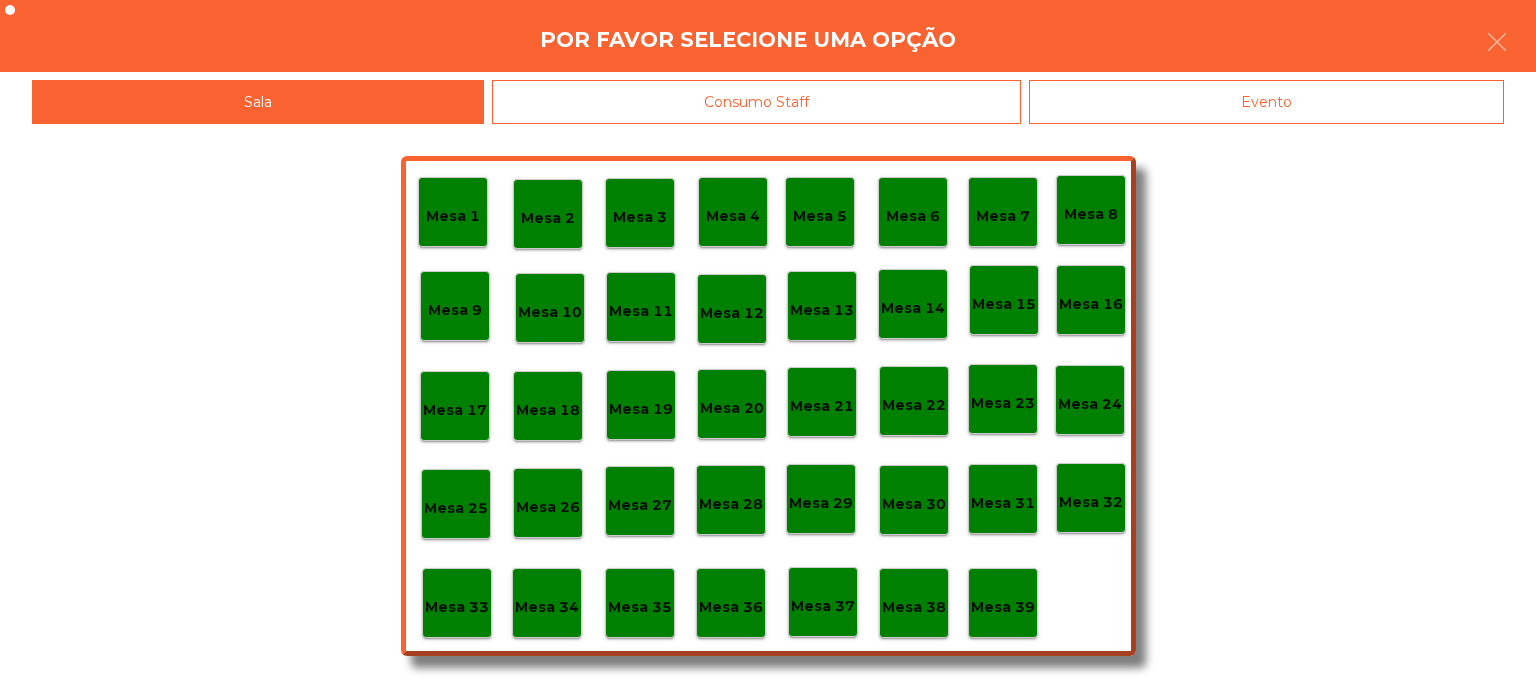 click on "Evento" 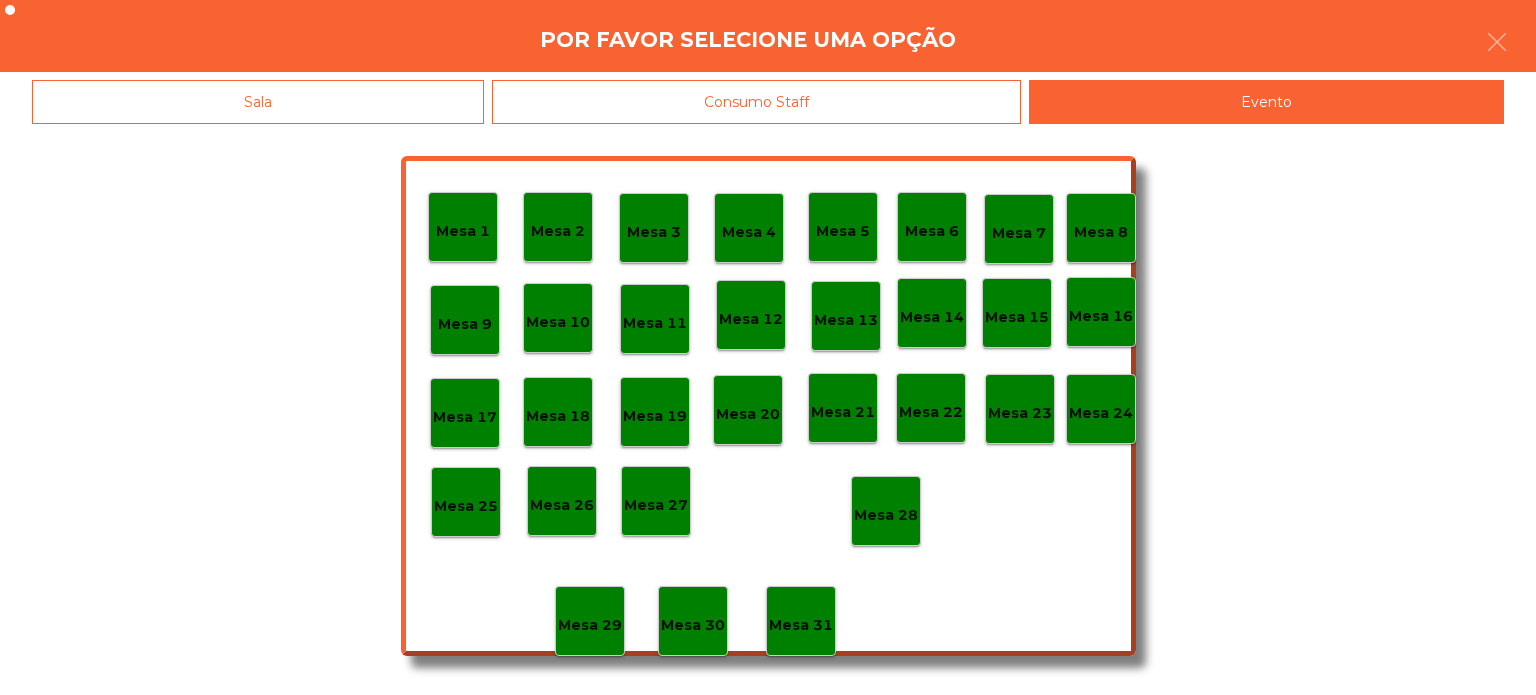 click on "Mesa 28" 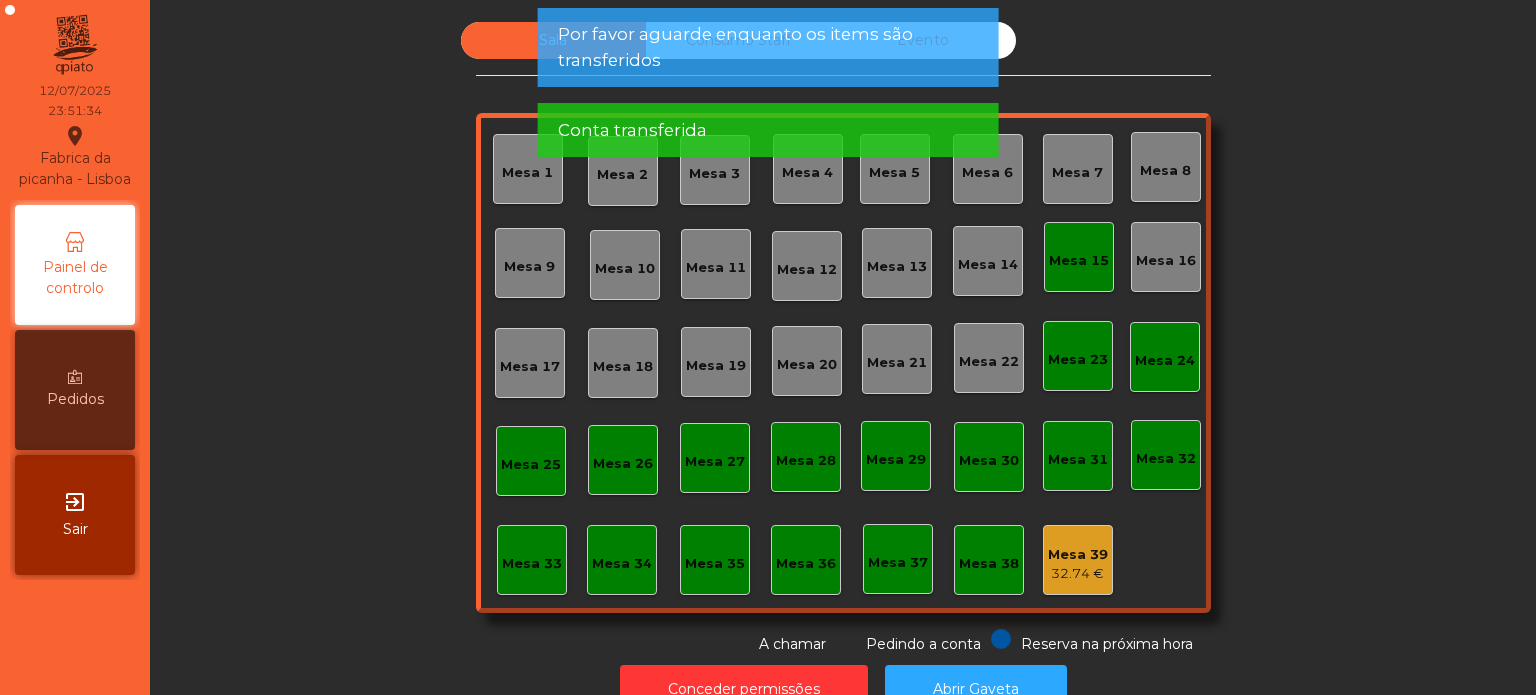 click on "Mesa 15" 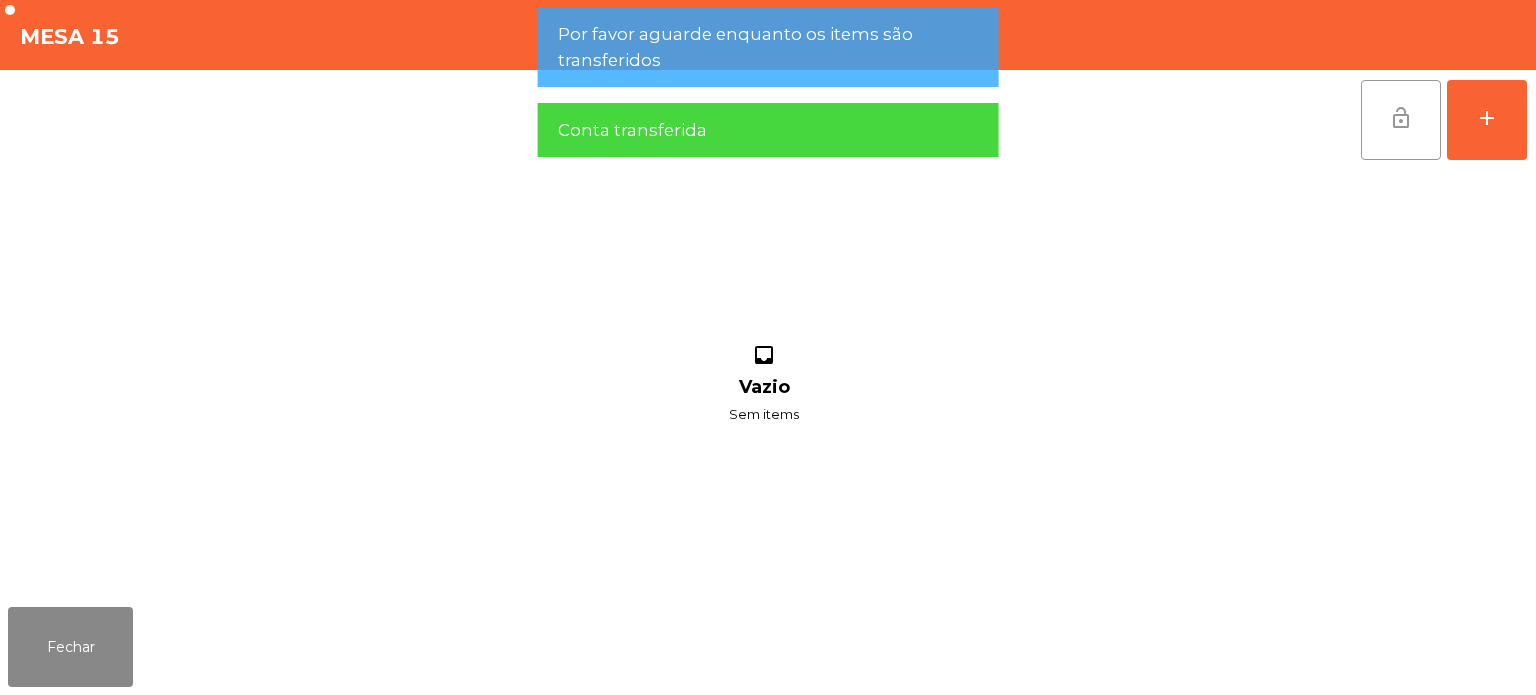 click on "lock_open" 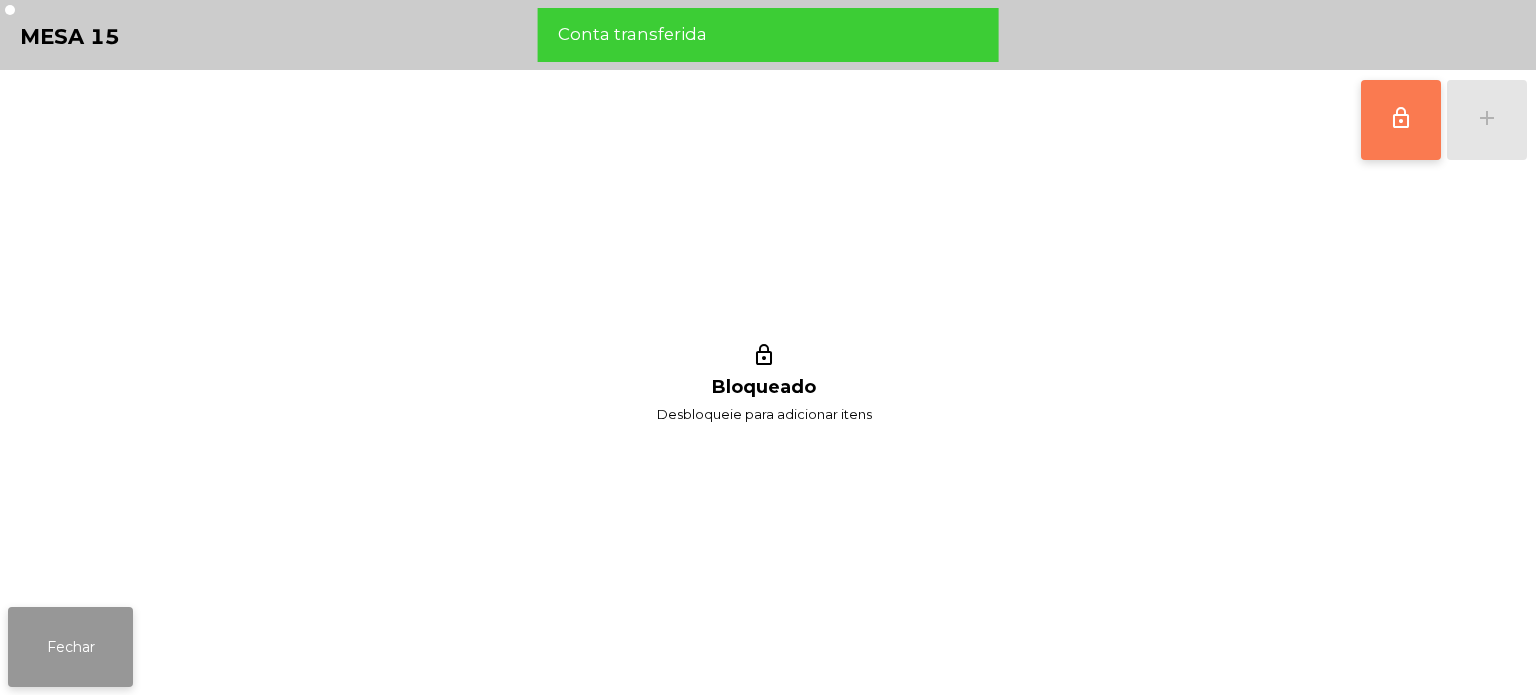 click on "Fechar" 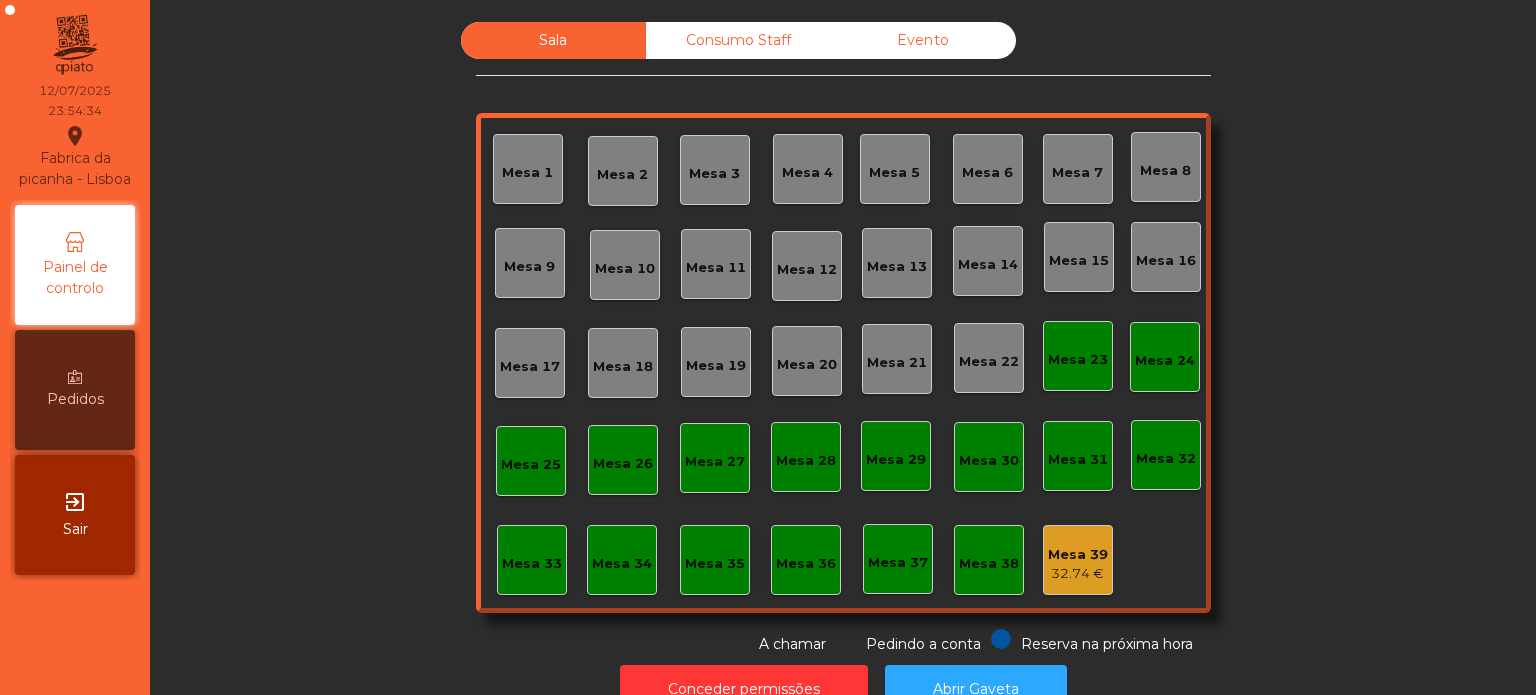 click on "32.74 €" 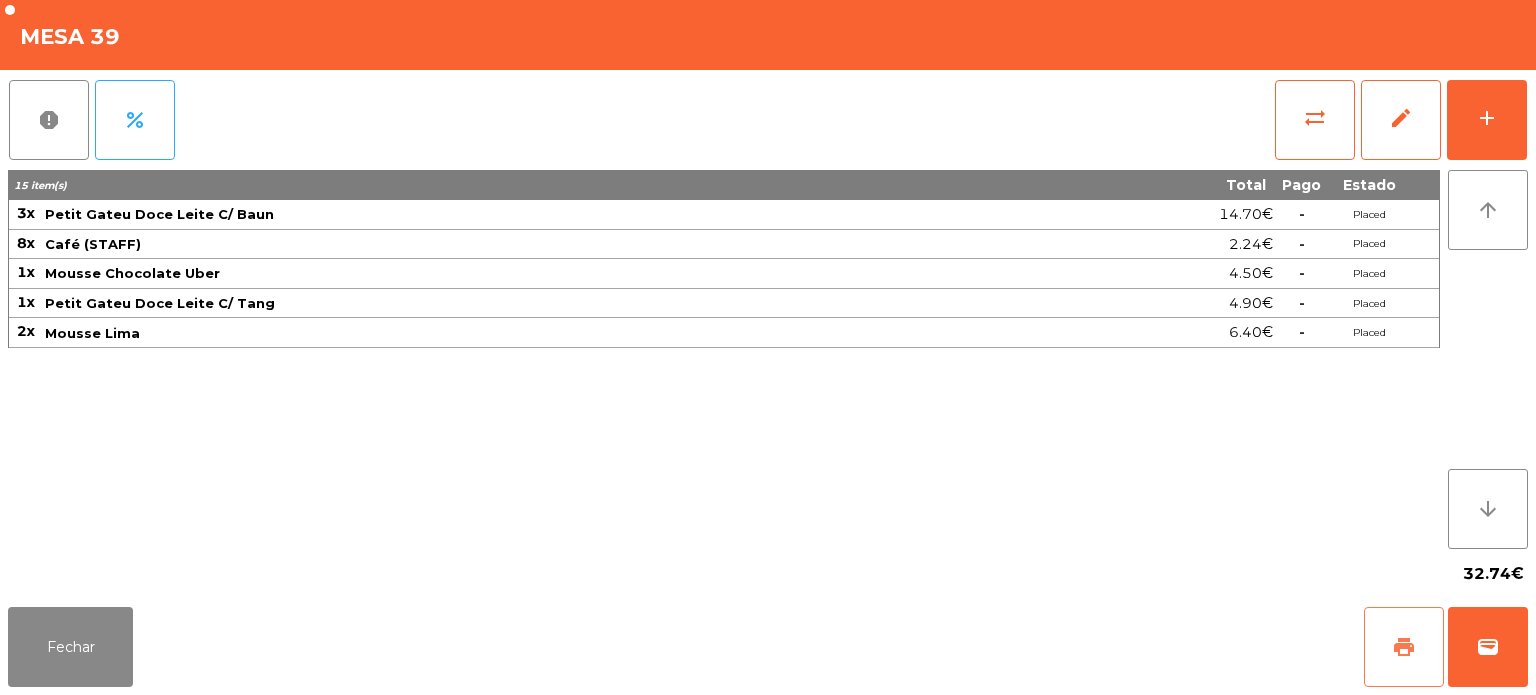 click on "print" 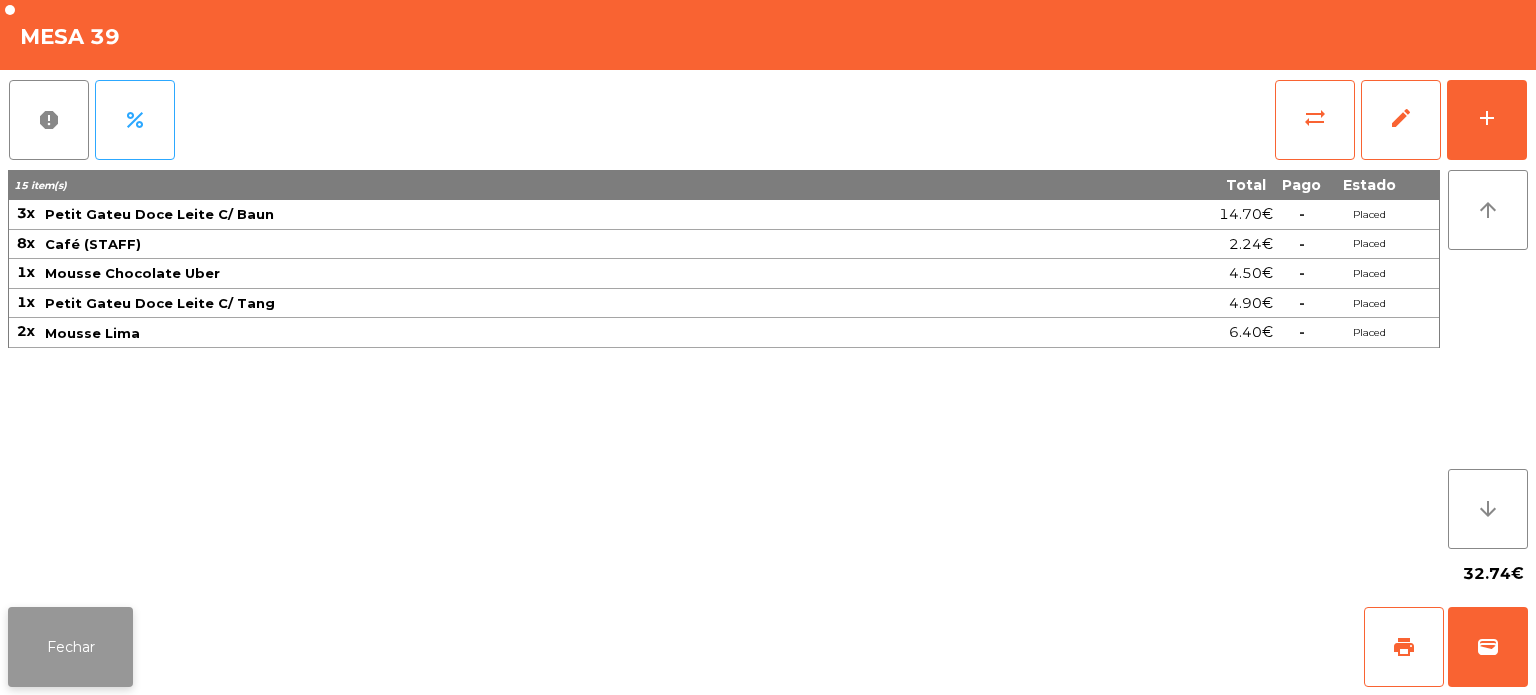 click on "Fechar" 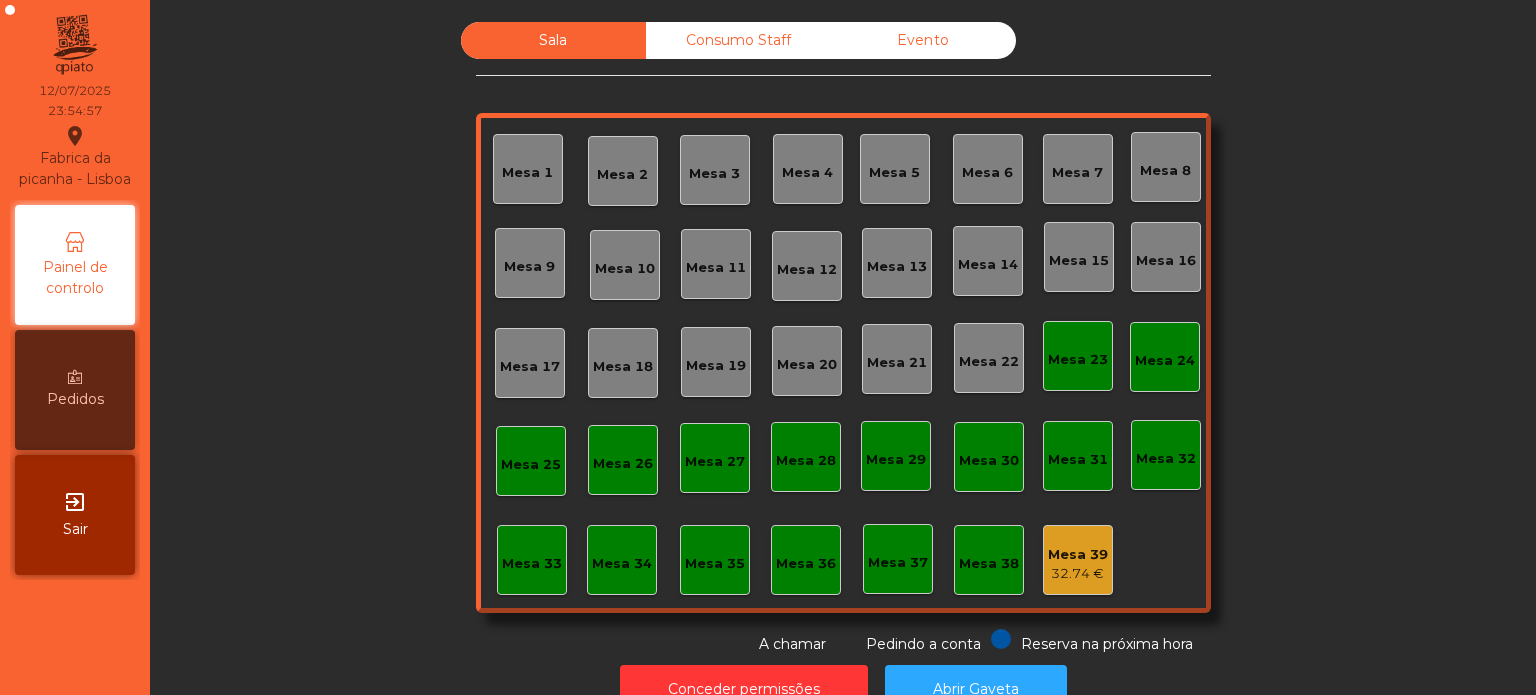 click on "Consumo Staff" 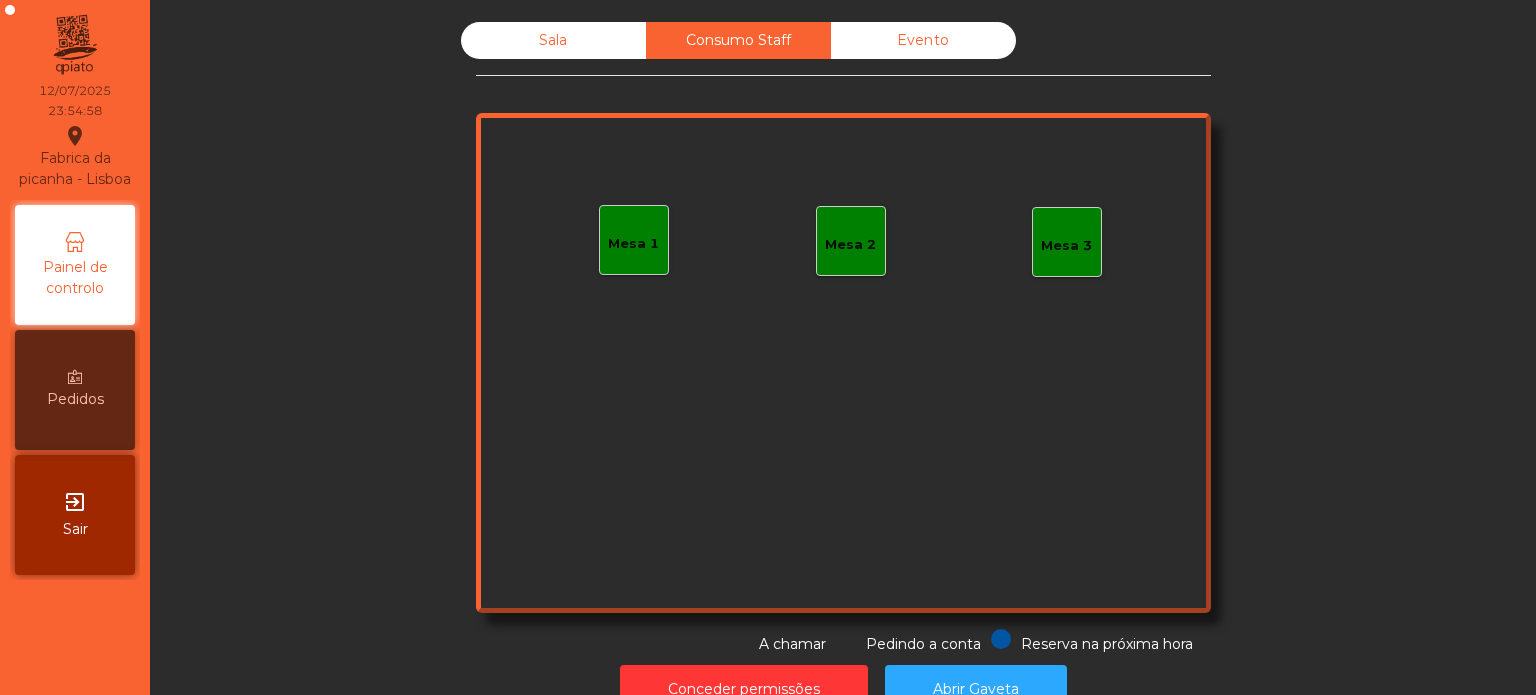 click on "Evento" 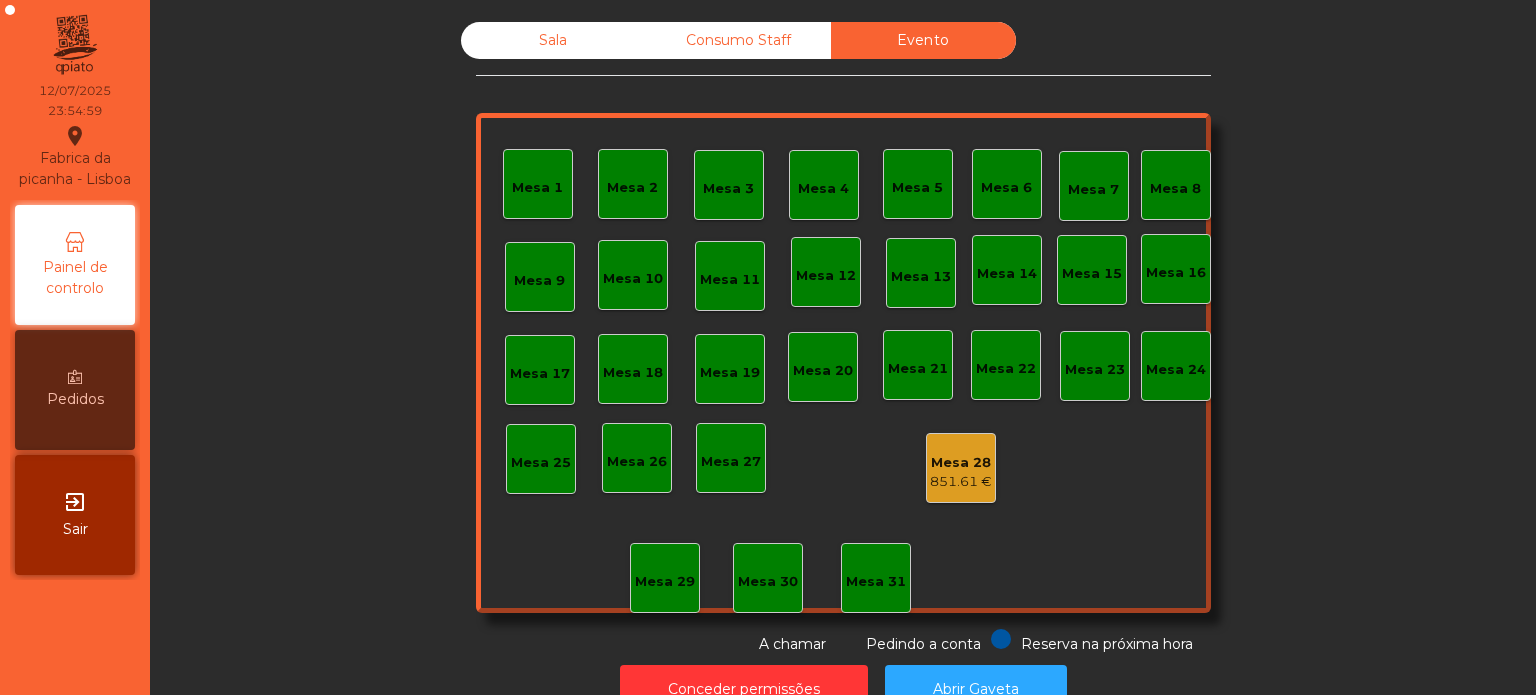 click on "Sala" 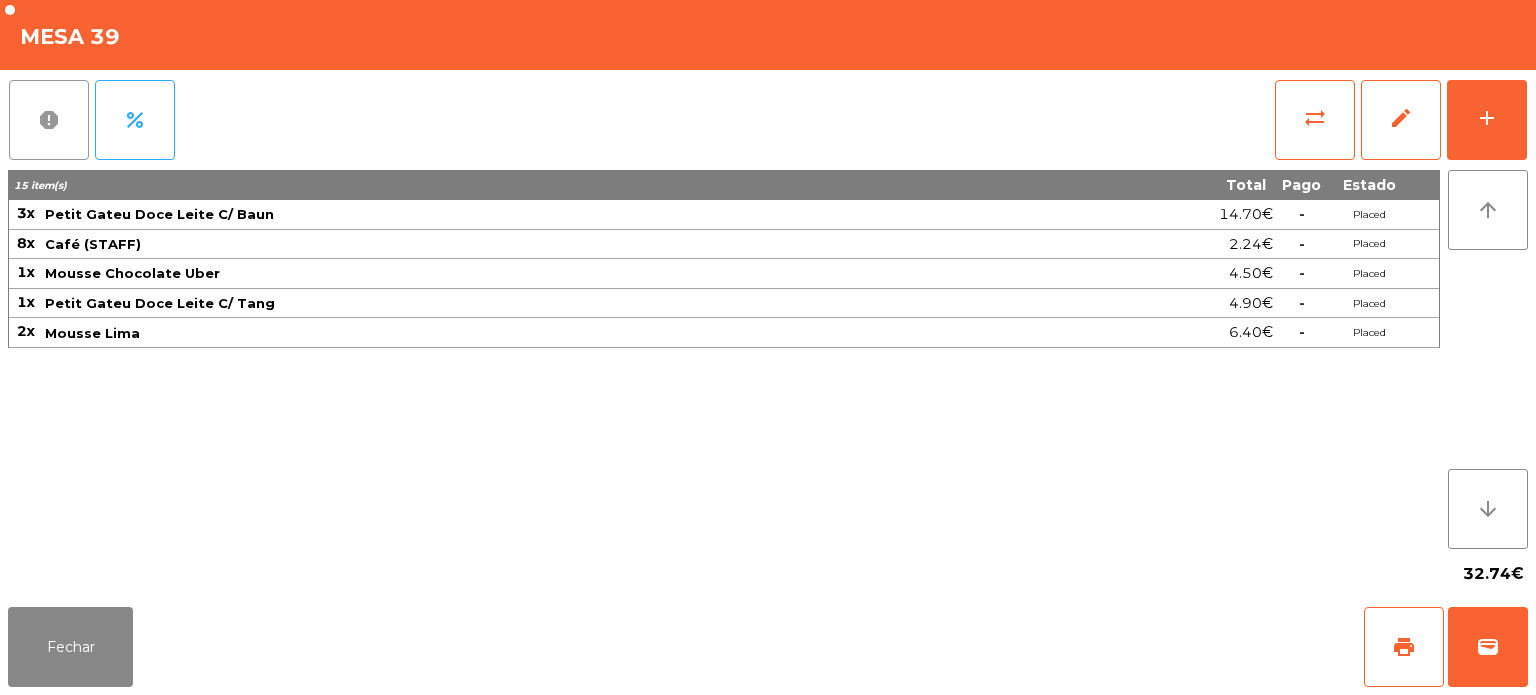 click on "report" 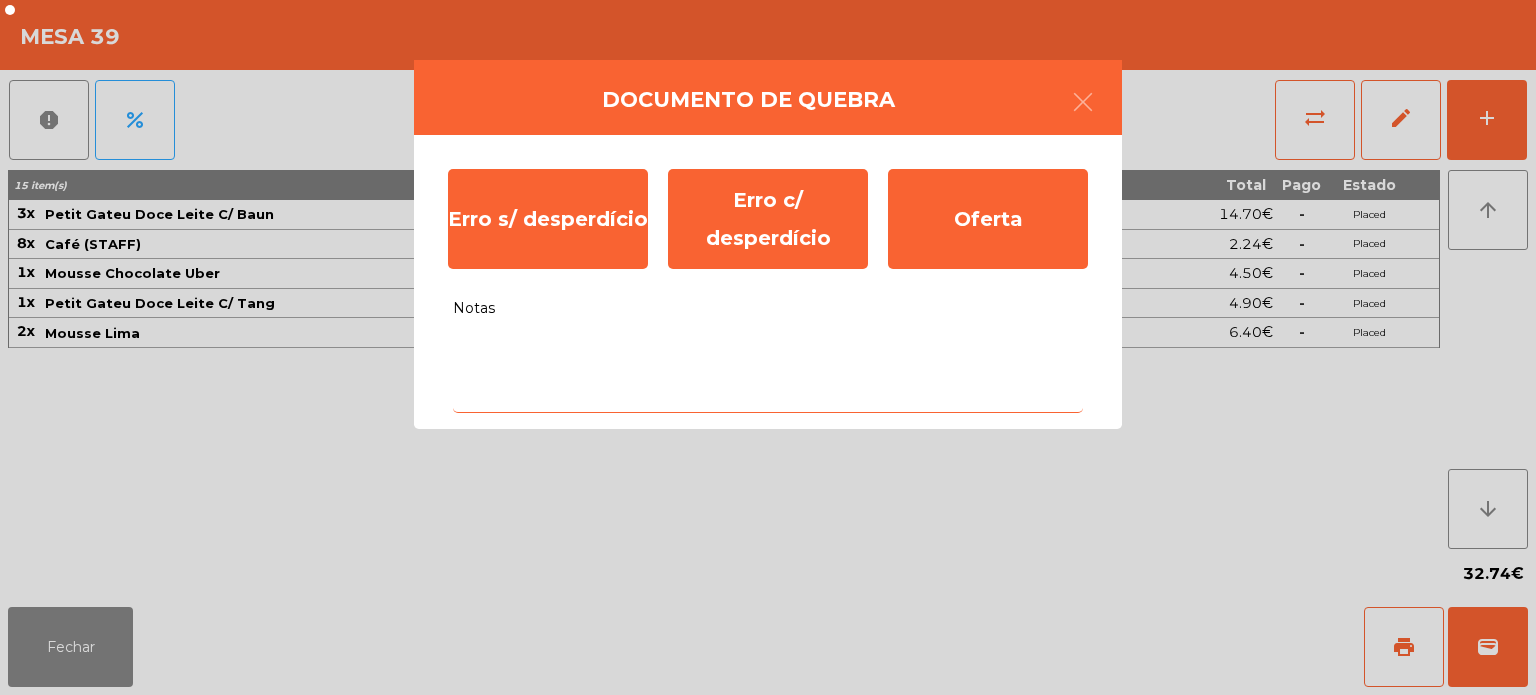 click on "Notas" at bounding box center (768, 371) 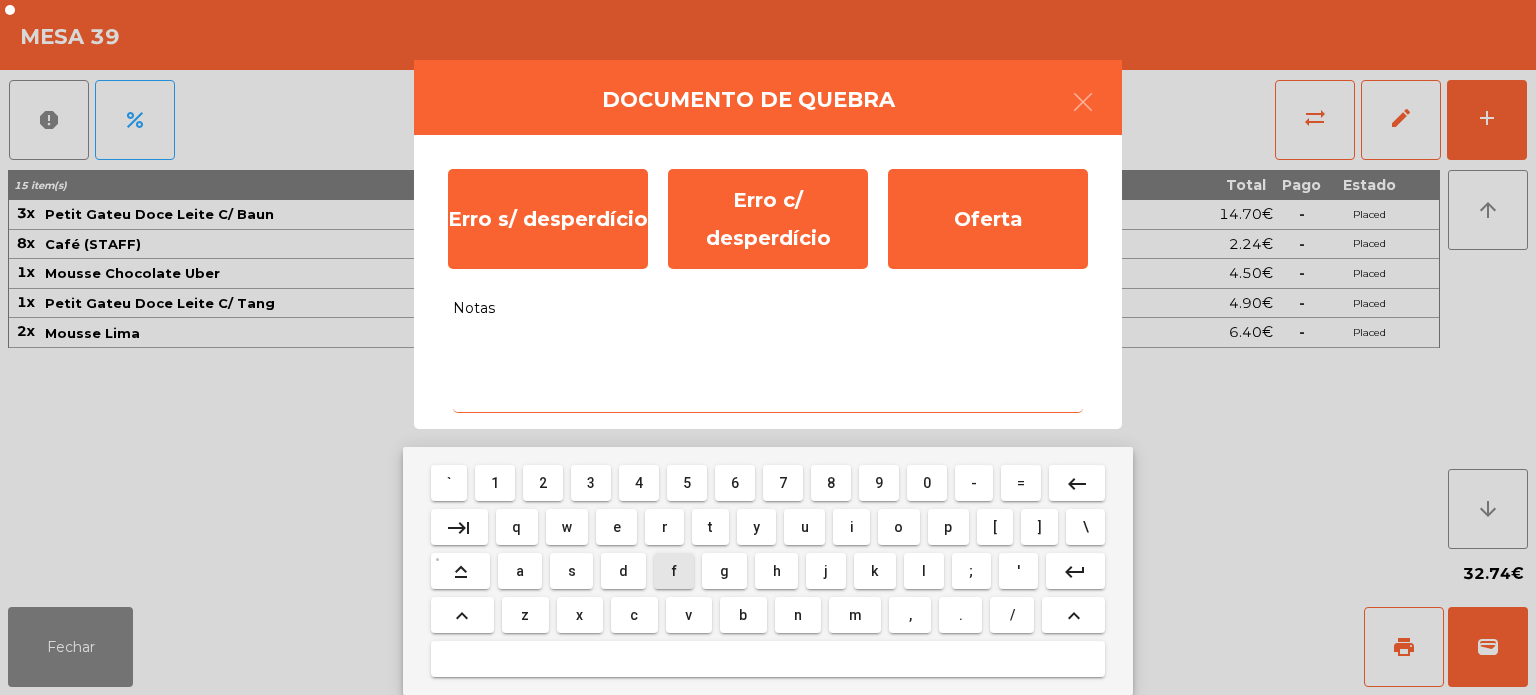 click on "f" at bounding box center (674, 571) 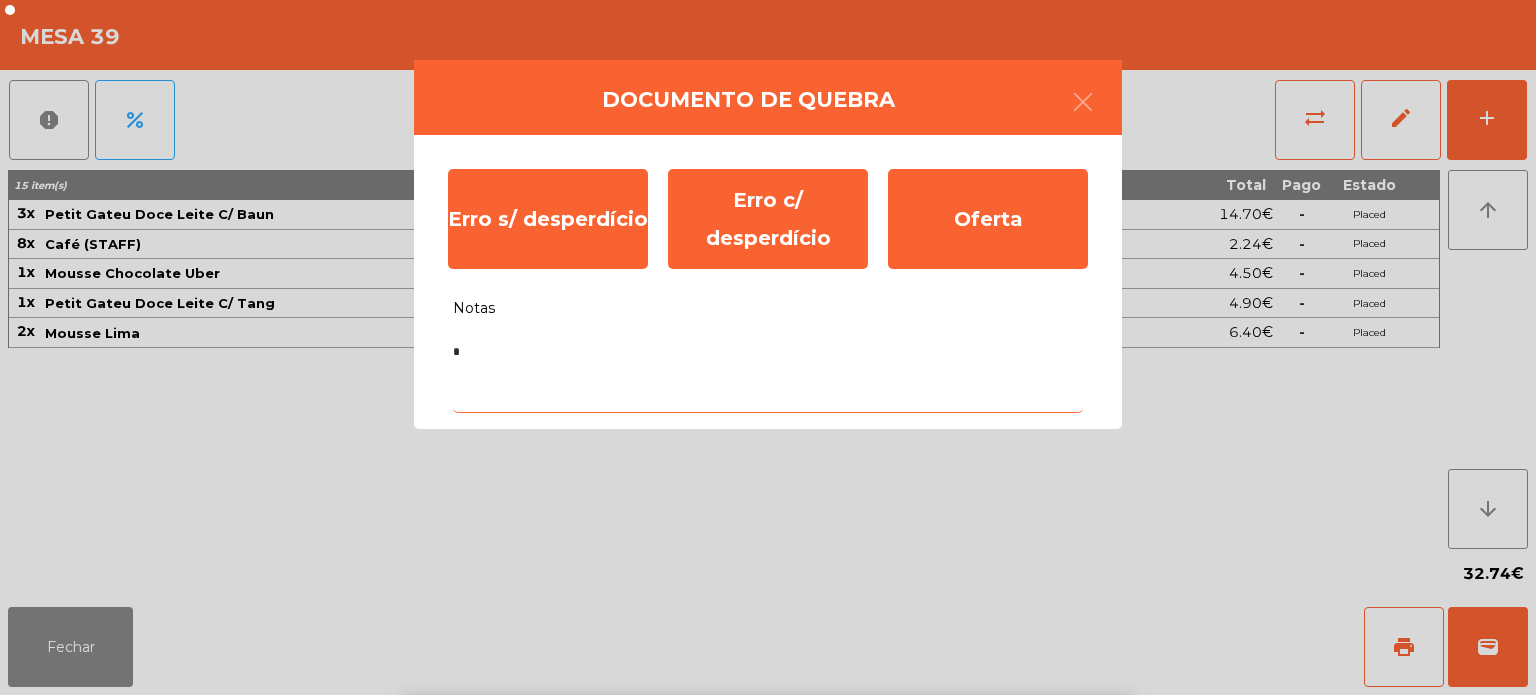 click on "f" at bounding box center [674, 819] 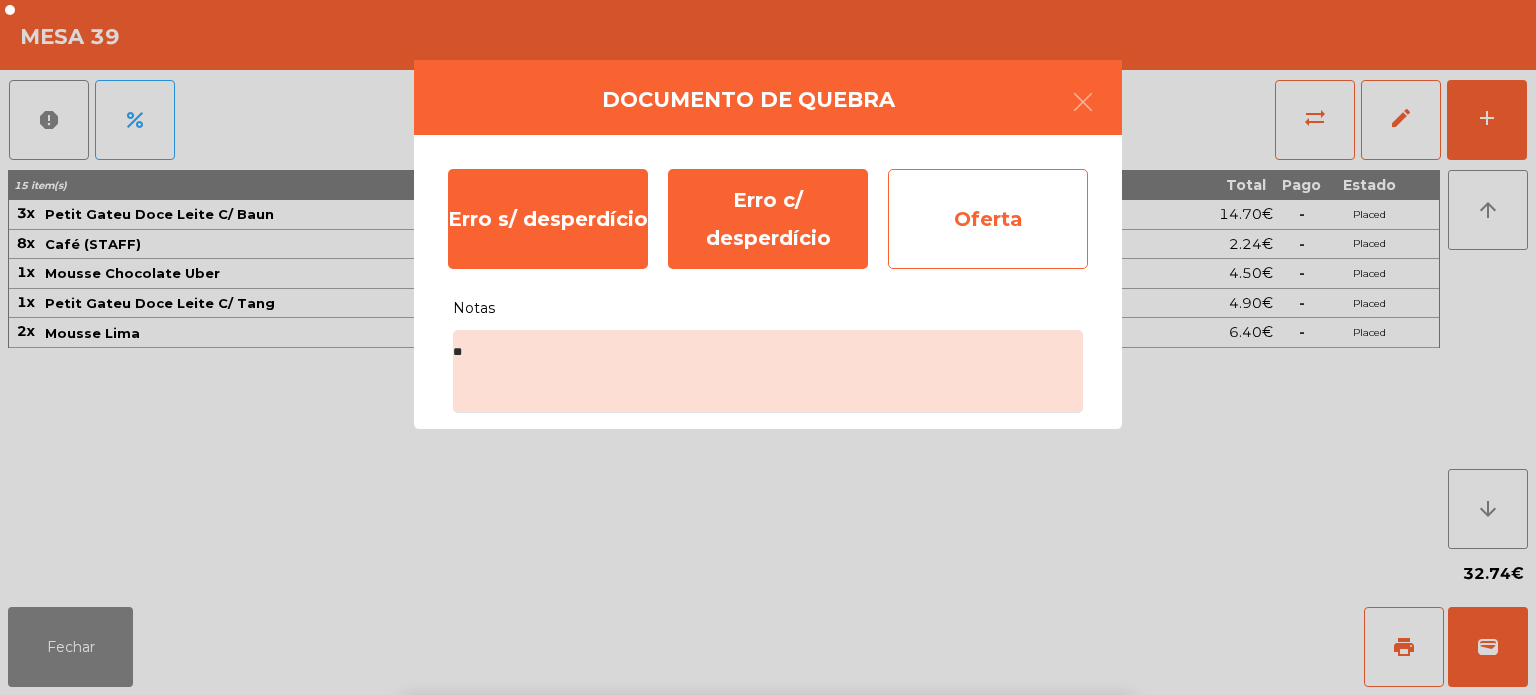 click on "Oferta" 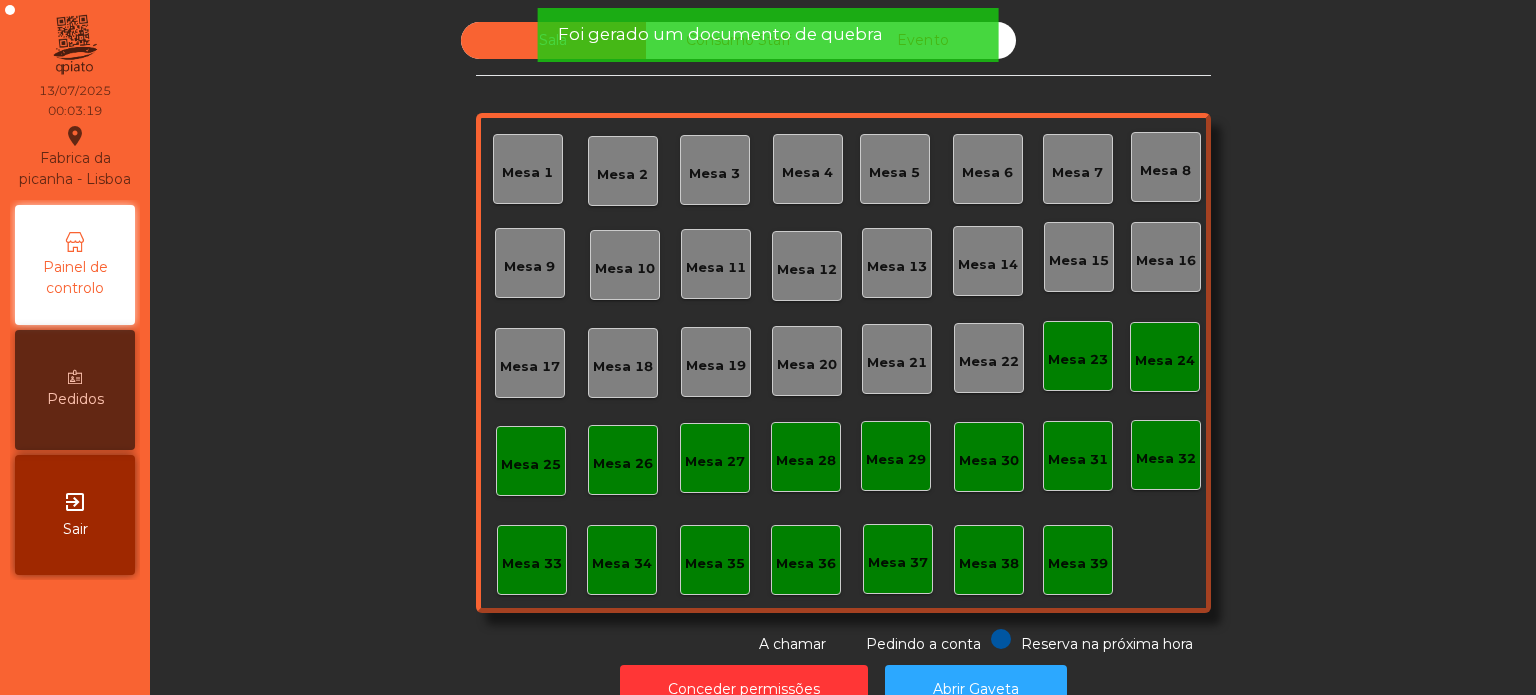 click on "Foi gerado um documento de quebra" 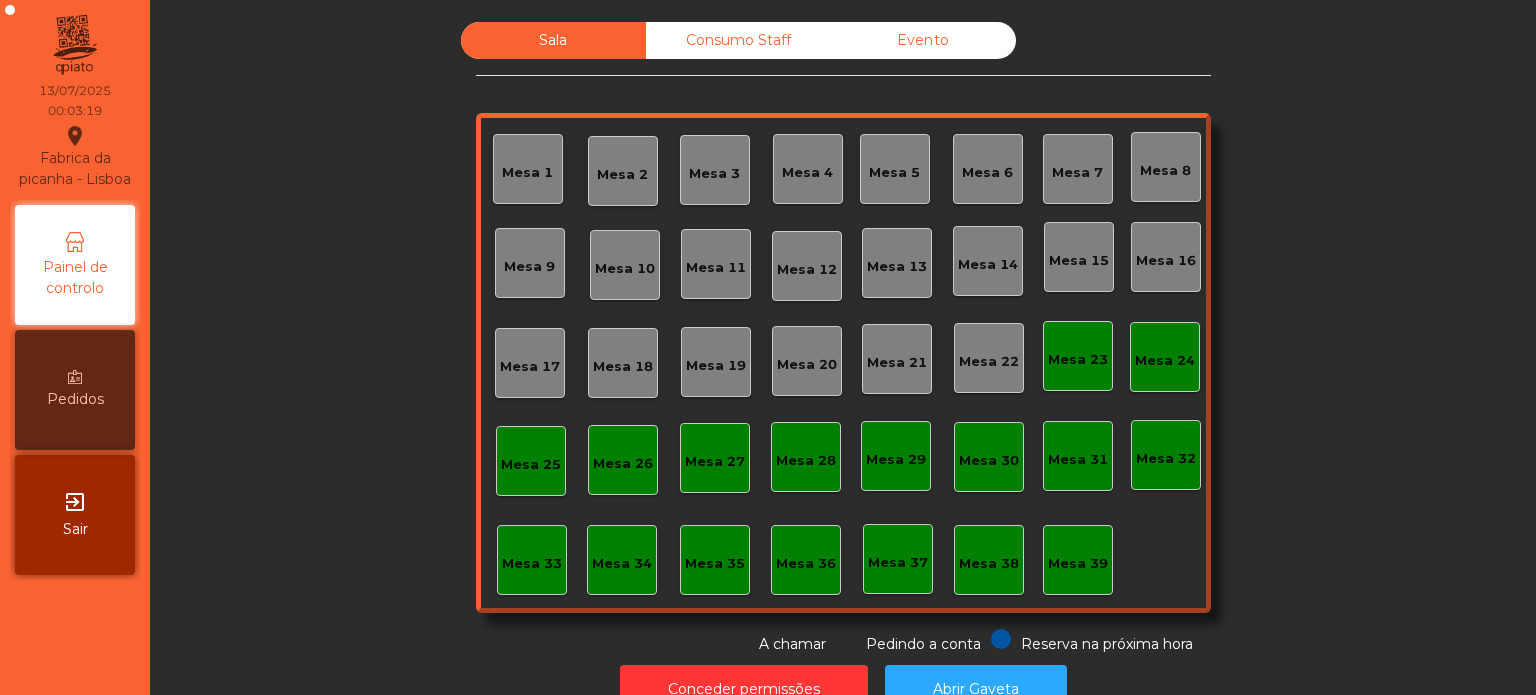 click on "Foi gerado um documento de quebra" 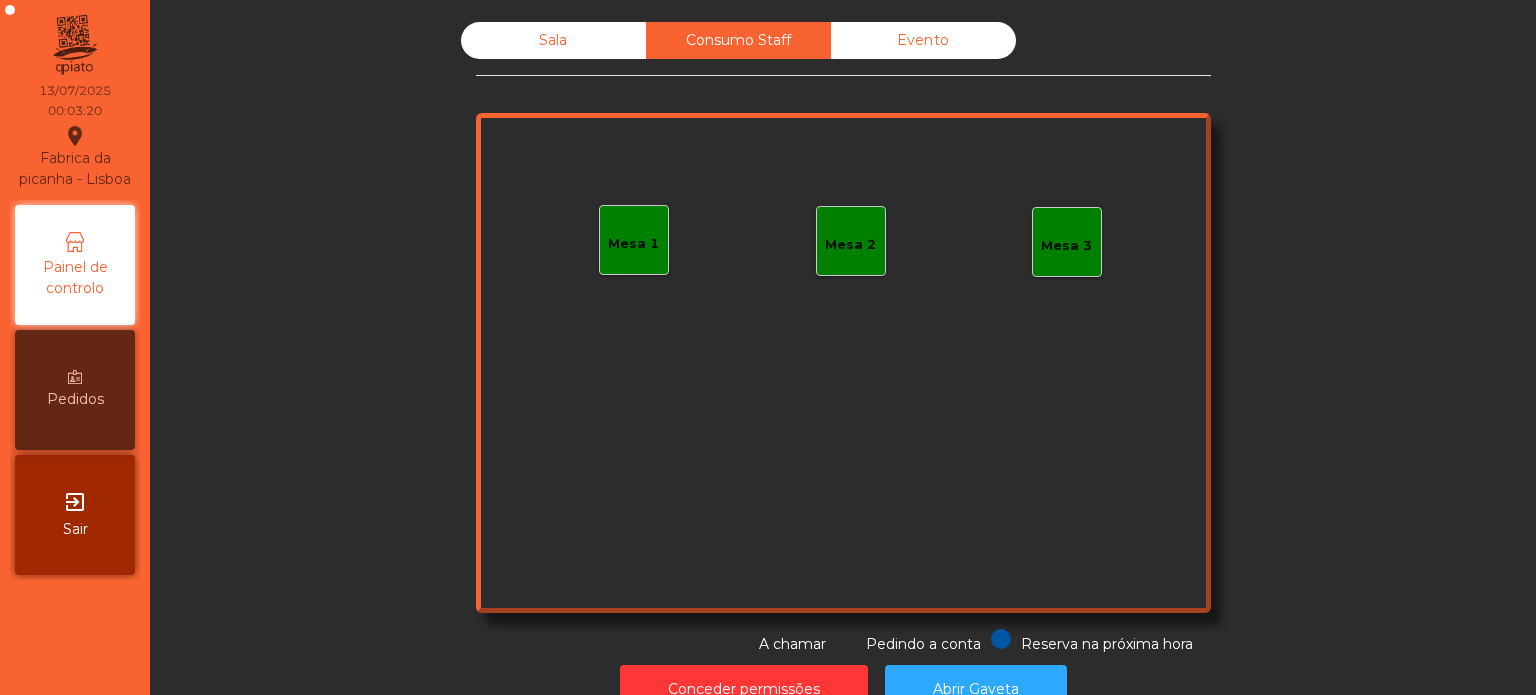 click on "Consumo Staff" 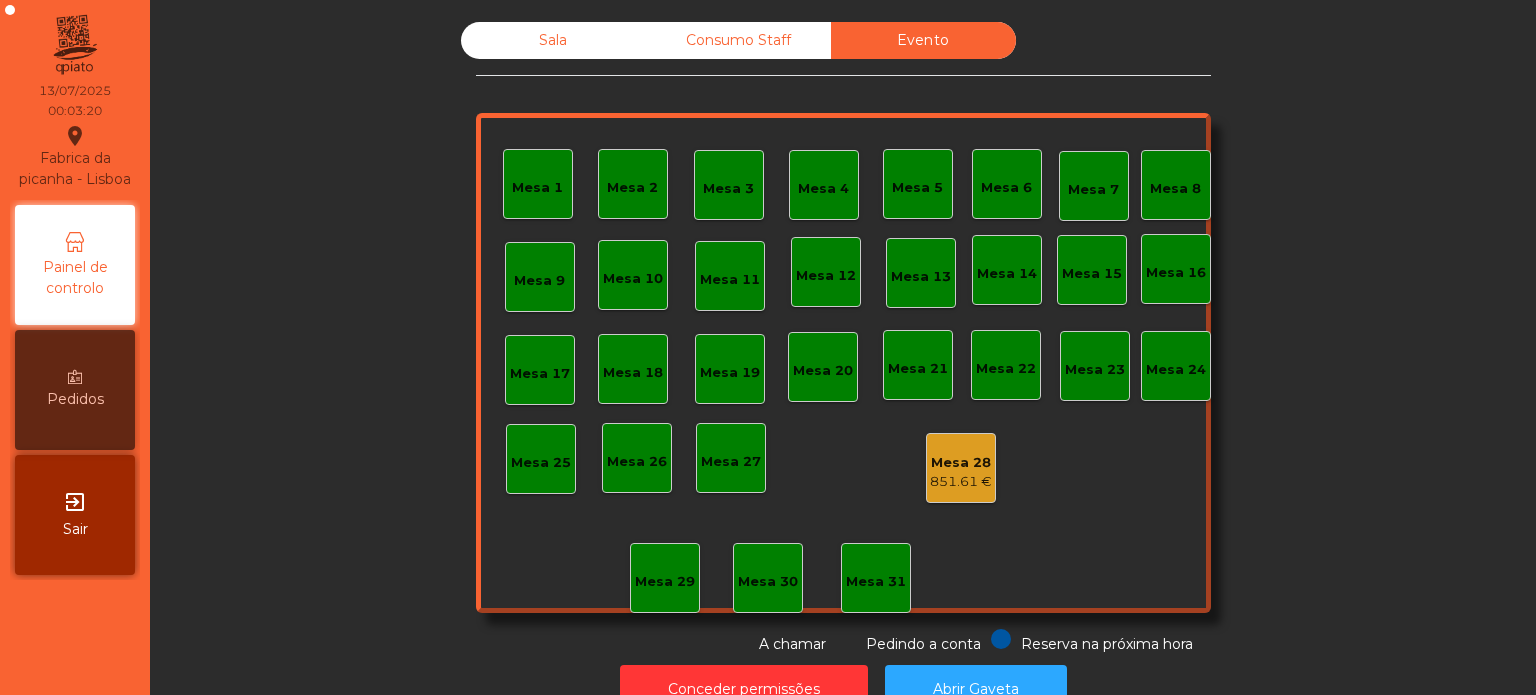 click on "Sala" 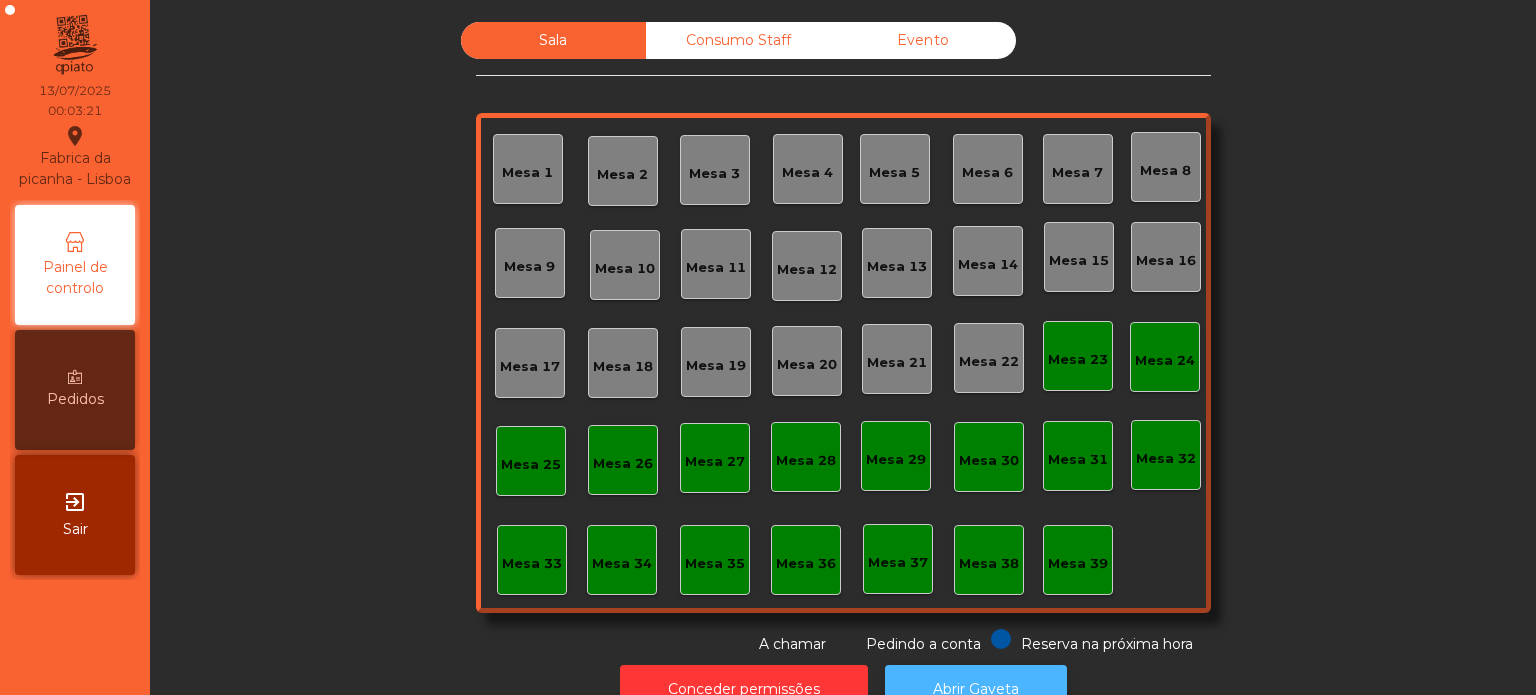 click on "Abrir Gaveta" 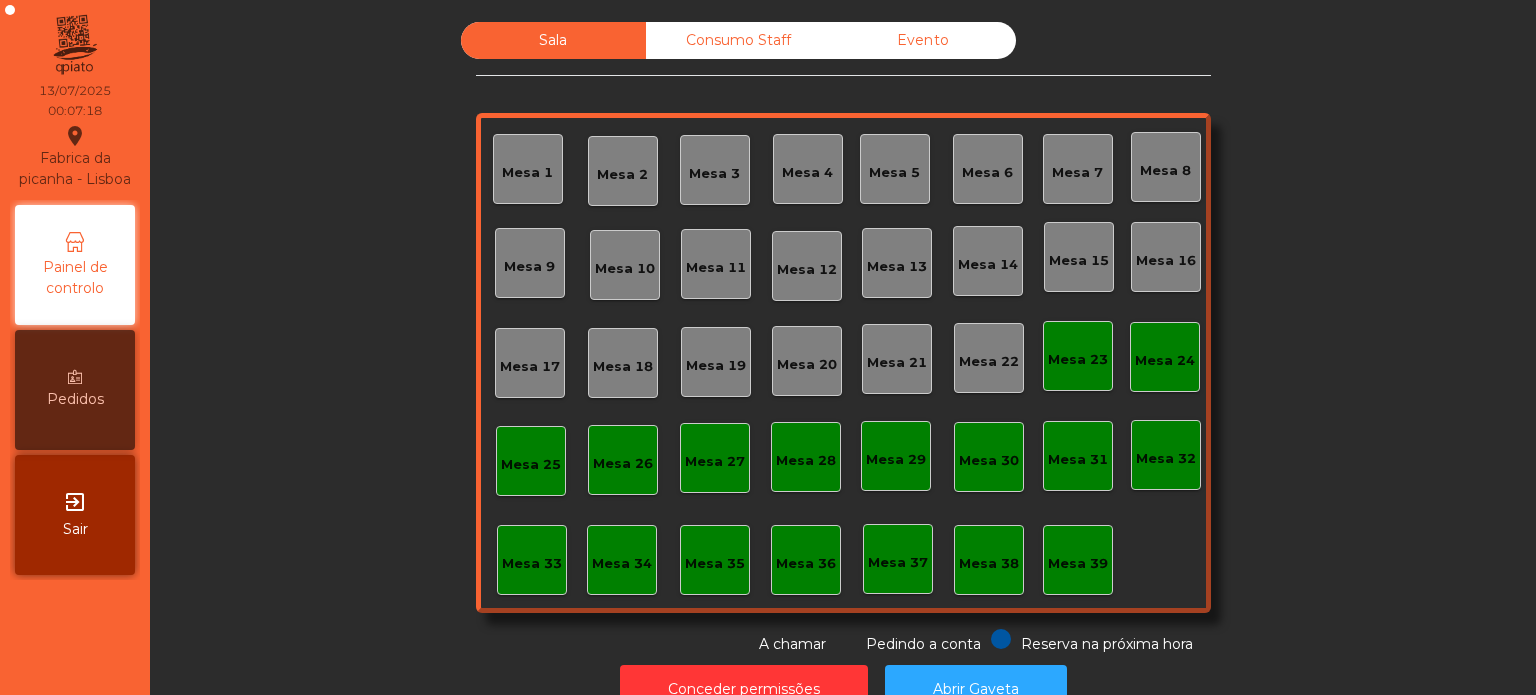 click on "Evento" 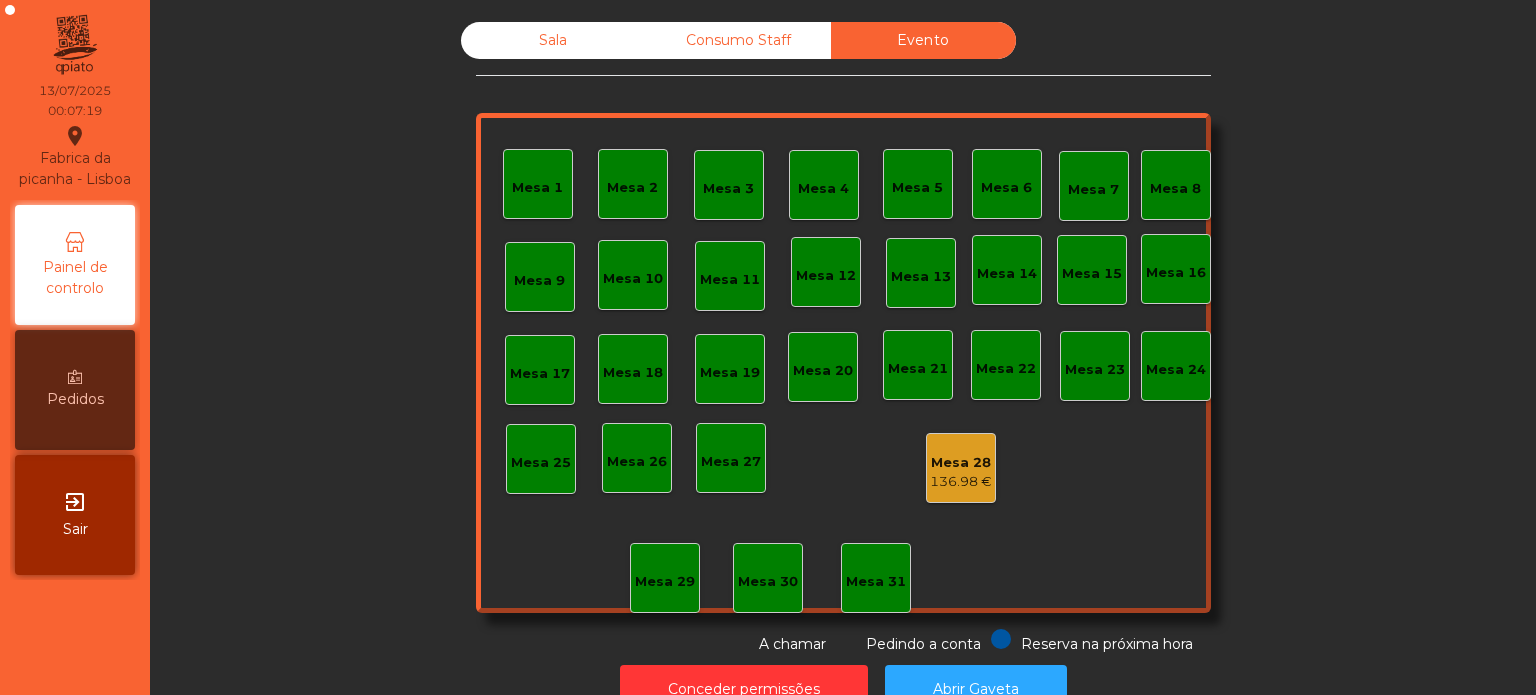 click on "Consumo Staff" 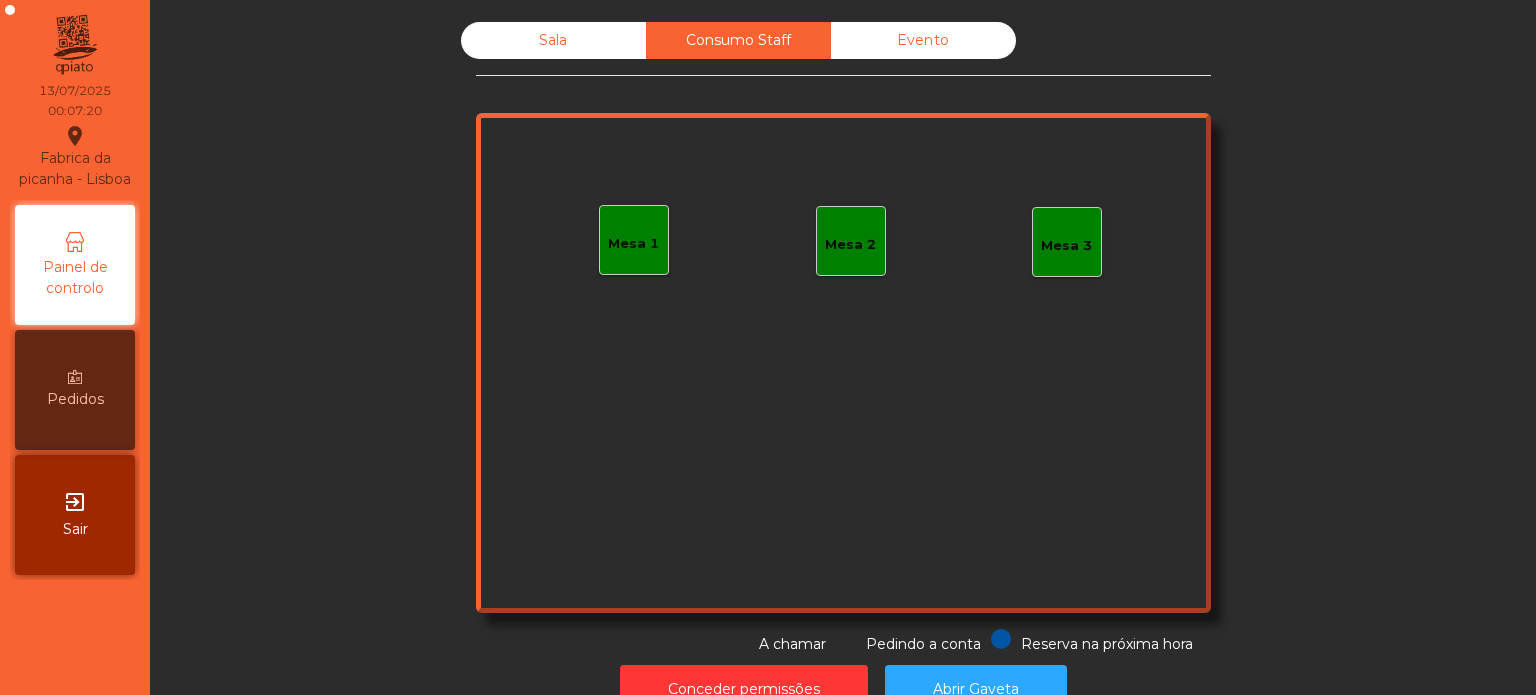 click on "Sala" 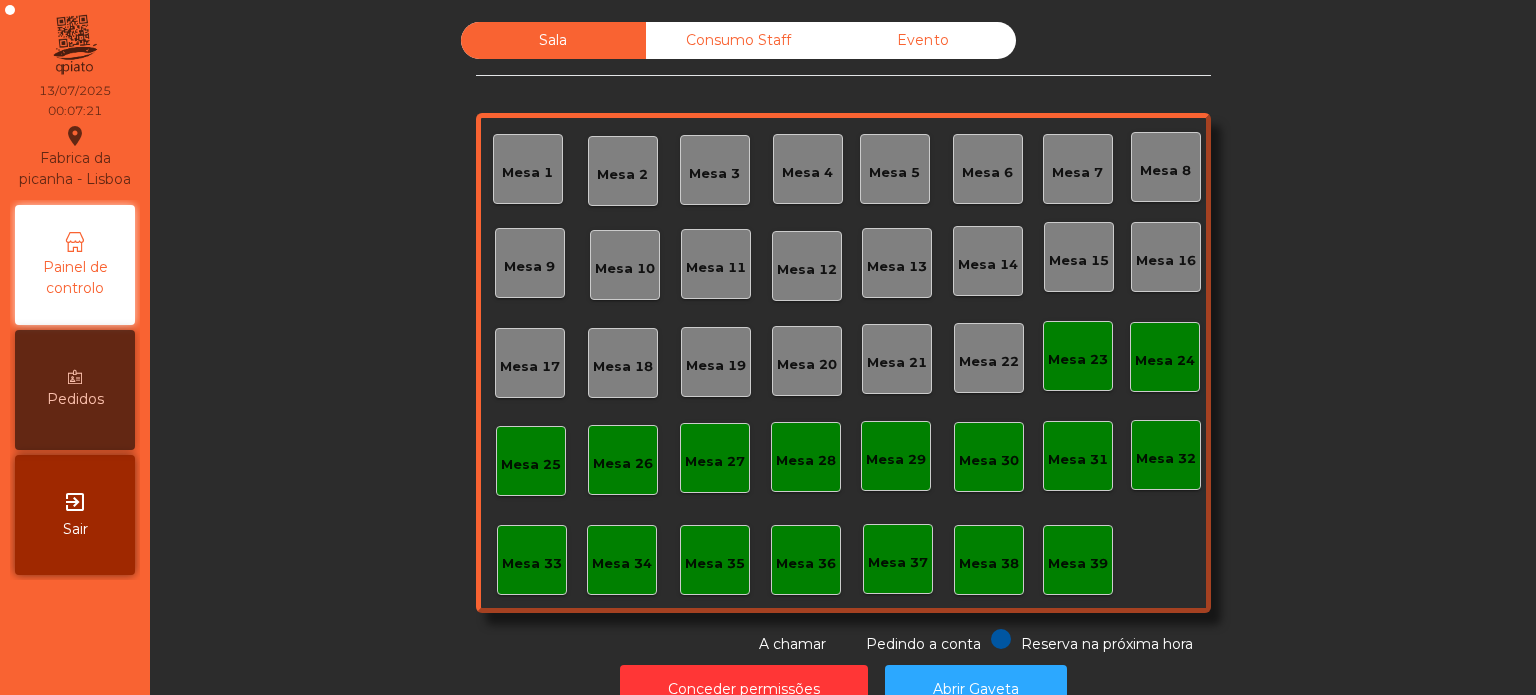 click on "A chamar" 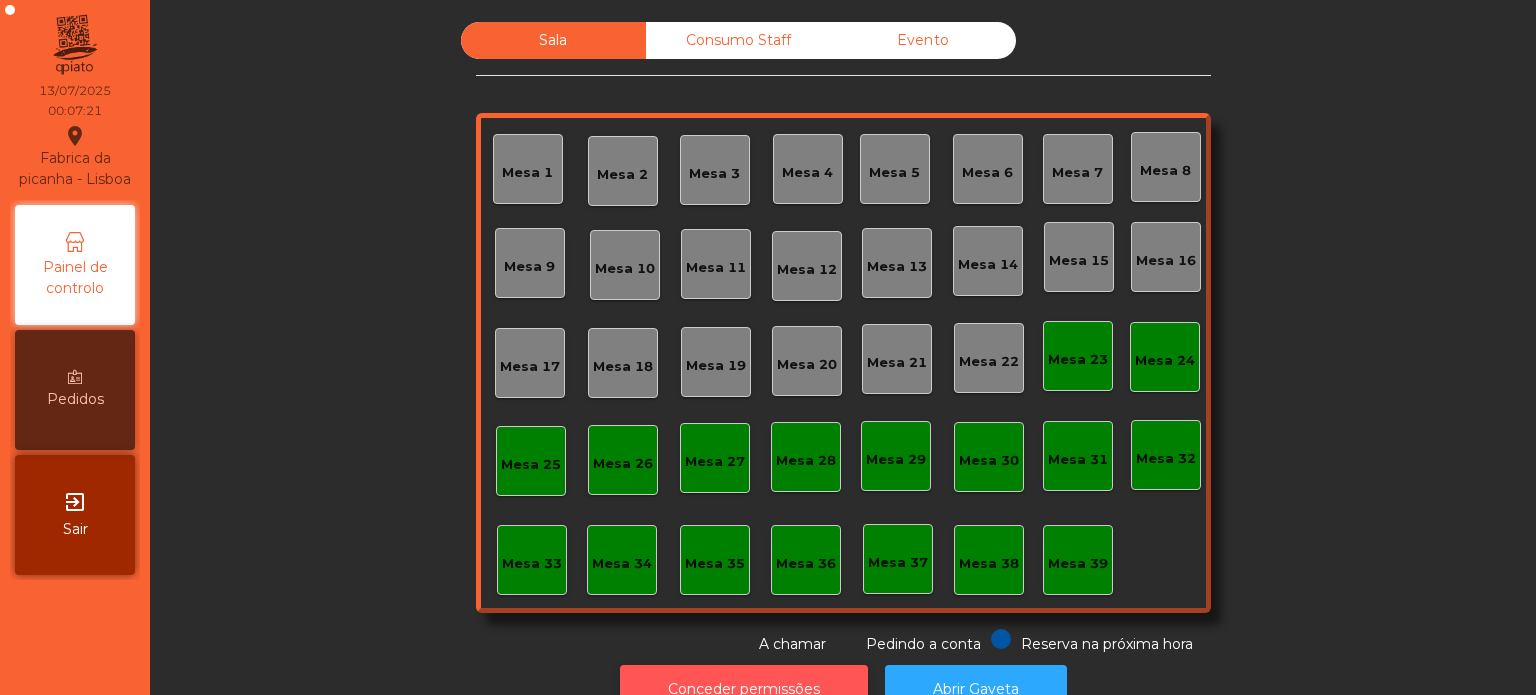 click on "Conceder permissões" 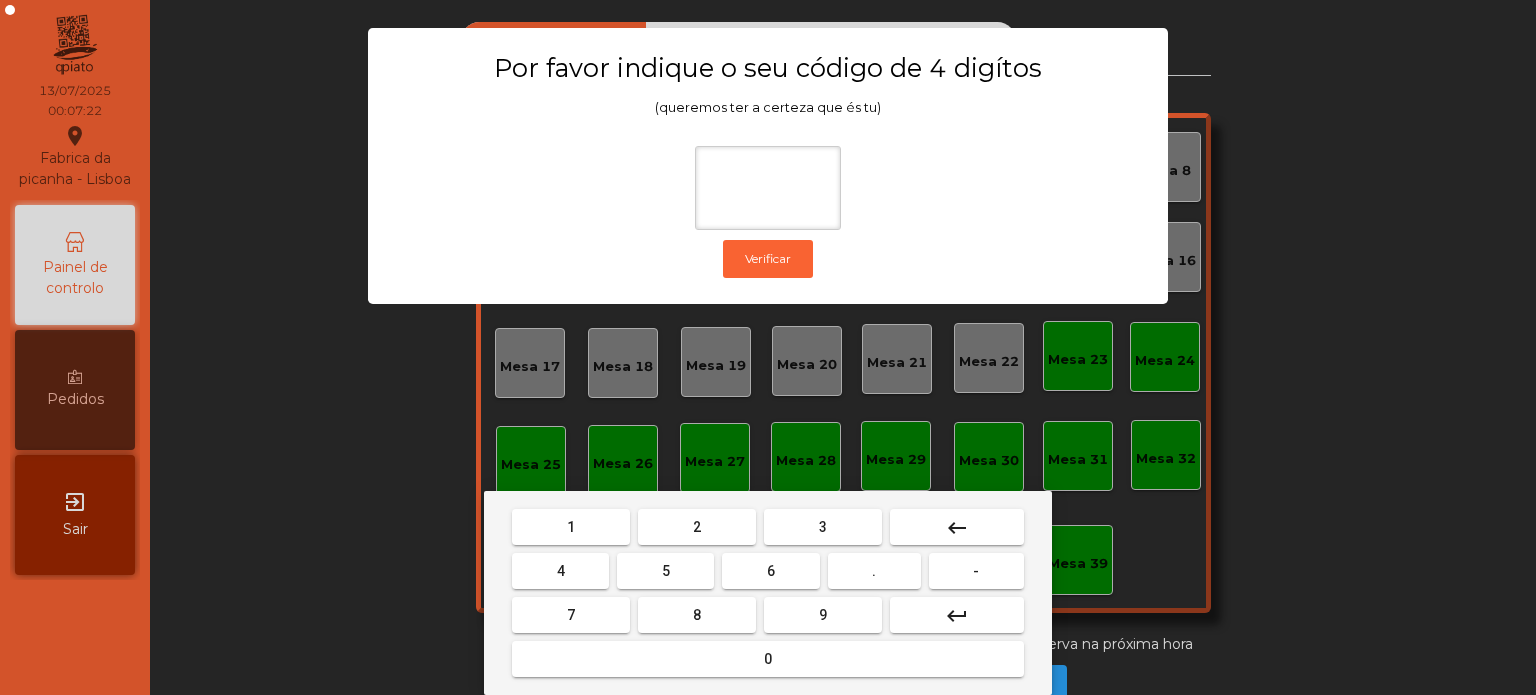 click on "1" at bounding box center (571, 527) 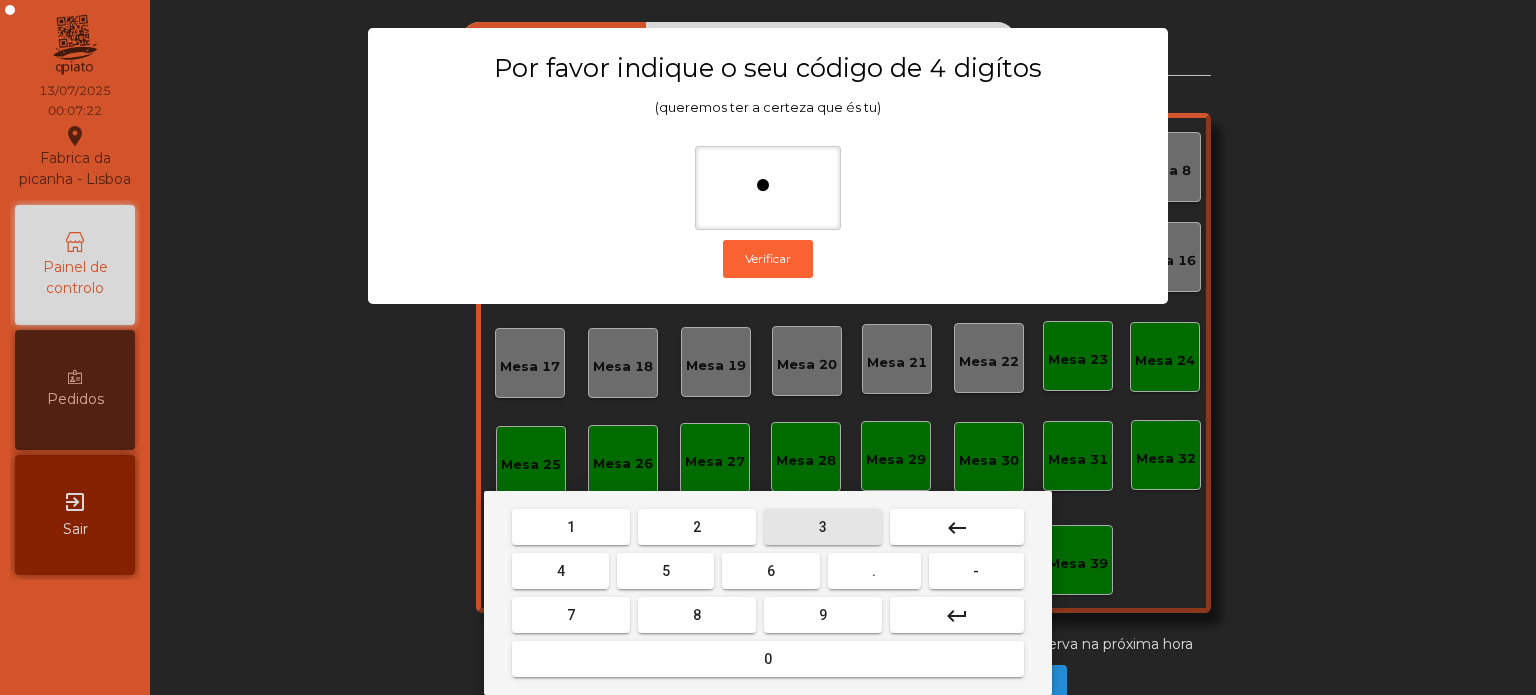 click on "3" at bounding box center [823, 527] 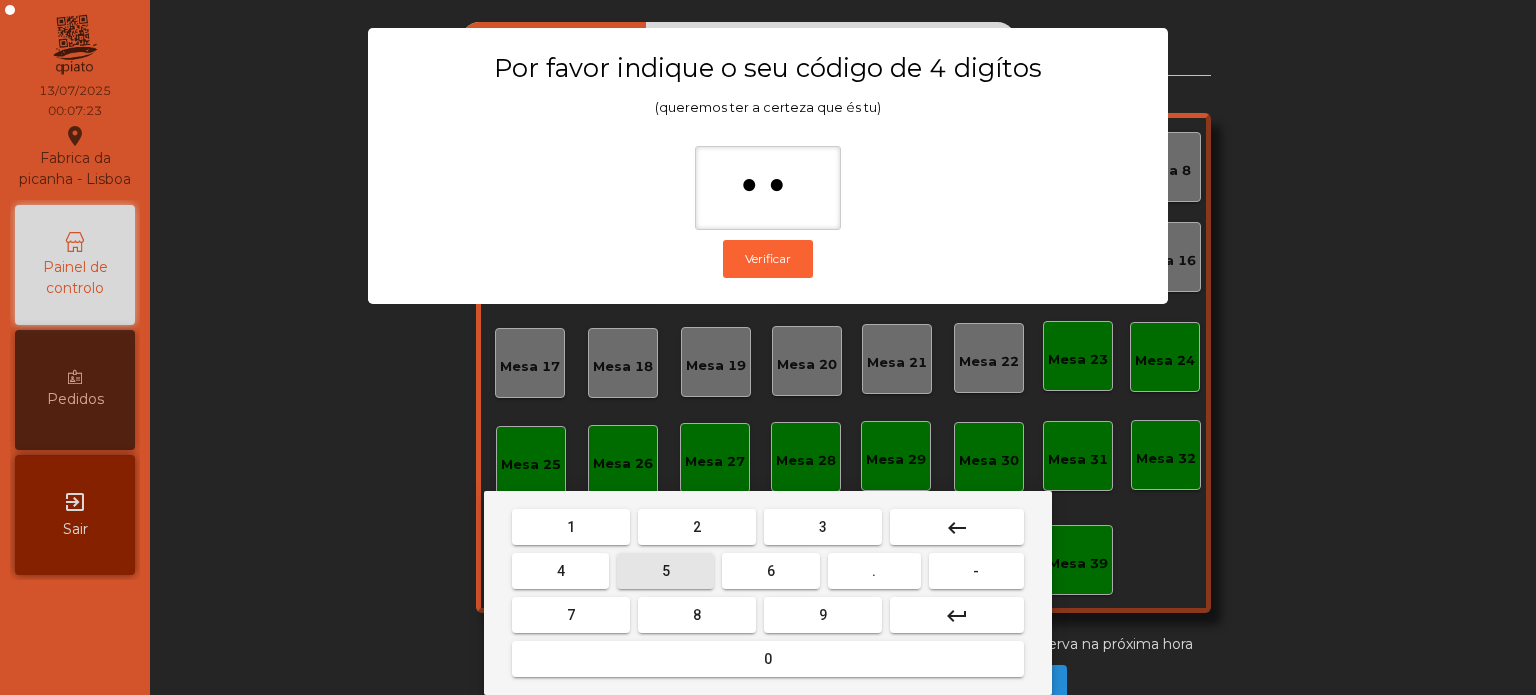 click on "5" at bounding box center [666, 571] 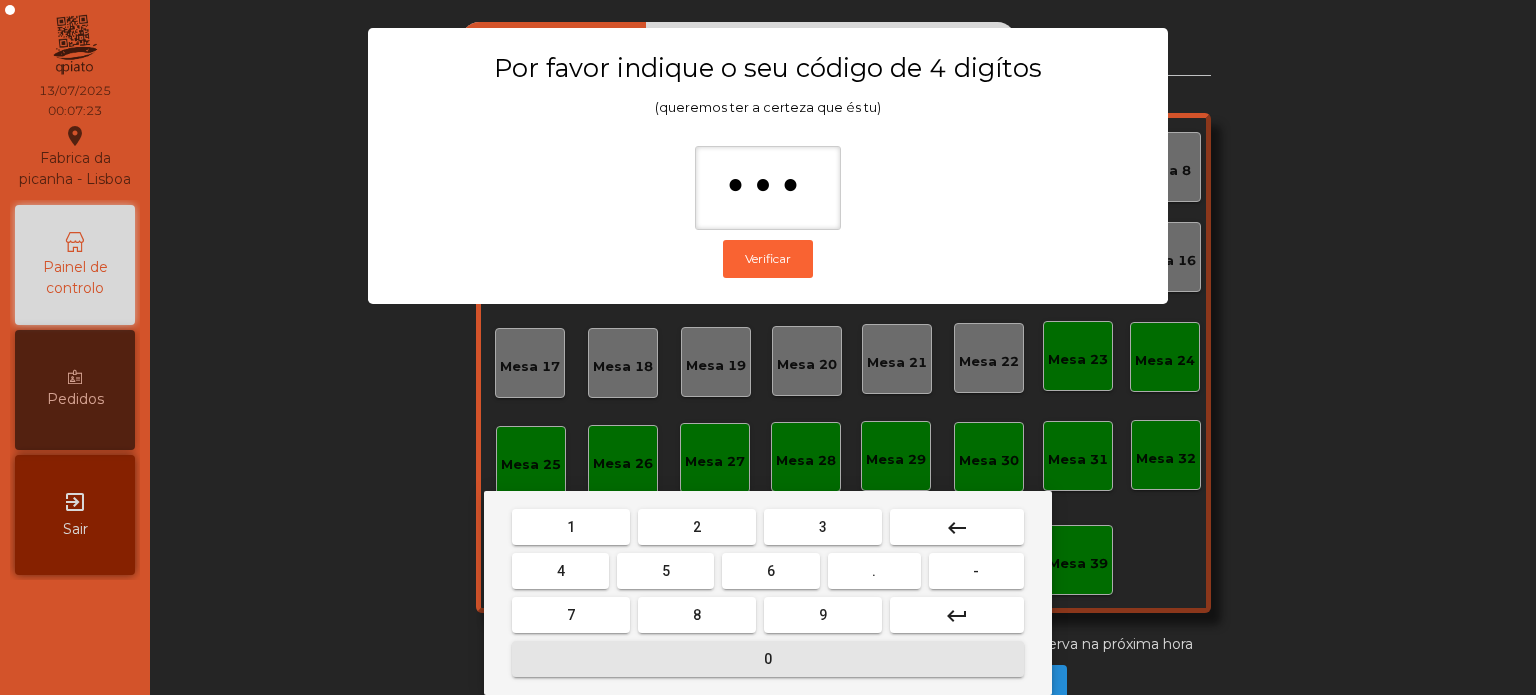 click on "0" at bounding box center [768, 659] 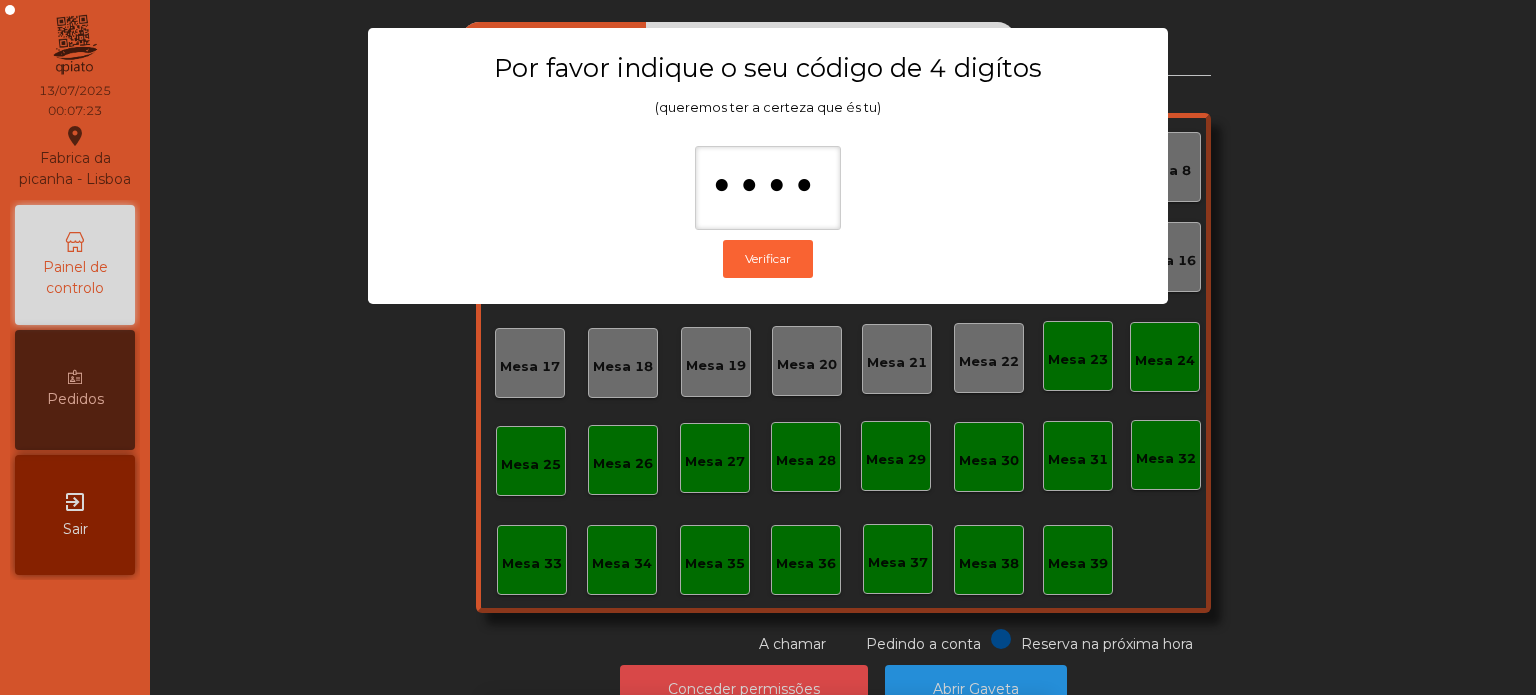 scroll, scrollTop: 33, scrollLeft: 0, axis: vertical 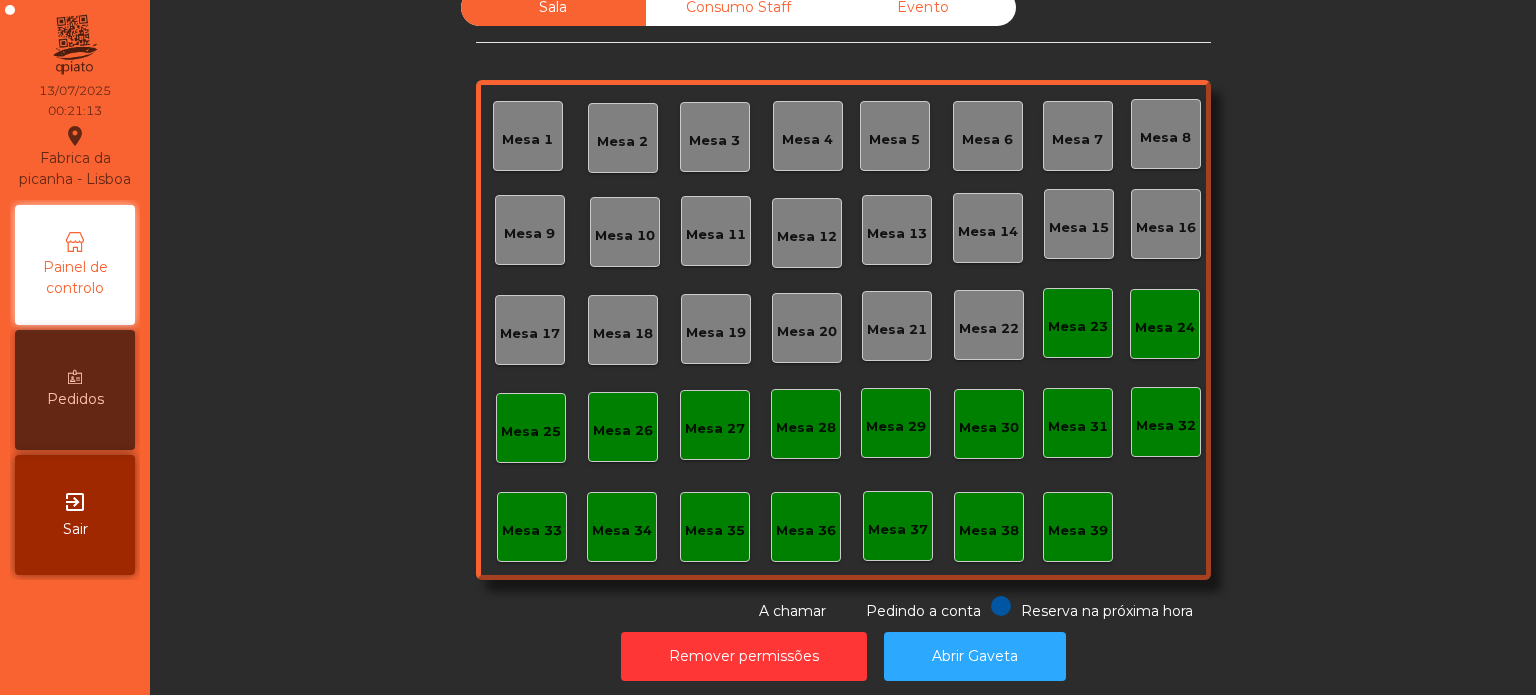 click on "Reserva na próxima hora Pedindo a conta A chamar" 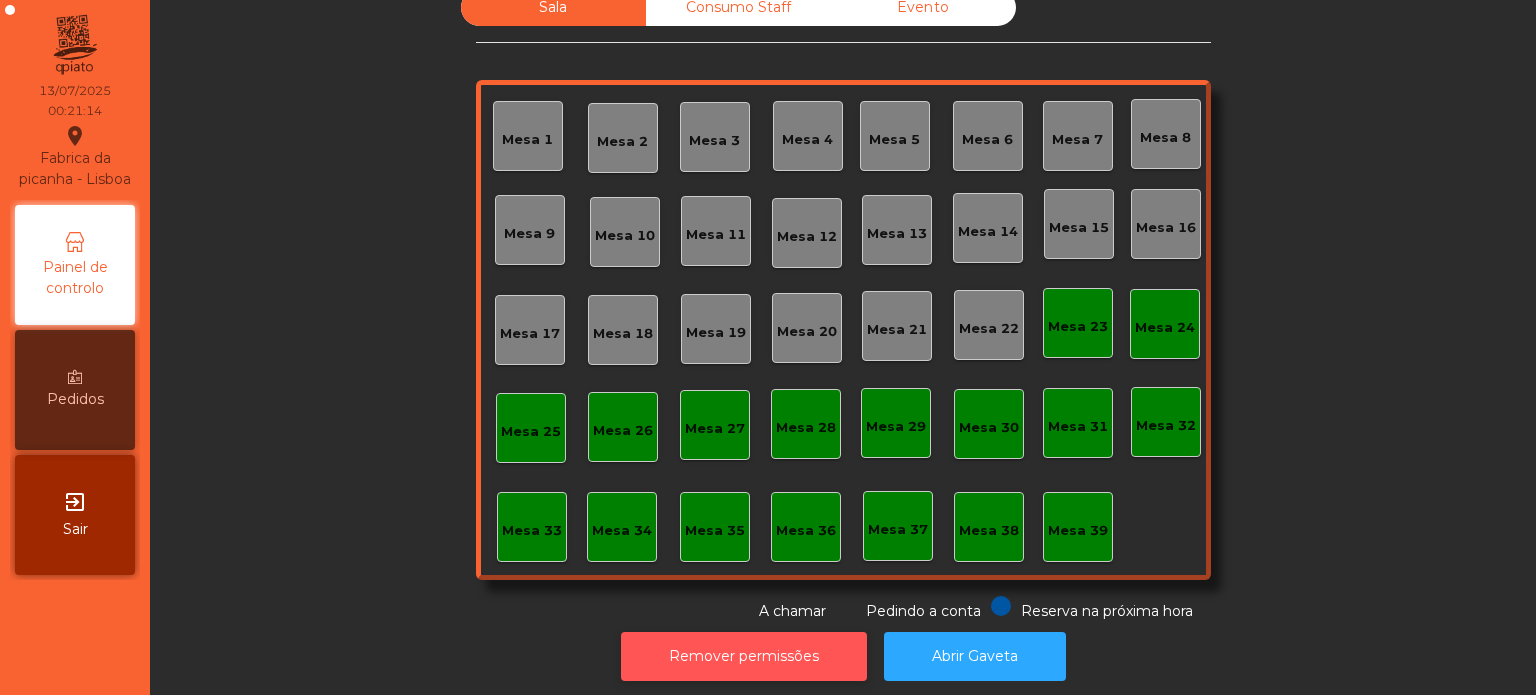 click on "Remover permissões" 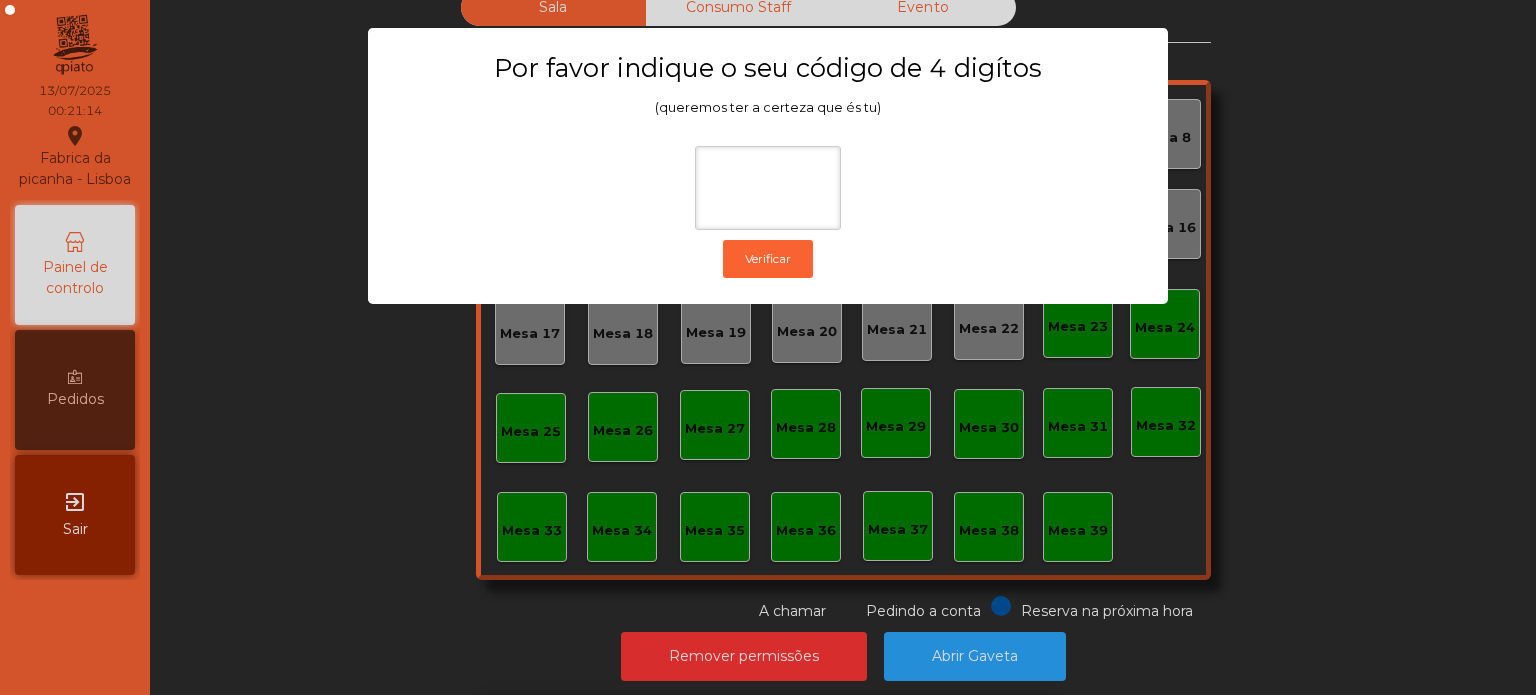 click on "0" at bounding box center (768, 863) 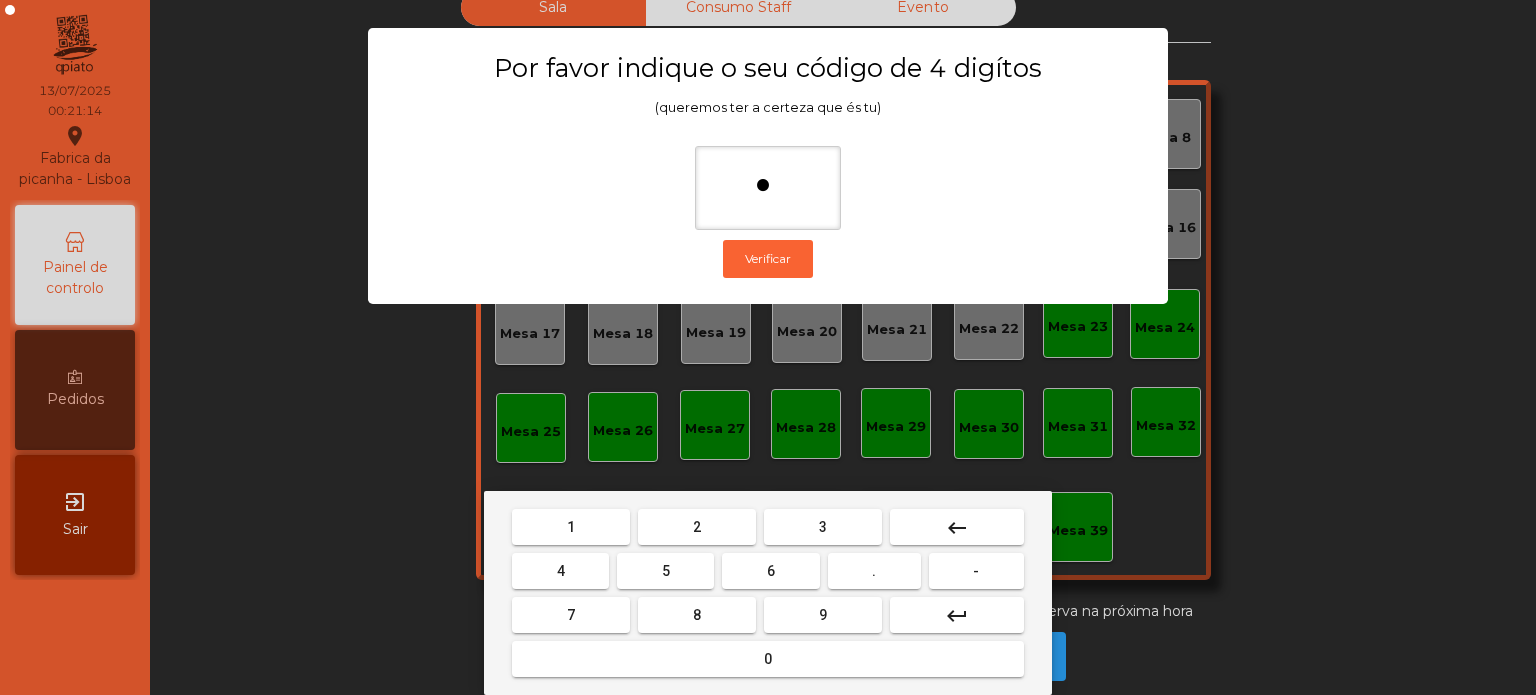 click on "1" at bounding box center (571, 527) 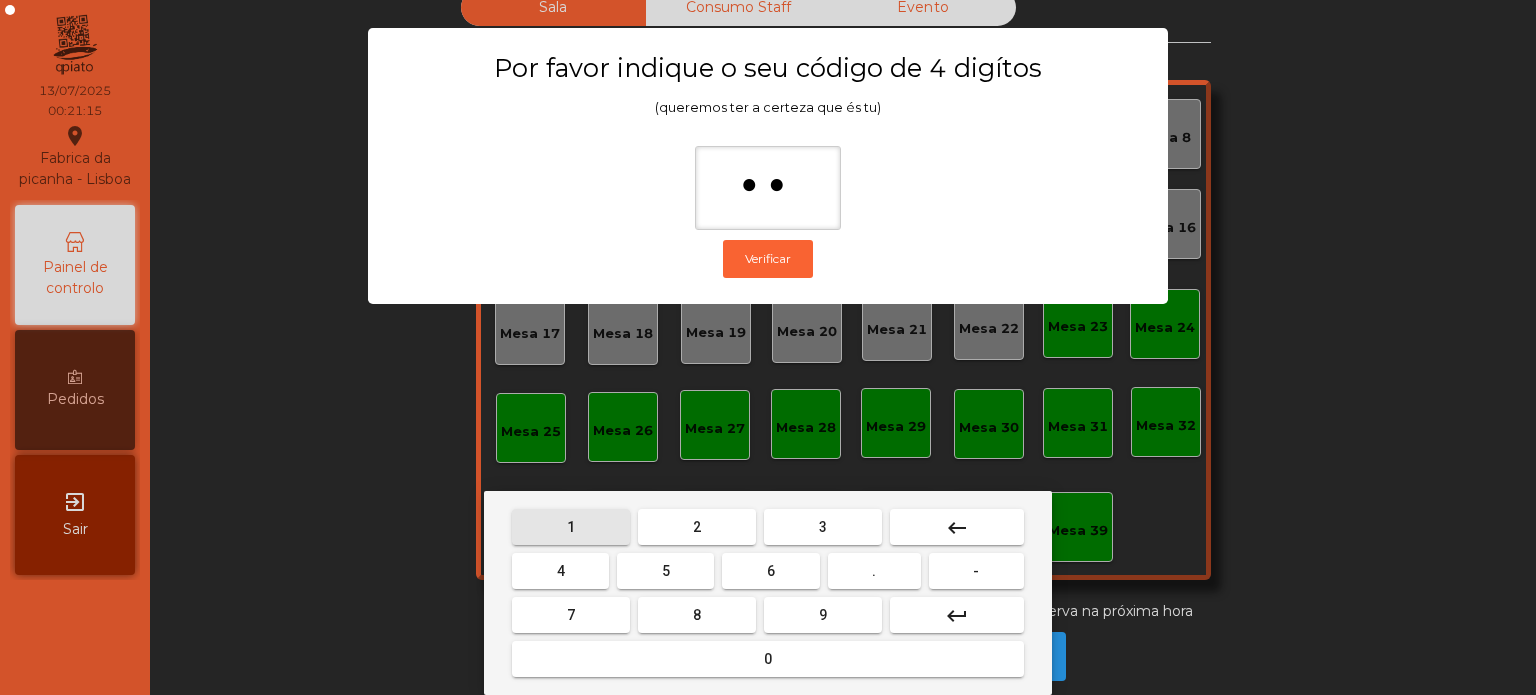 click on "keyboard_backspace" at bounding box center [957, 527] 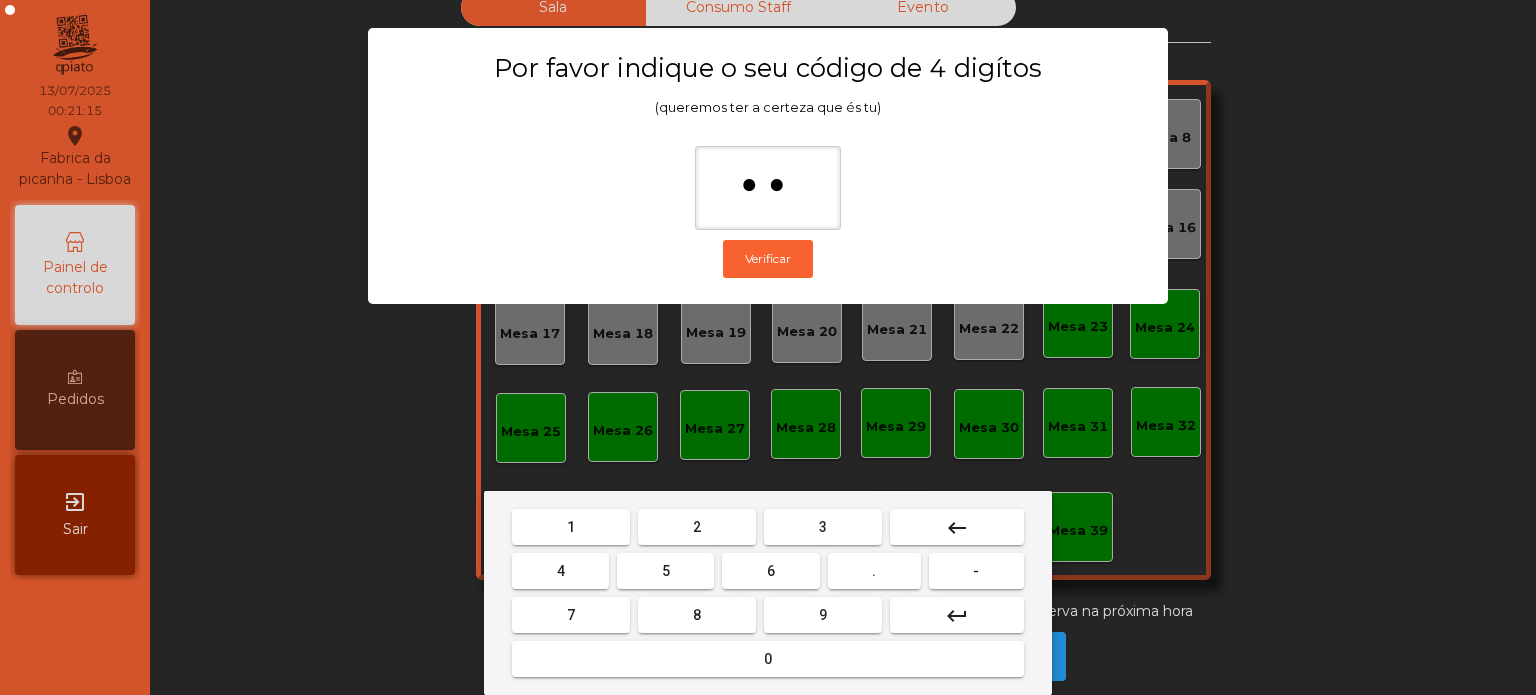 click on "keyboard_backspace" at bounding box center [957, 527] 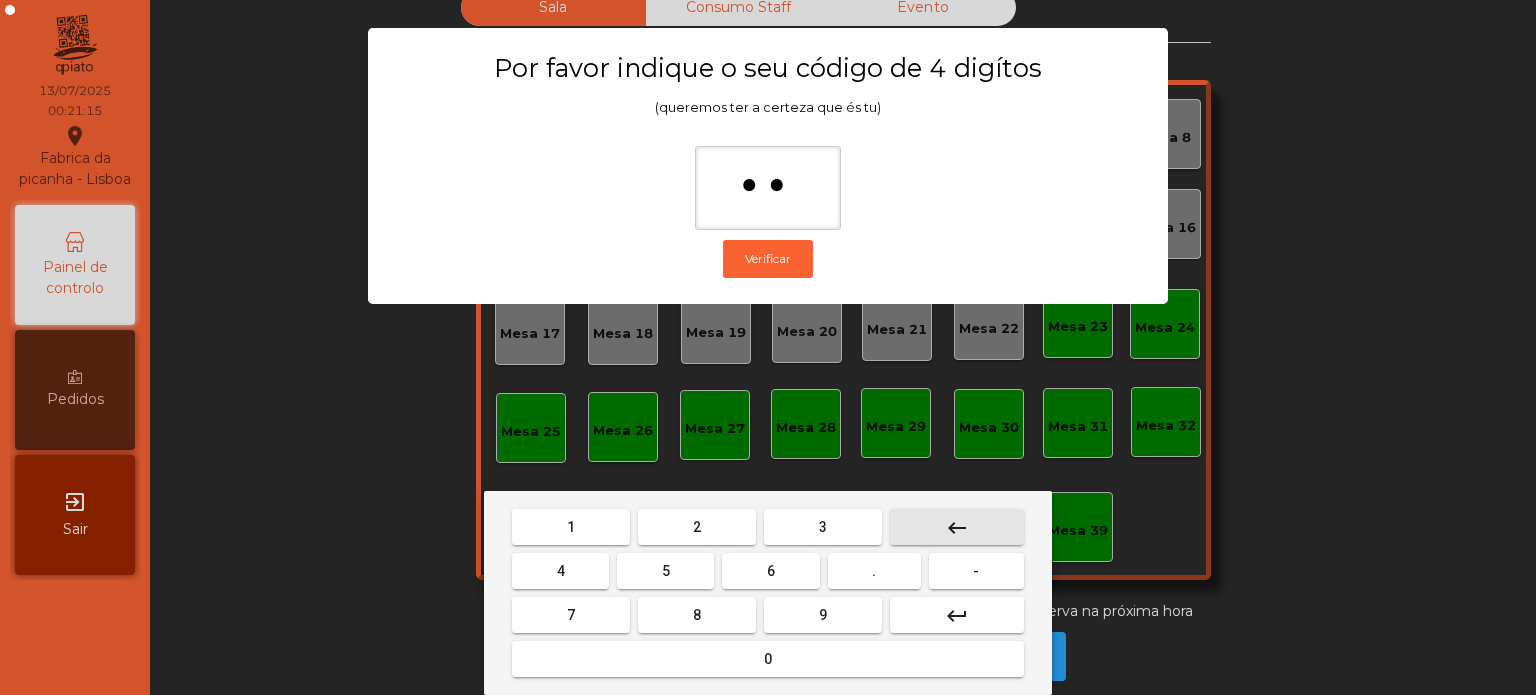 type on "*" 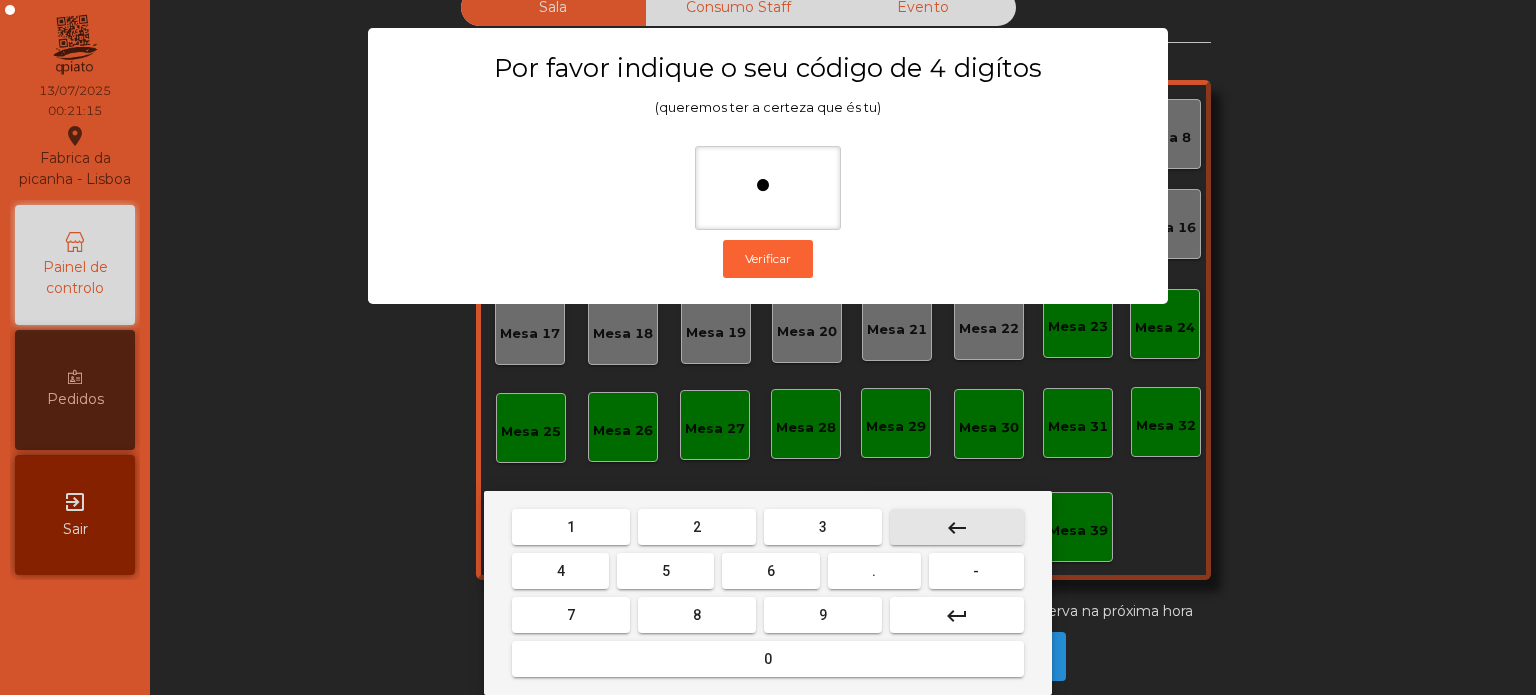 click on "keyboard_backspace" at bounding box center (957, 528) 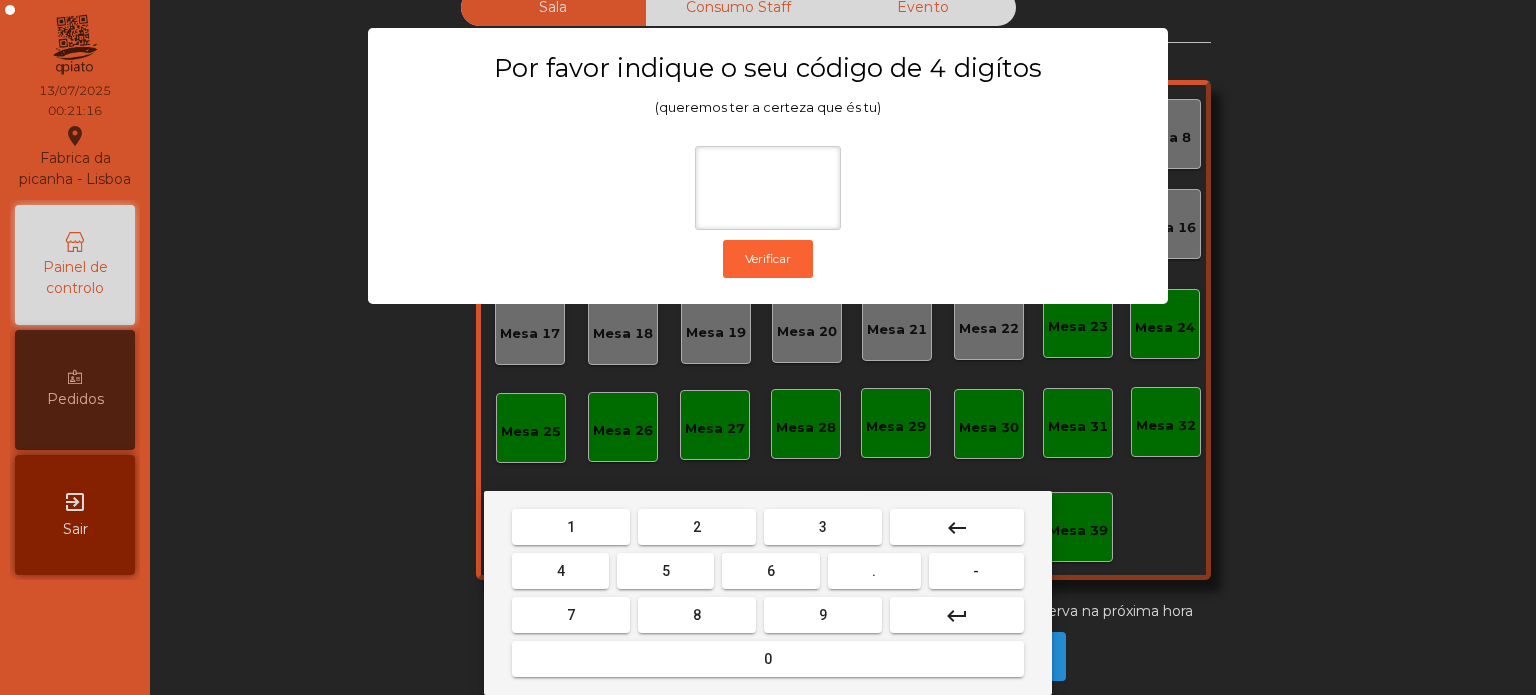 click on "1" at bounding box center [571, 527] 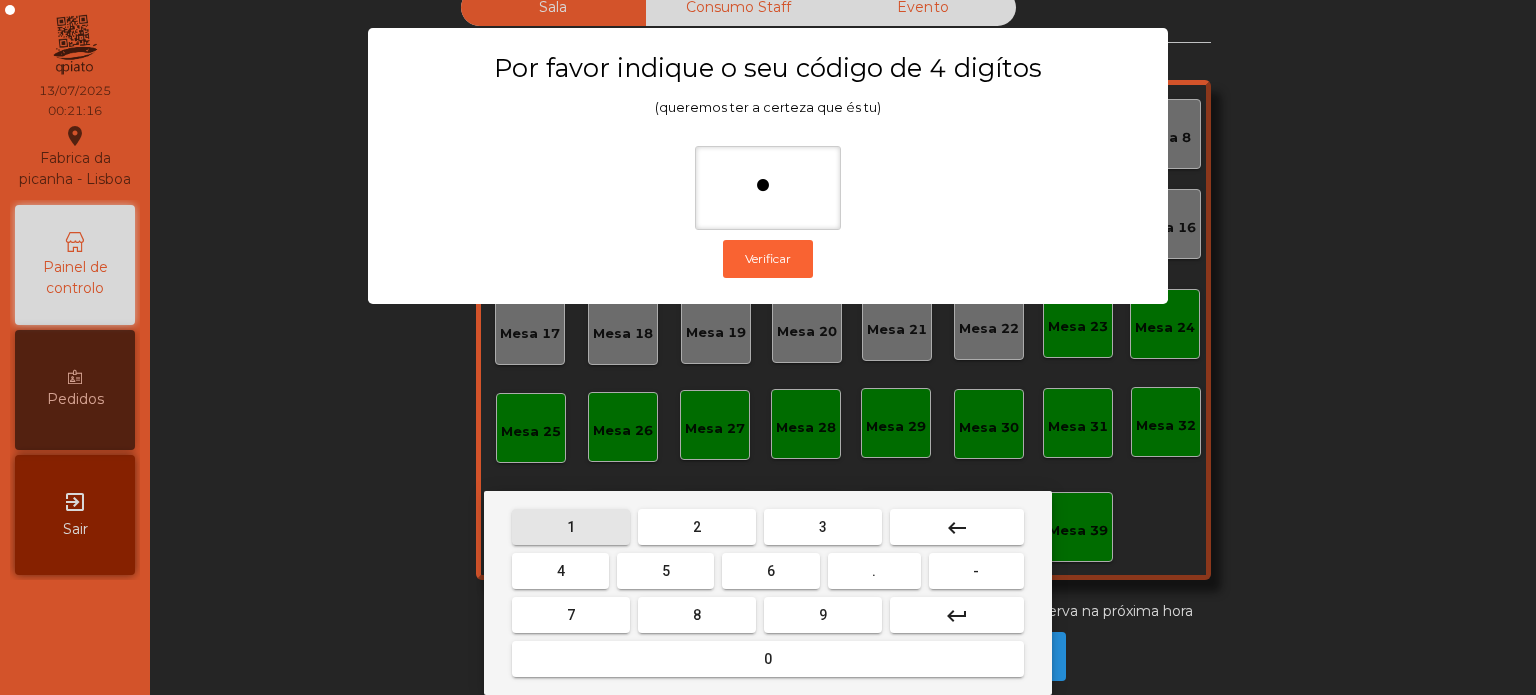 click on "3" at bounding box center (823, 527) 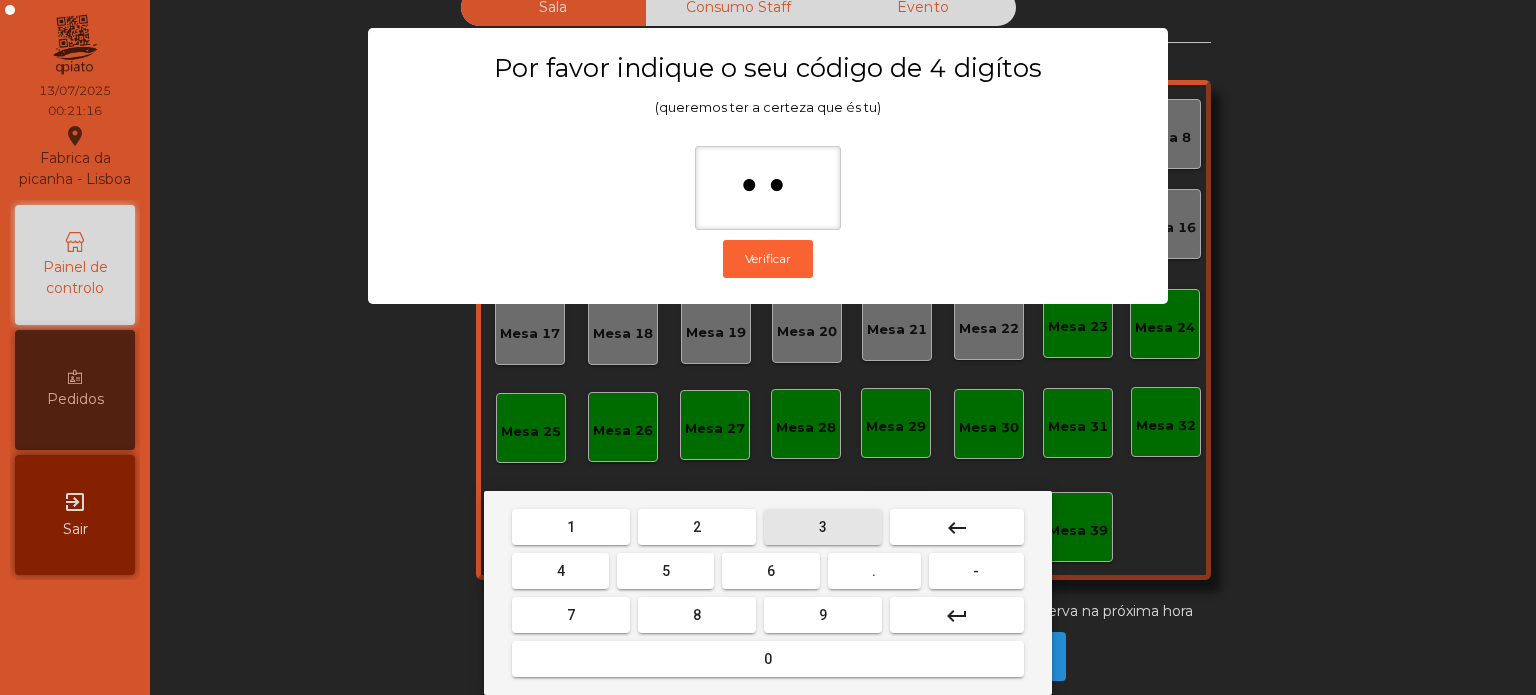 click on "5" at bounding box center (665, 571) 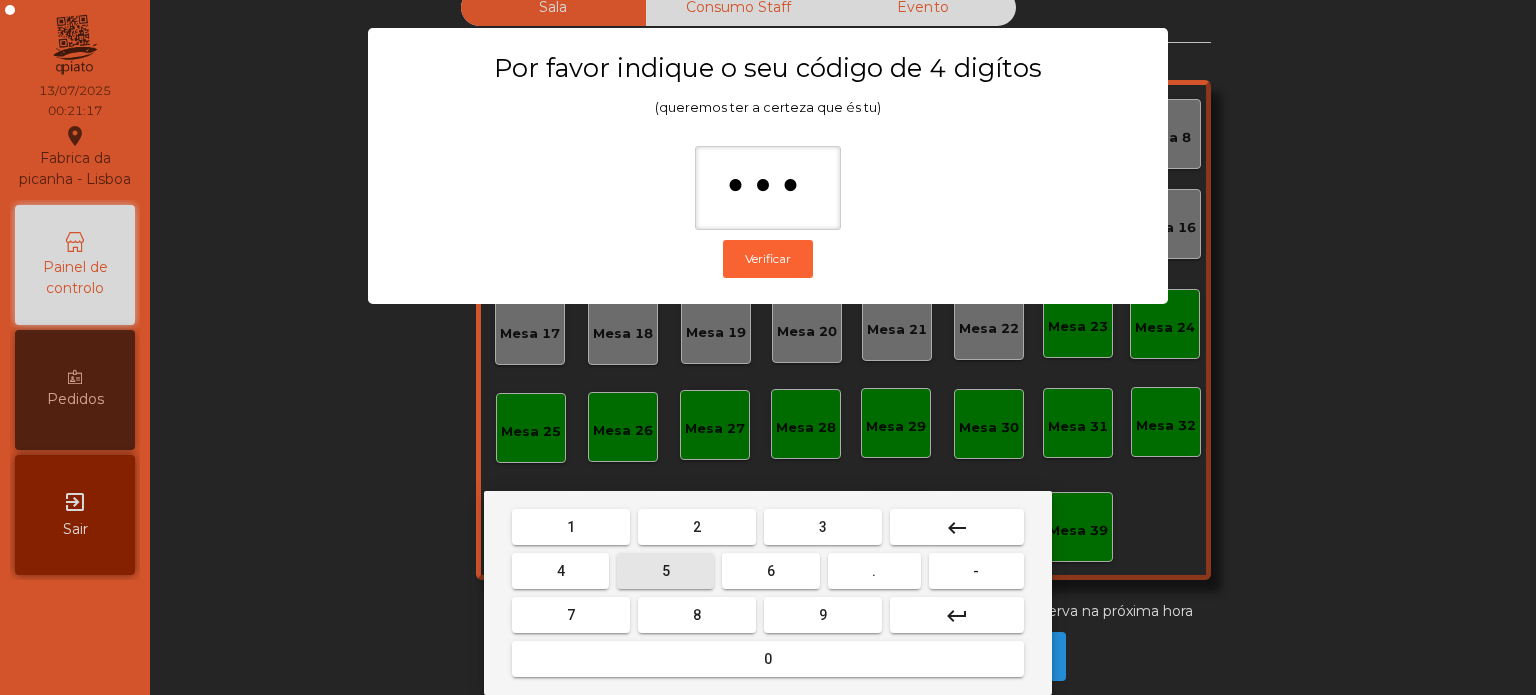 click on "0" at bounding box center [768, 659] 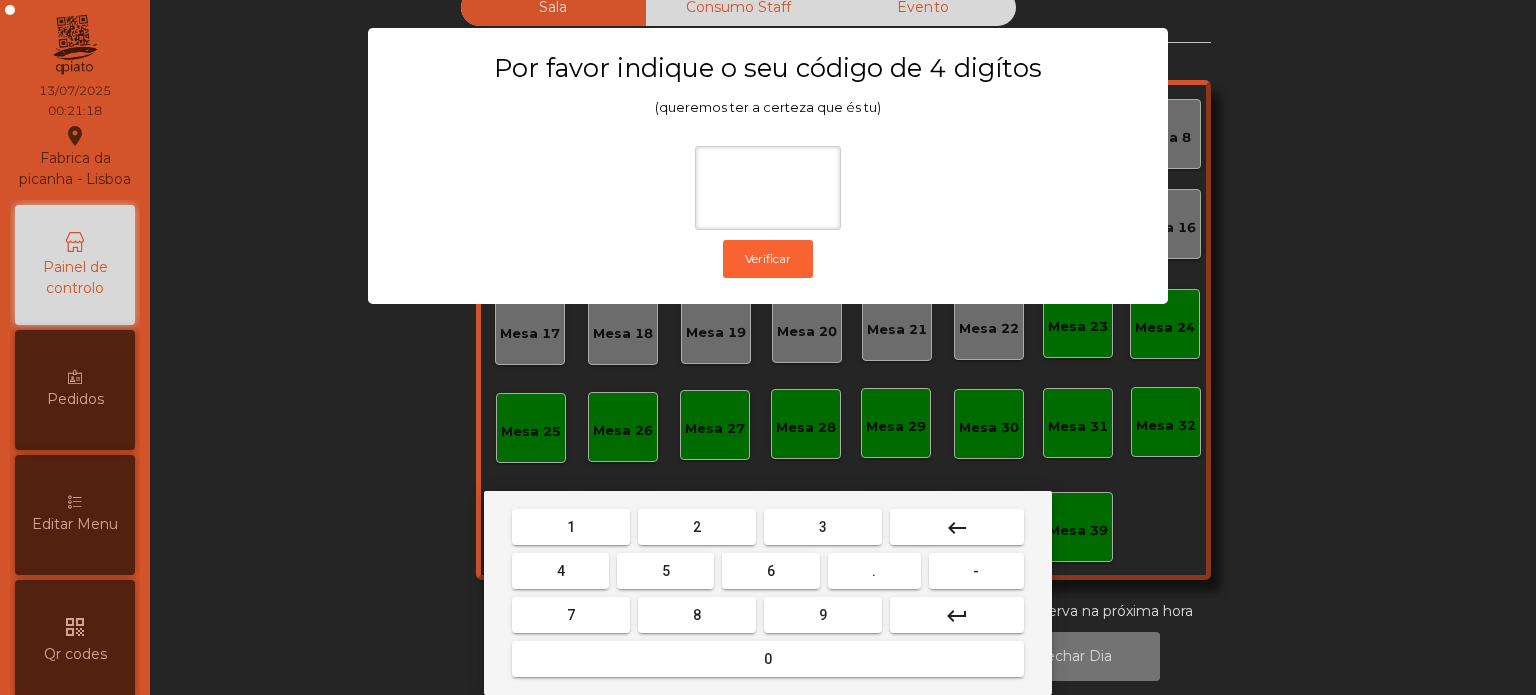 click on "1" at bounding box center (571, 527) 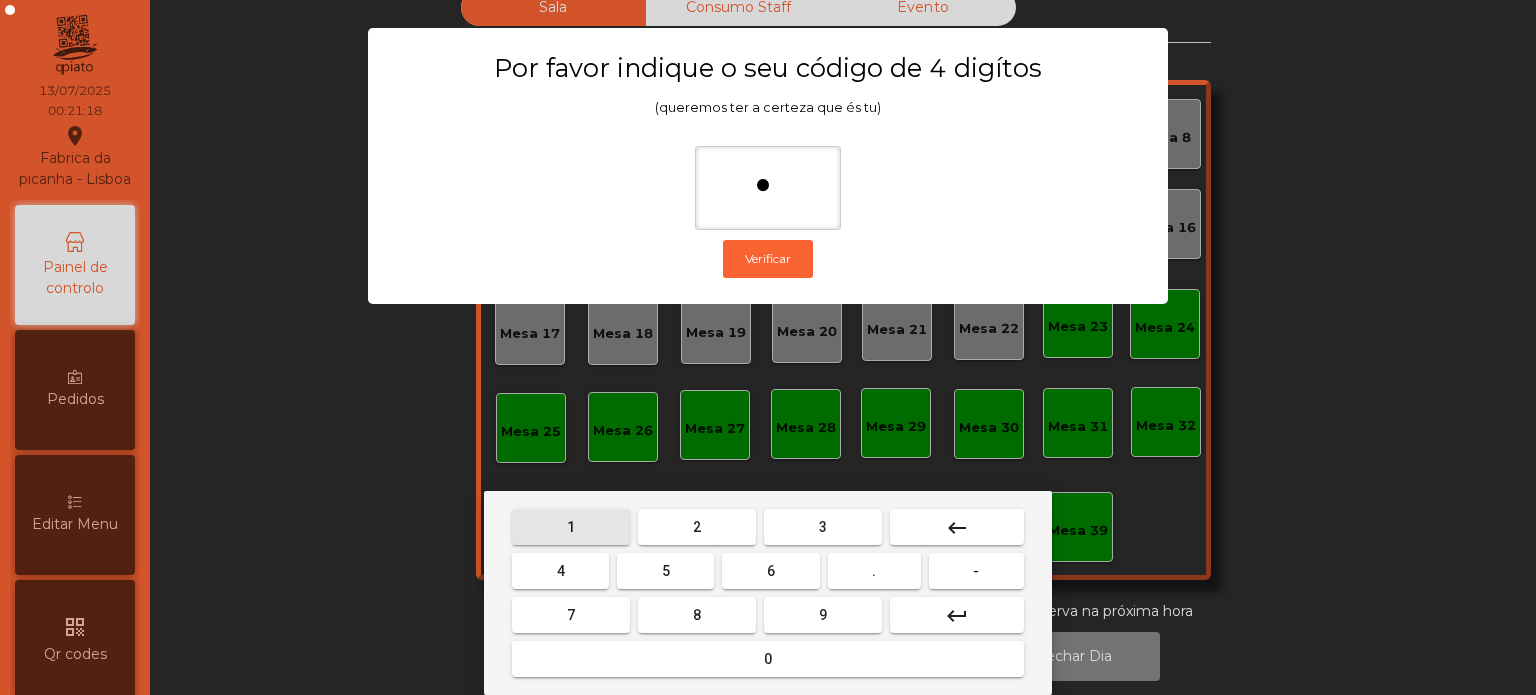 click on "3" at bounding box center (823, 527) 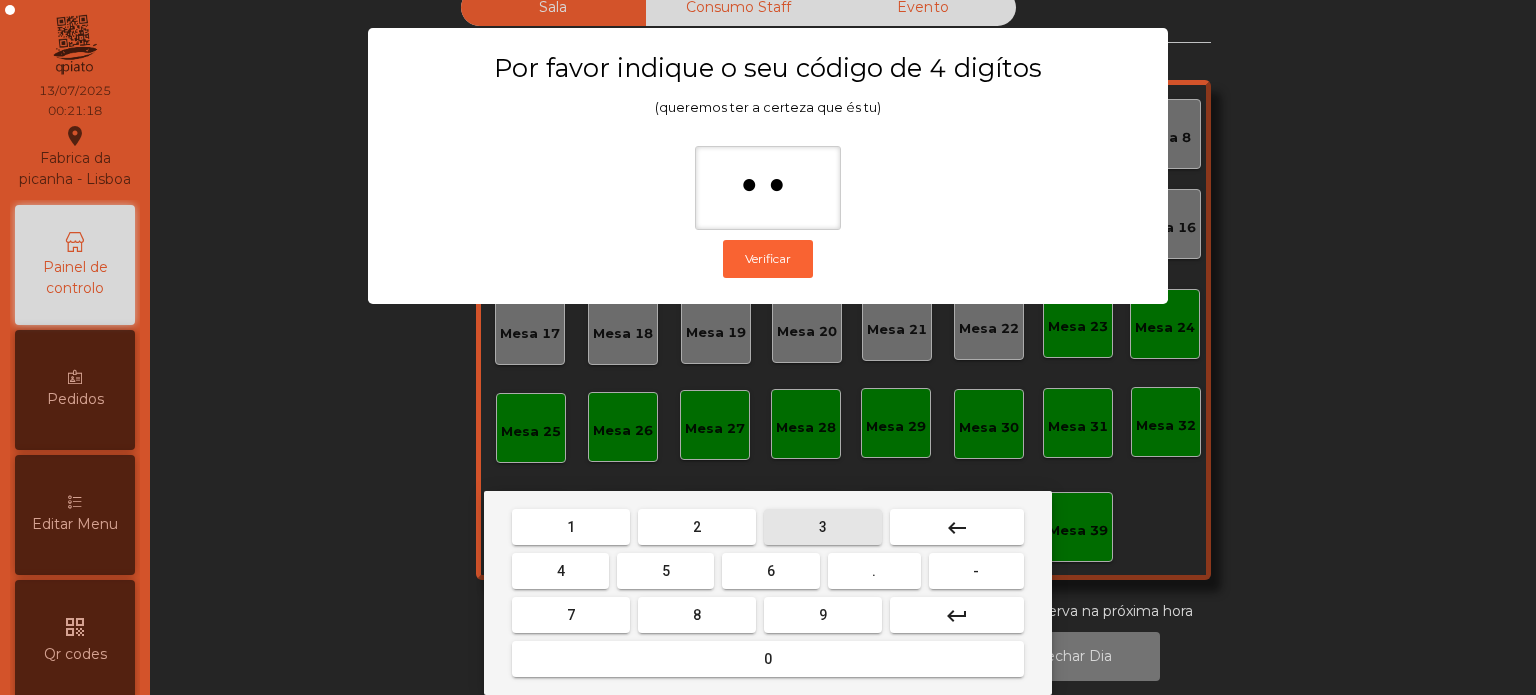 click on "5" at bounding box center (665, 571) 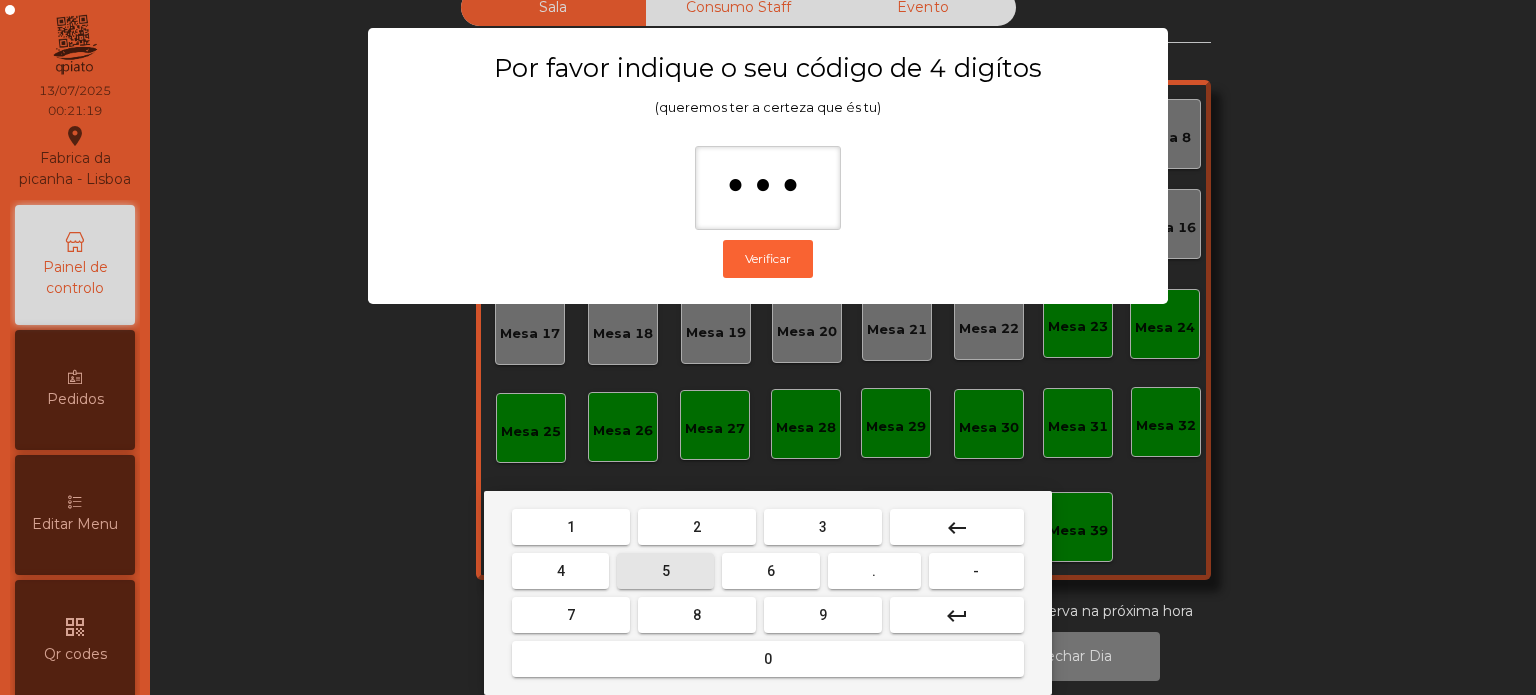 click on "0" at bounding box center (768, 659) 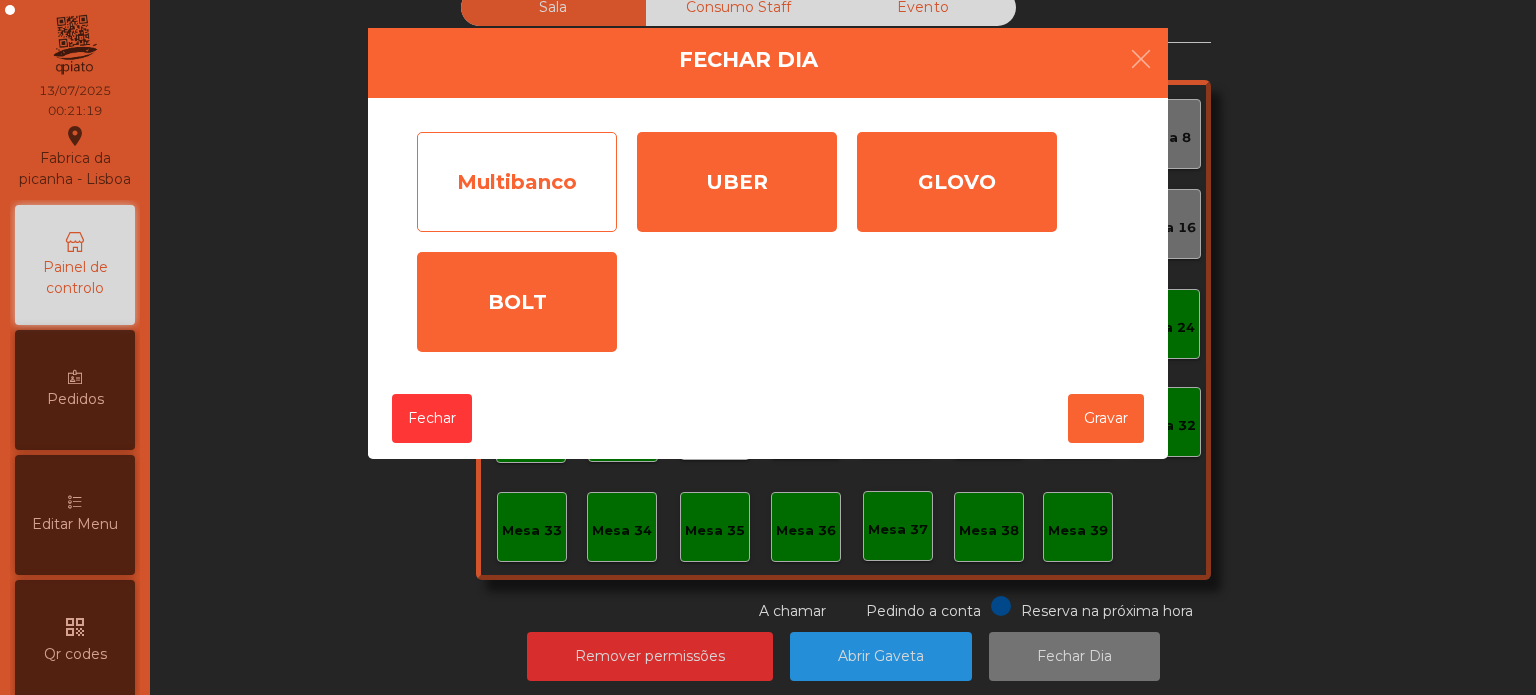 click on "Multibanco" 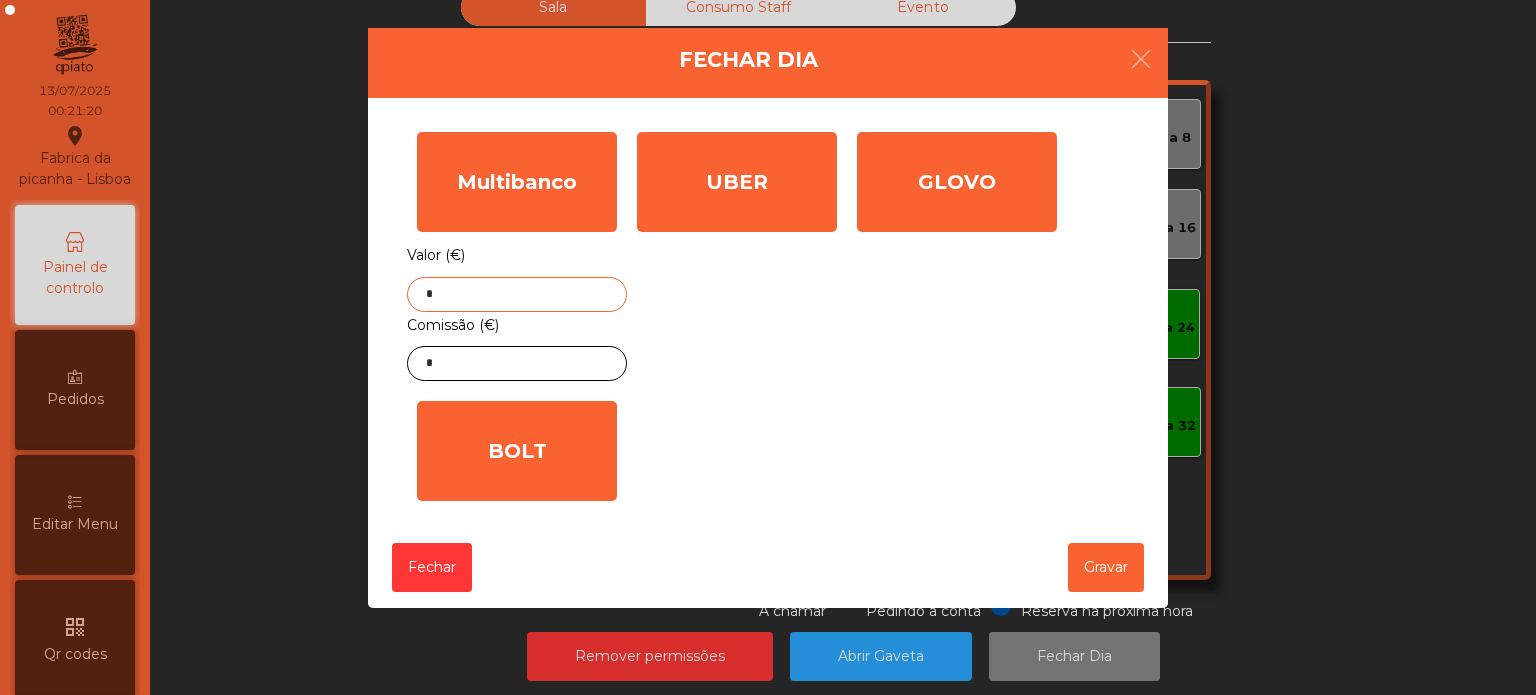 click on "*" 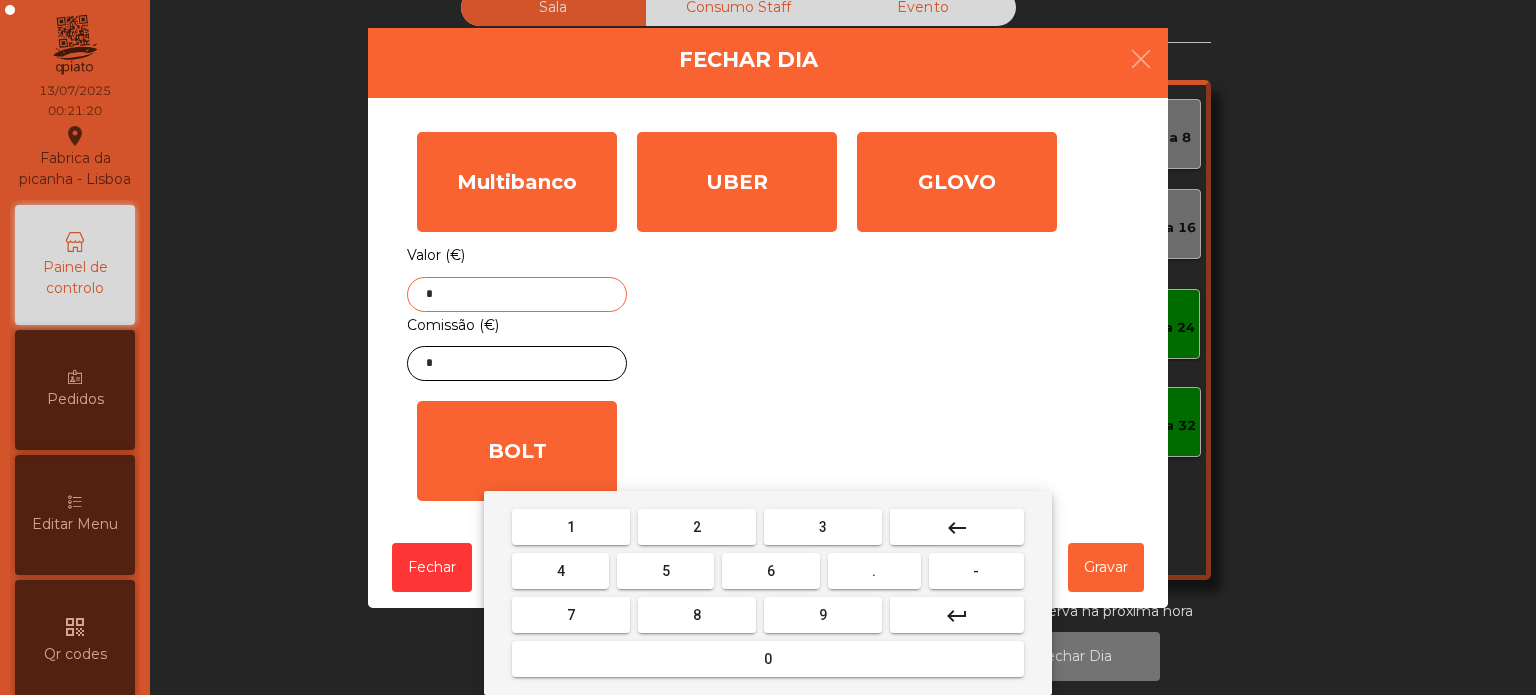 click on "keyboard_backspace" at bounding box center [957, 527] 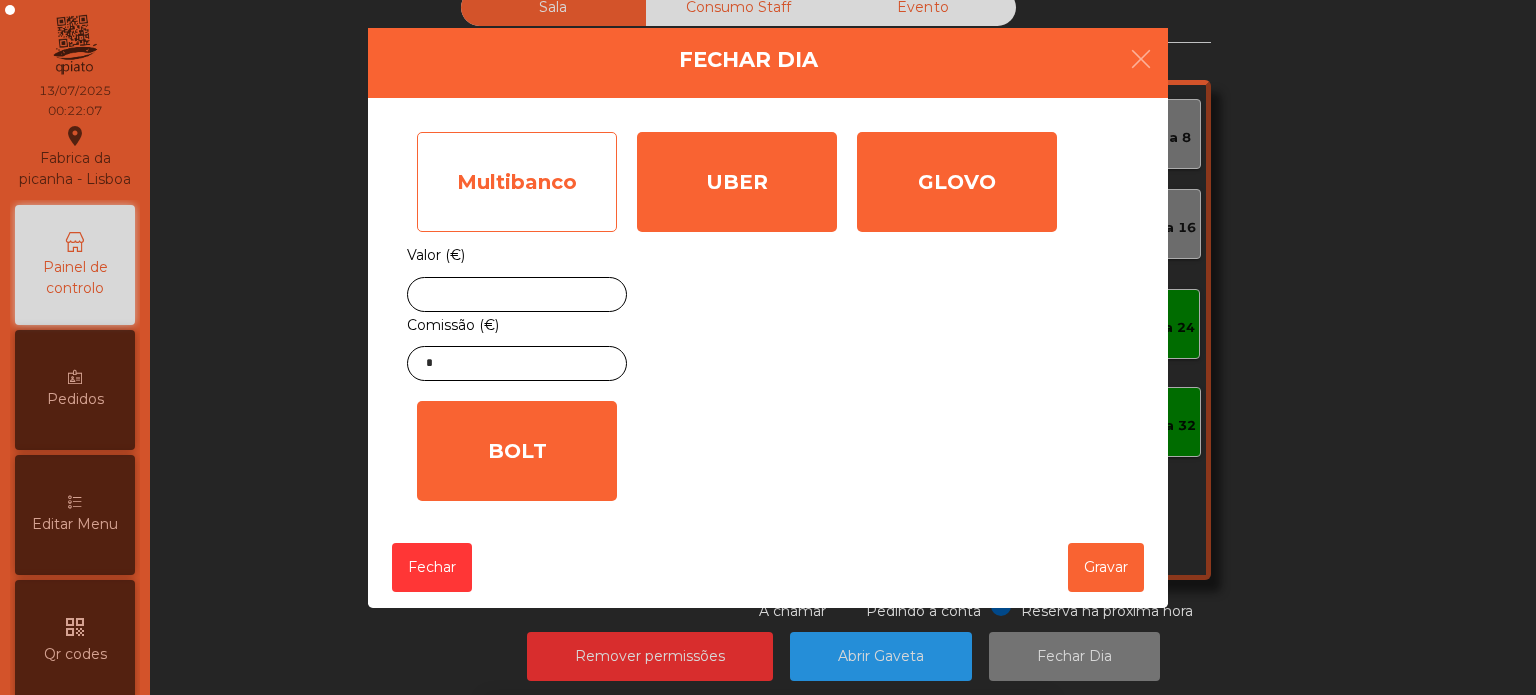 click on "Multibanco" 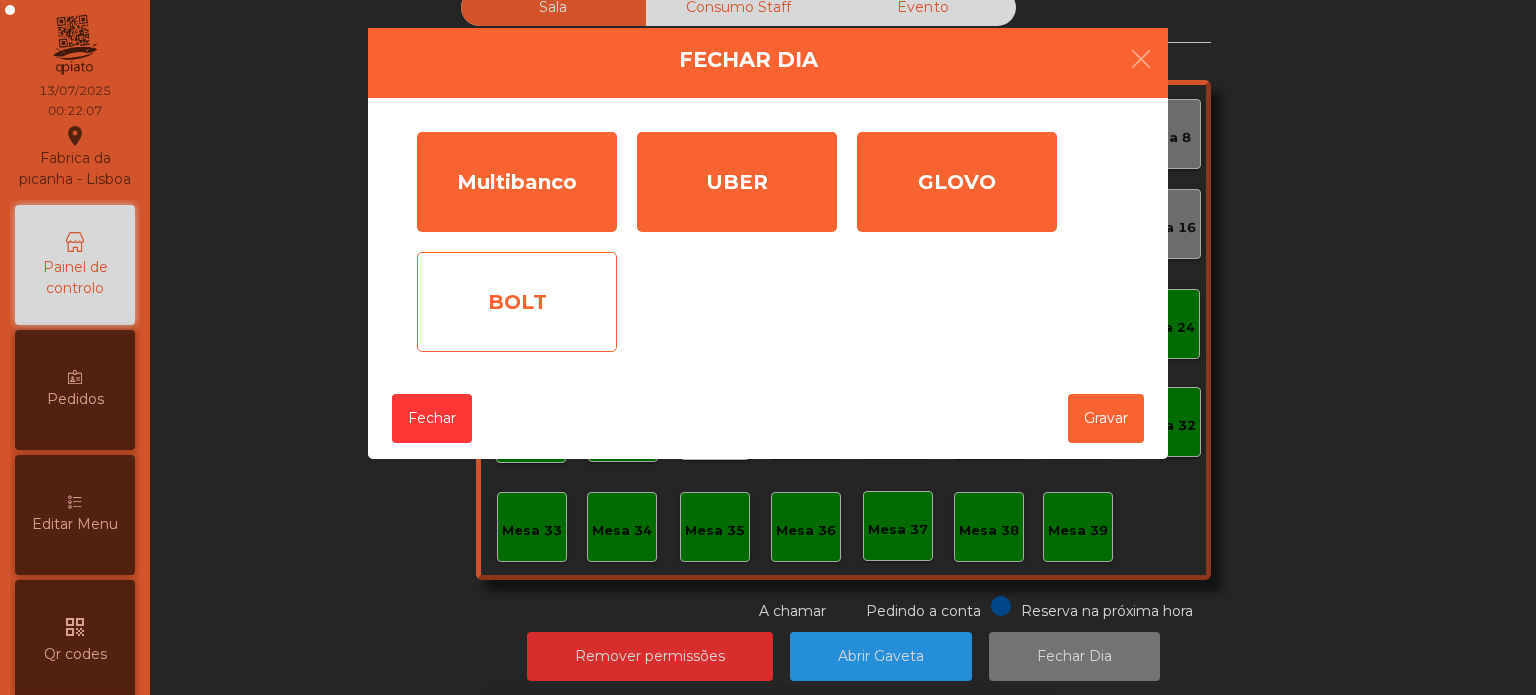 click on "BOLT" 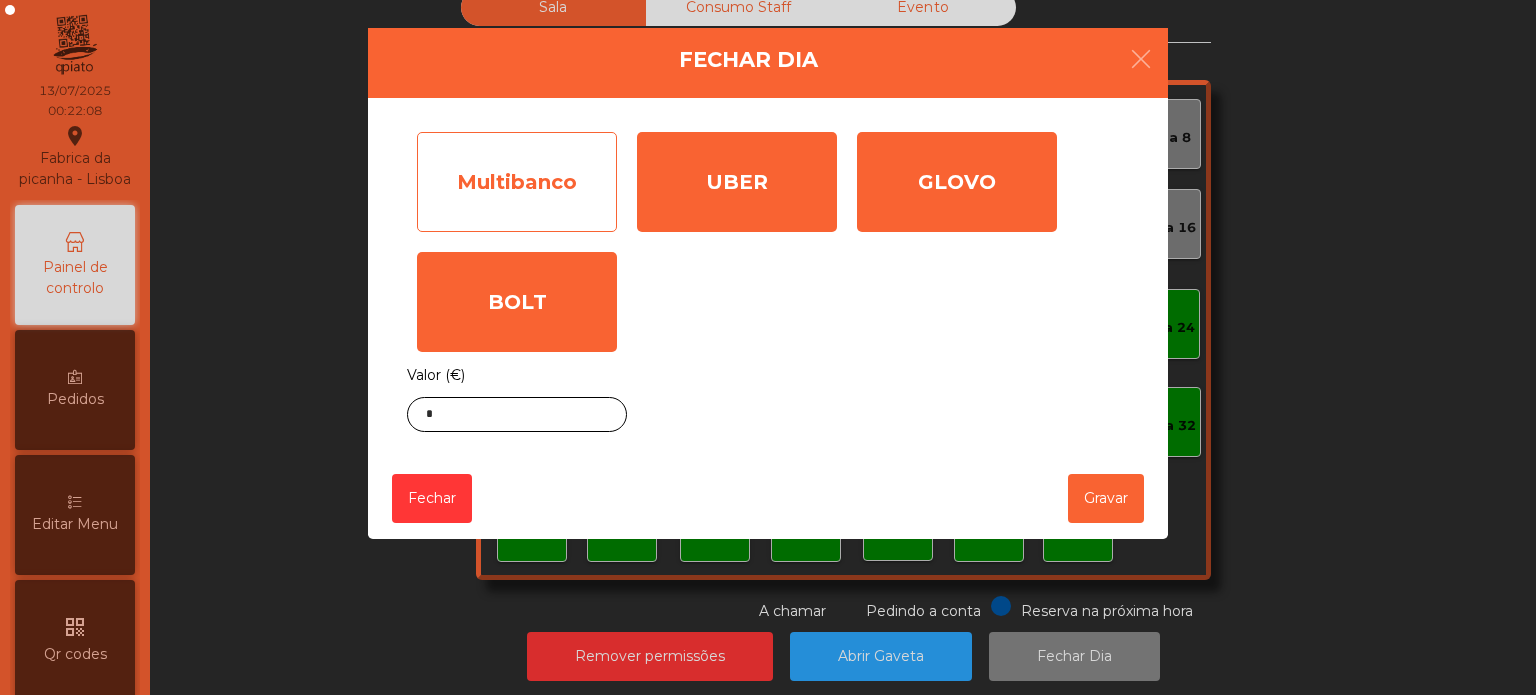 click on "Multibanco" 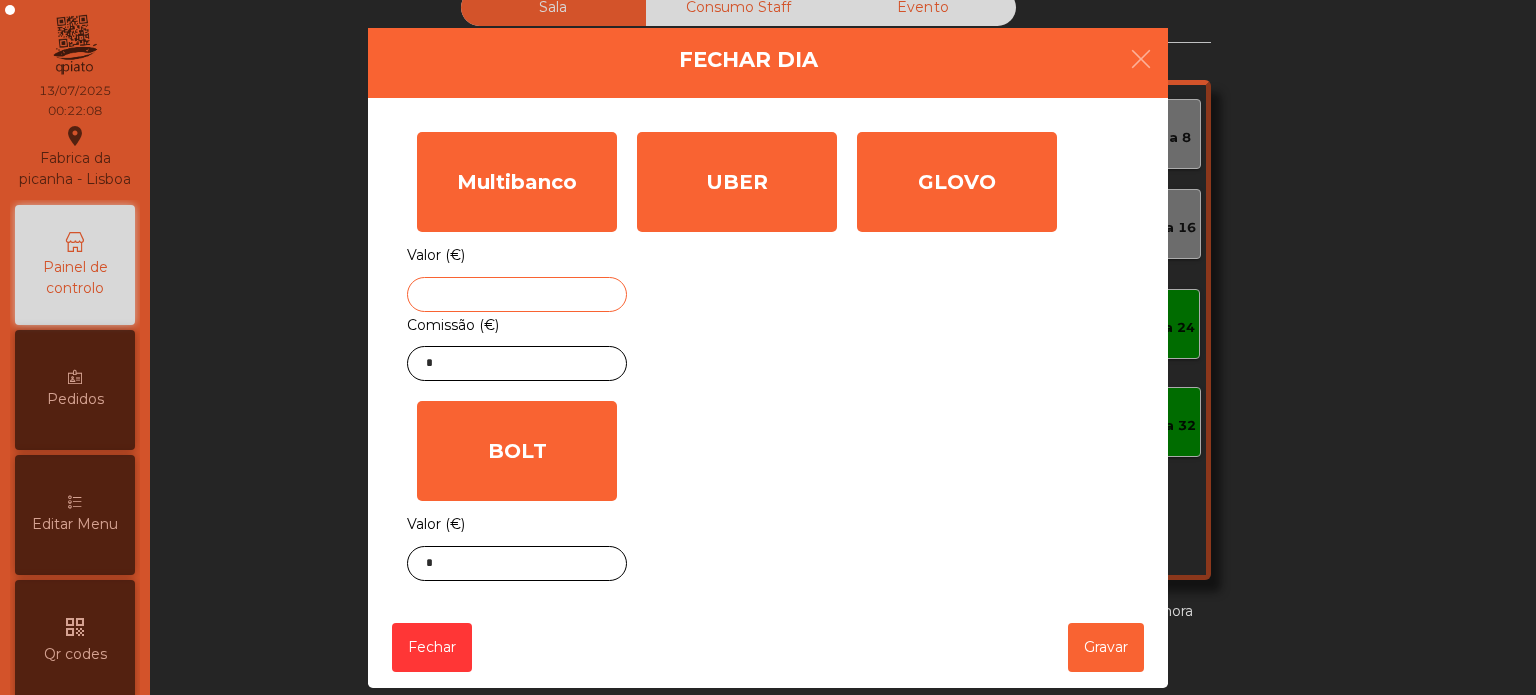 click 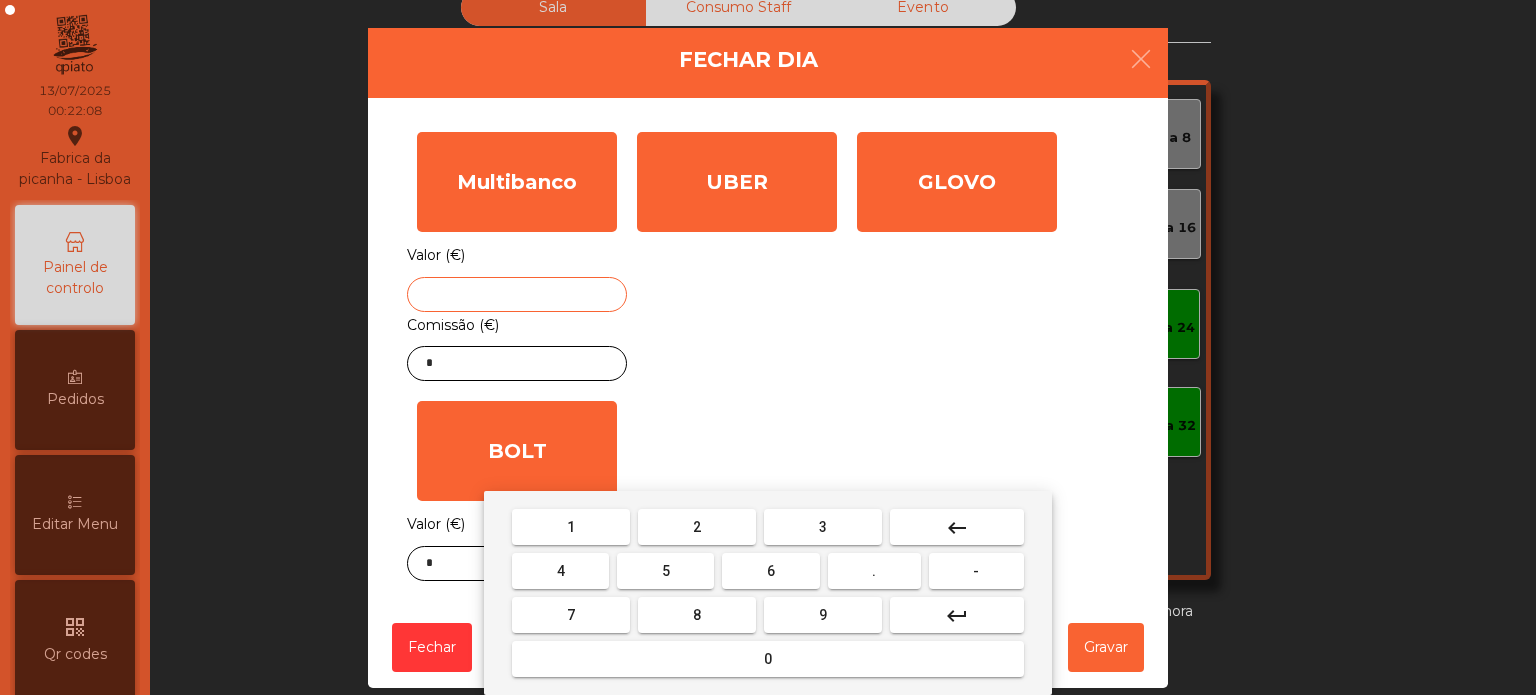 click on "keyboard_backspace" at bounding box center (957, 527) 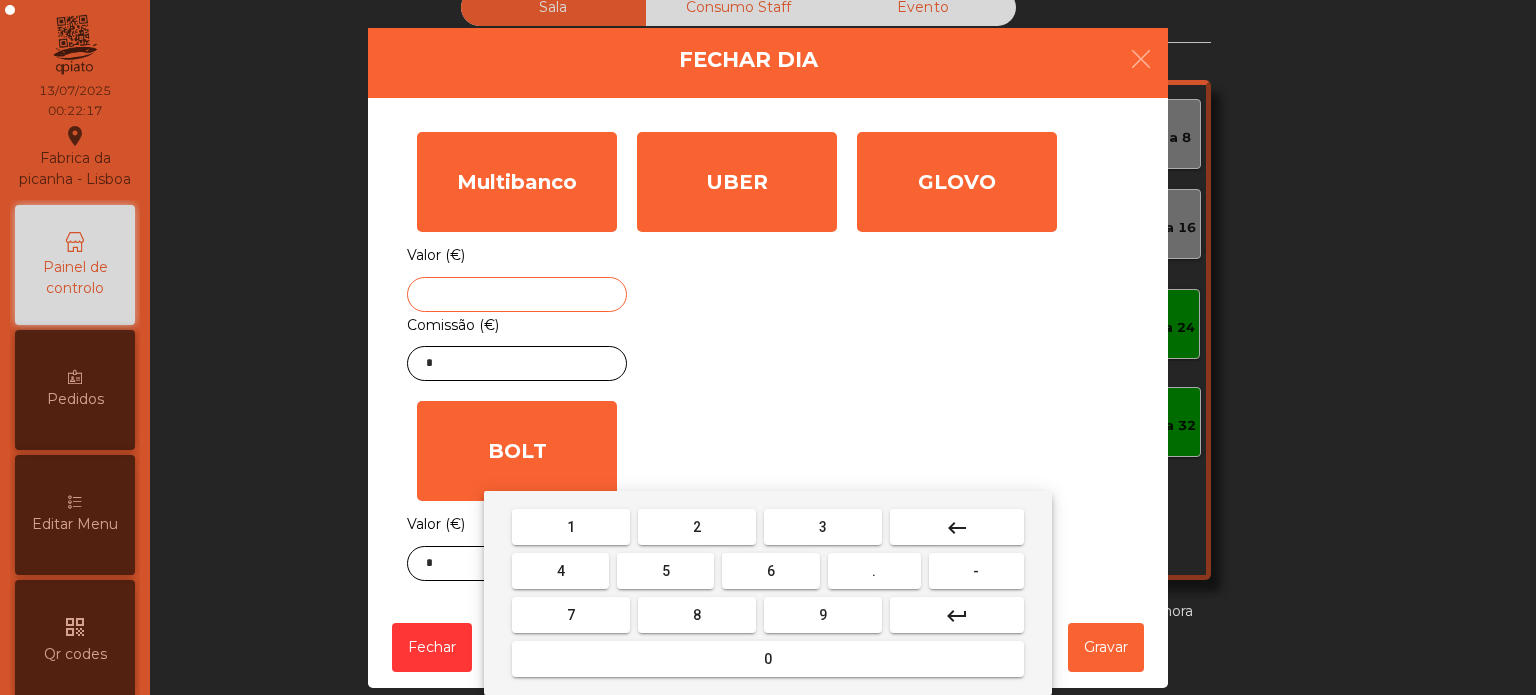 click on "2" at bounding box center (697, 527) 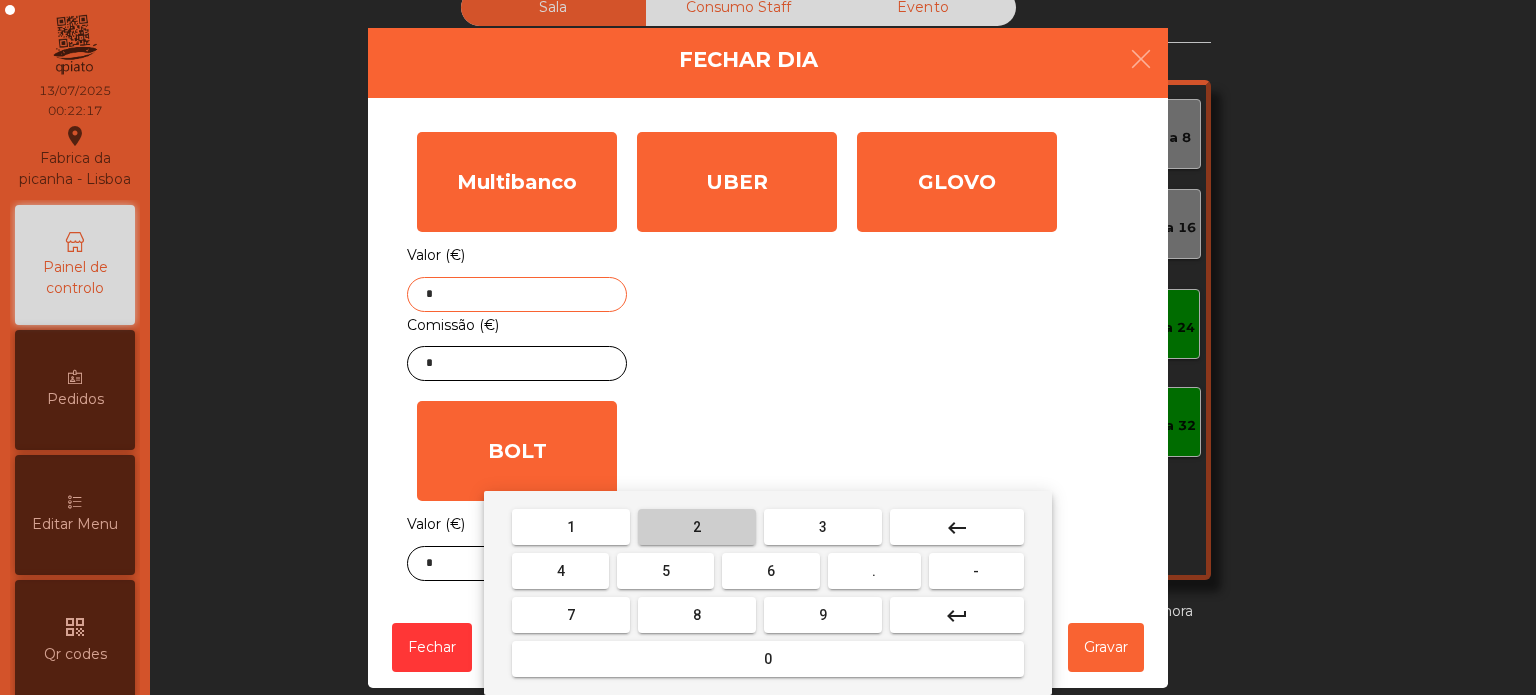 click on "2" at bounding box center [697, 527] 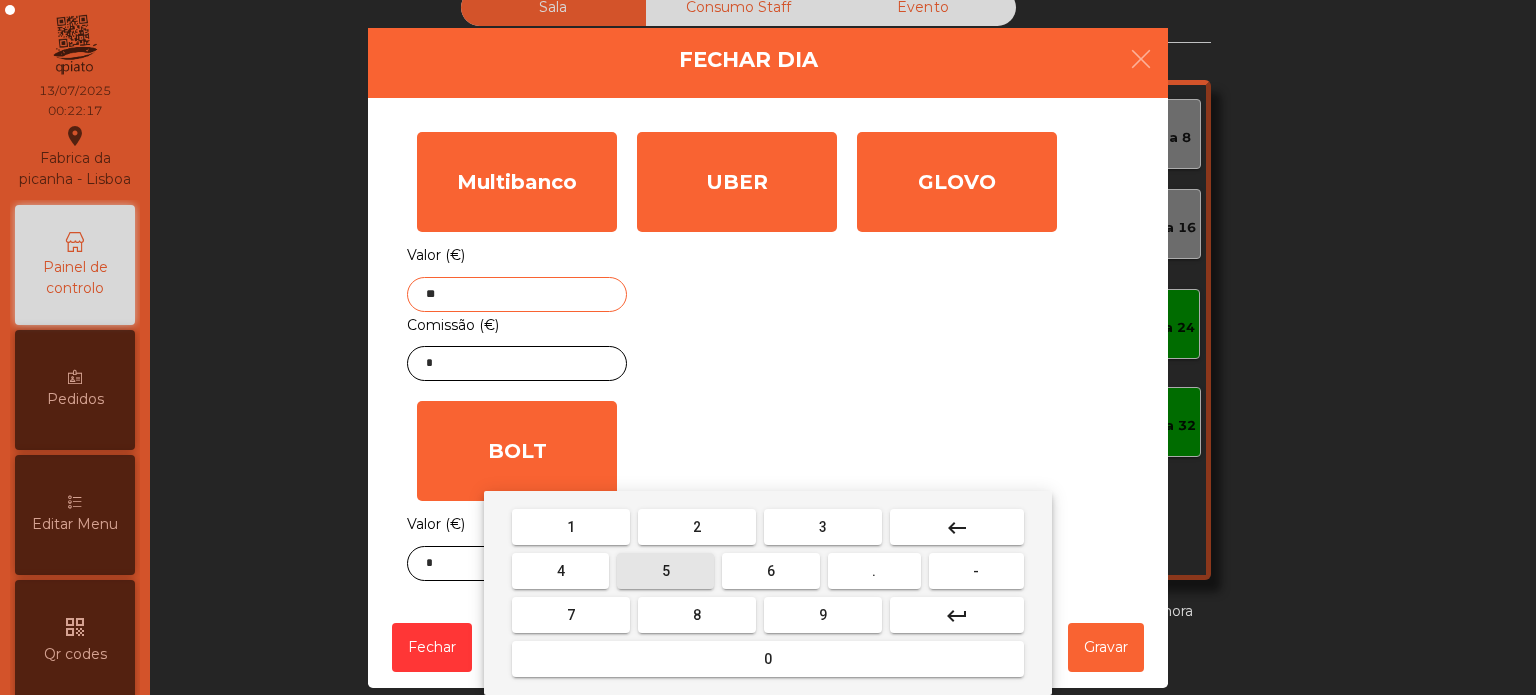 click on "5" at bounding box center [665, 571] 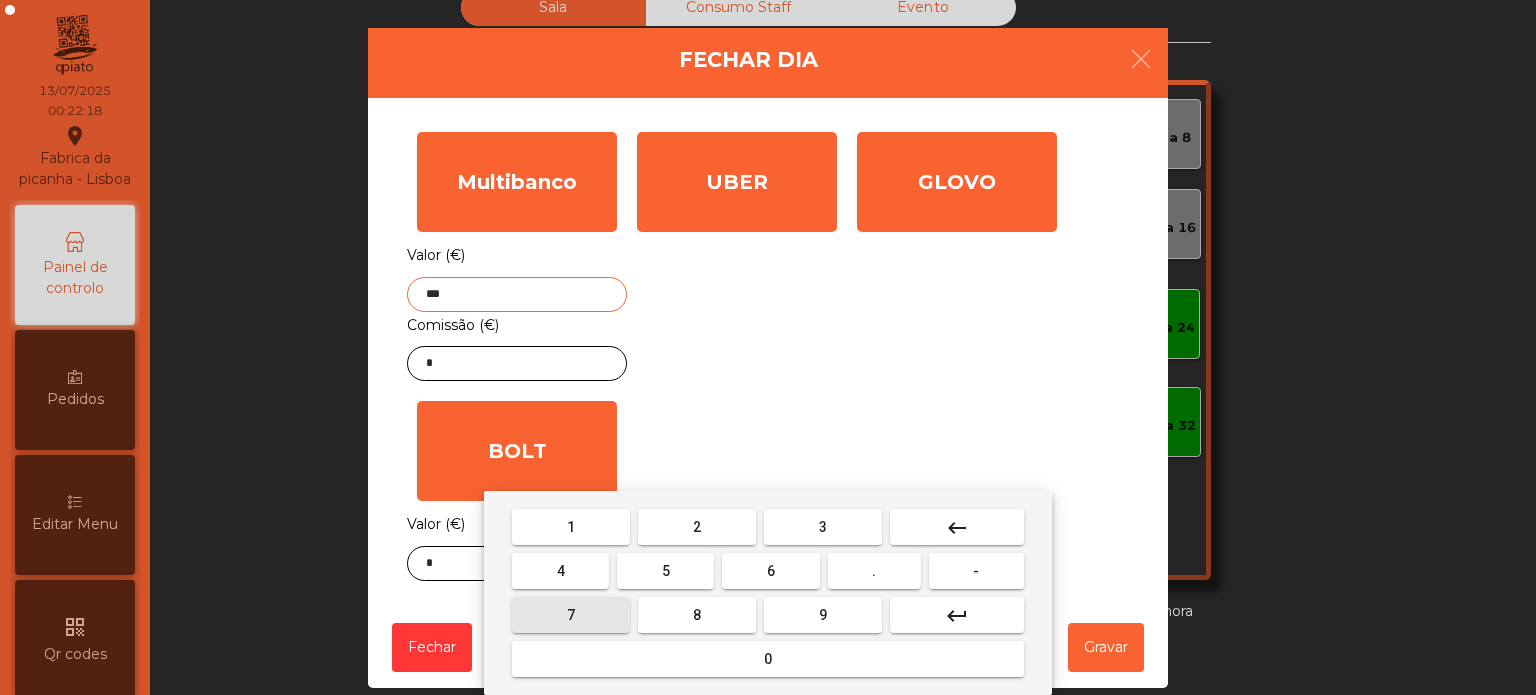 click on "7" at bounding box center (571, 615) 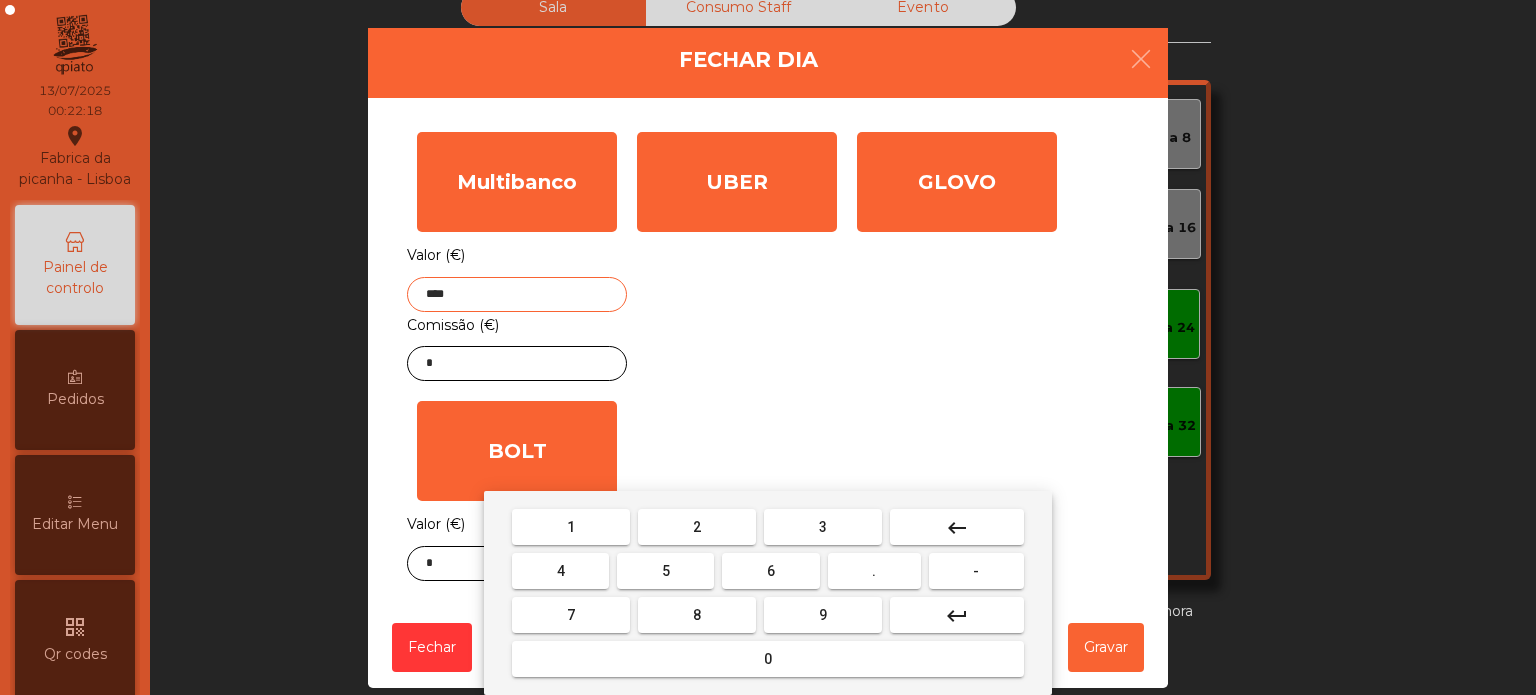click on "." at bounding box center (874, 571) 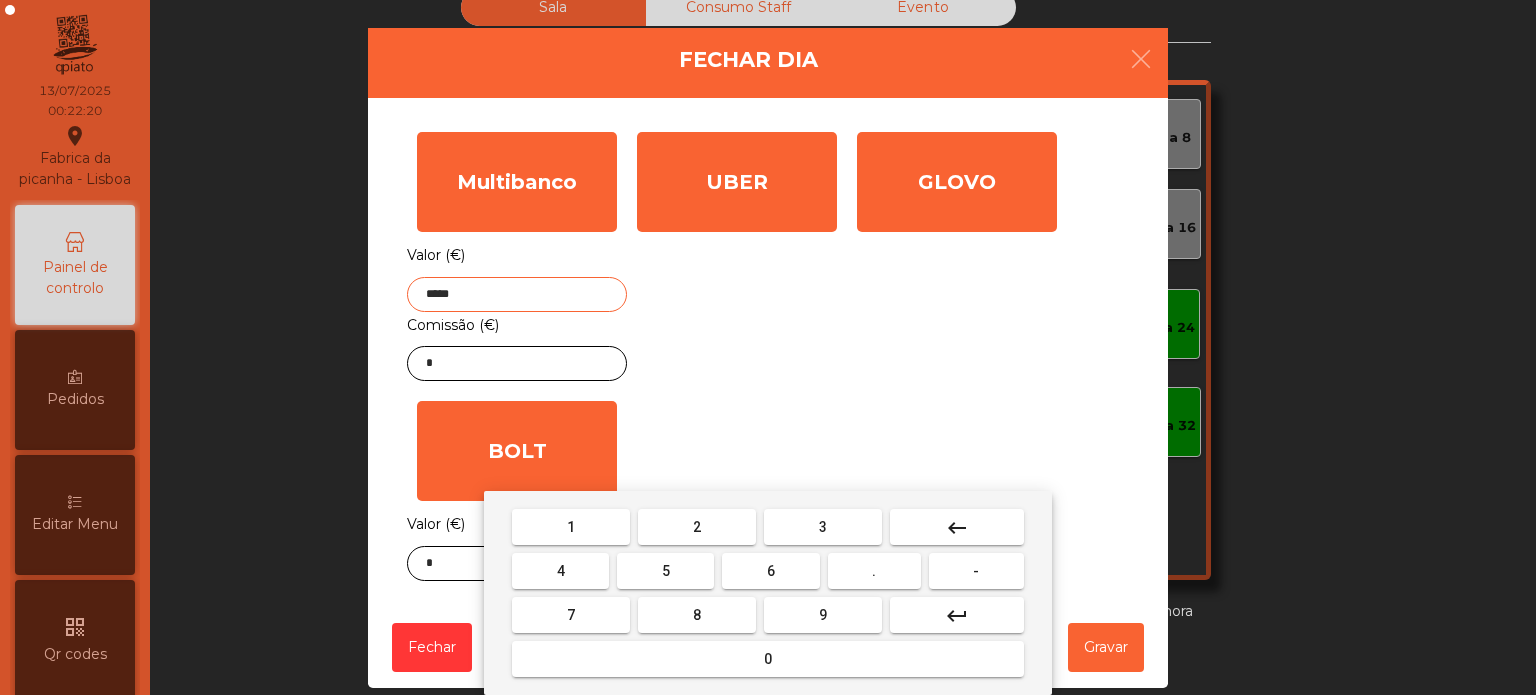 click on "5" at bounding box center [665, 571] 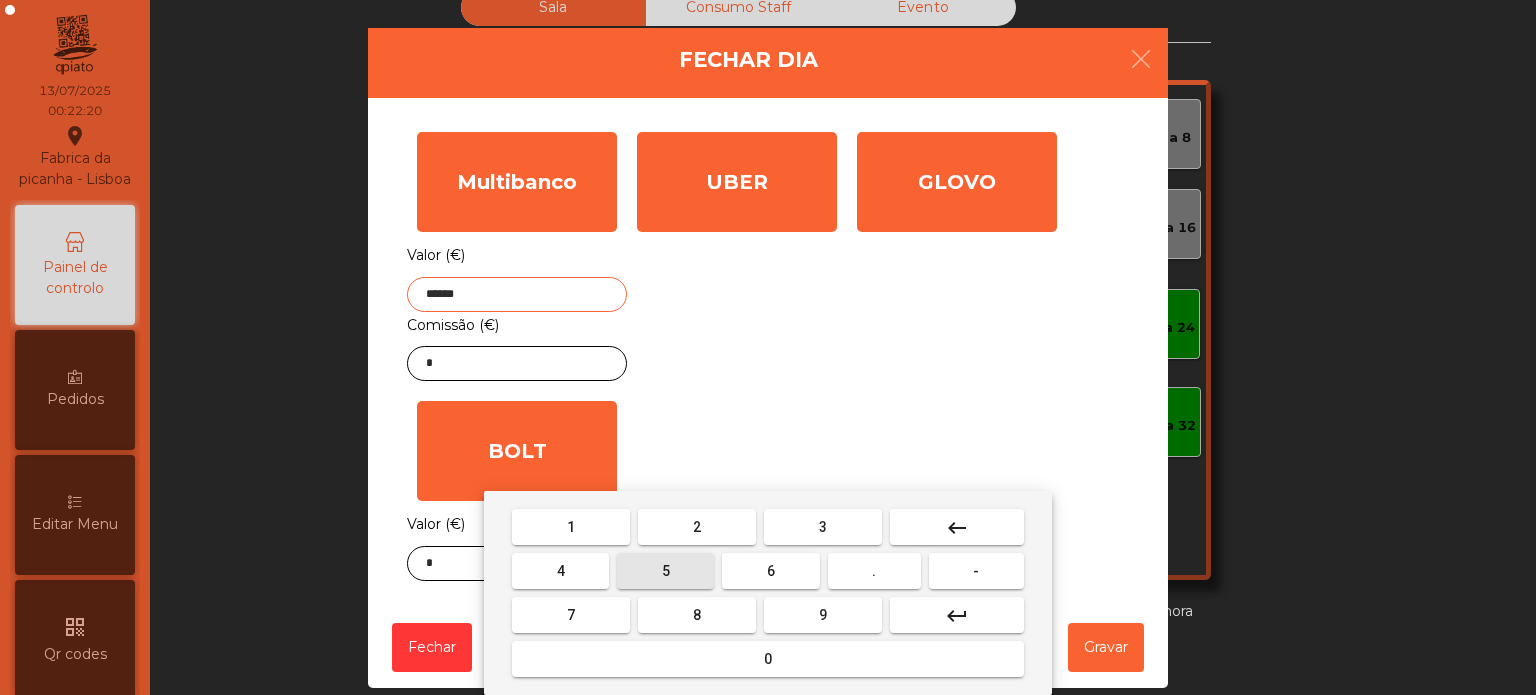 click on "7" at bounding box center (571, 615) 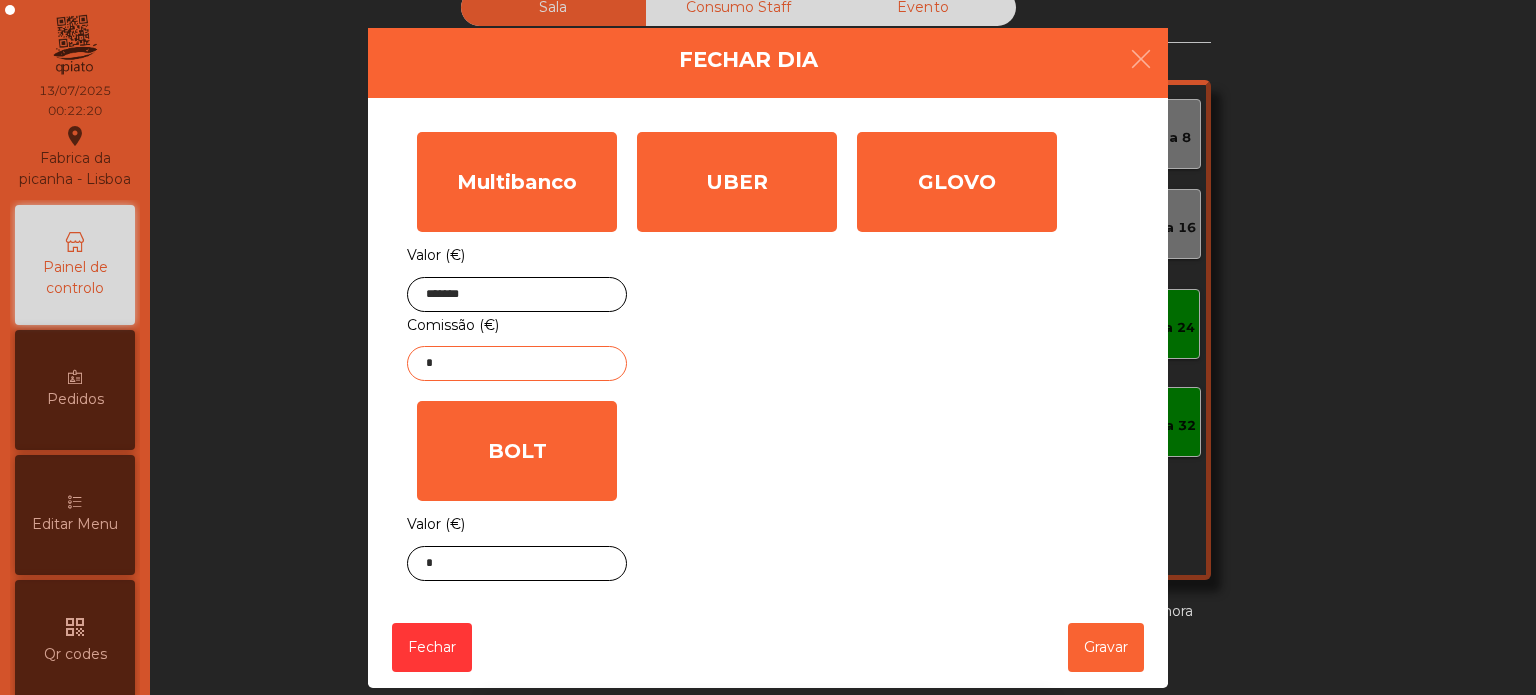 click on "*" 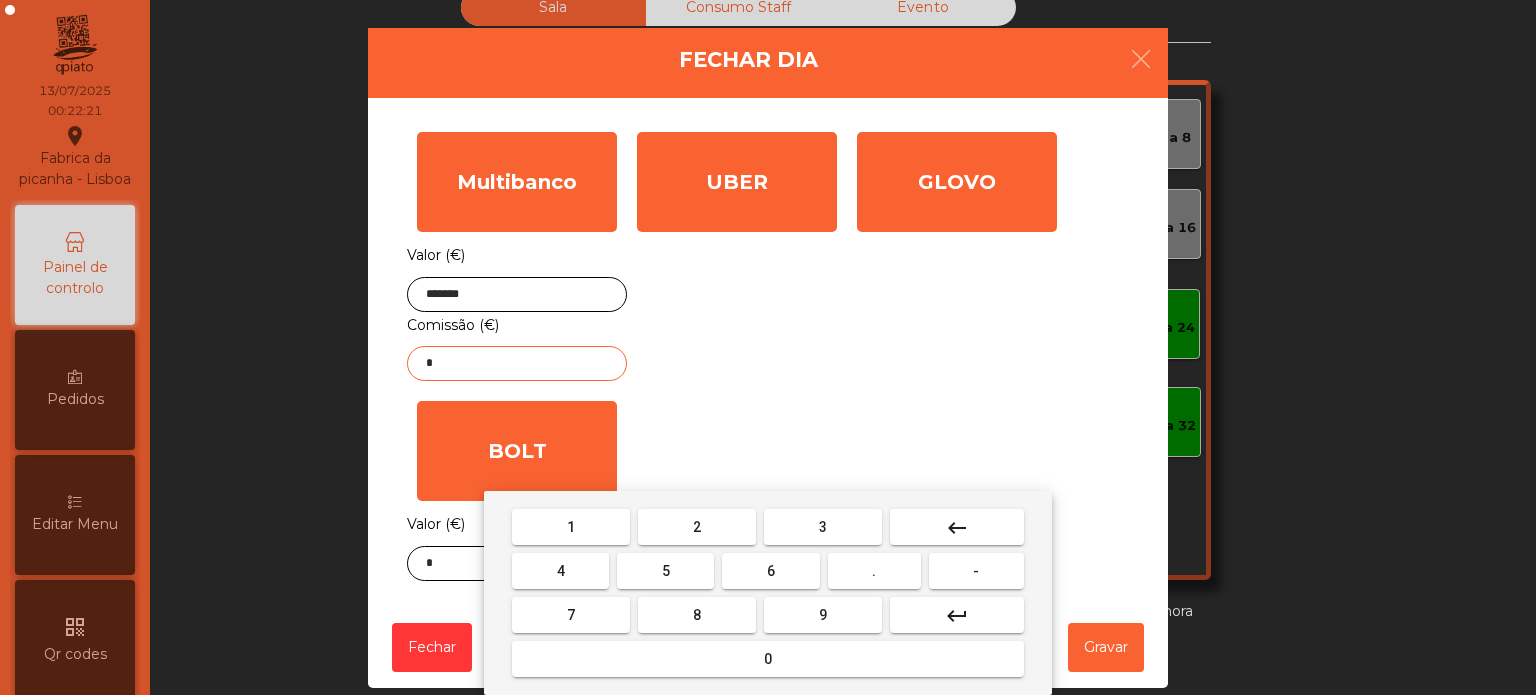 click on "keyboard_backspace" at bounding box center [957, 528] 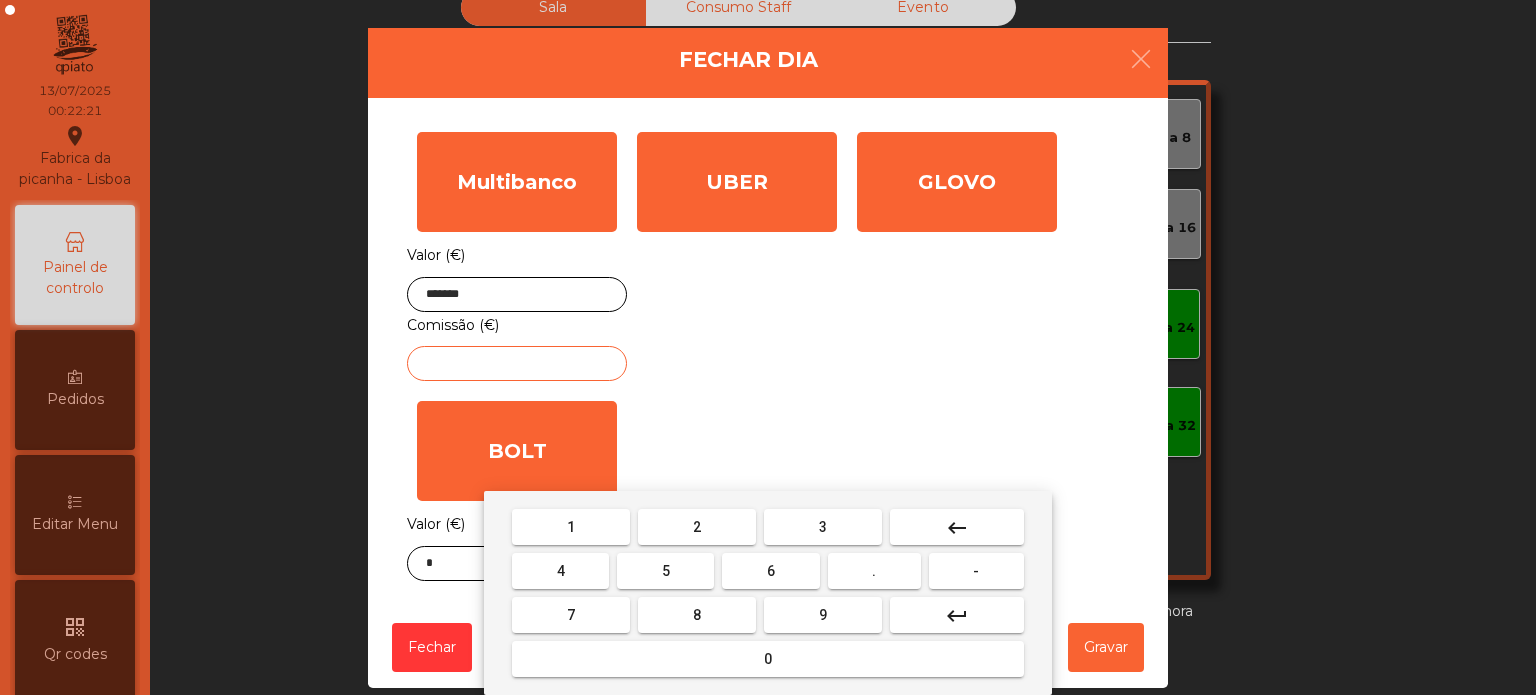 click on "1" at bounding box center [571, 527] 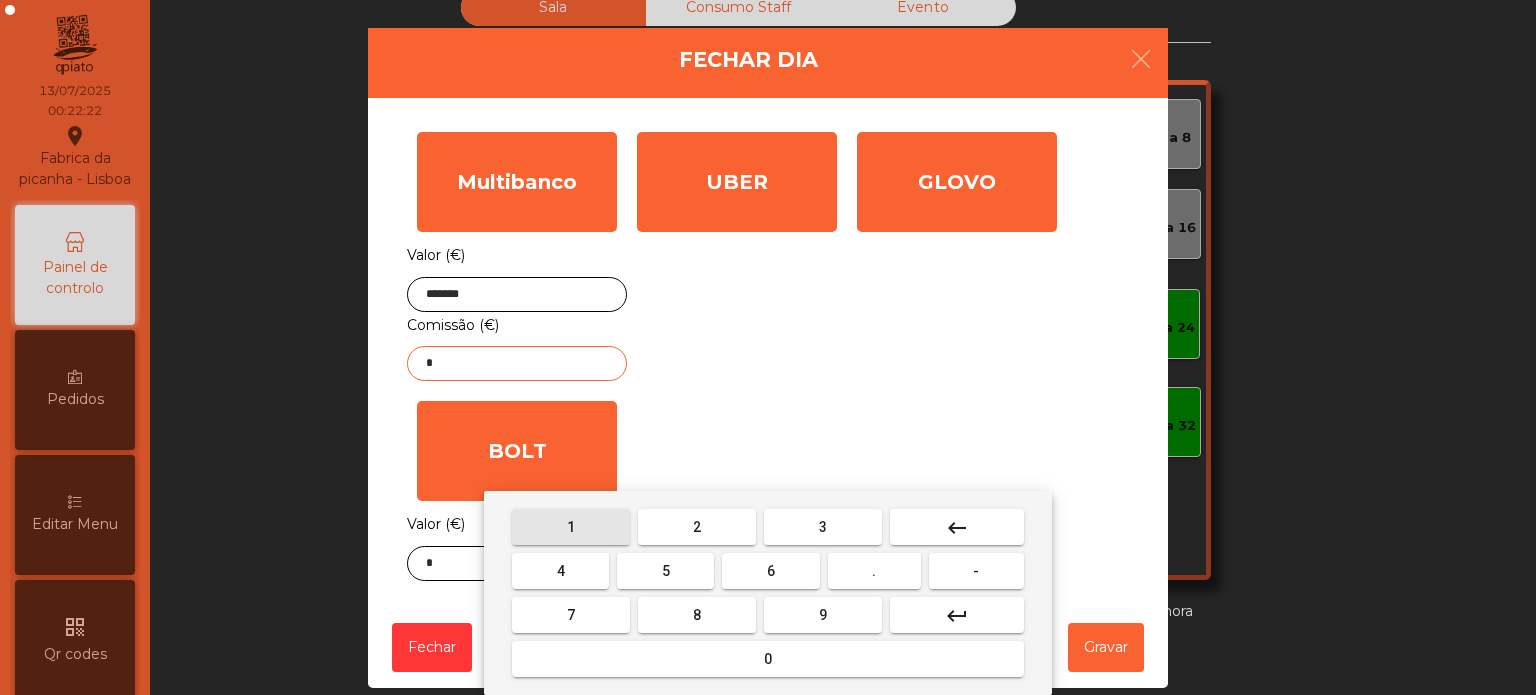 click on "1 2 3 keyboard_backspace 4 5 6 . - 7 8 9 keyboard_return 0" at bounding box center [768, 593] 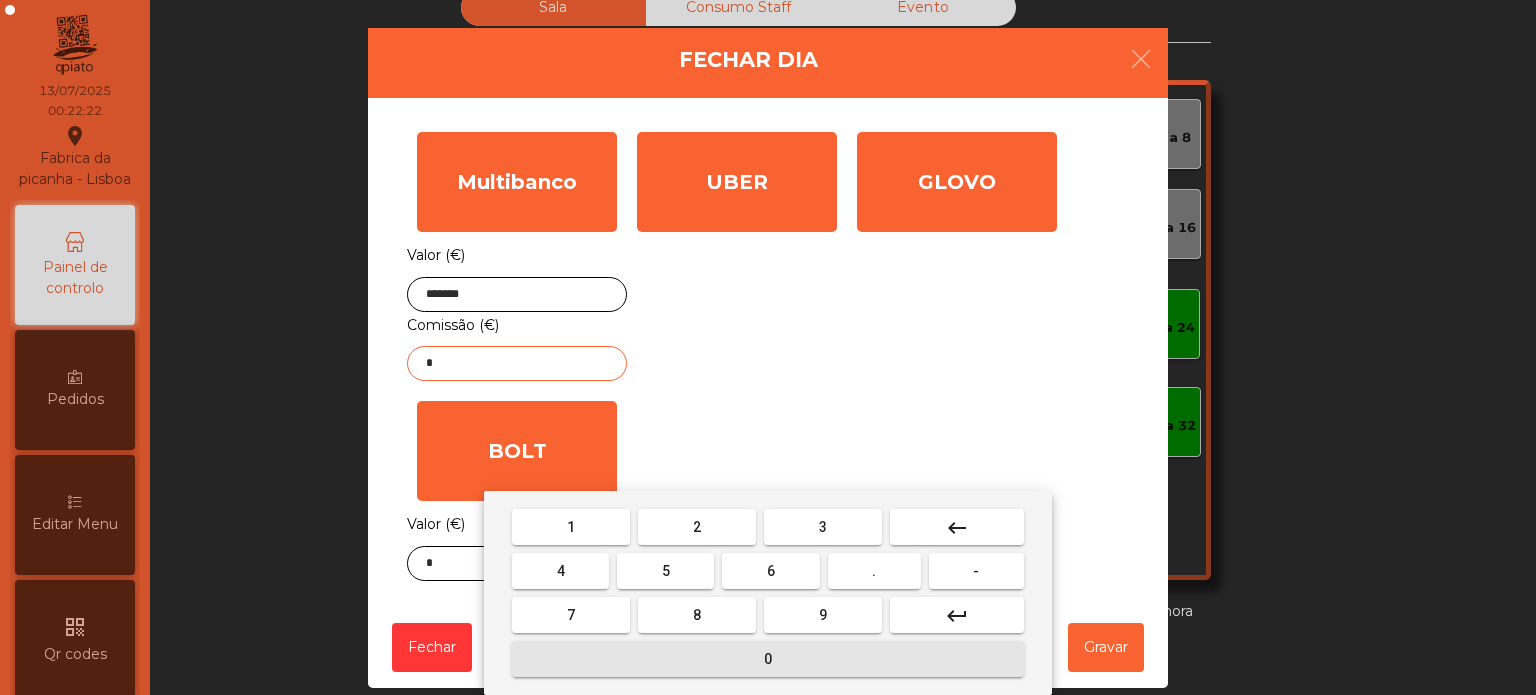 click on "0" at bounding box center (768, 659) 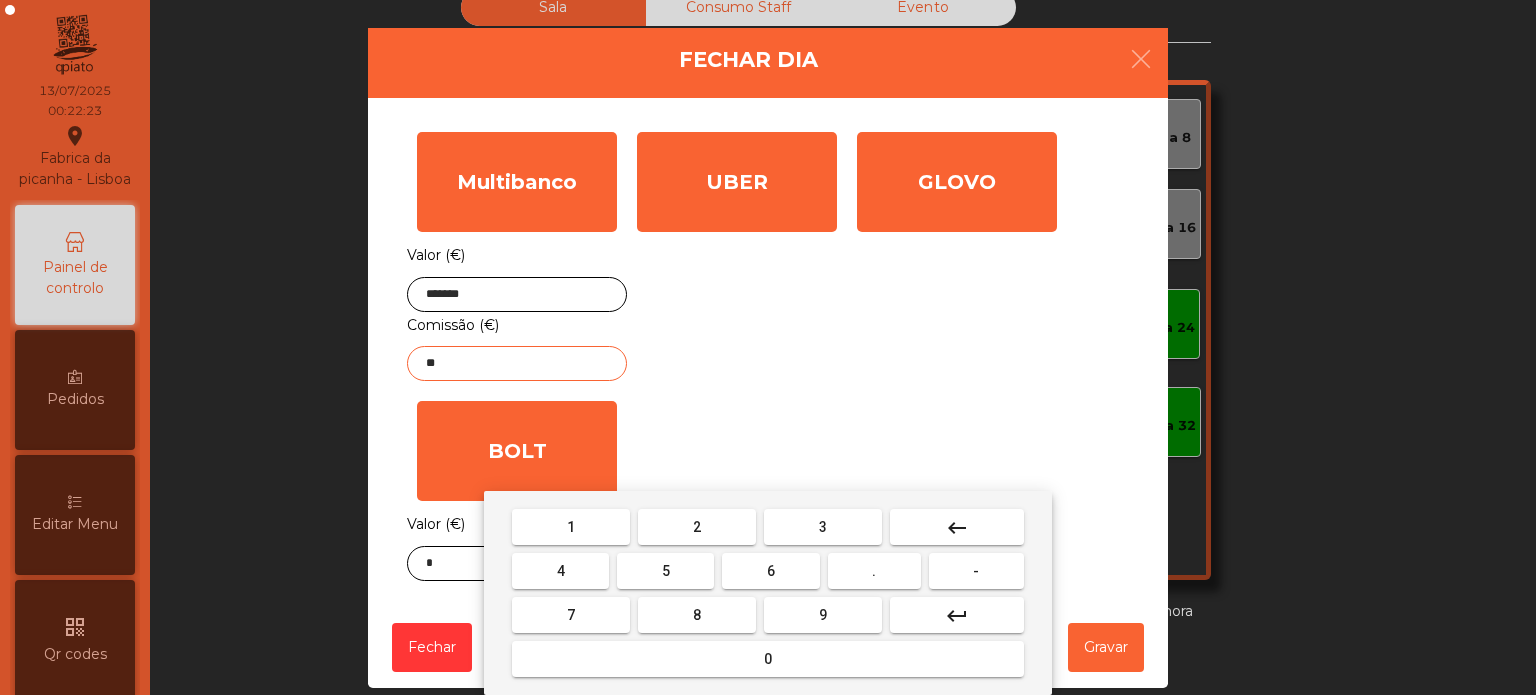 click on "." at bounding box center (874, 571) 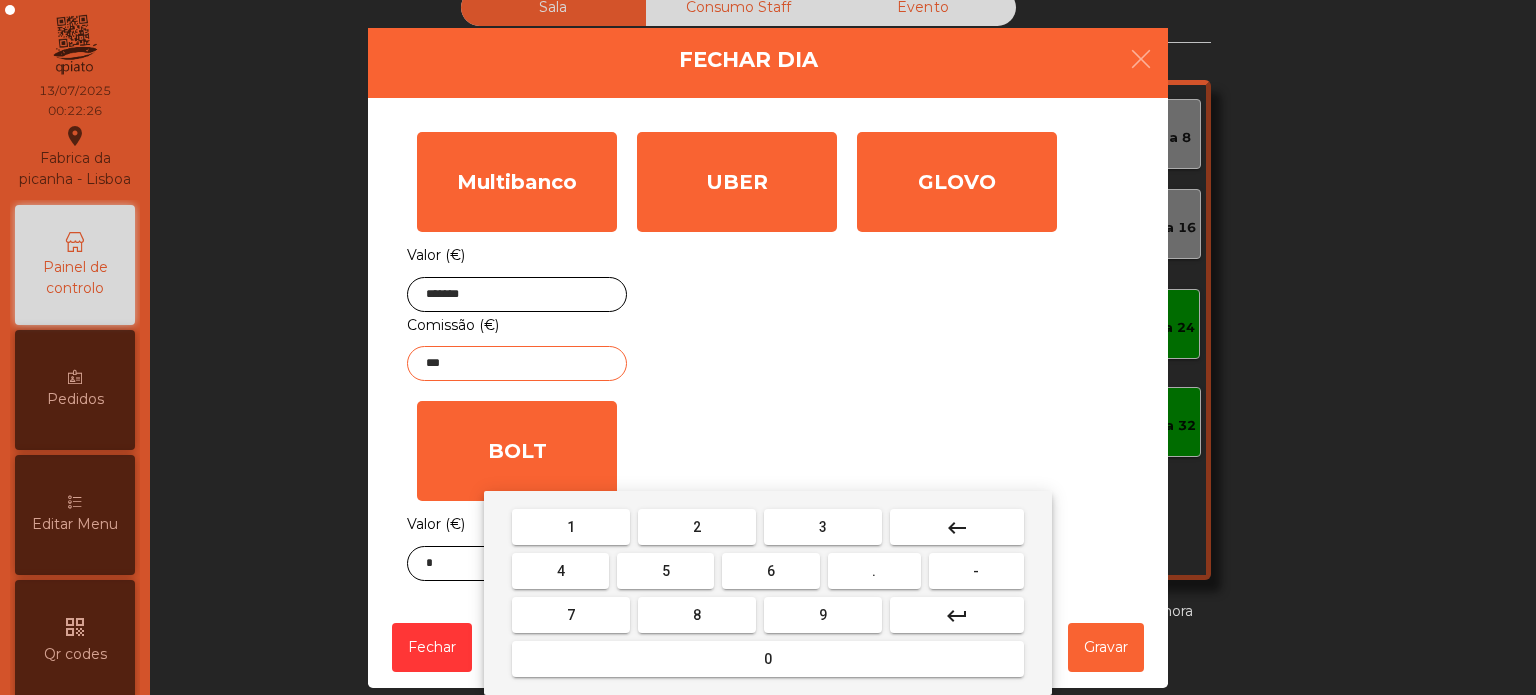 click on "keyboard_backspace" at bounding box center [957, 528] 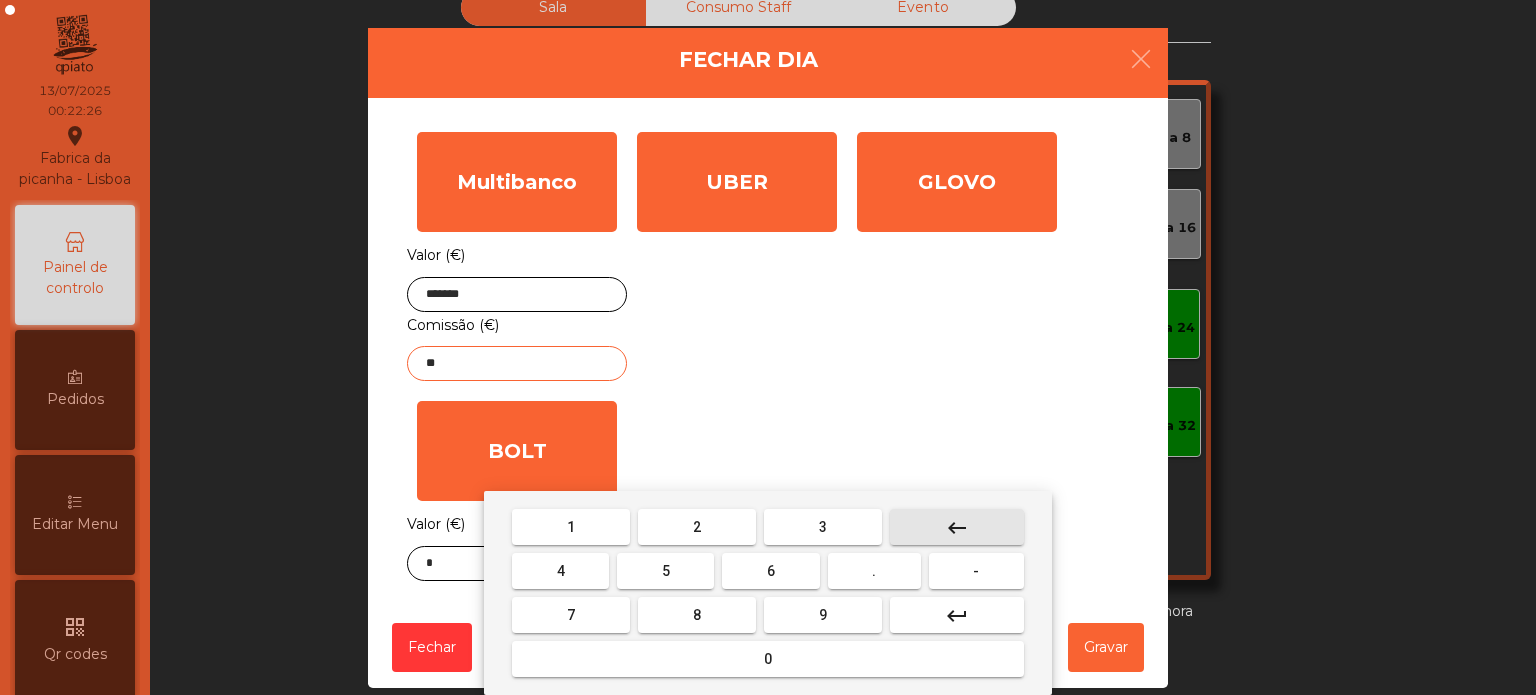 click on "keyboard_backspace" at bounding box center (957, 528) 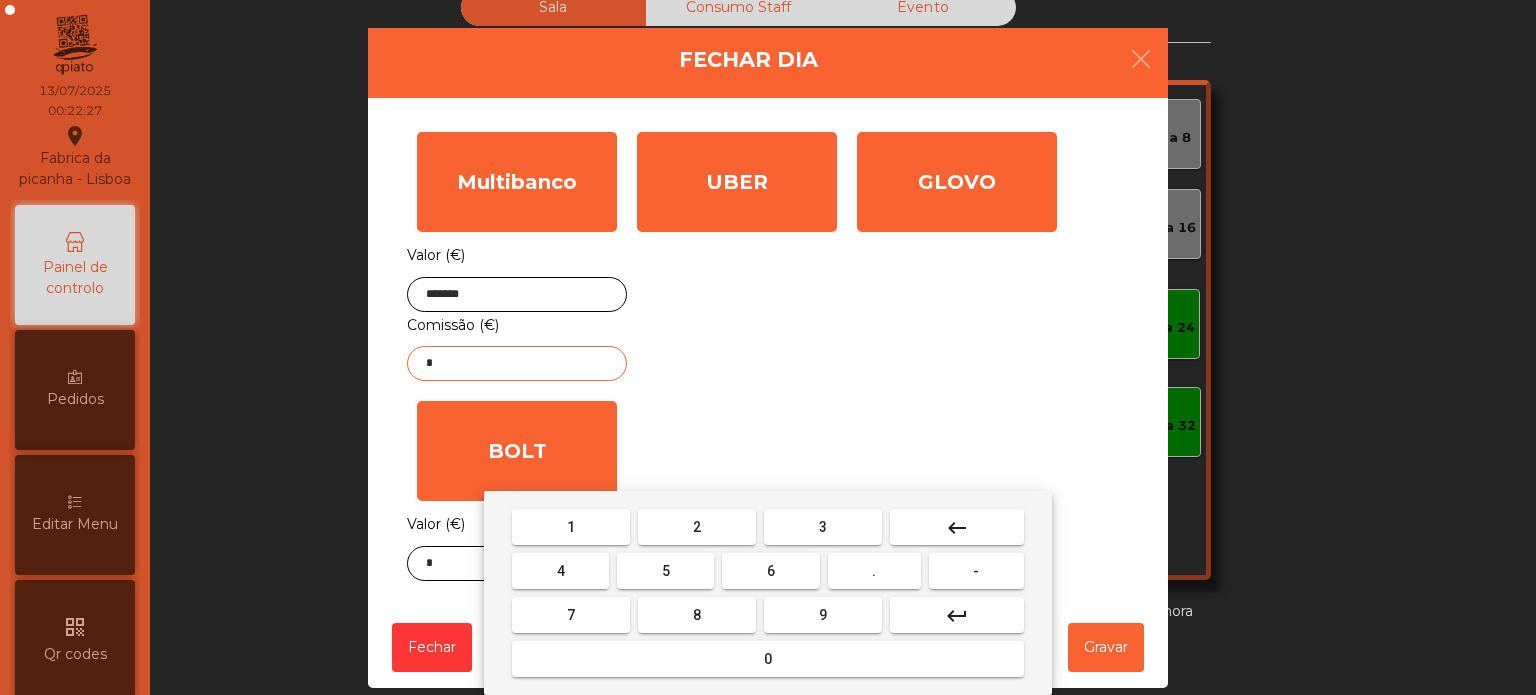 click on "." at bounding box center (874, 571) 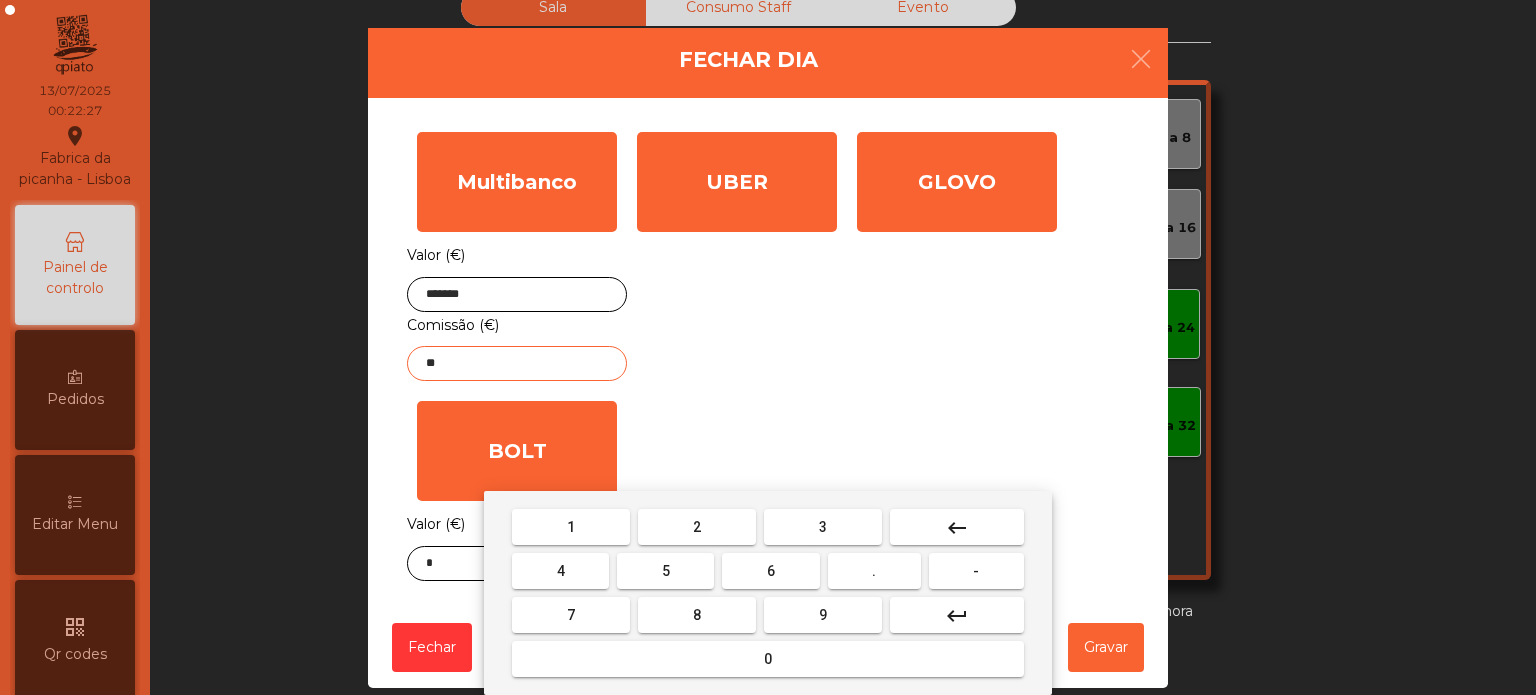 click on "keyboard_backspace" at bounding box center (957, 528) 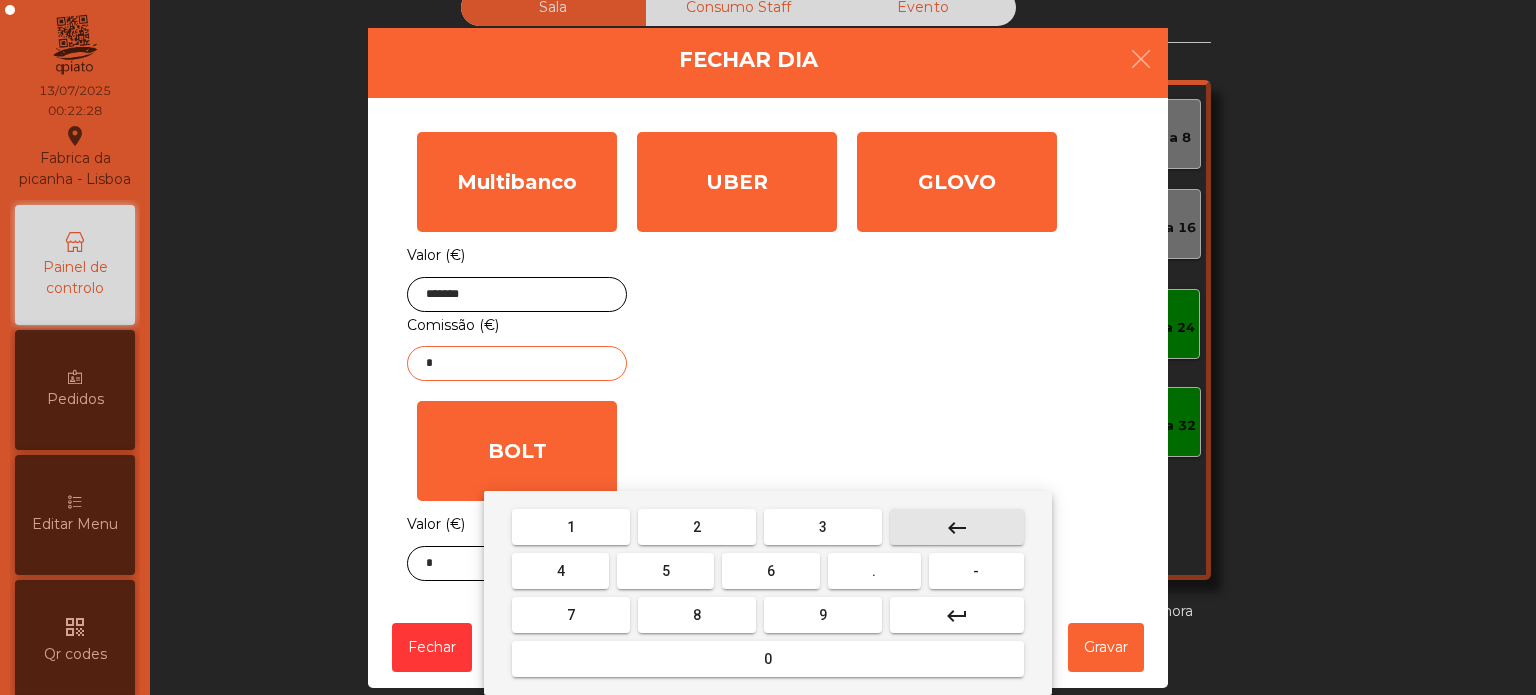 click on "6" at bounding box center [771, 571] 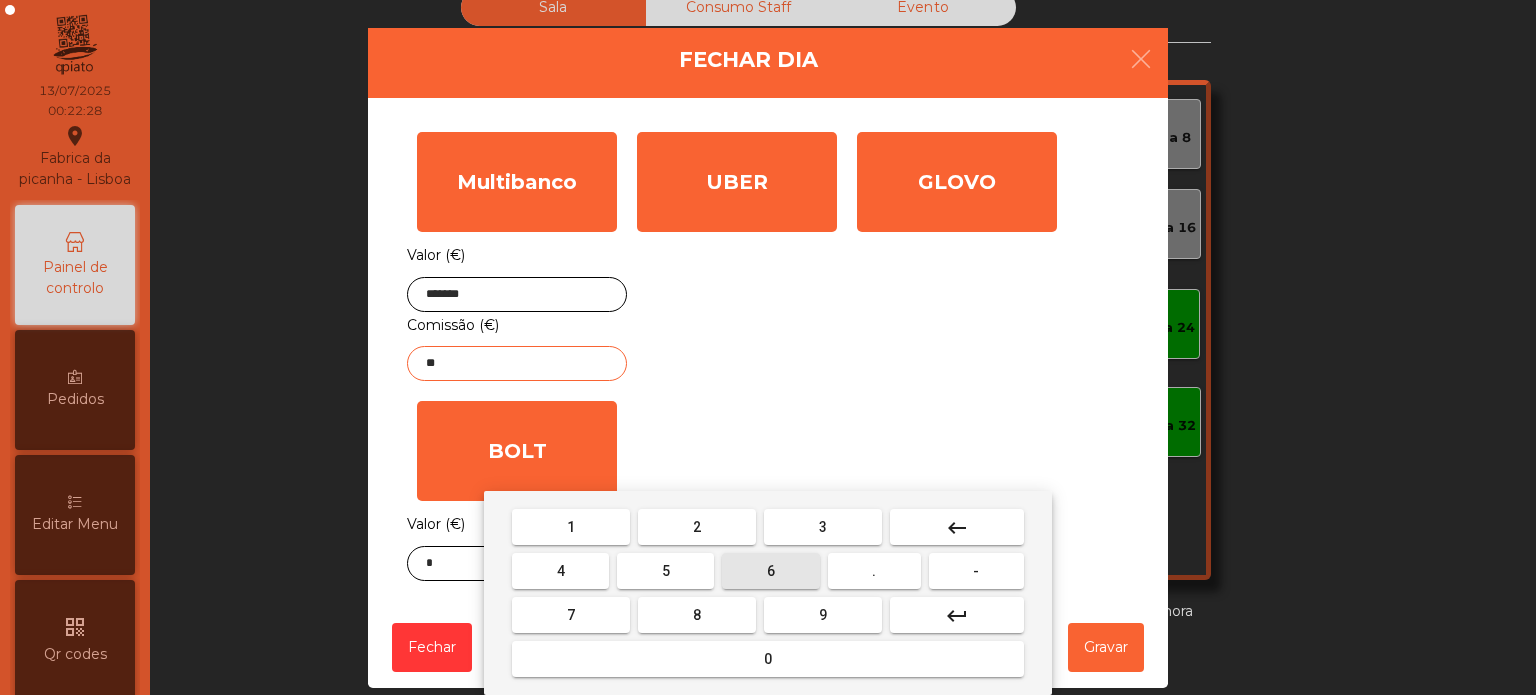 click on "." at bounding box center [874, 571] 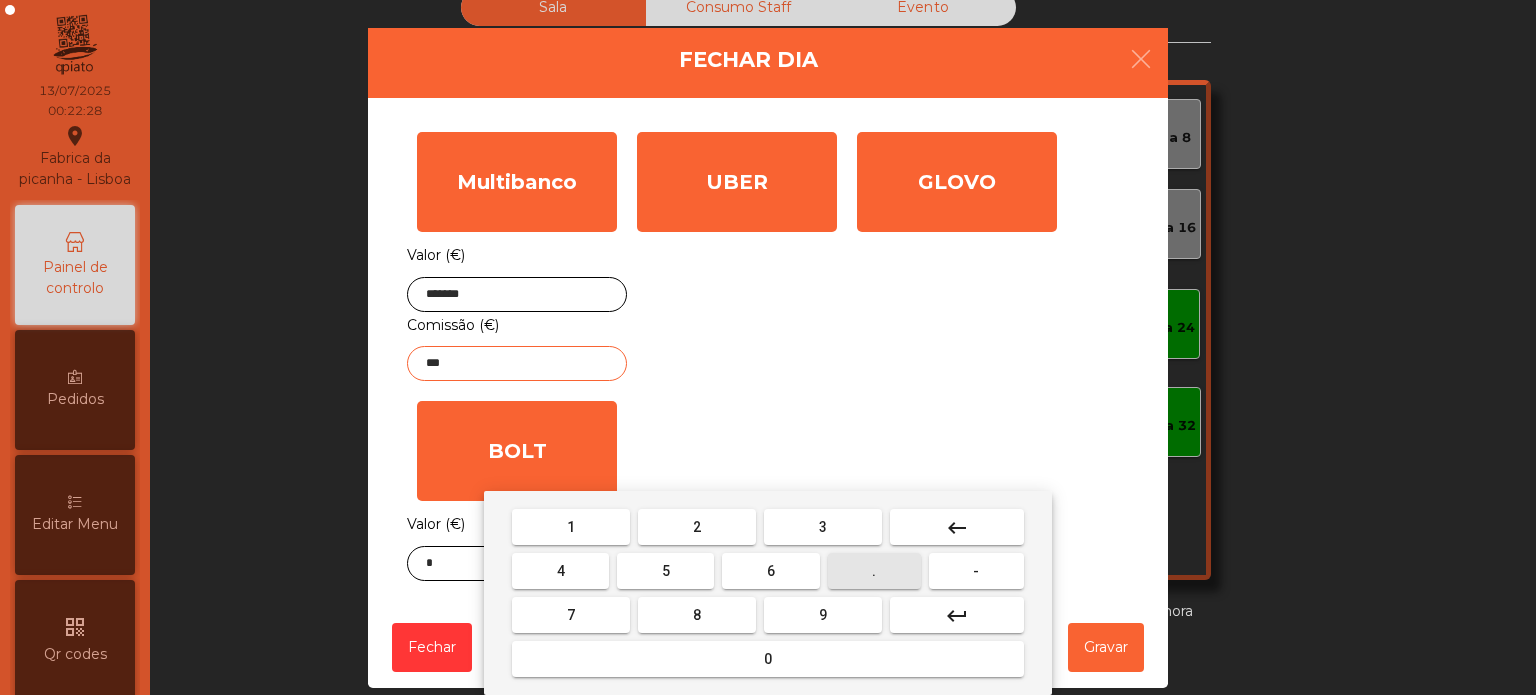 click on "3" at bounding box center [823, 527] 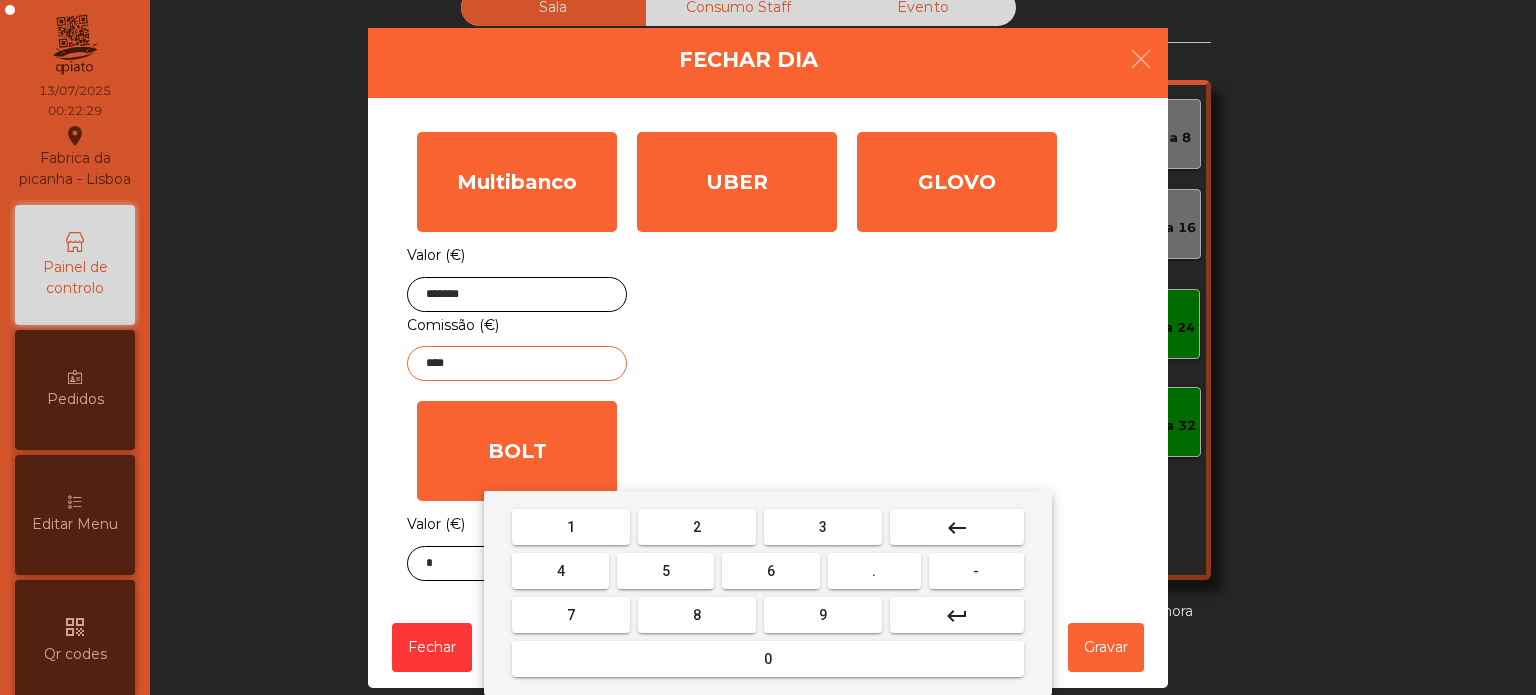 click on "4" at bounding box center (561, 571) 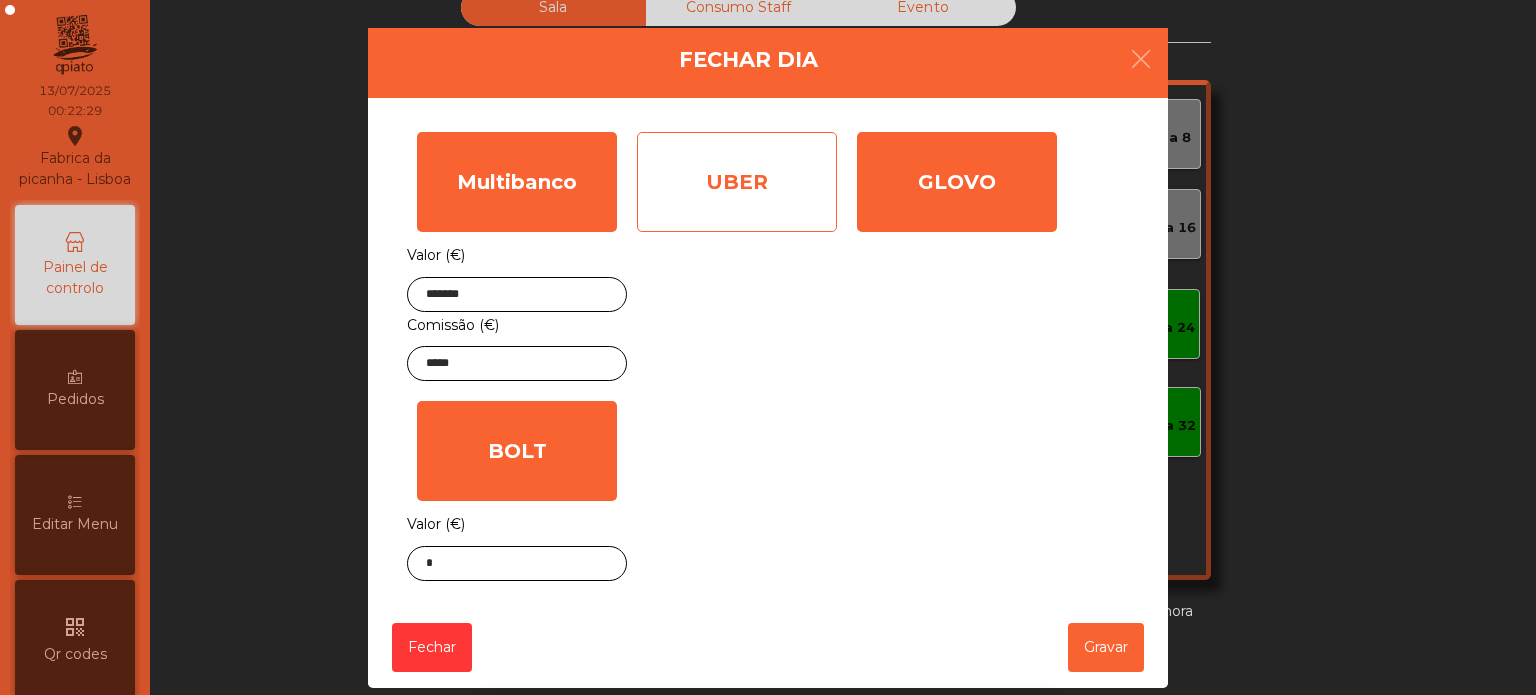 click on "UBER" 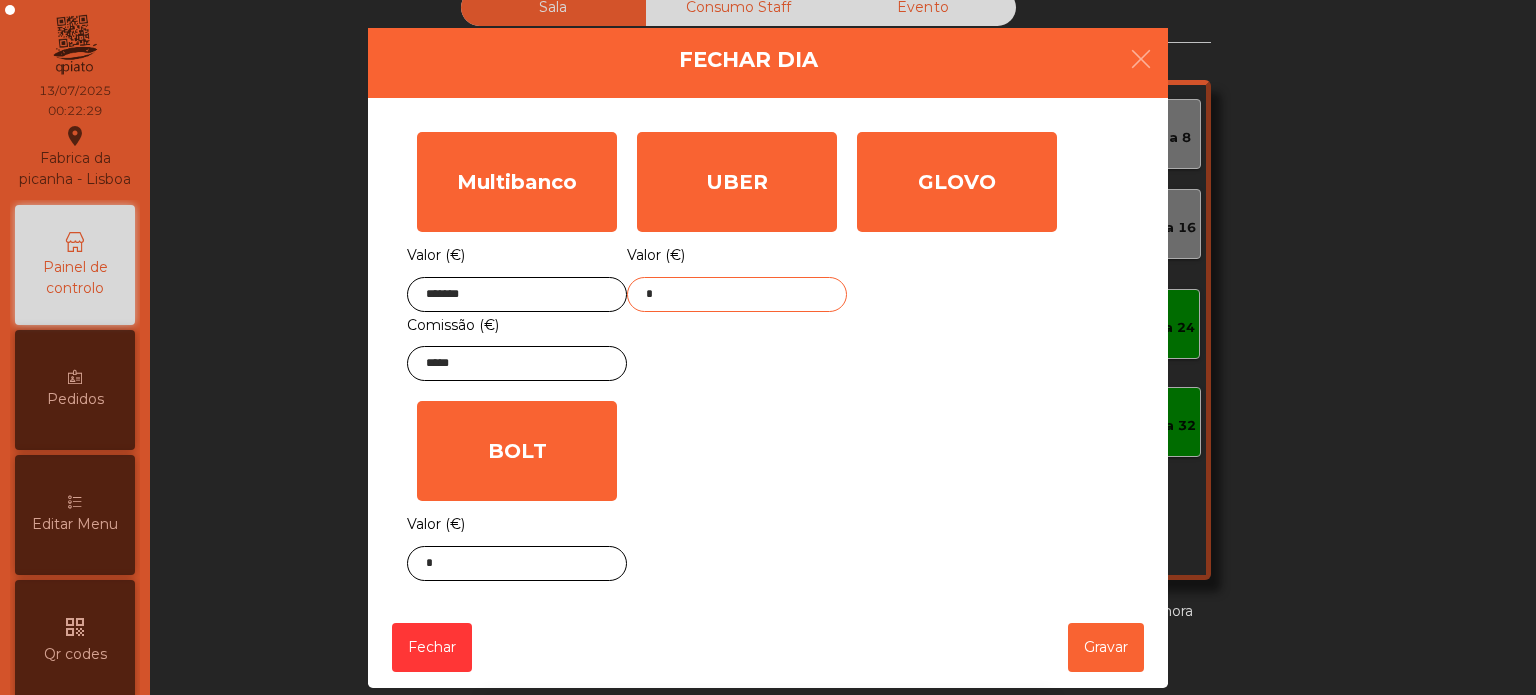click on "*" 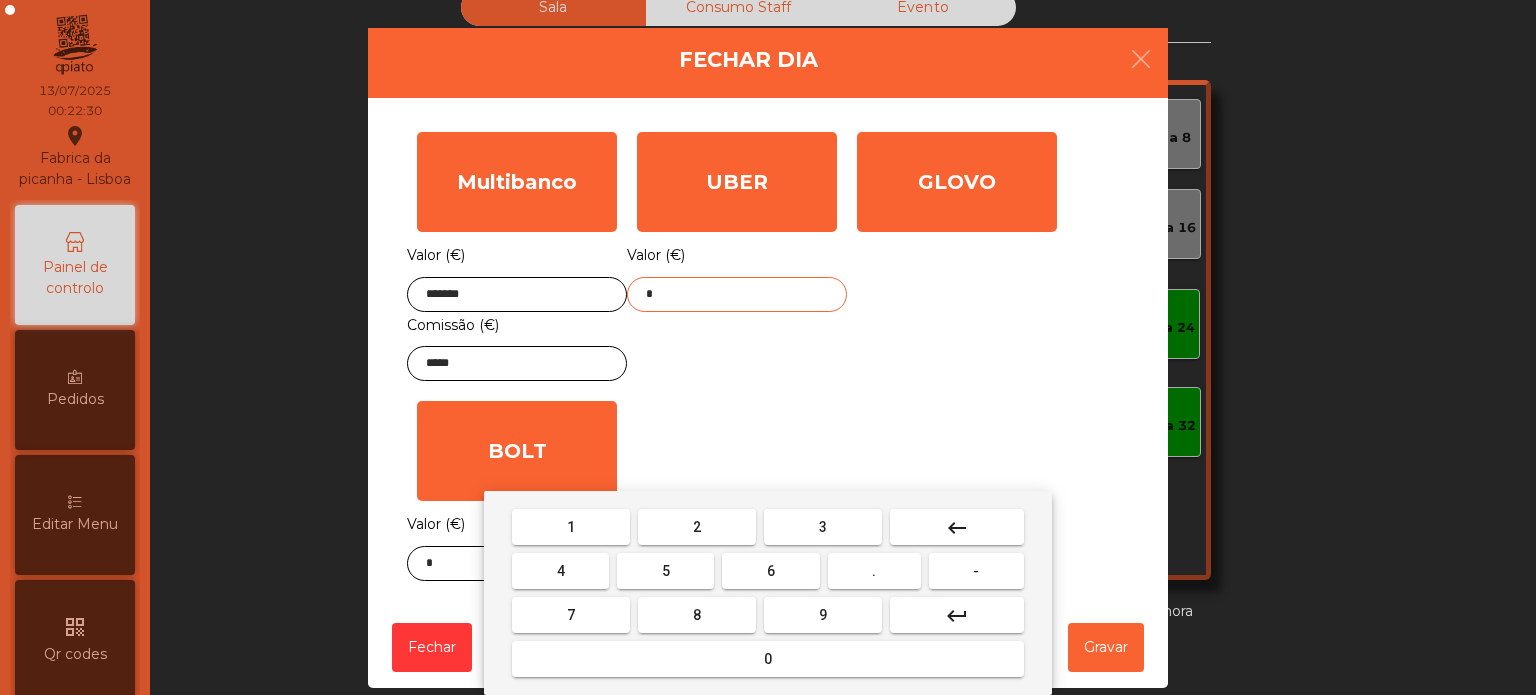 click on "keyboard_backspace" at bounding box center (957, 528) 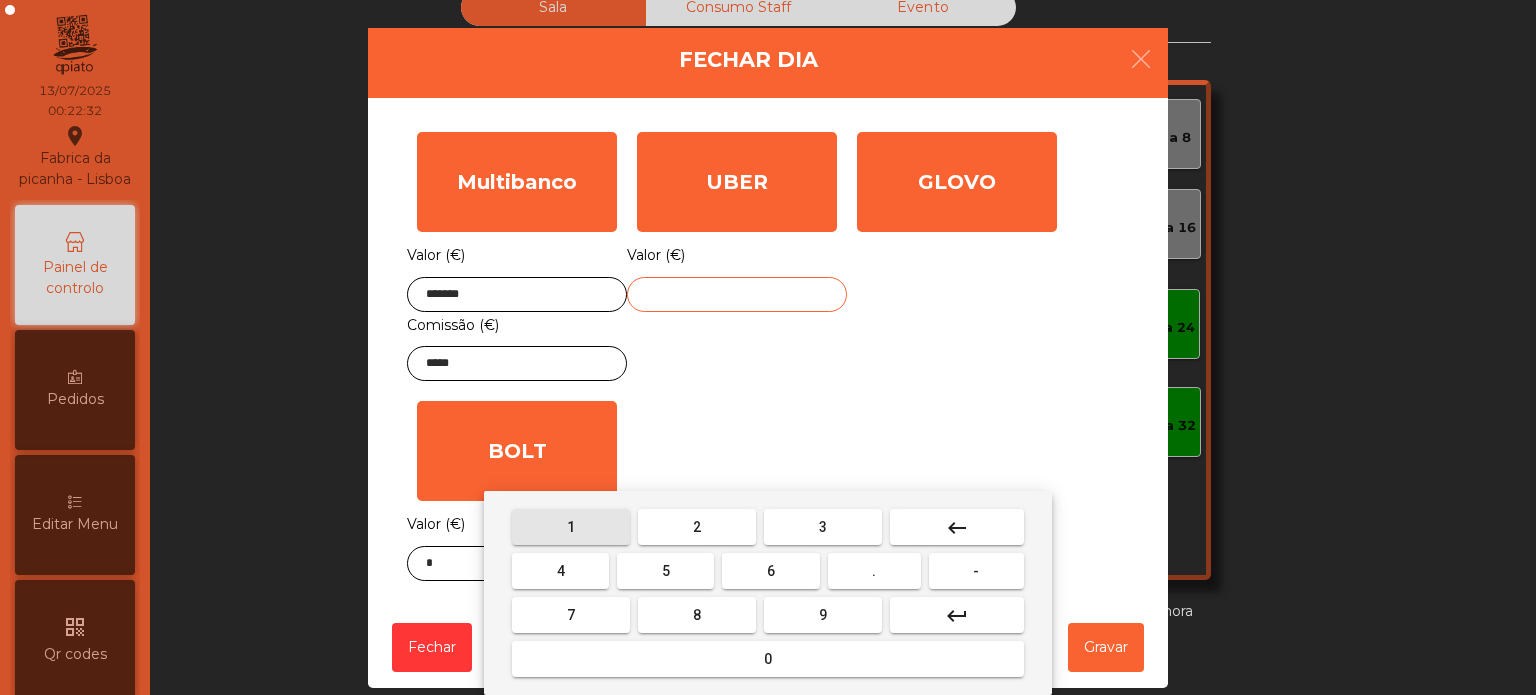 click on "1" at bounding box center (571, 527) 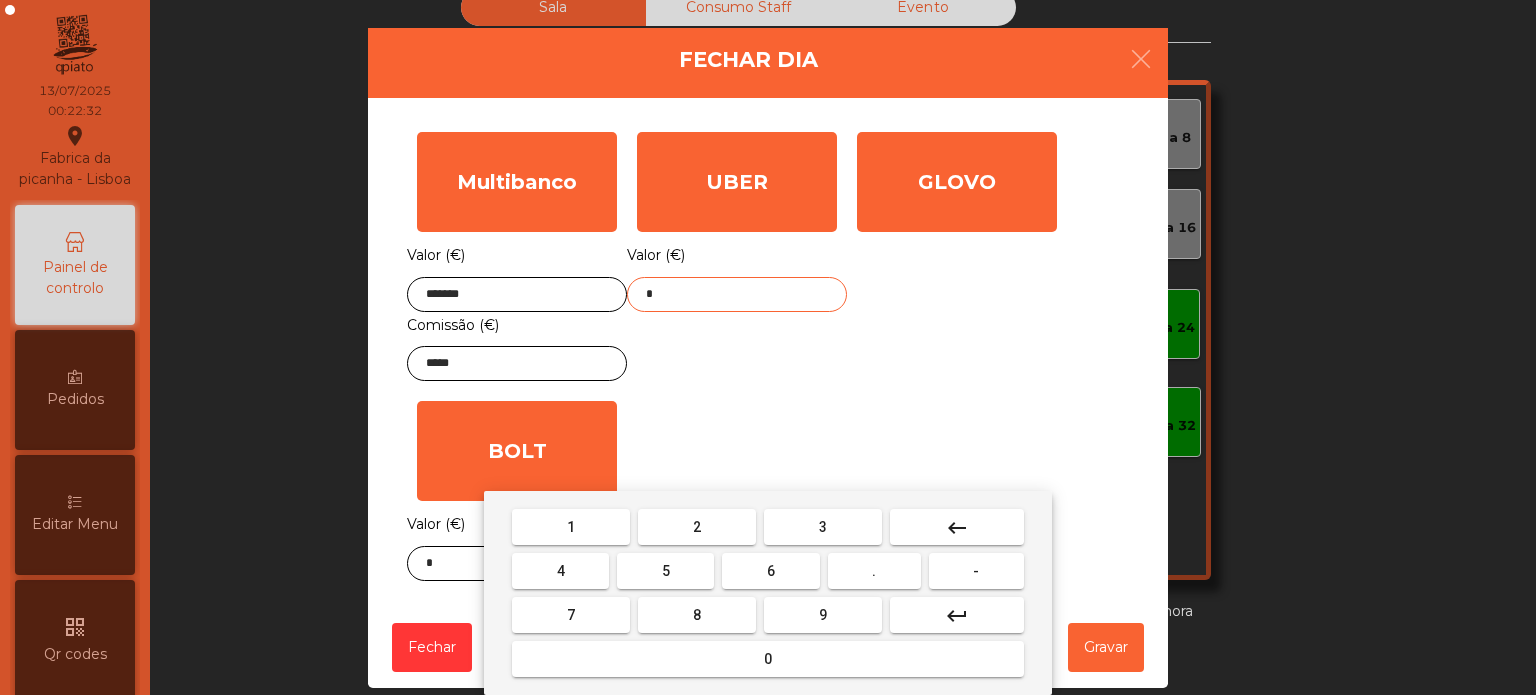 click on "8" at bounding box center (697, 615) 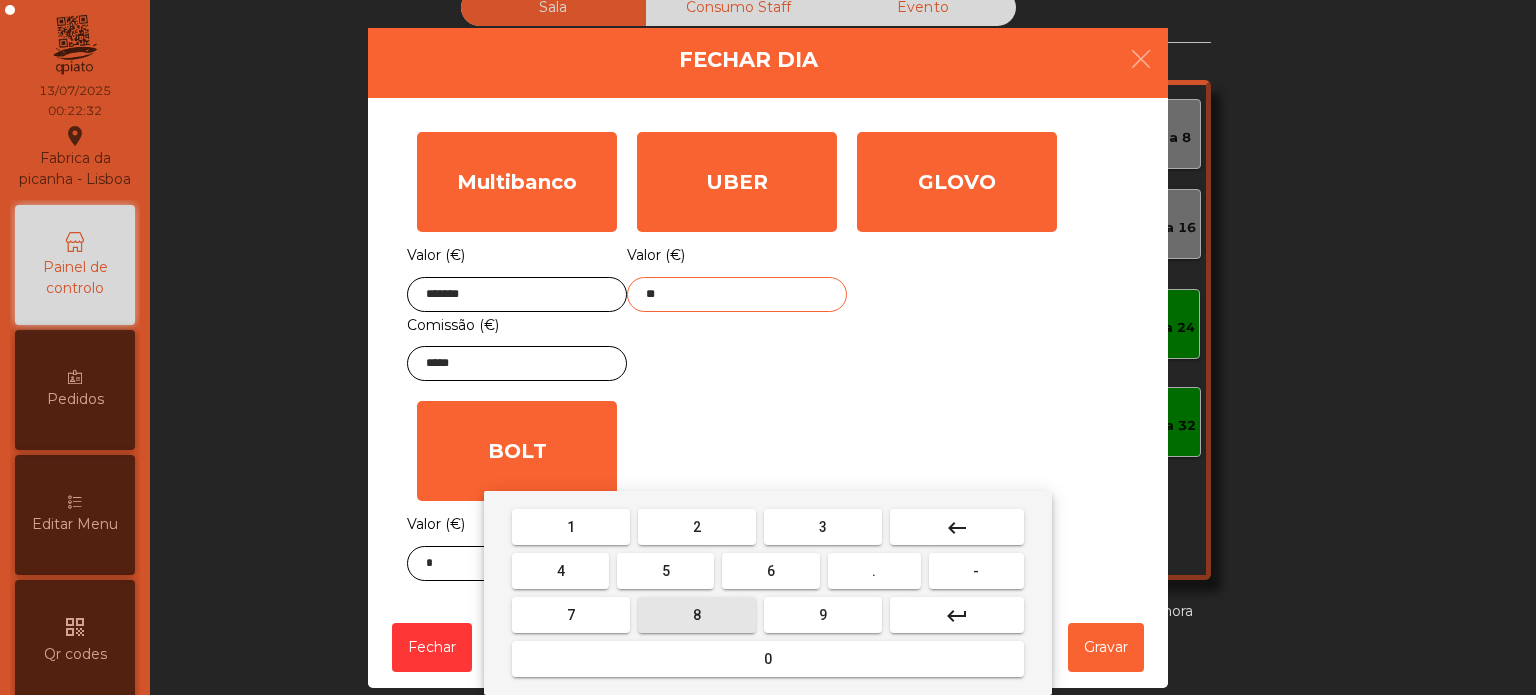 click on "2" at bounding box center [697, 527] 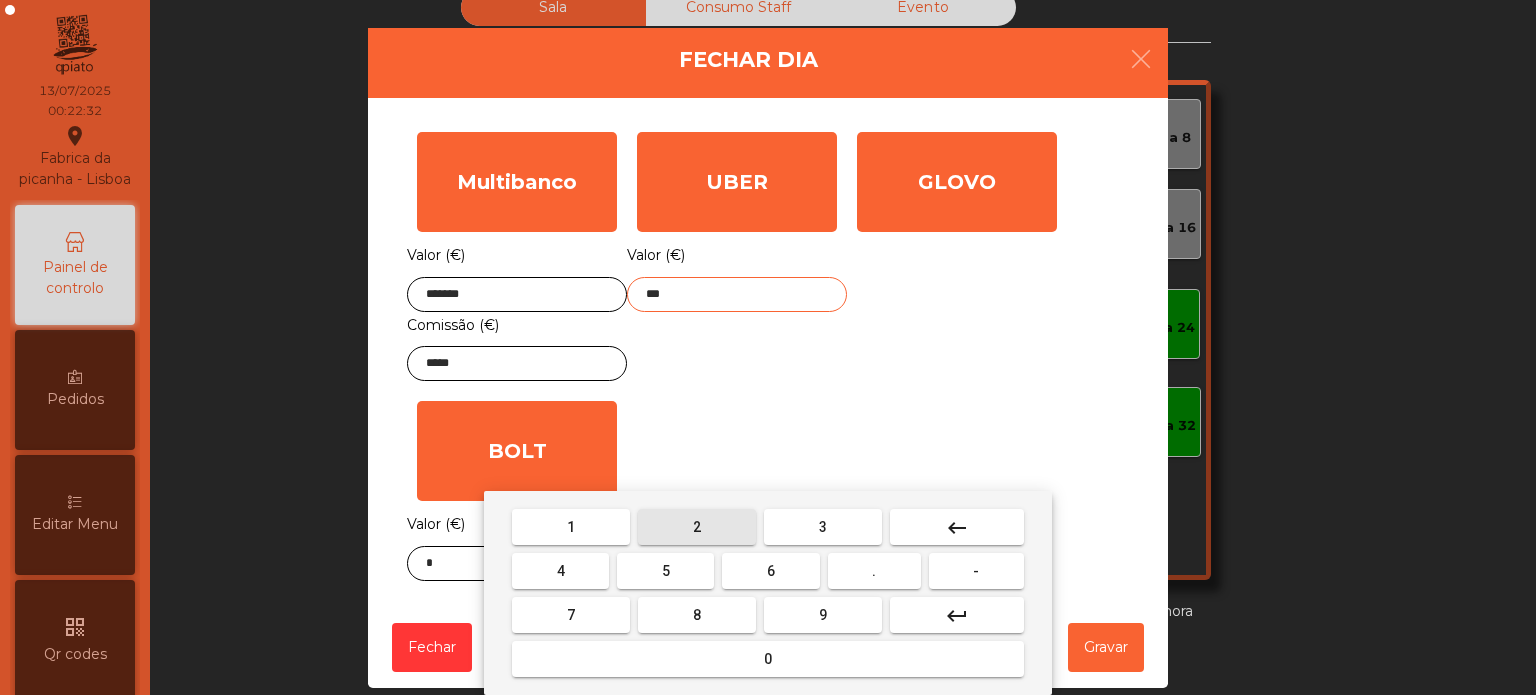 click on "." at bounding box center (874, 571) 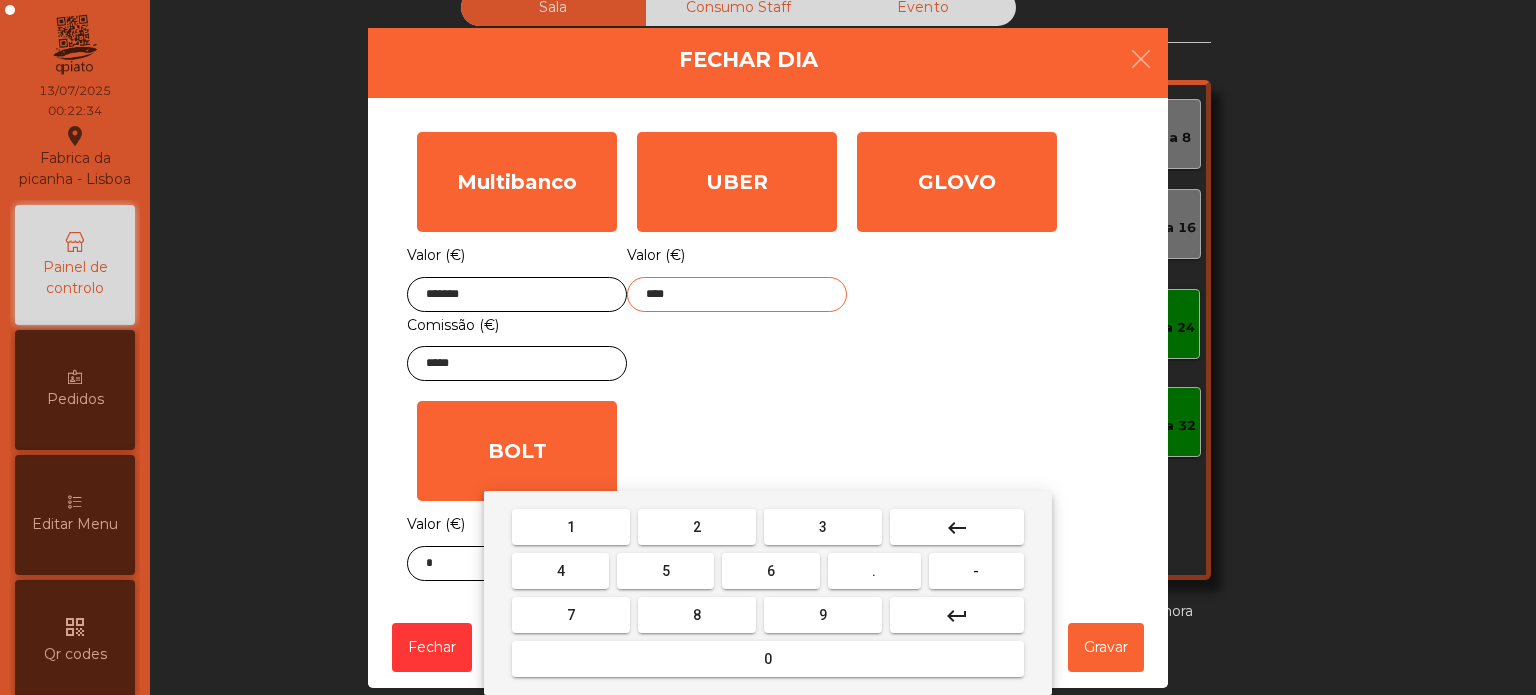 click on "2" at bounding box center [697, 527] 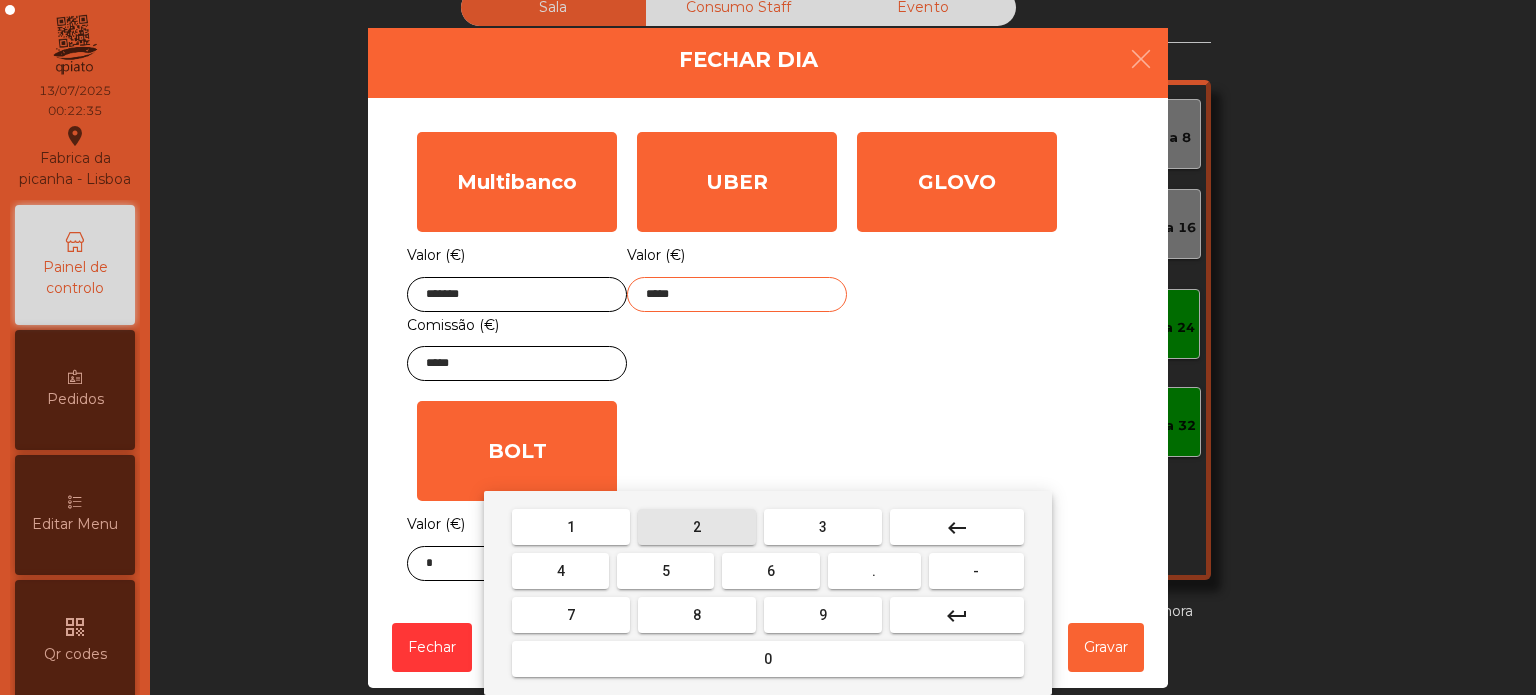 click on "5" at bounding box center (665, 571) 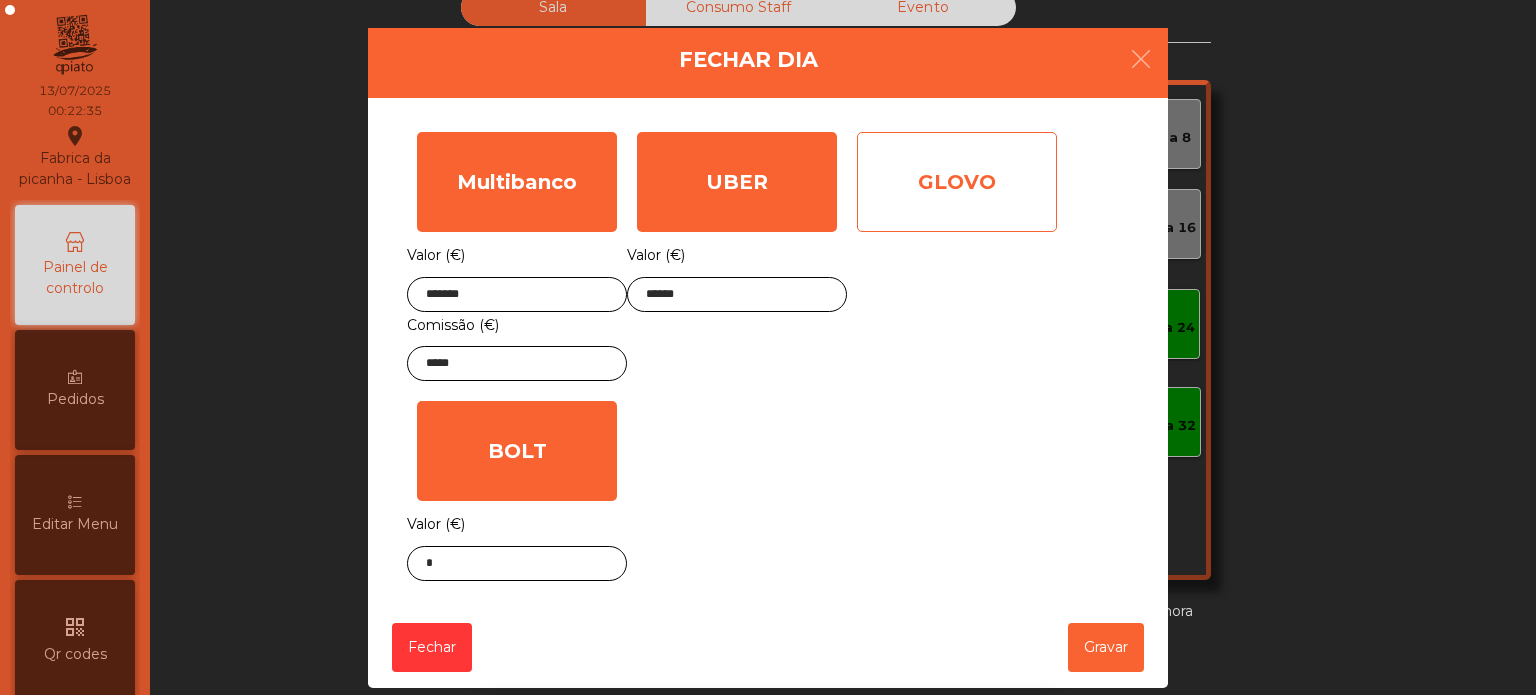 click on "GLOVO" 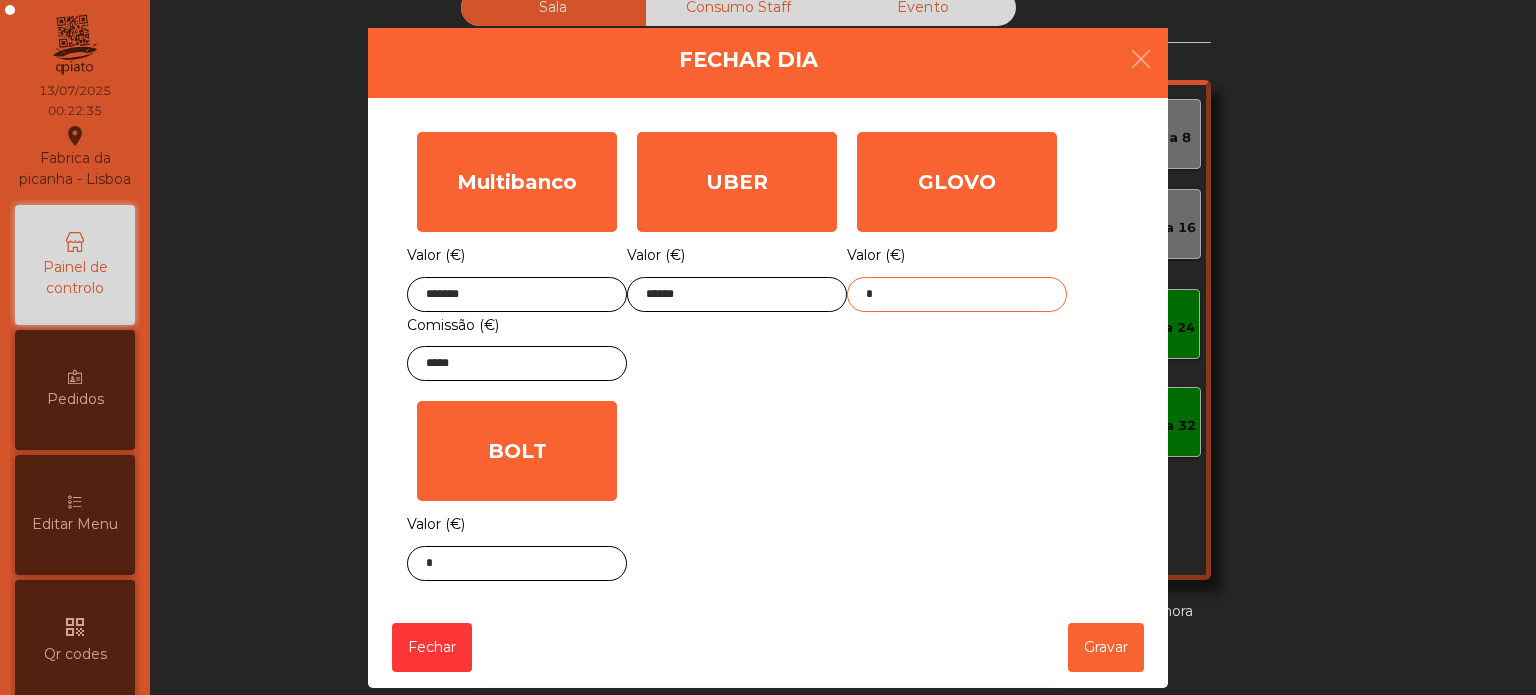 click on "*" 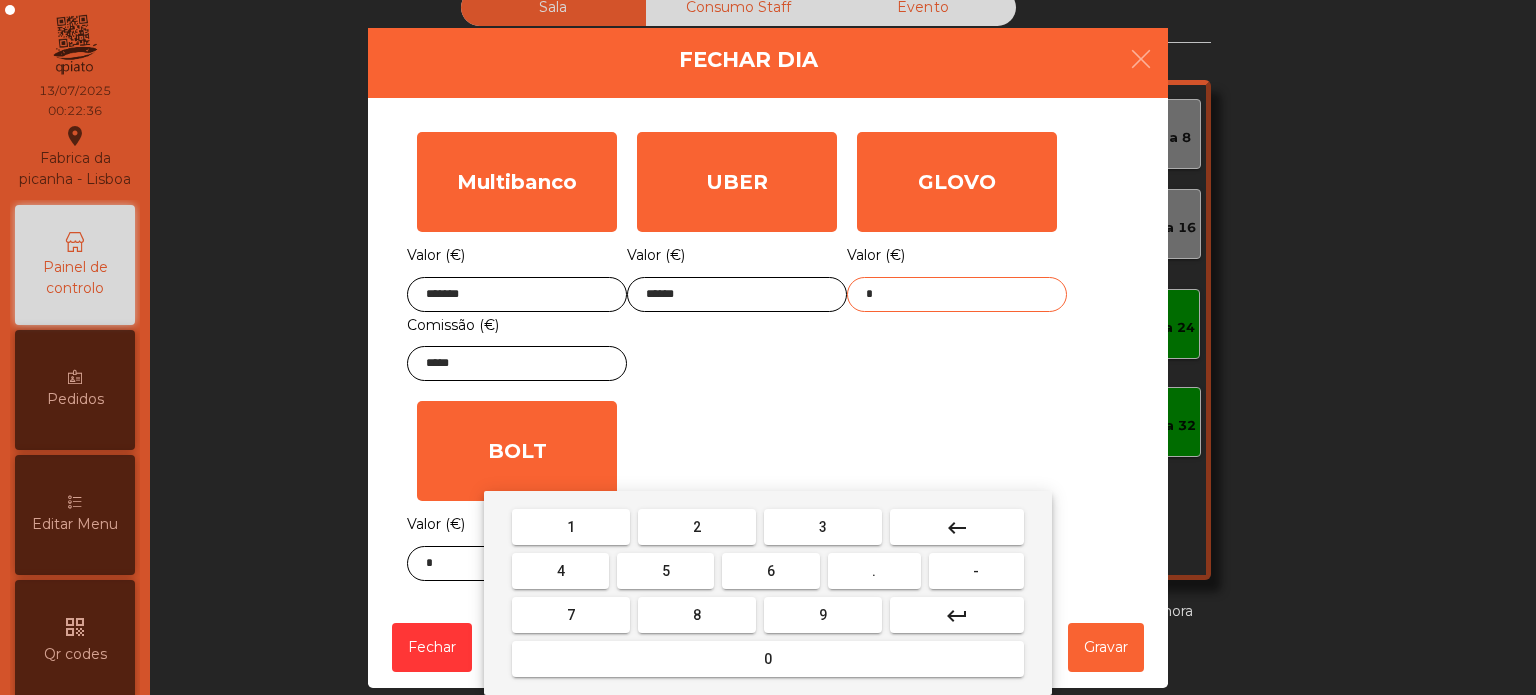 click on "keyboard_backspace" at bounding box center (957, 528) 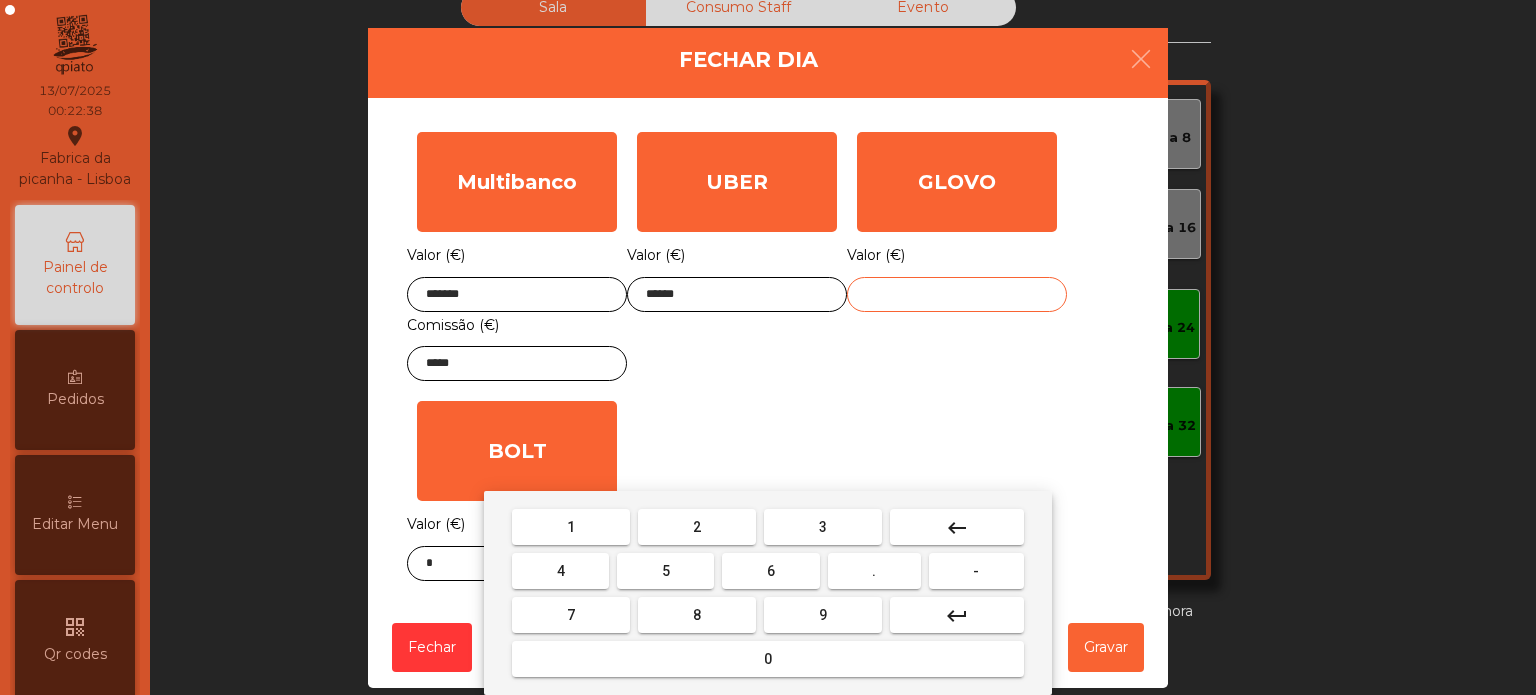 click on "9" at bounding box center [823, 615] 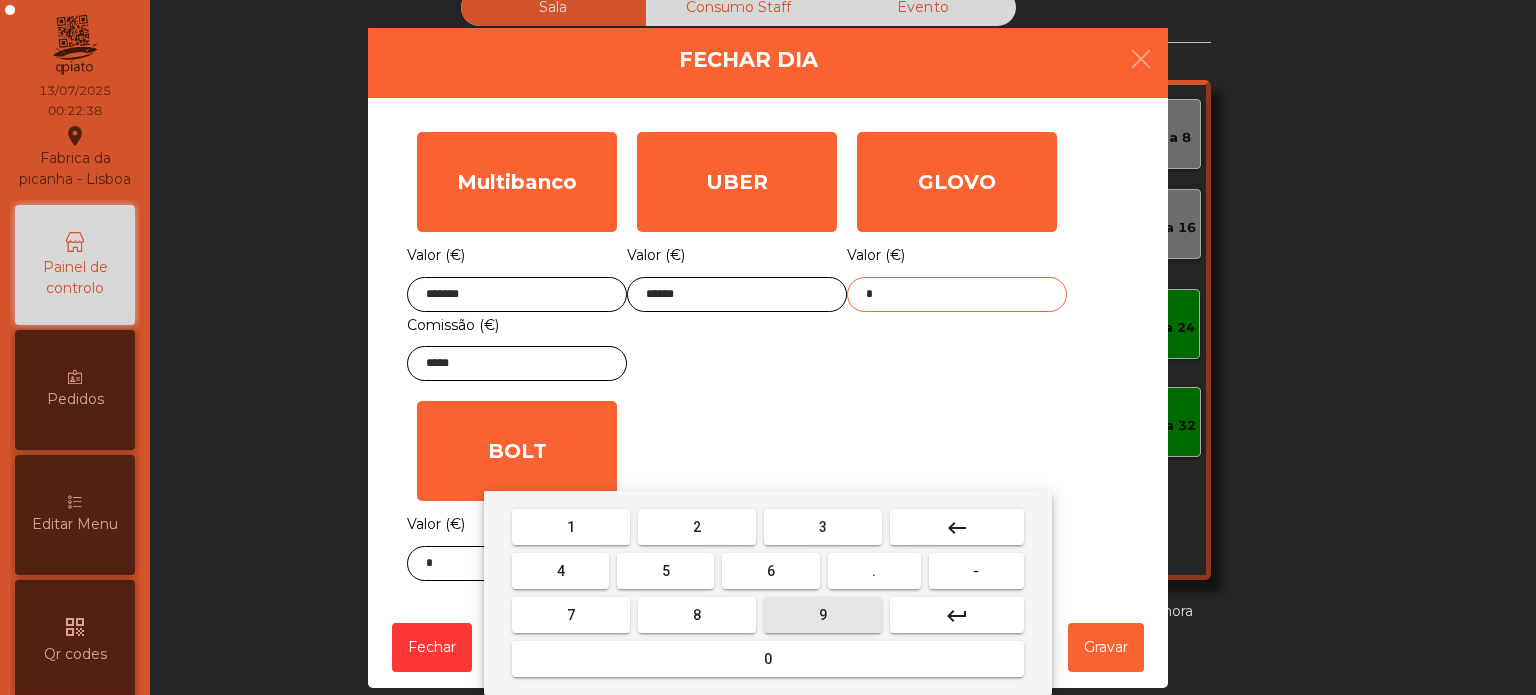 click on "6" at bounding box center [771, 571] 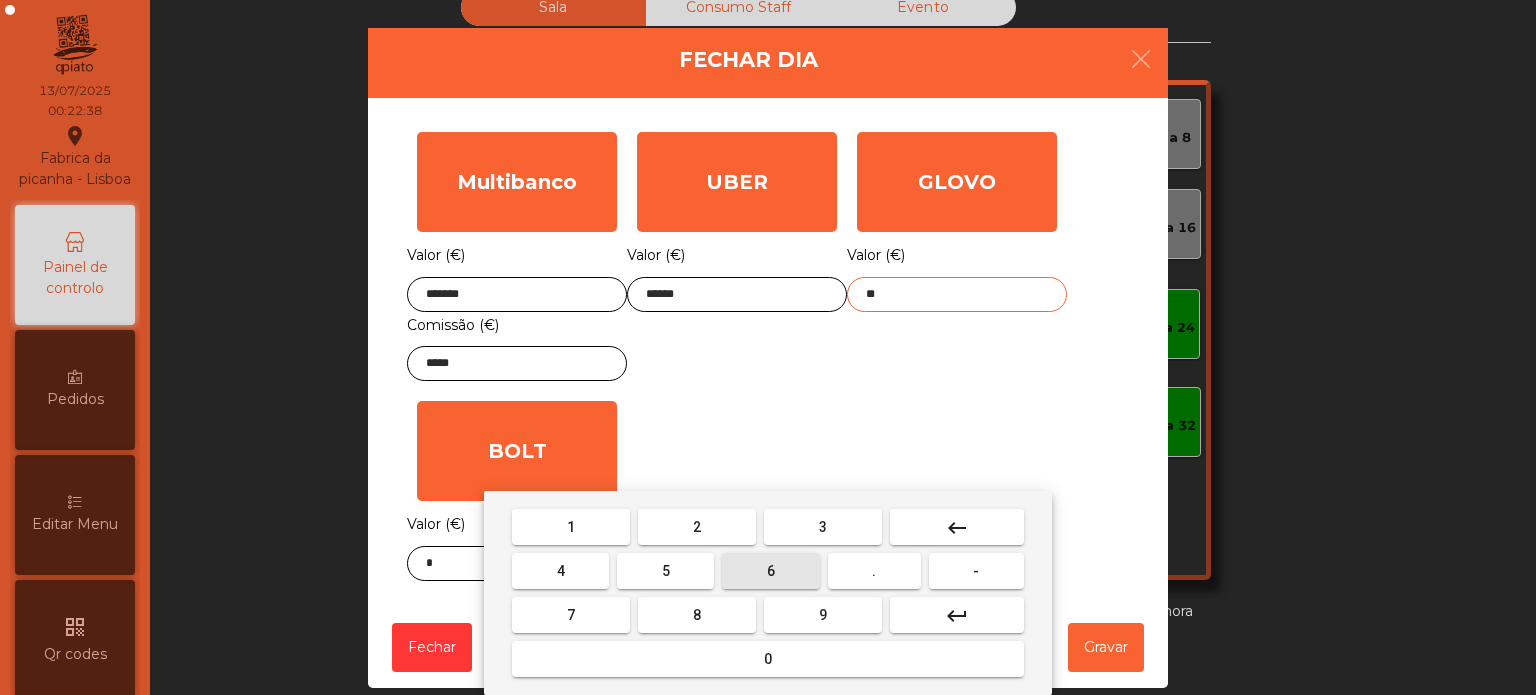 click on "." at bounding box center [874, 571] 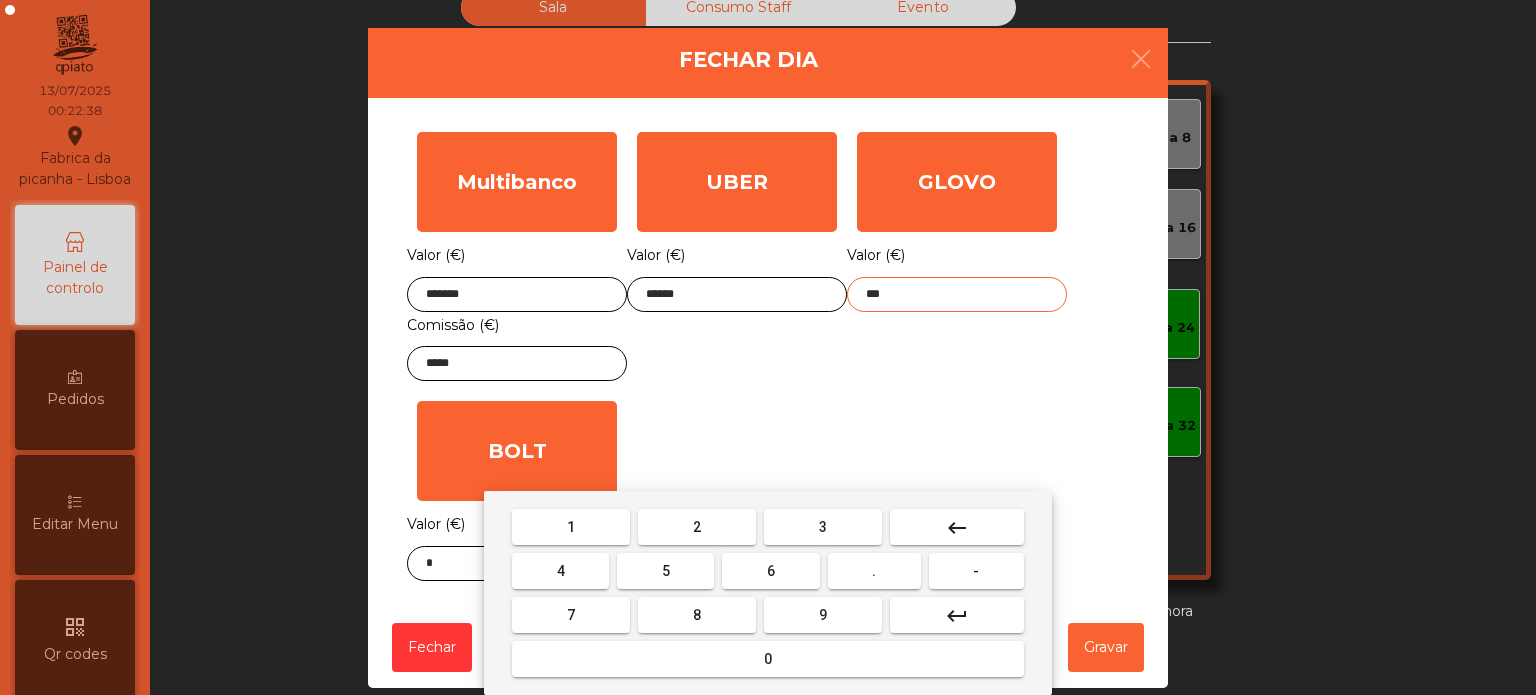 click on "0" at bounding box center (768, 659) 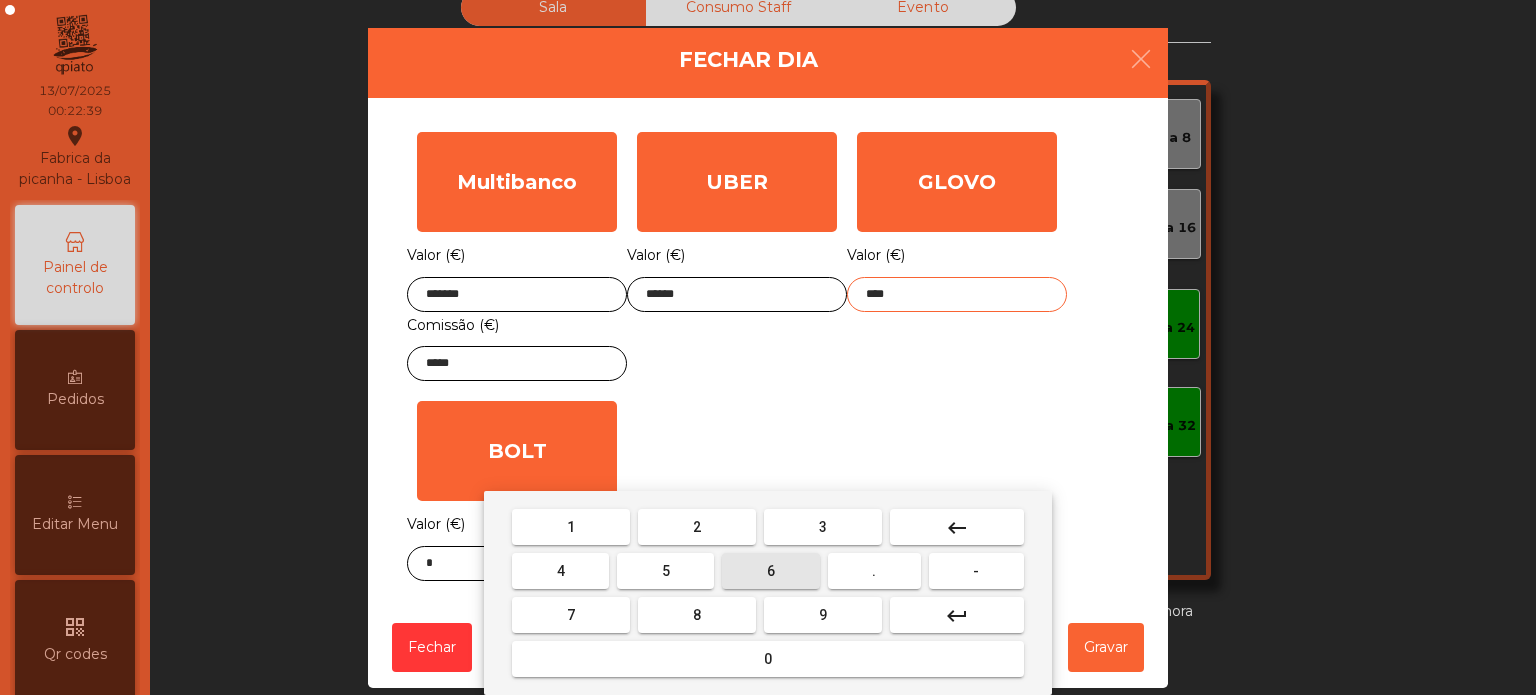 click on "6" at bounding box center (770, 571) 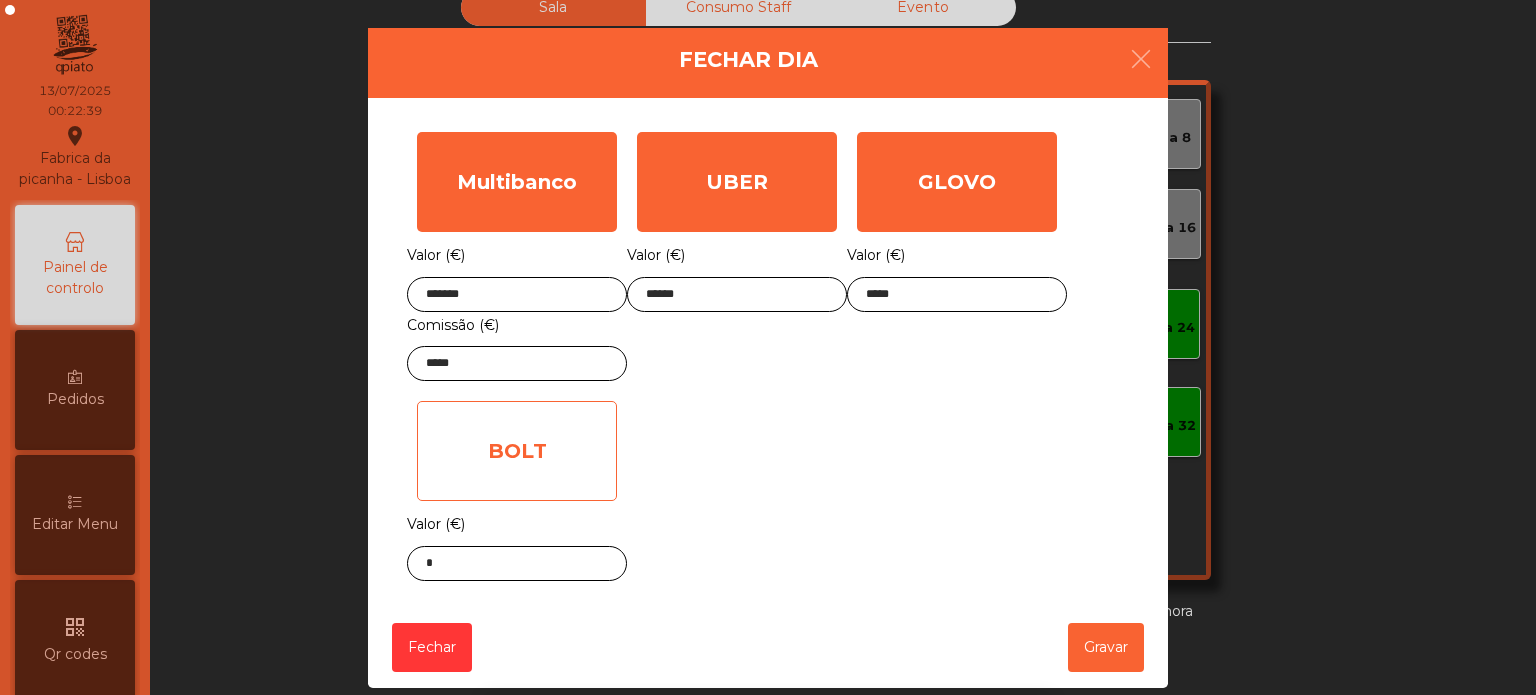 click on "BOLT" 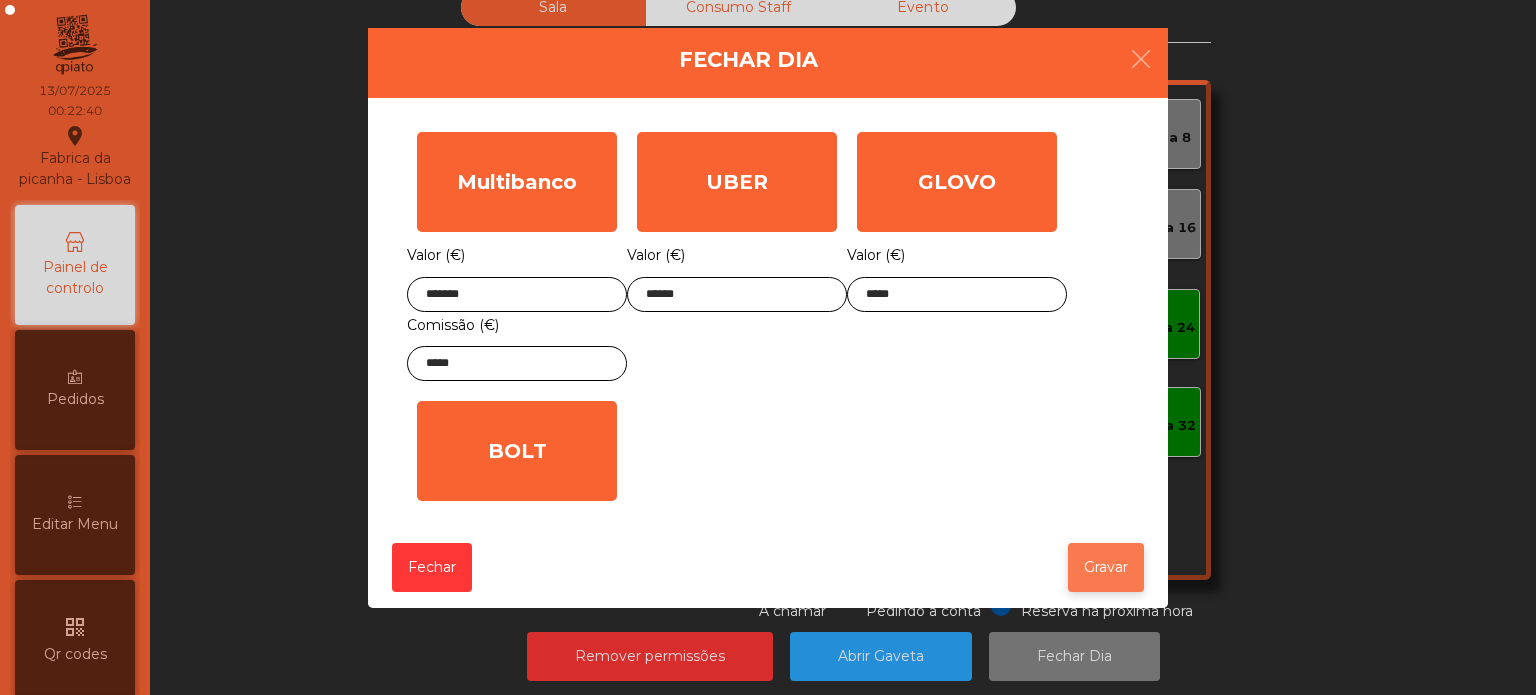 click on "Gravar" 